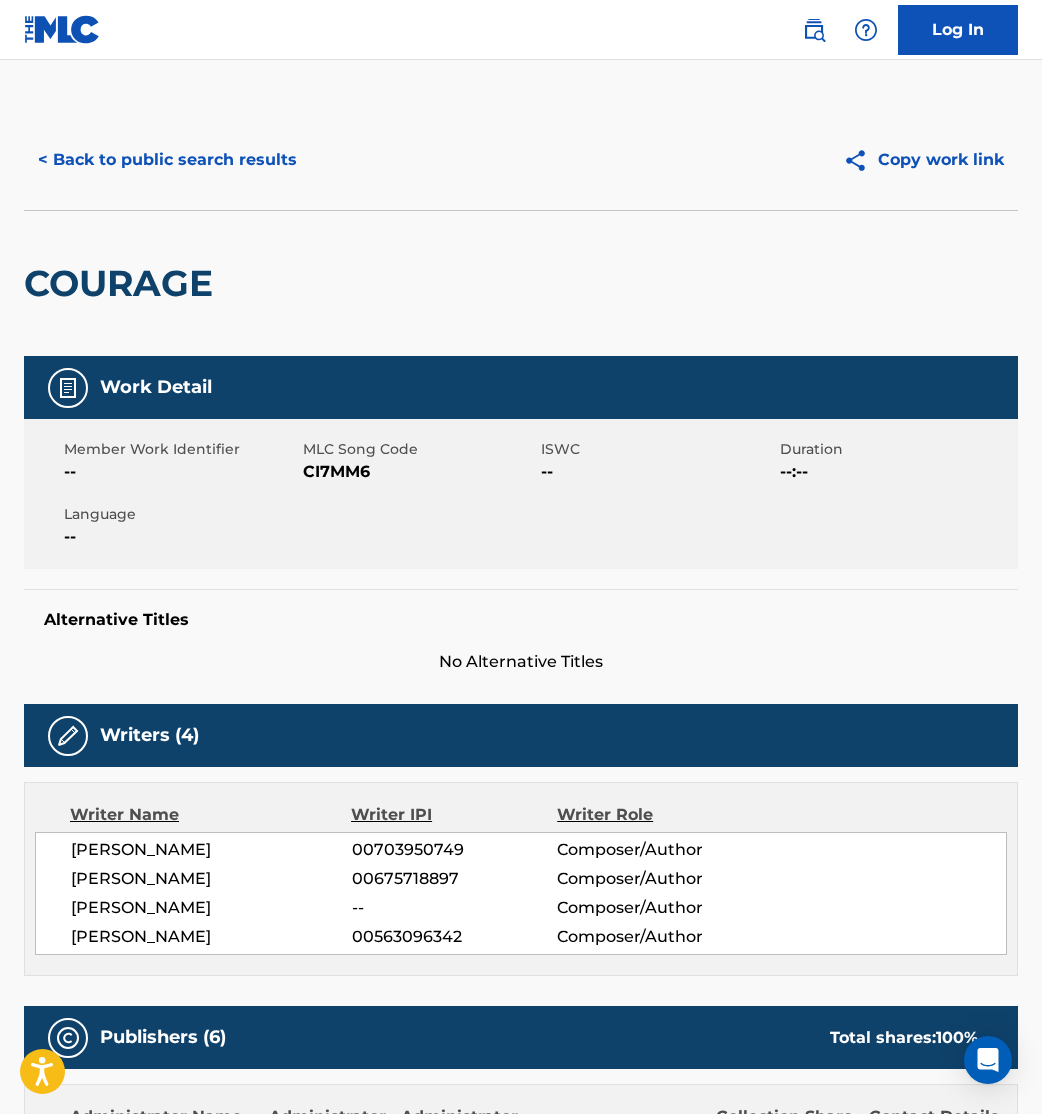 scroll, scrollTop: 1819, scrollLeft: 0, axis: vertical 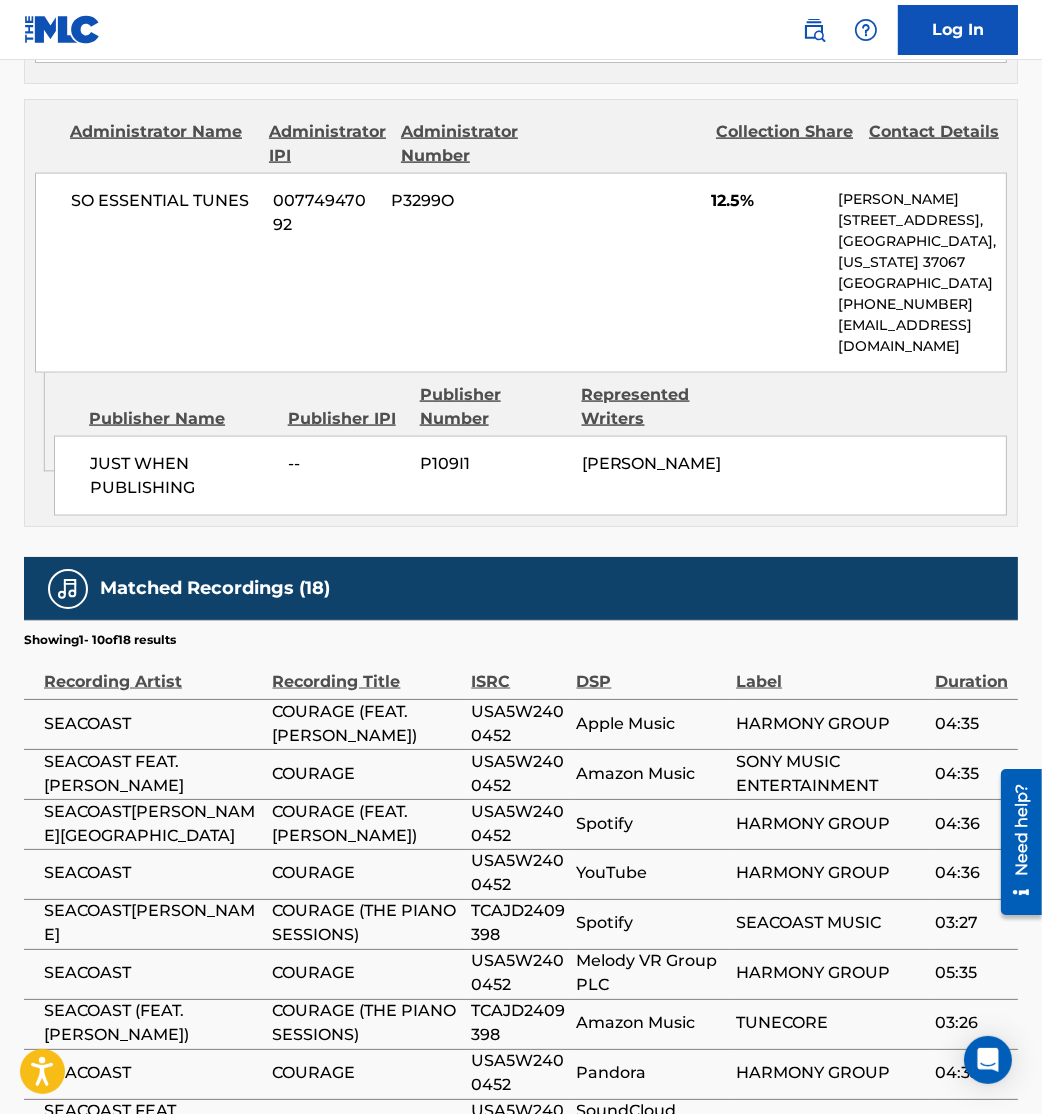 click on "Matched Recordings   (18)" at bounding box center (521, 588) 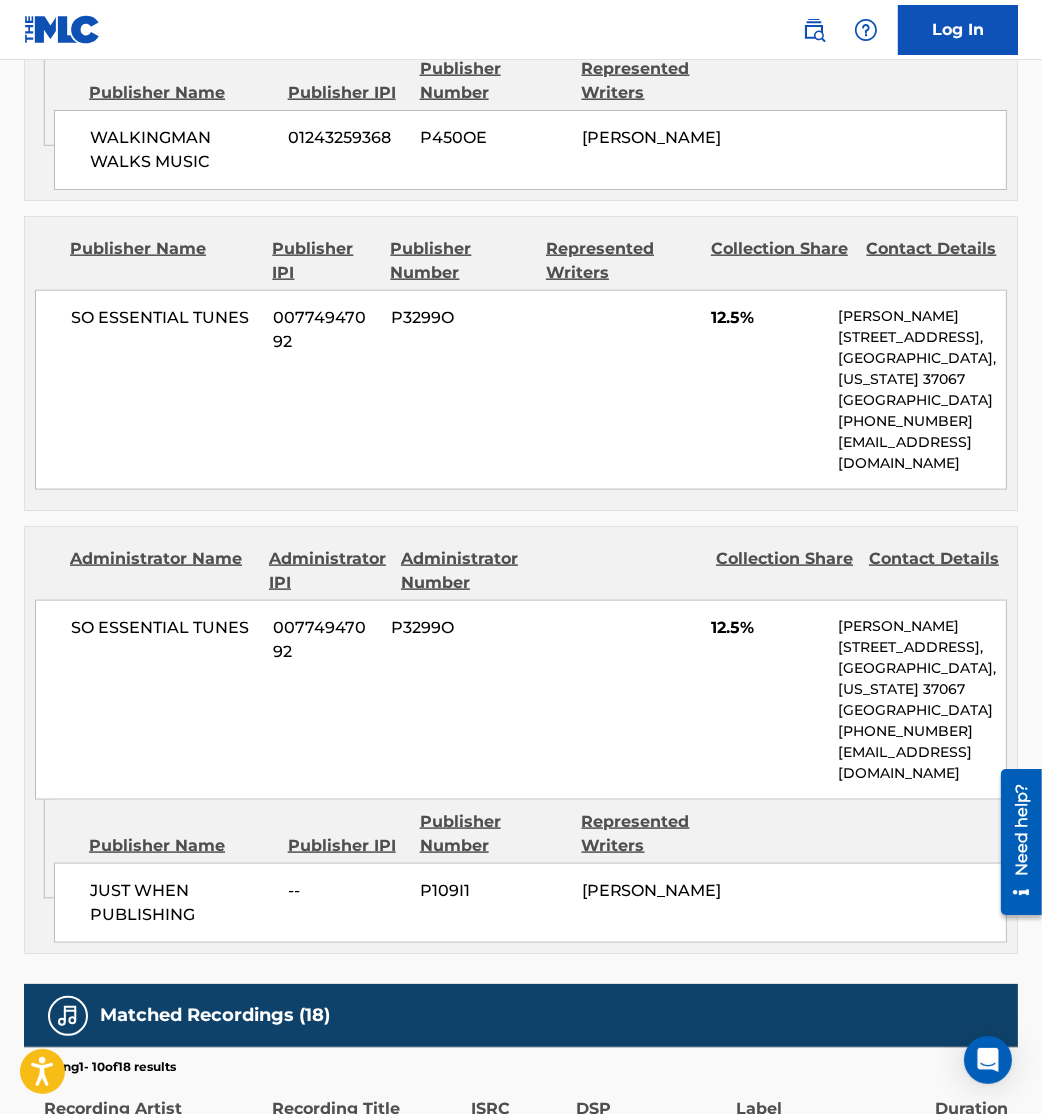 scroll, scrollTop: 3479, scrollLeft: 0, axis: vertical 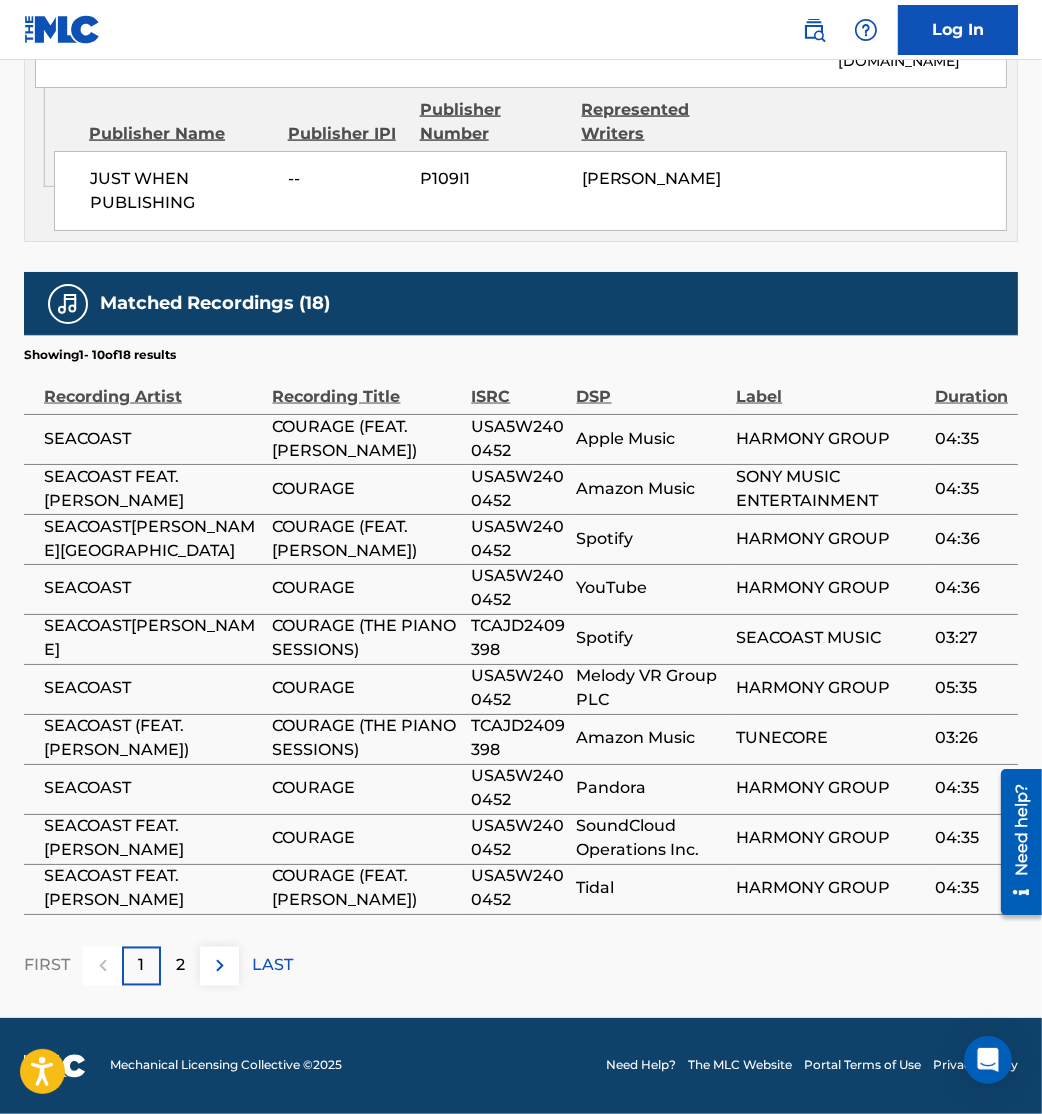 click at bounding box center [220, 966] 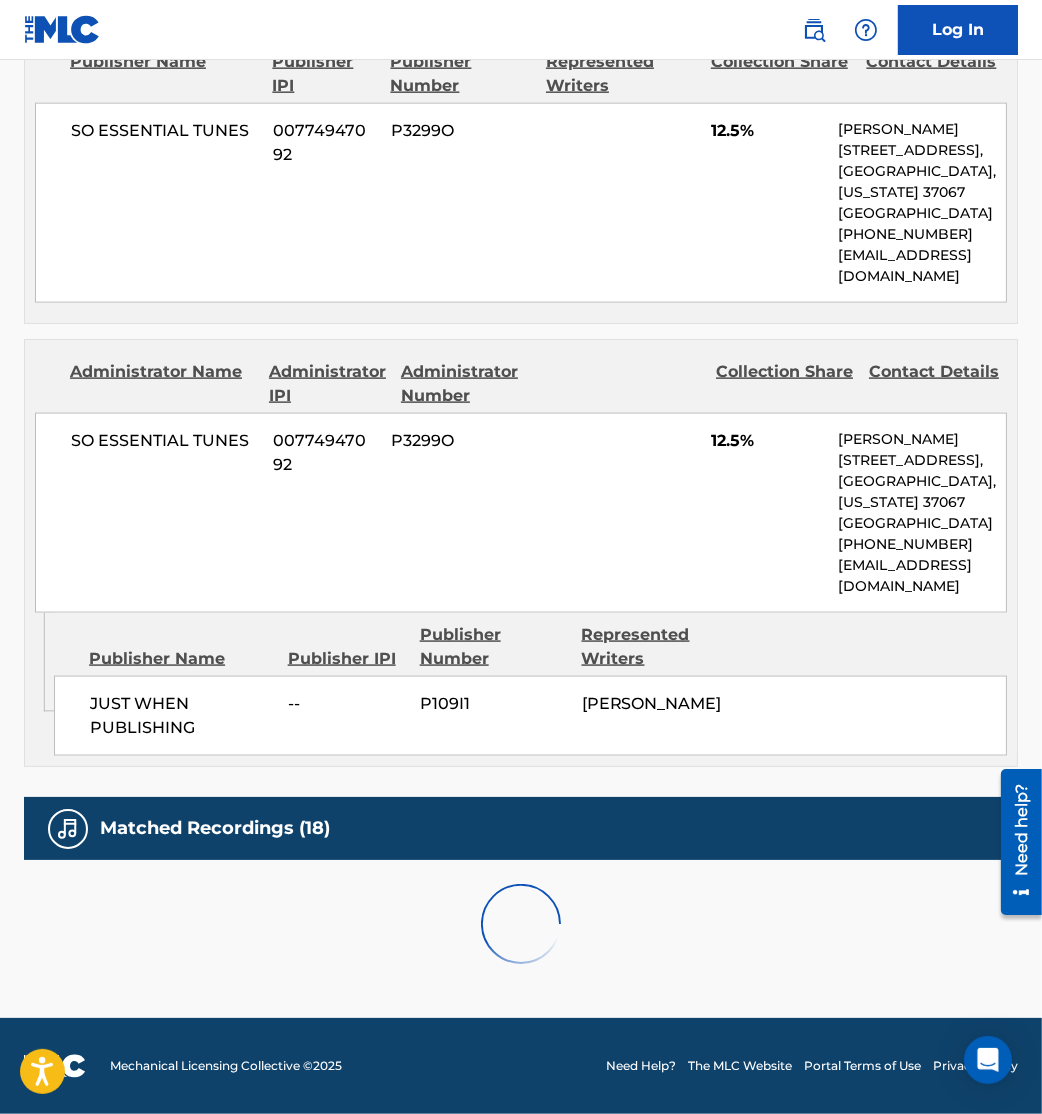 scroll, scrollTop: 3426, scrollLeft: 0, axis: vertical 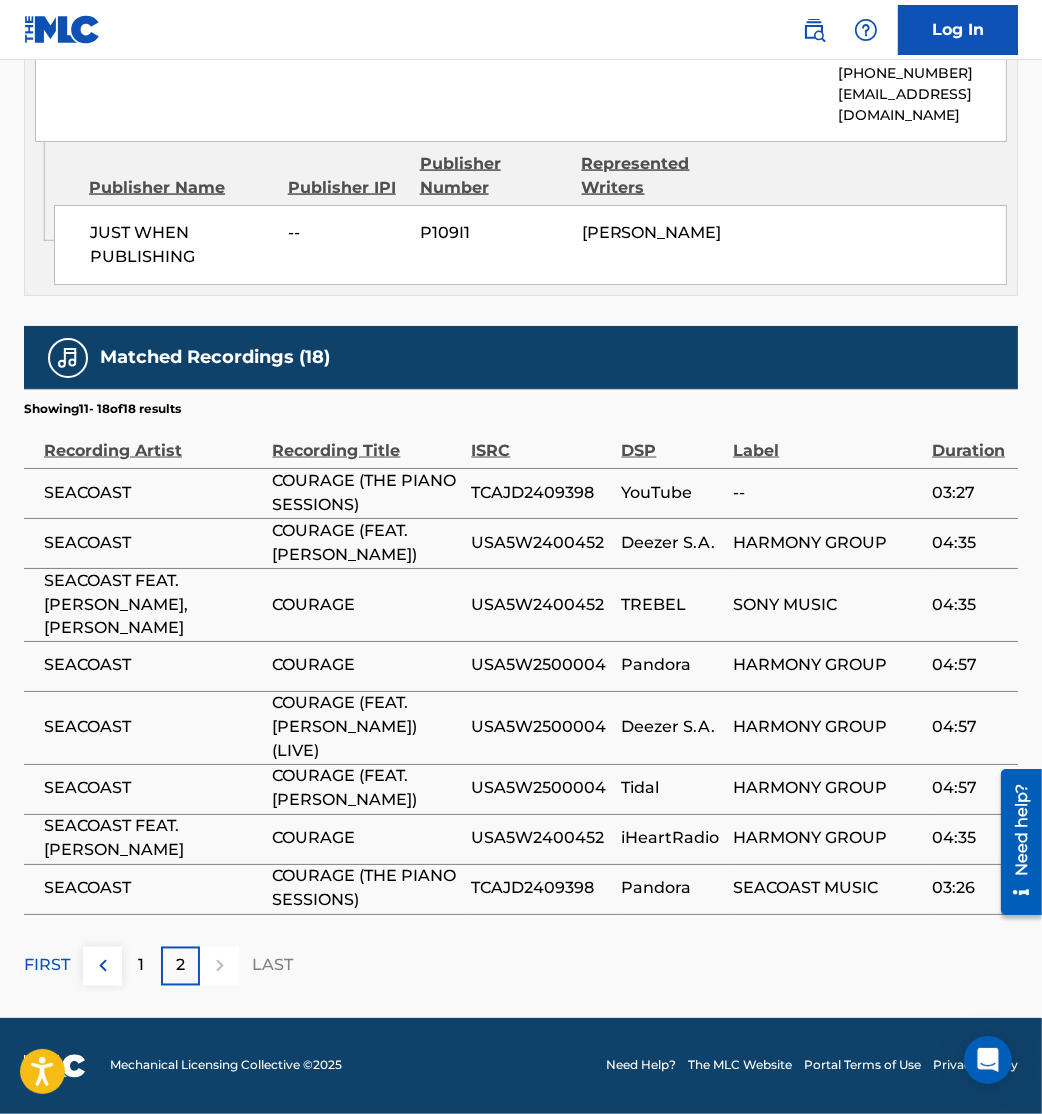 click on "Work Detail   Member Work Identifier -- MLC Song Code CI7MM6 ISWC -- Duration --:-- Language -- Alternative Titles No Alternative Titles Writers   (4) Writer Name Writer IPI Writer Role [PERSON_NAME] LAKE 00703950749 Composer/Author [PERSON_NAME] 00675718897 Composer/Author [PERSON_NAME] -- Composer/Author [PERSON_NAME] 00563096342 Composer/Author Publishers   (6) Total shares:  100 % Administrator Name Administrator IPI Administrator Number Collection Share Contact Details ALL ESSENTIAL MUSIC 00774862003 P3298O 25% [PERSON_NAME] [STREET_ADDRESS][US_STATE] [PHONE_NUMBER] [EMAIL_ADDRESS][DOMAIN_NAME] Admin Original Publisher Connecting Line Publisher Name Publisher IPI Publisher Number Represented Writers [PERSON_NAME] MUSIC 00702967240 P559U3 [PERSON_NAME] LAKE Administrator Name Administrator IPI Administrator Number Collection Share Contact Details ALL ESSENTIAL MUSIC 00774862003 P3298O 25% [PERSON_NAME] [STREET_ADDRESS]" at bounding box center (521, -978) 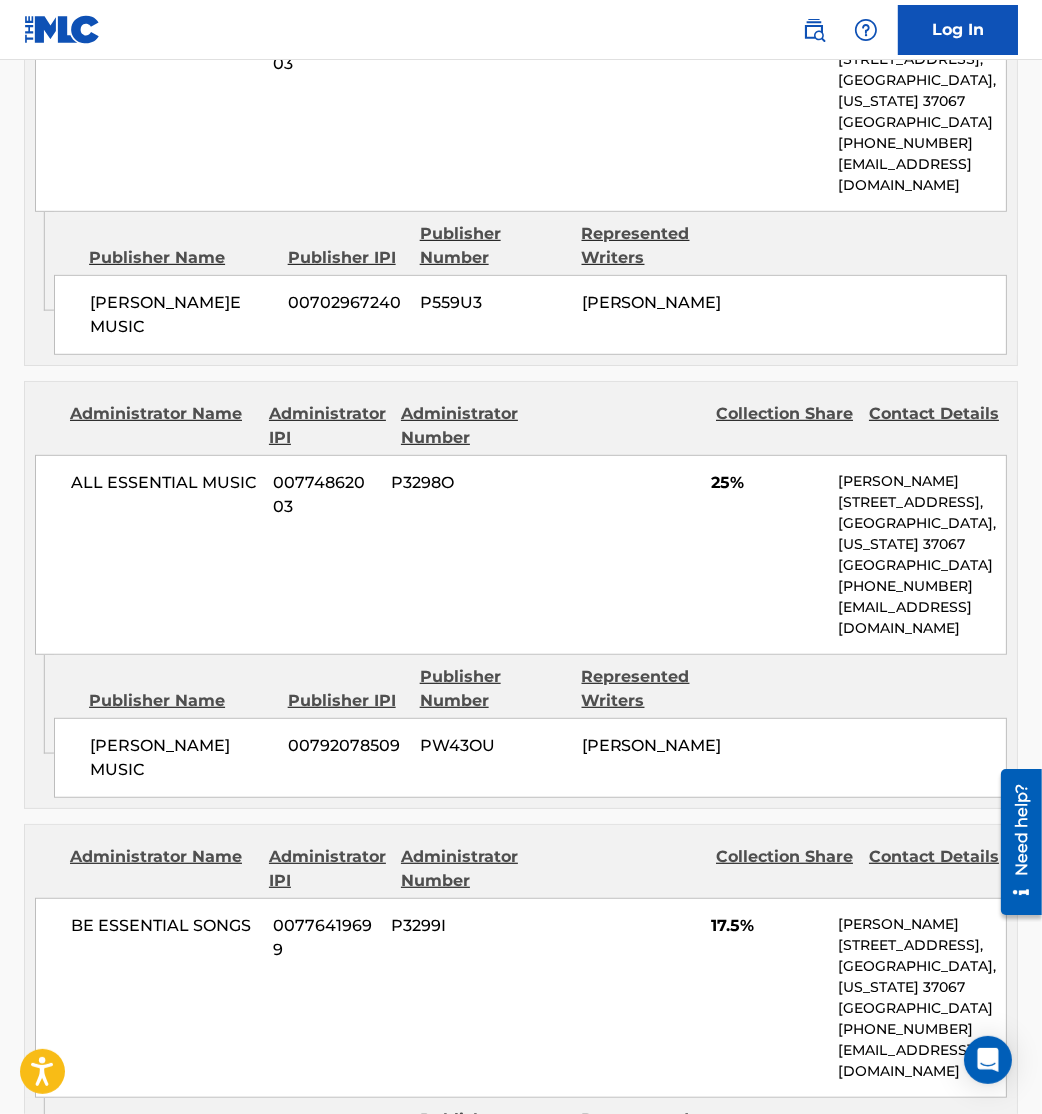 scroll, scrollTop: 0, scrollLeft: 0, axis: both 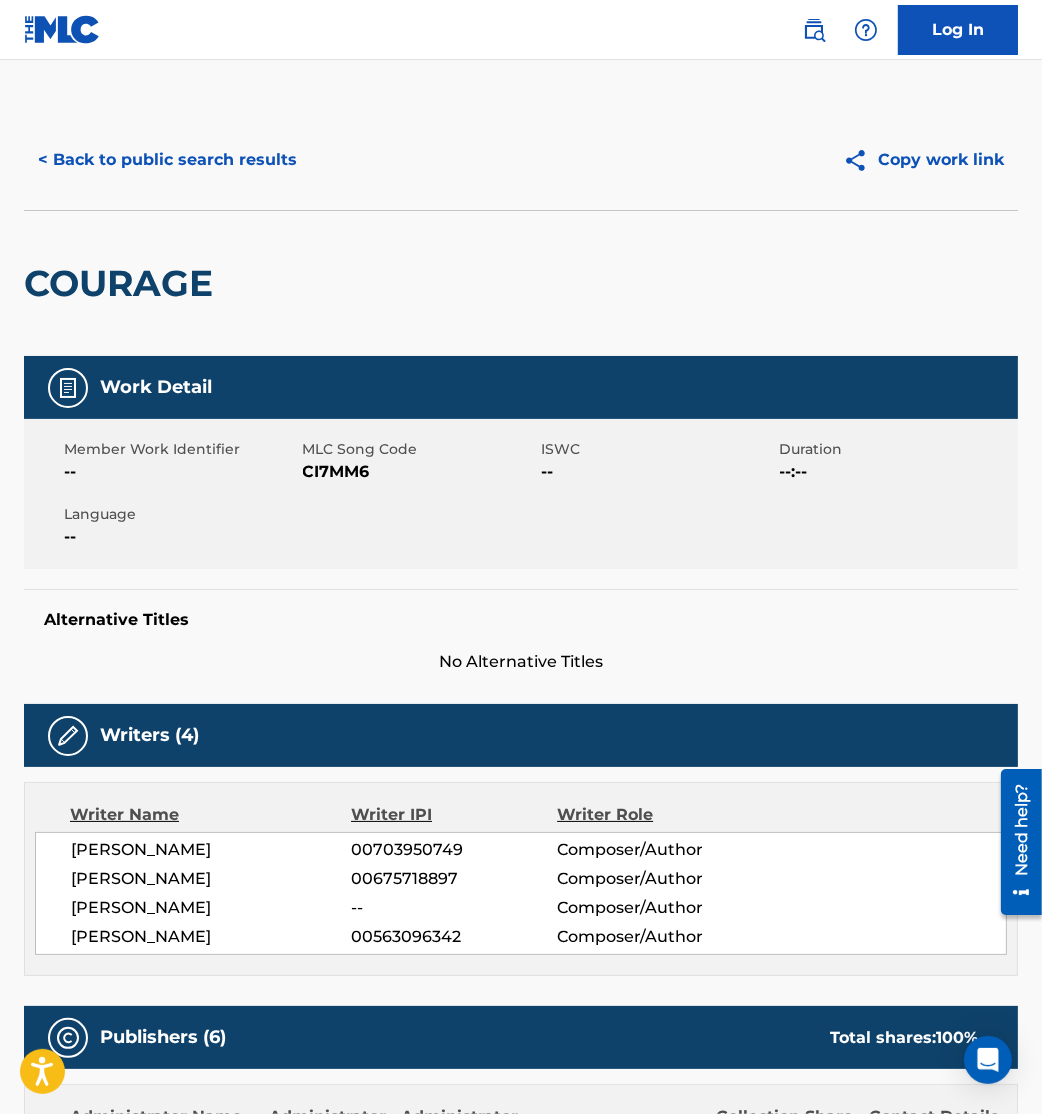 click on "< Back to public search results" at bounding box center (167, 160) 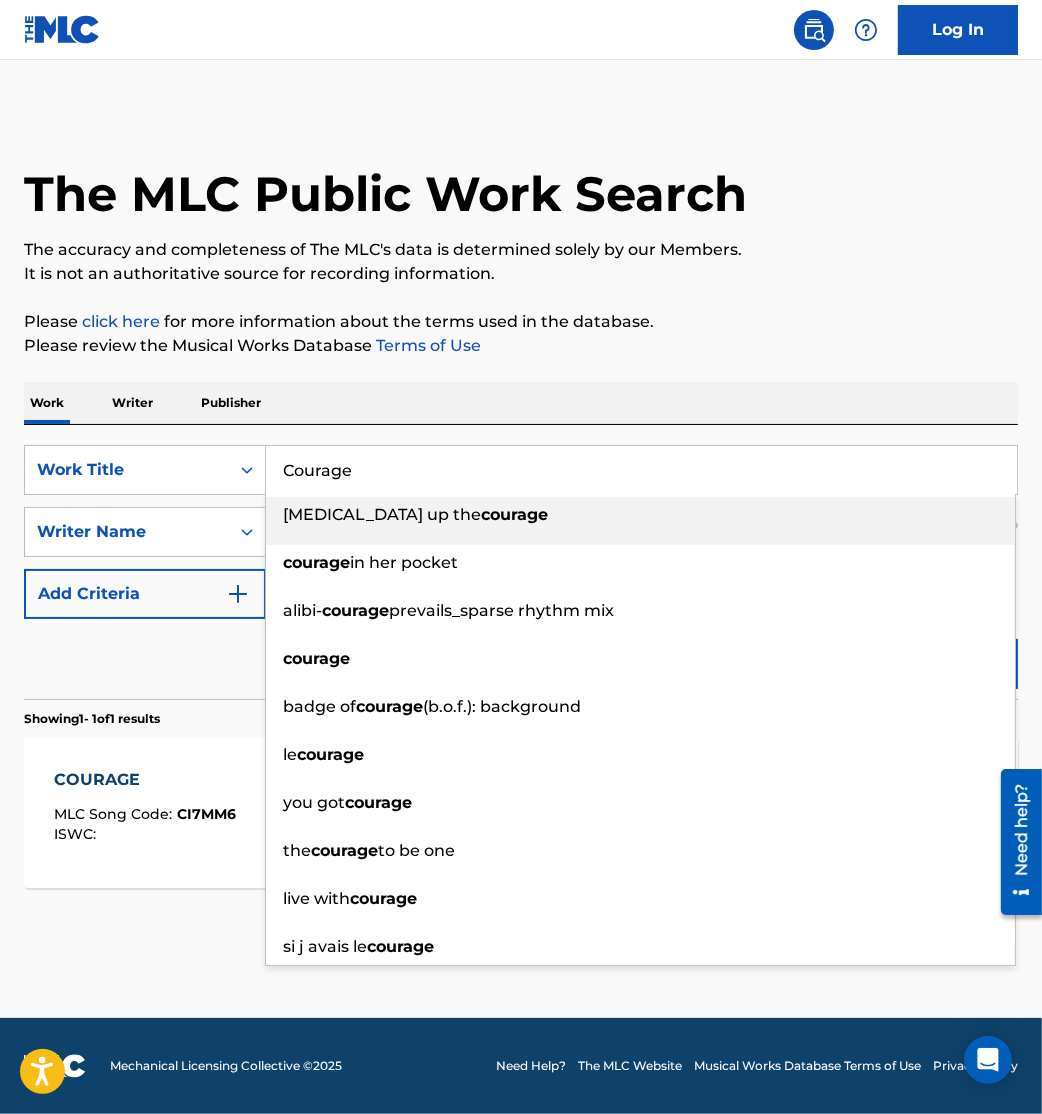 drag, startPoint x: 551, startPoint y: 475, endPoint x: 37, endPoint y: 423, distance: 516.62366 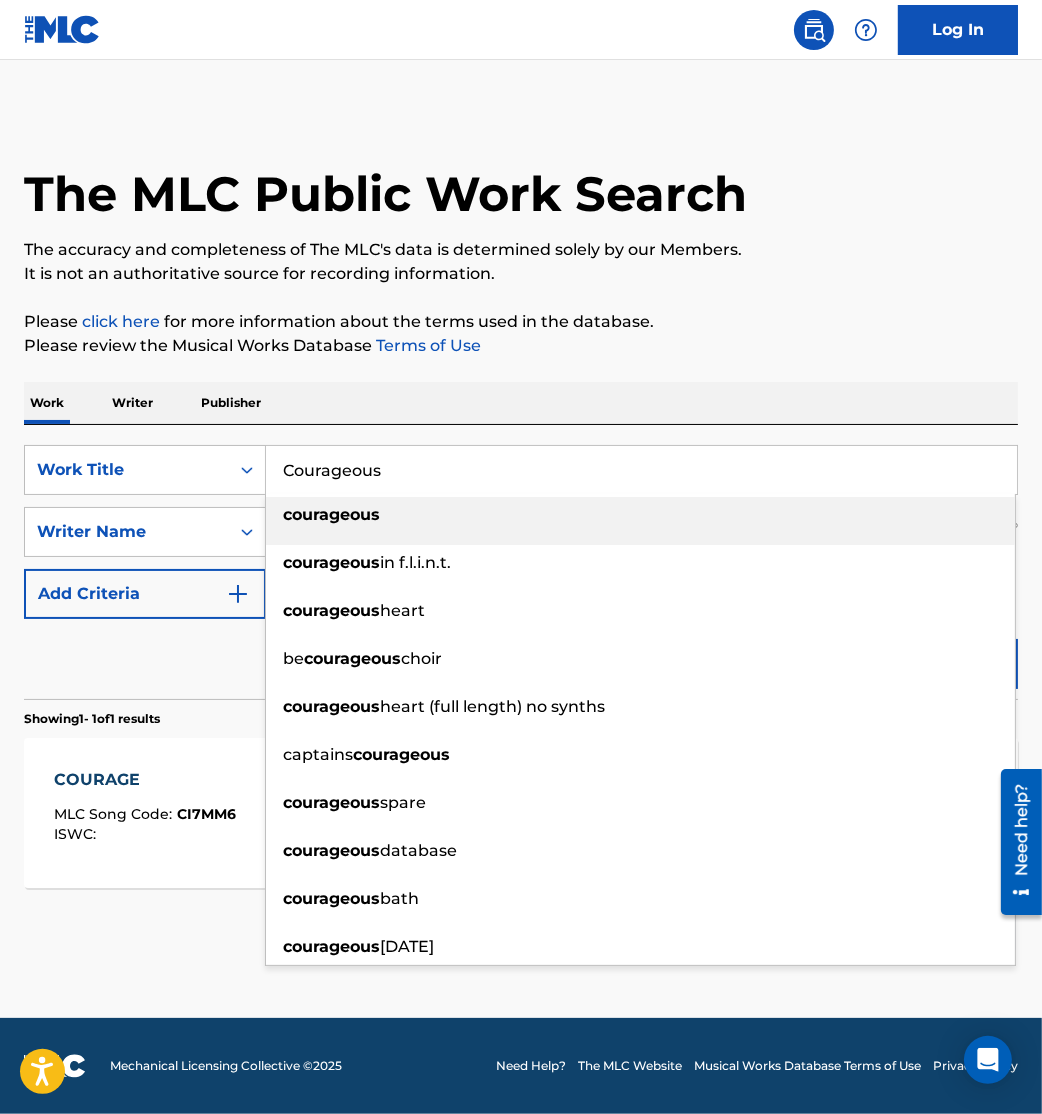 type on "Courageous" 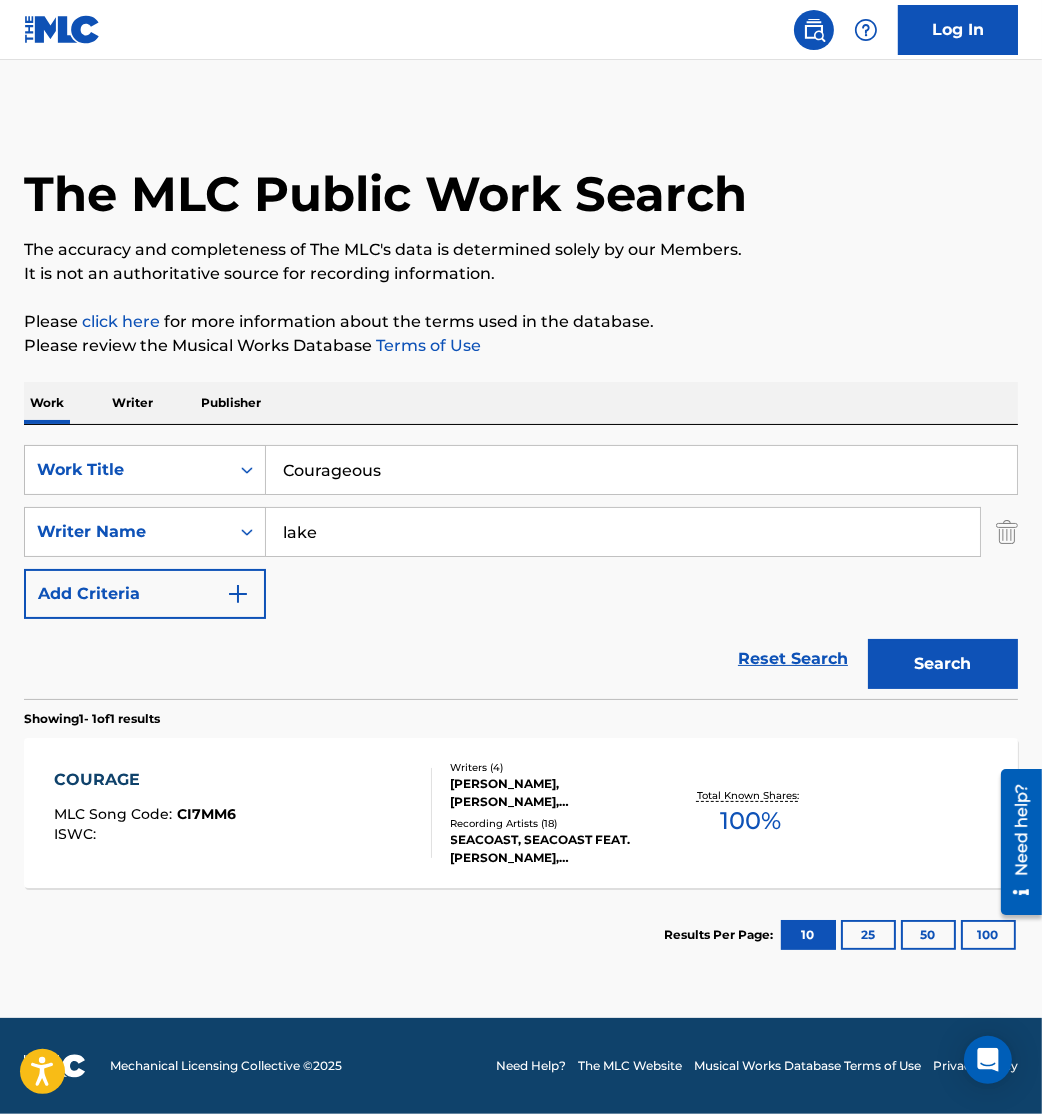 click on "Accessibility Screen-Reader Guide, Feedback, and Issue Reporting | New window Log In The MLC Public Work Search The accuracy and completeness of The MLC's data is determined solely by our Members. It is not an authoritative source for recording information. Please   click here   for more information about the terms used in the database. Please review the Musical Works Database   Terms of Use Work Writer Publisher SearchWithCriteria802f7750-c623-4c77-bc2b-d4e281da2635 Work Title Courageous SearchWithCriteria6a3351f3-1454-4f12-b0e7-025afaefb8fc Writer Name lake Add Criteria Reset Search Search Showing  1  -   1  of  1   results   COURAGE MLC Song Code : CI7MM6 ISWC : Writers ( 4 )[PERSON_NAME],[PERSON_NAME],[PERSON_NAME],[PERSON_NAME] Recording Artists ( 18 ) SEACOAST, SEACOAST FEAT.[PERSON_NAME][GEOGRAPHIC_DATA], SEACOAST[PERSON_NAME][GEOGRAPHIC_DATA], SEACOAST, SEACOAST[PERSON_NAME] Total Known Shares: 100 % Results Per Page: 10 25 50 100 Mechanical Licensing Collective ©  2025 Need Help? The MLC Website Privacy Policy" at bounding box center [521, 557] 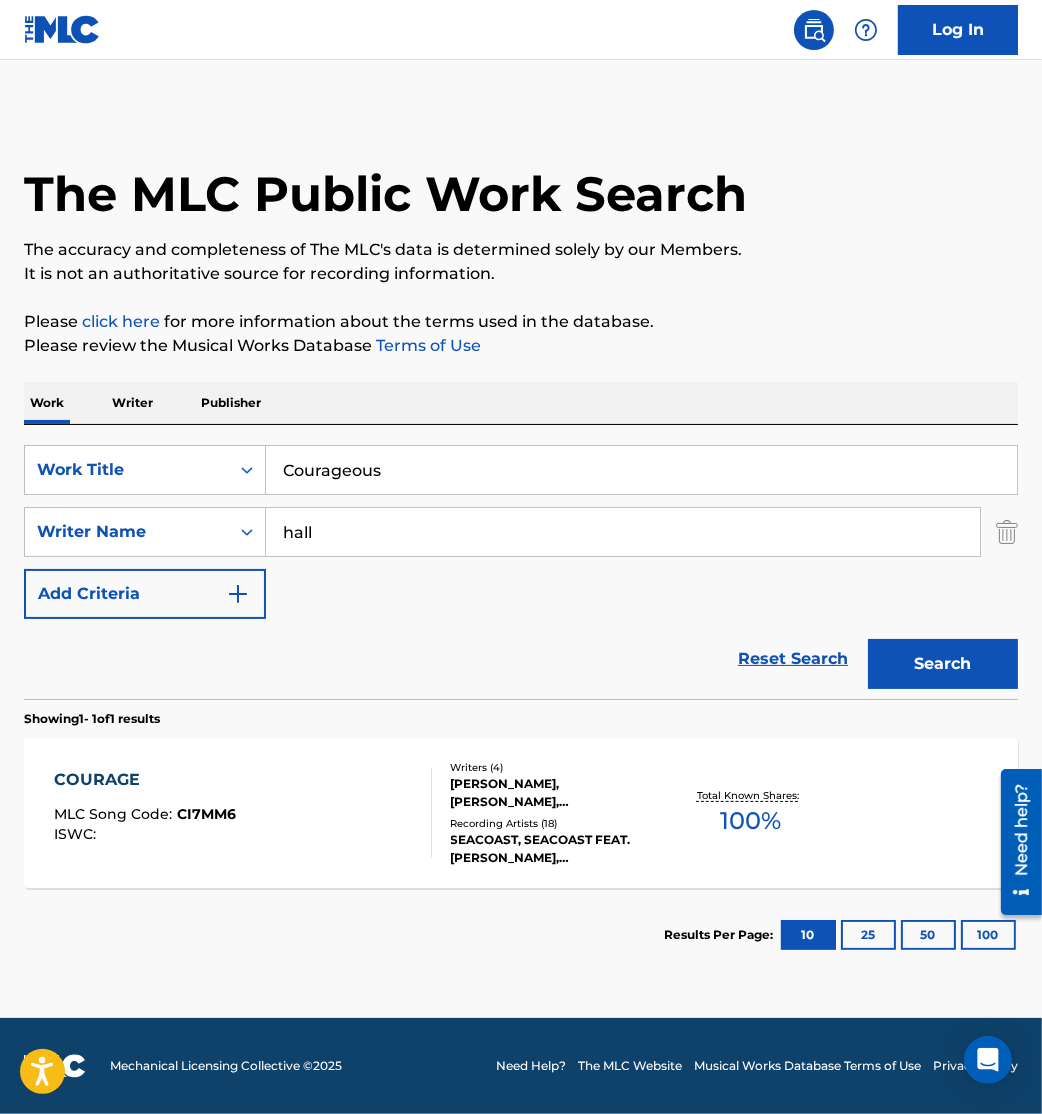 type on "hall" 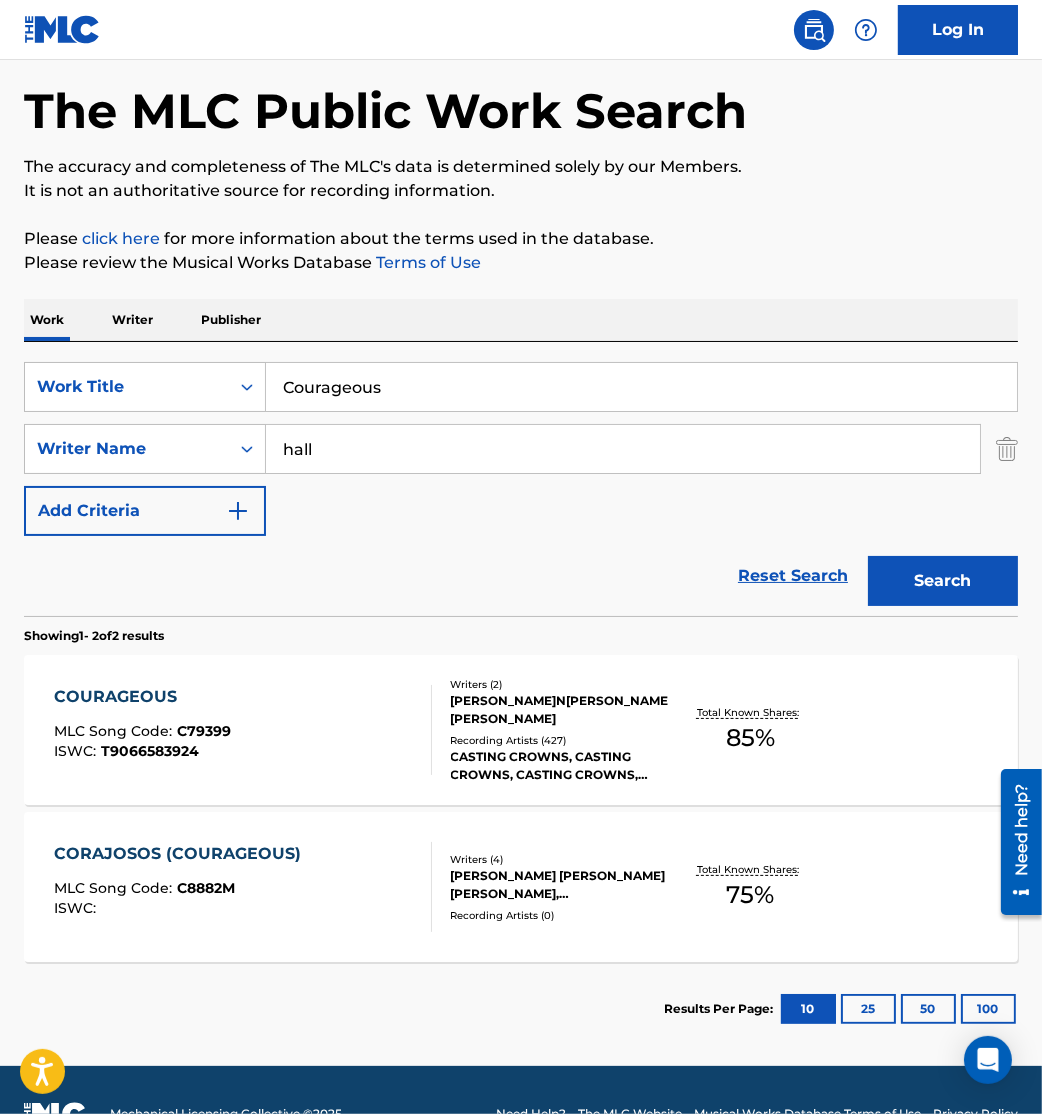 scroll, scrollTop: 97, scrollLeft: 0, axis: vertical 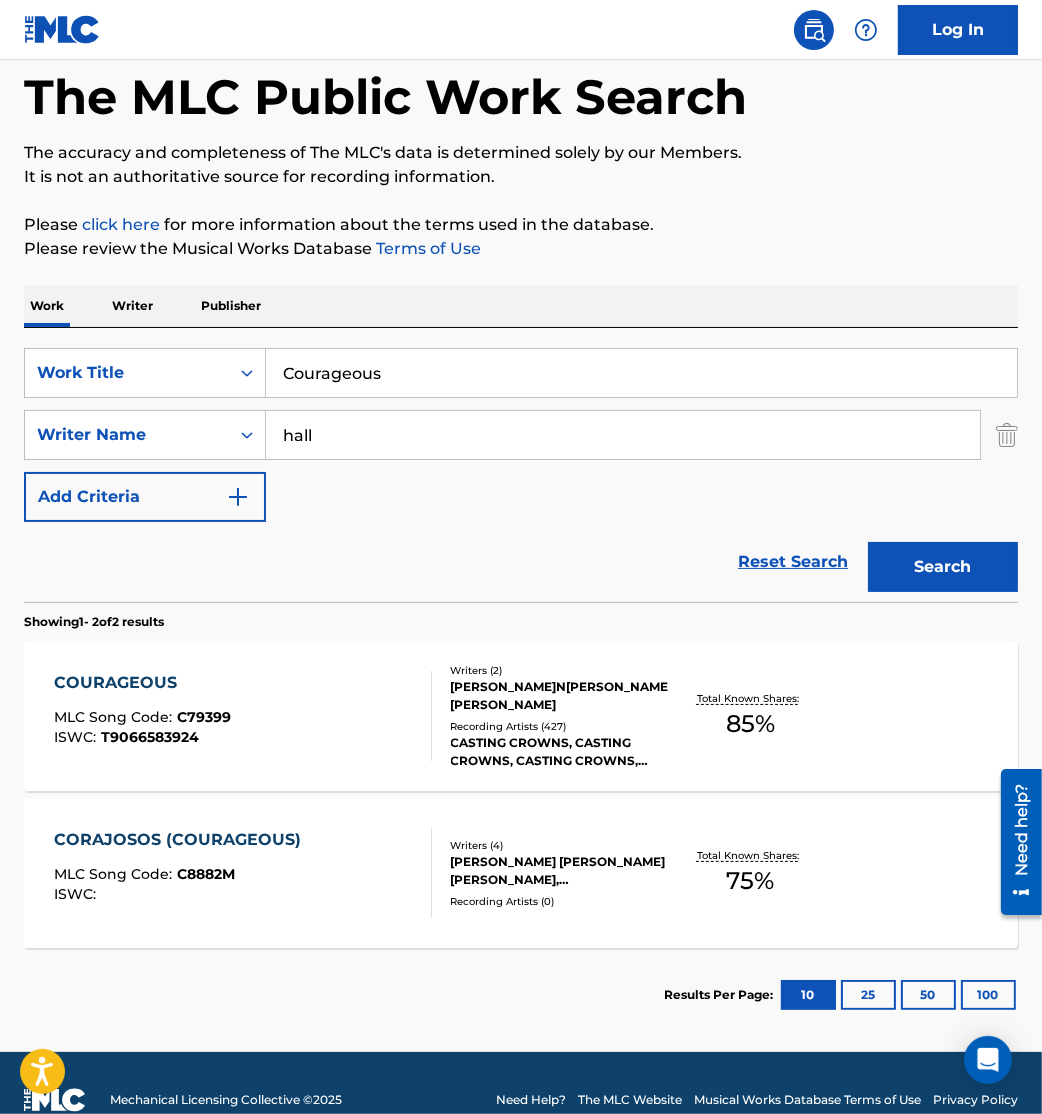 click on "COURAGEOUS MLC Song Code : C79399 ISWC : T9066583924" at bounding box center (243, 716) 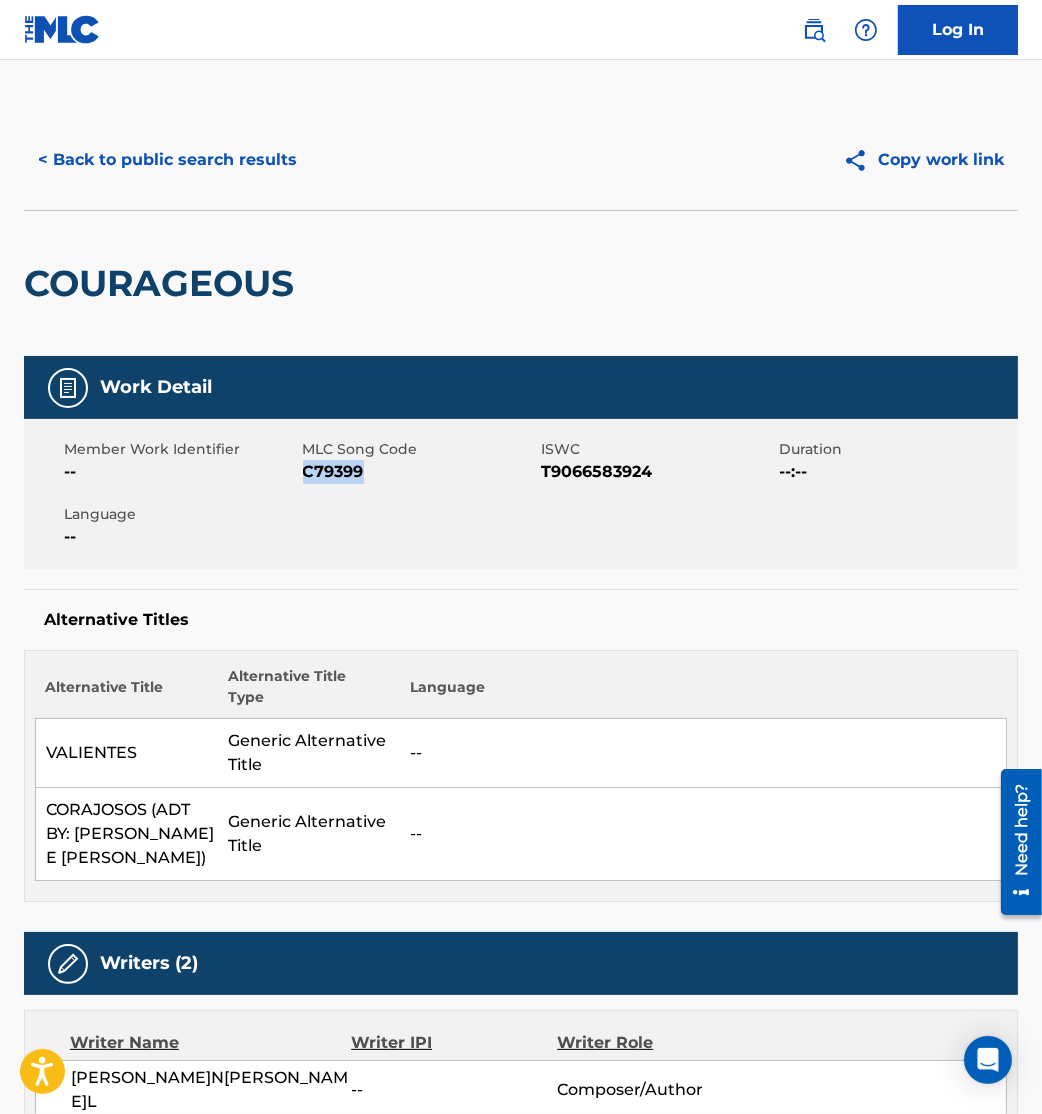 drag, startPoint x: 302, startPoint y: 473, endPoint x: 391, endPoint y: 501, distance: 93.30059 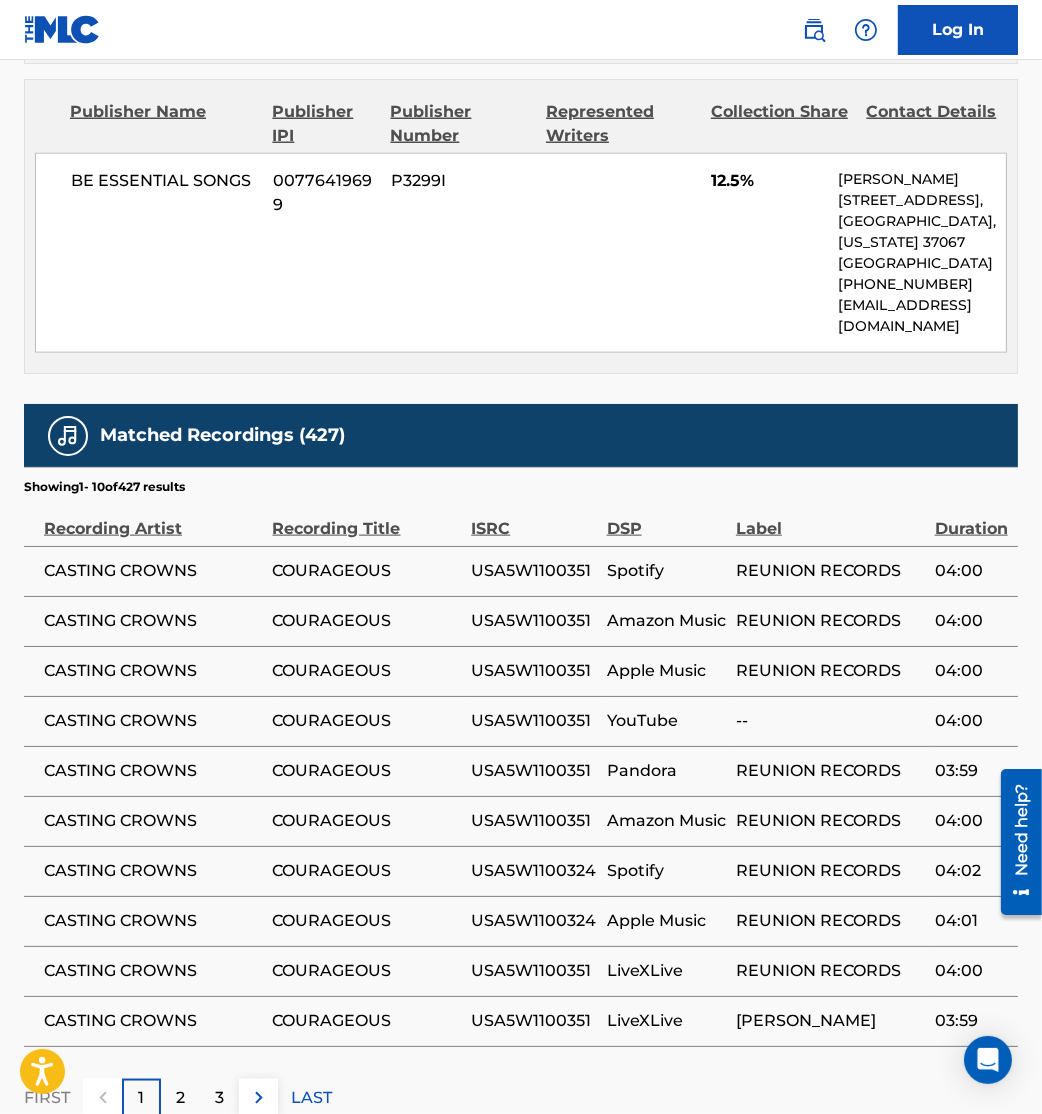 scroll, scrollTop: 2643, scrollLeft: 0, axis: vertical 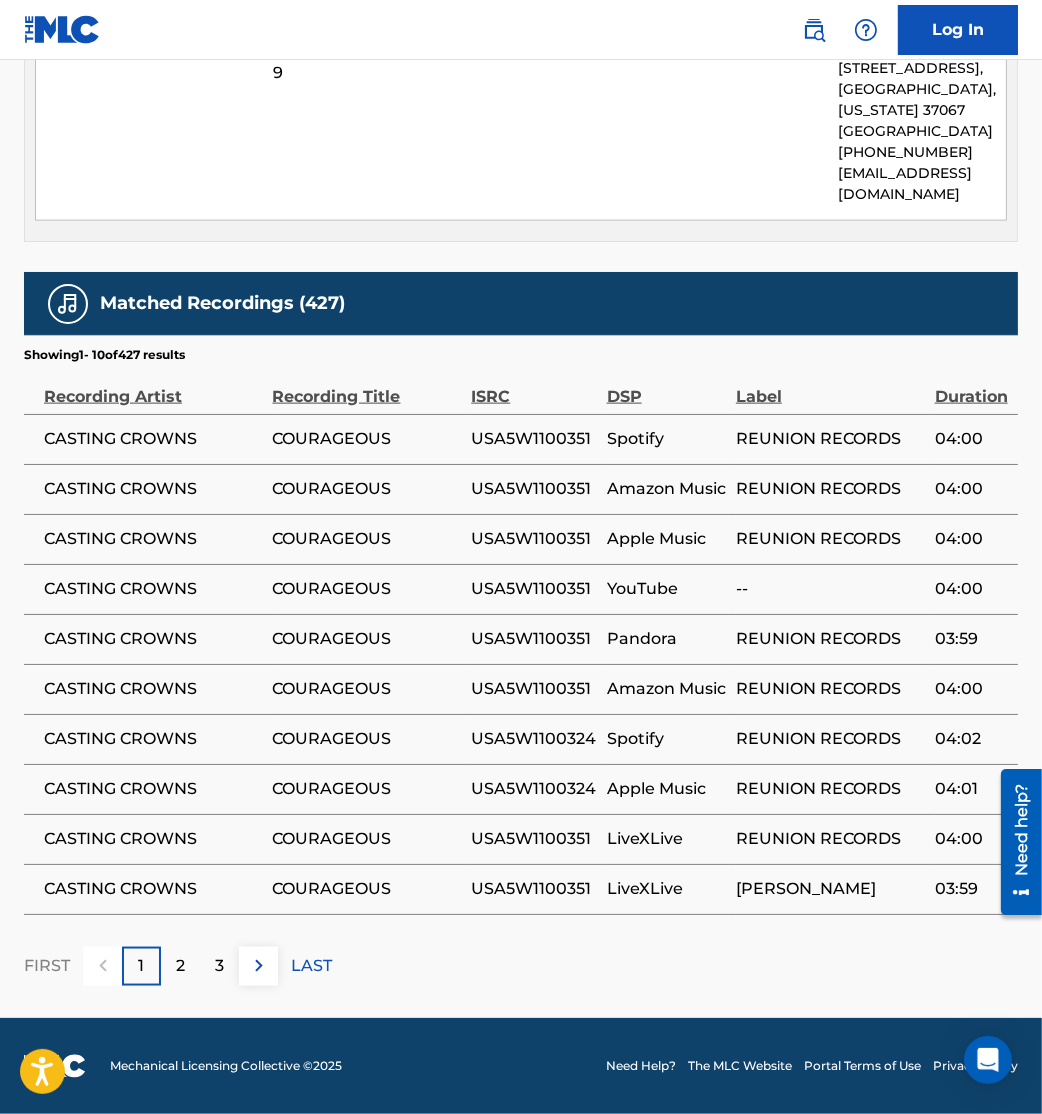 click at bounding box center (259, 966) 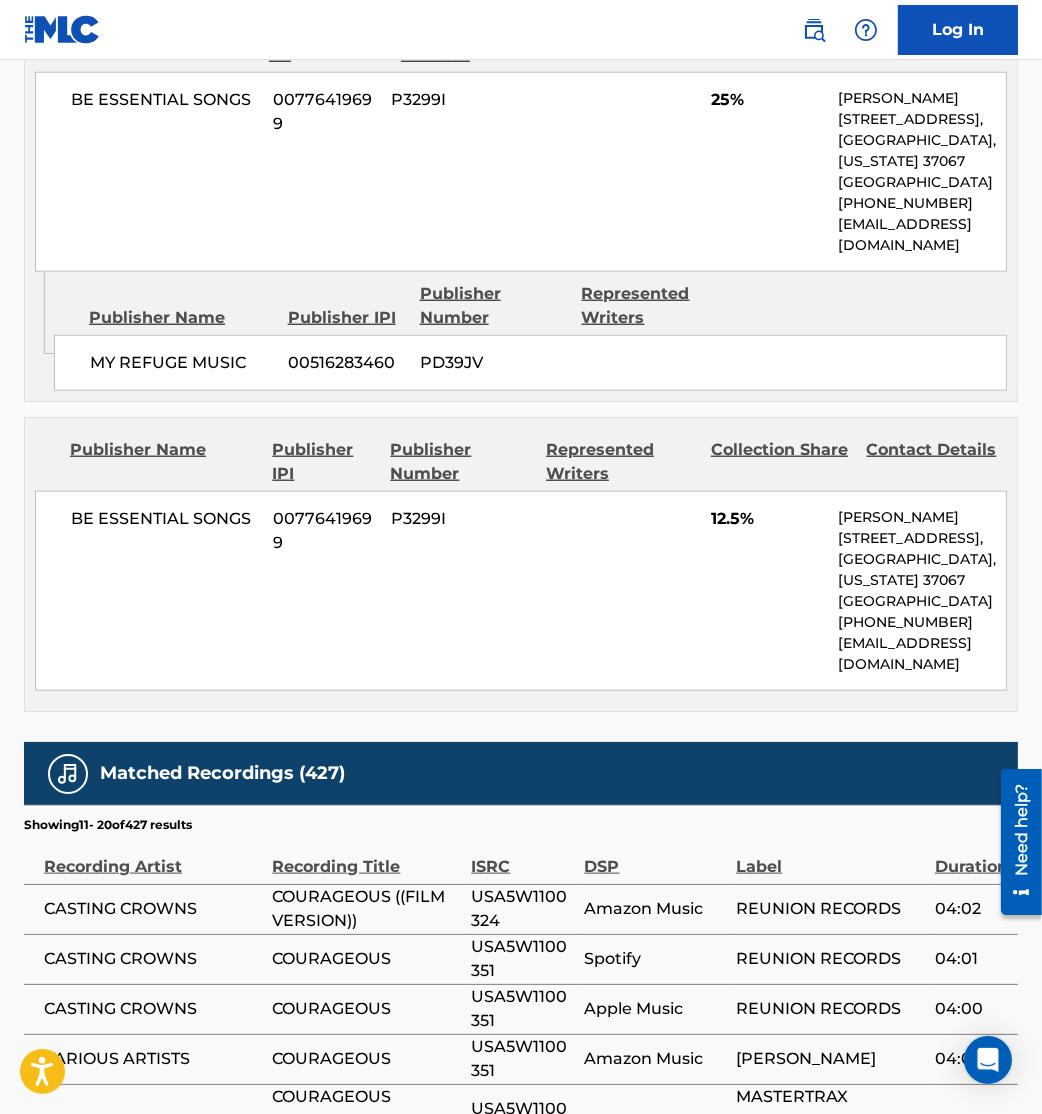 scroll, scrollTop: 2643, scrollLeft: 0, axis: vertical 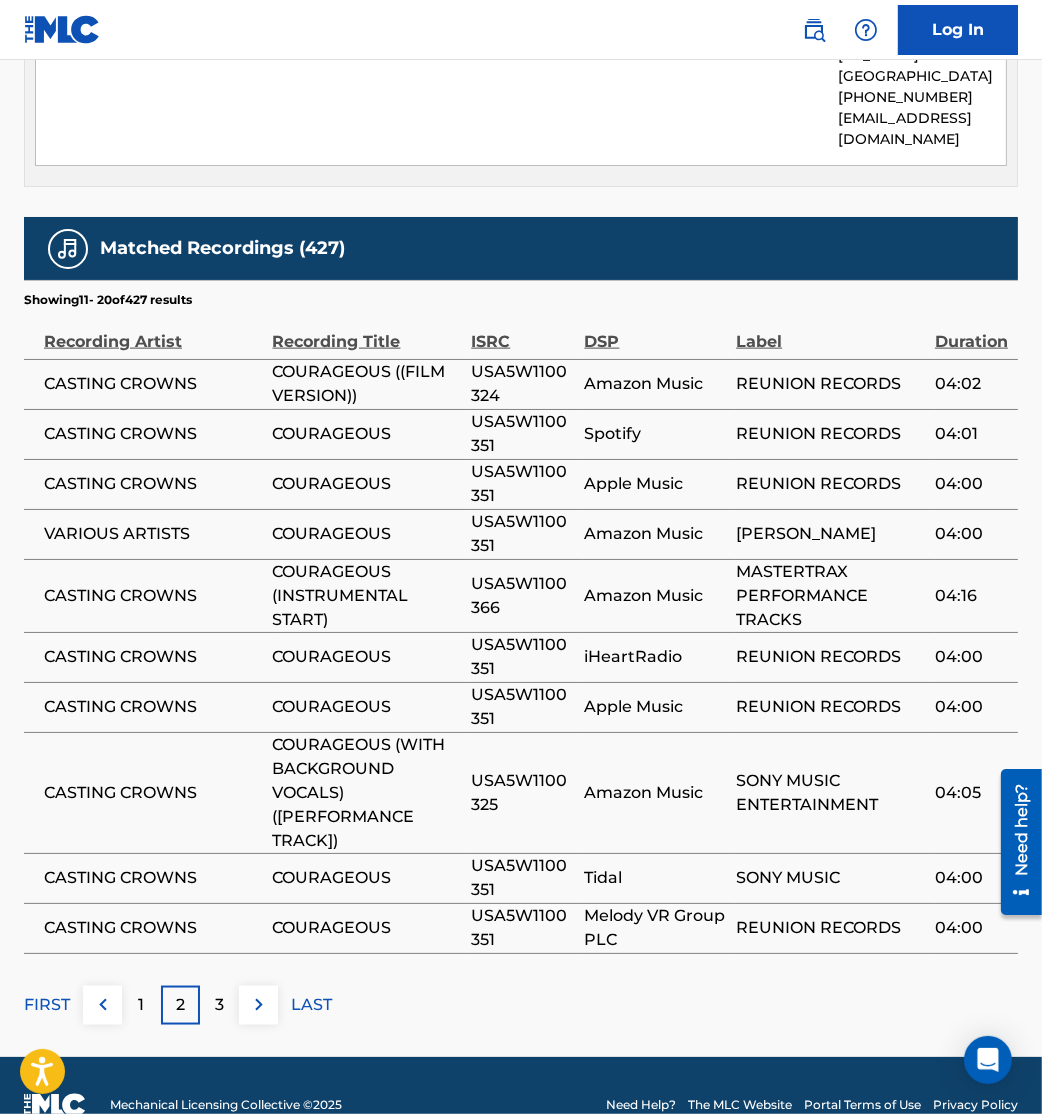 click at bounding box center (259, 1005) 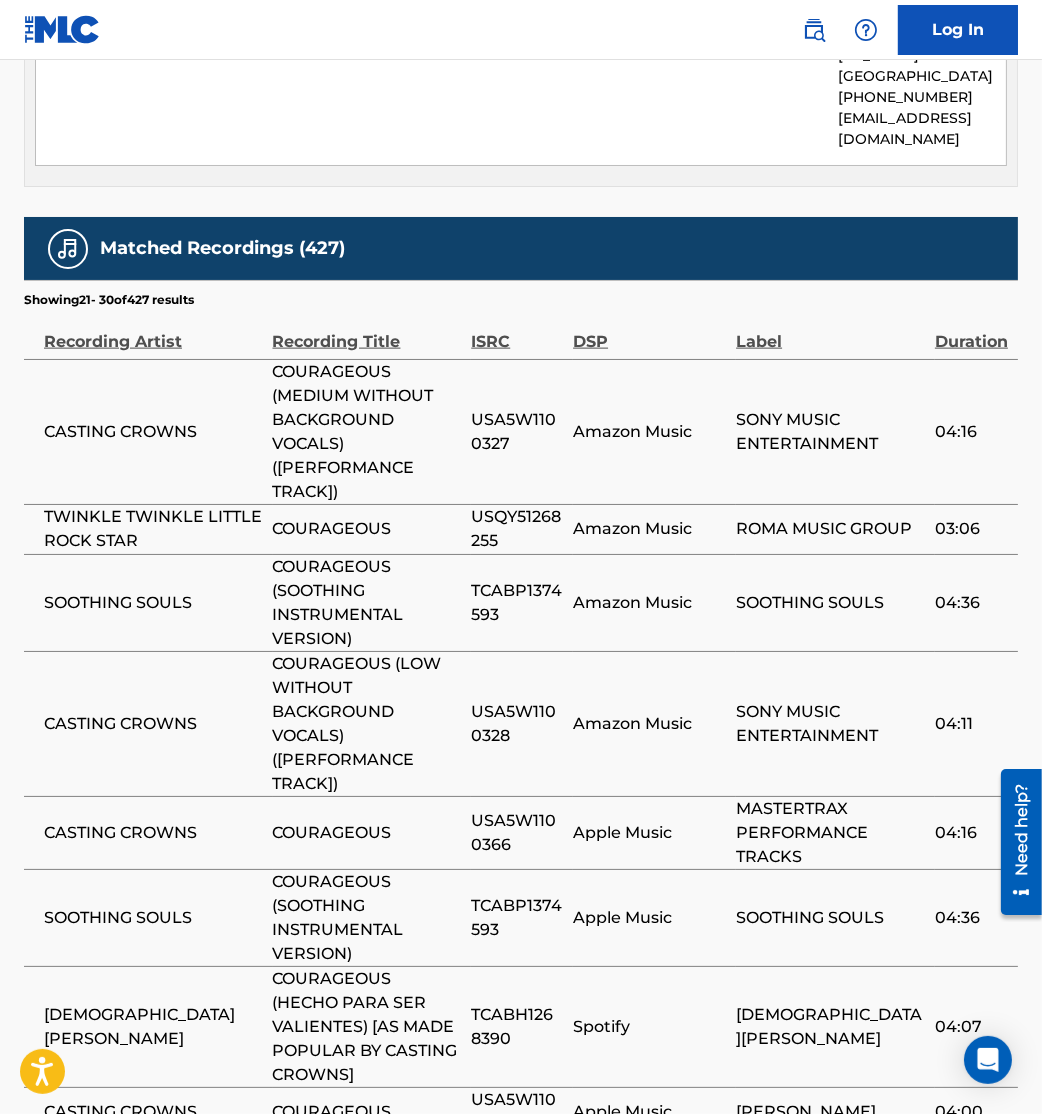click on "[DEMOGRAPHIC_DATA][PERSON_NAME]" at bounding box center (153, 1027) 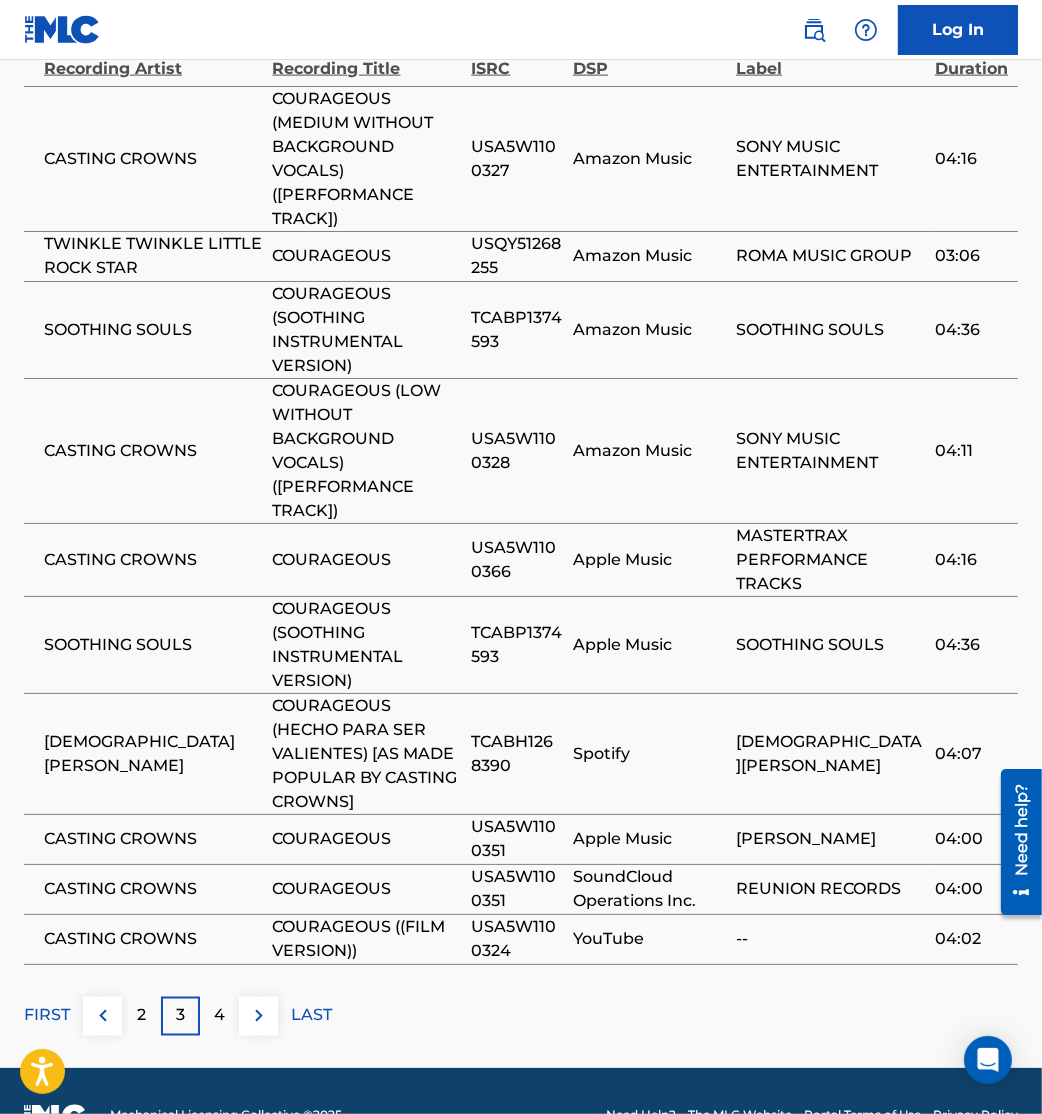 click at bounding box center [259, 1016] 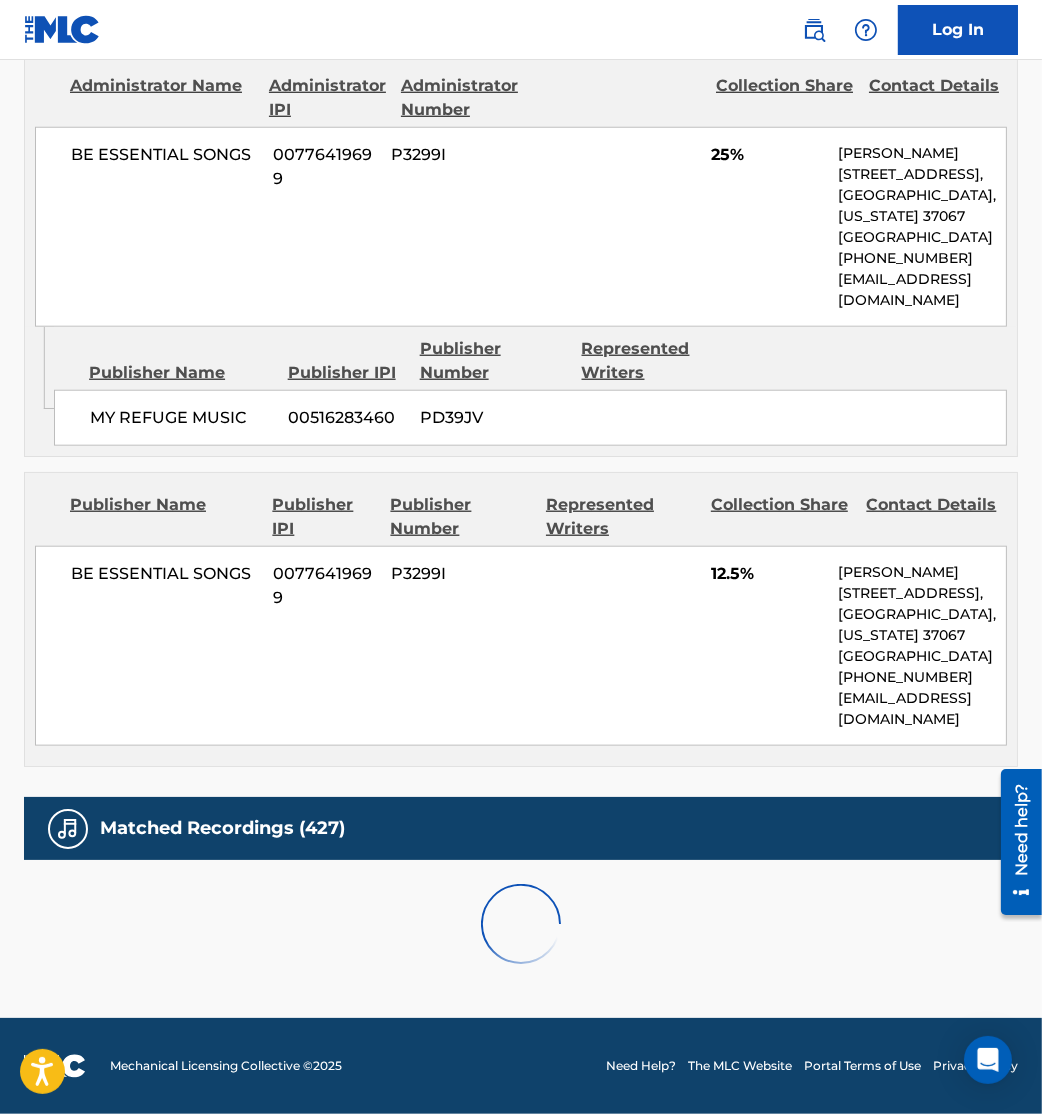 scroll, scrollTop: 2832, scrollLeft: 0, axis: vertical 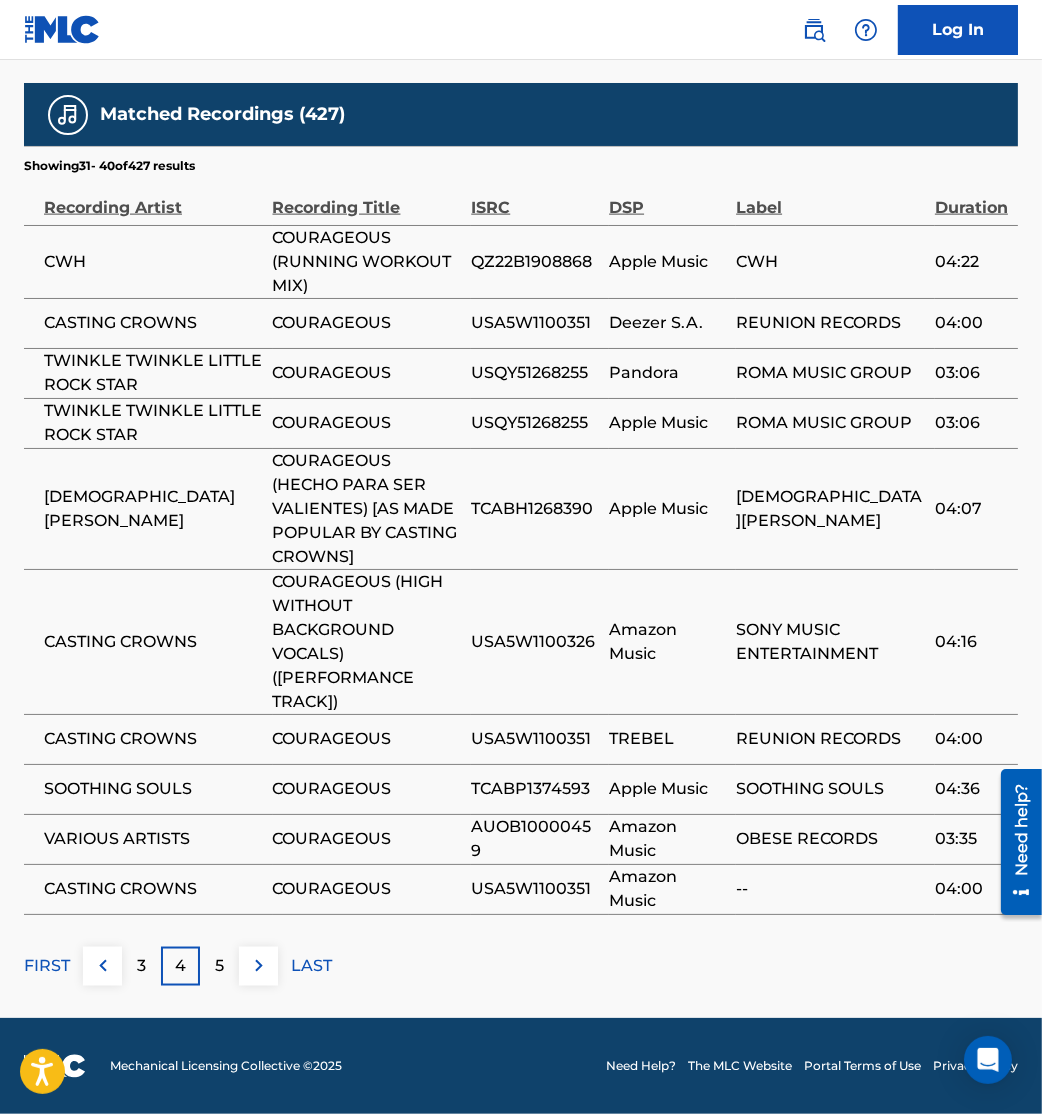 click at bounding box center (259, 966) 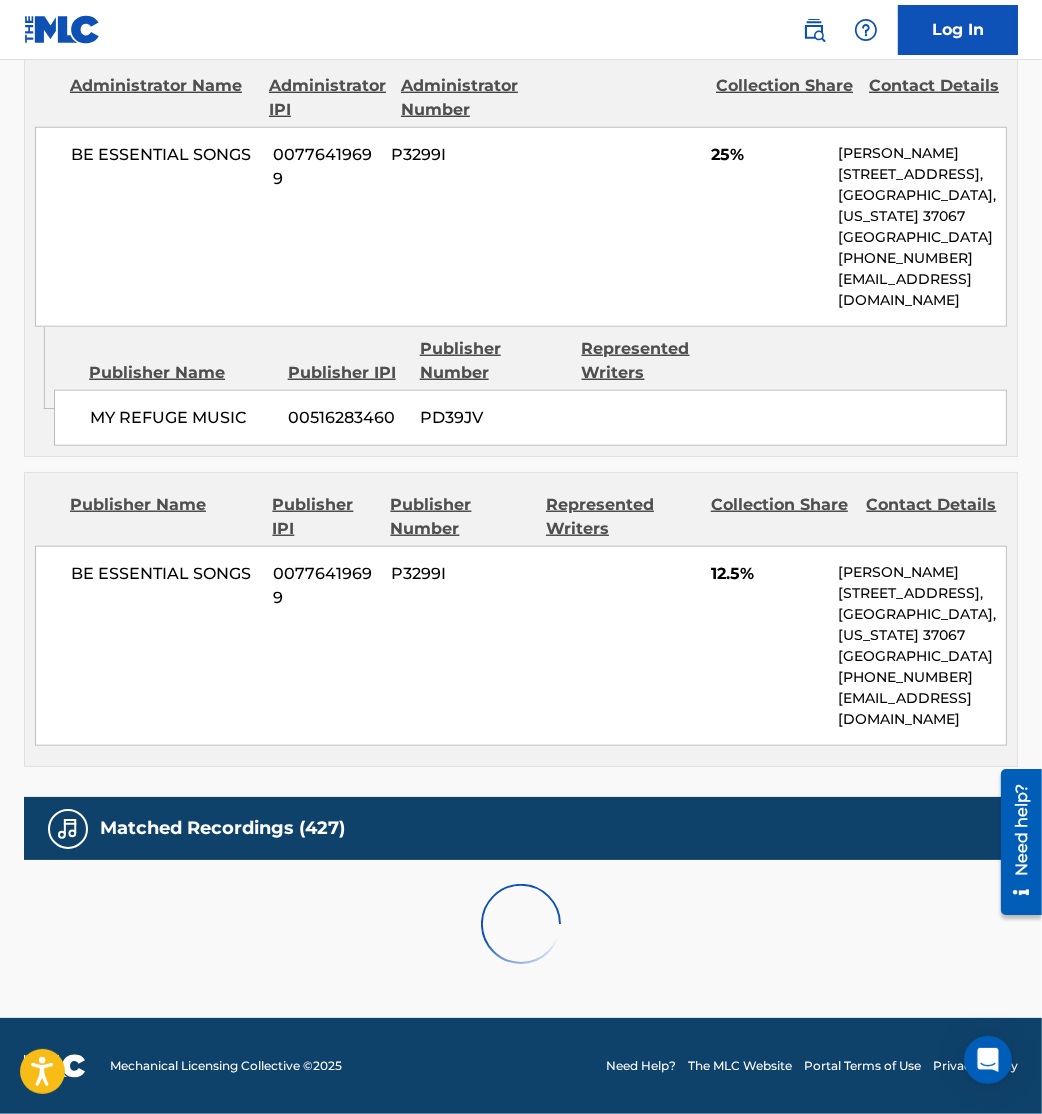 scroll, scrollTop: 2666, scrollLeft: 0, axis: vertical 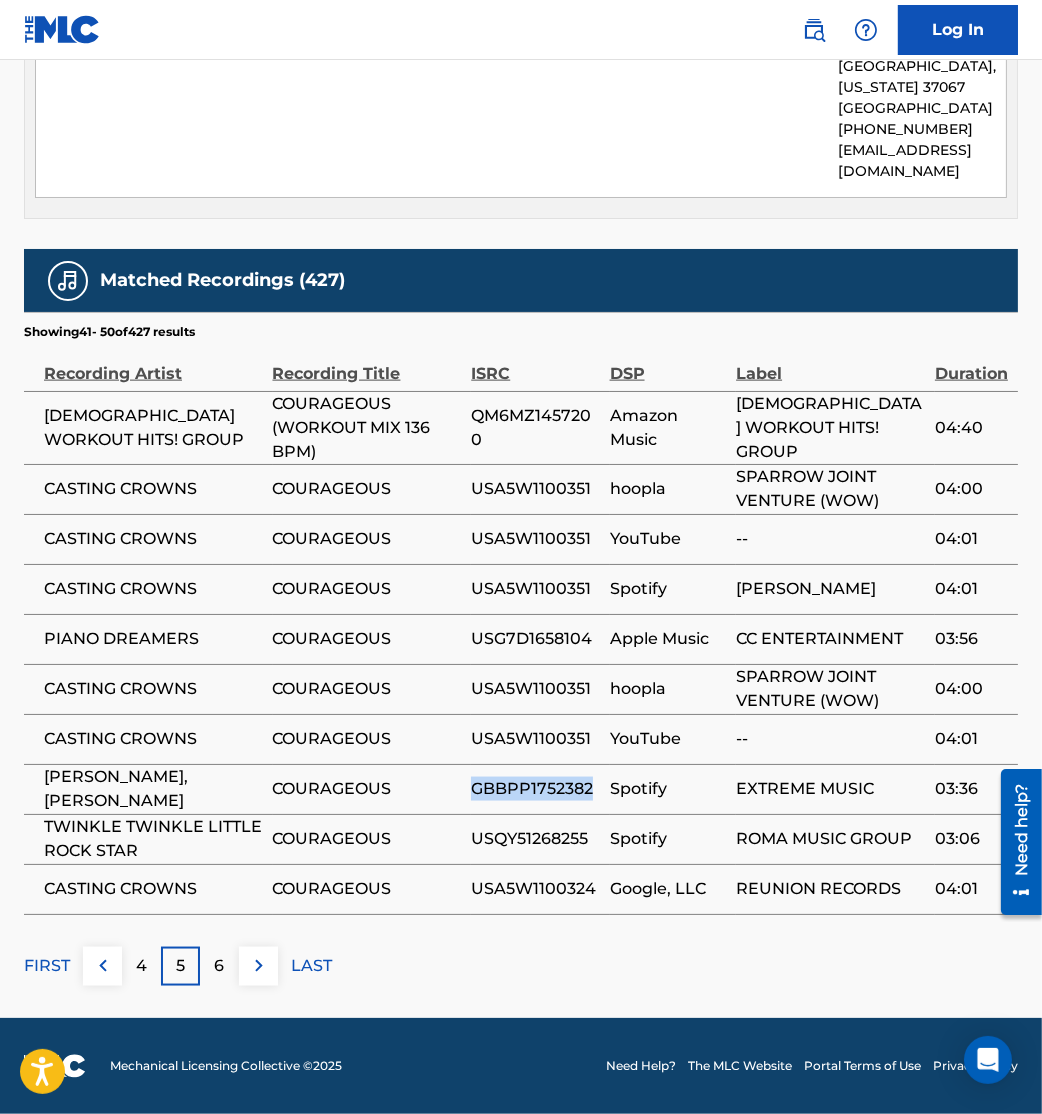 drag, startPoint x: 470, startPoint y: 793, endPoint x: 590, endPoint y: 796, distance: 120.03749 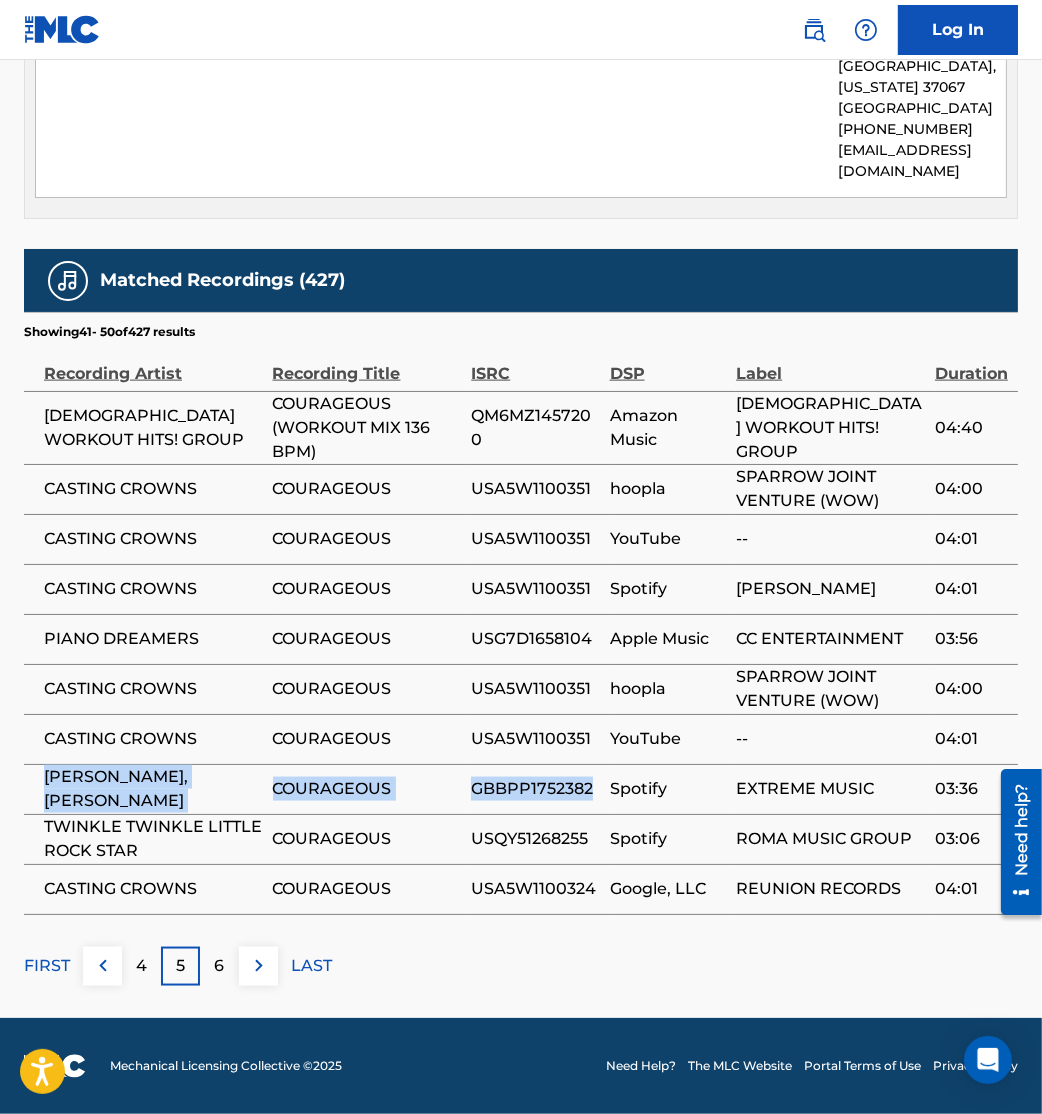drag, startPoint x: 41, startPoint y: 784, endPoint x: 597, endPoint y: 794, distance: 556.0899 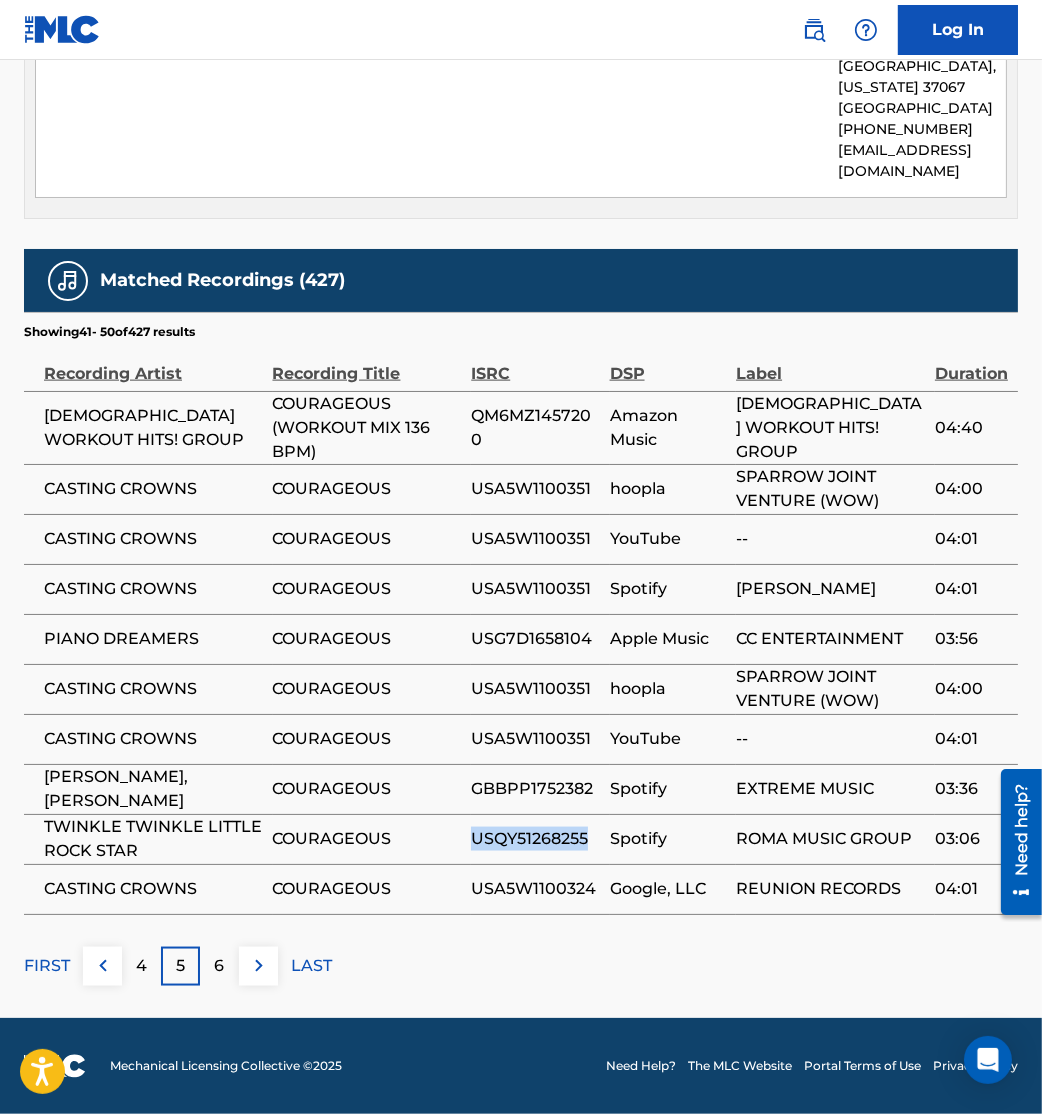 drag, startPoint x: 466, startPoint y: 853, endPoint x: 596, endPoint y: 832, distance: 131.68523 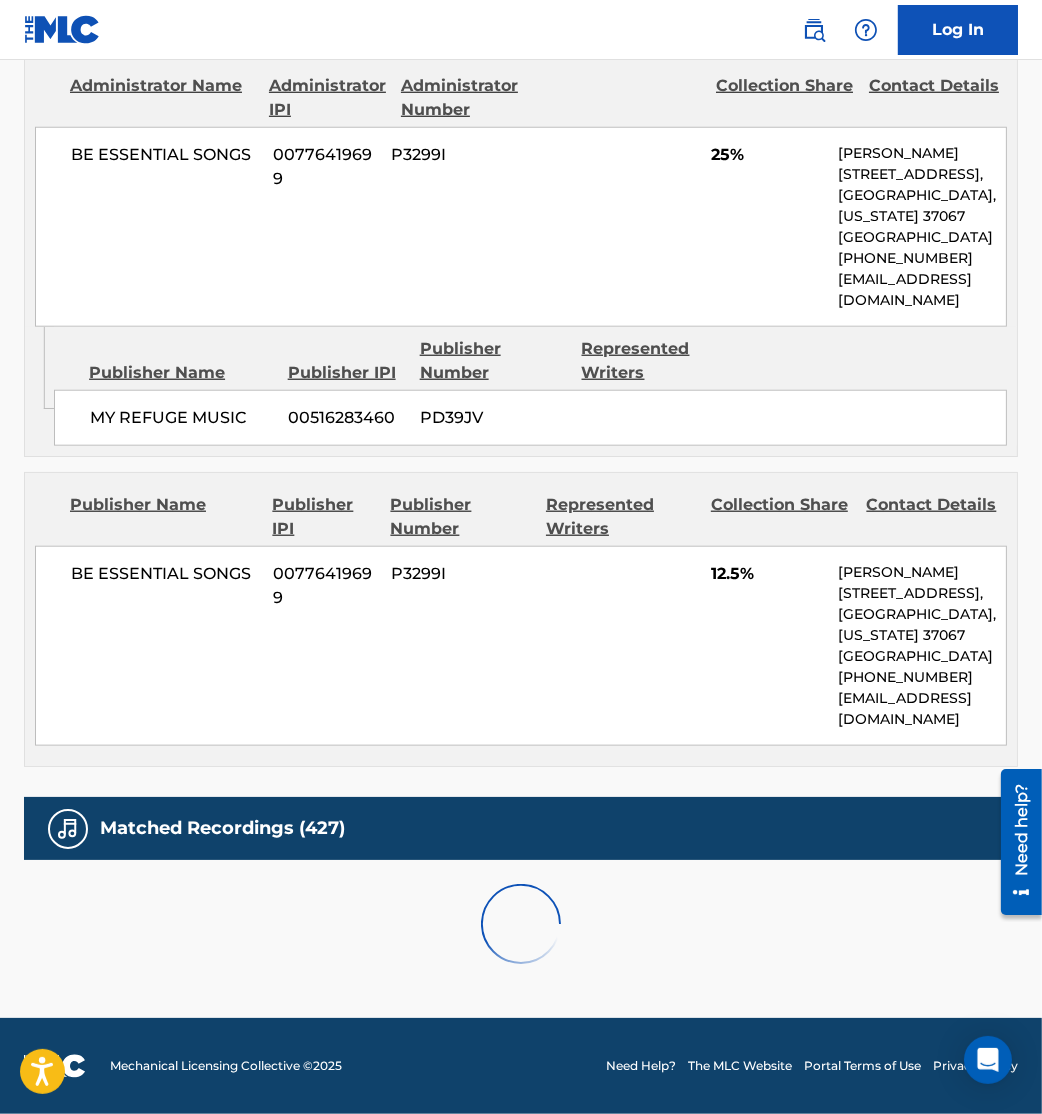 scroll, scrollTop: 2666, scrollLeft: 0, axis: vertical 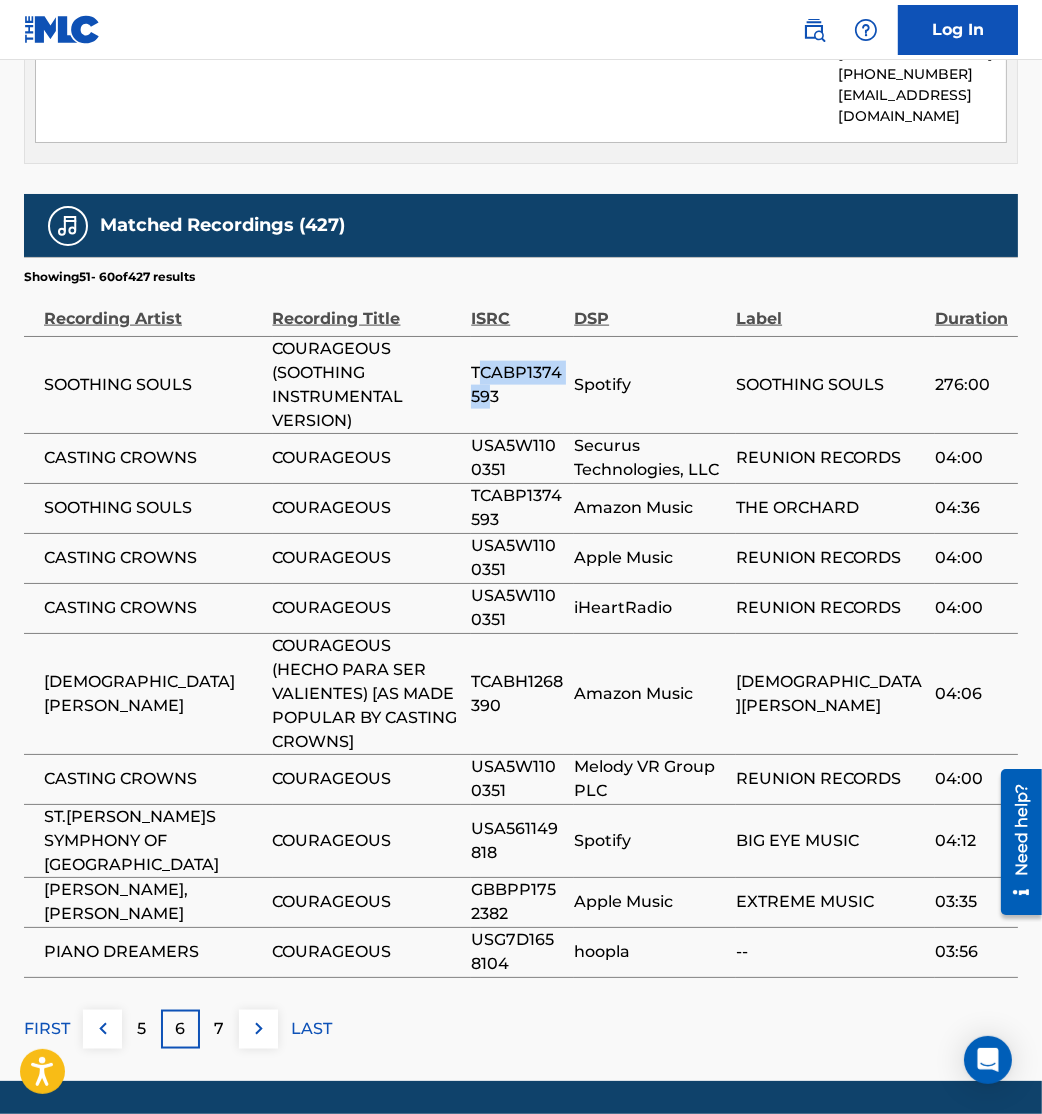 drag, startPoint x: 480, startPoint y: 425, endPoint x: 486, endPoint y: 440, distance: 16.155495 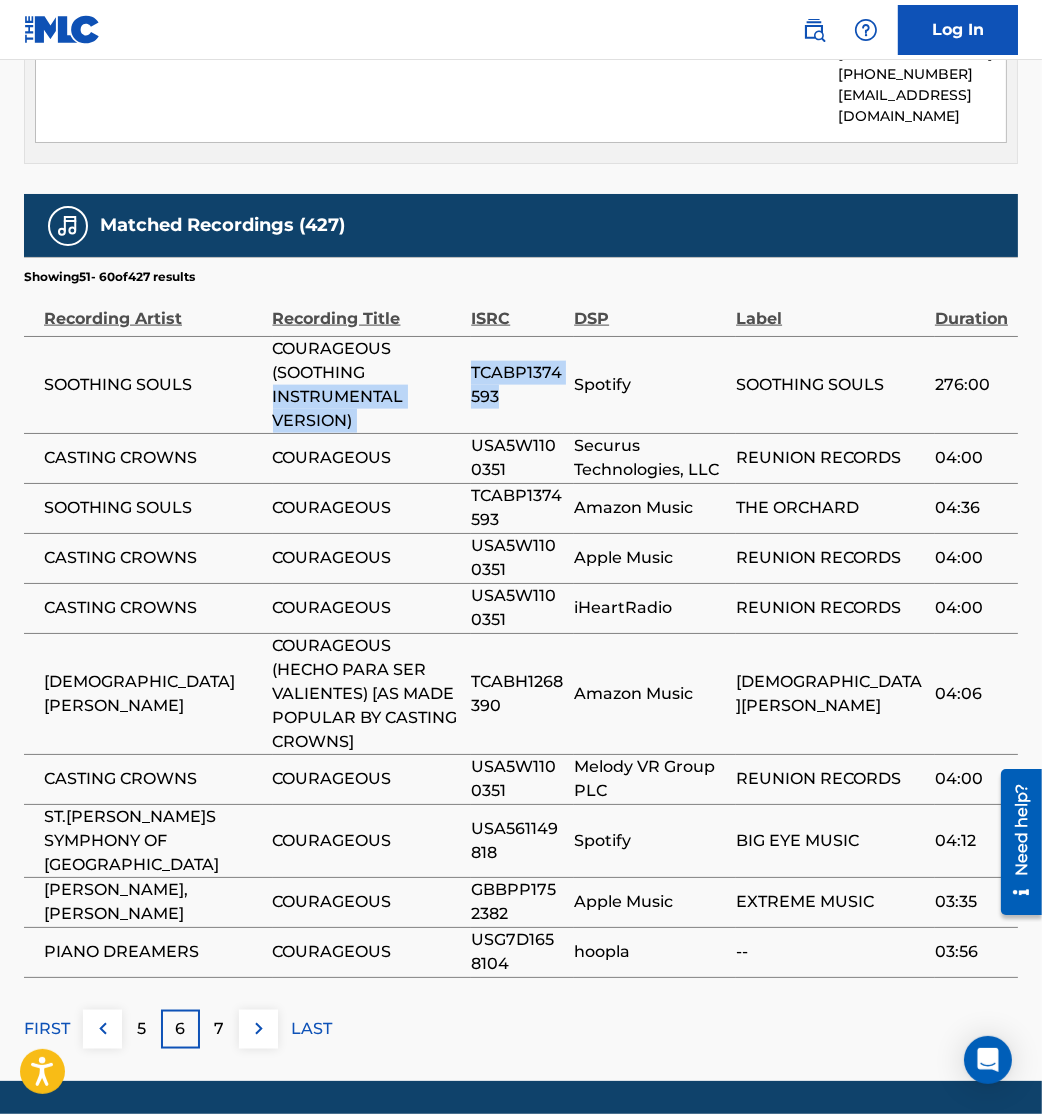 drag, startPoint x: 486, startPoint y: 440, endPoint x: 517, endPoint y: 461, distance: 37.44329 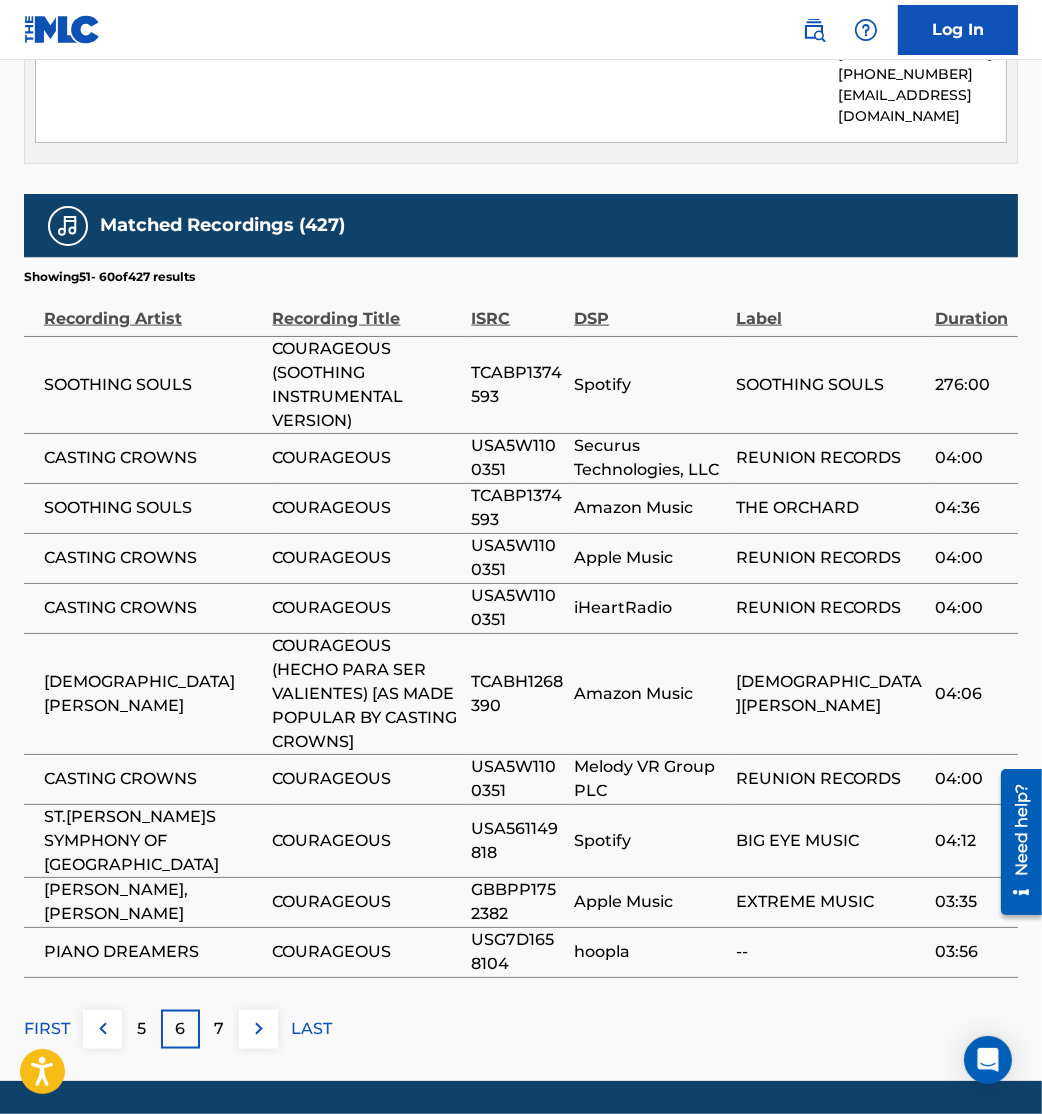 drag, startPoint x: 517, startPoint y: 461, endPoint x: 460, endPoint y: 407, distance: 78.51752 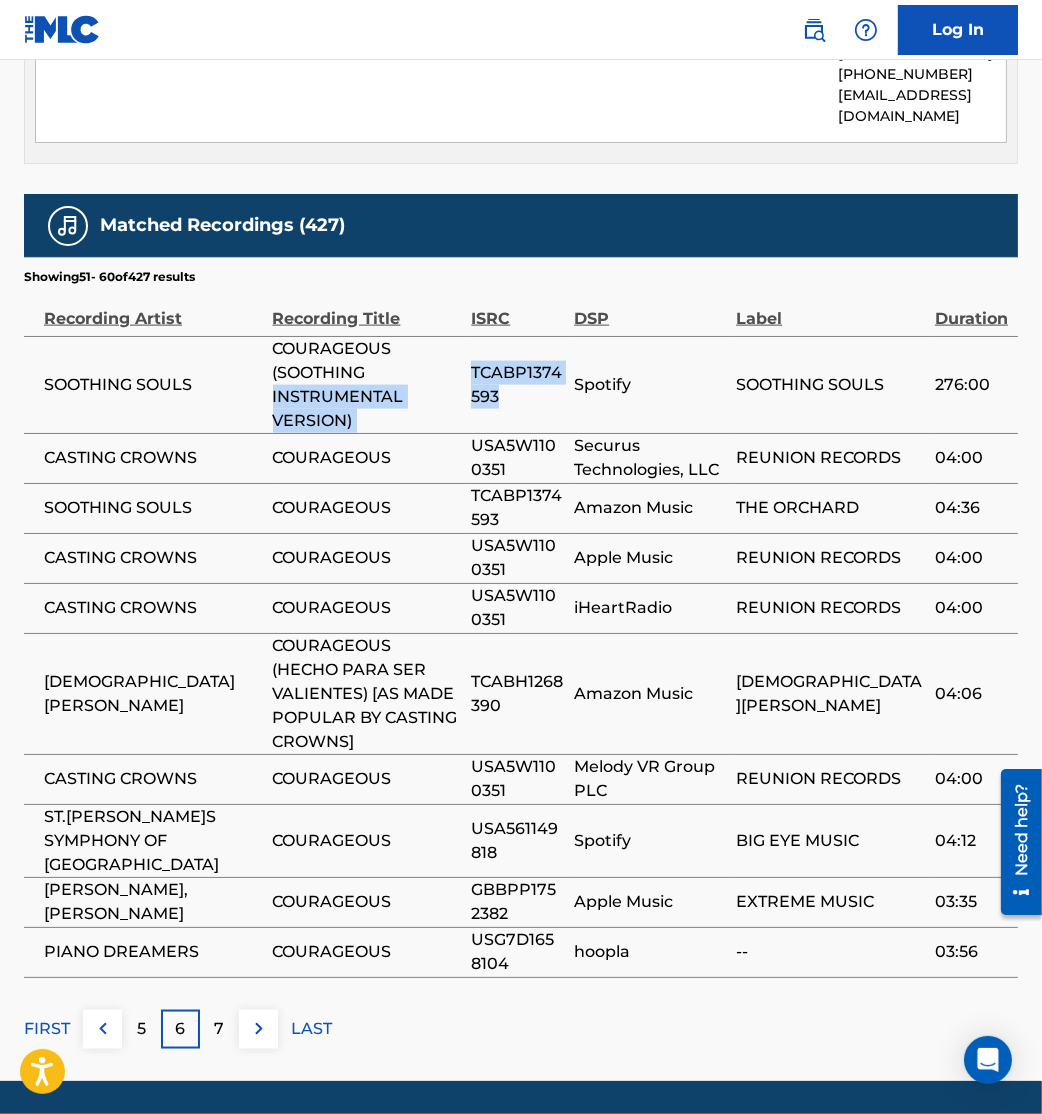 drag, startPoint x: 470, startPoint y: 426, endPoint x: 509, endPoint y: 458, distance: 50.447994 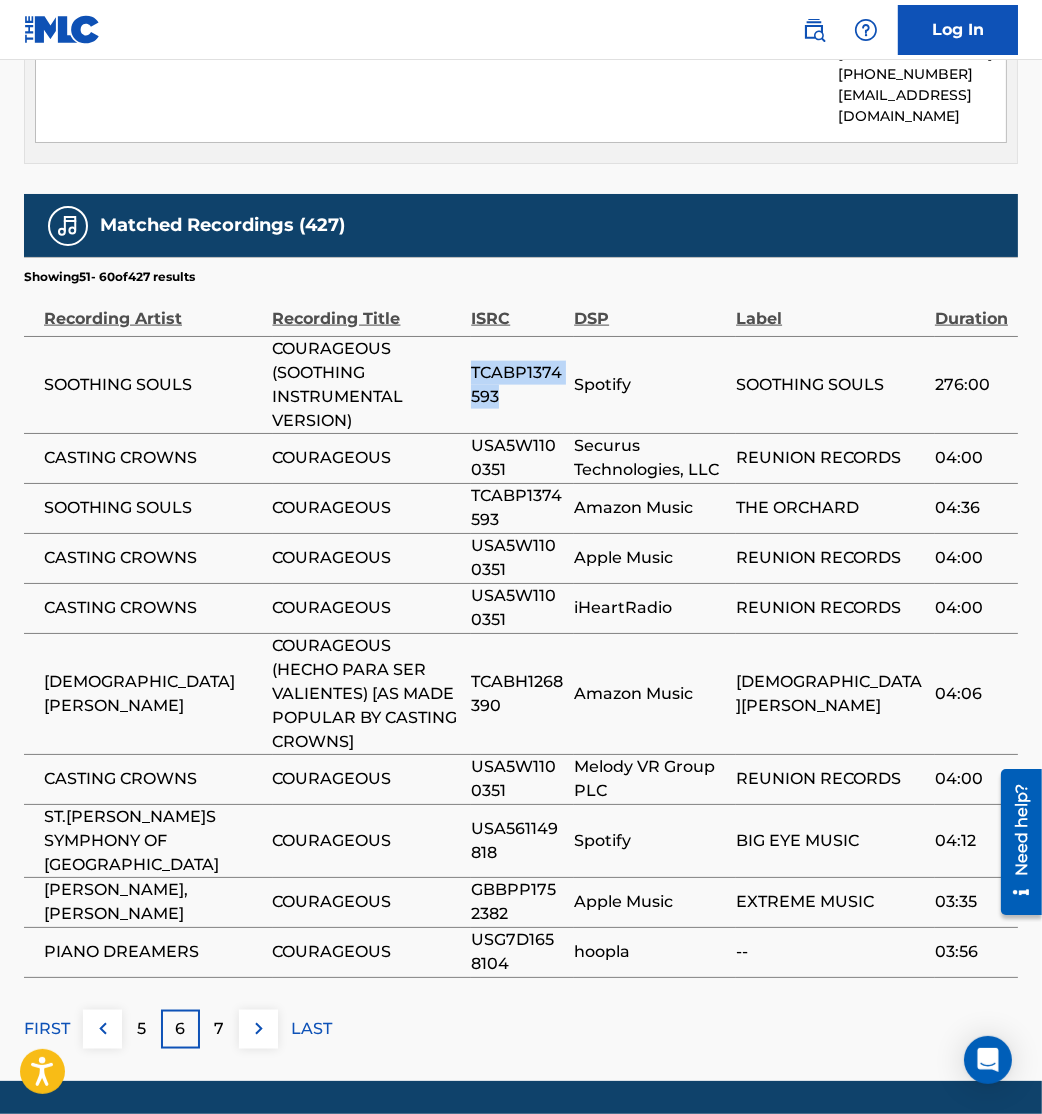 drag, startPoint x: 499, startPoint y: 457, endPoint x: 476, endPoint y: 433, distance: 33.24154 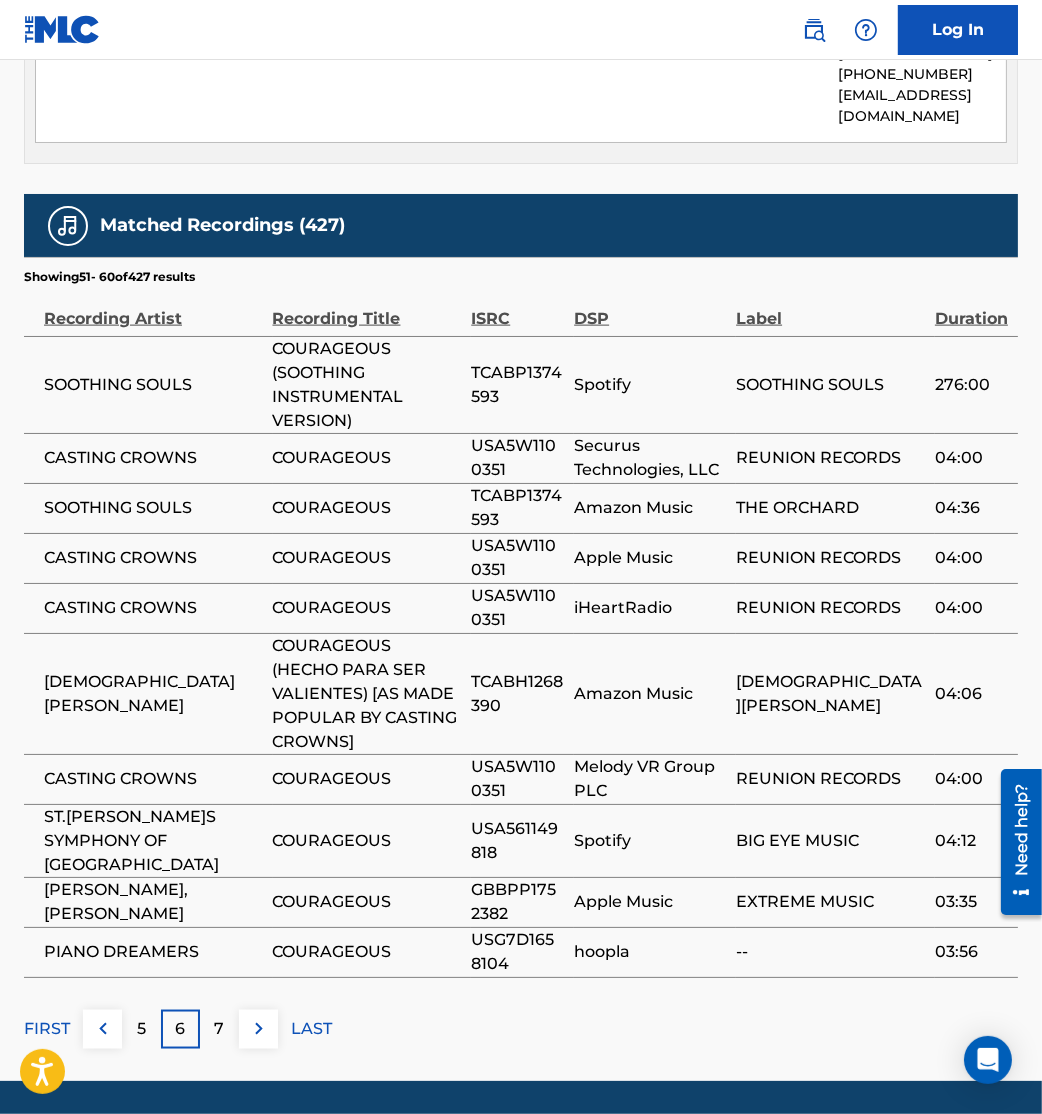 click on "TCABH1268390" at bounding box center (517, 694) 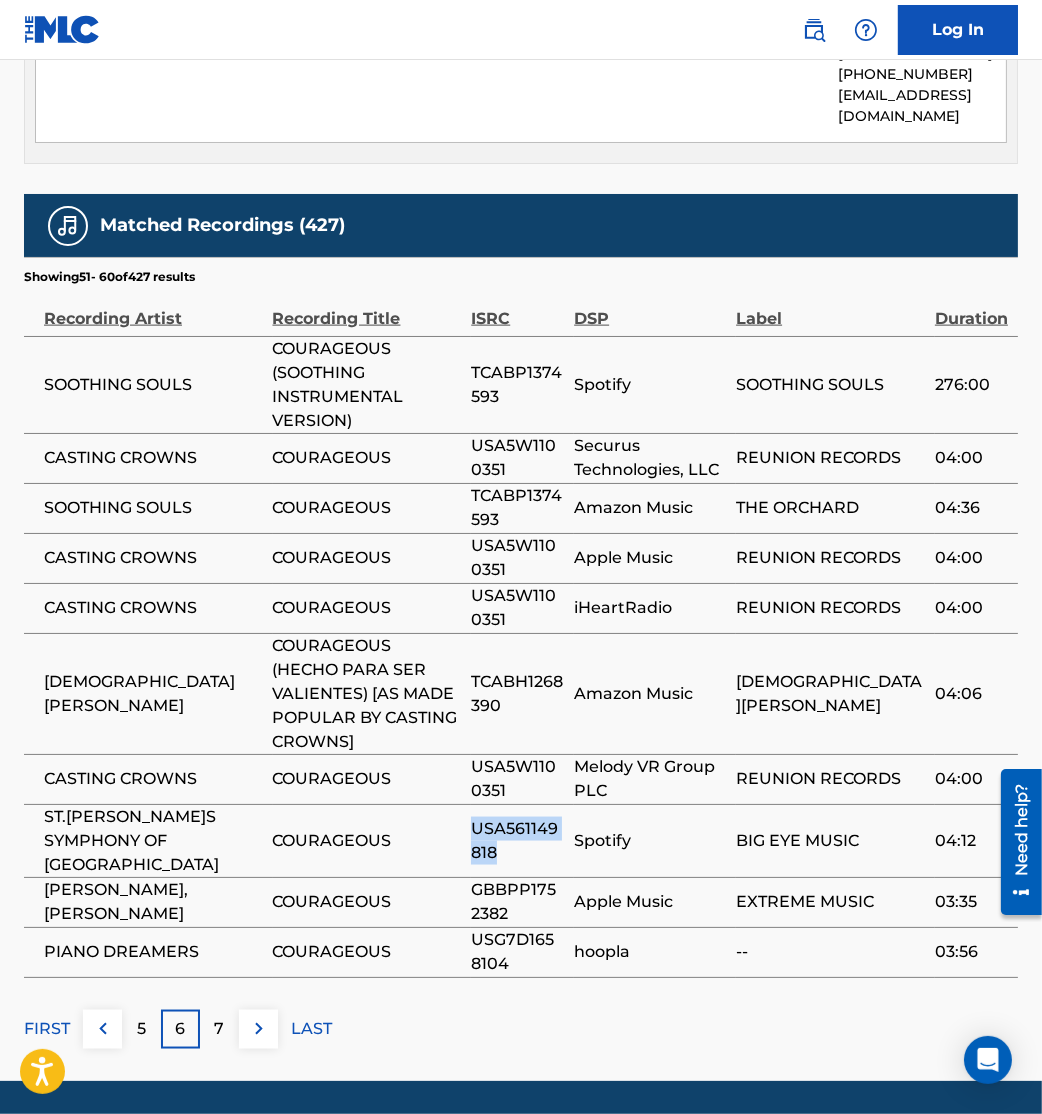 drag, startPoint x: 453, startPoint y: 872, endPoint x: 510, endPoint y: 890, distance: 59.77458 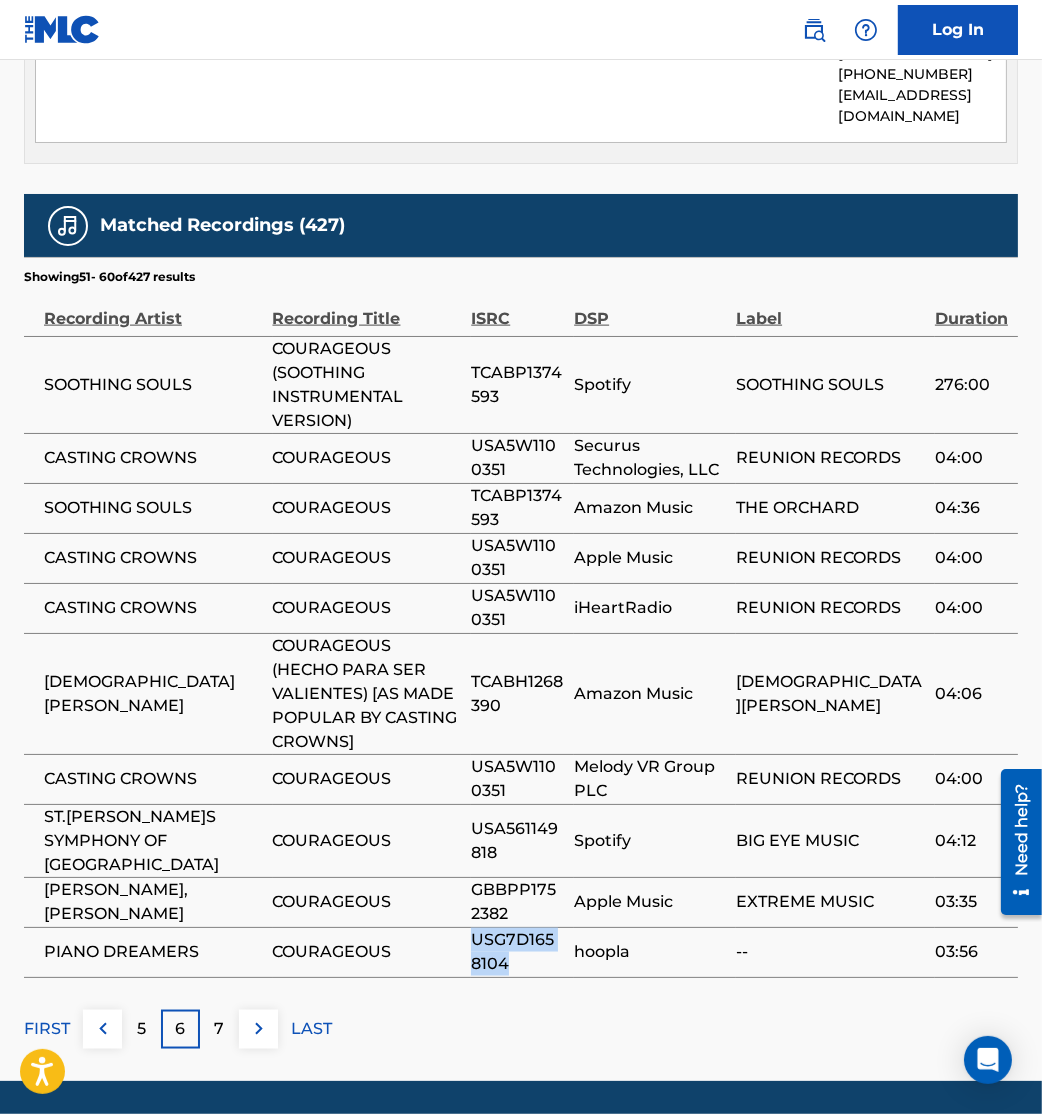 drag, startPoint x: 445, startPoint y: 973, endPoint x: 520, endPoint y: 998, distance: 79.05694 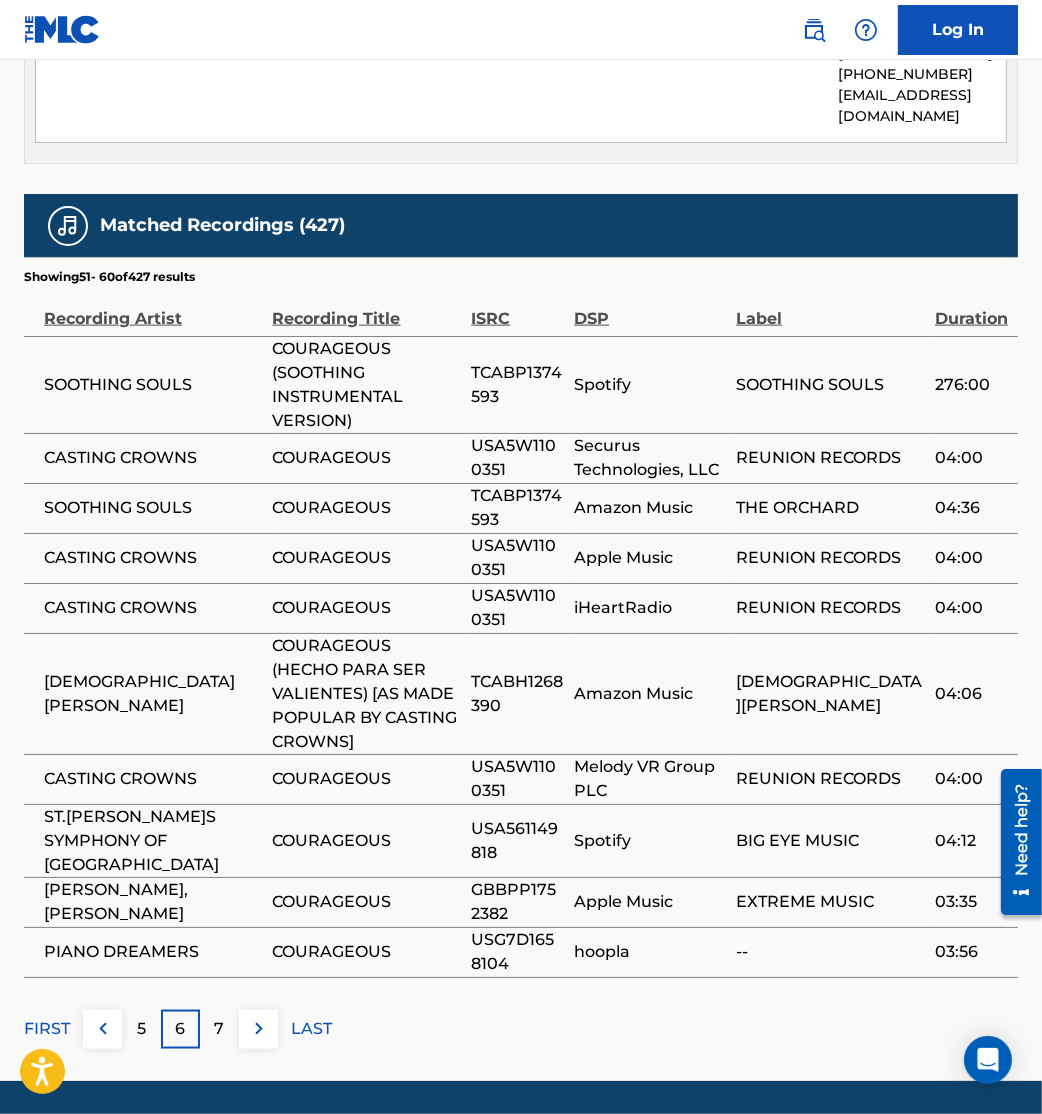 click at bounding box center (259, 1029) 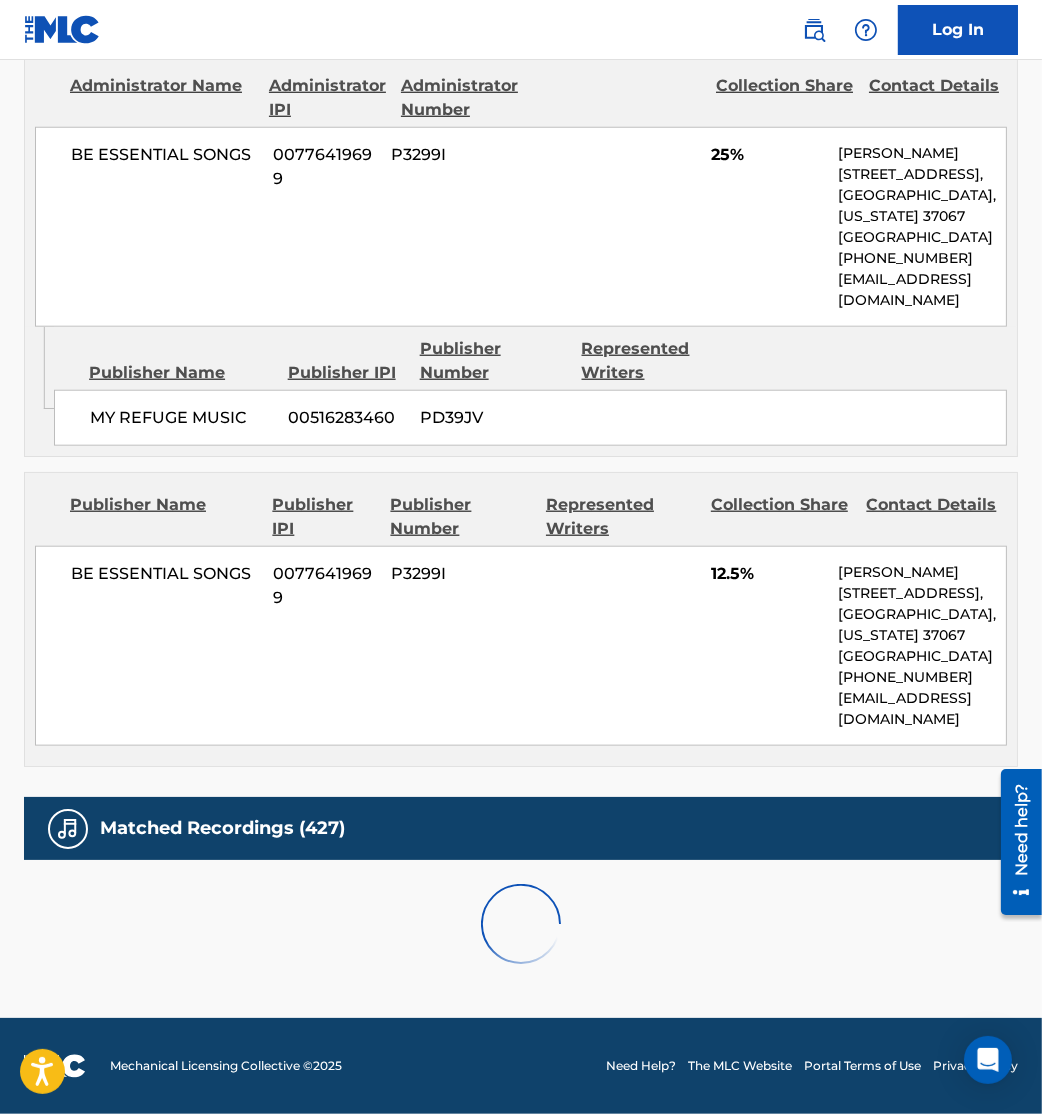scroll, scrollTop: 2666, scrollLeft: 0, axis: vertical 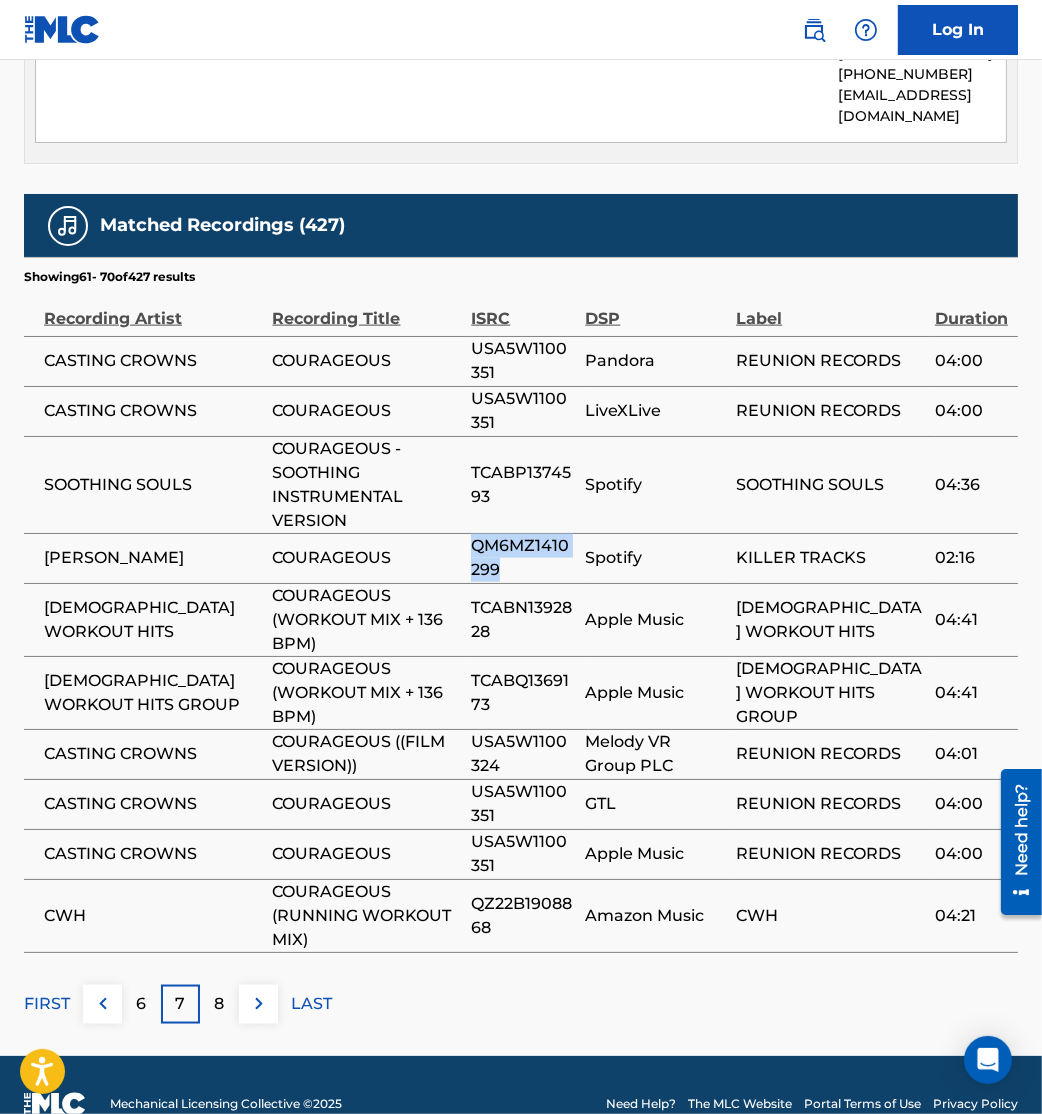 drag, startPoint x: 470, startPoint y: 600, endPoint x: 523, endPoint y: 632, distance: 61.91123 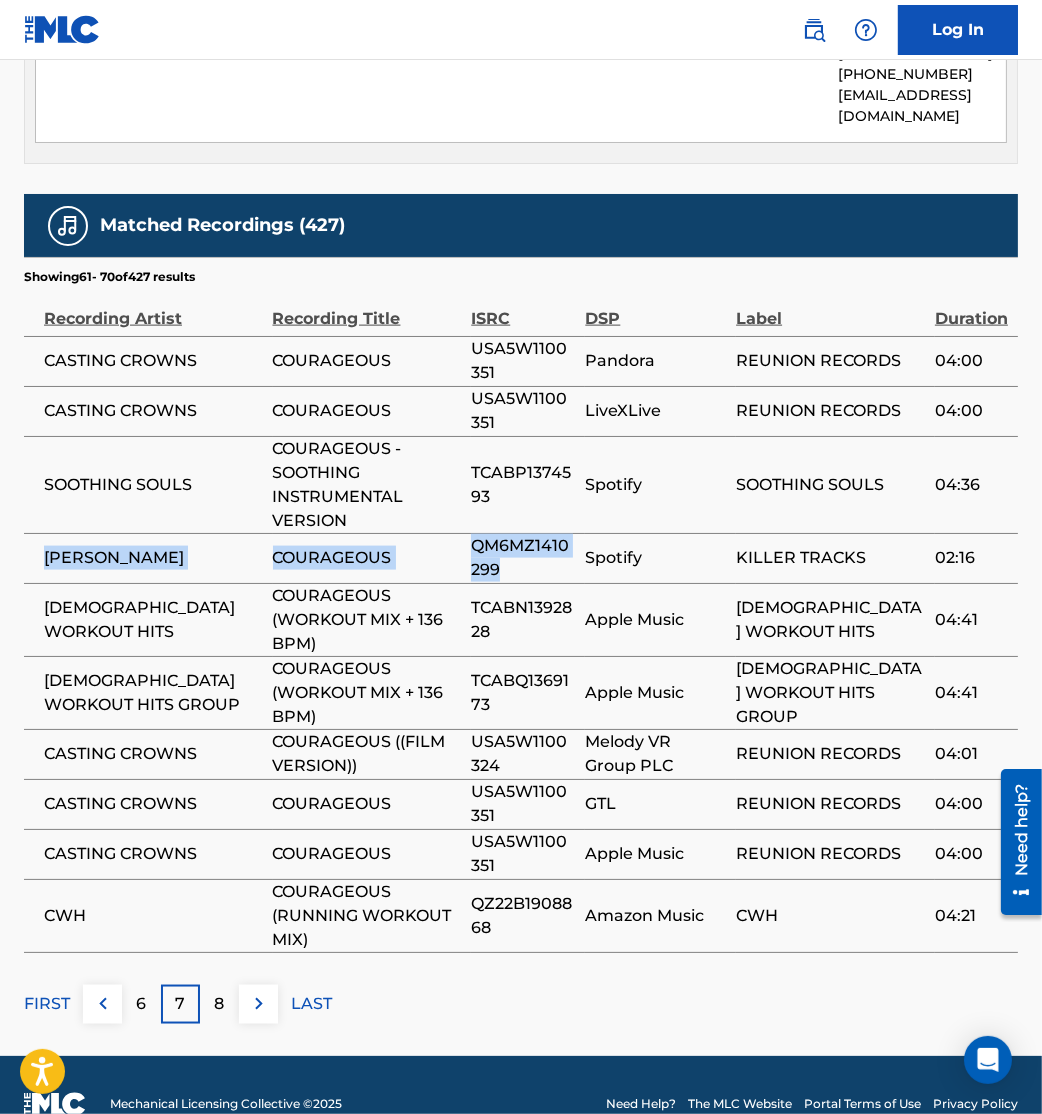 drag, startPoint x: 46, startPoint y: 610, endPoint x: 535, endPoint y: 610, distance: 489 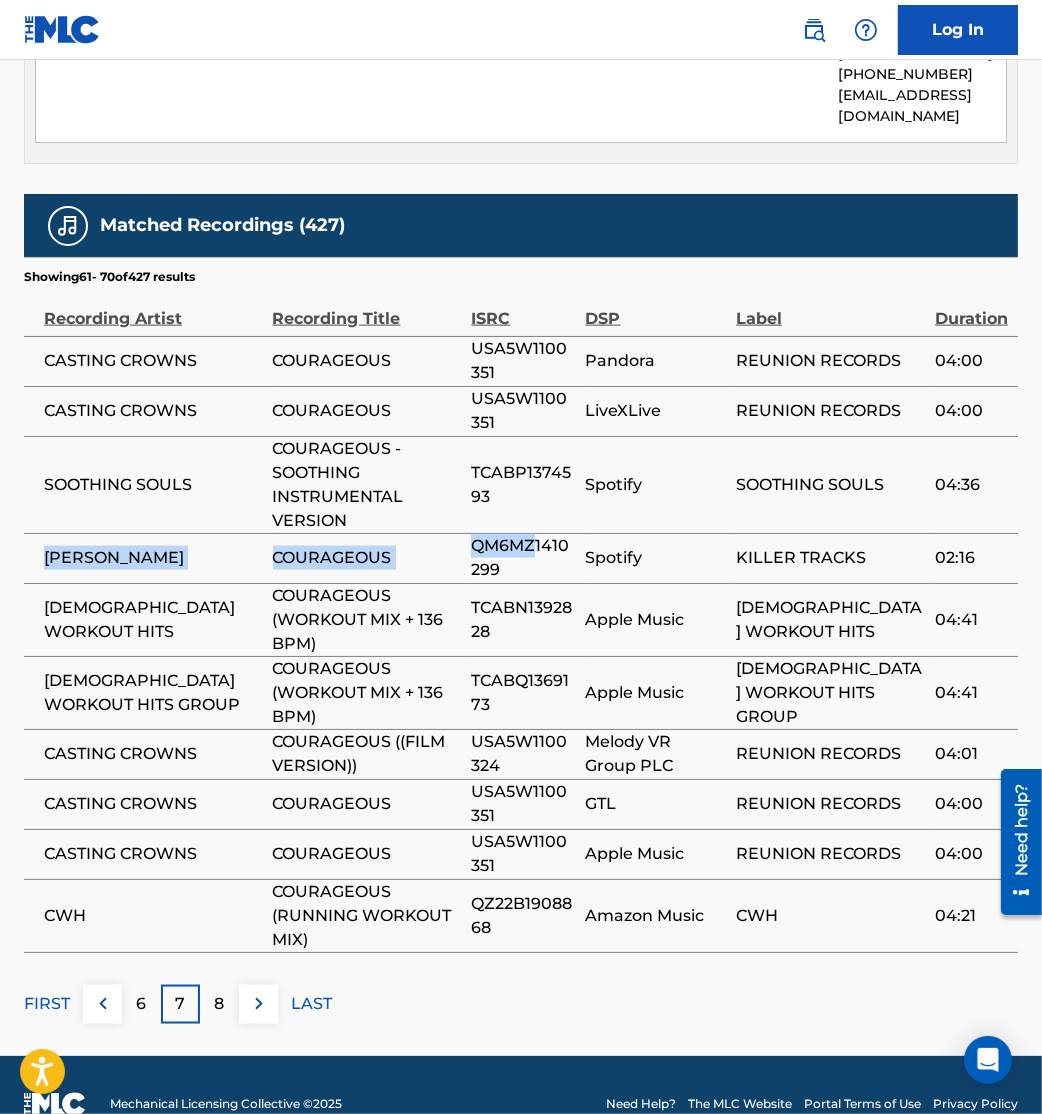 click on "[PERSON_NAME]" at bounding box center (153, 558) 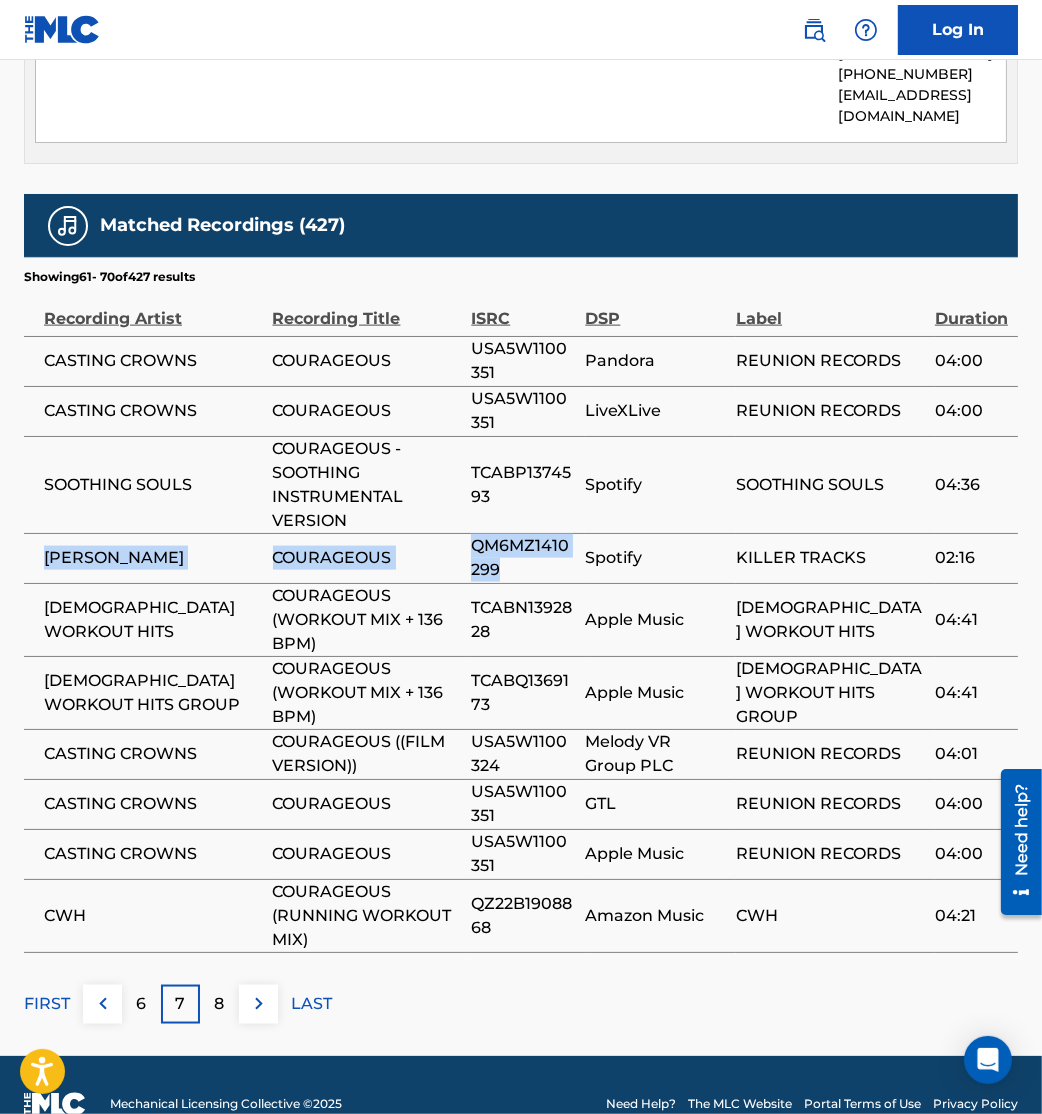 drag, startPoint x: 49, startPoint y: 613, endPoint x: 542, endPoint y: 619, distance: 493.0365 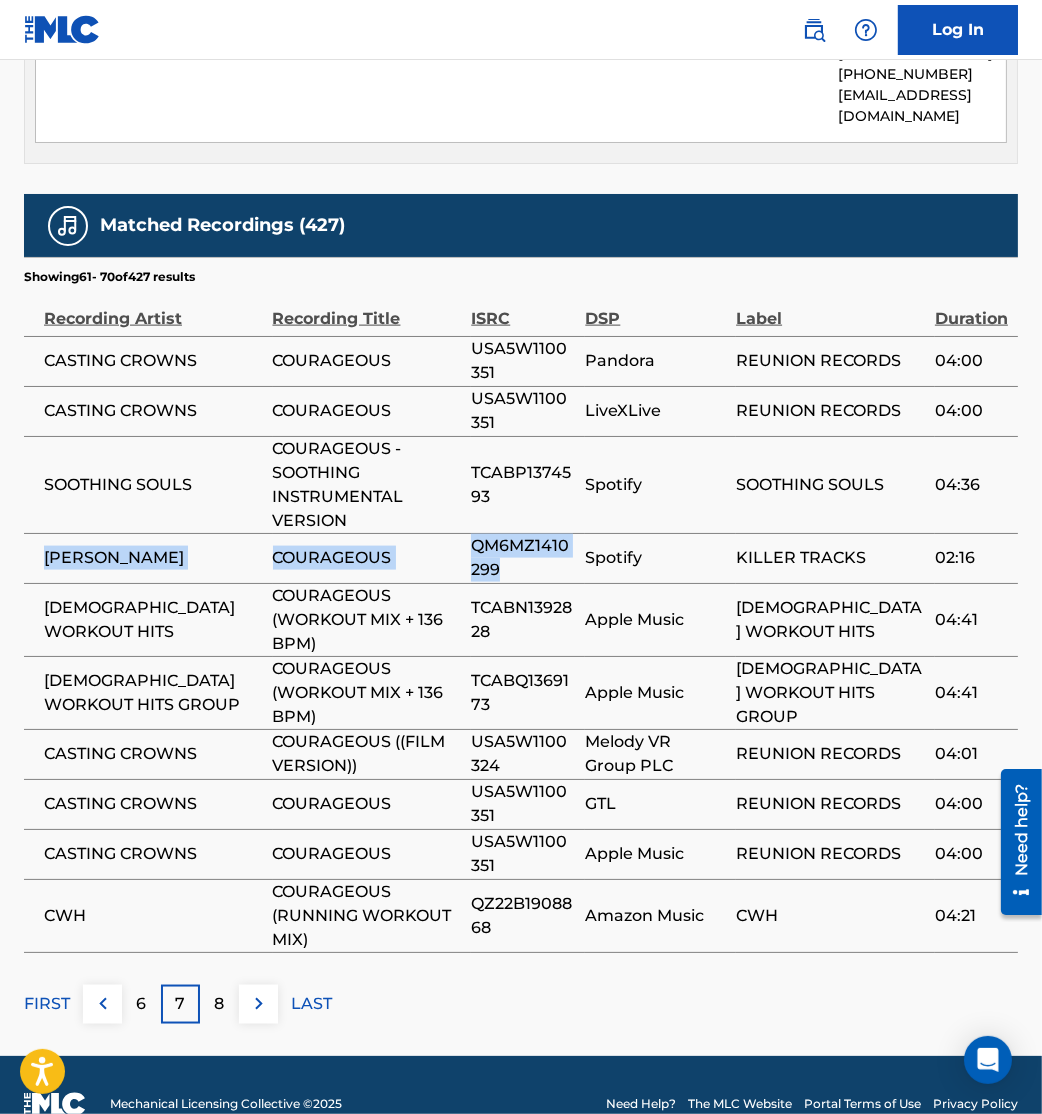 click at bounding box center [259, 1004] 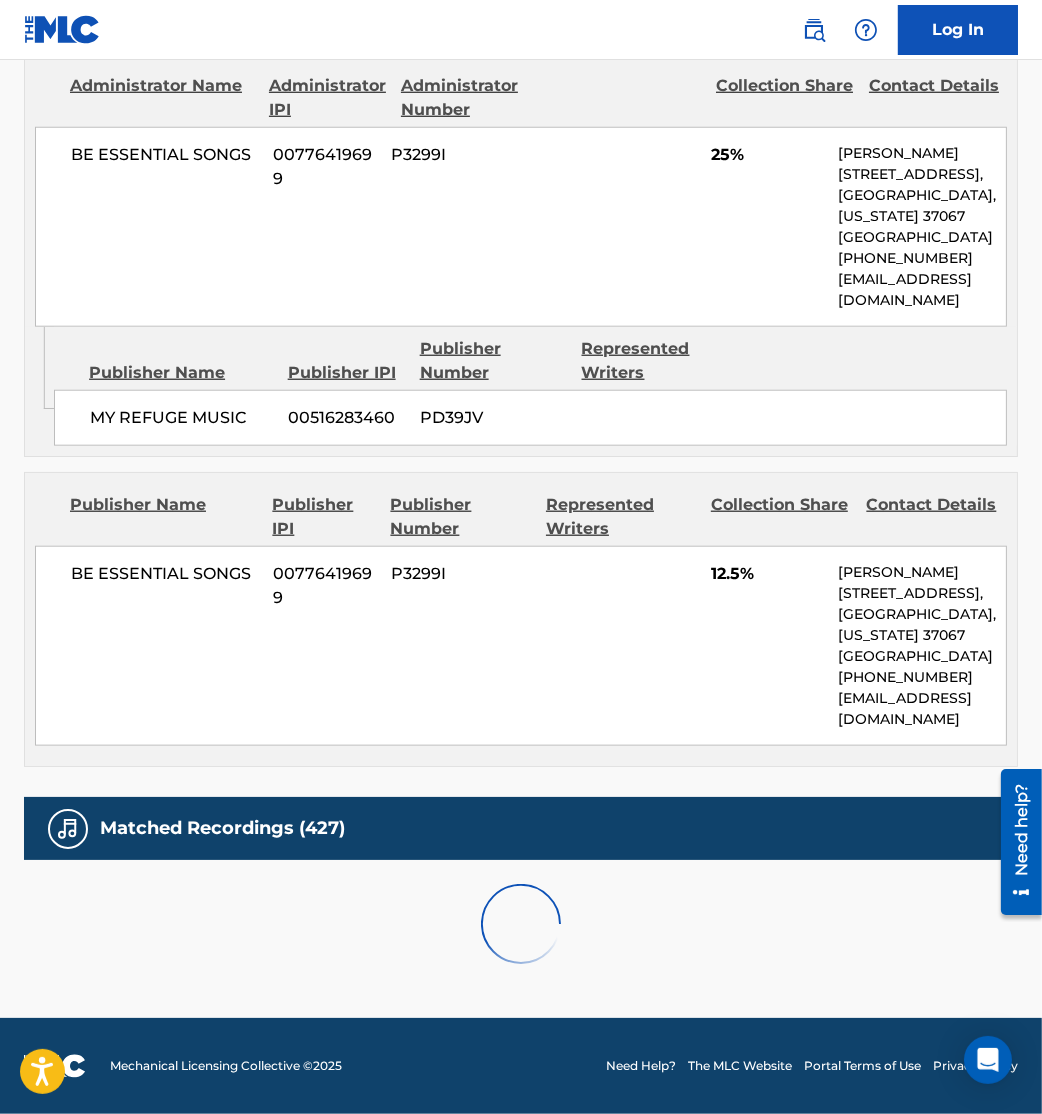 scroll, scrollTop: 2666, scrollLeft: 0, axis: vertical 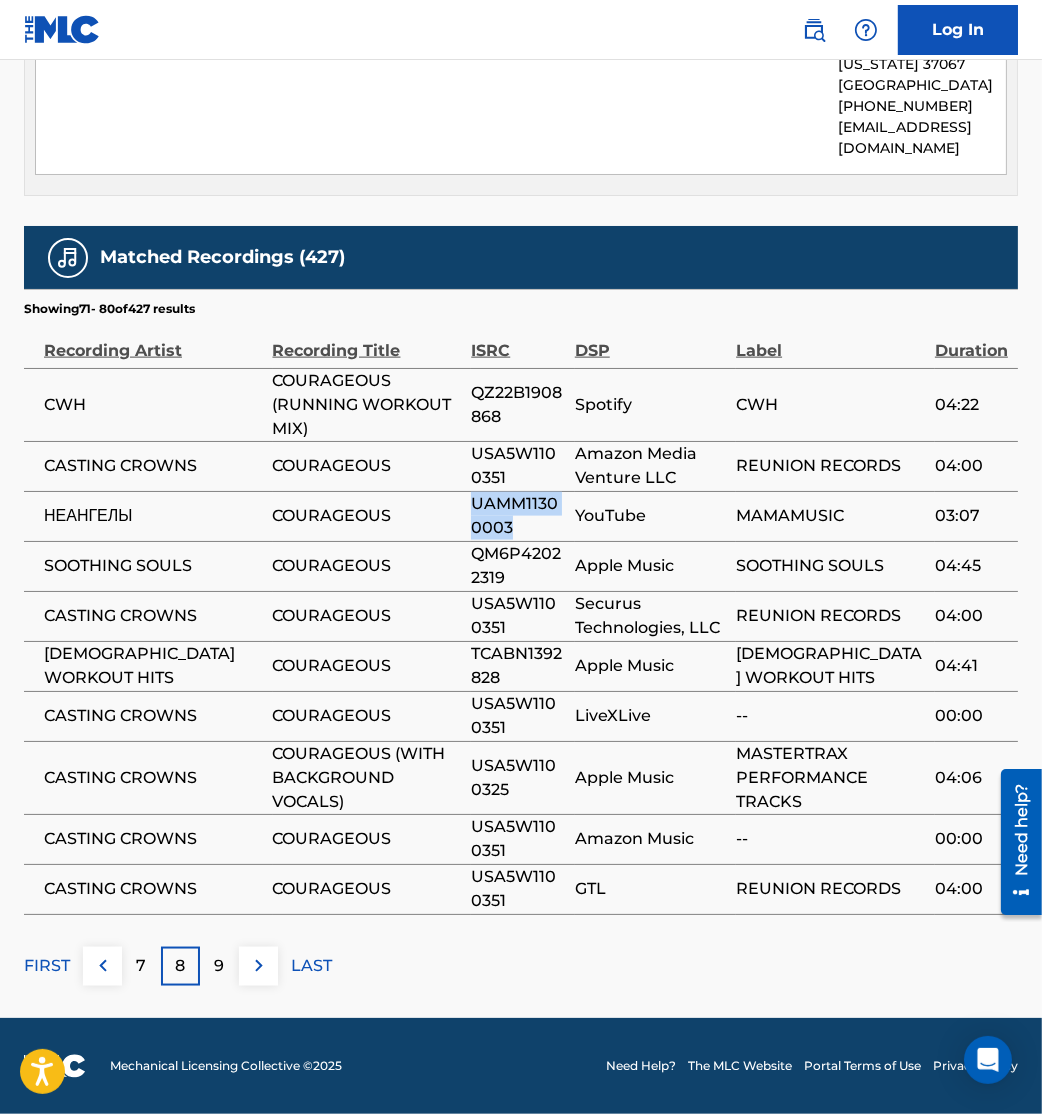 drag, startPoint x: 475, startPoint y: 530, endPoint x: 533, endPoint y: 559, distance: 64.84597 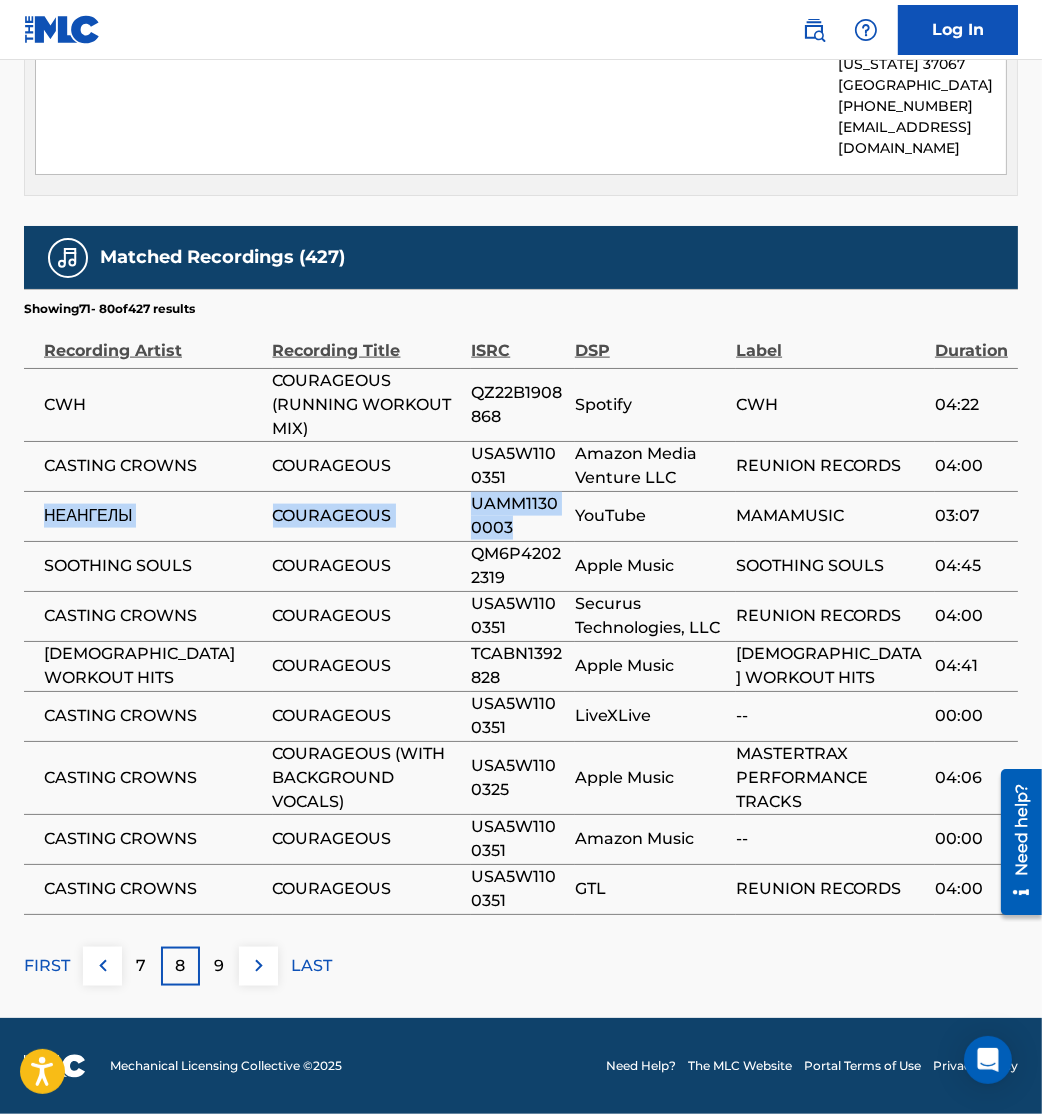 drag, startPoint x: 36, startPoint y: 544, endPoint x: 524, endPoint y: 546, distance: 488.0041 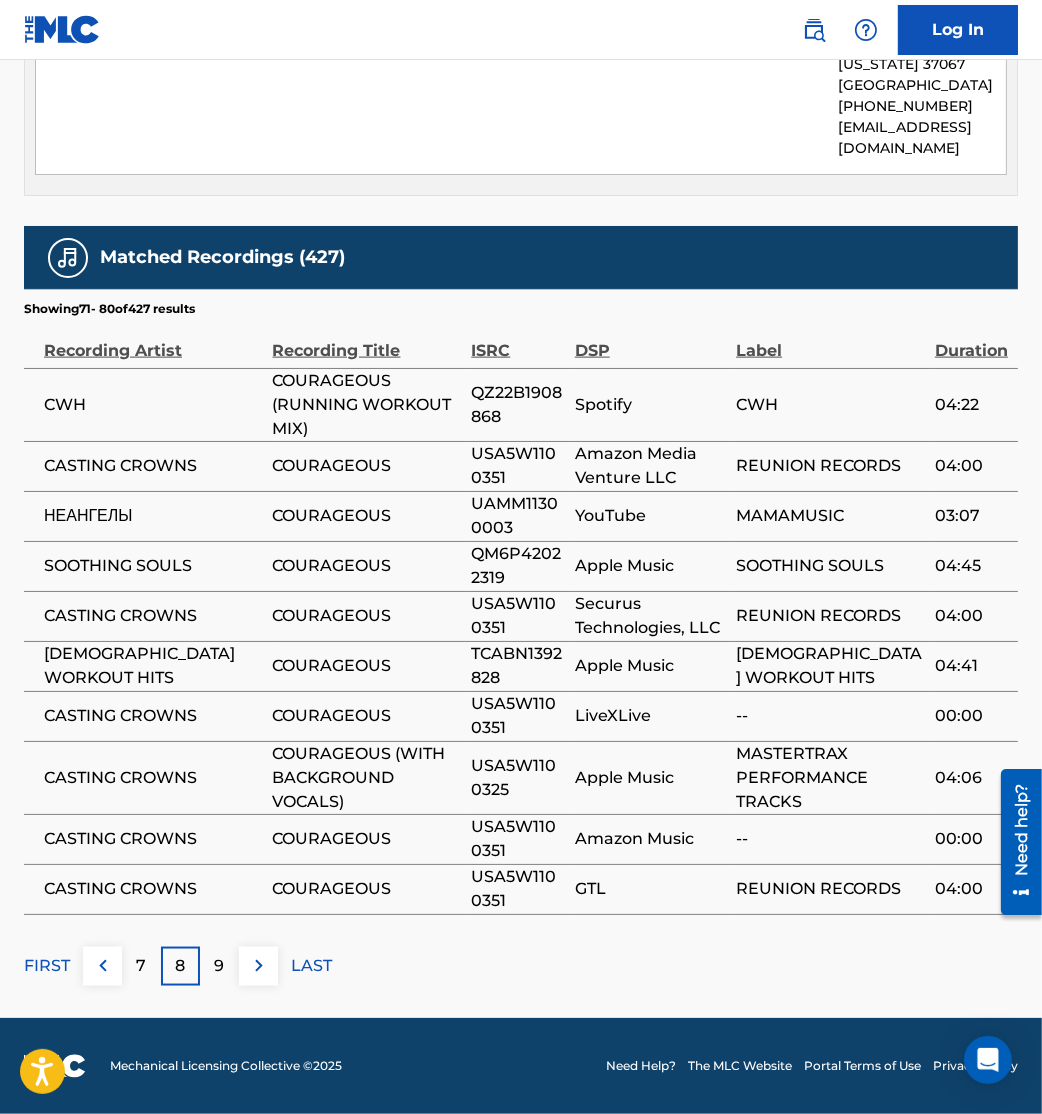 click at bounding box center [259, 966] 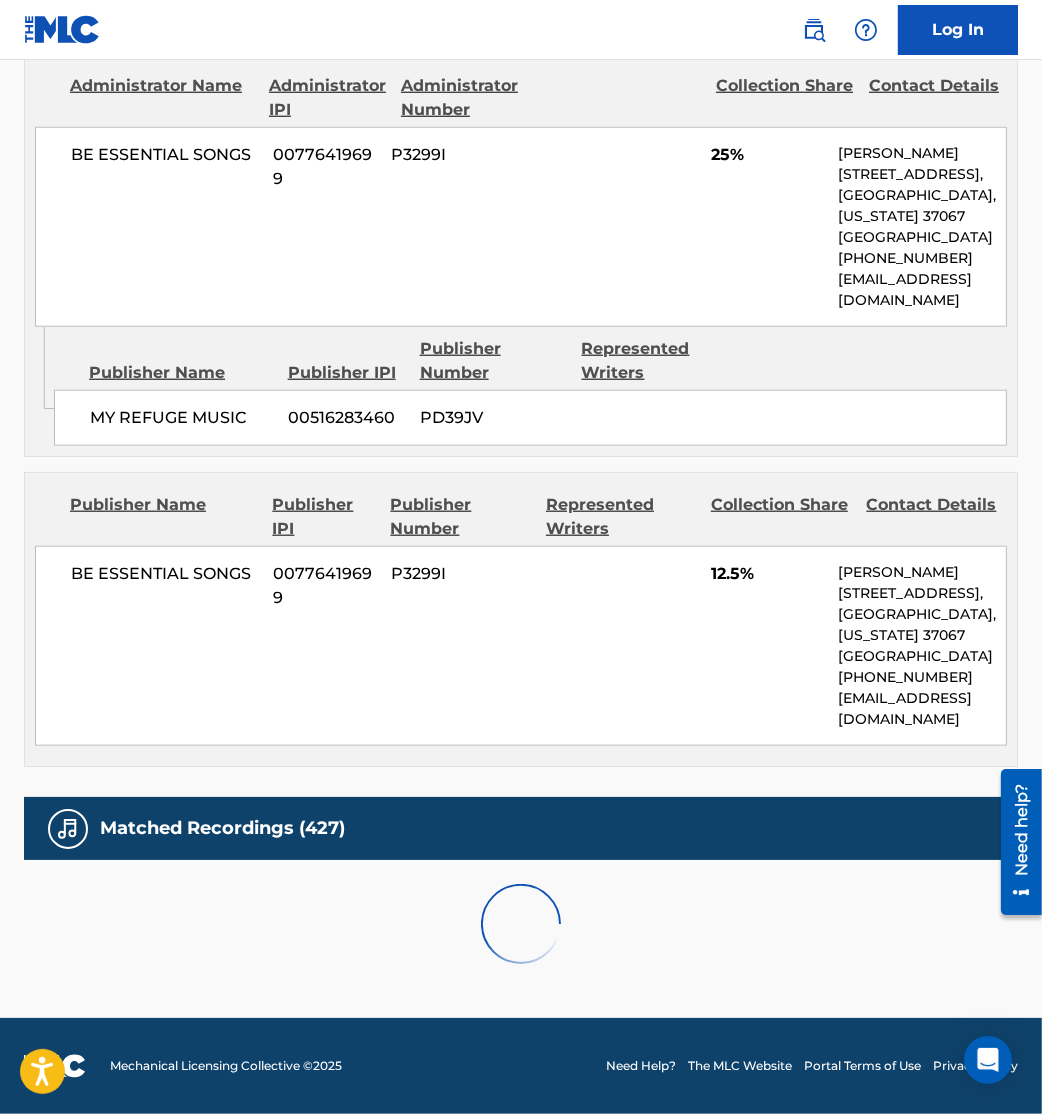 scroll, scrollTop: 2666, scrollLeft: 0, axis: vertical 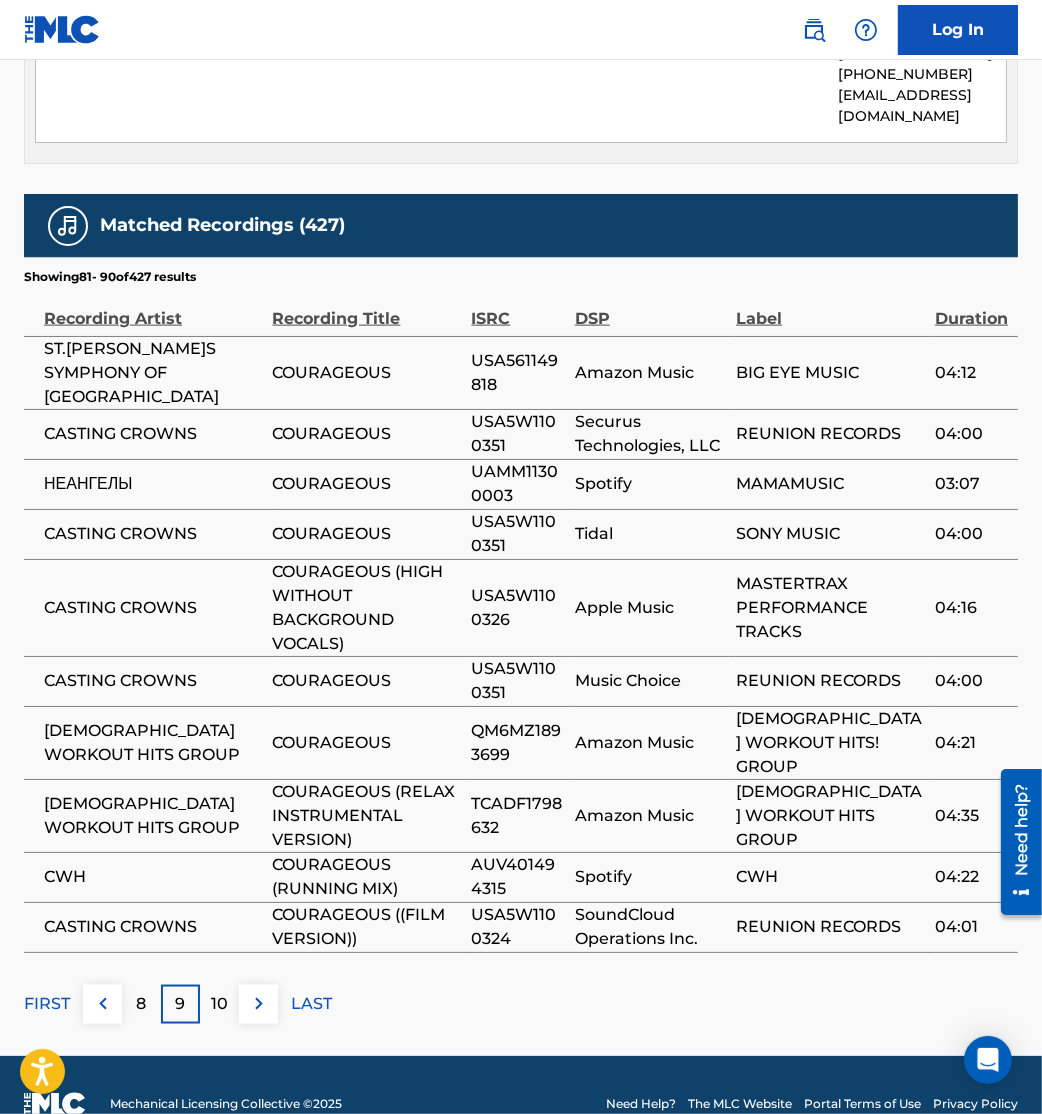 click at bounding box center [259, 1004] 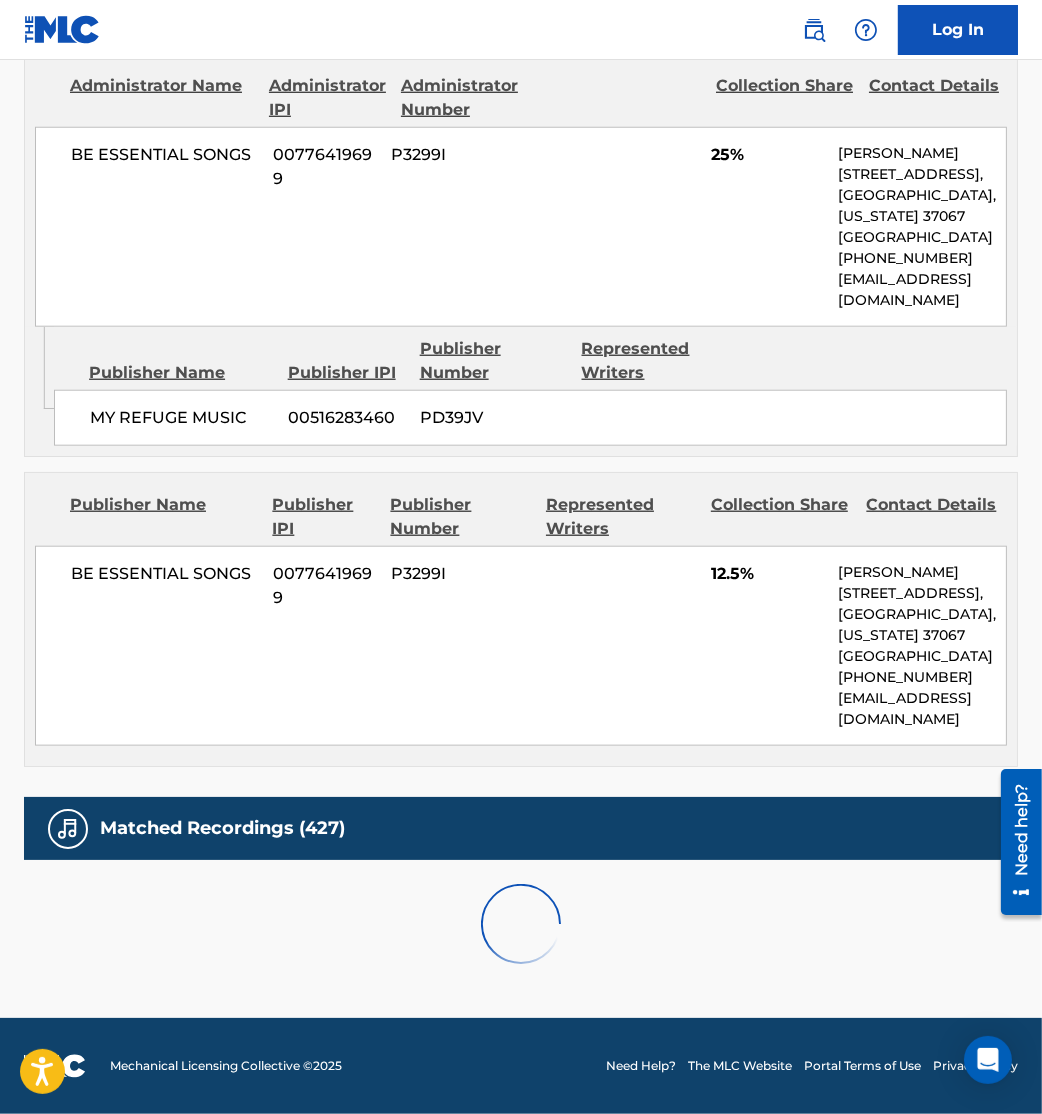 scroll, scrollTop: 2666, scrollLeft: 0, axis: vertical 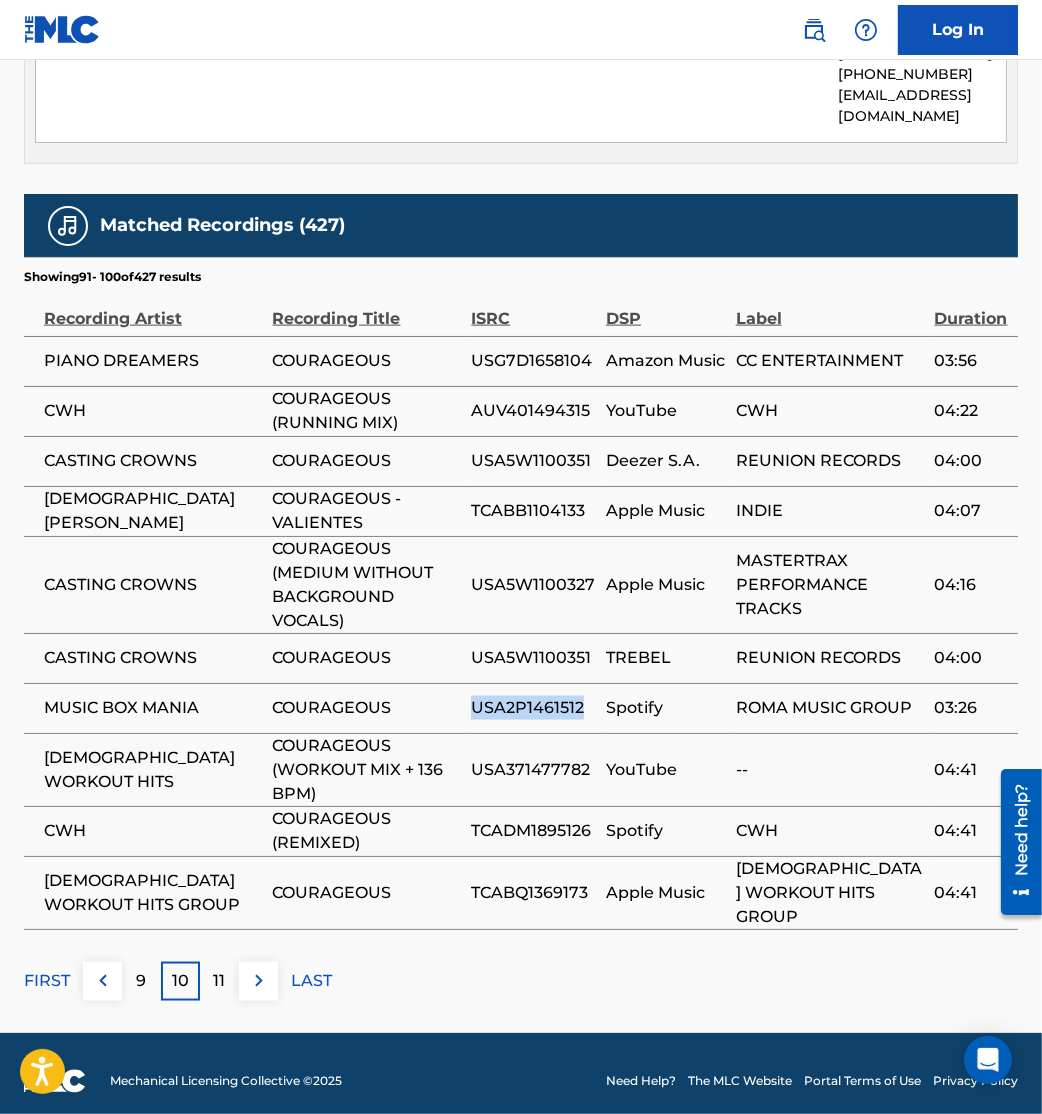 drag, startPoint x: 475, startPoint y: 761, endPoint x: 580, endPoint y: 776, distance: 106.06602 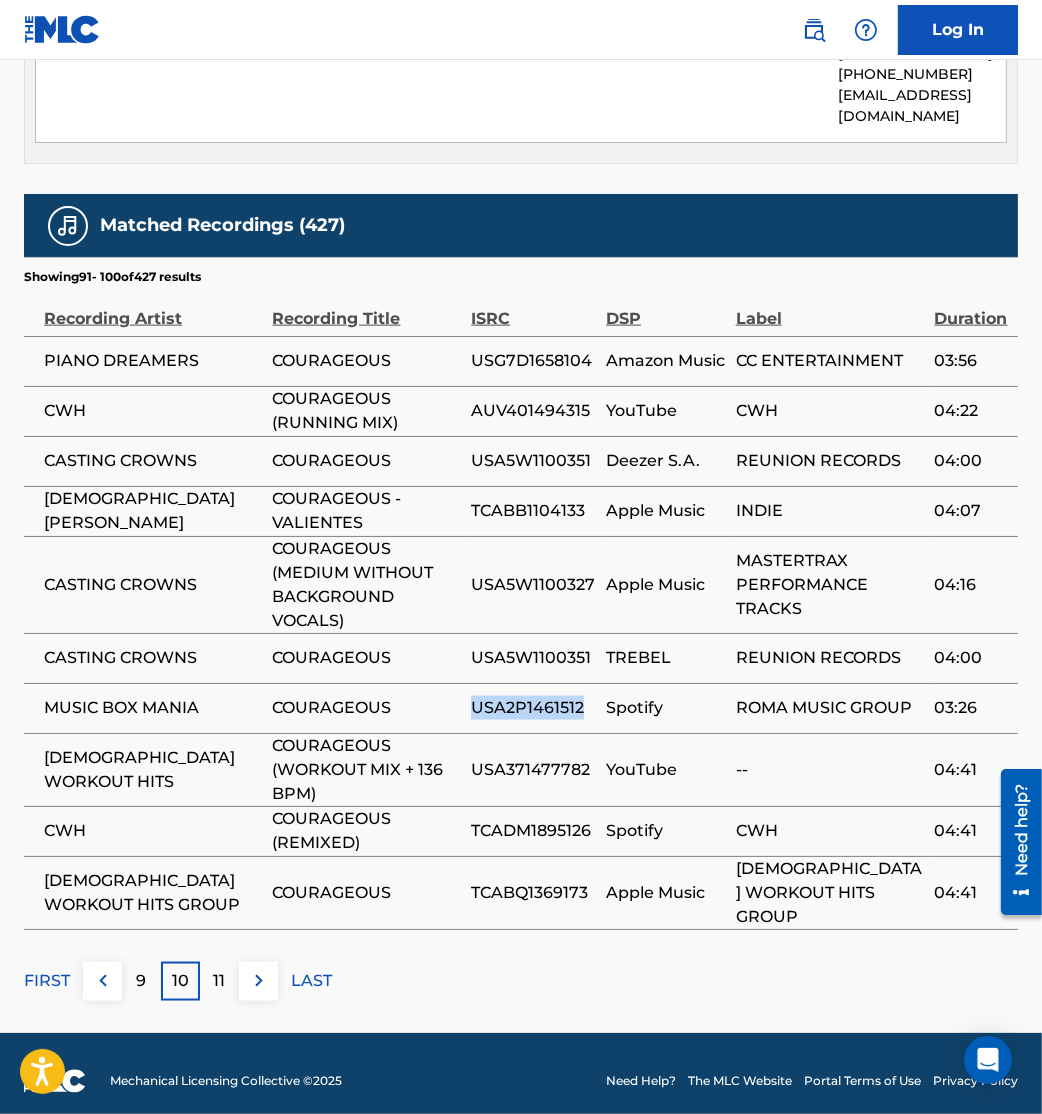 click at bounding box center [259, 981] 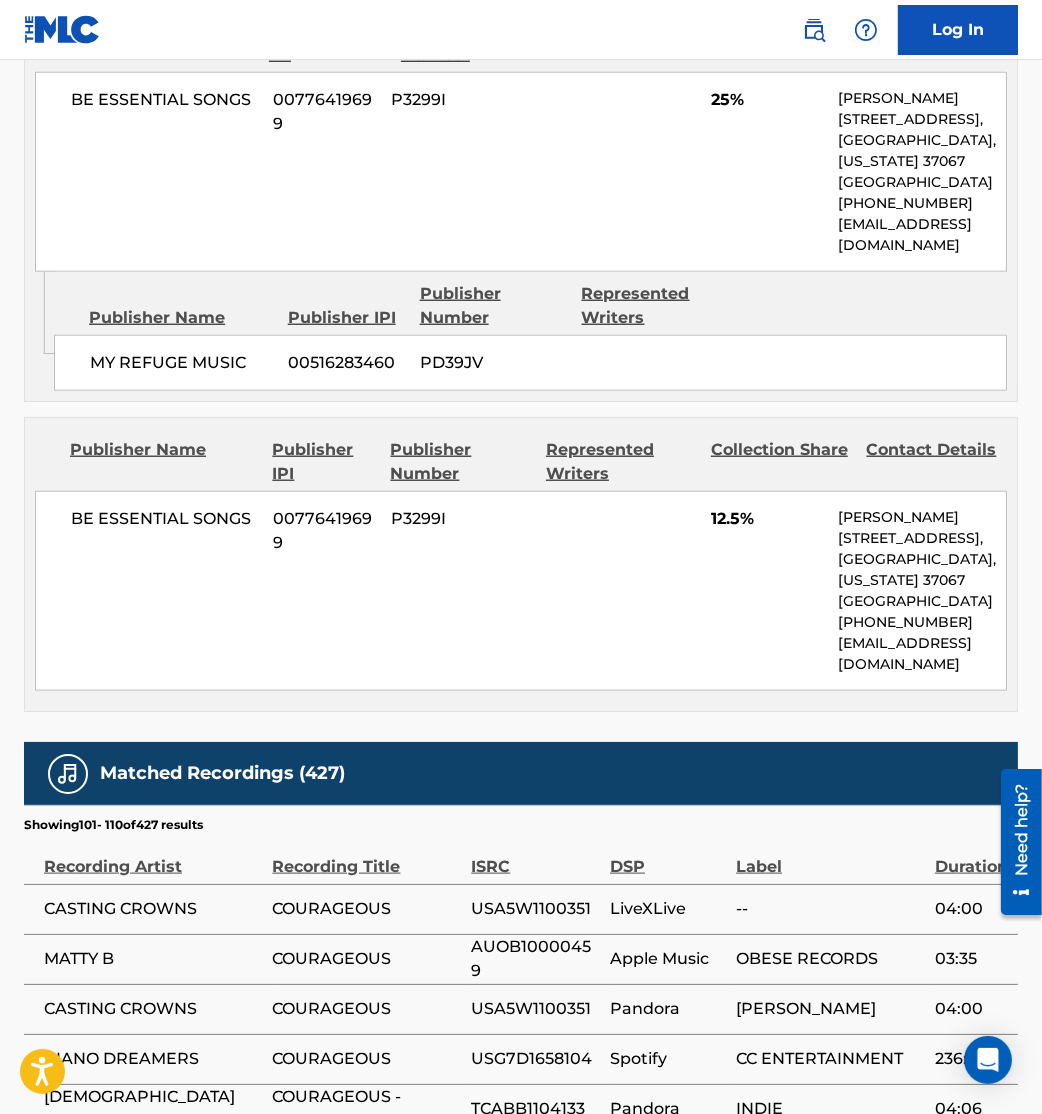 scroll, scrollTop: 2666, scrollLeft: 0, axis: vertical 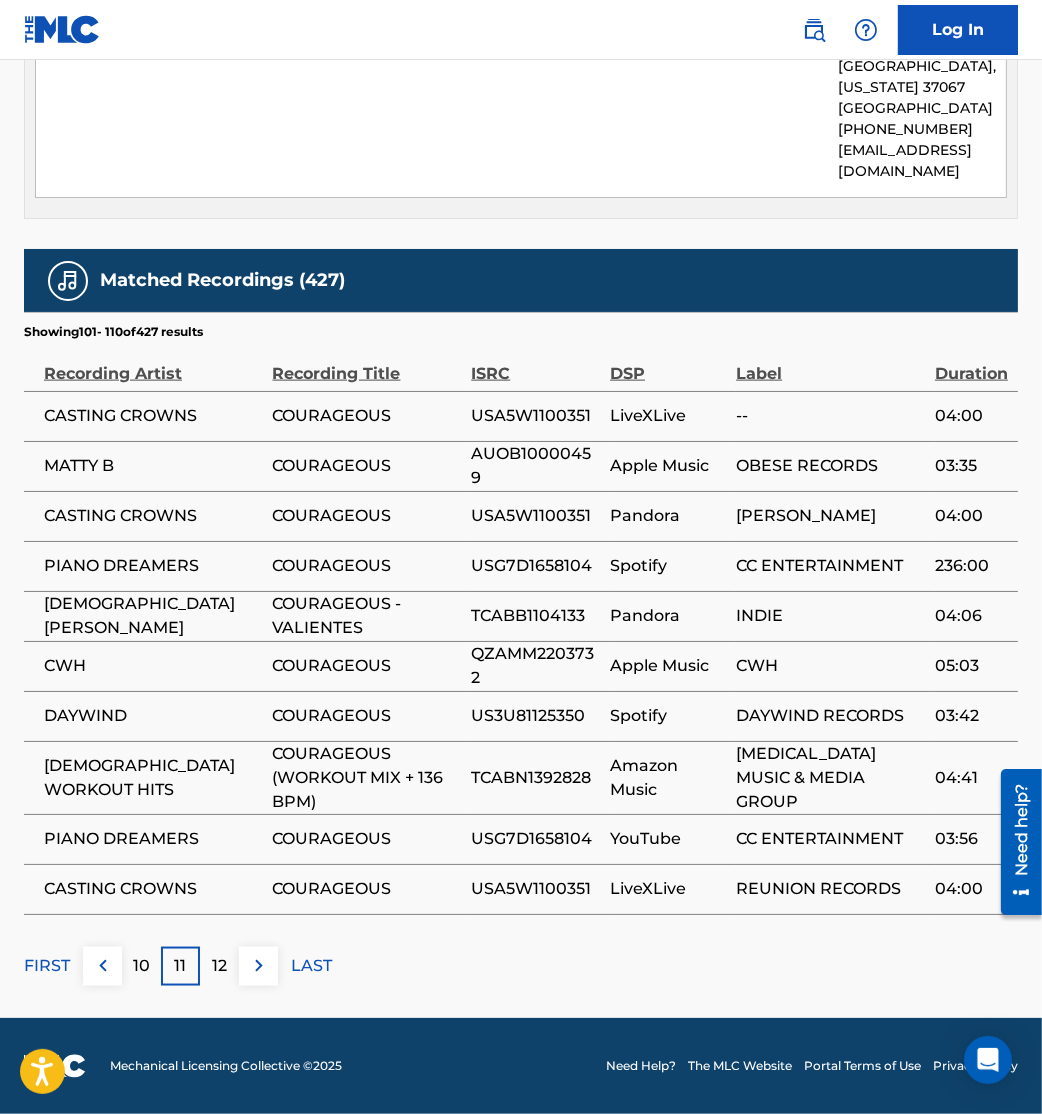 click on "< Back to public search results Copy work link COURAGEOUS     Work Detail   Member Work Identifier -- MLC Song Code C79399 ISWC T9066583924 Duration --:-- Language -- Alternative Titles Alternative Title Alternative Title Type Language VALIENTES Generic Alternative Title -- CORAJOSOS     (ADT BY:[PERSON_NAME] E[PERSON_NAME]) Generic Alternative Title -- Writers   (2) Writer Name Writer IPI Writer Role[PERSON_NAME]N[PERSON_NAME]L -- Composer/Author[PERSON_NAME] 00342955352 Composer/Author Publishers   (5) Total shares:  85 % Administrator Name Administrator IPI Administrator Number Collection Share Contact Details [GEOGRAPHIC_DATA] 01090894434 P162B5 20% Concord Music Group [STREET_ADDRESS][US_STATE] [PHONE_NUMBER] [EMAIL_ADDRESS][DOMAIN_NAME] Admin Original Publisher Connecting Line Publisher Name Publisher IPI Publisher Number Represented Writers SONGS FOR[PERSON_NAME] 00579400823 P004LS[PERSON_NAME] Publisher Name Publisher IPI Publisher Number Represented Writers Collection Share P7736B 85" at bounding box center [521, -767] 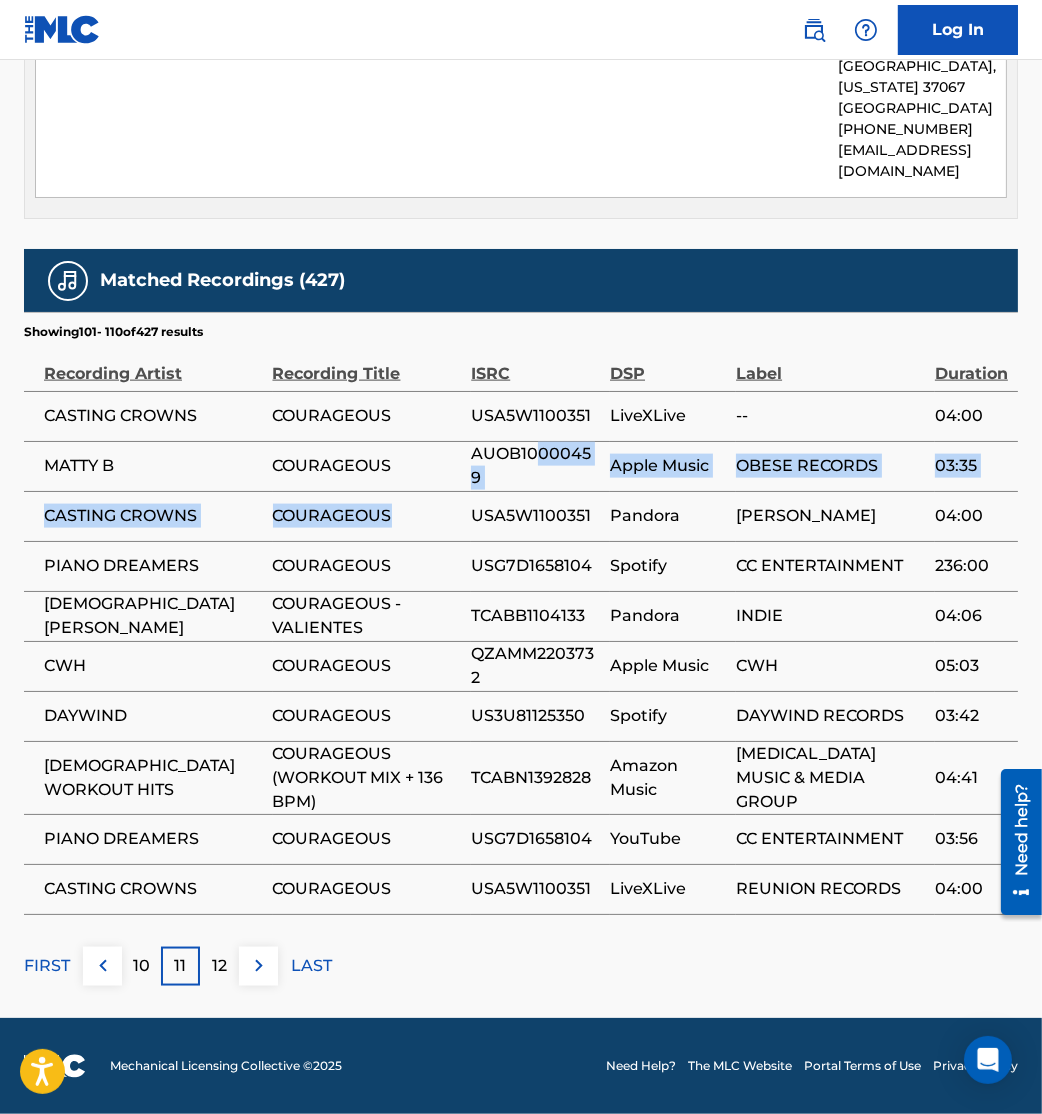 drag, startPoint x: 460, startPoint y: 500, endPoint x: 534, endPoint y: 471, distance: 79.47956 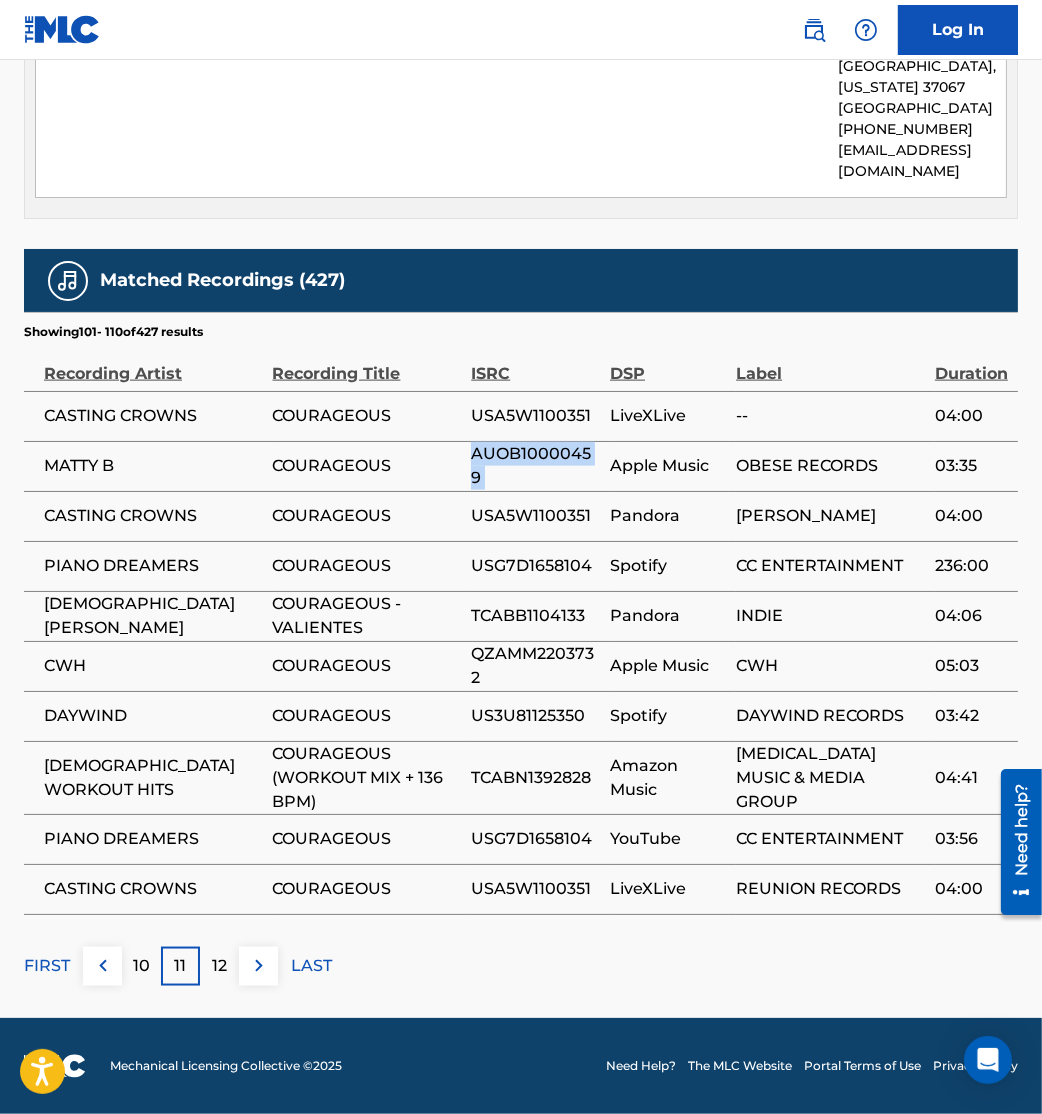 drag, startPoint x: 534, startPoint y: 471, endPoint x: 608, endPoint y: 453, distance: 76.15773 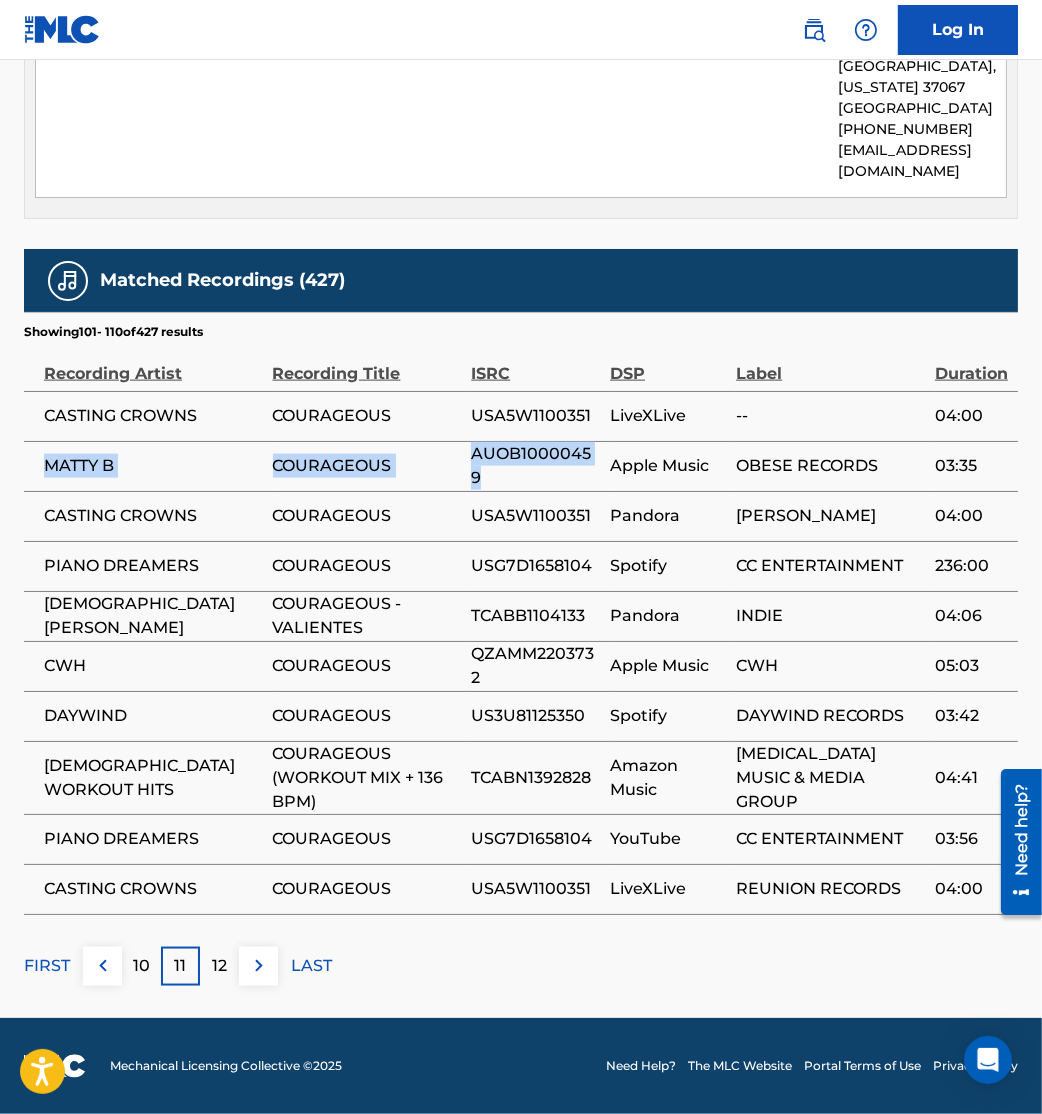 drag, startPoint x: 39, startPoint y: 484, endPoint x: 597, endPoint y: 484, distance: 558 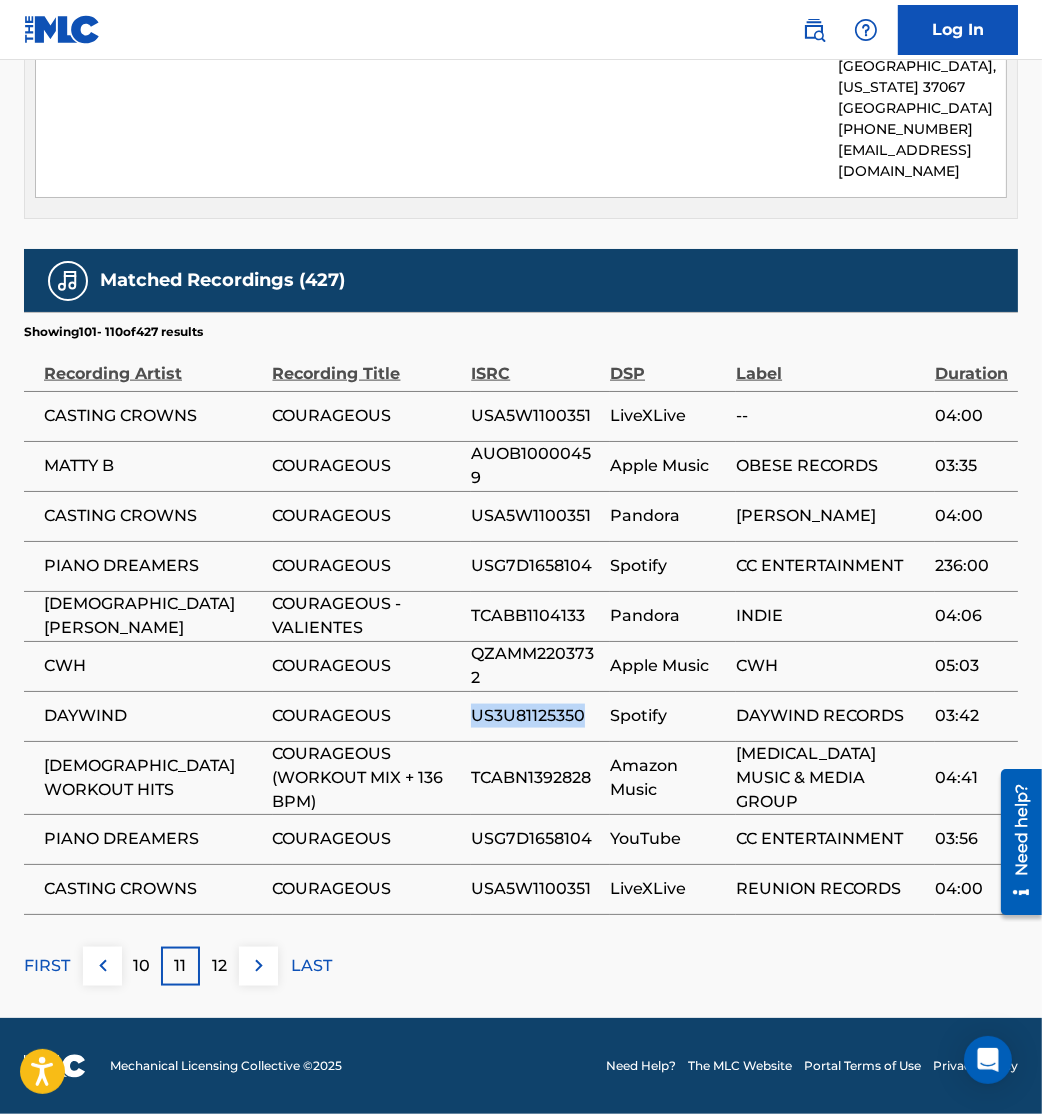 drag, startPoint x: 468, startPoint y: 720, endPoint x: 593, endPoint y: 735, distance: 125.89678 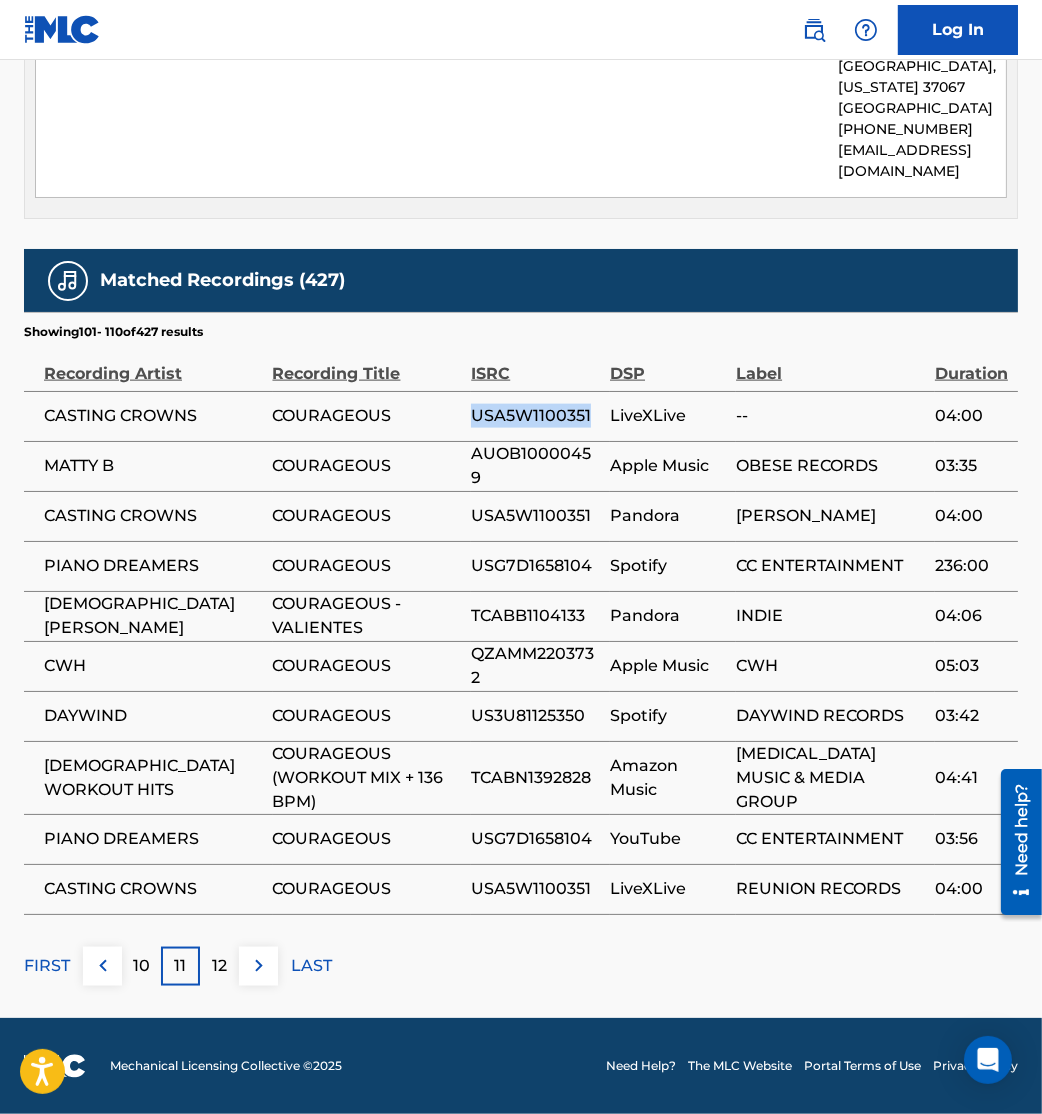 drag, startPoint x: 464, startPoint y: 420, endPoint x: 585, endPoint y: 420, distance: 121 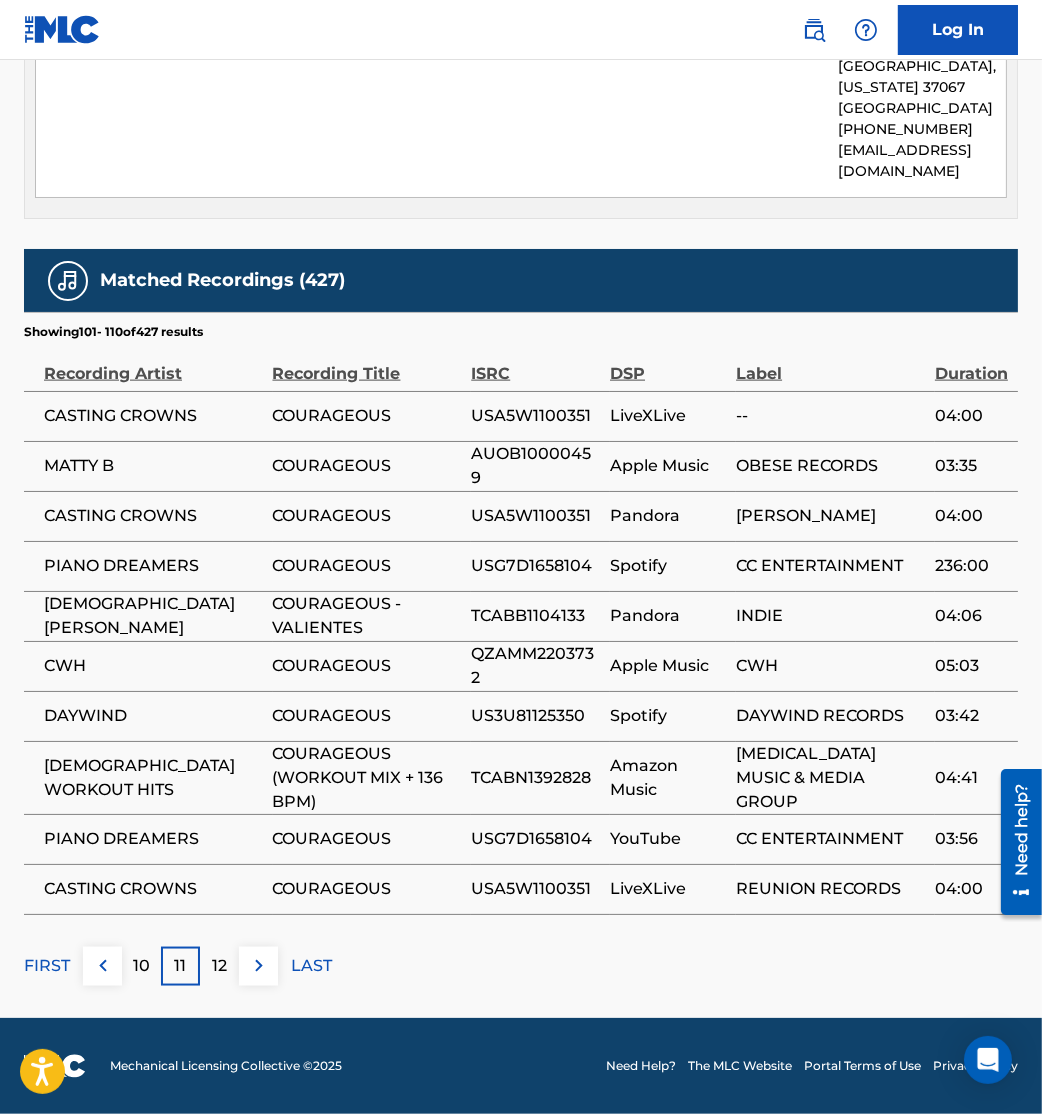 click on "COURAGEOUS" at bounding box center (367, 516) 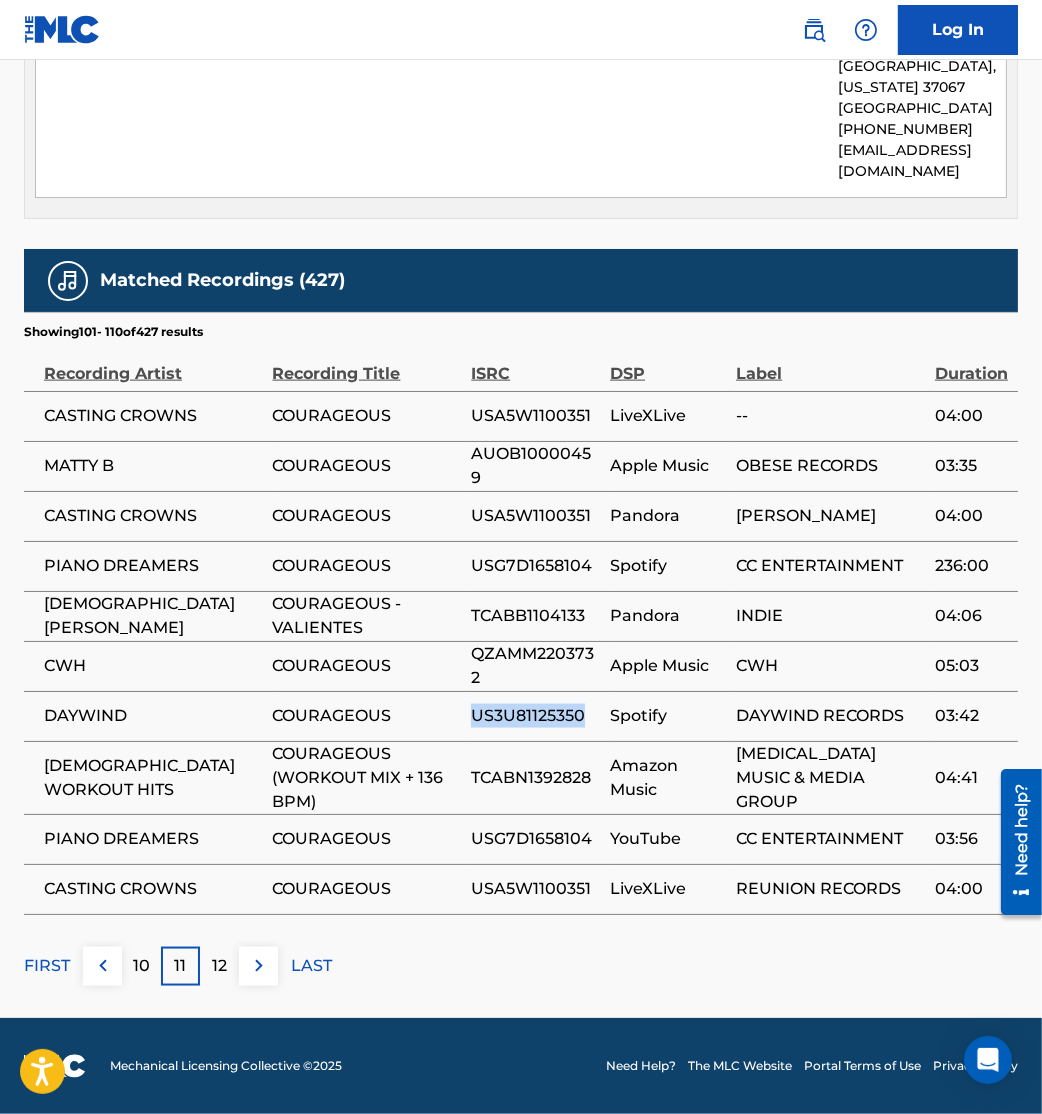 drag, startPoint x: 515, startPoint y: 742, endPoint x: 594, endPoint y: 709, distance: 85.61542 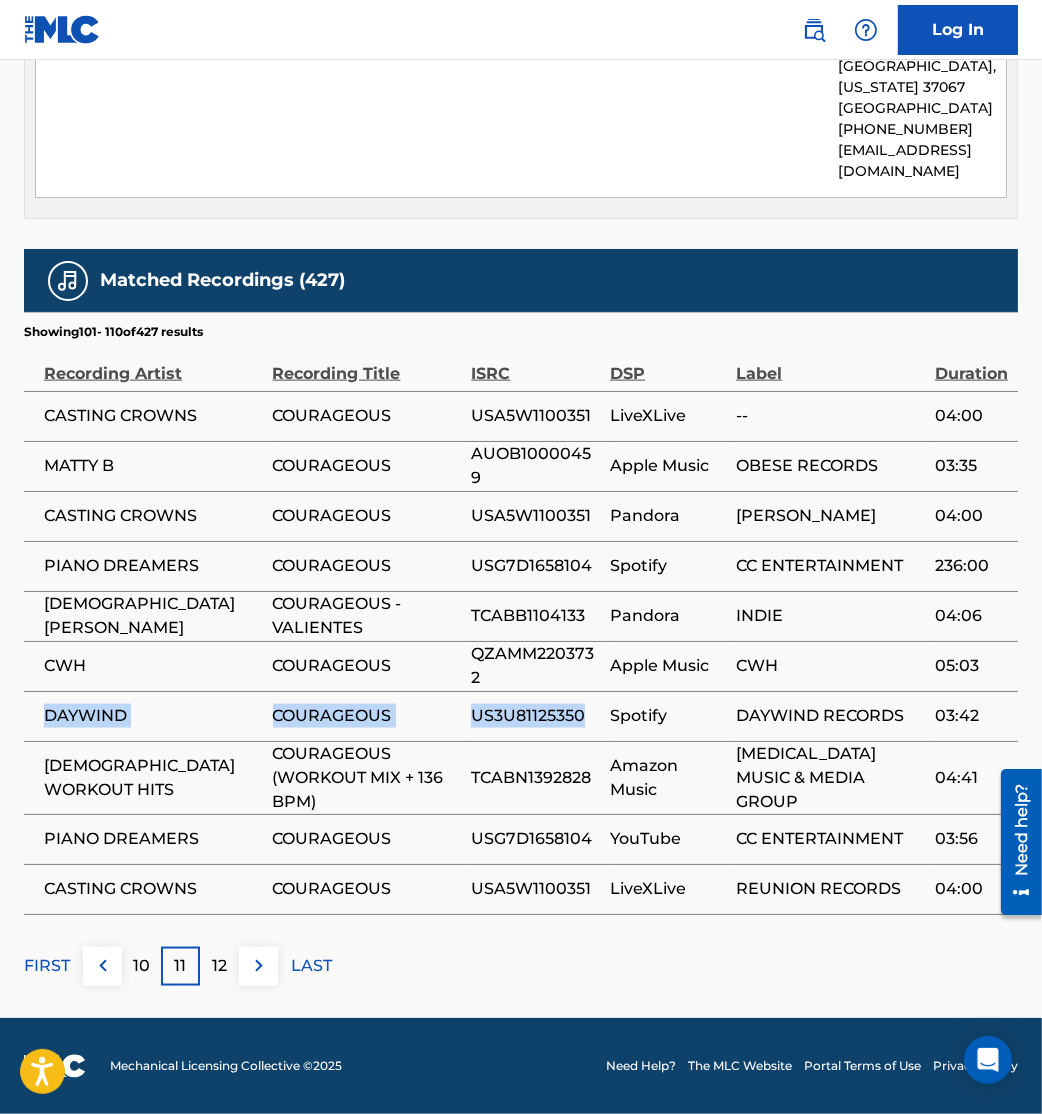 drag, startPoint x: 42, startPoint y: 725, endPoint x: 586, endPoint y: 725, distance: 544 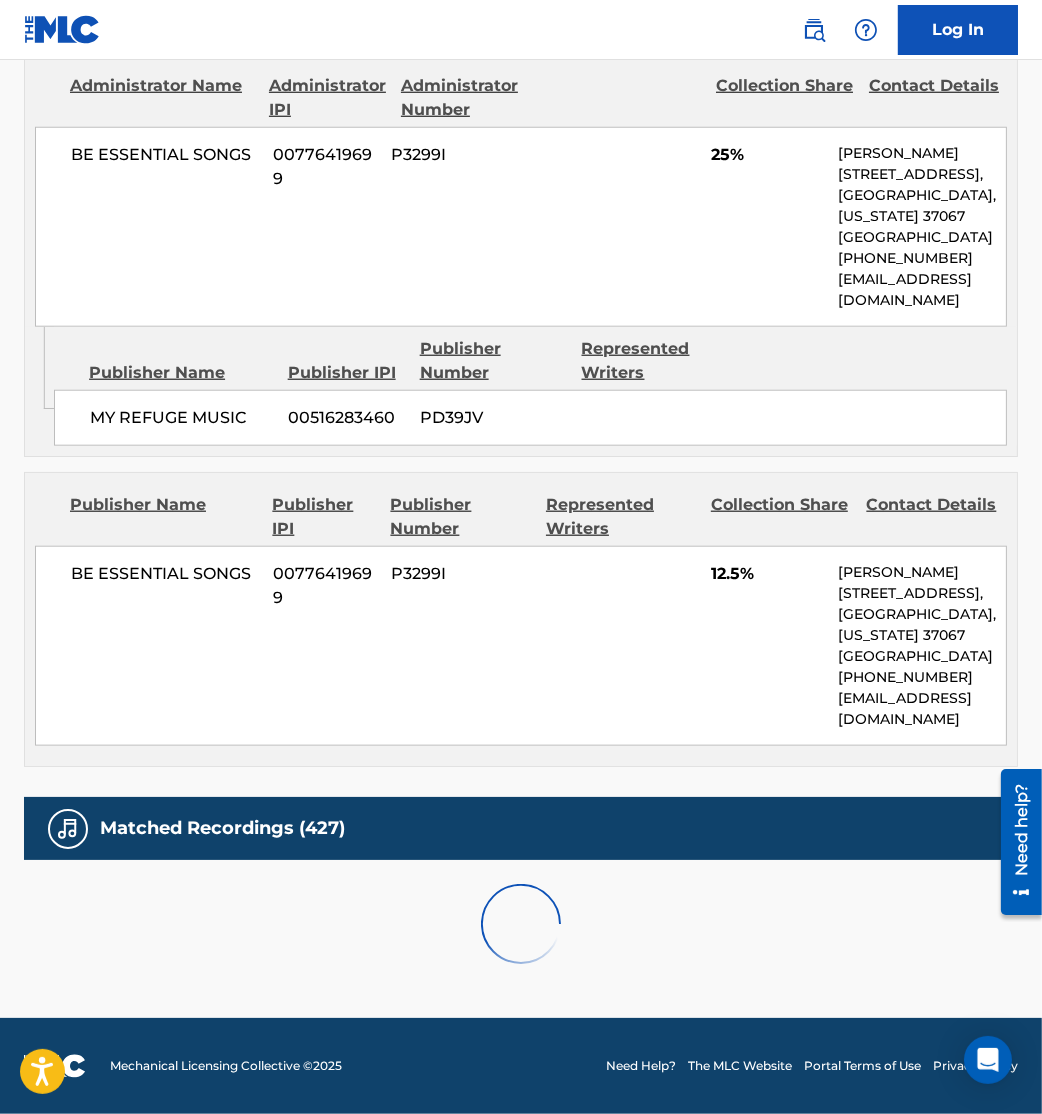scroll, scrollTop: 2666, scrollLeft: 0, axis: vertical 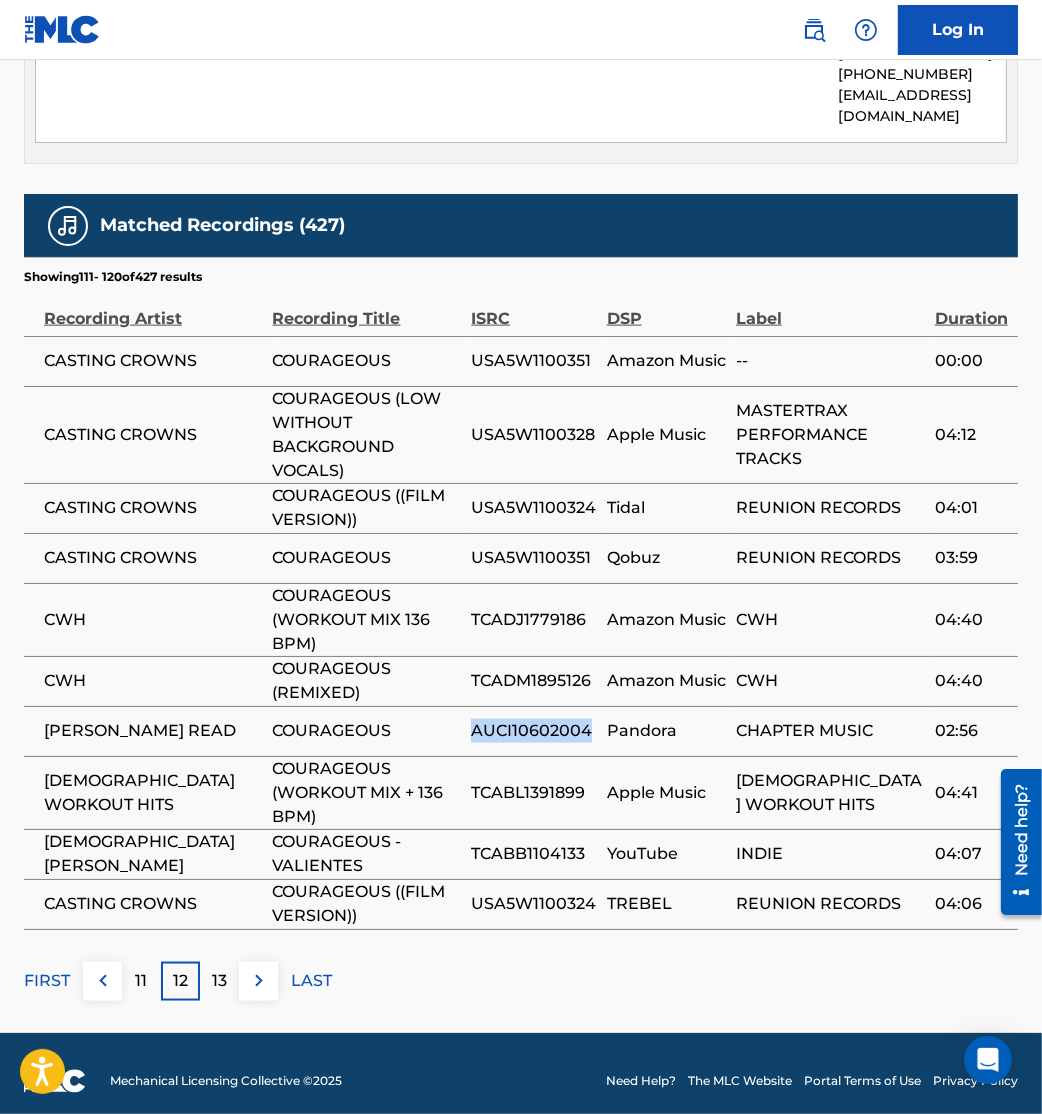 drag, startPoint x: 462, startPoint y: 791, endPoint x: 587, endPoint y: 788, distance: 125.035995 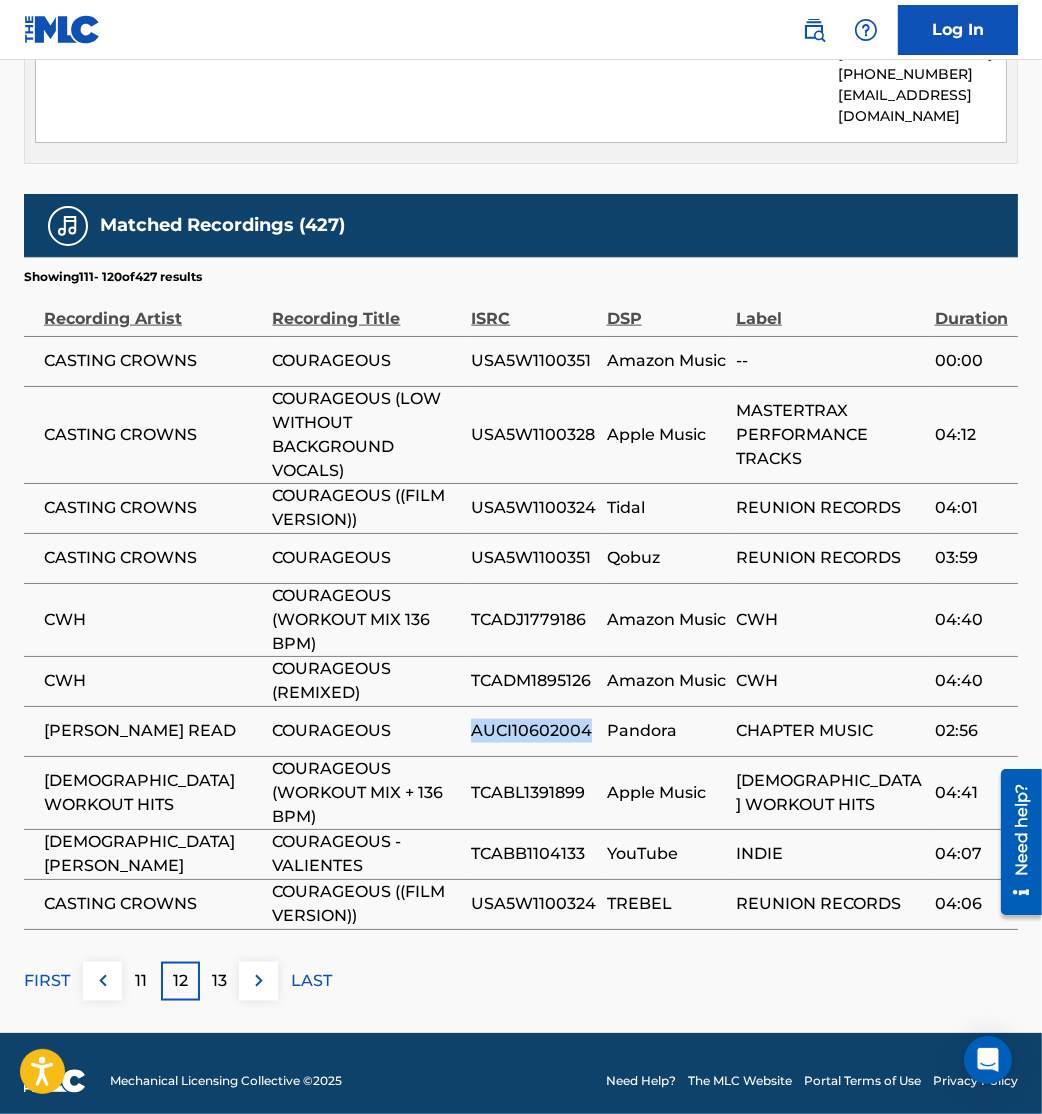 click on "AUCI10602004" at bounding box center [533, 731] 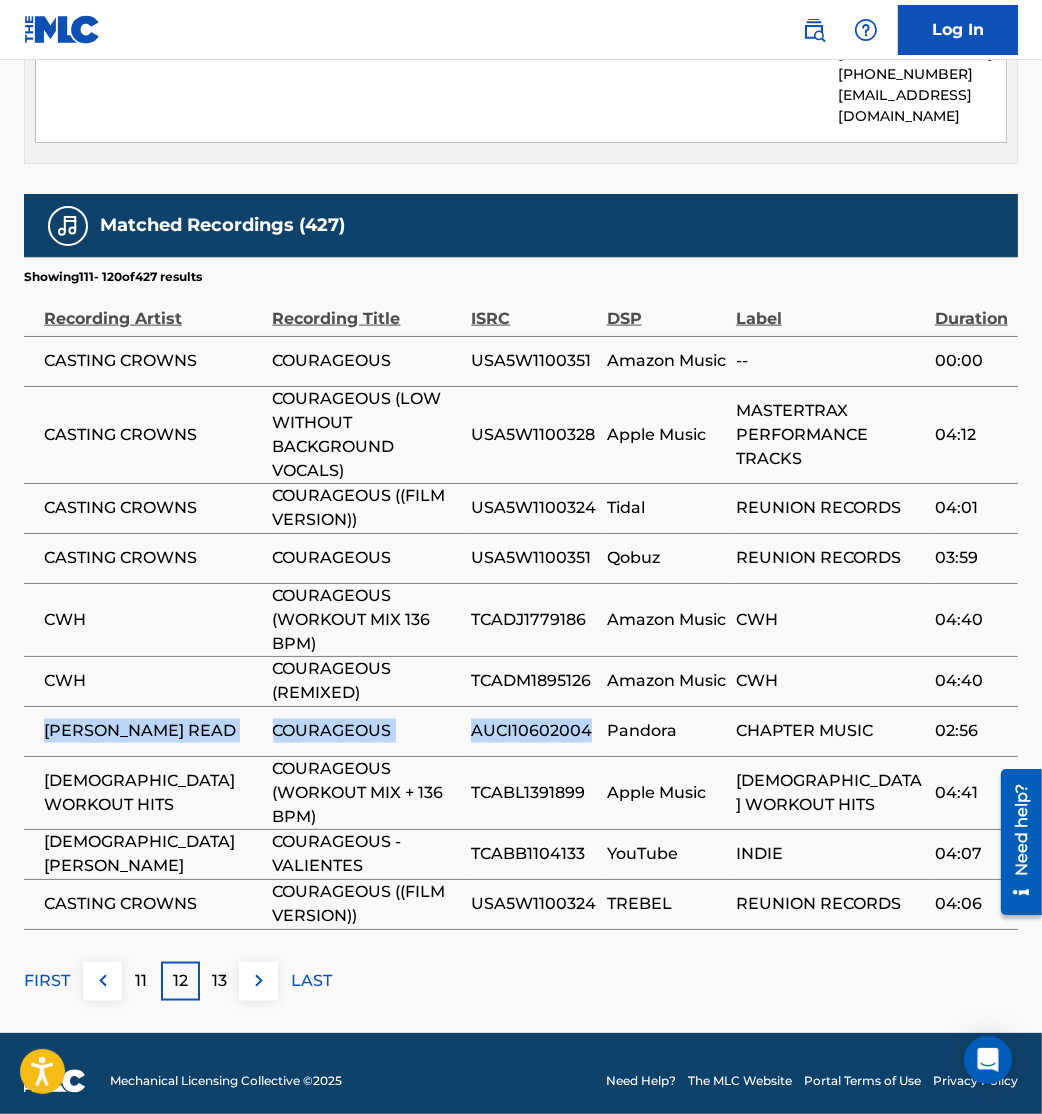drag, startPoint x: 28, startPoint y: 784, endPoint x: 594, endPoint y: 794, distance: 566.0883 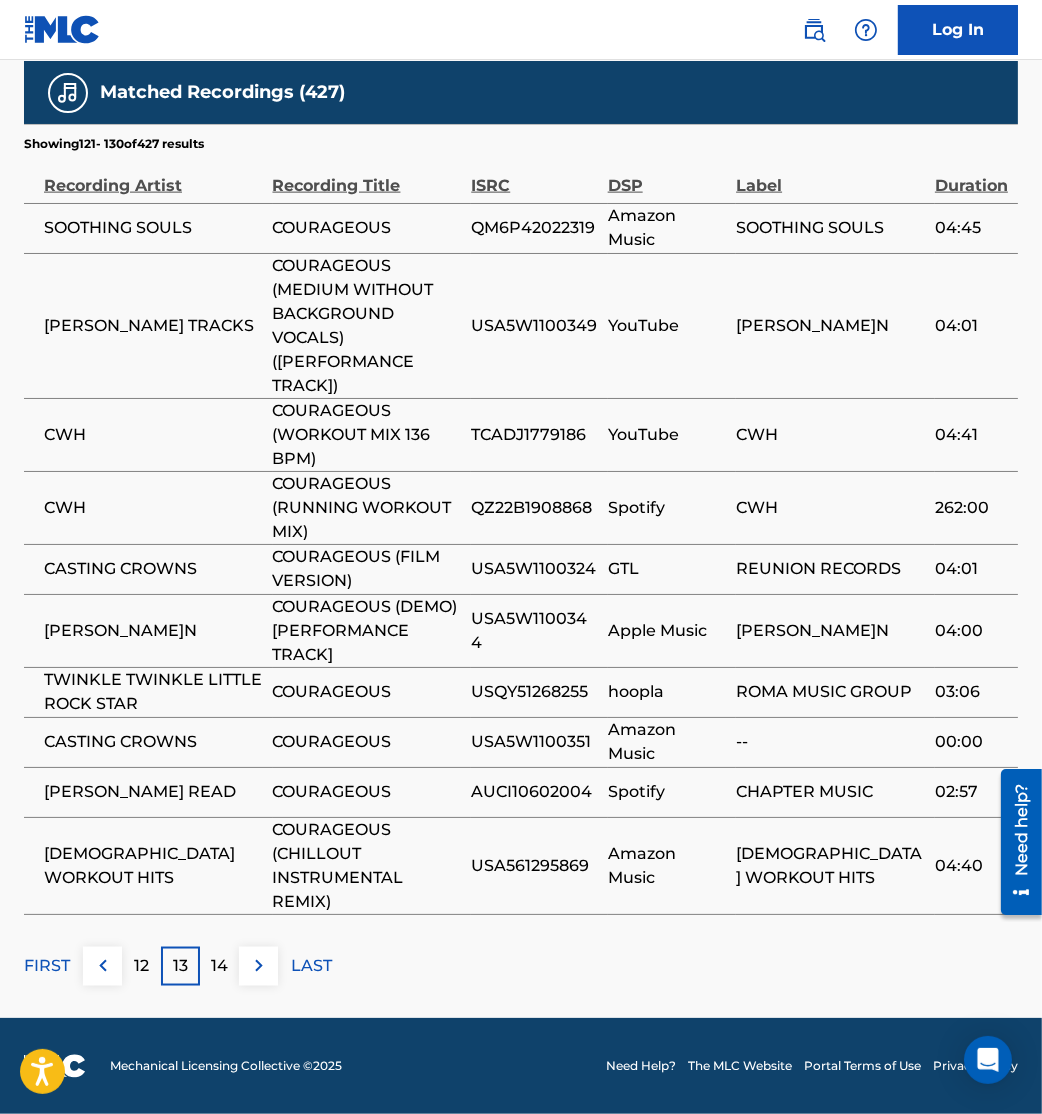 scroll, scrollTop: 2813, scrollLeft: 0, axis: vertical 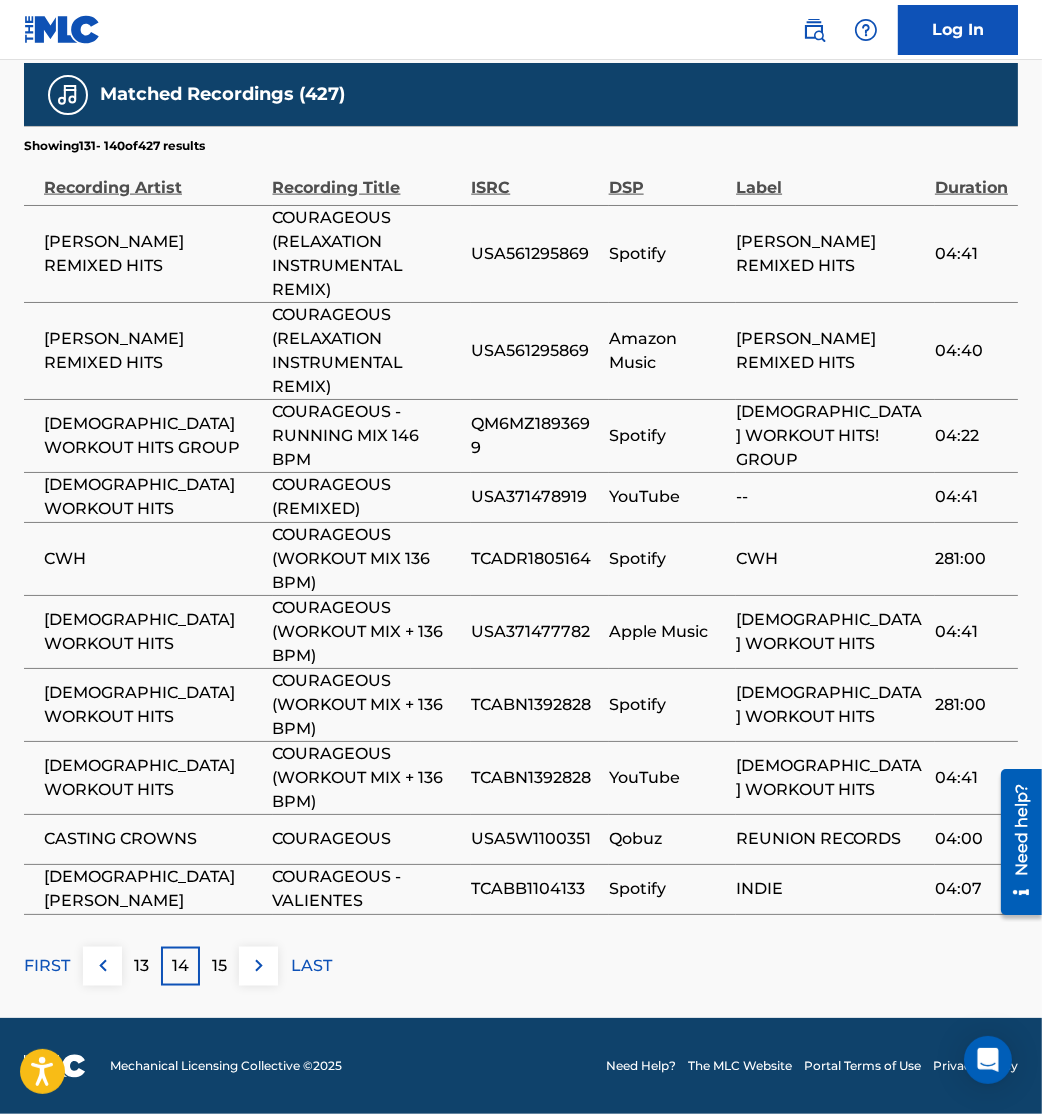 click at bounding box center [259, 966] 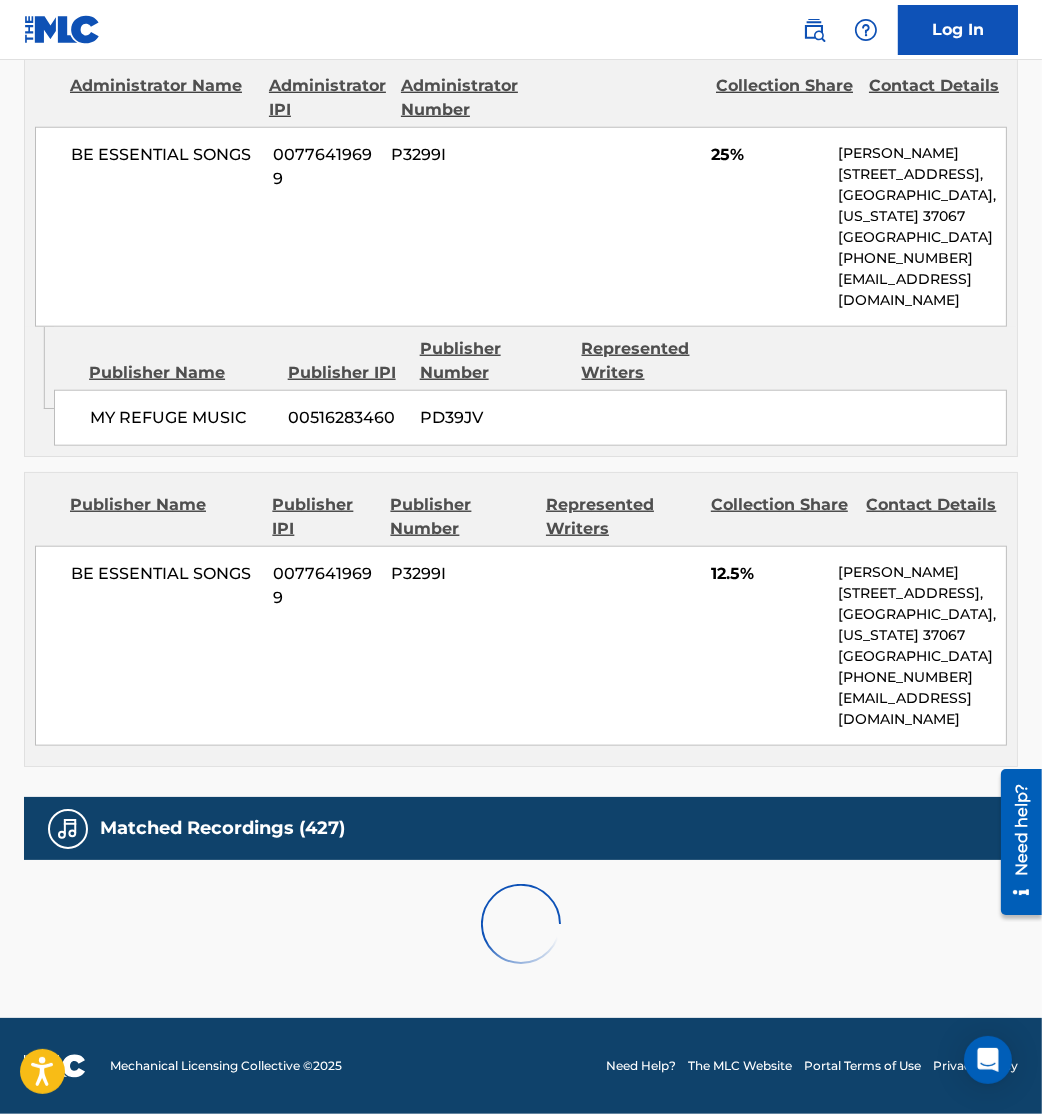 scroll, scrollTop: 2807, scrollLeft: 0, axis: vertical 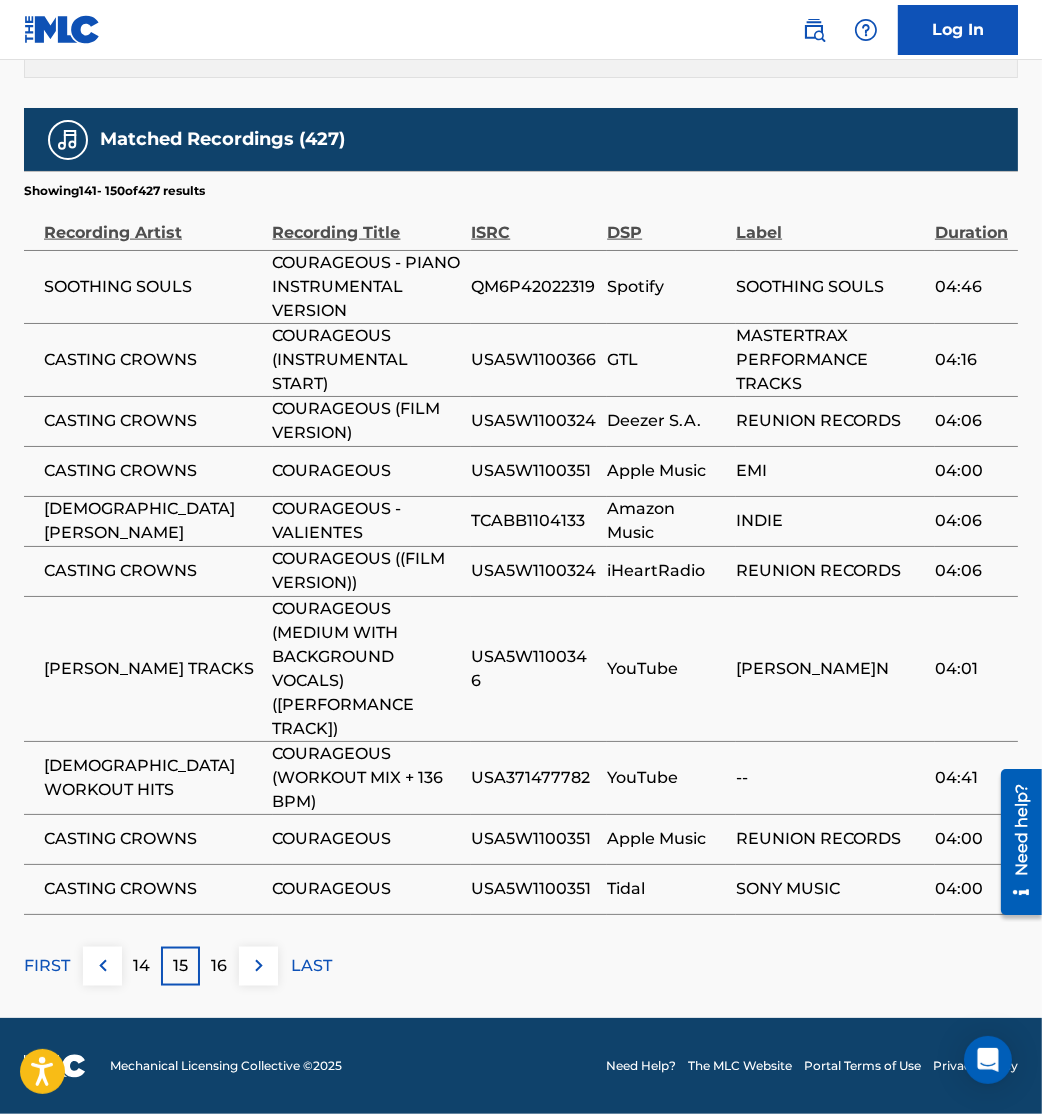 click at bounding box center (259, 966) 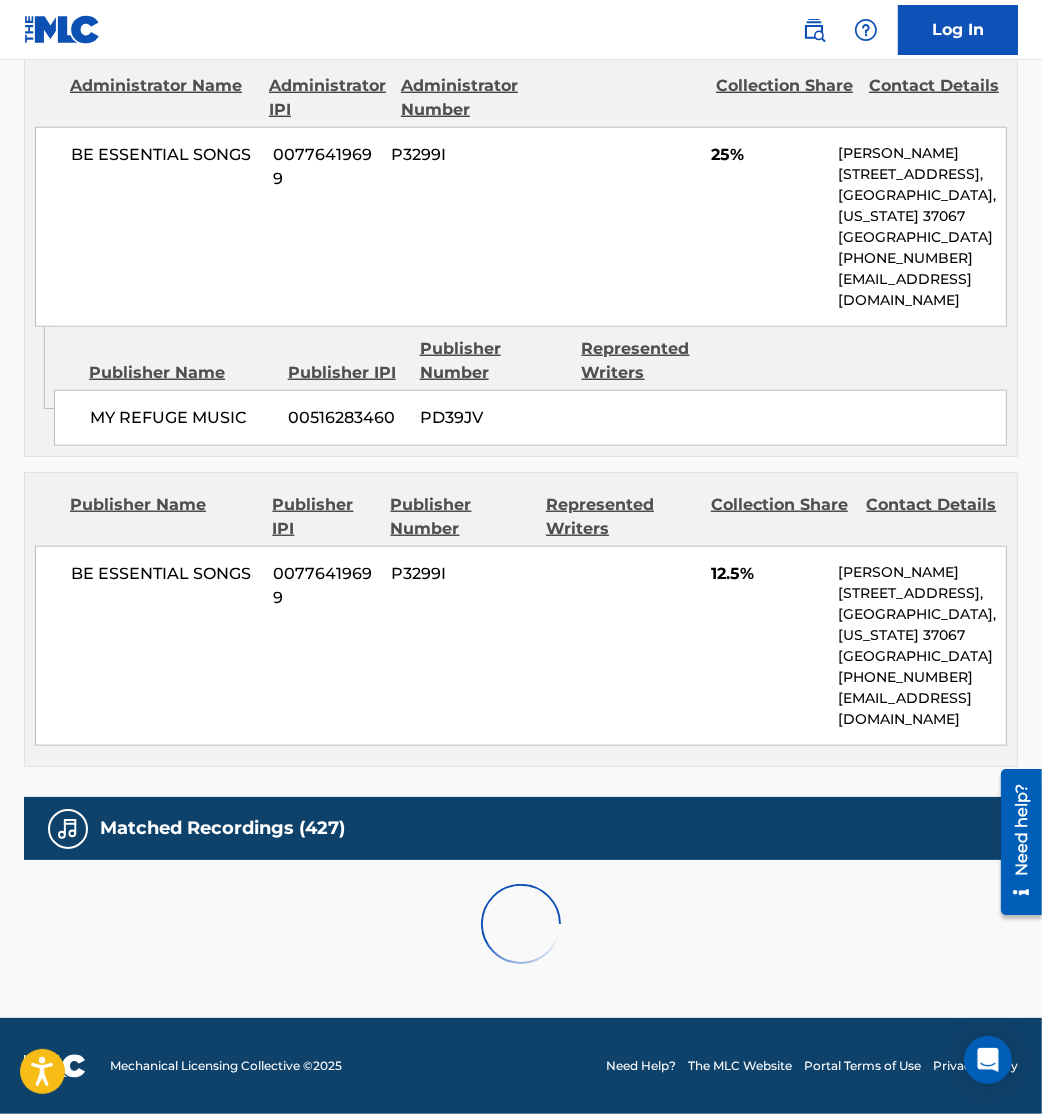 scroll, scrollTop: 2781, scrollLeft: 0, axis: vertical 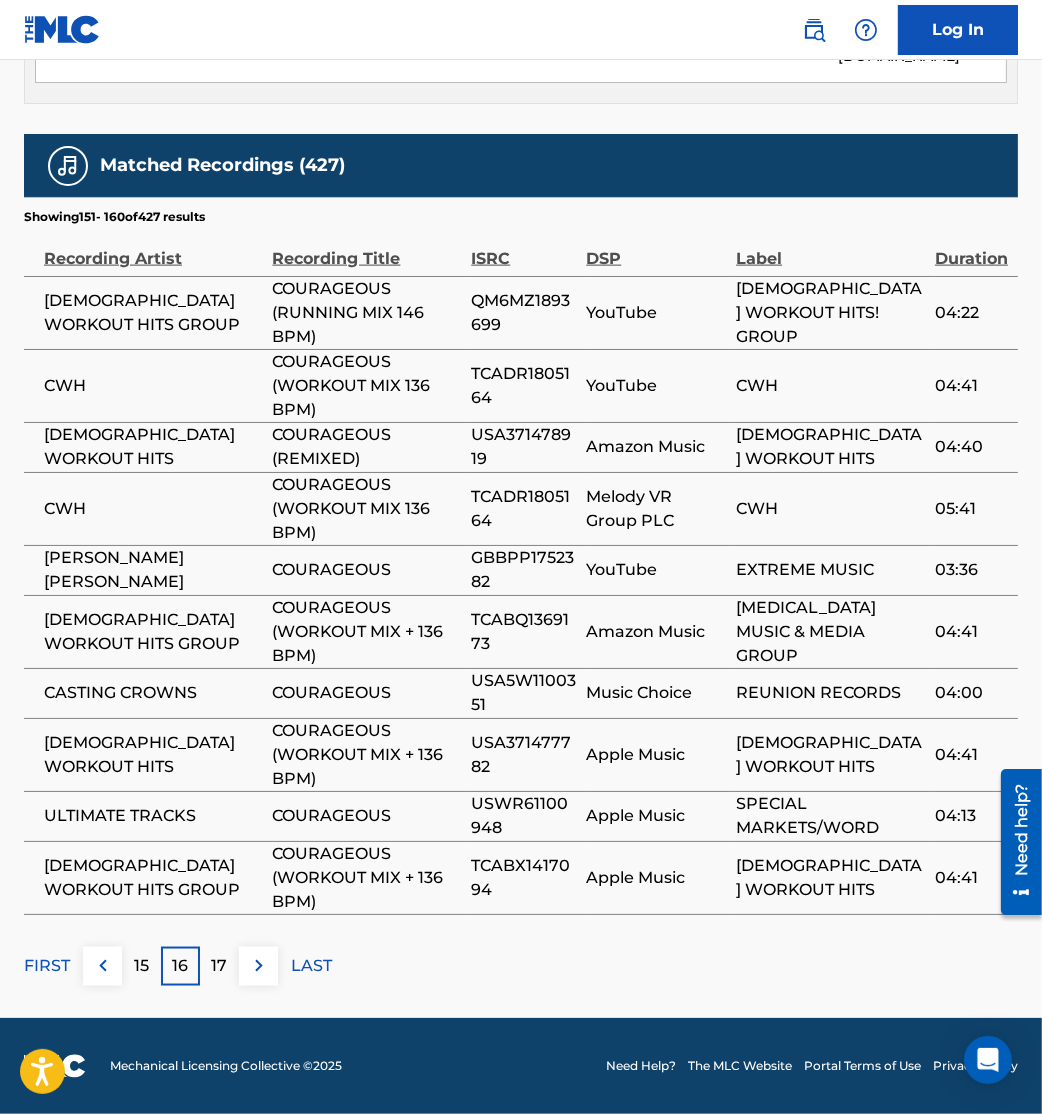 click at bounding box center [259, 966] 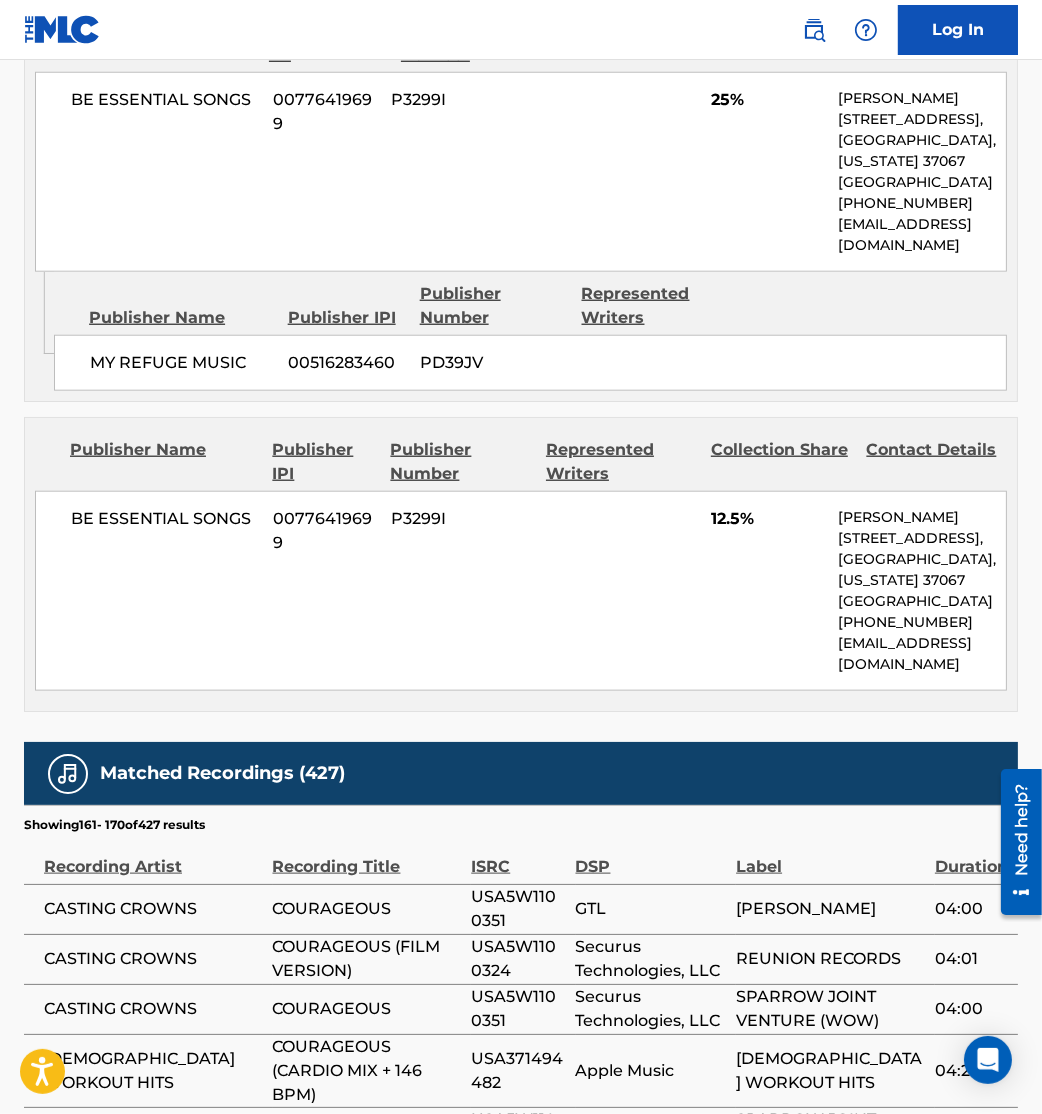 scroll, scrollTop: 2736, scrollLeft: 0, axis: vertical 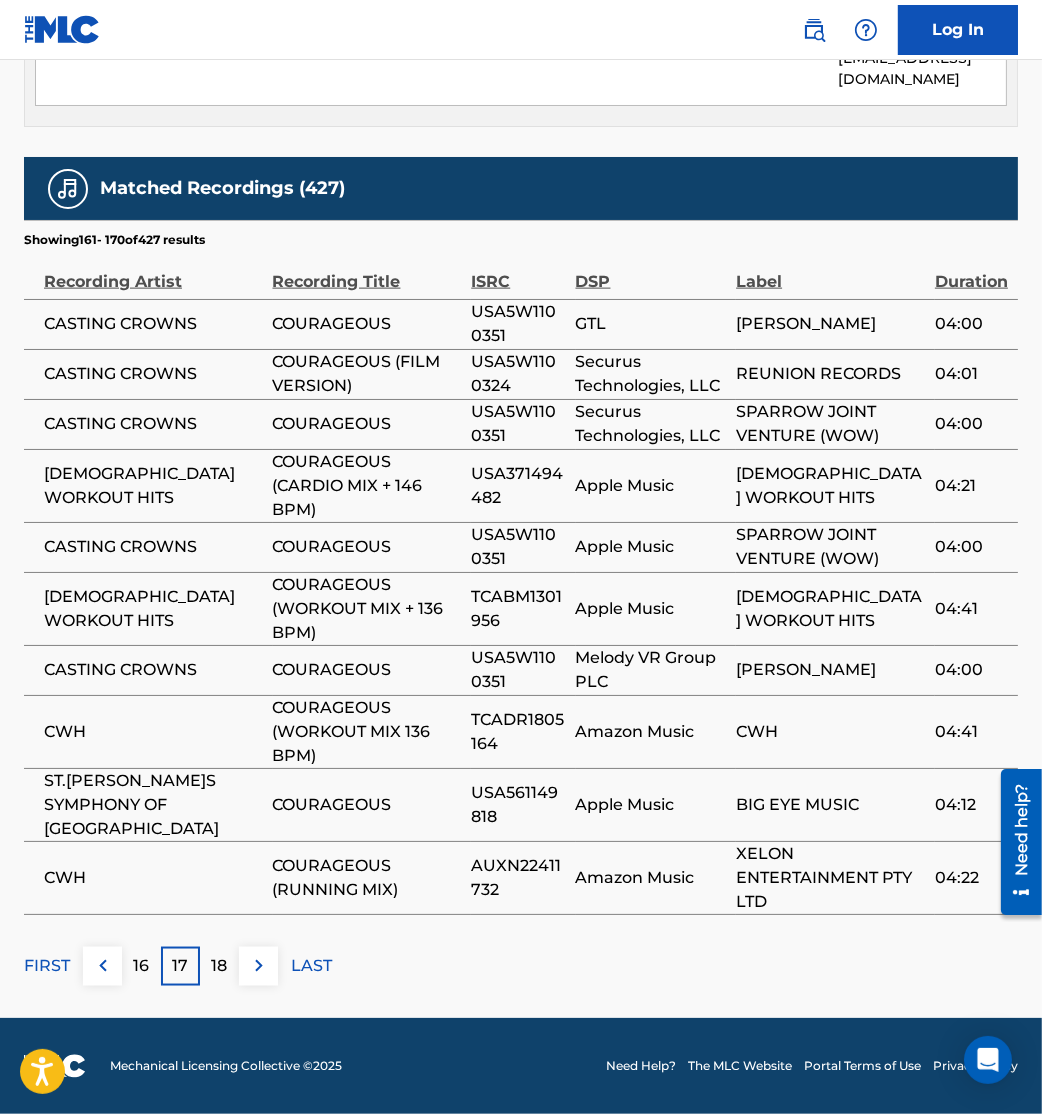 click at bounding box center [259, 966] 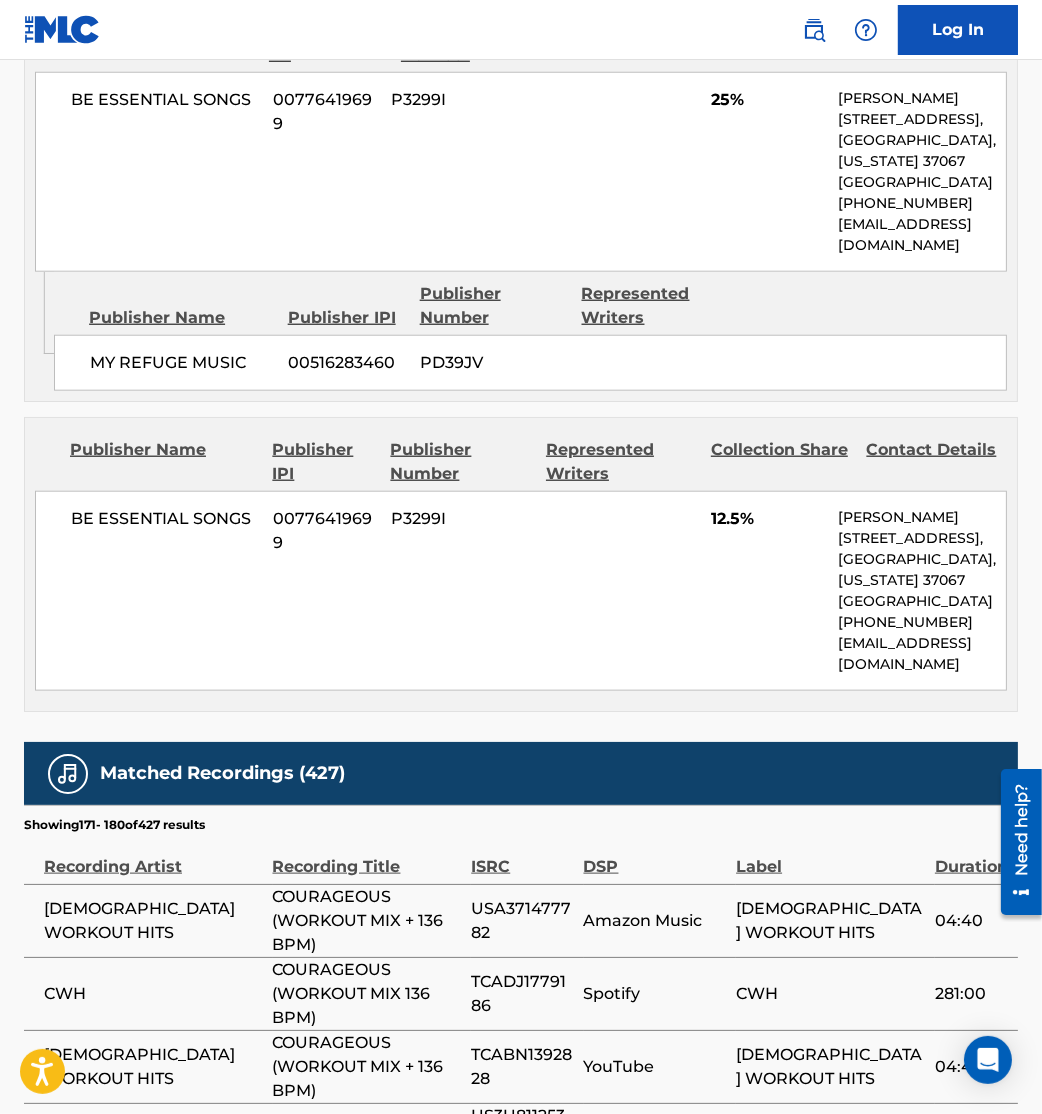 scroll, scrollTop: 2736, scrollLeft: 0, axis: vertical 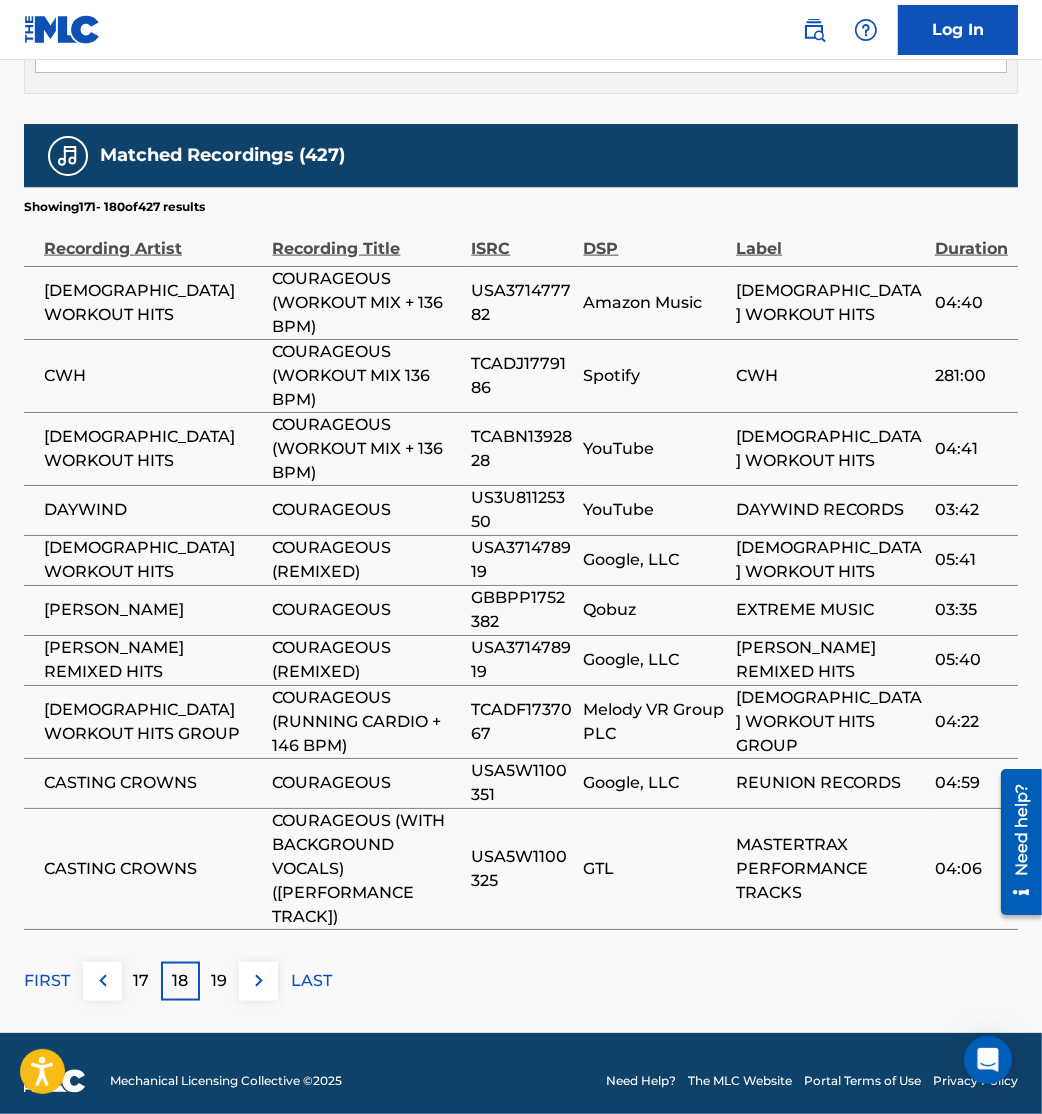 click on "GBBPP1752382" at bounding box center (522, 610) 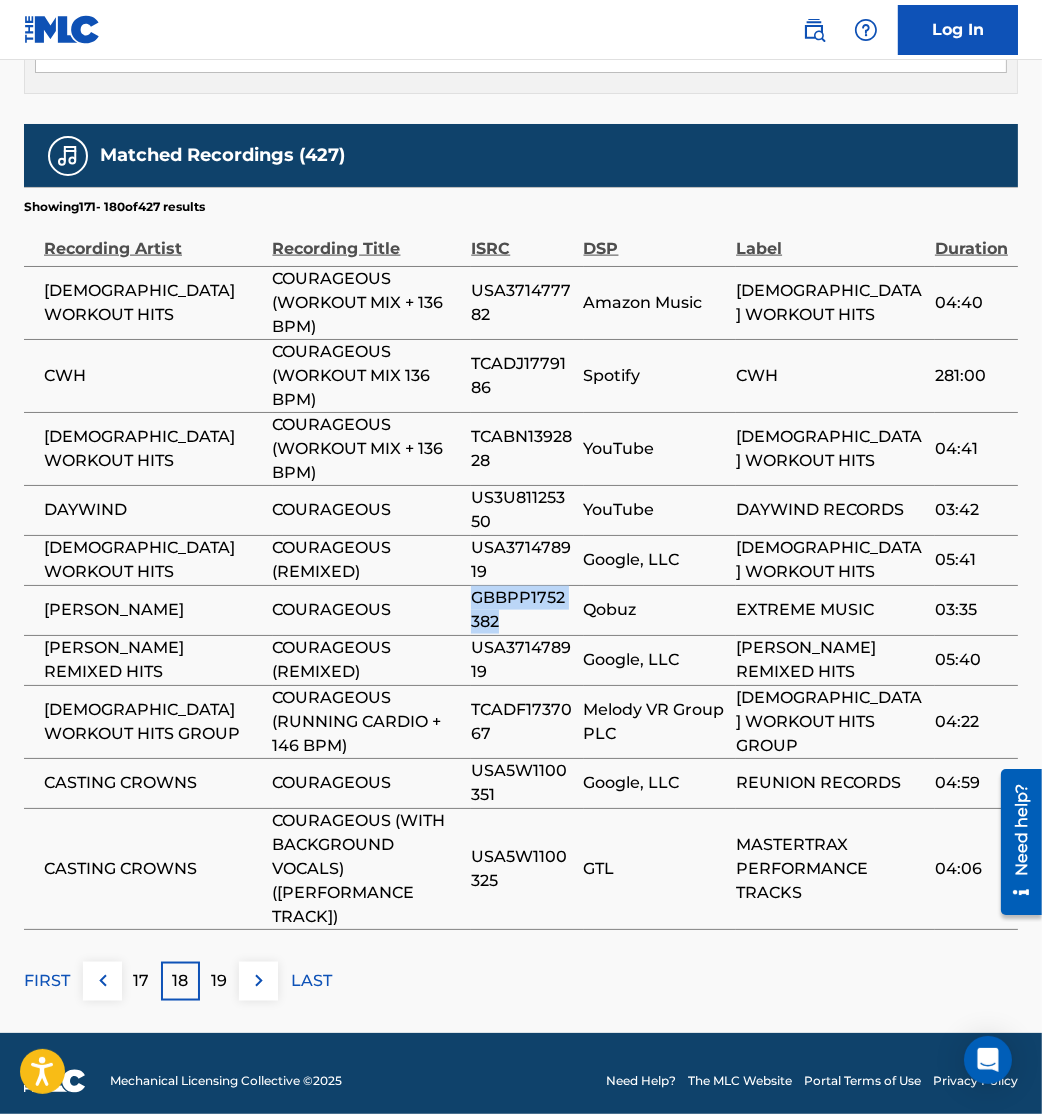 drag, startPoint x: 469, startPoint y: 654, endPoint x: 510, endPoint y: 681, distance: 49.09175 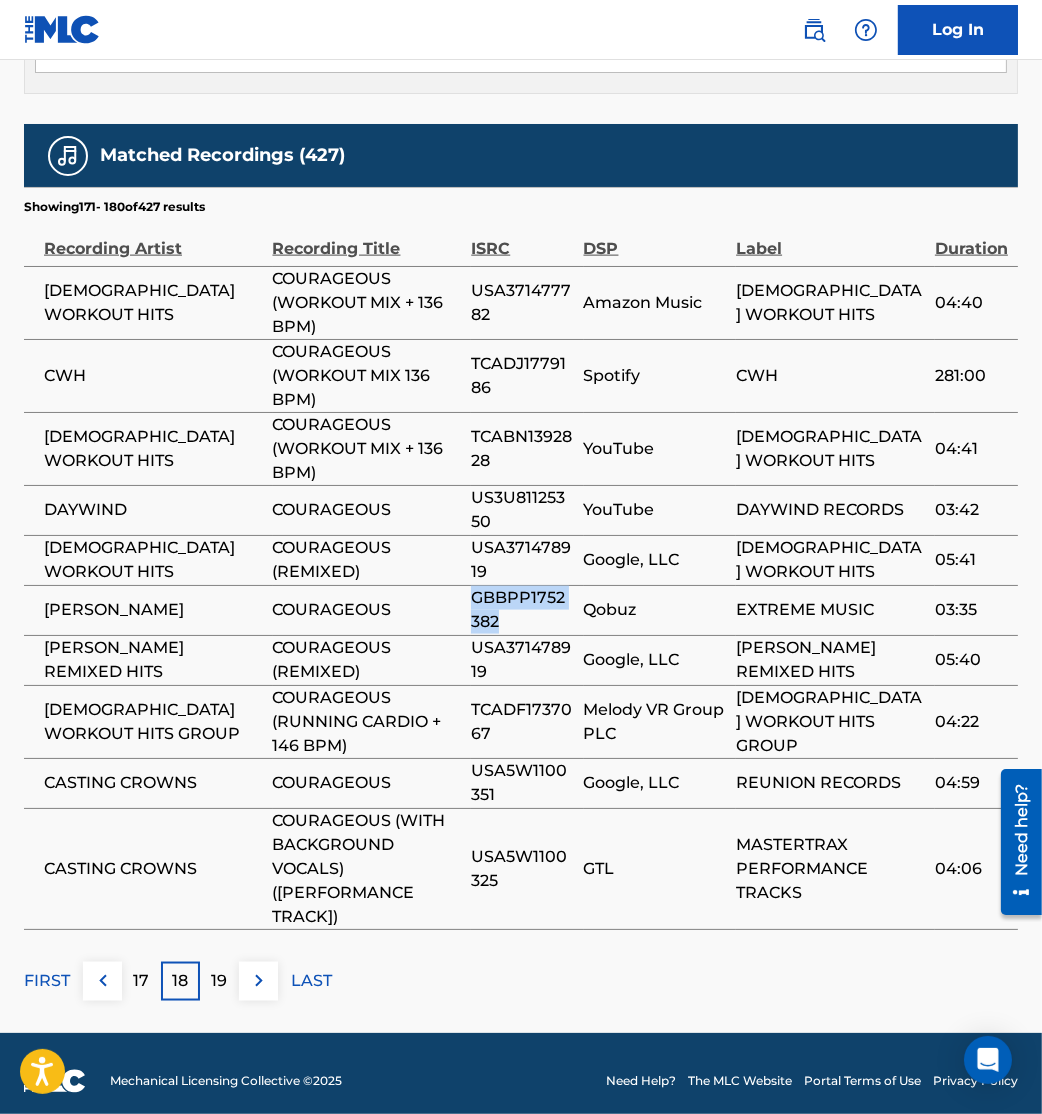 click at bounding box center [259, 981] 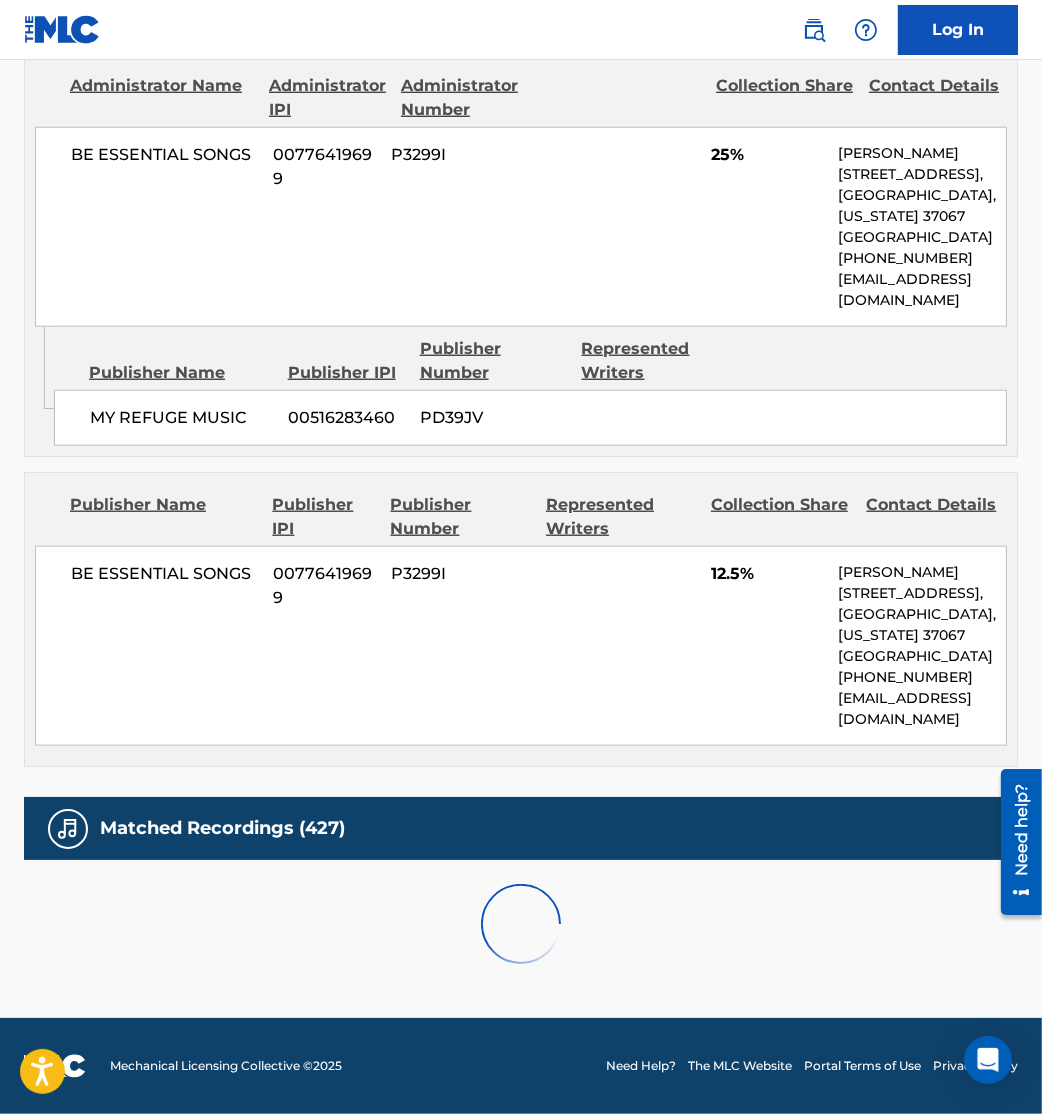 scroll, scrollTop: 2736, scrollLeft: 0, axis: vertical 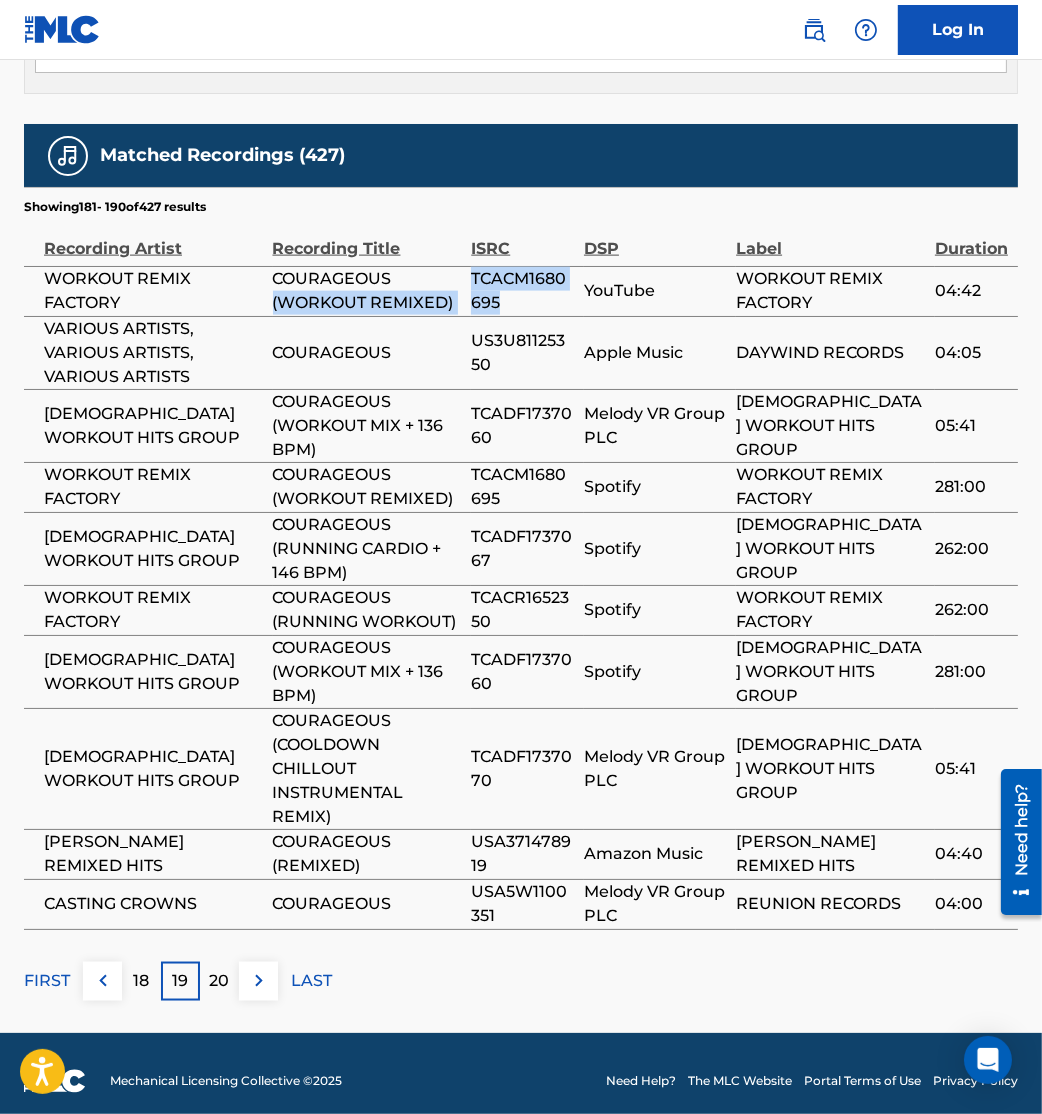 drag, startPoint x: 469, startPoint y: 334, endPoint x: 506, endPoint y: 370, distance: 51.62364 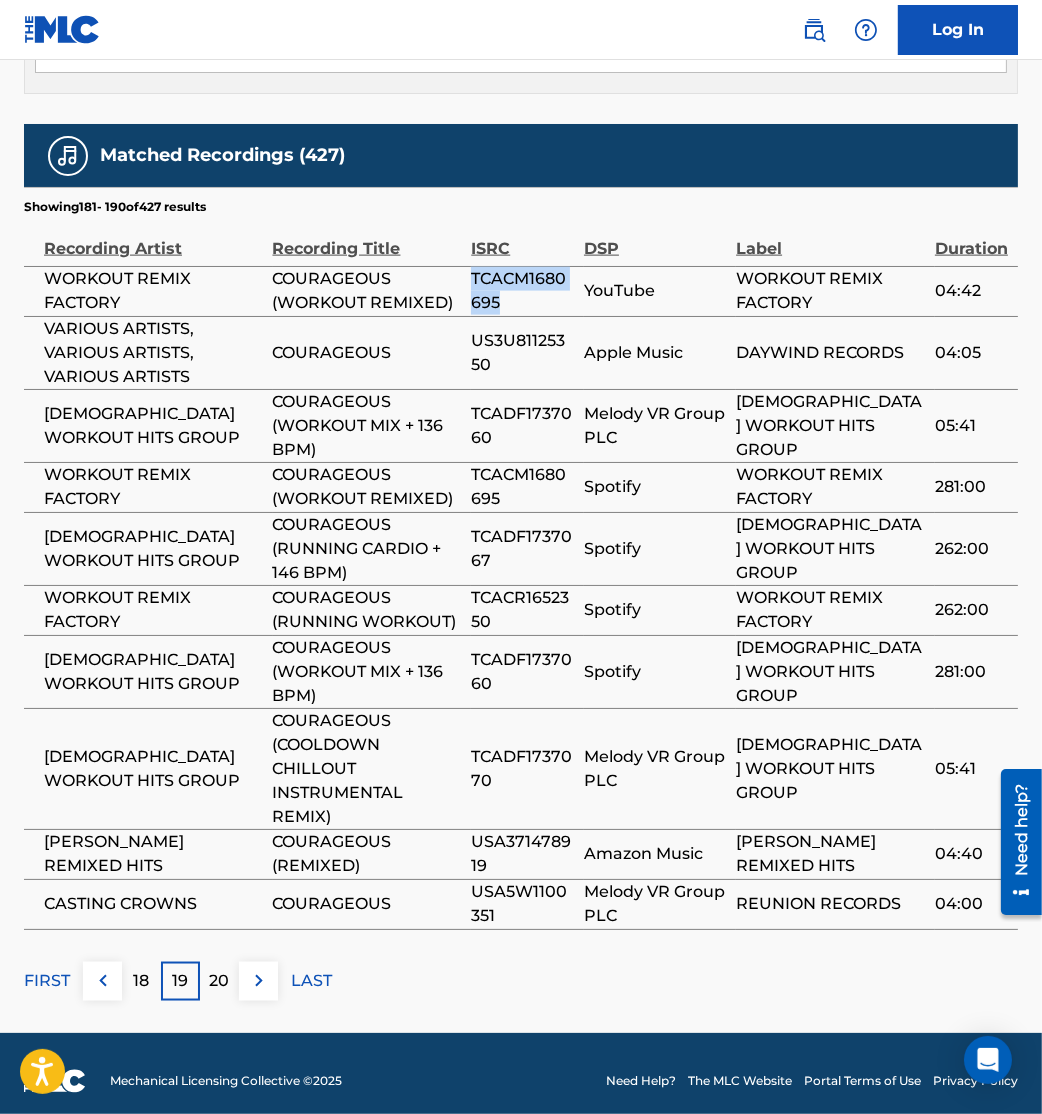 drag, startPoint x: 475, startPoint y: 334, endPoint x: 519, endPoint y: 360, distance: 51.10773 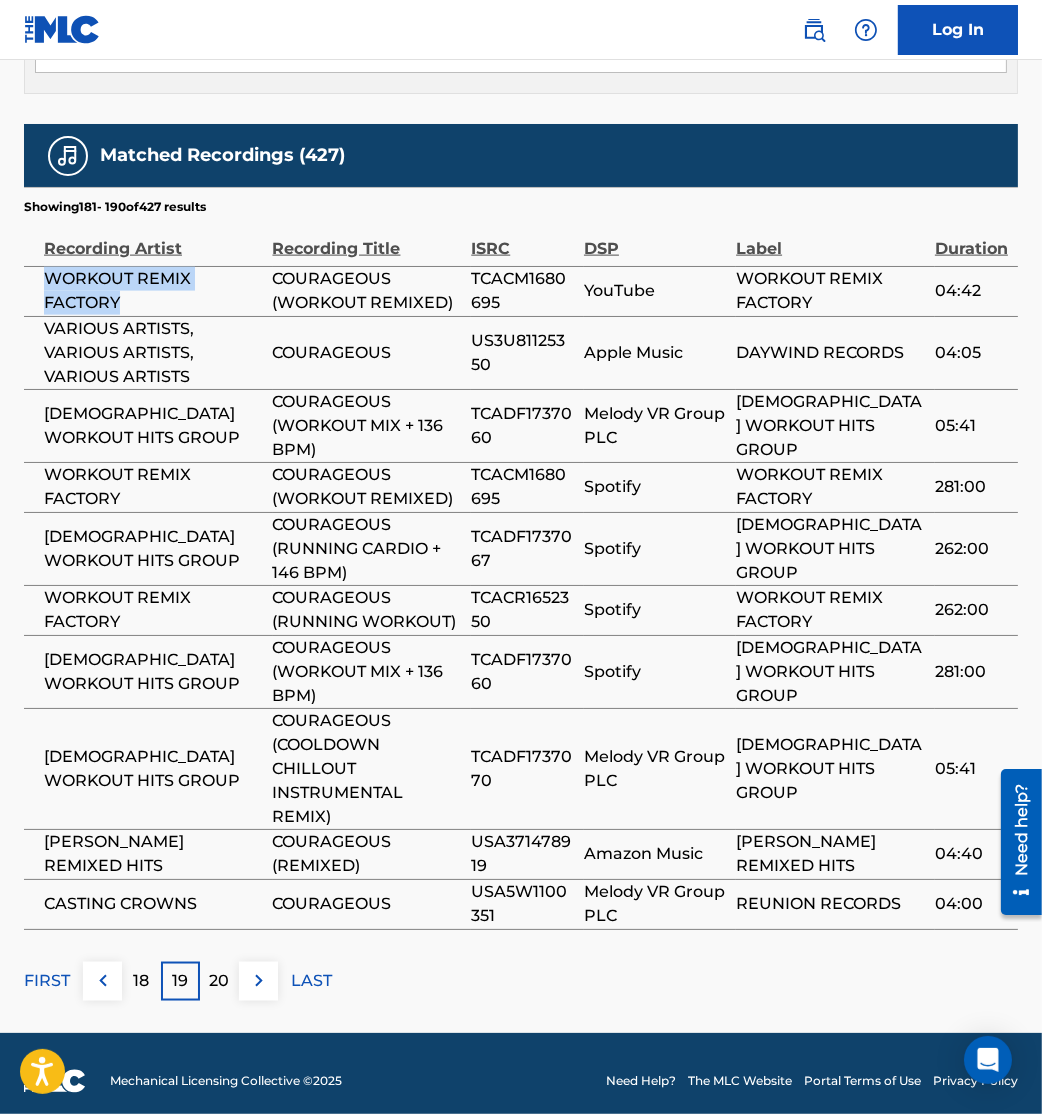 drag, startPoint x: 148, startPoint y: 357, endPoint x: 30, endPoint y: 340, distance: 119.218285 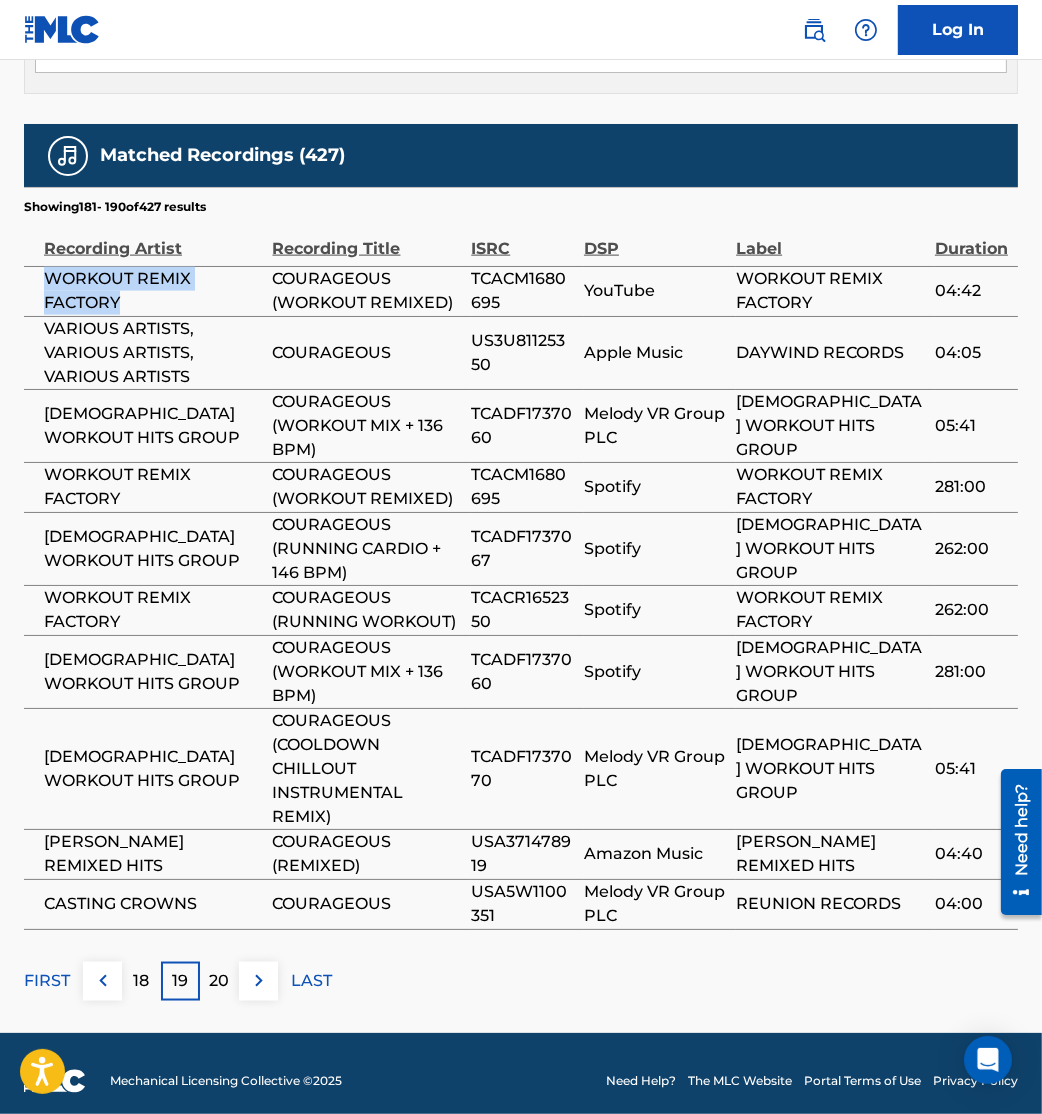 click on "WORKOUT REMIX FACTORY" at bounding box center [153, 291] 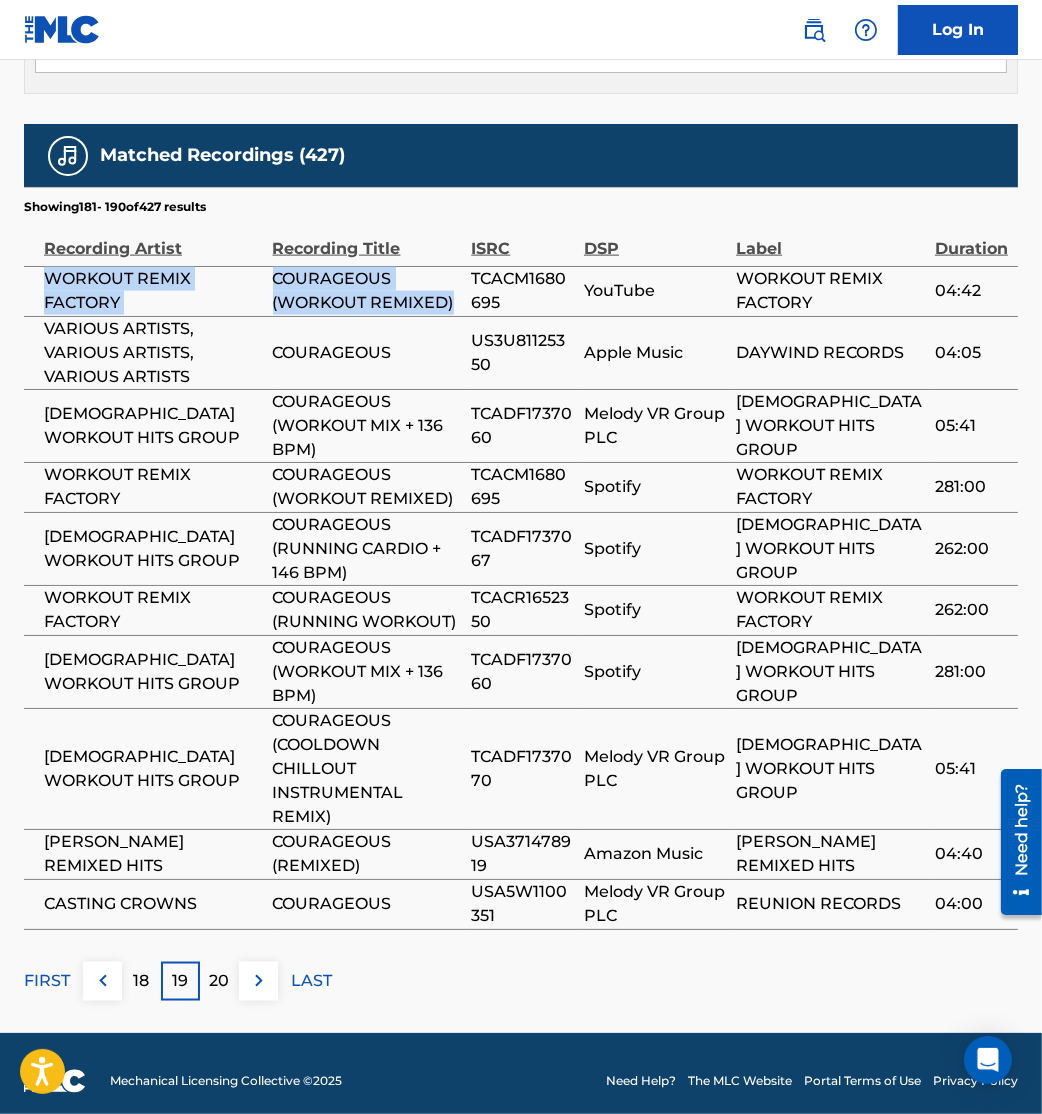 drag, startPoint x: 42, startPoint y: 341, endPoint x: 454, endPoint y: 362, distance: 412.53485 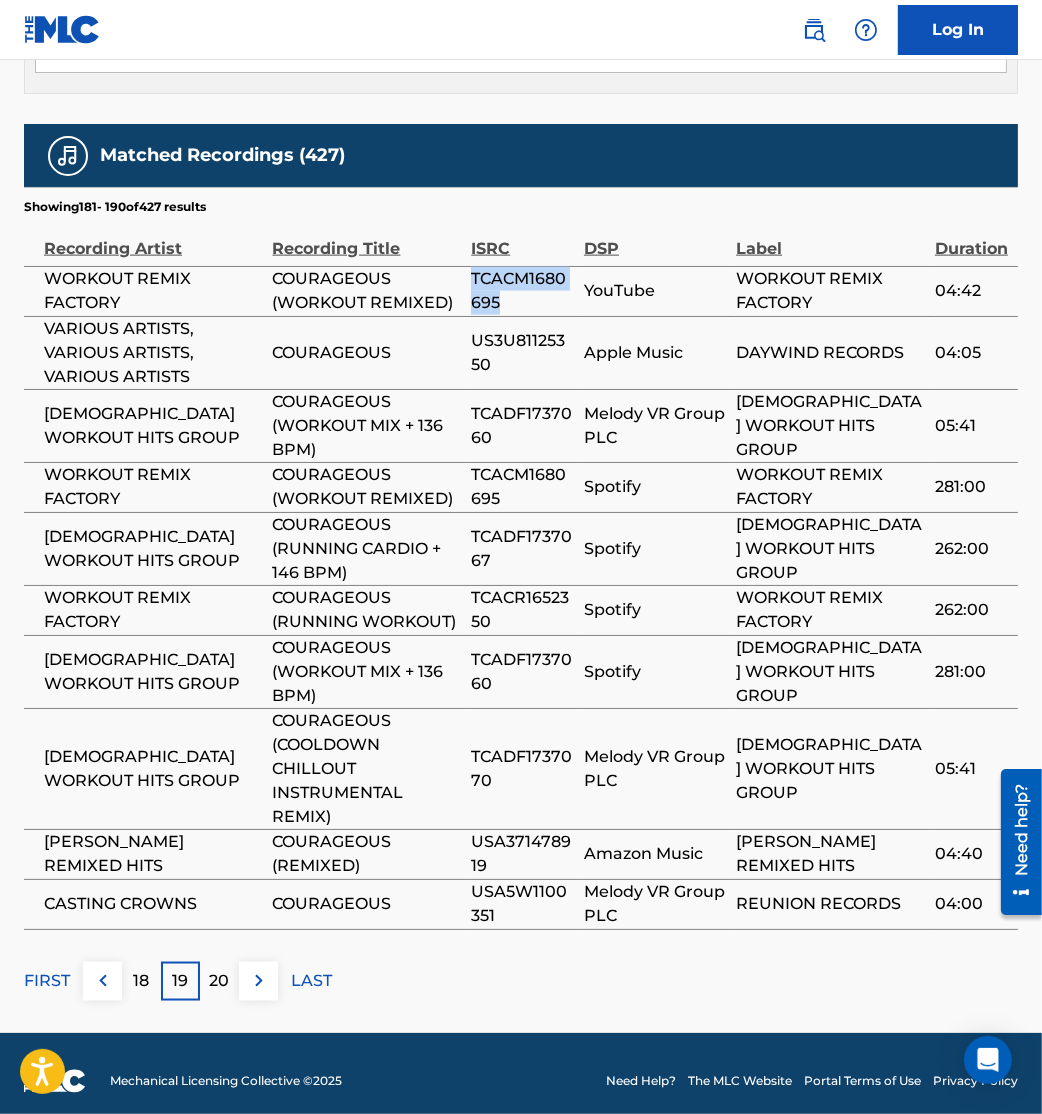 drag, startPoint x: 529, startPoint y: 357, endPoint x: 470, endPoint y: 326, distance: 66.64833 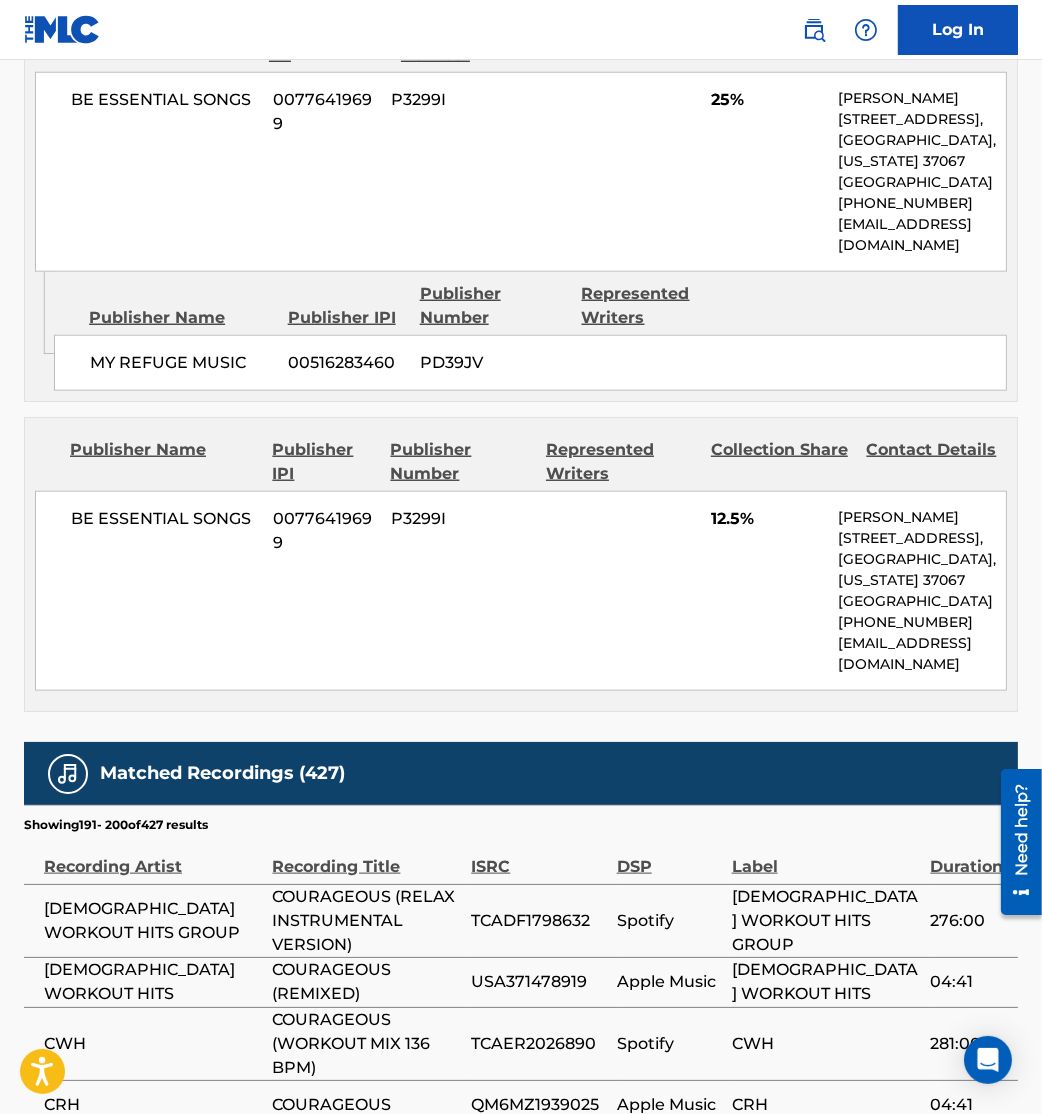 scroll, scrollTop: 2712, scrollLeft: 0, axis: vertical 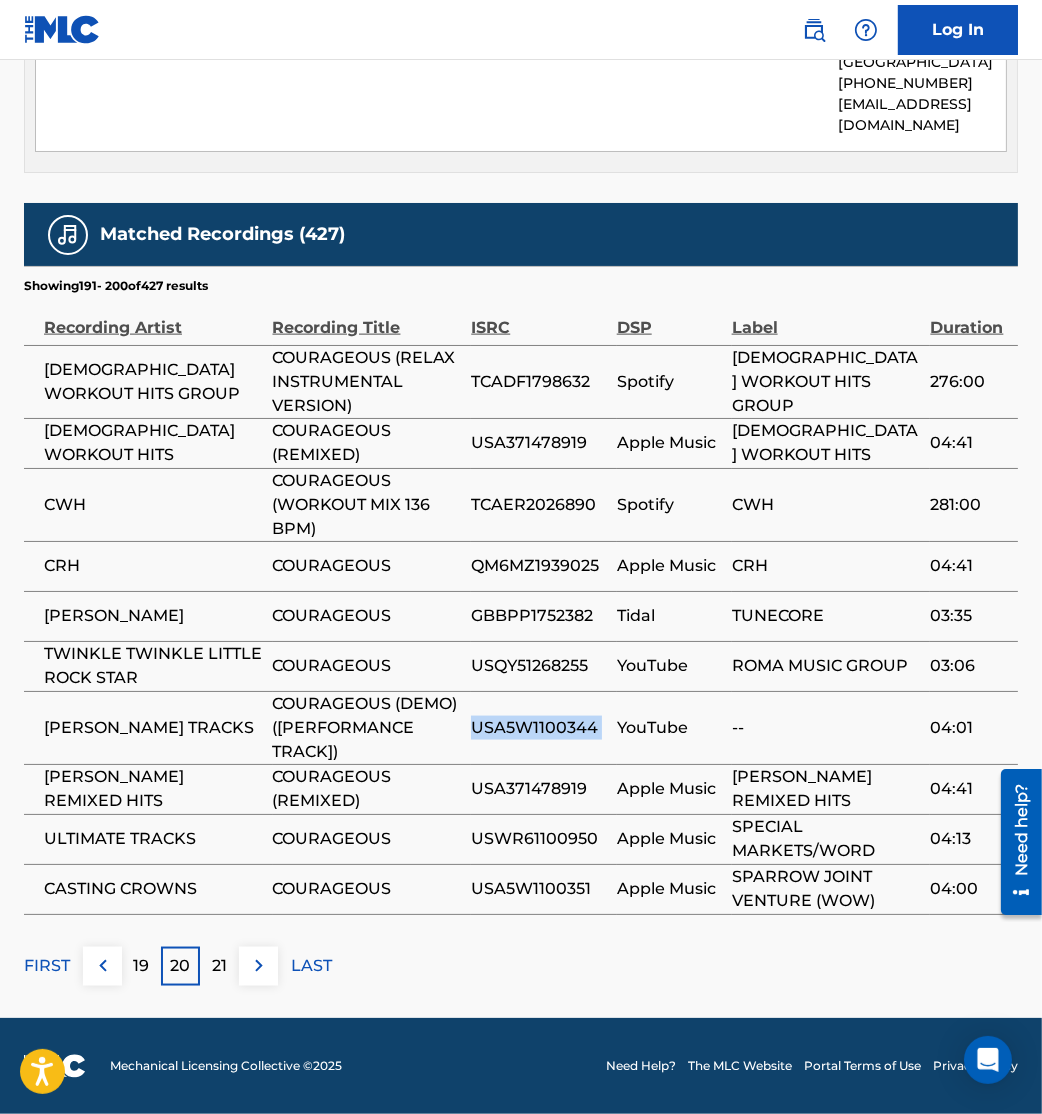 drag, startPoint x: 474, startPoint y: 730, endPoint x: 617, endPoint y: 757, distance: 145.52663 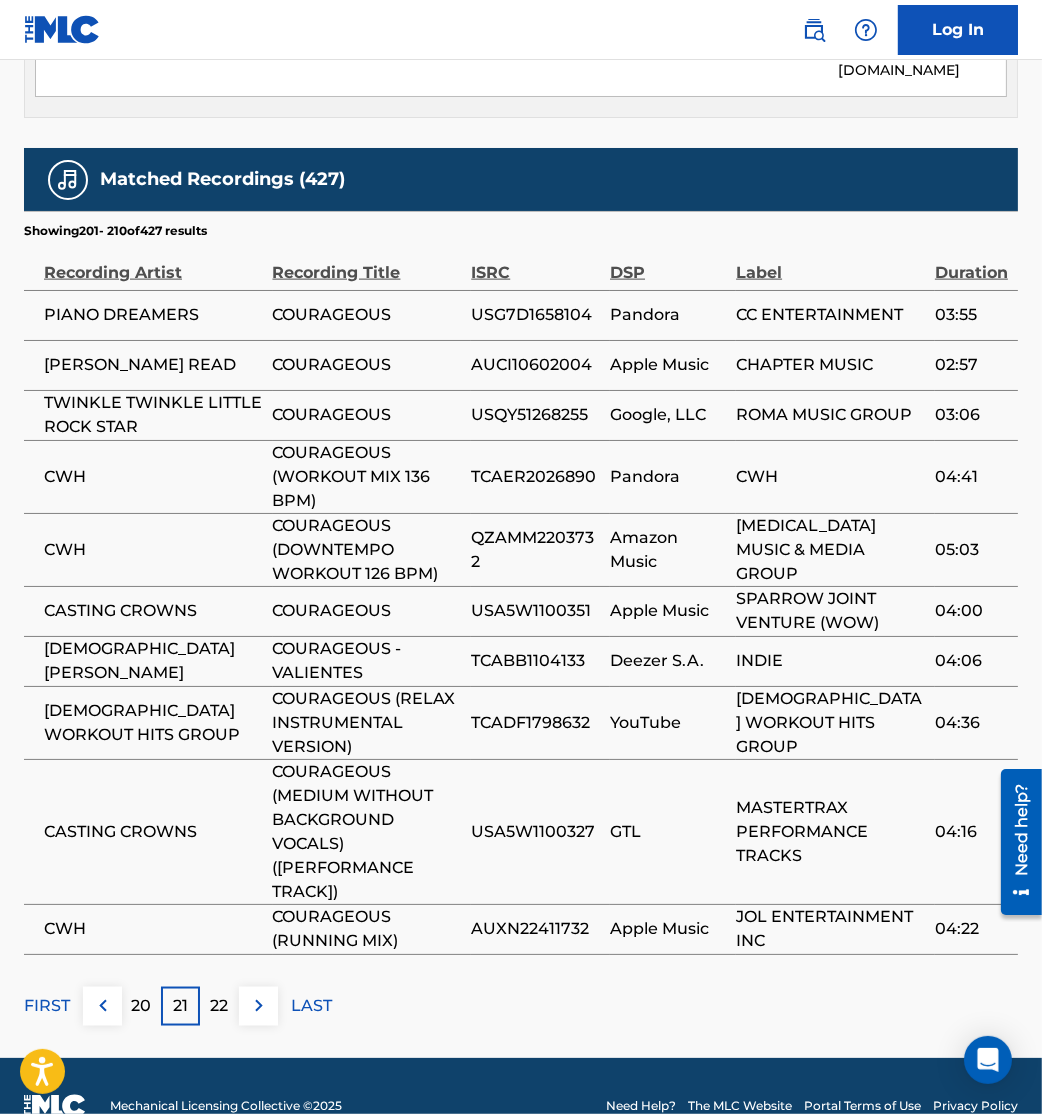 scroll, scrollTop: 2807, scrollLeft: 0, axis: vertical 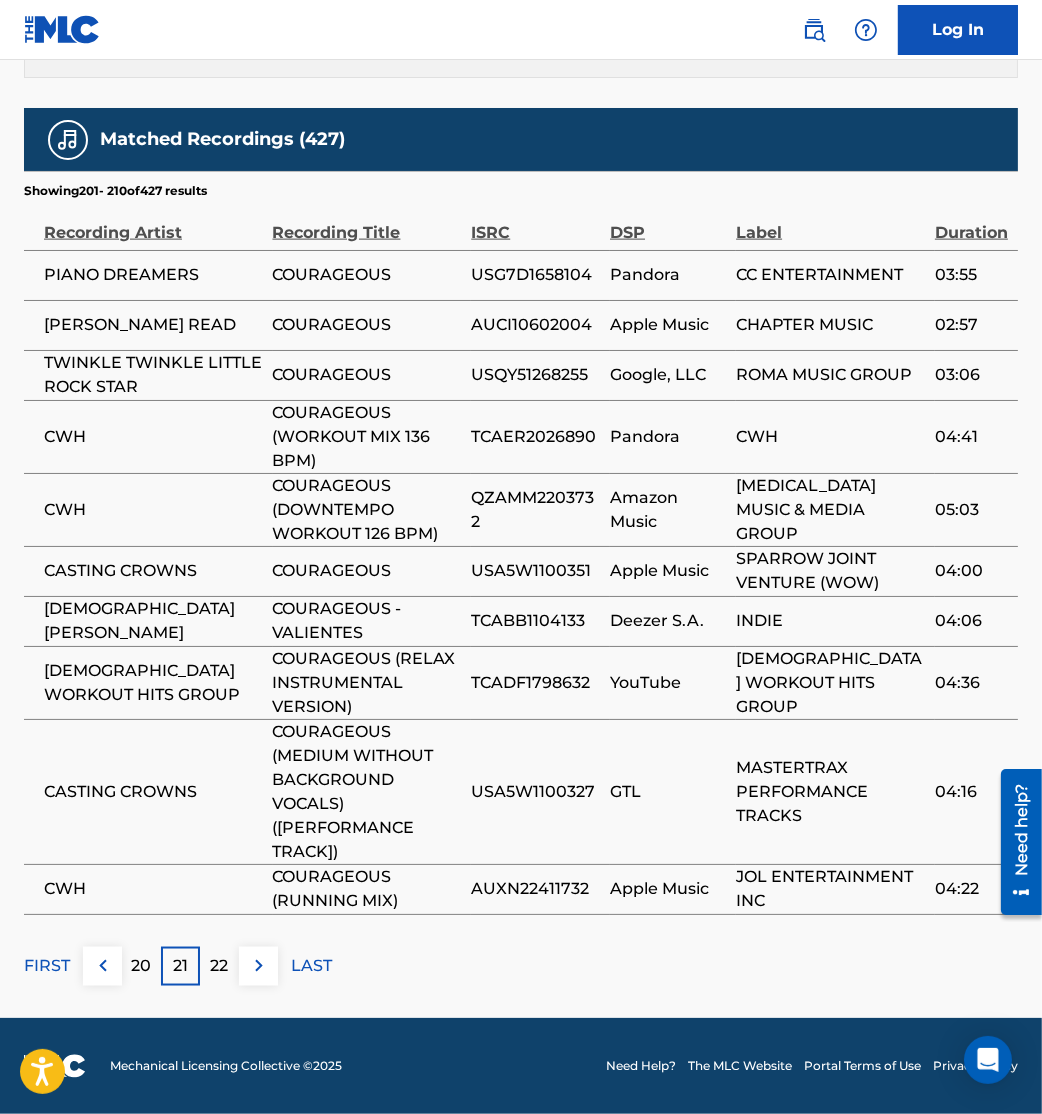 click at bounding box center (259, 966) 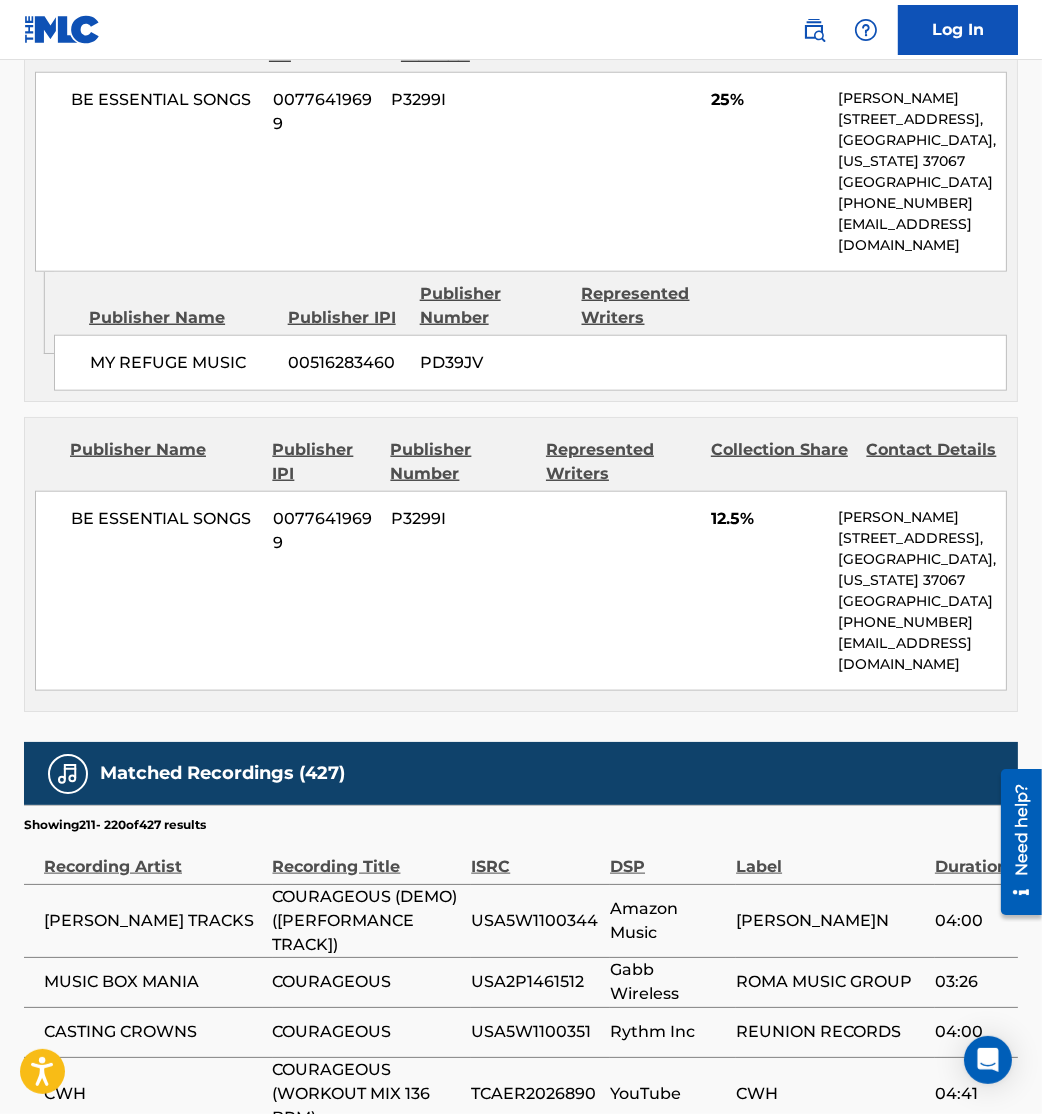 scroll, scrollTop: 2807, scrollLeft: 0, axis: vertical 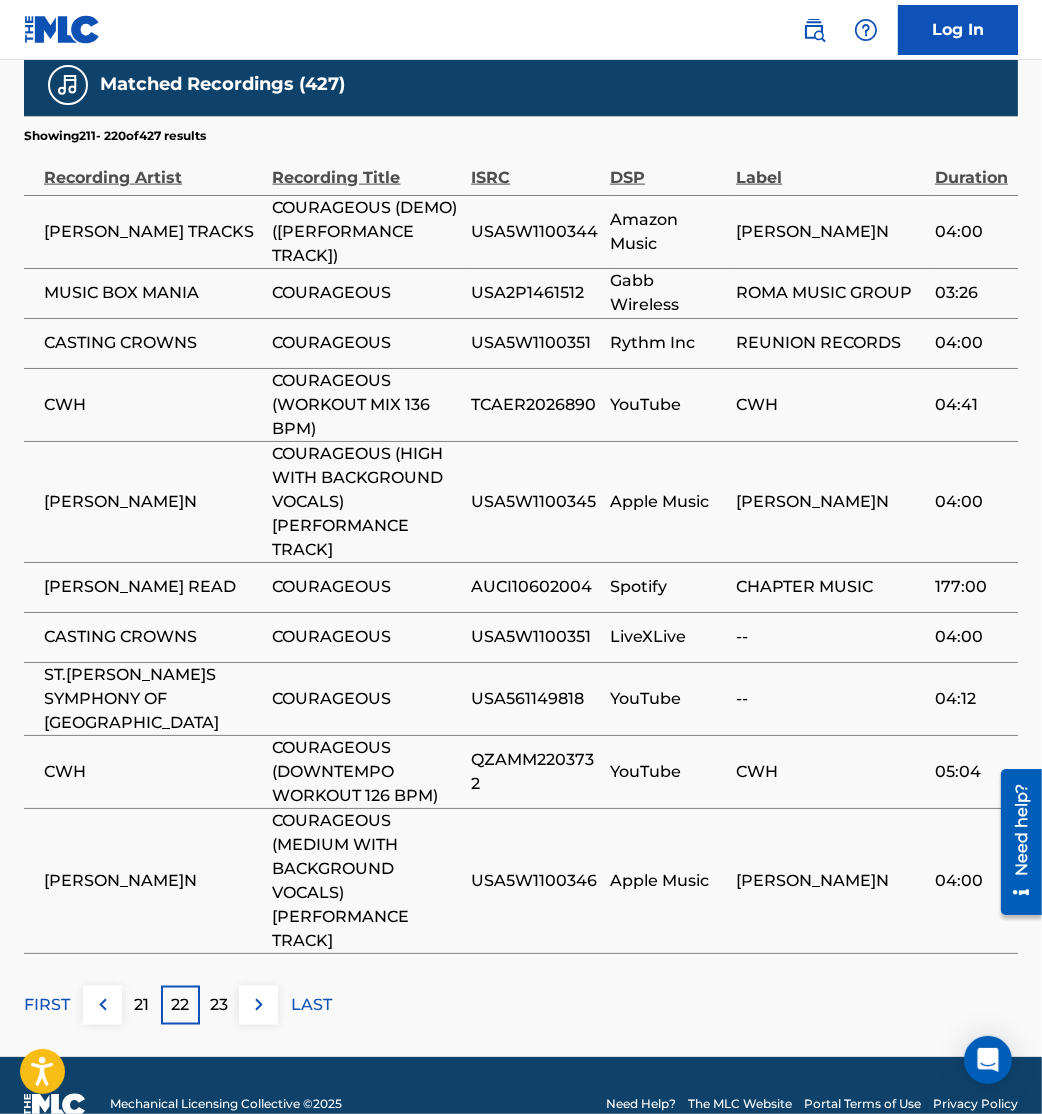 click at bounding box center (259, 1005) 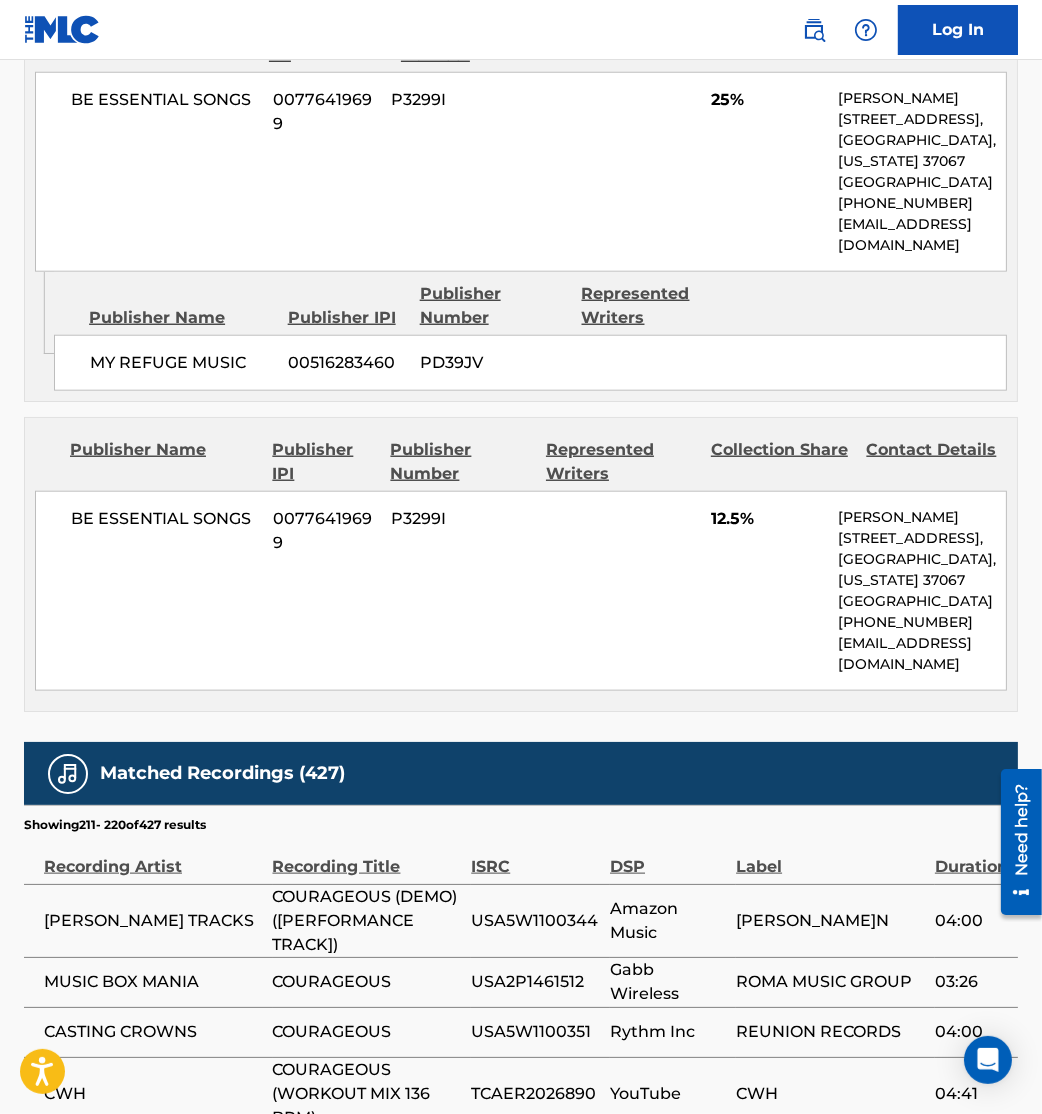 scroll, scrollTop: 2807, scrollLeft: 0, axis: vertical 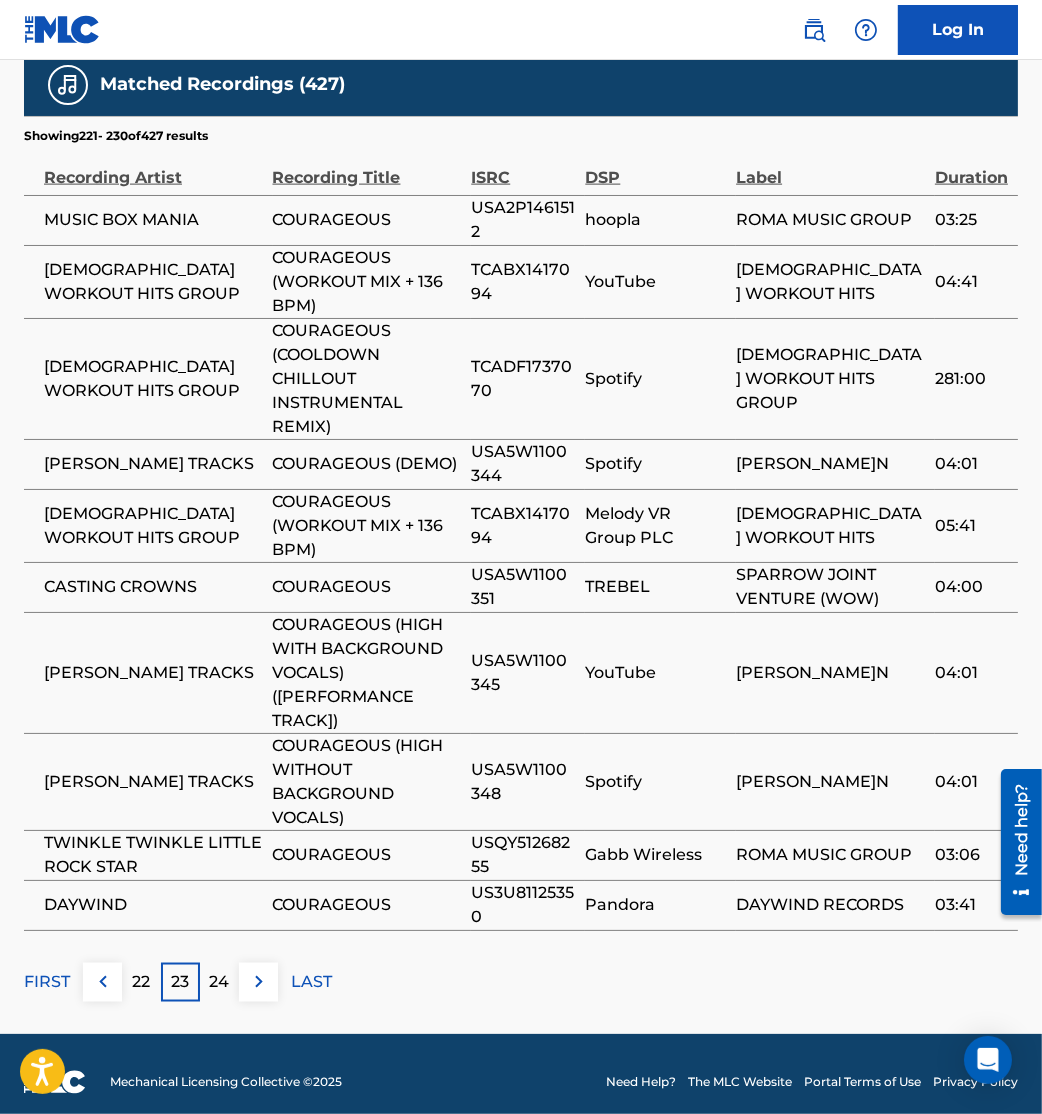 click at bounding box center (259, 982) 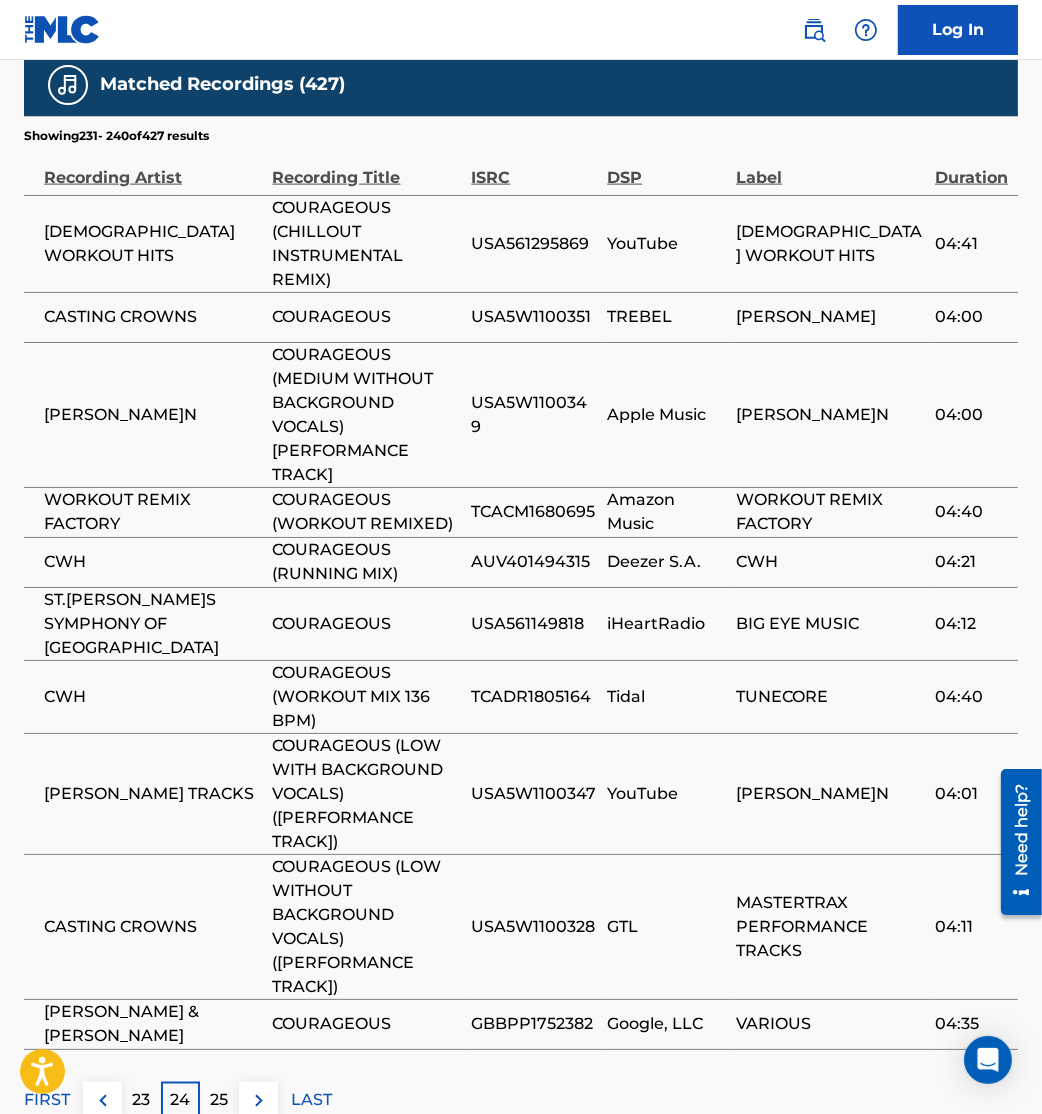 scroll, scrollTop: 2974, scrollLeft: 0, axis: vertical 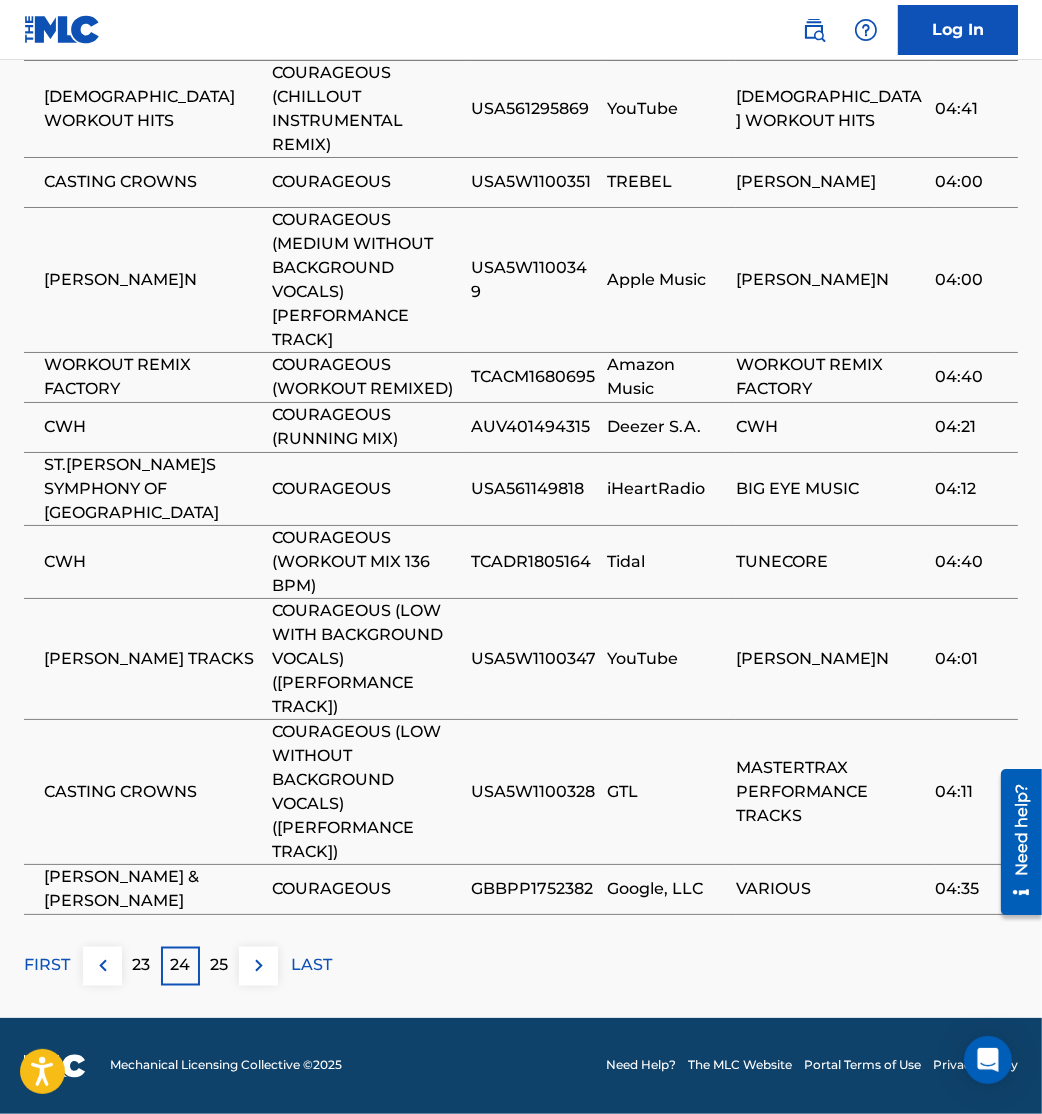 click at bounding box center (259, 966) 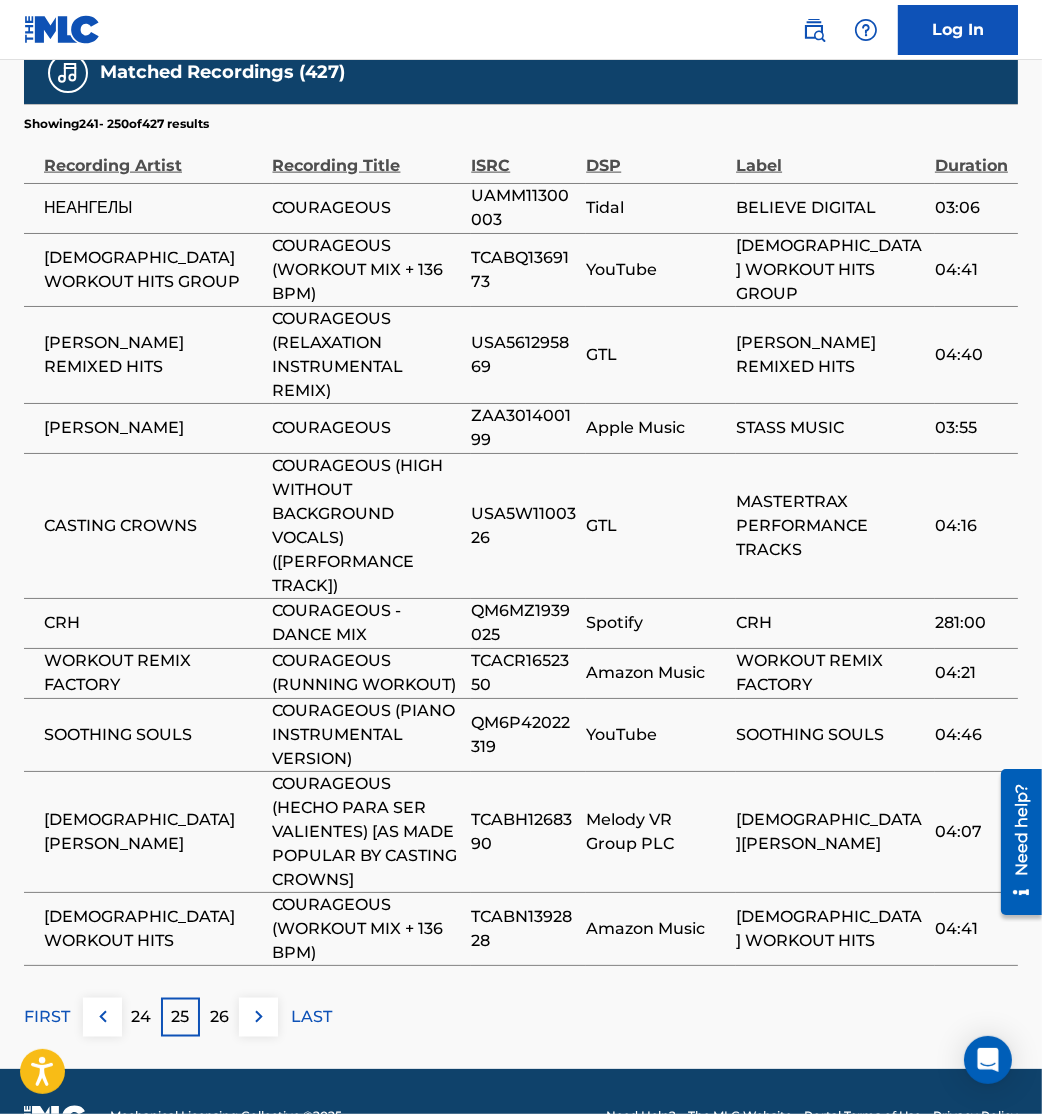 scroll, scrollTop: 2905, scrollLeft: 0, axis: vertical 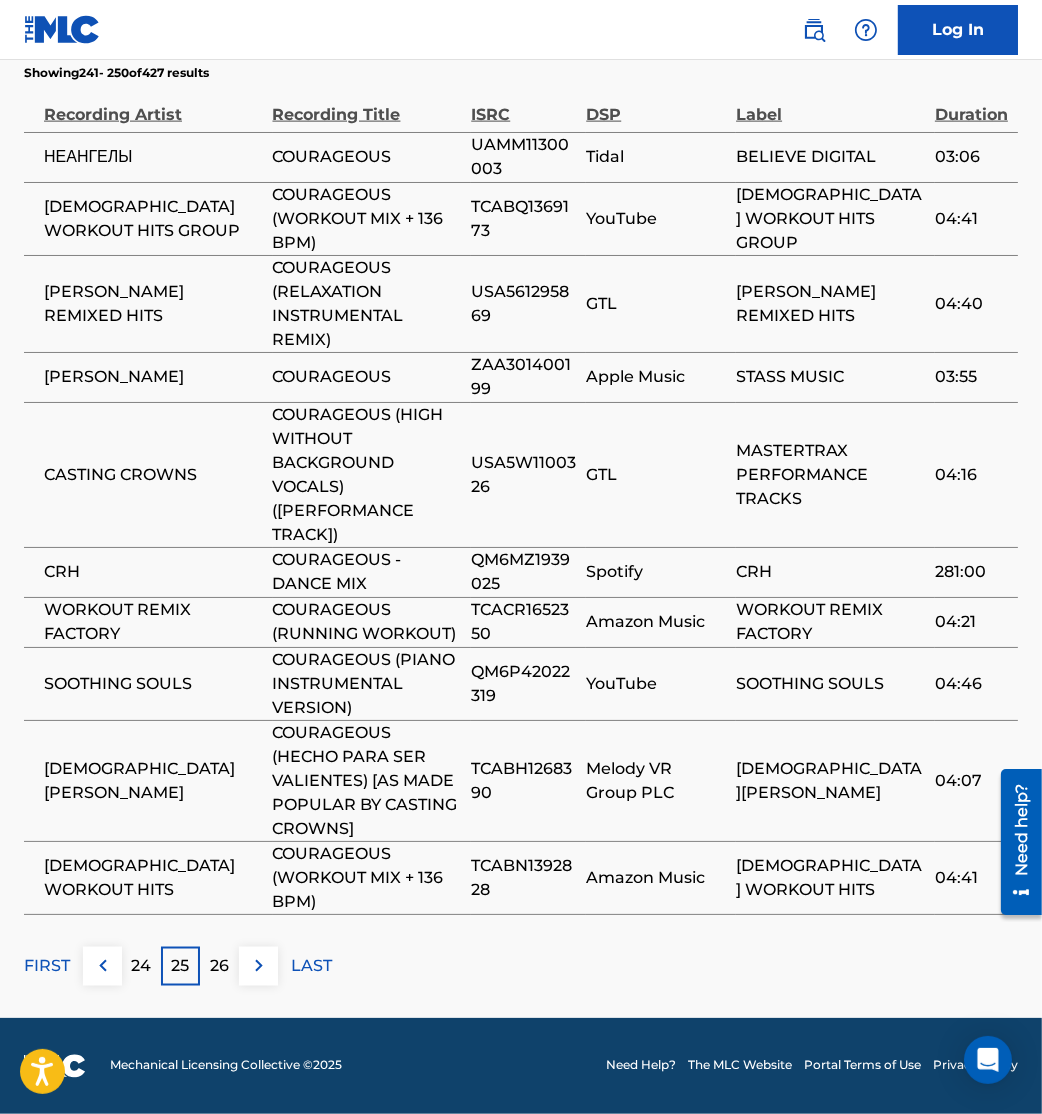 click on "FIRST 24 25 26 LAST" at bounding box center (521, 966) 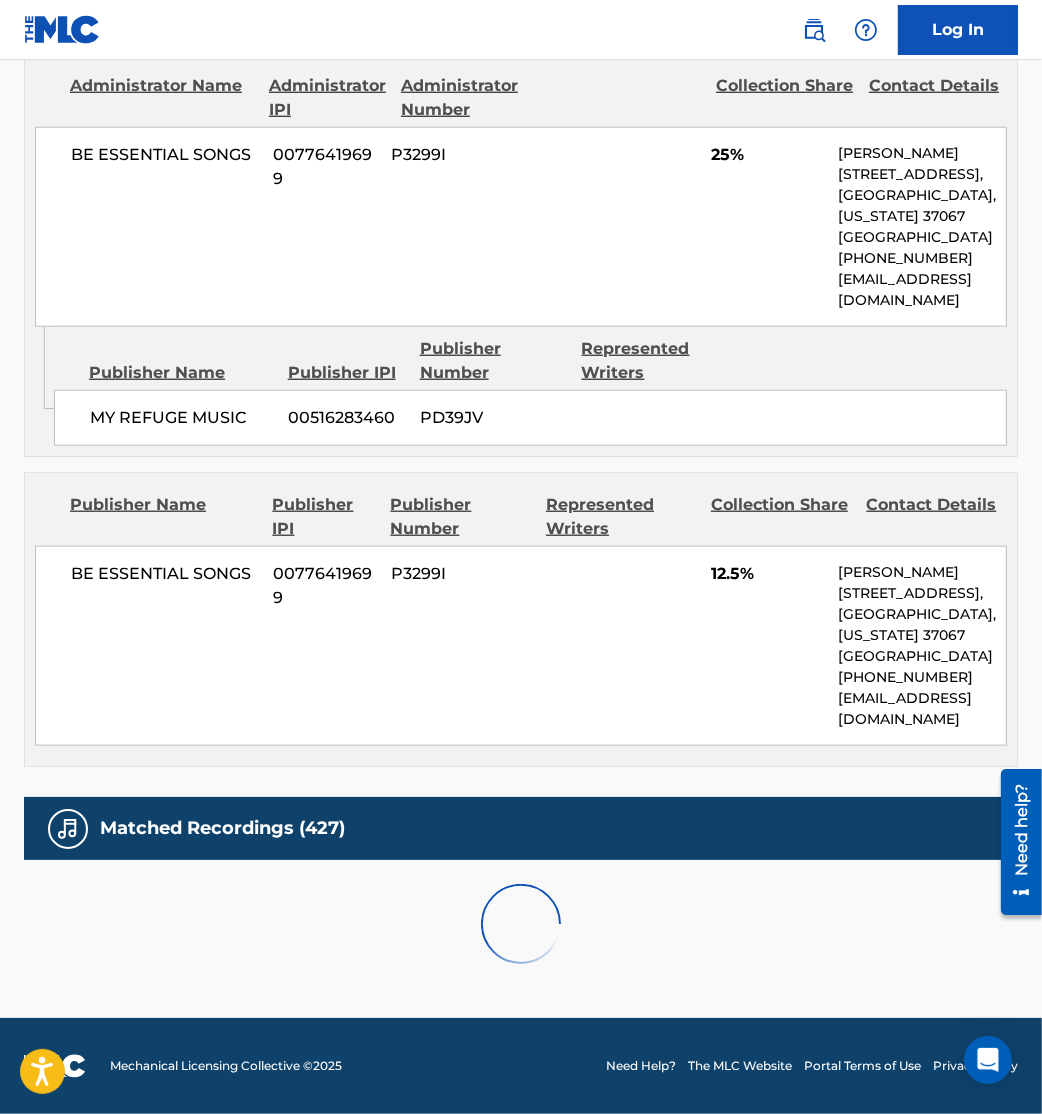 scroll, scrollTop: 2905, scrollLeft: 0, axis: vertical 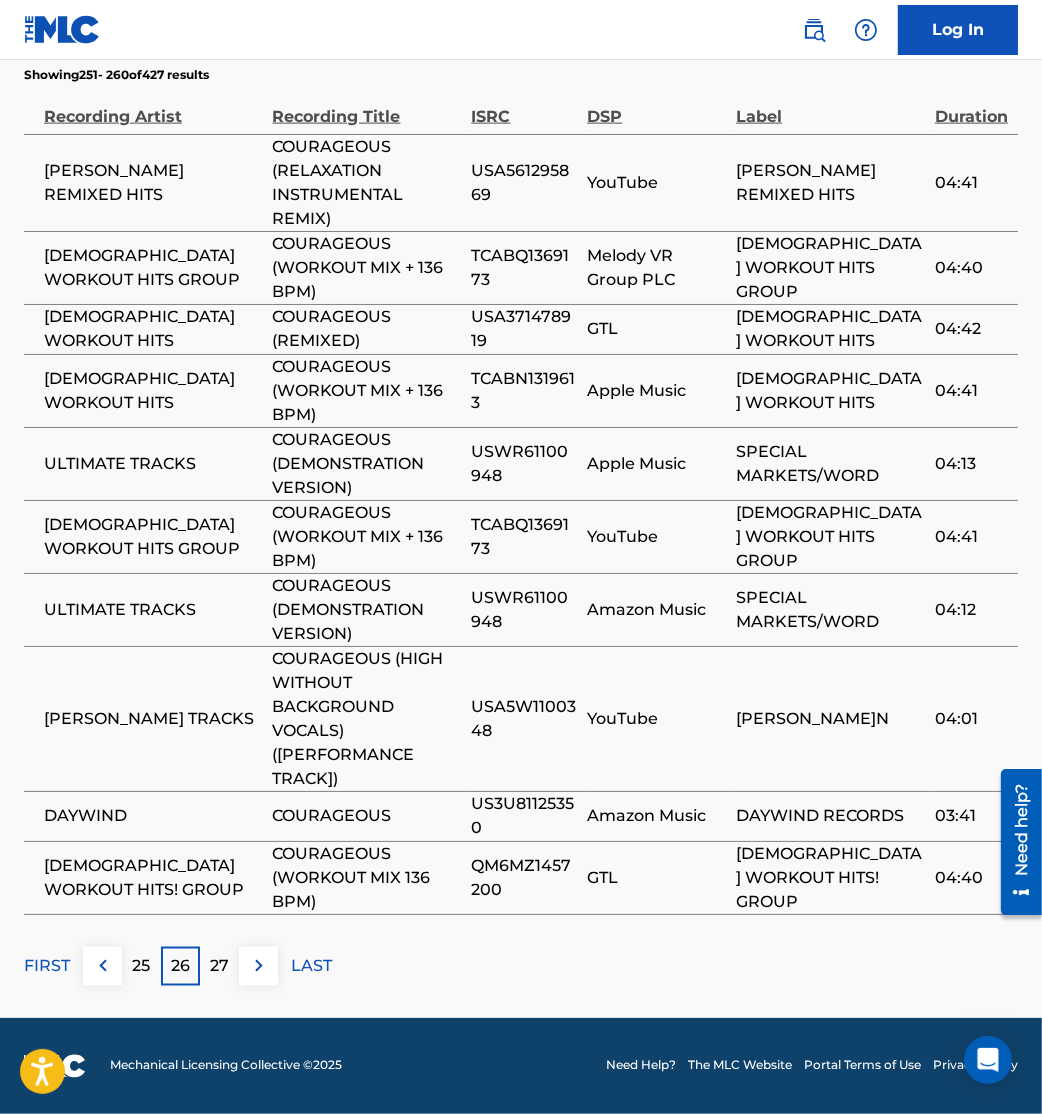 click on "COURAGEOUS (WORKOUT MIX + 136 BPM)" at bounding box center (367, 537) 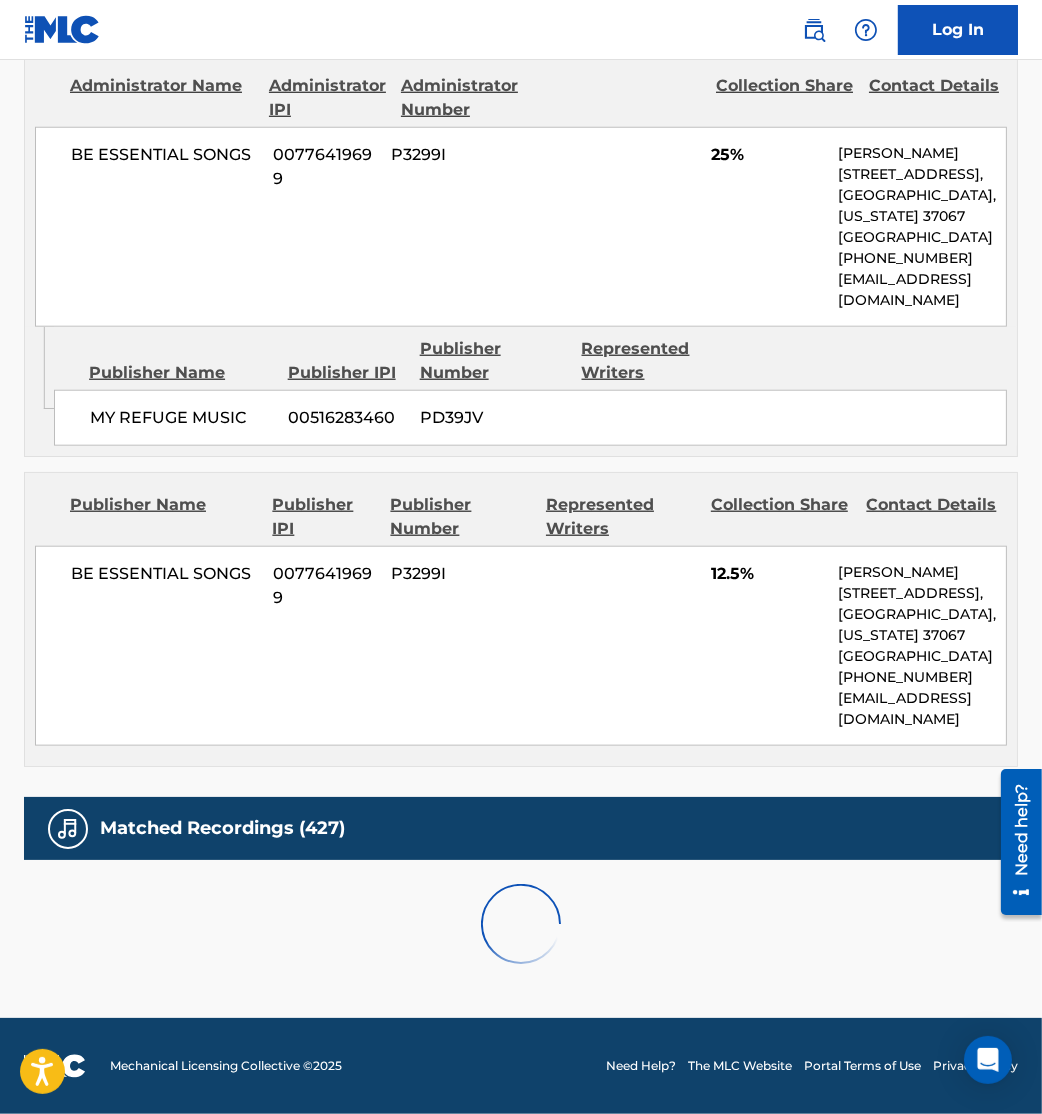 scroll, scrollTop: 2876, scrollLeft: 0, axis: vertical 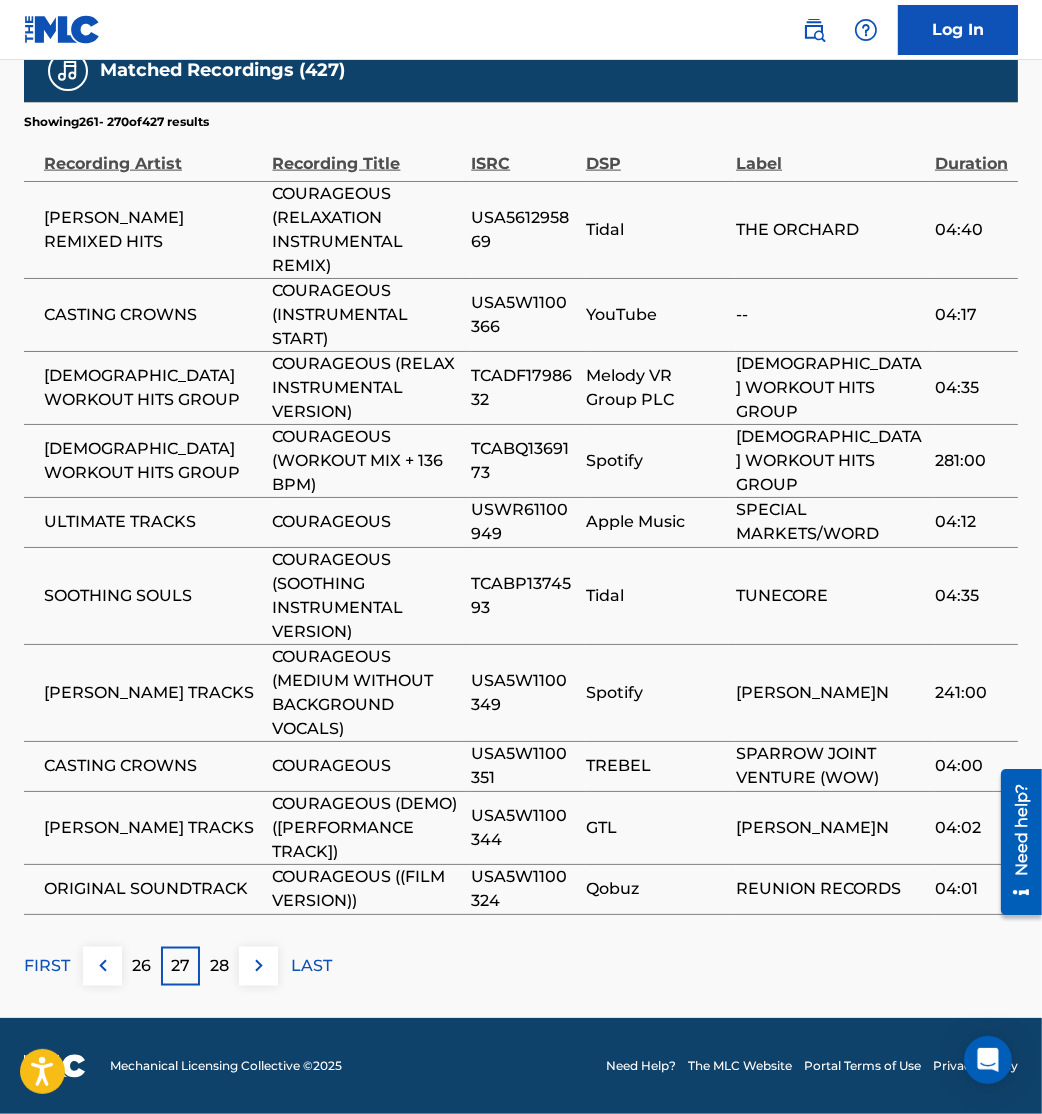 click at bounding box center [259, 966] 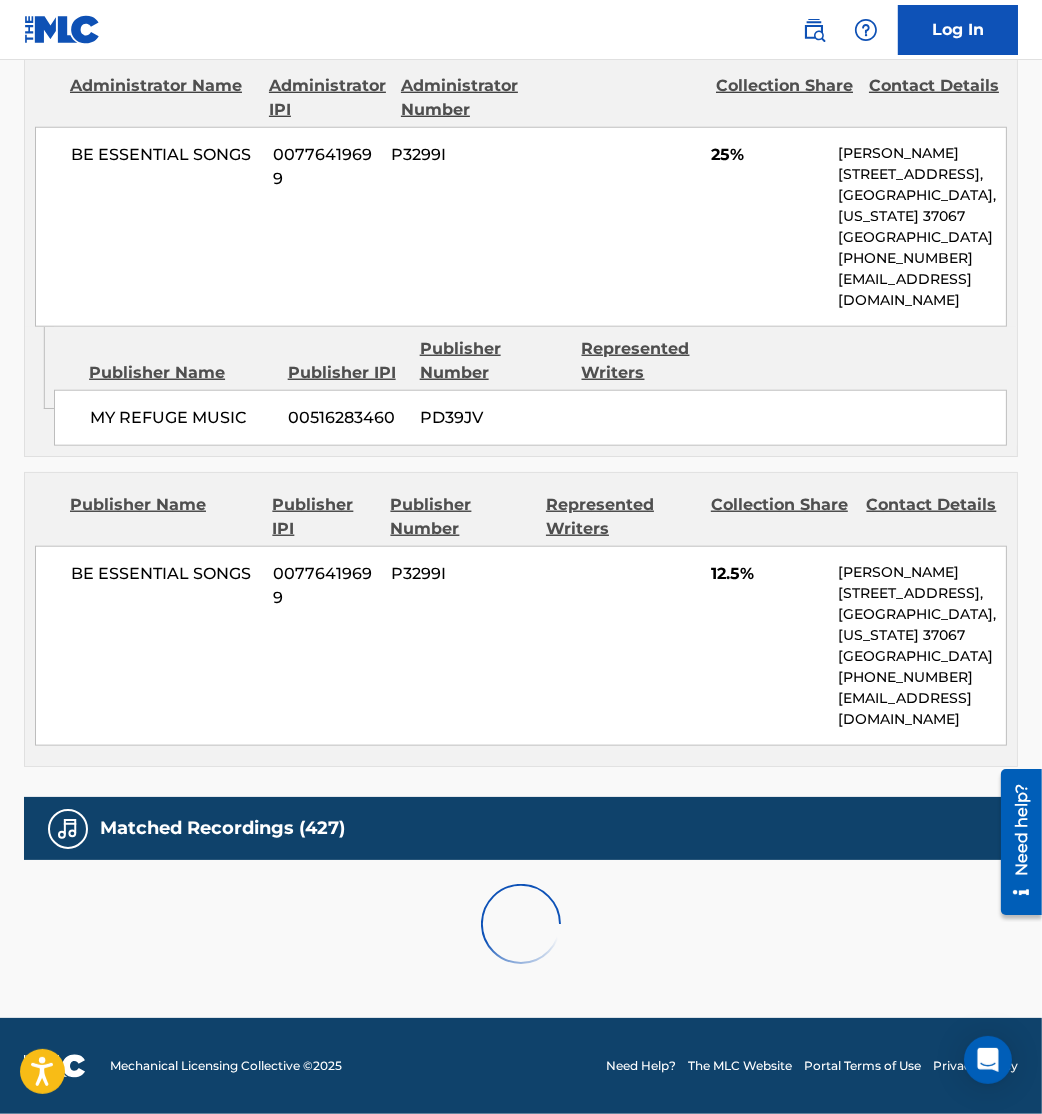 scroll, scrollTop: 2876, scrollLeft: 0, axis: vertical 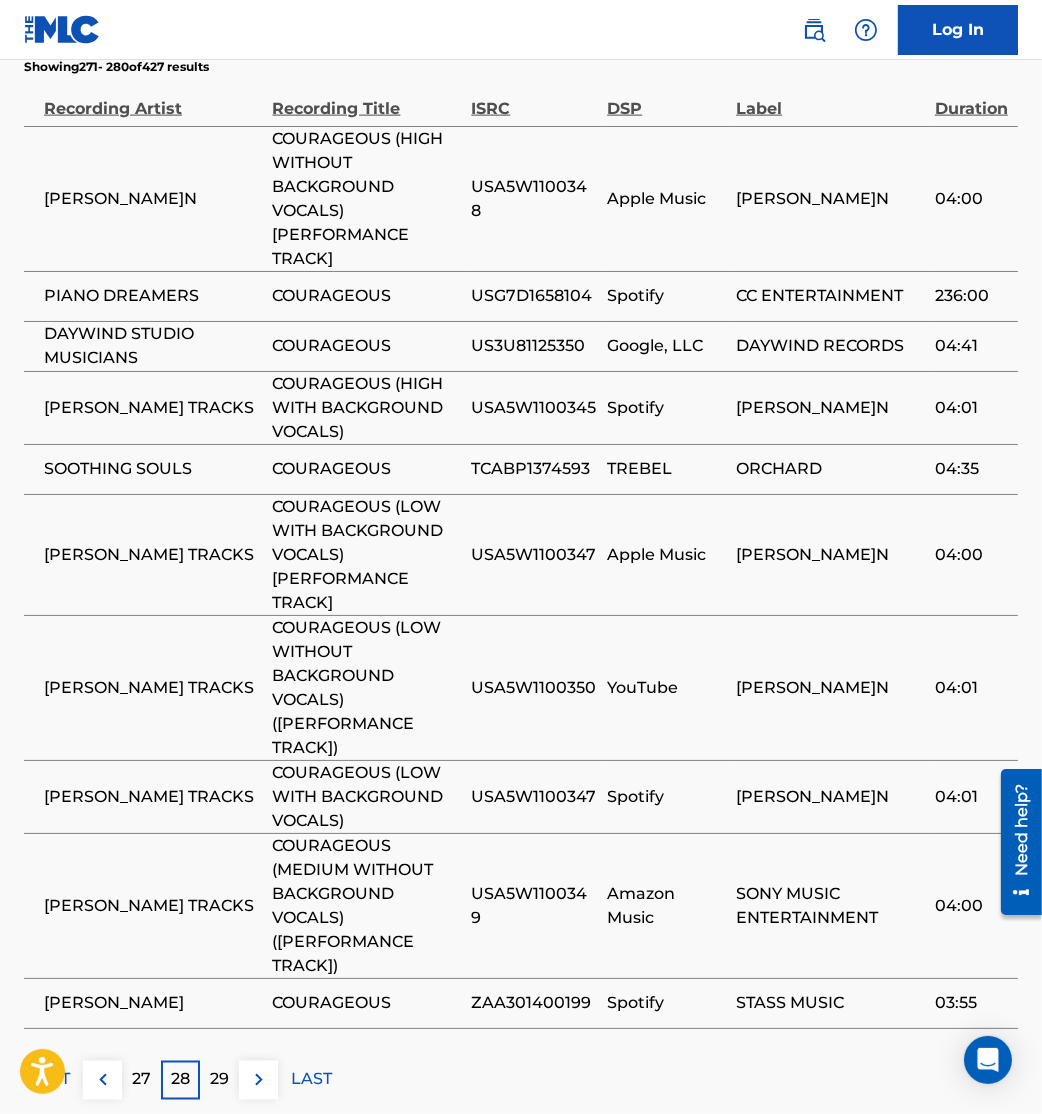 click on "[PERSON_NAME] TRACKS" at bounding box center [148, 905] 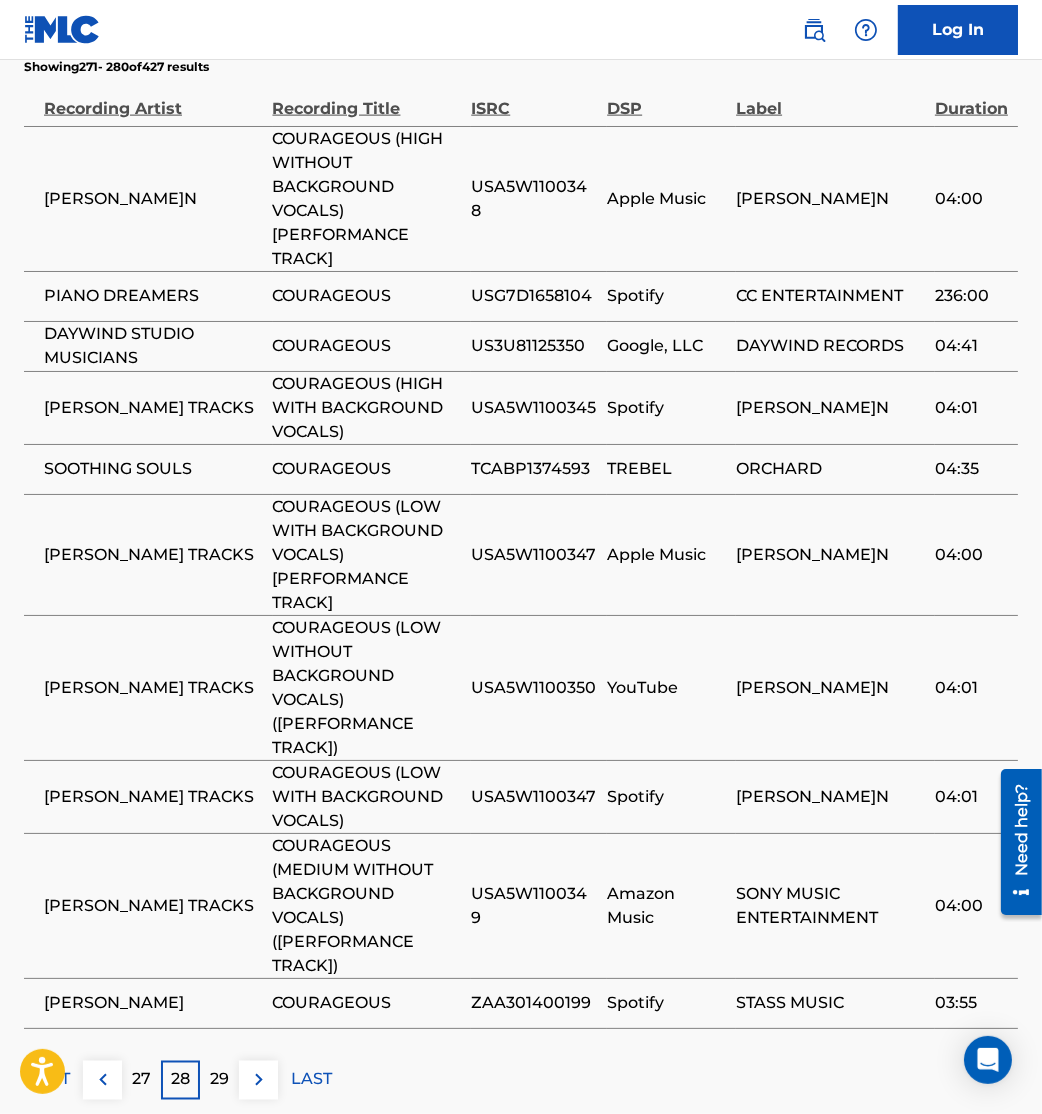 scroll, scrollTop: 3045, scrollLeft: 0, axis: vertical 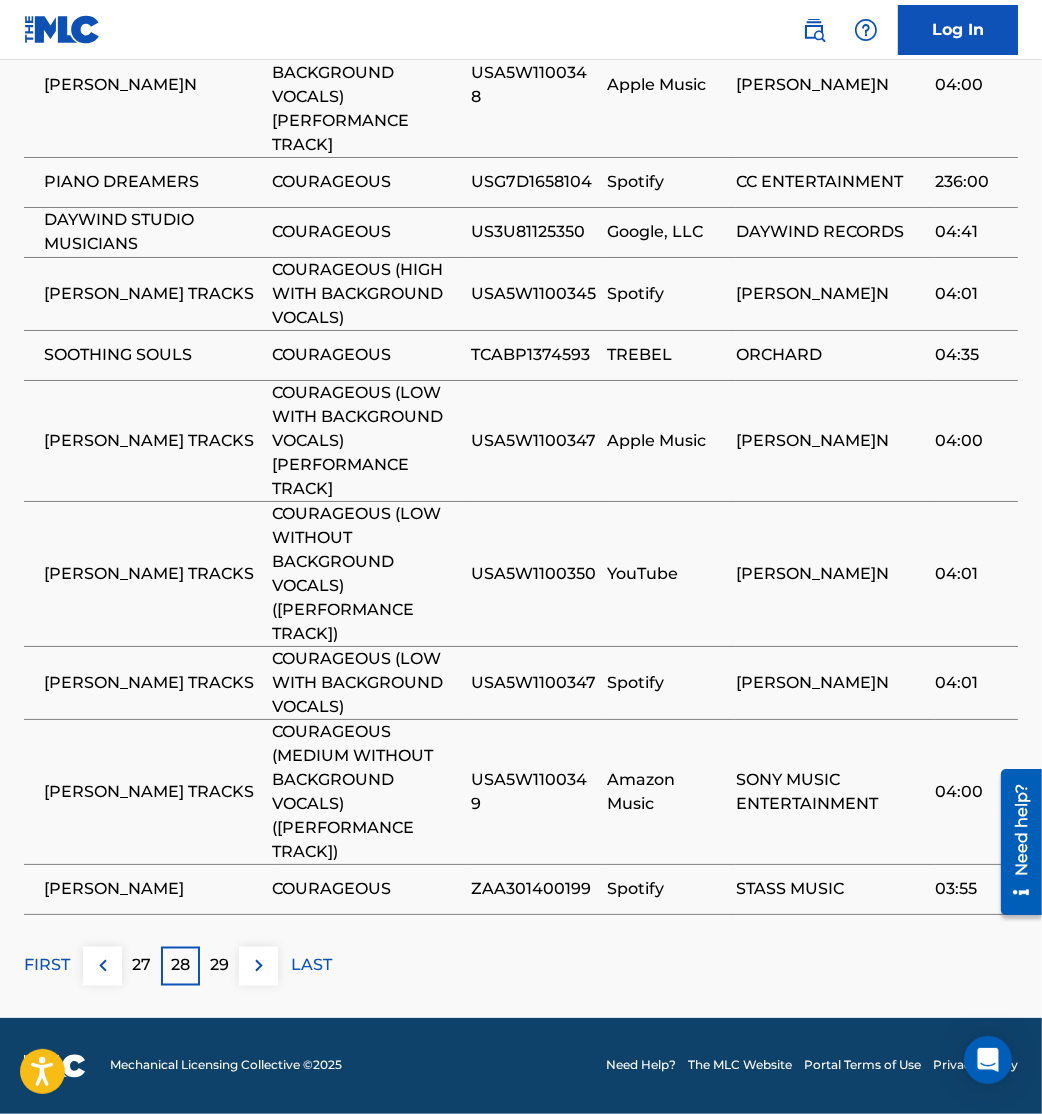 click at bounding box center (259, 966) 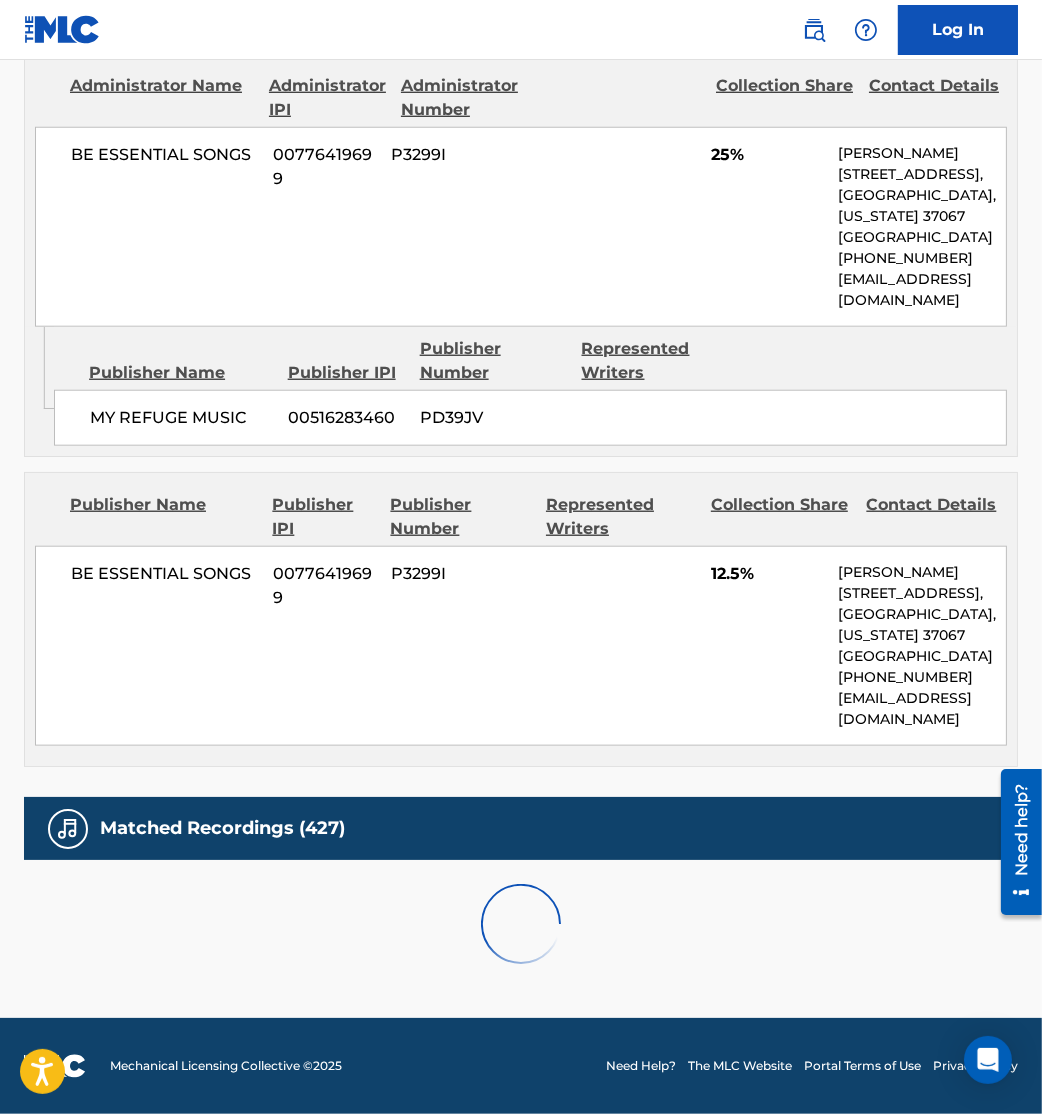 scroll, scrollTop: 2760, scrollLeft: 0, axis: vertical 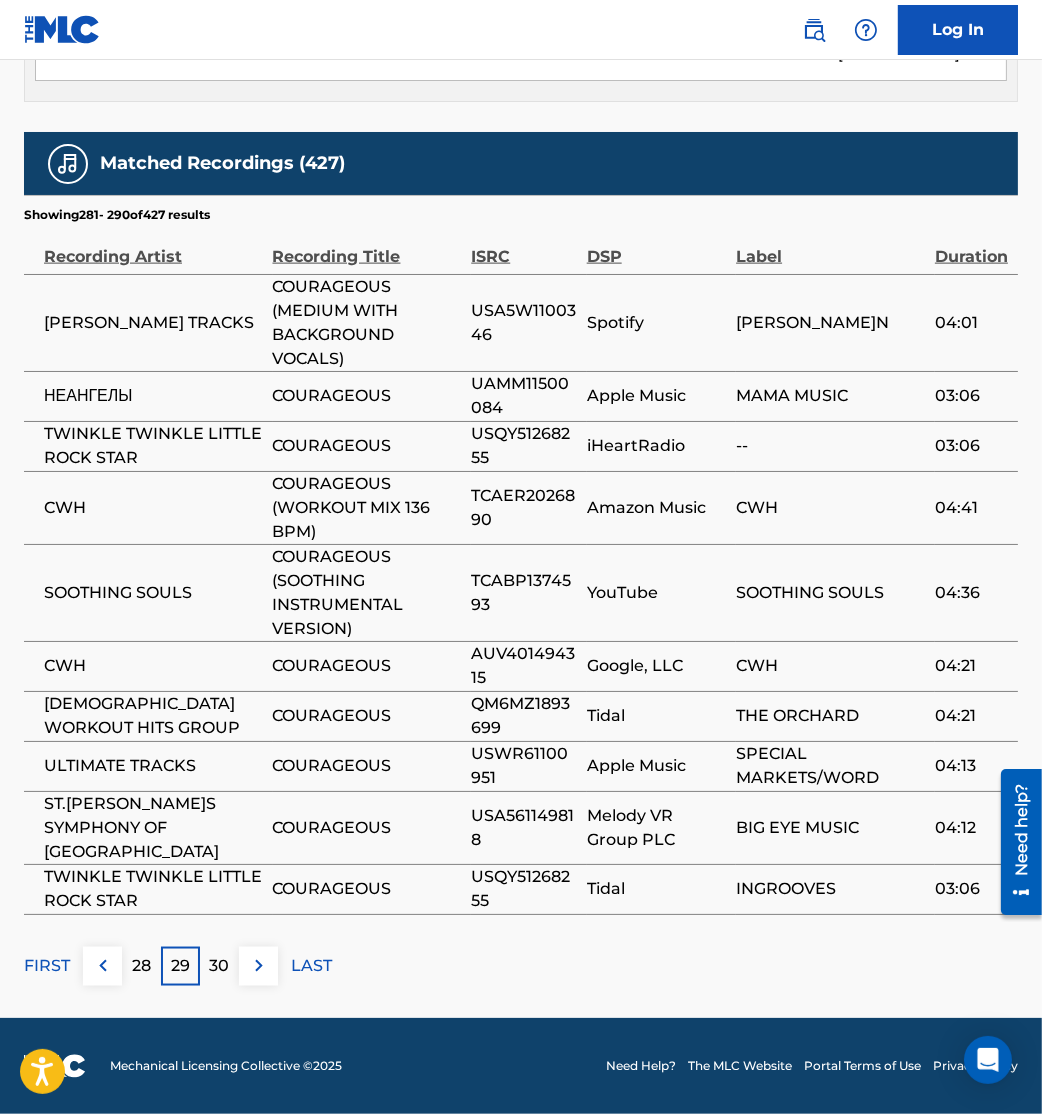 click at bounding box center (259, 966) 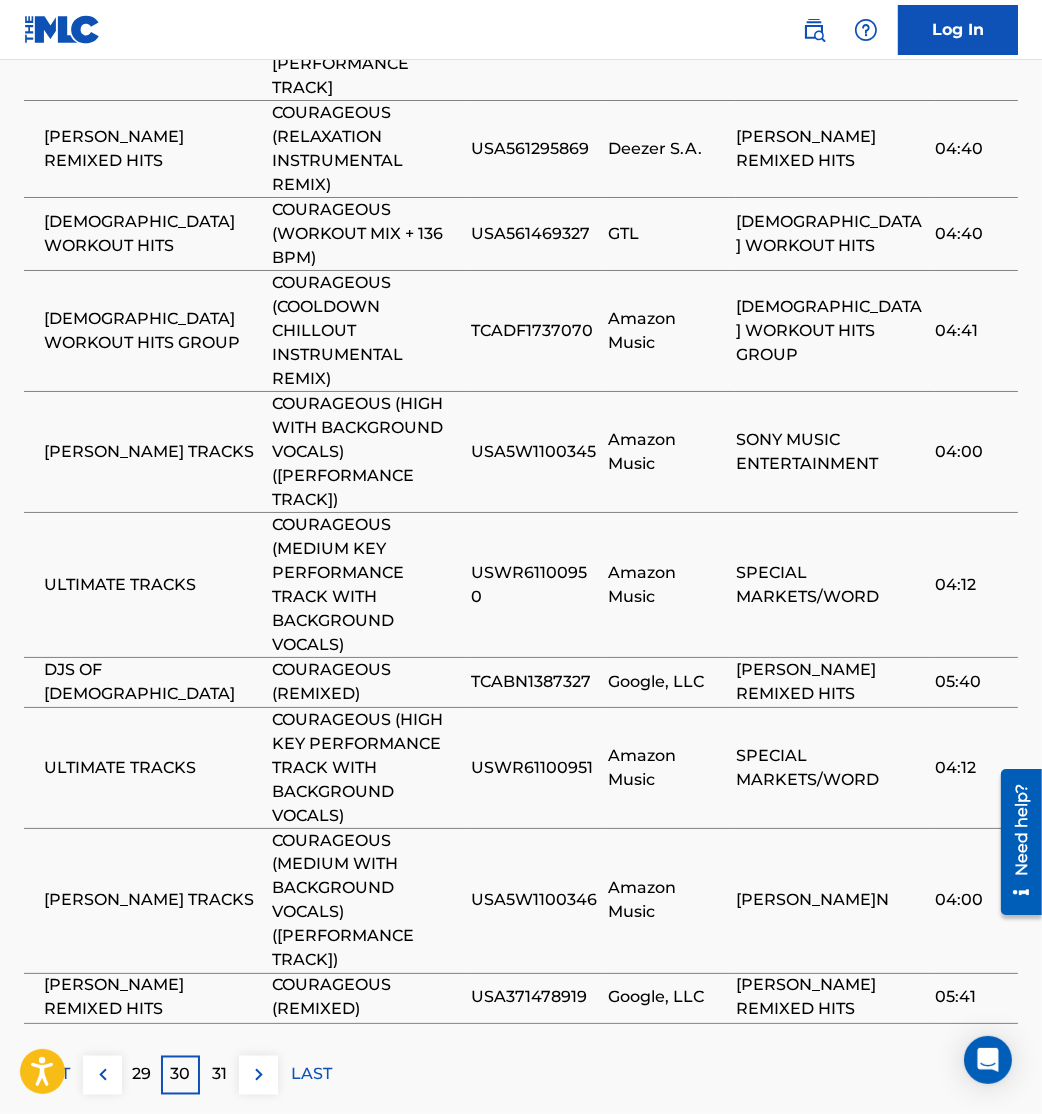 scroll, scrollTop: 3211, scrollLeft: 0, axis: vertical 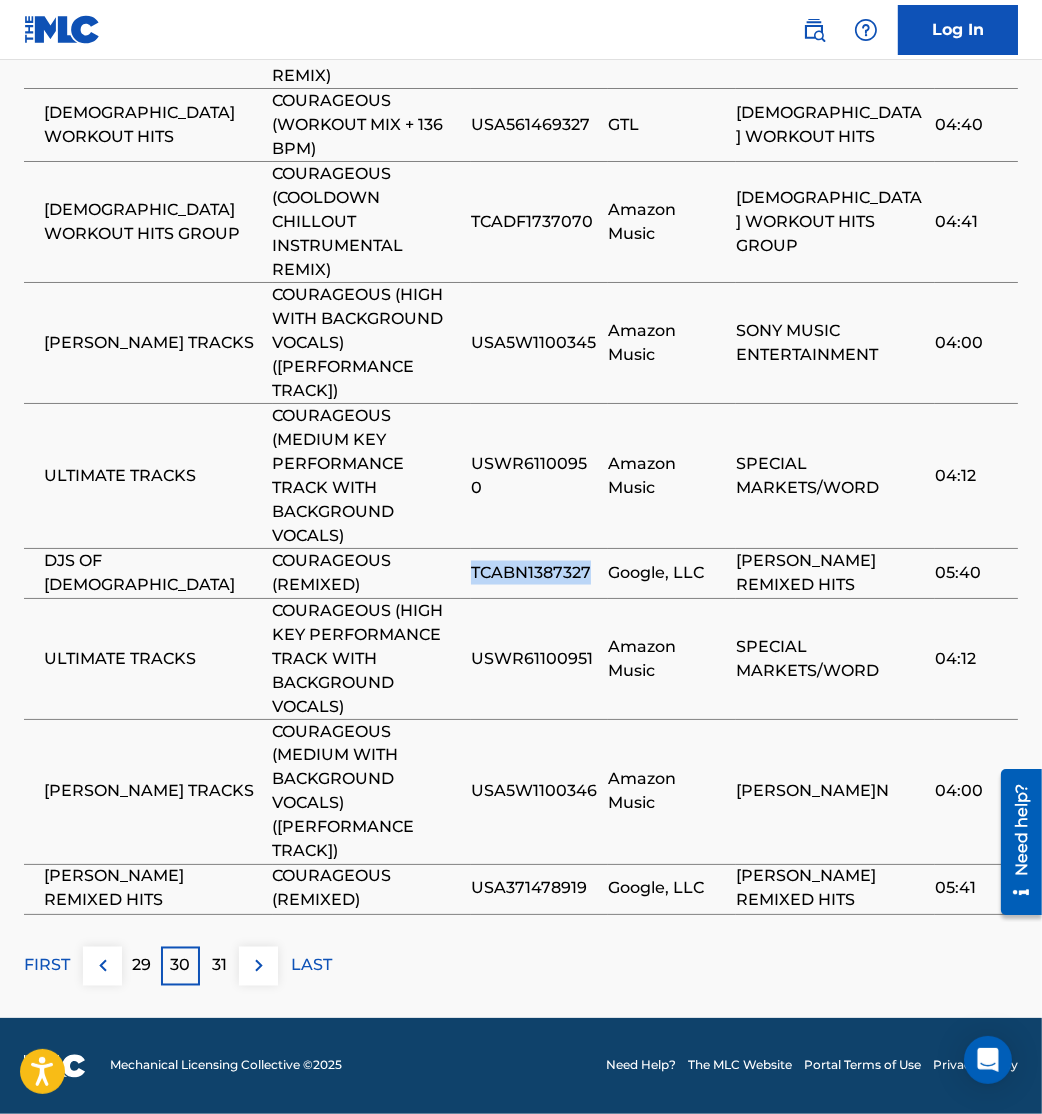 drag, startPoint x: 471, startPoint y: 569, endPoint x: 596, endPoint y: 577, distance: 125.25574 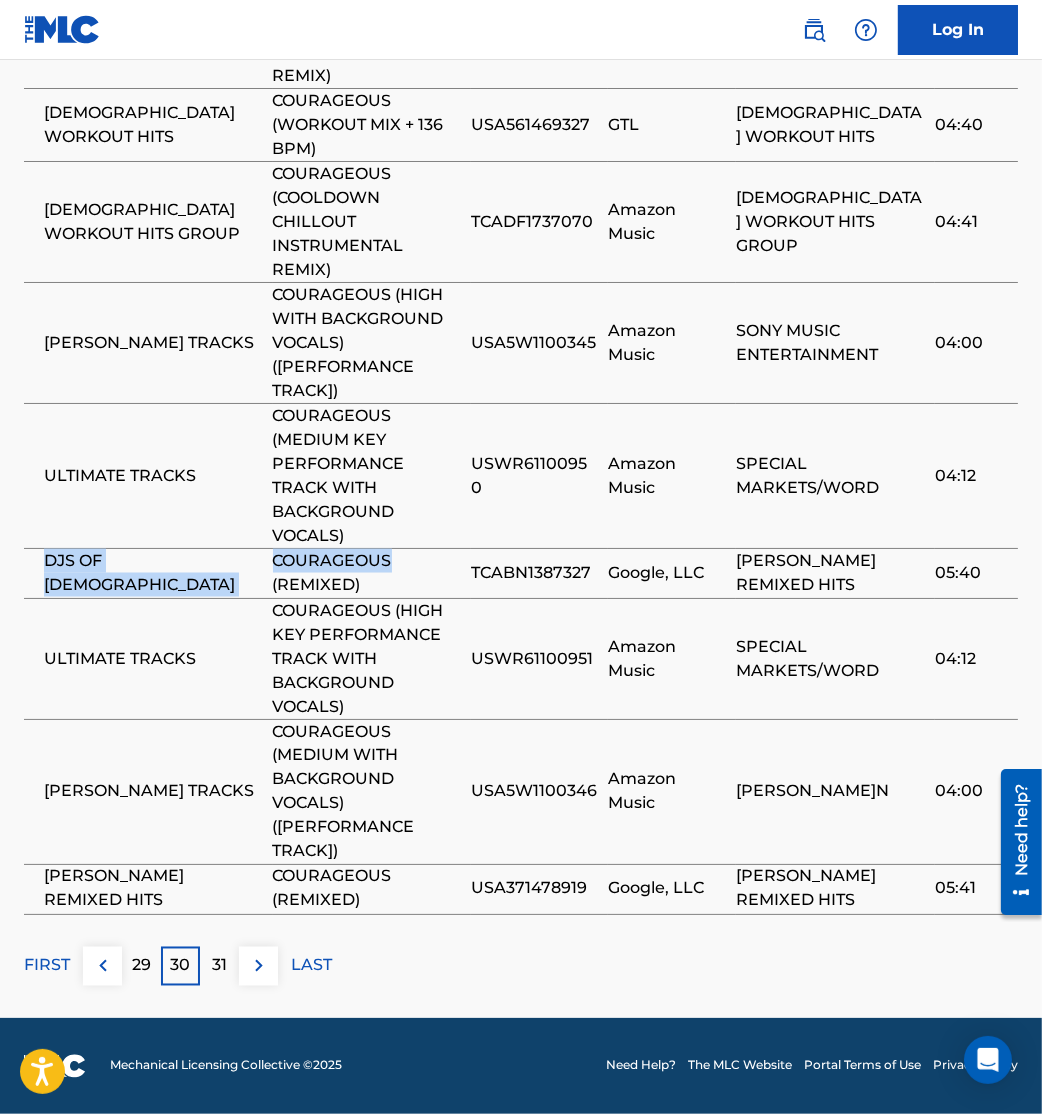 drag, startPoint x: 390, startPoint y: 570, endPoint x: 38, endPoint y: 582, distance: 352.2045 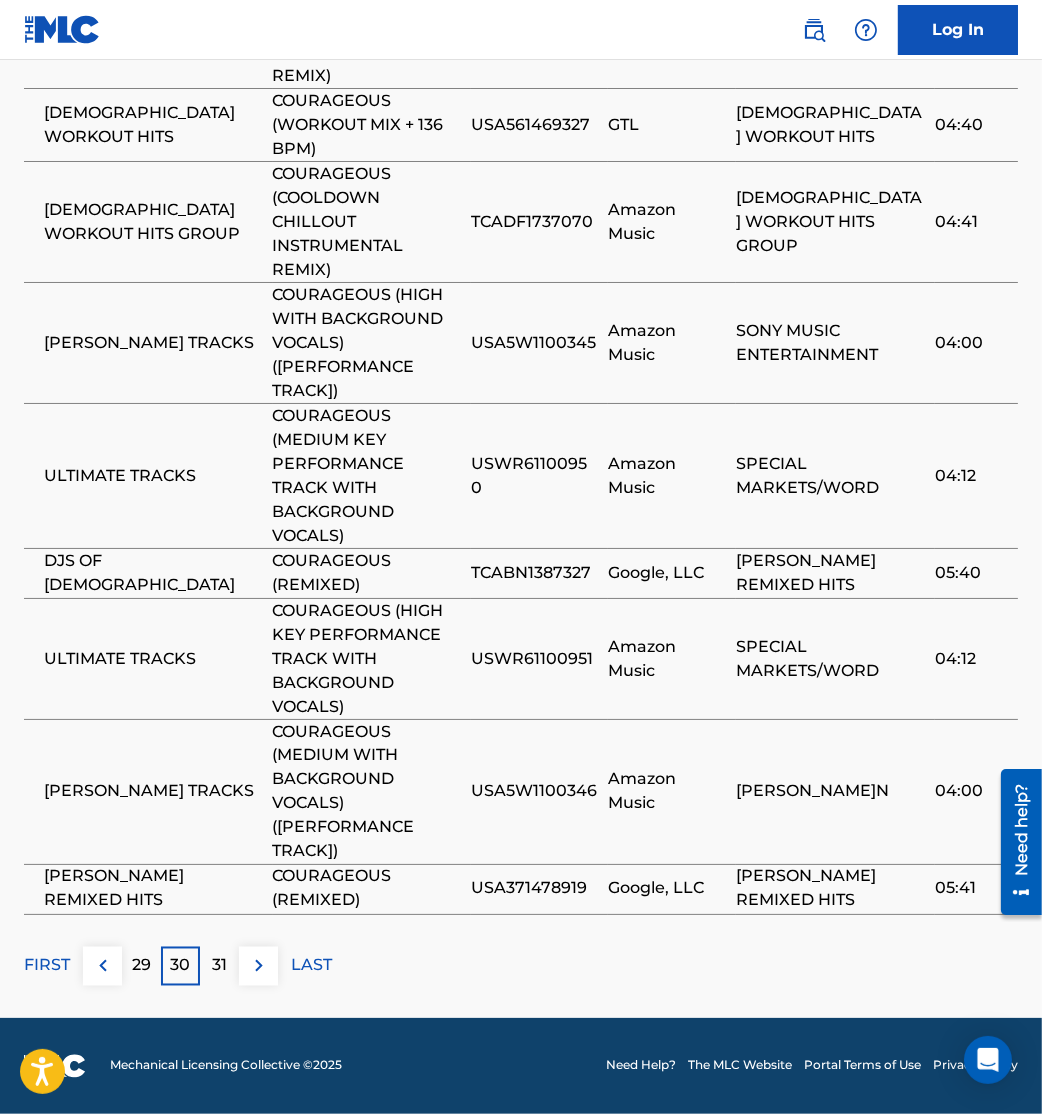 click on "COURAGEOUS (REMIXED)" at bounding box center (367, 573) 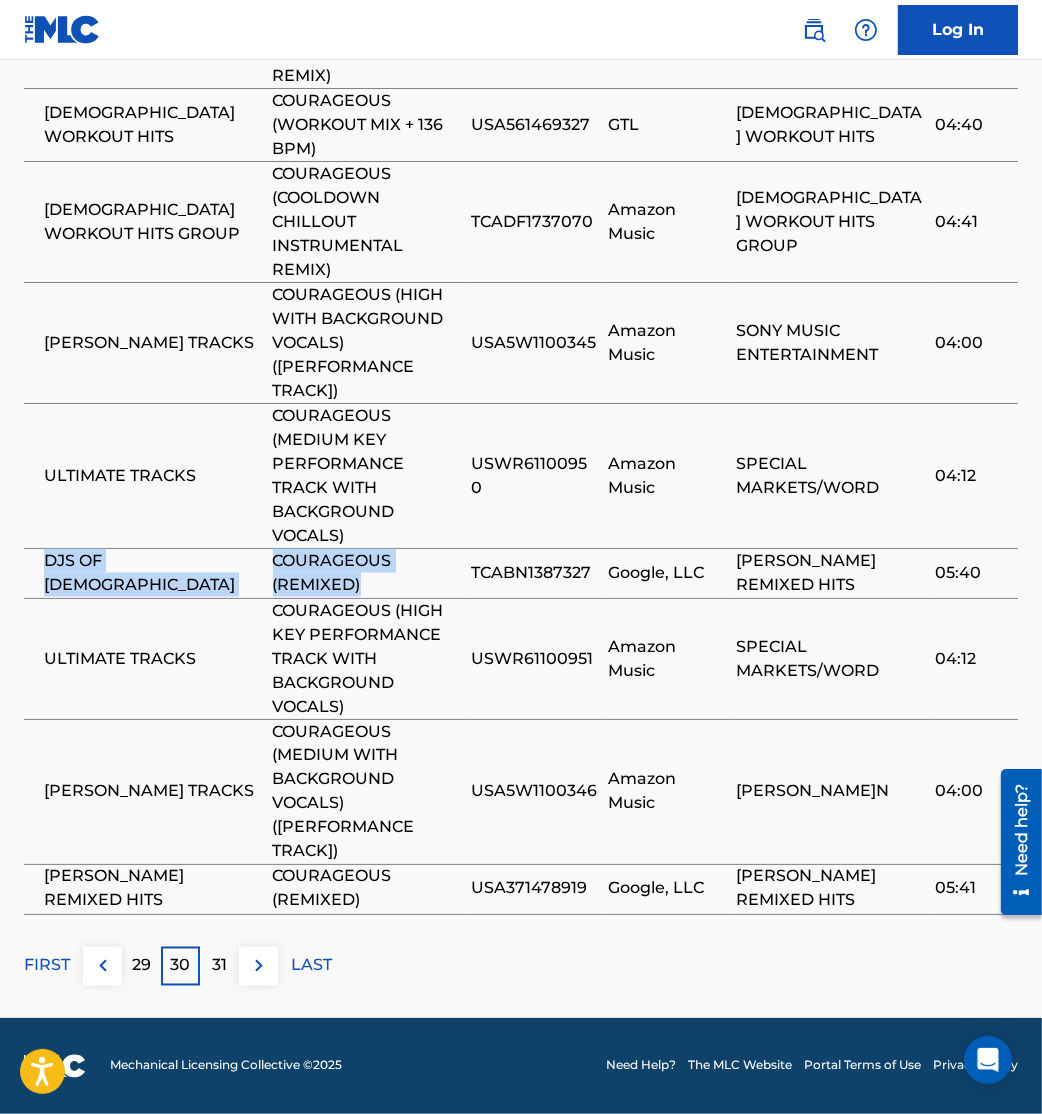 drag, startPoint x: 395, startPoint y: 584, endPoint x: 49, endPoint y: 553, distance: 347.38596 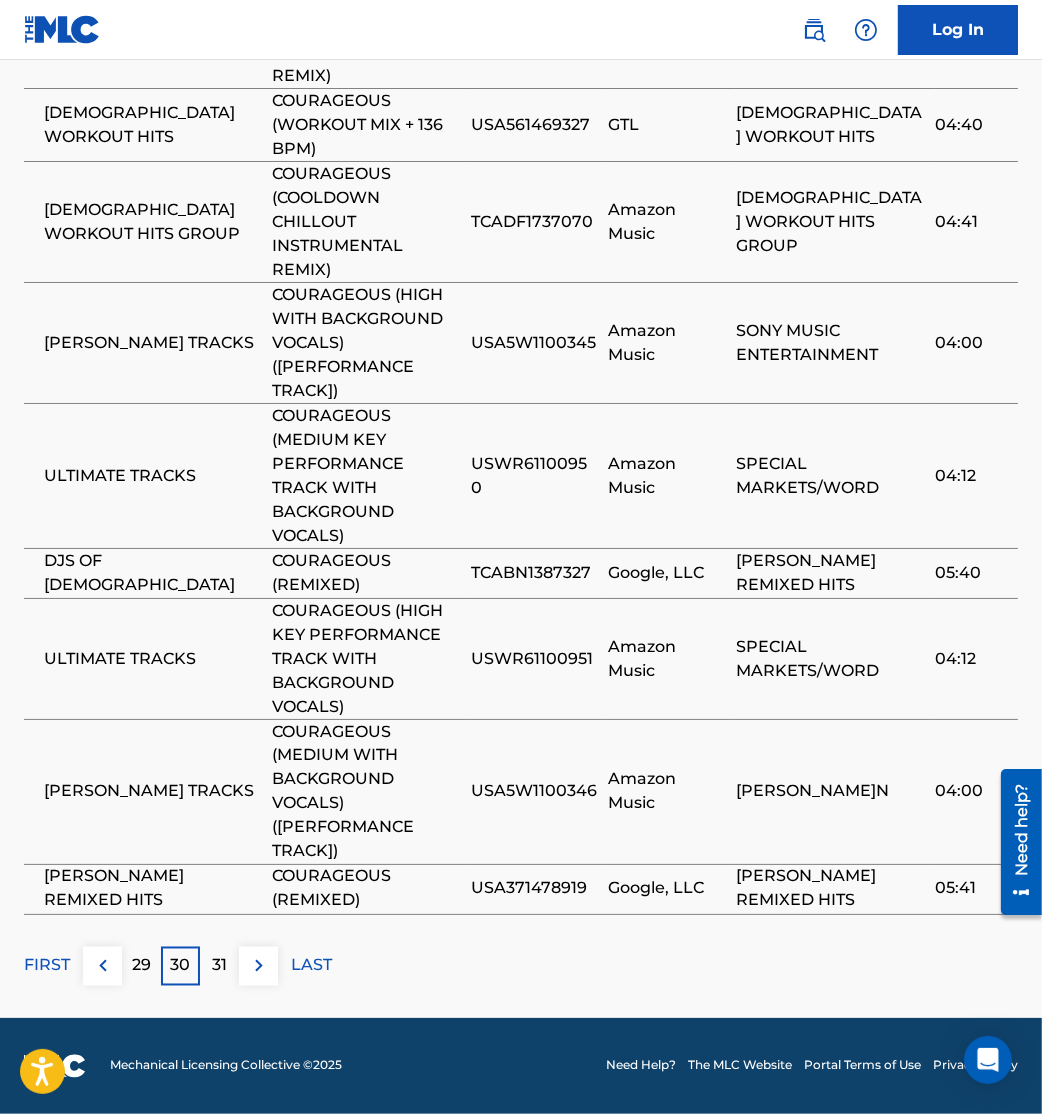 drag, startPoint x: 276, startPoint y: 951, endPoint x: 262, endPoint y: 968, distance: 22.022715 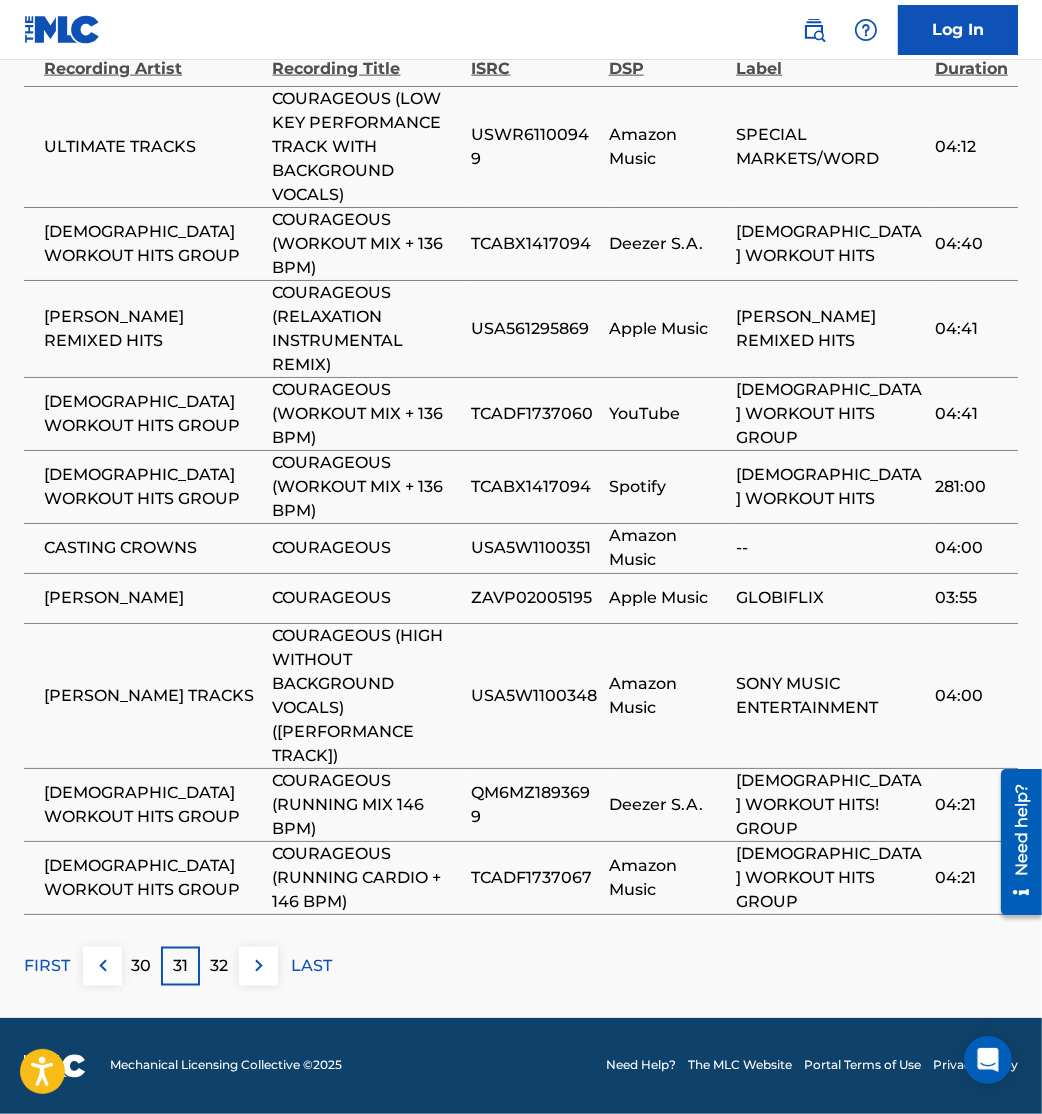 scroll, scrollTop: 2945, scrollLeft: 0, axis: vertical 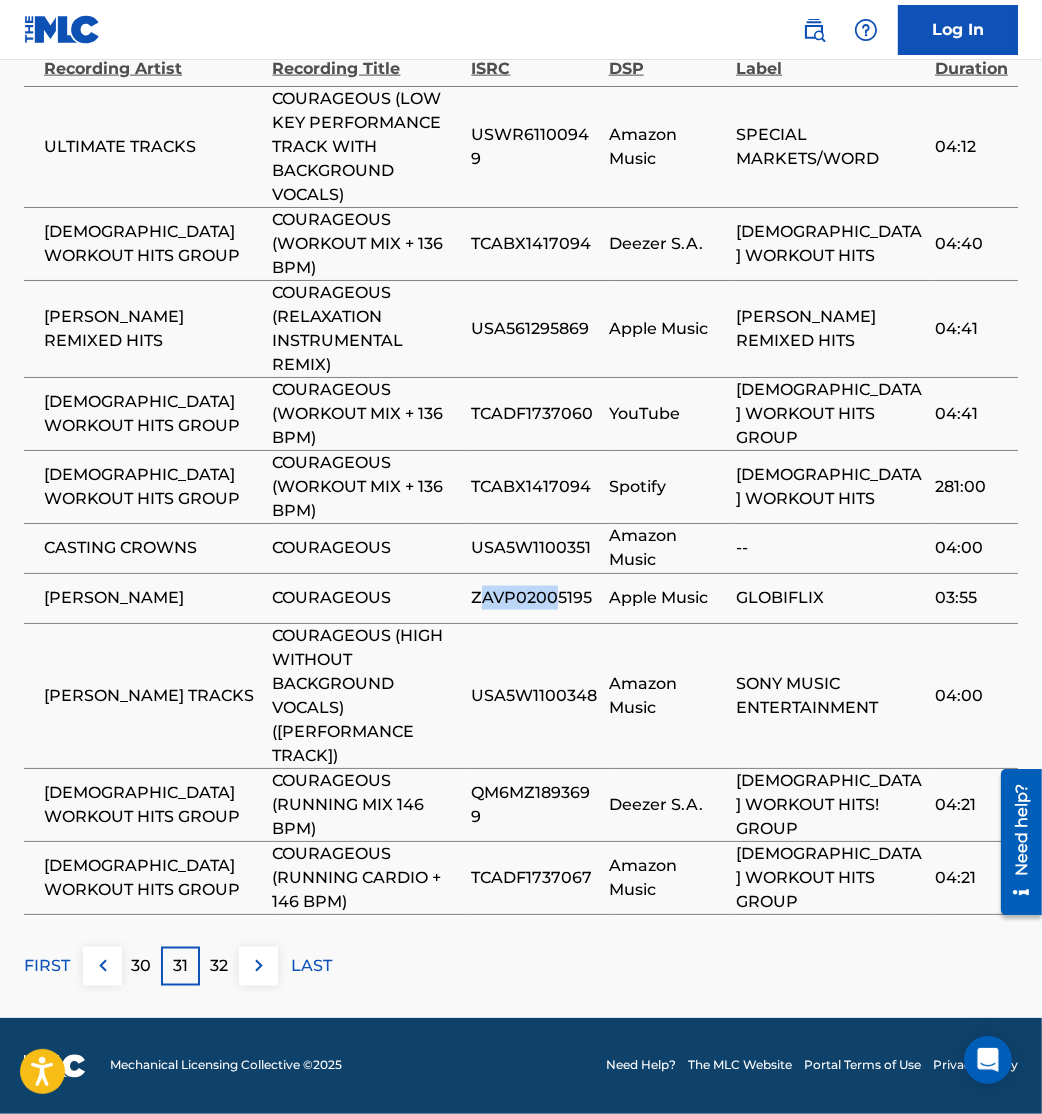 drag, startPoint x: 480, startPoint y: 623, endPoint x: 551, endPoint y: 625, distance: 71.02816 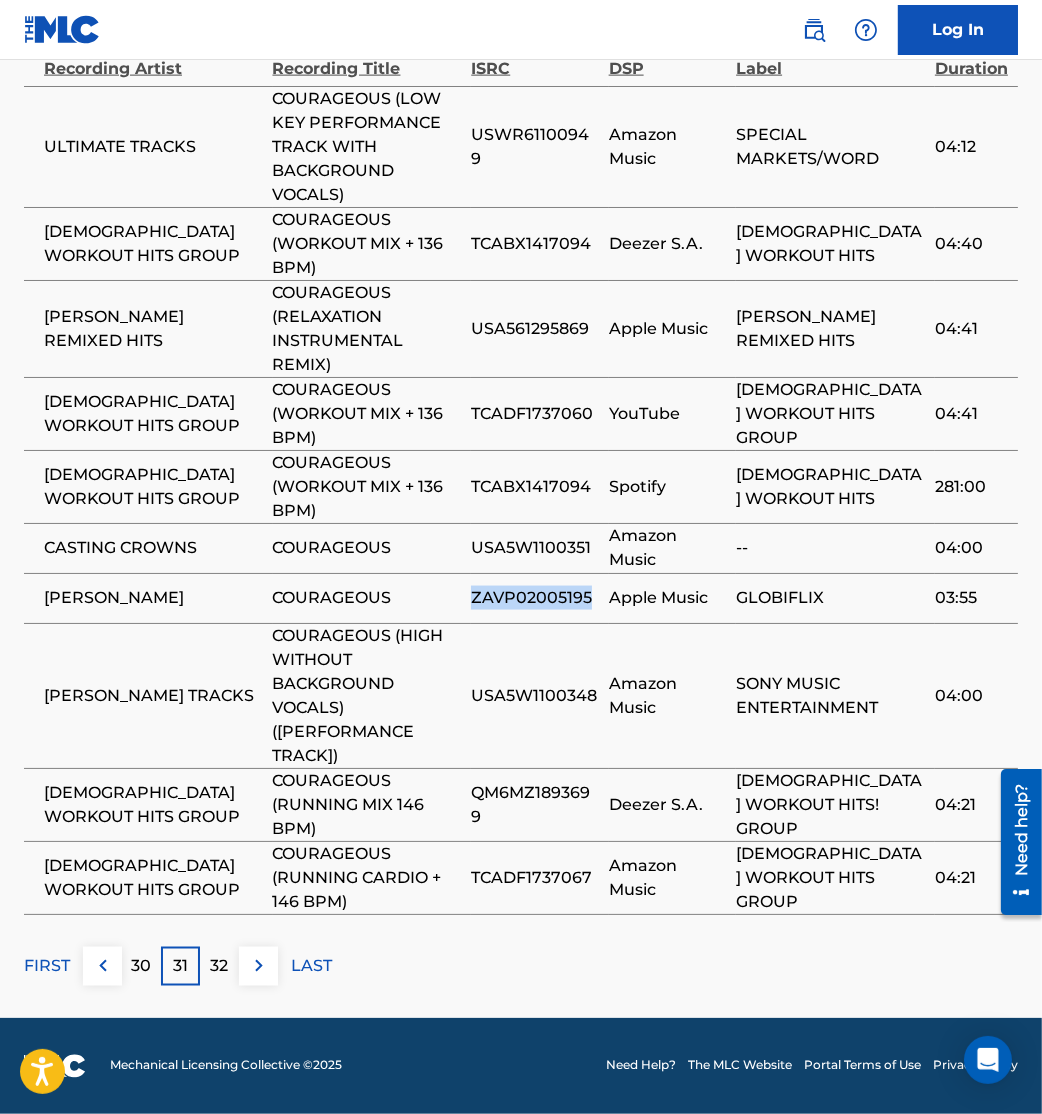 drag, startPoint x: 551, startPoint y: 625, endPoint x: 588, endPoint y: 622, distance: 37.12142 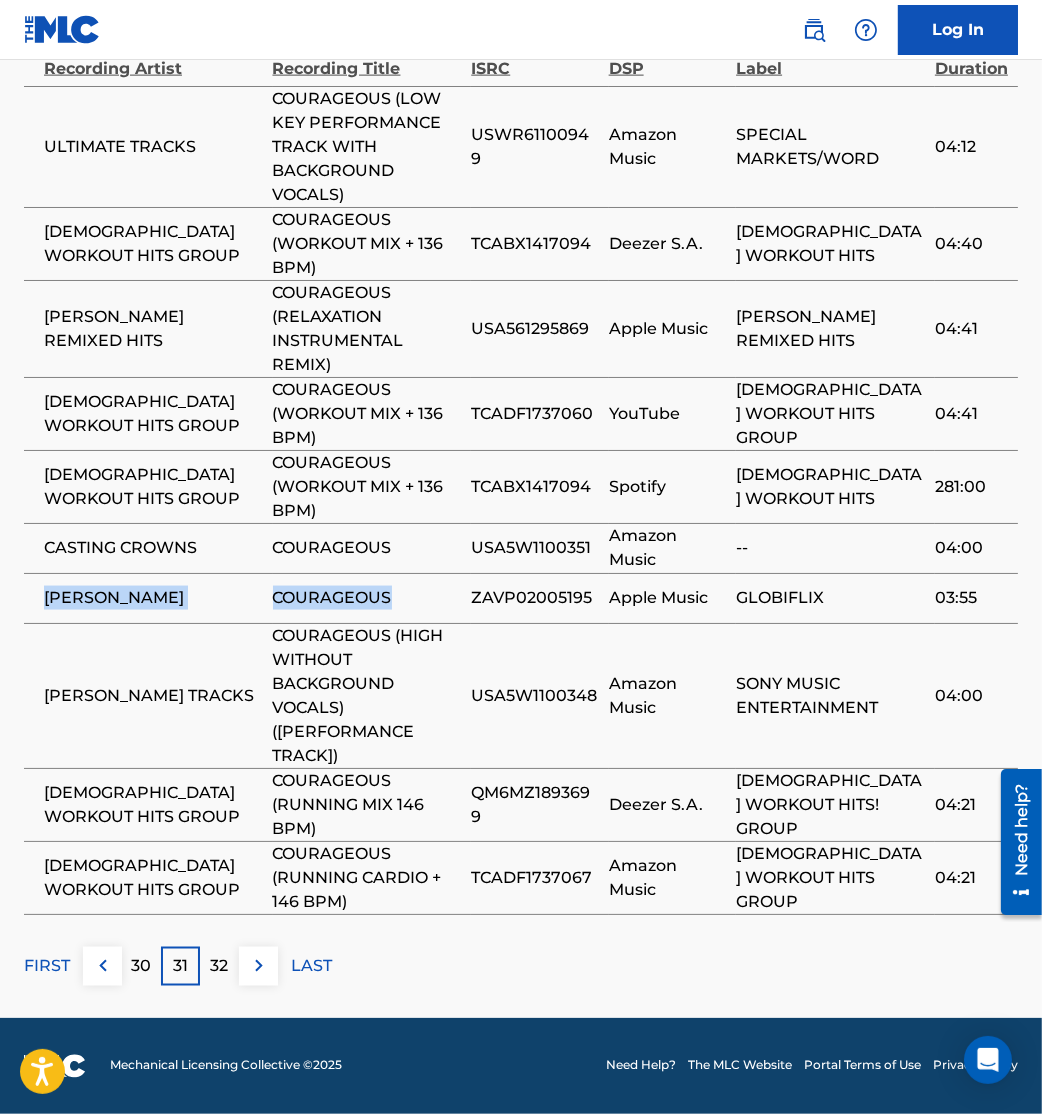 drag, startPoint x: 26, startPoint y: 625, endPoint x: 391, endPoint y: 636, distance: 365.1657 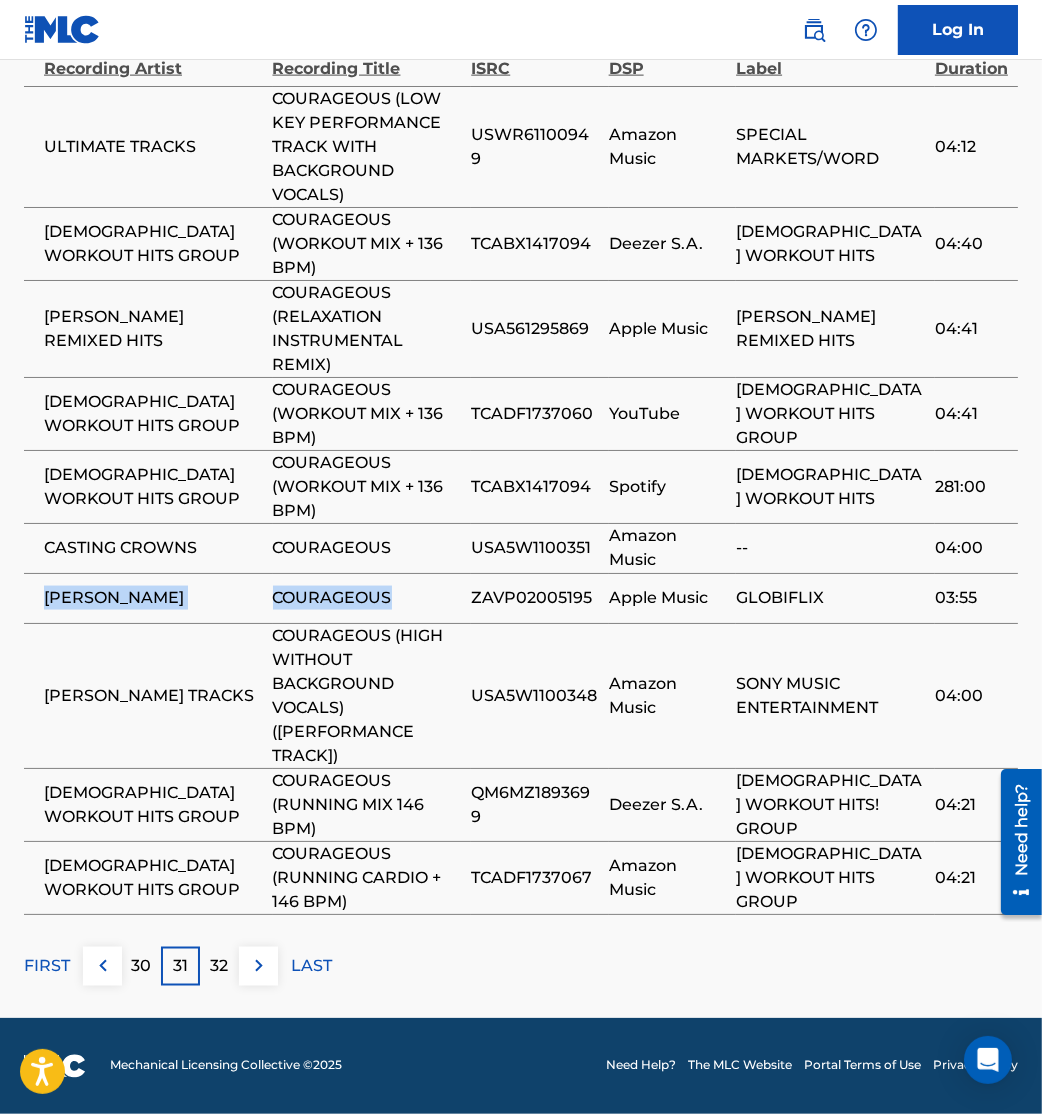 click at bounding box center (259, 966) 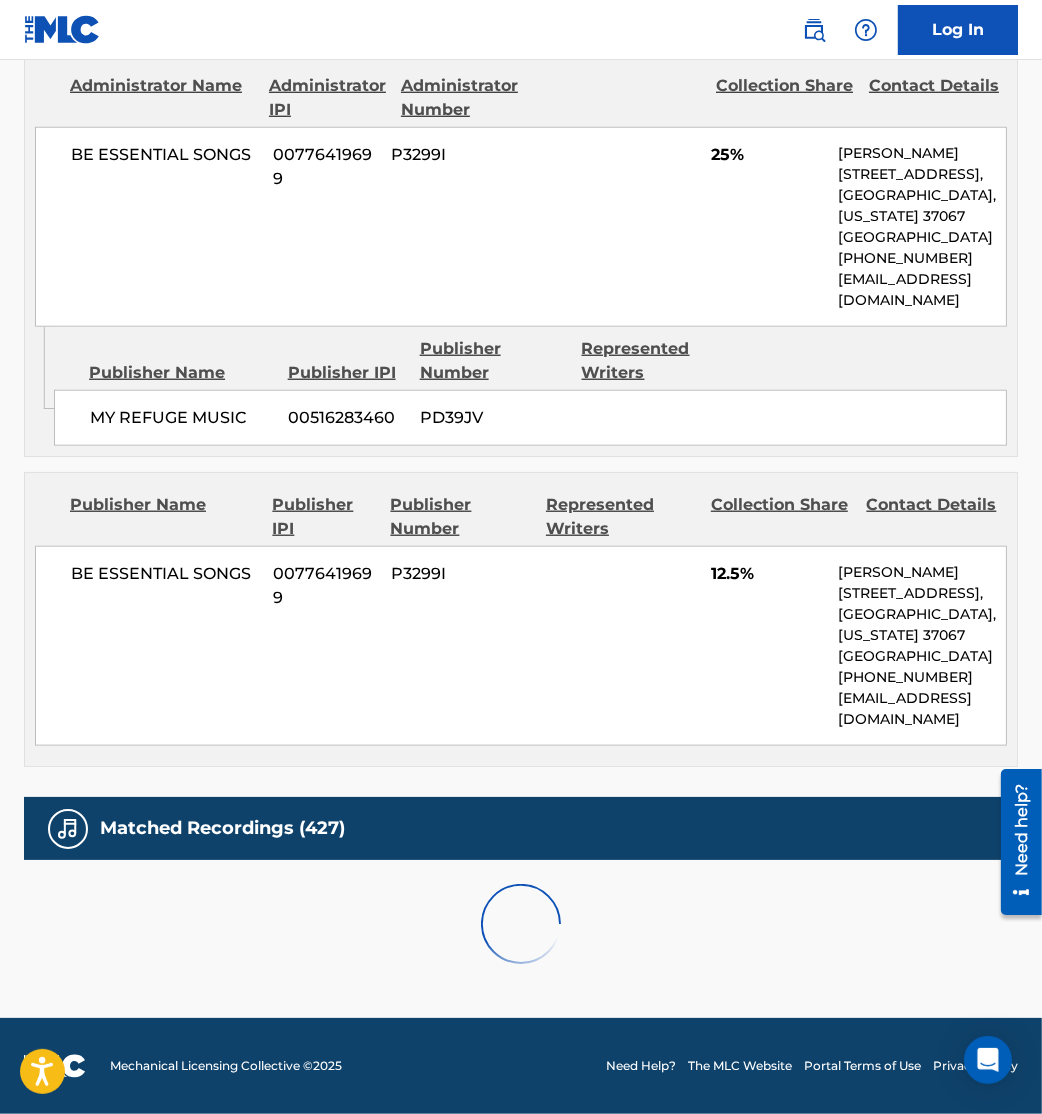 scroll, scrollTop: 2855, scrollLeft: 0, axis: vertical 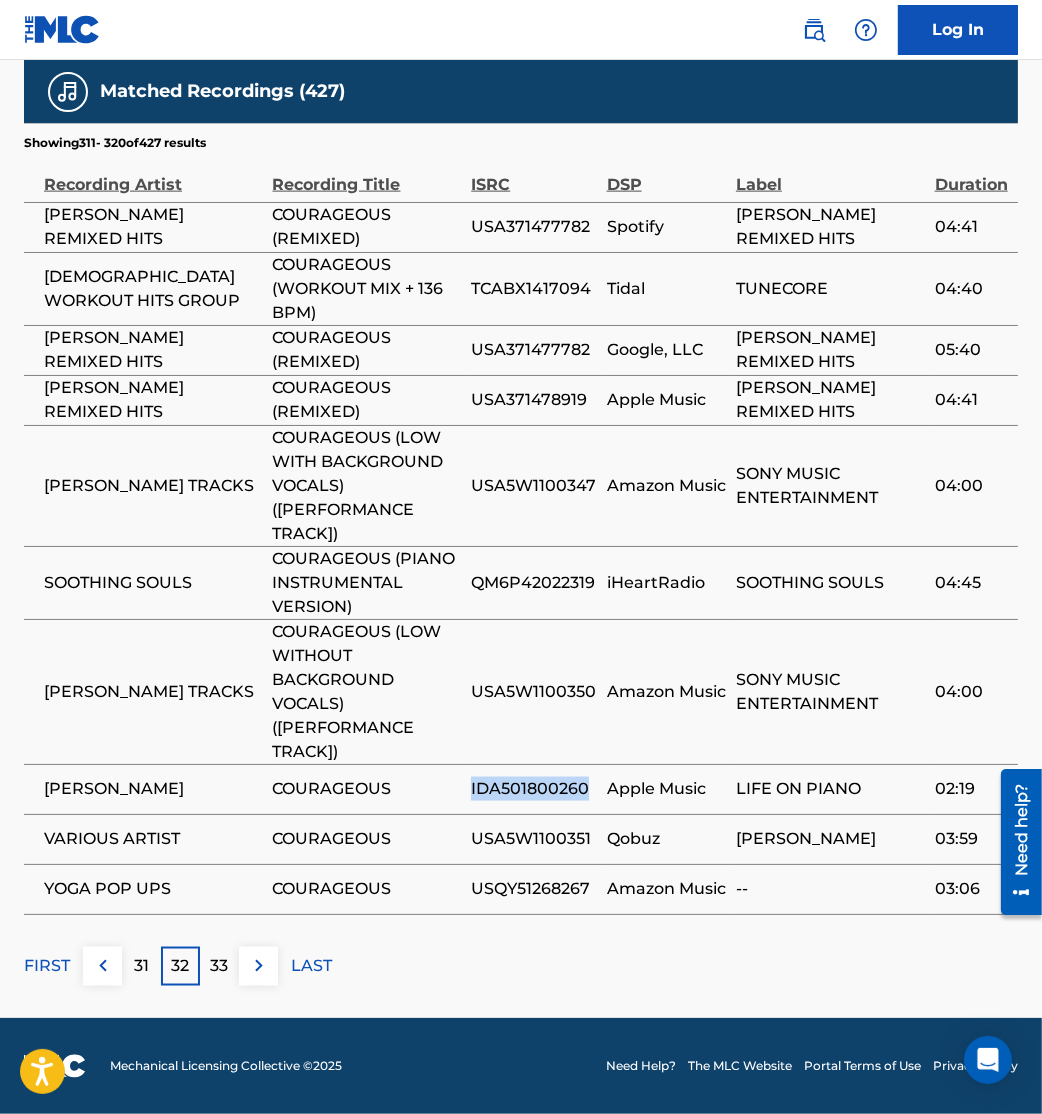 drag, startPoint x: 457, startPoint y: 788, endPoint x: 589, endPoint y: 793, distance: 132.09467 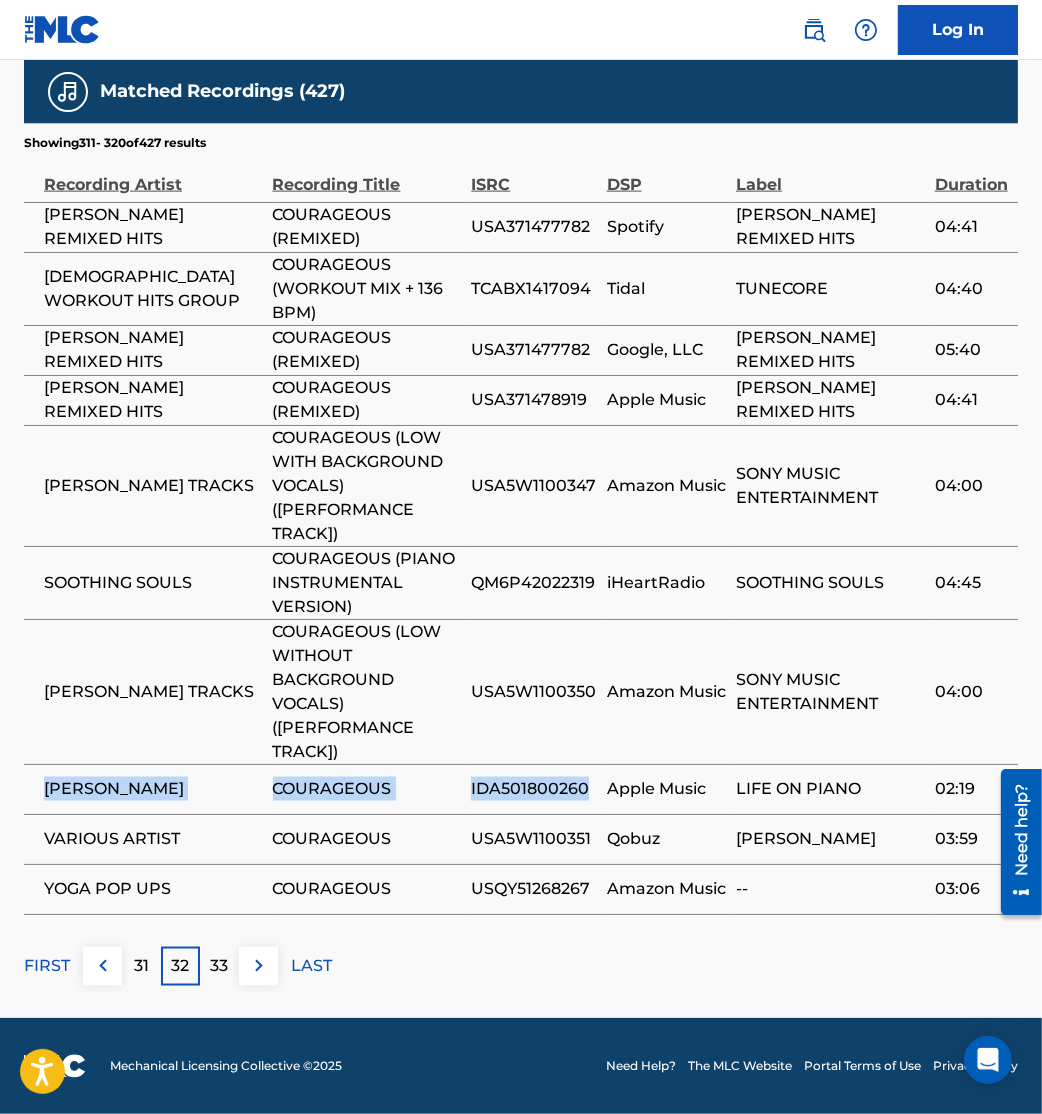 drag, startPoint x: 40, startPoint y: 790, endPoint x: 587, endPoint y: 800, distance: 547.0914 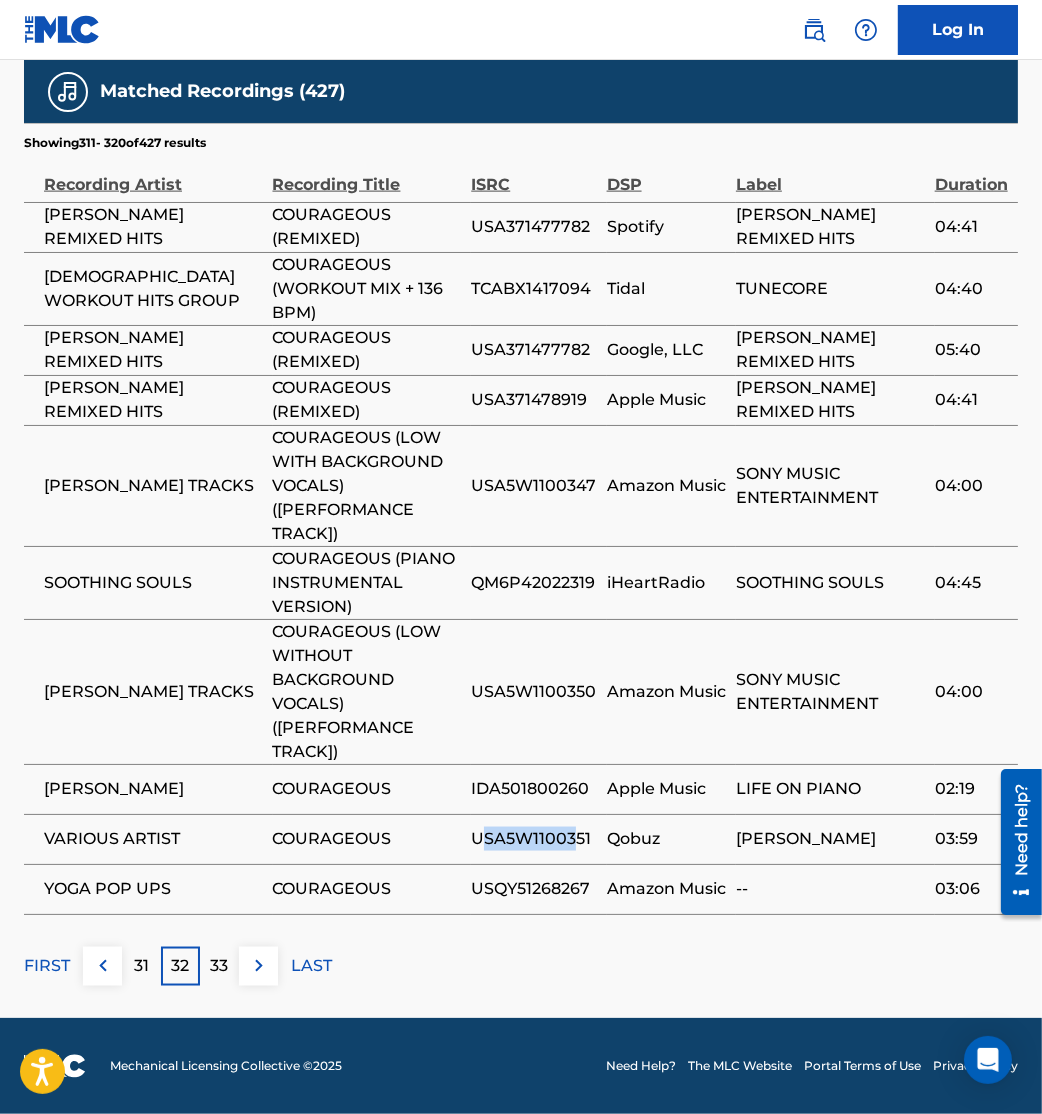 drag, startPoint x: 484, startPoint y: 840, endPoint x: 567, endPoint y: 840, distance: 83 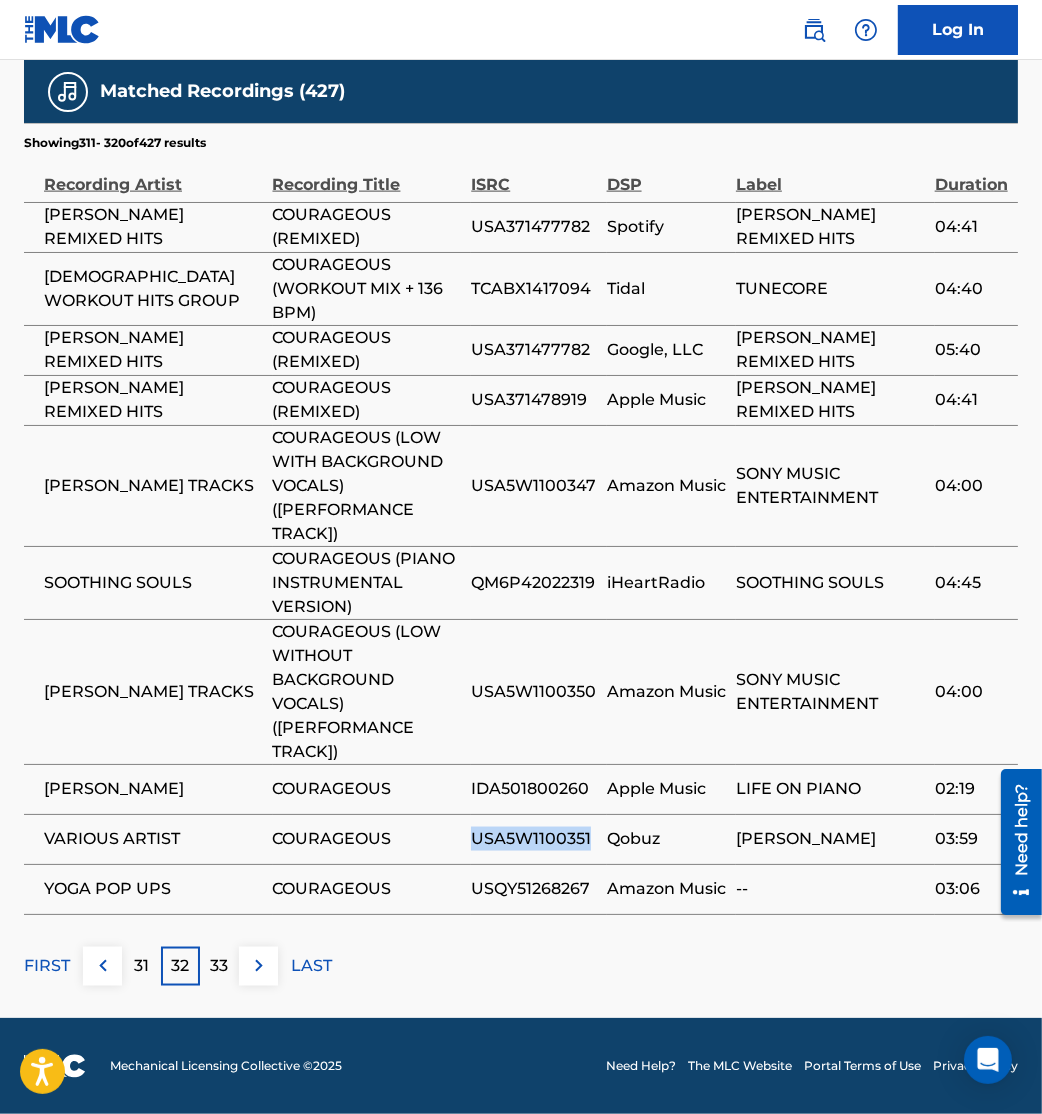 drag, startPoint x: 567, startPoint y: 840, endPoint x: 596, endPoint y: 839, distance: 29.017237 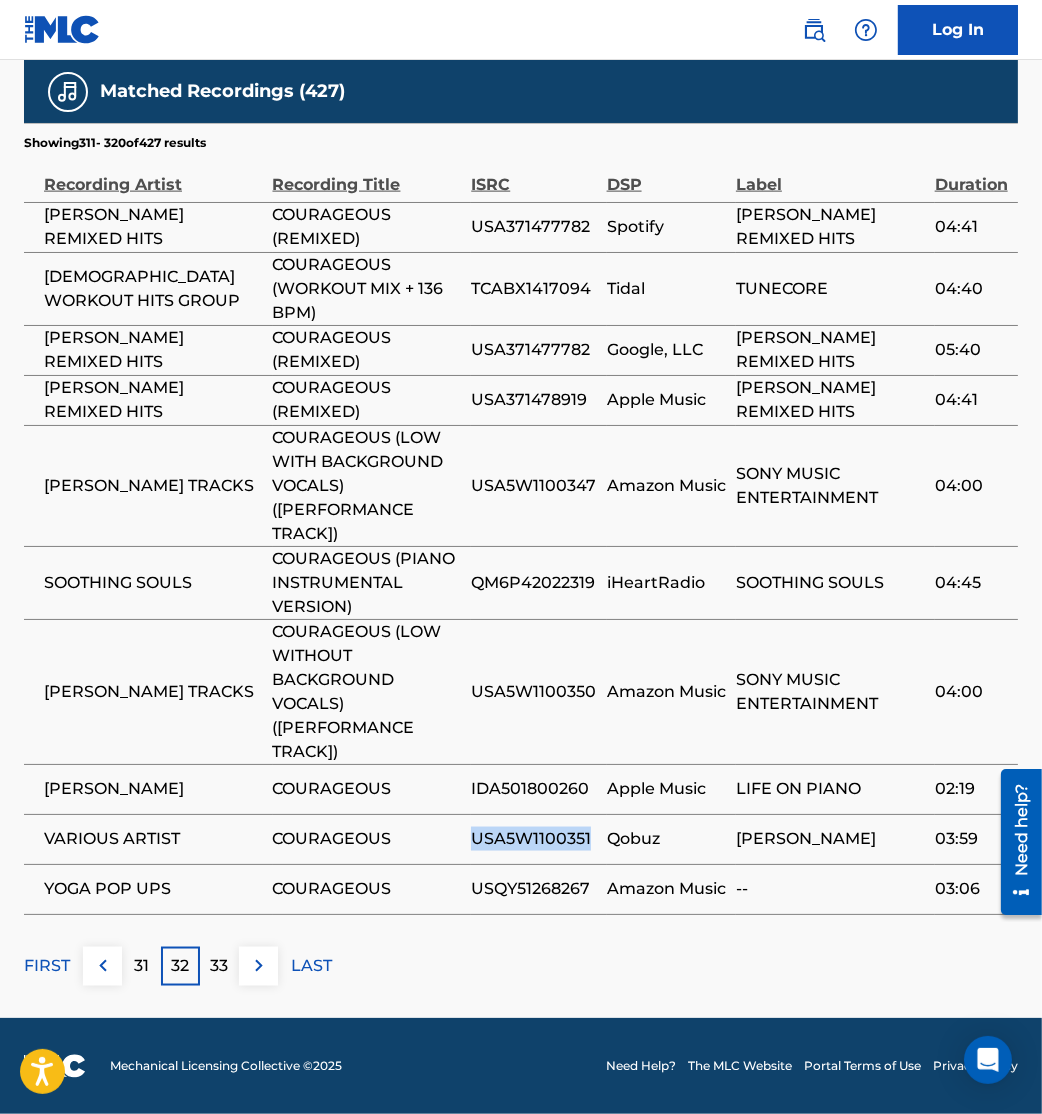 click on "USA5W1100351" at bounding box center (538, 839) 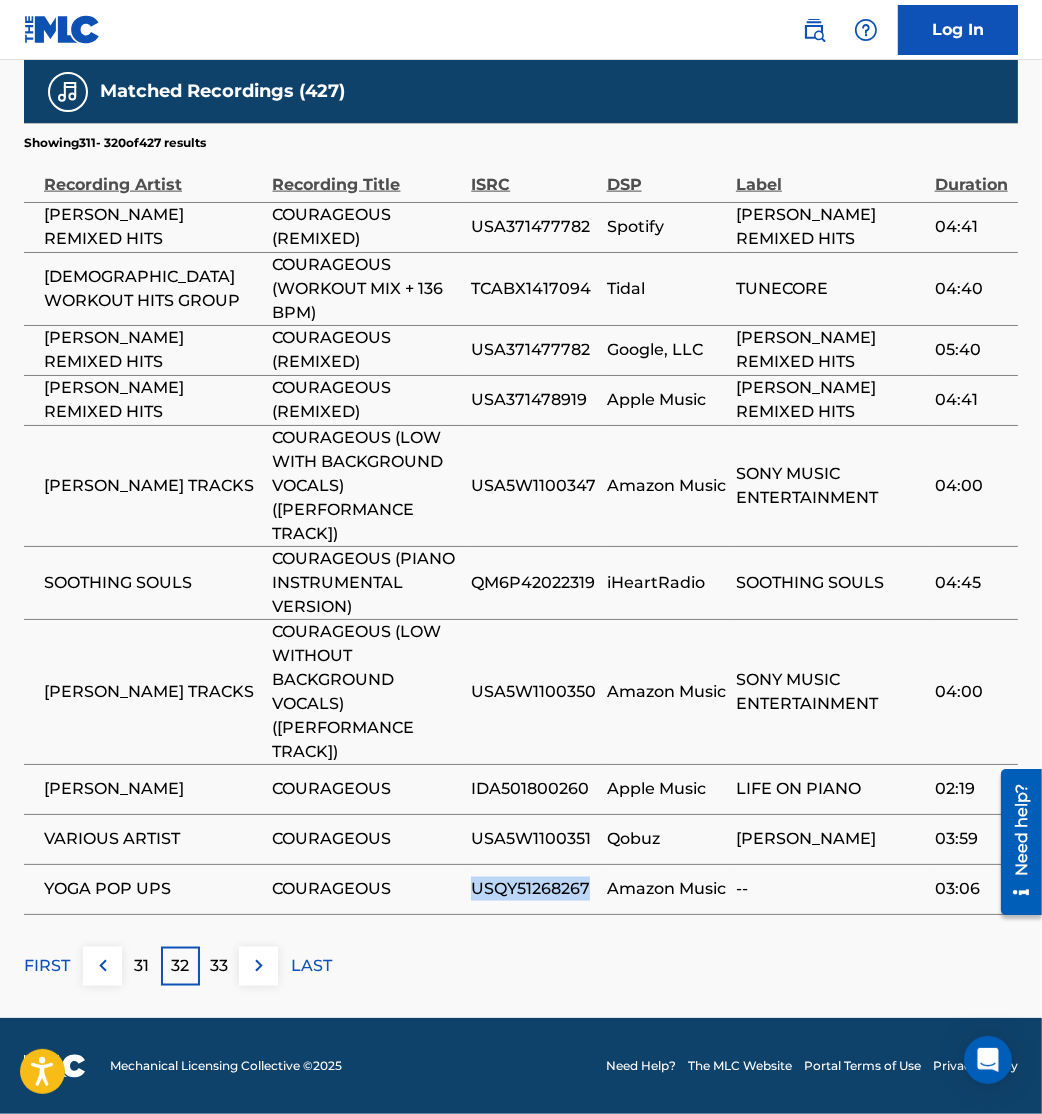 drag, startPoint x: 466, startPoint y: 890, endPoint x: 589, endPoint y: 909, distance: 124.45883 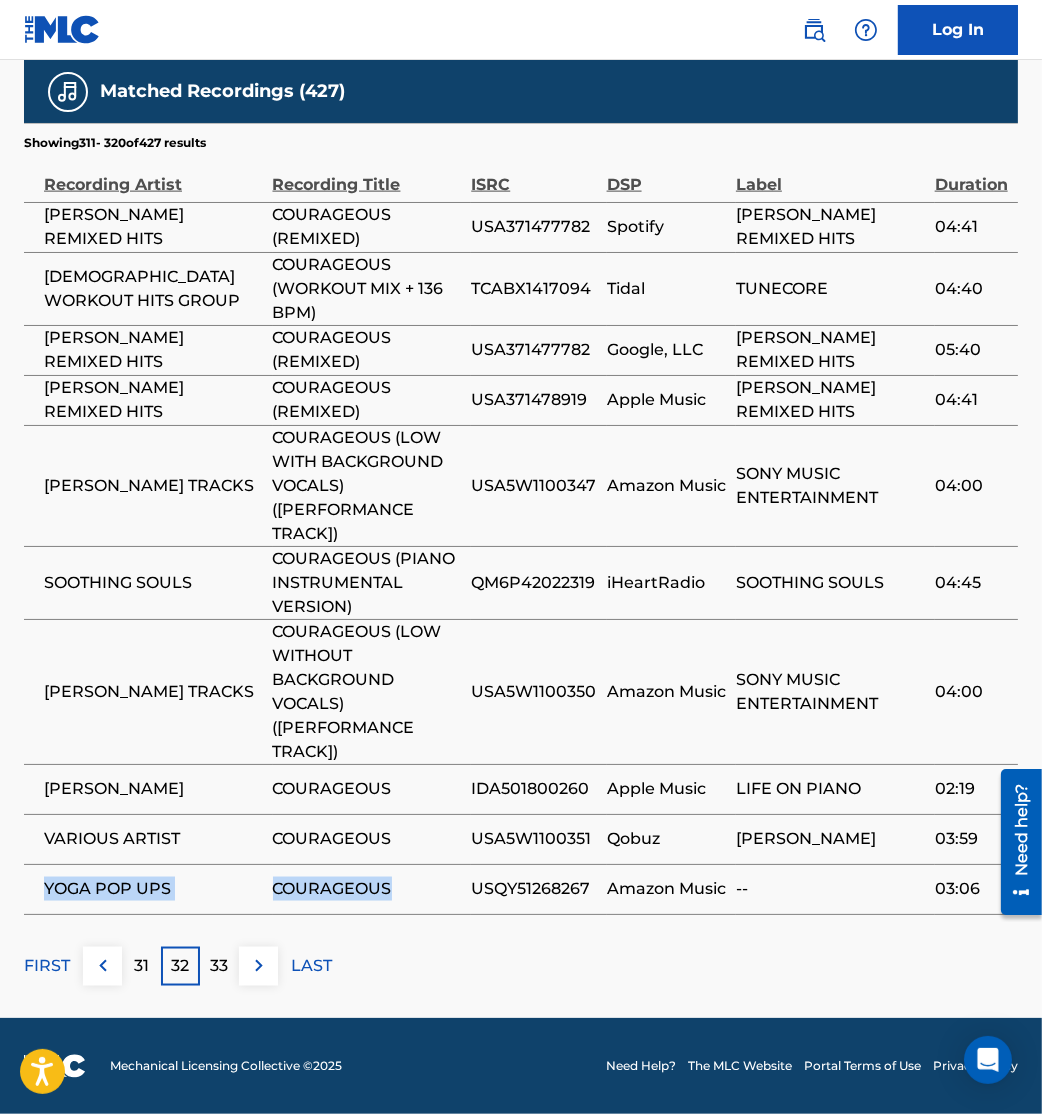 drag, startPoint x: 26, startPoint y: 888, endPoint x: 404, endPoint y: 898, distance: 378.13226 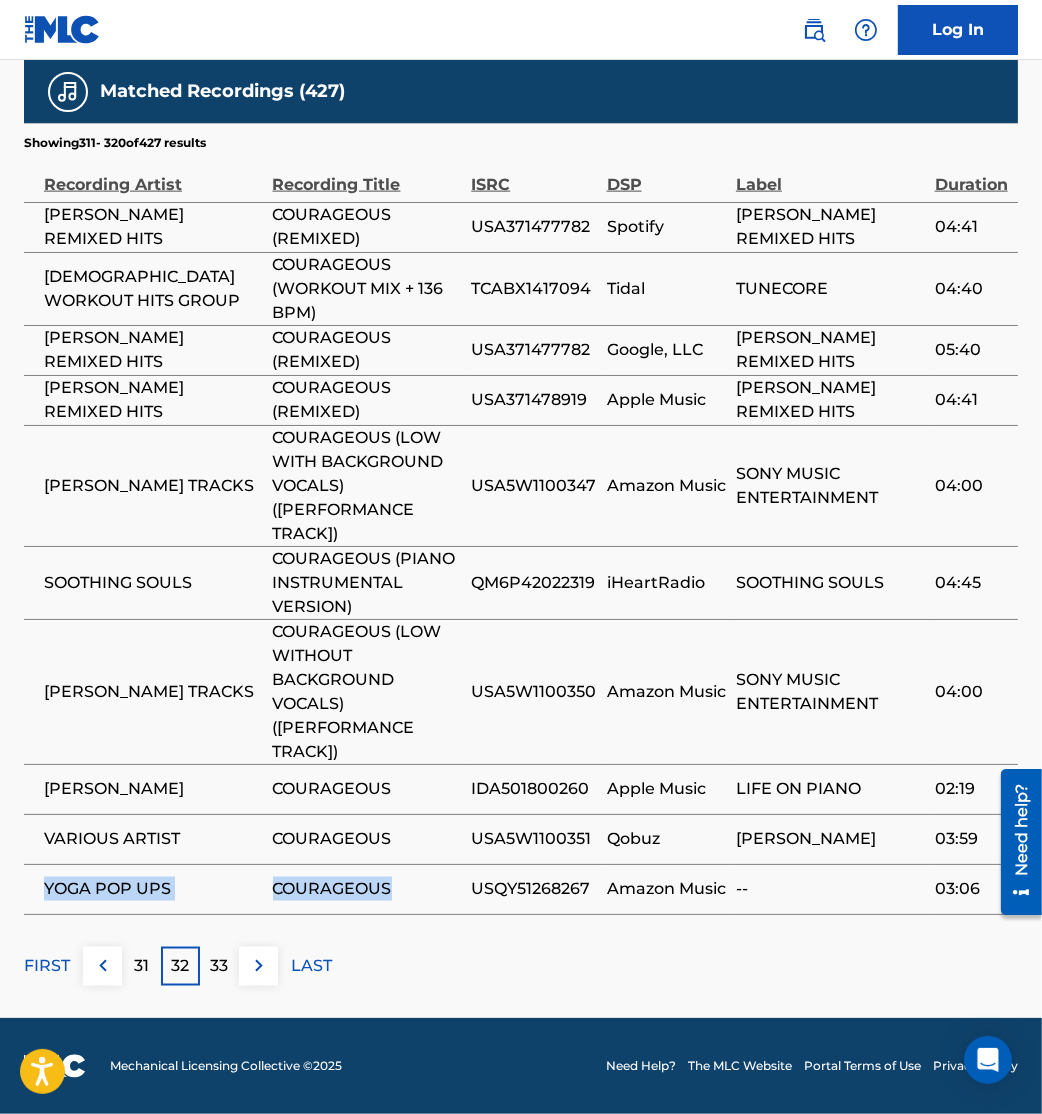 click on "YOGA POP UPS" at bounding box center (153, 889) 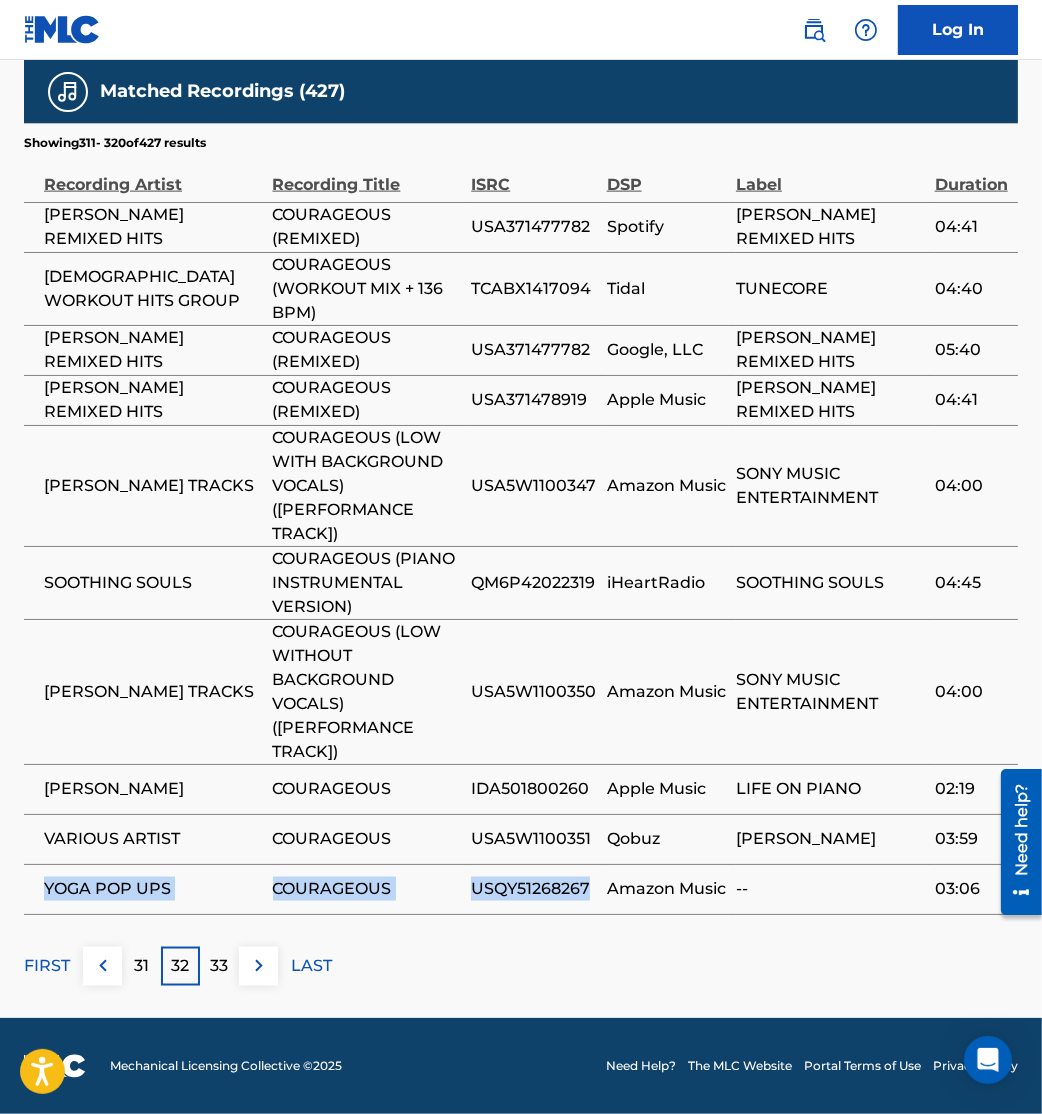 drag, startPoint x: 40, startPoint y: 890, endPoint x: 593, endPoint y: 900, distance: 553.0904 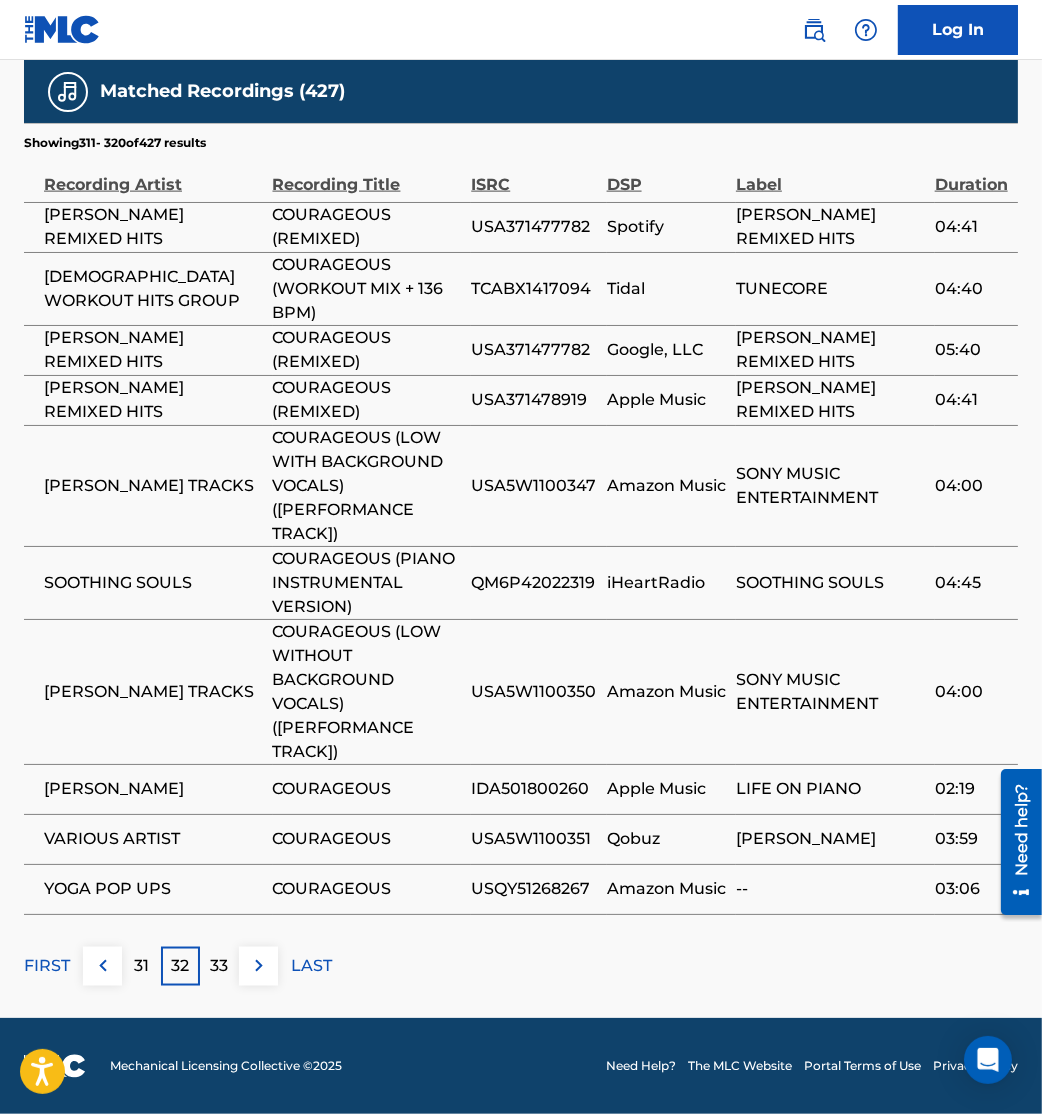 click on "FIRST 31 32 33 LAST" at bounding box center [521, 966] 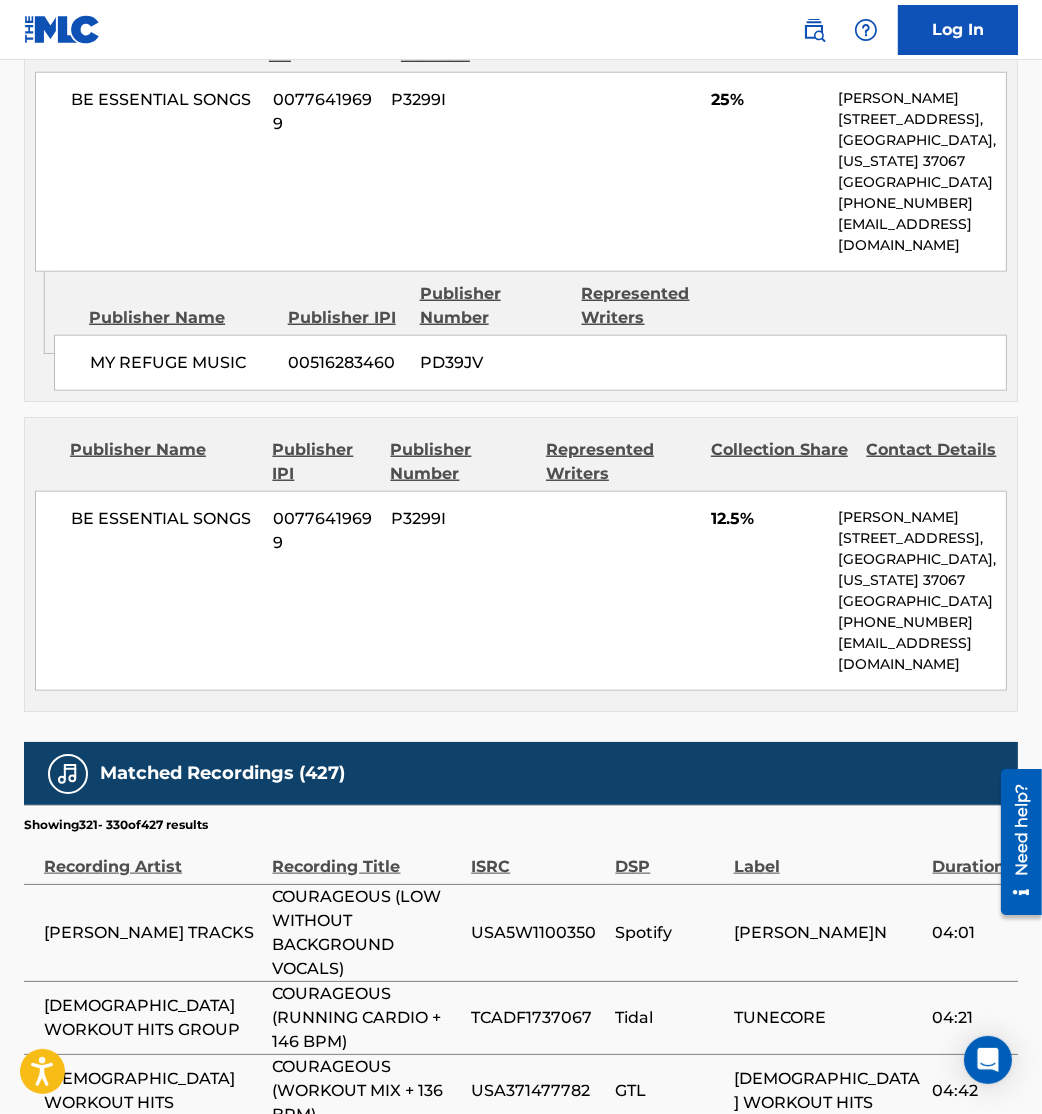 scroll, scrollTop: 2852, scrollLeft: 0, axis: vertical 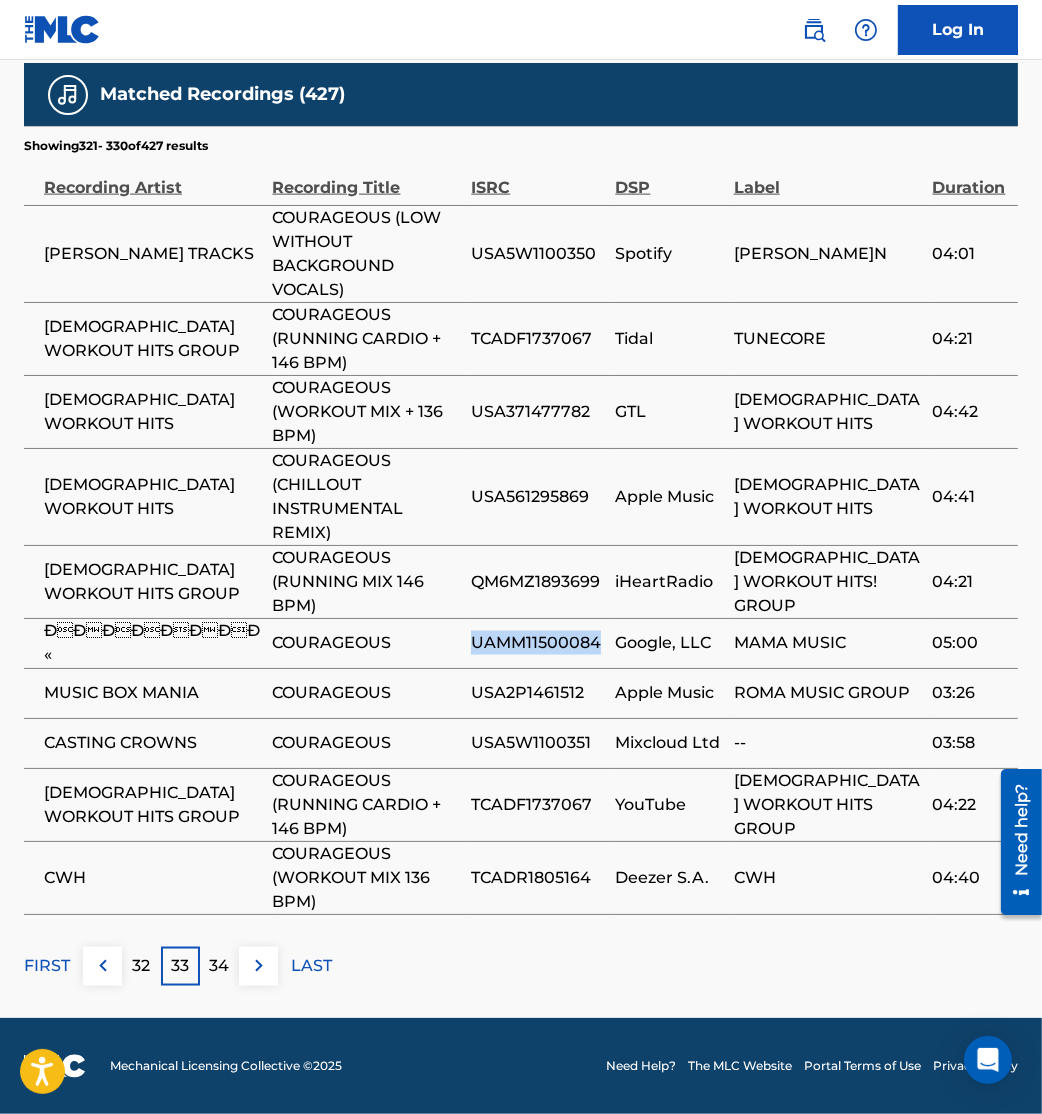 drag, startPoint x: 476, startPoint y: 645, endPoint x: 605, endPoint y: 657, distance: 129.55693 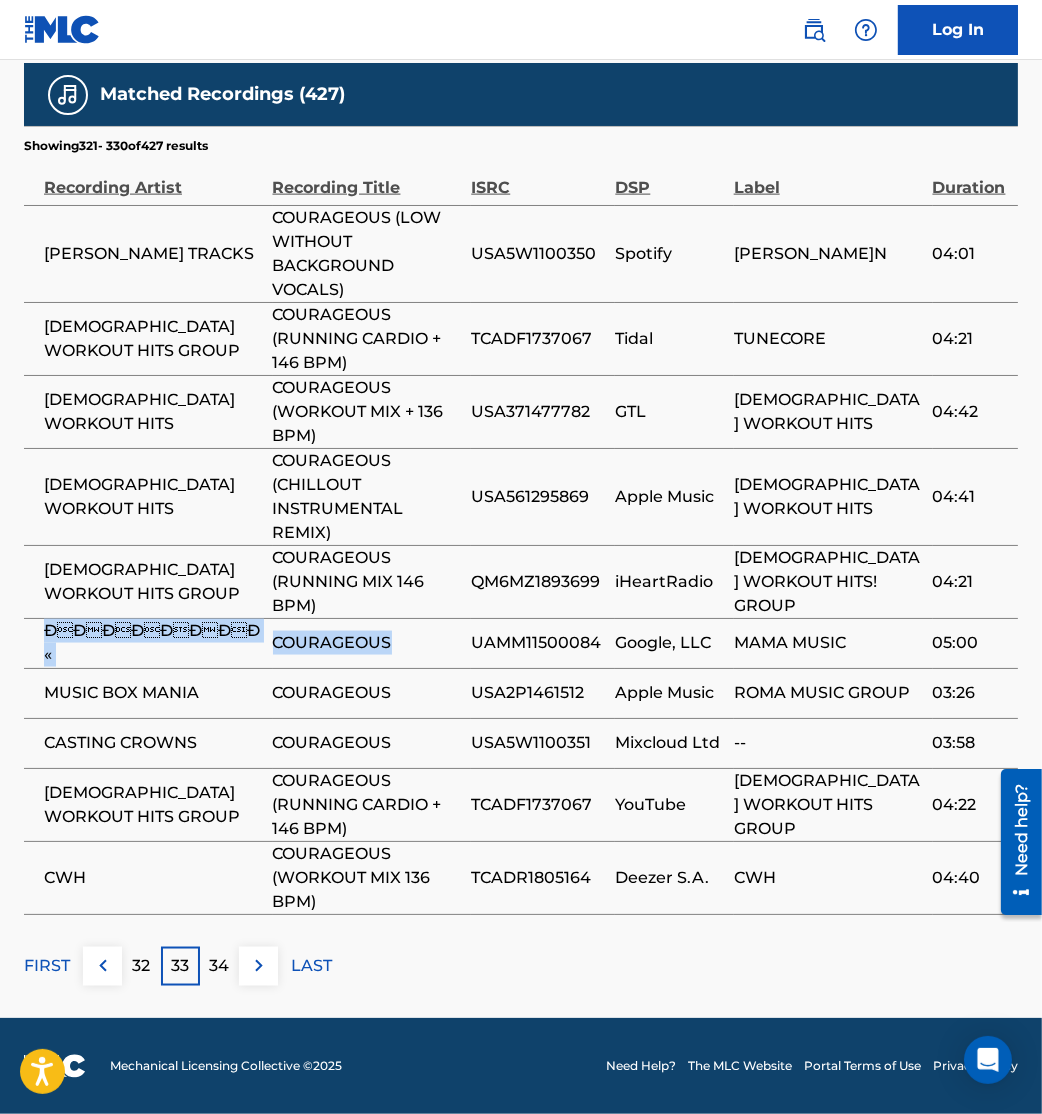 drag, startPoint x: 23, startPoint y: 649, endPoint x: 414, endPoint y: 646, distance: 391.0115 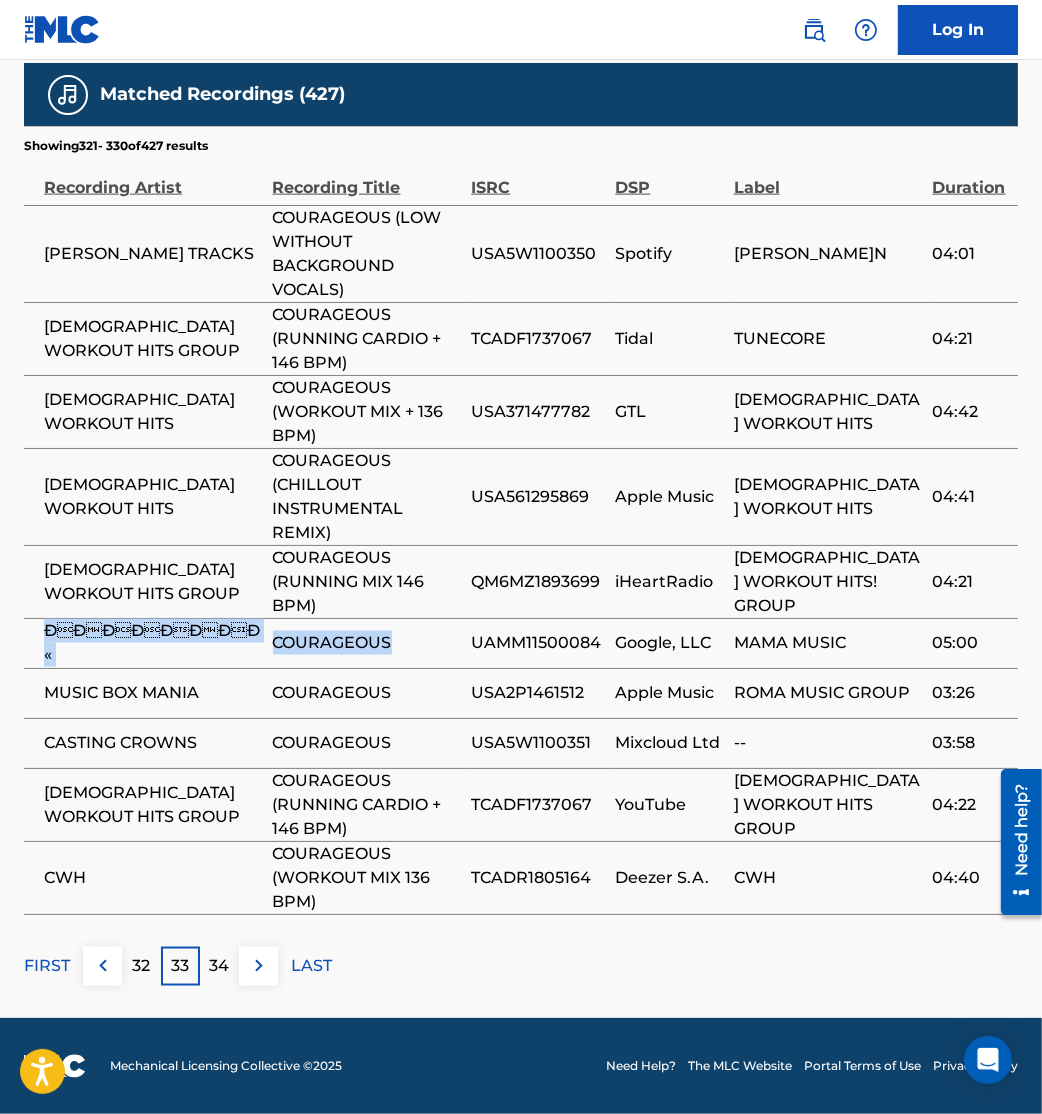 click on "ÐÐÐÐÐÐÐÐ«" at bounding box center [153, 643] 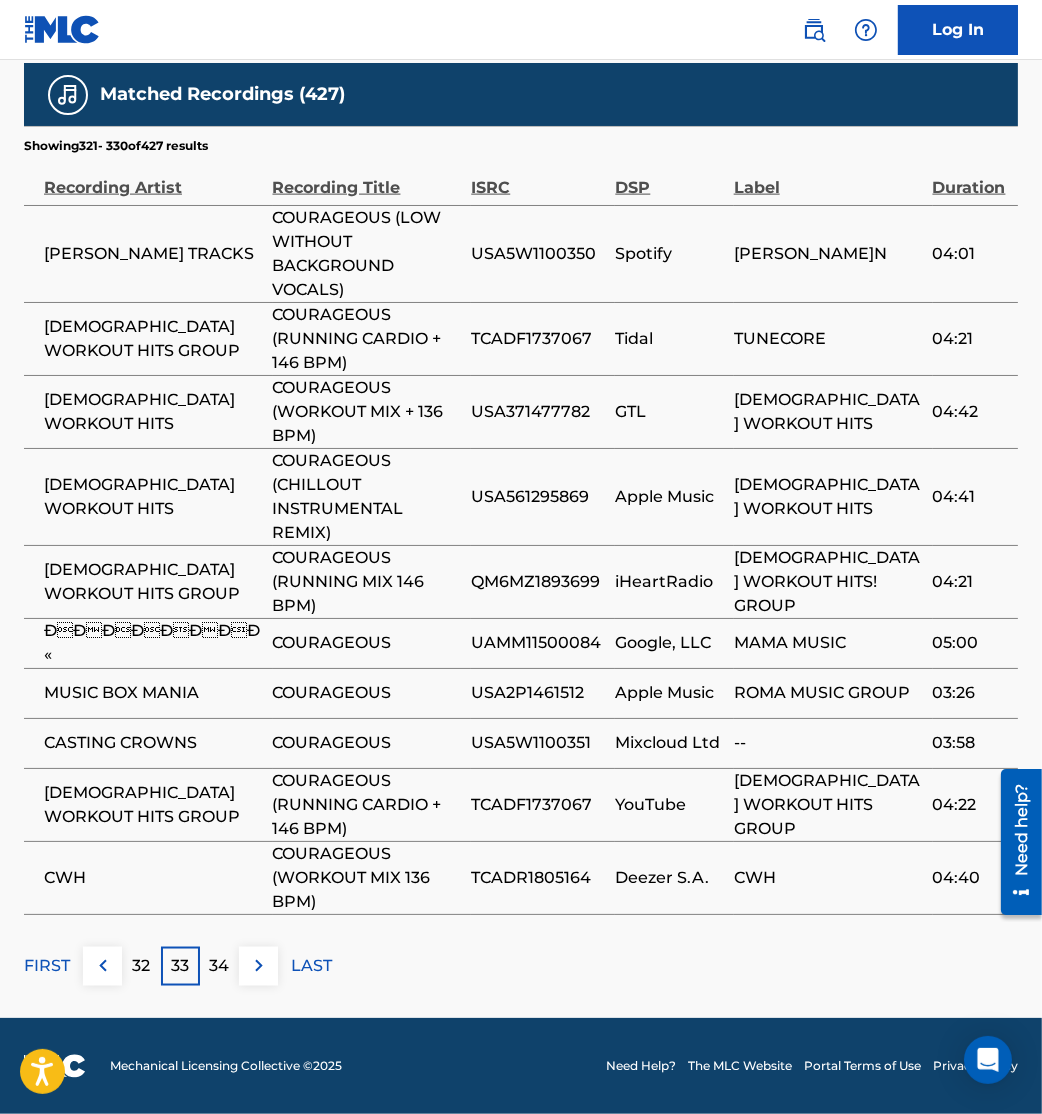 click on "ÐÐÐÐÐÐÐÐ«" at bounding box center [153, 643] 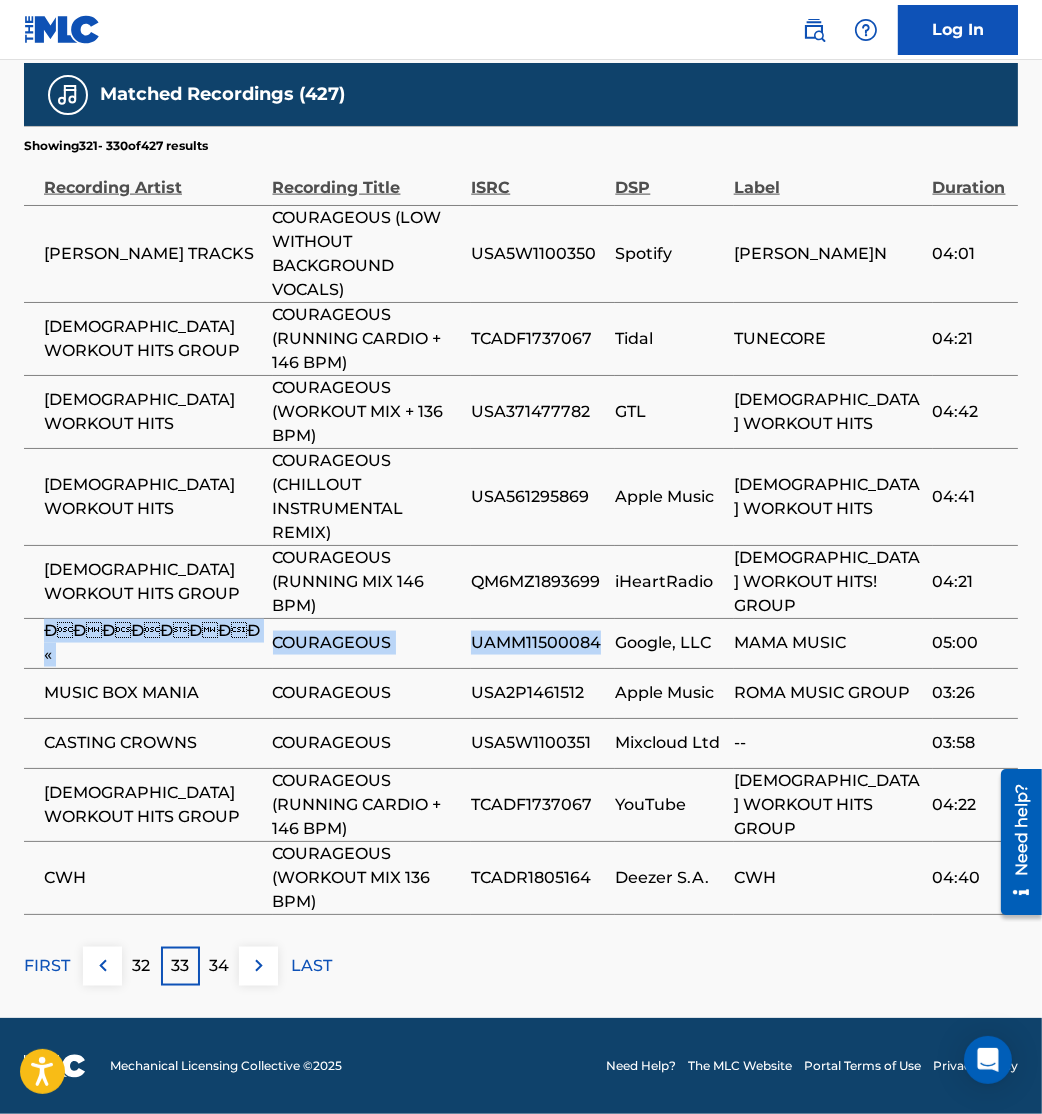 drag, startPoint x: 45, startPoint y: 642, endPoint x: 596, endPoint y: 656, distance: 551.17786 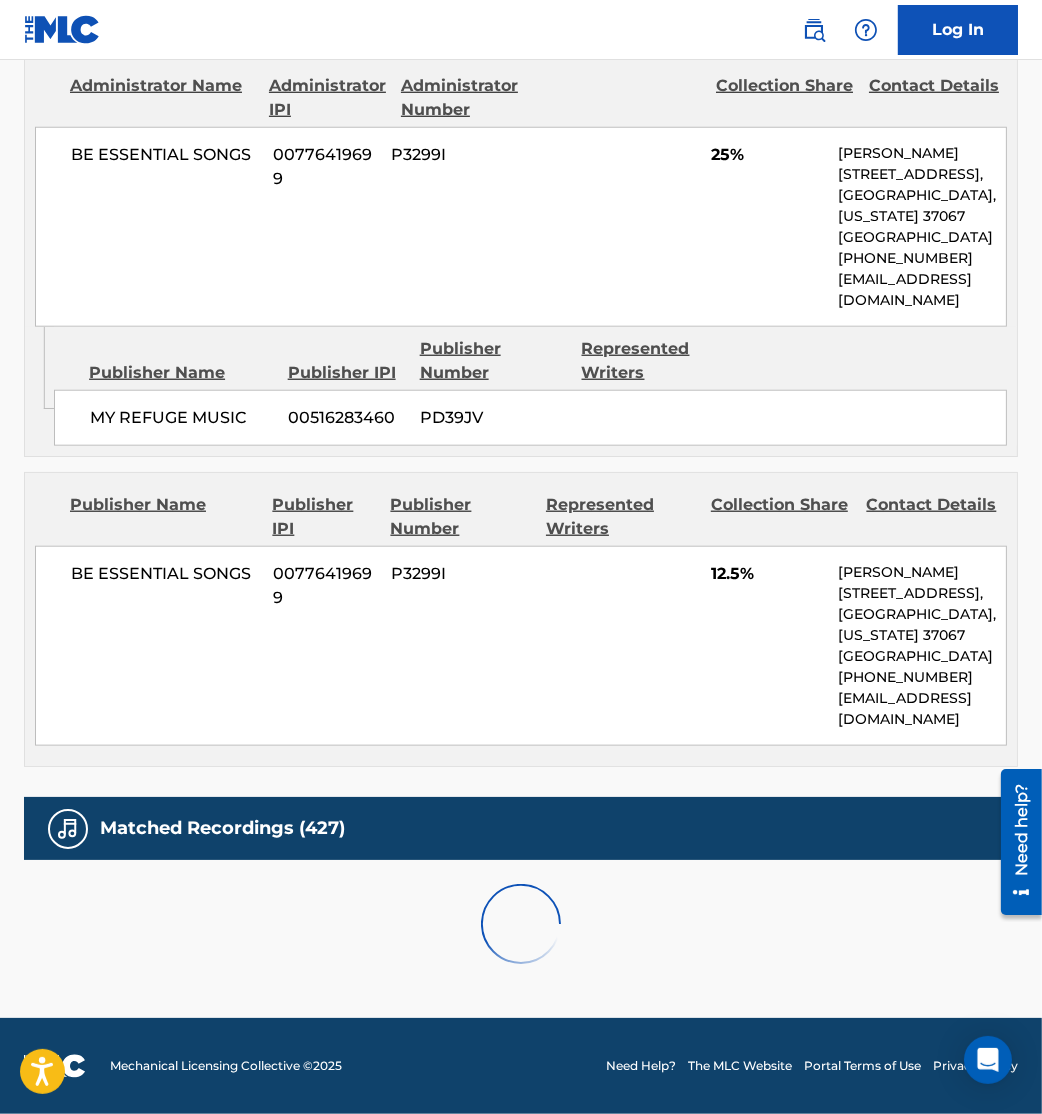 scroll, scrollTop: 2784, scrollLeft: 0, axis: vertical 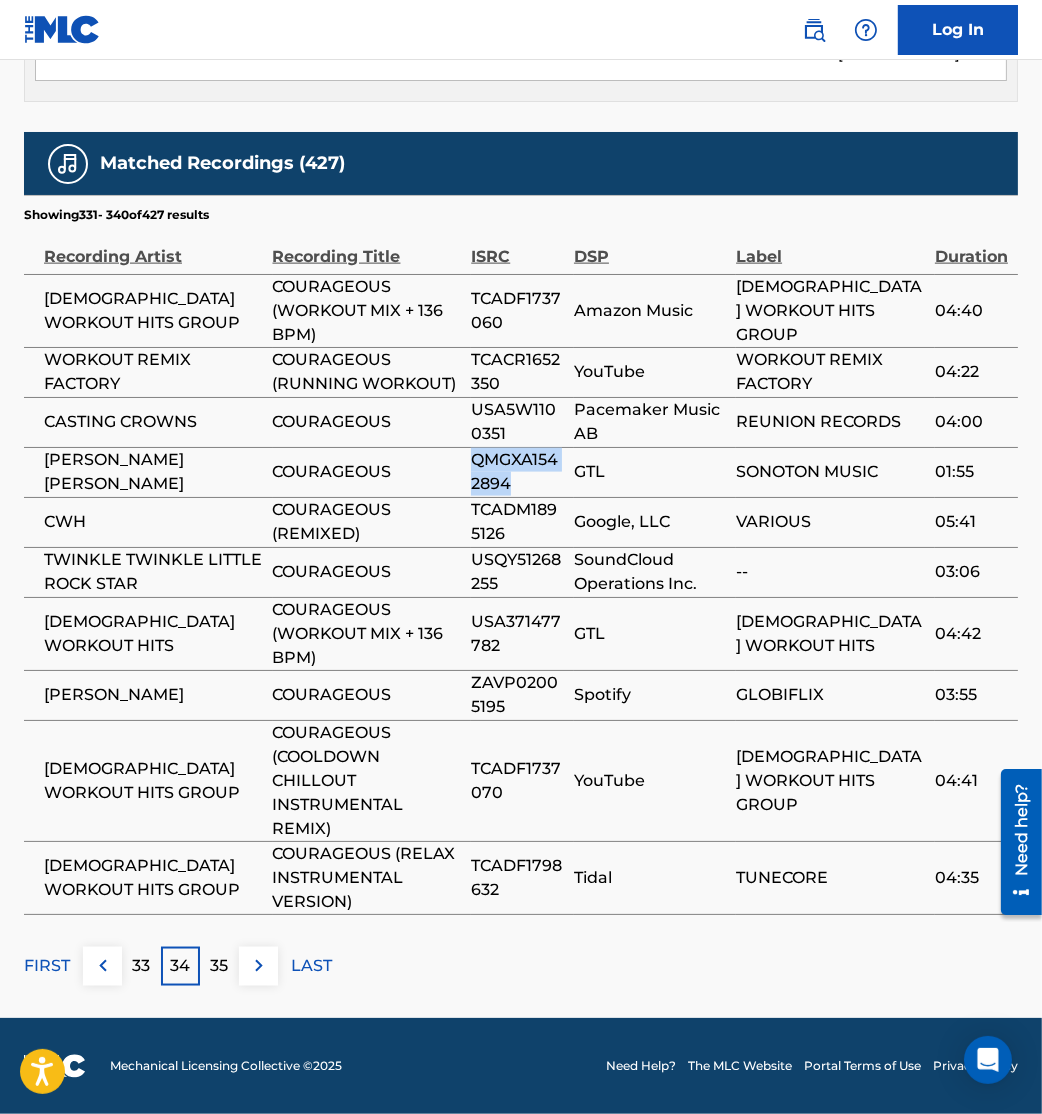 drag, startPoint x: 533, startPoint y: 481, endPoint x: 473, endPoint y: 449, distance: 68 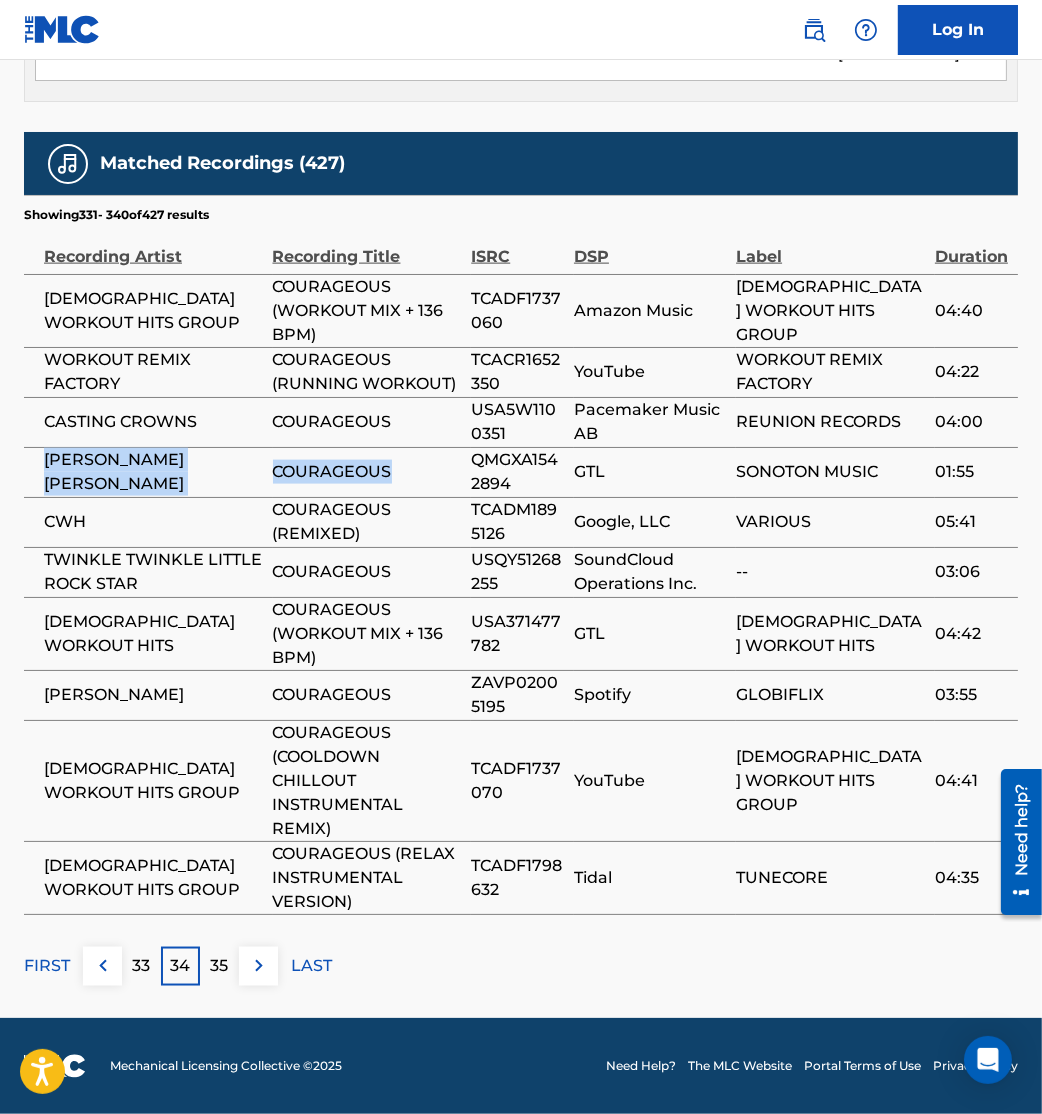 drag, startPoint x: 46, startPoint y: 468, endPoint x: 390, endPoint y: 479, distance: 344.17584 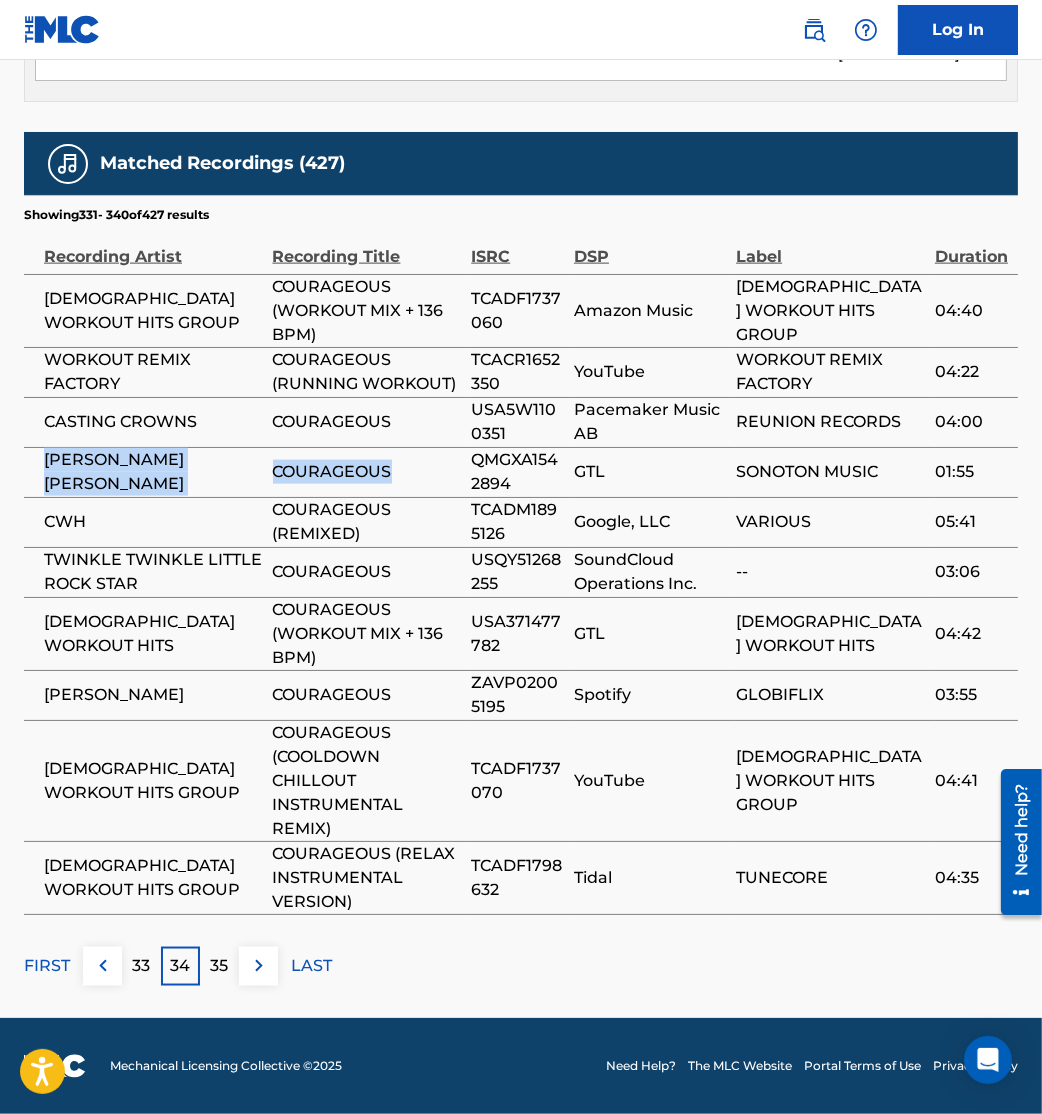 click on "[PERSON_NAME][PERSON_NAME]" at bounding box center (148, 472) 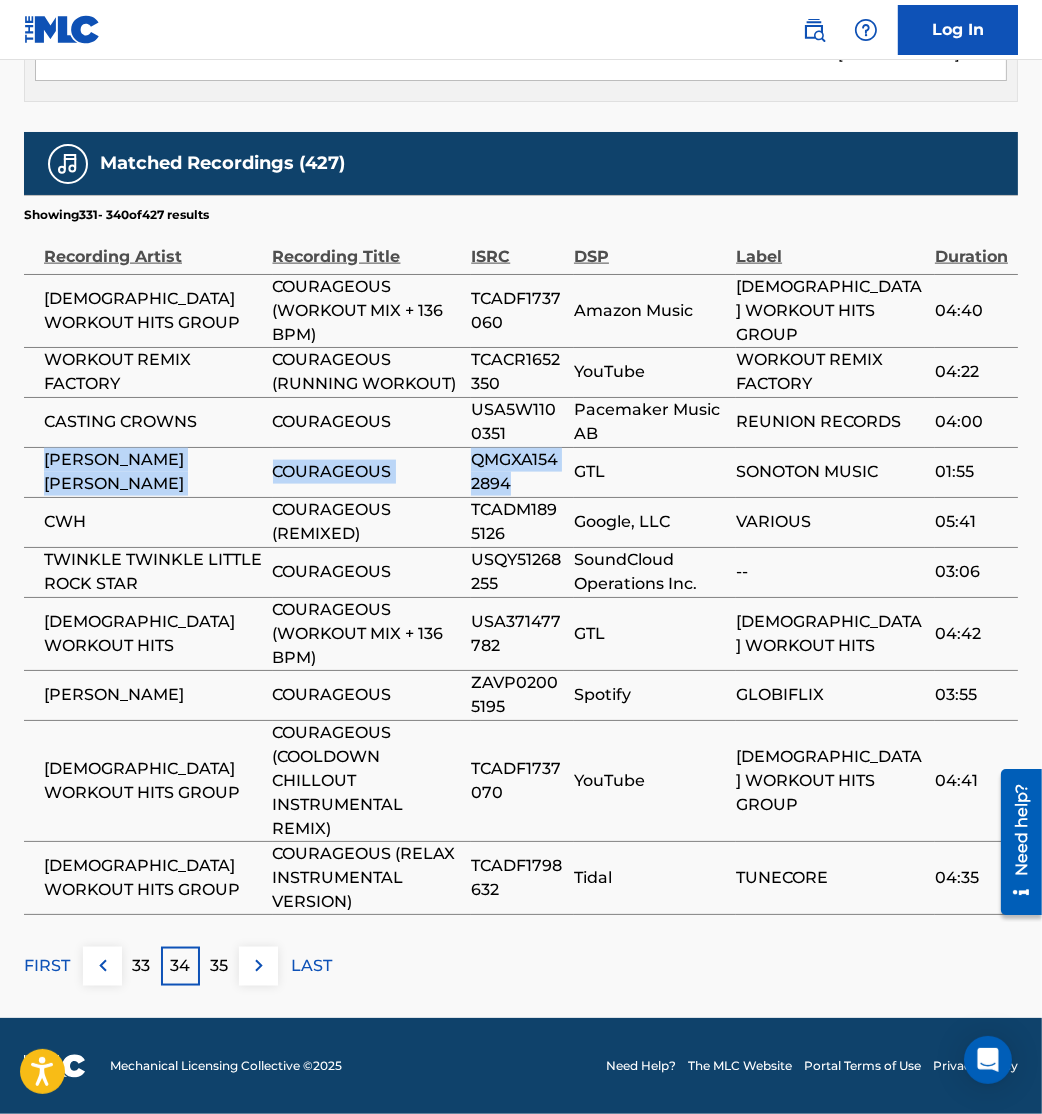 drag, startPoint x: 30, startPoint y: 463, endPoint x: 547, endPoint y: 485, distance: 517.4679 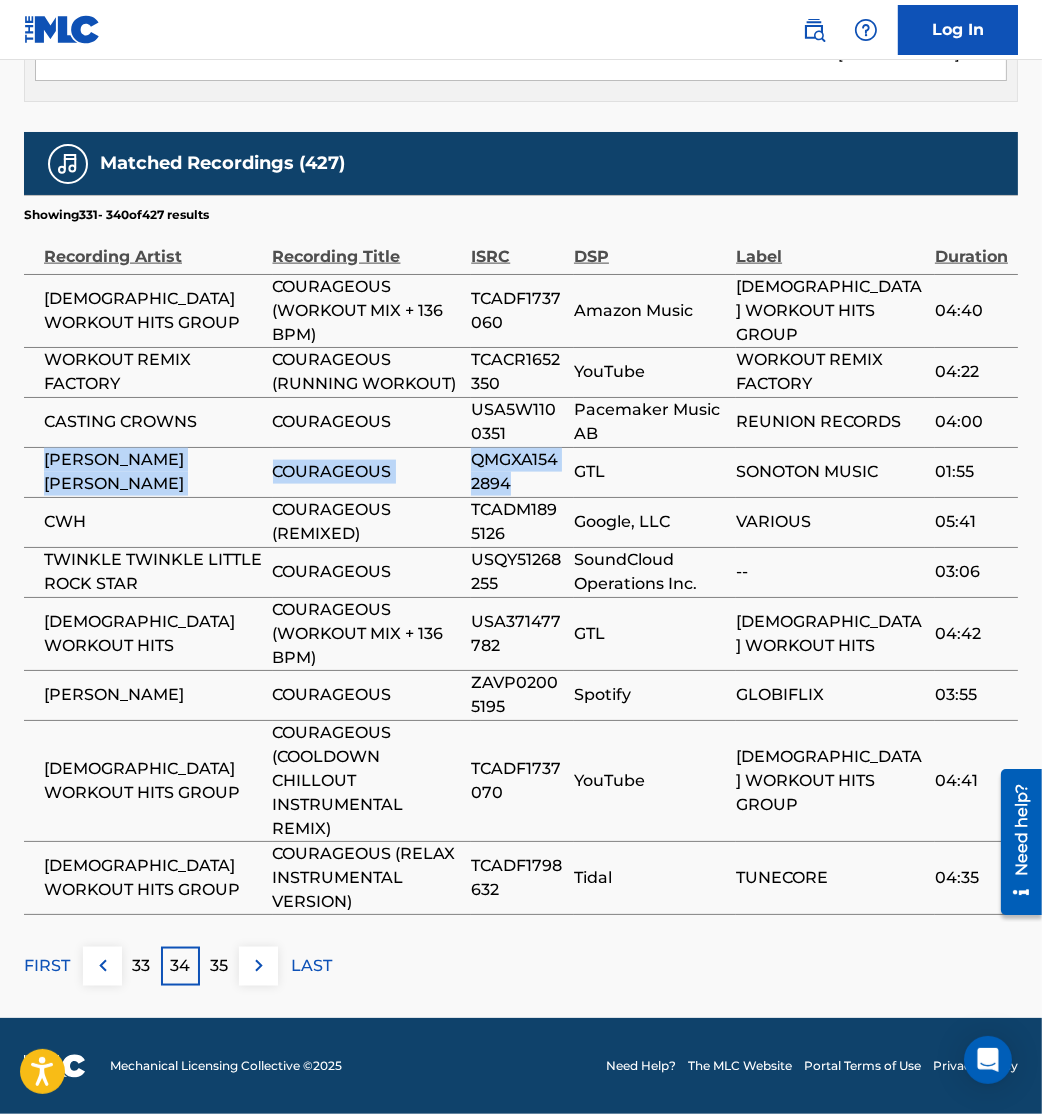 click at bounding box center [259, 966] 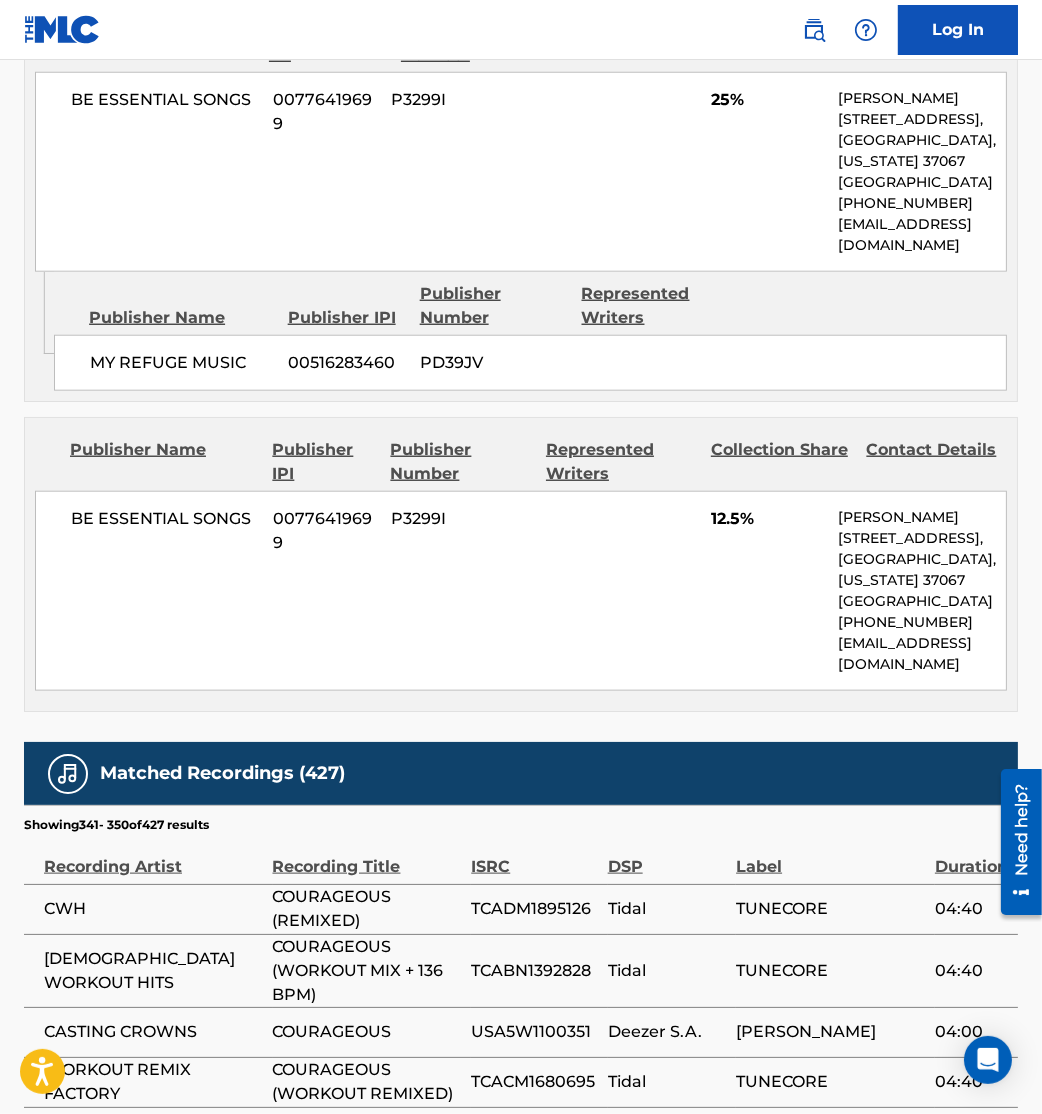 scroll, scrollTop: 2784, scrollLeft: 0, axis: vertical 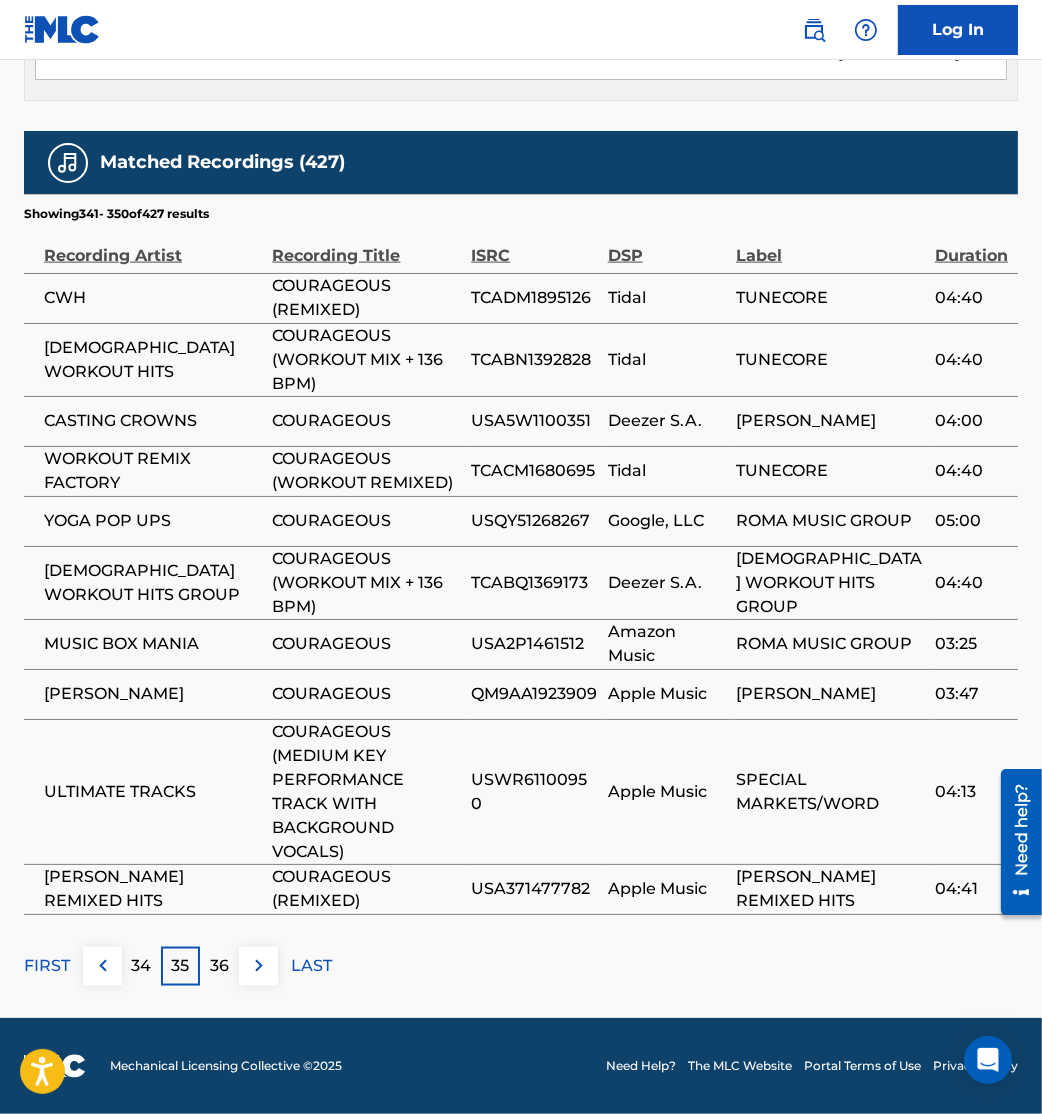 click at bounding box center [258, 966] 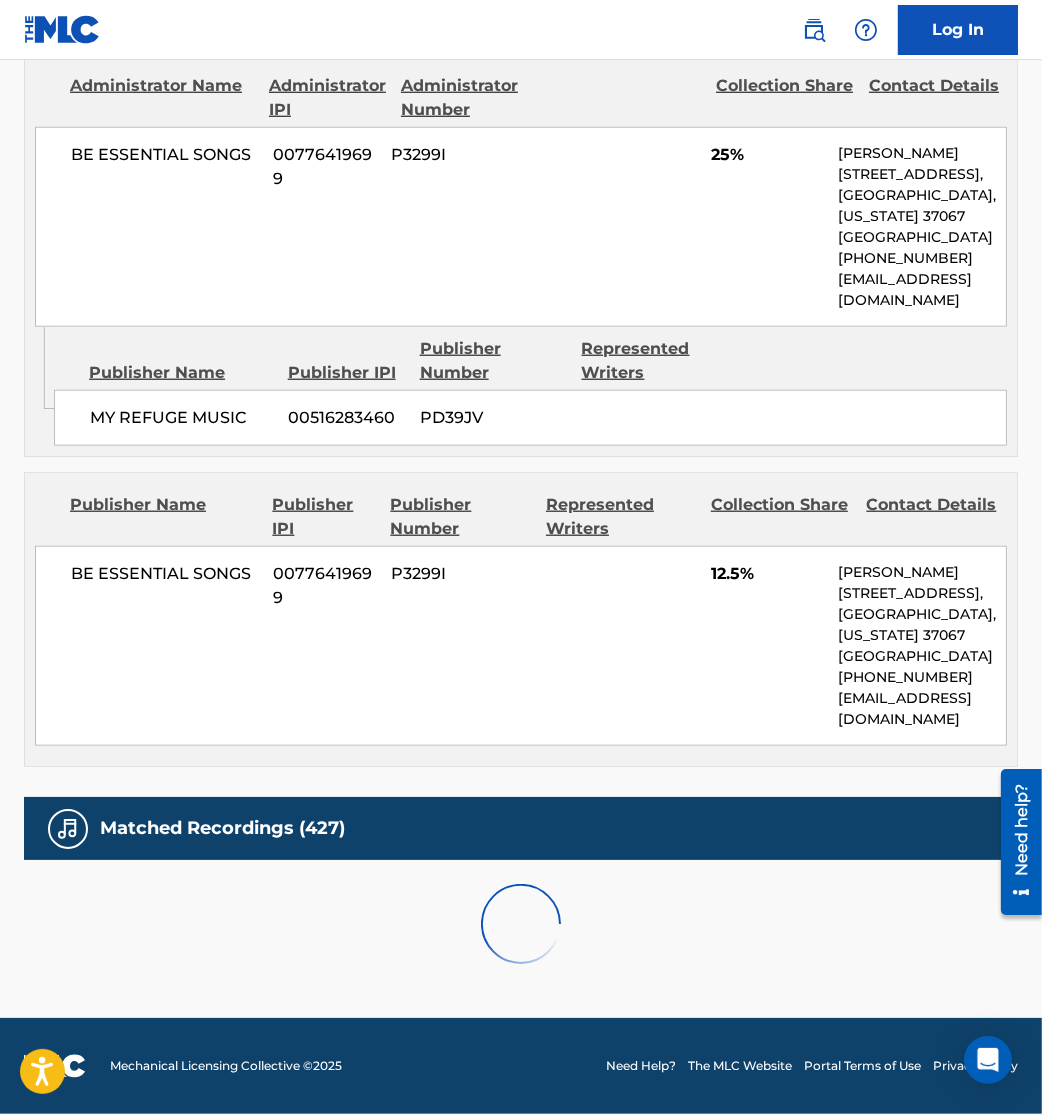 scroll, scrollTop: 2784, scrollLeft: 0, axis: vertical 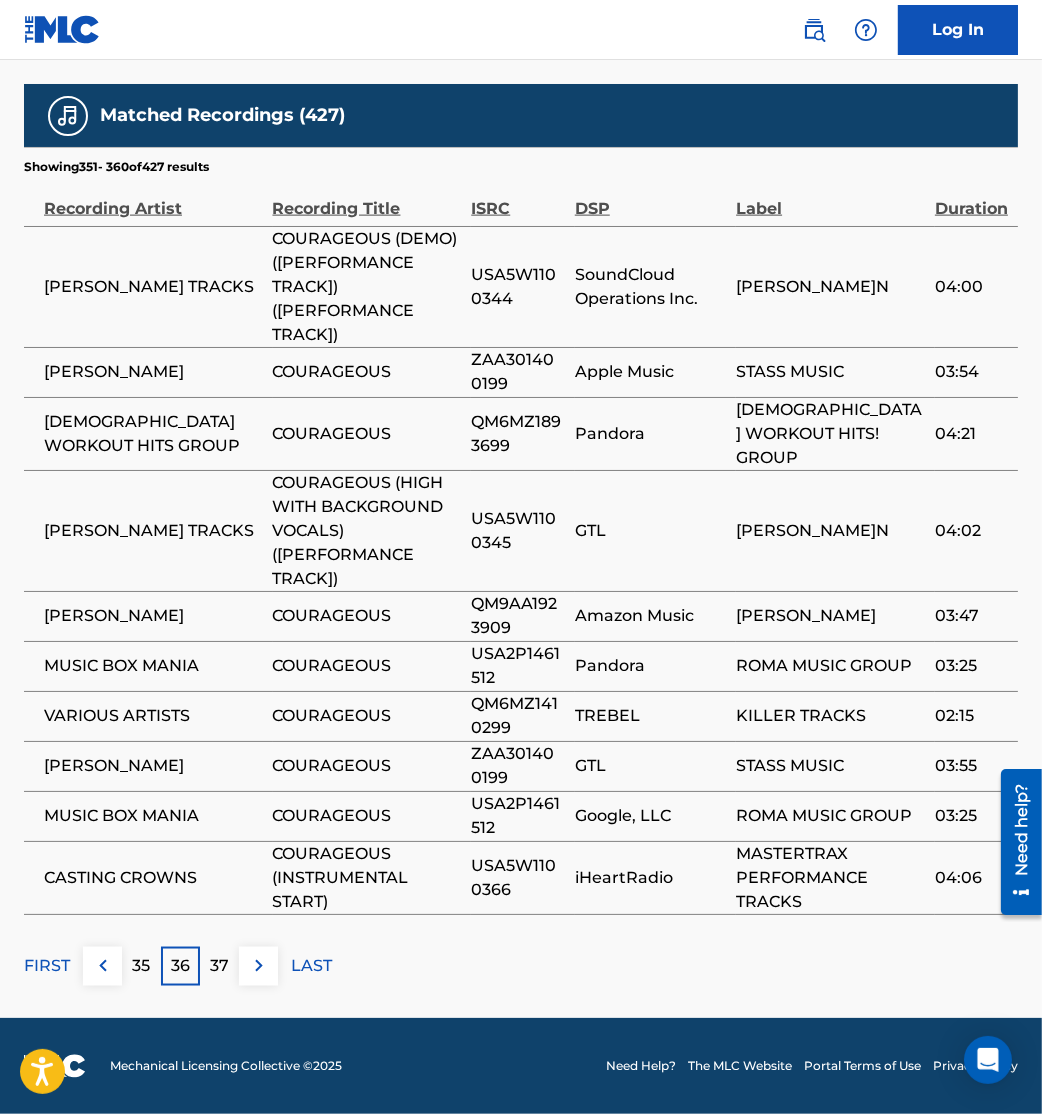 click at bounding box center [258, 966] 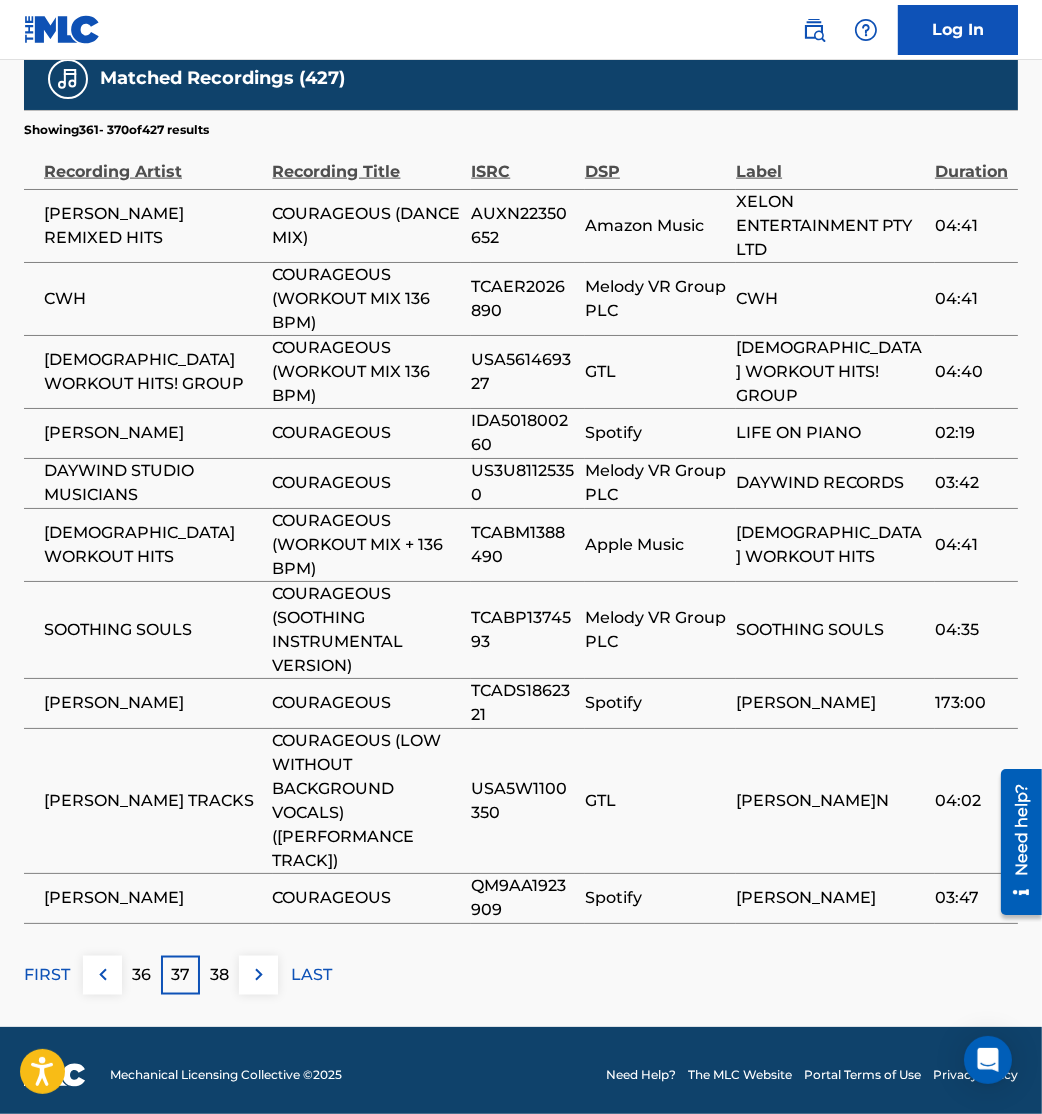 scroll, scrollTop: 2817, scrollLeft: 0, axis: vertical 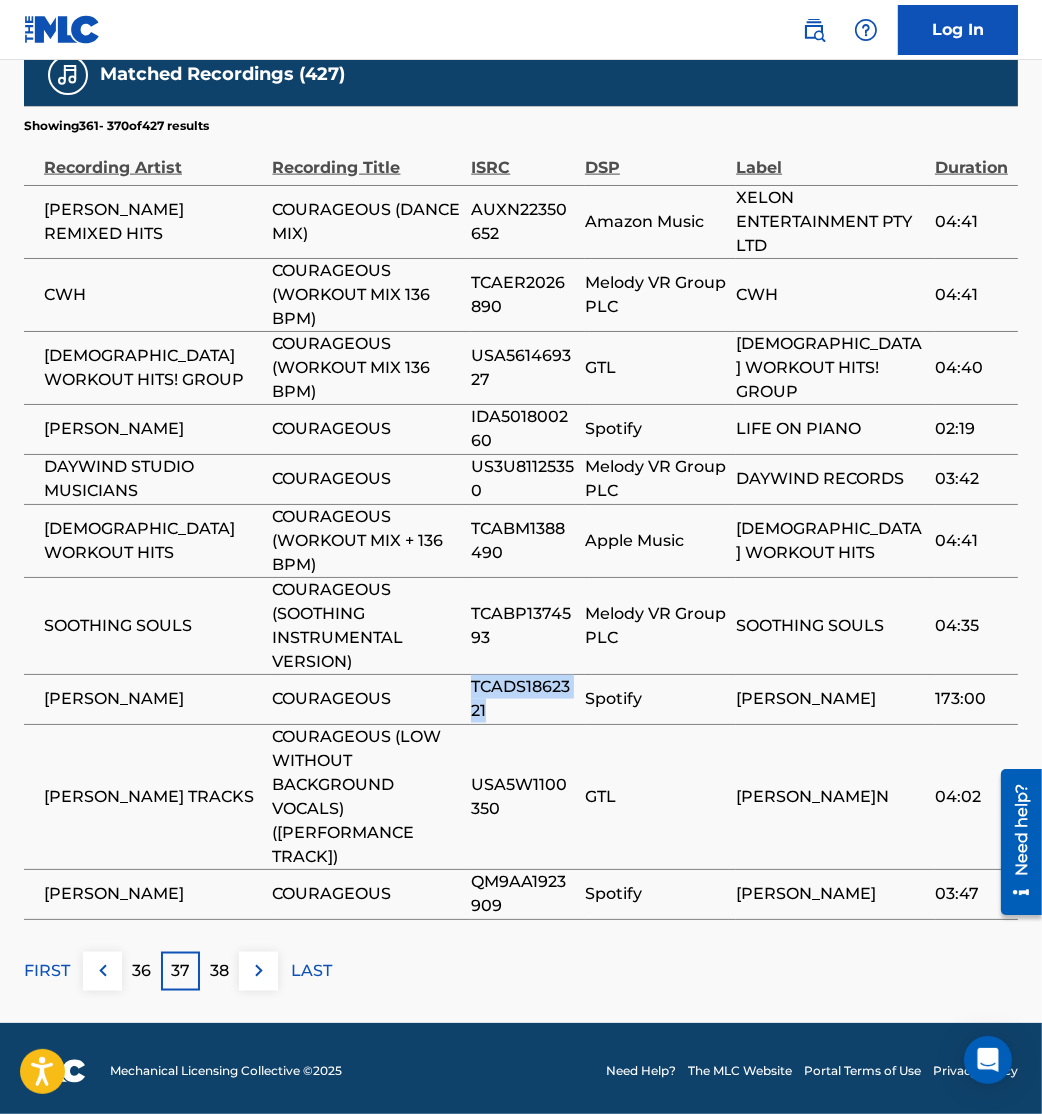 drag, startPoint x: 534, startPoint y: 764, endPoint x: 460, endPoint y: 742, distance: 77.201035 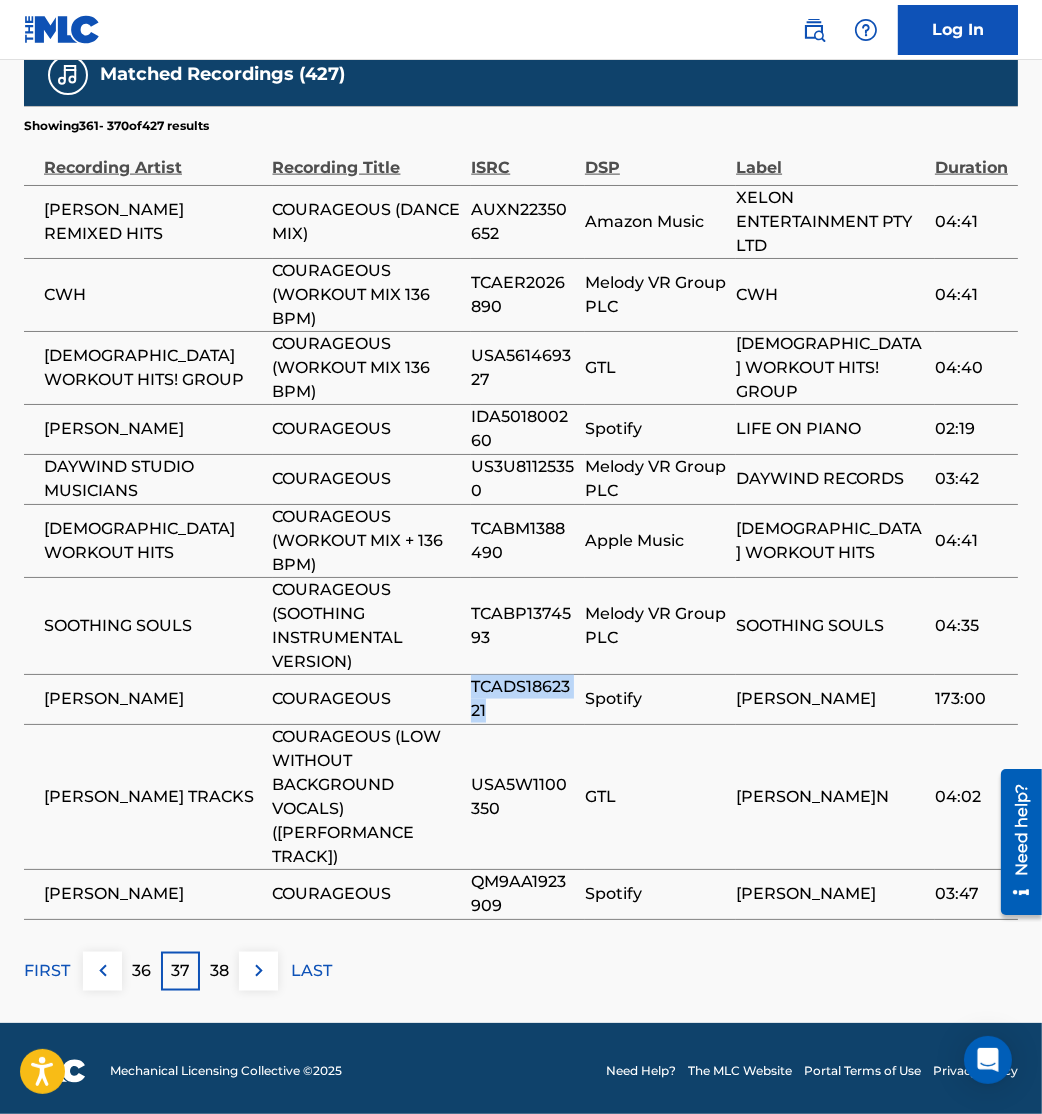drag, startPoint x: 471, startPoint y: 745, endPoint x: 496, endPoint y: 761, distance: 29.681644 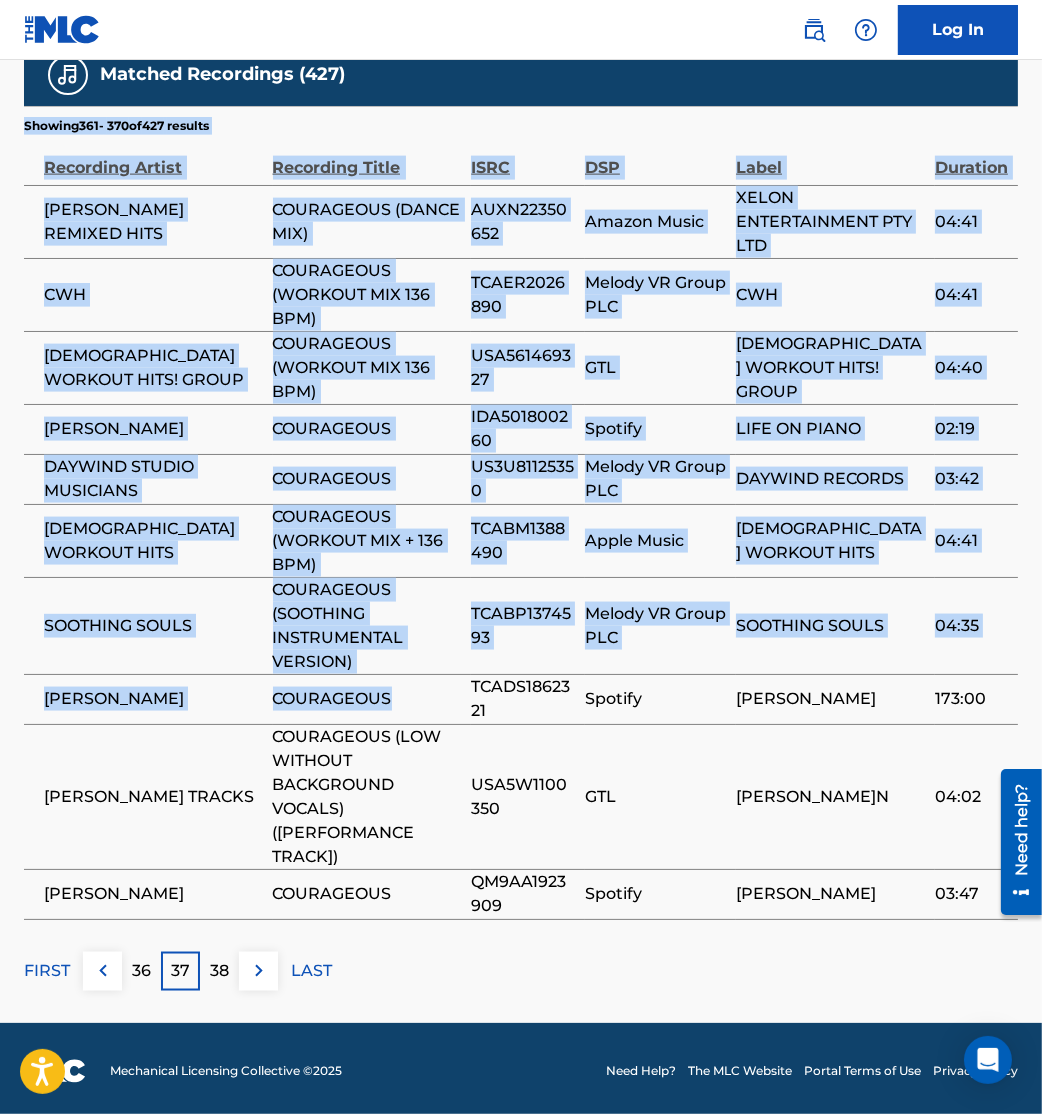 drag, startPoint x: 20, startPoint y: 762, endPoint x: 390, endPoint y: 776, distance: 370.26477 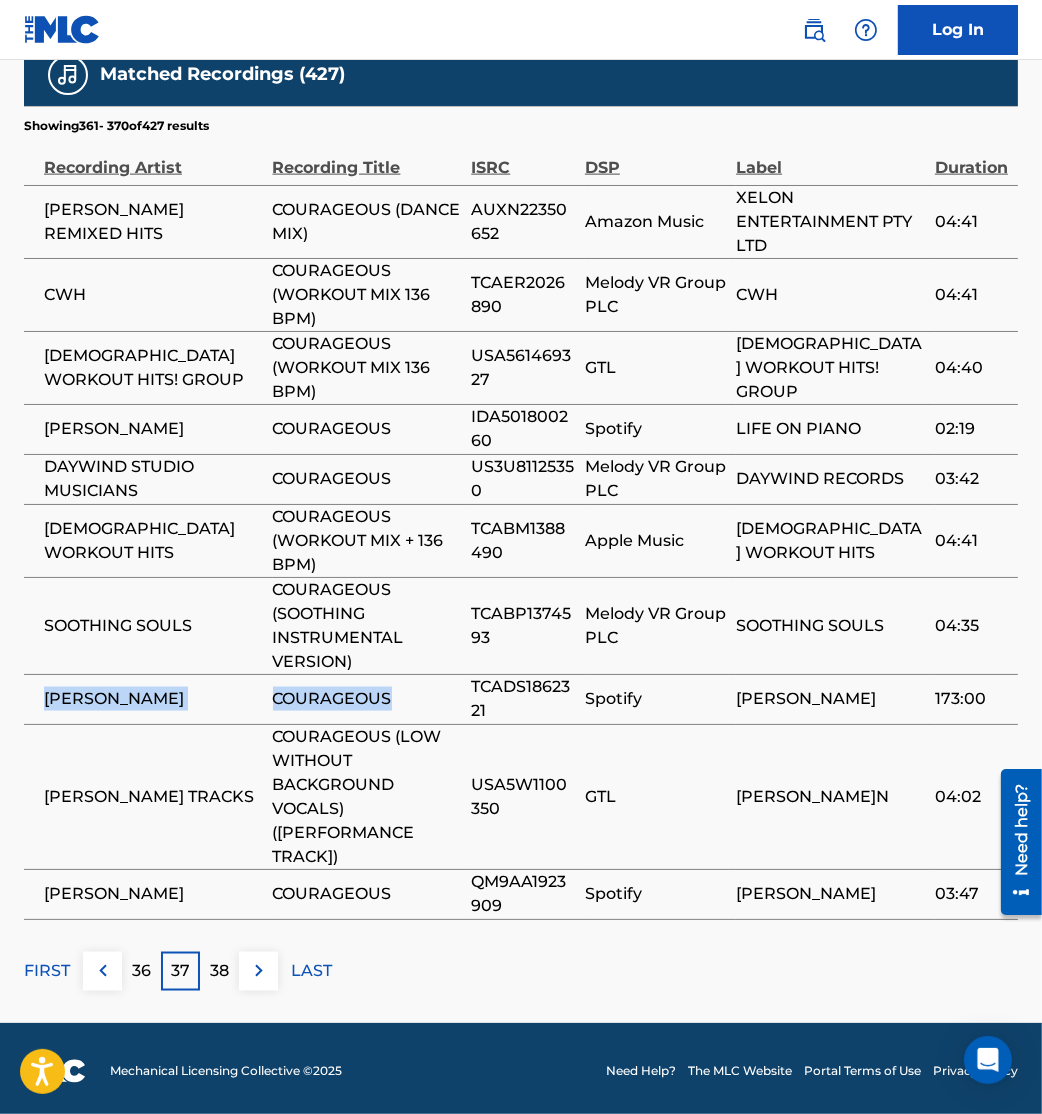 drag, startPoint x: 410, startPoint y: 766, endPoint x: 48, endPoint y: 746, distance: 362.55206 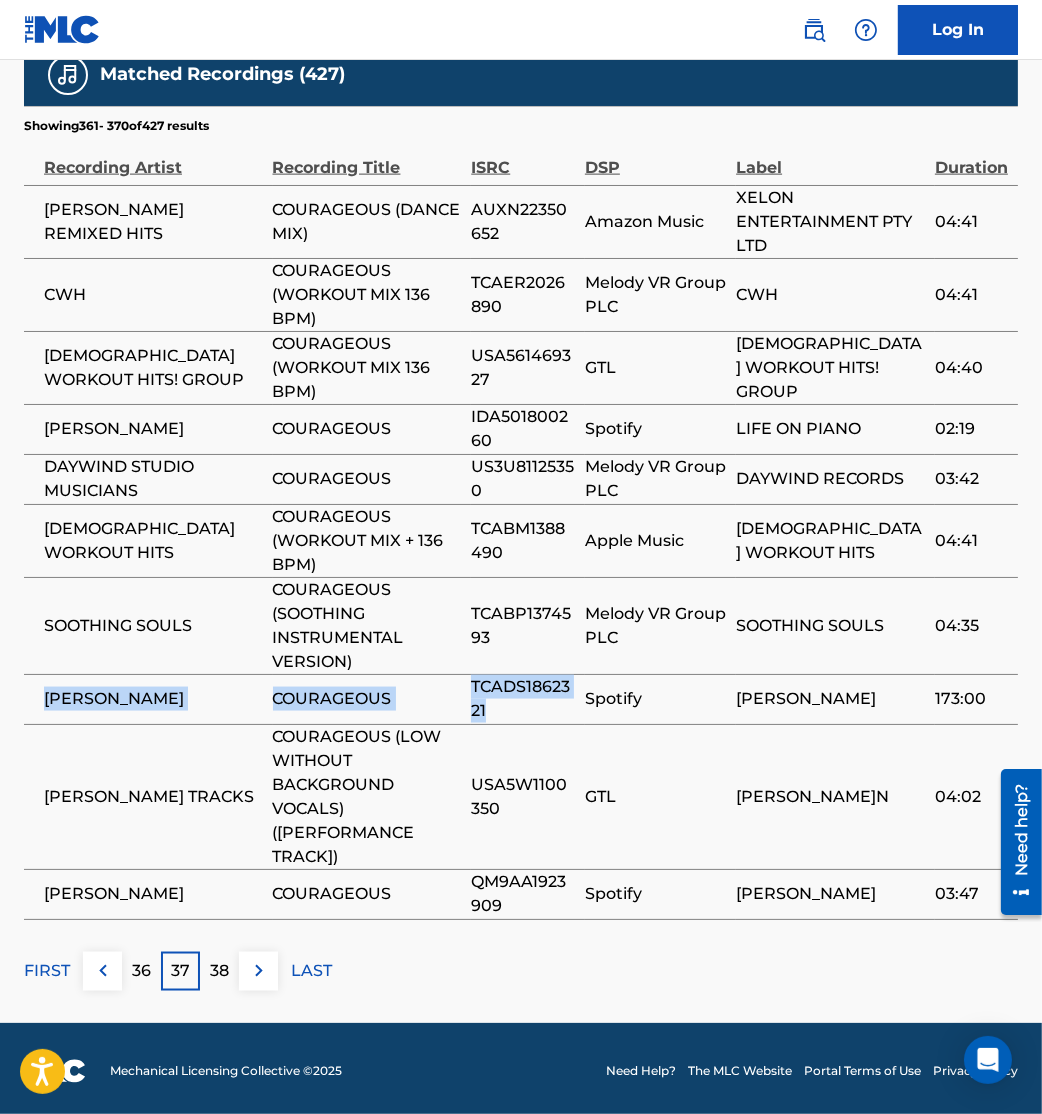 drag, startPoint x: 42, startPoint y: 766, endPoint x: 504, endPoint y: 773, distance: 462.05304 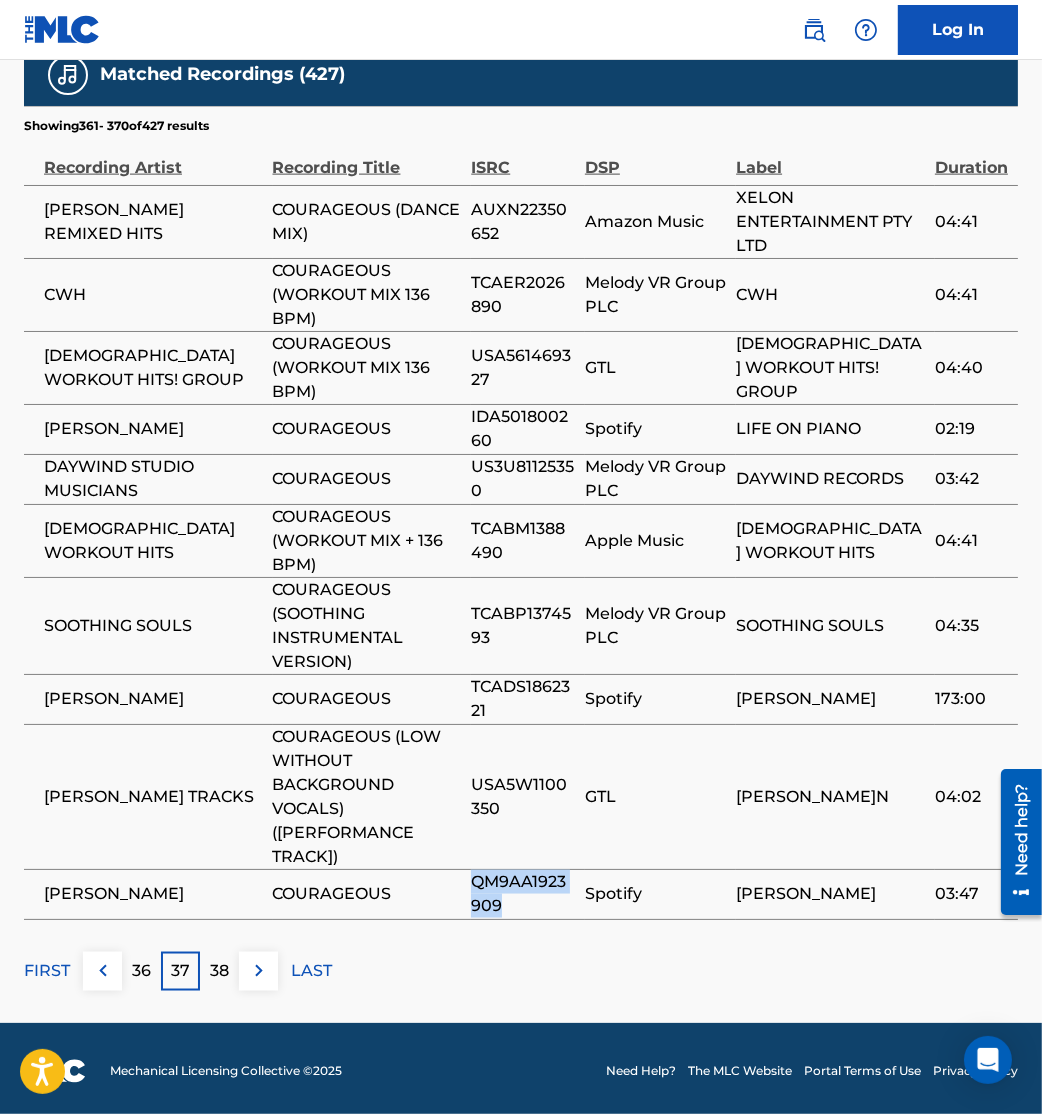 drag, startPoint x: 464, startPoint y: 944, endPoint x: 528, endPoint y: 956, distance: 65.11528 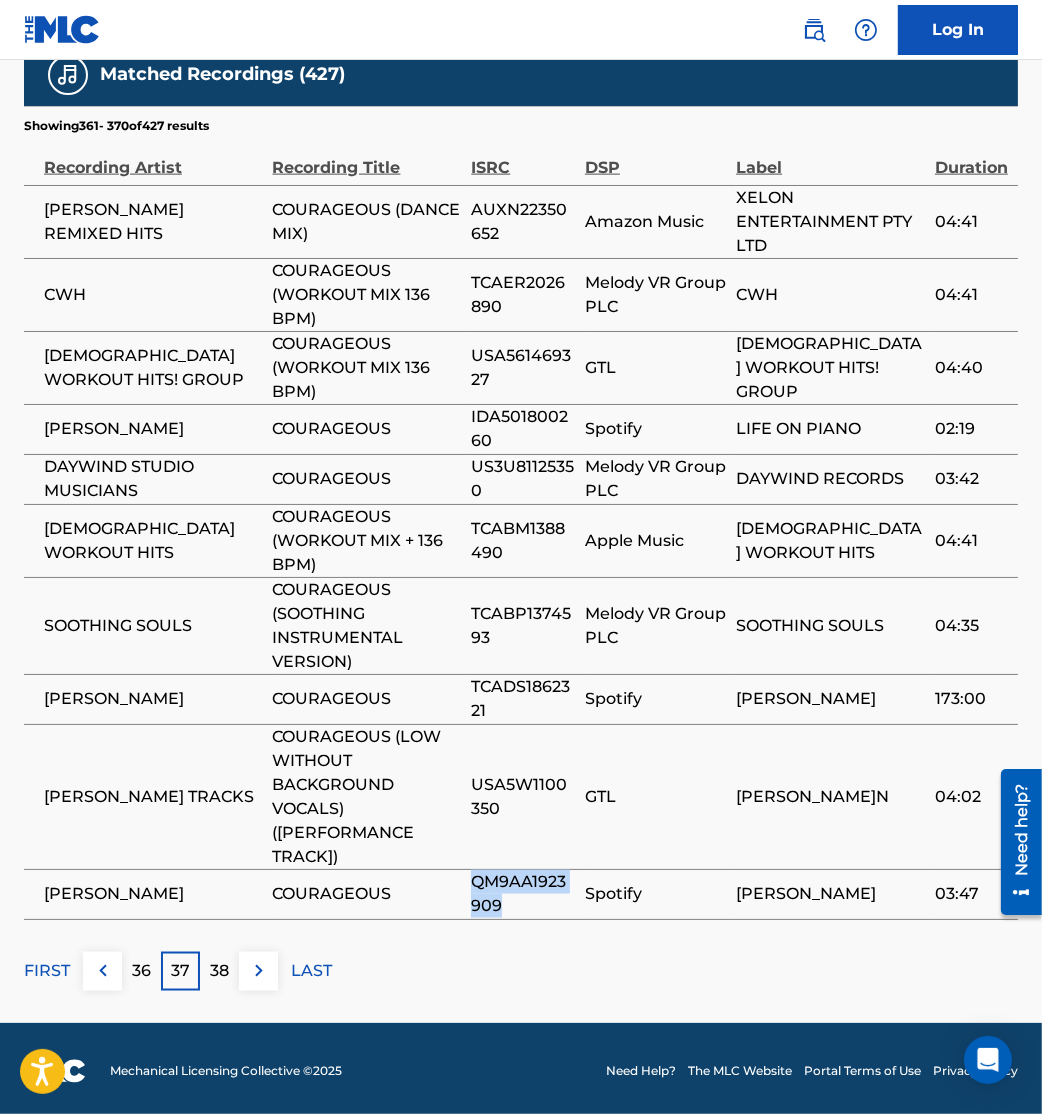 click at bounding box center [259, 971] 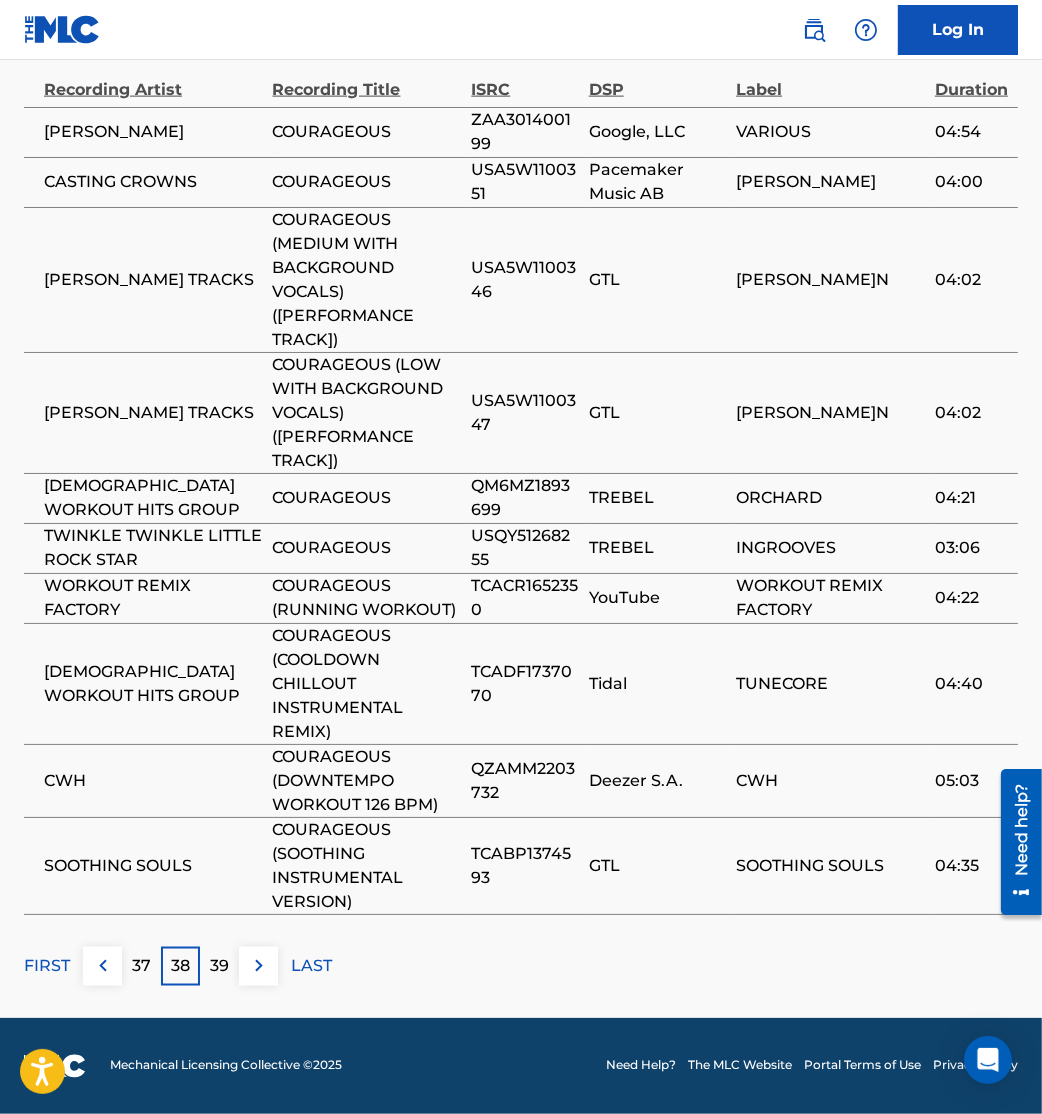 scroll, scrollTop: 2924, scrollLeft: 0, axis: vertical 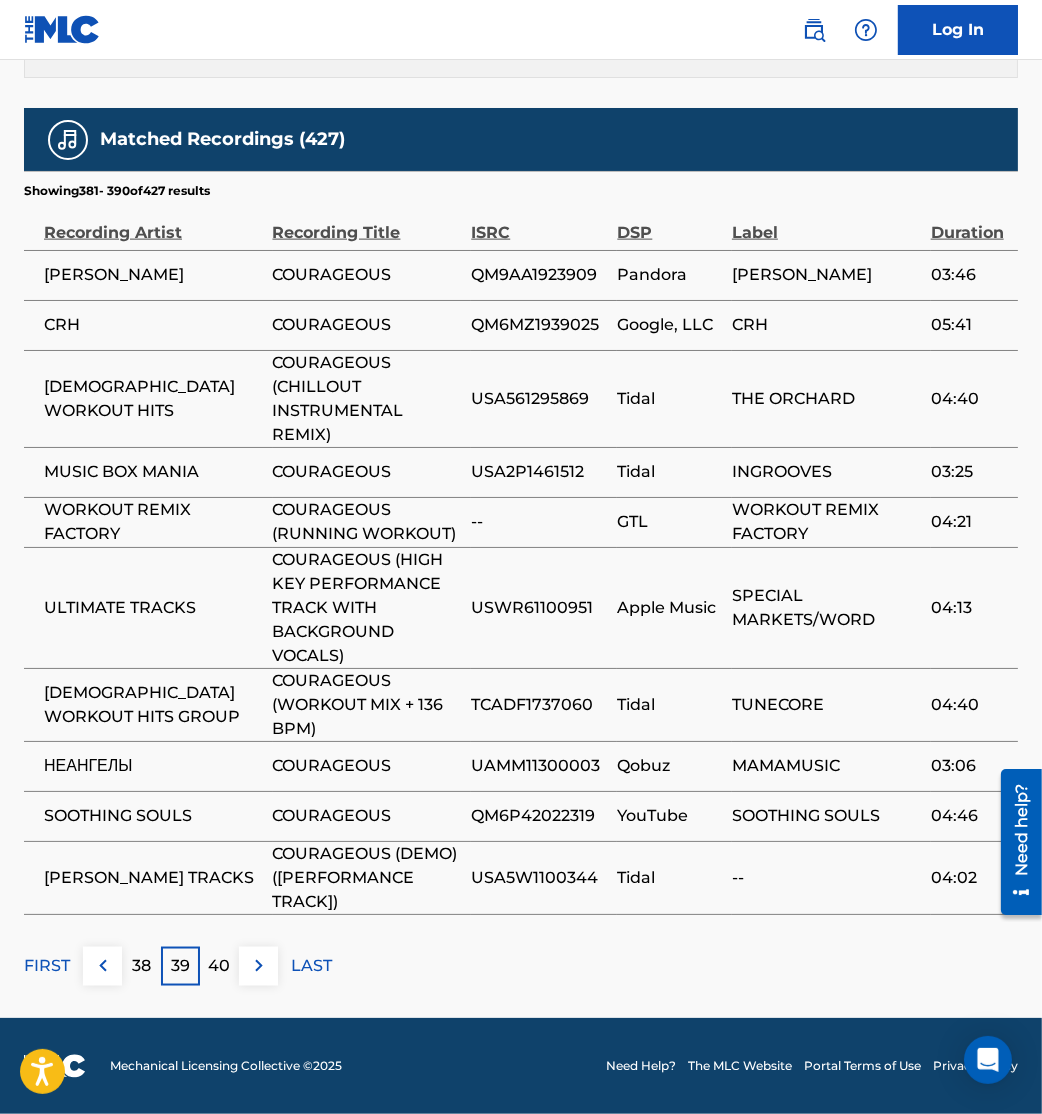 click at bounding box center (259, 966) 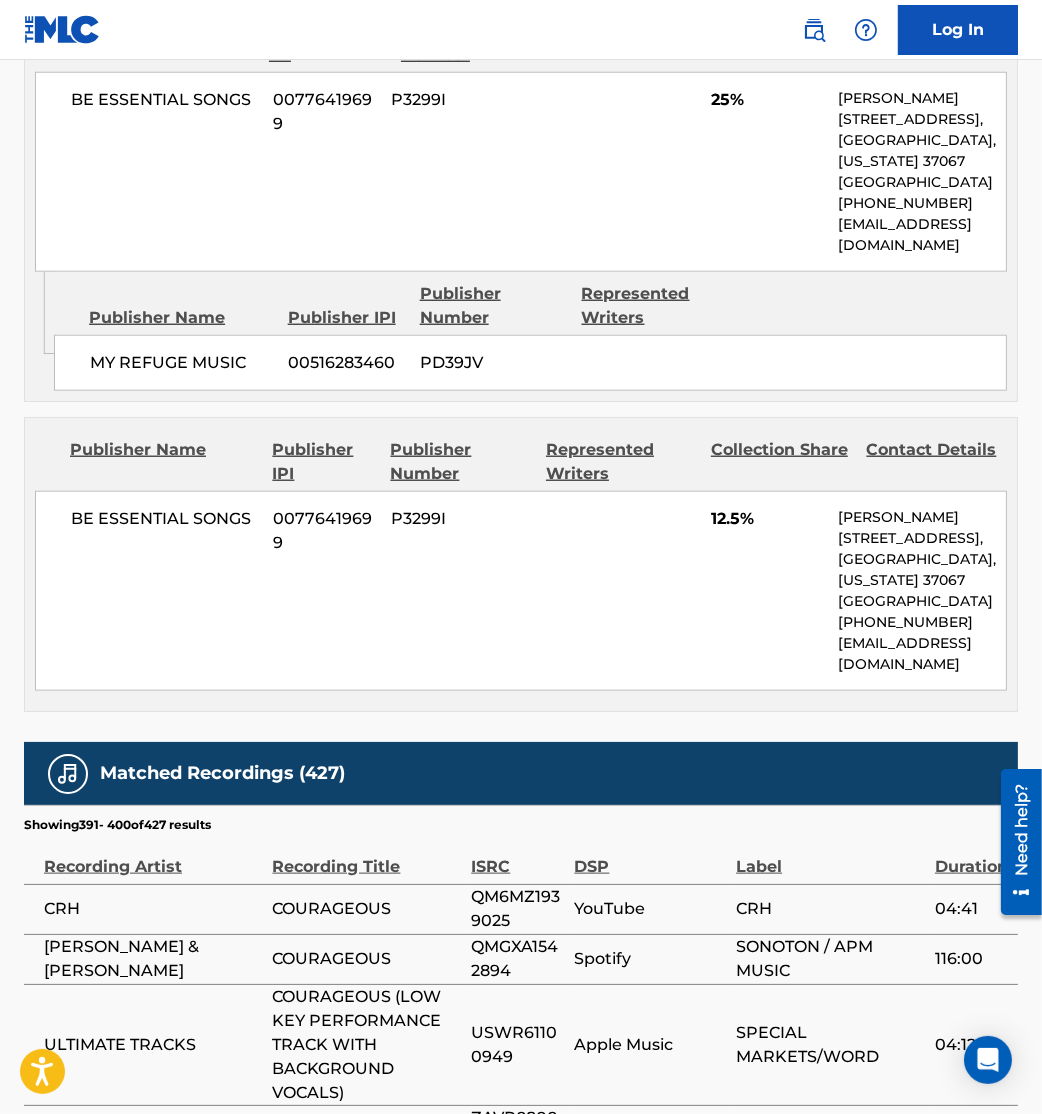 scroll, scrollTop: 2761, scrollLeft: 0, axis: vertical 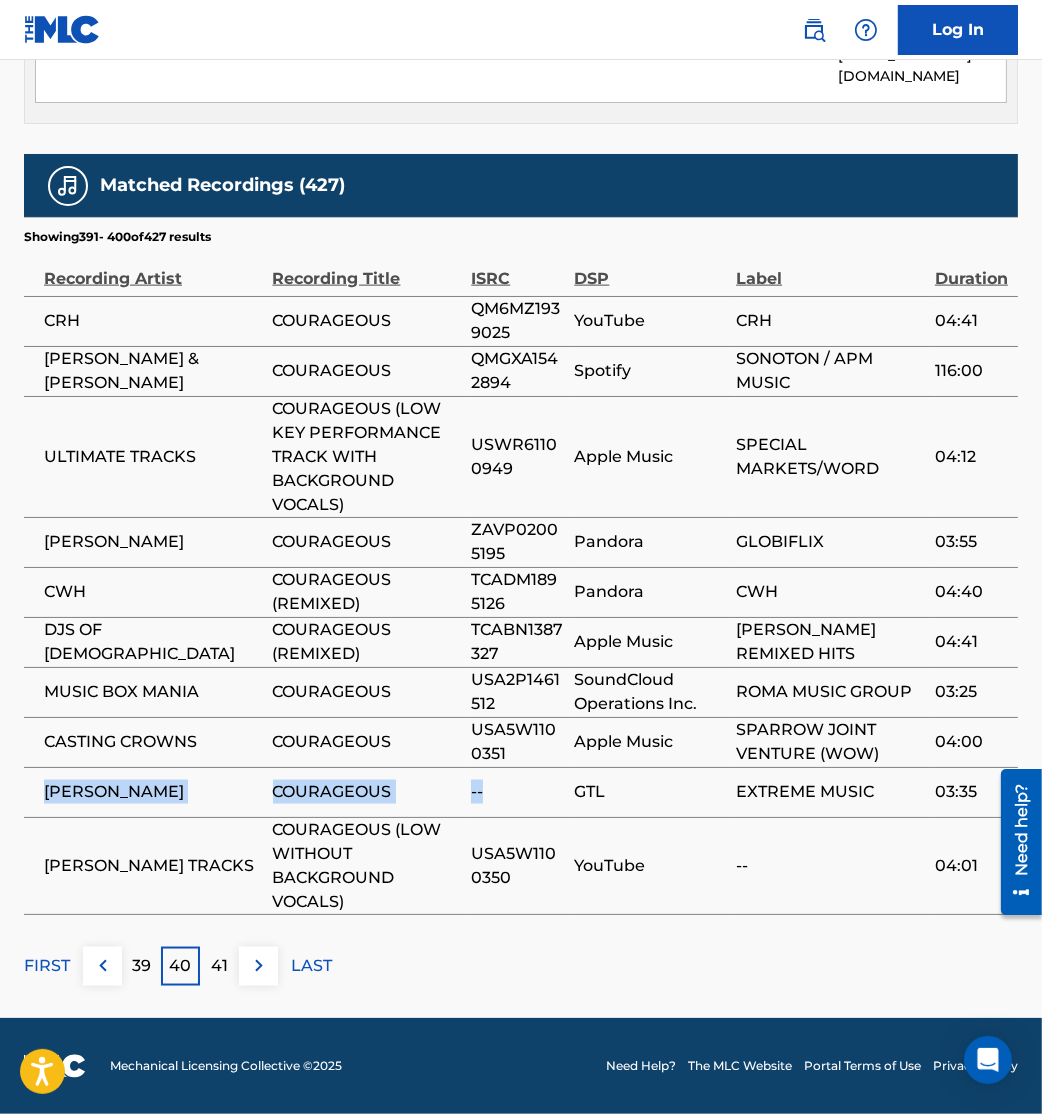 drag, startPoint x: 37, startPoint y: 793, endPoint x: 501, endPoint y: 805, distance: 464.15515 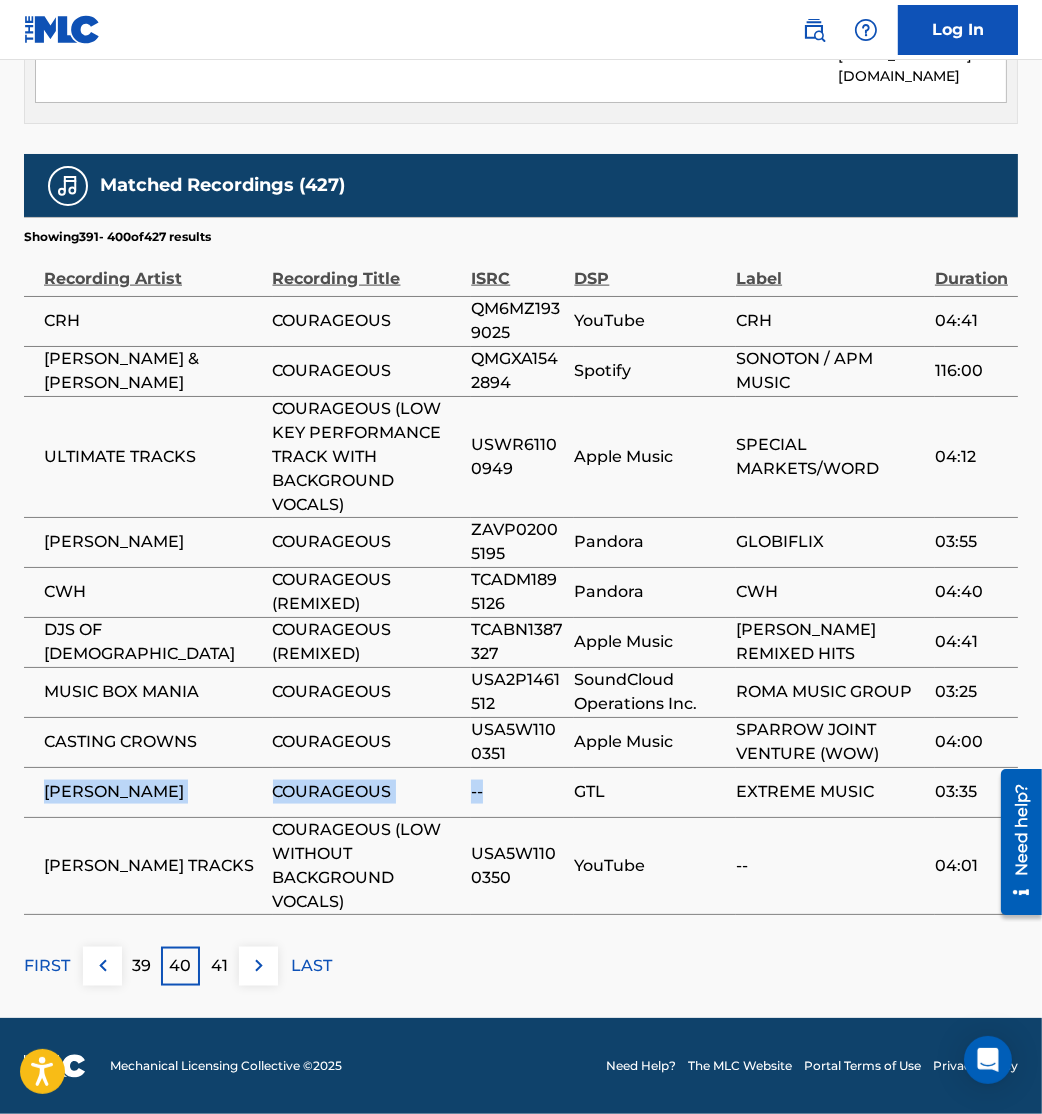 click at bounding box center (259, 966) 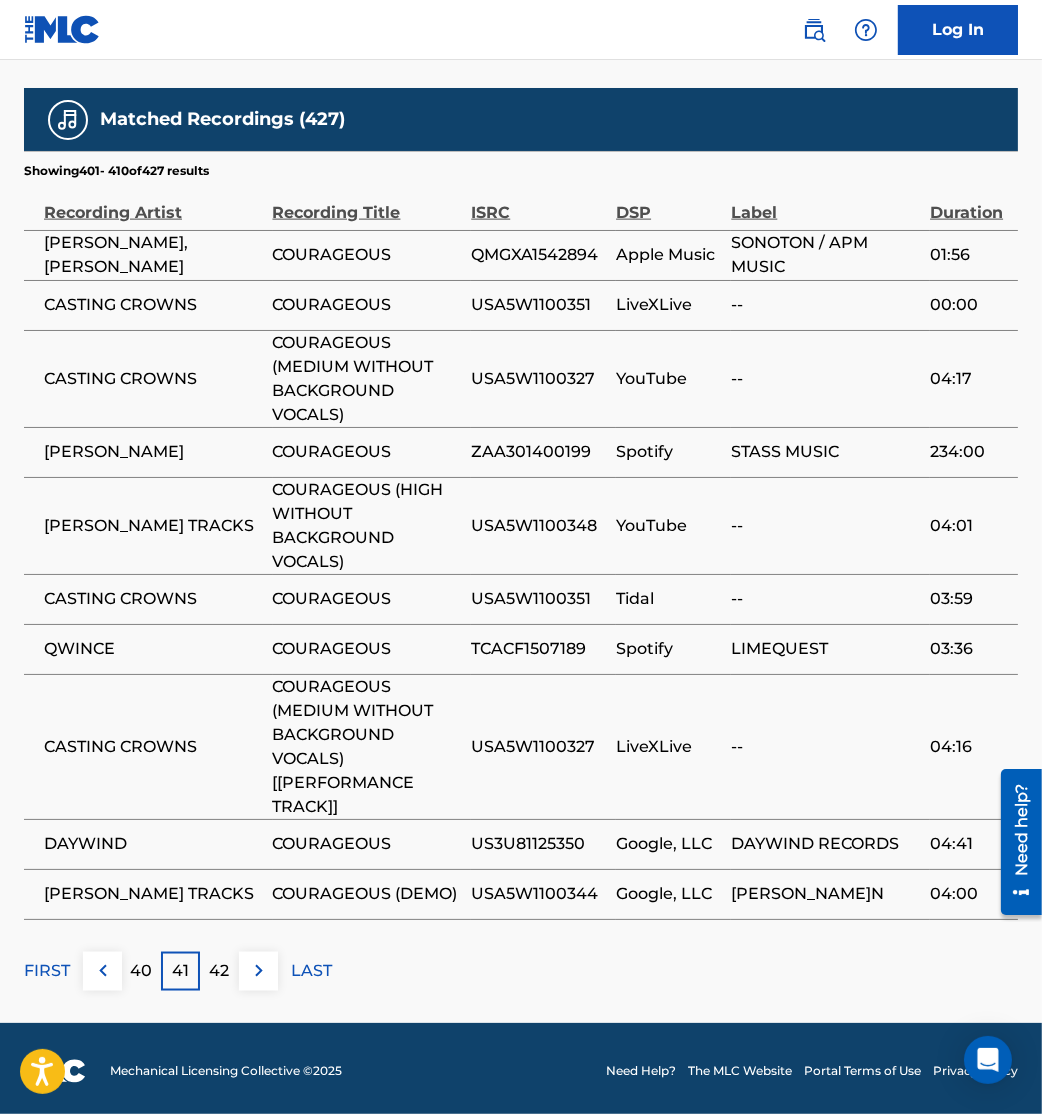 scroll, scrollTop: 2780, scrollLeft: 0, axis: vertical 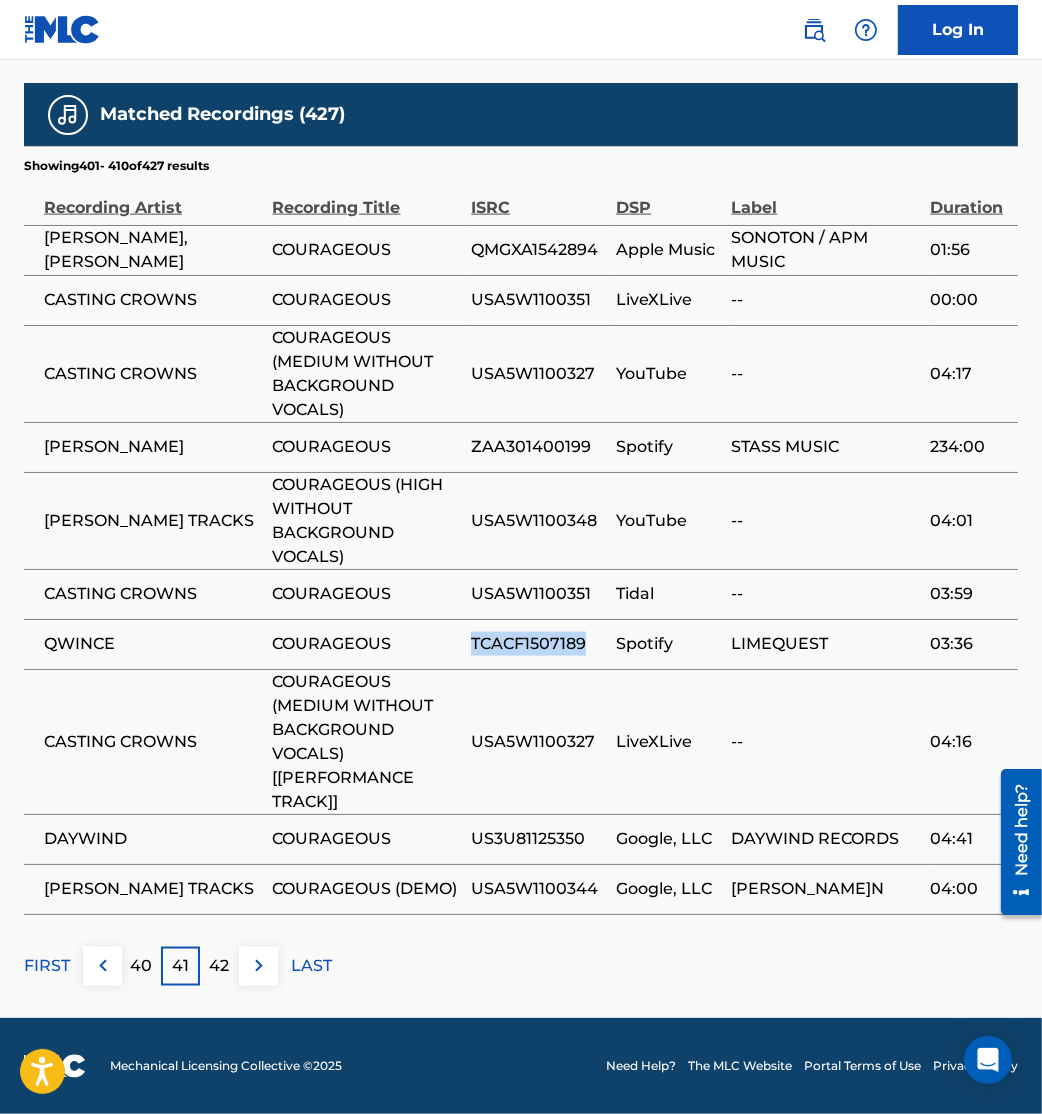 drag, startPoint x: 469, startPoint y: 696, endPoint x: 594, endPoint y: 702, distance: 125.14392 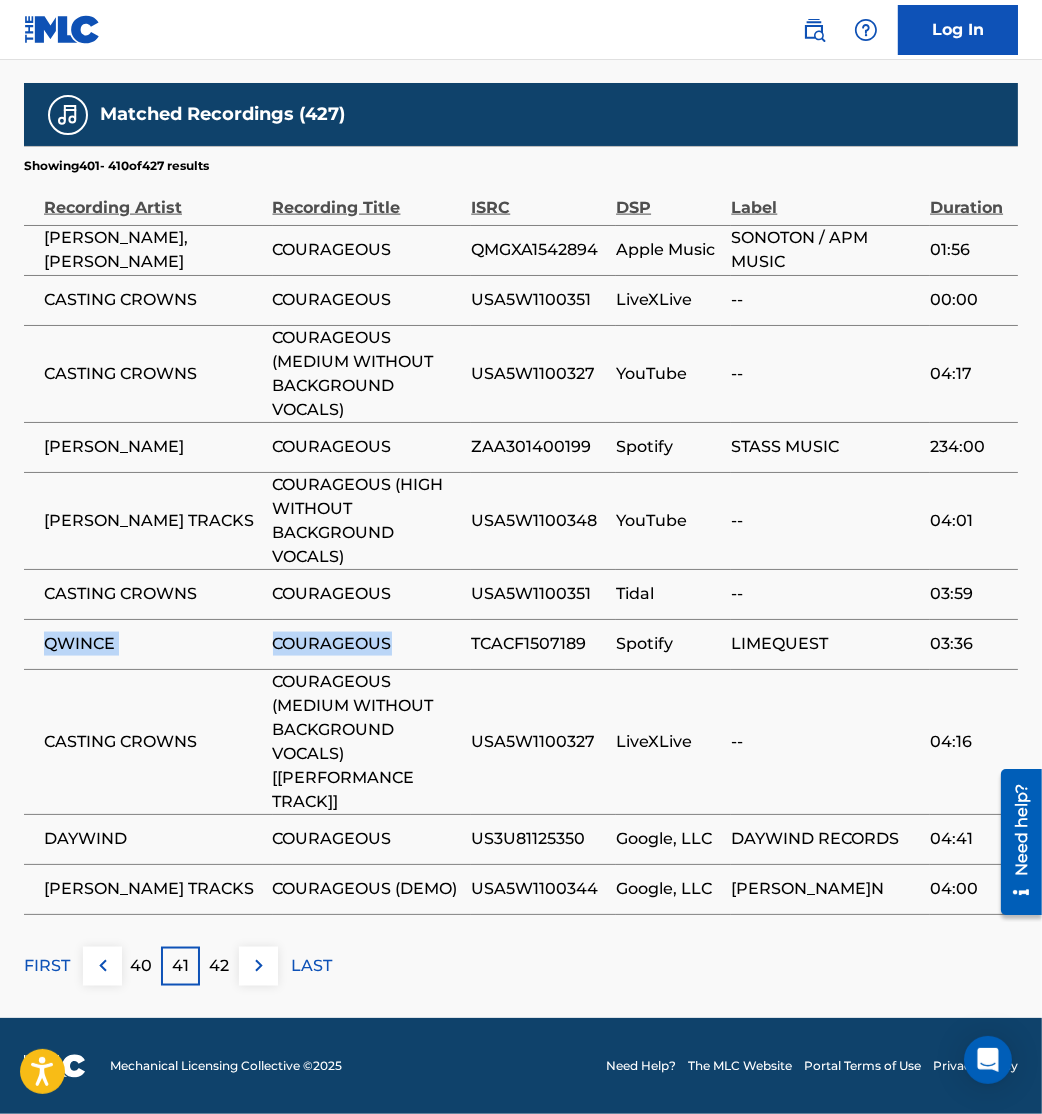 drag, startPoint x: 410, startPoint y: 695, endPoint x: 36, endPoint y: 693, distance: 374.00534 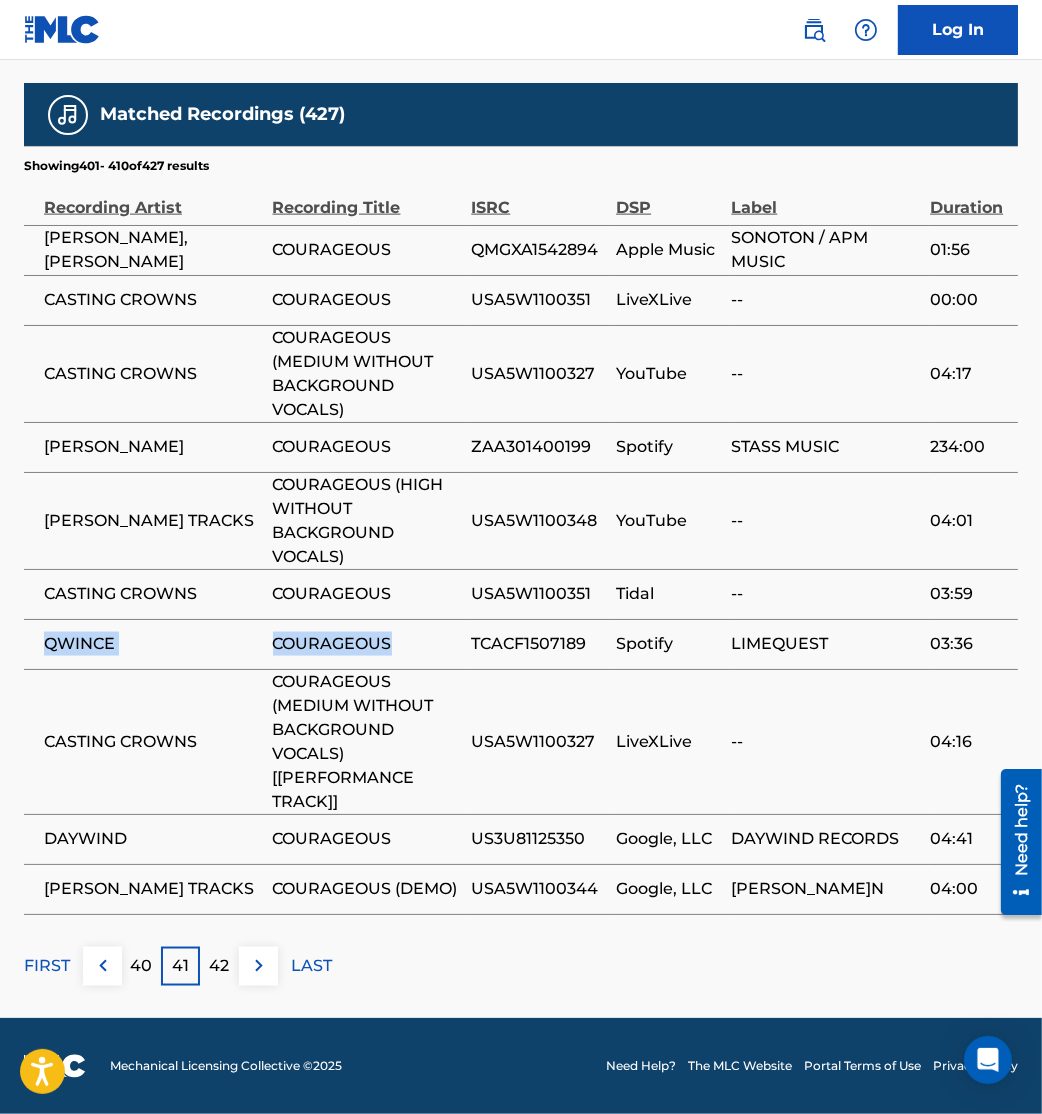 click at bounding box center [258, 966] 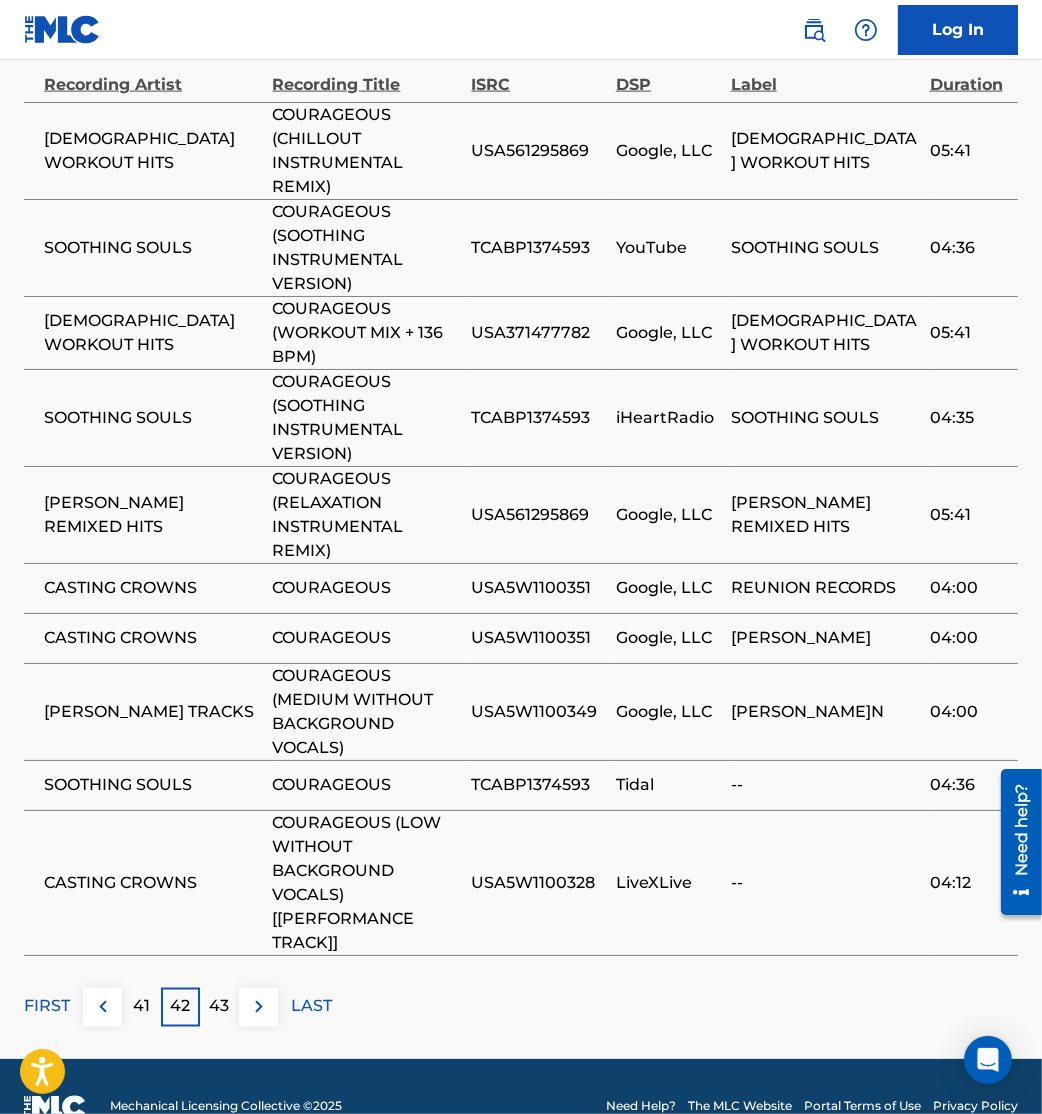 scroll, scrollTop: 2901, scrollLeft: 0, axis: vertical 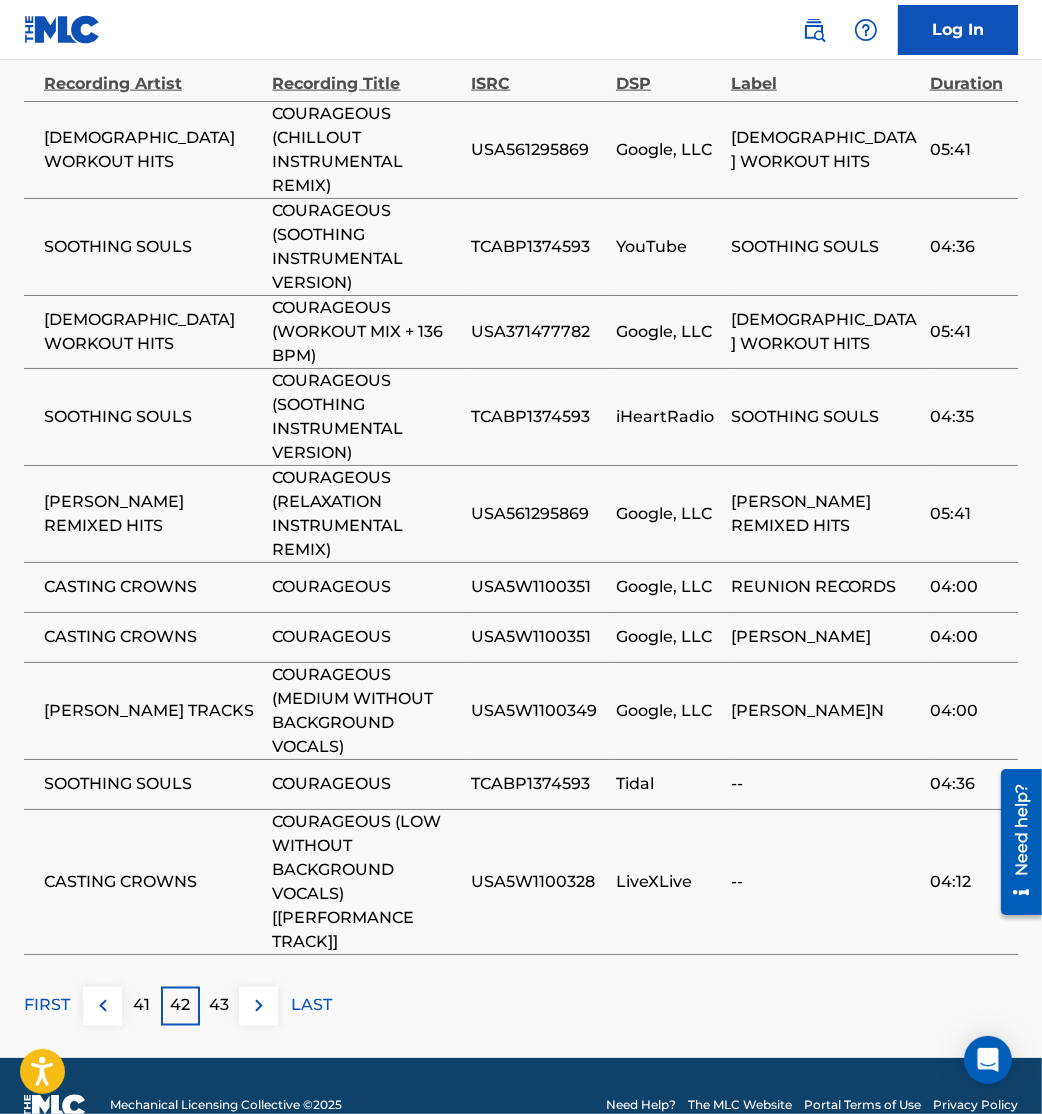 click at bounding box center [259, 1006] 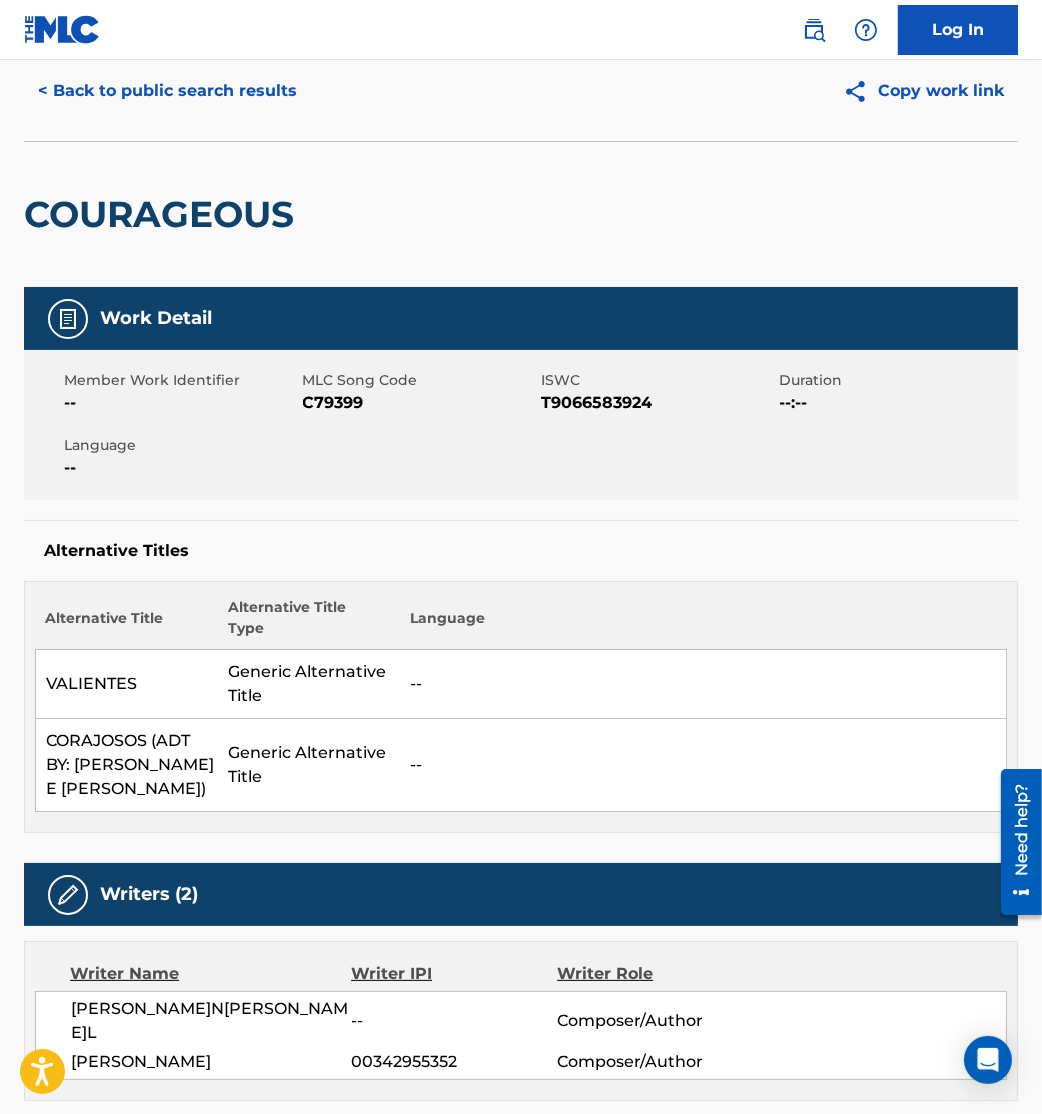 scroll, scrollTop: 0, scrollLeft: 0, axis: both 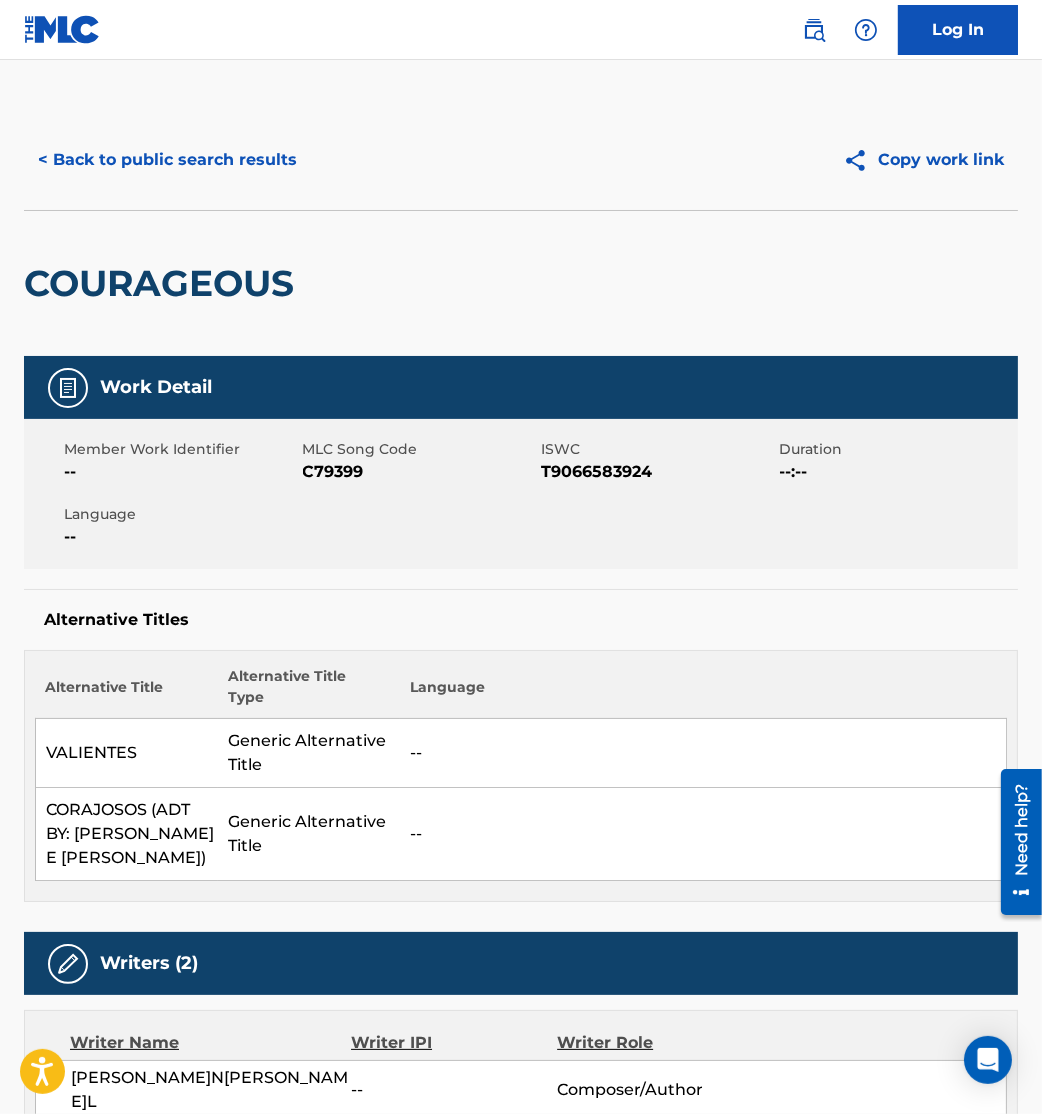click on "< Back to public search results" at bounding box center [167, 160] 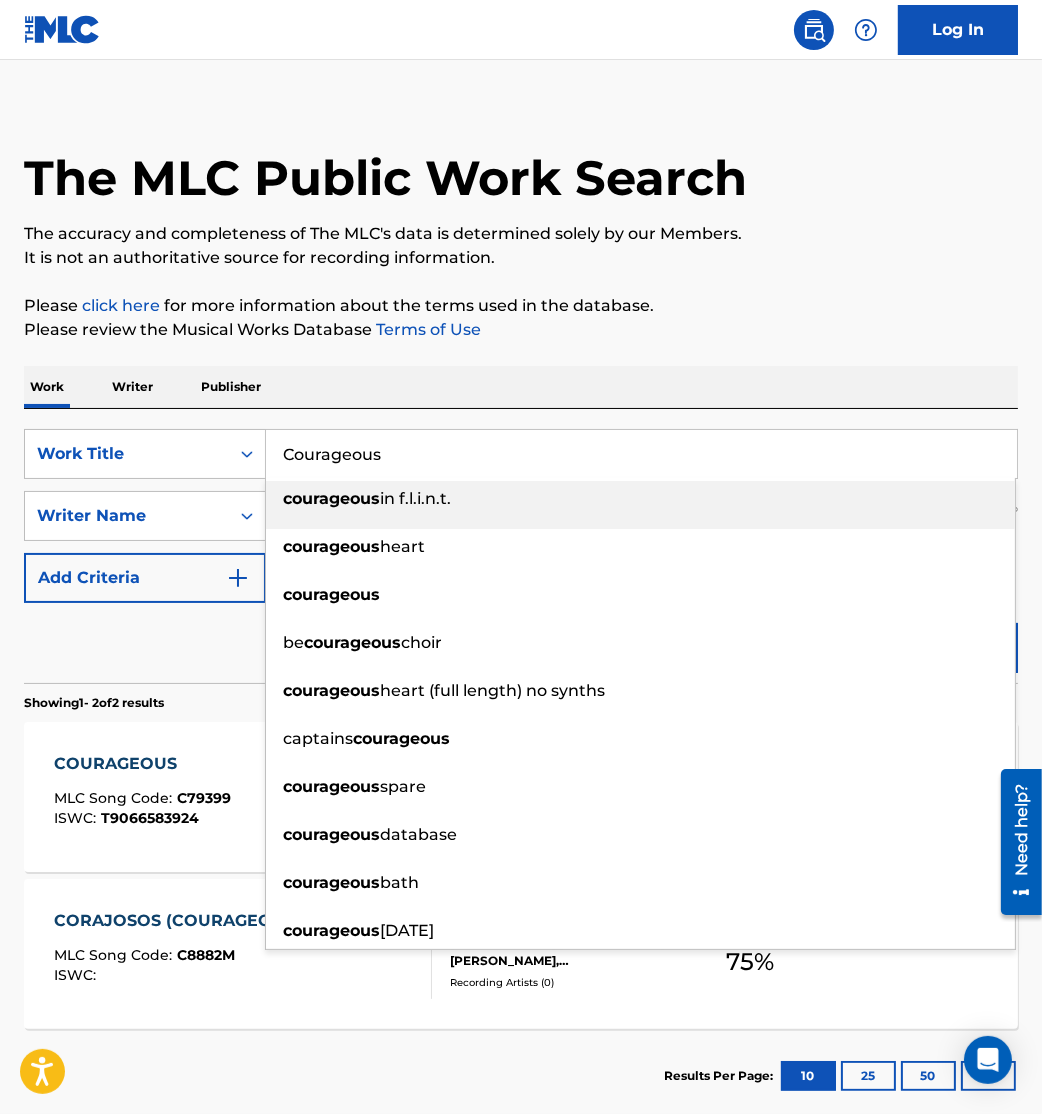drag, startPoint x: 474, startPoint y: 469, endPoint x: 104, endPoint y: 393, distance: 377.72476 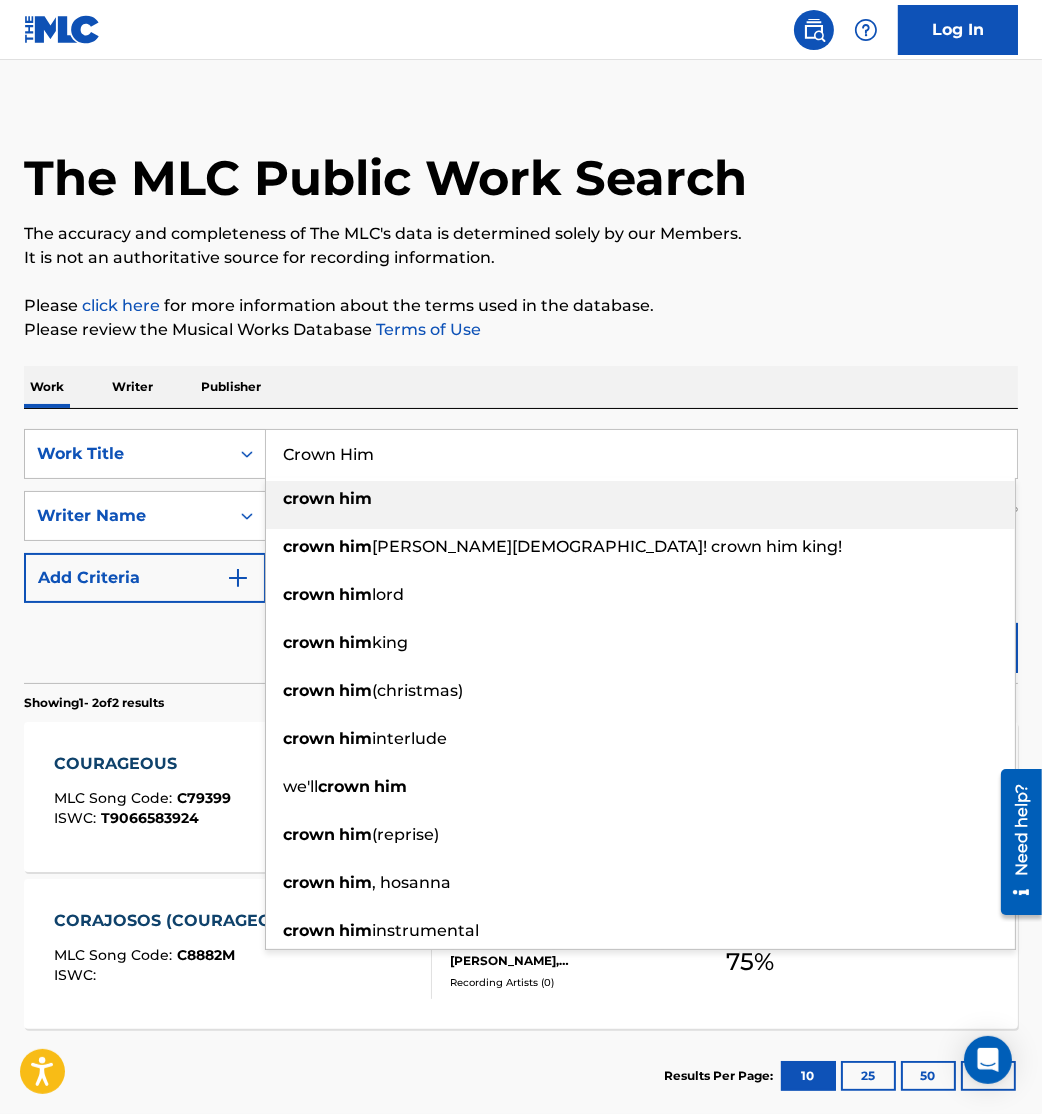 type on "Crown Him" 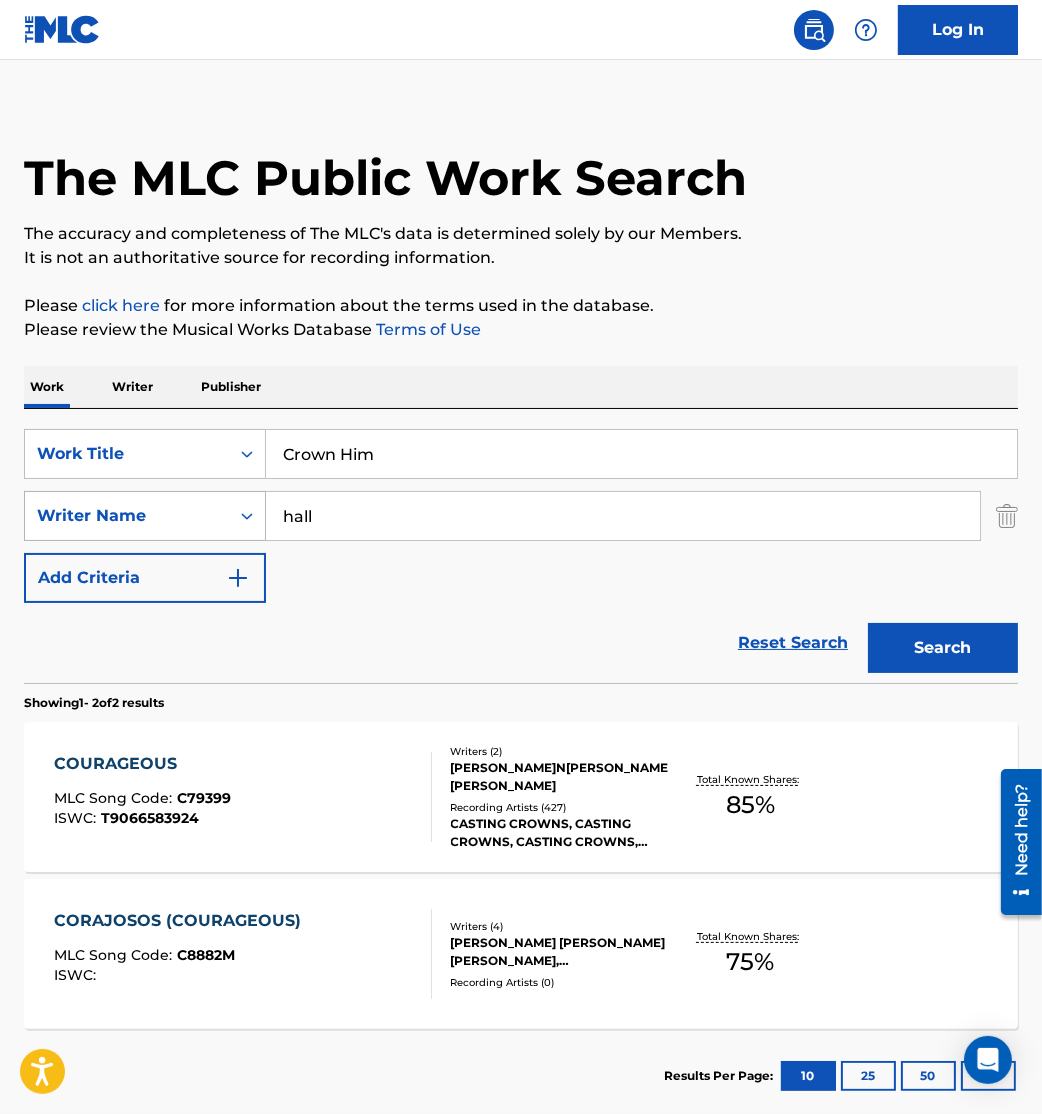 drag, startPoint x: 311, startPoint y: 541, endPoint x: 249, endPoint y: 516, distance: 66.85058 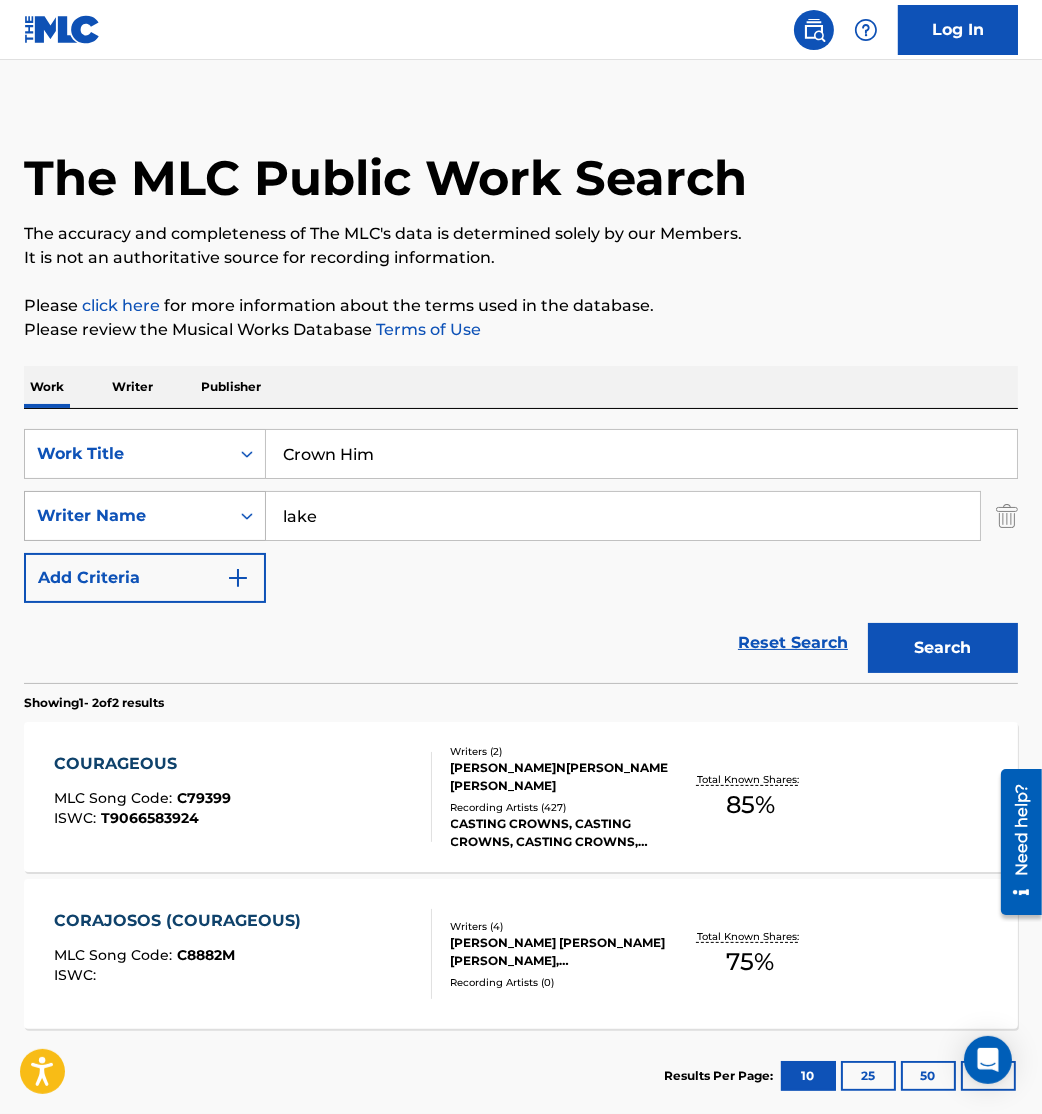 type on "lake" 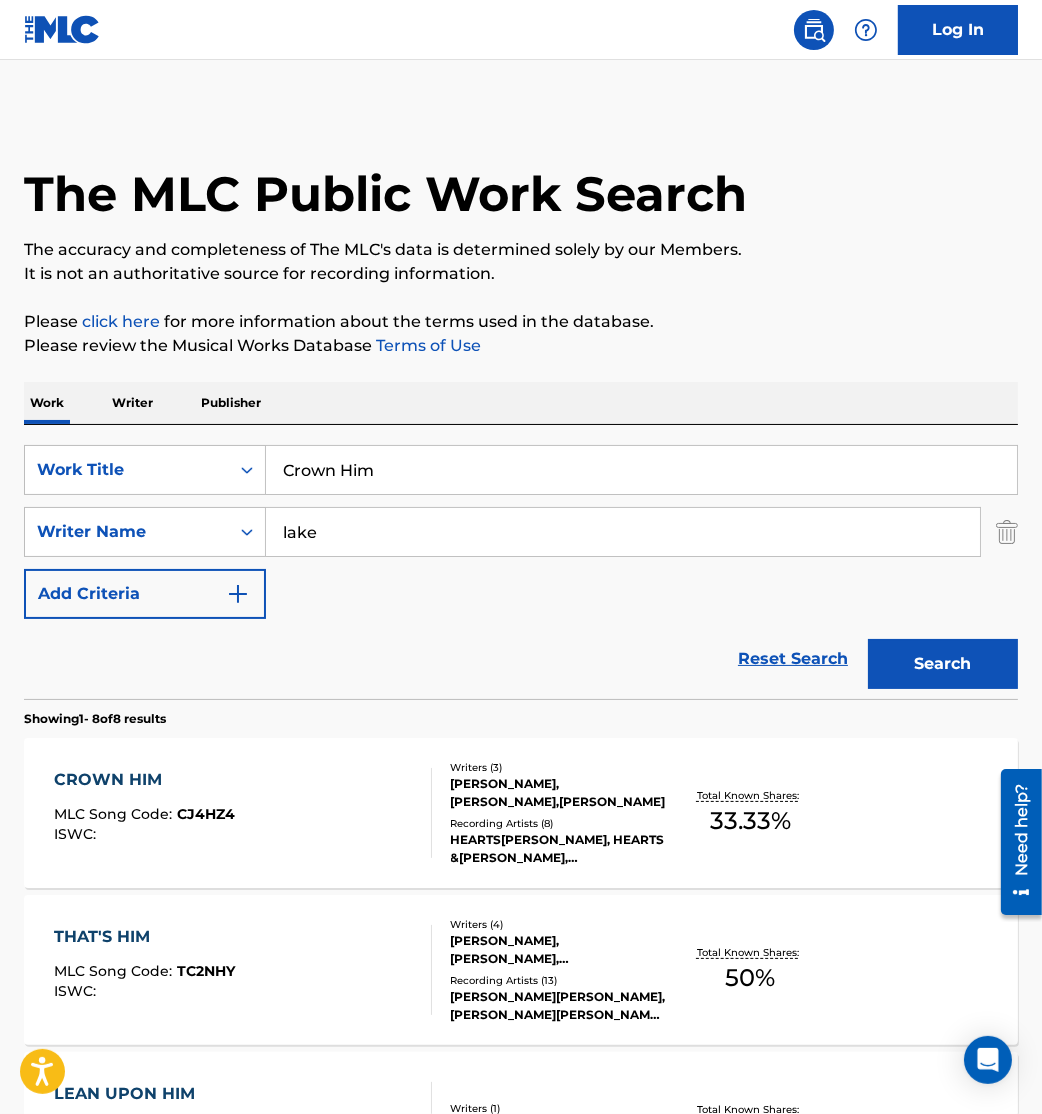 click on "CROWN HIM MLC Song Code : CJ4HZ4 ISWC :" at bounding box center (144, 813) 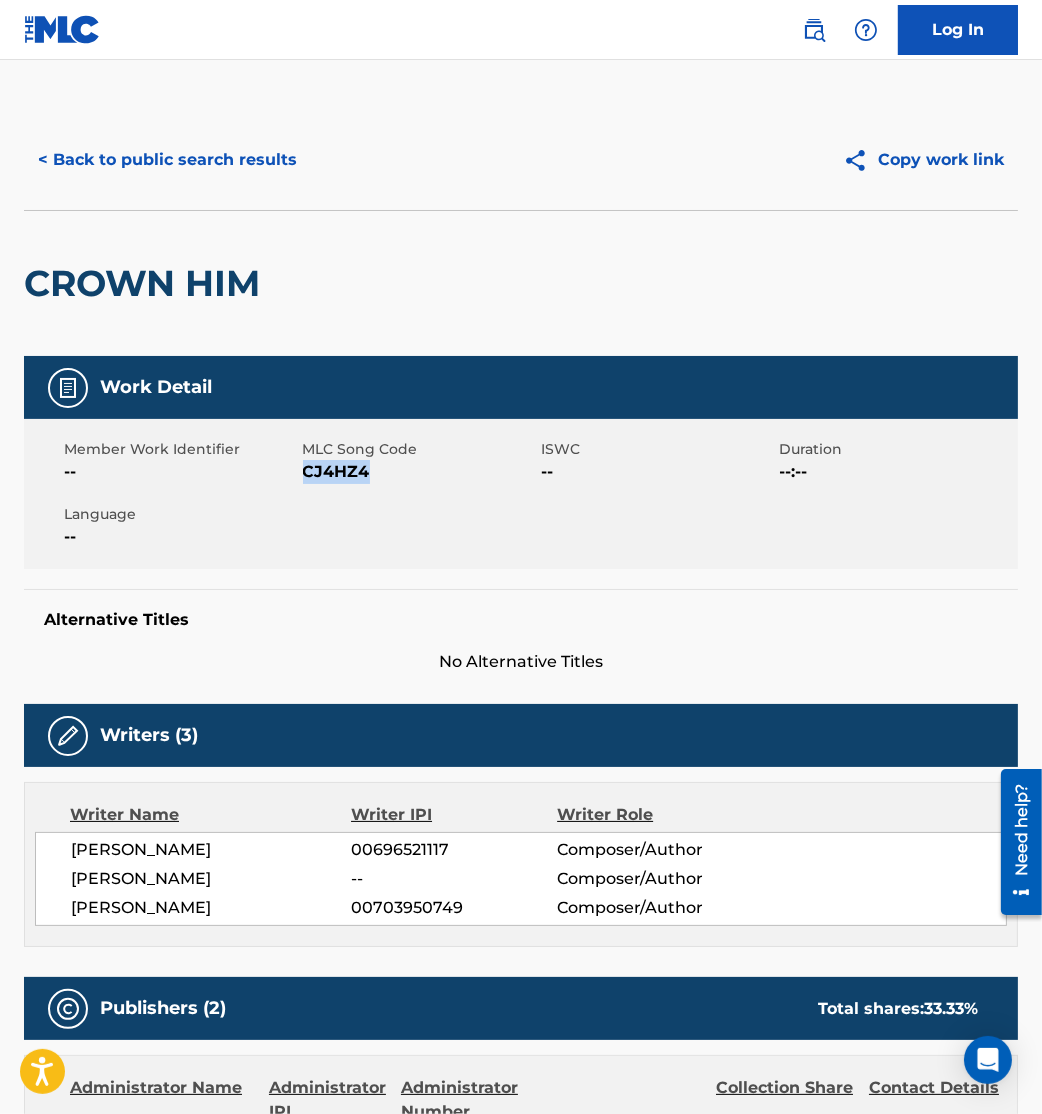 drag, startPoint x: 305, startPoint y: 476, endPoint x: 395, endPoint y: 486, distance: 90.55385 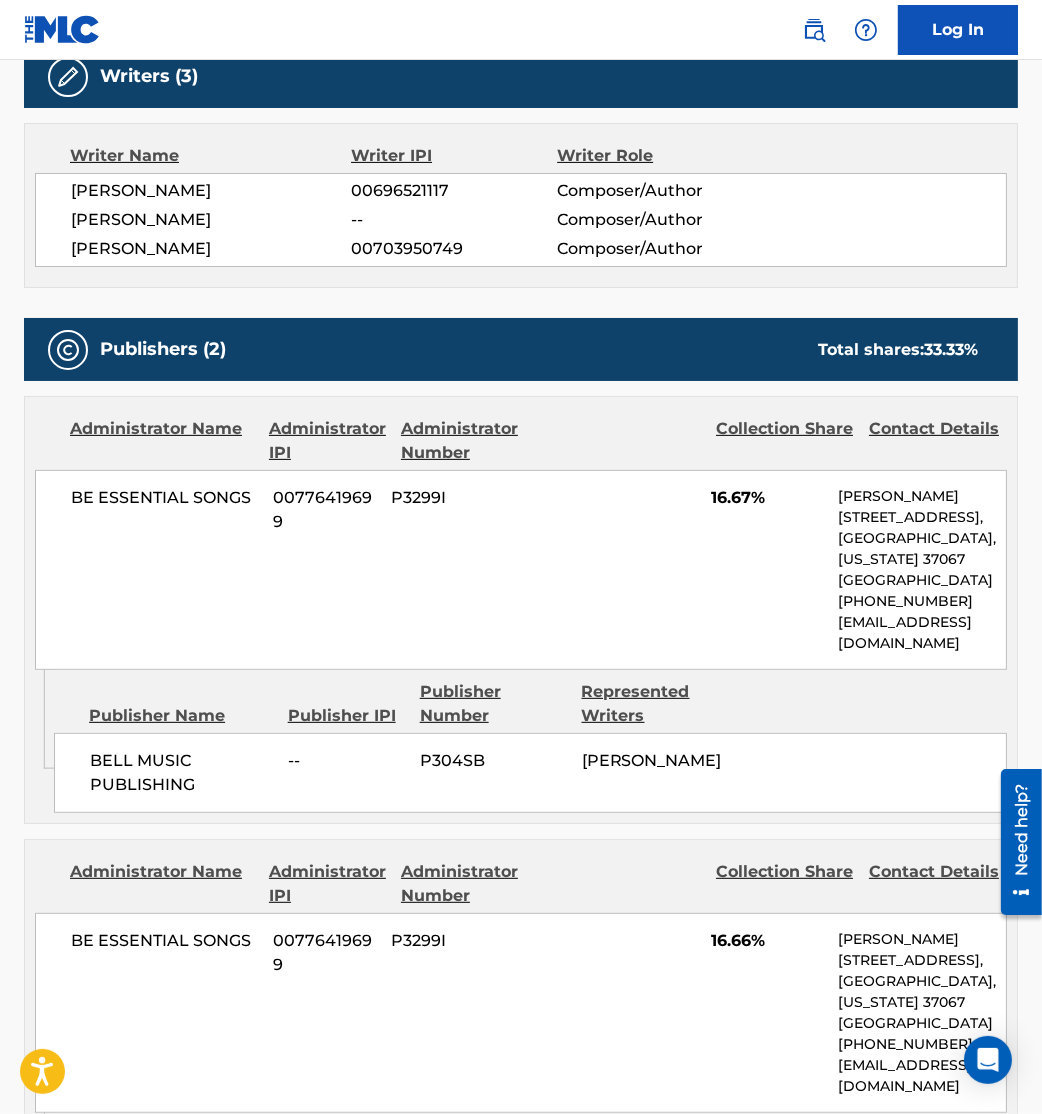 scroll, scrollTop: 657, scrollLeft: 0, axis: vertical 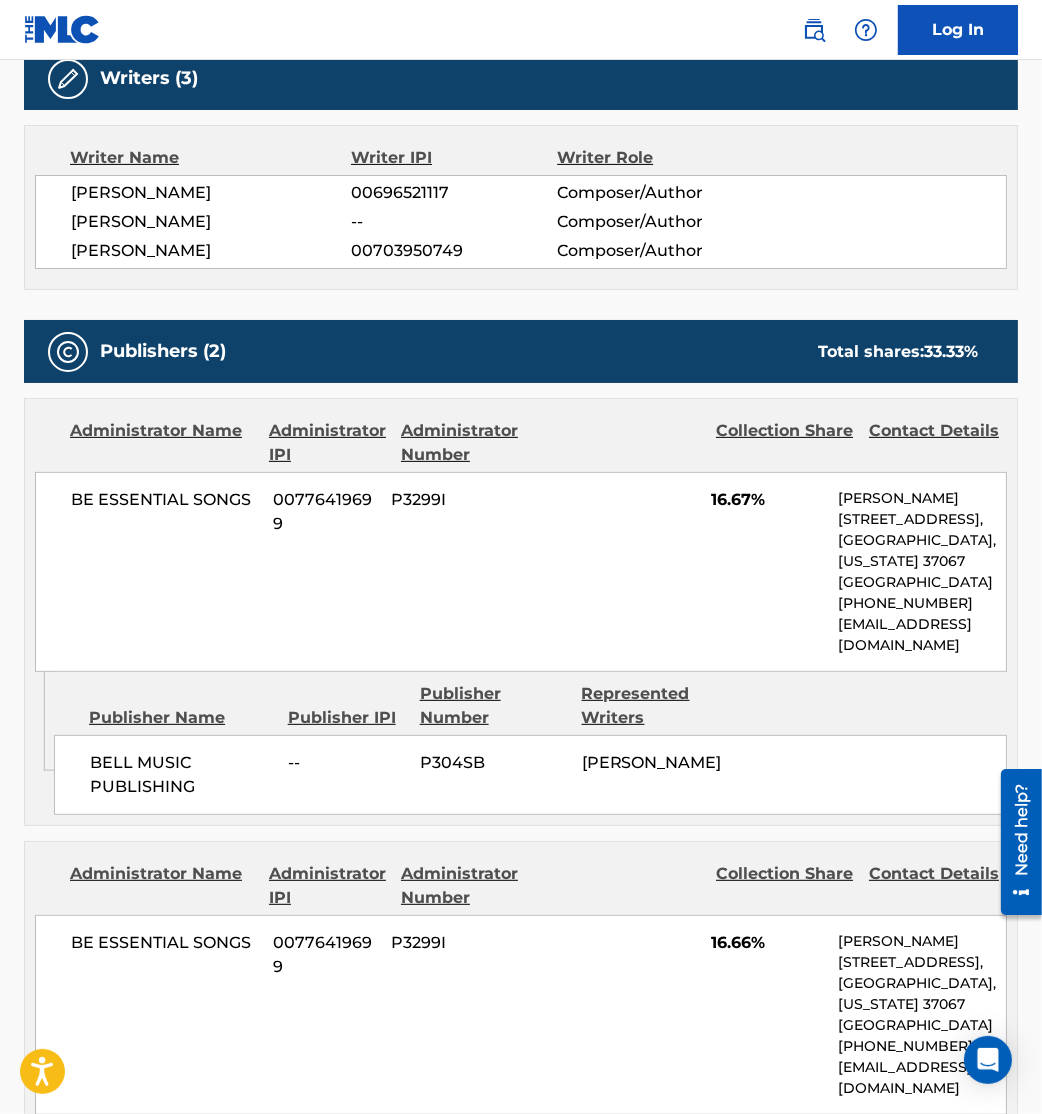 click on "BE ESSENTIAL SONGS 00776419699 P3299I 16.67% [PERSON_NAME] [STREET_ADDRESS][US_STATE] [PHONE_NUMBER] [EMAIL_ADDRESS][DOMAIN_NAME]" at bounding box center (521, 572) 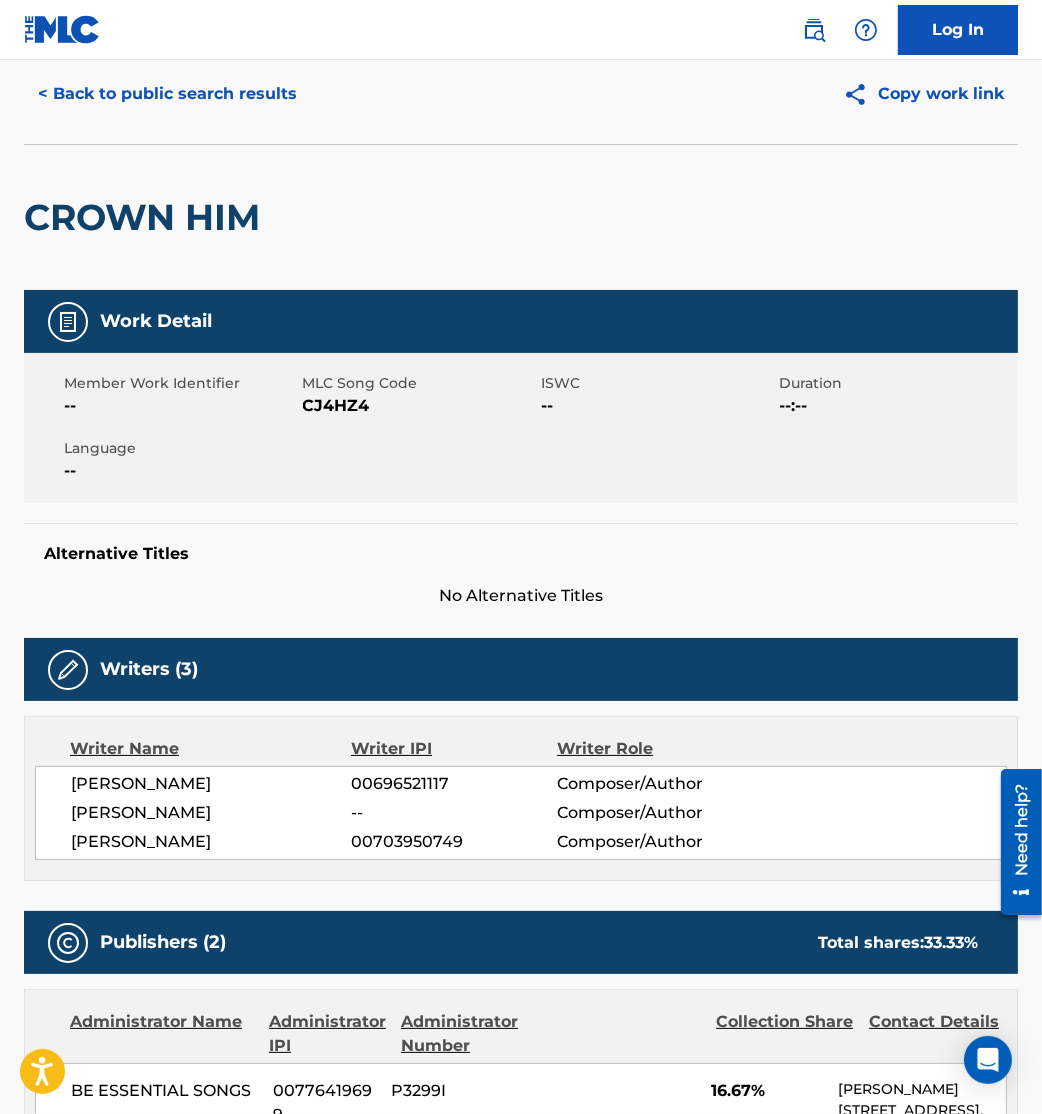 scroll, scrollTop: 0, scrollLeft: 0, axis: both 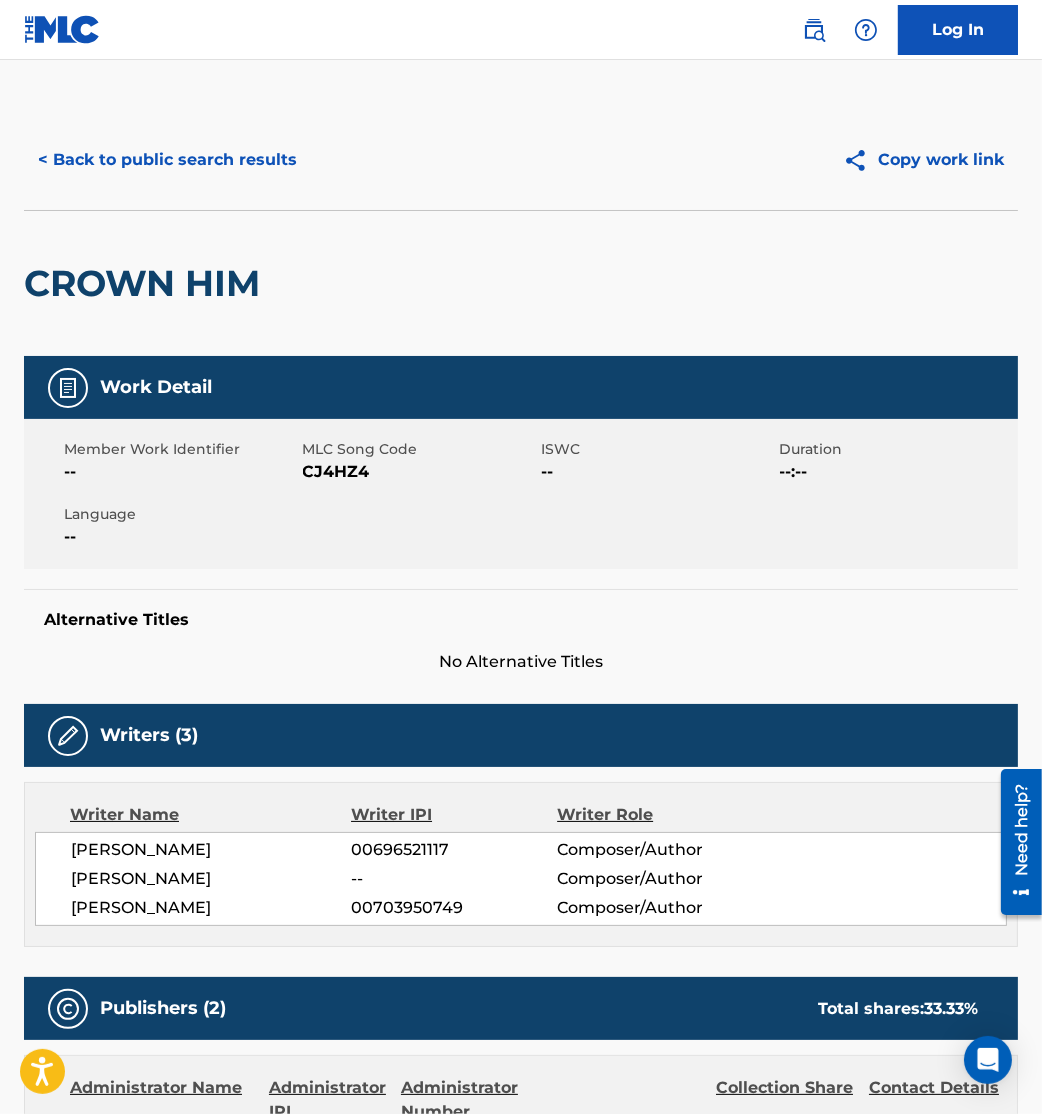 click on "< Back to public search results" at bounding box center (167, 160) 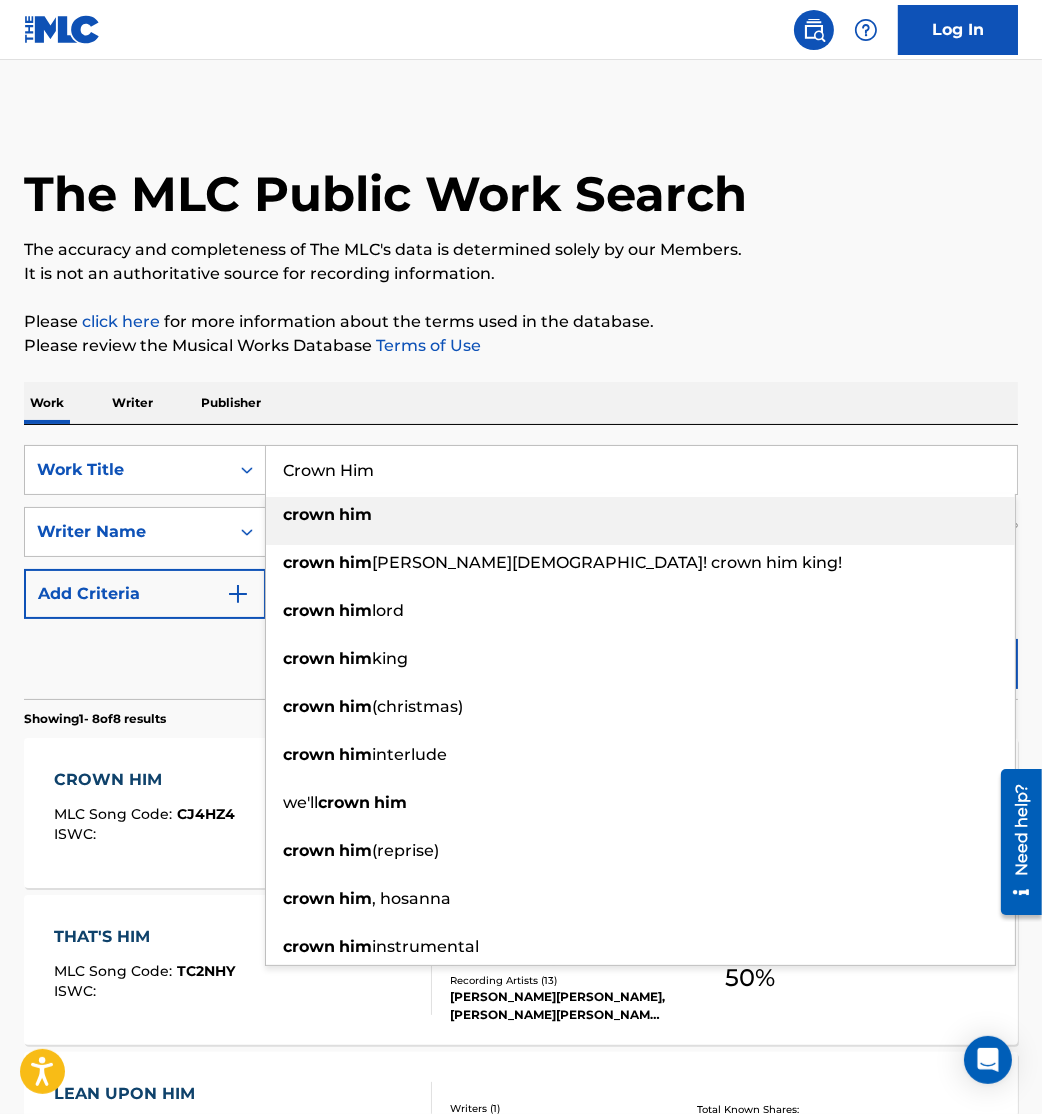 drag, startPoint x: 11, startPoint y: 470, endPoint x: 0, endPoint y: 437, distance: 34.785053 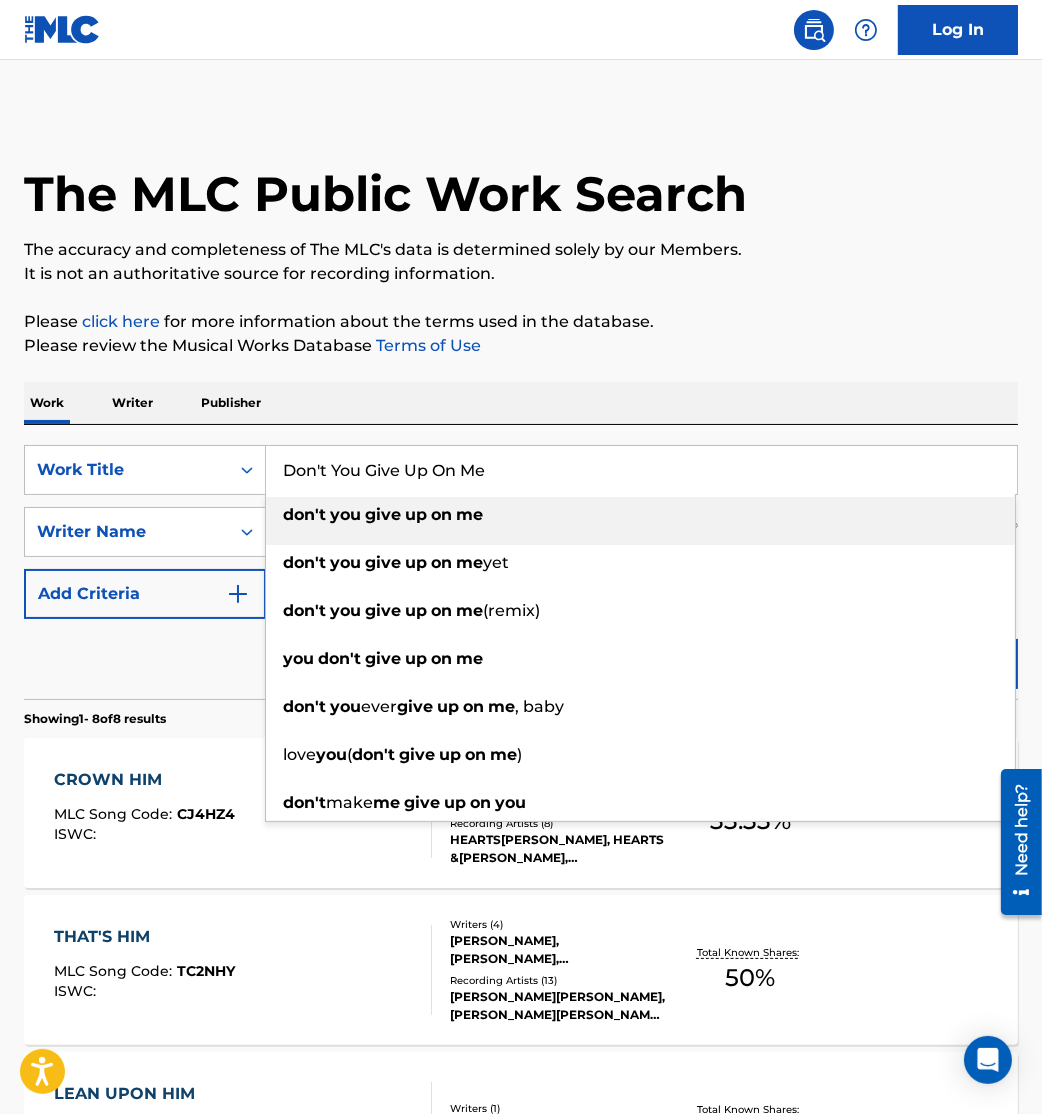 type on "Don't You Give Up On Me" 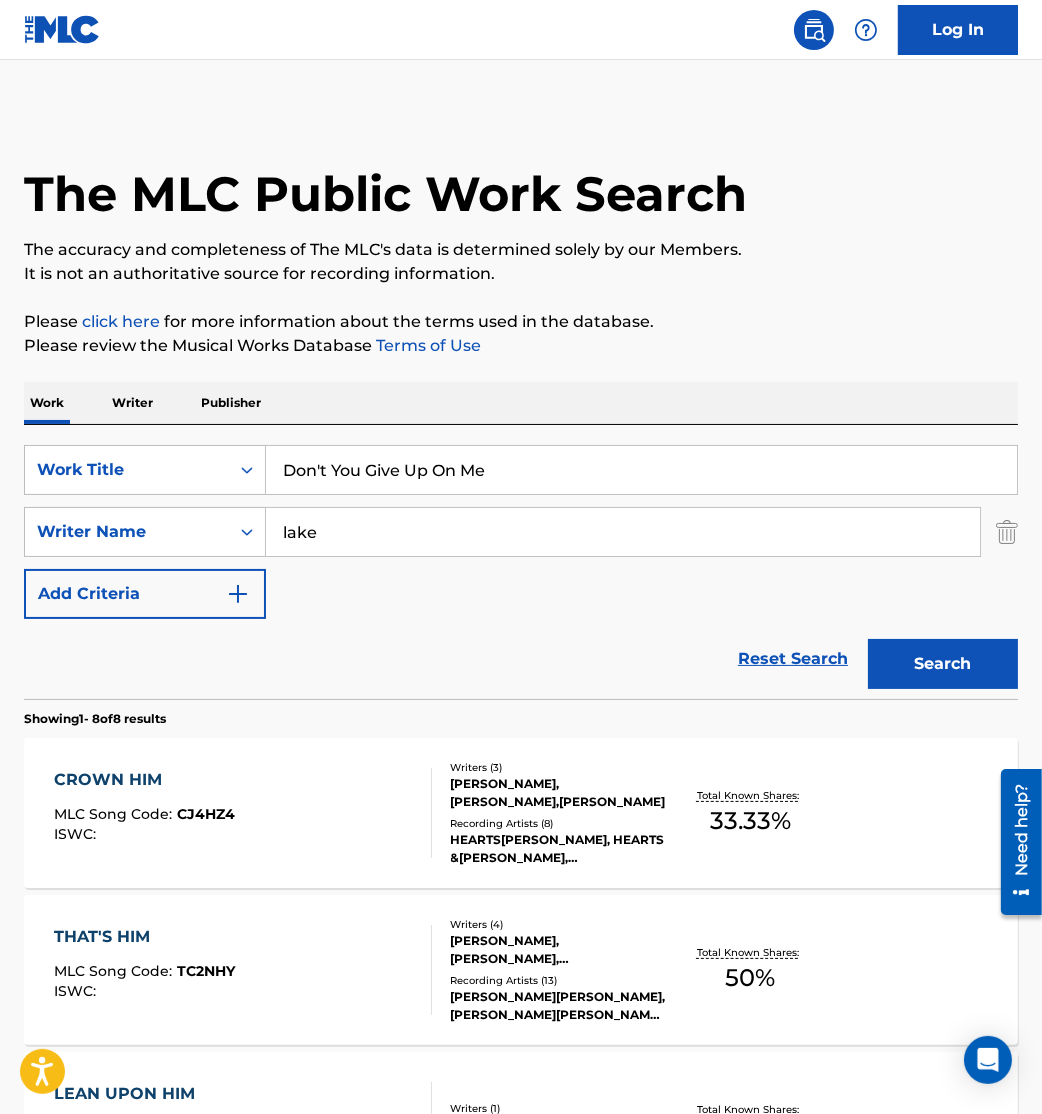 click on "Search" at bounding box center (943, 664) 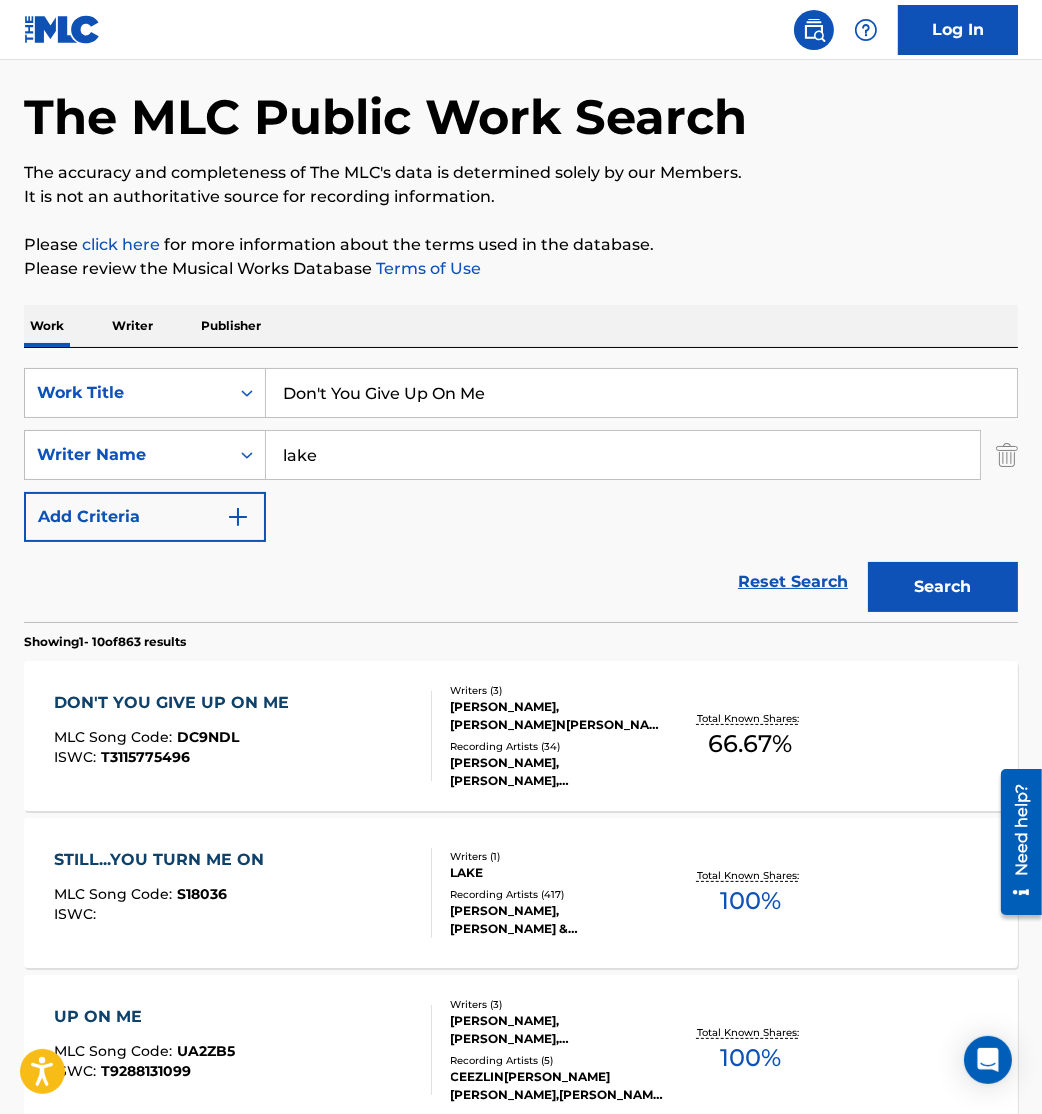 scroll, scrollTop: 75, scrollLeft: 0, axis: vertical 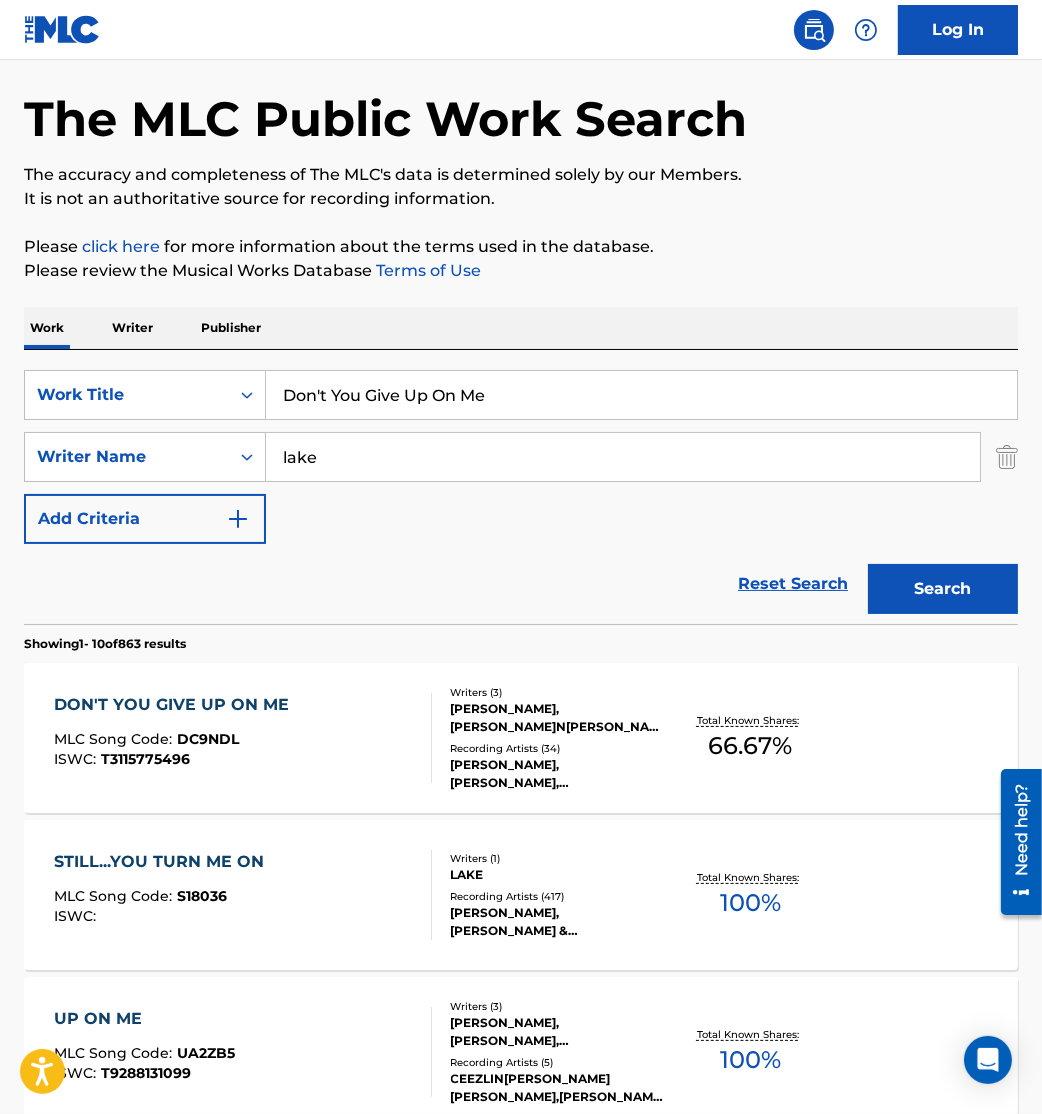 click on "Recording Artists ( 34 )" at bounding box center [559, 748] 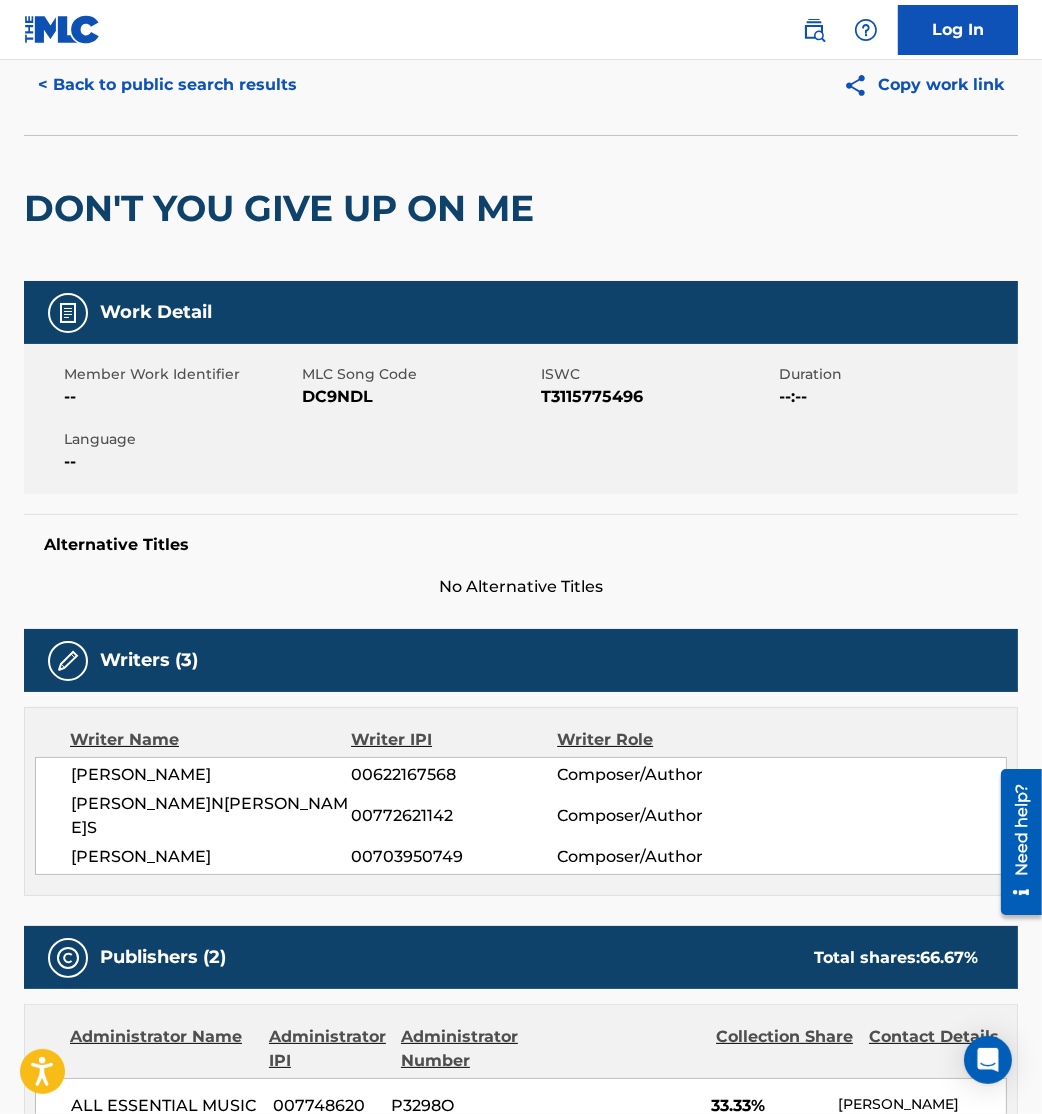 scroll, scrollTop: 0, scrollLeft: 0, axis: both 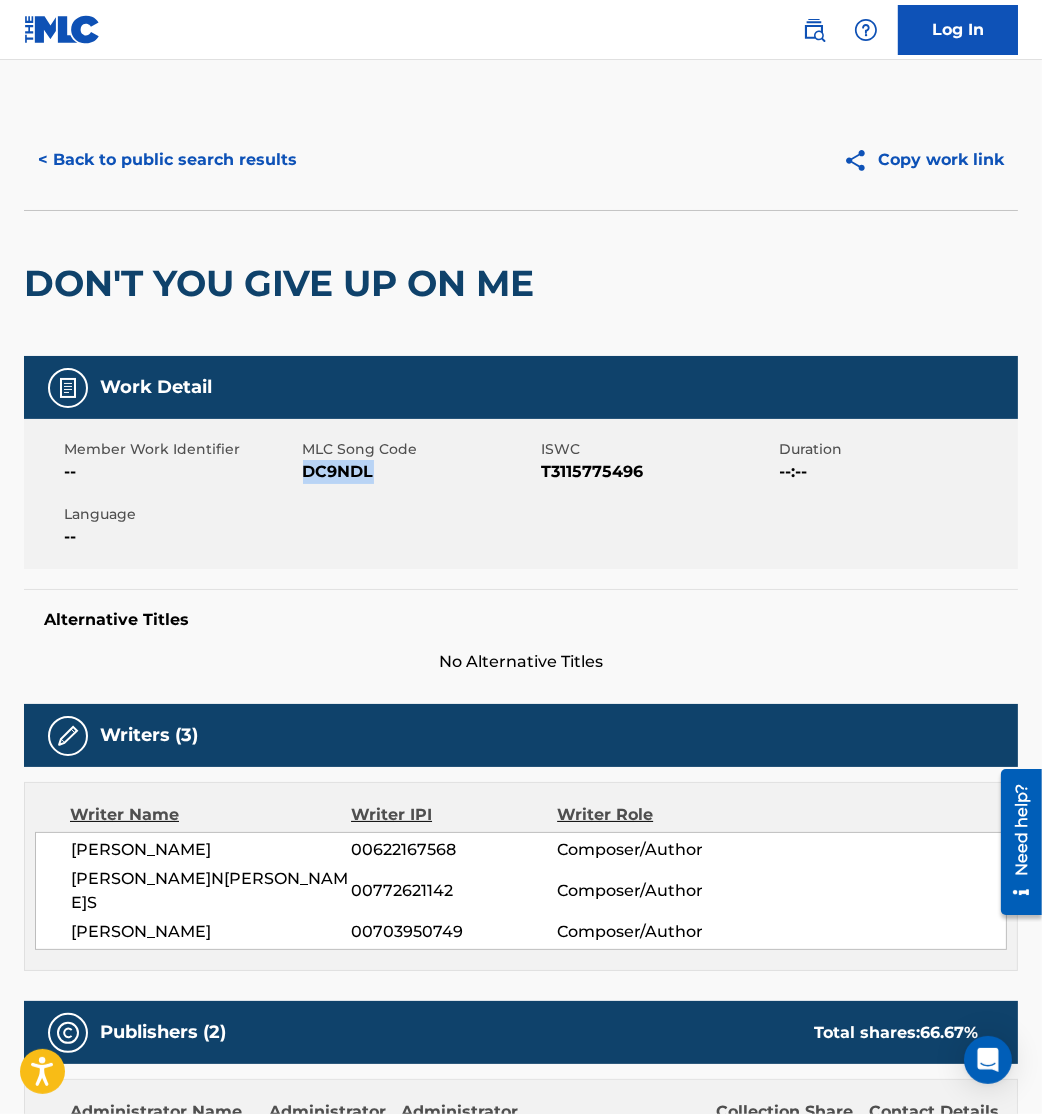 drag, startPoint x: 306, startPoint y: 470, endPoint x: 514, endPoint y: 525, distance: 215.14879 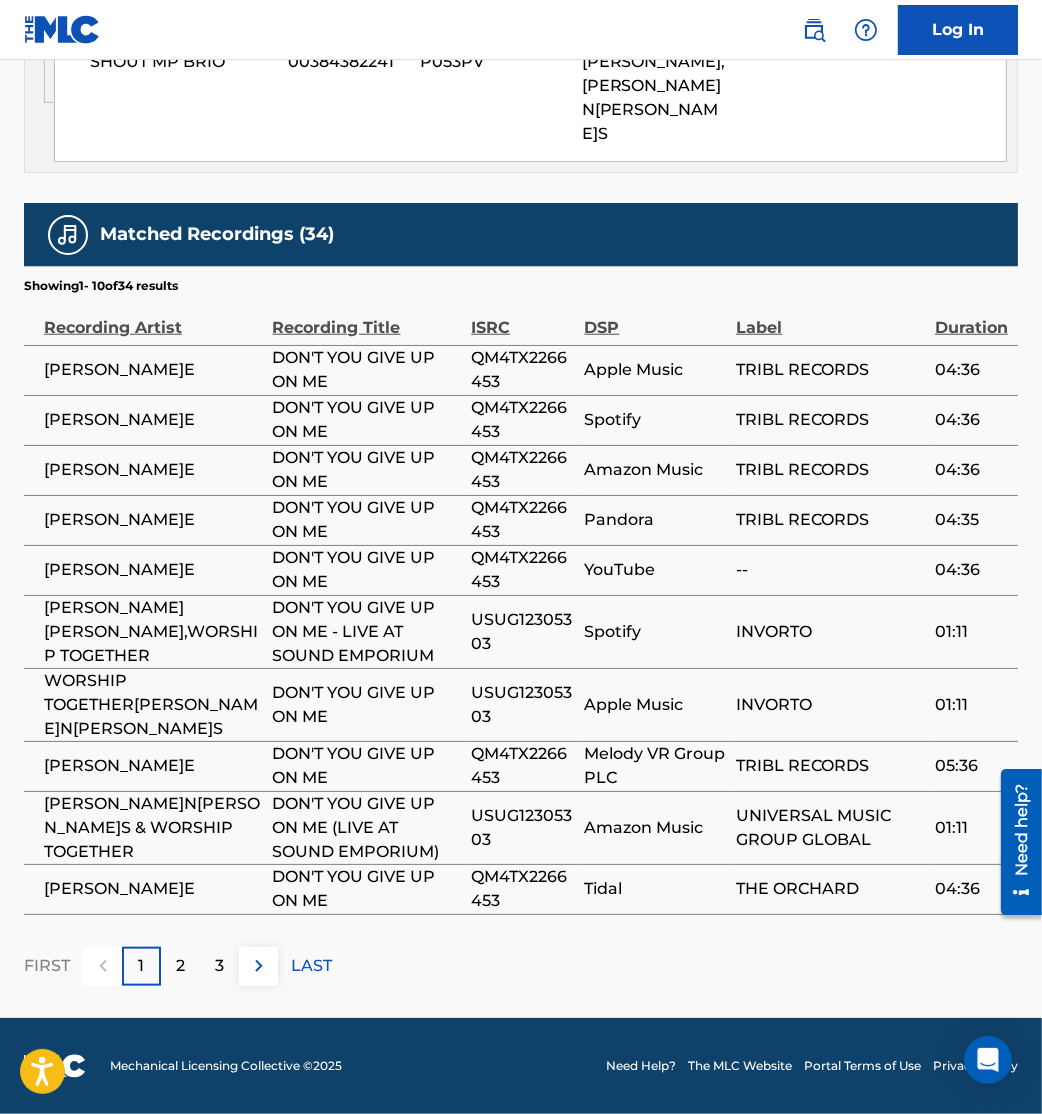 scroll, scrollTop: 1850, scrollLeft: 0, axis: vertical 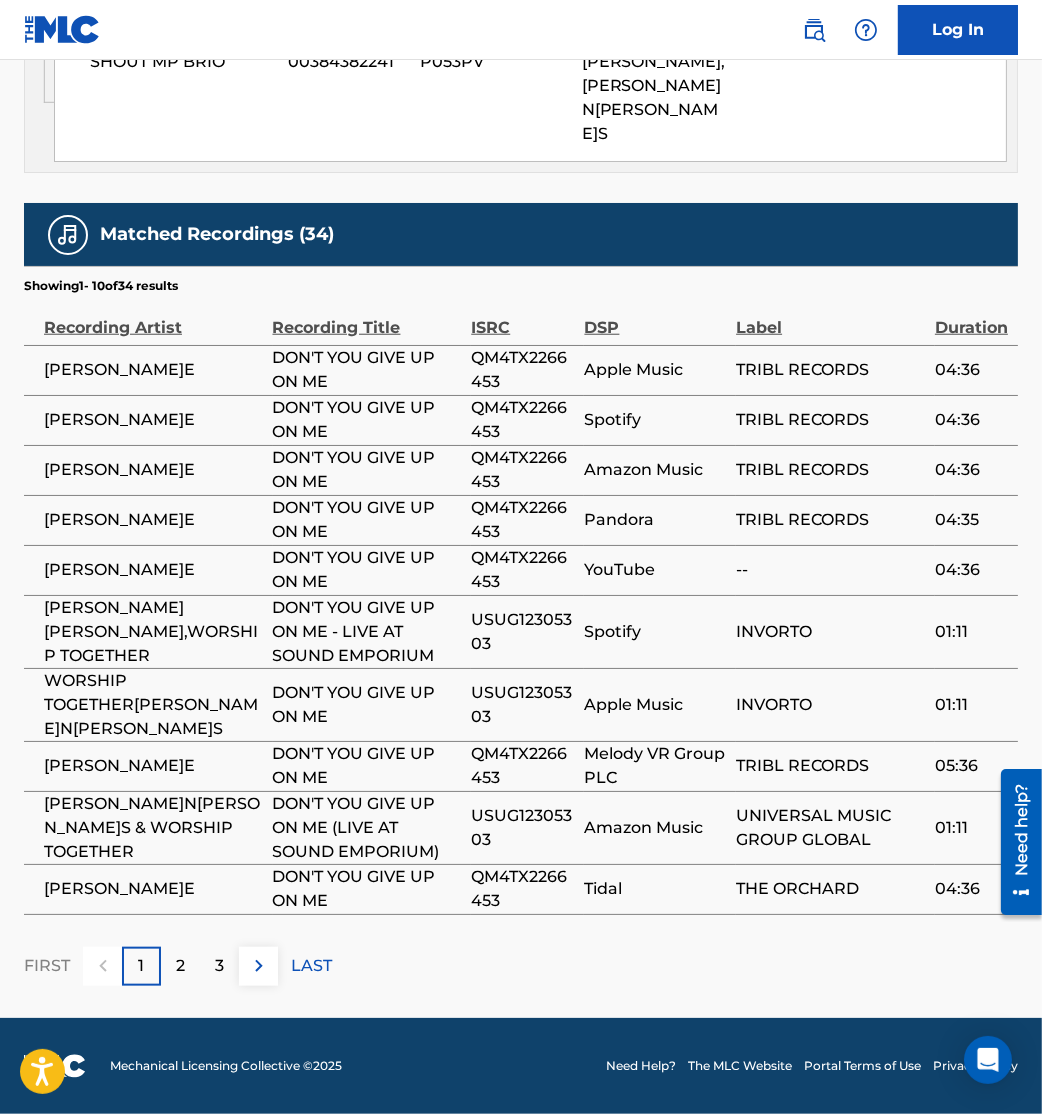 click at bounding box center [259, 966] 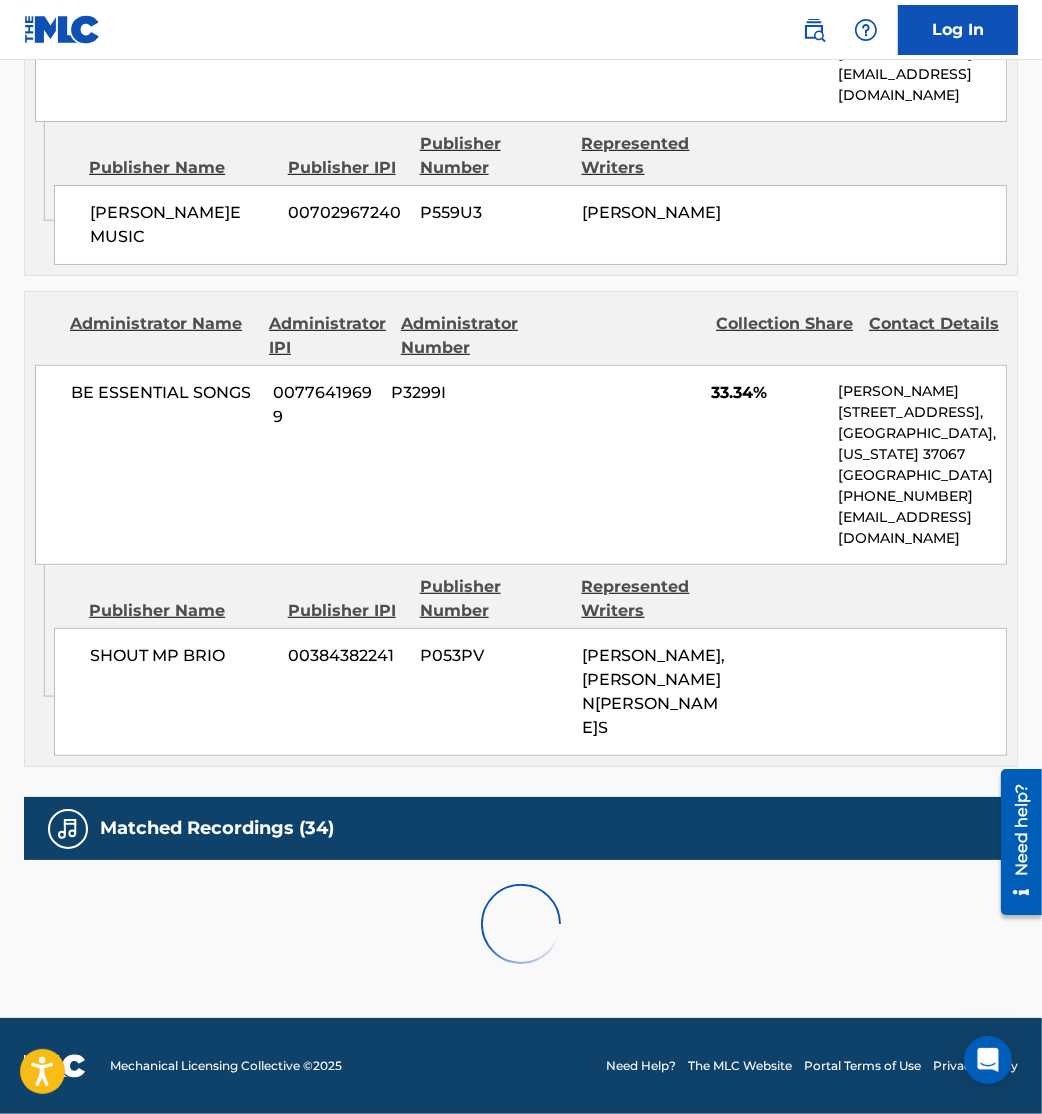 scroll, scrollTop: 1850, scrollLeft: 0, axis: vertical 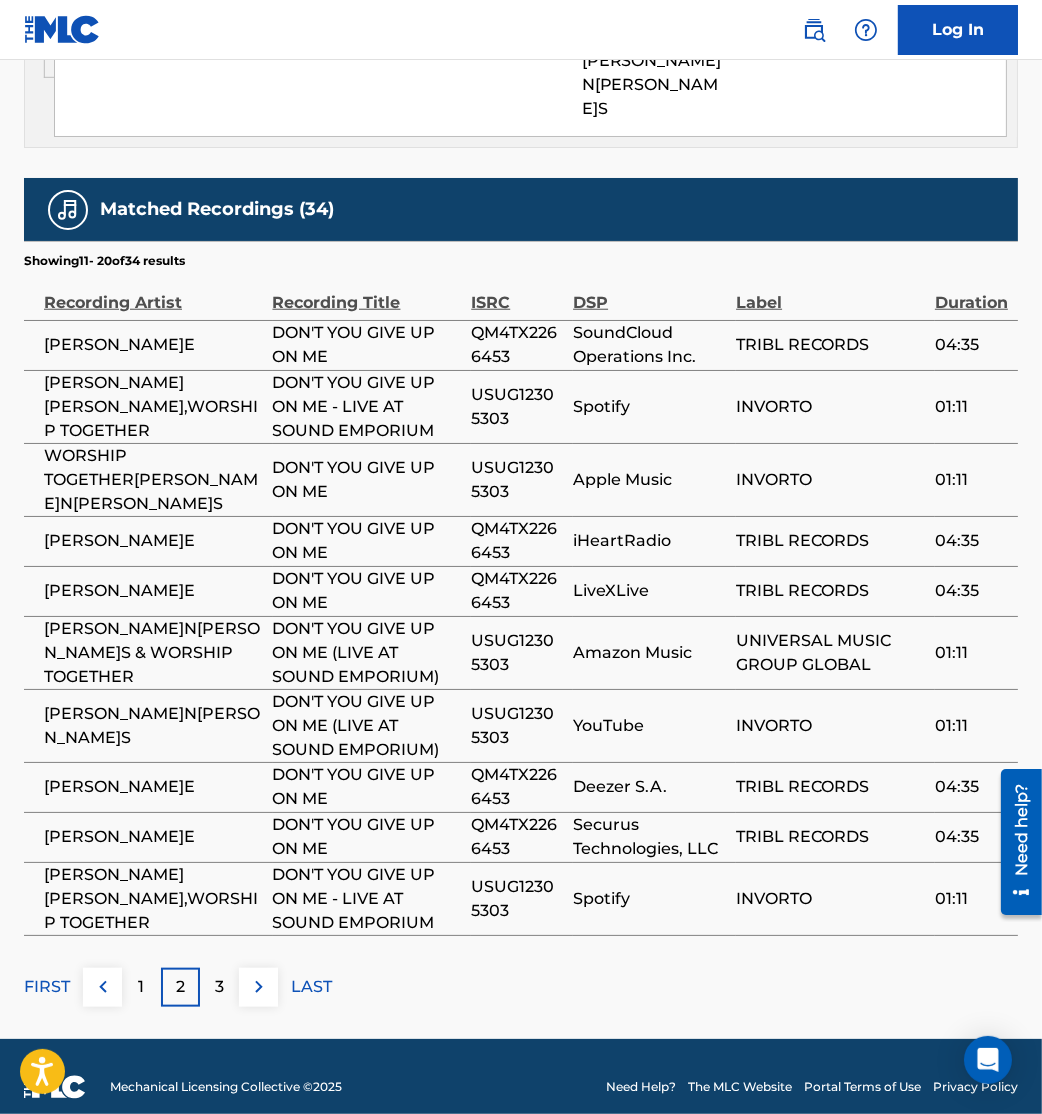 click at bounding box center (258, 987) 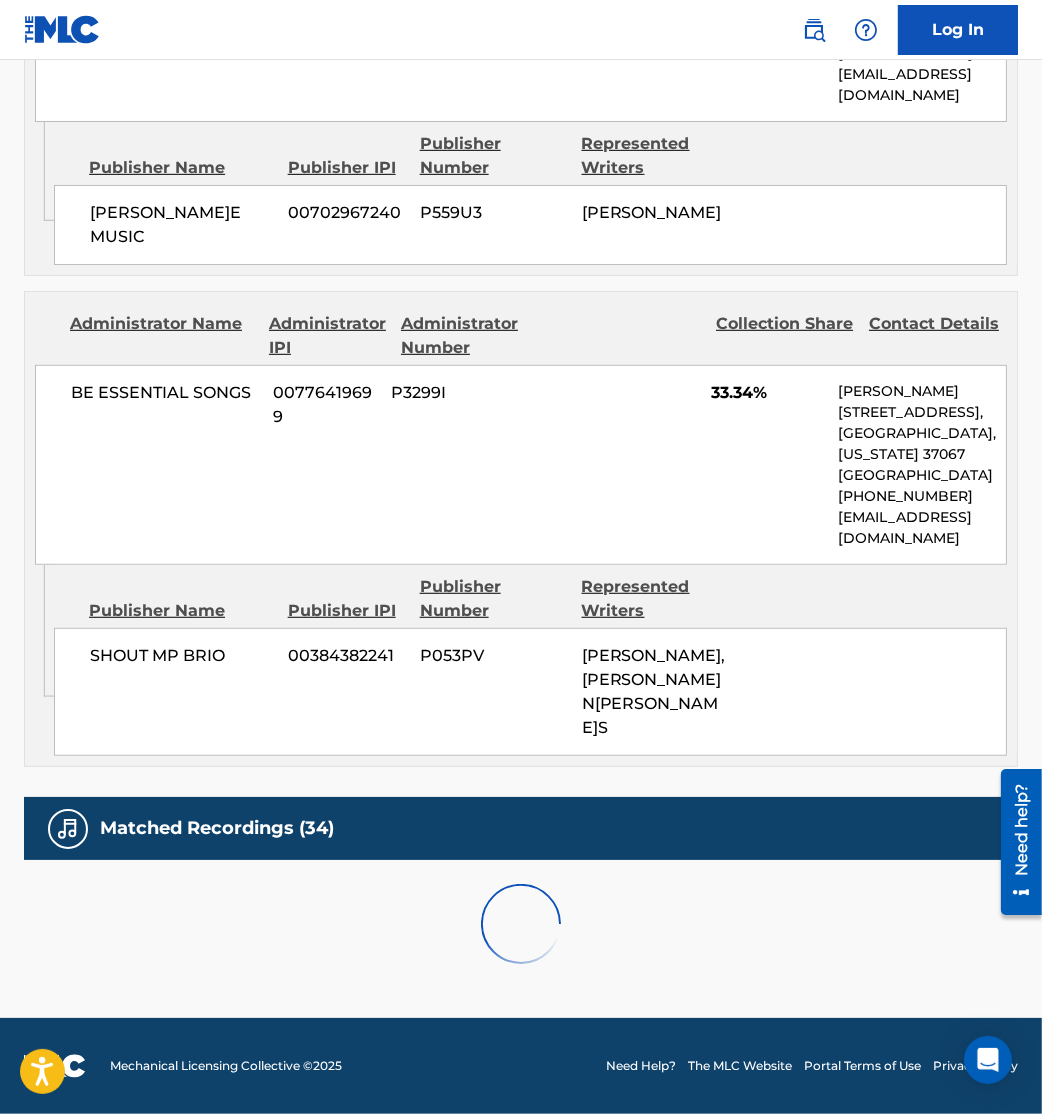 scroll, scrollTop: 1850, scrollLeft: 0, axis: vertical 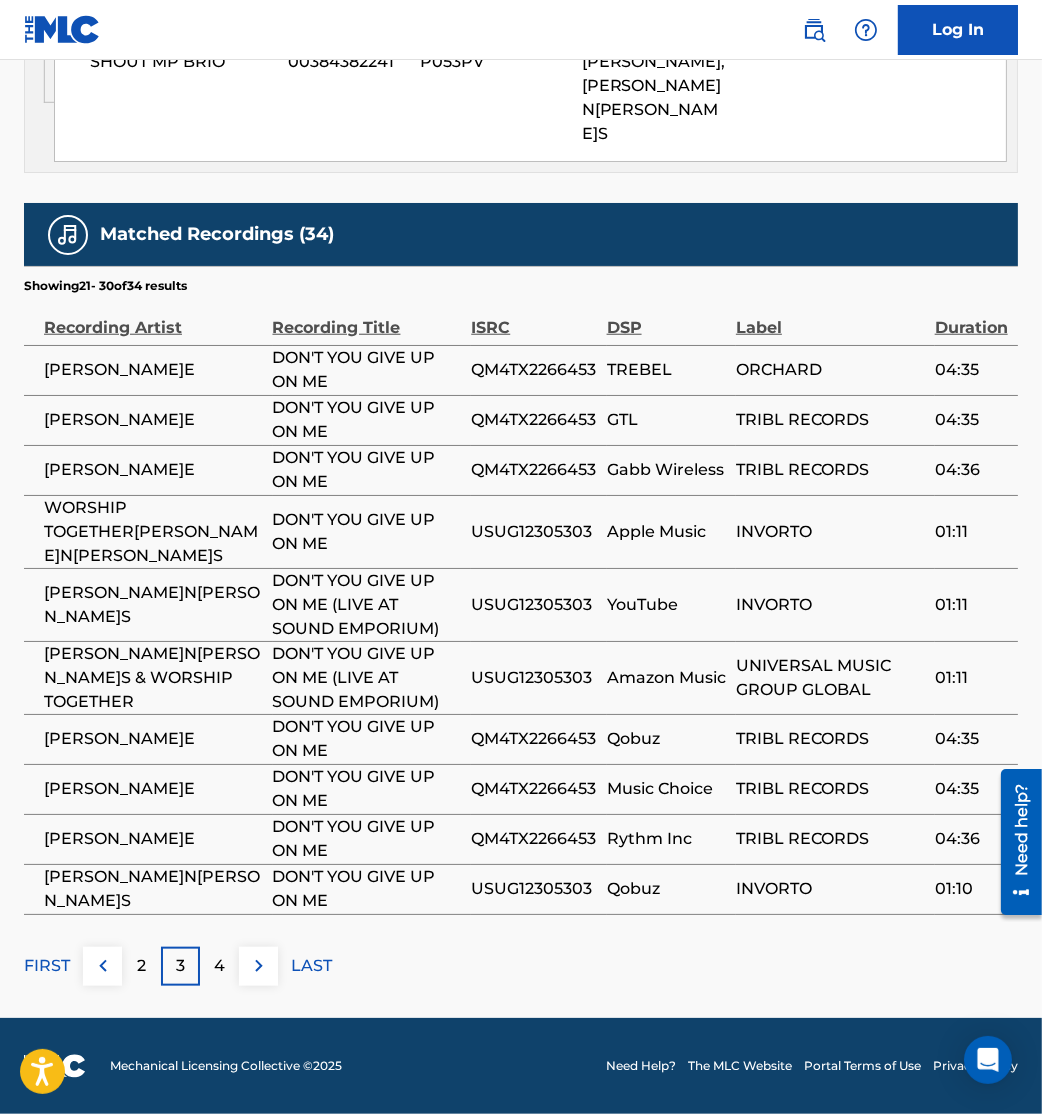 click at bounding box center (259, 966) 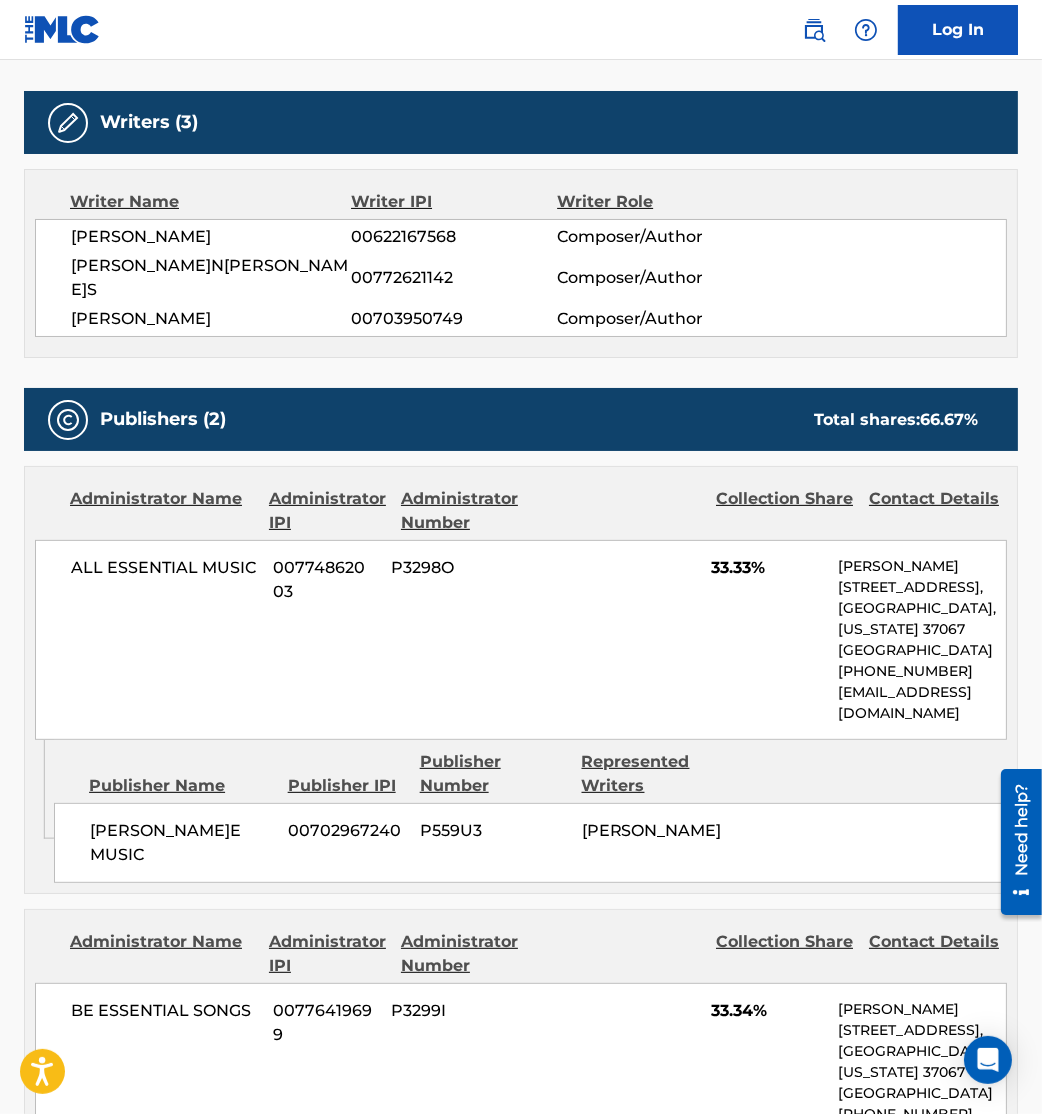 scroll, scrollTop: 0, scrollLeft: 0, axis: both 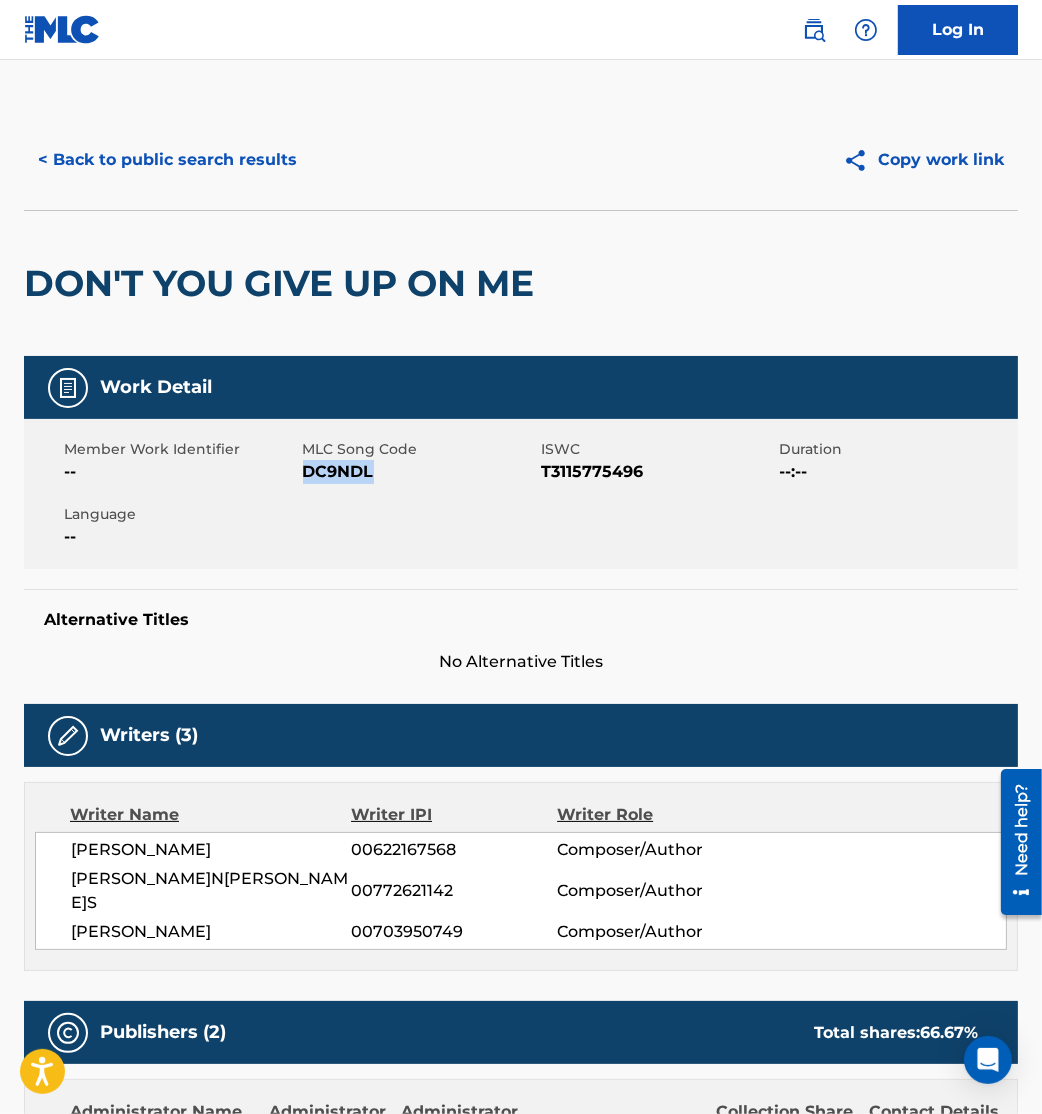 click on "< Back to public search results" at bounding box center [167, 160] 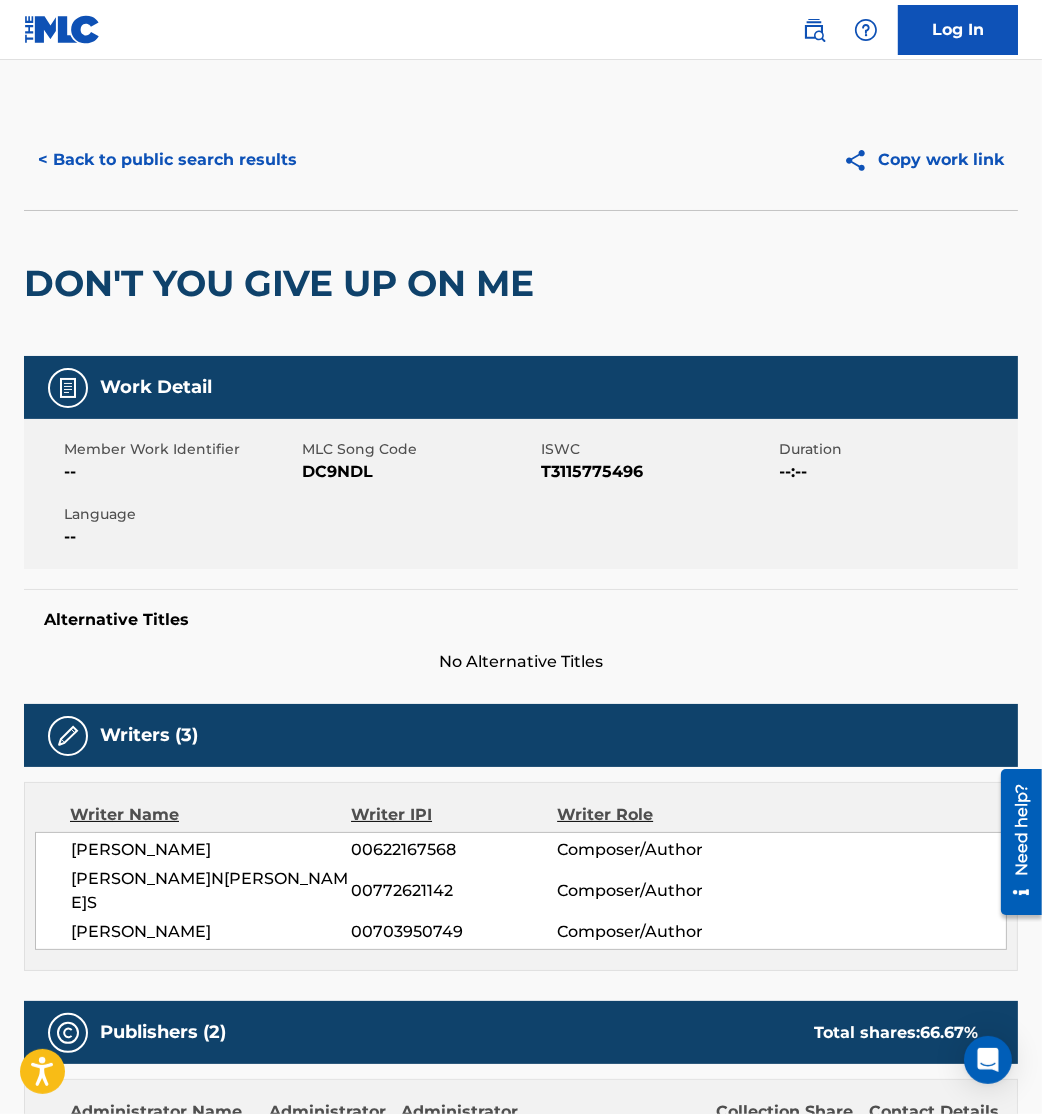 scroll, scrollTop: 75, scrollLeft: 0, axis: vertical 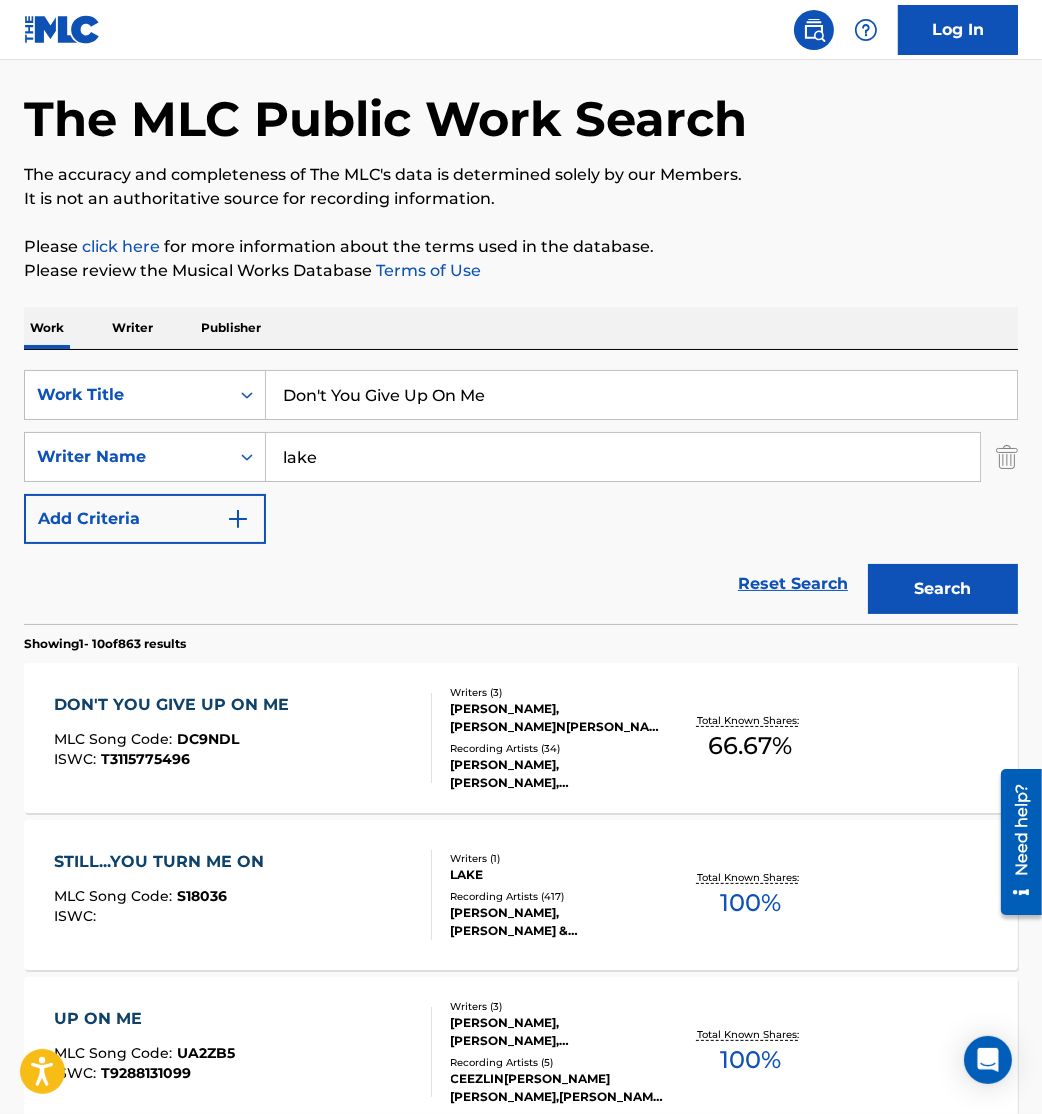 drag, startPoint x: 541, startPoint y: 385, endPoint x: 0, endPoint y: 308, distance: 546.4522 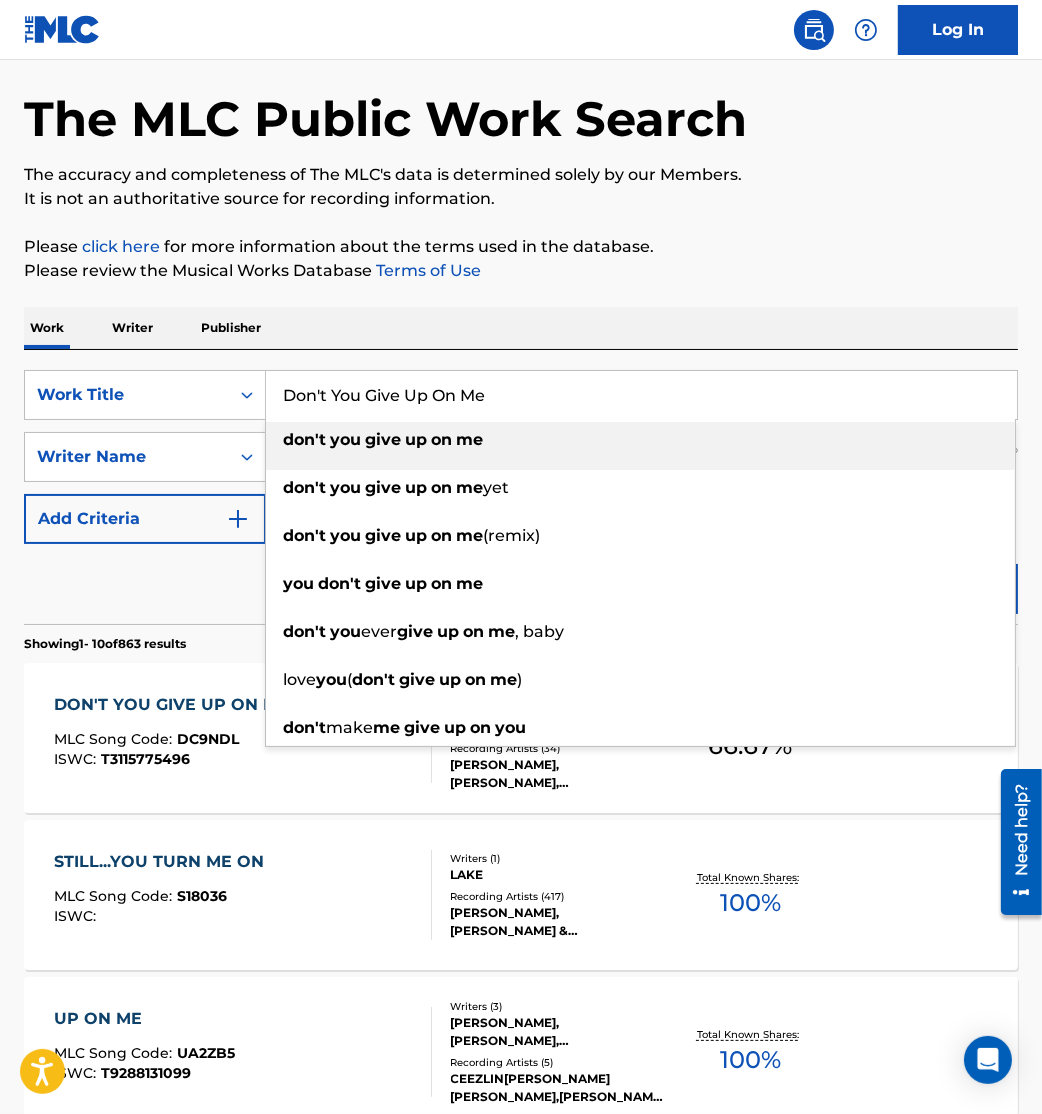 paste on "Know" 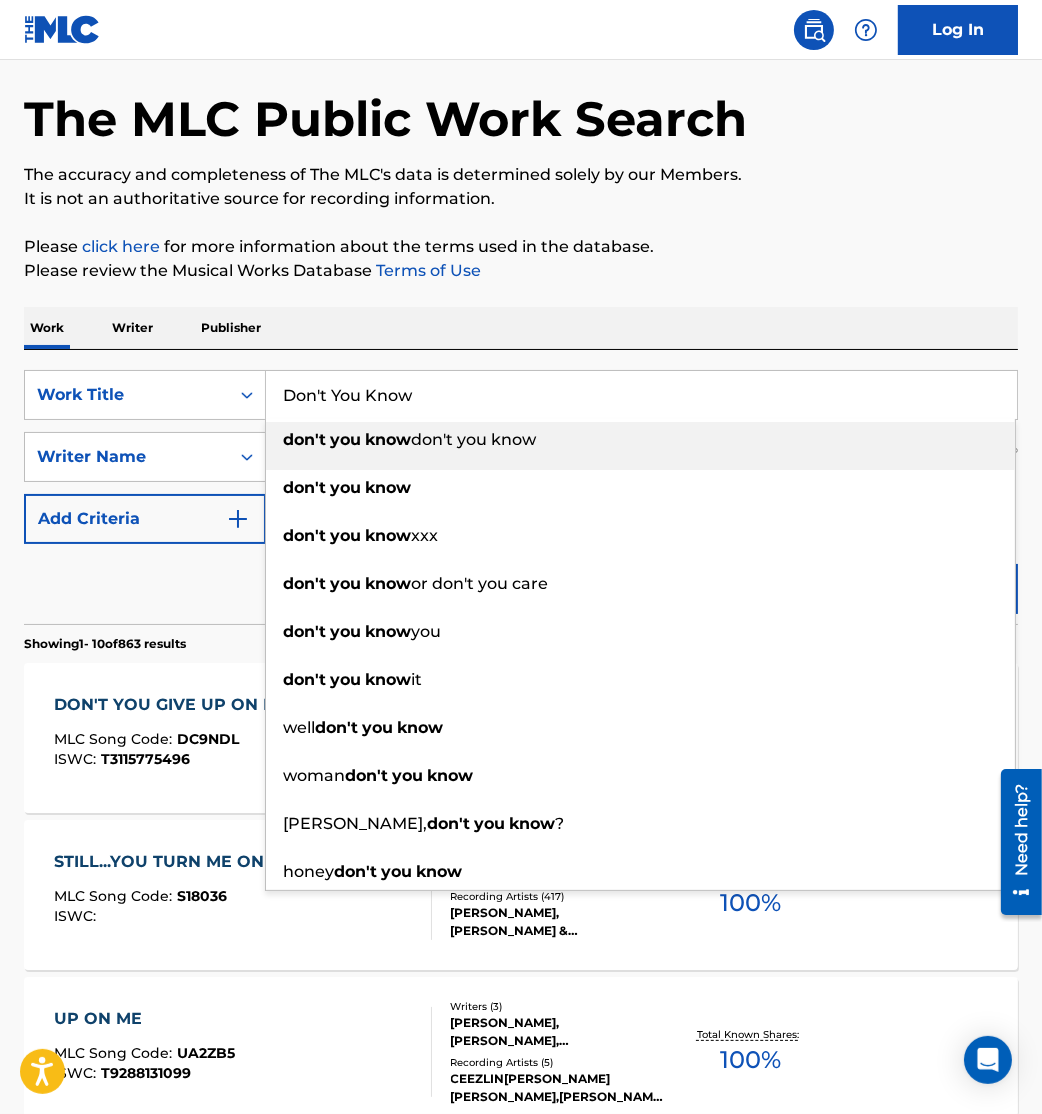 type on "Don't You Know" 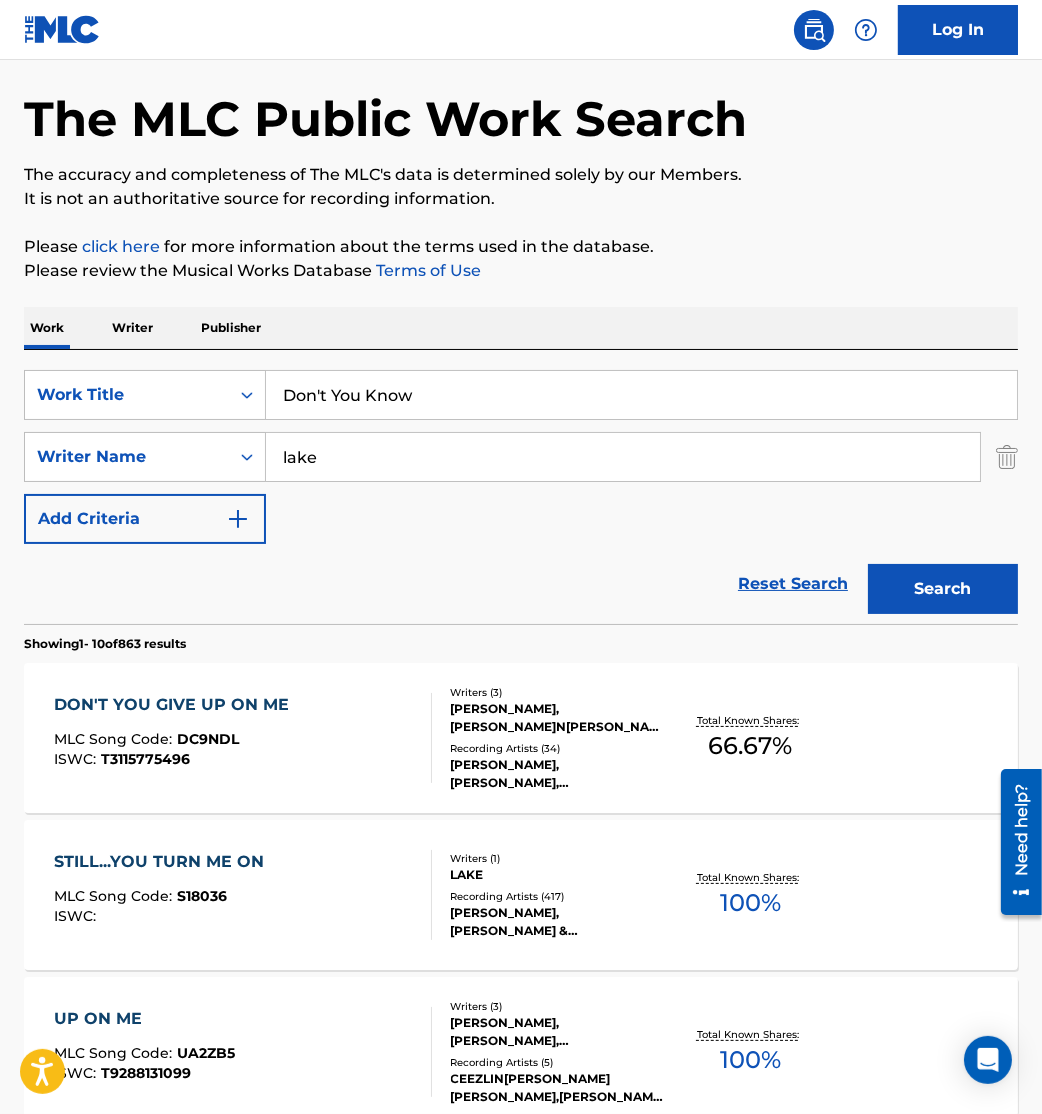 click on "Work Writer Publisher" at bounding box center [521, 328] 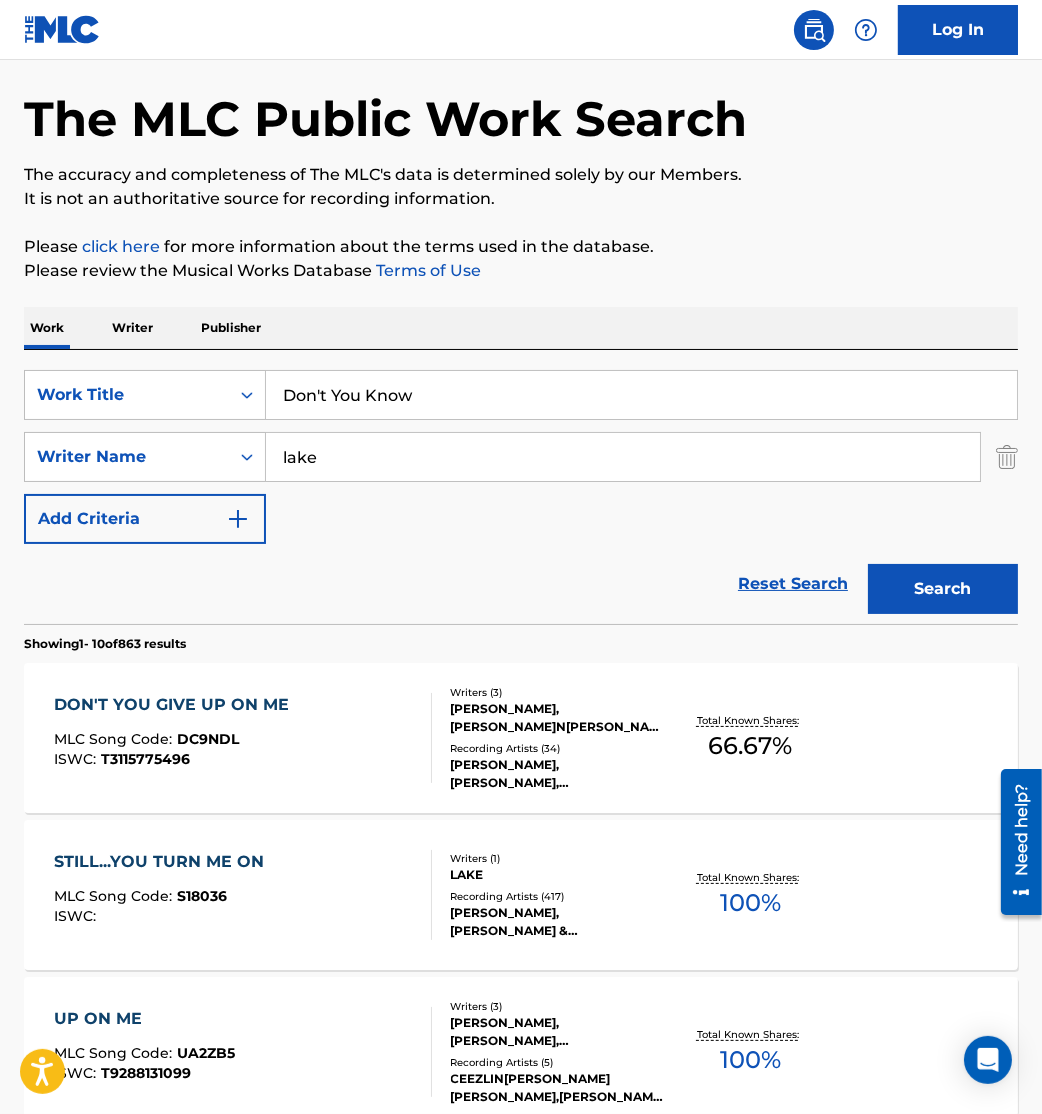 drag, startPoint x: 366, startPoint y: 455, endPoint x: 0, endPoint y: 425, distance: 367.22745 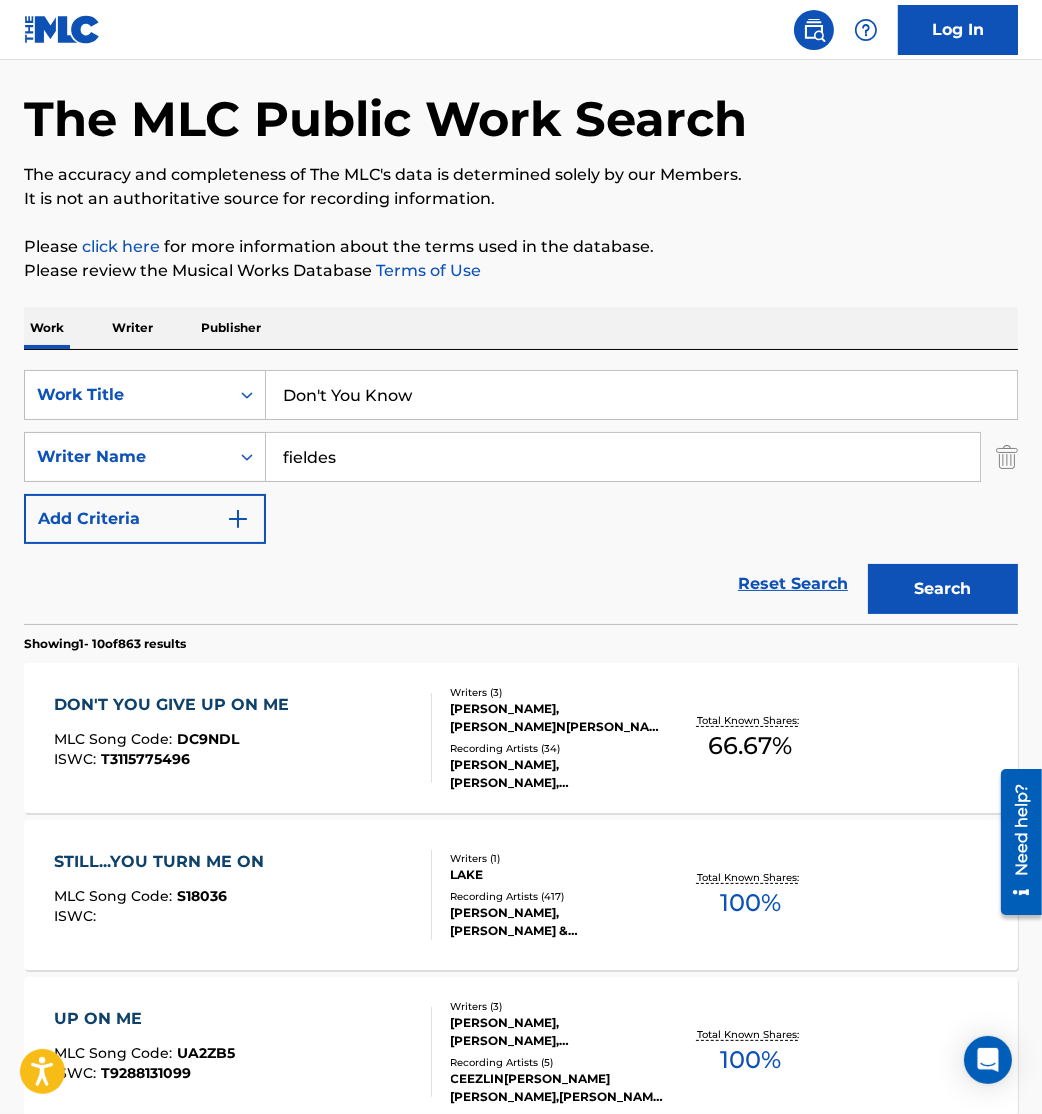 type on "fieldes" 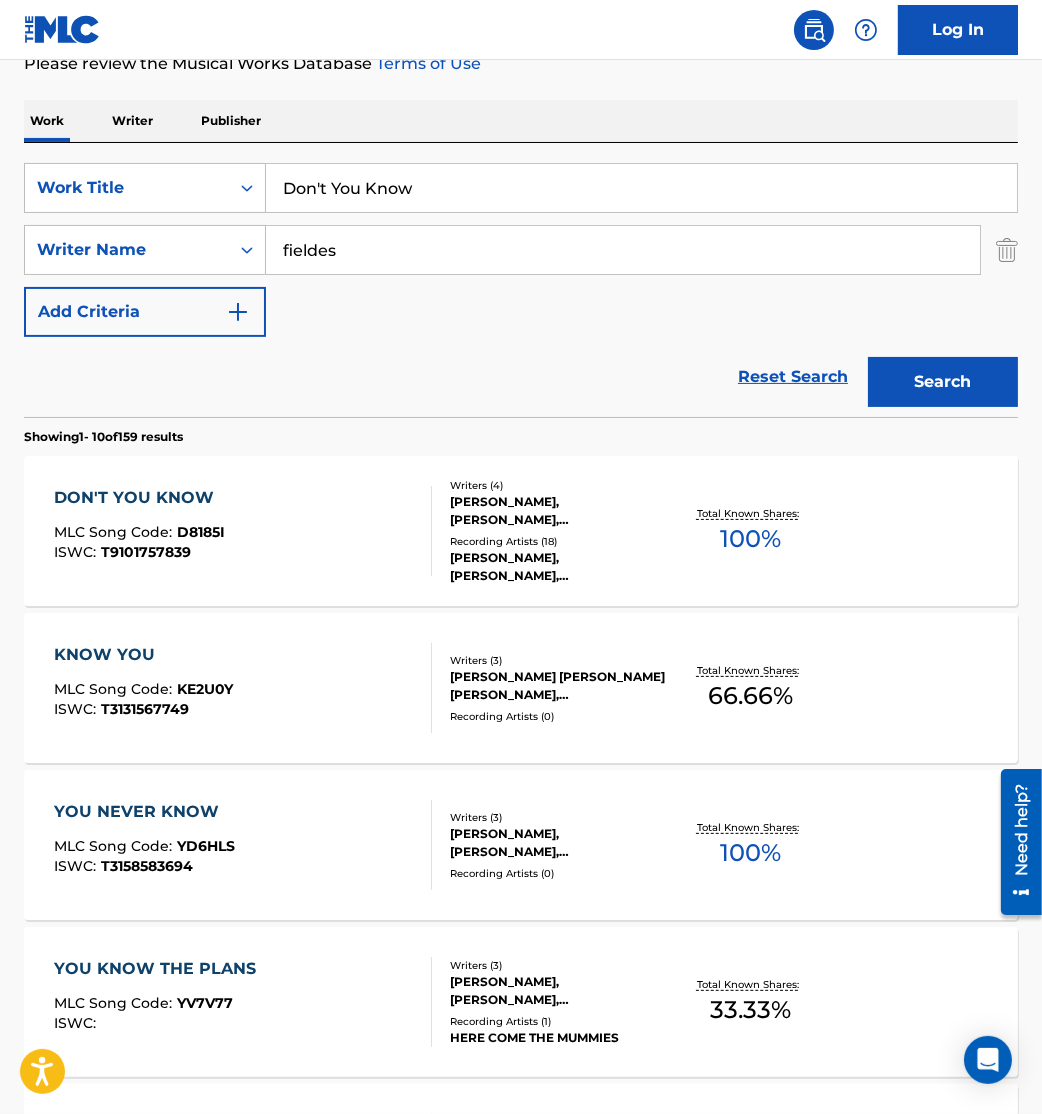 scroll, scrollTop: 298, scrollLeft: 0, axis: vertical 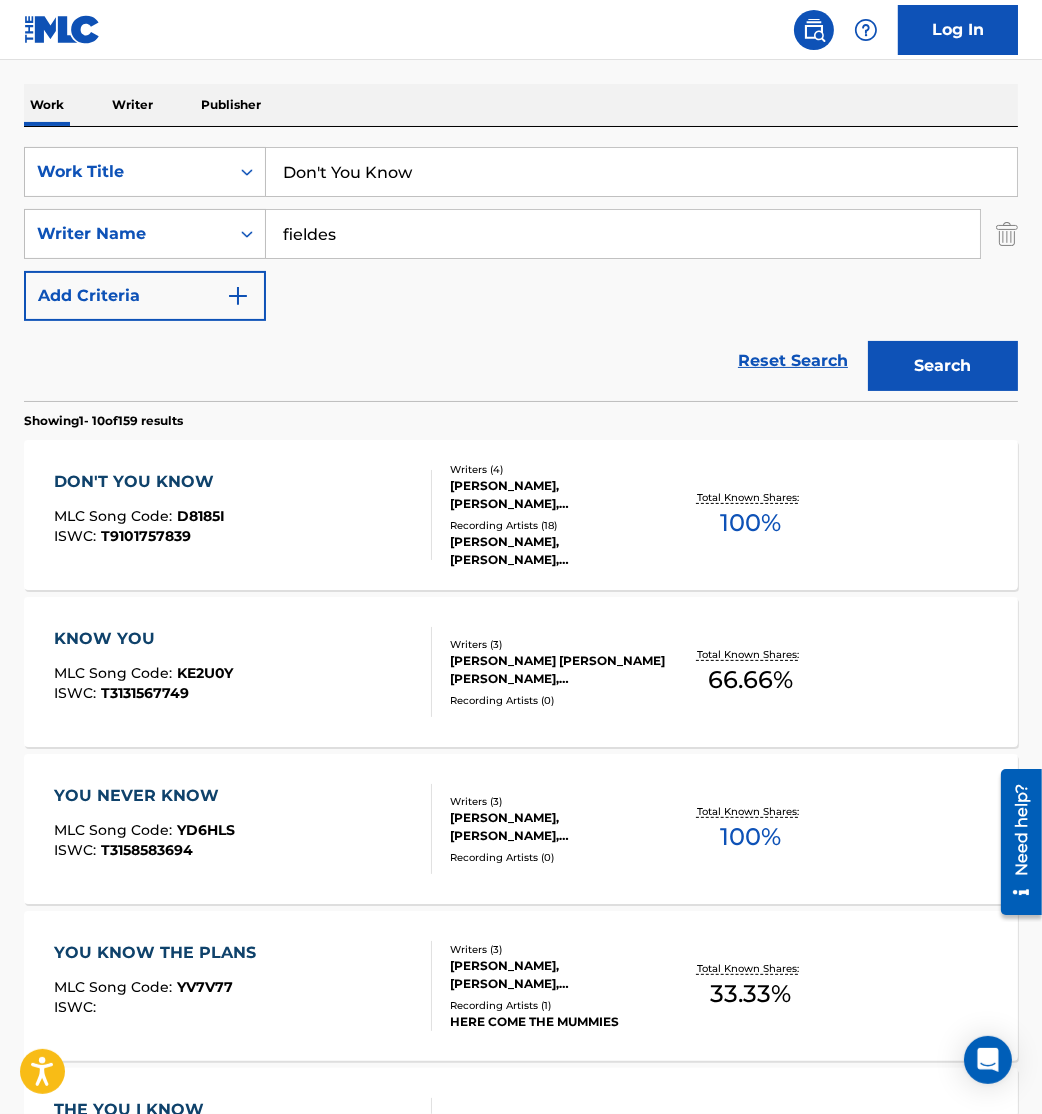 click on "DON'T YOU KNOW MLC Song Code : D8185I ISWC : T9101757839" at bounding box center (243, 515) 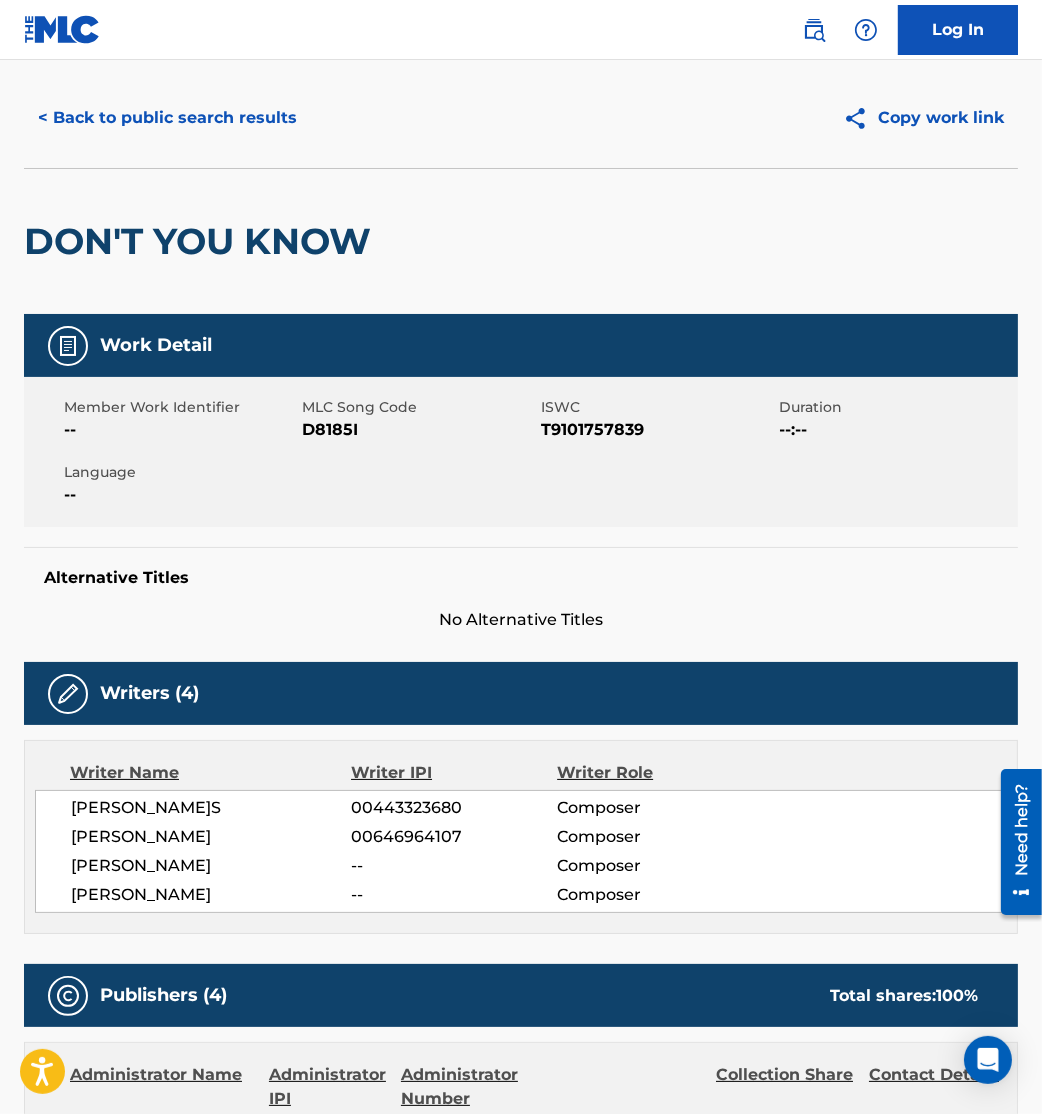 scroll, scrollTop: 43, scrollLeft: 0, axis: vertical 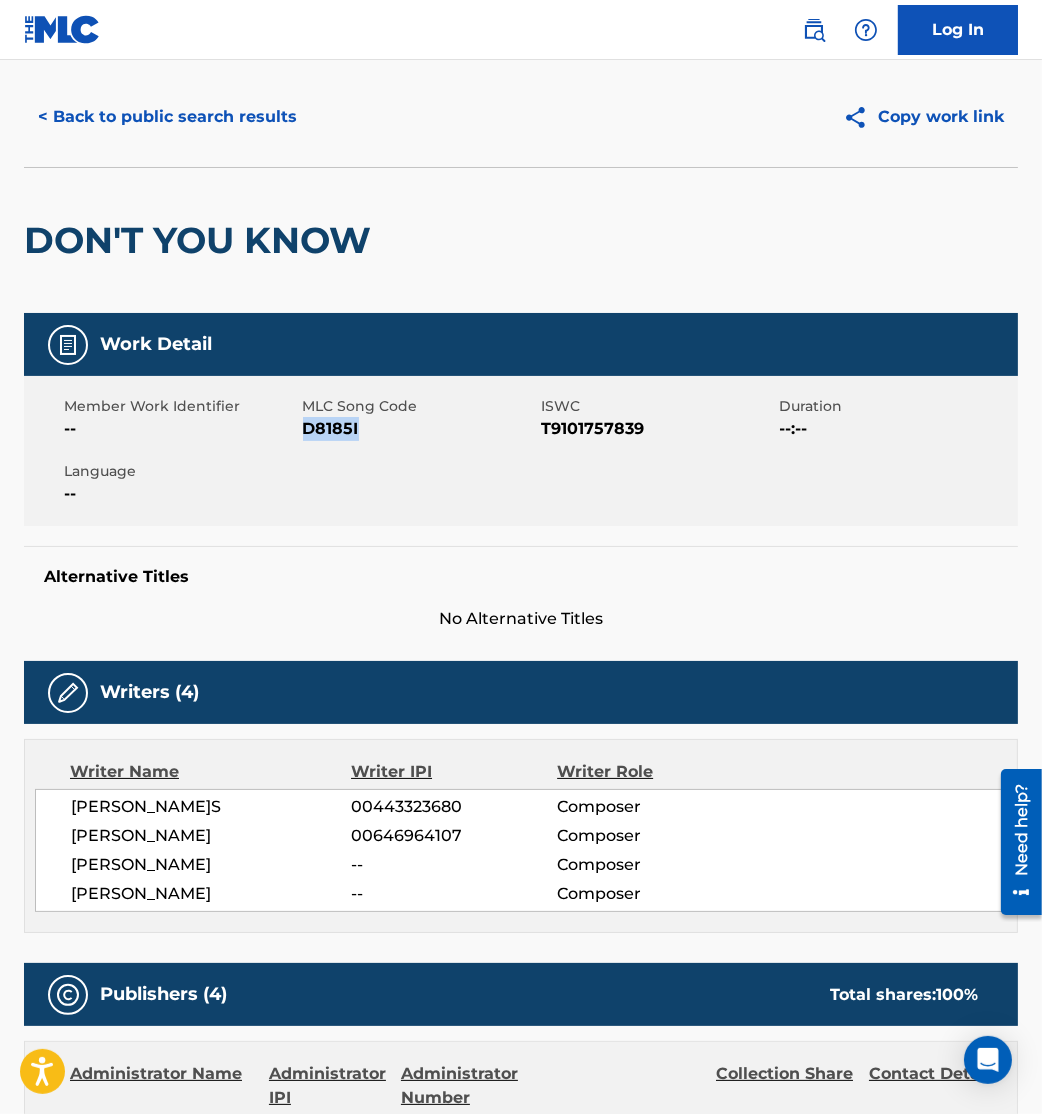 drag, startPoint x: 308, startPoint y: 425, endPoint x: 382, endPoint y: 432, distance: 74.330345 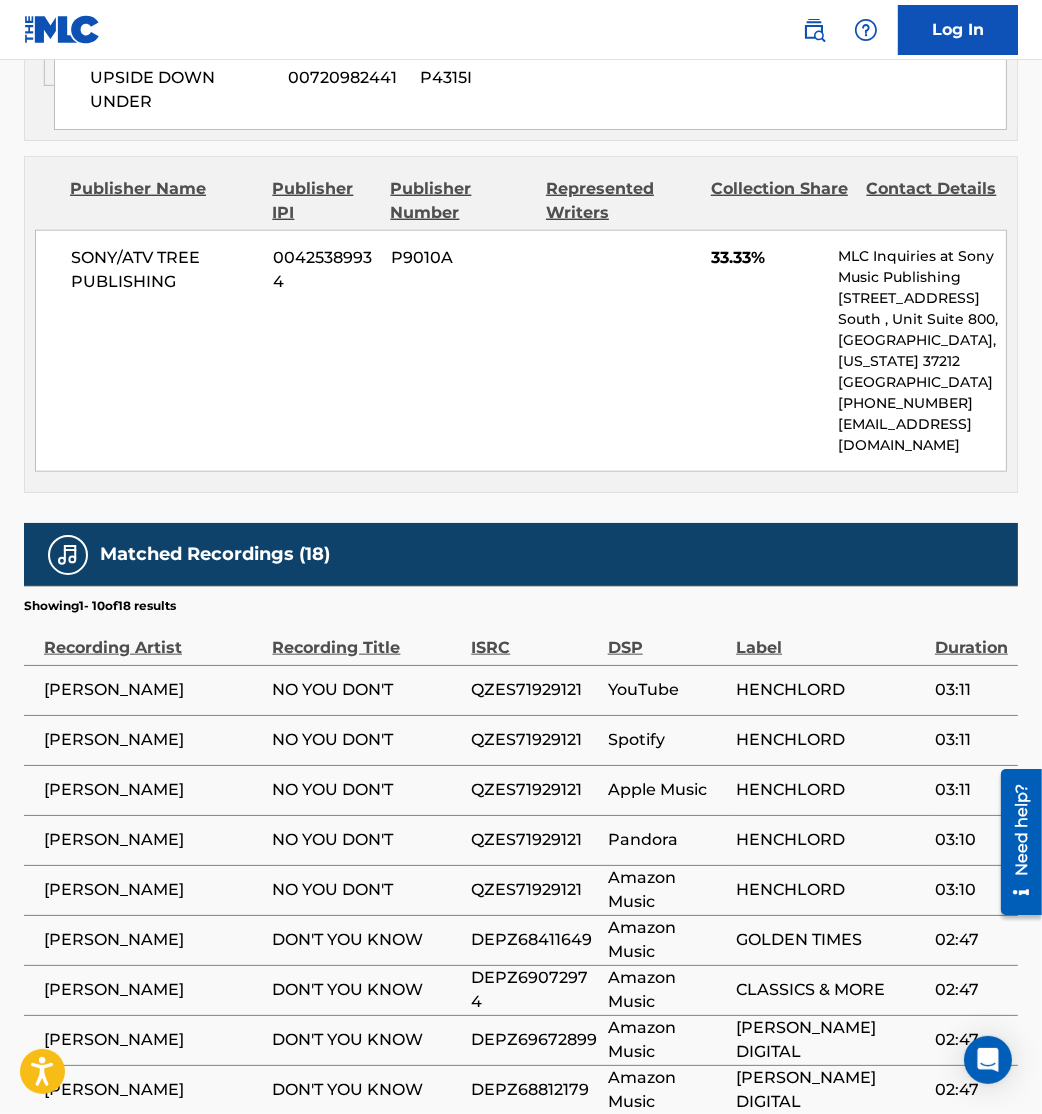scroll, scrollTop: 2414, scrollLeft: 0, axis: vertical 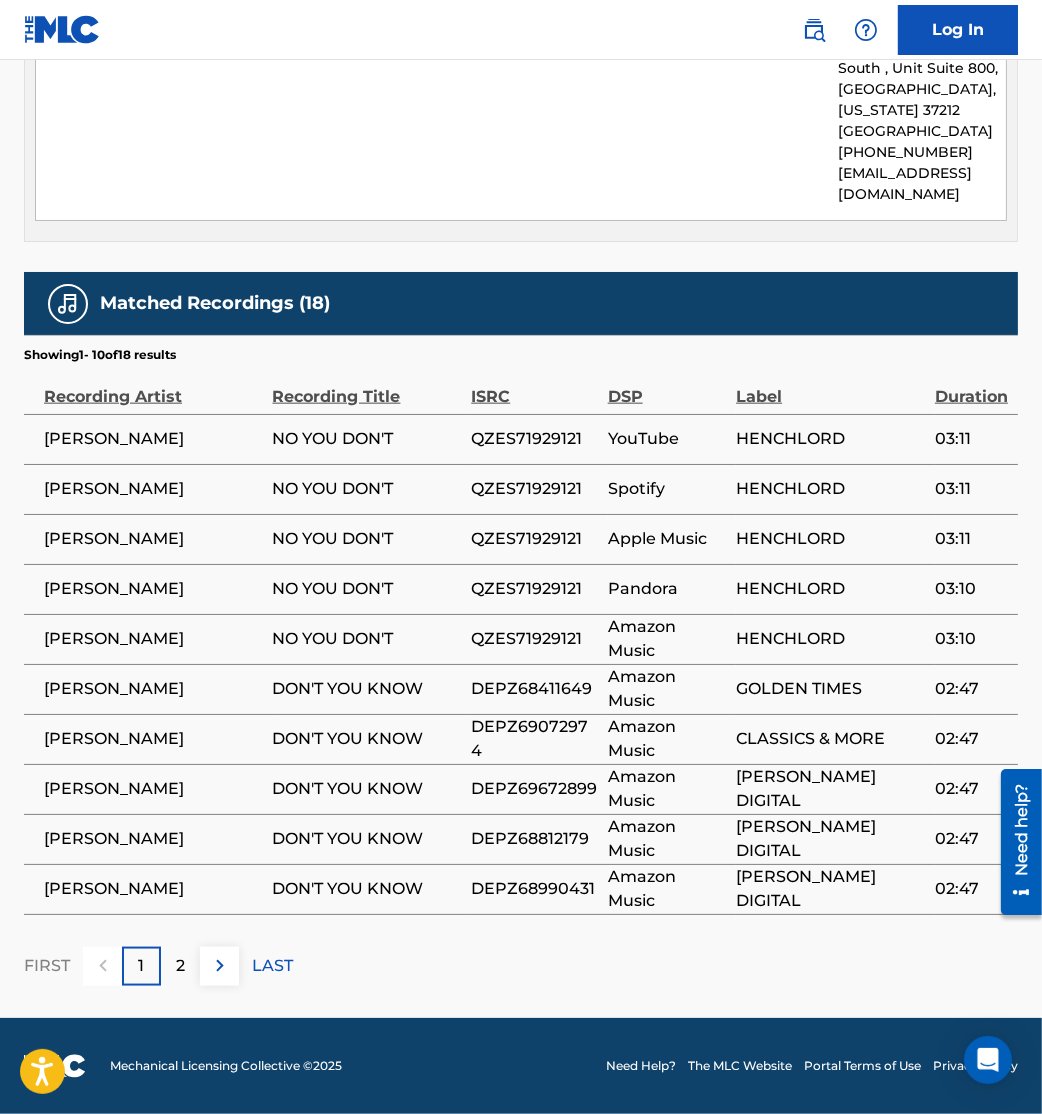 click at bounding box center (220, 966) 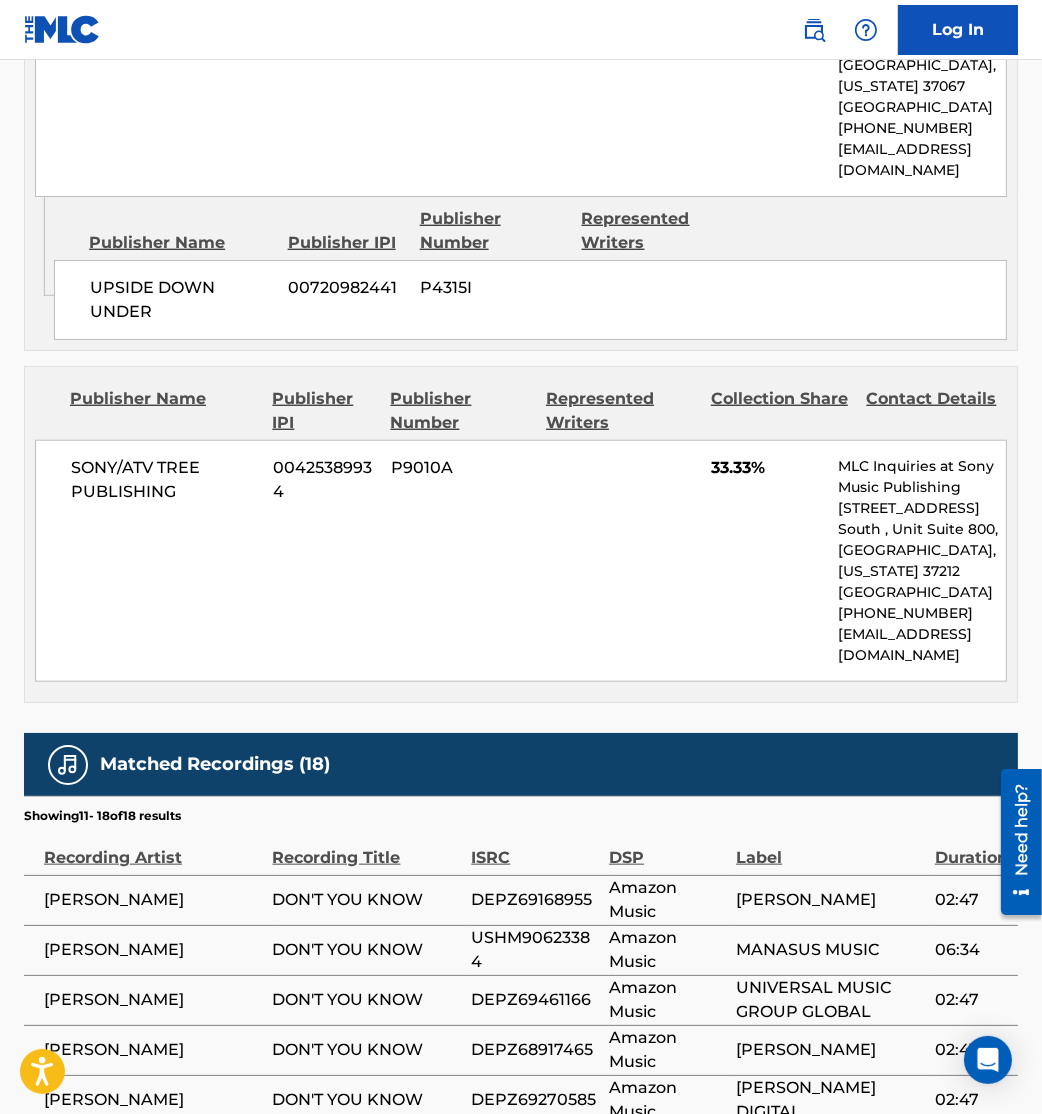 scroll, scrollTop: 2314, scrollLeft: 0, axis: vertical 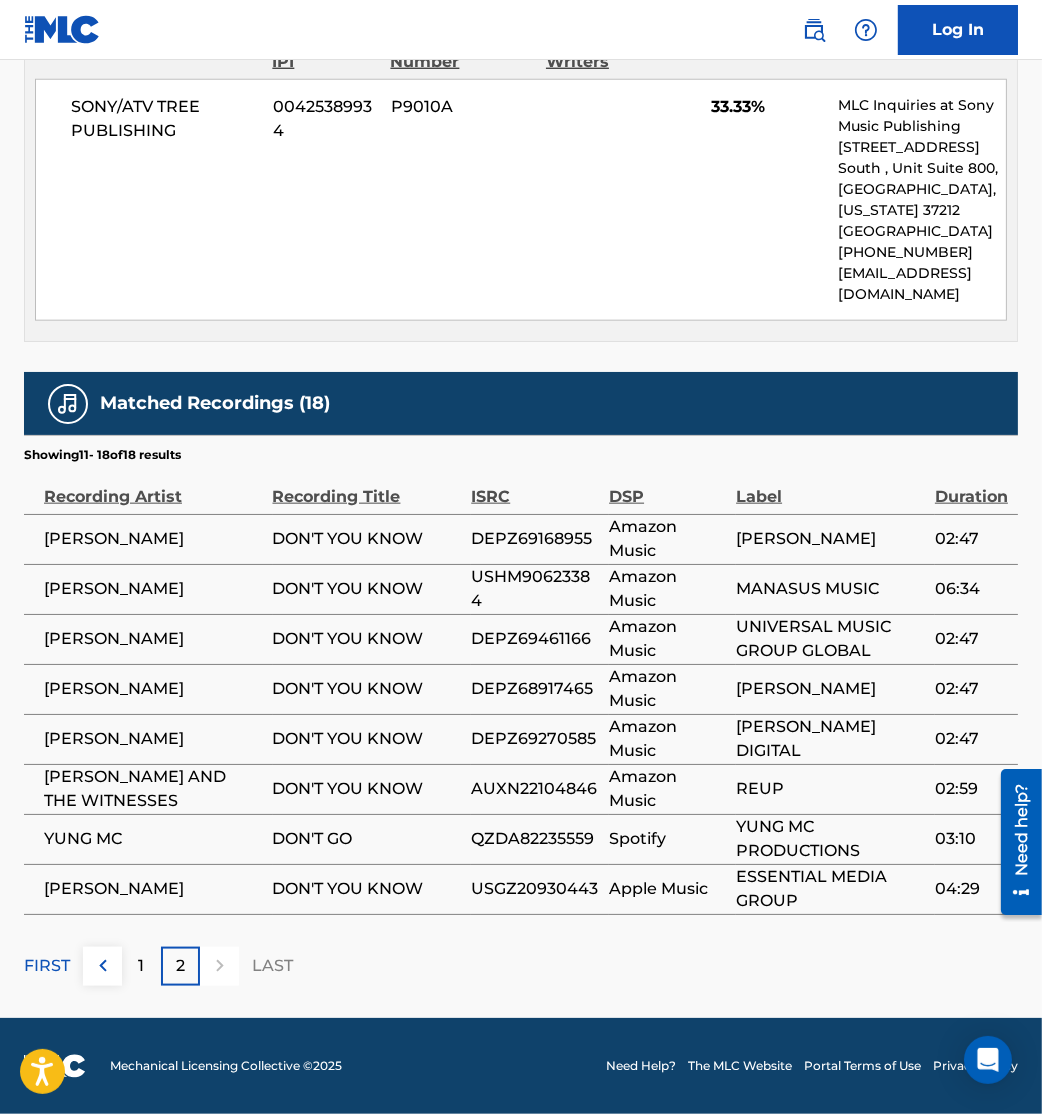 click at bounding box center (103, 966) 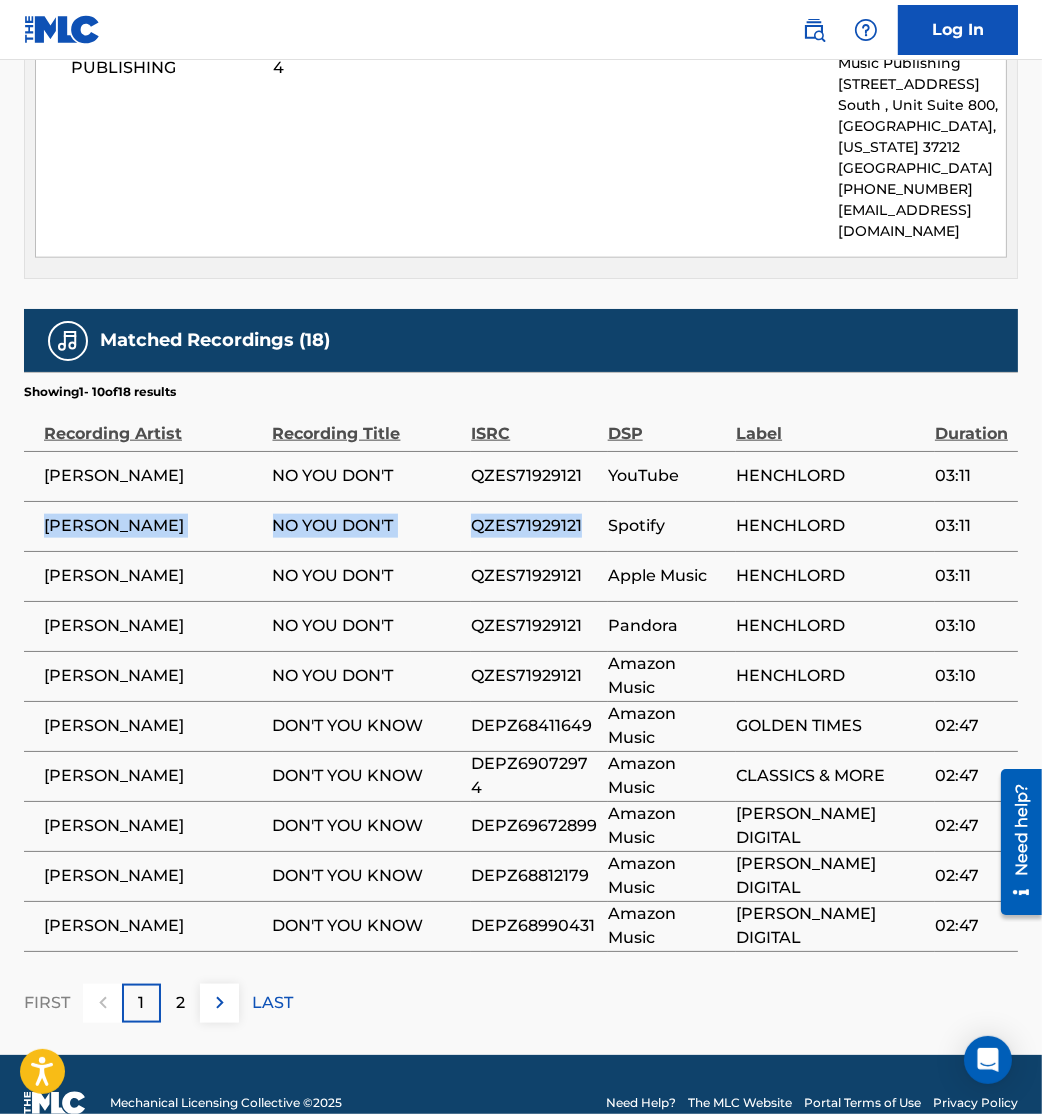 drag, startPoint x: 40, startPoint y: 594, endPoint x: 580, endPoint y: 593, distance: 540.0009 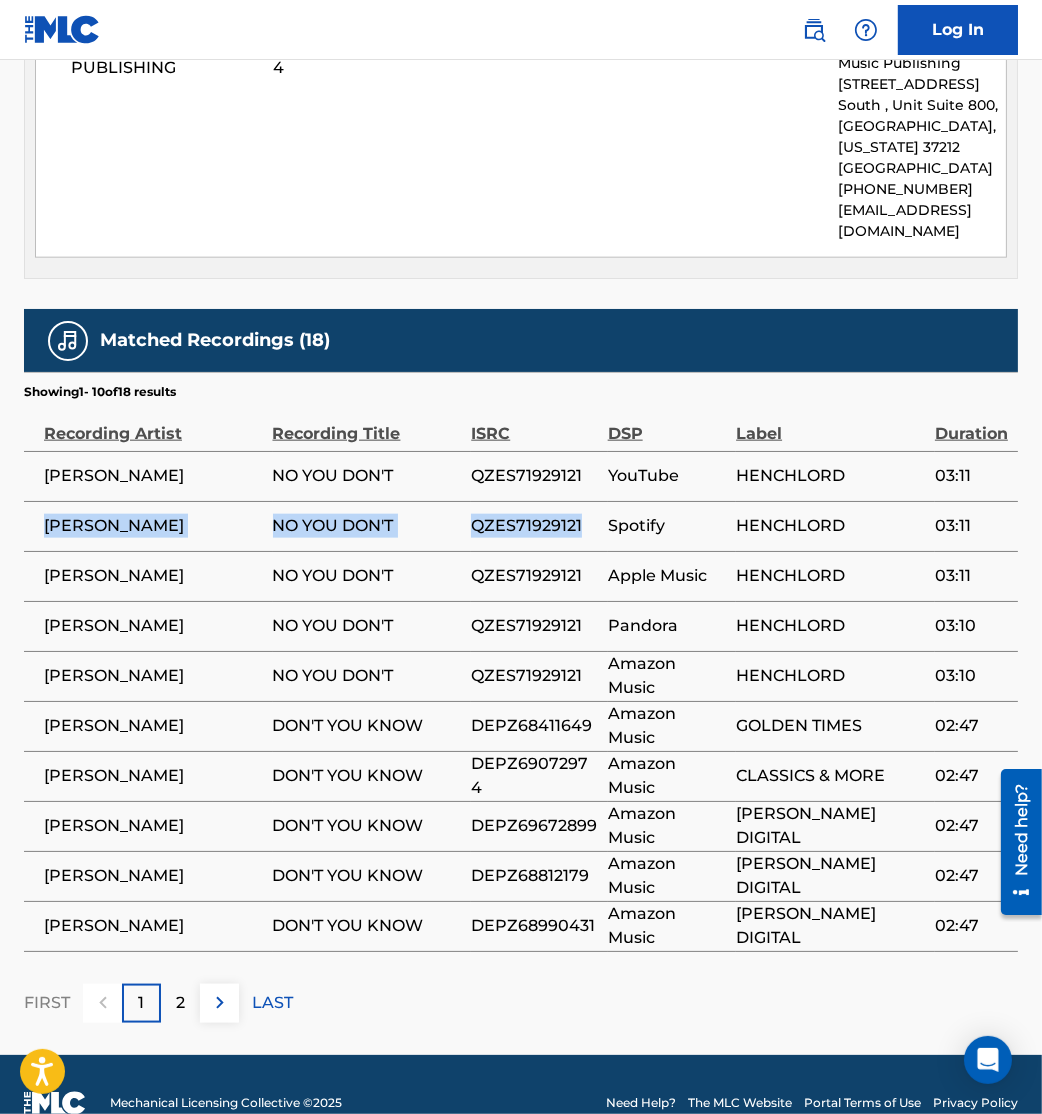 scroll, scrollTop: 2368, scrollLeft: 0, axis: vertical 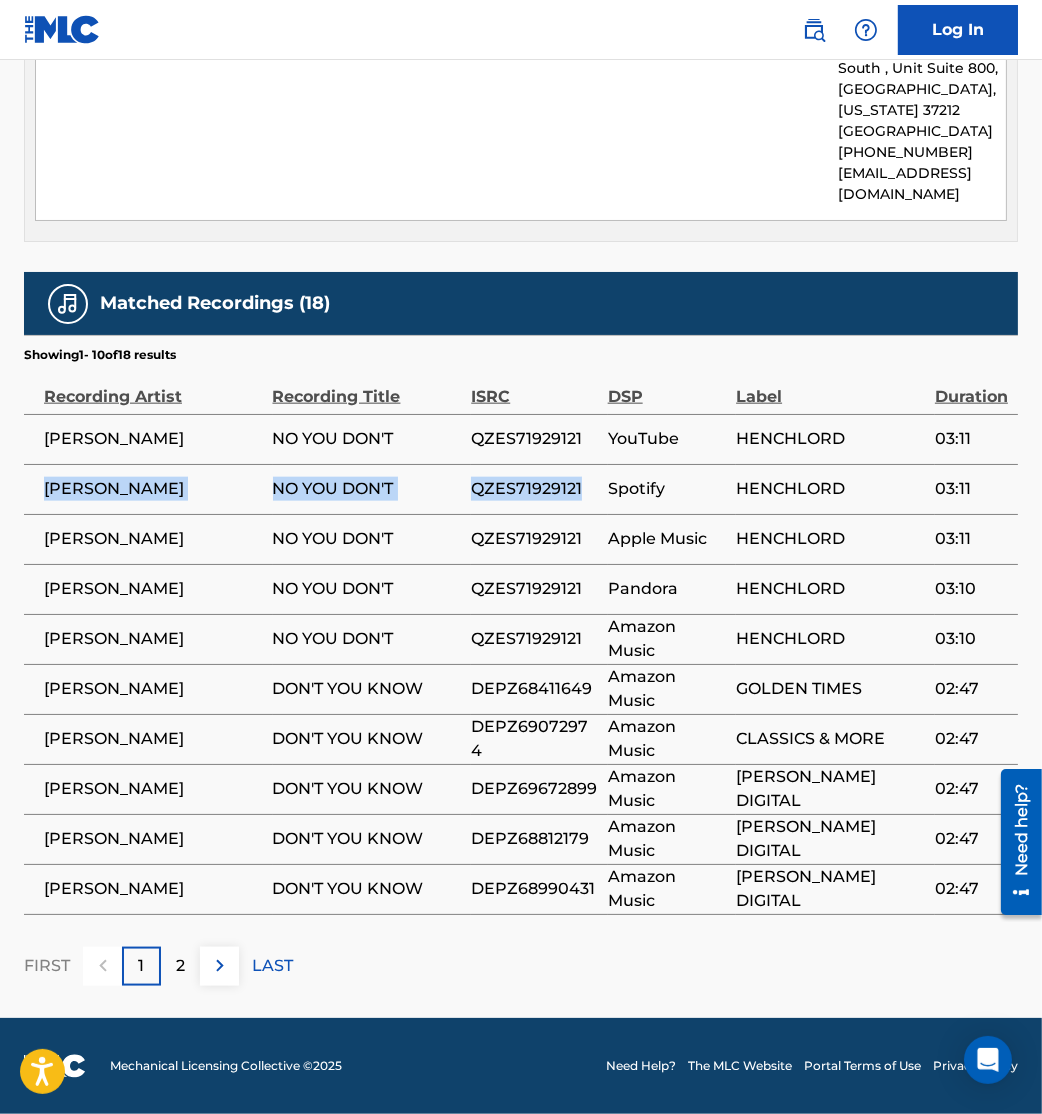 click on "[PERSON_NAME]" at bounding box center [148, 489] 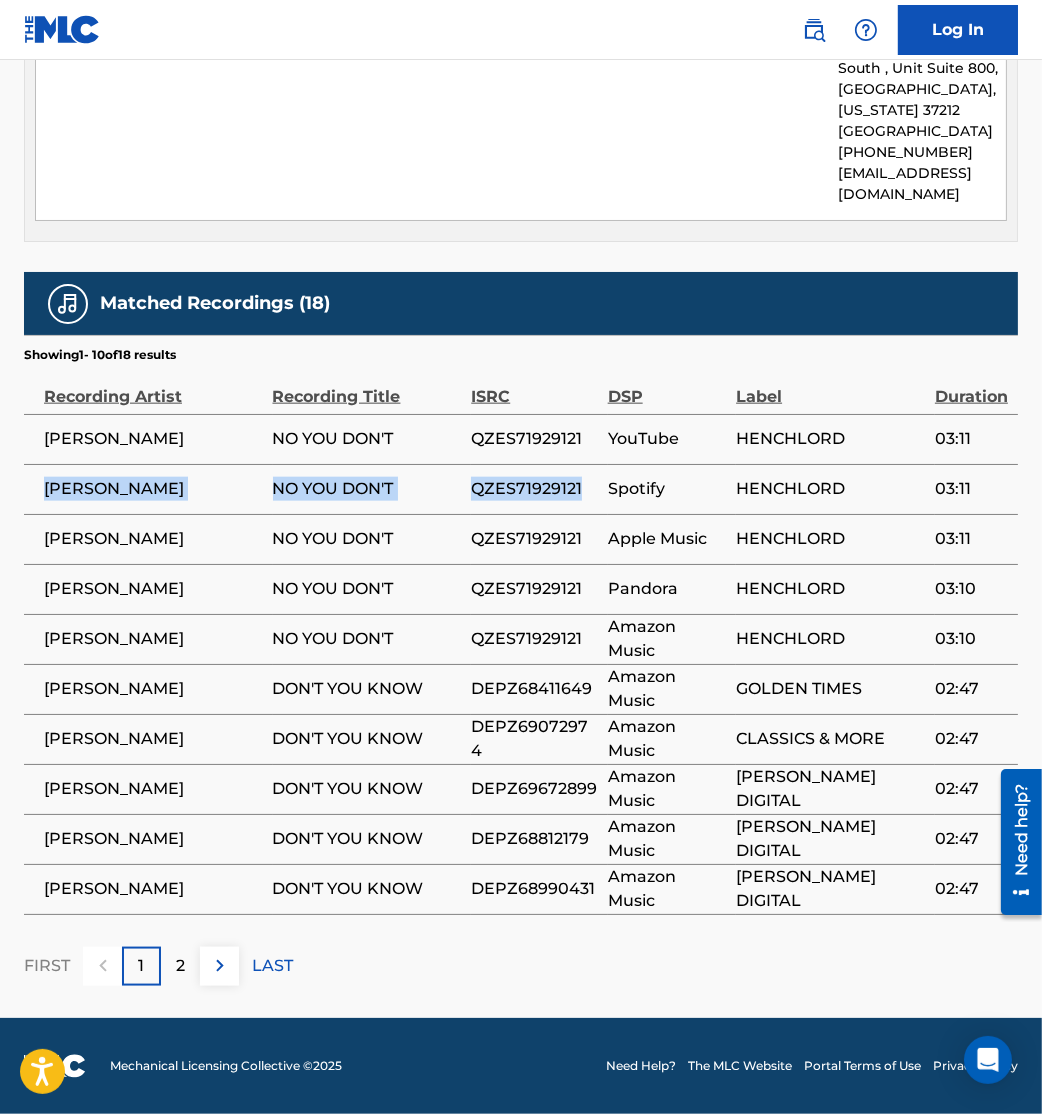 drag, startPoint x: 44, startPoint y: 545, endPoint x: 597, endPoint y: 539, distance: 553.03253 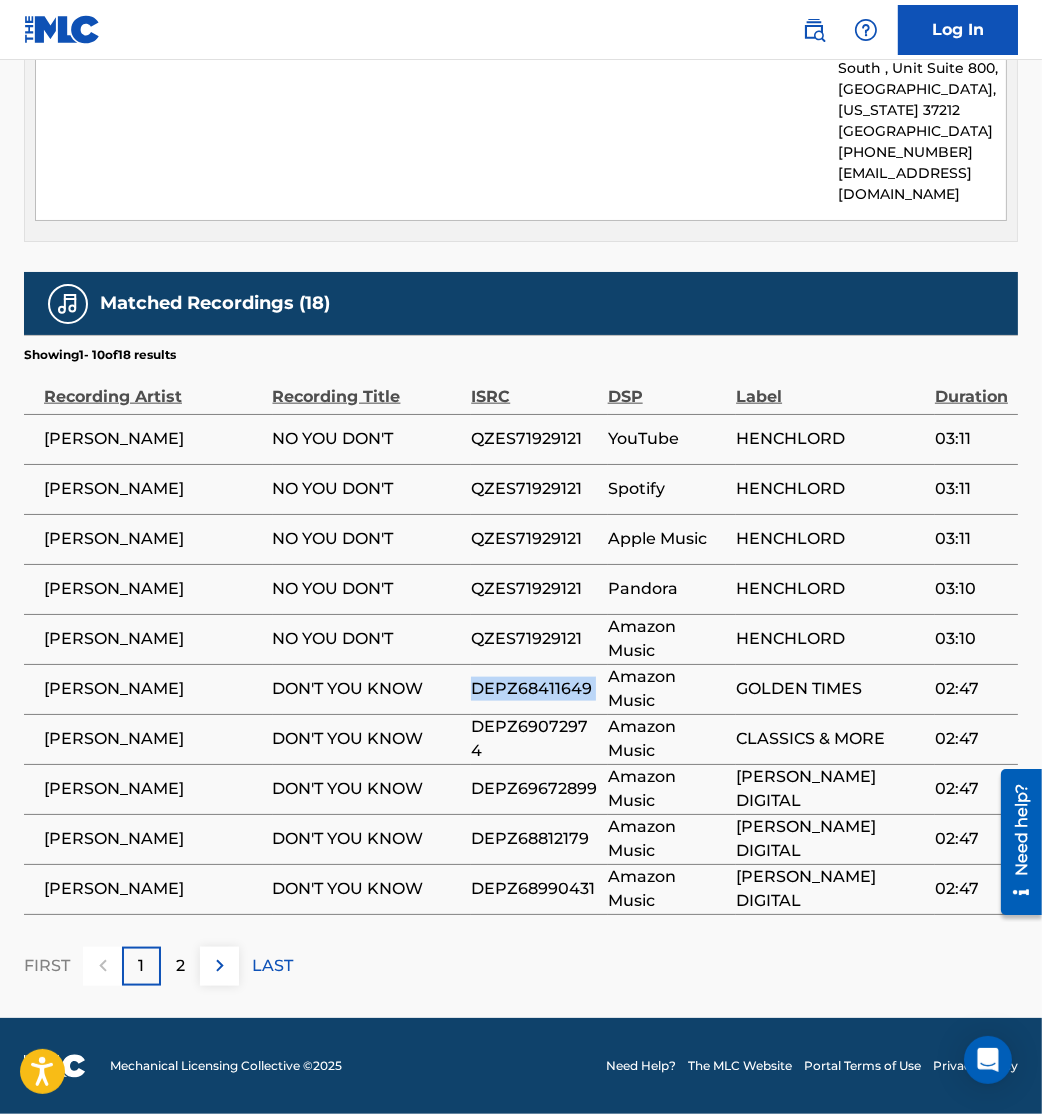 drag, startPoint x: 469, startPoint y: 730, endPoint x: 599, endPoint y: 733, distance: 130.0346 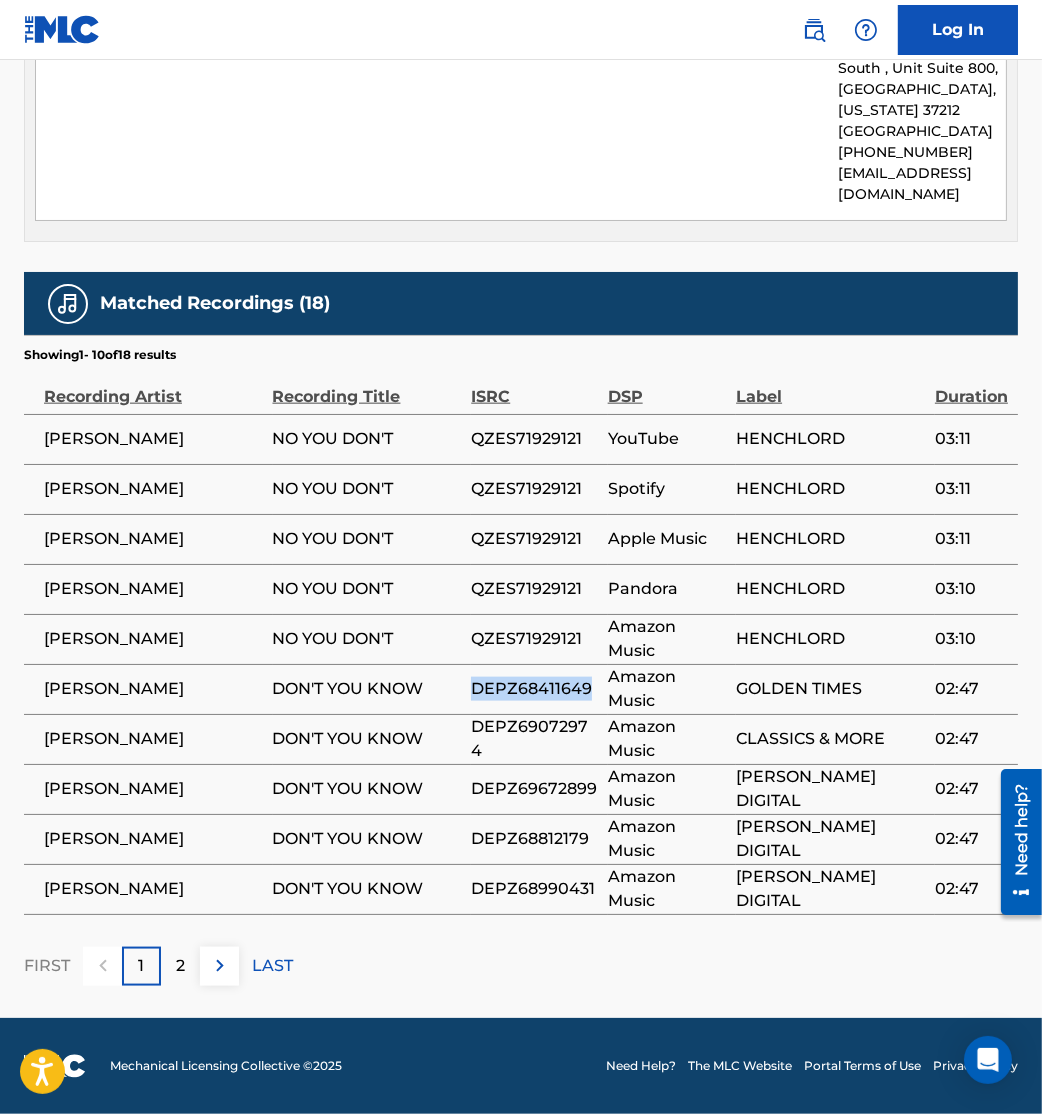 click on "DEPZ68411649" at bounding box center (539, 689) 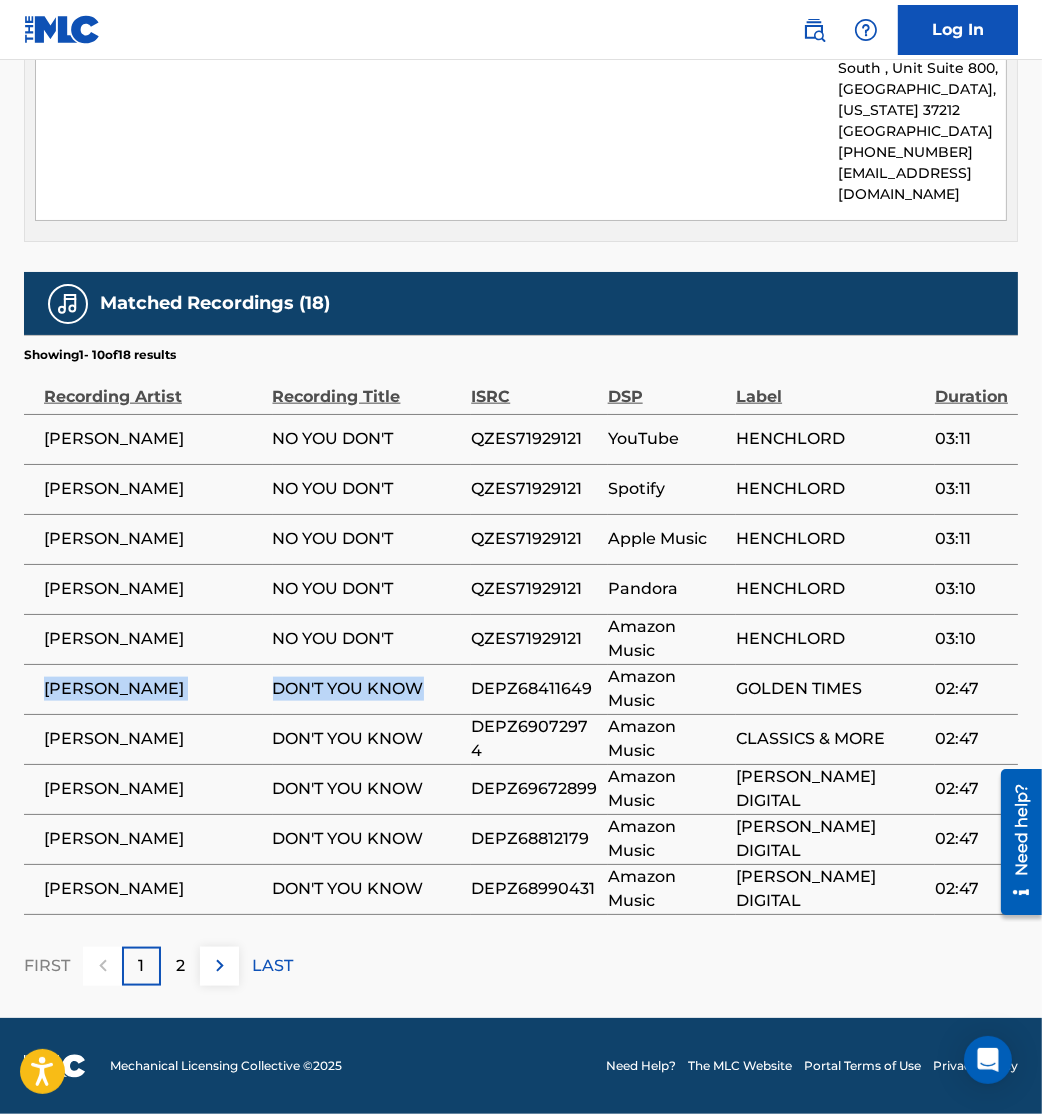 drag, startPoint x: 28, startPoint y: 722, endPoint x: 442, endPoint y: 730, distance: 414.0773 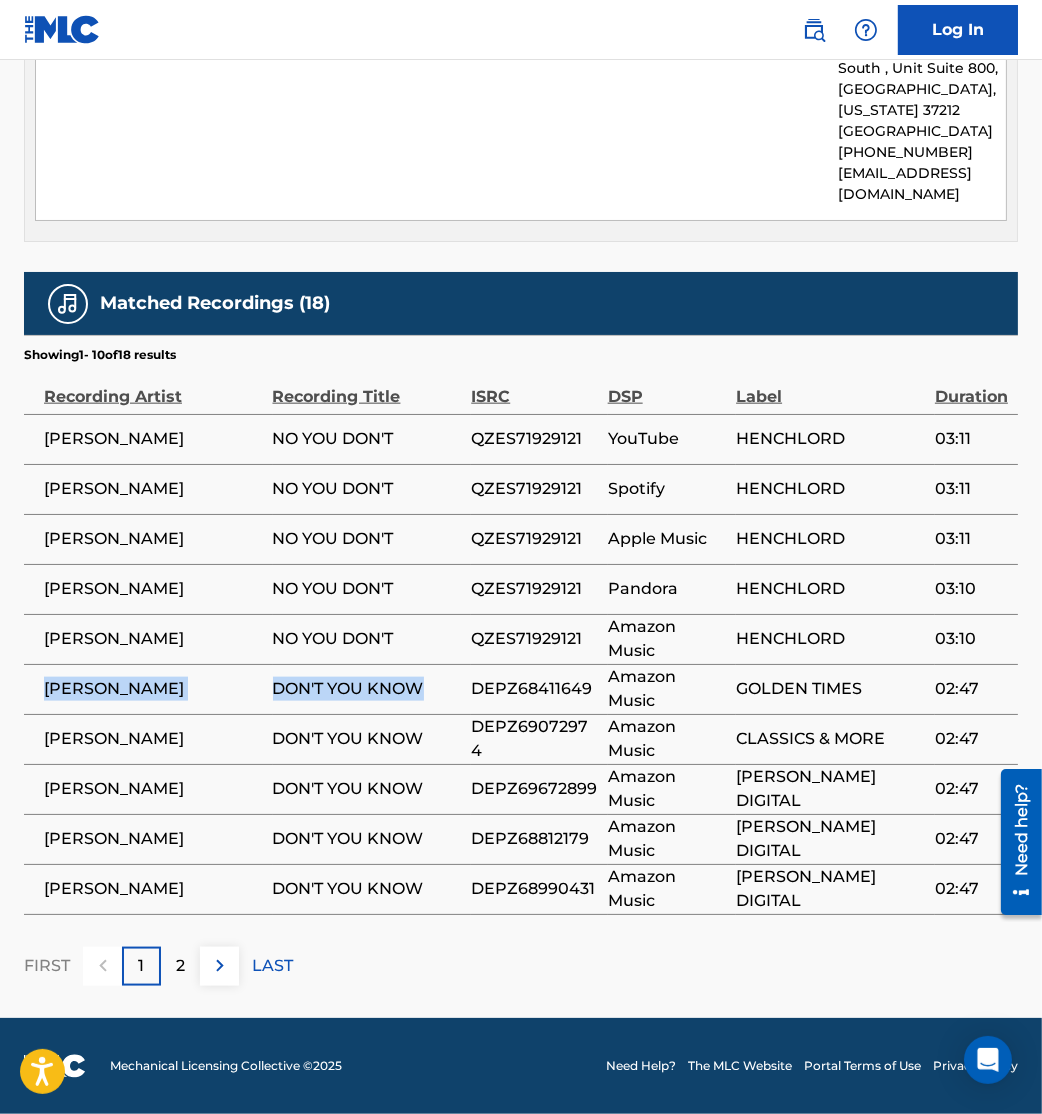 click on "[PERSON_NAME]" at bounding box center [148, 689] 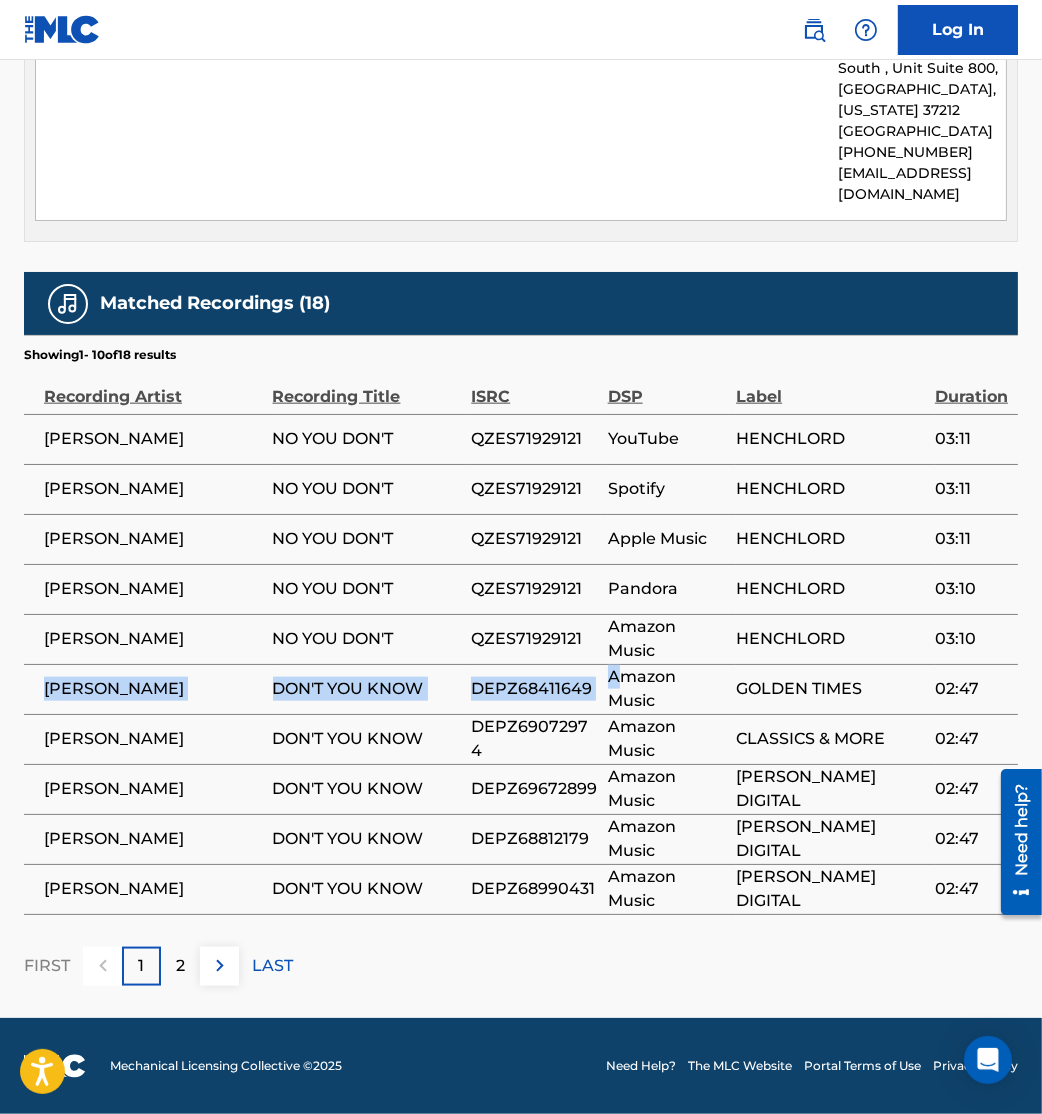 drag, startPoint x: 34, startPoint y: 748, endPoint x: 609, endPoint y: 745, distance: 575.0078 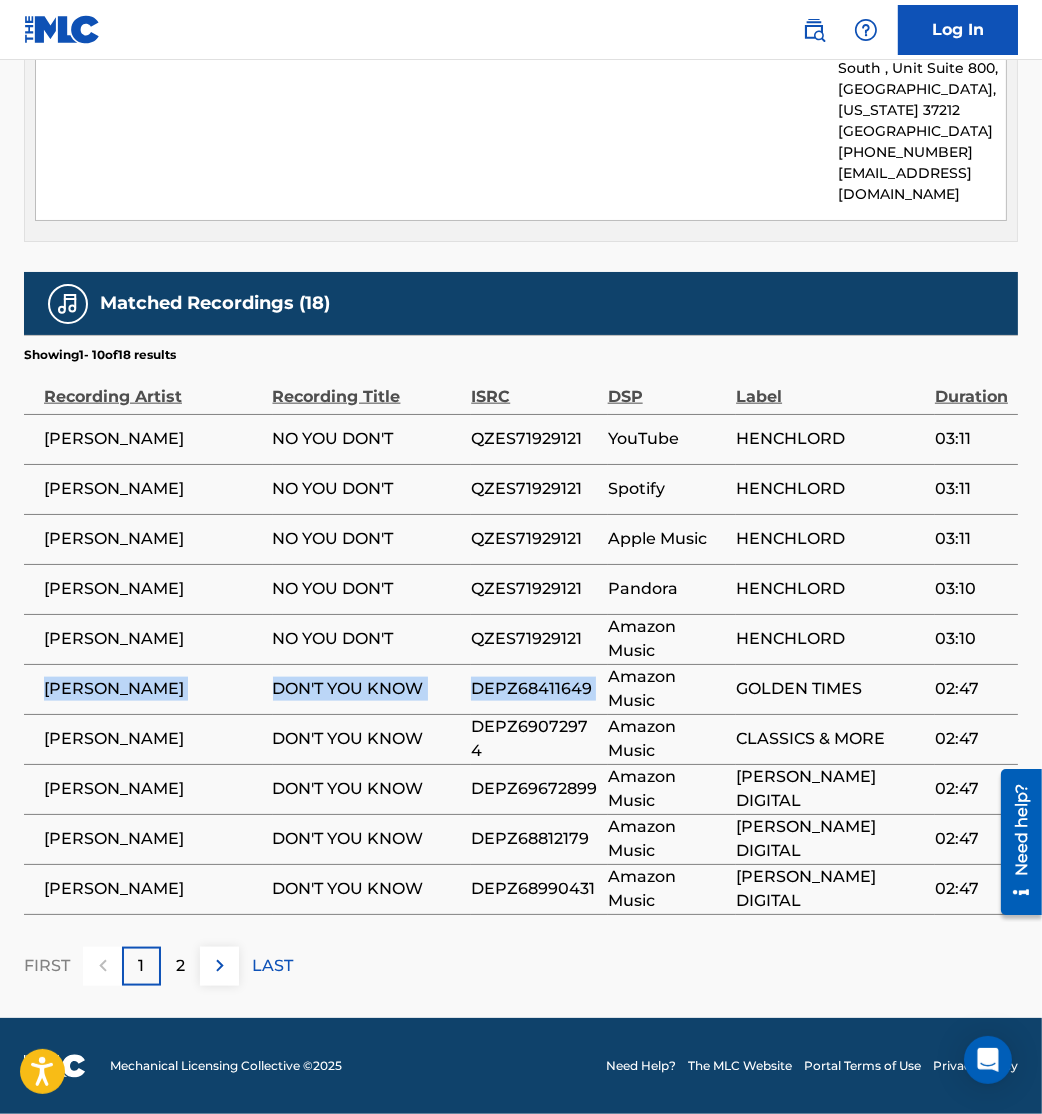 click at bounding box center [220, 966] 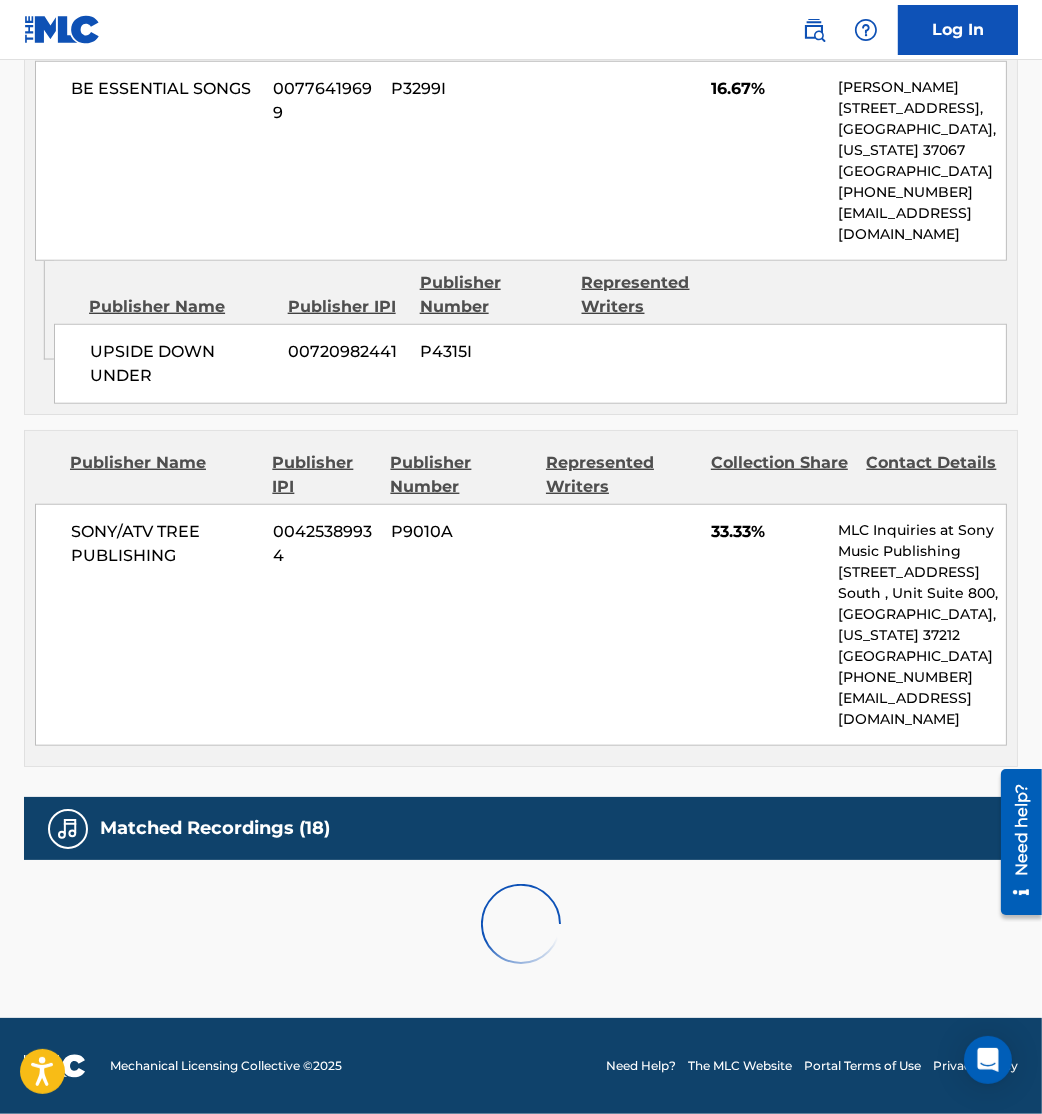 scroll, scrollTop: 2314, scrollLeft: 0, axis: vertical 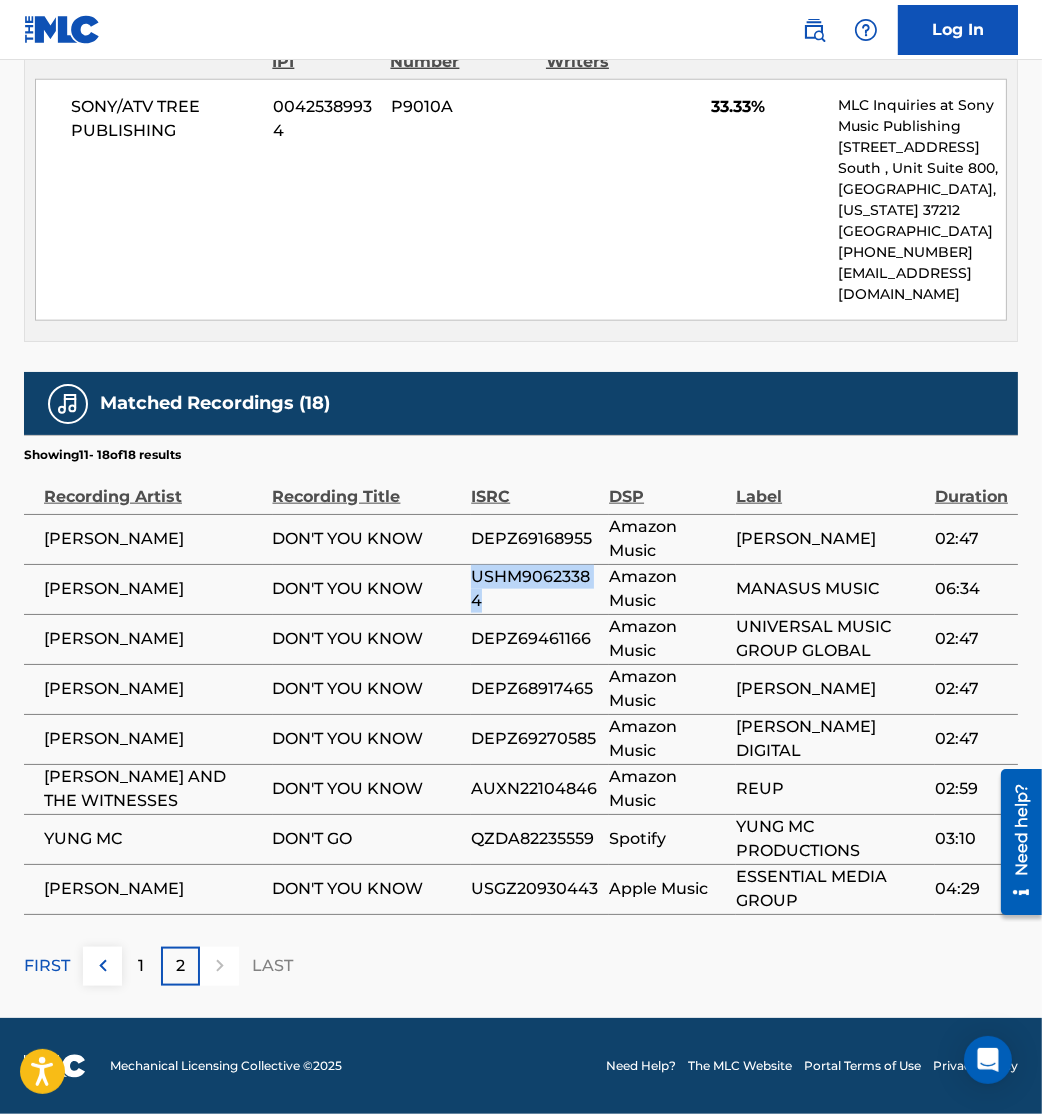 drag, startPoint x: 468, startPoint y: 585, endPoint x: 505, endPoint y: 601, distance: 40.311287 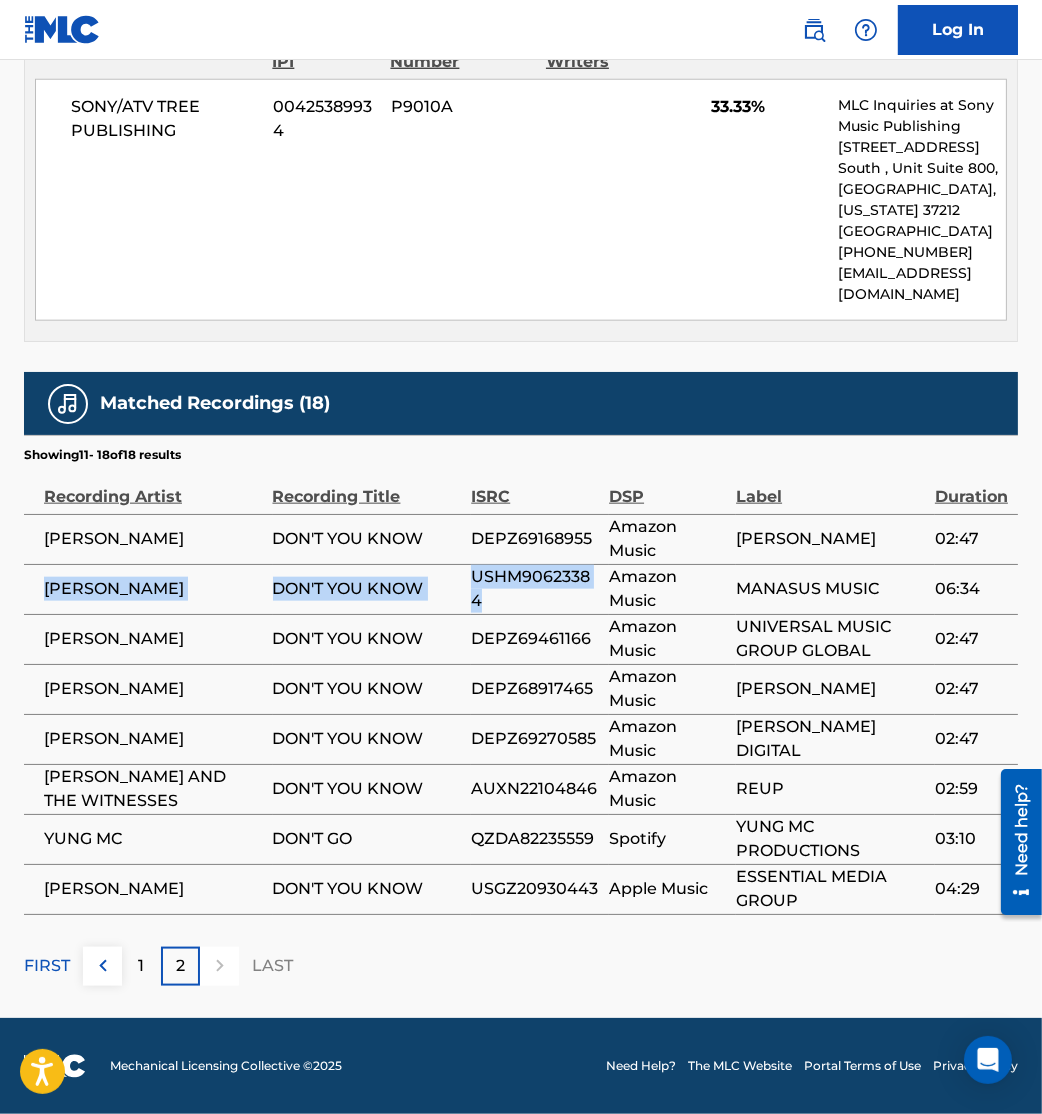 drag, startPoint x: 40, startPoint y: 589, endPoint x: 587, endPoint y: 594, distance: 547.0228 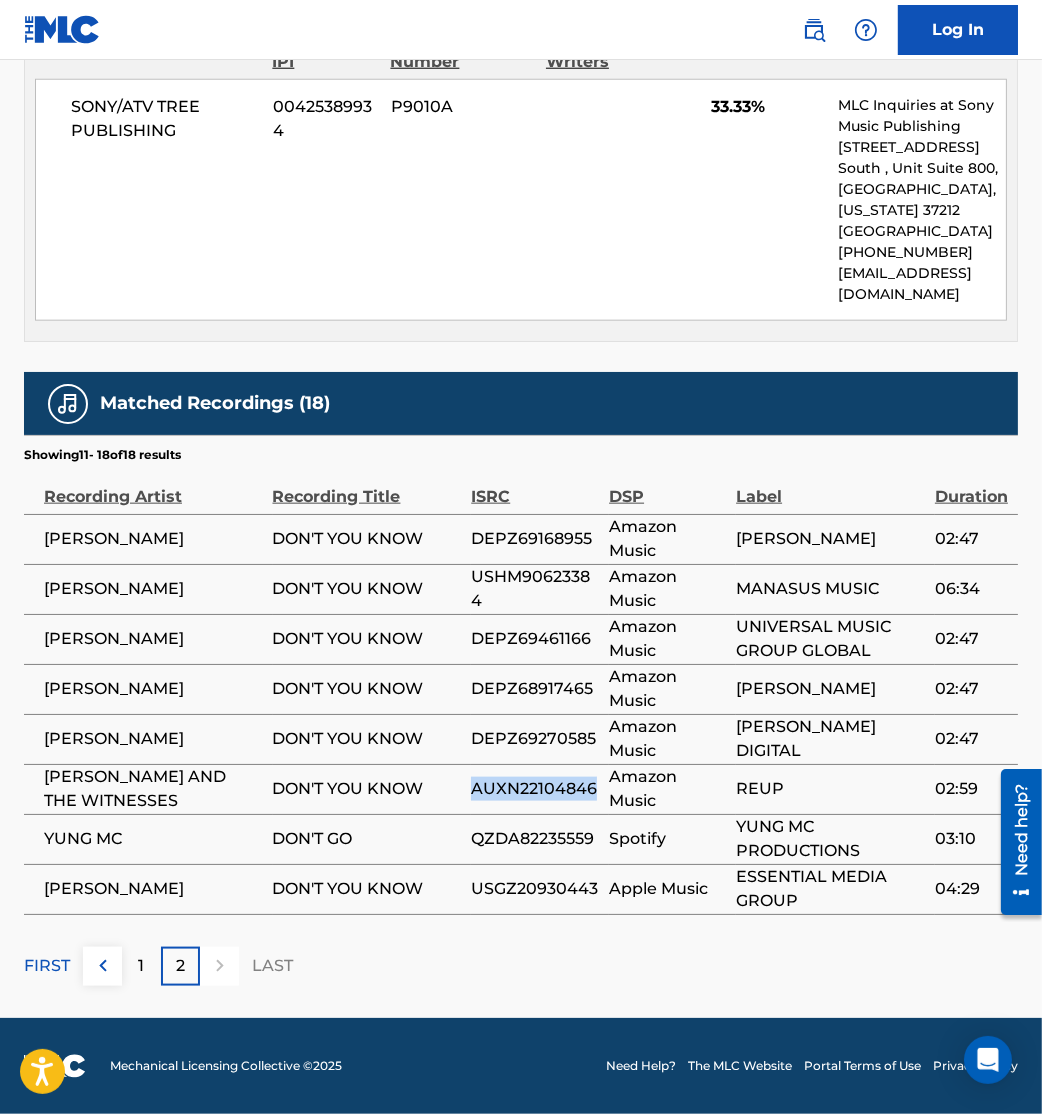 drag, startPoint x: 469, startPoint y: 779, endPoint x: 605, endPoint y: 808, distance: 139.05754 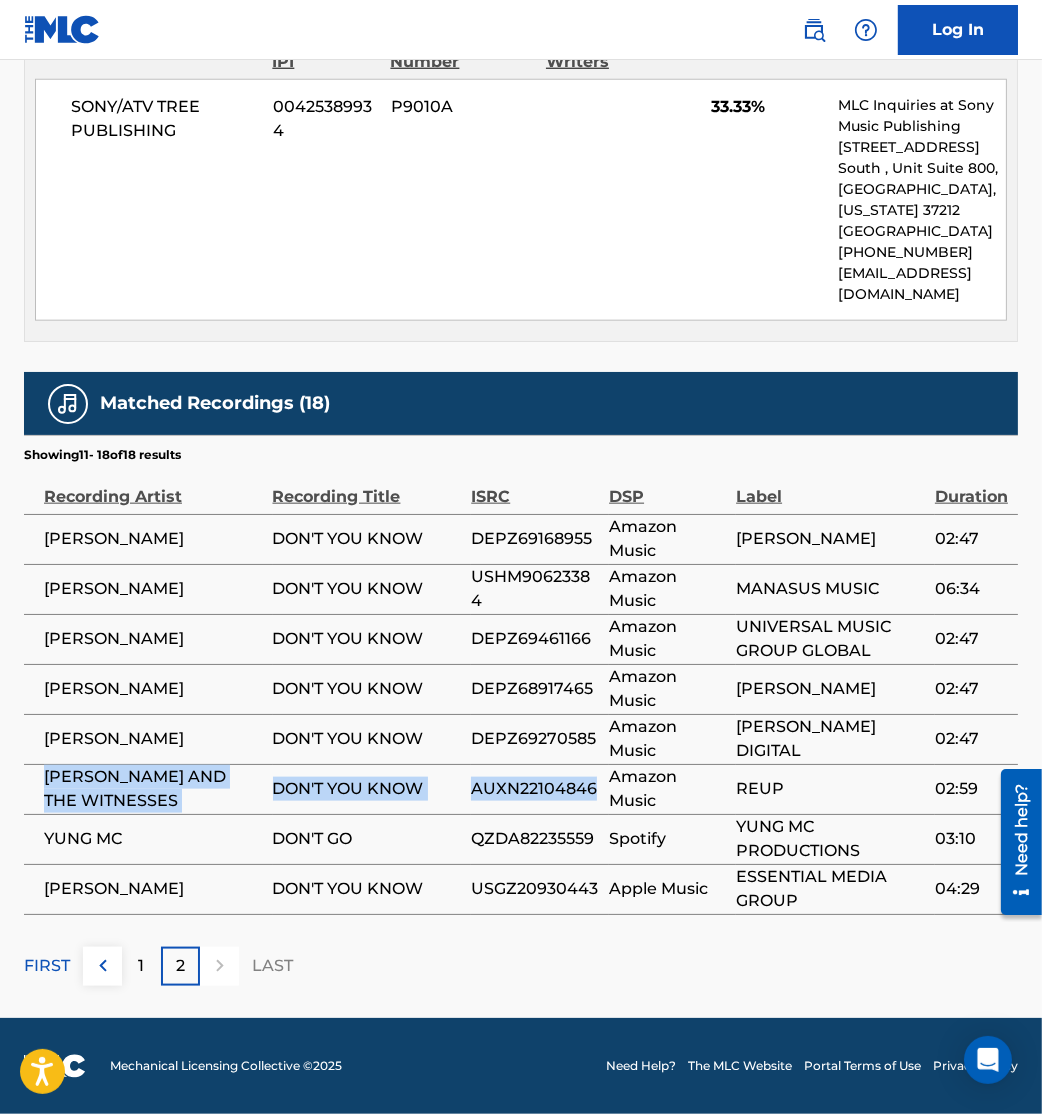 drag, startPoint x: 45, startPoint y: 782, endPoint x: 596, endPoint y: 790, distance: 551.05804 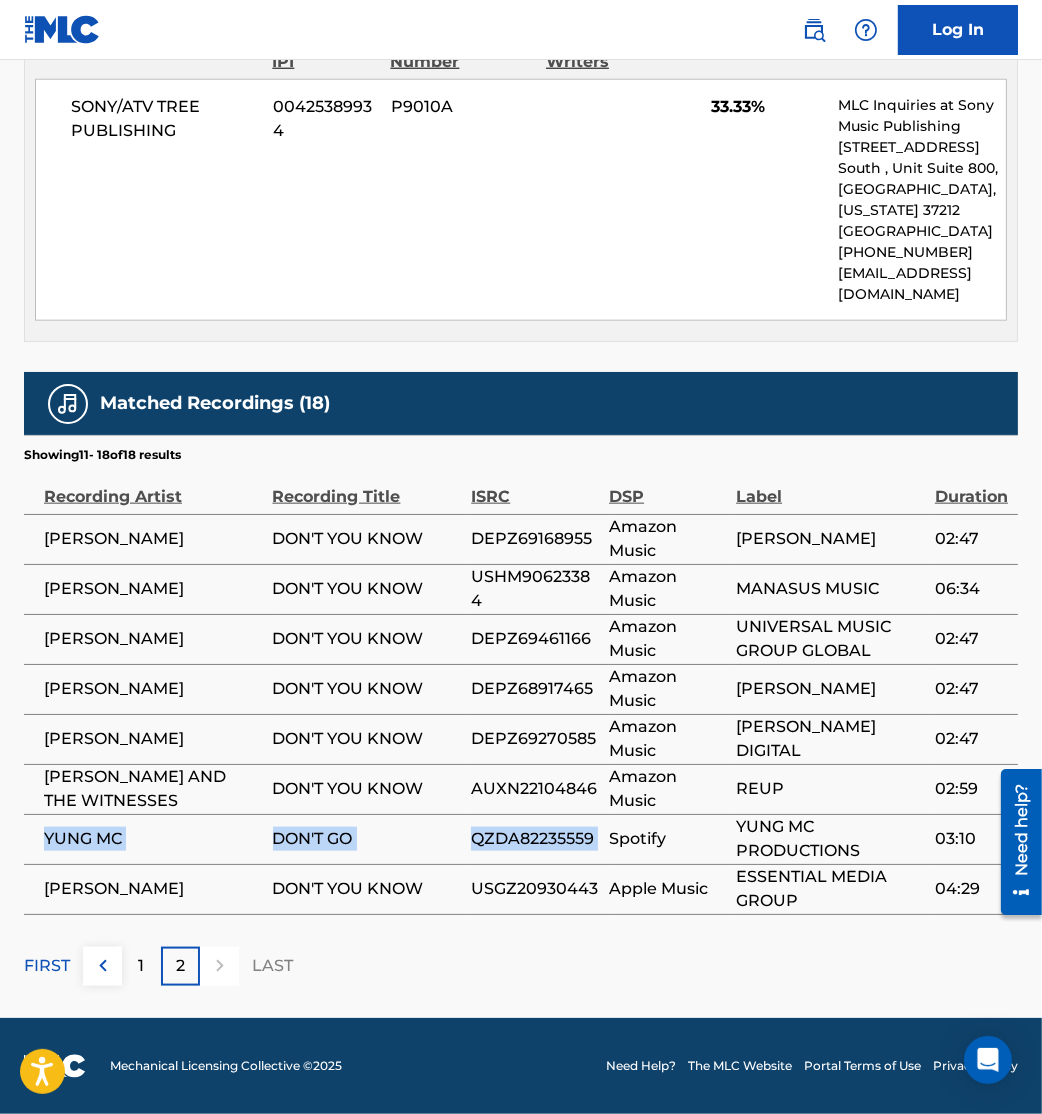 drag, startPoint x: 36, startPoint y: 837, endPoint x: 608, endPoint y: 842, distance: 572.02185 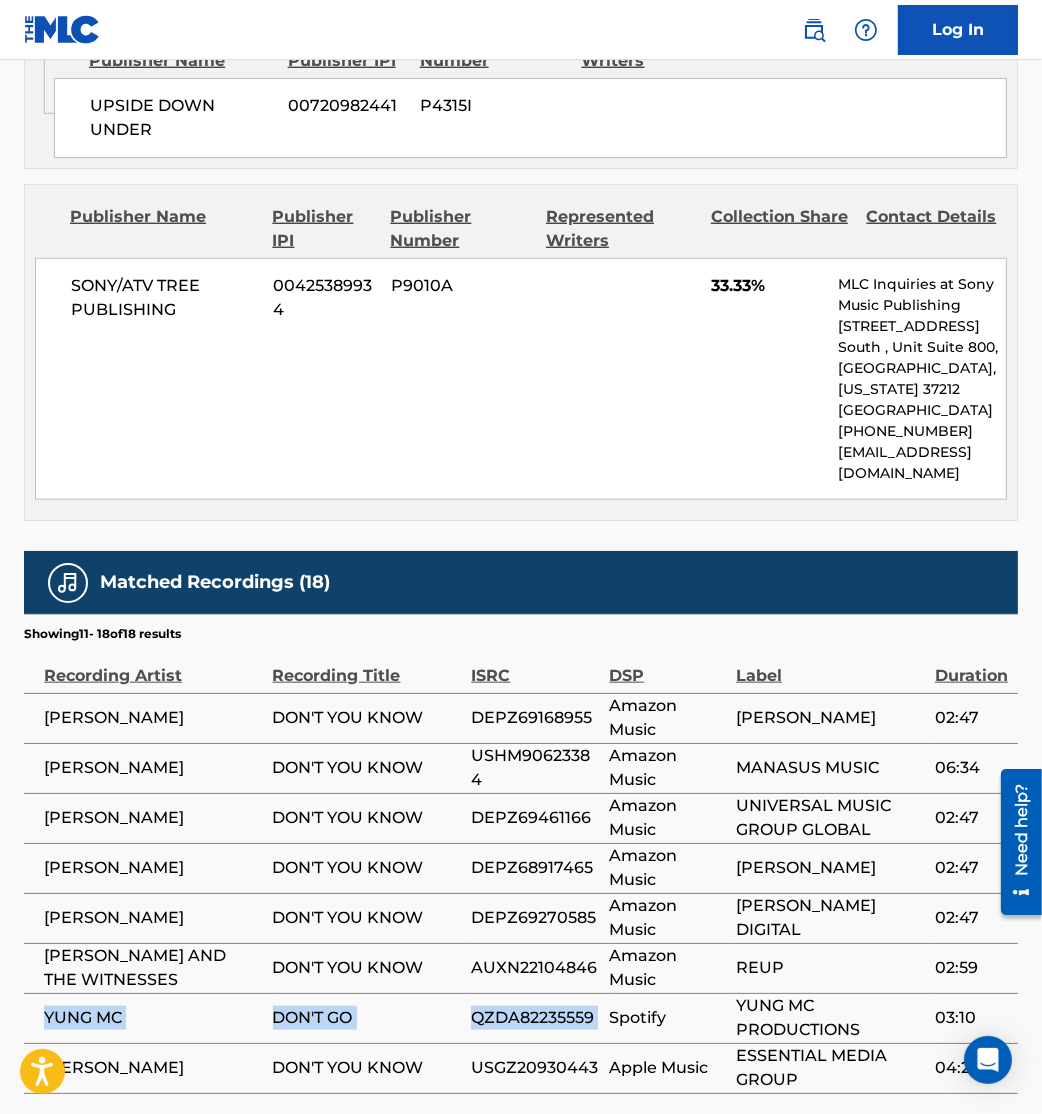 scroll, scrollTop: 2314, scrollLeft: 0, axis: vertical 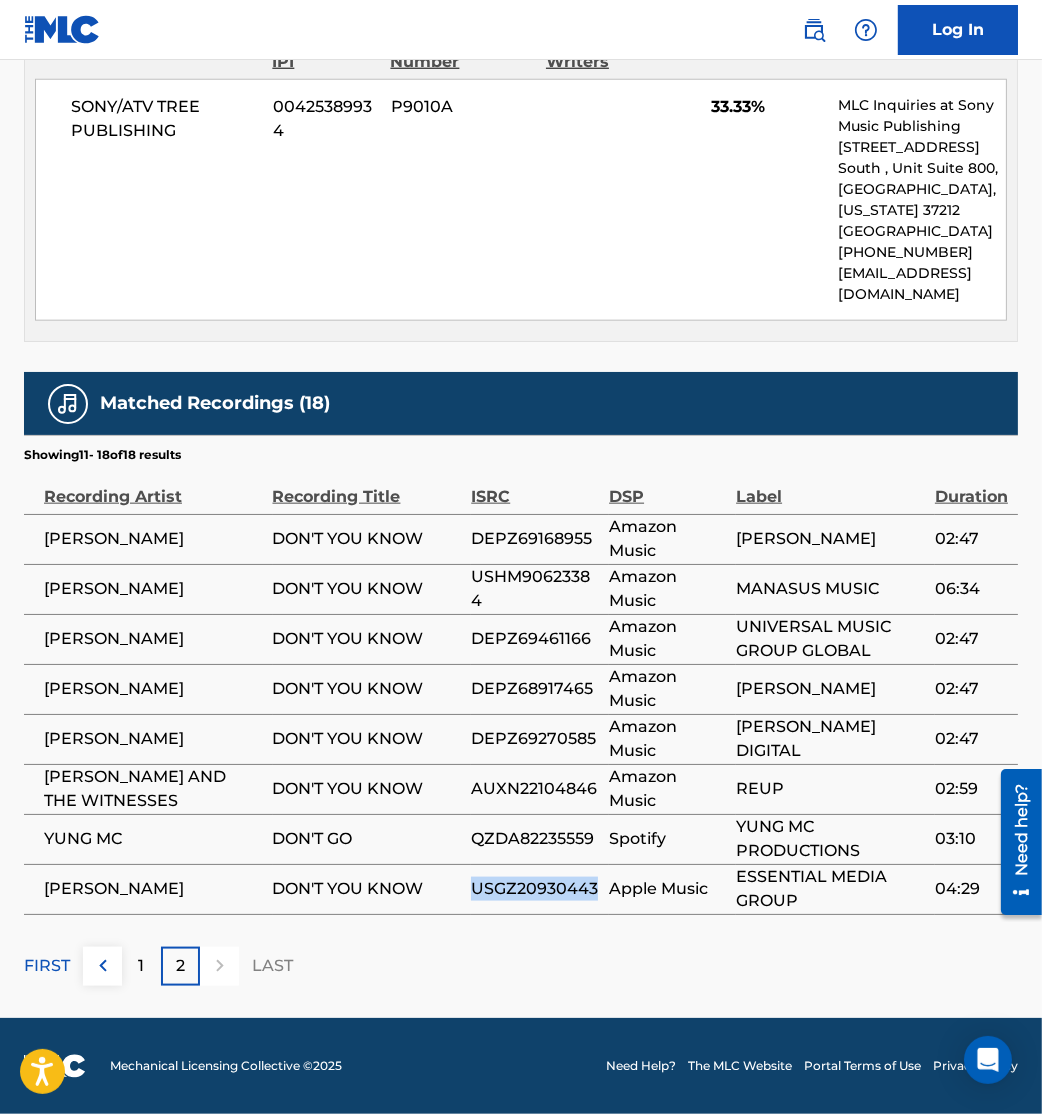 drag, startPoint x: 473, startPoint y: 902, endPoint x: 595, endPoint y: 898, distance: 122.06556 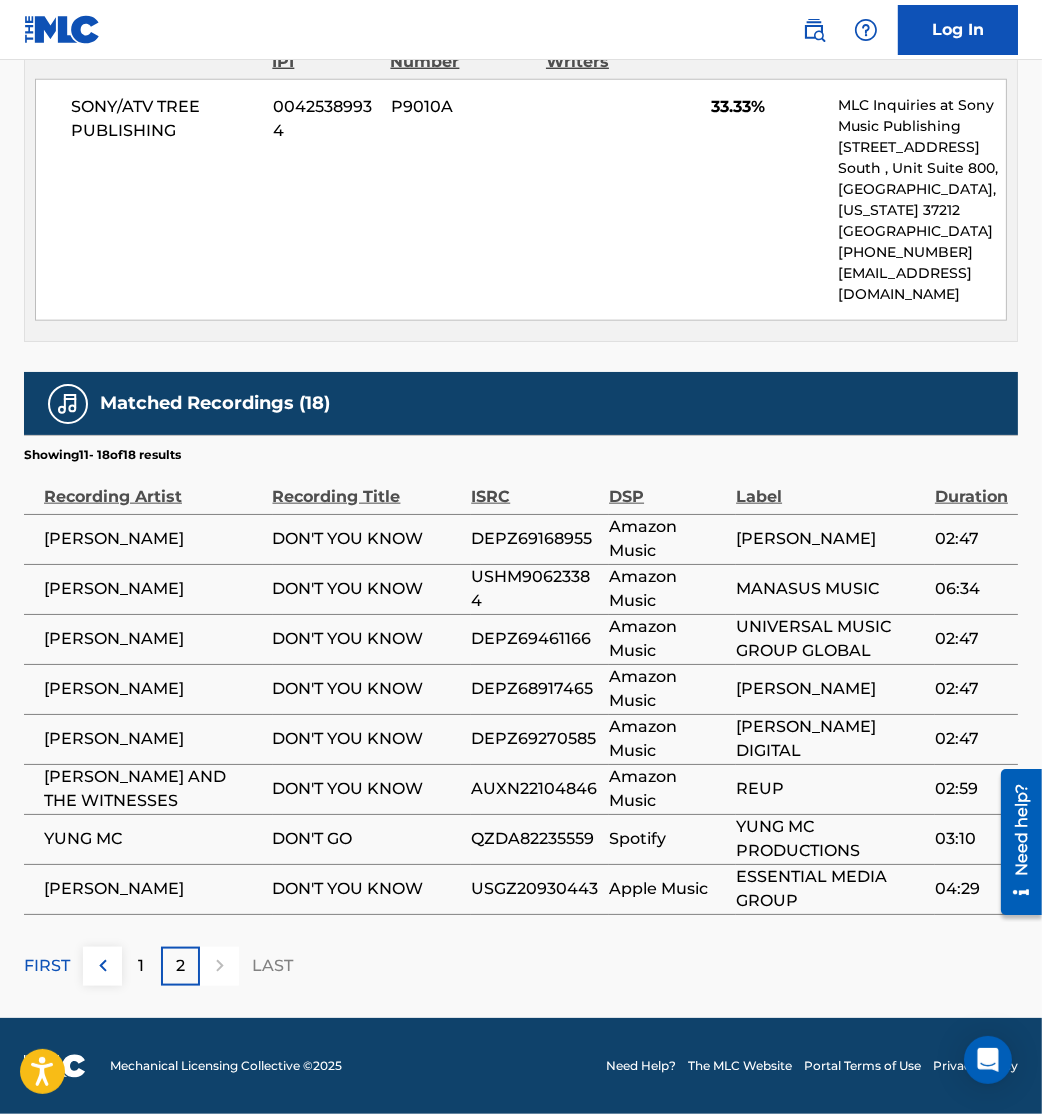 click on "[PERSON_NAME]" at bounding box center (148, 889) 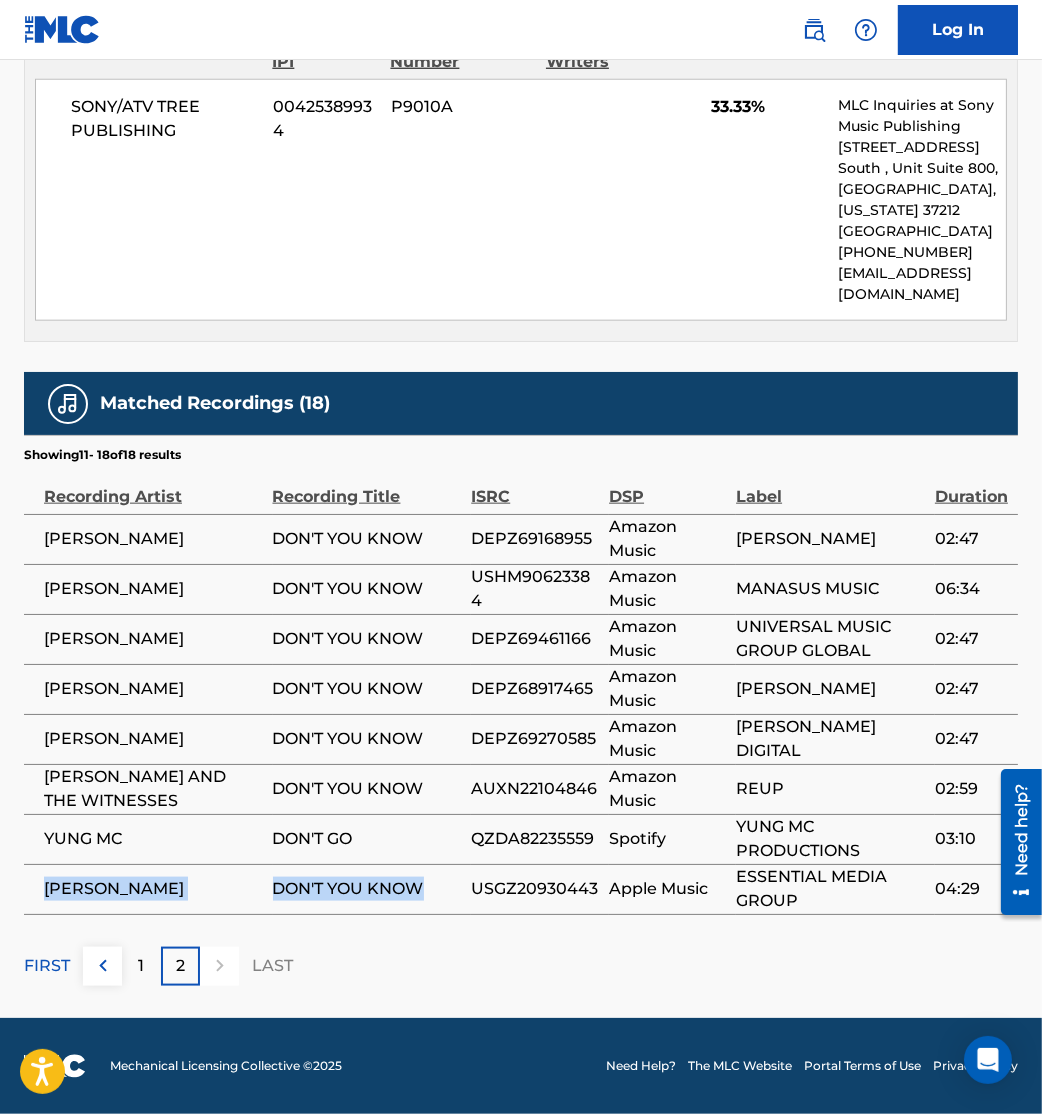 drag, startPoint x: 42, startPoint y: 886, endPoint x: 462, endPoint y: 902, distance: 420.30466 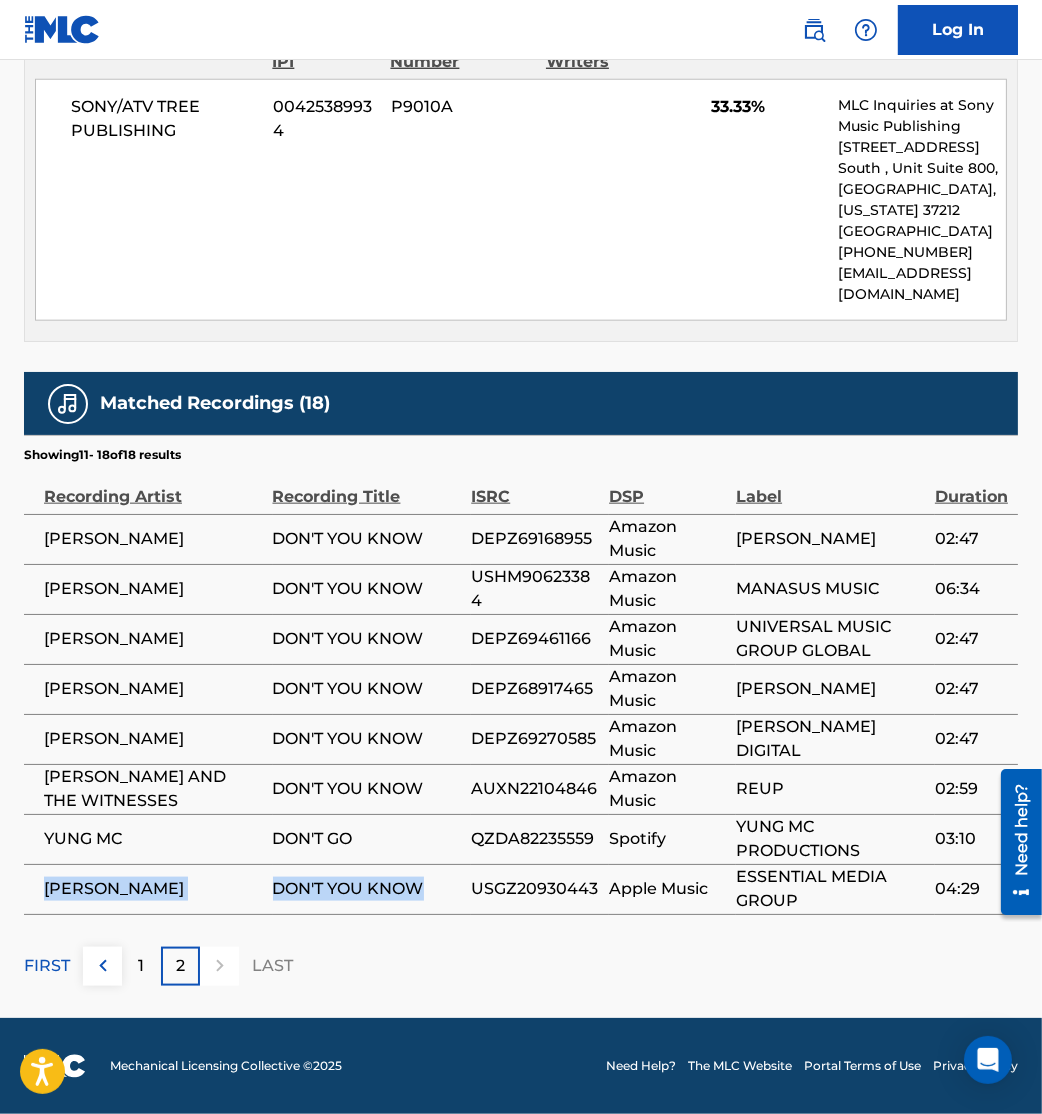 click on "[PERSON_NAME]" at bounding box center [153, 889] 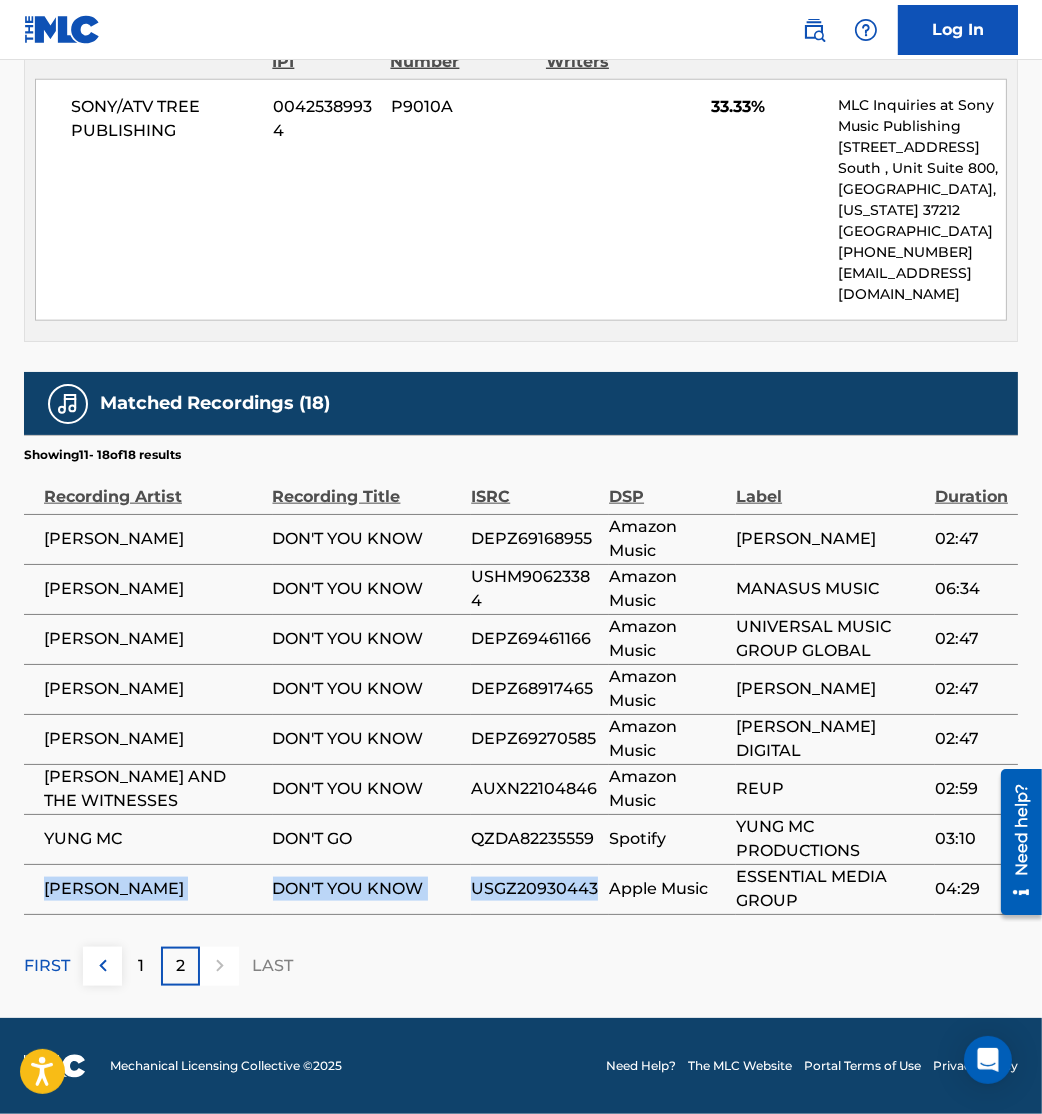drag, startPoint x: 46, startPoint y: 884, endPoint x: 594, endPoint y: 900, distance: 548.2335 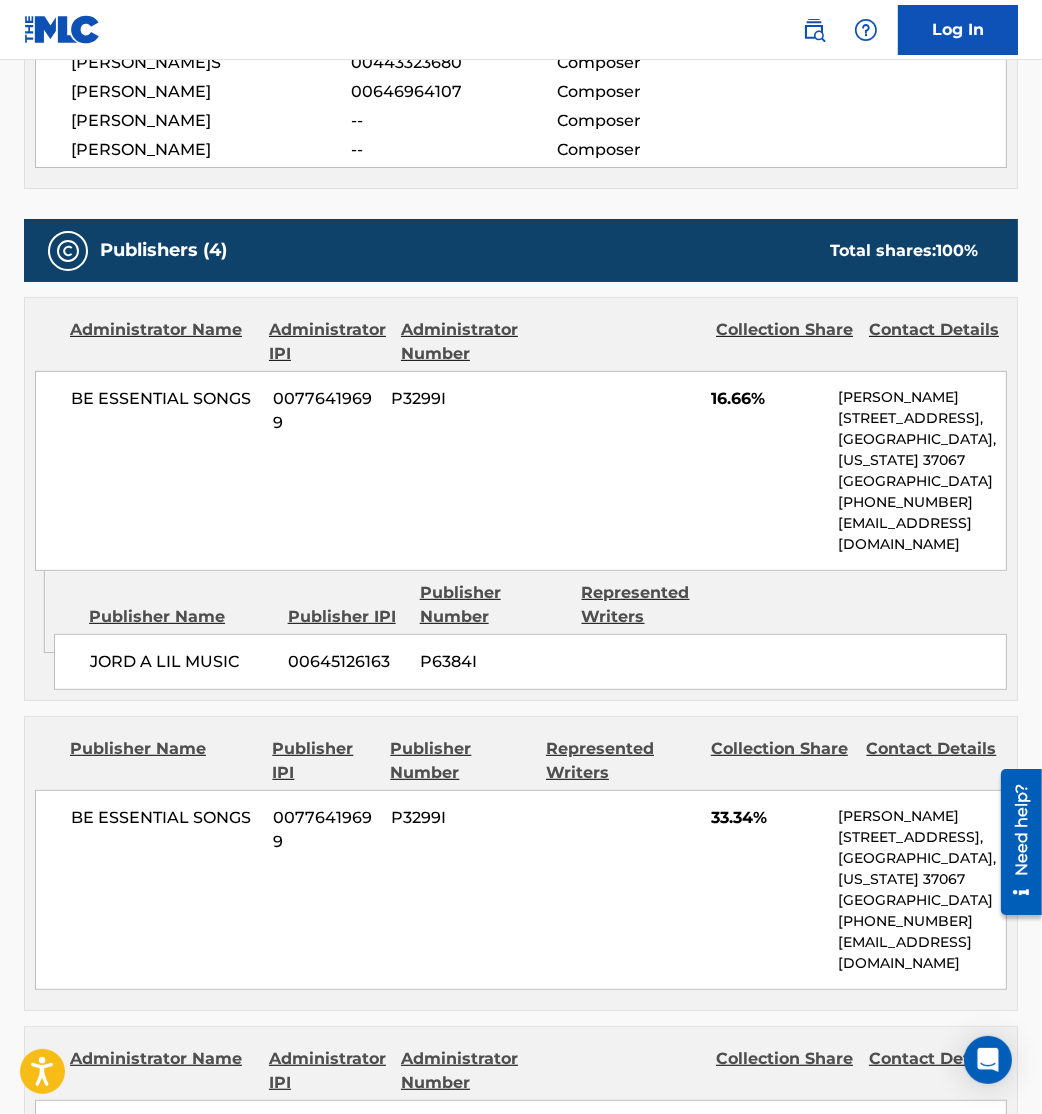 scroll, scrollTop: 24, scrollLeft: 0, axis: vertical 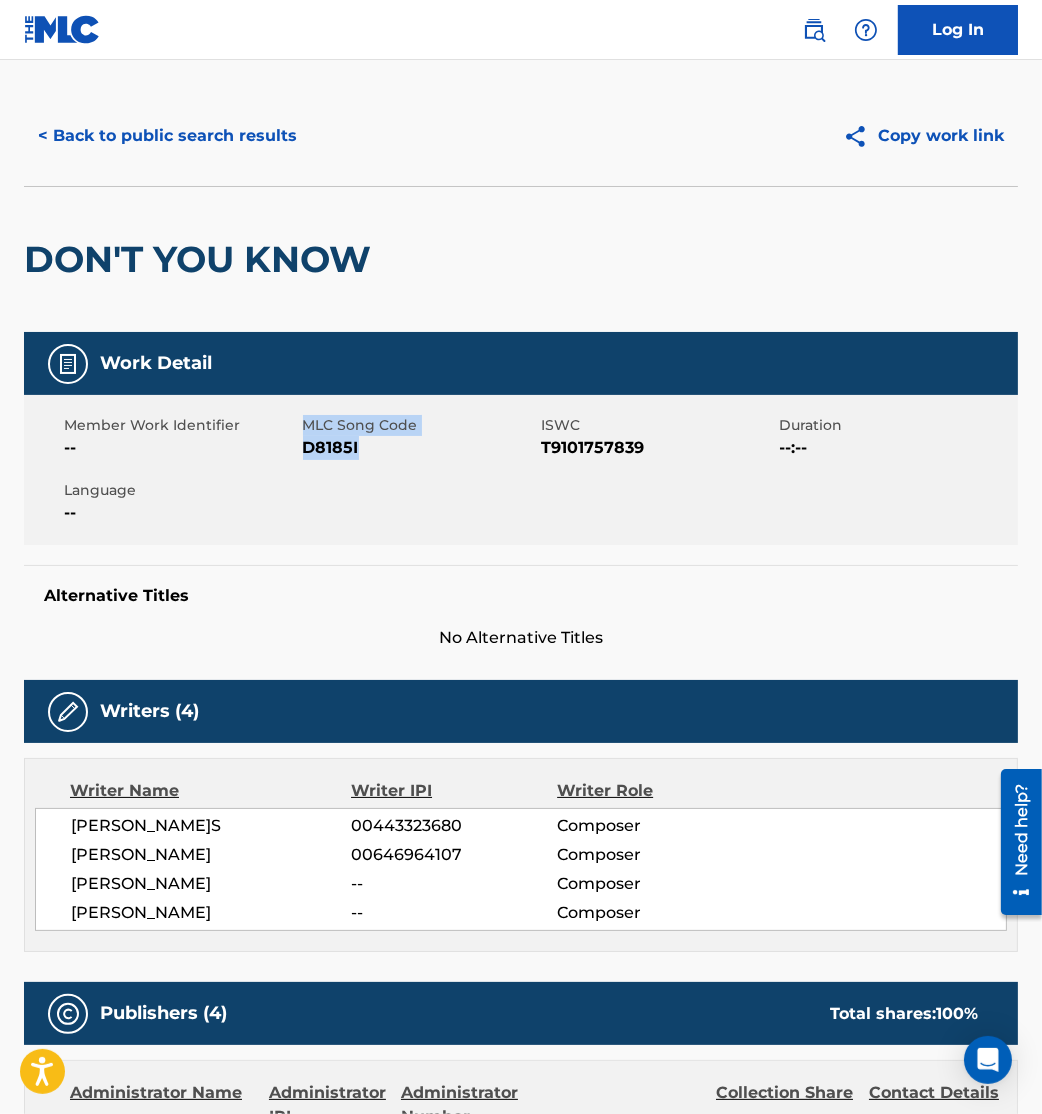 drag, startPoint x: 300, startPoint y: 445, endPoint x: 446, endPoint y: 457, distance: 146.49232 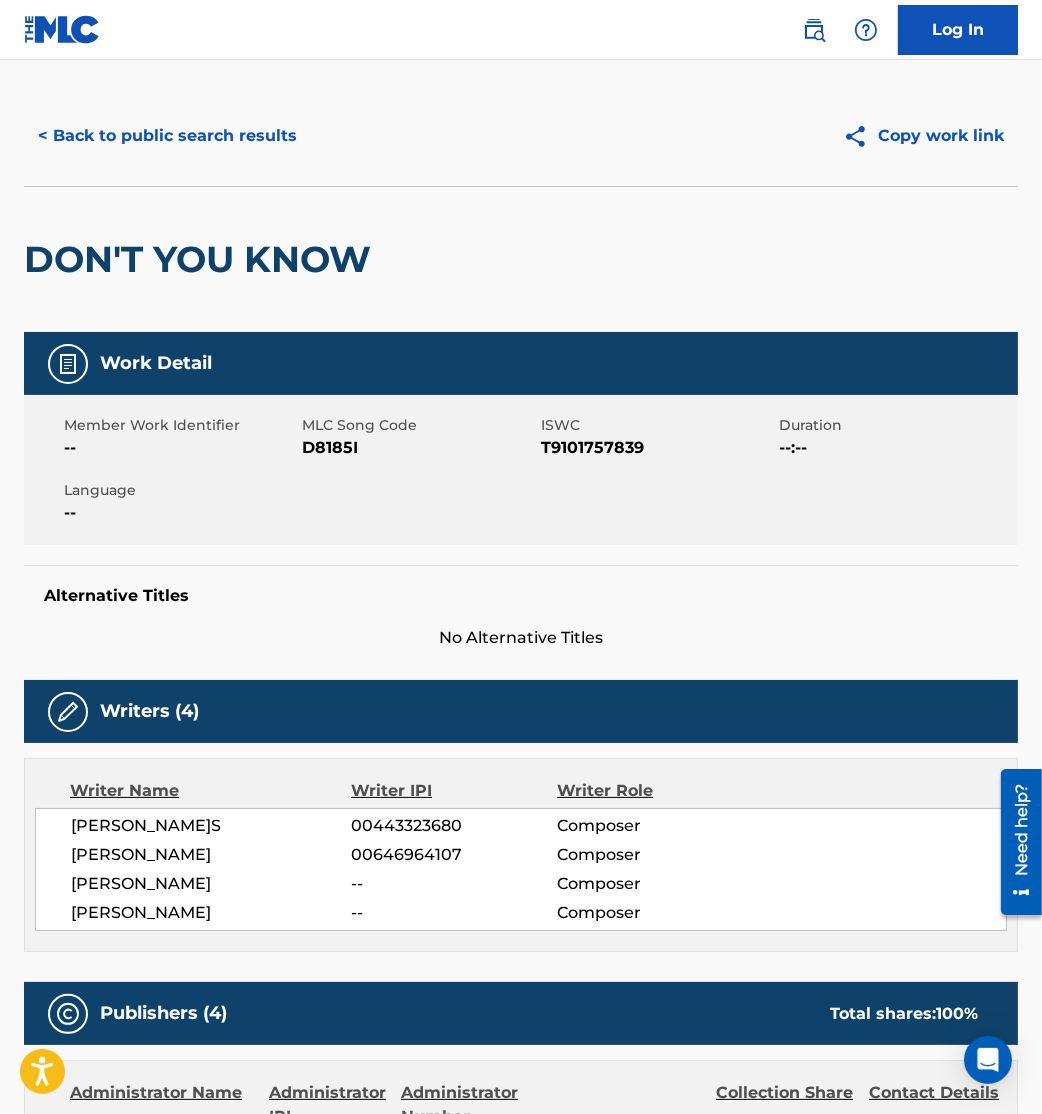 click at bounding box center [68, 364] 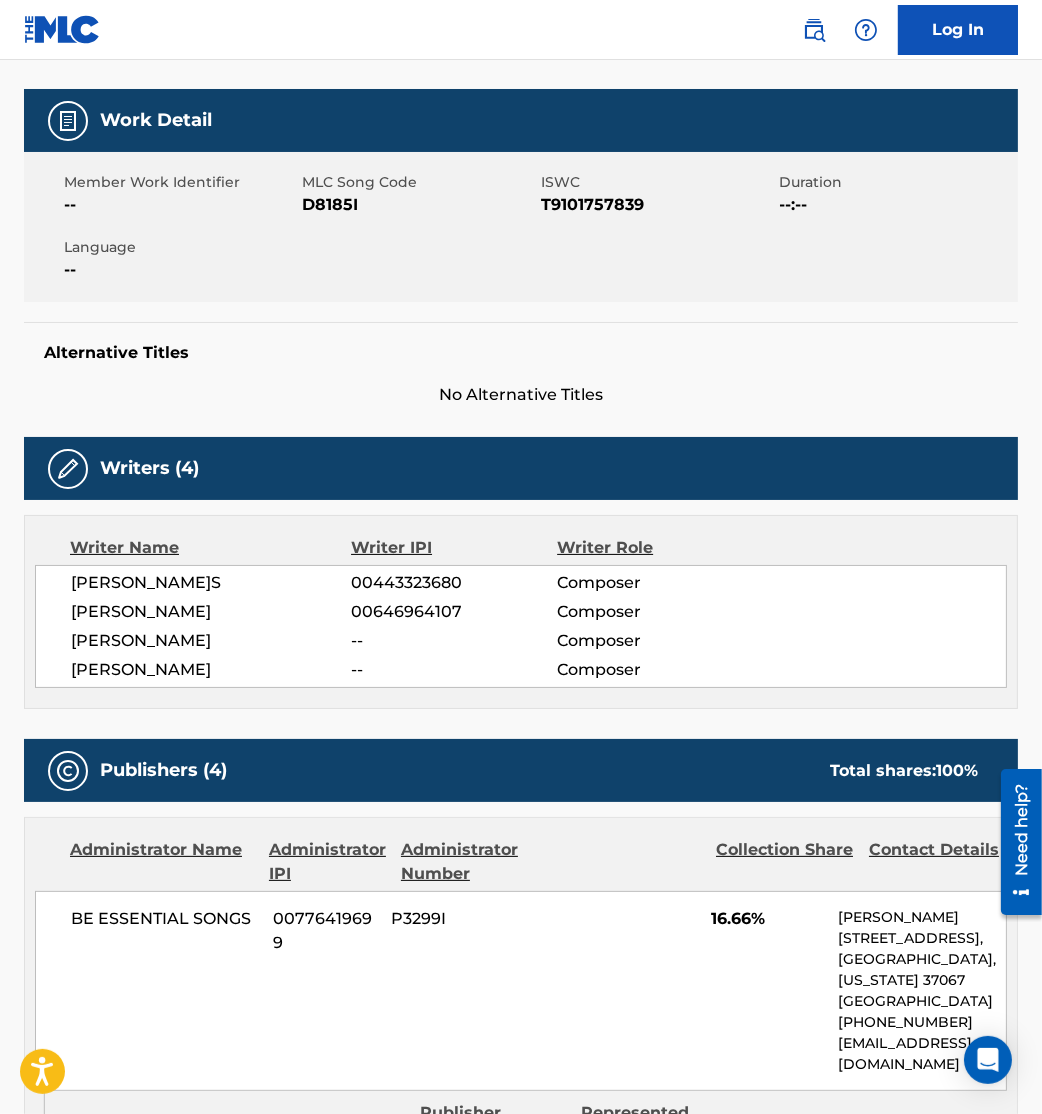 scroll, scrollTop: 120, scrollLeft: 0, axis: vertical 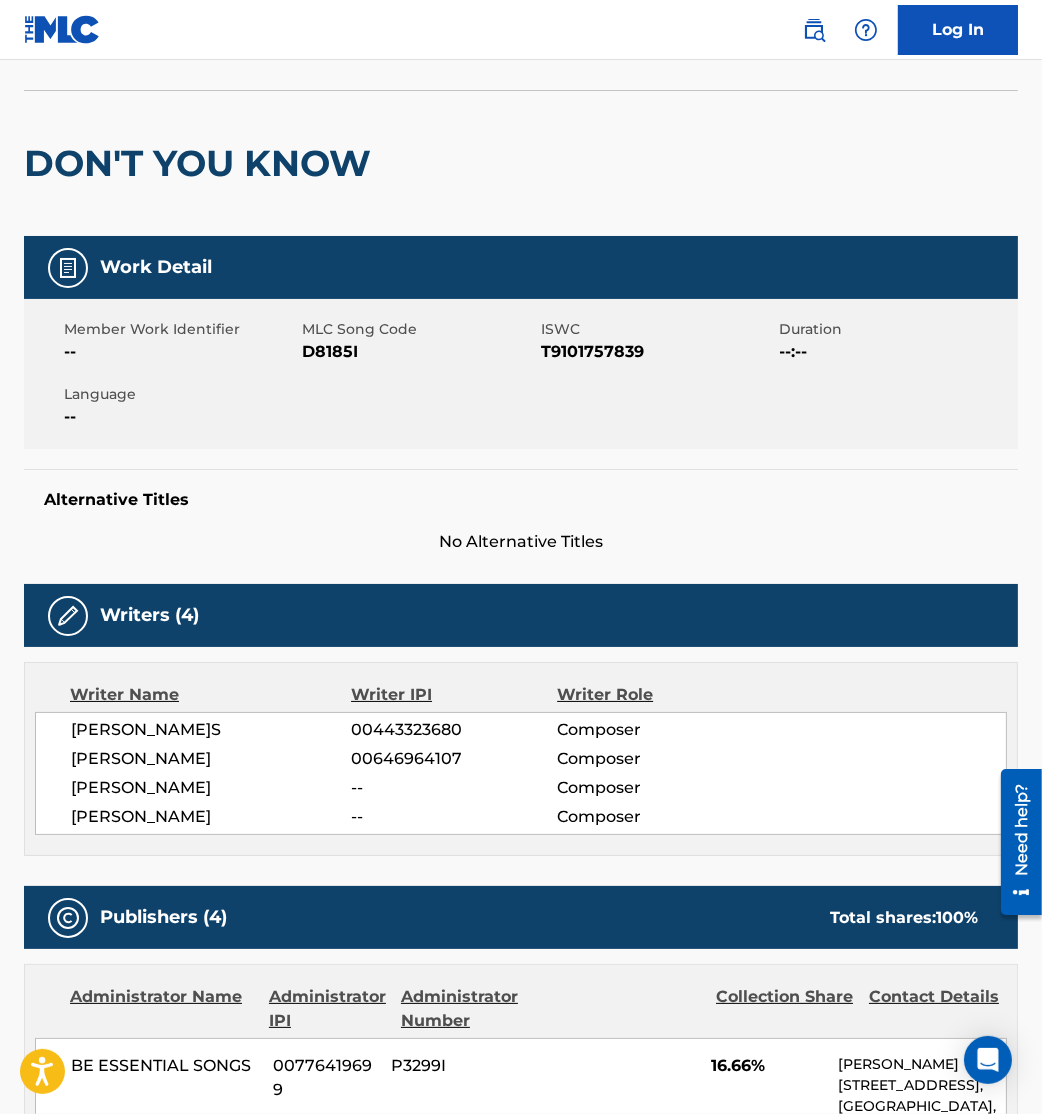 click on "D8185I" at bounding box center (420, 352) 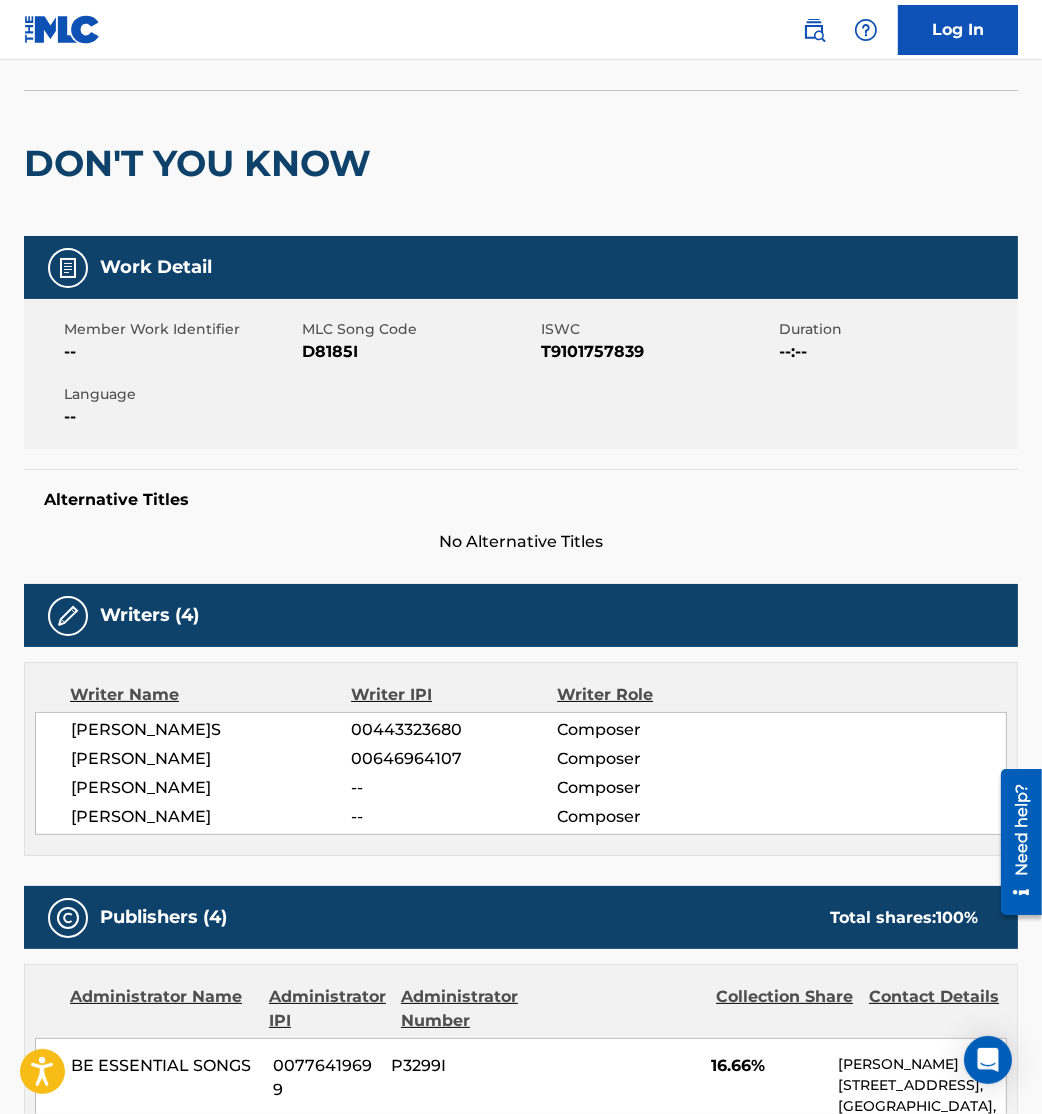 click on "D8185I" at bounding box center (420, 352) 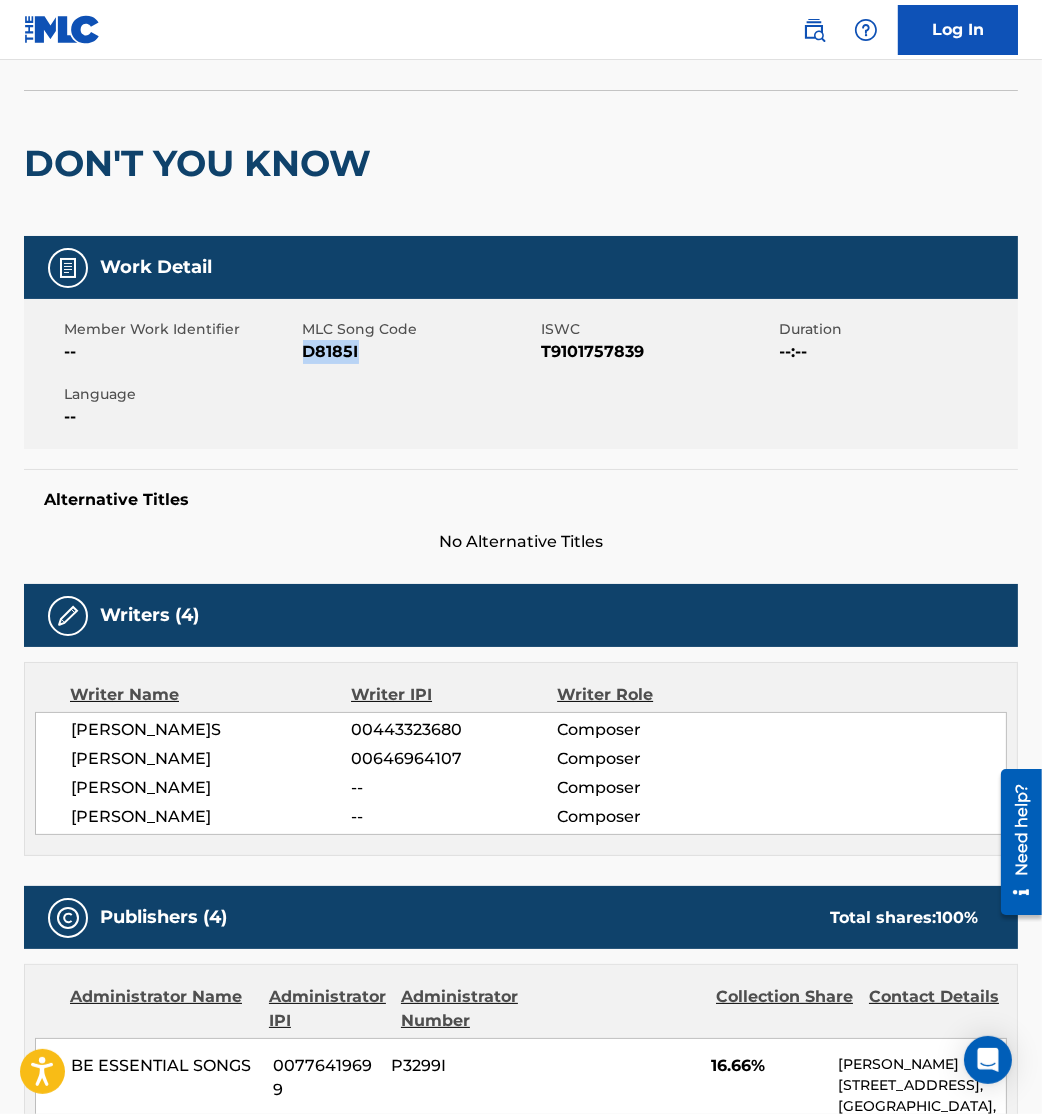 drag, startPoint x: 308, startPoint y: 345, endPoint x: 493, endPoint y: 358, distance: 185.45619 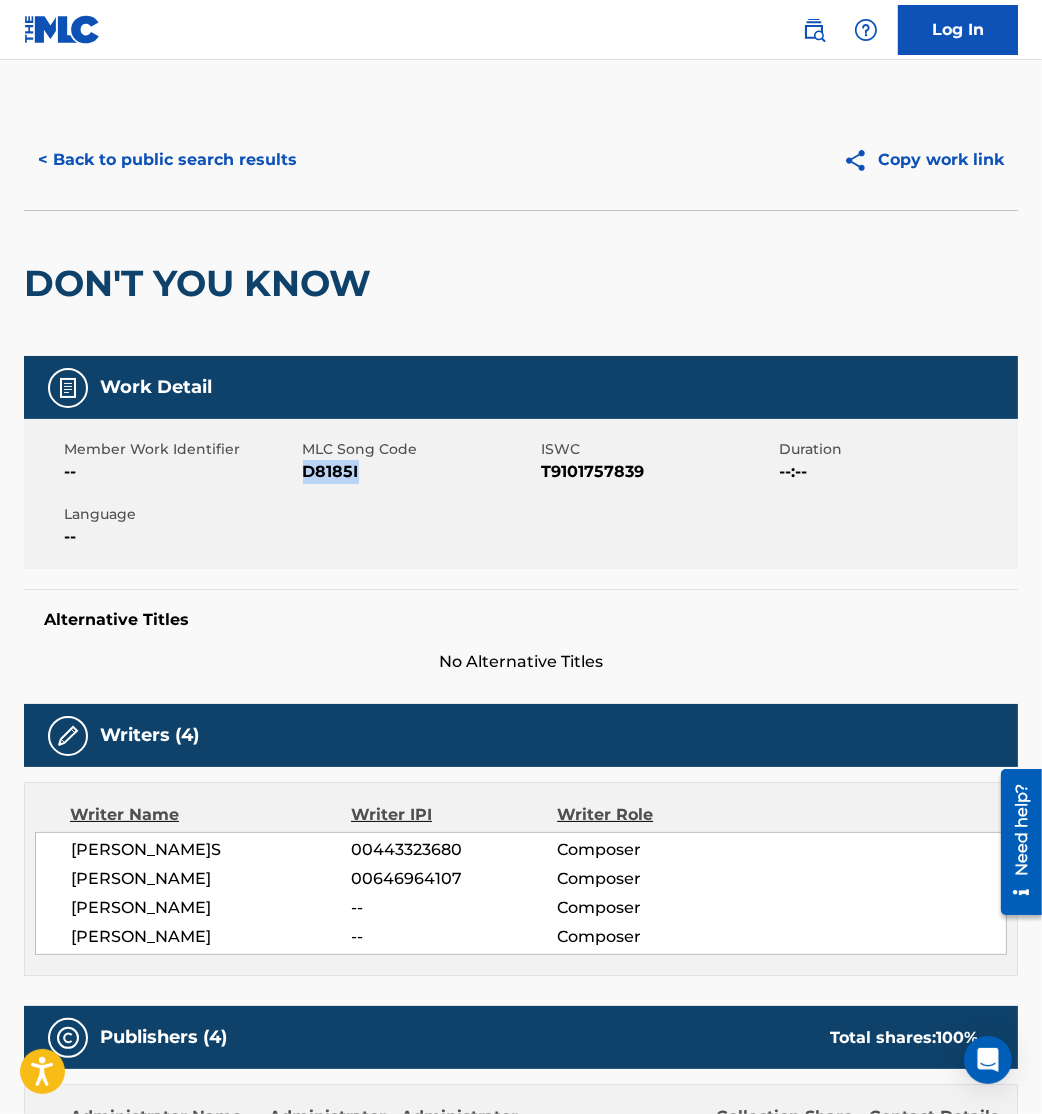 click on "< Back to public search results" at bounding box center (167, 160) 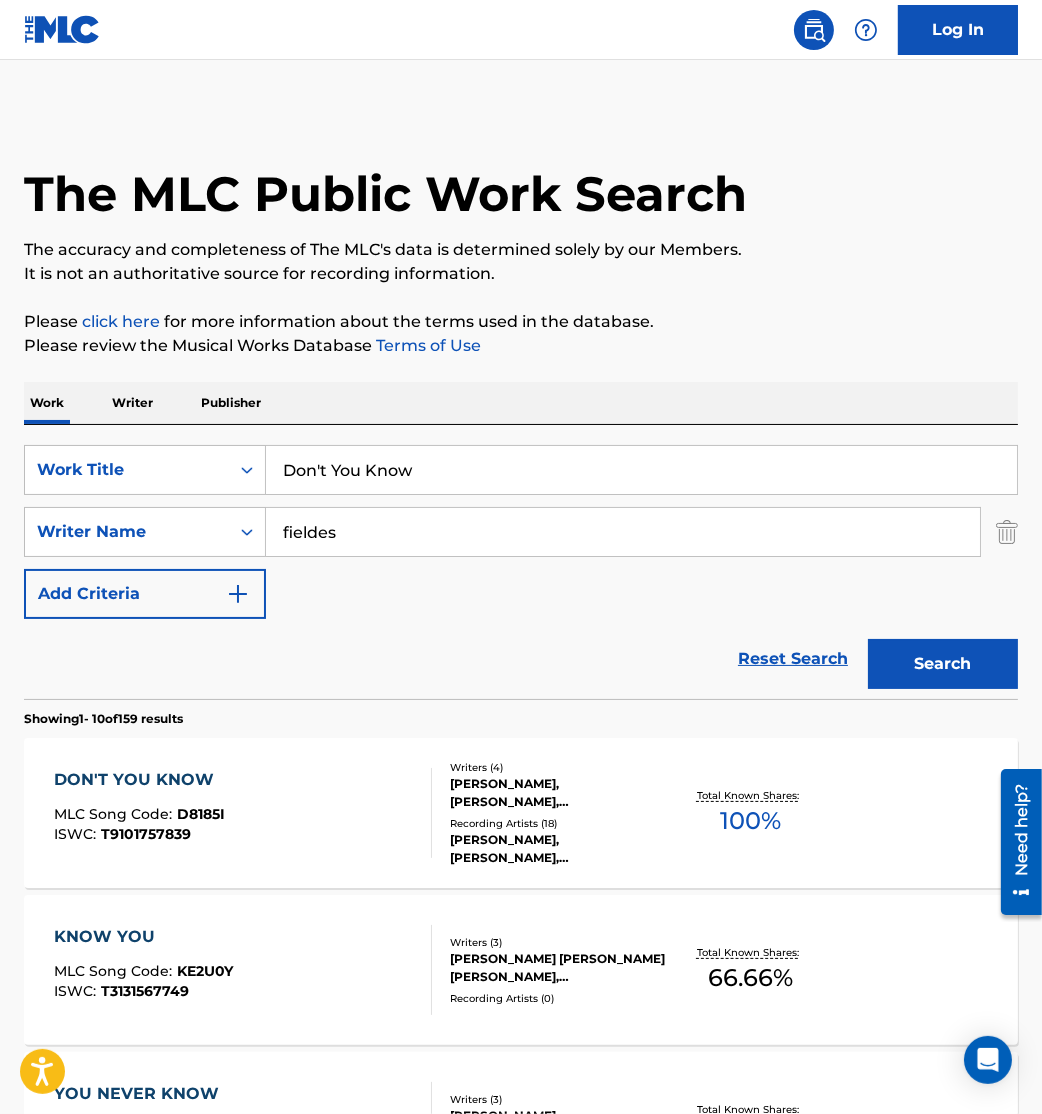 scroll, scrollTop: 298, scrollLeft: 0, axis: vertical 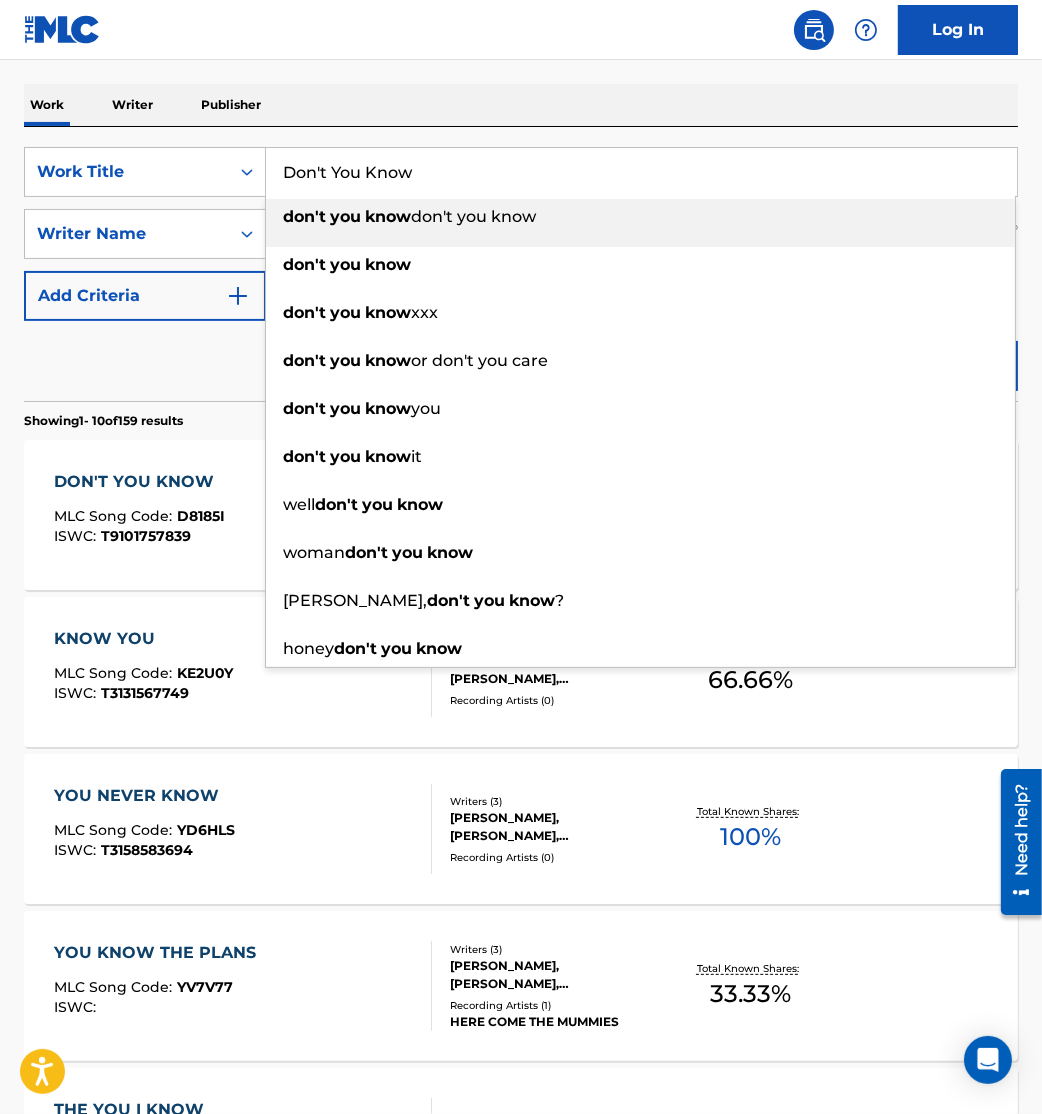 drag, startPoint x: -5, startPoint y: 192, endPoint x: 0, endPoint y: 172, distance: 20.615528 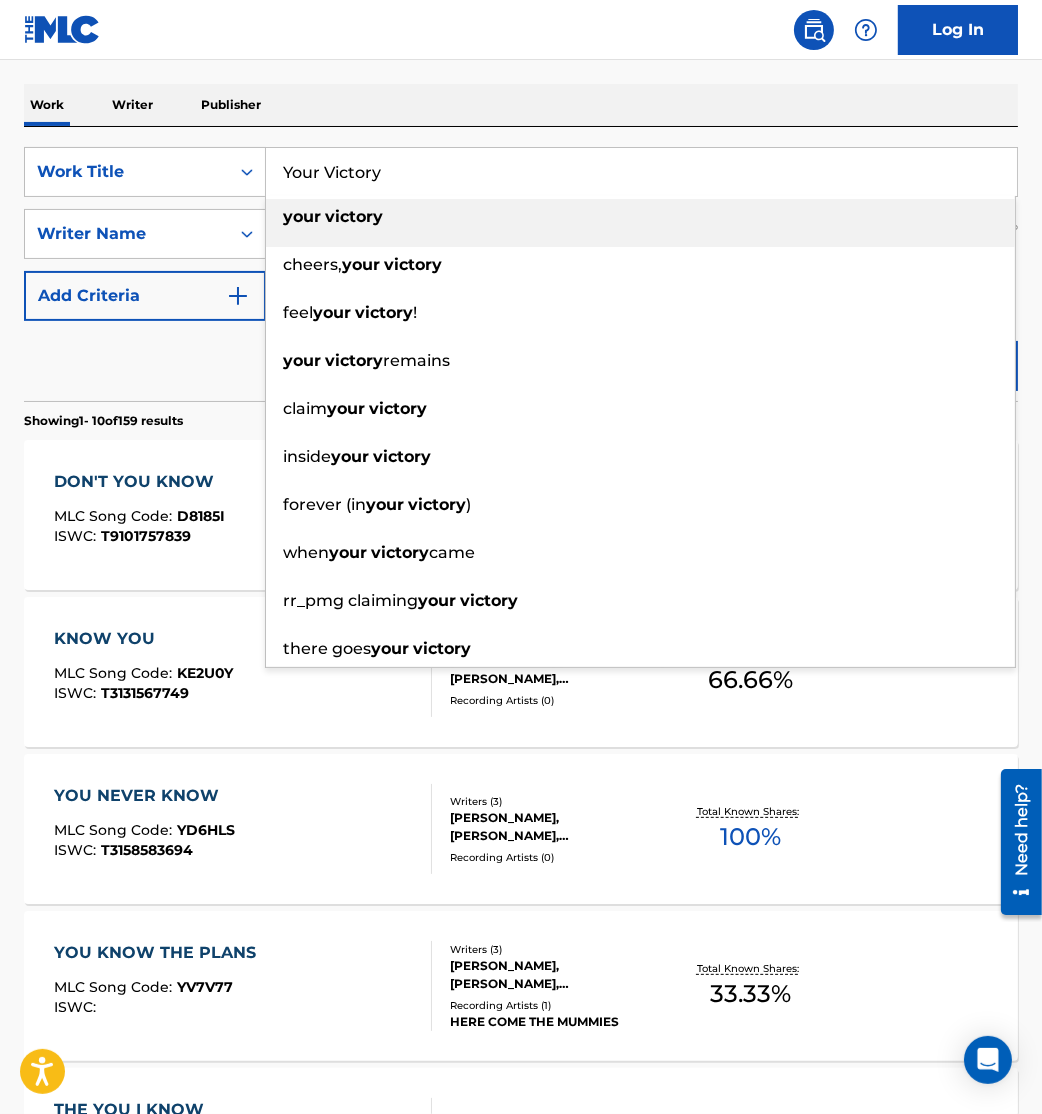 type on "Your Victory" 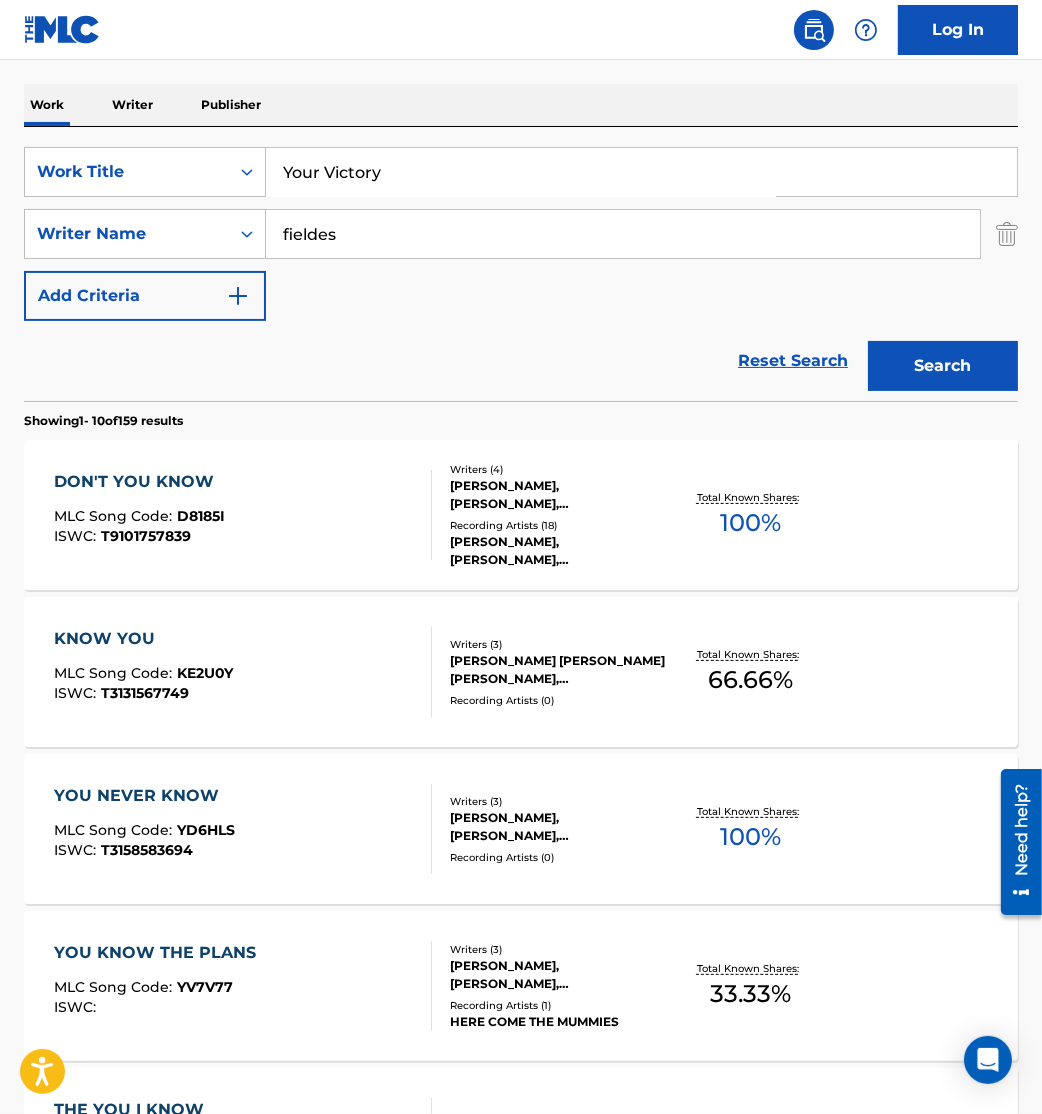 click on "Showing  1  -   10  of  159   results" at bounding box center [521, 415] 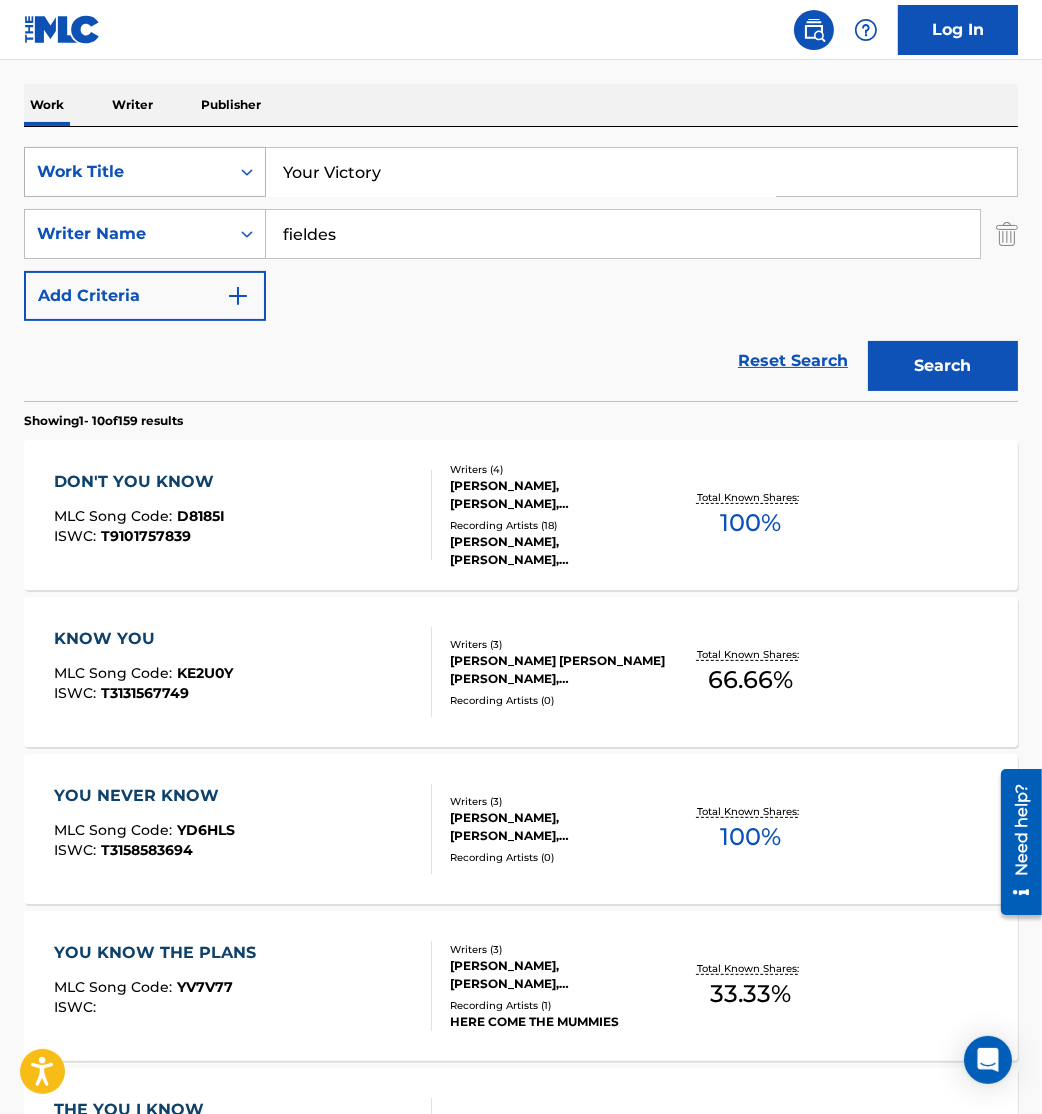 drag, startPoint x: 460, startPoint y: 219, endPoint x: 24, endPoint y: 183, distance: 437.4837 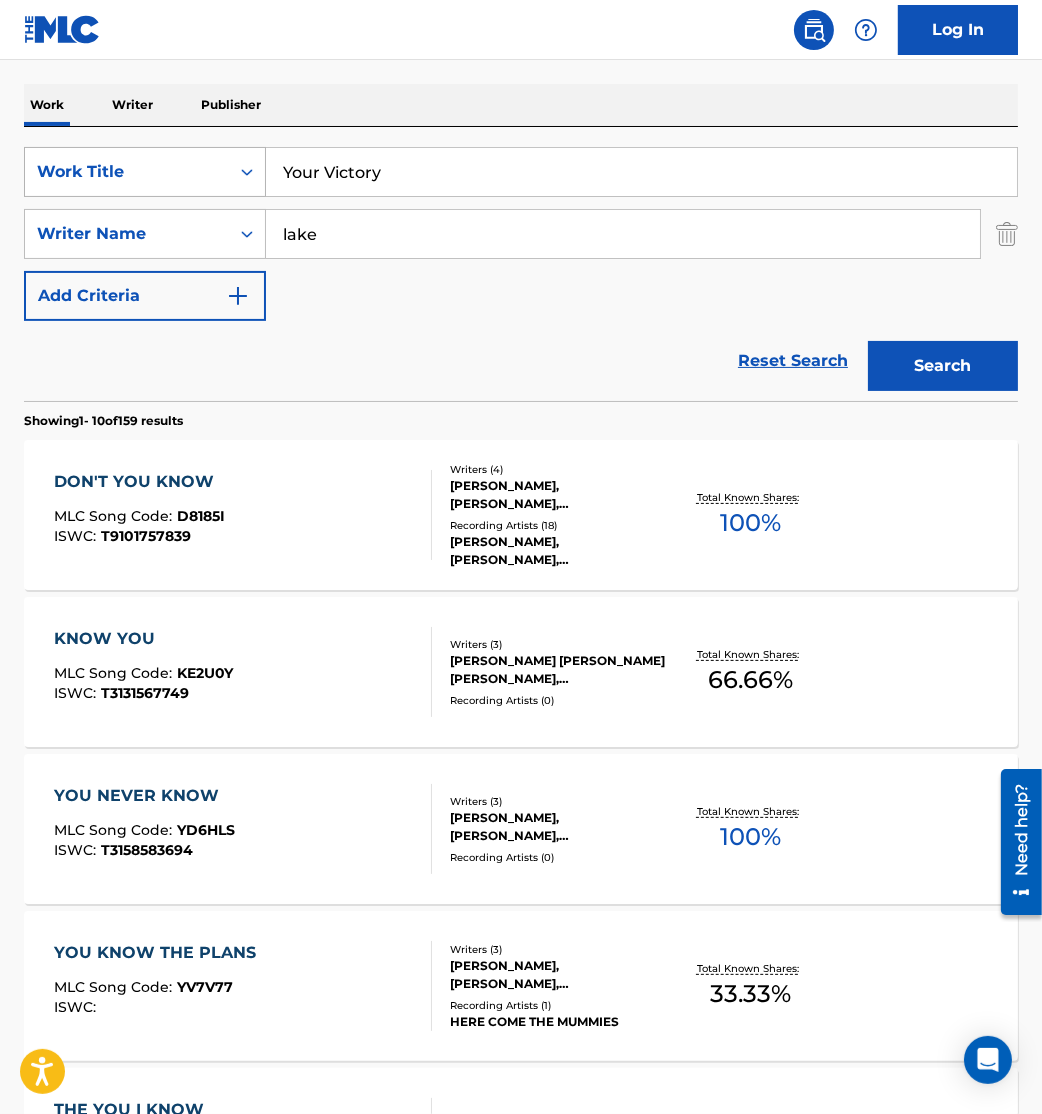 type on "lake" 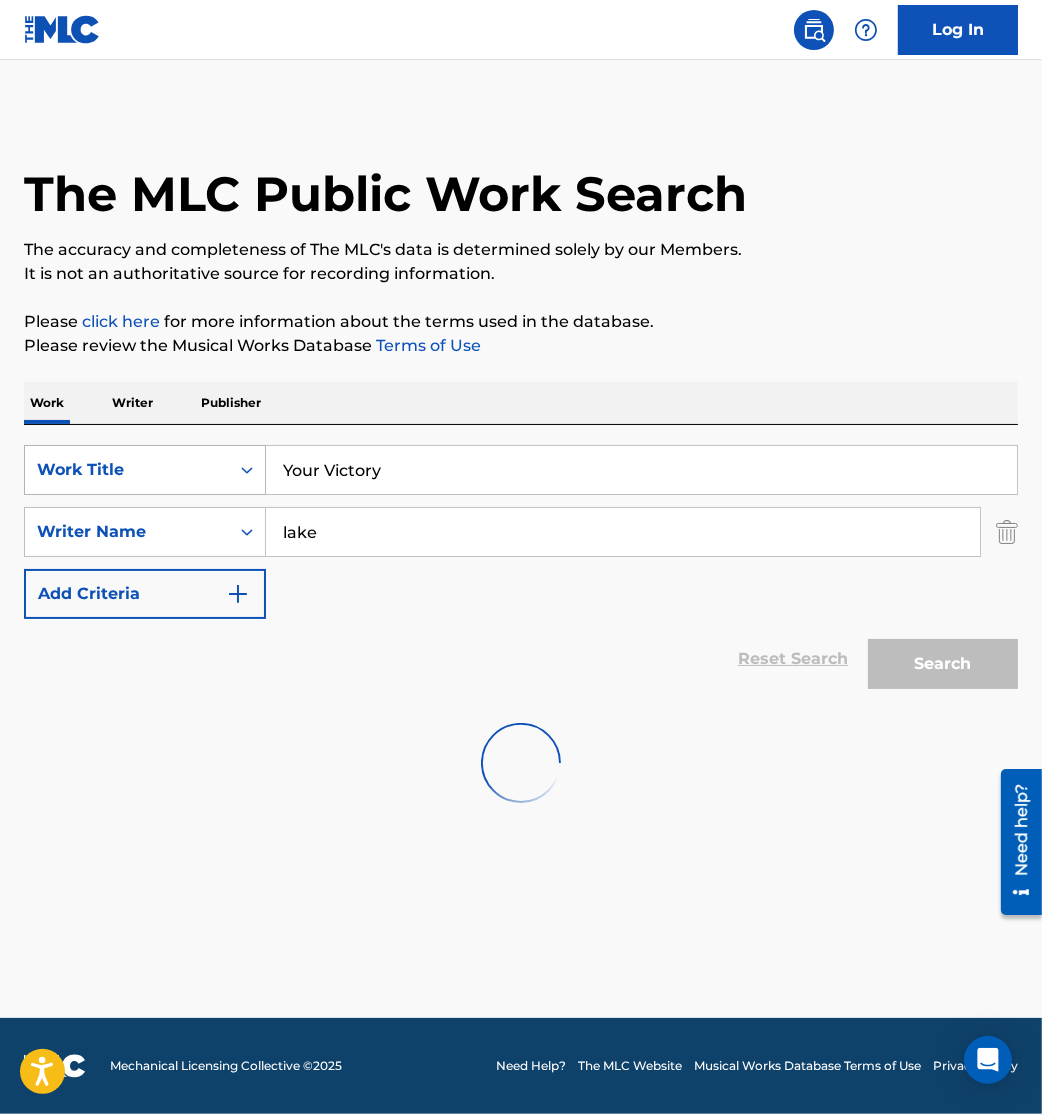 scroll, scrollTop: 0, scrollLeft: 0, axis: both 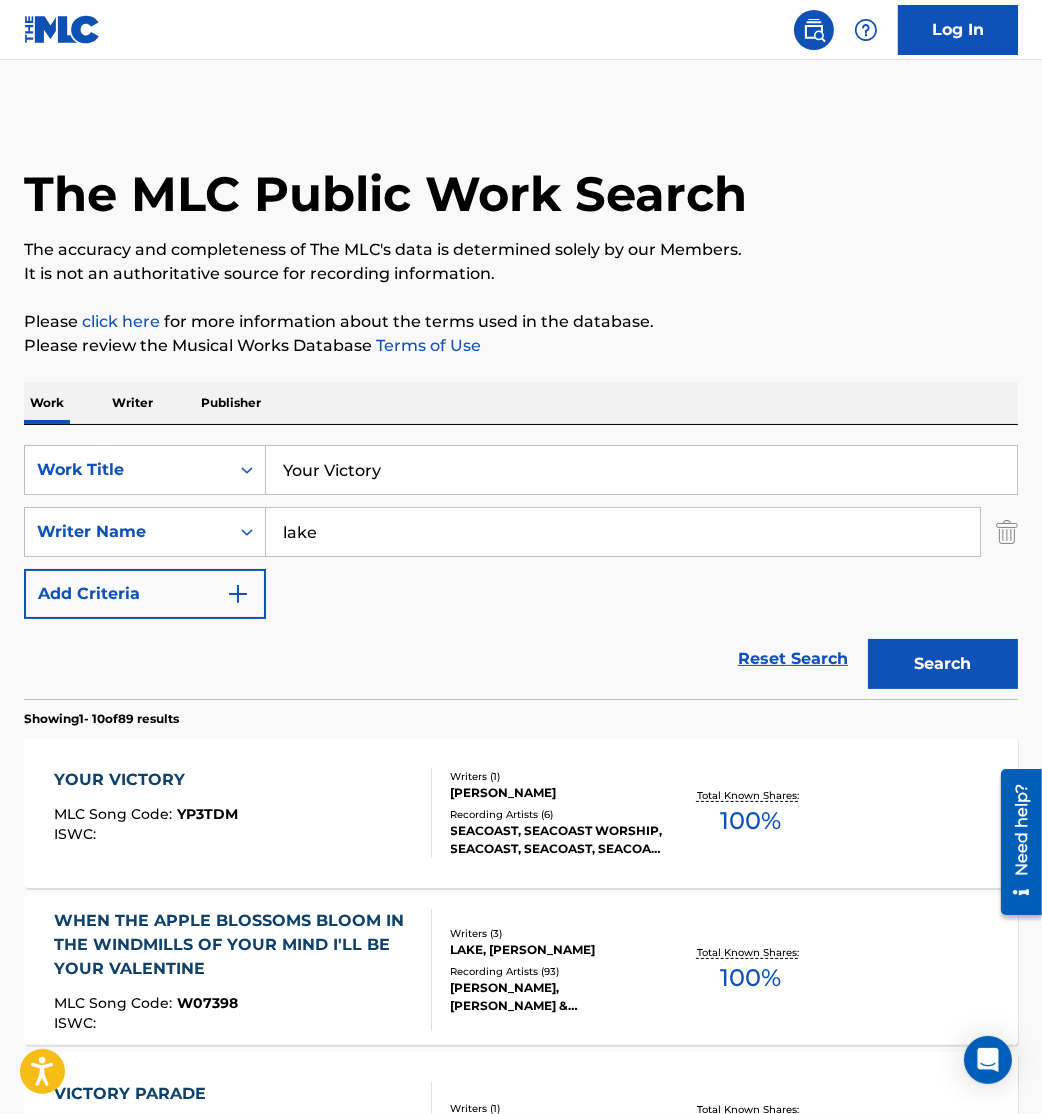 click on "ISWC :" at bounding box center (146, 834) 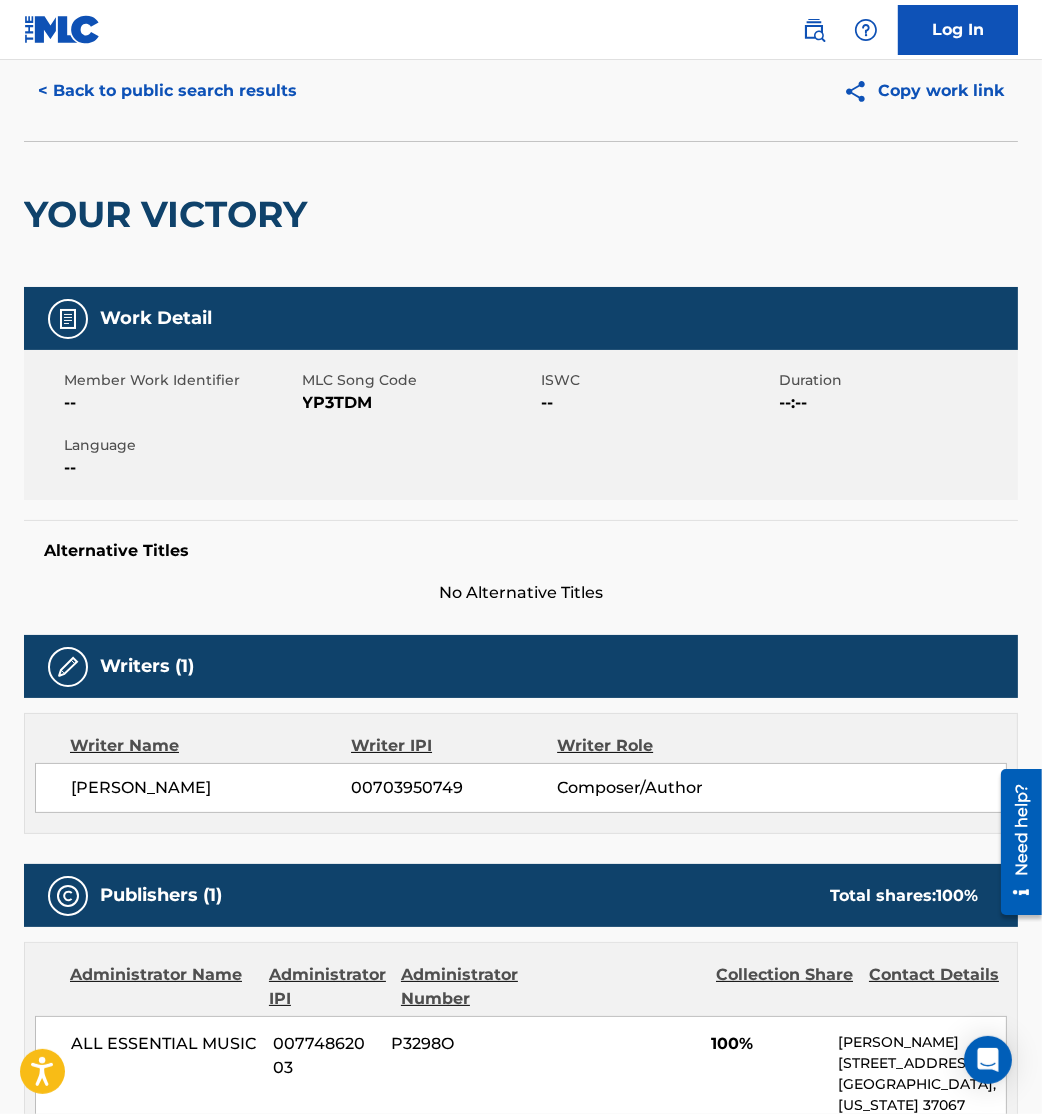 scroll, scrollTop: 72, scrollLeft: 0, axis: vertical 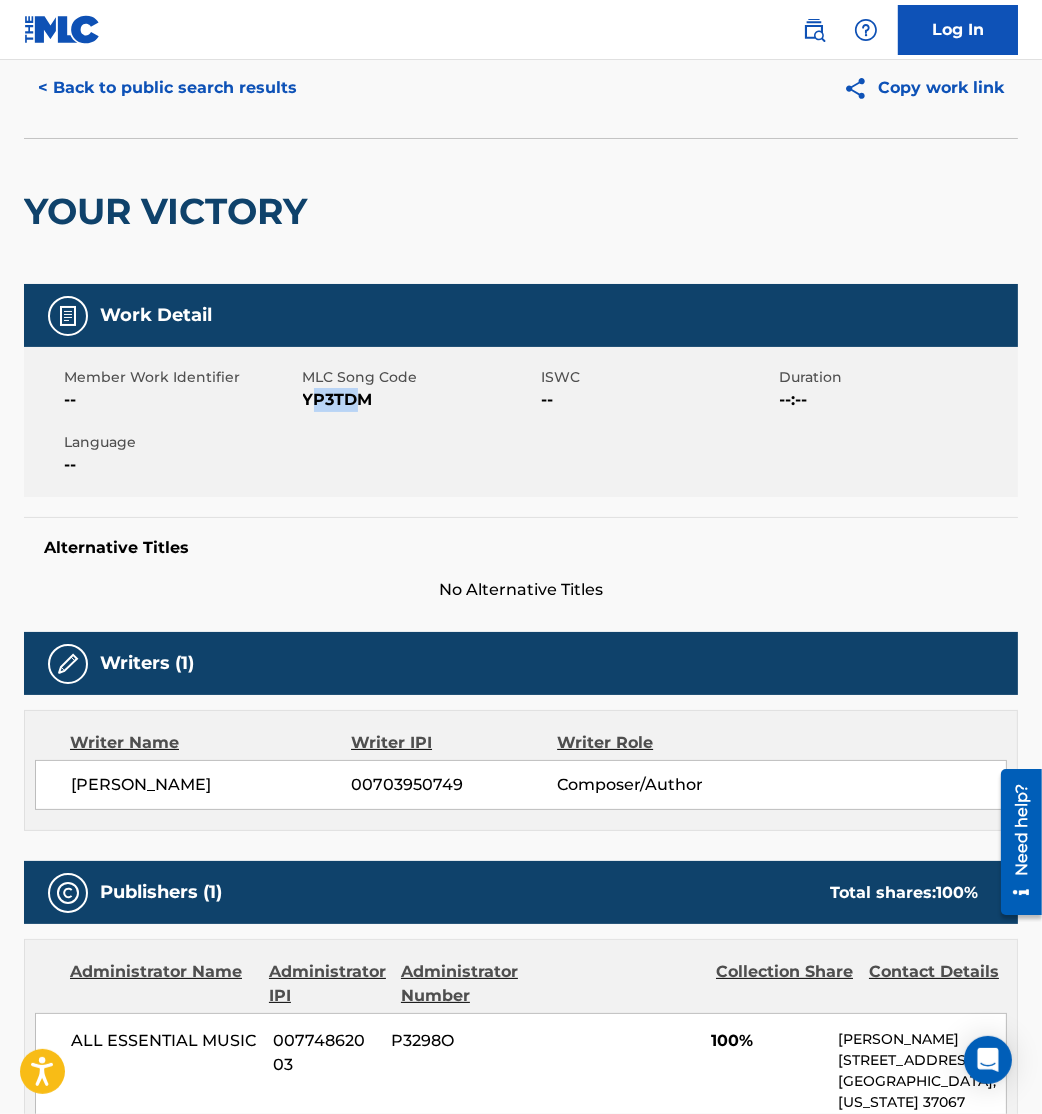 drag, startPoint x: 313, startPoint y: 401, endPoint x: 352, endPoint y: 401, distance: 39 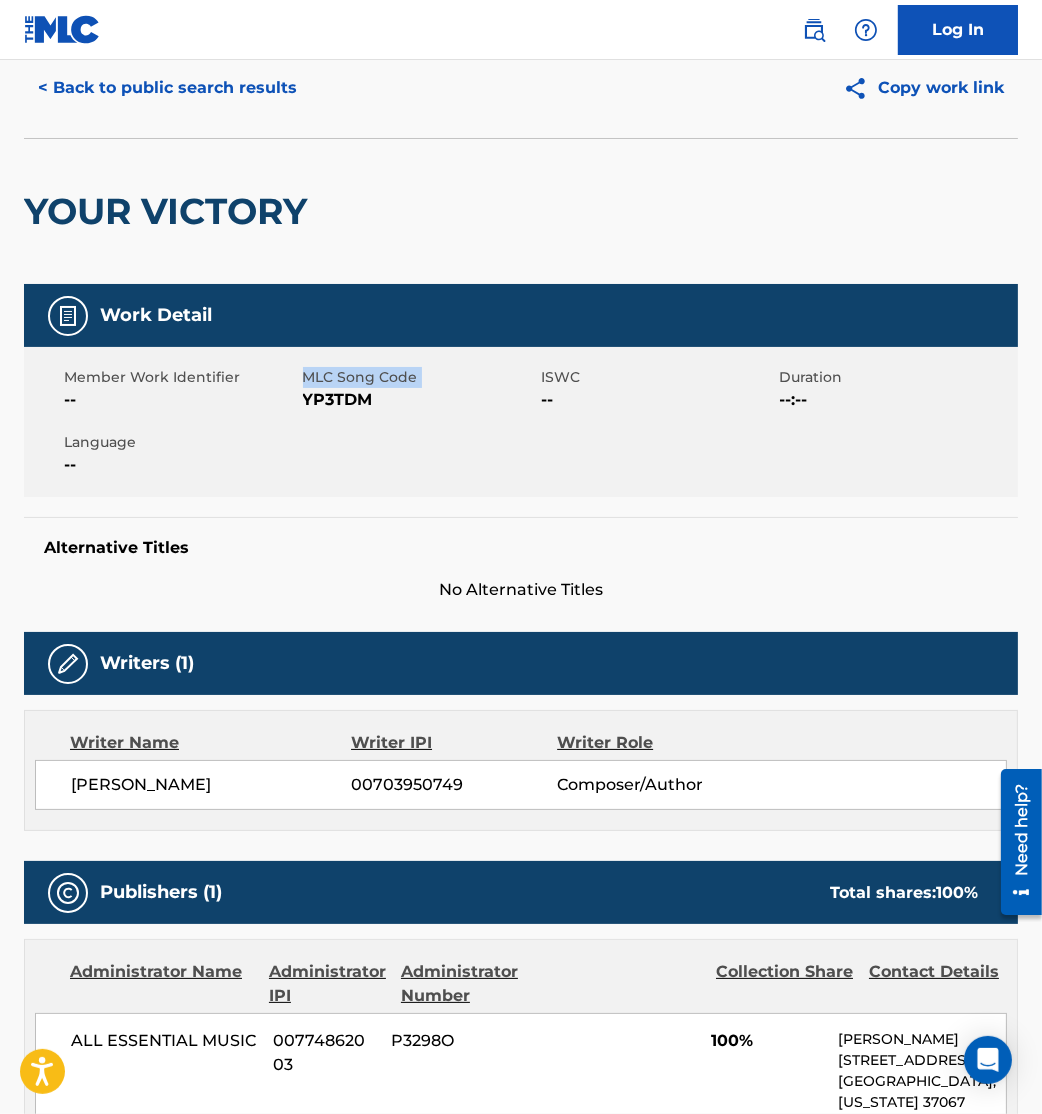 drag, startPoint x: 352, startPoint y: 401, endPoint x: 301, endPoint y: 396, distance: 51.24451 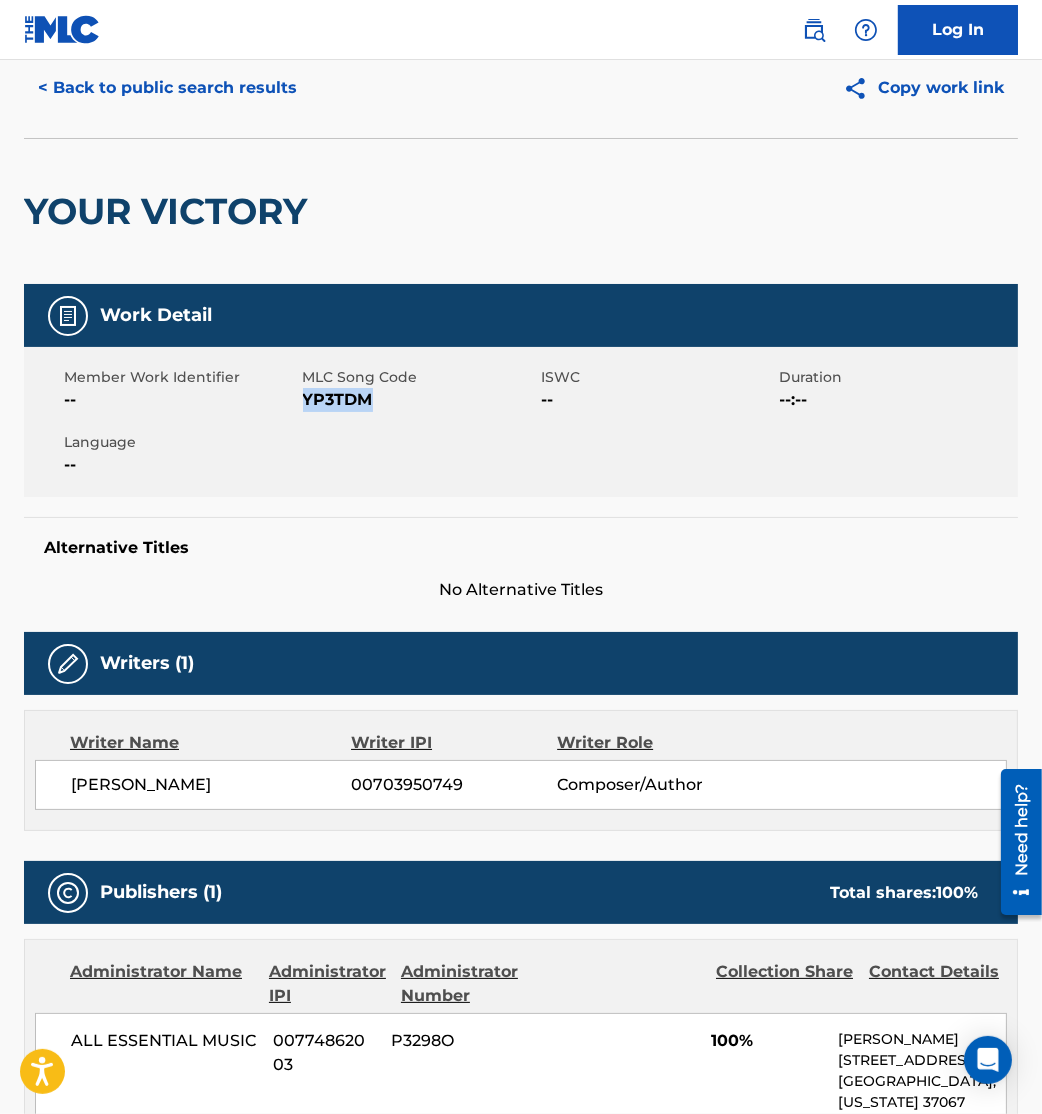 drag, startPoint x: 305, startPoint y: 398, endPoint x: 477, endPoint y: 411, distance: 172.49059 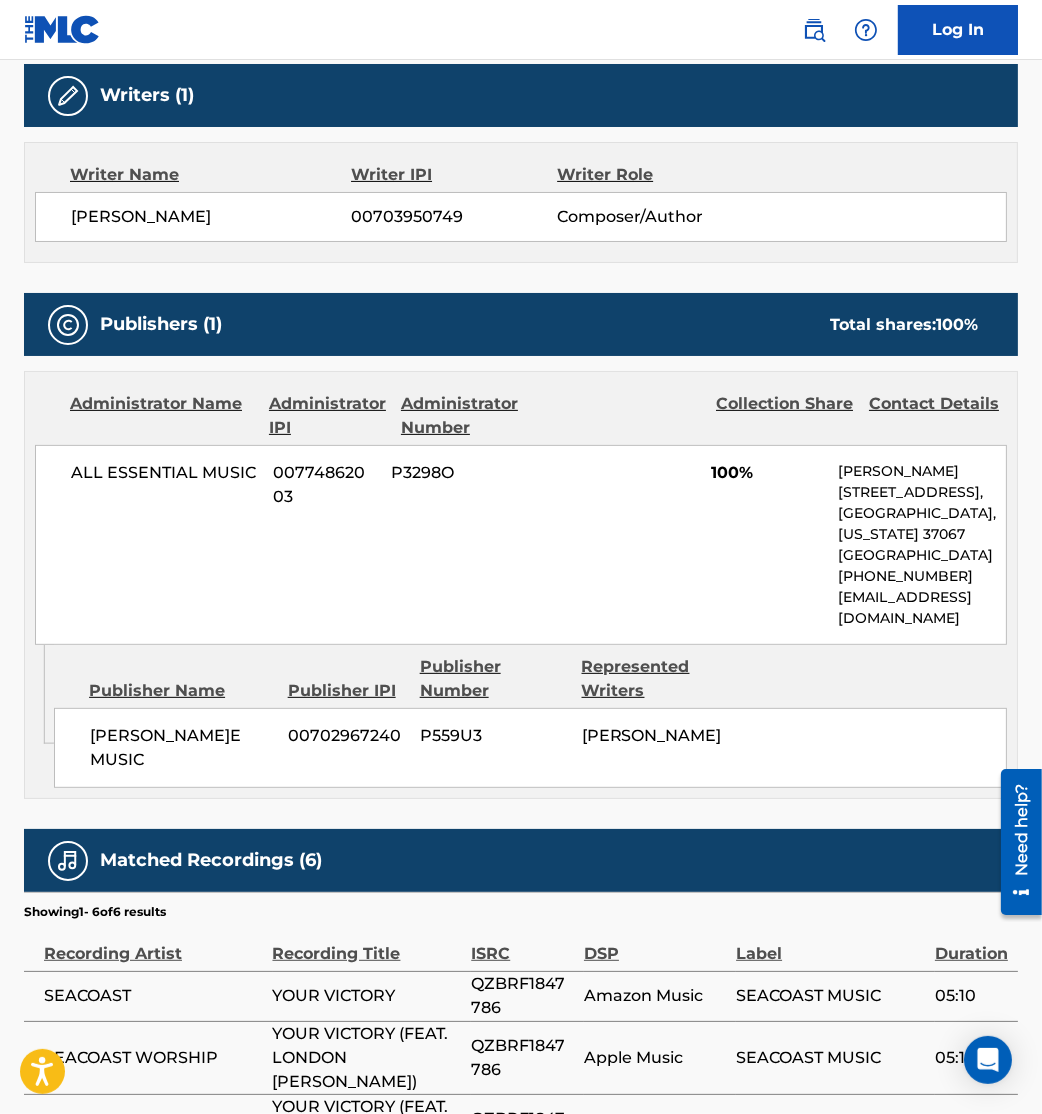 scroll, scrollTop: 945, scrollLeft: 0, axis: vertical 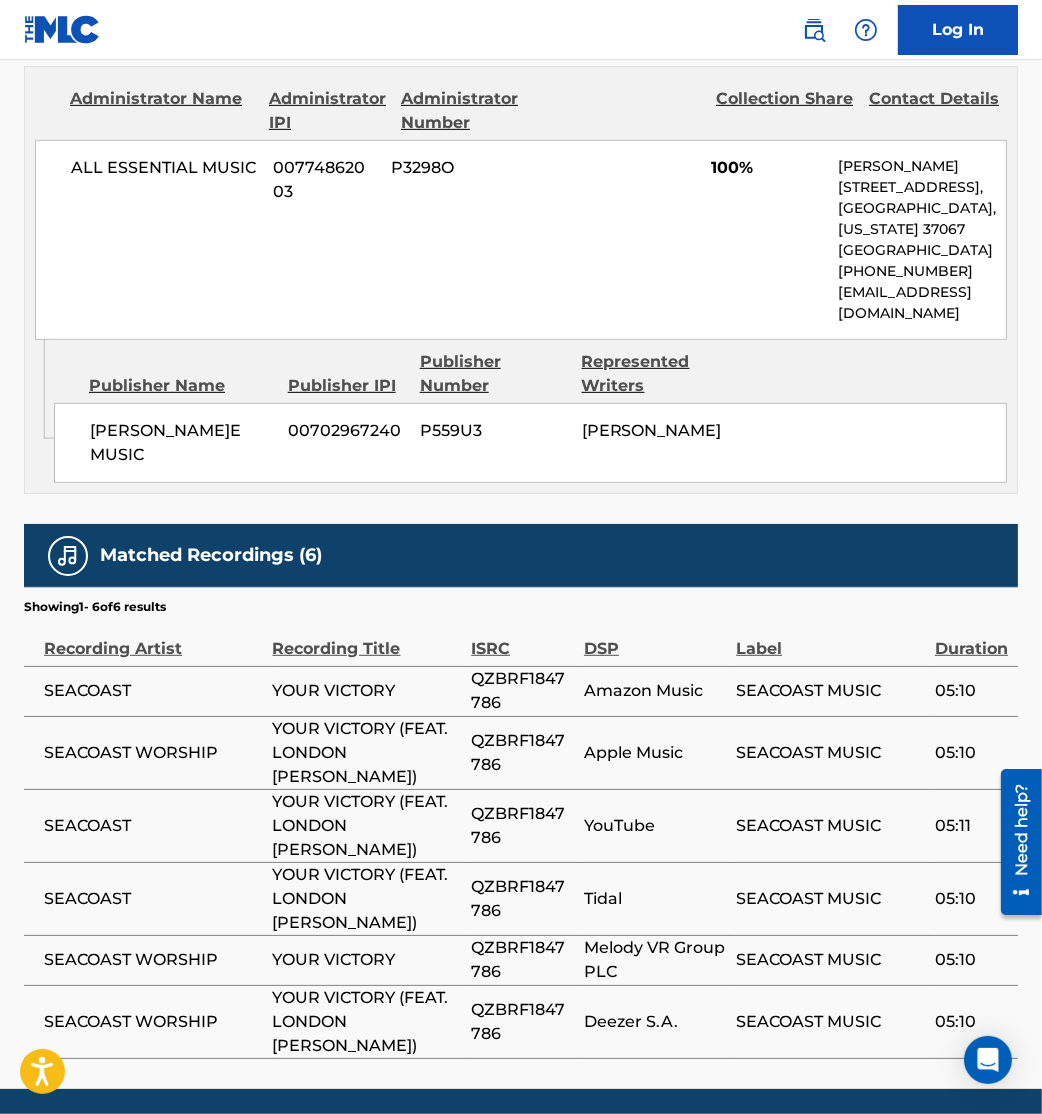 click on "YOUR VICTORY (FEAT. LONDON [PERSON_NAME])" at bounding box center (367, 826) 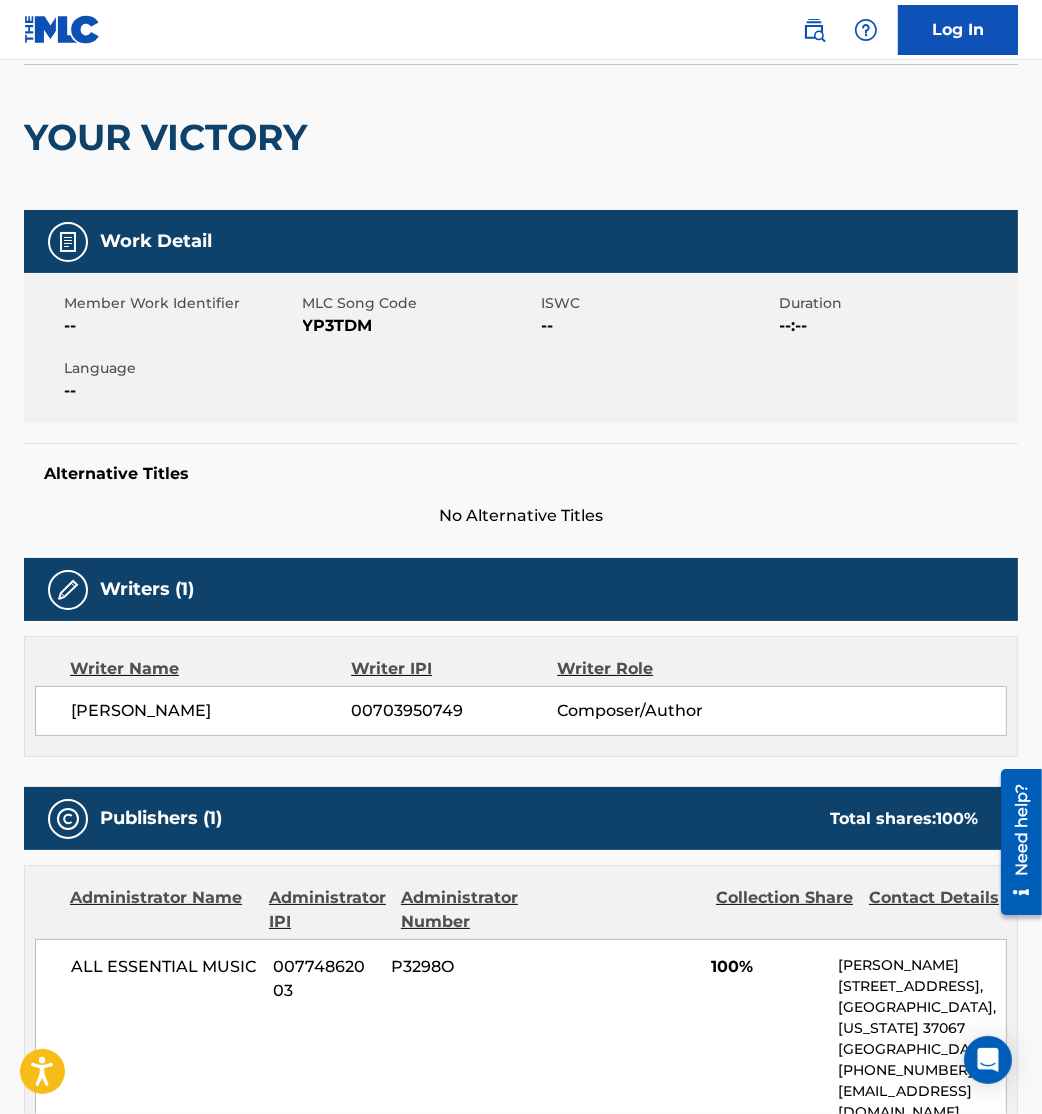 scroll, scrollTop: 0, scrollLeft: 0, axis: both 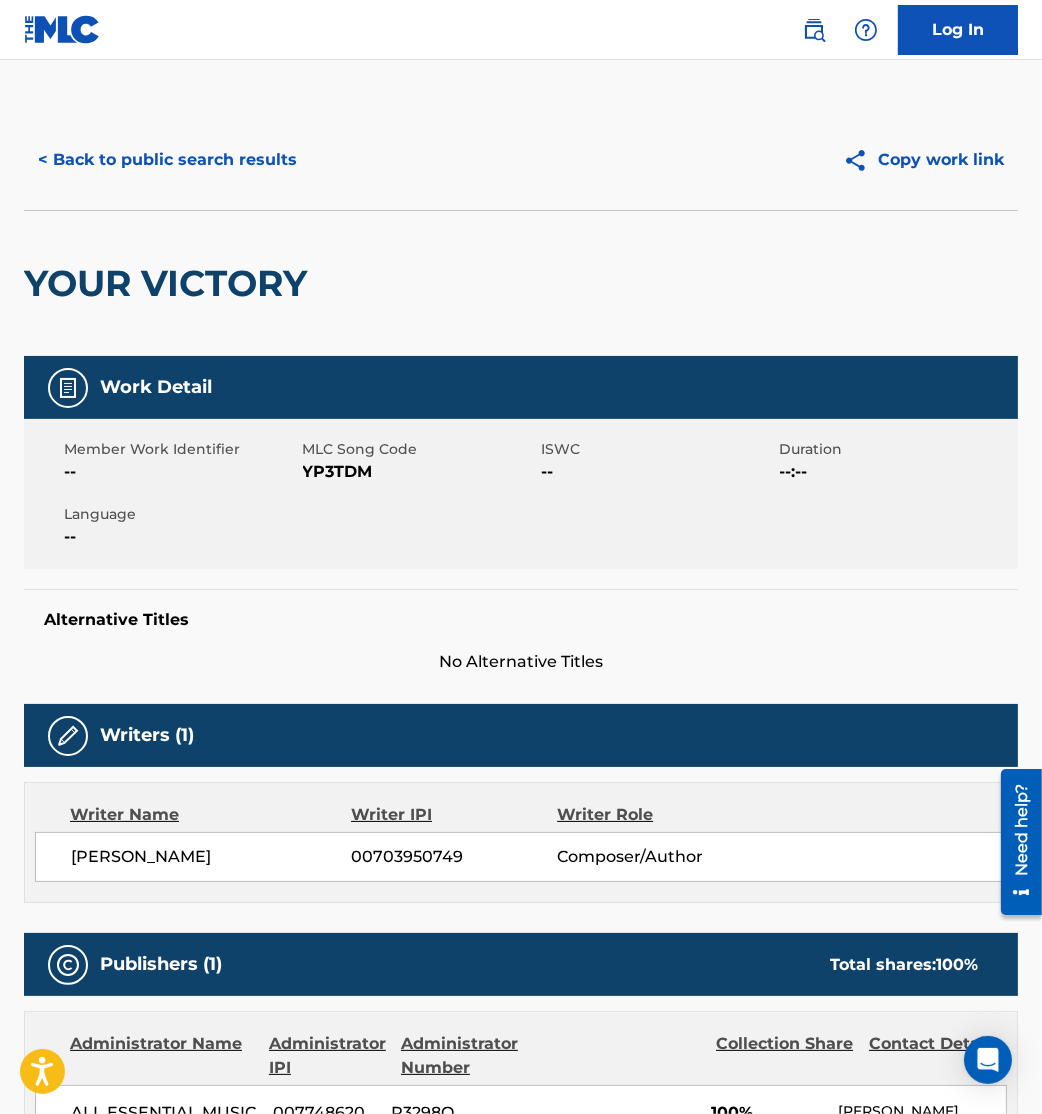 click on "< Back to public search results" at bounding box center [167, 160] 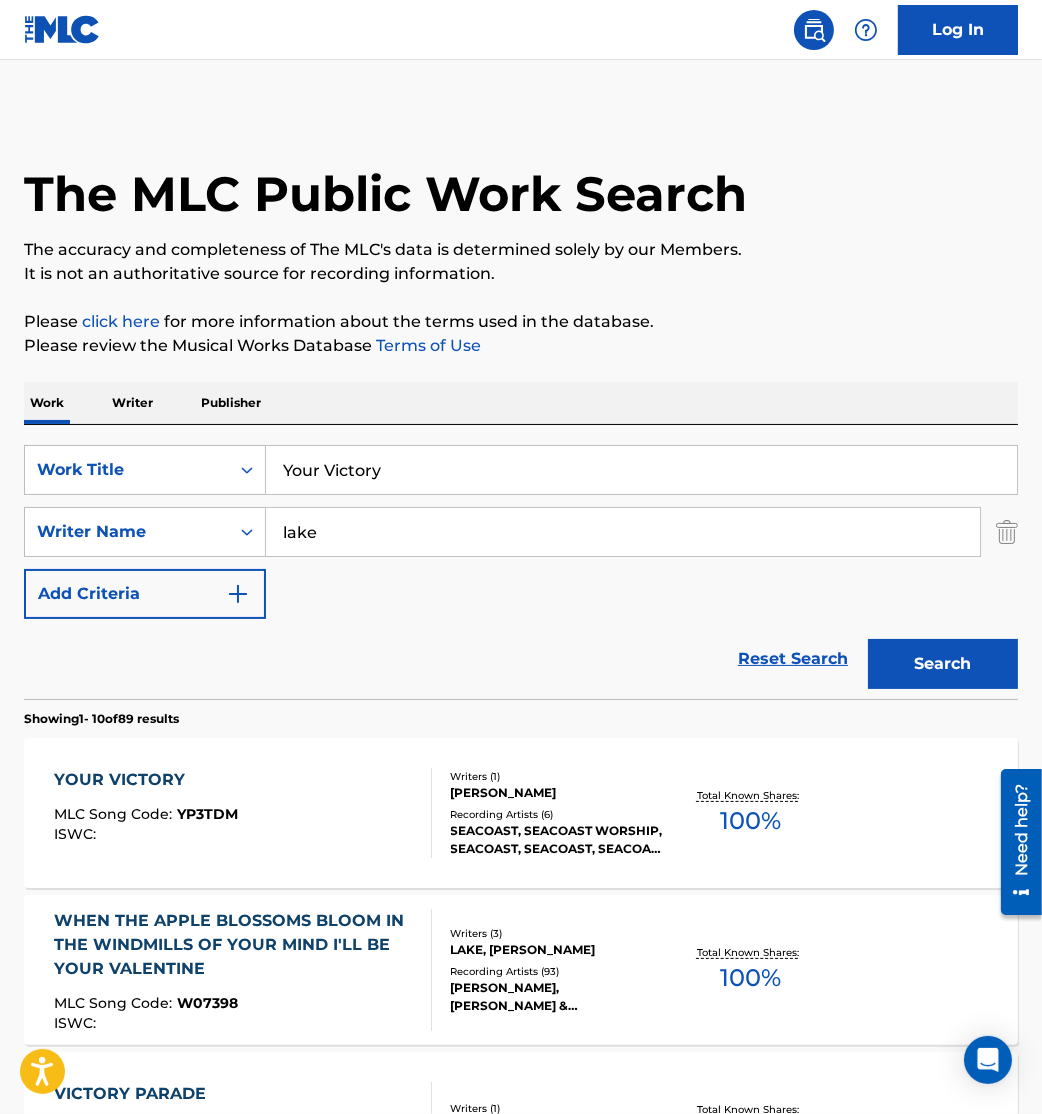 drag, startPoint x: 464, startPoint y: 481, endPoint x: 38, endPoint y: 442, distance: 427.7815 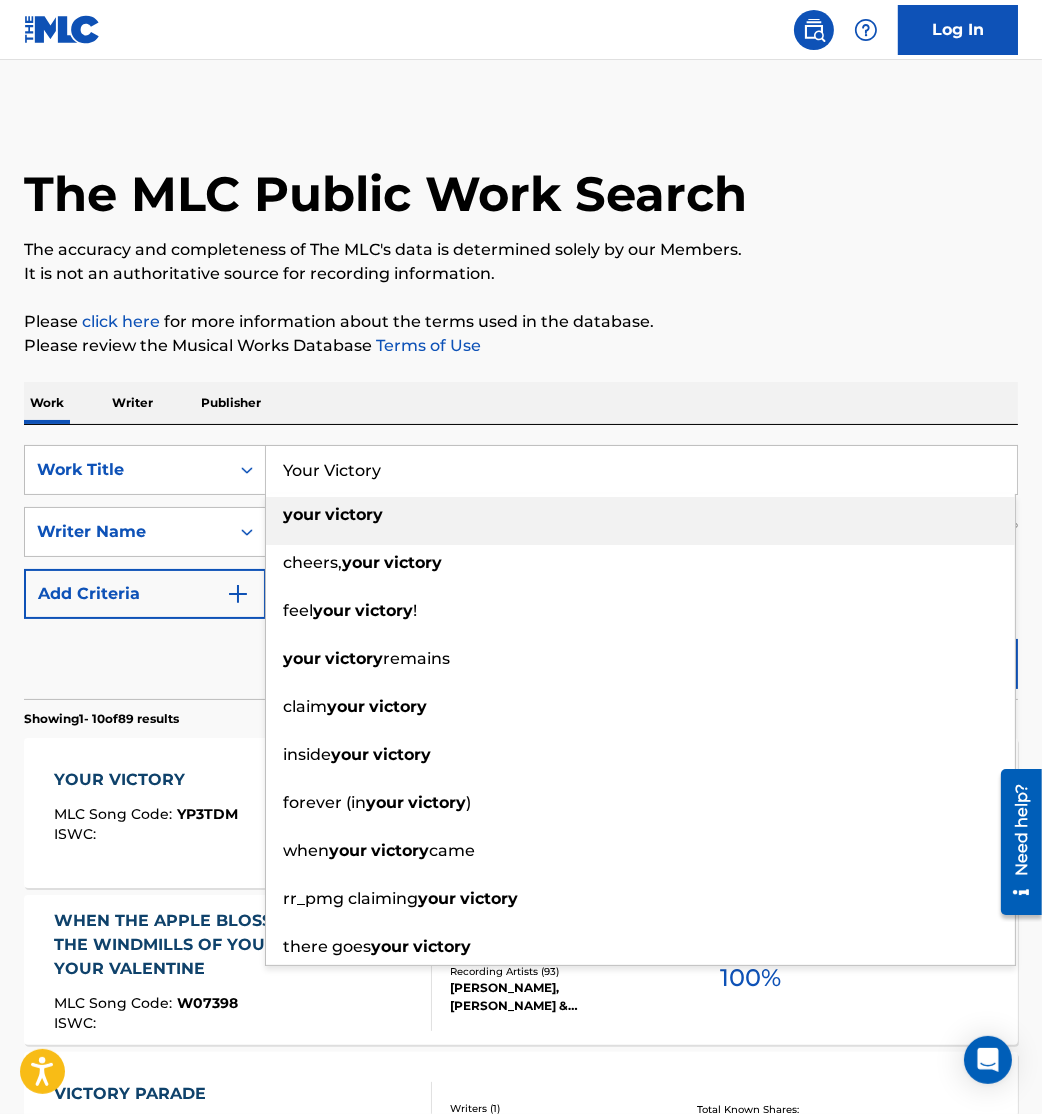paste on "A Mighty Fortress" 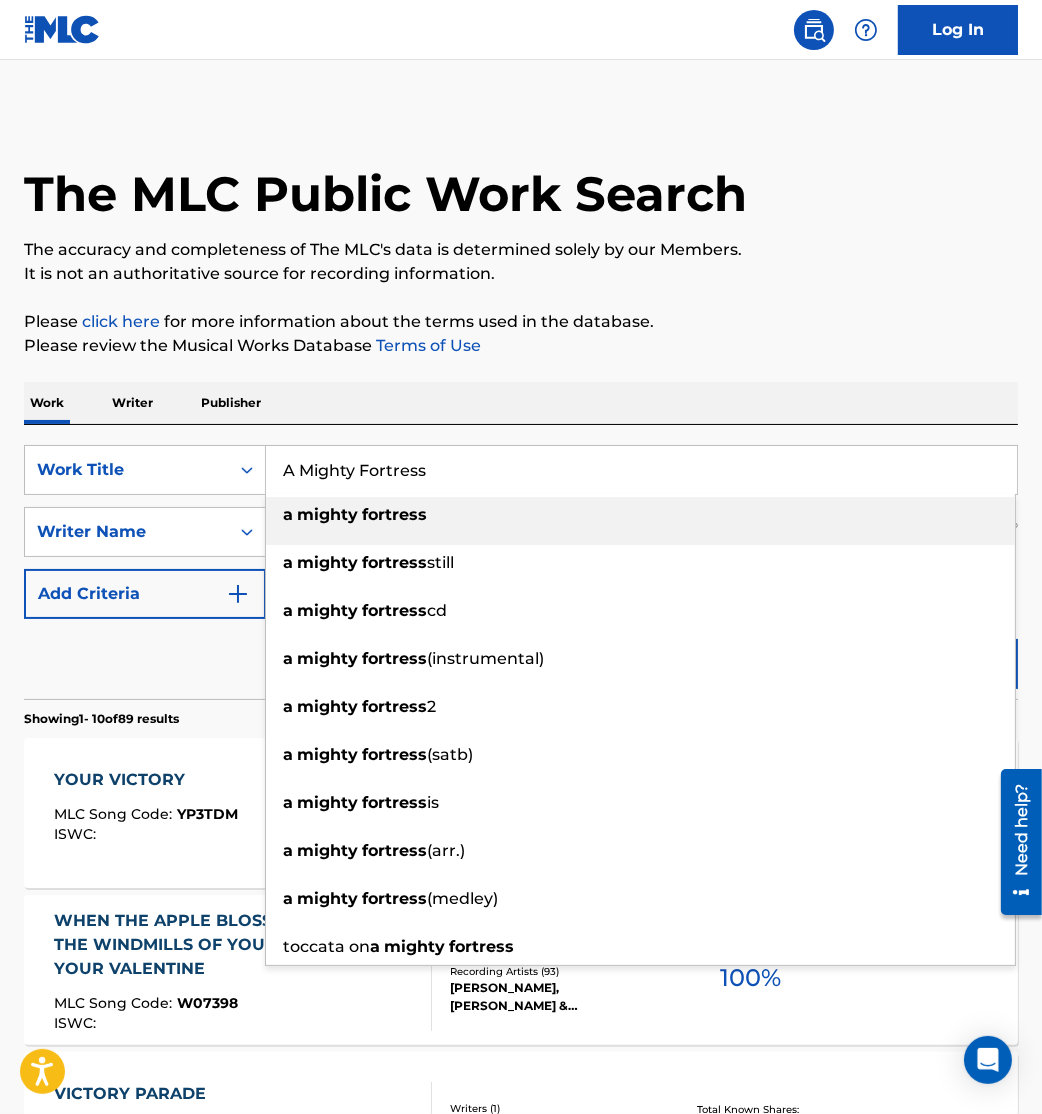 type on "A Mighty Fortress" 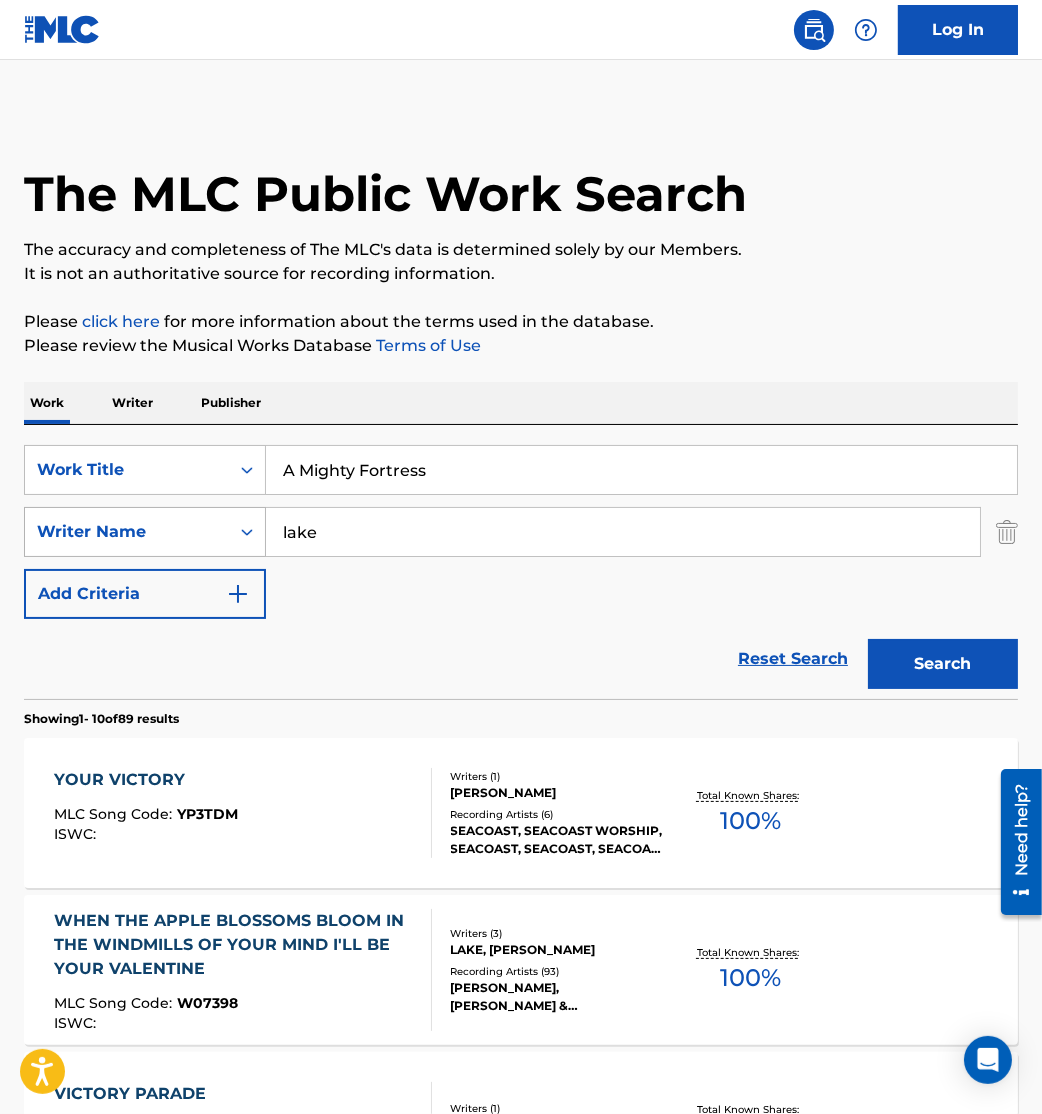 drag, startPoint x: 381, startPoint y: 532, endPoint x: 201, endPoint y: 517, distance: 180.62392 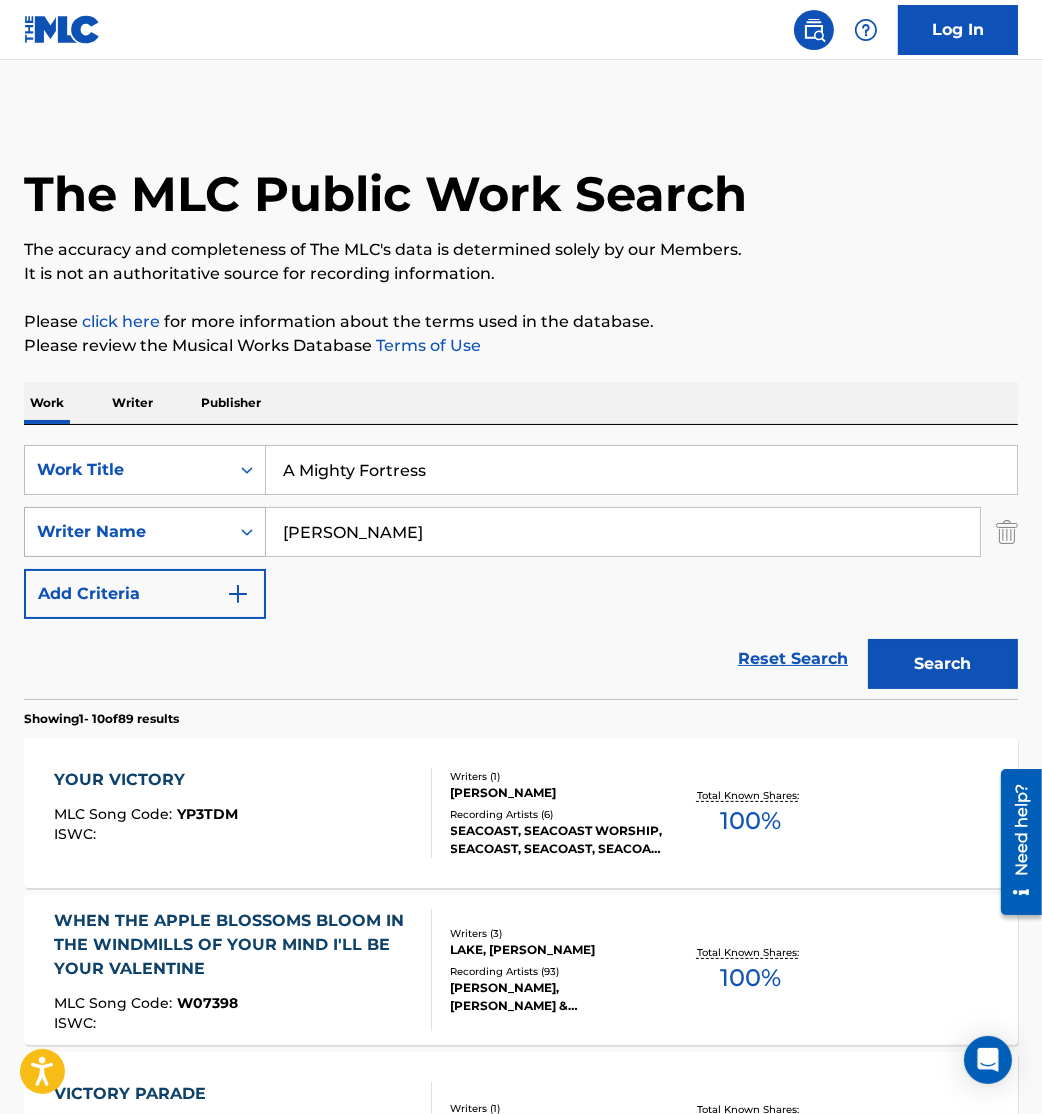 type on "[PERSON_NAME]" 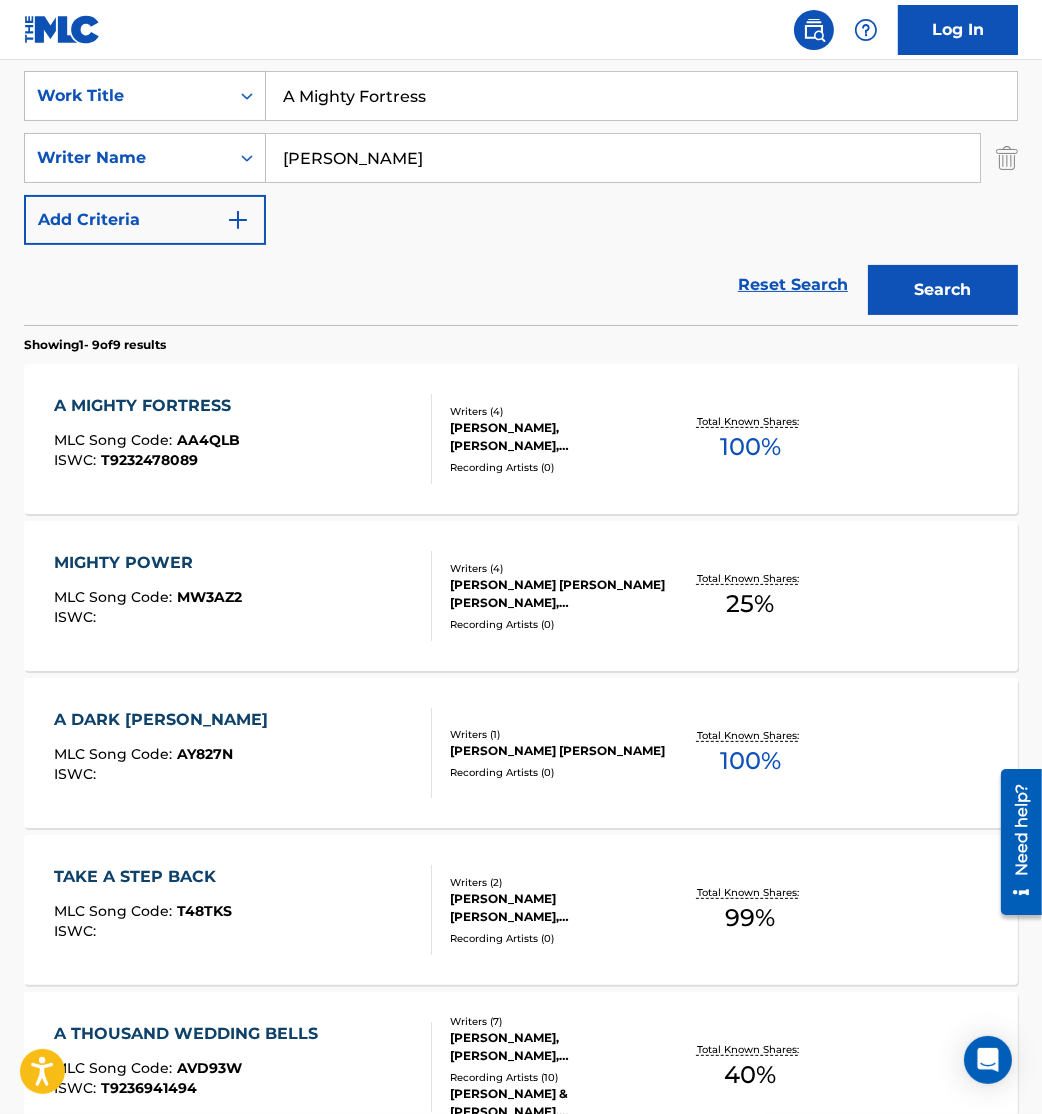 scroll, scrollTop: 373, scrollLeft: 0, axis: vertical 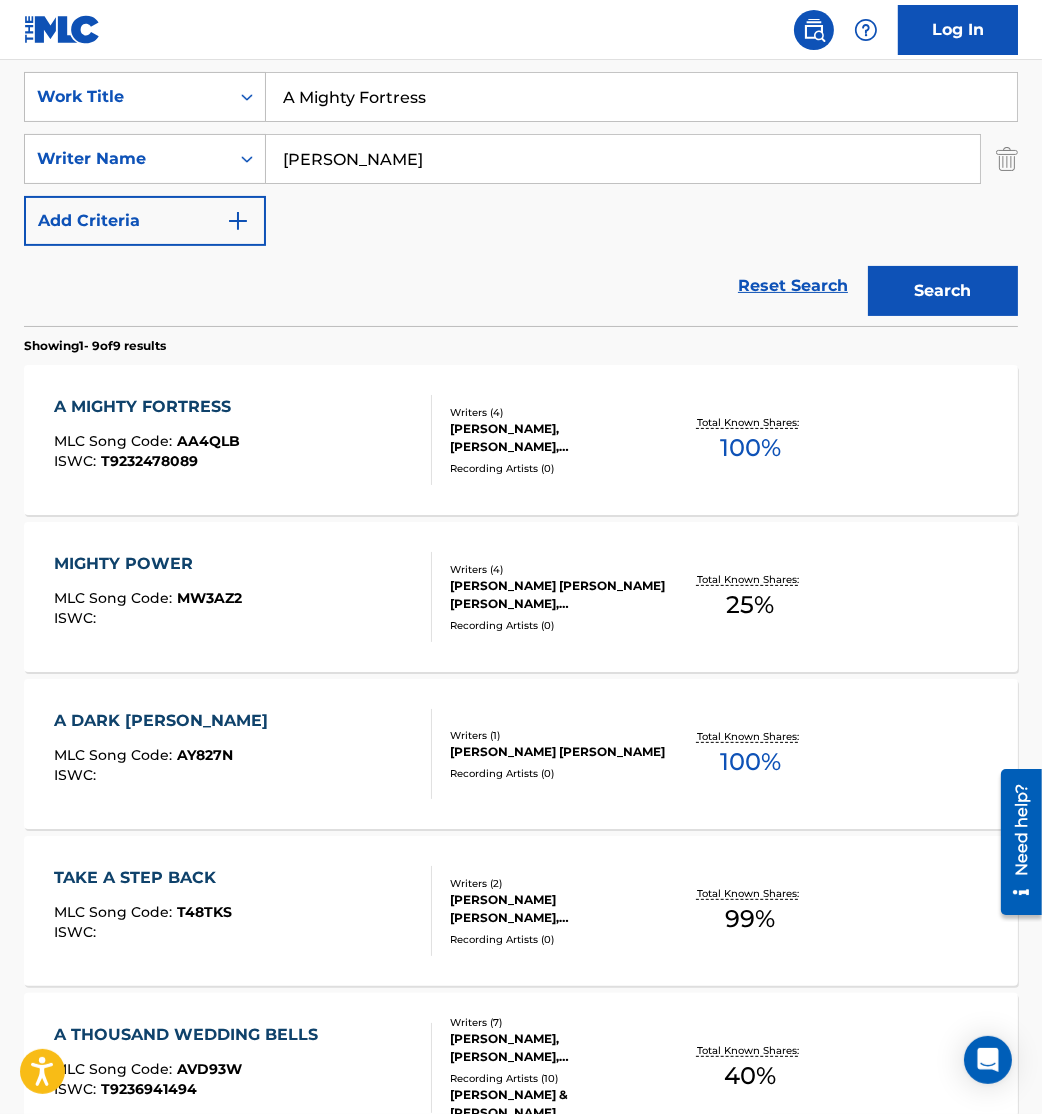 click on "A MIGHTY FORTRESS MLC Song Code : AA4QLB ISWC : T9232478089" at bounding box center [243, 440] 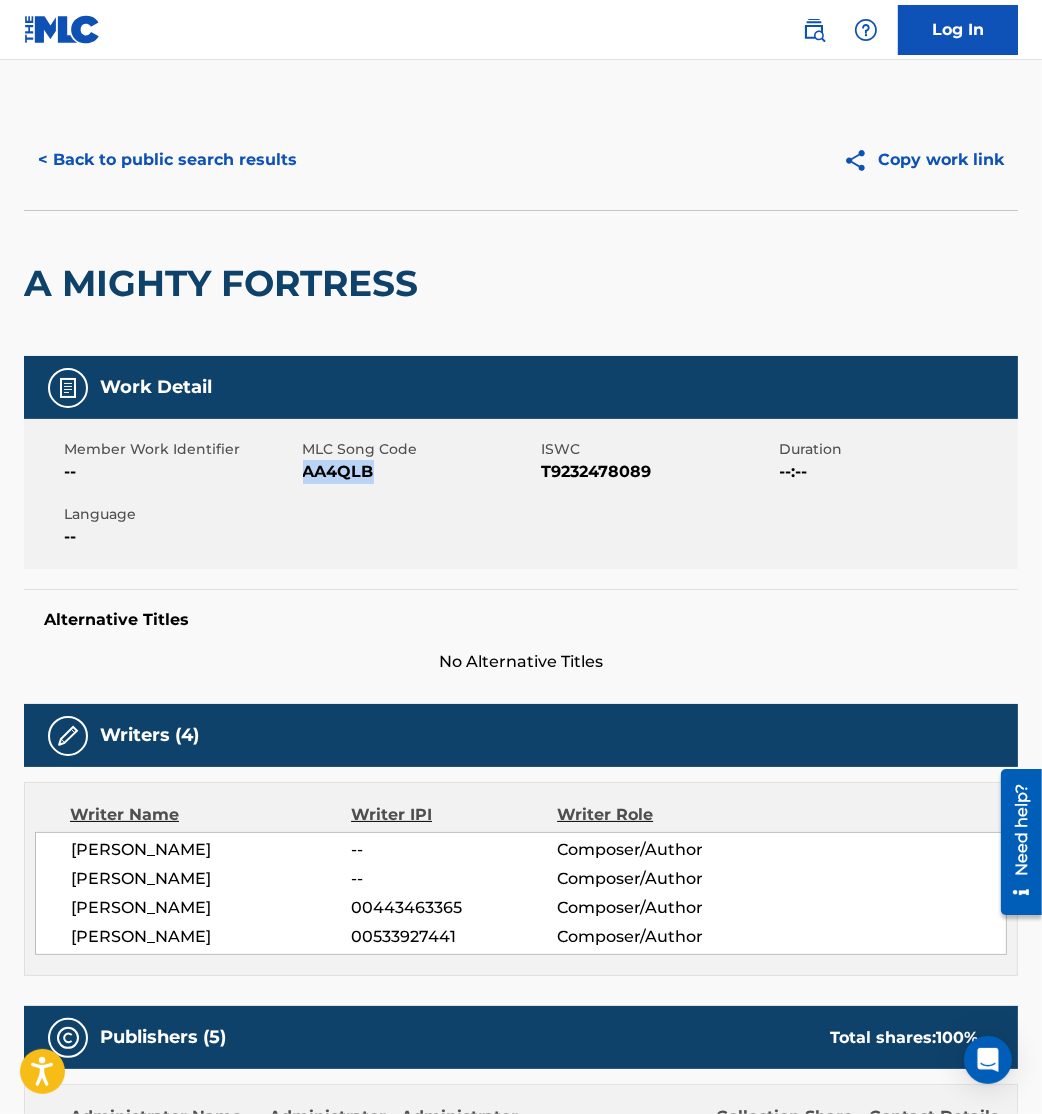drag, startPoint x: 305, startPoint y: 476, endPoint x: 426, endPoint y: 486, distance: 121.41252 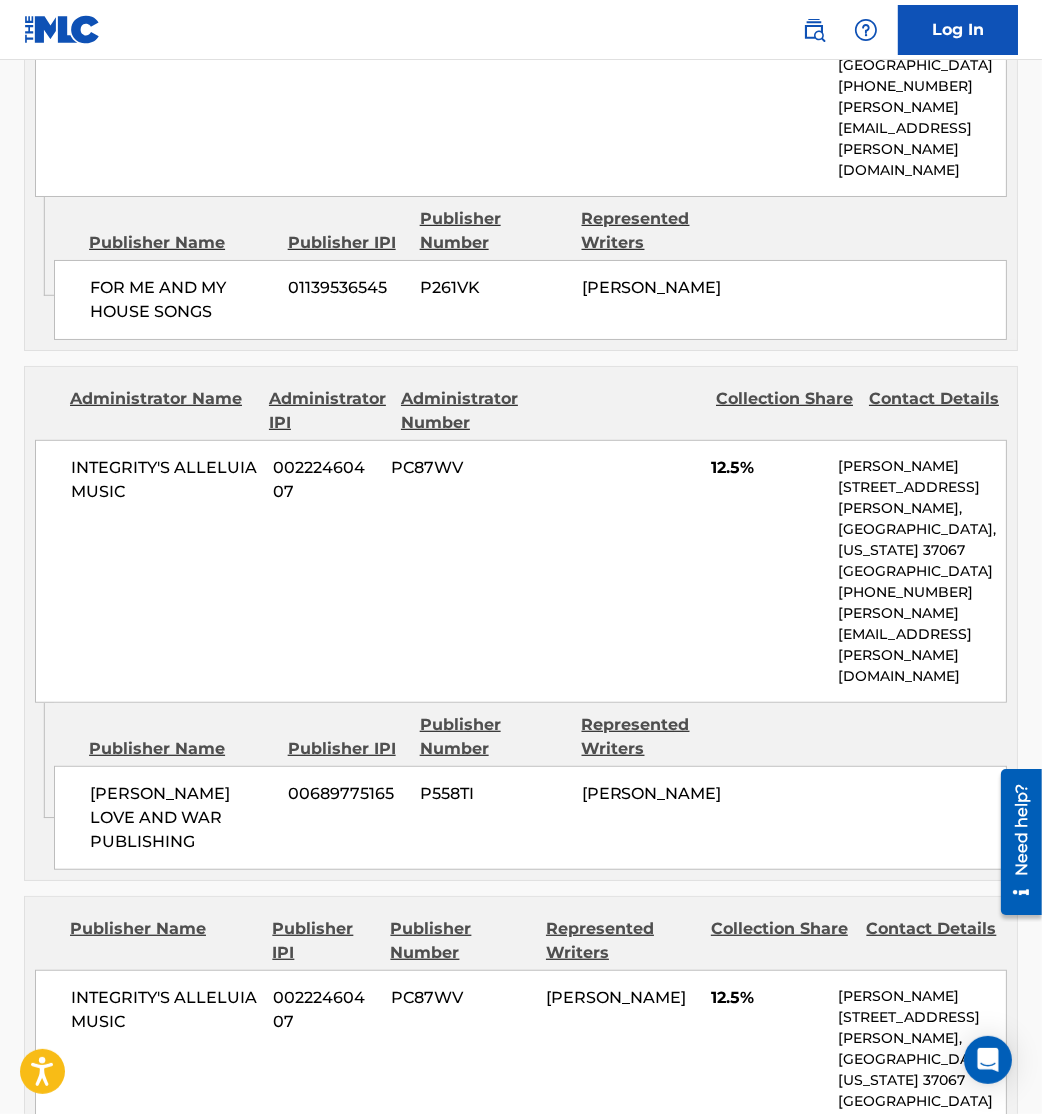 scroll, scrollTop: 0, scrollLeft: 0, axis: both 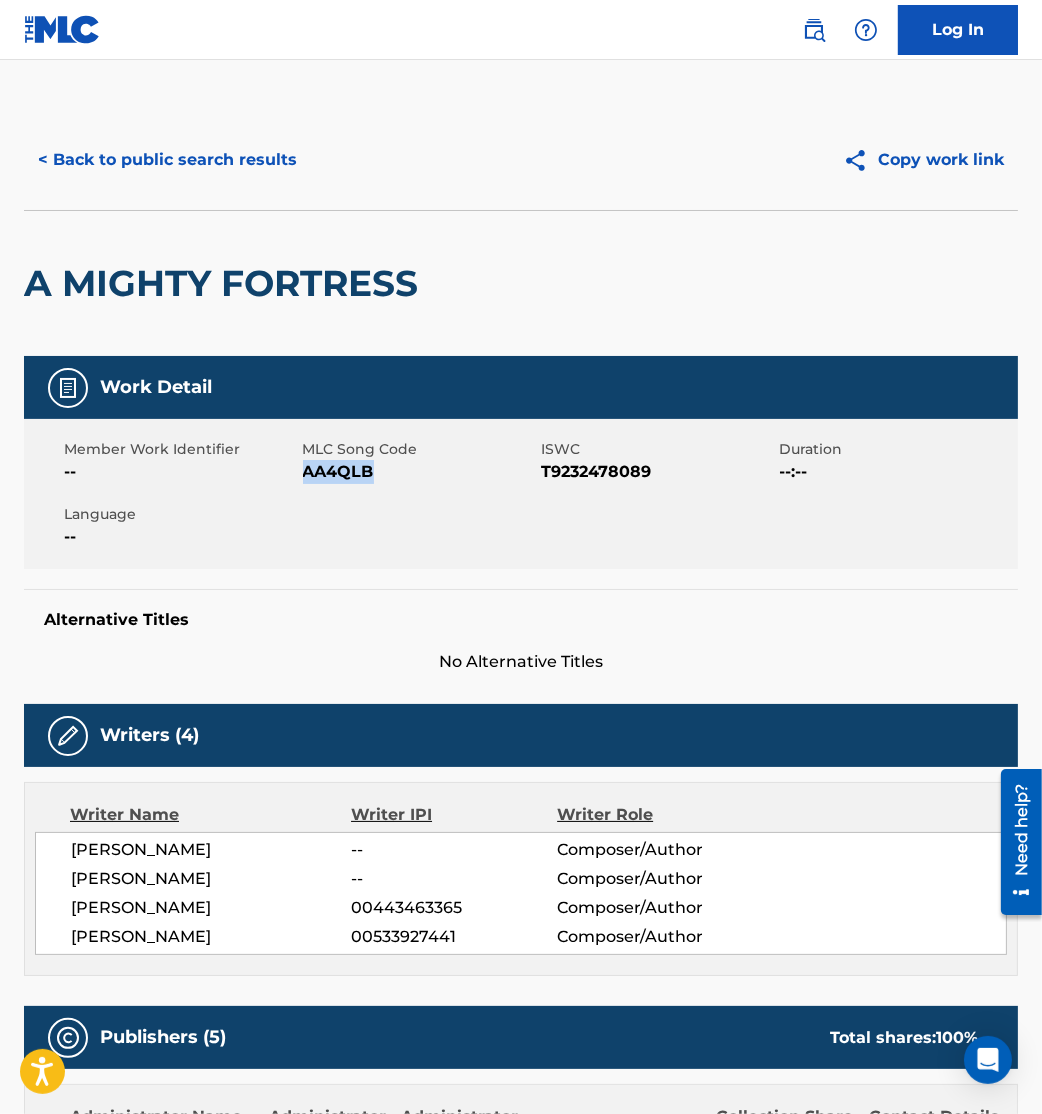 click on "< Back to public search results" at bounding box center (167, 160) 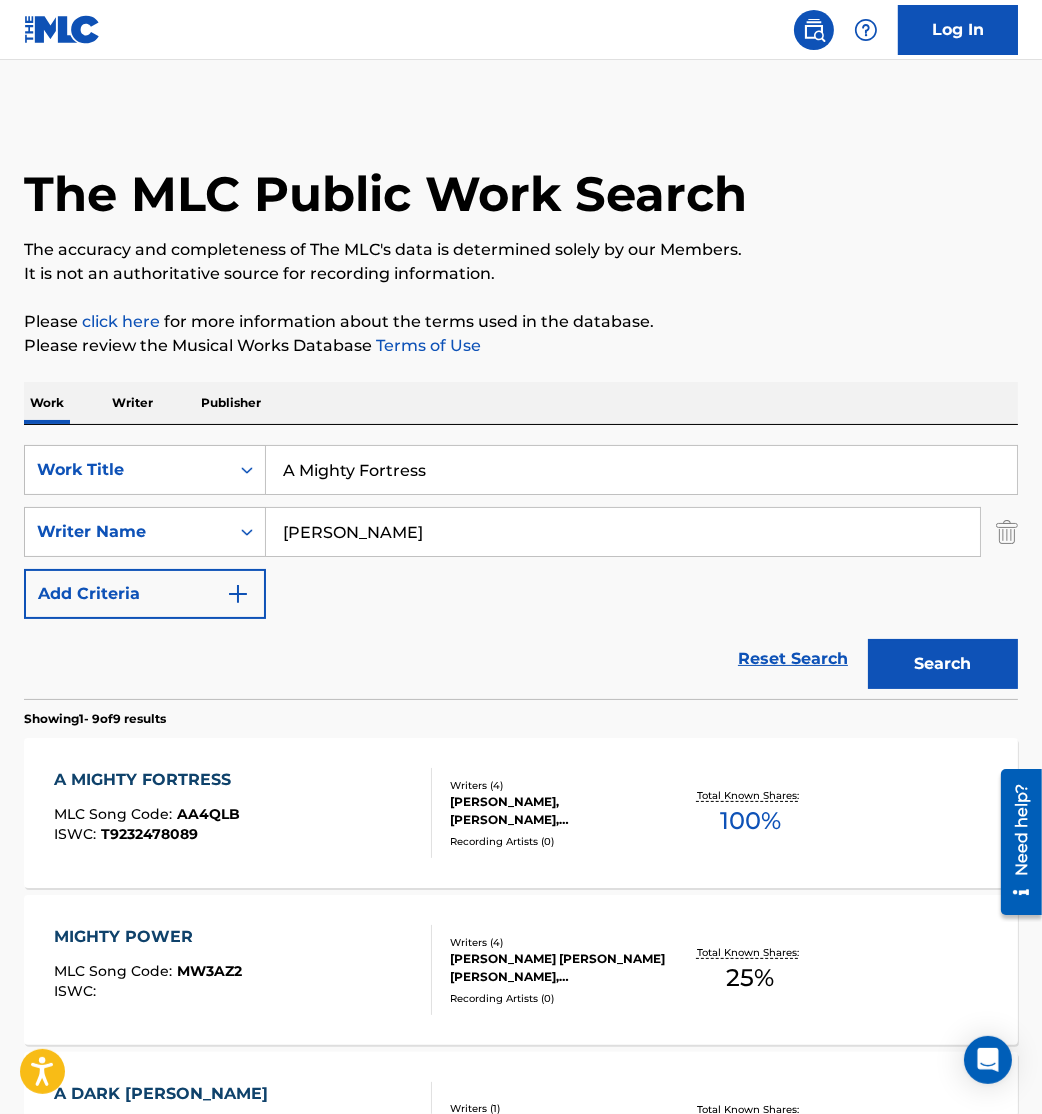 scroll, scrollTop: 373, scrollLeft: 0, axis: vertical 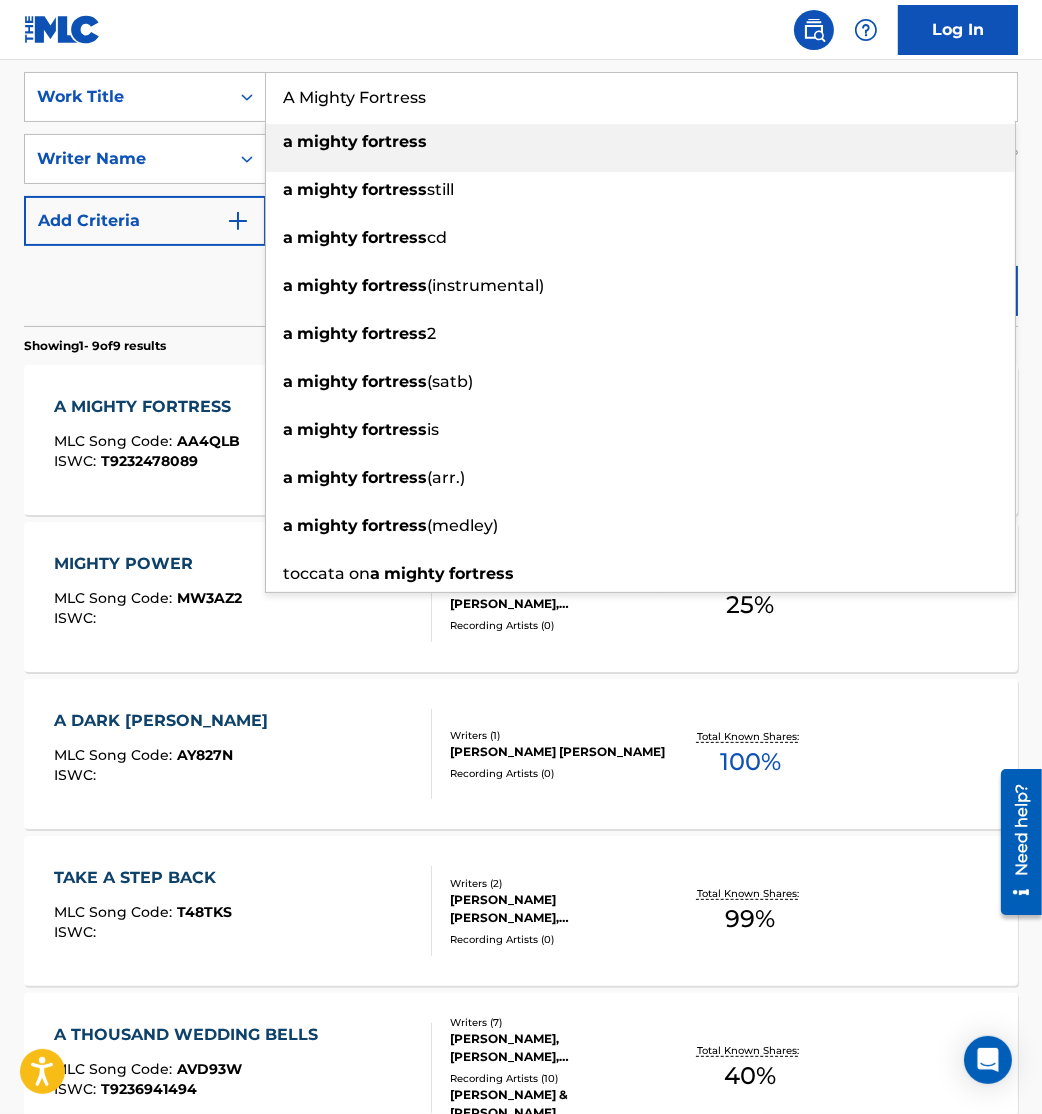 drag, startPoint x: 320, startPoint y: 54, endPoint x: 121, endPoint y: 61, distance: 199.12308 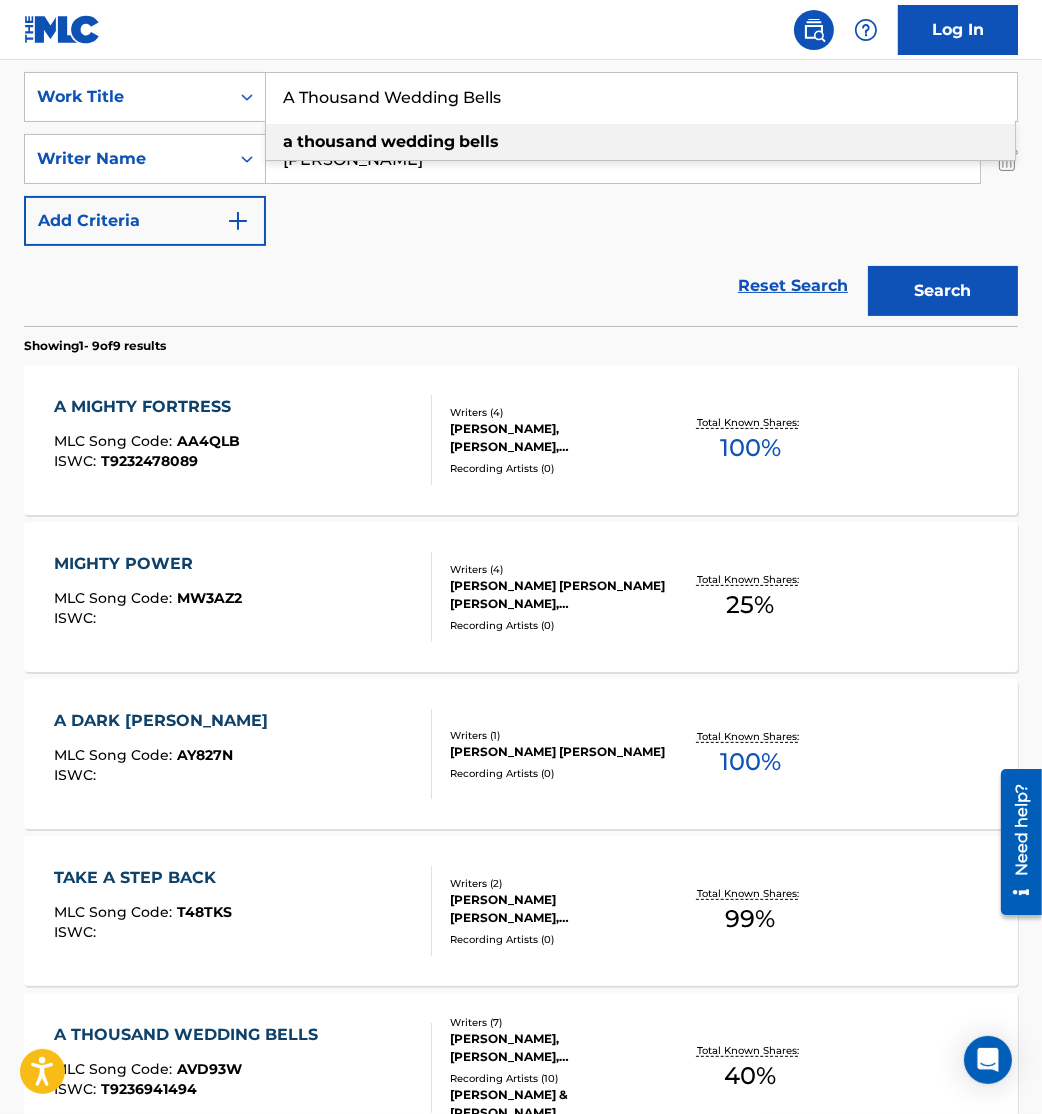 type on "A Thousand Wedding Bells" 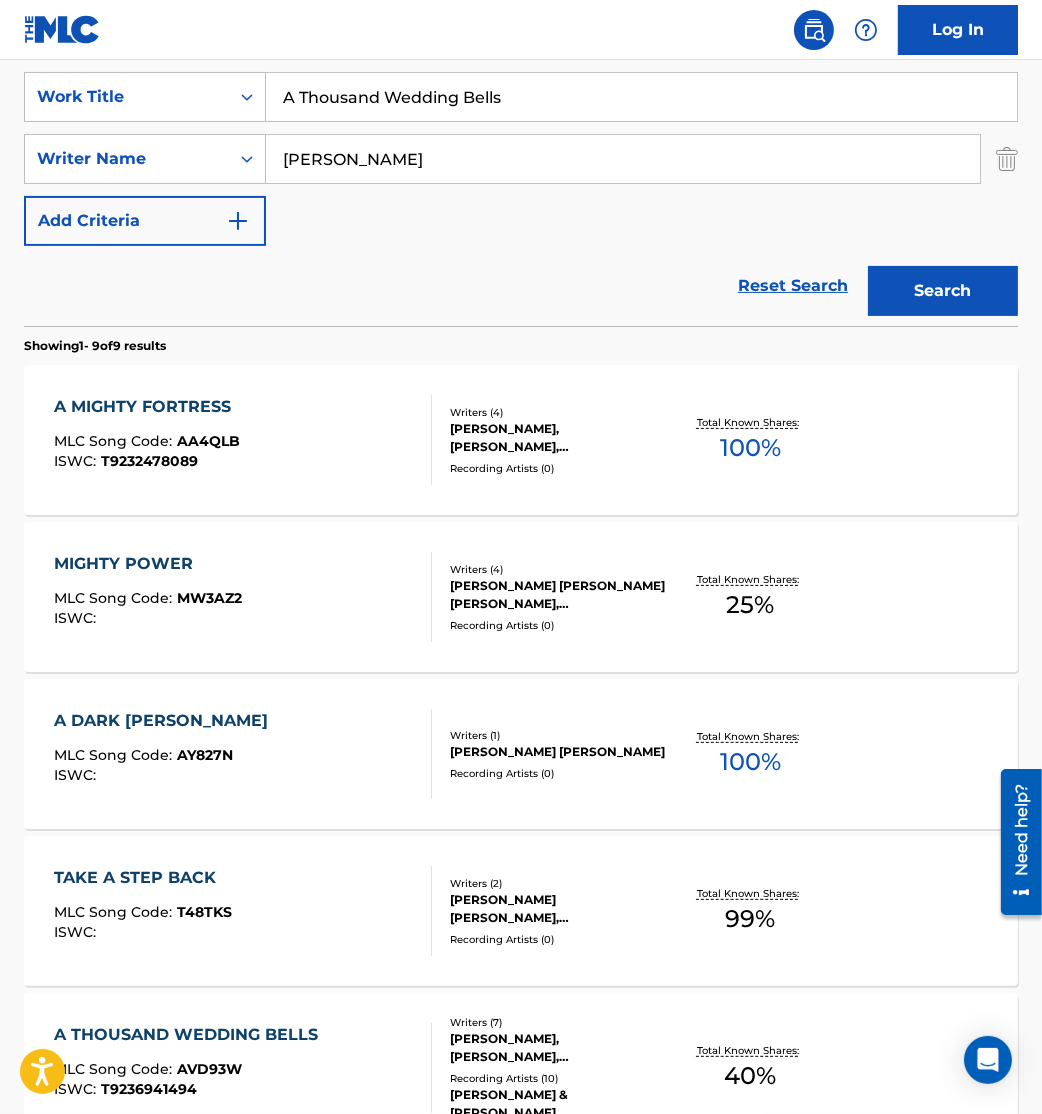 click on "Search" at bounding box center (943, 291) 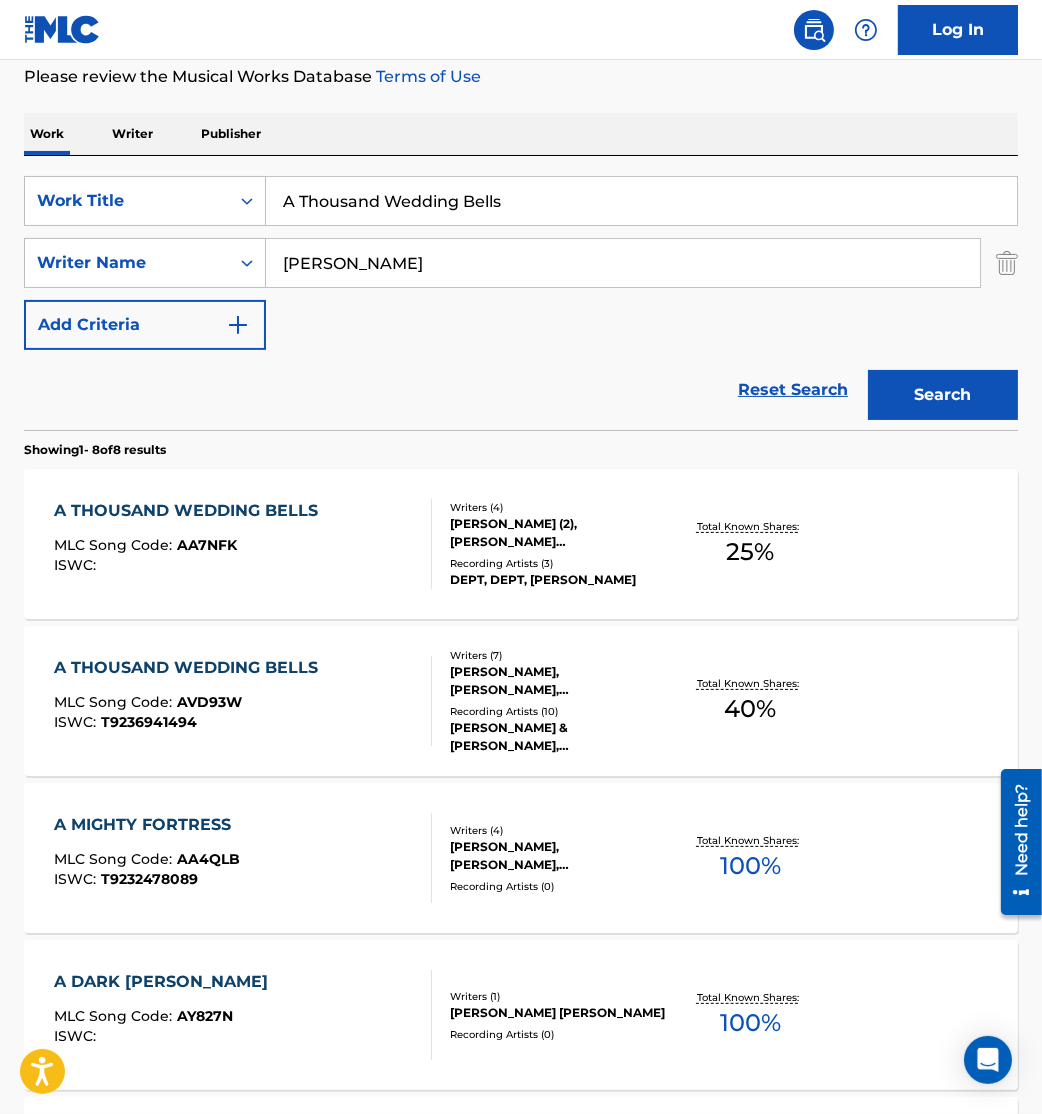 scroll, scrollTop: 267, scrollLeft: 0, axis: vertical 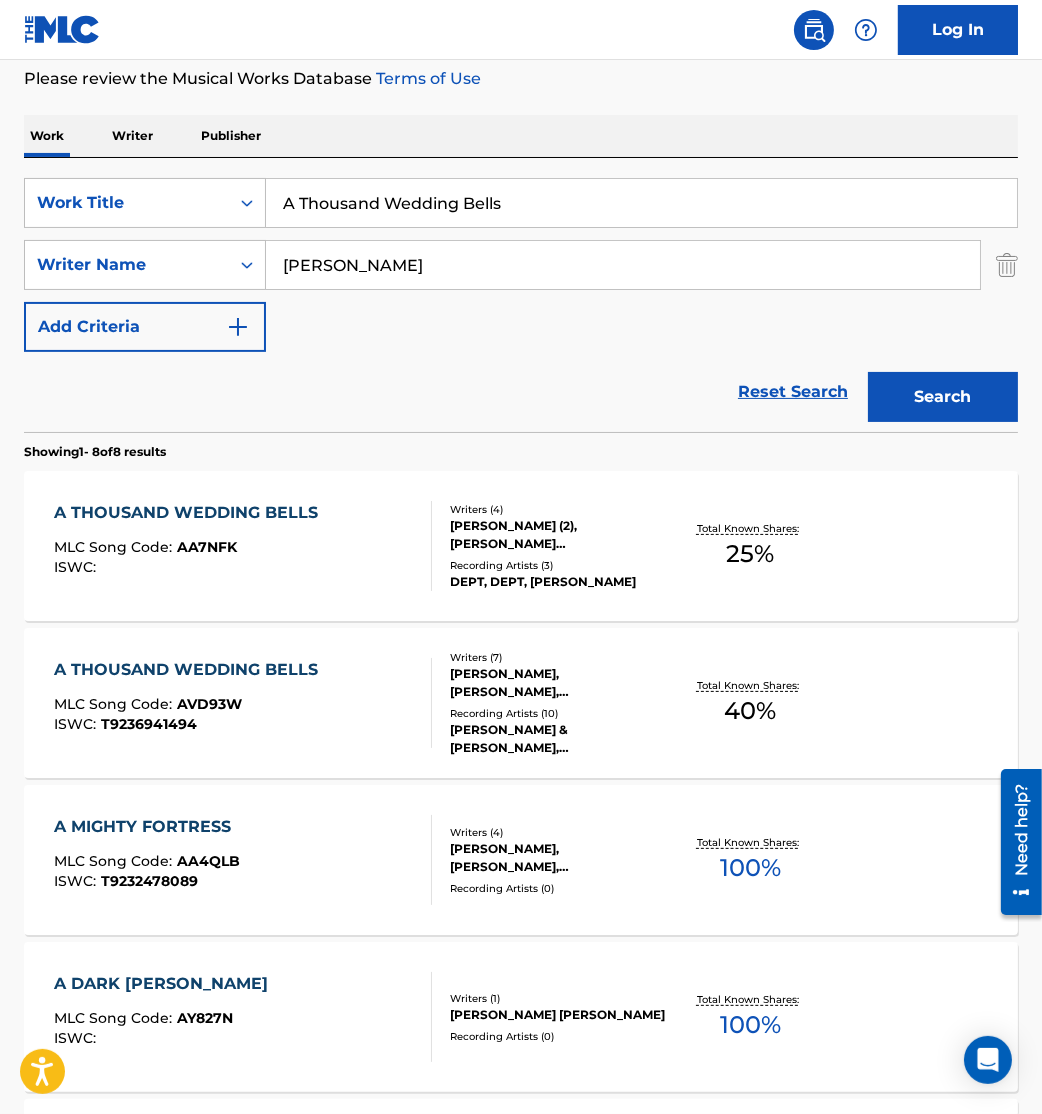 click on "A THOUSAND WEDDING BELLS MLC Song Code : AVD93W ISWC : T9236941494 Writers ( 7 )[PERSON_NAME],[PERSON_NAME],[PERSON_NAME],[PERSON_NAME],[PERSON_NAME],[PERSON_NAME],[PERSON_NAME]E Recording Artists ( 10 )[PERSON_NAME] &[PERSON_NAME],[PERSON_NAME] &[PERSON_NAME],[PERSON_NAME] &[PERSON_NAME],[PERSON_NAME] &[PERSON_NAME],[PERSON_NAME] &[PERSON_NAME] Total Known Shares: 40 %" at bounding box center [521, 703] 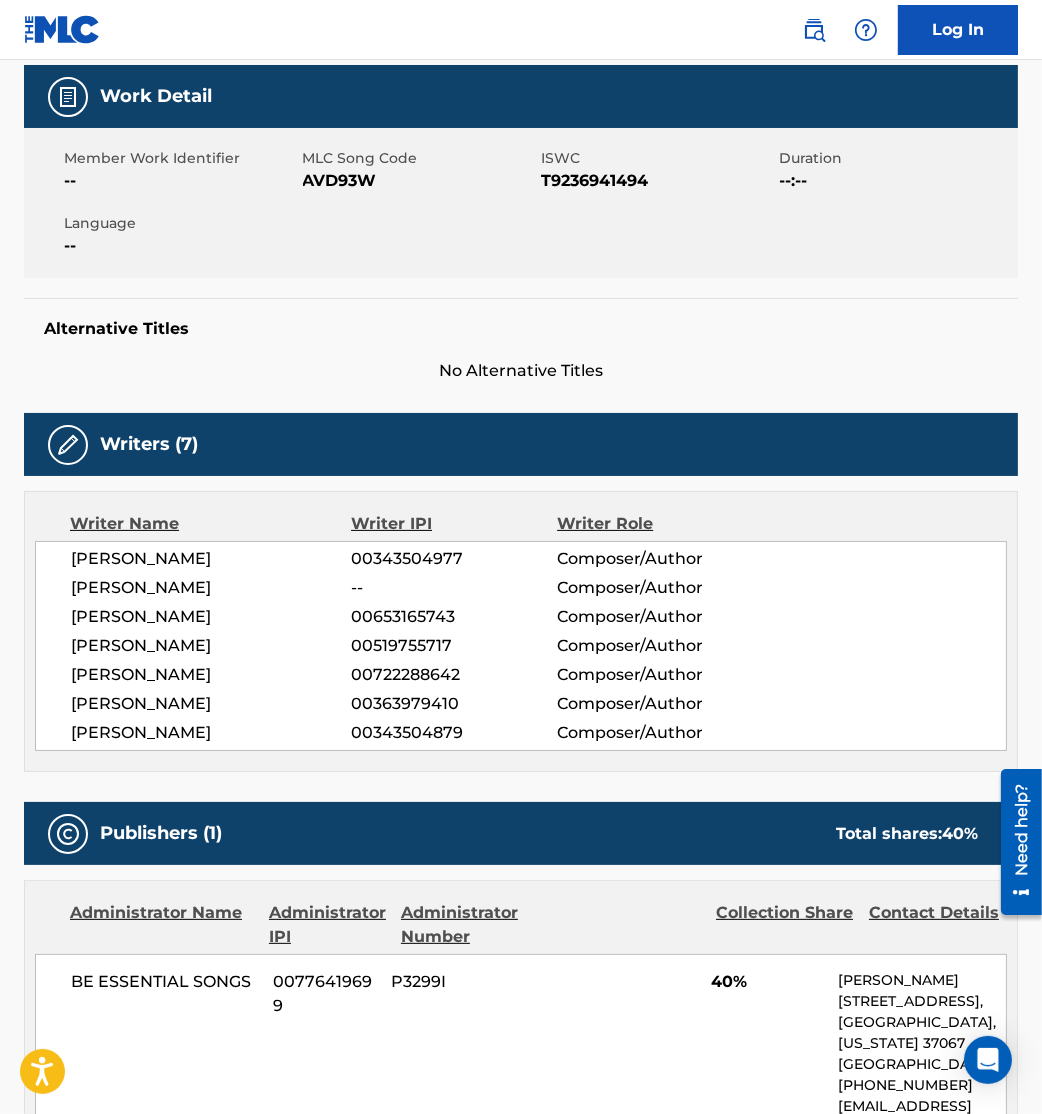scroll, scrollTop: 195, scrollLeft: 0, axis: vertical 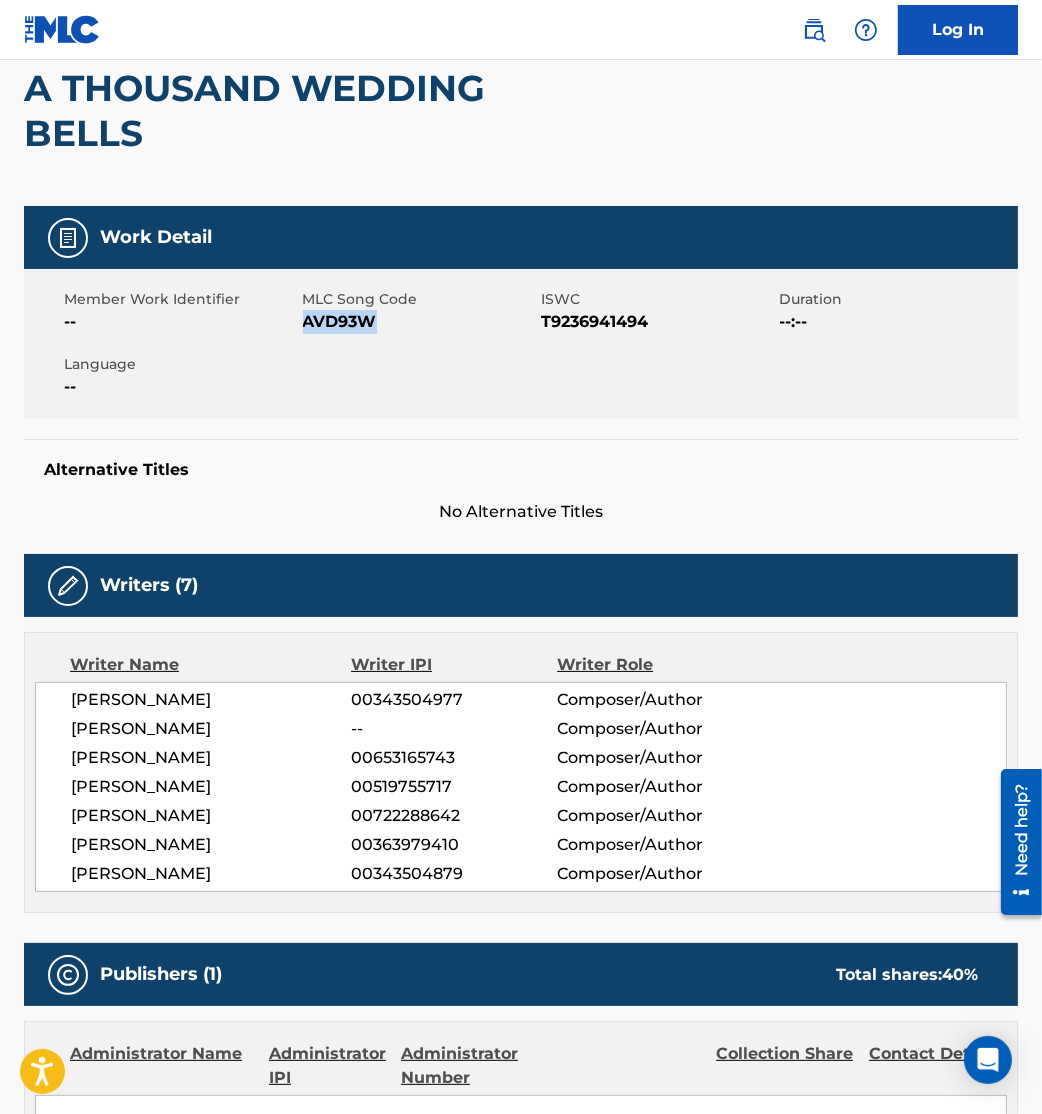 drag, startPoint x: 304, startPoint y: 325, endPoint x: 448, endPoint y: 327, distance: 144.01389 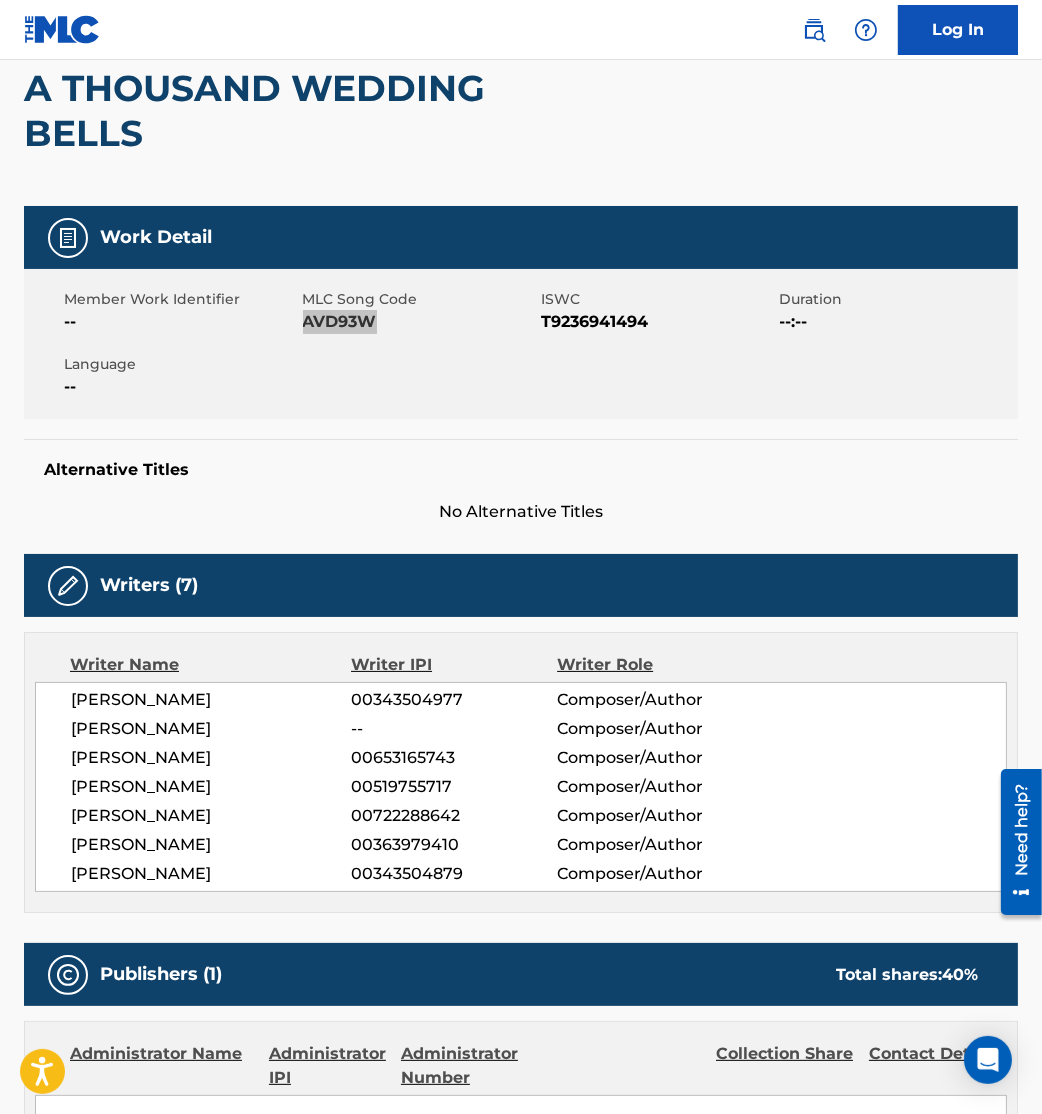 scroll, scrollTop: 0, scrollLeft: 0, axis: both 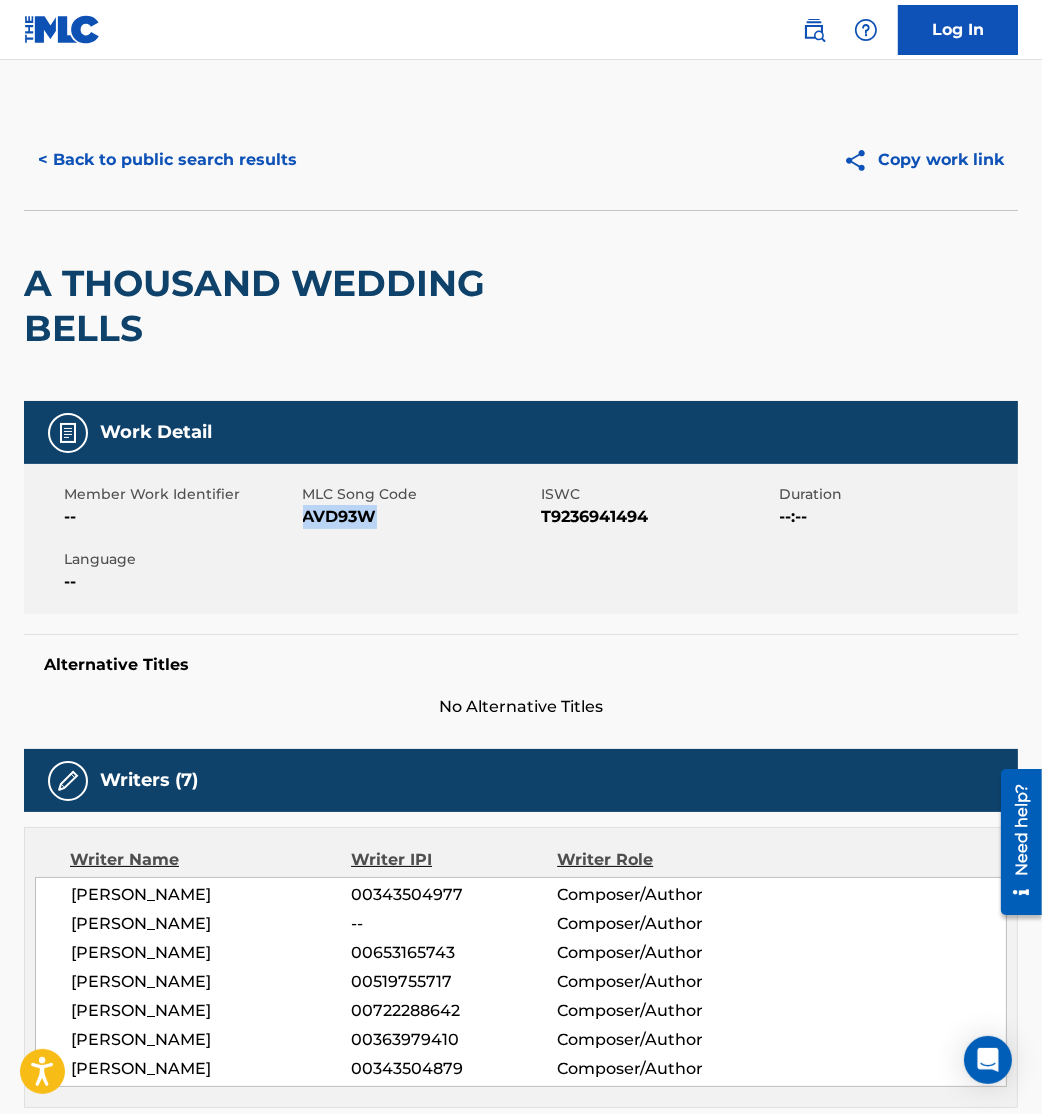 click on "< Back to public search results" at bounding box center (167, 160) 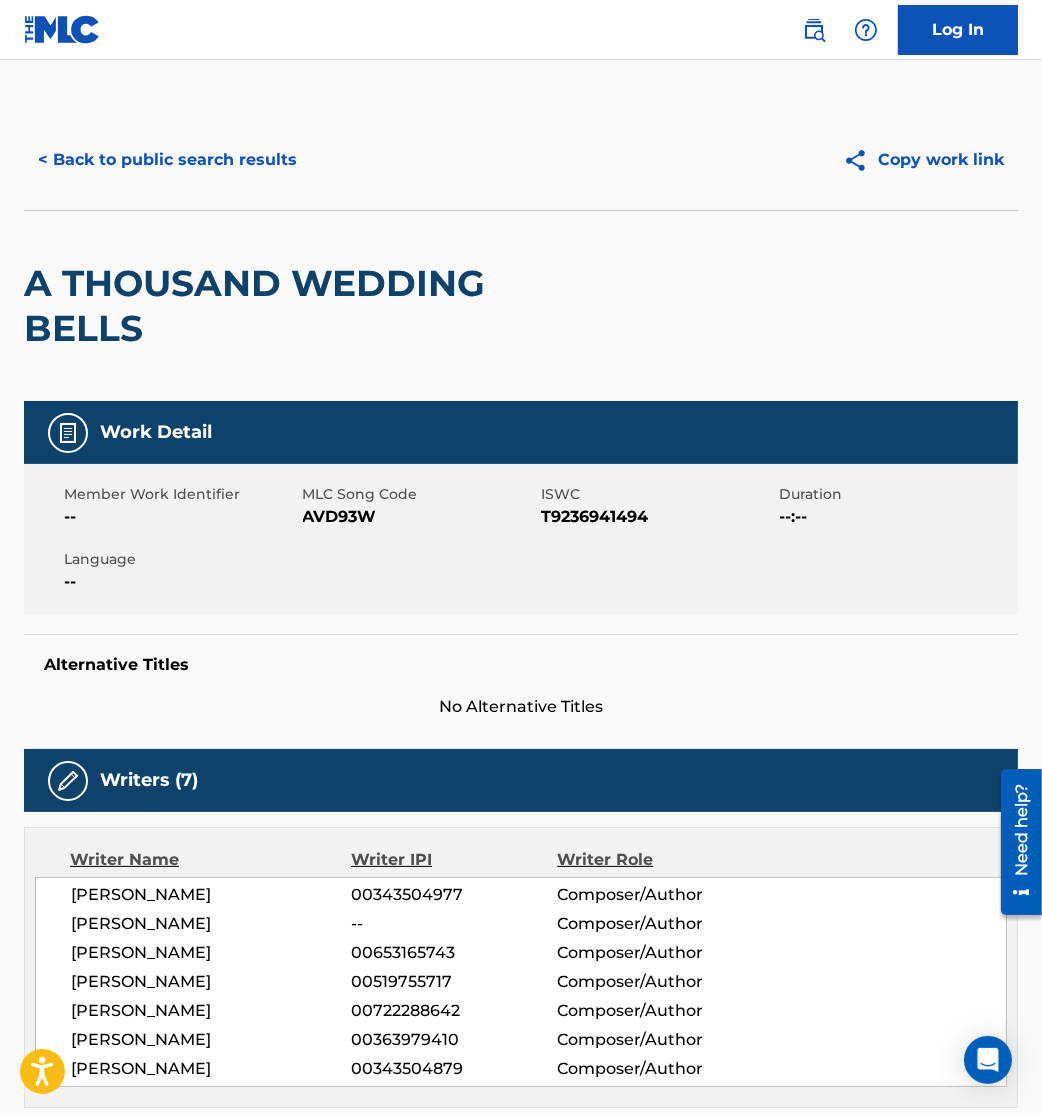 scroll, scrollTop: 267, scrollLeft: 0, axis: vertical 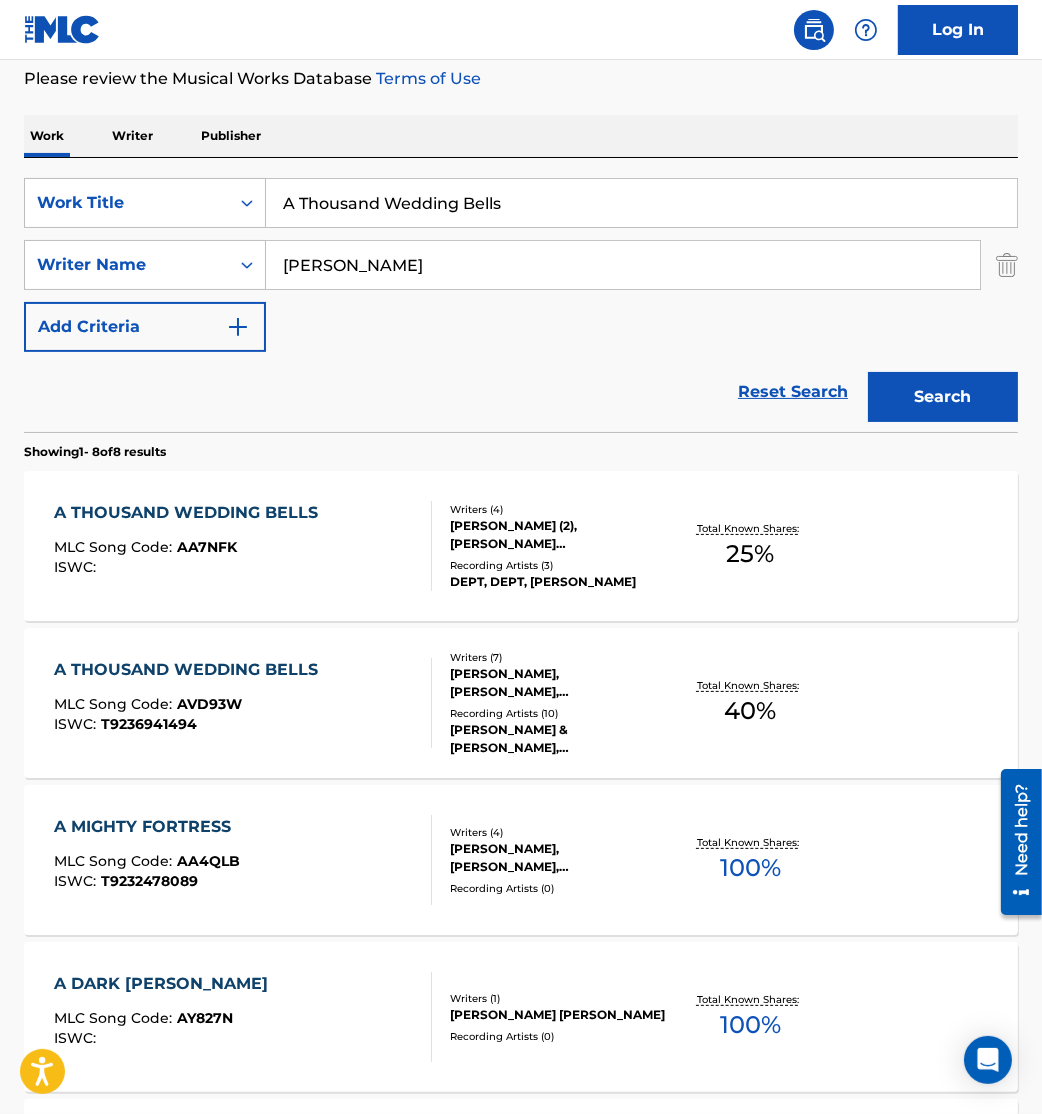 click on "A THOUSAND WEDDING BELLS MLC Song Code : AA7NFK ISWC :" at bounding box center [191, 546] 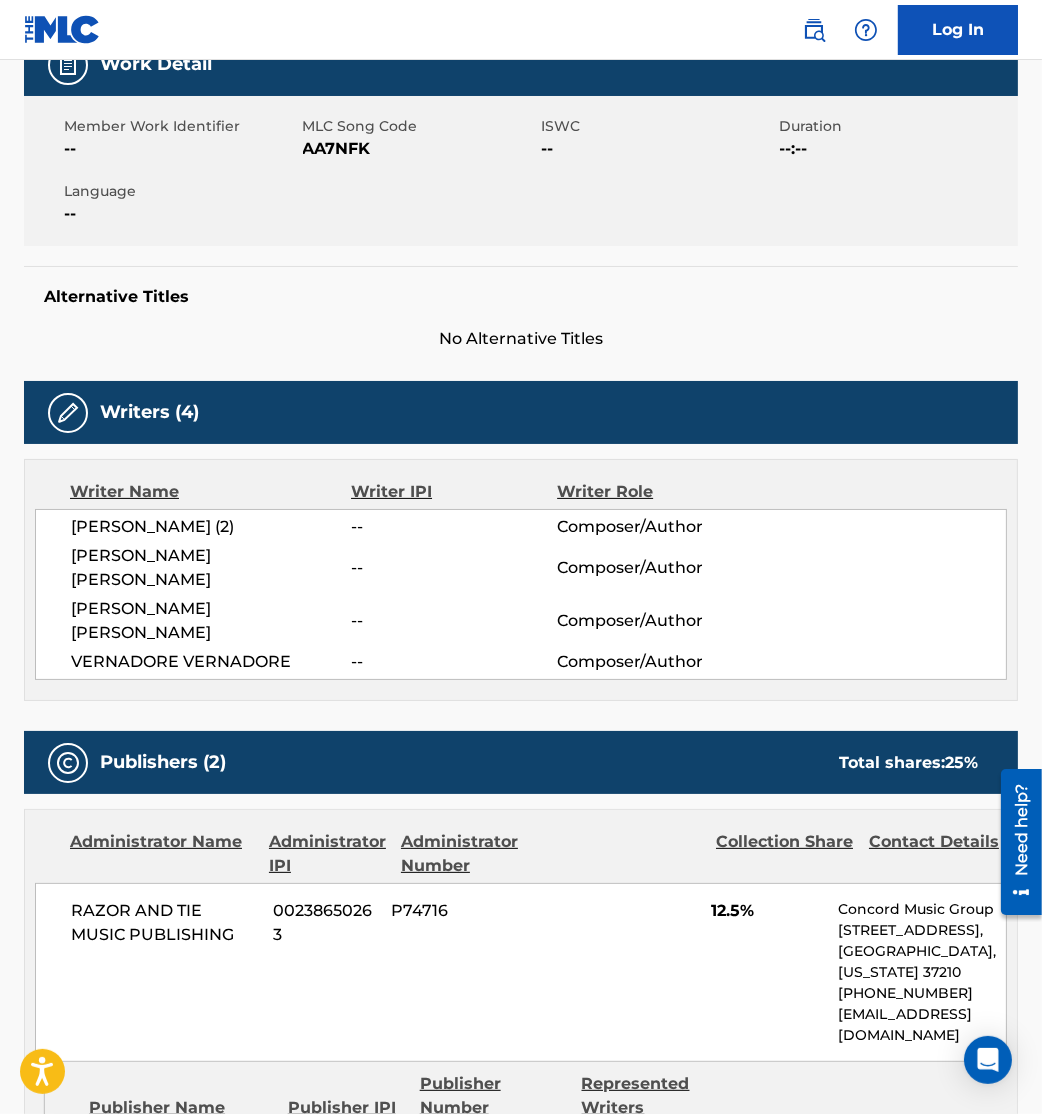 scroll, scrollTop: 0, scrollLeft: 0, axis: both 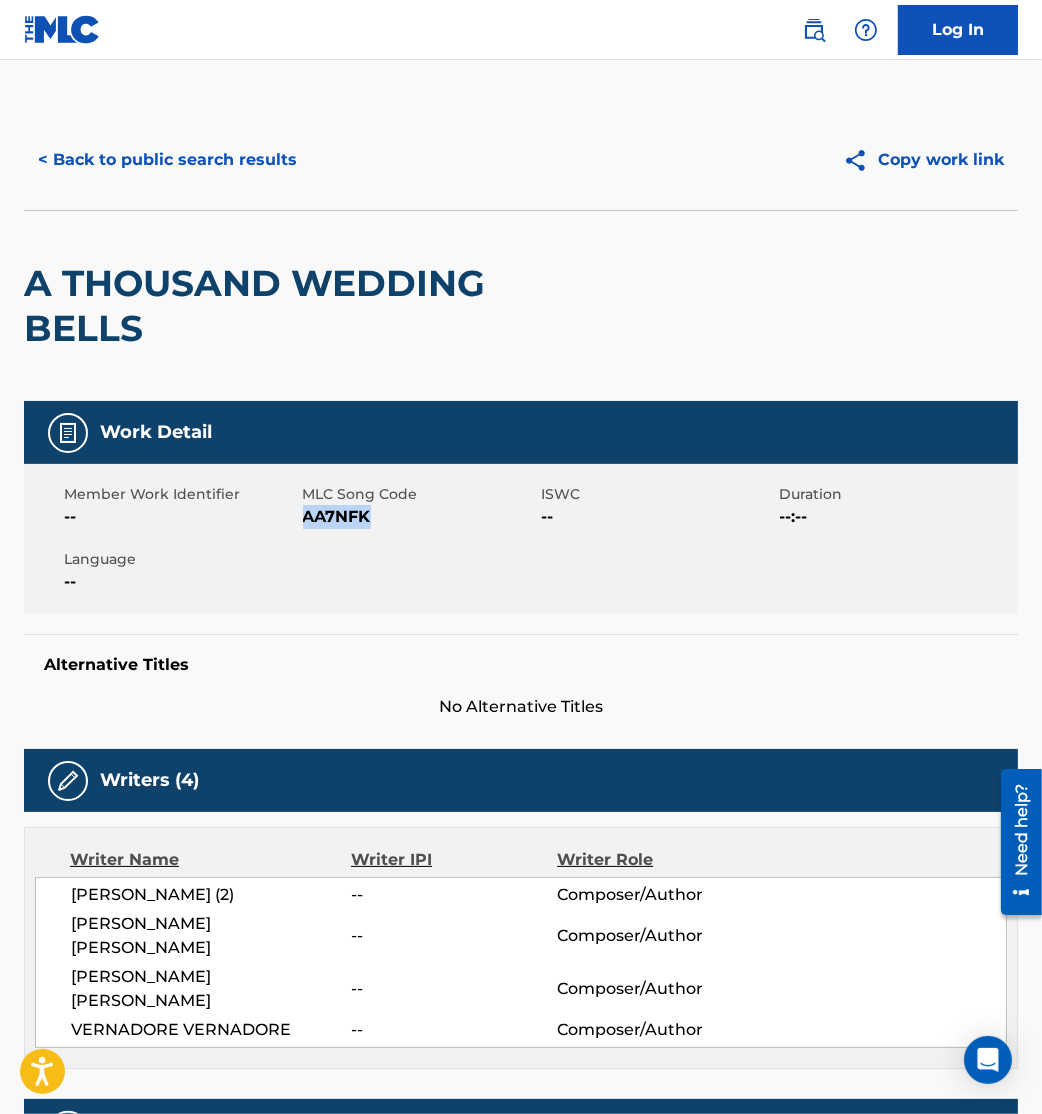 drag, startPoint x: 305, startPoint y: 518, endPoint x: 433, endPoint y: 526, distance: 128.24976 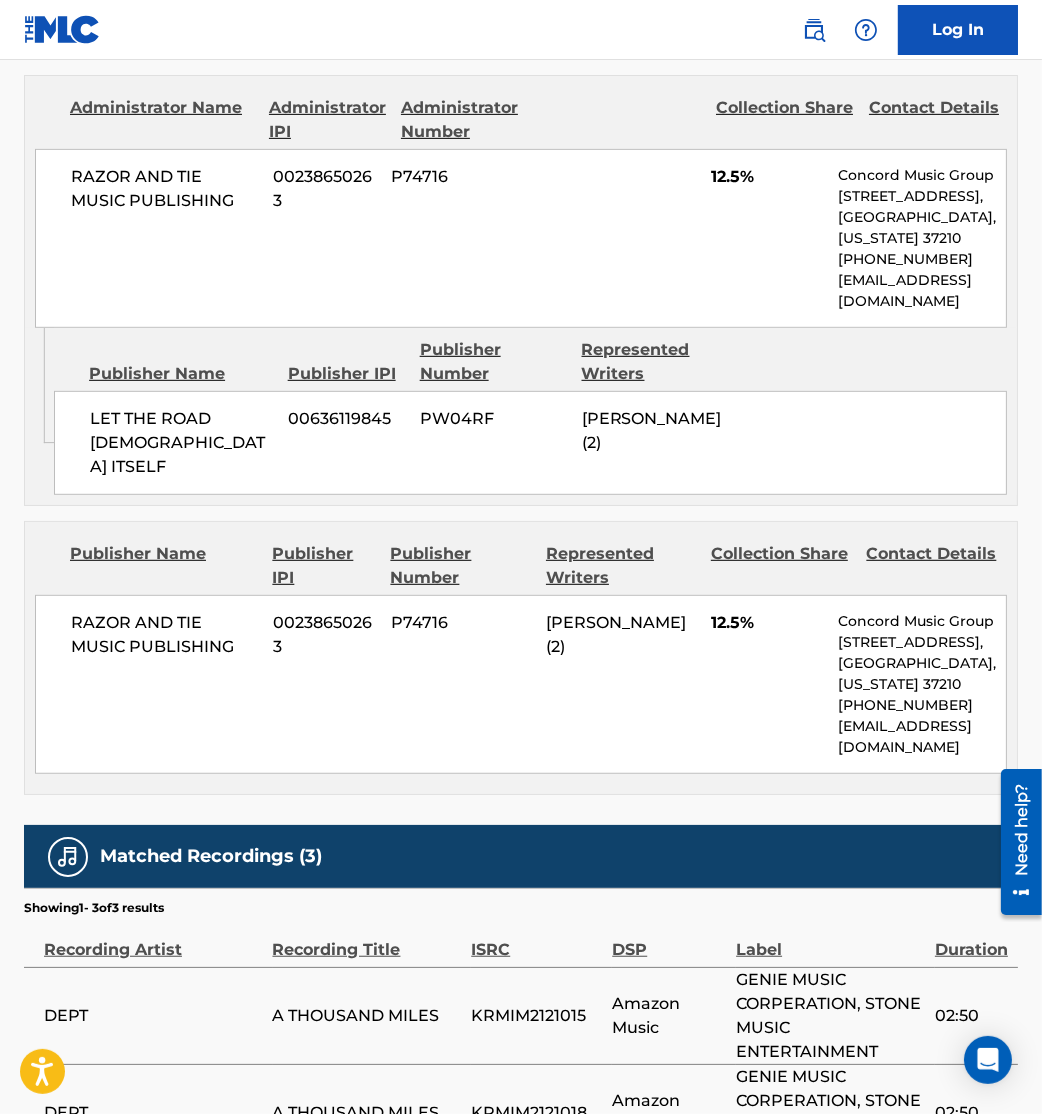 scroll, scrollTop: 1254, scrollLeft: 0, axis: vertical 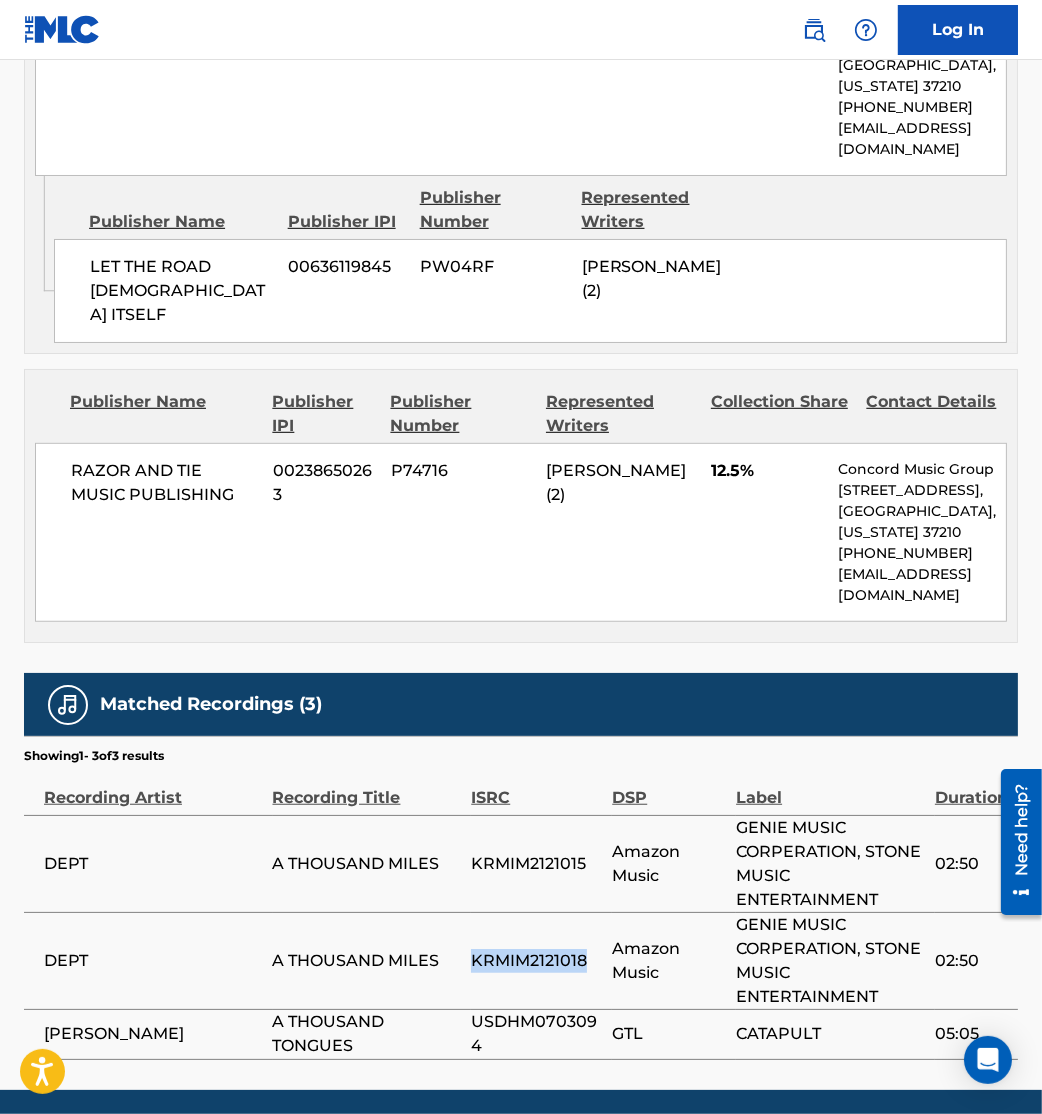 drag, startPoint x: 465, startPoint y: 890, endPoint x: 584, endPoint y: 909, distance: 120.50726 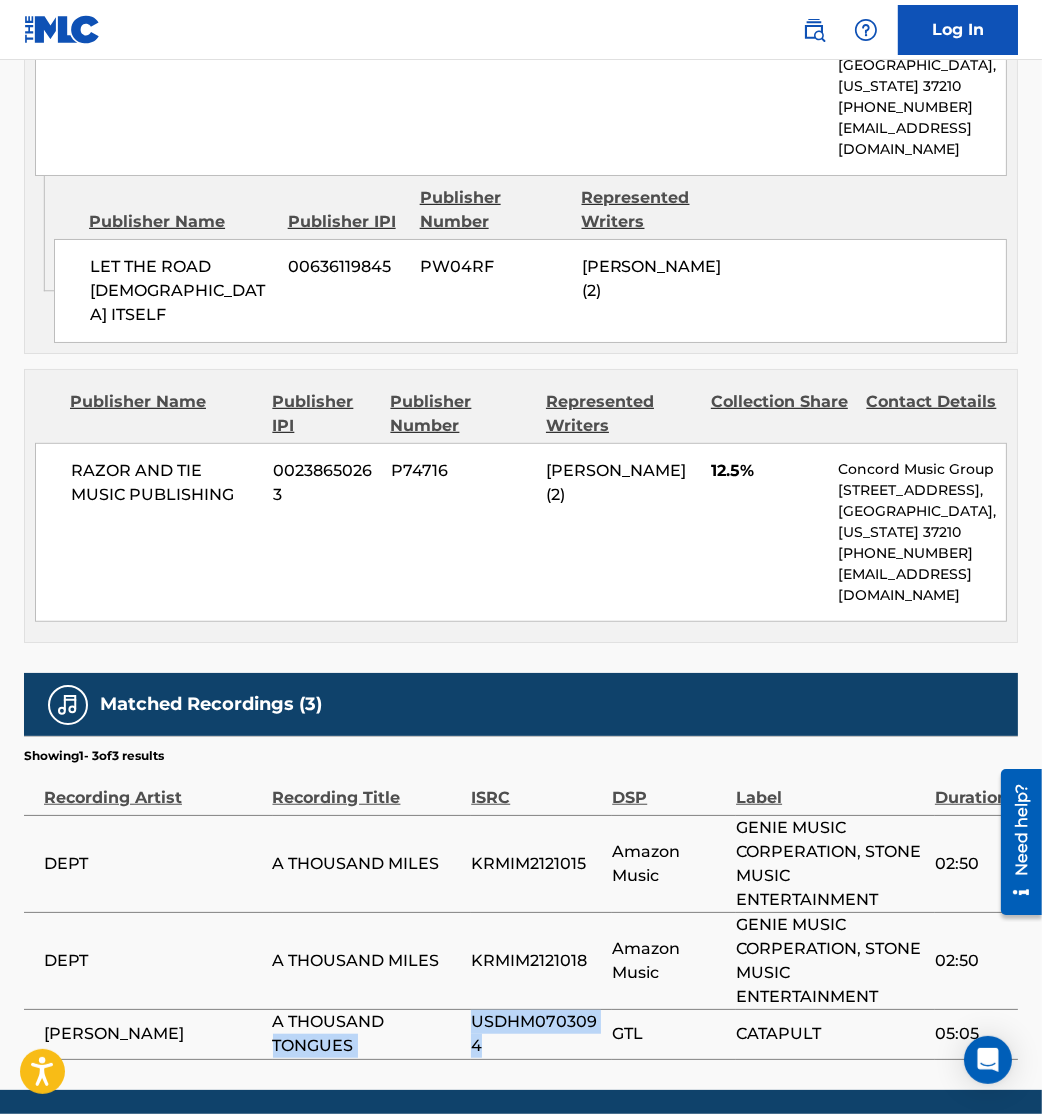 drag, startPoint x: 500, startPoint y: 971, endPoint x: 468, endPoint y: 951, distance: 37.735924 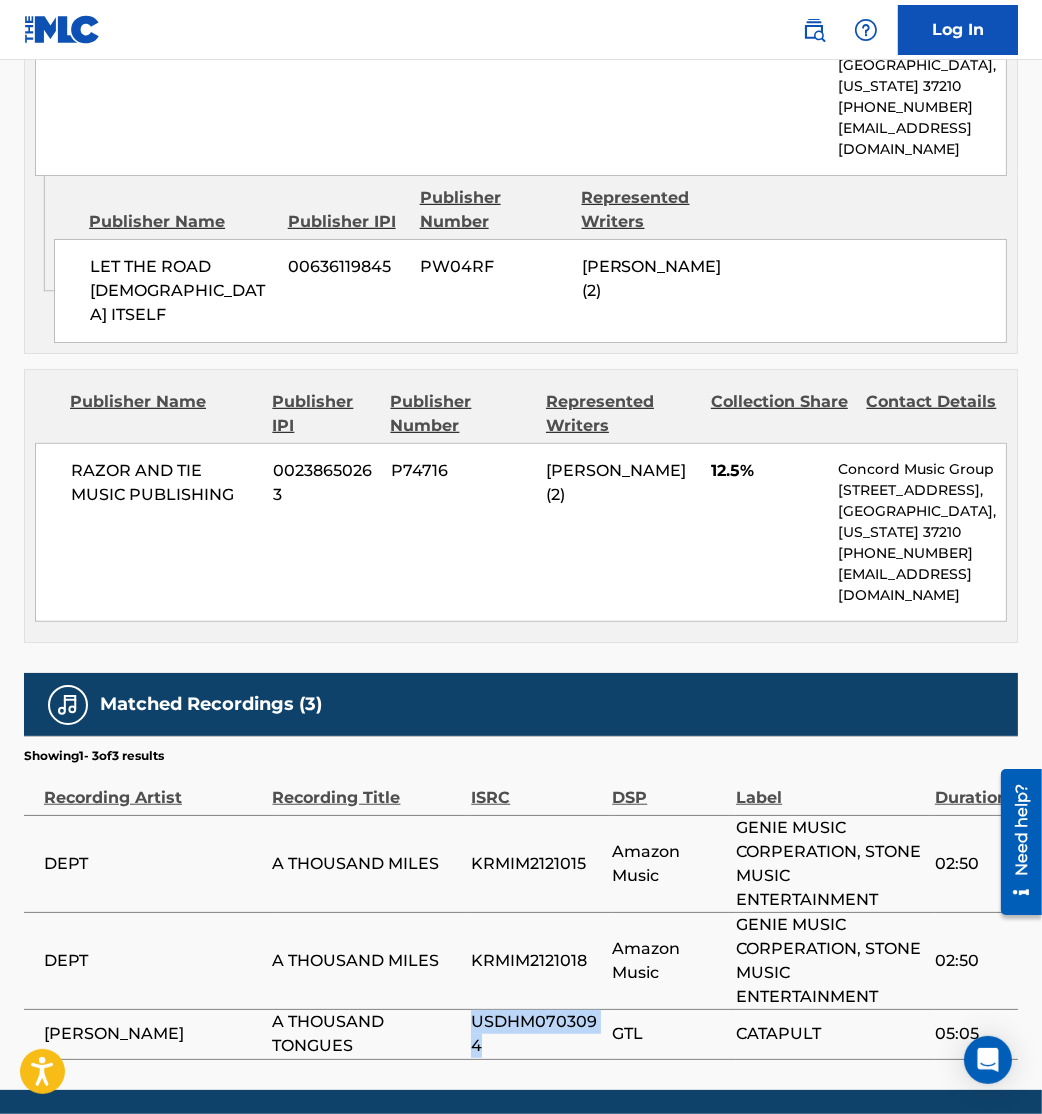 drag, startPoint x: 488, startPoint y: 978, endPoint x: 470, endPoint y: 942, distance: 40.24922 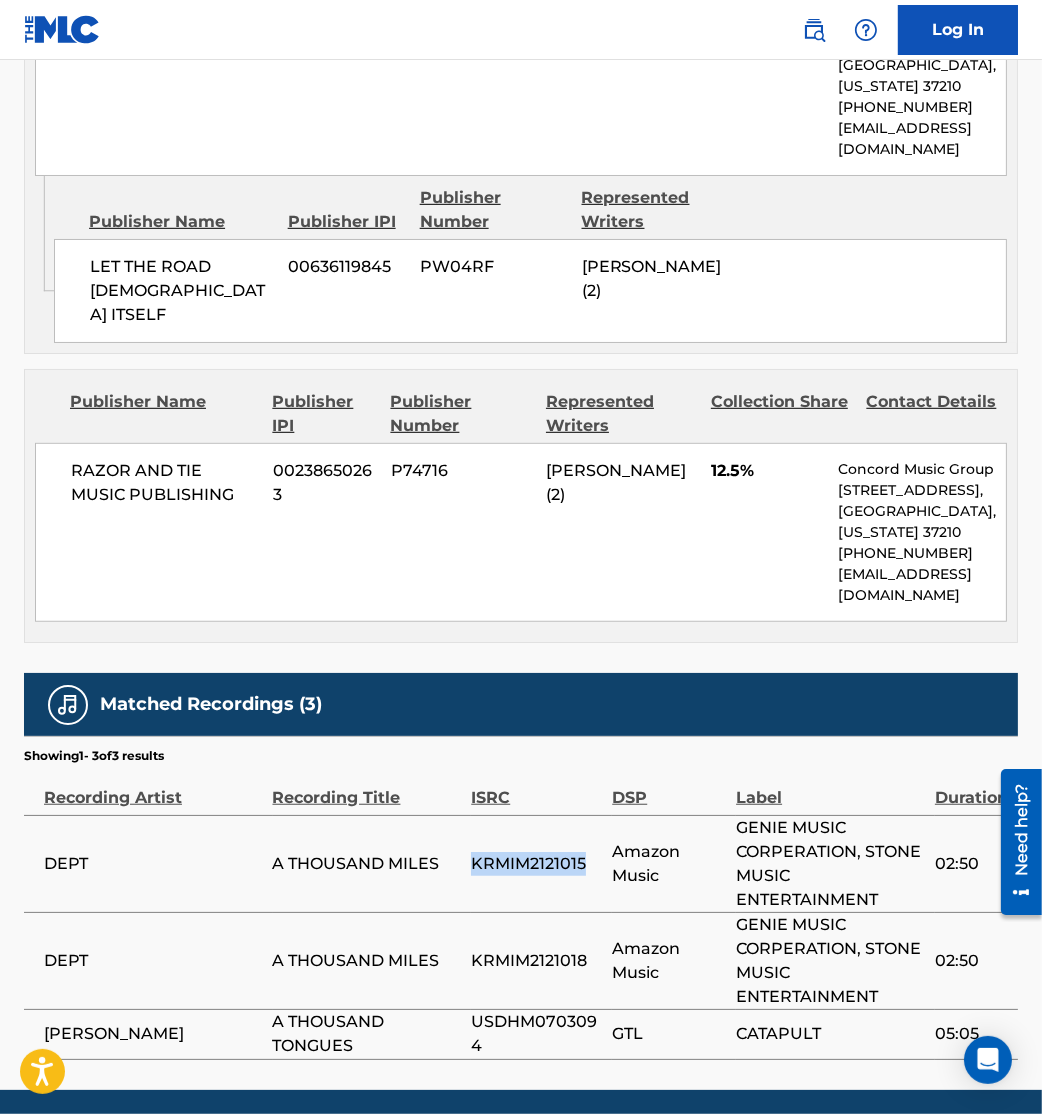 drag, startPoint x: 587, startPoint y: 799, endPoint x: 466, endPoint y: 802, distance: 121.037186 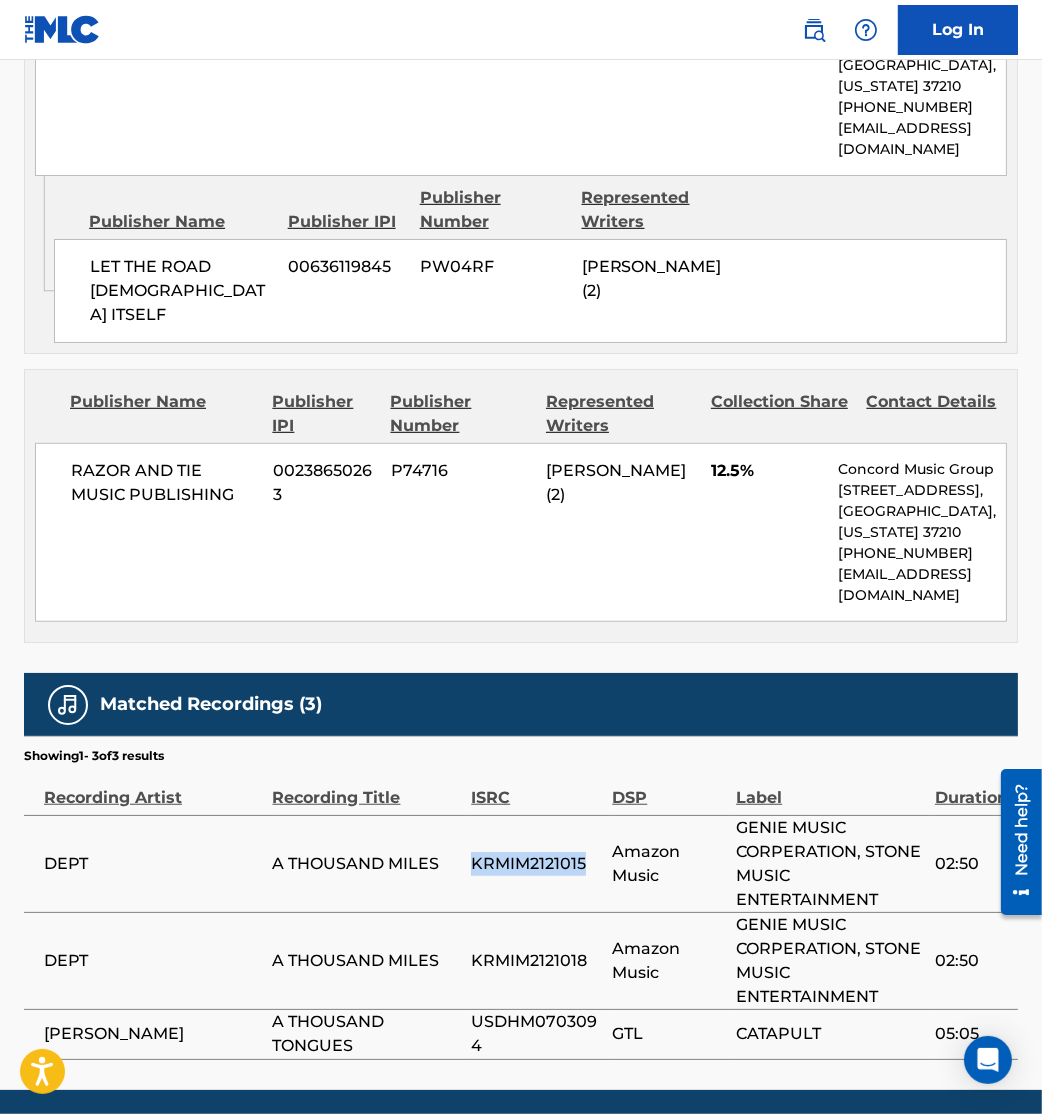 click on "A THOUSAND MILES" at bounding box center [372, 863] 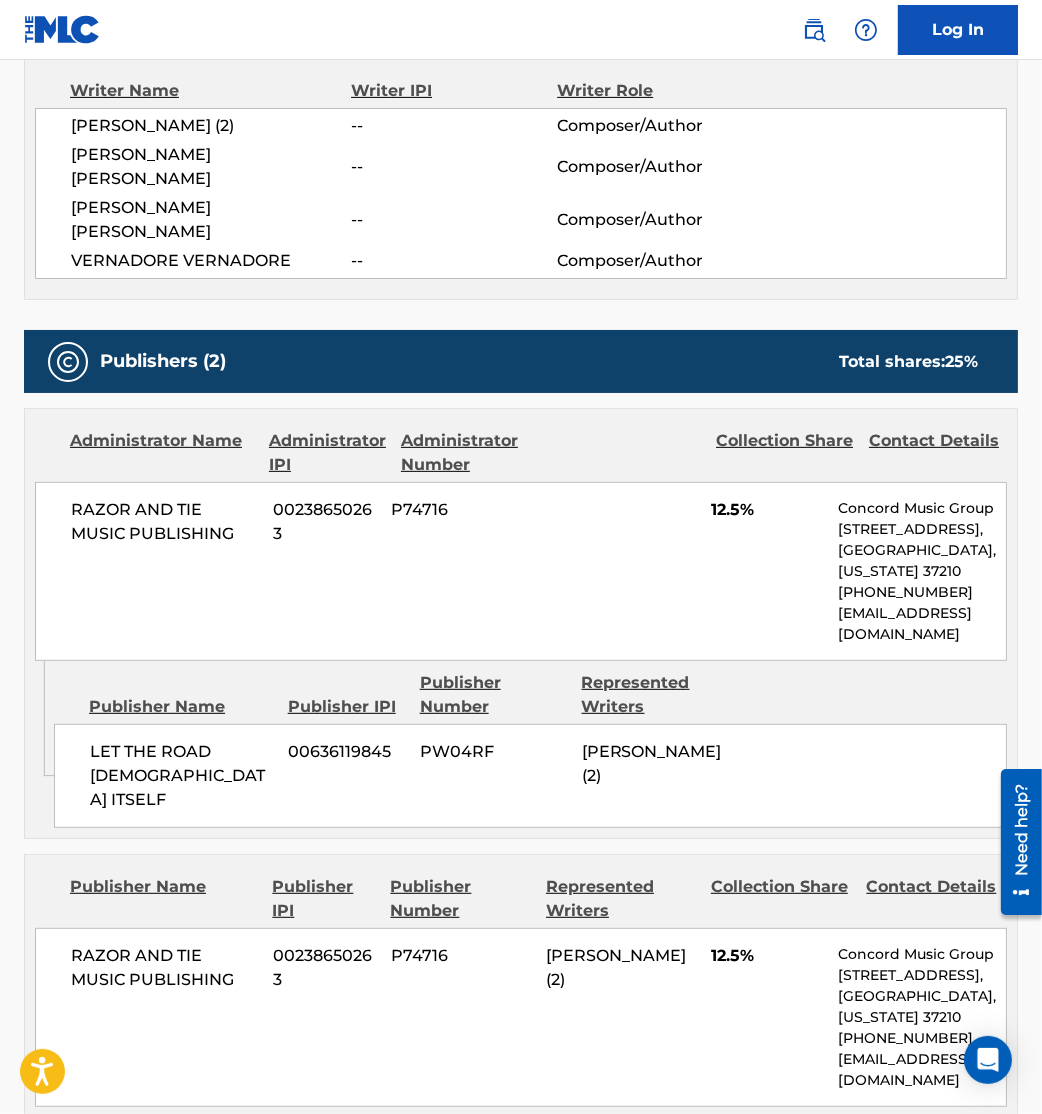 scroll, scrollTop: 98, scrollLeft: 0, axis: vertical 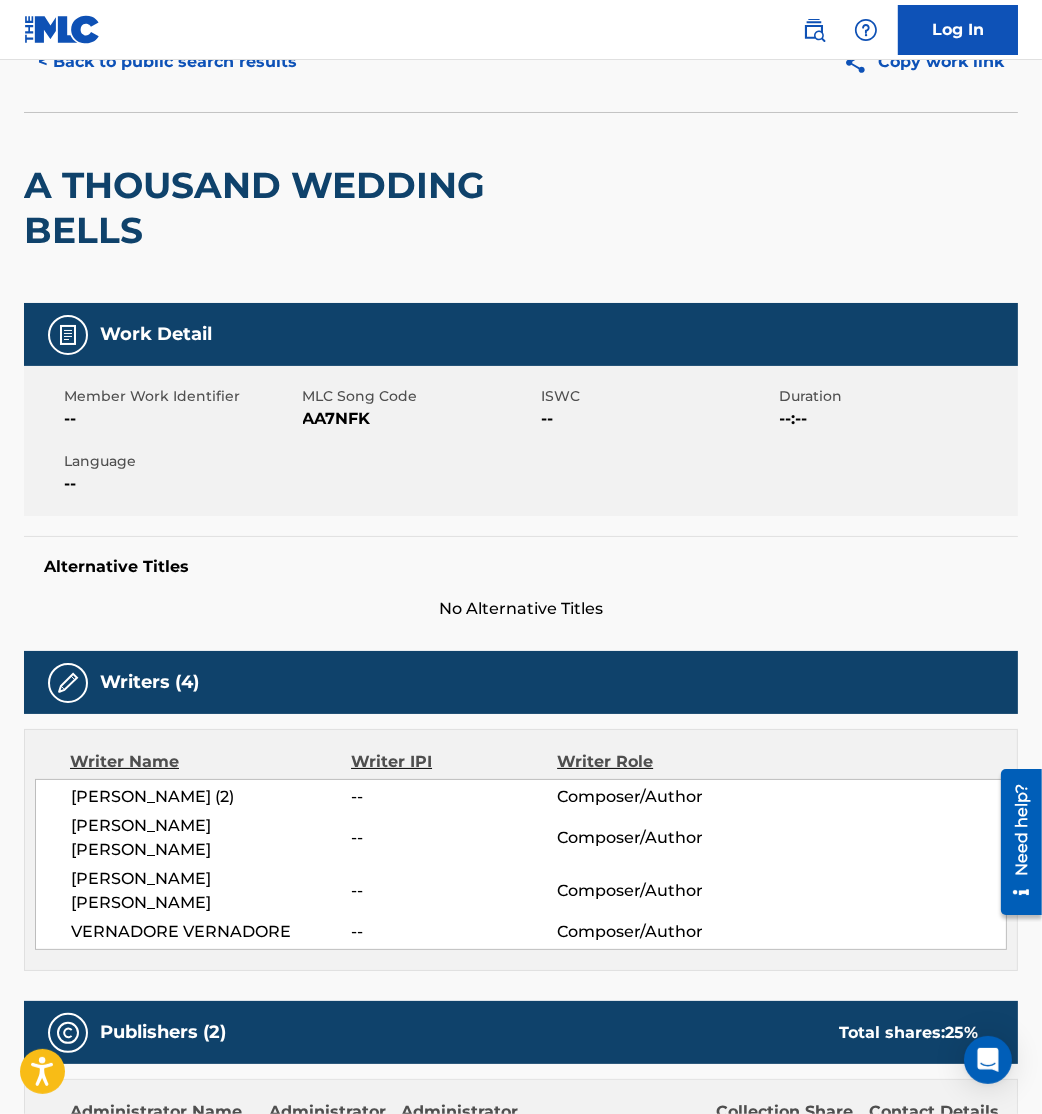 click on "< Back to public search results" at bounding box center (167, 62) 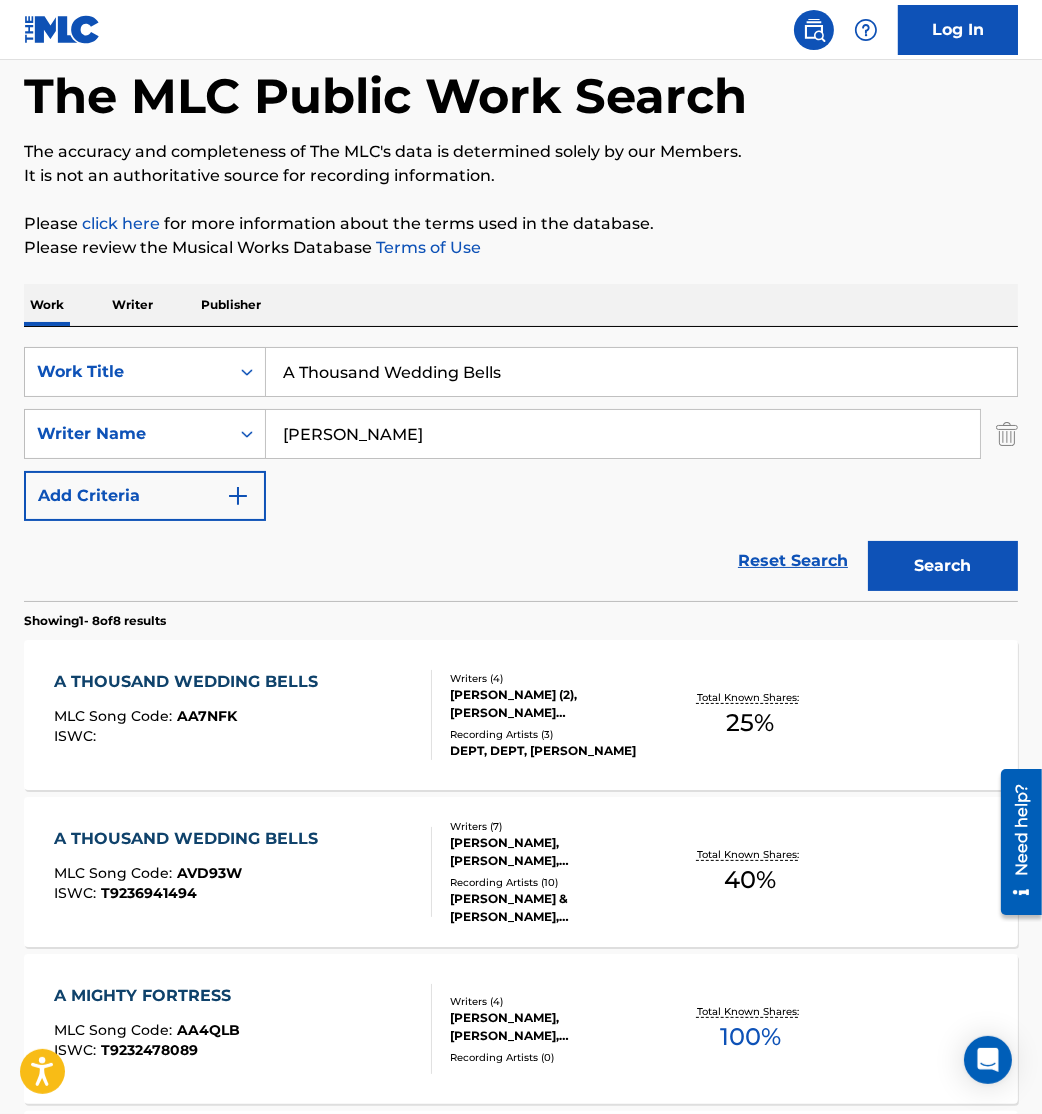 scroll, scrollTop: 267, scrollLeft: 0, axis: vertical 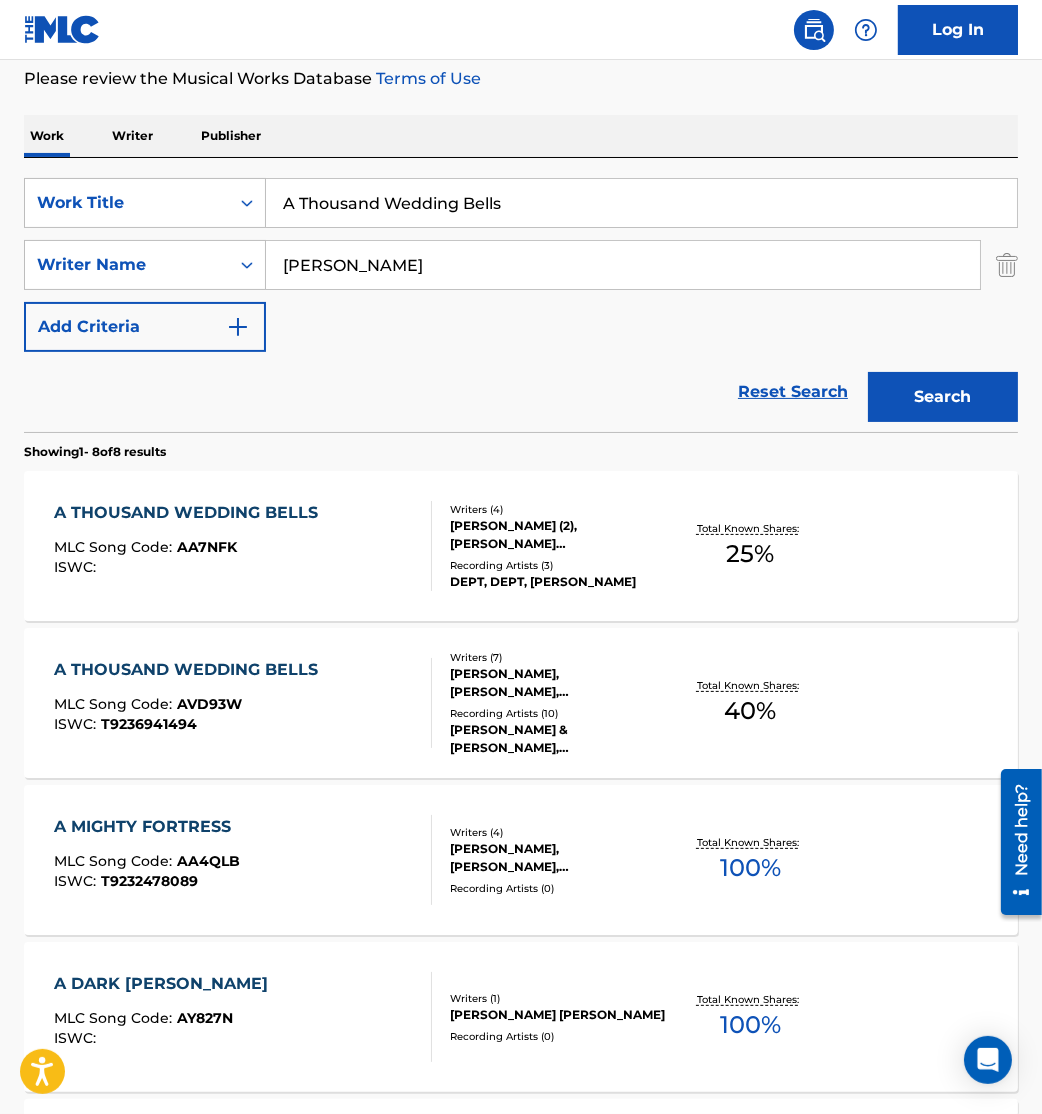 click on "MLC Song Code : AA7NFK" at bounding box center (191, 550) 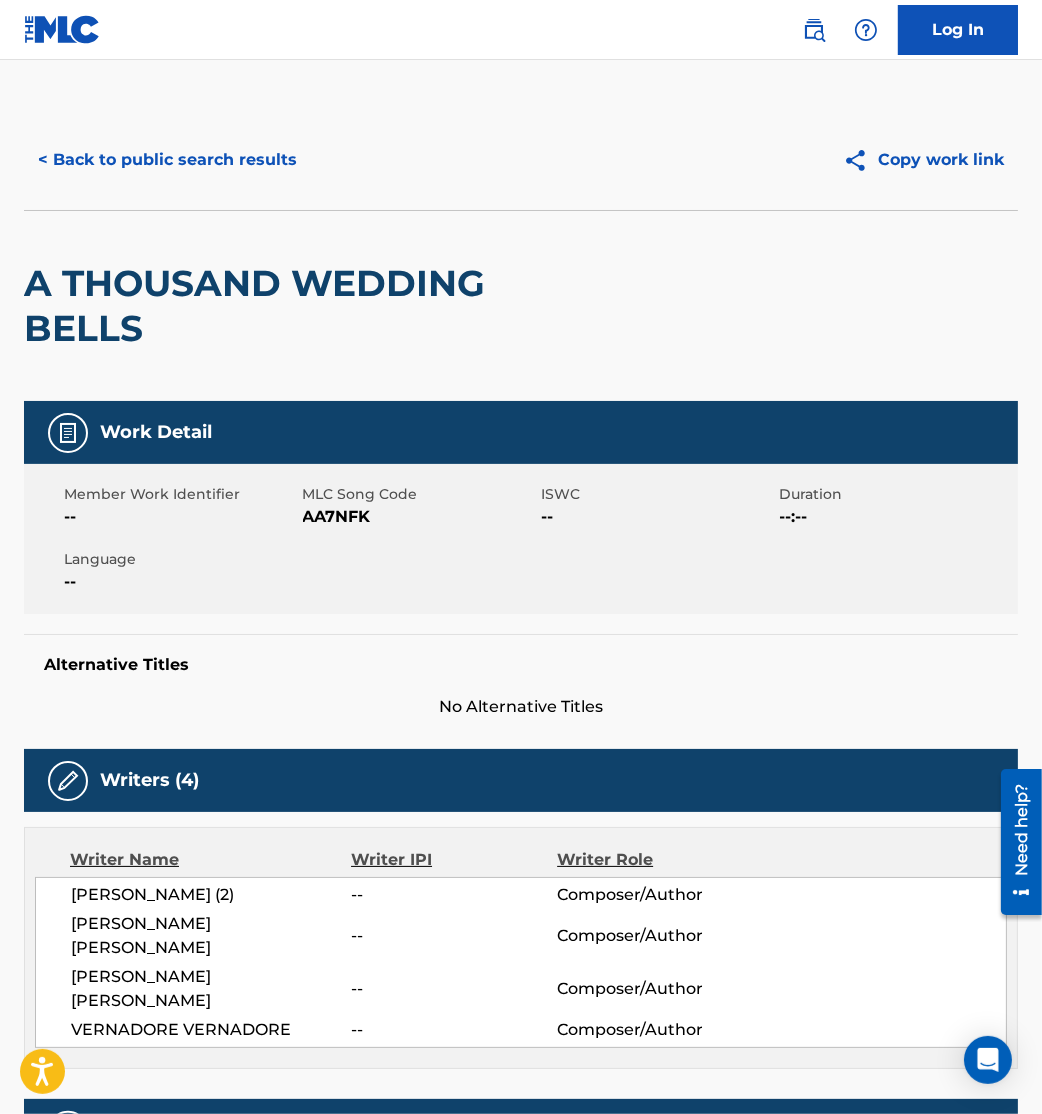 click on "< Back to public search results" at bounding box center (167, 160) 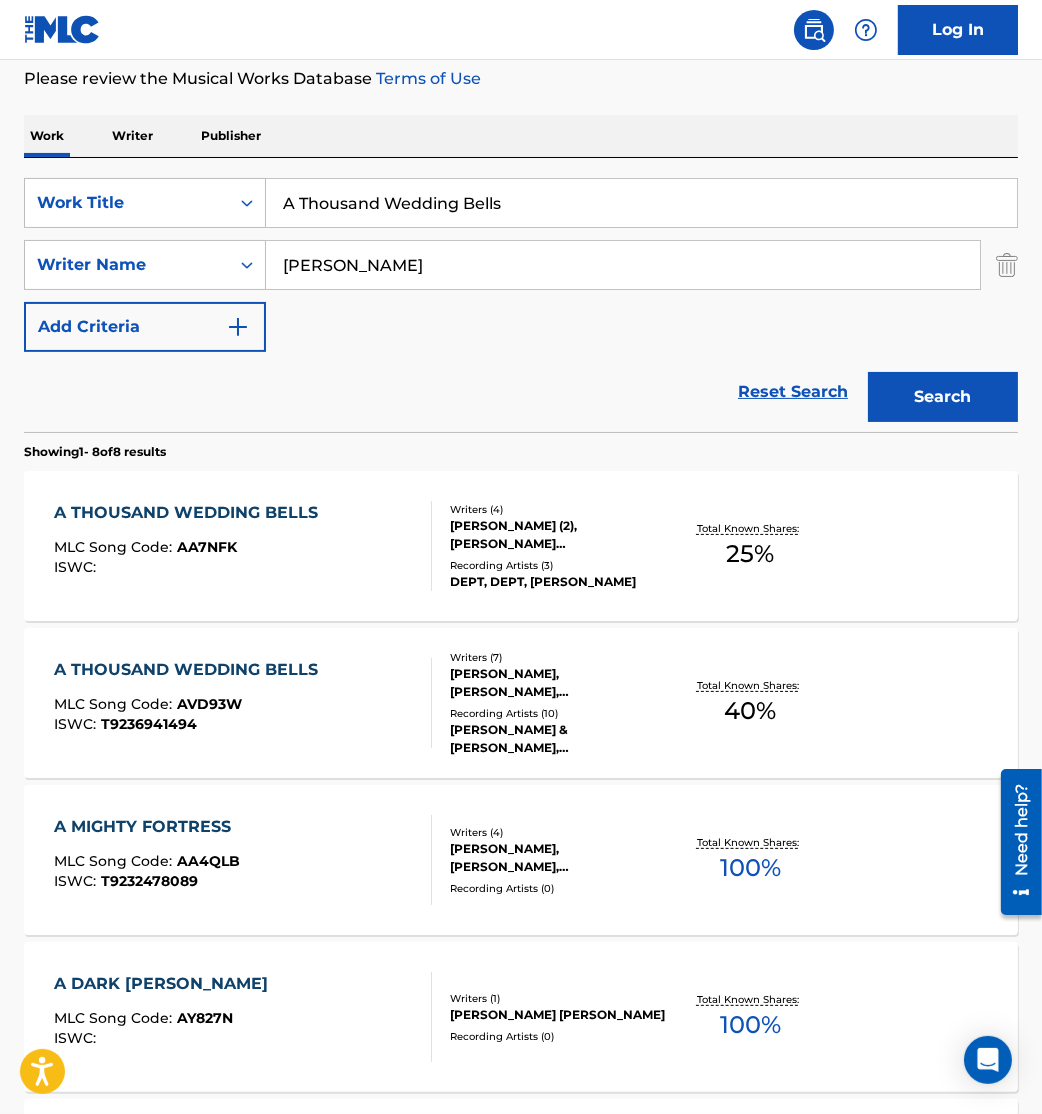 click on "A THOUSAND WEDDING BELLS MLC Song Code : AVD93W ISWC : T9236941494" at bounding box center (243, 703) 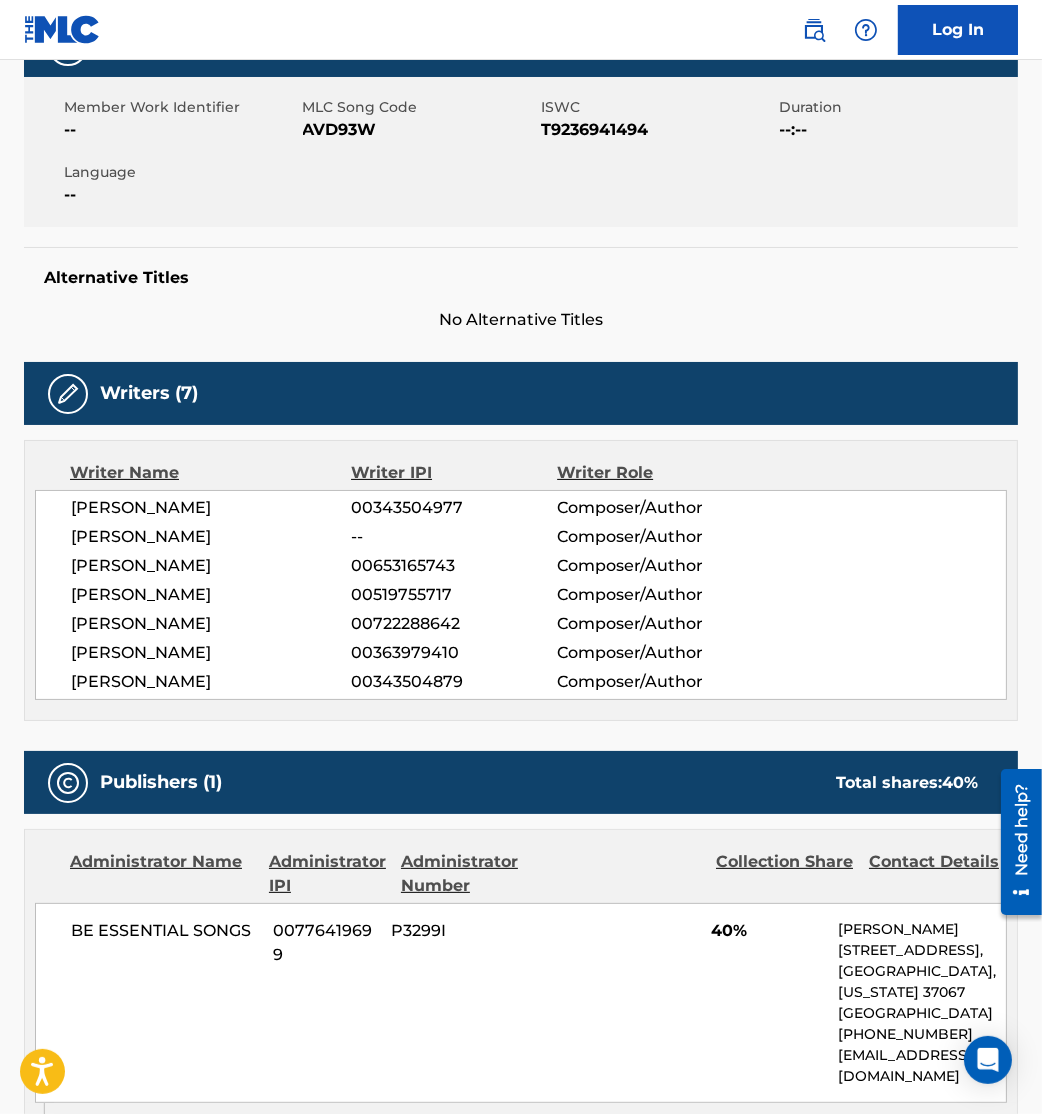 scroll, scrollTop: 0, scrollLeft: 0, axis: both 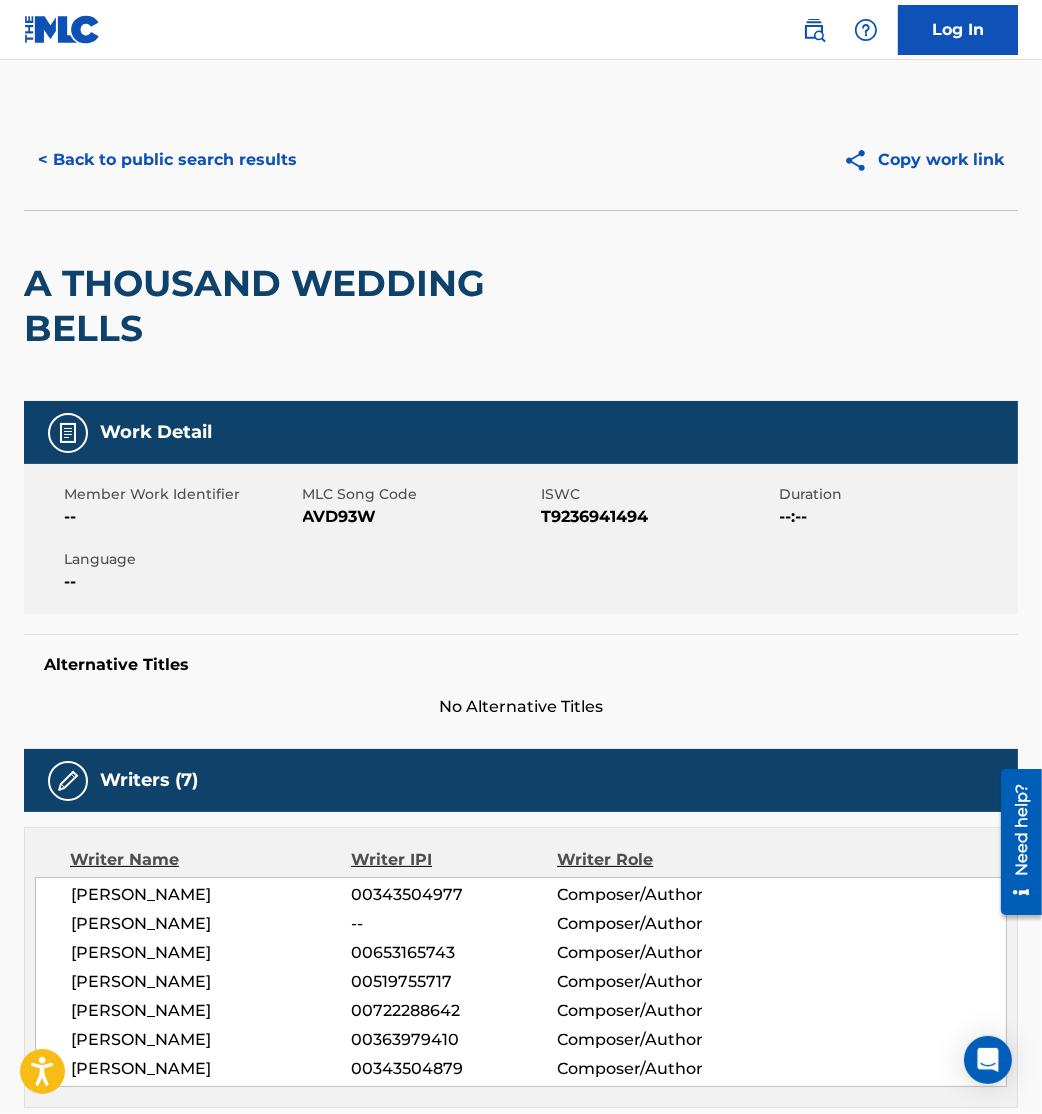 click on "< Back to public search results" at bounding box center (167, 160) 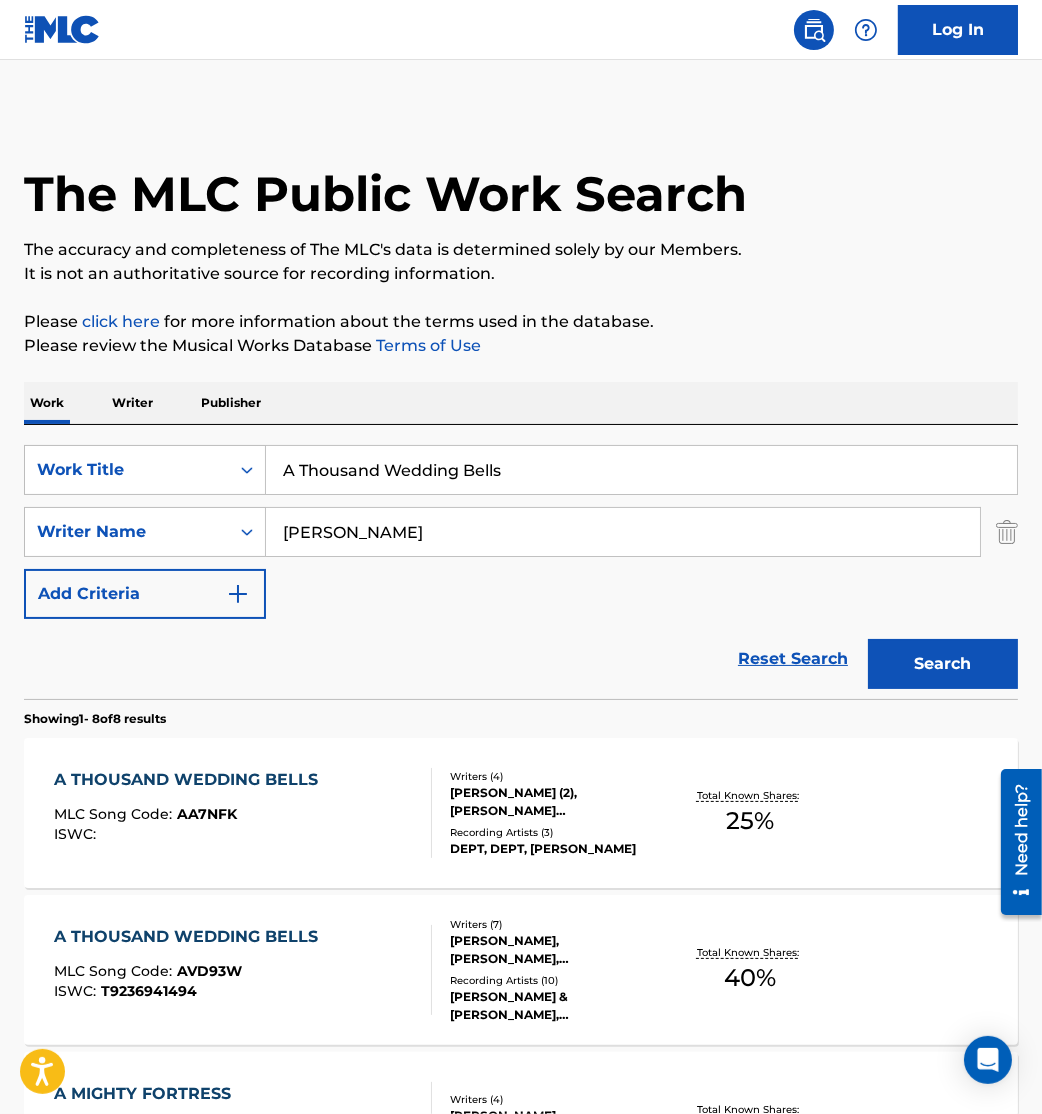 scroll, scrollTop: 267, scrollLeft: 0, axis: vertical 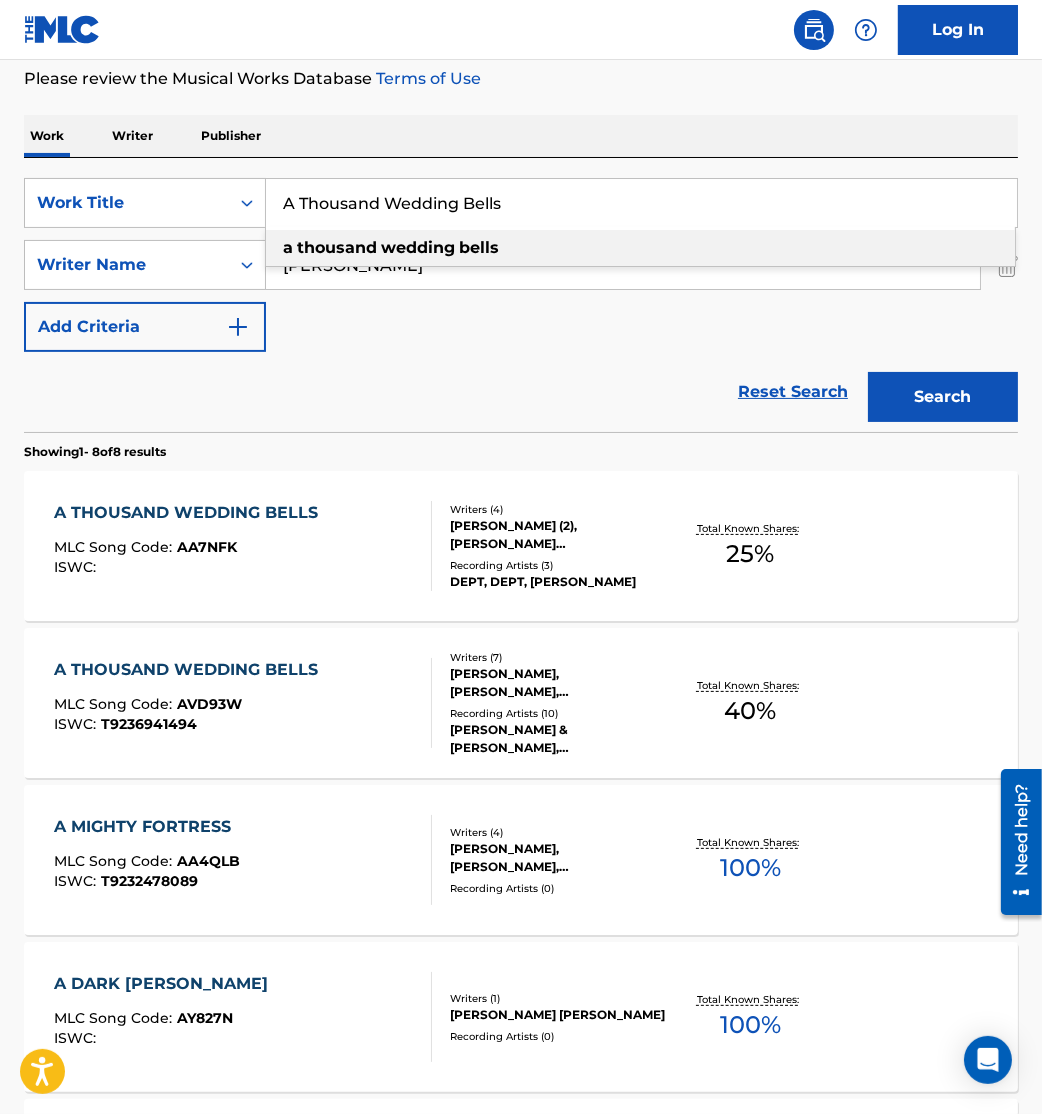 drag, startPoint x: 604, startPoint y: 184, endPoint x: 203, endPoint y: 130, distance: 404.61957 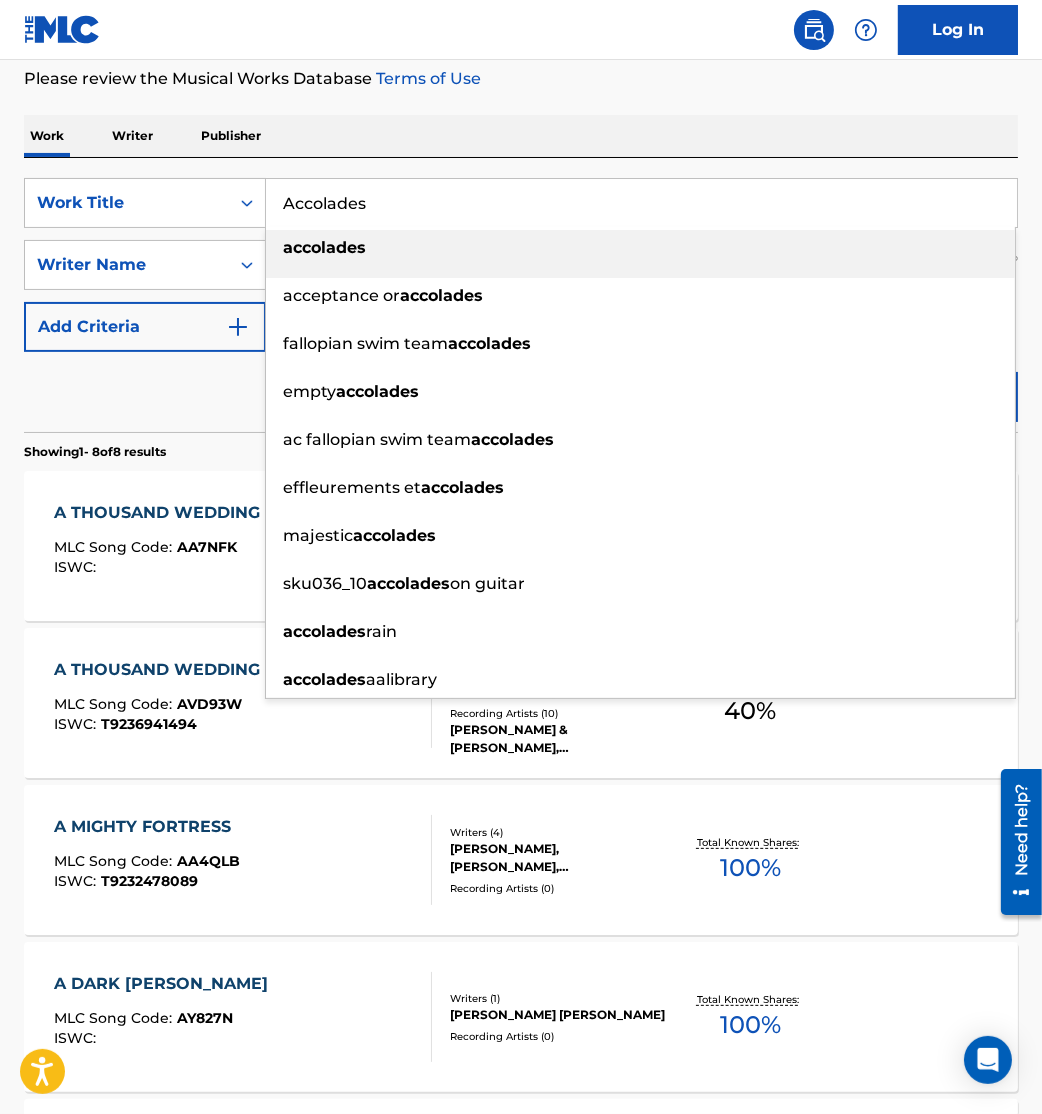 type on "Accolades" 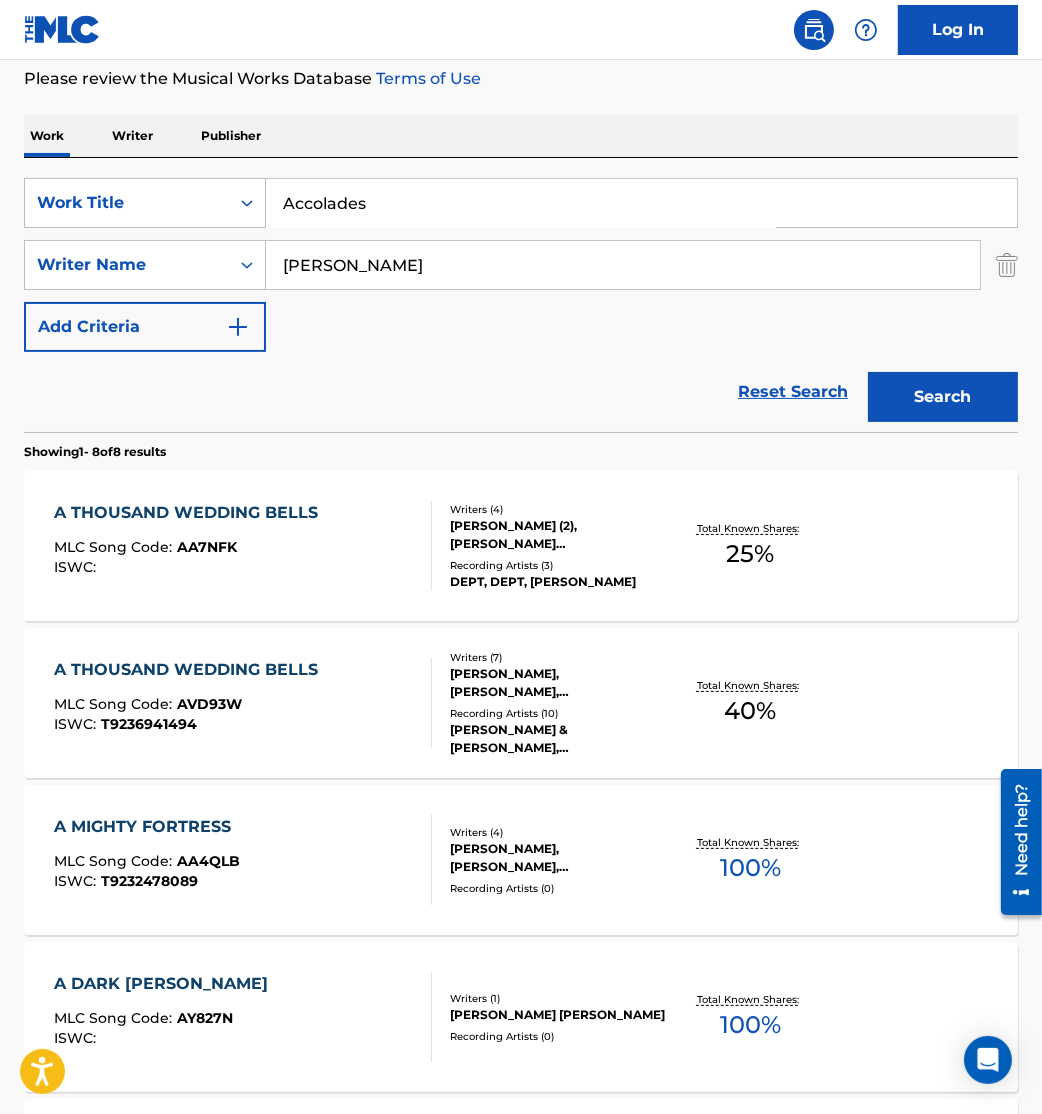 click on "Reset Search Search" at bounding box center (521, 392) 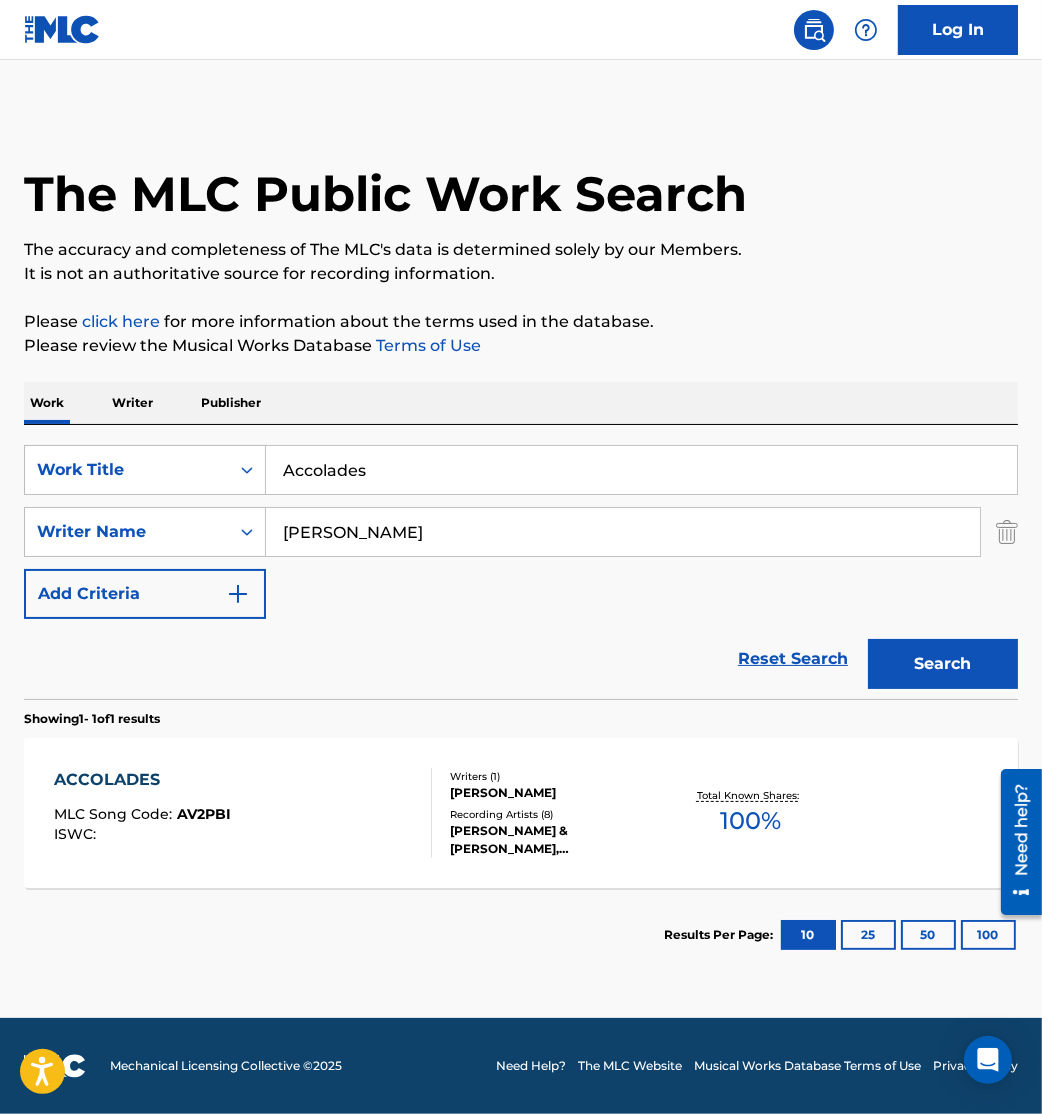 click on "[PERSON_NAME] & [PERSON_NAME], [PERSON_NAME] & [PERSON_NAME], [PERSON_NAME] & [PERSON_NAME], [PERSON_NAME] & [PERSON_NAME], [PERSON_NAME] & [PERSON_NAME]" at bounding box center [559, 840] 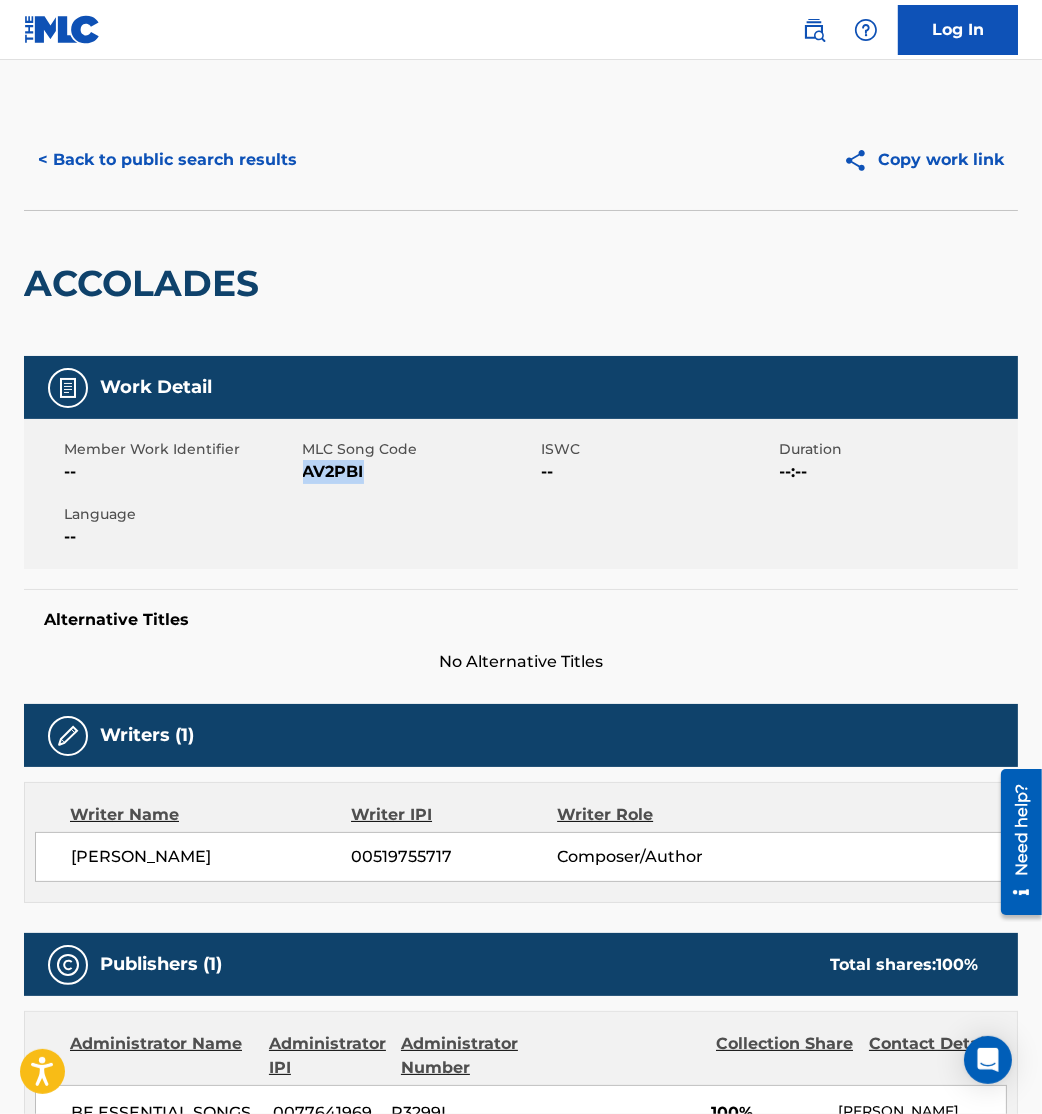 drag, startPoint x: 305, startPoint y: 470, endPoint x: 430, endPoint y: 484, distance: 125.781555 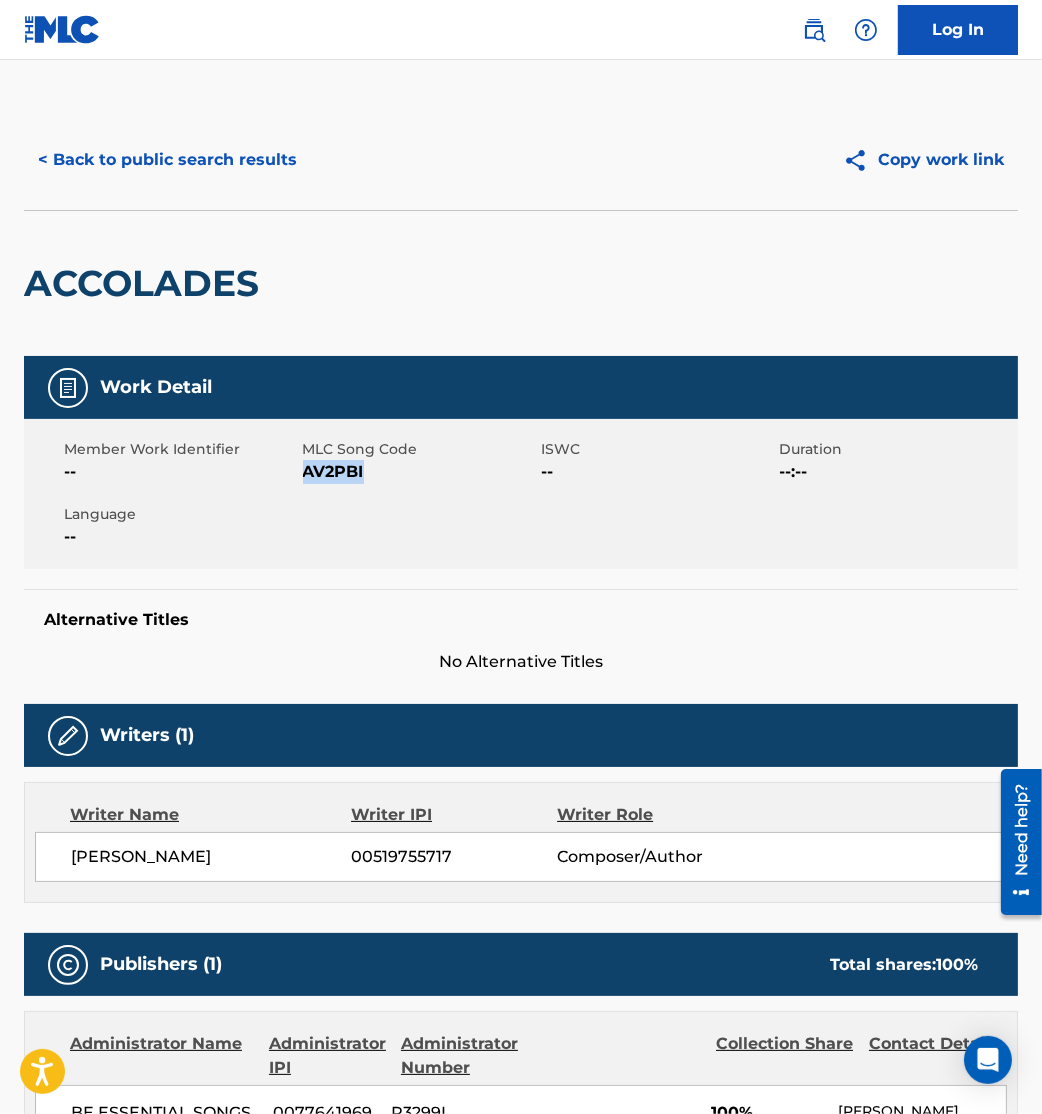 click on "AV2PBI" at bounding box center [420, 472] 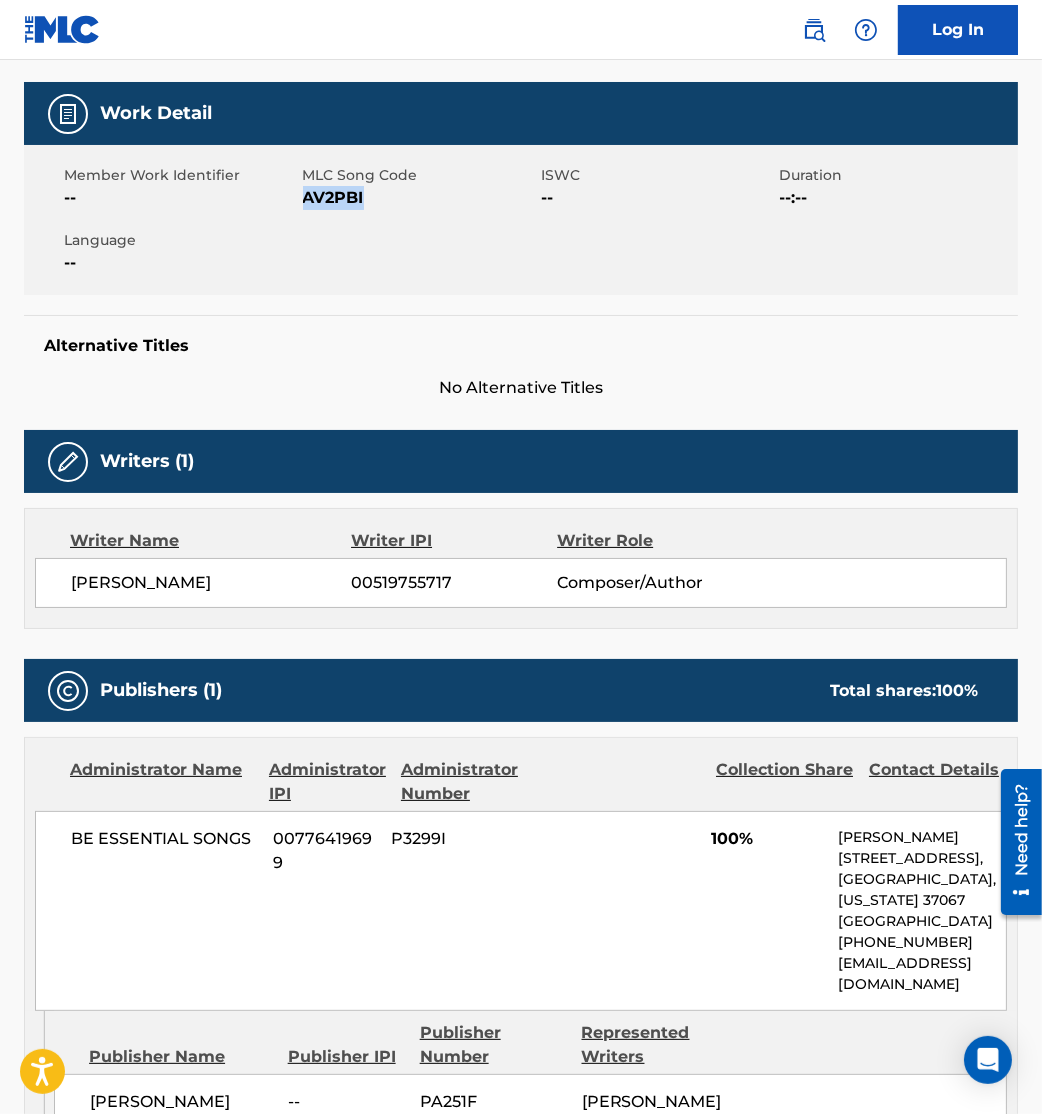 scroll, scrollTop: 0, scrollLeft: 0, axis: both 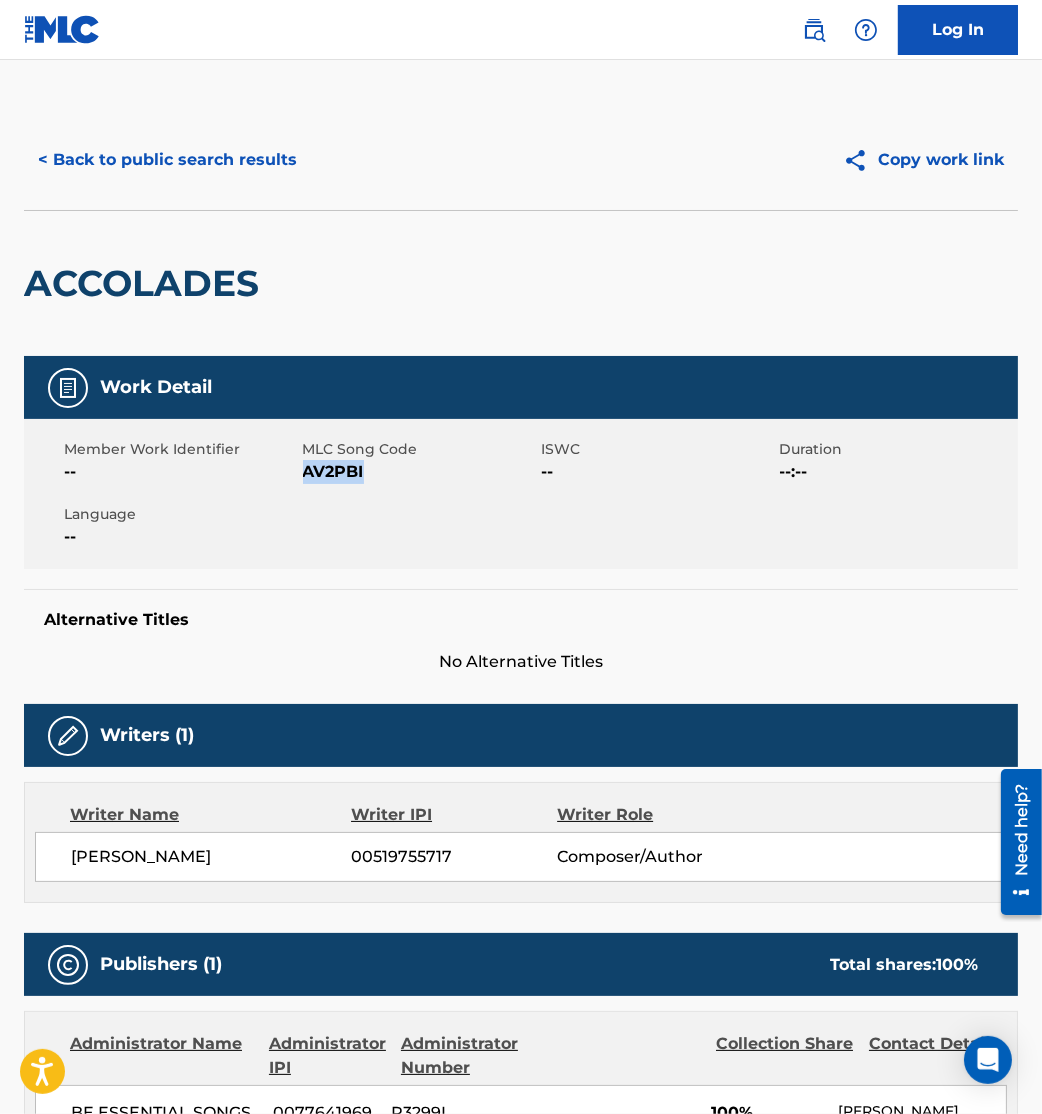 click on "< Back to public search results" at bounding box center (167, 160) 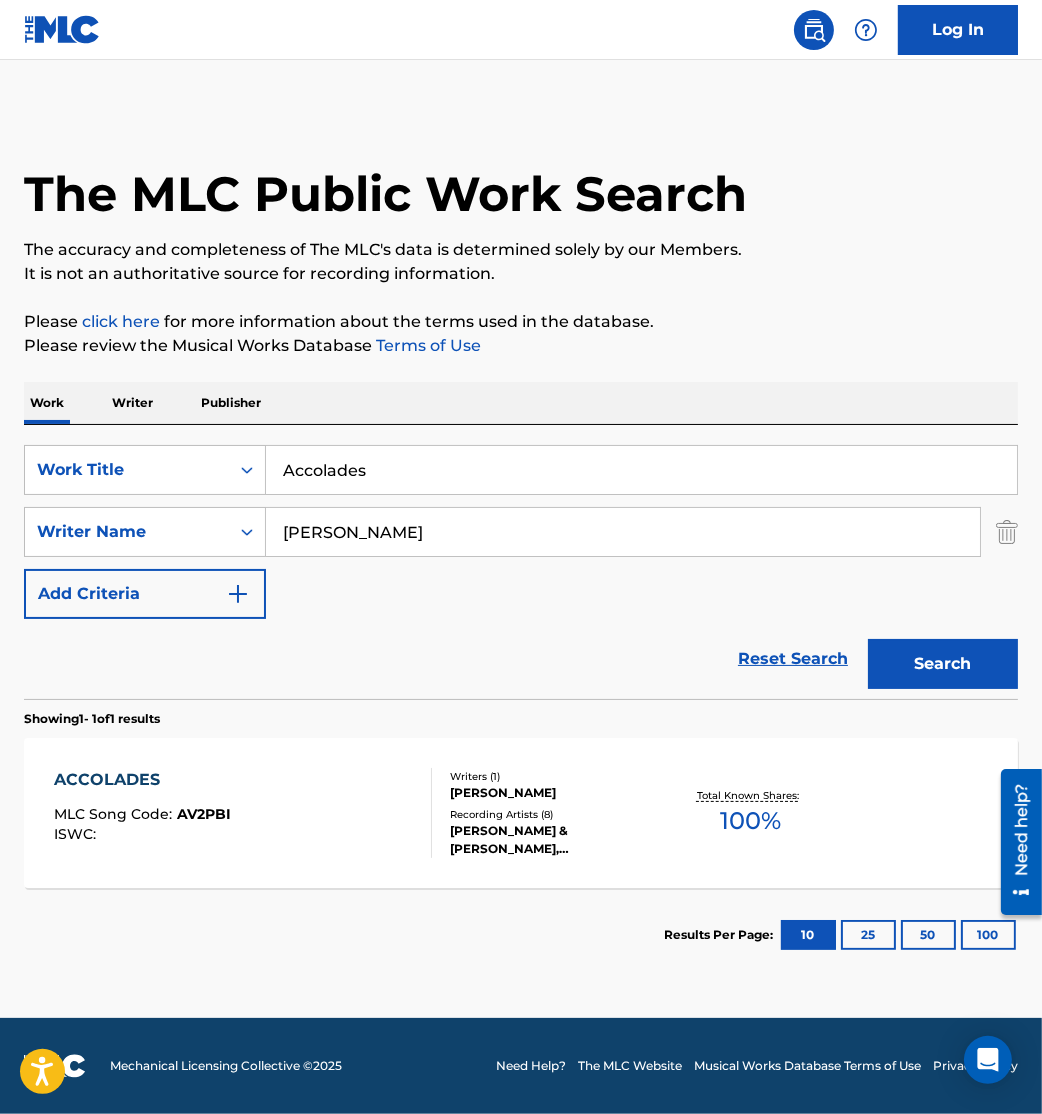 drag, startPoint x: 381, startPoint y: 484, endPoint x: 0, endPoint y: 372, distance: 397.12088 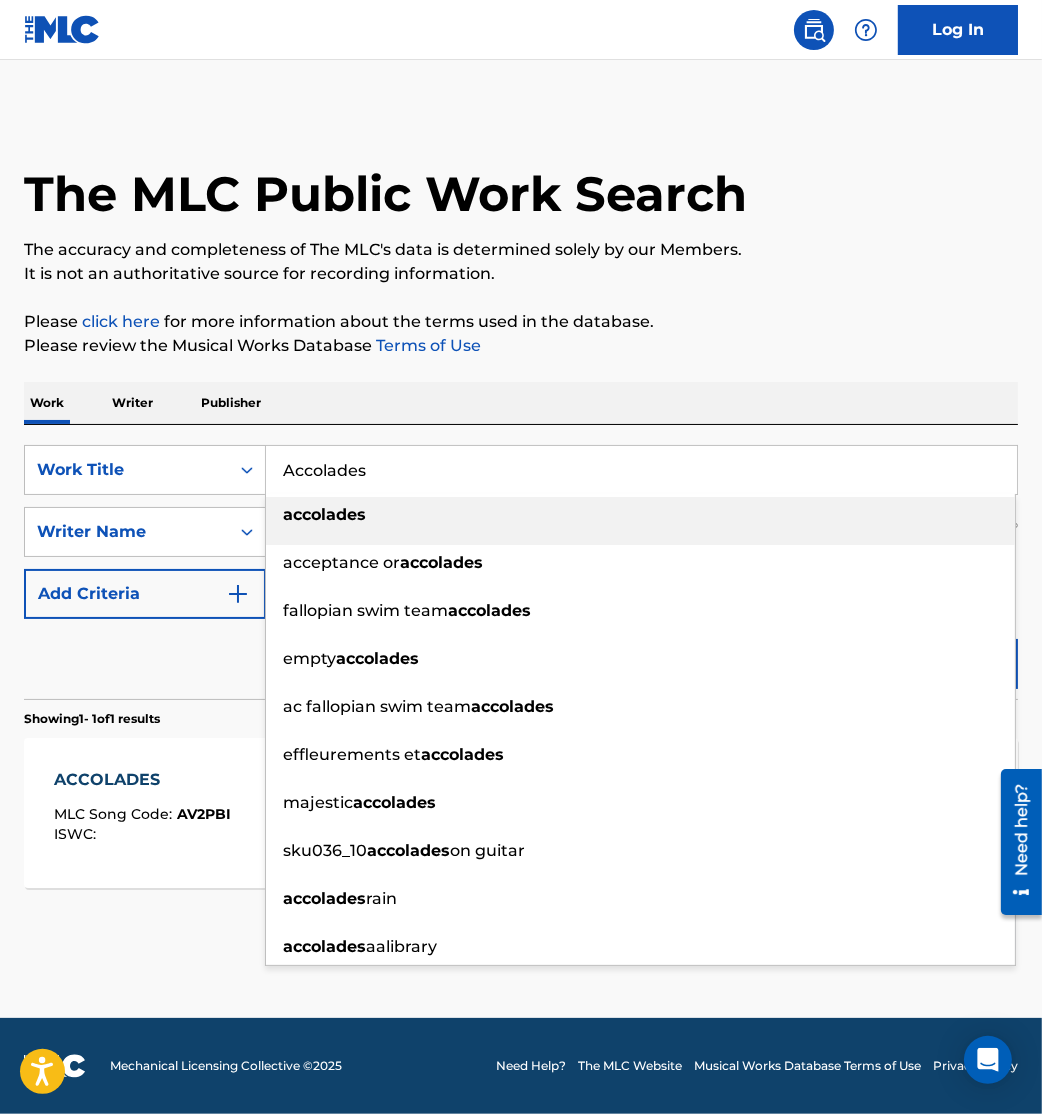 paste on "ll I Have" 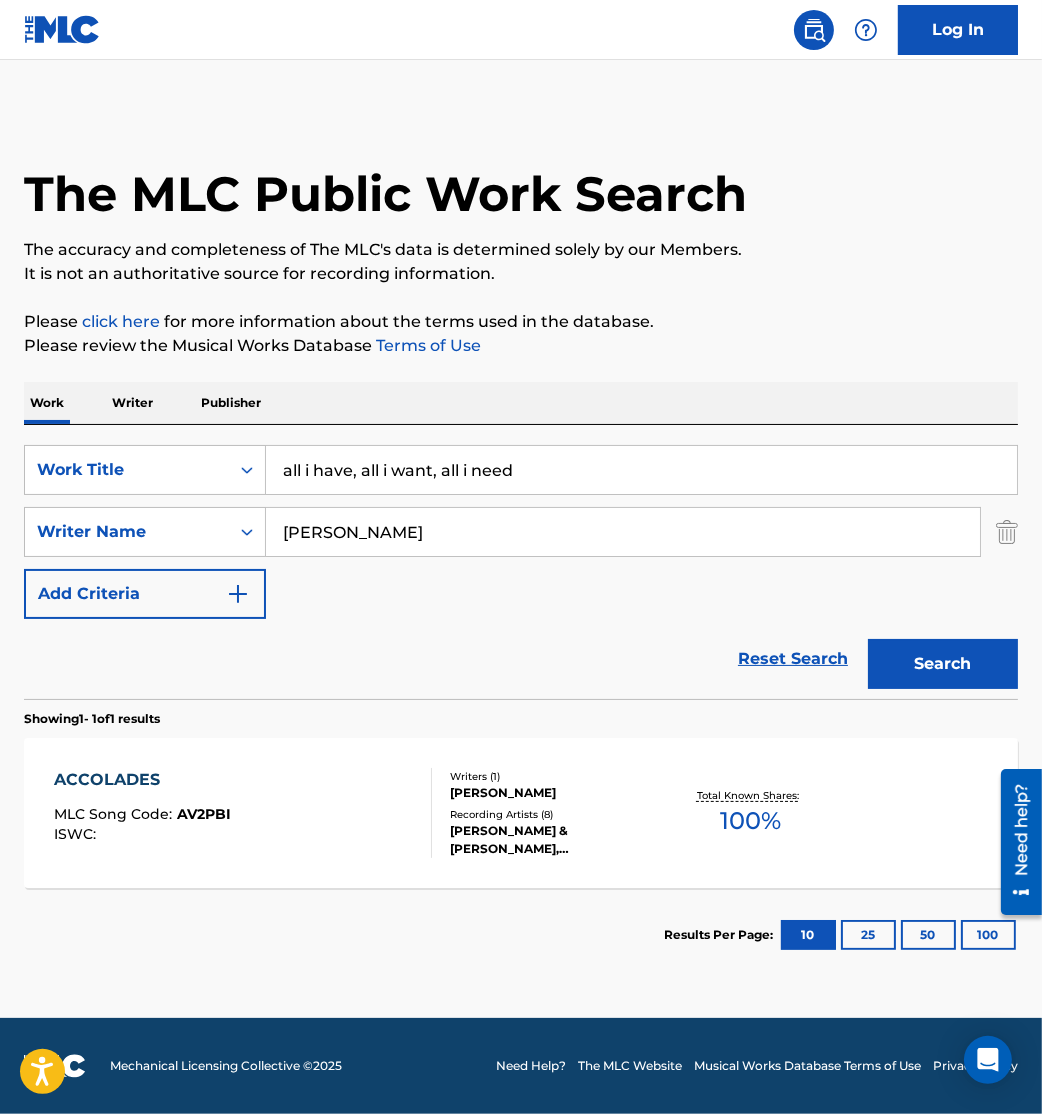 click on "all i have, all i want, all i need" at bounding box center [641, 470] 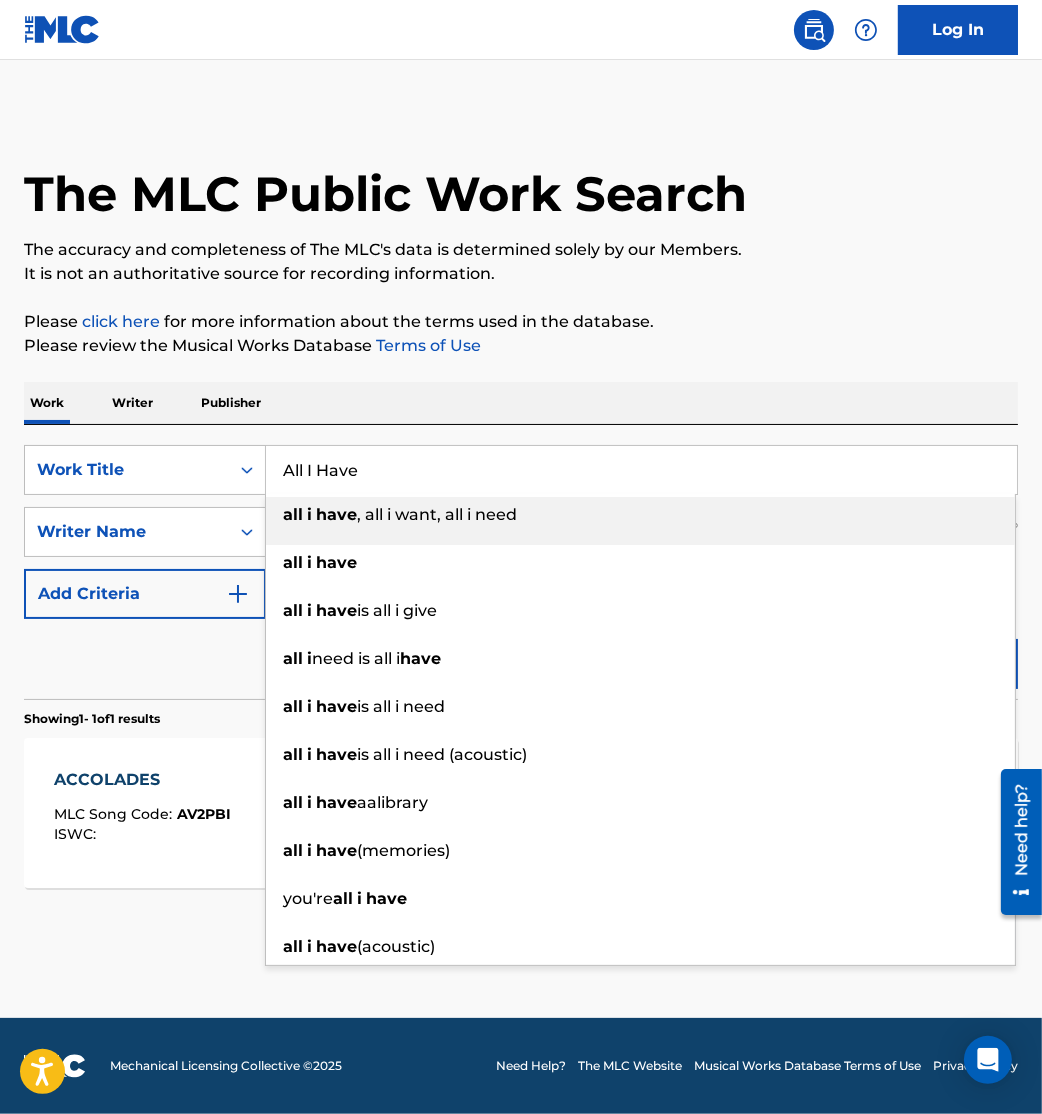 type on "All I Have" 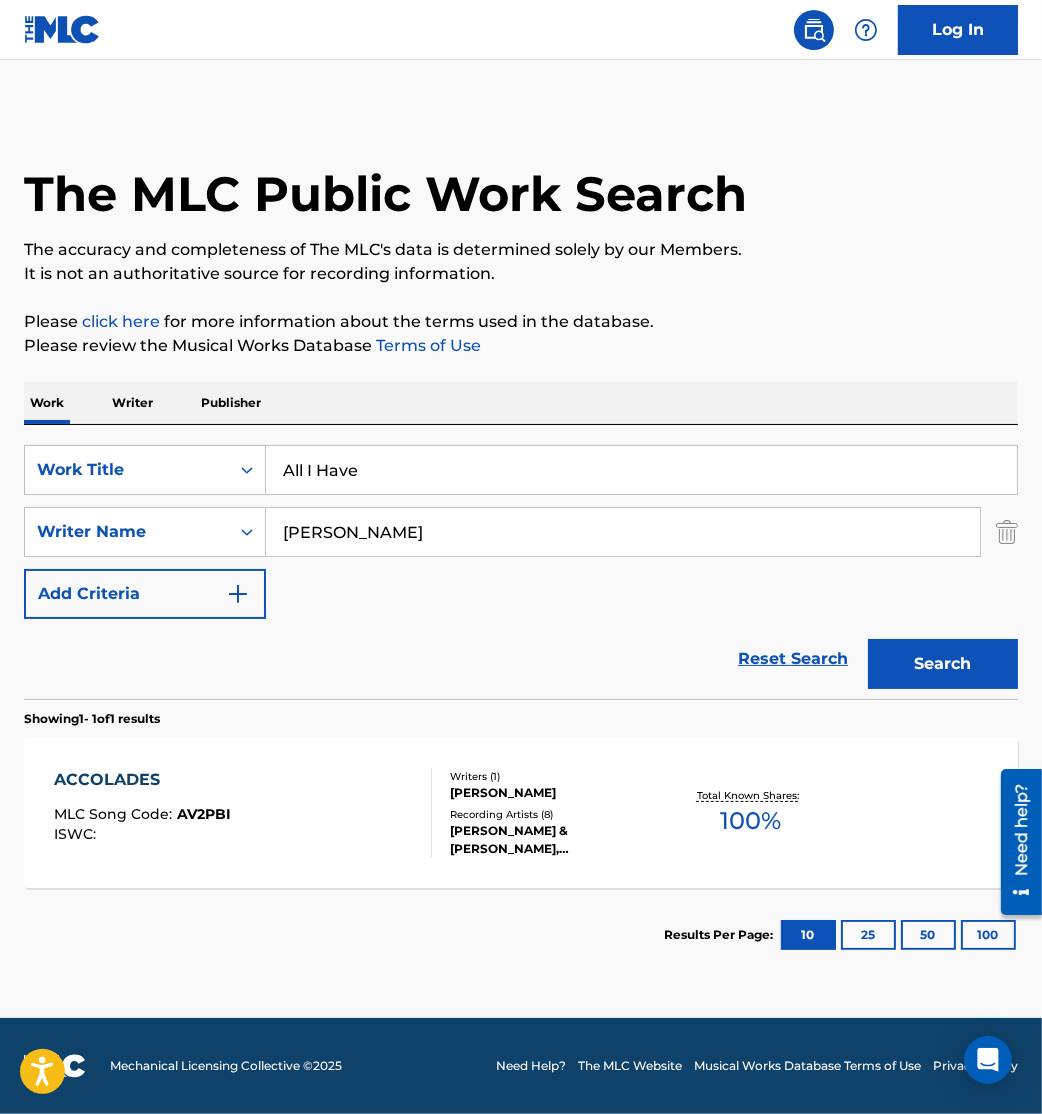 click on "Search" at bounding box center [943, 664] 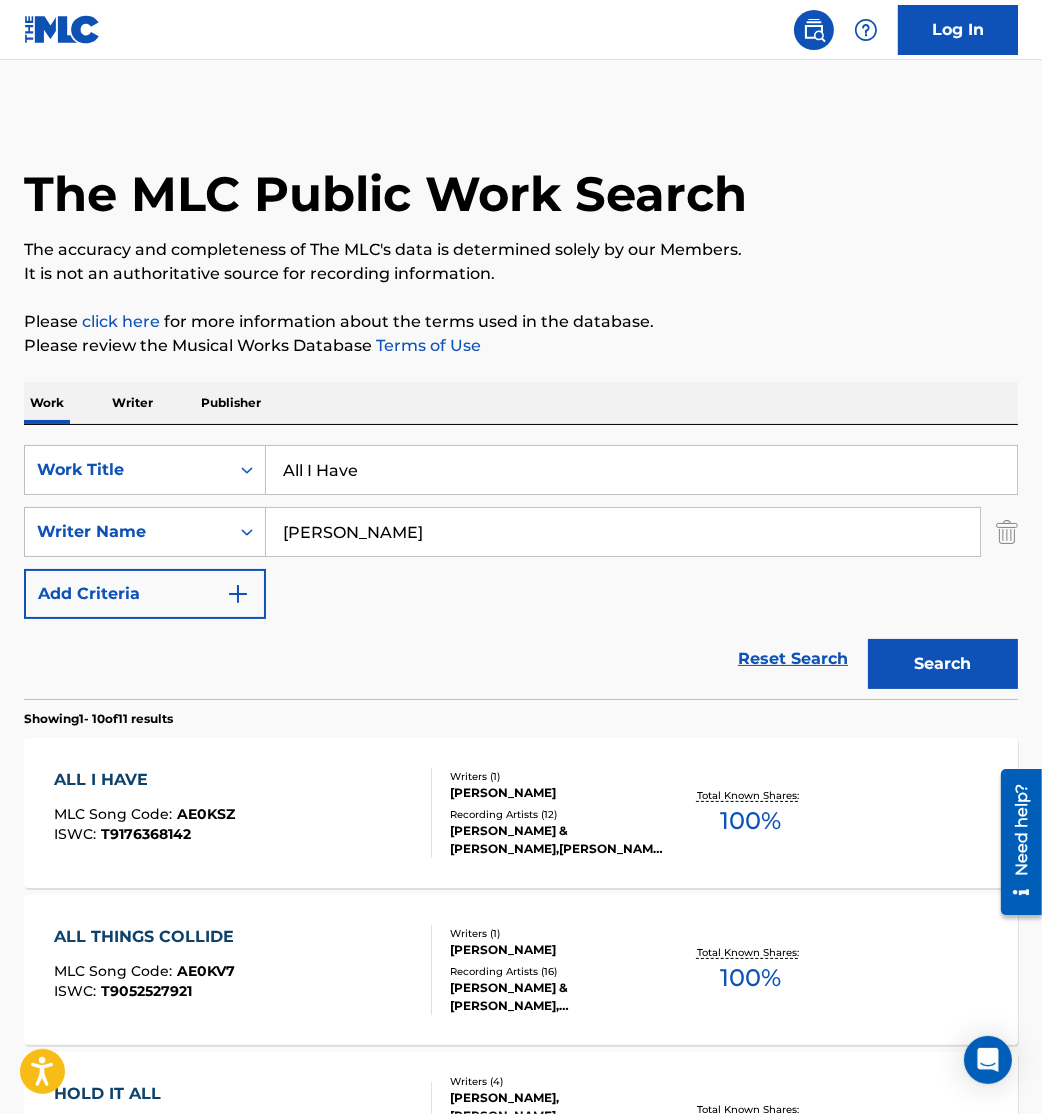 click at bounding box center [423, 813] 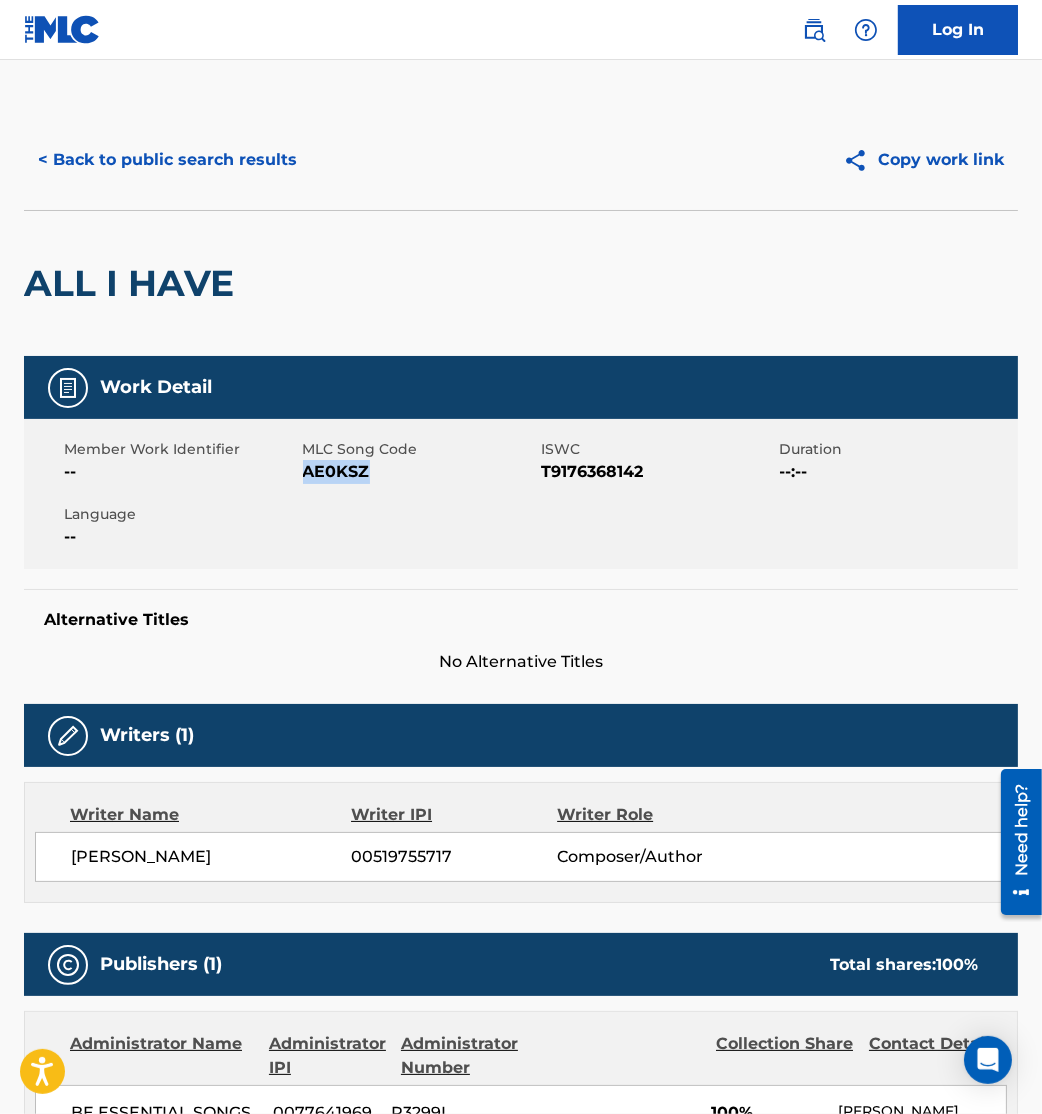 drag, startPoint x: 306, startPoint y: 470, endPoint x: 384, endPoint y: 490, distance: 80.523285 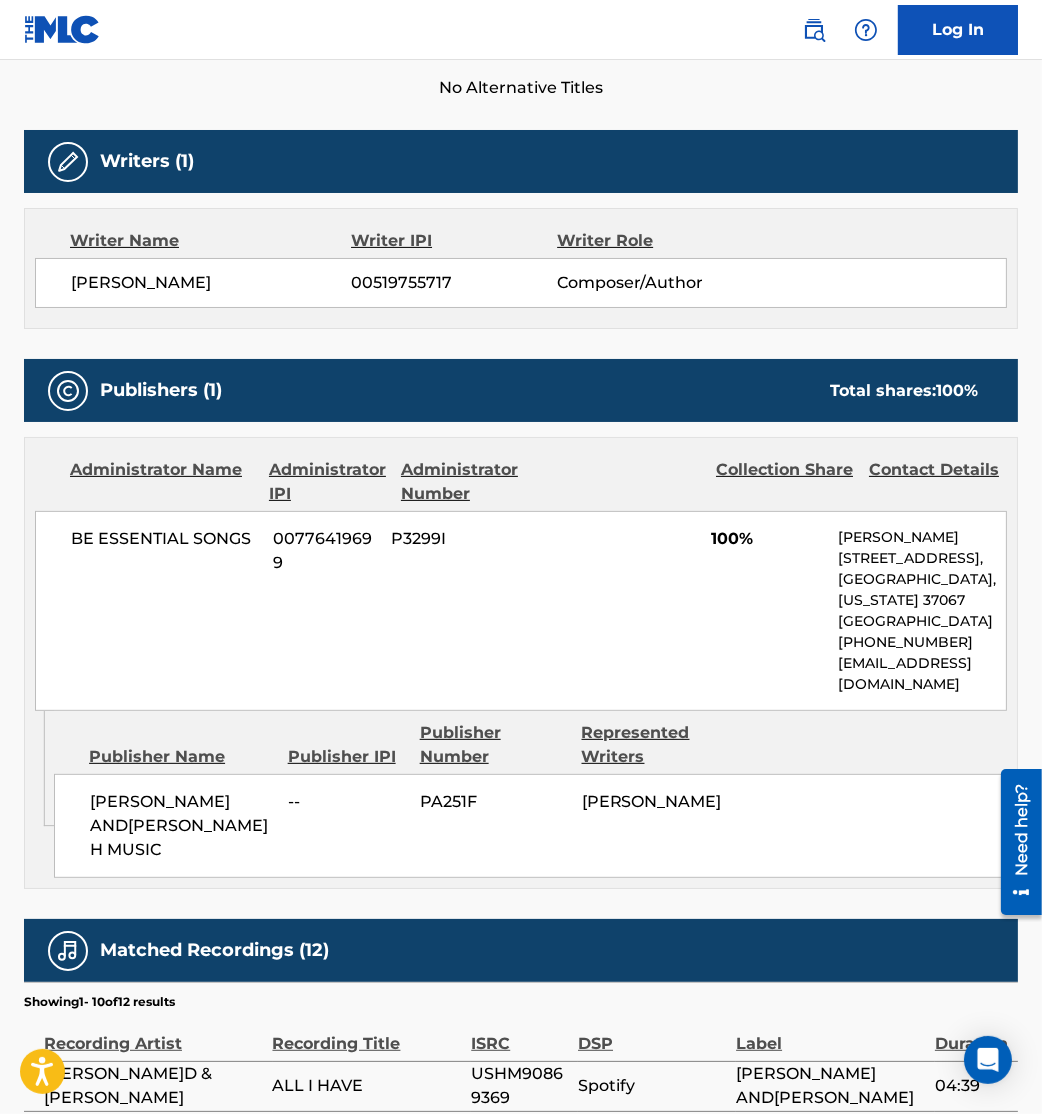 scroll, scrollTop: 1218, scrollLeft: 0, axis: vertical 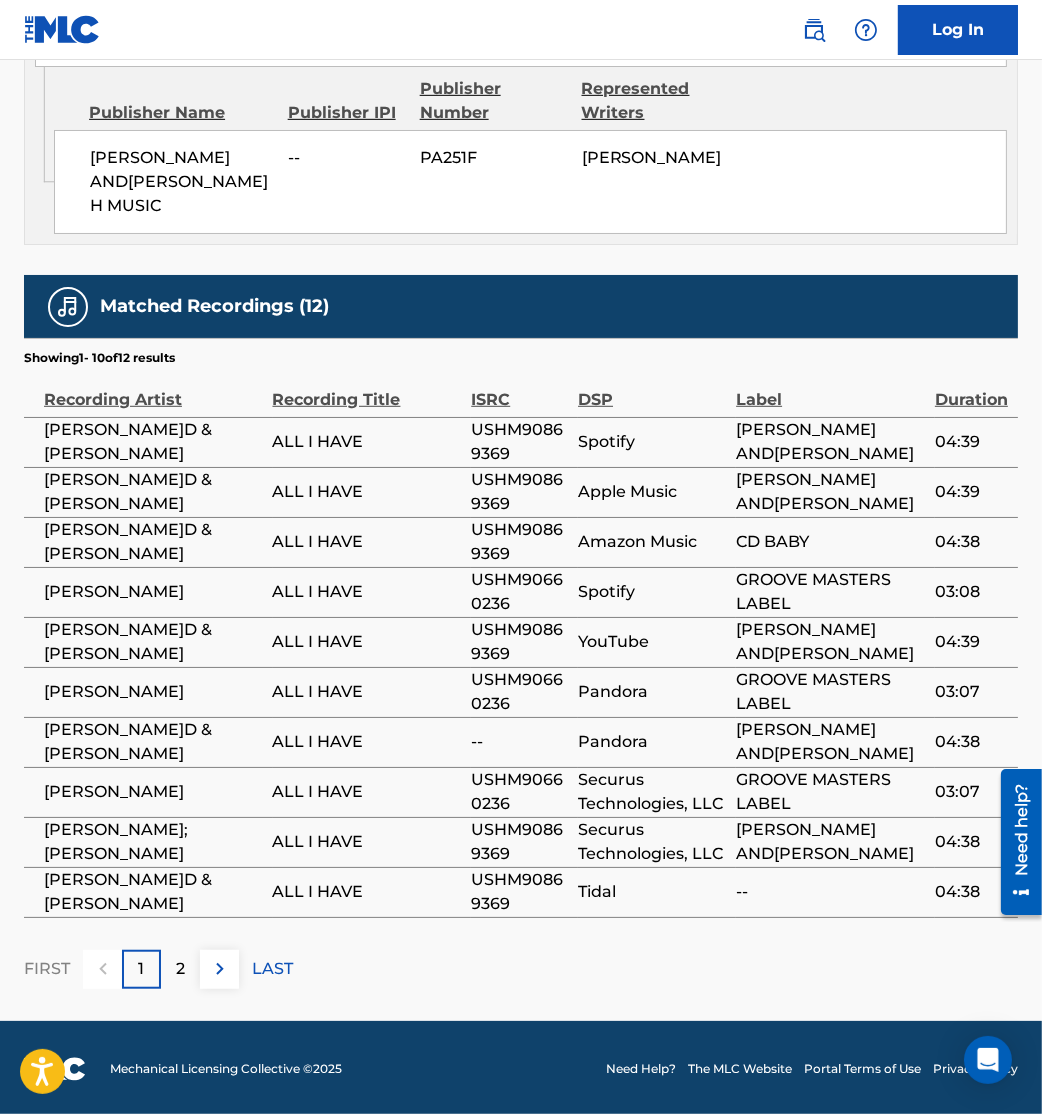 click at bounding box center [220, 969] 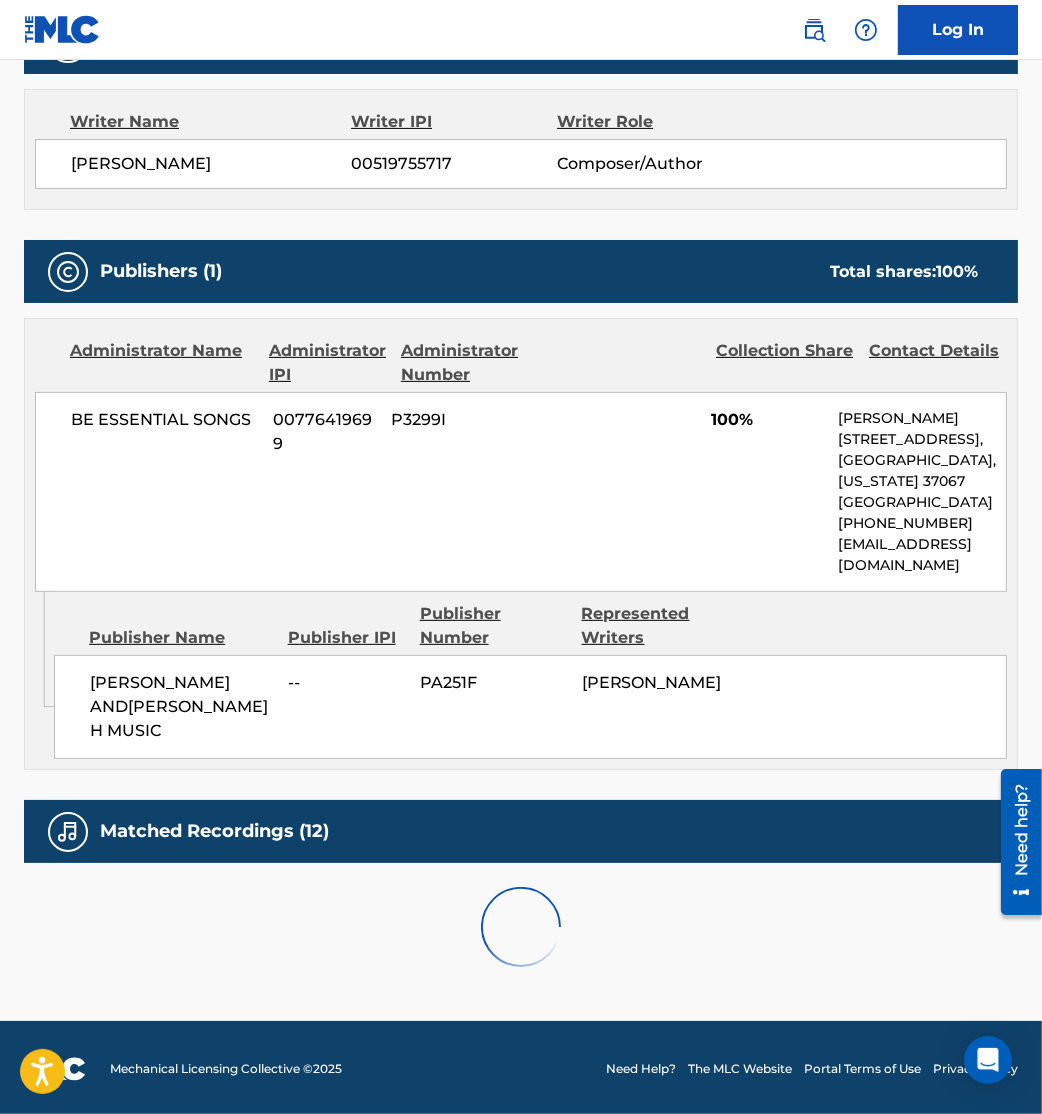 scroll, scrollTop: 818, scrollLeft: 0, axis: vertical 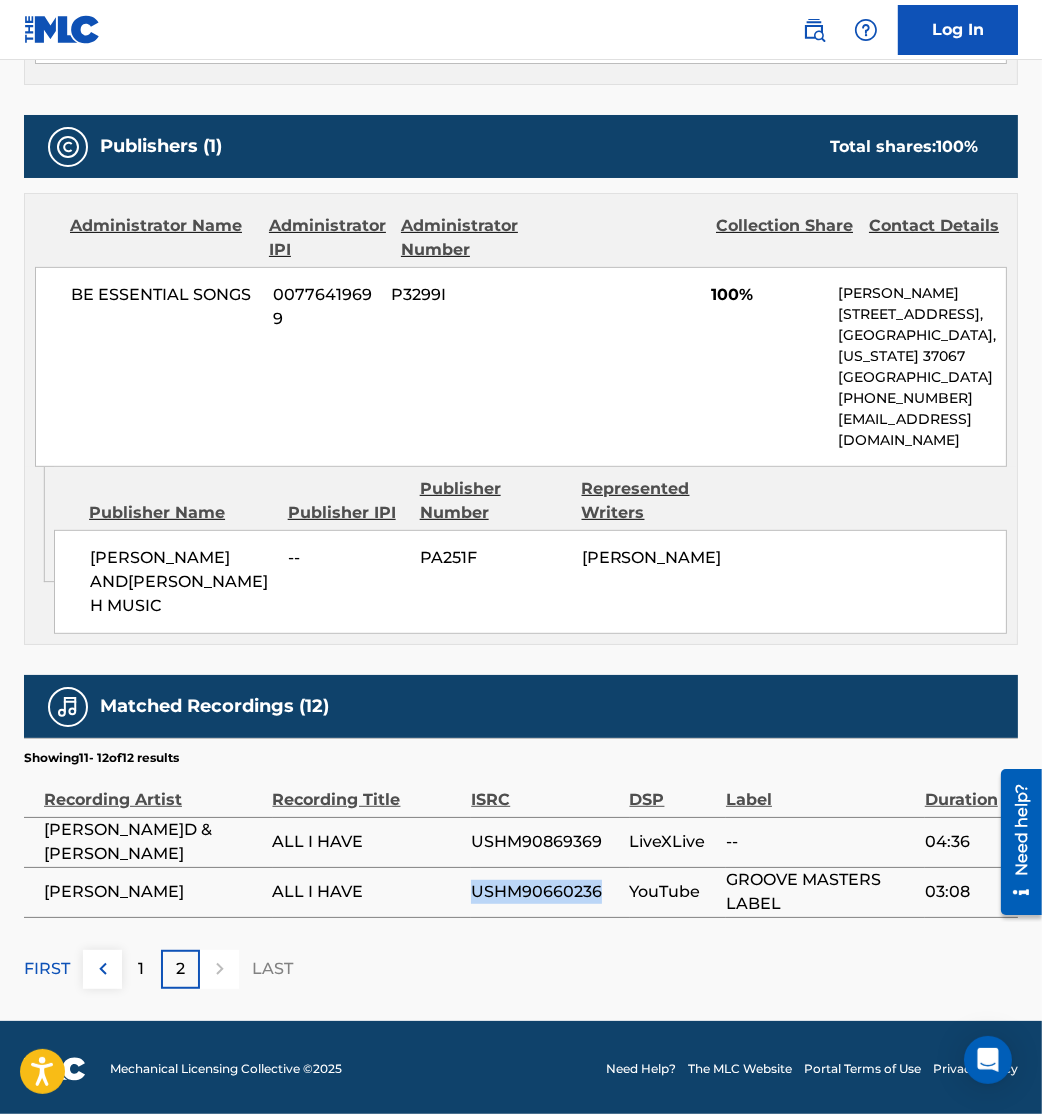 drag, startPoint x: 466, startPoint y: 896, endPoint x: 605, endPoint y: 911, distance: 139.807 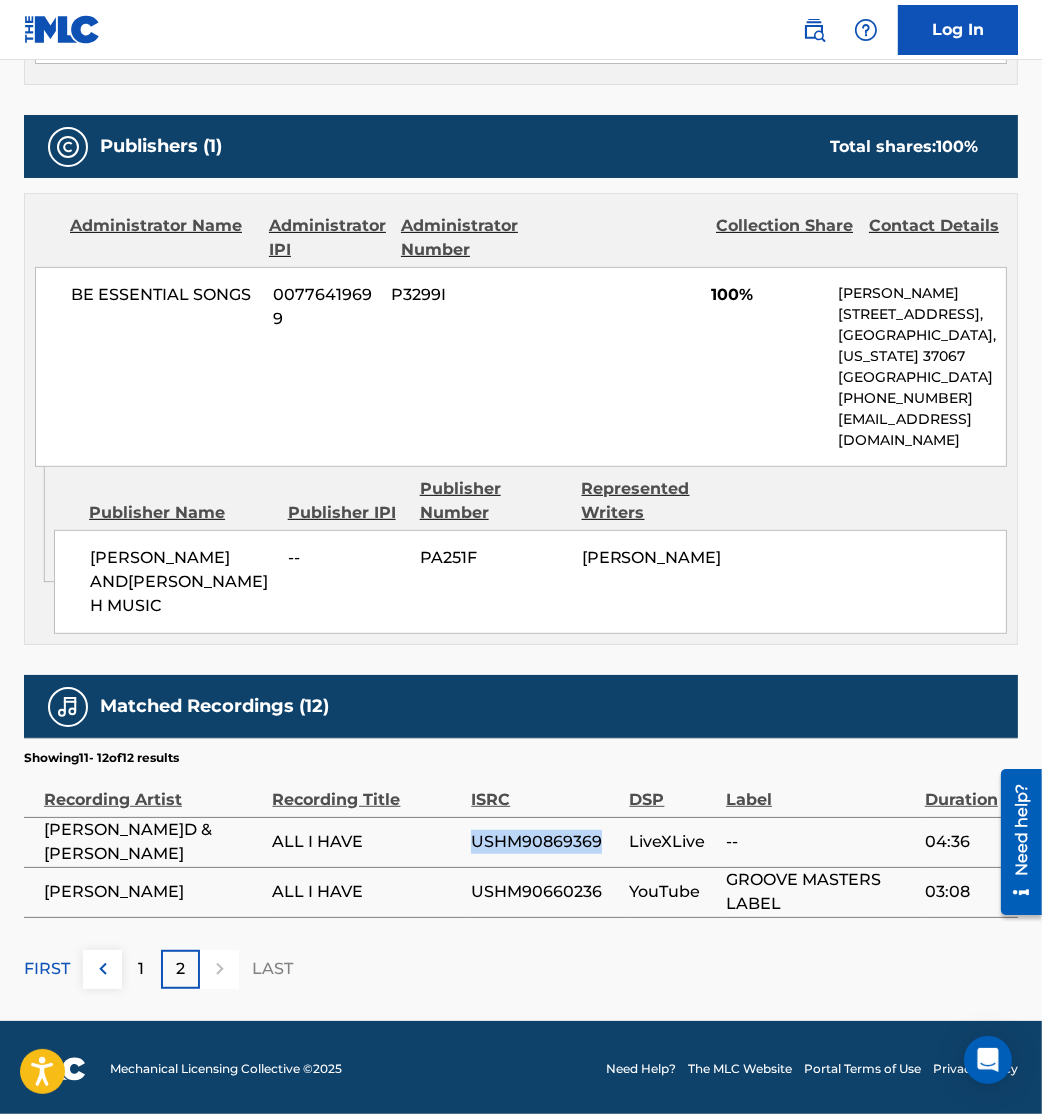 drag, startPoint x: 467, startPoint y: 837, endPoint x: 608, endPoint y: 852, distance: 141.79562 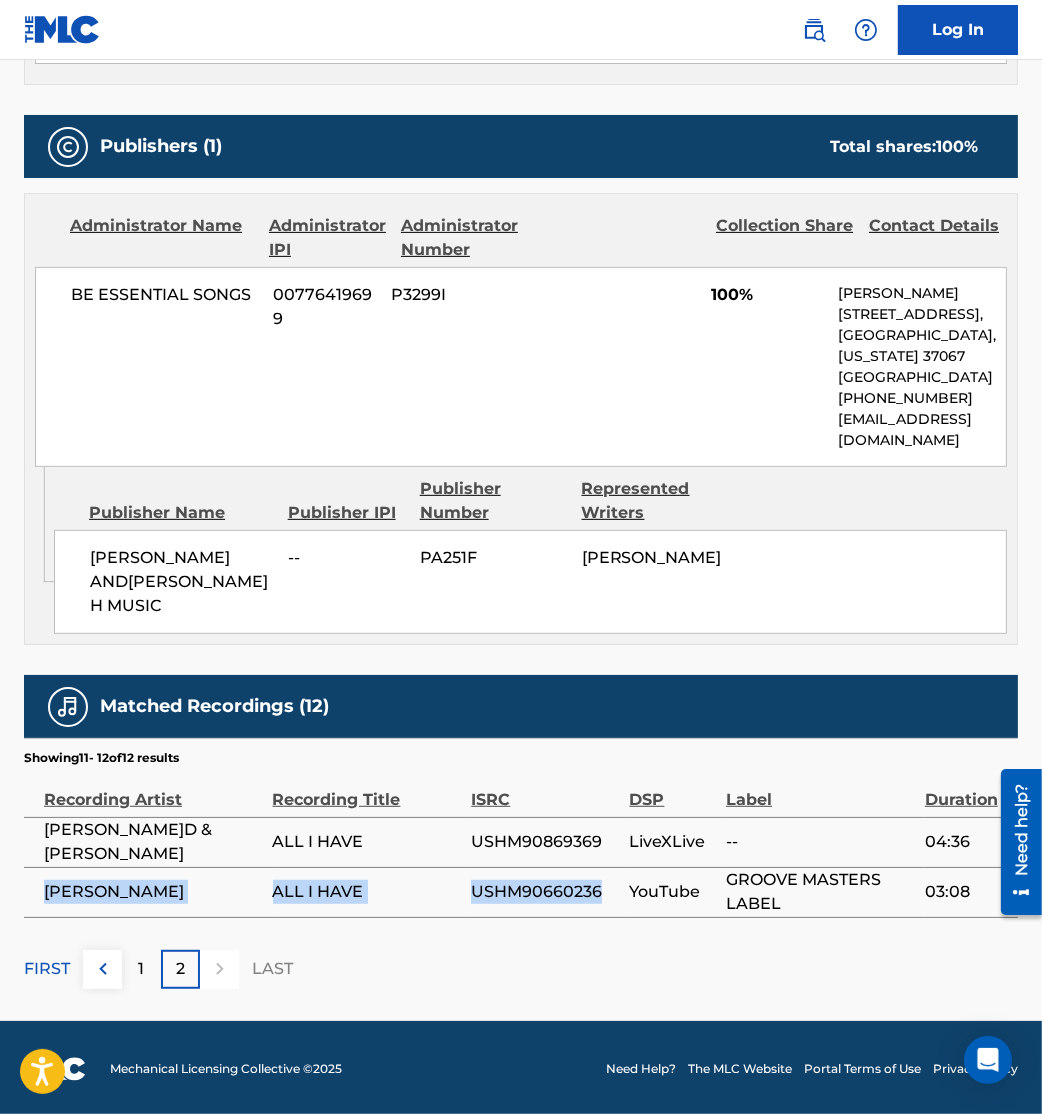 drag, startPoint x: 36, startPoint y: 893, endPoint x: 618, endPoint y: 888, distance: 582.0215 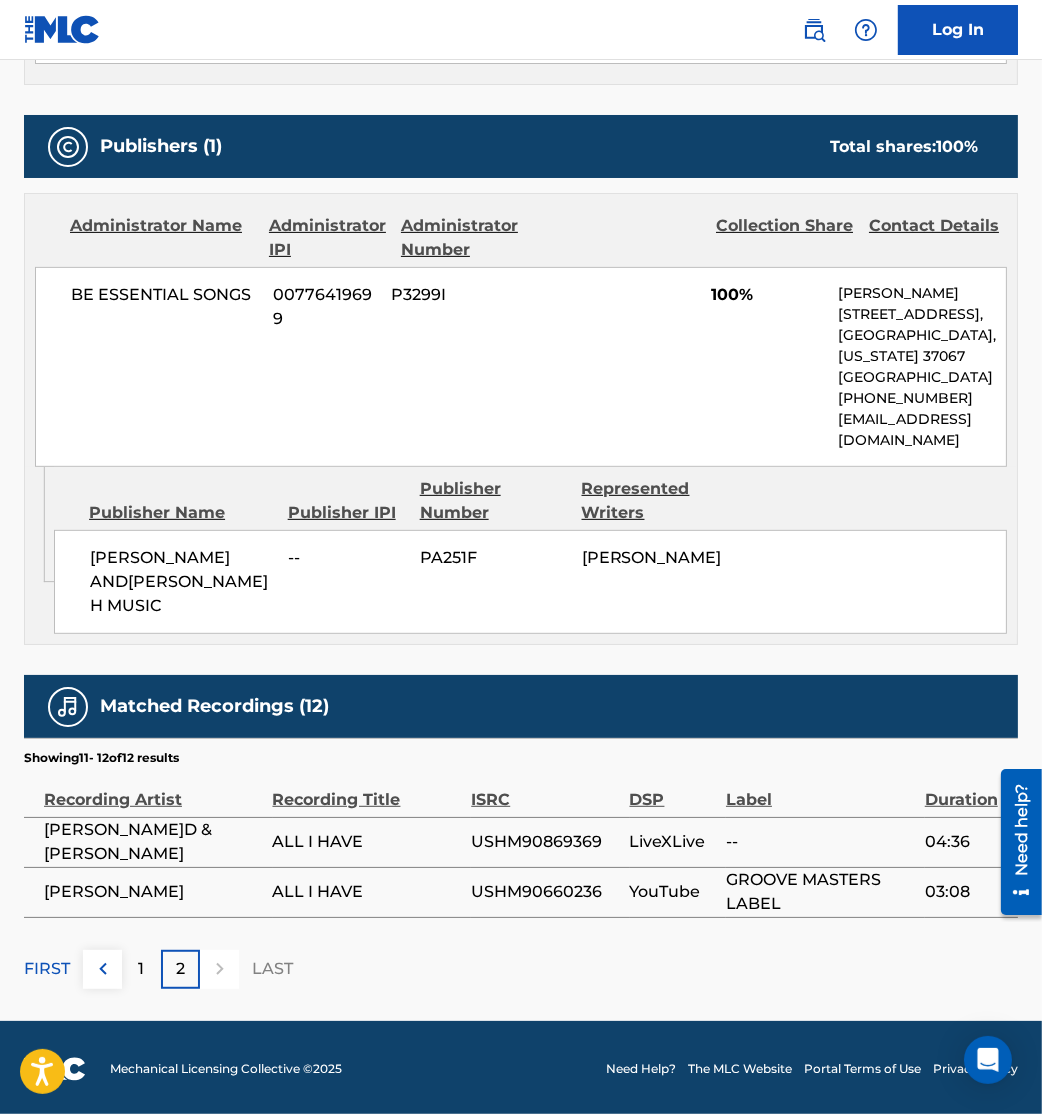 click on "1" at bounding box center [141, 969] 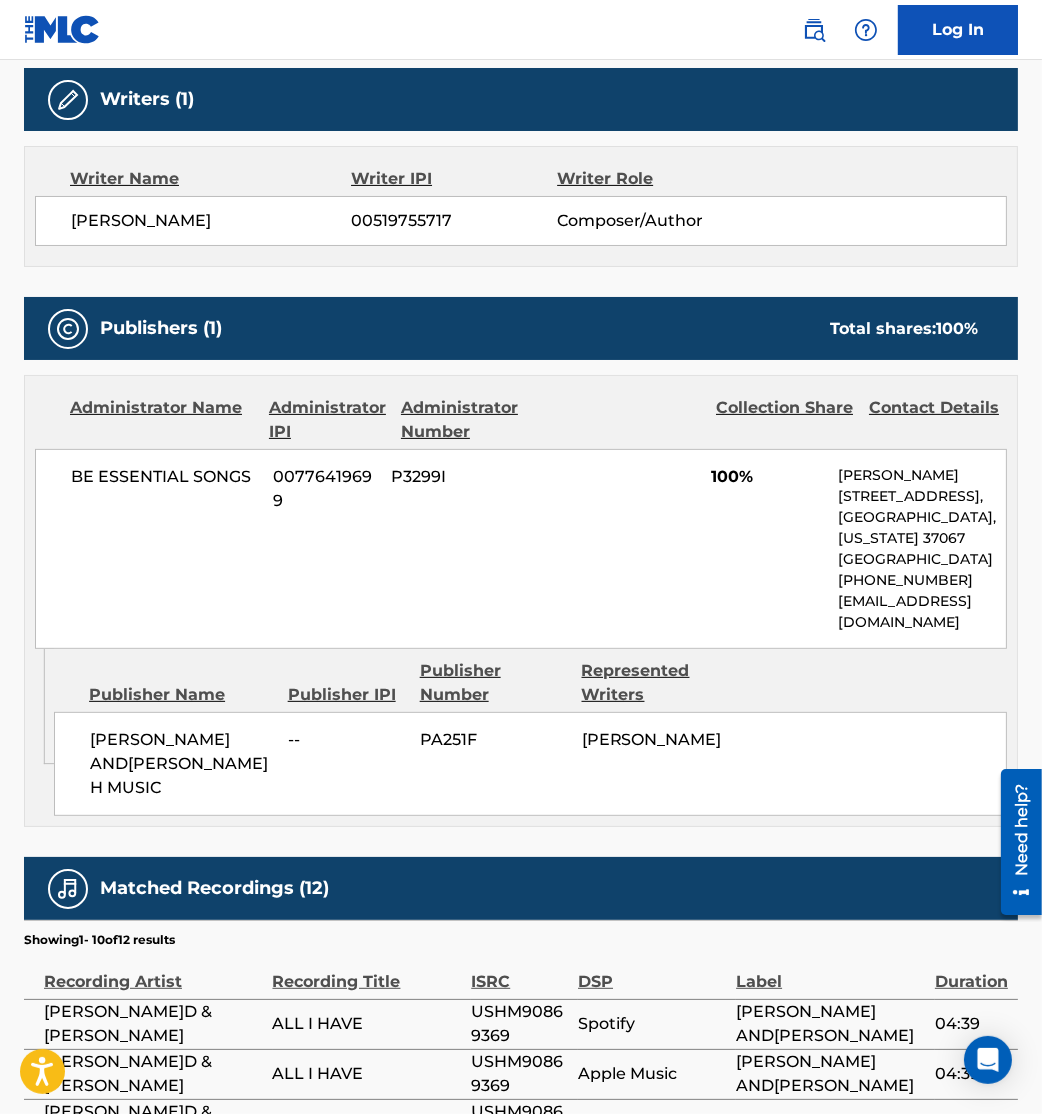 scroll, scrollTop: 0, scrollLeft: 0, axis: both 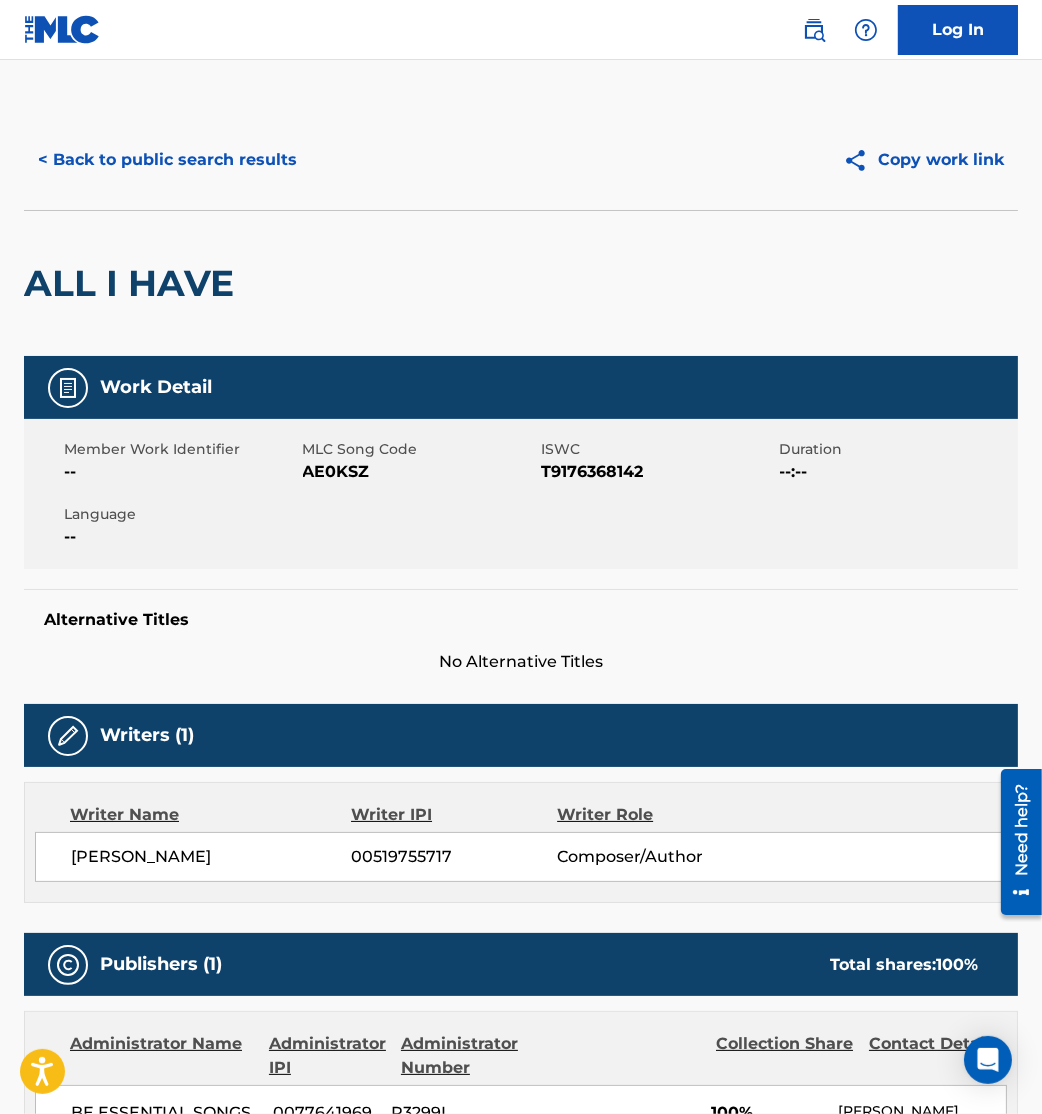 click on "< Back to public search results" at bounding box center [167, 160] 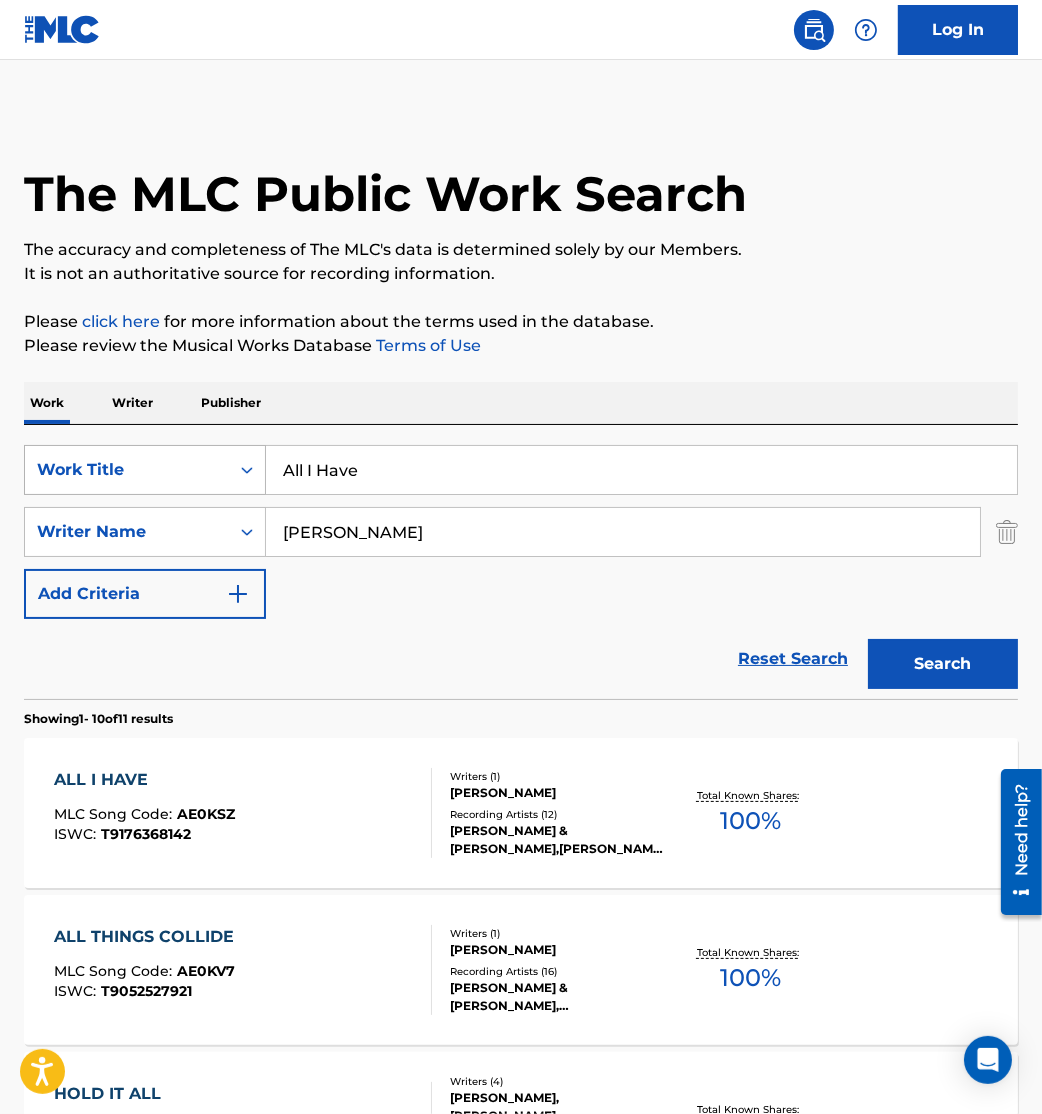 drag, startPoint x: 227, startPoint y: 456, endPoint x: 137, endPoint y: 449, distance: 90.27181 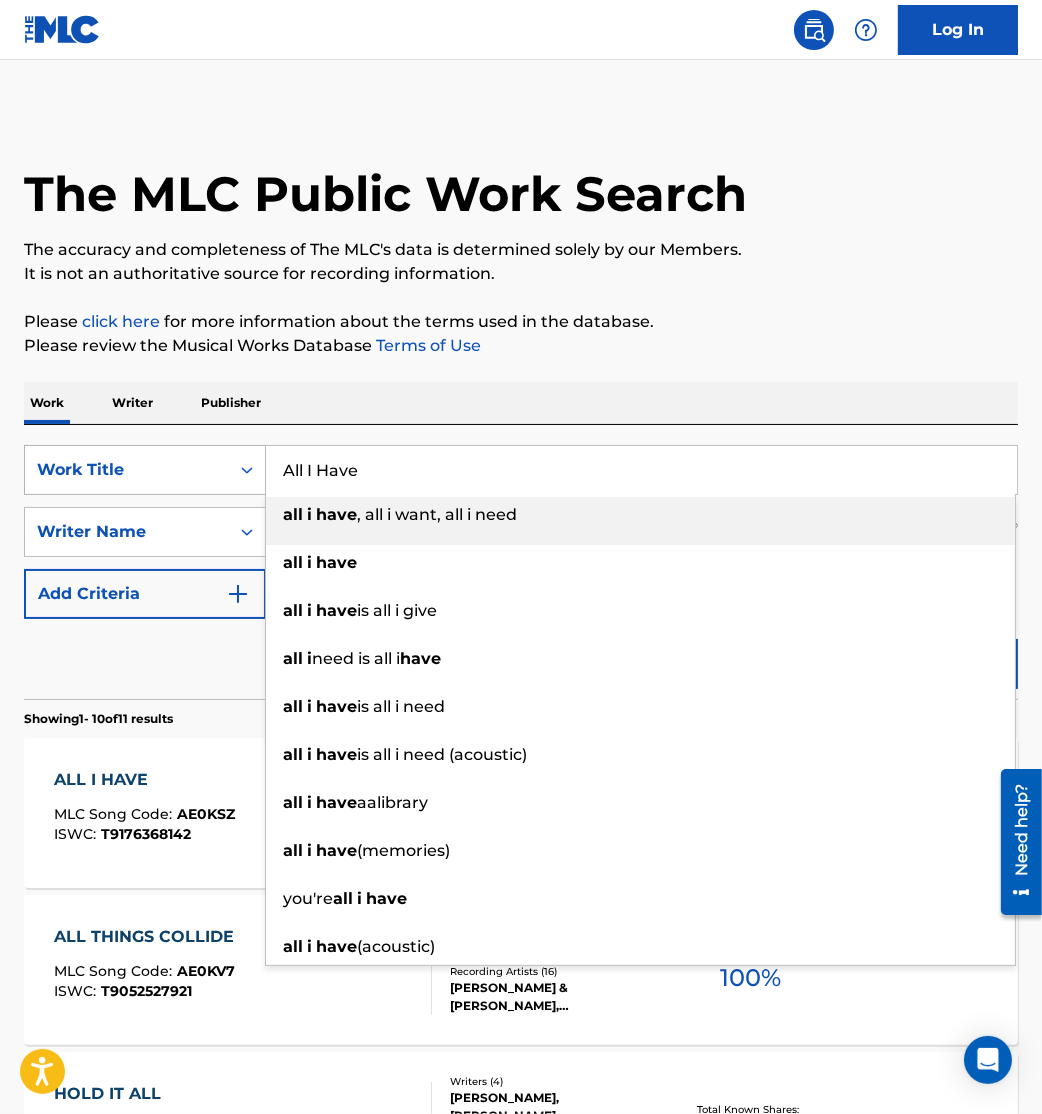 paste on "Things Collid" 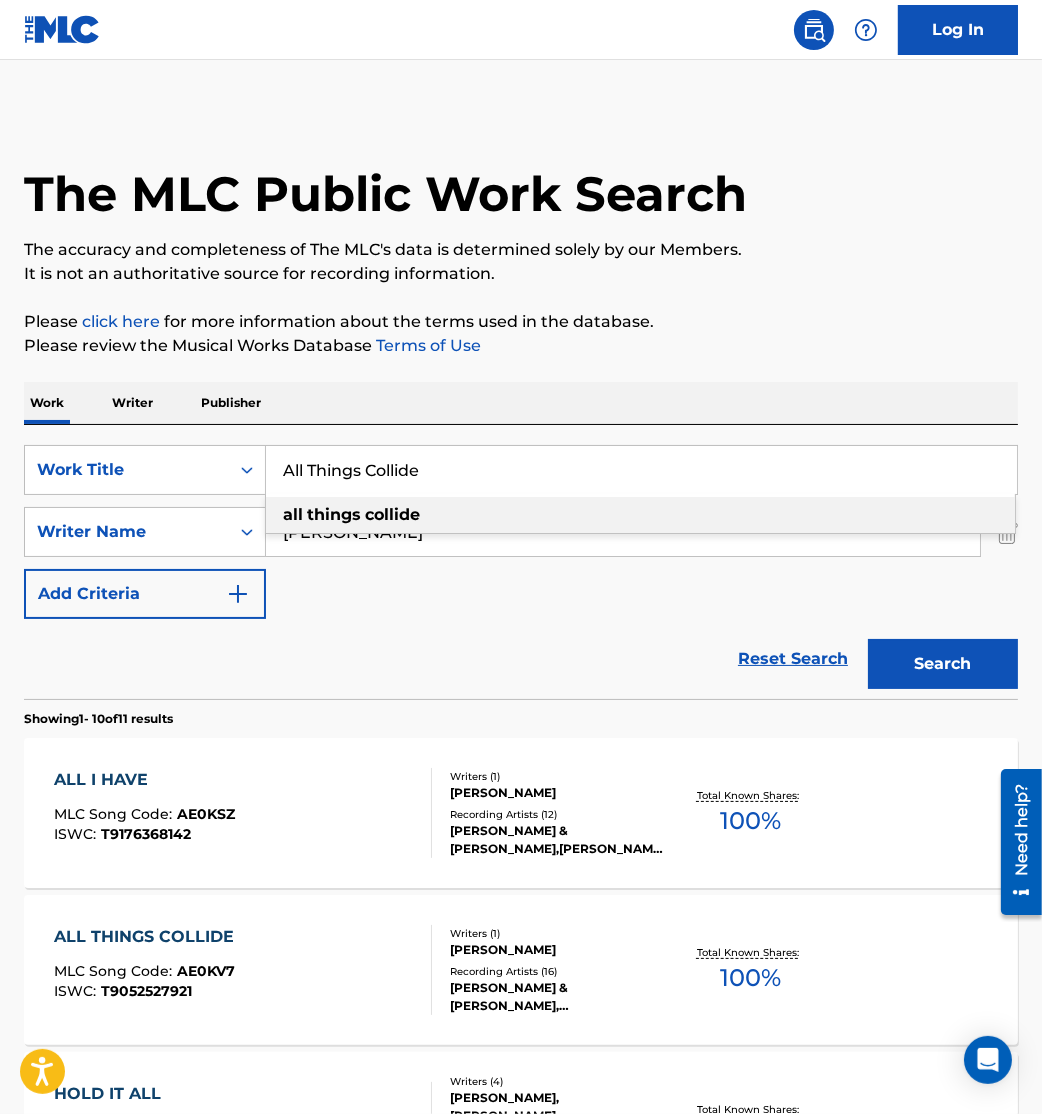 type on "All Things Collide" 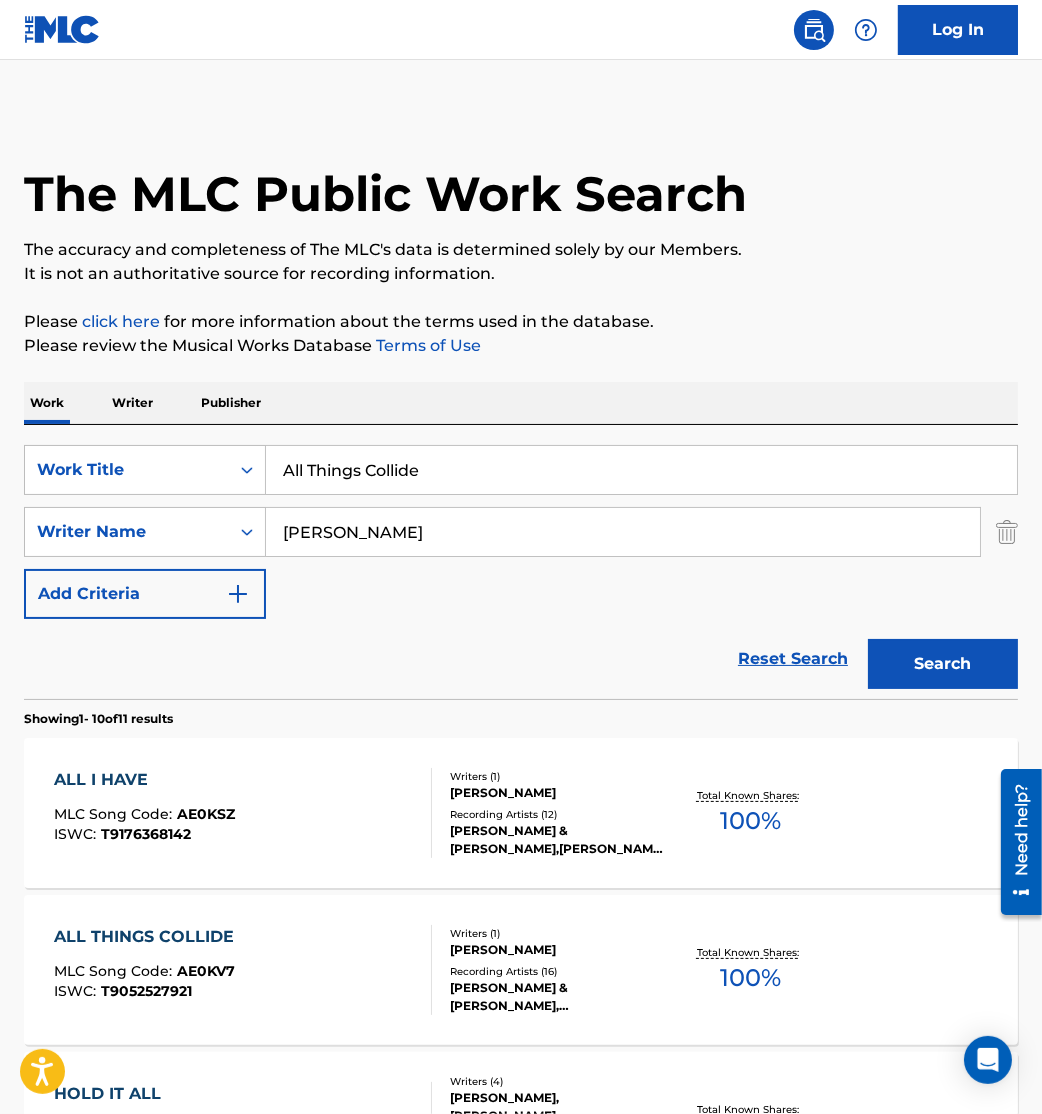 click on "Search" at bounding box center (943, 664) 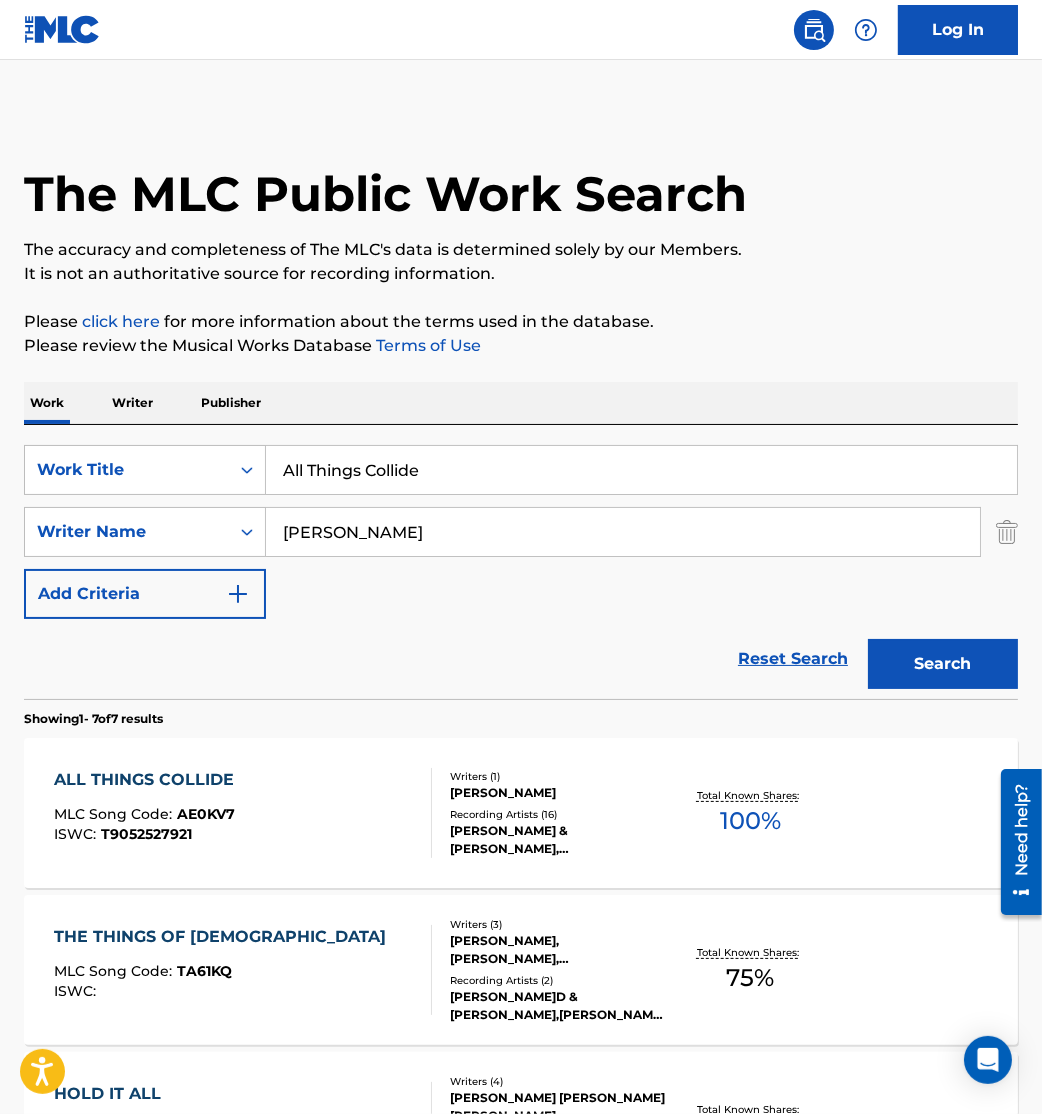 scroll, scrollTop: 176, scrollLeft: 0, axis: vertical 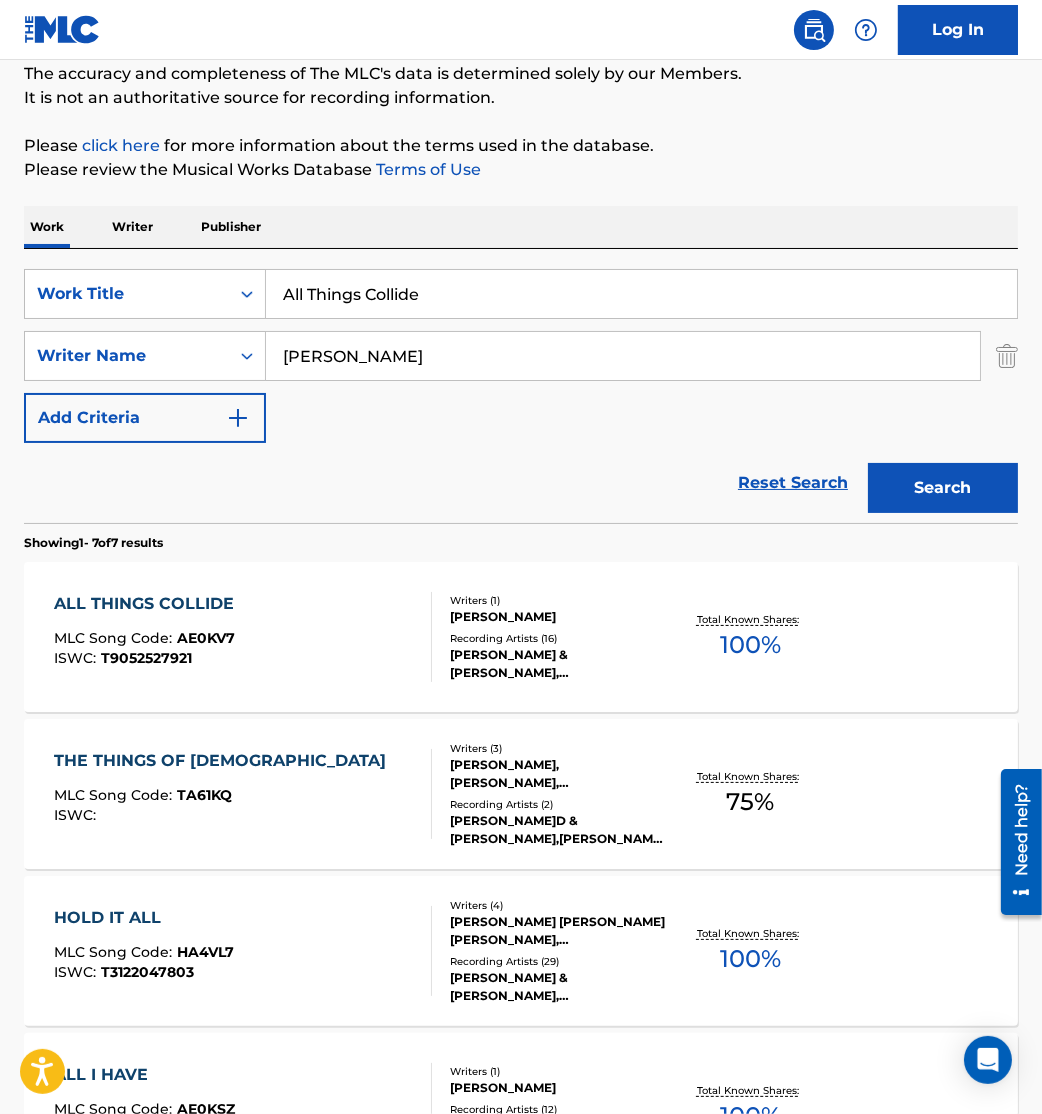 click on "ALL THINGS COLLIDE MLC Song Code : AE0KV7 ISWC : T9052527921" at bounding box center [243, 637] 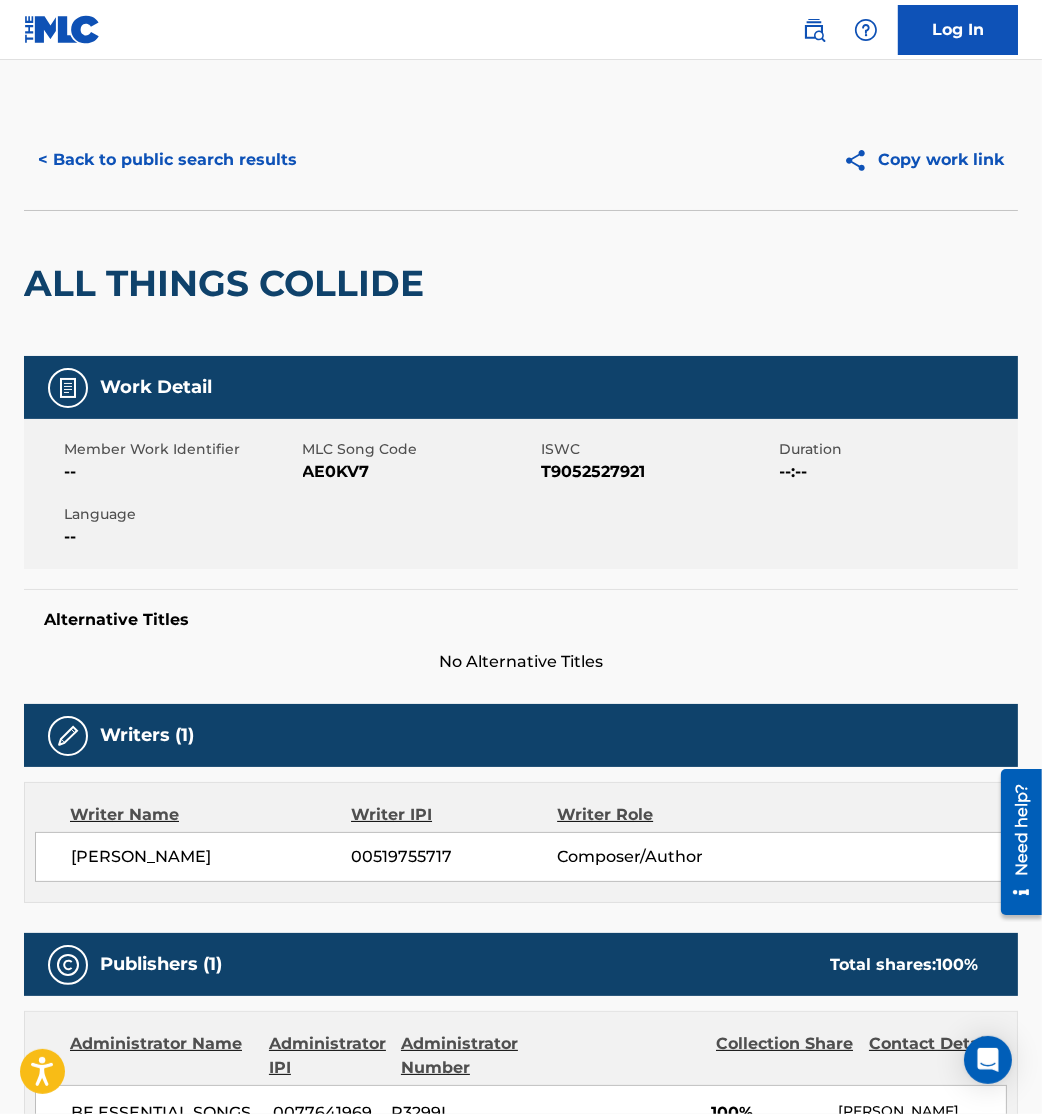 click on "Alternative Titles No Alternative Titles" at bounding box center (521, 631) 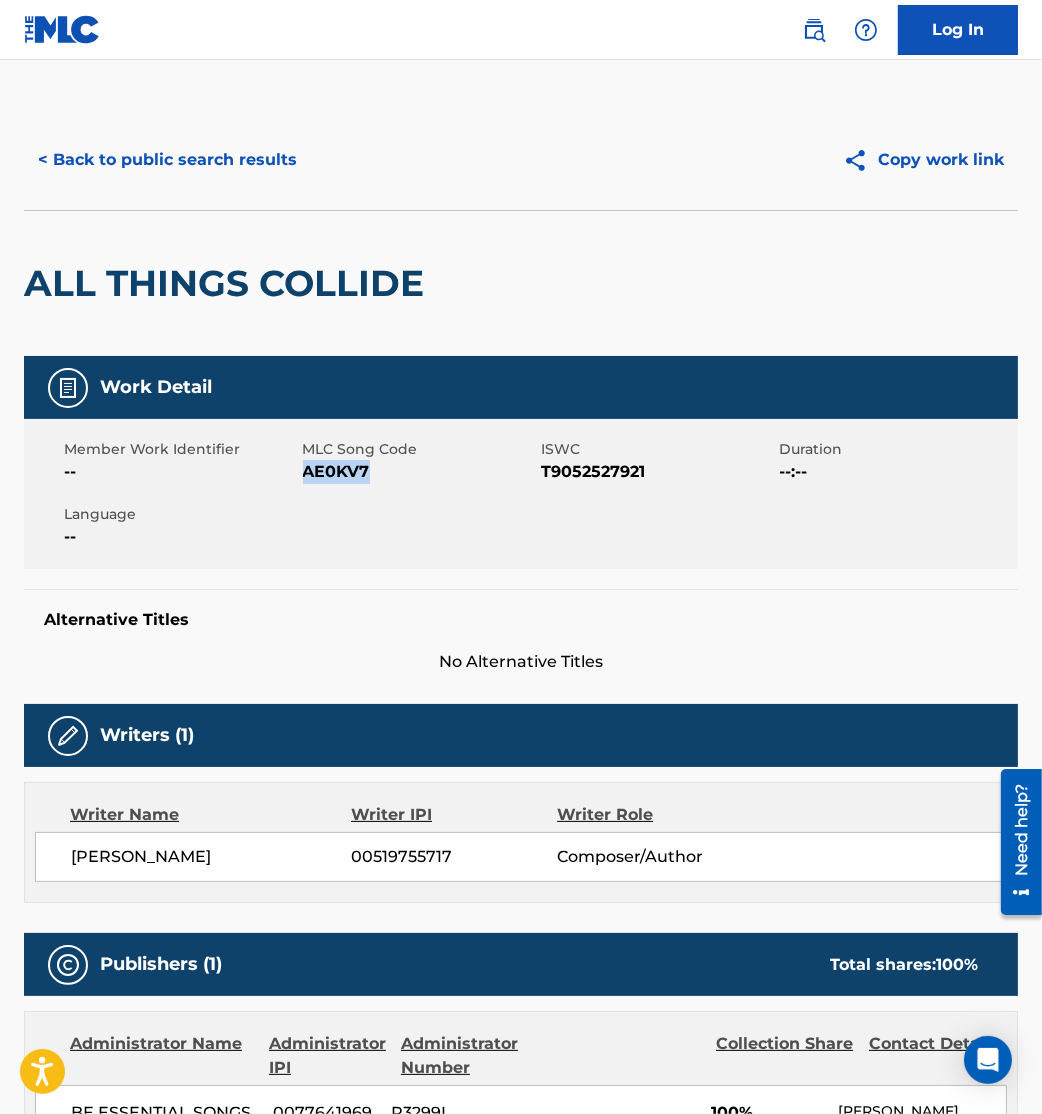 drag, startPoint x: 307, startPoint y: 470, endPoint x: 476, endPoint y: 504, distance: 172.3862 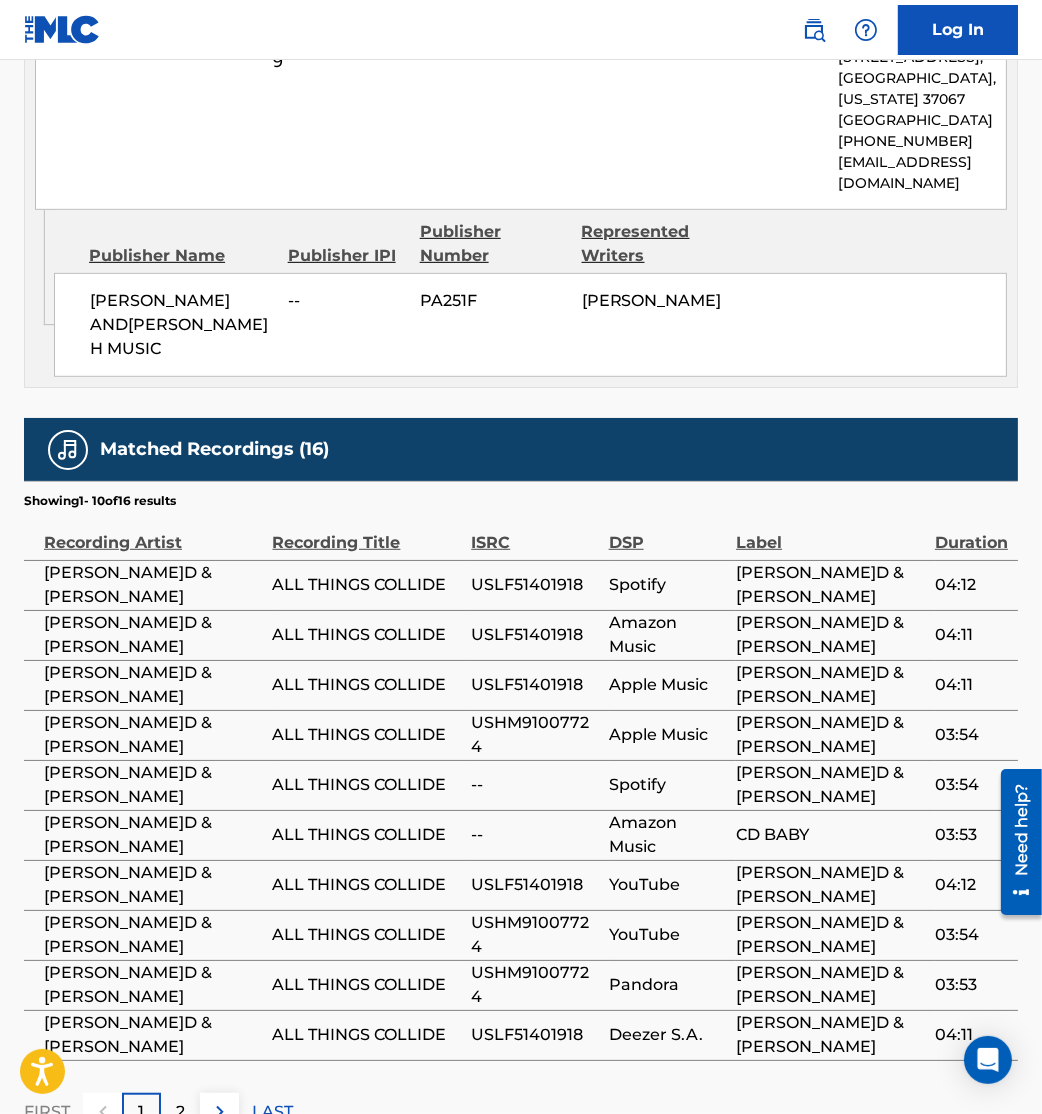 scroll, scrollTop: 1218, scrollLeft: 0, axis: vertical 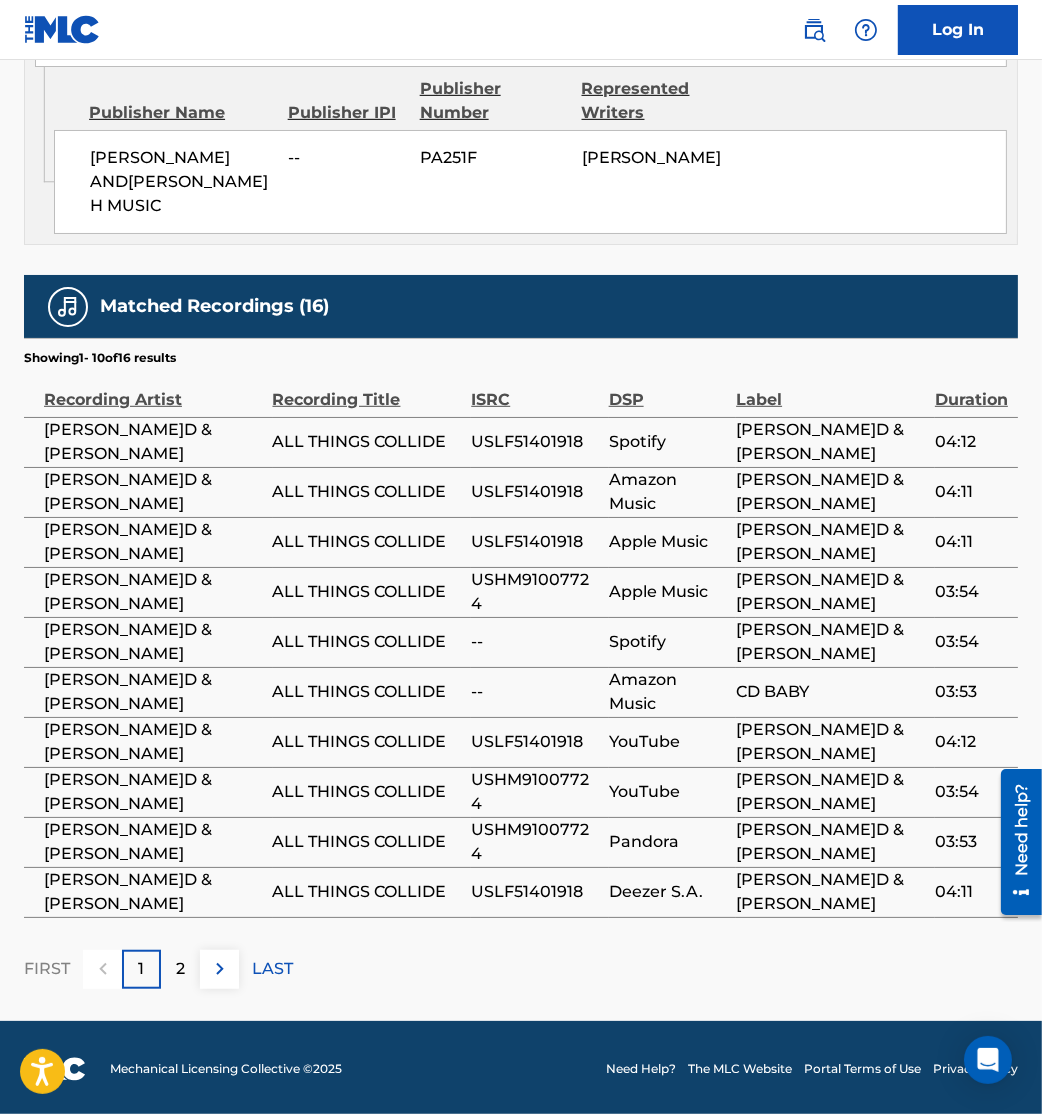 click at bounding box center (220, 969) 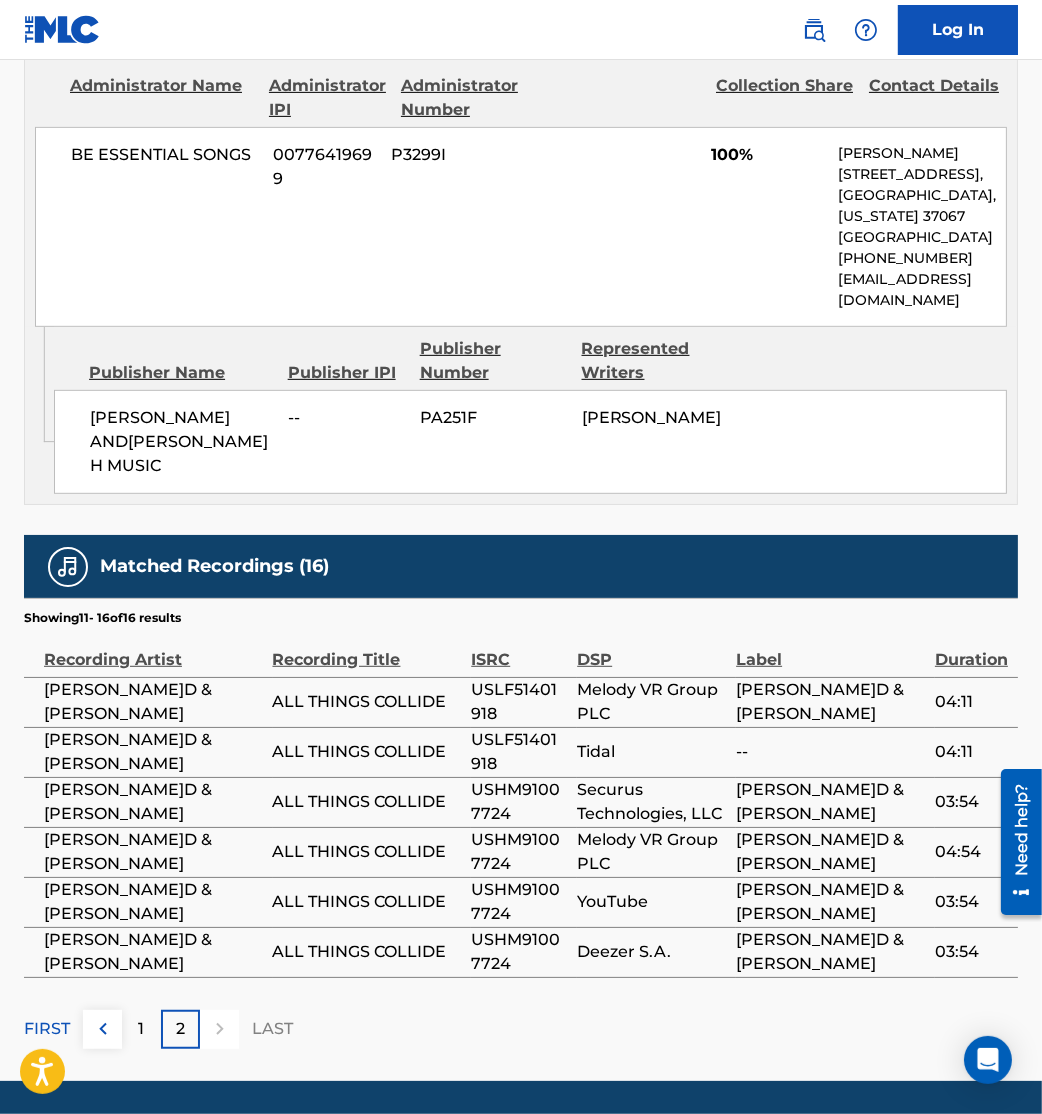 scroll, scrollTop: 0, scrollLeft: 0, axis: both 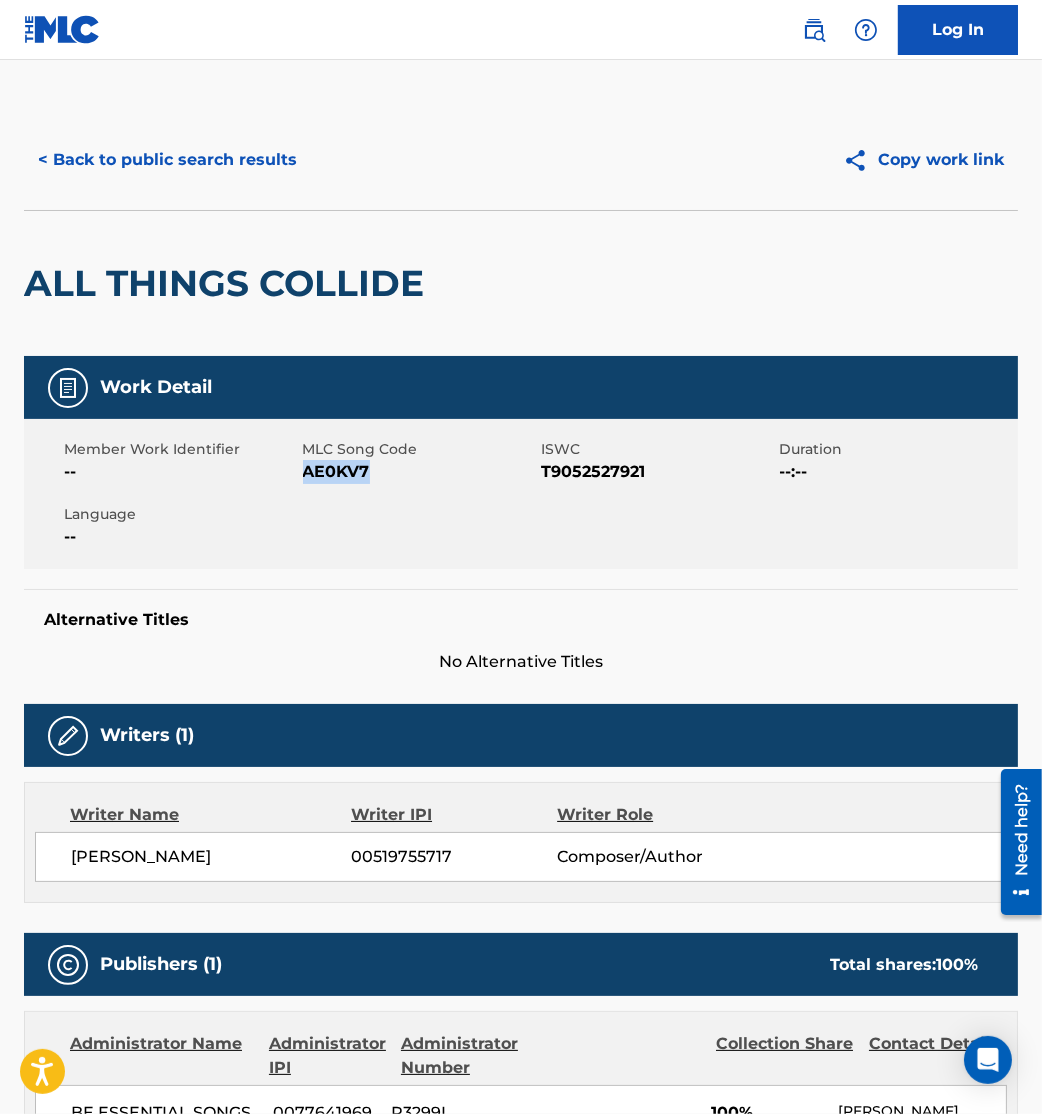 click on "< Back to public search results" at bounding box center (167, 160) 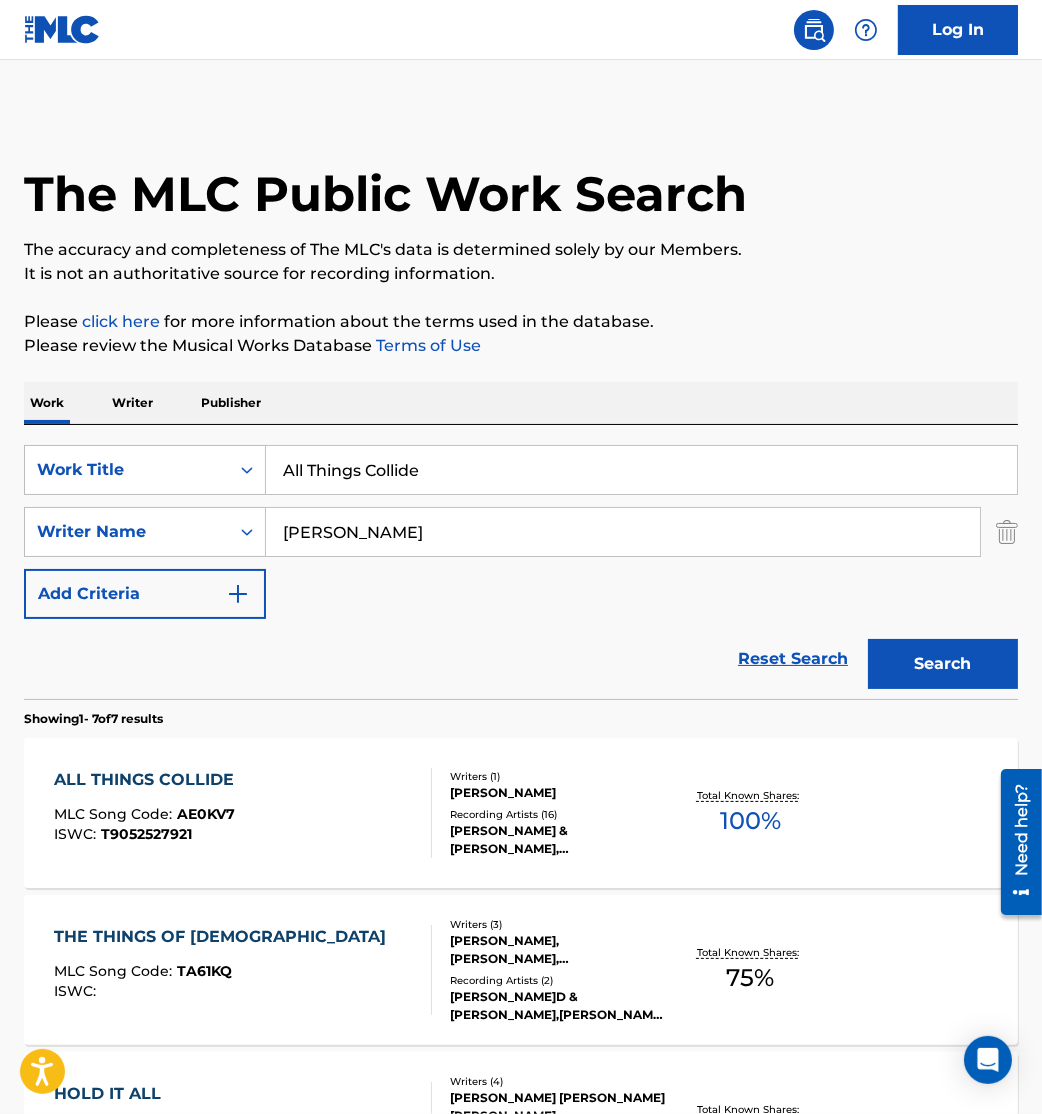 scroll, scrollTop: 176, scrollLeft: 0, axis: vertical 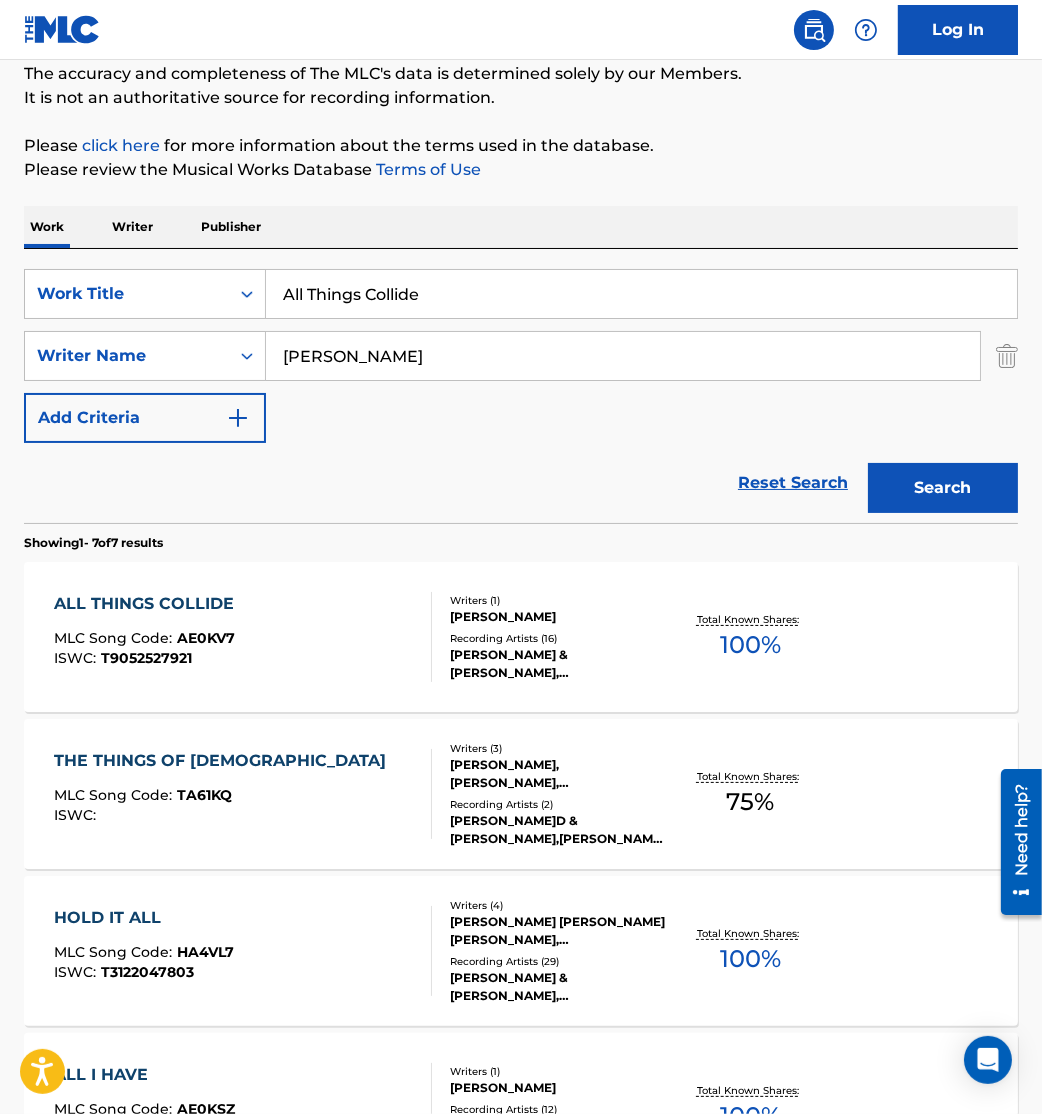 drag, startPoint x: 525, startPoint y: 298, endPoint x: 0, endPoint y: 196, distance: 534.8168 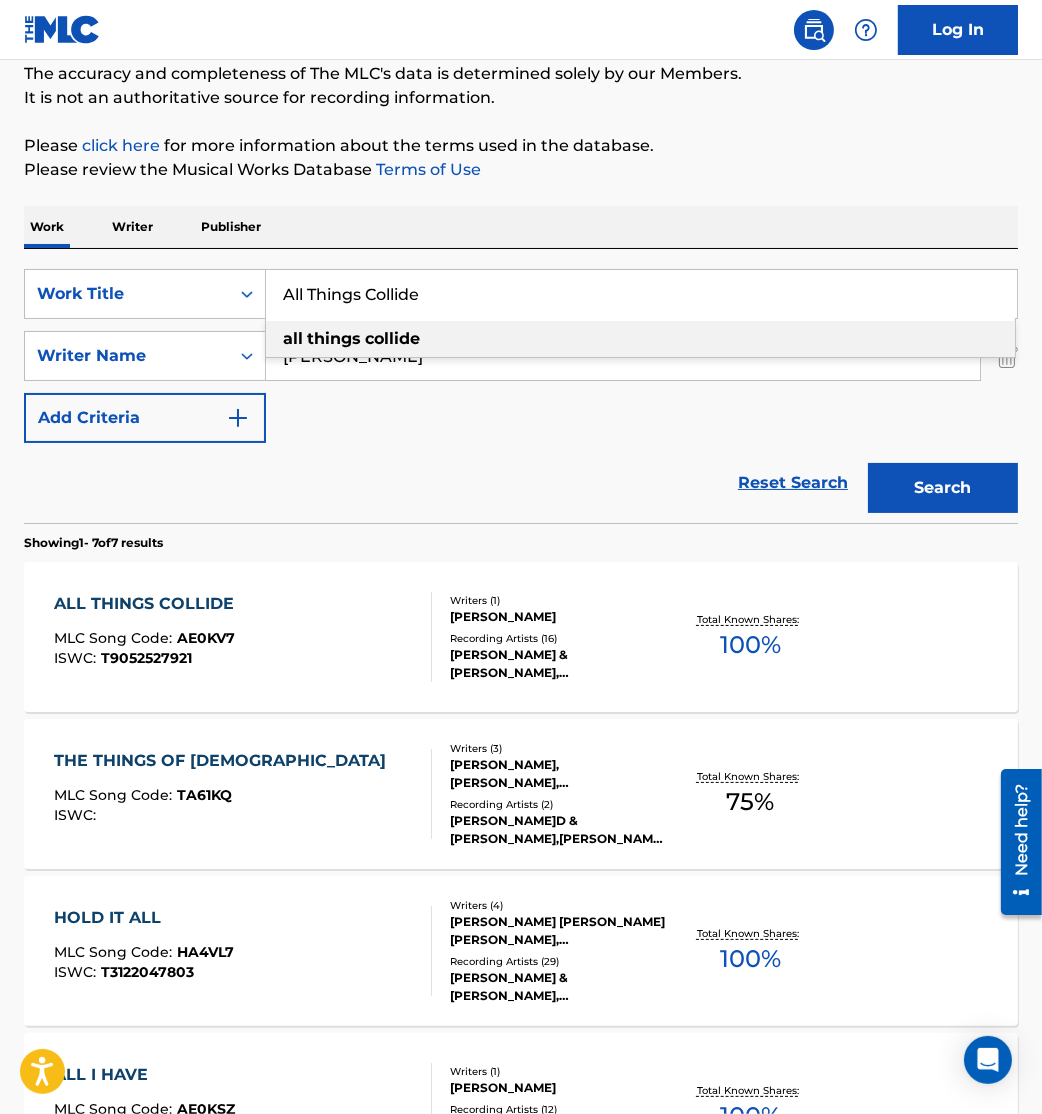 paste on "eluia" 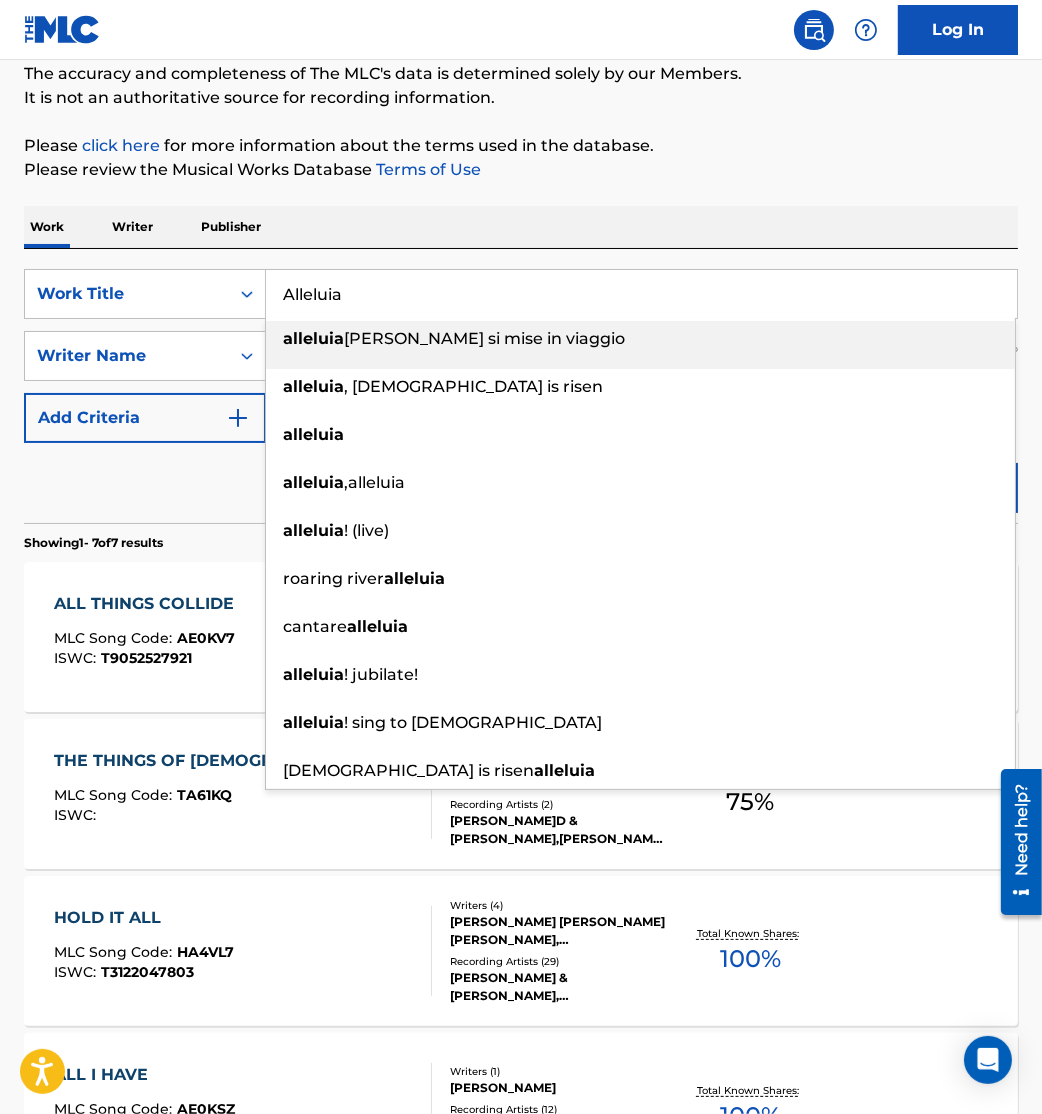 click on "Alleluia" at bounding box center [641, 294] 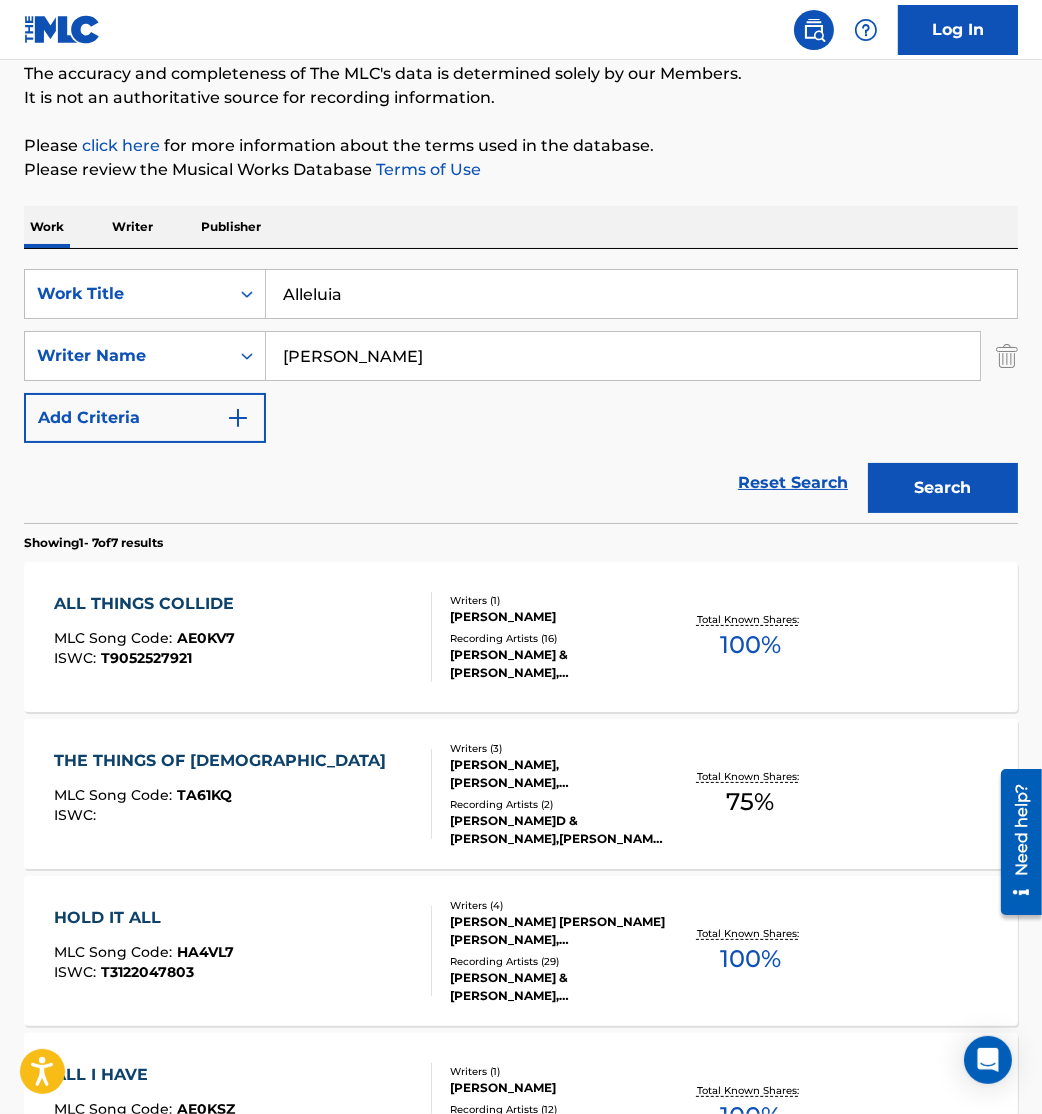 click on "Work Writer Publisher" at bounding box center (521, 227) 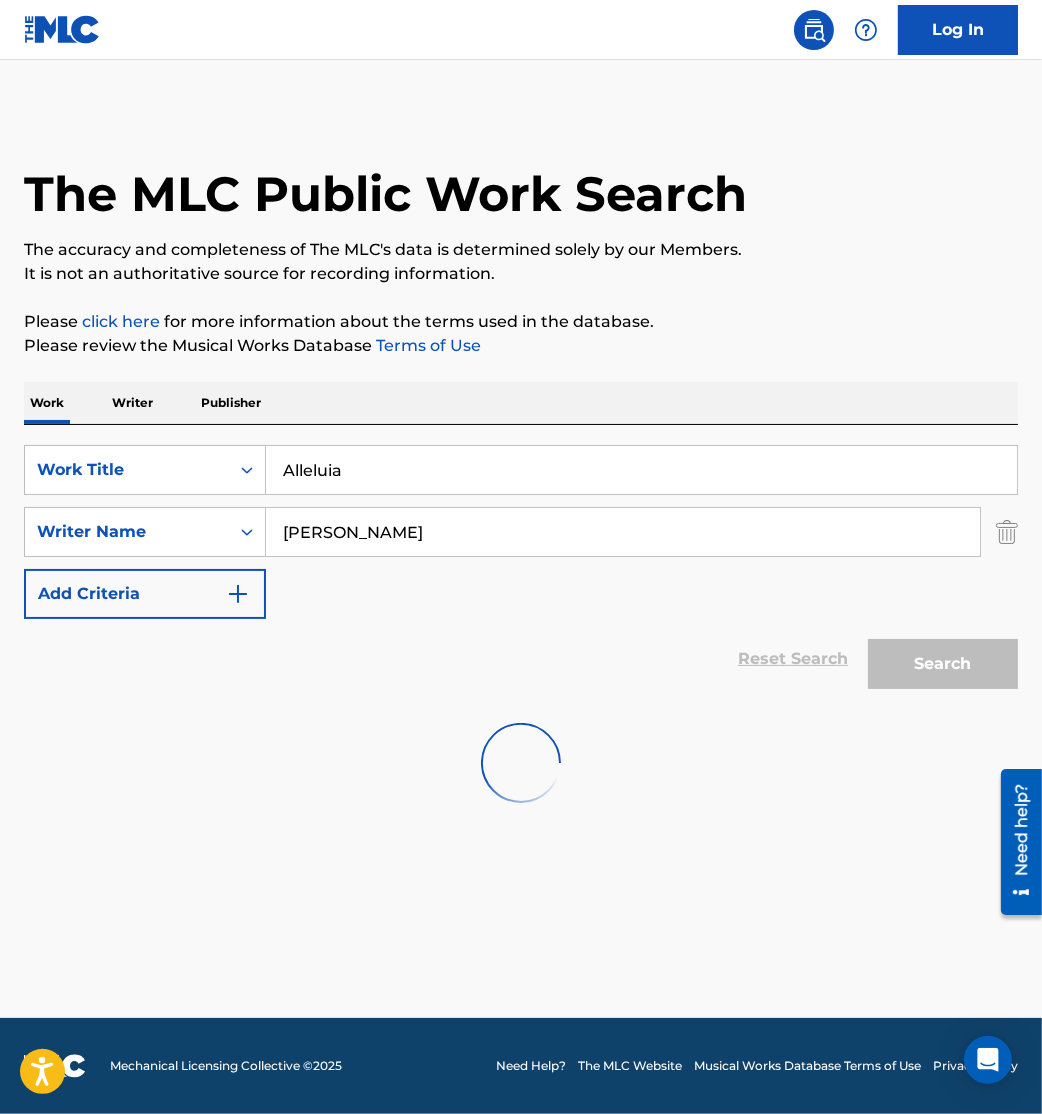 scroll, scrollTop: 0, scrollLeft: 0, axis: both 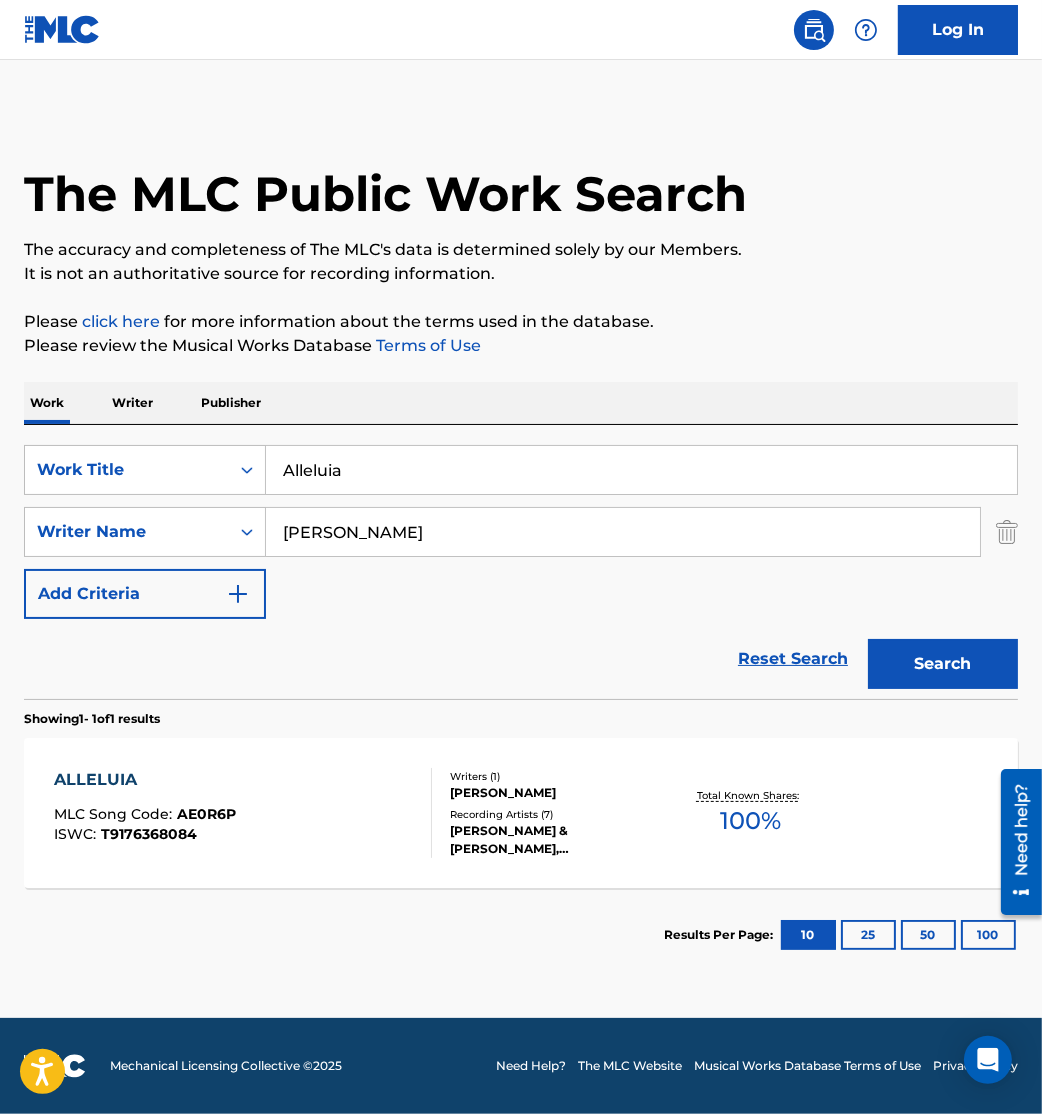 click on "ISWC : T9176368084" at bounding box center [145, 834] 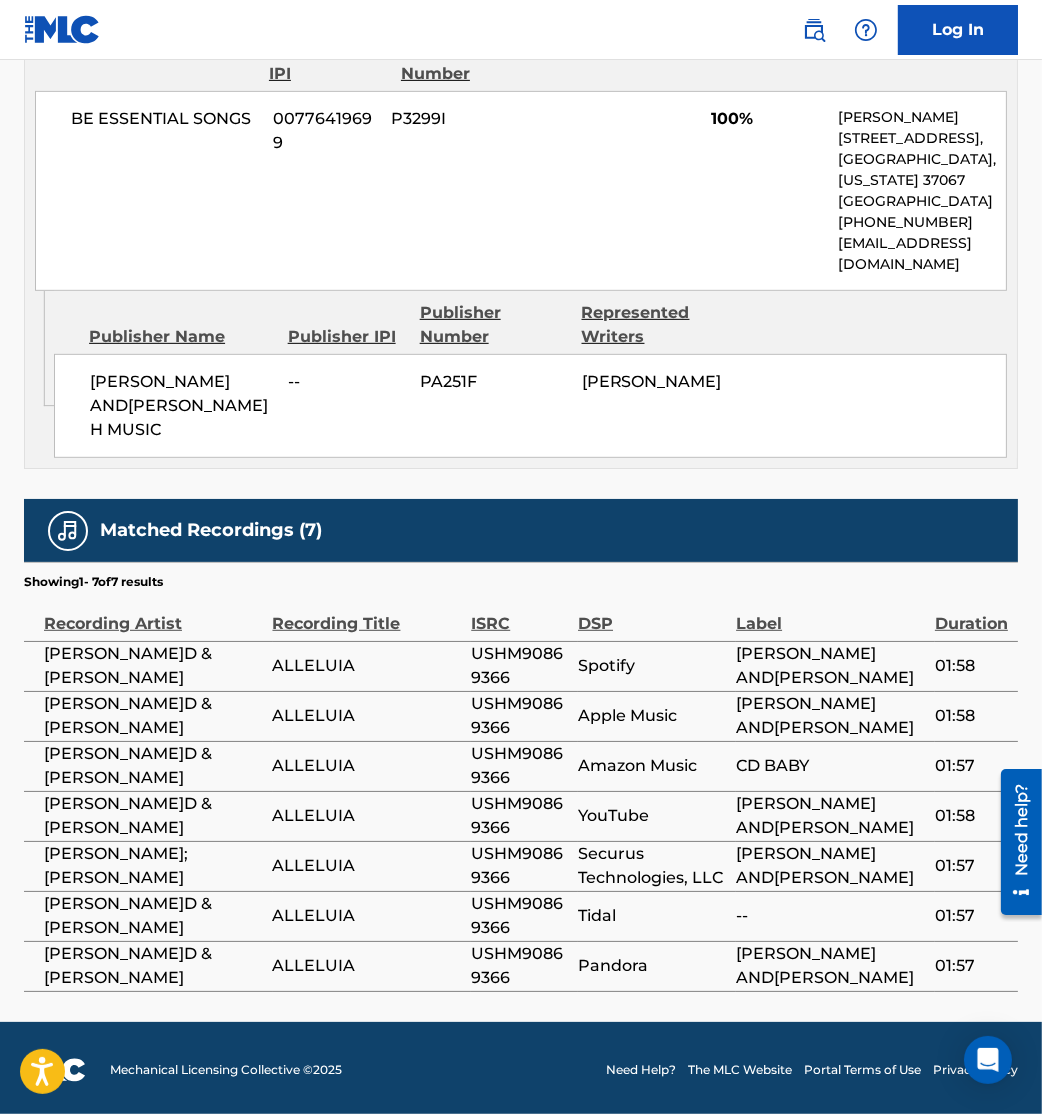 scroll, scrollTop: 0, scrollLeft: 0, axis: both 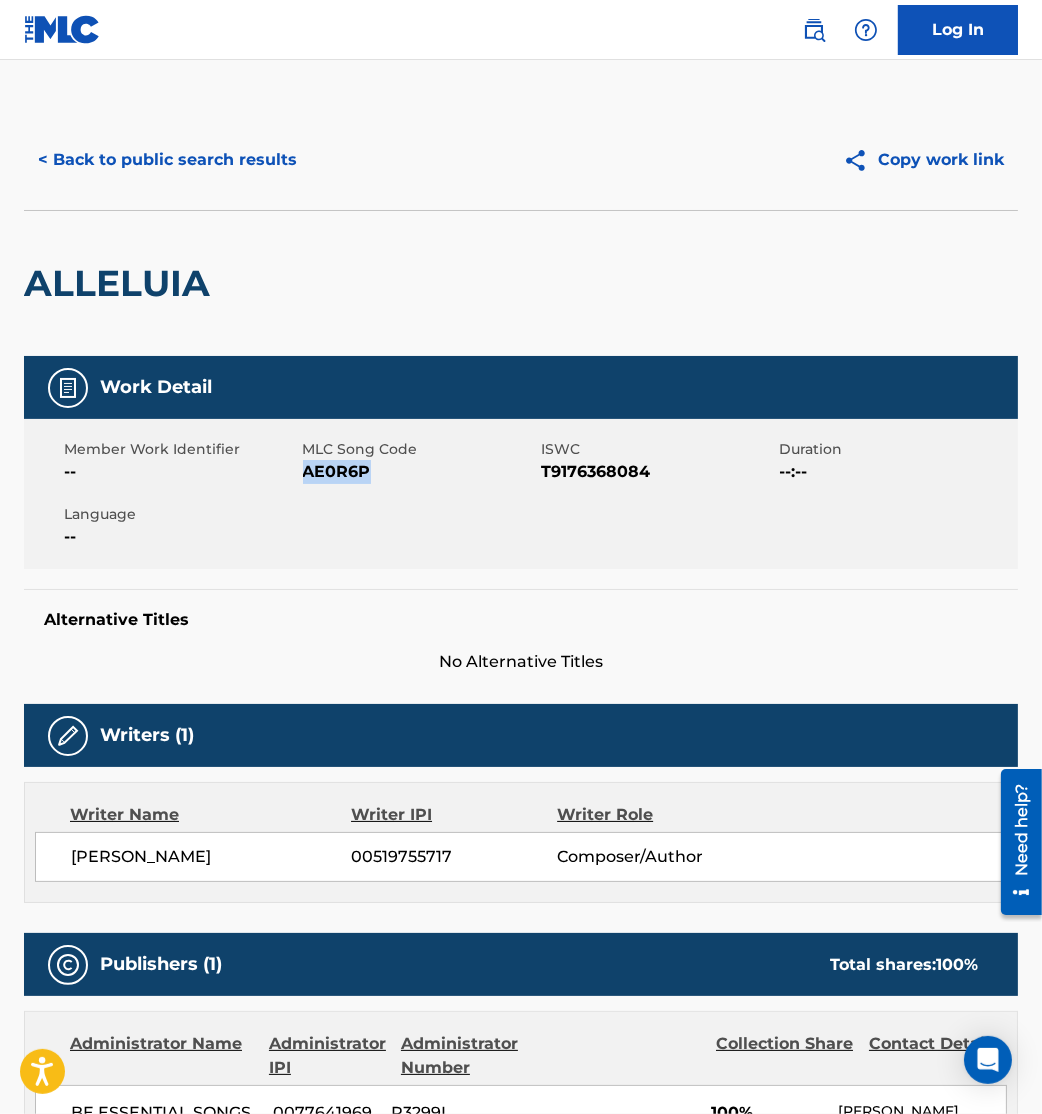 drag, startPoint x: 306, startPoint y: 475, endPoint x: 419, endPoint y: 490, distance: 113.99123 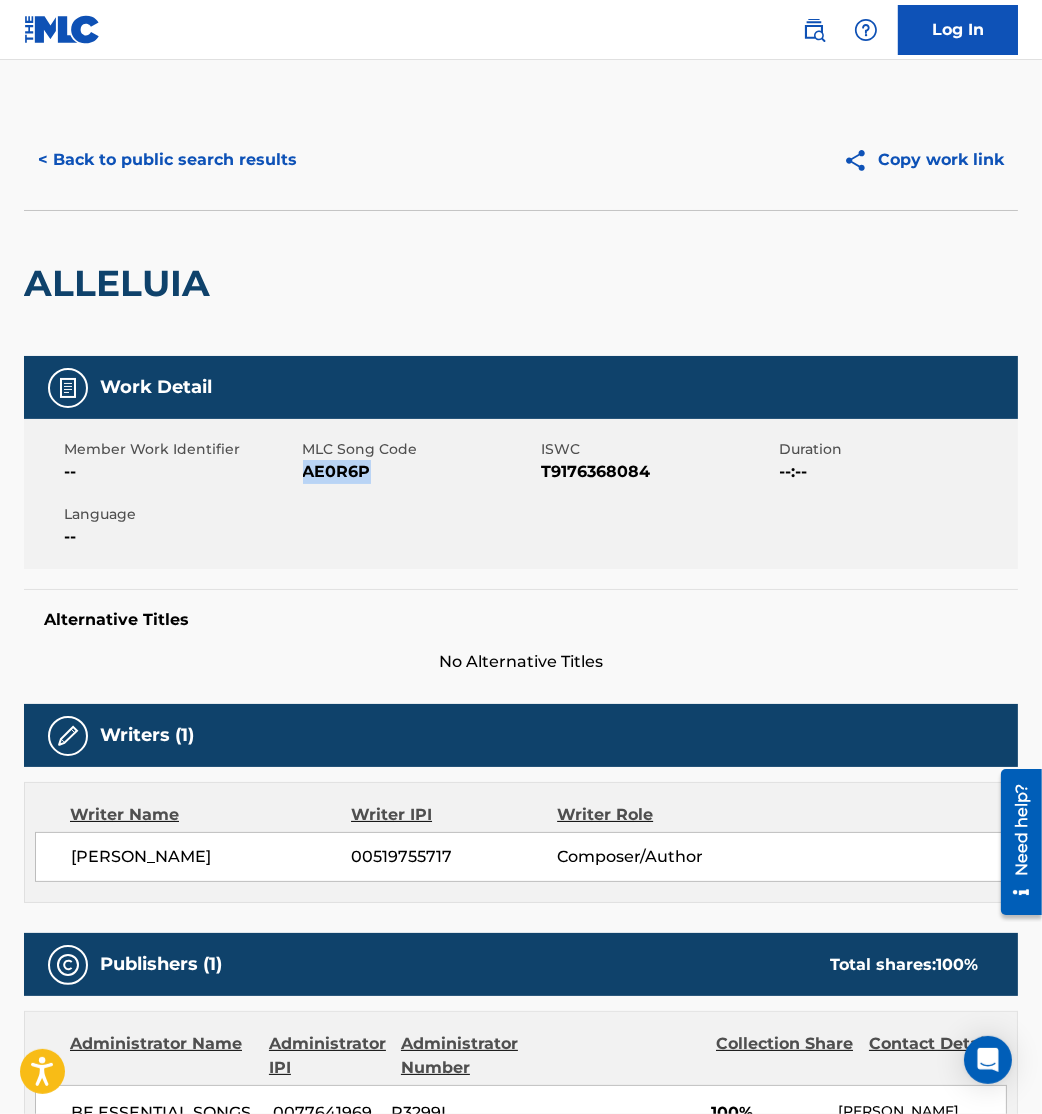 click on "< Back to public search results" at bounding box center (167, 160) 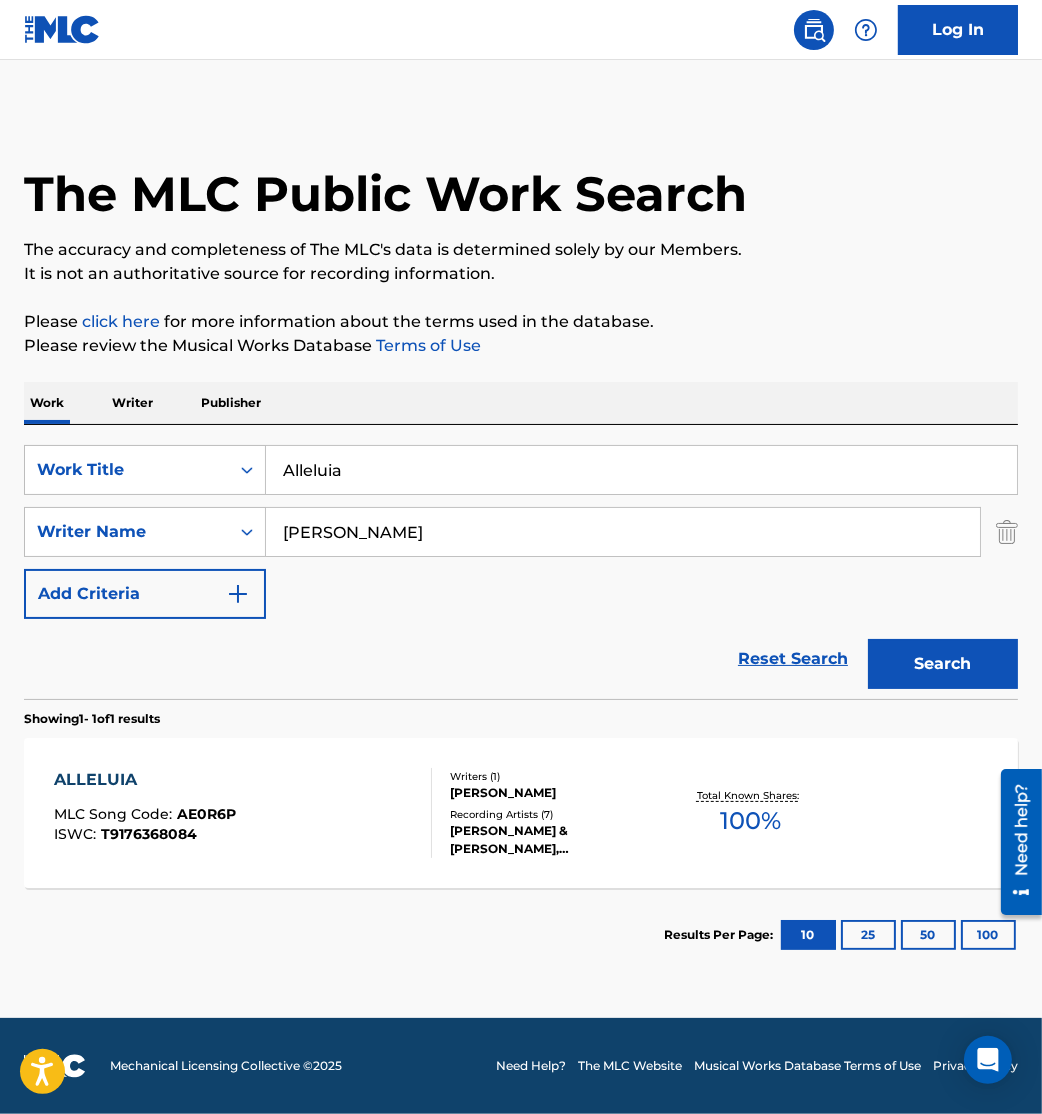 drag, startPoint x: -5, startPoint y: 427, endPoint x: 0, endPoint y: 376, distance: 51.24451 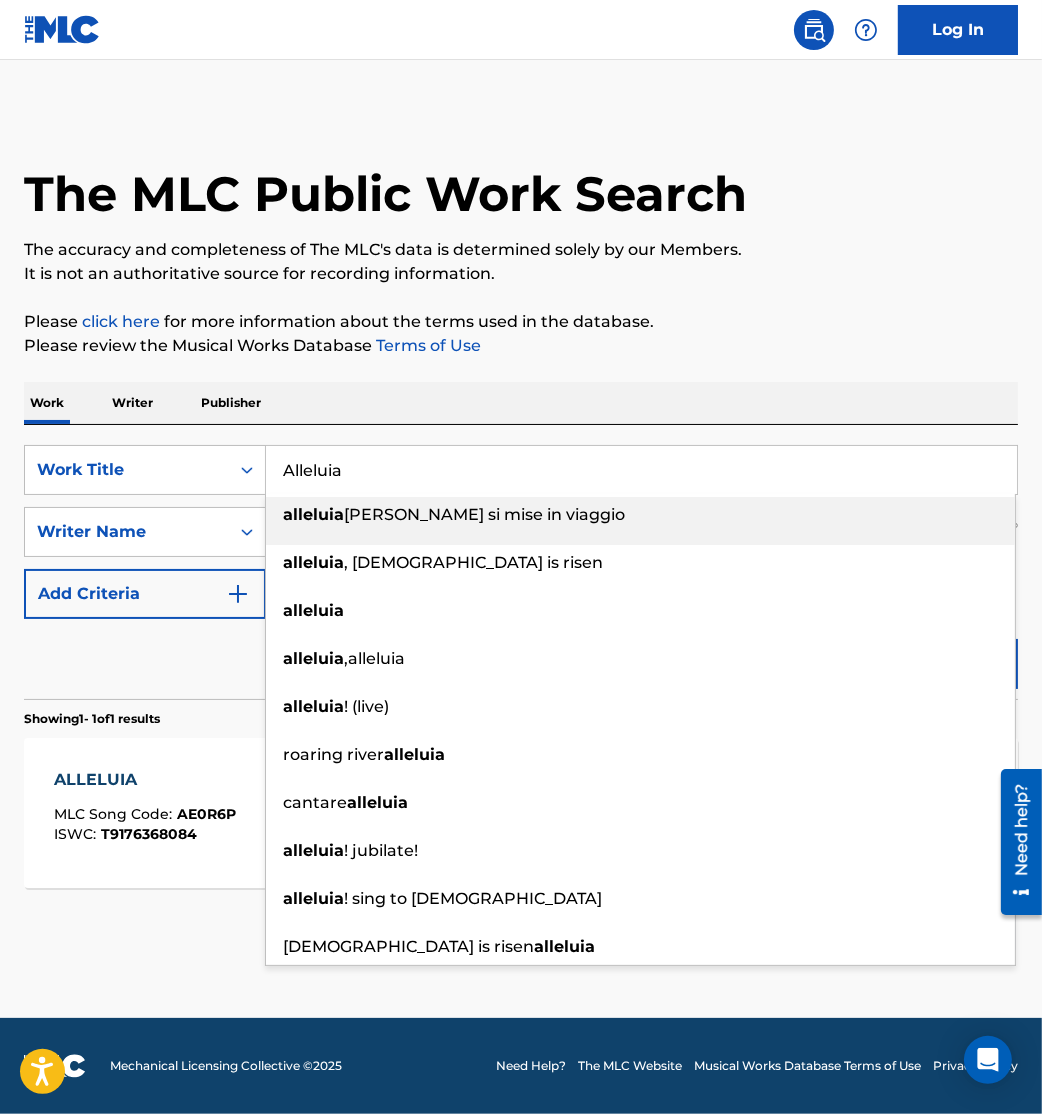 paste on "mazed" 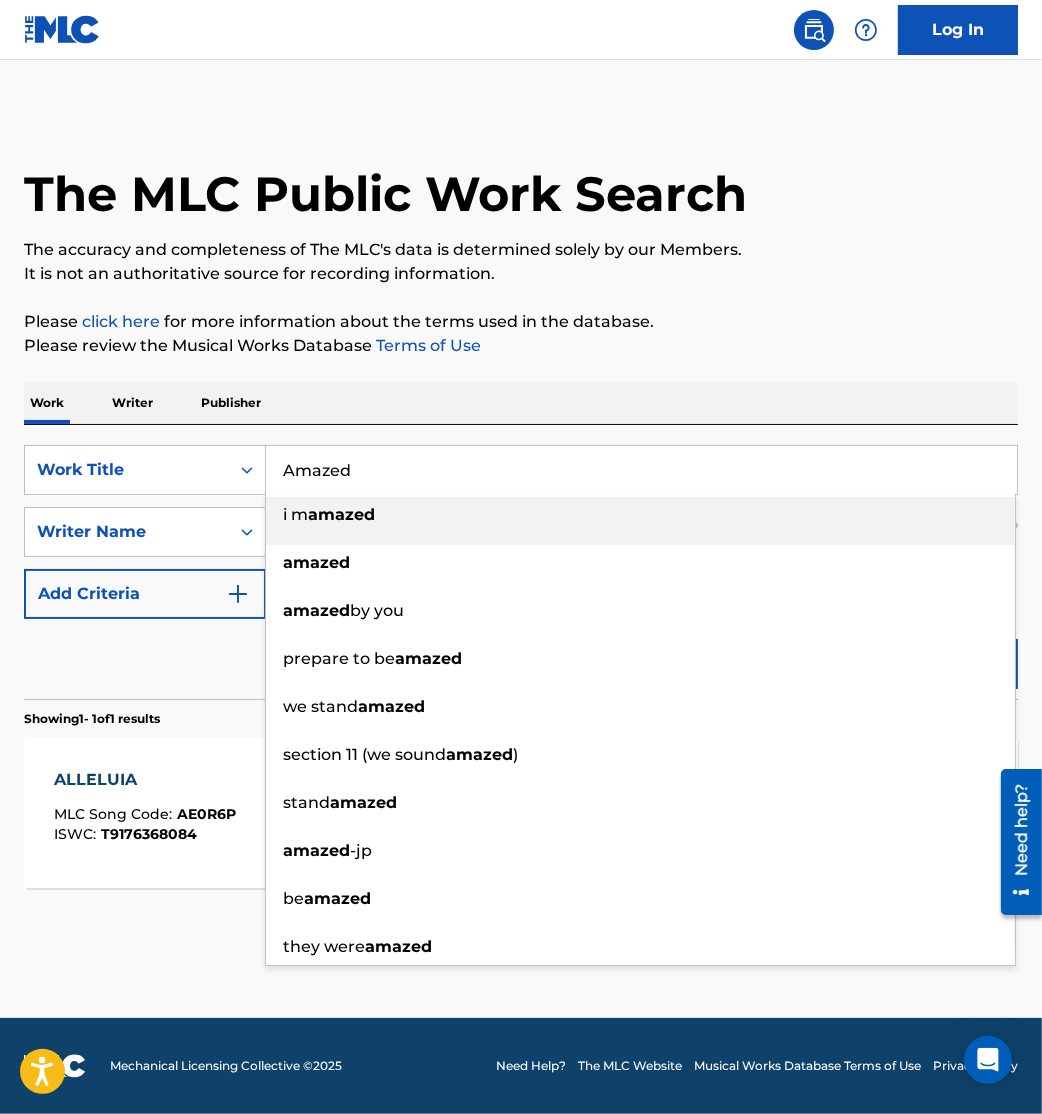 type on "Amazed" 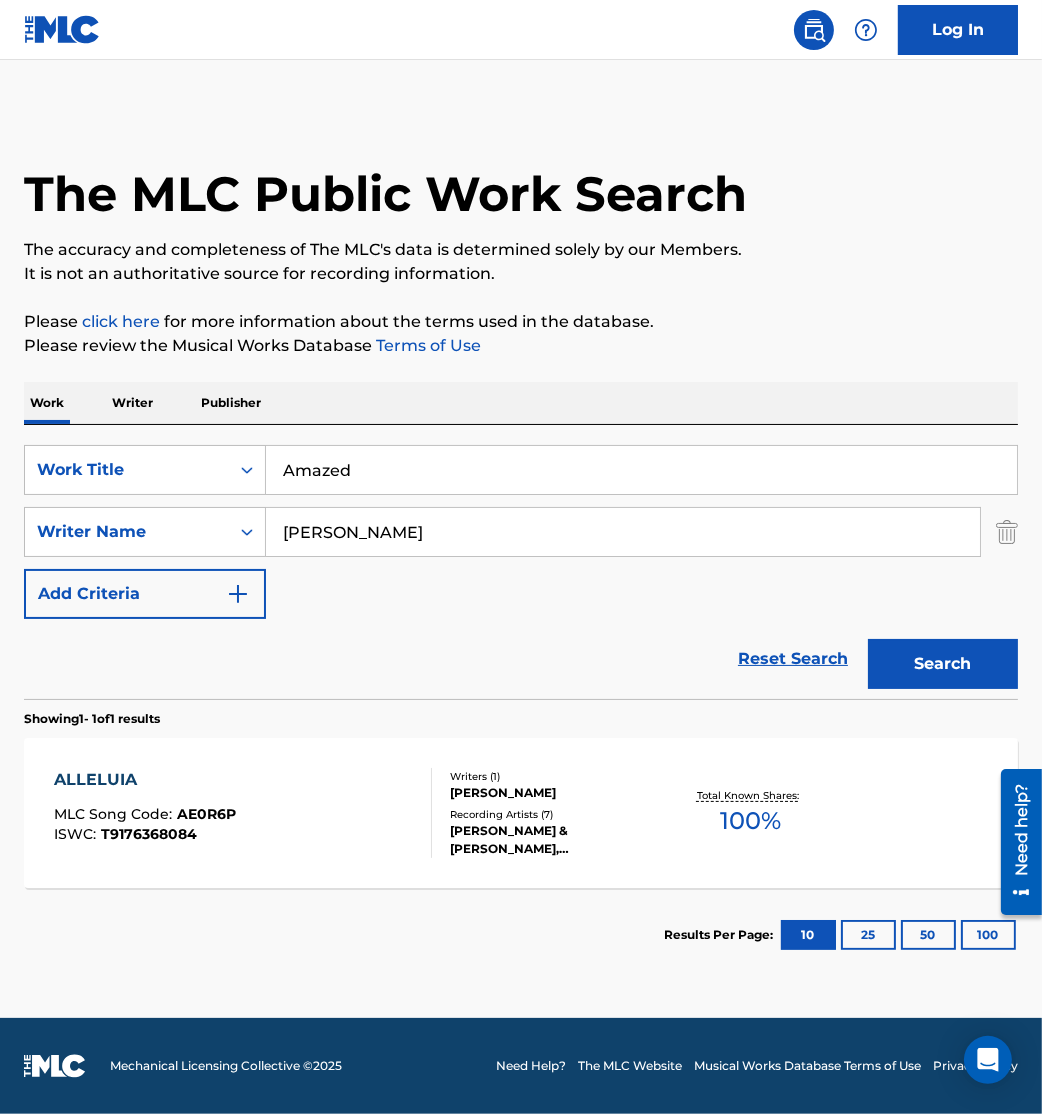 click on "Search" at bounding box center (943, 664) 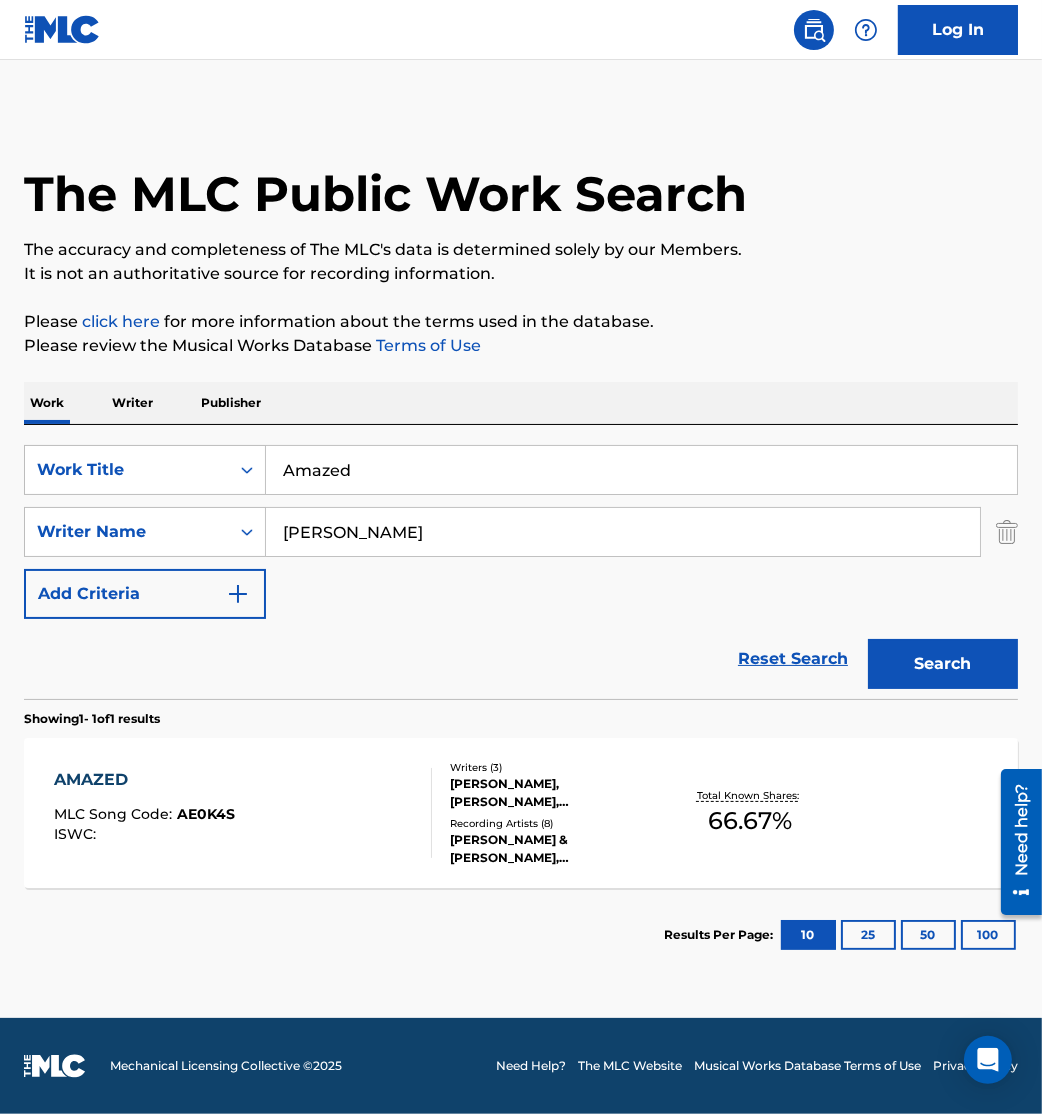 click at bounding box center [423, 813] 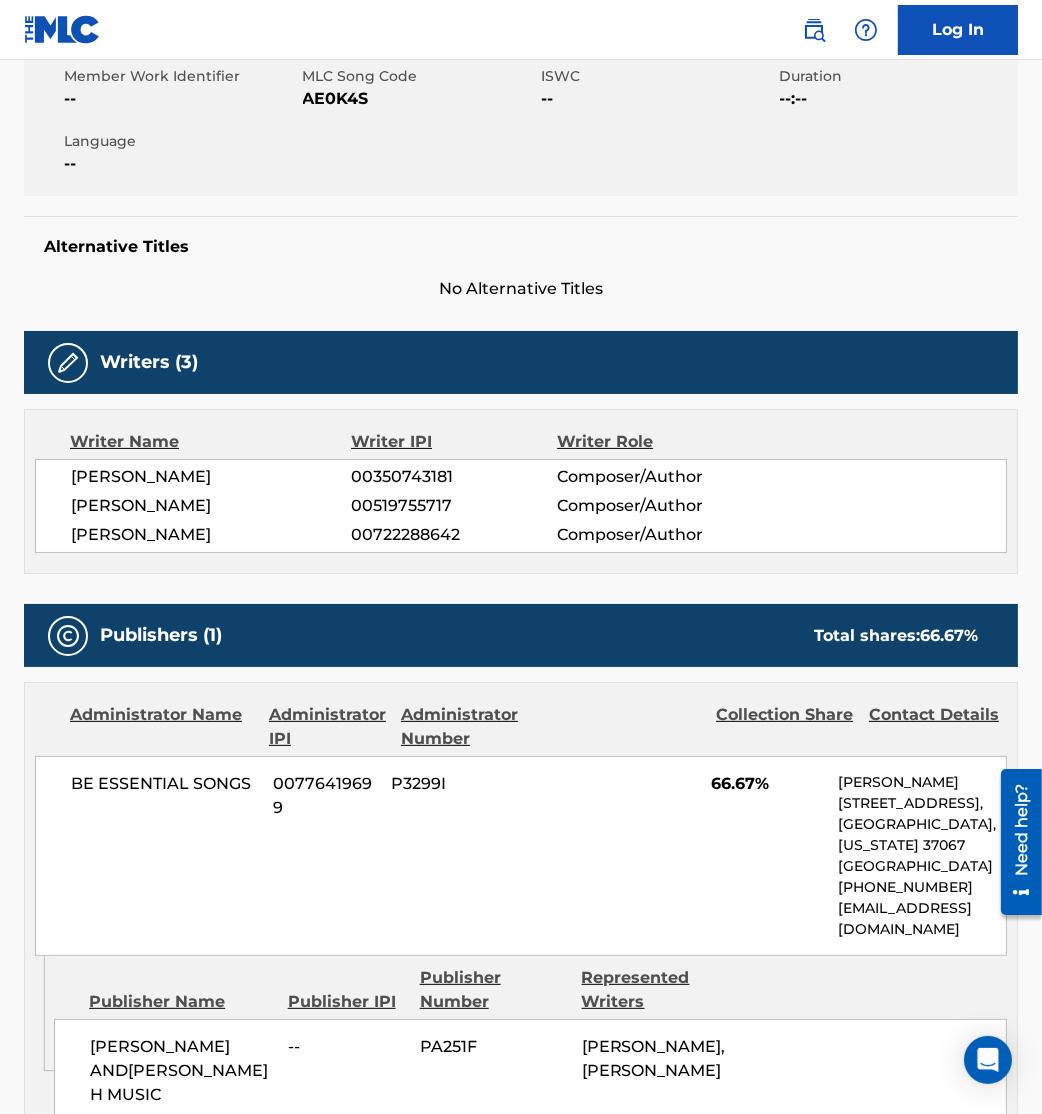 scroll, scrollTop: 372, scrollLeft: 0, axis: vertical 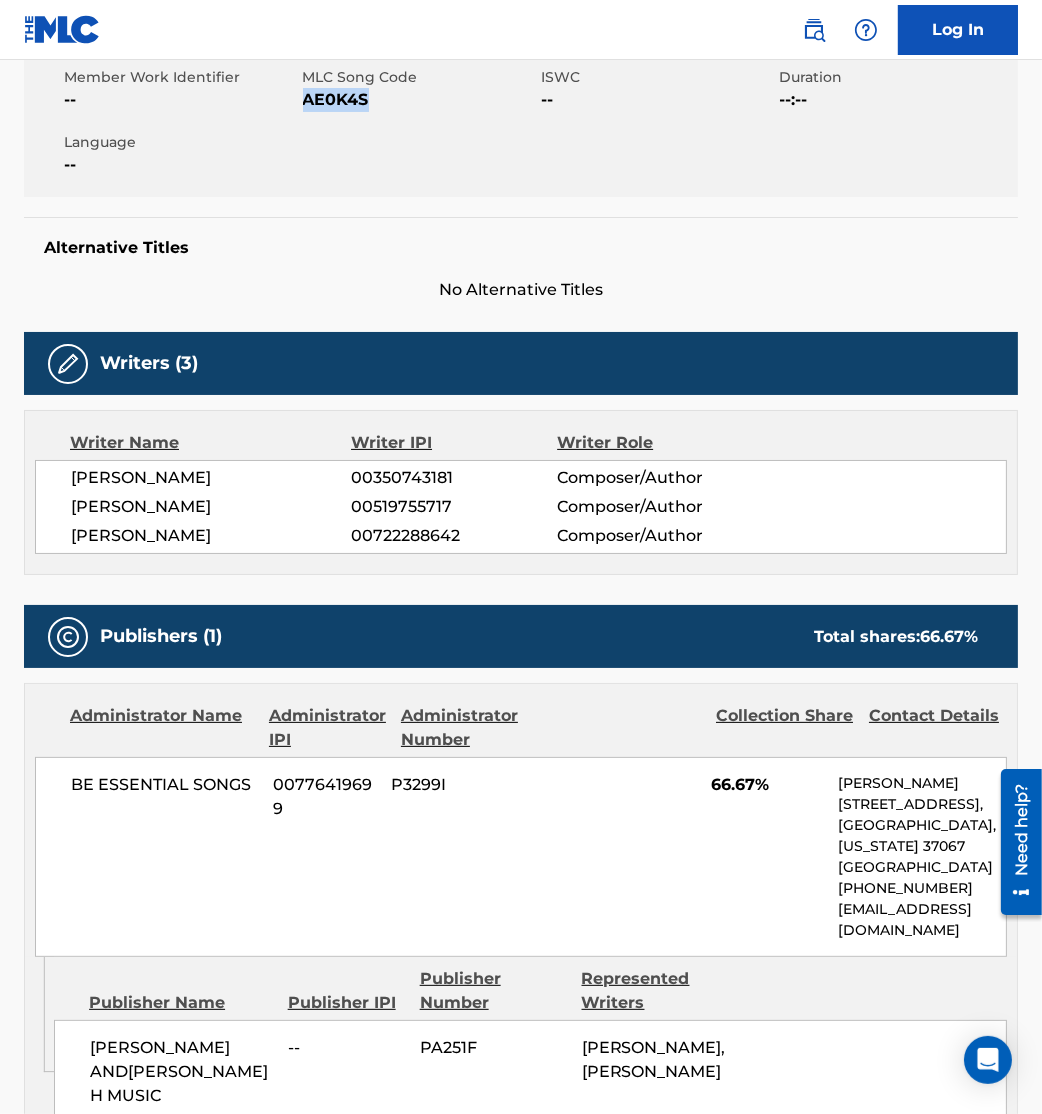 drag, startPoint x: 304, startPoint y: 100, endPoint x: 492, endPoint y: 176, distance: 202.78067 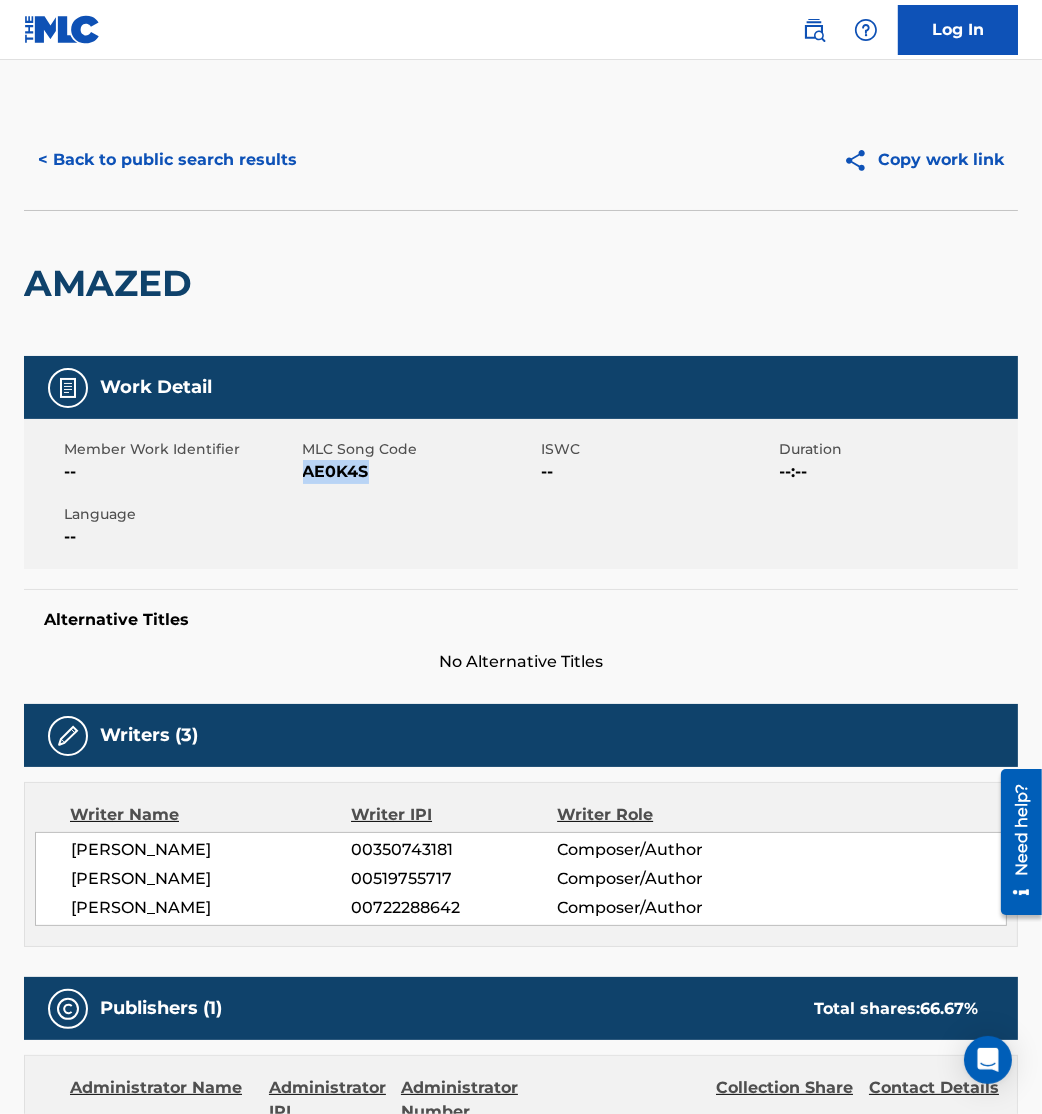 scroll, scrollTop: 1, scrollLeft: 0, axis: vertical 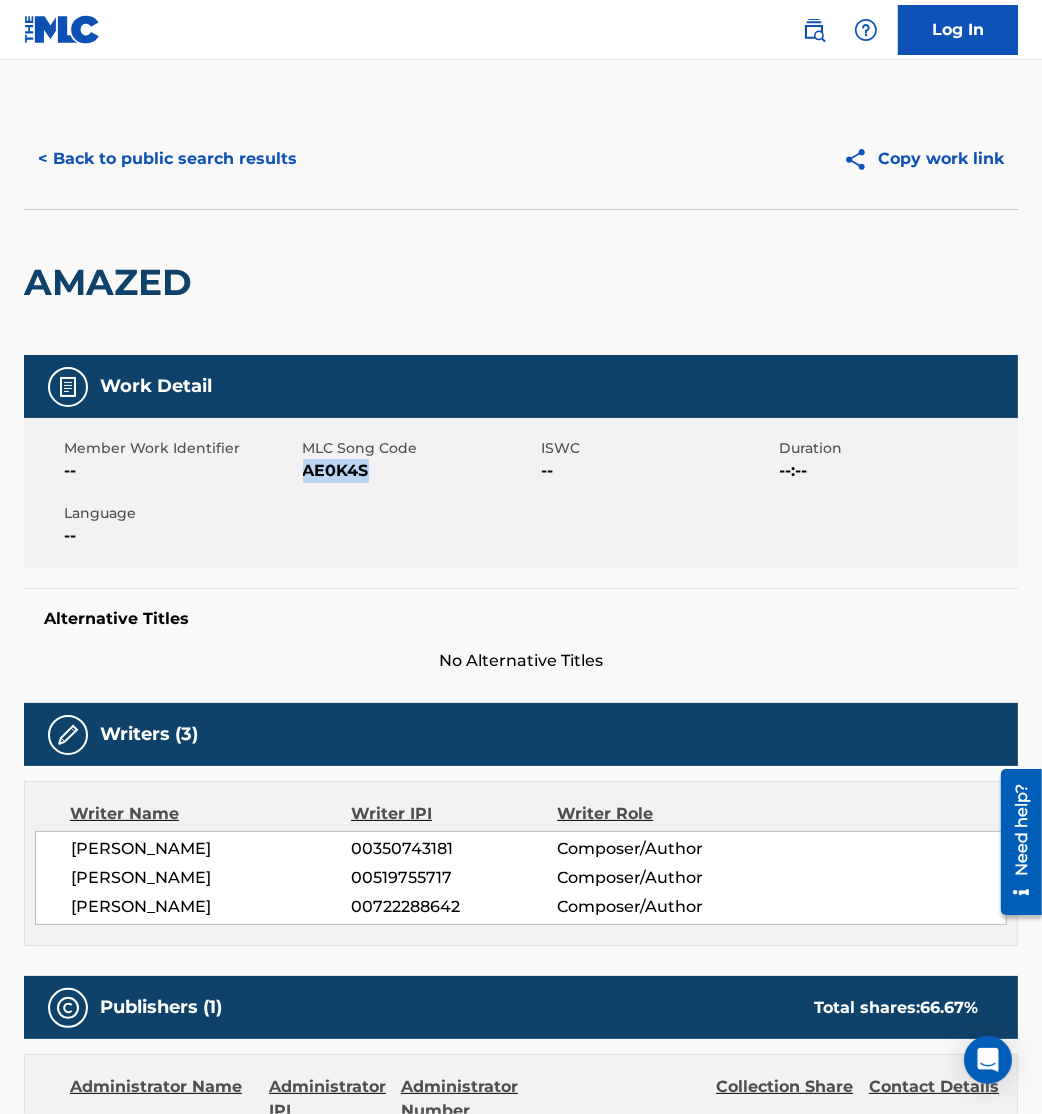 click on "< Back to public search results" at bounding box center (167, 159) 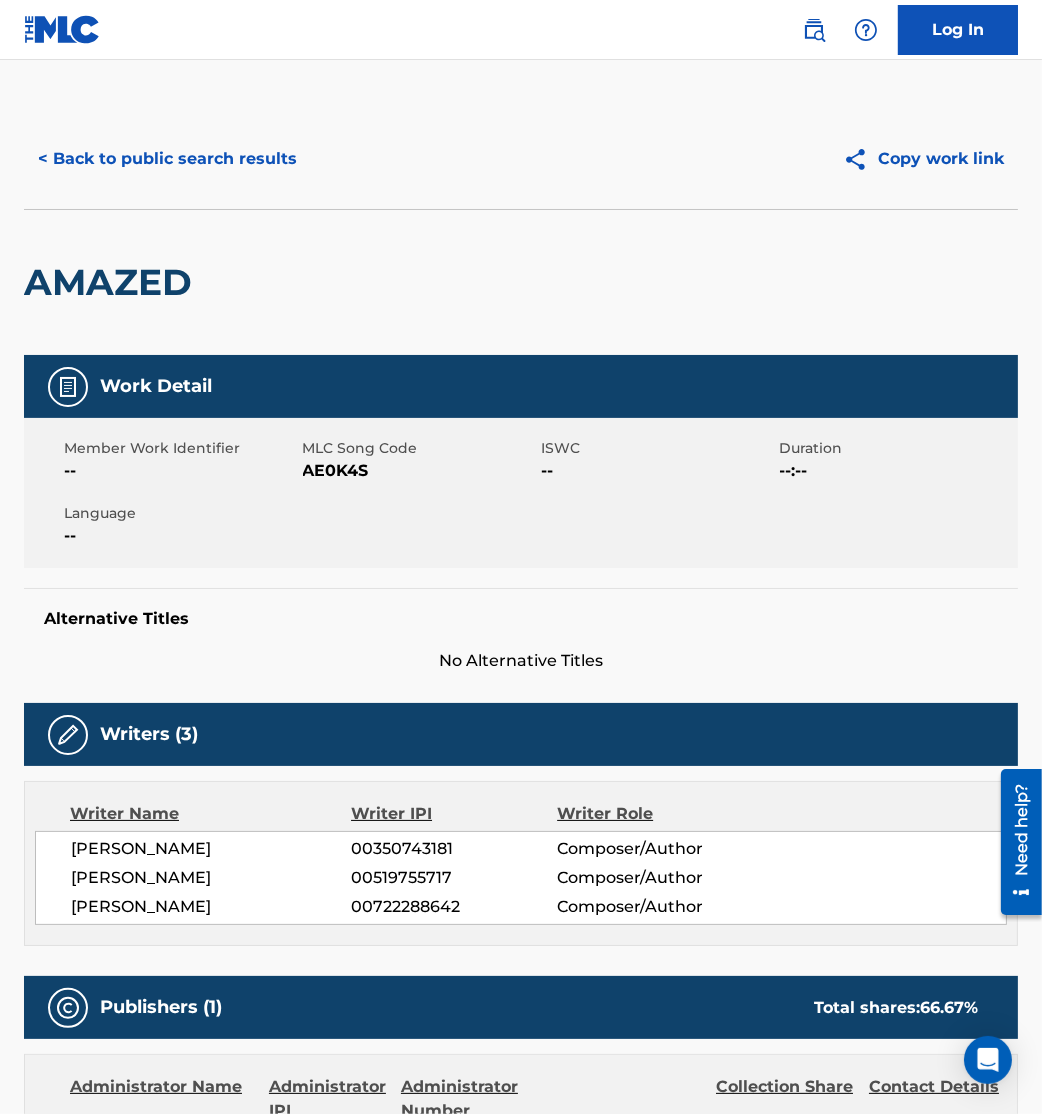 scroll, scrollTop: 0, scrollLeft: 0, axis: both 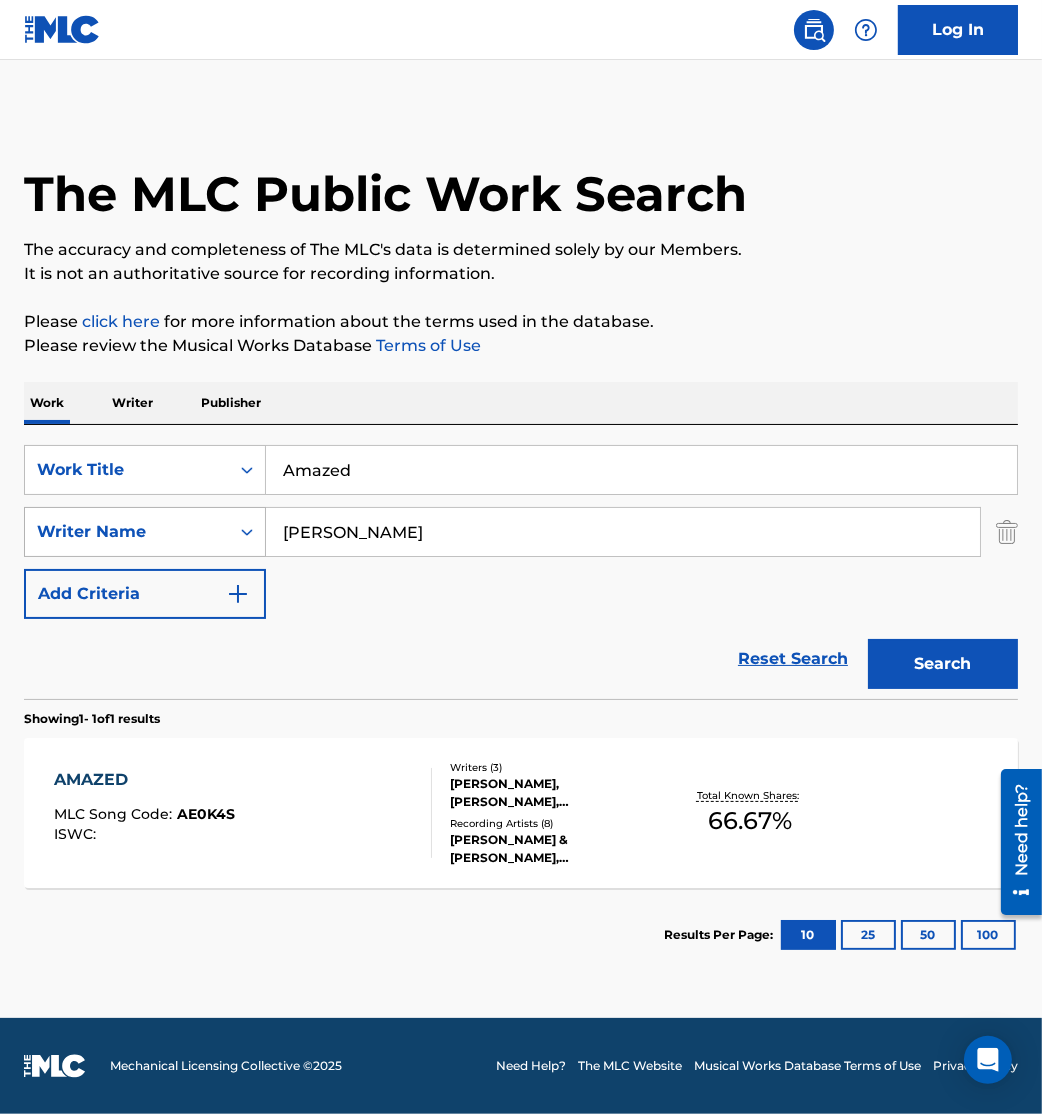 drag, startPoint x: 446, startPoint y: 526, endPoint x: 51, endPoint y: 533, distance: 395.062 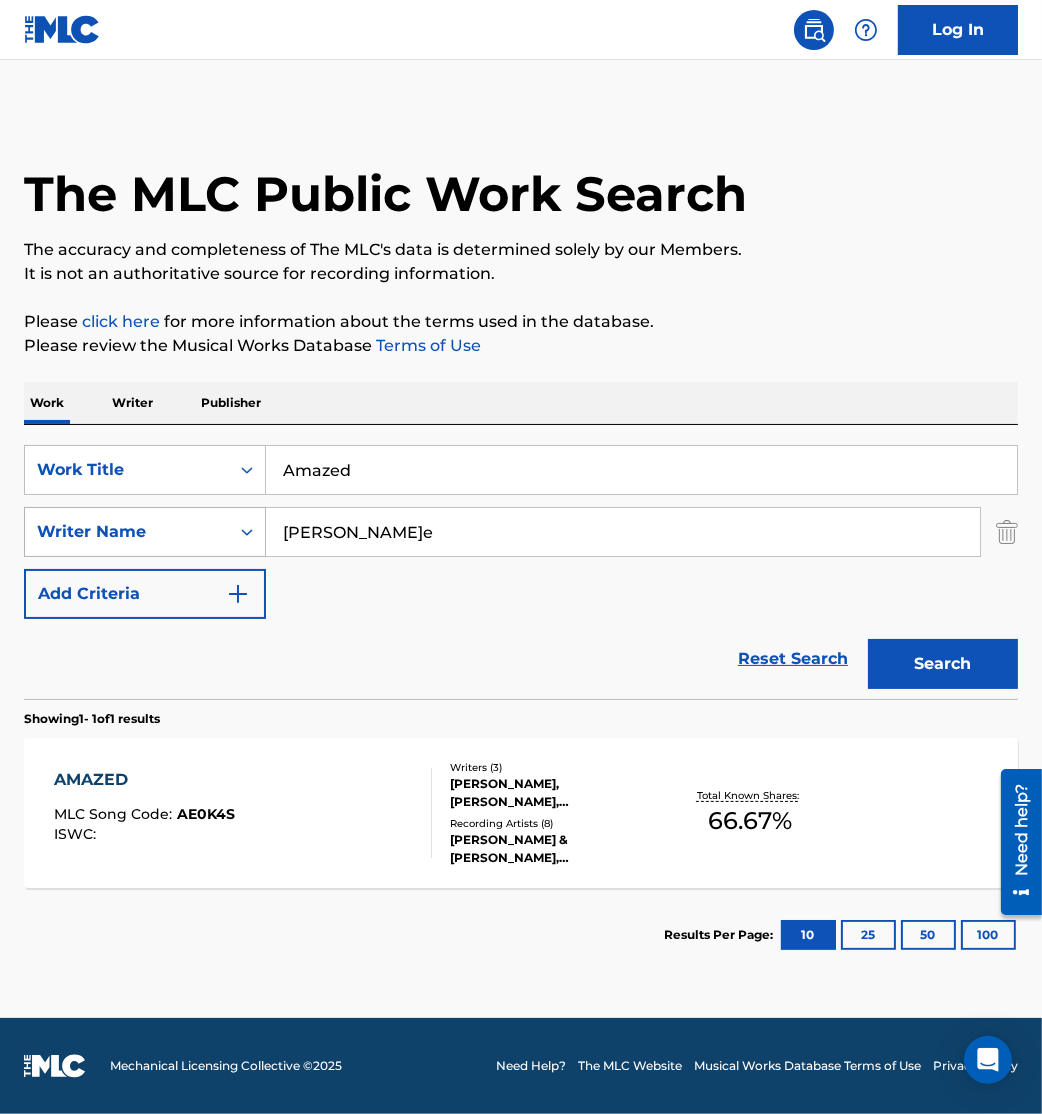 type on "[PERSON_NAME]e" 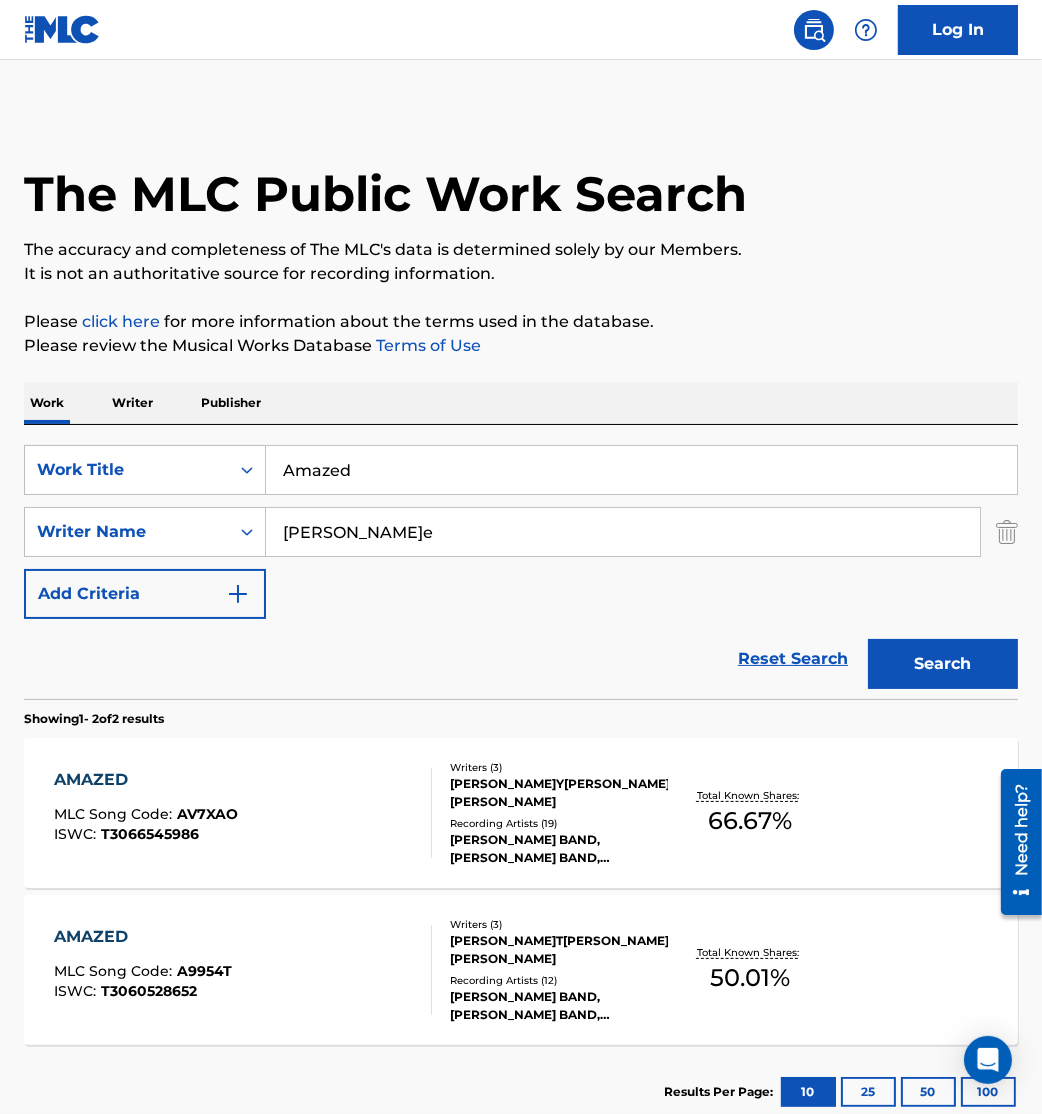 scroll, scrollTop: 130, scrollLeft: 0, axis: vertical 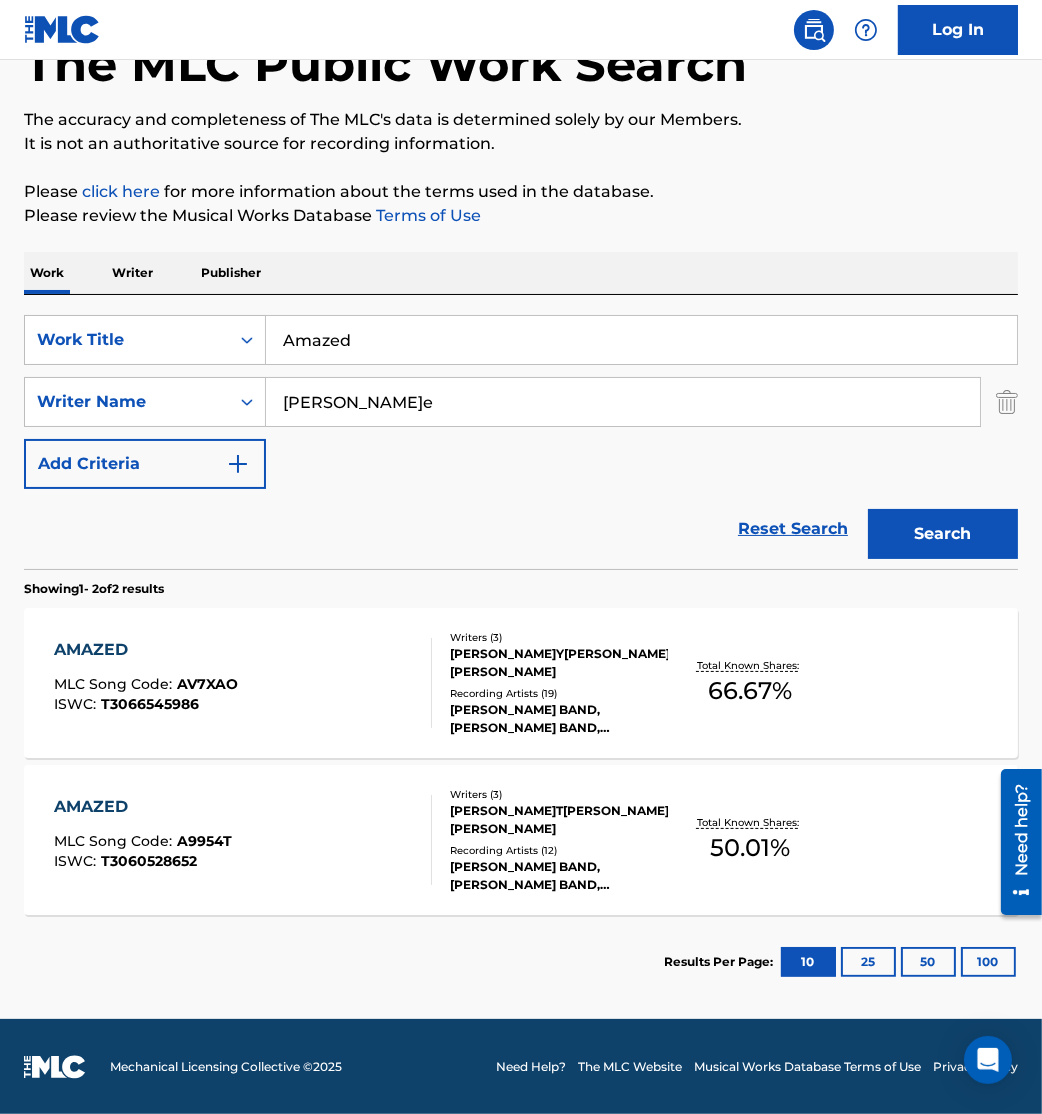 click on "[PERSON_NAME]Y[PERSON_NAME]H[PERSON_NAME]Y,[PERSON_NAME]" at bounding box center [559, 663] 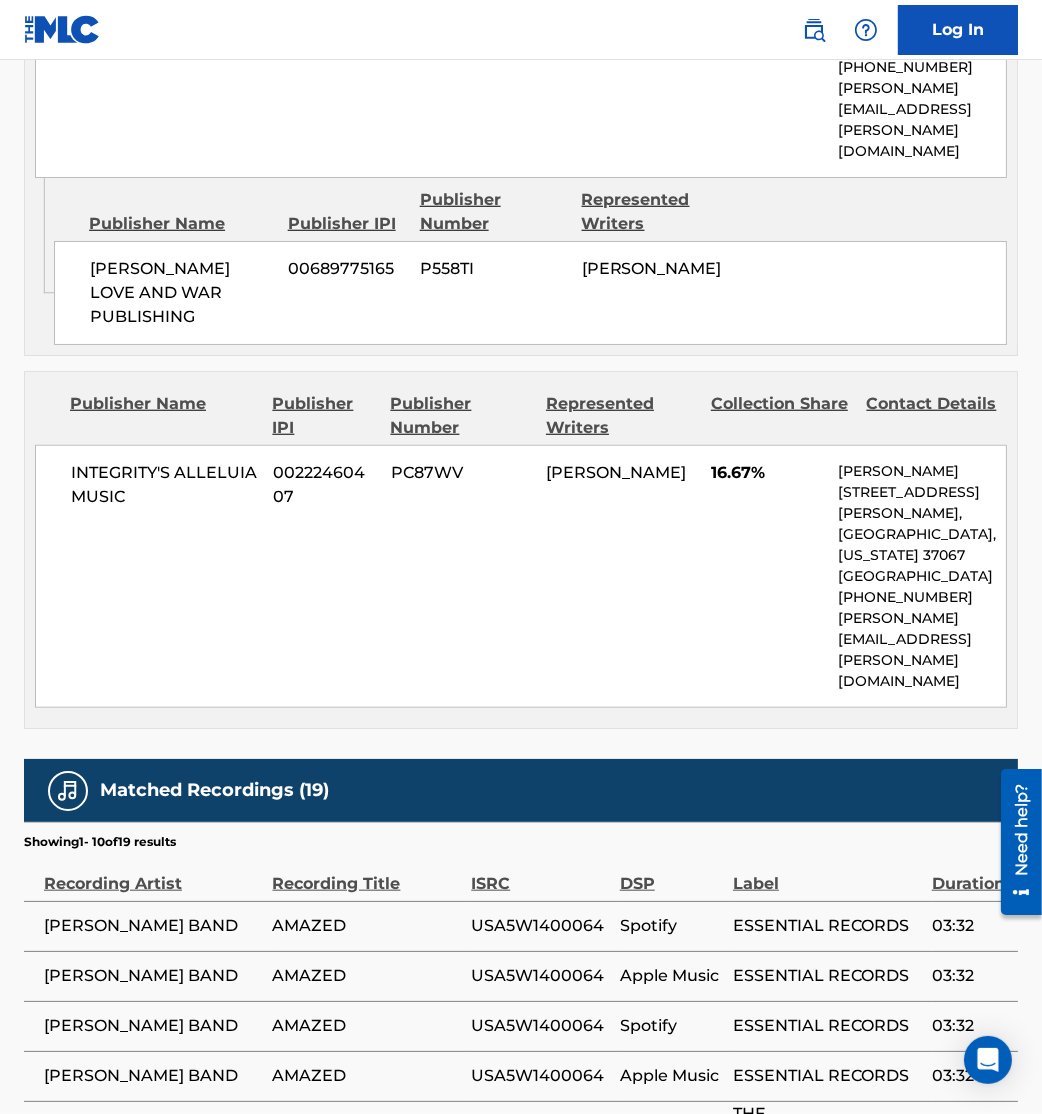 scroll, scrollTop: 2098, scrollLeft: 0, axis: vertical 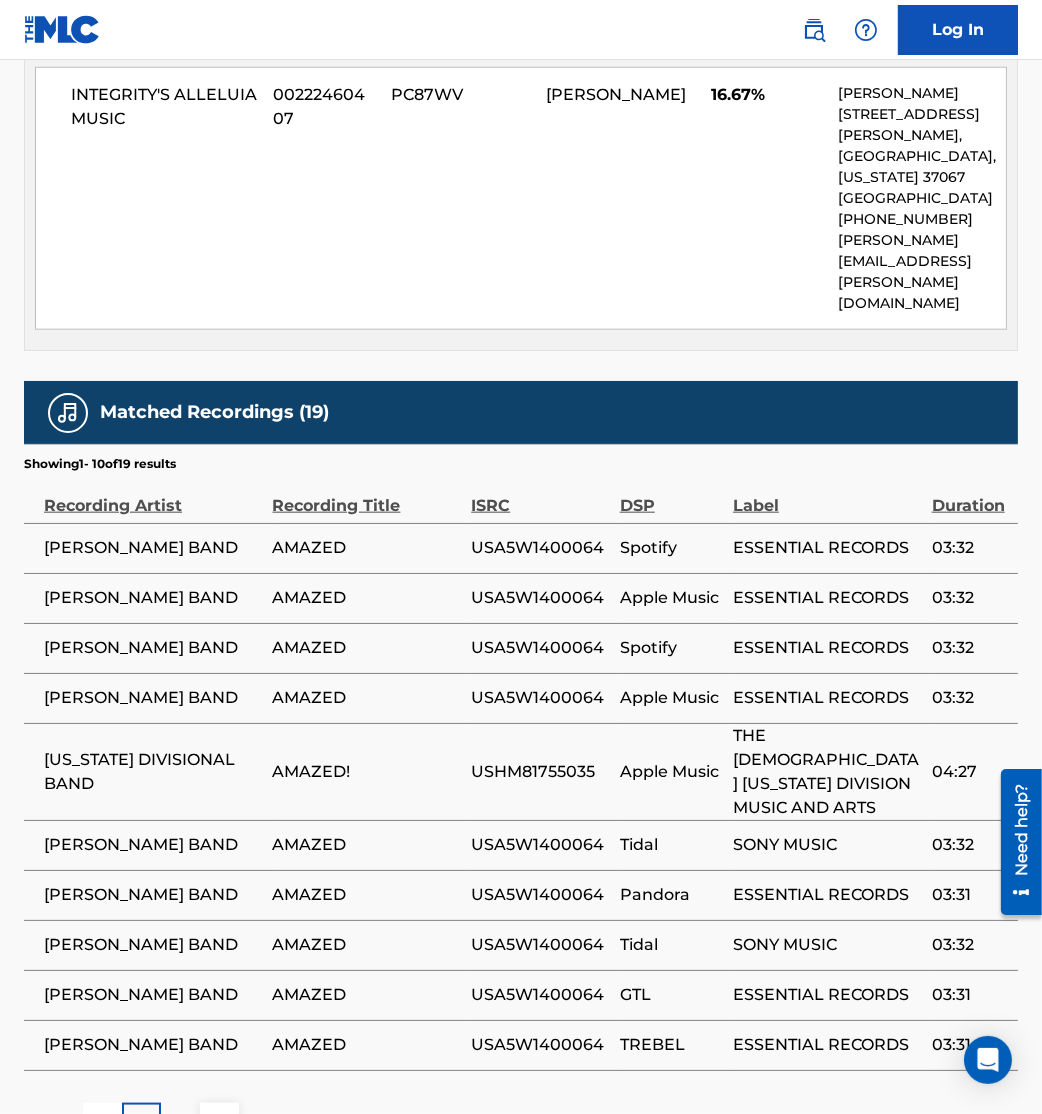 click at bounding box center (220, 1122) 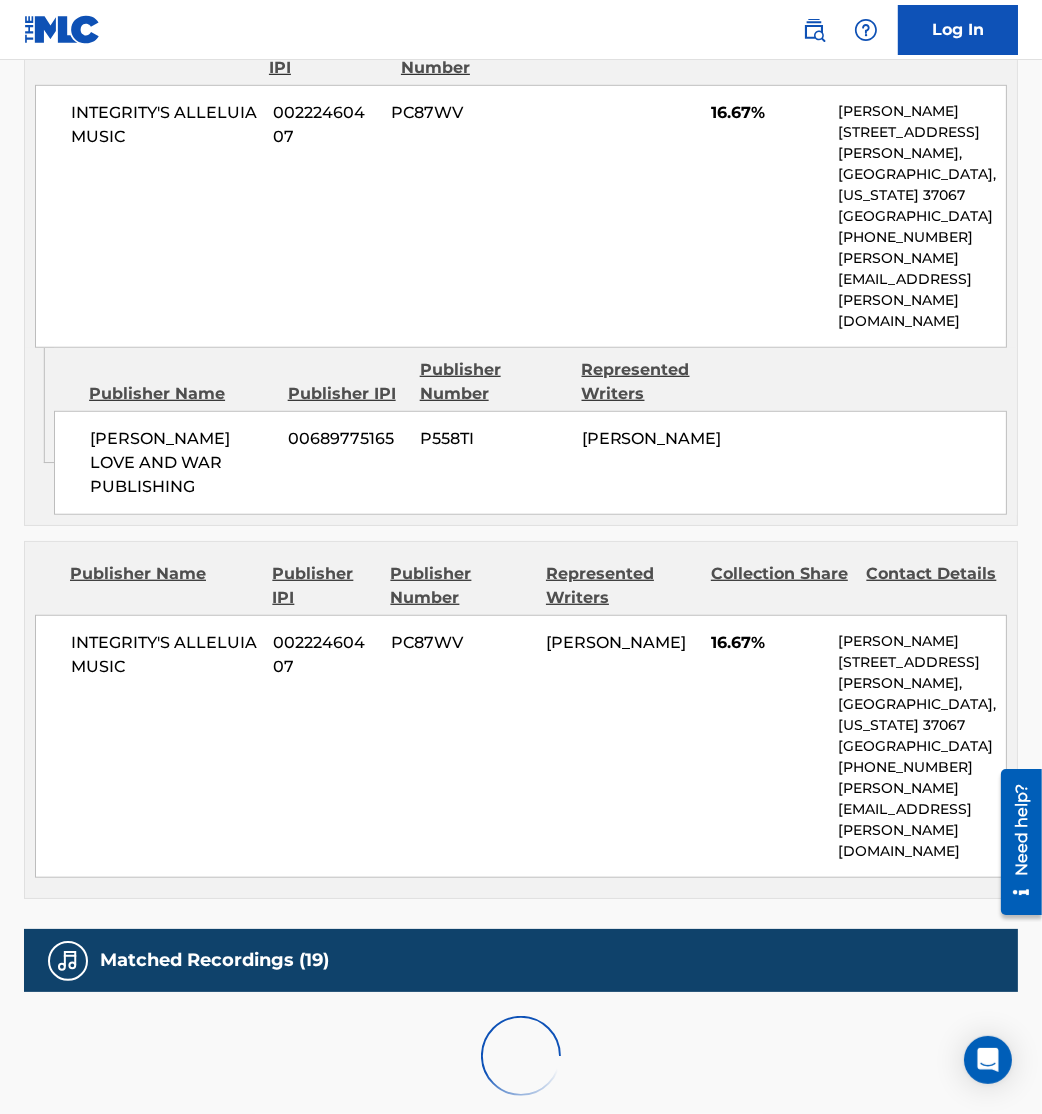 scroll, scrollTop: 2048, scrollLeft: 0, axis: vertical 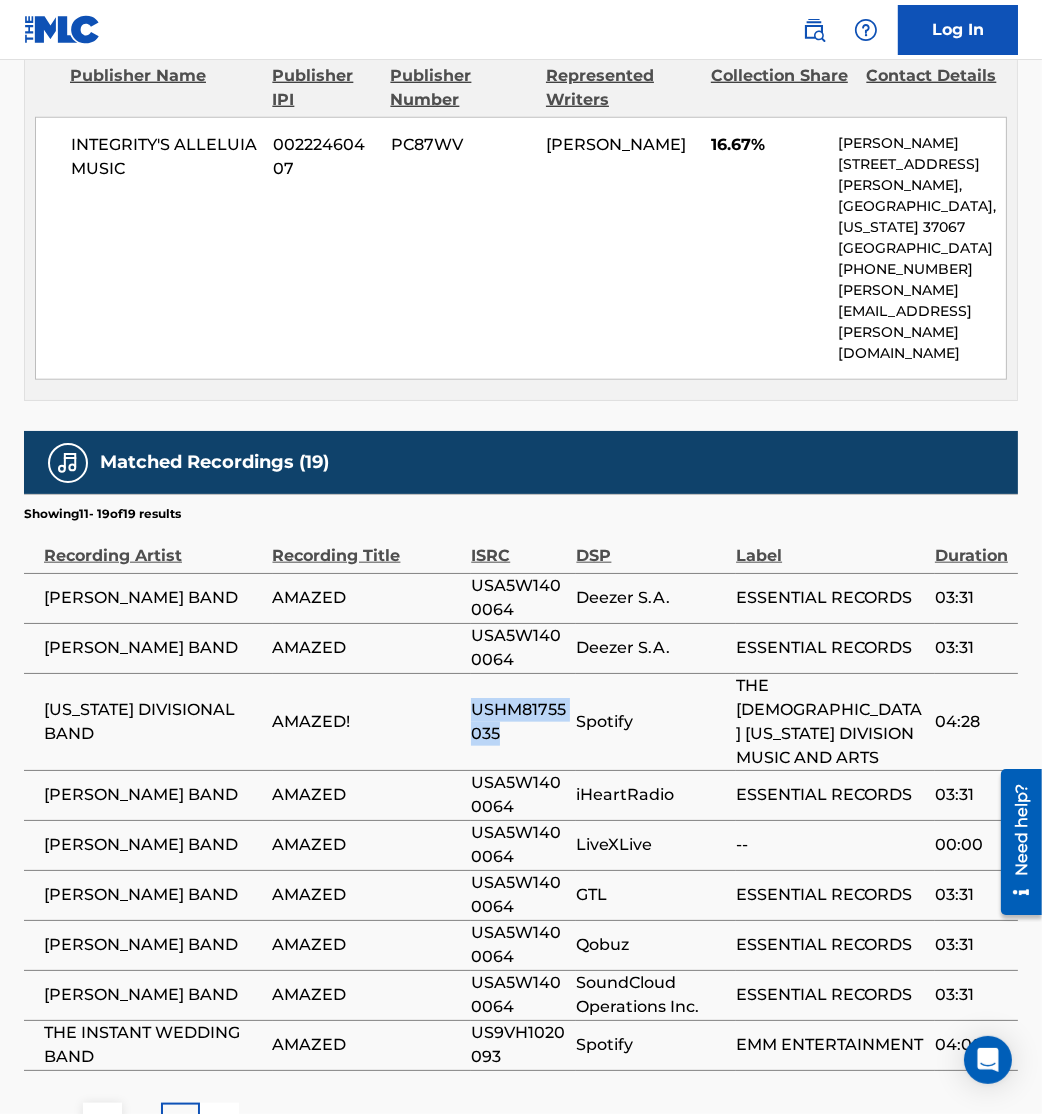 drag, startPoint x: 541, startPoint y: 601, endPoint x: 467, endPoint y: 564, distance: 82.73451 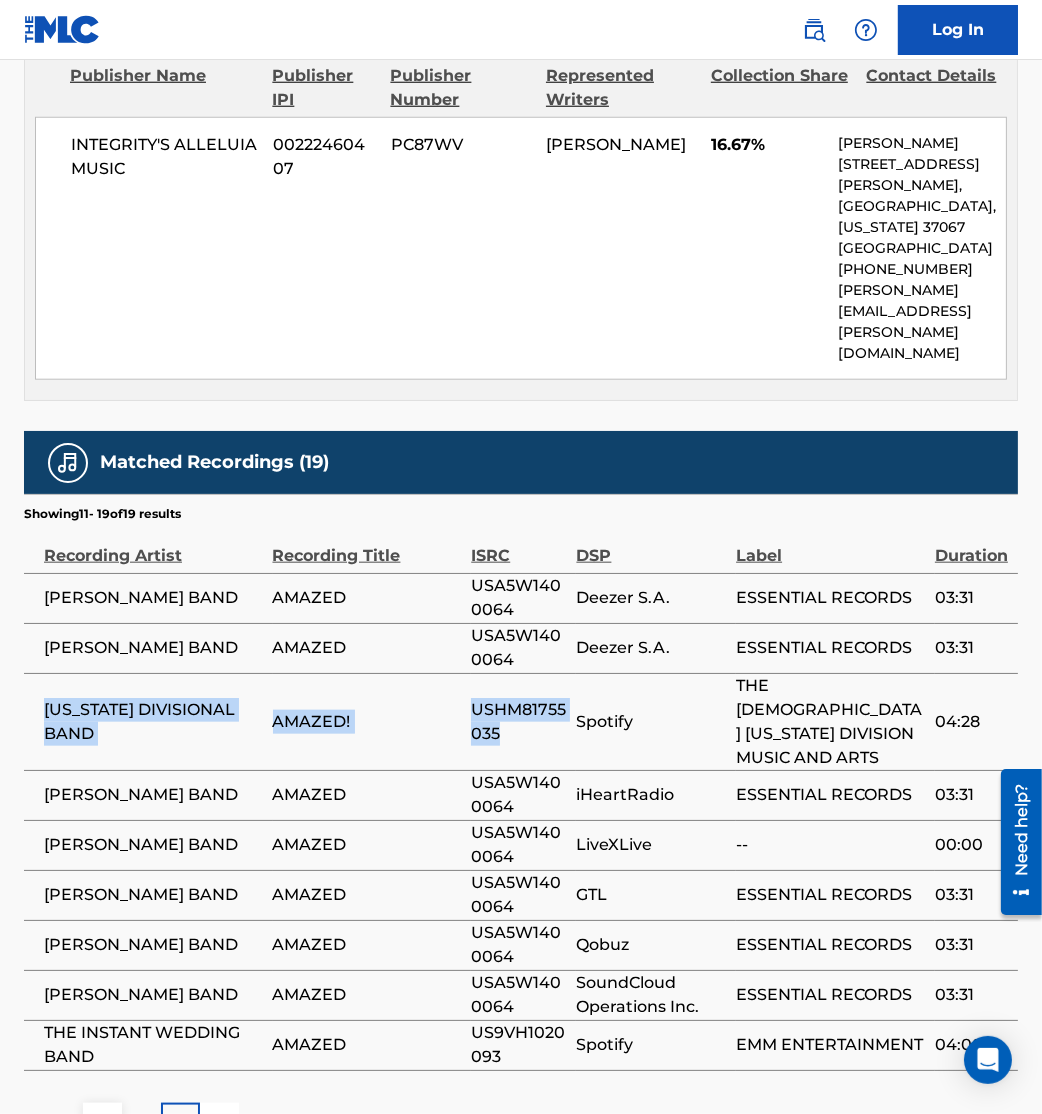 drag, startPoint x: 42, startPoint y: 568, endPoint x: 522, endPoint y: 591, distance: 480.55072 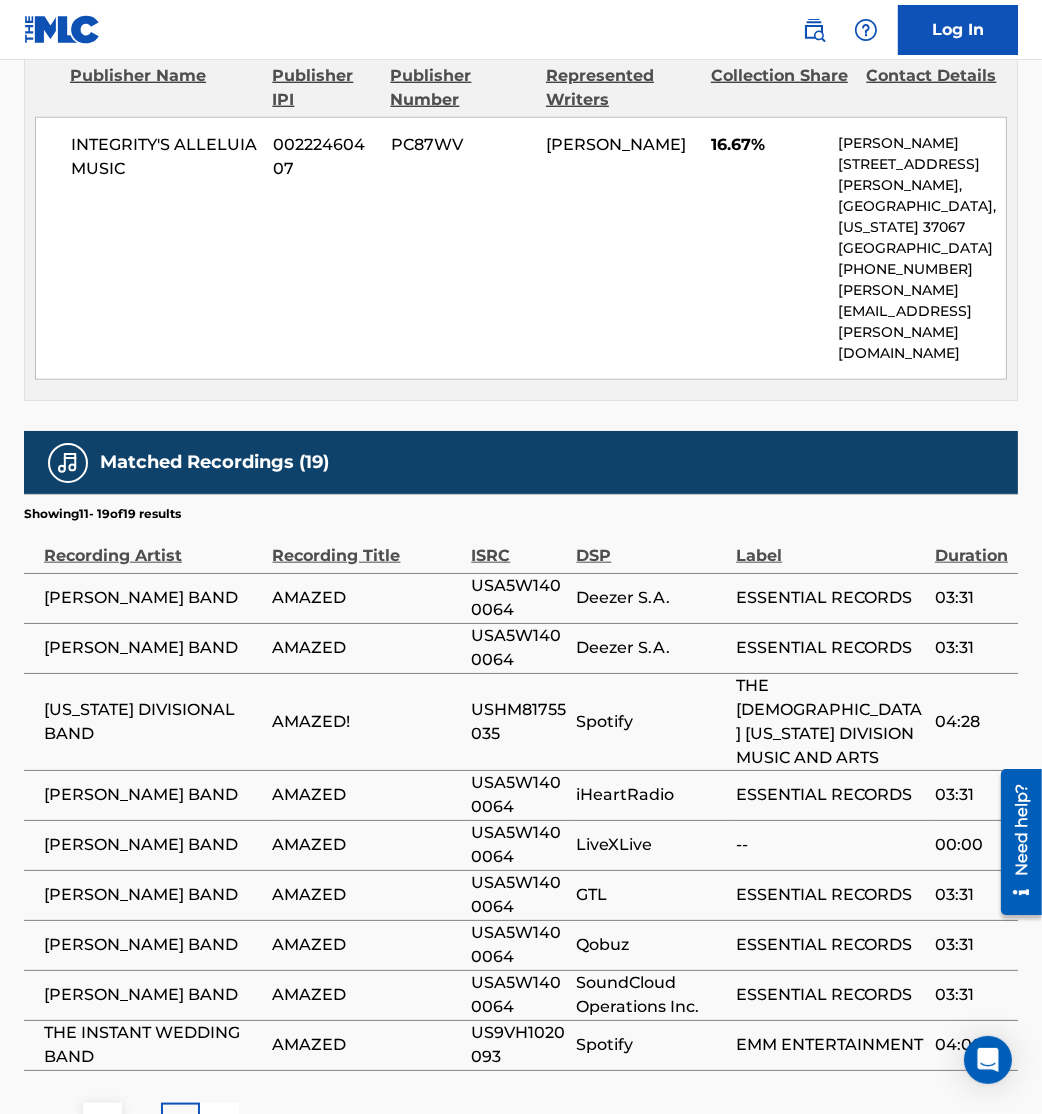 drag, startPoint x: 518, startPoint y: 901, endPoint x: 473, endPoint y: 877, distance: 51 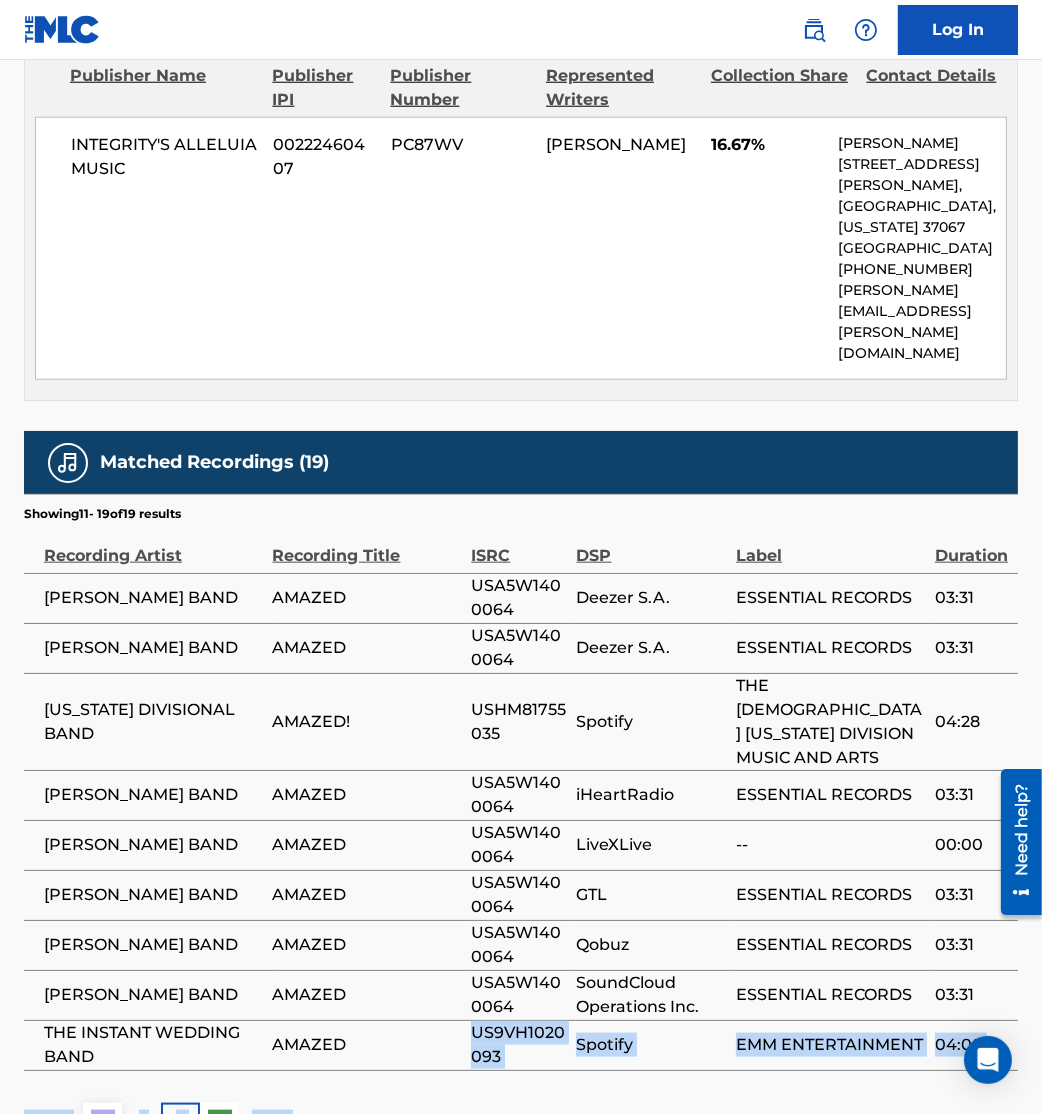 drag, startPoint x: 473, startPoint y: 877, endPoint x: 522, endPoint y: 917, distance: 63.25346 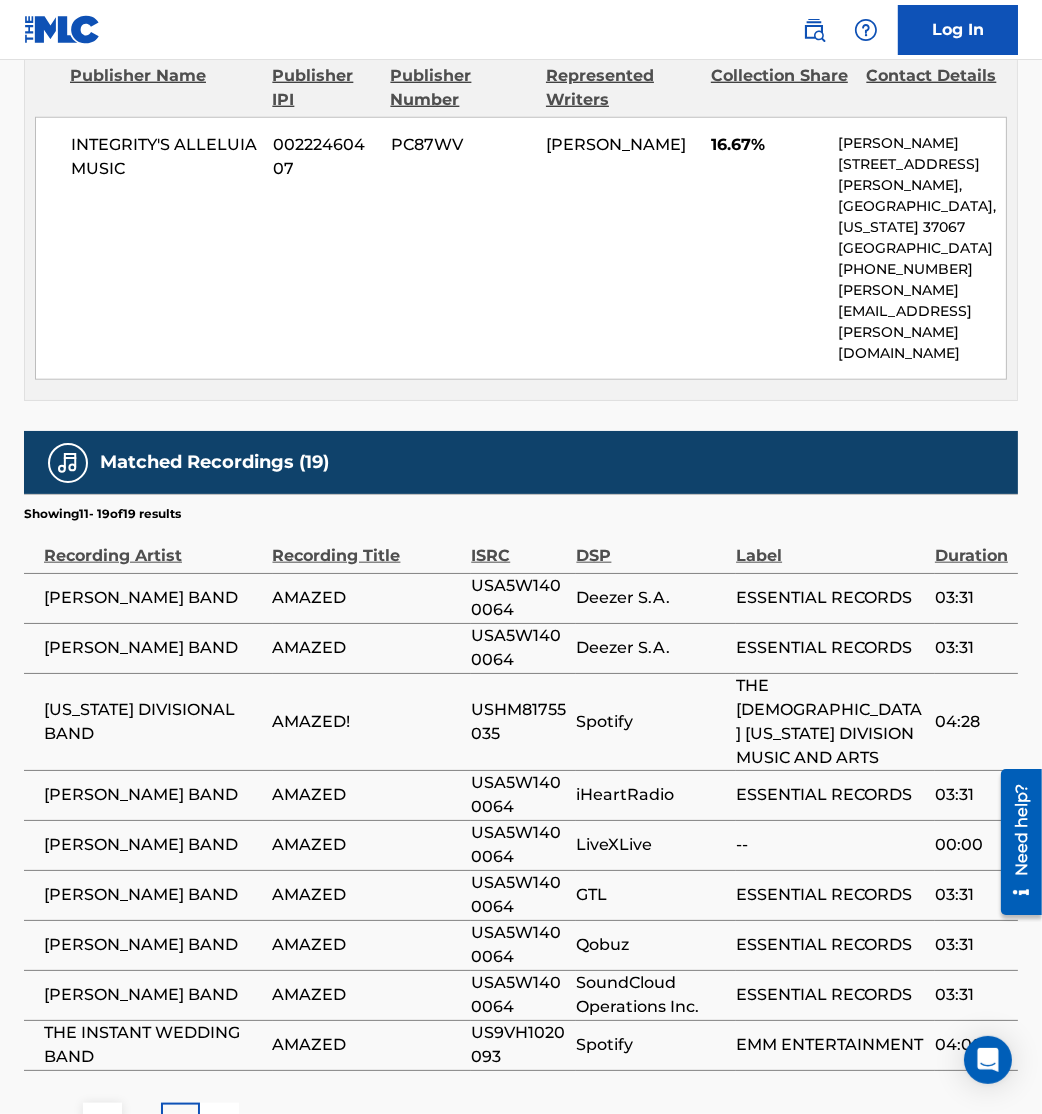 click on "AMAZED" at bounding box center (367, 1045) 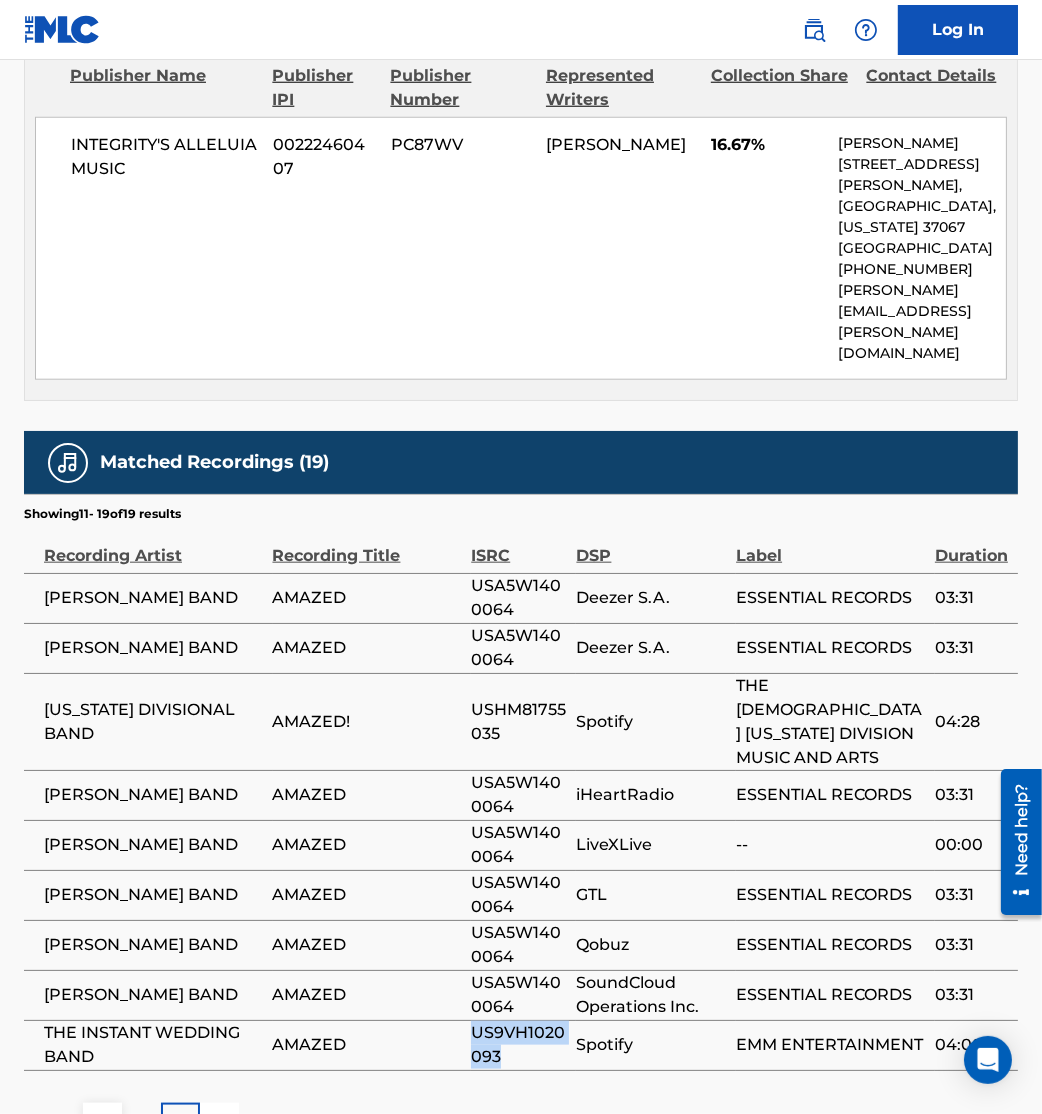 drag, startPoint x: 473, startPoint y: 879, endPoint x: 502, endPoint y: 905, distance: 38.948685 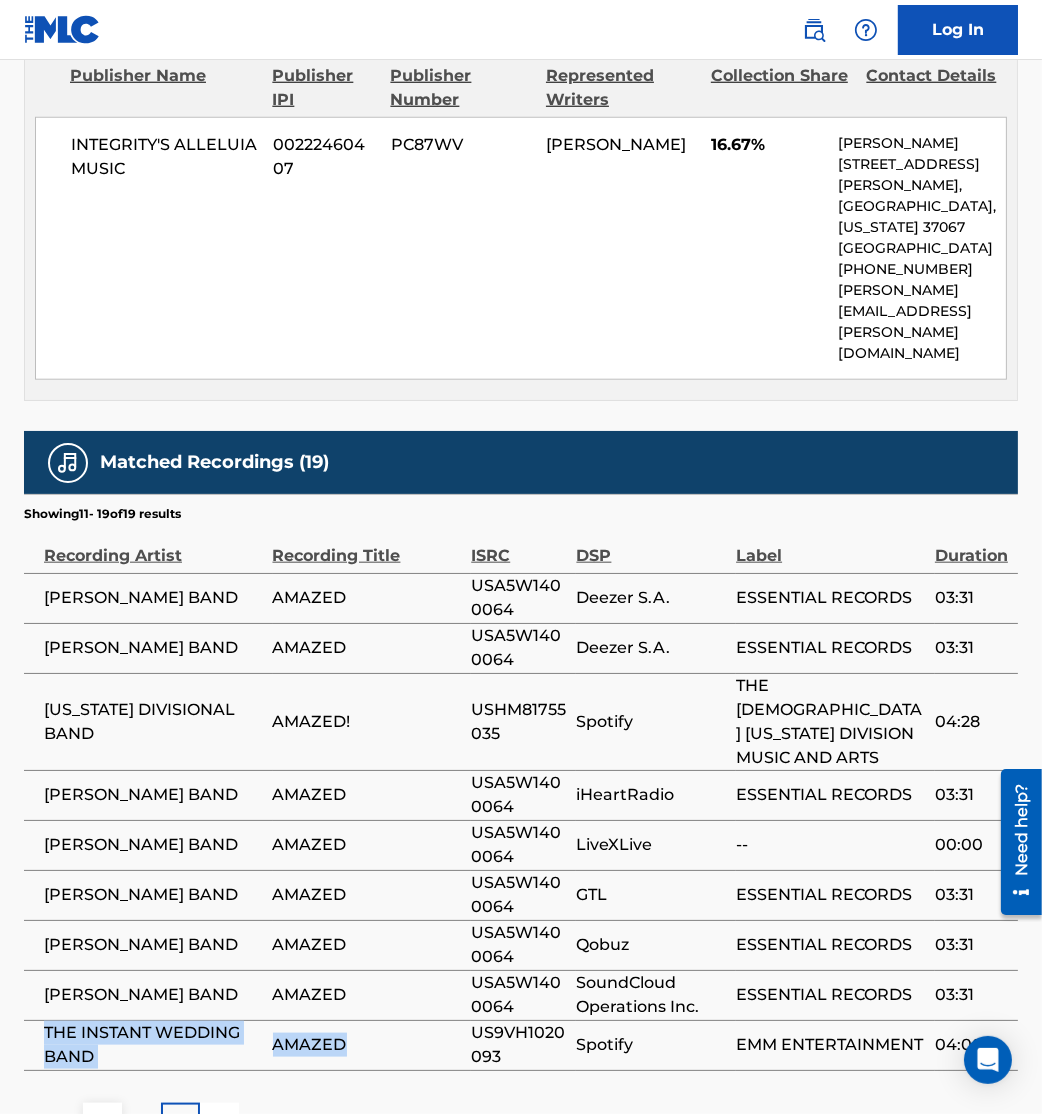 drag, startPoint x: 44, startPoint y: 875, endPoint x: 362, endPoint y: 897, distance: 318.7601 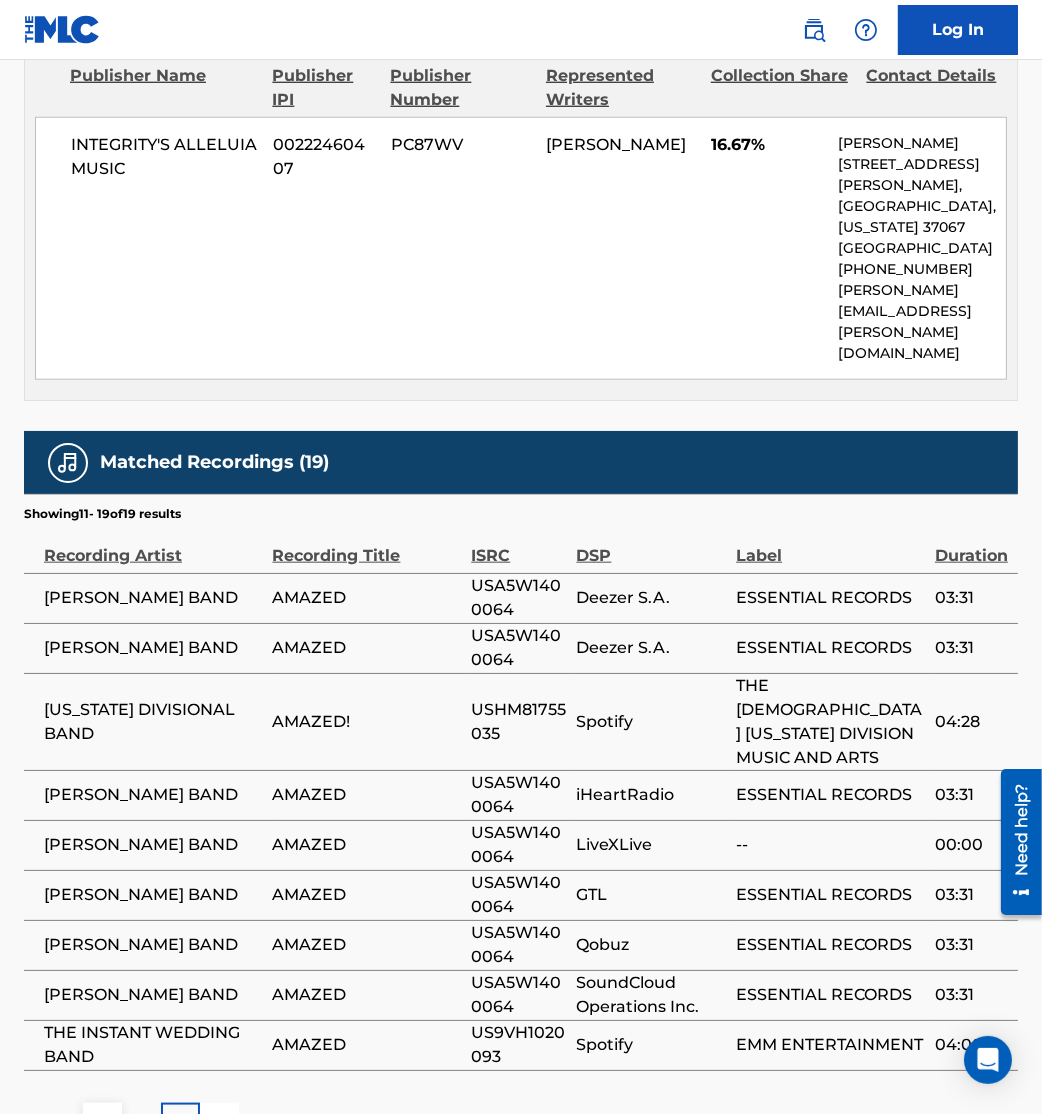 click on "1" at bounding box center [141, 1122] 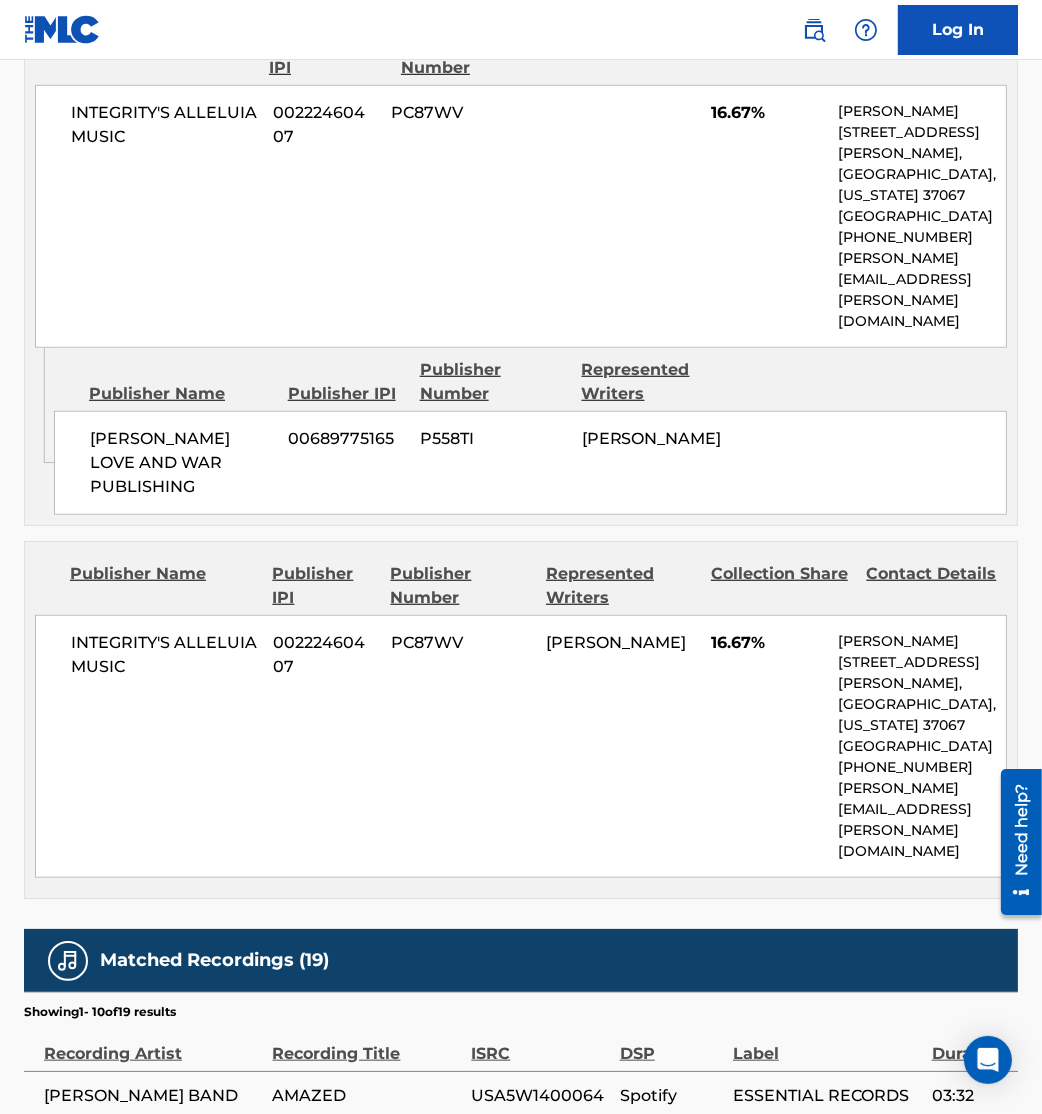 scroll, scrollTop: 2098, scrollLeft: 0, axis: vertical 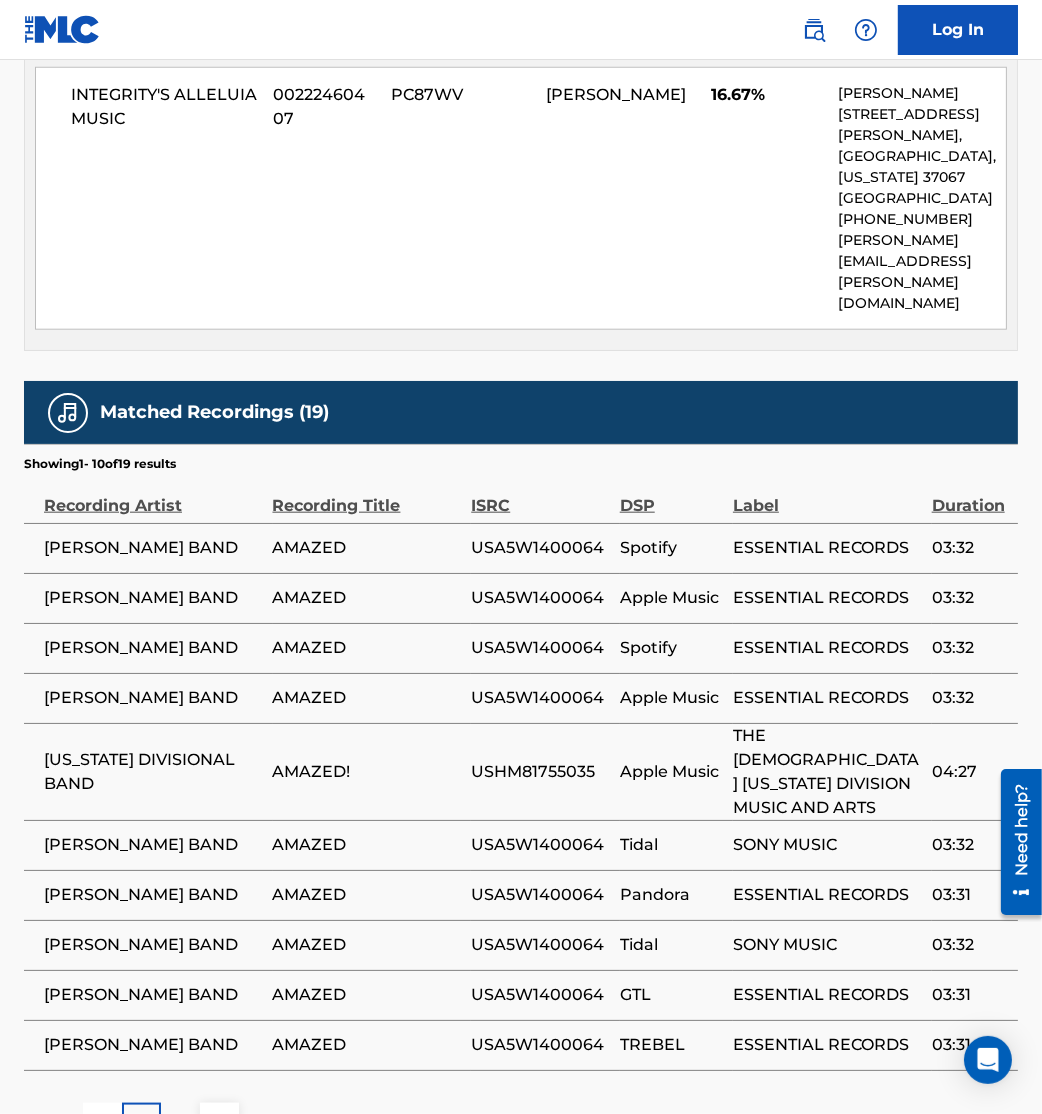 click on "2" at bounding box center [180, 1122] 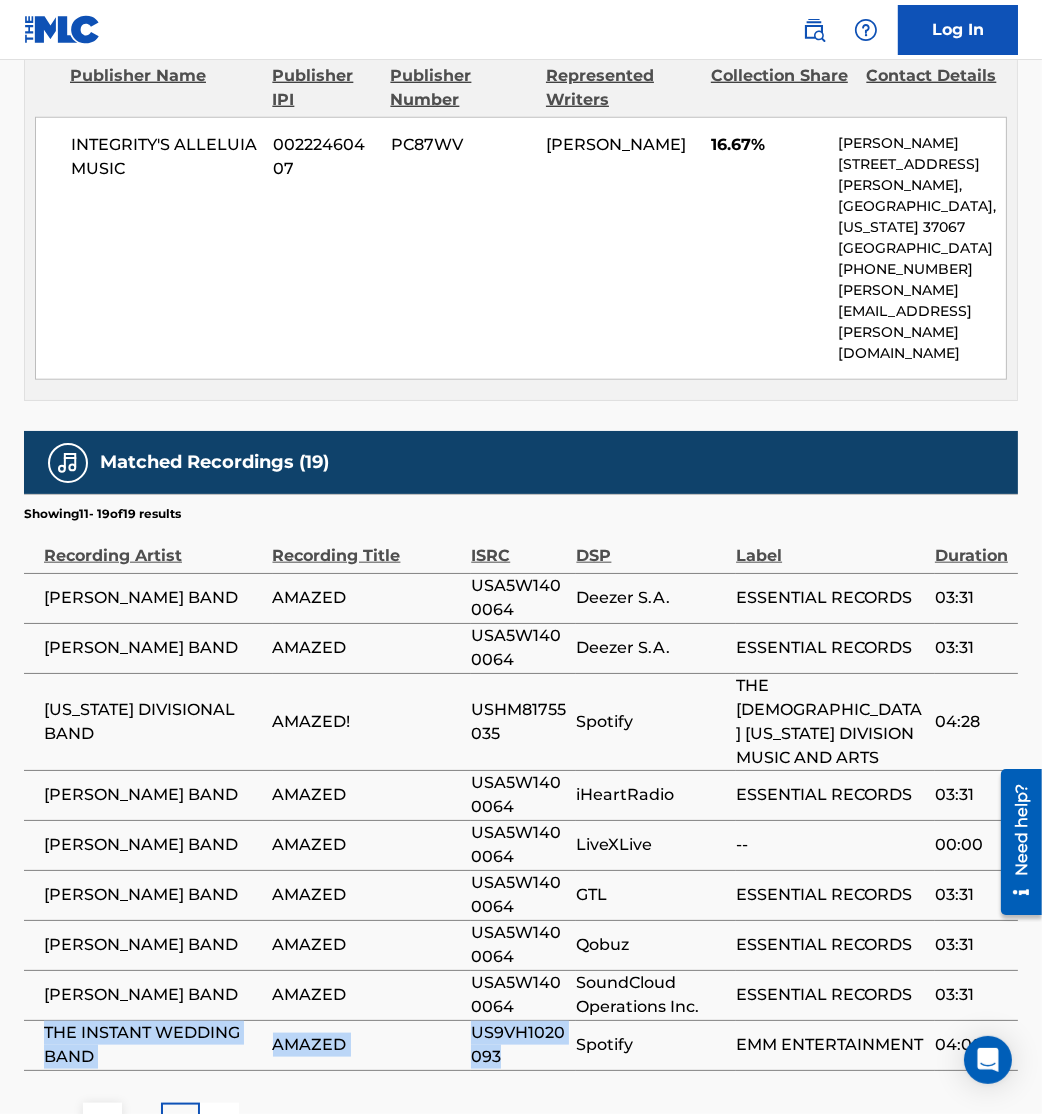 drag, startPoint x: 43, startPoint y: 872, endPoint x: 514, endPoint y: 894, distance: 471.51352 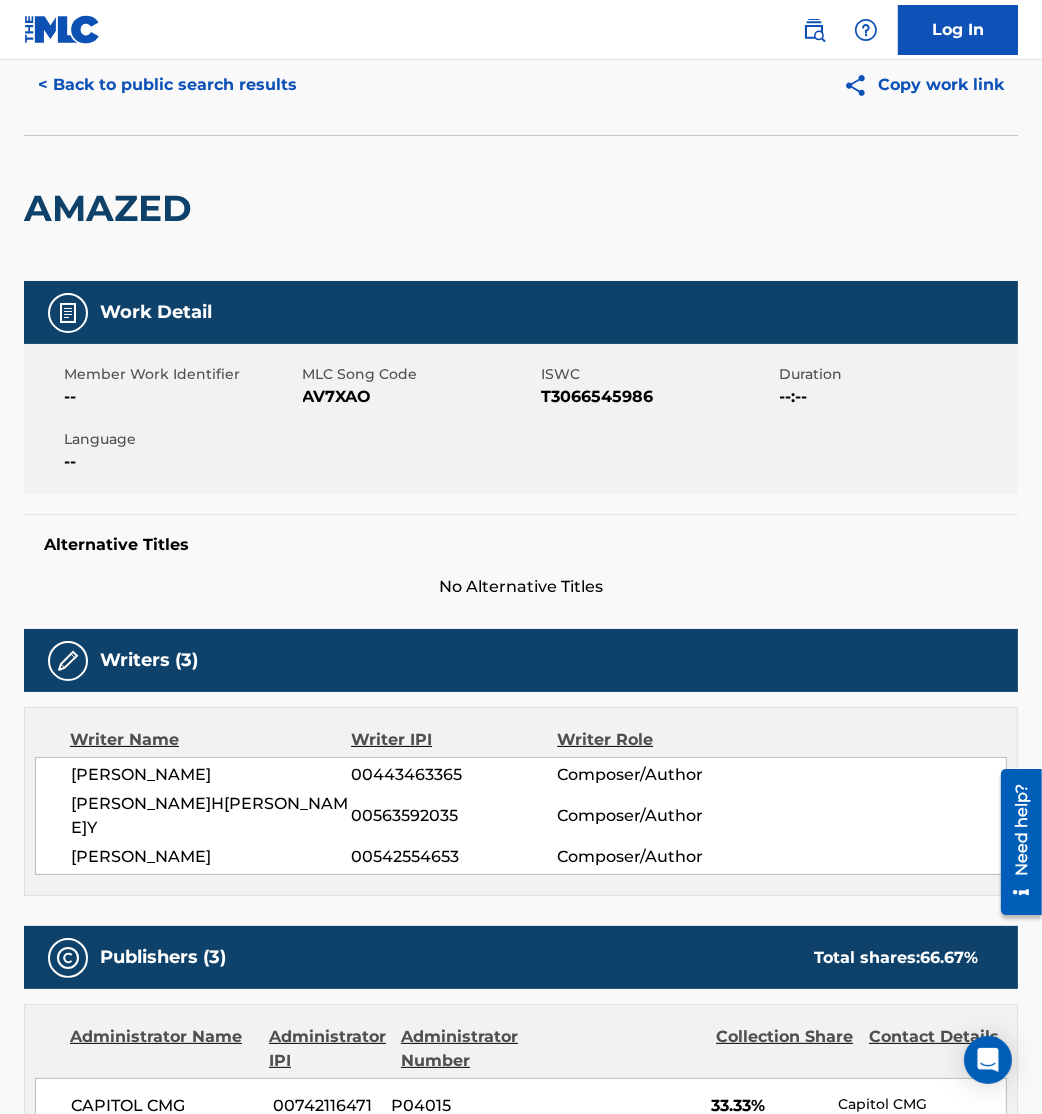 scroll, scrollTop: 0, scrollLeft: 0, axis: both 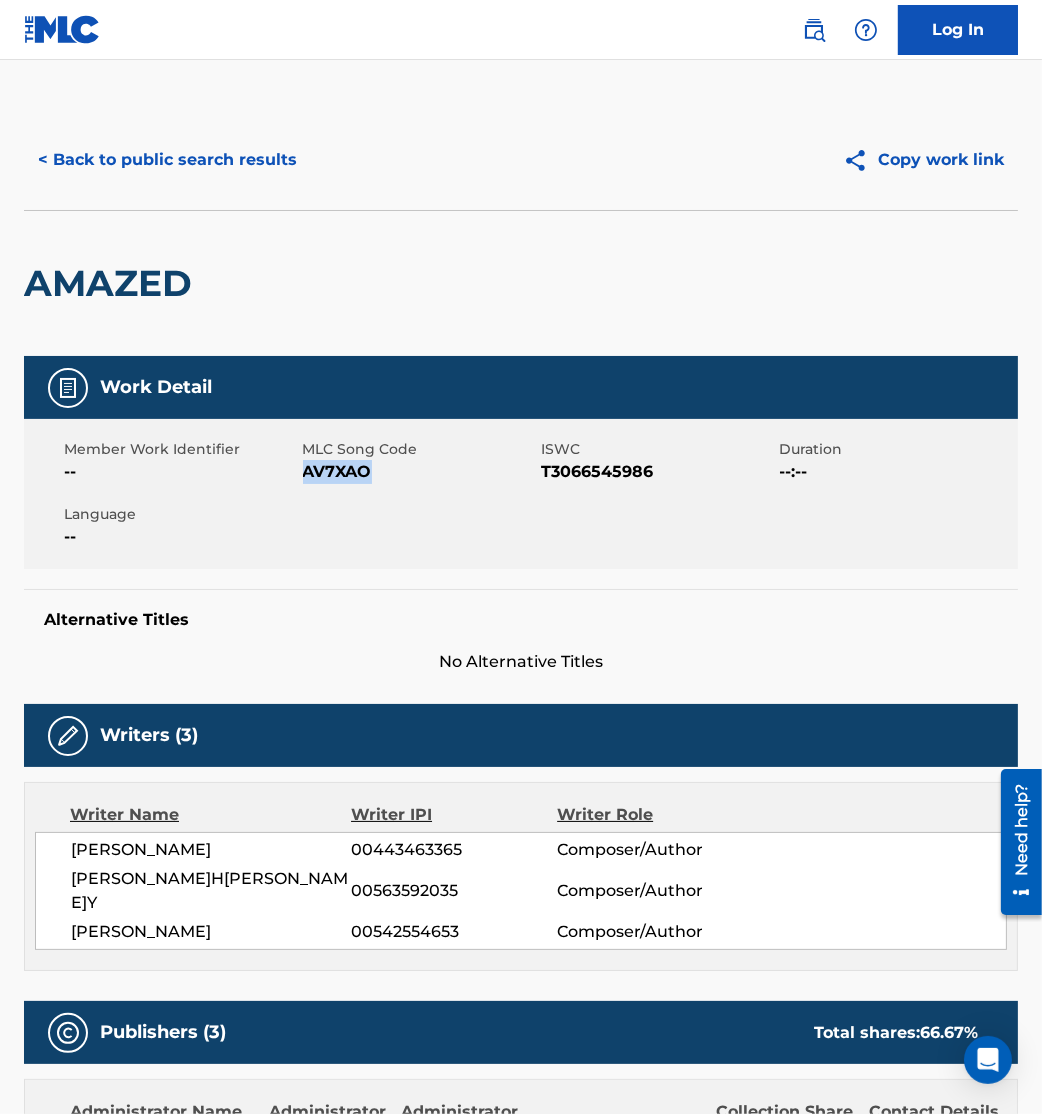 drag, startPoint x: 304, startPoint y: 470, endPoint x: 474, endPoint y: 486, distance: 170.75128 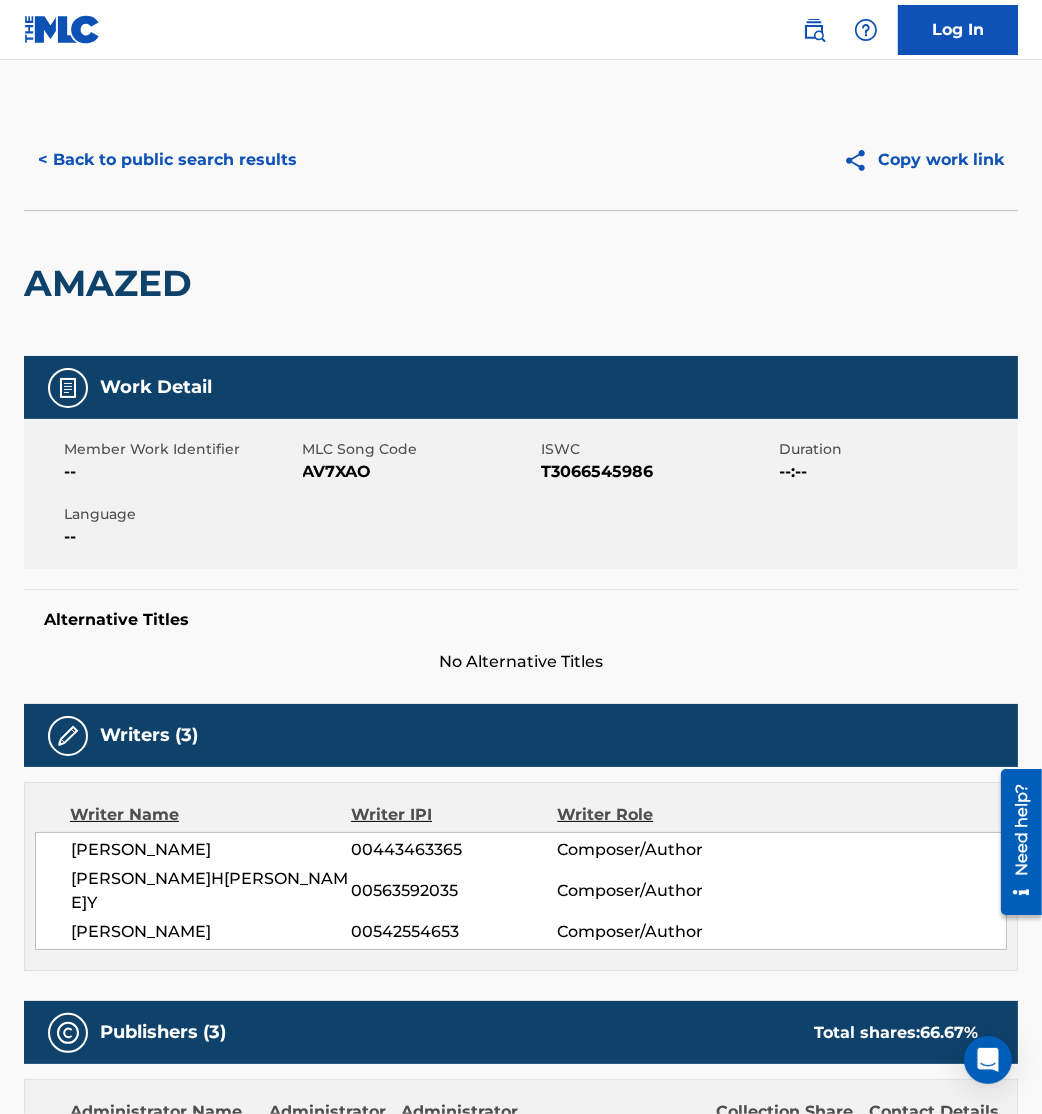 click on "< Back to public search results" at bounding box center [167, 160] 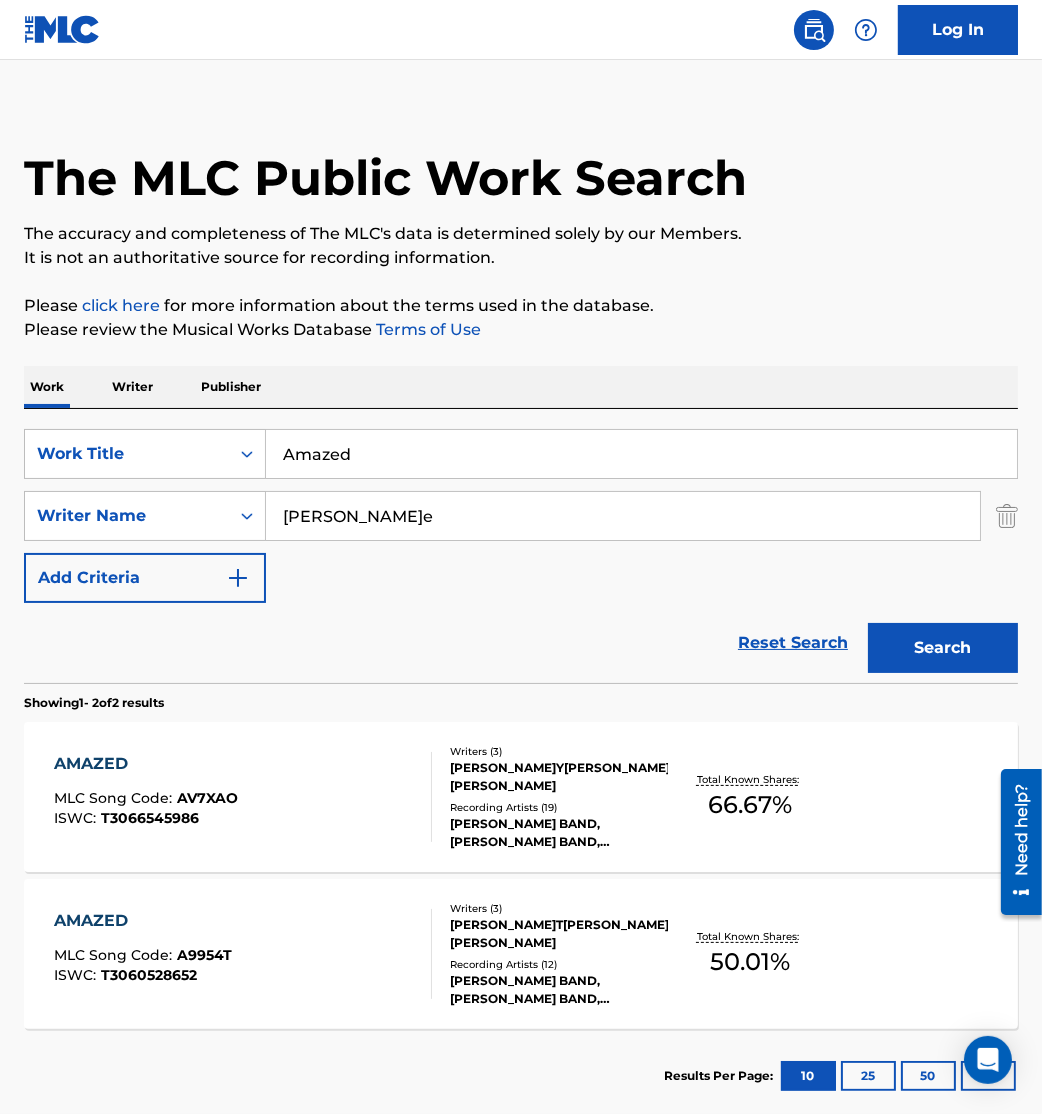 click on "AMAZED MLC Song Code : A9954T ISWC : T3060528652 Writers ( 3 )[PERSON_NAME]T[PERSON_NAME]H[PERSON_NAME]Y,[PERSON_NAME]N Recording Artists ( 12 )[PERSON_NAME] BAND,[PERSON_NAME] BAND,[PERSON_NAME] BAND,[PERSON_NAME] BAND,[PERSON_NAME] BAND Total Known Shares: 50.01 %" at bounding box center (521, 954) 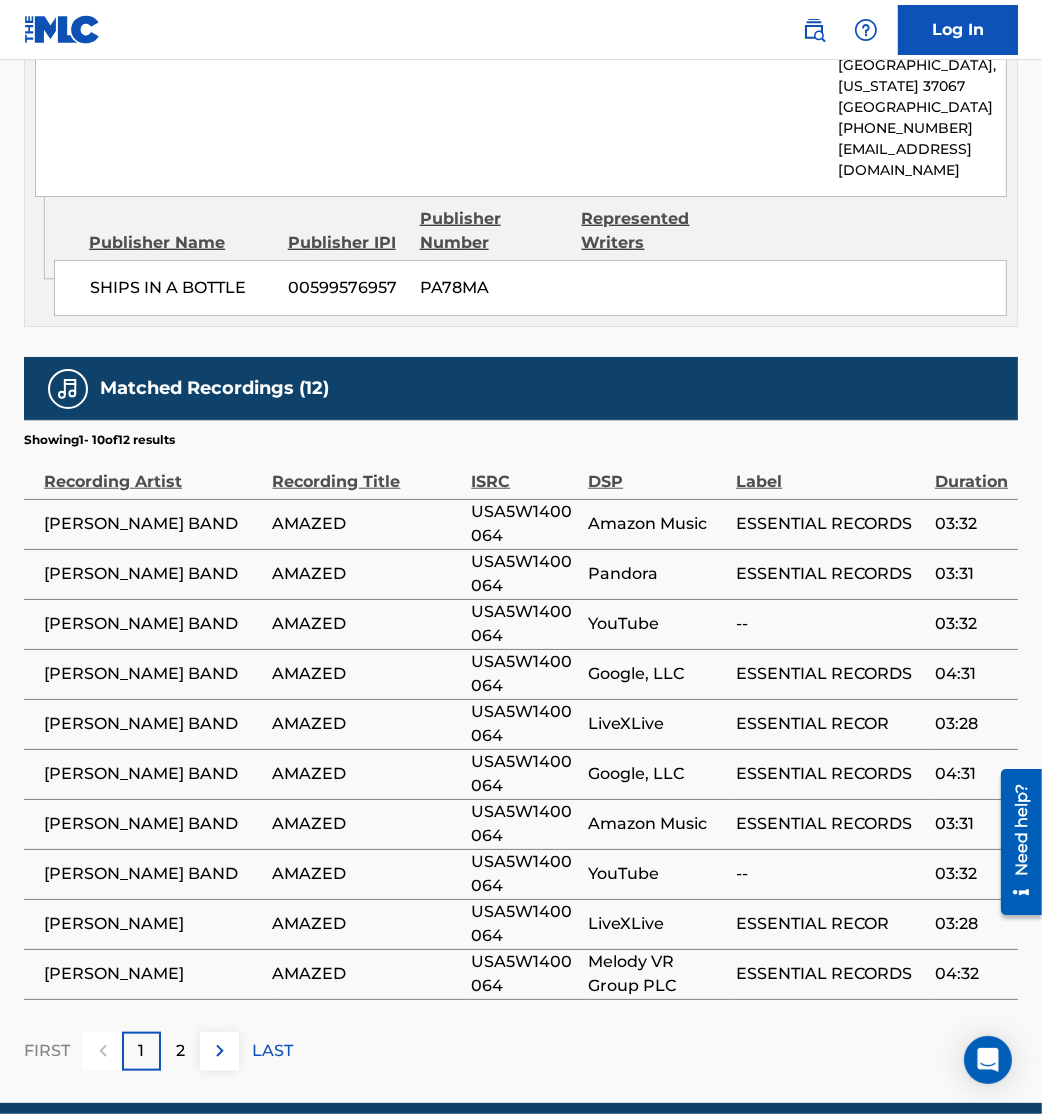 scroll, scrollTop: 1819, scrollLeft: 0, axis: vertical 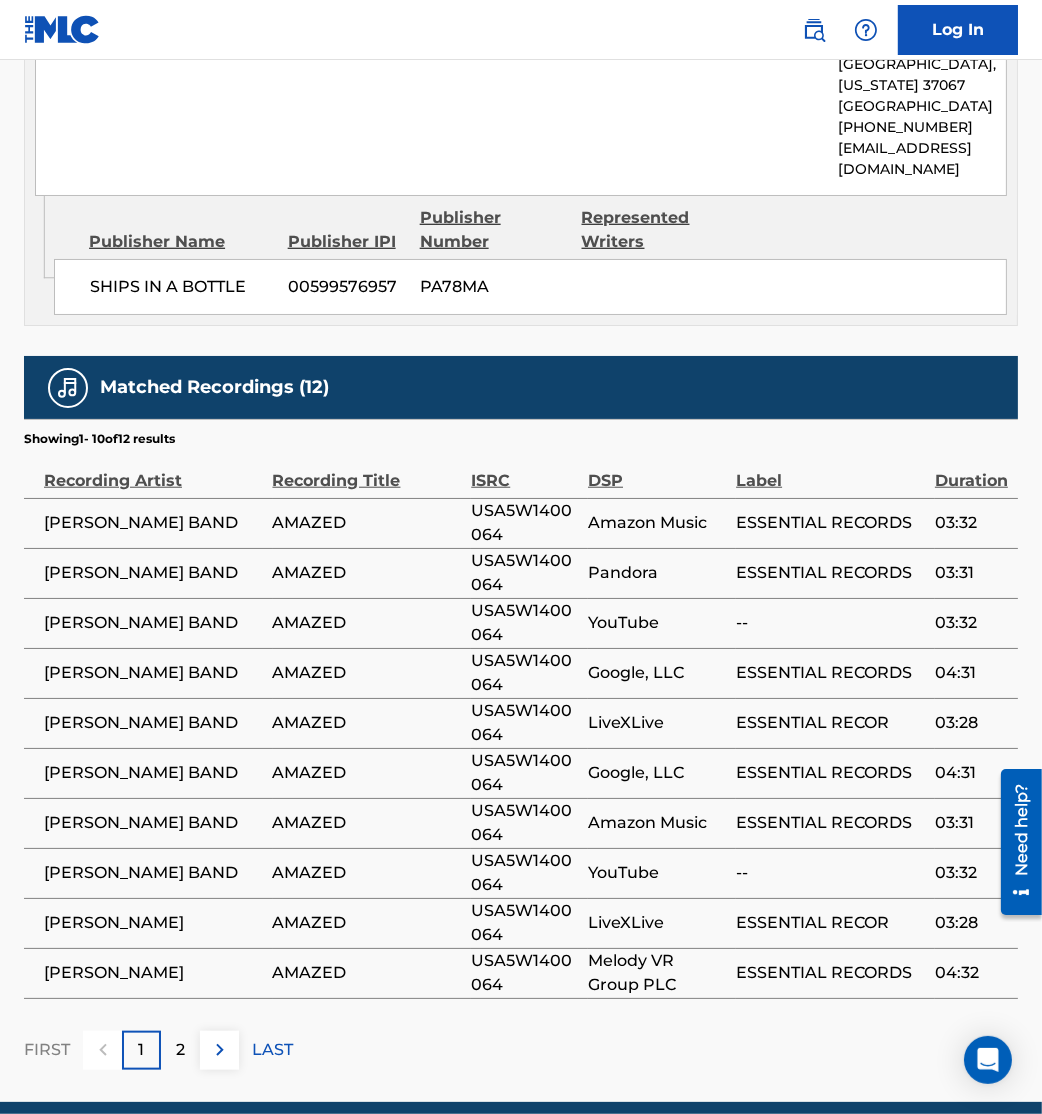 click at bounding box center [220, 1050] 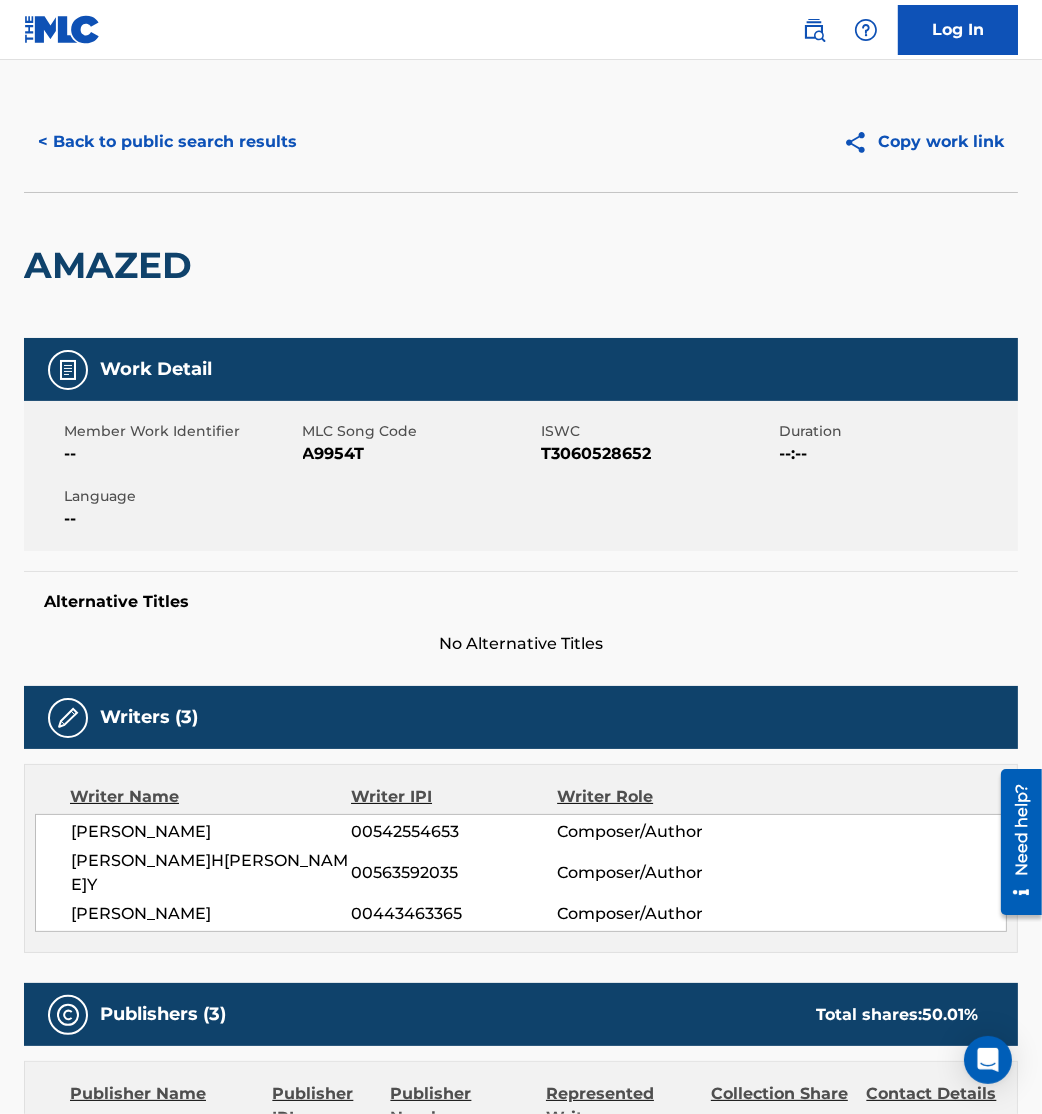 scroll, scrollTop: 0, scrollLeft: 0, axis: both 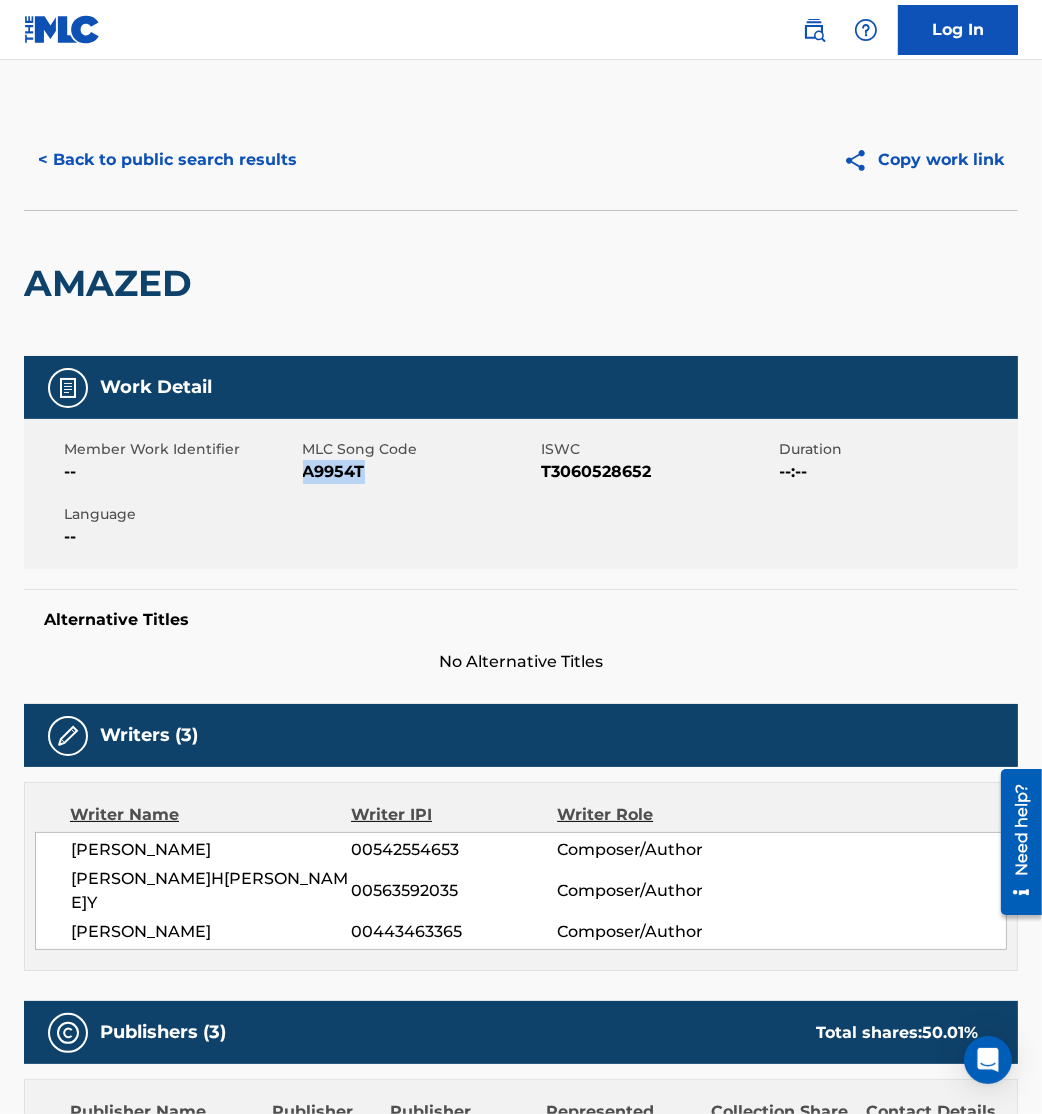 drag, startPoint x: 304, startPoint y: 475, endPoint x: 381, endPoint y: 479, distance: 77.10383 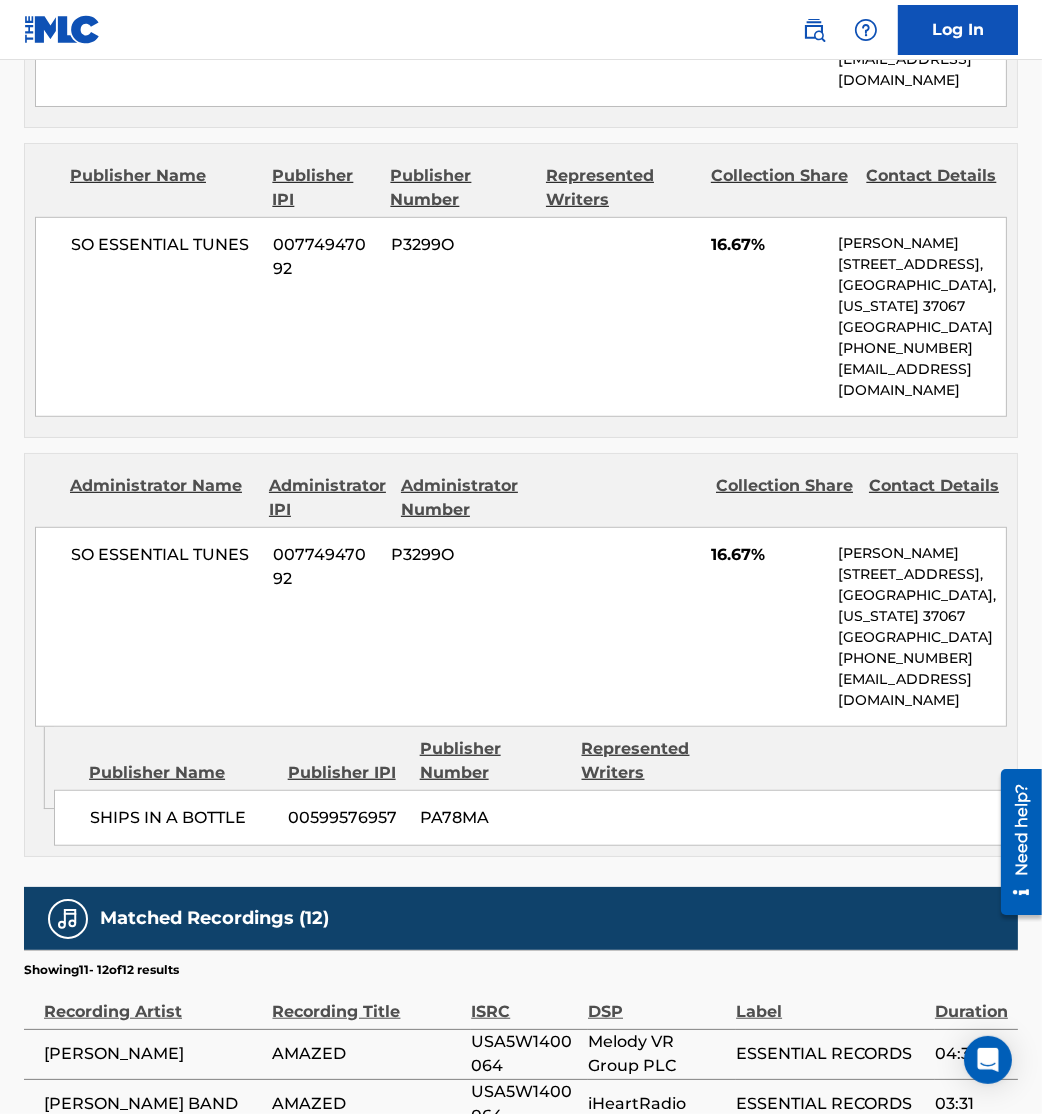 scroll, scrollTop: 1521, scrollLeft: 0, axis: vertical 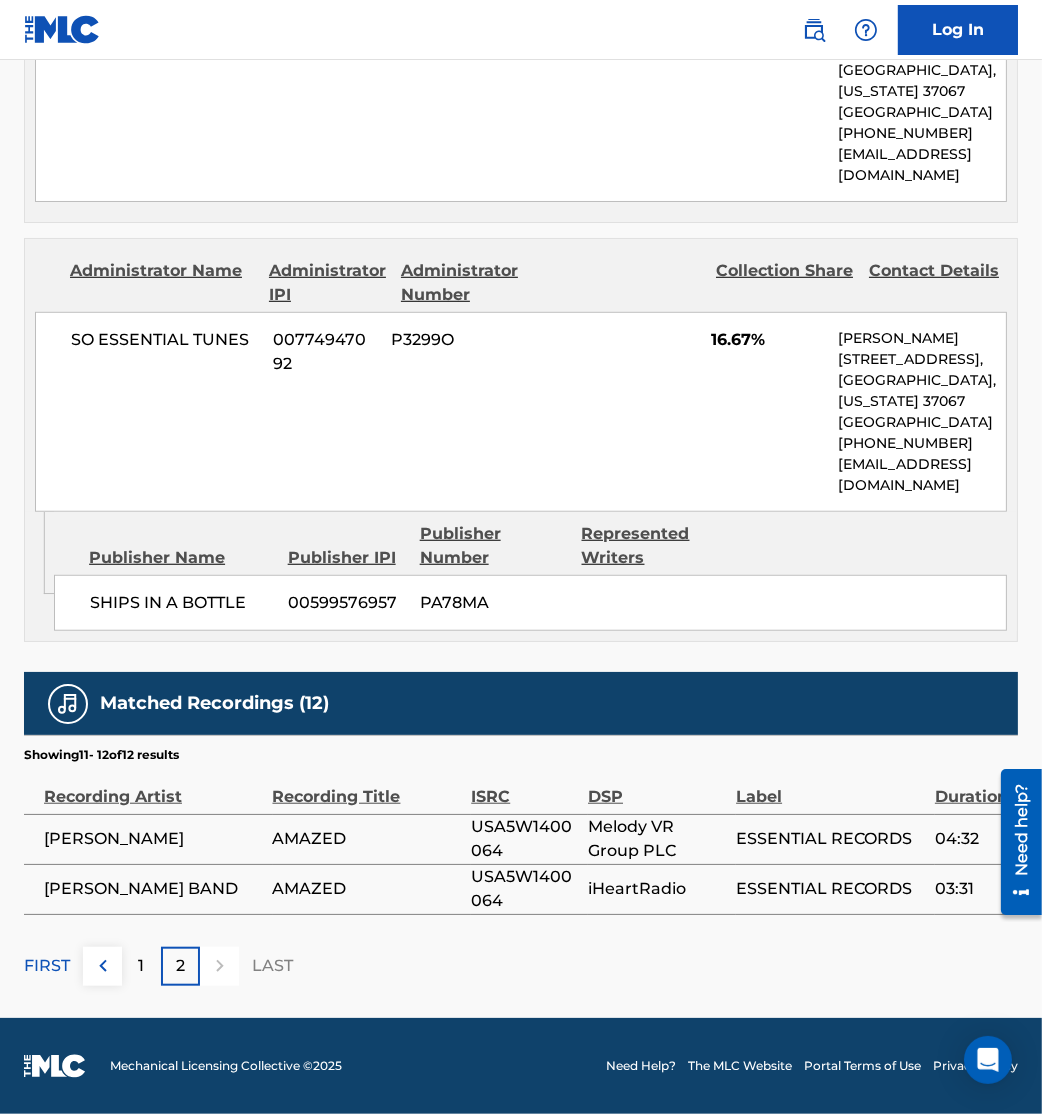 click on "1" at bounding box center [142, 966] 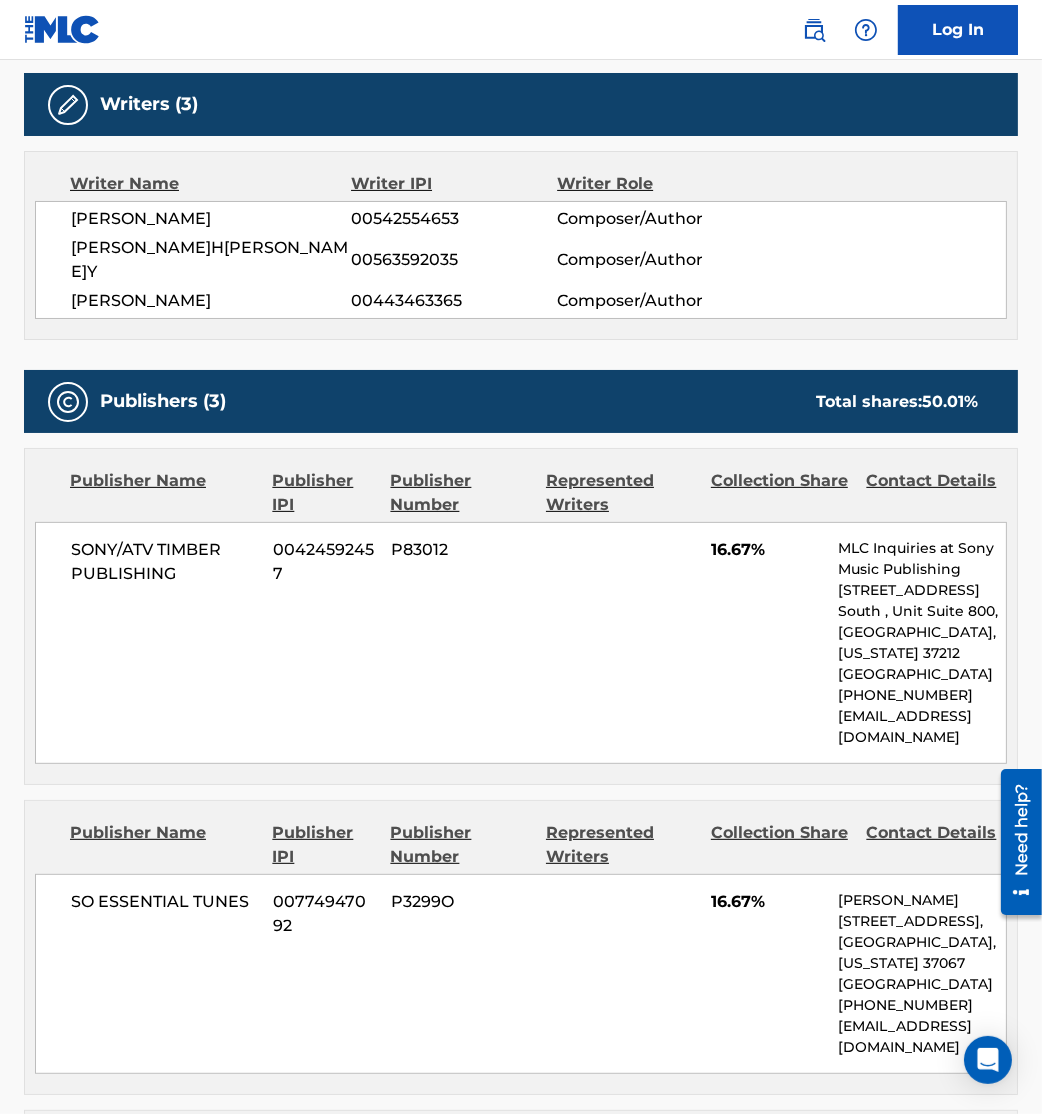 scroll, scrollTop: 0, scrollLeft: 0, axis: both 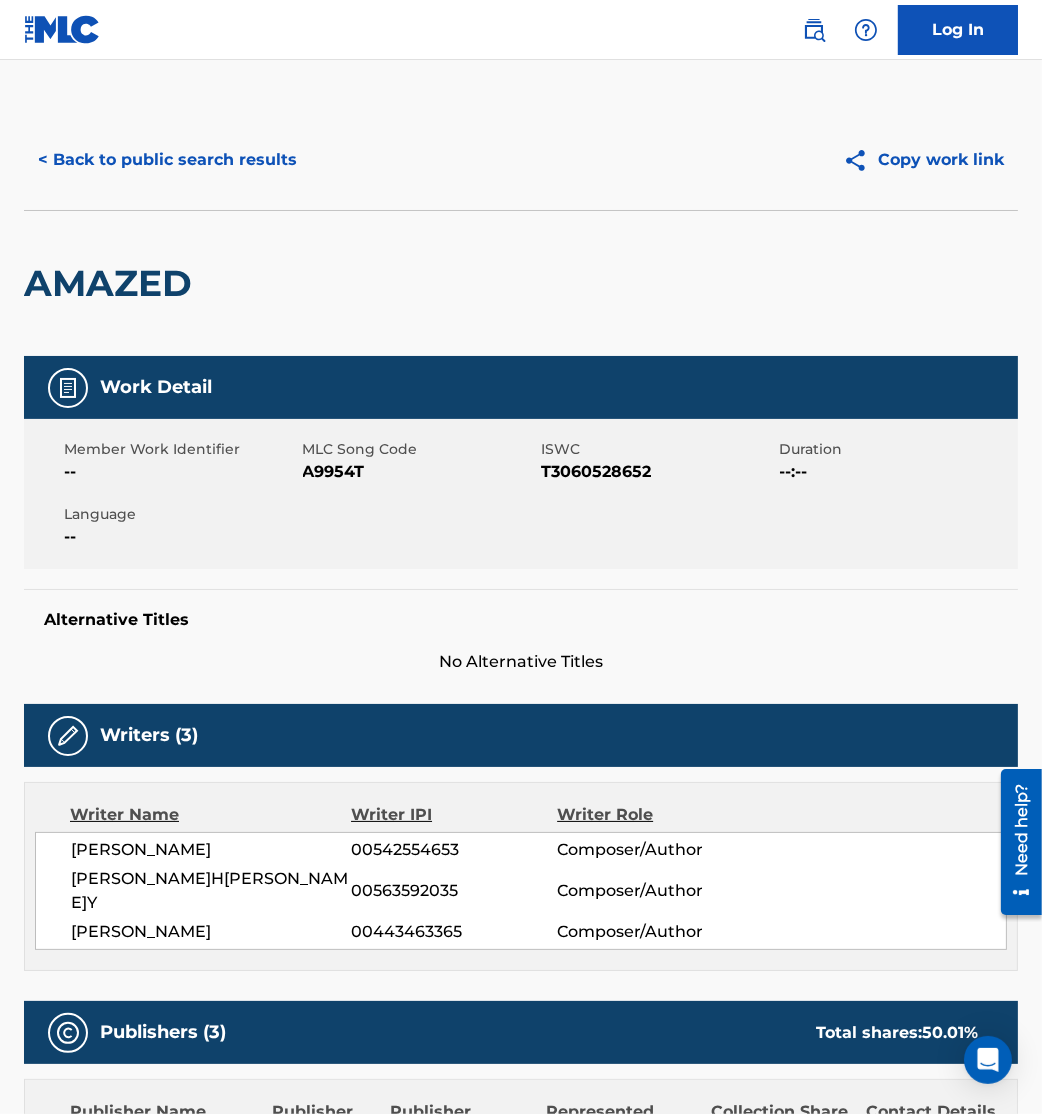 click on "< Back to public search results" at bounding box center [167, 160] 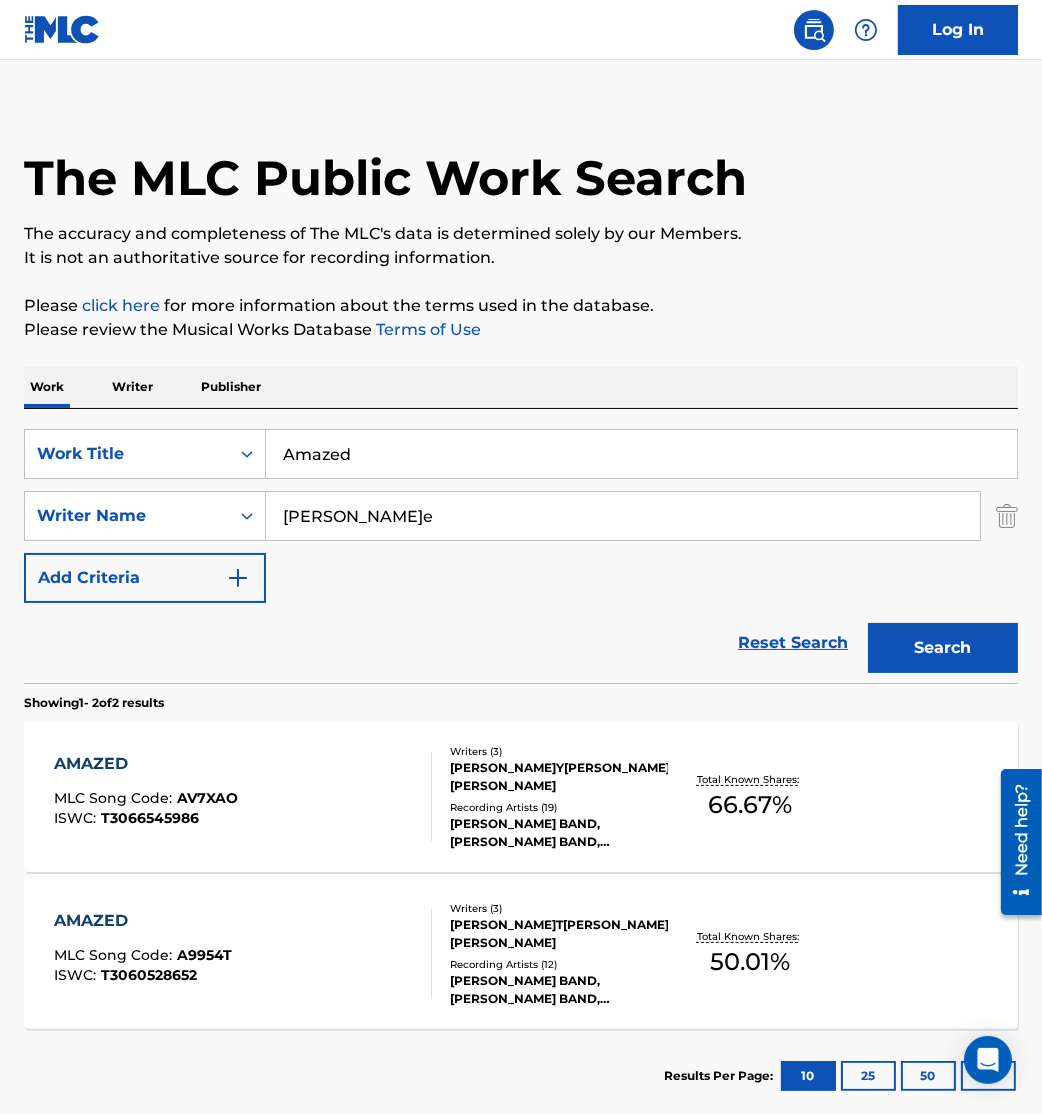 click on "AV7XAO" at bounding box center [207, 798] 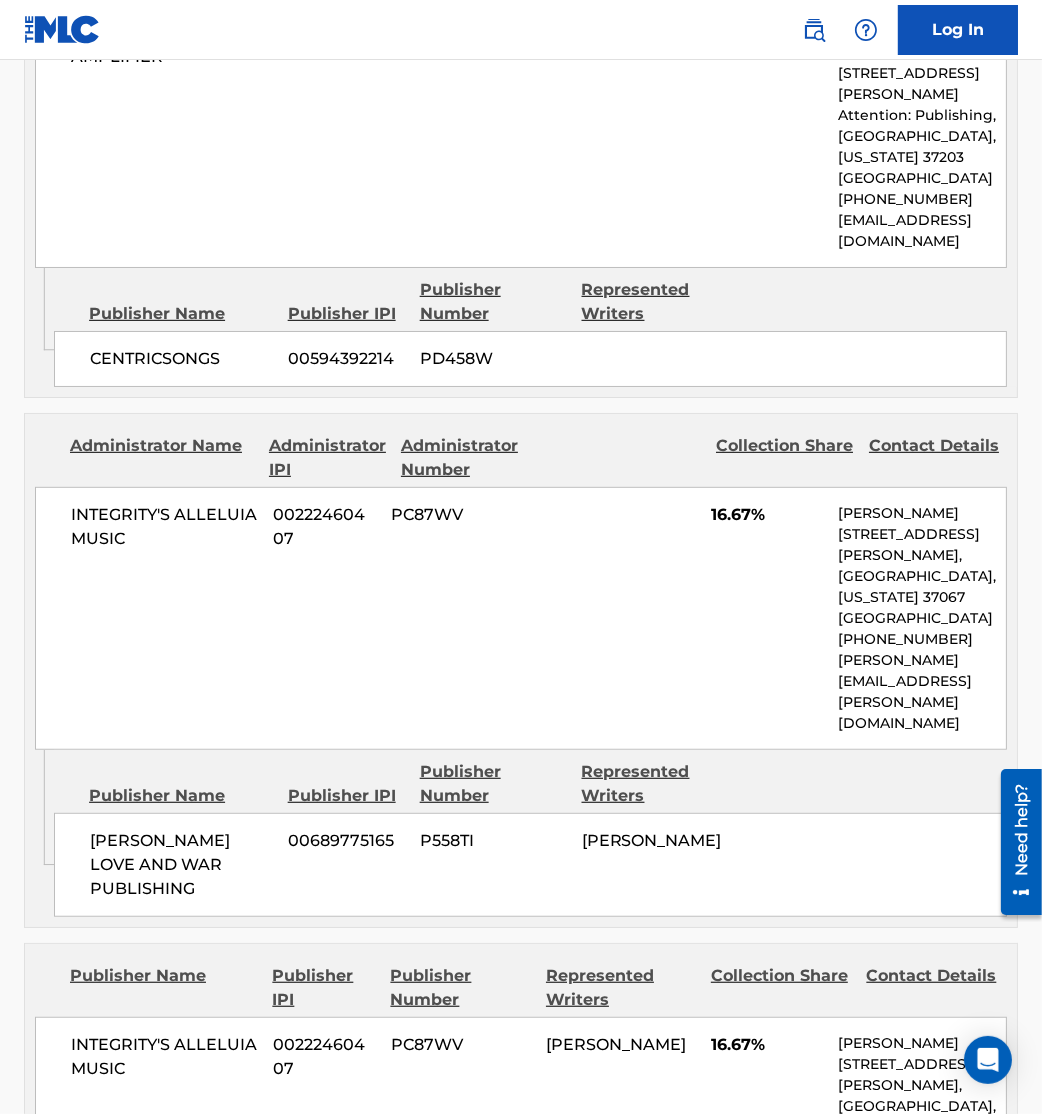 scroll, scrollTop: 0, scrollLeft: 0, axis: both 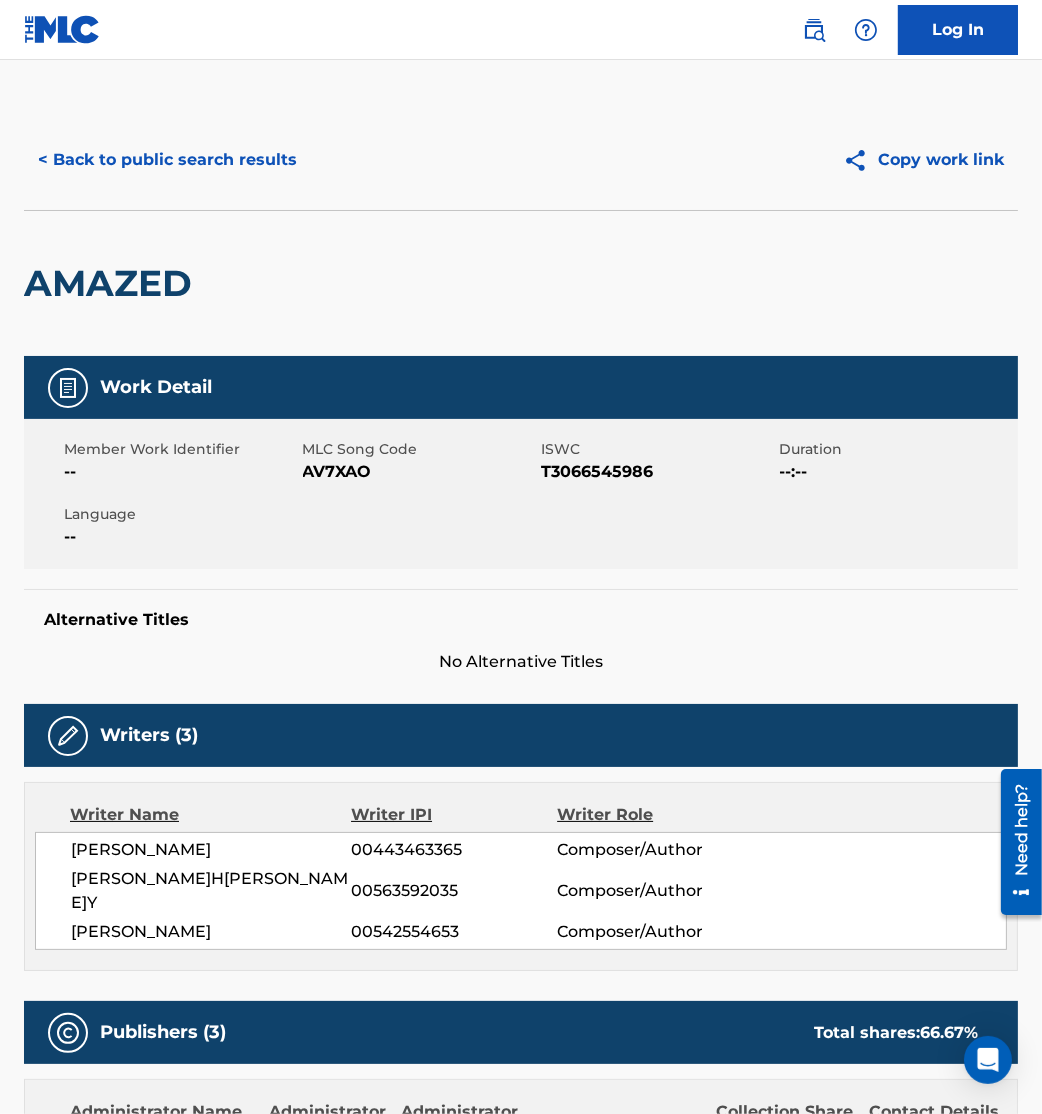 click on "< Back to public search results" at bounding box center (167, 160) 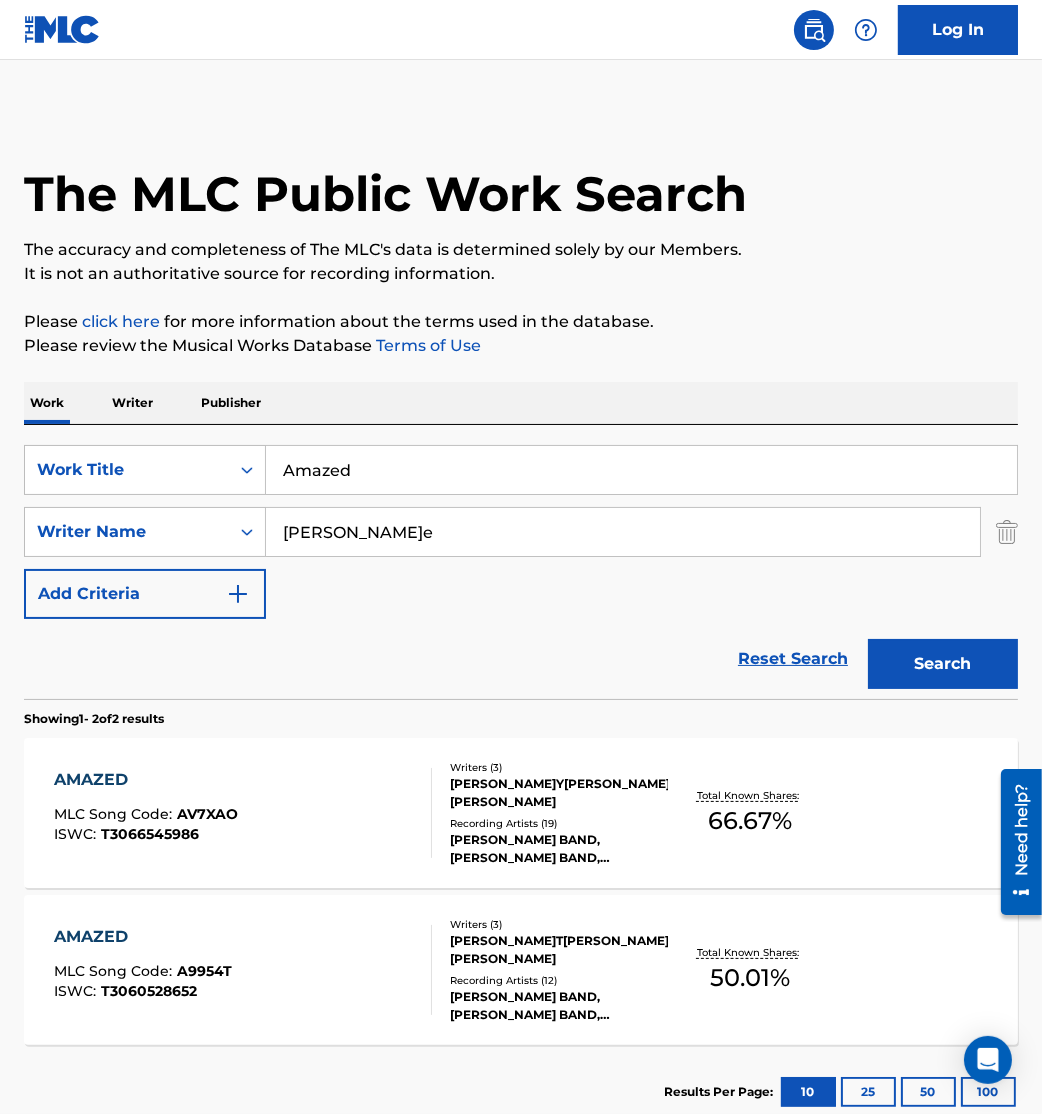 scroll, scrollTop: 16, scrollLeft: 0, axis: vertical 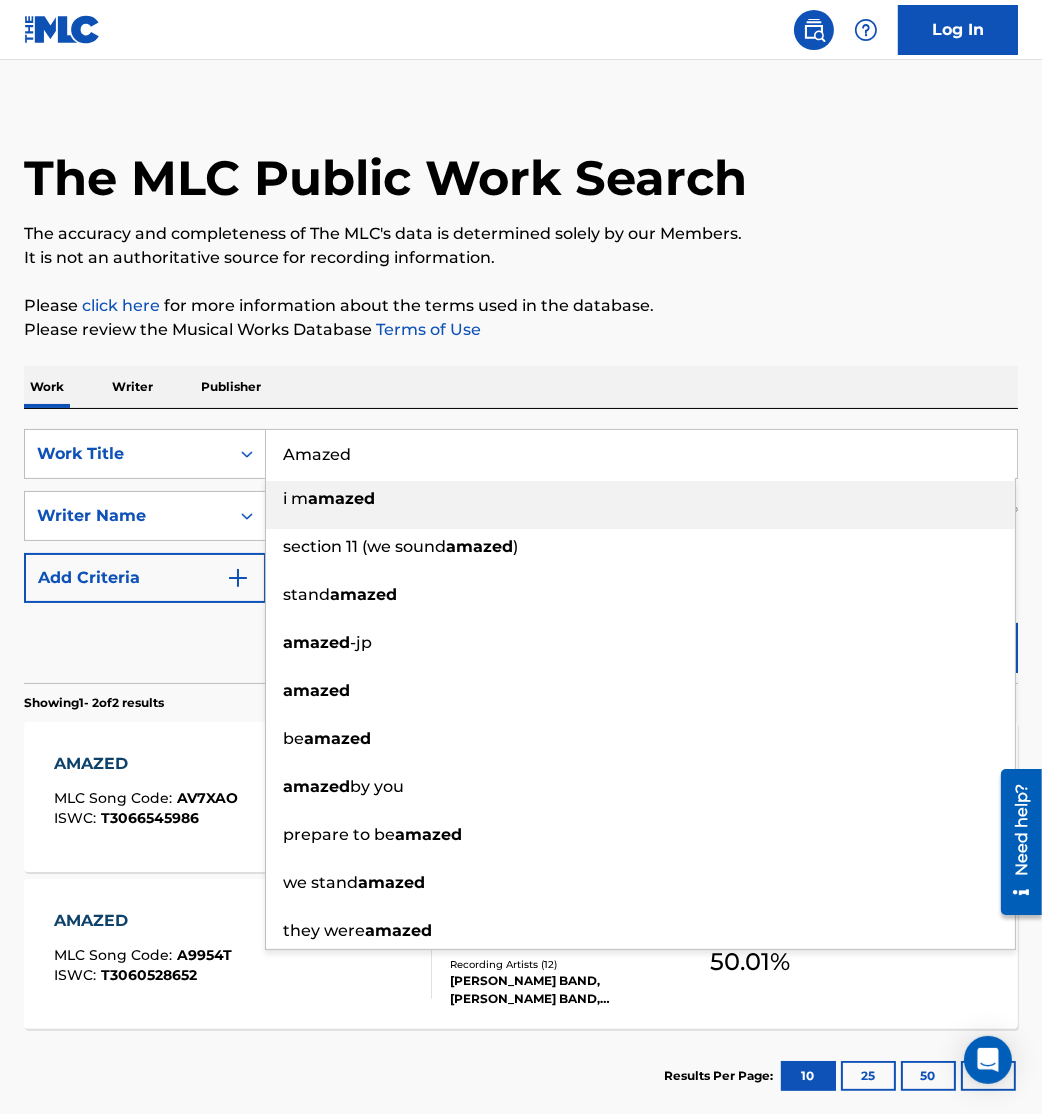 drag, startPoint x: 426, startPoint y: 464, endPoint x: 0, endPoint y: 373, distance: 435.61105 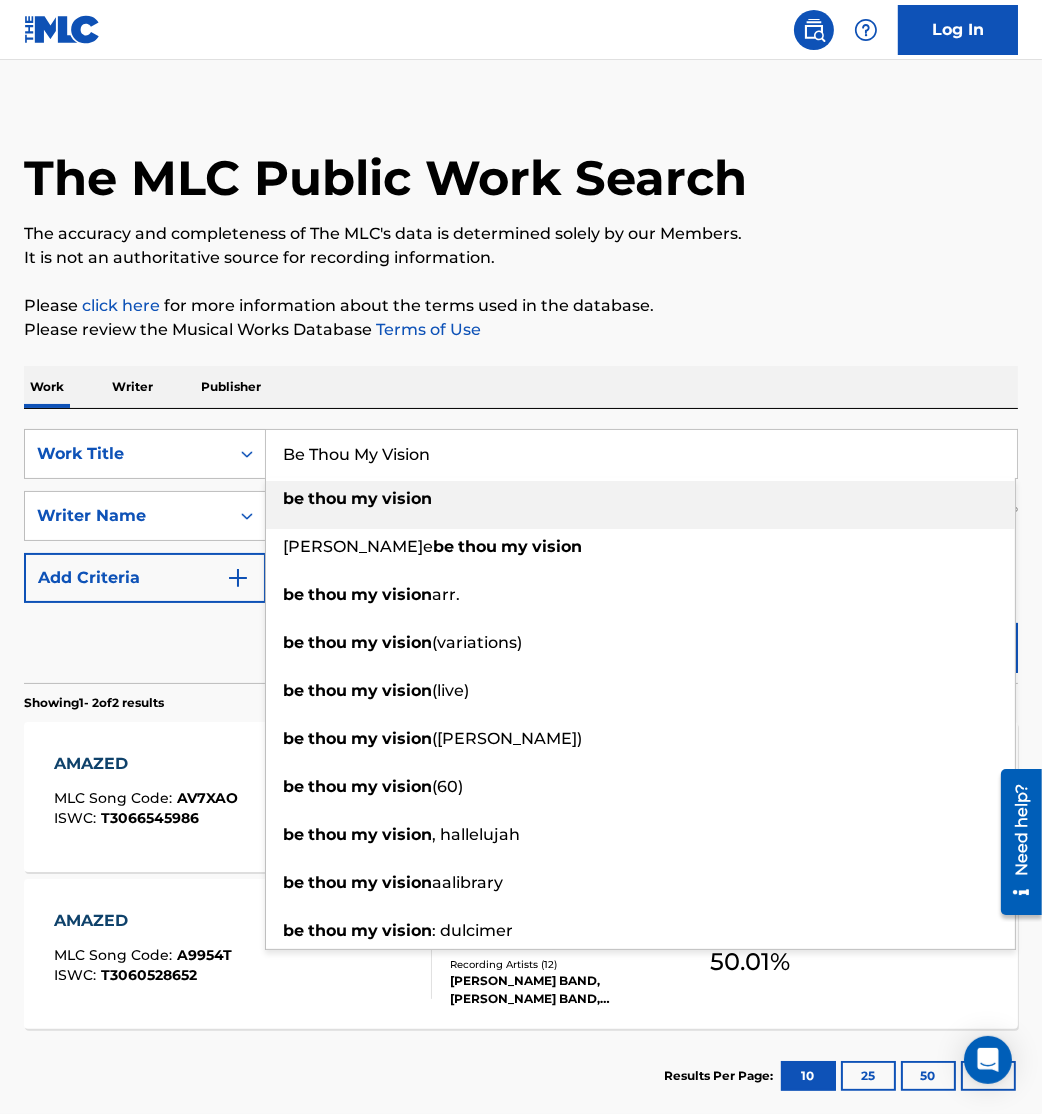 type on "Be Thou My Vision" 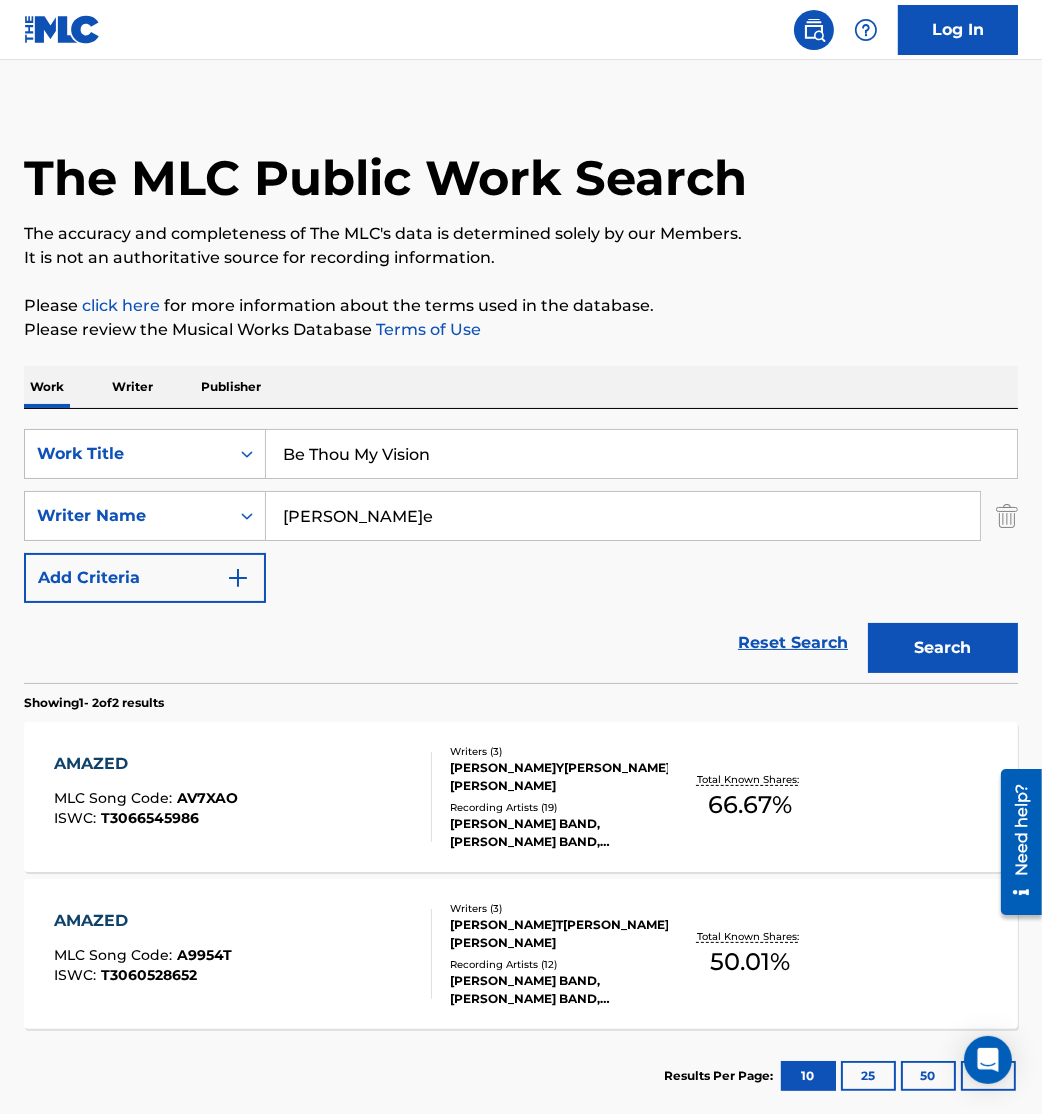 click on "Work Writer Publisher" at bounding box center (521, 387) 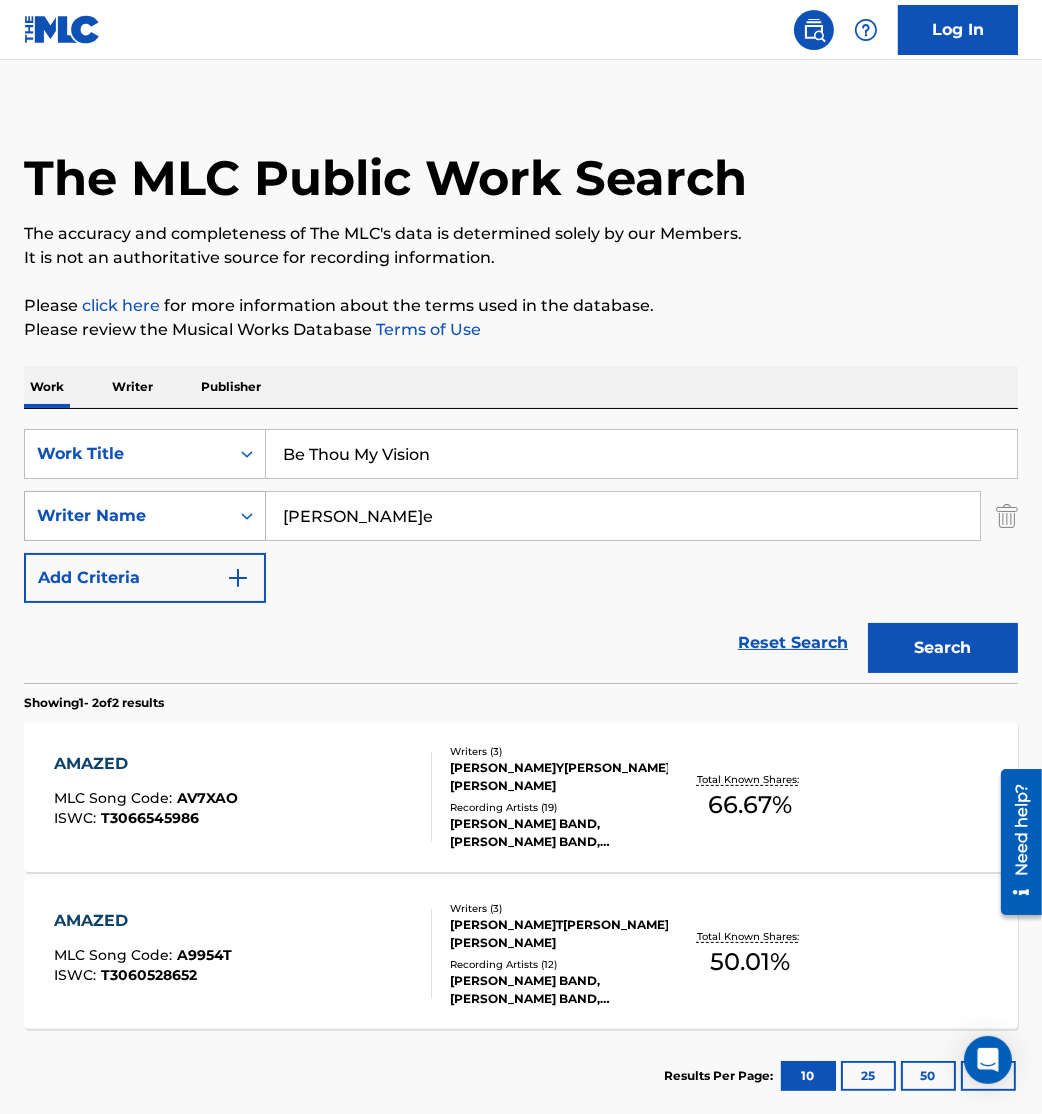drag, startPoint x: 371, startPoint y: 537, endPoint x: 215, endPoint y: 504, distance: 159.4522 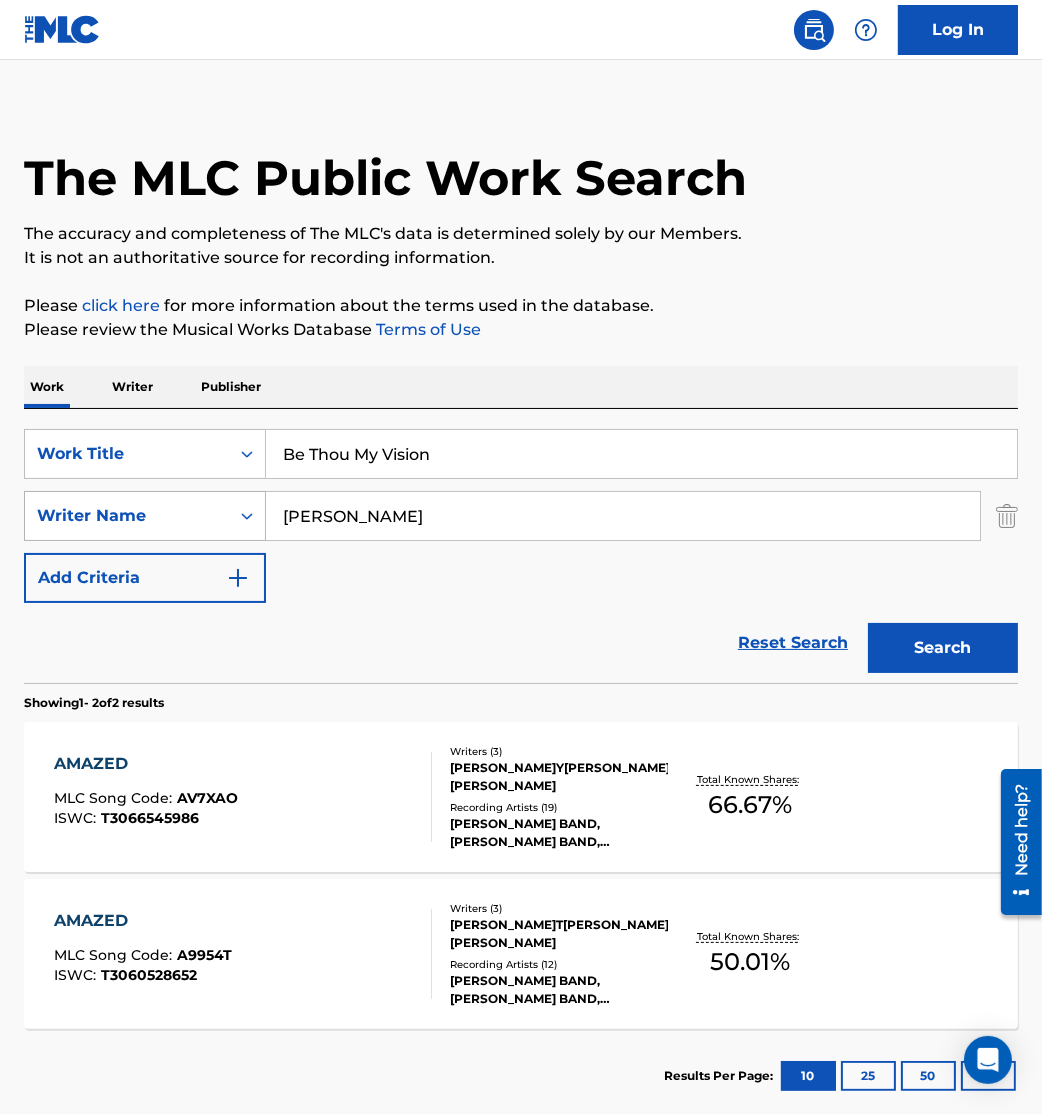 click on "Search" at bounding box center [943, 648] 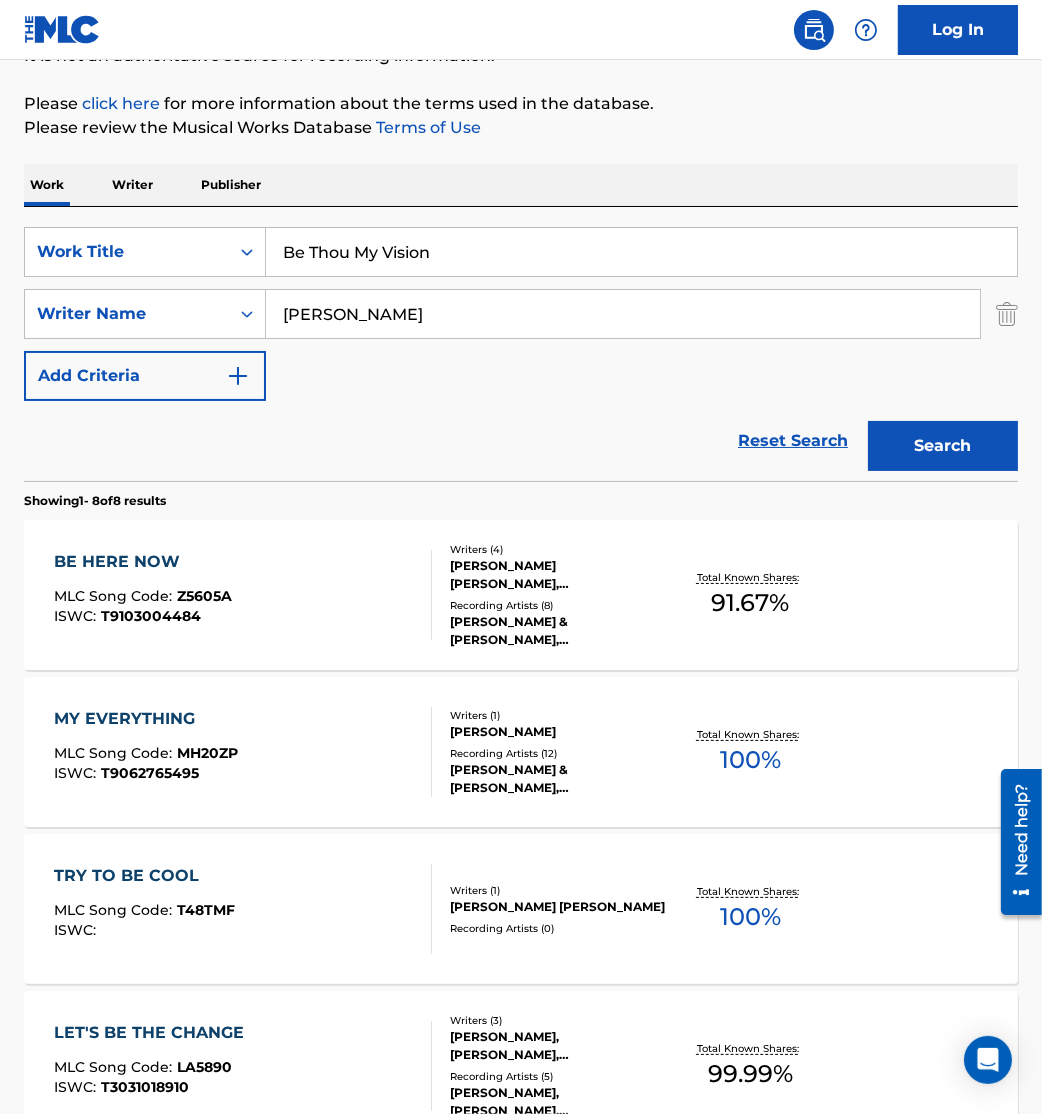 scroll, scrollTop: 219, scrollLeft: 0, axis: vertical 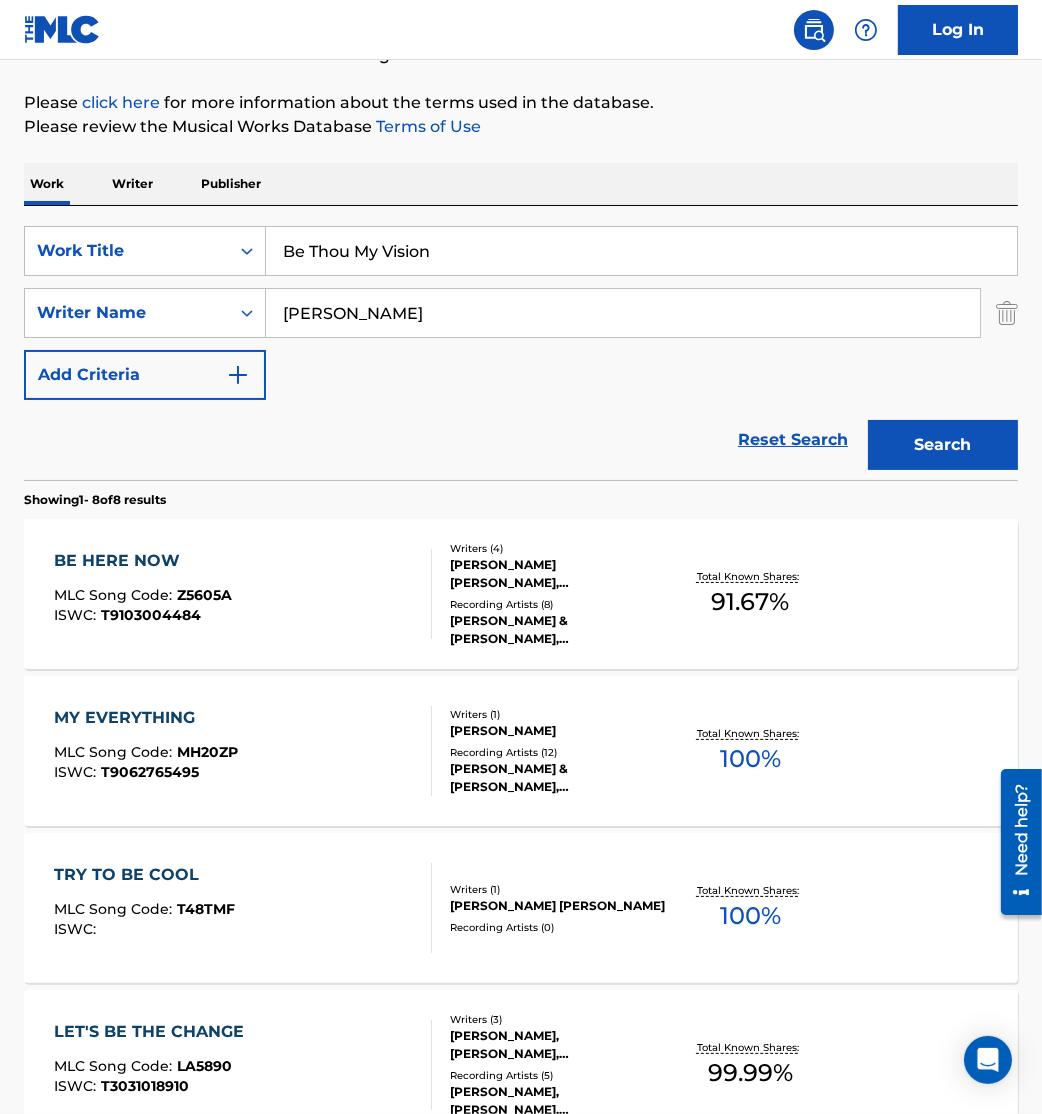 drag, startPoint x: 362, startPoint y: 330, endPoint x: 180, endPoint y: 285, distance: 187.48067 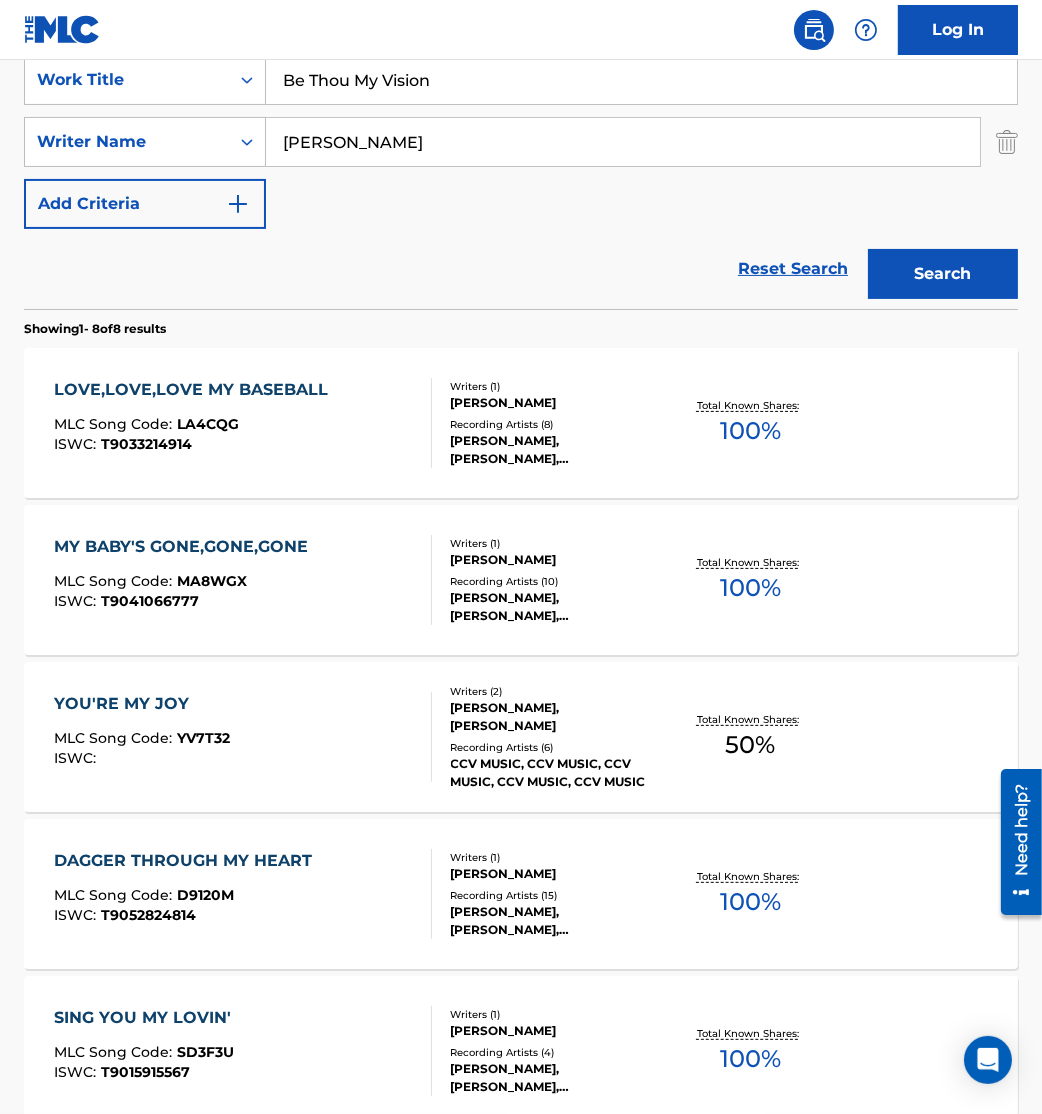 scroll, scrollTop: 393, scrollLeft: 0, axis: vertical 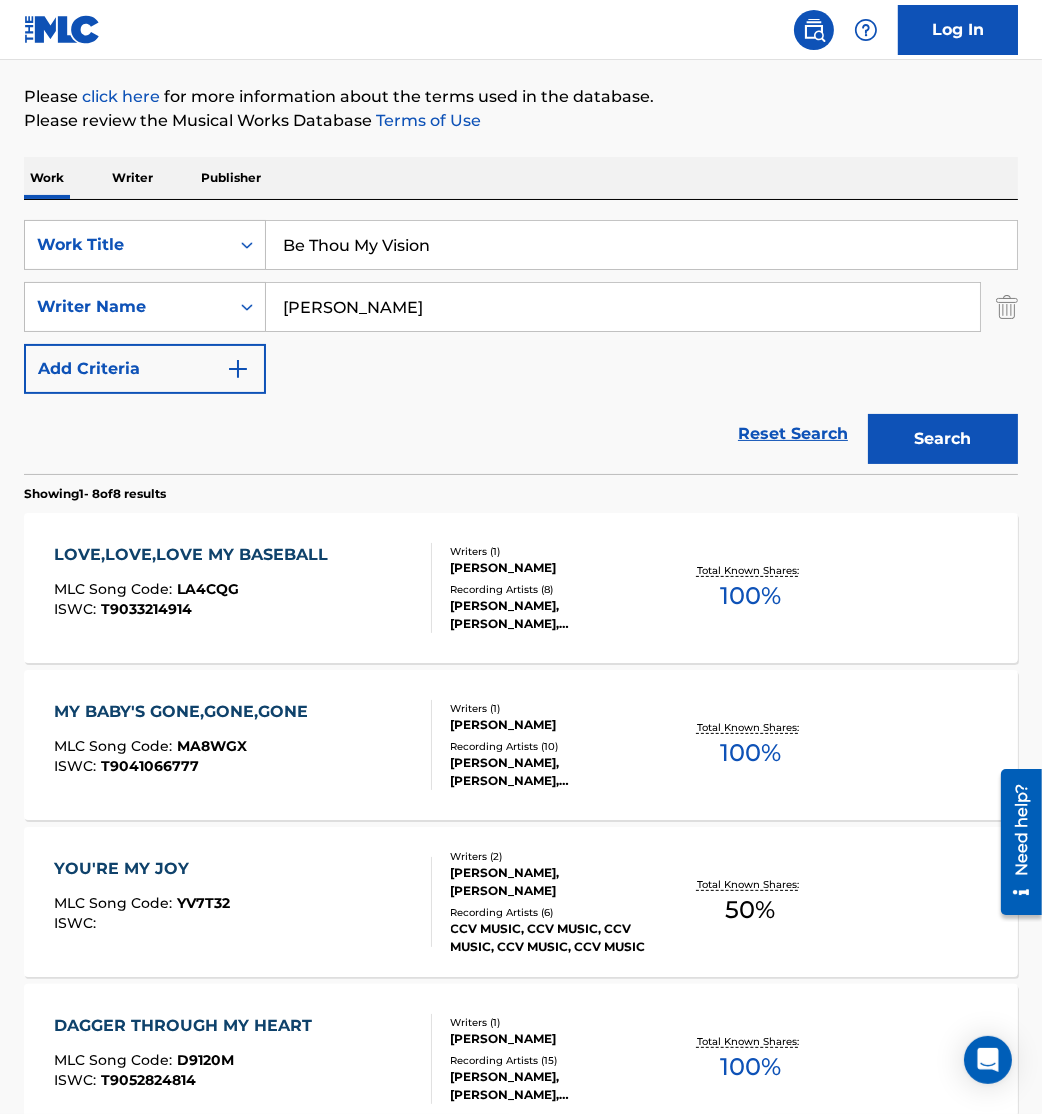 drag, startPoint x: 509, startPoint y: 247, endPoint x: 0, endPoint y: 228, distance: 509.3545 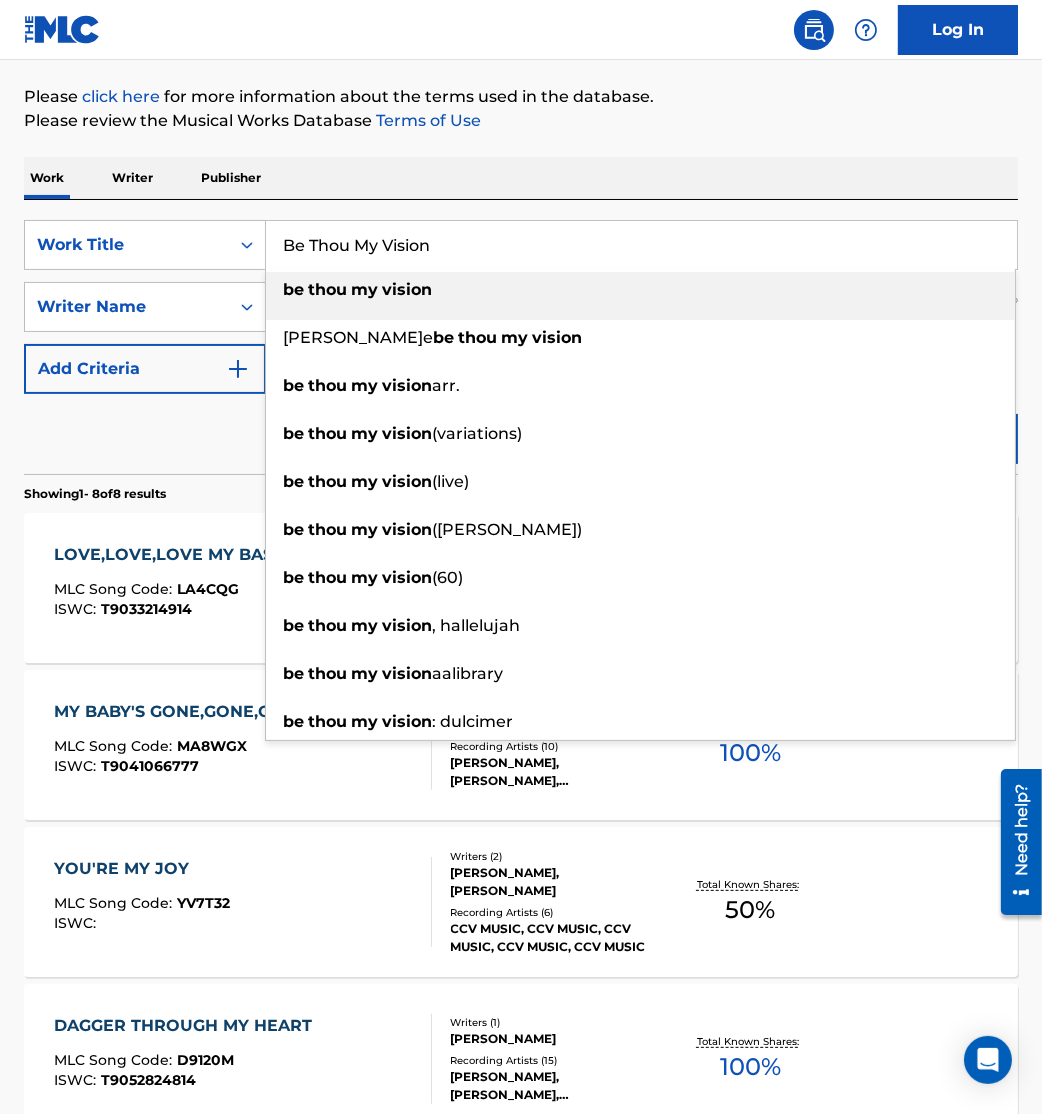 paste on "Compelled By Love" 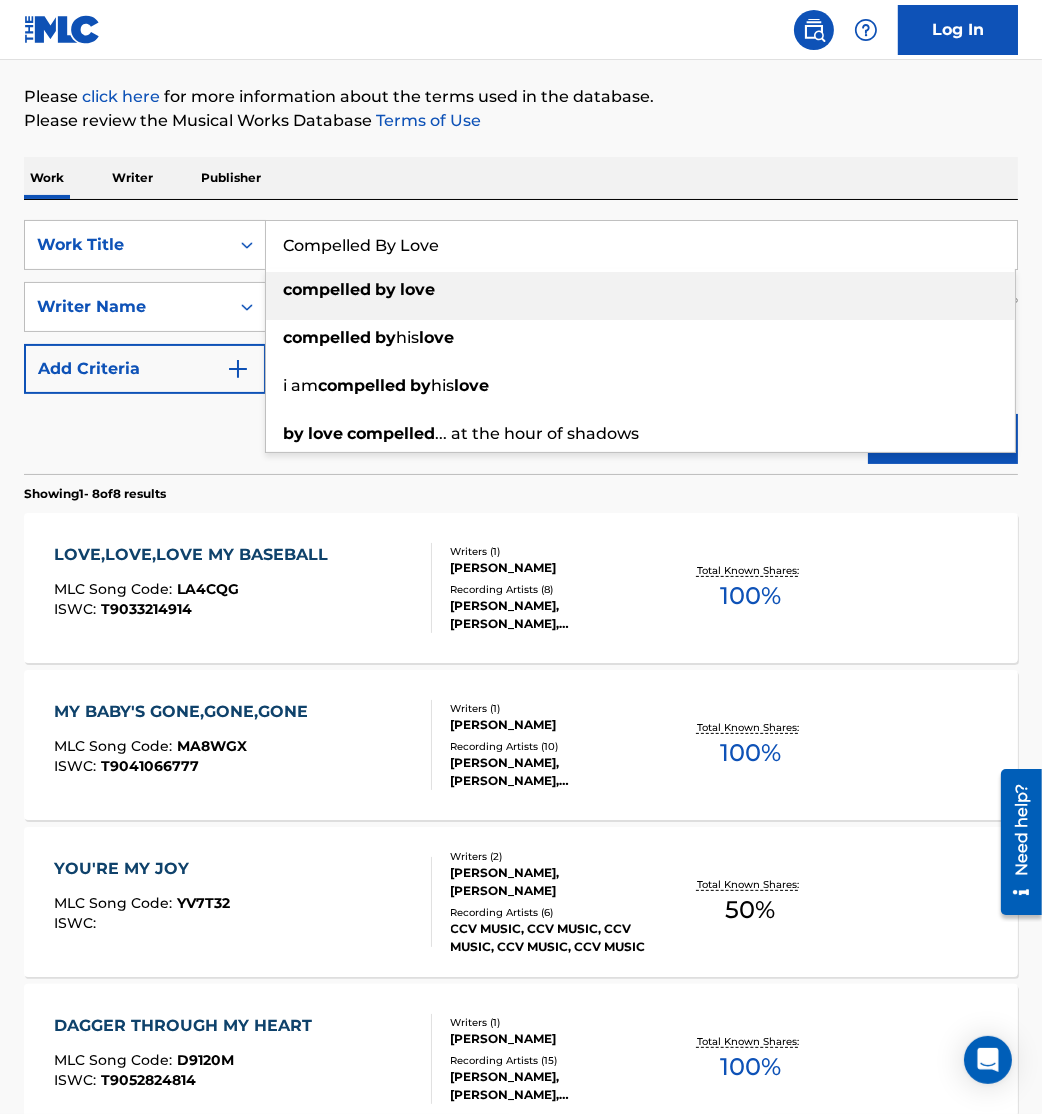 type on "Compelled By Love" 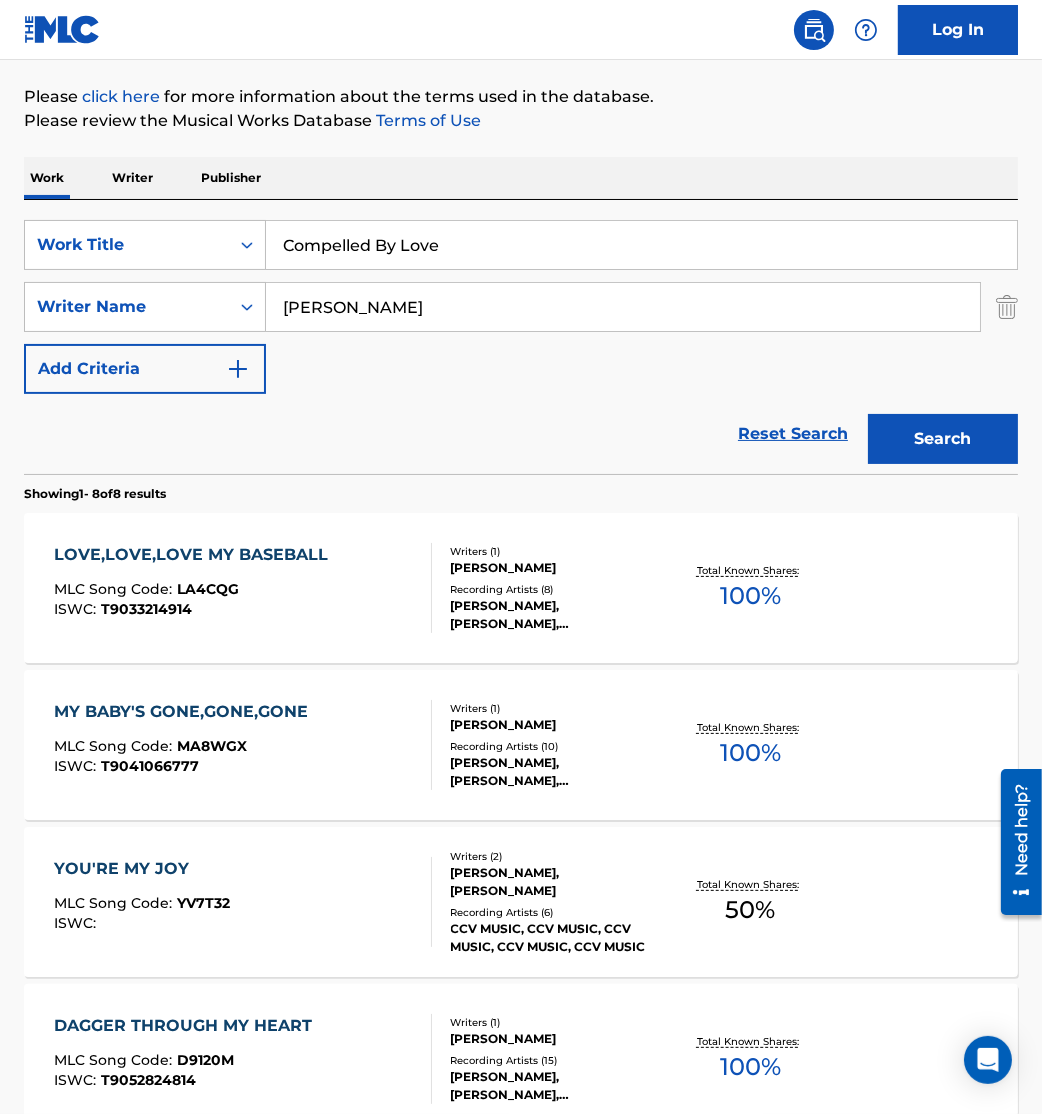 click on "Reset Search Search" at bounding box center (521, 434) 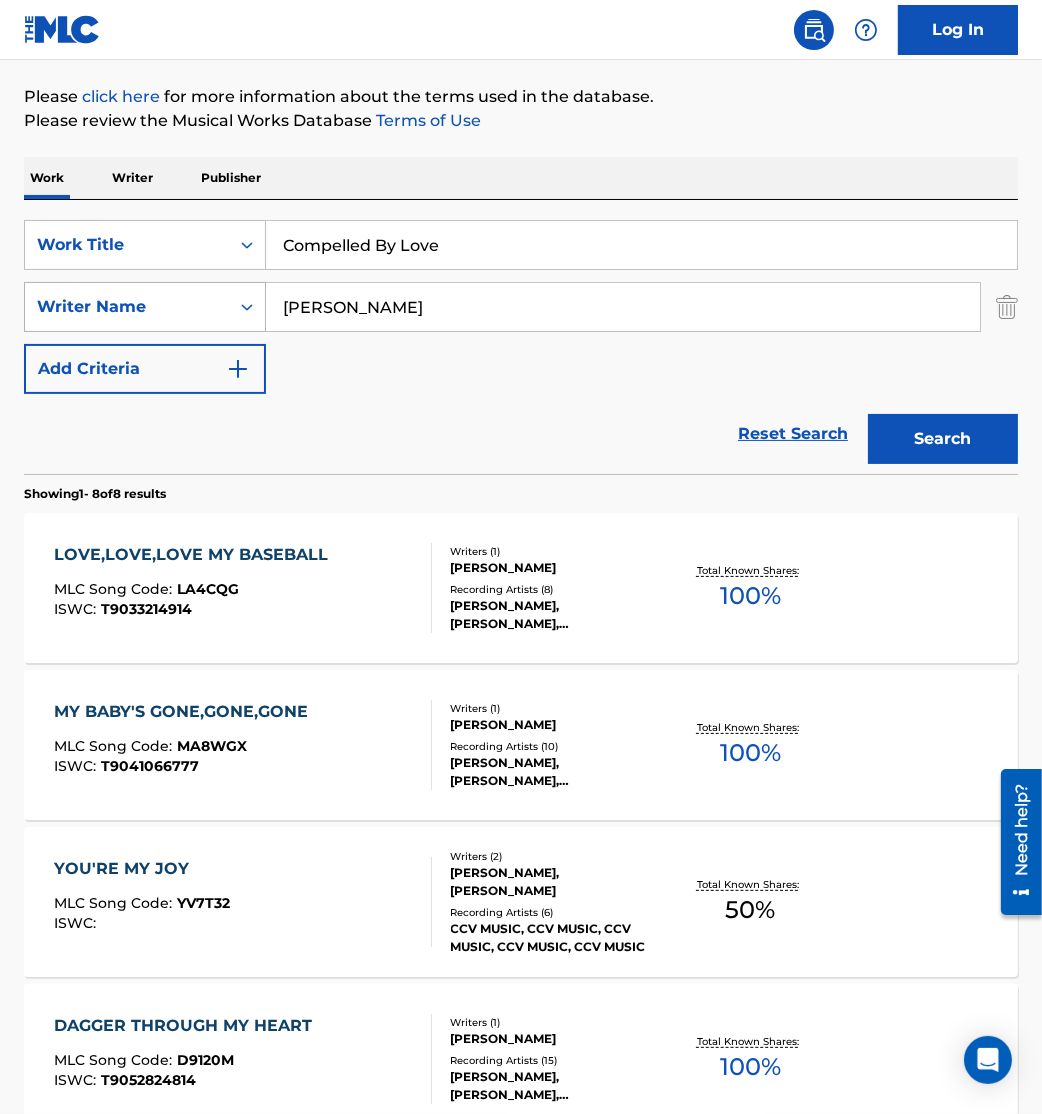 drag, startPoint x: 404, startPoint y: 302, endPoint x: 62, endPoint y: 299, distance: 342.01315 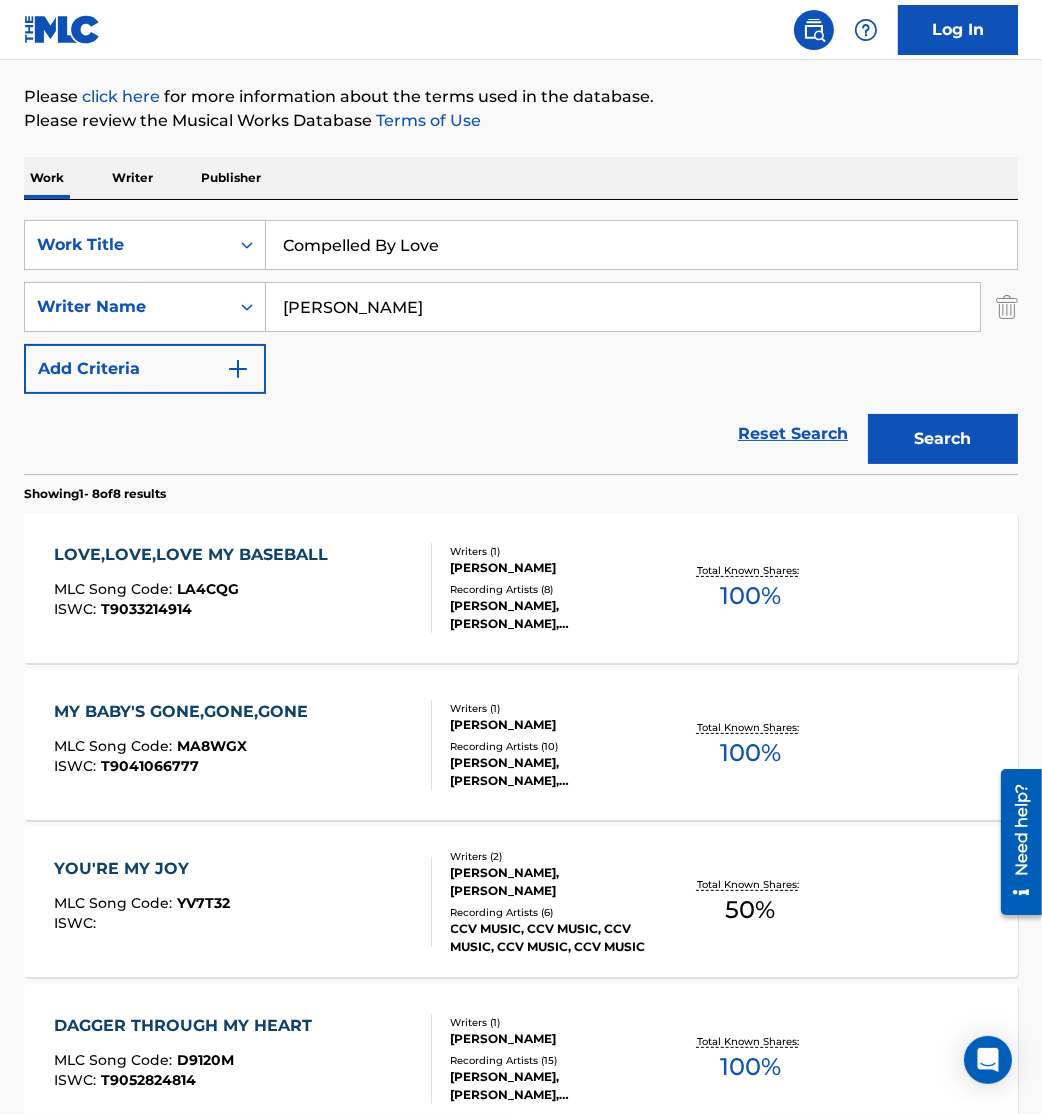 type on "[PERSON_NAME]" 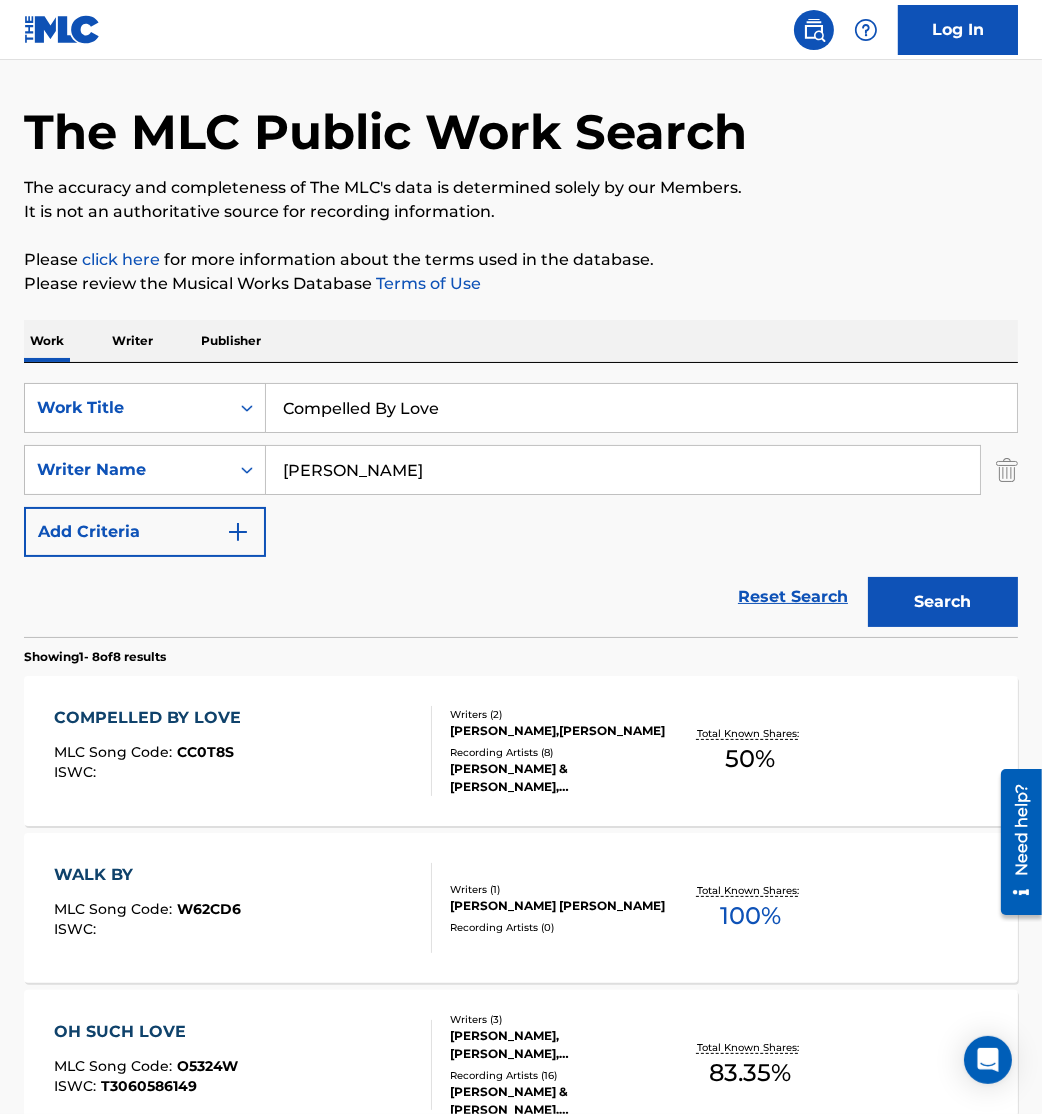 scroll, scrollTop: 64, scrollLeft: 0, axis: vertical 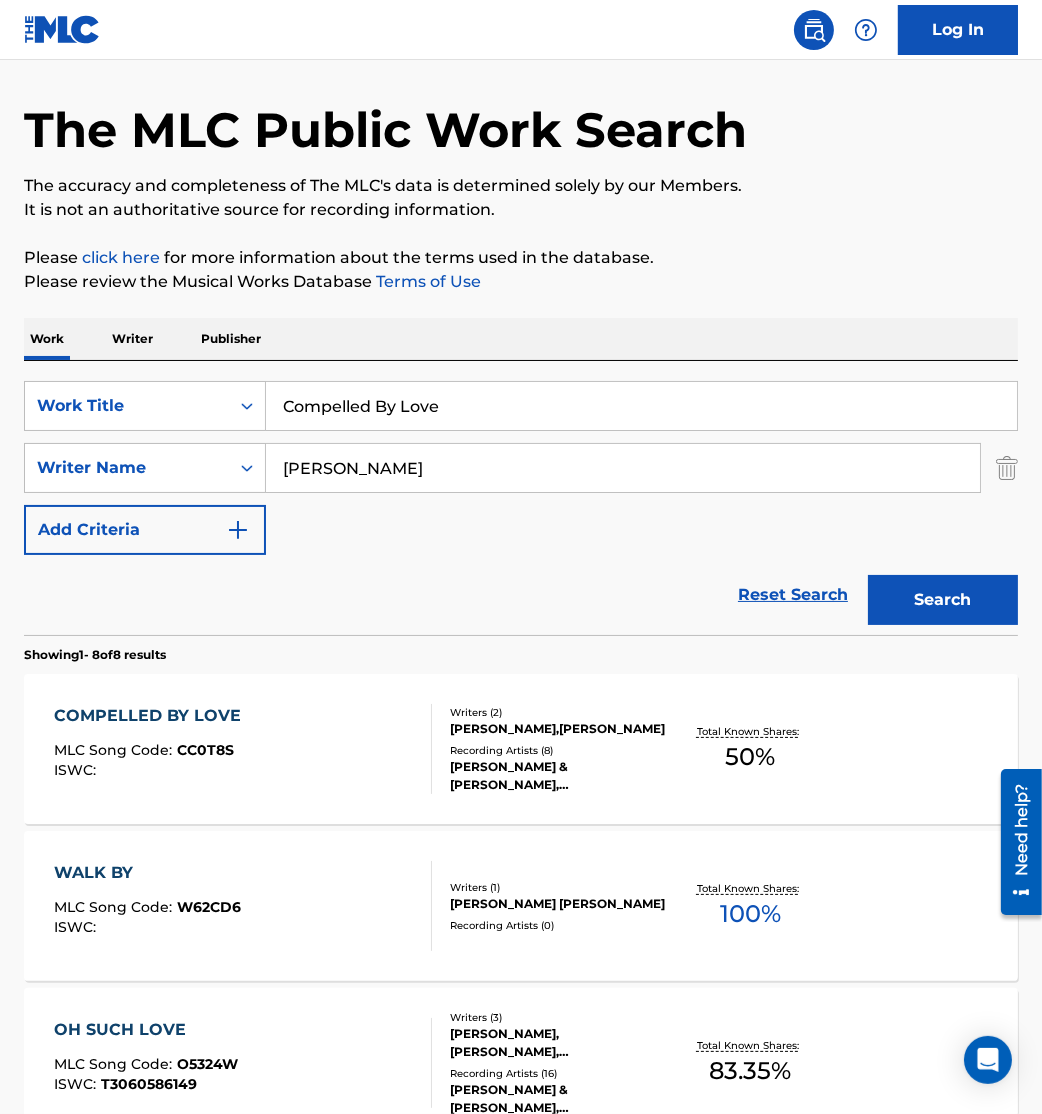 drag, startPoint x: 460, startPoint y: 680, endPoint x: 437, endPoint y: 712, distance: 39.40812 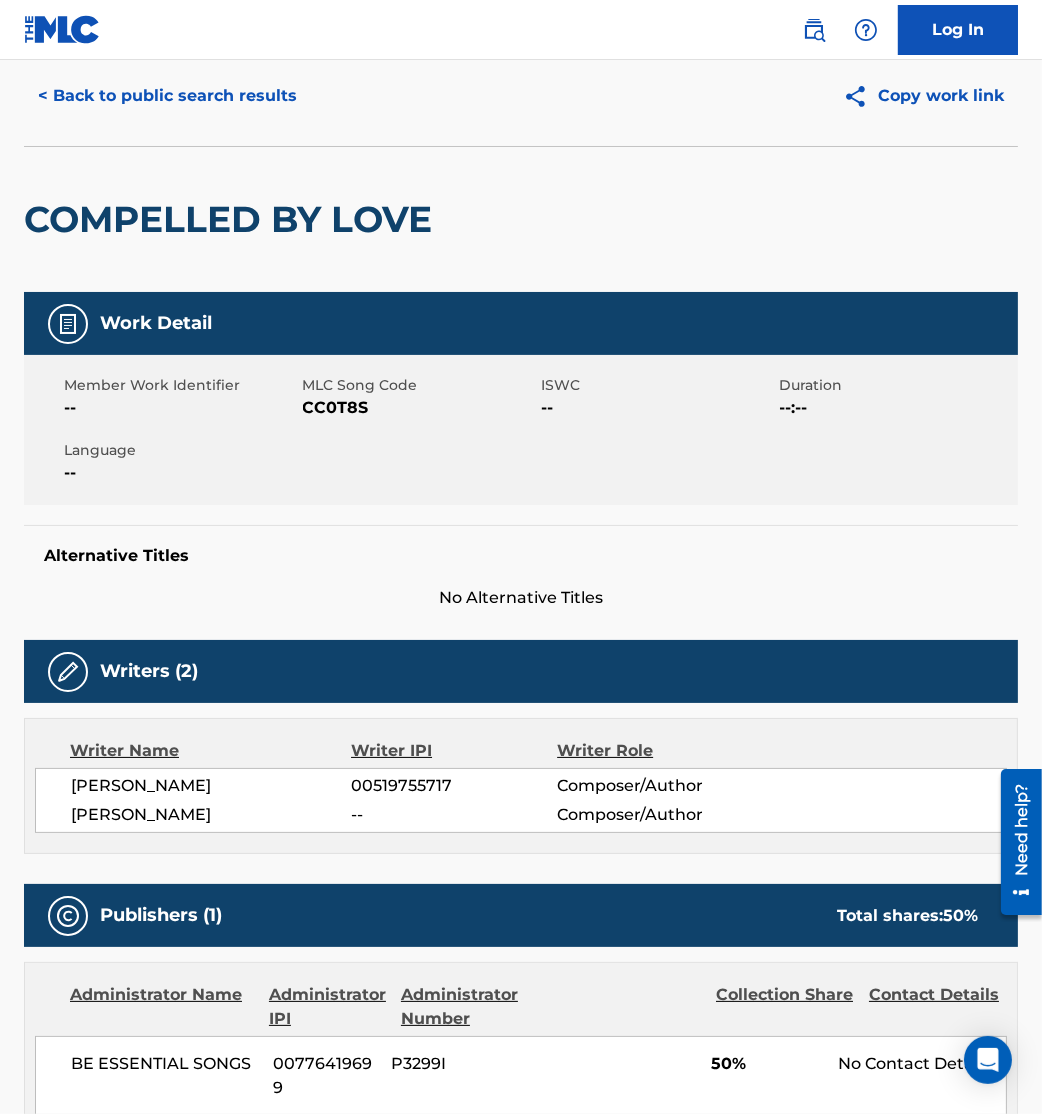 scroll, scrollTop: 0, scrollLeft: 0, axis: both 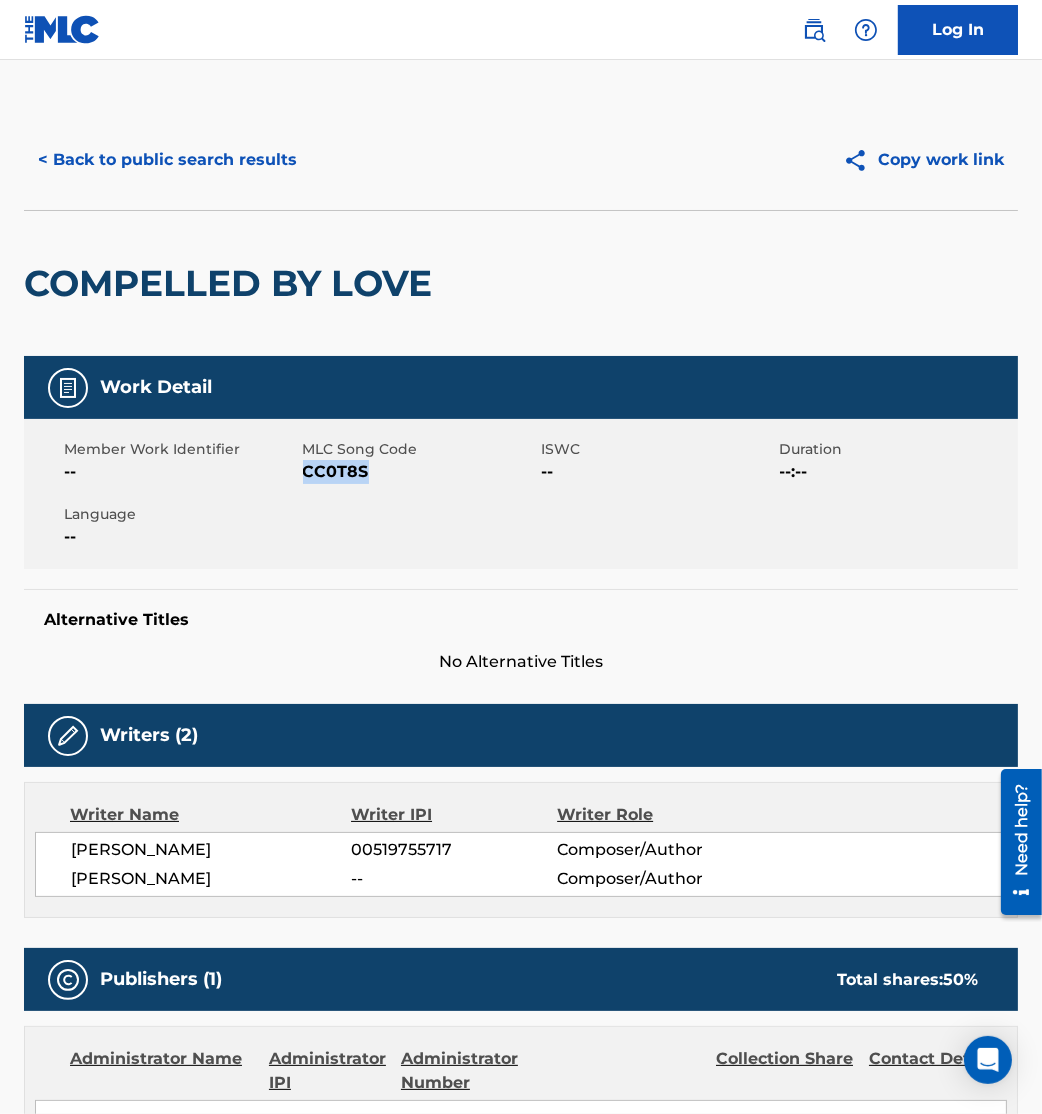 drag, startPoint x: 307, startPoint y: 468, endPoint x: 388, endPoint y: 474, distance: 81.22192 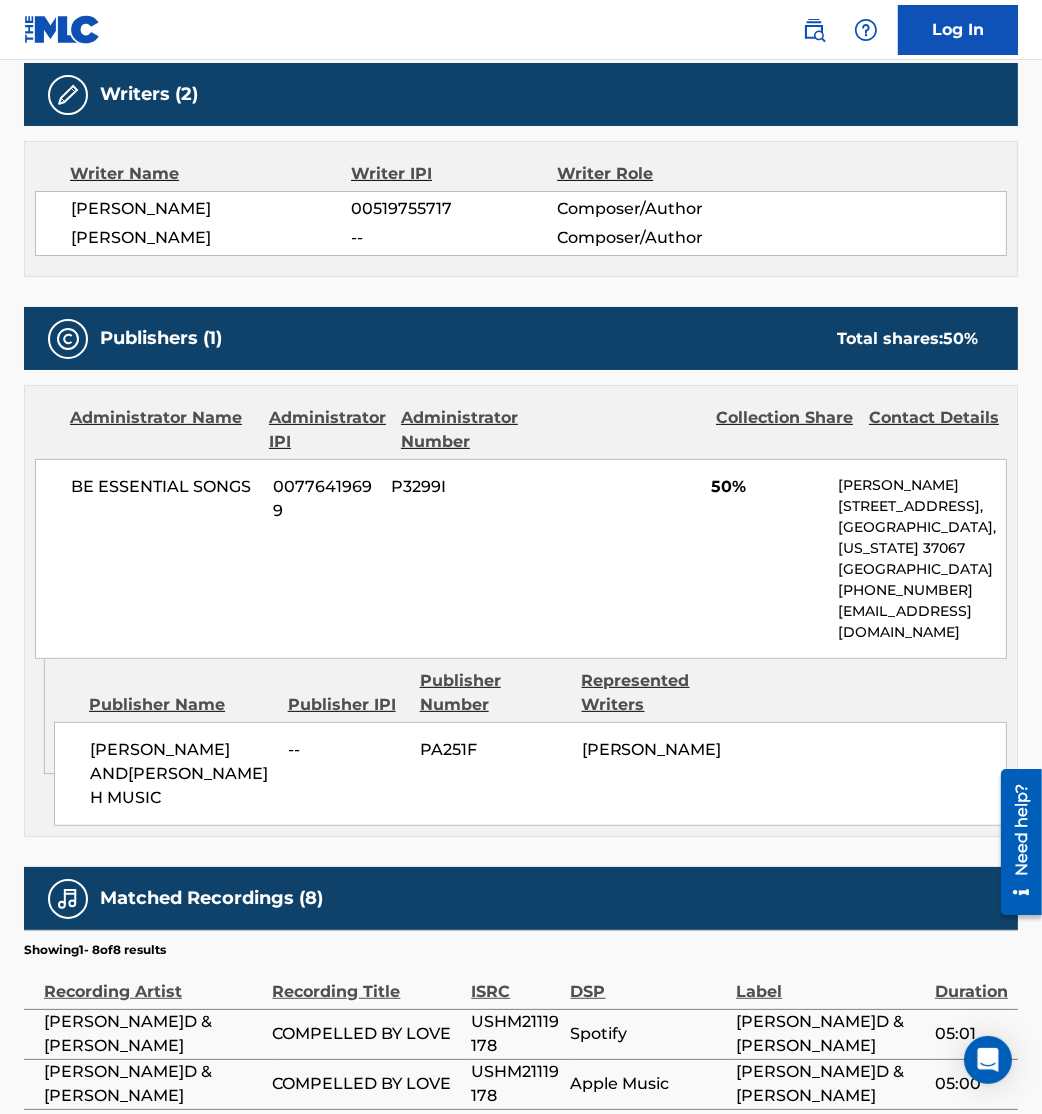 scroll, scrollTop: 1002, scrollLeft: 0, axis: vertical 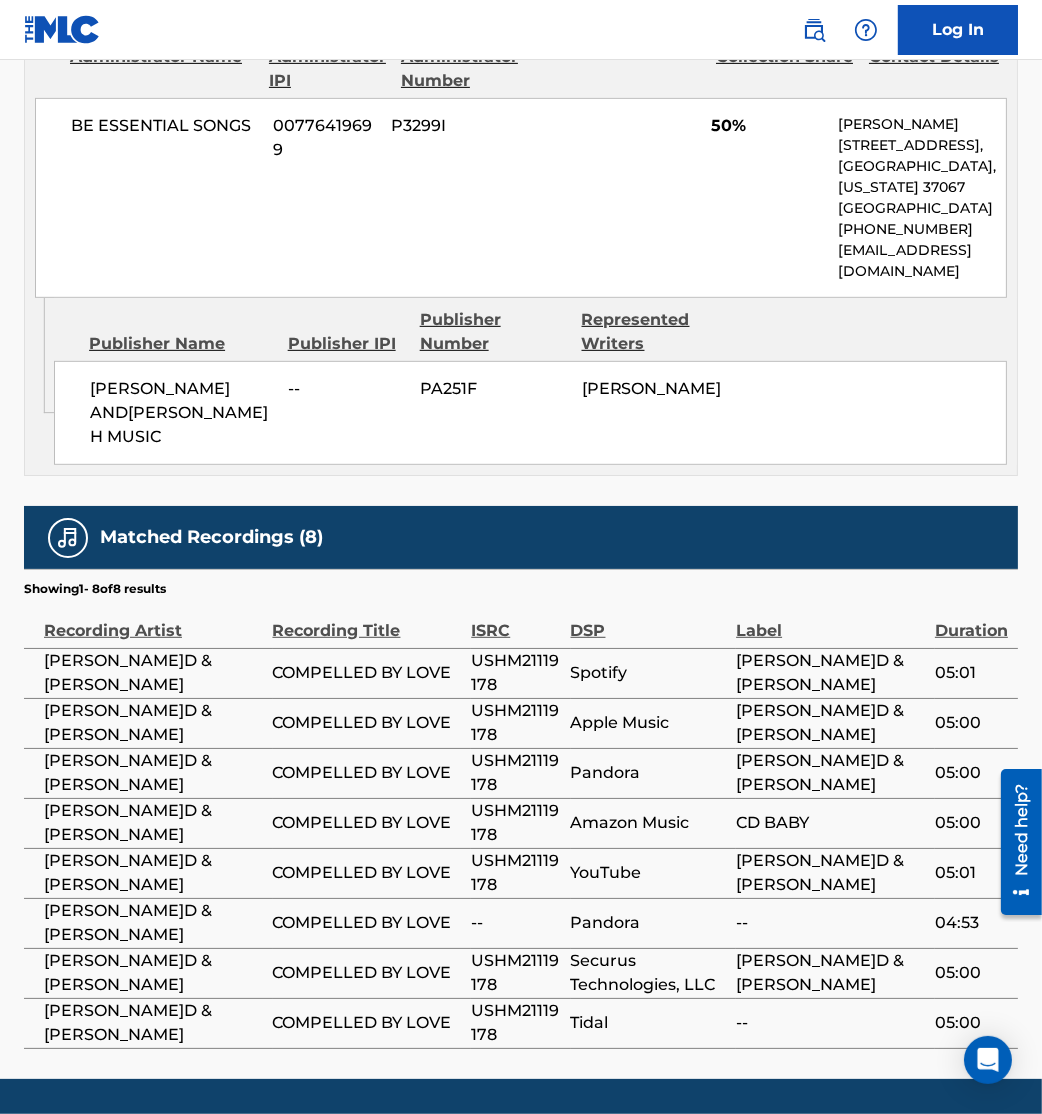 click on "BE ESSENTIAL SONGS 00776419699 P3299I 50%[PERSON_NAME] [STREET_ADDRESS][US_STATE] [PHONE_NUMBER] [EMAIL_ADDRESS][DOMAIN_NAME]" at bounding box center [521, 198] 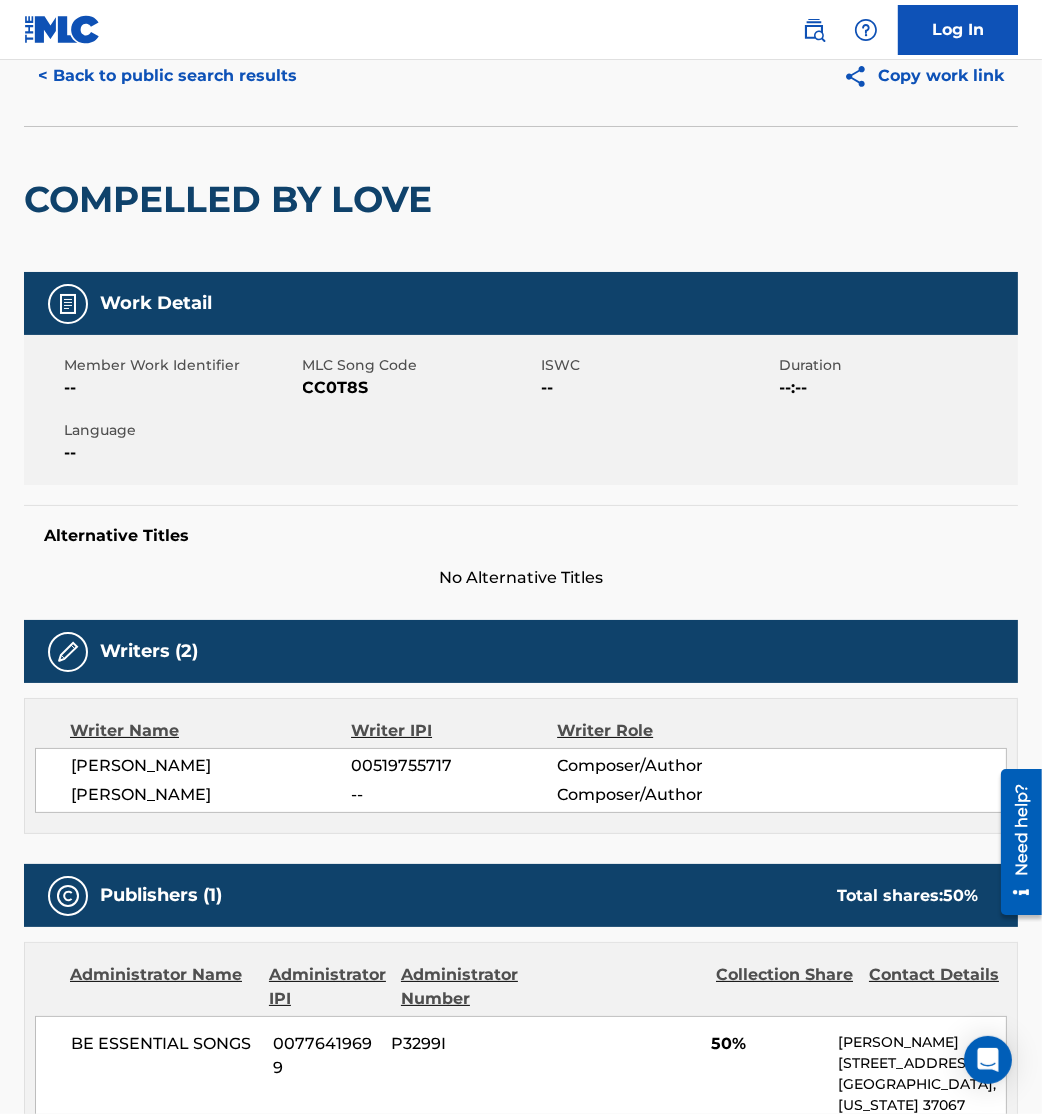 scroll, scrollTop: 0, scrollLeft: 0, axis: both 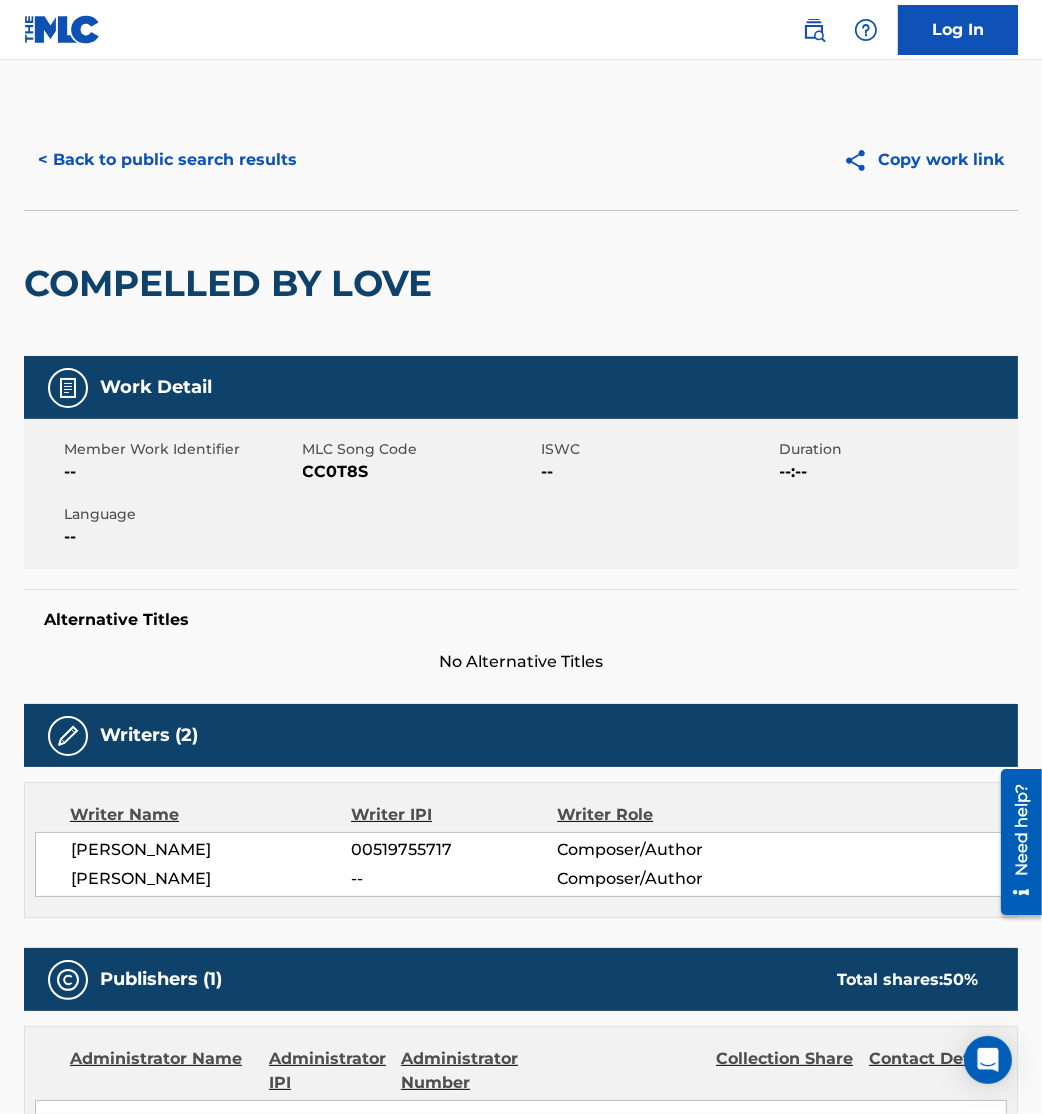 click on "< Back to public search results" at bounding box center (167, 160) 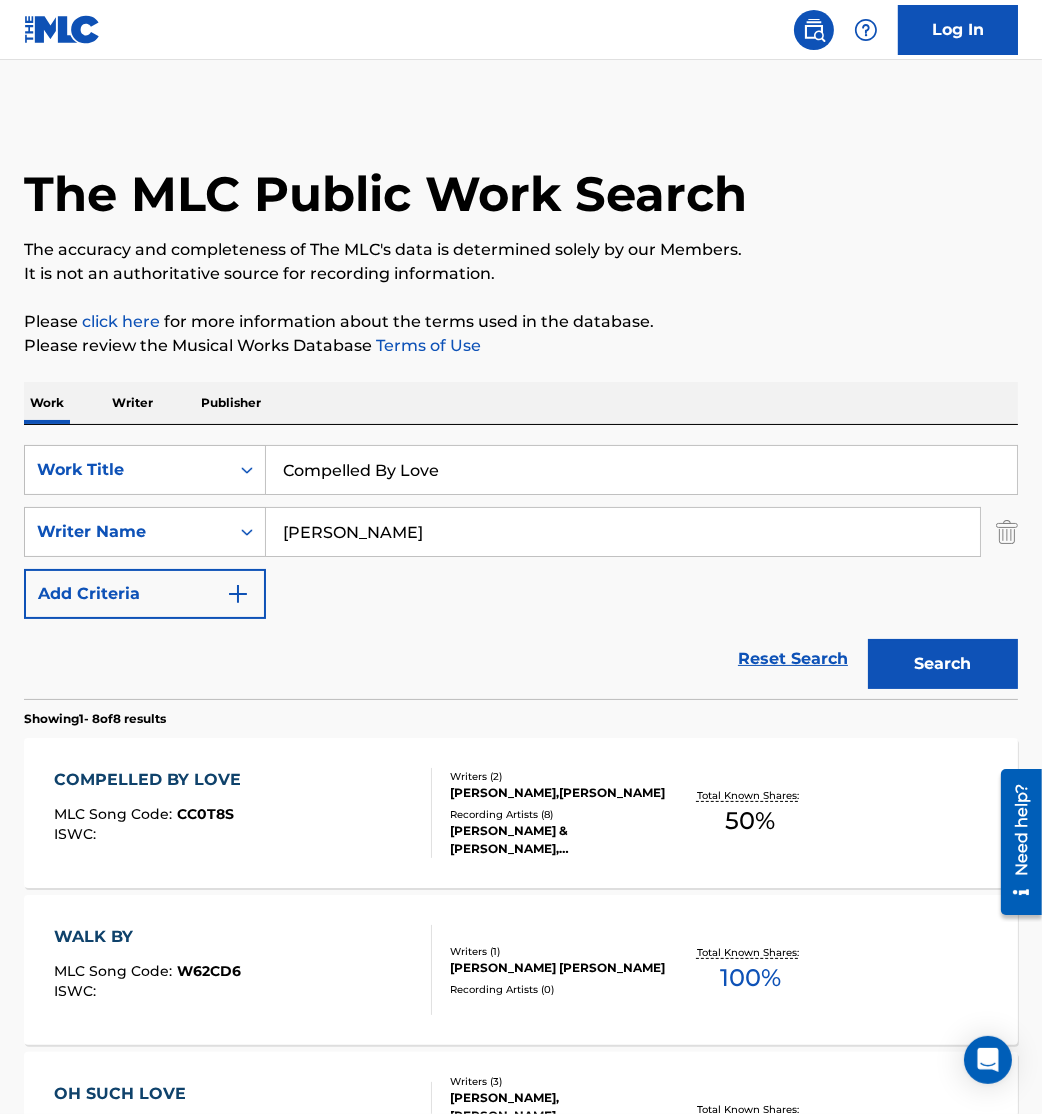 scroll, scrollTop: 64, scrollLeft: 0, axis: vertical 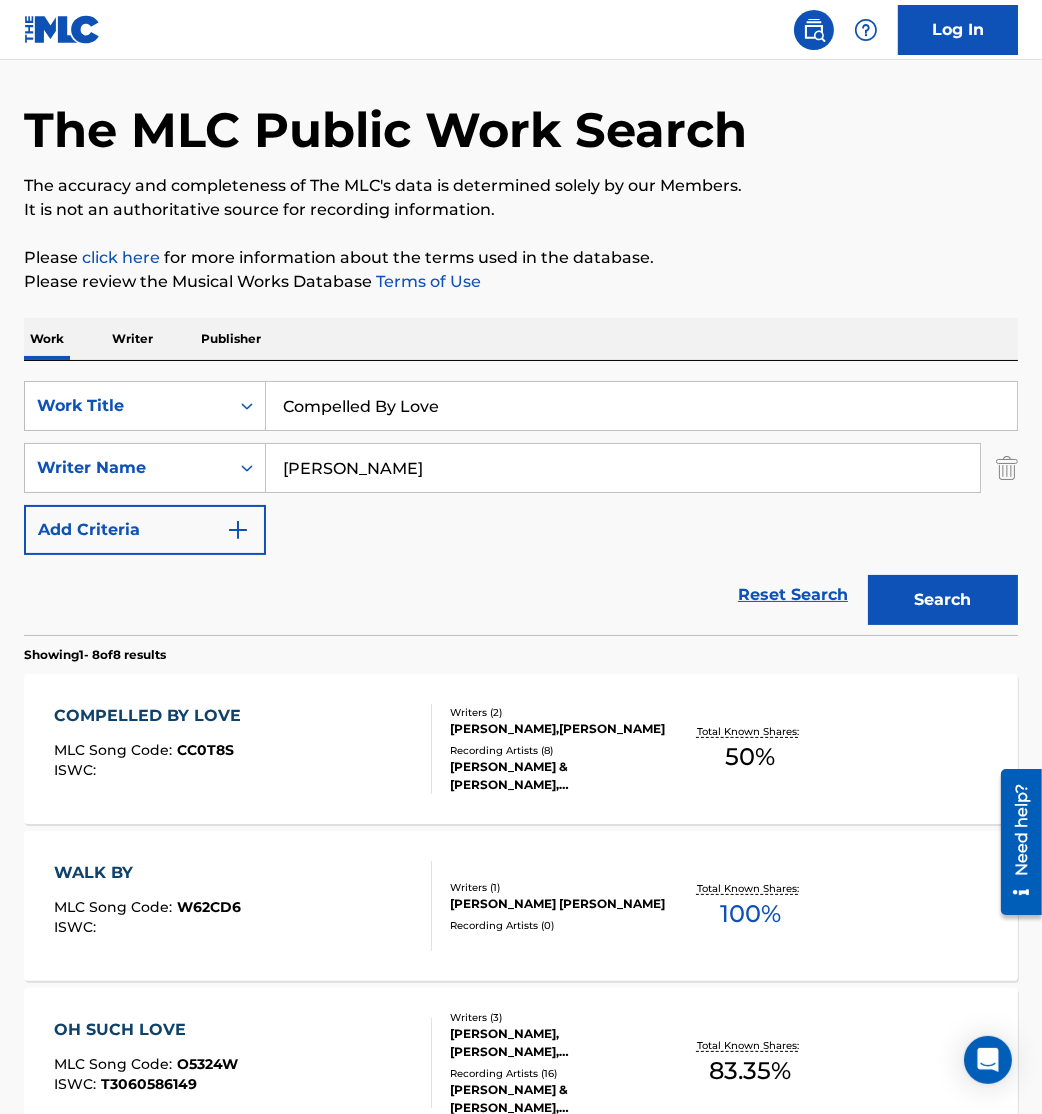 drag, startPoint x: 502, startPoint y: 422, endPoint x: 0, endPoint y: 334, distance: 509.6548 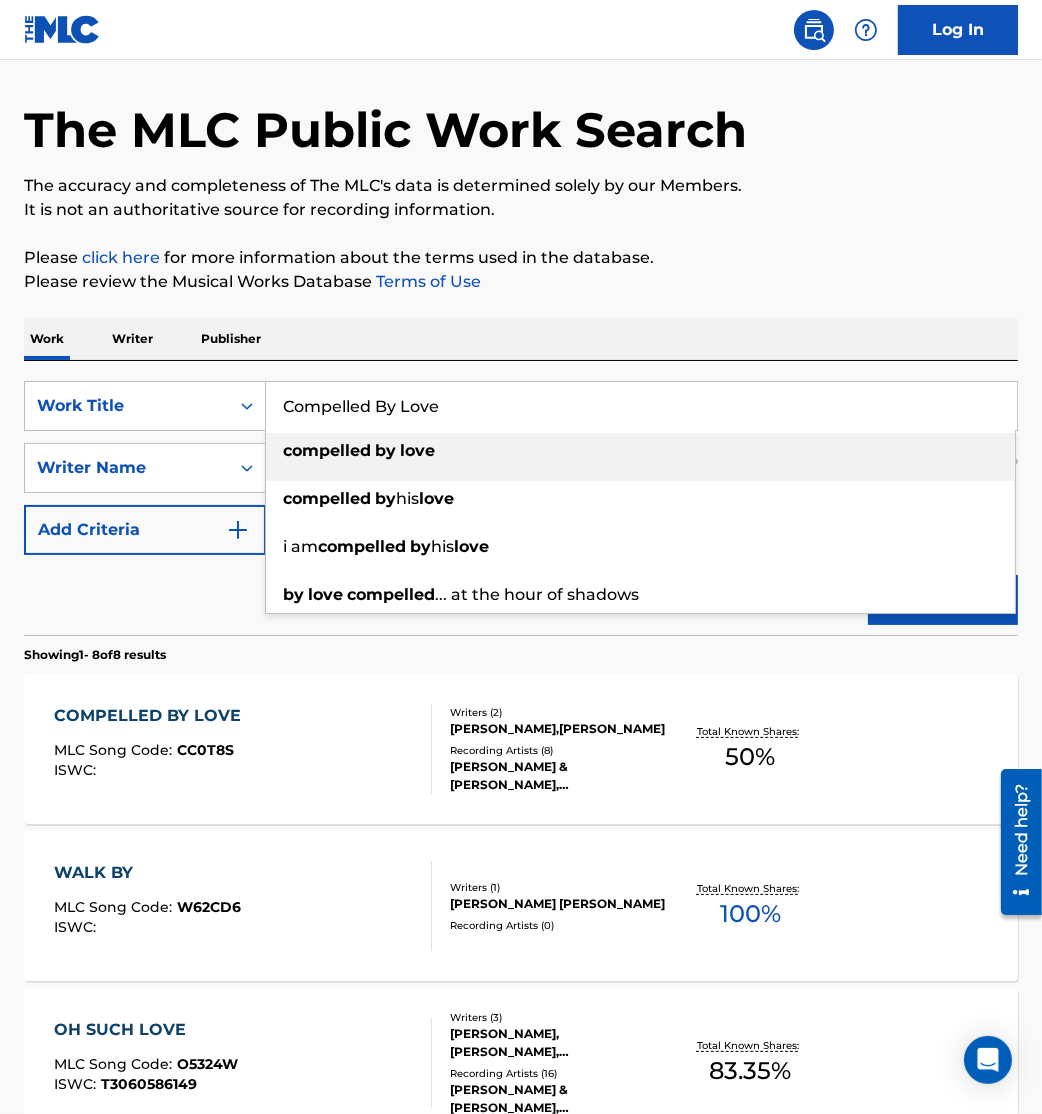 paste on "Ever Faithful" 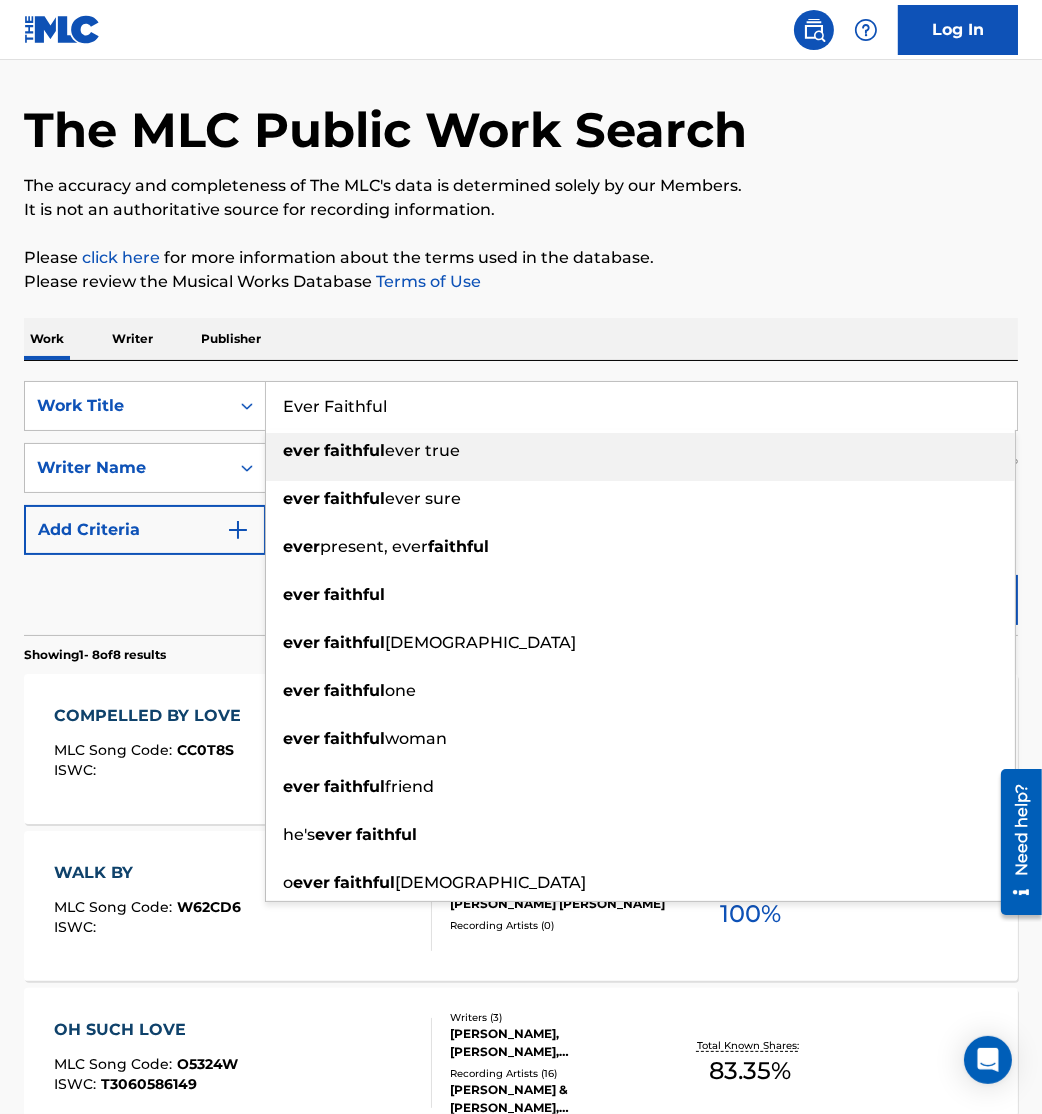 type on "Ever Faithful" 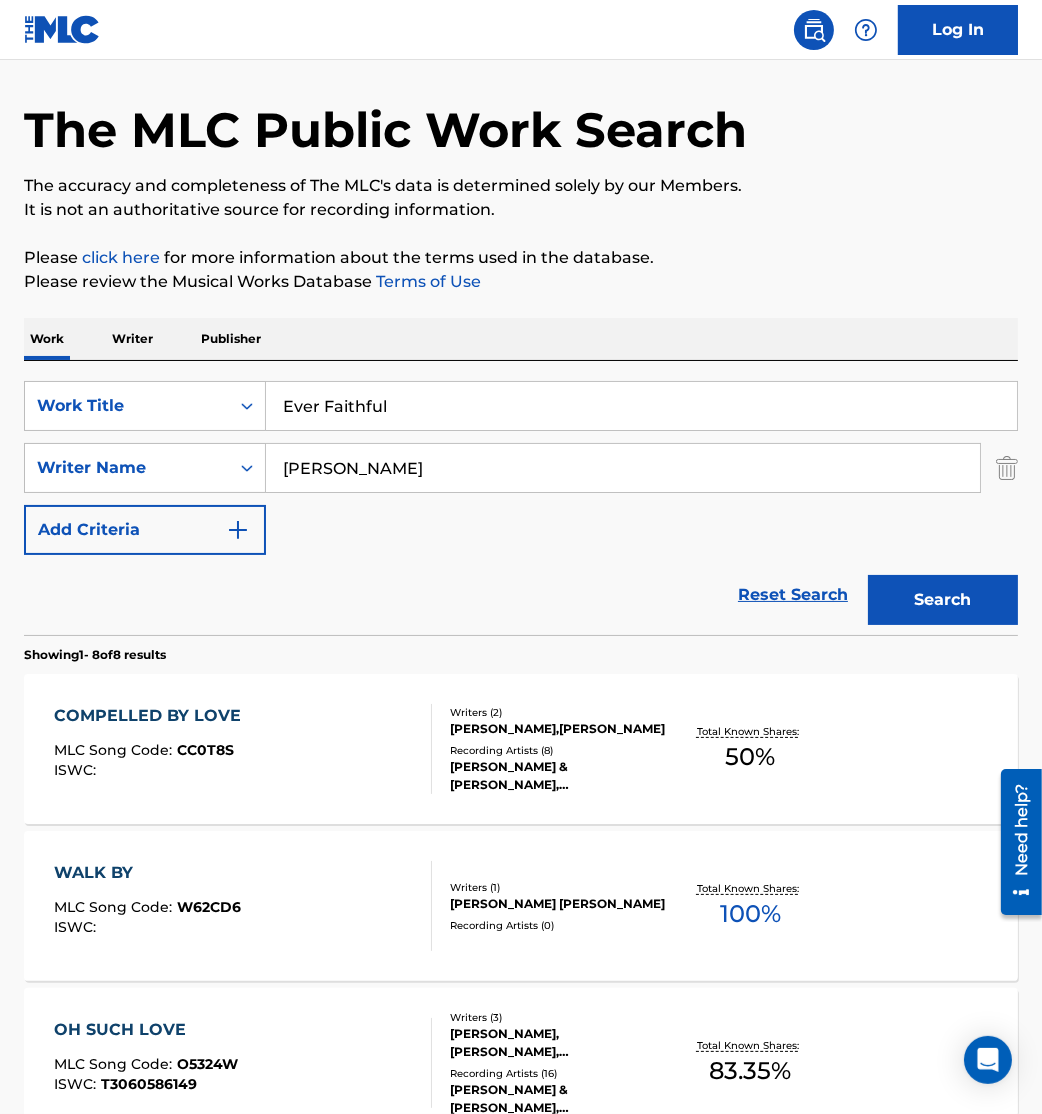 click on "Reset Search Search" at bounding box center [521, 595] 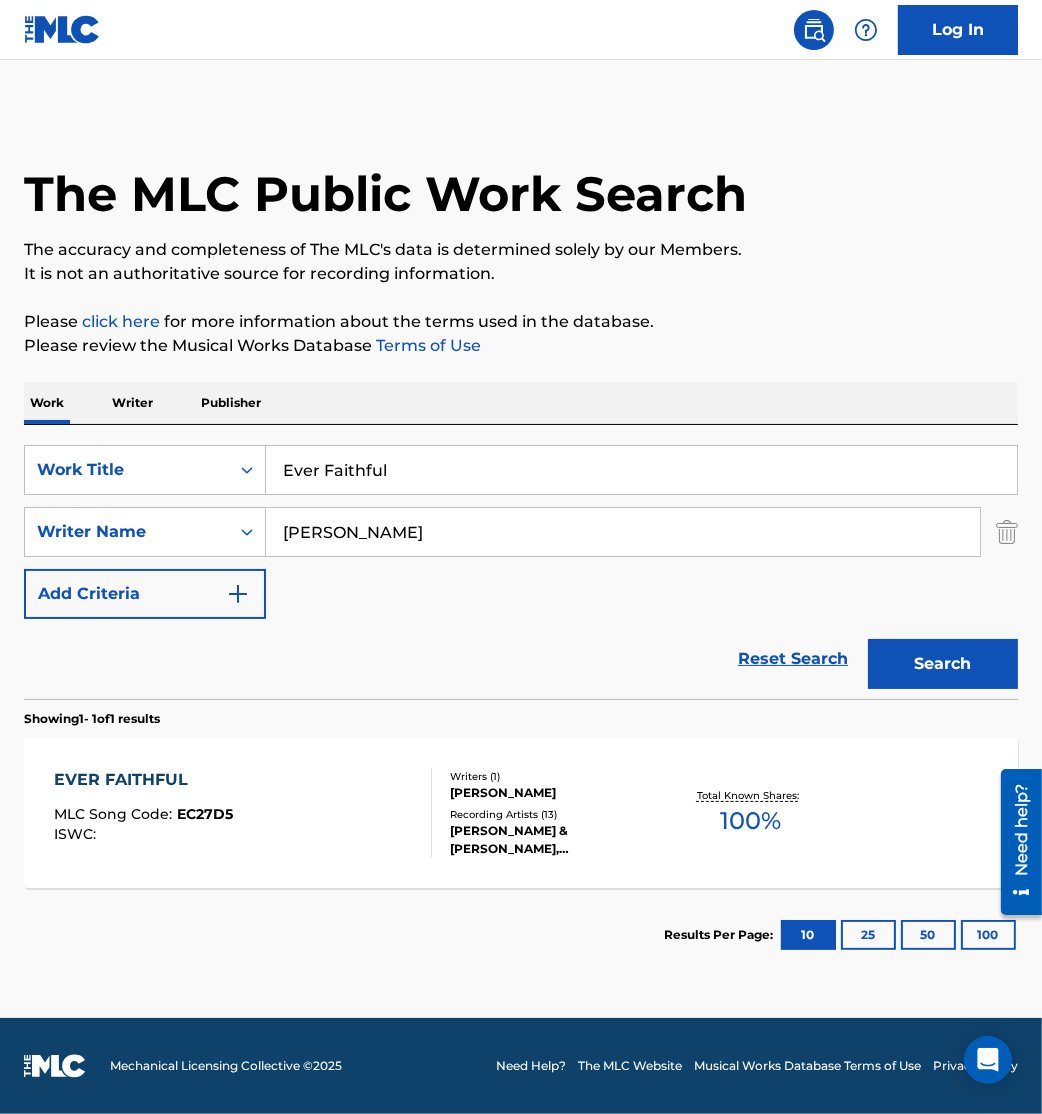 click on "EVER FAITHFUL MLC Song Code : EC27D5 ISWC :" at bounding box center [243, 813] 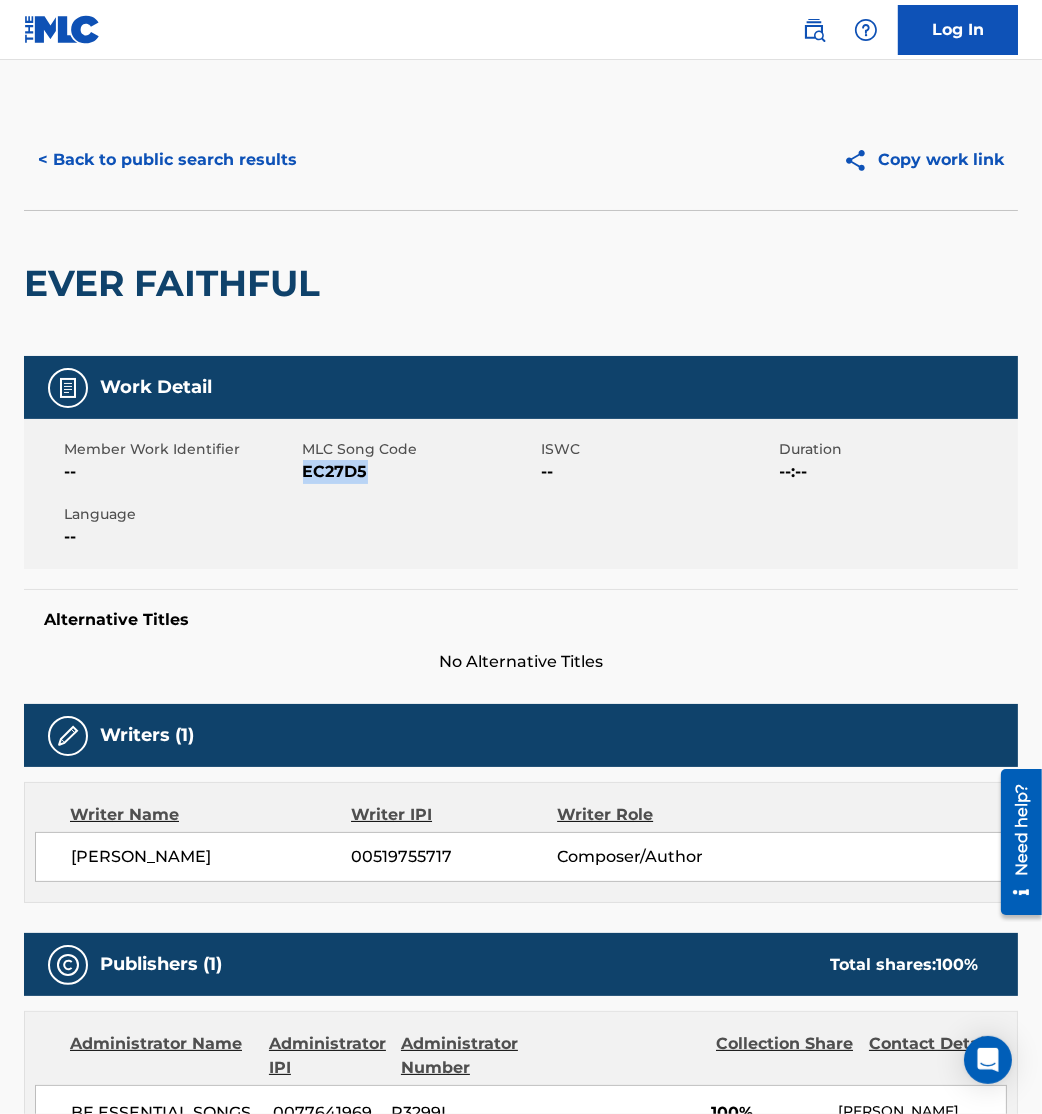 drag, startPoint x: 304, startPoint y: 477, endPoint x: 462, endPoint y: 502, distance: 159.96562 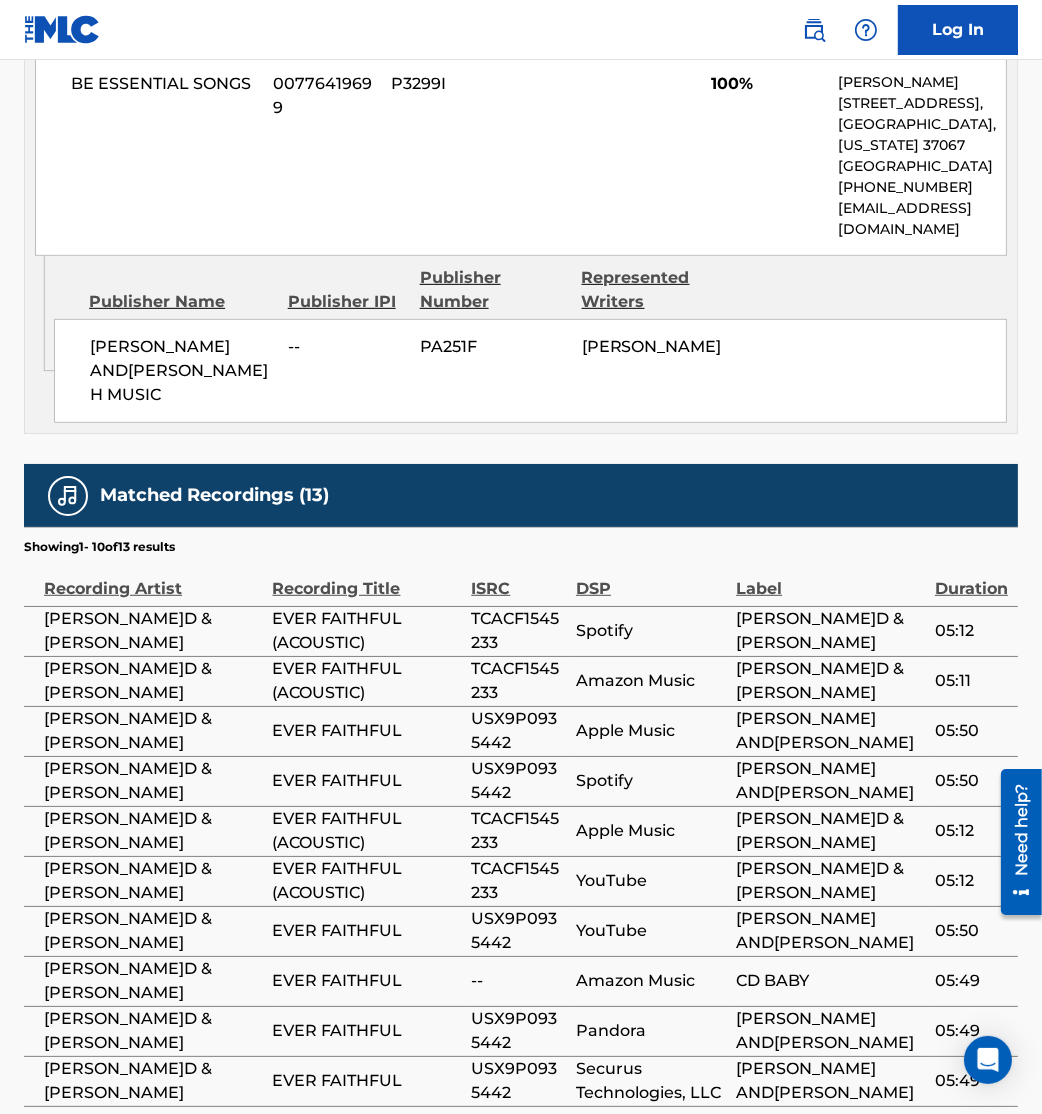 scroll, scrollTop: 1218, scrollLeft: 0, axis: vertical 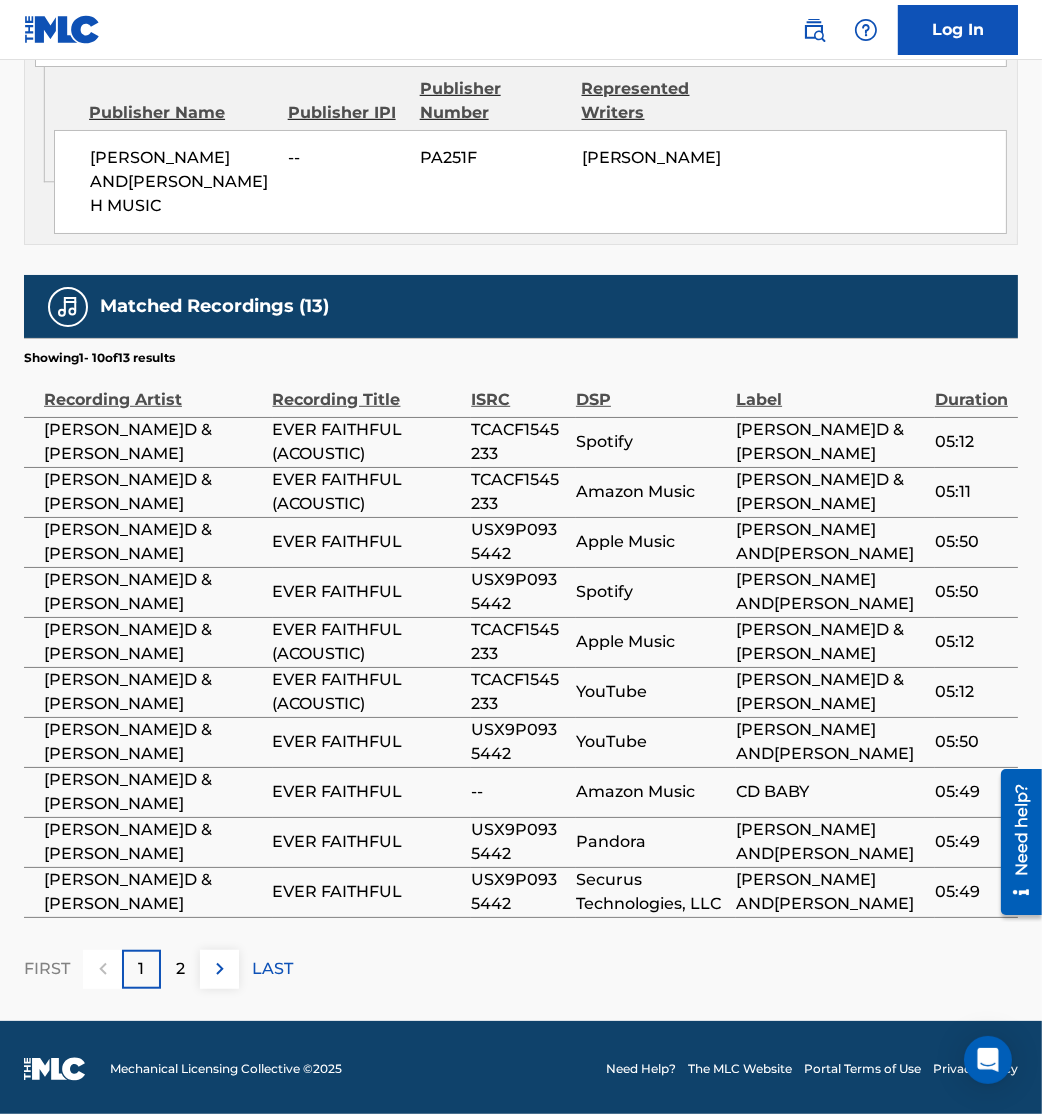 click at bounding box center [220, 969] 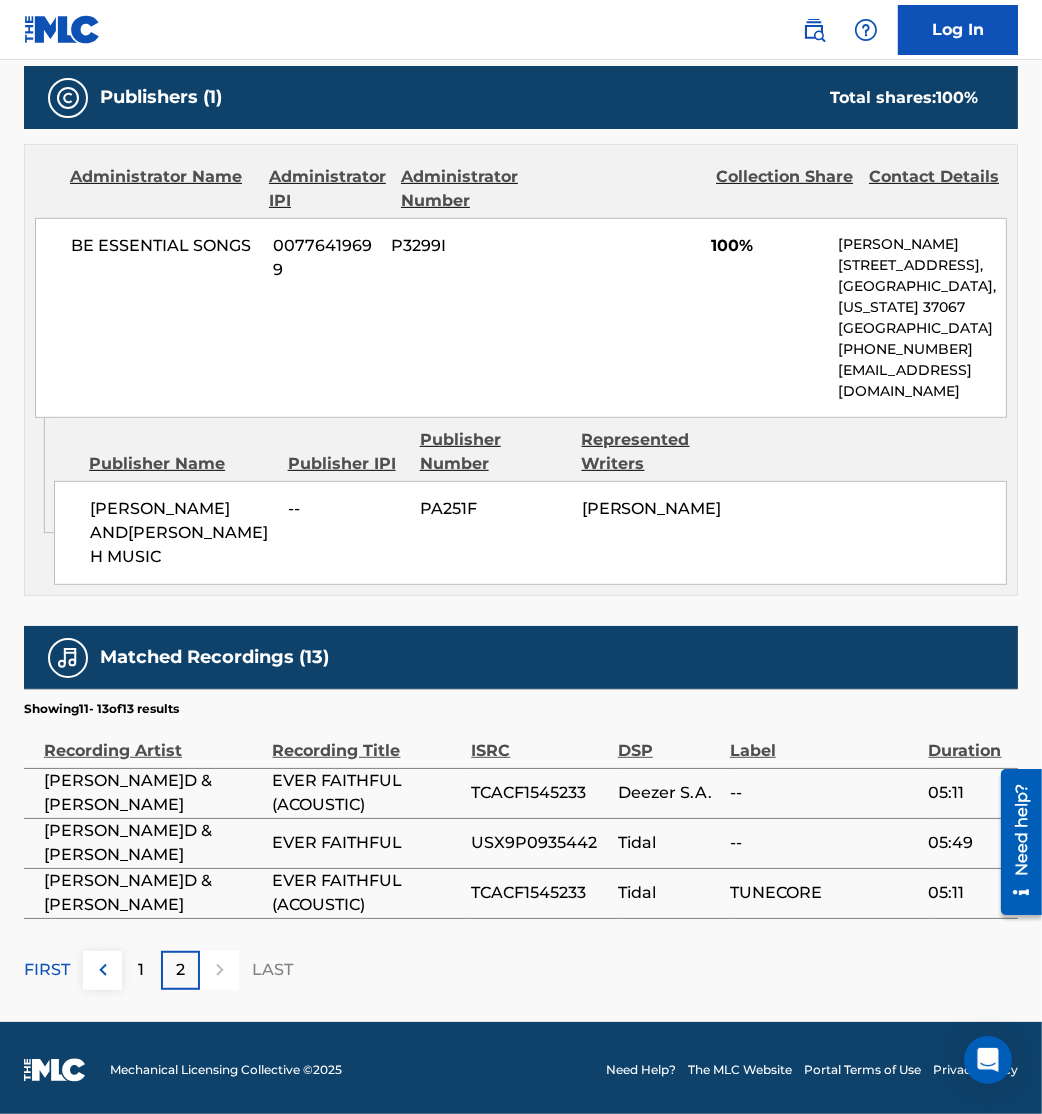 scroll, scrollTop: 0, scrollLeft: 0, axis: both 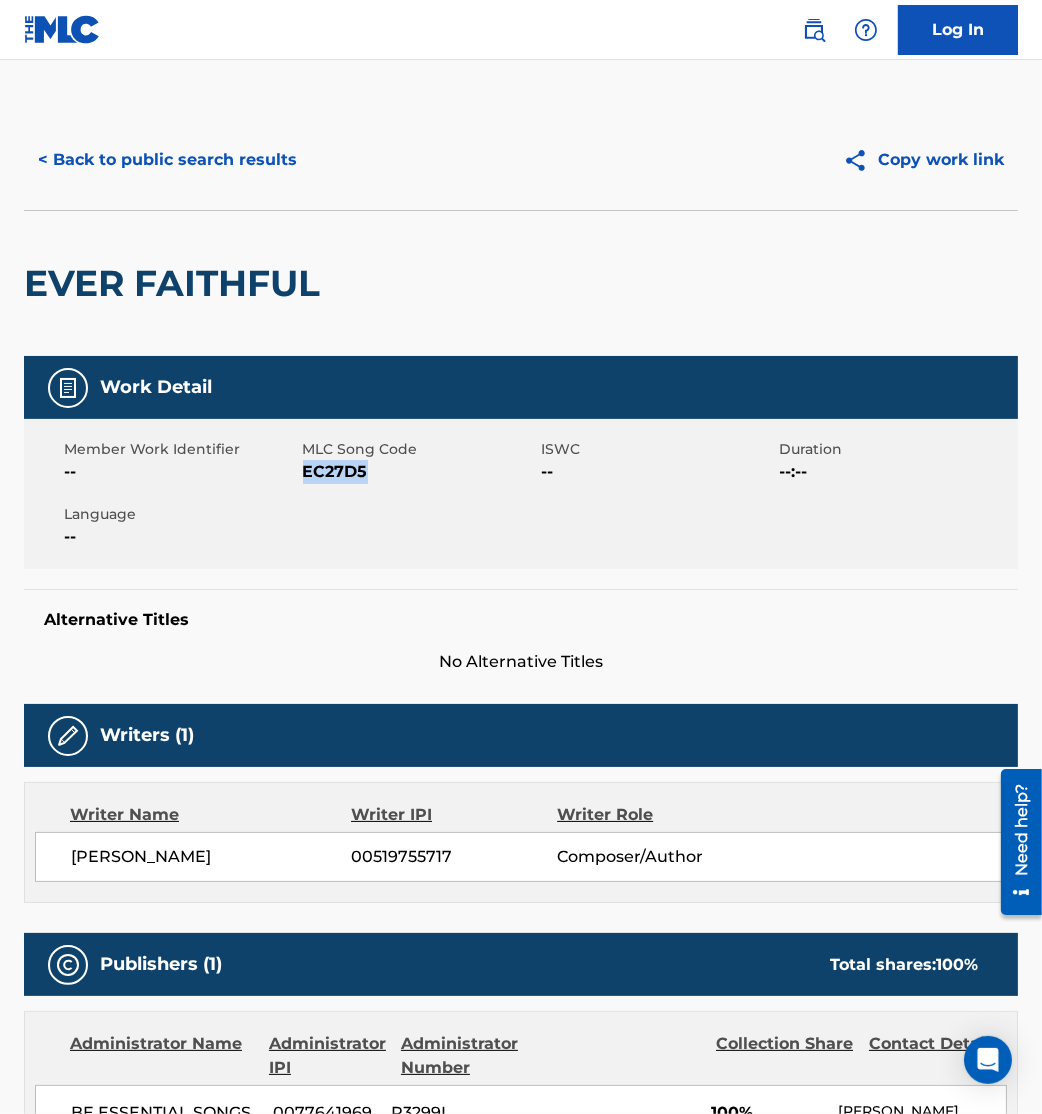 click on "< Back to public search results" at bounding box center (167, 160) 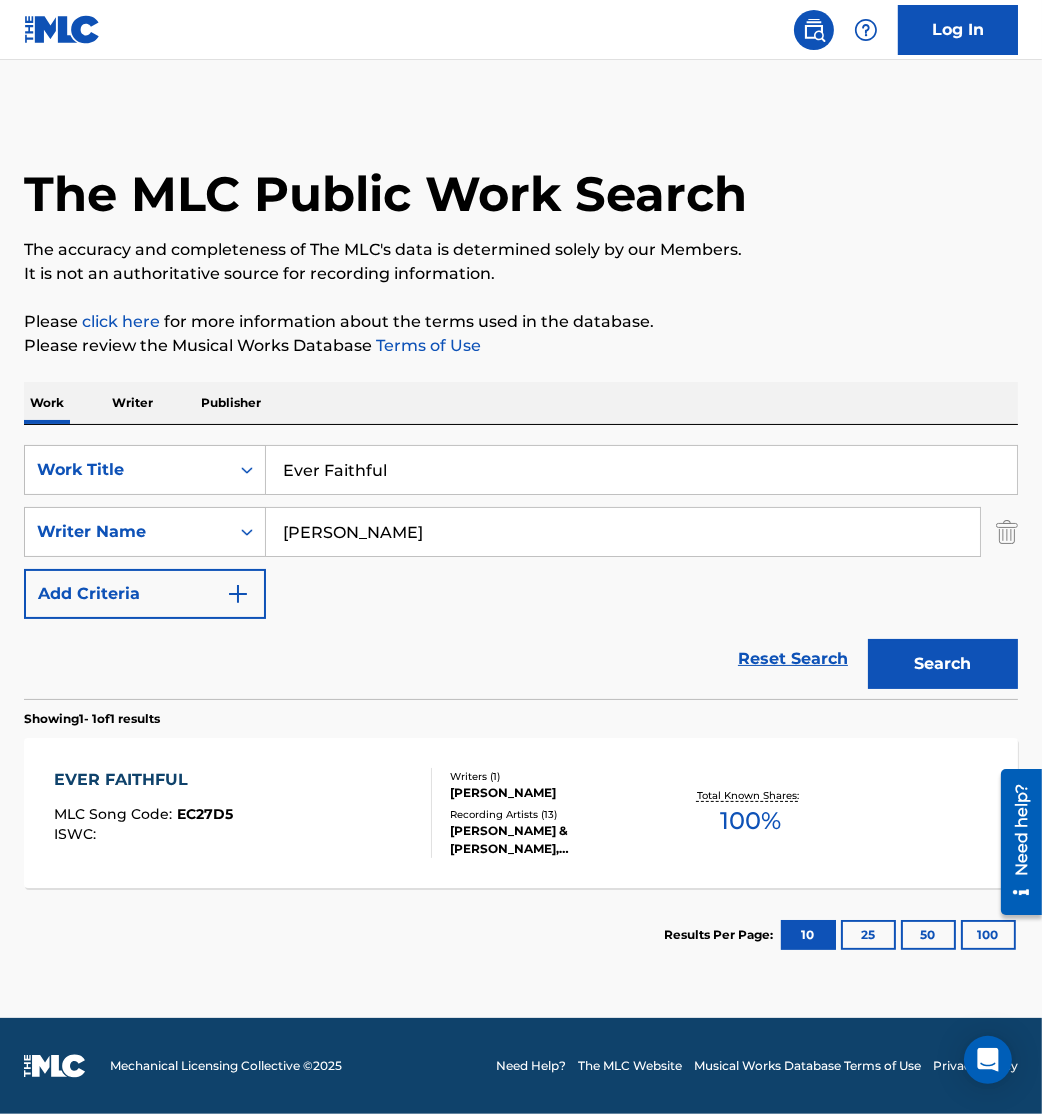 drag, startPoint x: 470, startPoint y: 452, endPoint x: 0, endPoint y: 438, distance: 470.20847 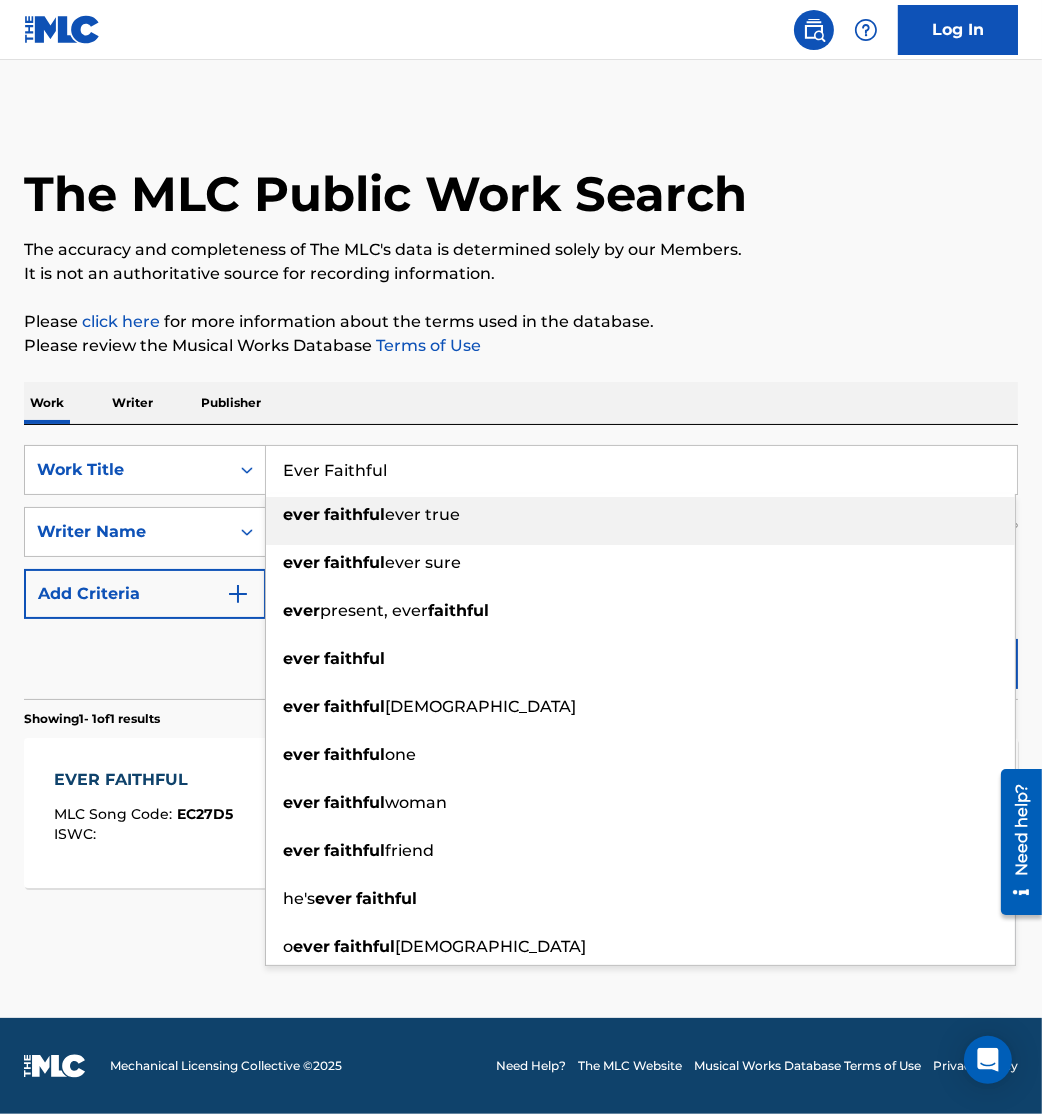 paste on "Footsteps" 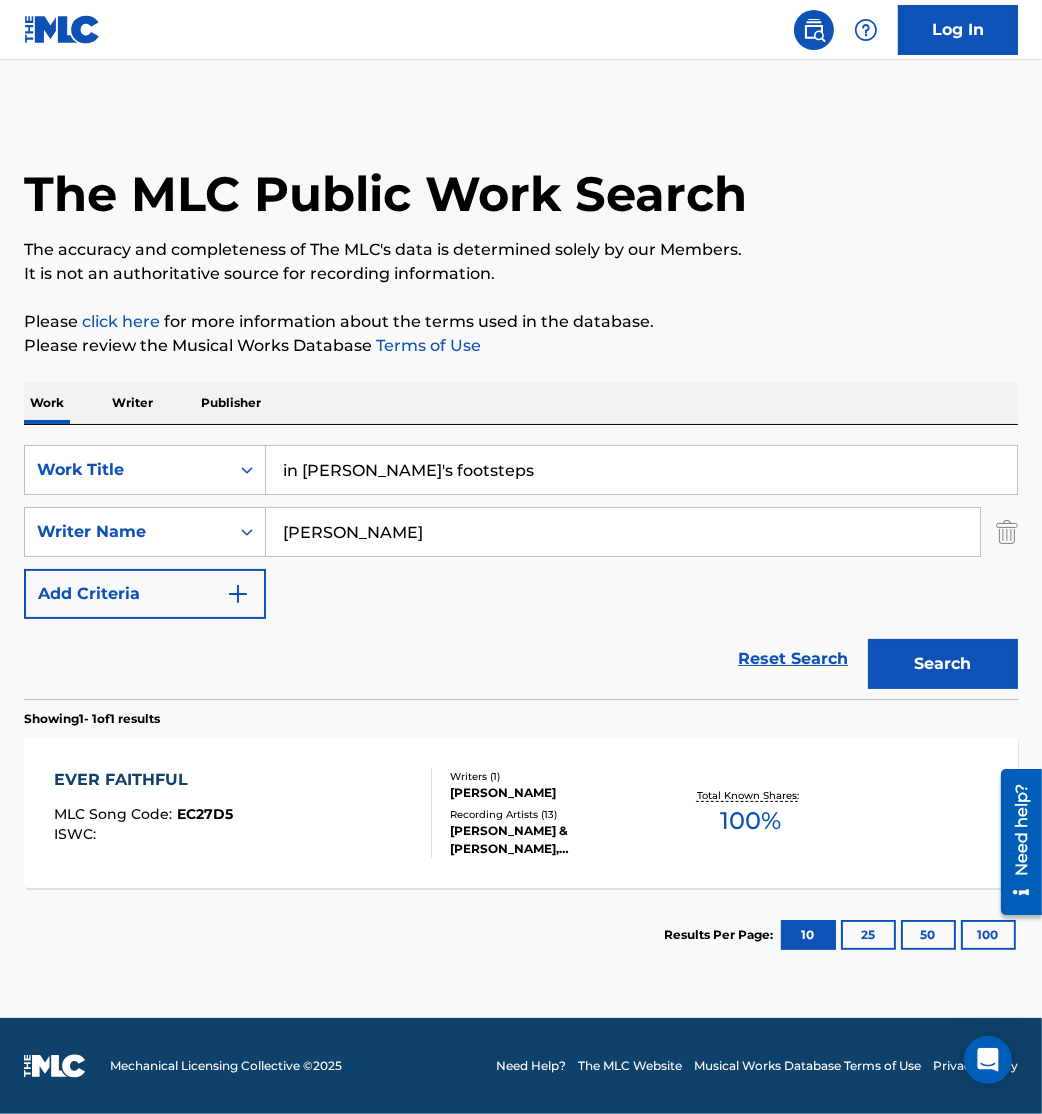 drag, startPoint x: 55, startPoint y: 456, endPoint x: 11, endPoint y: 445, distance: 45.35416 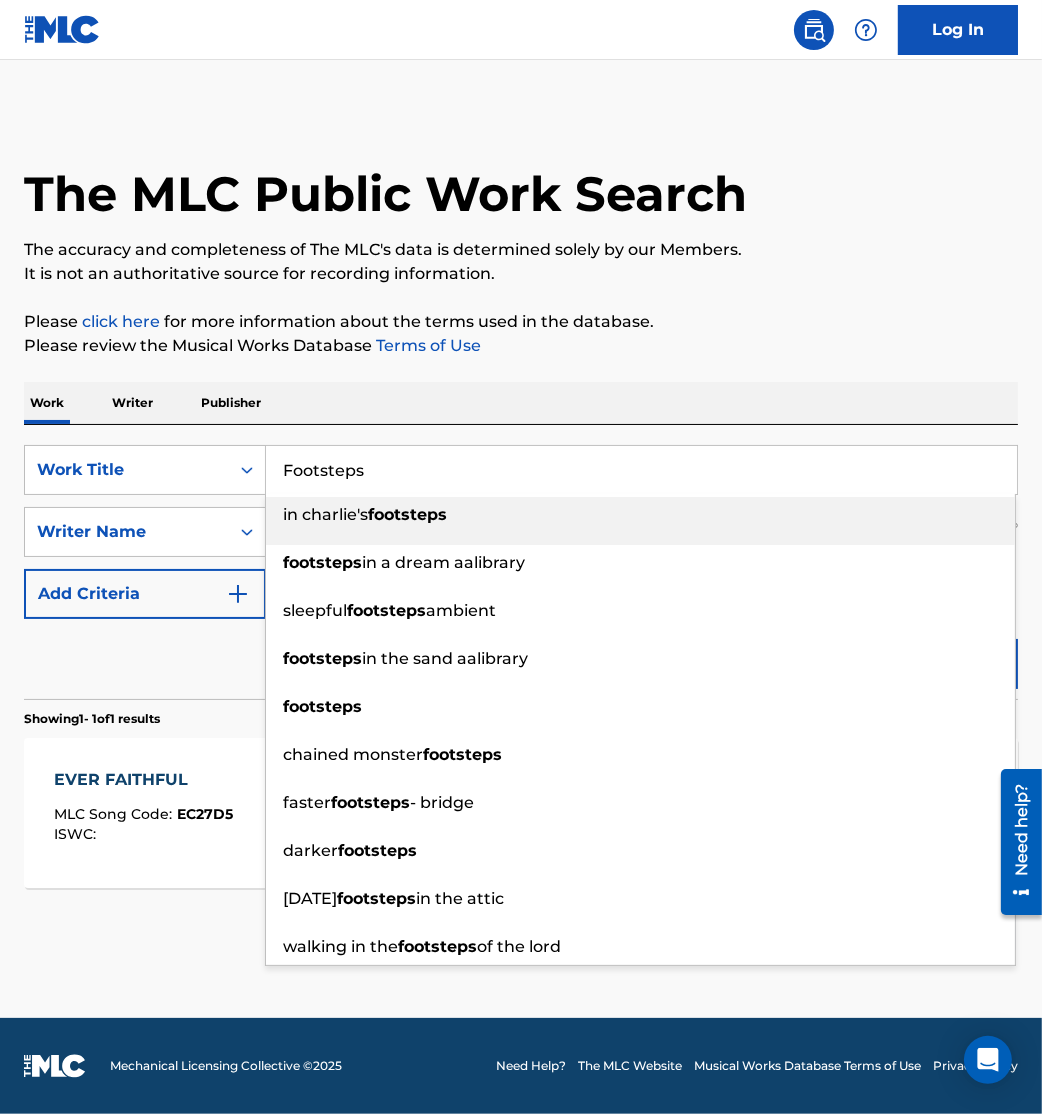 type on "Footsteps" 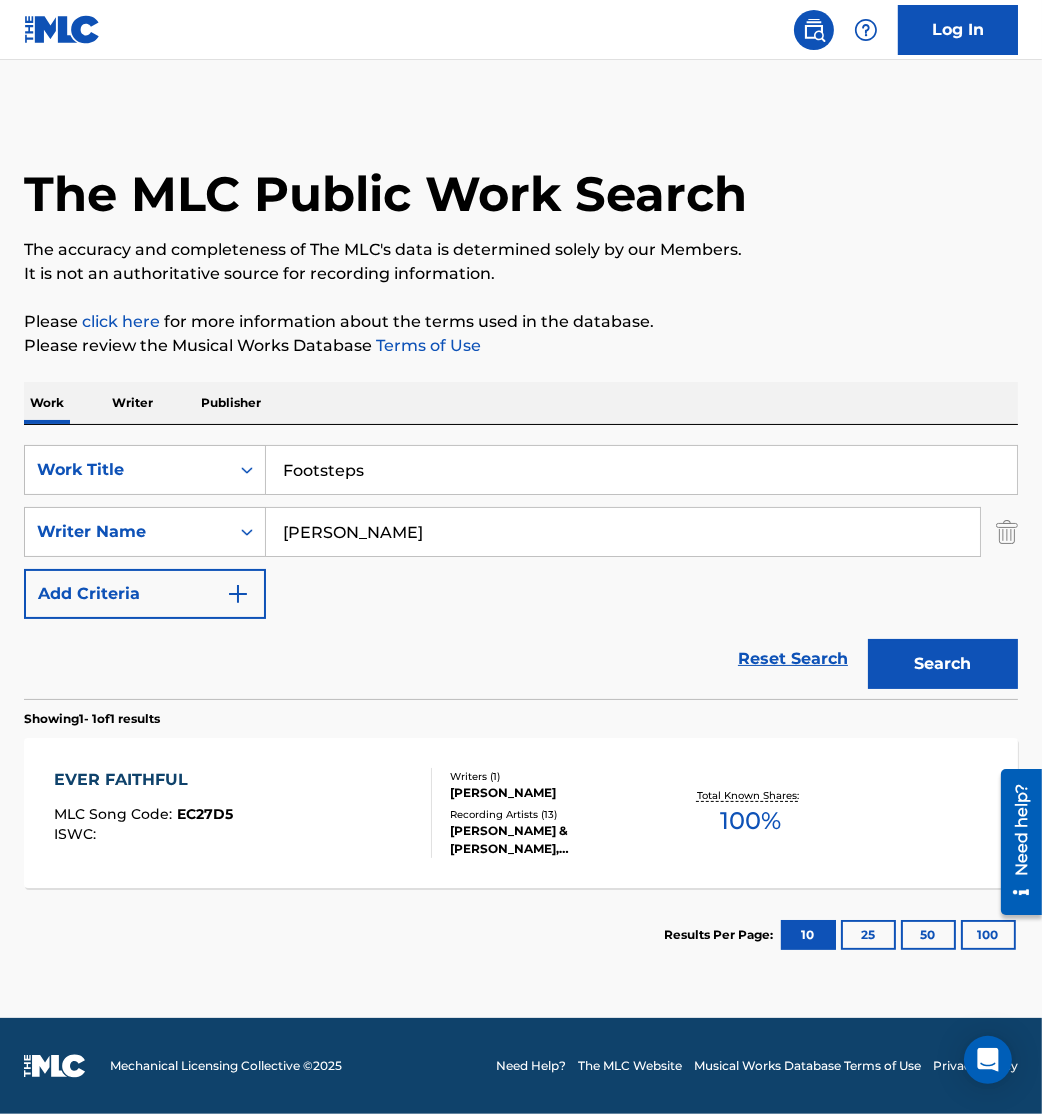 click on "Search" at bounding box center [943, 664] 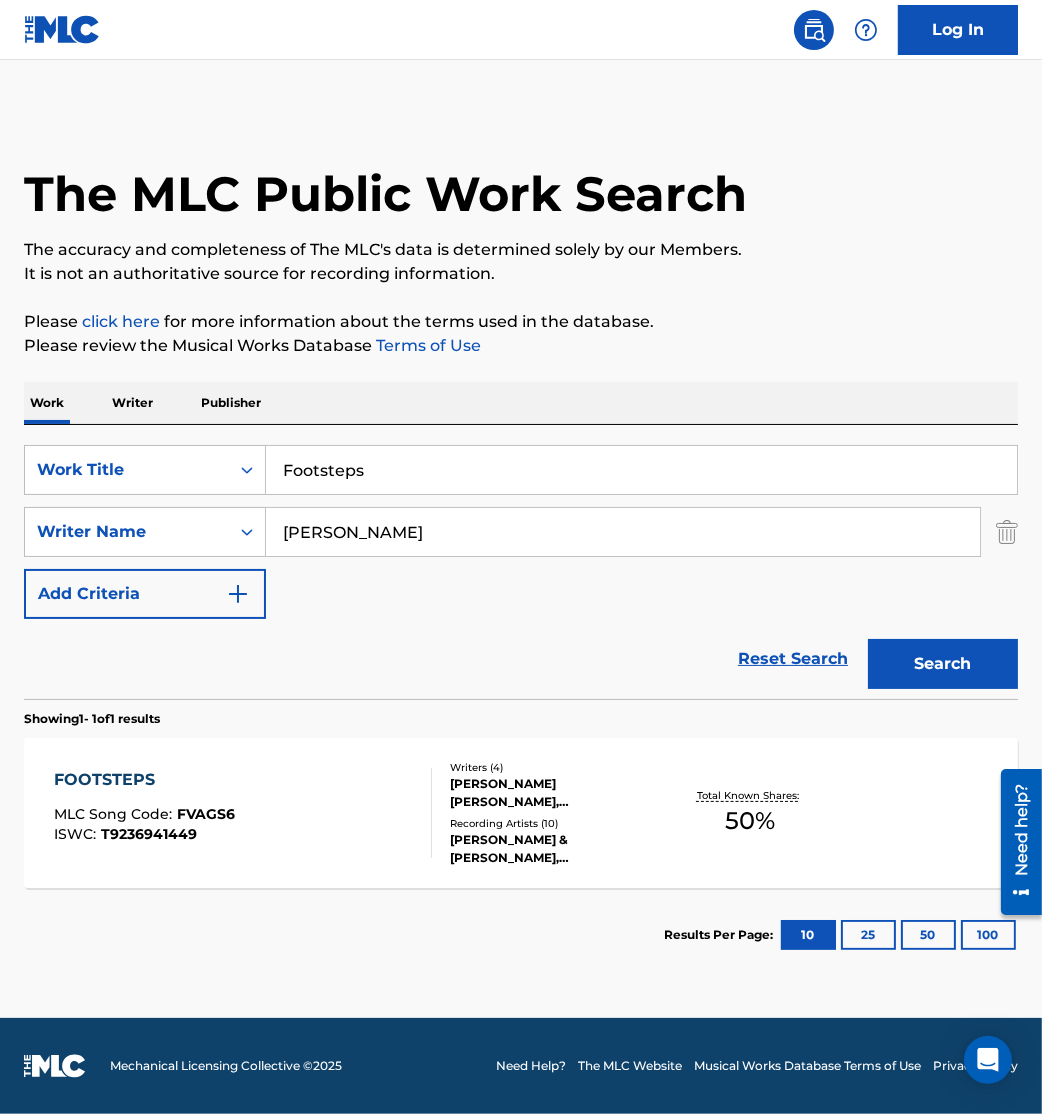 click on "FOOTSTEPS MLC Song Code : FVAGS6 ISWC : T9236941449" at bounding box center (243, 813) 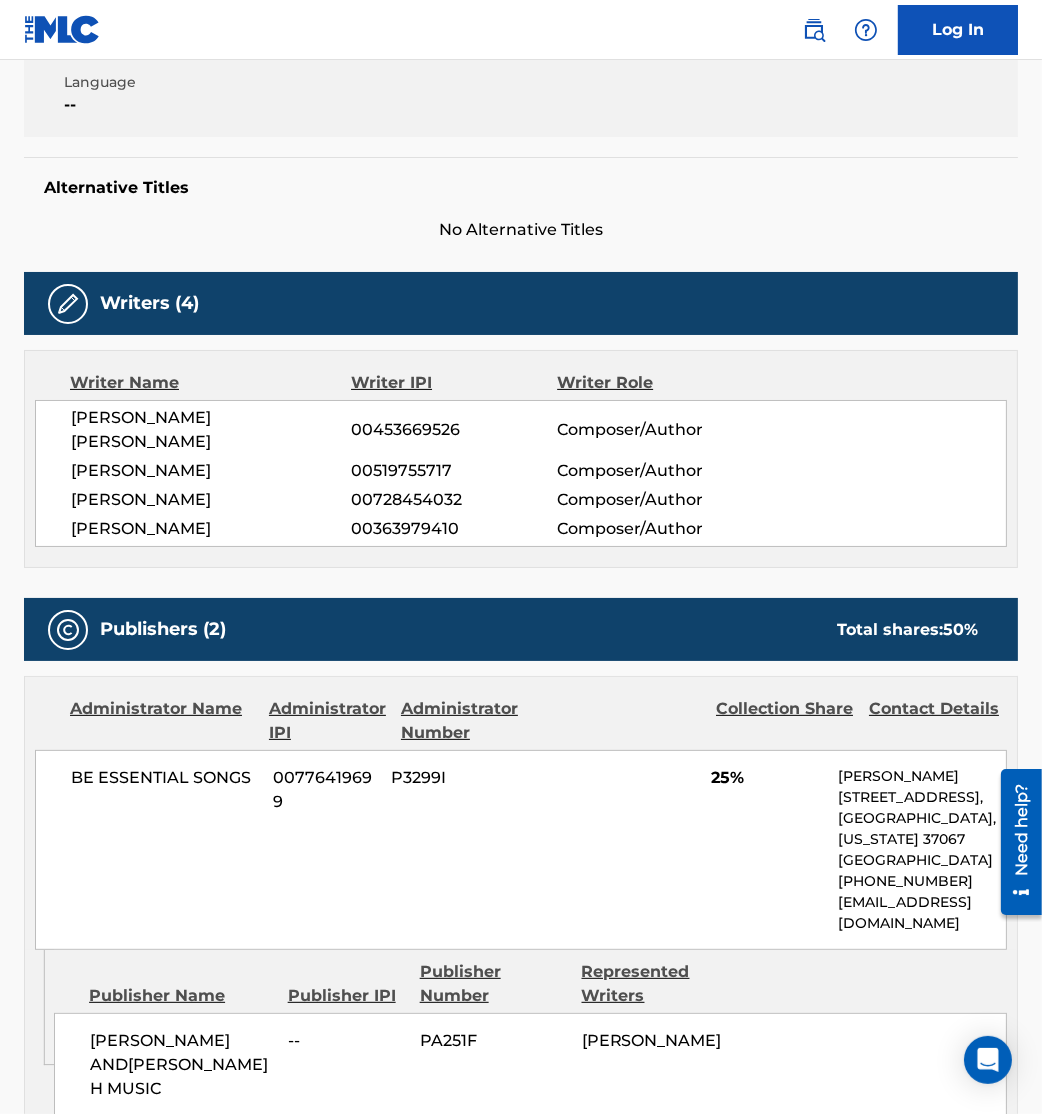 scroll, scrollTop: 170, scrollLeft: 0, axis: vertical 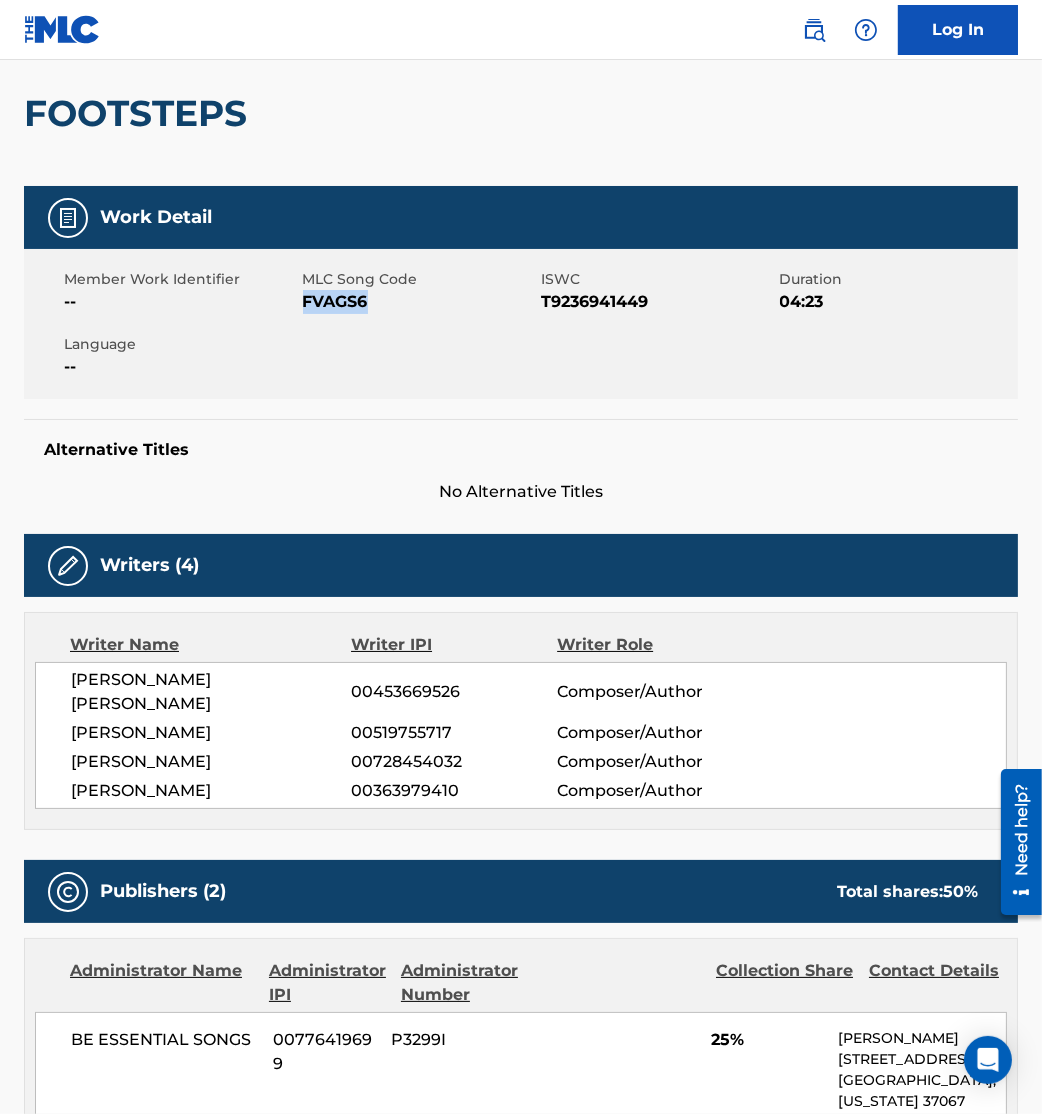 drag, startPoint x: 306, startPoint y: 306, endPoint x: 428, endPoint y: 308, distance: 122.016396 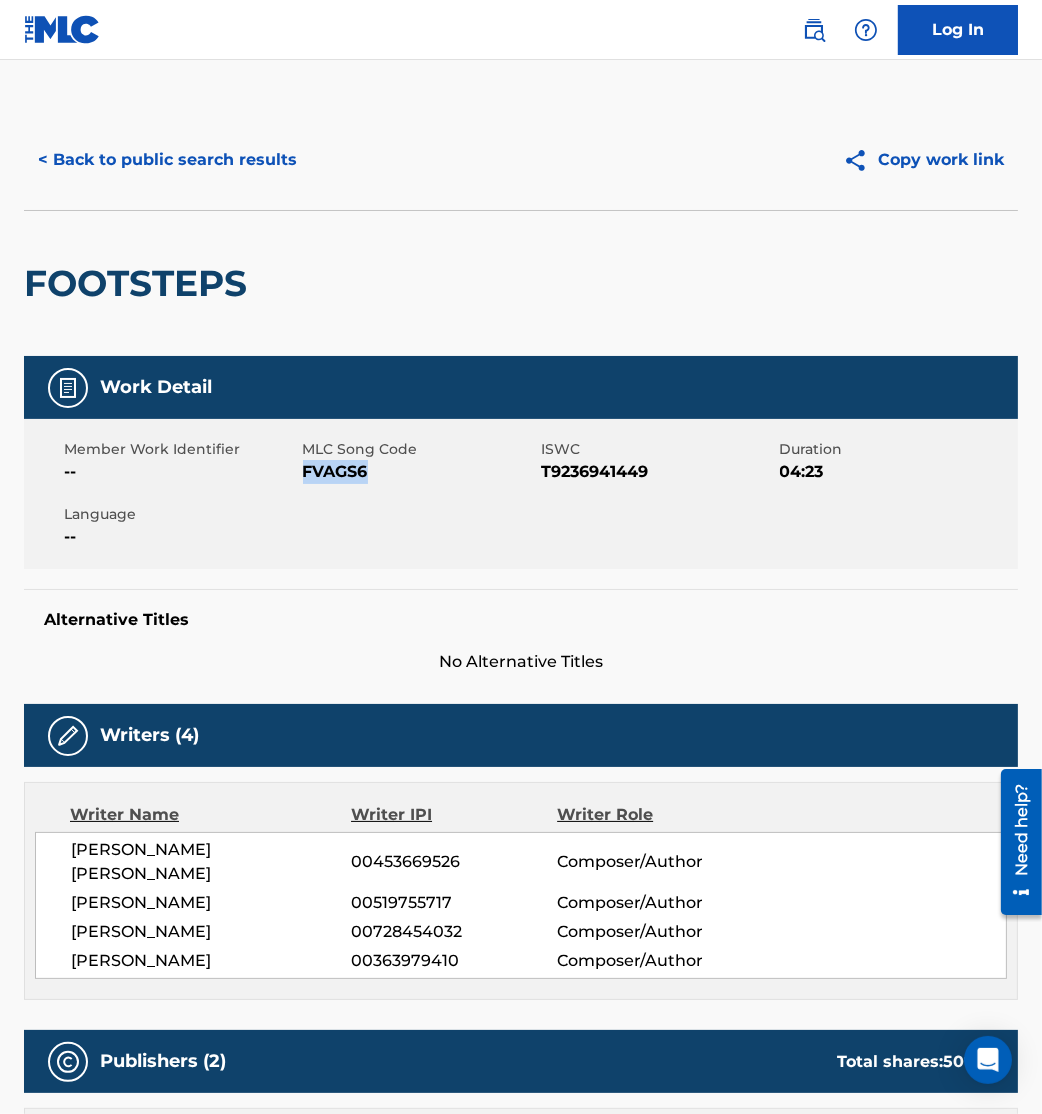 click on "< Back to public search results" at bounding box center [167, 160] 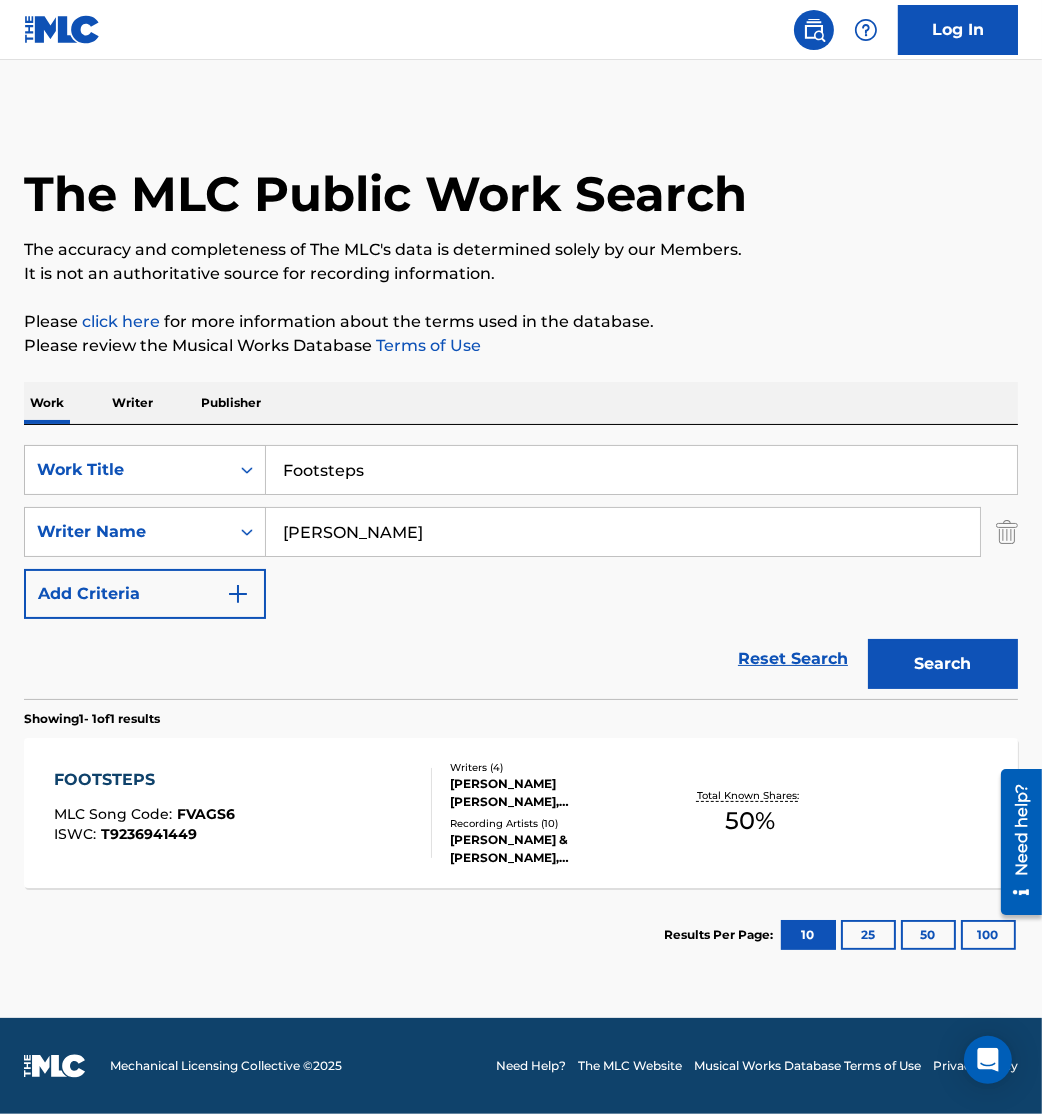 drag, startPoint x: 384, startPoint y: 464, endPoint x: 0, endPoint y: 457, distance: 384.06378 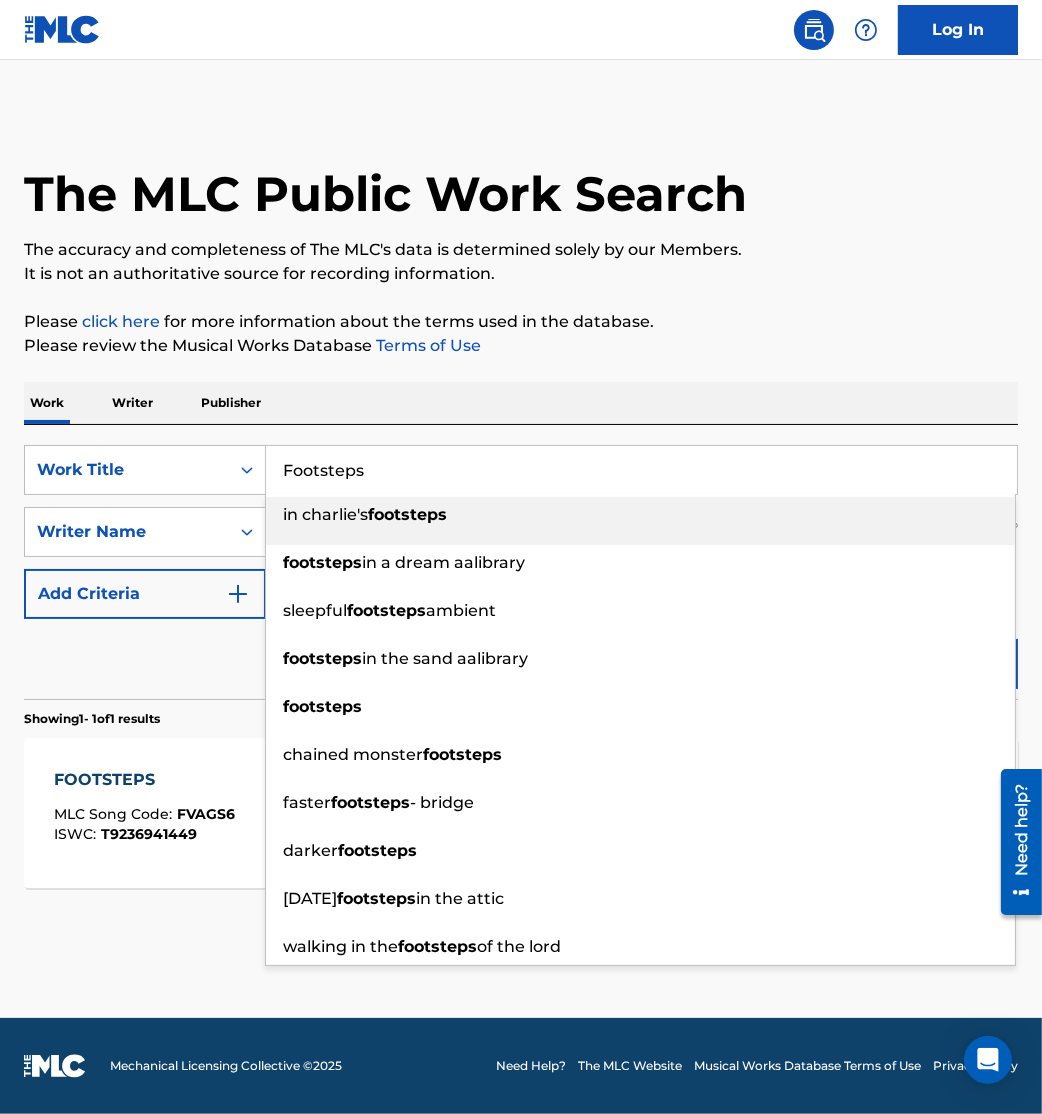 paste on "r God So Loved" 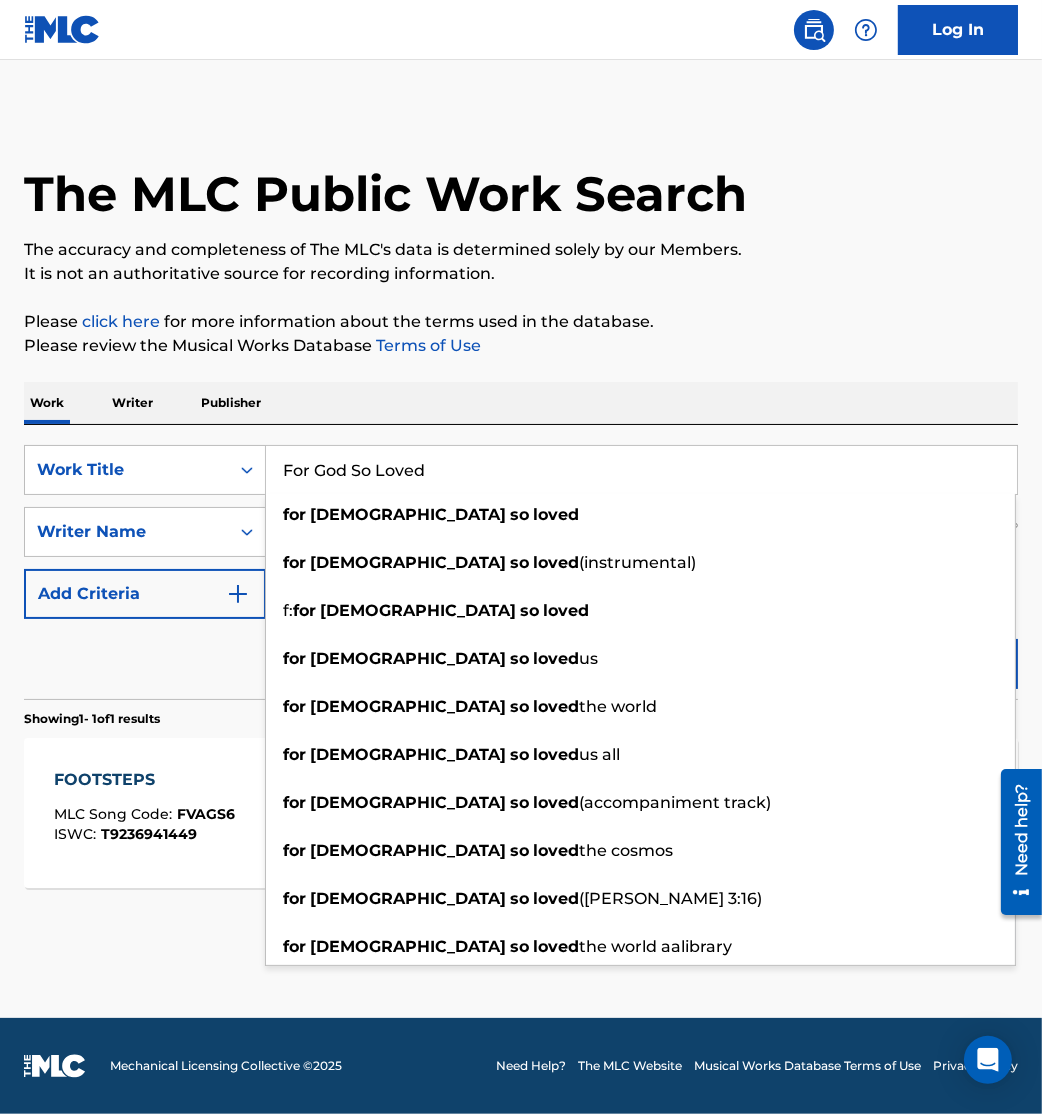 type on "For God So Loved" 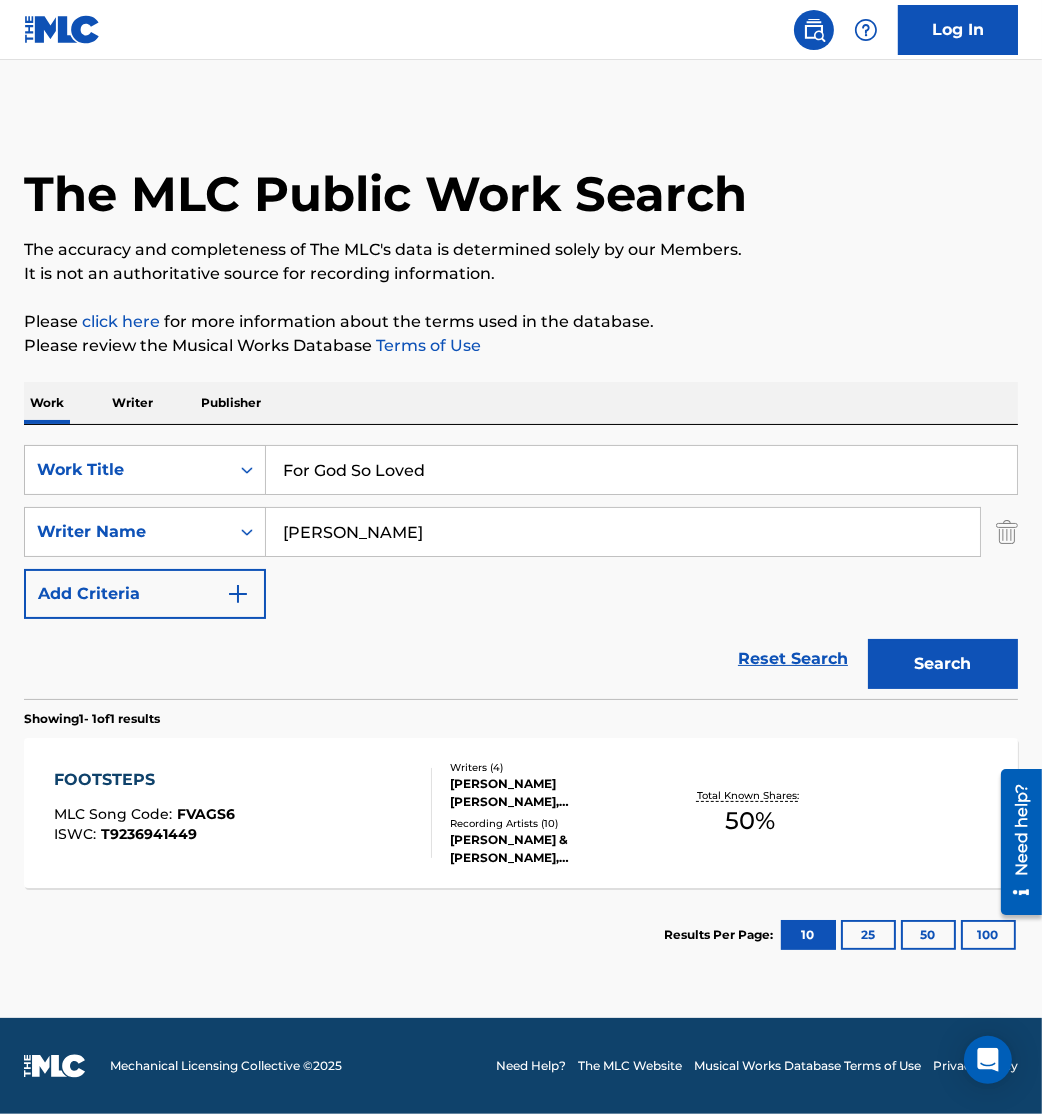 click on "Search" at bounding box center [938, 659] 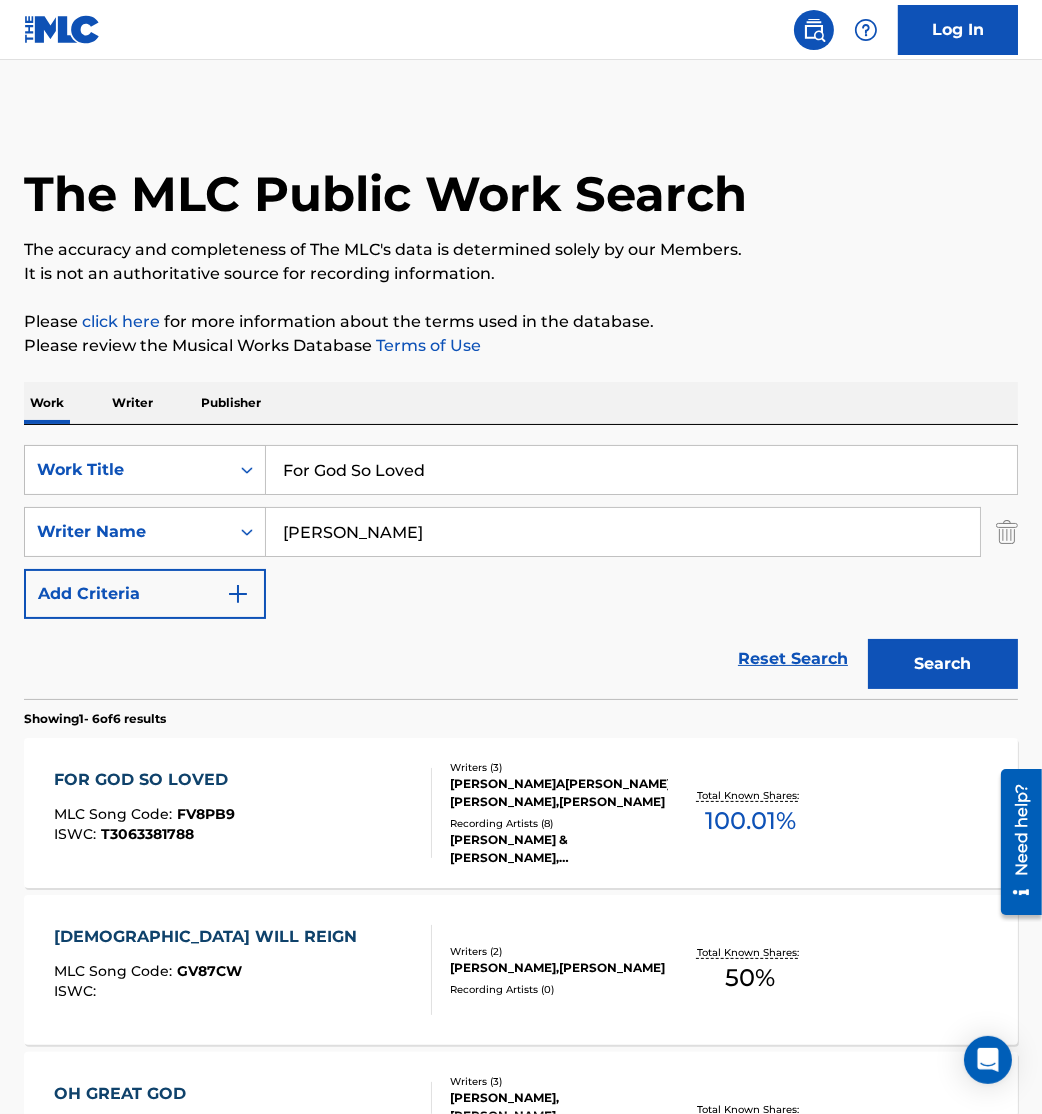 click on "FOR GOD SO LOVED MLC Song Code : FV8PB9 ISWC : T3063381788" at bounding box center (243, 813) 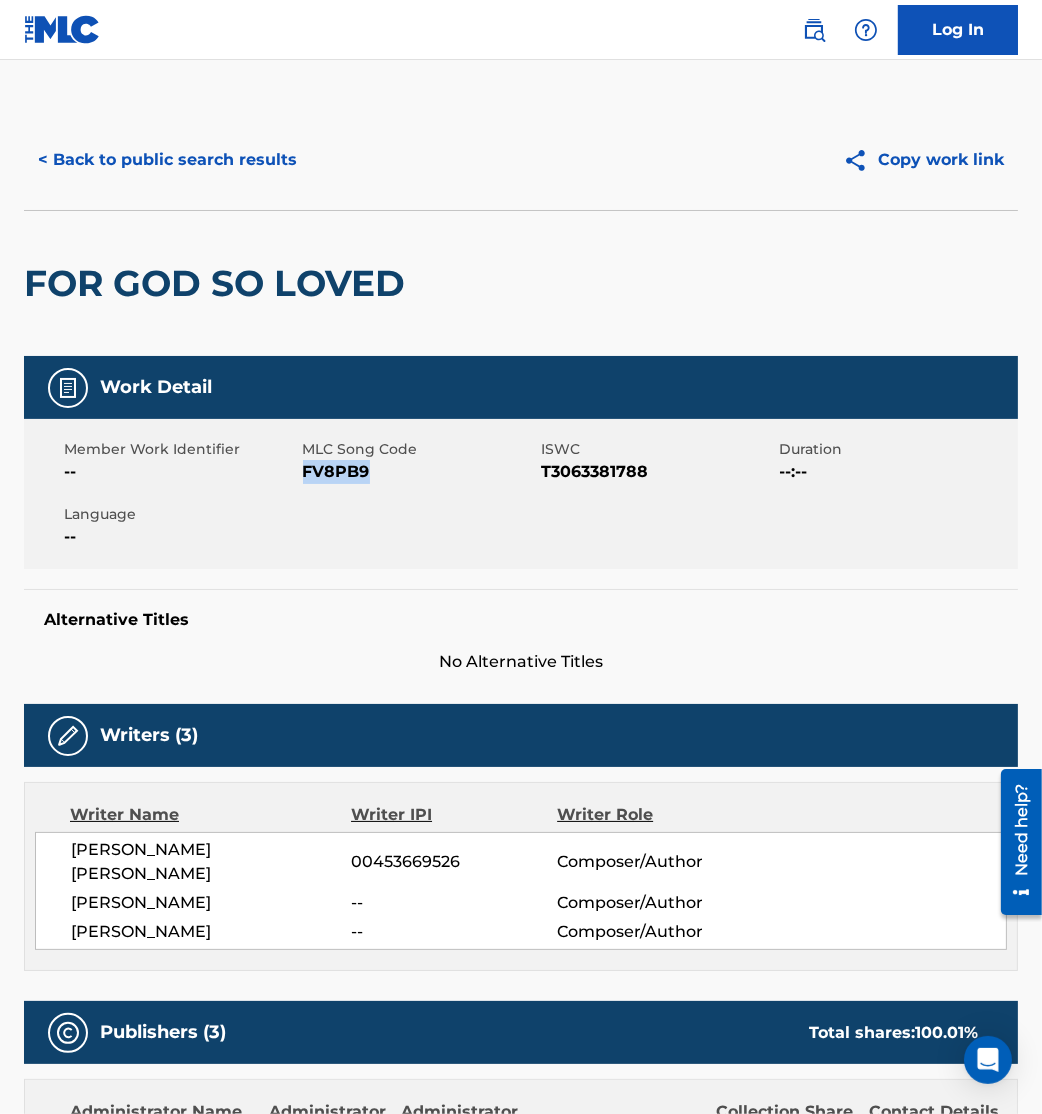 drag, startPoint x: 302, startPoint y: 472, endPoint x: 436, endPoint y: 472, distance: 134 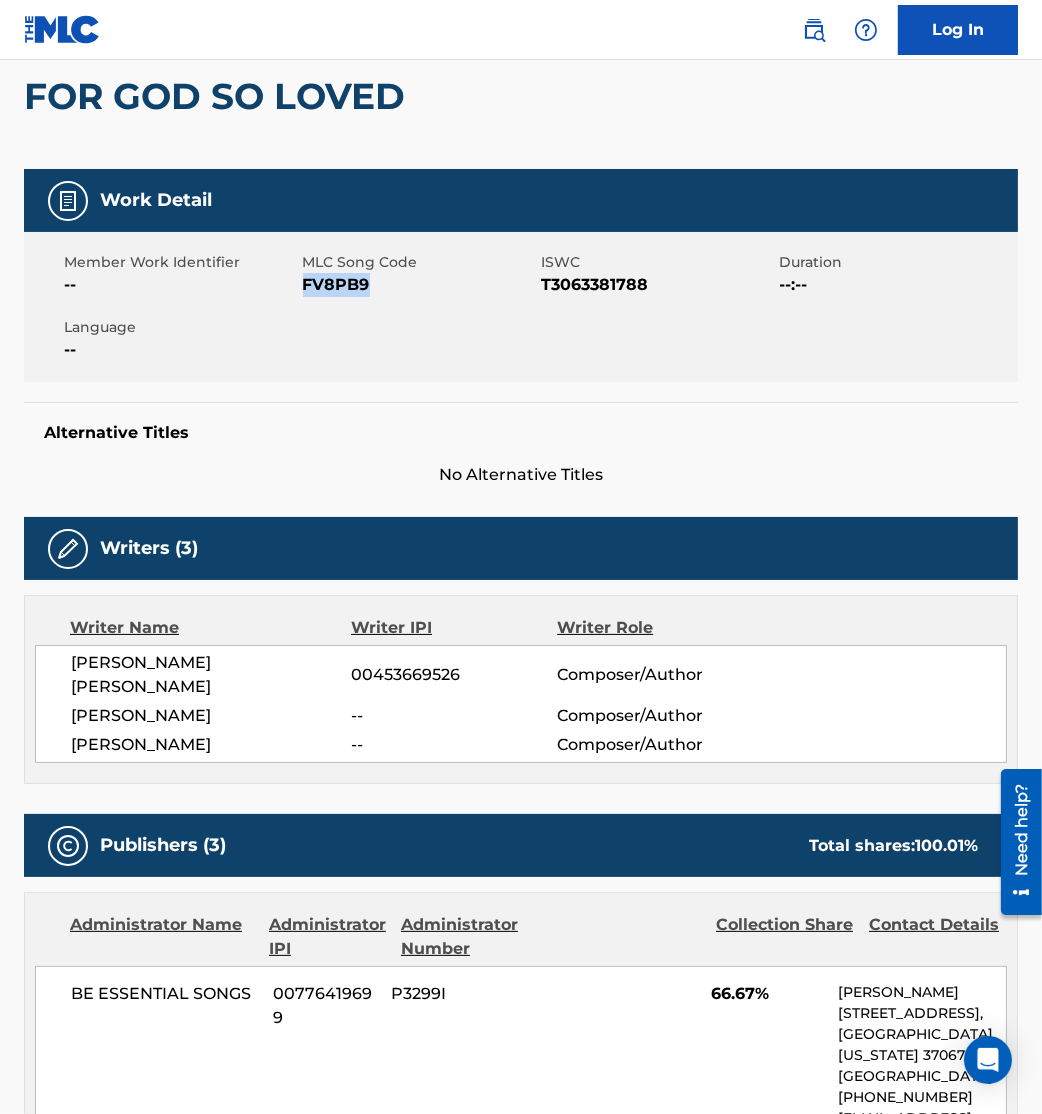 scroll, scrollTop: 0, scrollLeft: 0, axis: both 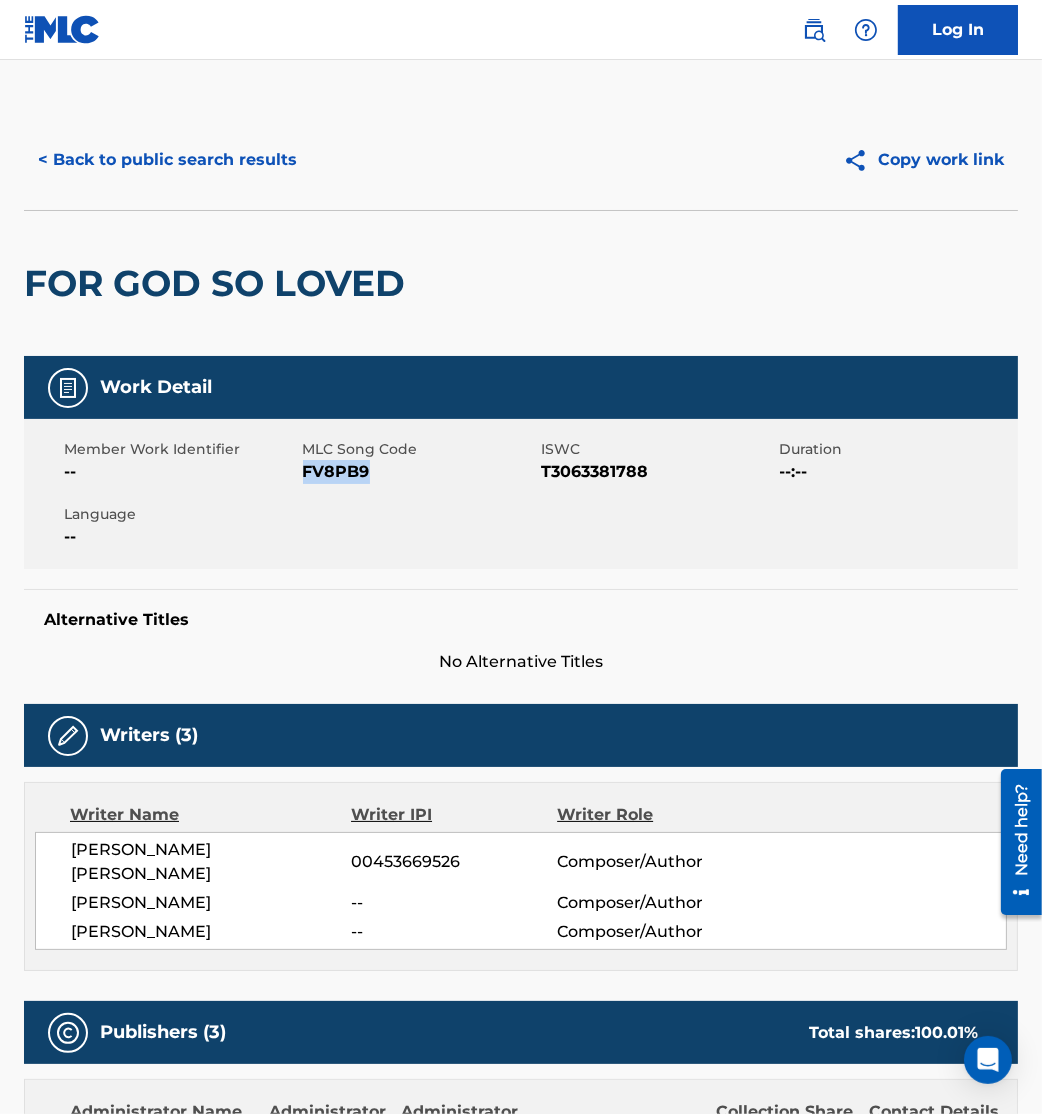 click on "< Back to public search results" at bounding box center (167, 160) 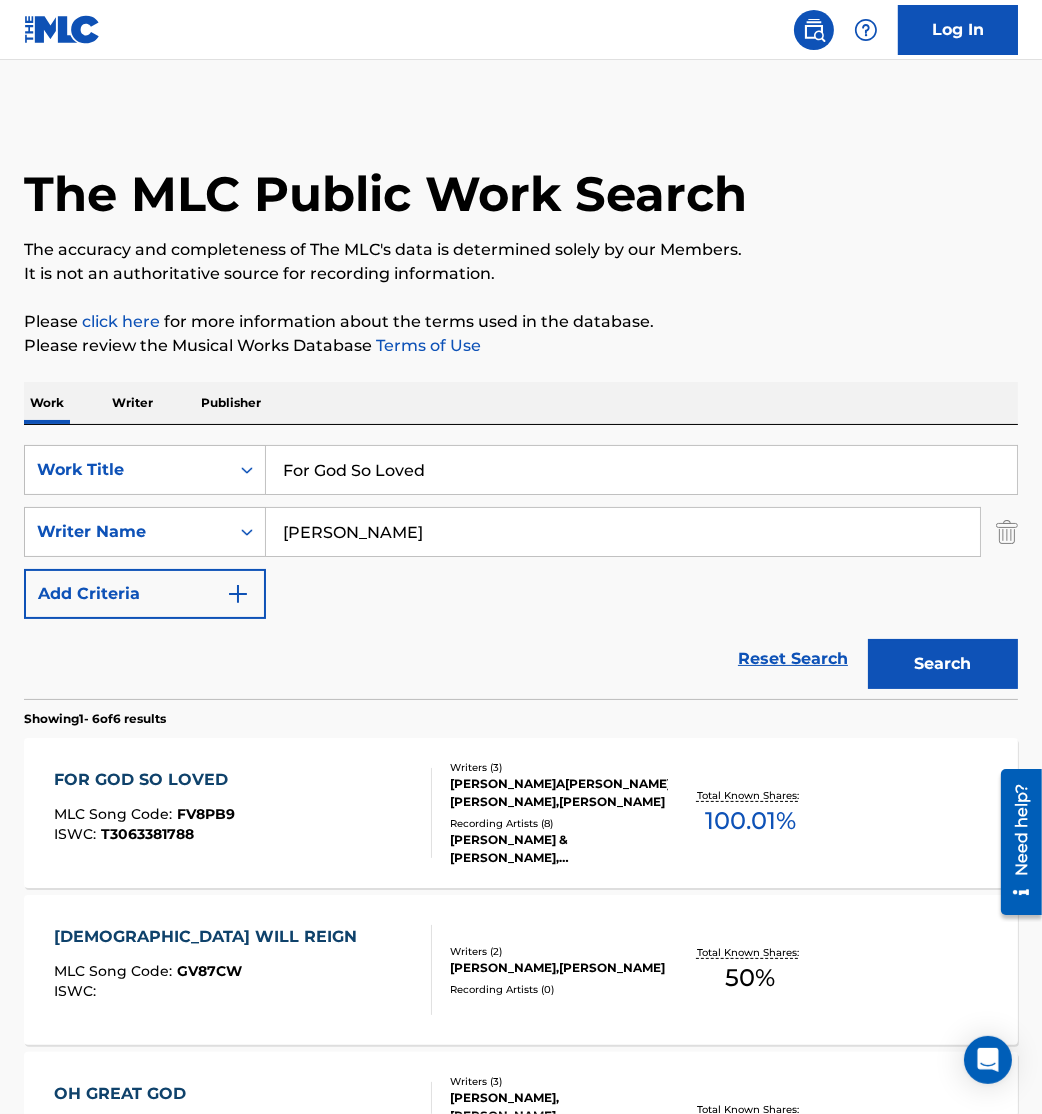 drag, startPoint x: 456, startPoint y: 468, endPoint x: 0, endPoint y: 409, distance: 459.80106 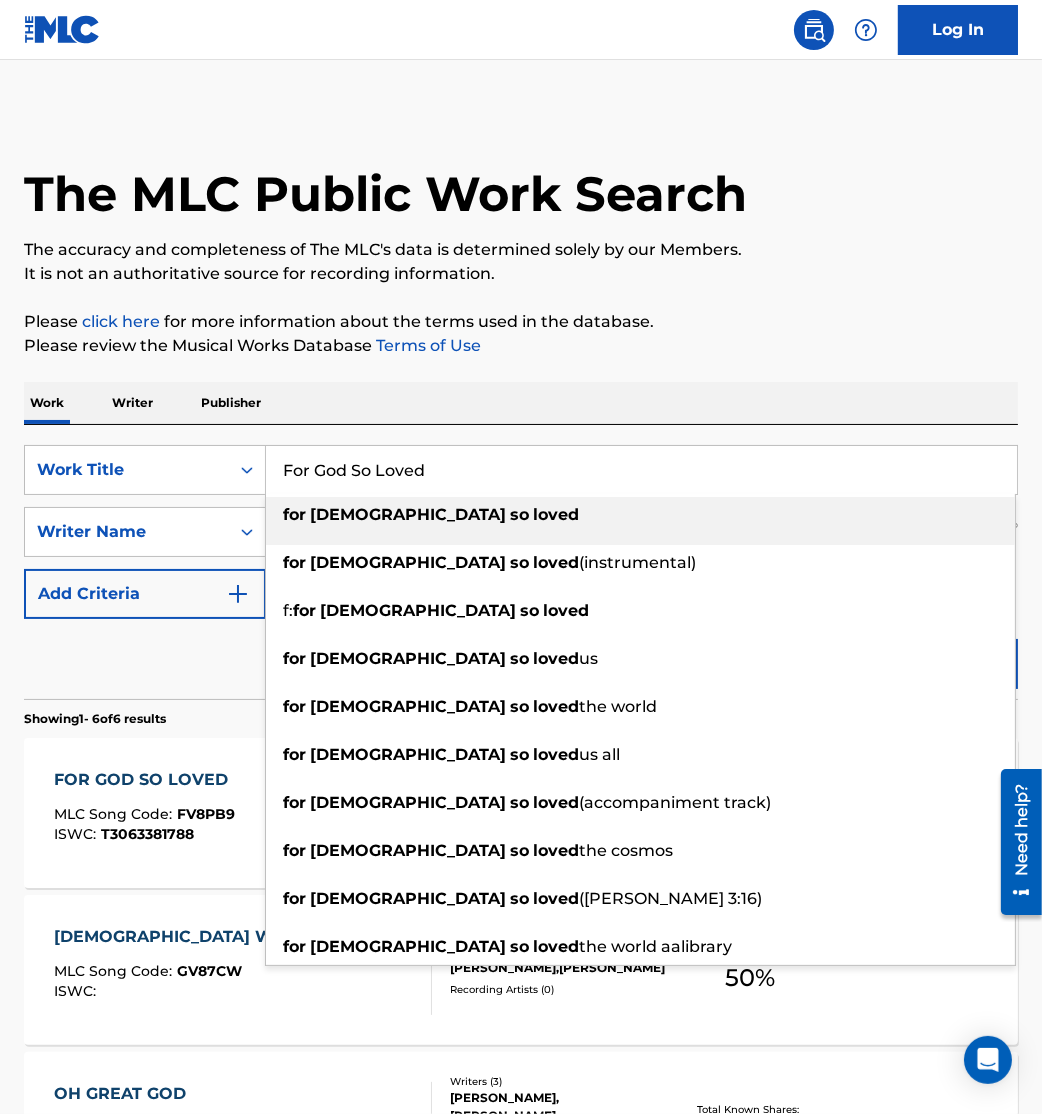 paste on "evermore" 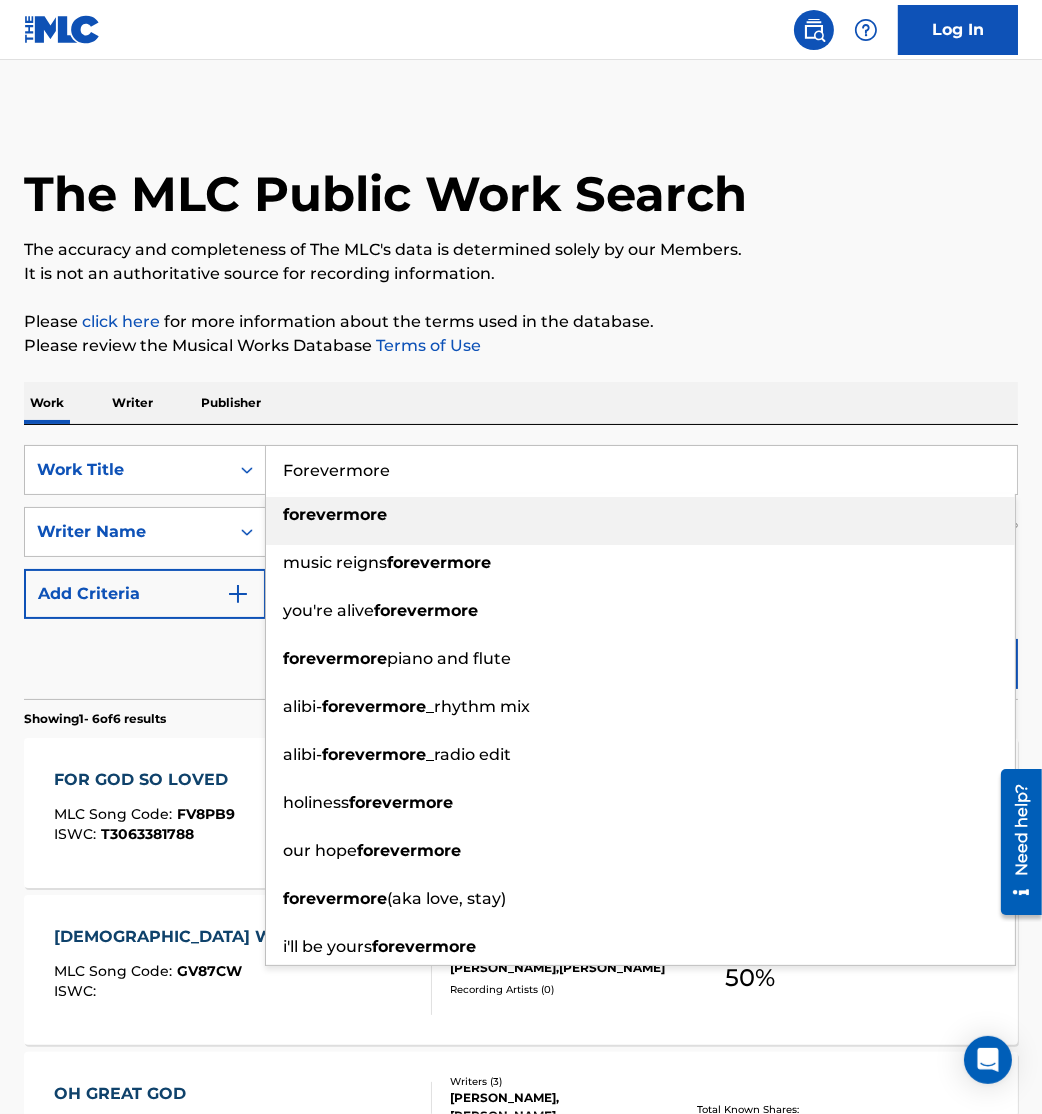 type on "Forevermore" 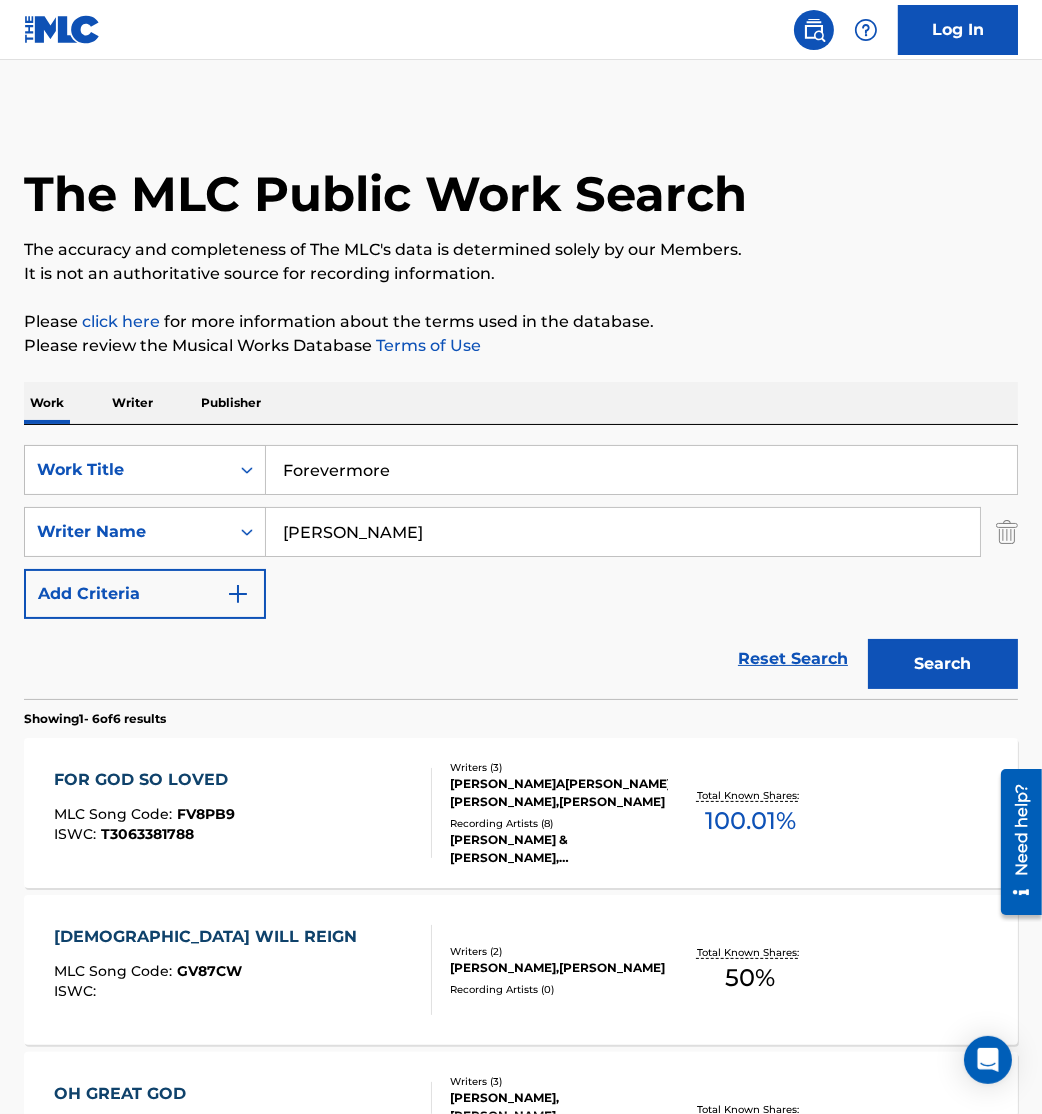 click on "Search" at bounding box center (943, 664) 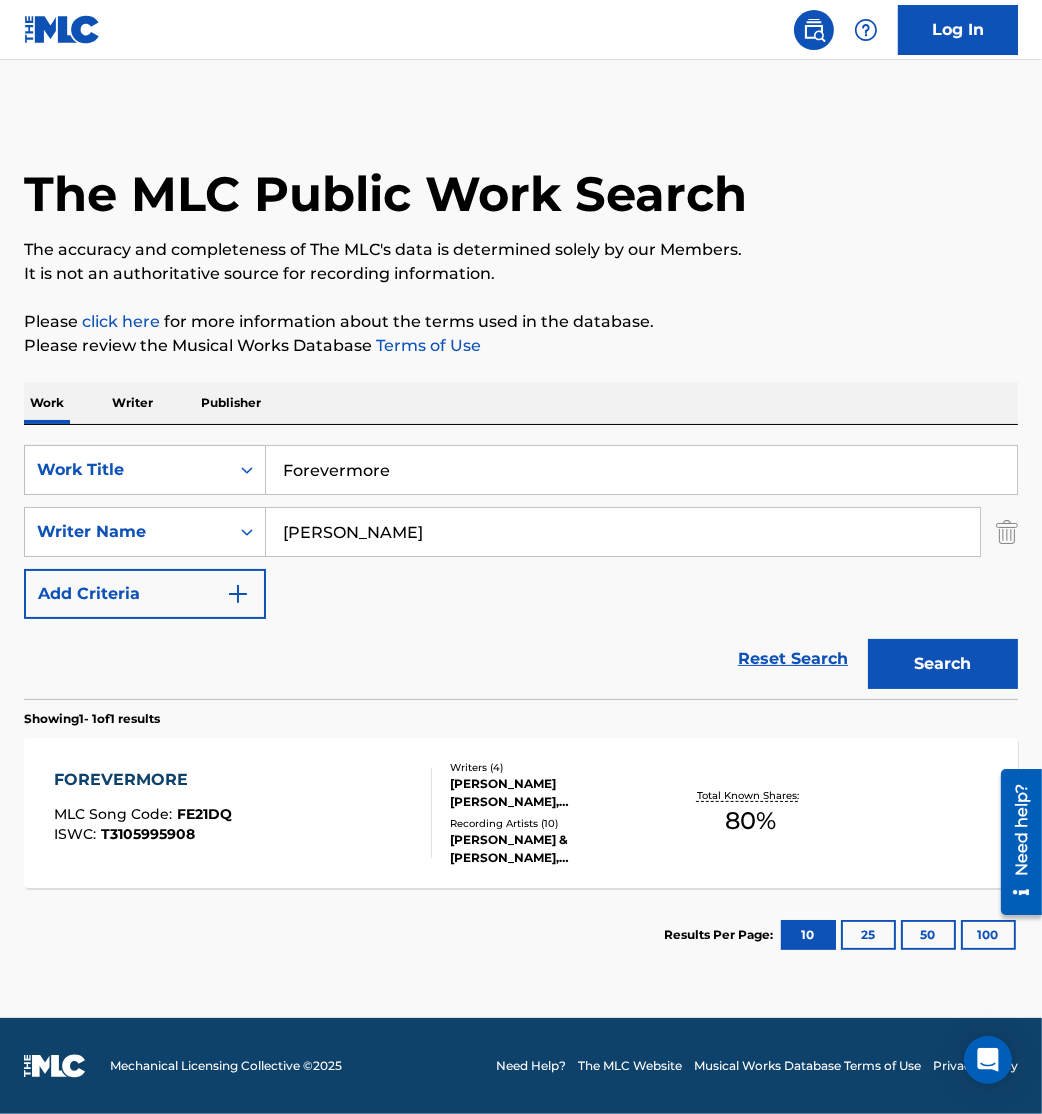 click on "FOREVERMORE MLC Song Code : FE21DQ ISWC : T3105995908 Writers ( 4 ) [PERSON_NAME] [PERSON_NAME], [PERSON_NAME], [PERSON_NAME], [PERSON_NAME] Recording Artists ( 10 ) [PERSON_NAME] & [PERSON_NAME], [PERSON_NAME] & [PERSON_NAME], [PERSON_NAME] & [PERSON_NAME], [PERSON_NAME] & [PERSON_NAME], [PERSON_NAME] & [PERSON_NAME] Total Known Shares: 80 %" at bounding box center (521, 813) 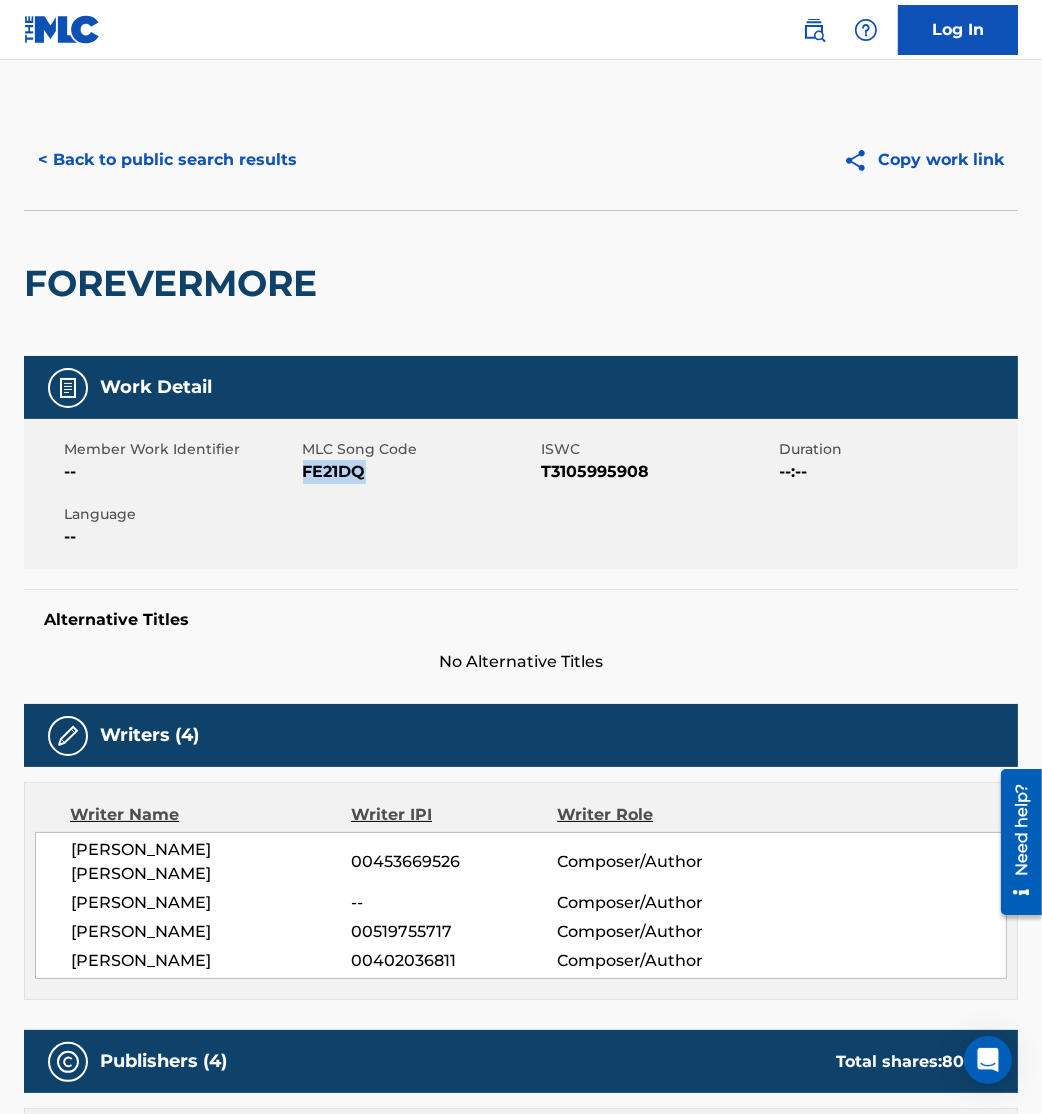 drag, startPoint x: 302, startPoint y: 472, endPoint x: 476, endPoint y: 534, distance: 184.716 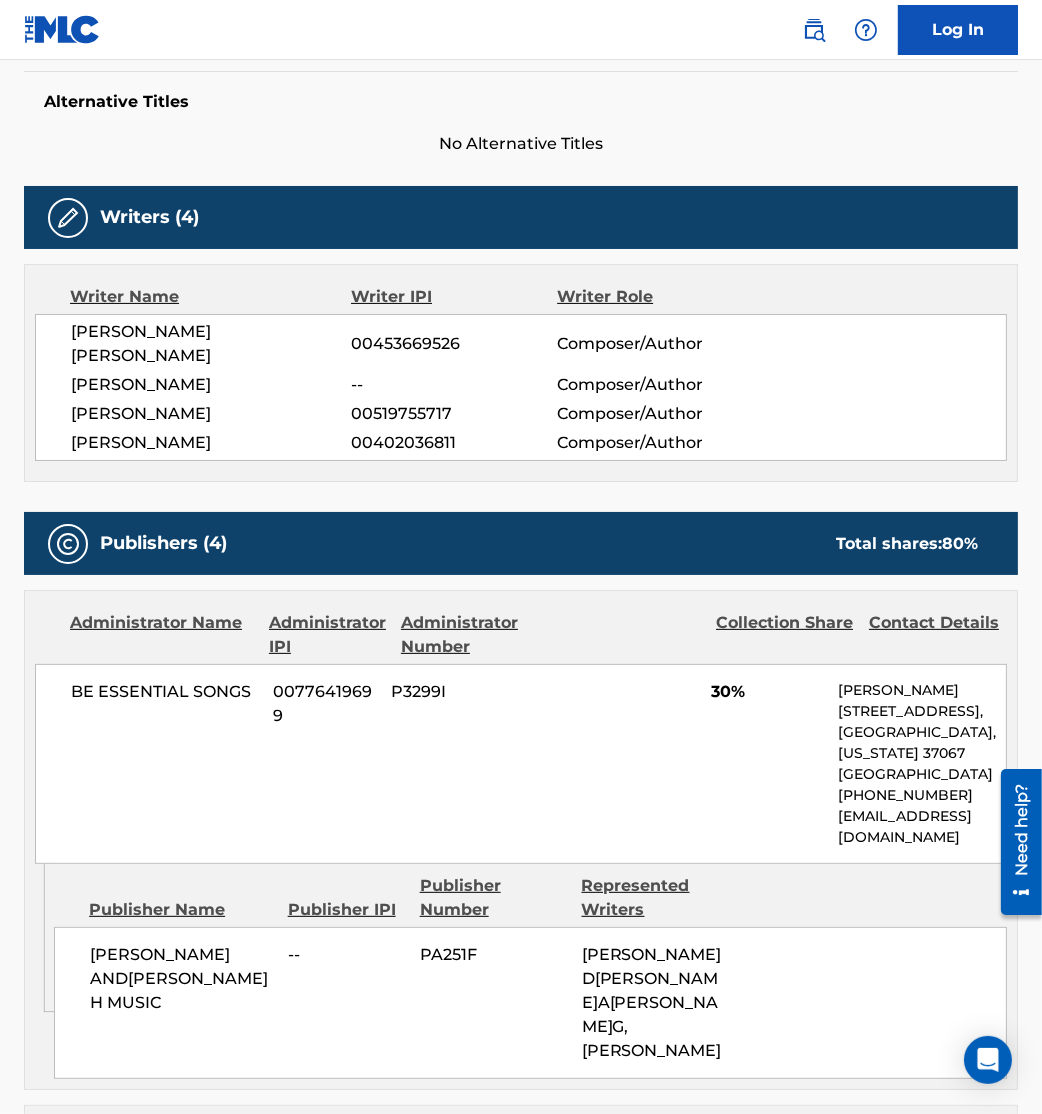 scroll, scrollTop: 0, scrollLeft: 0, axis: both 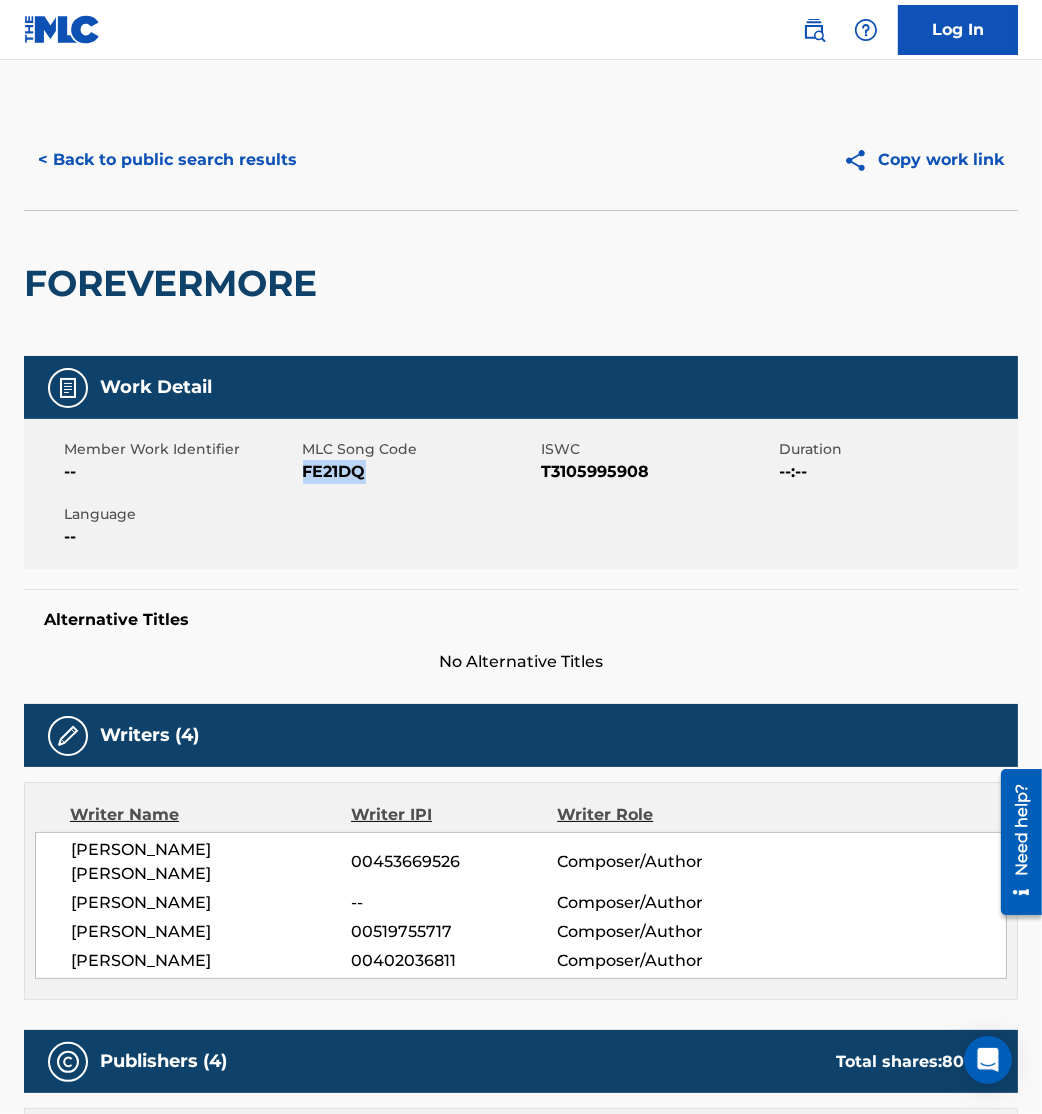 click on "< Back to public search results" at bounding box center [167, 160] 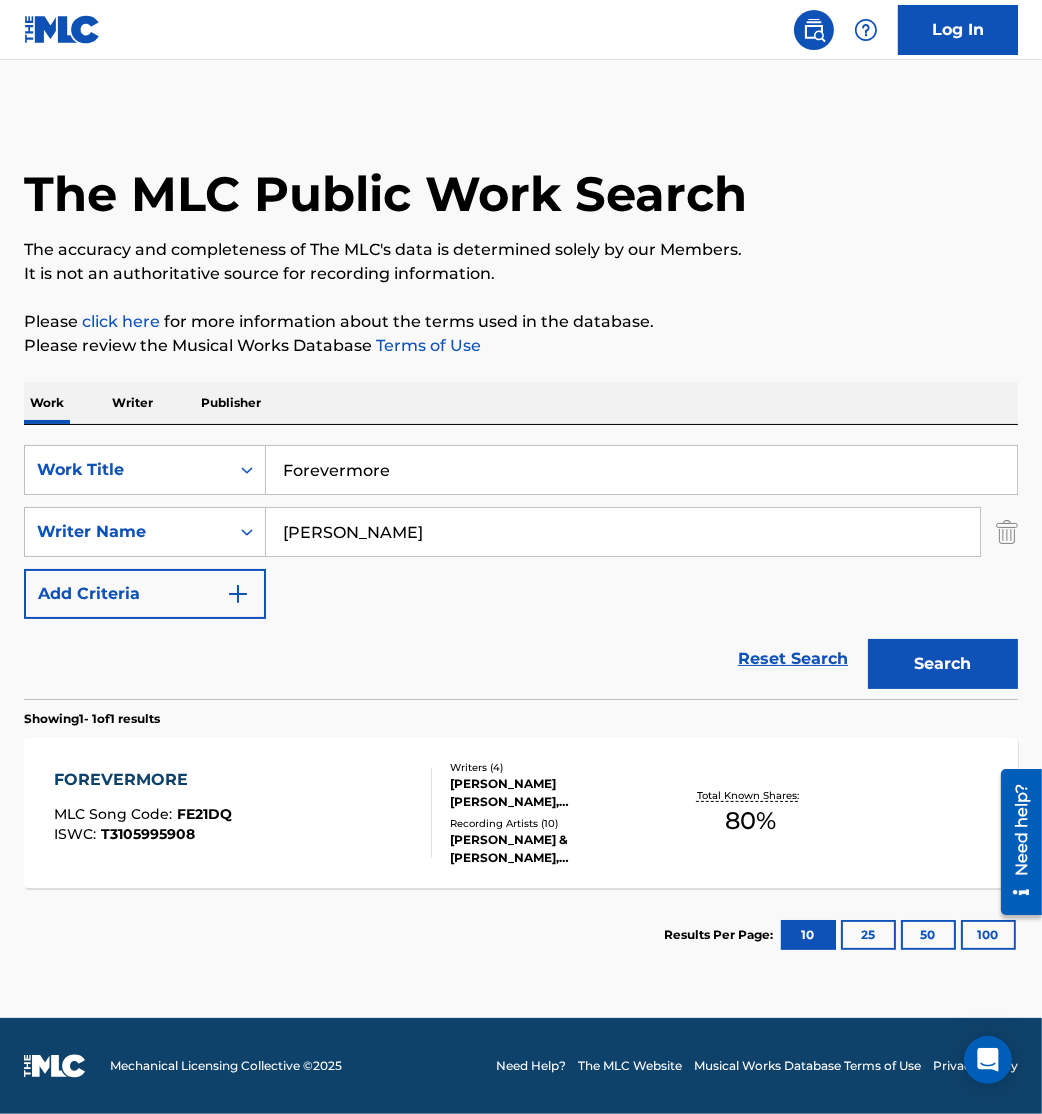 drag, startPoint x: 542, startPoint y: 462, endPoint x: 0, endPoint y: 393, distance: 546.3744 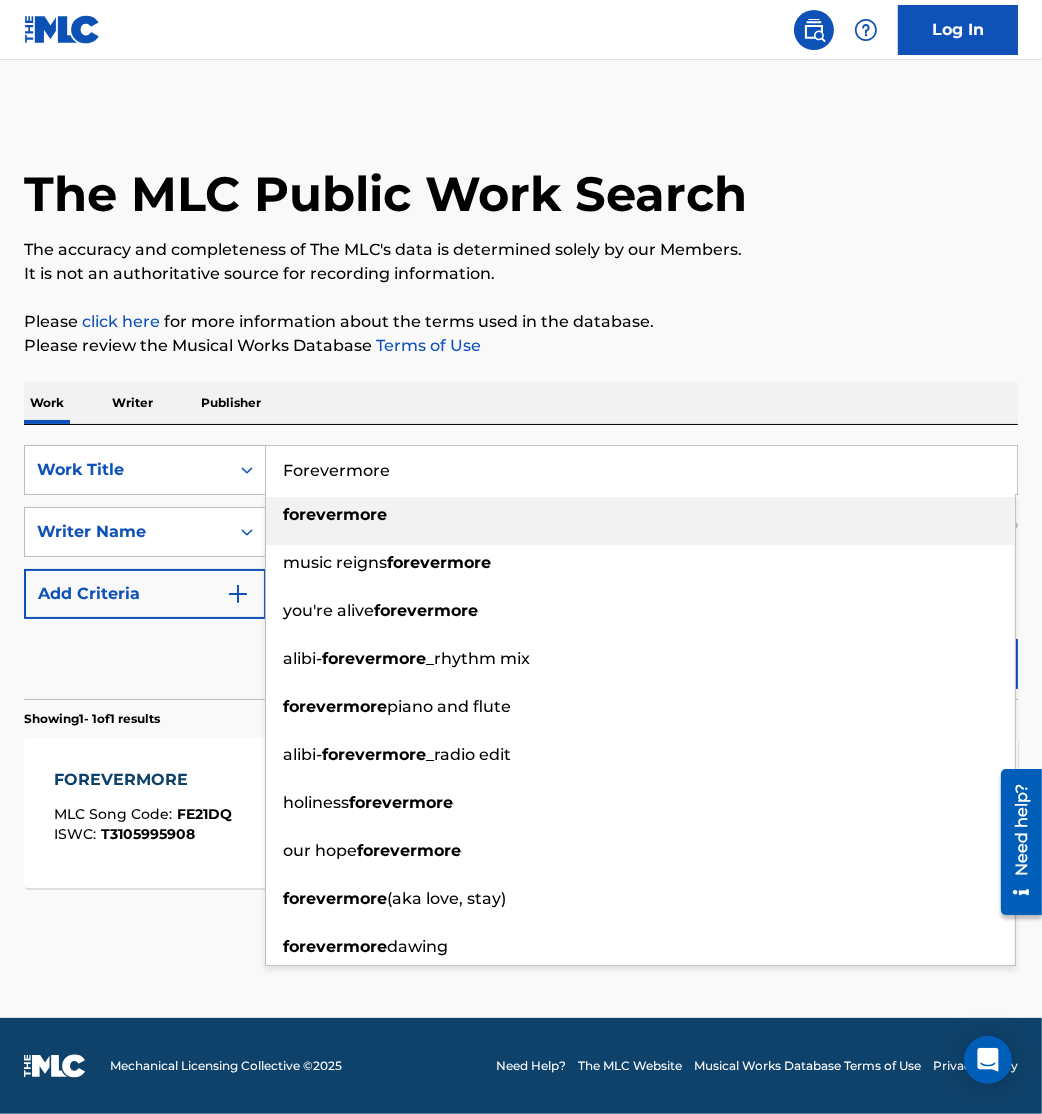 paste on "riend Of The Sinner" 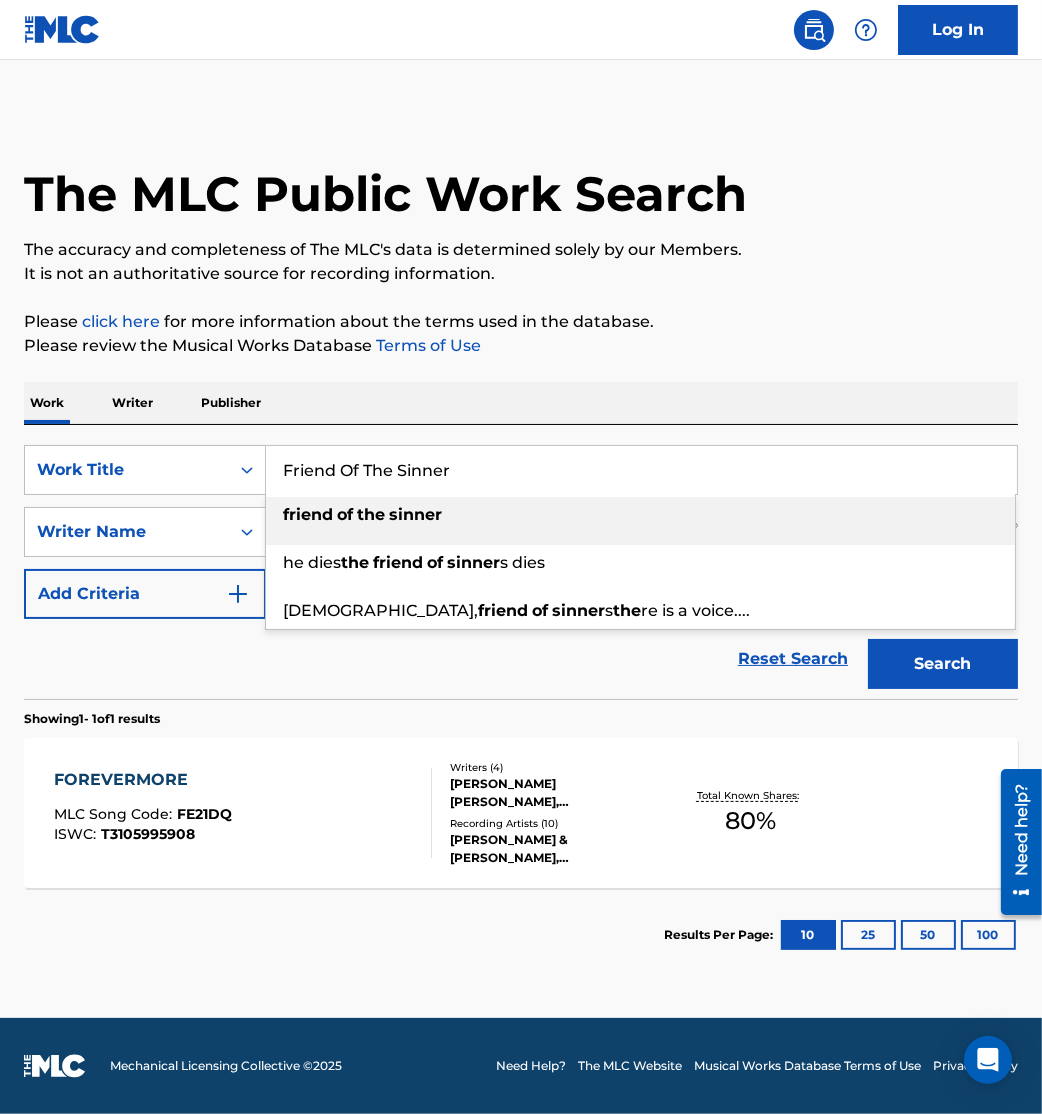 type on "Friend Of The Sinner" 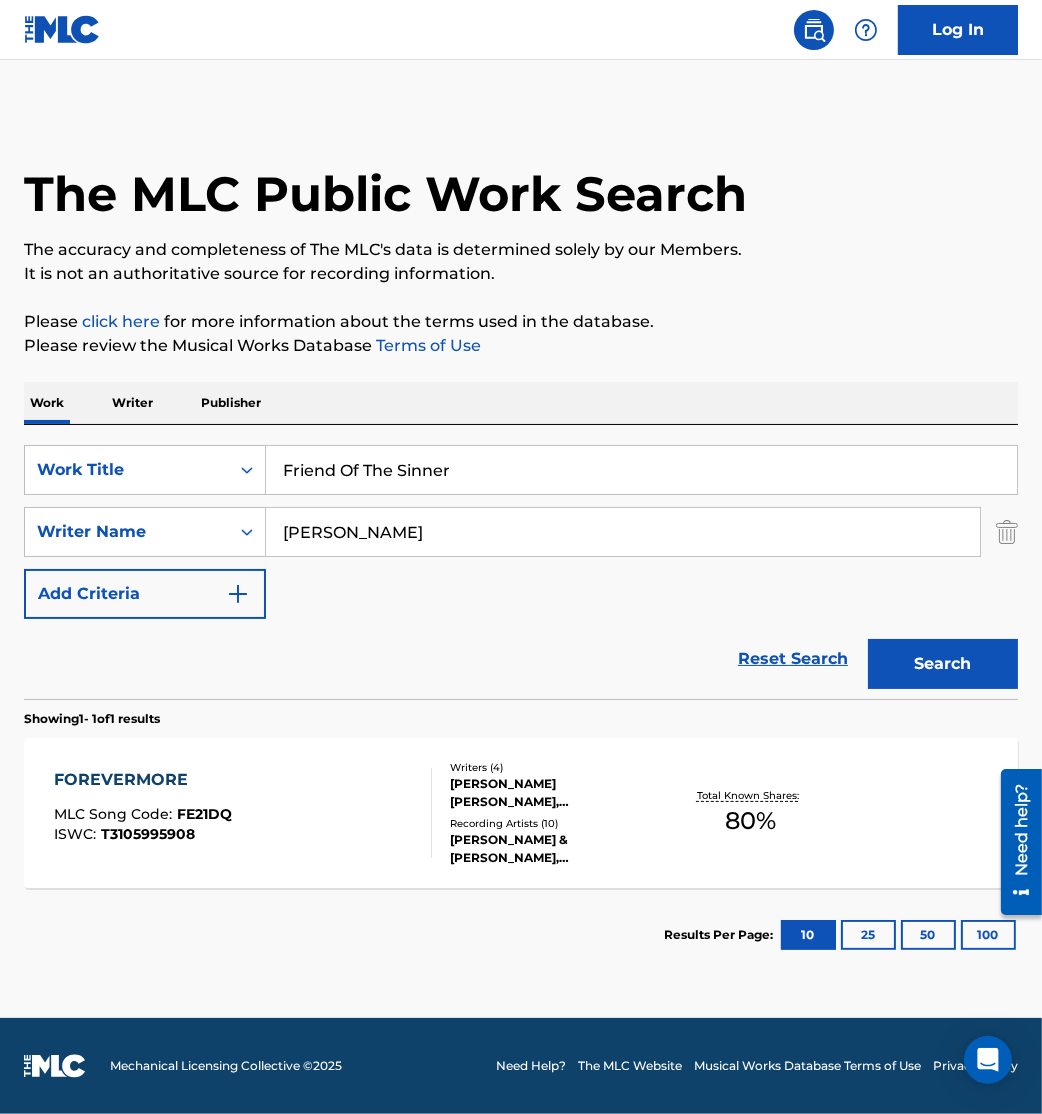 click on "Search" at bounding box center (938, 659) 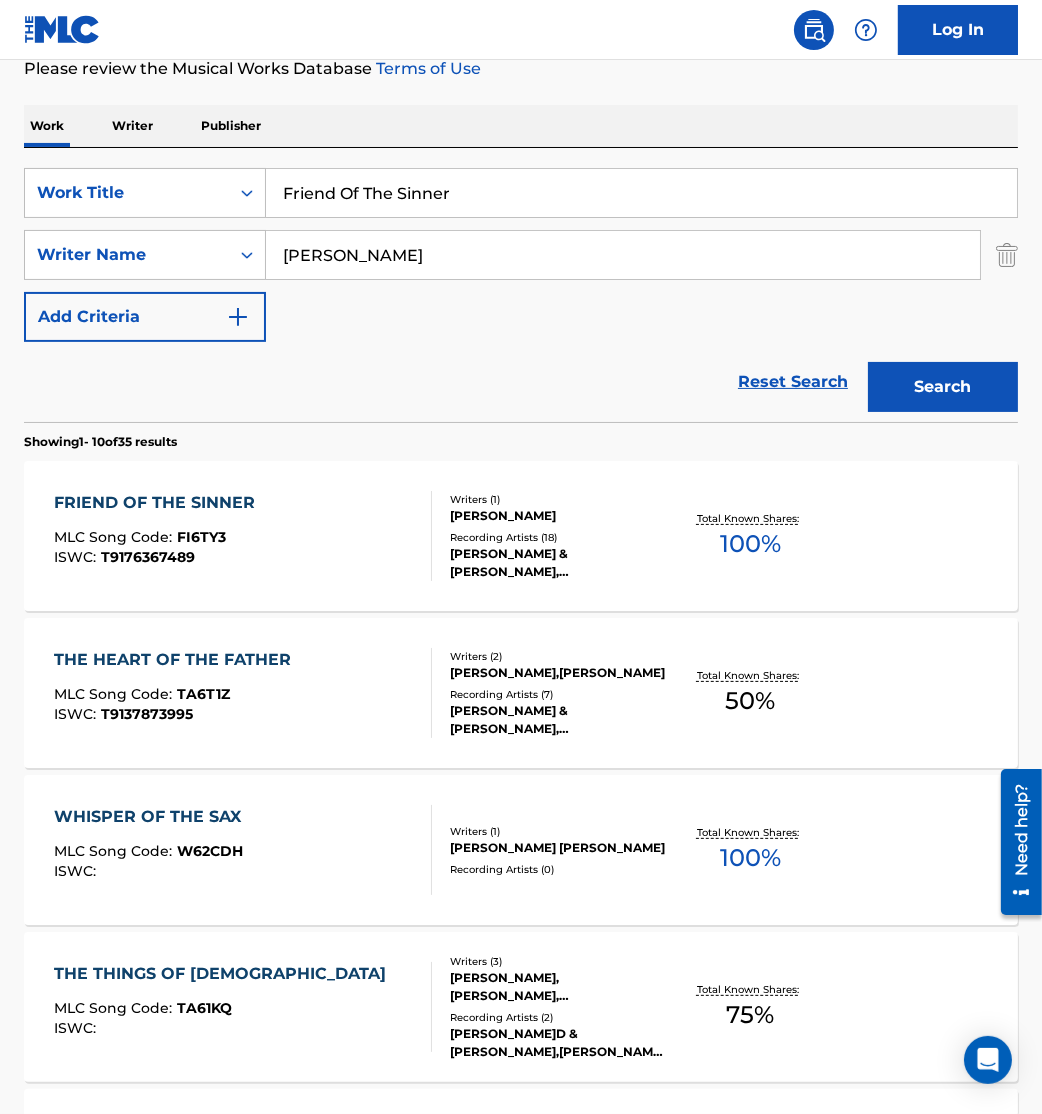 scroll, scrollTop: 281, scrollLeft: 0, axis: vertical 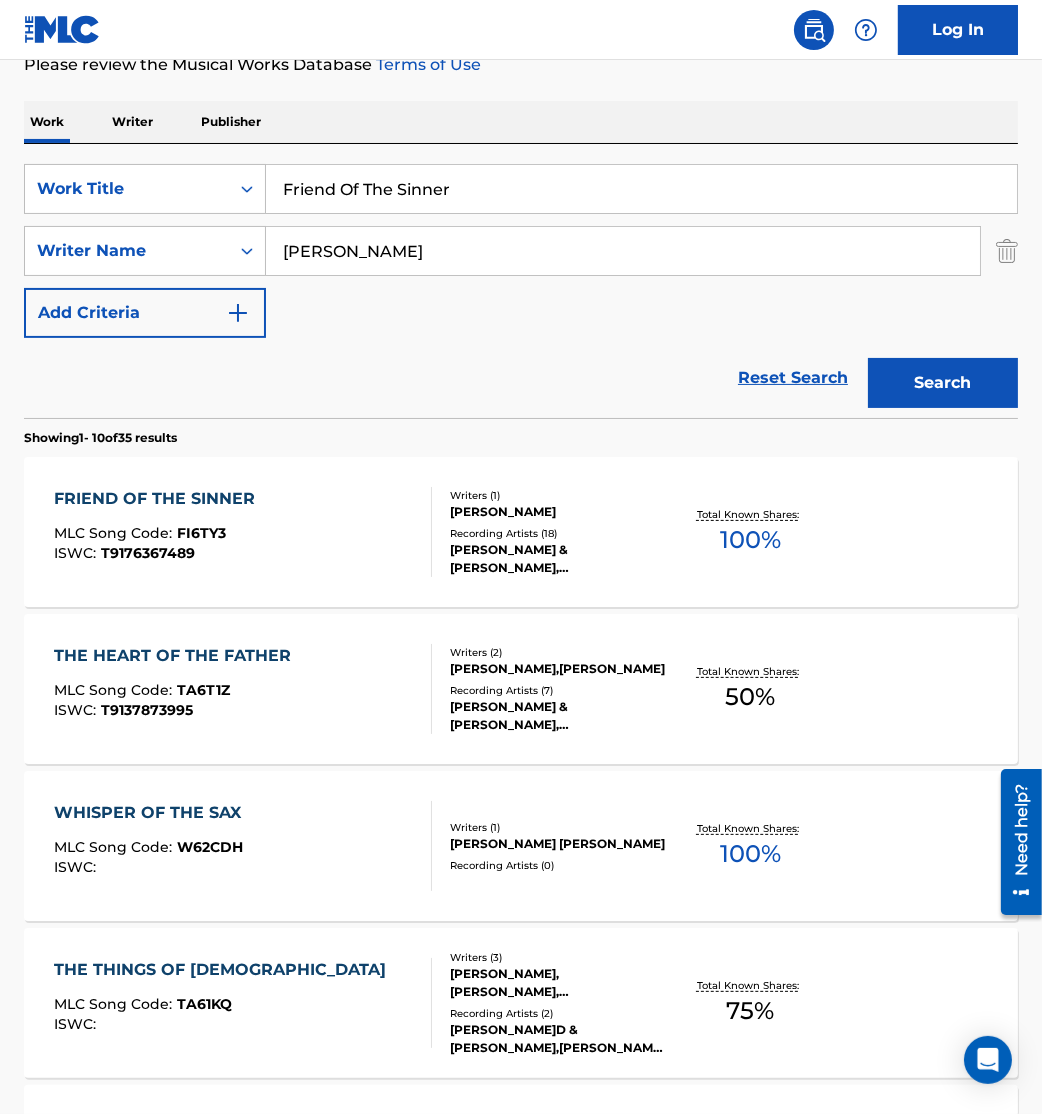 click on "FRIEND OF THE SINNER MLC Song Code : FI6TY3 ISWC : T9176367489" at bounding box center [243, 532] 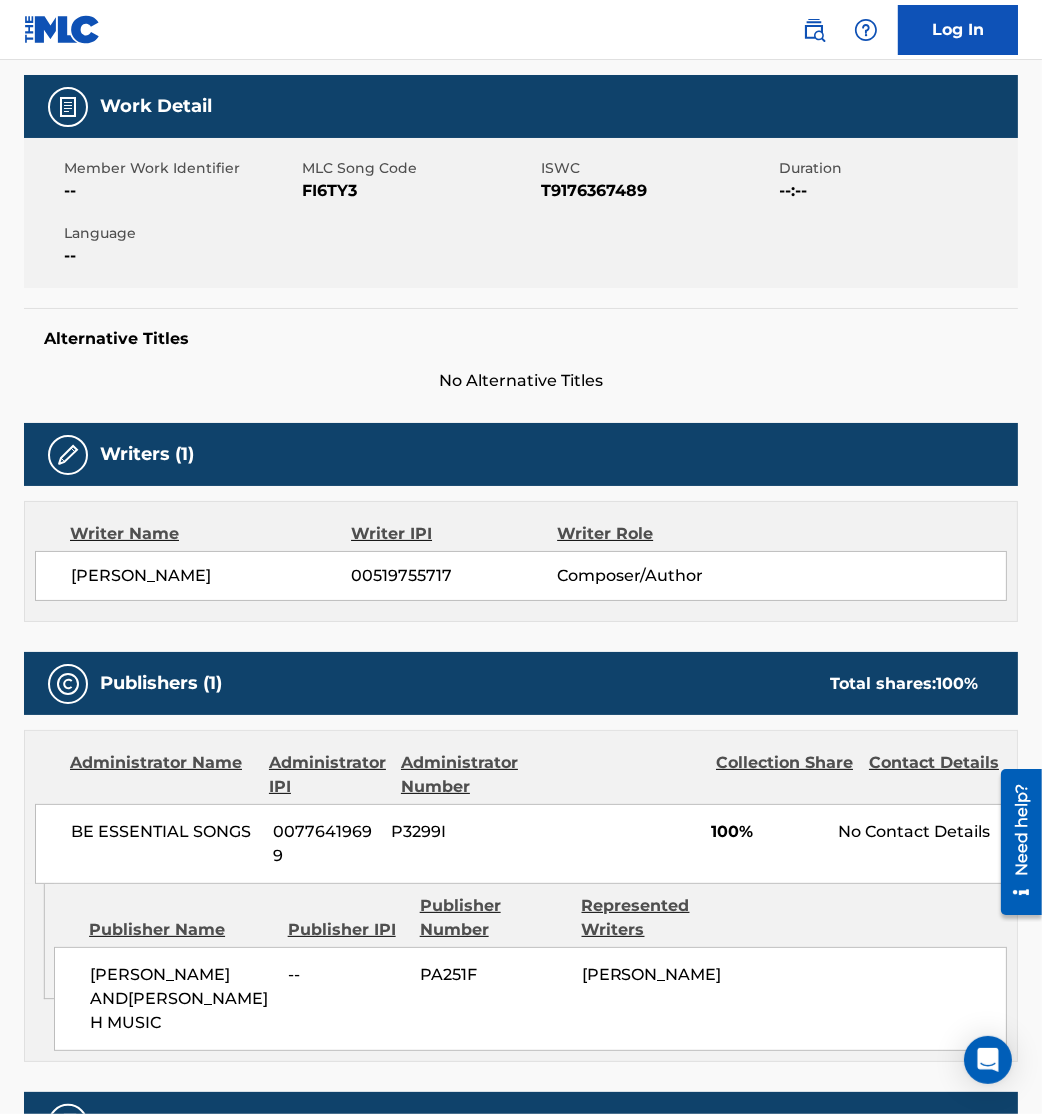 scroll, scrollTop: 0, scrollLeft: 0, axis: both 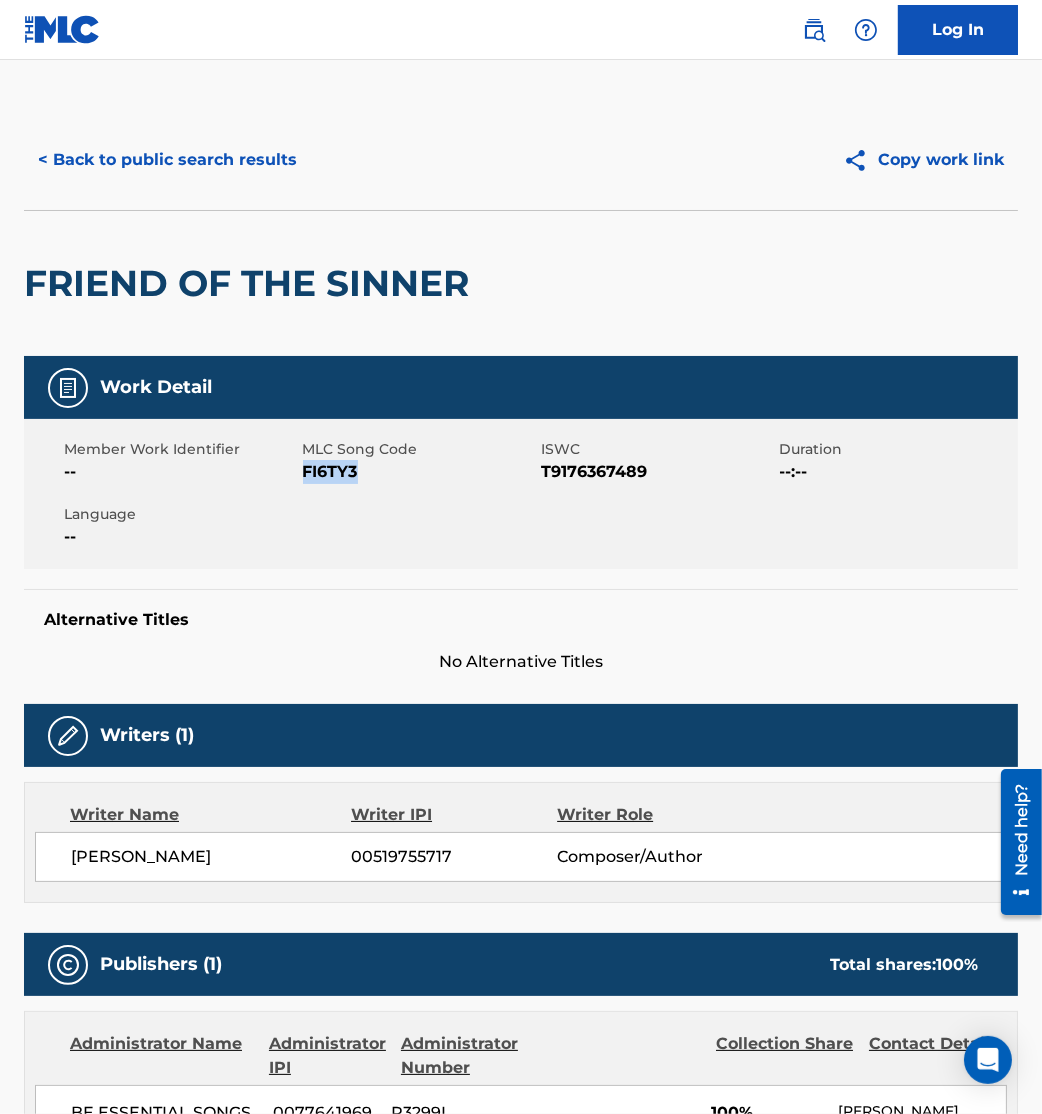 drag, startPoint x: 304, startPoint y: 475, endPoint x: 403, endPoint y: 487, distance: 99.724625 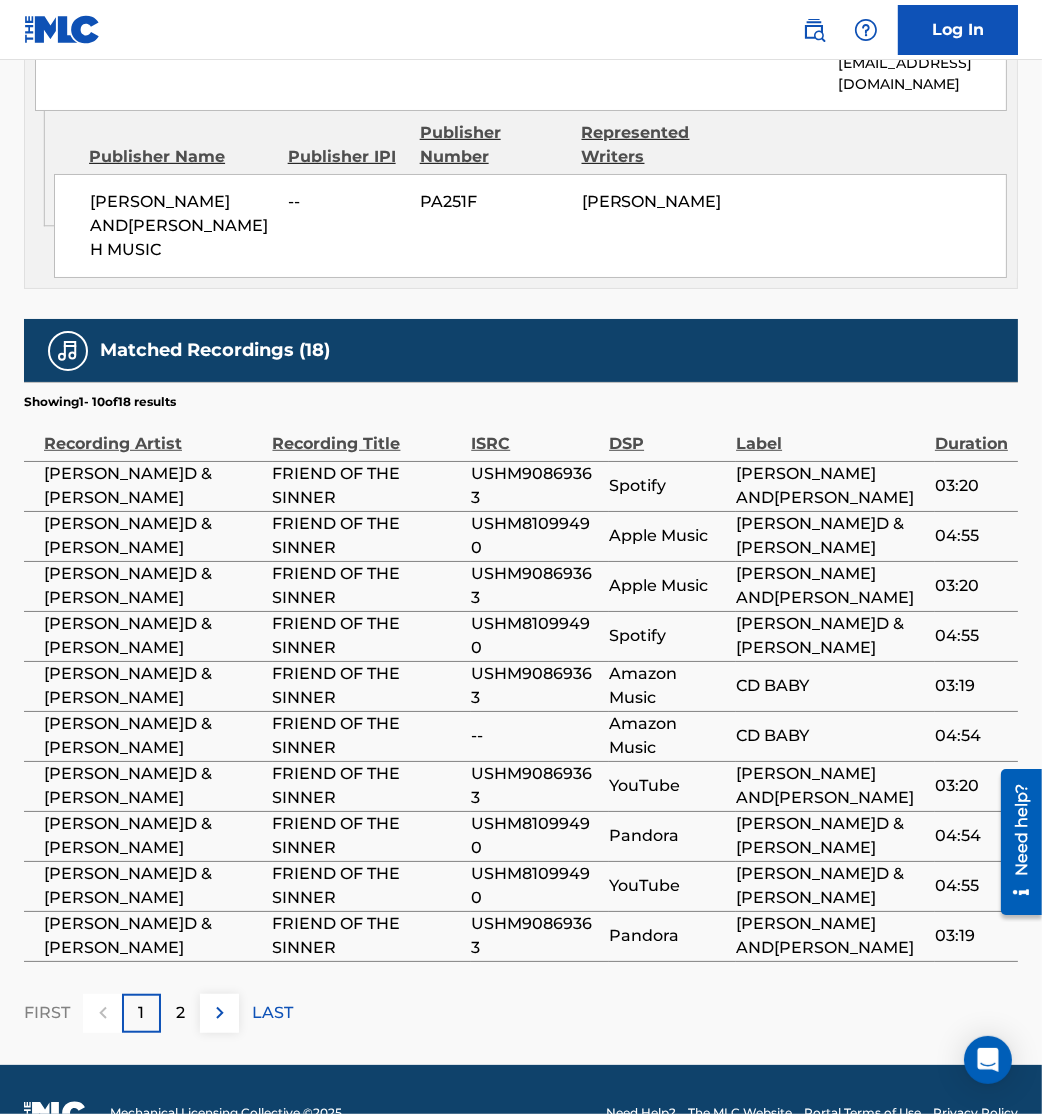 scroll, scrollTop: 1177, scrollLeft: 0, axis: vertical 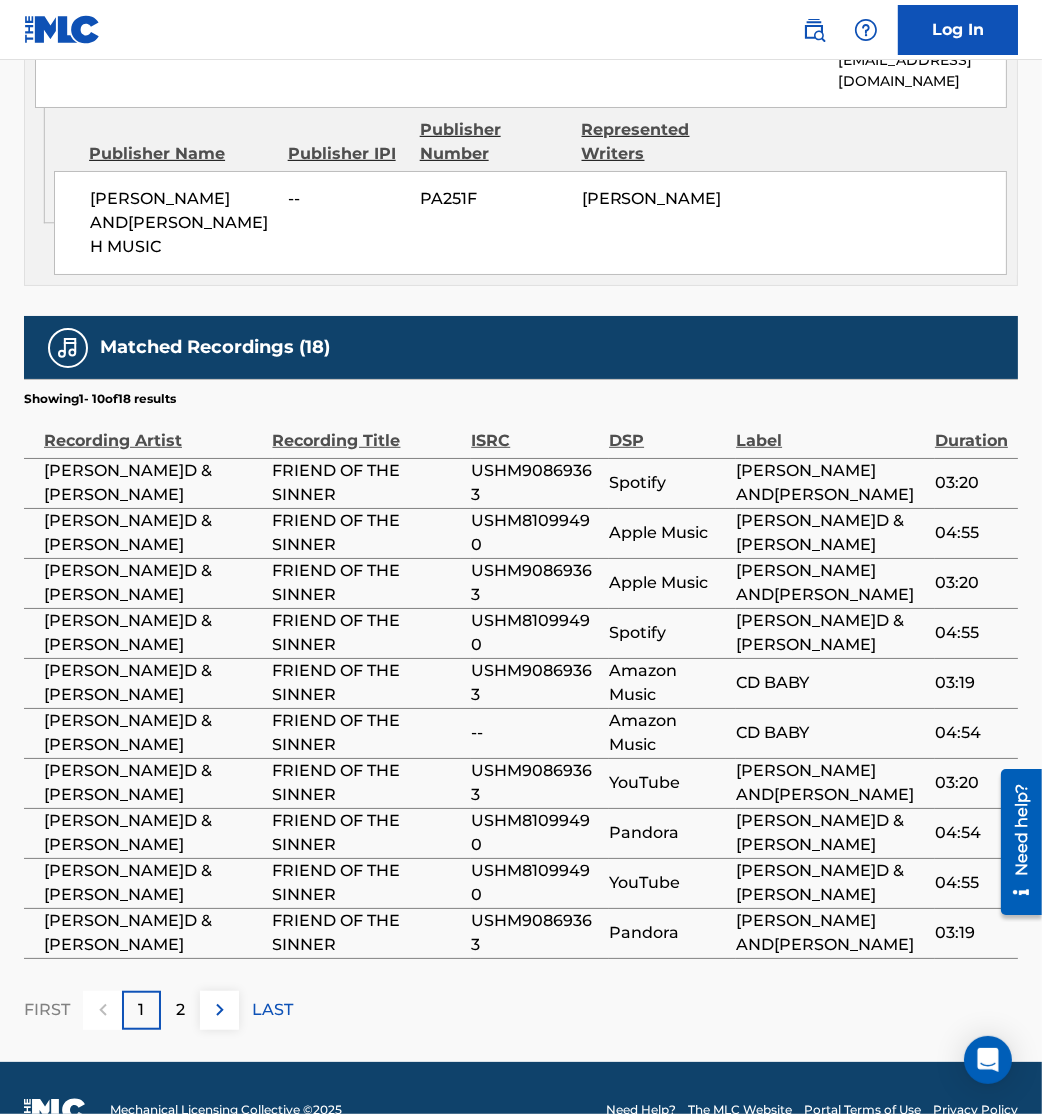 click at bounding box center [220, 1010] 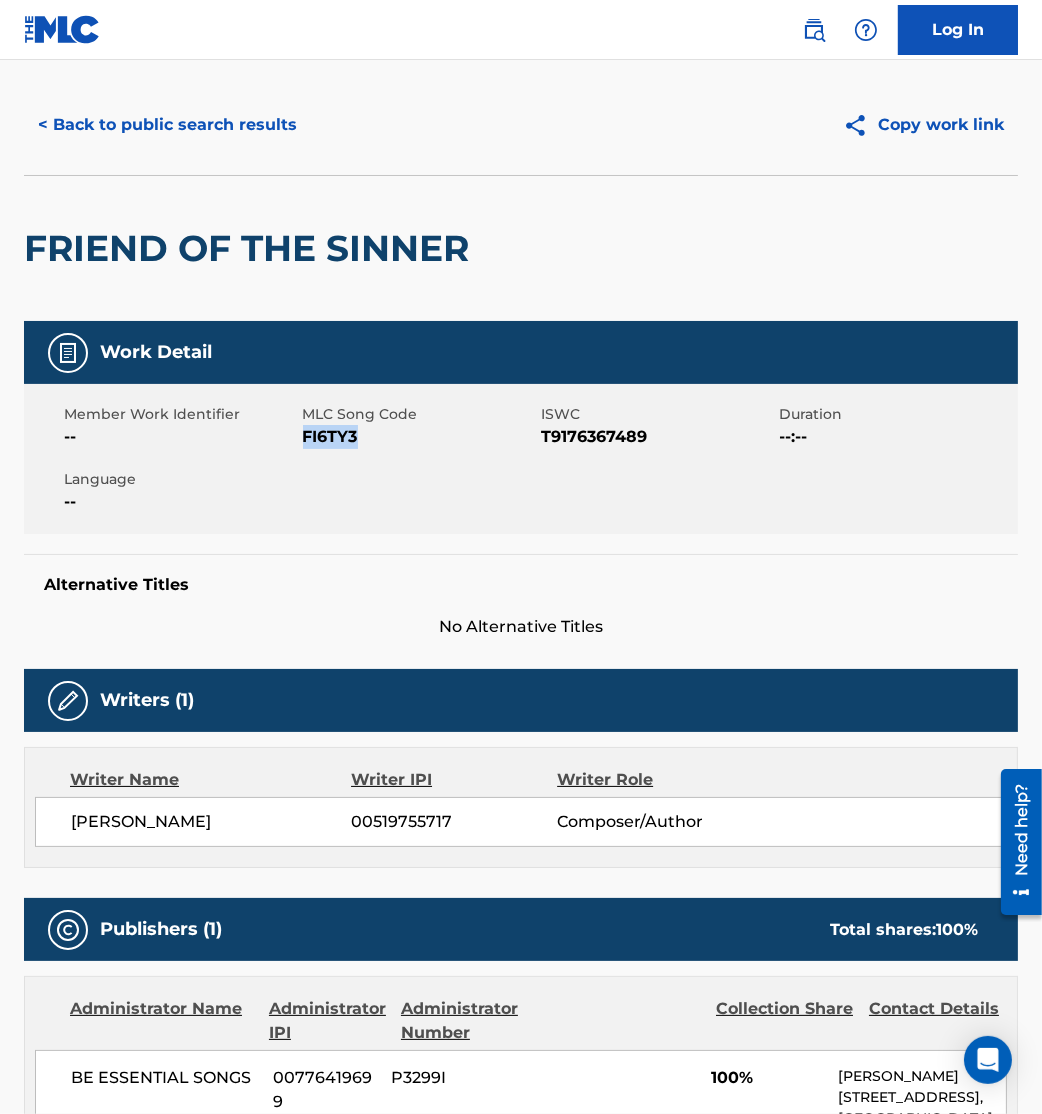 scroll, scrollTop: 0, scrollLeft: 0, axis: both 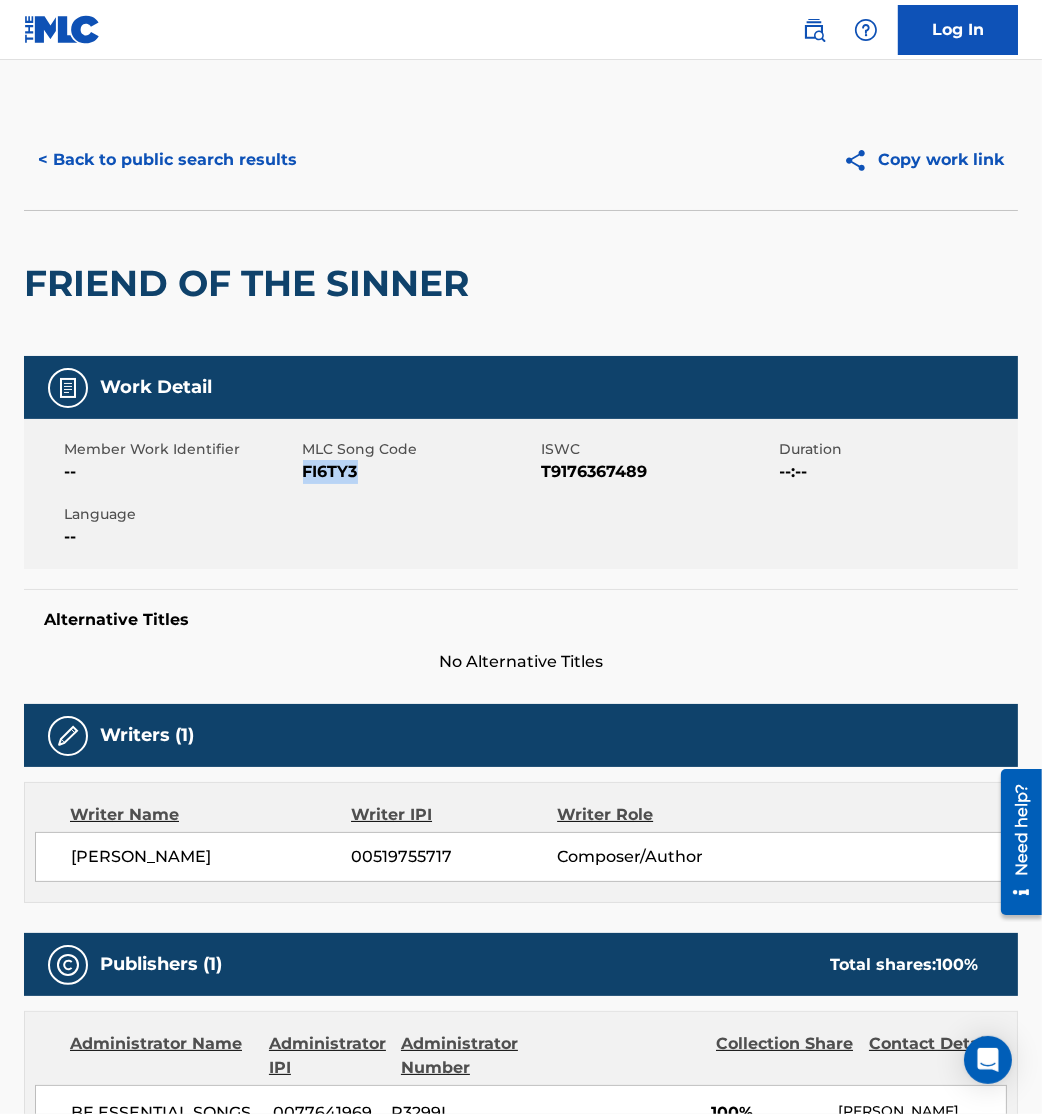 click on "< Back to public search results" at bounding box center (167, 160) 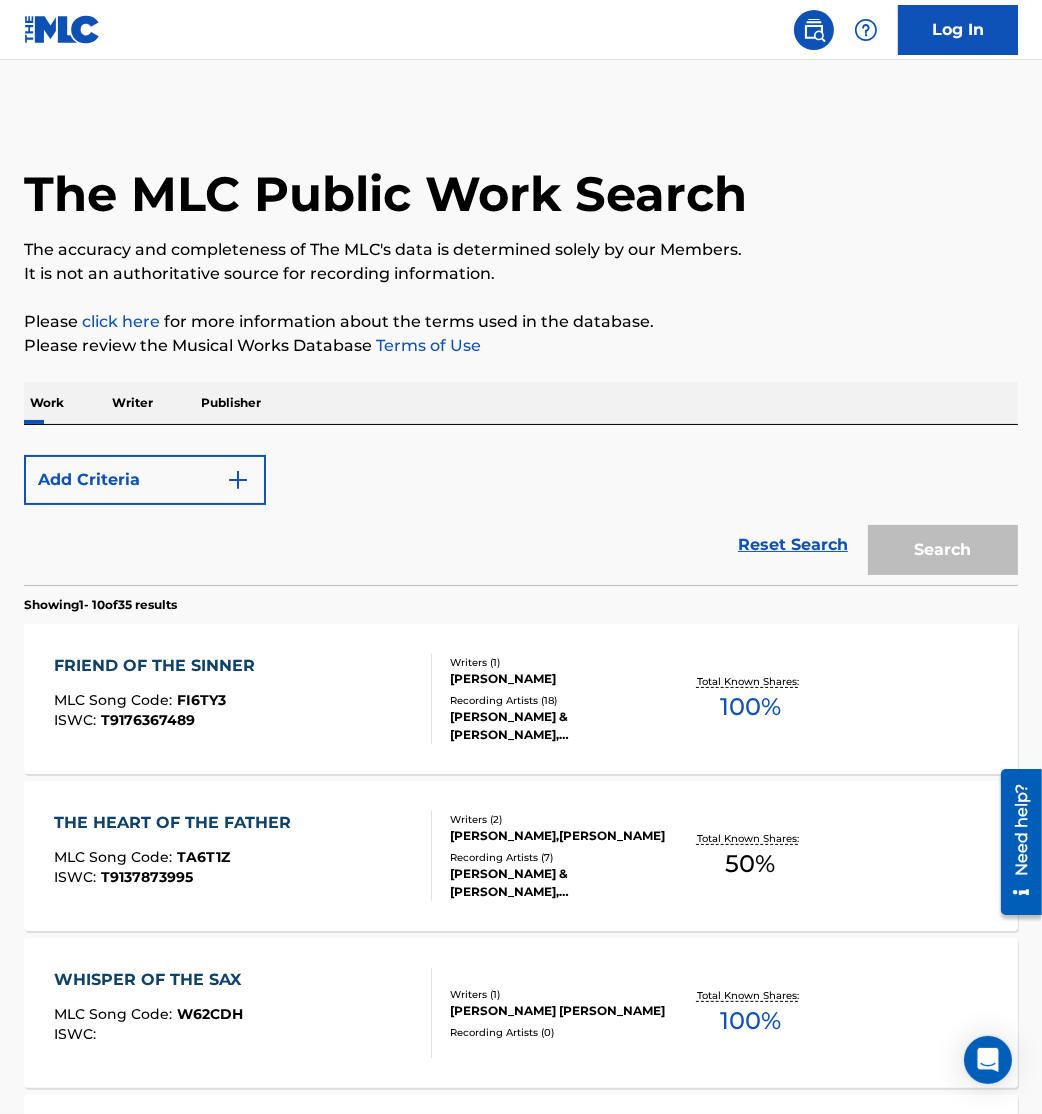 scroll, scrollTop: 281, scrollLeft: 0, axis: vertical 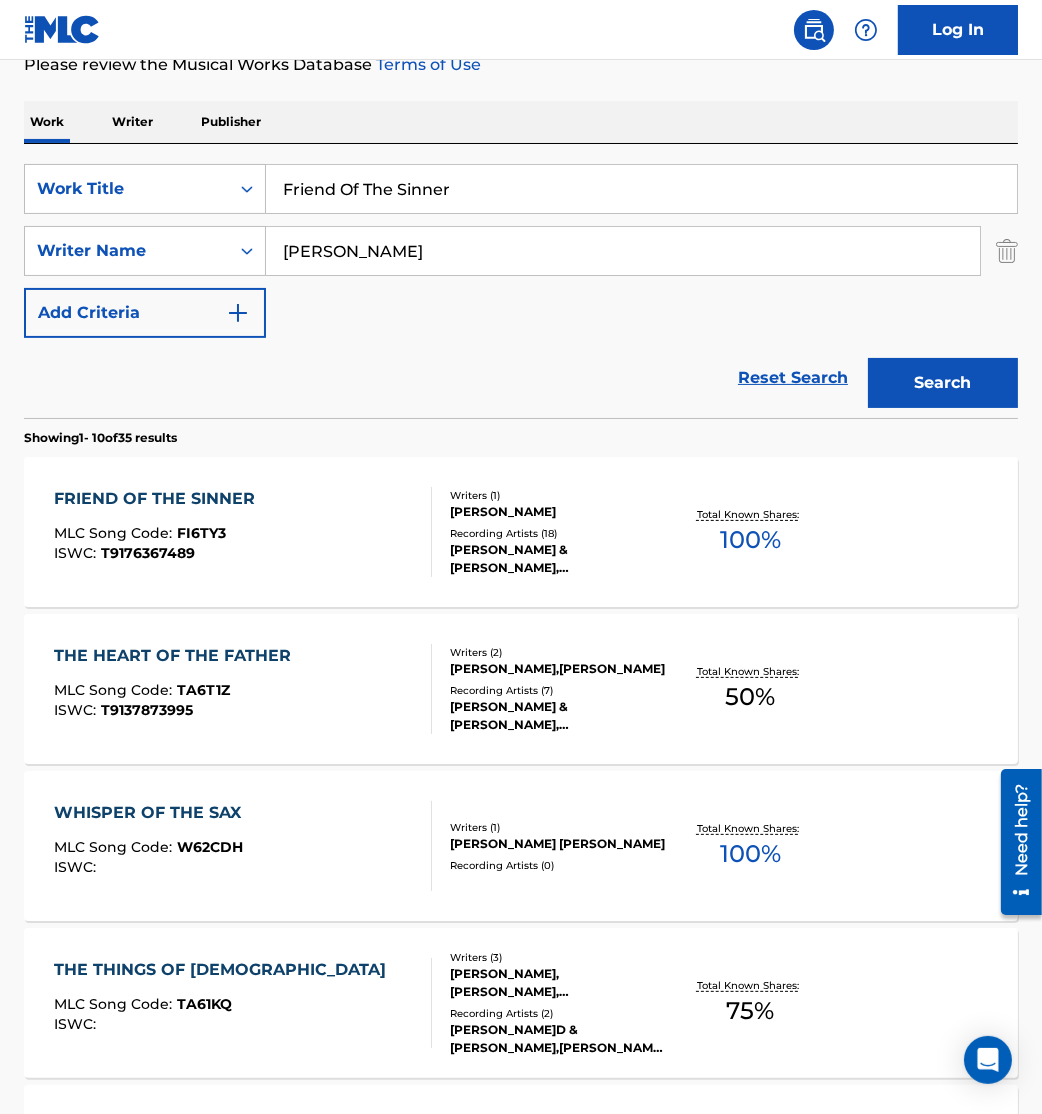 drag, startPoint x: 518, startPoint y: 203, endPoint x: 101, endPoint y: 119, distance: 425.3763 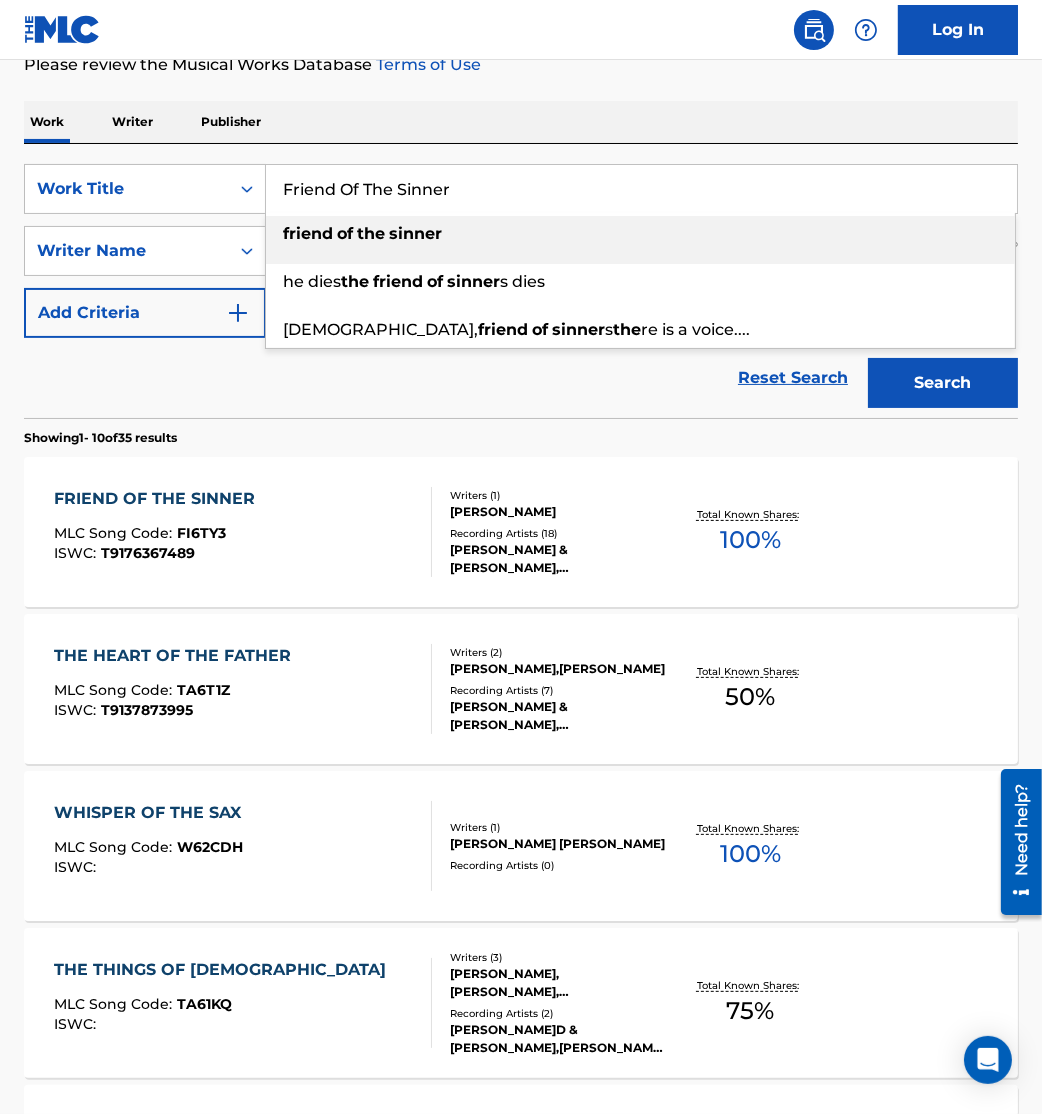 paste on "Glorious Hope" 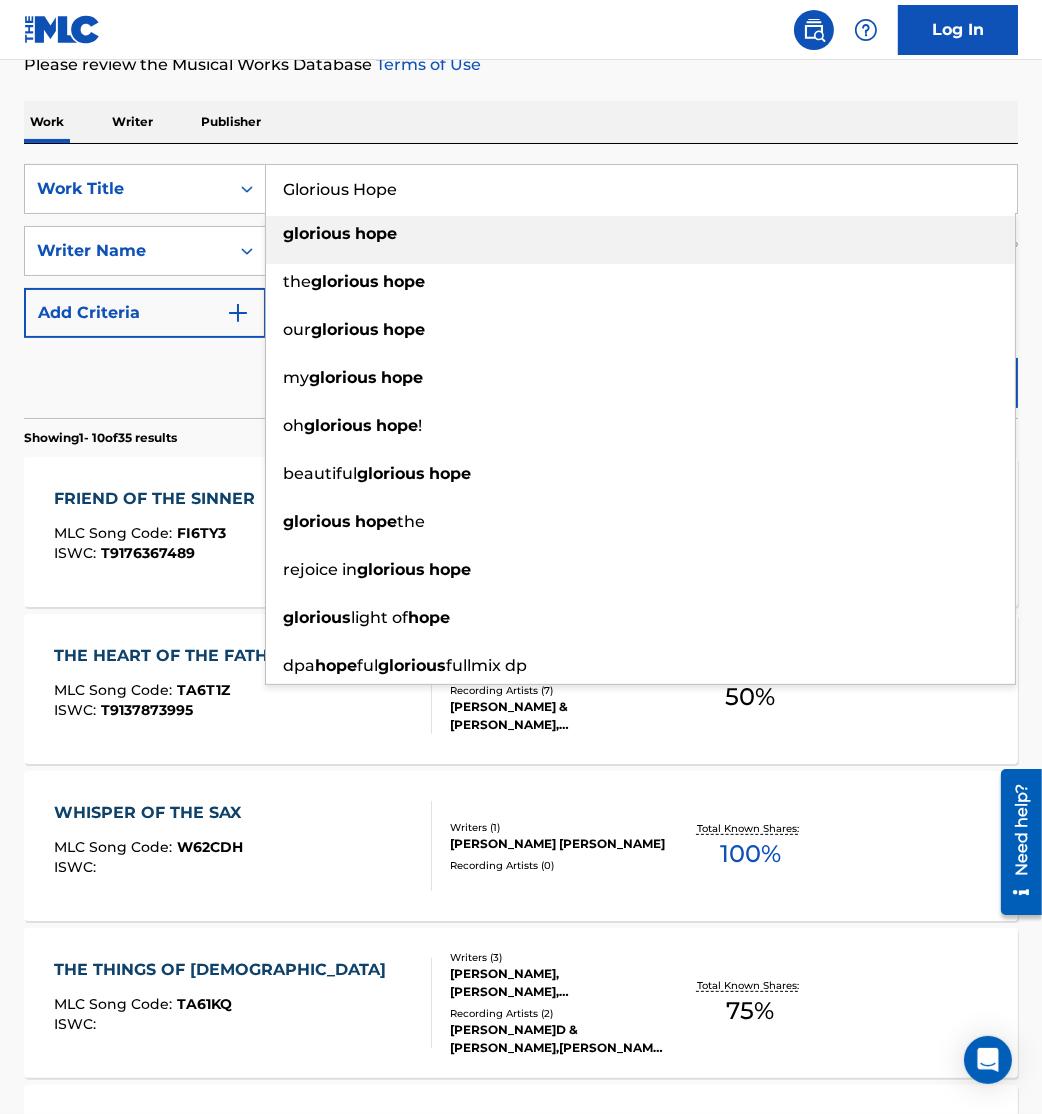 type on "Glorious Hope" 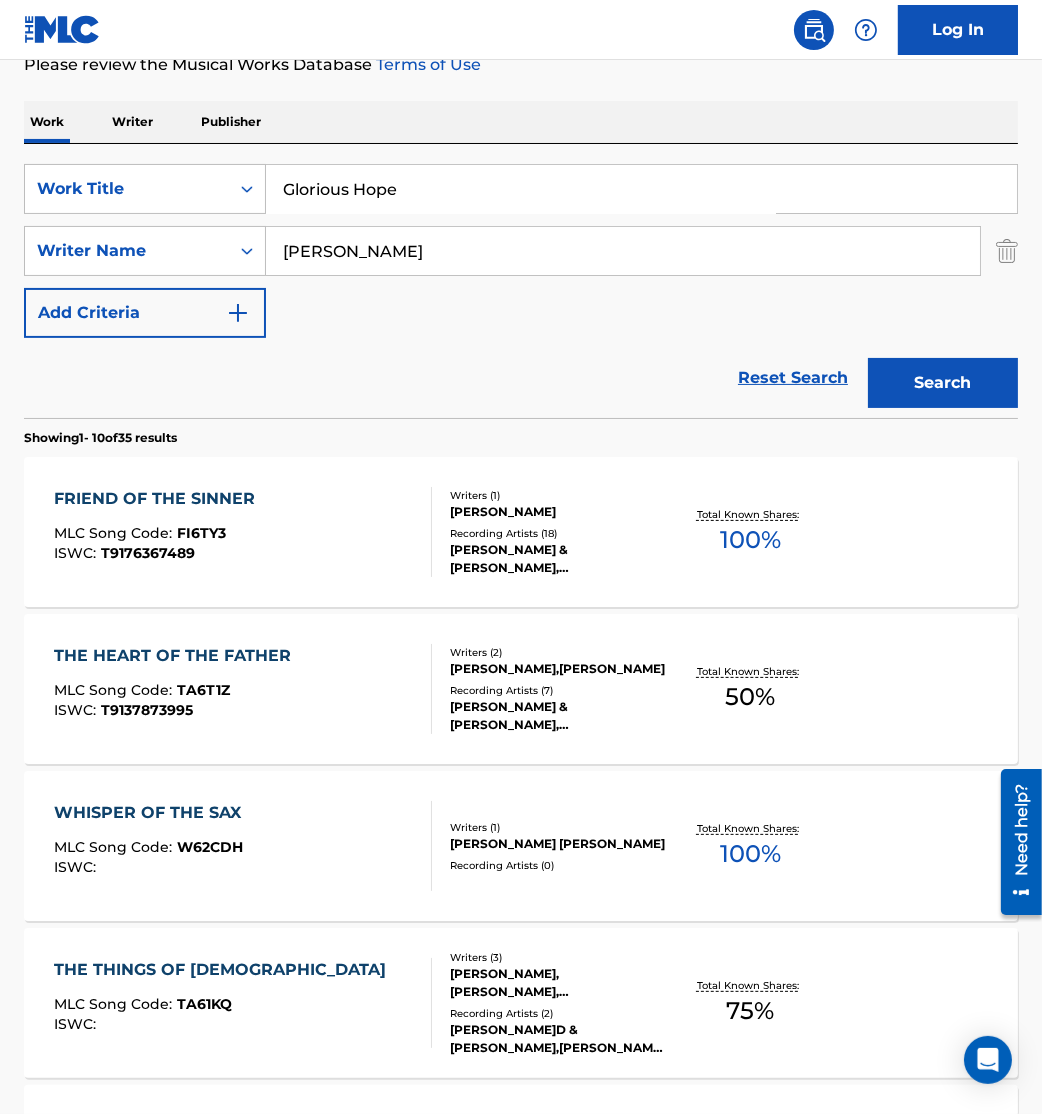 click on "Search" at bounding box center [943, 383] 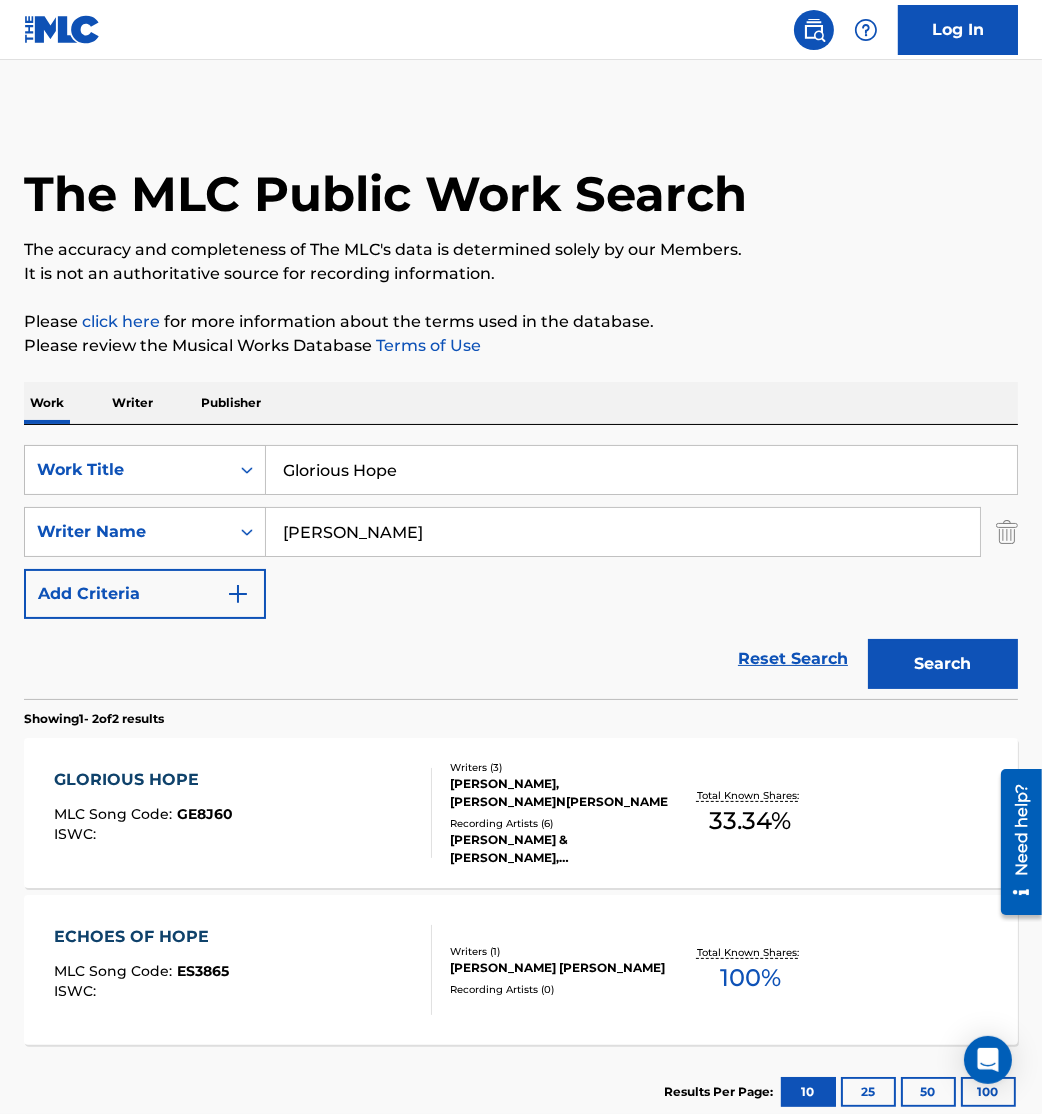 scroll, scrollTop: 130, scrollLeft: 0, axis: vertical 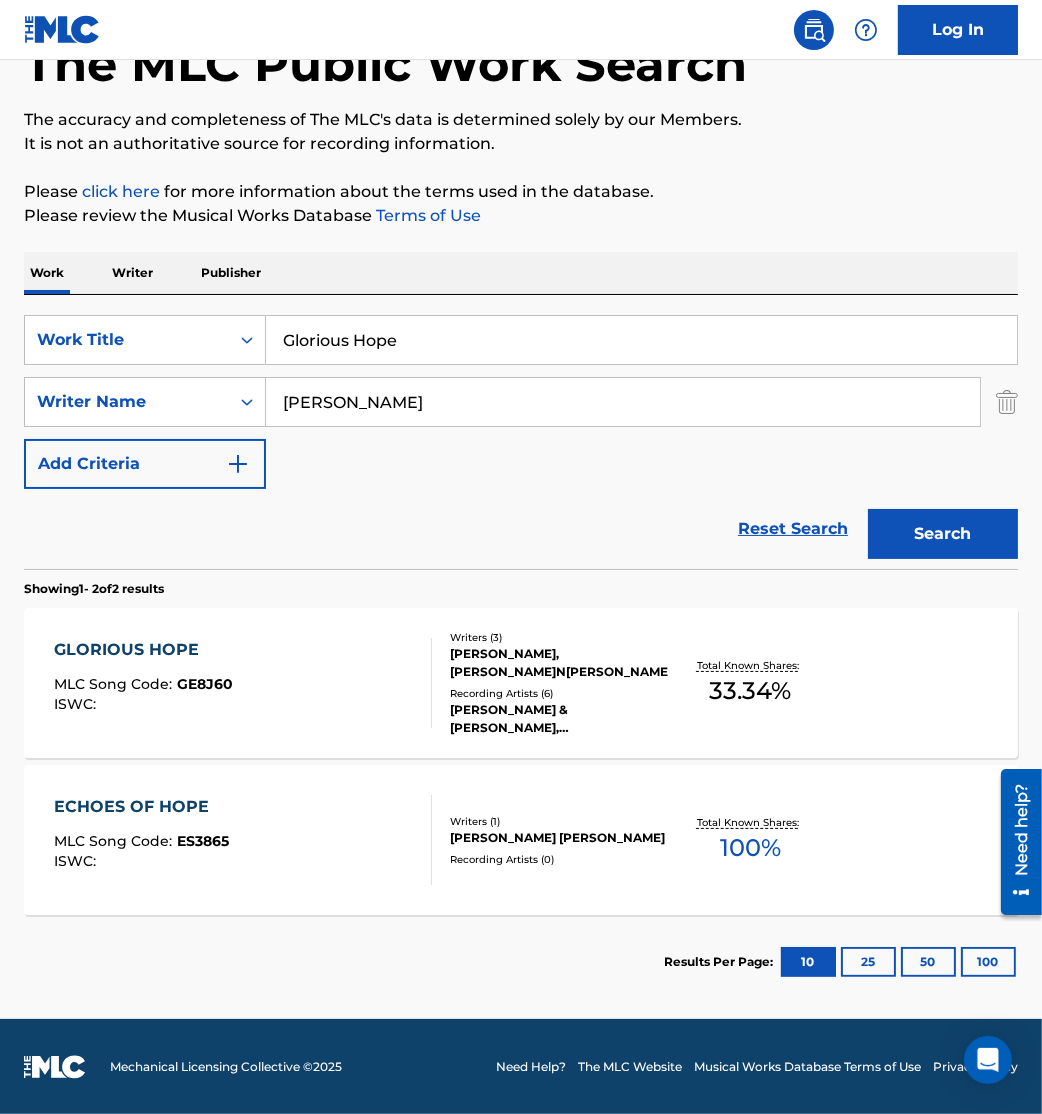 click on "GLORIOUS HOPE MLC Song Code : GE8J60 ISWC : Writers ( 3 ) [PERSON_NAME], [PERSON_NAME] [PERSON_NAME] Recording Artists ( 6 ) [PERSON_NAME] & [PERSON_NAME], [PERSON_NAME] & [PERSON_NAME], [PERSON_NAME] & [PERSON_NAME], [PERSON_NAME] & [PERSON_NAME], [PERSON_NAME] & [PERSON_NAME] Total Known Shares: 33.34 %" at bounding box center [521, 683] 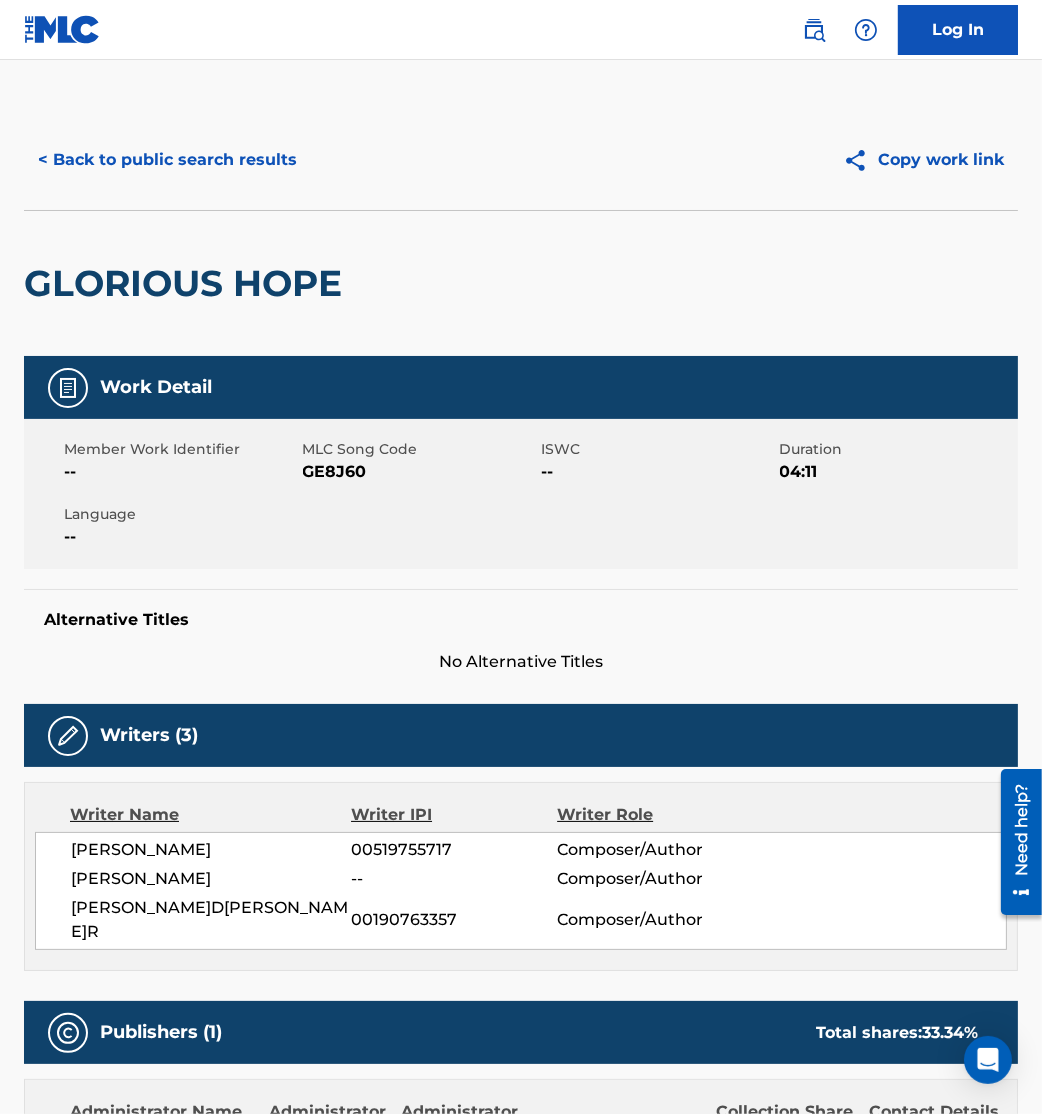 scroll, scrollTop: 165, scrollLeft: 0, axis: vertical 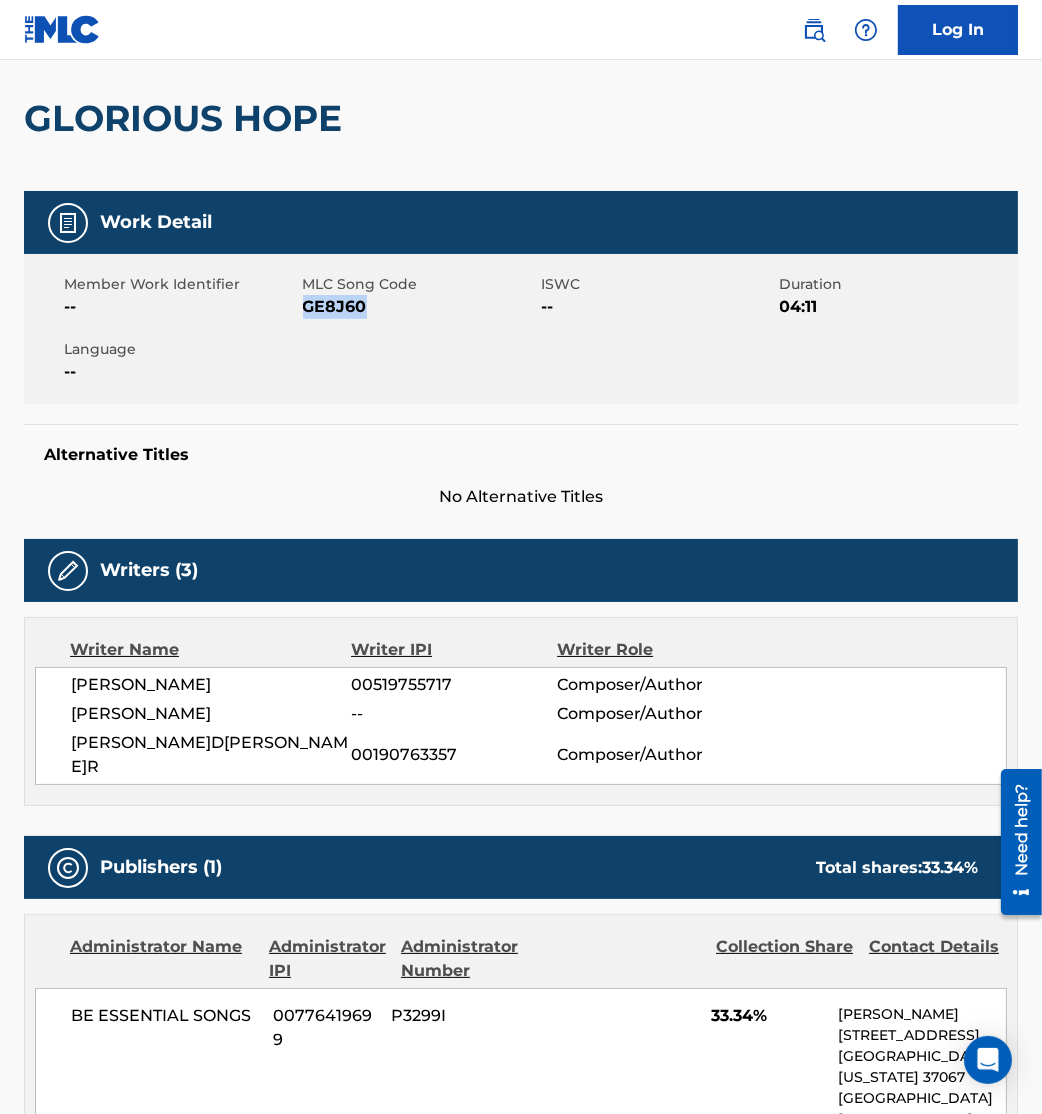 drag, startPoint x: 307, startPoint y: 308, endPoint x: 513, endPoint y: 335, distance: 207.76189 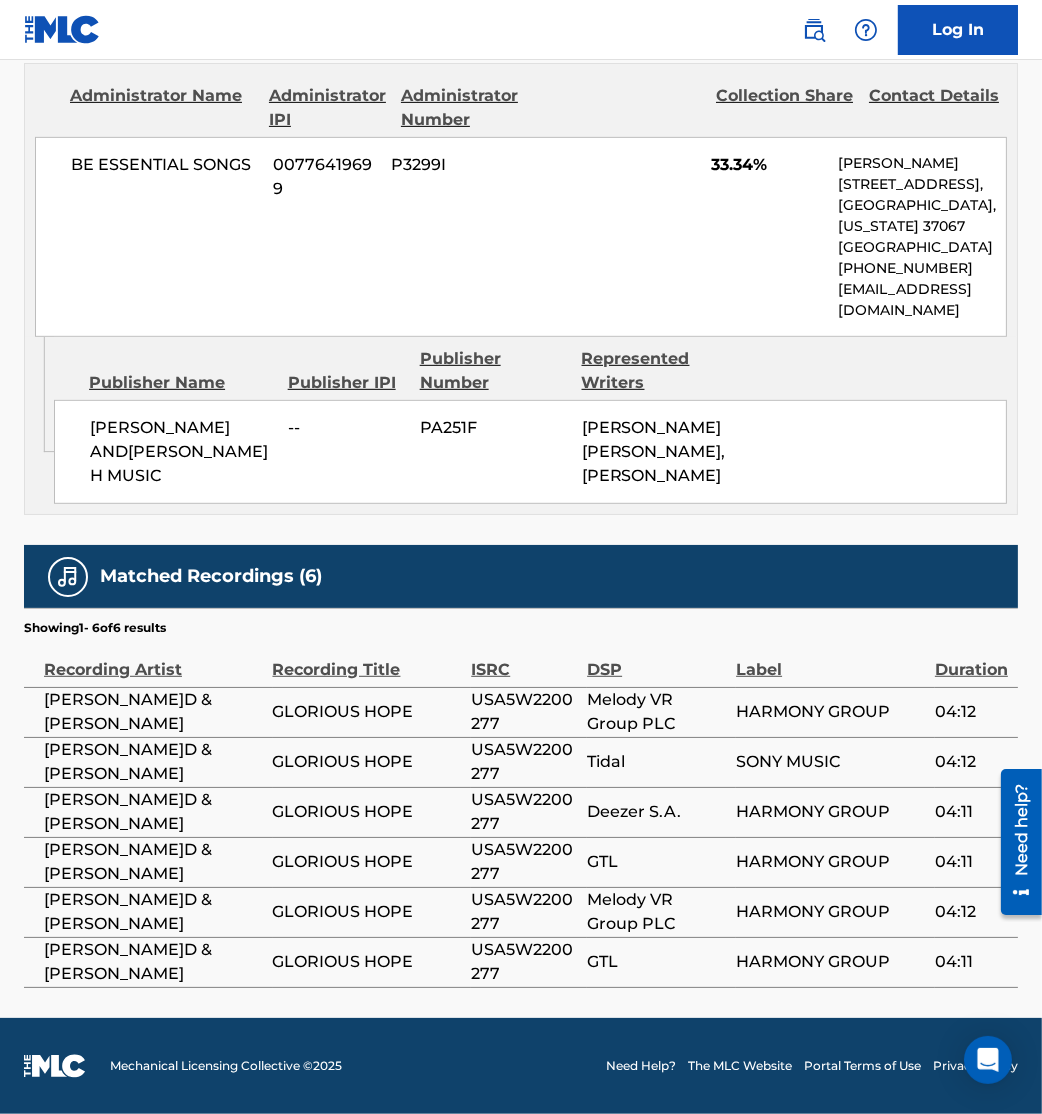 scroll, scrollTop: 0, scrollLeft: 0, axis: both 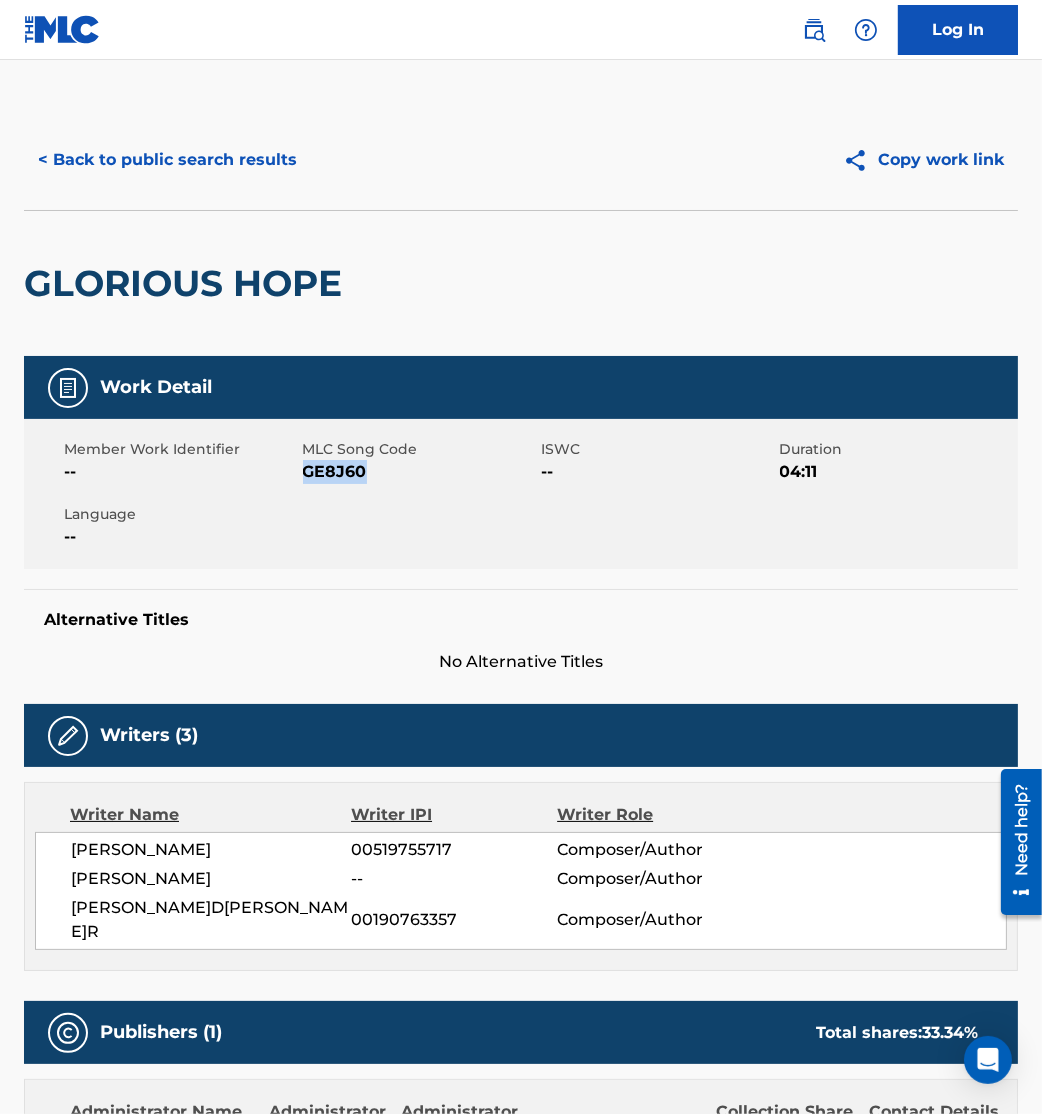 click on "< Back to public search results" at bounding box center [167, 160] 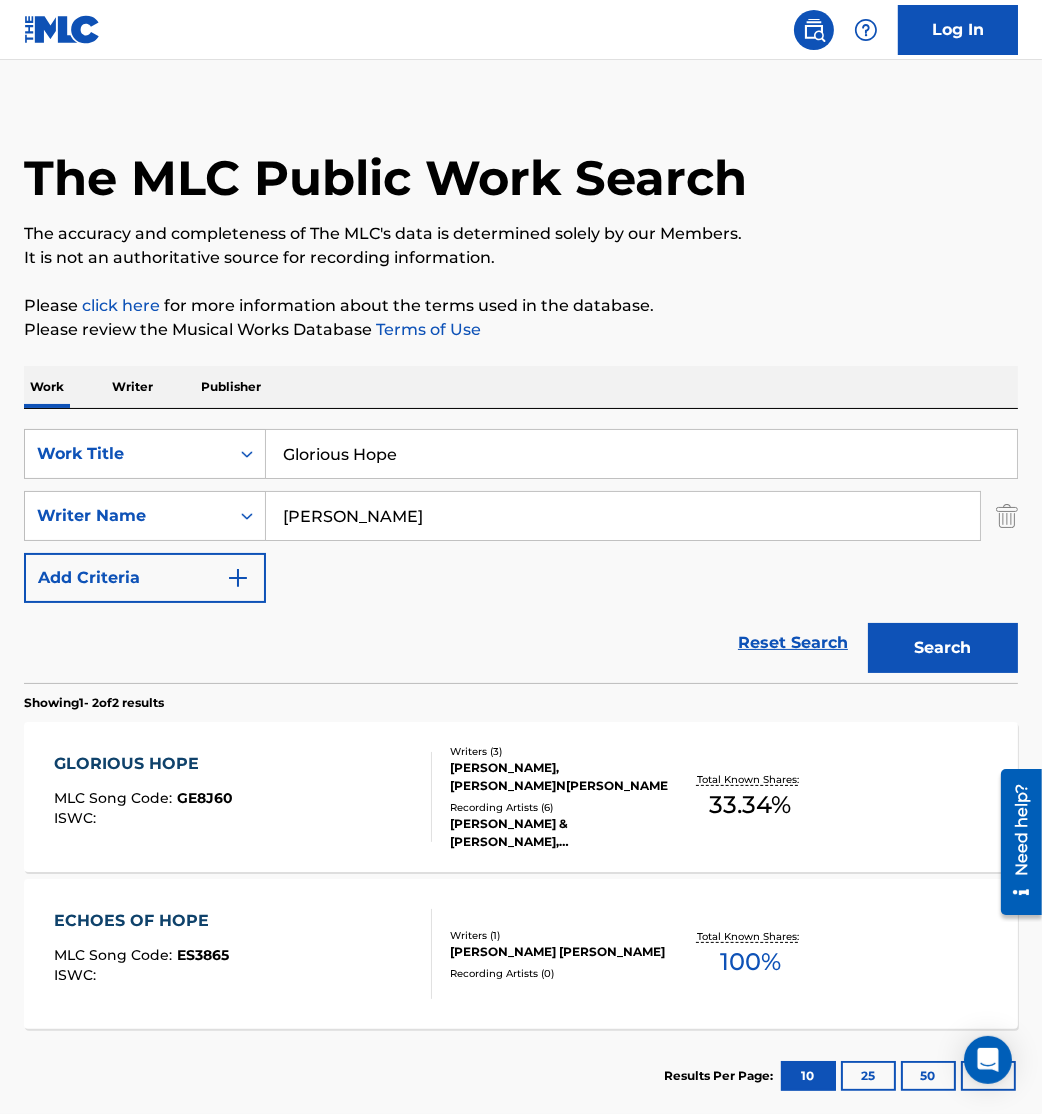 scroll, scrollTop: 130, scrollLeft: 0, axis: vertical 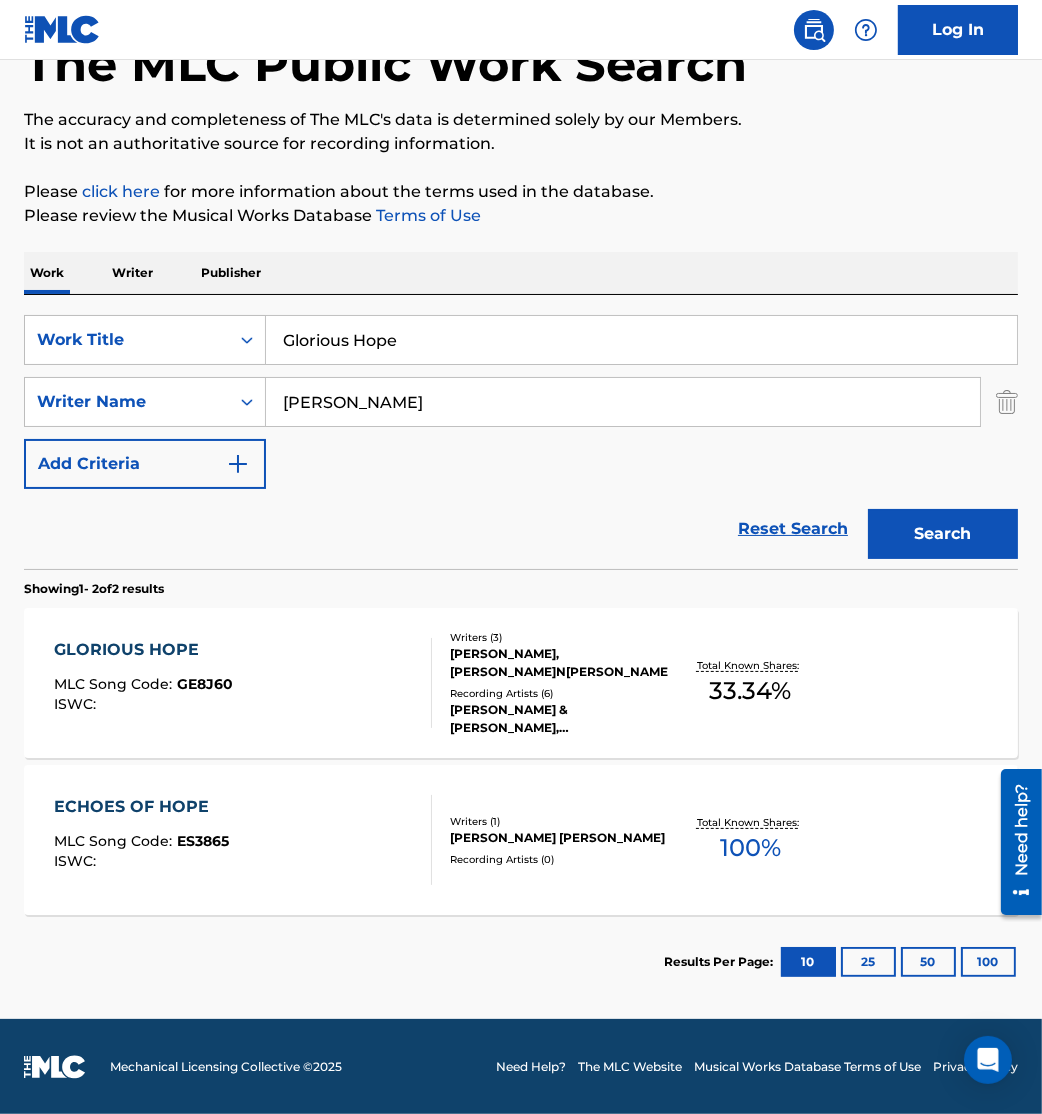 click on "Reset Search Search" at bounding box center [521, 529] 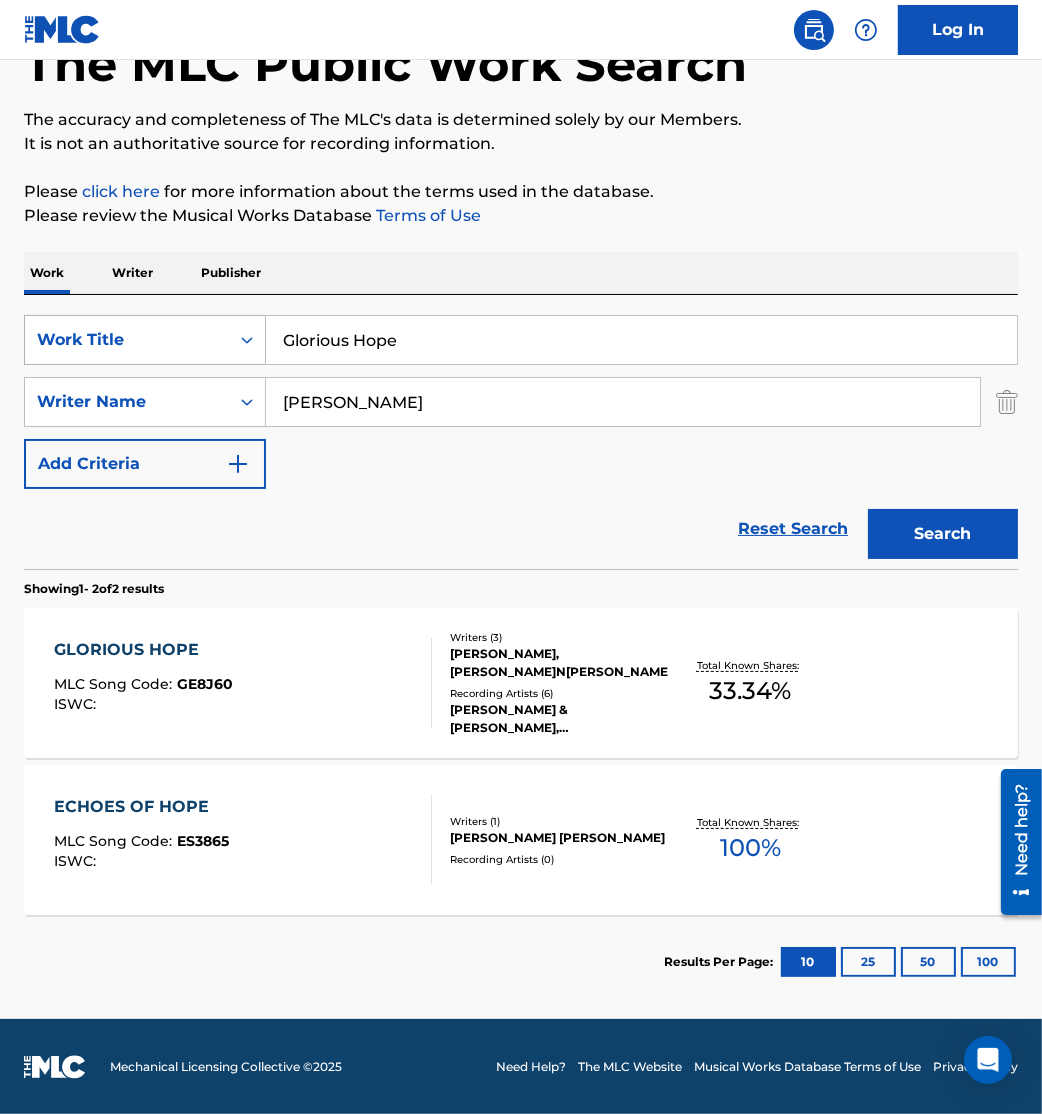 drag, startPoint x: 444, startPoint y: 347, endPoint x: 51, endPoint y: 329, distance: 393.412 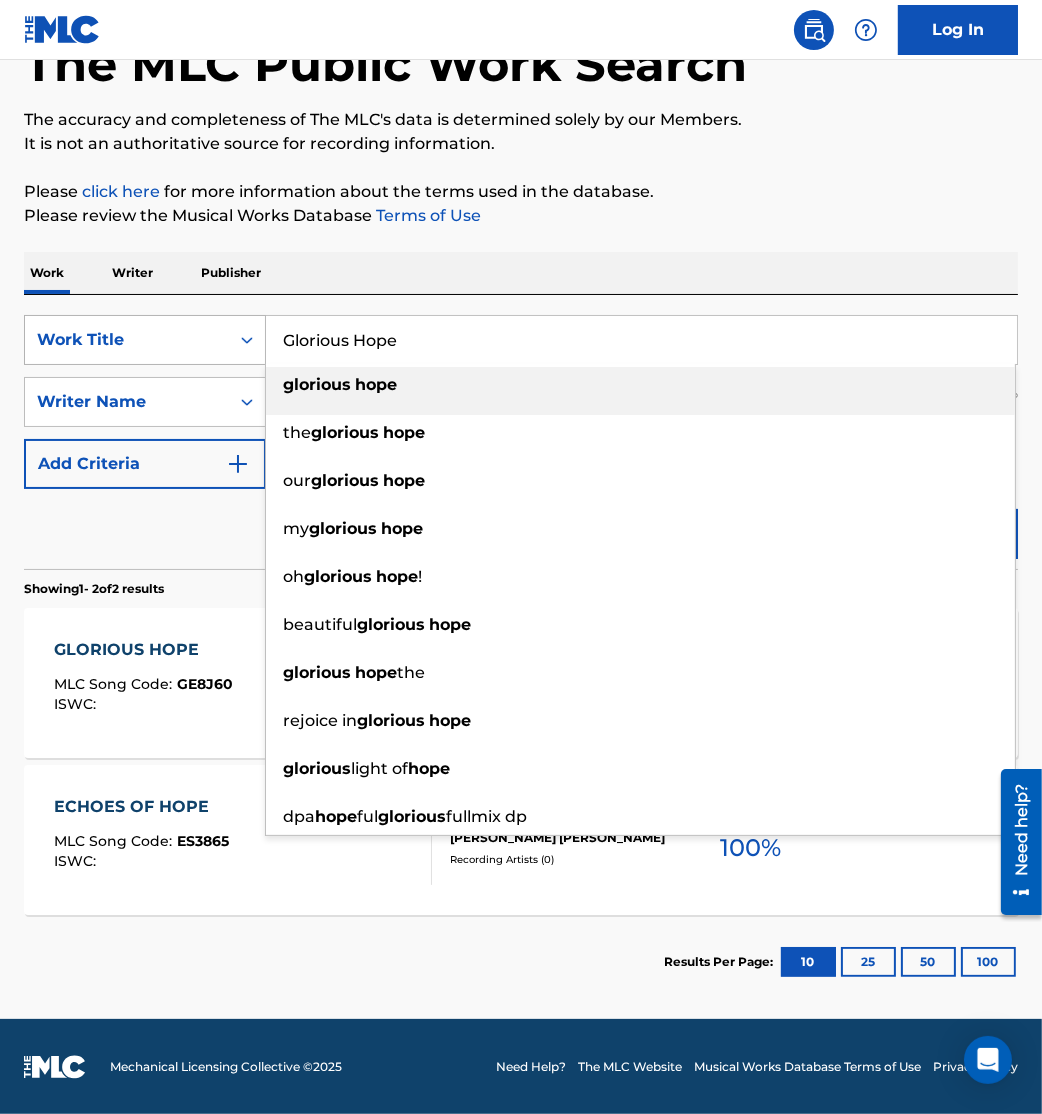 paste on "rac" 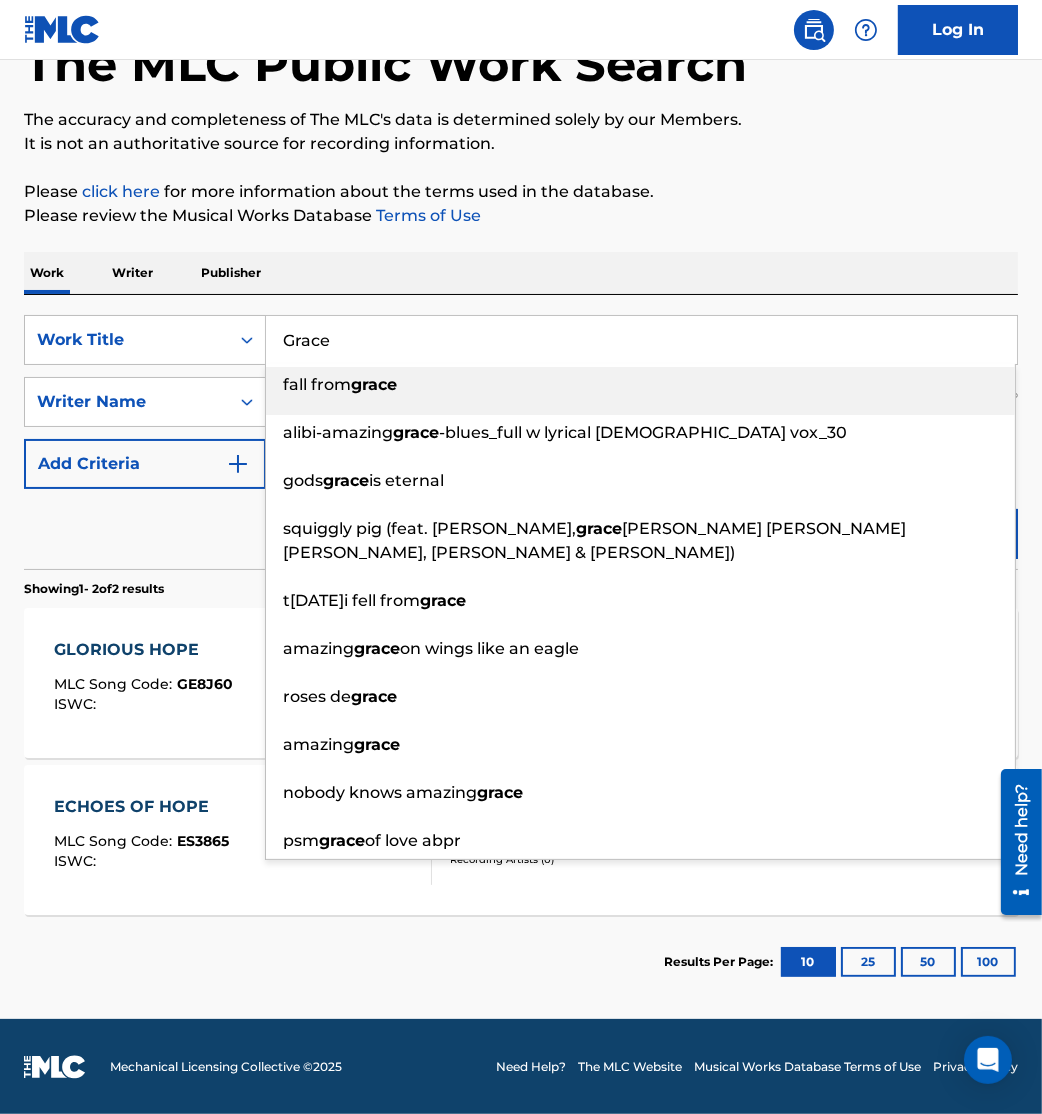 type on "Grace" 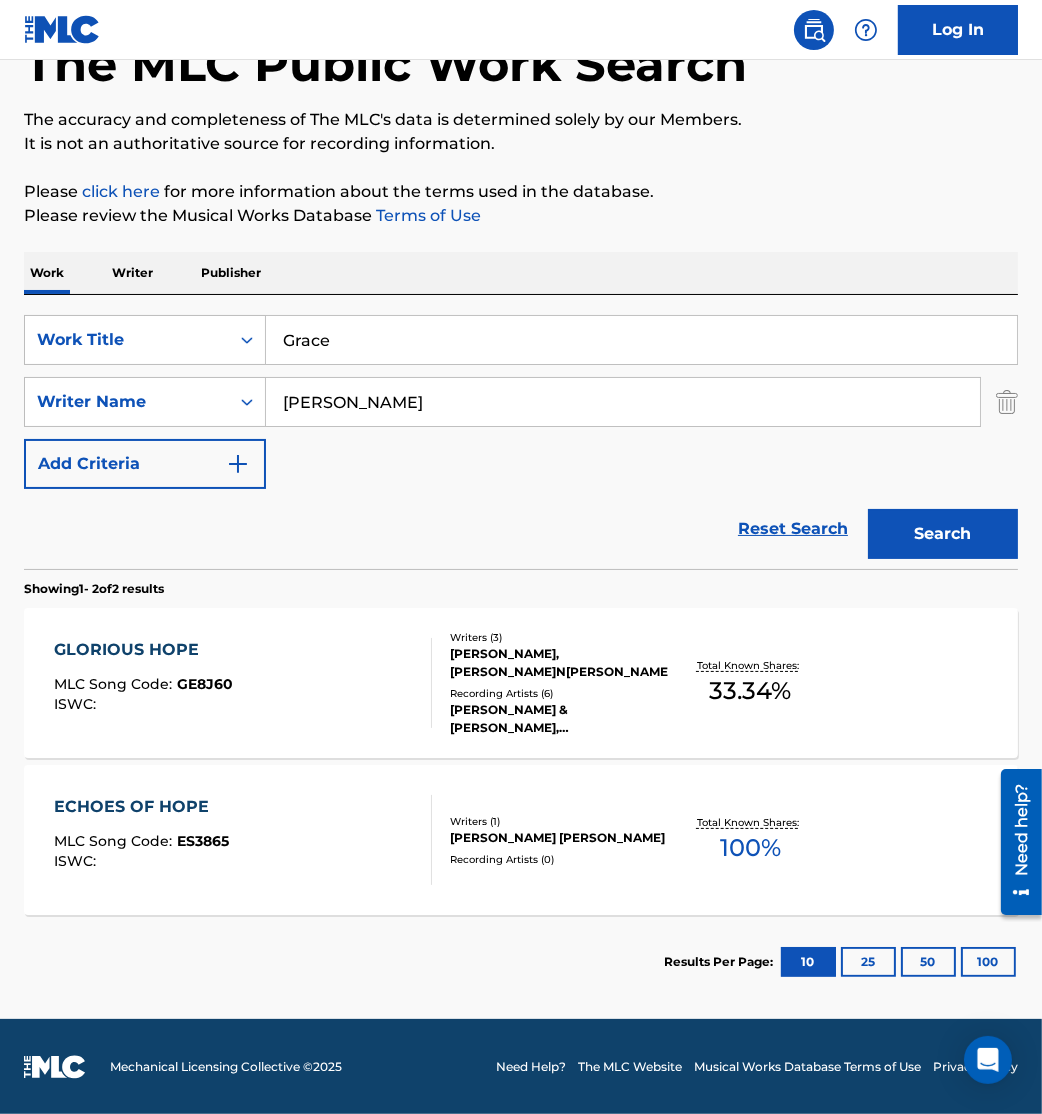 click on "Search" at bounding box center (943, 534) 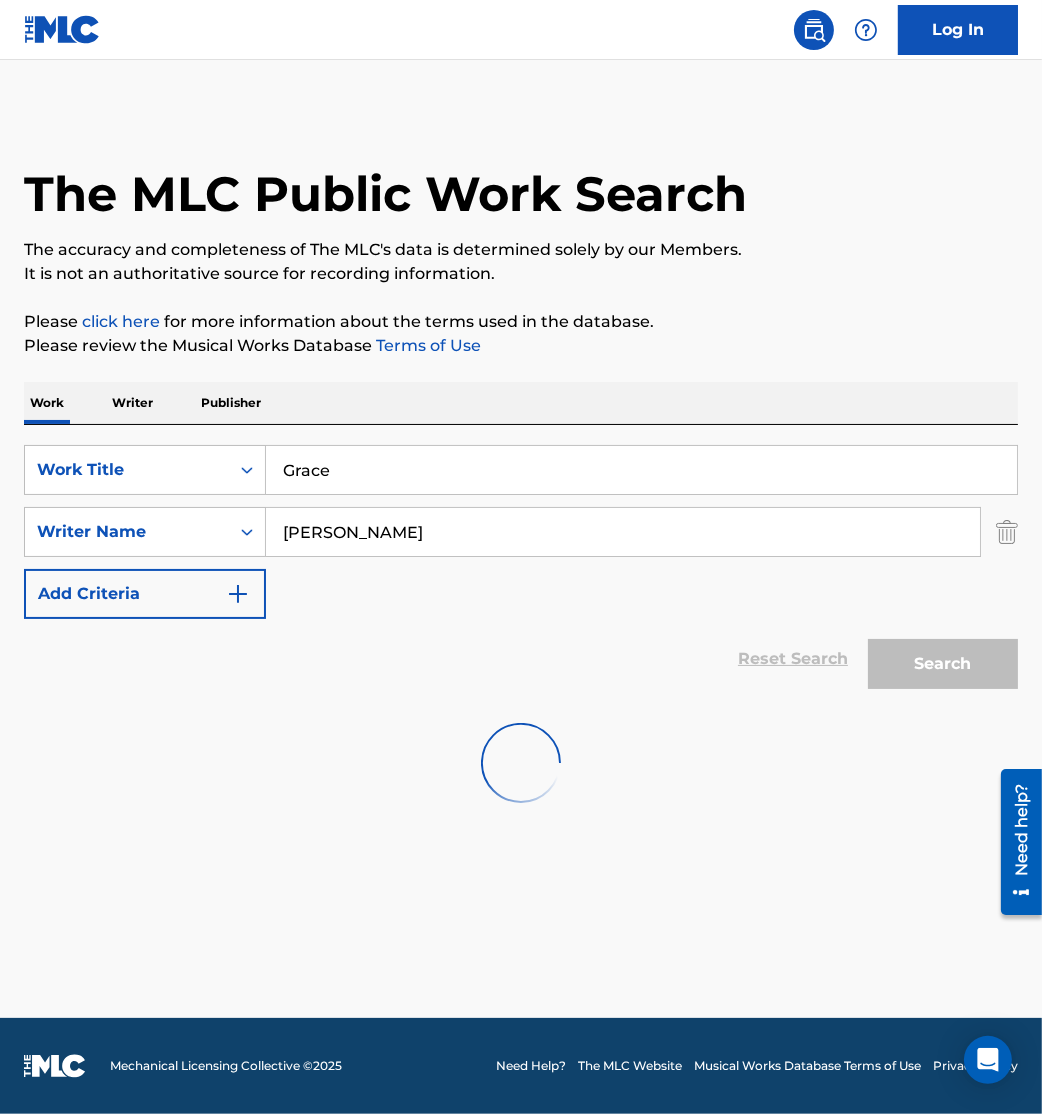 scroll, scrollTop: 0, scrollLeft: 0, axis: both 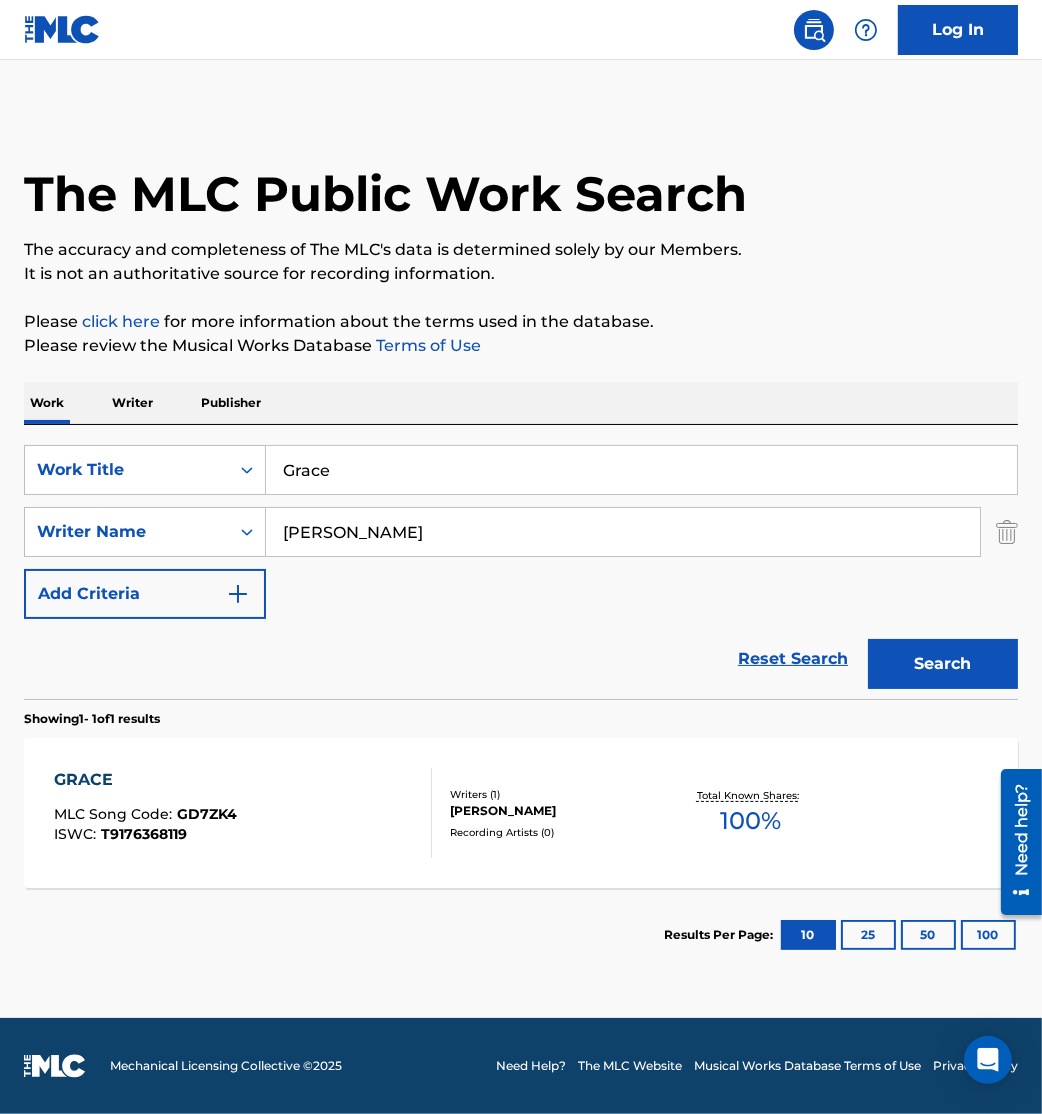 click on "GRACE MLC Song Code : GD7ZK4 ISWC : T9176368119" at bounding box center (243, 813) 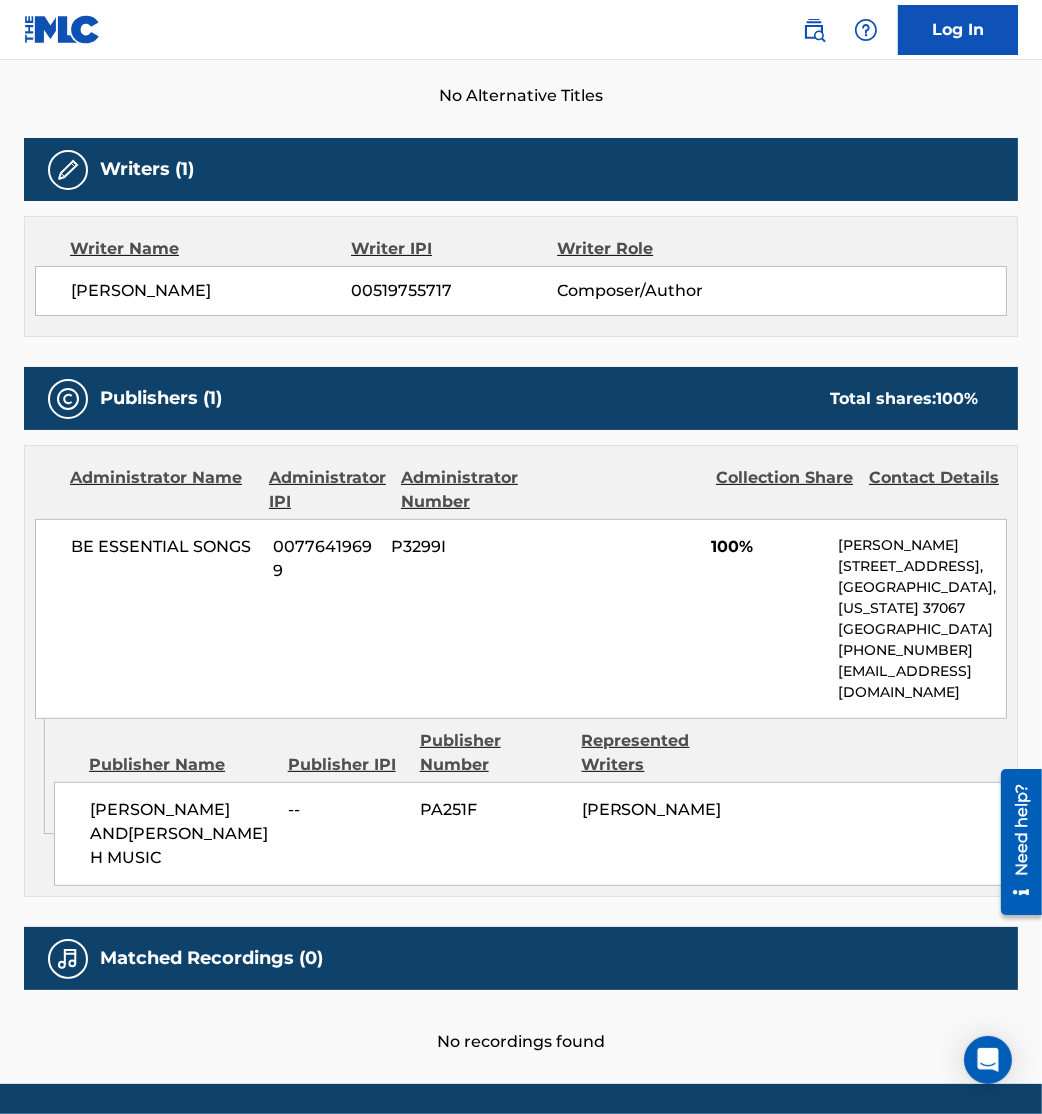 scroll, scrollTop: 565, scrollLeft: 0, axis: vertical 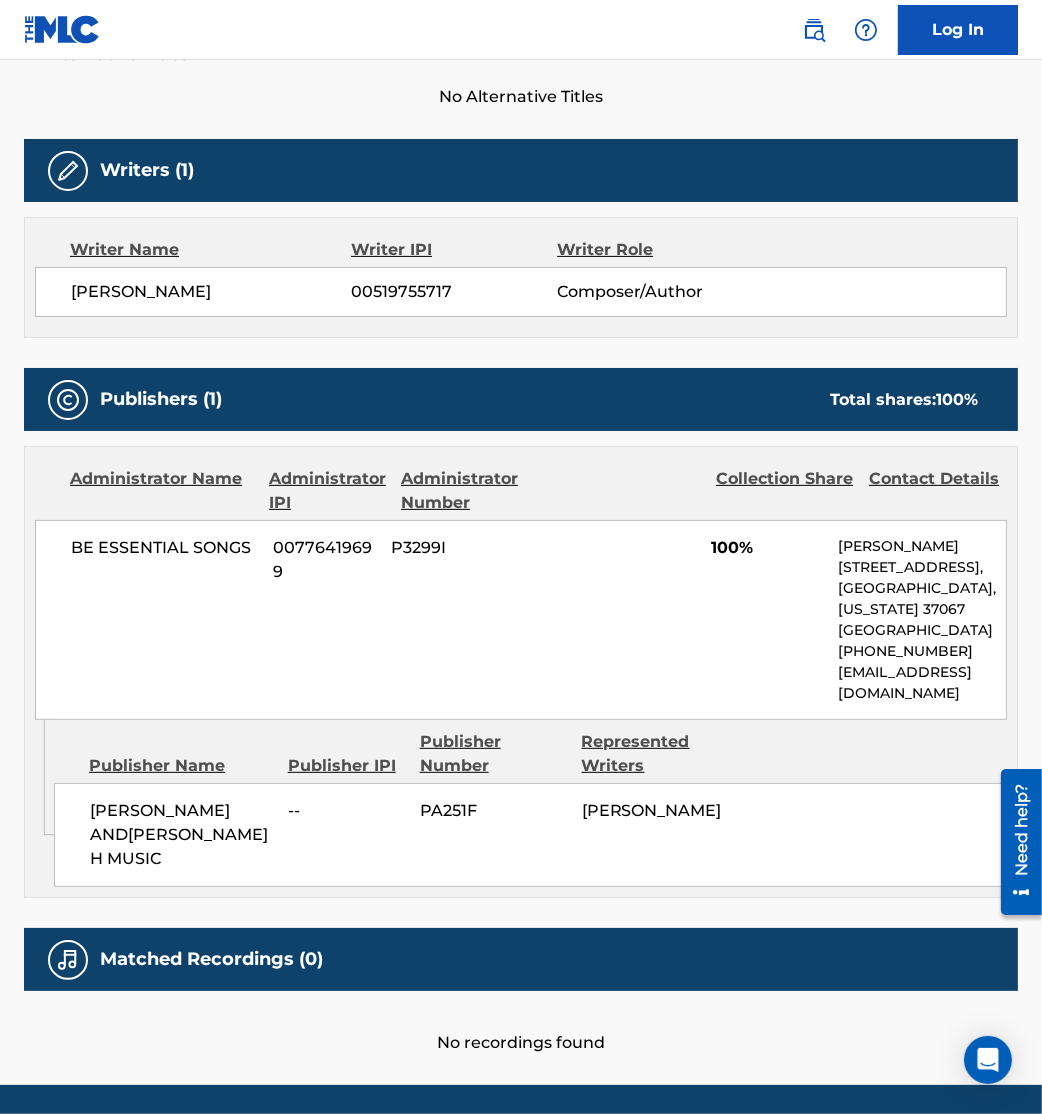click on "BE ESSENTIAL SONGS 00776419699 P3299I 100%[PERSON_NAME] [STREET_ADDRESS][US_STATE] [PHONE_NUMBER] [EMAIL_ADDRESS][DOMAIN_NAME]" at bounding box center [521, 620] 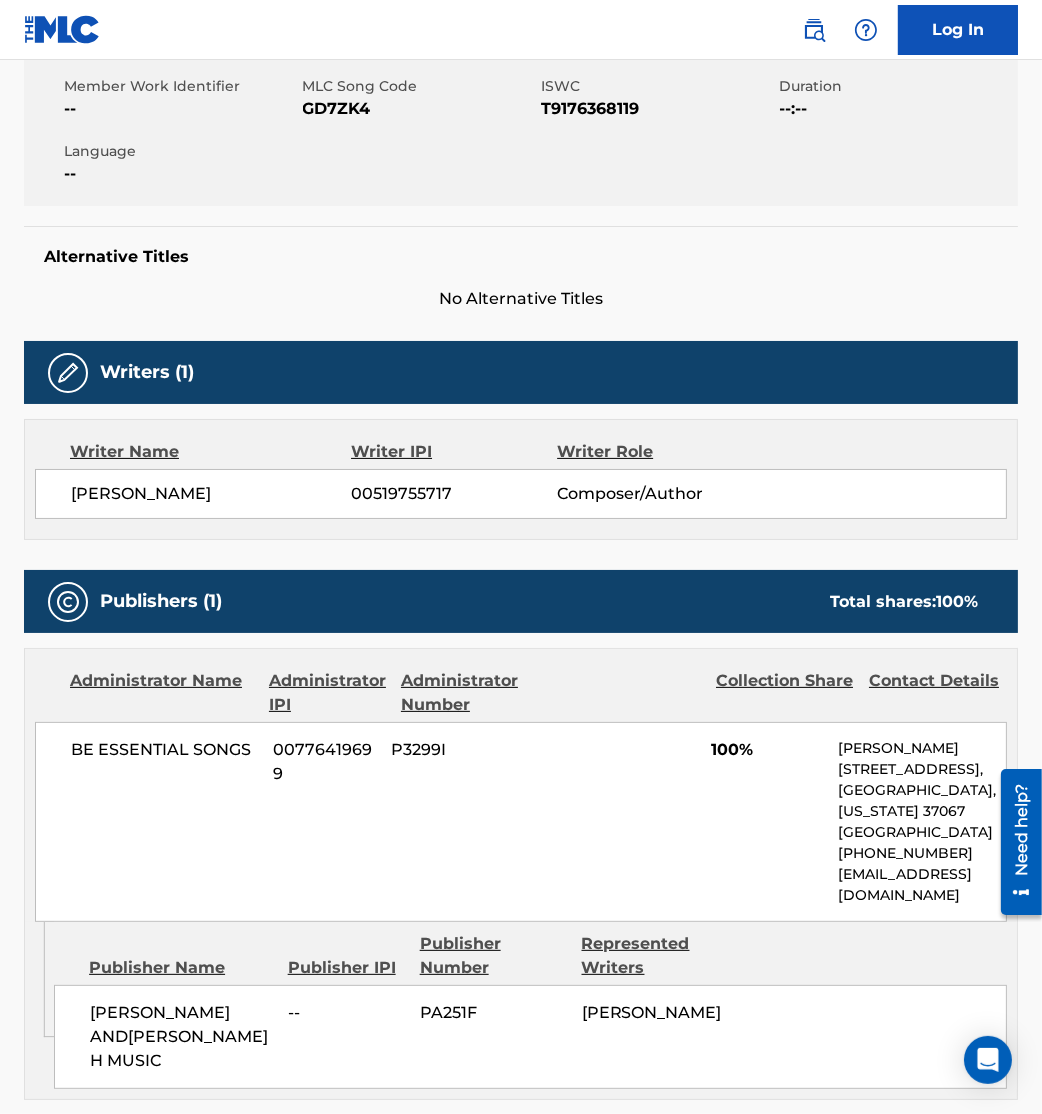scroll, scrollTop: 362, scrollLeft: 0, axis: vertical 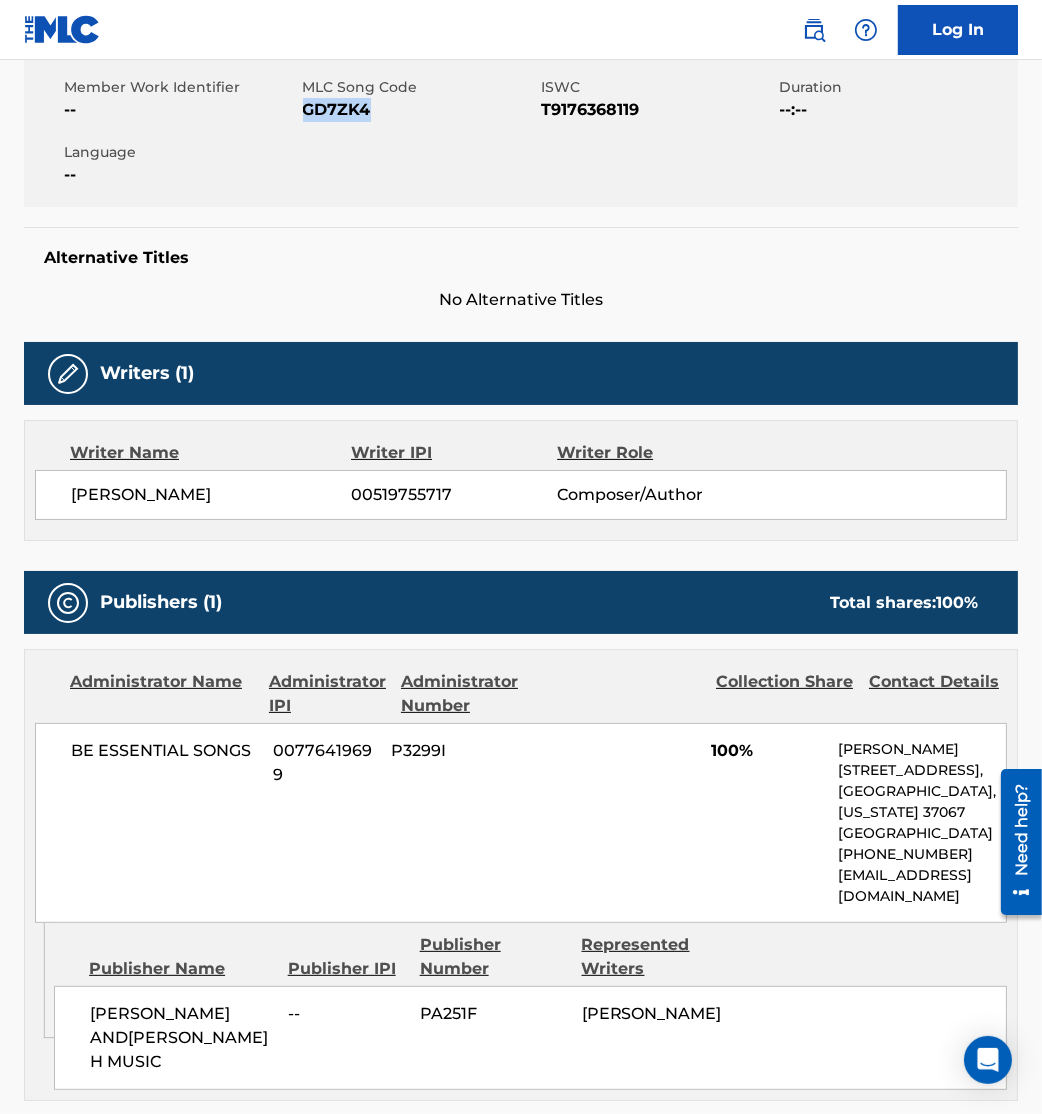 drag, startPoint x: 307, startPoint y: 108, endPoint x: 424, endPoint y: 125, distance: 118.22859 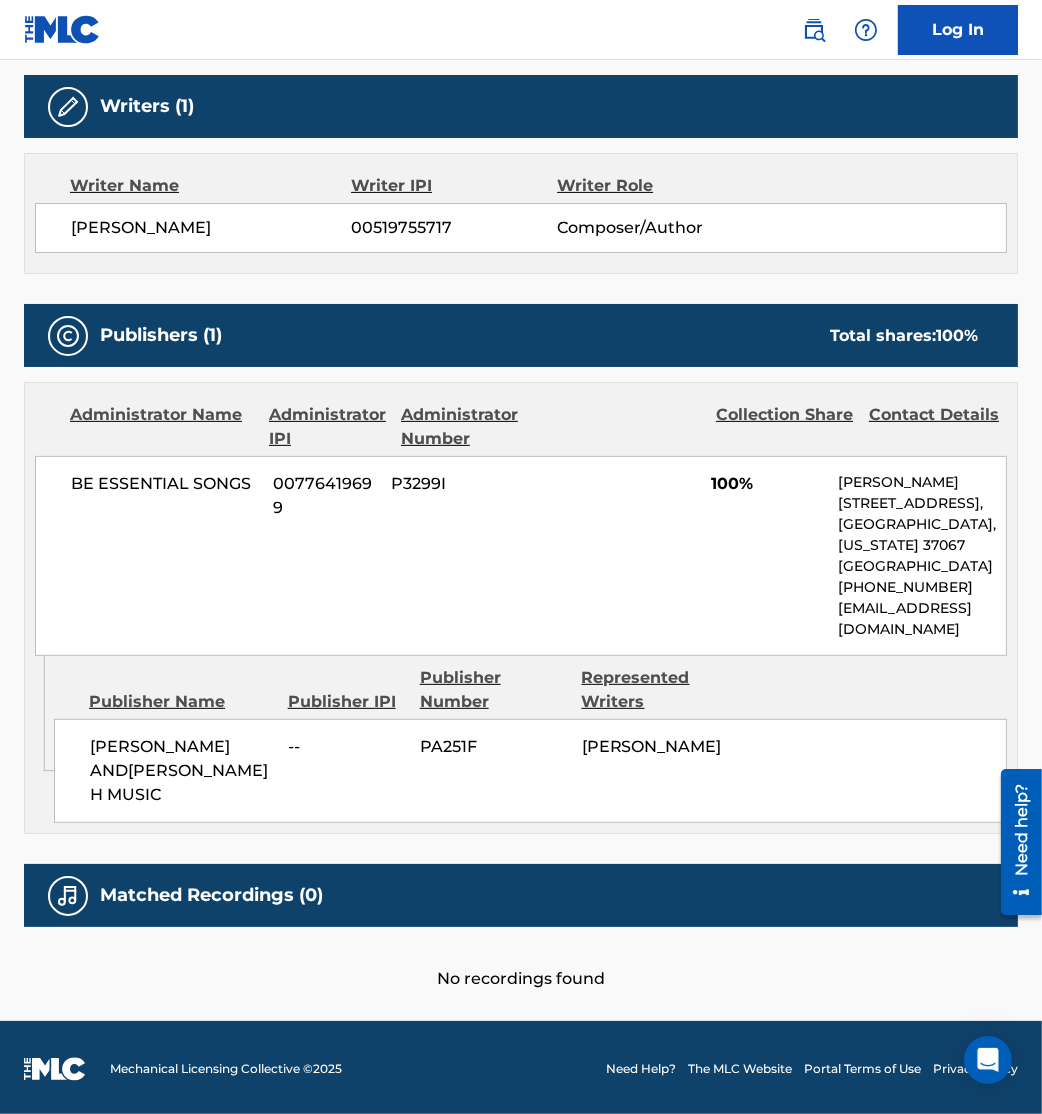 scroll, scrollTop: 0, scrollLeft: 0, axis: both 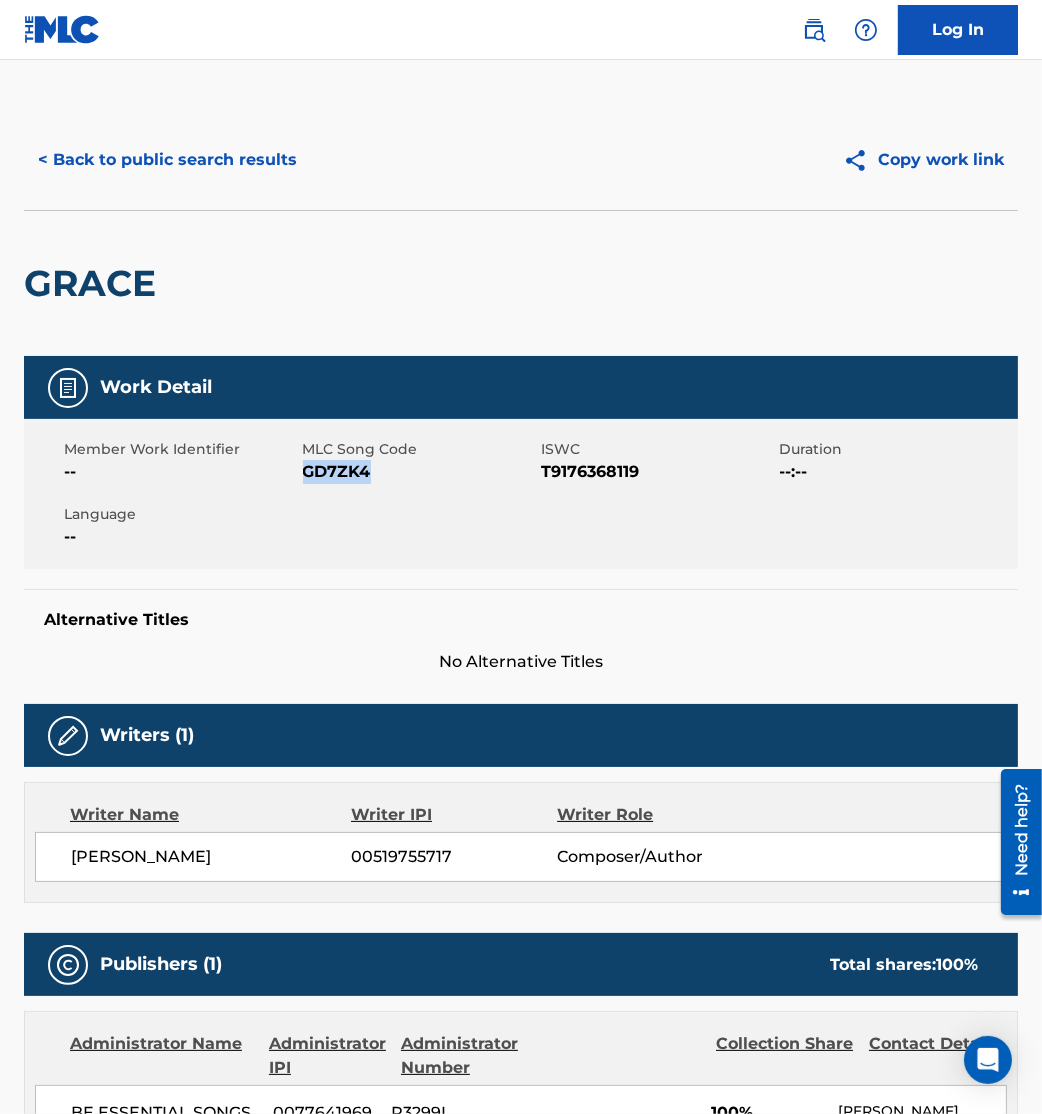 click on "< Back to public search results" at bounding box center (167, 160) 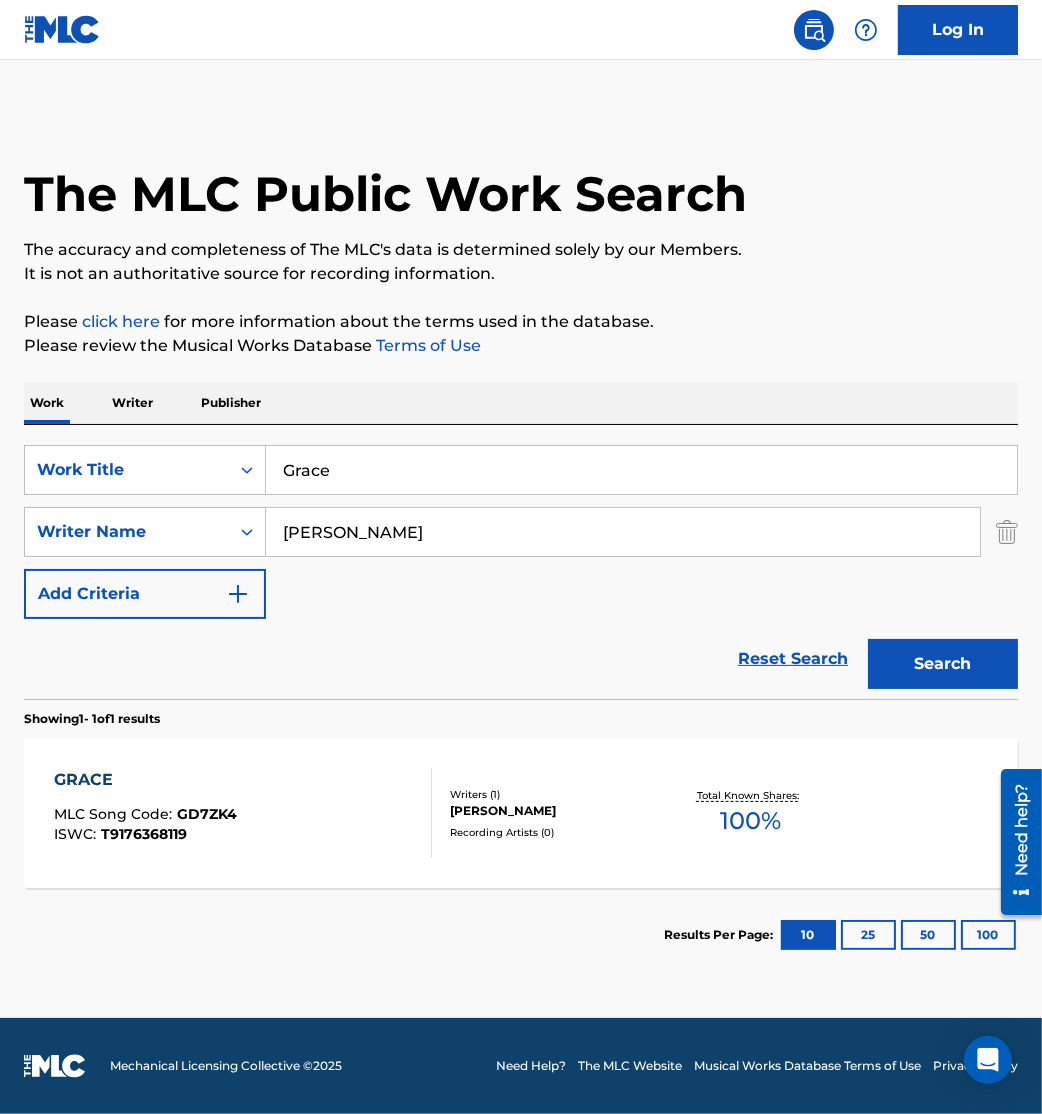 drag, startPoint x: 387, startPoint y: 479, endPoint x: 5, endPoint y: 437, distance: 384.30197 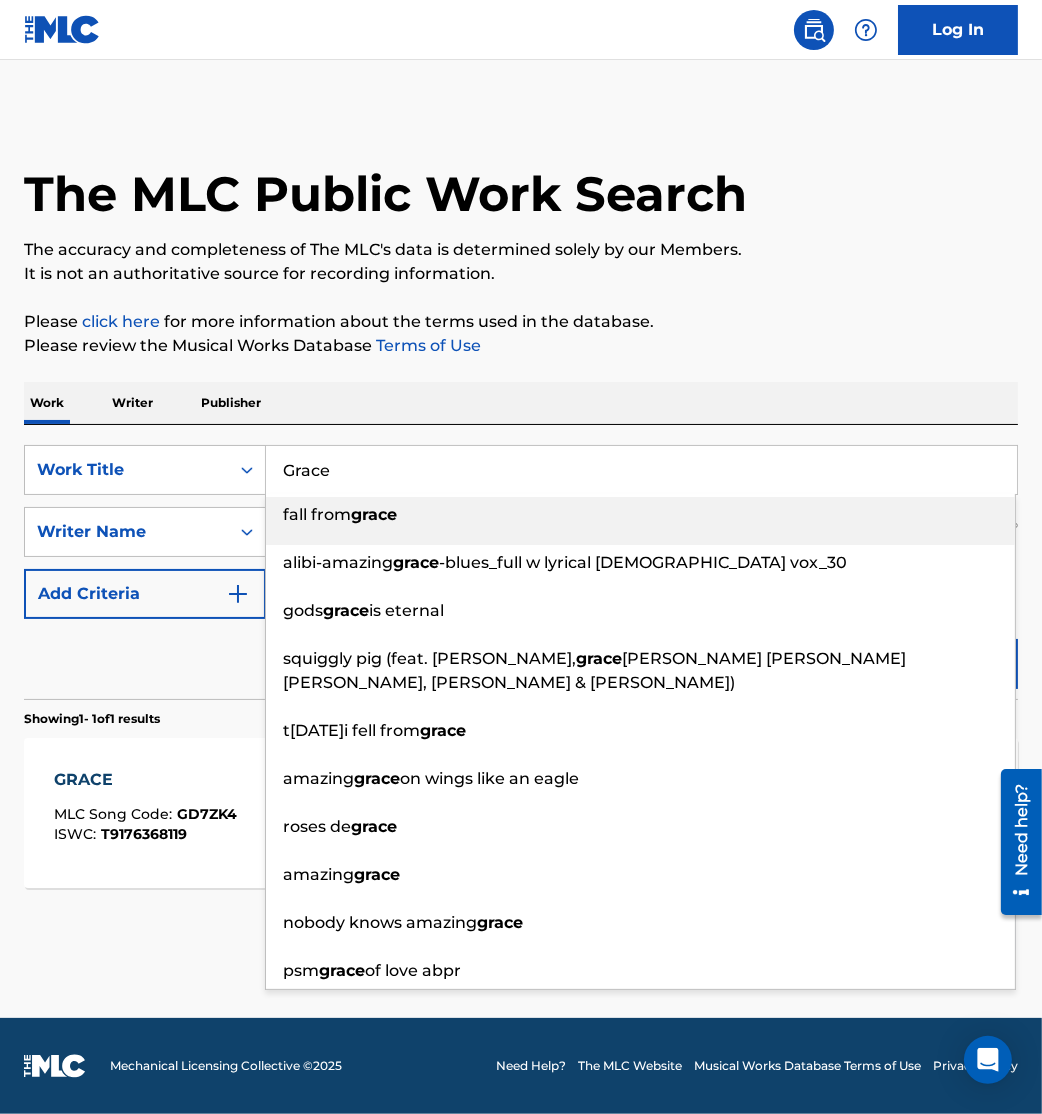 paste on "Hold It All" 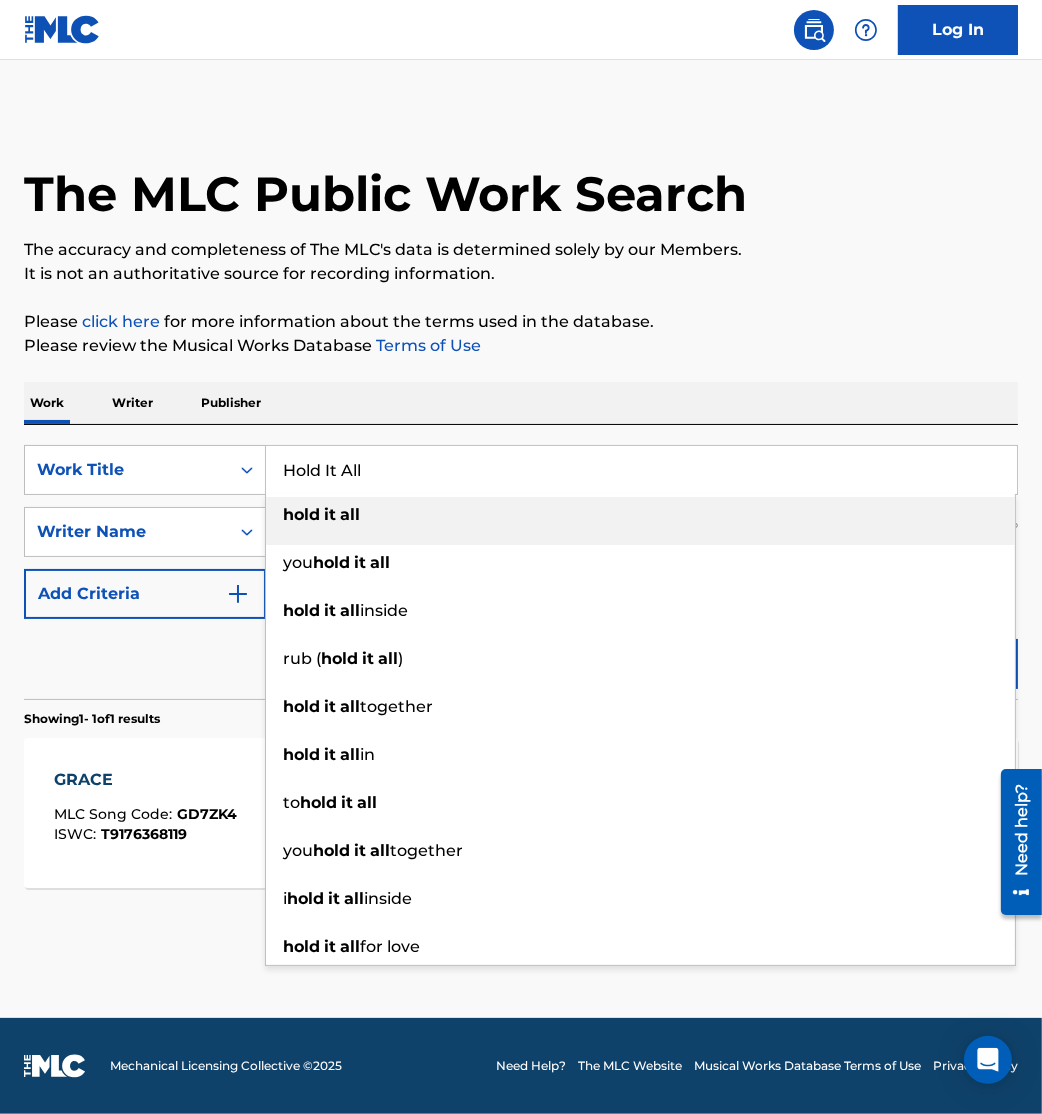 type on "Hold It All" 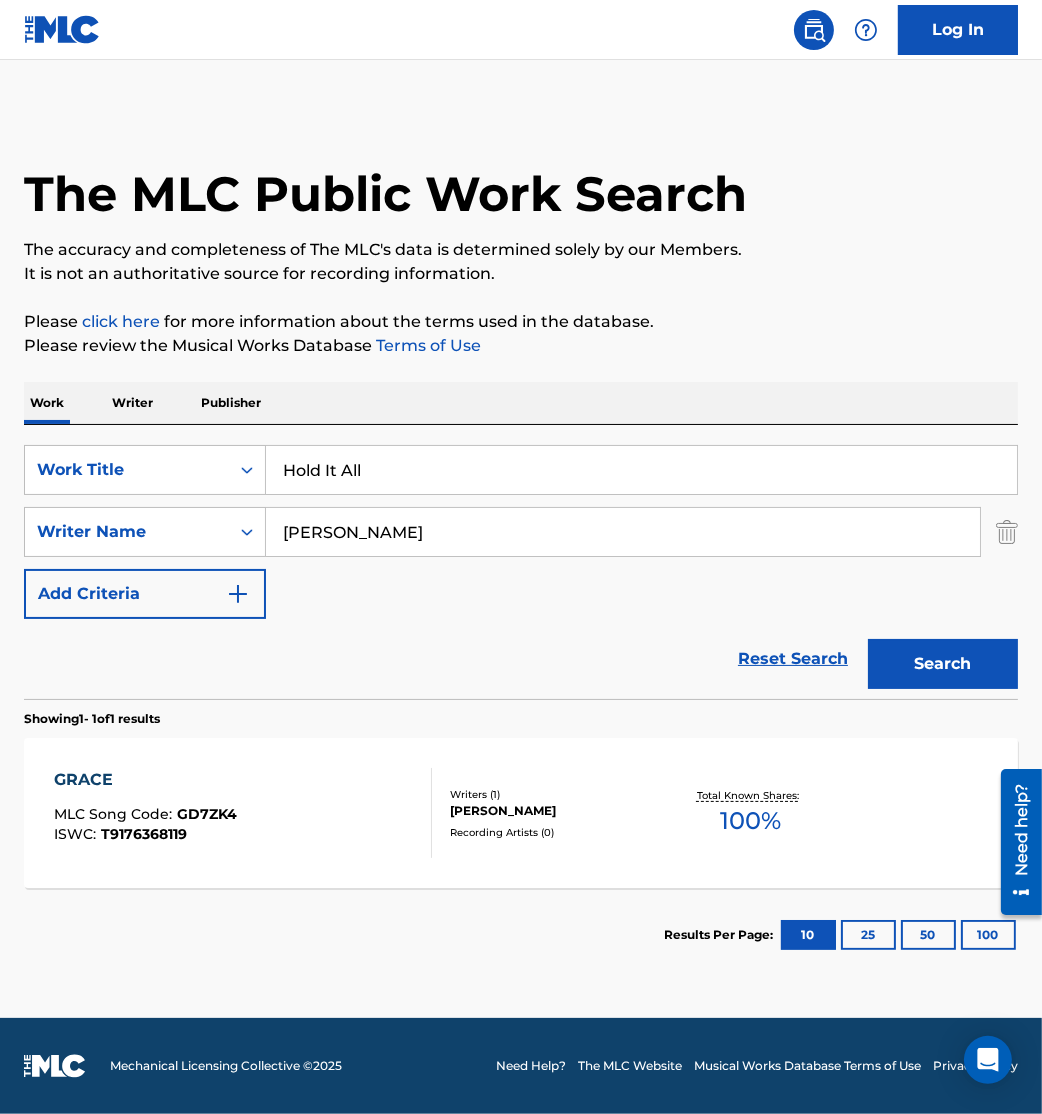 click on "Work Writer Publisher" at bounding box center [521, 403] 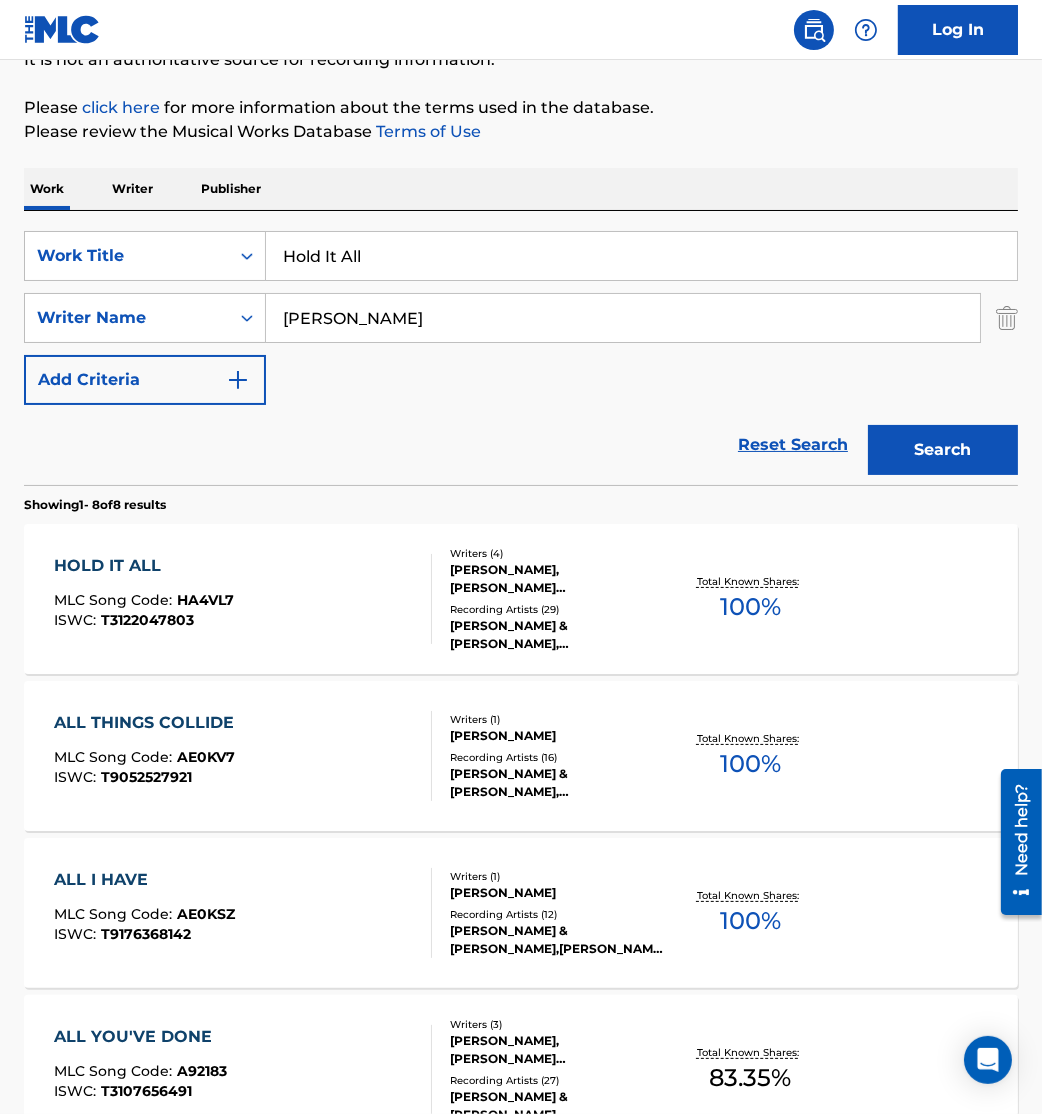scroll, scrollTop: 221, scrollLeft: 0, axis: vertical 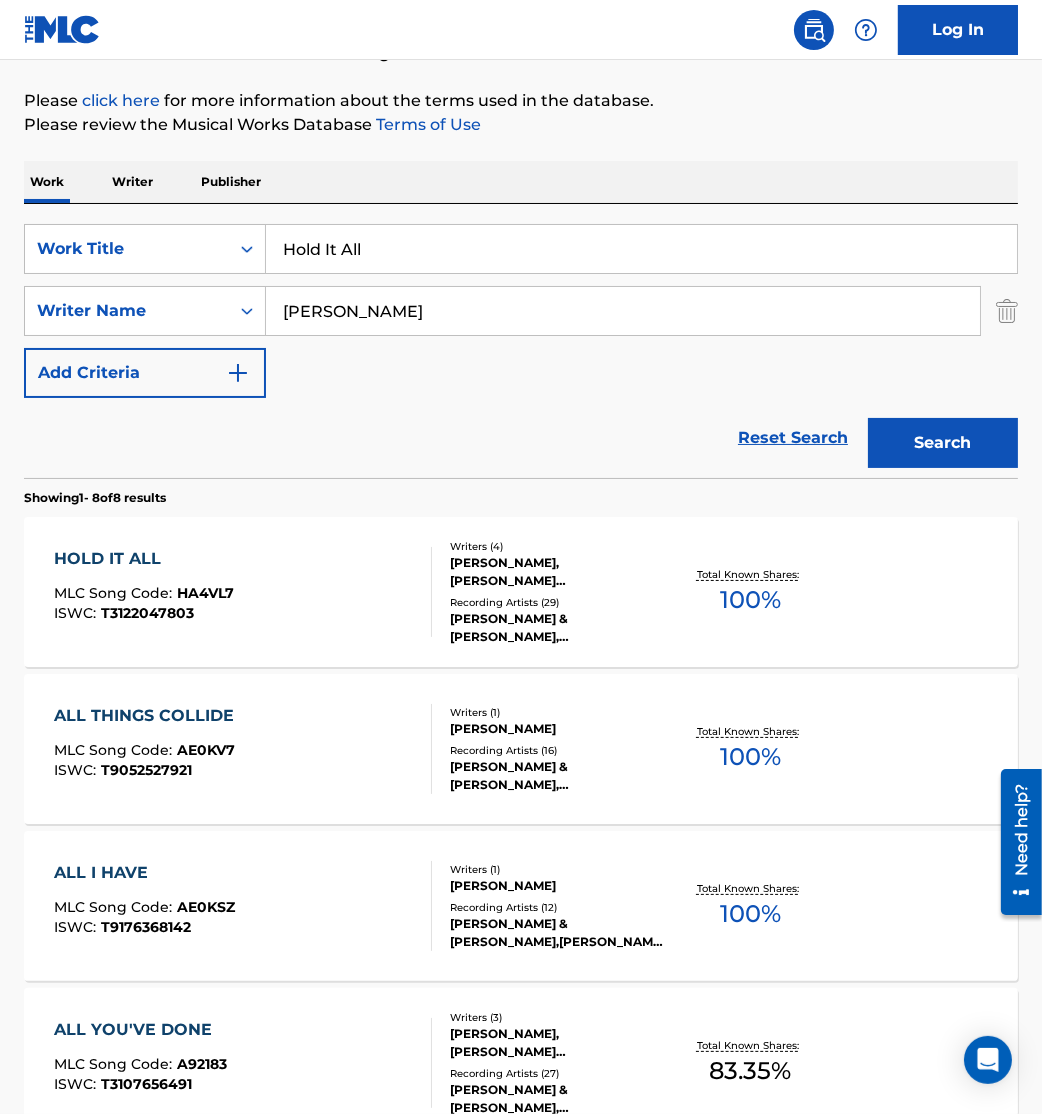 click on "HOLD IT ALL MLC Song Code : HA4VL7 ISWC : T3122047803" at bounding box center (243, 592) 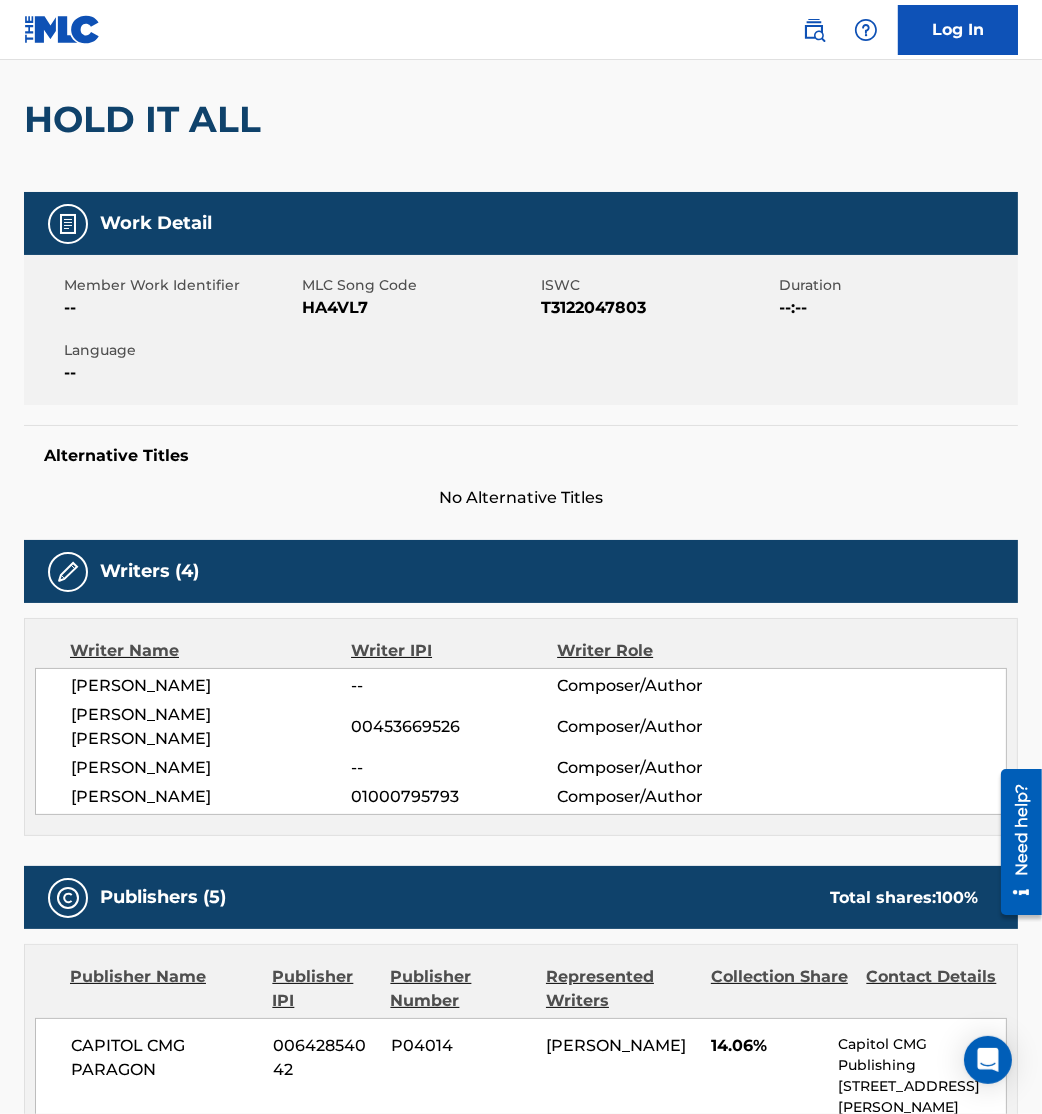scroll, scrollTop: 193, scrollLeft: 0, axis: vertical 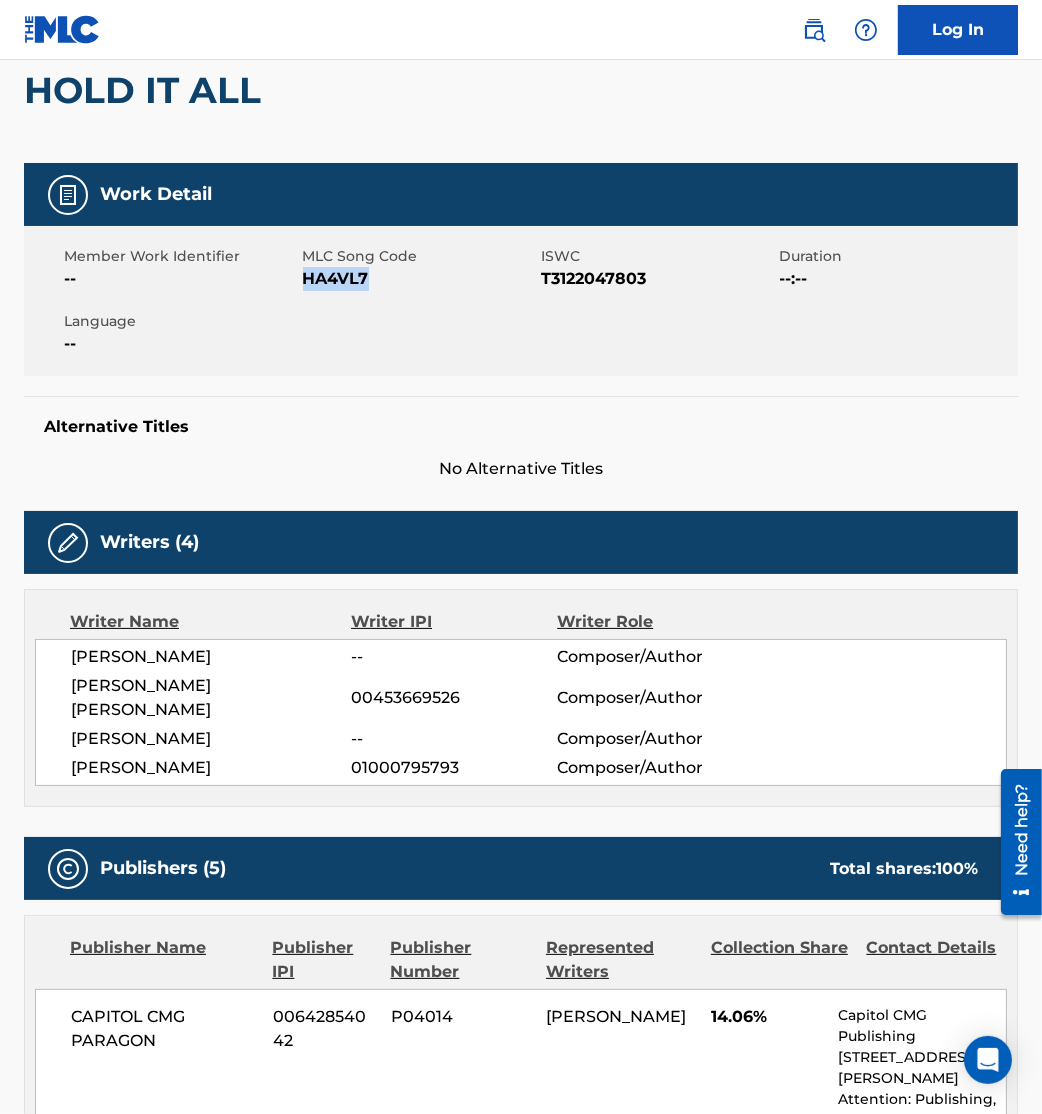 drag, startPoint x: 308, startPoint y: 277, endPoint x: 453, endPoint y: 315, distance: 149.89664 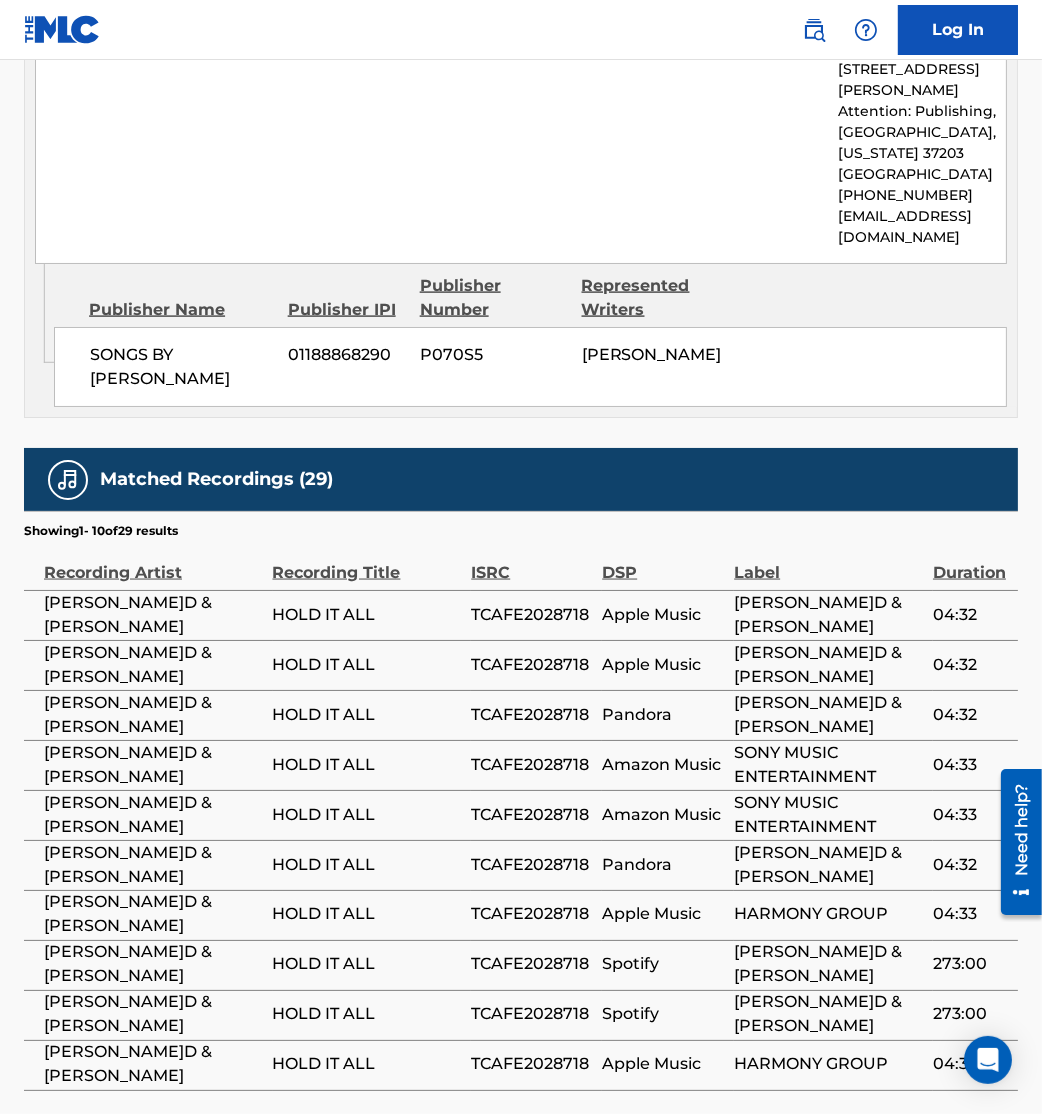 scroll, scrollTop: 3219, scrollLeft: 0, axis: vertical 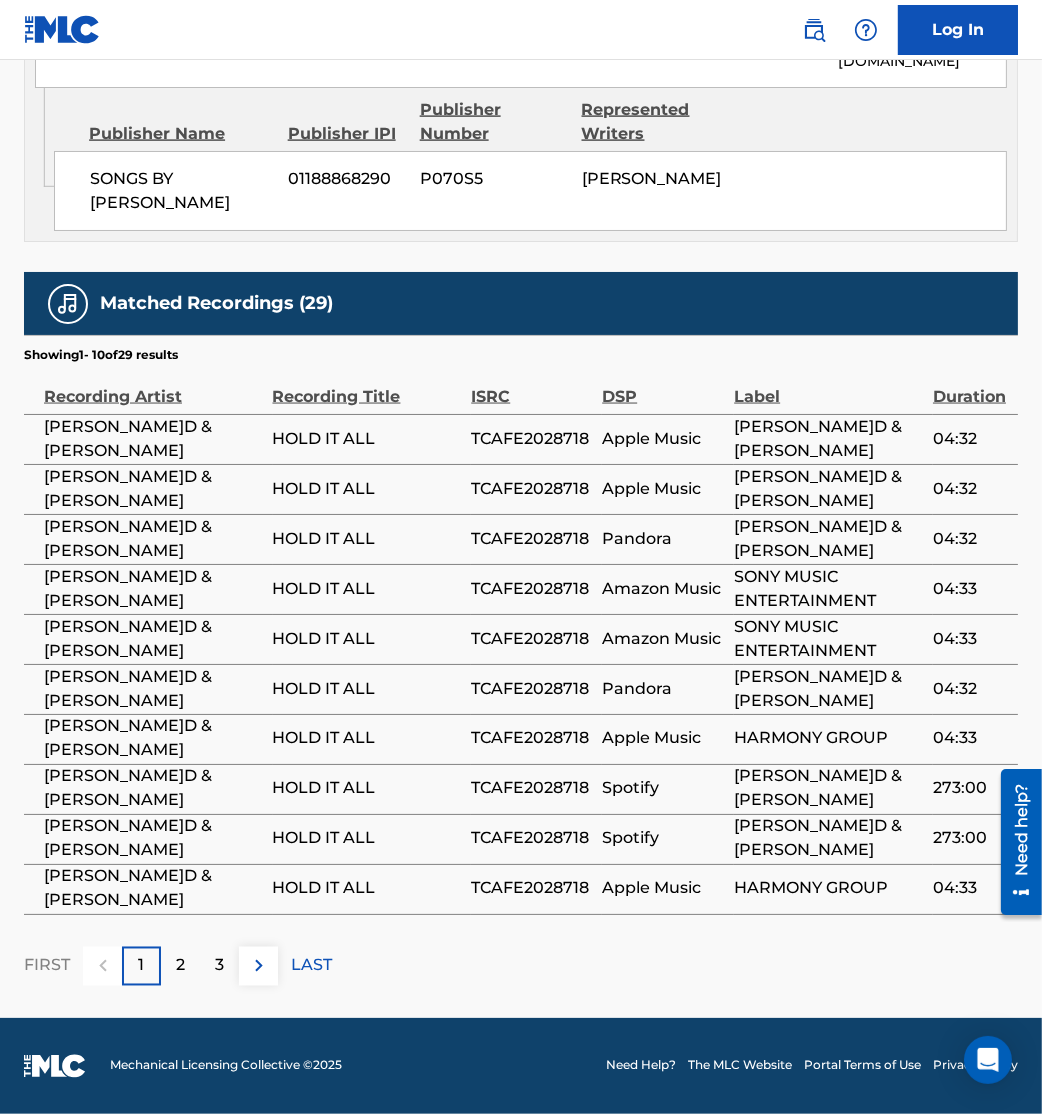 click at bounding box center [259, 966] 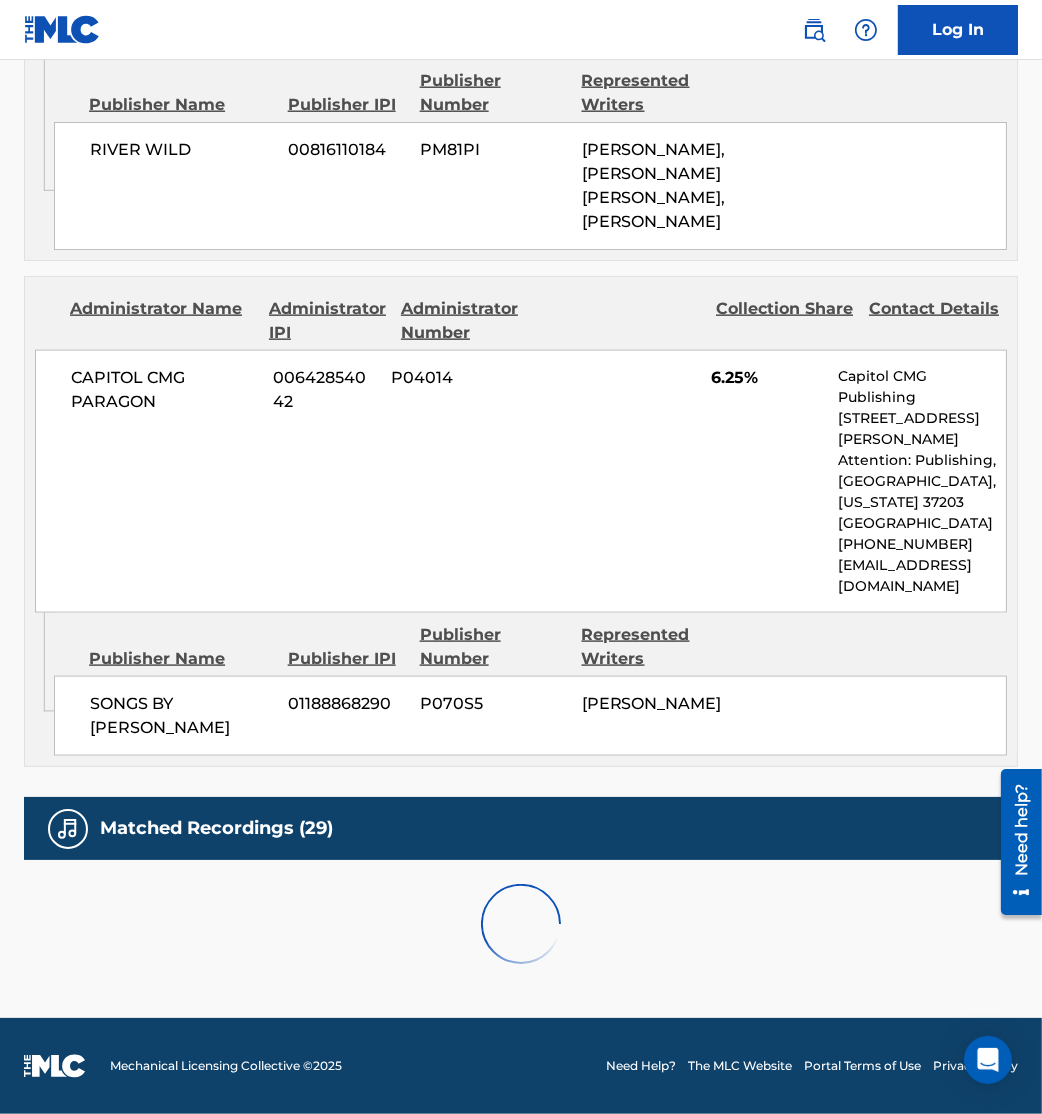 scroll, scrollTop: 3219, scrollLeft: 0, axis: vertical 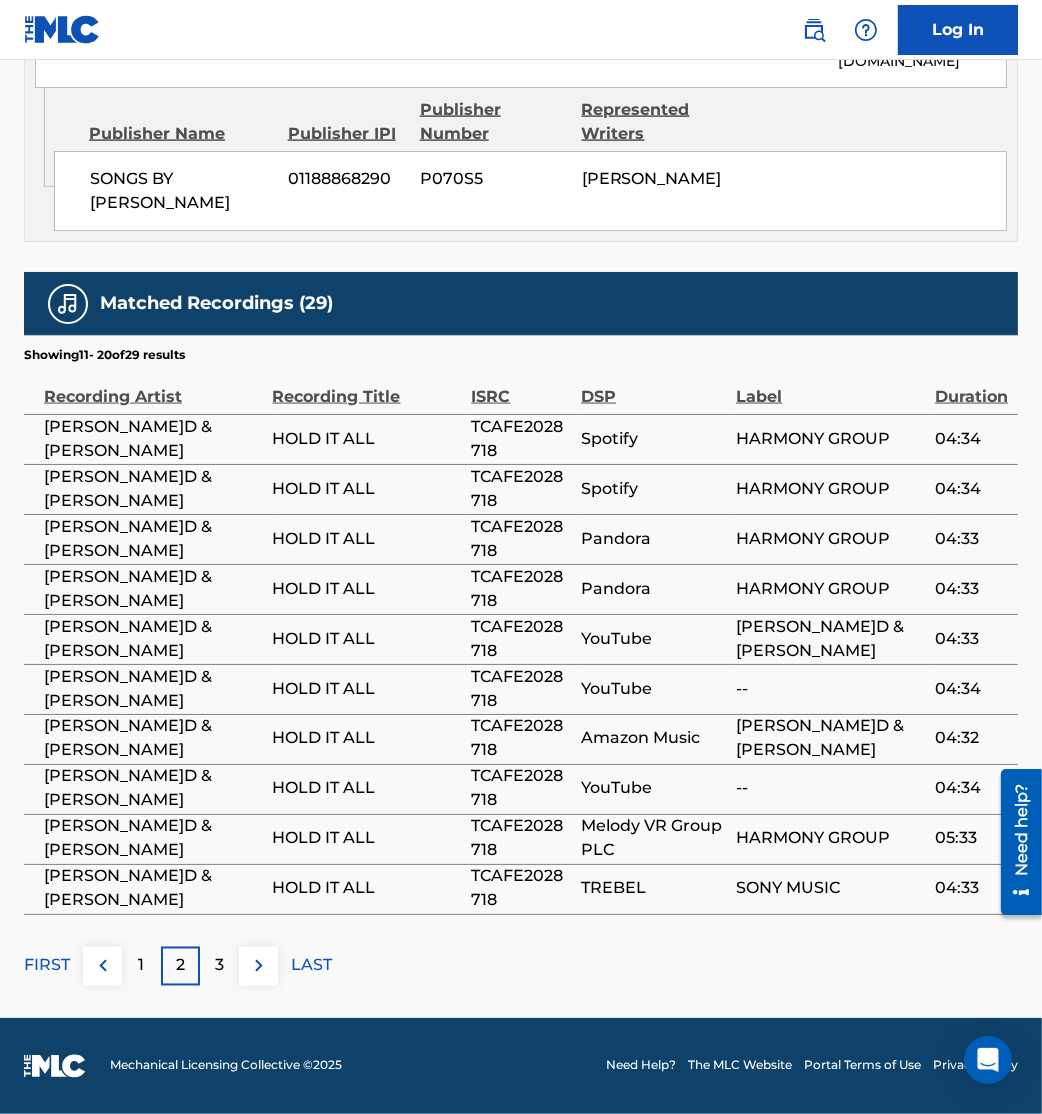 click at bounding box center [259, 966] 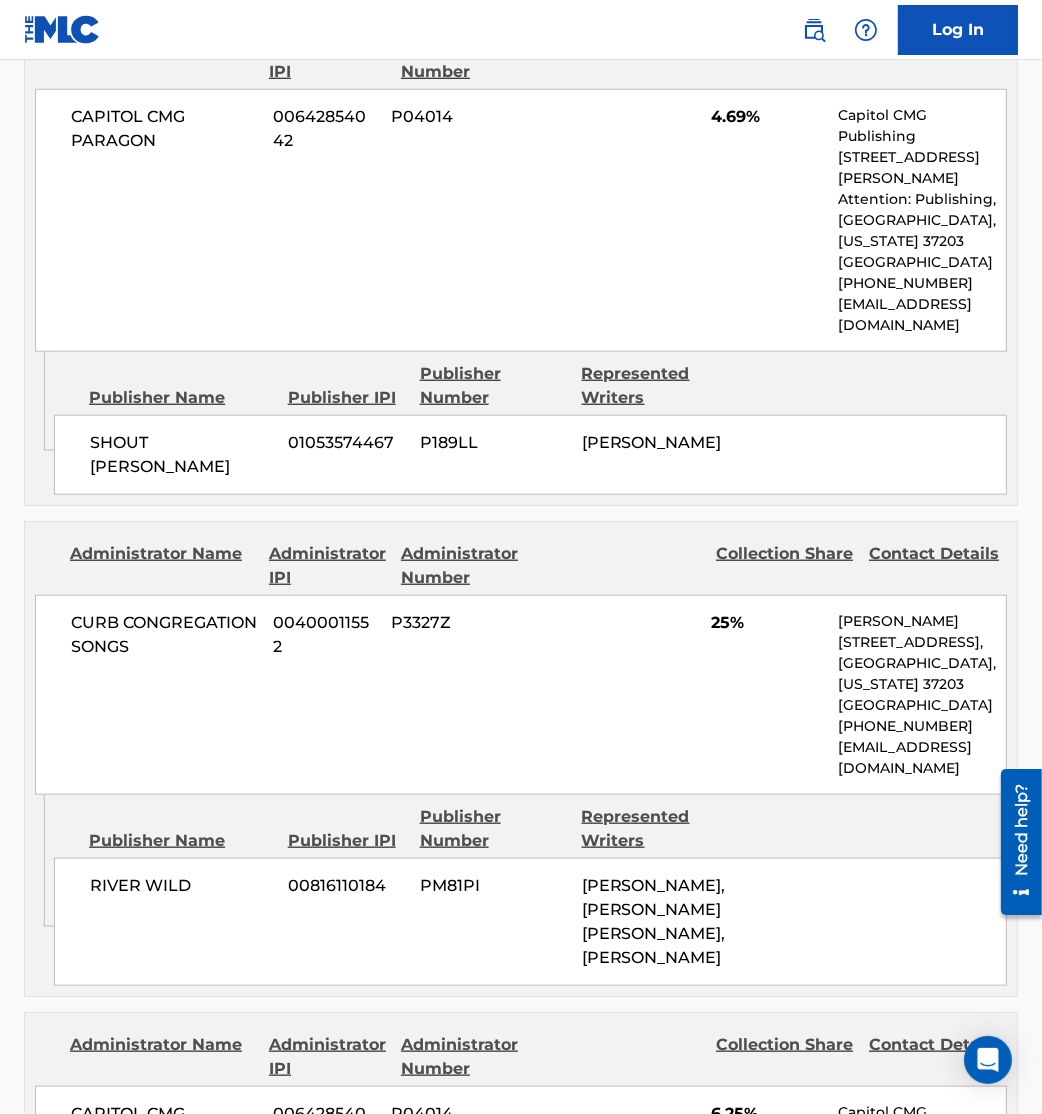 scroll, scrollTop: 1931, scrollLeft: 0, axis: vertical 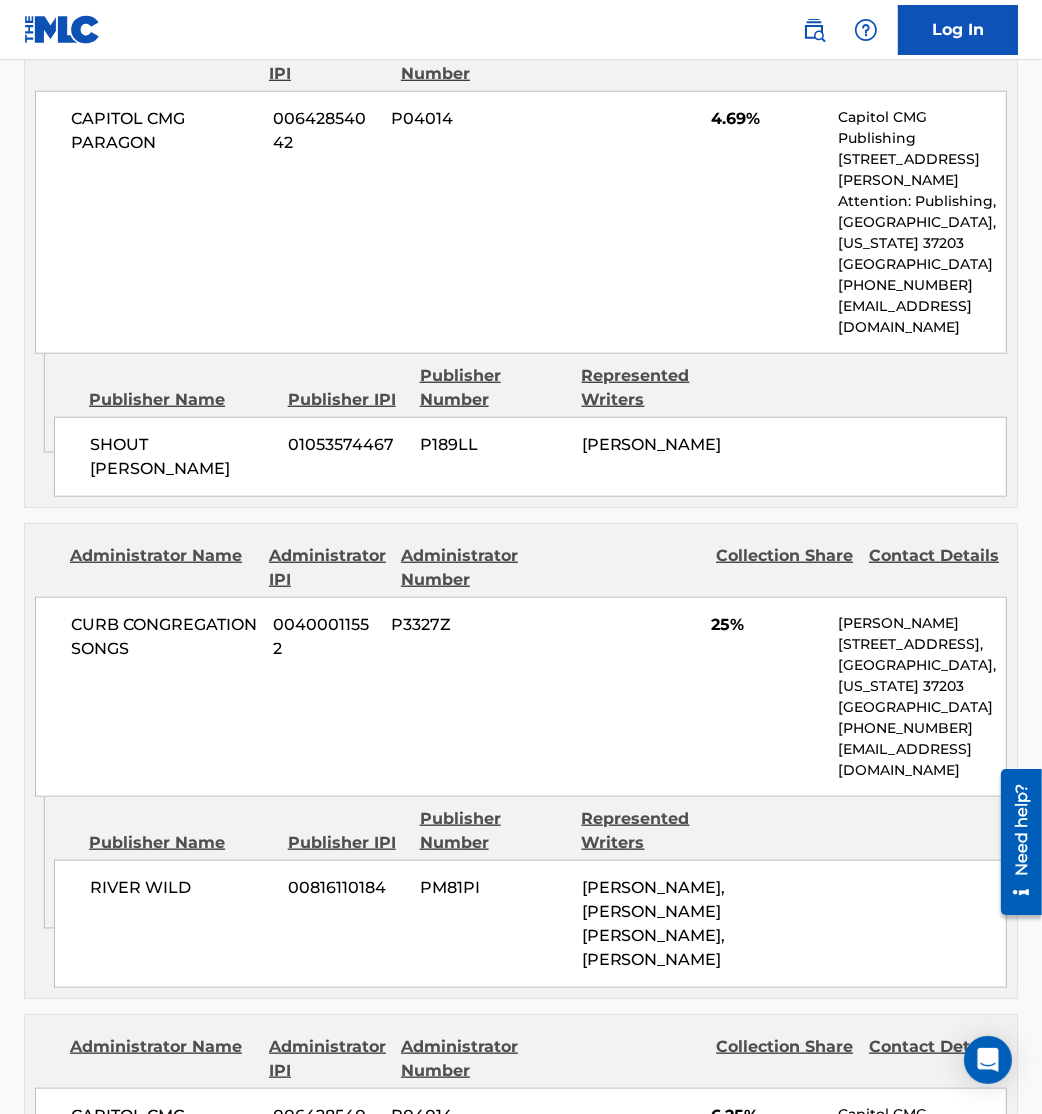 click on "Publisher Name Publisher IPI Publisher Number Represented Writers SHOUT [PERSON_NAME] 01053574467 P189LL [PERSON_NAME]" at bounding box center [535, 425] 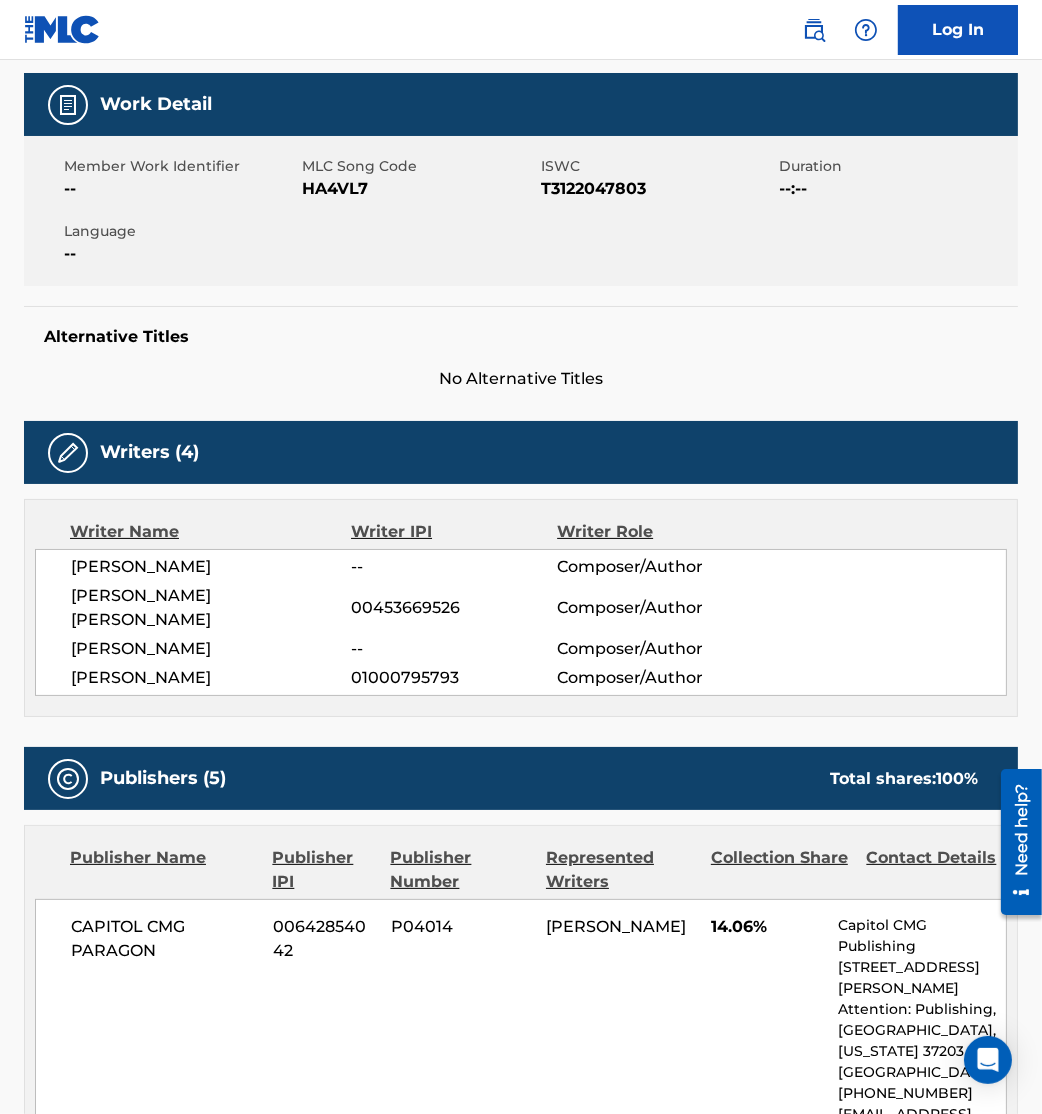 scroll, scrollTop: 0, scrollLeft: 0, axis: both 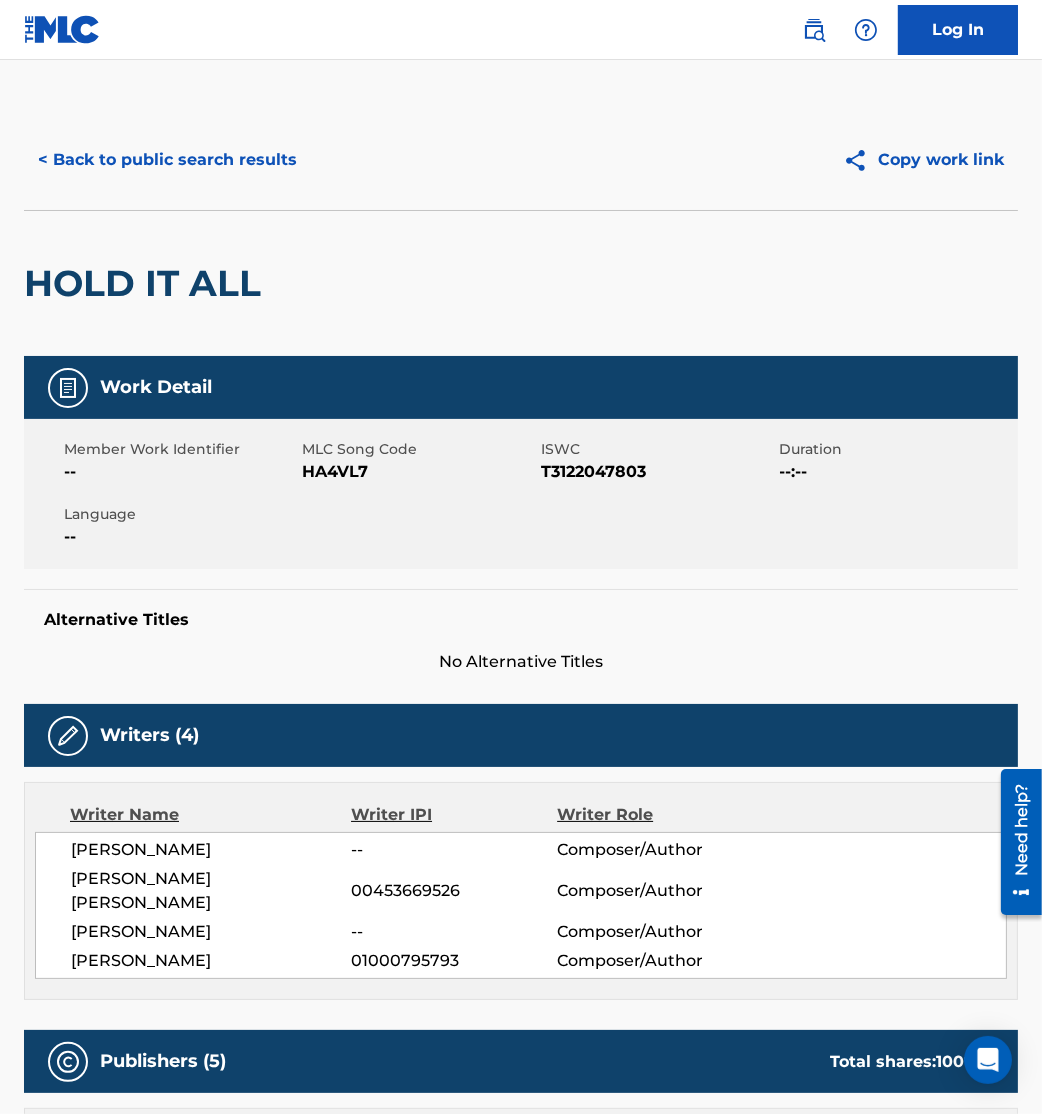 click on "< Back to public search results" at bounding box center (167, 160) 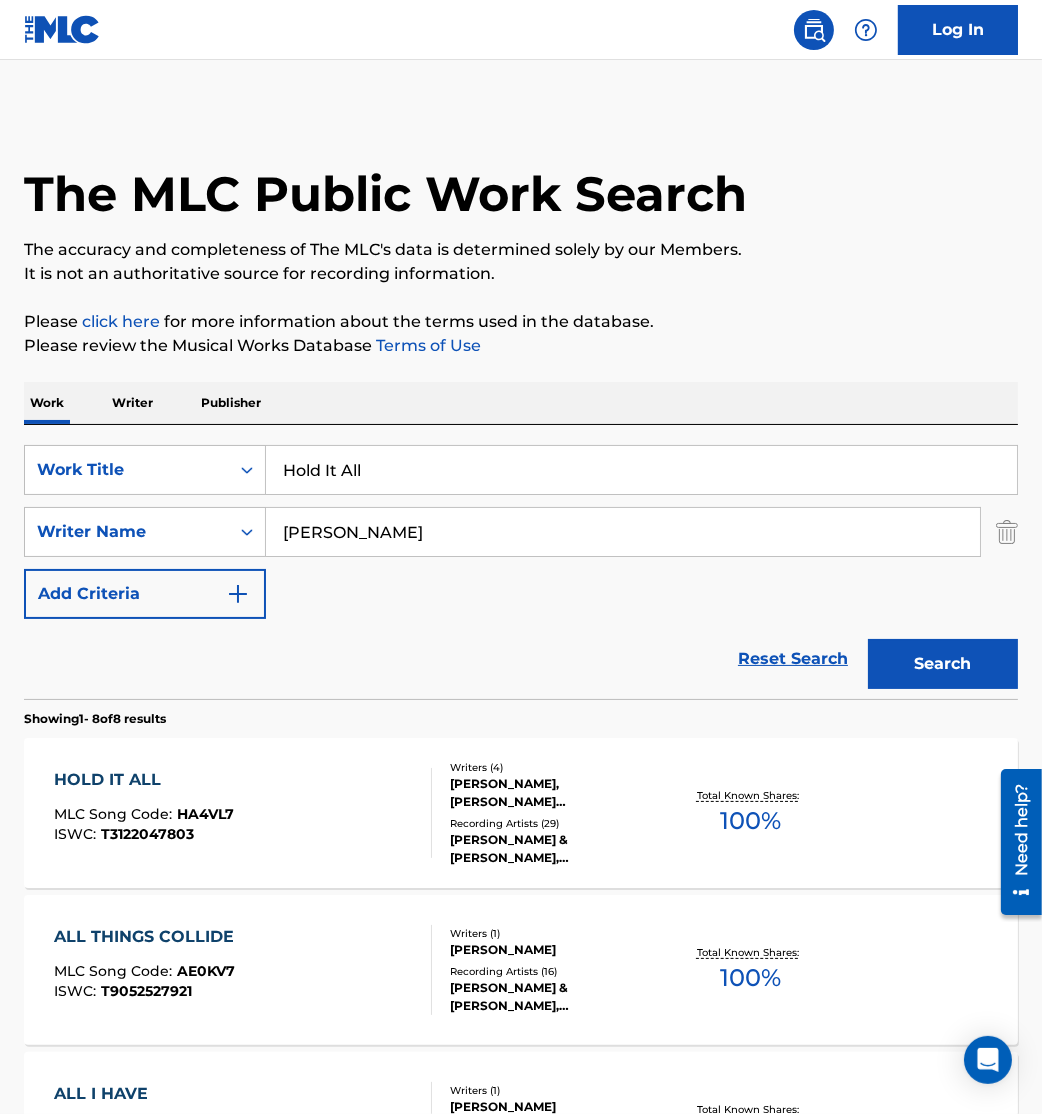 scroll, scrollTop: 221, scrollLeft: 0, axis: vertical 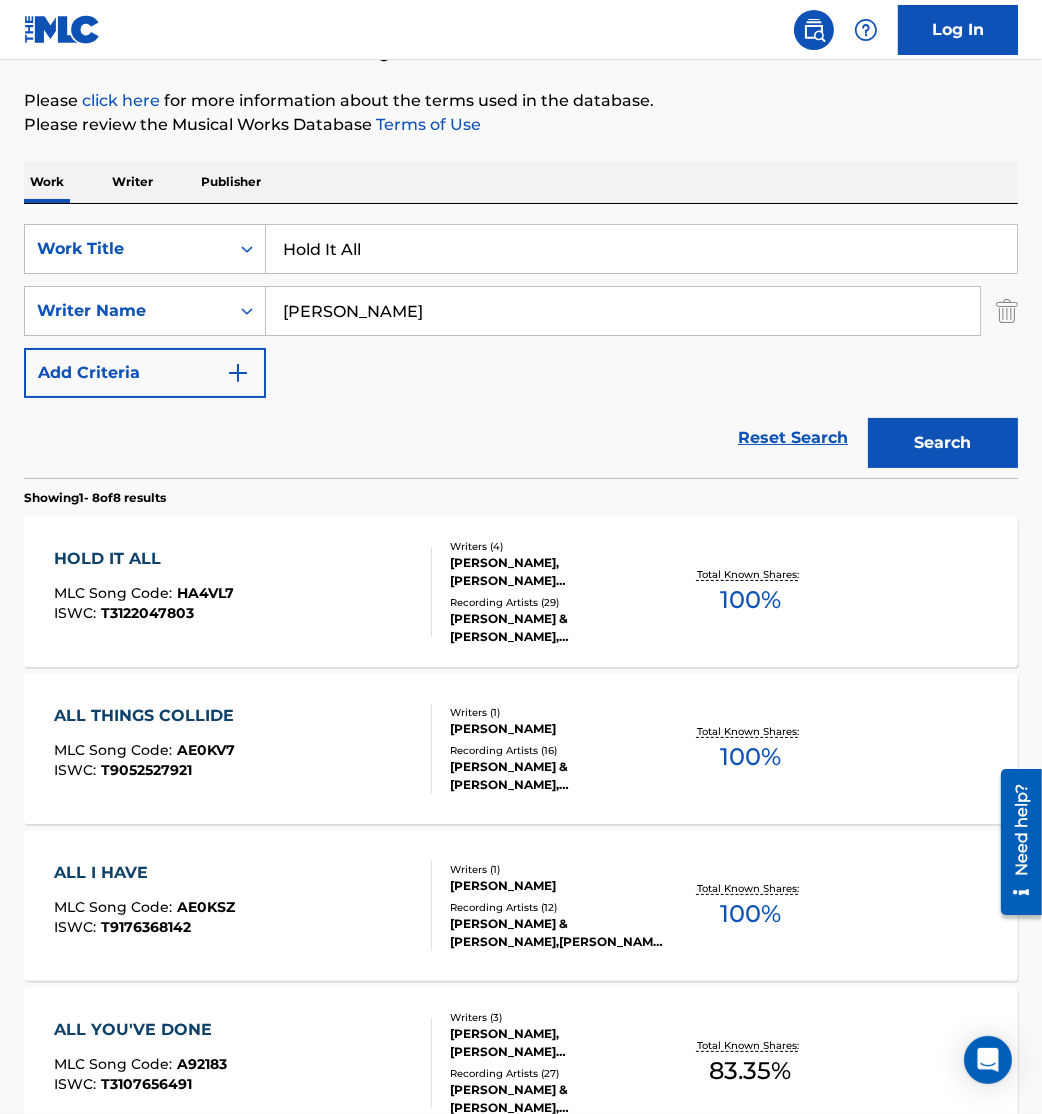 drag, startPoint x: 493, startPoint y: 254, endPoint x: 82, endPoint y: 196, distance: 415.0723 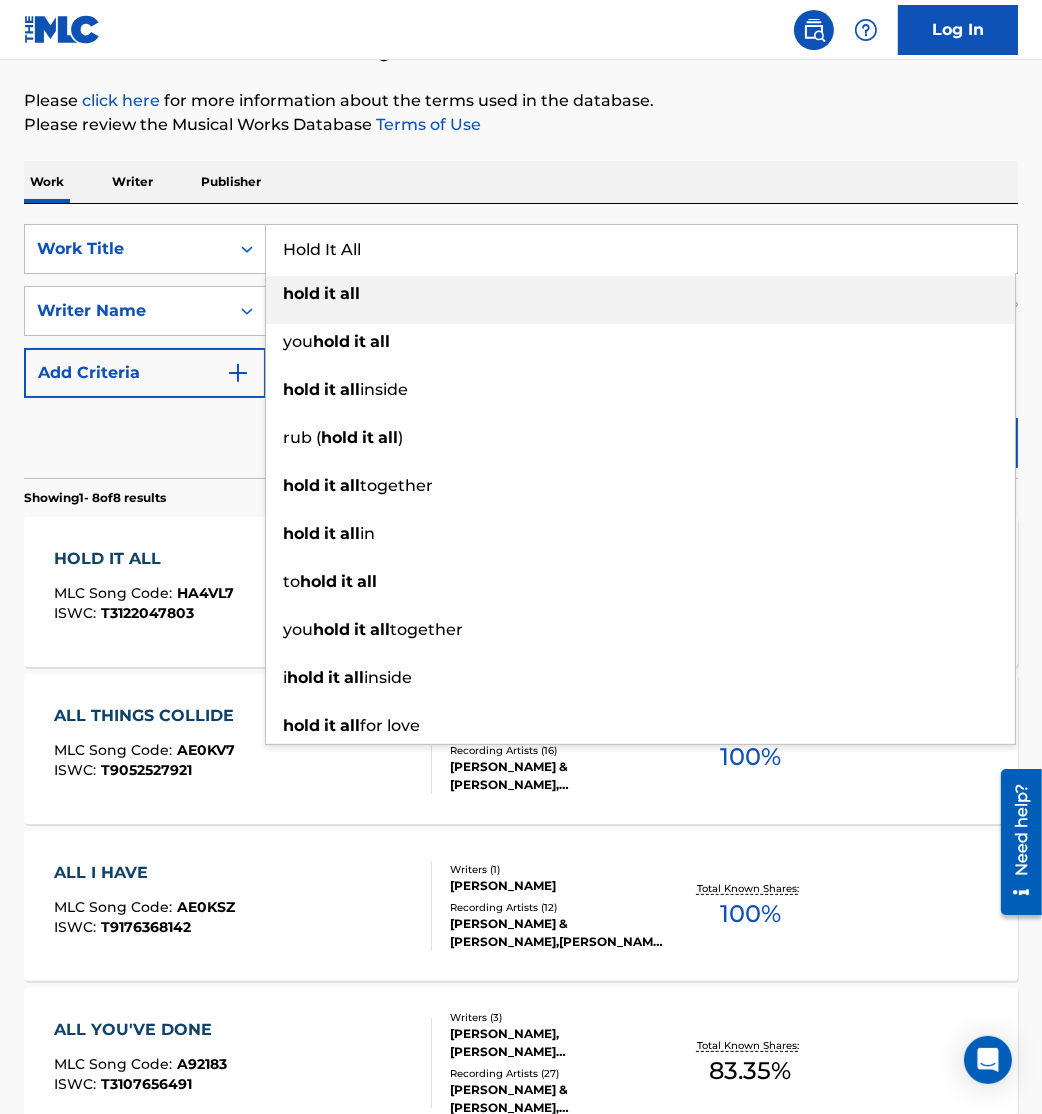 paste on "Me Back" 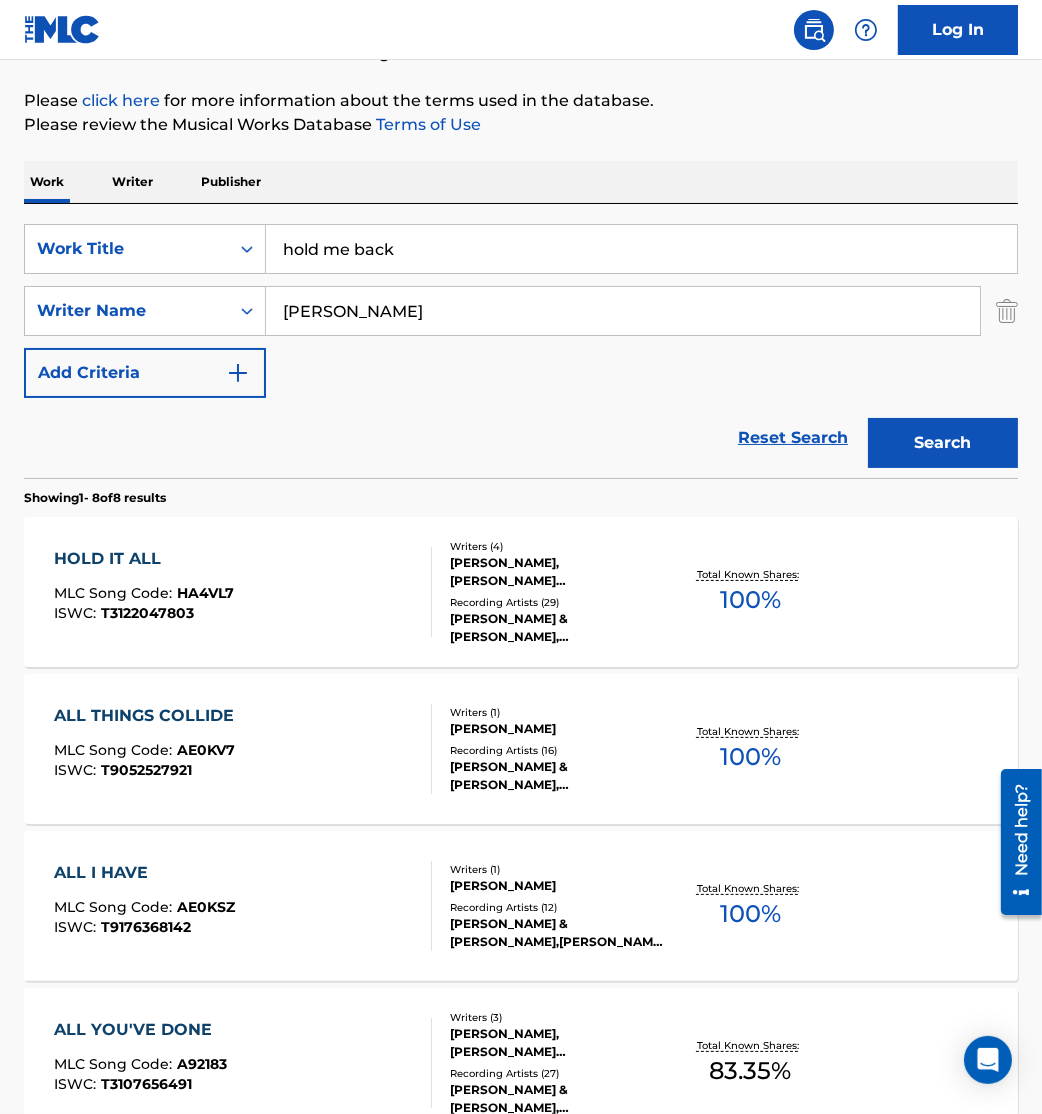 type on "hold me back" 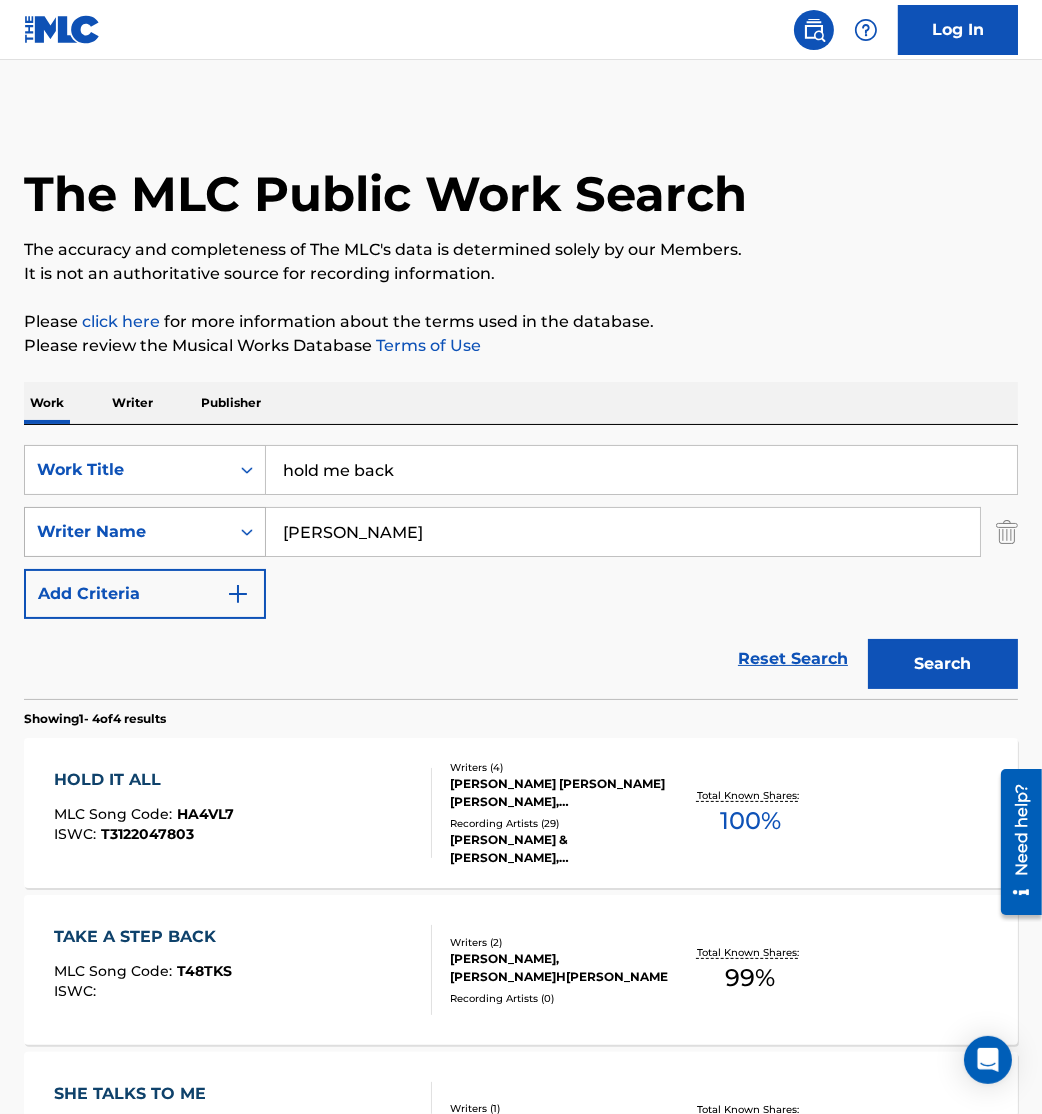 drag, startPoint x: 493, startPoint y: 543, endPoint x: 246, endPoint y: 548, distance: 247.0506 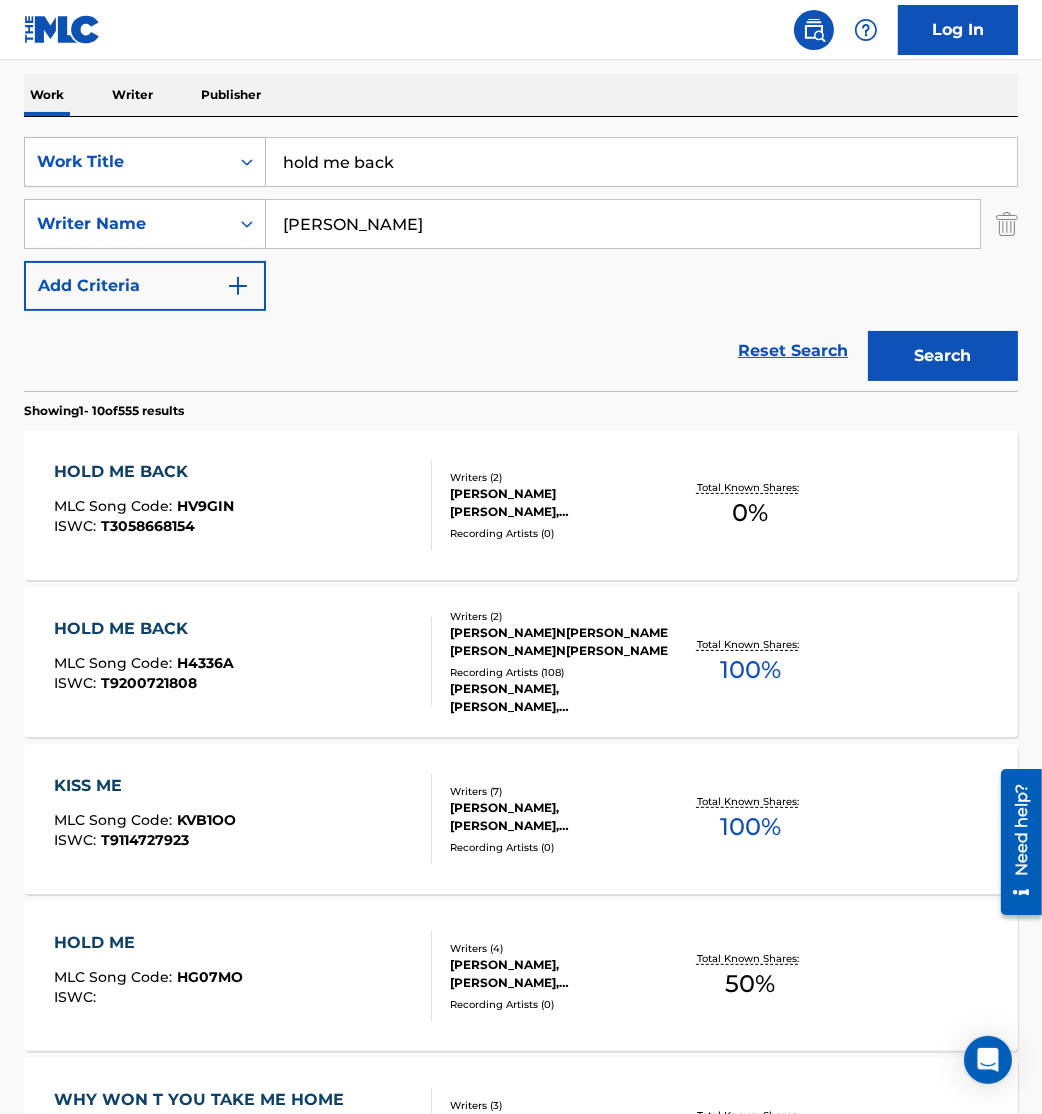 scroll, scrollTop: 349, scrollLeft: 0, axis: vertical 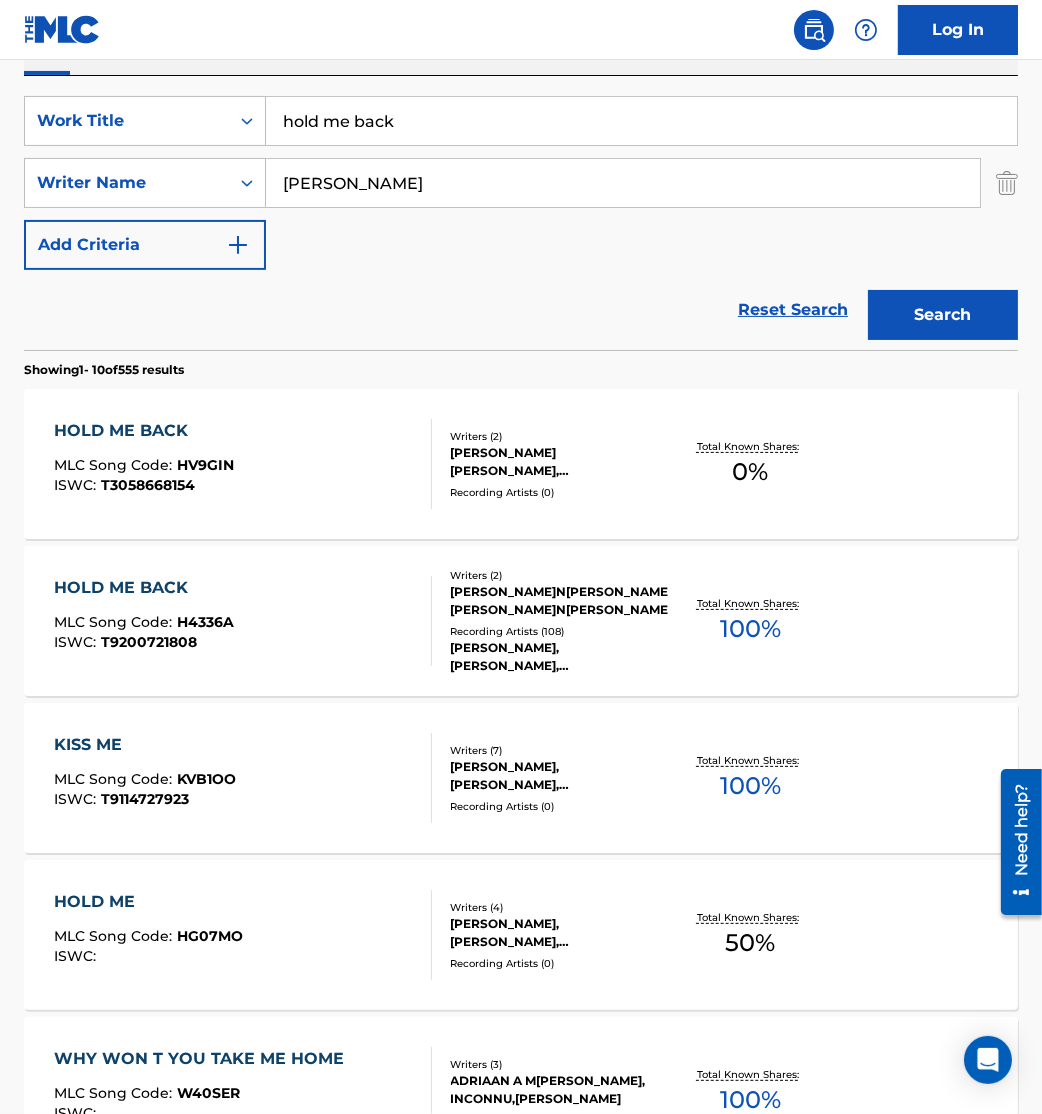 click on "H4336A" at bounding box center [205, 622] 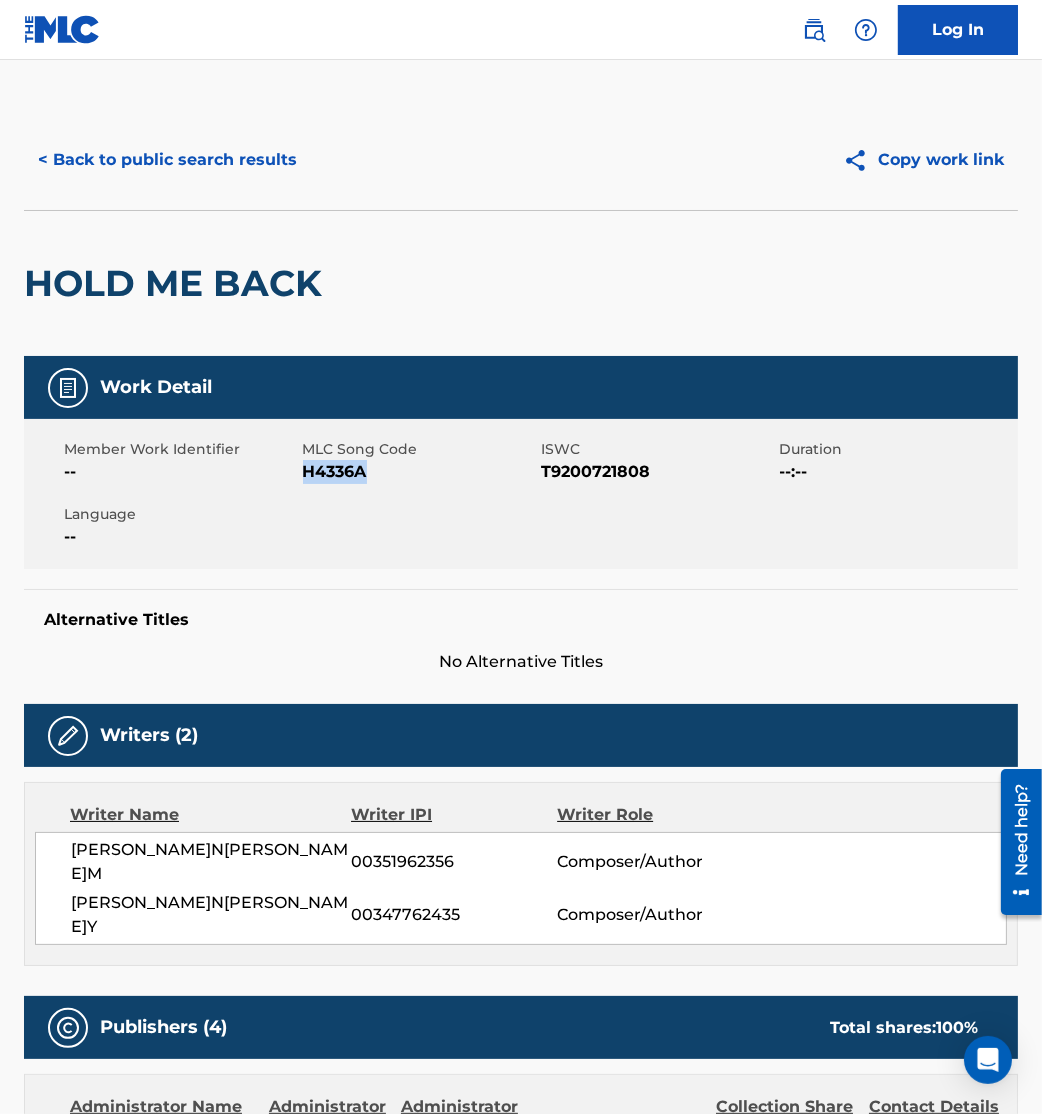 drag, startPoint x: 306, startPoint y: 480, endPoint x: 473, endPoint y: 485, distance: 167.07483 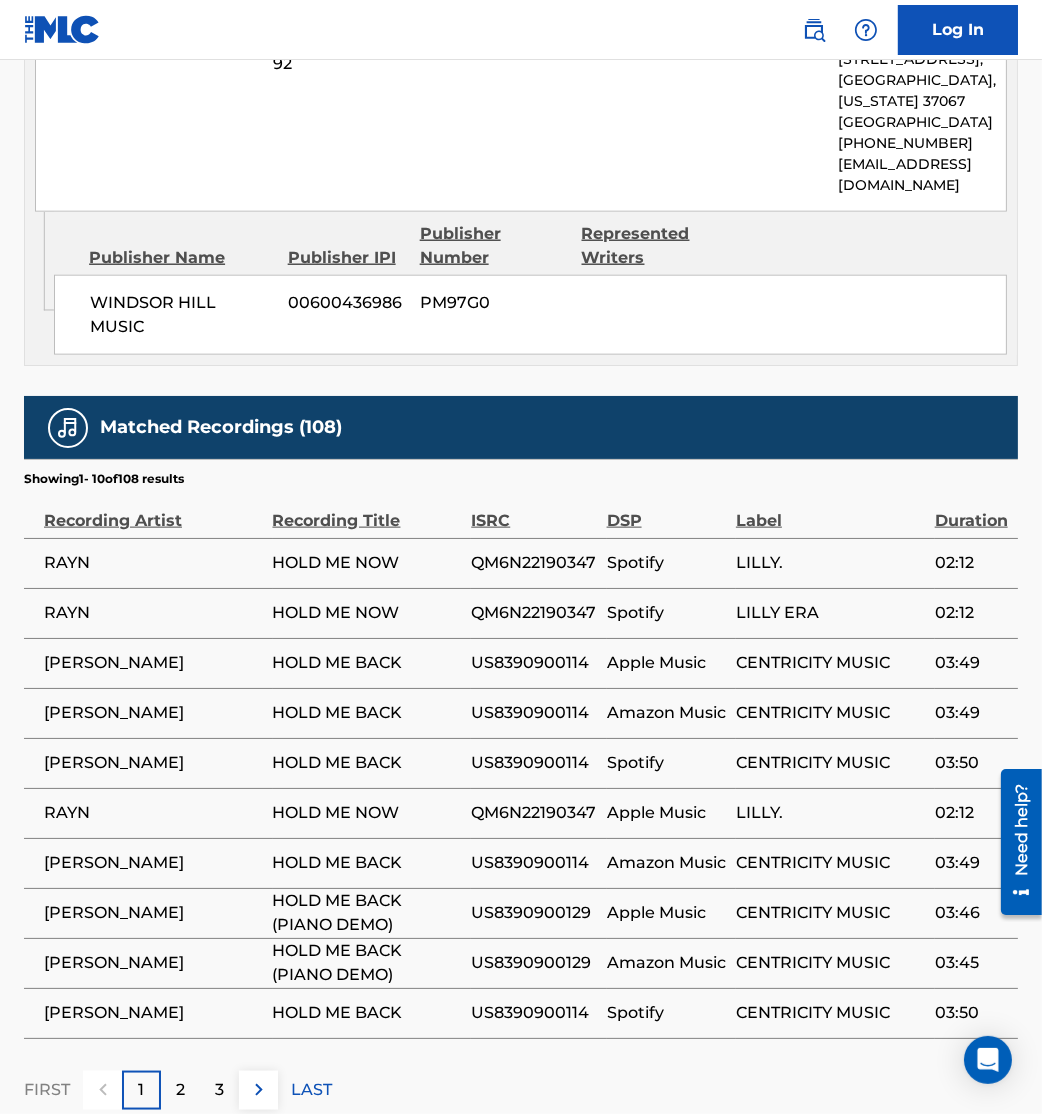 scroll, scrollTop: 2496, scrollLeft: 0, axis: vertical 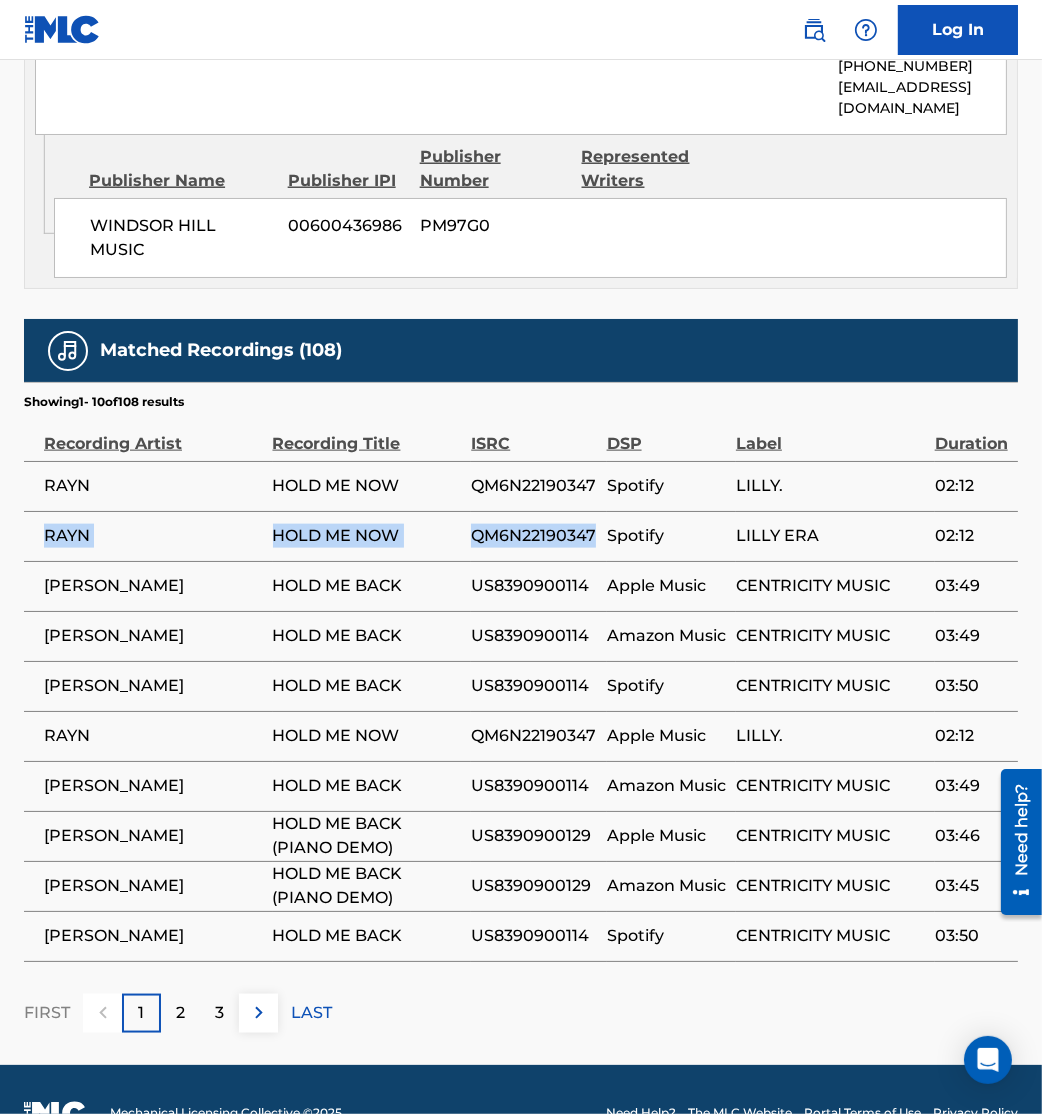 drag, startPoint x: 43, startPoint y: 522, endPoint x: 554, endPoint y: 540, distance: 511.31693 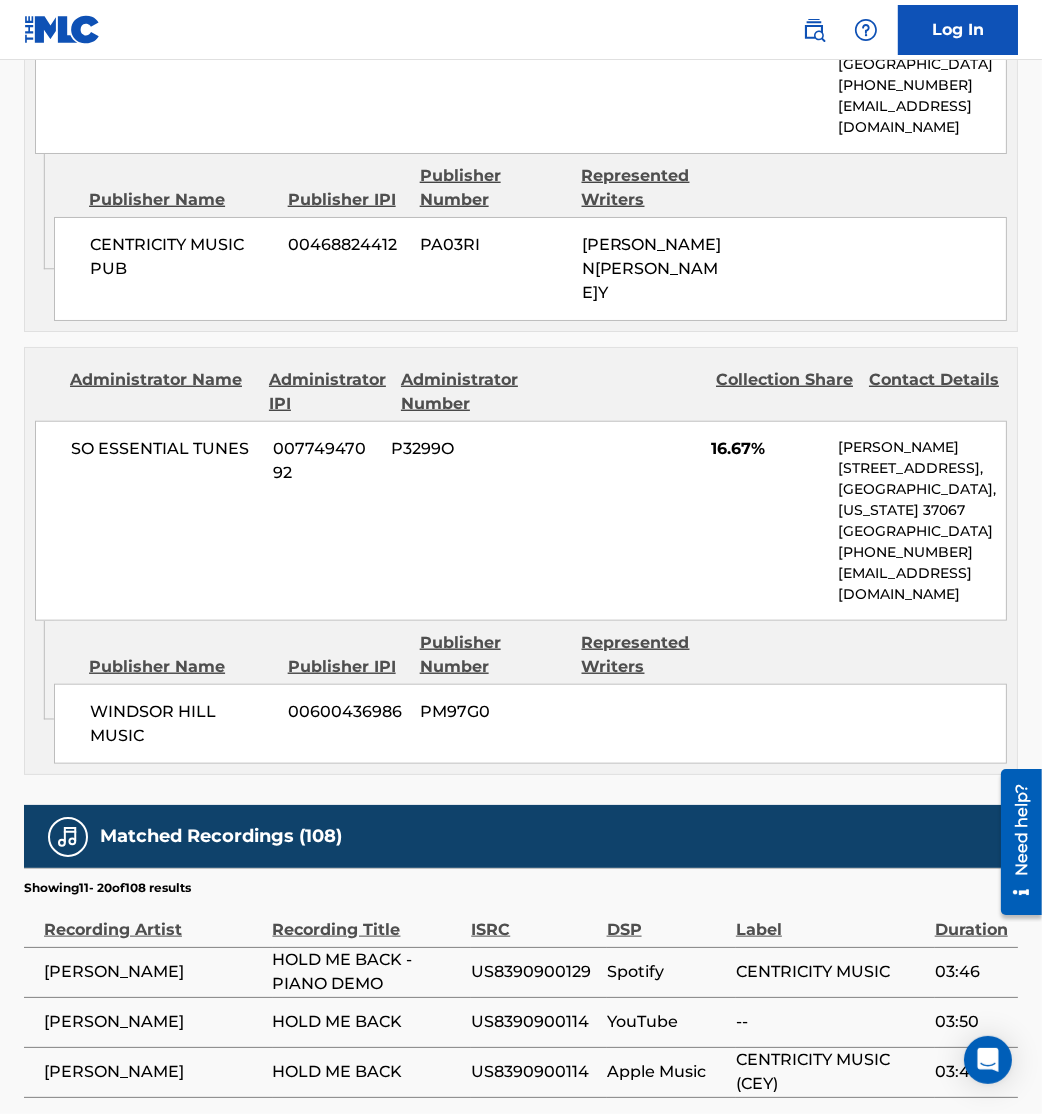 scroll, scrollTop: 2496, scrollLeft: 0, axis: vertical 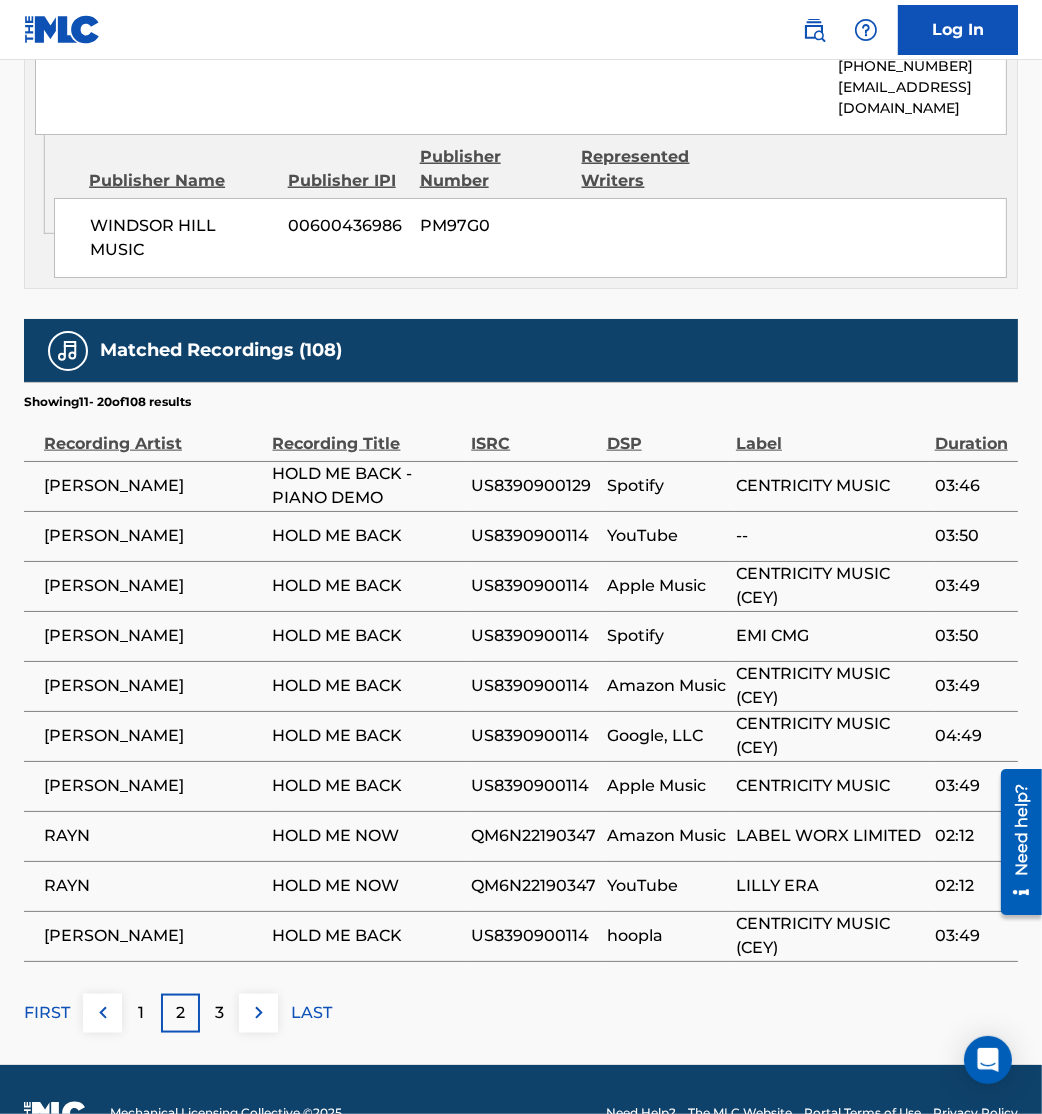click on "< Back to public search results Copy work link HOLD ME BACK     Work Detail   Member Work Identifier -- MLC Song Code H4336A ISWC T9200721808 Duration --:-- Language -- Alternative Titles No Alternative Titles Writers   (2) Writer Name Writer IPI Writer Role [PERSON_NAME] [PERSON_NAME] 00351962356 Composer/Author [PERSON_NAME] [PERSON_NAME] 00347762435 Composer/Author Publishers   (4) Total shares:  100 % Administrator Name Administrator IPI Administrator Number Collection Share Contact Details SO ESSENTIAL TUNES 00774947092 P3299O 16.66% [PERSON_NAME] [STREET_ADDRESS][US_STATE] [PHONE_NUMBER] [EMAIL_ADDRESS][DOMAIN_NAME] Admin Original Publisher Connecting Line Publisher Name Publisher IPI Publisher Number Represented Writers SPIRIT NASHVILLE THREE CRESCENDO 01149104380 PW13F1 Publisher Name Publisher IPI Publisher Number Represented Writers Collection Share Contact Details SO ESSENTIAL TUNES 00774947092 P3299O 16.67% [PERSON_NAME] [STREET_ADDRESS] %" at bounding box center [521, -686] 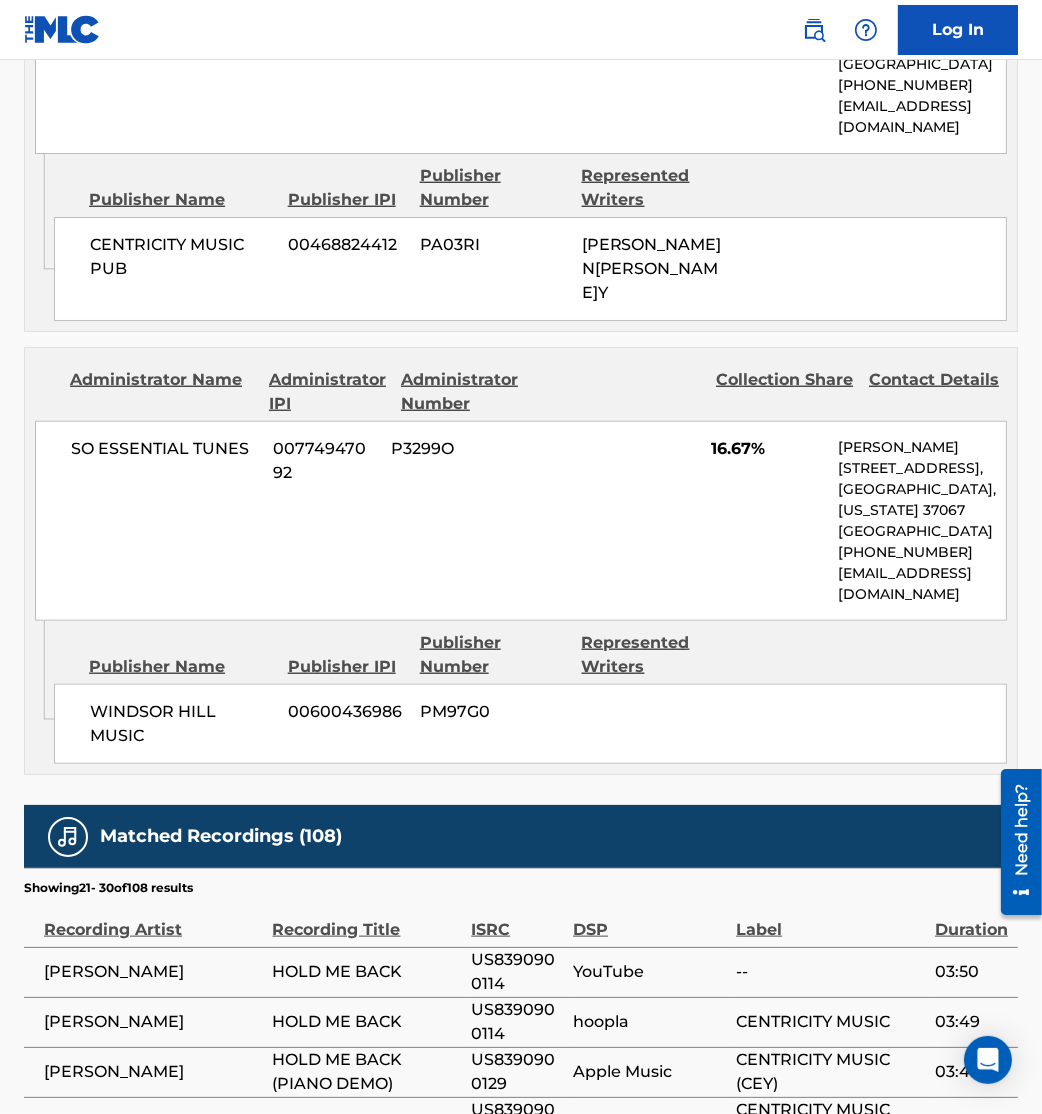 scroll, scrollTop: 2496, scrollLeft: 0, axis: vertical 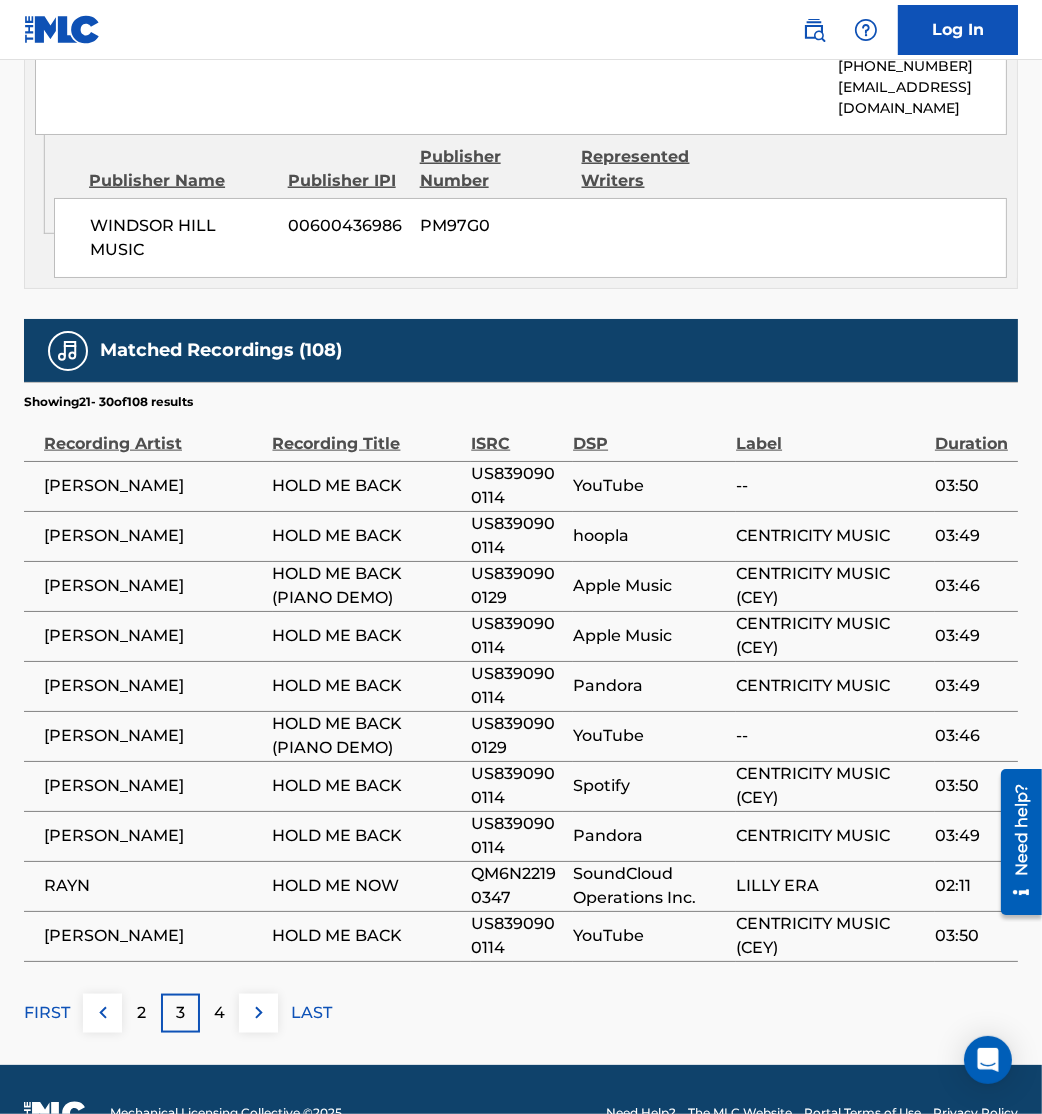click at bounding box center [259, 1013] 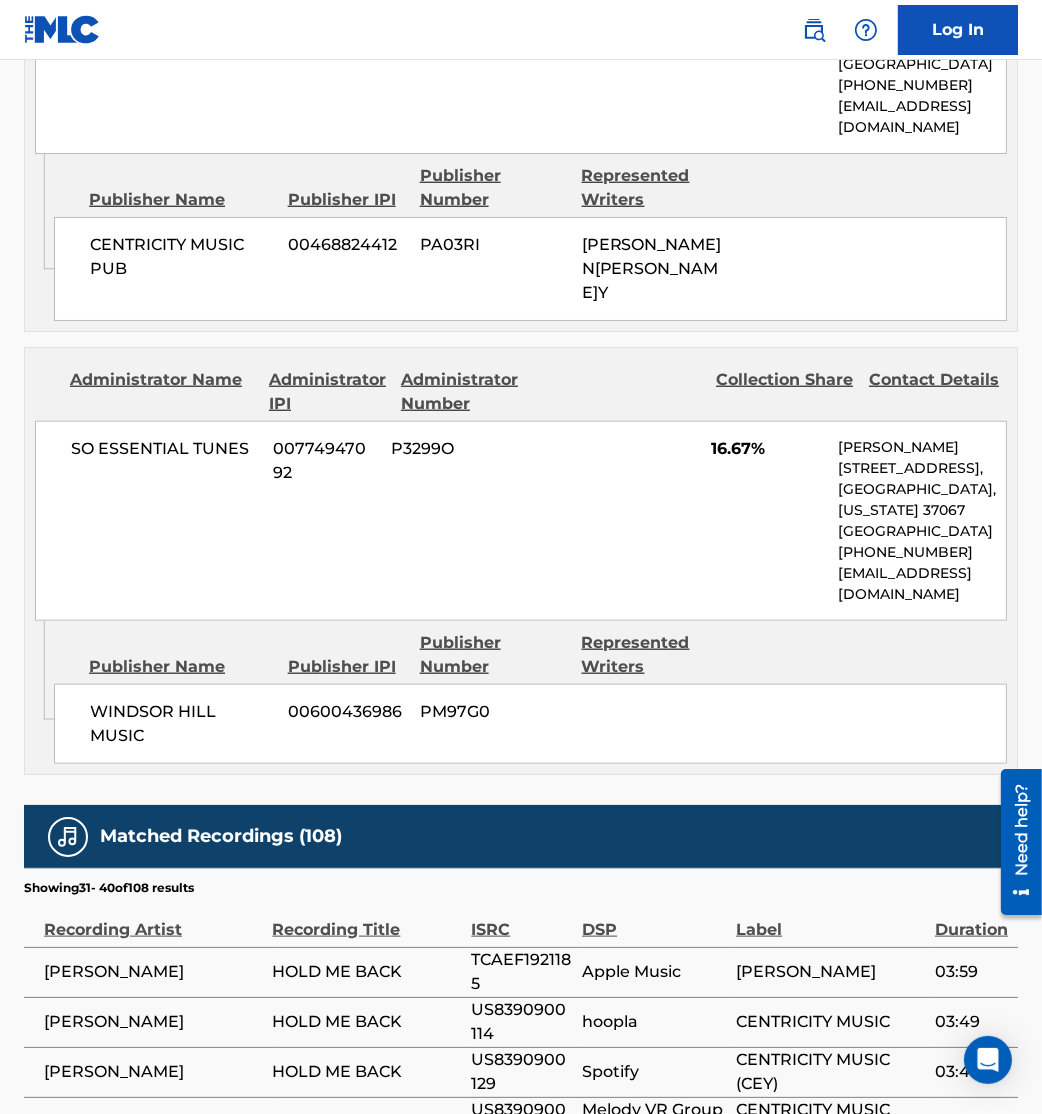 scroll, scrollTop: 2496, scrollLeft: 0, axis: vertical 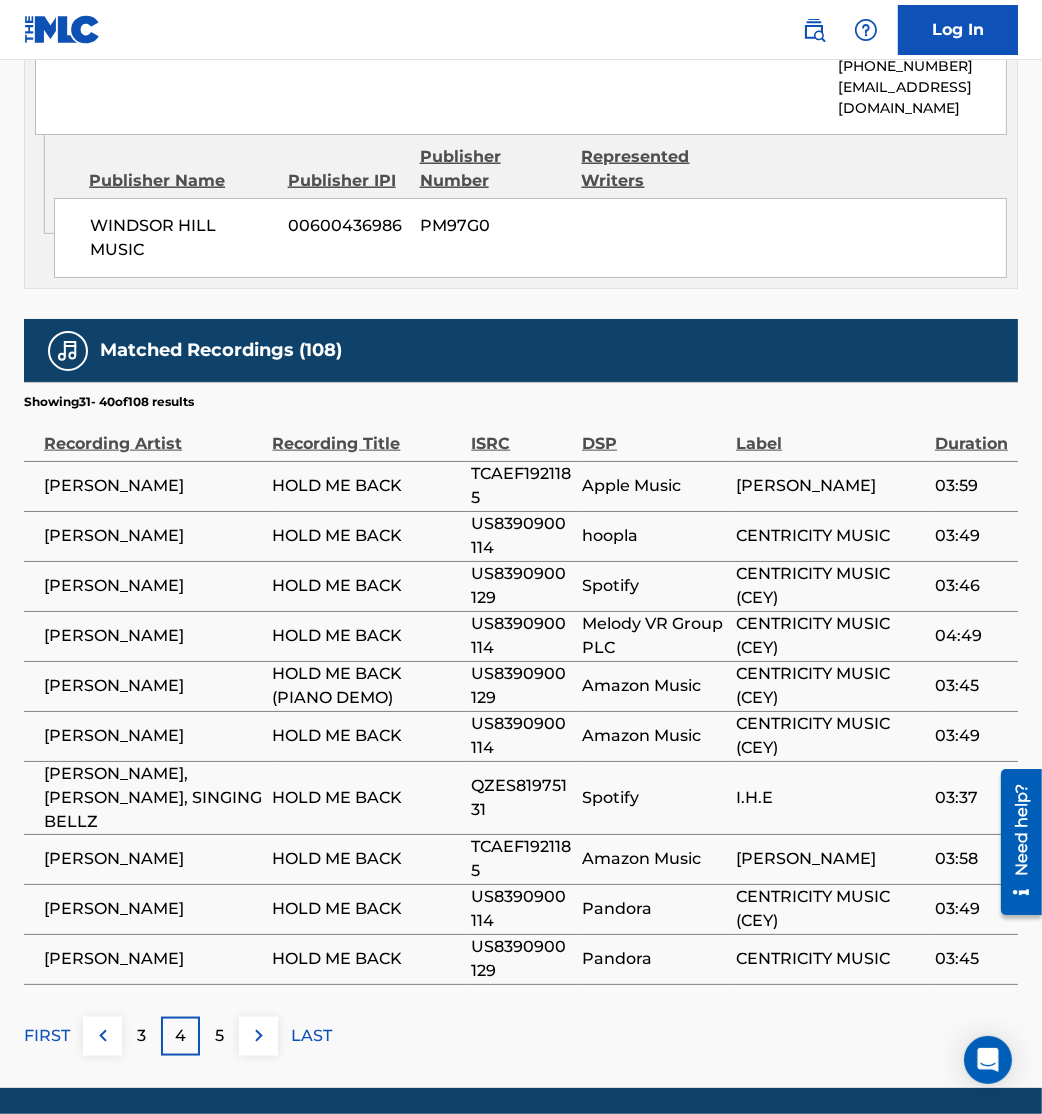click at bounding box center [259, 1036] 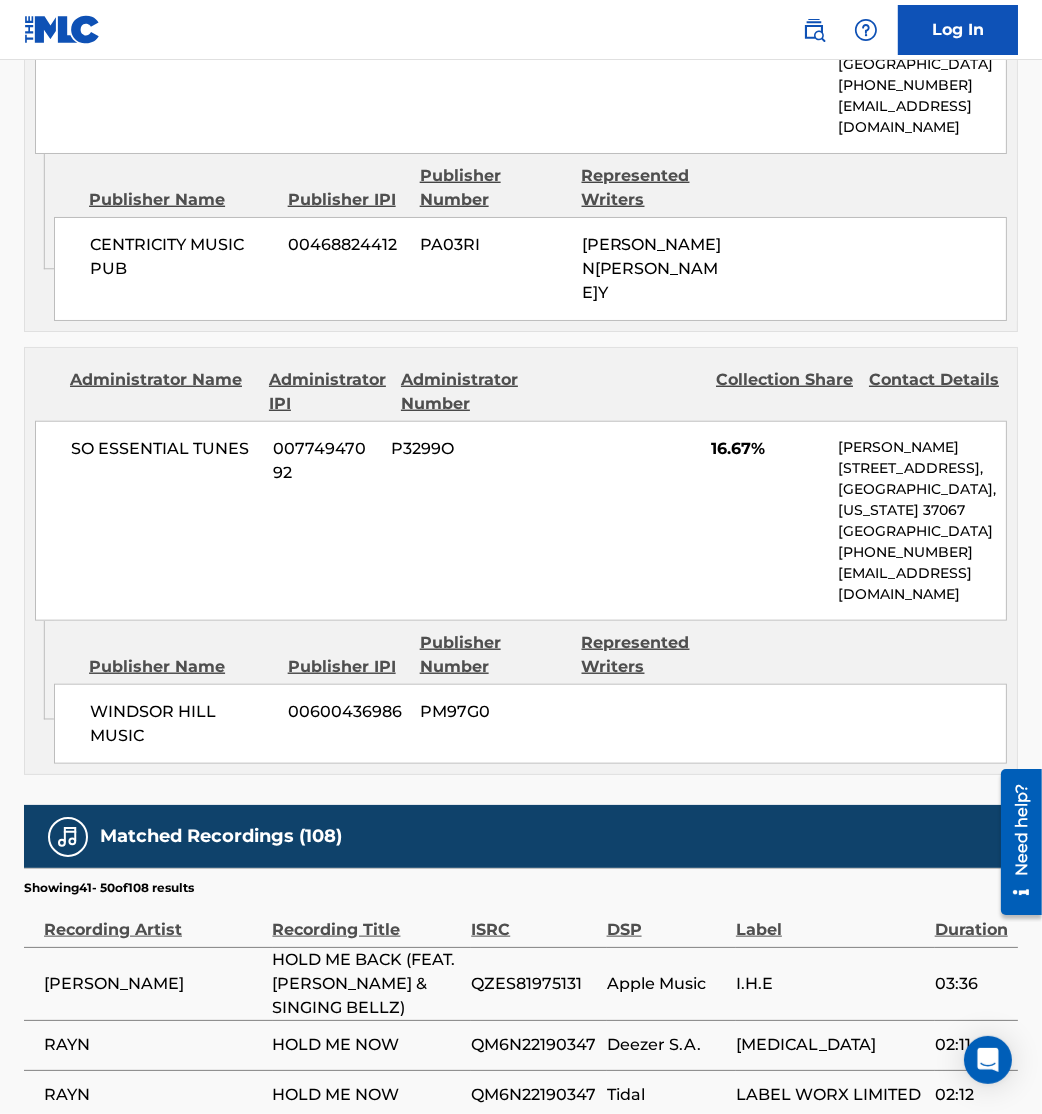scroll, scrollTop: 2496, scrollLeft: 0, axis: vertical 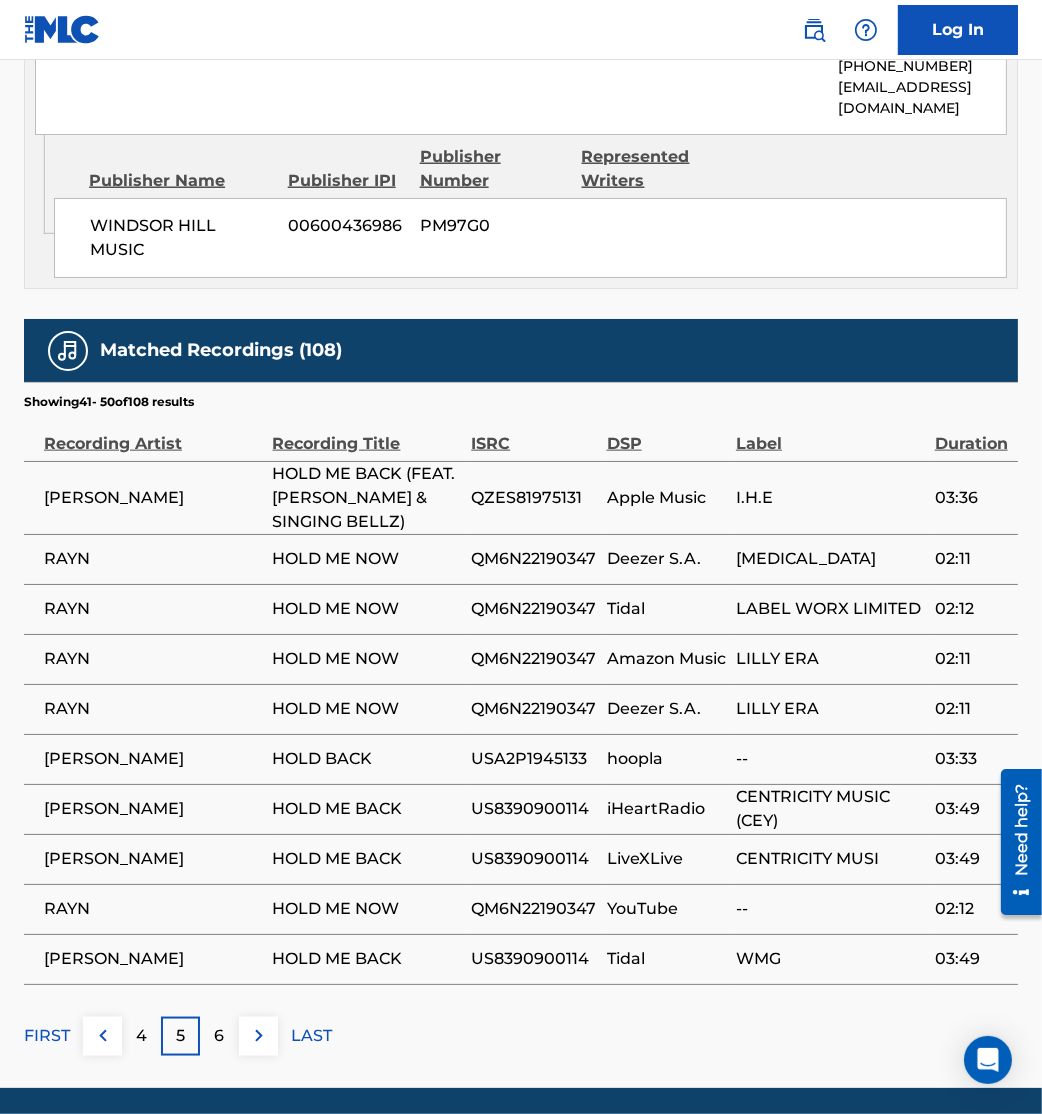 click on "[PERSON_NAME]" at bounding box center [153, 759] 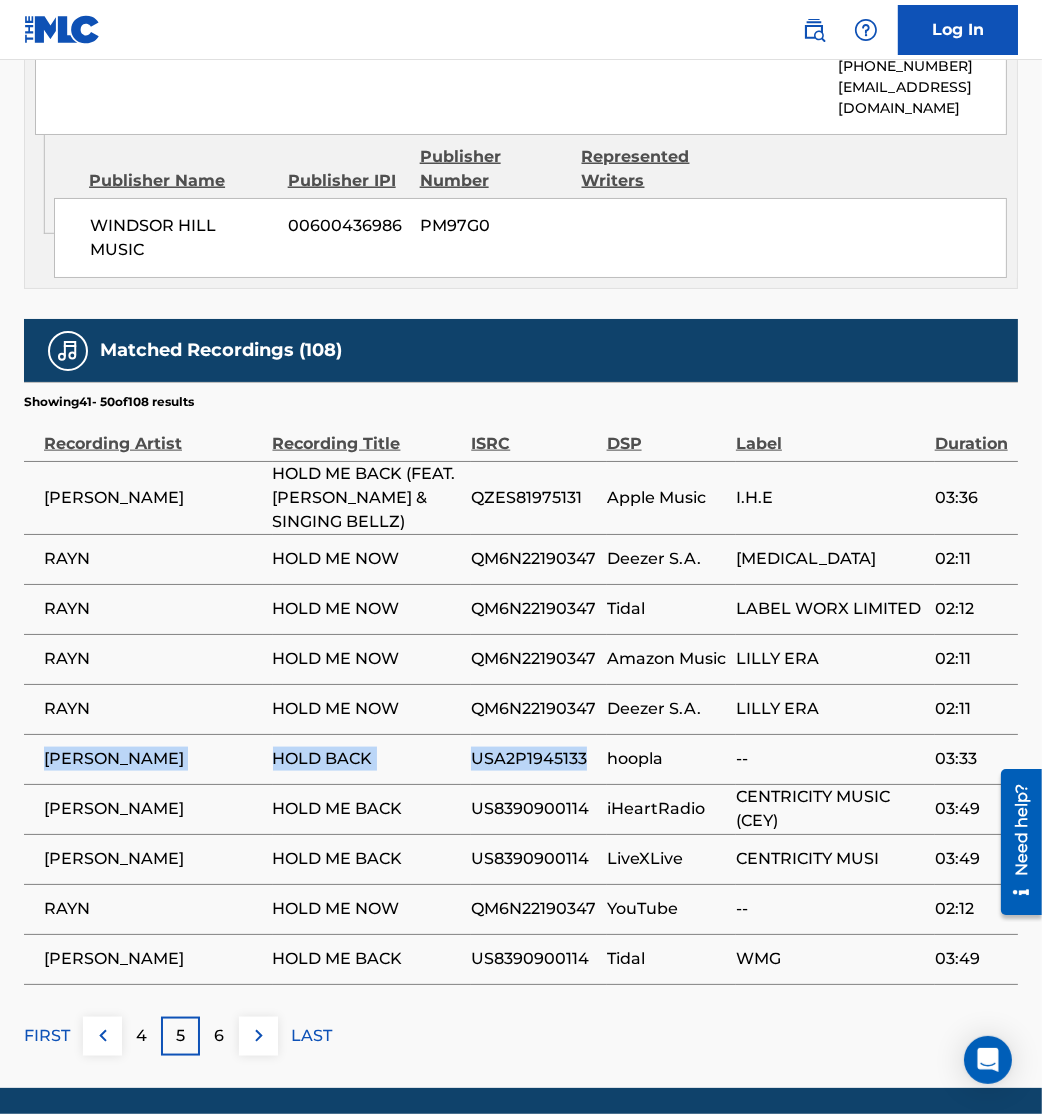 drag, startPoint x: 41, startPoint y: 747, endPoint x: 590, endPoint y: 751, distance: 549.0146 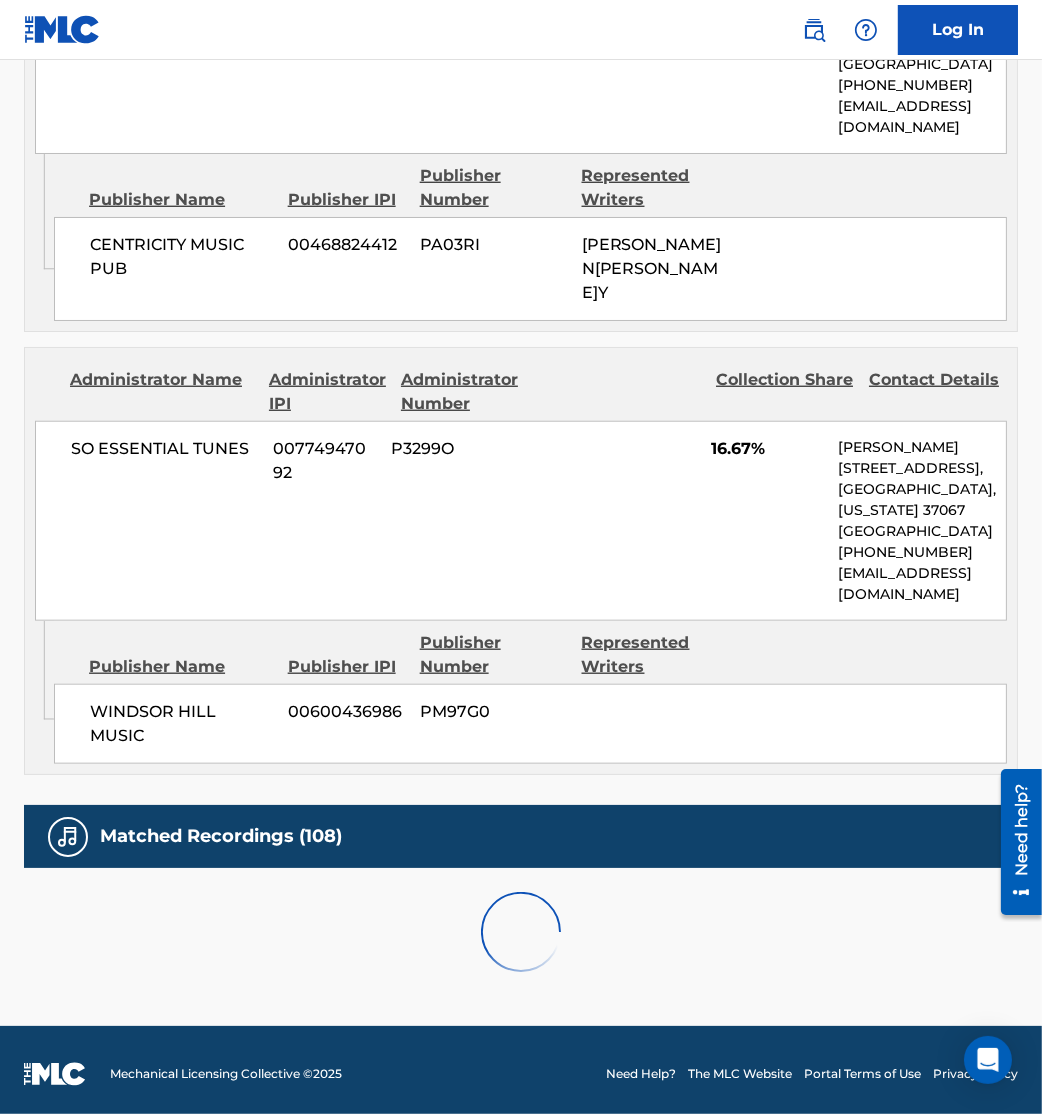scroll, scrollTop: 2496, scrollLeft: 0, axis: vertical 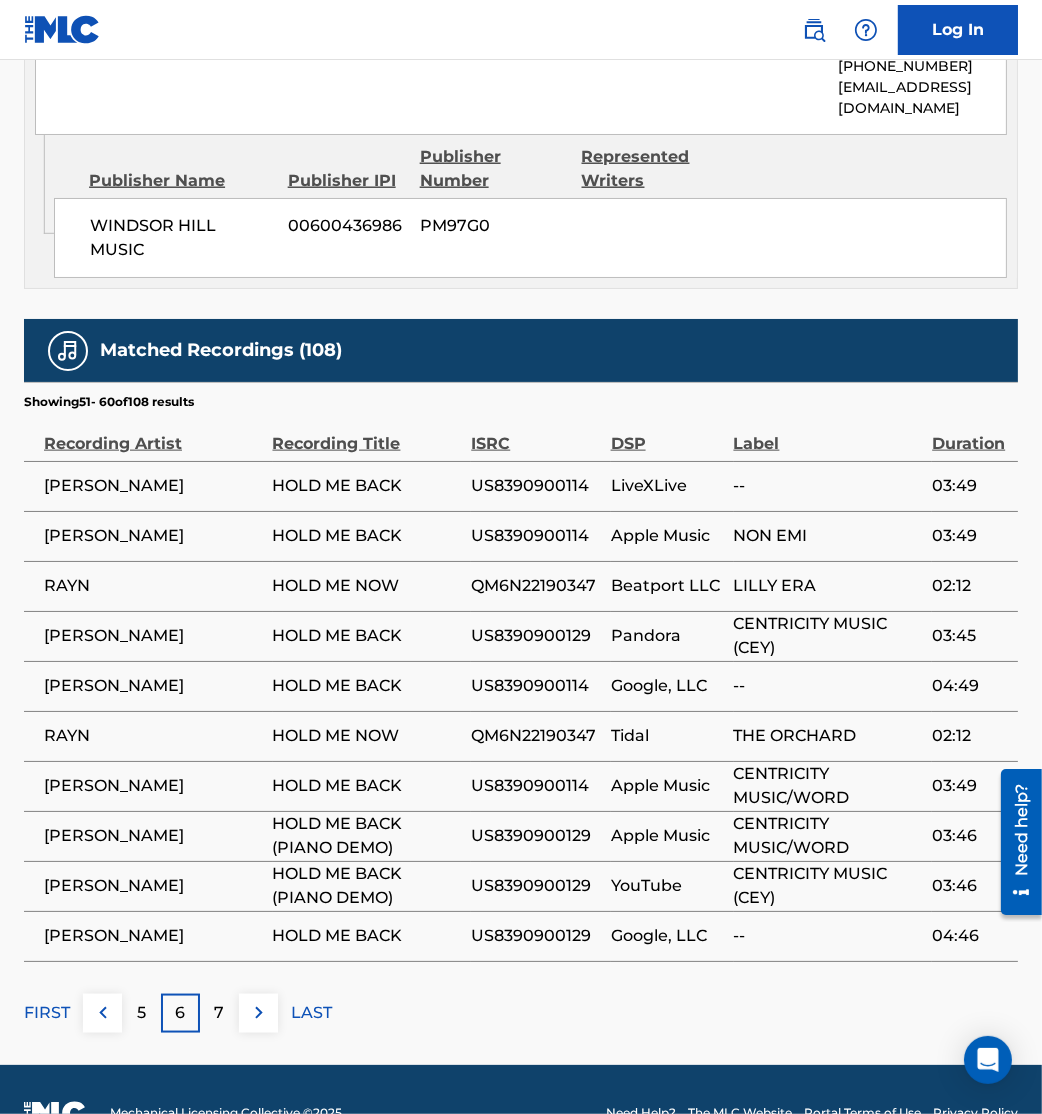 click at bounding box center [259, 1013] 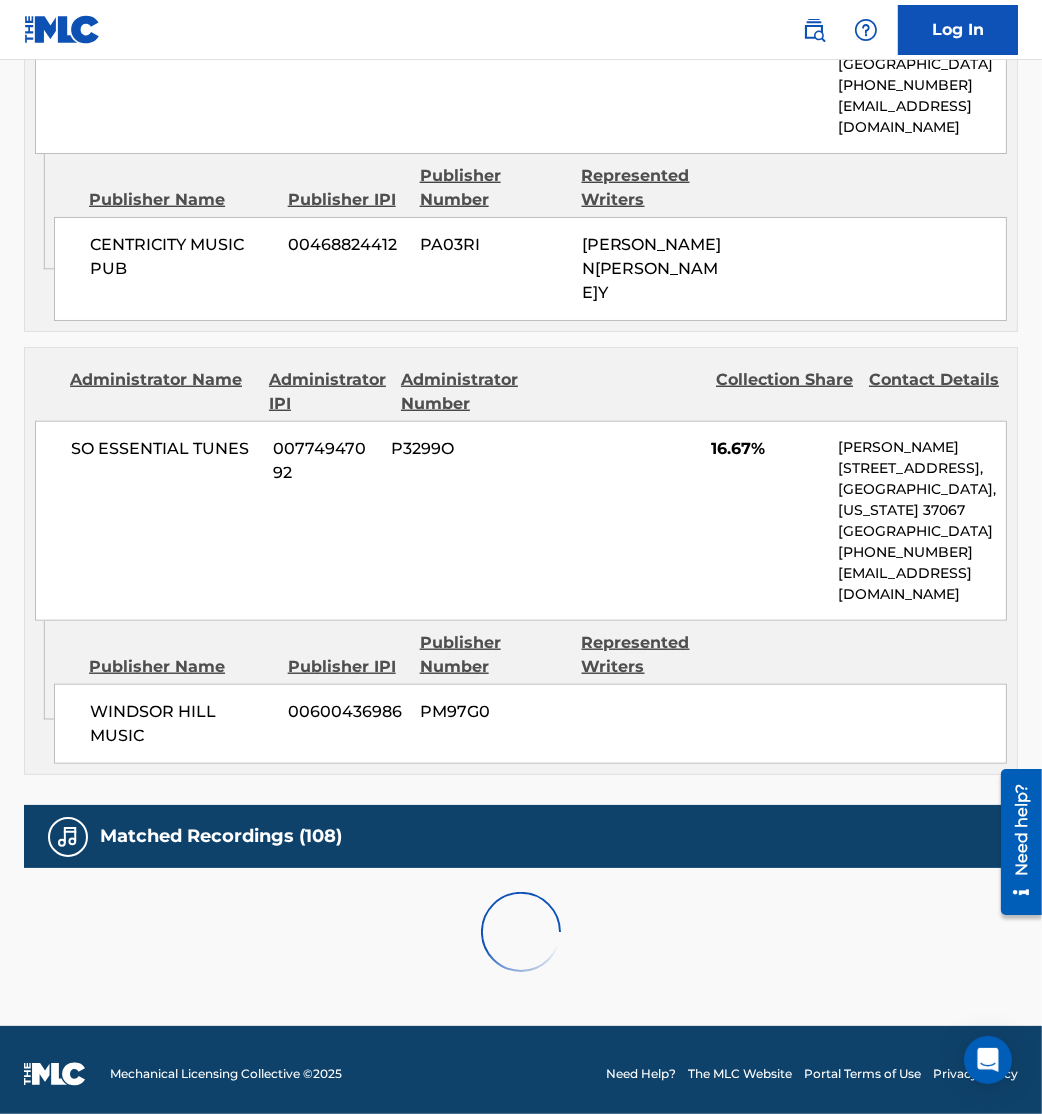 scroll, scrollTop: 2496, scrollLeft: 0, axis: vertical 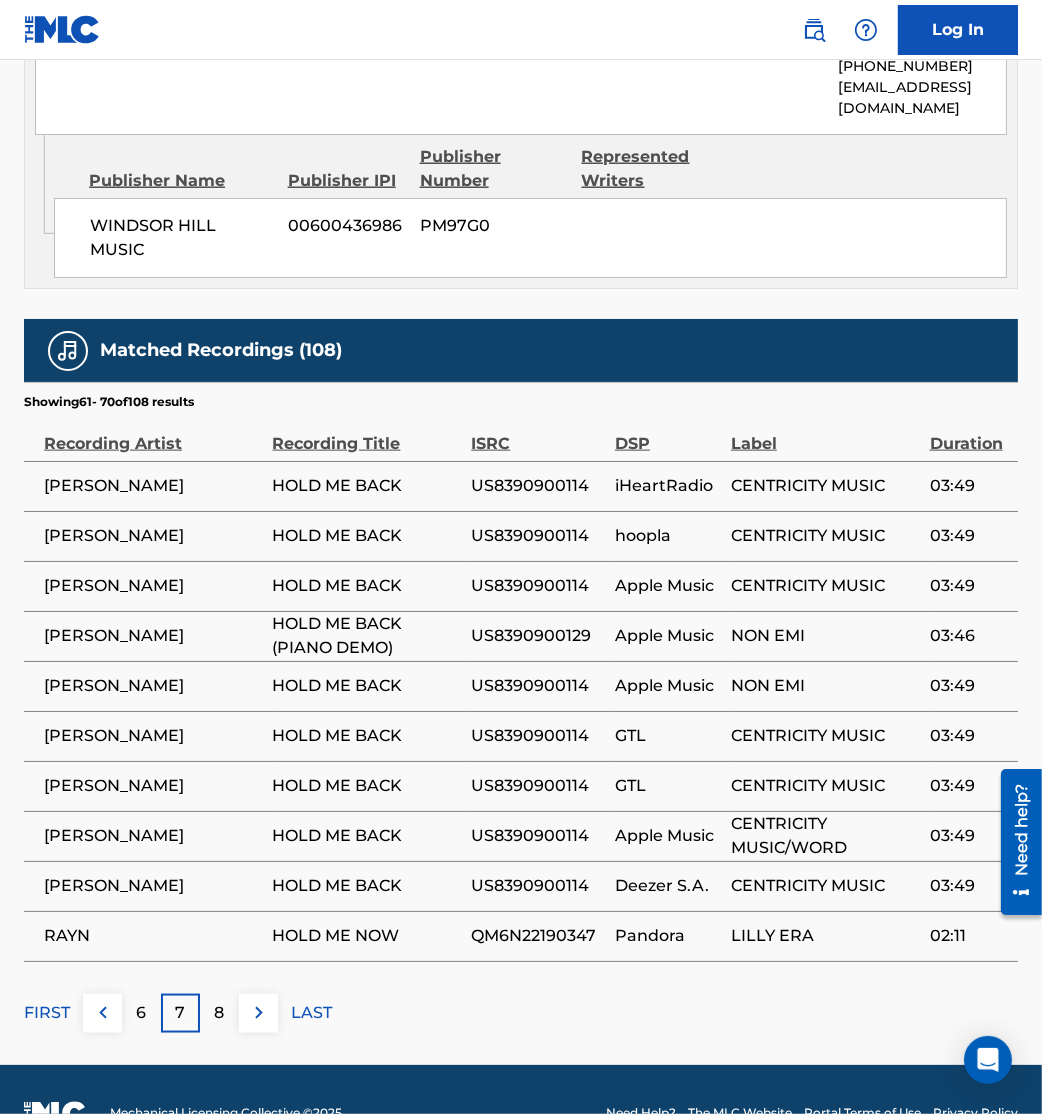 click at bounding box center [259, 1013] 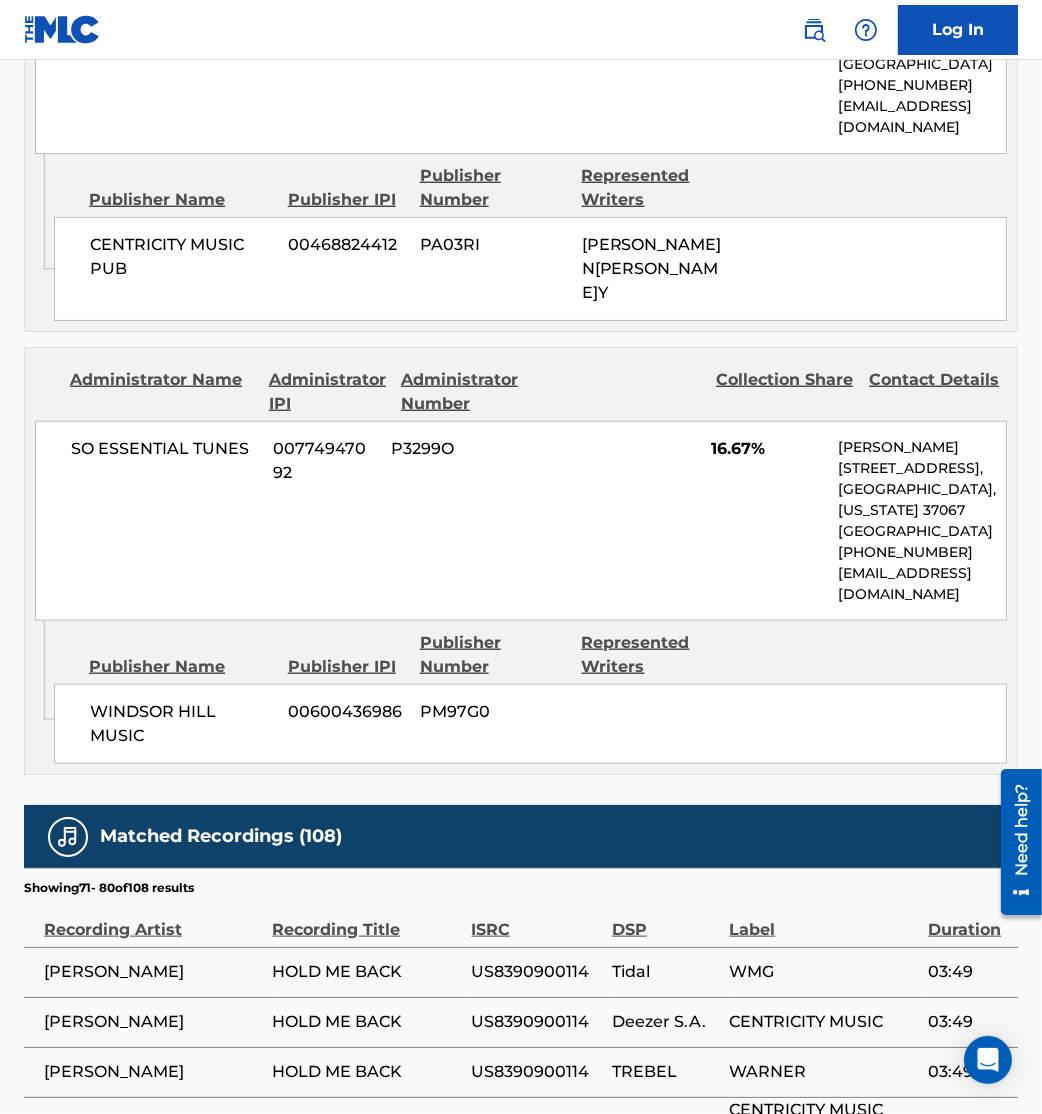 scroll, scrollTop: 2496, scrollLeft: 0, axis: vertical 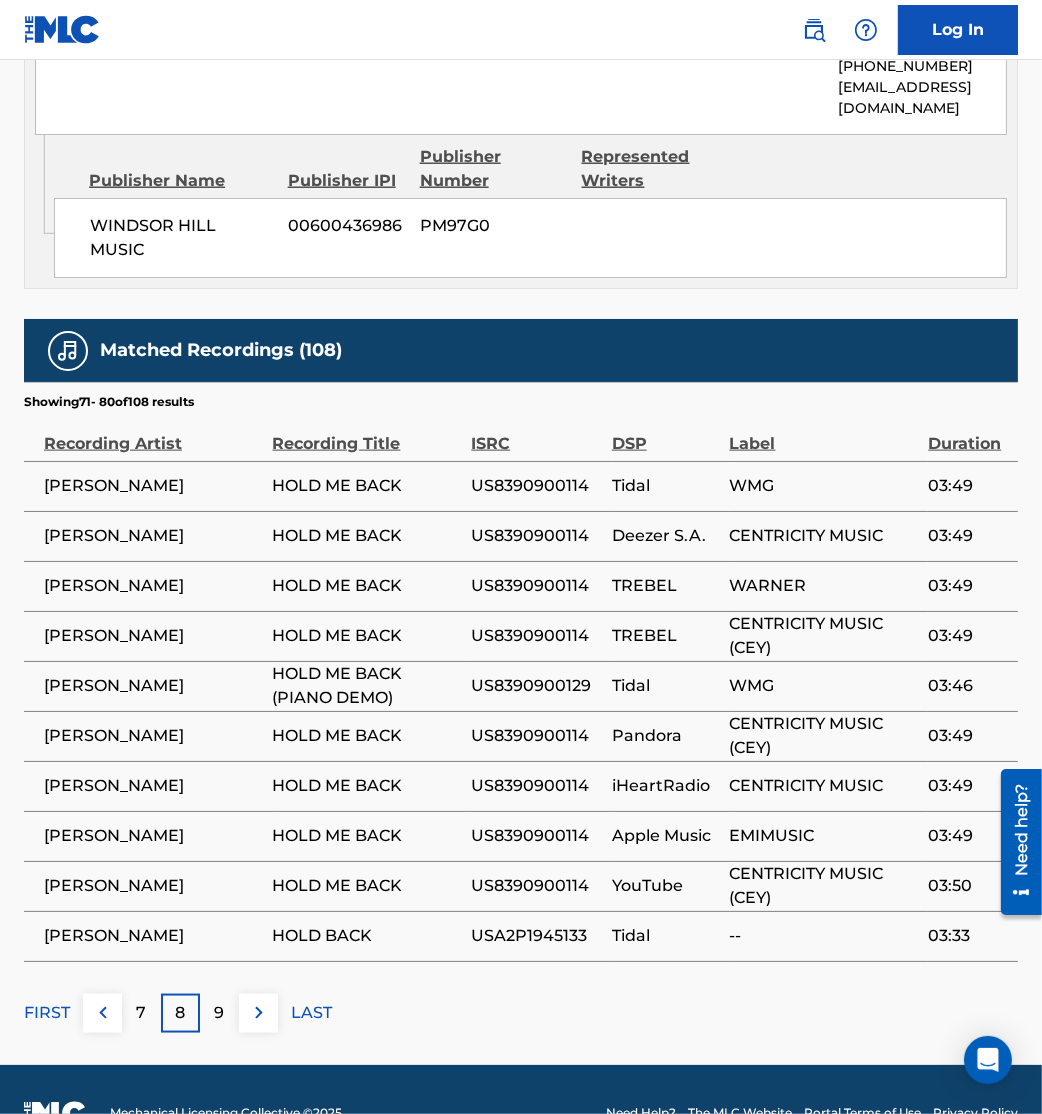 click at bounding box center [259, 1013] 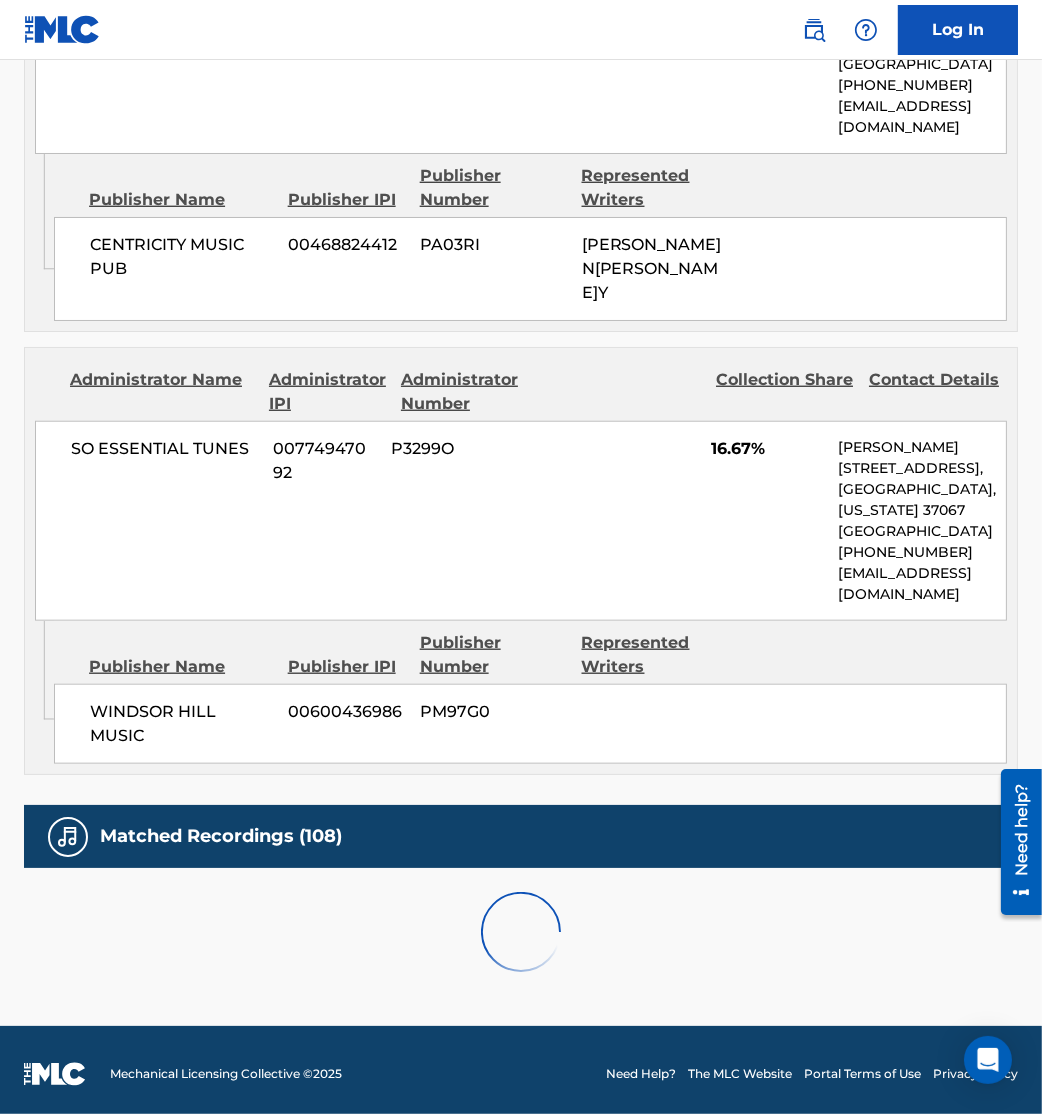 scroll, scrollTop: 2496, scrollLeft: 0, axis: vertical 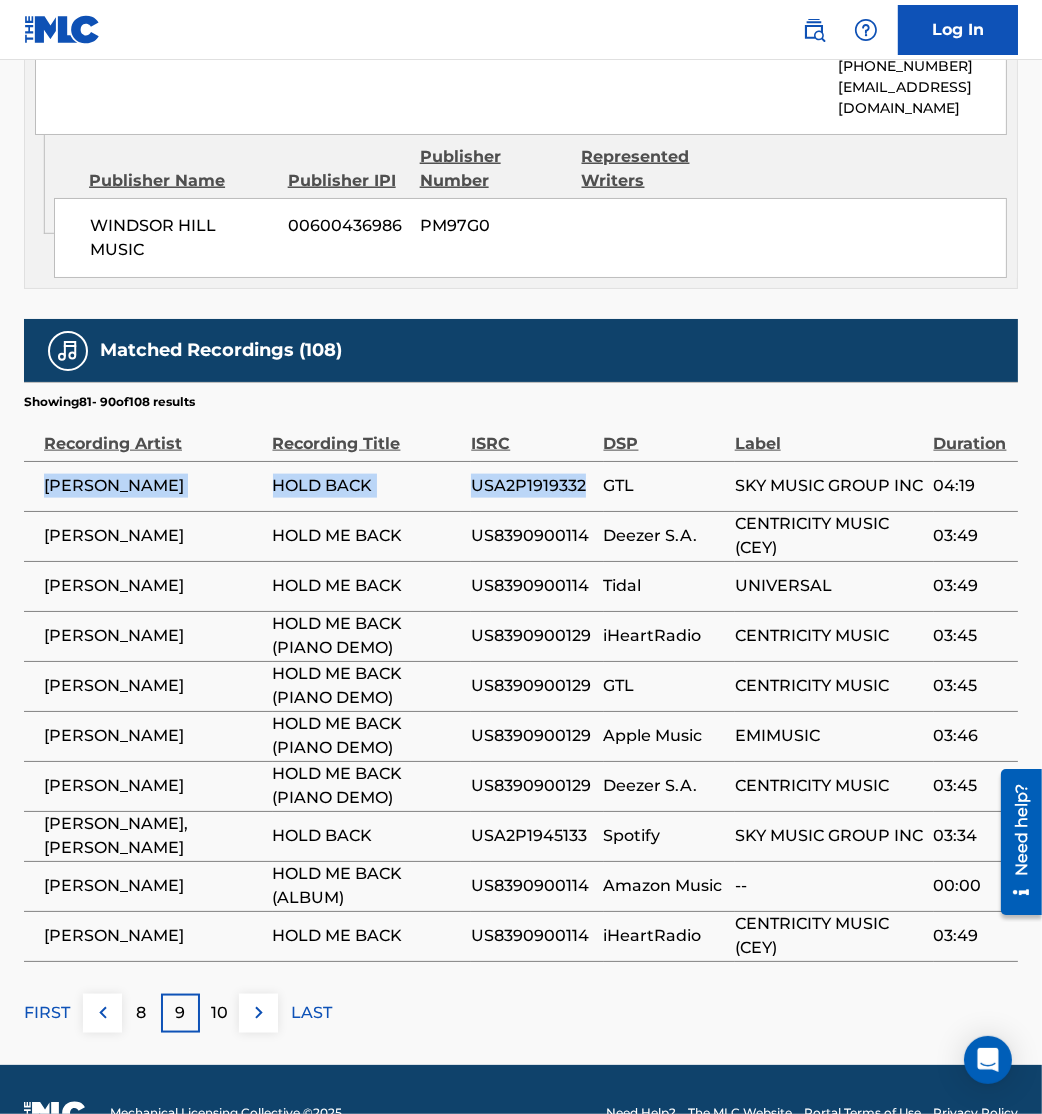 drag, startPoint x: 40, startPoint y: 479, endPoint x: 585, endPoint y: 464, distance: 545.20636 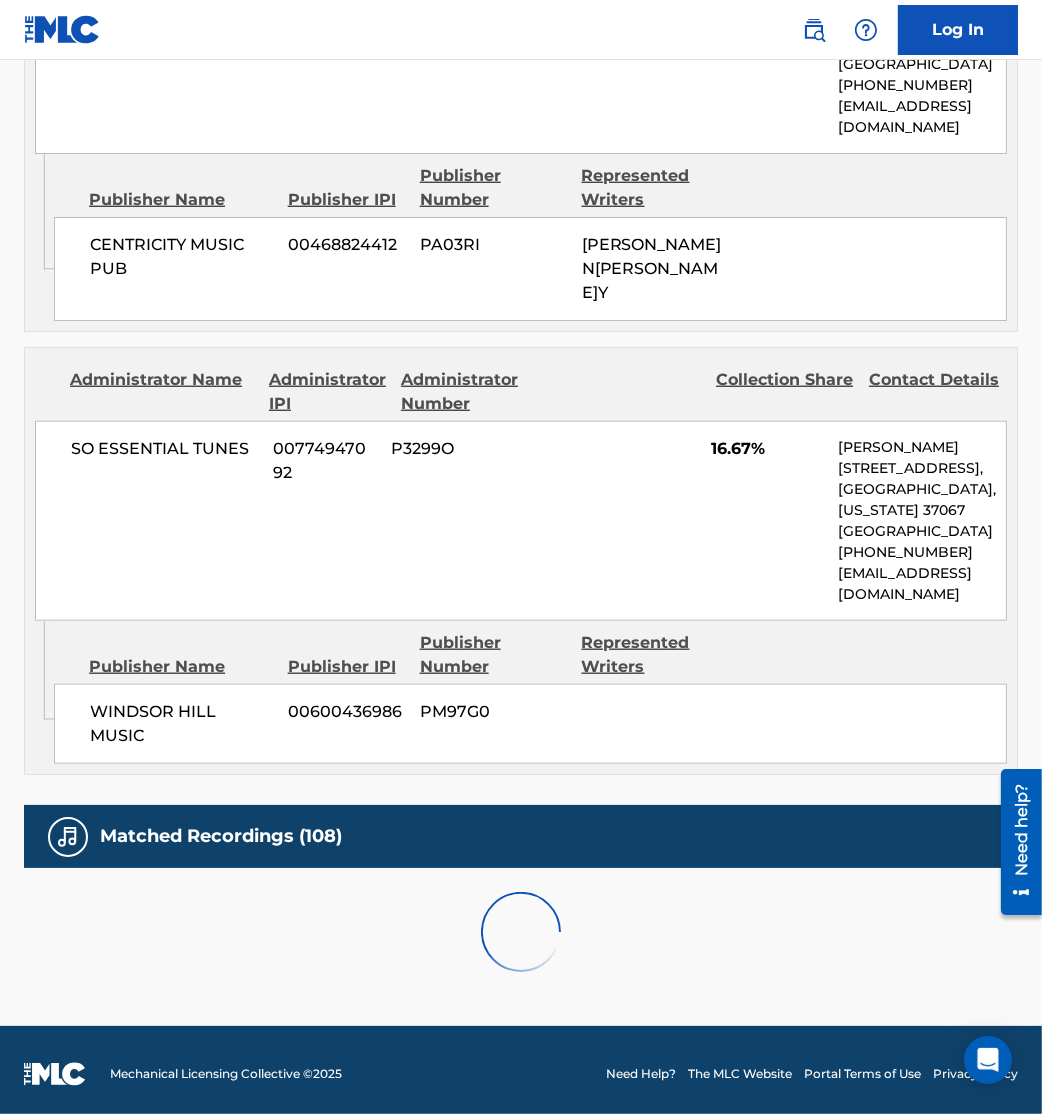 scroll, scrollTop: 2496, scrollLeft: 0, axis: vertical 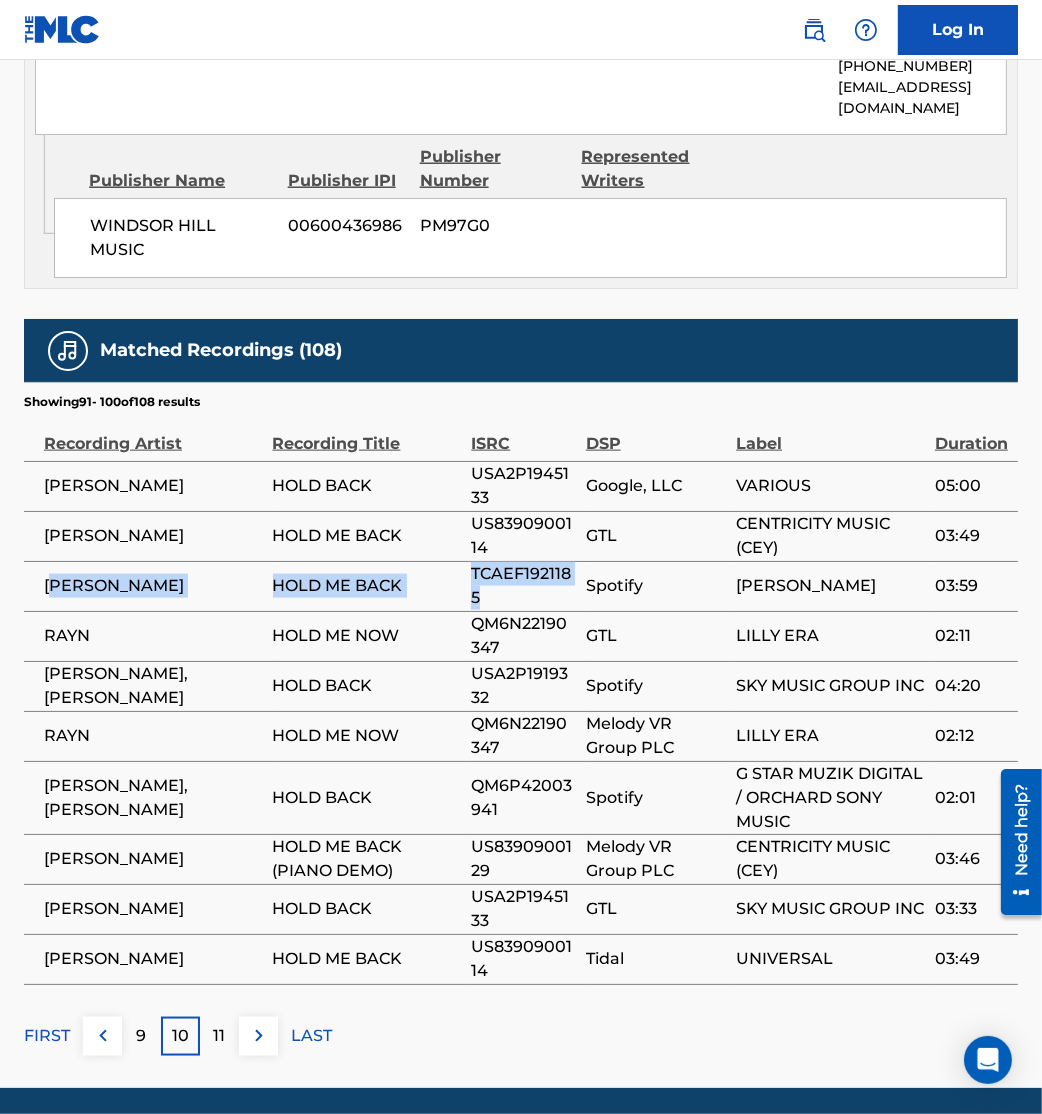 drag, startPoint x: 49, startPoint y: 591, endPoint x: 523, endPoint y: 586, distance: 474.02637 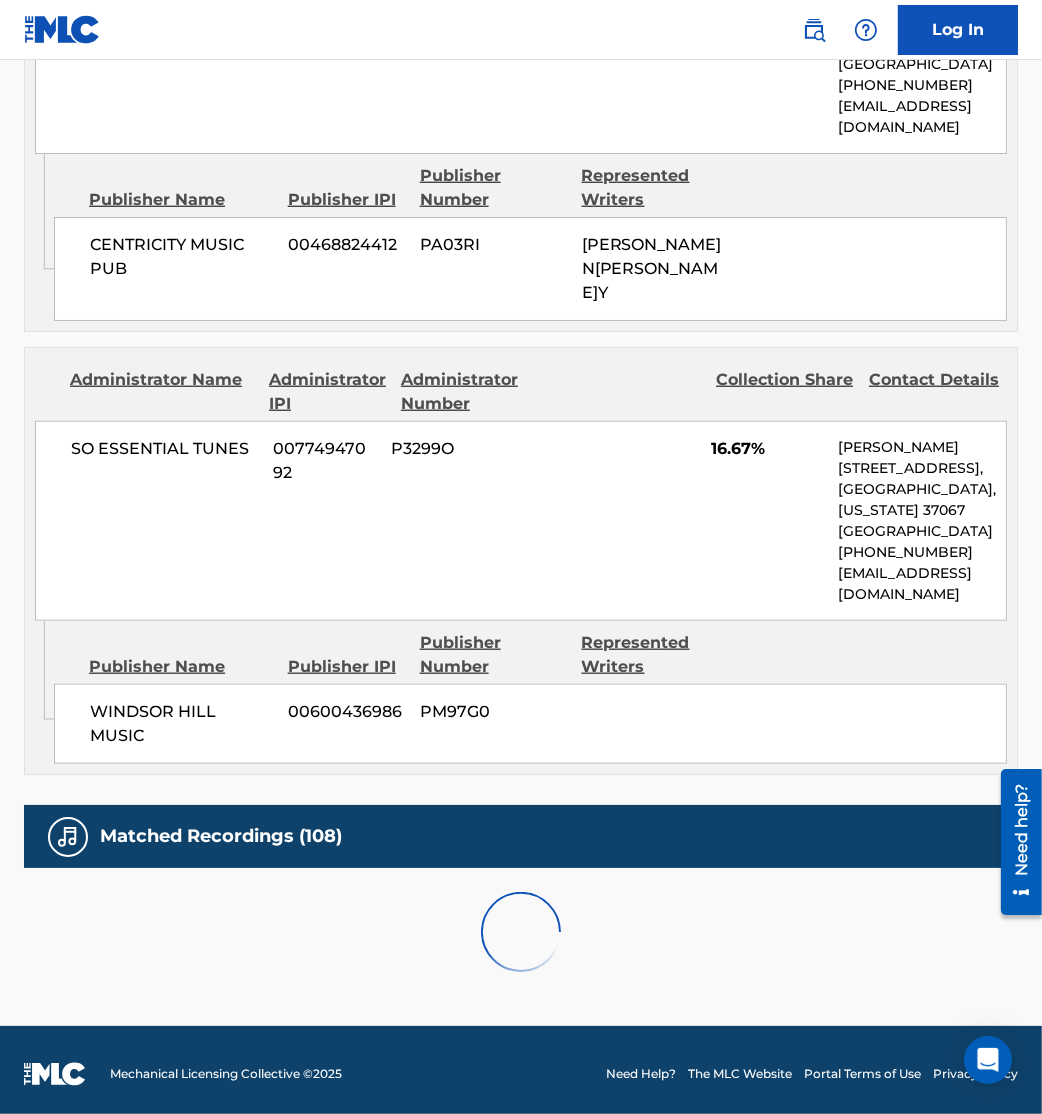 scroll, scrollTop: 2435, scrollLeft: 0, axis: vertical 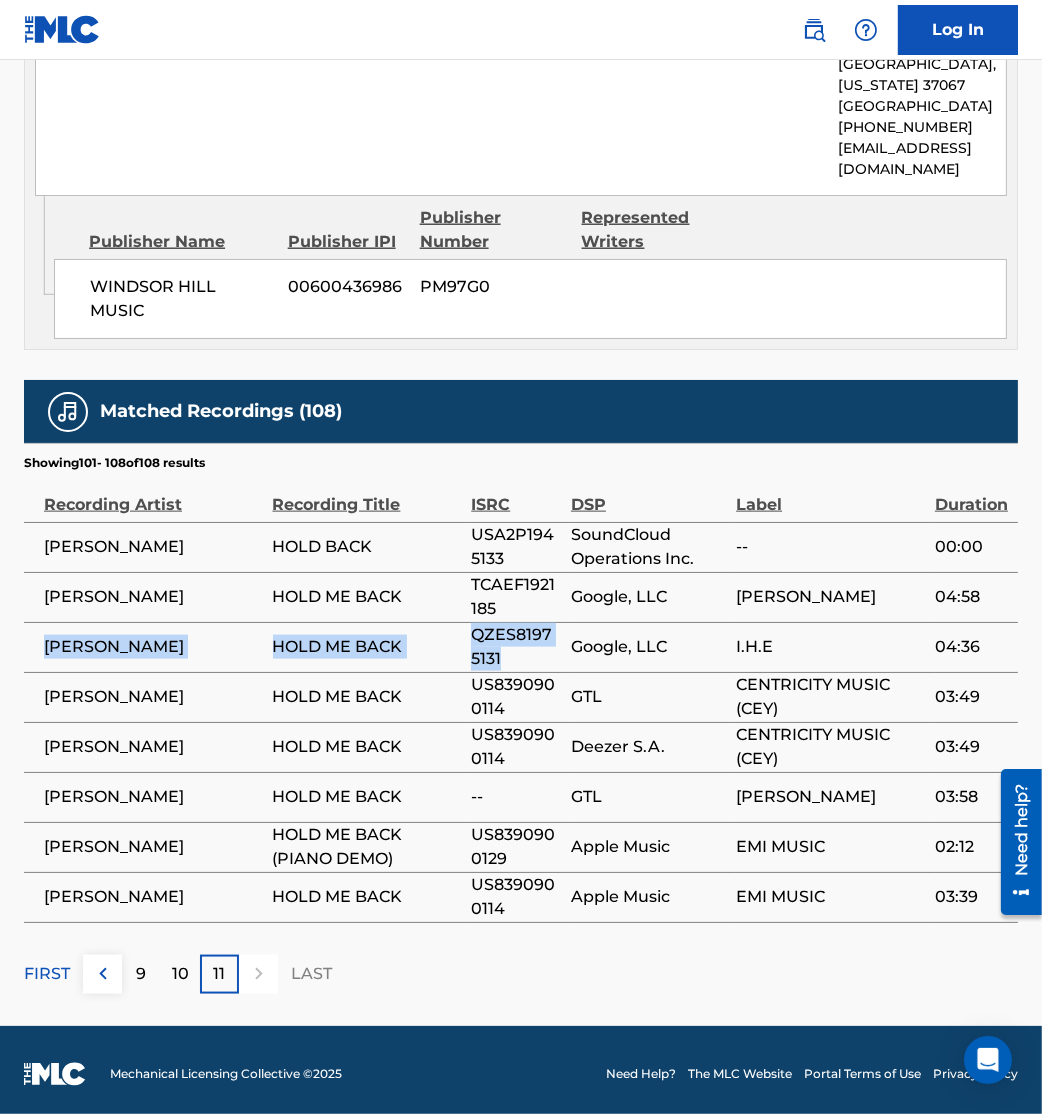drag, startPoint x: 39, startPoint y: 642, endPoint x: 526, endPoint y: 648, distance: 487.03696 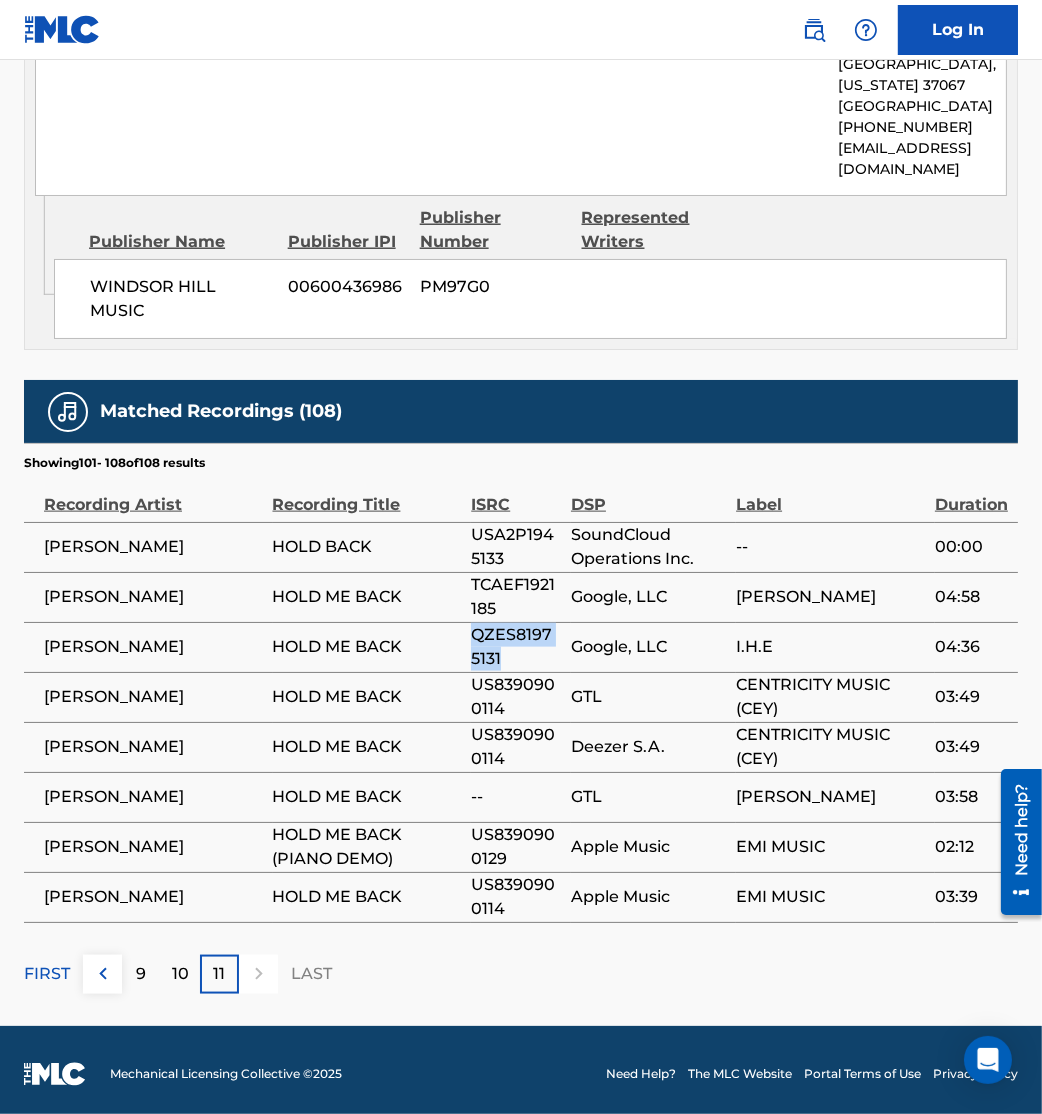 drag, startPoint x: 460, startPoint y: 626, endPoint x: 547, endPoint y: 661, distance: 93.77633 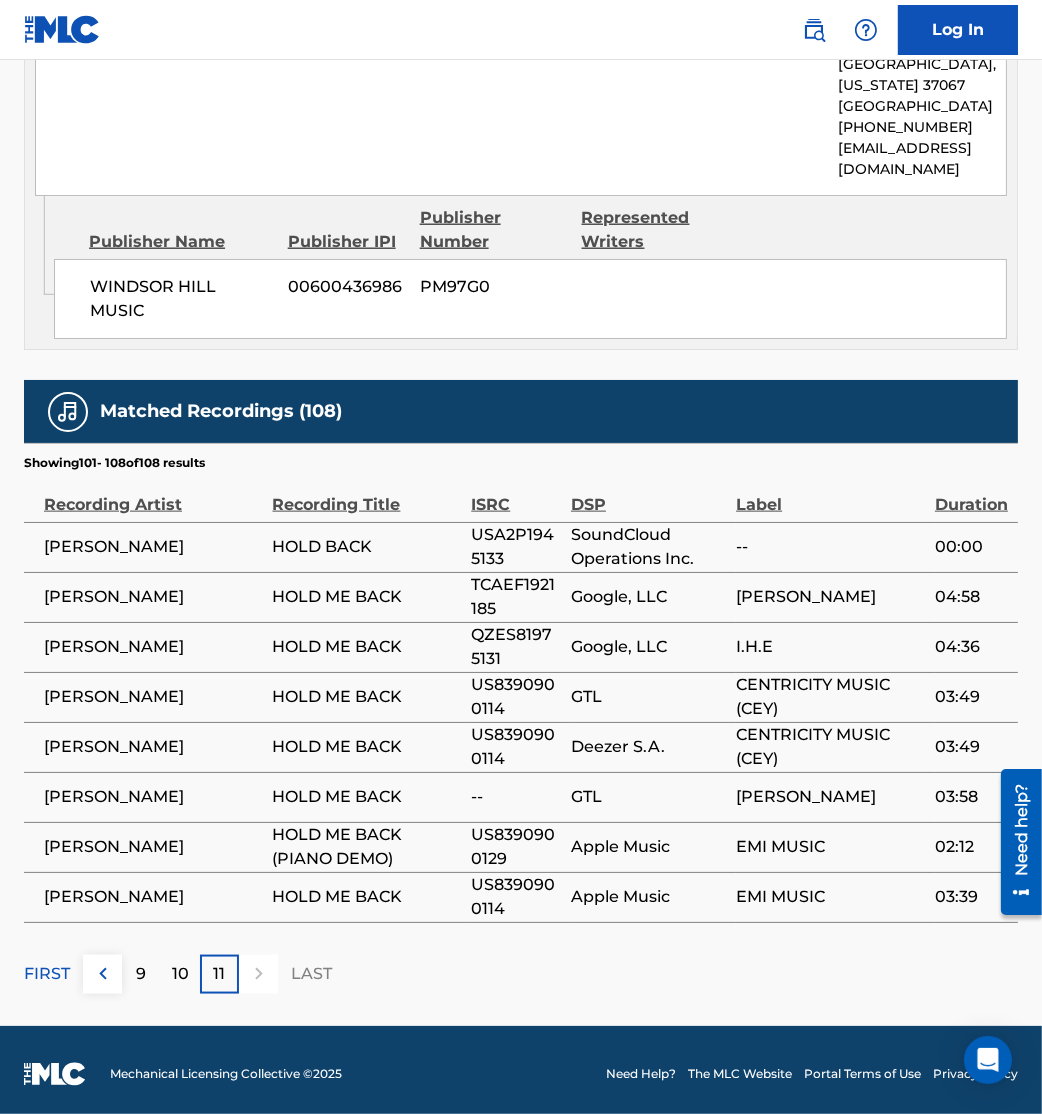 click on "Matched Recordings   (108) Showing  101  -   108  of  108   results   Recording Artist Recording Title ISRC DSP Label Duration [PERSON_NAME] HOLD BACK USA2P1945133 SoundCloud Operations Inc. -- 00:00 [PERSON_NAME] HOLD ME BACK TCAEF1921185 Google, LLC [PERSON_NAME] 04:58 [PERSON_NAME] HOLD ME BACK QZES81975131 Google, LLC I.H.E 04:36 [PERSON_NAME] HOLD ME BACK US8390900114 GTL  CENTRICITY MUSIC (CEY) 03:49 [PERSON_NAME] HOLD ME BACK US8390900114 Deezer S.A. CENTRICITY MUSIC (CEY) 03:49 [PERSON_NAME] ME BACK -- GTL  [PERSON_NAME] 03:58 [PERSON_NAME] HOLD ME BACK (PIANO DEMO) US8390900129 Apple Music EMI MUSIC 02:12 [PERSON_NAME] HOLD ME BACK US8390900114 Apple Music EMI MUSIC 03:39 FIRST 9 10 11 LAST" at bounding box center [521, 687] 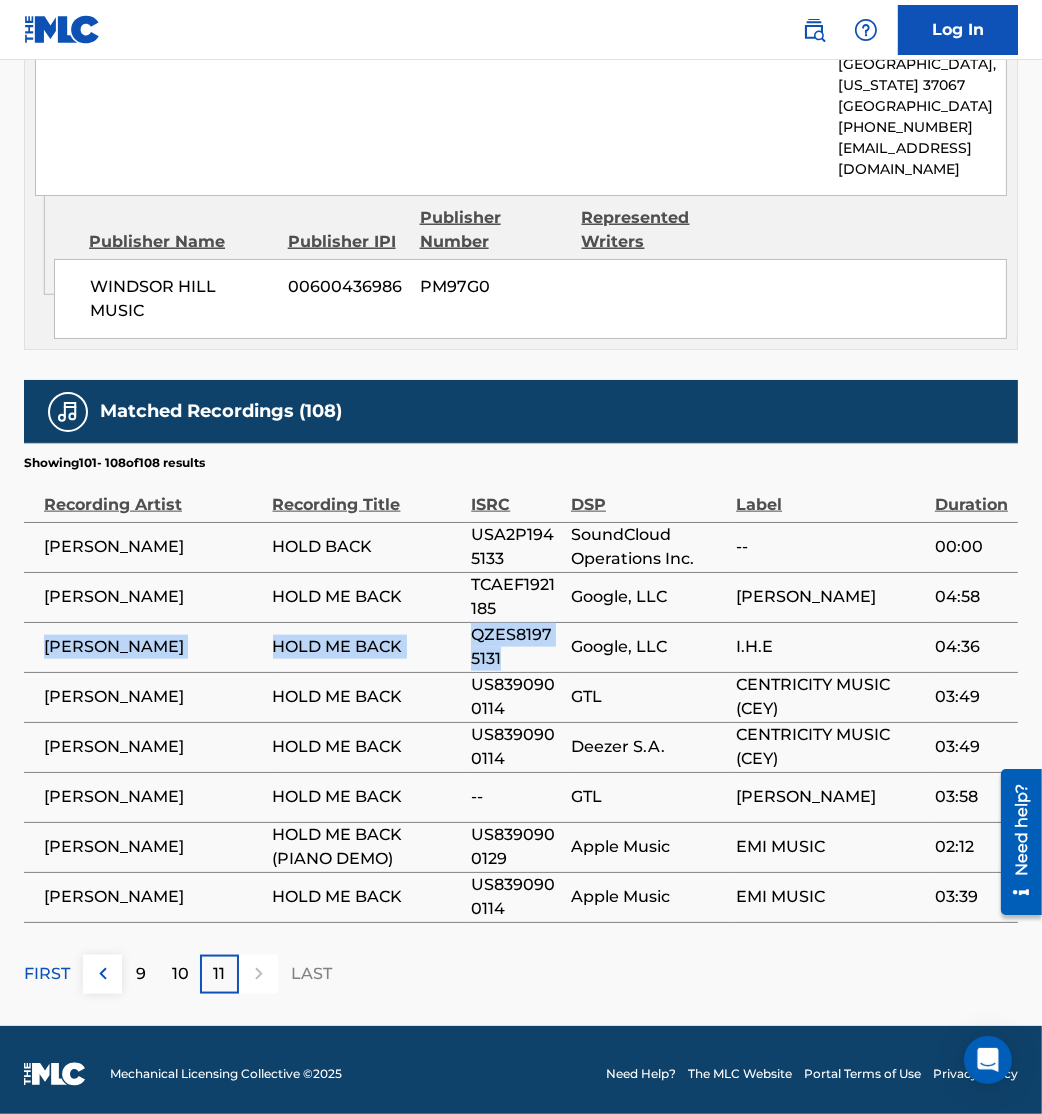 drag, startPoint x: 35, startPoint y: 645, endPoint x: 555, endPoint y: 641, distance: 520.0154 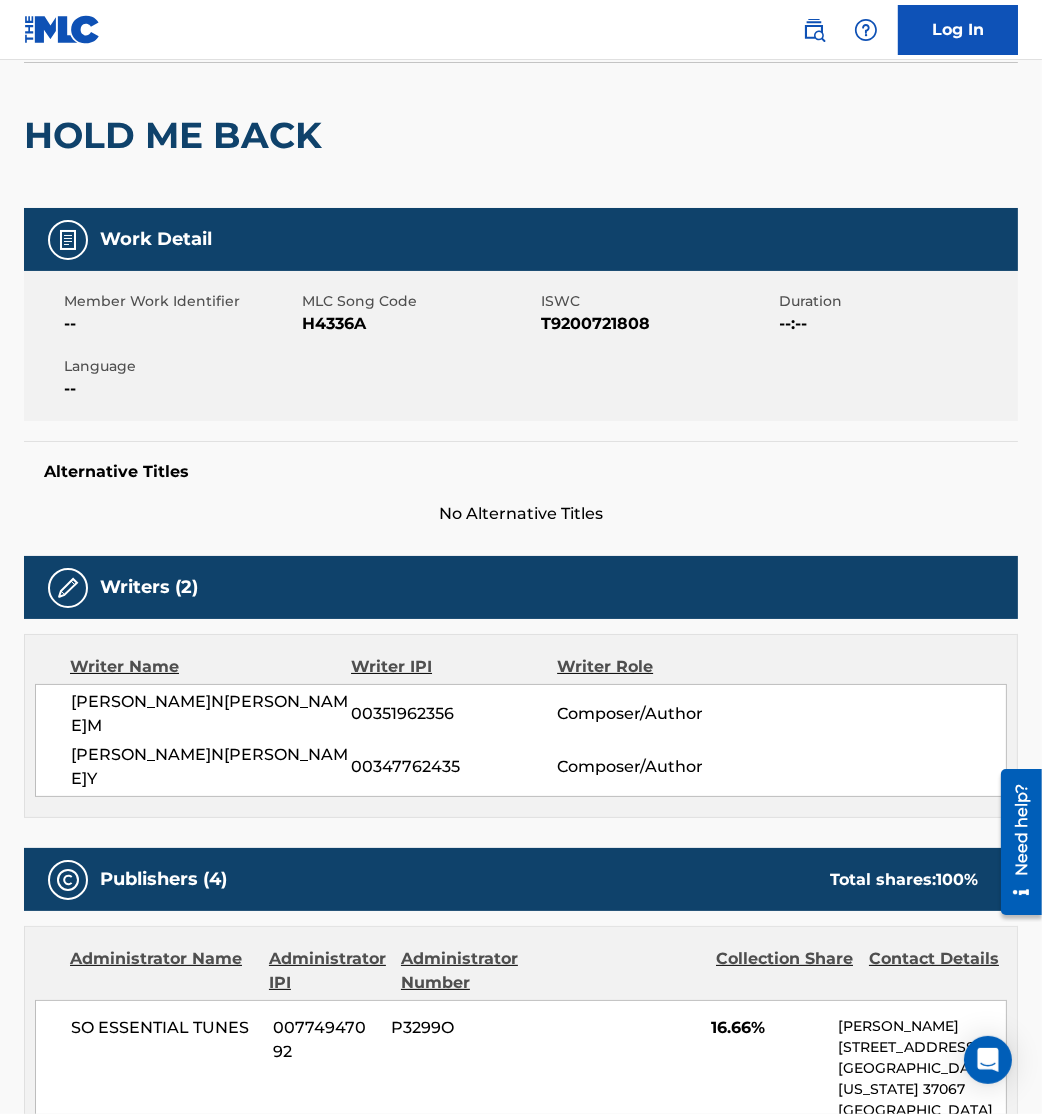 scroll, scrollTop: 0, scrollLeft: 0, axis: both 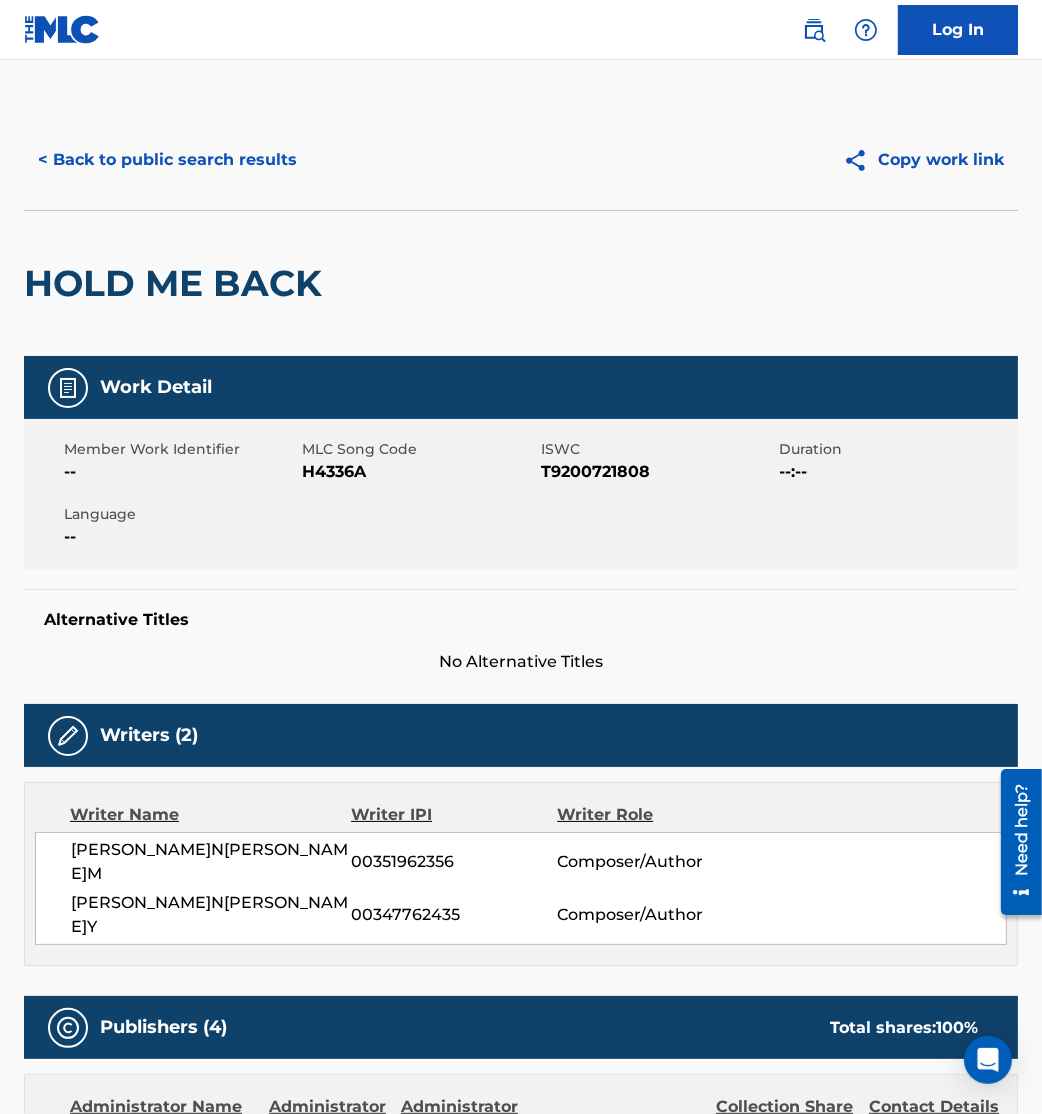 click on "< Back to public search results" at bounding box center (167, 160) 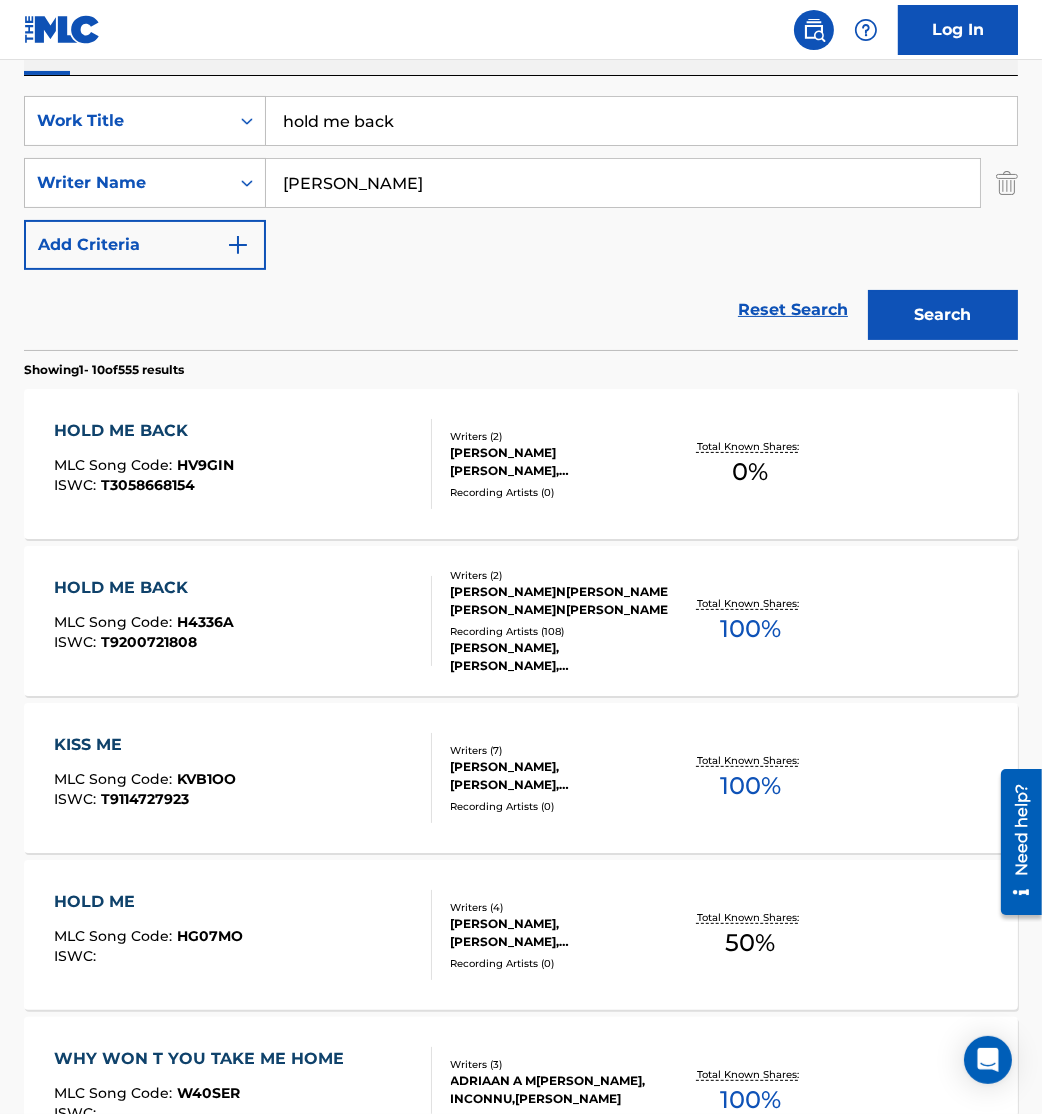 click on "HOLD ME BACK MLC Song Code : HV9GIN ISWC : T3058668154" at bounding box center (243, 464) 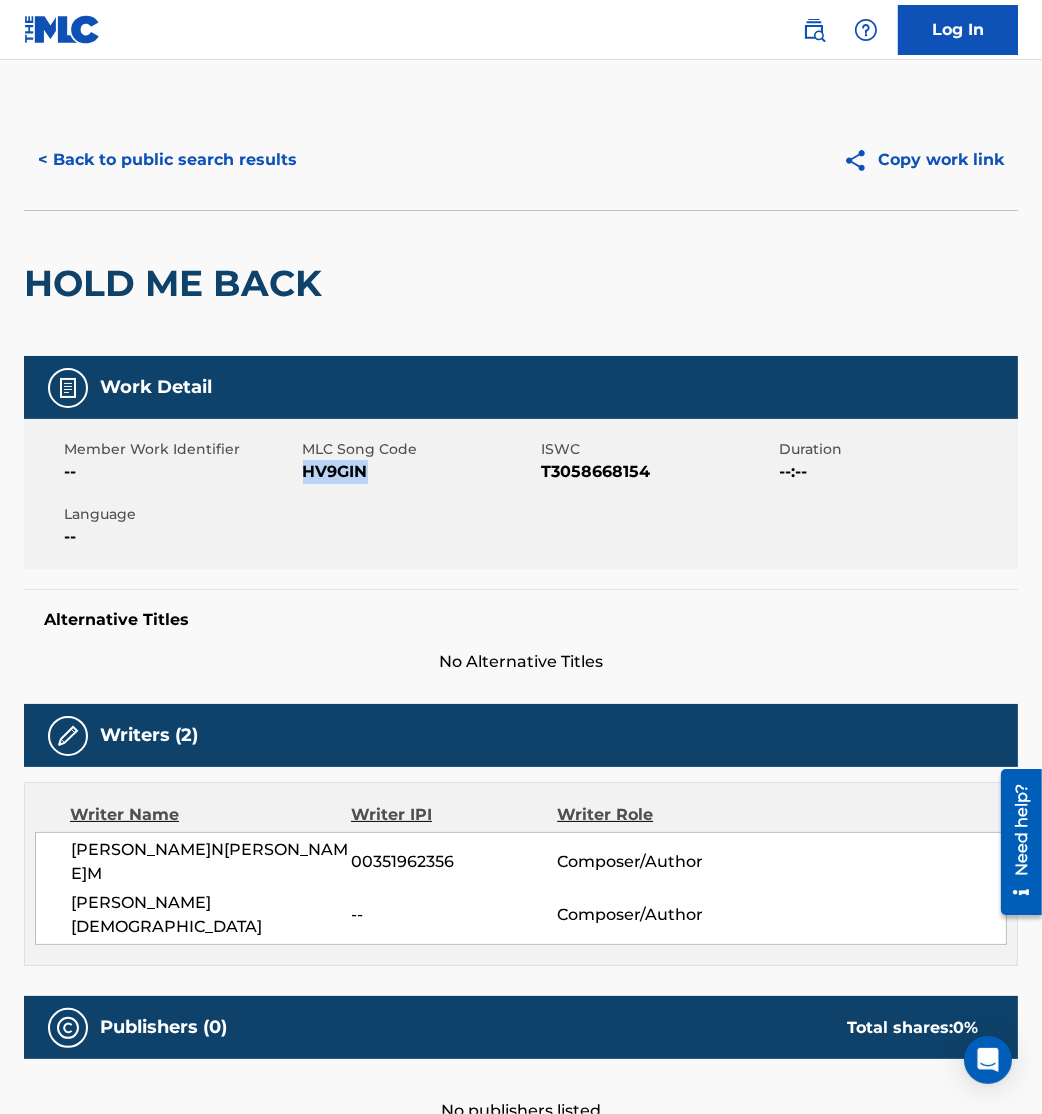 drag, startPoint x: 306, startPoint y: 477, endPoint x: 414, endPoint y: 484, distance: 108.226616 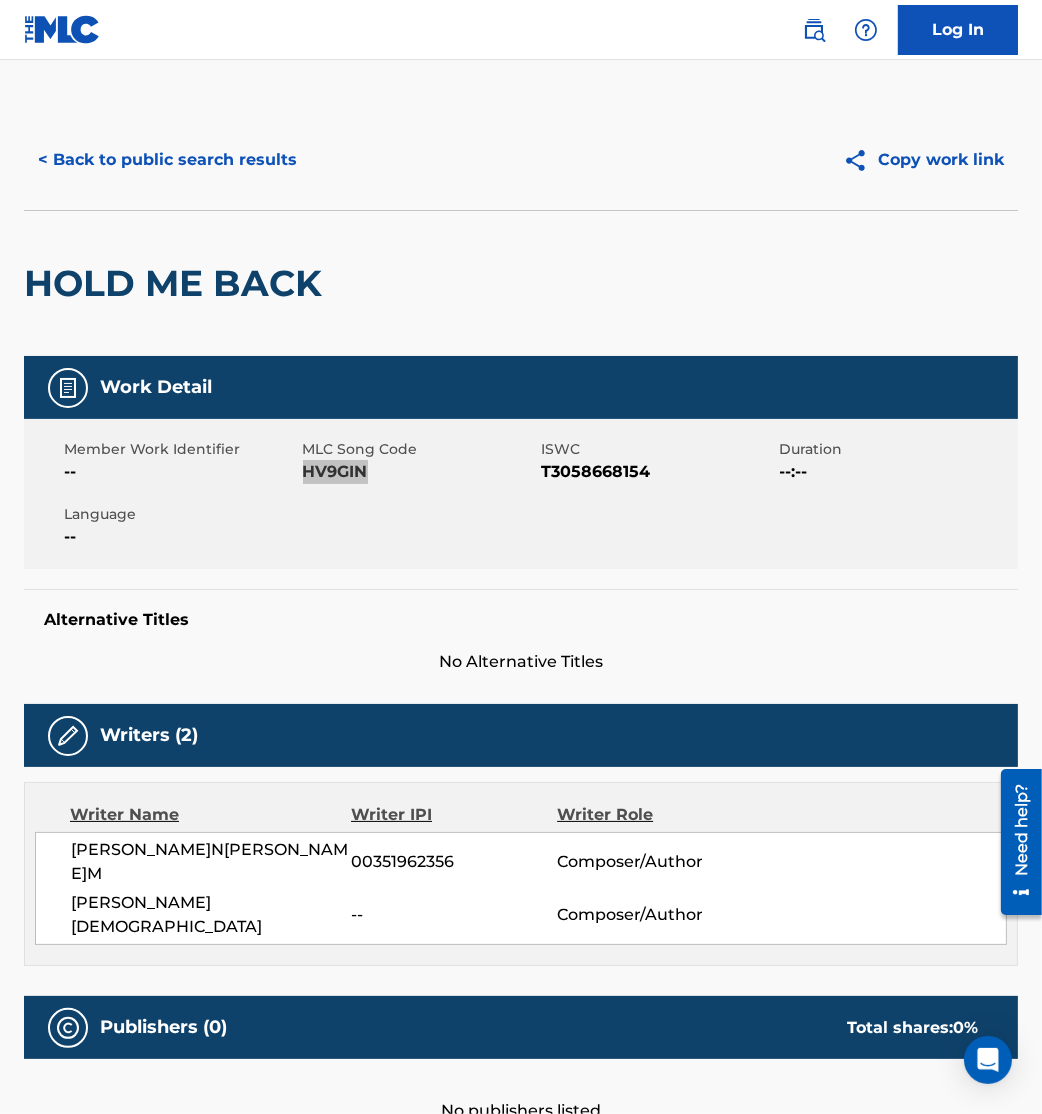 scroll, scrollTop: 244, scrollLeft: 0, axis: vertical 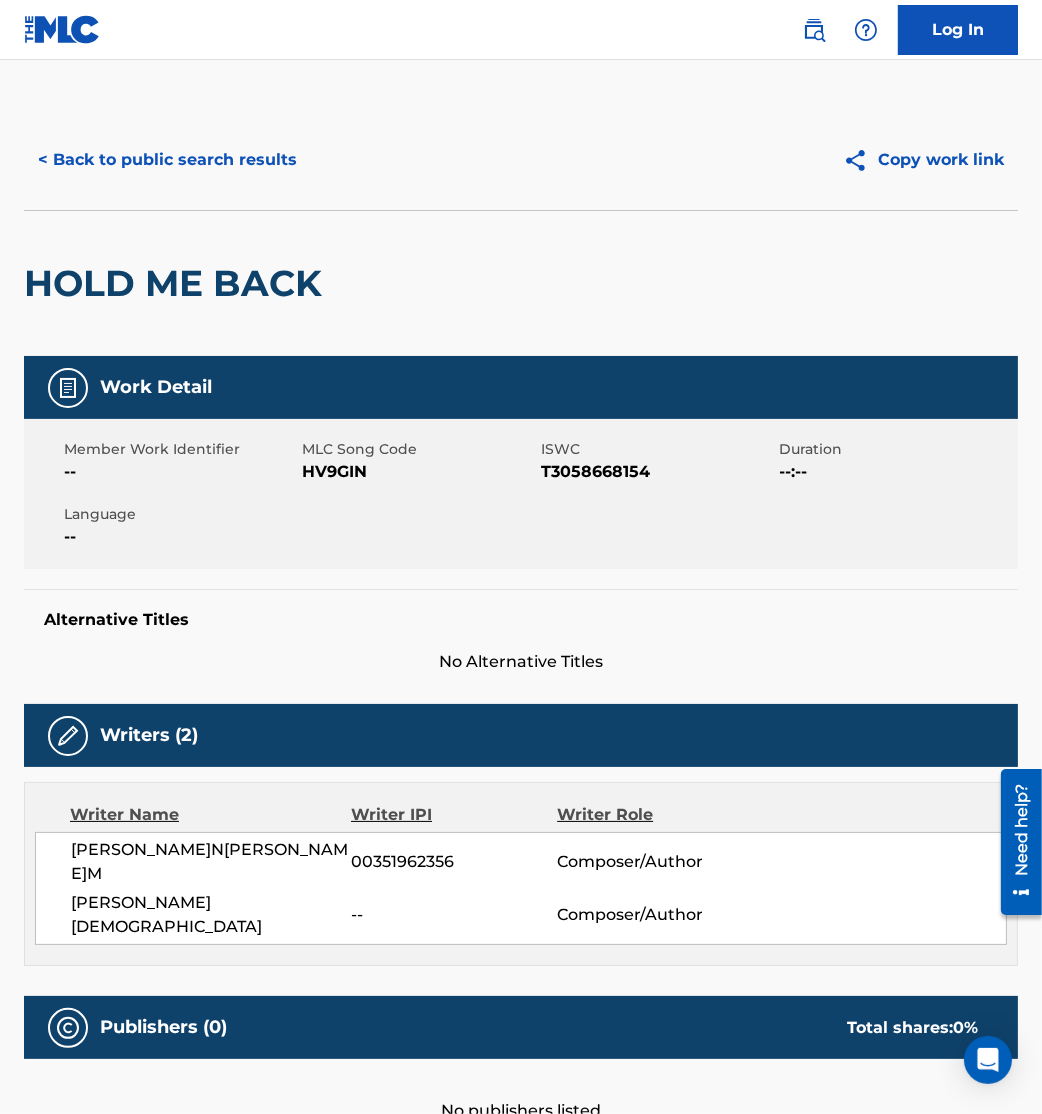 click on "< Back to public search results" at bounding box center [272, 160] 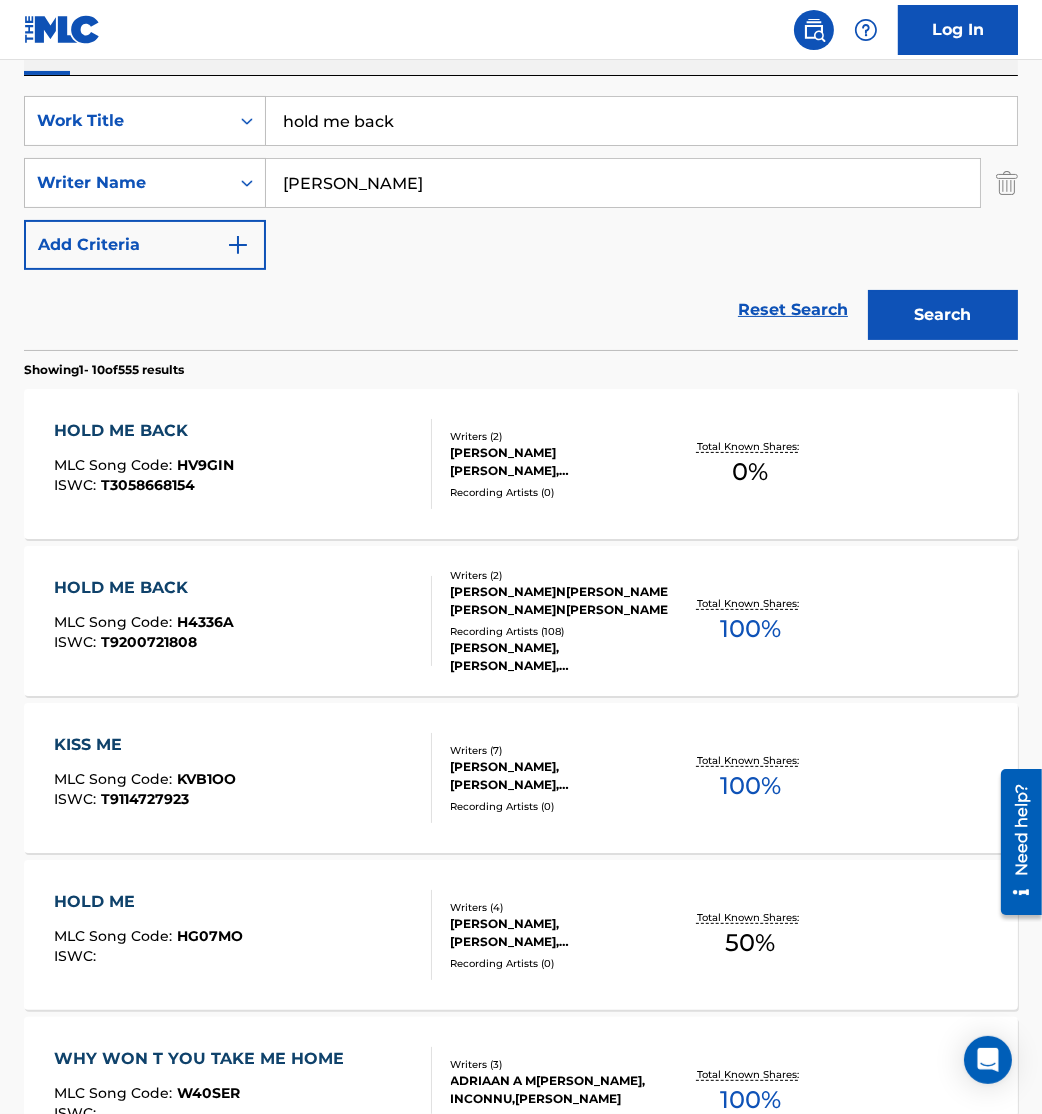 scroll, scrollTop: 291, scrollLeft: 0, axis: vertical 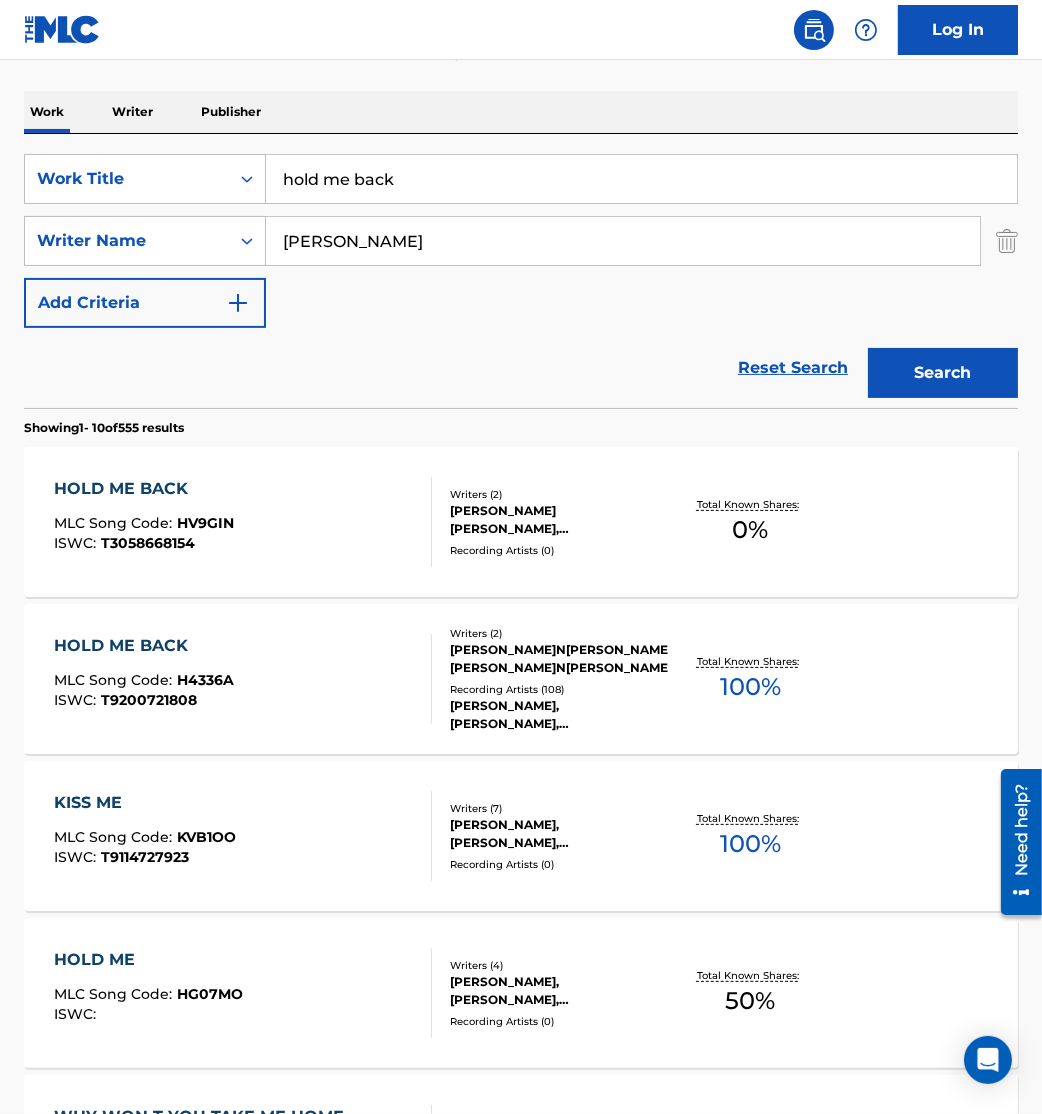 drag, startPoint x: 436, startPoint y: 166, endPoint x: 0, endPoint y: 122, distance: 438.21457 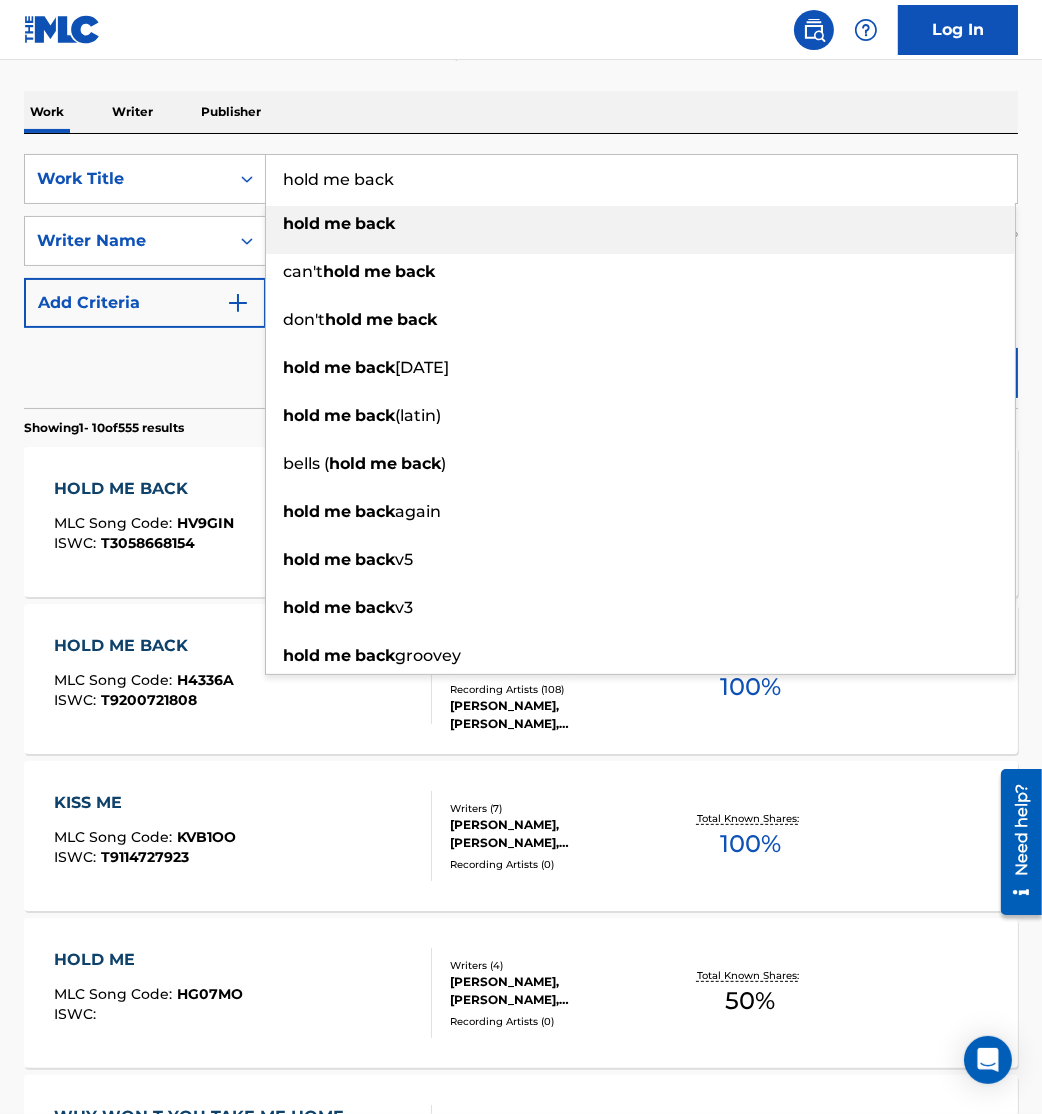 paste on "Holding Close To You" 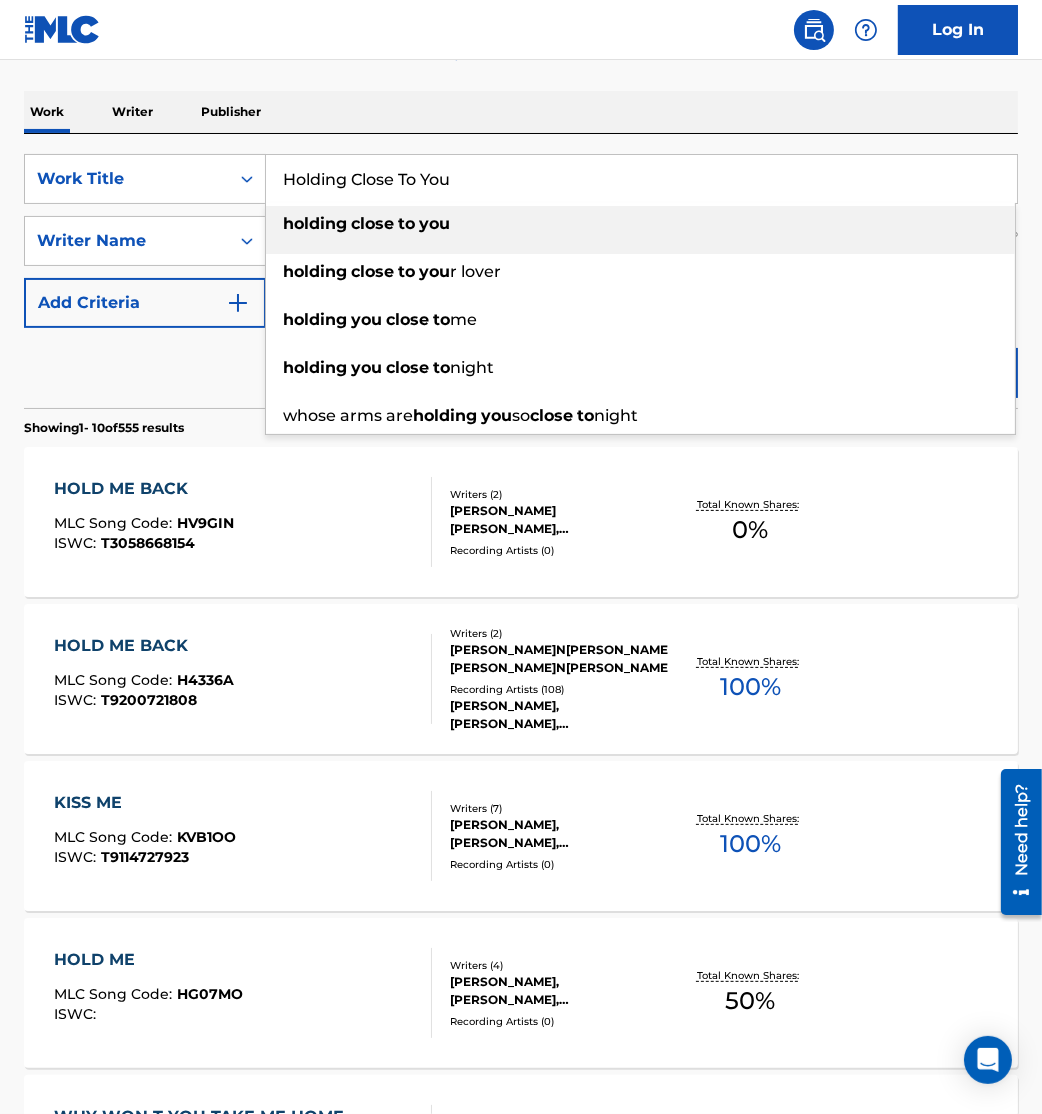 type on "Holding Close To You" 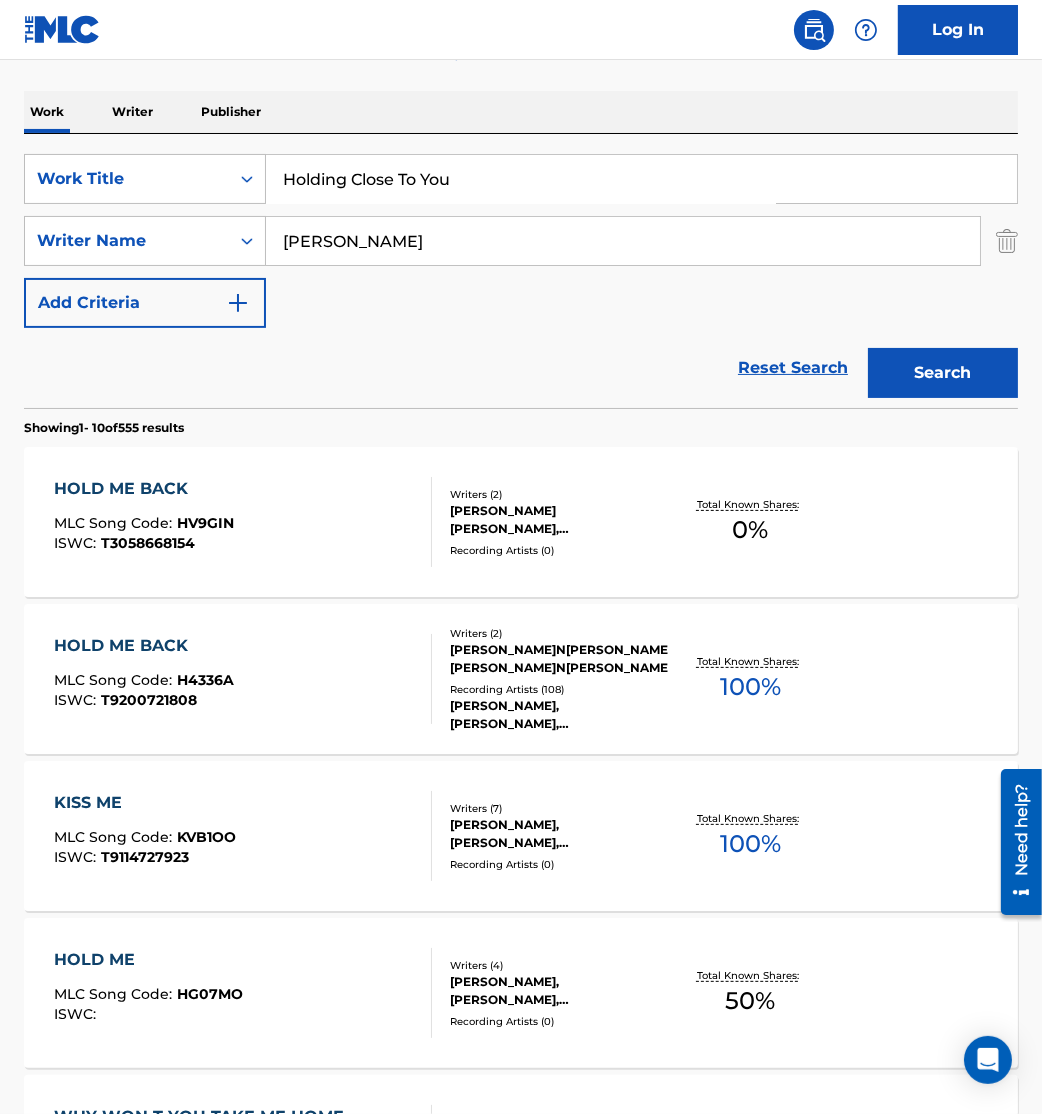 click on "Reset Search Search" at bounding box center (521, 368) 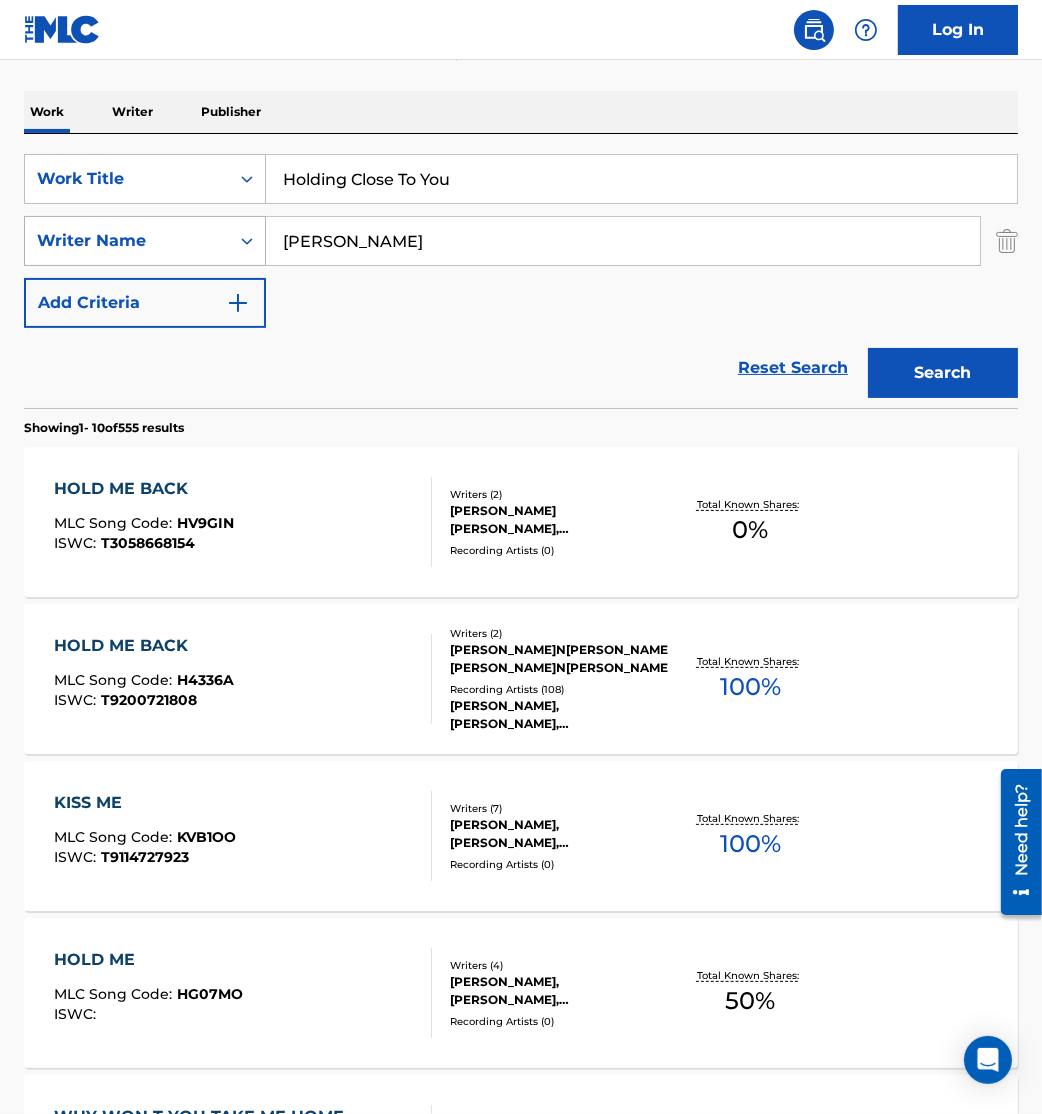 drag, startPoint x: 462, startPoint y: 262, endPoint x: 231, endPoint y: 247, distance: 231.4865 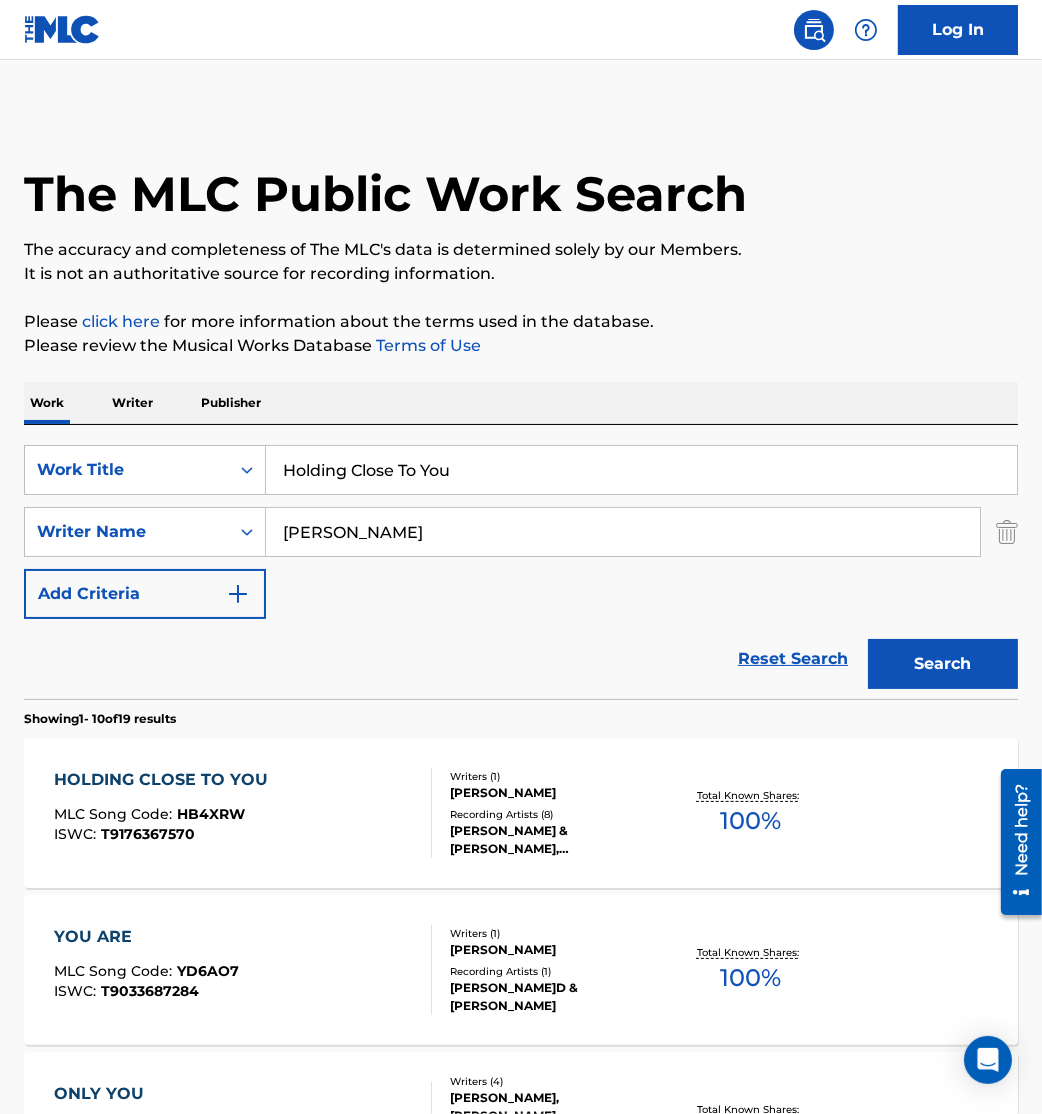 click on "HOLDING CLOSE TO YOU MLC Song Code : HB4XRW ISWC : T9176367570" at bounding box center [243, 813] 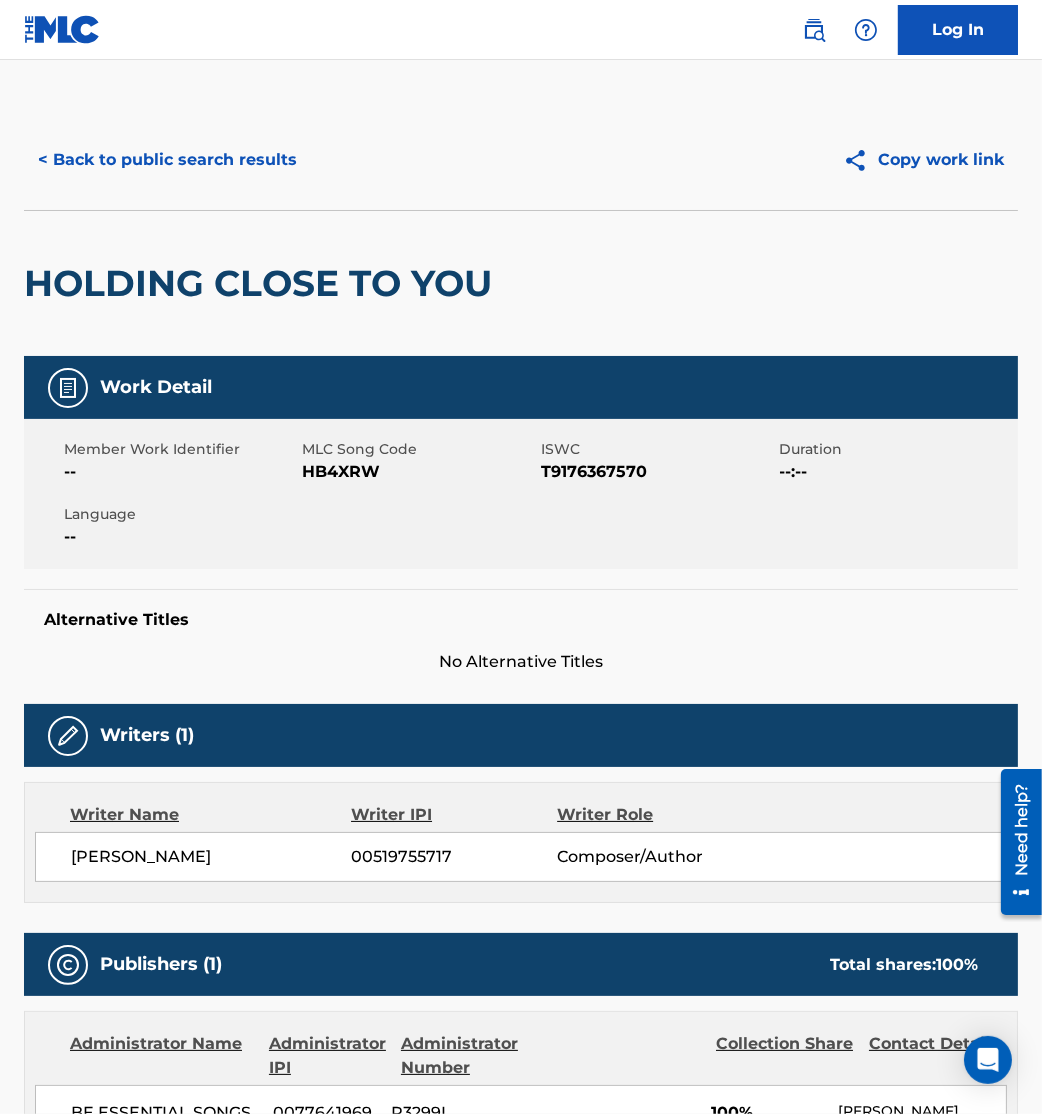 click on "HB4XRW" at bounding box center [420, 472] 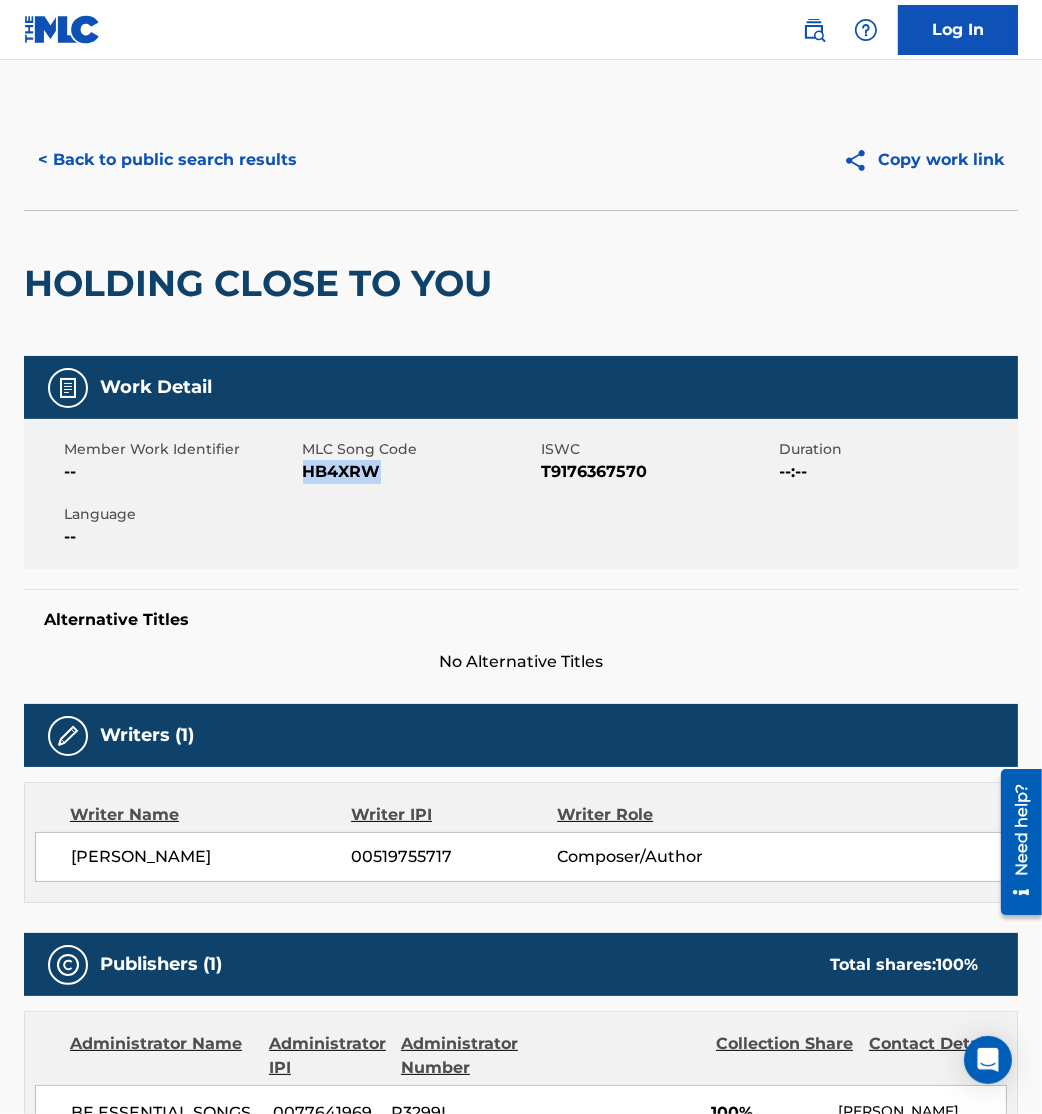 drag, startPoint x: 305, startPoint y: 472, endPoint x: 528, endPoint y: 512, distance: 226.55904 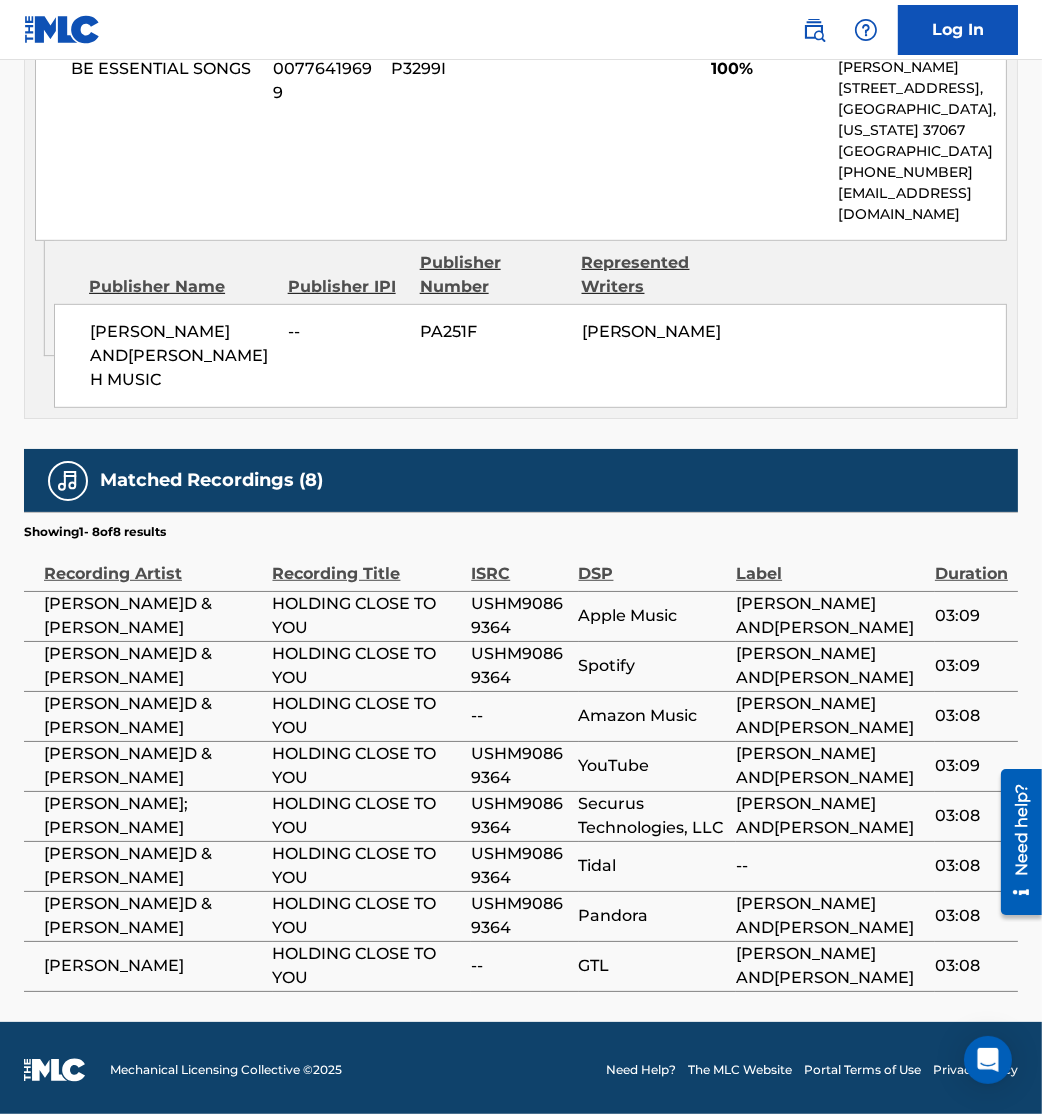 scroll, scrollTop: 0, scrollLeft: 0, axis: both 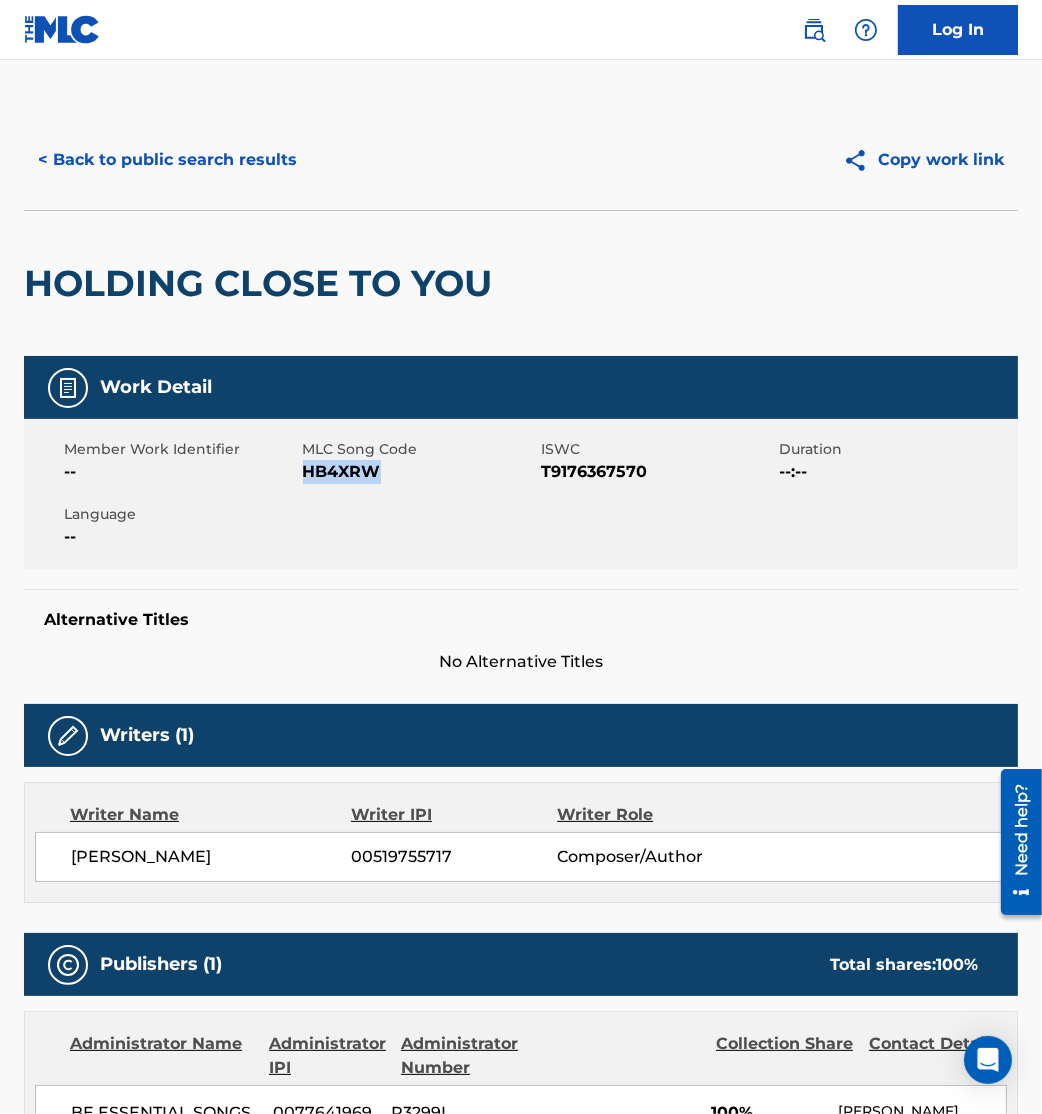 click on "< Back to public search results" at bounding box center [167, 160] 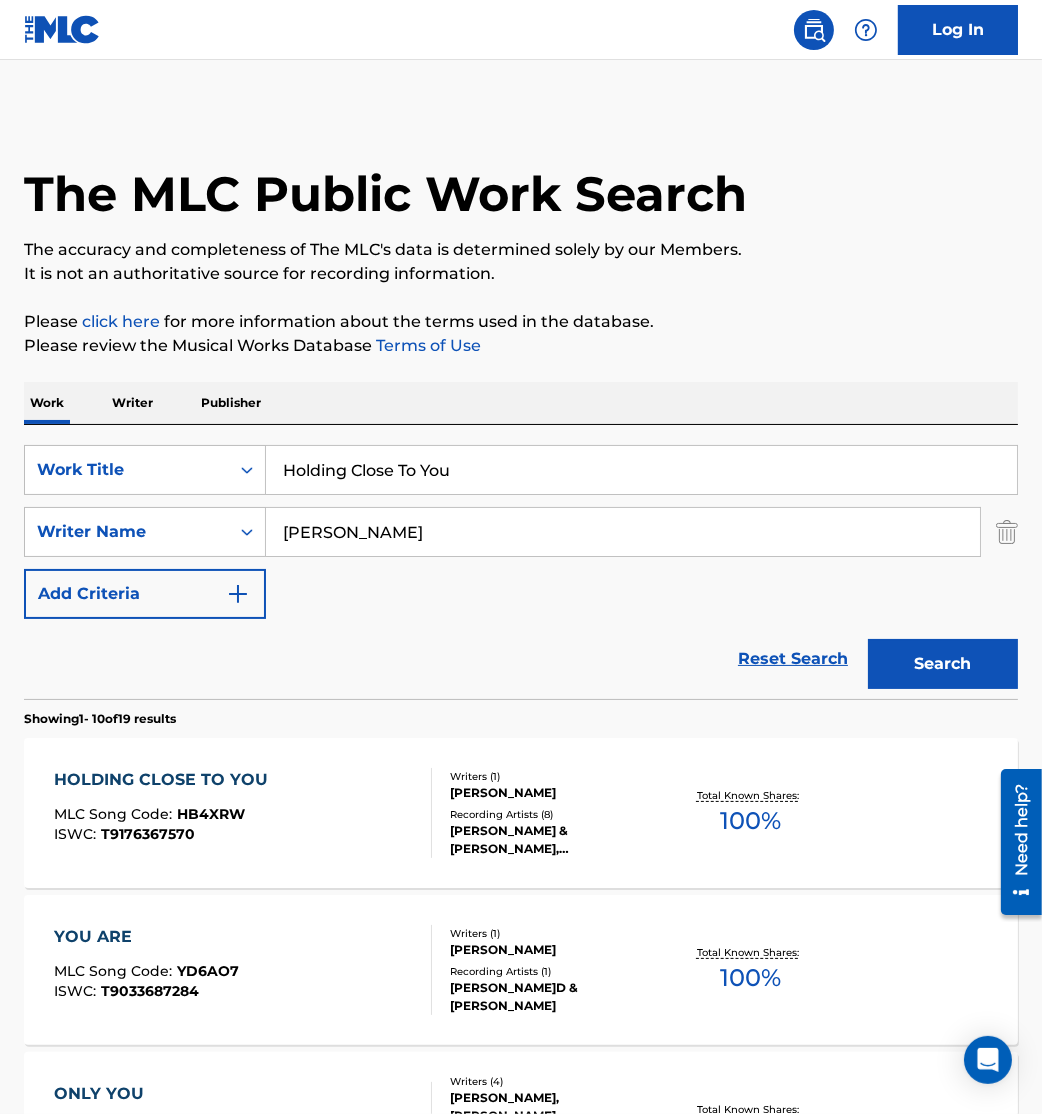 drag, startPoint x: 519, startPoint y: 465, endPoint x: 118, endPoint y: 424, distance: 403.09055 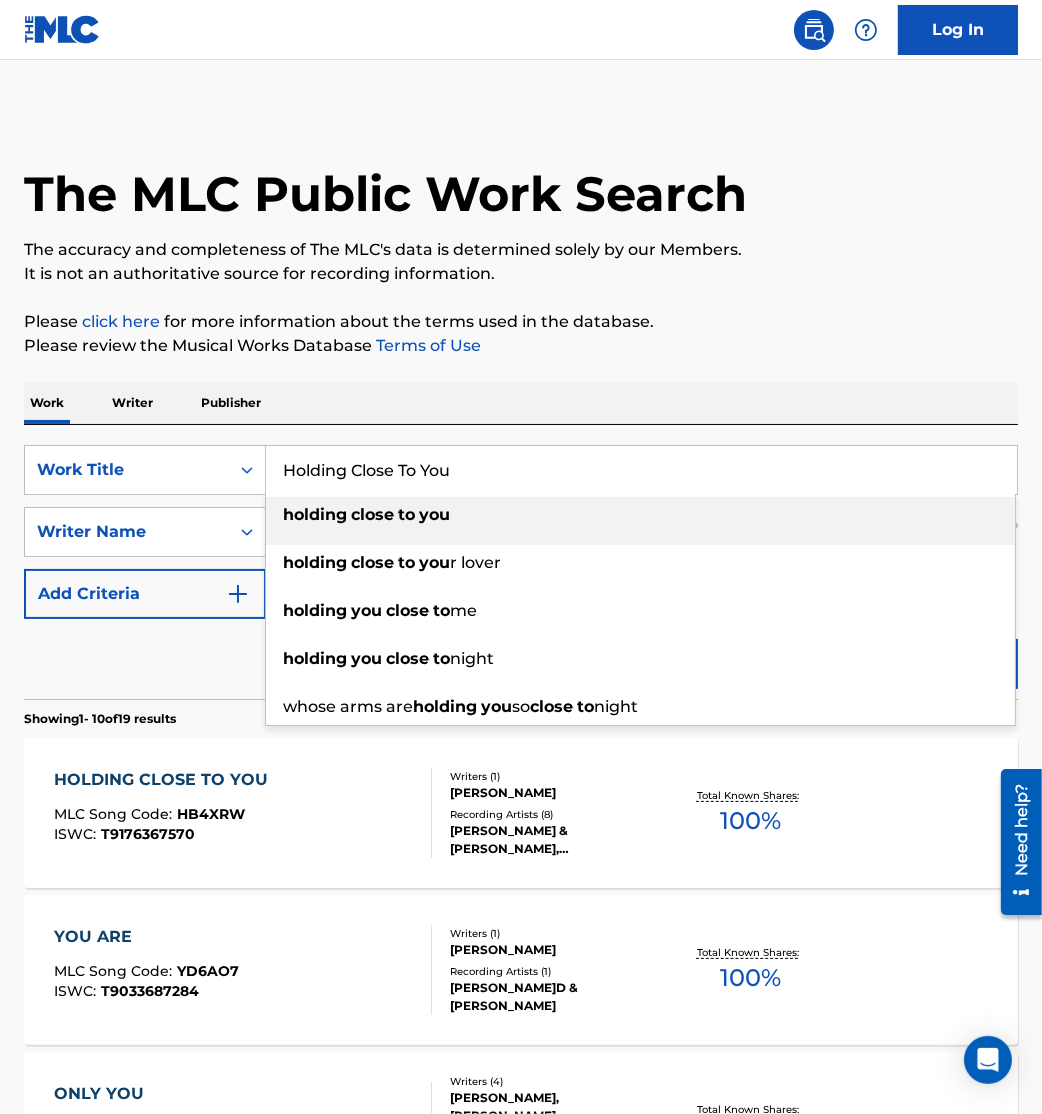 paste on "I Am Found" 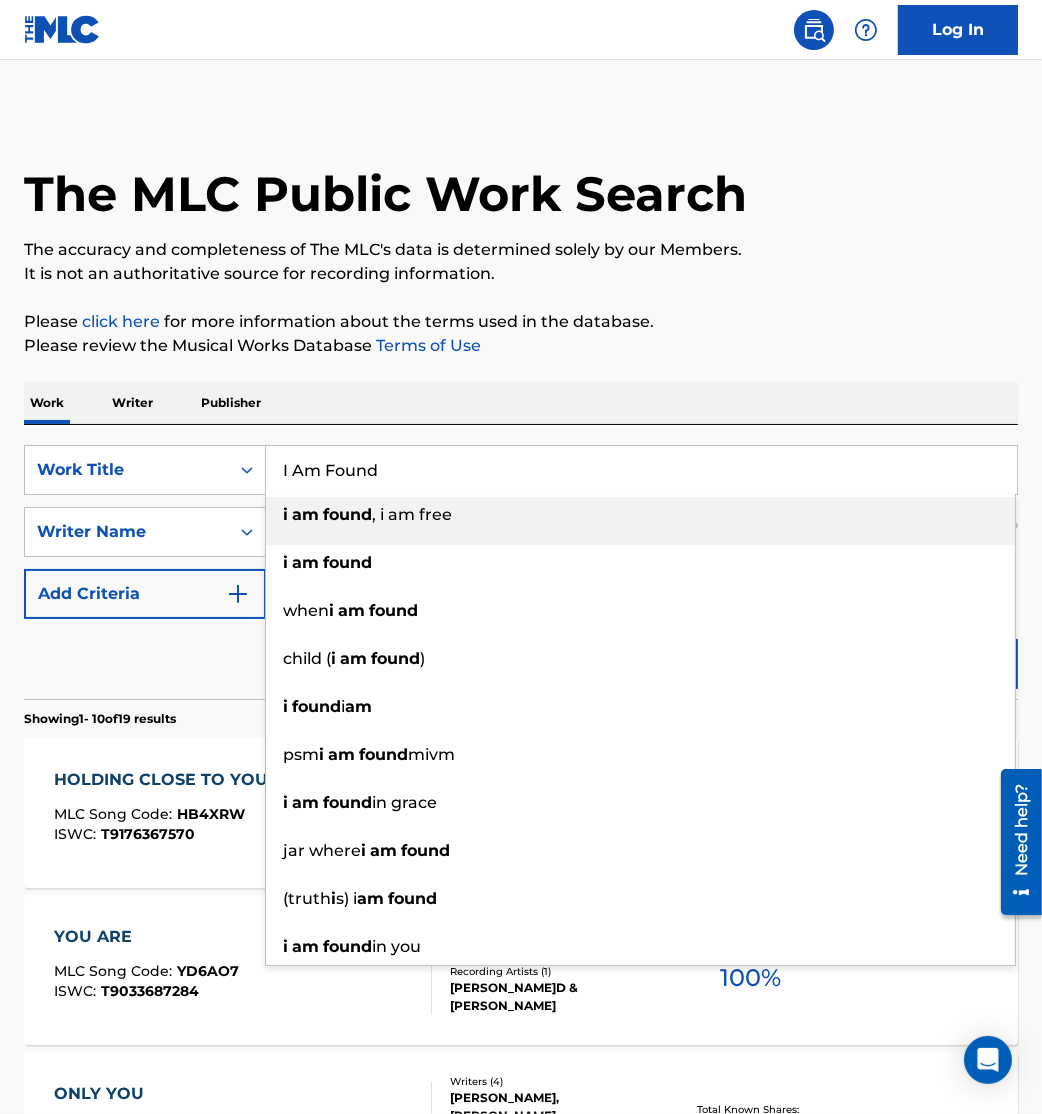 type on "I Am Found" 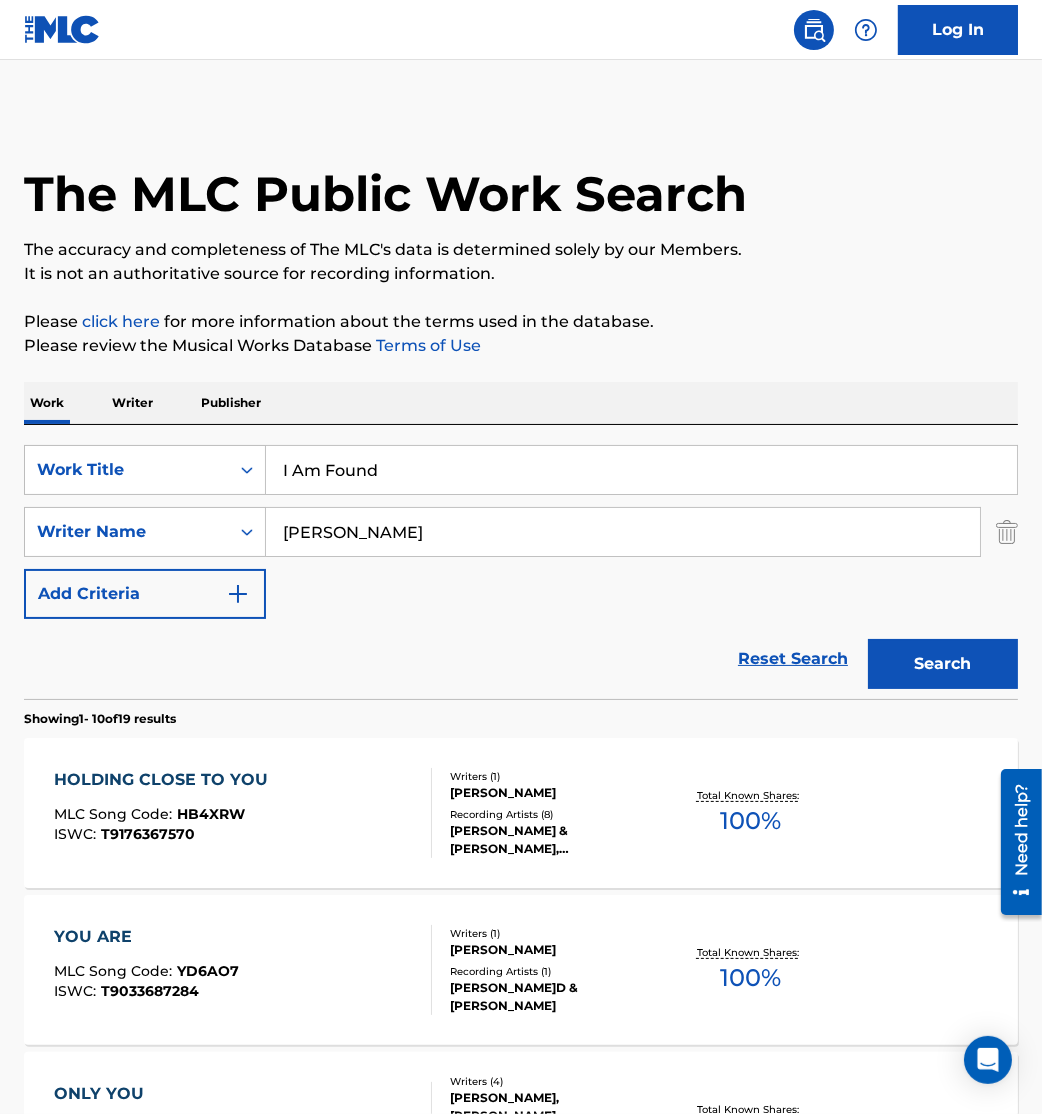 click on "Search" at bounding box center (943, 664) 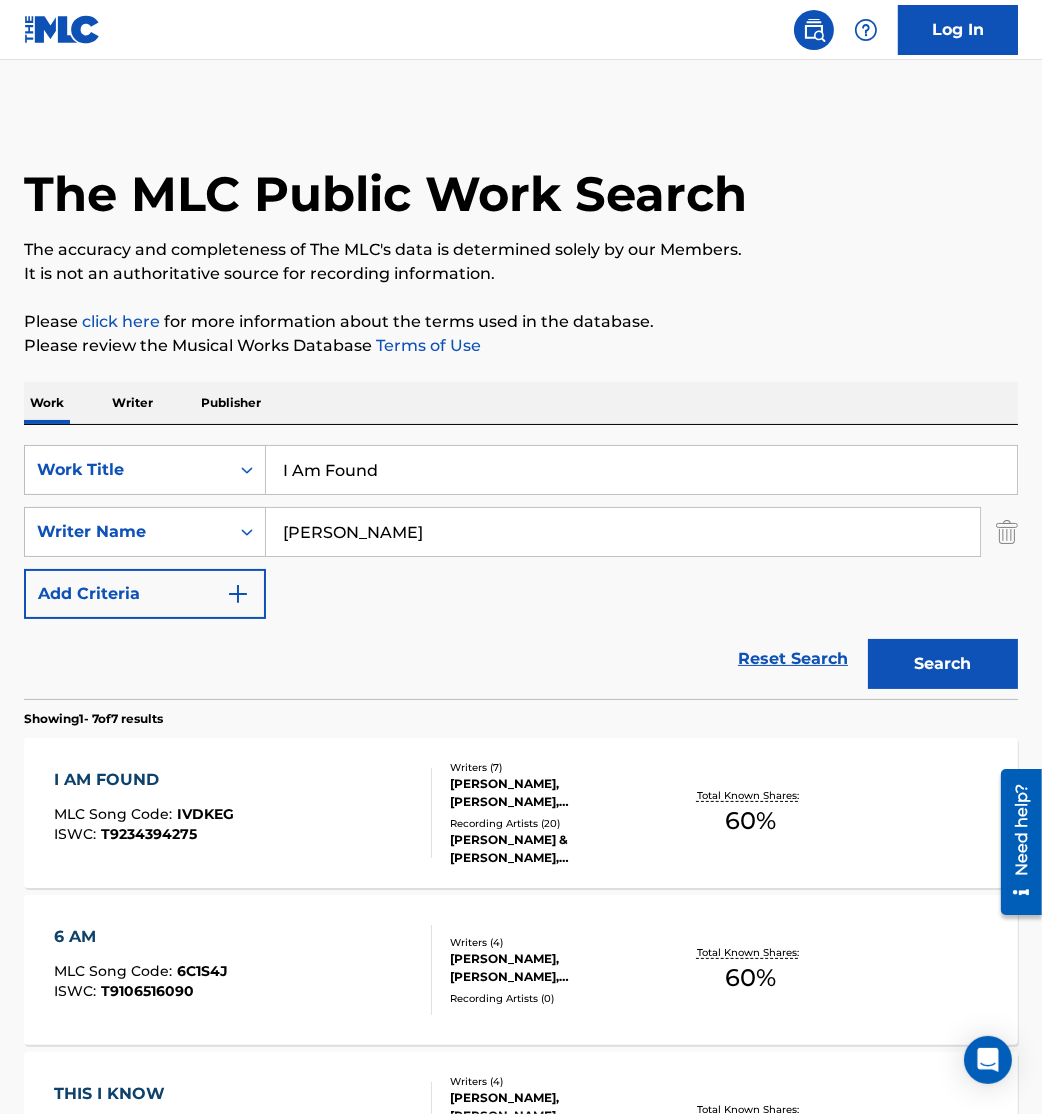 click on "I AM FOUND MLC Song Code : IVDKEG ISWC : T9234394275" at bounding box center (243, 813) 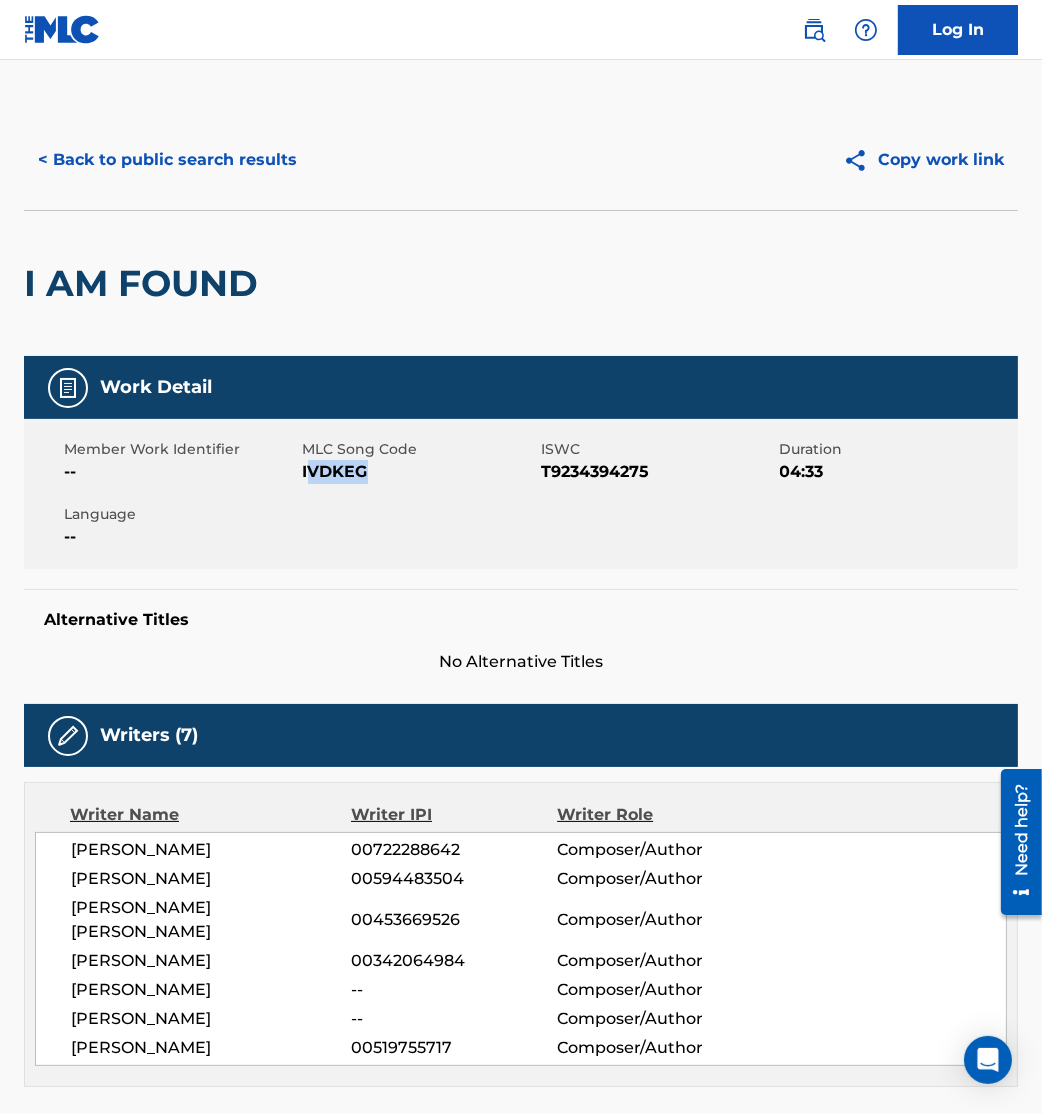 drag, startPoint x: 305, startPoint y: 471, endPoint x: 437, endPoint y: 495, distance: 134.16408 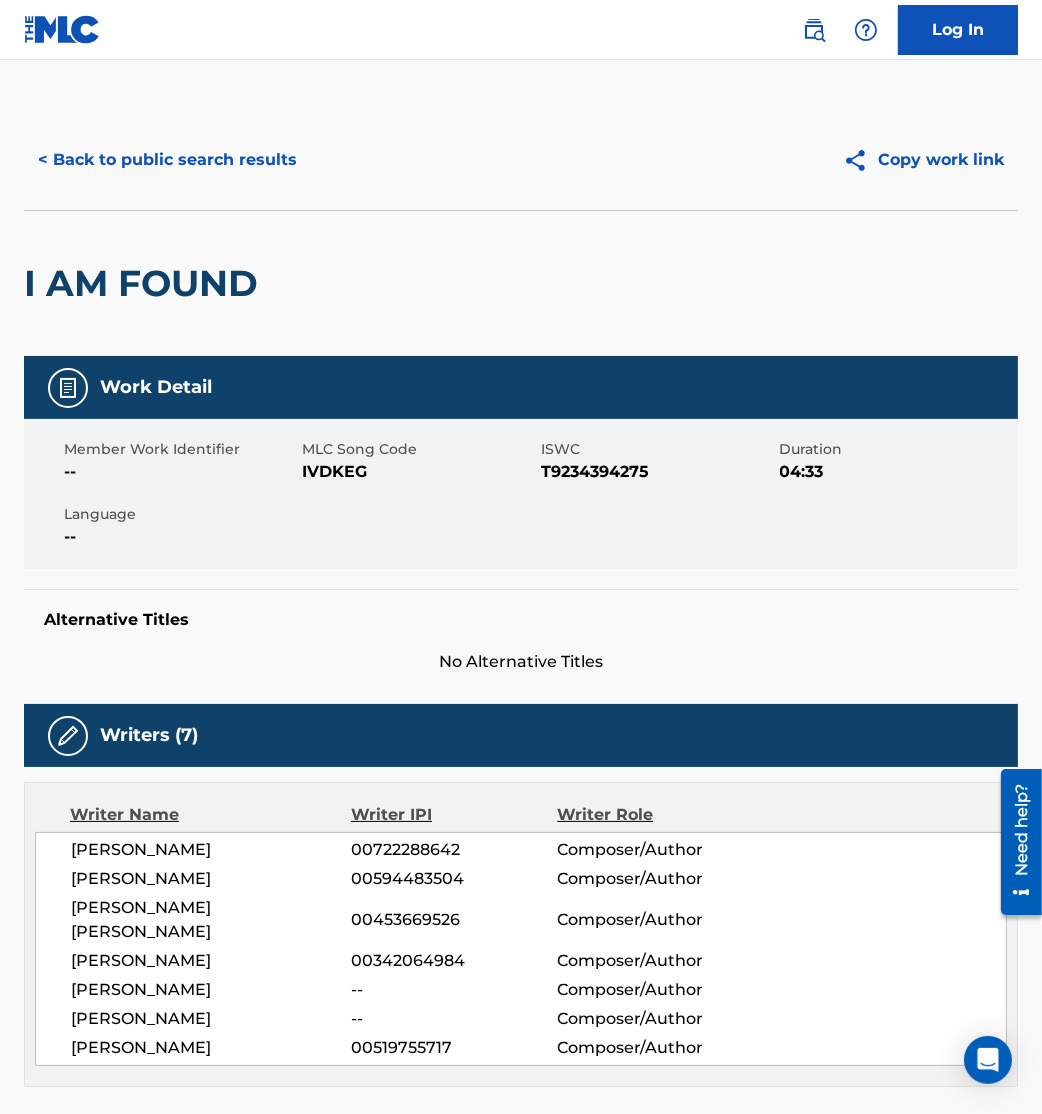 drag, startPoint x: 437, startPoint y: 495, endPoint x: 283, endPoint y: 480, distance: 154.72879 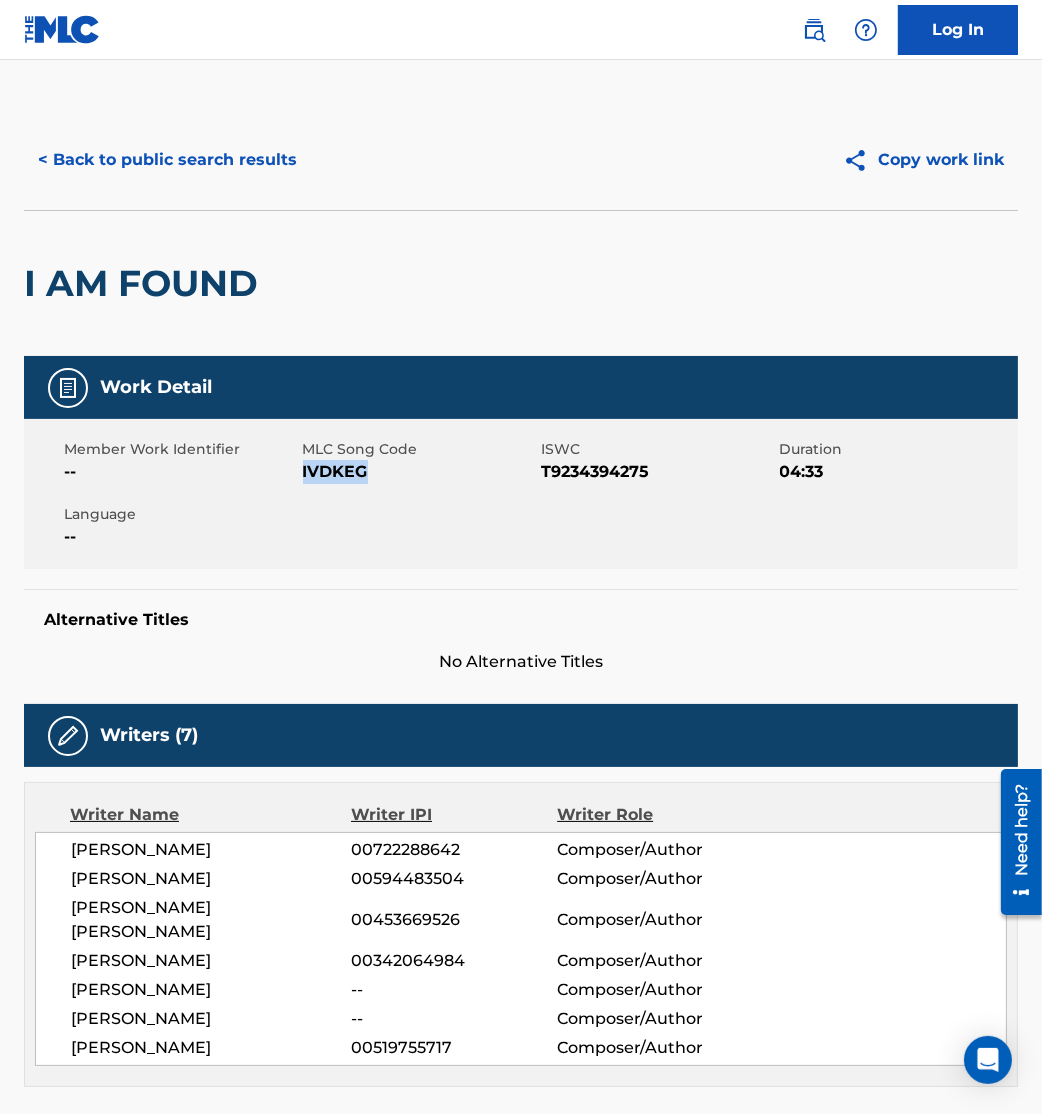 drag, startPoint x: 302, startPoint y: 475, endPoint x: 420, endPoint y: 493, distance: 119.36499 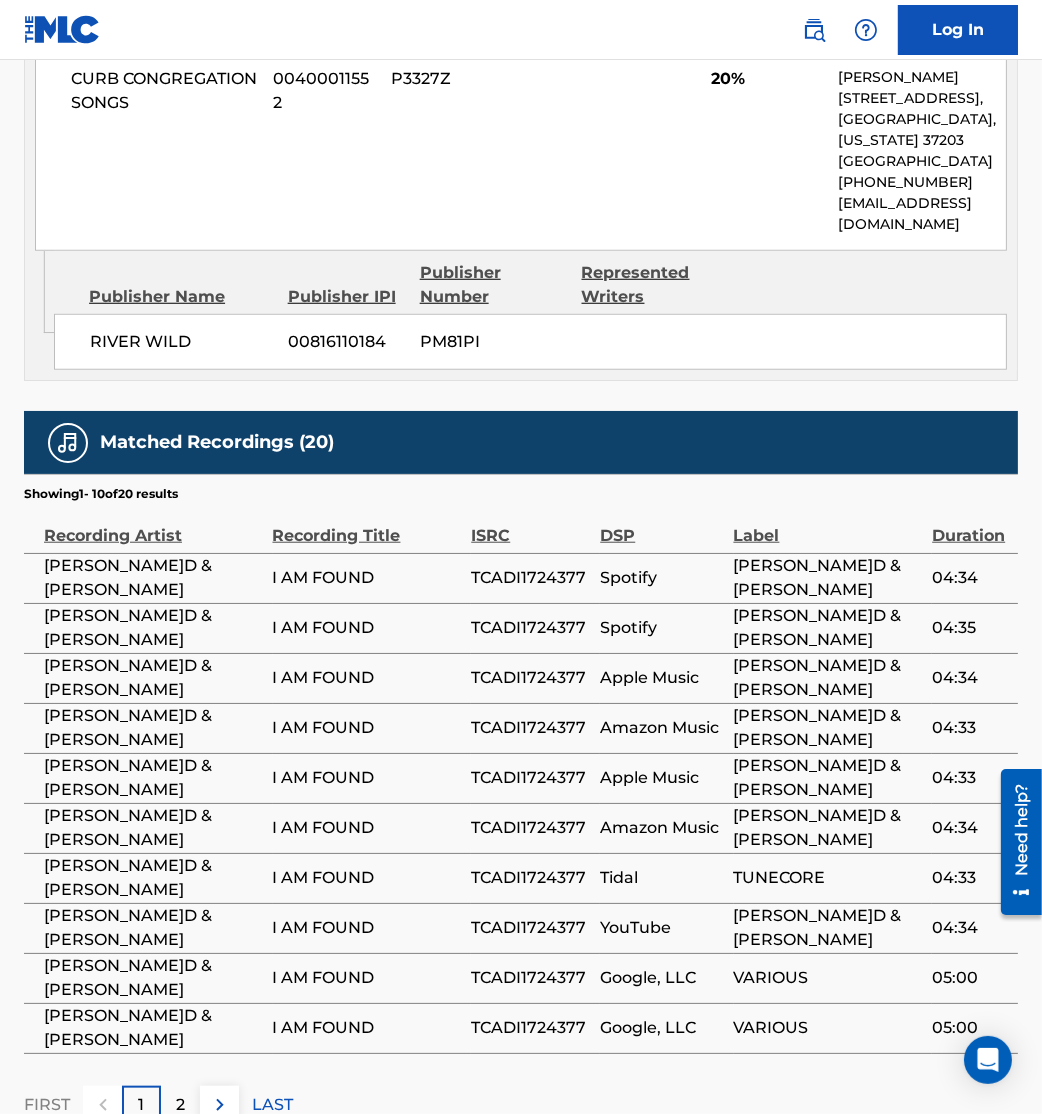 scroll, scrollTop: 1781, scrollLeft: 0, axis: vertical 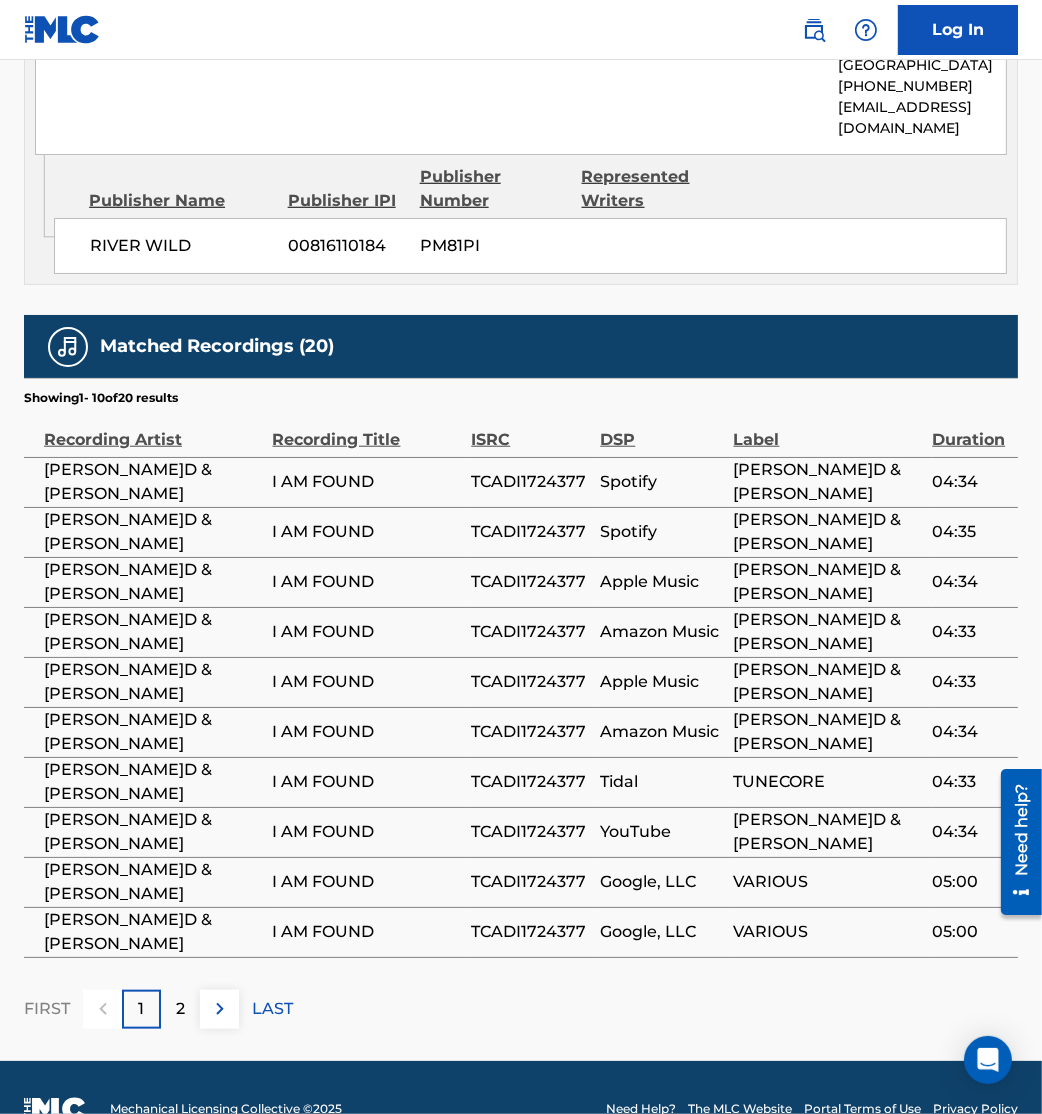 click at bounding box center [220, 1009] 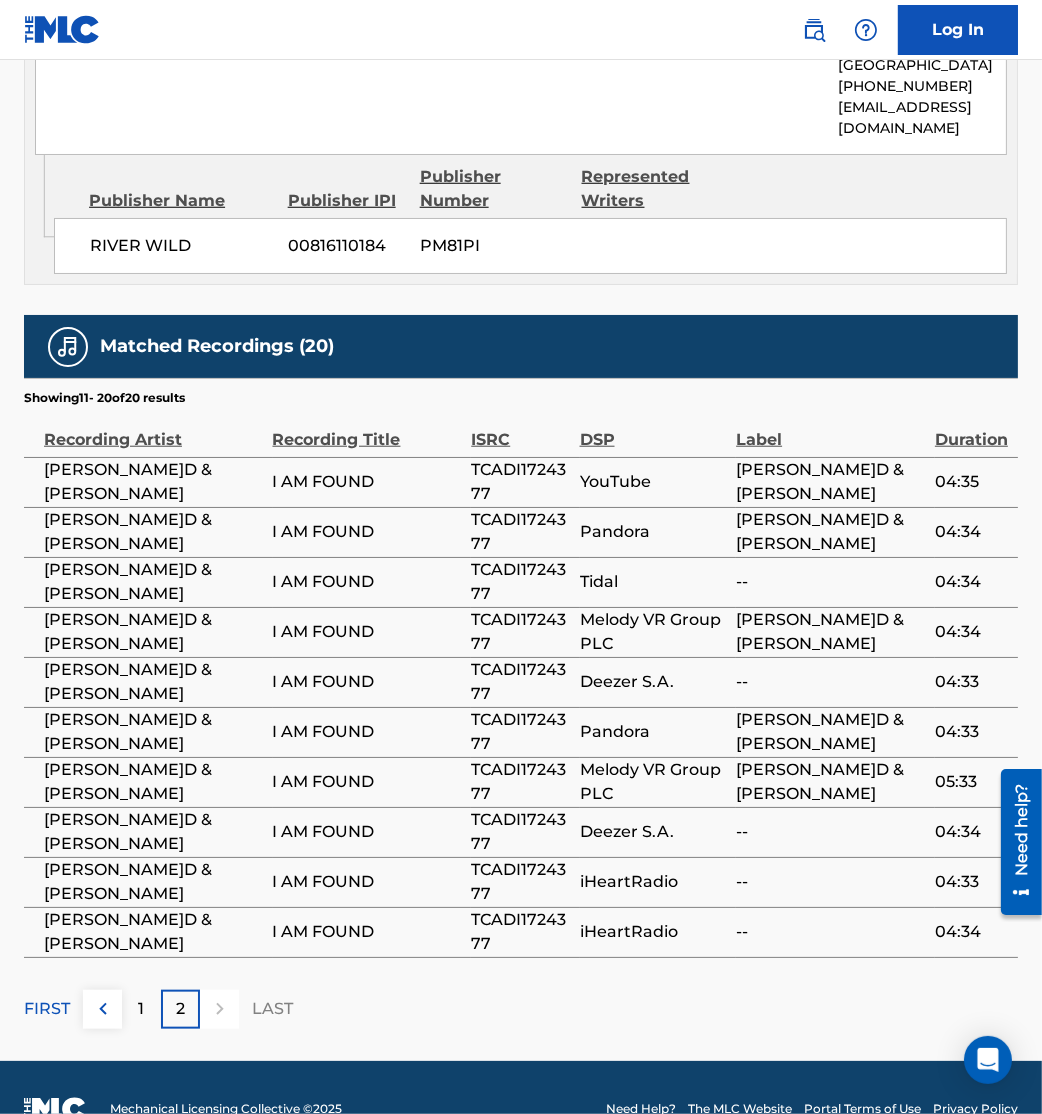 scroll, scrollTop: 0, scrollLeft: 0, axis: both 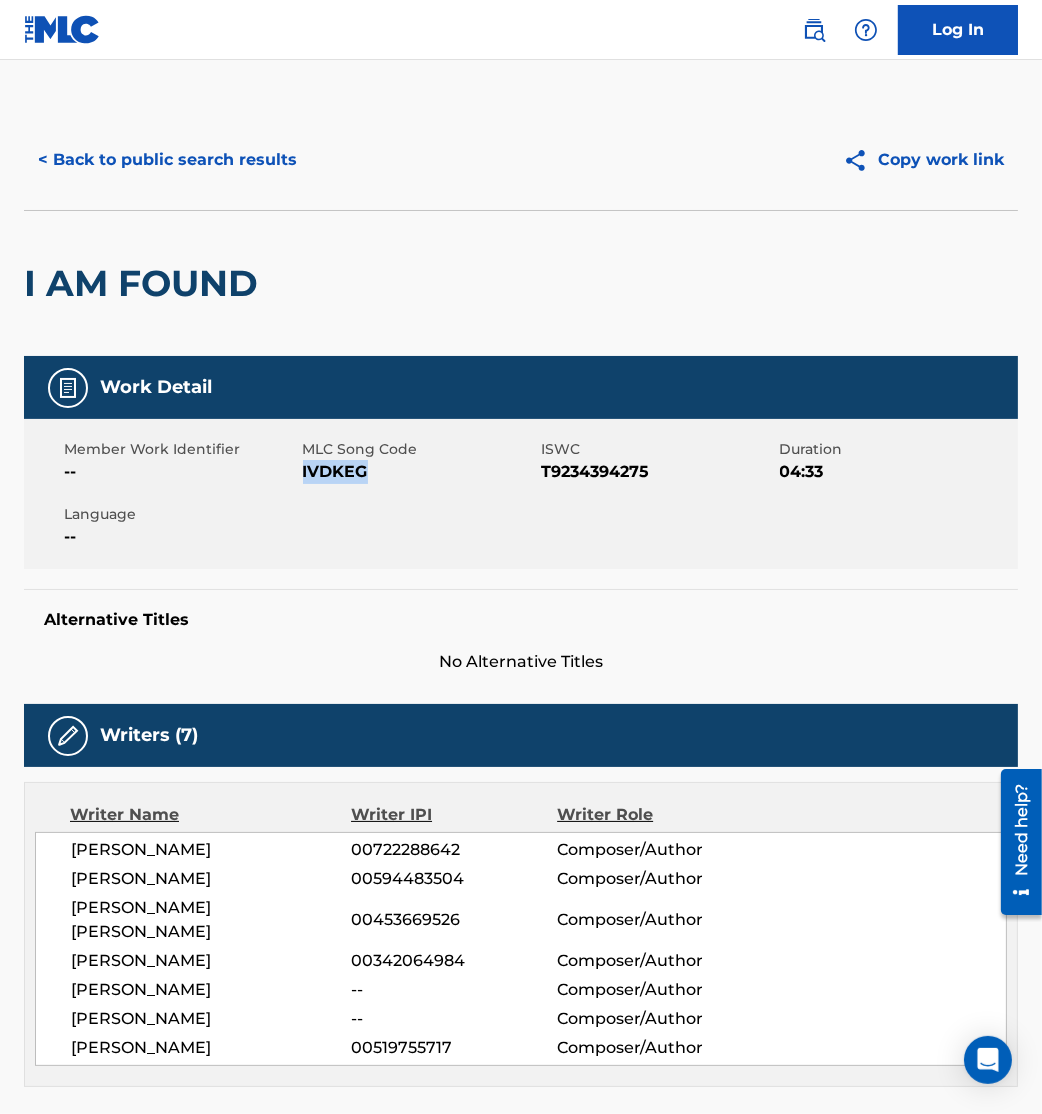 click on "< Back to public search results" at bounding box center [167, 160] 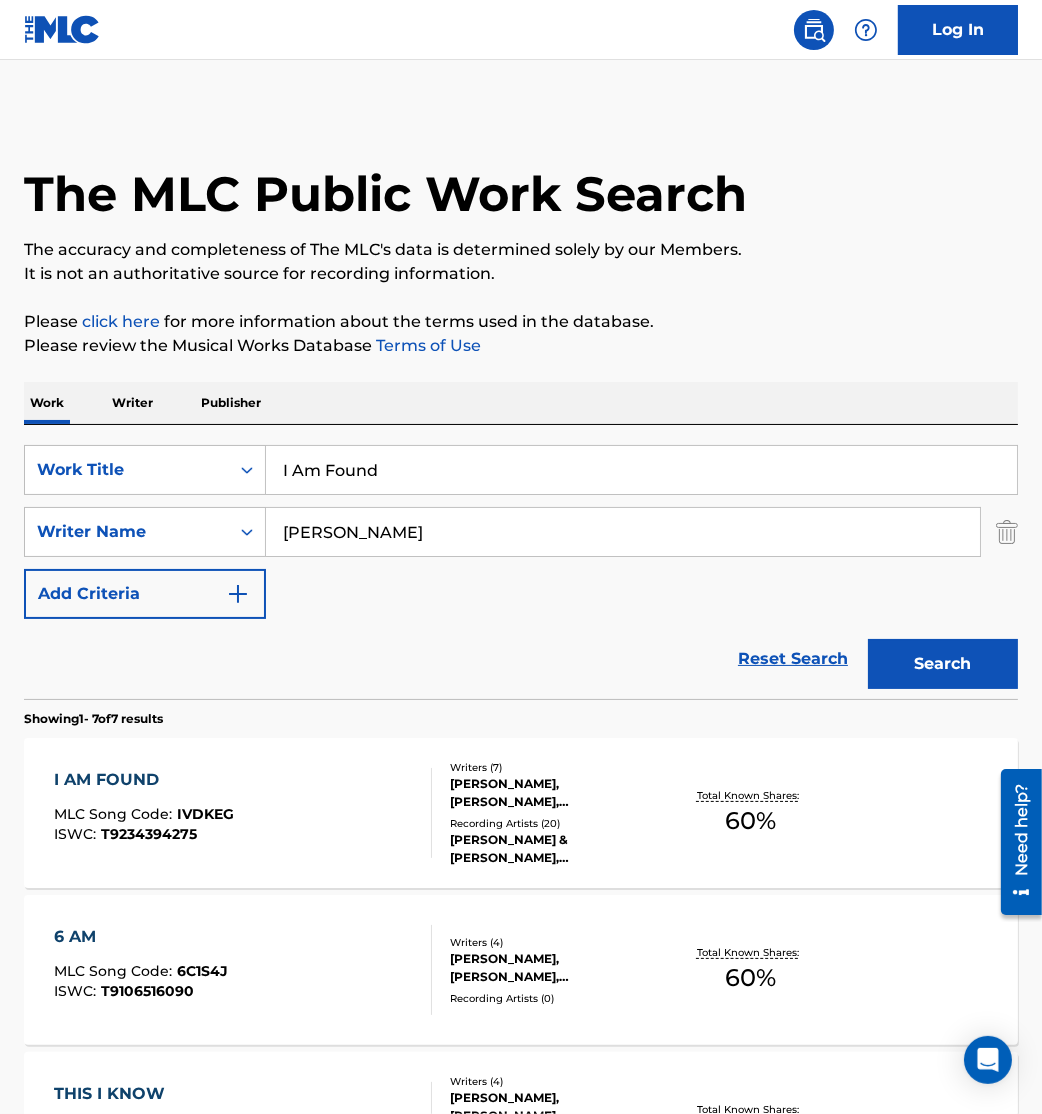 drag, startPoint x: 177, startPoint y: 461, endPoint x: 0, endPoint y: 453, distance: 177.1807 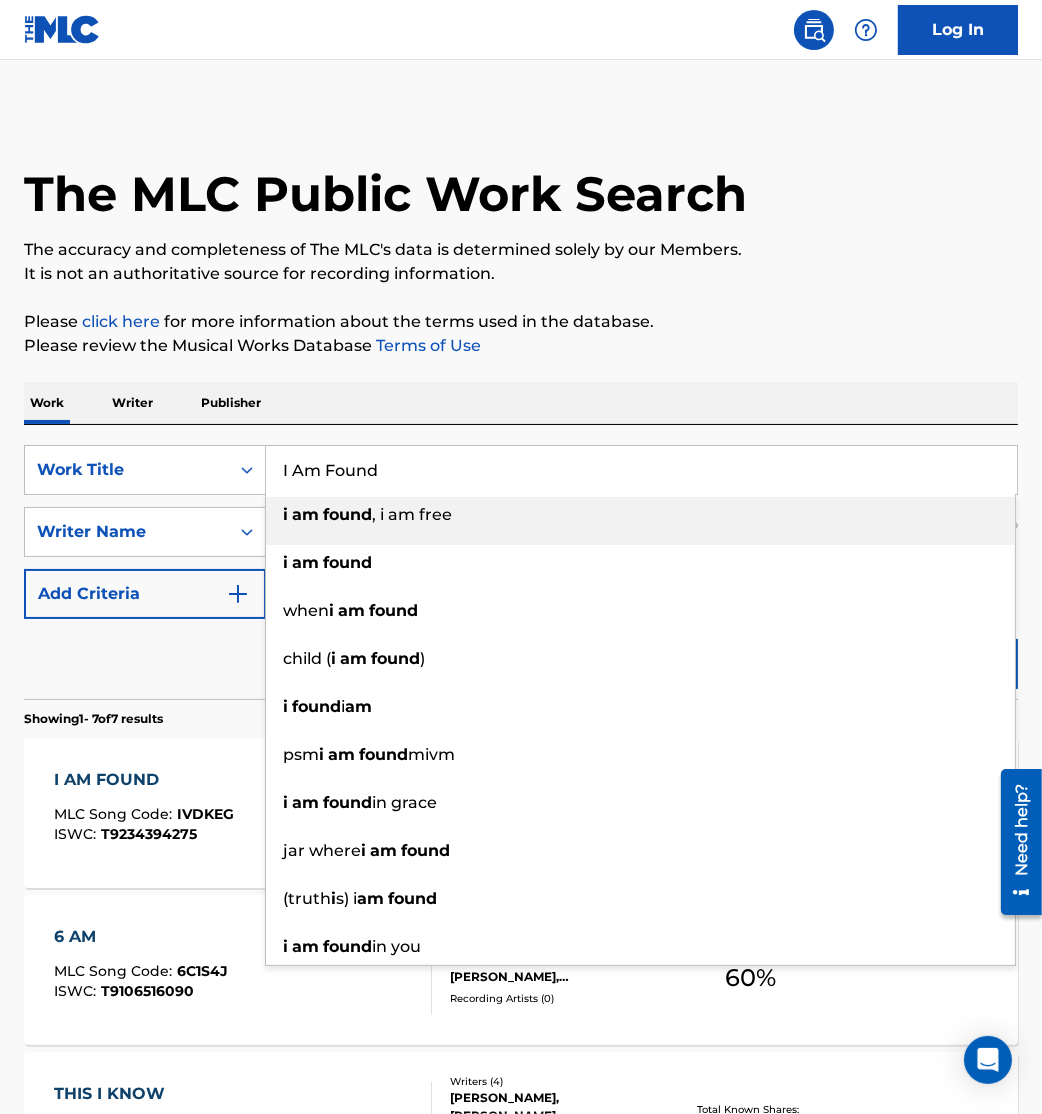 paste on "Need You" 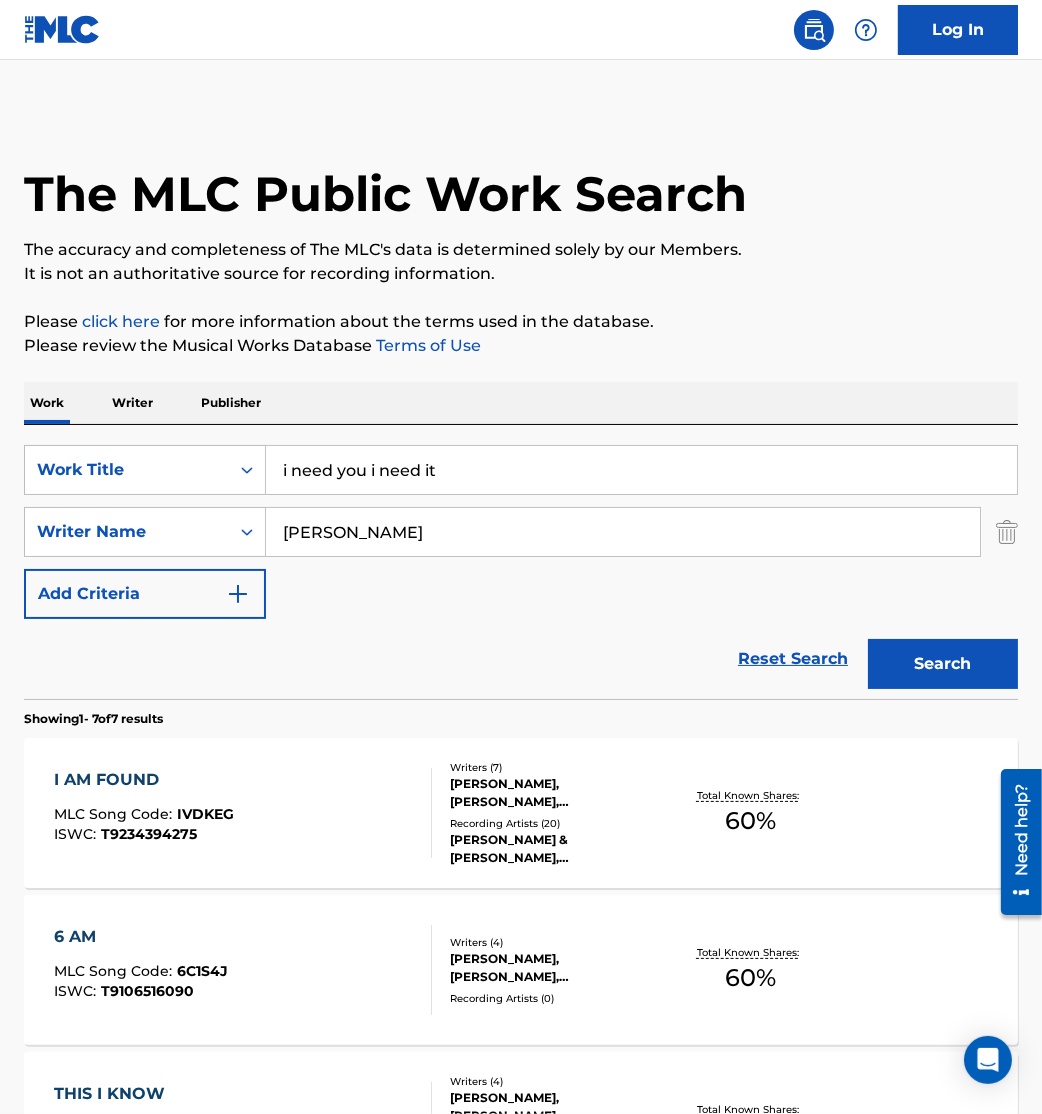 click on "i need you i need it" at bounding box center [641, 470] 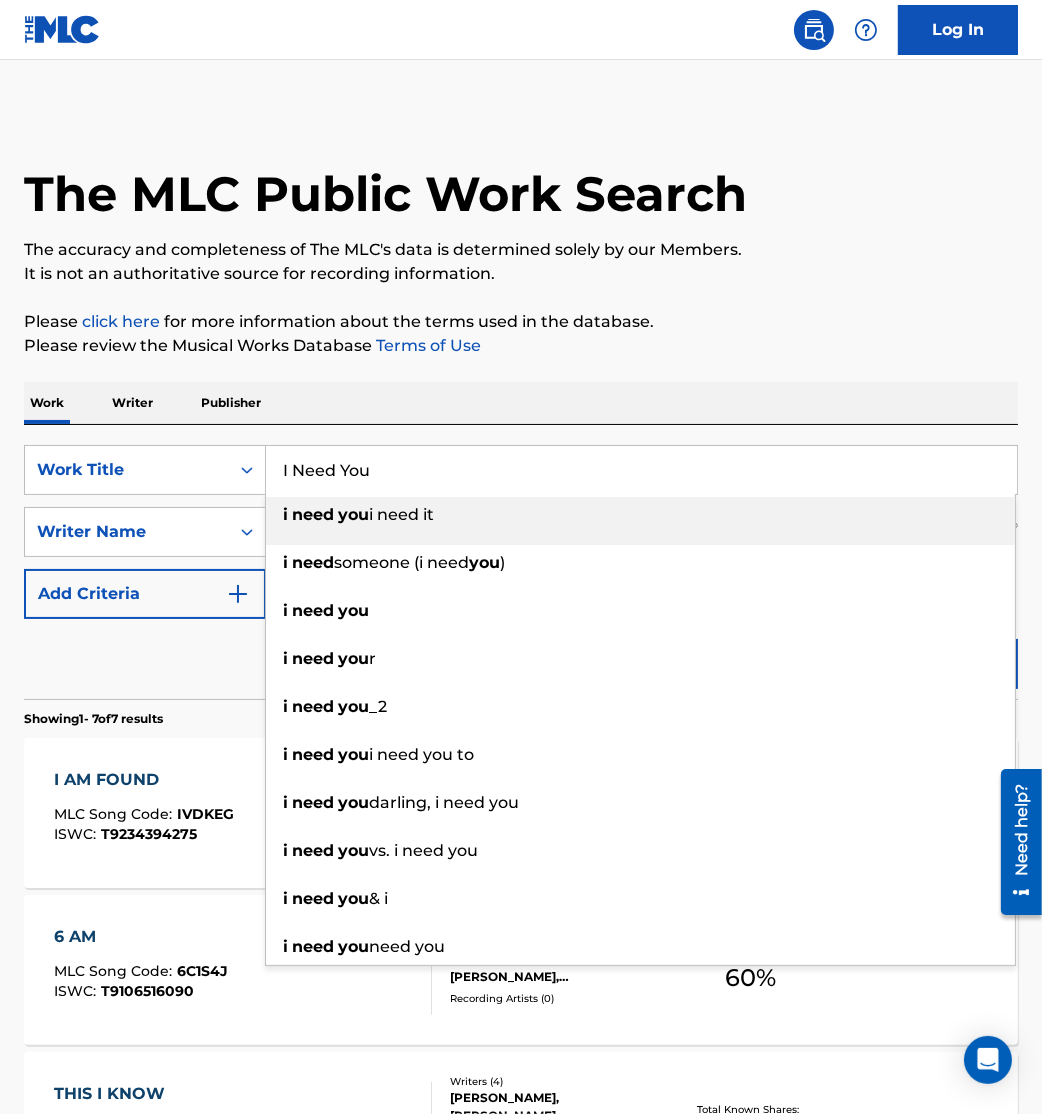 type on "I Need You" 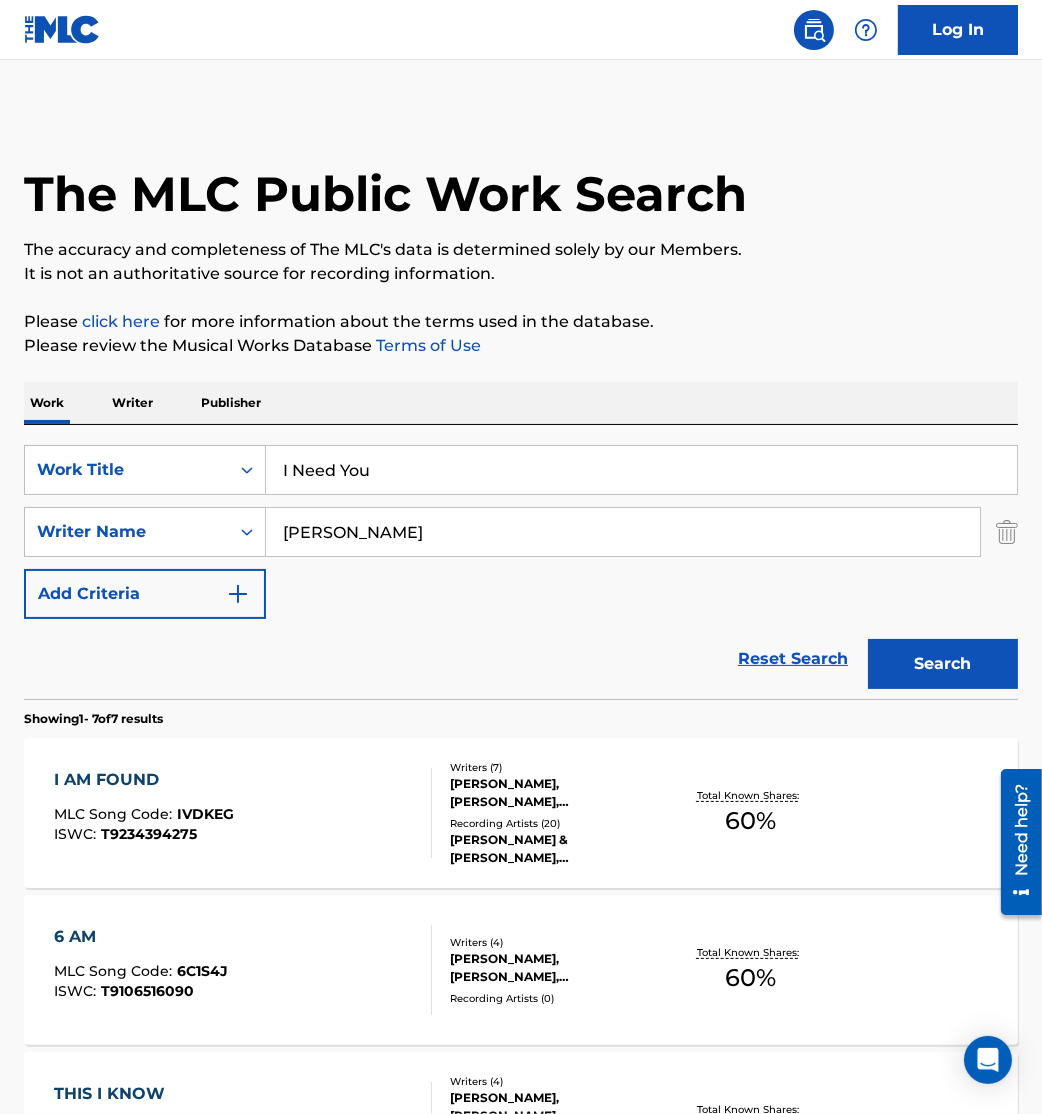 click on "Search" at bounding box center (943, 664) 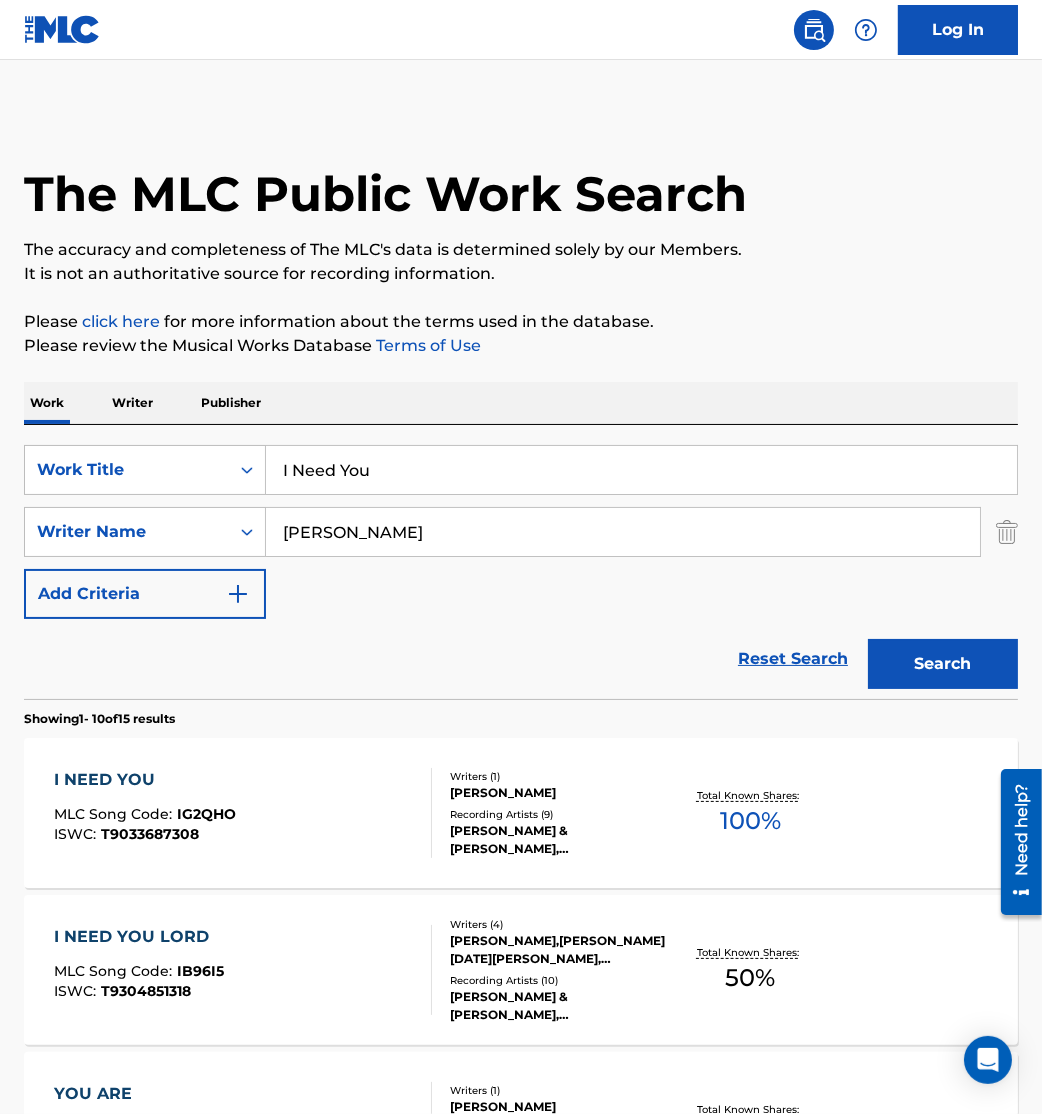 click on "Writers ( 1 ) [PERSON_NAME] Recording Artists ( 9 ) [PERSON_NAME] & [PERSON_NAME], [PERSON_NAME] & [PERSON_NAME], [PERSON_NAME] & [PERSON_NAME], [PERSON_NAME] & [PERSON_NAME], [PERSON_NAME] & [PERSON_NAME]" at bounding box center (550, 813) 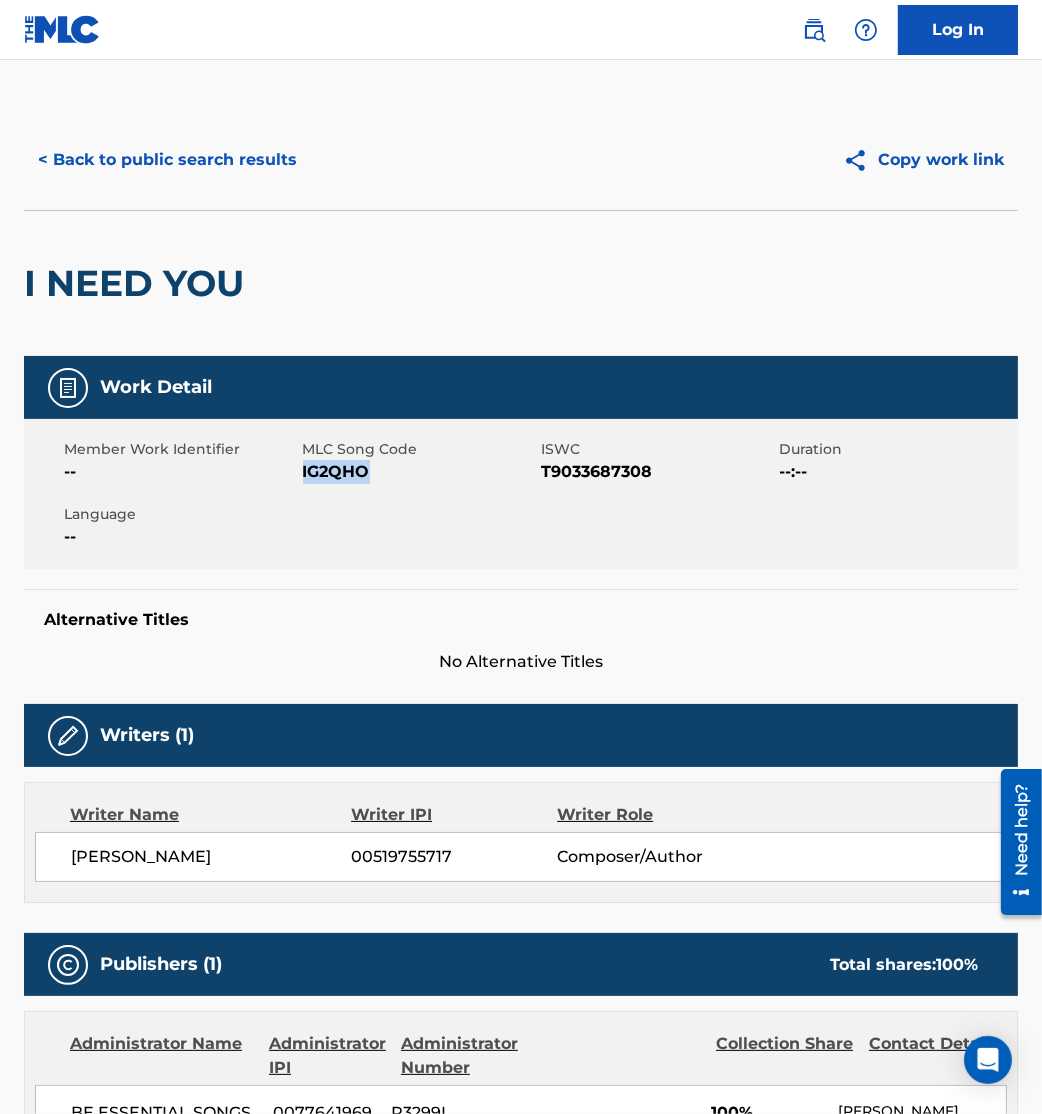 drag, startPoint x: 388, startPoint y: 472, endPoint x: 302, endPoint y: 473, distance: 86.00581 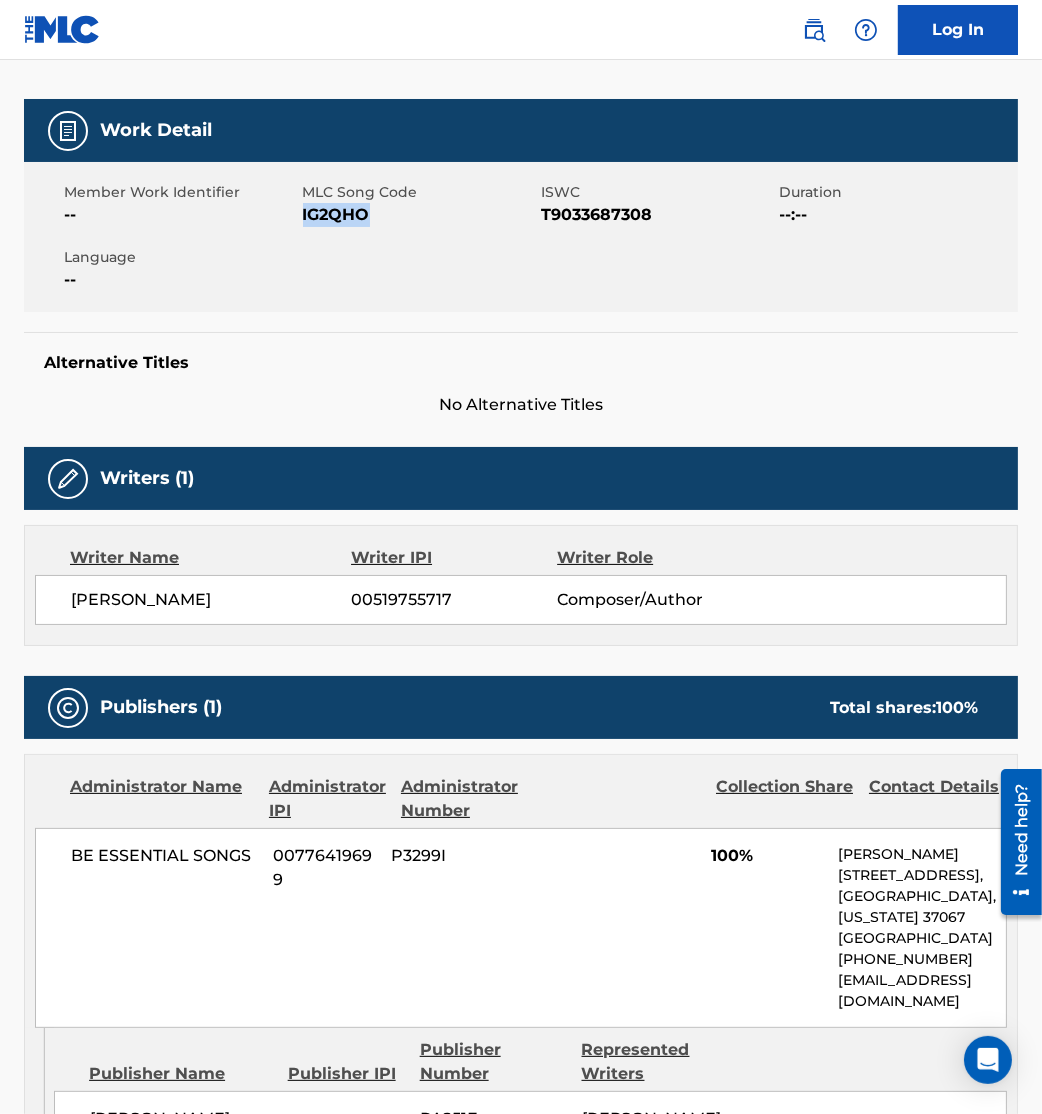 scroll, scrollTop: 0, scrollLeft: 0, axis: both 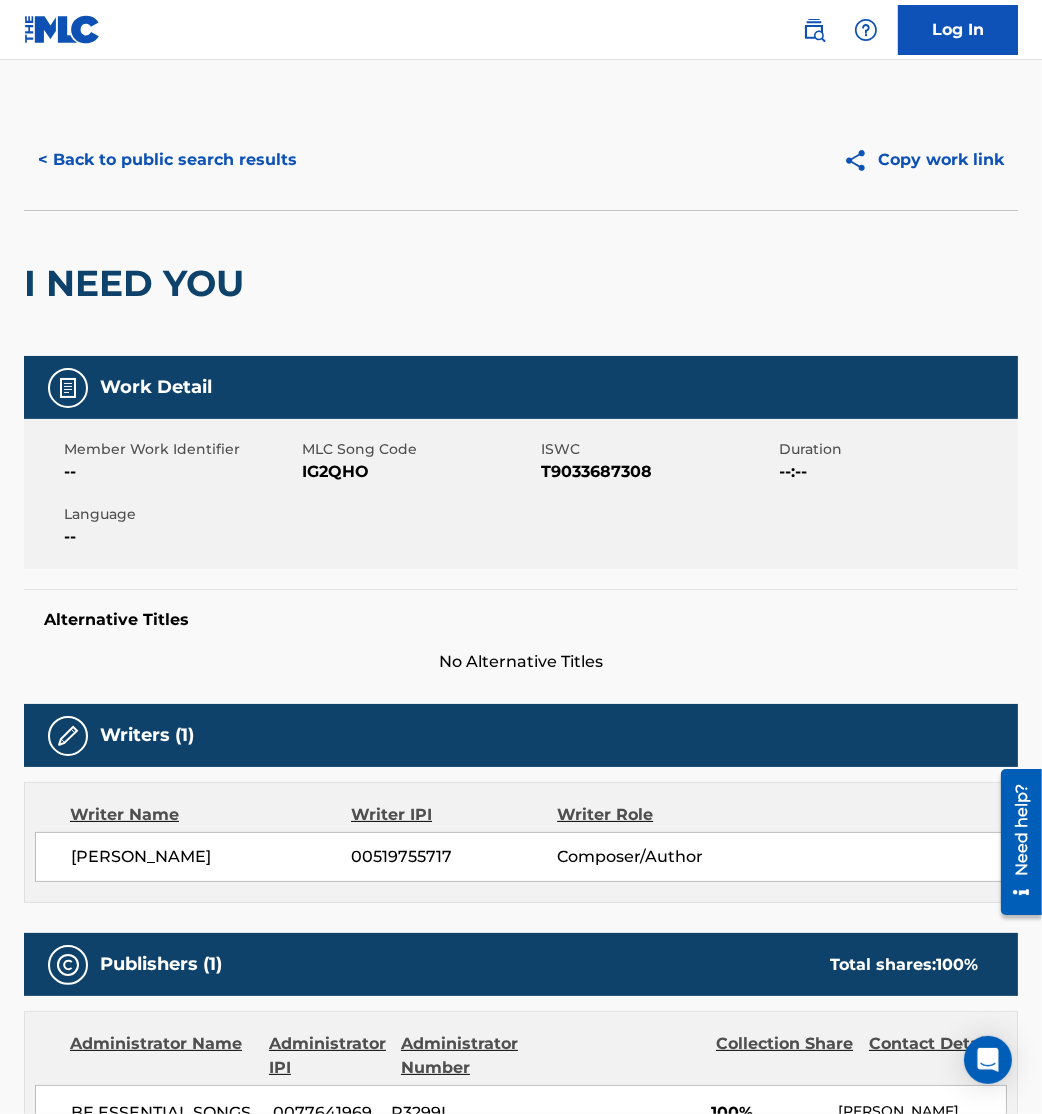 click on "< Back to public search results Copy work link" at bounding box center (521, 160) 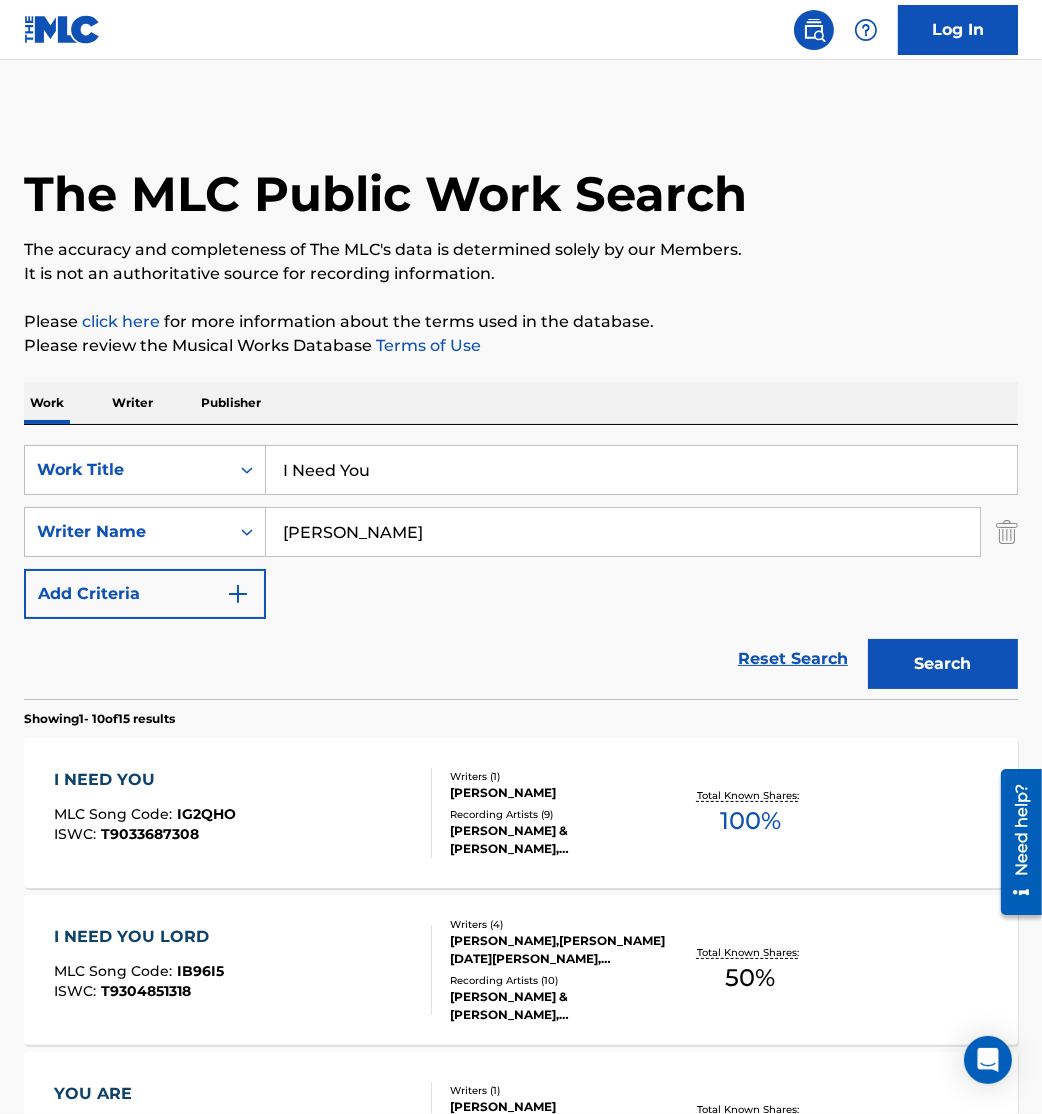 drag, startPoint x: 412, startPoint y: 472, endPoint x: 0, endPoint y: 450, distance: 412.58698 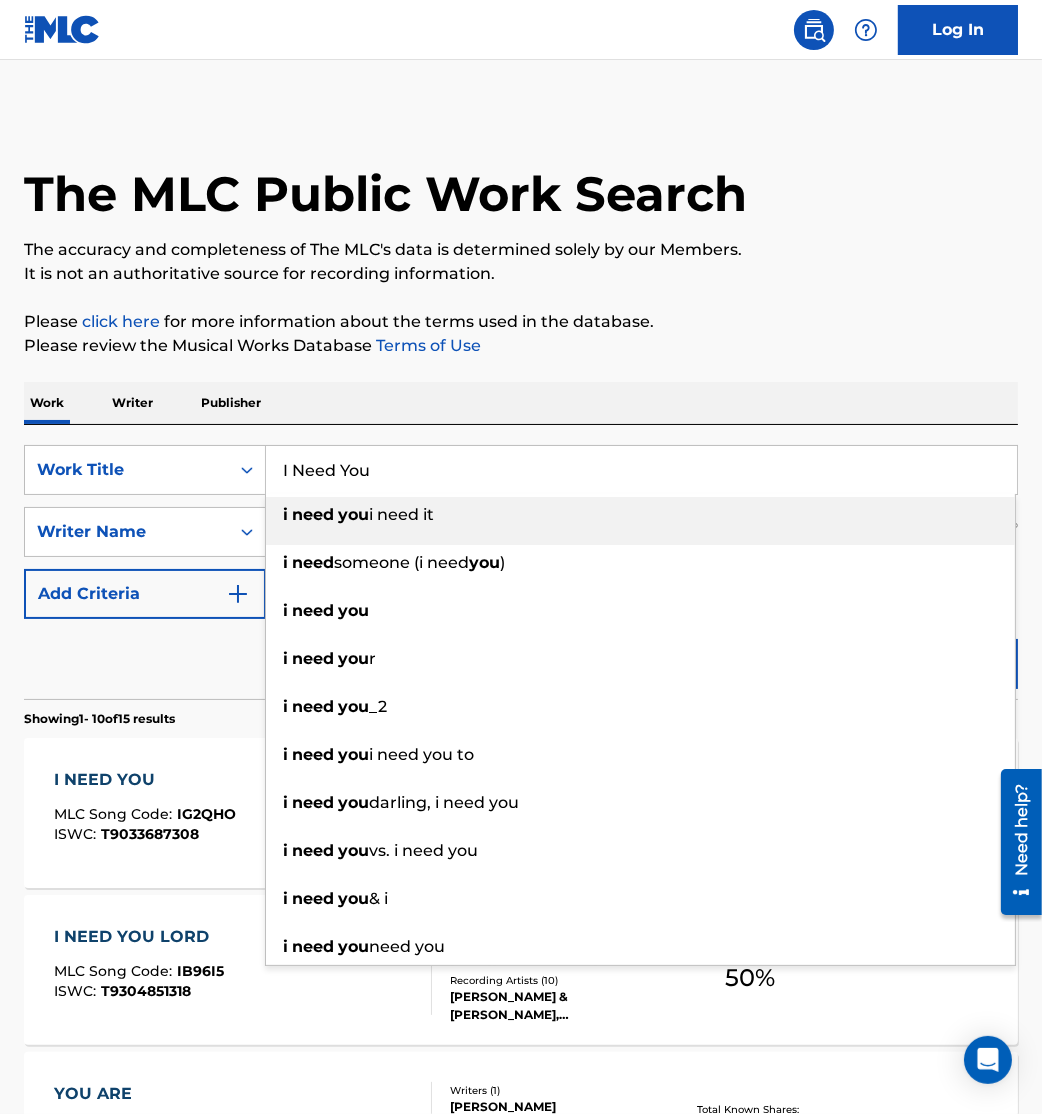 paste on "Joy Of Communion" 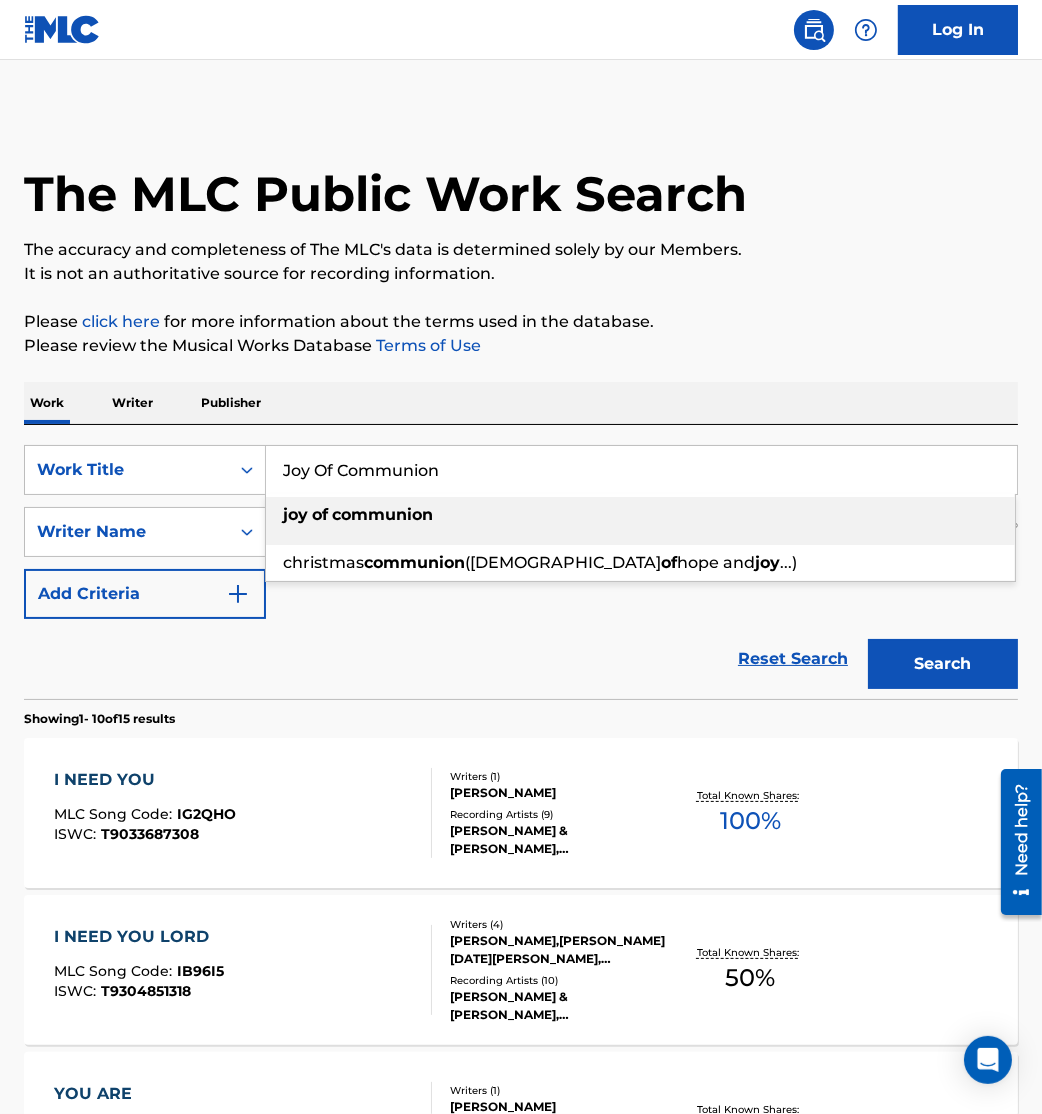 type on "Joy Of Communion" 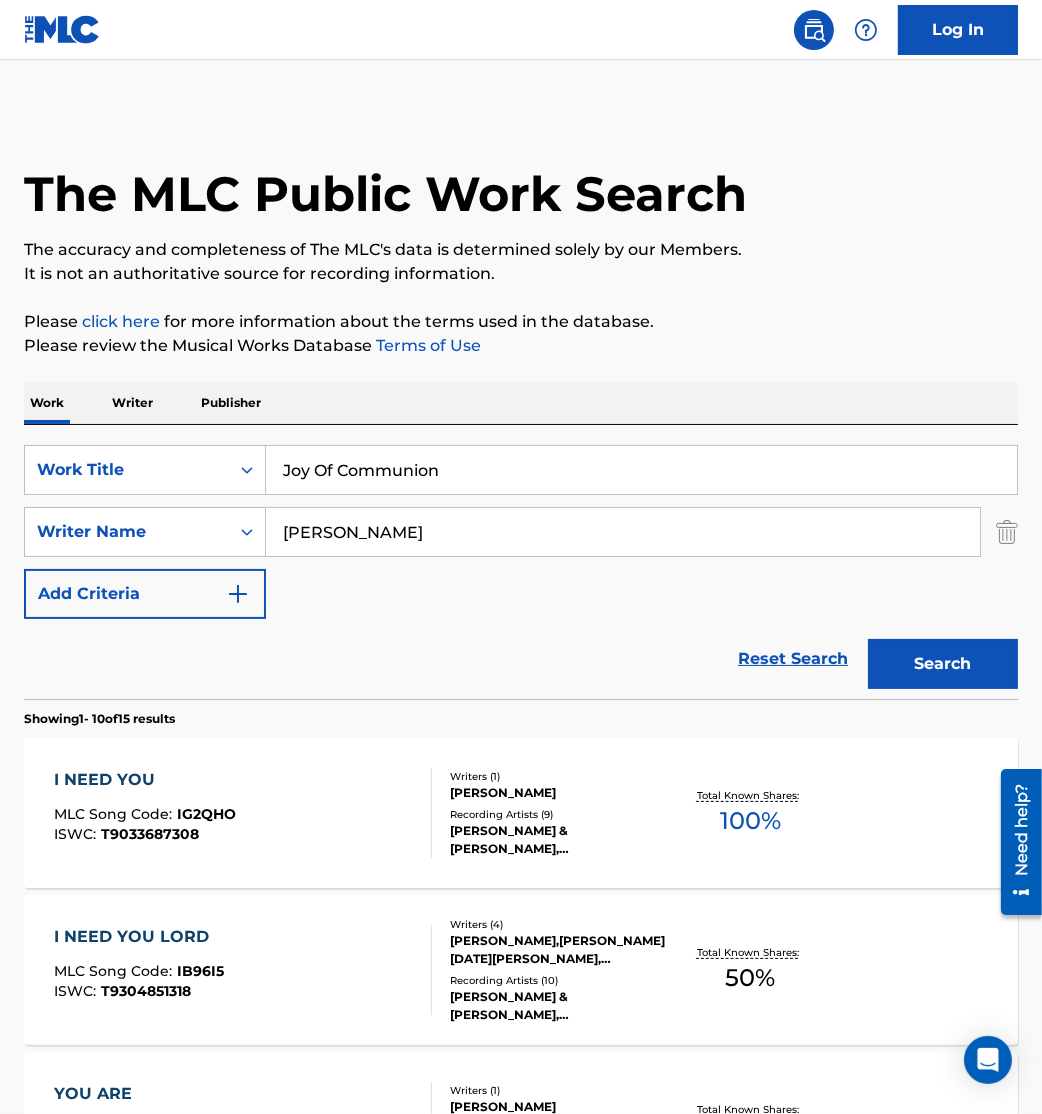 click on "Search" at bounding box center (943, 664) 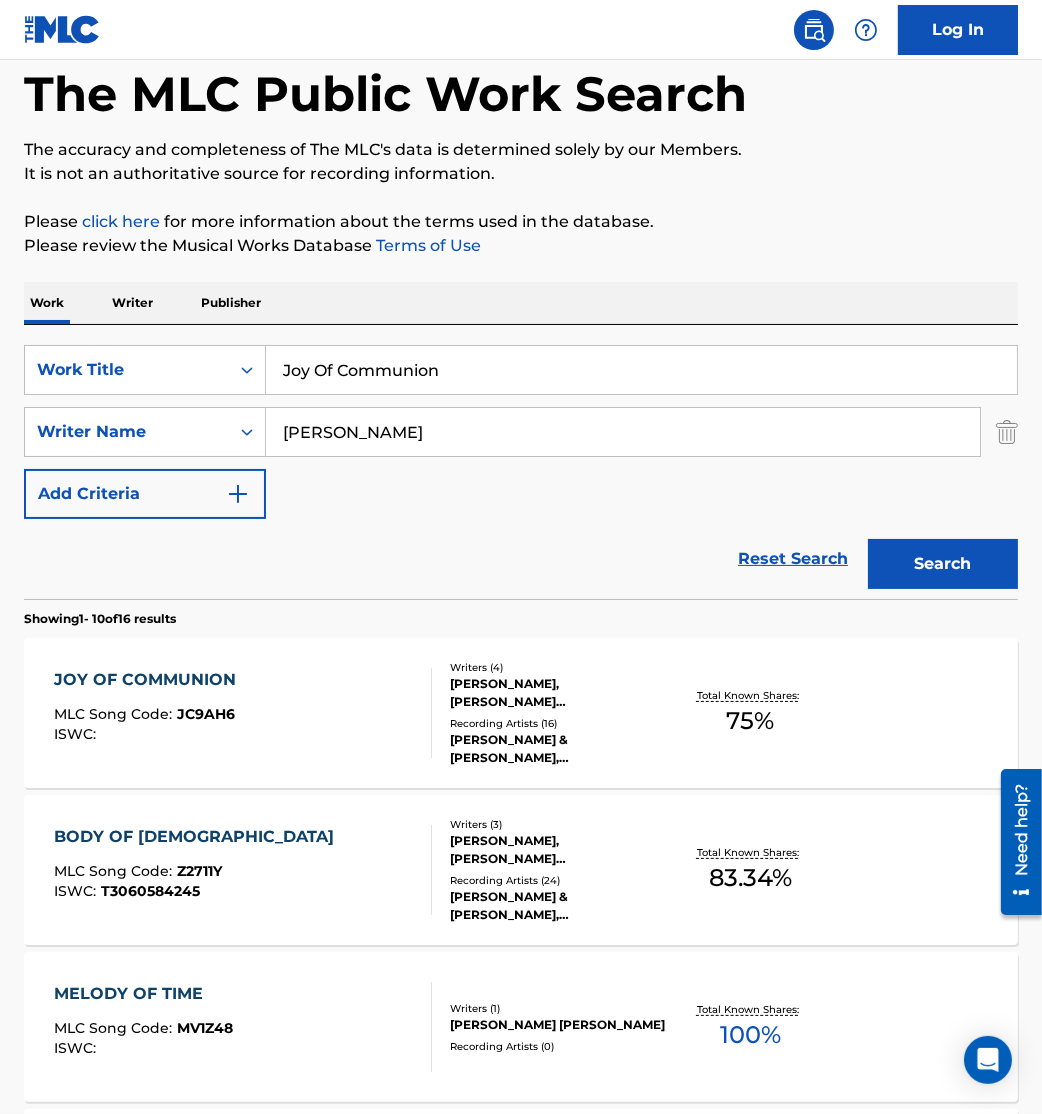 scroll, scrollTop: 101, scrollLeft: 0, axis: vertical 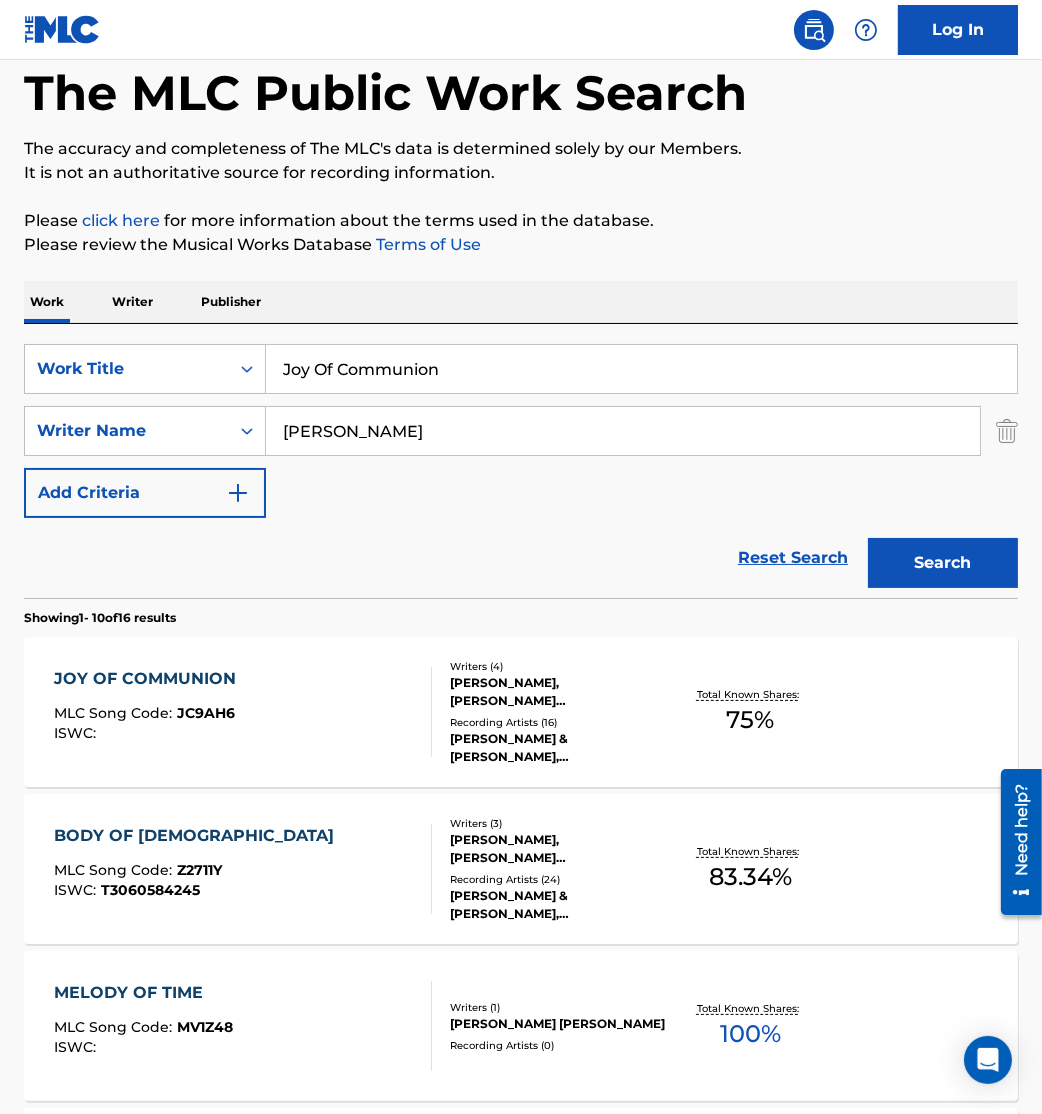 click on "Recording Artists ( 16 )" at bounding box center [559, 722] 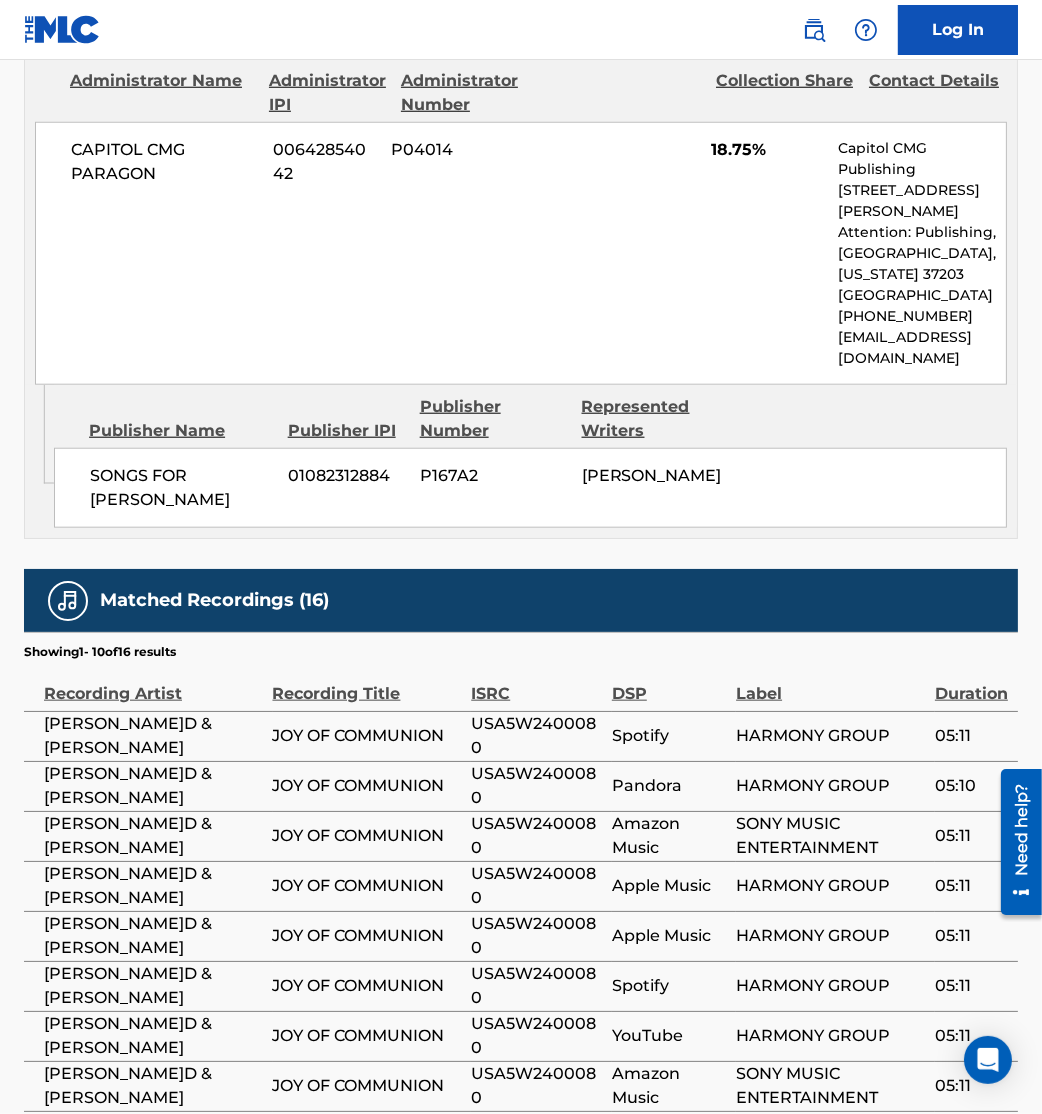 scroll, scrollTop: 2304, scrollLeft: 0, axis: vertical 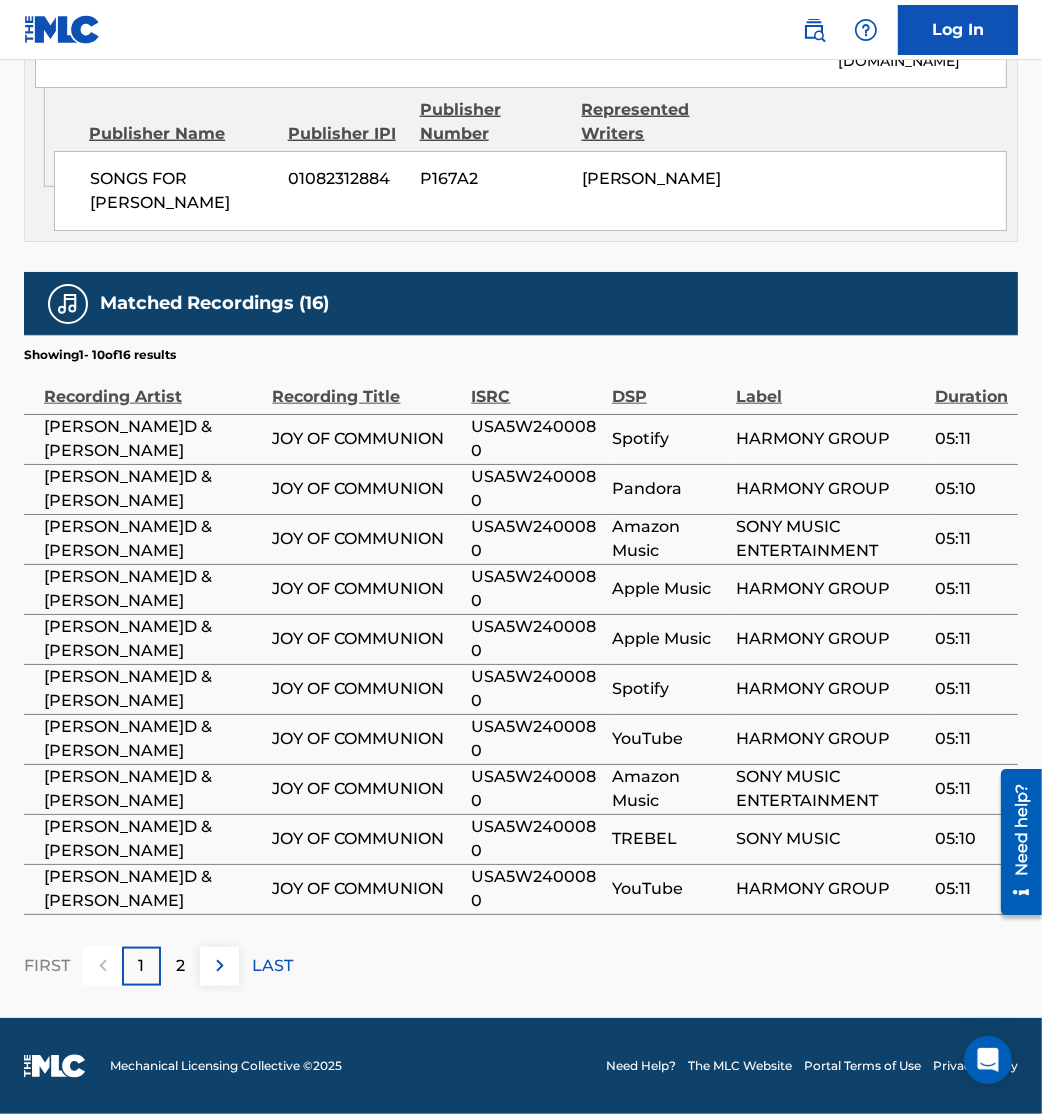 click at bounding box center [220, 966] 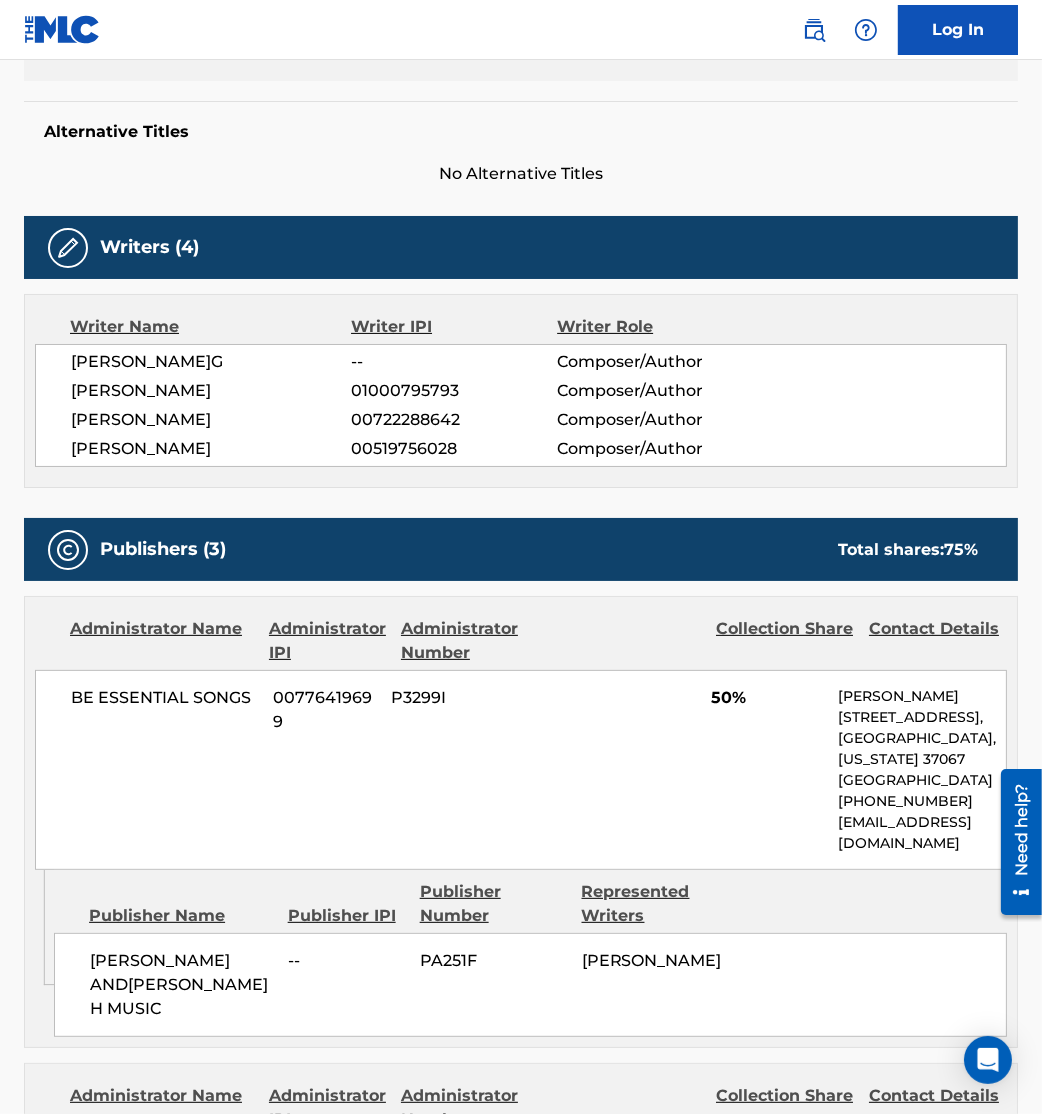 scroll, scrollTop: 0, scrollLeft: 0, axis: both 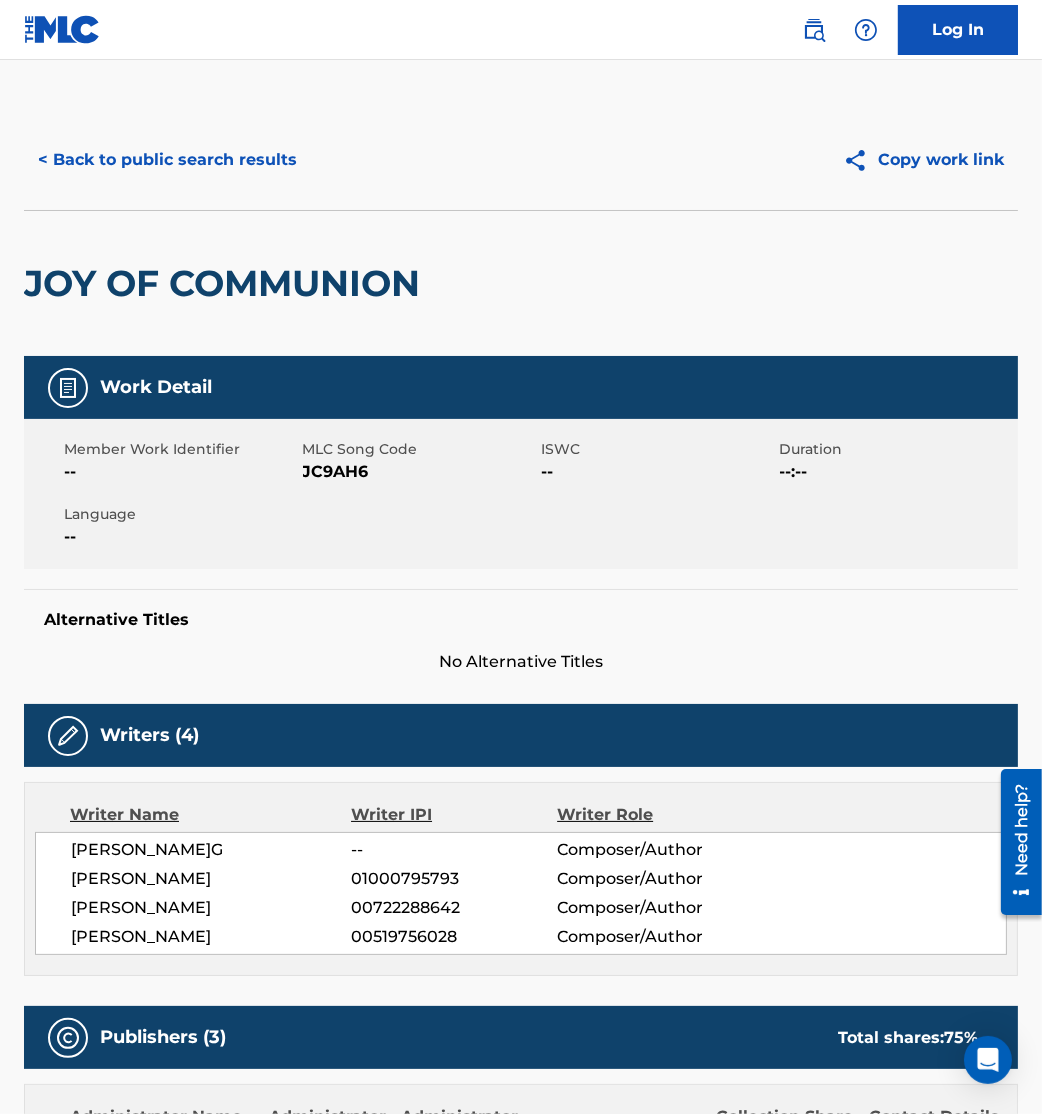 click on "Member Work Identifier --" at bounding box center [183, 461] 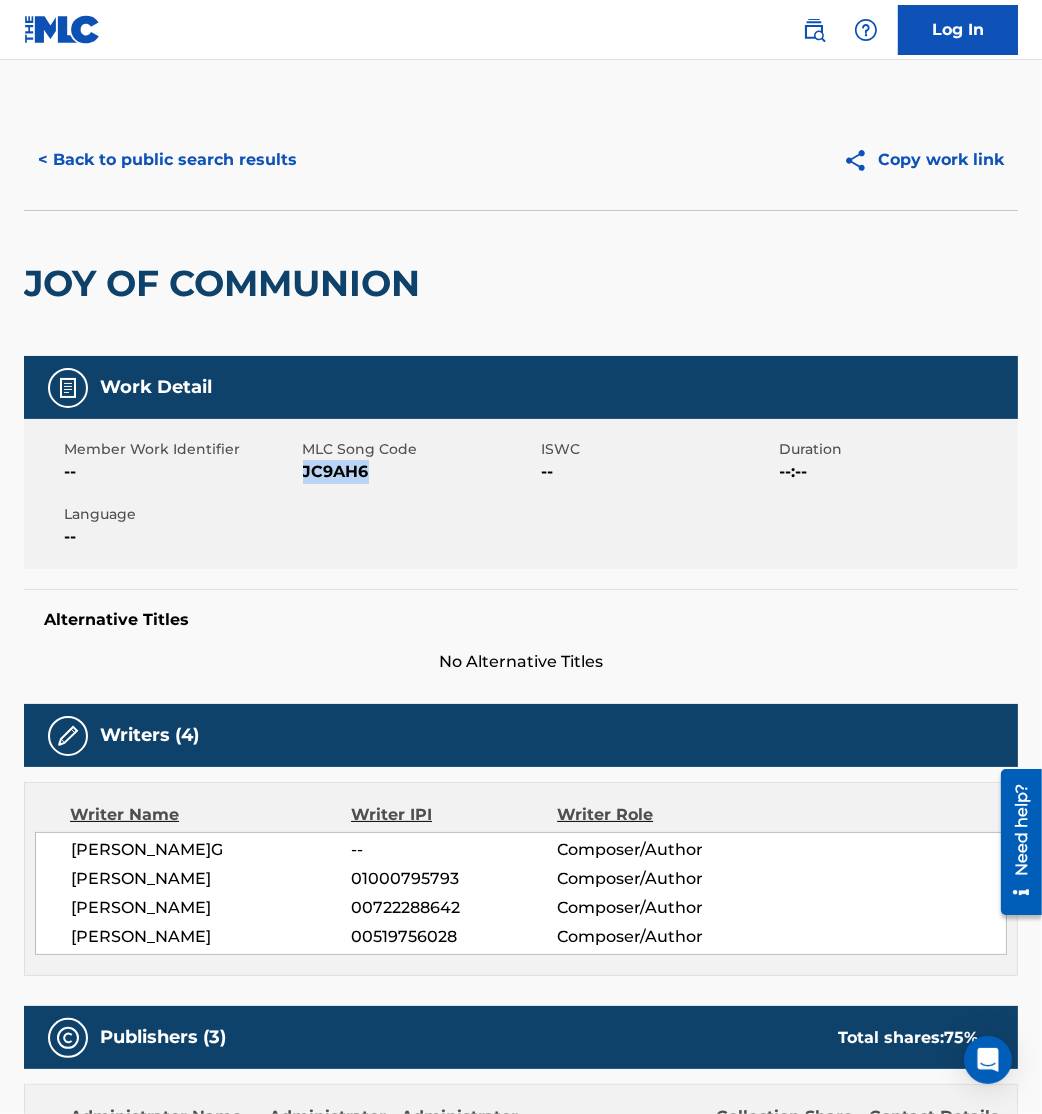drag, startPoint x: 304, startPoint y: 470, endPoint x: 481, endPoint y: 497, distance: 179.04749 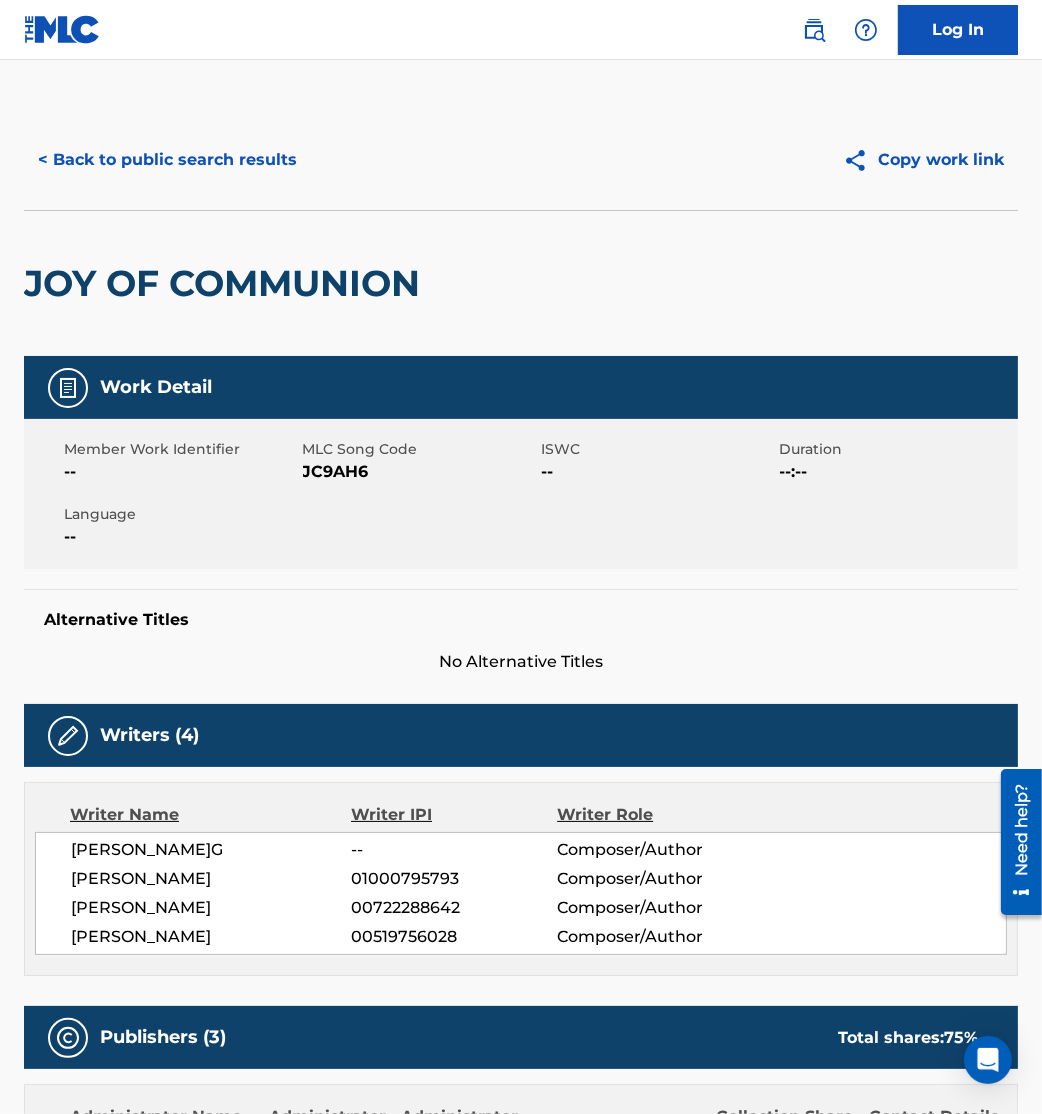 click on "Alternative Titles" at bounding box center [521, 620] 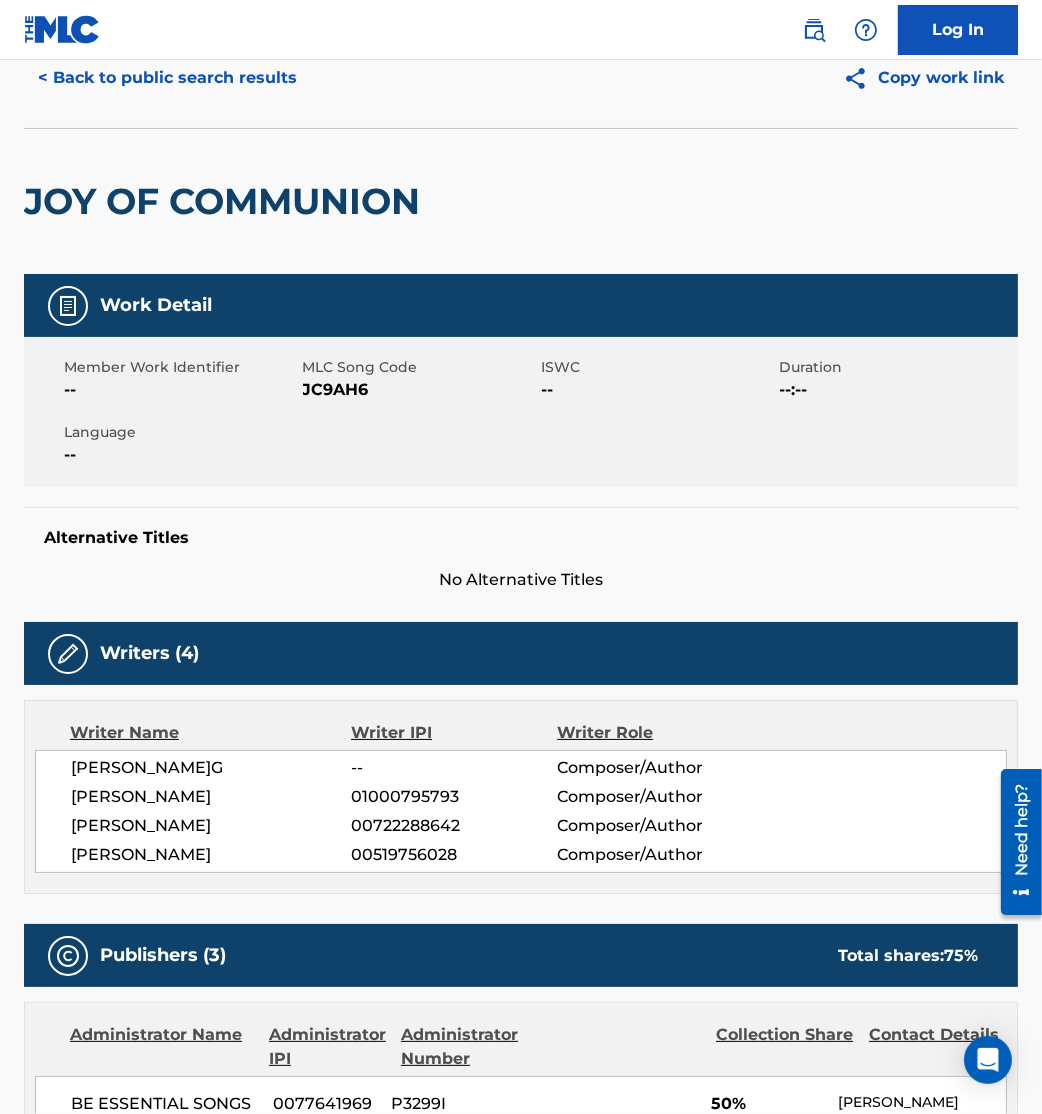scroll, scrollTop: 0, scrollLeft: 0, axis: both 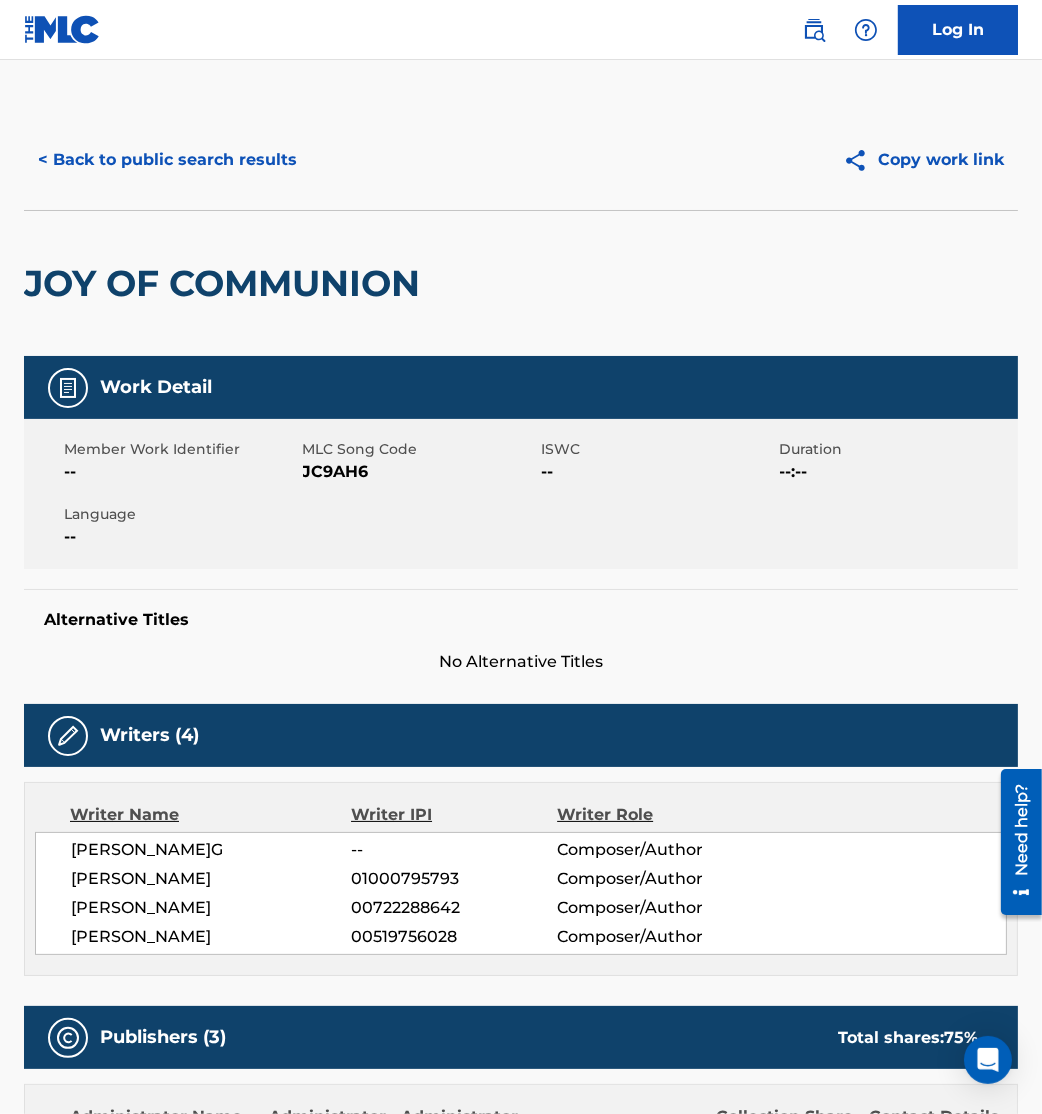 click on "< Back to public search results" at bounding box center (272, 160) 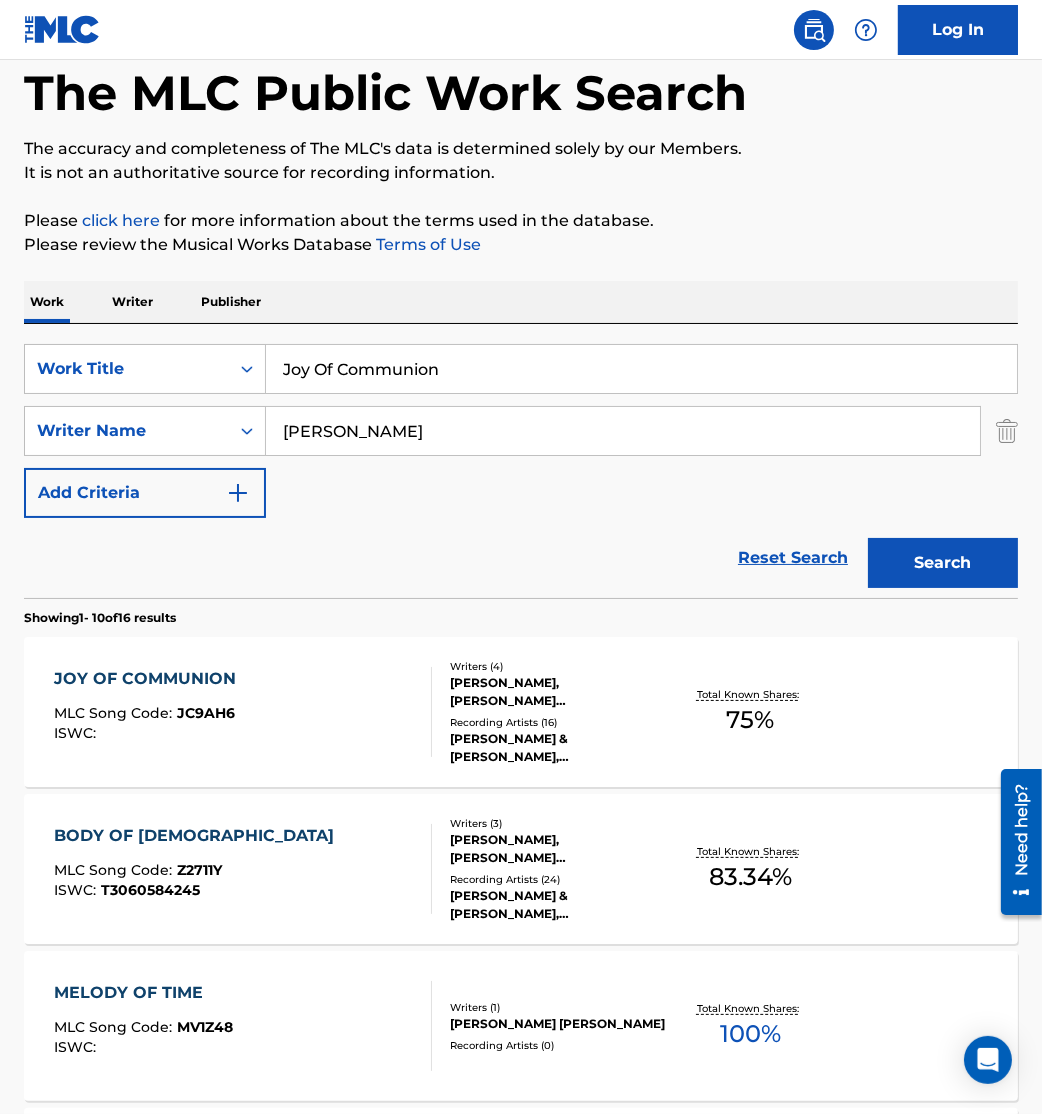 drag, startPoint x: 513, startPoint y: 364, endPoint x: 93, endPoint y: 287, distance: 427 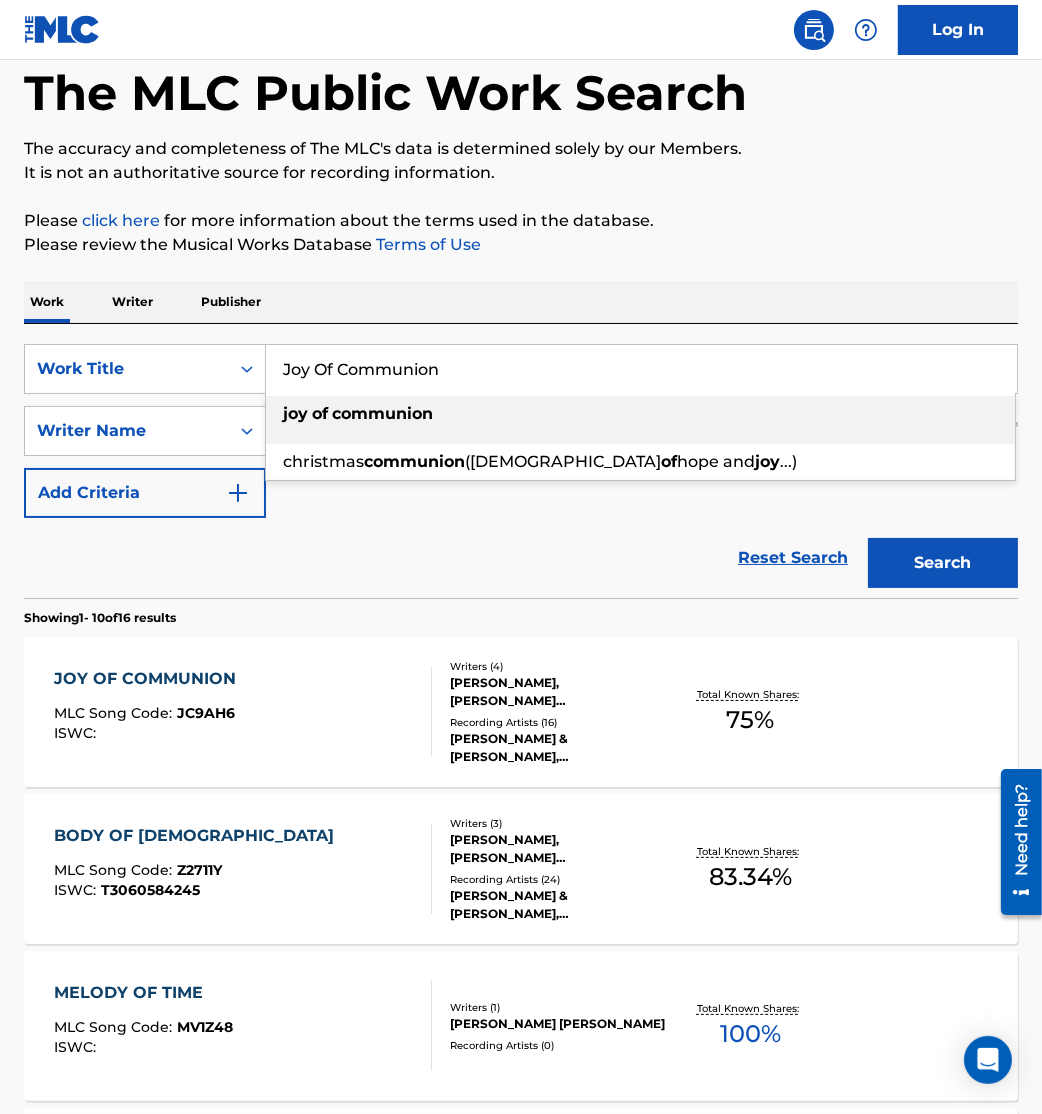 paste on "Kick Death" 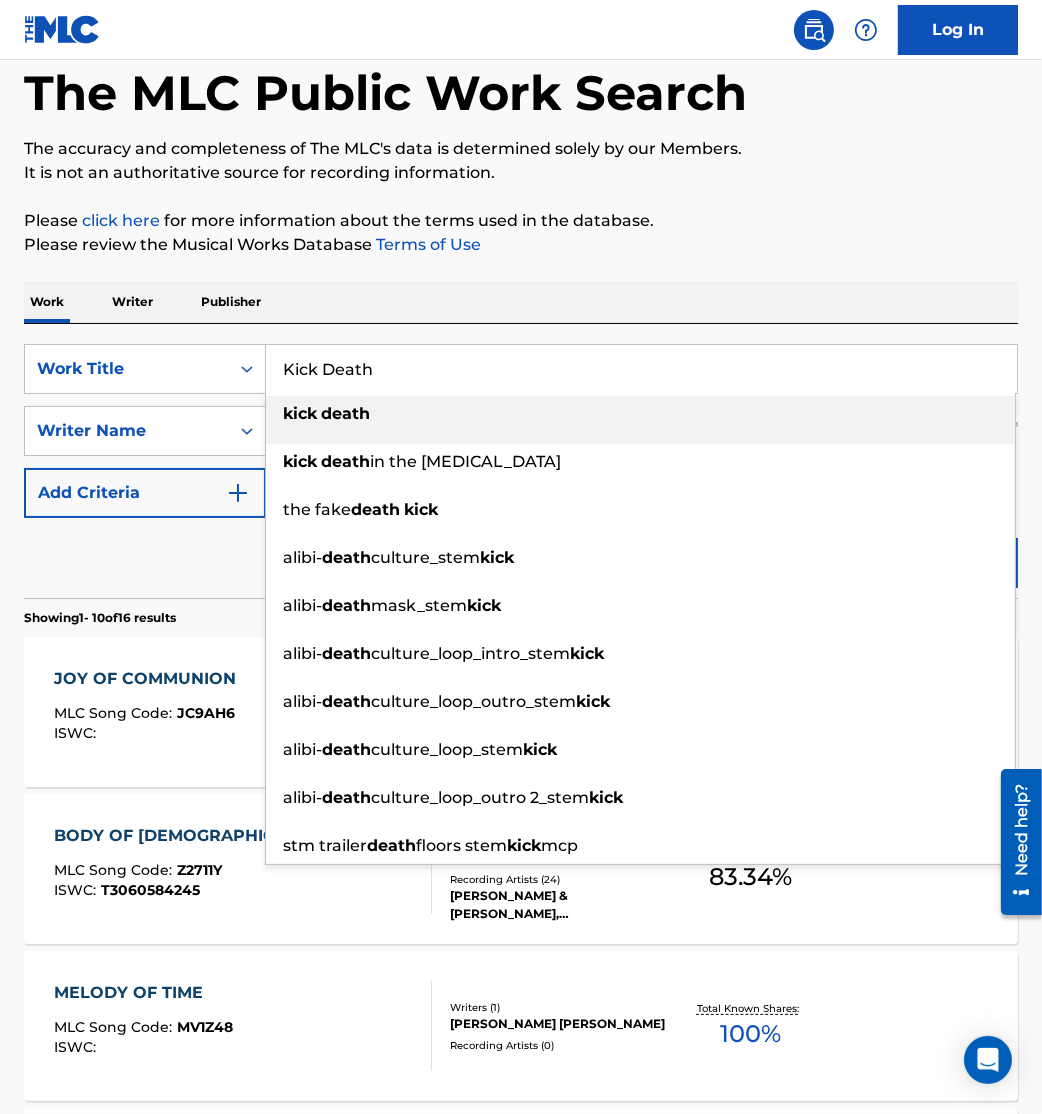 type on "Kick Death" 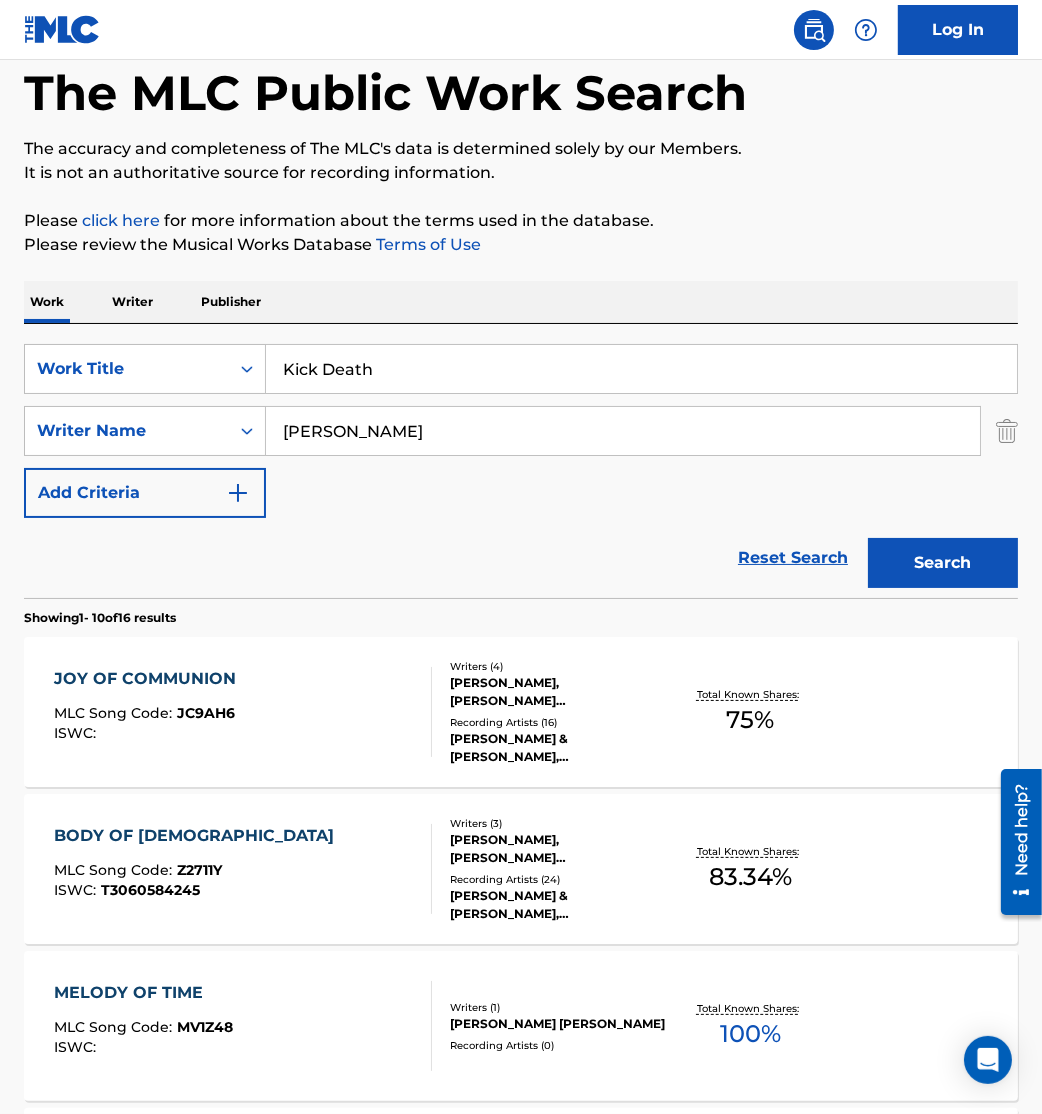 click on "Search" at bounding box center [943, 563] 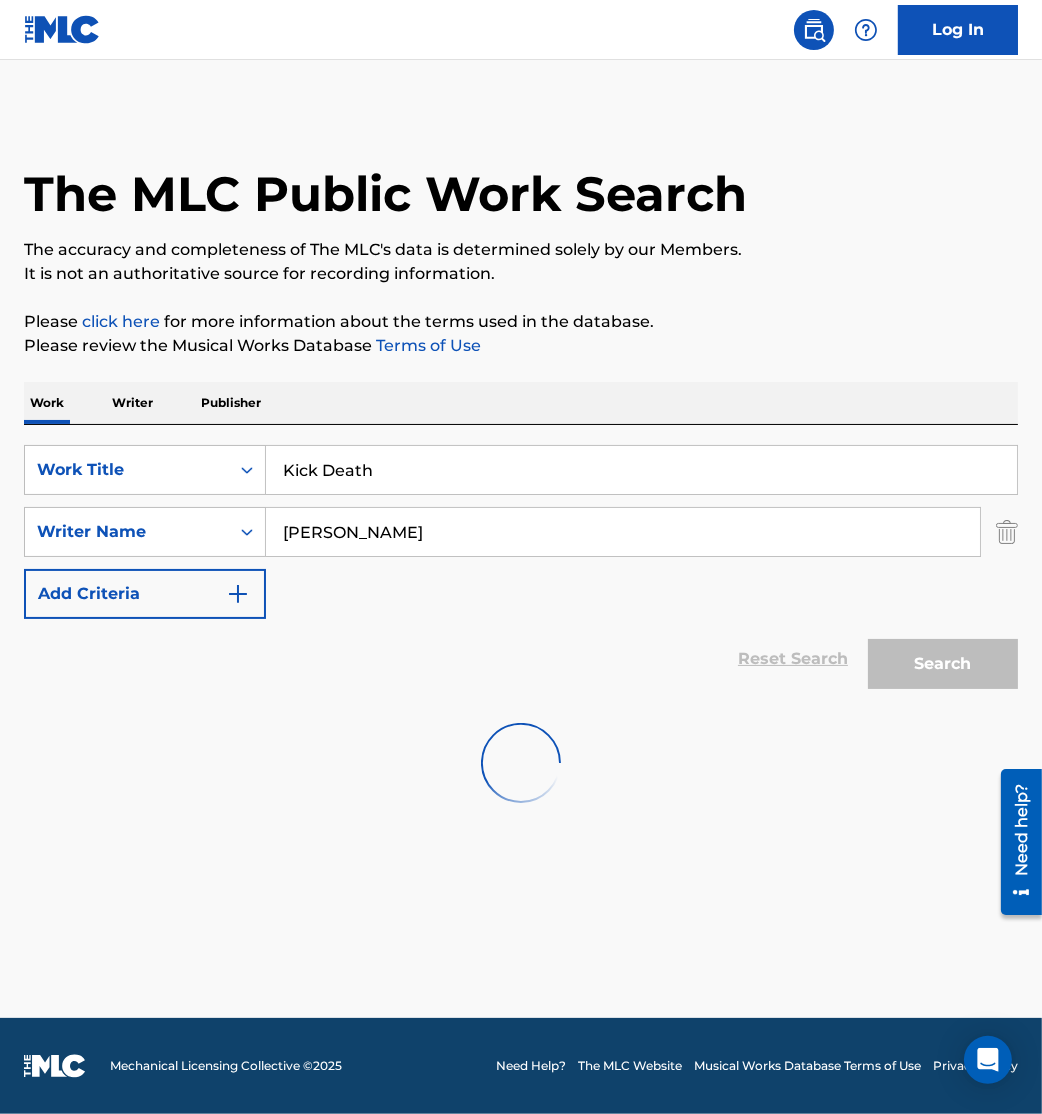 scroll, scrollTop: 0, scrollLeft: 0, axis: both 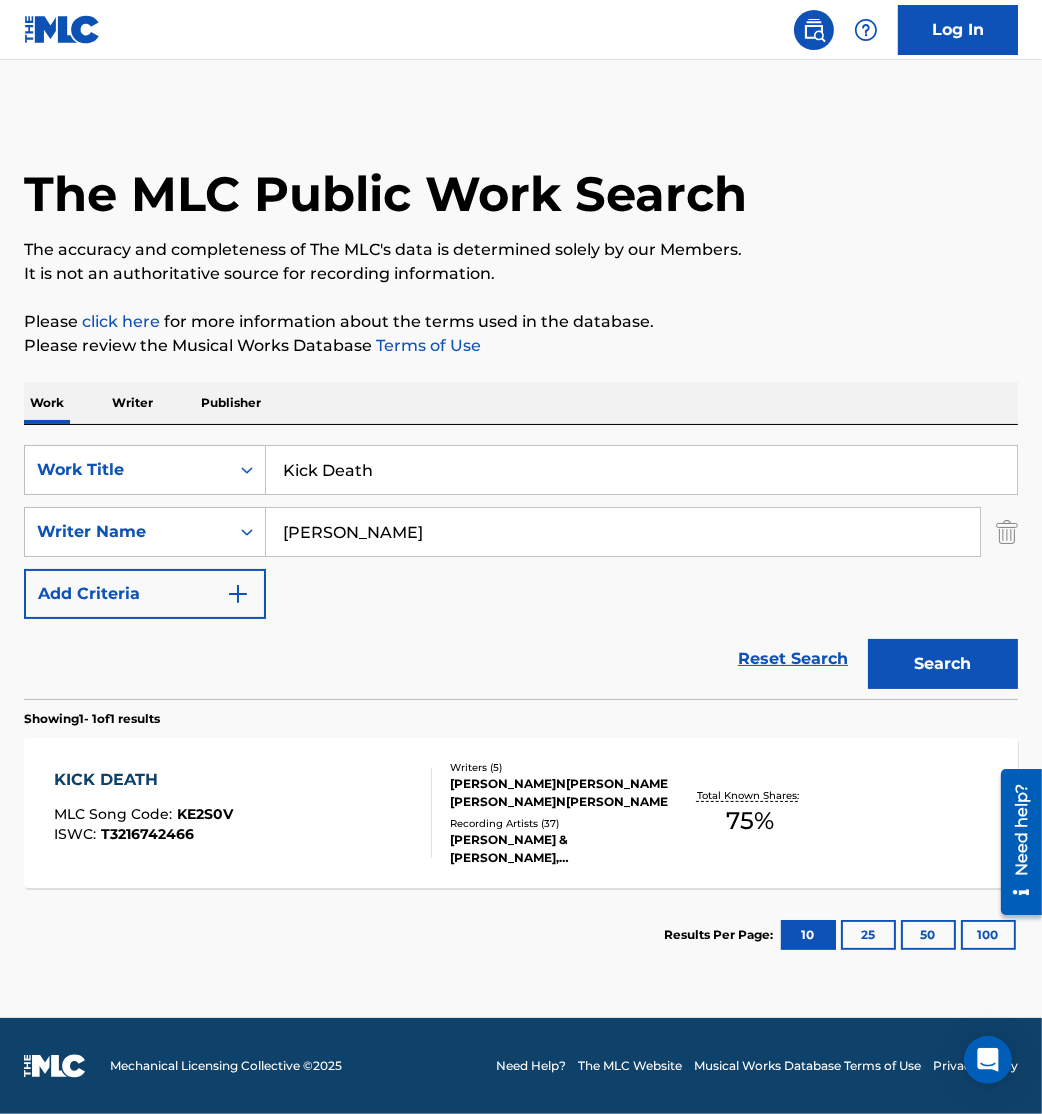click on "KICK DEATH MLC Song Code : KE2S0V ISWC : T3216742466" at bounding box center (243, 813) 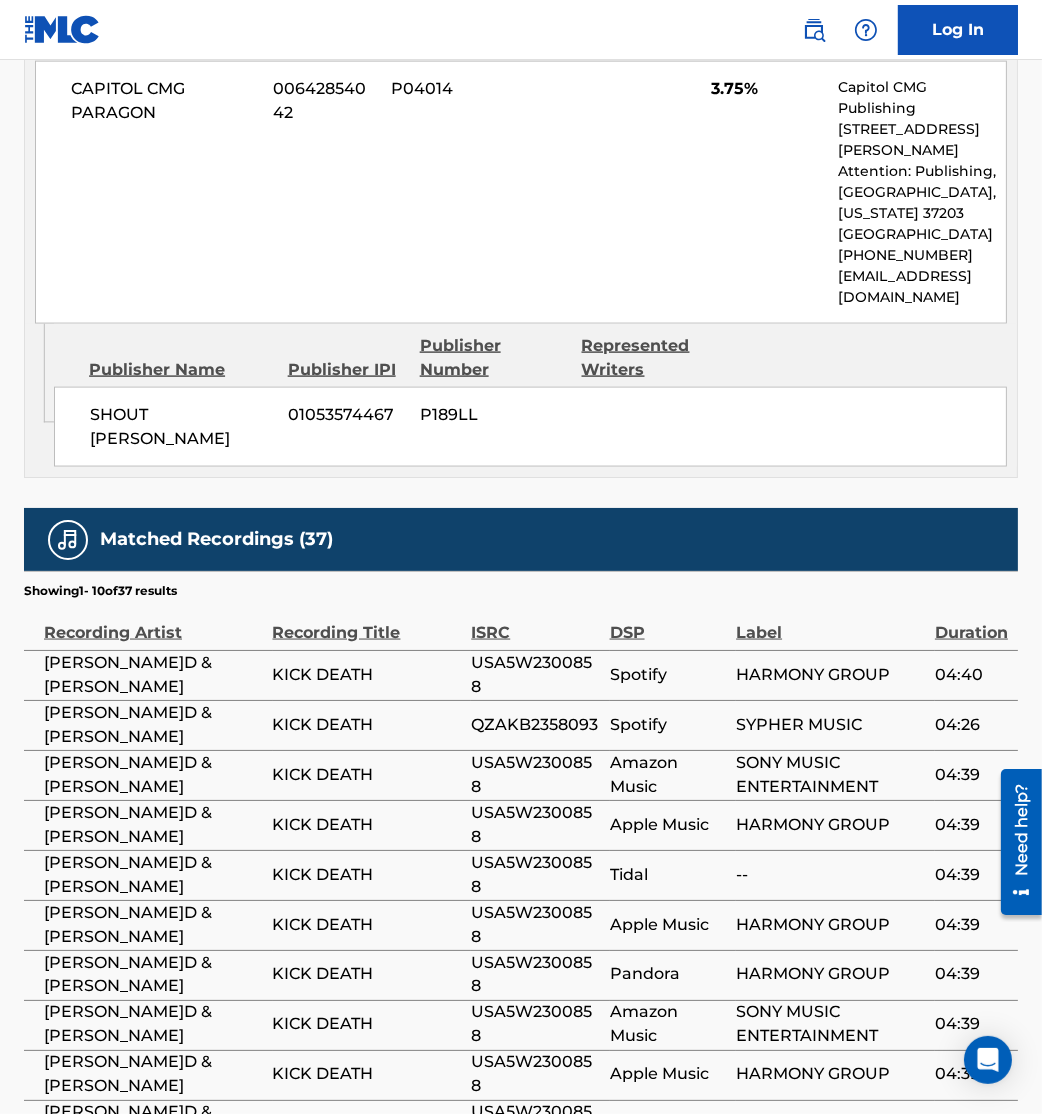 scroll, scrollTop: 3170, scrollLeft: 0, axis: vertical 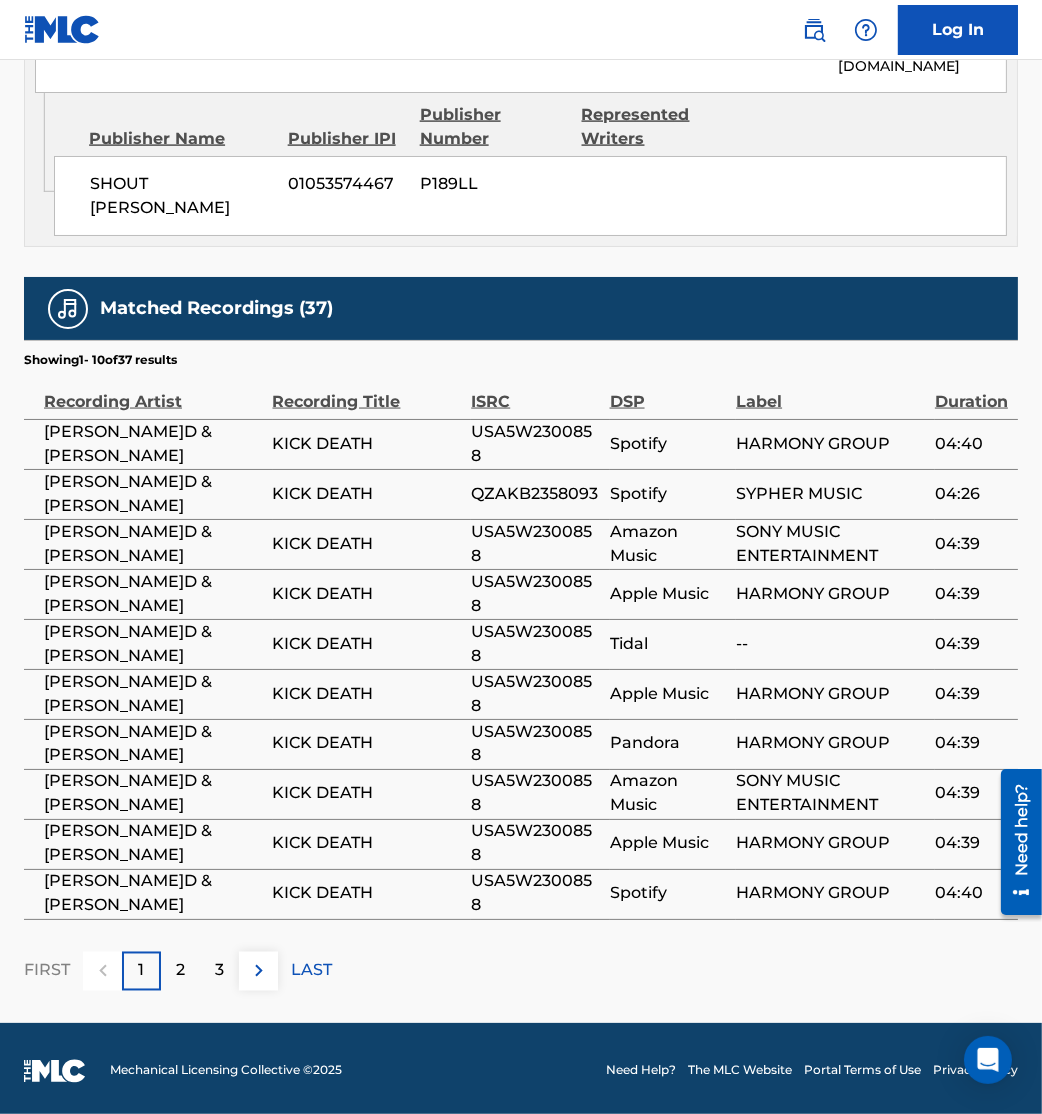 click at bounding box center [259, 971] 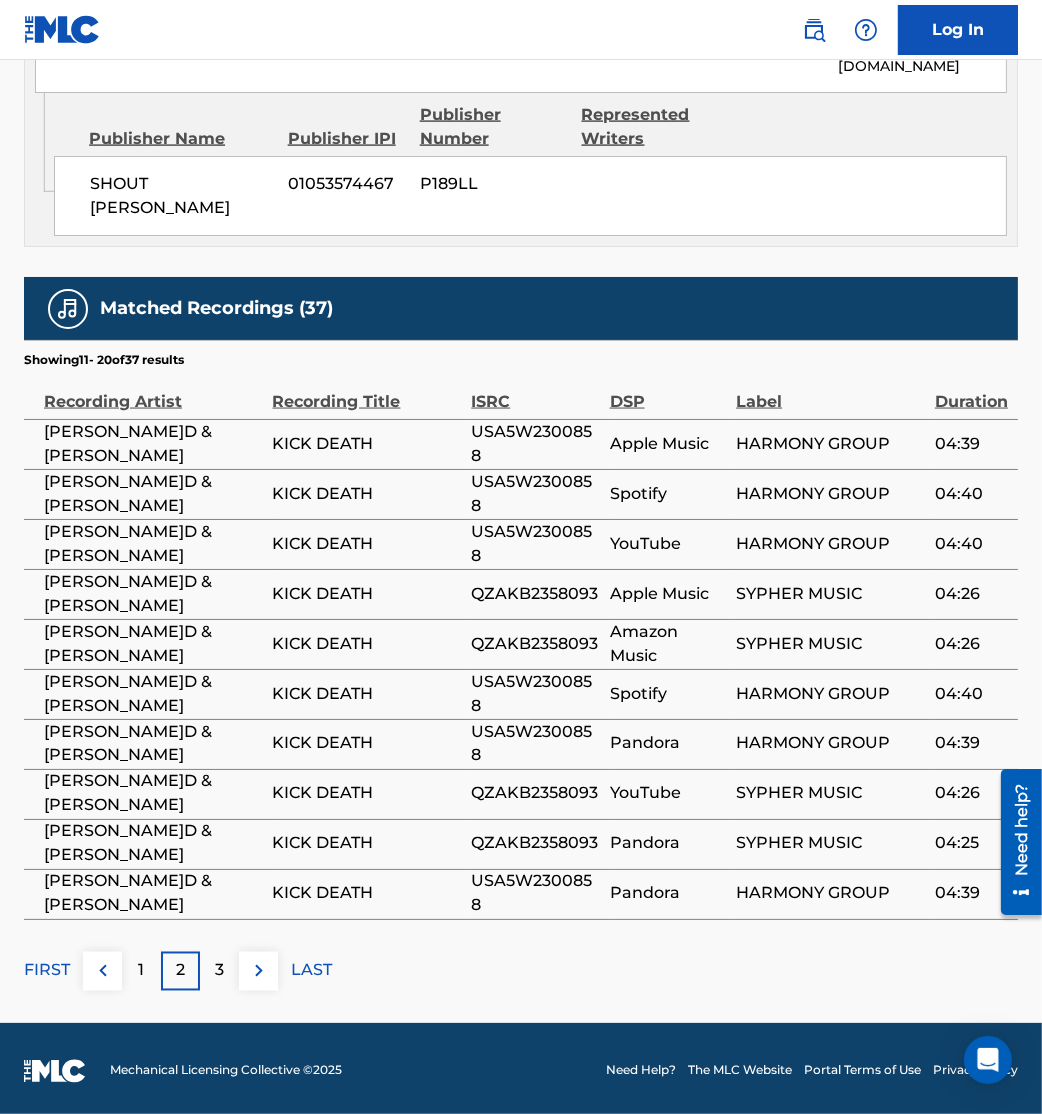 click at bounding box center (259, 971) 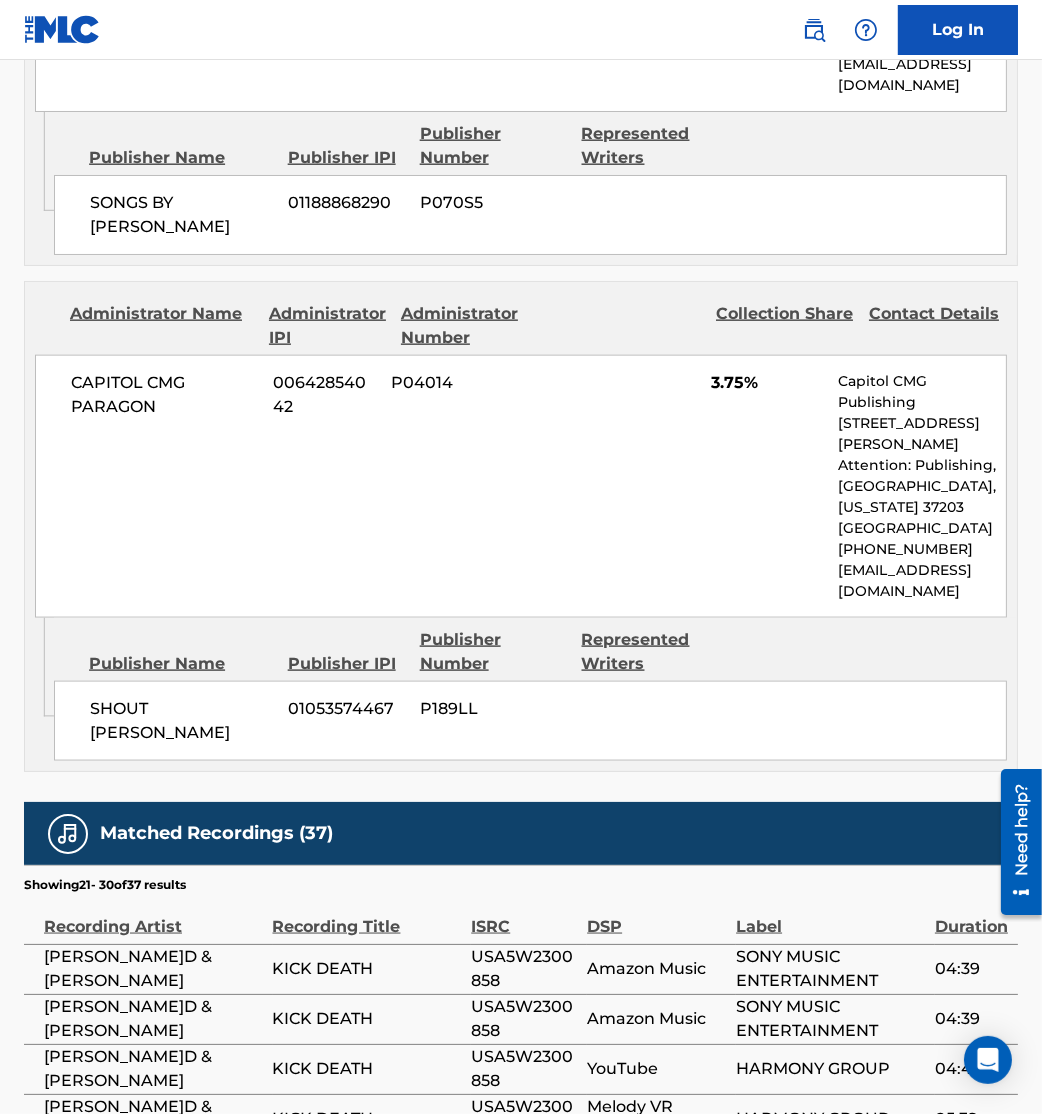 scroll, scrollTop: 3170, scrollLeft: 0, axis: vertical 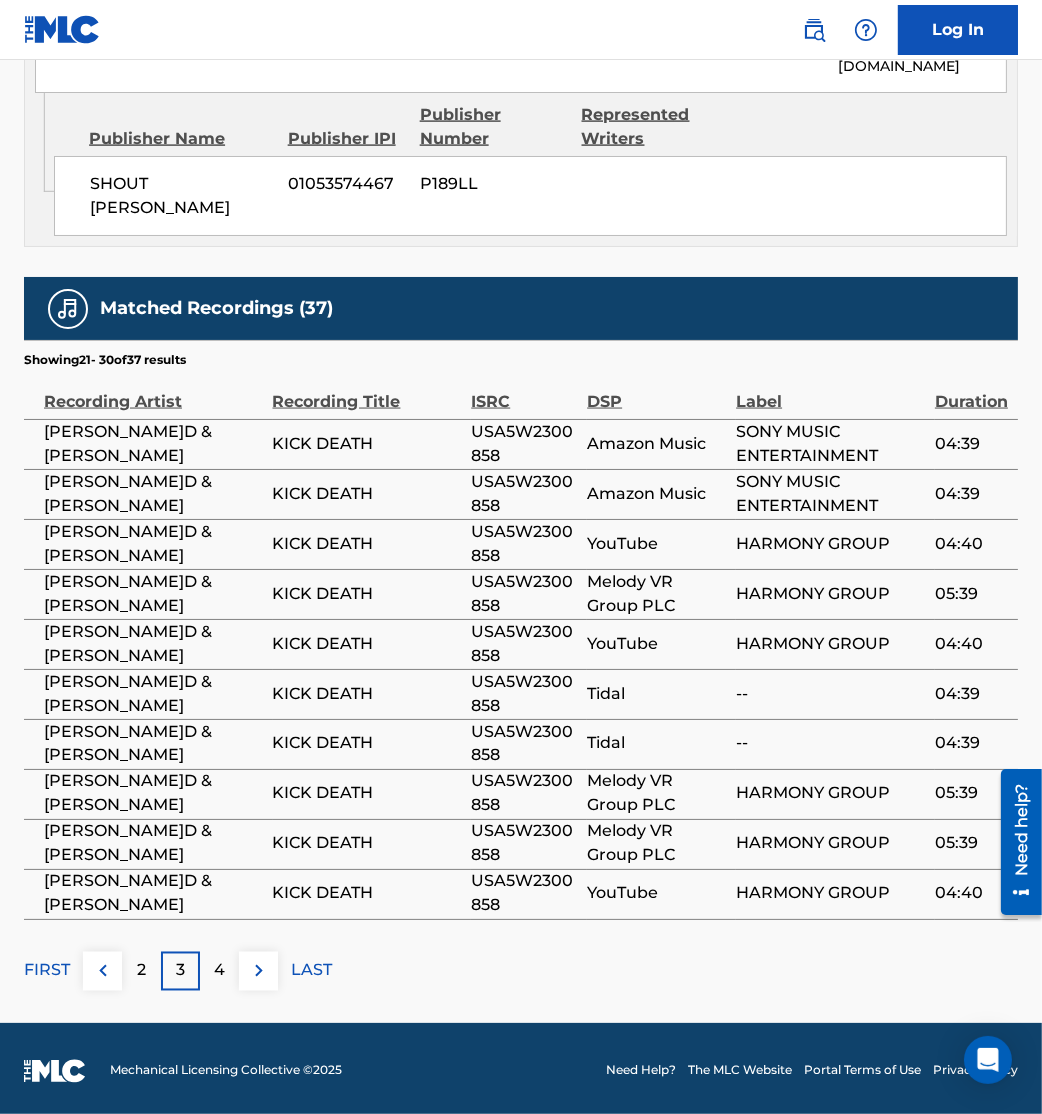 click at bounding box center (259, 971) 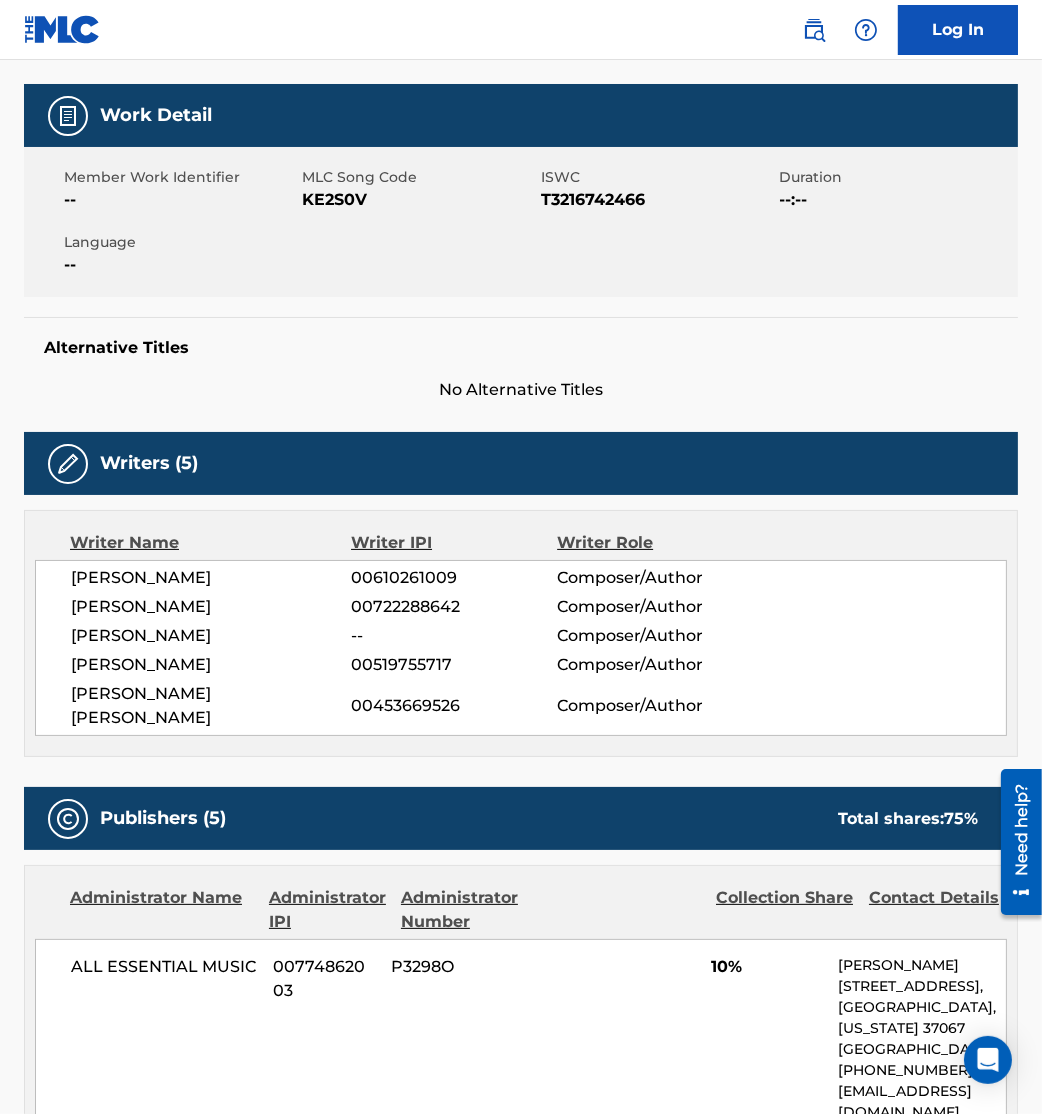 scroll, scrollTop: 250, scrollLeft: 0, axis: vertical 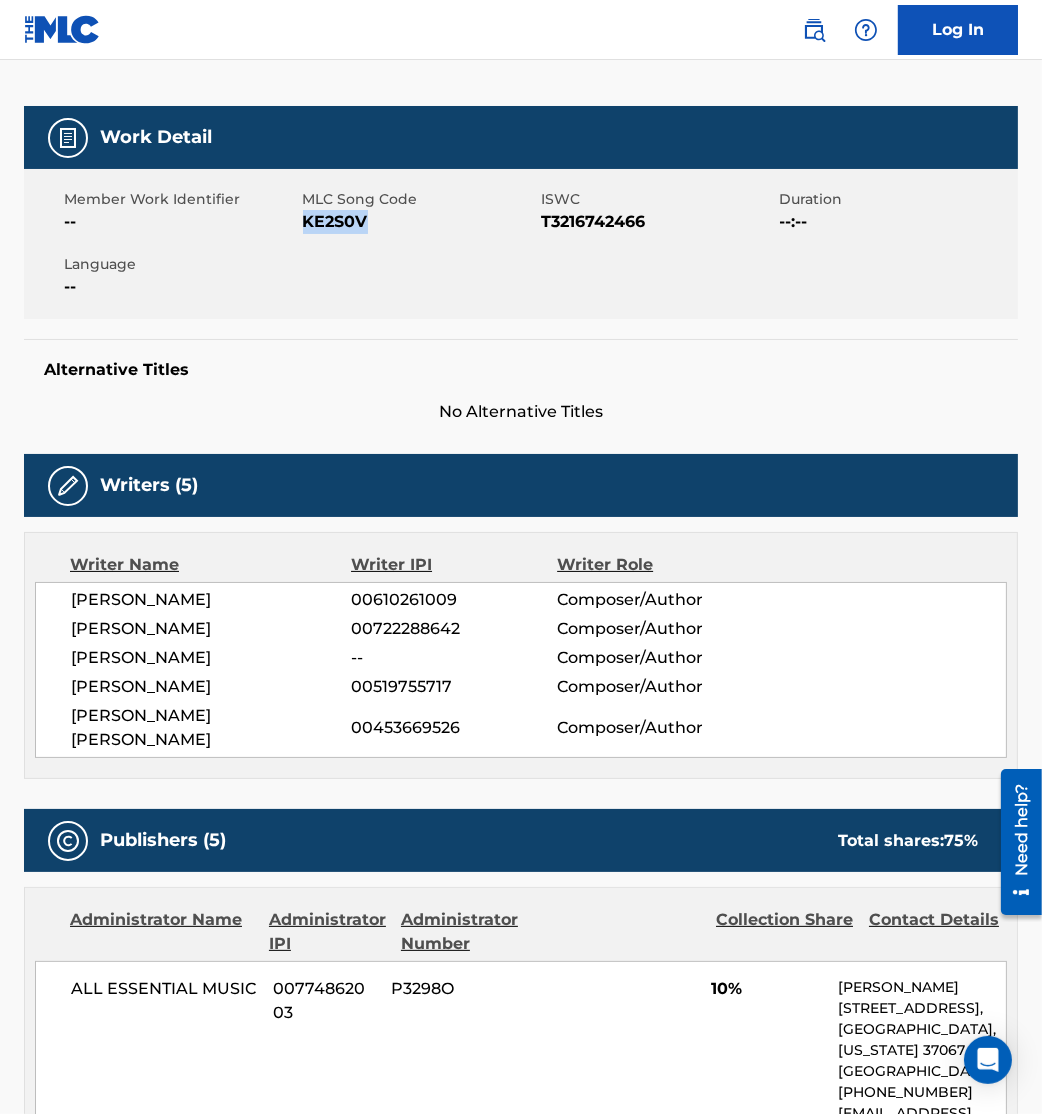 drag, startPoint x: 307, startPoint y: 228, endPoint x: 366, endPoint y: 224, distance: 59.135437 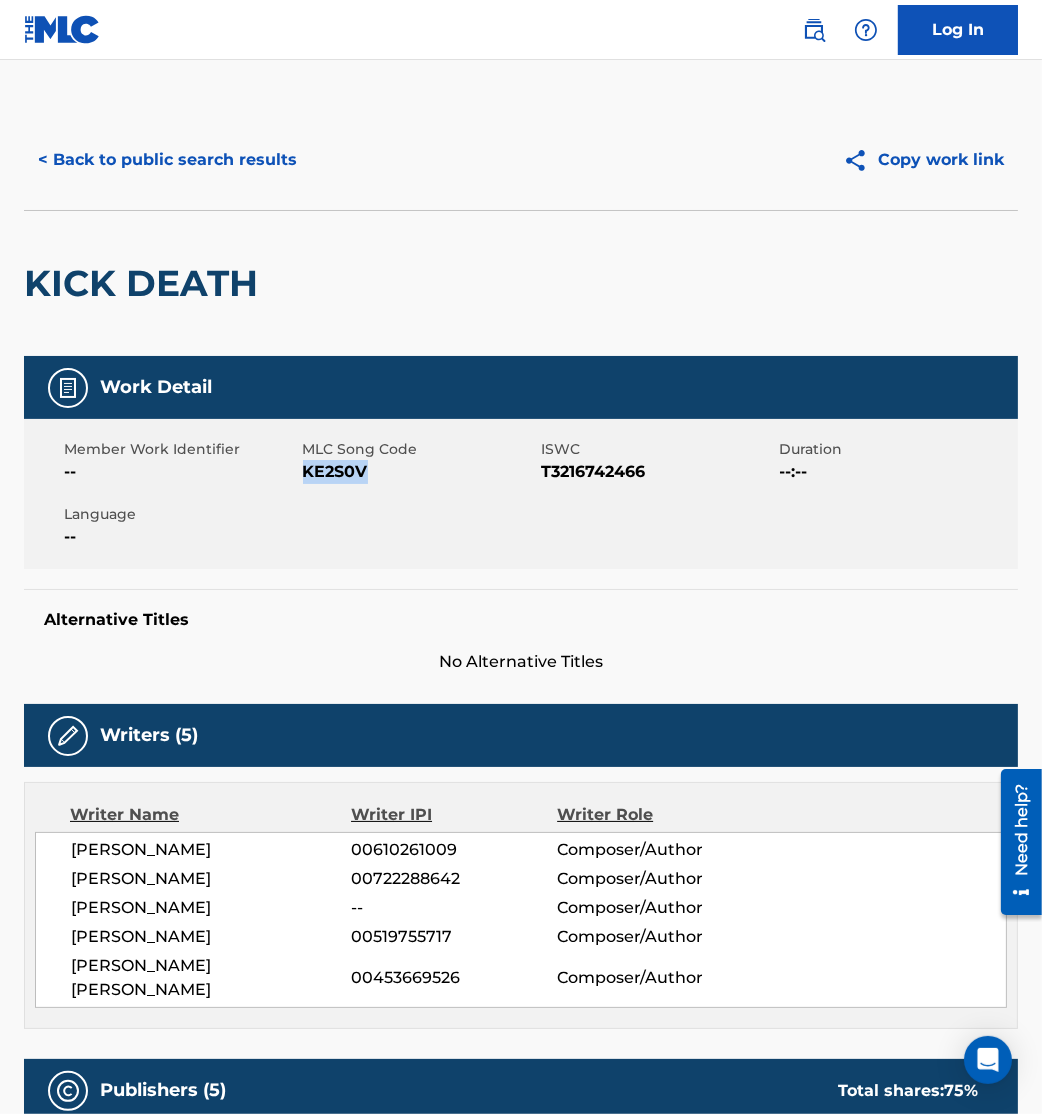 click on "< Back to public search results" at bounding box center (167, 160) 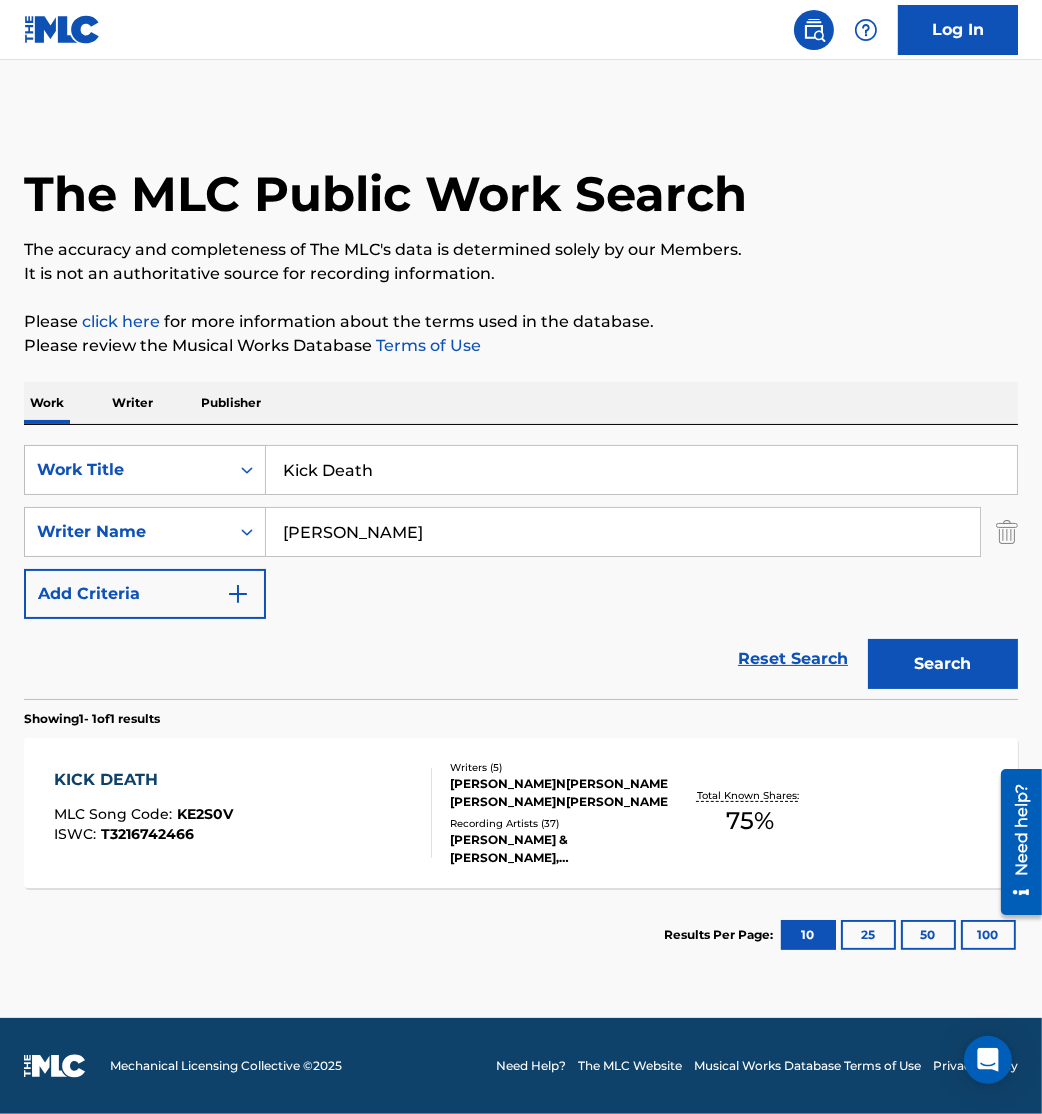 drag, startPoint x: 457, startPoint y: 468, endPoint x: 188, endPoint y: 441, distance: 270.35162 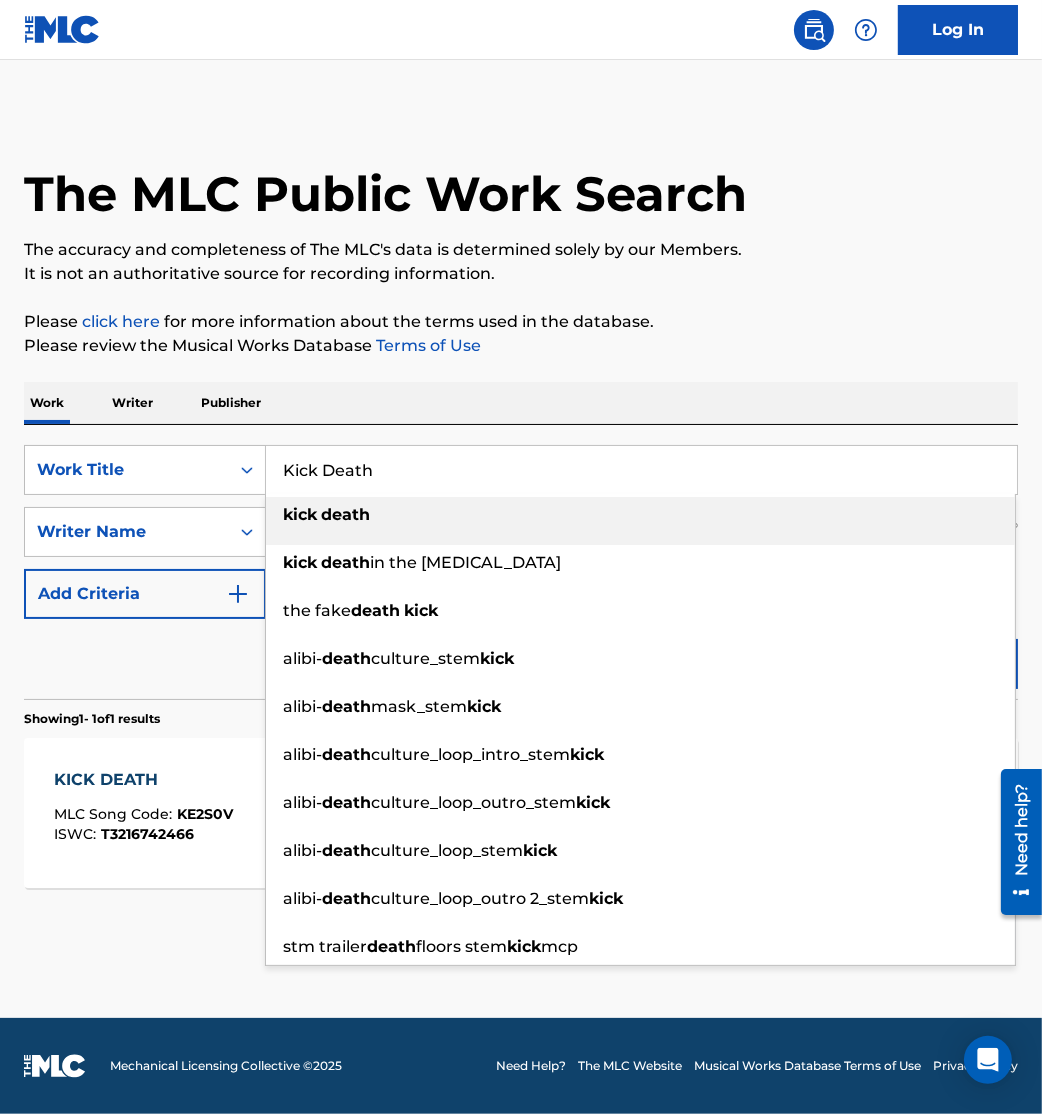 paste on "ng Forever" 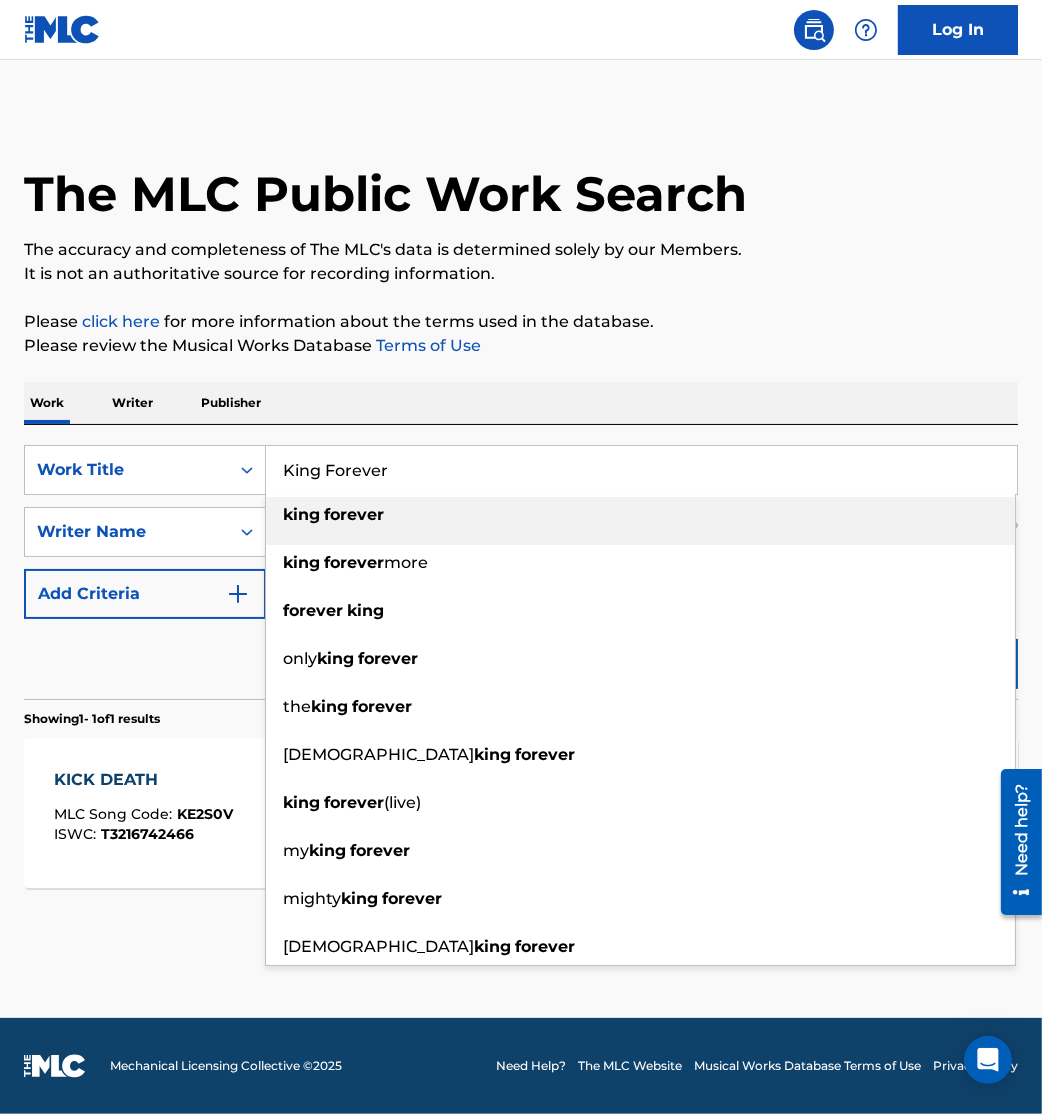 type on "King Forever" 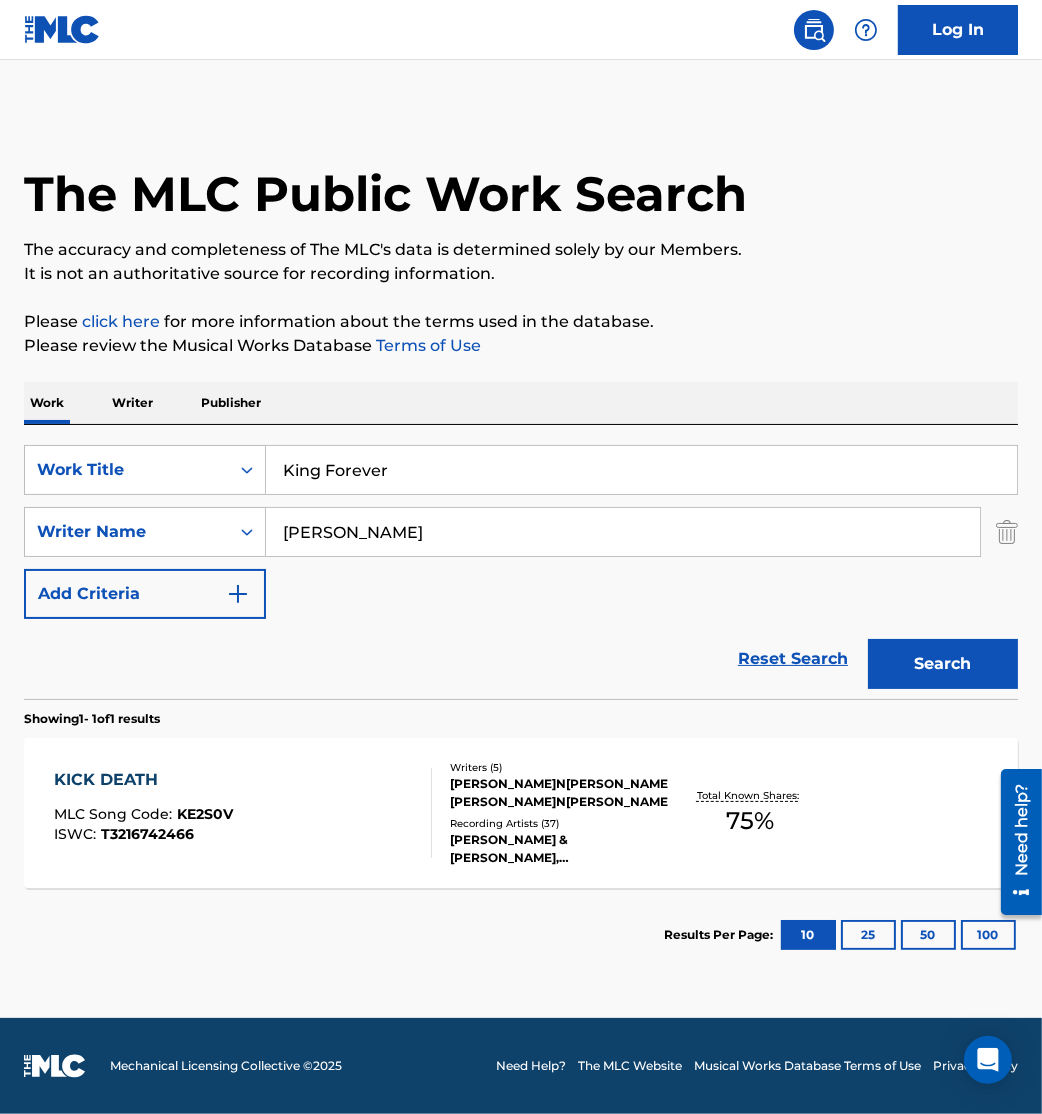 click on "Search" at bounding box center (943, 664) 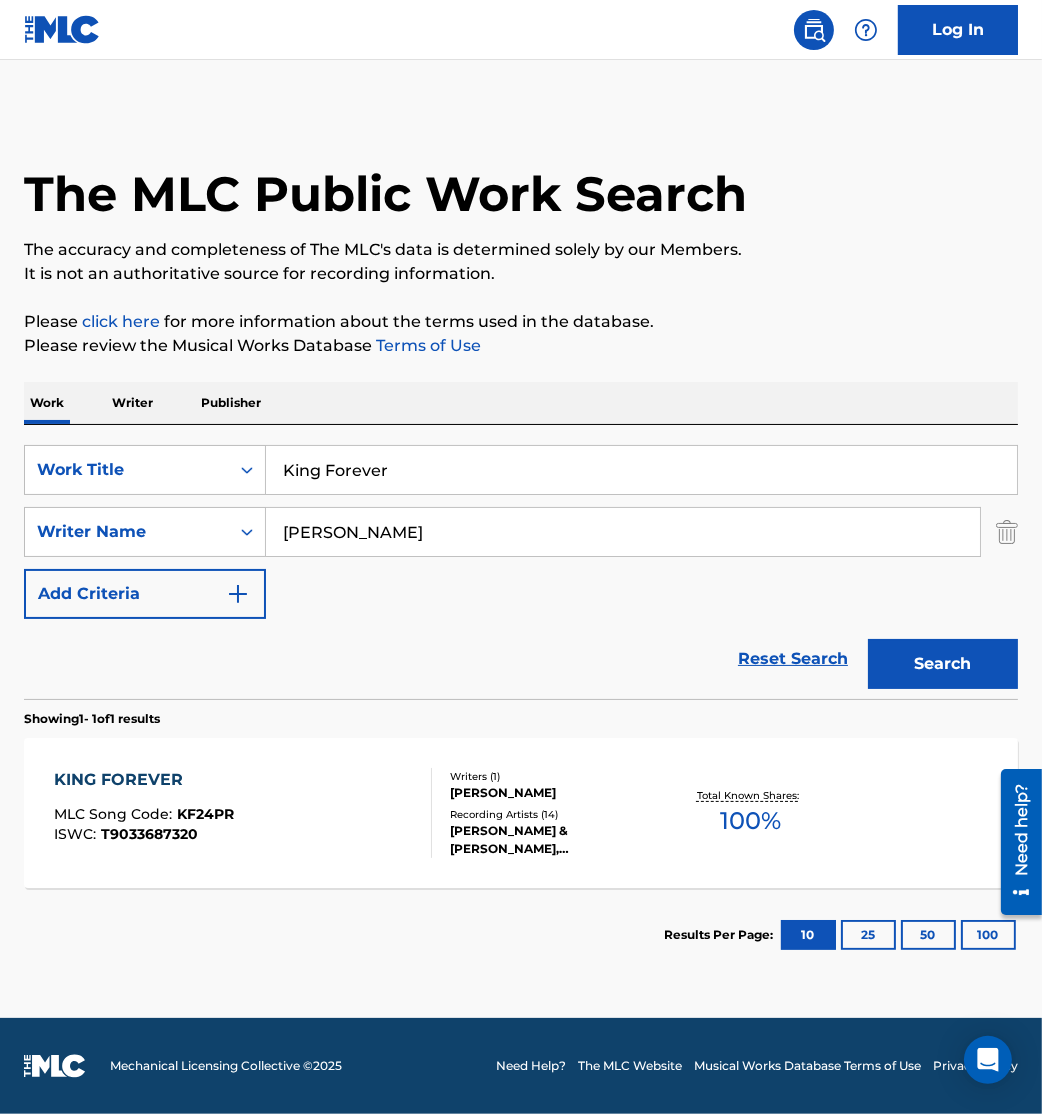 click on "KING FOREVER MLC Song Code : KF24PR ISWC : T9033687320" at bounding box center (243, 813) 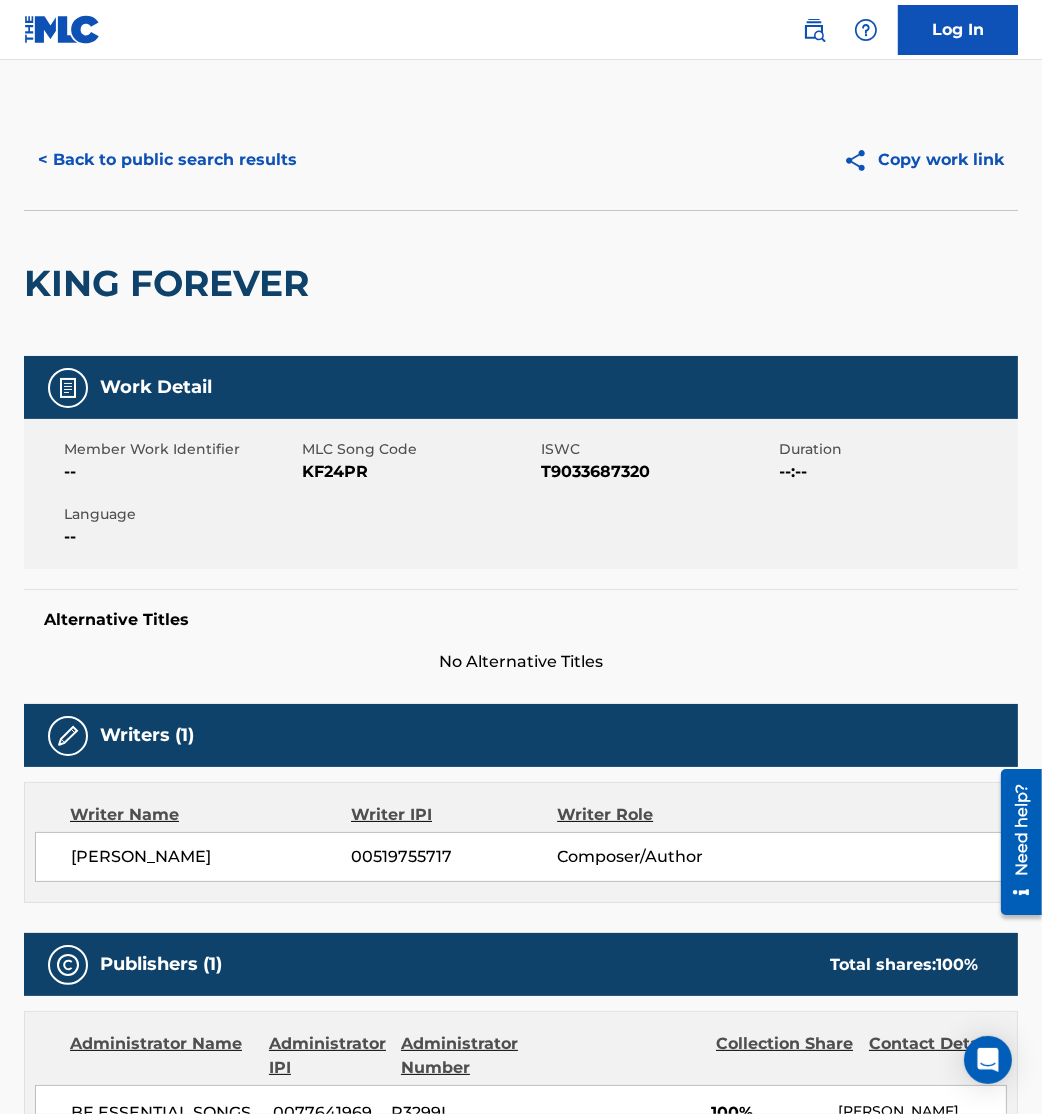 click on "Member Work Identifier --" at bounding box center [183, 461] 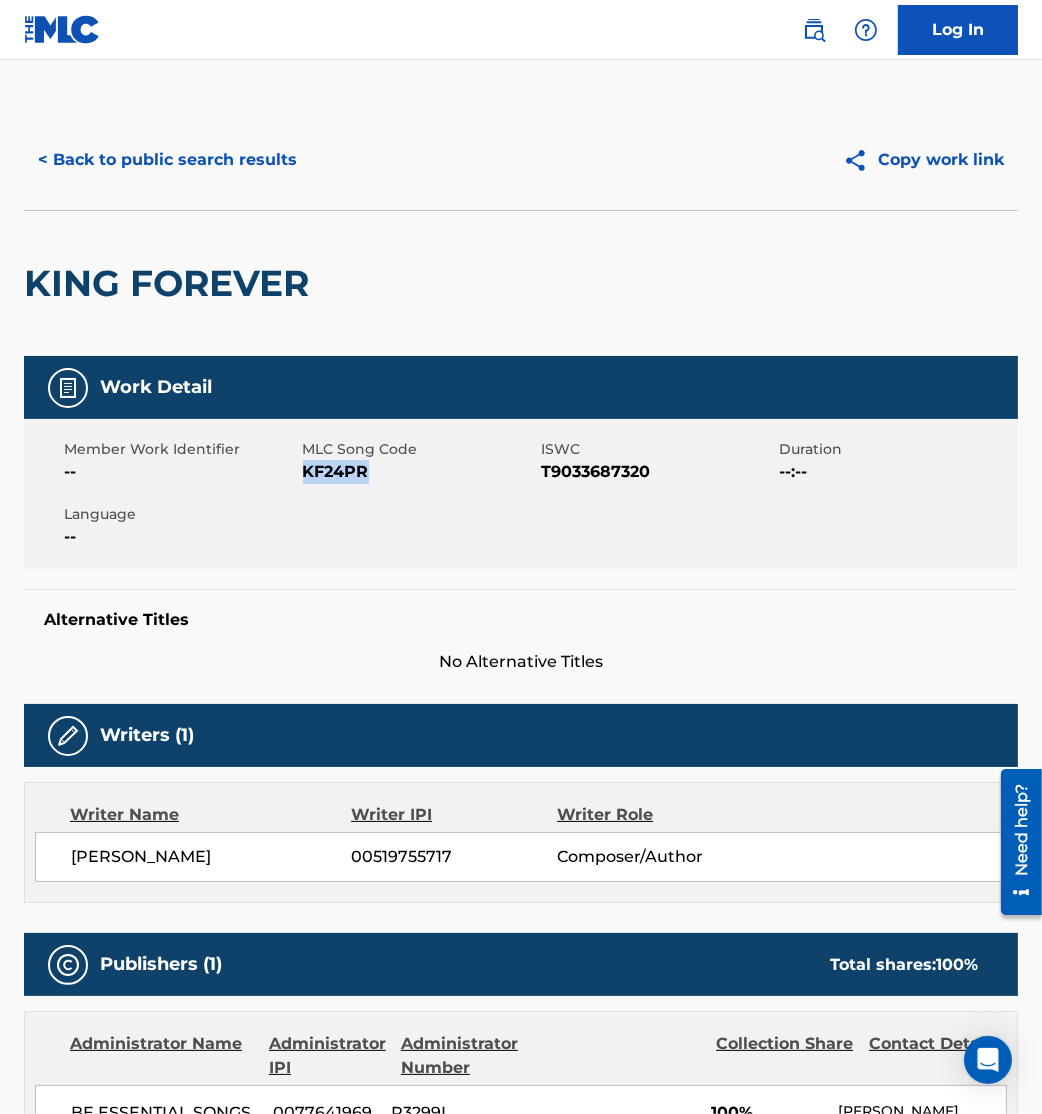 drag, startPoint x: 302, startPoint y: 471, endPoint x: 442, endPoint y: 479, distance: 140.22838 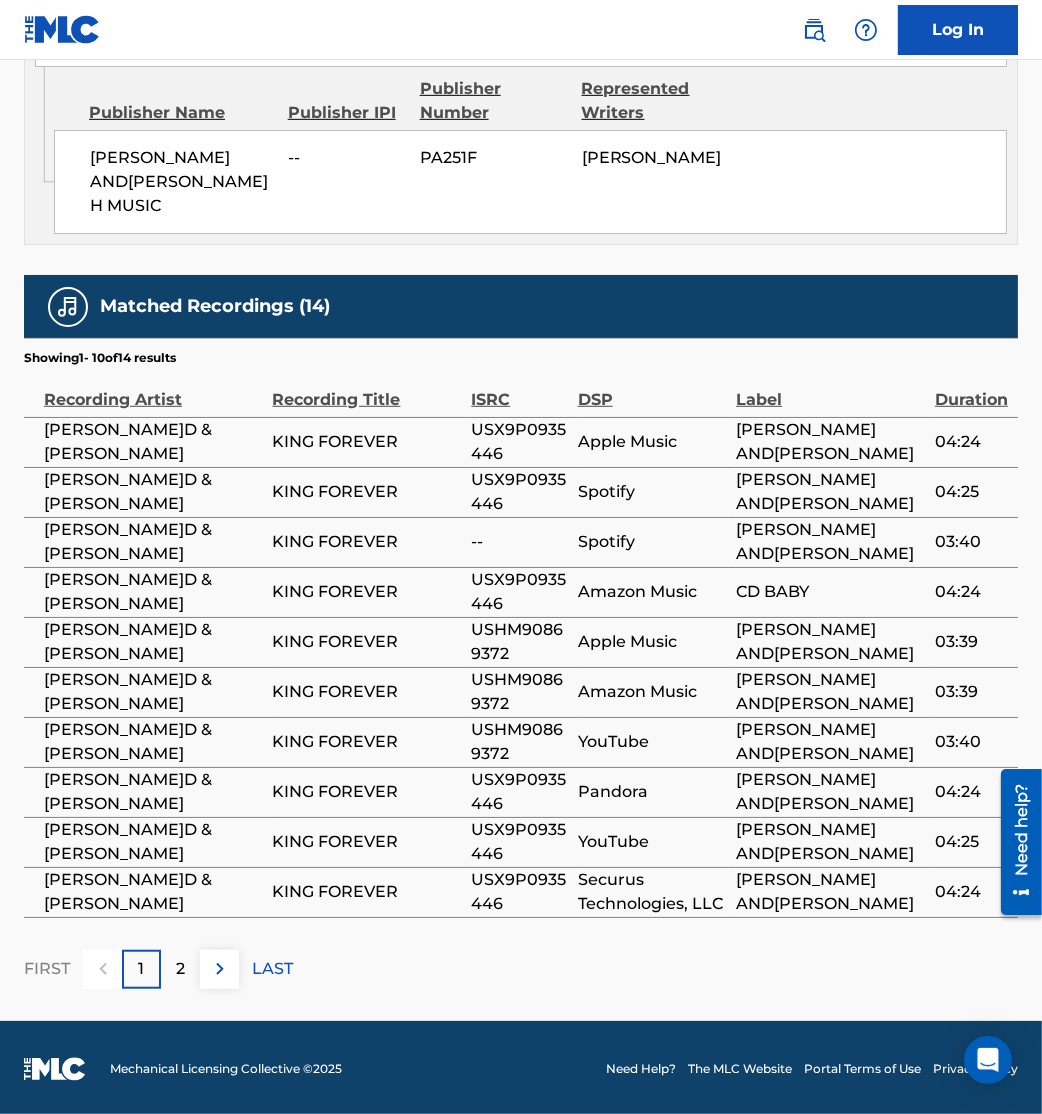 click at bounding box center [220, 969] 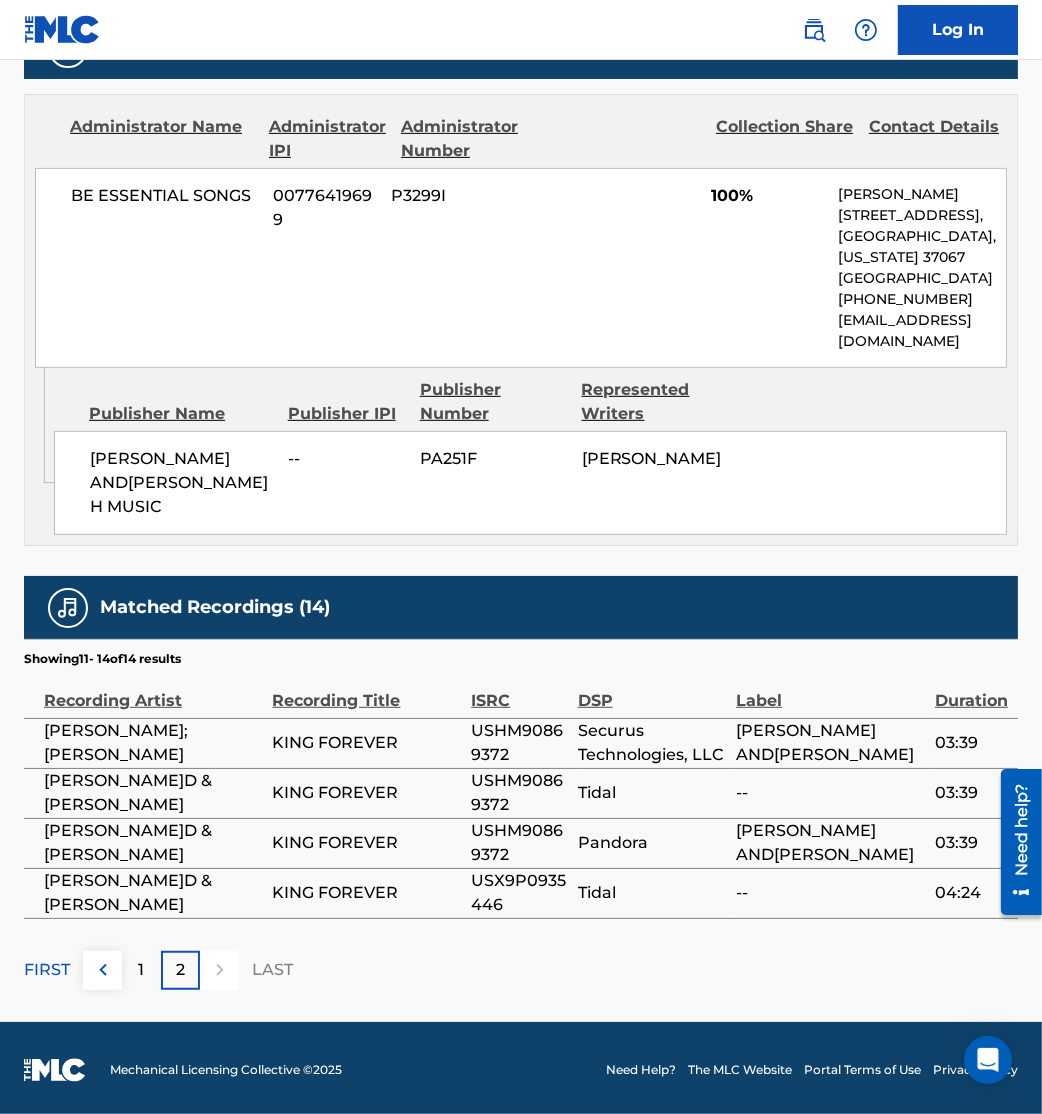 scroll, scrollTop: 0, scrollLeft: 0, axis: both 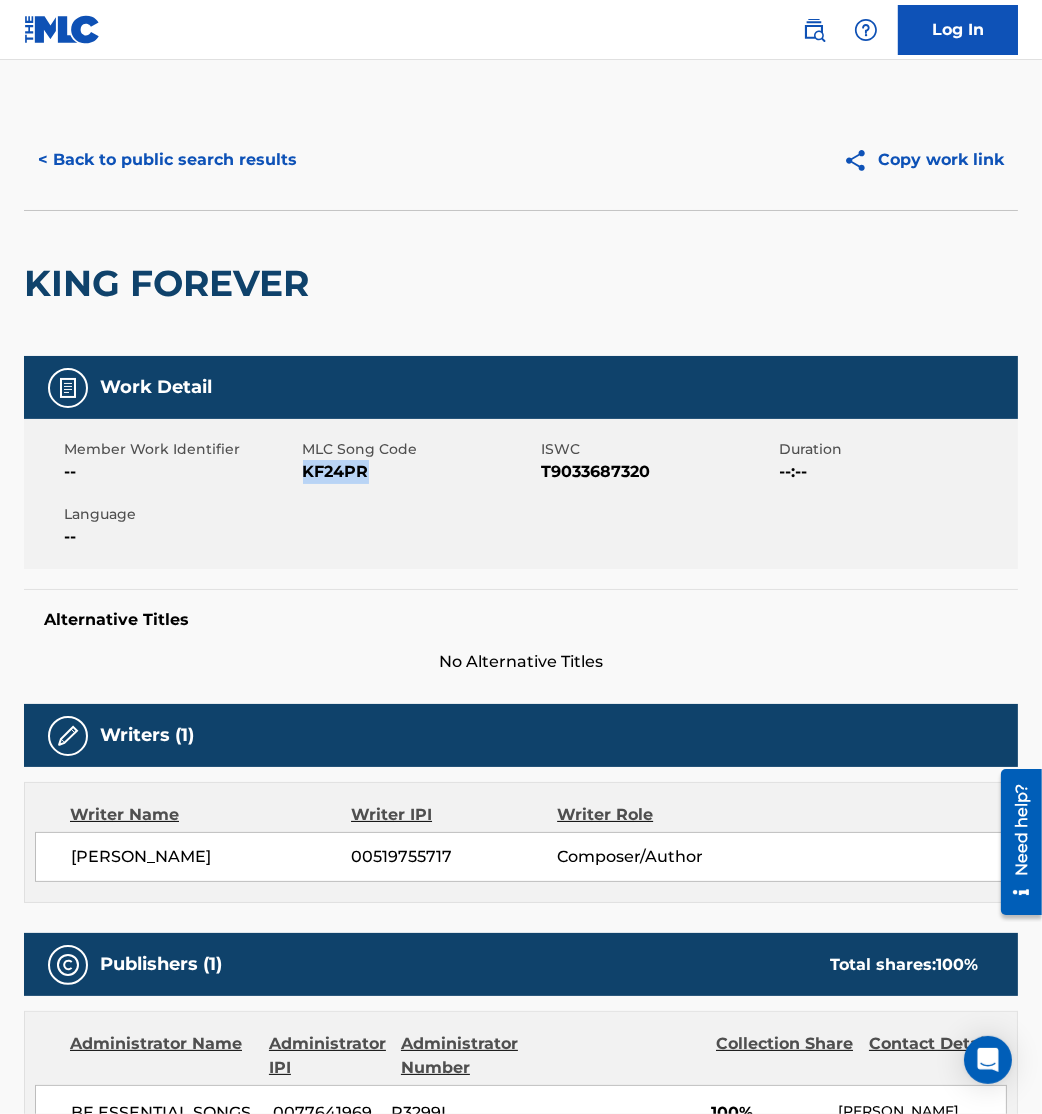 click on "< Back to public search results" at bounding box center (167, 160) 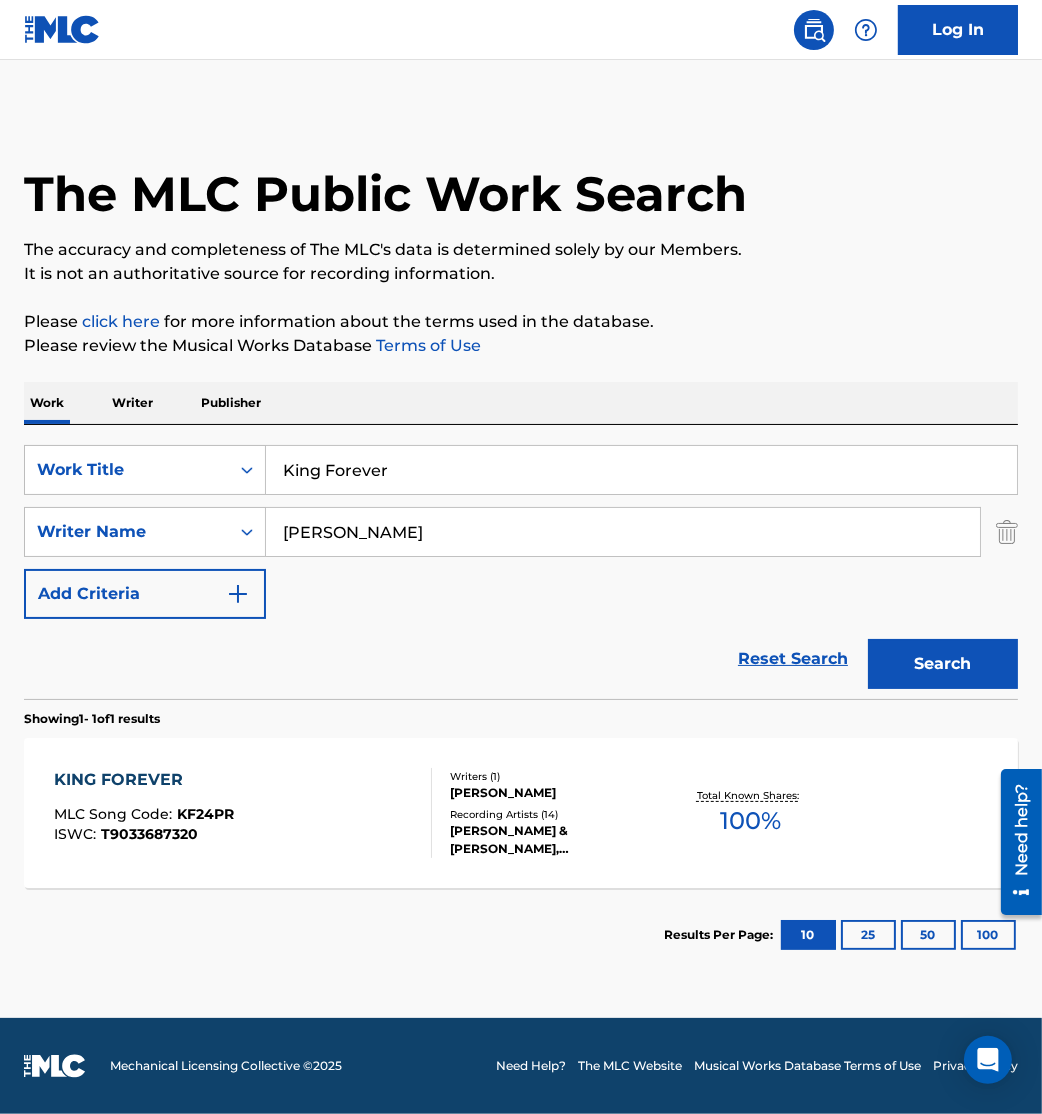 drag, startPoint x: 427, startPoint y: 475, endPoint x: 0, endPoint y: 476, distance: 427.00116 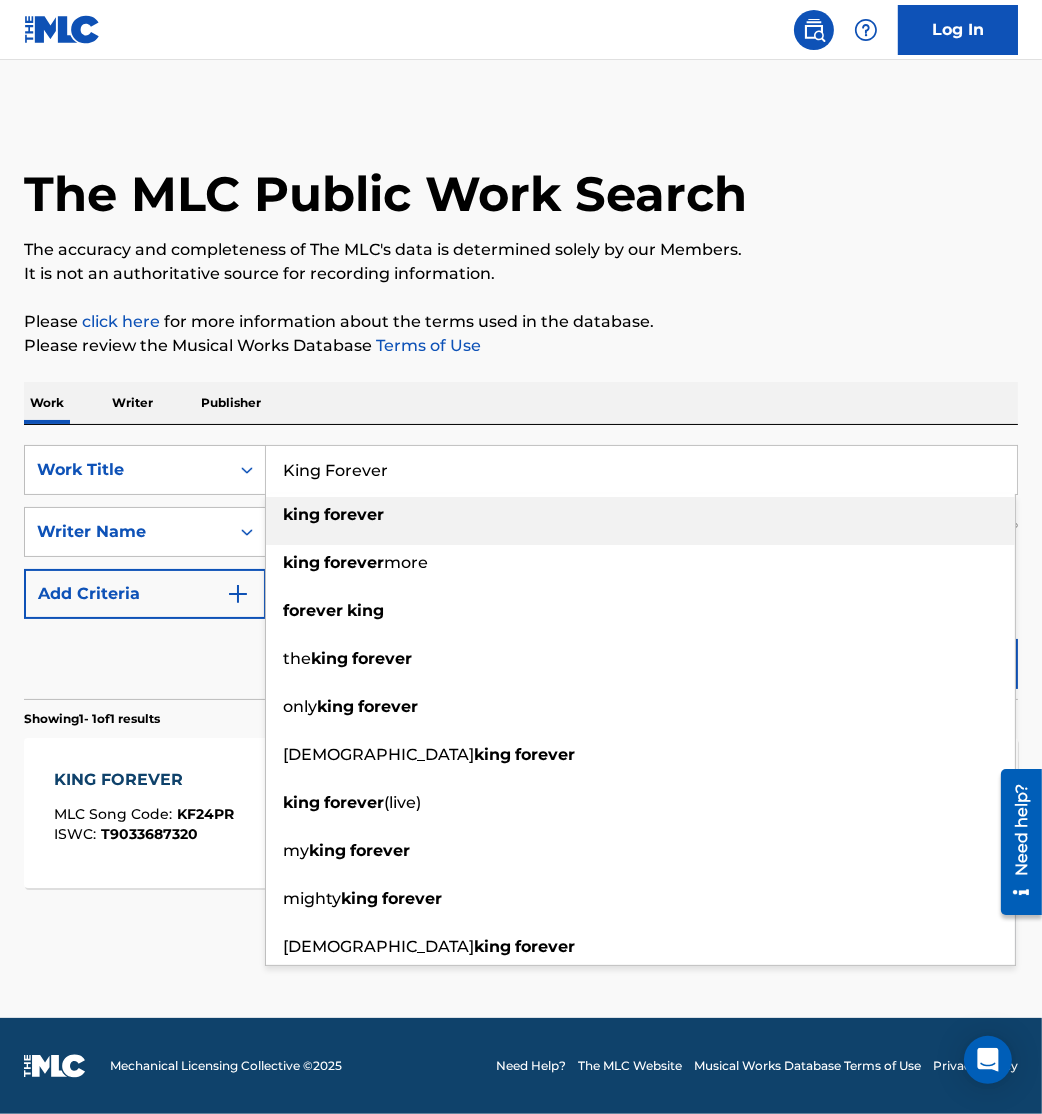 paste on "Let Praise Arise" 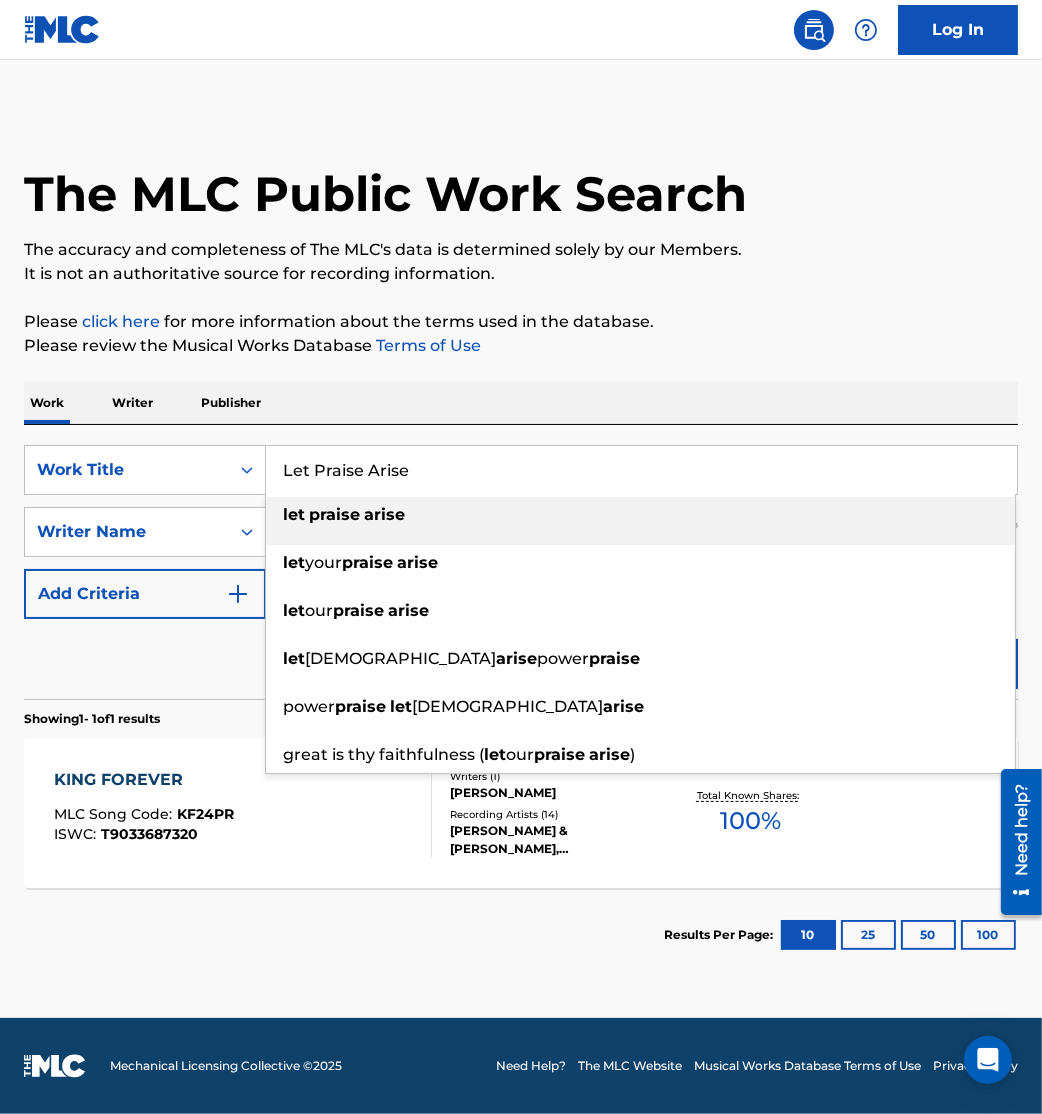 type on "Let Praise Arise" 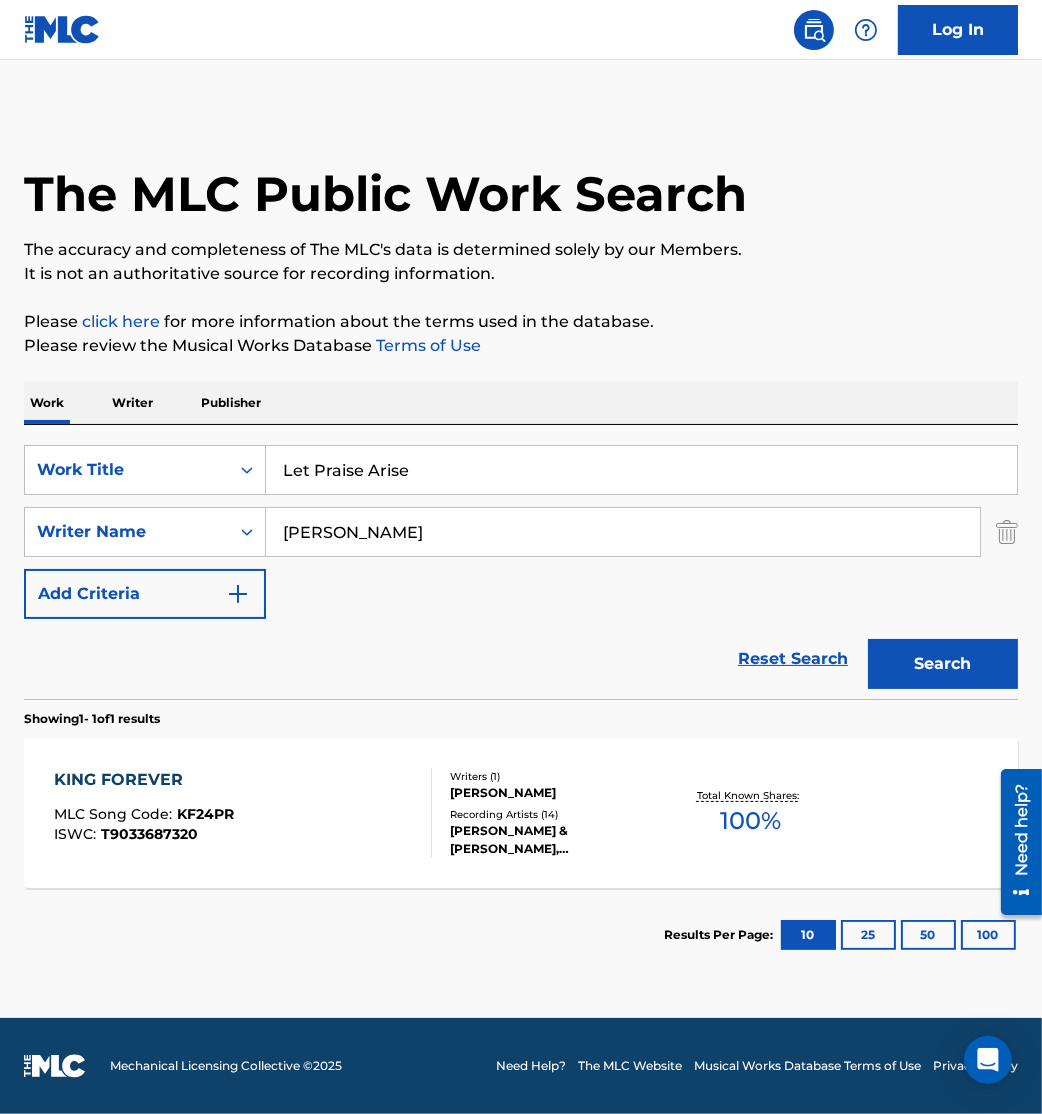 click on "Search" at bounding box center [943, 664] 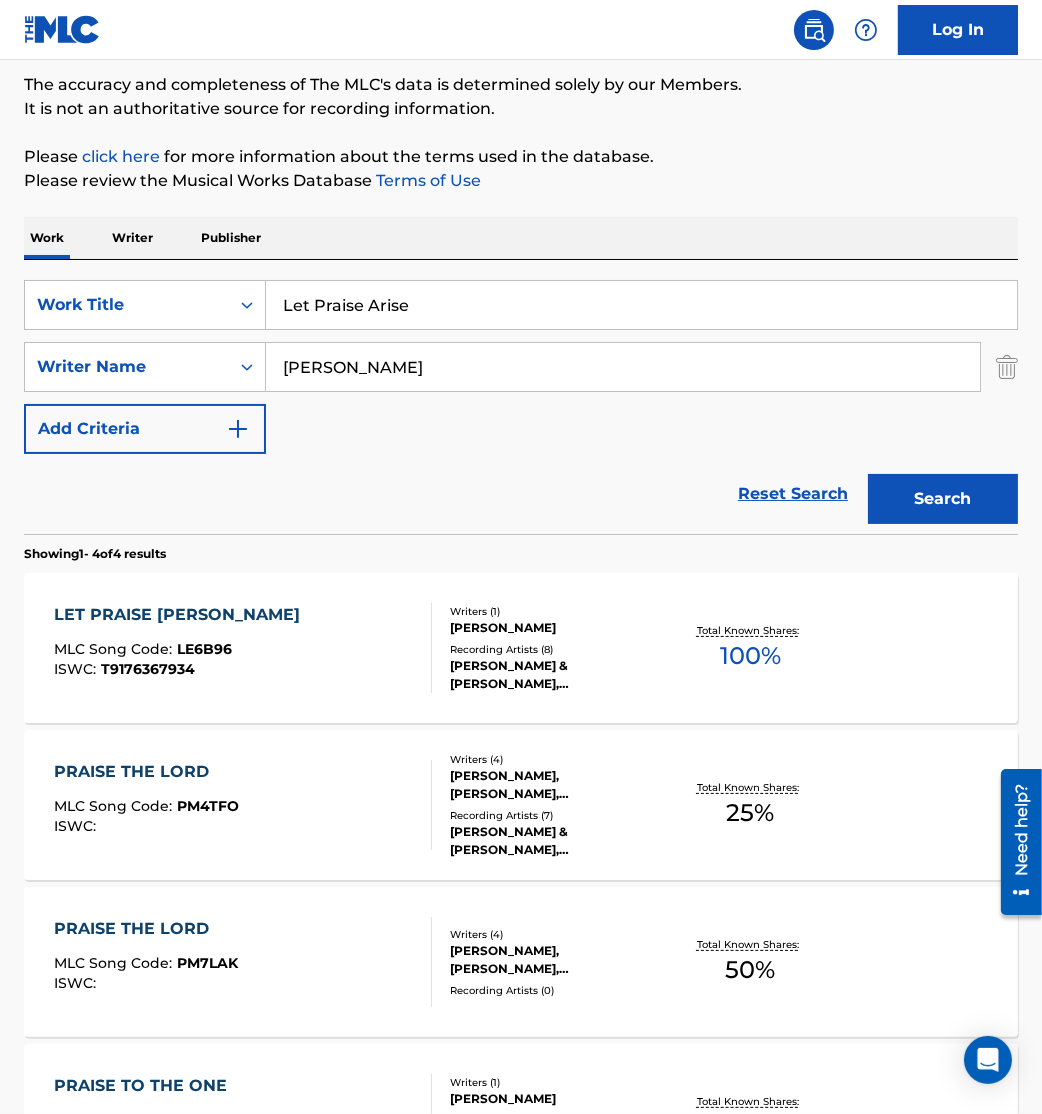 scroll, scrollTop: 168, scrollLeft: 0, axis: vertical 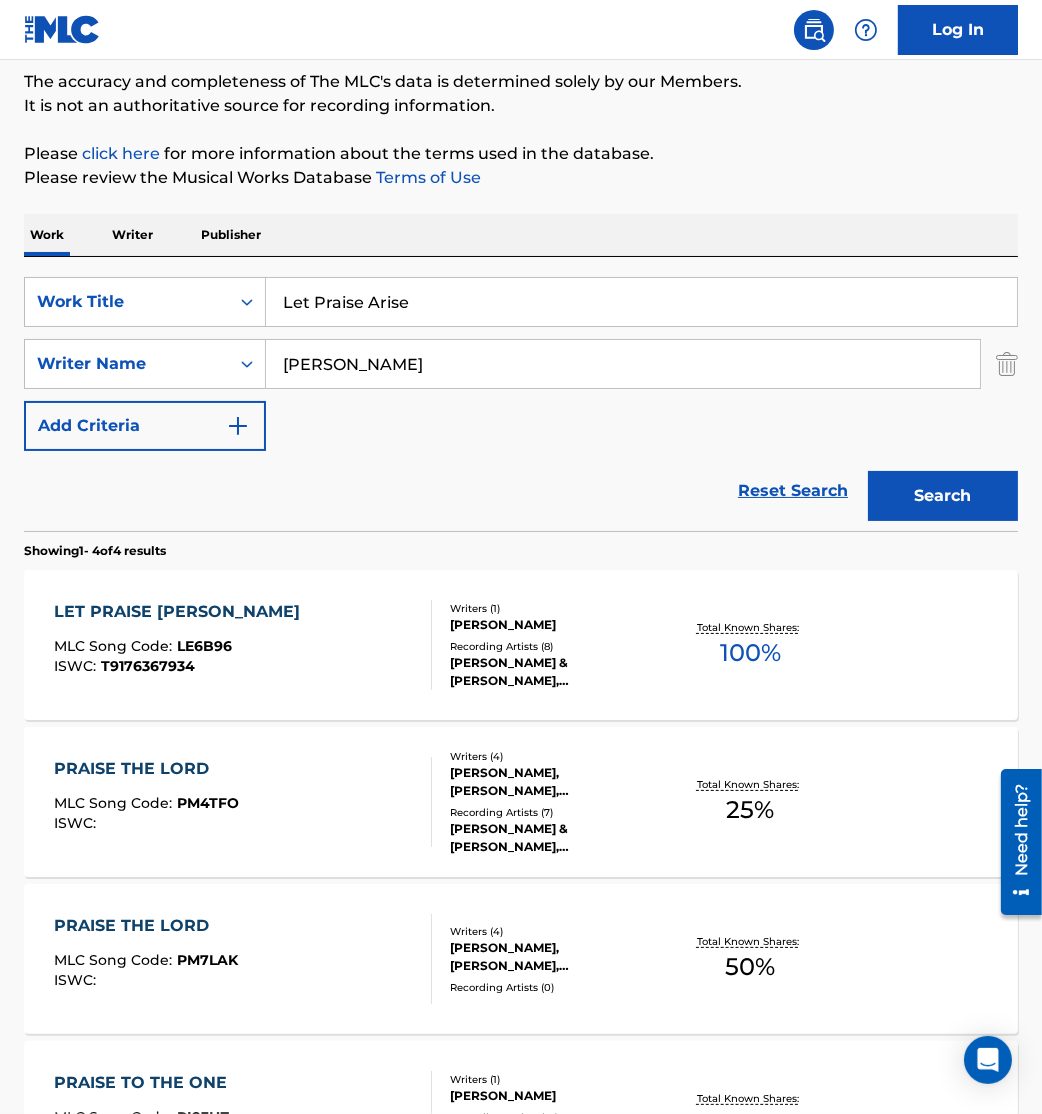 click on "LET PRAISE ARISE MLC Song Code : LE6B96 ISWC : T9176367934" at bounding box center [243, 645] 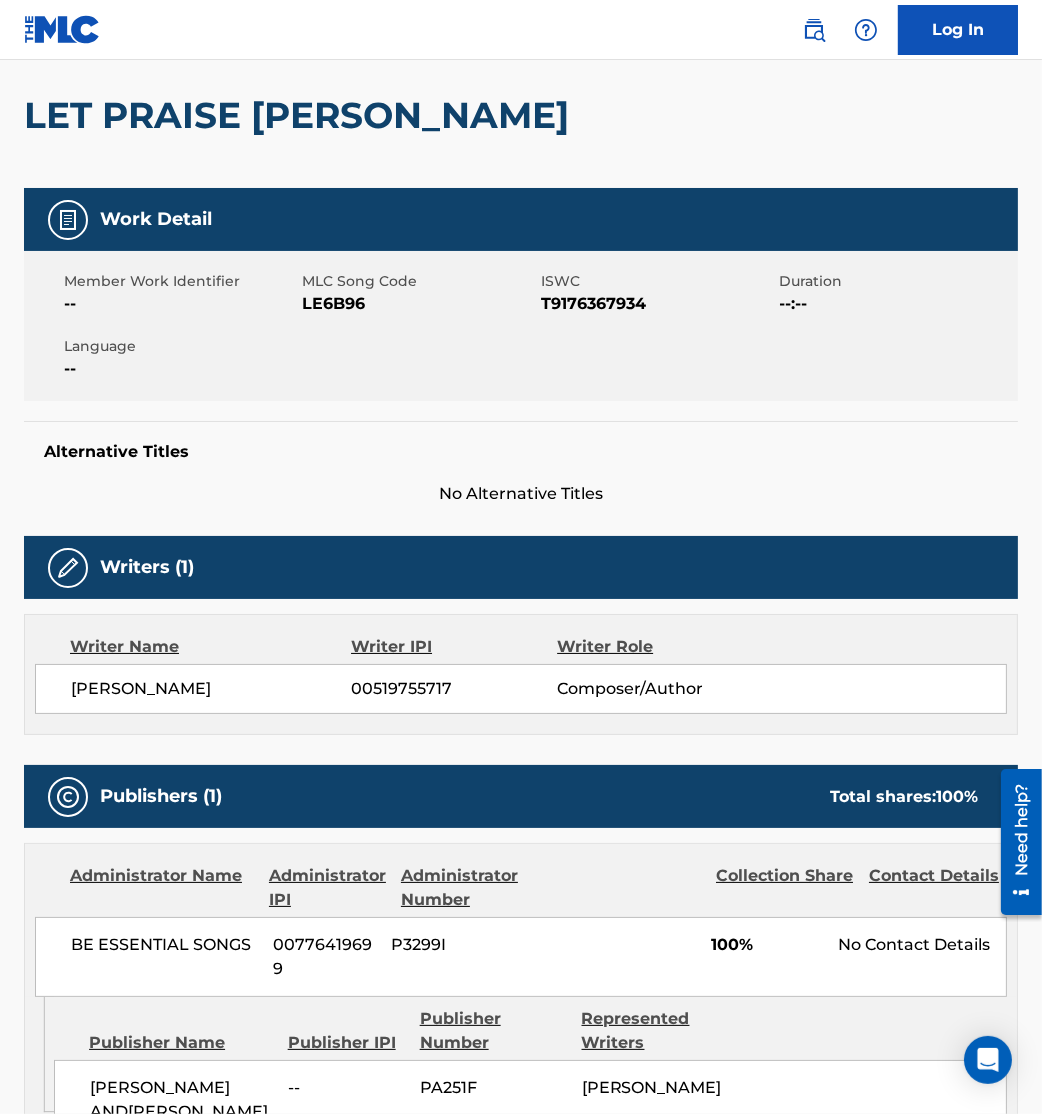 scroll, scrollTop: 0, scrollLeft: 0, axis: both 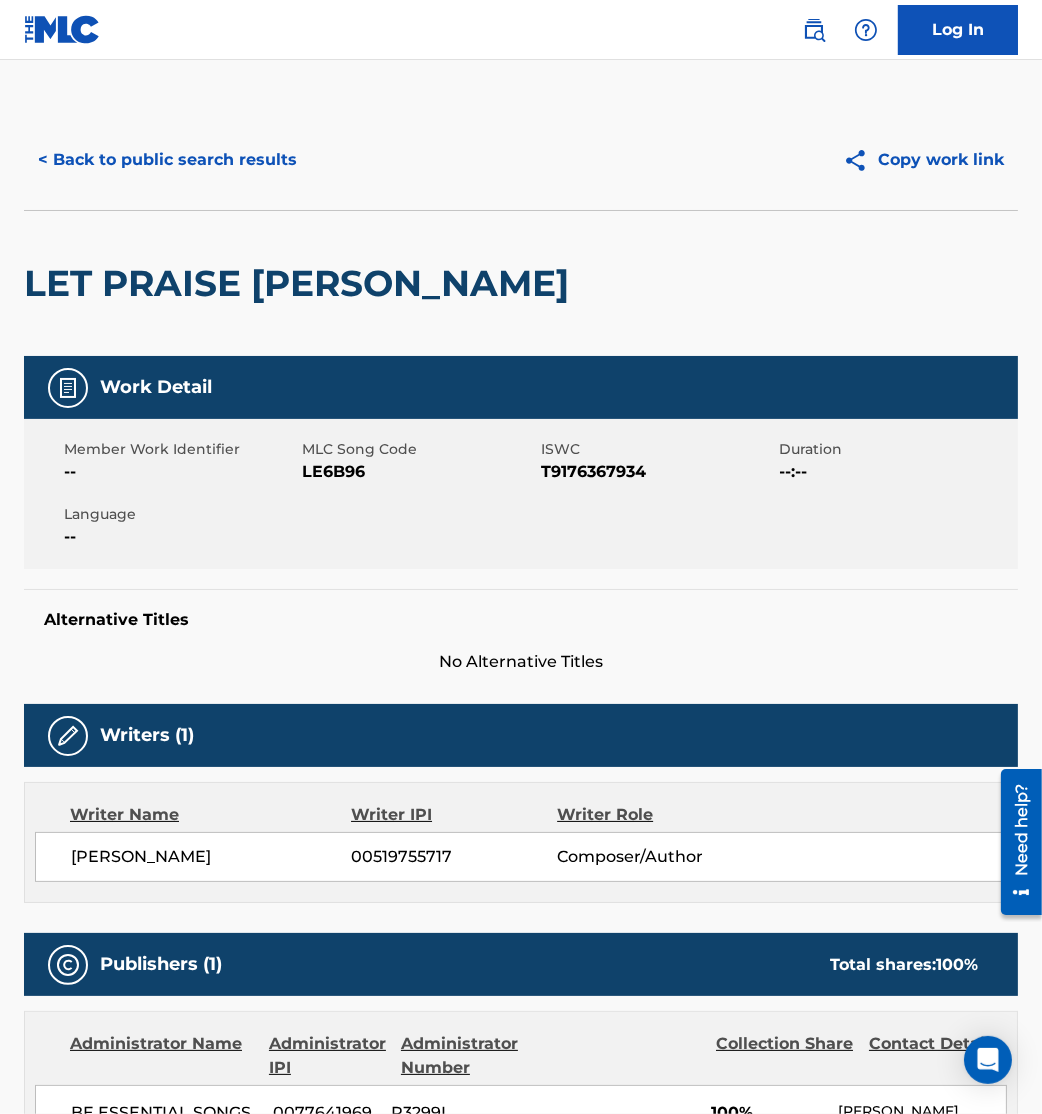 click on "LE6B96" at bounding box center (420, 472) 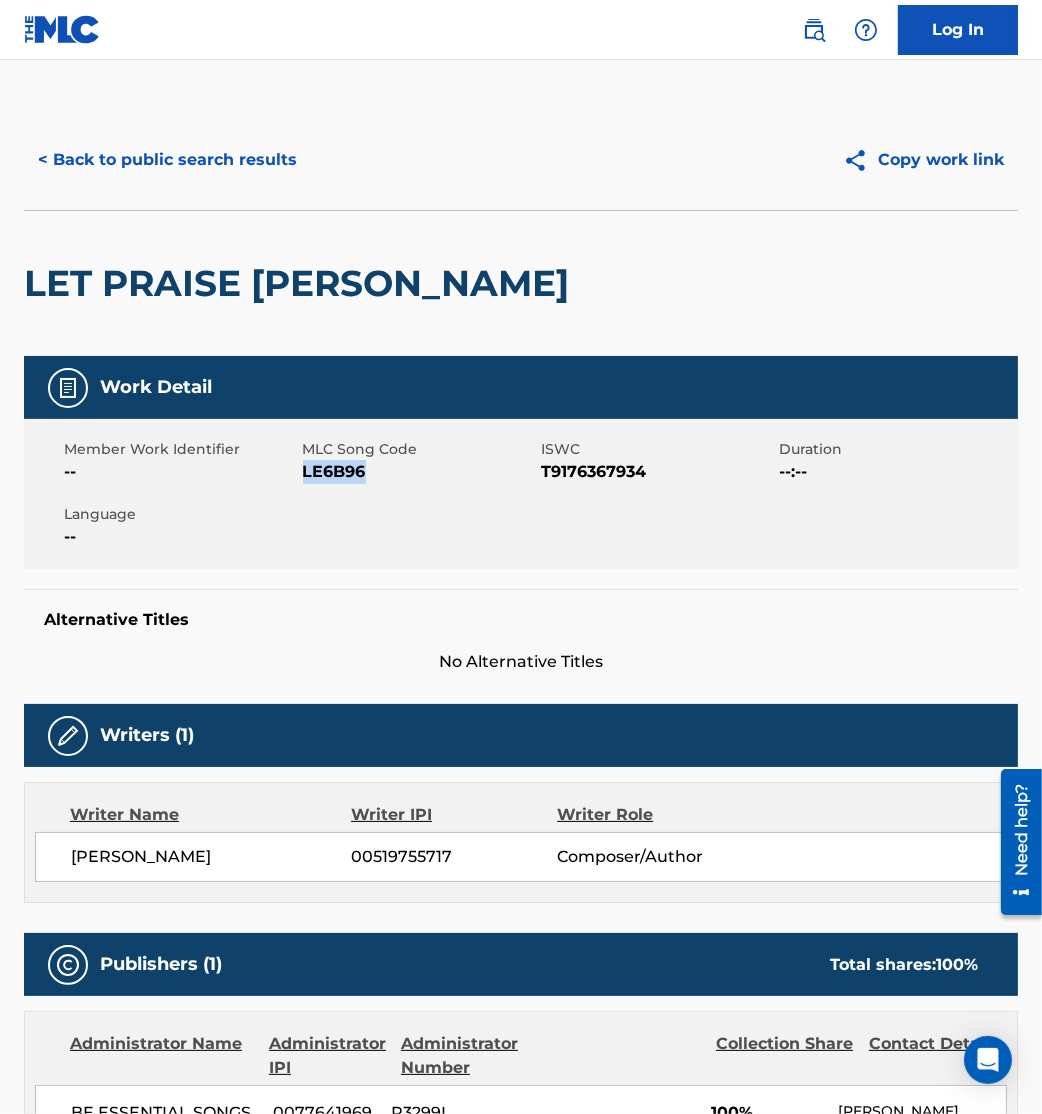 drag, startPoint x: 306, startPoint y: 473, endPoint x: 407, endPoint y: 487, distance: 101.96568 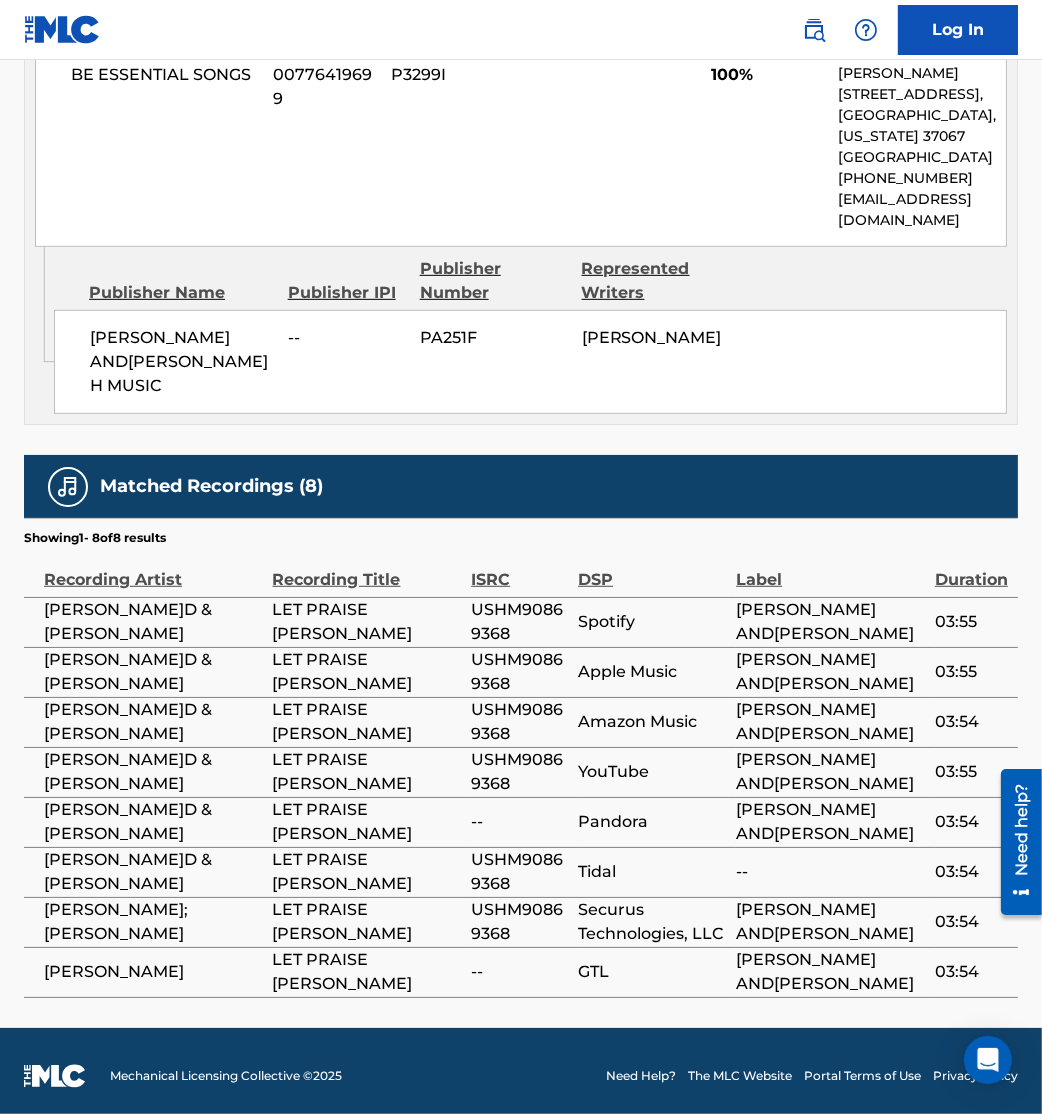 scroll, scrollTop: 0, scrollLeft: 0, axis: both 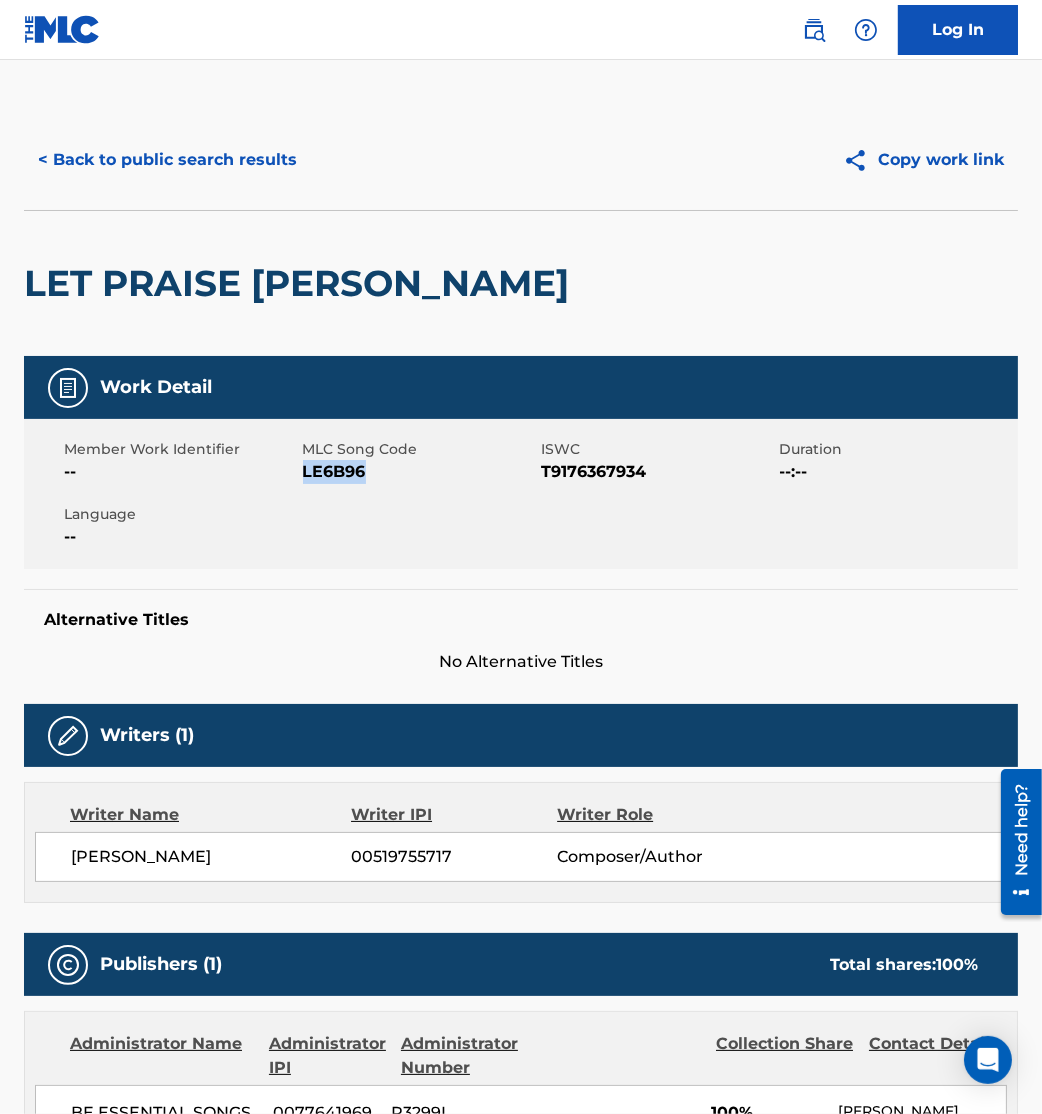 click on "< Back to public search results" at bounding box center [167, 160] 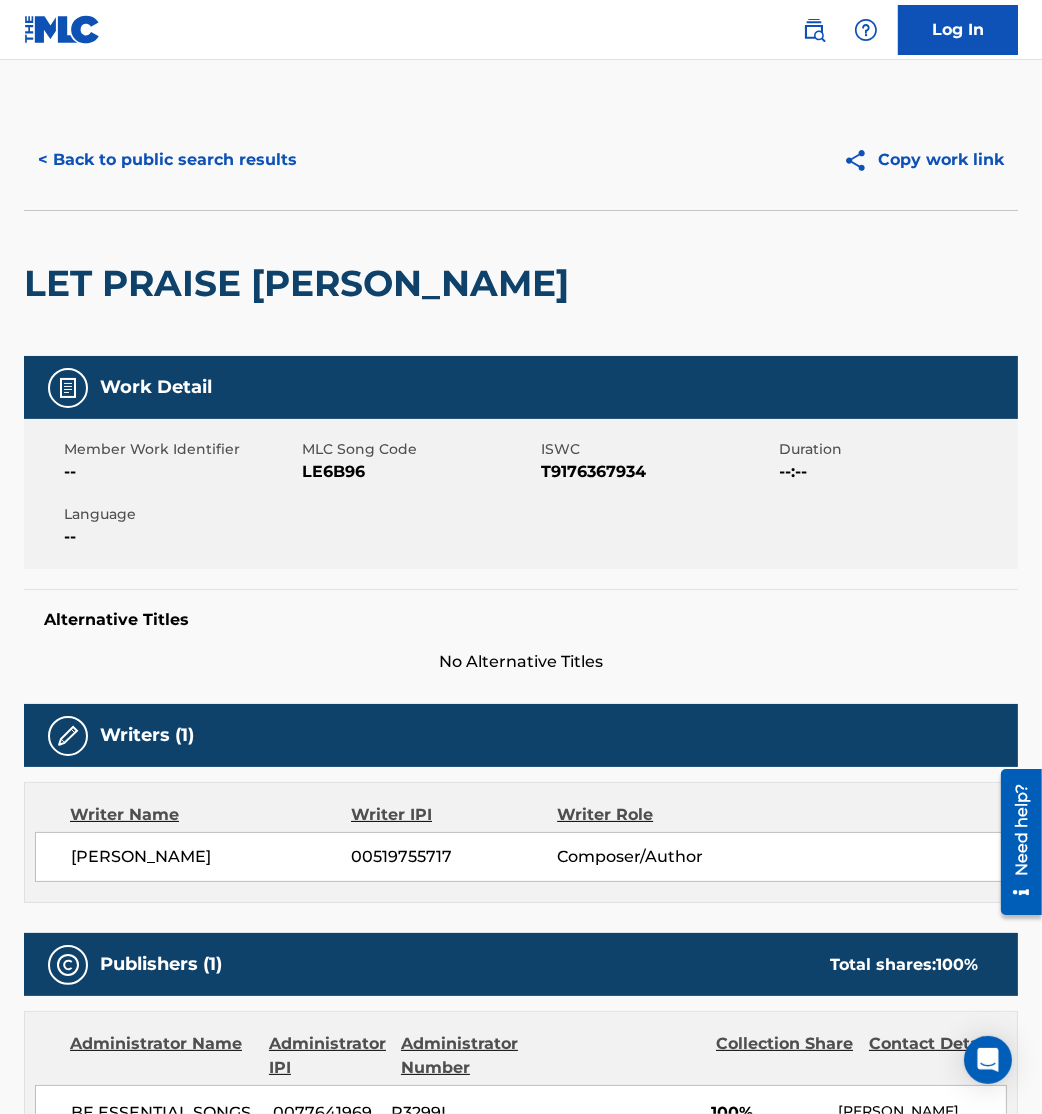 scroll, scrollTop: 168, scrollLeft: 0, axis: vertical 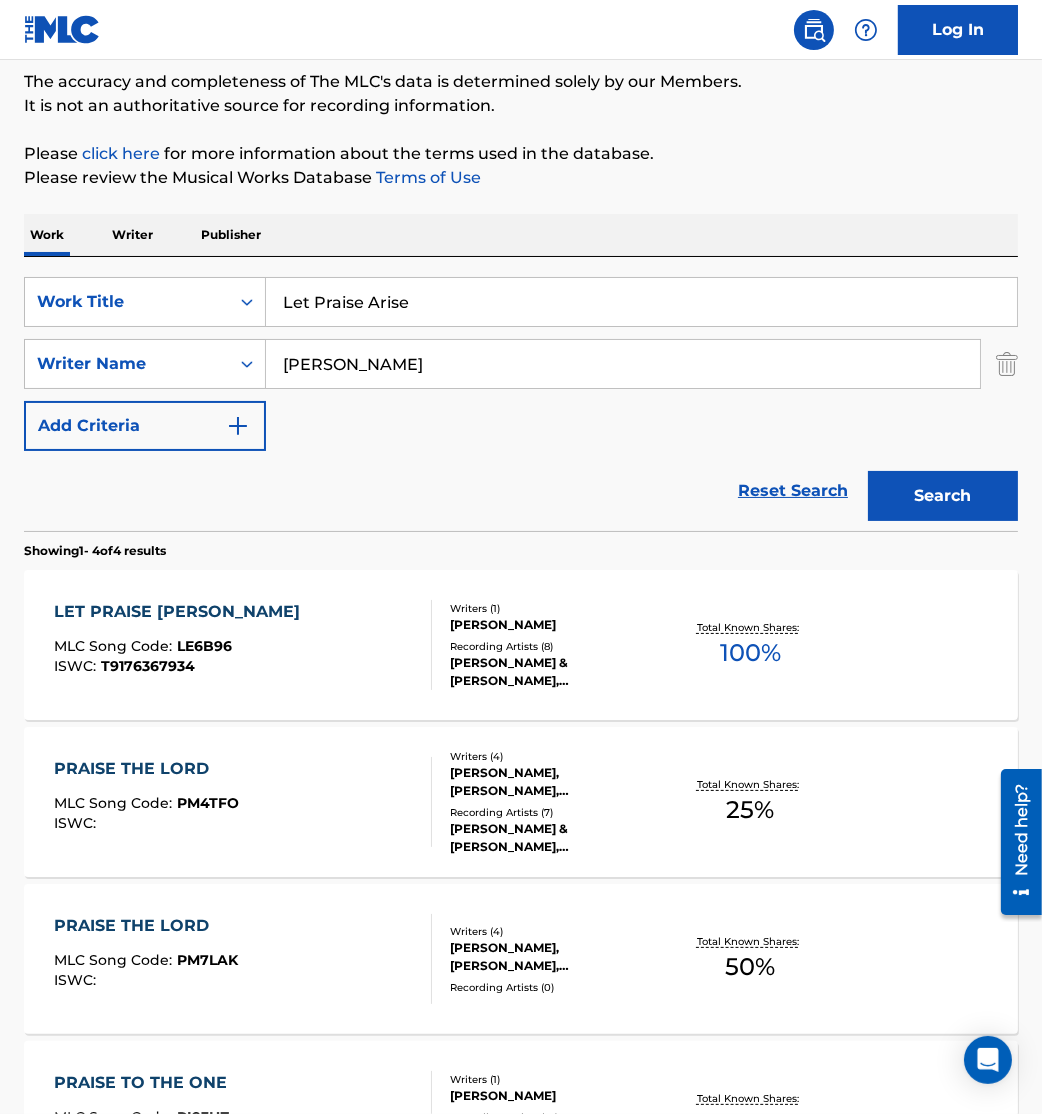 drag, startPoint x: 515, startPoint y: 297, endPoint x: 160, endPoint y: 256, distance: 357.35977 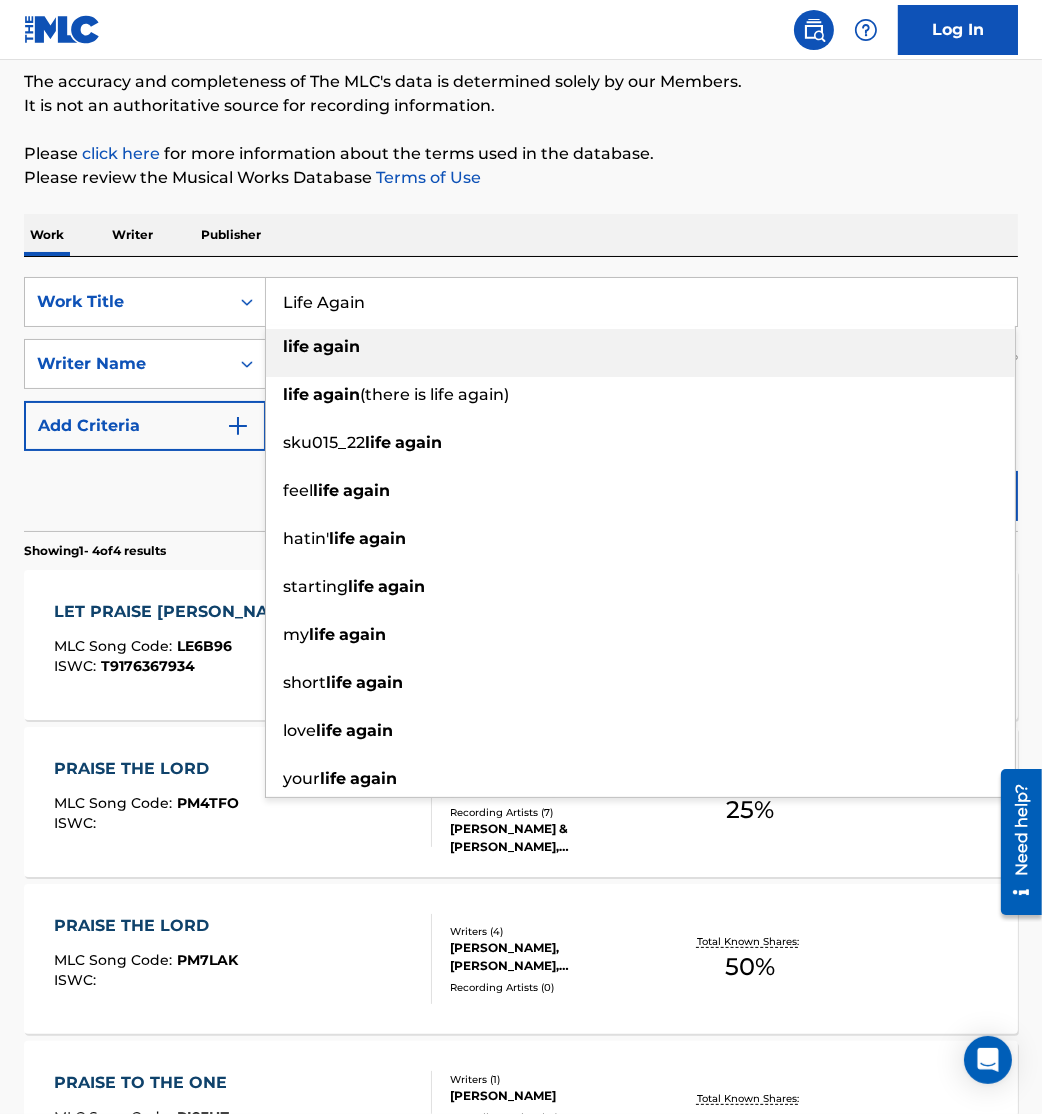 type on "Life Again" 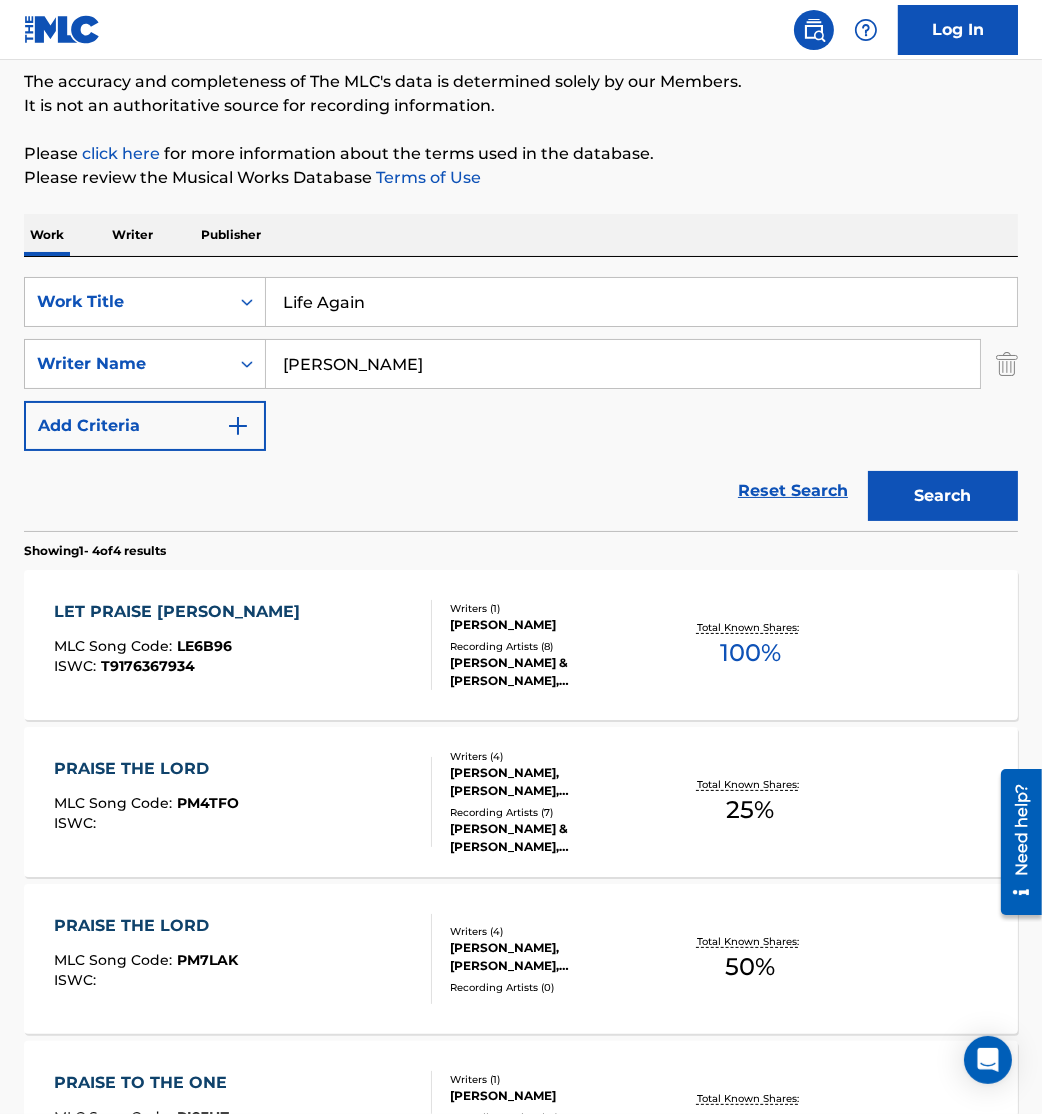 click on "Search" at bounding box center (943, 496) 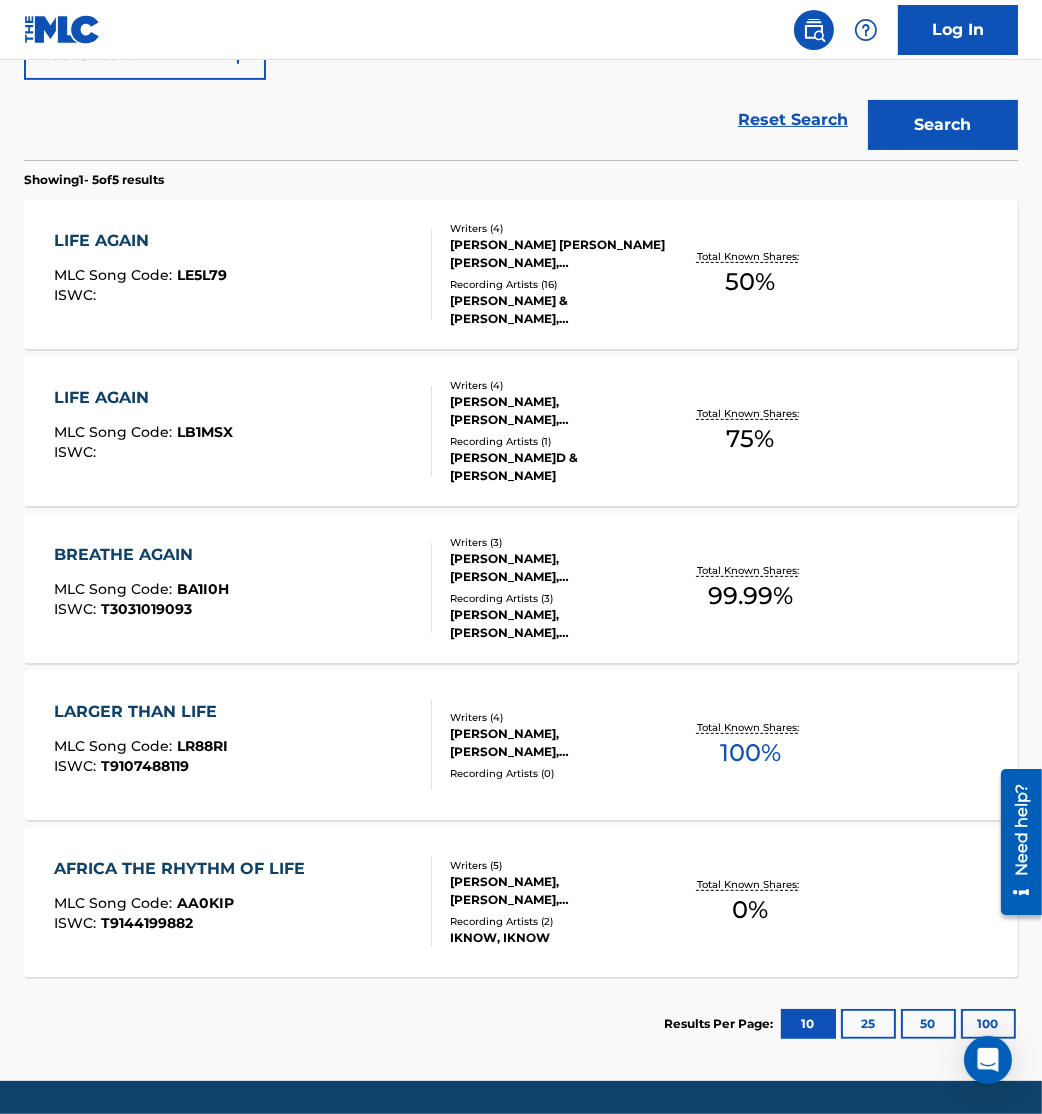 scroll, scrollTop: 542, scrollLeft: 0, axis: vertical 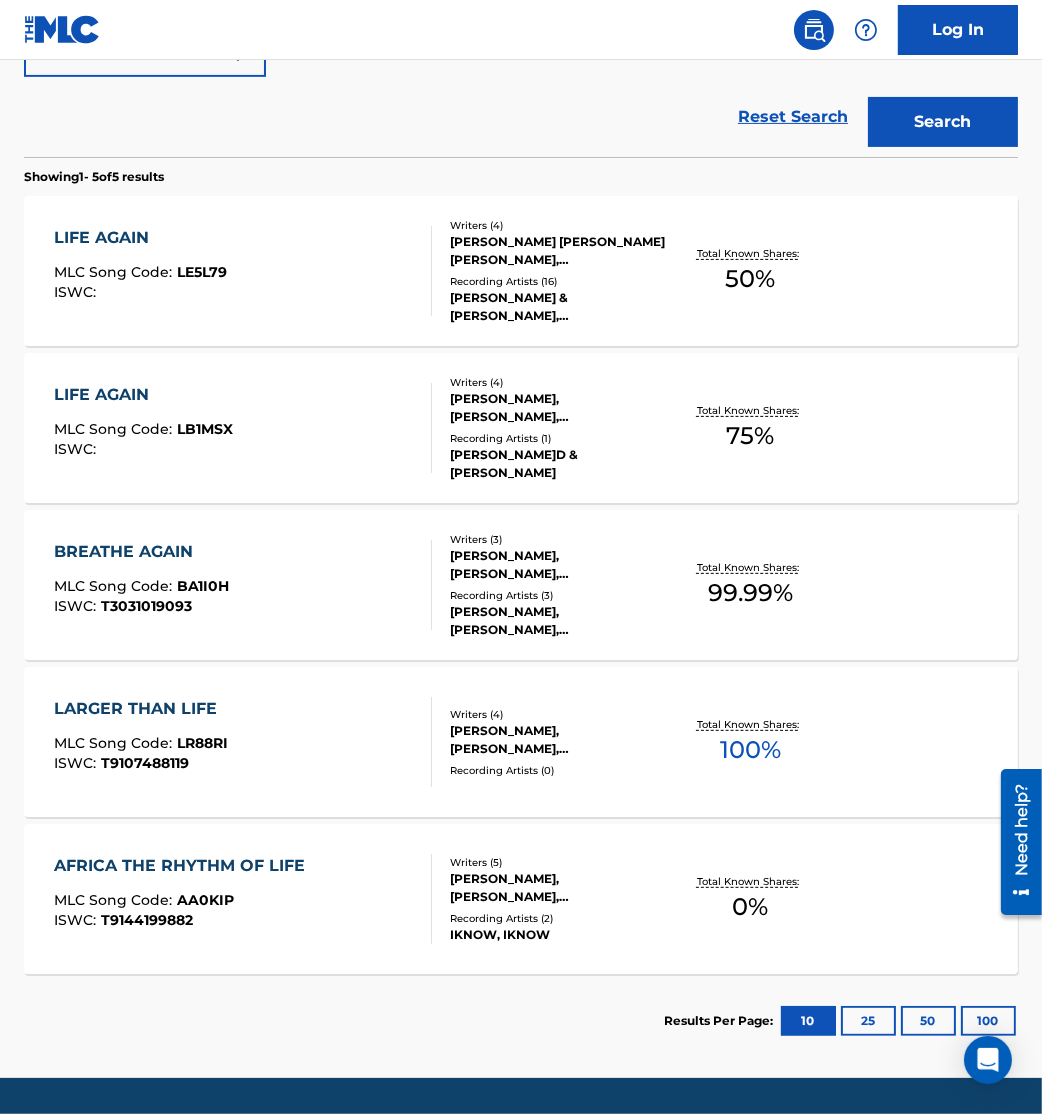 click on "ISWC :" at bounding box center [140, 292] 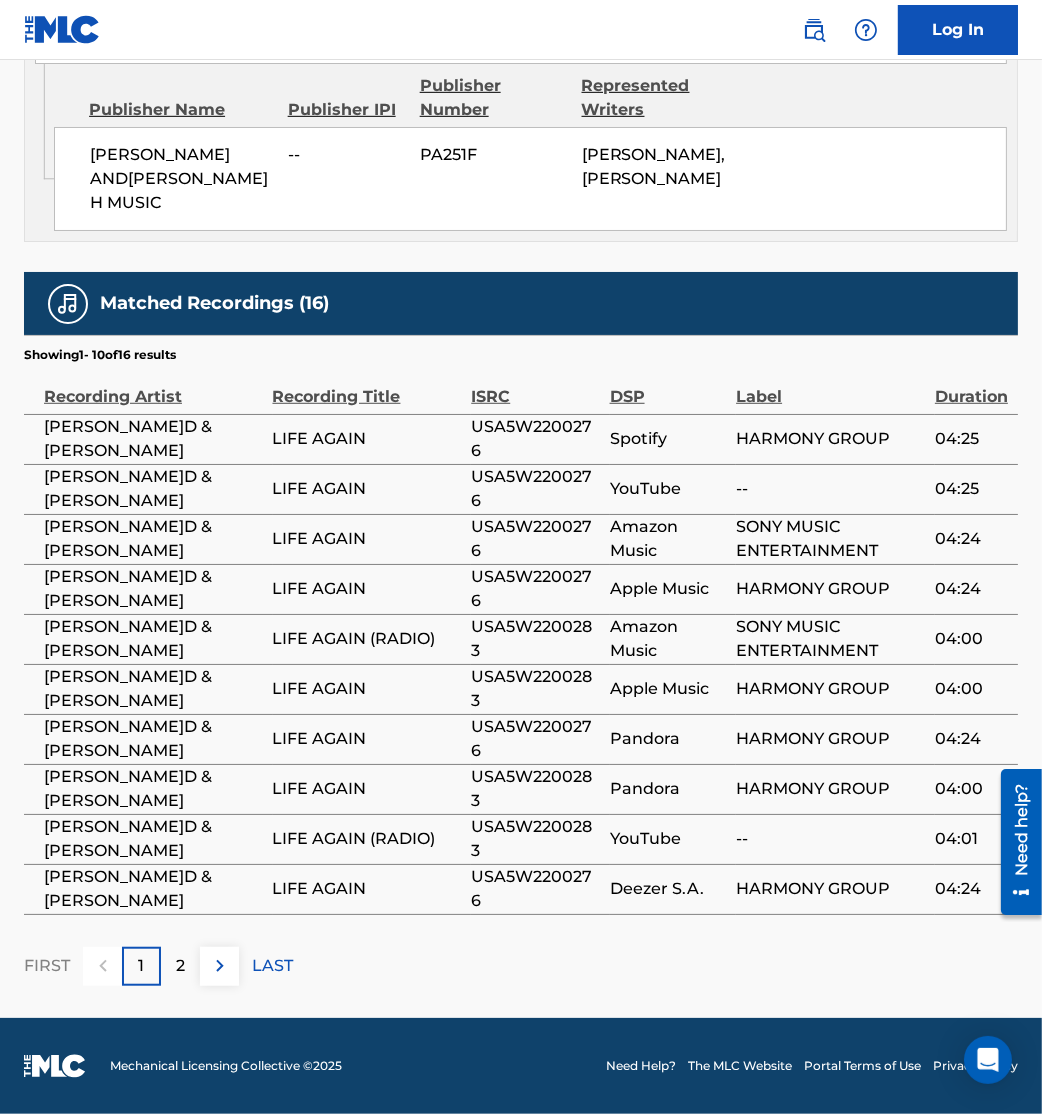 scroll, scrollTop: 1315, scrollLeft: 0, axis: vertical 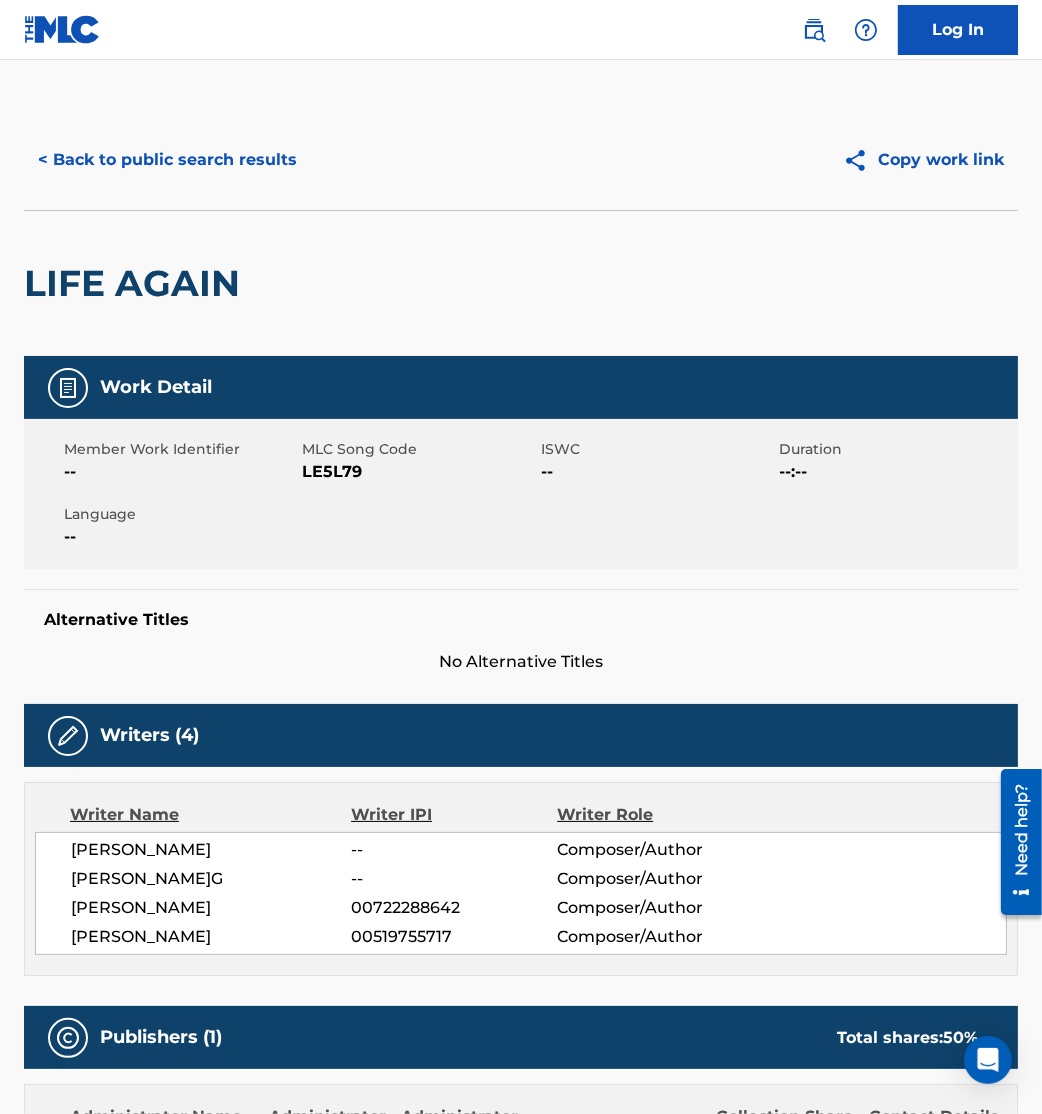 click on "< Back to public search results" at bounding box center [167, 160] 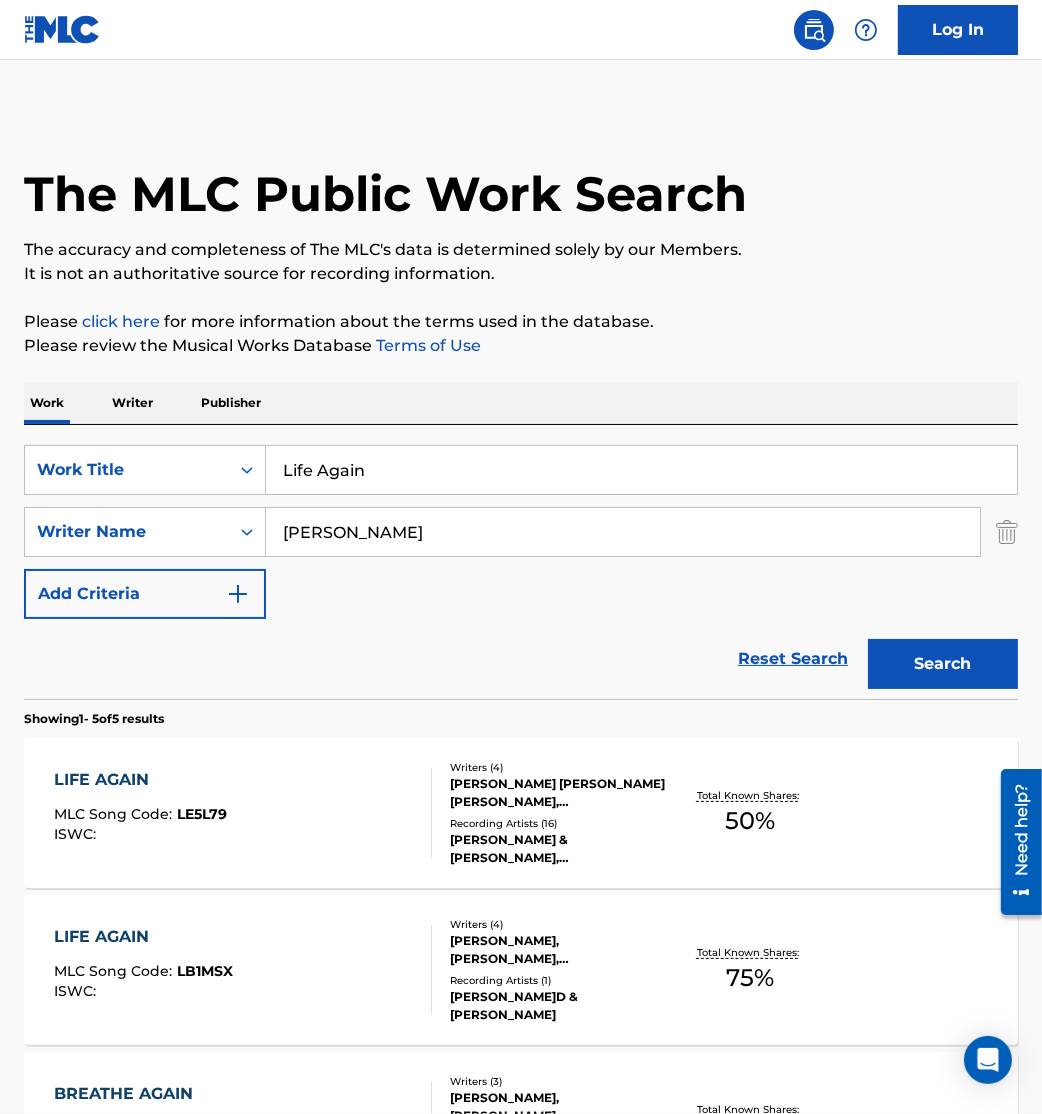 scroll, scrollTop: 601, scrollLeft: 0, axis: vertical 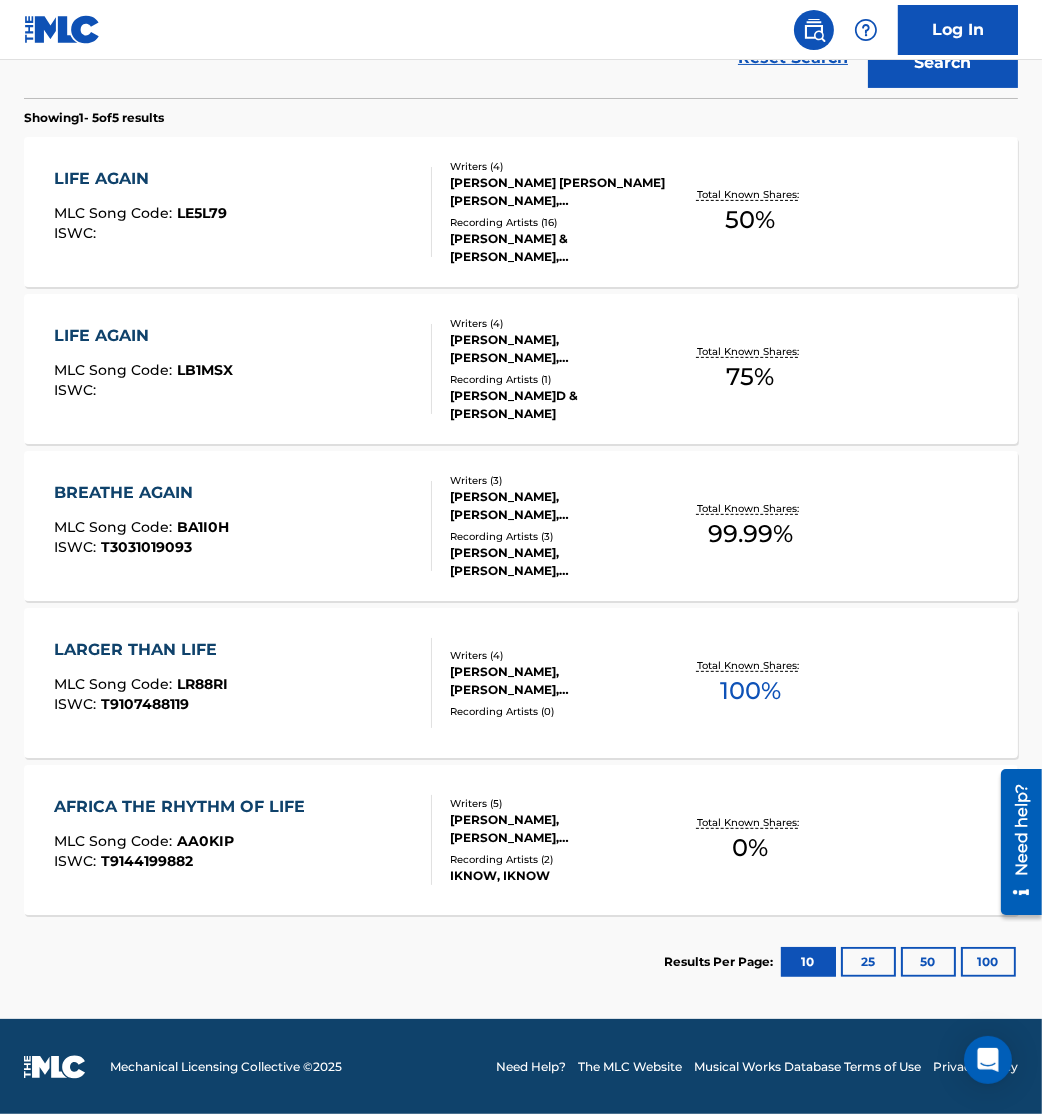 click on "LIFE AGAIN MLC Song Code : LB1MSX ISWC :" at bounding box center (243, 369) 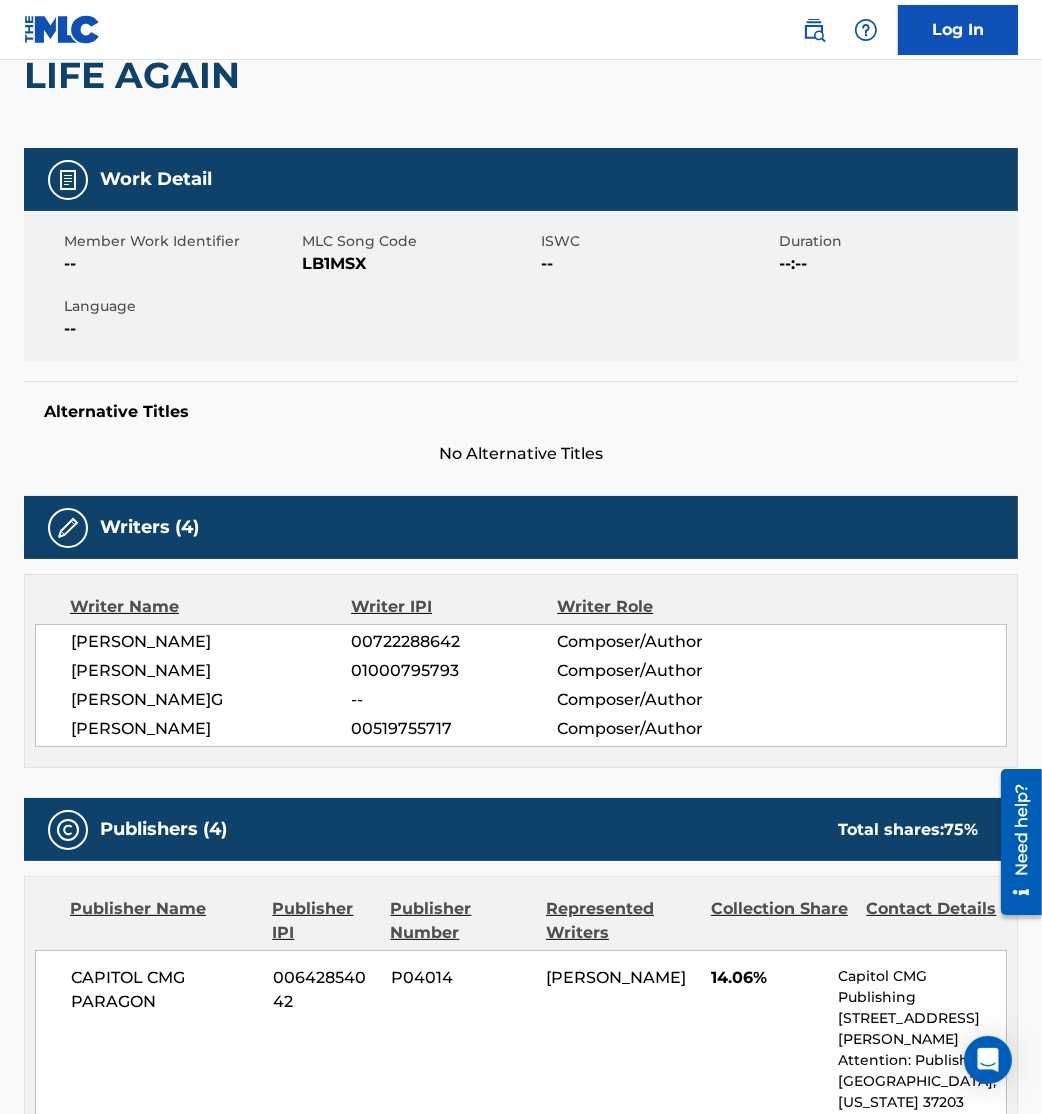 scroll, scrollTop: 0, scrollLeft: 0, axis: both 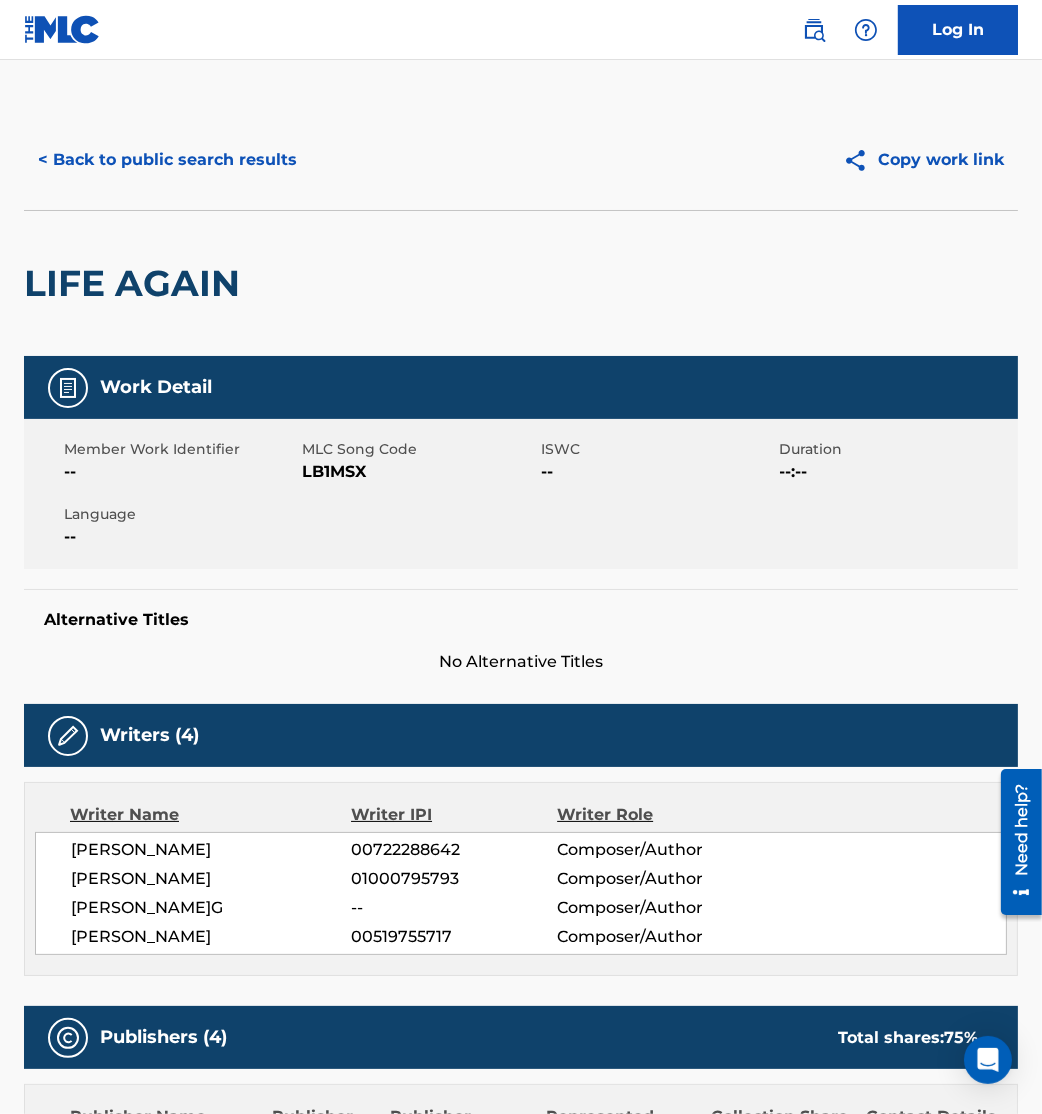 click on "< Back to public search results" at bounding box center (167, 160) 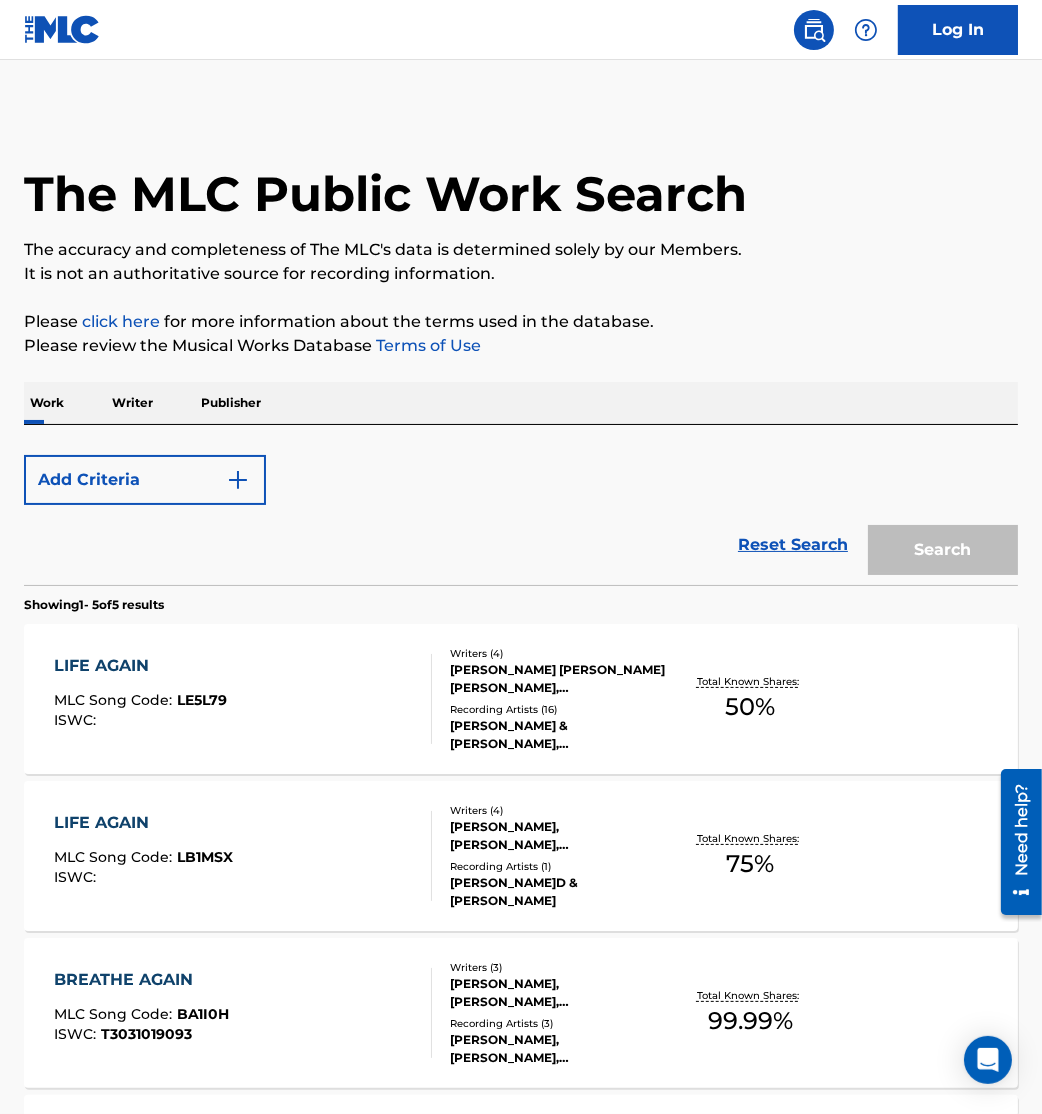 scroll, scrollTop: 601, scrollLeft: 0, axis: vertical 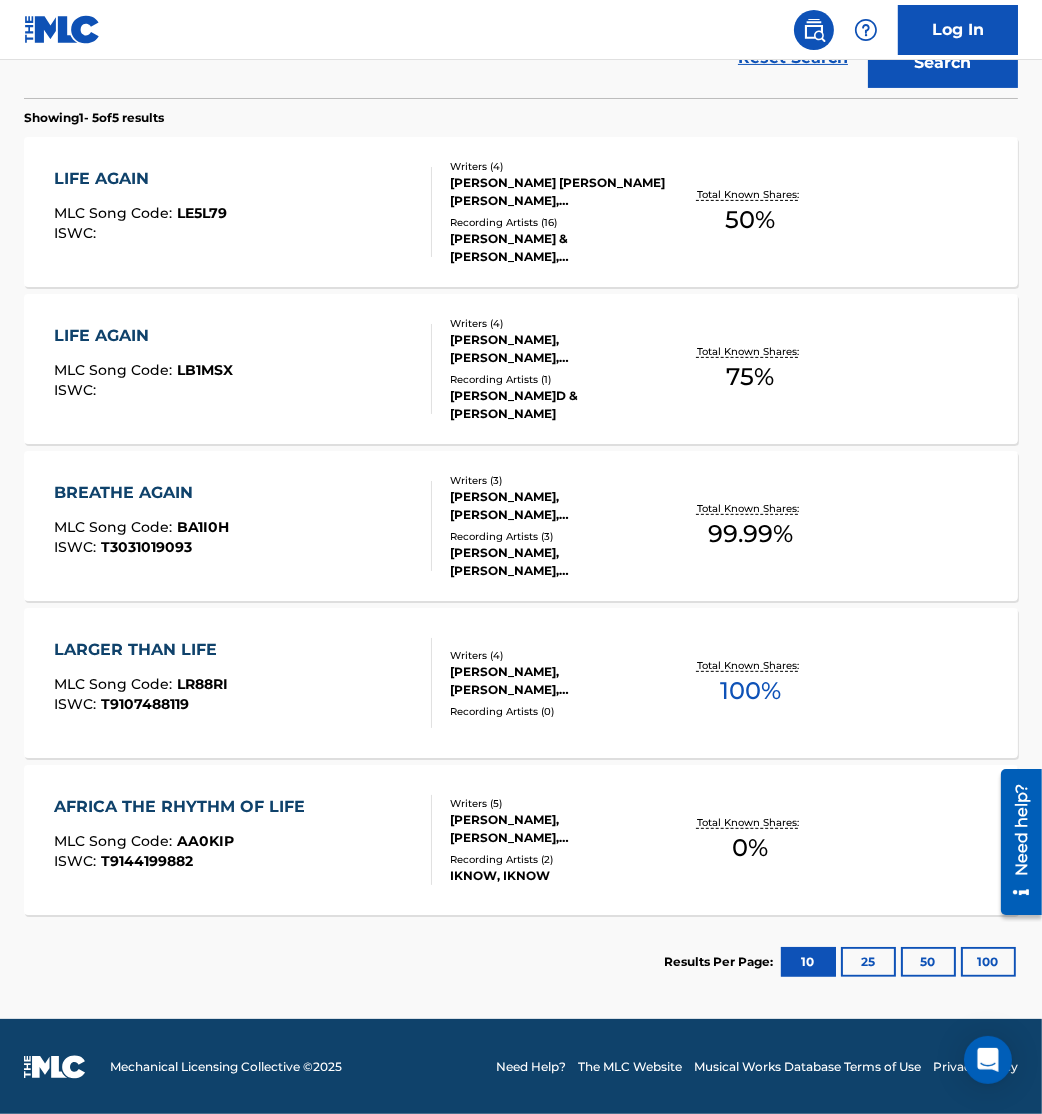 click on "LIFE AGAIN MLC Song Code : LE5L79 ISWC :" at bounding box center (243, 212) 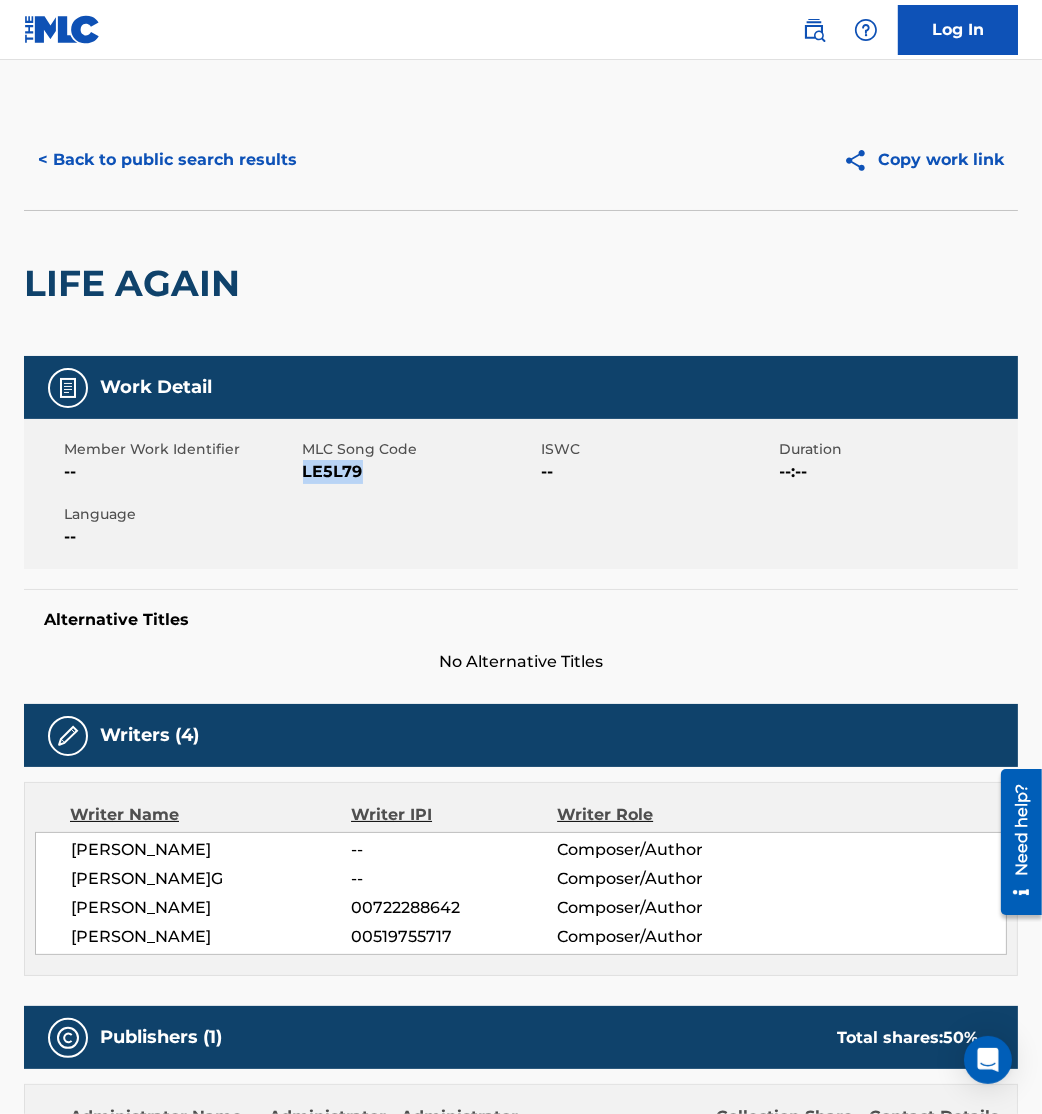 drag, startPoint x: 301, startPoint y: 472, endPoint x: 406, endPoint y: 484, distance: 105.68349 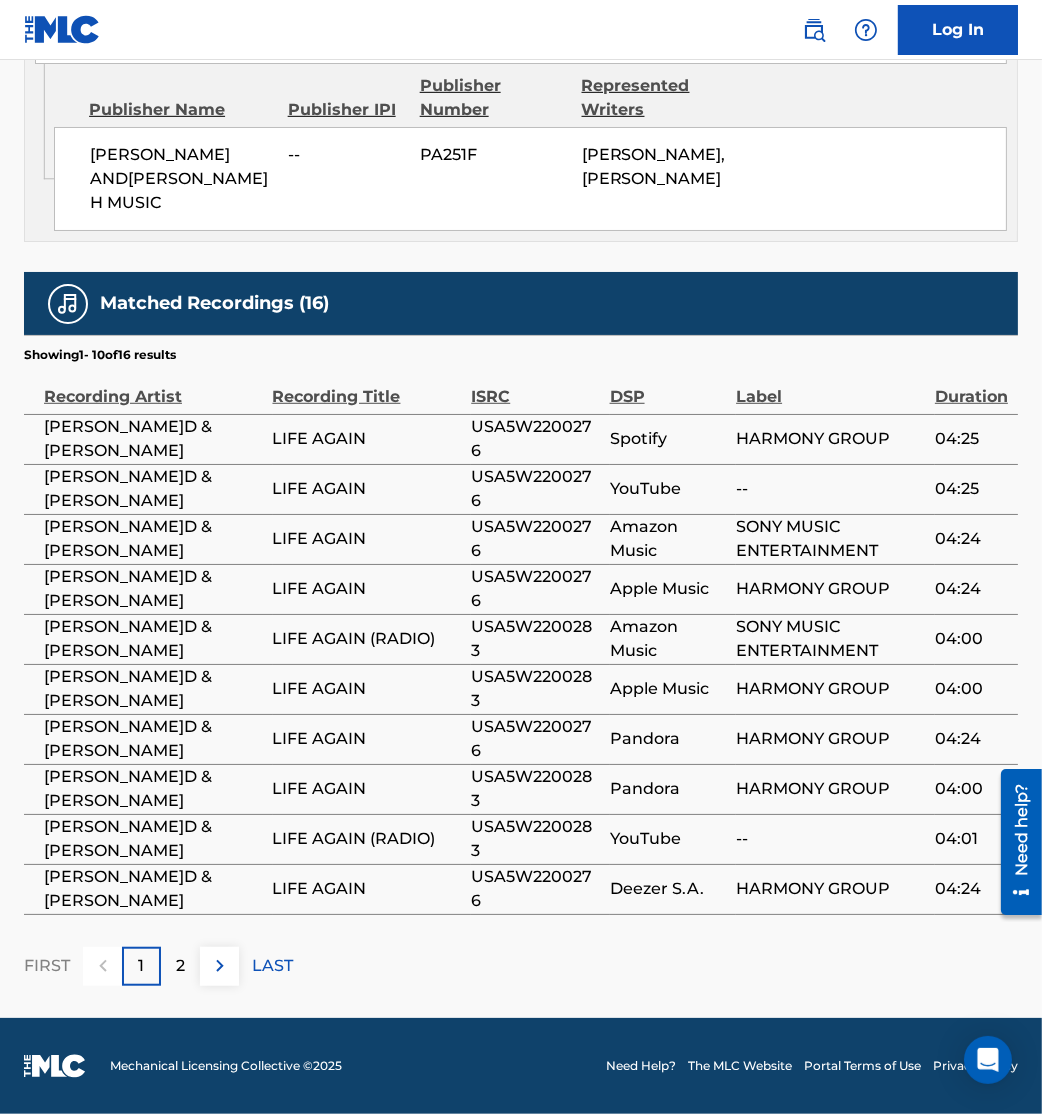 scroll, scrollTop: 0, scrollLeft: 0, axis: both 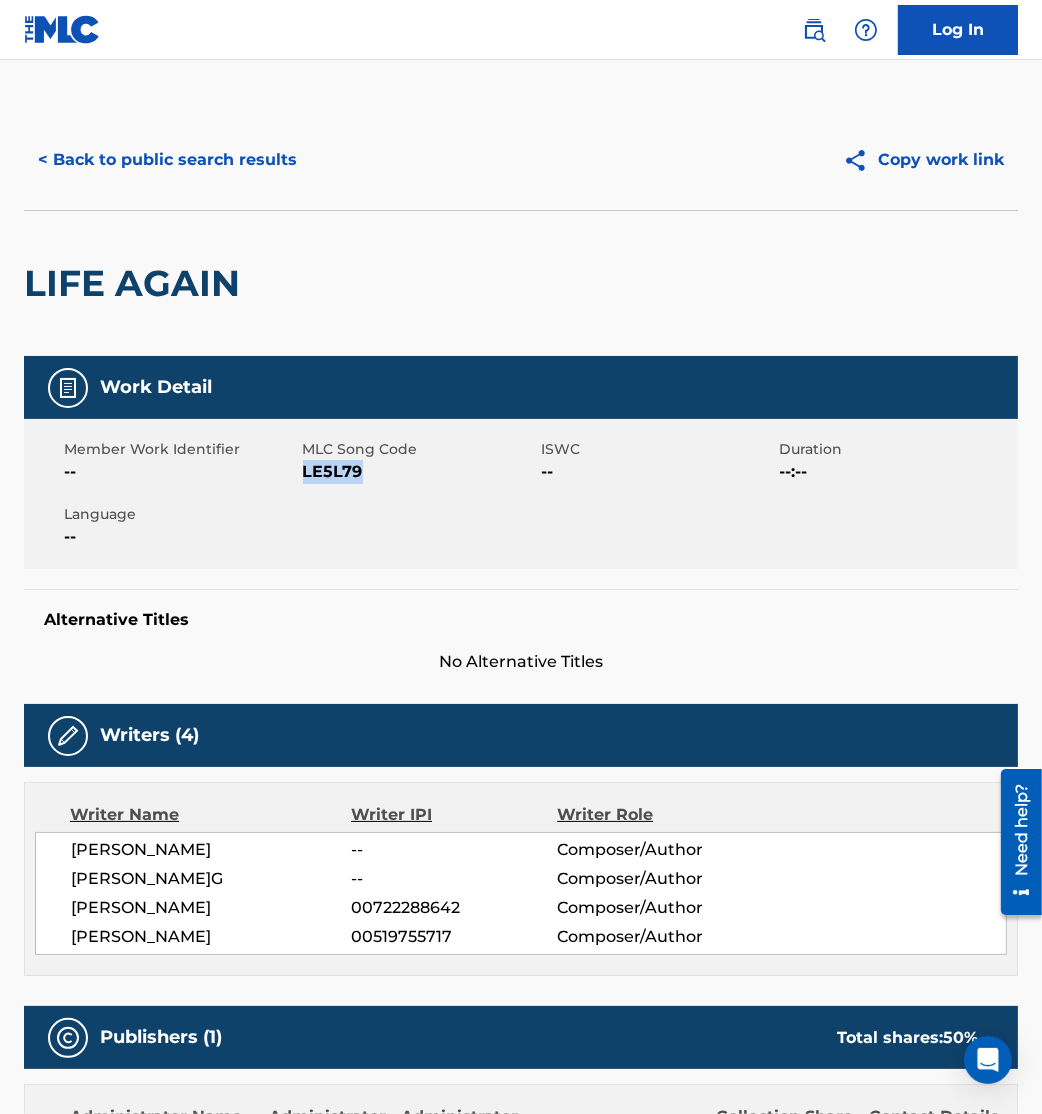 click on "< Back to public search results" at bounding box center [167, 160] 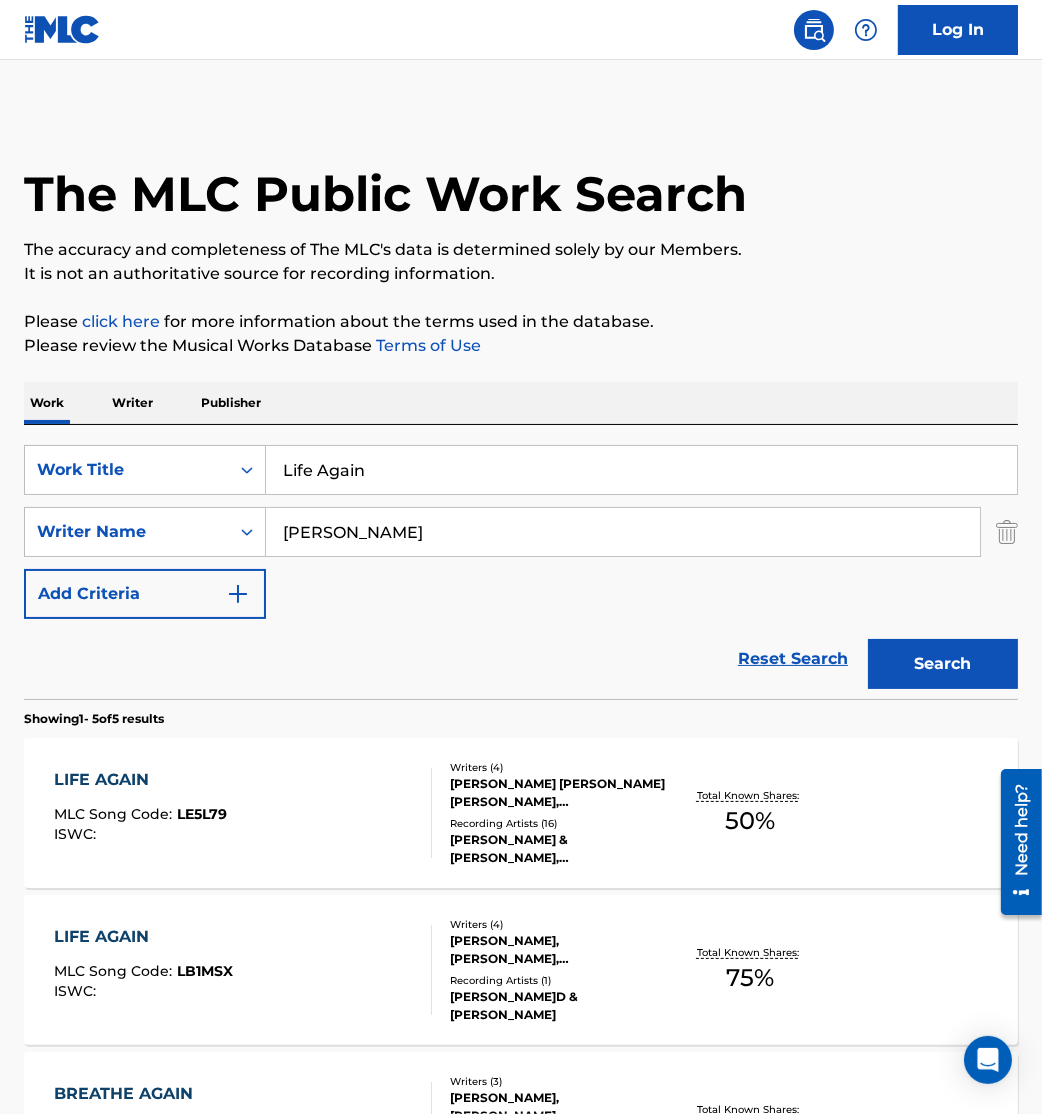 scroll, scrollTop: 601, scrollLeft: 0, axis: vertical 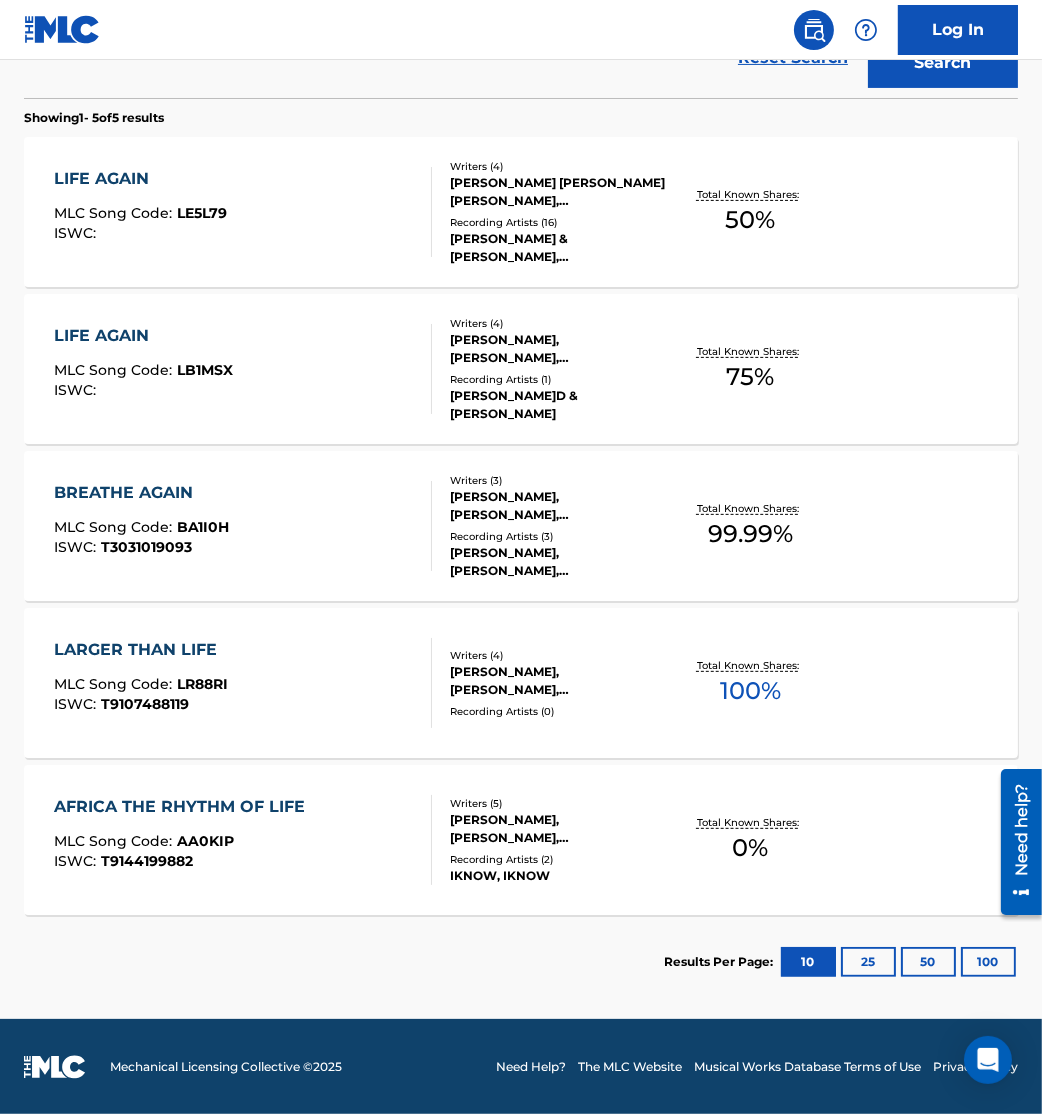 click on "ISWC :" at bounding box center (143, 390) 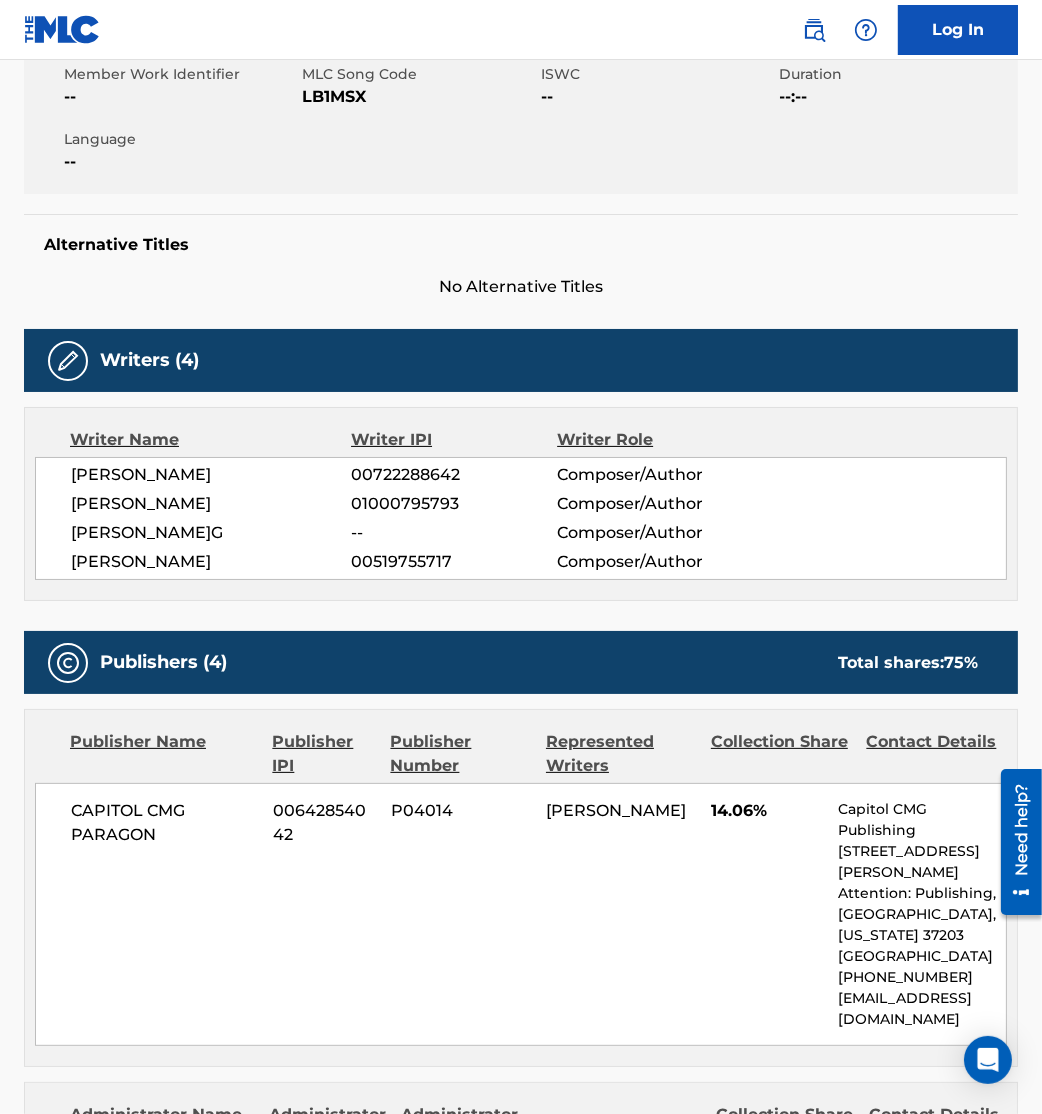 scroll, scrollTop: 0, scrollLeft: 0, axis: both 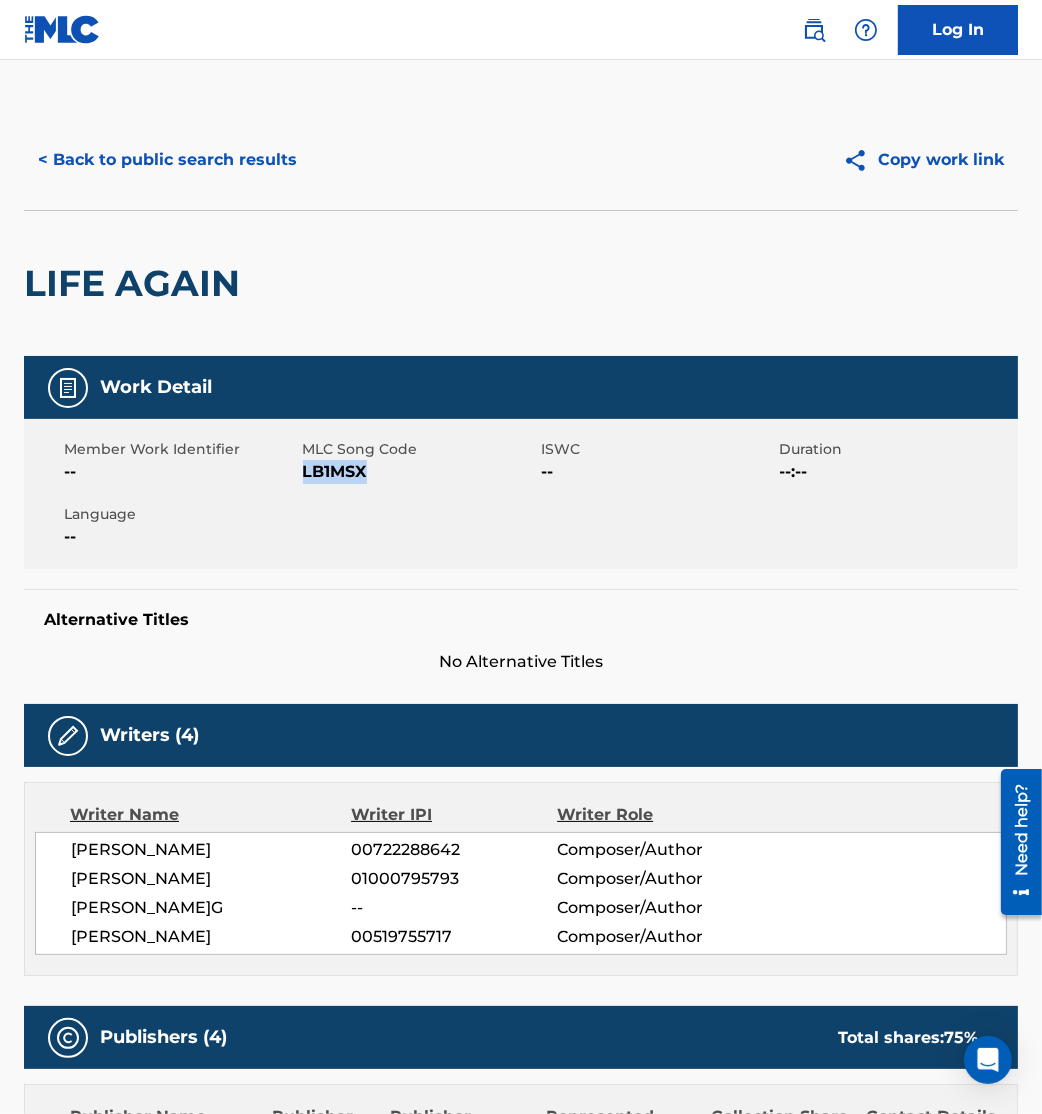 drag, startPoint x: 304, startPoint y: 476, endPoint x: 454, endPoint y: 476, distance: 150 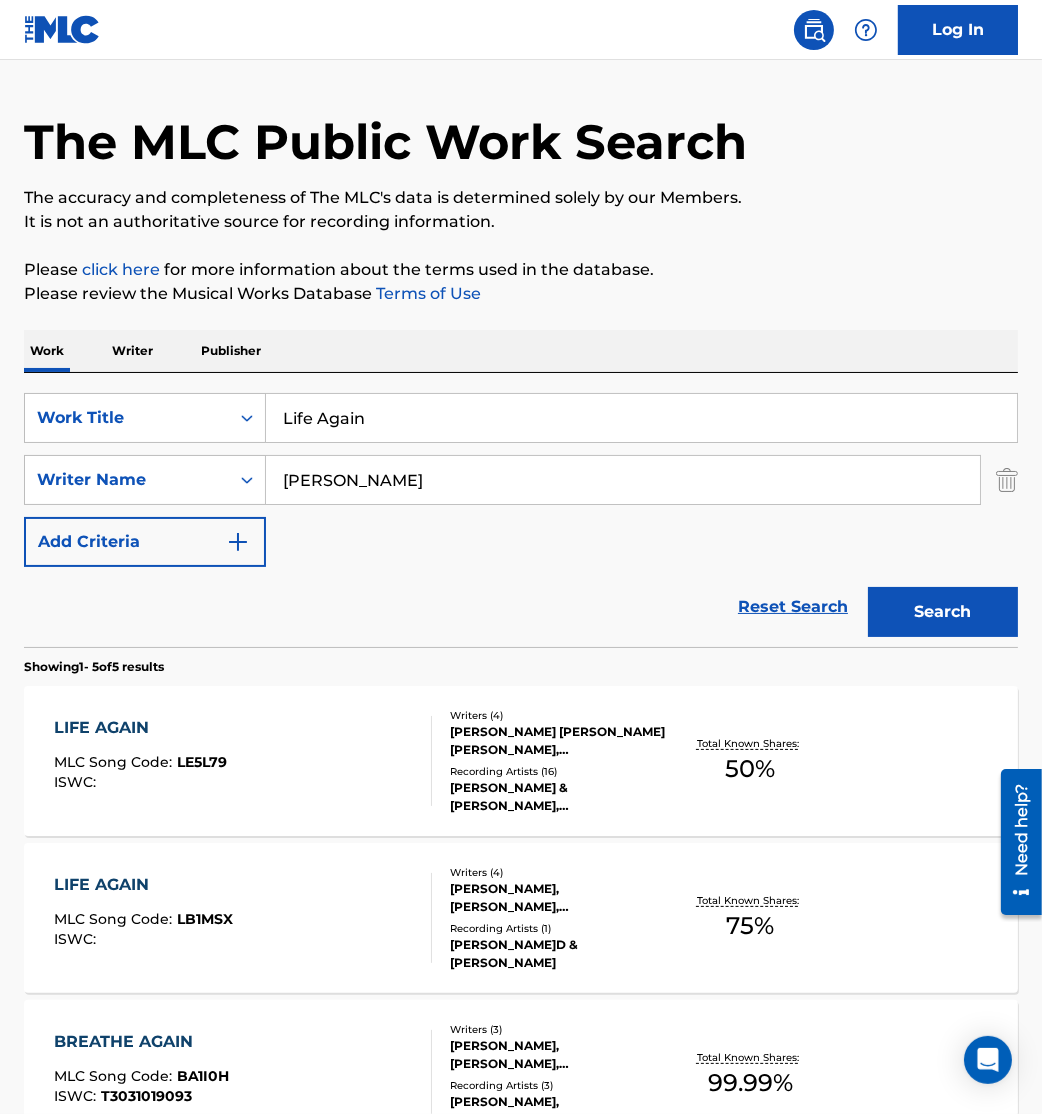 scroll, scrollTop: 0, scrollLeft: 0, axis: both 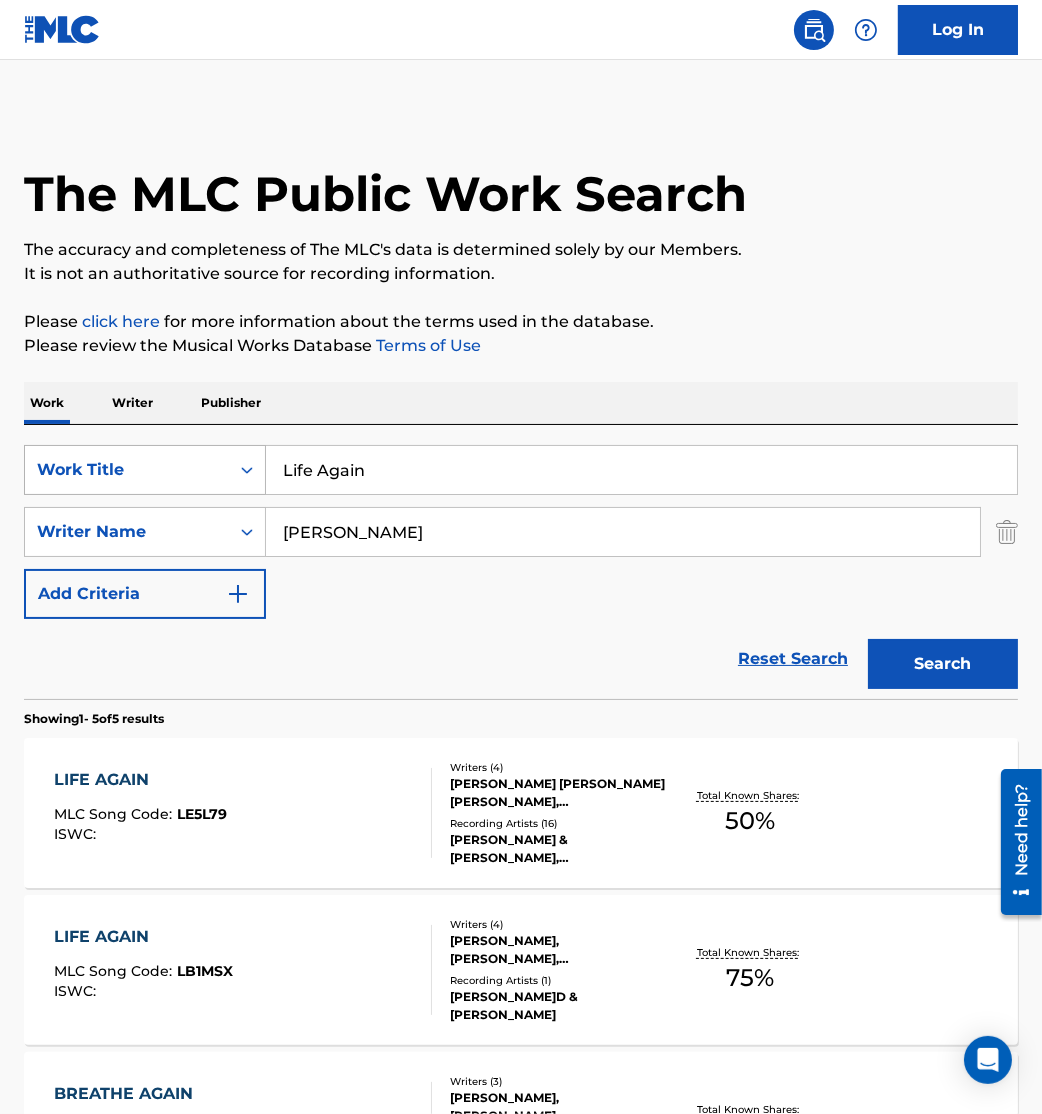 drag, startPoint x: 405, startPoint y: 453, endPoint x: 136, endPoint y: 449, distance: 269.02972 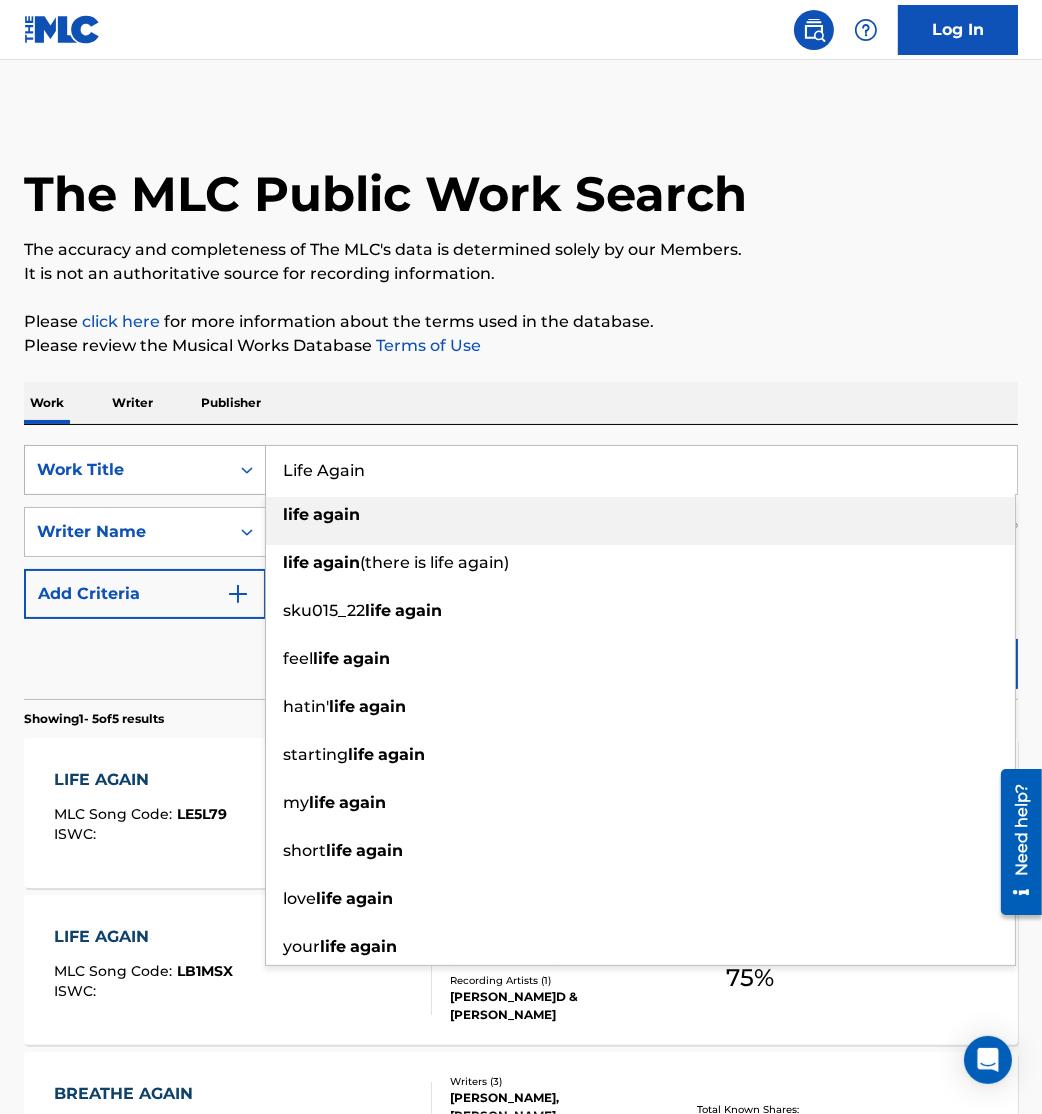 paste on "ght Of The World" 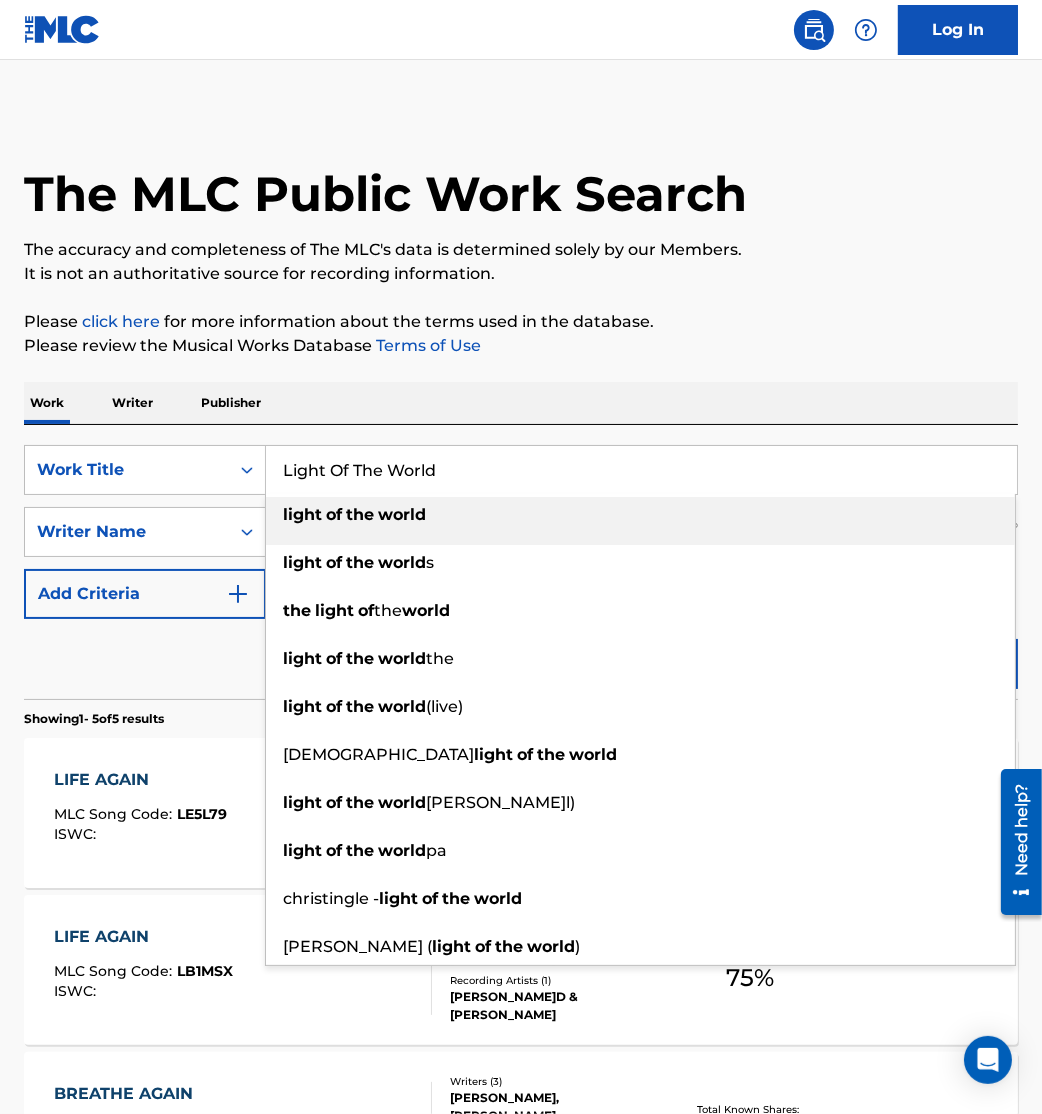 type on "Light Of The World" 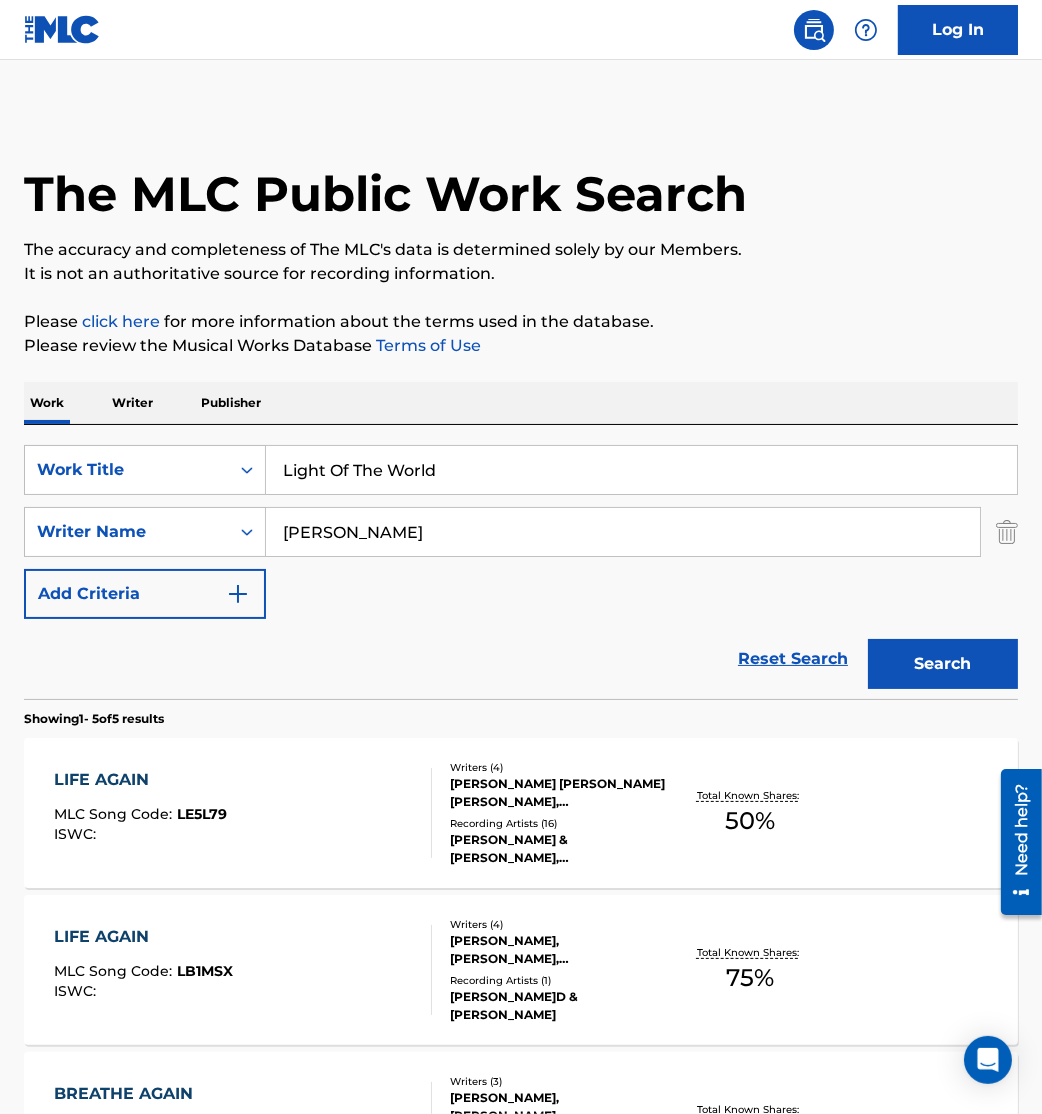 click on "The MLC Public Work Search The accuracy and completeness of The MLC's data is determined solely by our Members. It is not an authoritative source for recording information. Please   click here   for more information about the terms used in the database. Please review the Musical Works Database   Terms of Use Work Writer Publisher SearchWithCriteria802f7750-c623-4c77-bc2b-d4e281da2635 Work Title Light Of The World SearchWithCriteria6a3351f3-1454-4f12-b0e7-025afaefb8fc Writer Name[PERSON_NAME]l Add Criteria Reset Search Search Showing  1  -   5  of  5   results   LIFE AGAIN MLC Song Code : LE5L79 ISWC : Writers ( 4 )[PERSON_NAME]N[PERSON_NAME]K[PERSON_NAME]H[PERSON_NAME]L,[PERSON_NAME] Recording Artists ( 16 )[PERSON_NAME] &[PERSON_NAME],[PERSON_NAME] &[PERSON_NAME],[PERSON_NAME] &[PERSON_NAME],[PERSON_NAME] &[PERSON_NAME],[PERSON_NAME] &[PERSON_NAME] Total Known Shares: 50 % LIFE AGAIN MLC Song Code : LB1MSX ISWC : Writers ( 4 )[PERSON_NAME],[PERSON_NAME],[PERSON_NAME],[PERSON_NAME] Recording Artists ( 1 )[PERSON_NAME] &[PERSON_NAME] Total Known Shares: 75 % : ISWC" at bounding box center (521, 860) 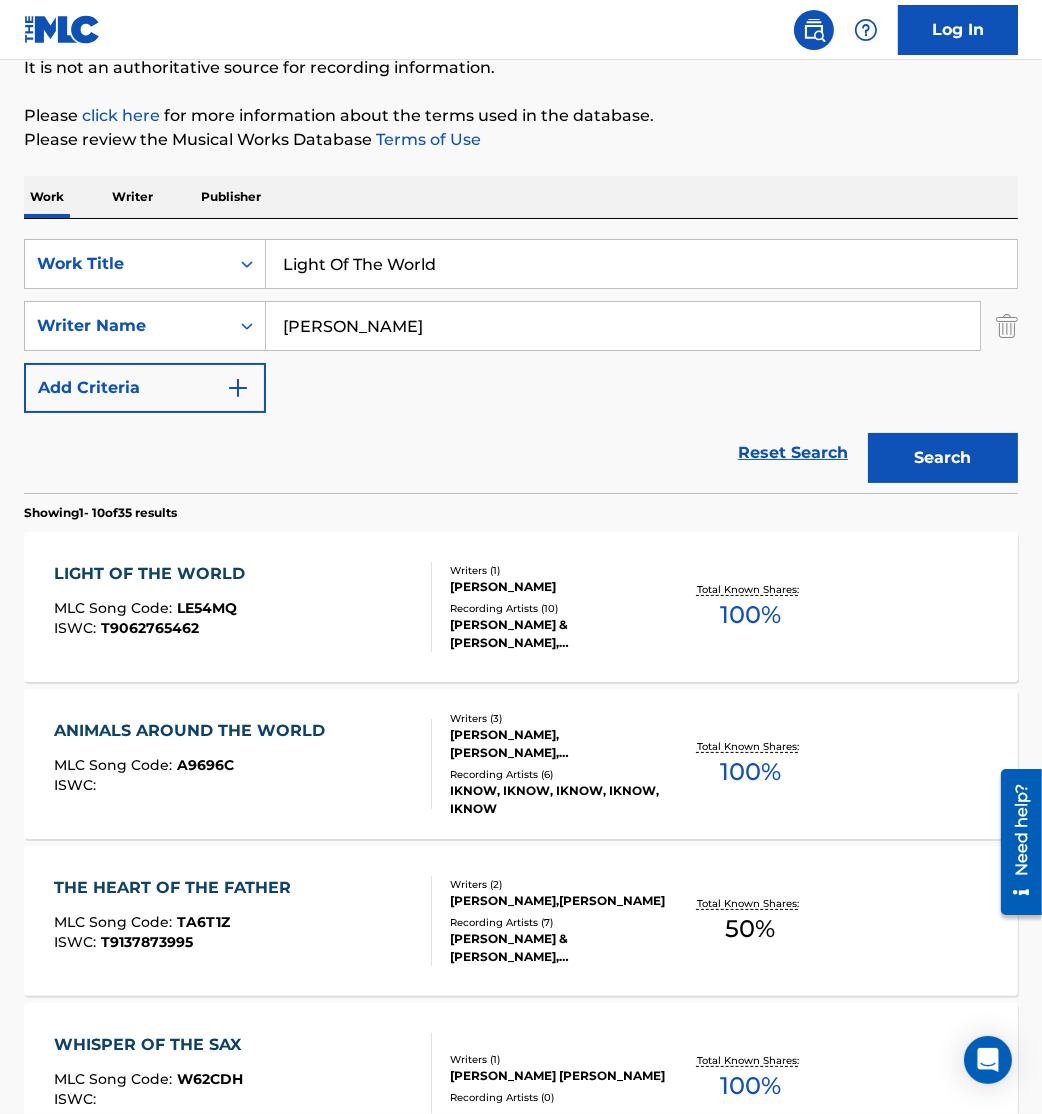 scroll, scrollTop: 208, scrollLeft: 0, axis: vertical 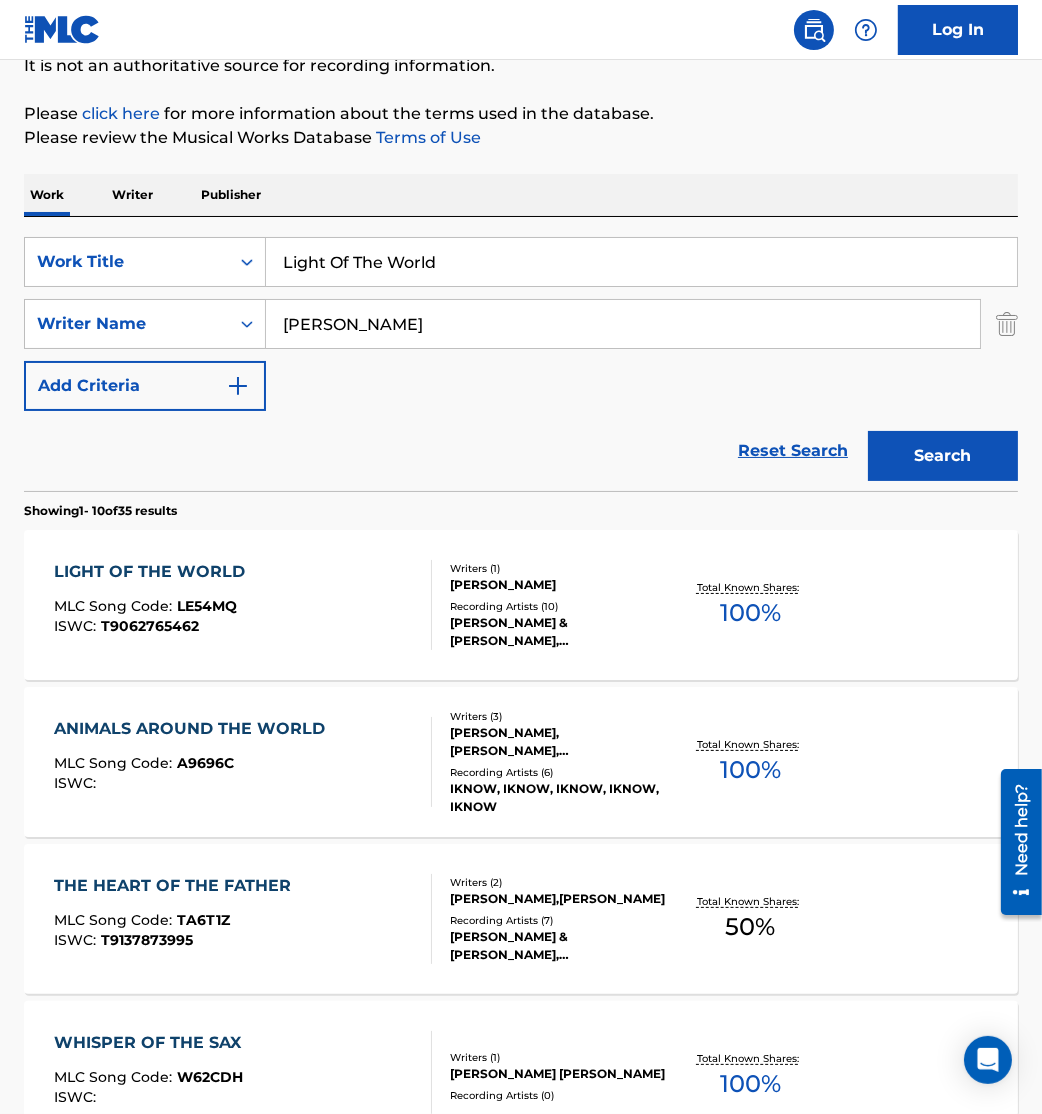 click on "LIGHT OF THE WORLD MLC Song Code : LE54MQ ISWC : T9062765462" at bounding box center [243, 605] 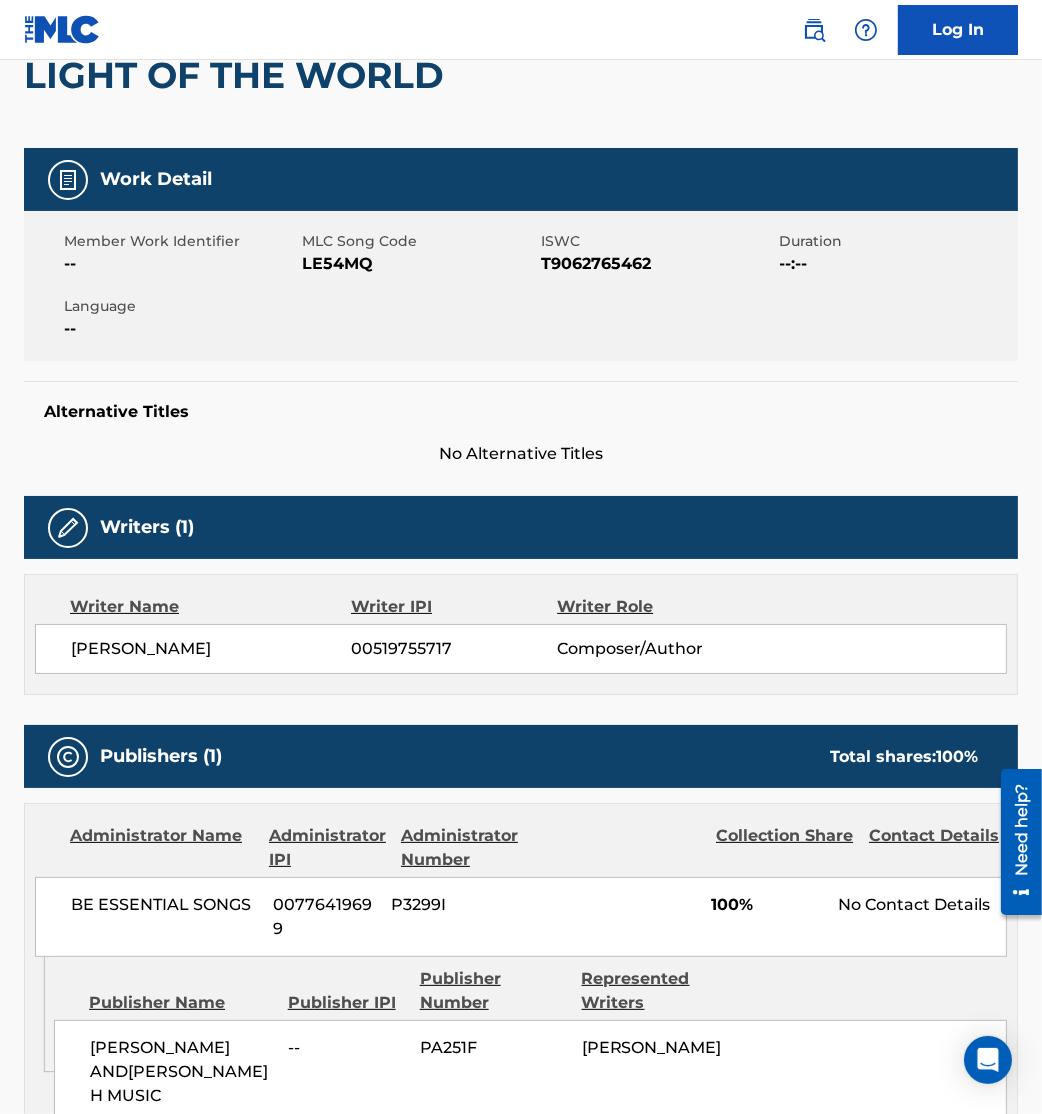 scroll, scrollTop: 0, scrollLeft: 0, axis: both 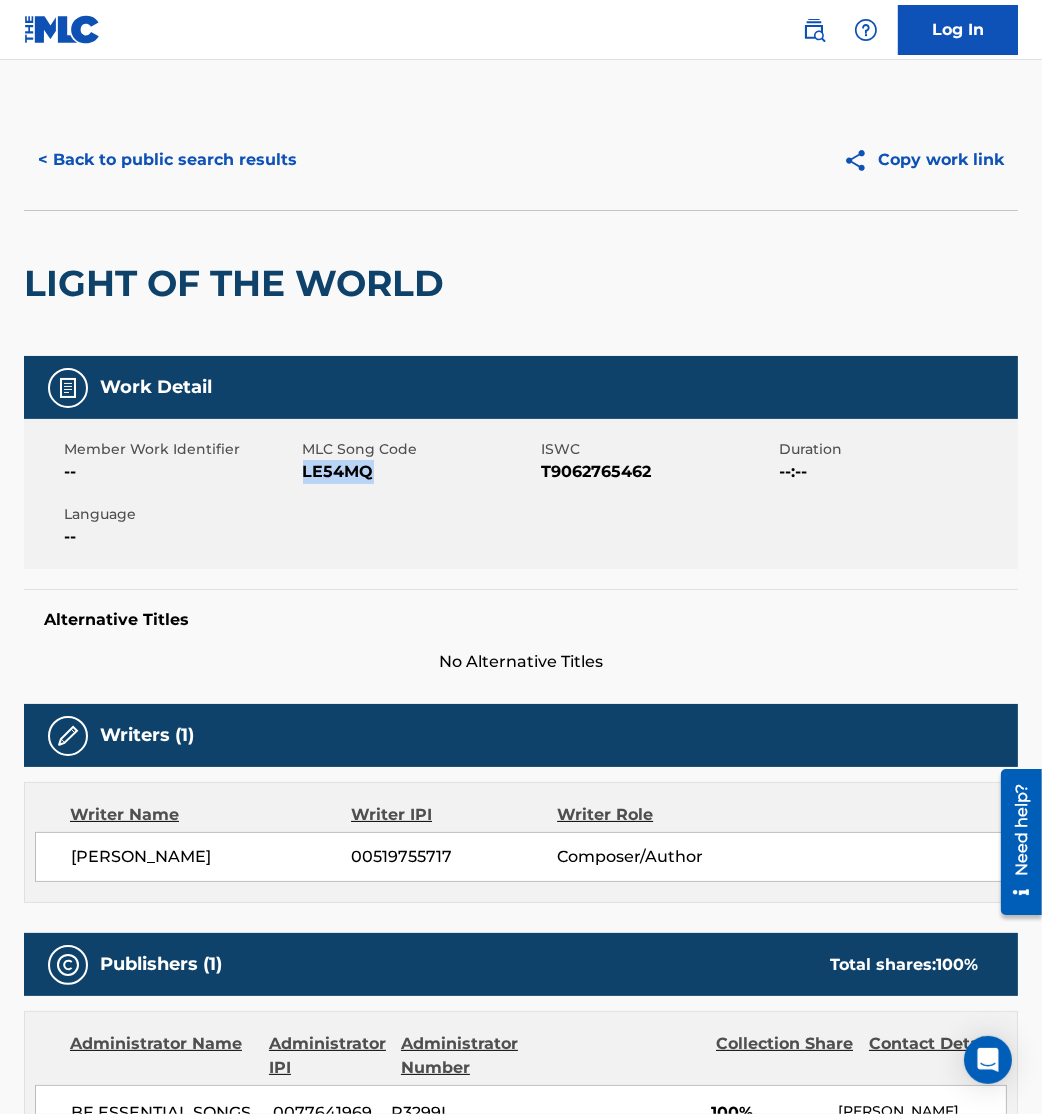 drag, startPoint x: 304, startPoint y: 476, endPoint x: 396, endPoint y: 479, distance: 92.0489 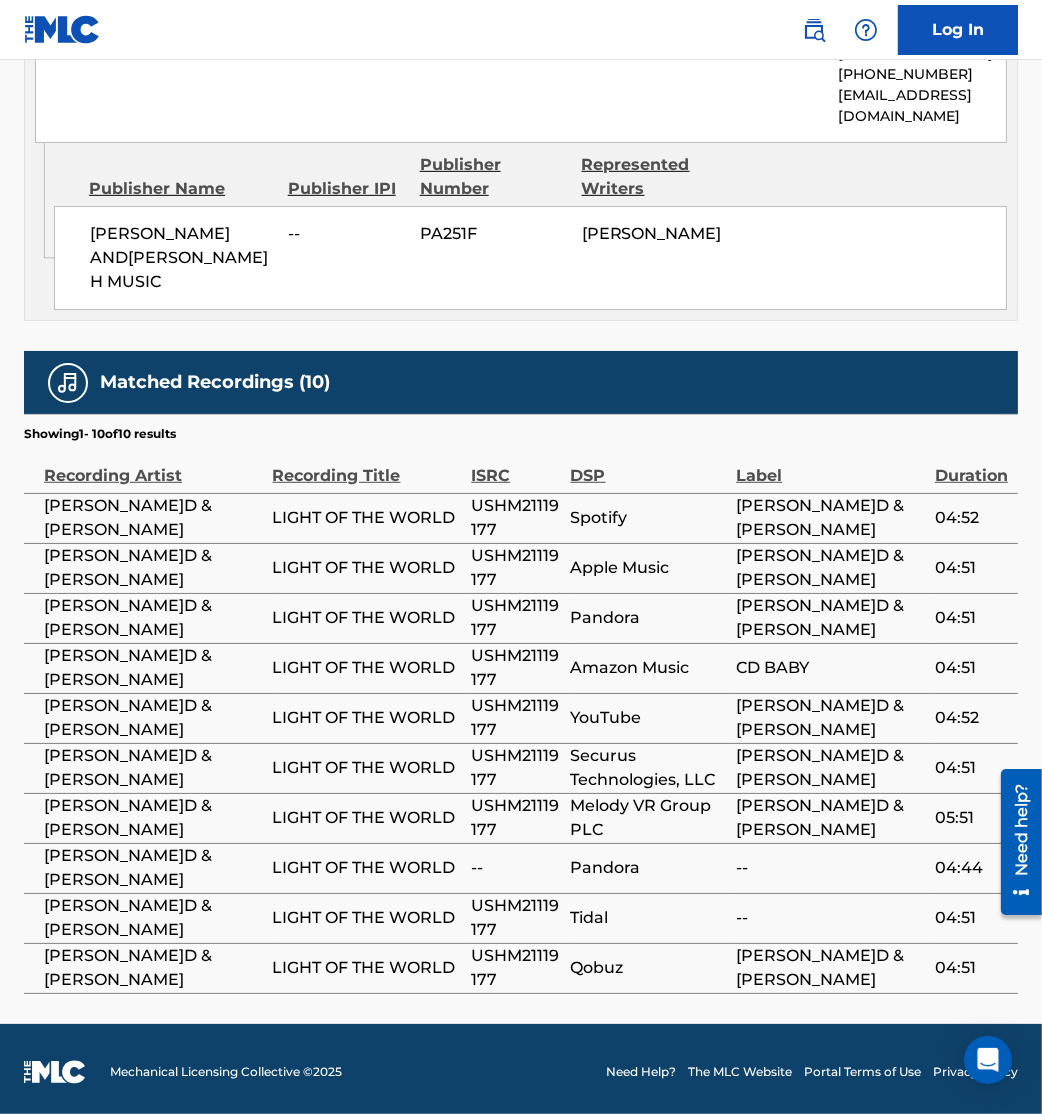 scroll, scrollTop: 0, scrollLeft: 0, axis: both 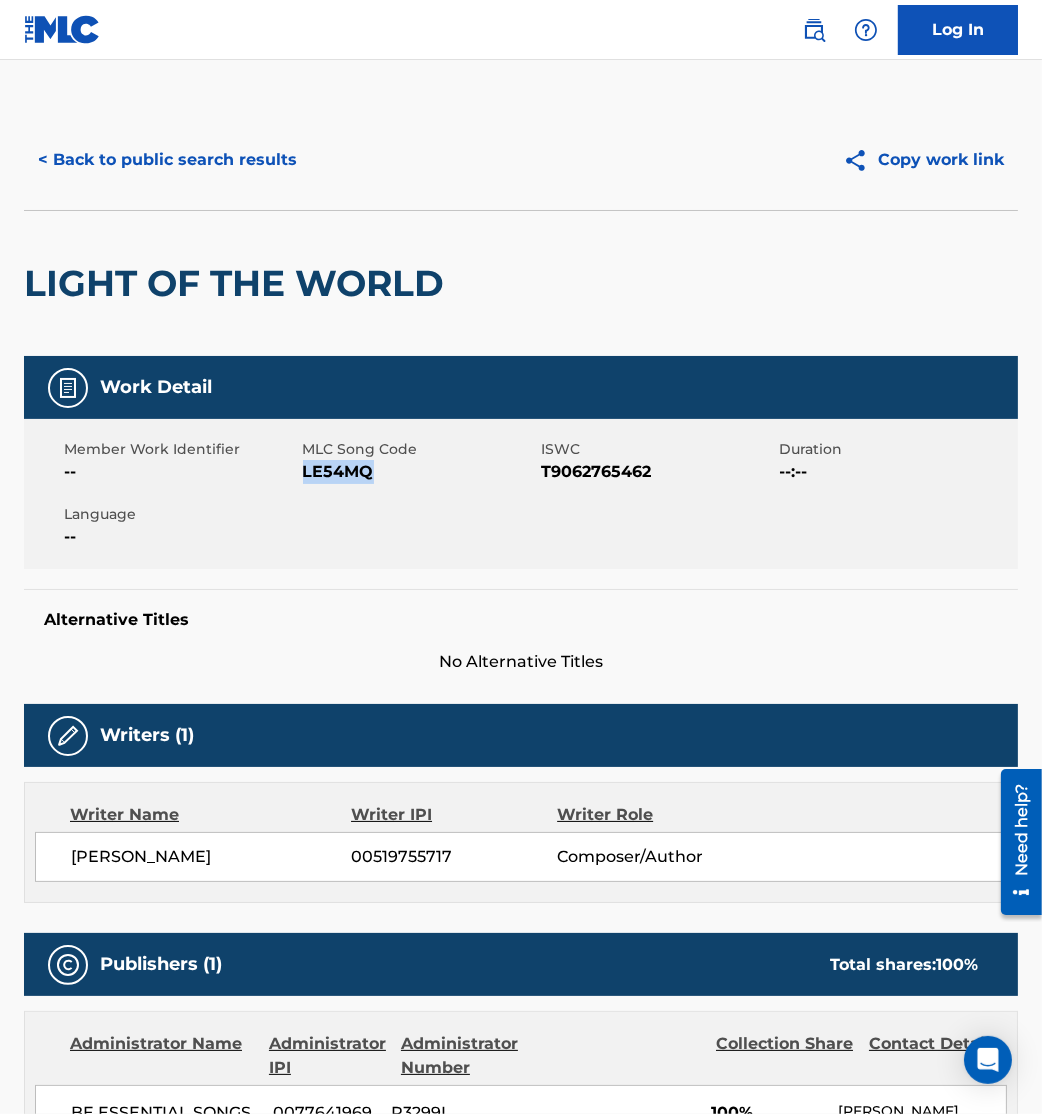 click on "< Back to public search results" at bounding box center (167, 160) 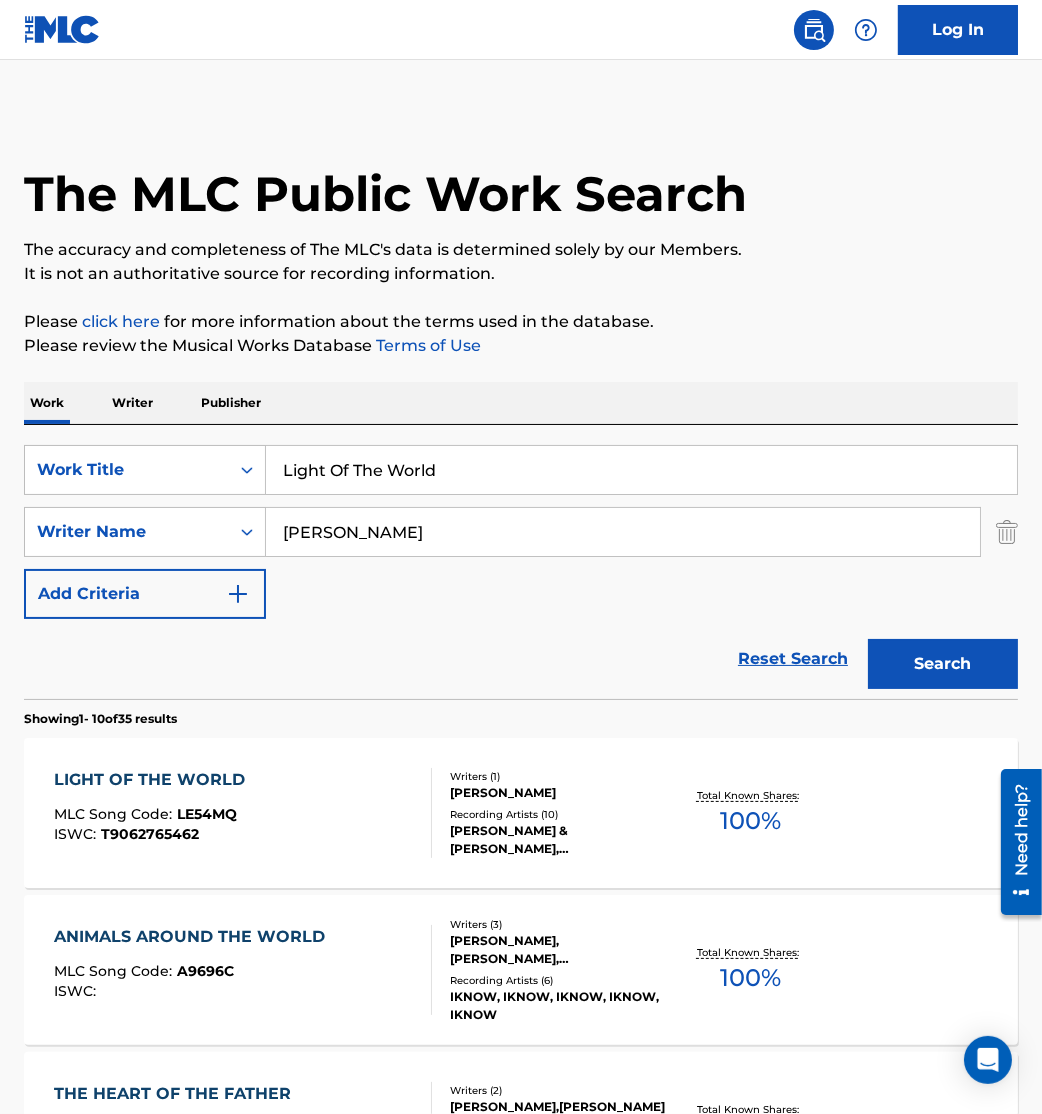scroll, scrollTop: 208, scrollLeft: 0, axis: vertical 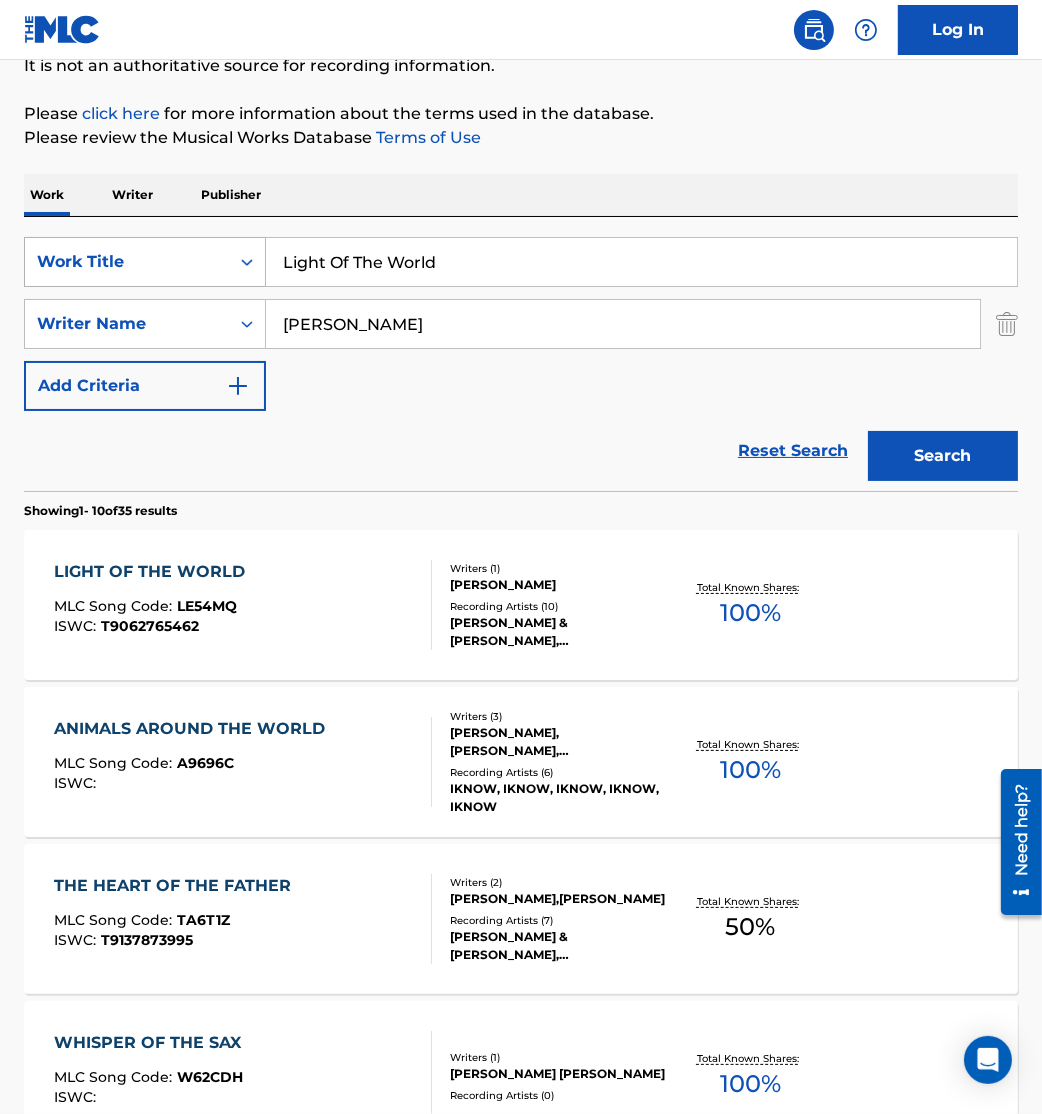 drag, startPoint x: 480, startPoint y: 264, endPoint x: 25, endPoint y: 237, distance: 455.80038 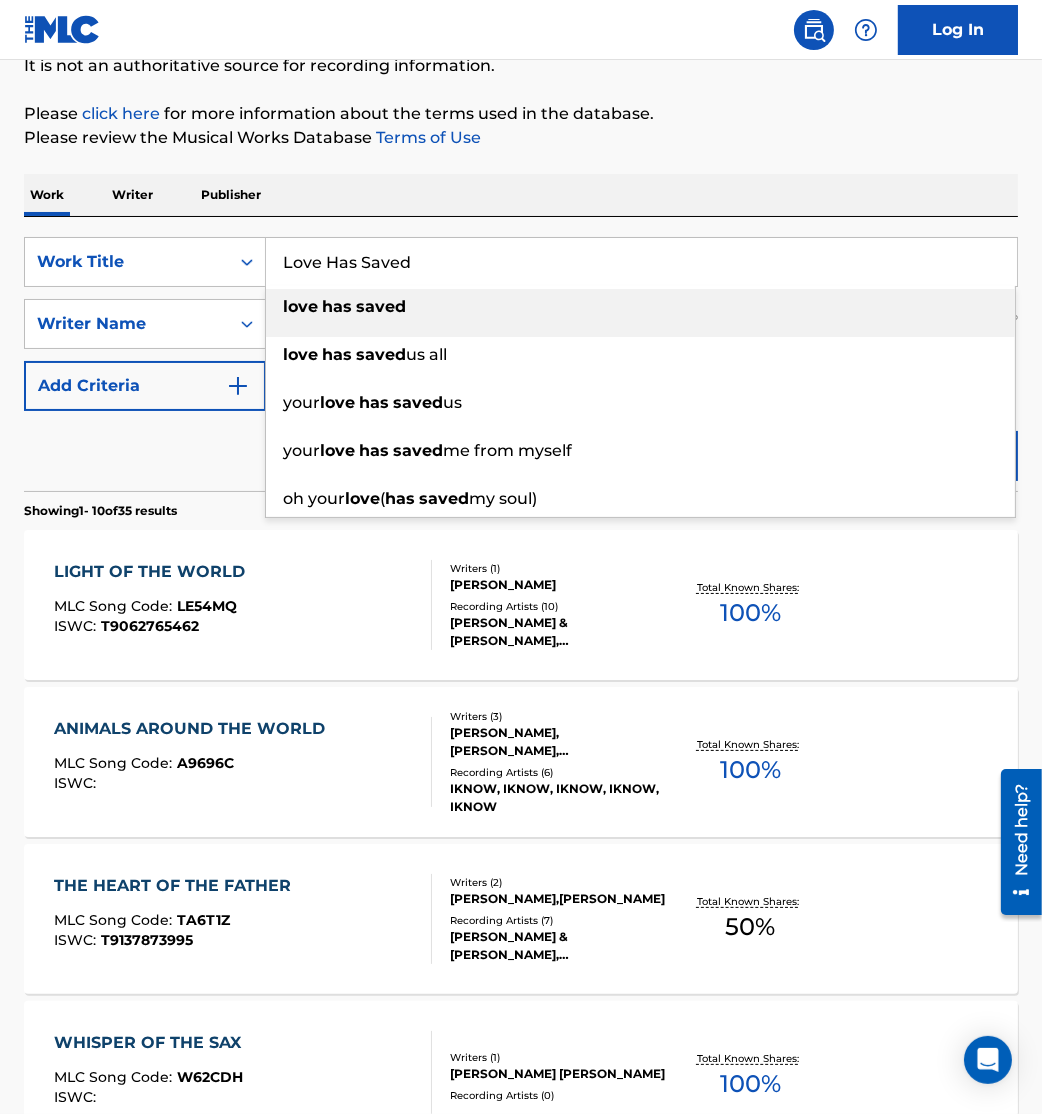type on "Love Has Saved" 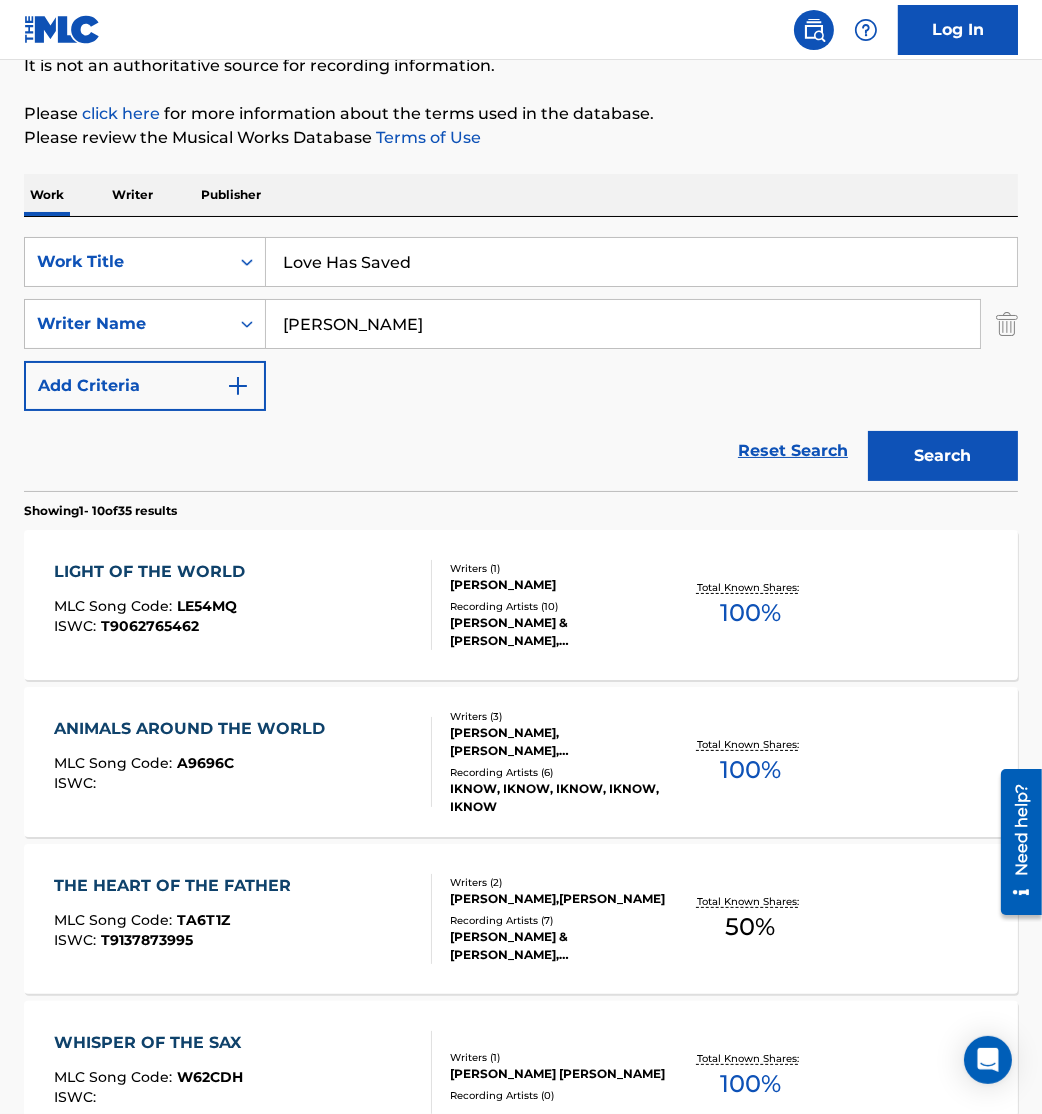 click on "Work Writer Publisher" at bounding box center [521, 195] 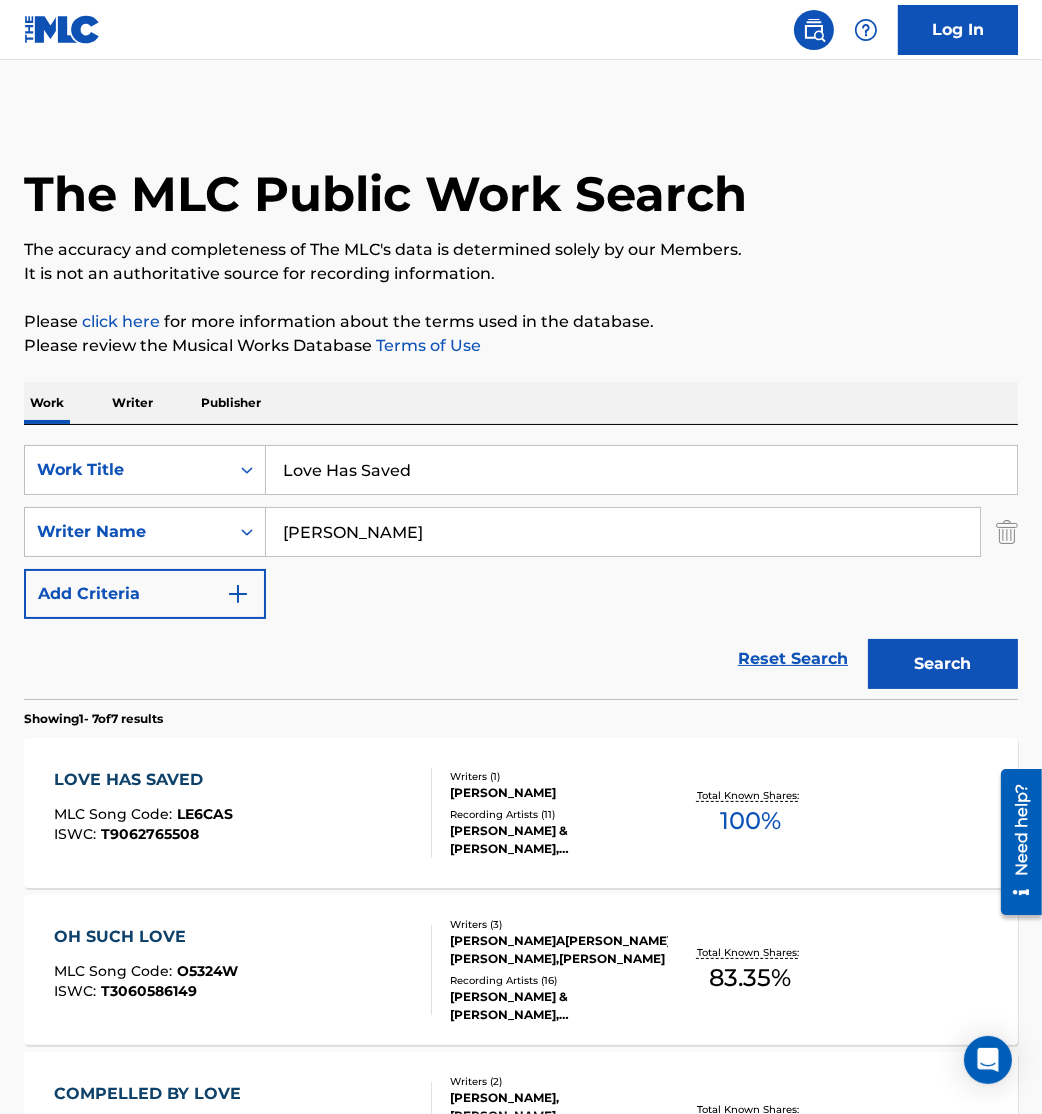 click on "LOVE HAS SAVED MLC Song Code : LE6CAS ISWC : T9062765508" at bounding box center [243, 813] 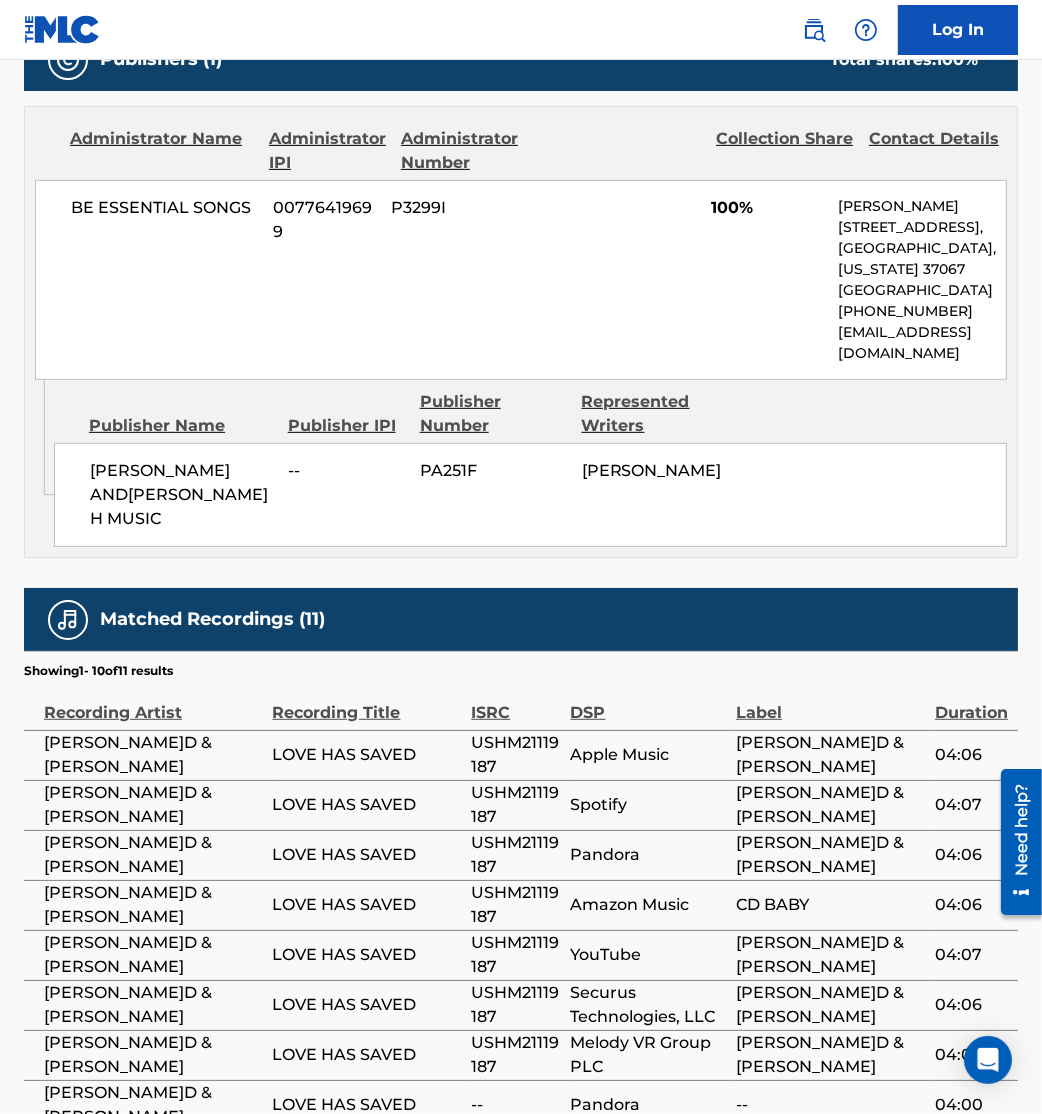 scroll, scrollTop: 1218, scrollLeft: 0, axis: vertical 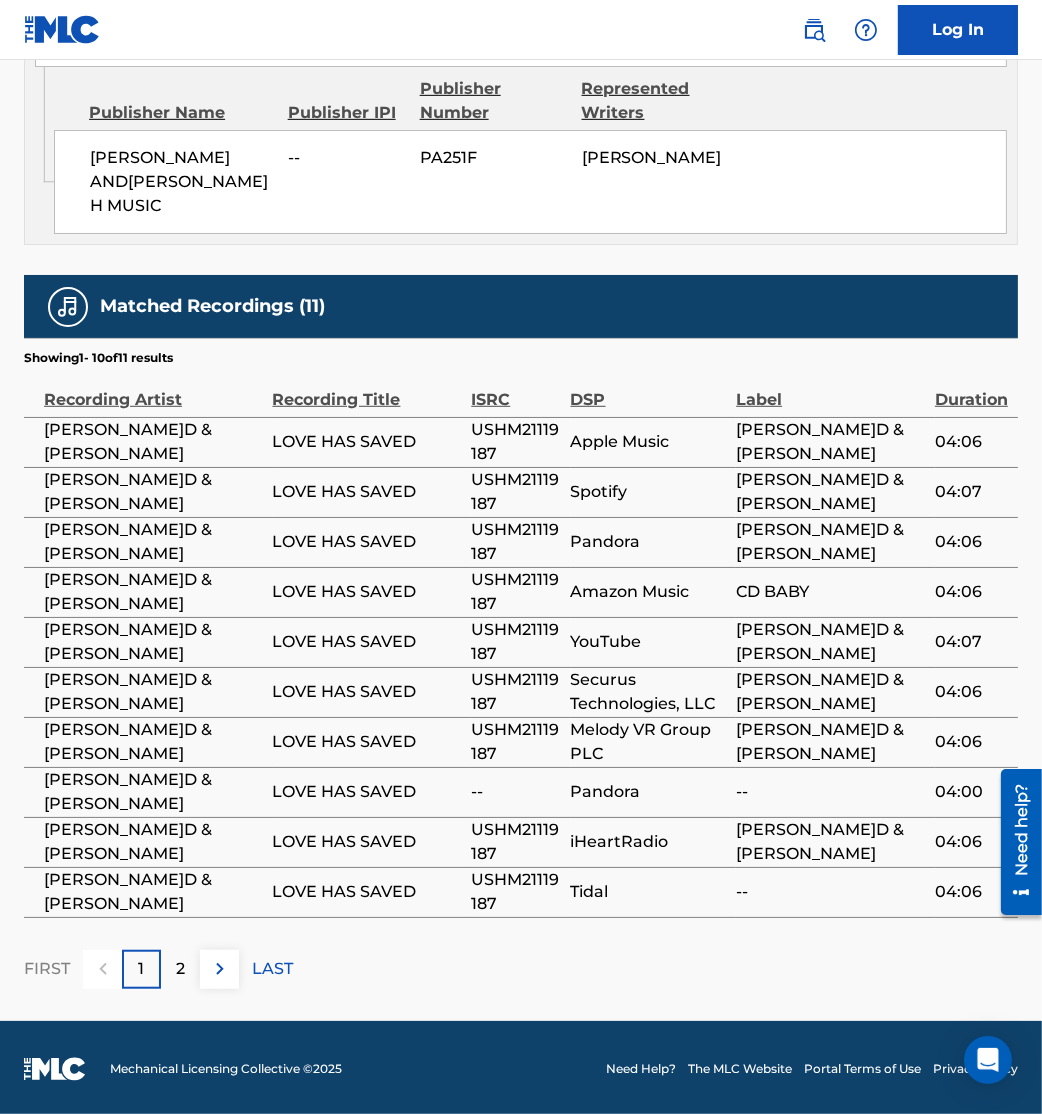 click at bounding box center [219, 969] 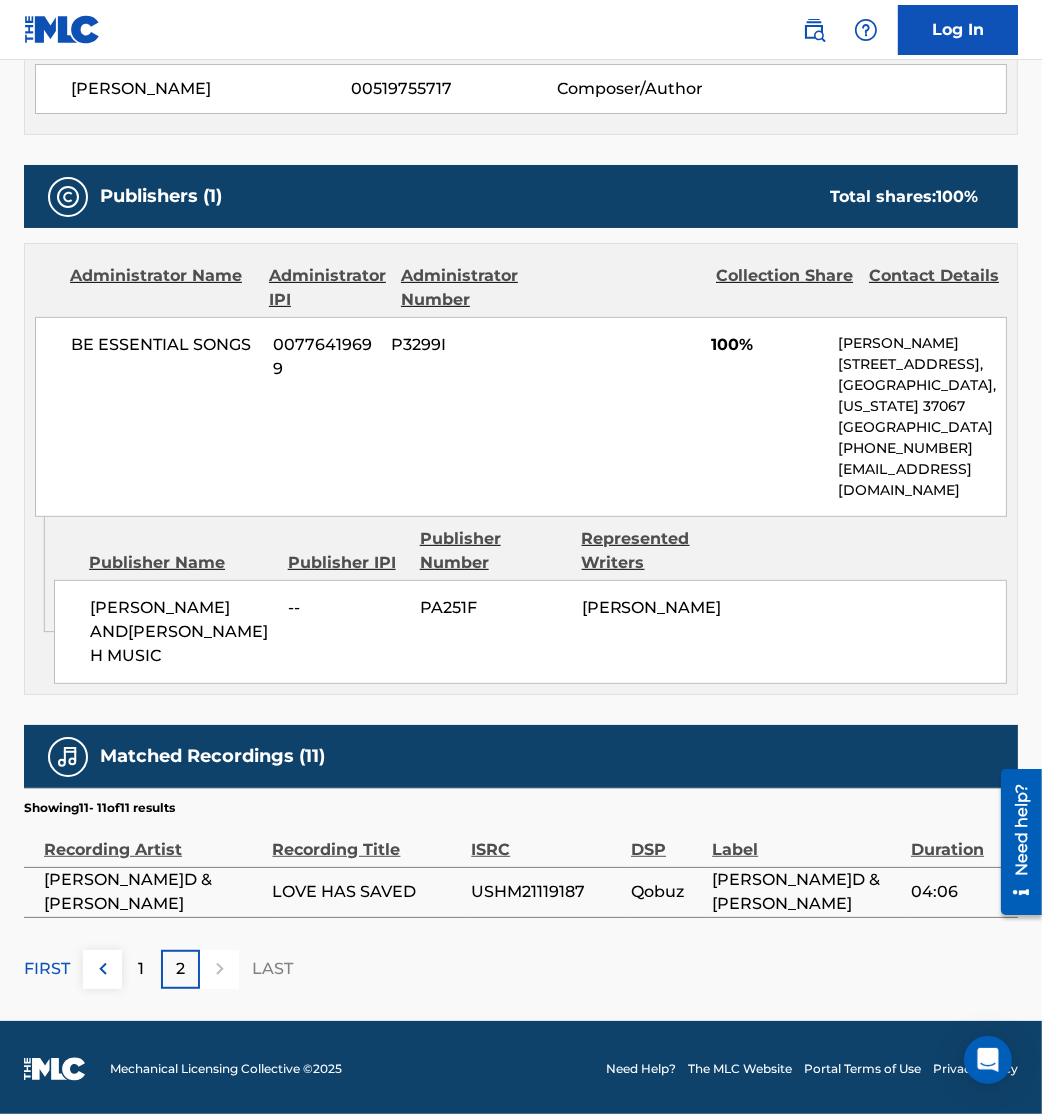 scroll, scrollTop: 0, scrollLeft: 0, axis: both 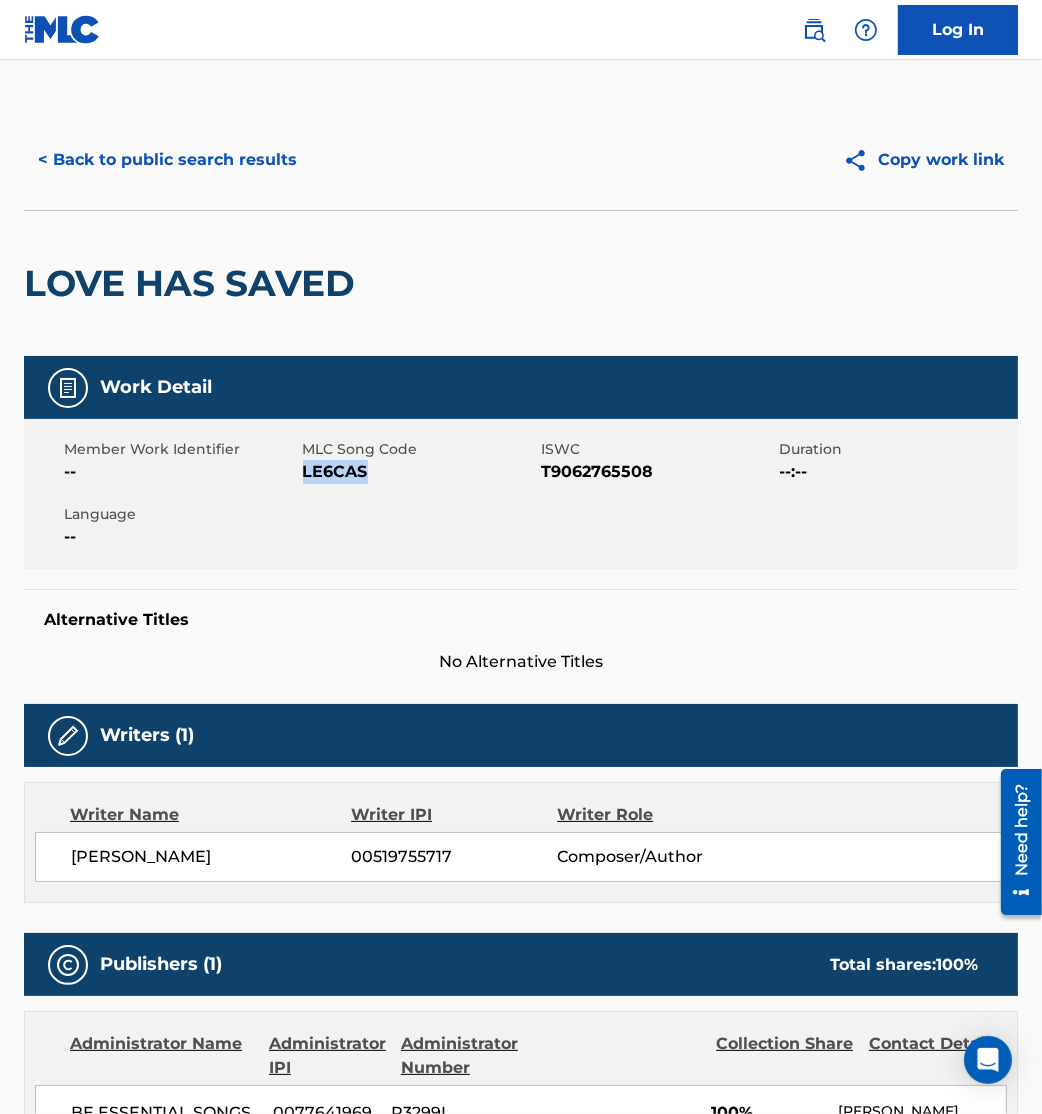 drag, startPoint x: 301, startPoint y: 468, endPoint x: 378, endPoint y: 473, distance: 77.16217 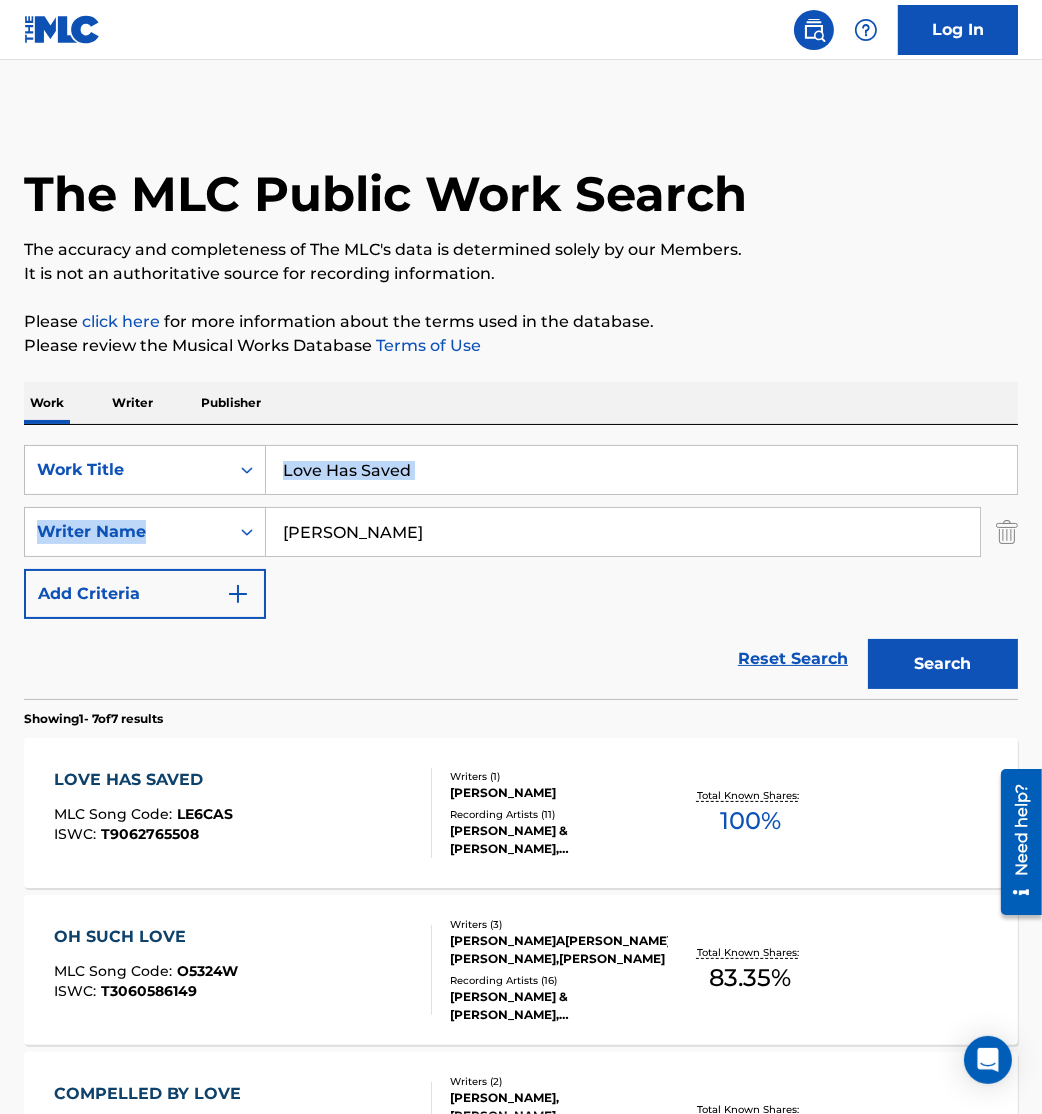 drag, startPoint x: 450, startPoint y: 498, endPoint x: 402, endPoint y: 490, distance: 48.6621 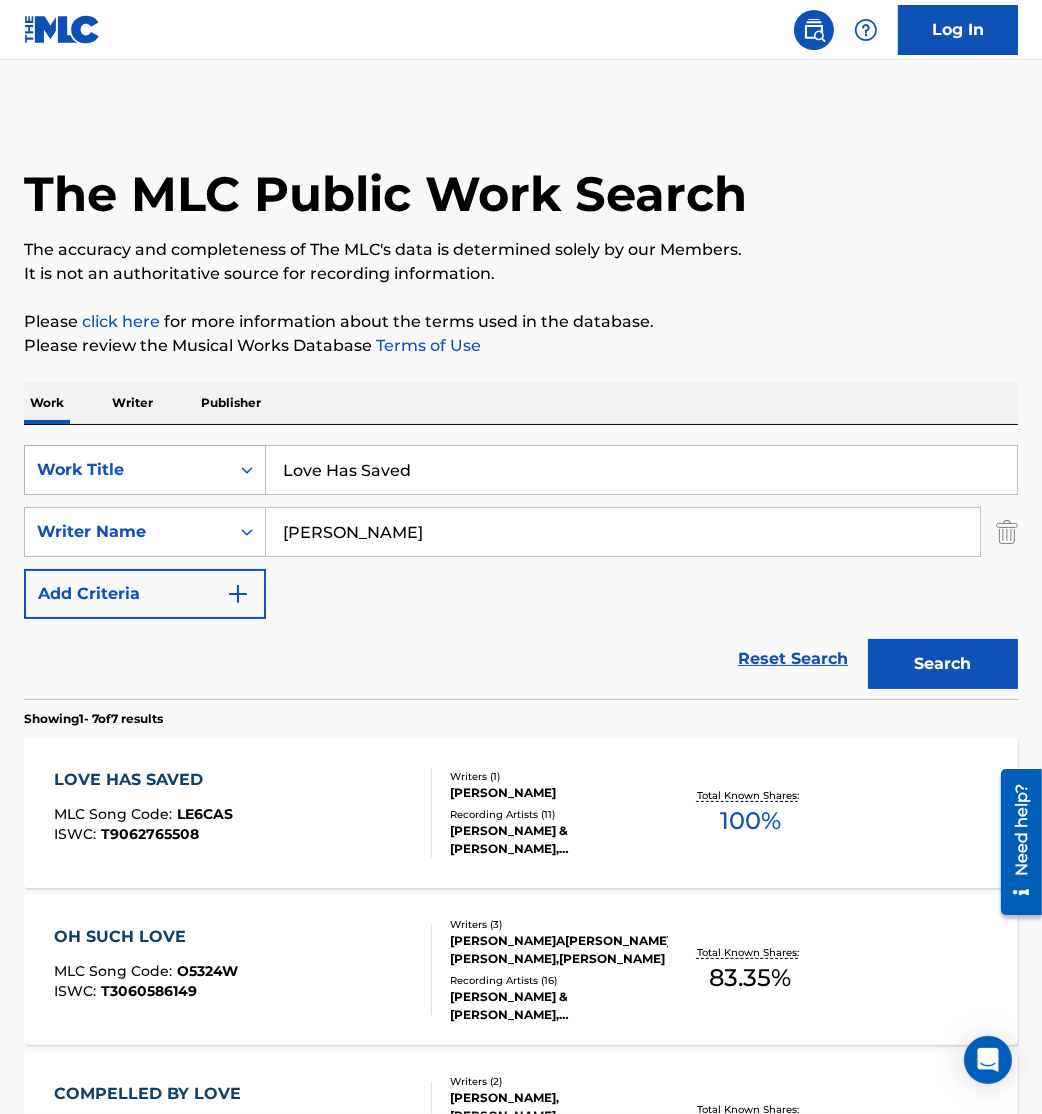 drag, startPoint x: 417, startPoint y: 488, endPoint x: 173, endPoint y: 457, distance: 245.96138 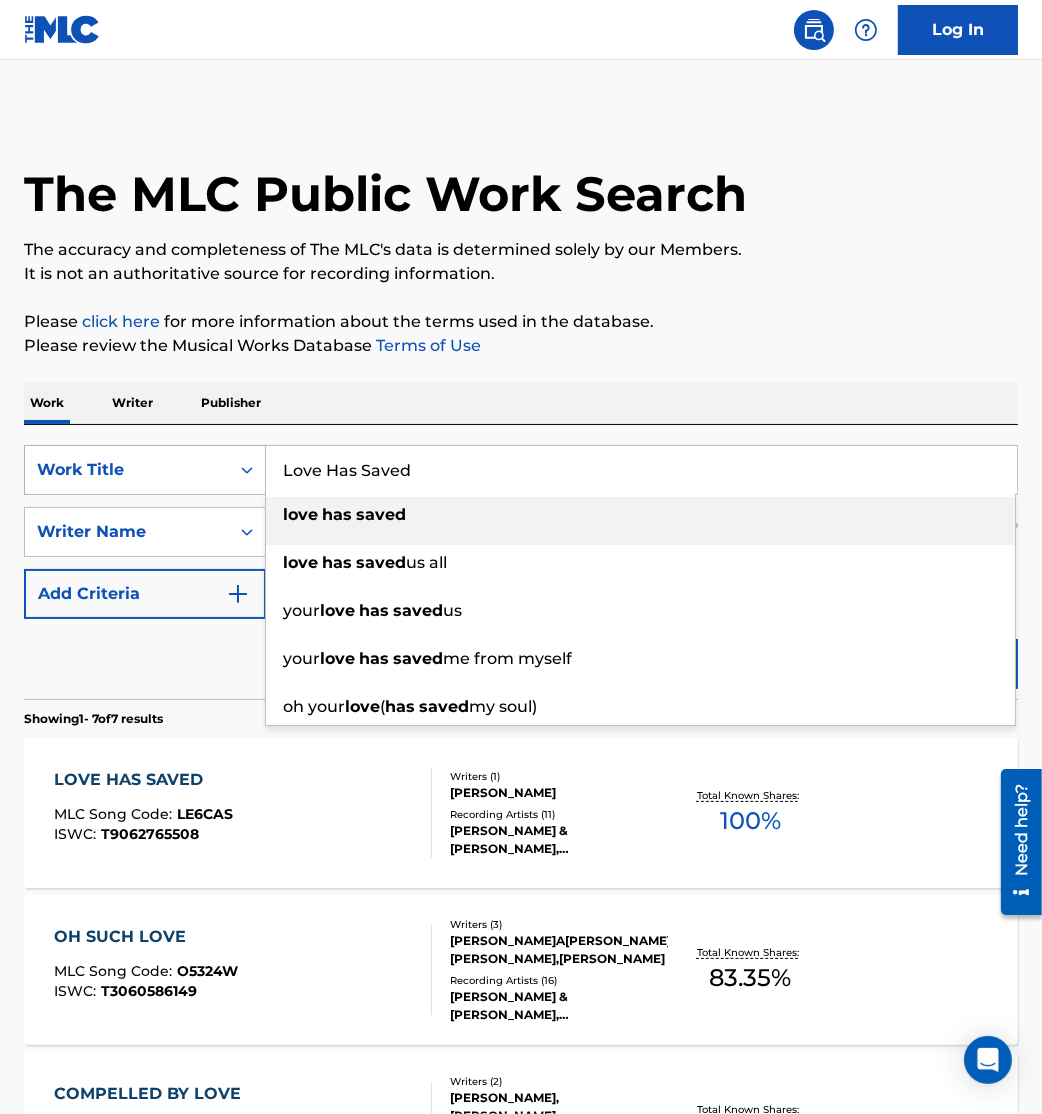 paste on "My Everything" 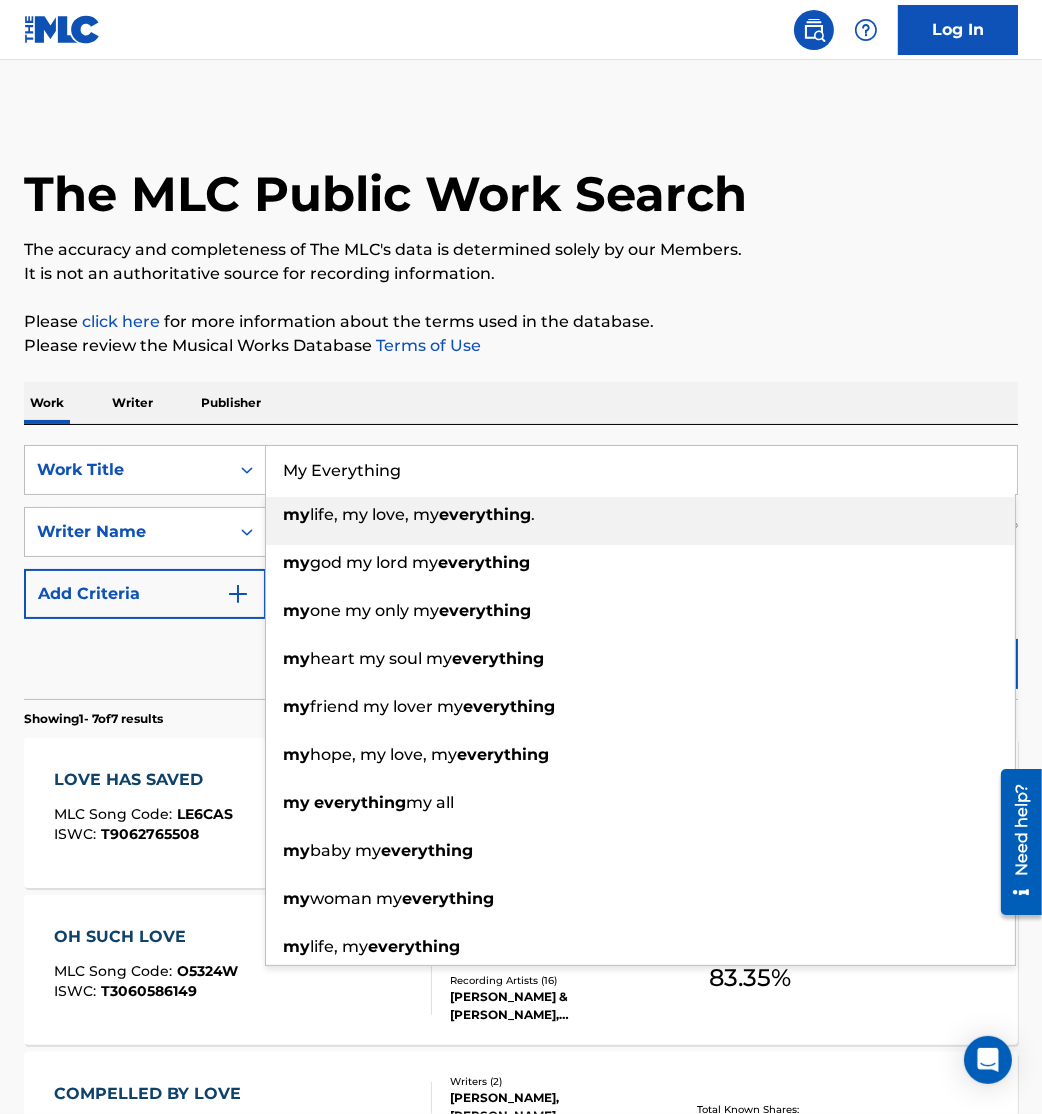 type on "My Everything" 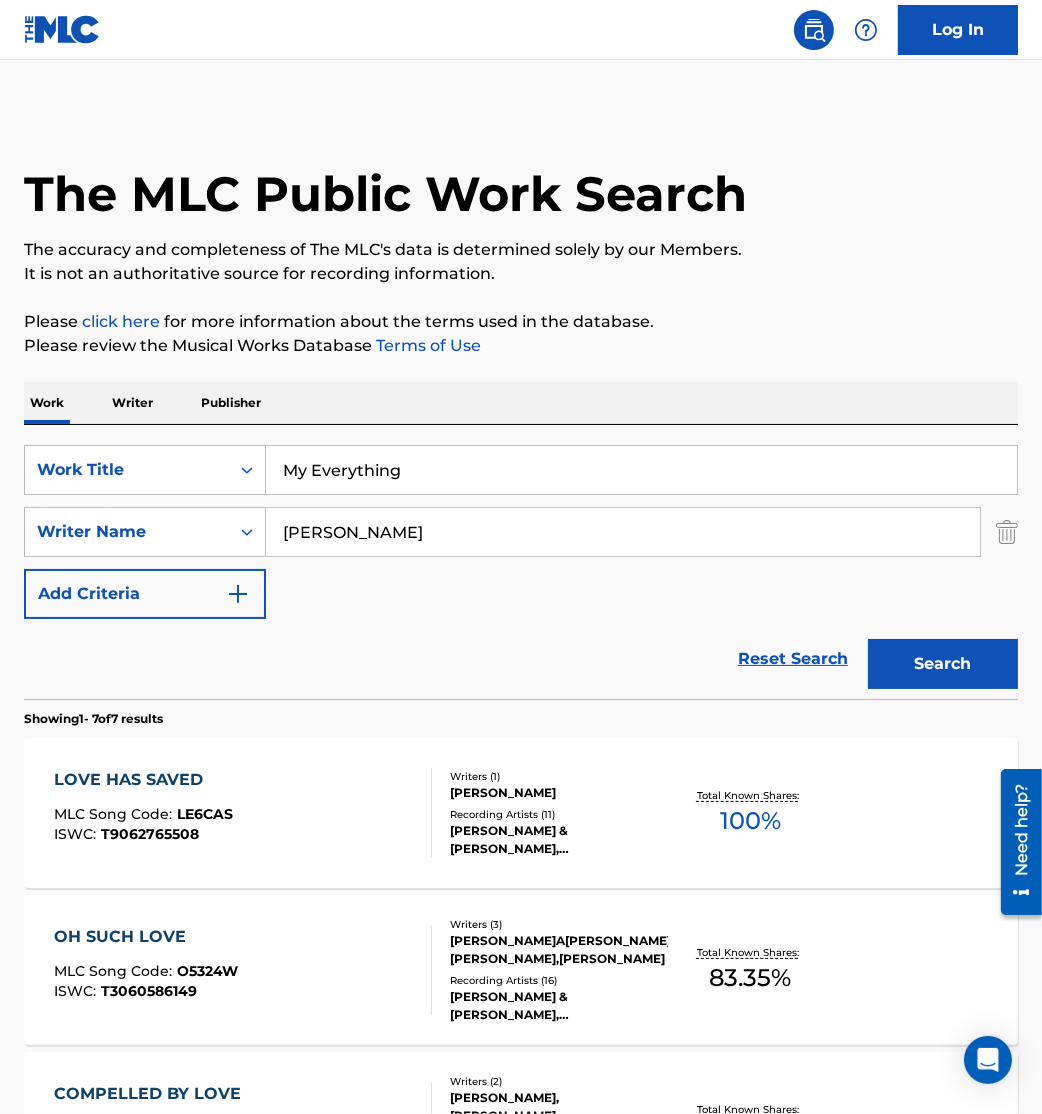 click on "Work Writer Publisher" at bounding box center (521, 403) 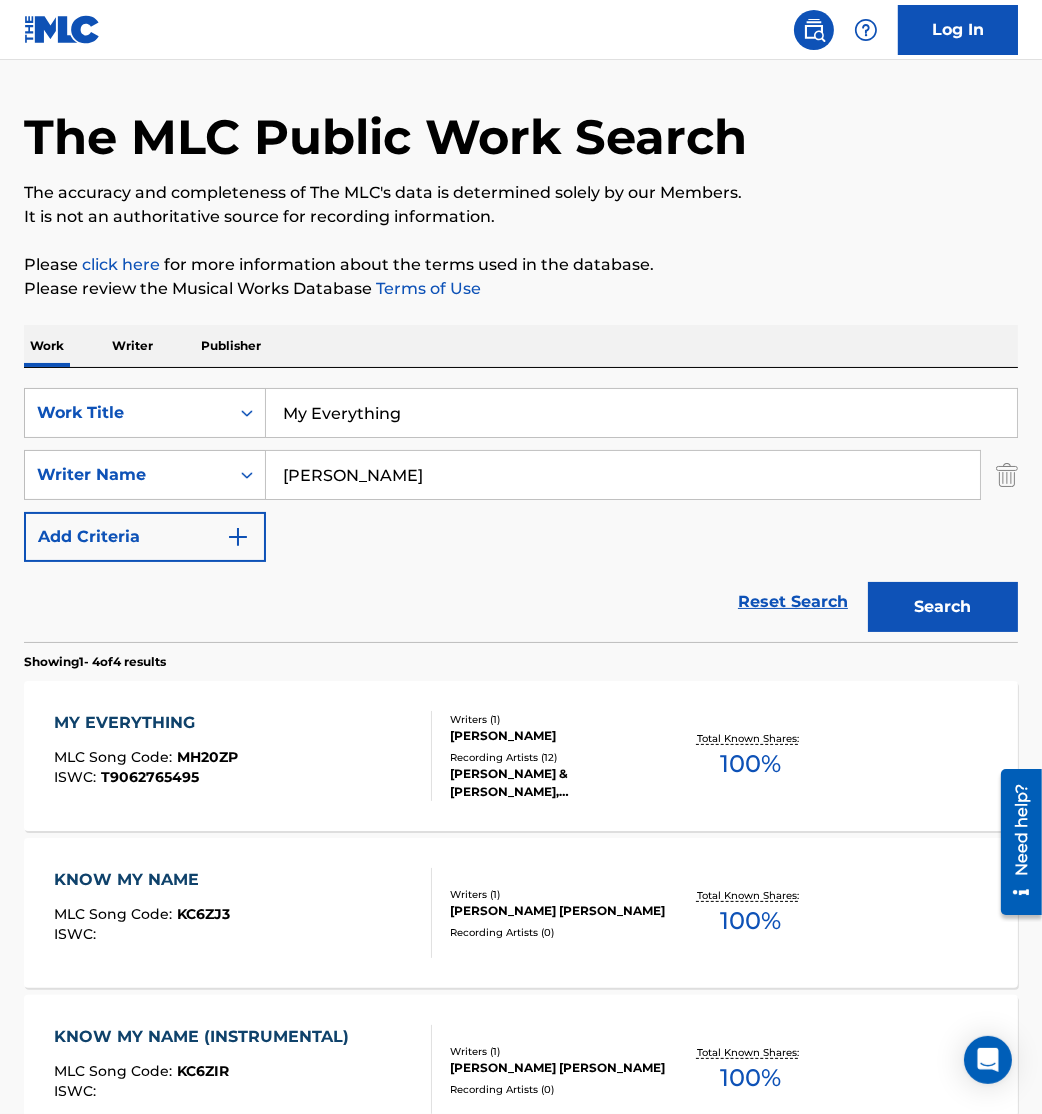scroll, scrollTop: 58, scrollLeft: 0, axis: vertical 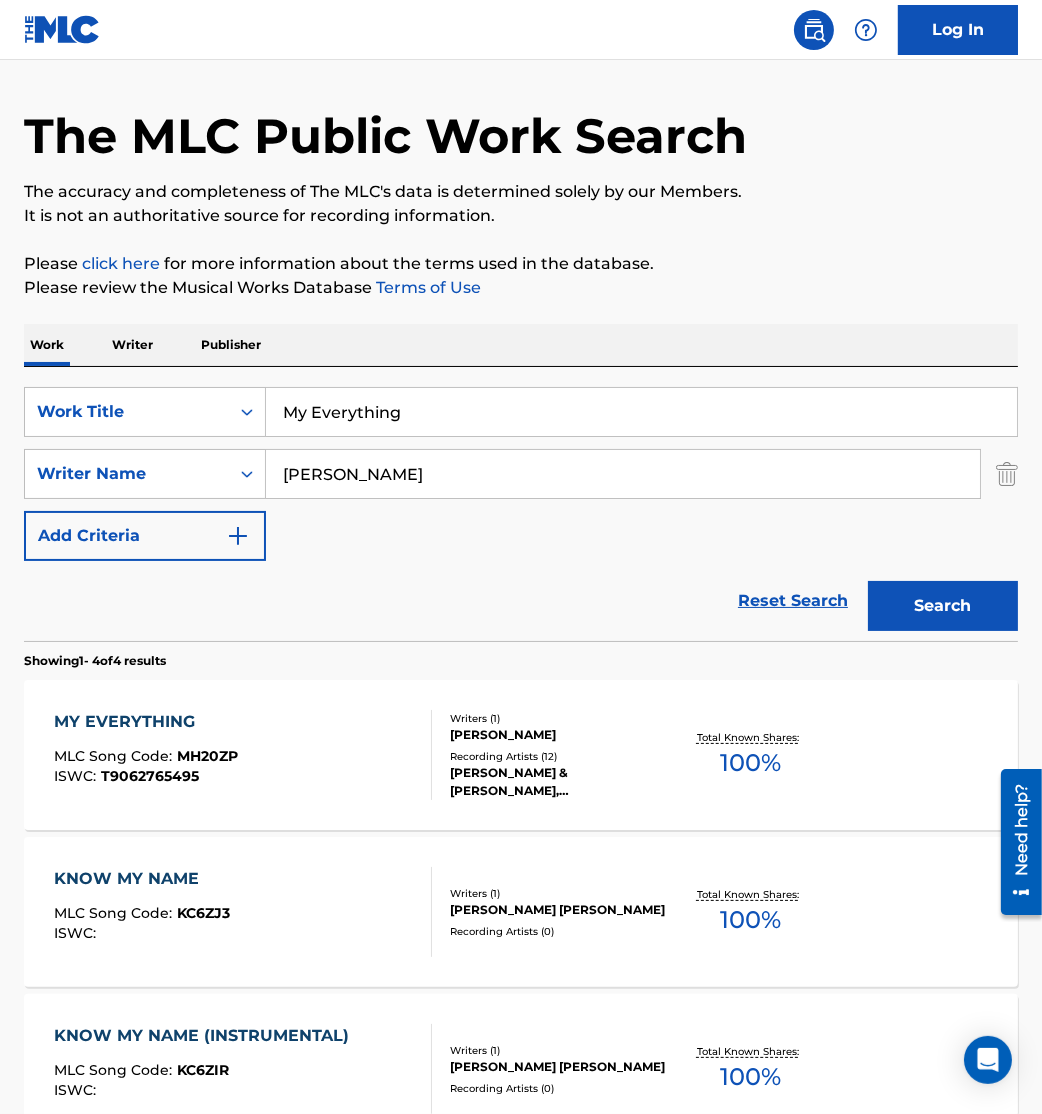 click on "Recording Artists ( 12 )" at bounding box center [559, 756] 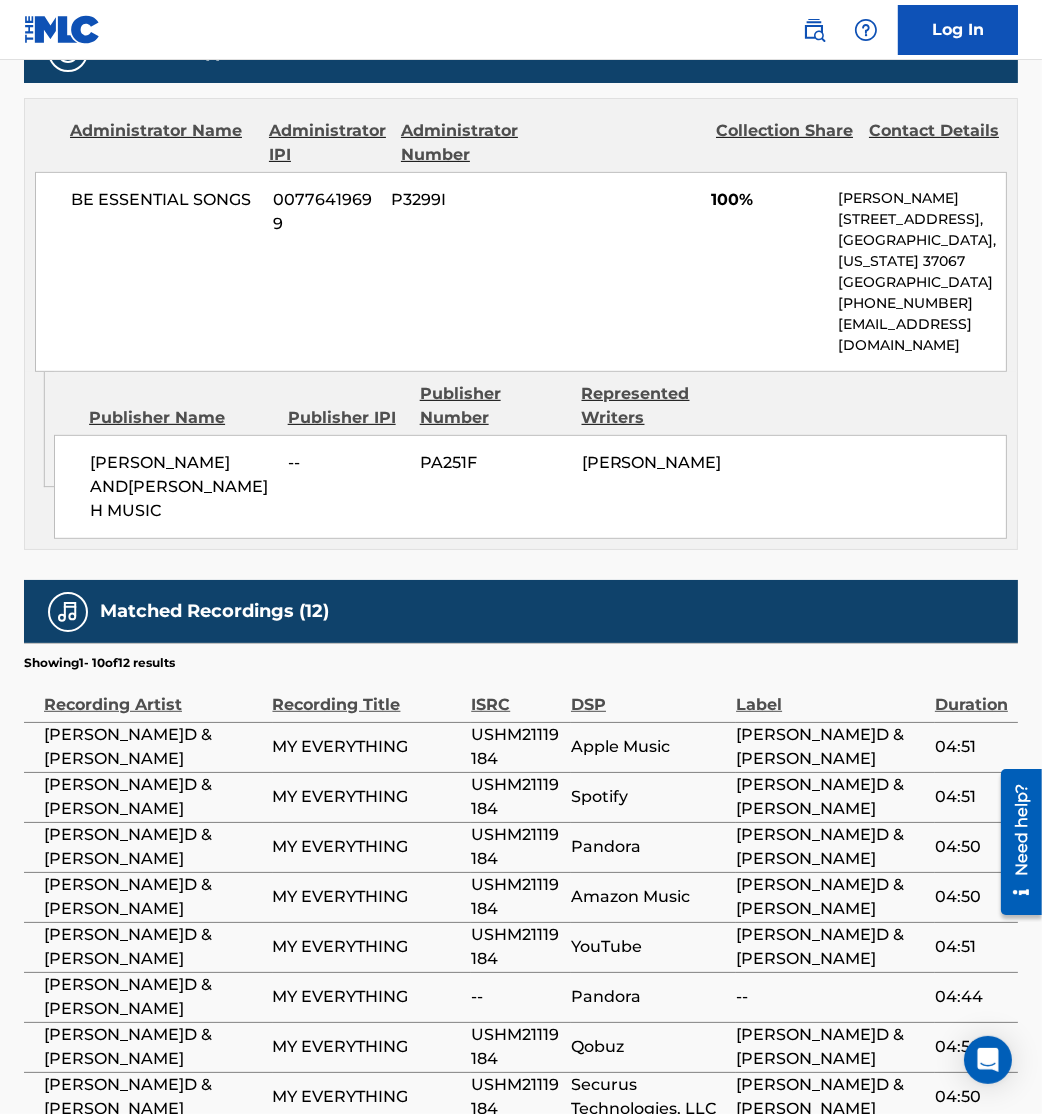 scroll, scrollTop: 1218, scrollLeft: 0, axis: vertical 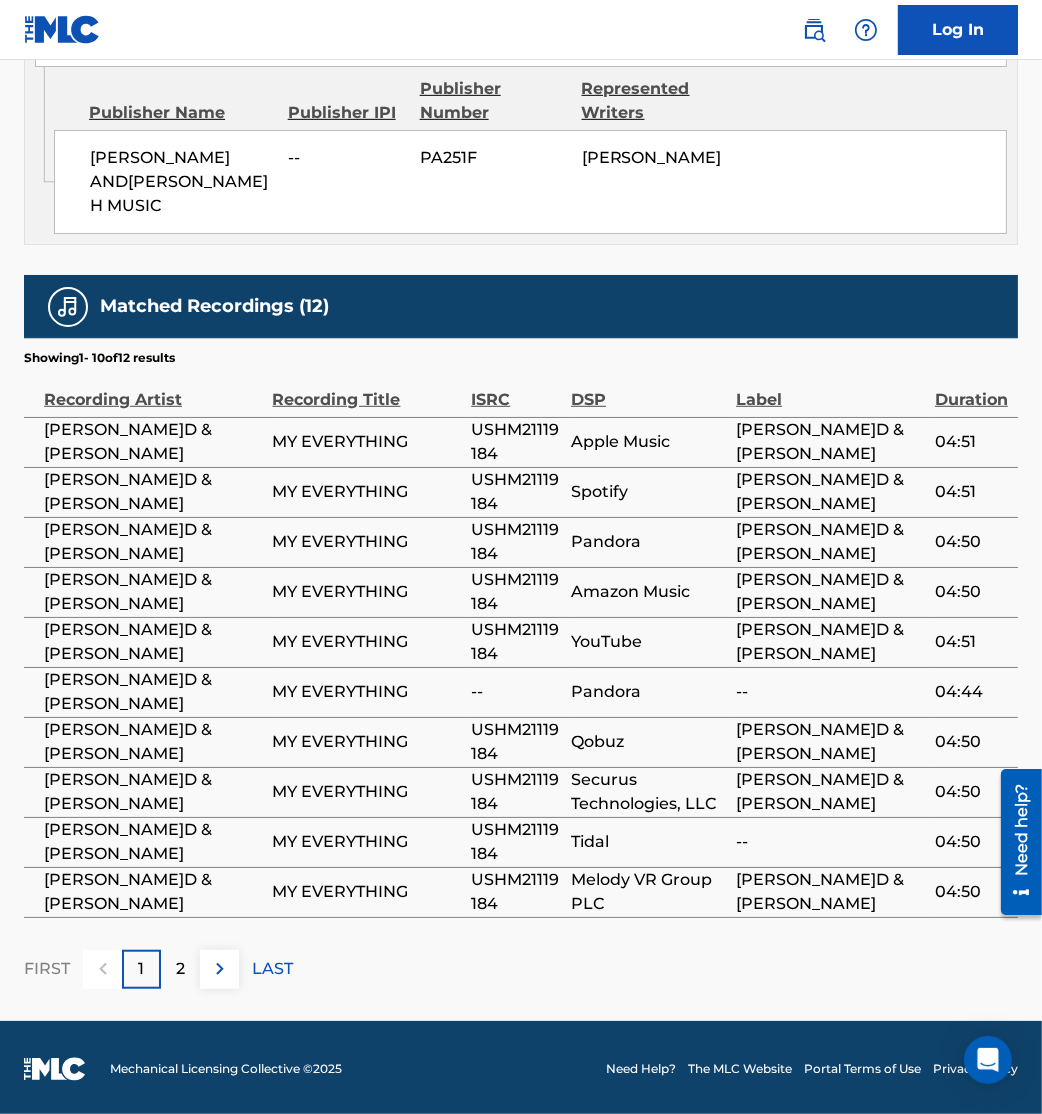 click at bounding box center [219, 969] 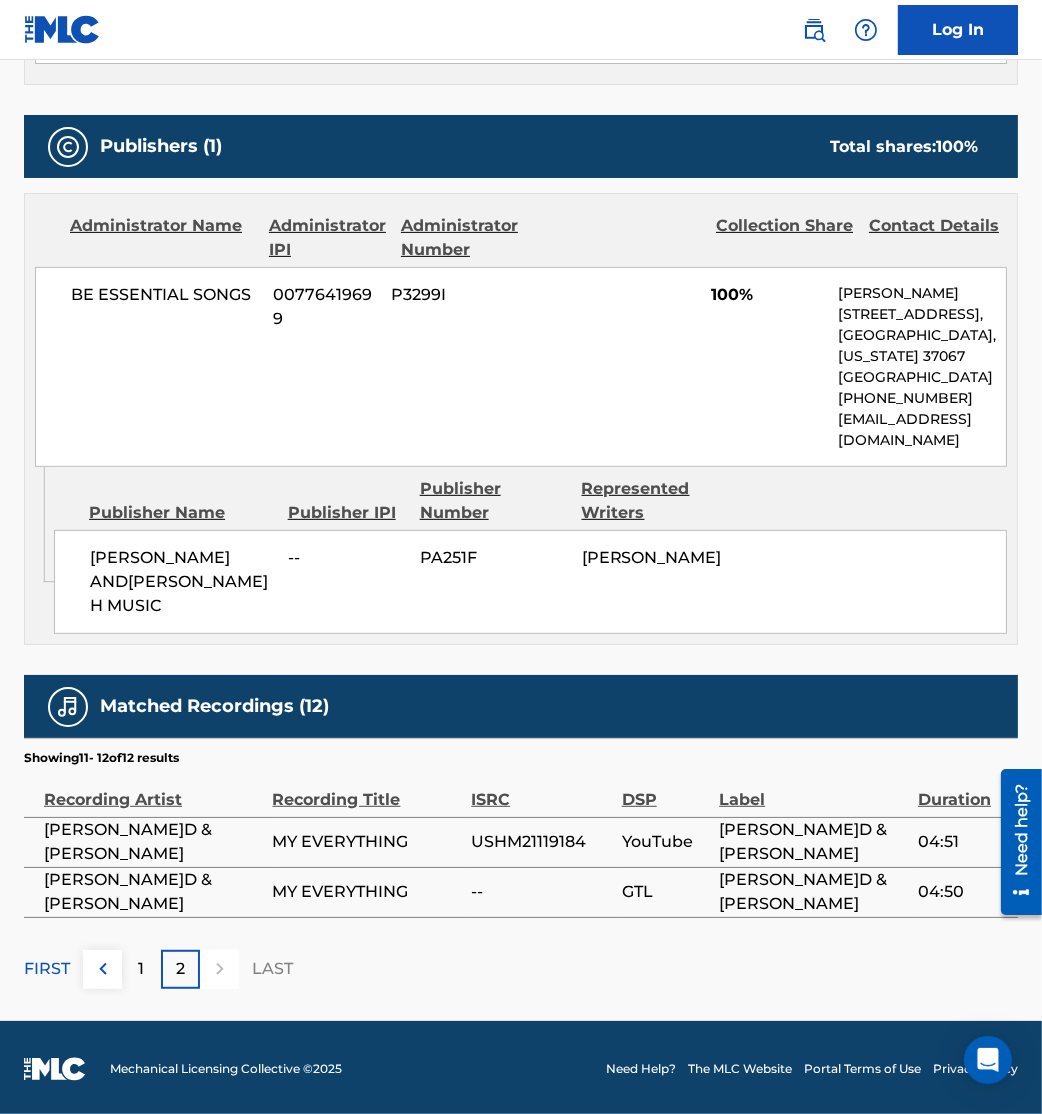 scroll, scrollTop: 0, scrollLeft: 0, axis: both 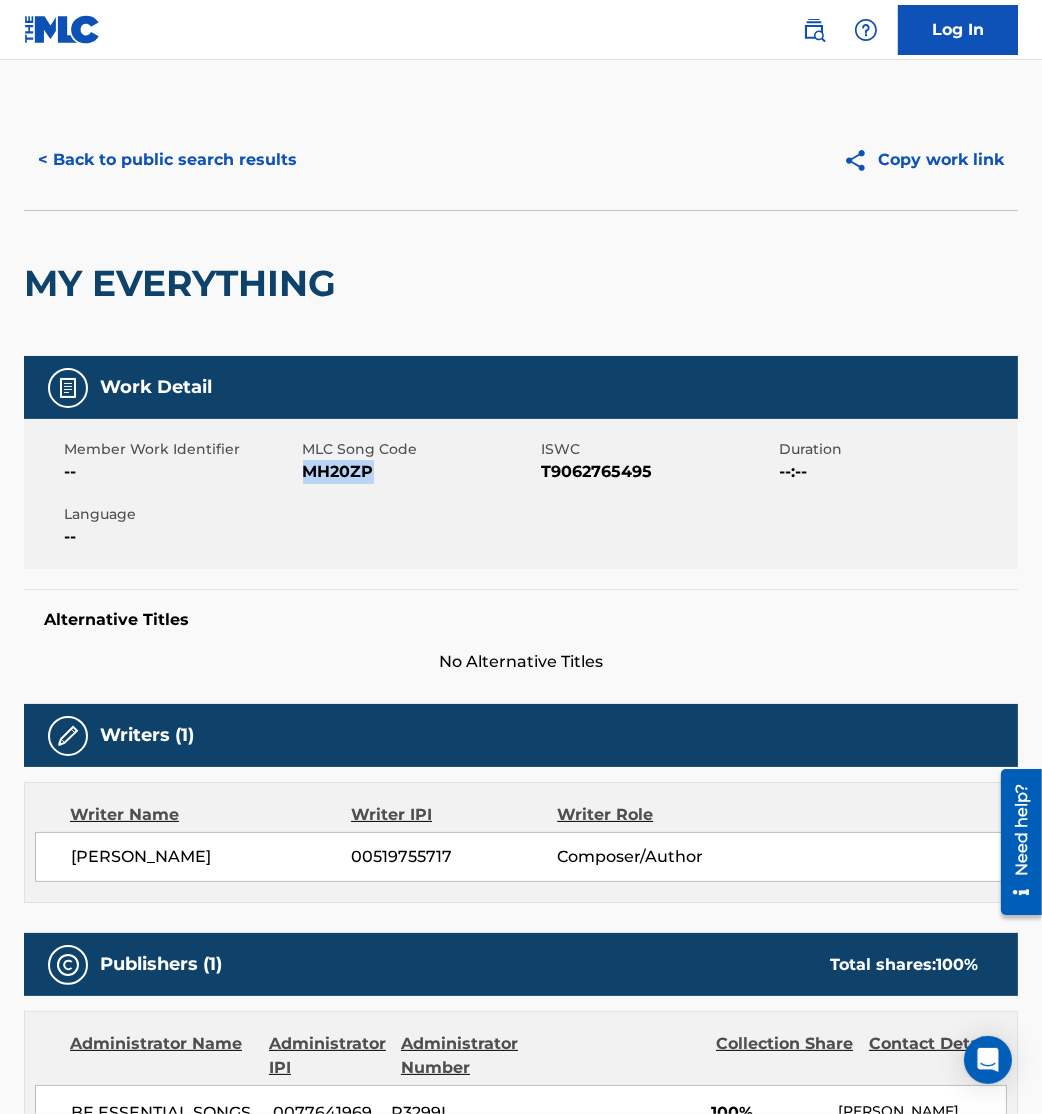 drag, startPoint x: 308, startPoint y: 466, endPoint x: 417, endPoint y: 479, distance: 109.77249 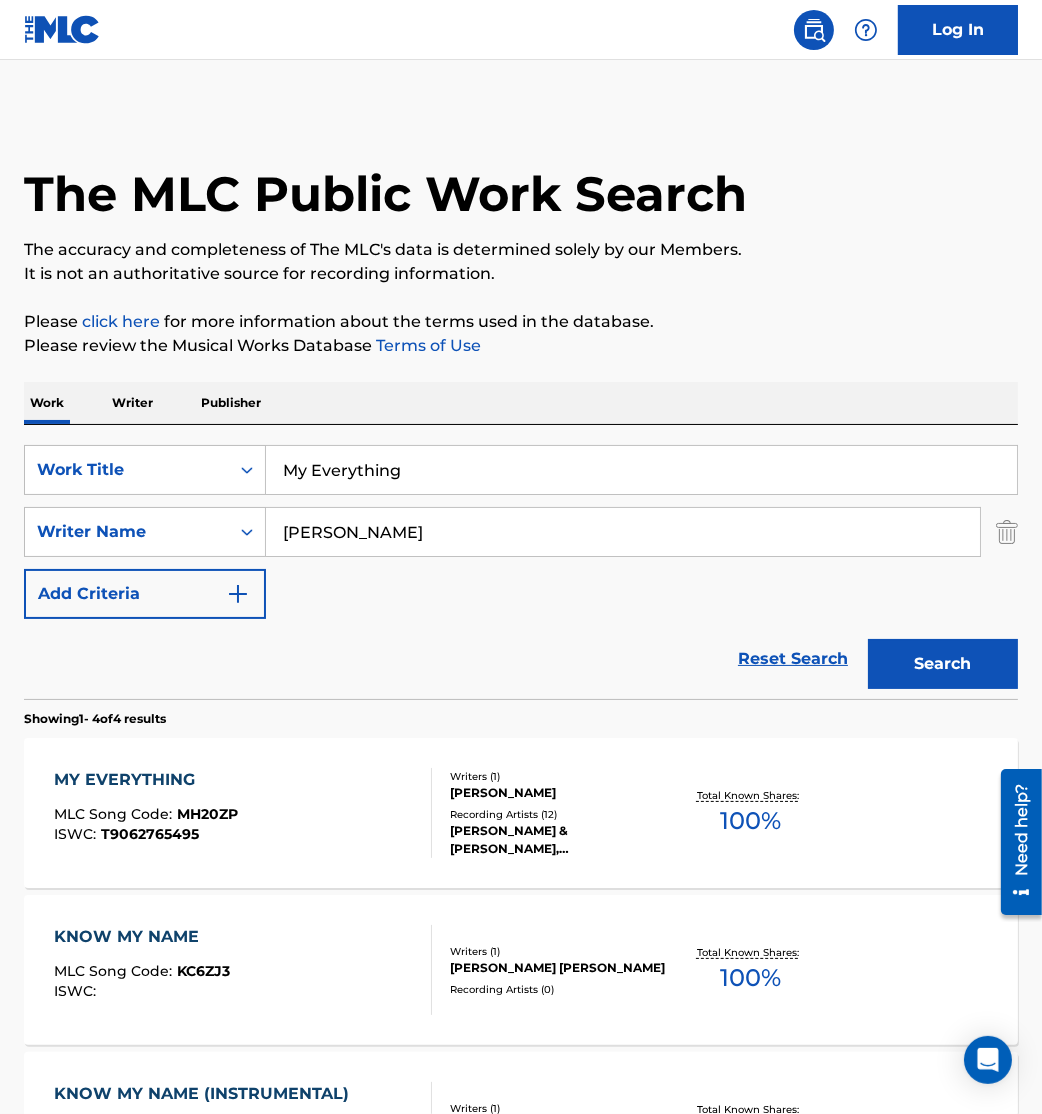 scroll, scrollTop: 58, scrollLeft: 0, axis: vertical 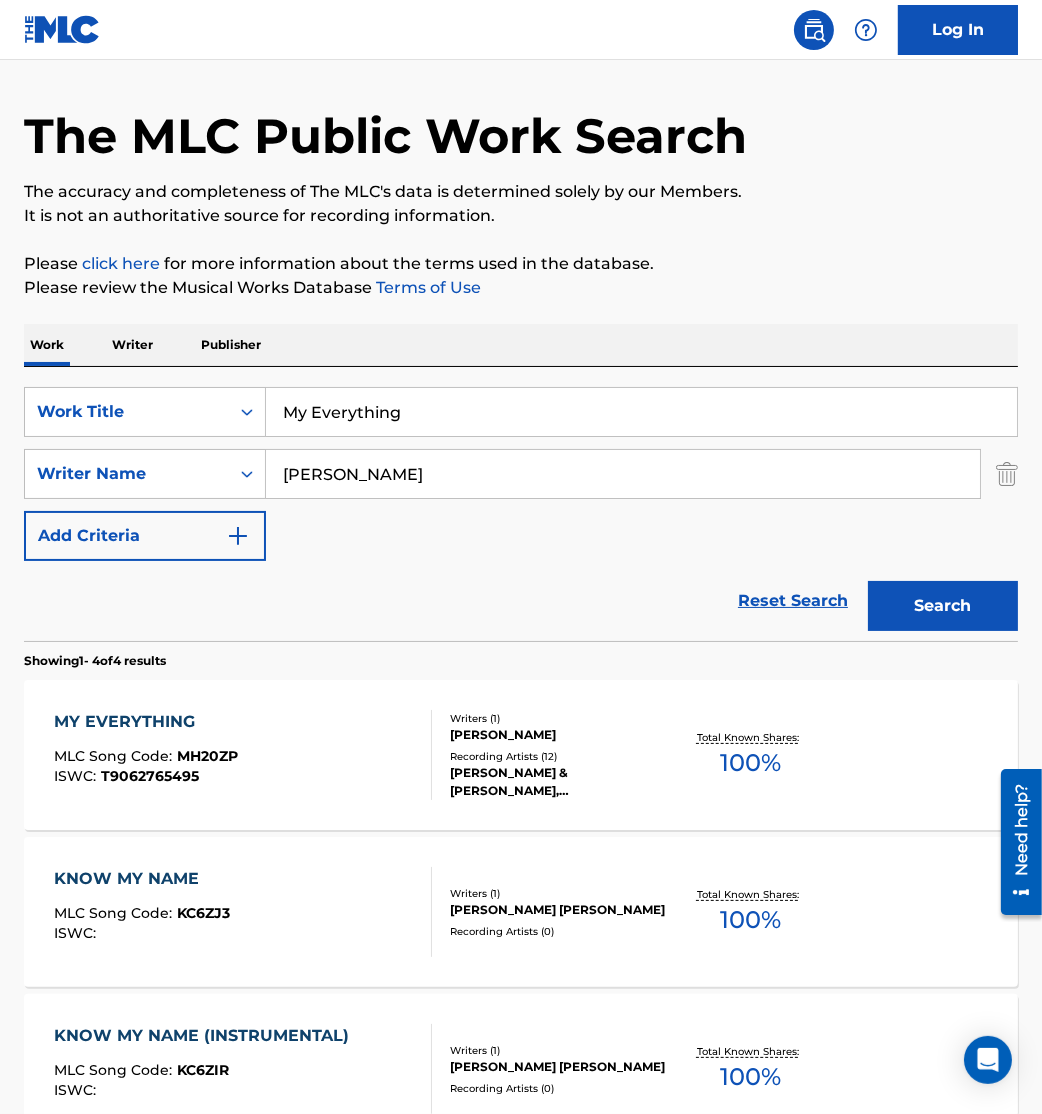 drag, startPoint x: 380, startPoint y: 457, endPoint x: 179, endPoint y: 442, distance: 201.55893 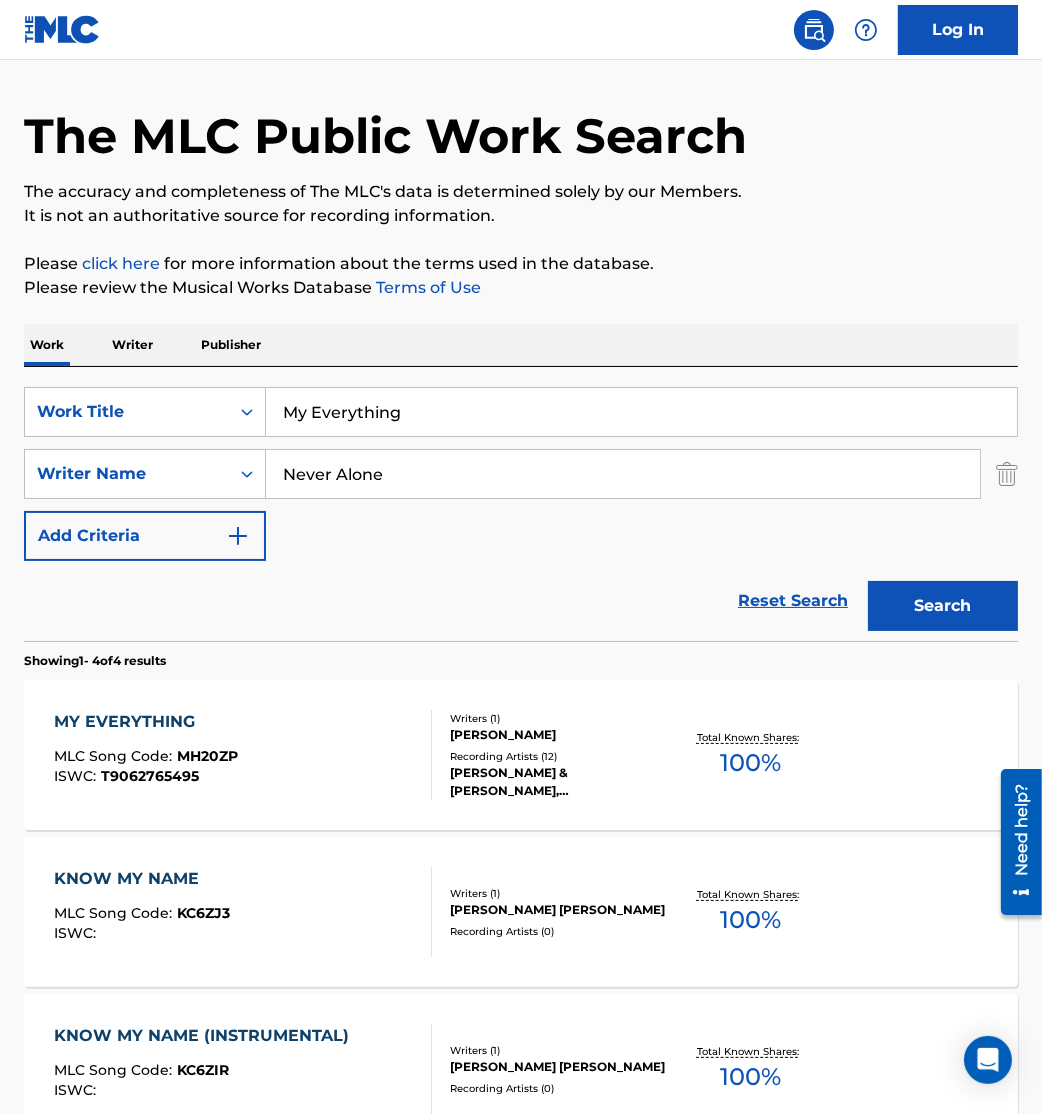 type on "[PERSON_NAME]" 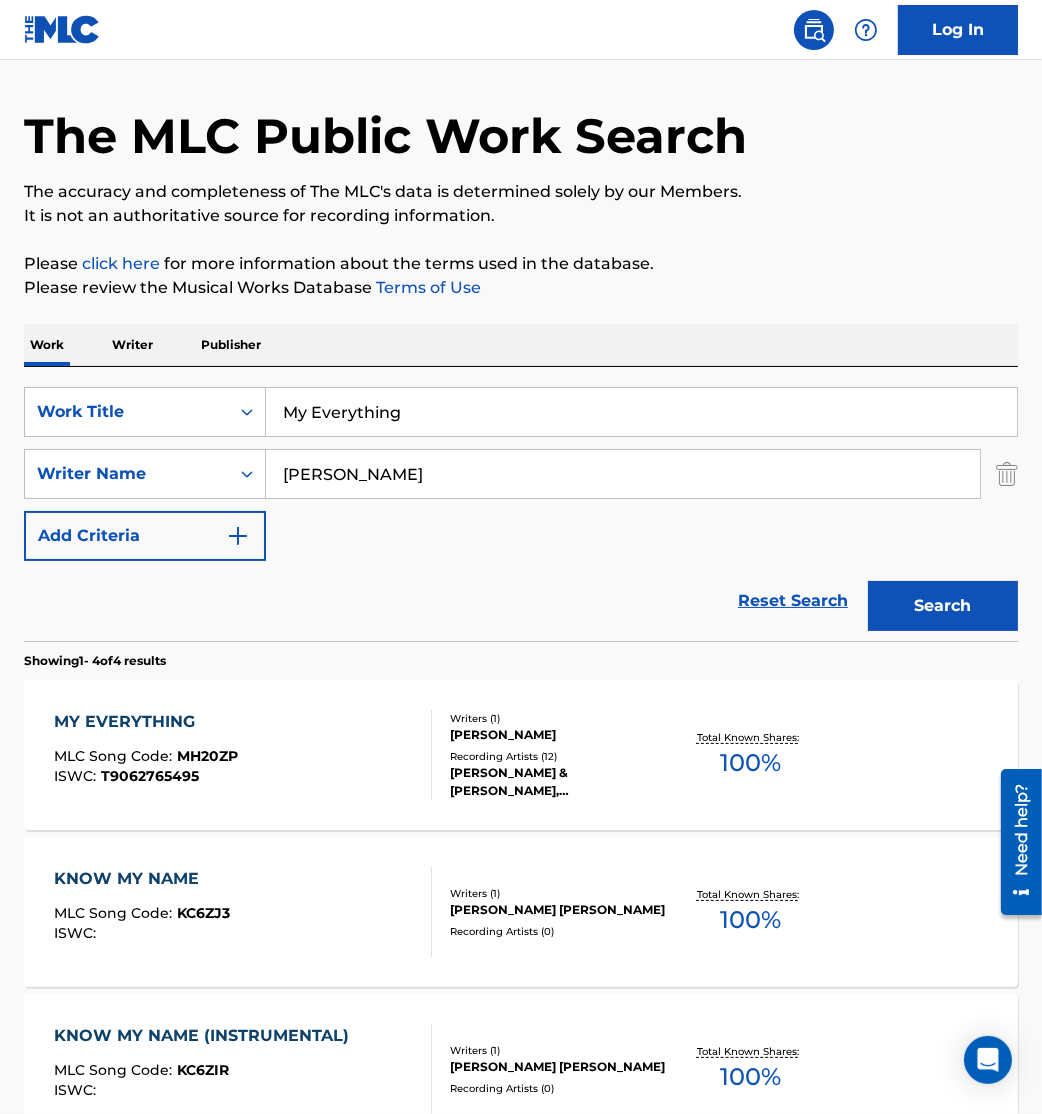 drag, startPoint x: 438, startPoint y: 406, endPoint x: 82, endPoint y: 373, distance: 357.5262 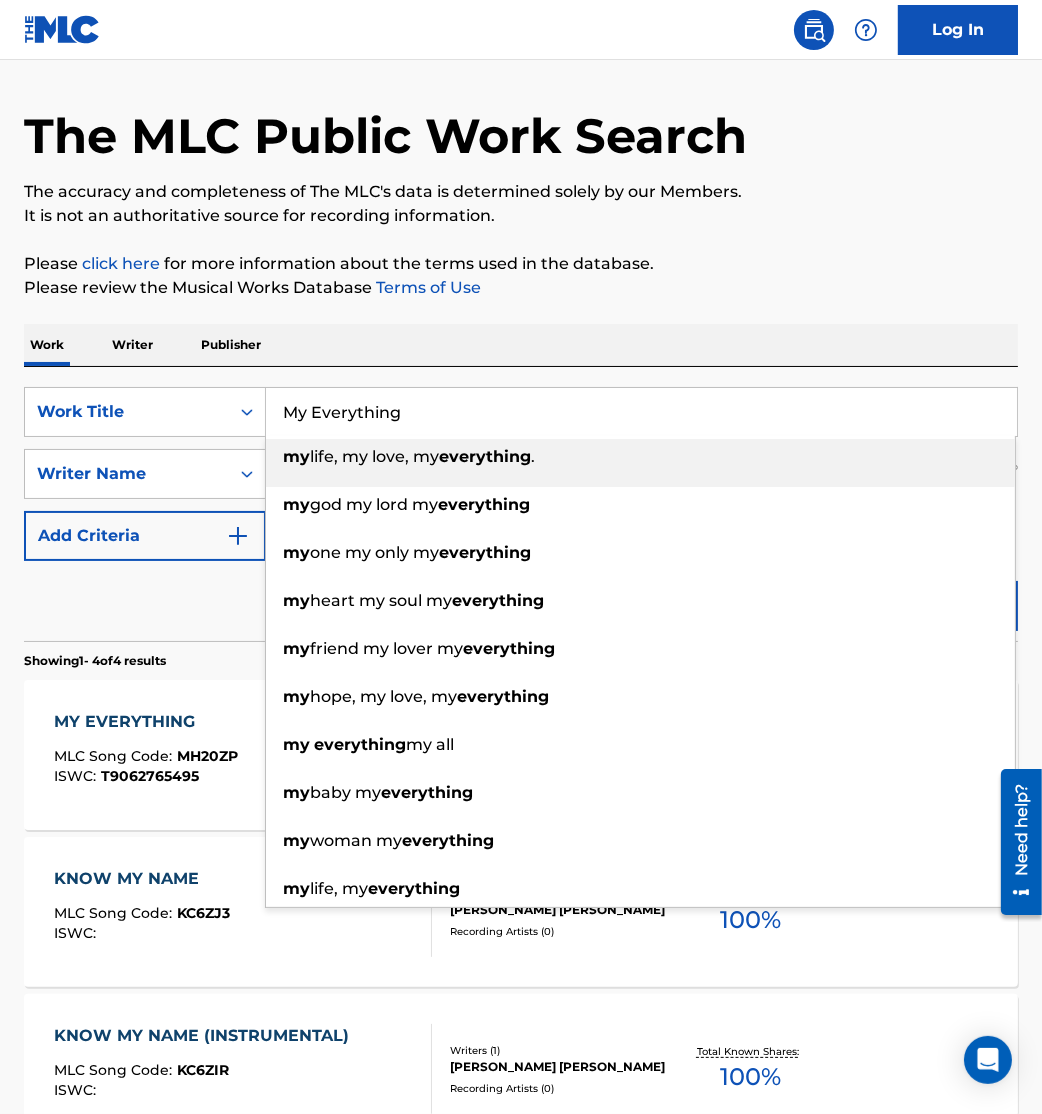 paste on "Never Alone" 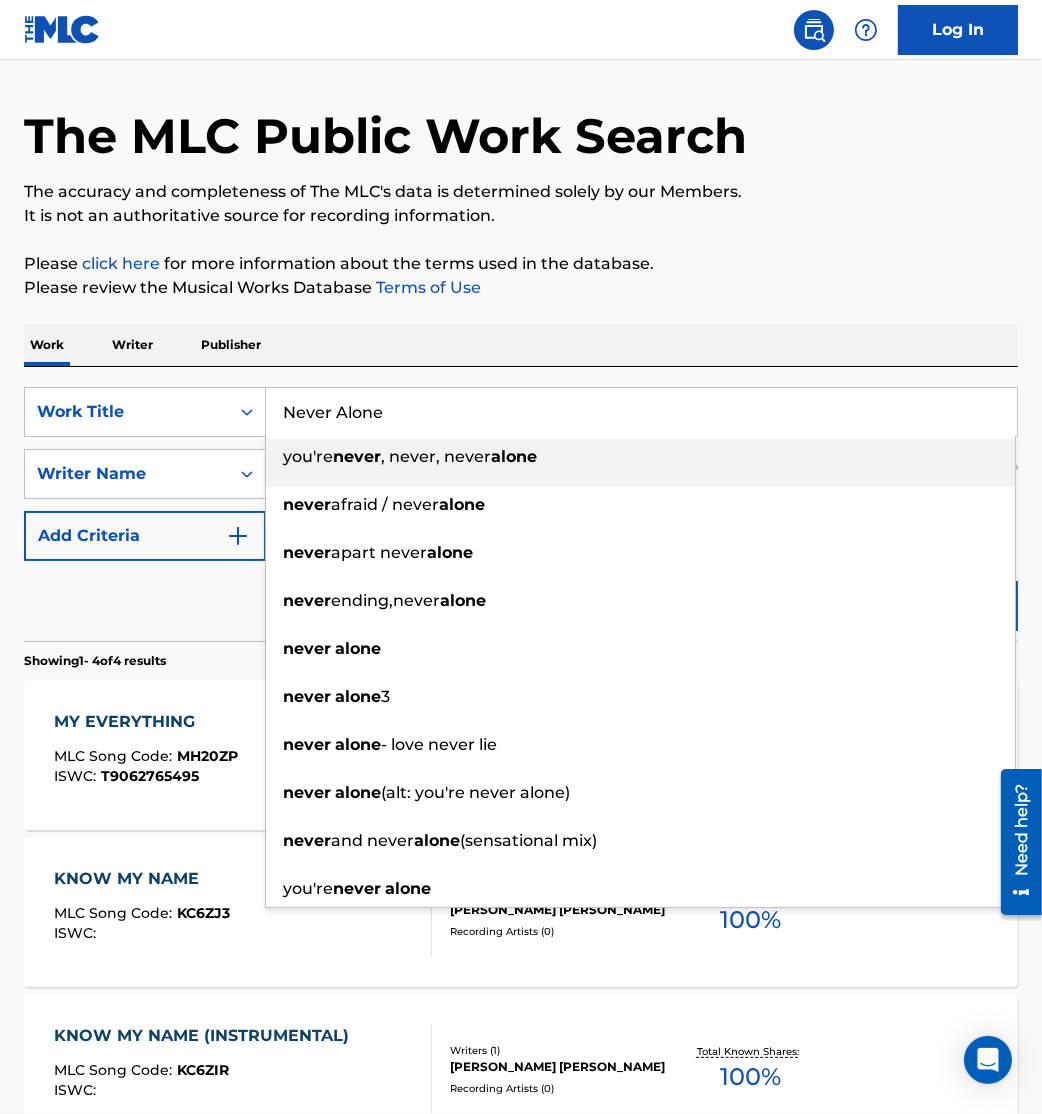 type on "Never Alone" 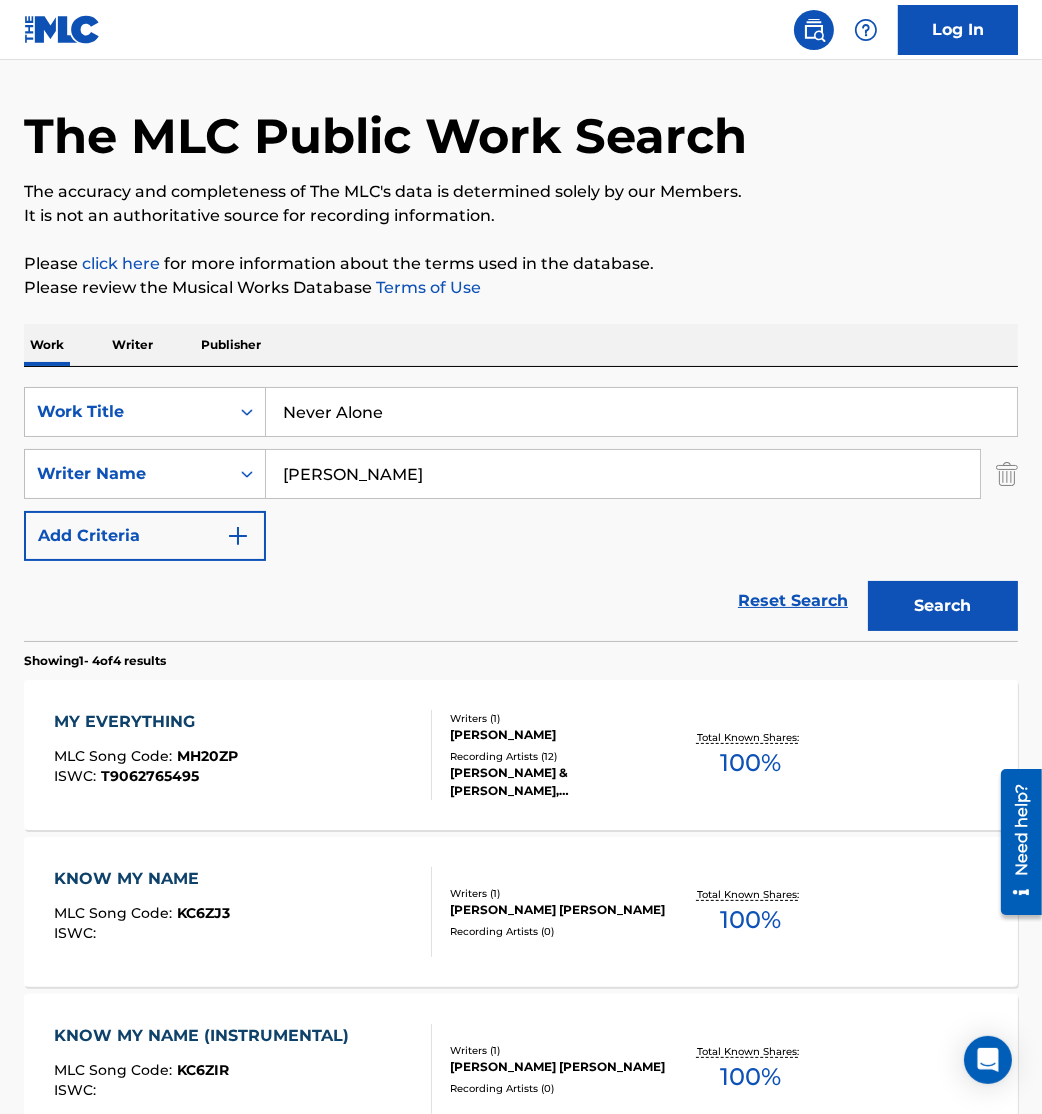 click on "Work Writer Publisher" at bounding box center (521, 345) 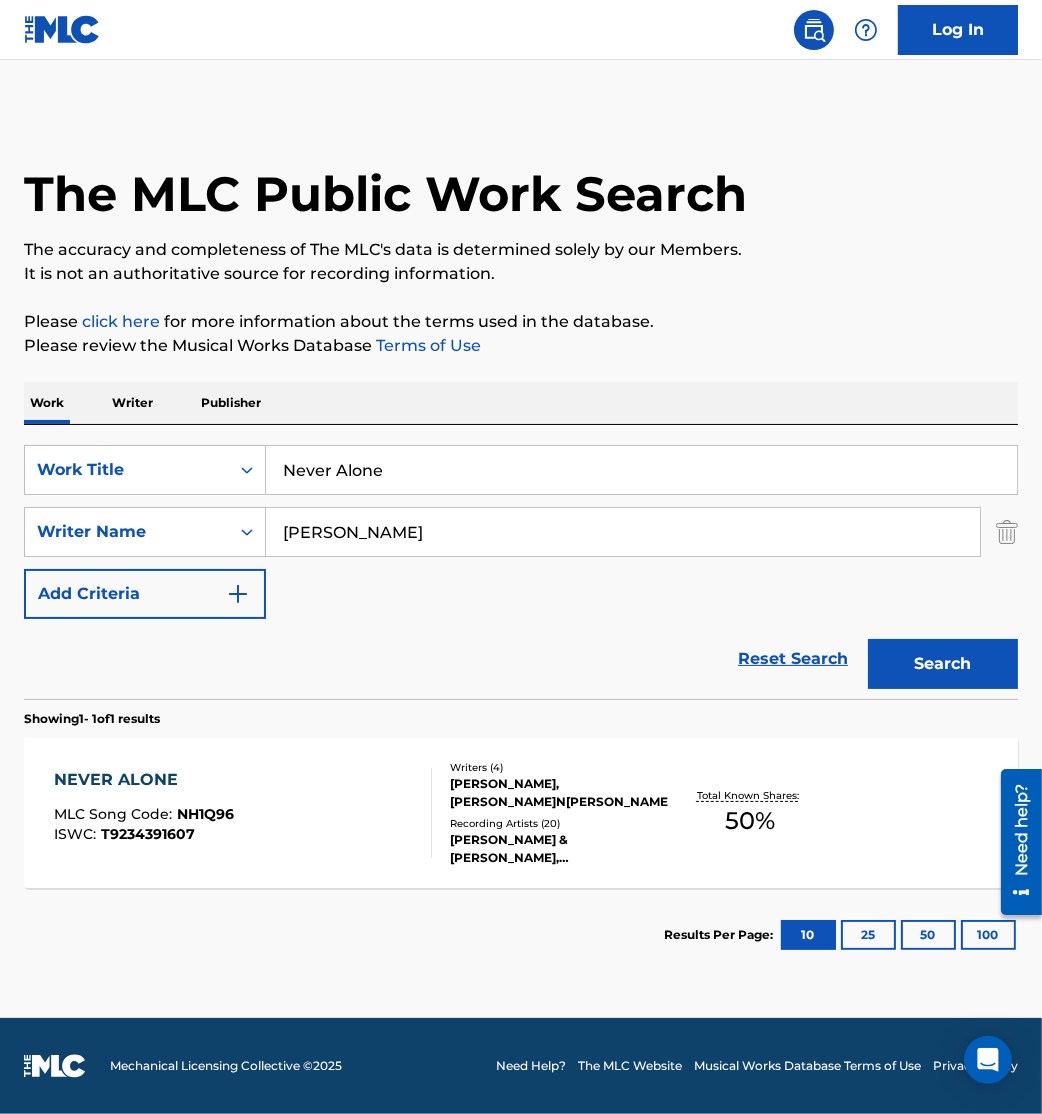 click on "NEVER ALONE" at bounding box center [144, 780] 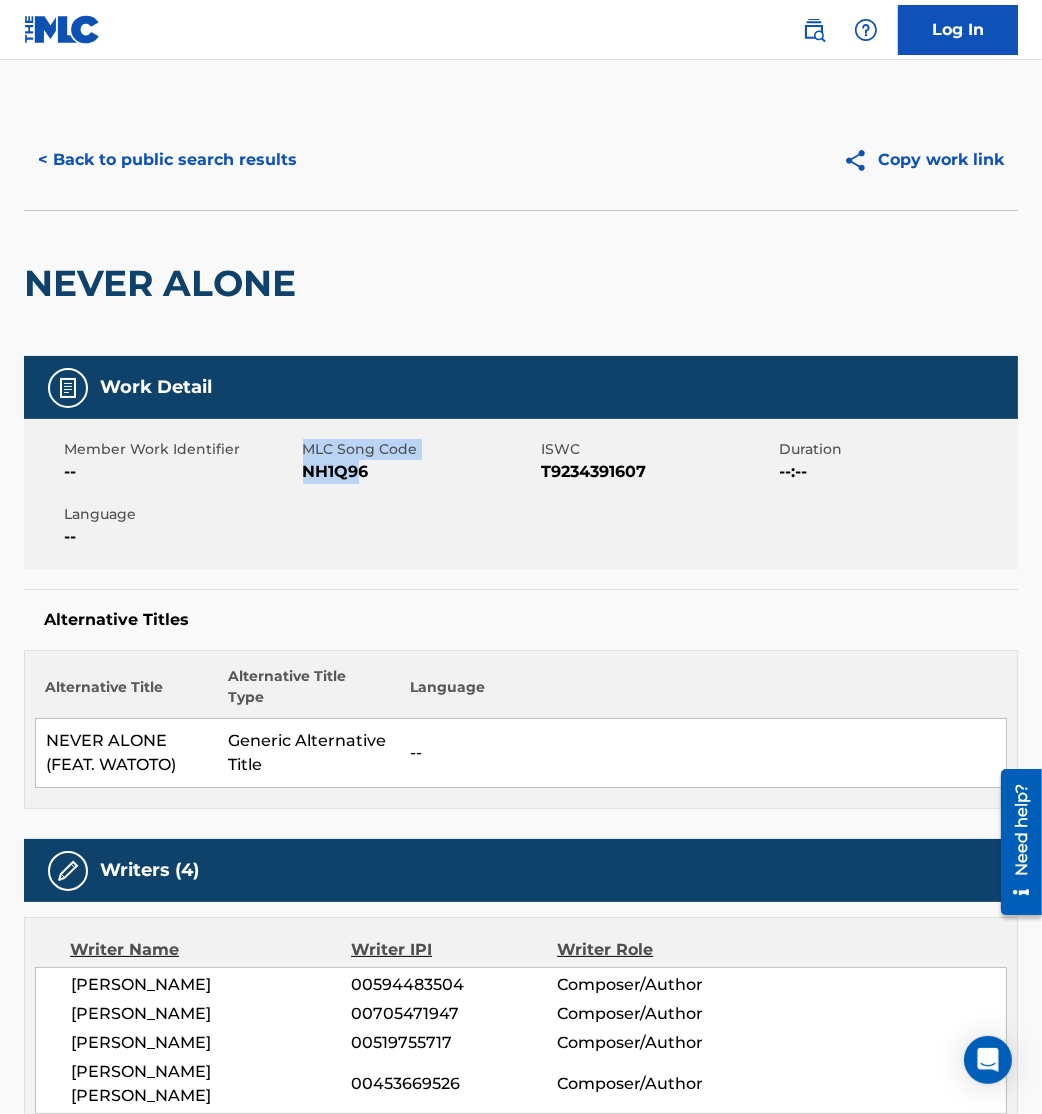 drag, startPoint x: 299, startPoint y: 475, endPoint x: 364, endPoint y: 479, distance: 65.12296 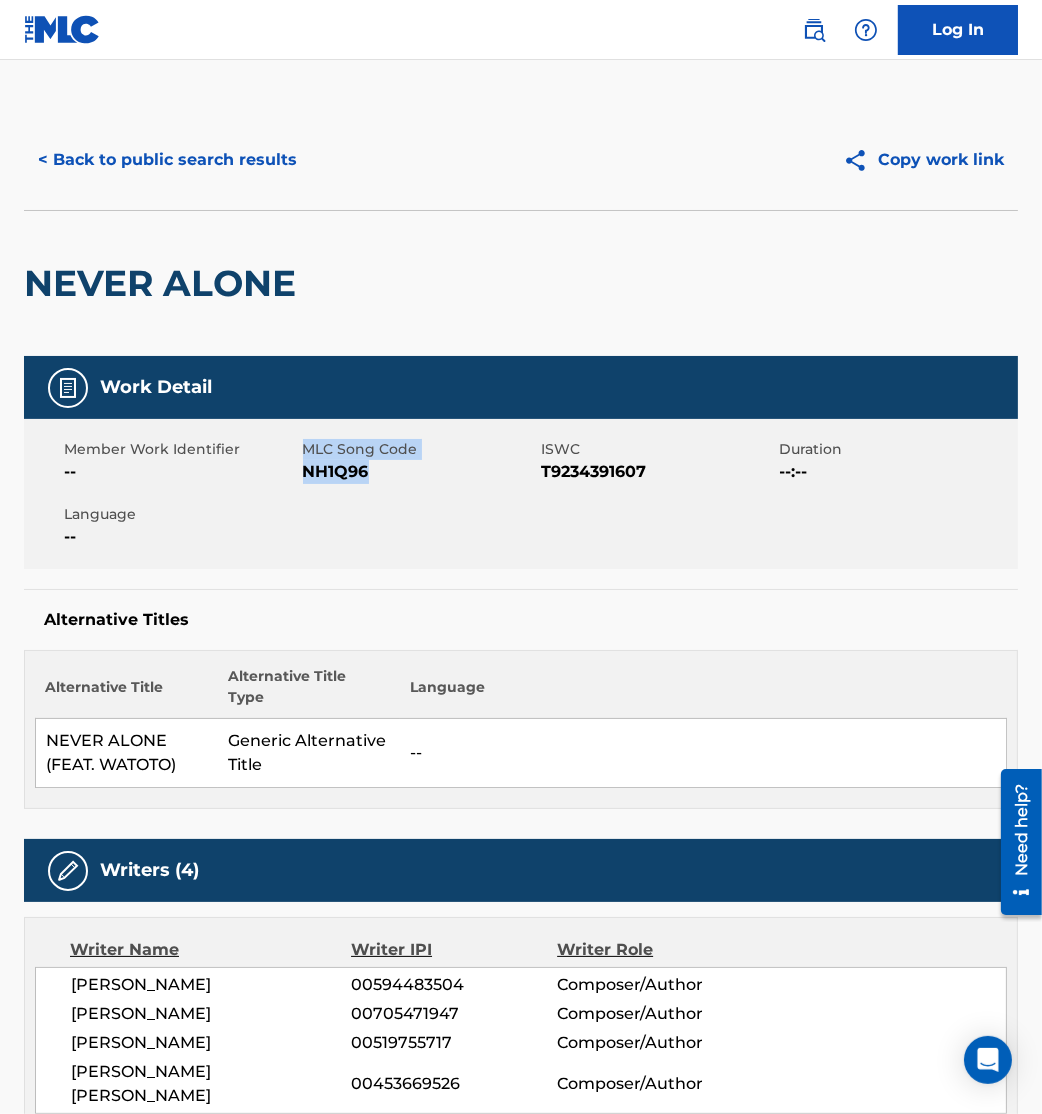 drag, startPoint x: 364, startPoint y: 479, endPoint x: 312, endPoint y: 471, distance: 52.611786 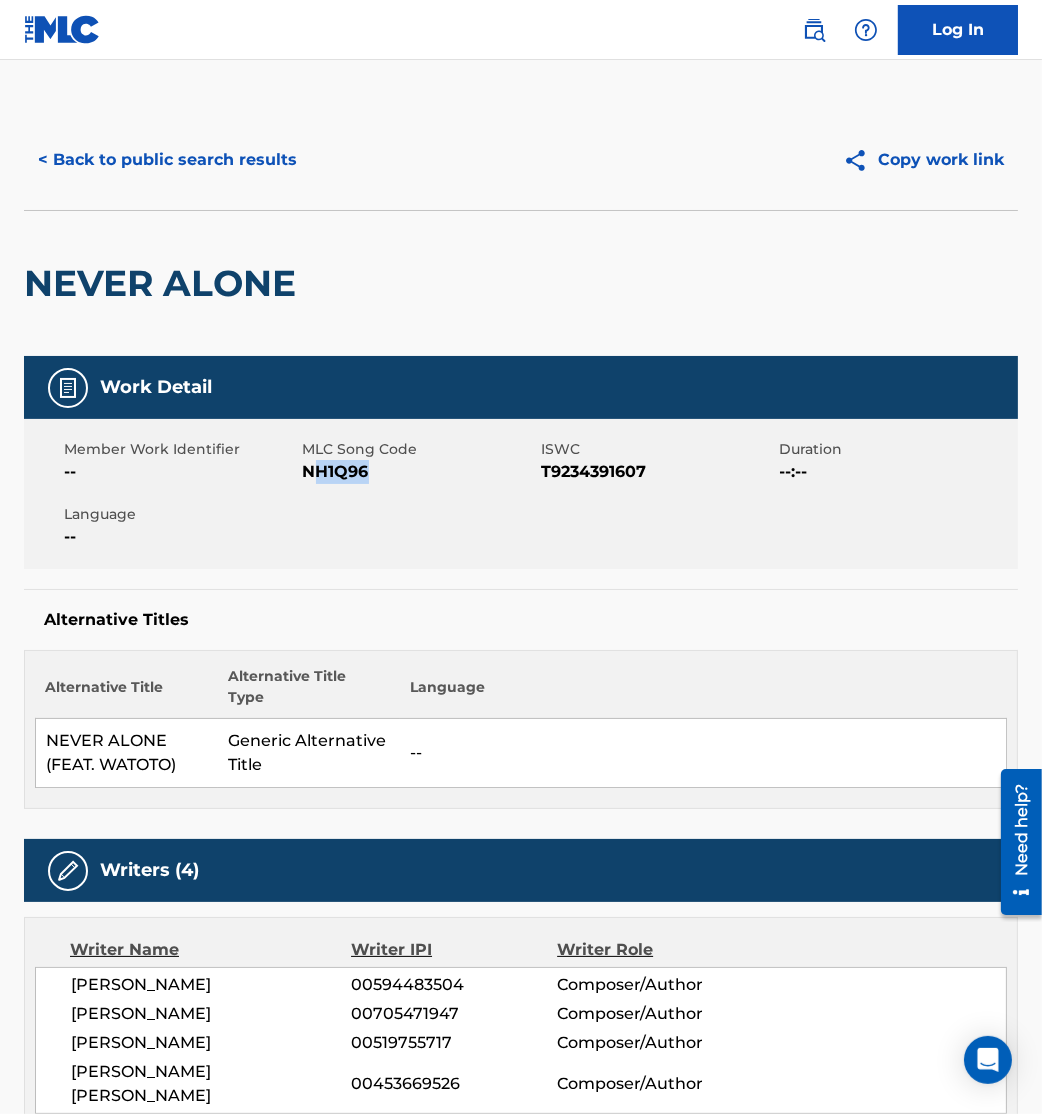 drag, startPoint x: 309, startPoint y: 471, endPoint x: 422, endPoint y: 479, distance: 113.28283 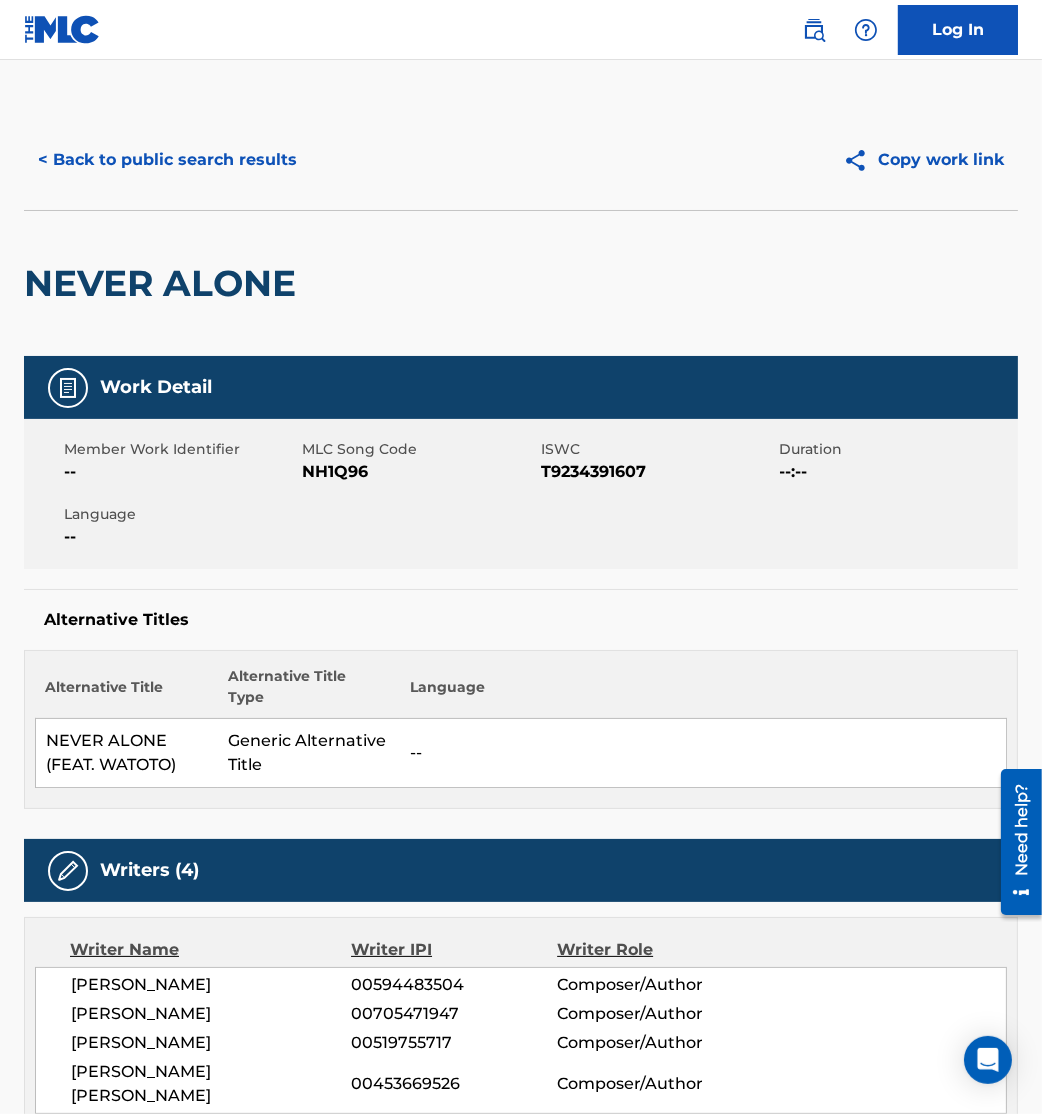 click on "NH1Q96" at bounding box center [420, 472] 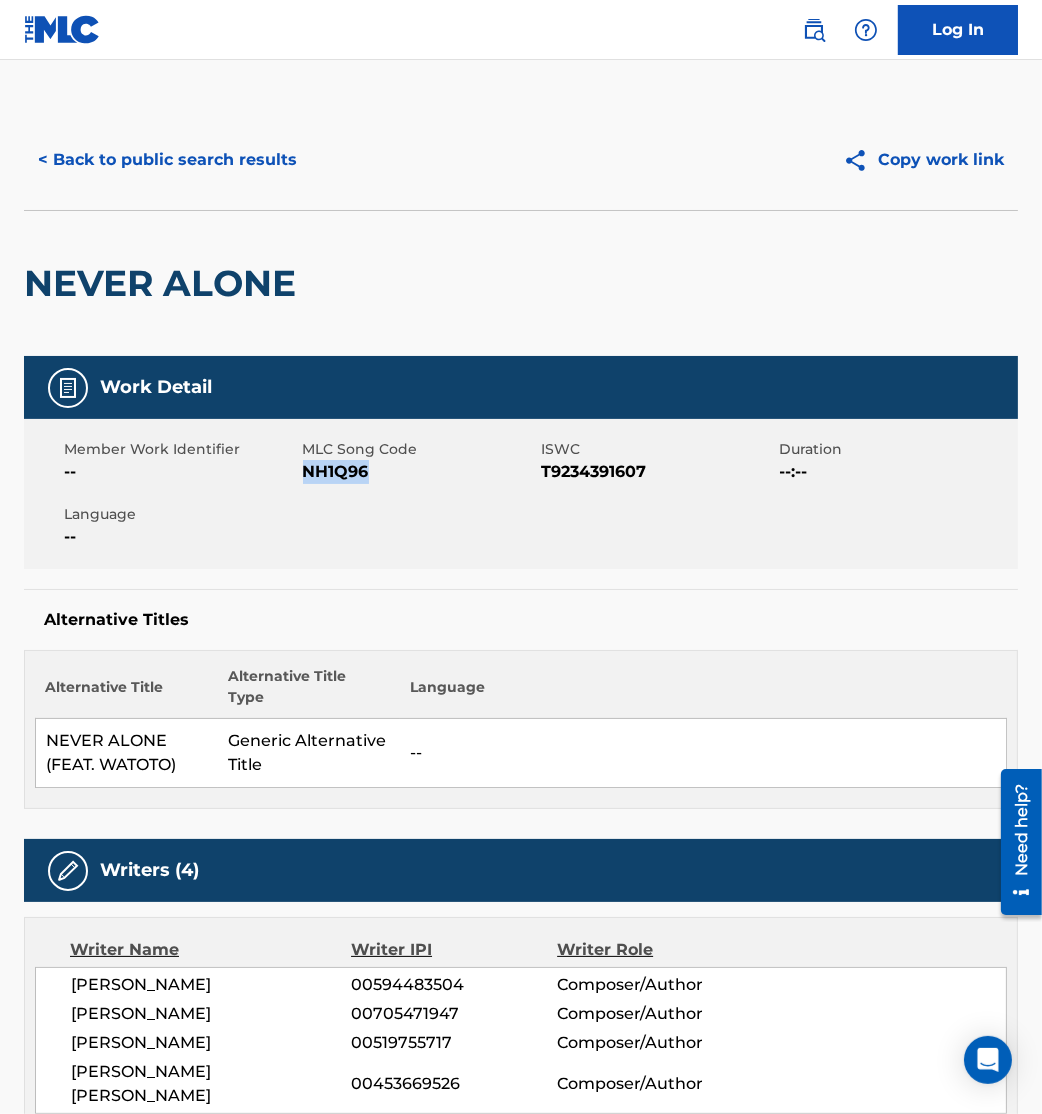 drag, startPoint x: 305, startPoint y: 470, endPoint x: 406, endPoint y: 470, distance: 101 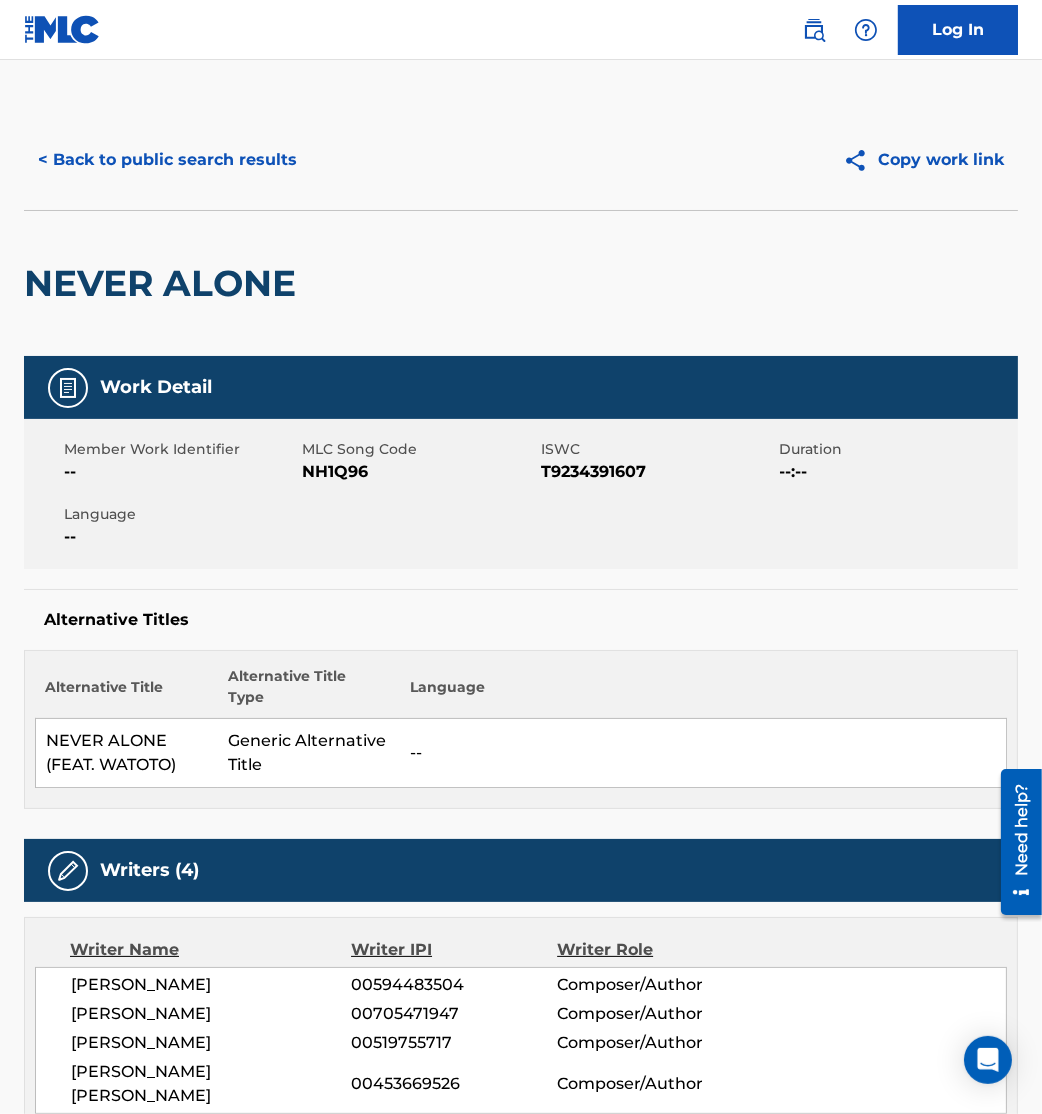 click on "Member Work Identifier -- MLC Song Code NH1Q96 ISWC T9234391607 Duration --:-- Language --" at bounding box center [521, 494] 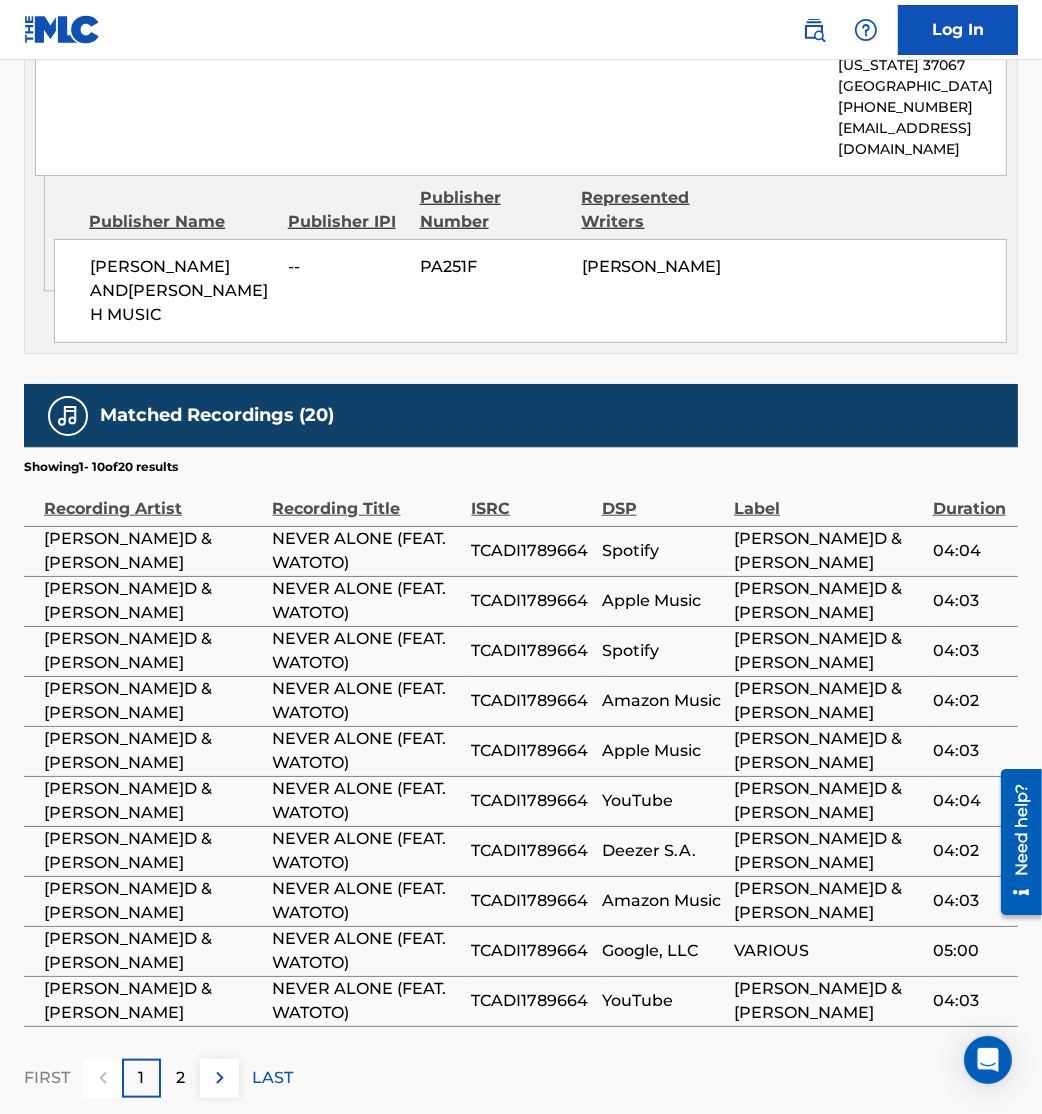 scroll, scrollTop: 1765, scrollLeft: 0, axis: vertical 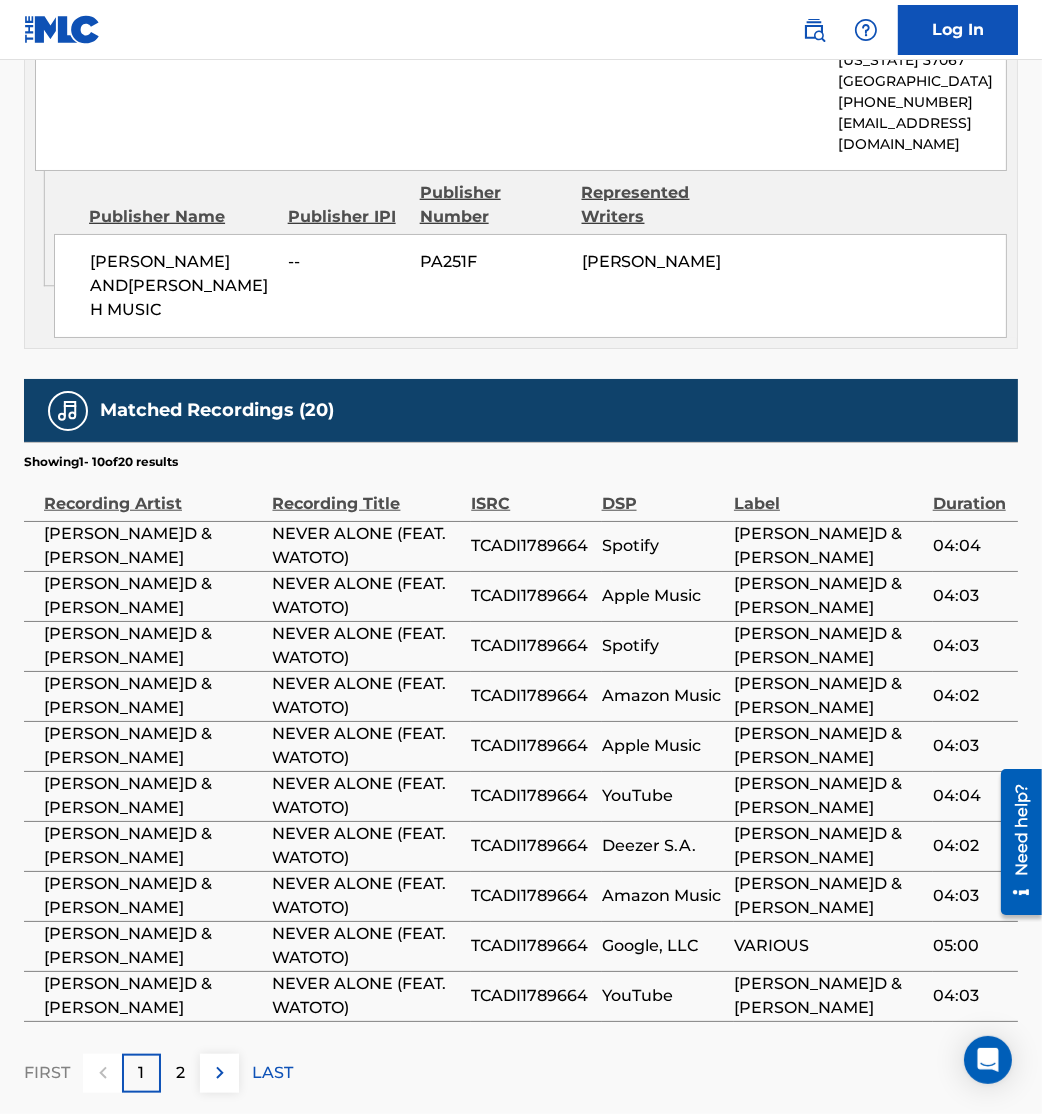 click at bounding box center (219, 1073) 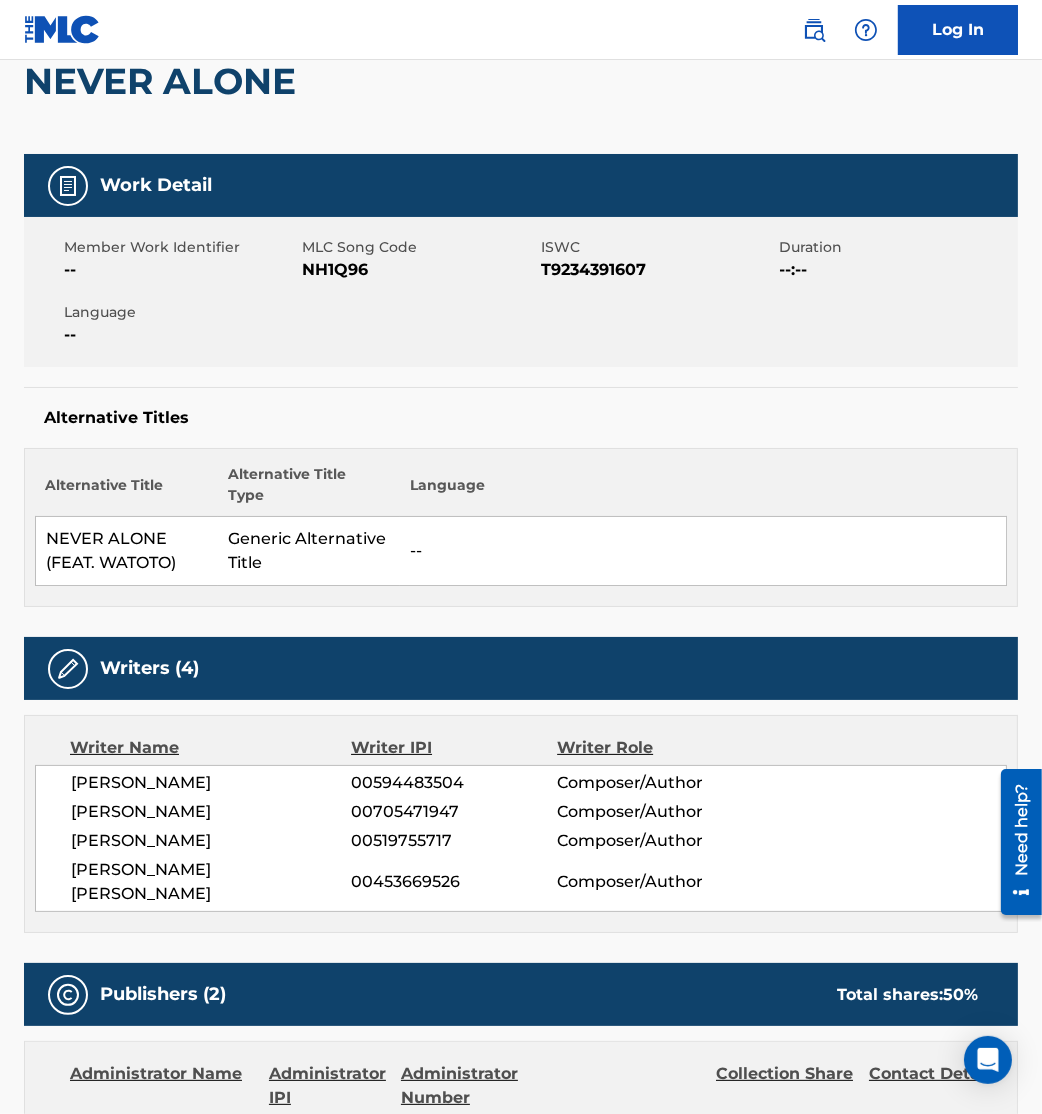scroll, scrollTop: 0, scrollLeft: 0, axis: both 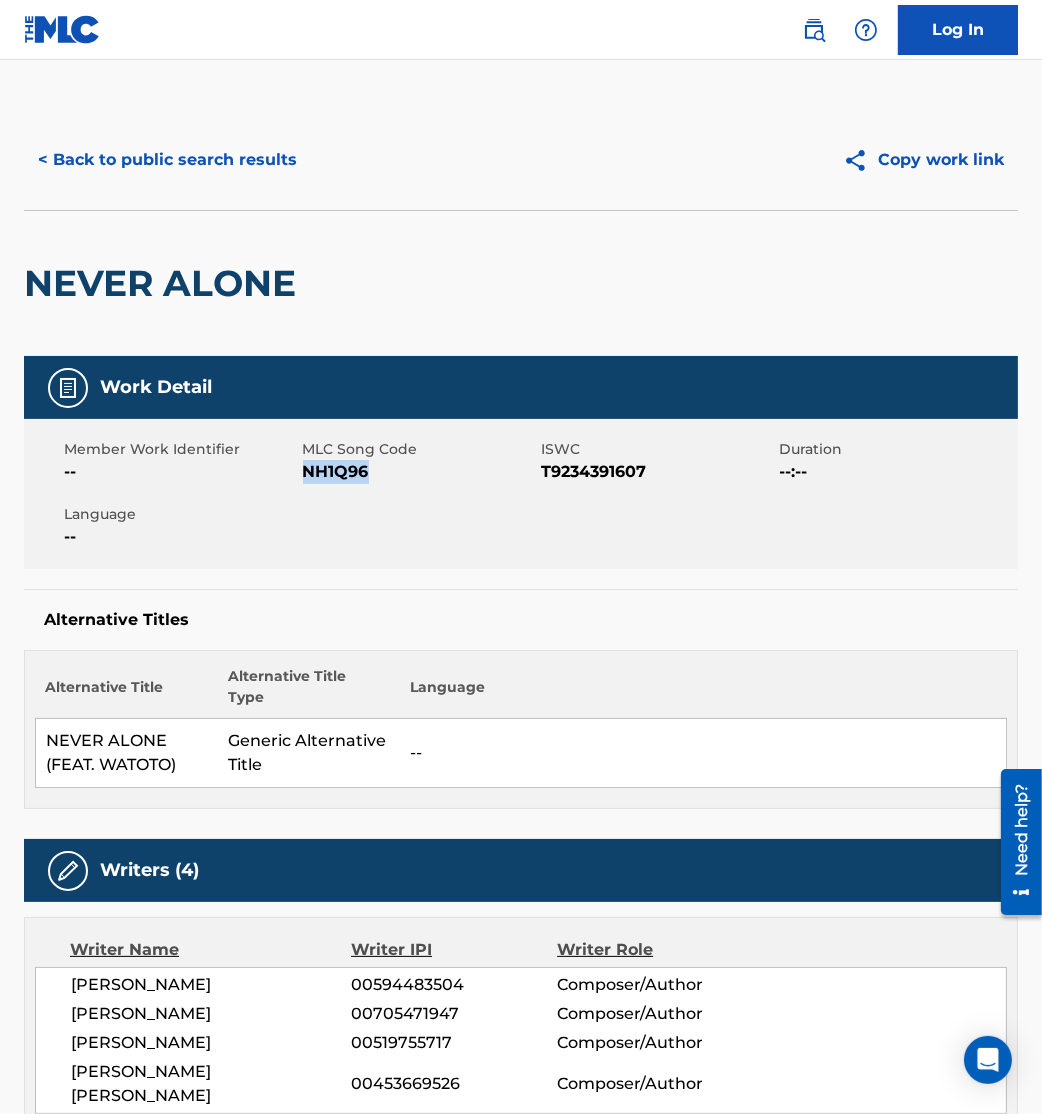drag, startPoint x: 306, startPoint y: 468, endPoint x: 404, endPoint y: 486, distance: 99.63935 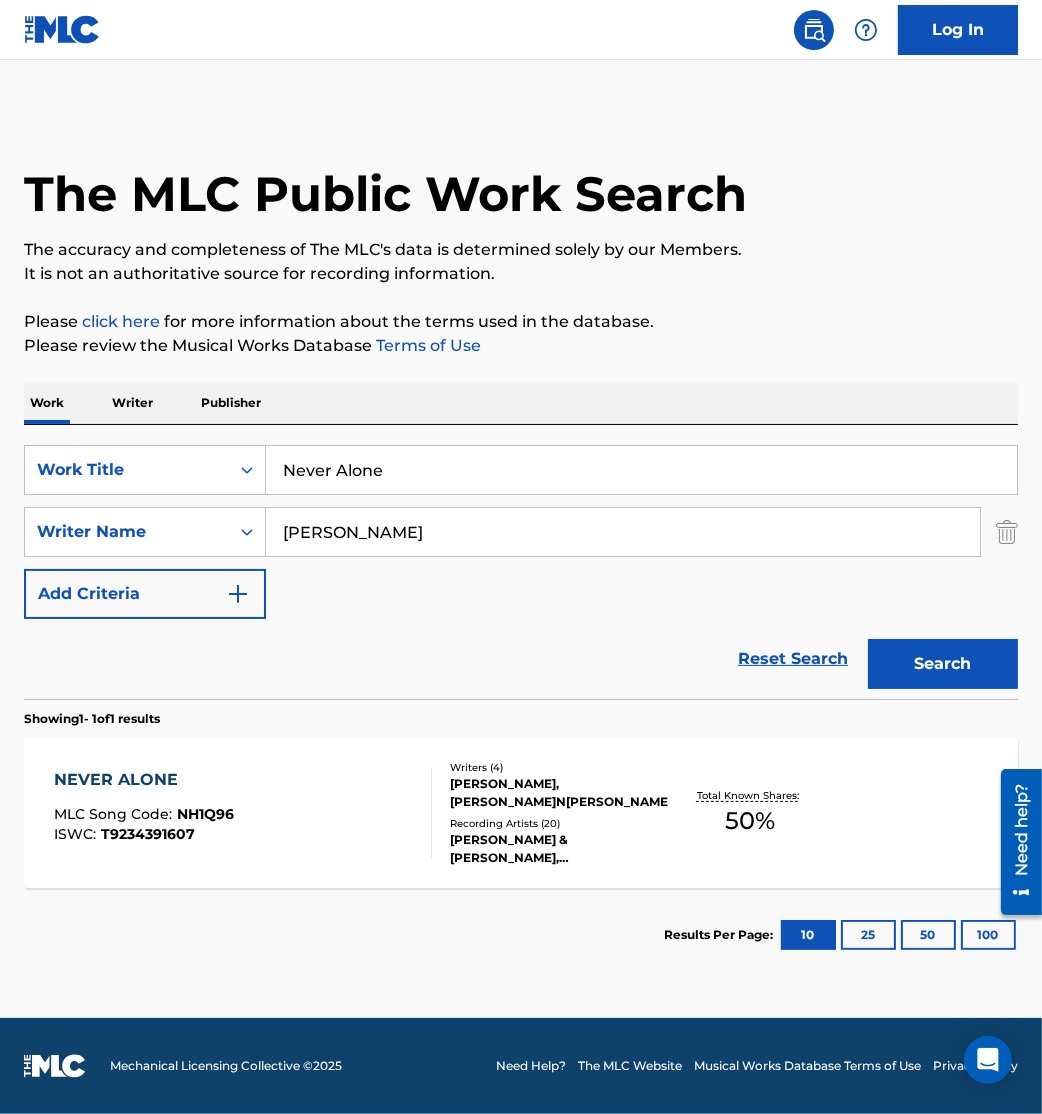 drag, startPoint x: 413, startPoint y: 476, endPoint x: 0, endPoint y: 452, distance: 413.69675 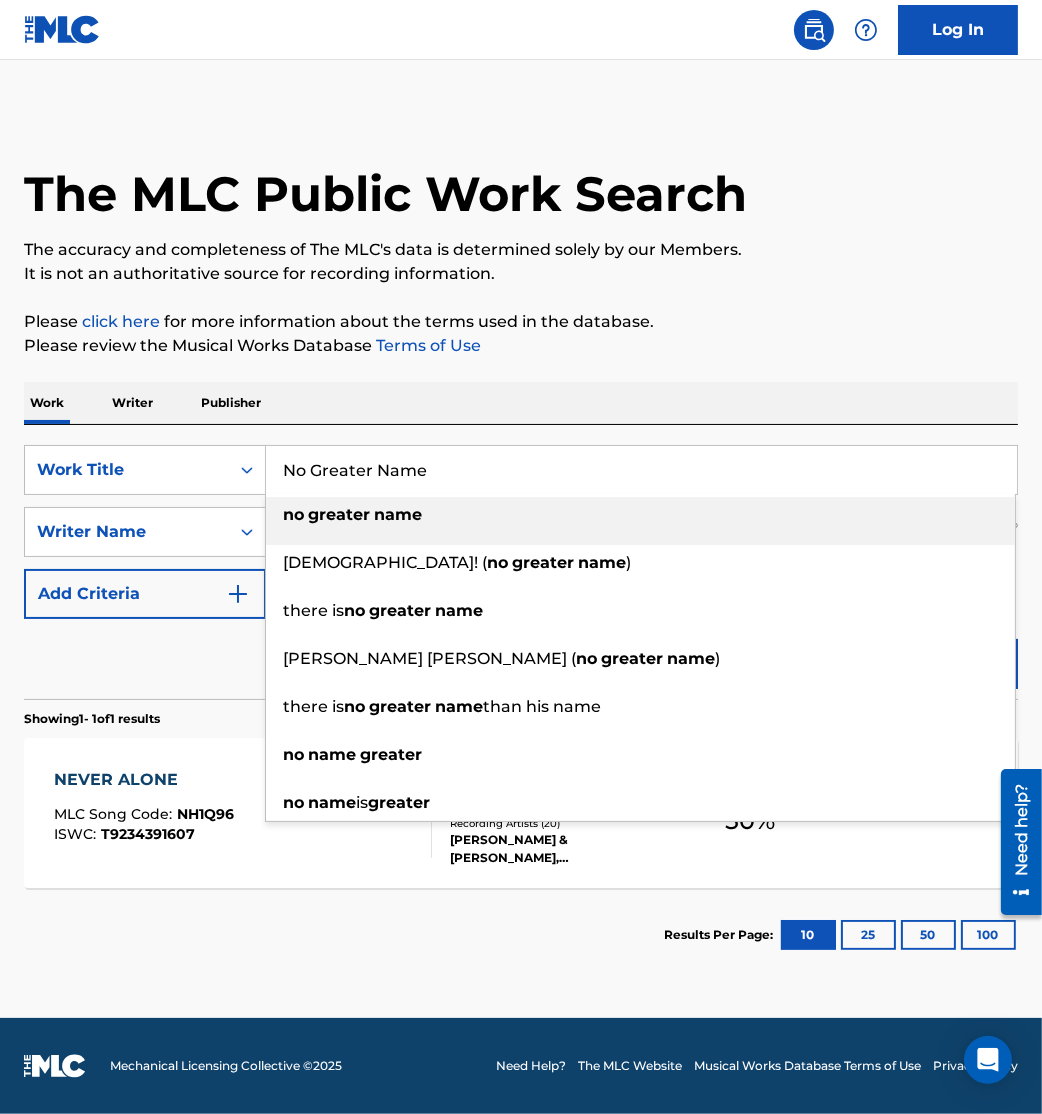 type on "No Greater Name" 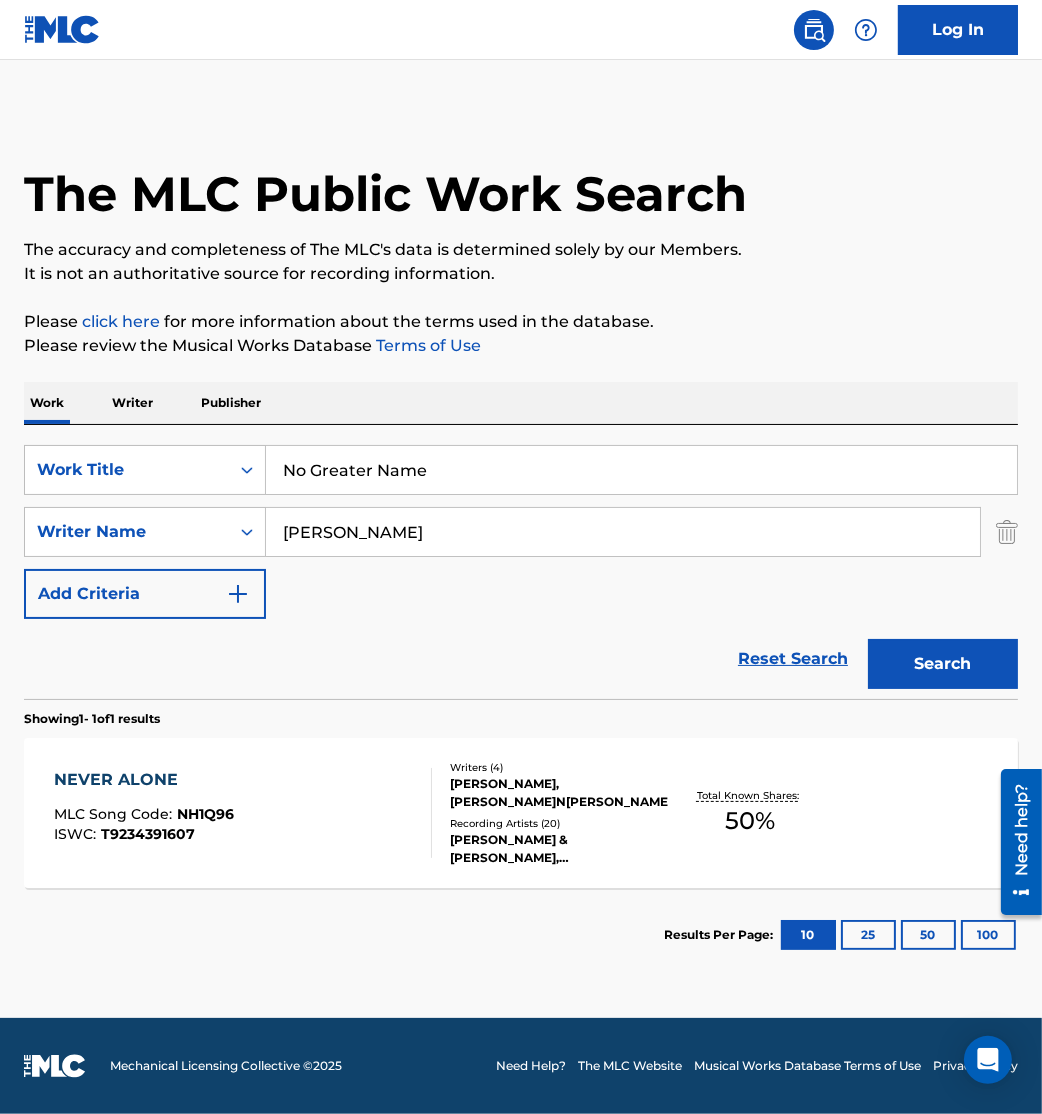 click on "Terms of Use" at bounding box center [426, 345] 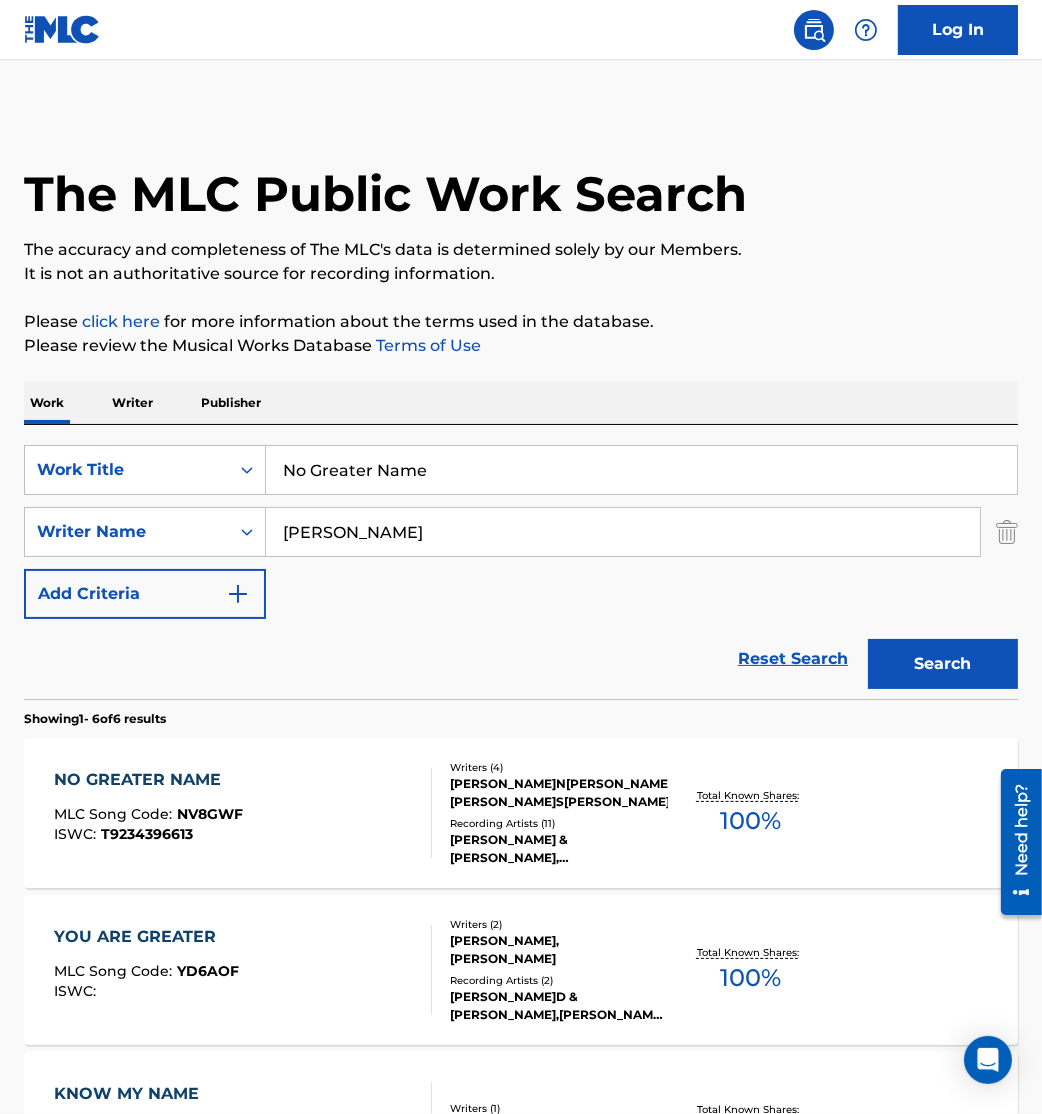 click on "Recording Artists ( 11 )" at bounding box center (559, 823) 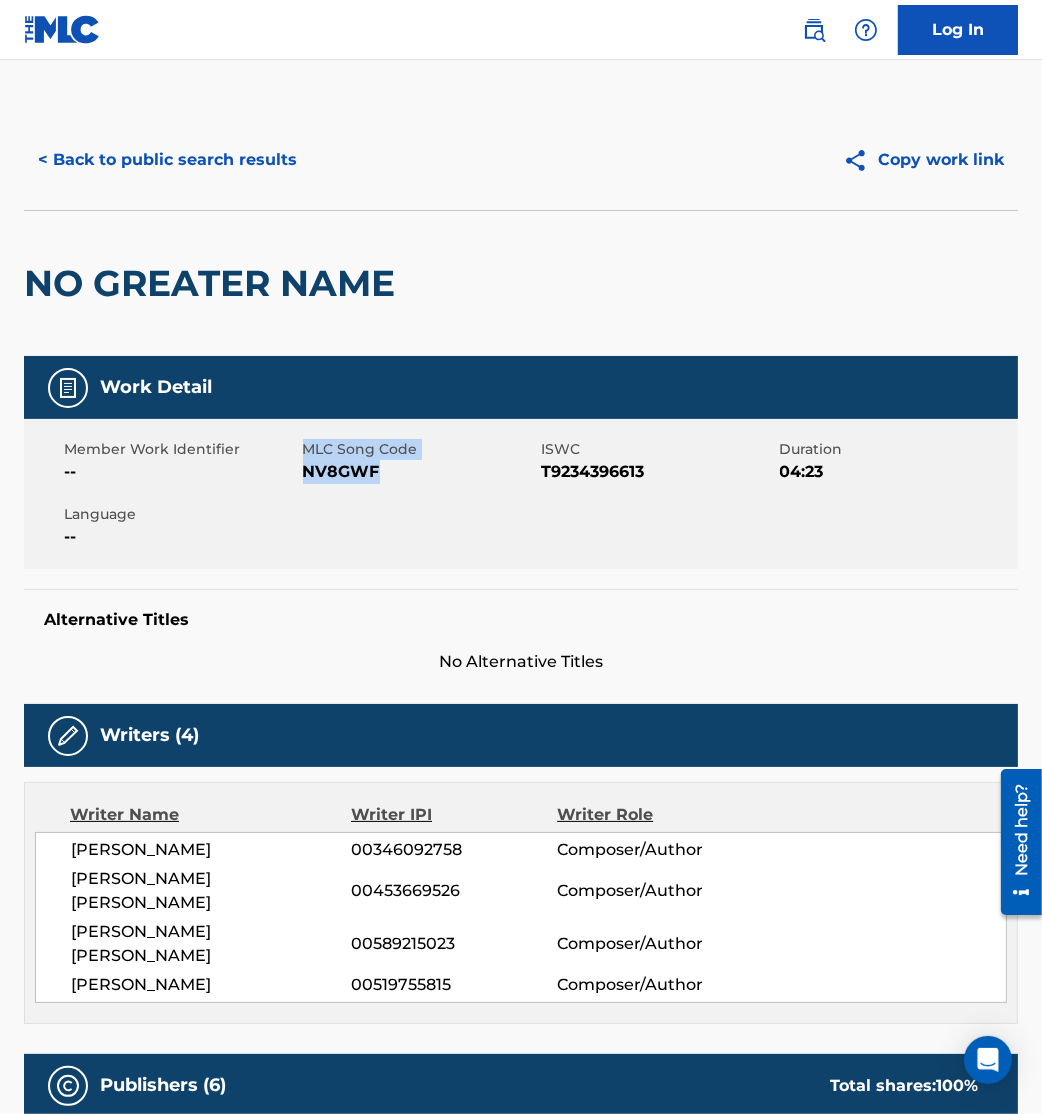 drag, startPoint x: 300, startPoint y: 473, endPoint x: 381, endPoint y: 480, distance: 81.3019 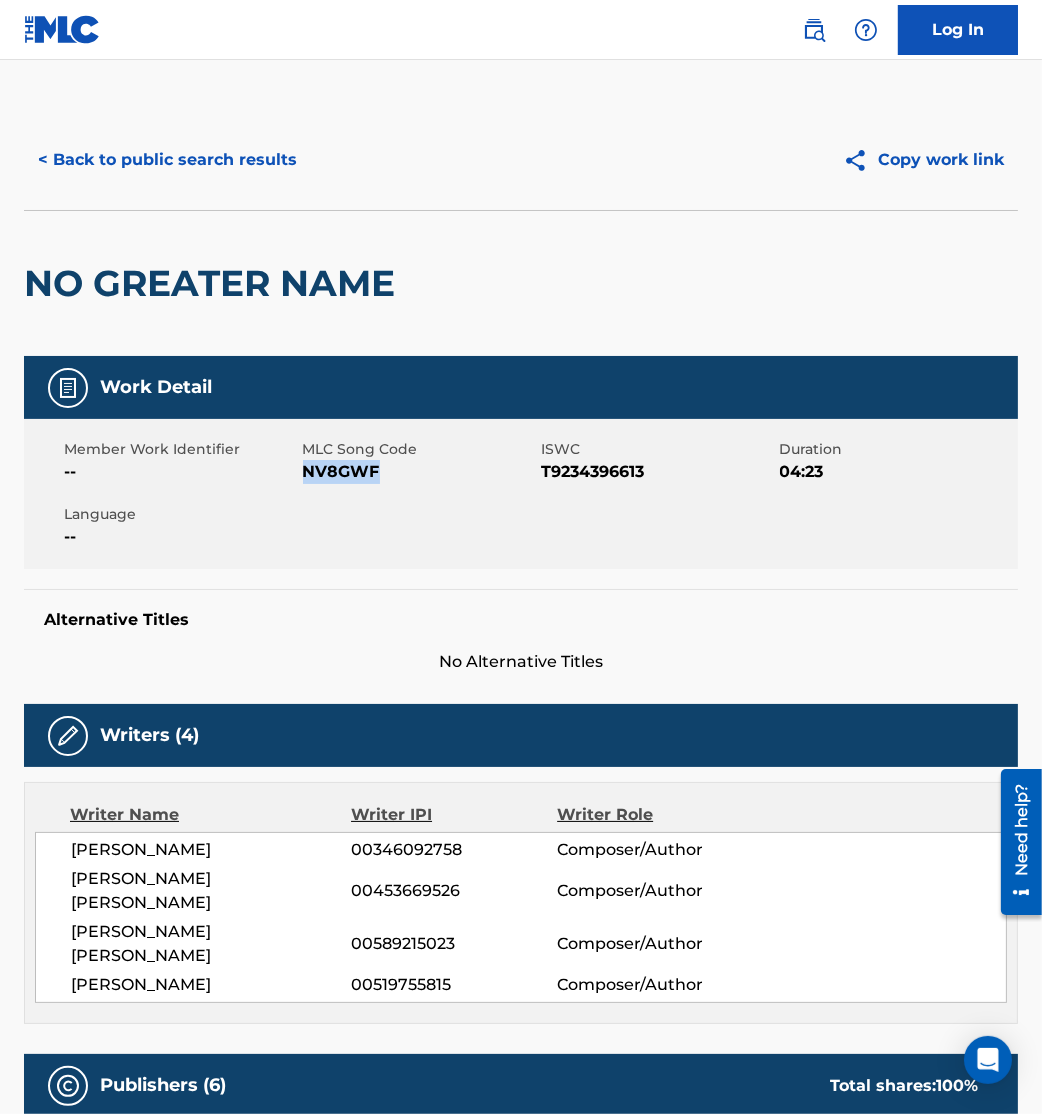 drag, startPoint x: 306, startPoint y: 471, endPoint x: 423, endPoint y: 478, distance: 117.20921 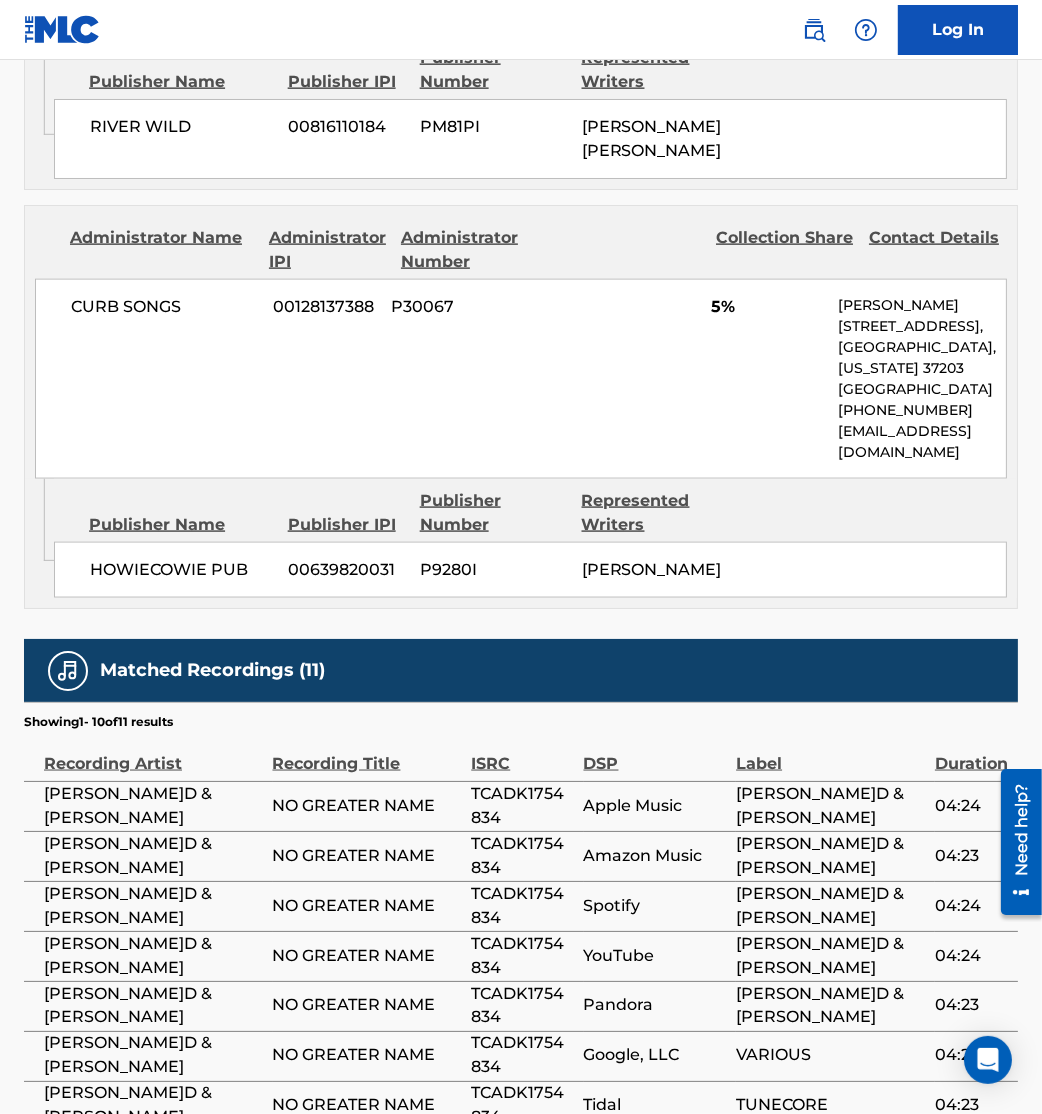 scroll, scrollTop: 3160, scrollLeft: 0, axis: vertical 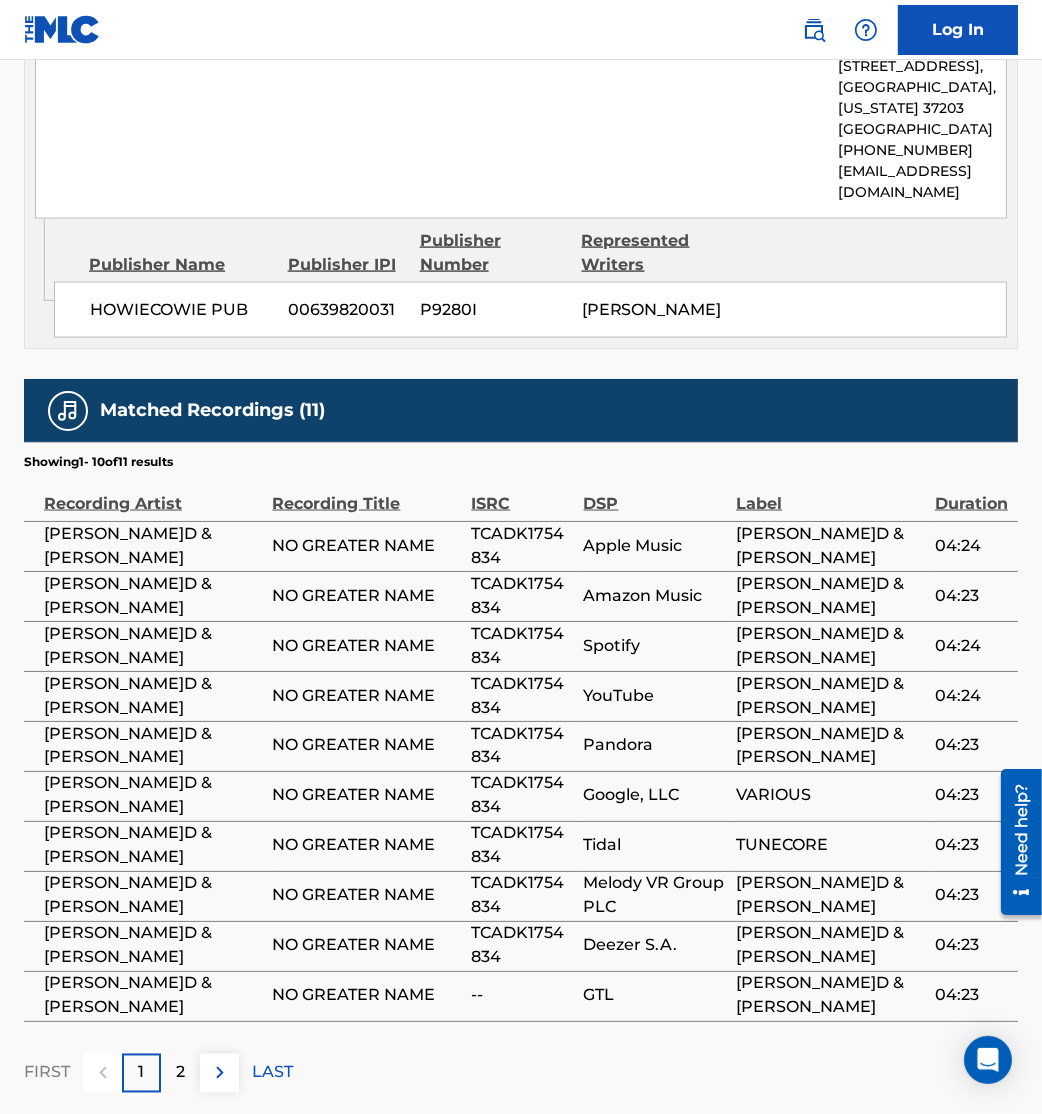 click at bounding box center (220, 1073) 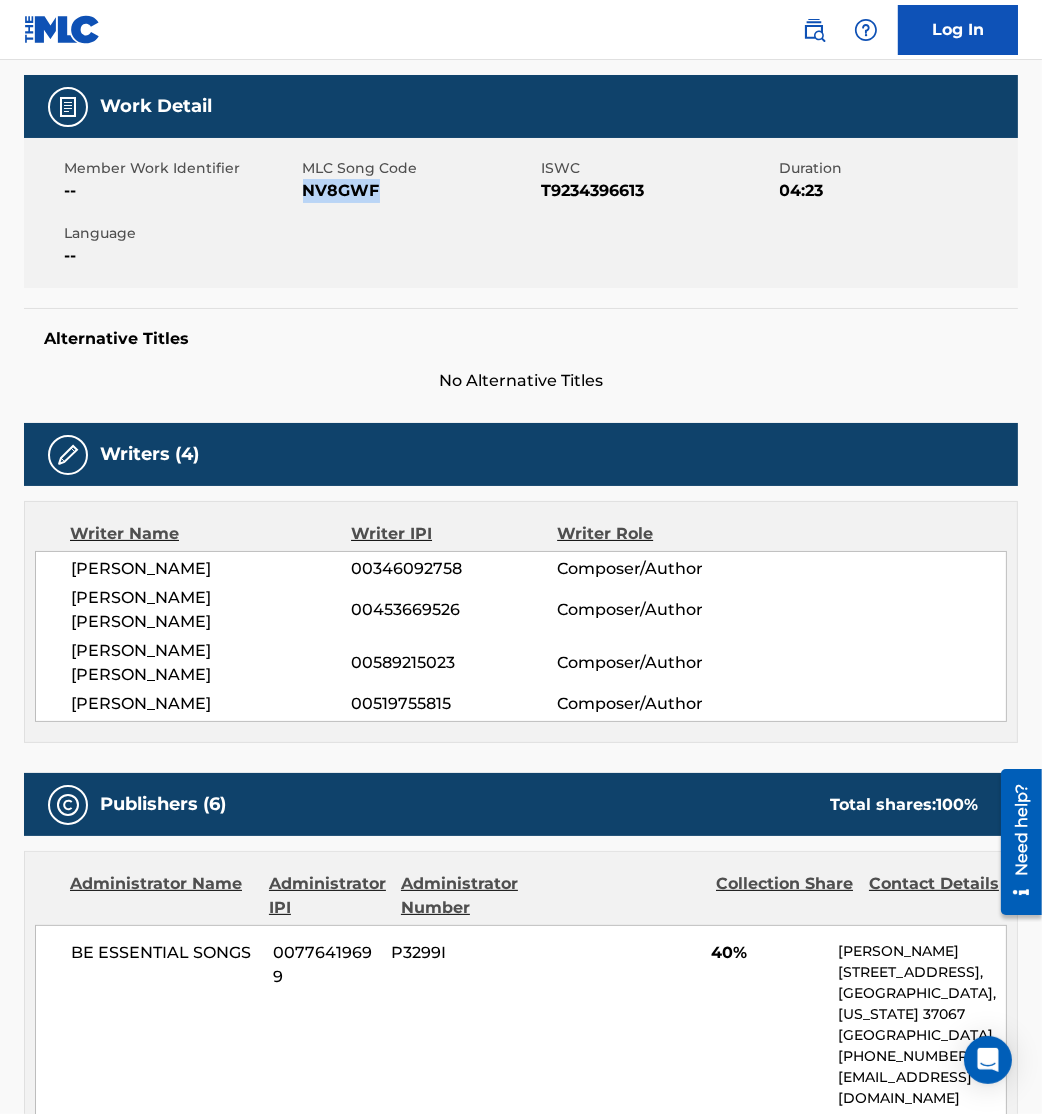 scroll, scrollTop: 0, scrollLeft: 0, axis: both 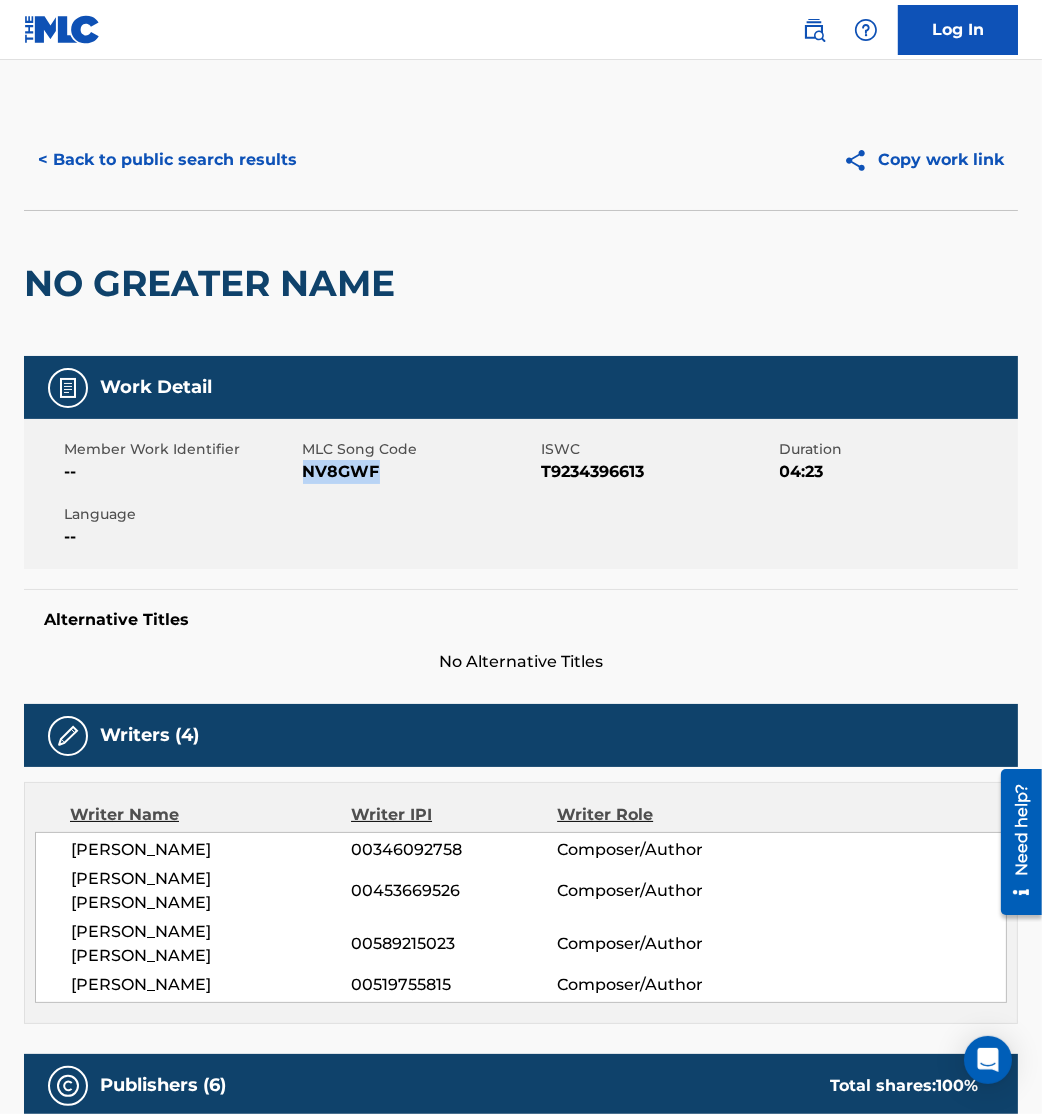 click on "< Back to public search results" at bounding box center (167, 160) 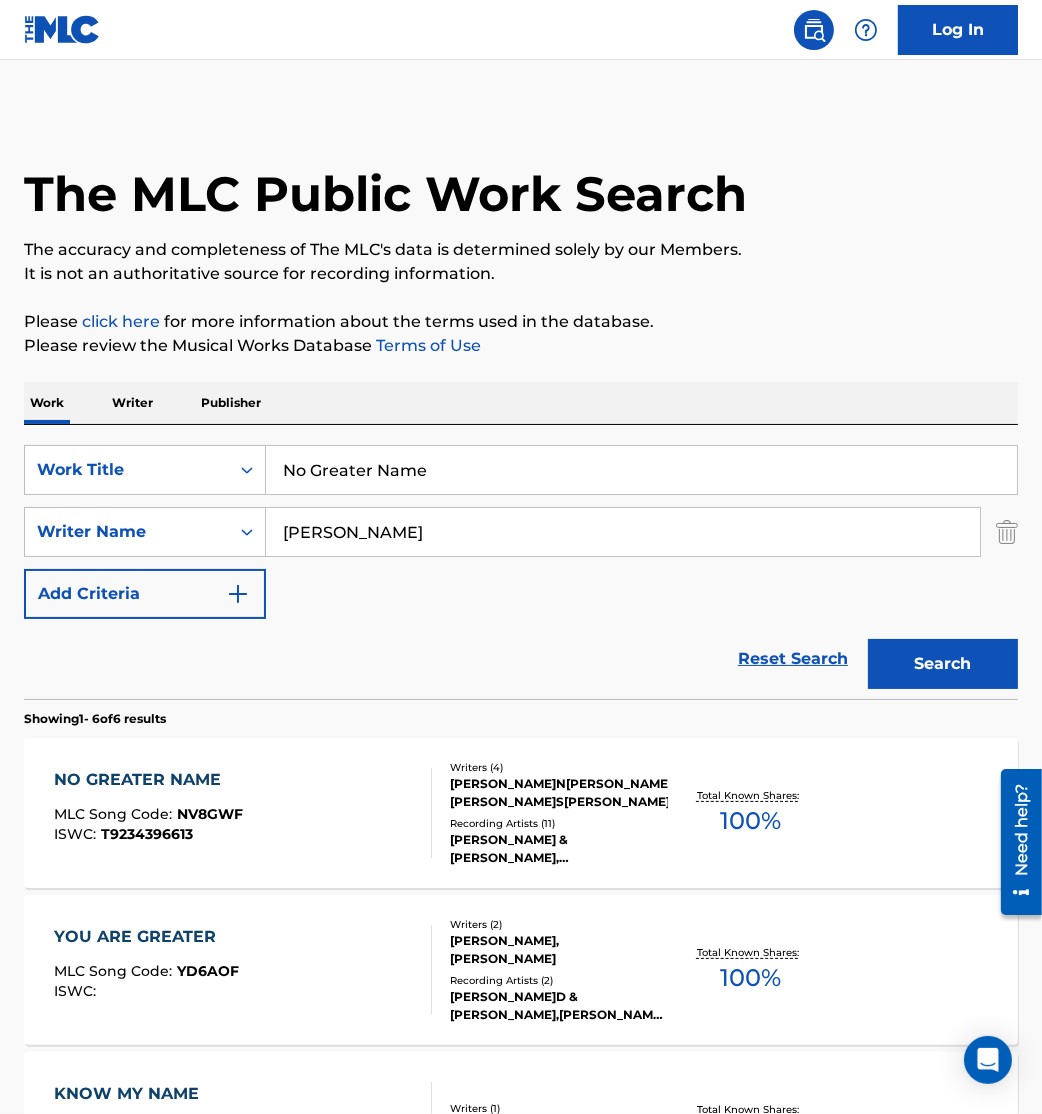 drag, startPoint x: 487, startPoint y: 455, endPoint x: 113, endPoint y: 424, distance: 375.28256 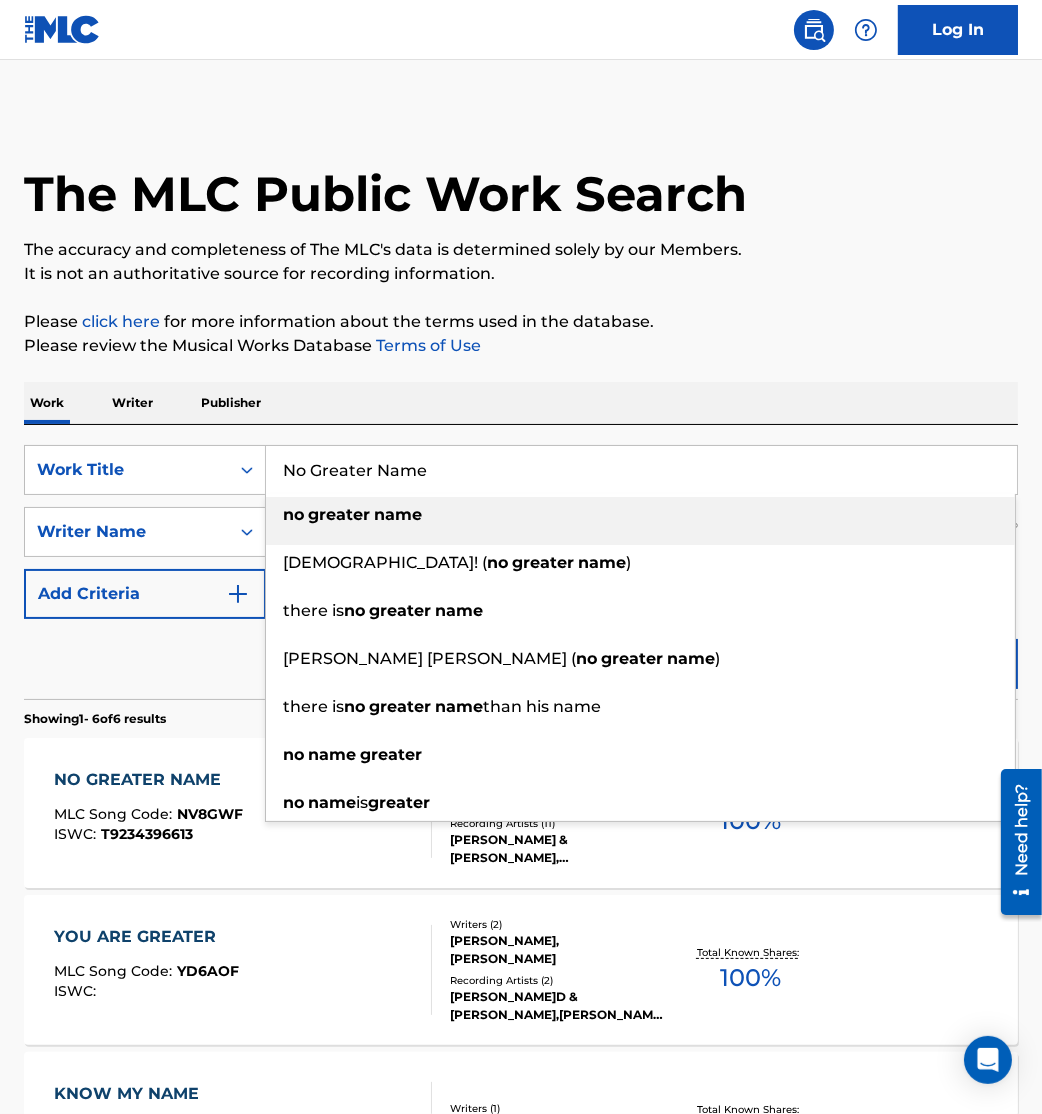 paste on "thing Like Your Lov" 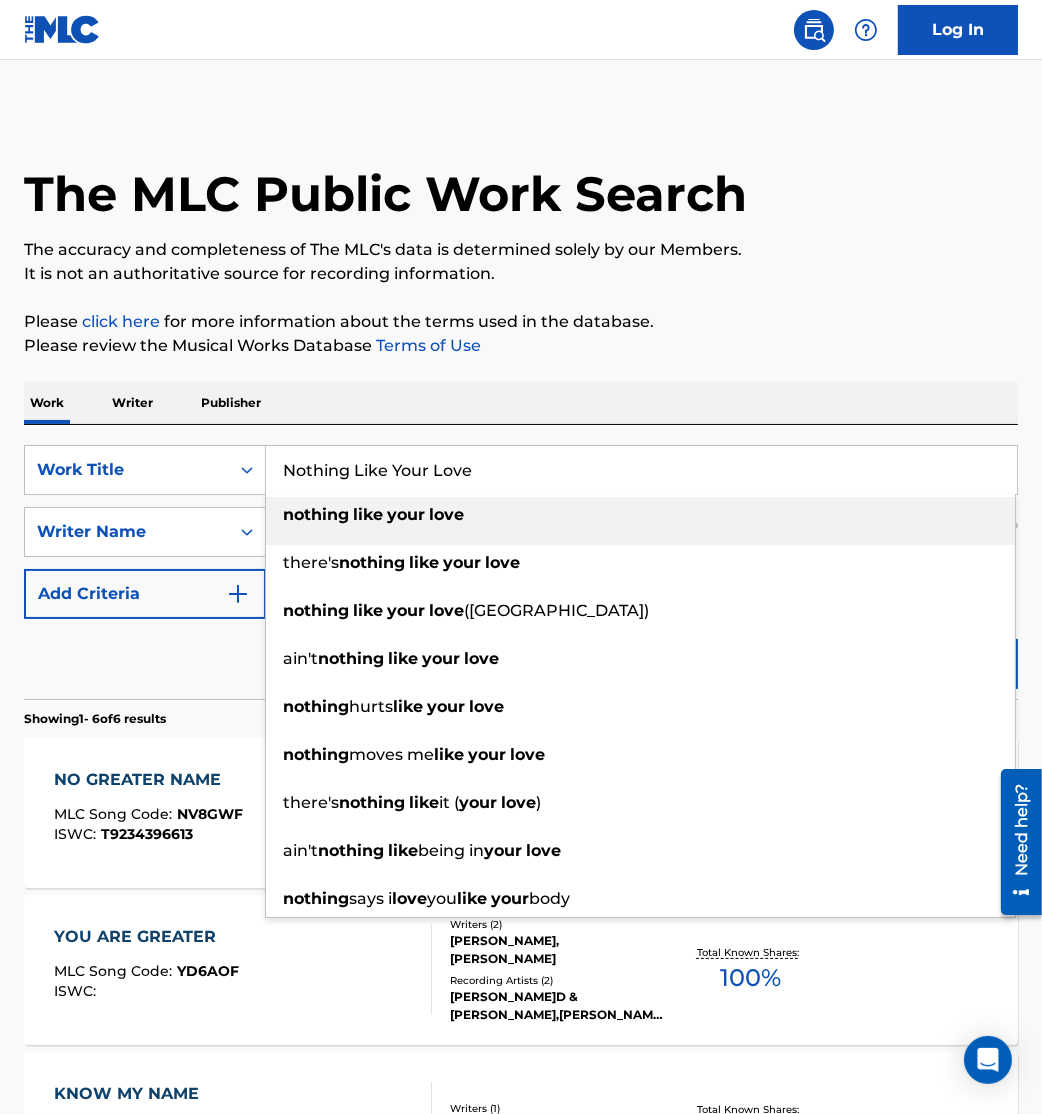 type on "Nothing Like Your Love" 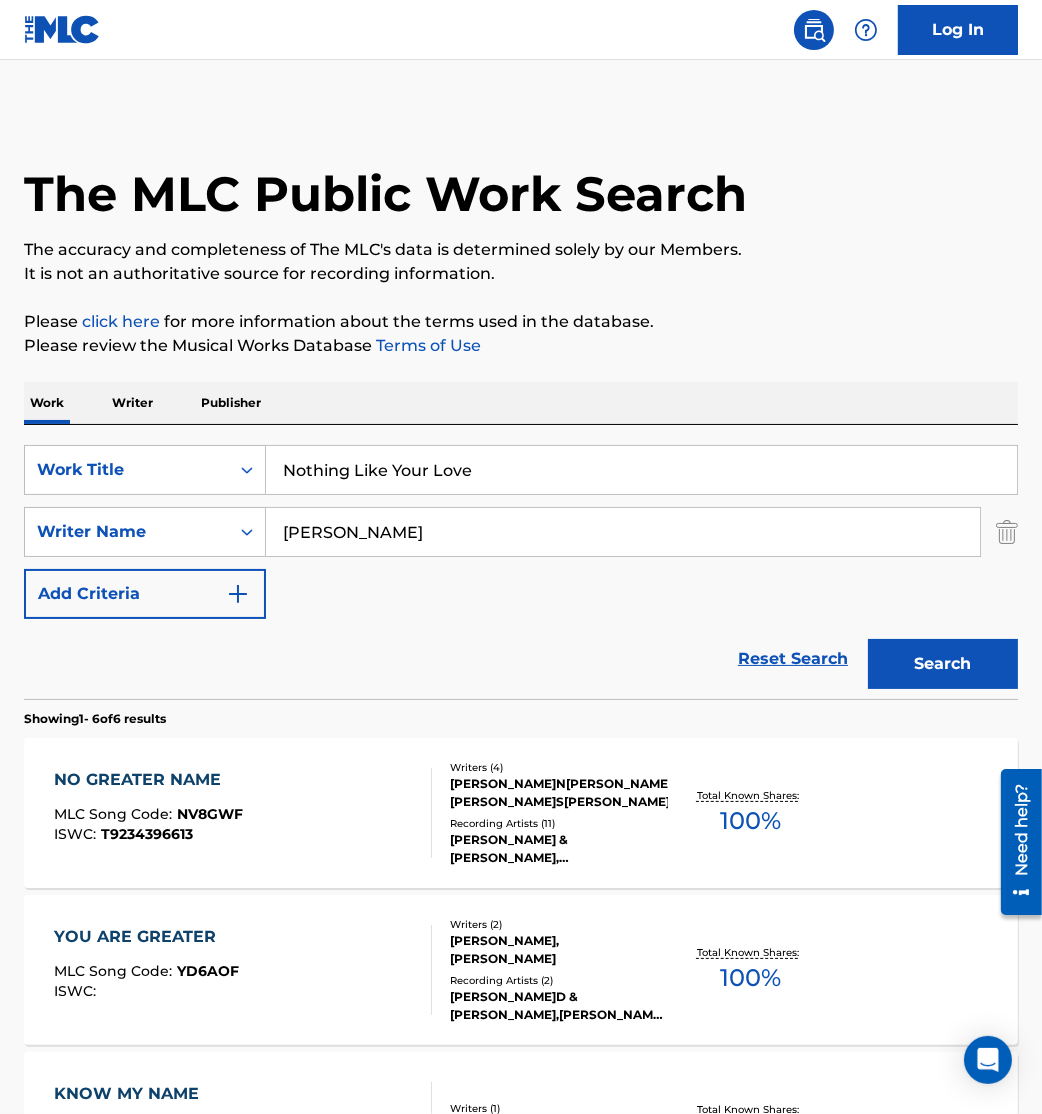 click on "Search" at bounding box center (943, 664) 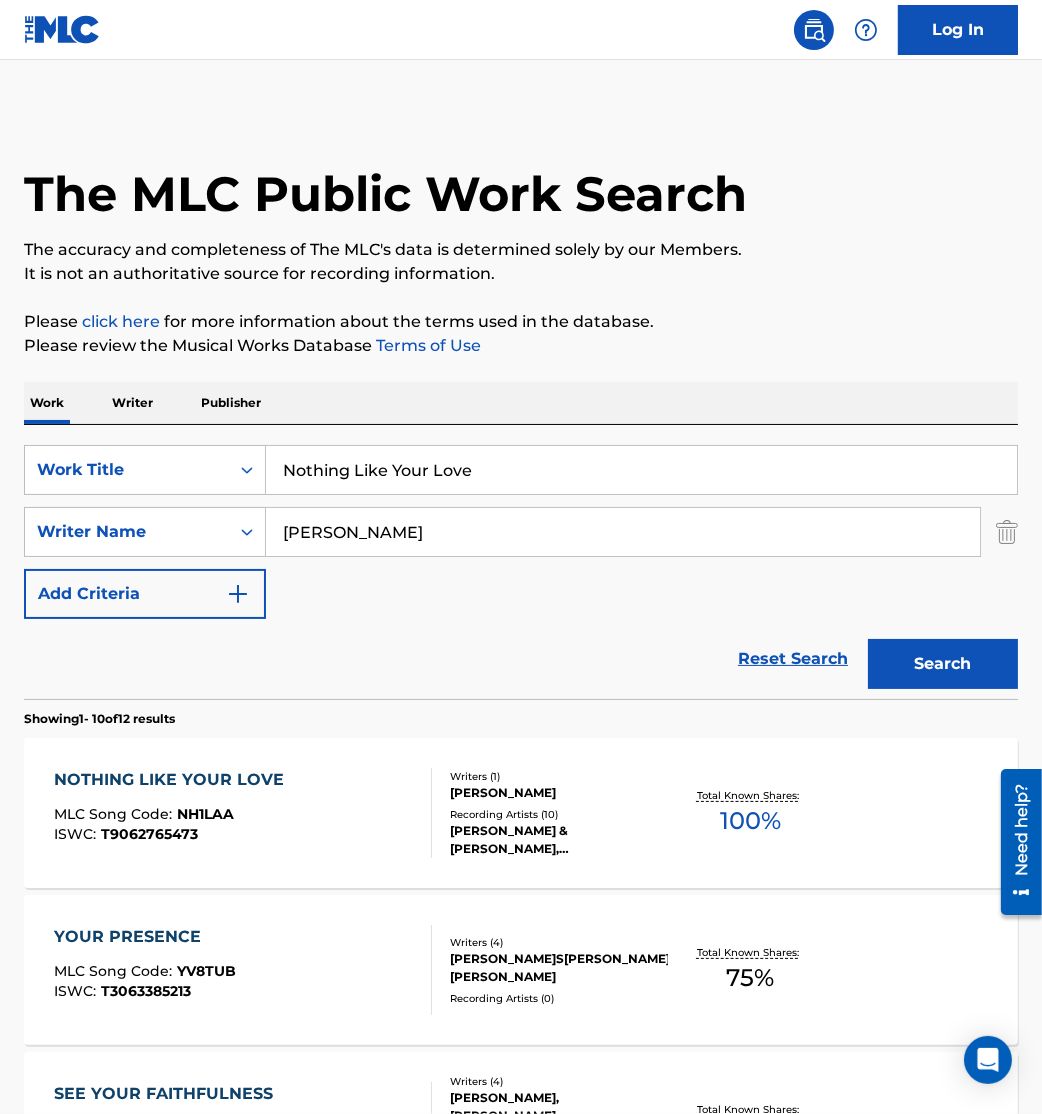 click on "NOTHING LIKE YOUR LOVE MLC Song Code : NH1LAA ISWC : T9062765473 Writers ( 1 ) [PERSON_NAME] Recording Artists ( 10 ) [PERSON_NAME] & [PERSON_NAME], [PERSON_NAME] & [PERSON_NAME], [PERSON_NAME] & [PERSON_NAME], [PERSON_NAME] & [PERSON_NAME], [PERSON_NAME] & [PERSON_NAME] Total Known Shares: 100 %" at bounding box center (521, 813) 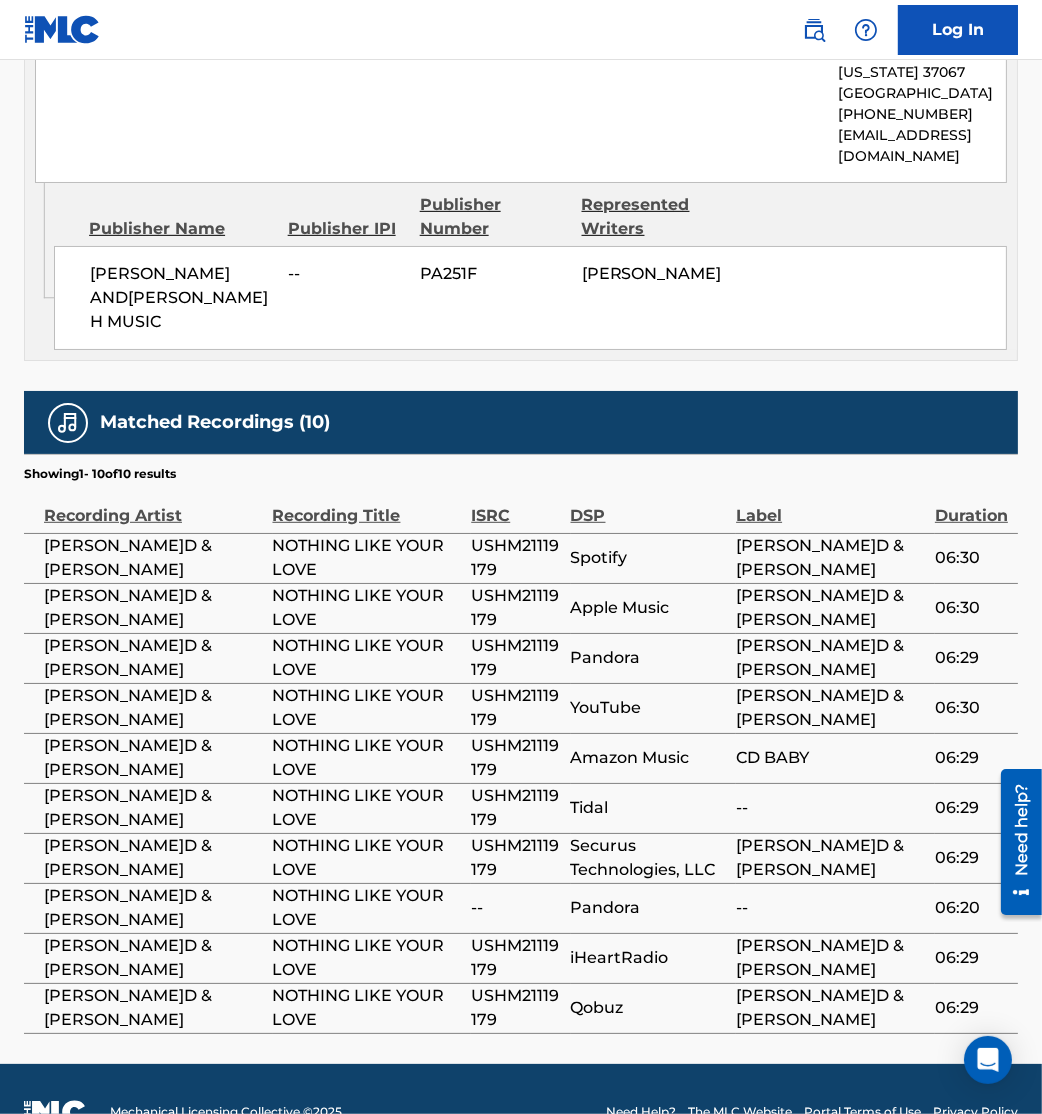 scroll, scrollTop: 0, scrollLeft: 0, axis: both 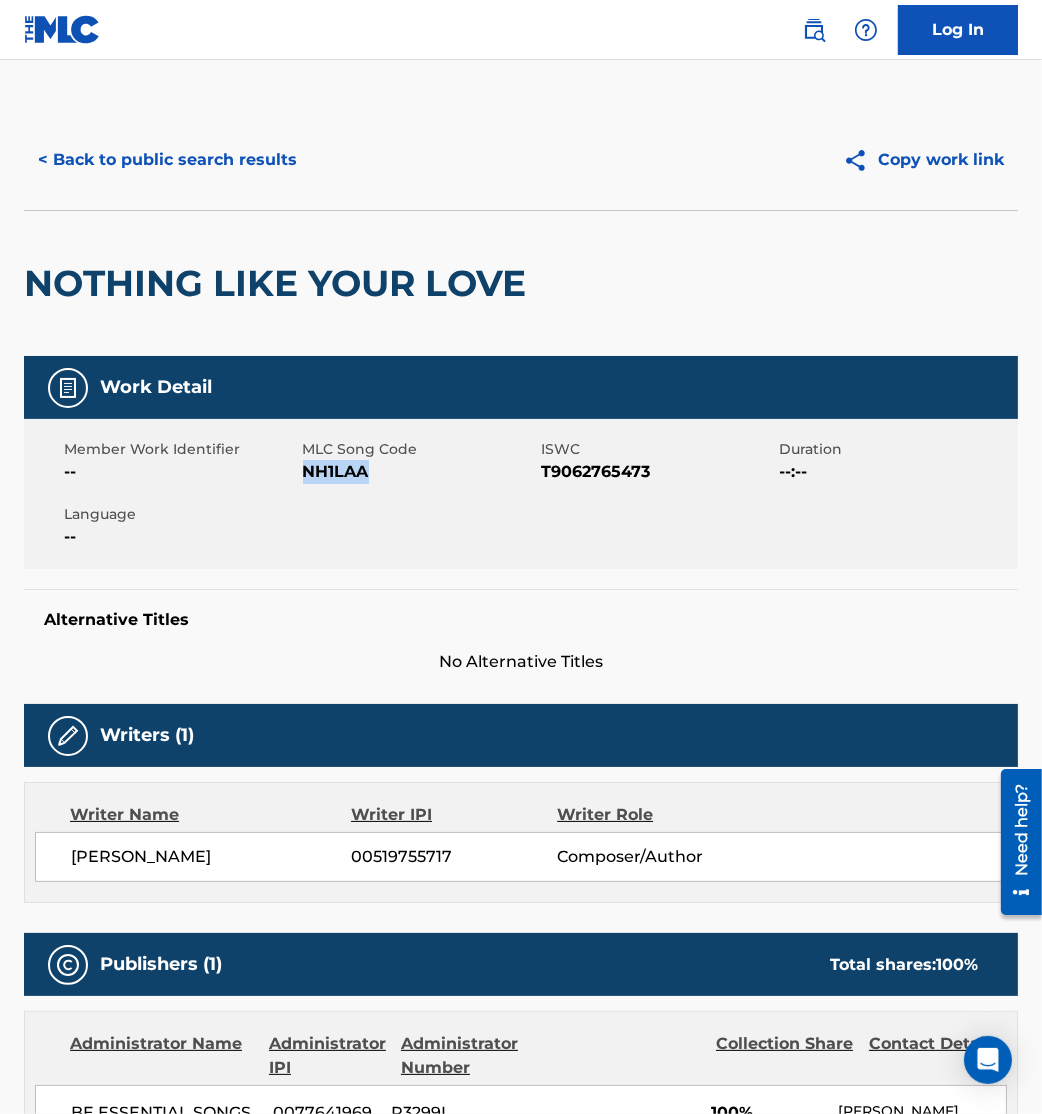 drag, startPoint x: 306, startPoint y: 475, endPoint x: 400, endPoint y: 474, distance: 94.00532 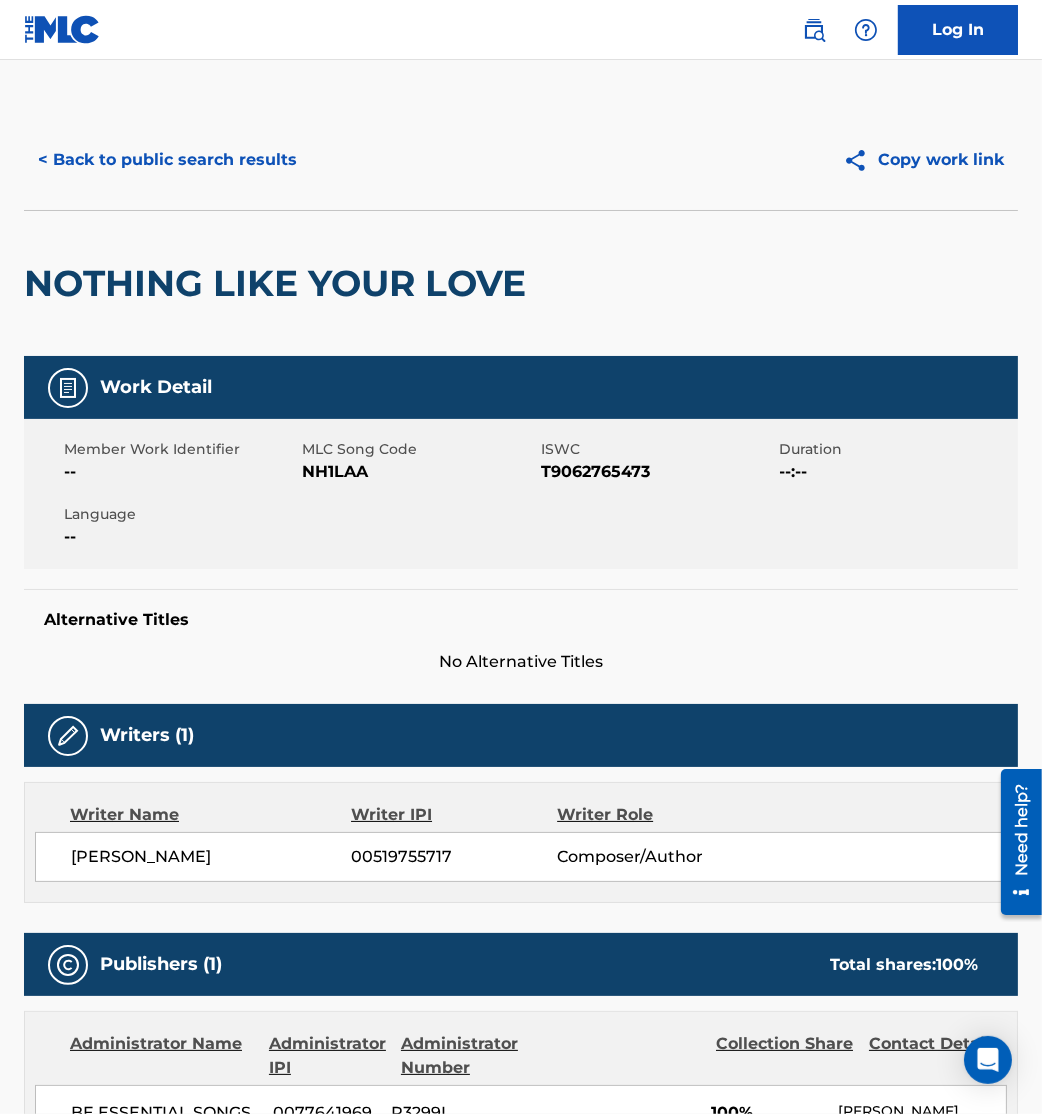 click on "Publishers   (1) Total shares:  100 %" at bounding box center (521, 964) 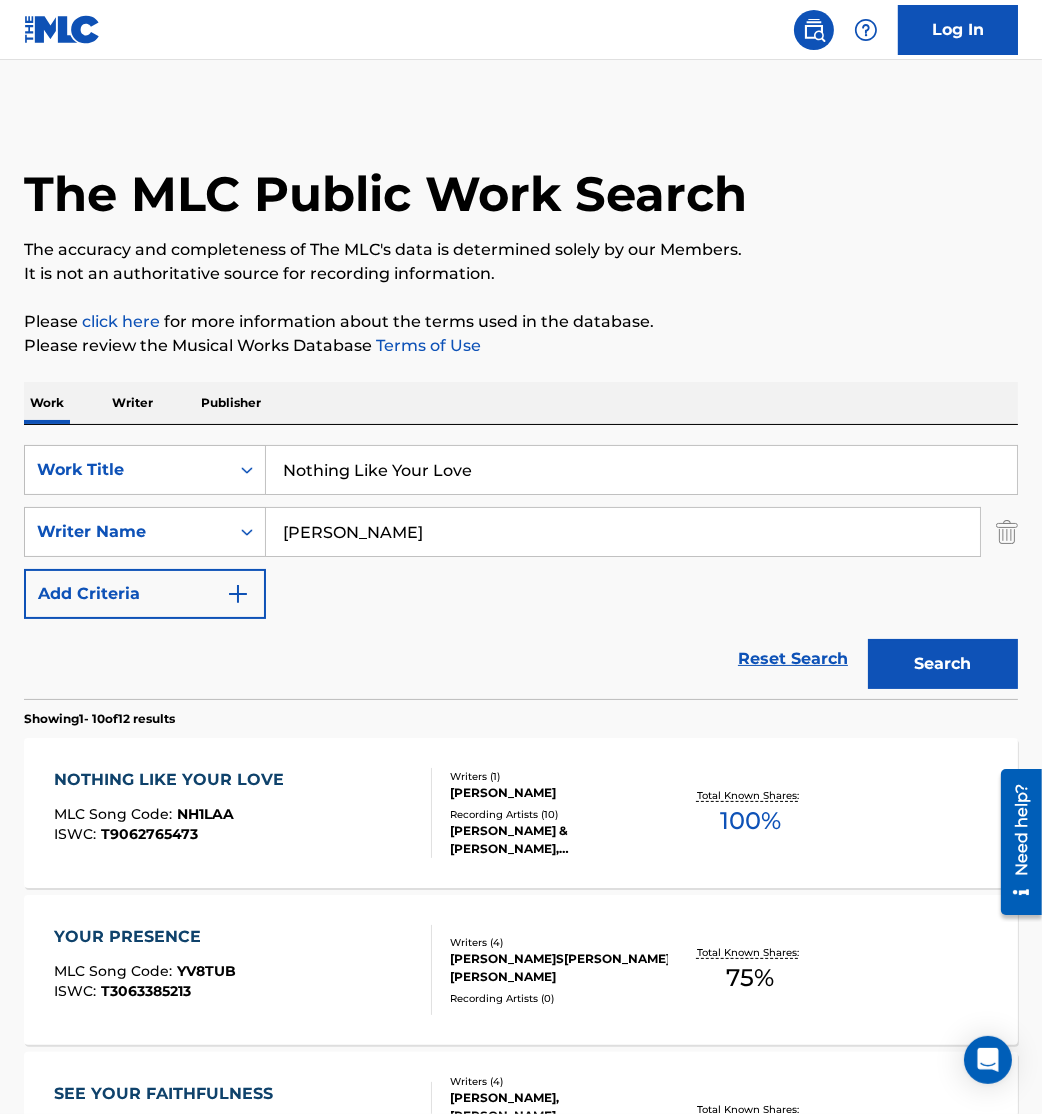 drag, startPoint x: 26, startPoint y: 480, endPoint x: 0, endPoint y: 466, distance: 29.529646 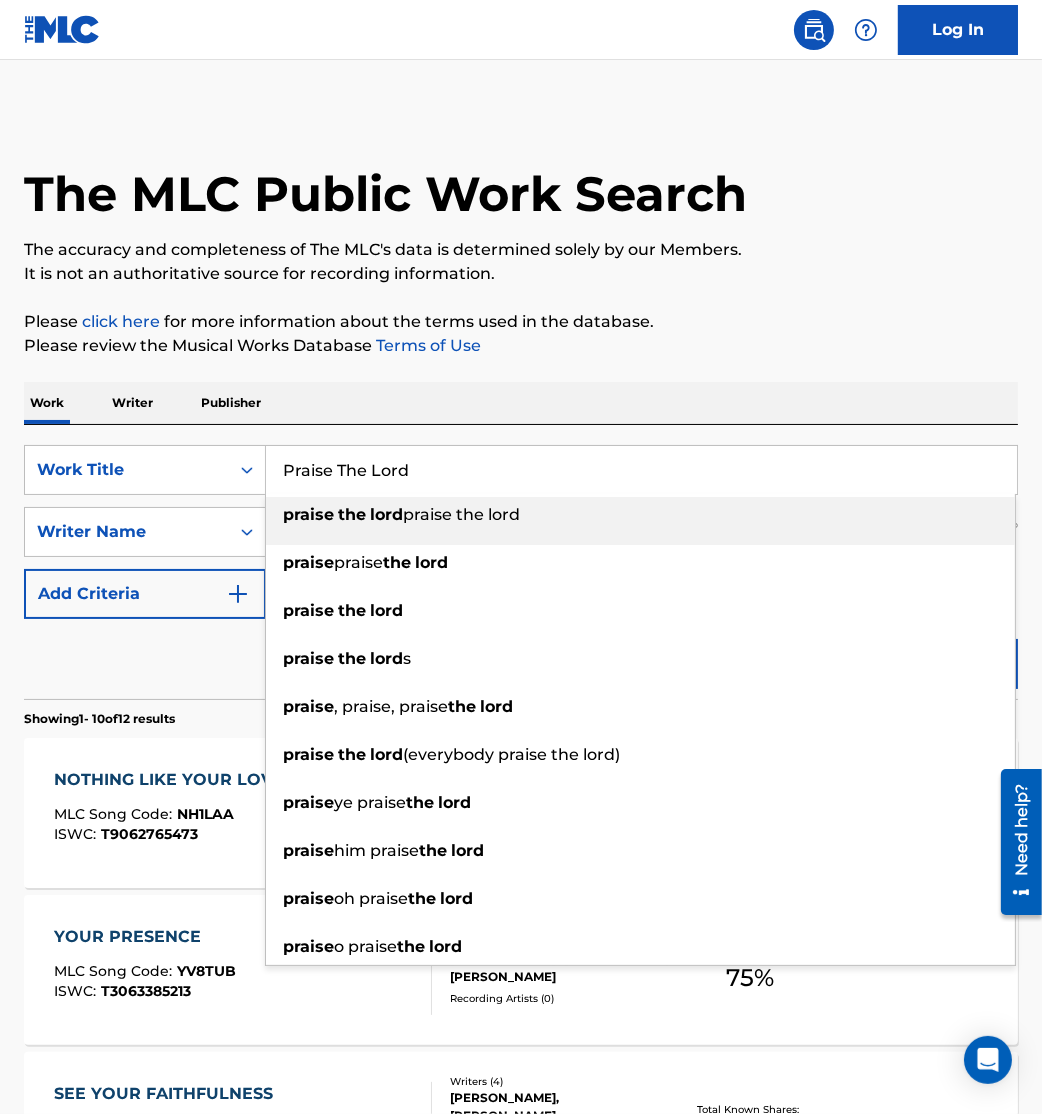 type on "Praise The Lord" 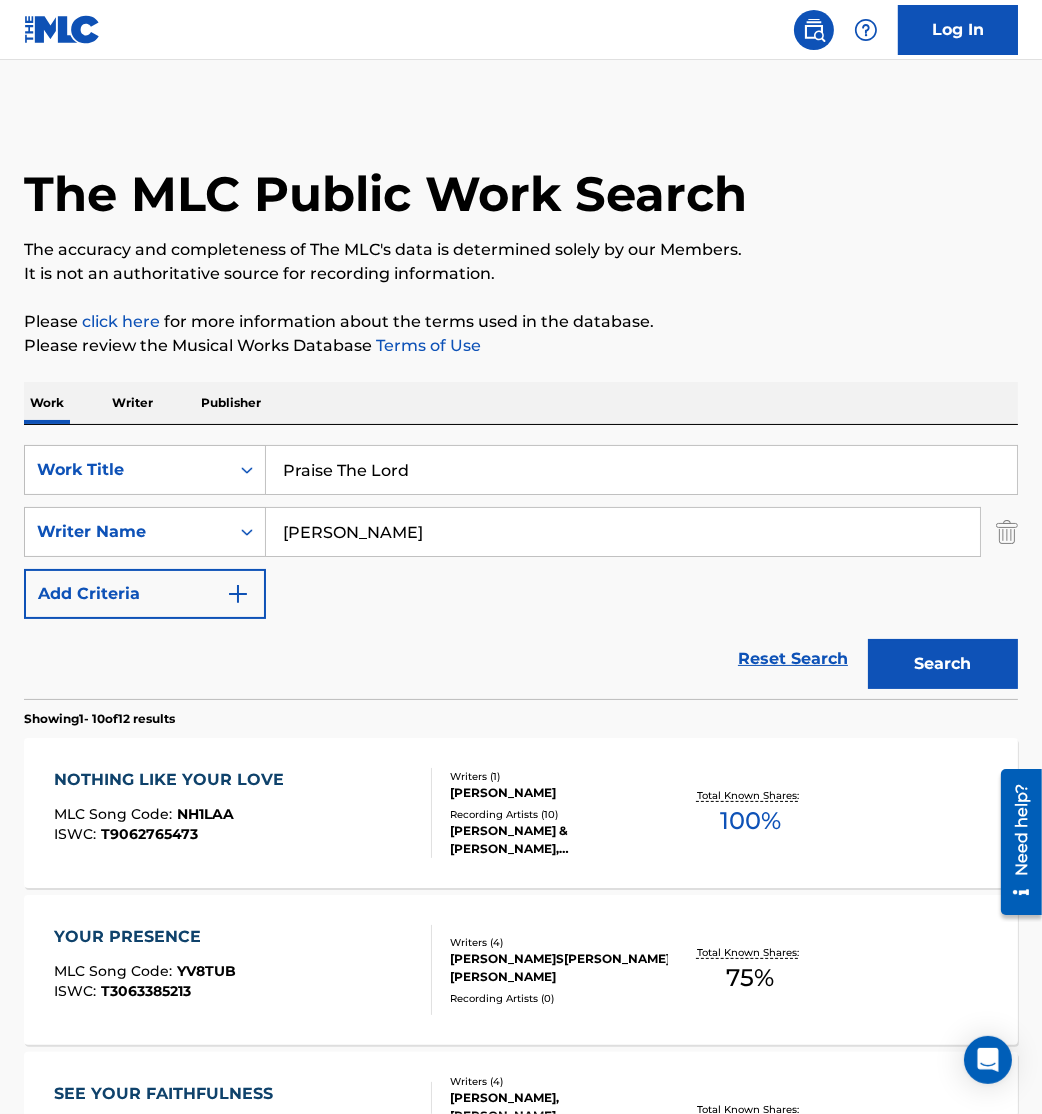 click on "Search" at bounding box center (943, 664) 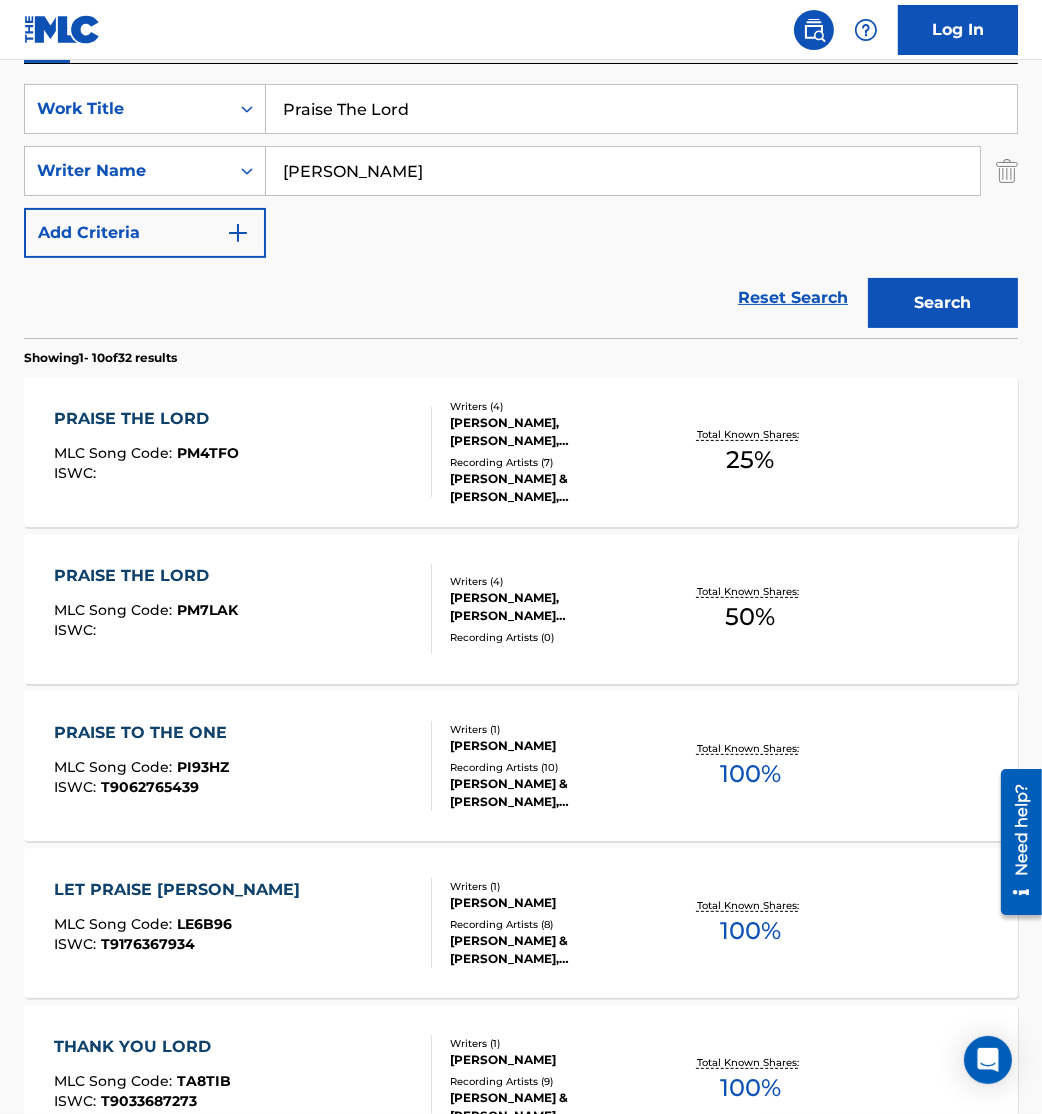 scroll, scrollTop: 362, scrollLeft: 0, axis: vertical 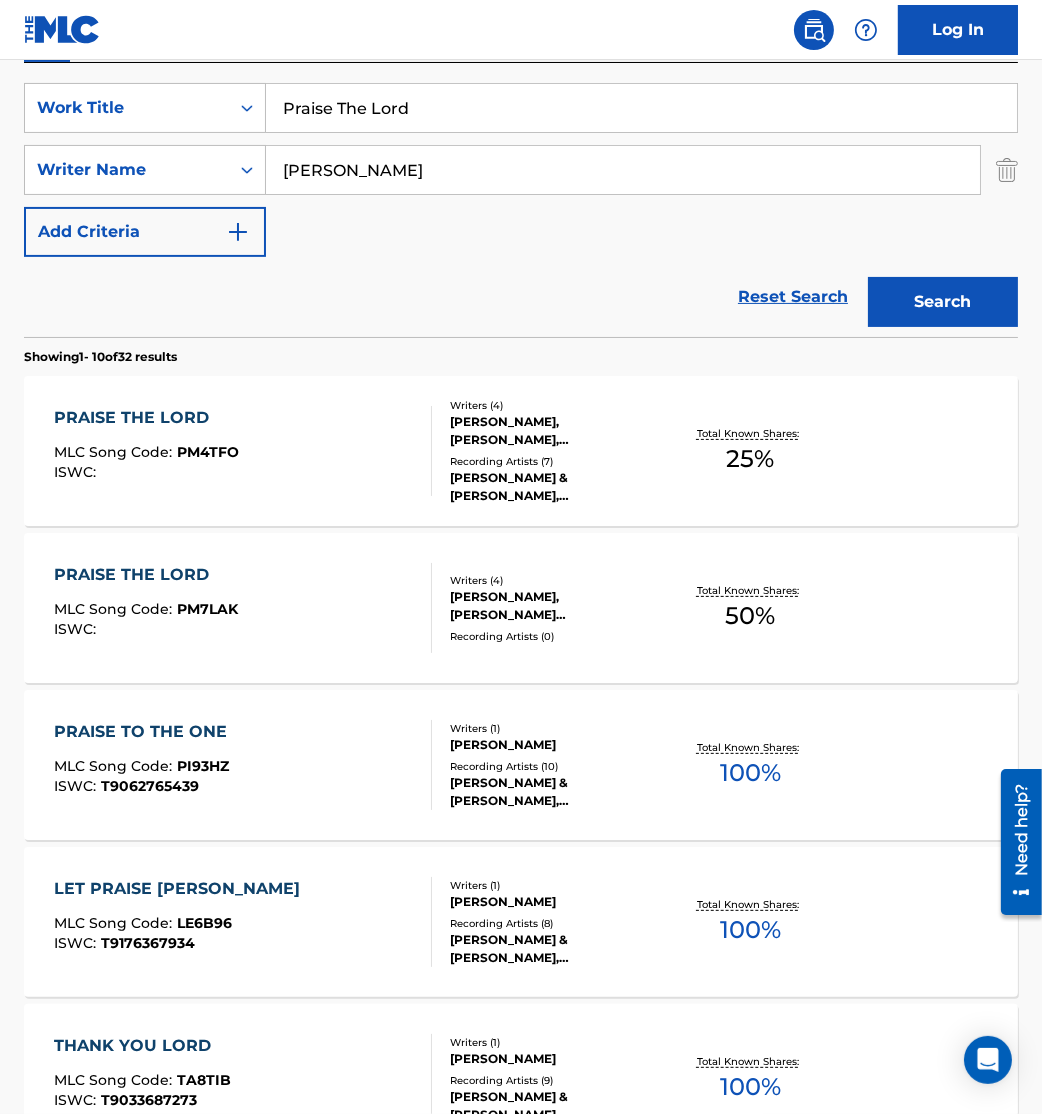 click on "PRAISE THE LORD MLC Song Code : PM4TFO ISWC :" at bounding box center [243, 451] 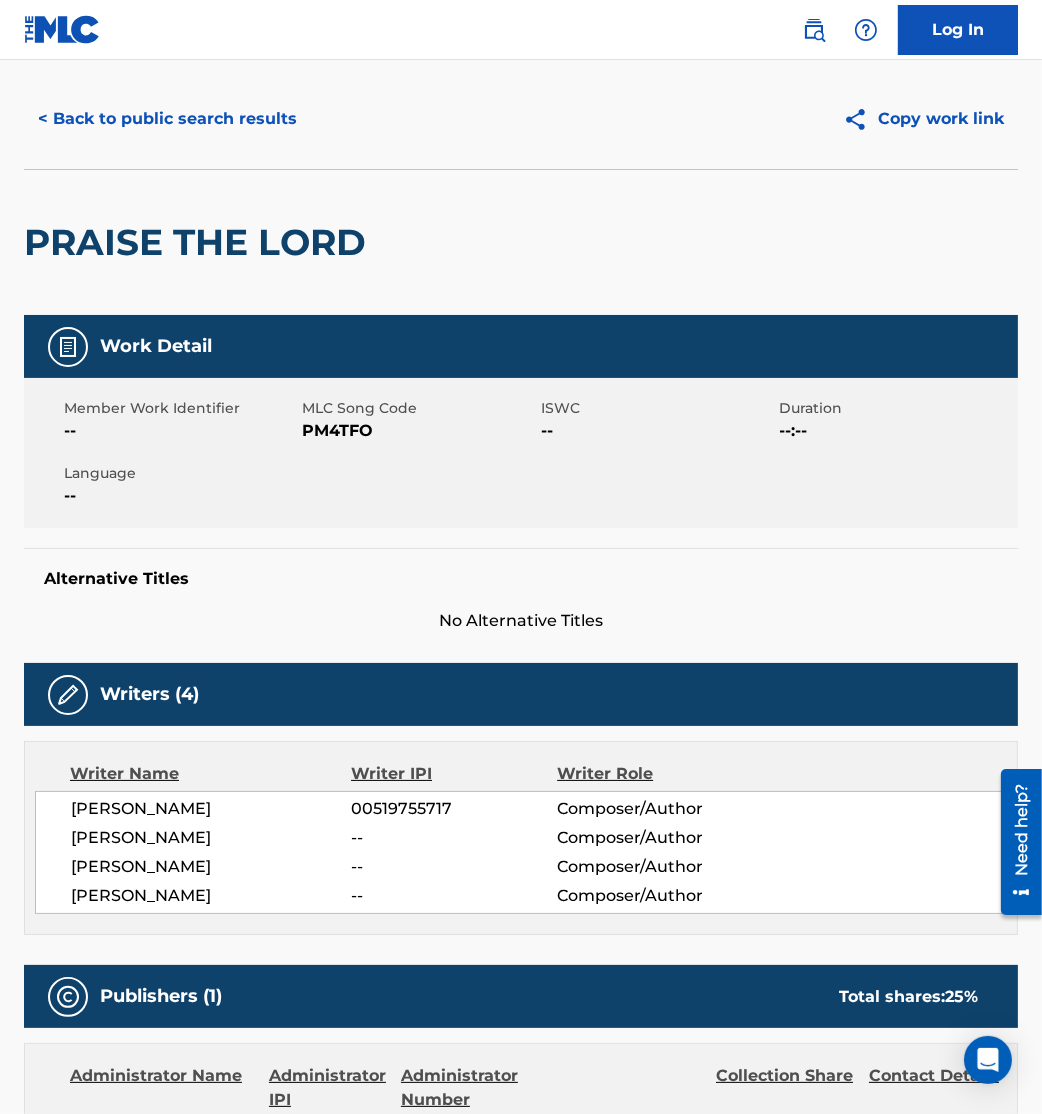 scroll, scrollTop: 61, scrollLeft: 0, axis: vertical 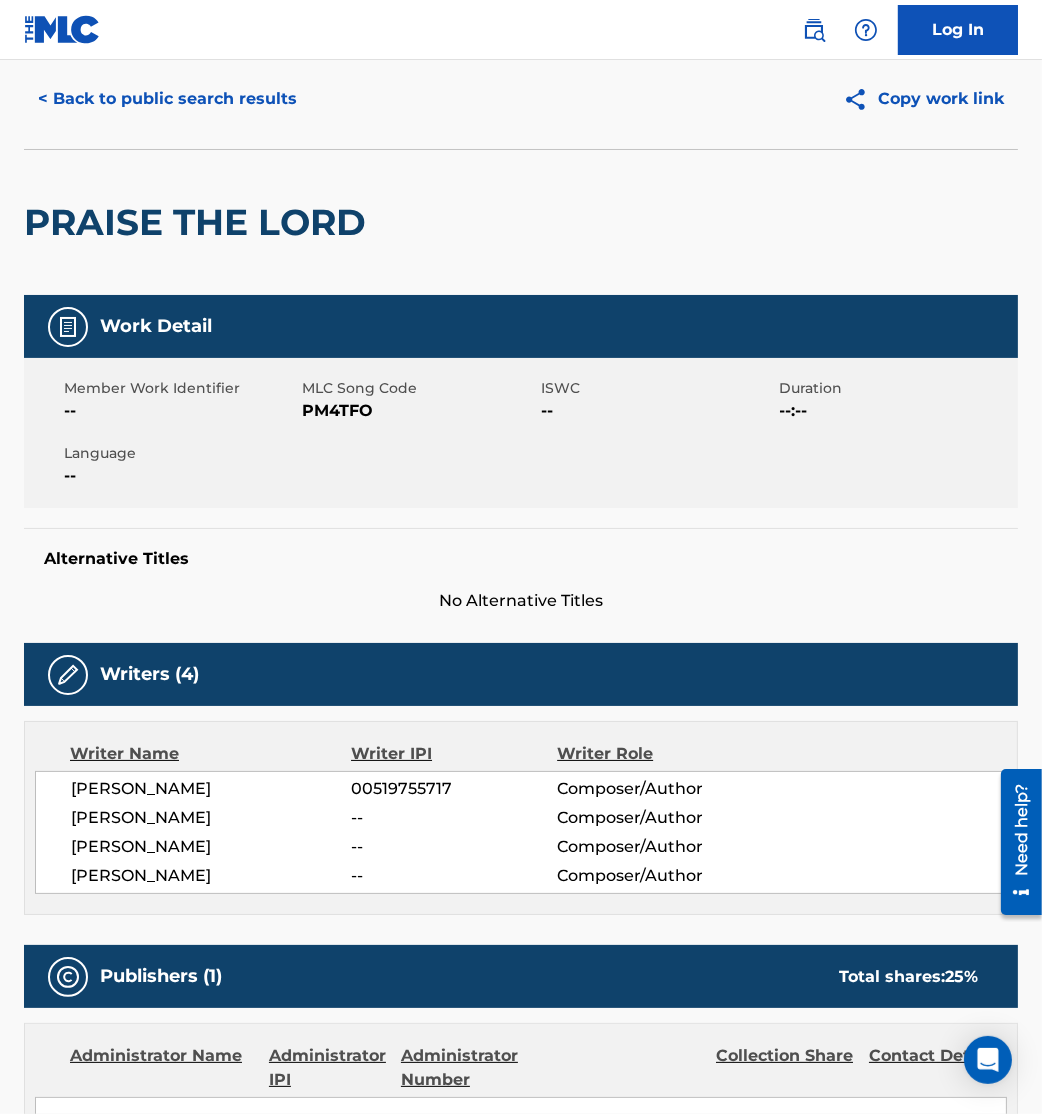 click on "< Back to public search results" at bounding box center [167, 99] 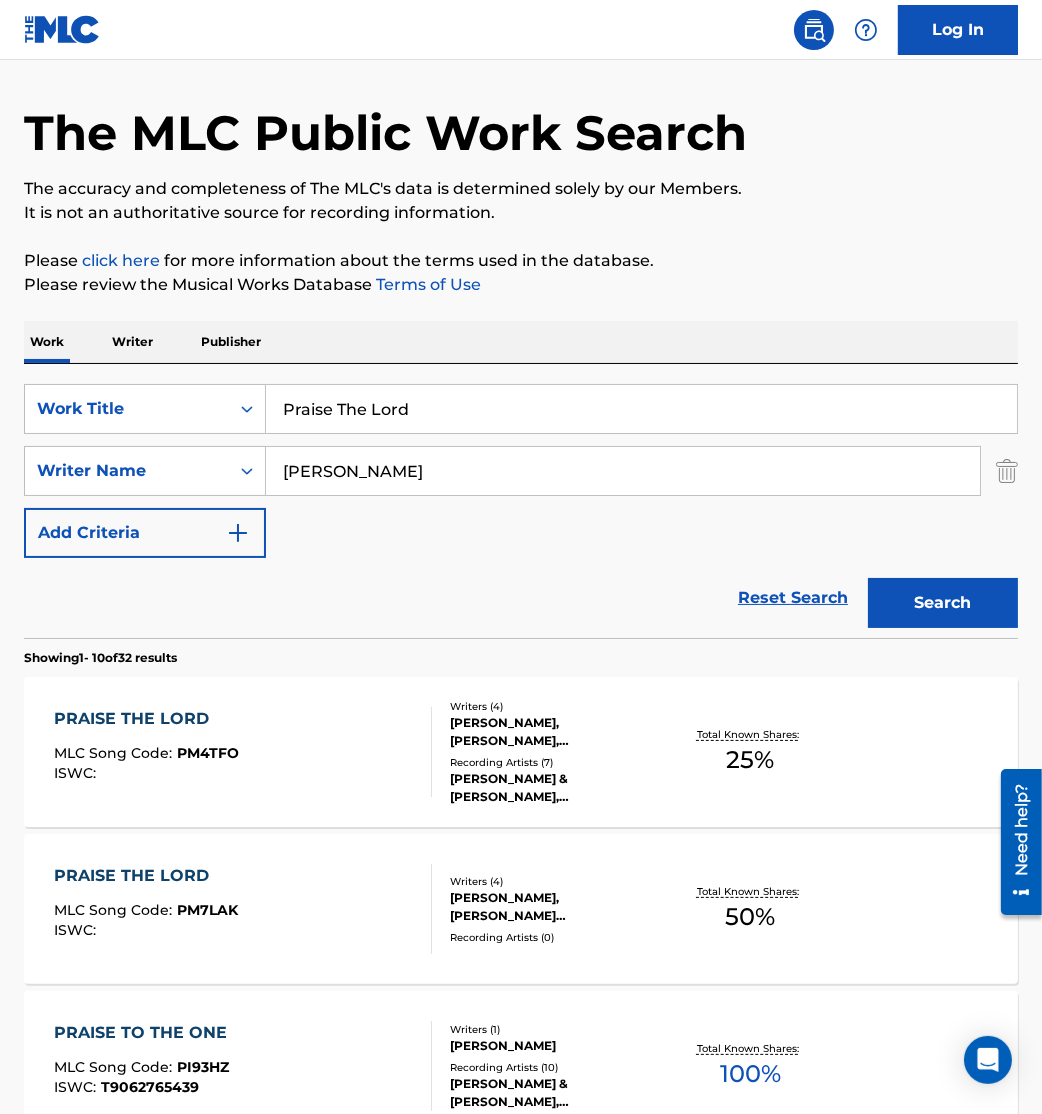 scroll, scrollTop: 362, scrollLeft: 0, axis: vertical 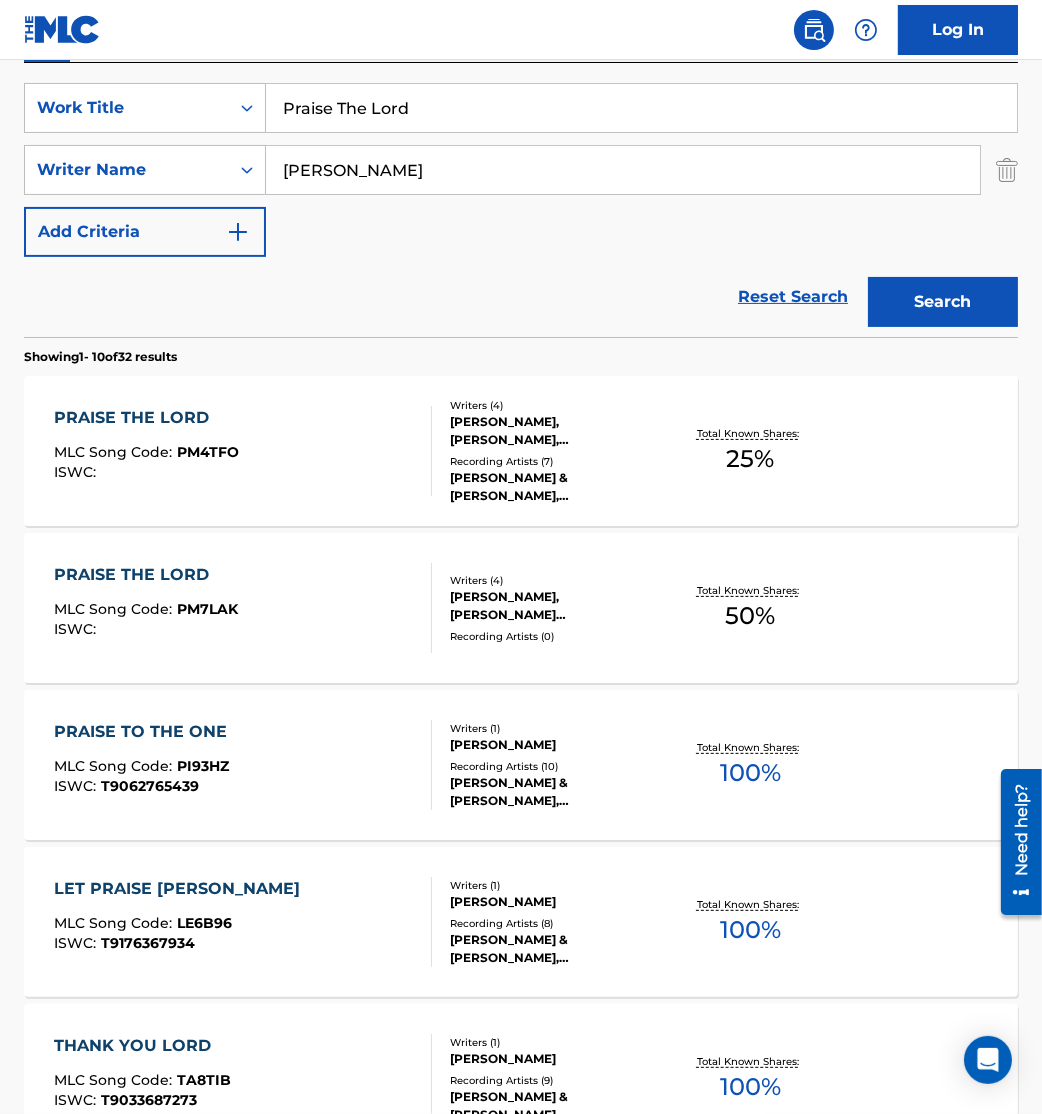 click on "PRAISE THE LORD MLC Song Code : PM7LAK ISWC :" at bounding box center [243, 608] 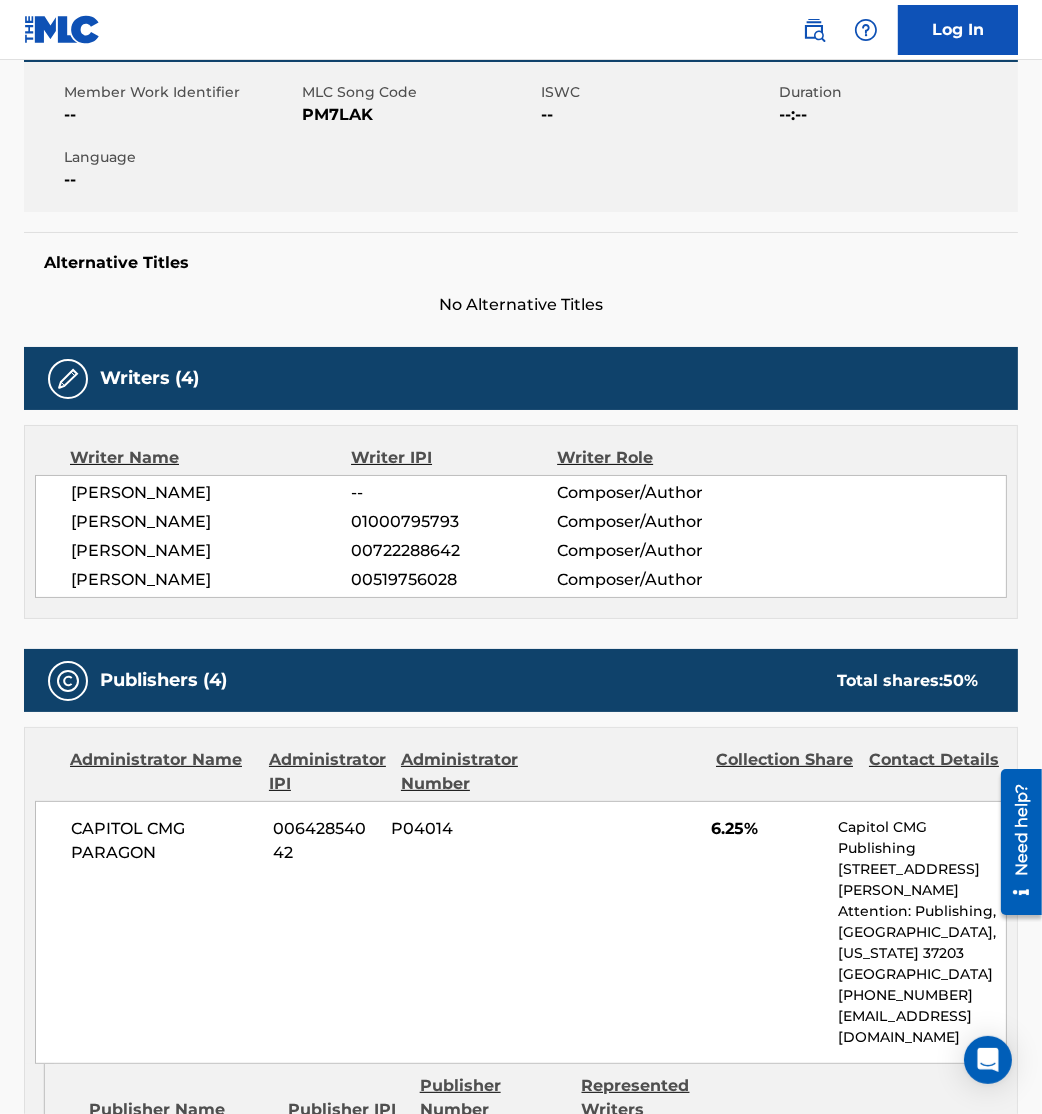 scroll, scrollTop: 0, scrollLeft: 0, axis: both 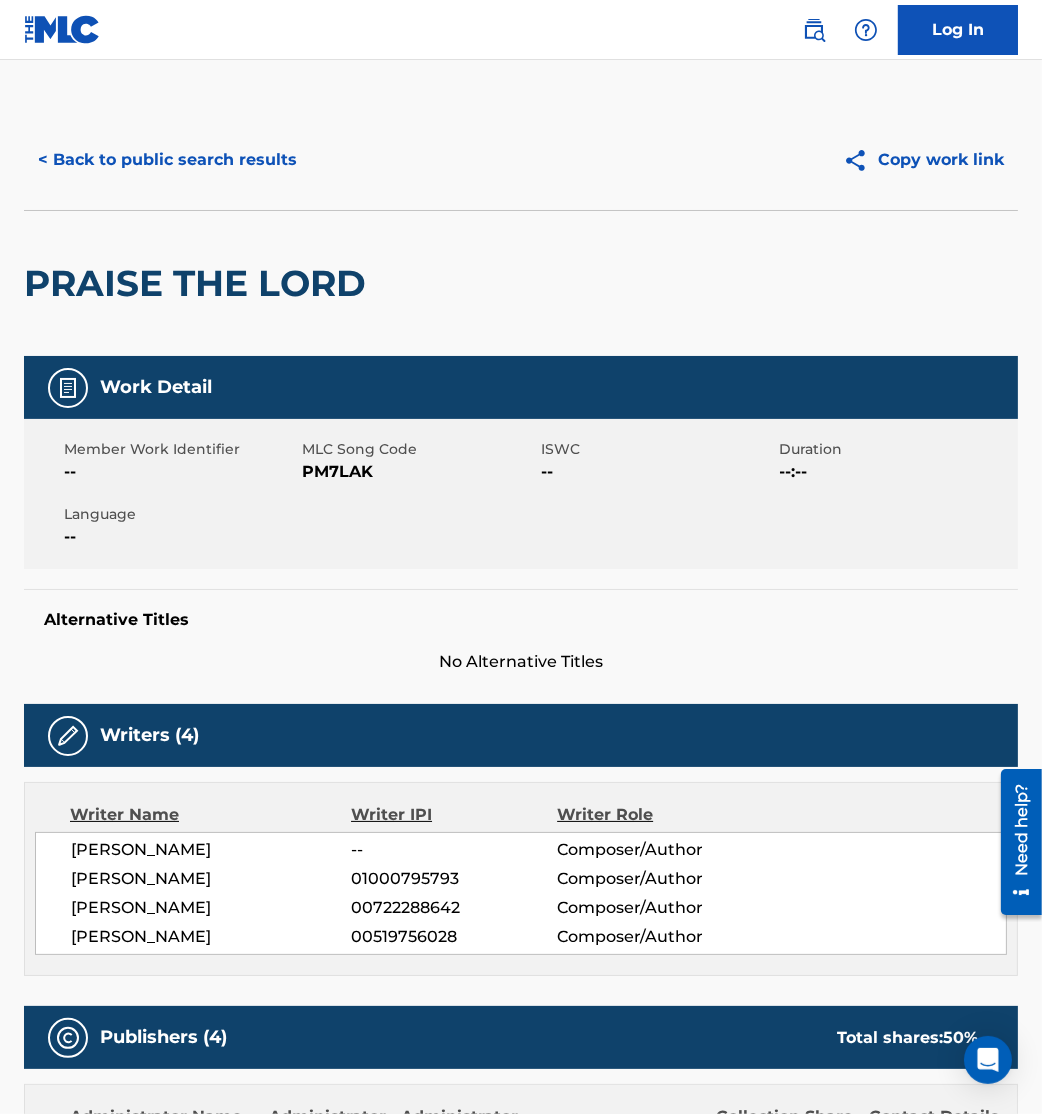 click on "< Back to public search results Copy work link" at bounding box center [521, 160] 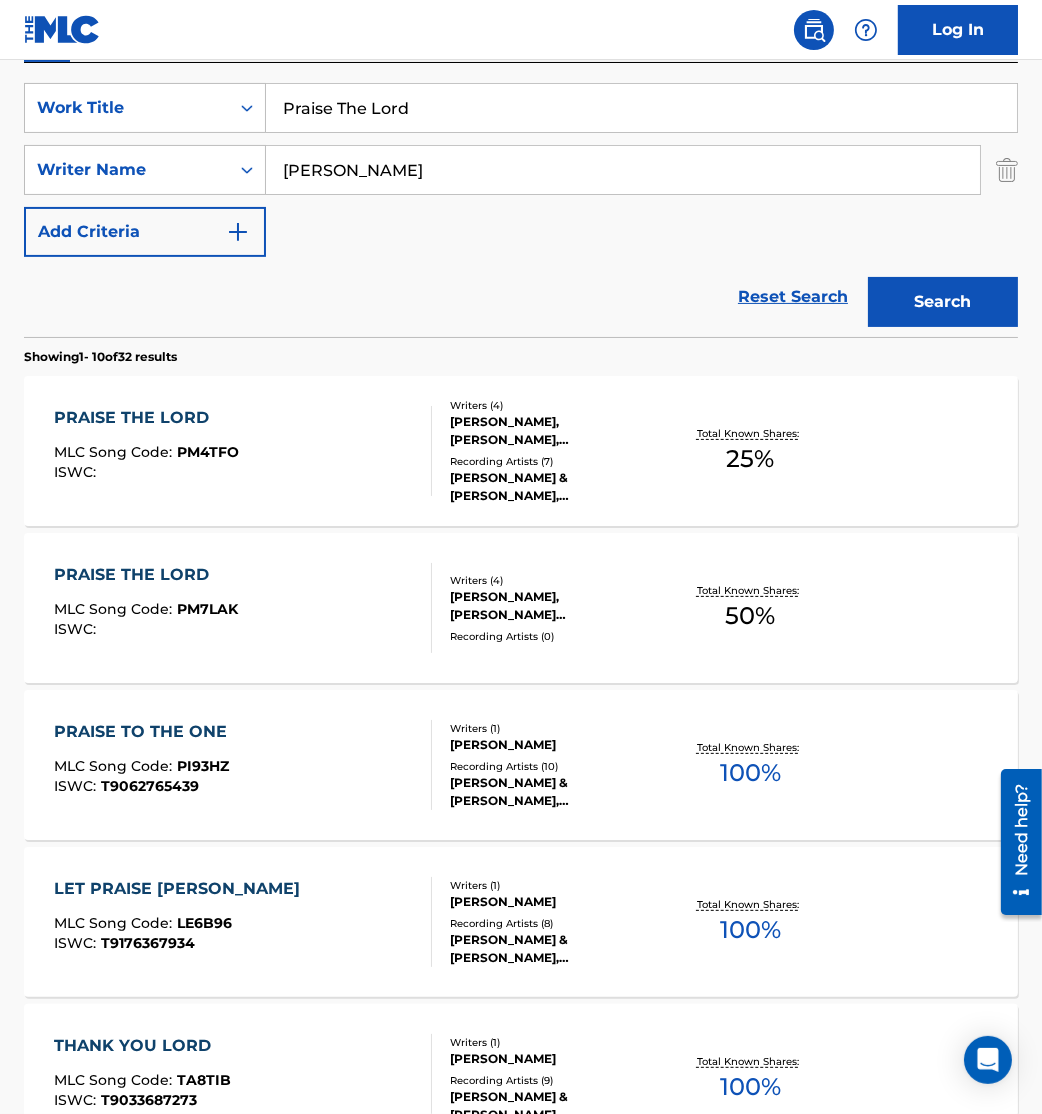 click on "PRAISE THE LORD MLC Song Code : PM4TFO ISWC :" at bounding box center [243, 451] 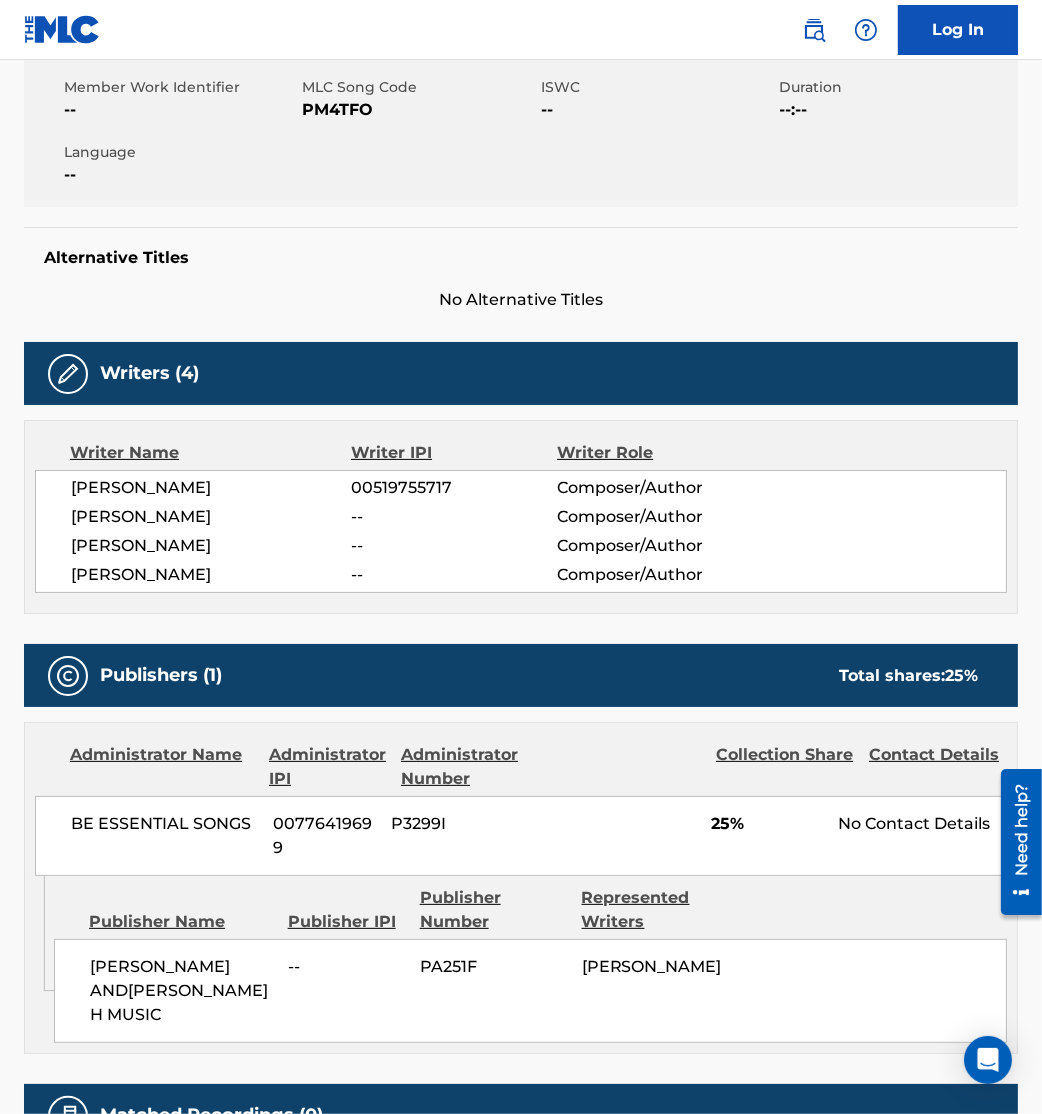 scroll, scrollTop: 0, scrollLeft: 0, axis: both 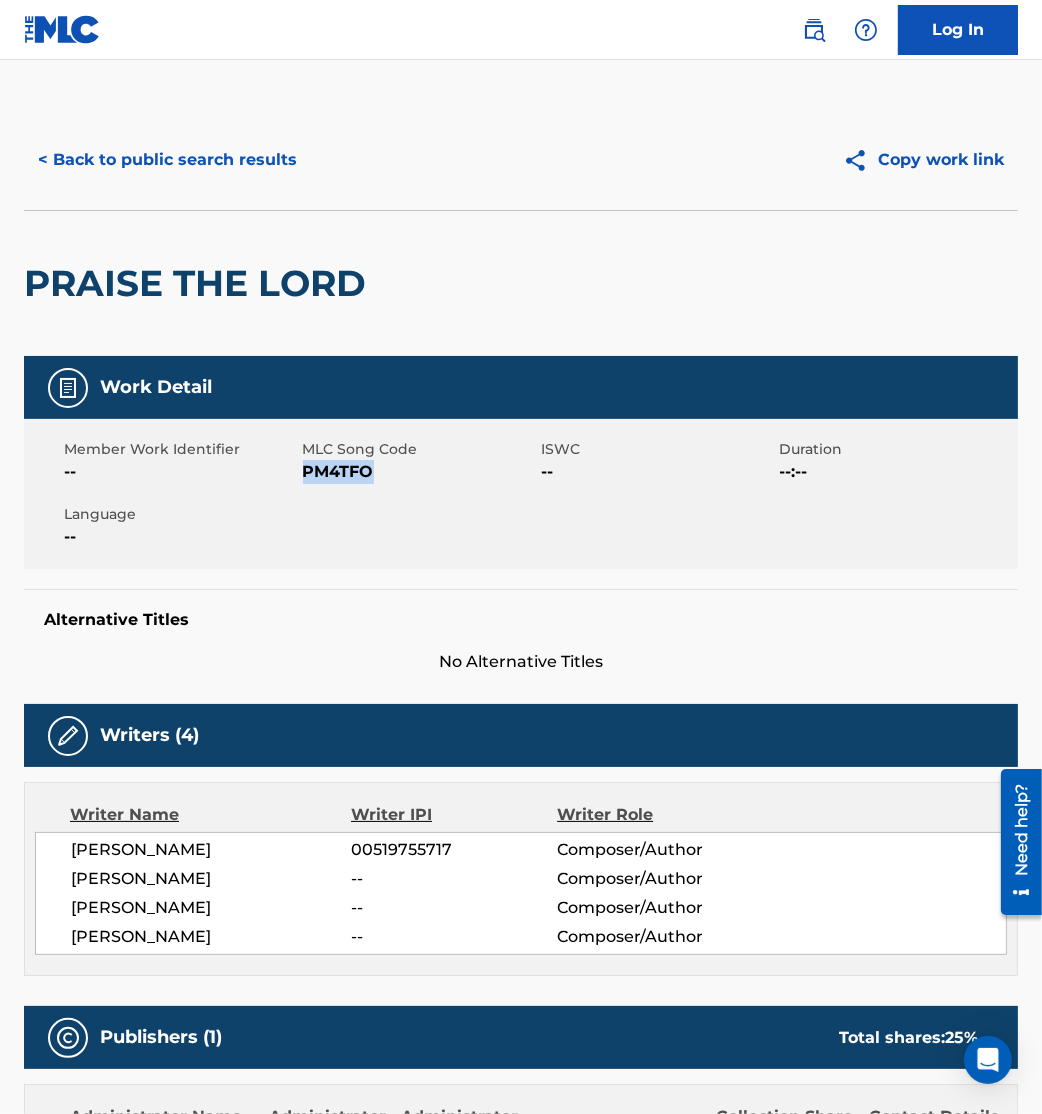 drag, startPoint x: 302, startPoint y: 469, endPoint x: 405, endPoint y: 481, distance: 103.69667 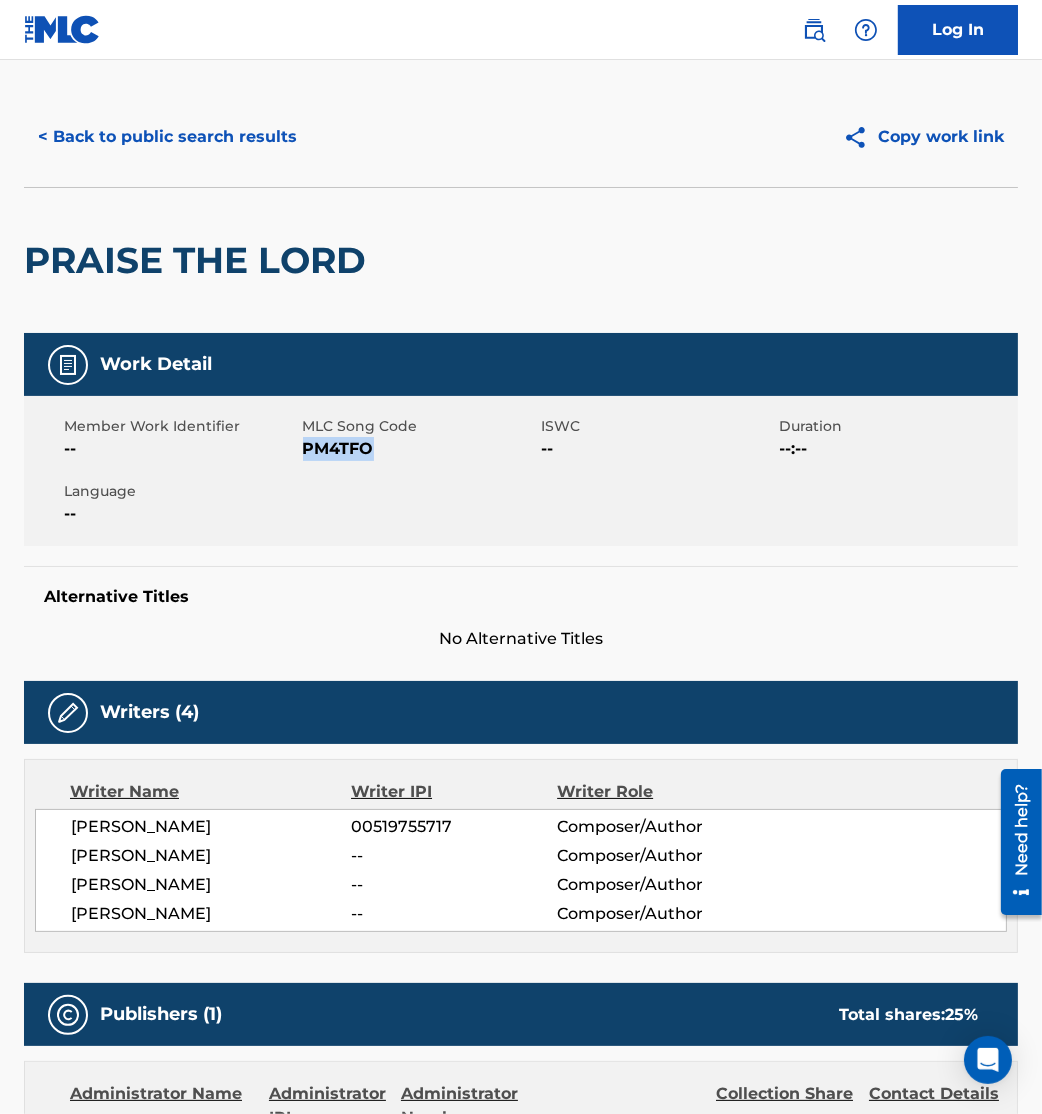 scroll, scrollTop: 0, scrollLeft: 0, axis: both 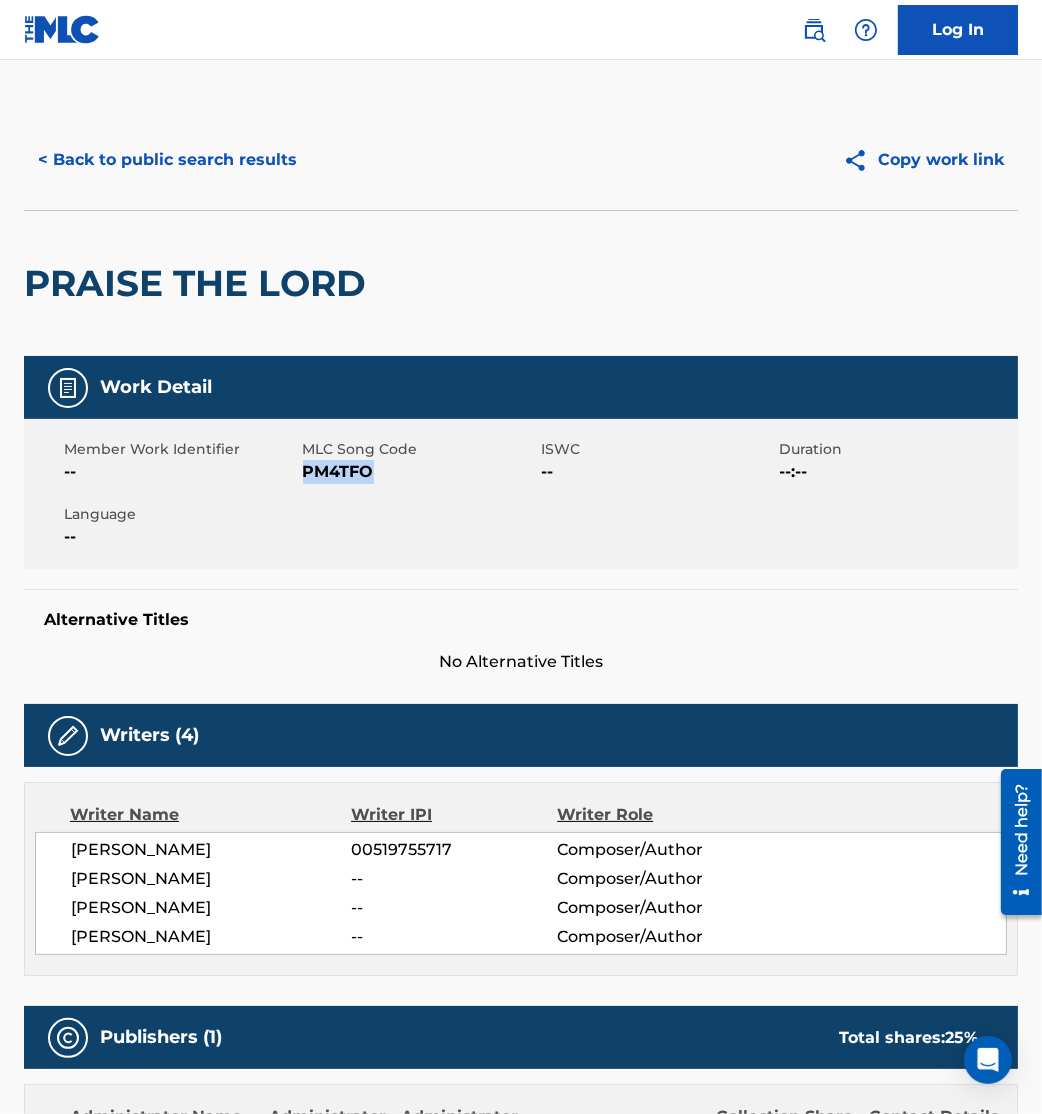 click on "< Back to public search results" at bounding box center (167, 160) 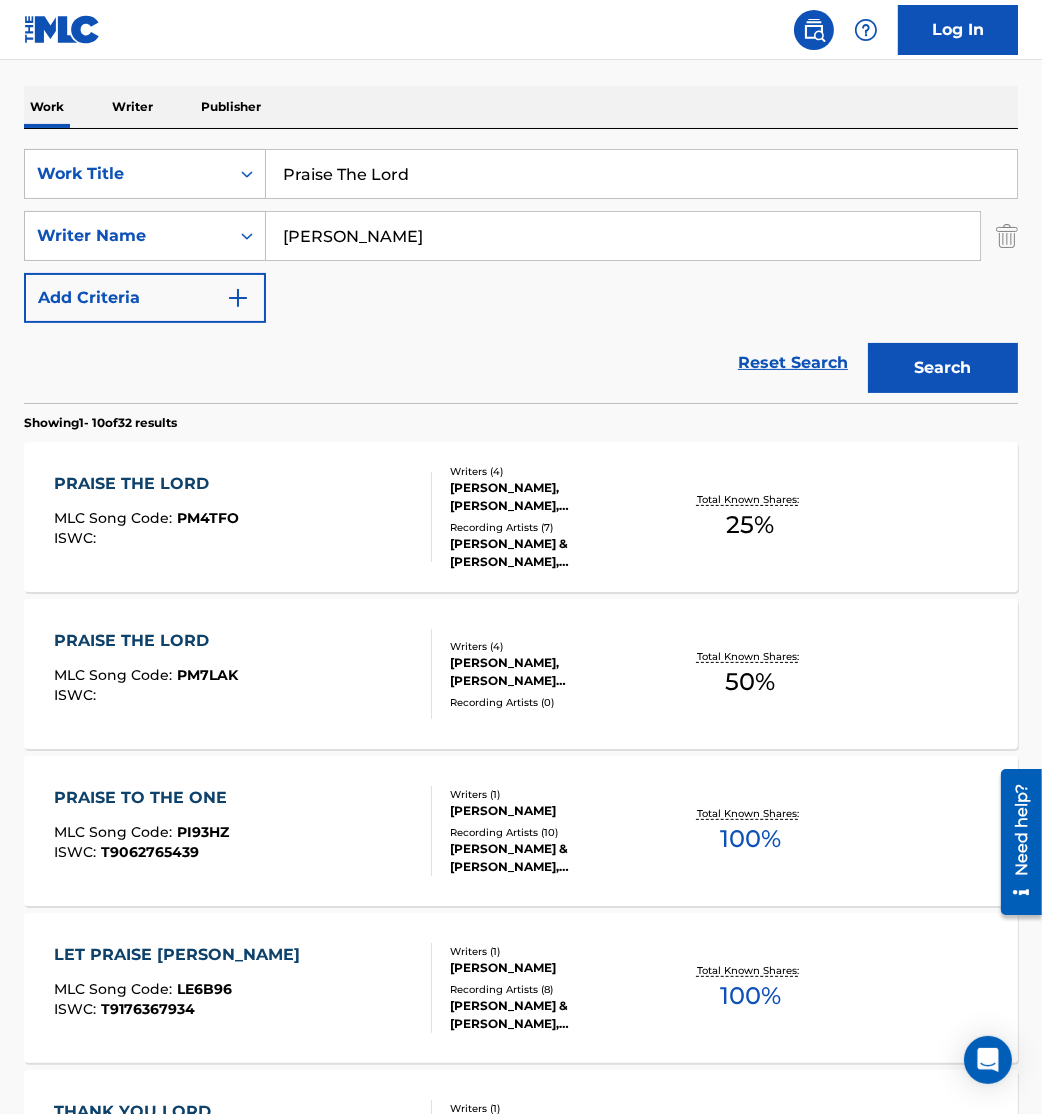 scroll, scrollTop: 272, scrollLeft: 0, axis: vertical 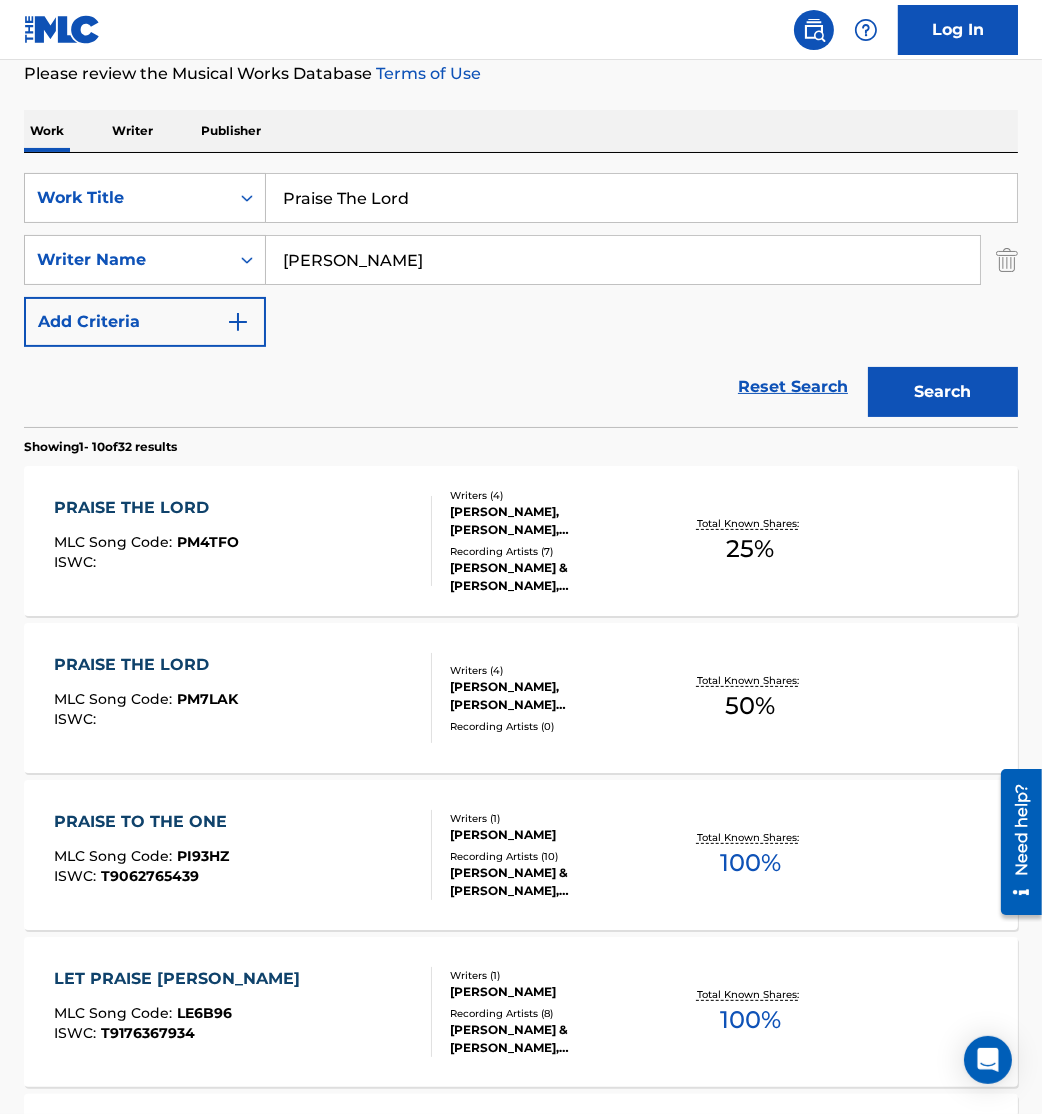 drag, startPoint x: 441, startPoint y: 207, endPoint x: 19, endPoint y: 189, distance: 422.3837 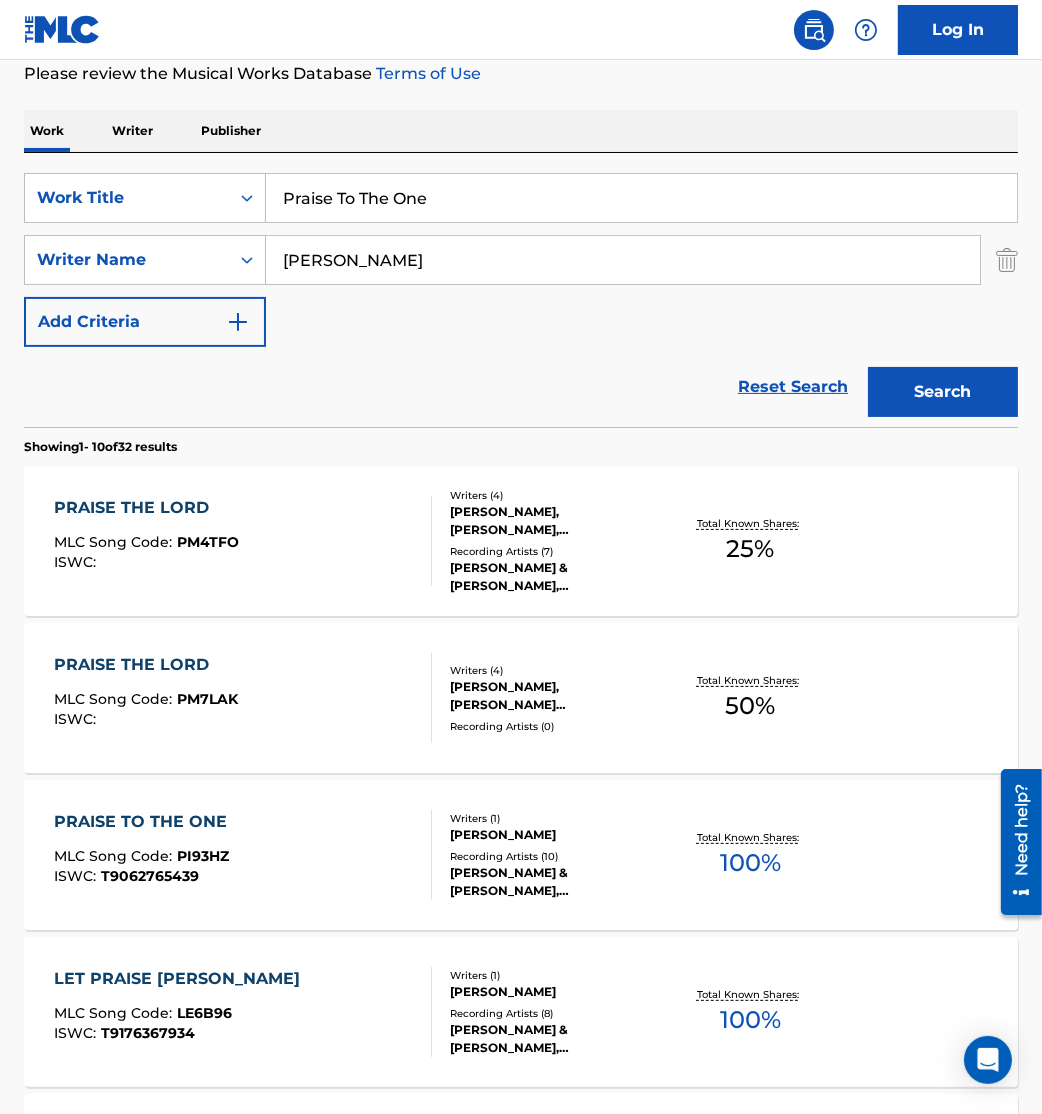 type on "Praise To The One" 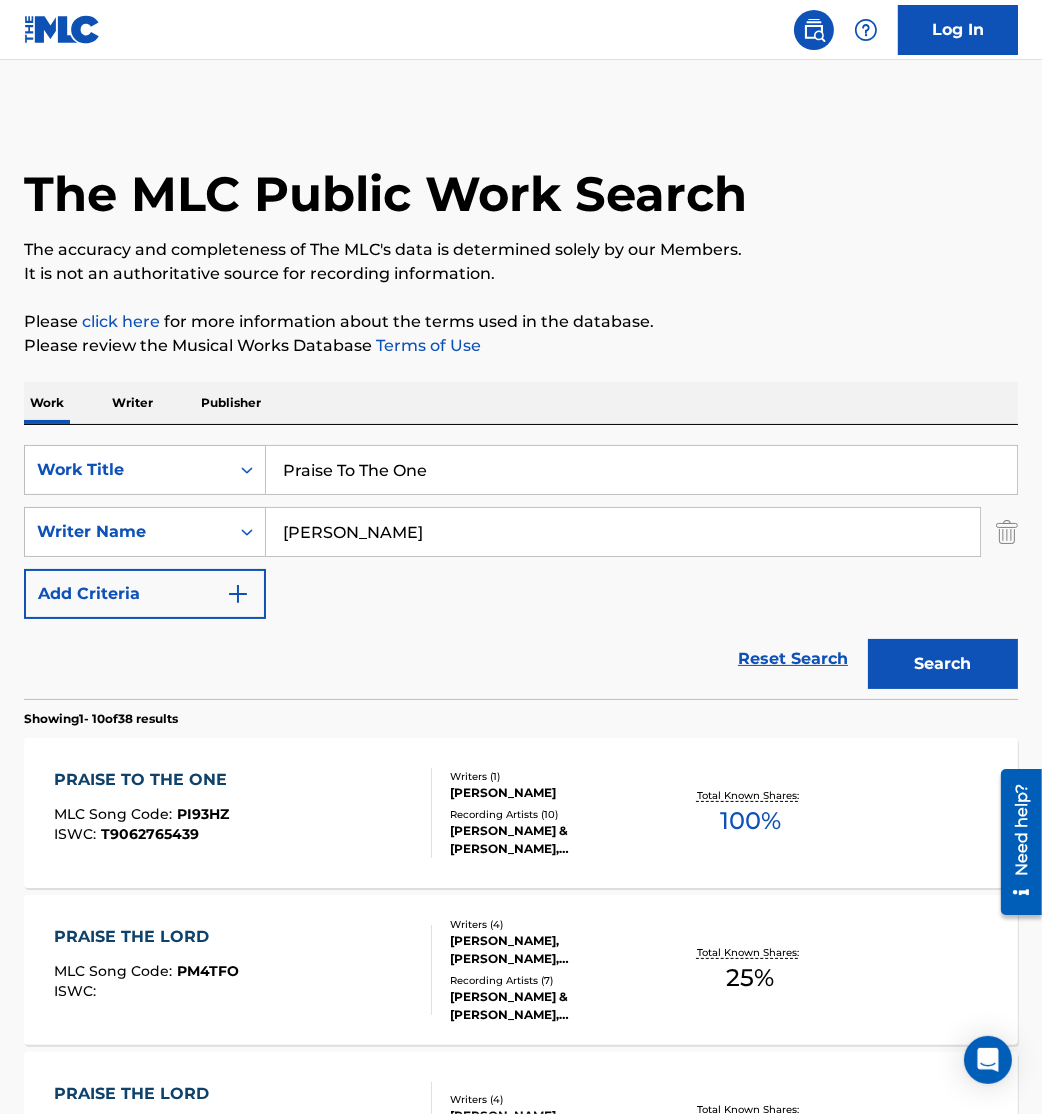 click on "PRAISE TO THE ONE MLC Song Code : PI93HZ ISWC : T9062765439" at bounding box center (145, 813) 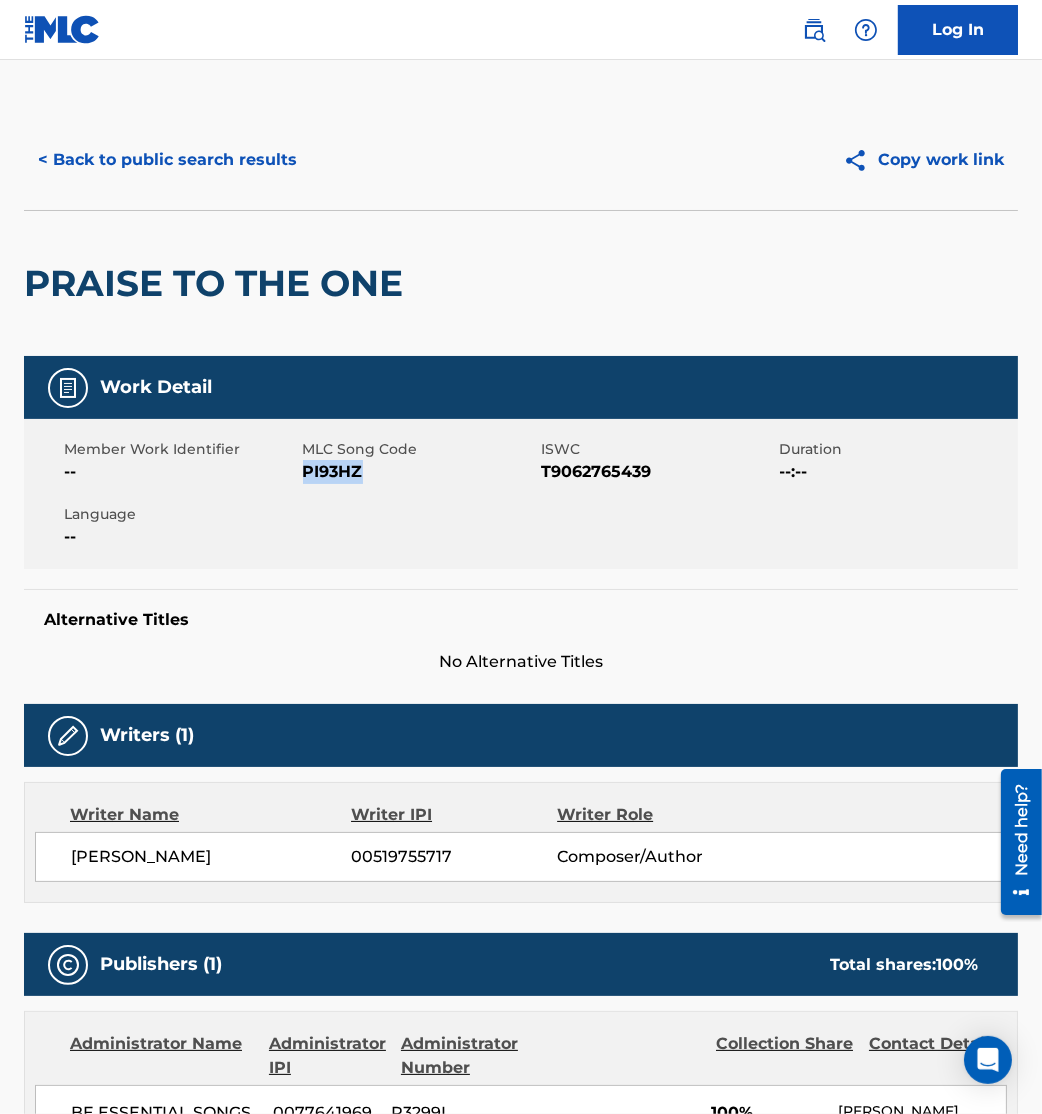 drag, startPoint x: 305, startPoint y: 475, endPoint x: 411, endPoint y: 471, distance: 106.07545 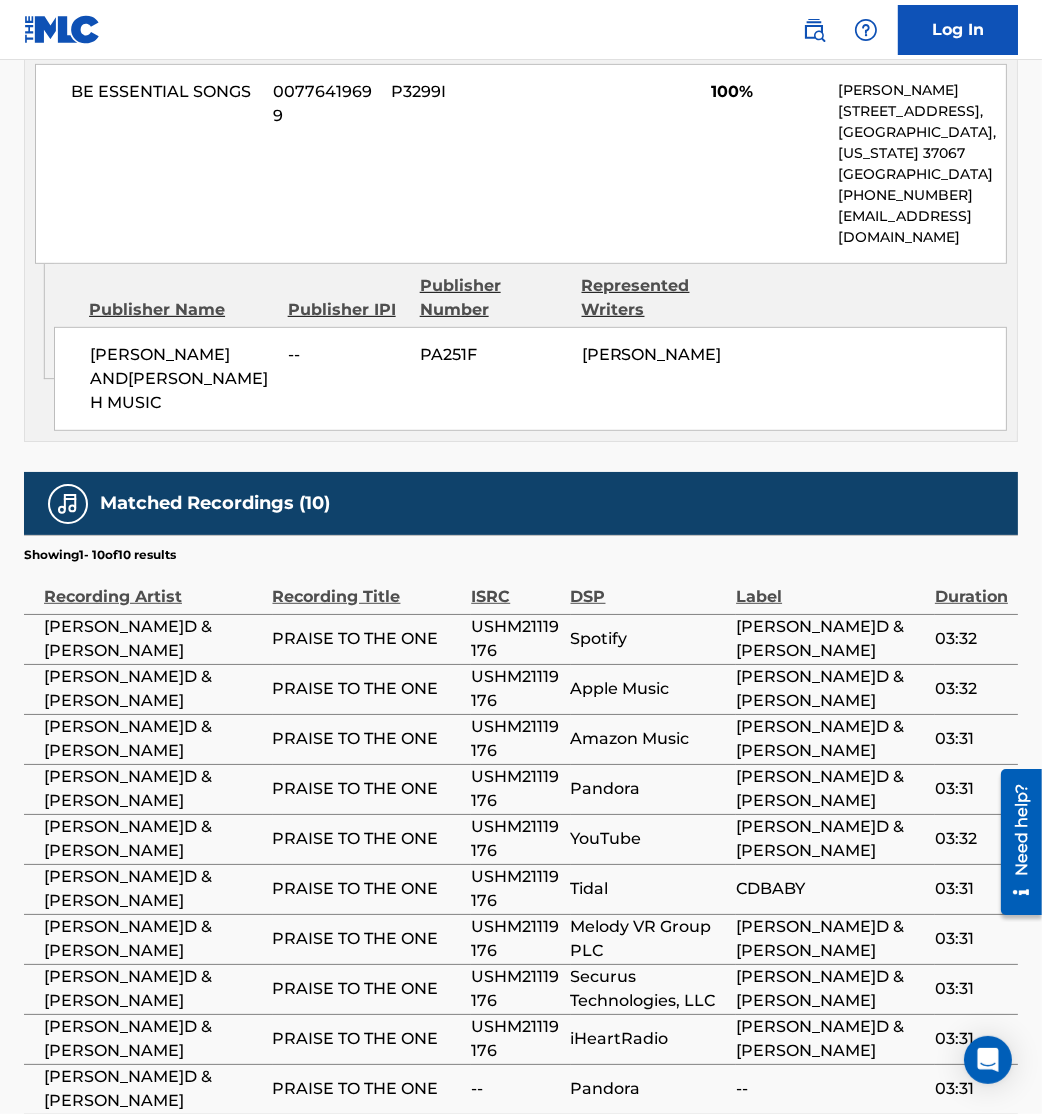 scroll, scrollTop: 1144, scrollLeft: 0, axis: vertical 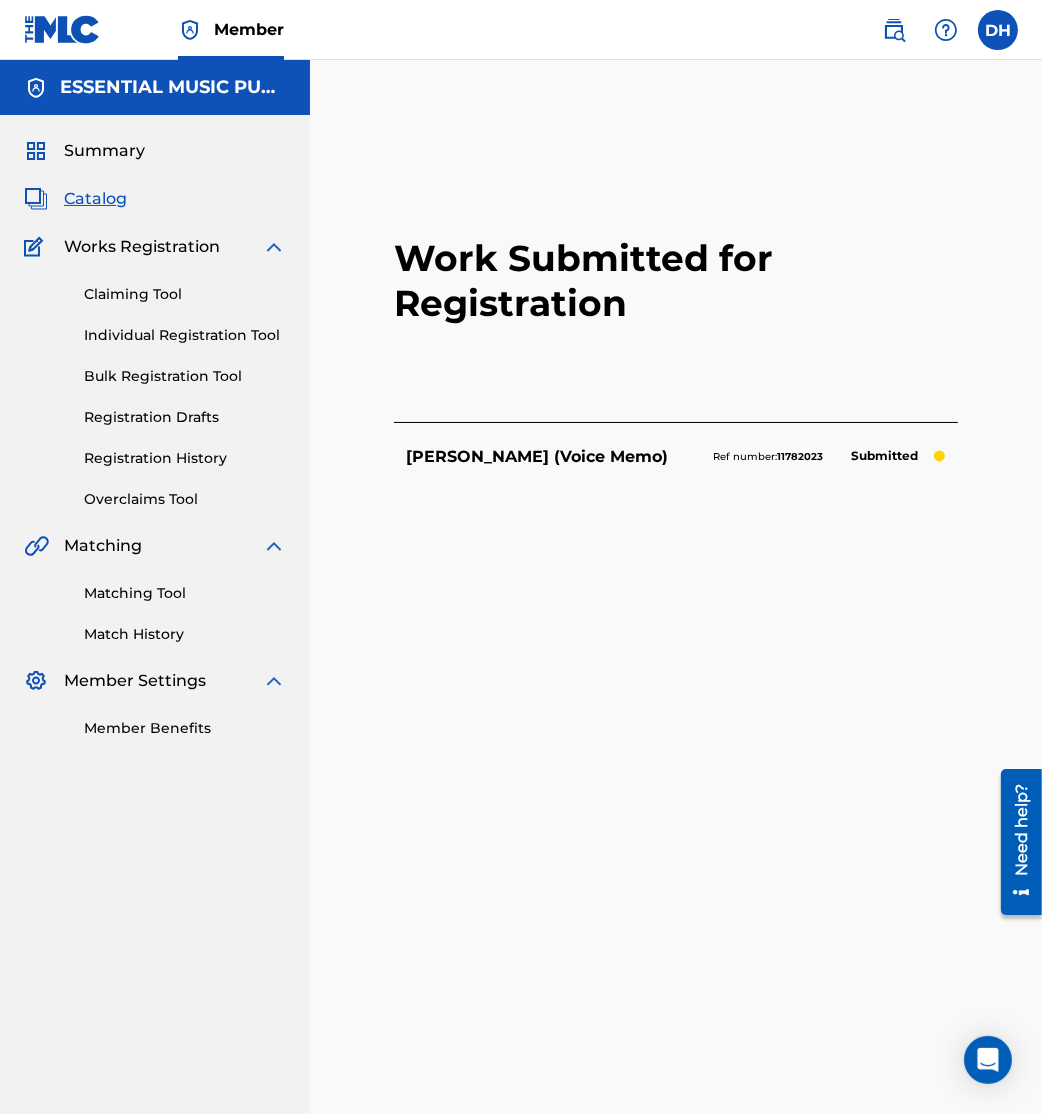 click on "Summary Catalog Works Registration Claiming Tool Individual Registration Tool Bulk Registration Tool Registration Drafts Registration History Overclaims Tool Matching Matching Tool Match History Member Settings Member Benefits" at bounding box center [155, 439] 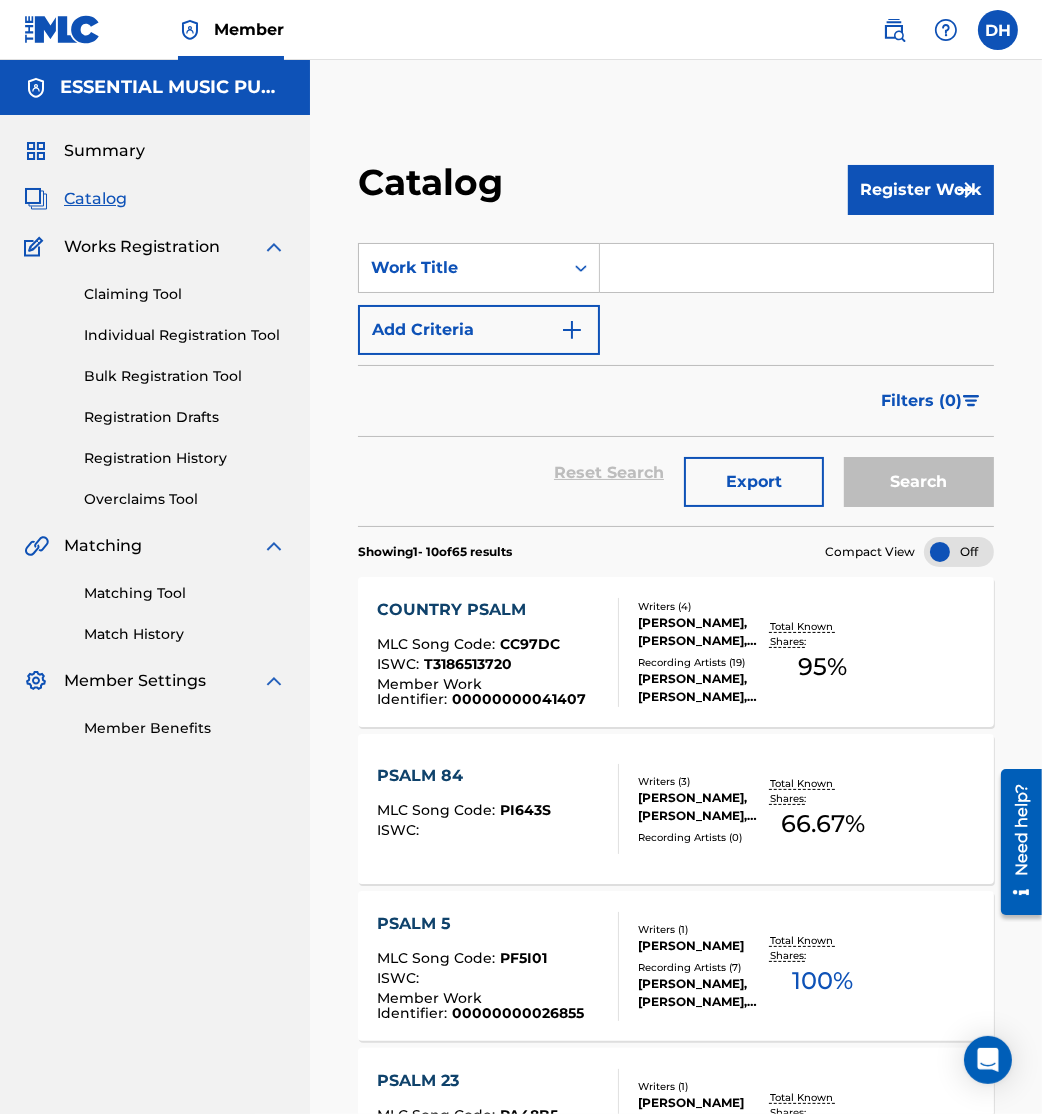 click at bounding box center (796, 268) 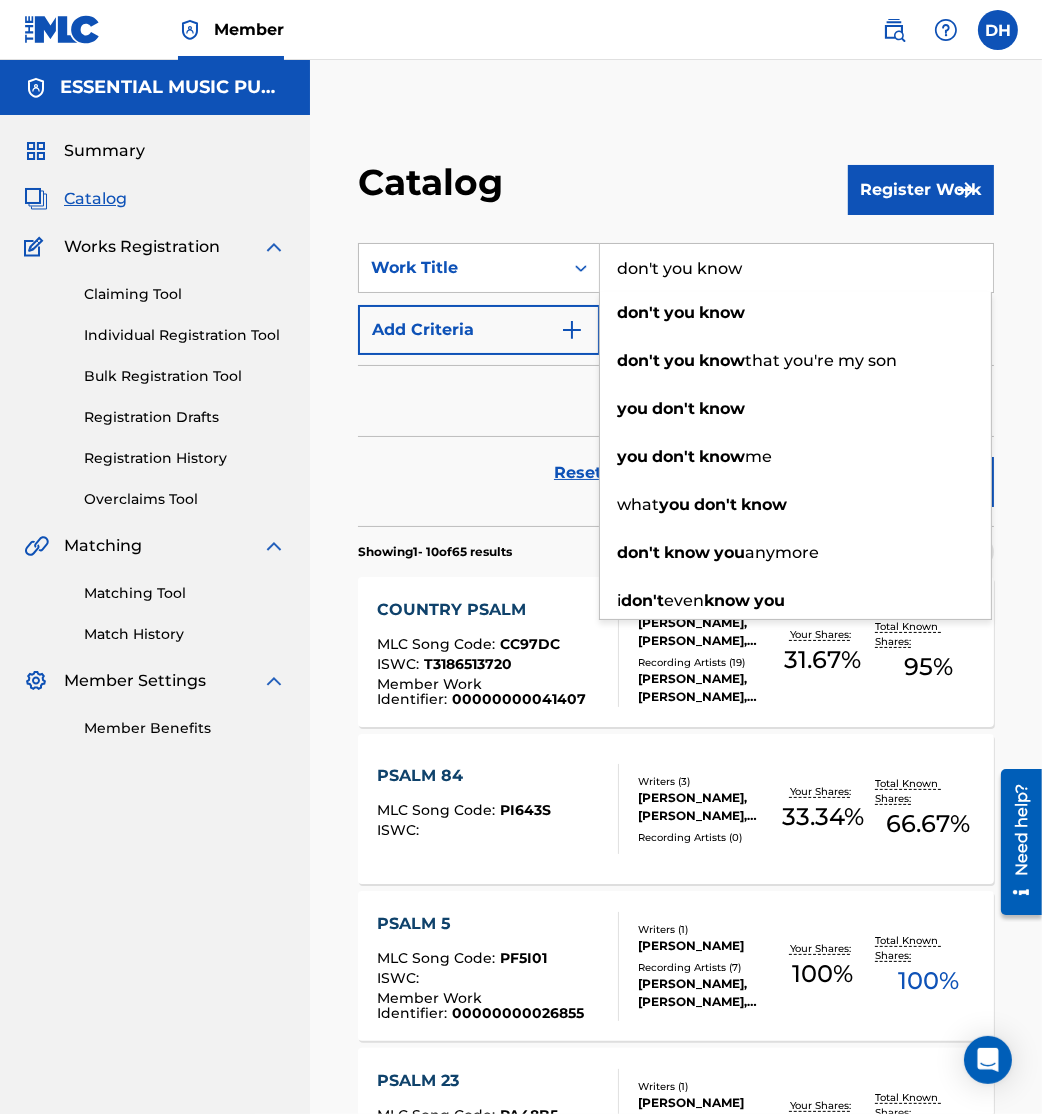 type on "don't you know" 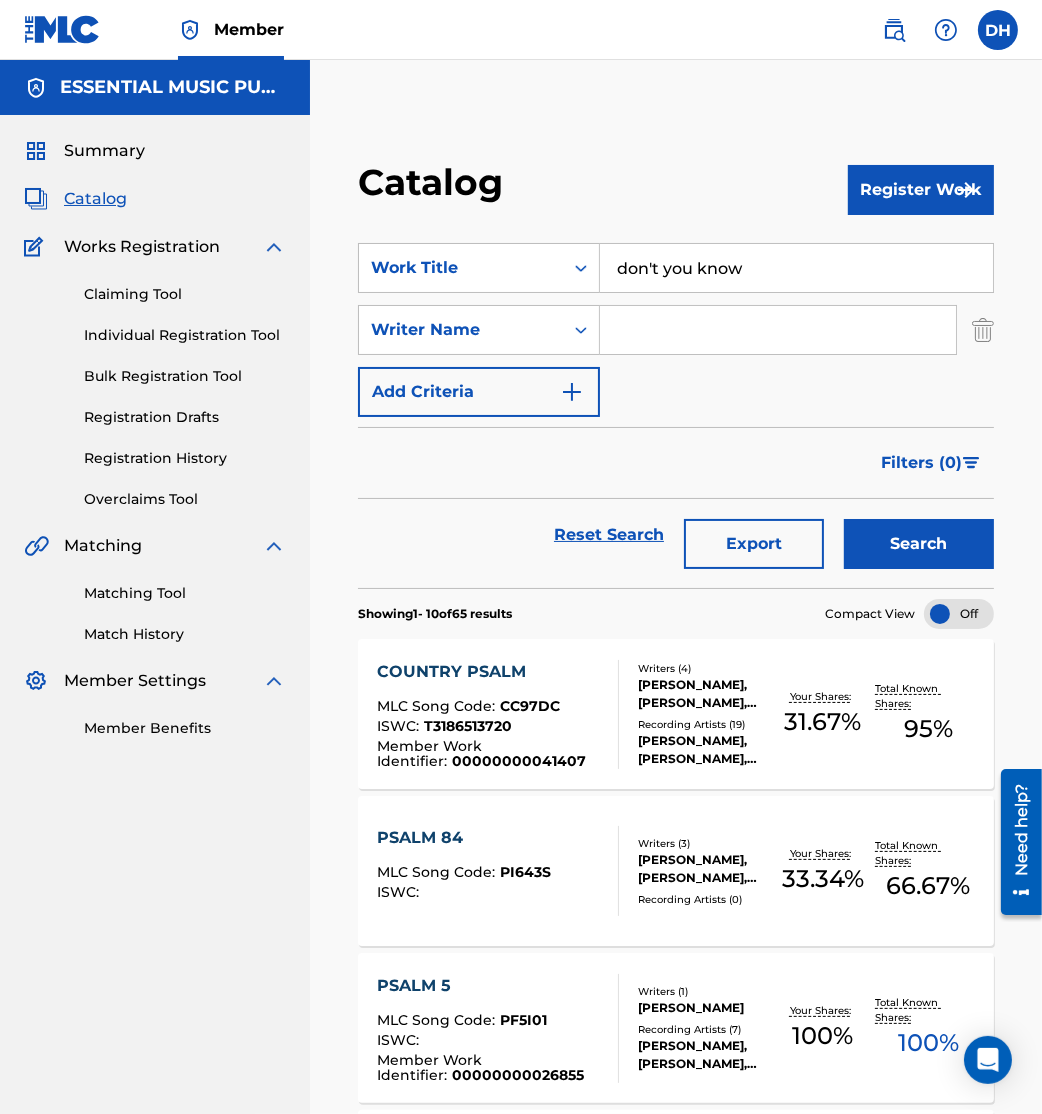 click at bounding box center [778, 330] 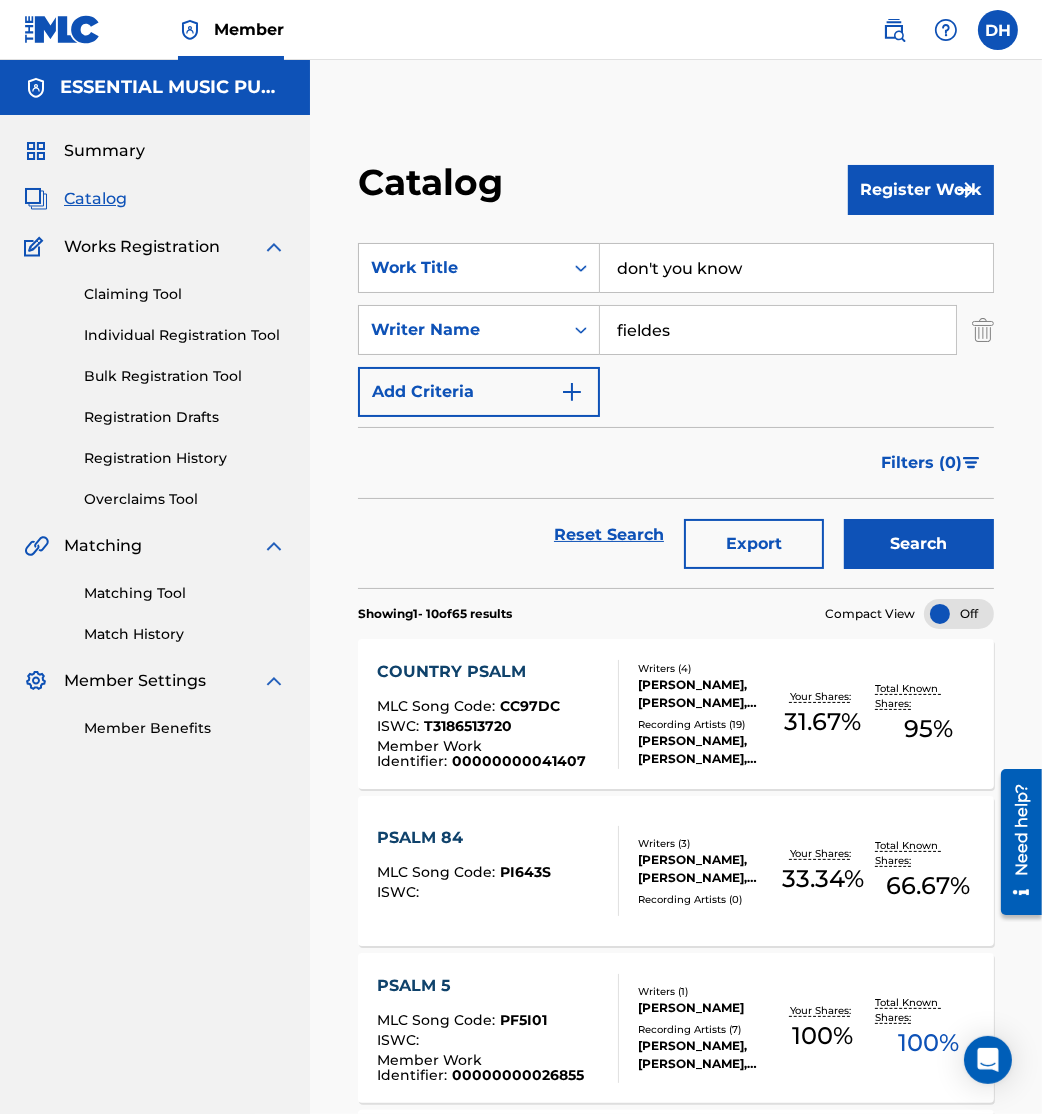 type on "fieldes" 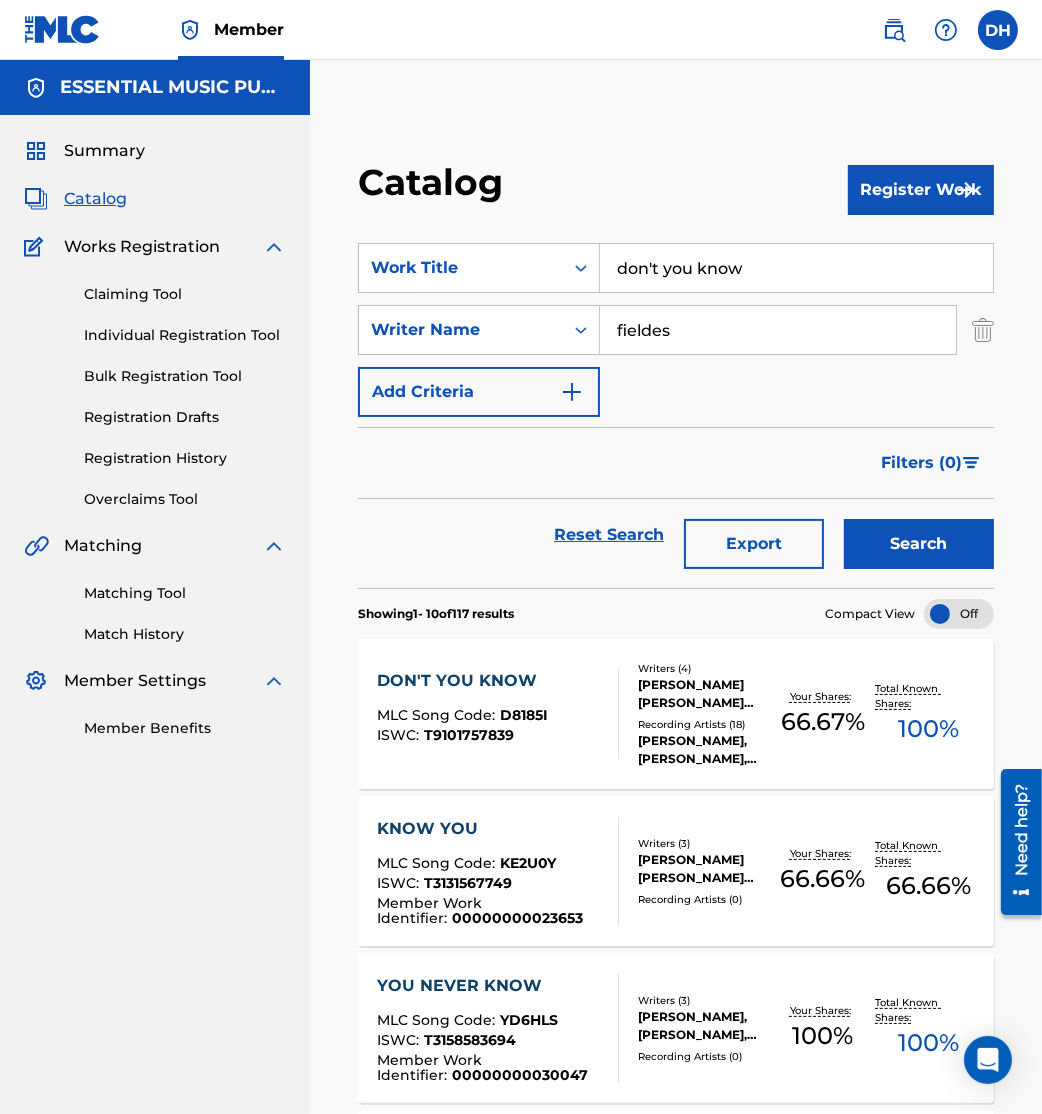click on "D8185I" at bounding box center [524, 715] 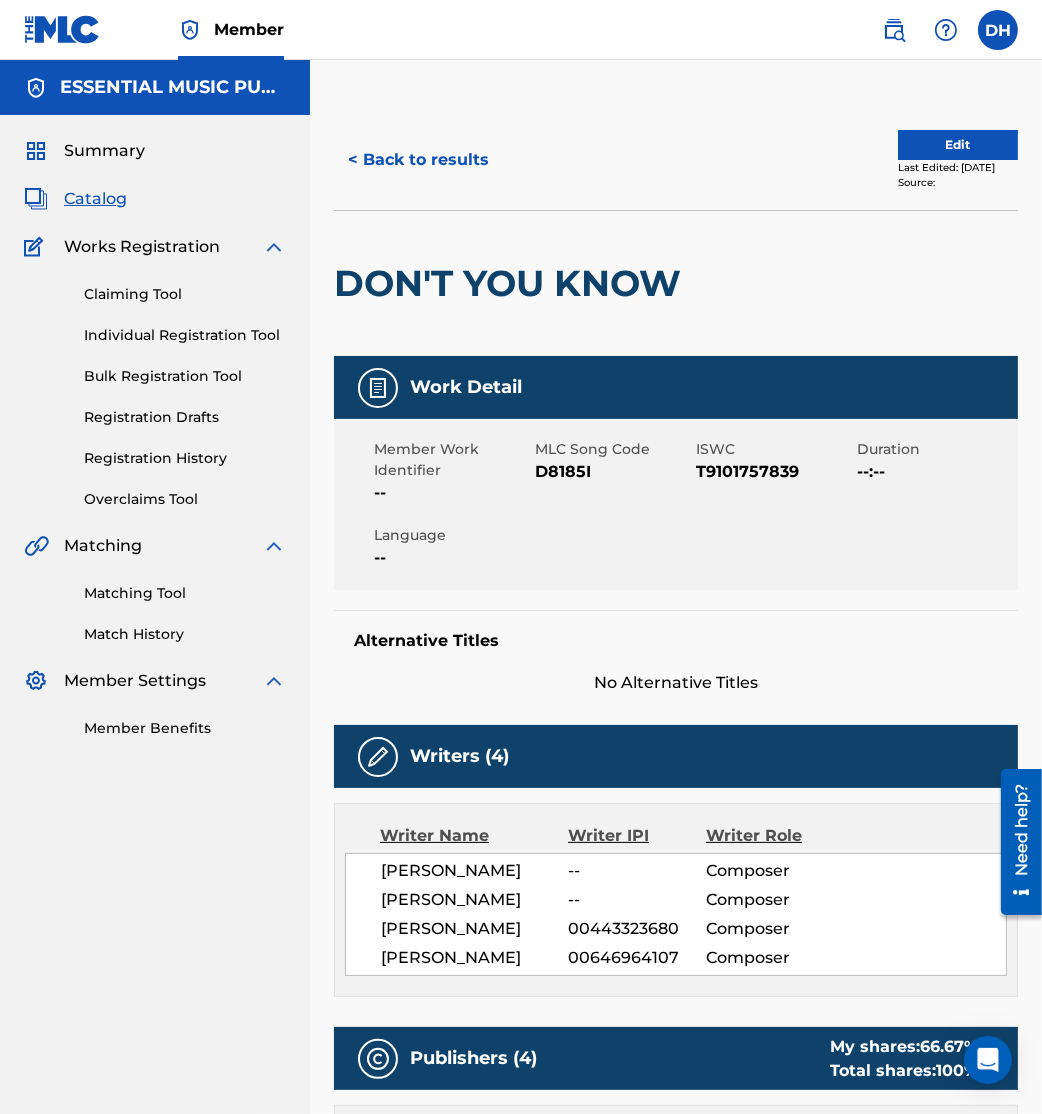 click on "Edit" at bounding box center (958, 145) 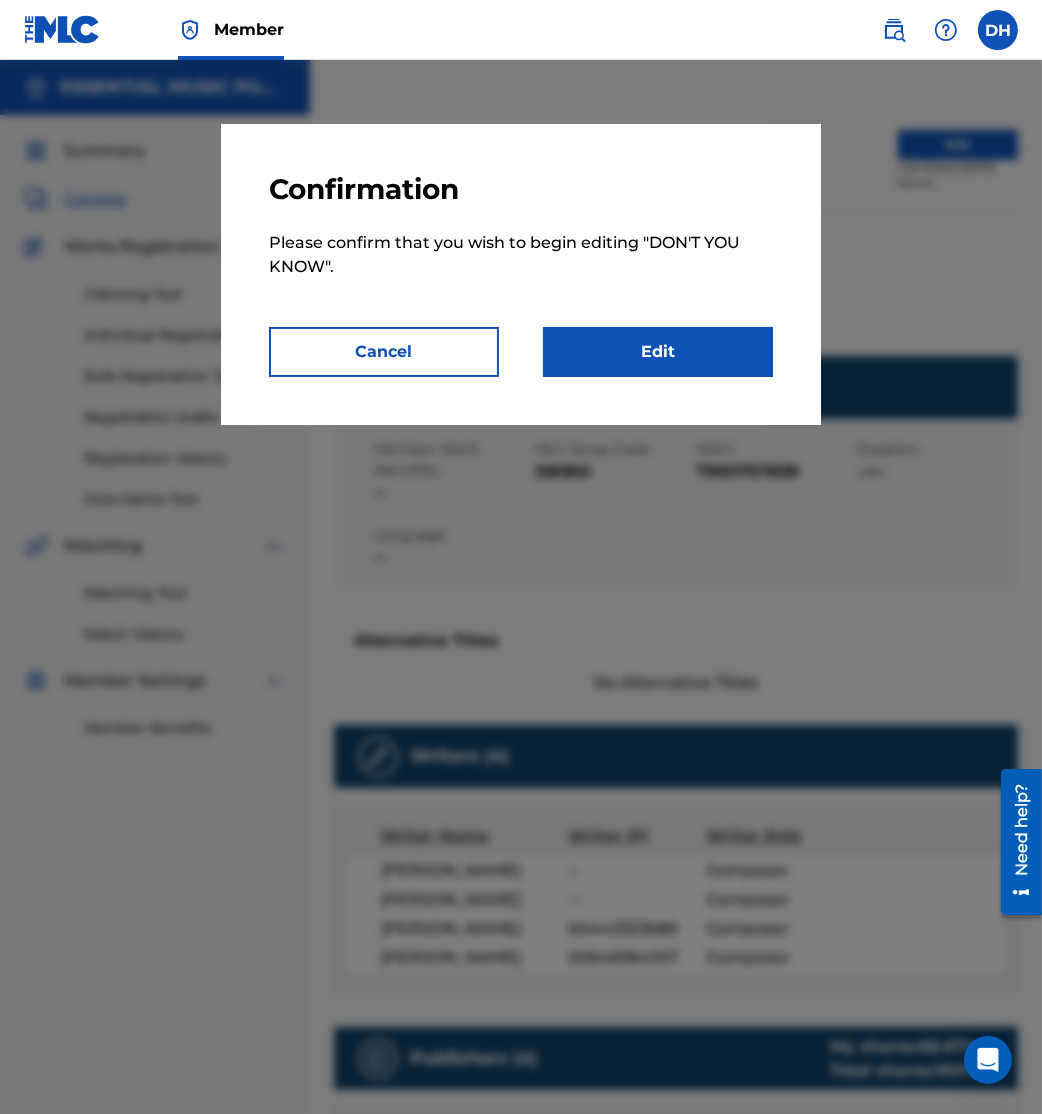 click on "Confirmation Please confirm that you wish to begin editing " DON'T YOU KNOW ". Cancel Edit" at bounding box center [521, 274] 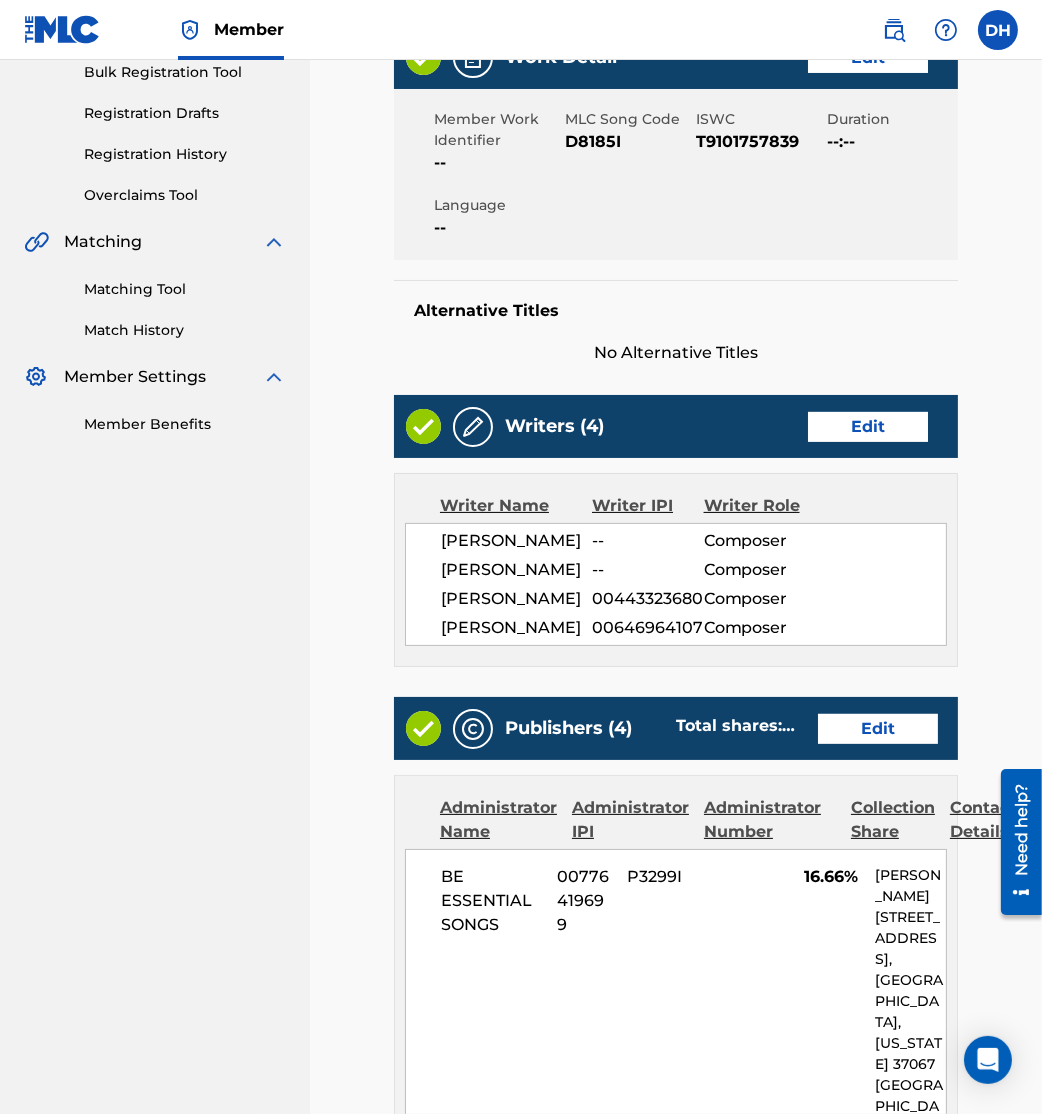 scroll, scrollTop: 299, scrollLeft: 0, axis: vertical 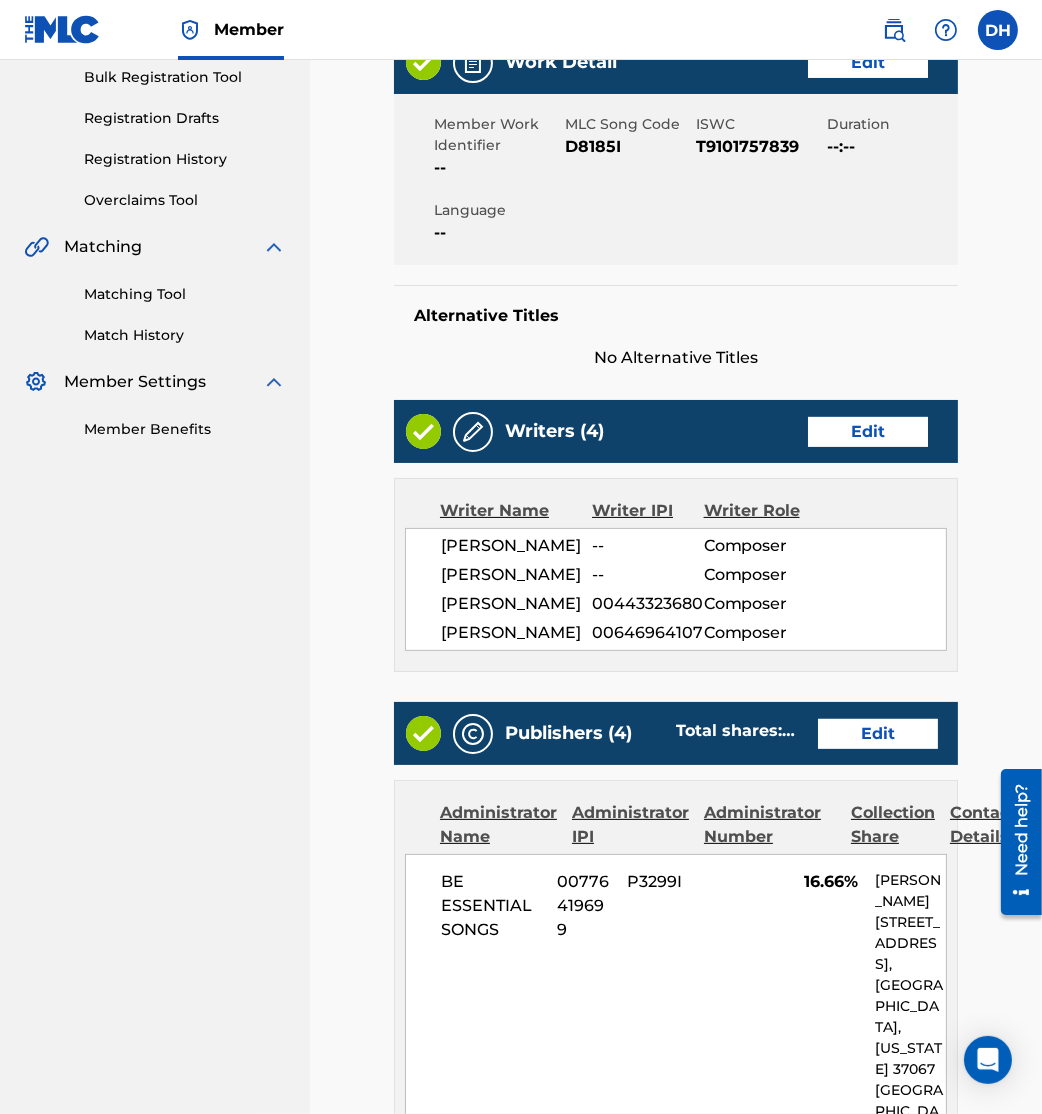 click on "Edit" at bounding box center [868, 432] 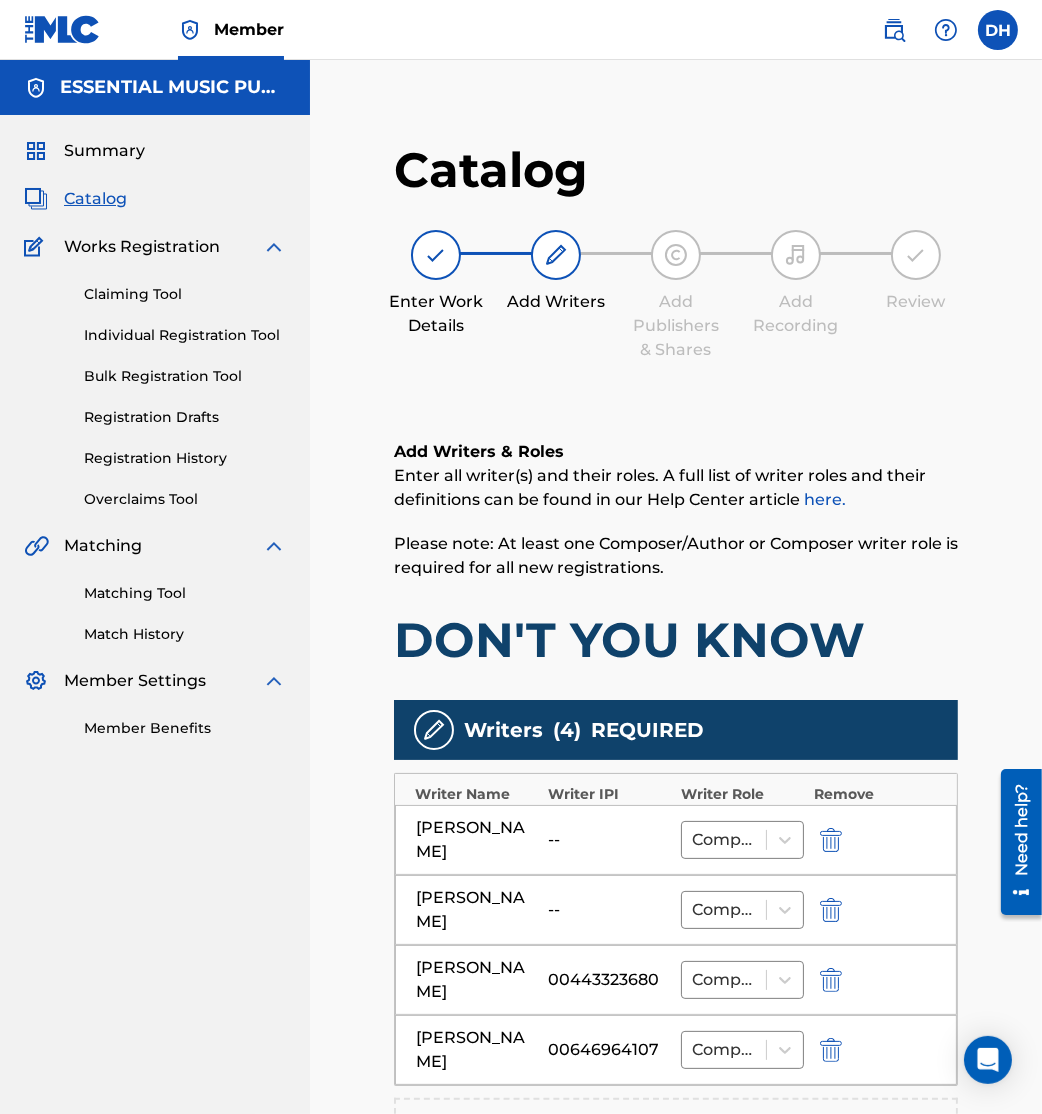 click at bounding box center [831, 840] 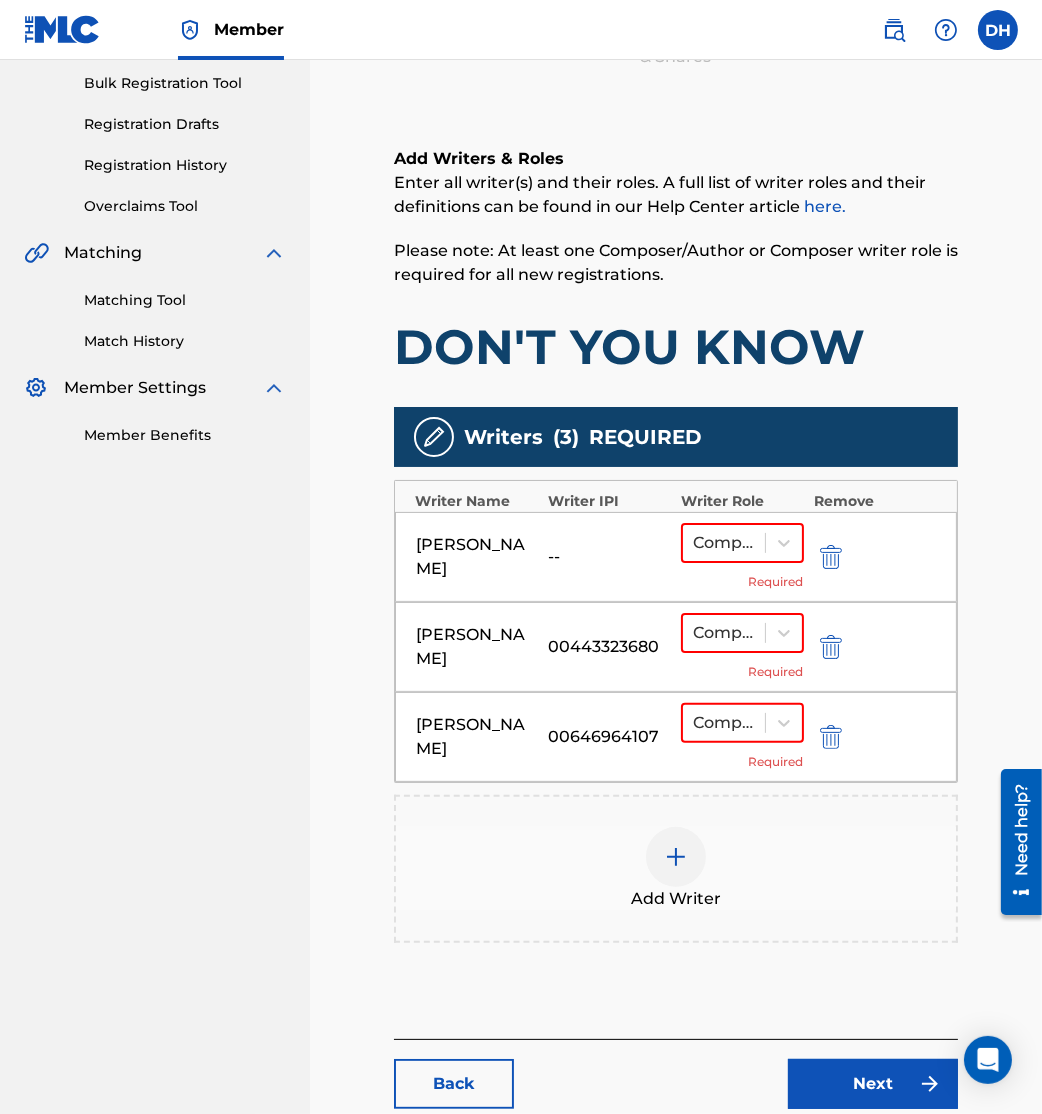 scroll, scrollTop: 418, scrollLeft: 0, axis: vertical 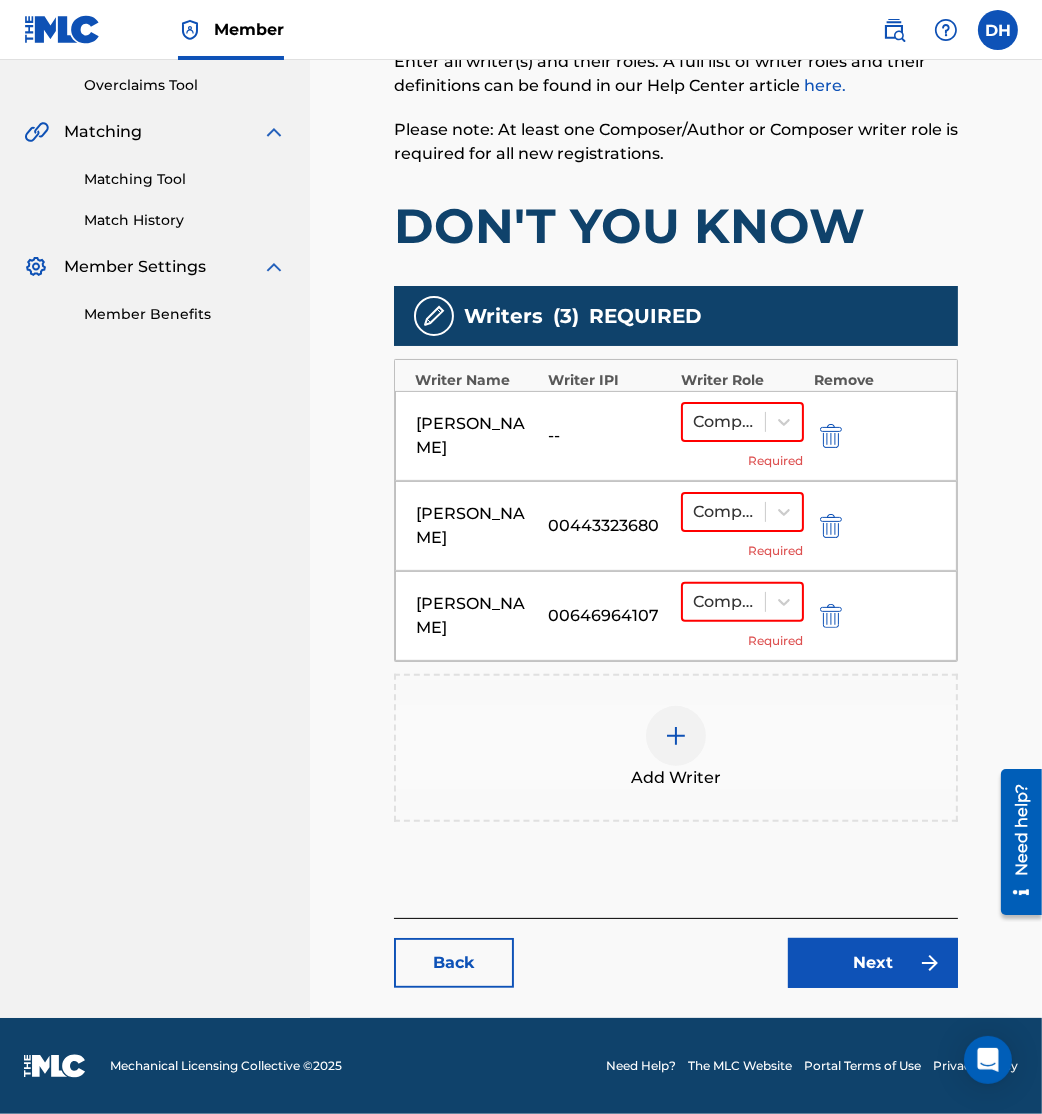 click on "Next" at bounding box center [873, 963] 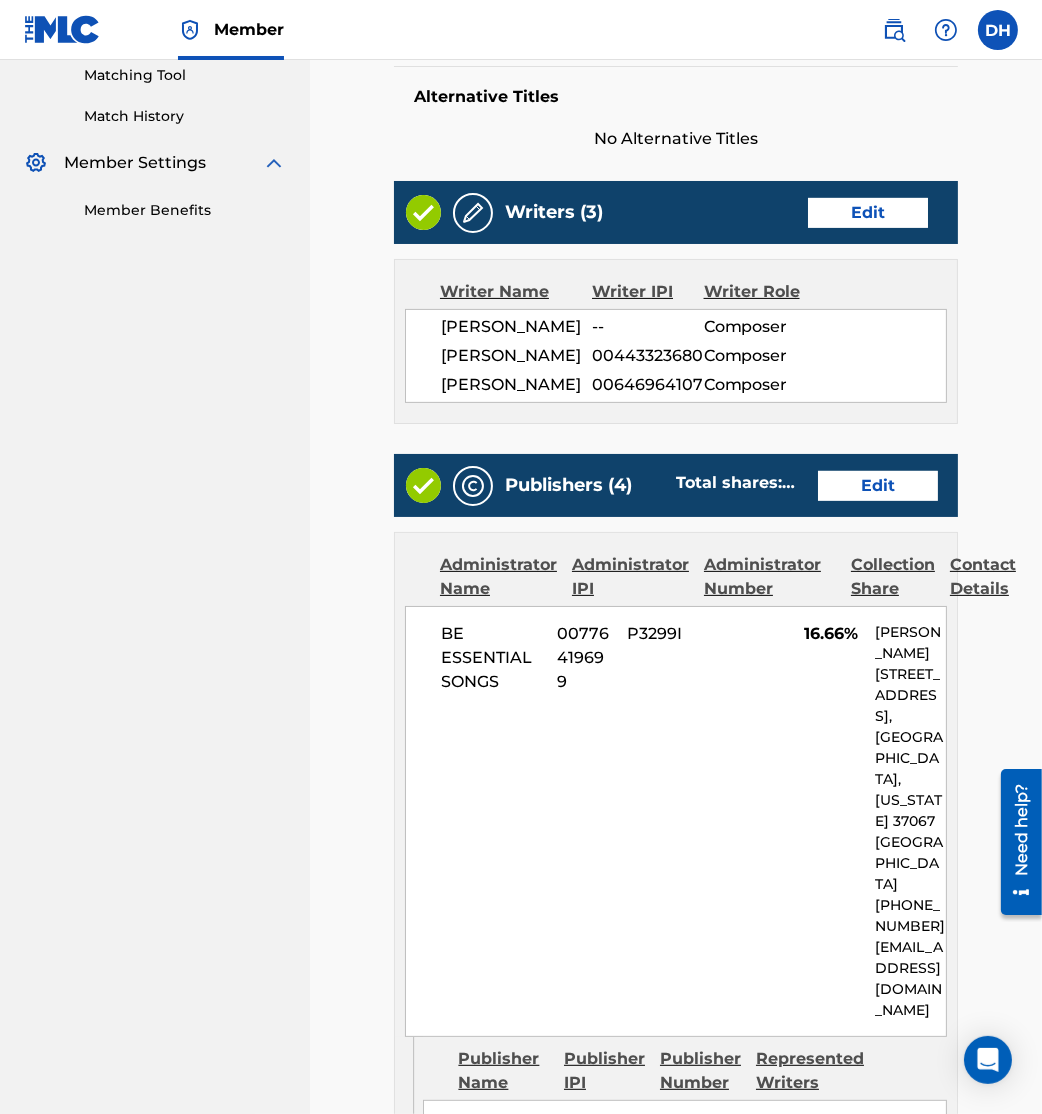 scroll, scrollTop: 517, scrollLeft: 0, axis: vertical 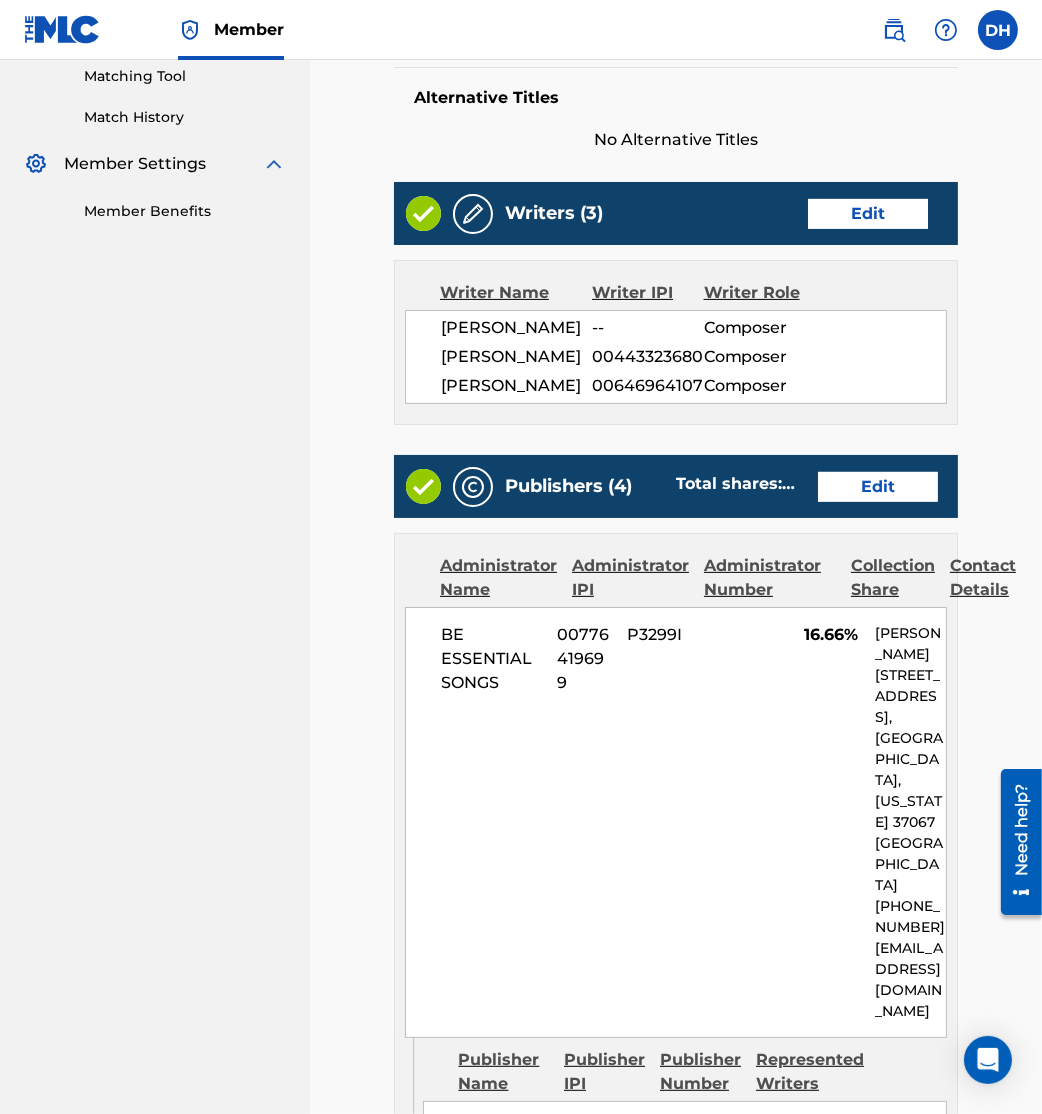 click on "Edit" at bounding box center (878, 487) 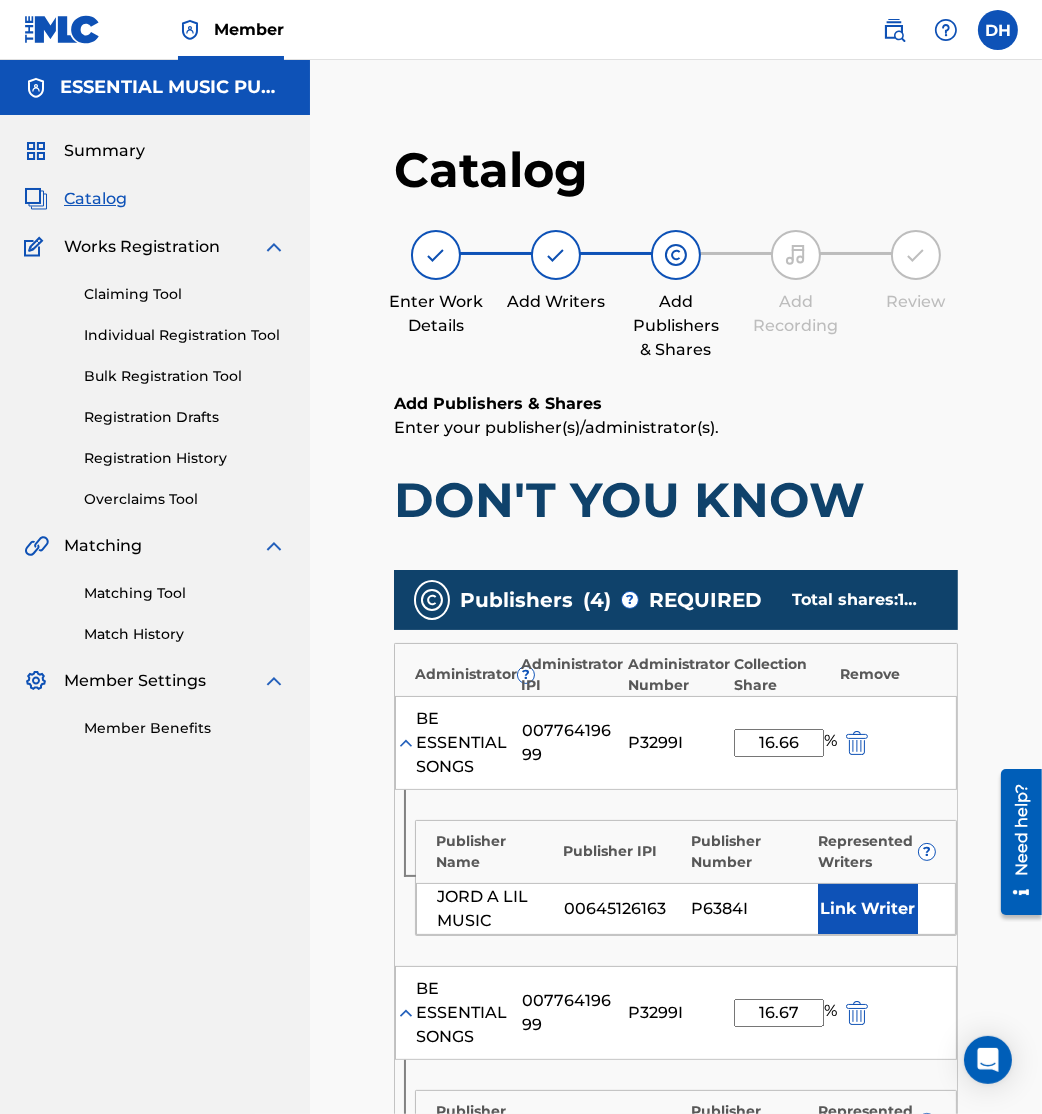 scroll, scrollTop: 163, scrollLeft: 0, axis: vertical 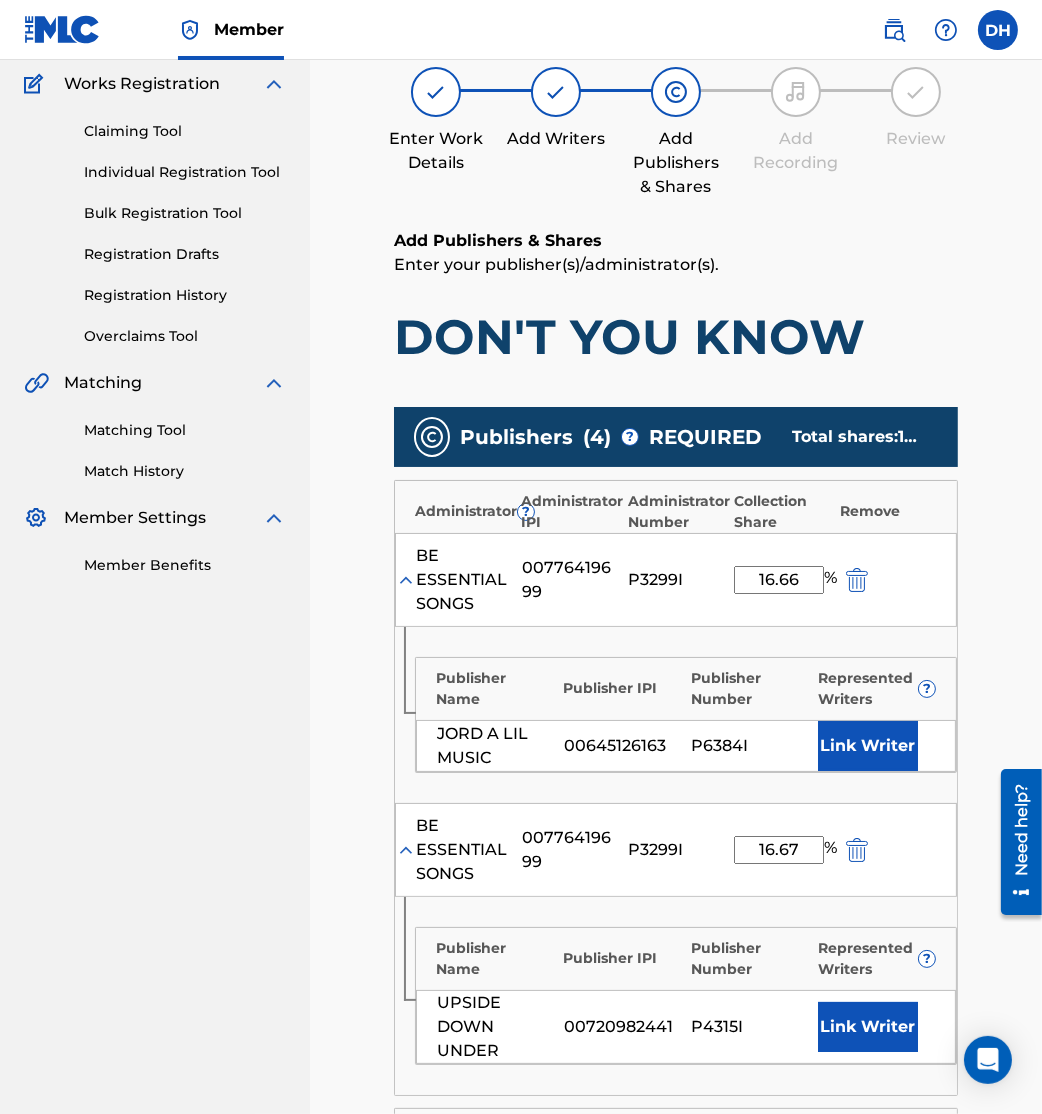 click on "Link Writer" at bounding box center (868, 746) 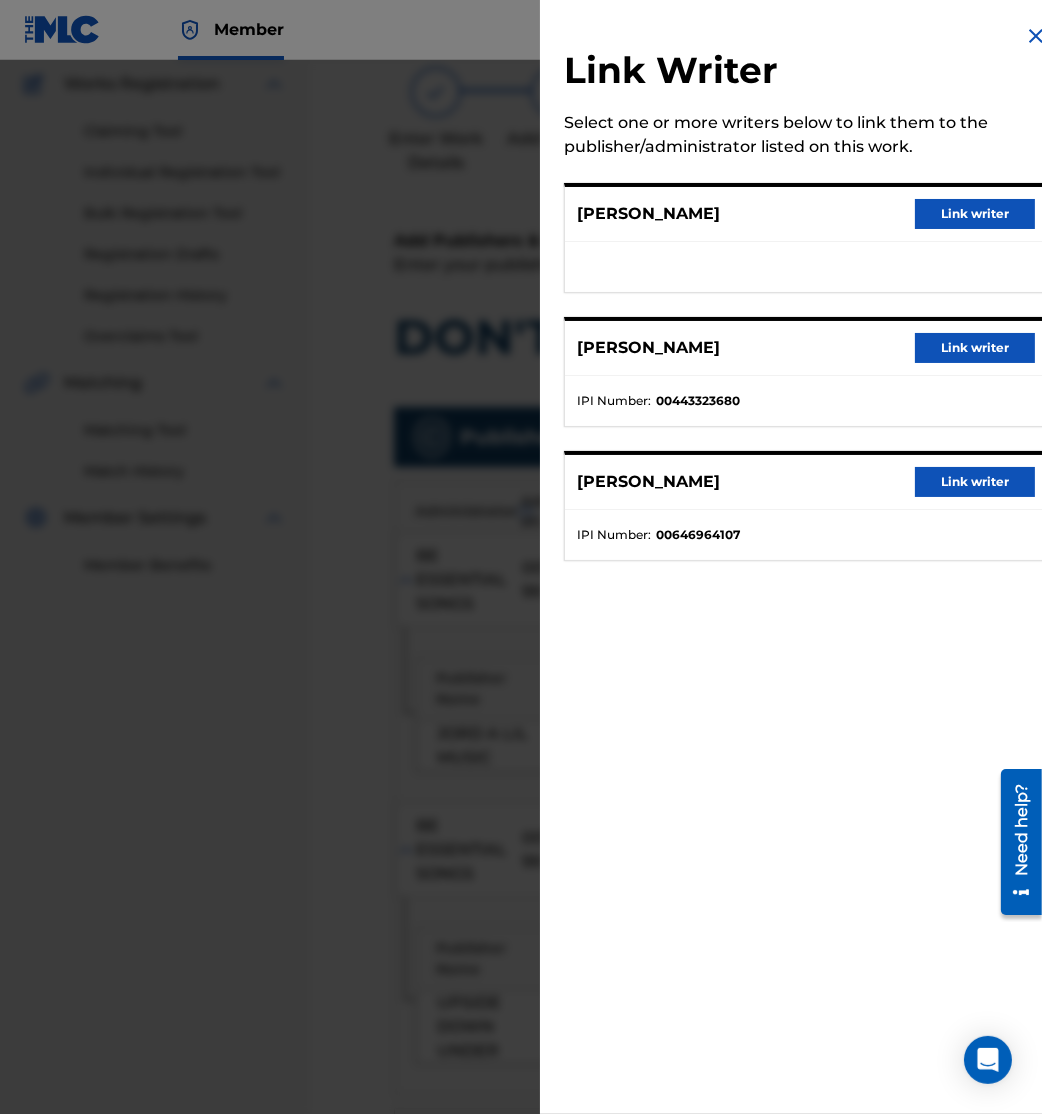 drag, startPoint x: 867, startPoint y: 767, endPoint x: 801, endPoint y: 426, distance: 347.32837 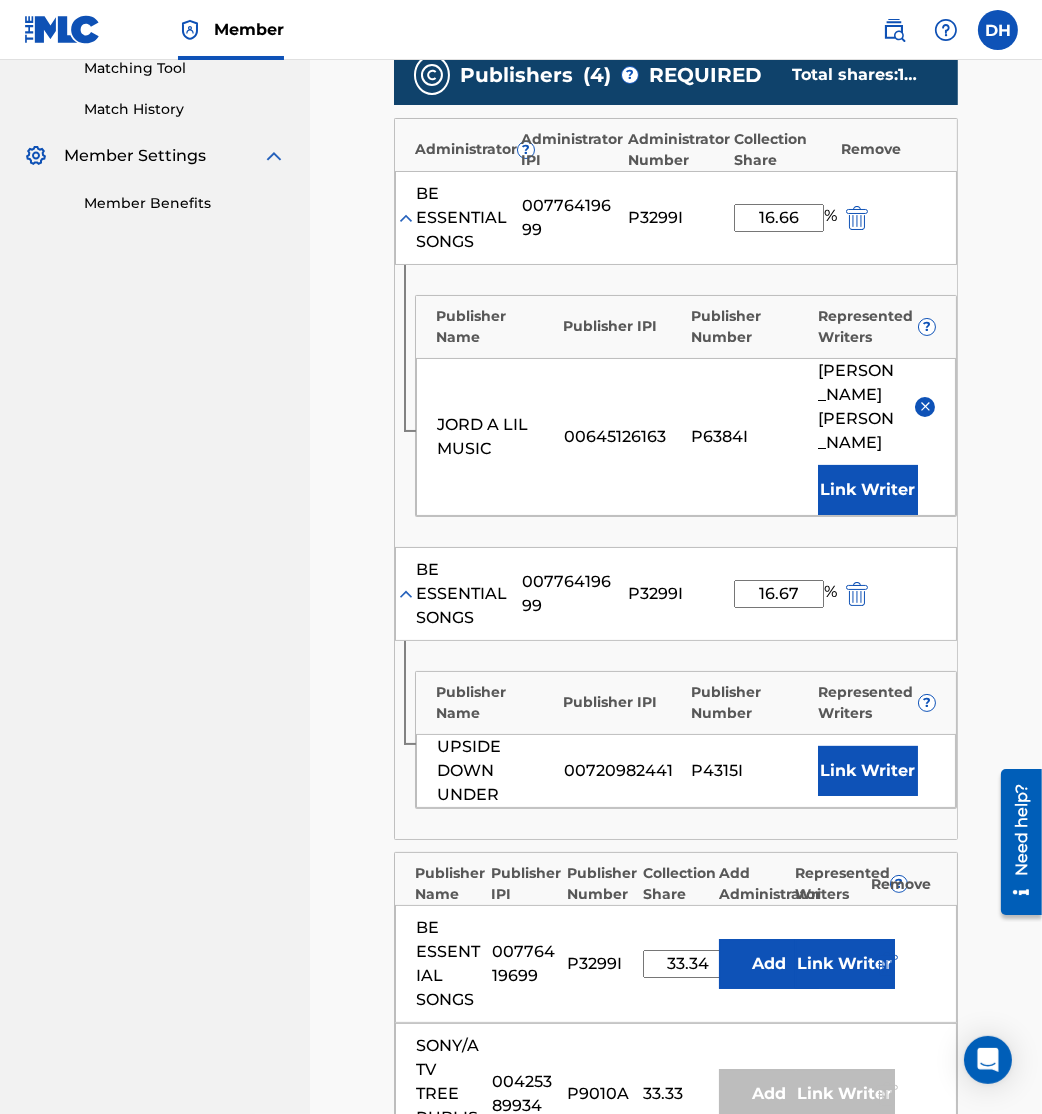 scroll, scrollTop: 528, scrollLeft: 0, axis: vertical 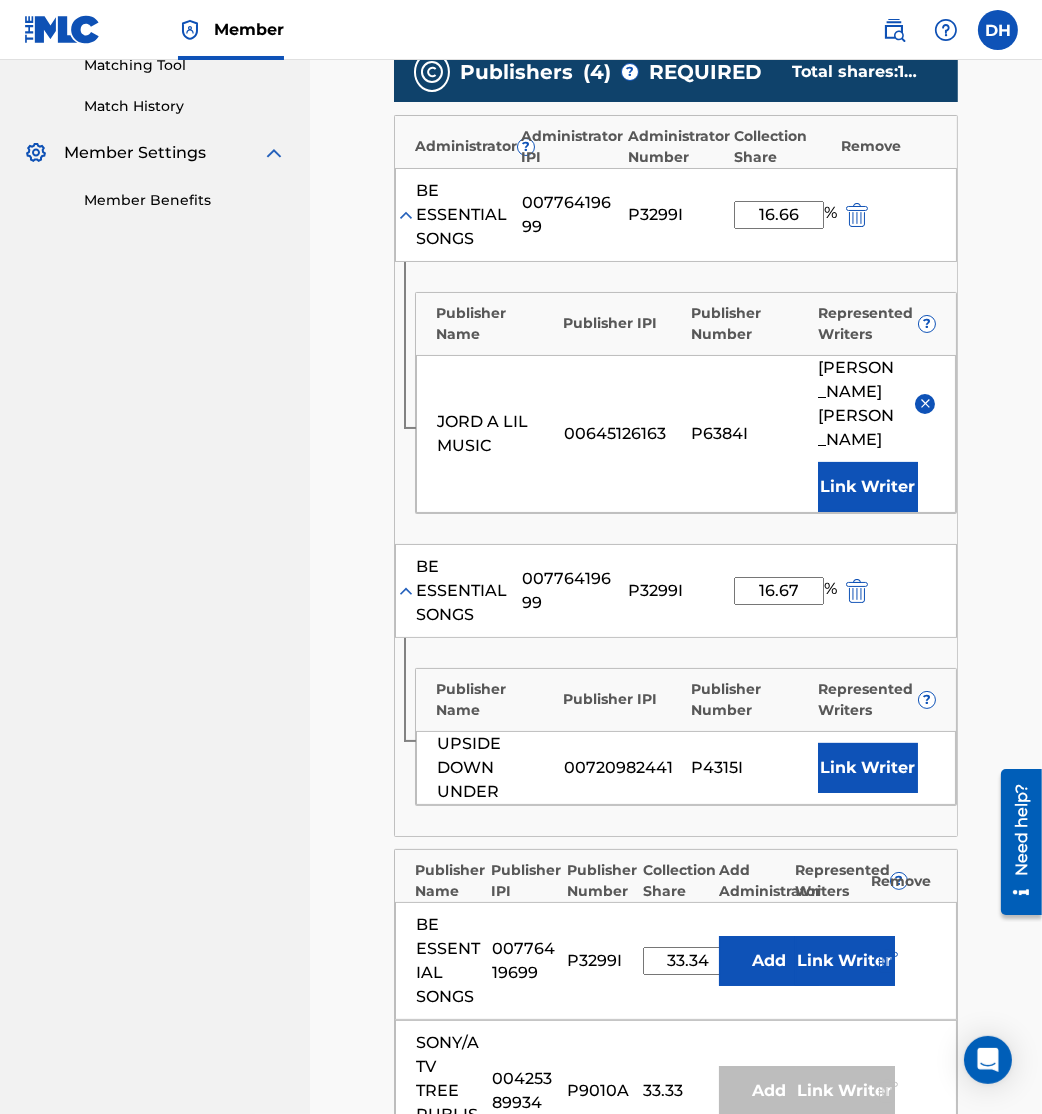 click on "Link Writer" at bounding box center [868, 768] 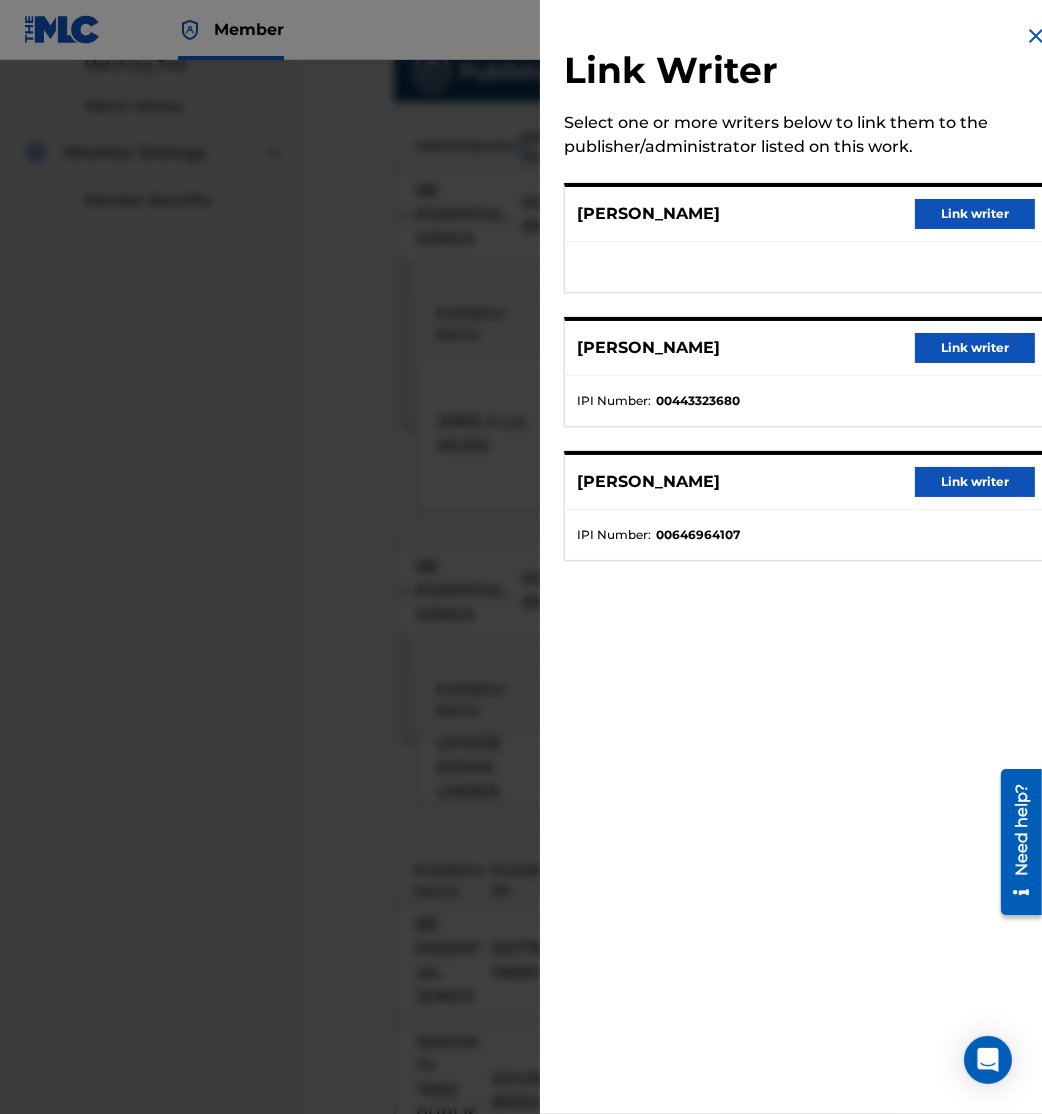 click on "Link writer" at bounding box center (975, 348) 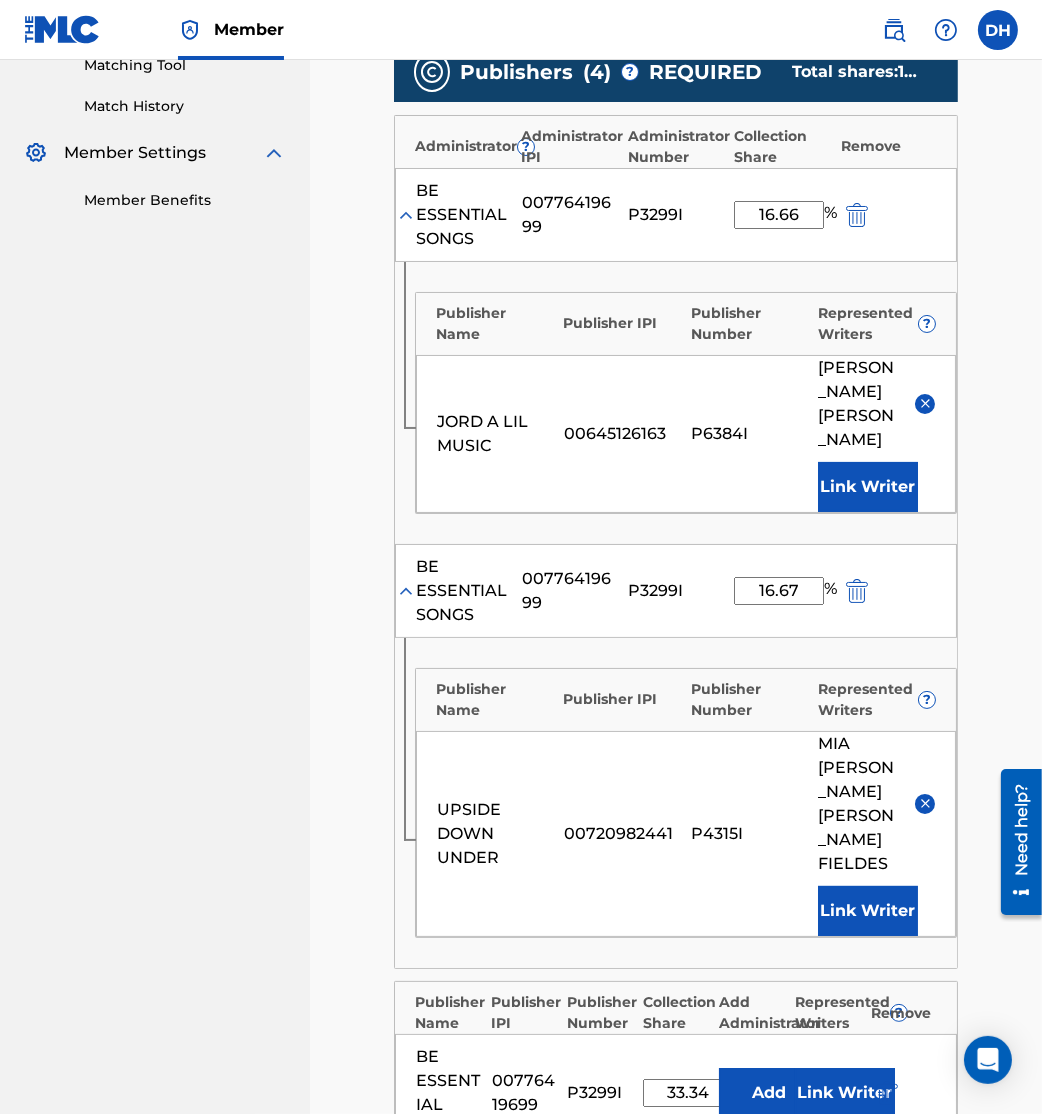 scroll, scrollTop: 0, scrollLeft: 0, axis: both 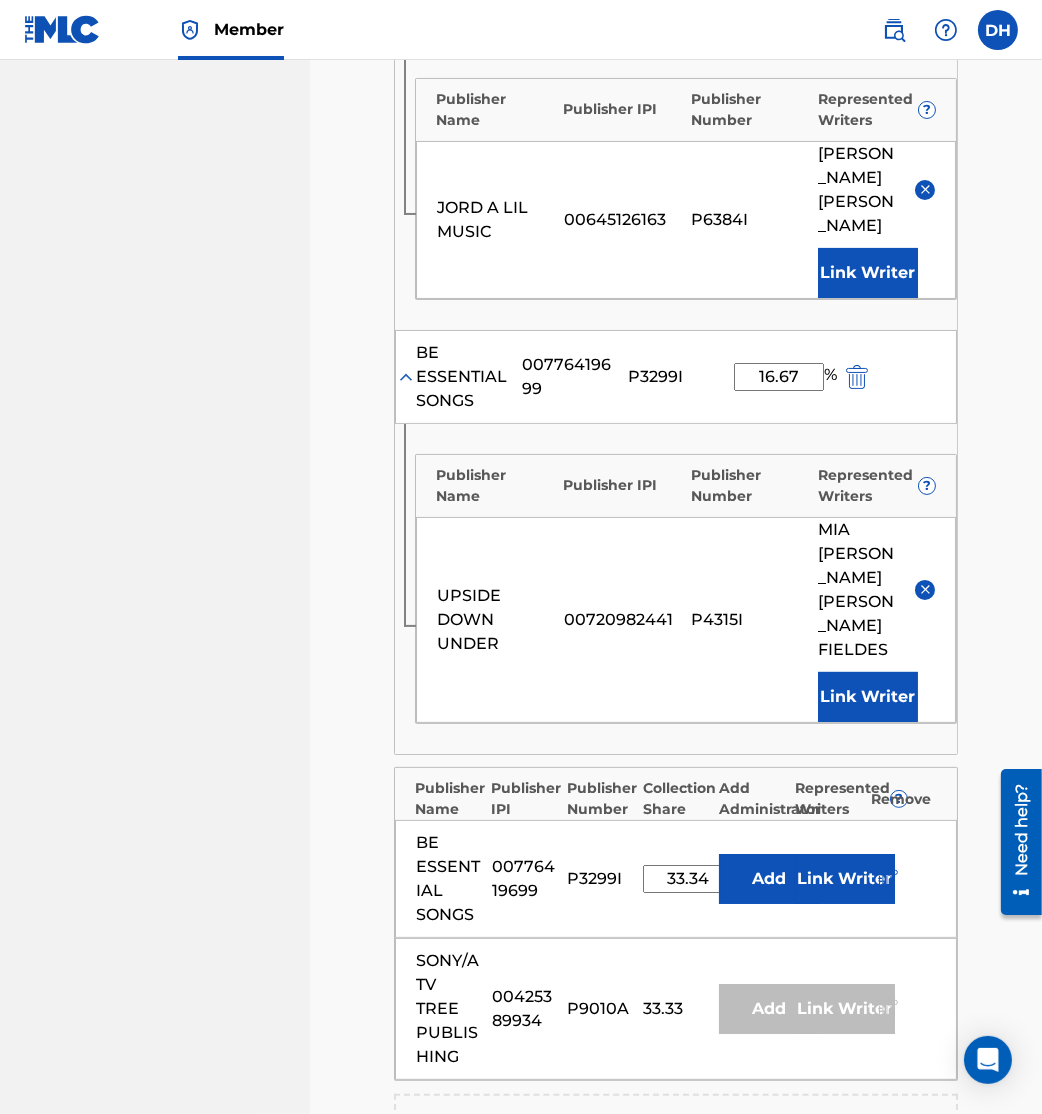 click on "Link Writer" at bounding box center [845, 879] 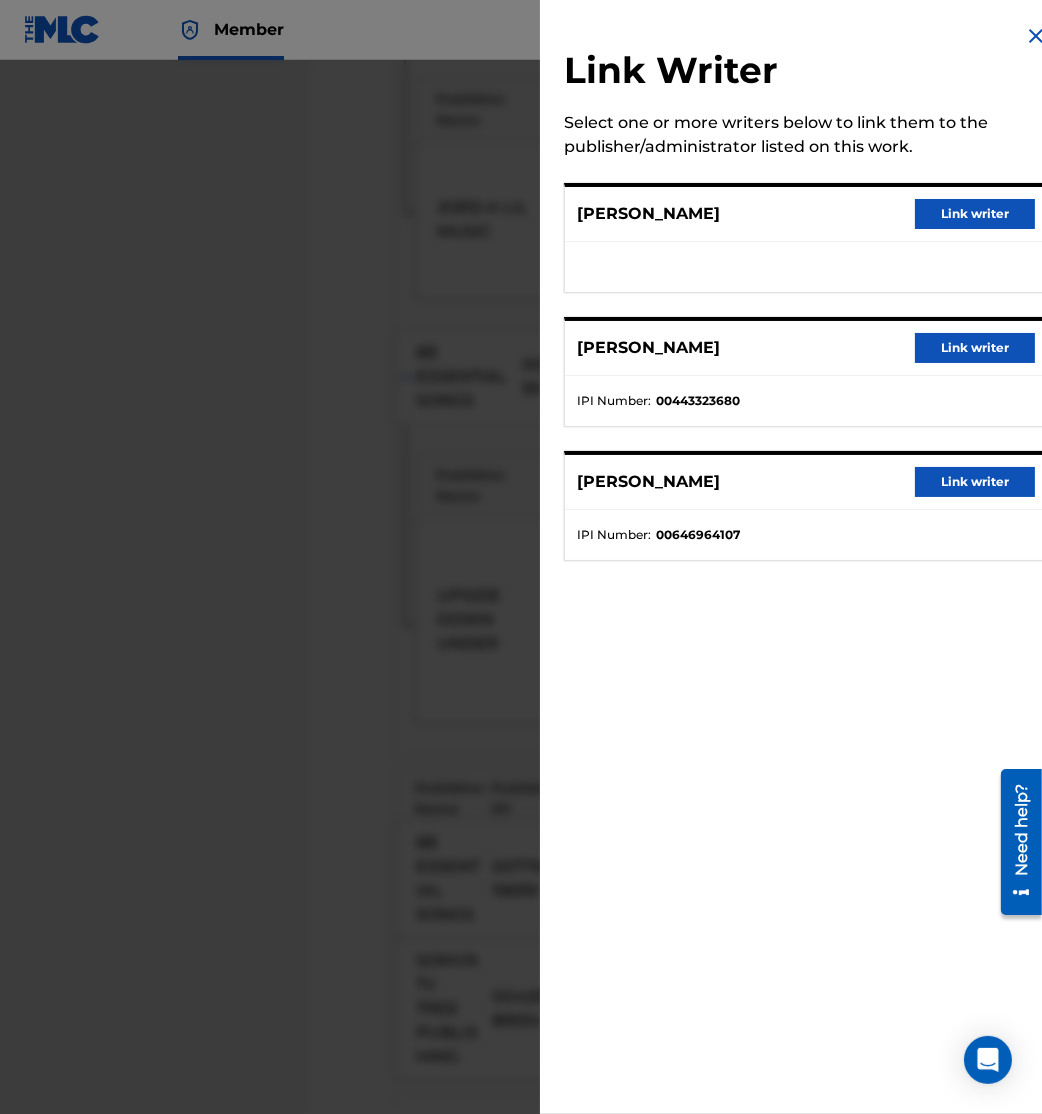 click on "Link writer" at bounding box center [975, 348] 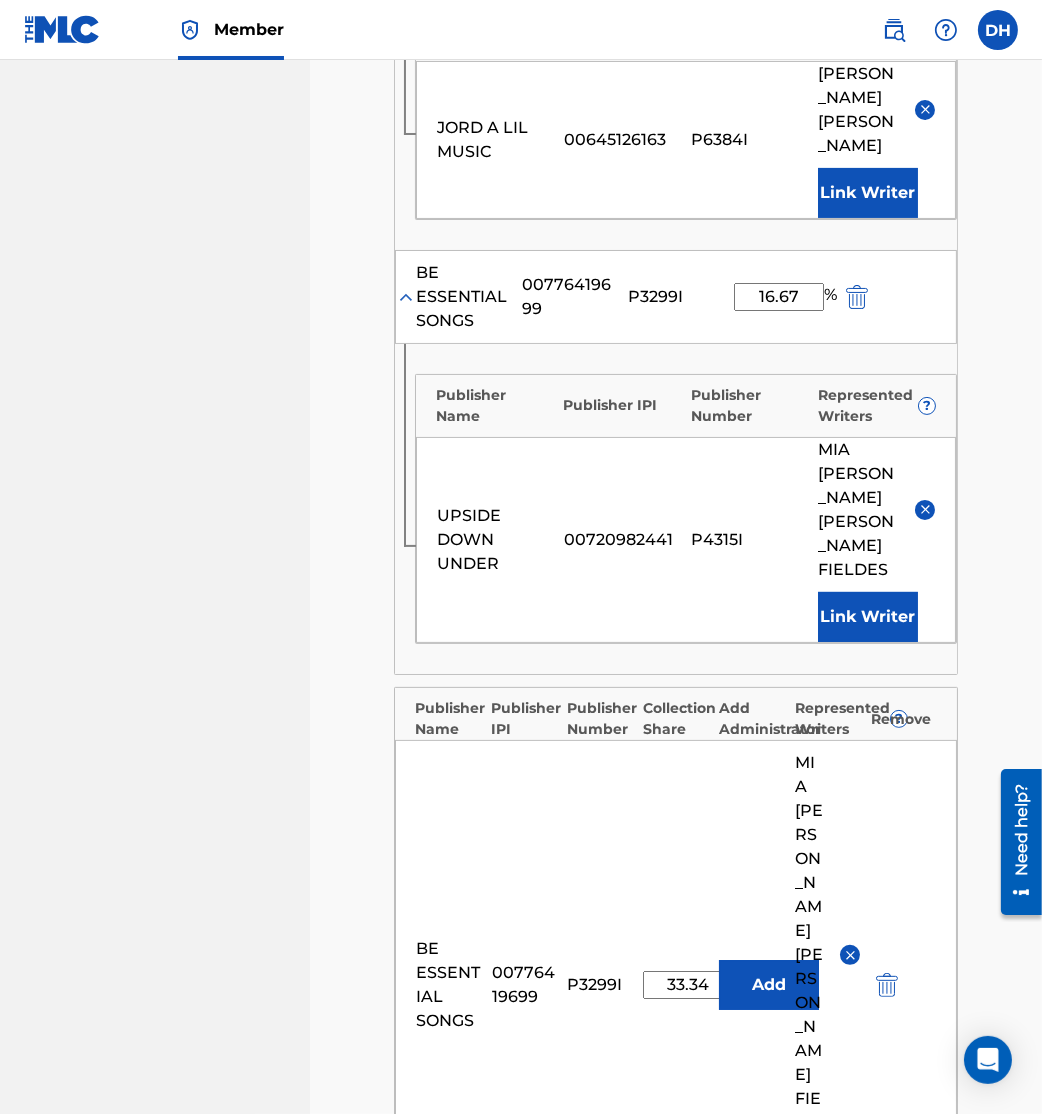 scroll, scrollTop: 837, scrollLeft: 0, axis: vertical 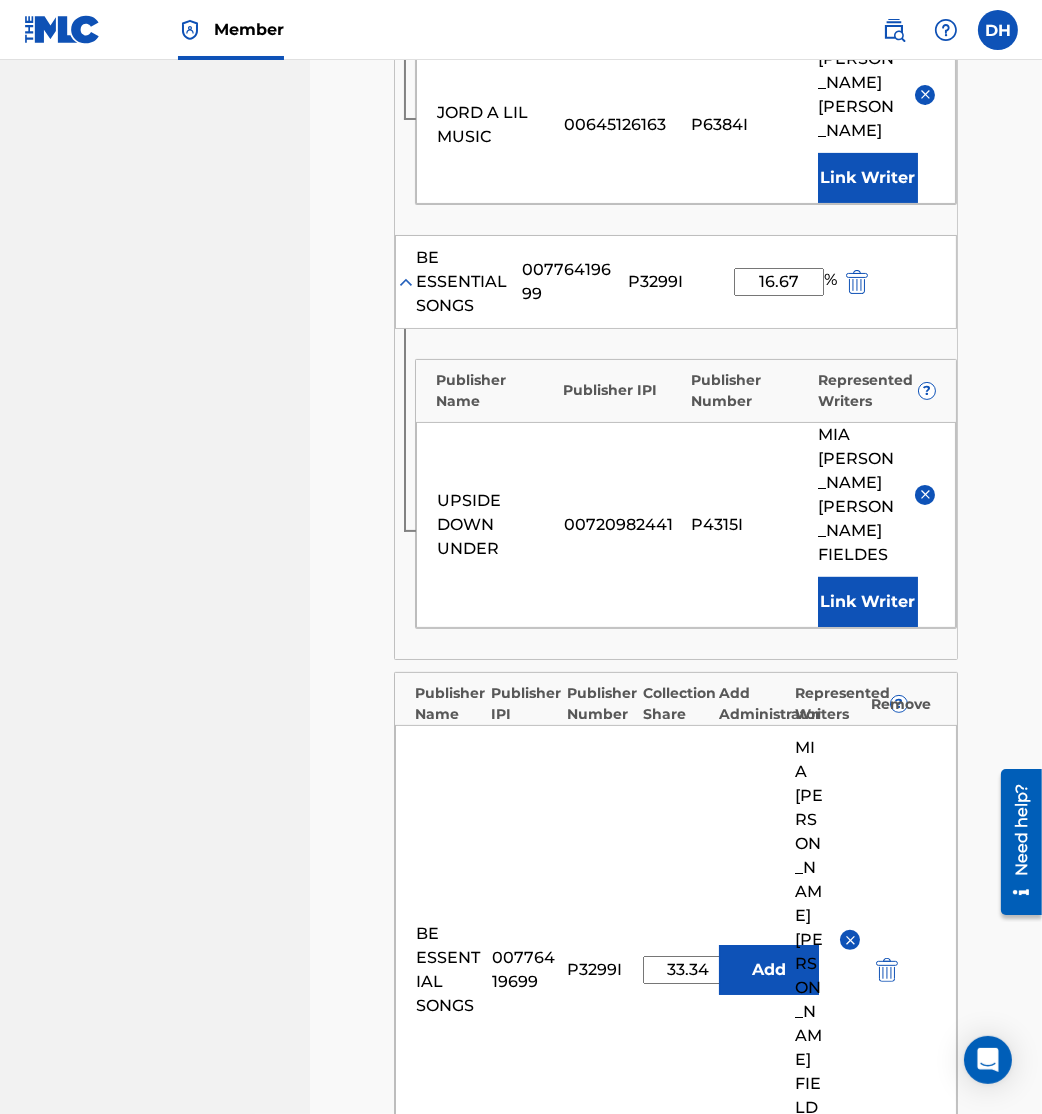 click on "Link Writer" at bounding box center (845, 1179) 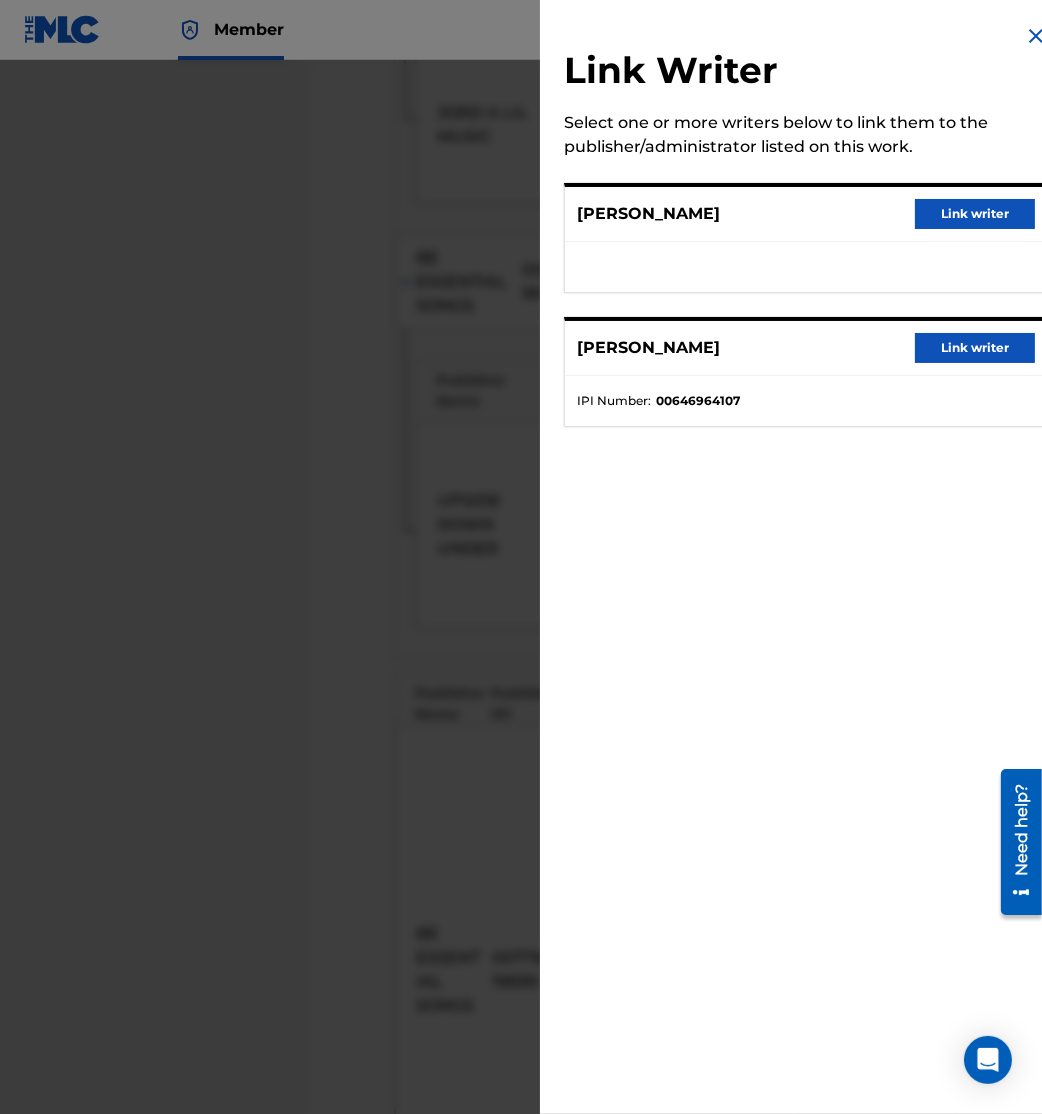 click on "Link writer" at bounding box center [975, 348] 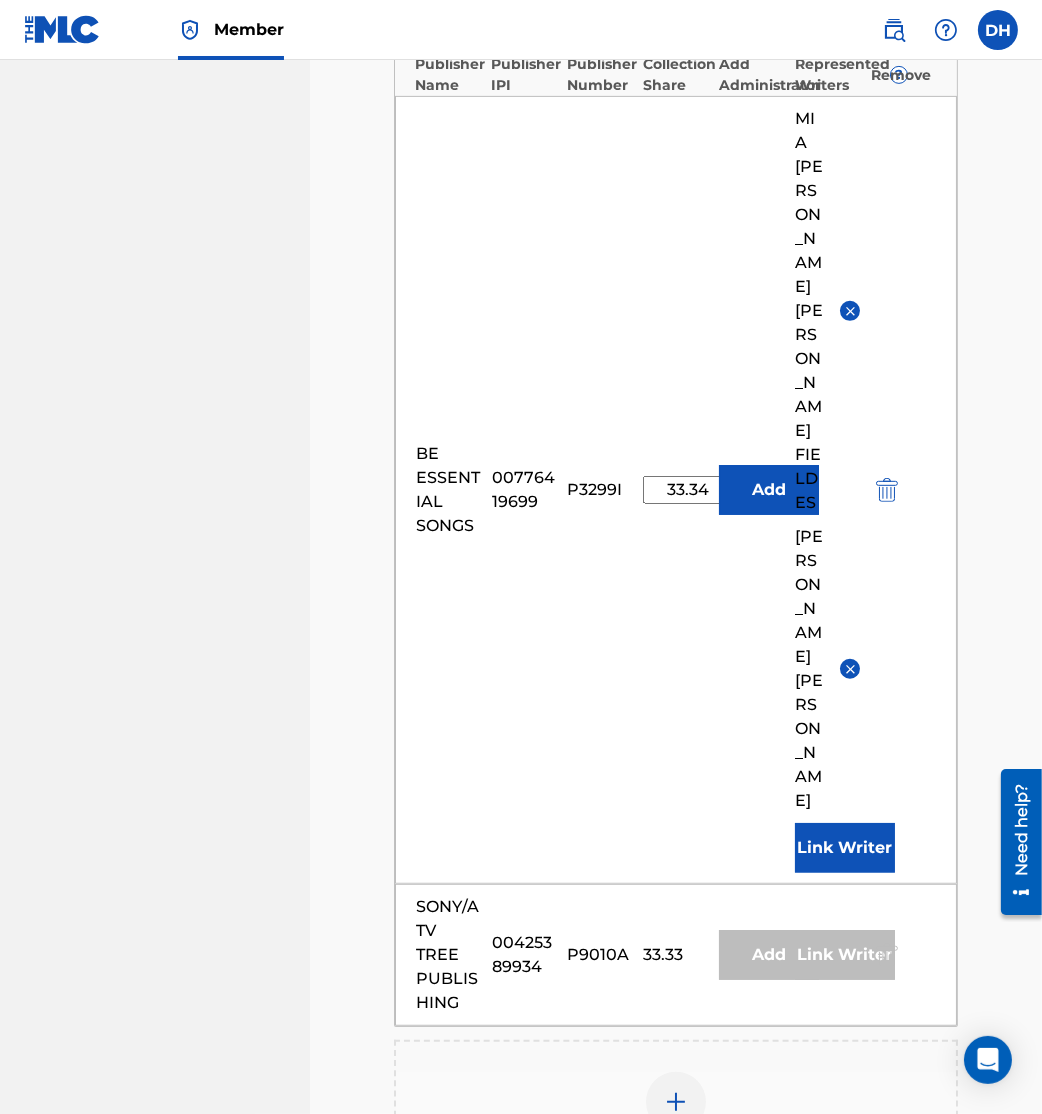 scroll, scrollTop: 1622, scrollLeft: 0, axis: vertical 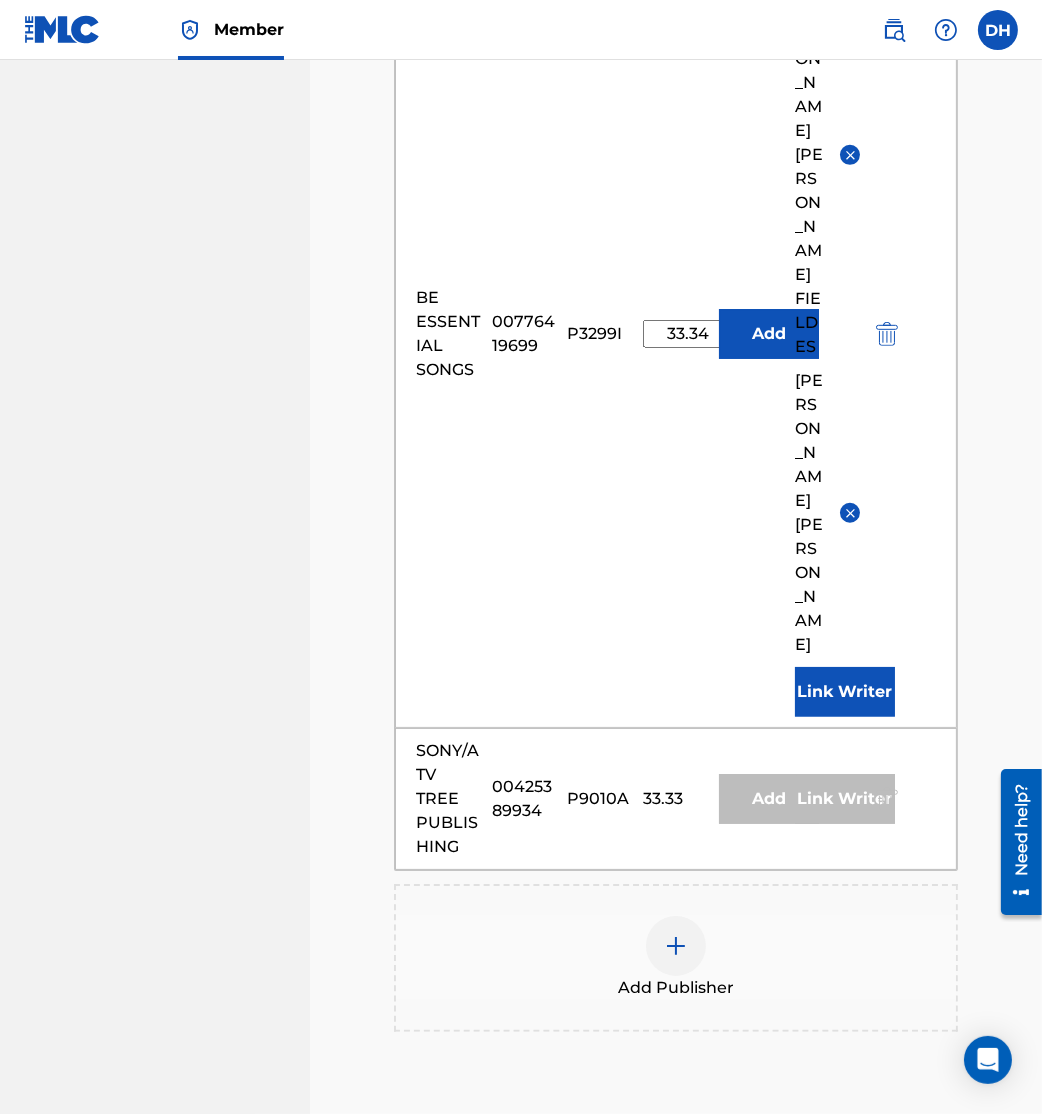 click on "Next" at bounding box center [873, 1233] 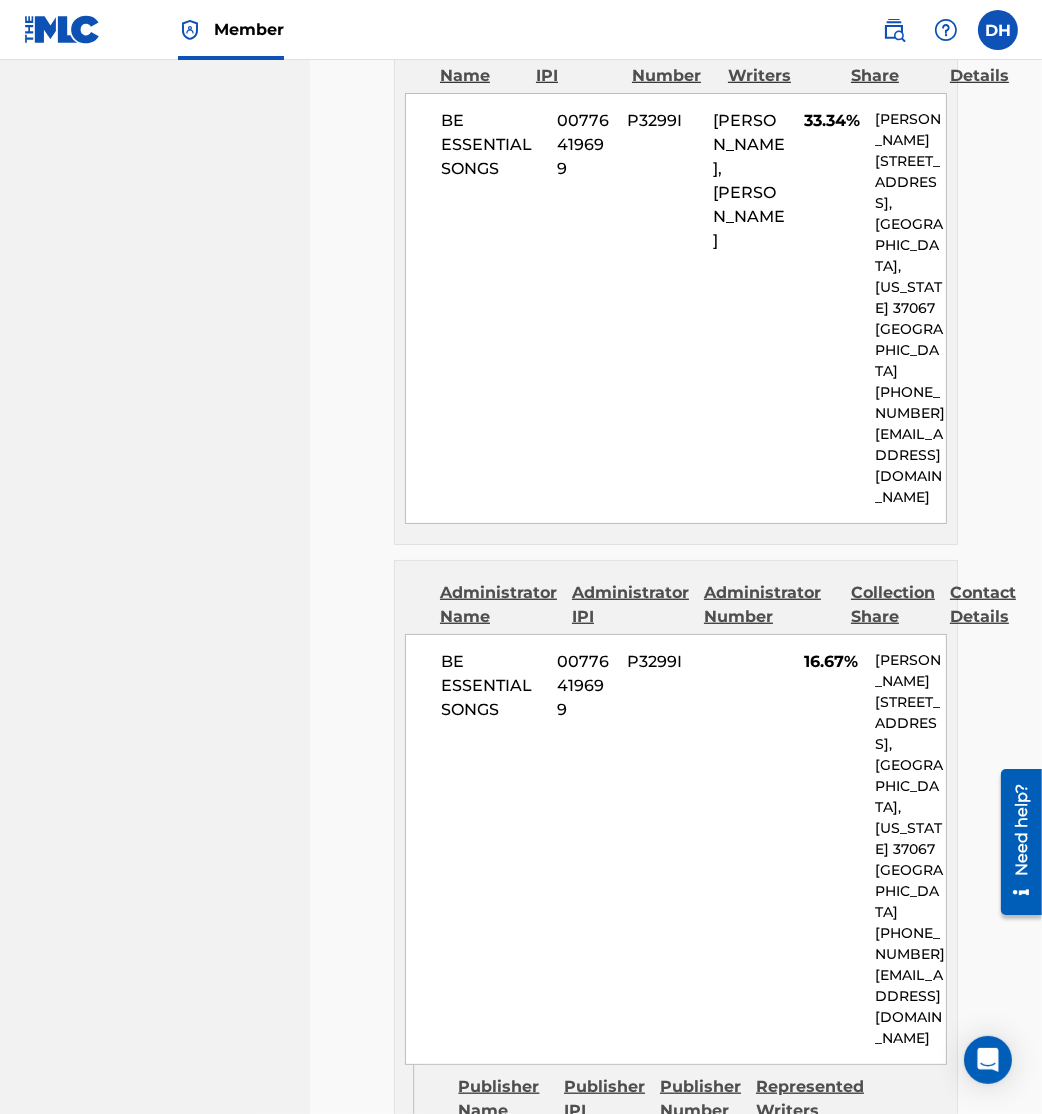 scroll, scrollTop: 2857, scrollLeft: 0, axis: vertical 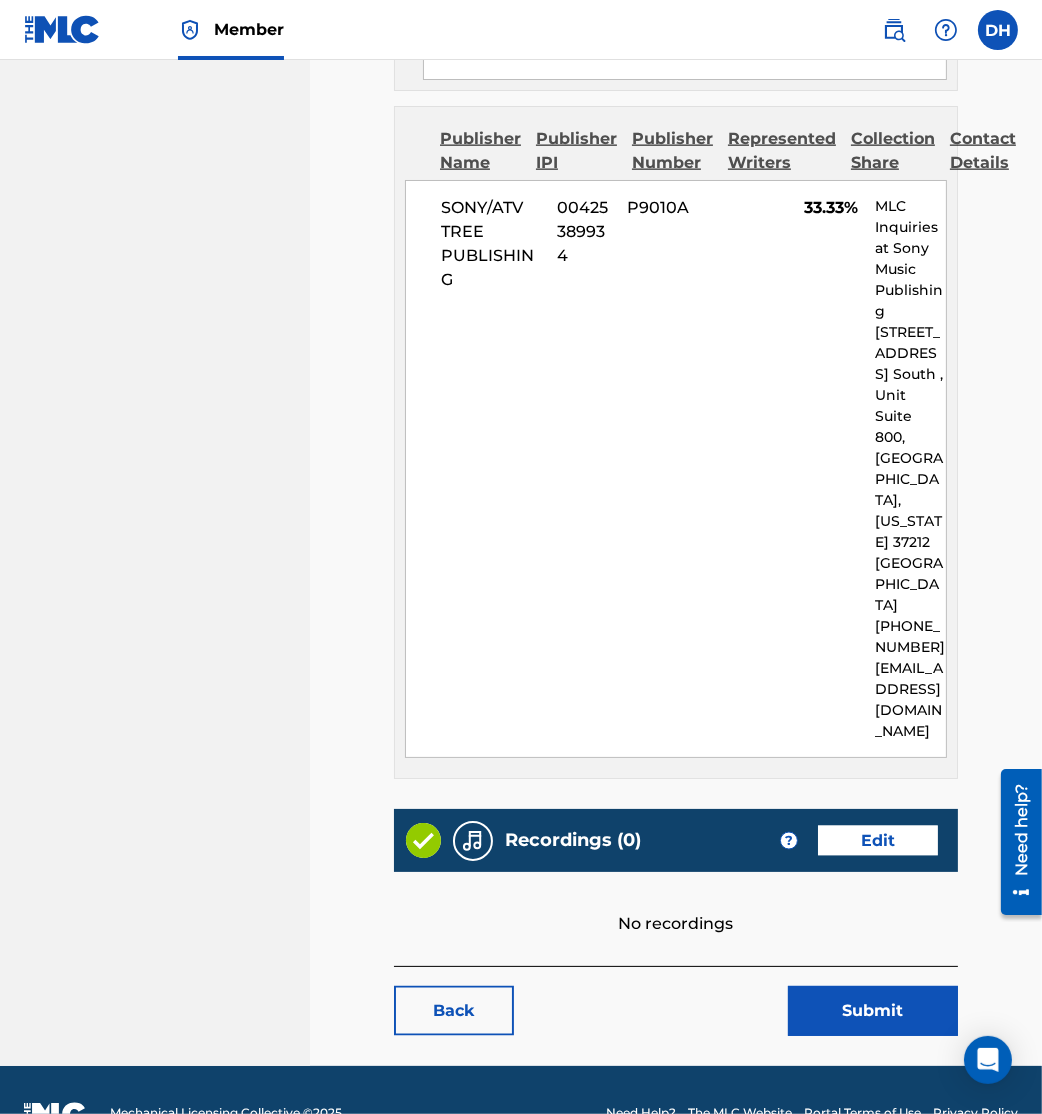 click on "Submit" at bounding box center [873, 1011] 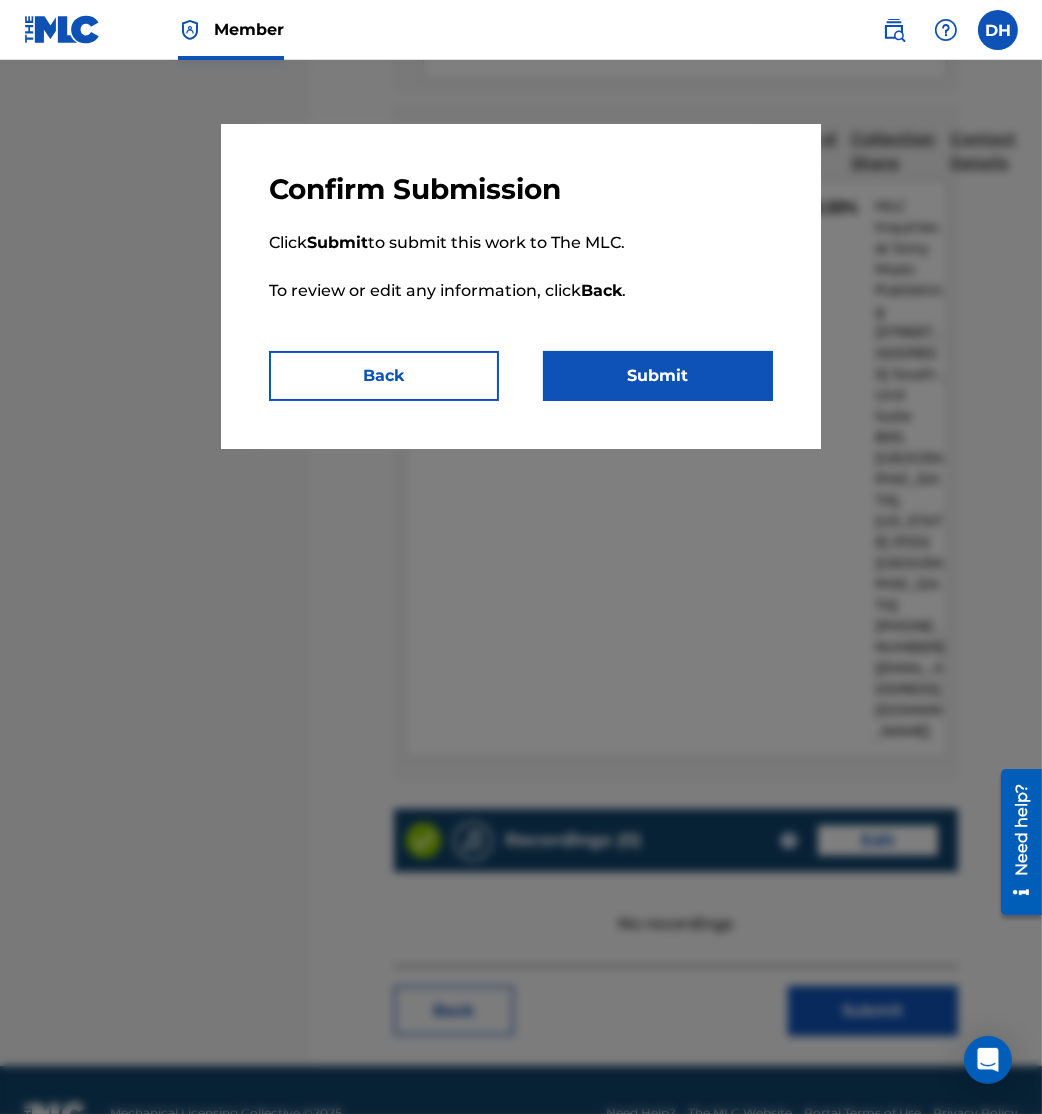 click on "Submit" at bounding box center [658, 376] 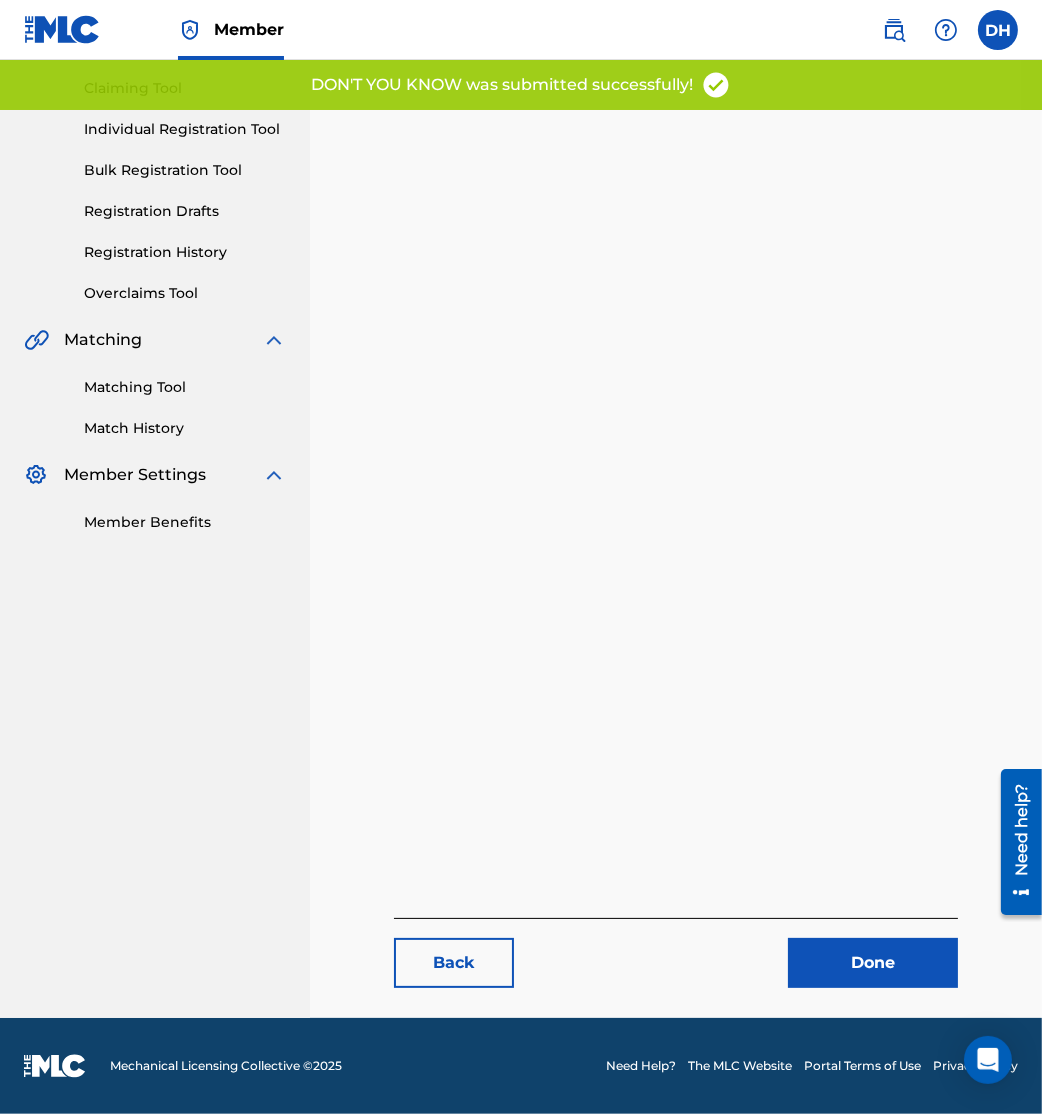 scroll, scrollTop: 0, scrollLeft: 0, axis: both 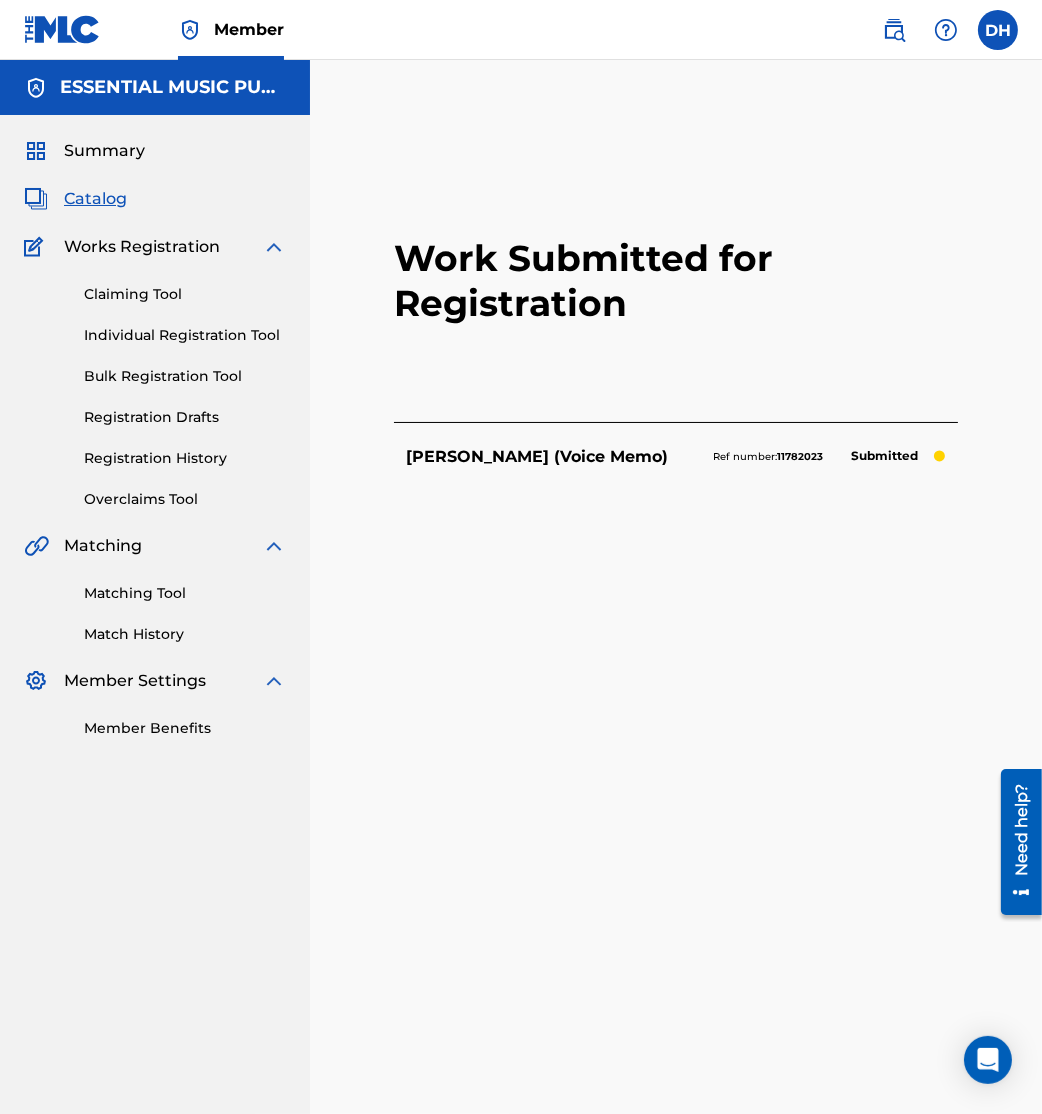 click on "Work Submitted for Registration Eugene (Voice Memo) Ref number:  11782023 Submitted Back Done" at bounding box center [676, 667] 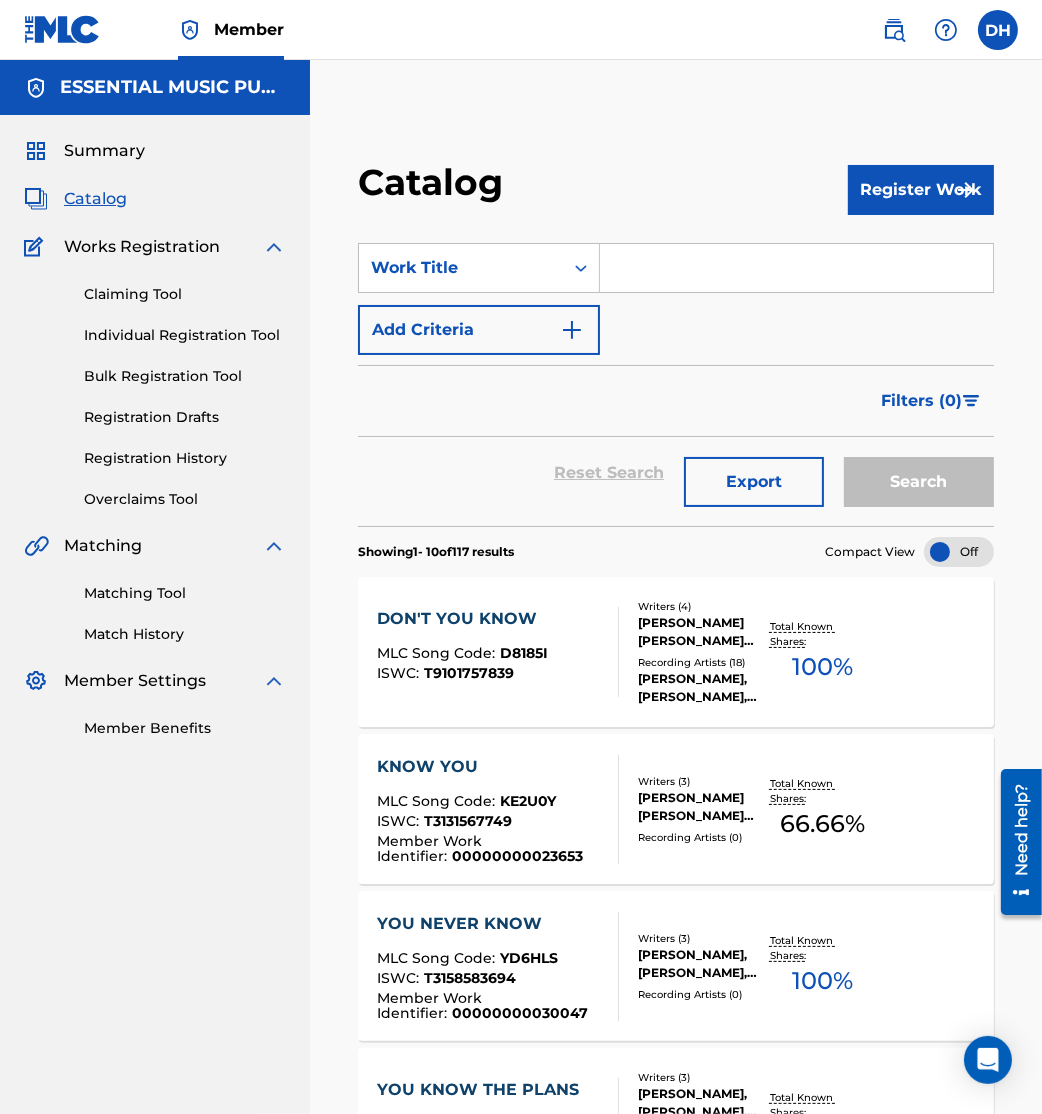 click at bounding box center (796, 268) 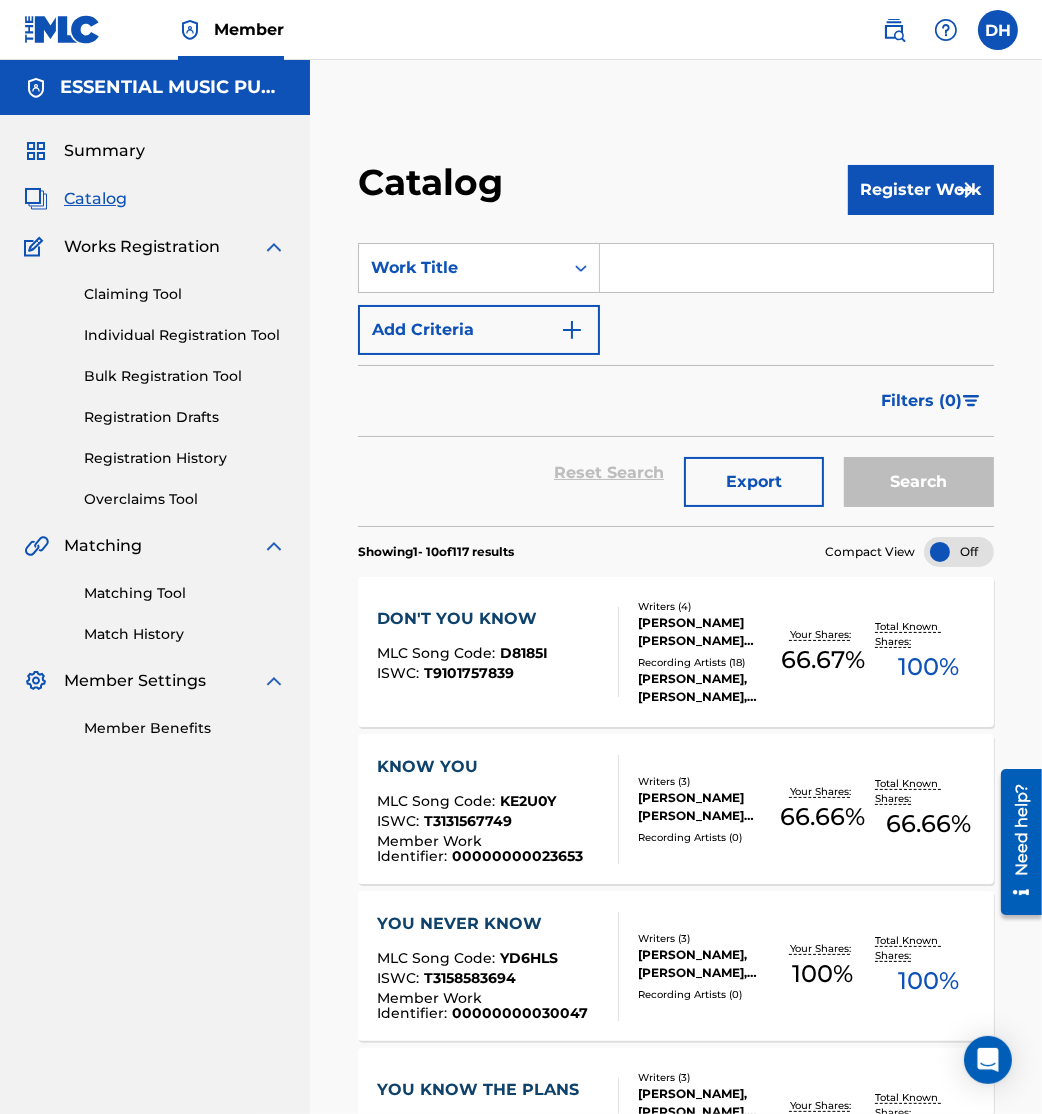 paste on "A Mighty Fortress" 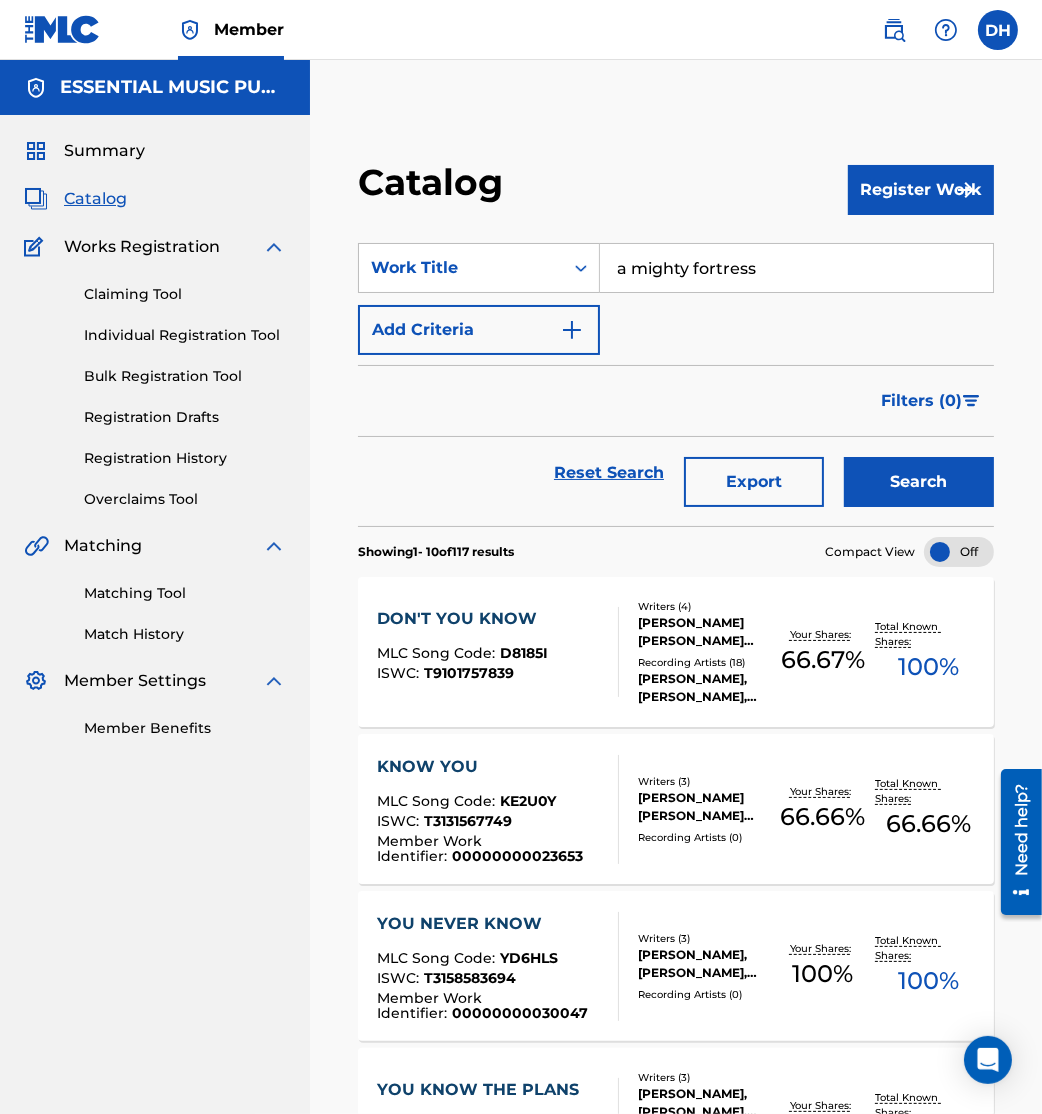 type on "a mighty fortress" 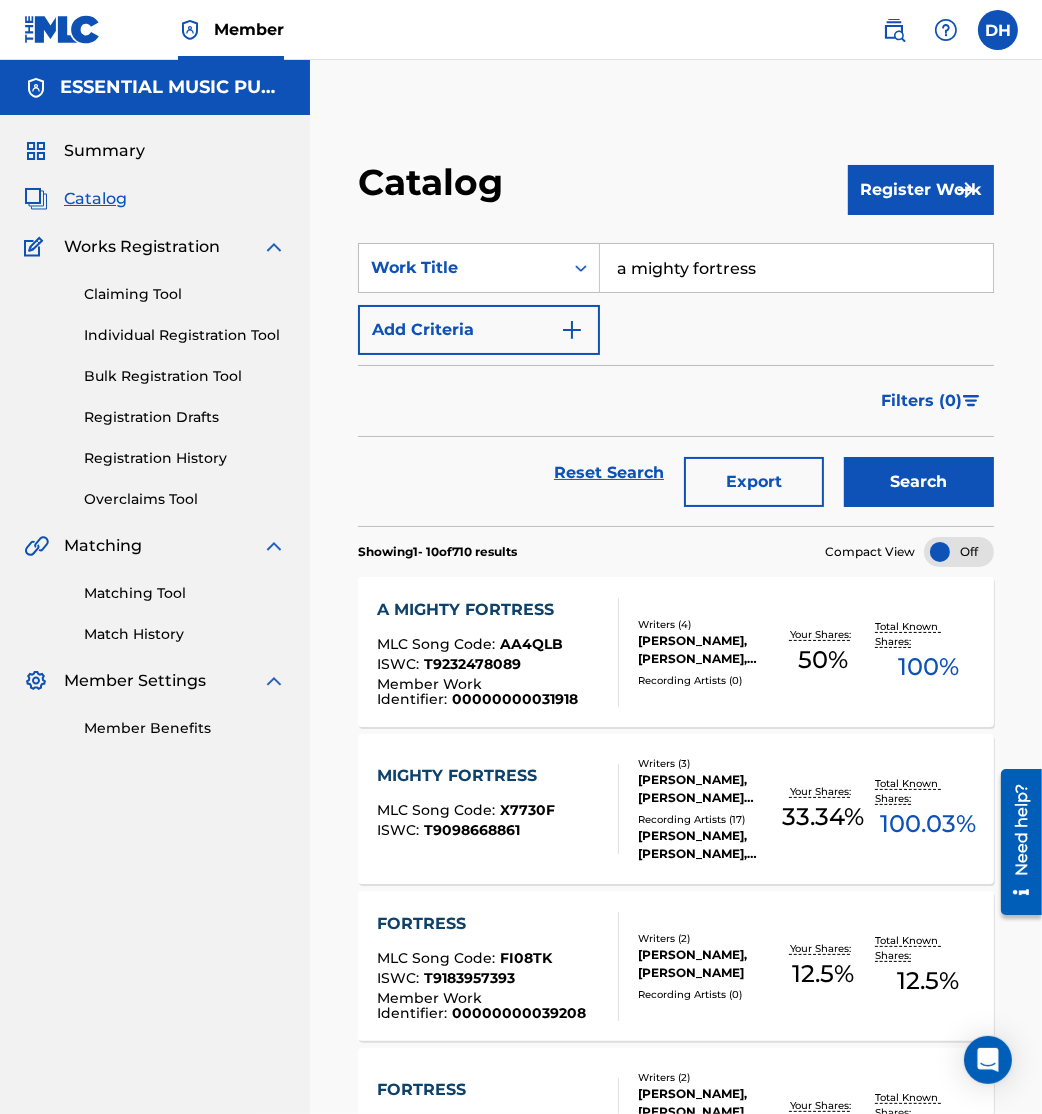 click on "T9232478089" at bounding box center (472, 664) 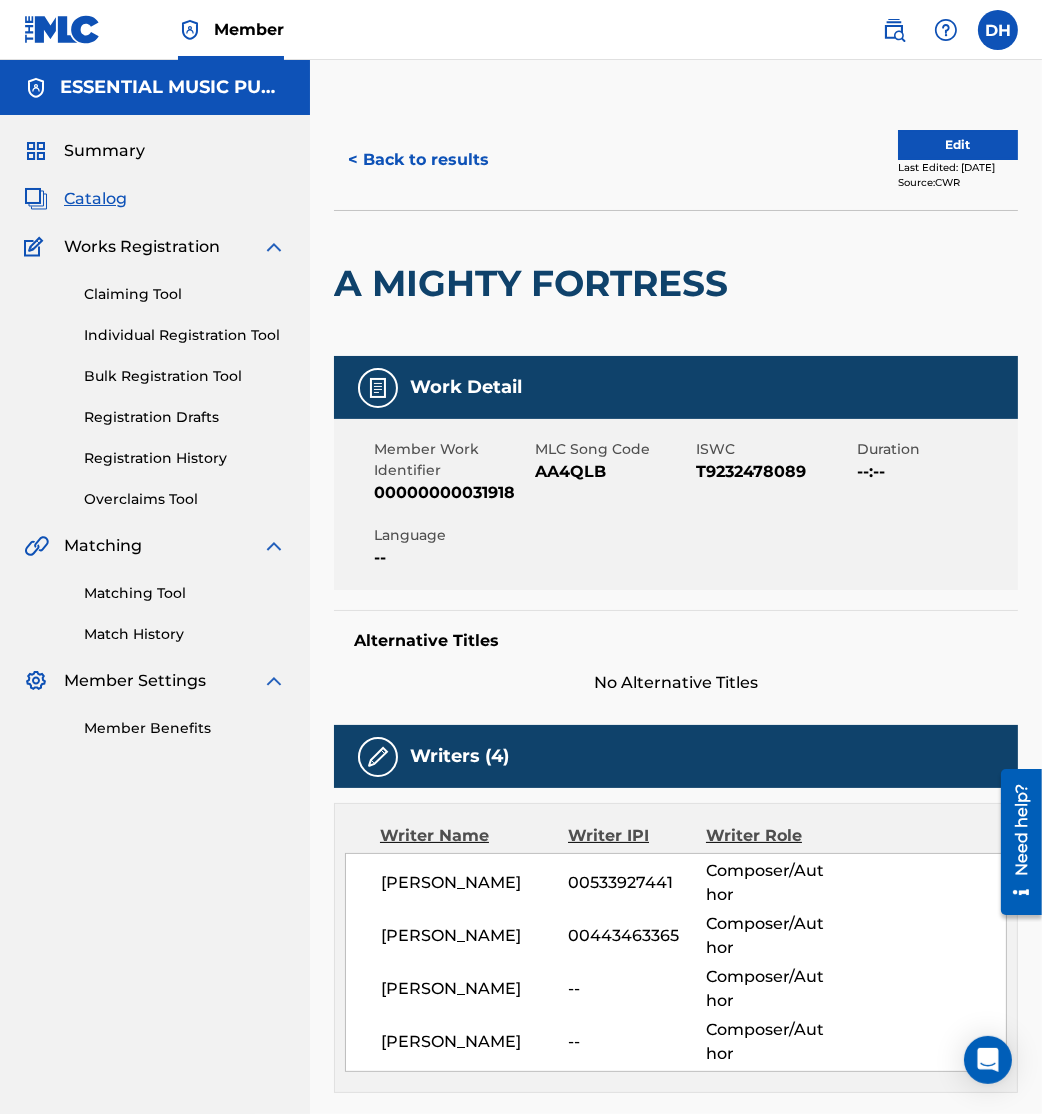 click on "Edit" at bounding box center [958, 145] 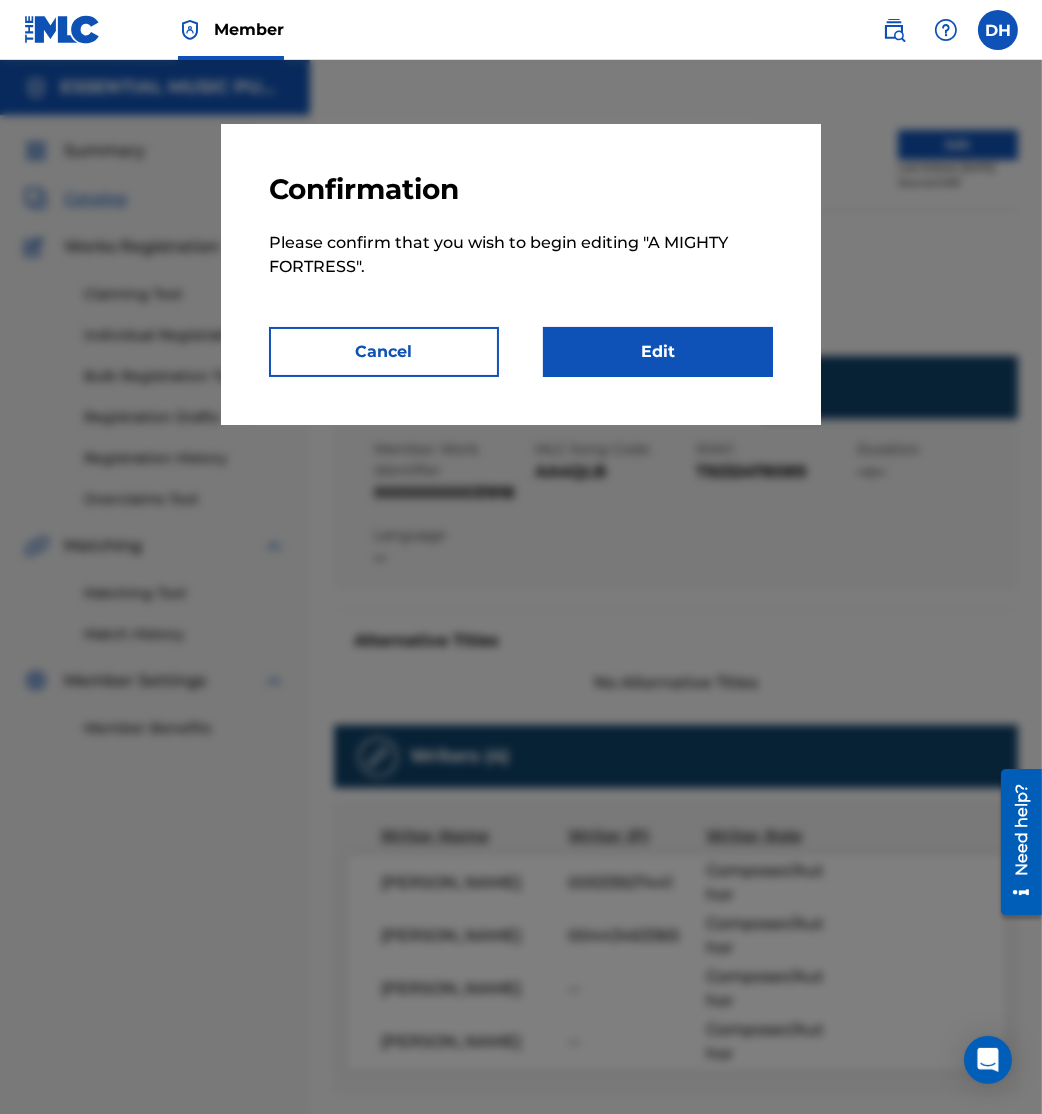 click on "Edit" at bounding box center [658, 352] 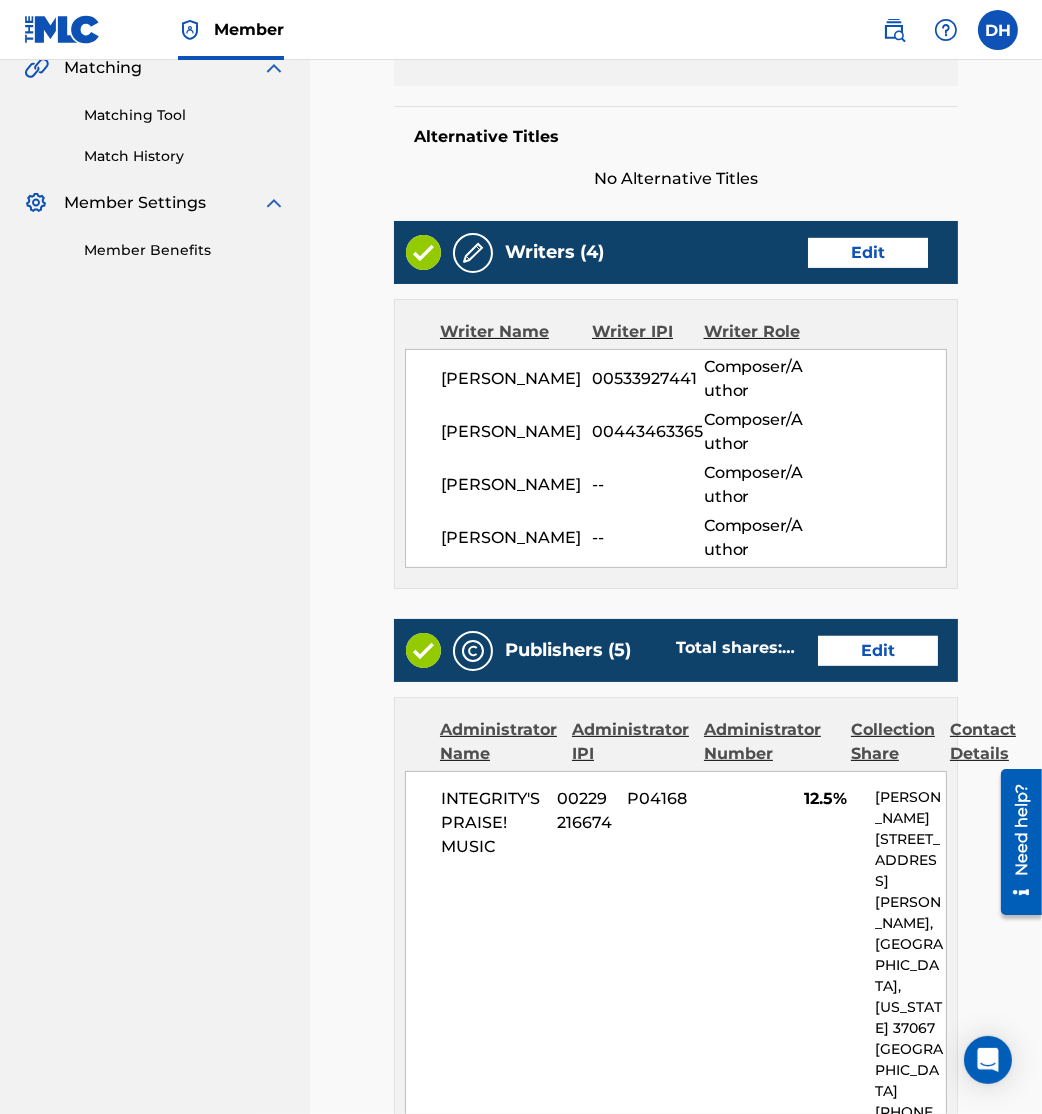 scroll, scrollTop: 480, scrollLeft: 0, axis: vertical 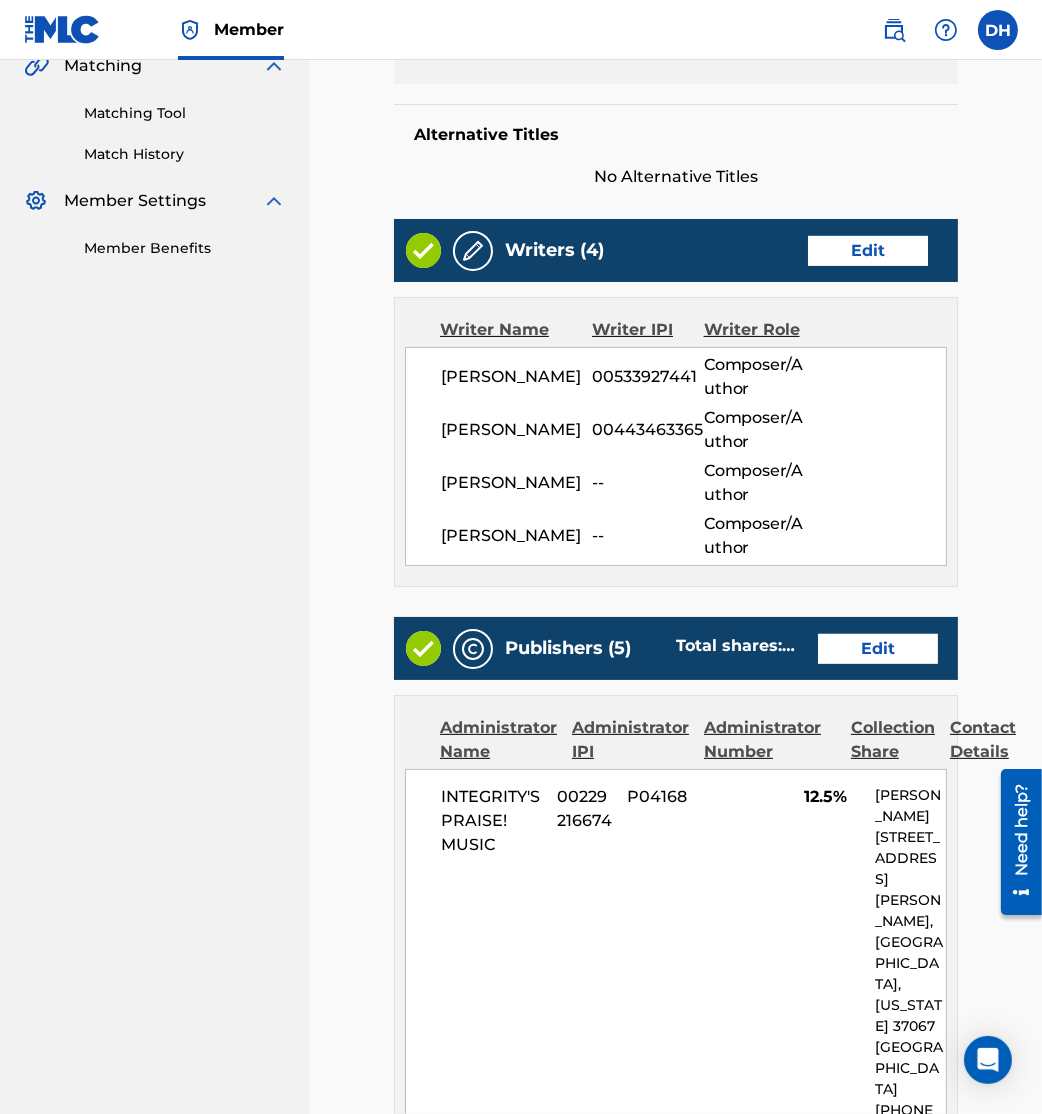 click on "Edit" at bounding box center (878, 649) 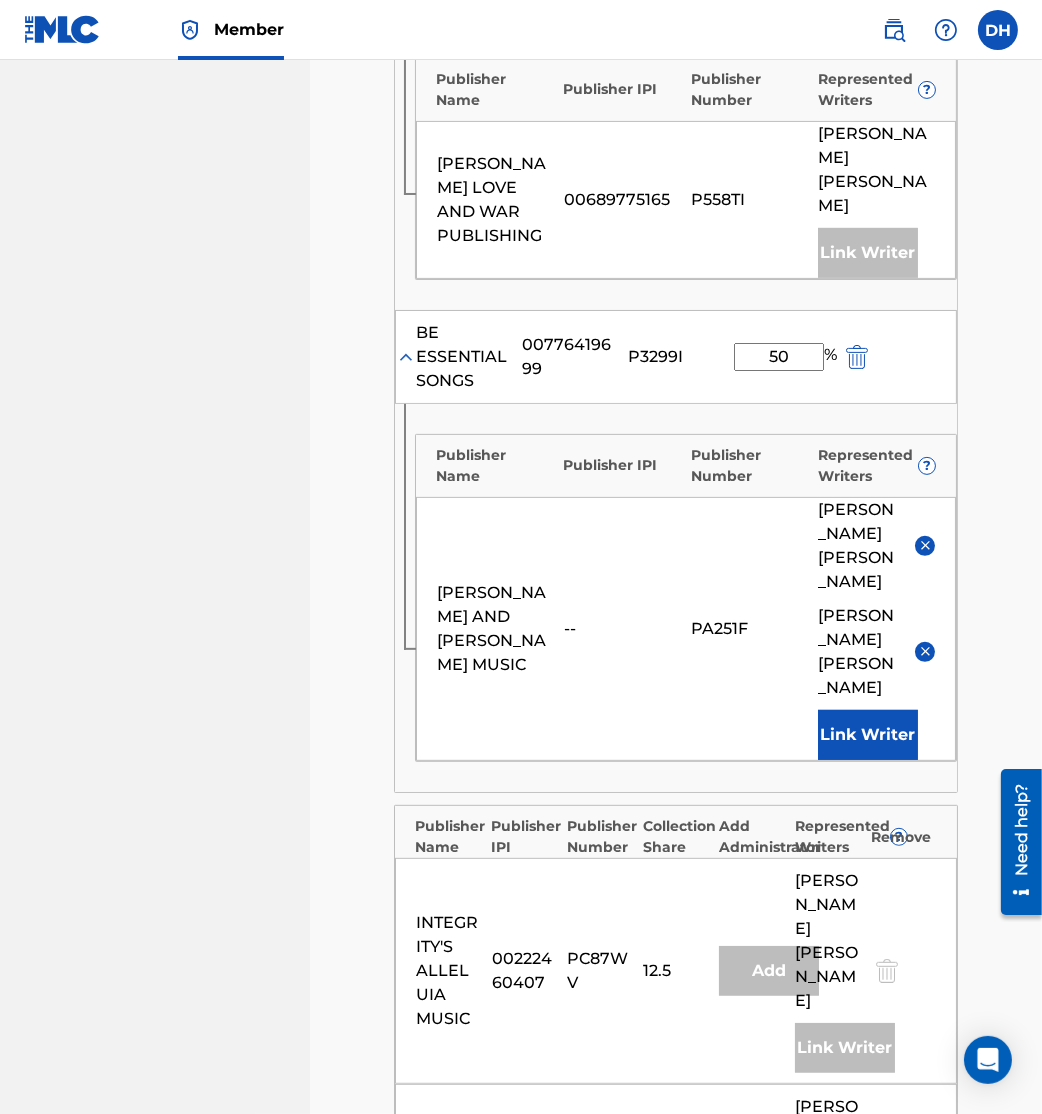 scroll, scrollTop: 1147, scrollLeft: 0, axis: vertical 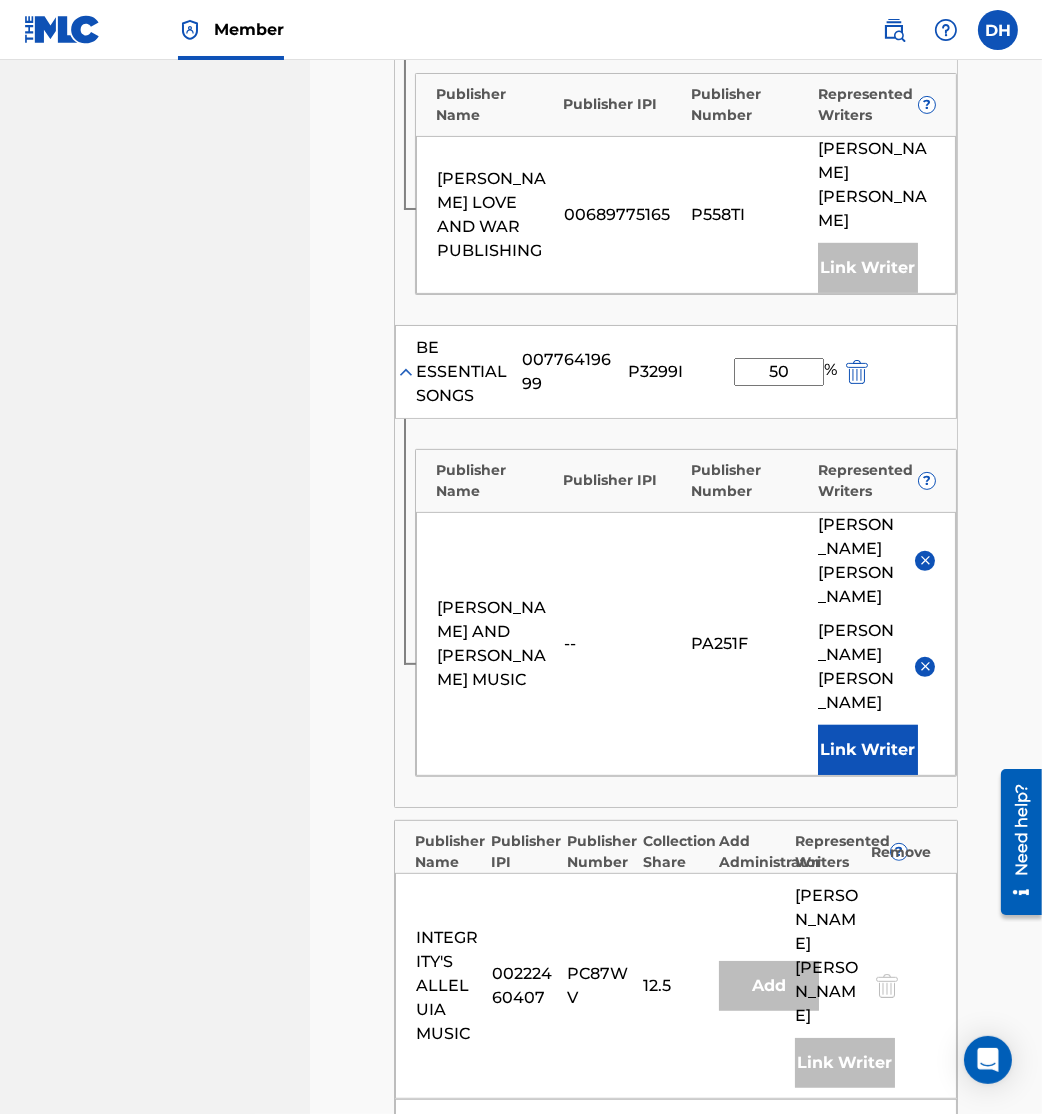 click at bounding box center [925, 561] 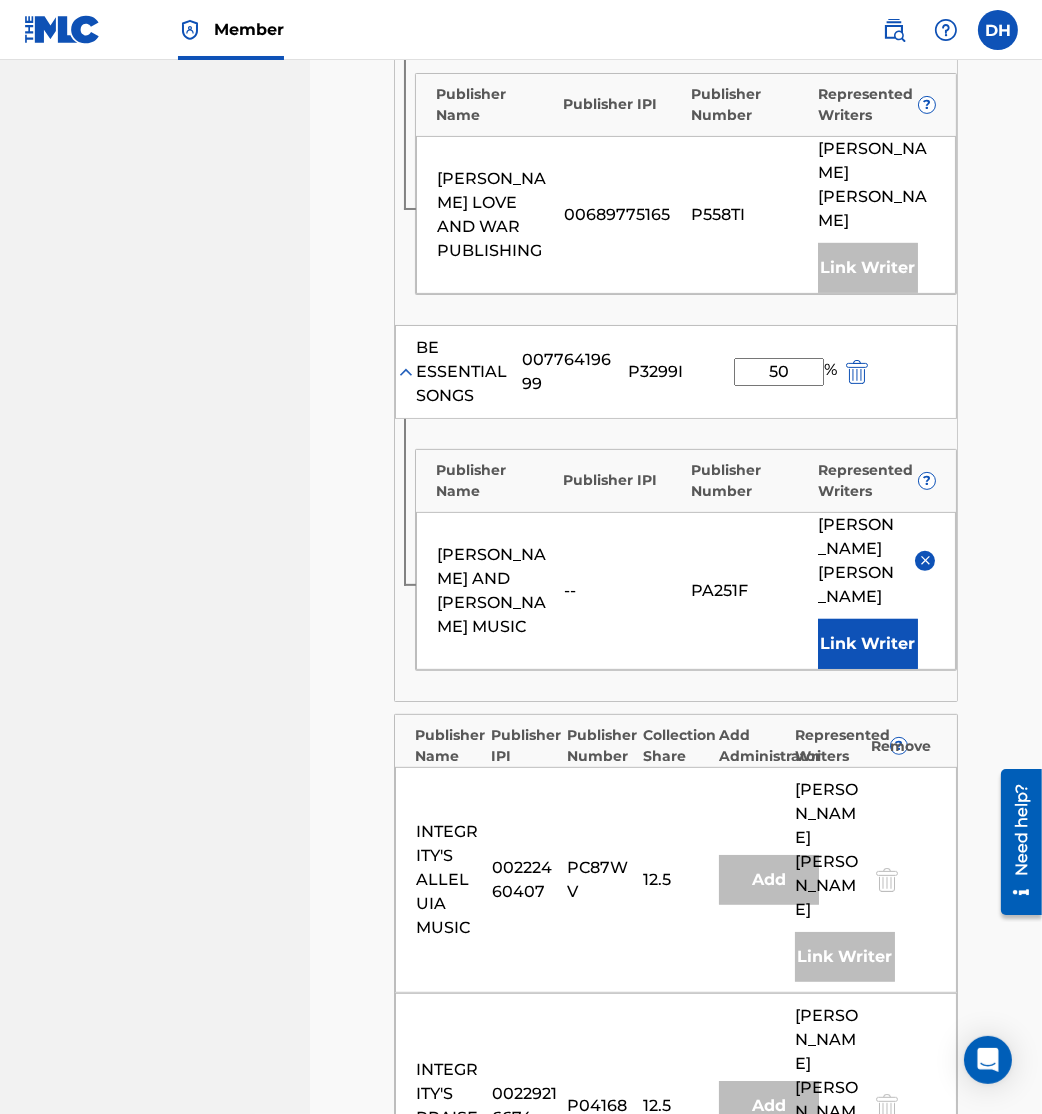 click at bounding box center (925, 561) 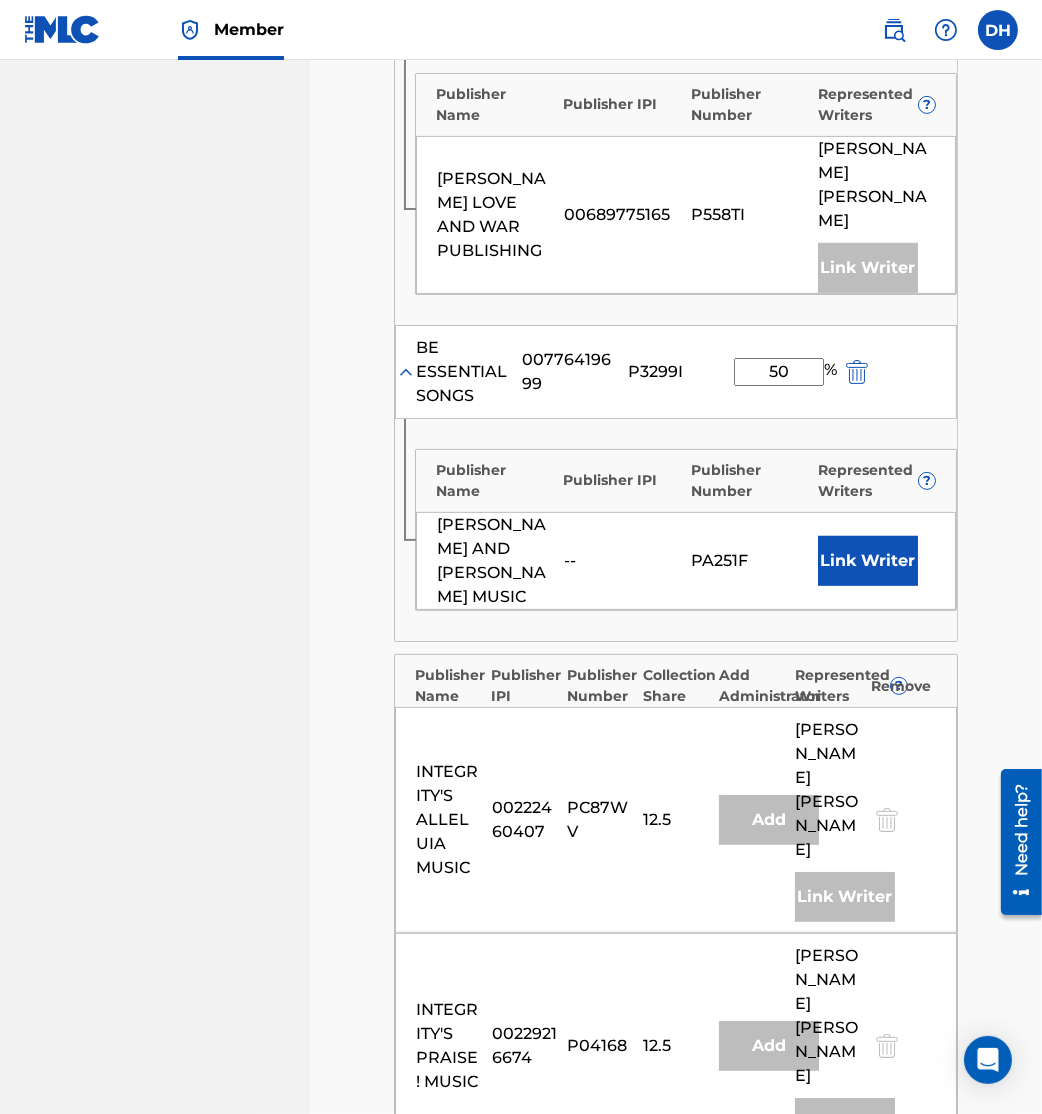 click on "Link Writer" at bounding box center (868, 561) 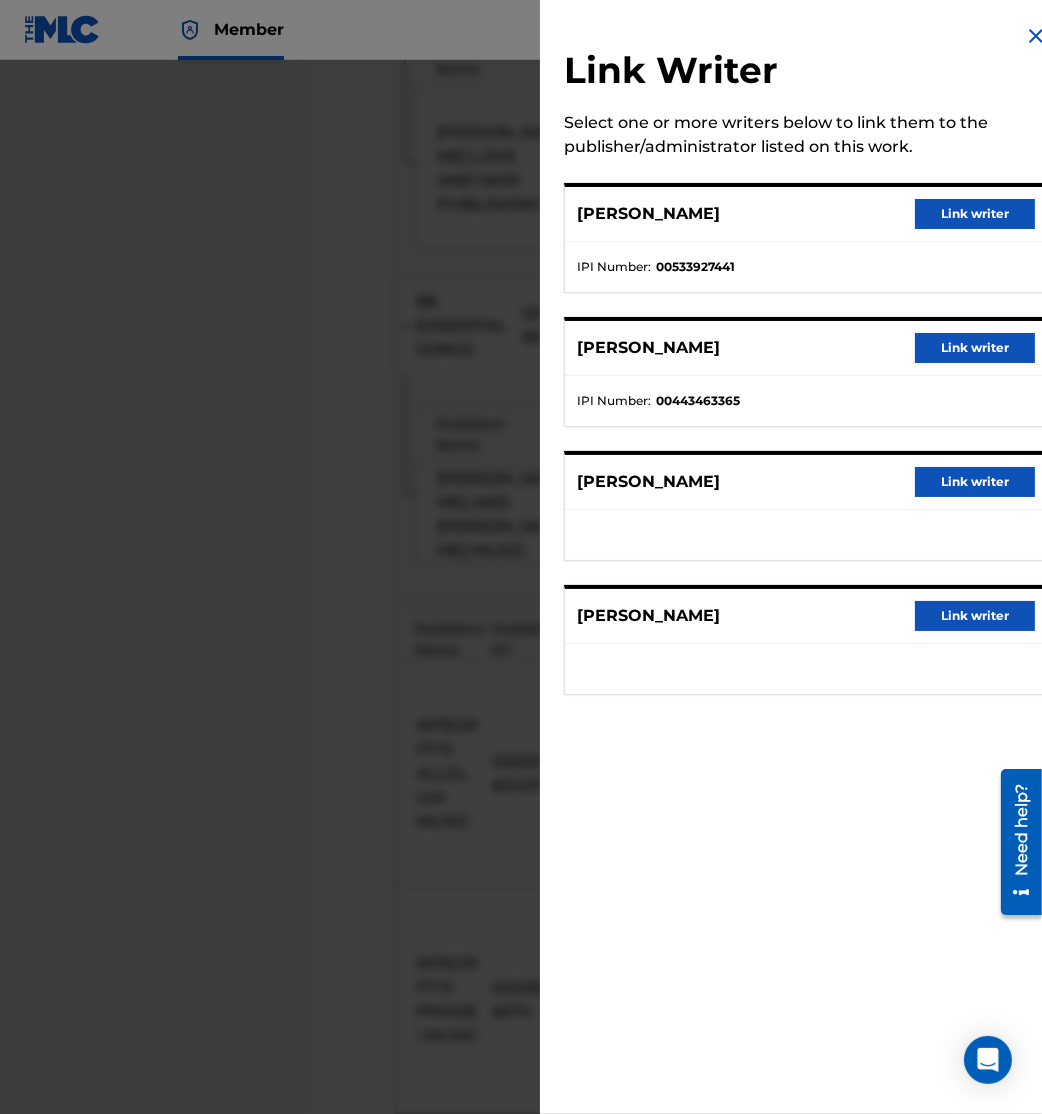 scroll, scrollTop: 1194, scrollLeft: 0, axis: vertical 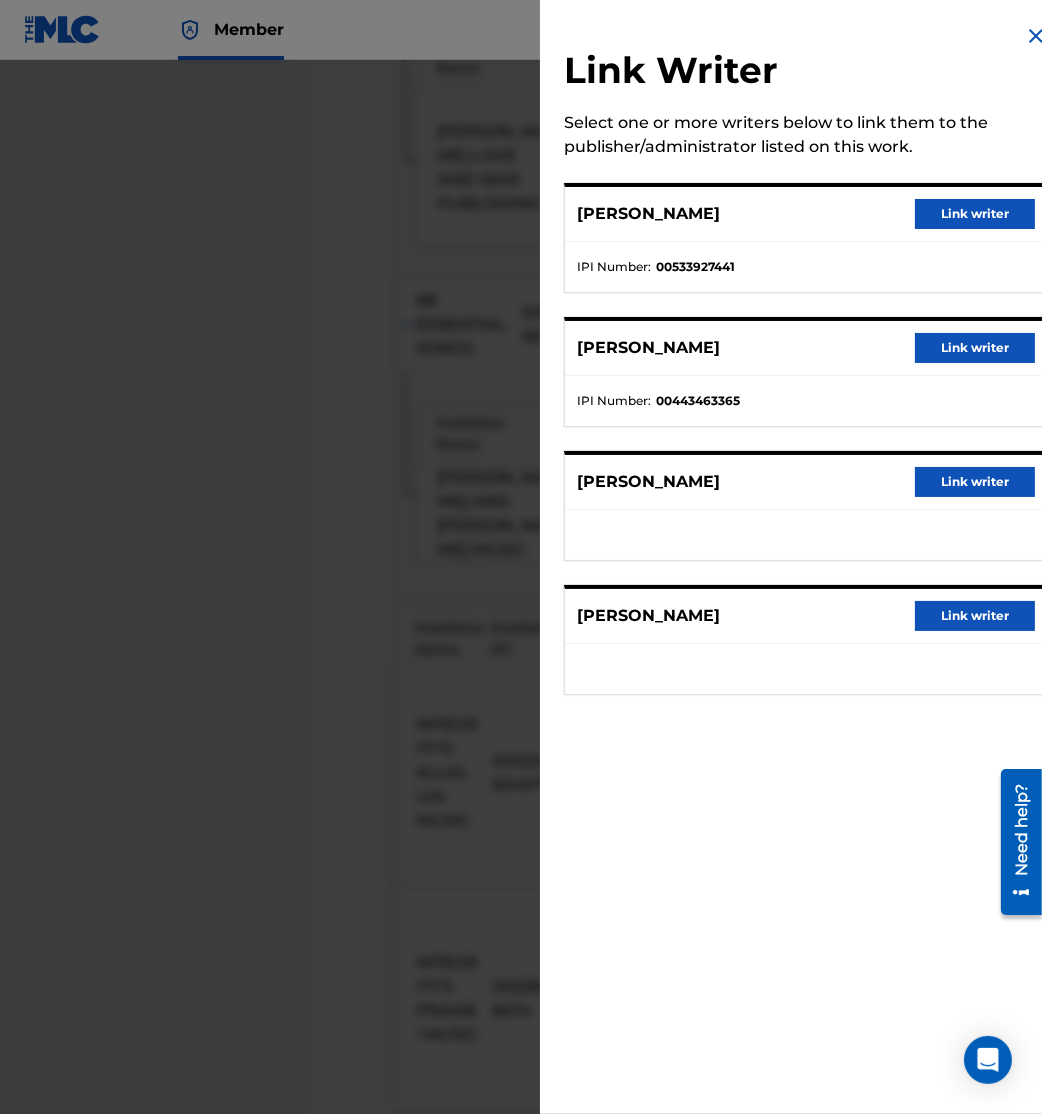 click on "Link writer" at bounding box center [975, 482] 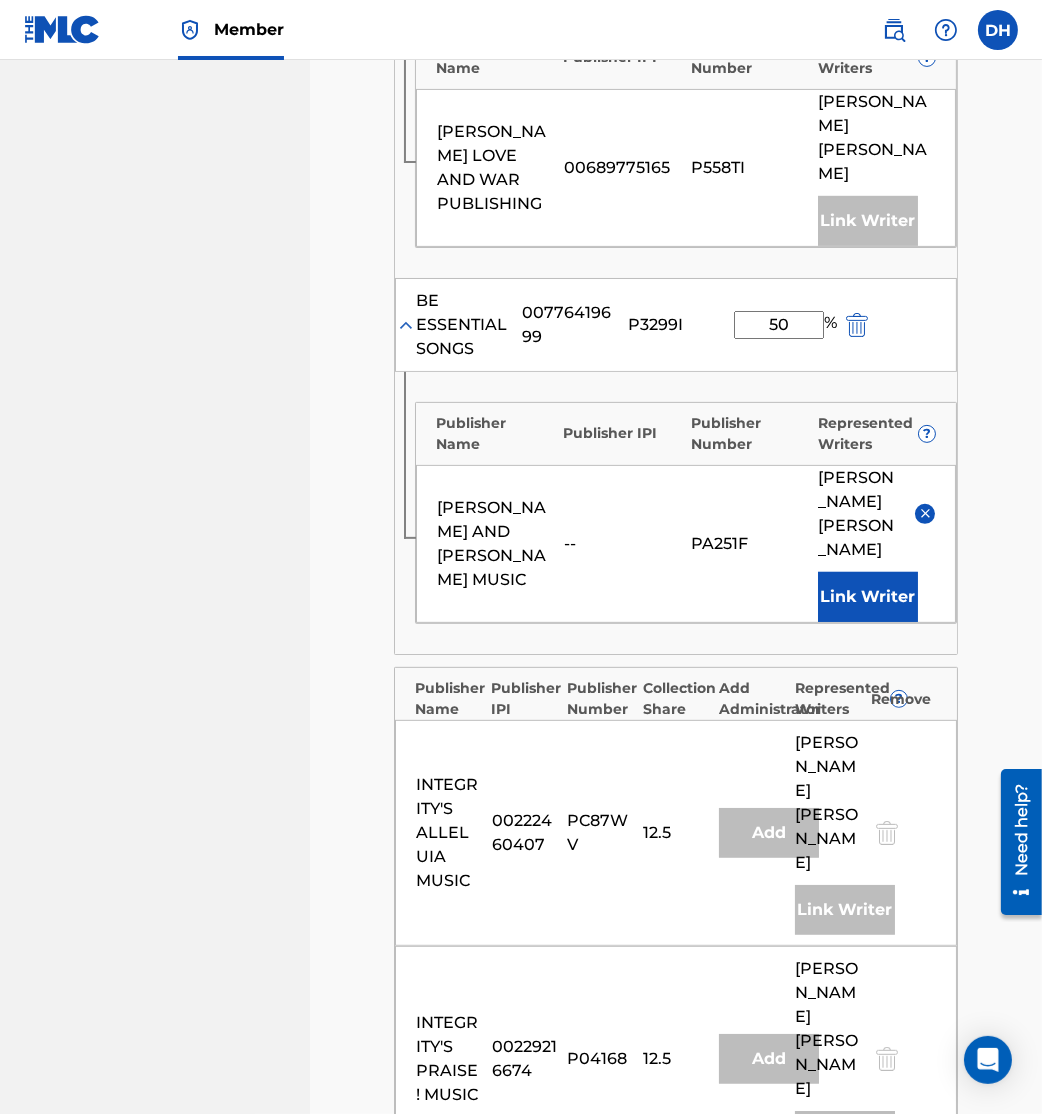 click on "BRAD    BICHSEL Link Writer" at bounding box center (876, 544) 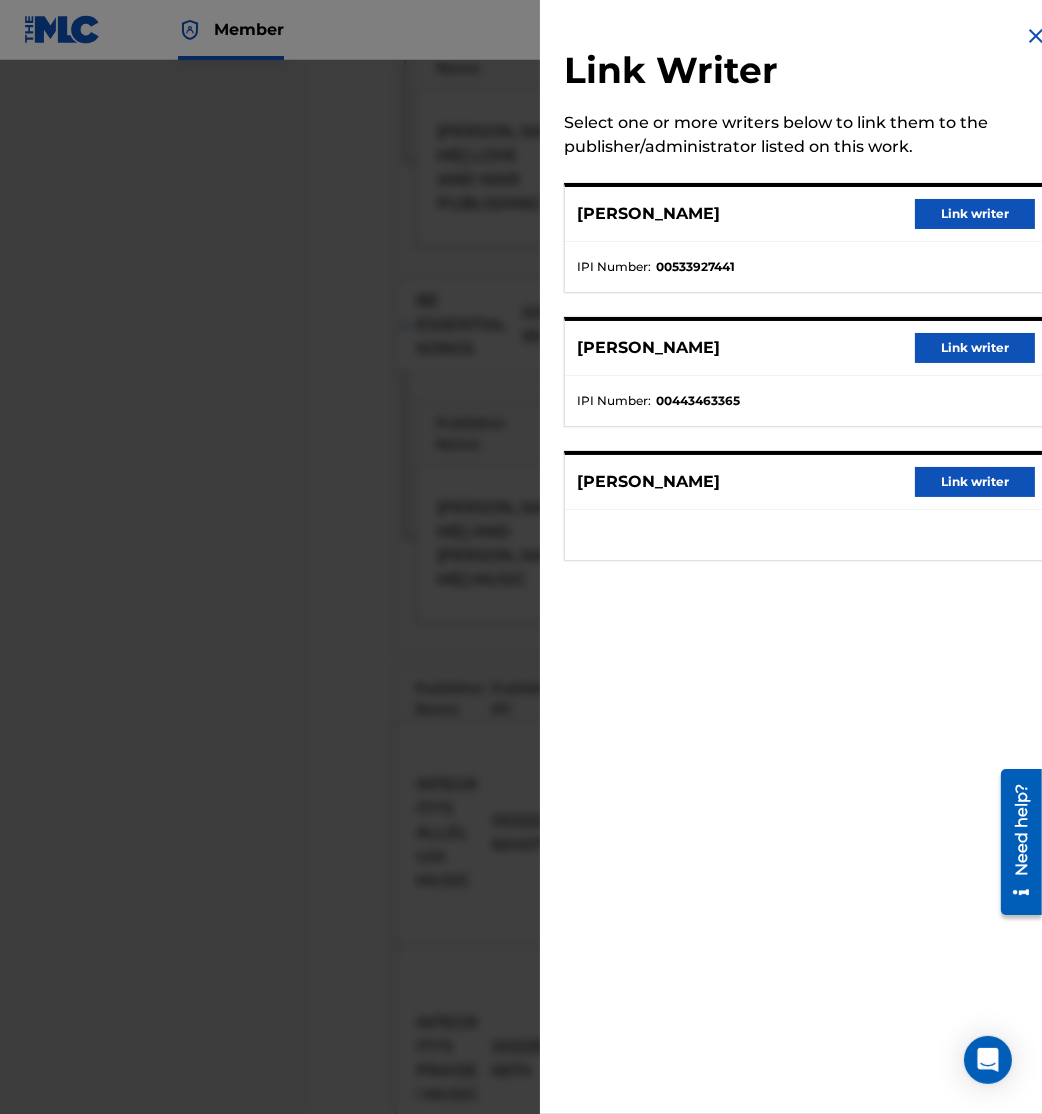 click on "Link writer" at bounding box center [975, 482] 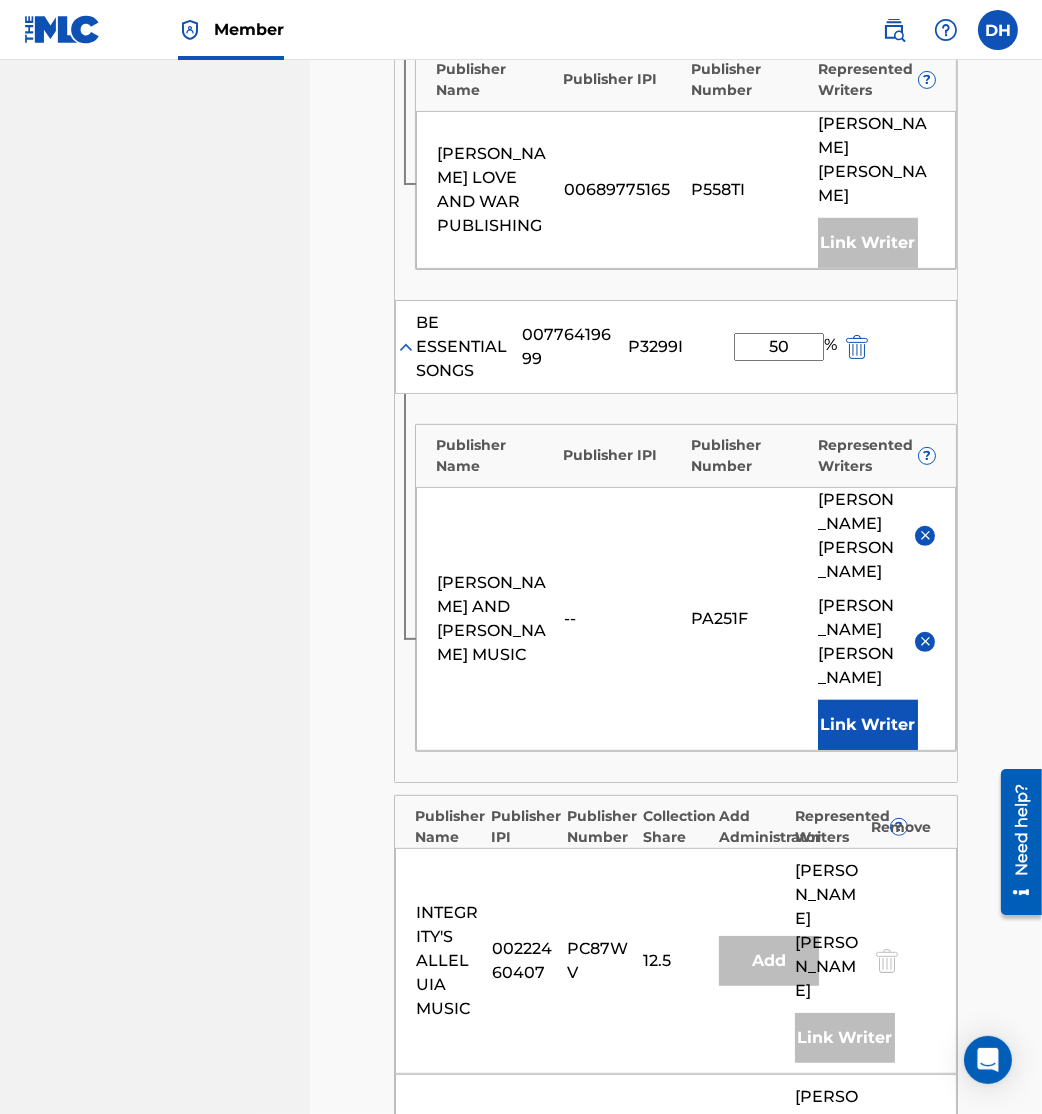 scroll, scrollTop: 1171, scrollLeft: 0, axis: vertical 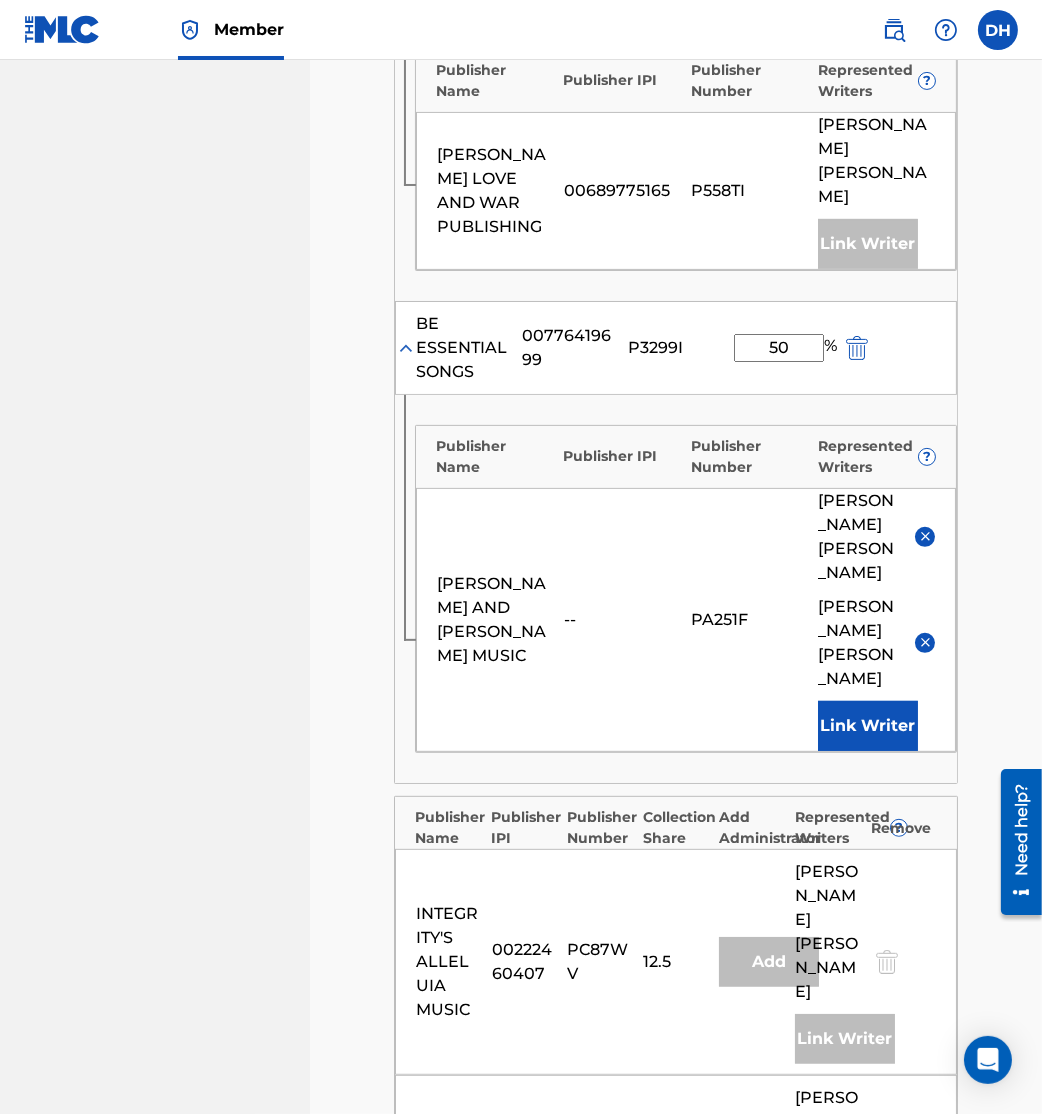 click on "Catalog Enter Work Details Add Writers Add Publishers & Shares Add Recording Review Add Publishers & Shares Enter your publisher(s)/administrator(s). A MIGHTY FORTRESS Publishers ( 5 ) ? REQUIRED Total shares:  100 % Administrator ? Administrator IPI Administrator Number Collection Share Remove INTEGRITY'S PRAISE! MUSIC 00229216674 P04168 12.5 Publisher Name Publisher IPI Publisher Number Represented Writers ? FOR ME AND MY HOUSE SONGS 01139536545 P261VK DUSTIN   SMITH Link Writer INTEGRITY'S ALLELUIA MUSIC 00222460407 PC87WV 12.5 Publisher Name Publisher IPI Publisher Number Represented Writers ? FARREN LOVE AND WAR PUBLISHING 00689775165 P558TI MICHAEL RAY   FARREN Link Writer BE ESSENTIAL SONGS 00776419699 P3299I 50 % Publisher Name Publisher IPI Publisher Number Represented Writers ? BRAD AND REBEKAH MUSIC -- PA251F BRAD    BICHSEL REBEKAH   BICHSEL Link Writer Publisher Name Publisher IPI Publisher Number Collection Share Add Administrator Represented Writers ? Remove INTEGRITY'S ALLELUIA MUSIC PC87WV" at bounding box center [676, 329] 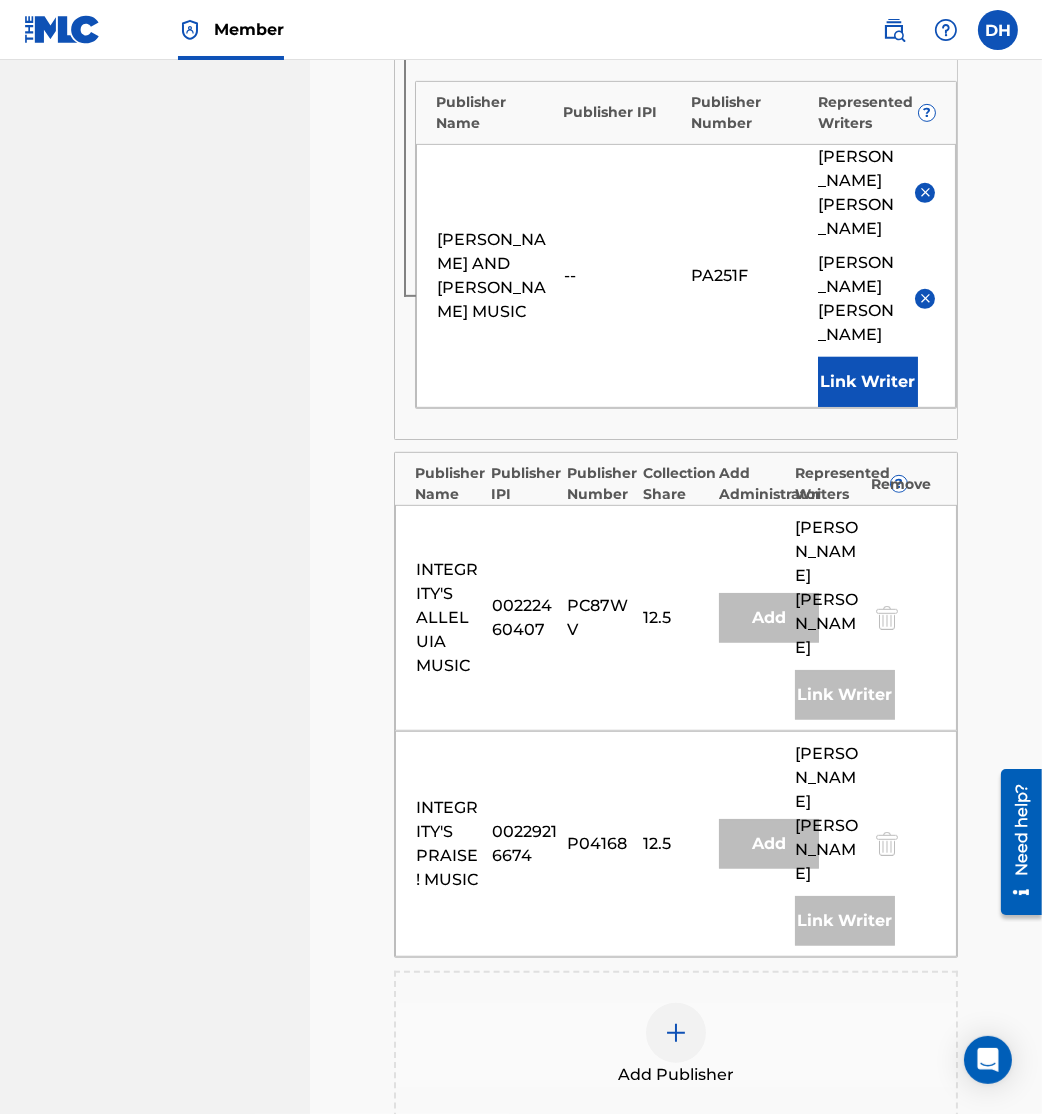 scroll, scrollTop: 1523, scrollLeft: 0, axis: vertical 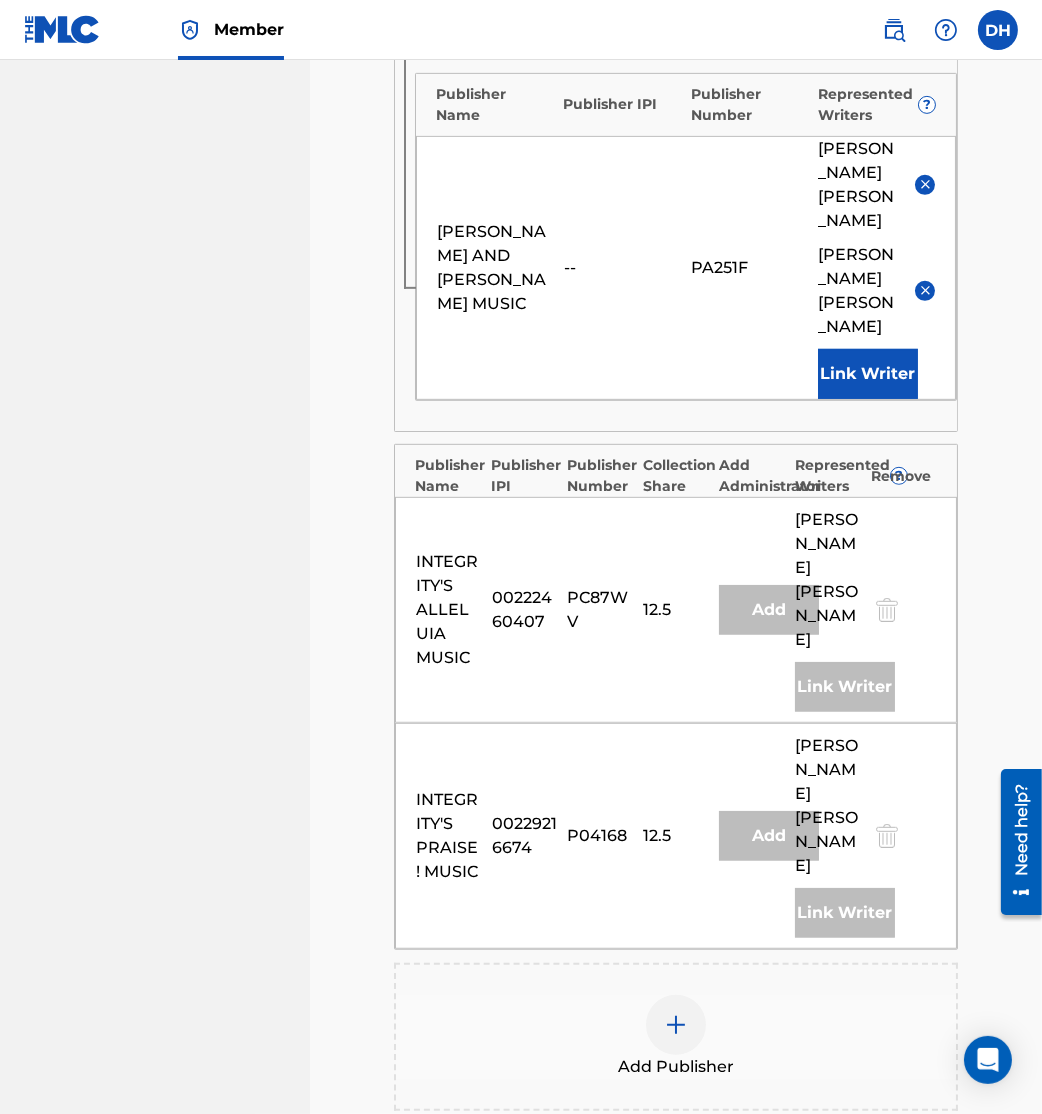 click on "Next" at bounding box center [873, 1312] 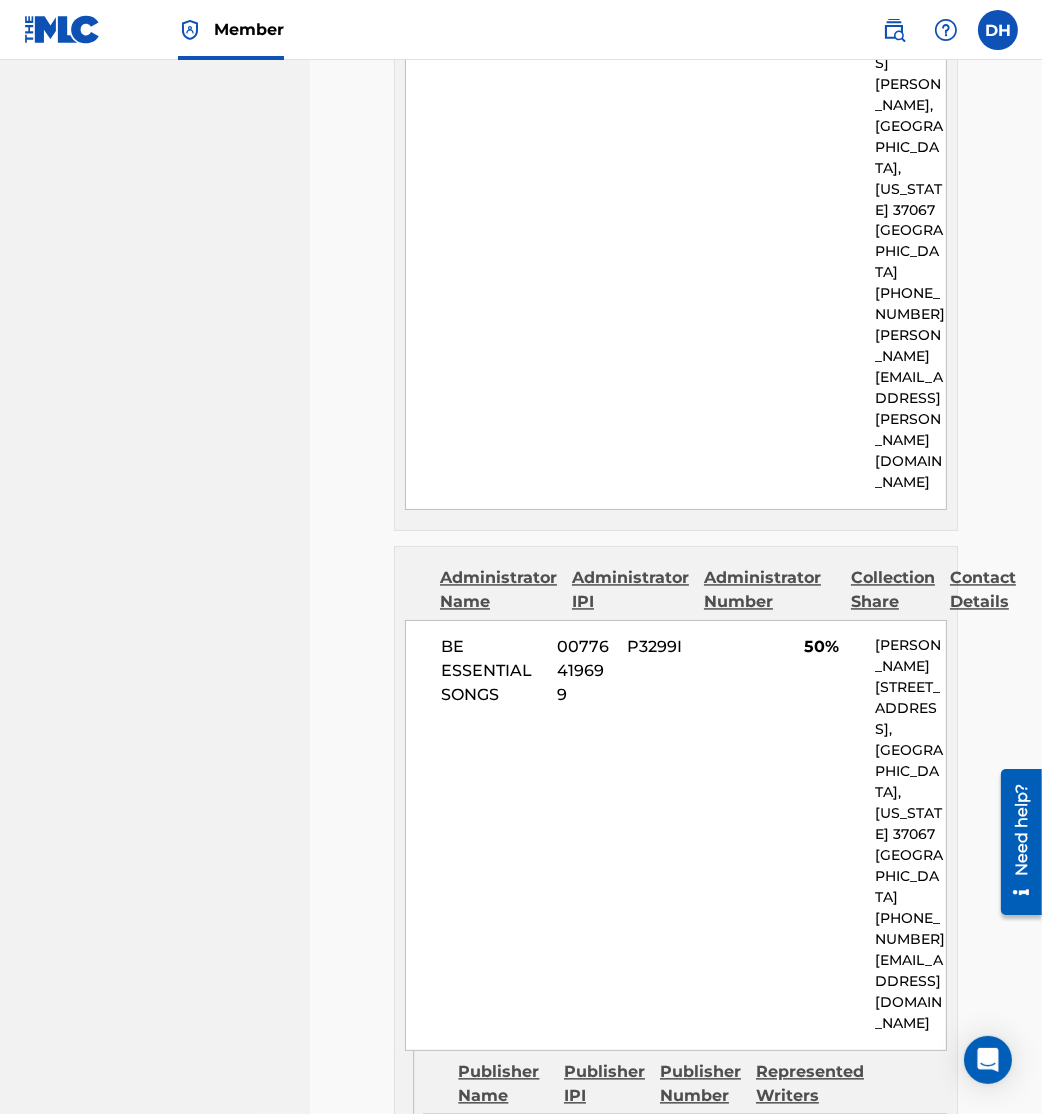 scroll, scrollTop: 3734, scrollLeft: 0, axis: vertical 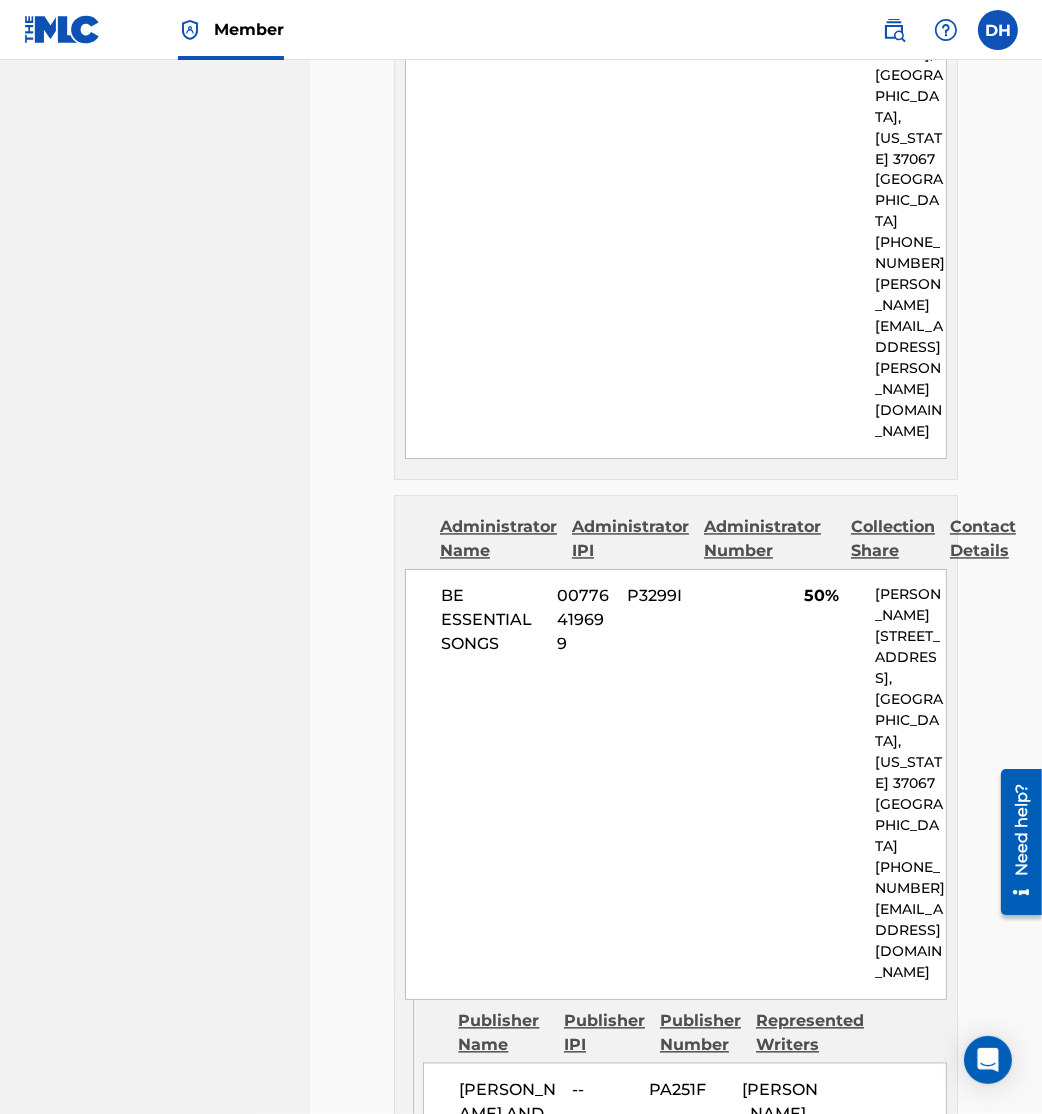 drag, startPoint x: 753, startPoint y: 872, endPoint x: 700, endPoint y: 807, distance: 83.86894 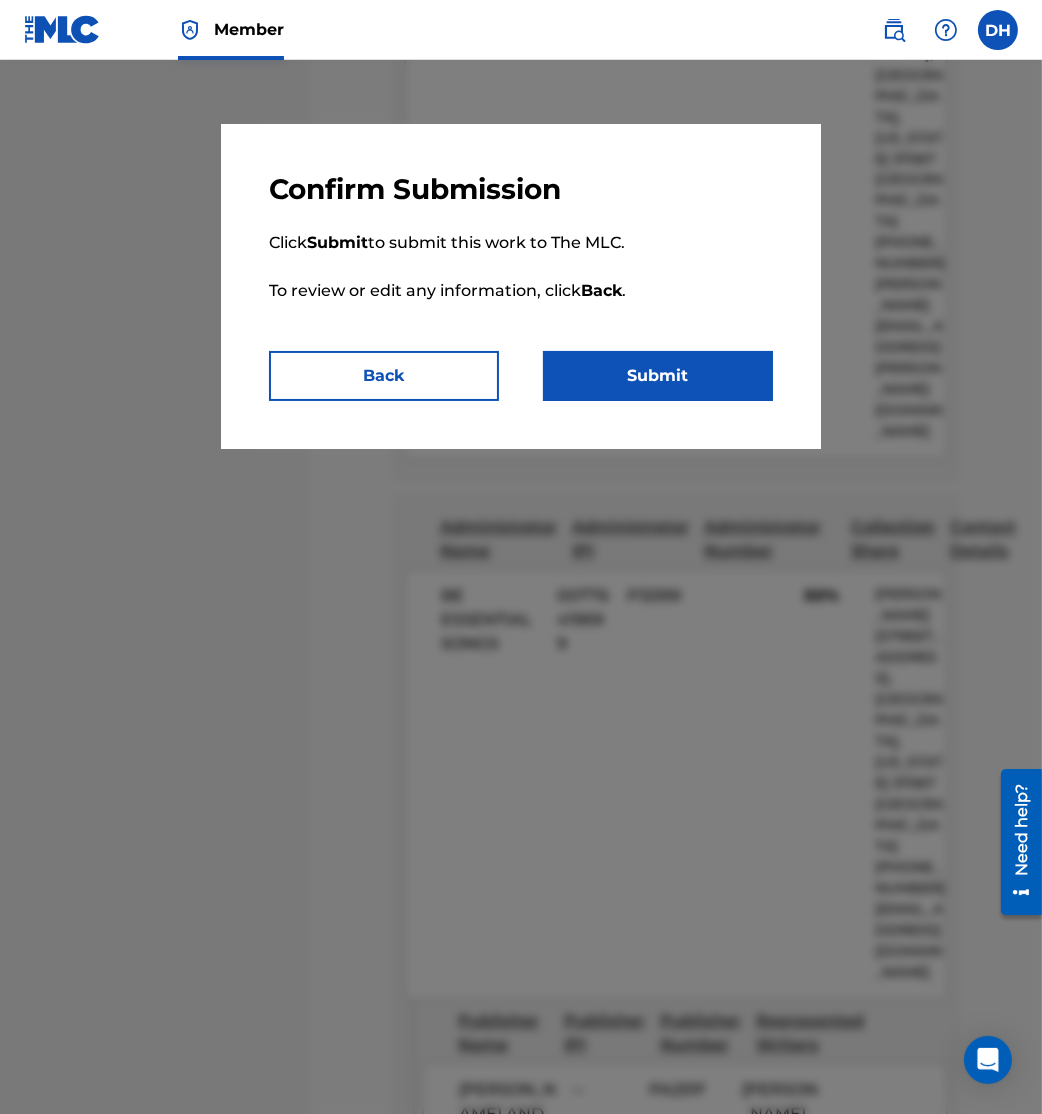 click on "Submit" at bounding box center [658, 376] 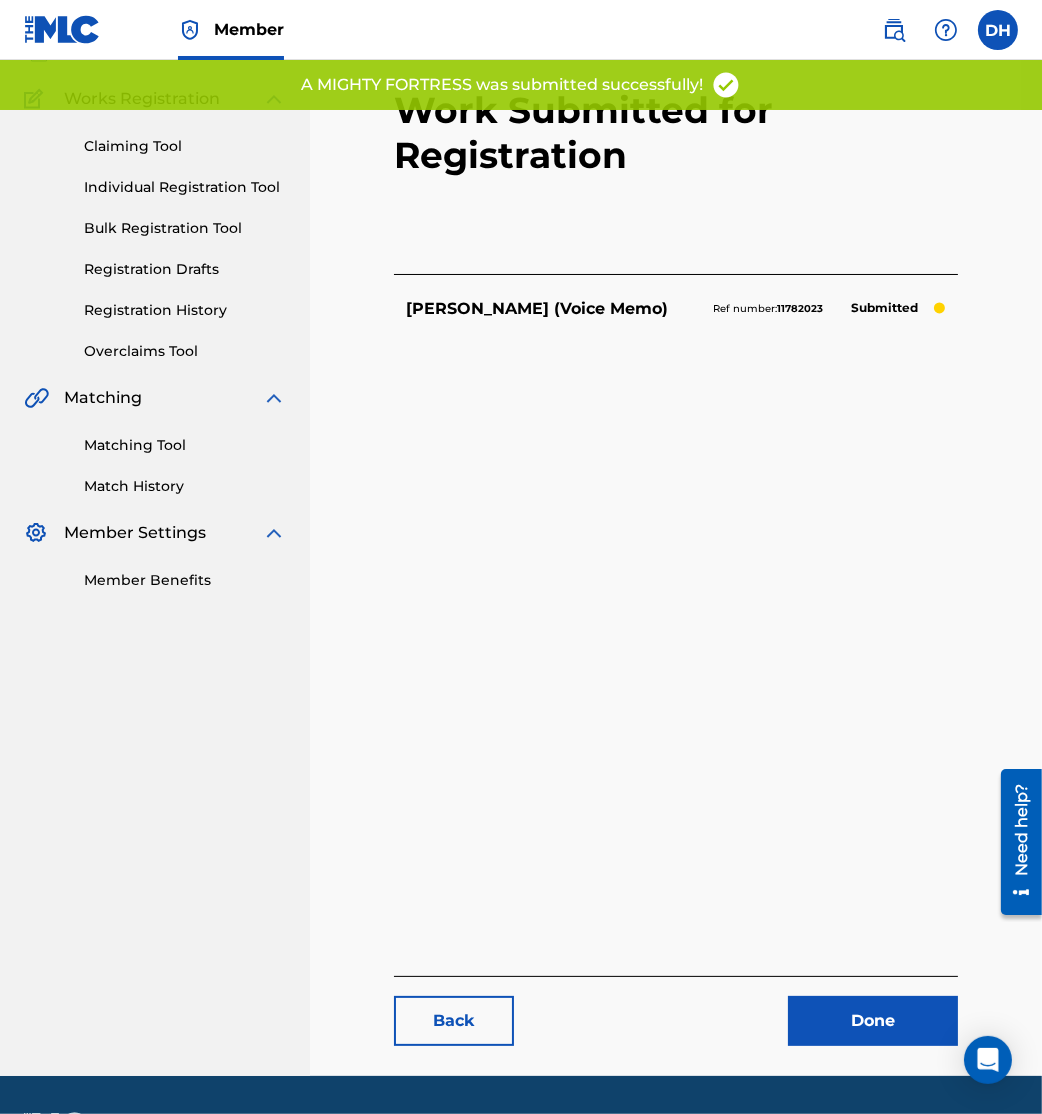 scroll, scrollTop: 0, scrollLeft: 0, axis: both 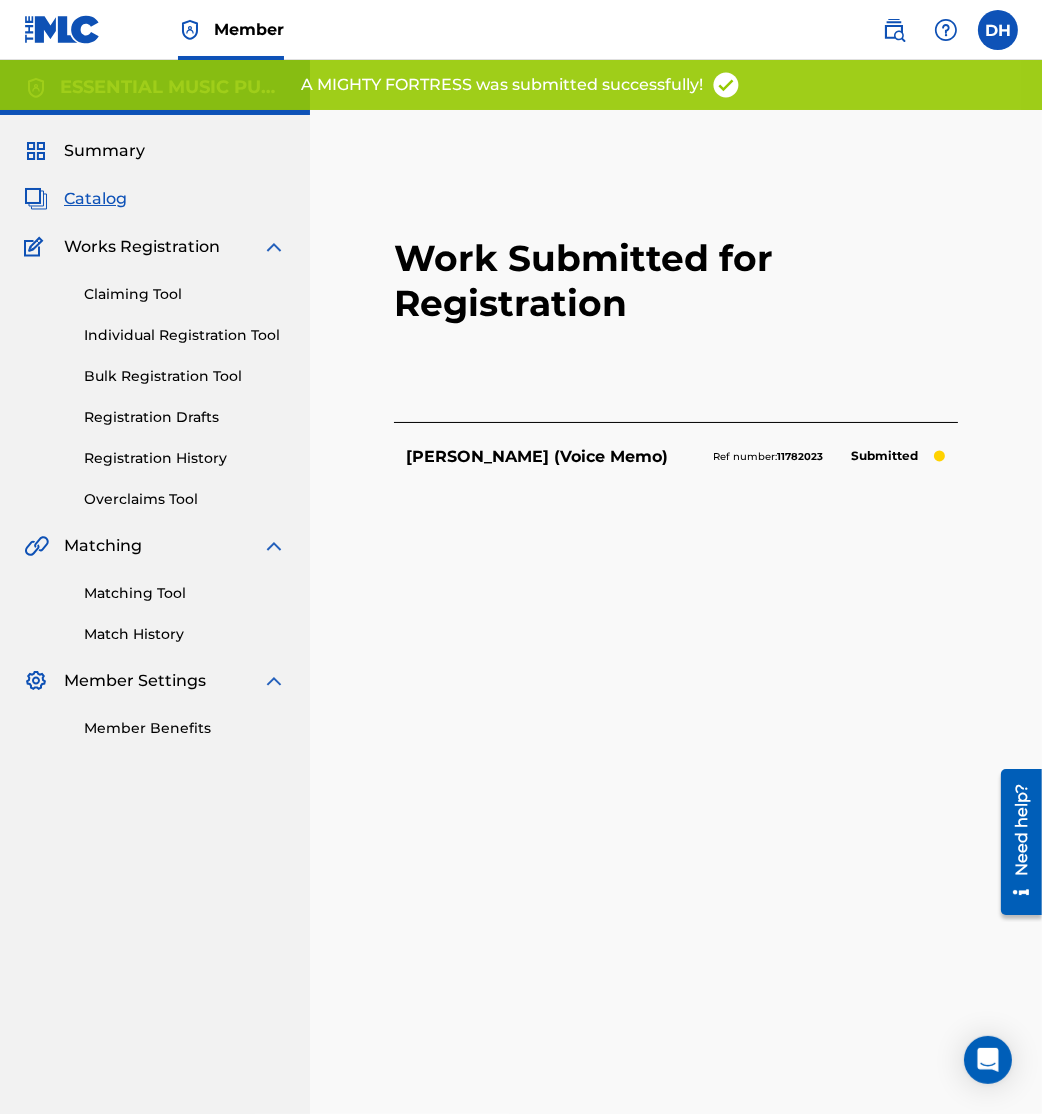 click on "Matching Tool Match History" at bounding box center [155, 601] 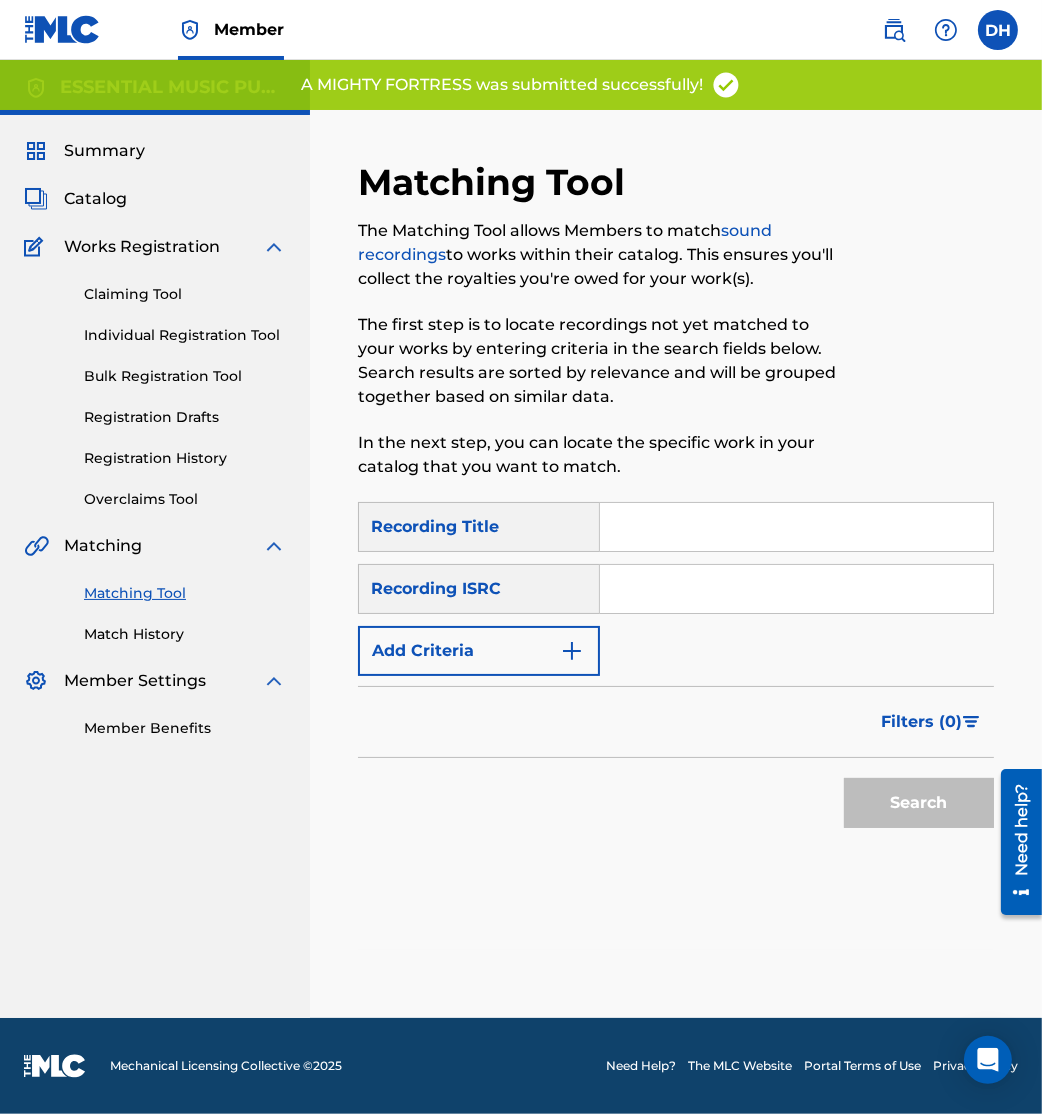 click at bounding box center [796, 589] 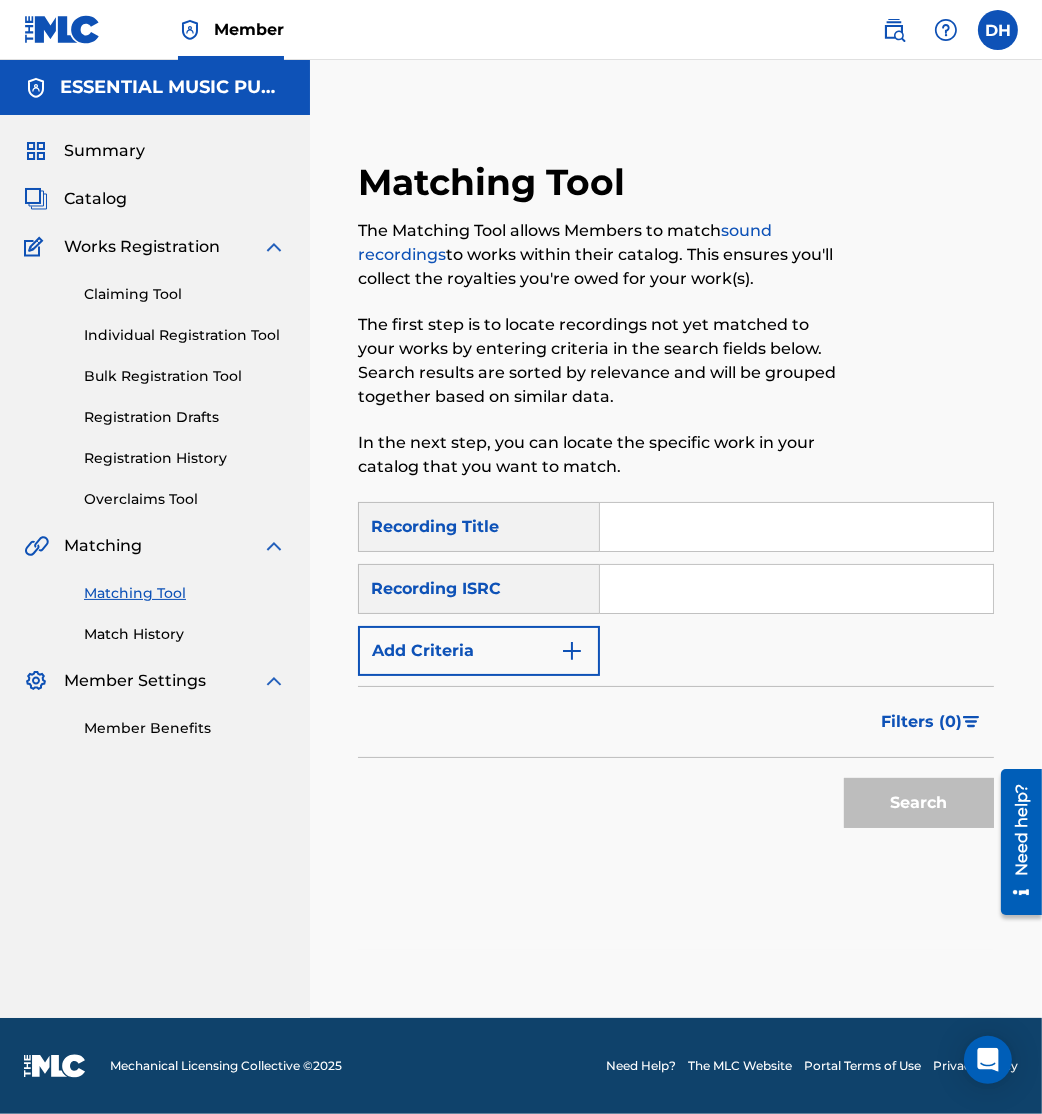 paste on "TCADK1754832" 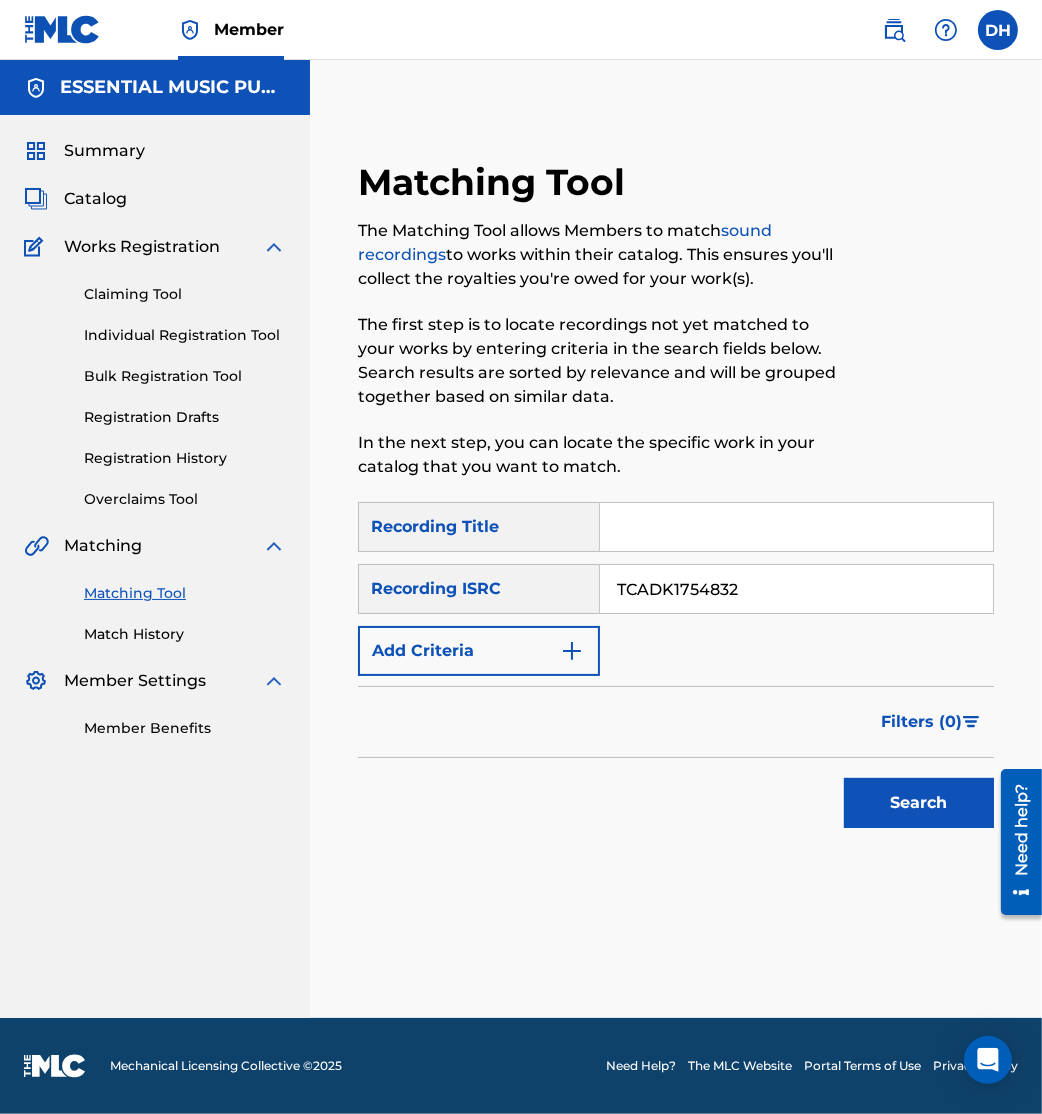 type on "TCADK1754832" 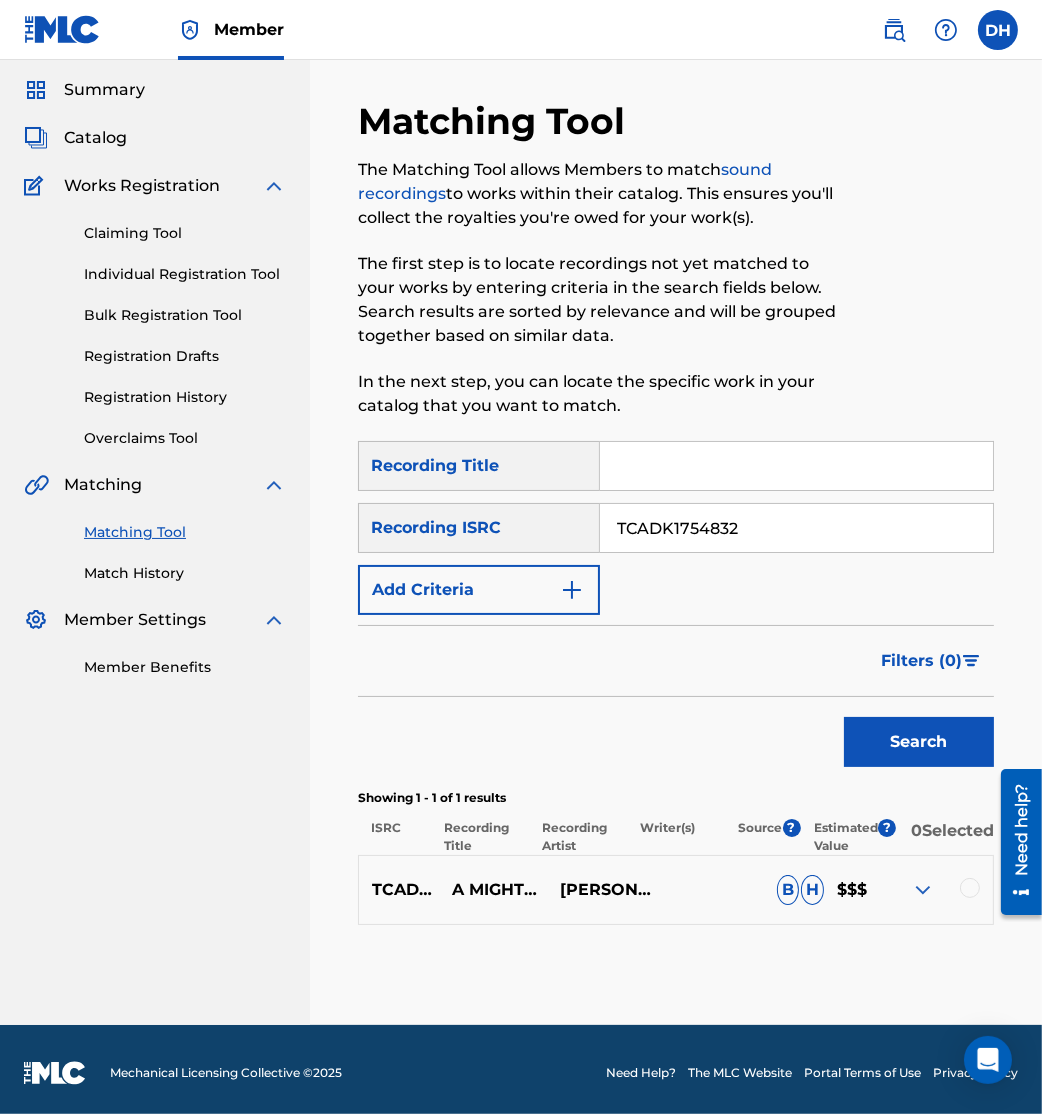 scroll, scrollTop: 67, scrollLeft: 0, axis: vertical 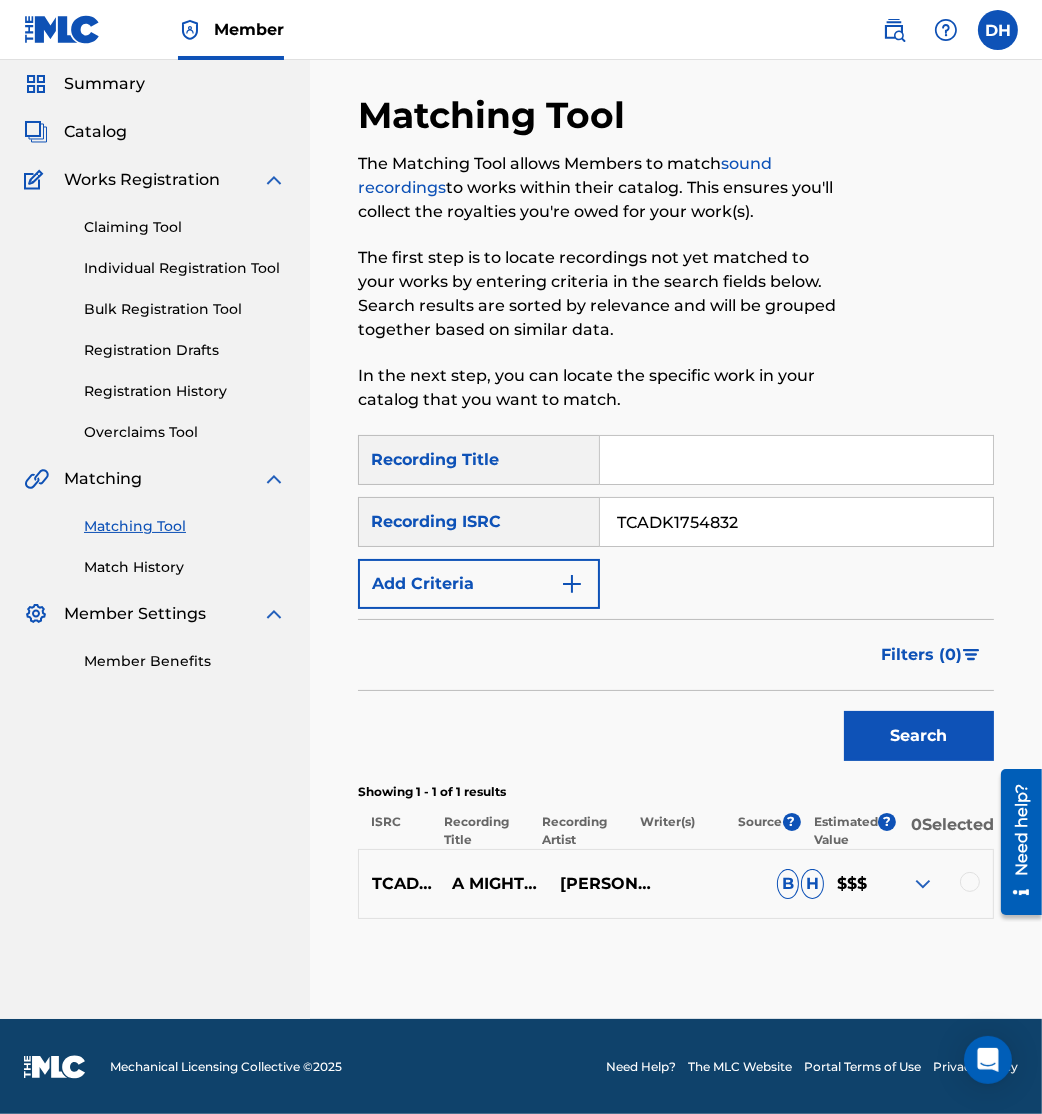 click at bounding box center (970, 882) 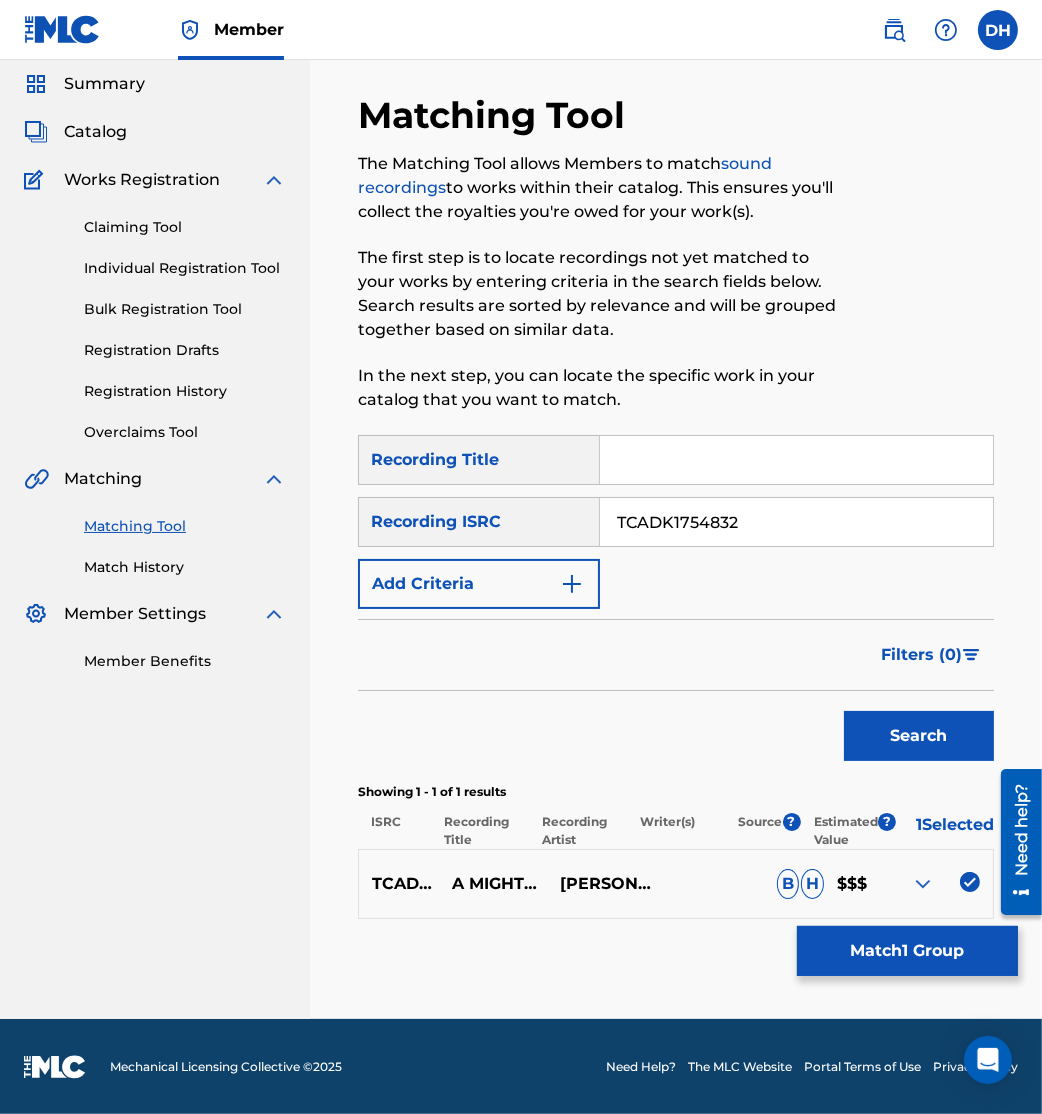 click on "Match  1 Group" at bounding box center (907, 951) 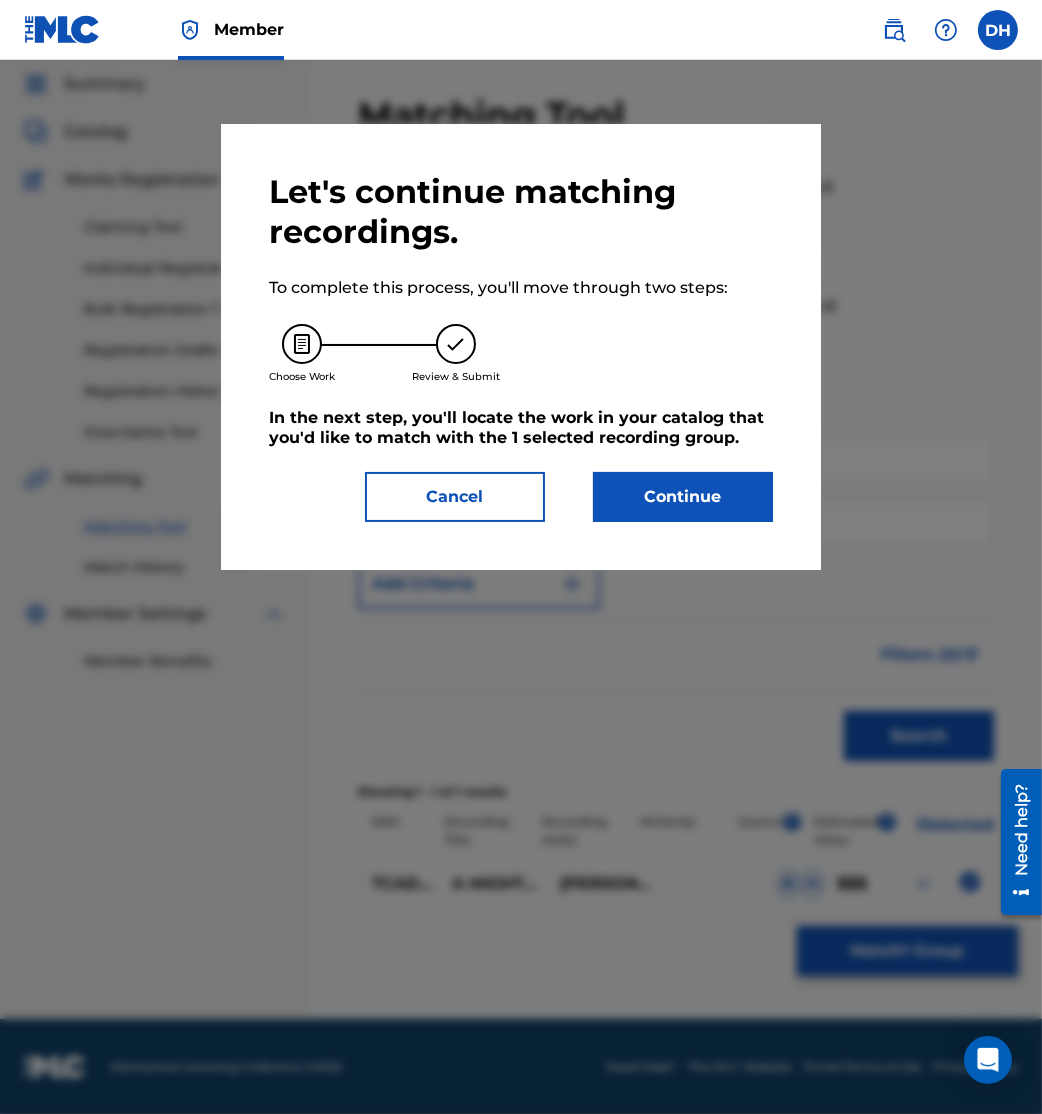 click on "Continue" at bounding box center (683, 497) 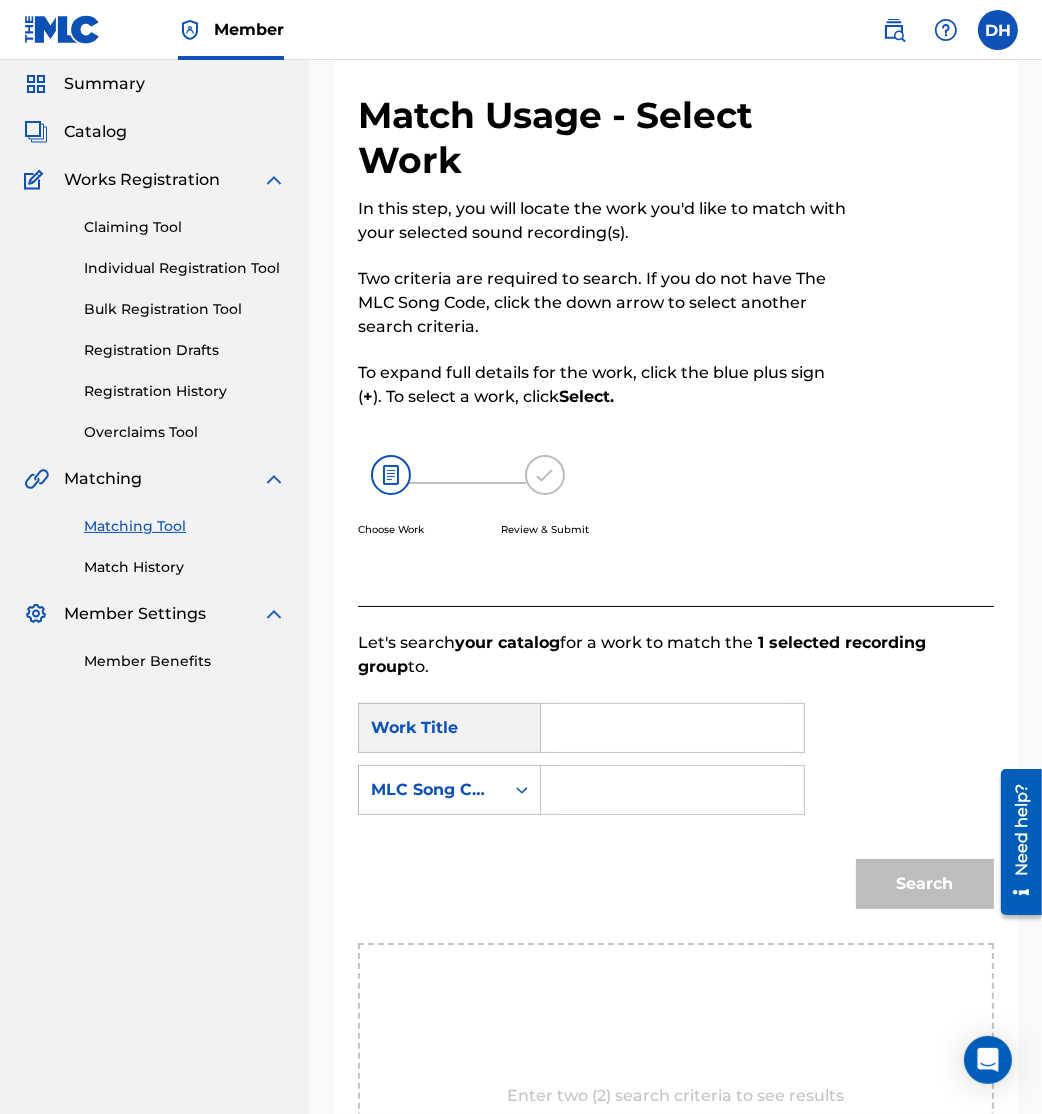 click at bounding box center (672, 790) 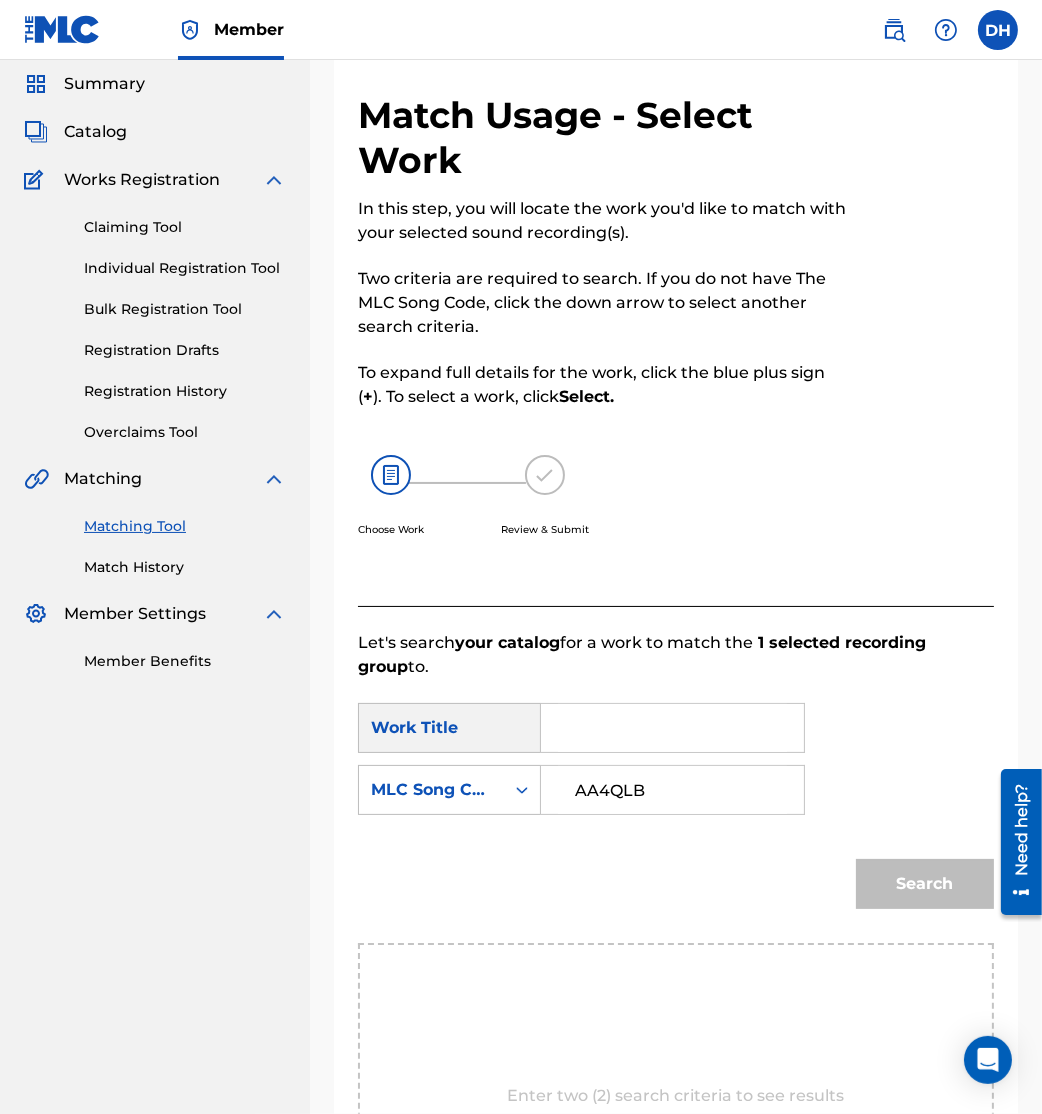 type on "AA4QLB" 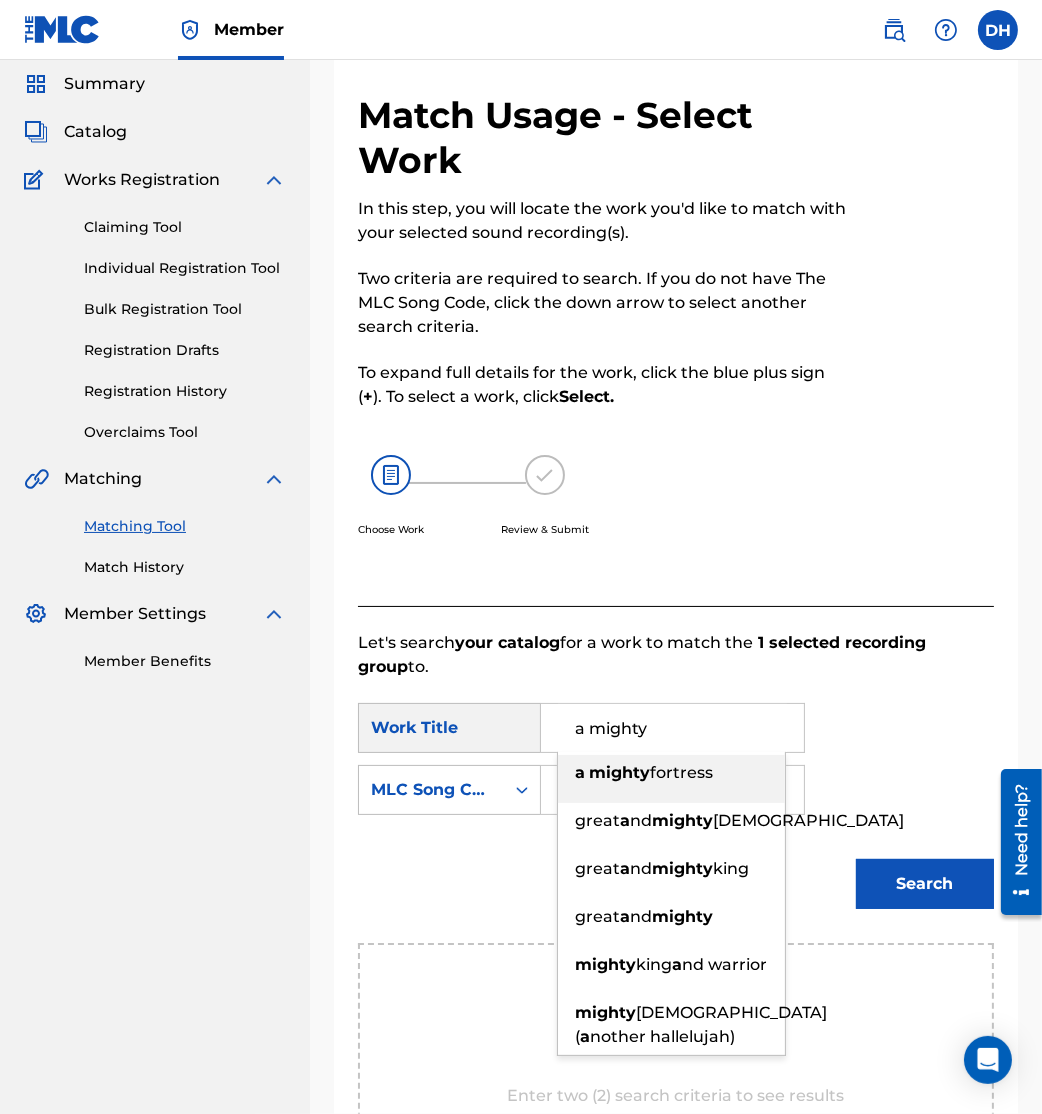 click on "mighty" at bounding box center (619, 772) 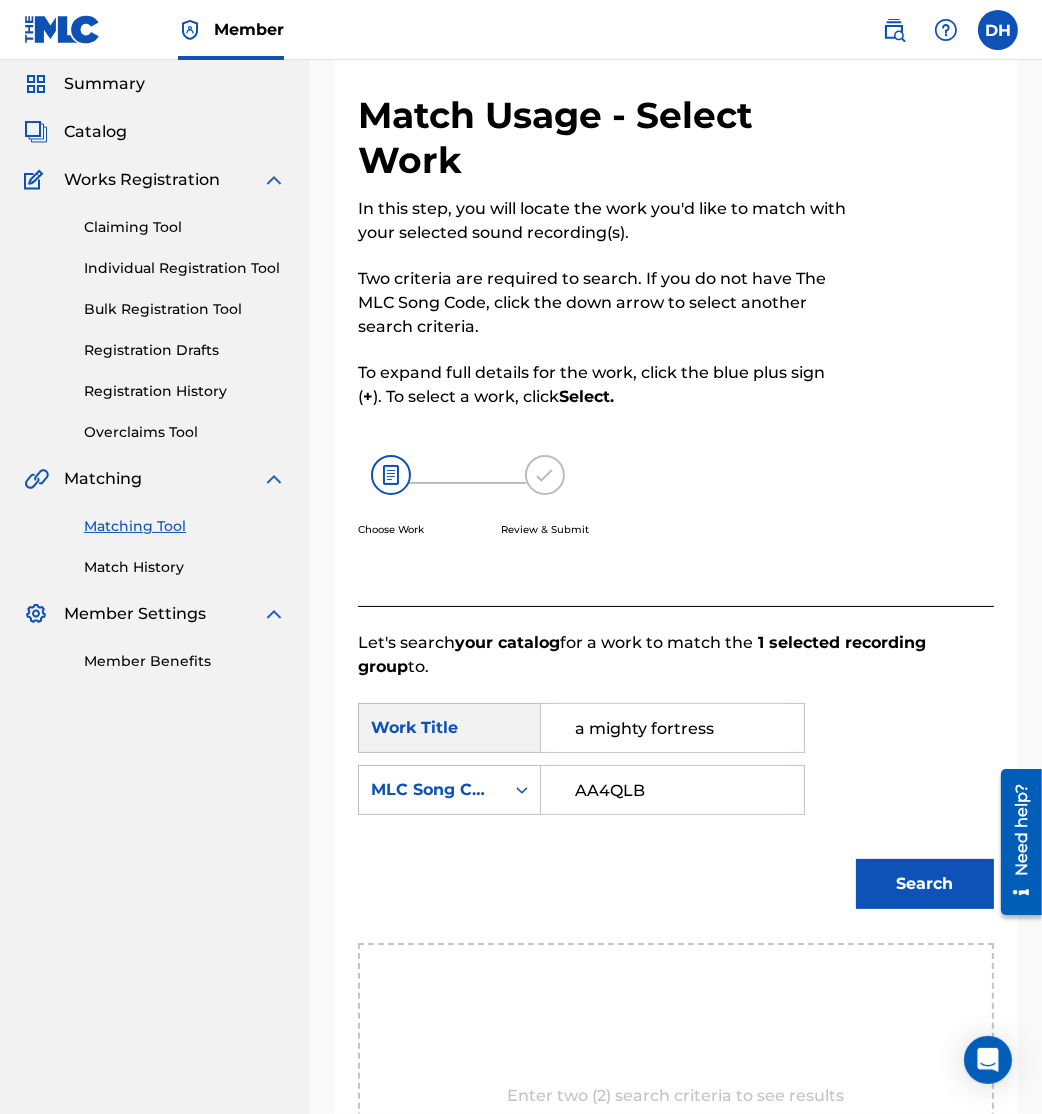 click on "Search" at bounding box center [925, 884] 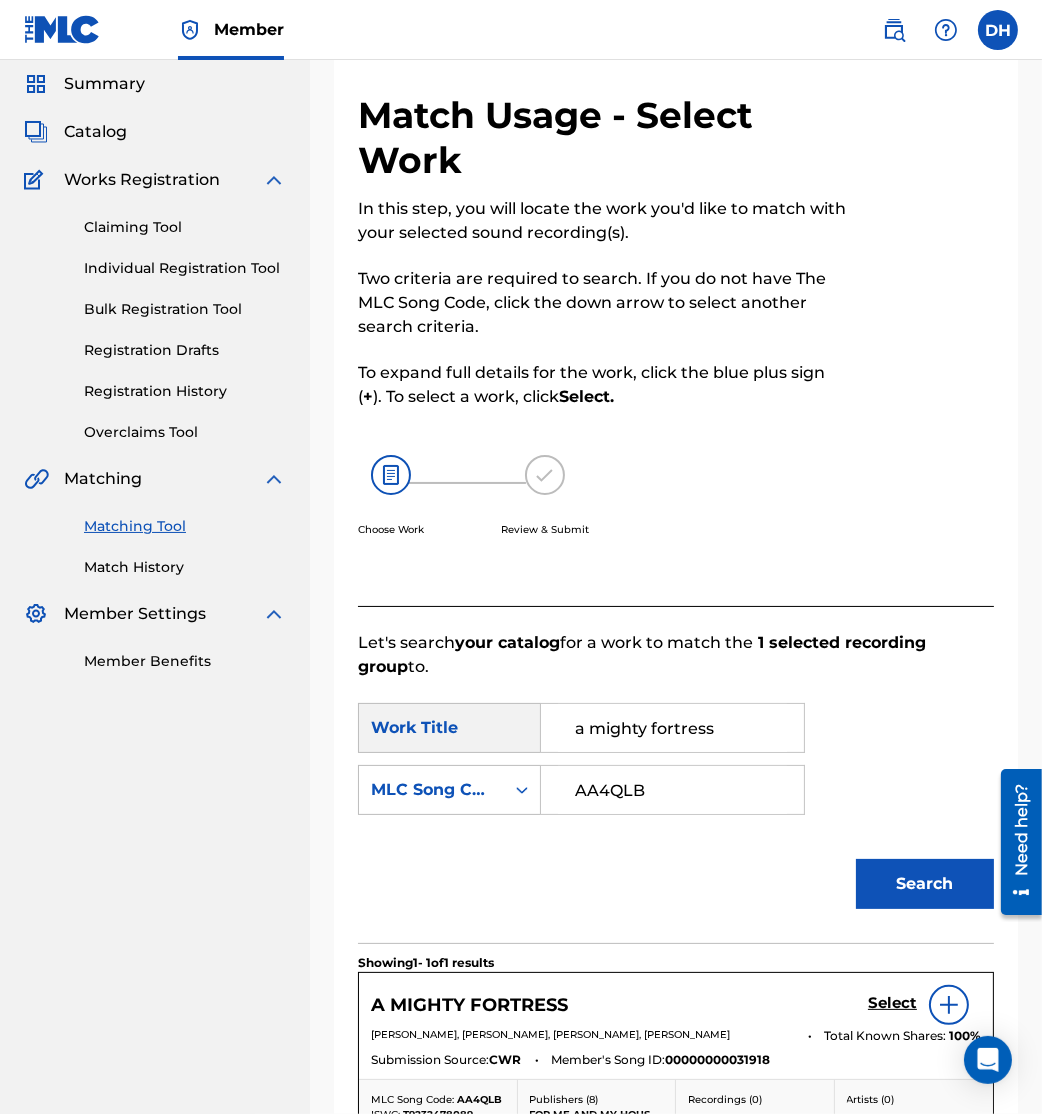 scroll, scrollTop: 361, scrollLeft: 0, axis: vertical 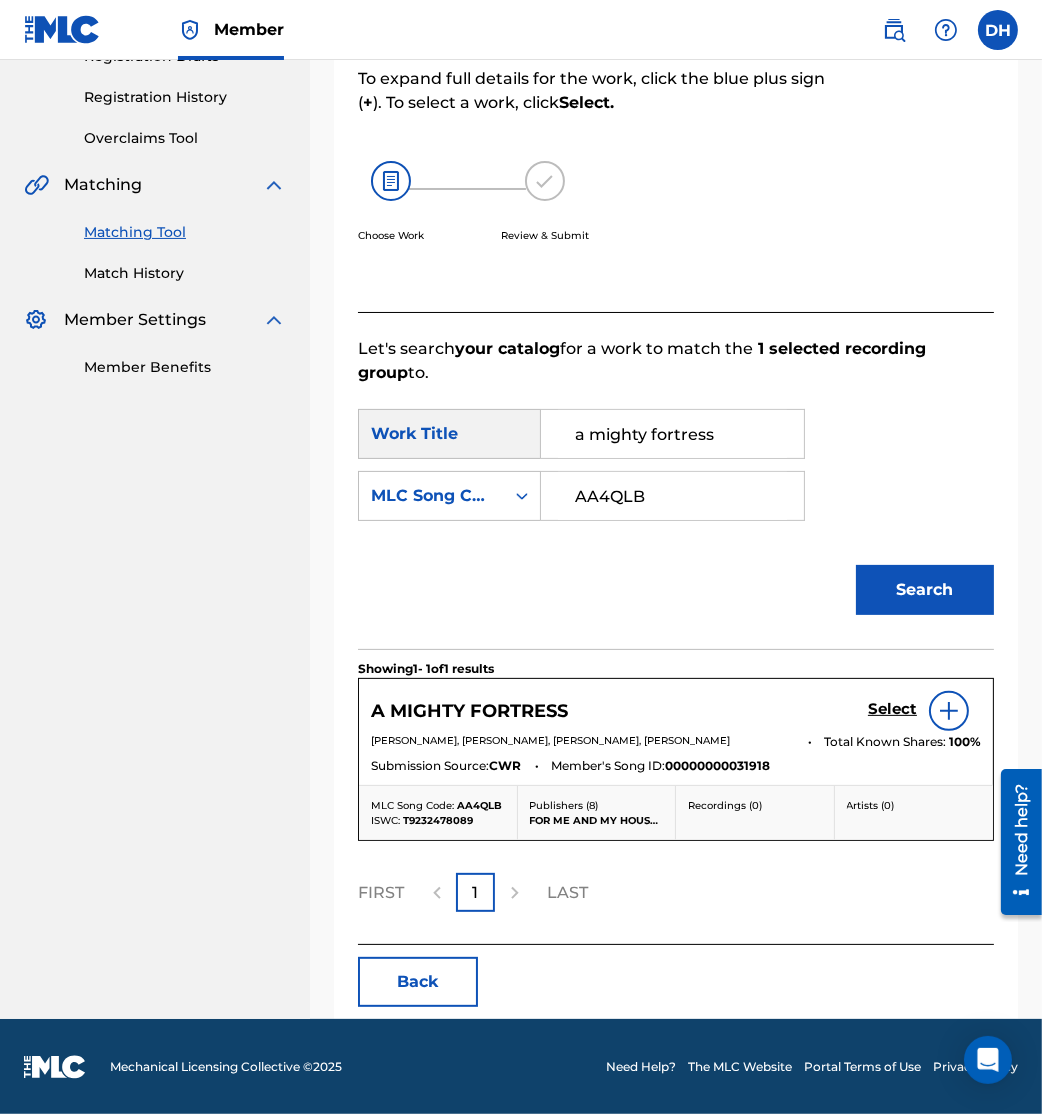 click on "Select" at bounding box center (892, 709) 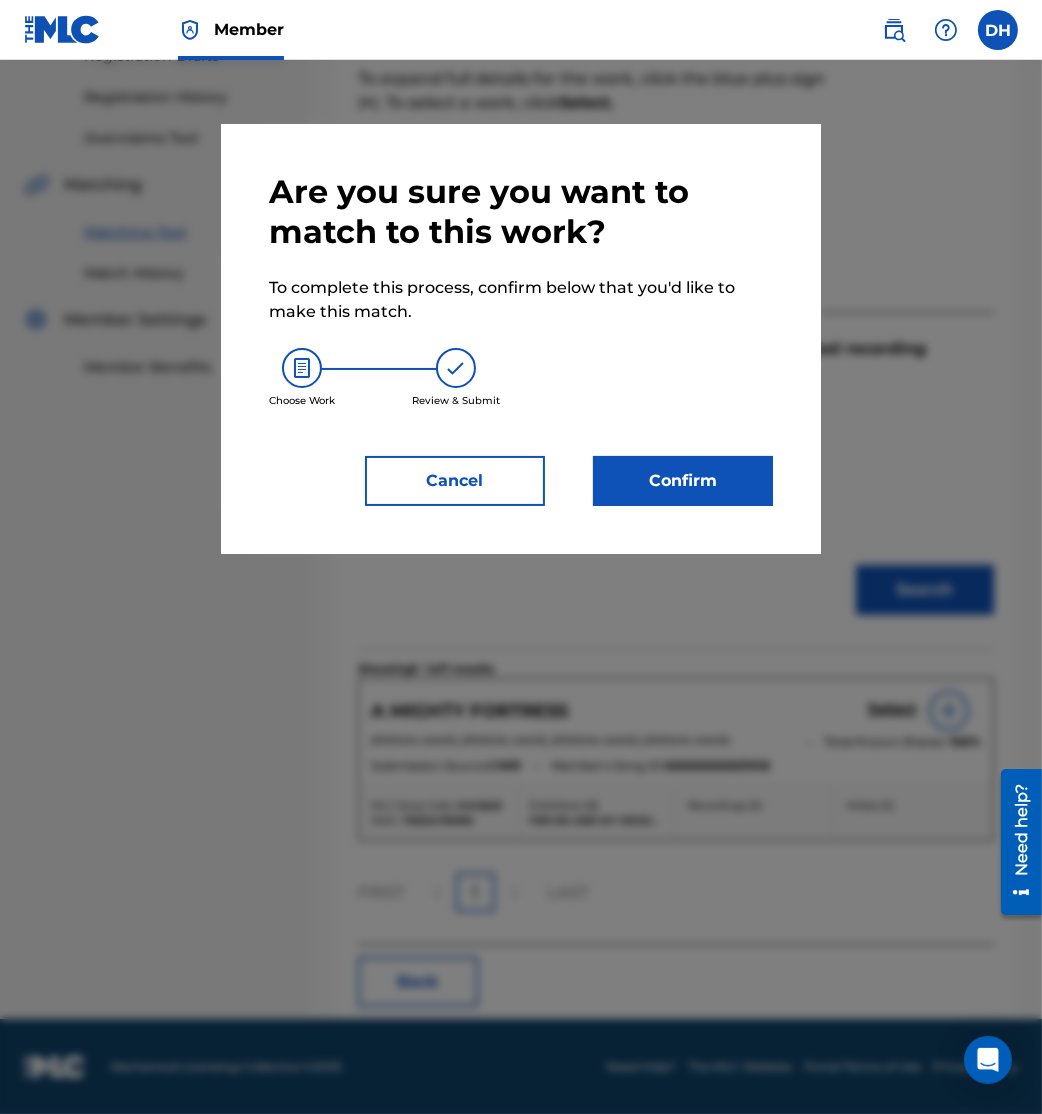 click on "Confirm" at bounding box center [683, 481] 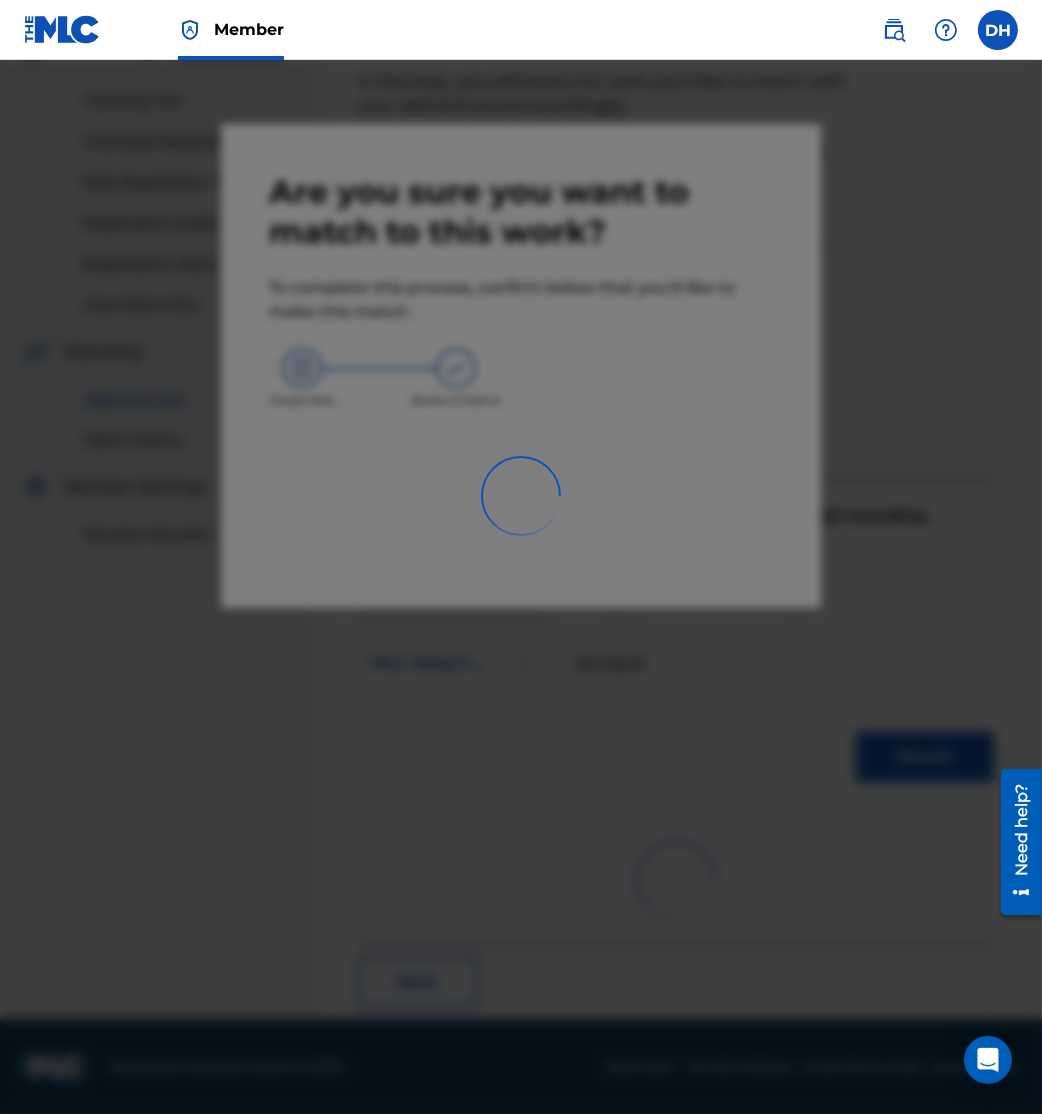 scroll, scrollTop: 10, scrollLeft: 0, axis: vertical 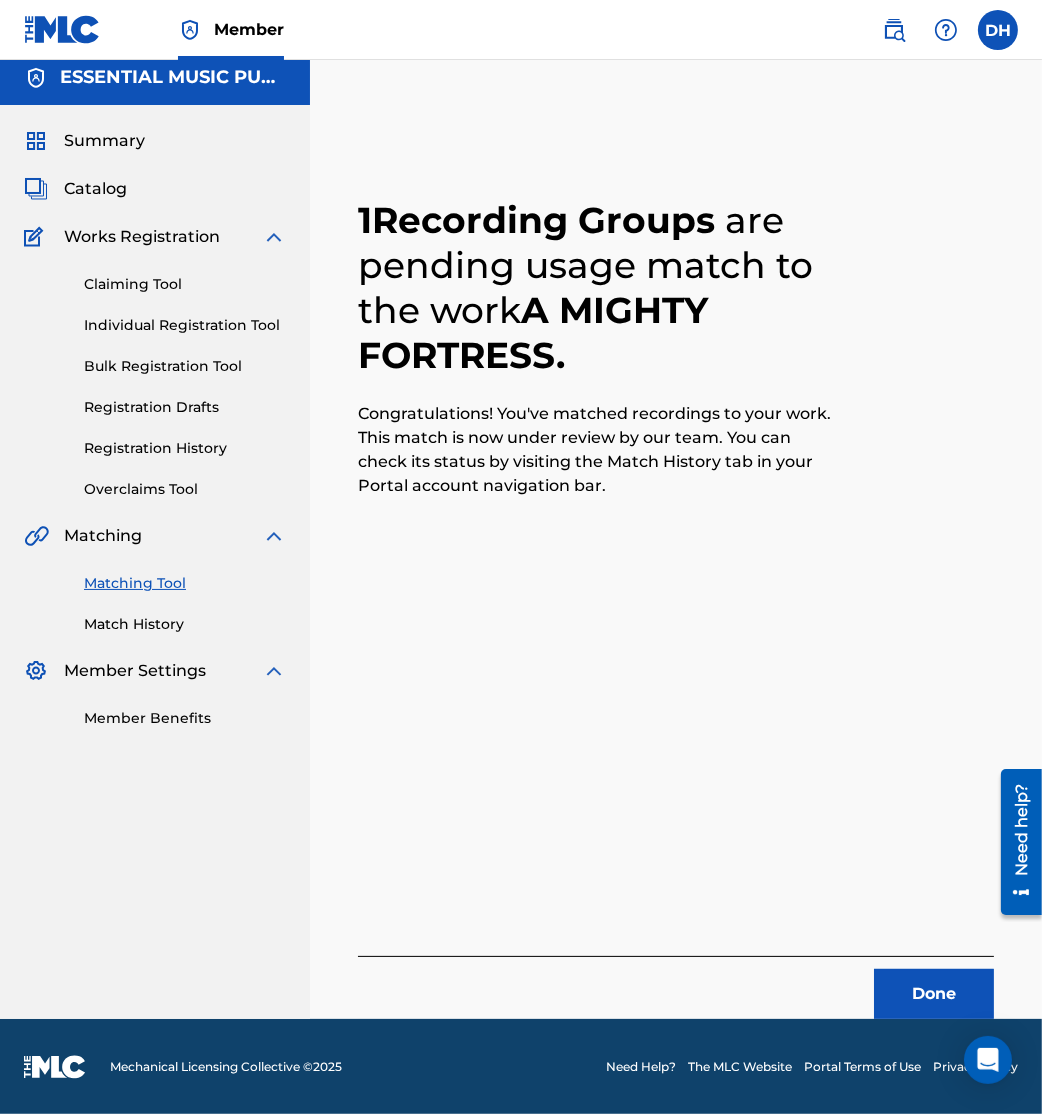 click at bounding box center [894, 30] 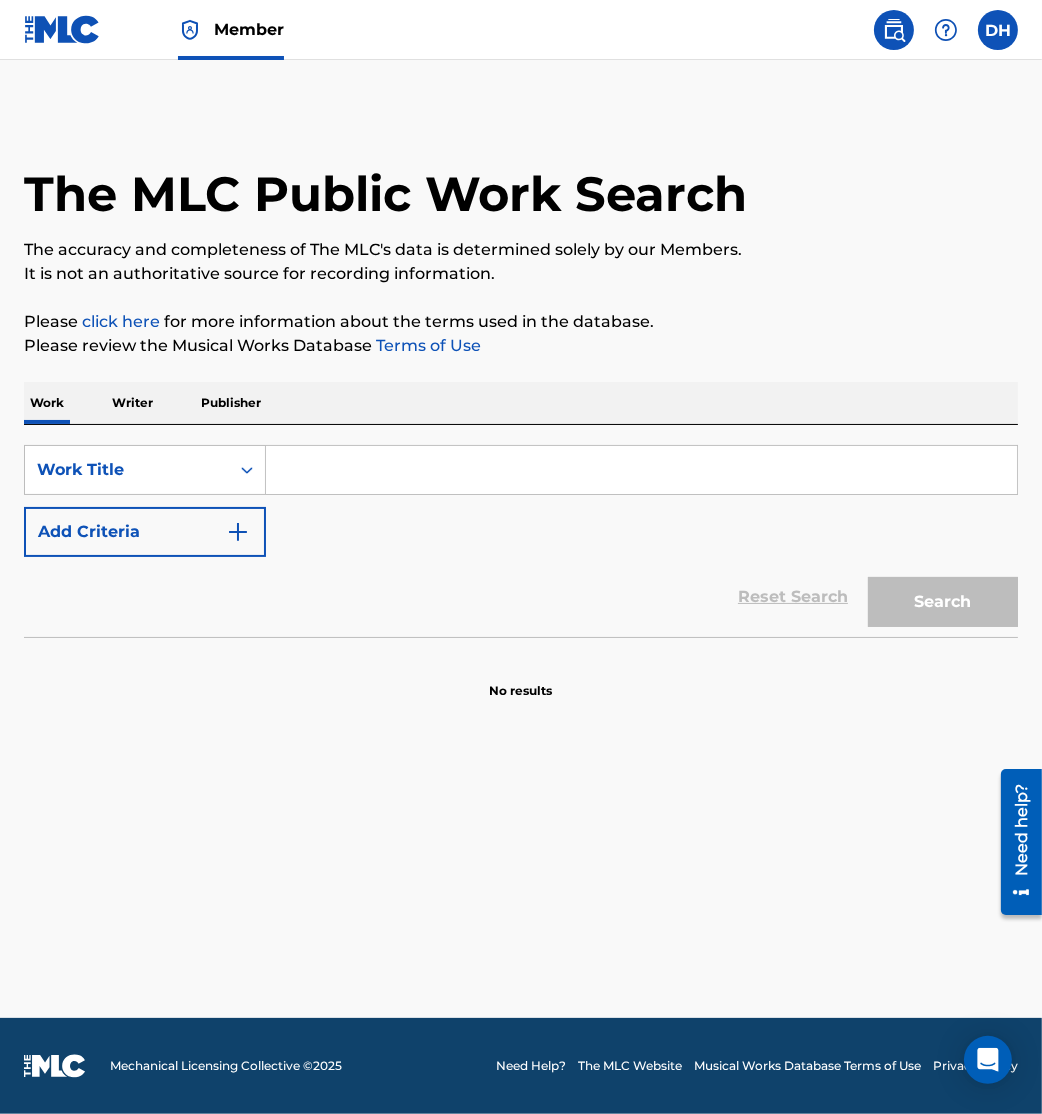 click at bounding box center (641, 470) 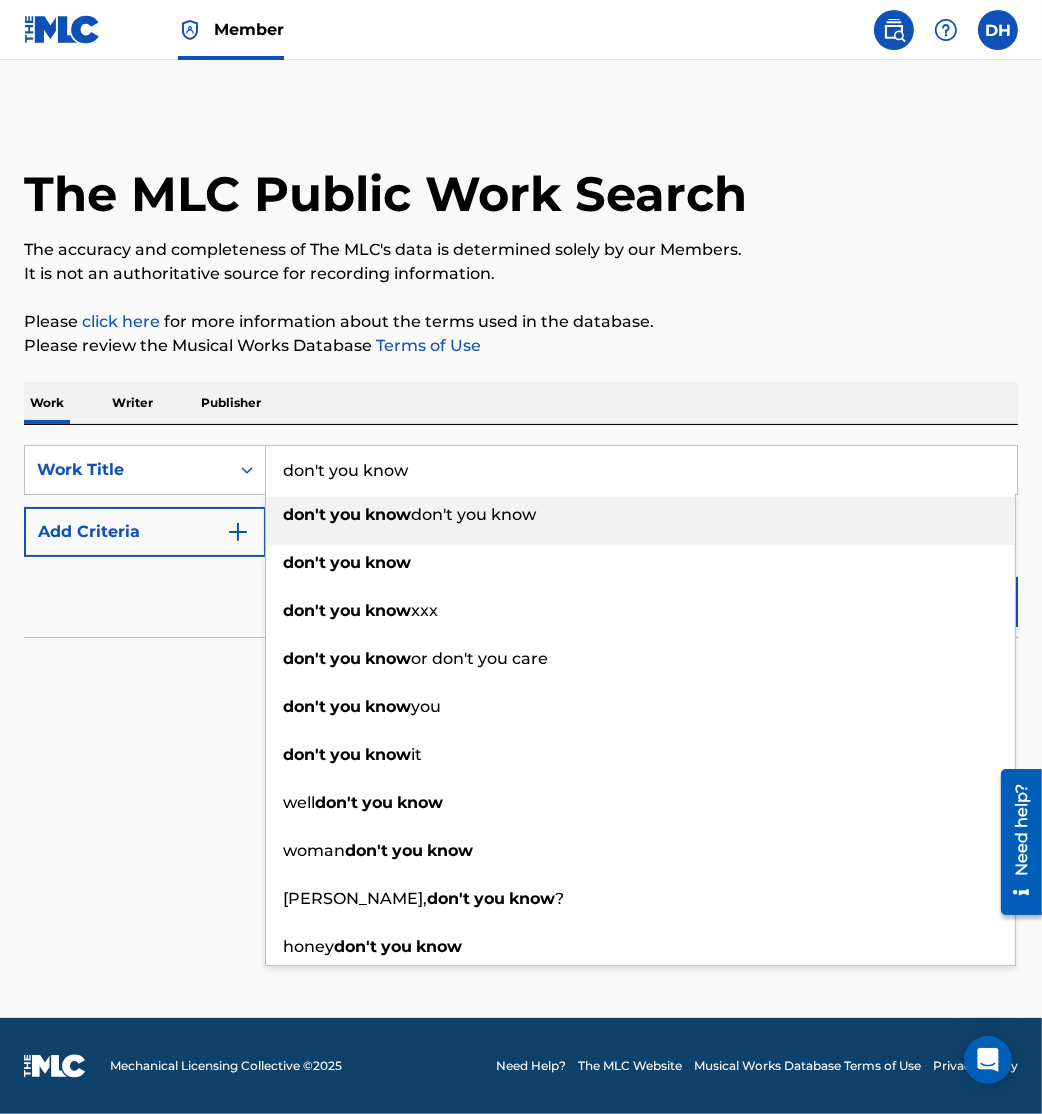 type on "don't you know" 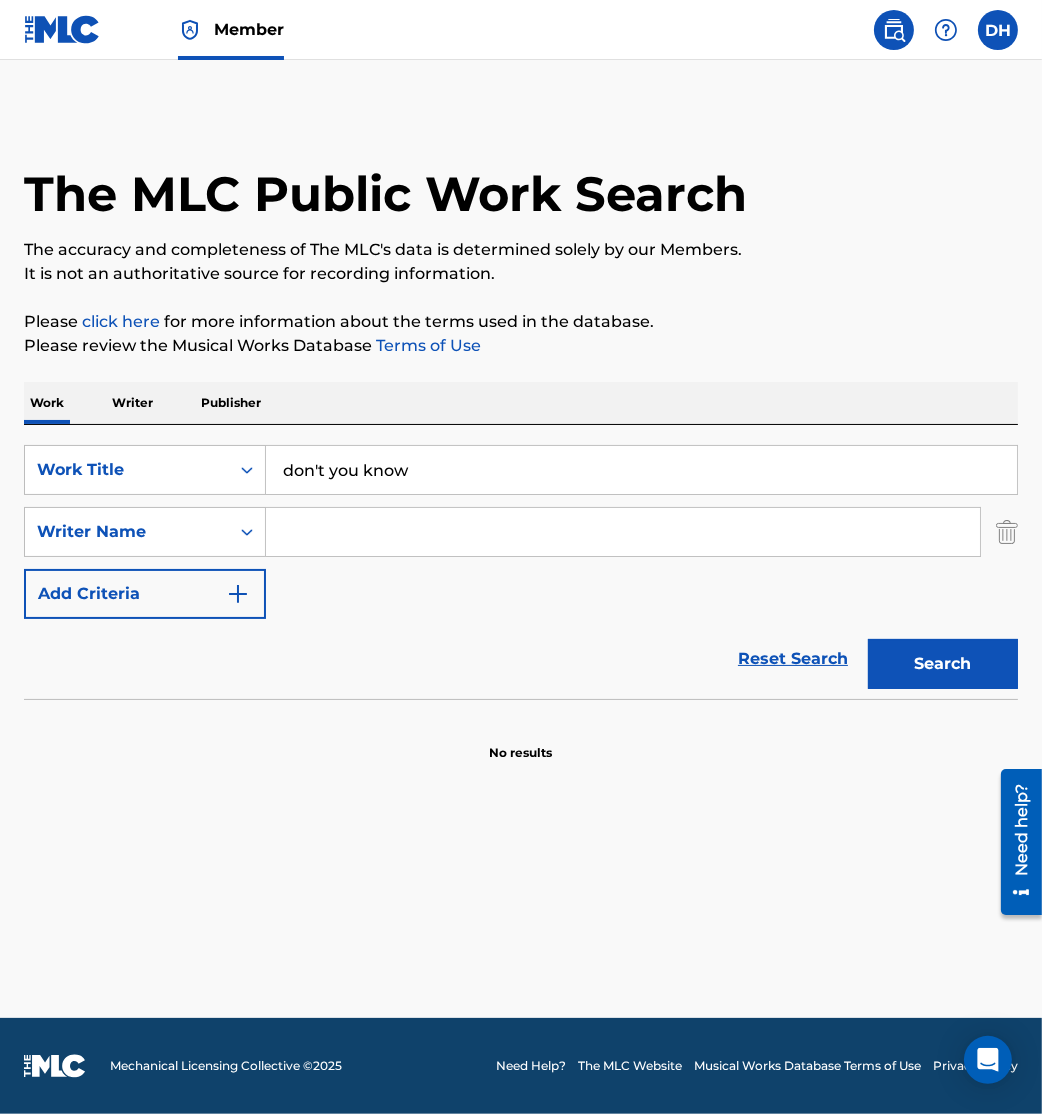 click at bounding box center (623, 532) 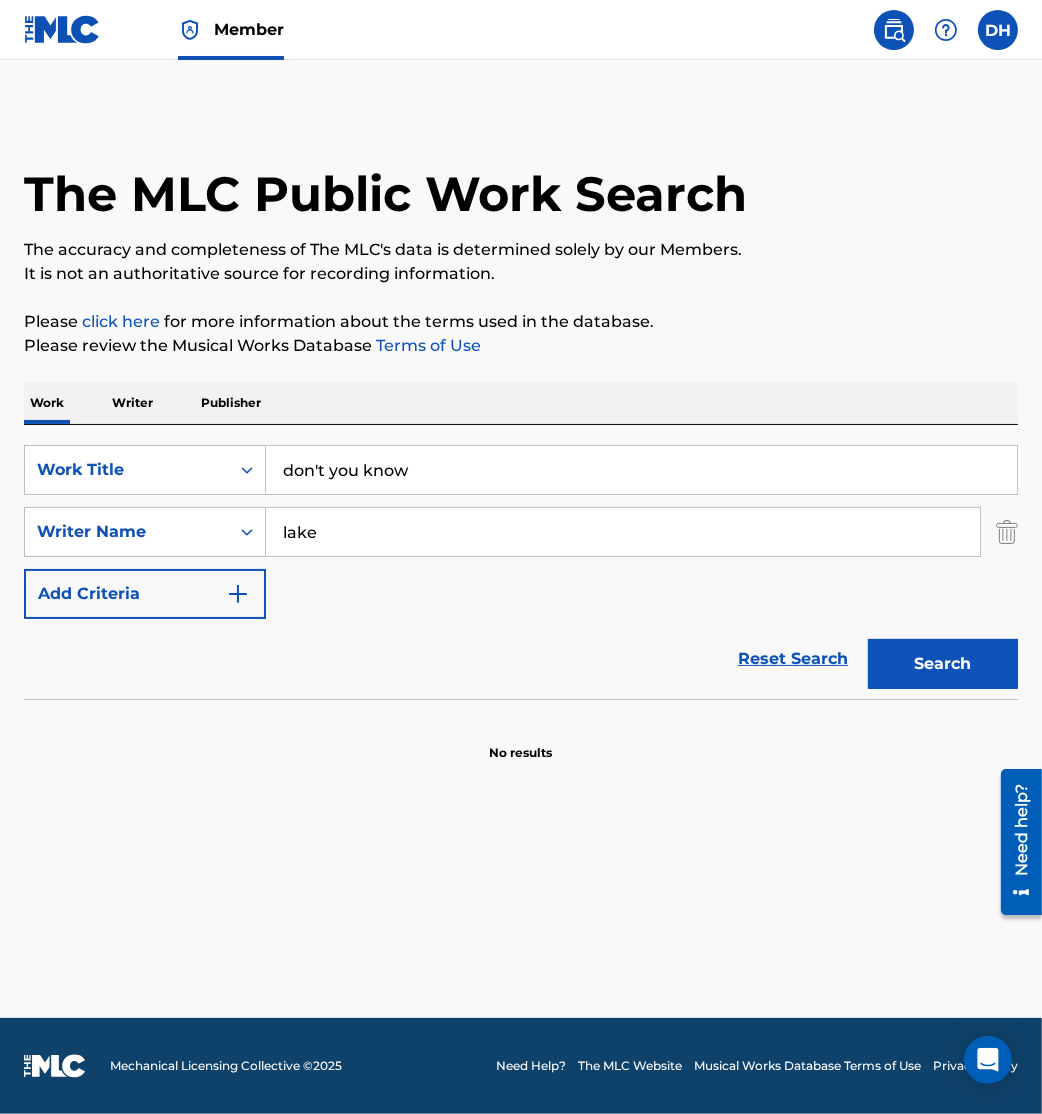 click on "Search" at bounding box center (943, 664) 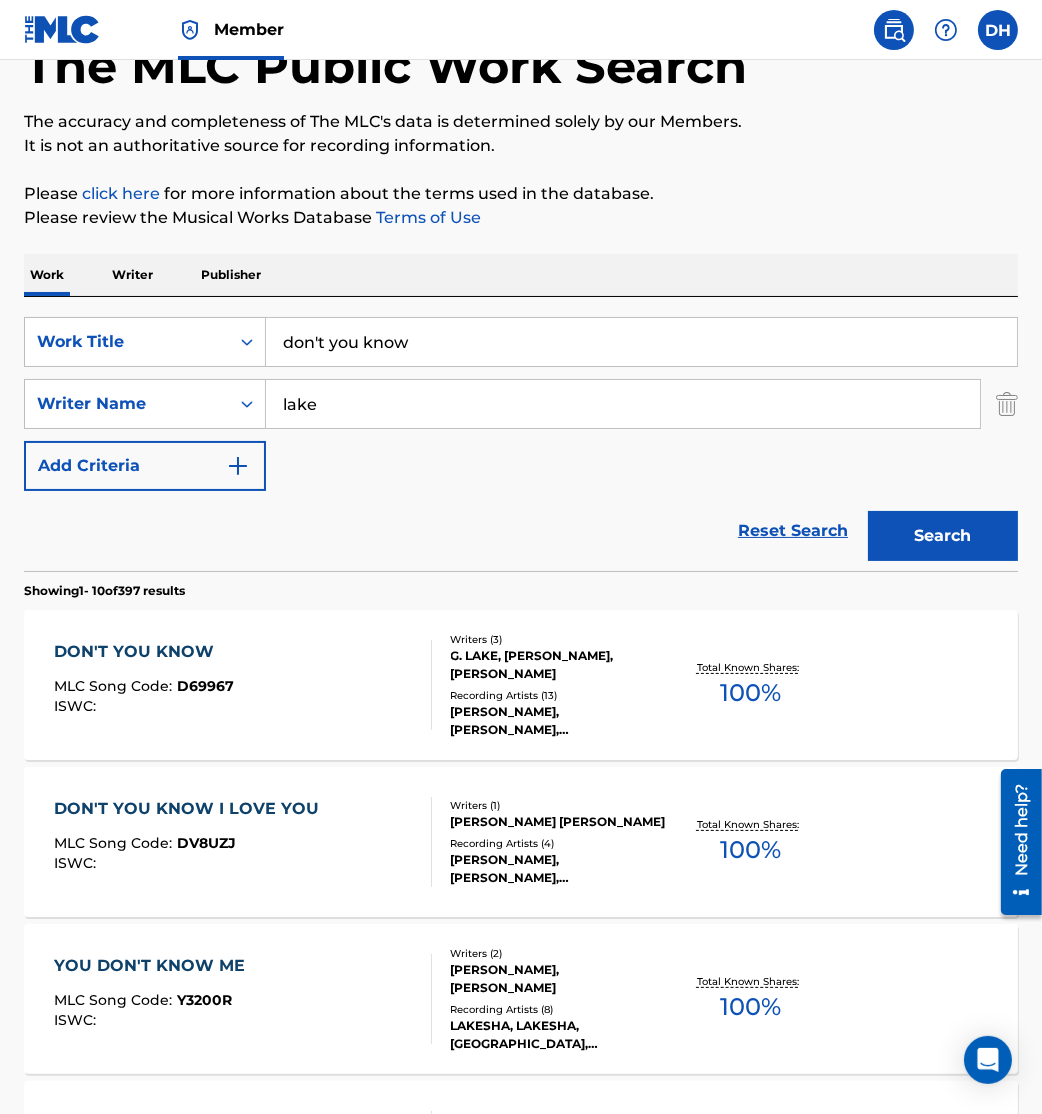 scroll, scrollTop: 129, scrollLeft: 0, axis: vertical 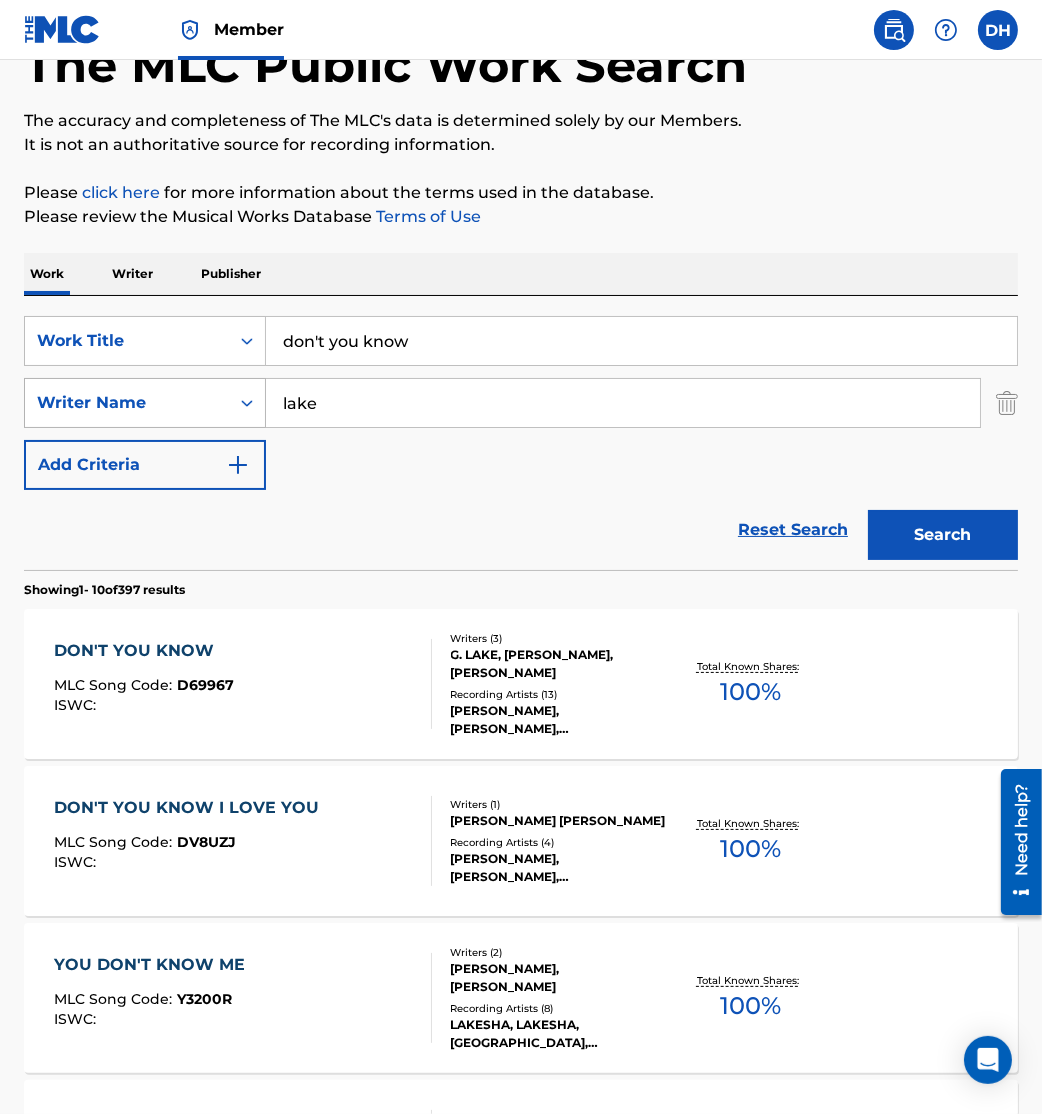 drag, startPoint x: 180, startPoint y: 398, endPoint x: 87, endPoint y: 384, distance: 94.04786 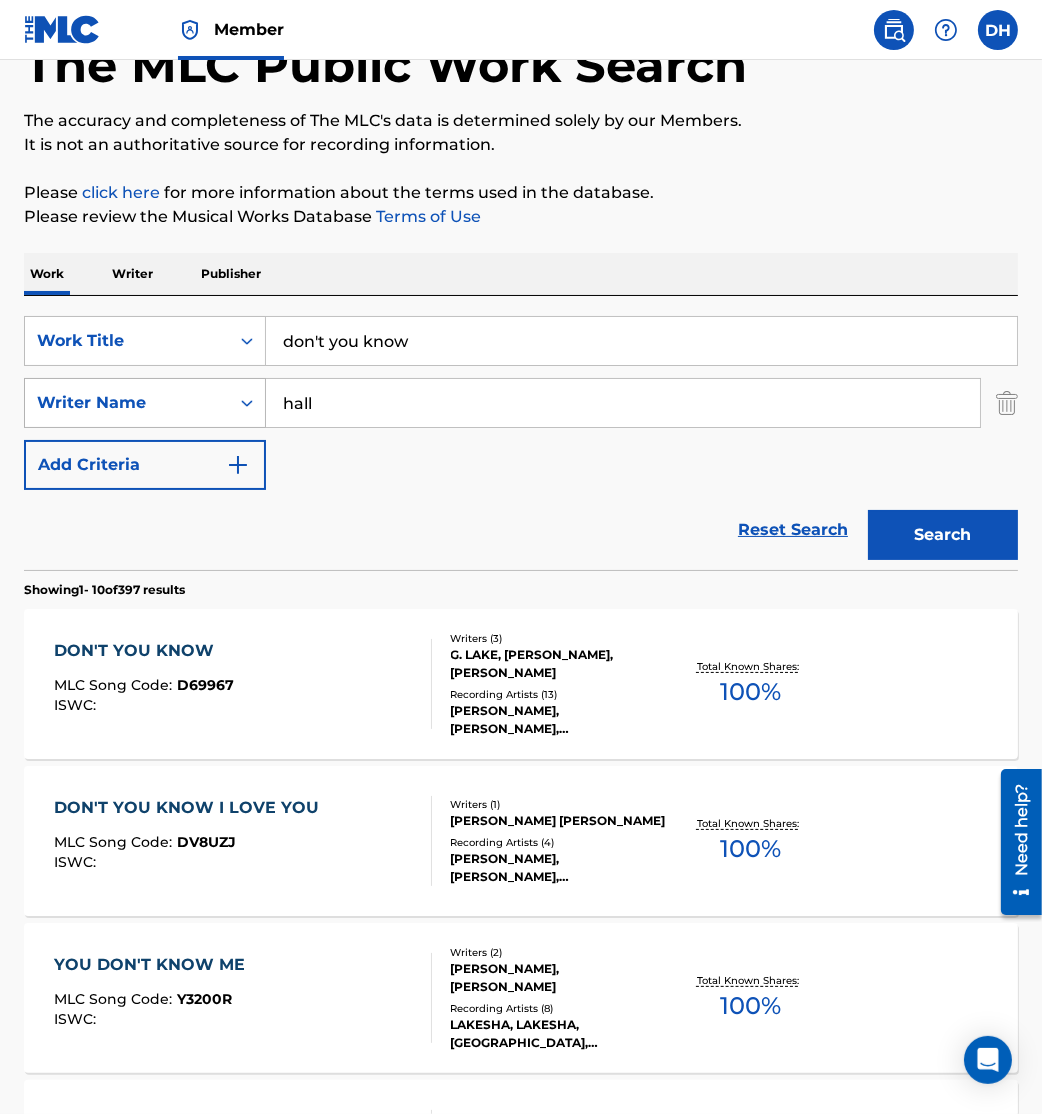 click on "Search" at bounding box center [943, 535] 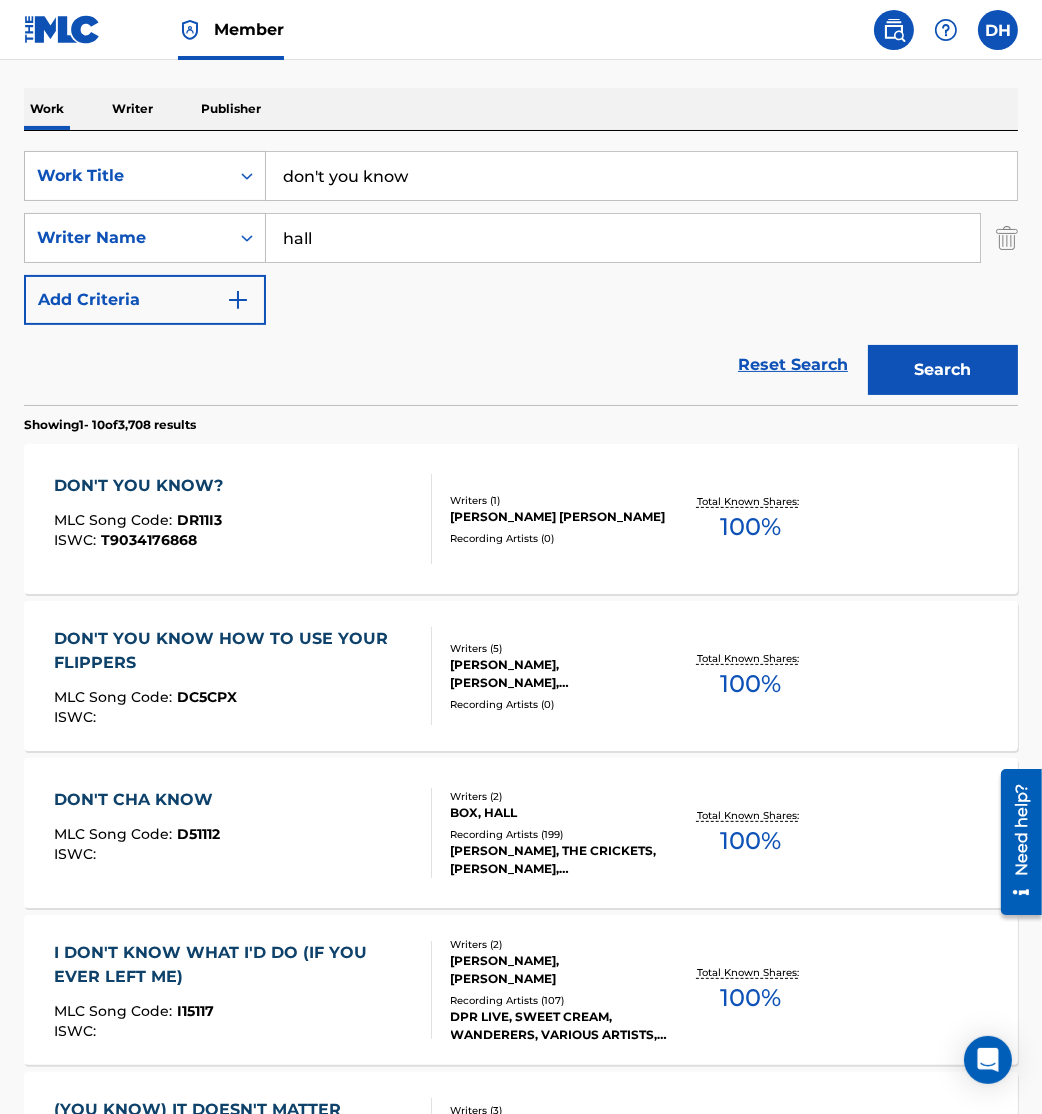 scroll, scrollTop: 0, scrollLeft: 0, axis: both 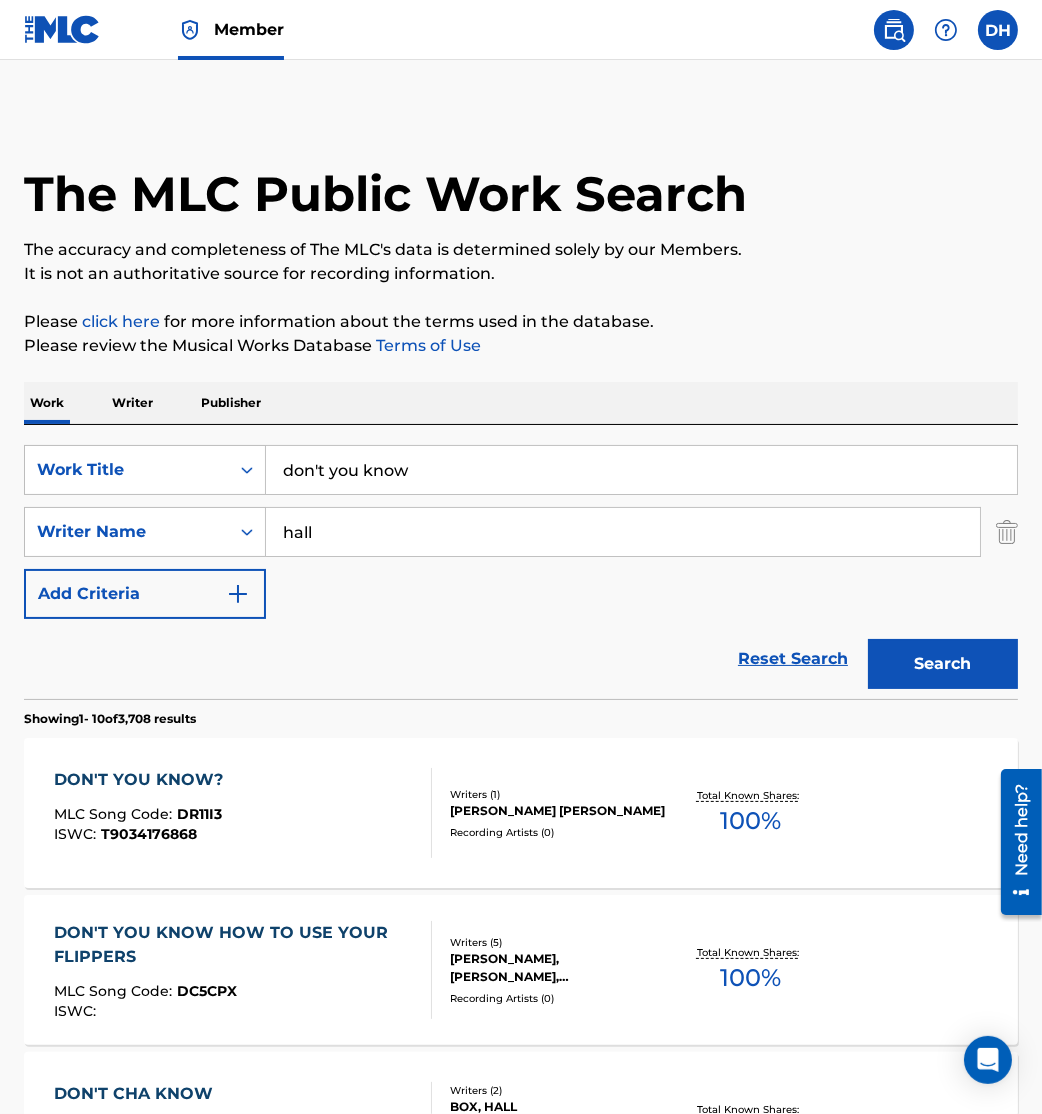 drag, startPoint x: 313, startPoint y: 543, endPoint x: 0, endPoint y: 420, distance: 336.30048 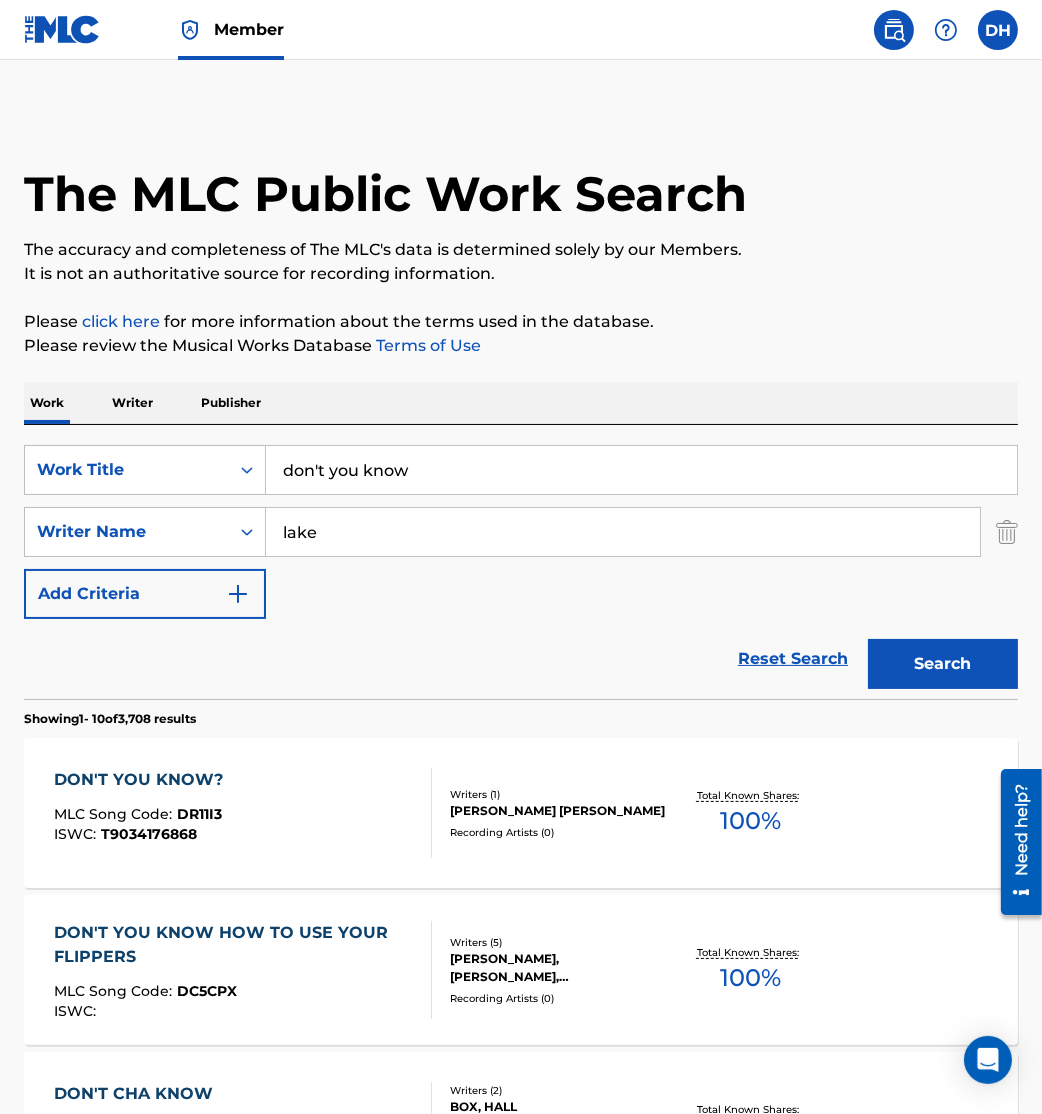 type on "lake" 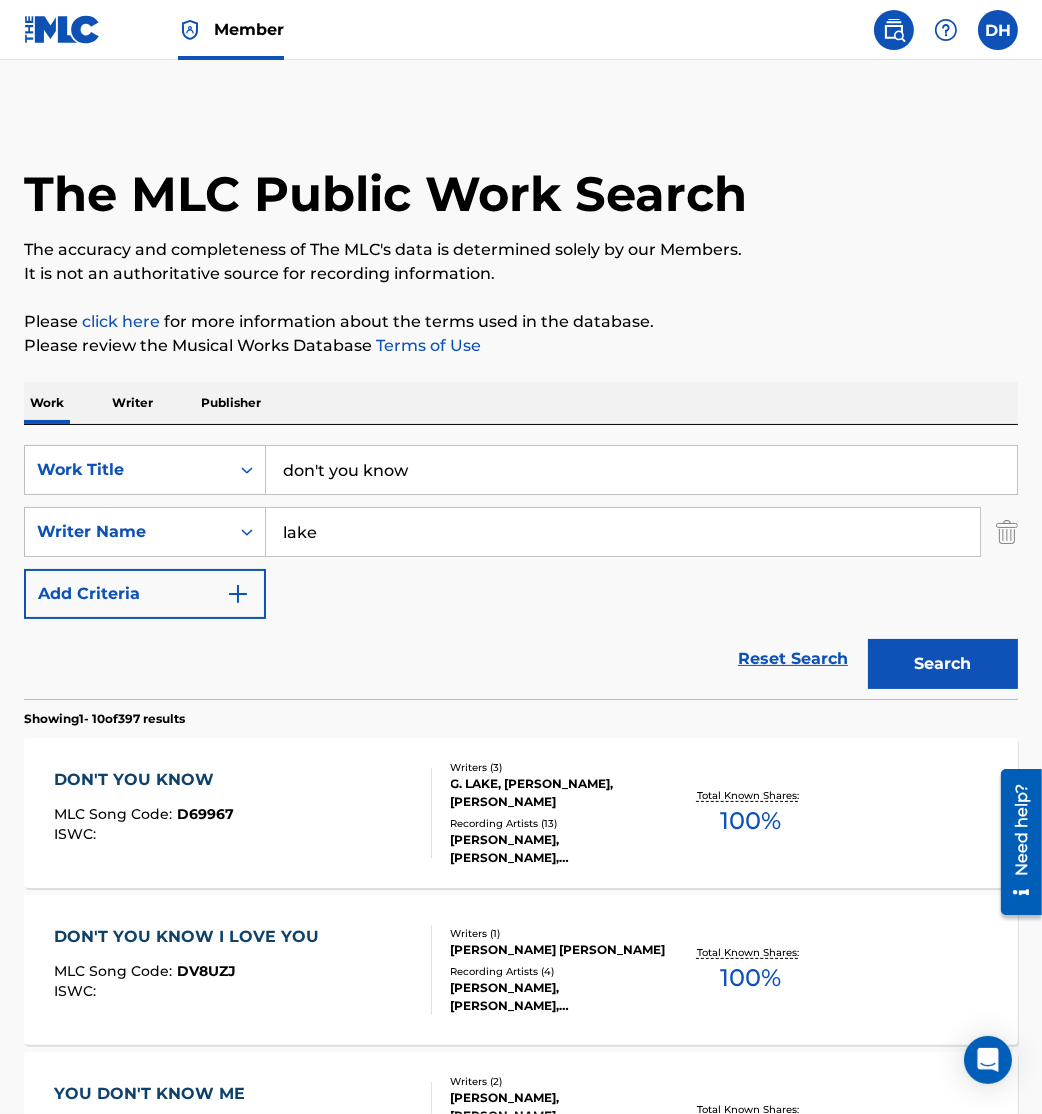 click on "Work Writer Publisher" at bounding box center (521, 403) 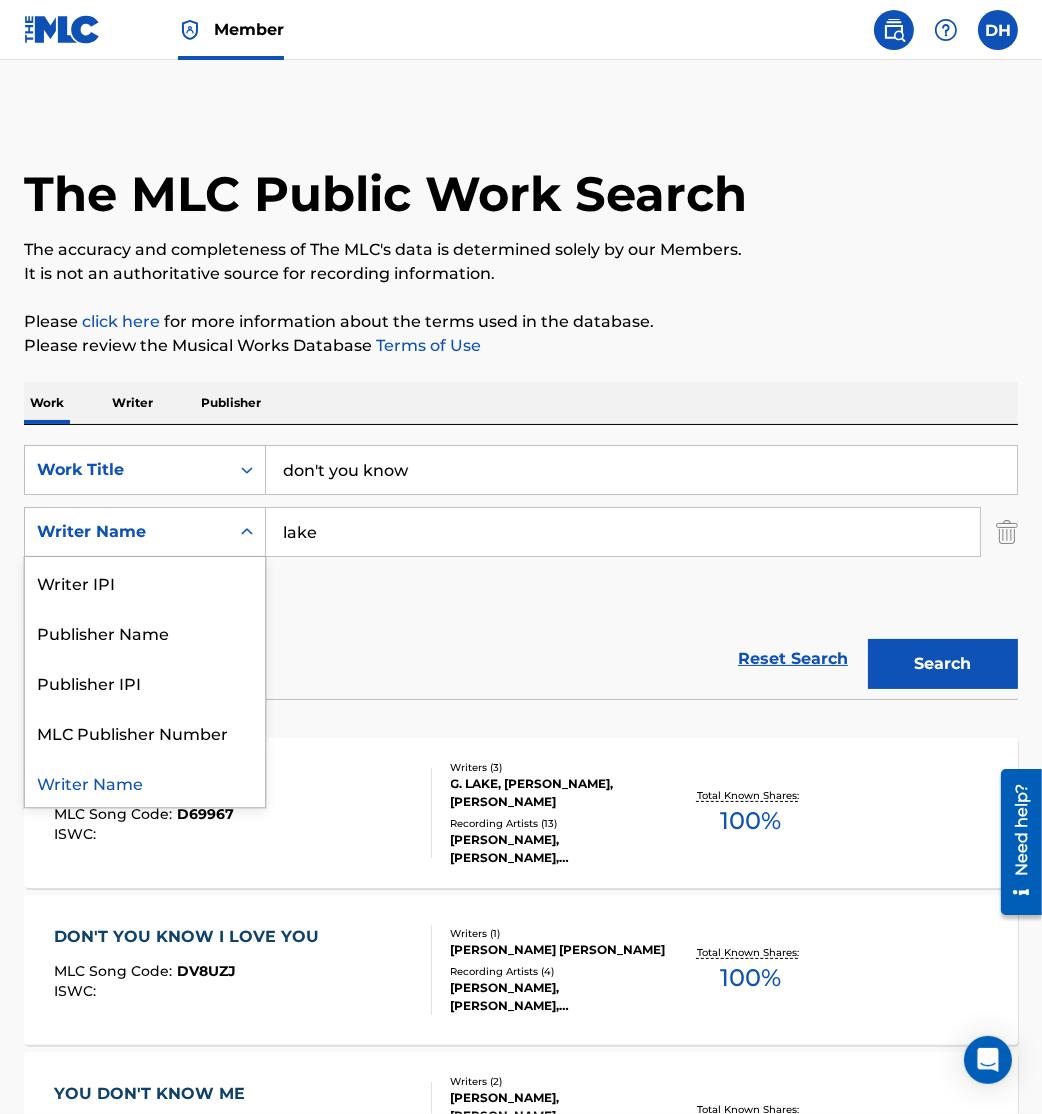 drag, startPoint x: 176, startPoint y: 536, endPoint x: 167, endPoint y: 529, distance: 11.401754 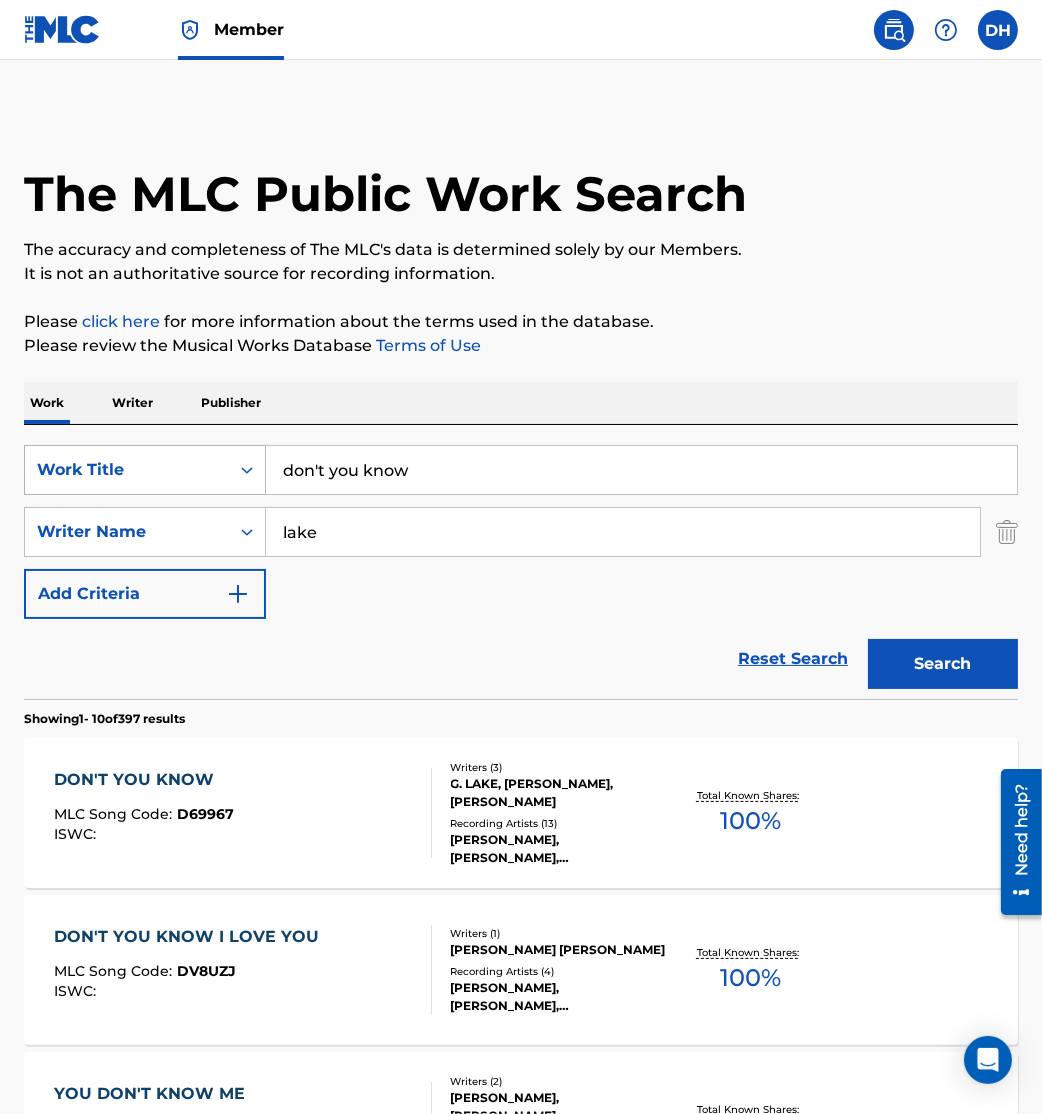 drag, startPoint x: 113, startPoint y: 504, endPoint x: 90, endPoint y: 489, distance: 27.45906 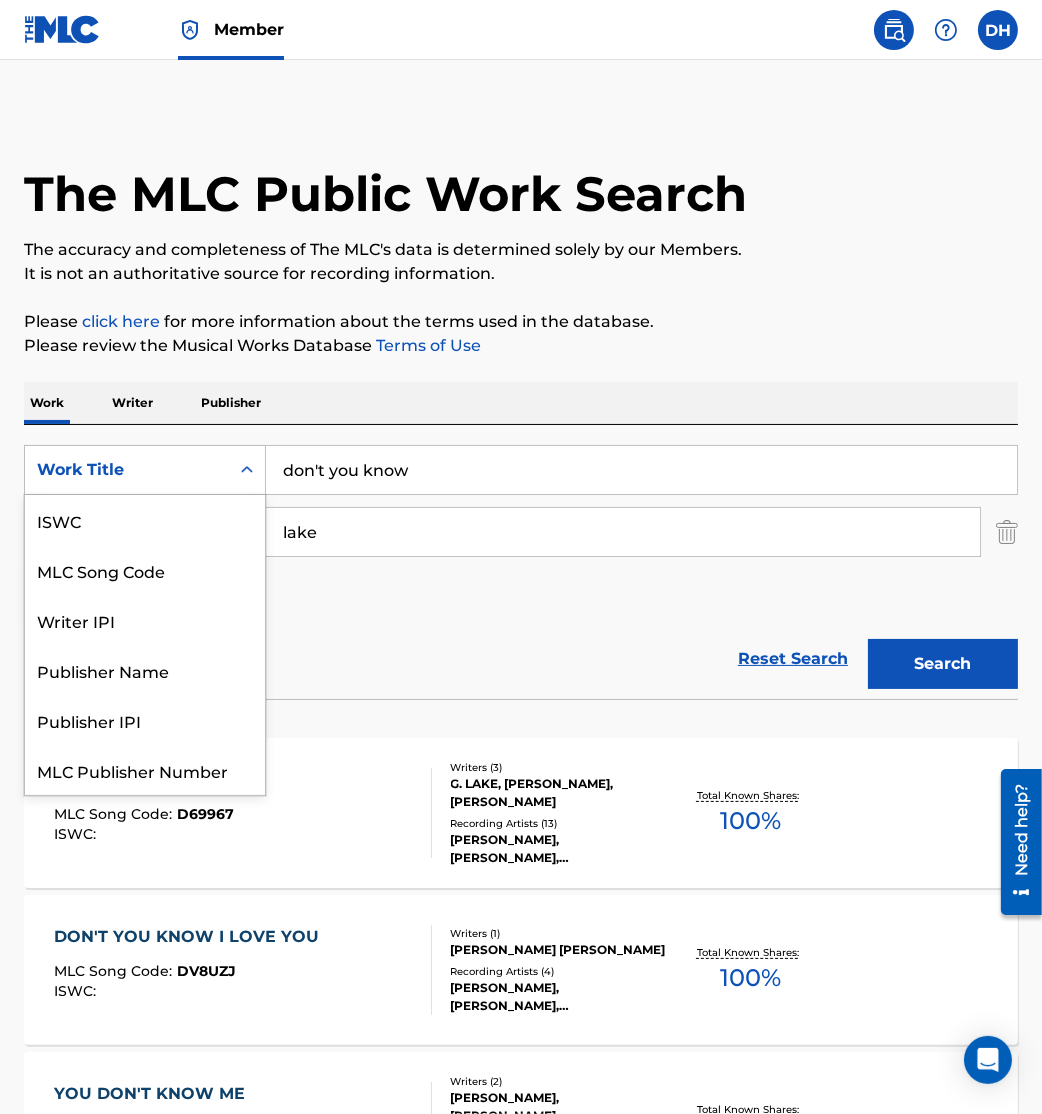 click on "Work Title" at bounding box center (145, 470) 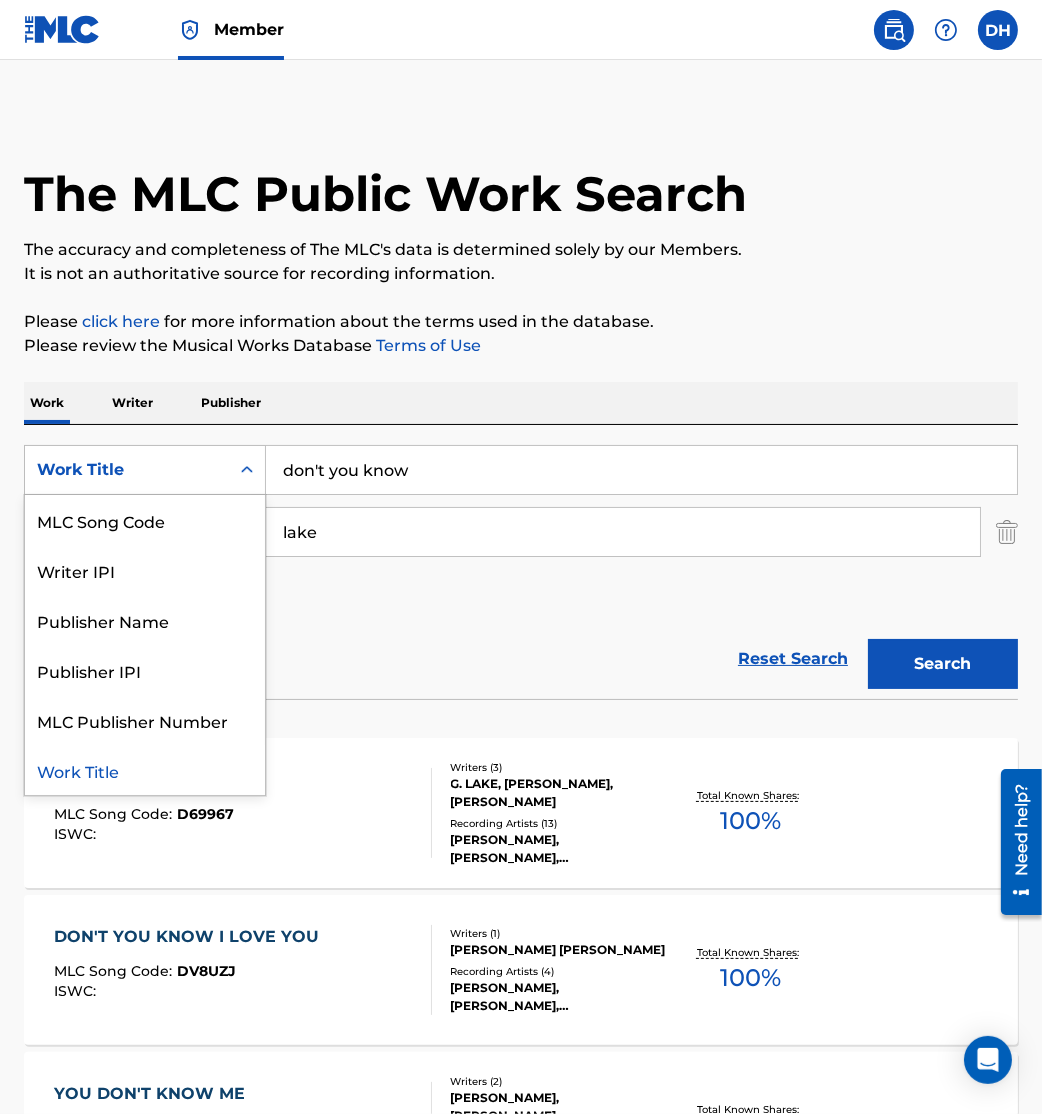 type 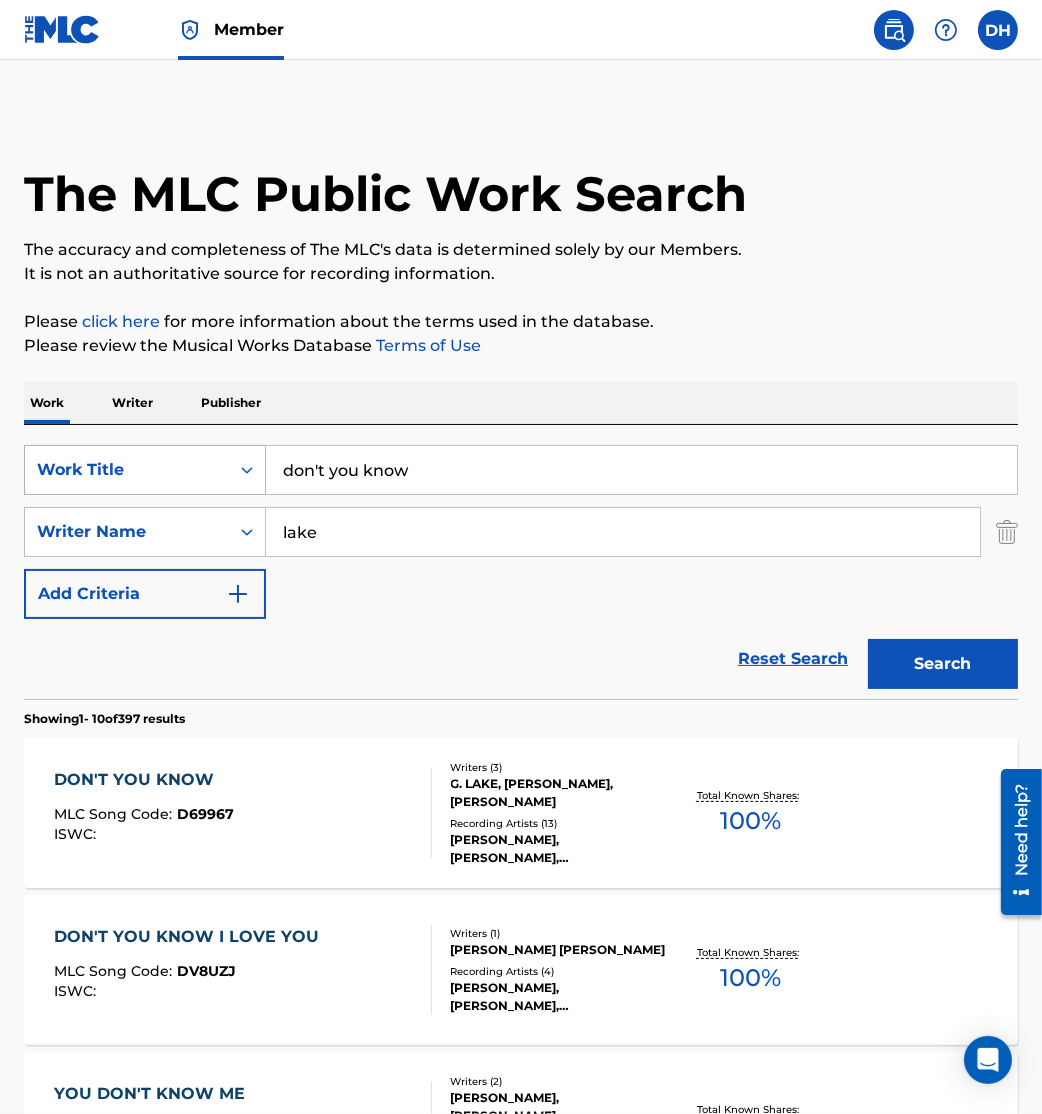 drag, startPoint x: 344, startPoint y: 529, endPoint x: 93, endPoint y: 492, distance: 253.71243 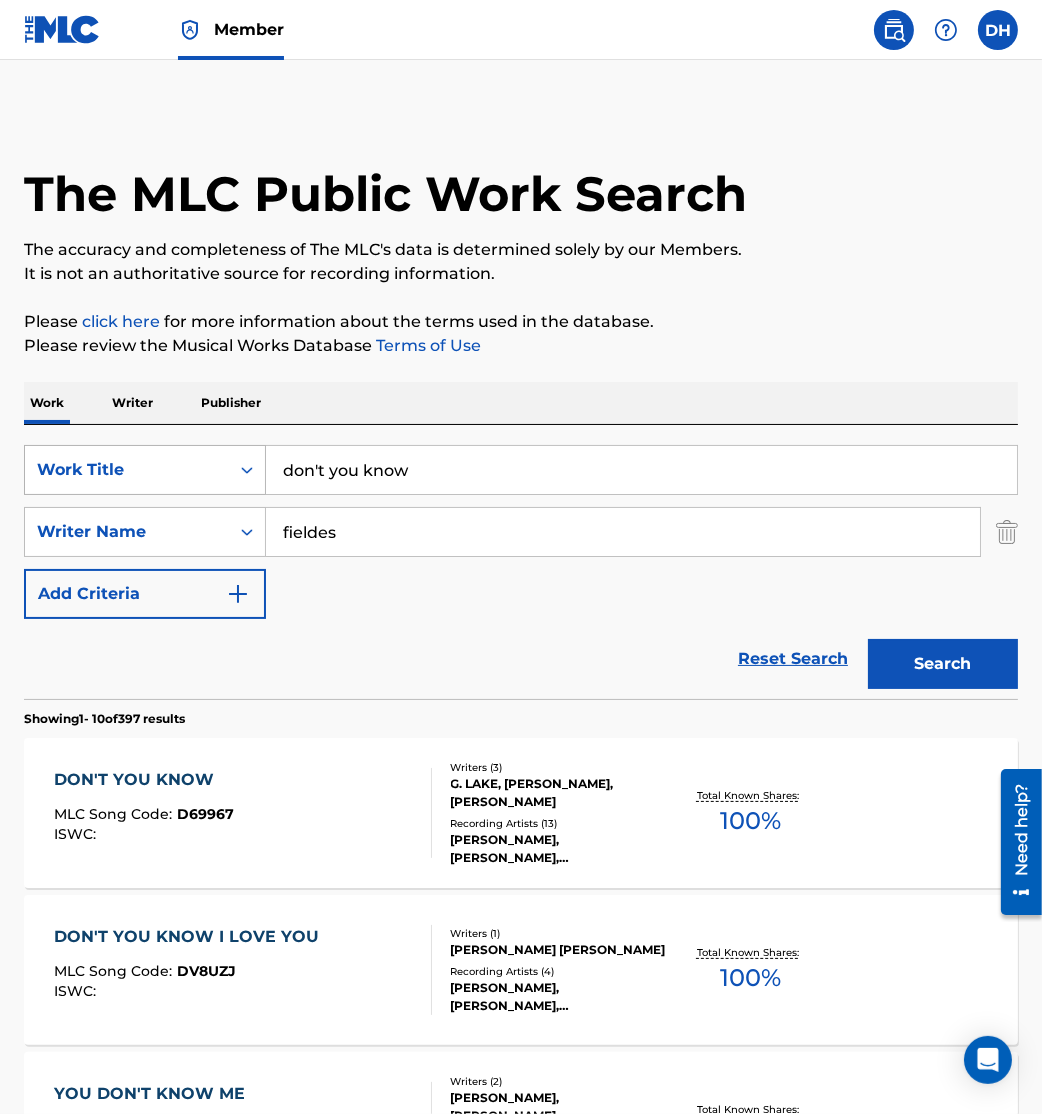 type on "fieldes" 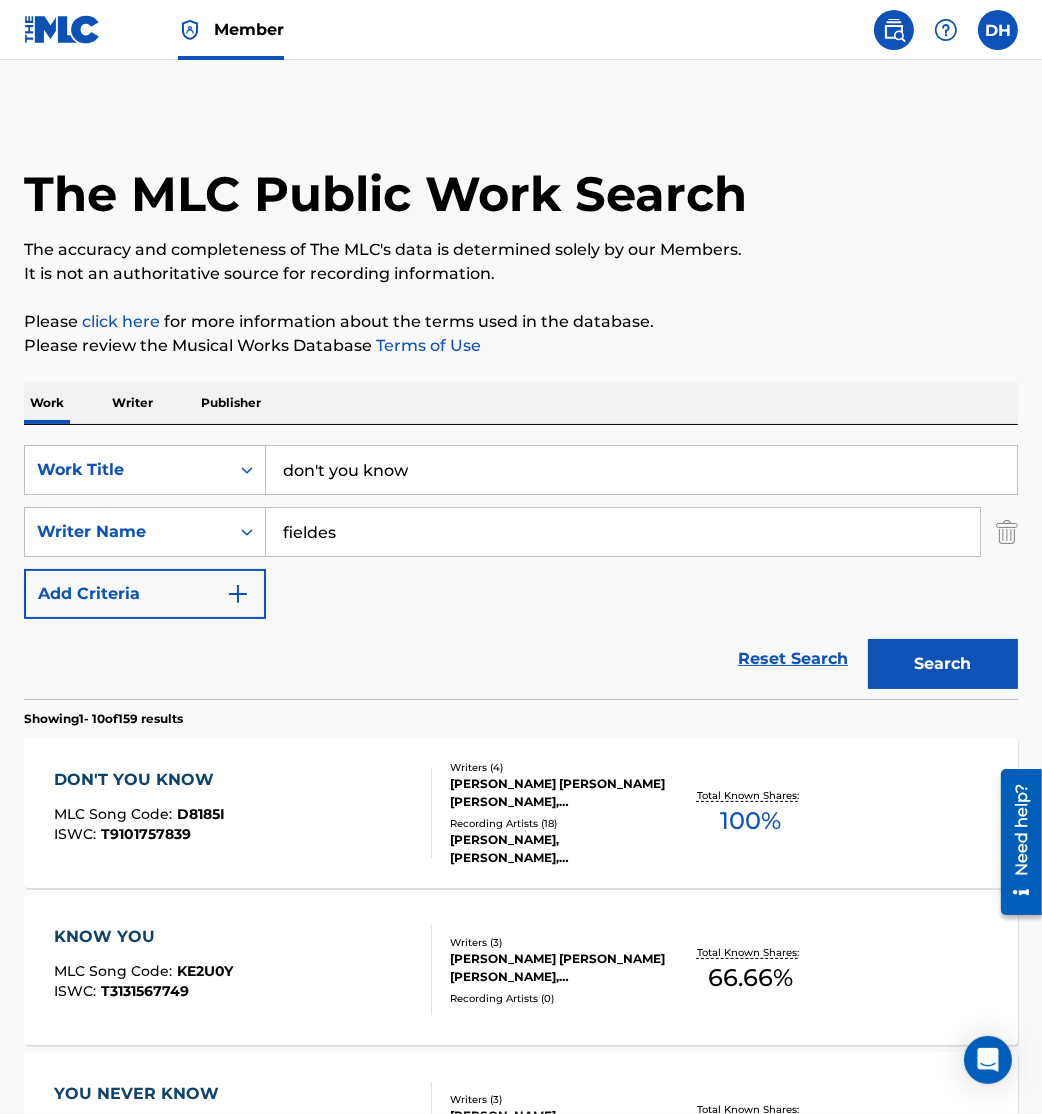 click on "DON'T YOU KNOW MLC Song Code : D8185I ISWC : T9101757839 Writers ( 4 ) CHARLES ROLAND BUTLER, MIA LEANNE CHERIE FIELDES, TOFER BROWN, CHUCK BUTLER Recording Artists ( 18 ) CHUCKY CHUCK, CHUCKY CHUCK, CHUCKY CHUCK, CHUCKY CHUCK, CHUCKY CHUCK Total Known Shares: 100 %" at bounding box center [521, 813] 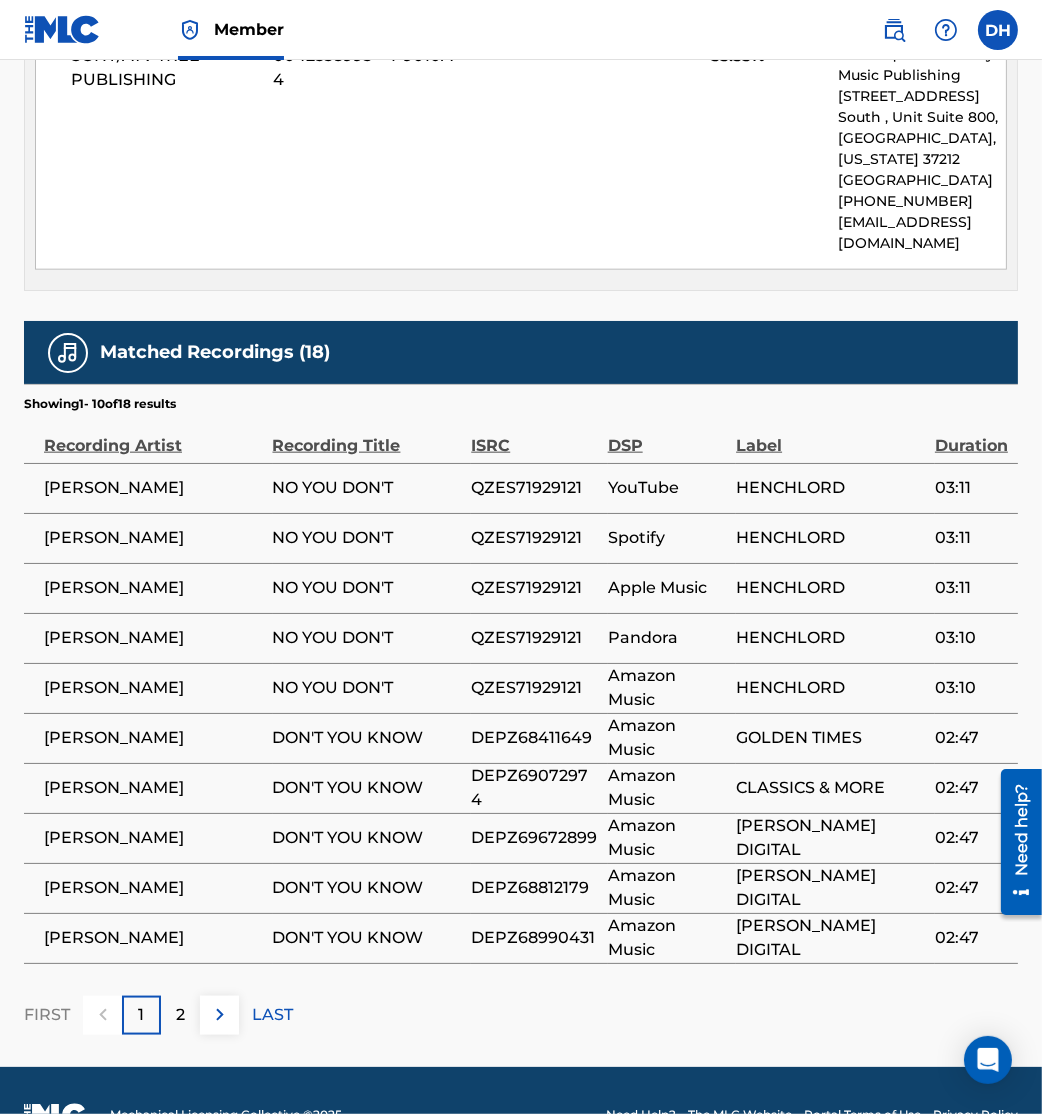 click at bounding box center [220, 1015] 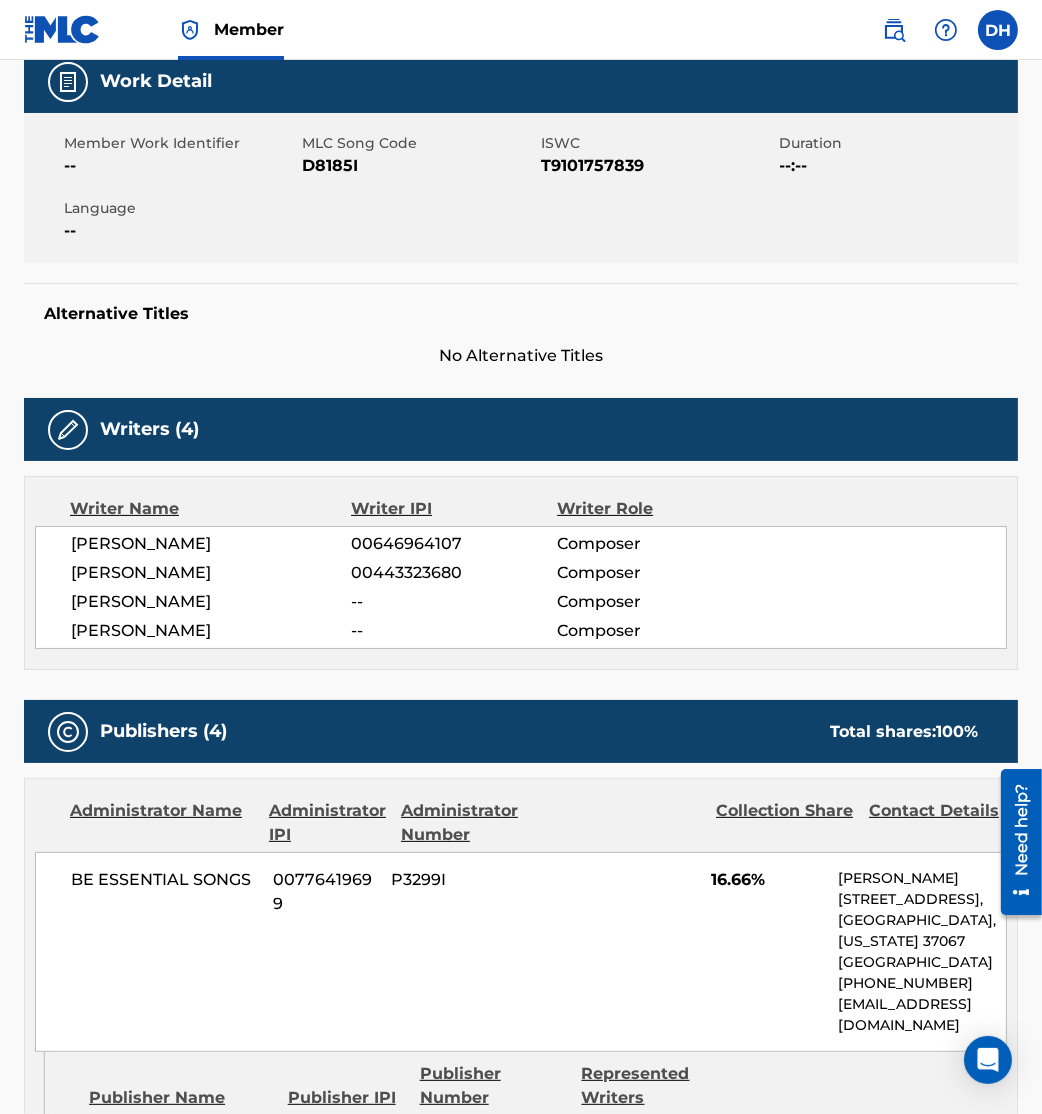 scroll, scrollTop: 0, scrollLeft: 0, axis: both 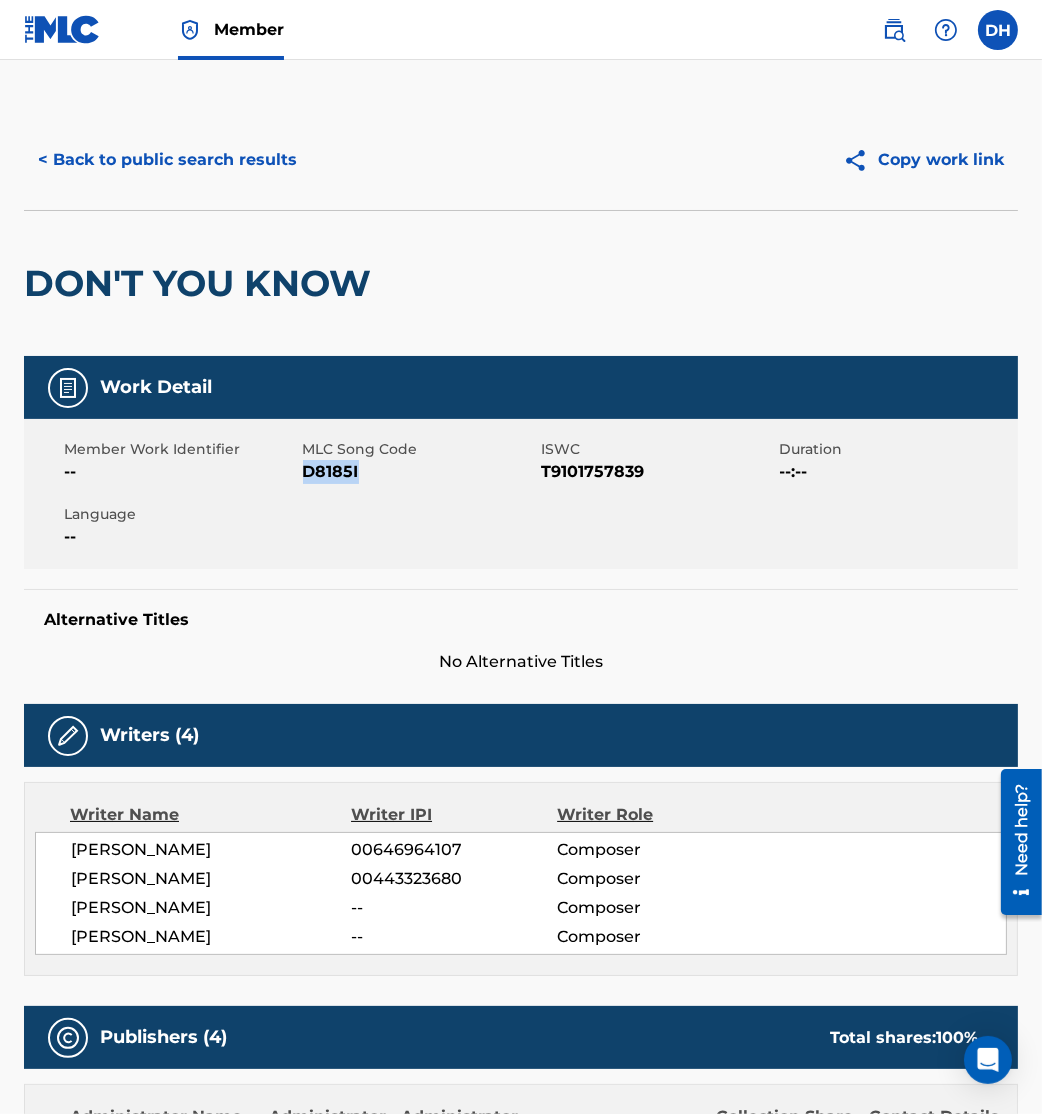 drag, startPoint x: 304, startPoint y: 472, endPoint x: 480, endPoint y: 518, distance: 181.91206 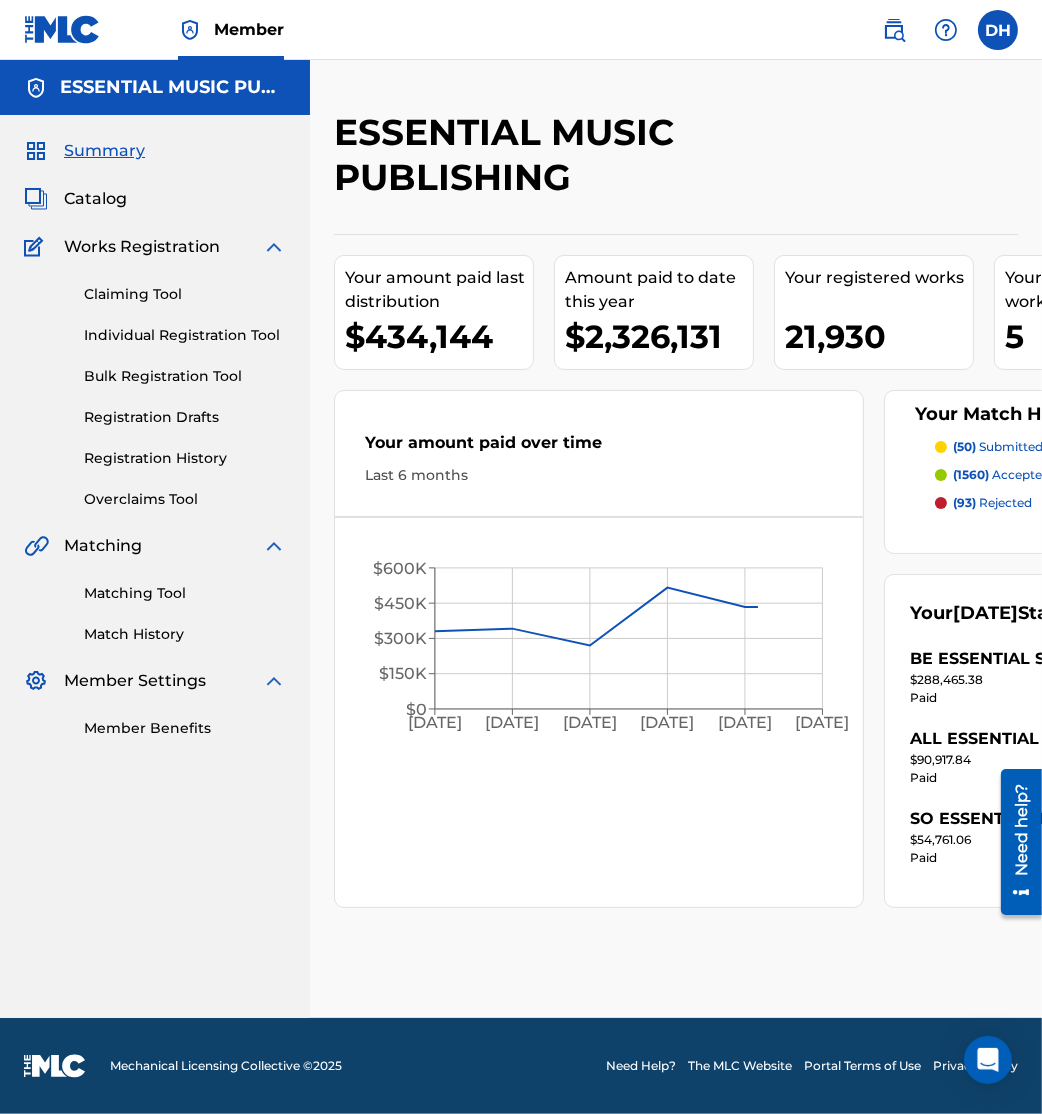 click on "Catalog" at bounding box center (155, 199) 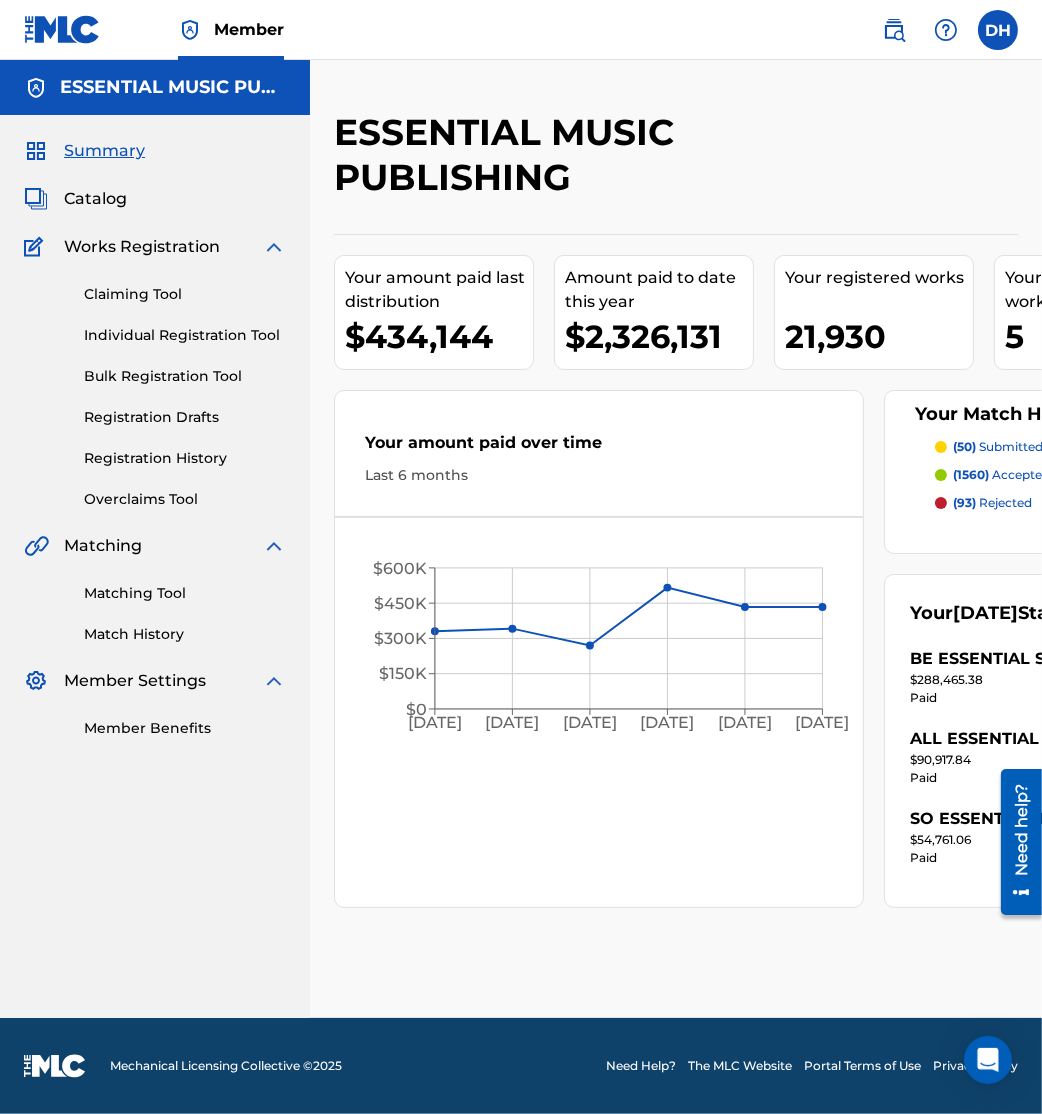 click on "Catalog" at bounding box center (95, 199) 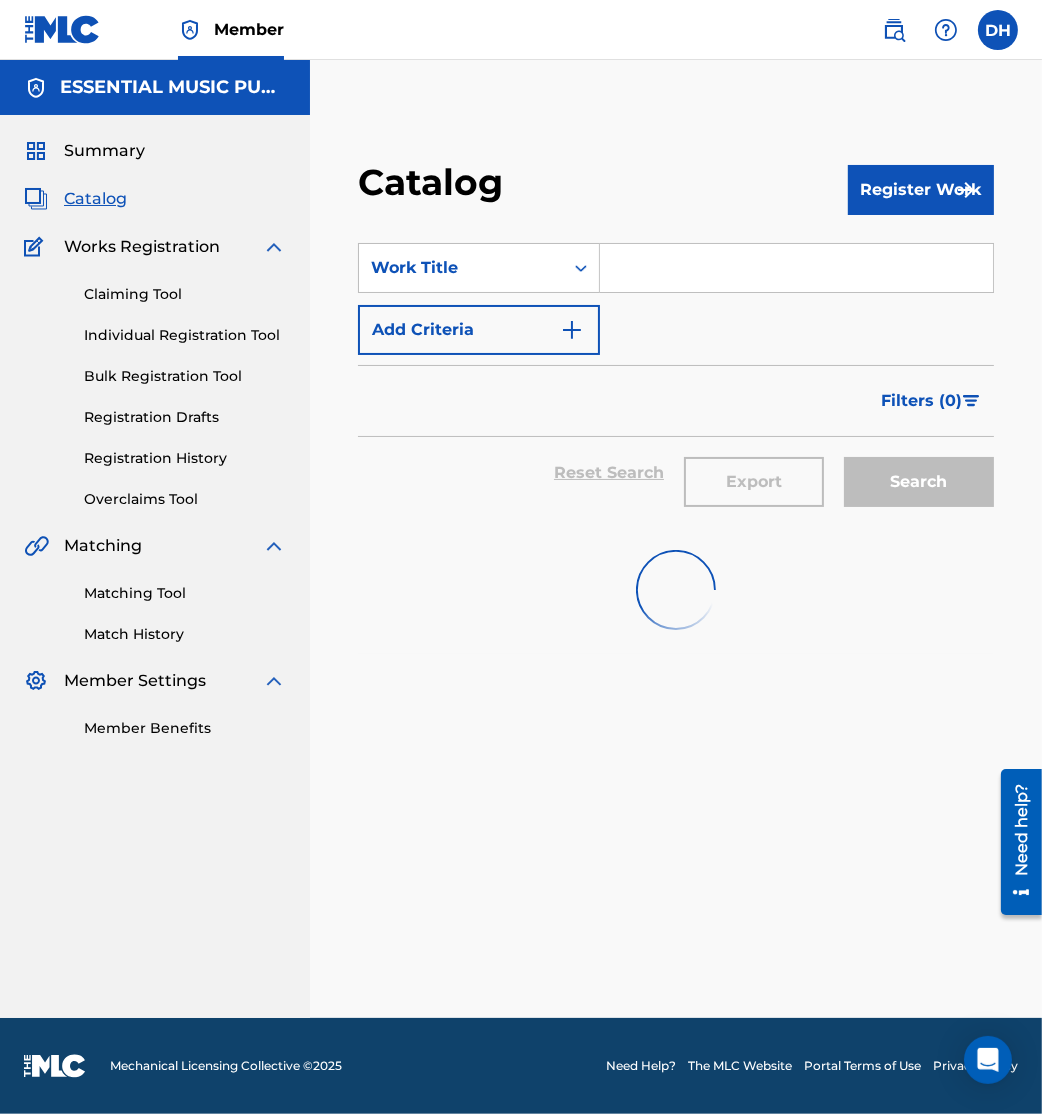 click at bounding box center [796, 268] 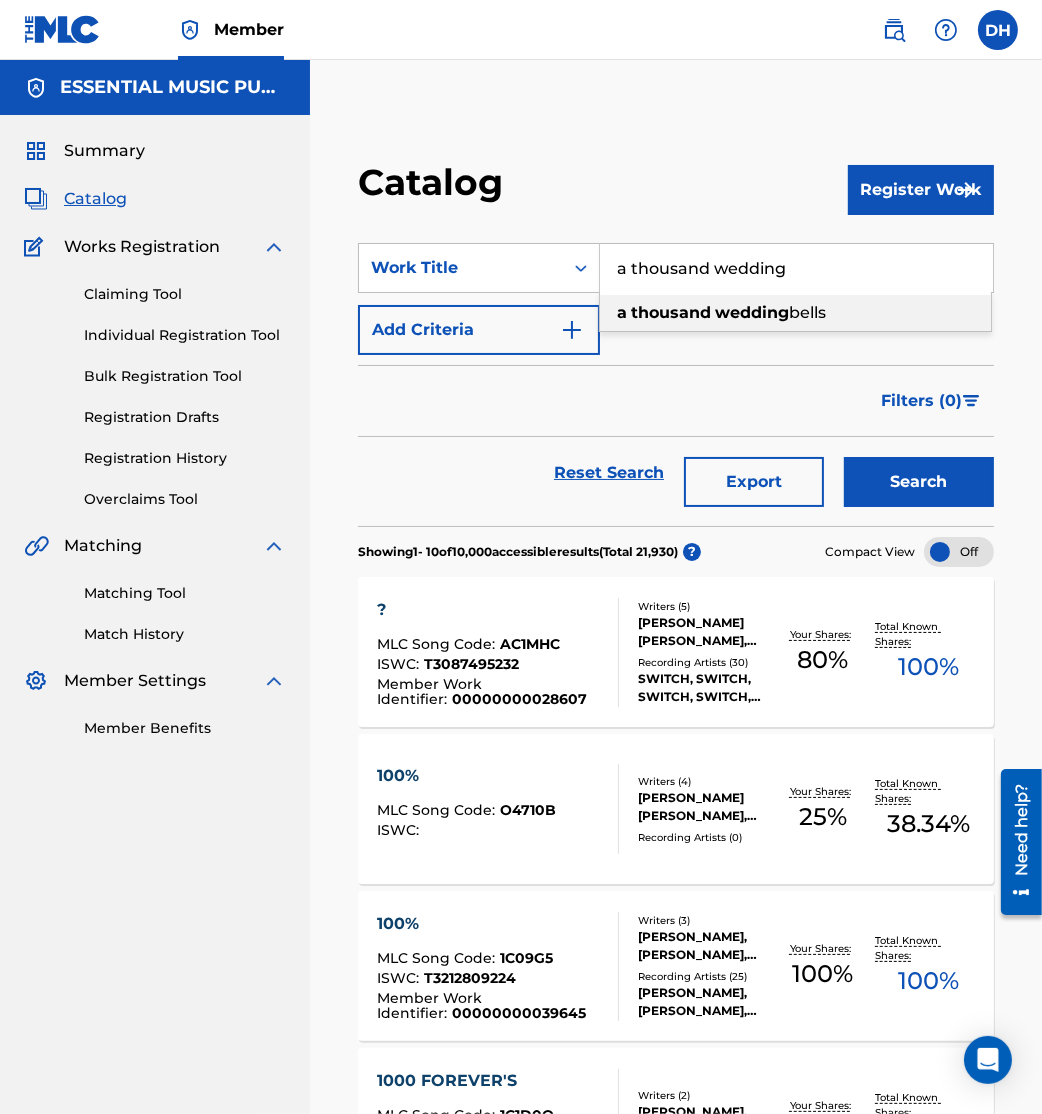 click on "wedding" at bounding box center (752, 312) 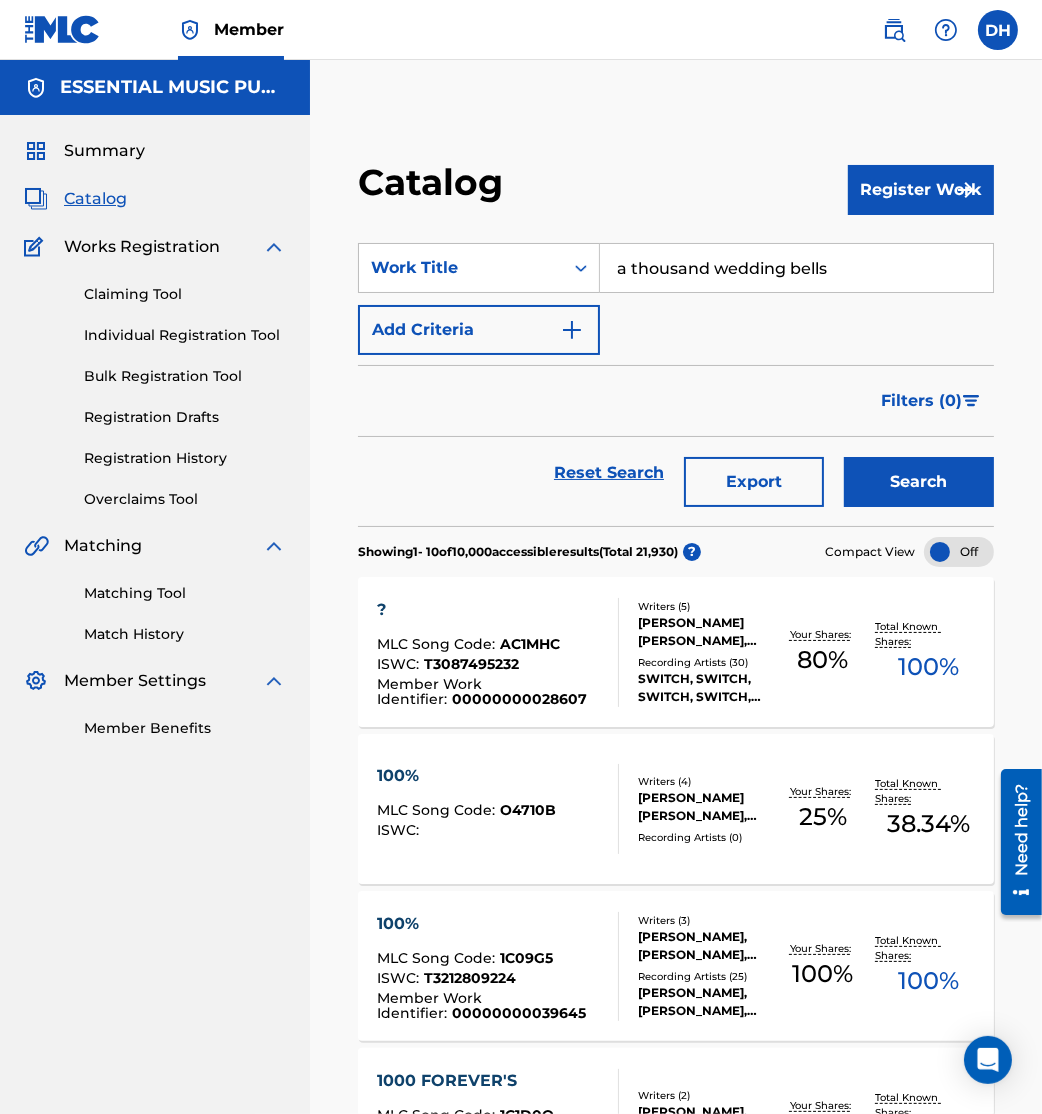 click on "Add Criteria" at bounding box center (479, 330) 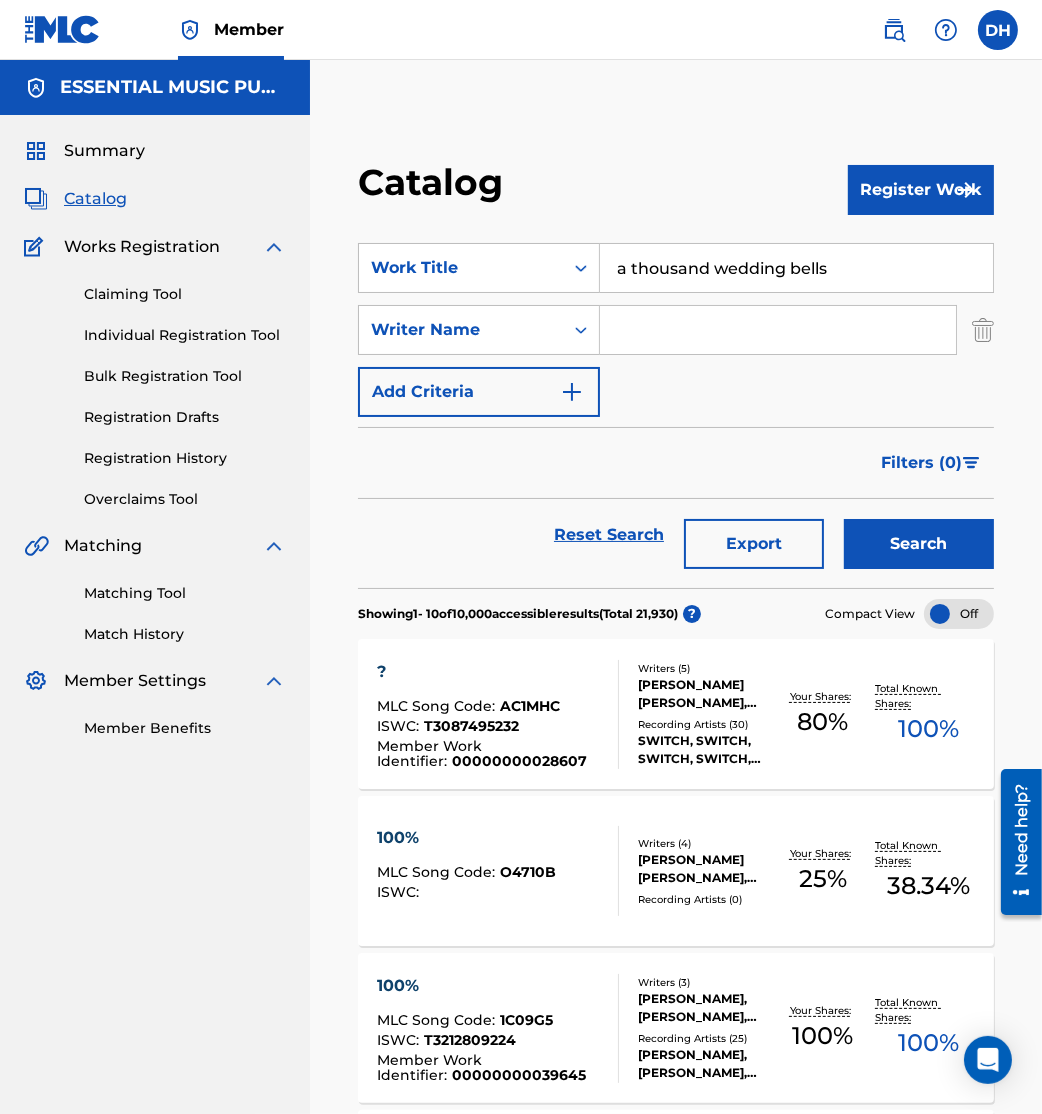 click at bounding box center [778, 330] 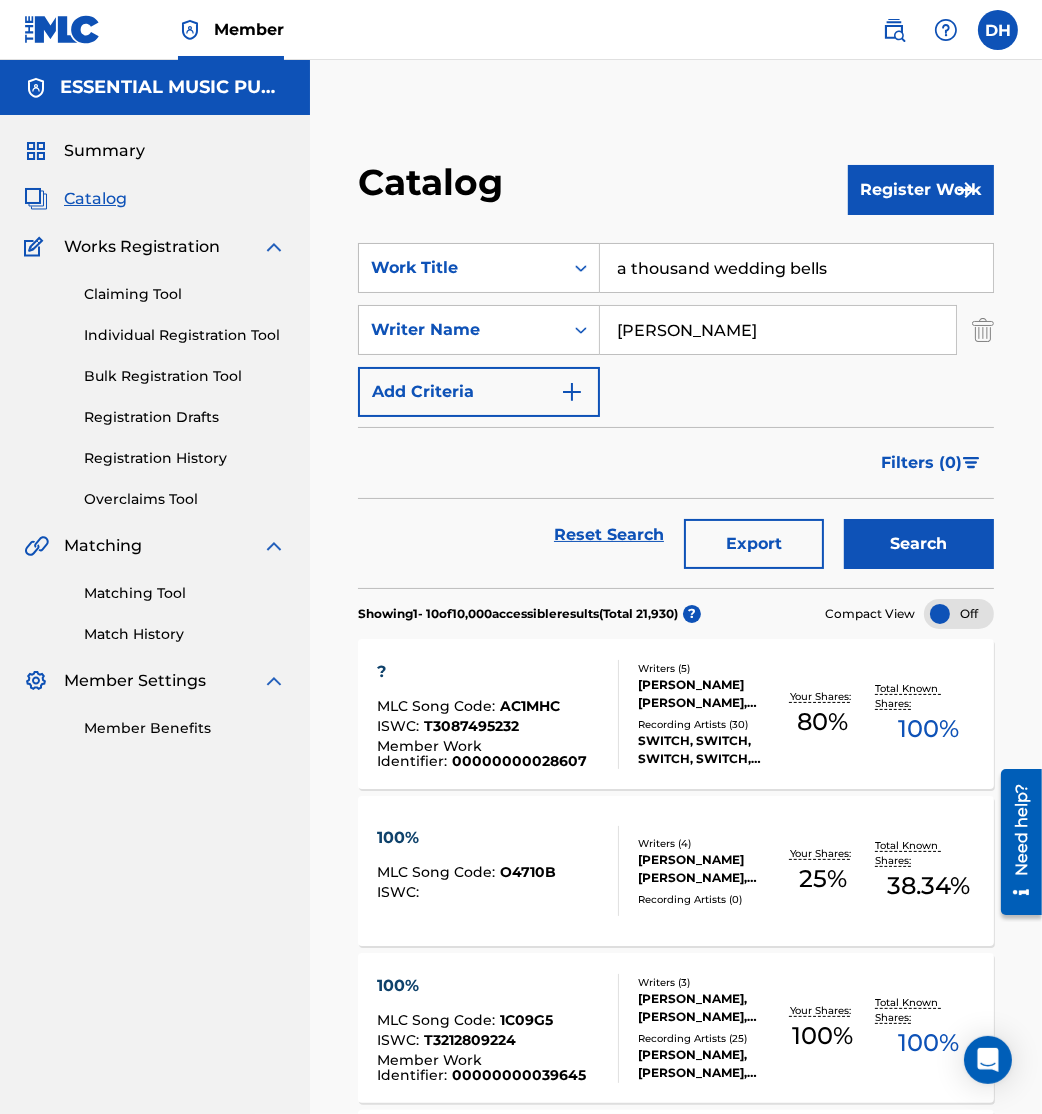 type on "[PERSON_NAME]" 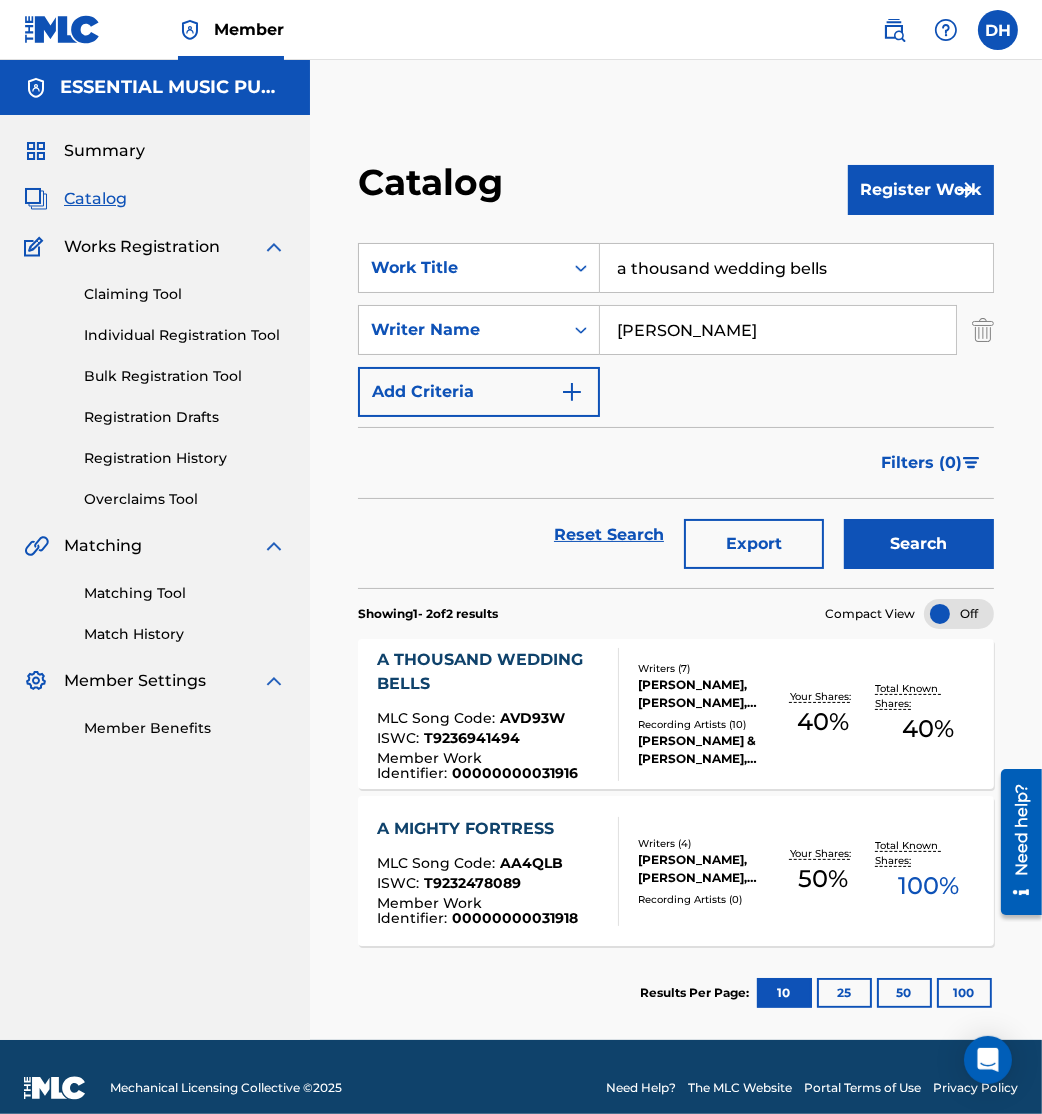 click on "Member Work Identifier : 00000000031916" at bounding box center (489, 766) 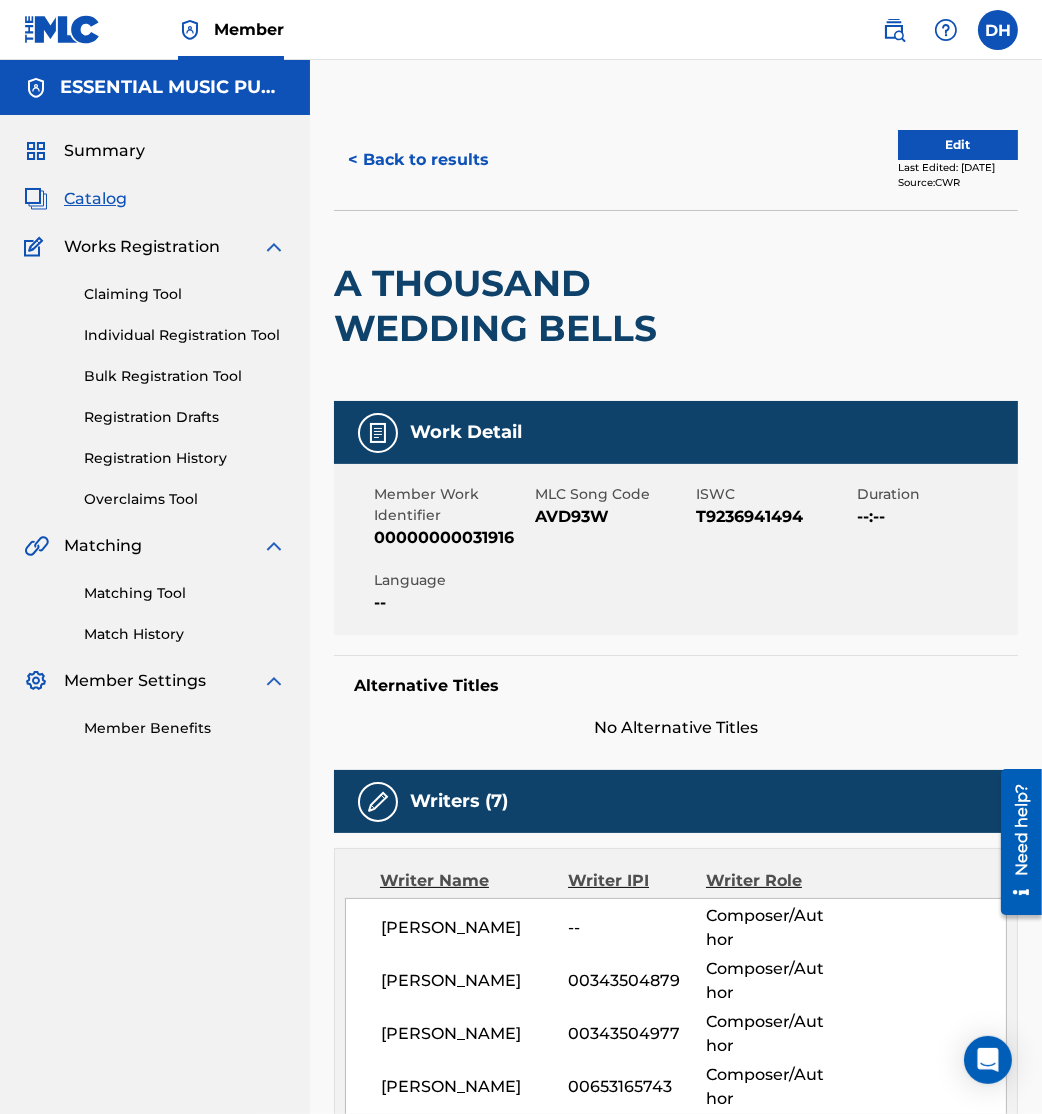 click on "Edit" at bounding box center (958, 145) 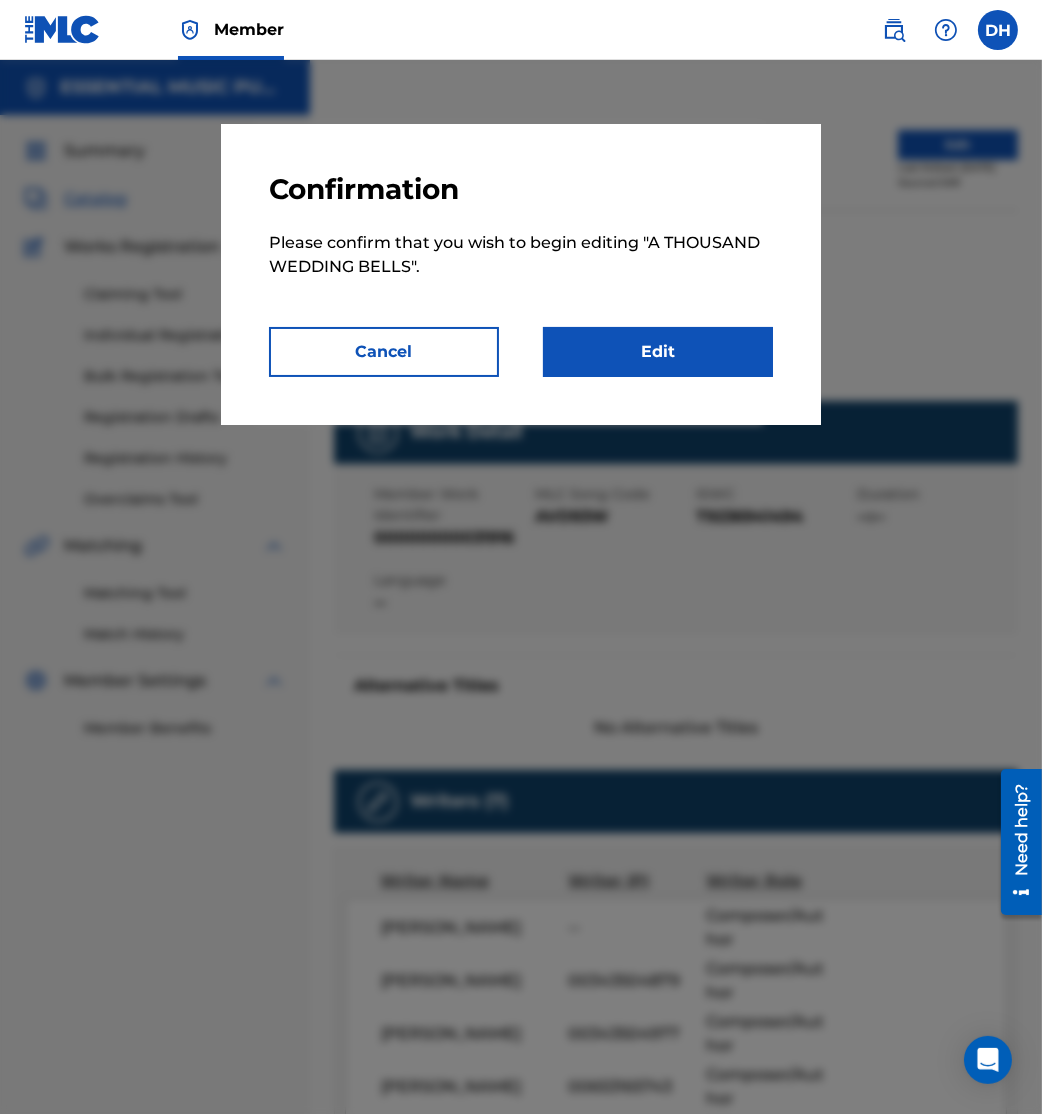click on "Edit" at bounding box center [658, 352] 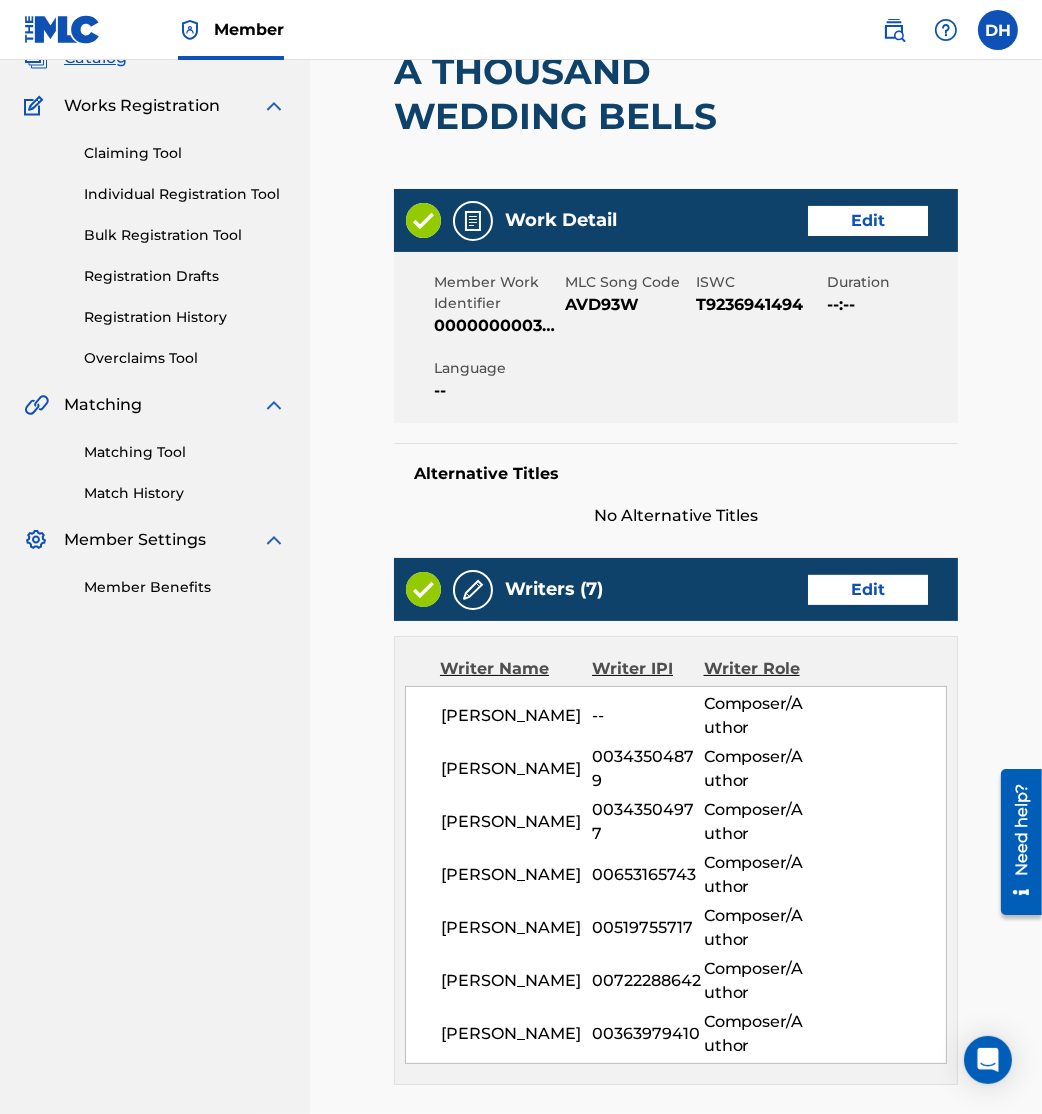 scroll, scrollTop: 150, scrollLeft: 0, axis: vertical 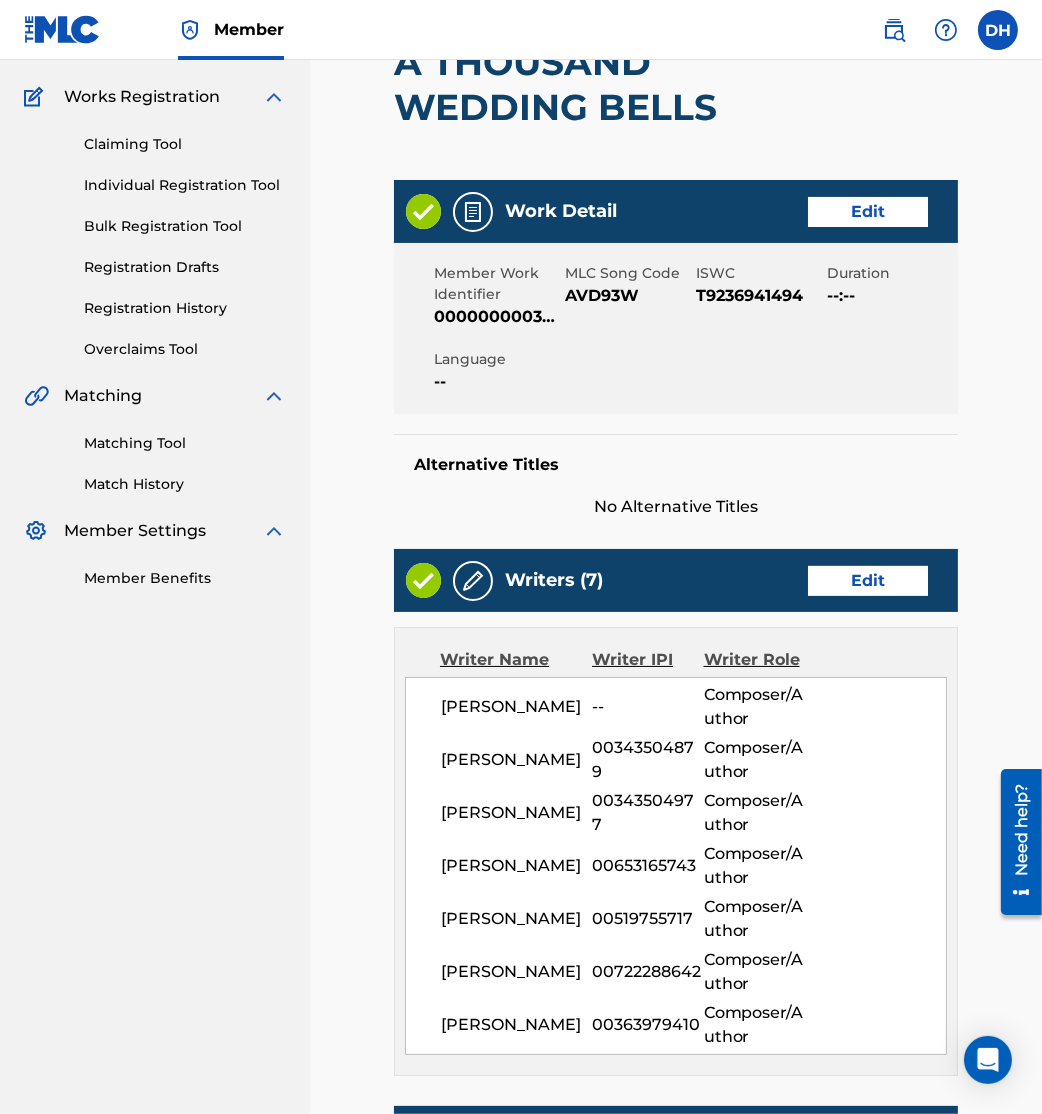 click on "Edit" at bounding box center (868, 581) 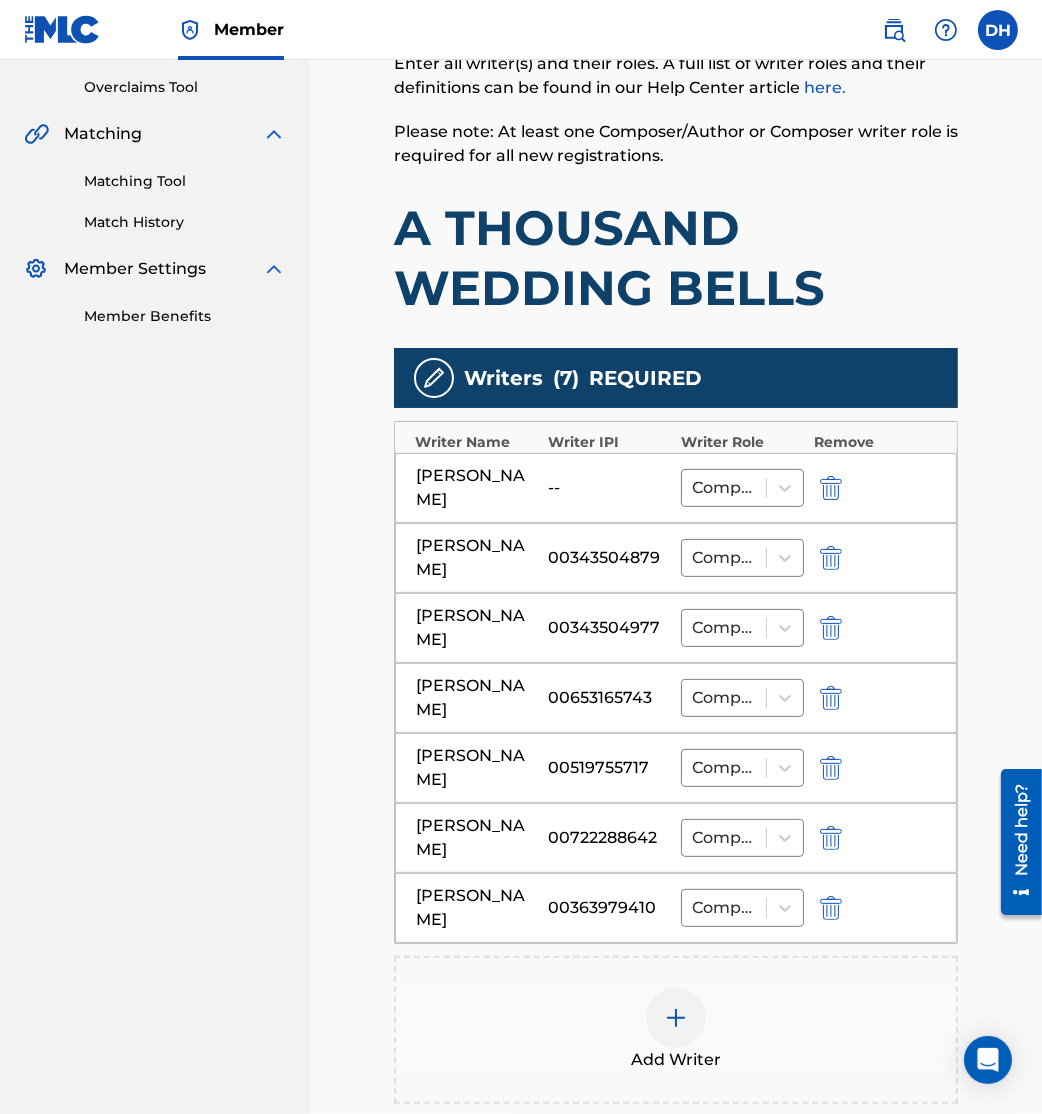 scroll, scrollTop: 418, scrollLeft: 0, axis: vertical 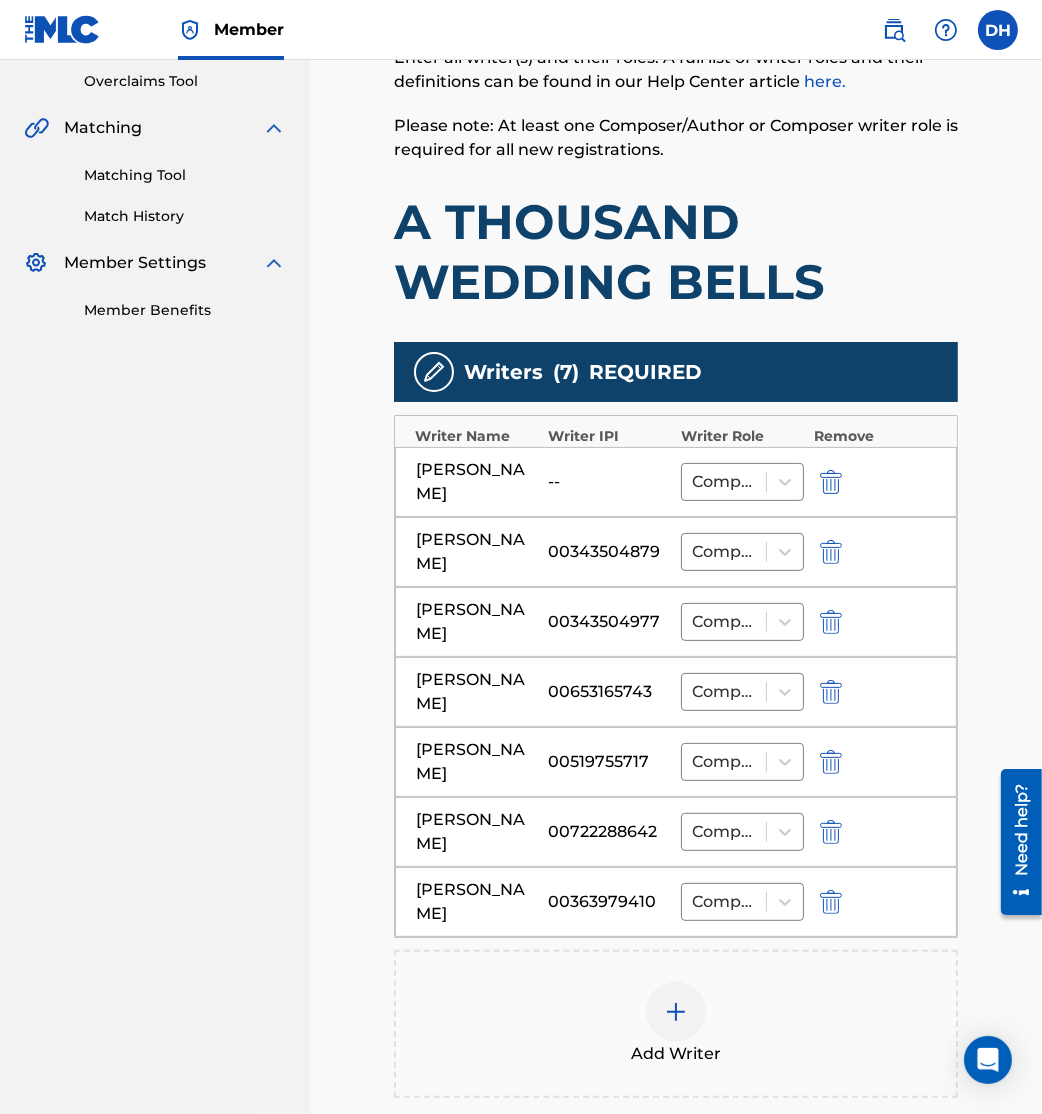 click at bounding box center [859, 551] 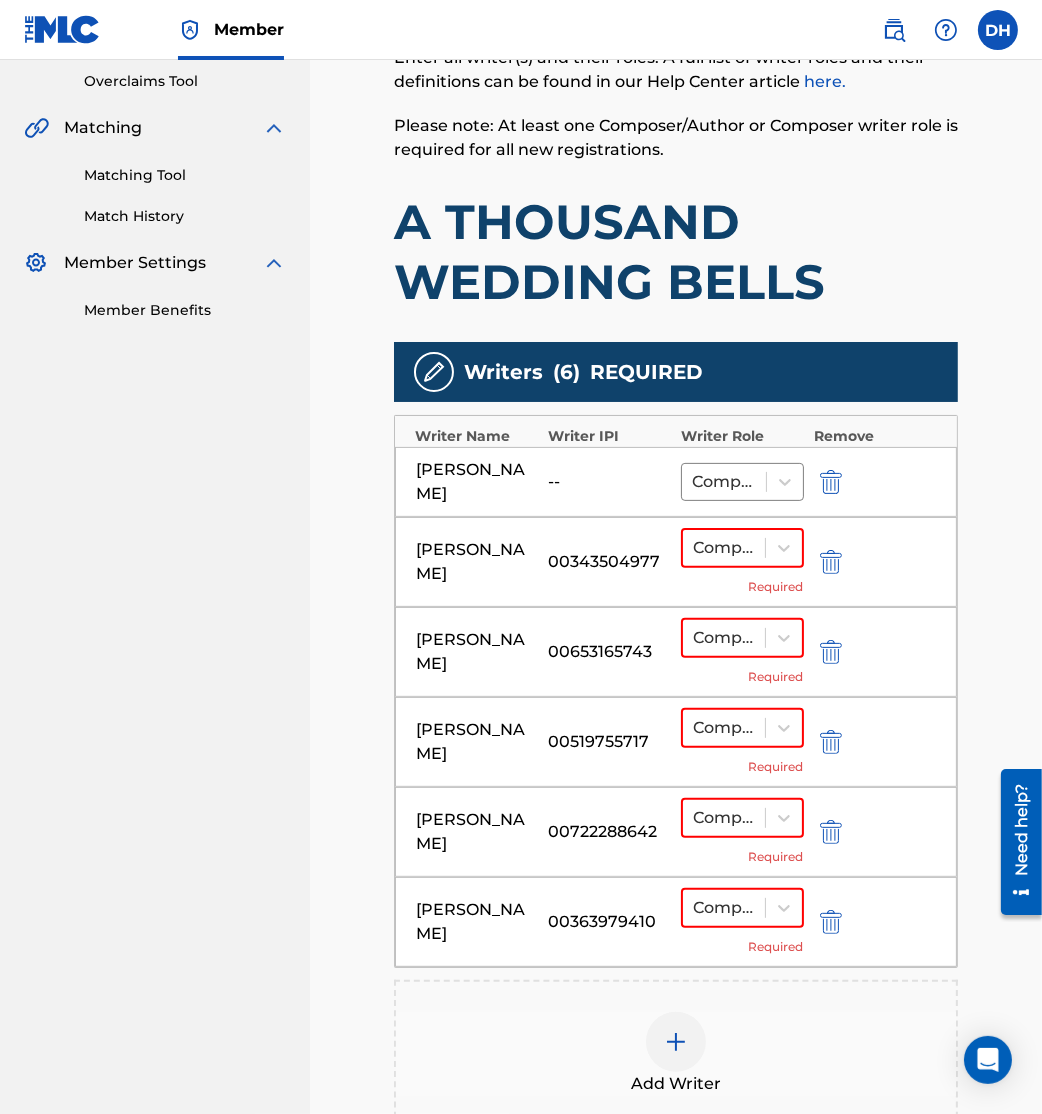 click at bounding box center (831, 482) 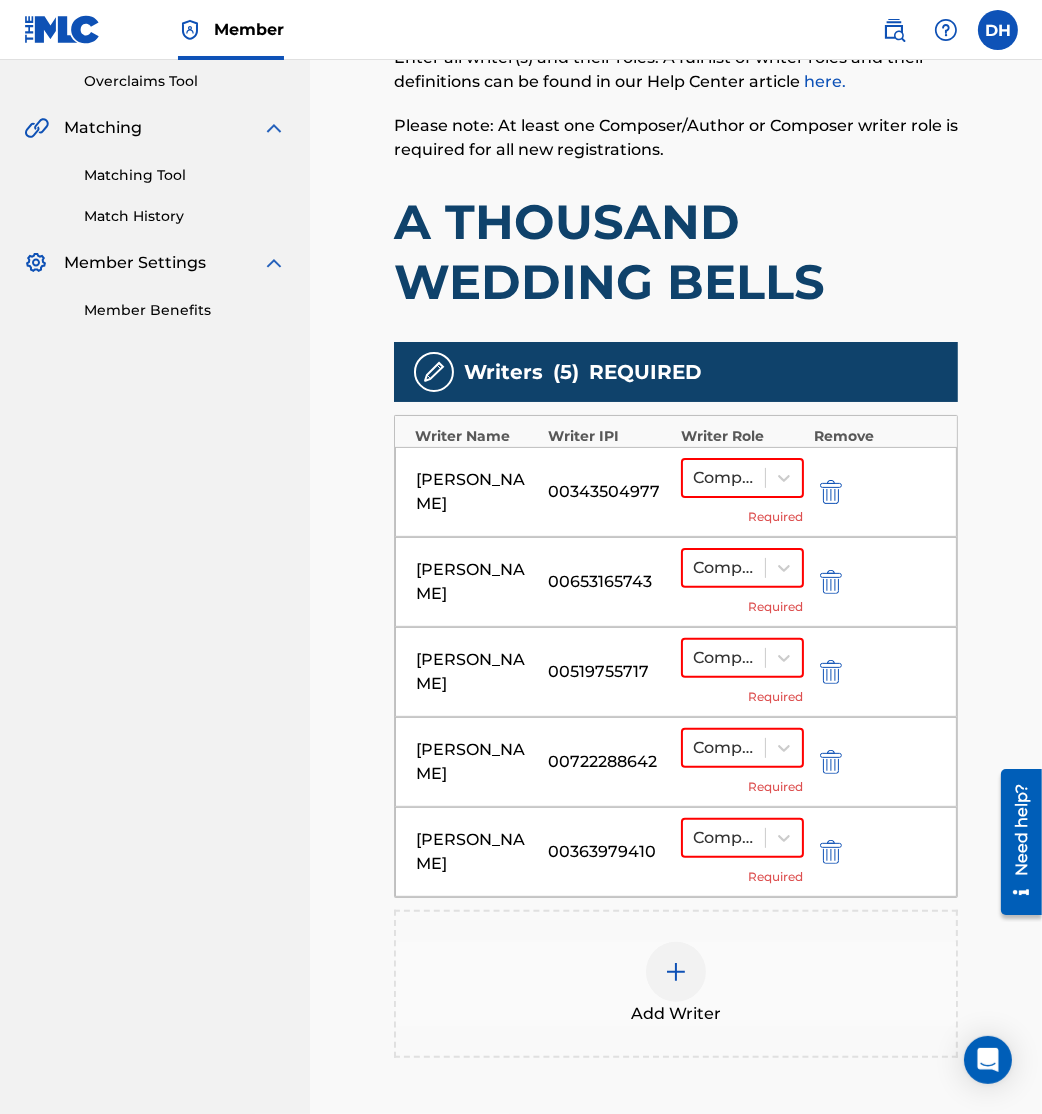 scroll, scrollTop: 654, scrollLeft: 0, axis: vertical 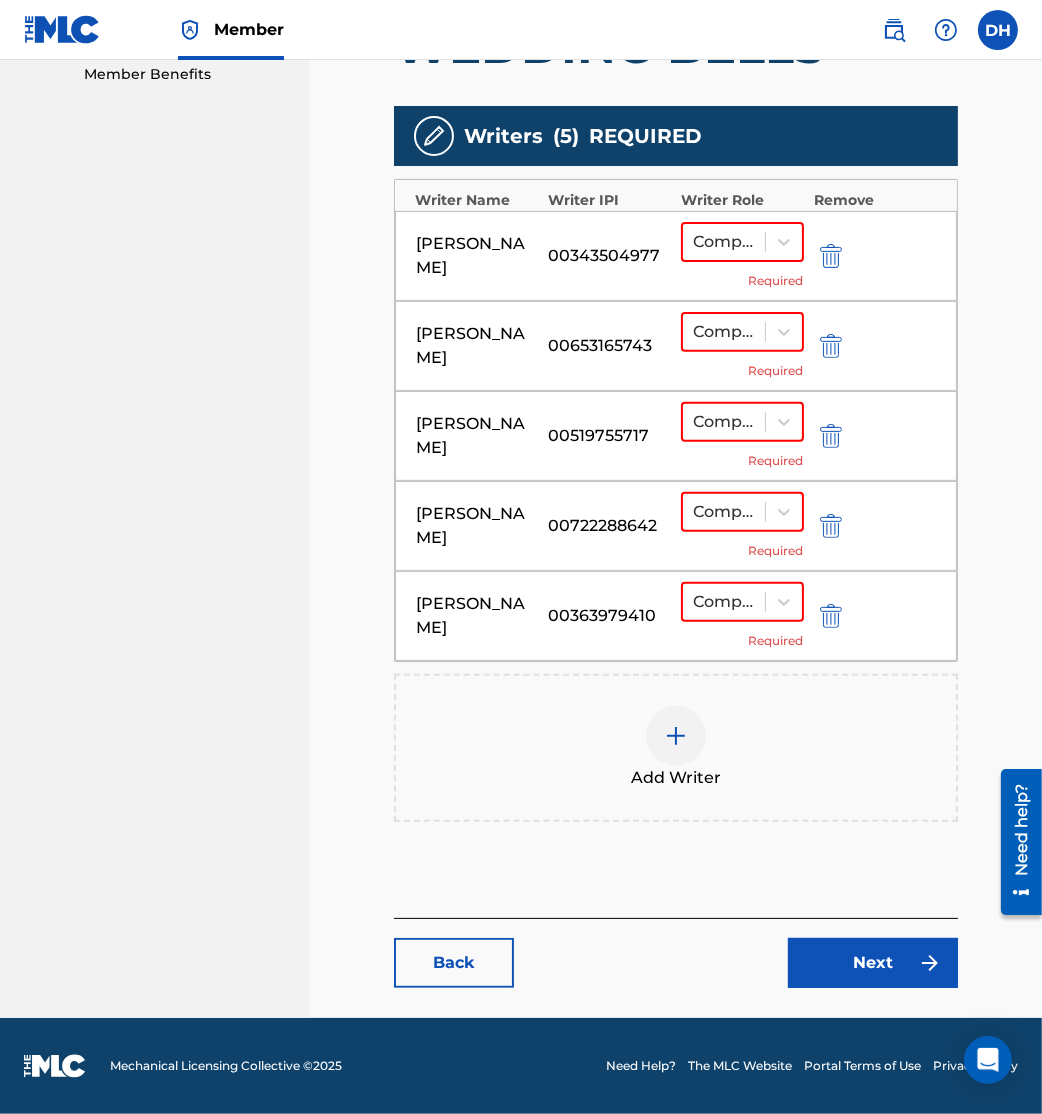 click on "Next" at bounding box center [873, 963] 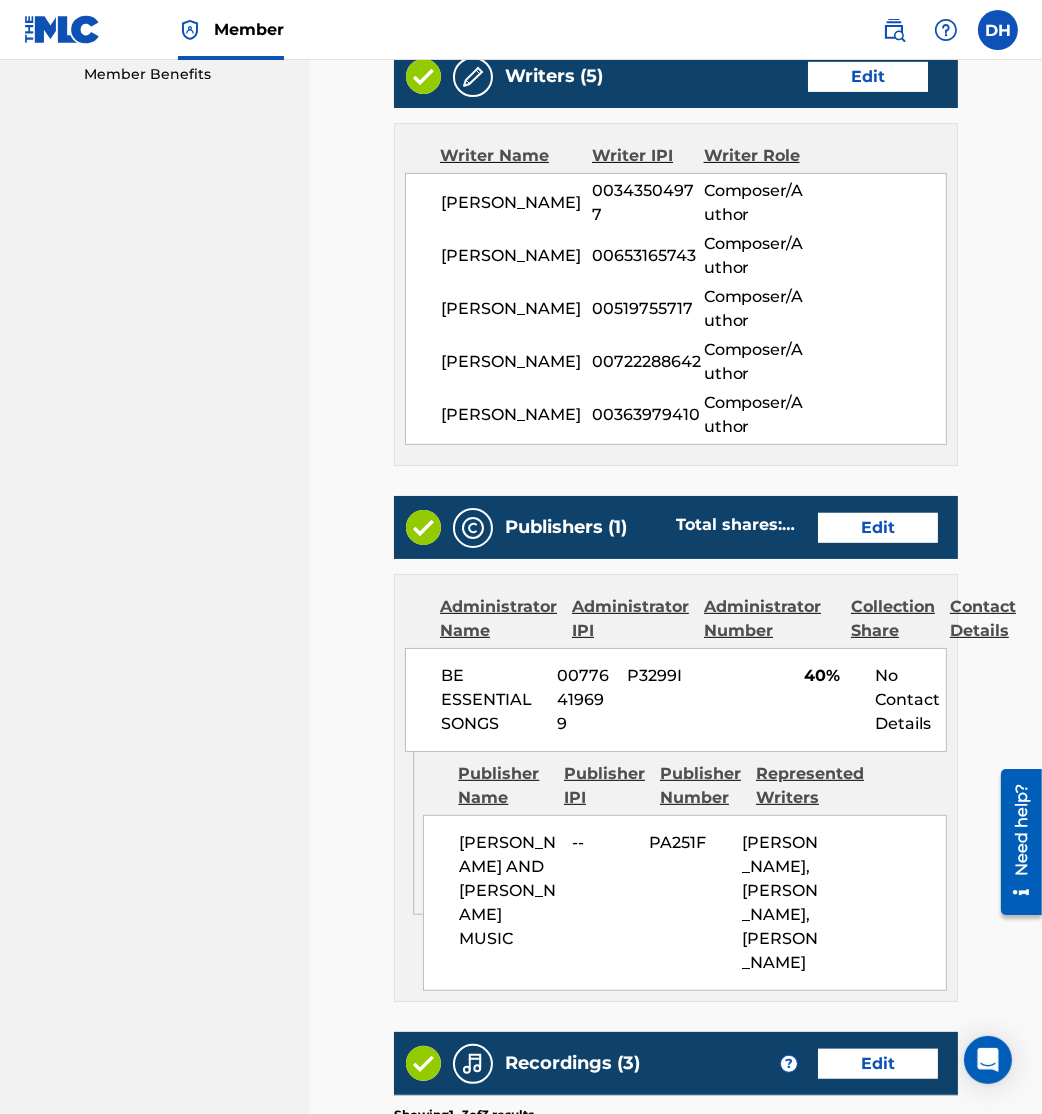 scroll, scrollTop: 0, scrollLeft: 0, axis: both 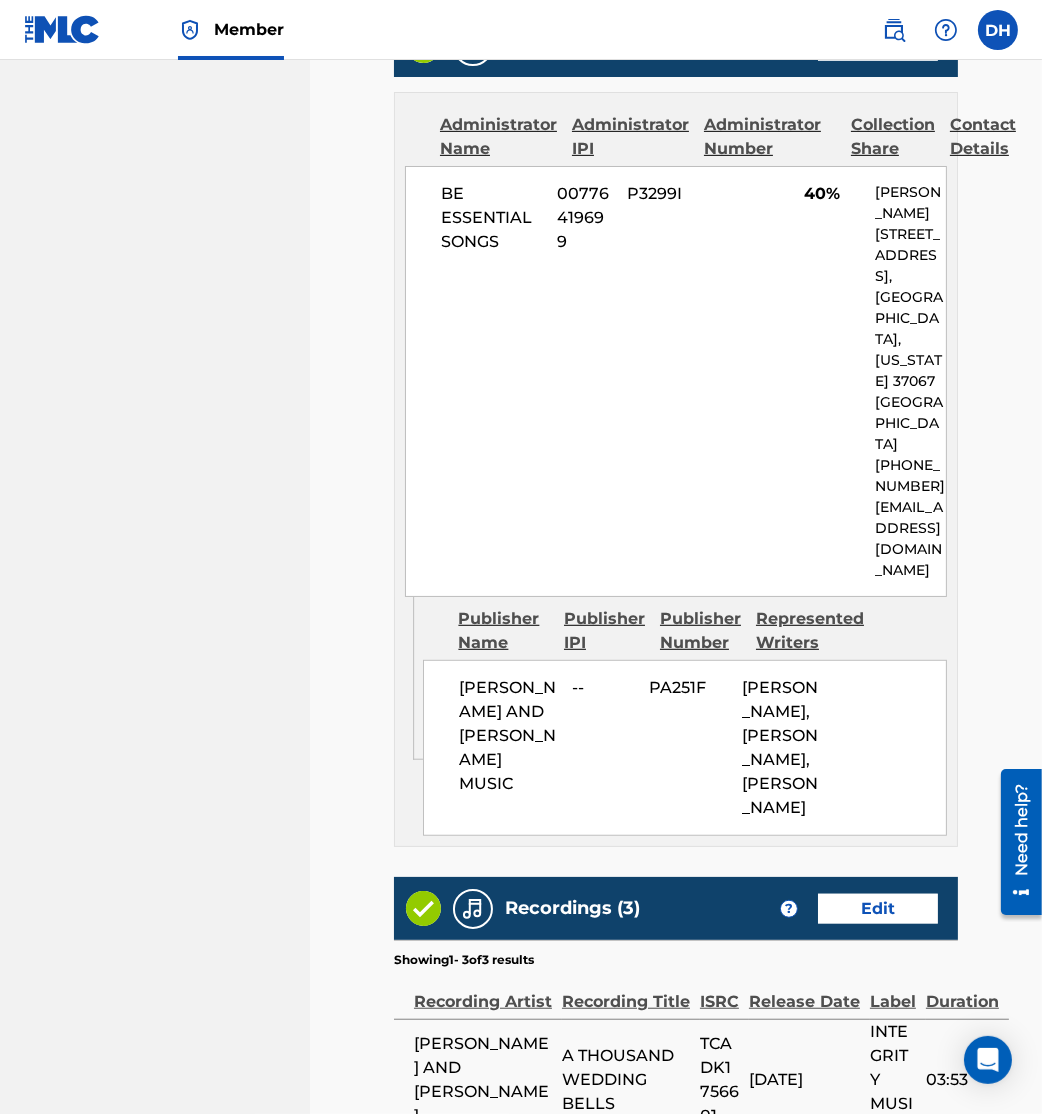 click on "Recordings   (3) ? Edit" at bounding box center (676, 908) 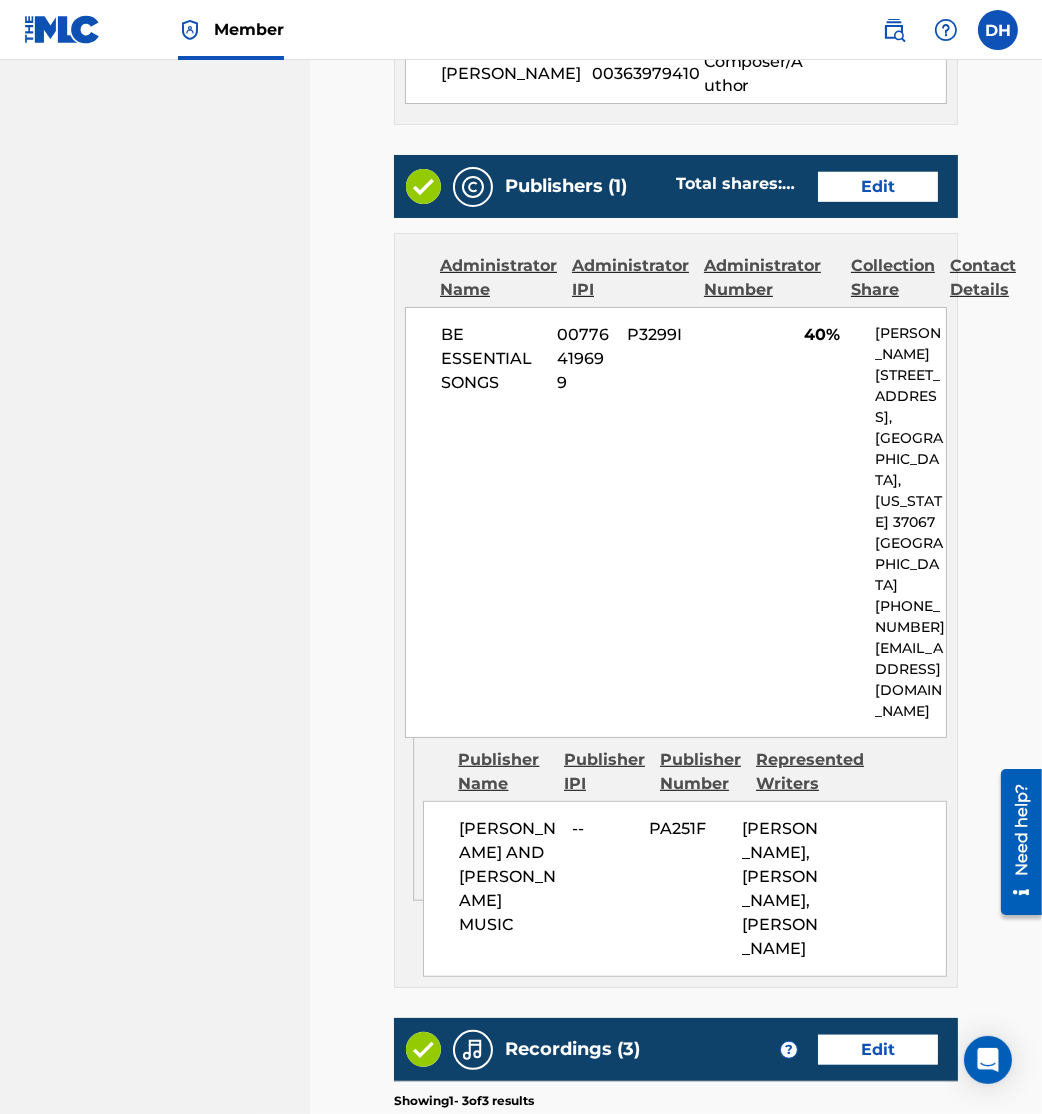 scroll, scrollTop: 992, scrollLeft: 0, axis: vertical 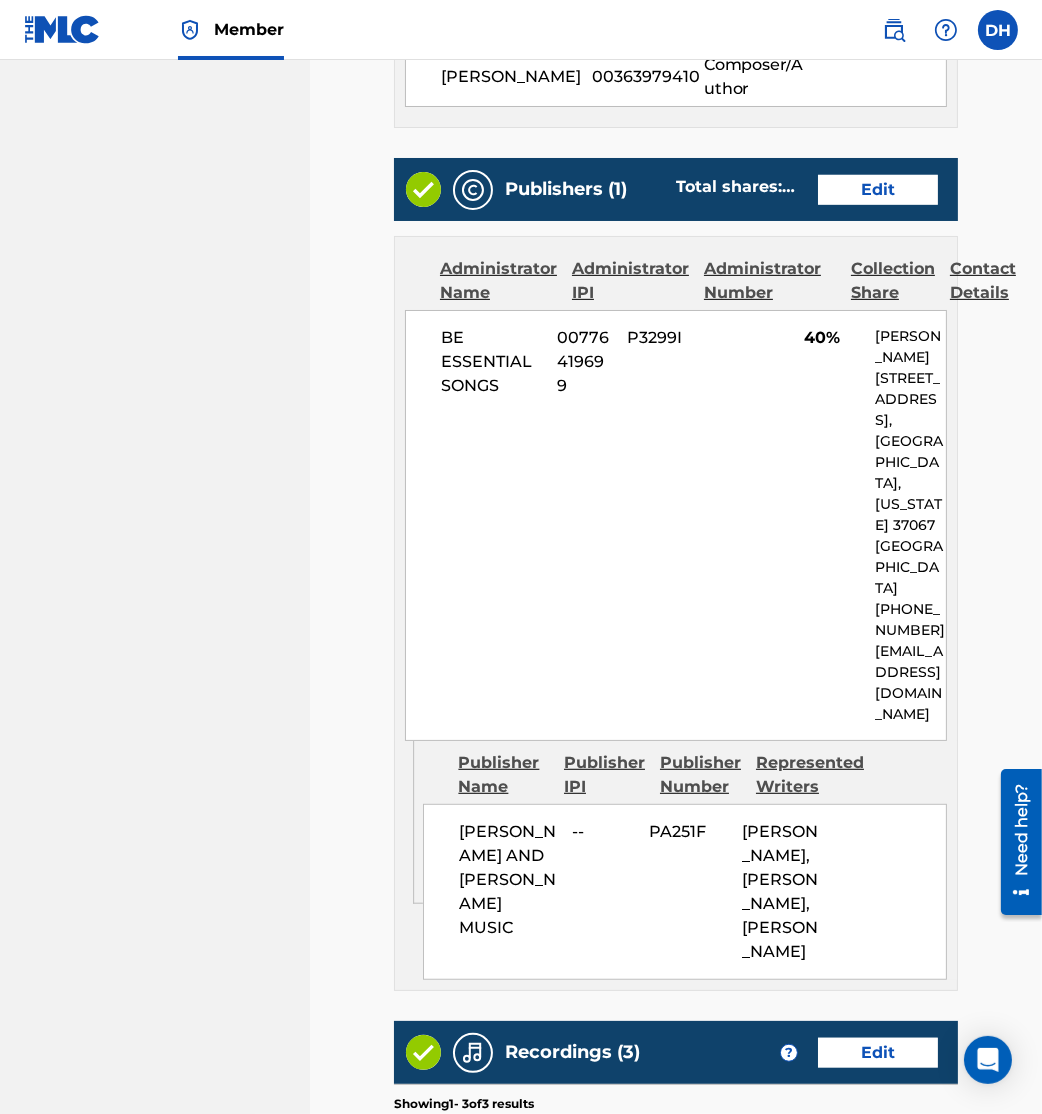 click on "Edit" at bounding box center [878, 190] 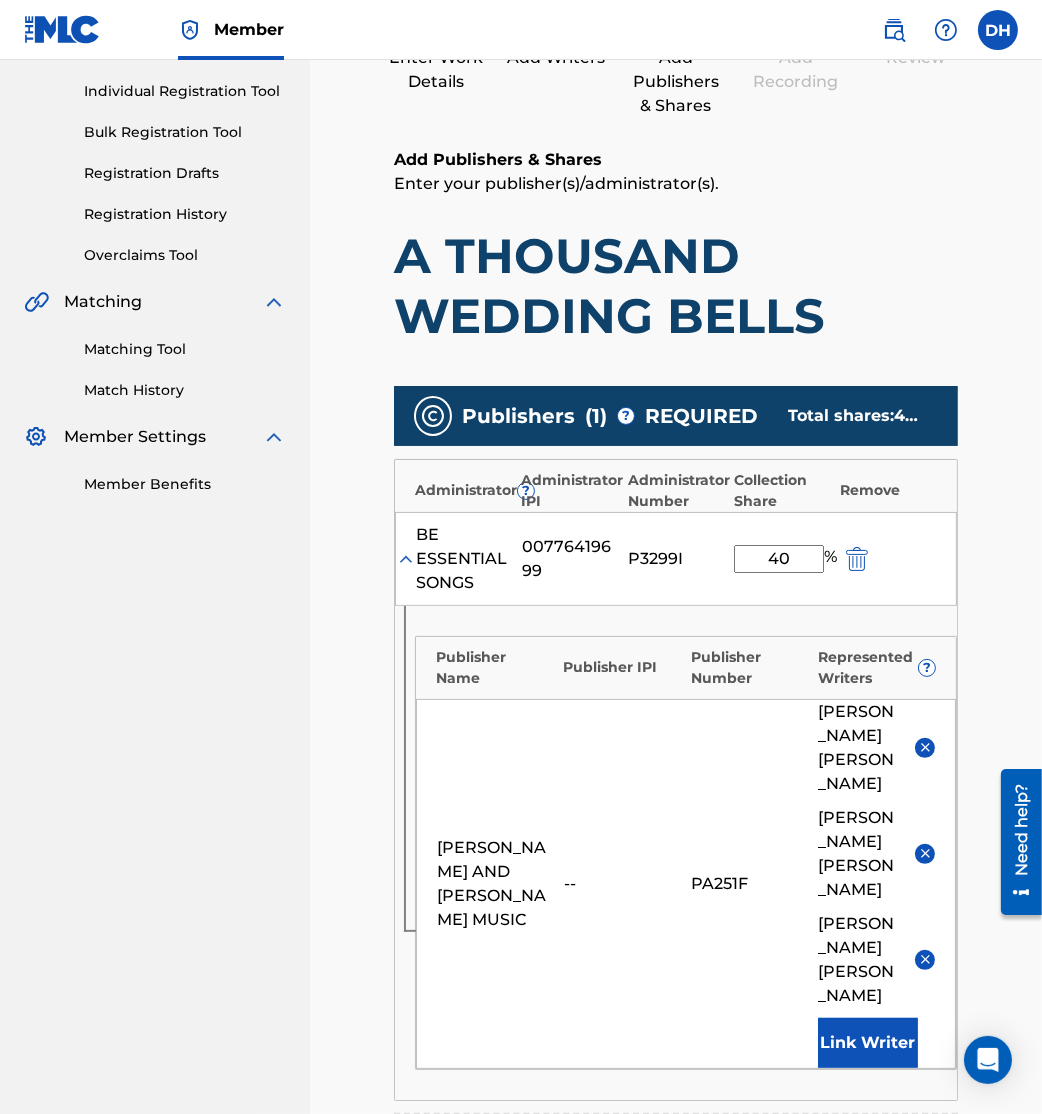 scroll, scrollTop: 245, scrollLeft: 0, axis: vertical 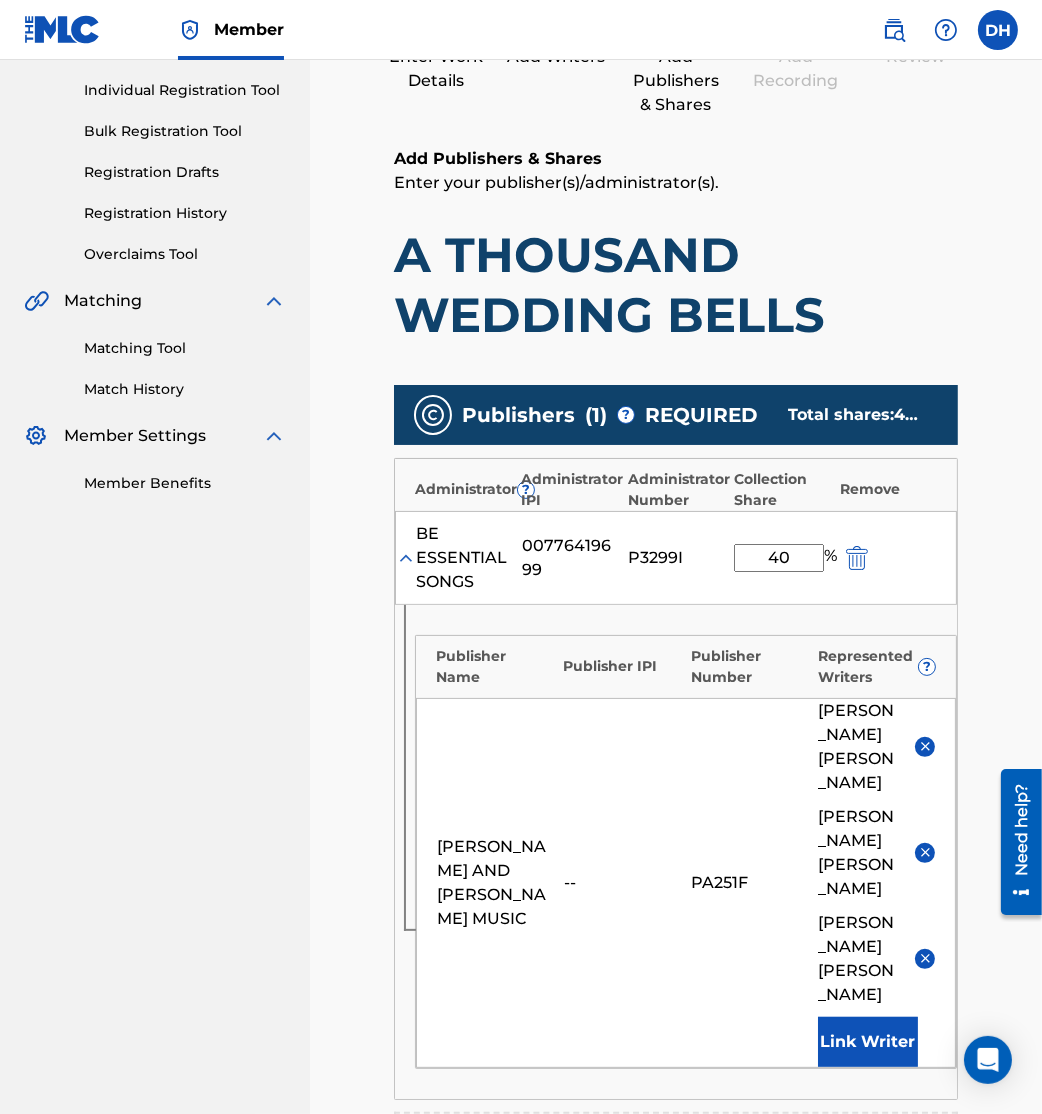 click at bounding box center [925, 958] 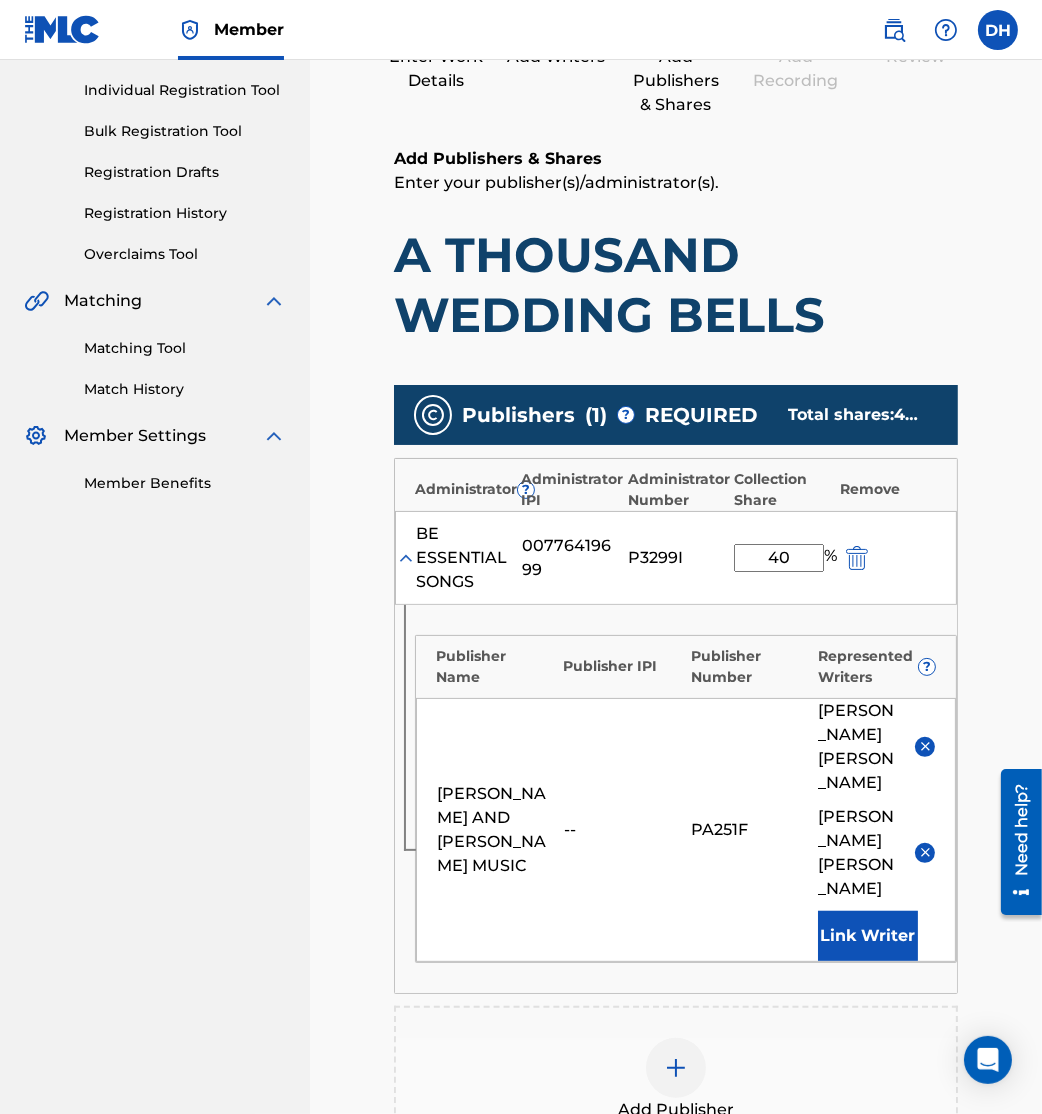 scroll, scrollTop: 563, scrollLeft: 0, axis: vertical 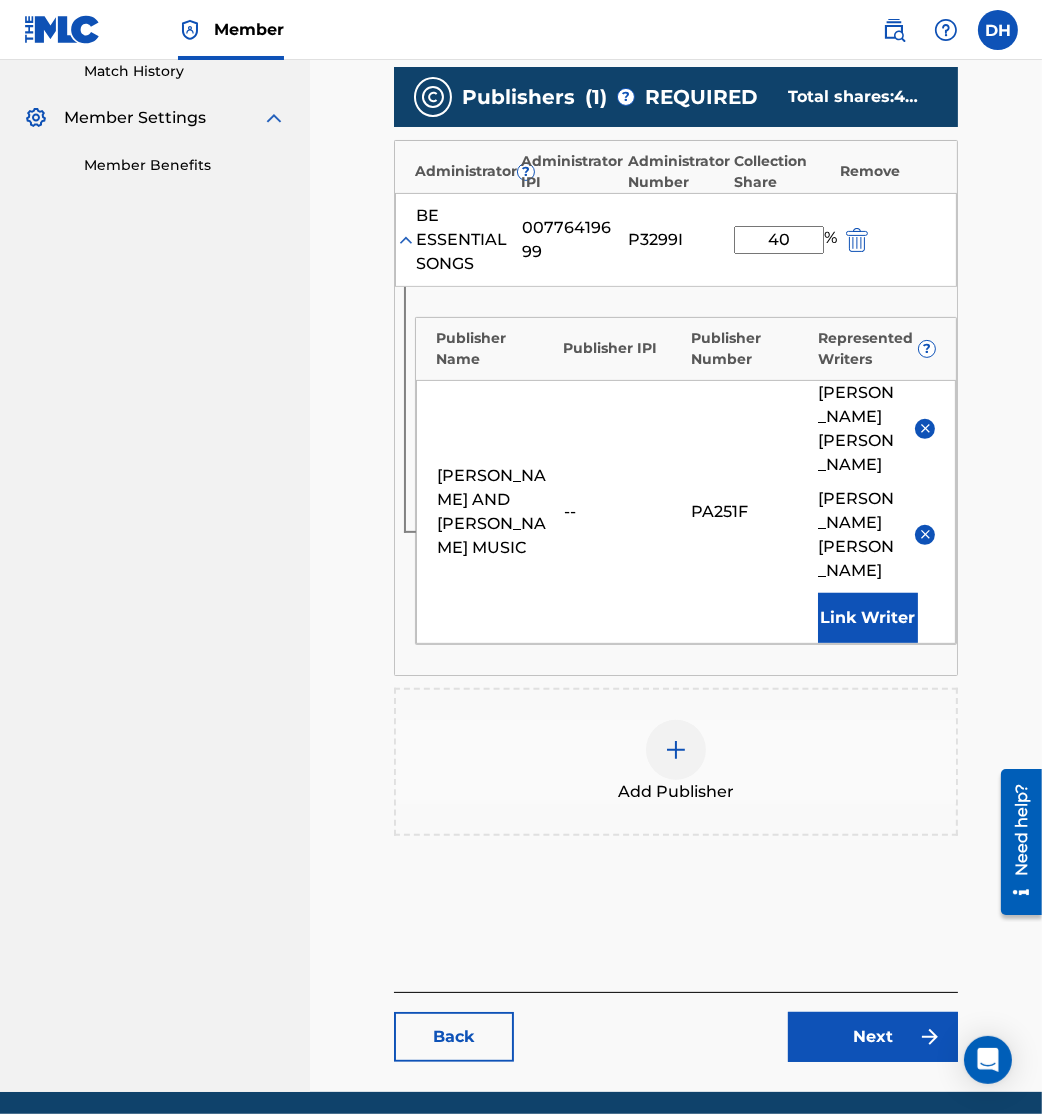 click on "Next" at bounding box center (873, 1037) 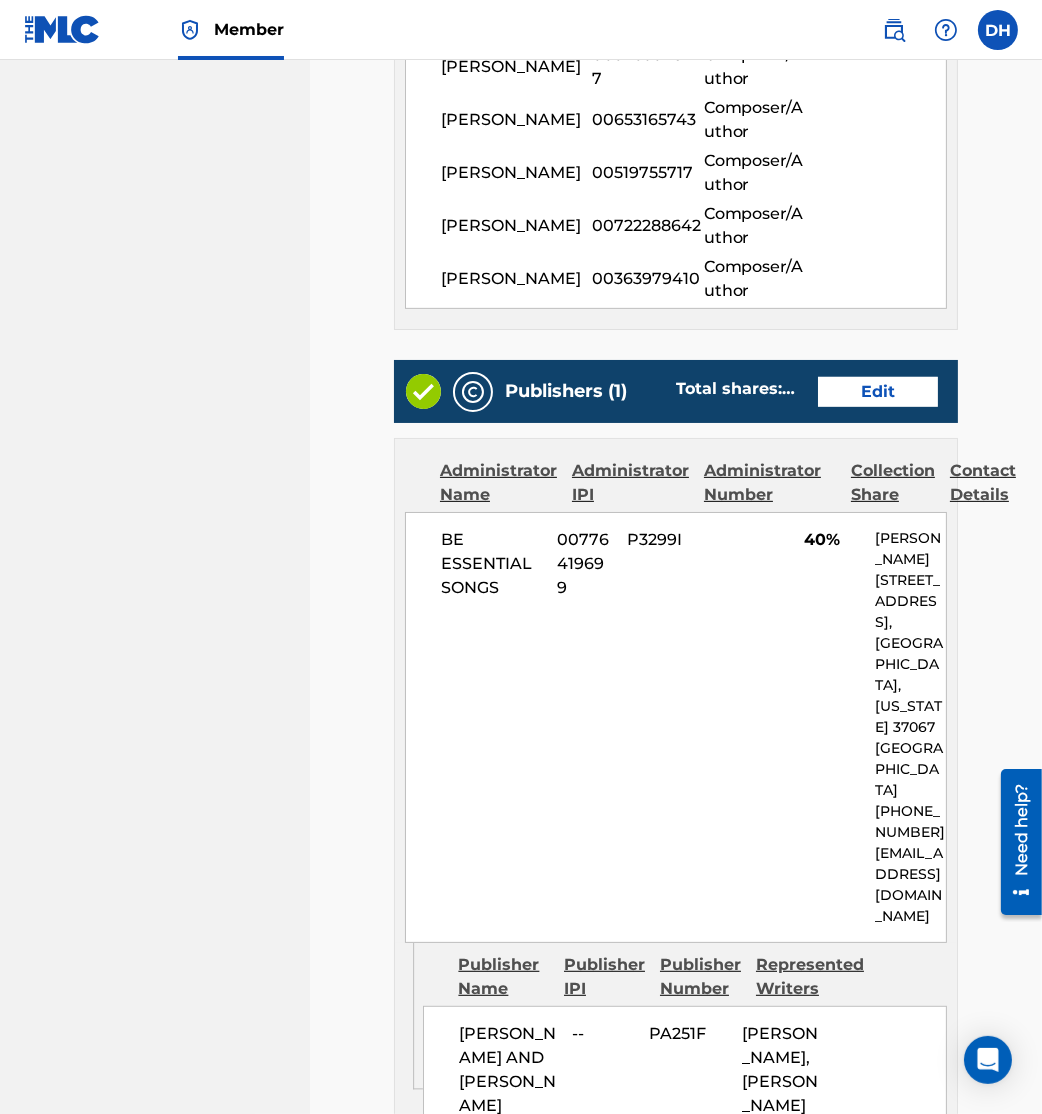 scroll, scrollTop: 1561, scrollLeft: 0, axis: vertical 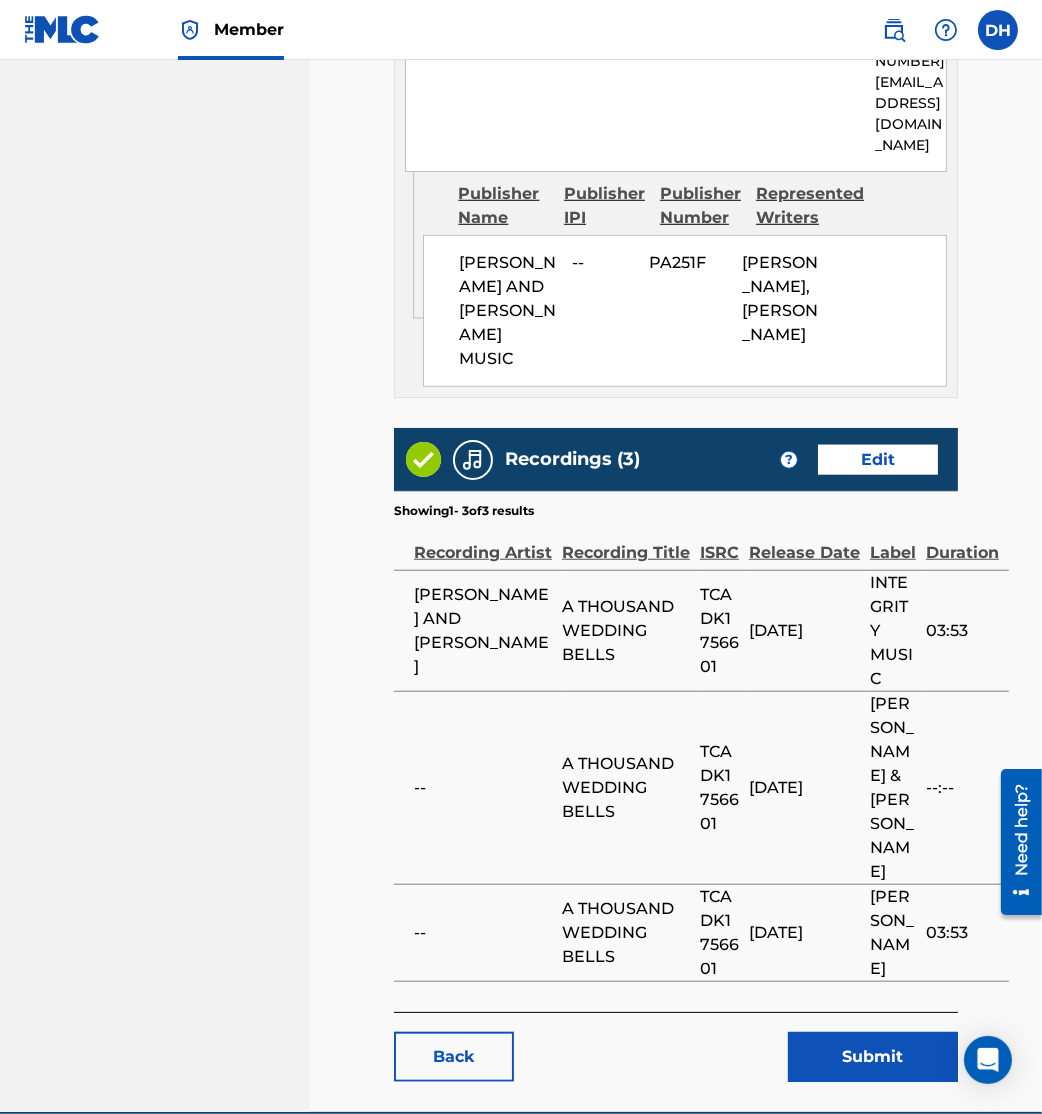 click on "Submit" at bounding box center (873, 1057) 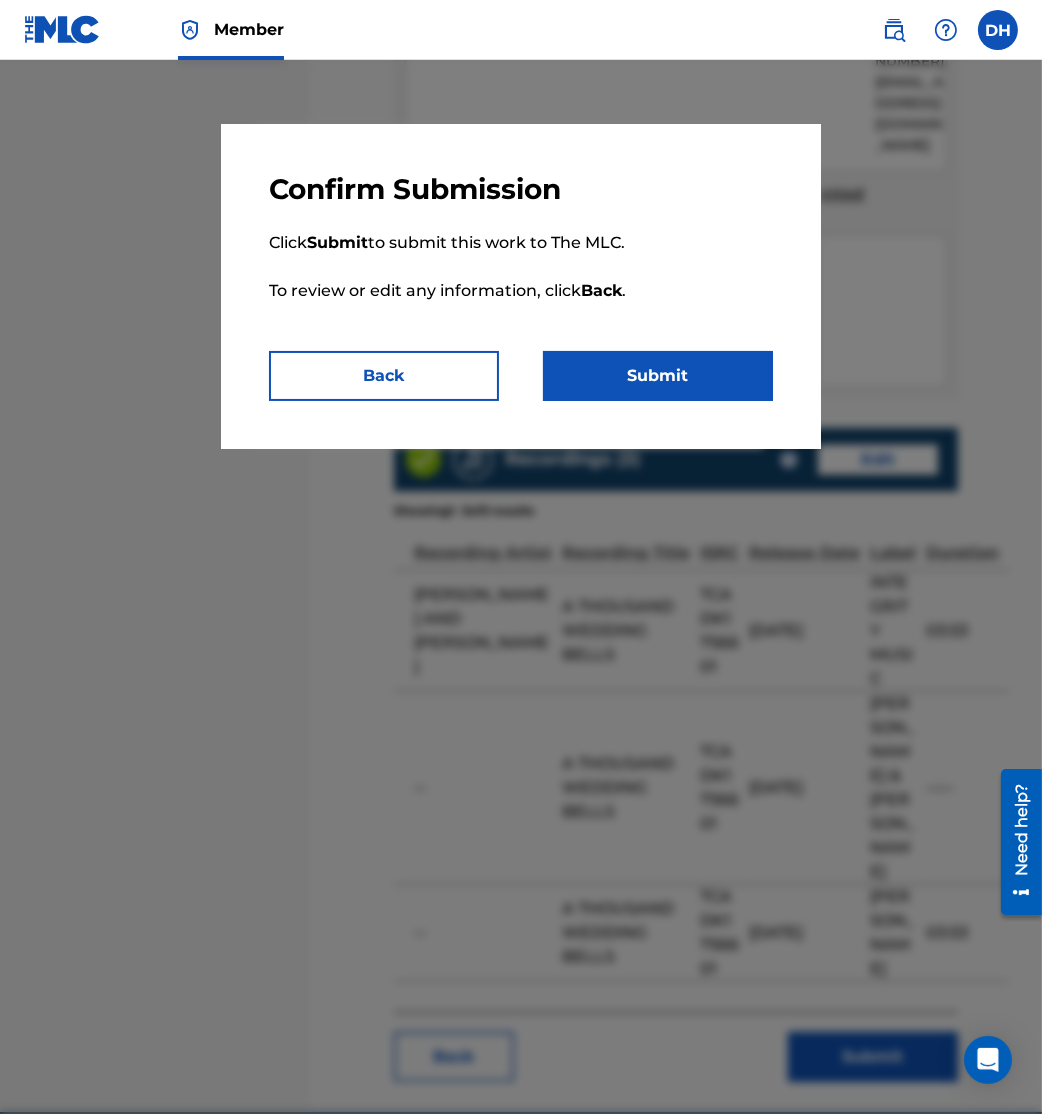 click on "Submit" at bounding box center [658, 376] 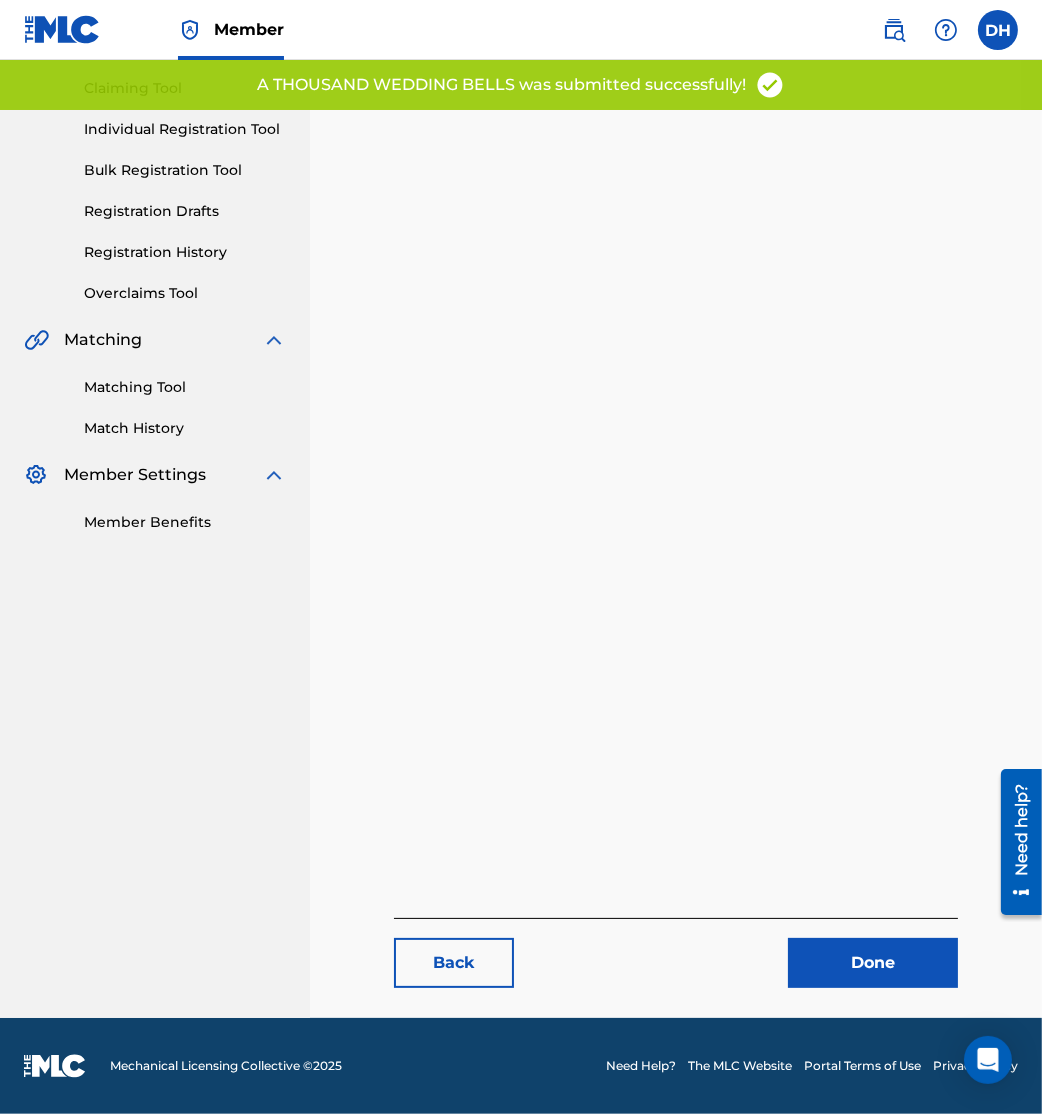 scroll, scrollTop: 0, scrollLeft: 0, axis: both 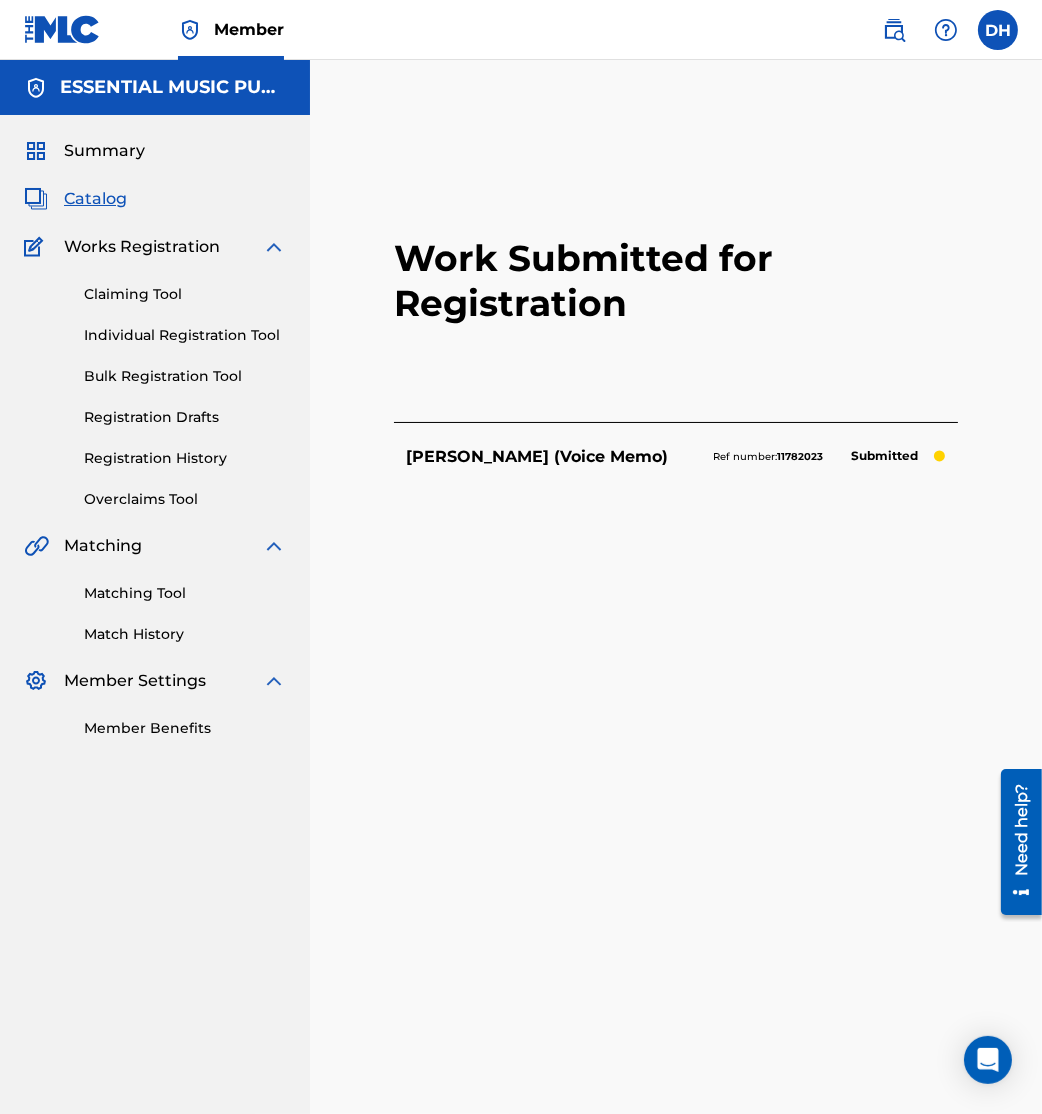 click on "Catalog" at bounding box center [95, 199] 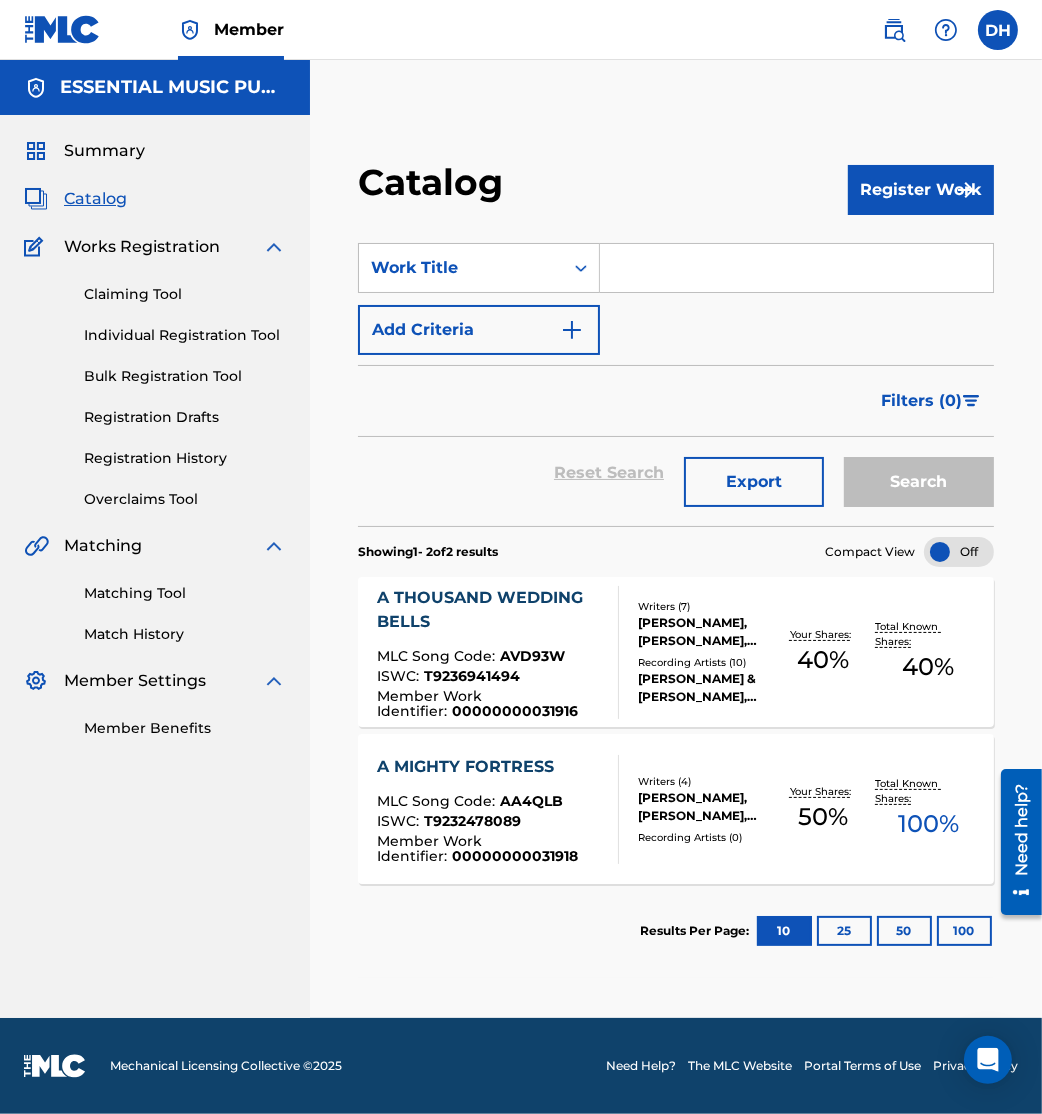 click on "Catalog" at bounding box center (95, 199) 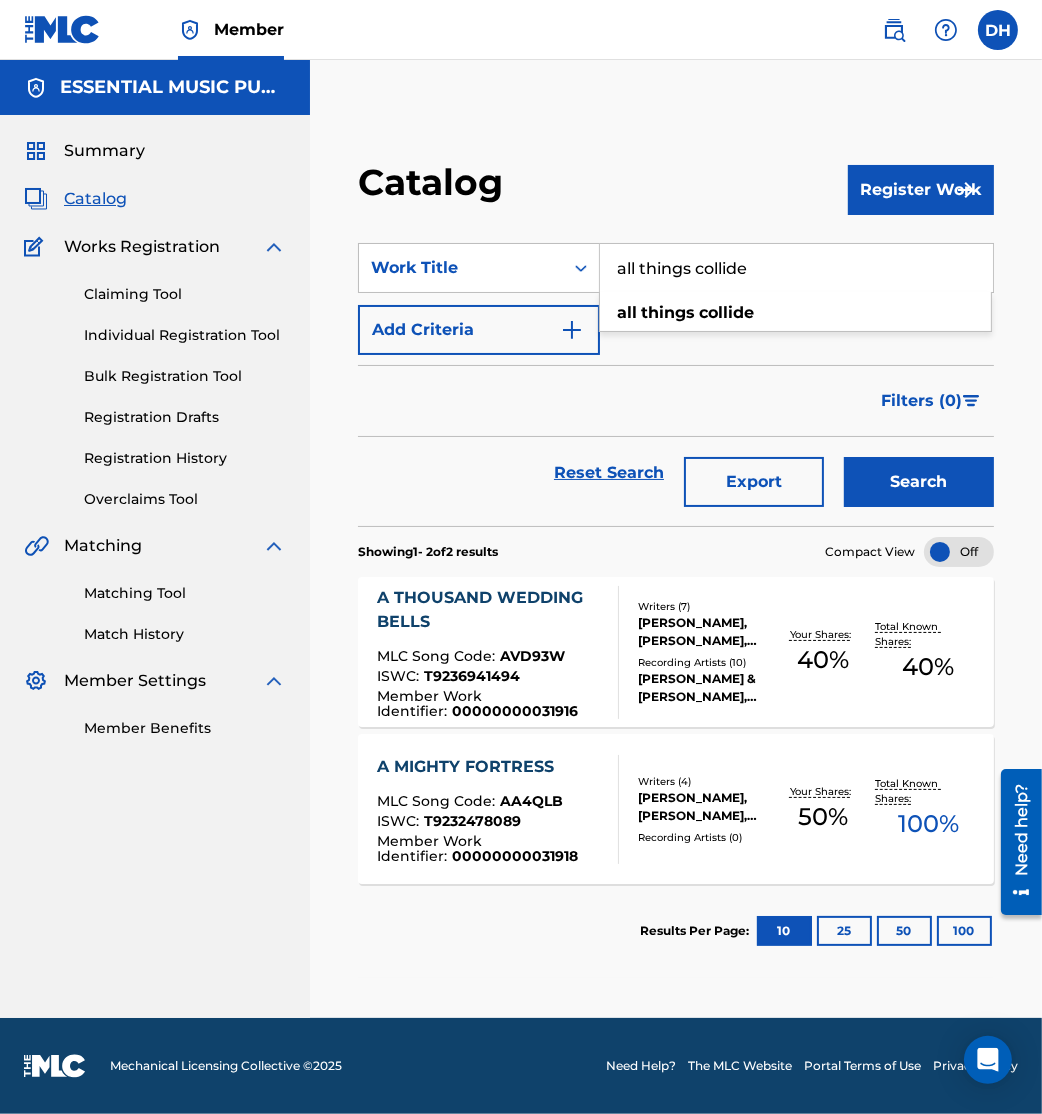 type on "all things collide" 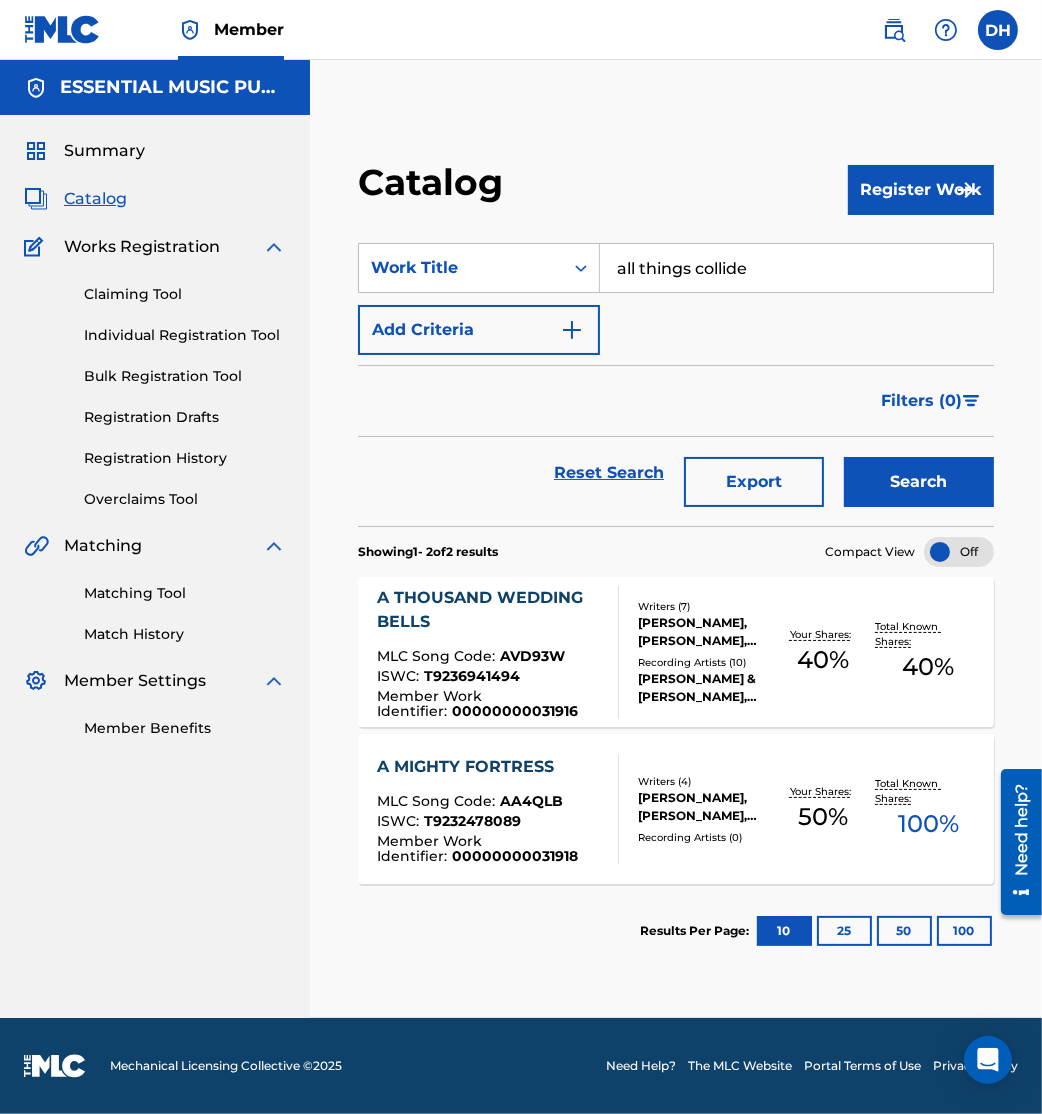 click on "Add Criteria" at bounding box center (479, 330) 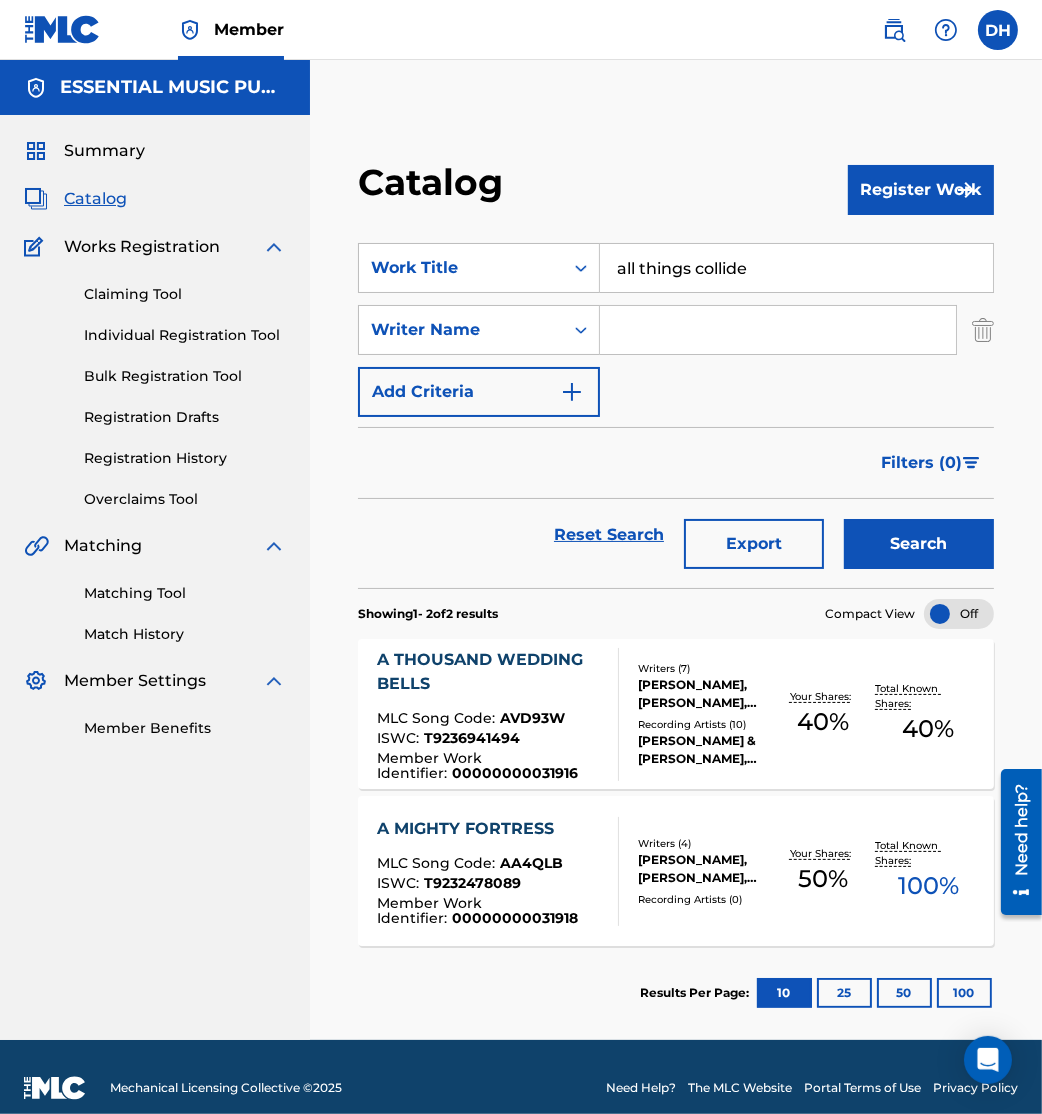 click at bounding box center (778, 330) 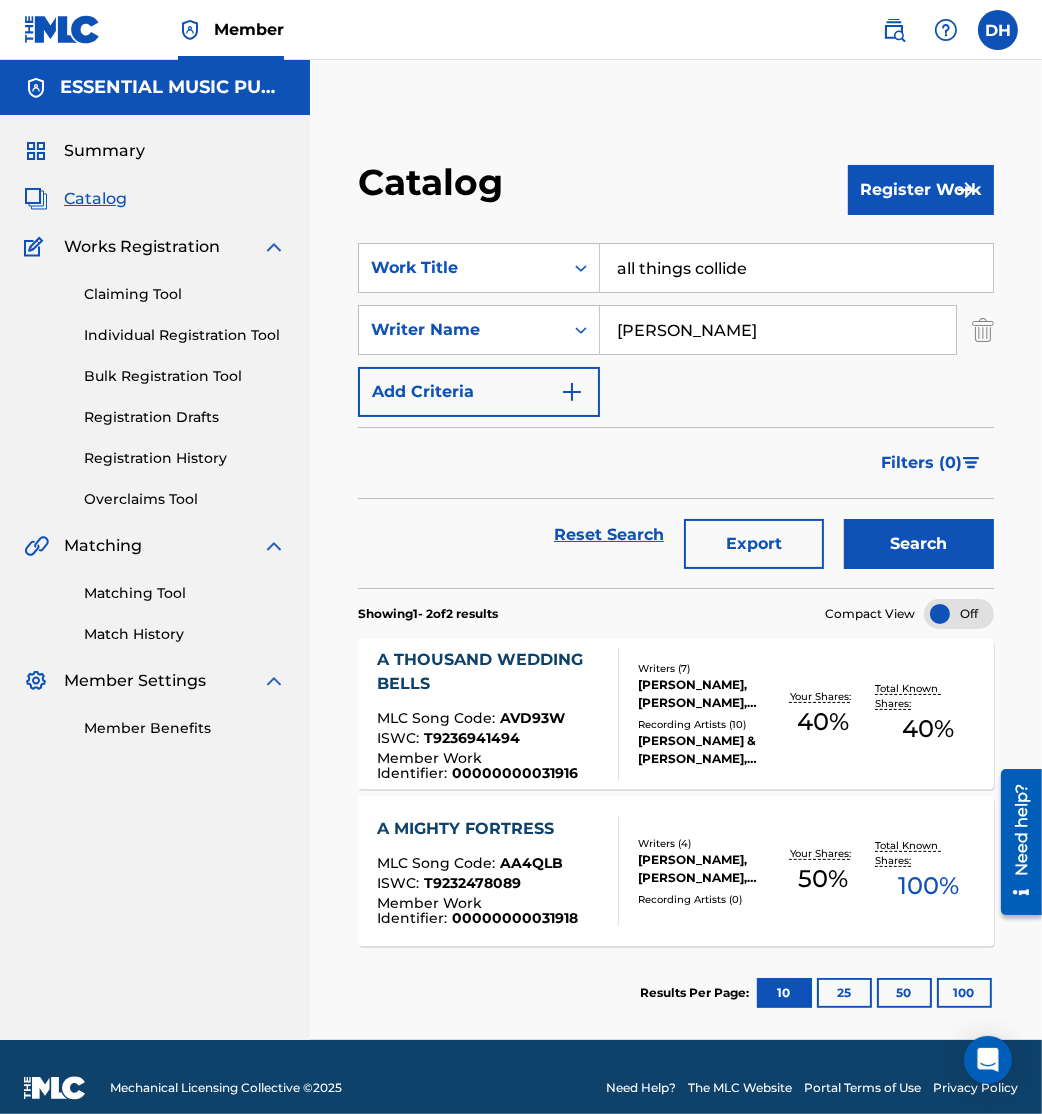 type on "[PERSON_NAME]" 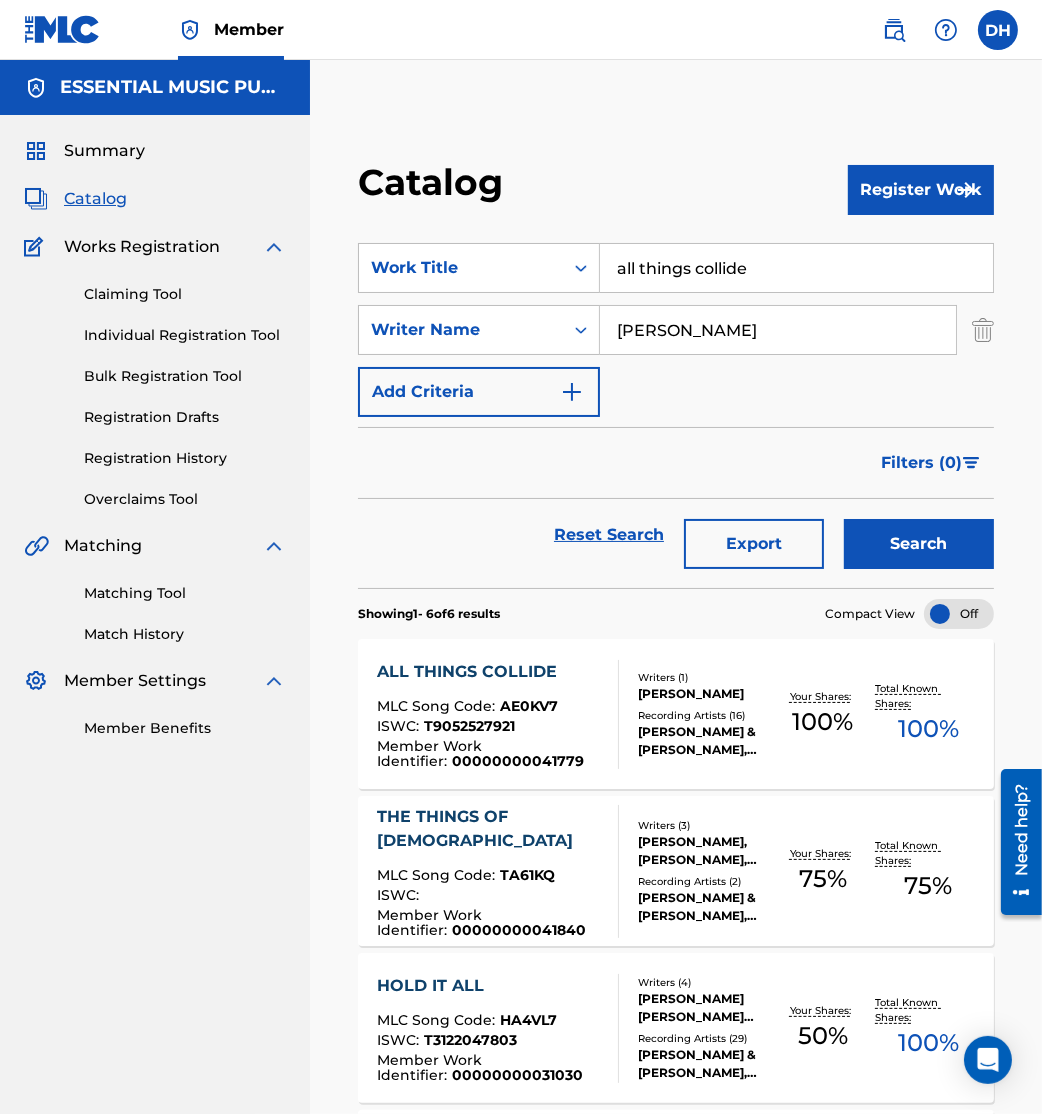 click on "ALL THINGS COLLIDE" at bounding box center [489, 672] 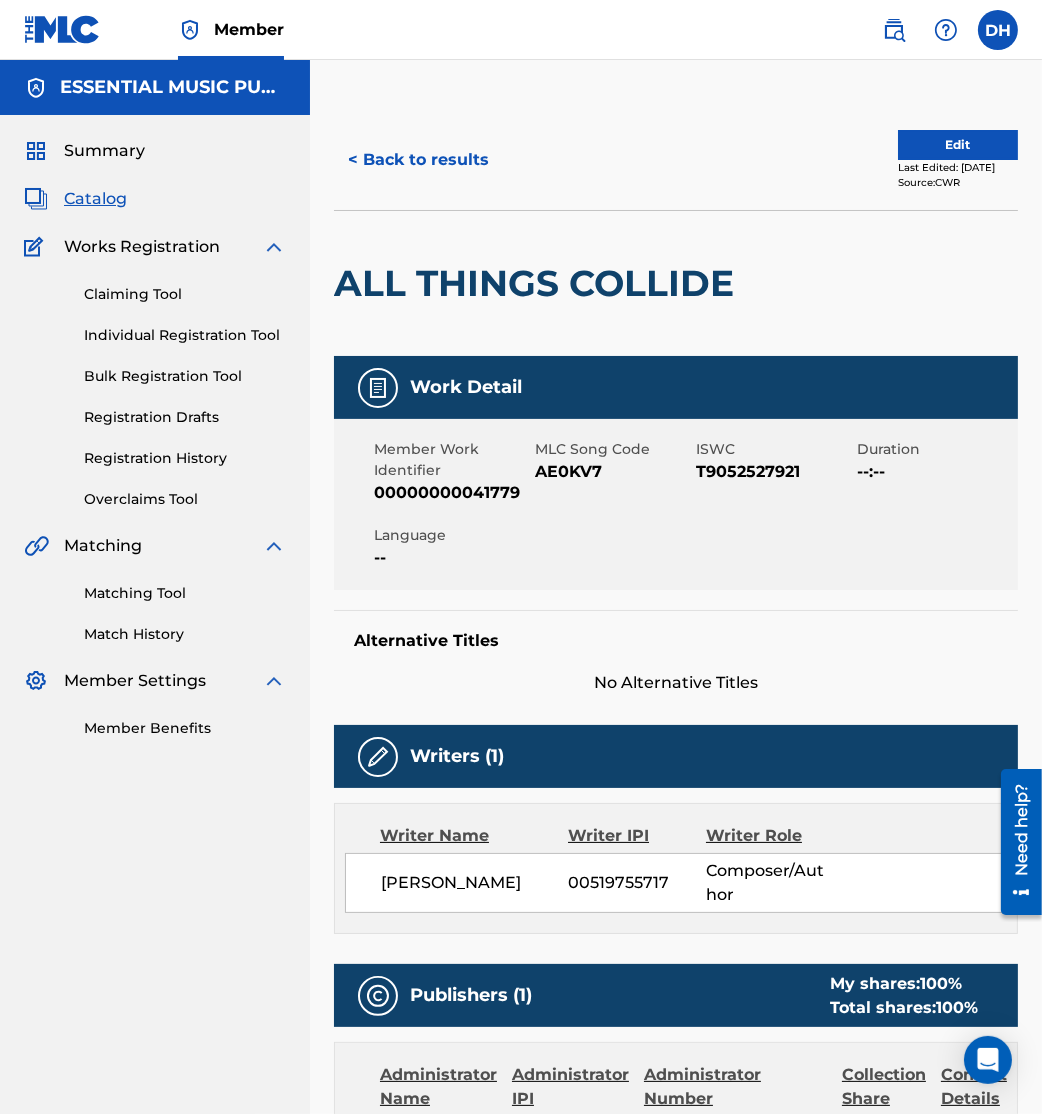 click on "Edit" at bounding box center [958, 145] 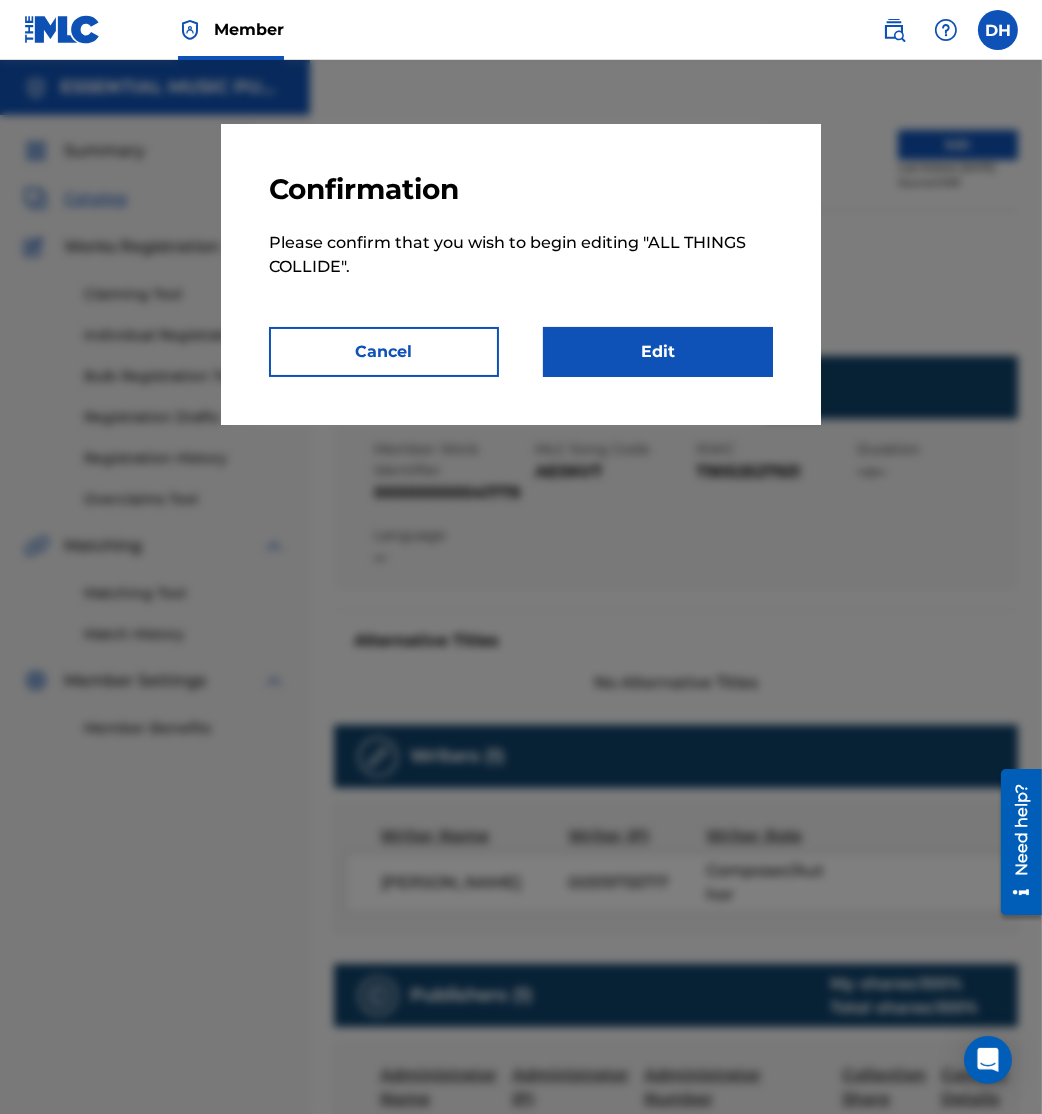 click on "Edit" at bounding box center [658, 352] 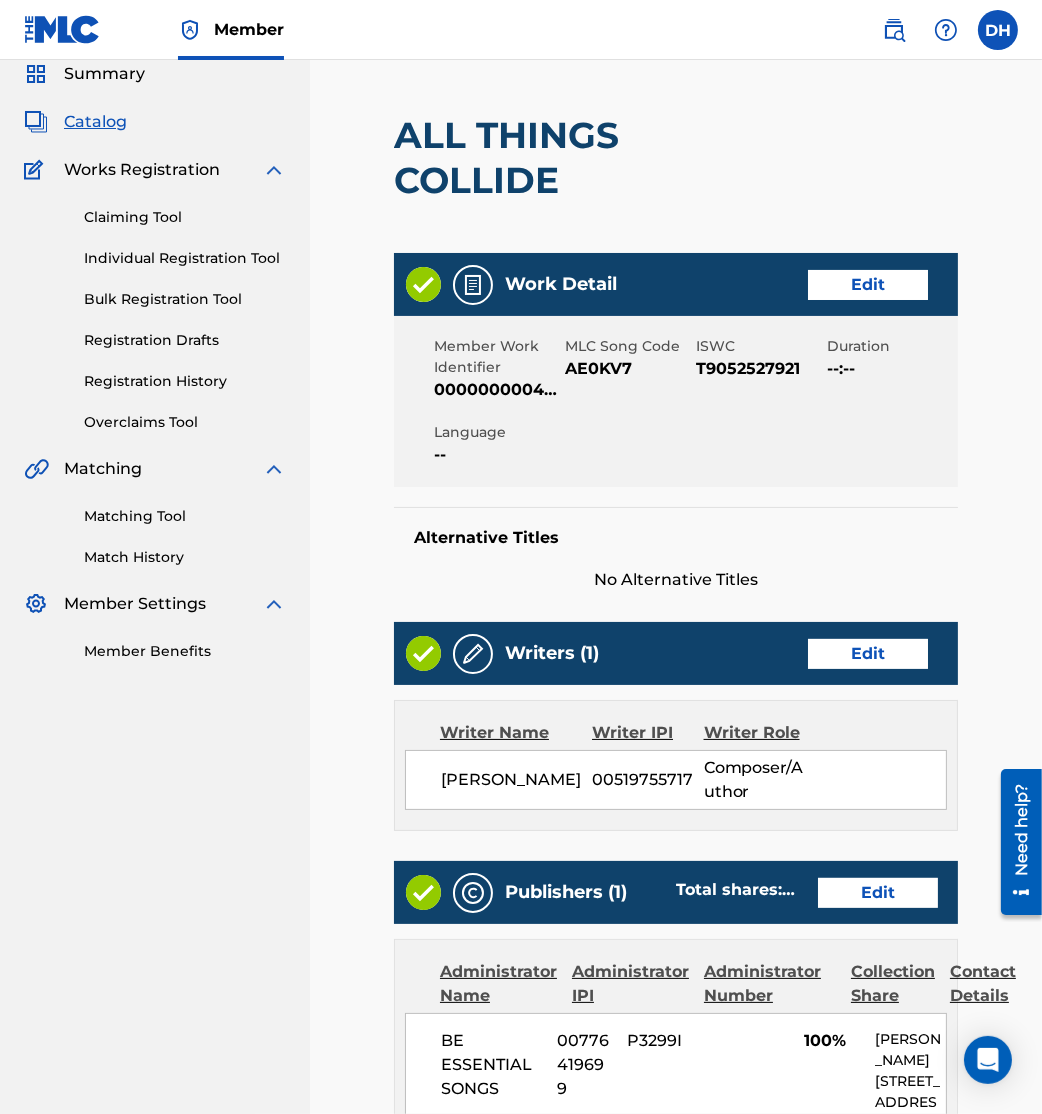 scroll, scrollTop: 0, scrollLeft: 0, axis: both 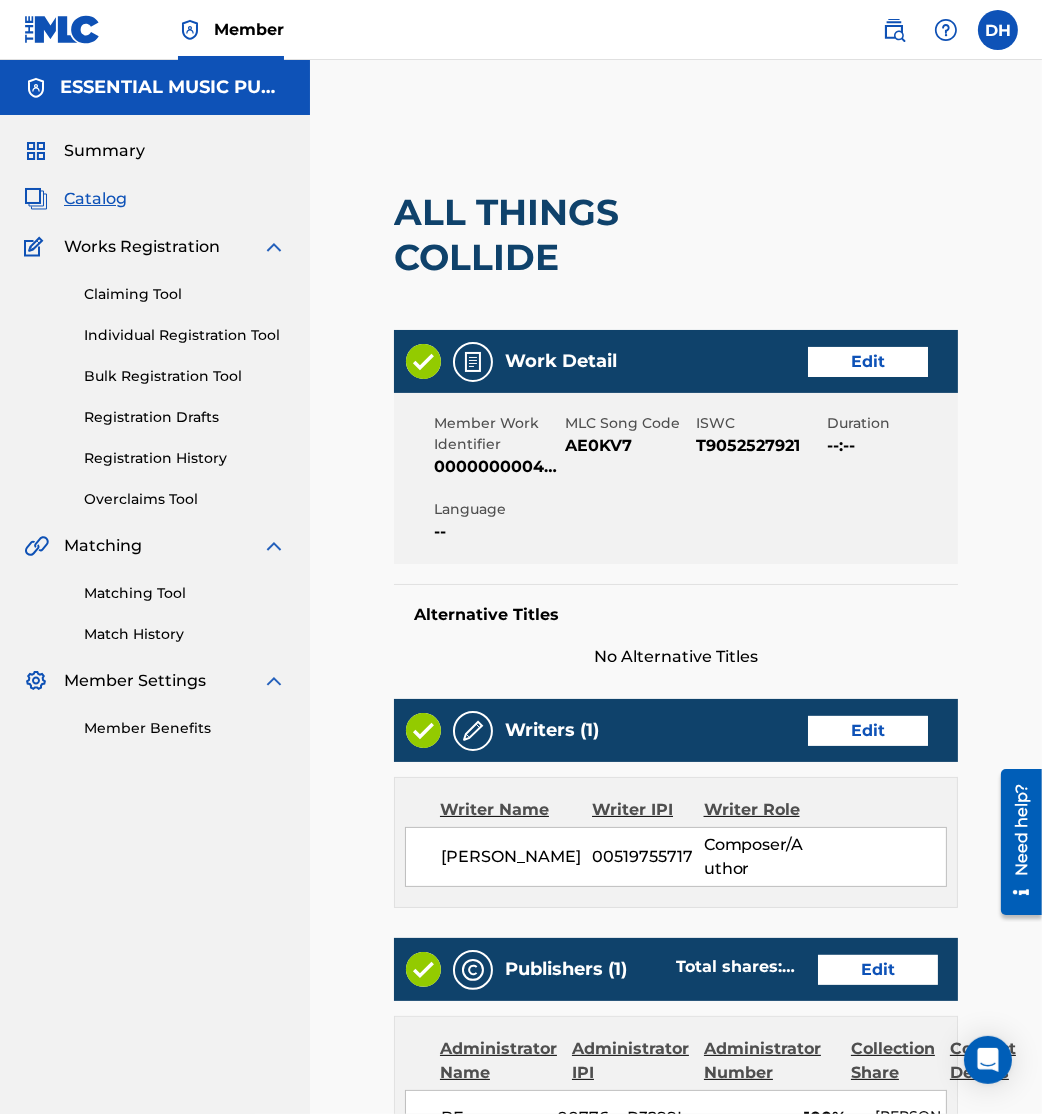 click on "Catalog" at bounding box center (95, 199) 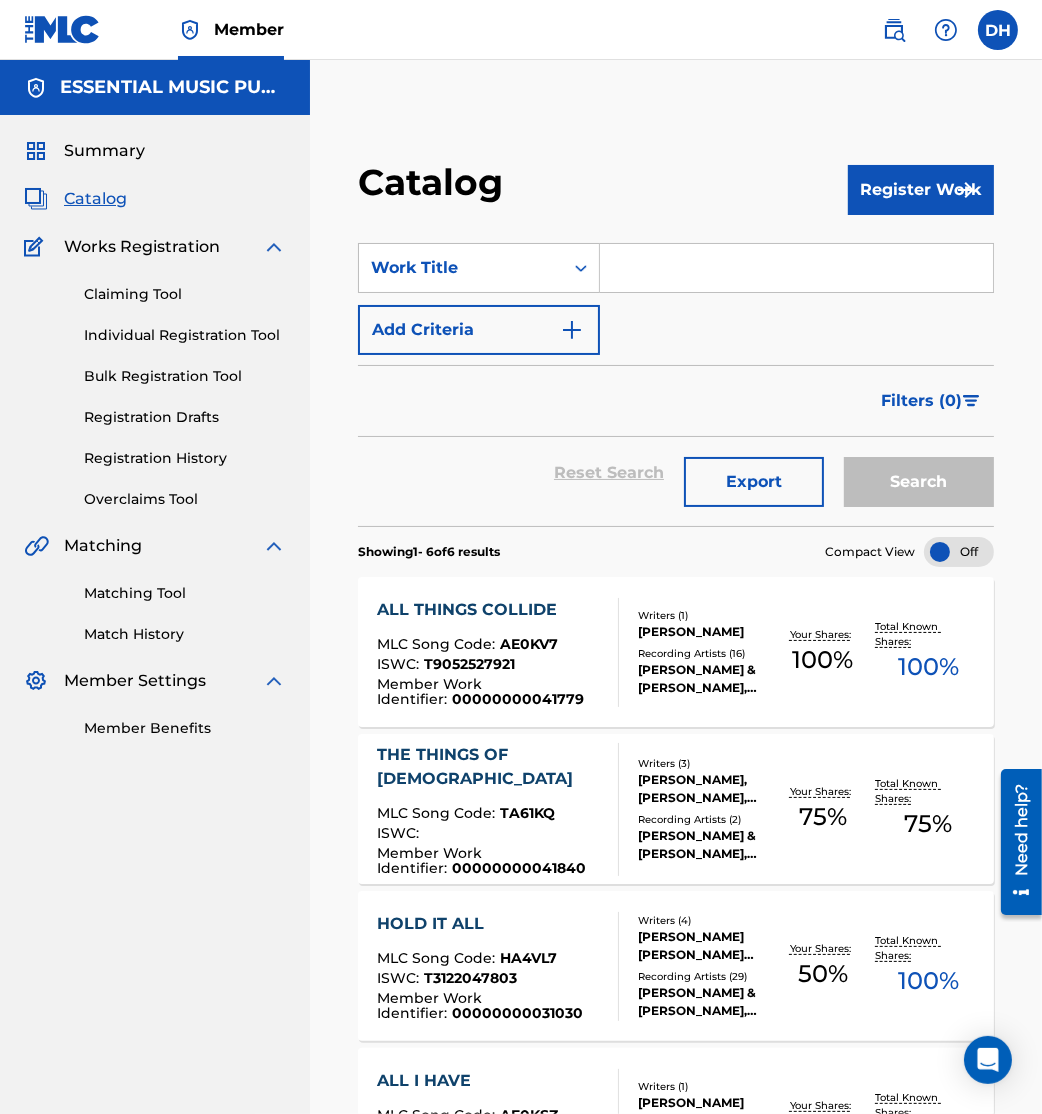 click on "Register Work" at bounding box center [921, 190] 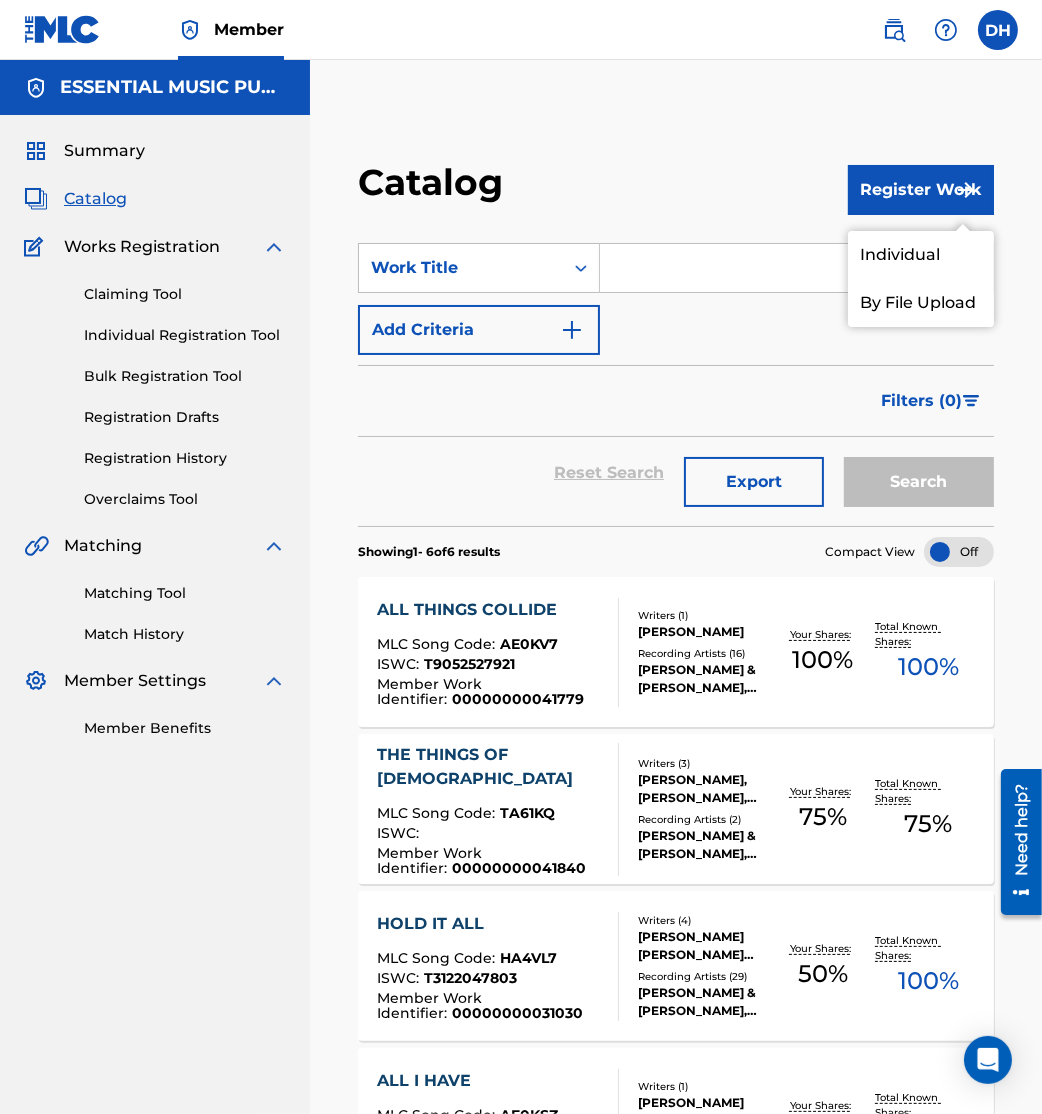 click on "Individual" at bounding box center [921, 255] 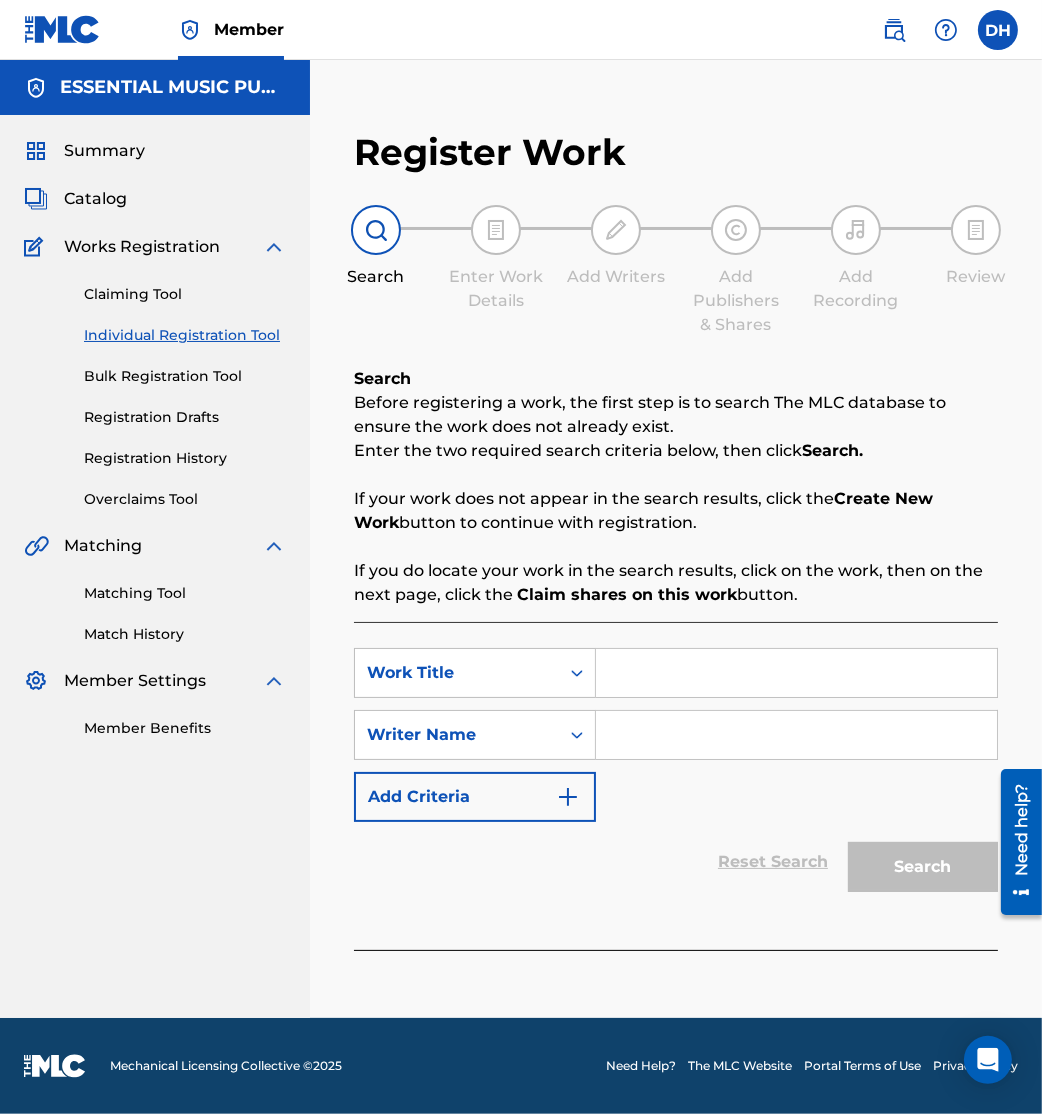 click at bounding box center [796, 673] 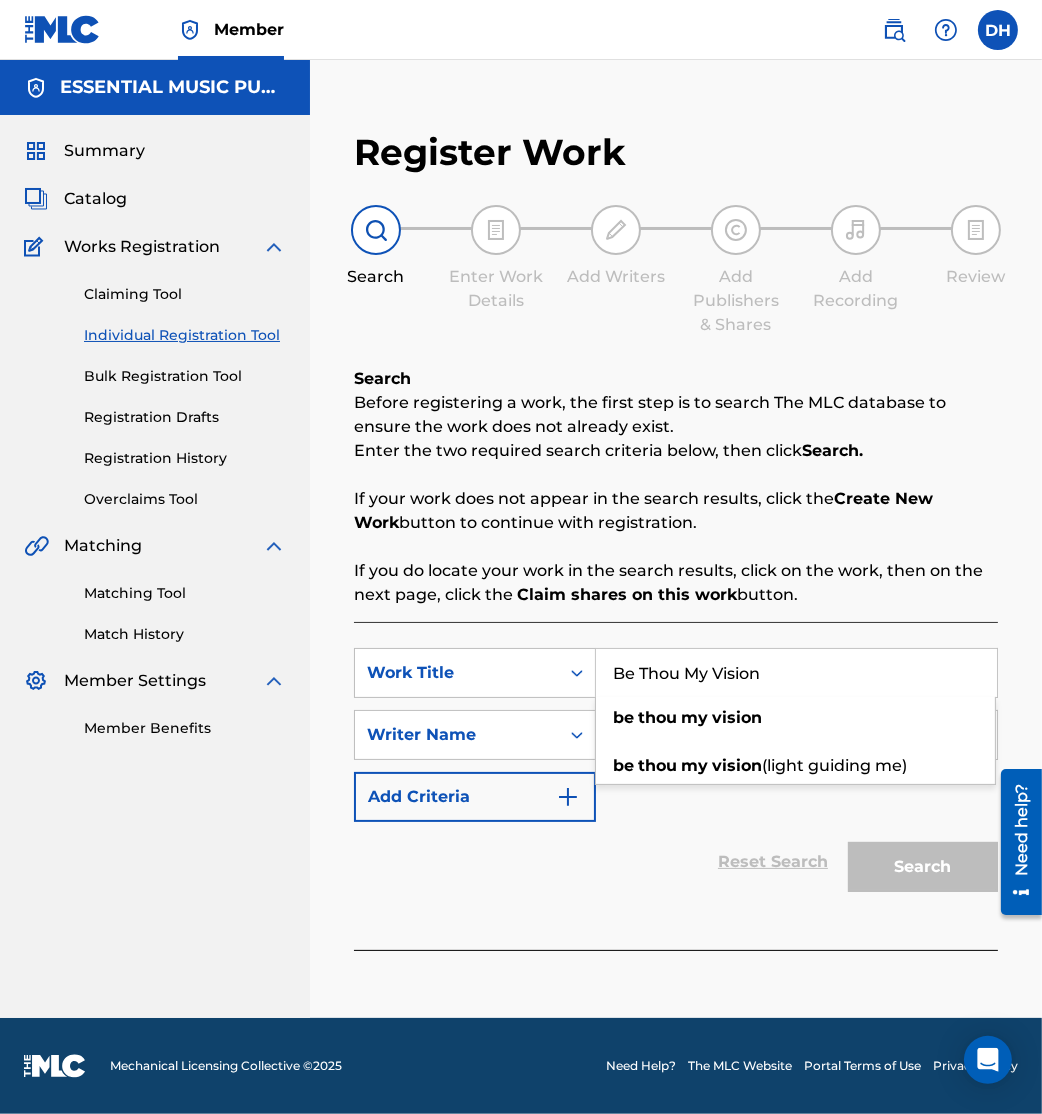 type on "Be Thou My Vision" 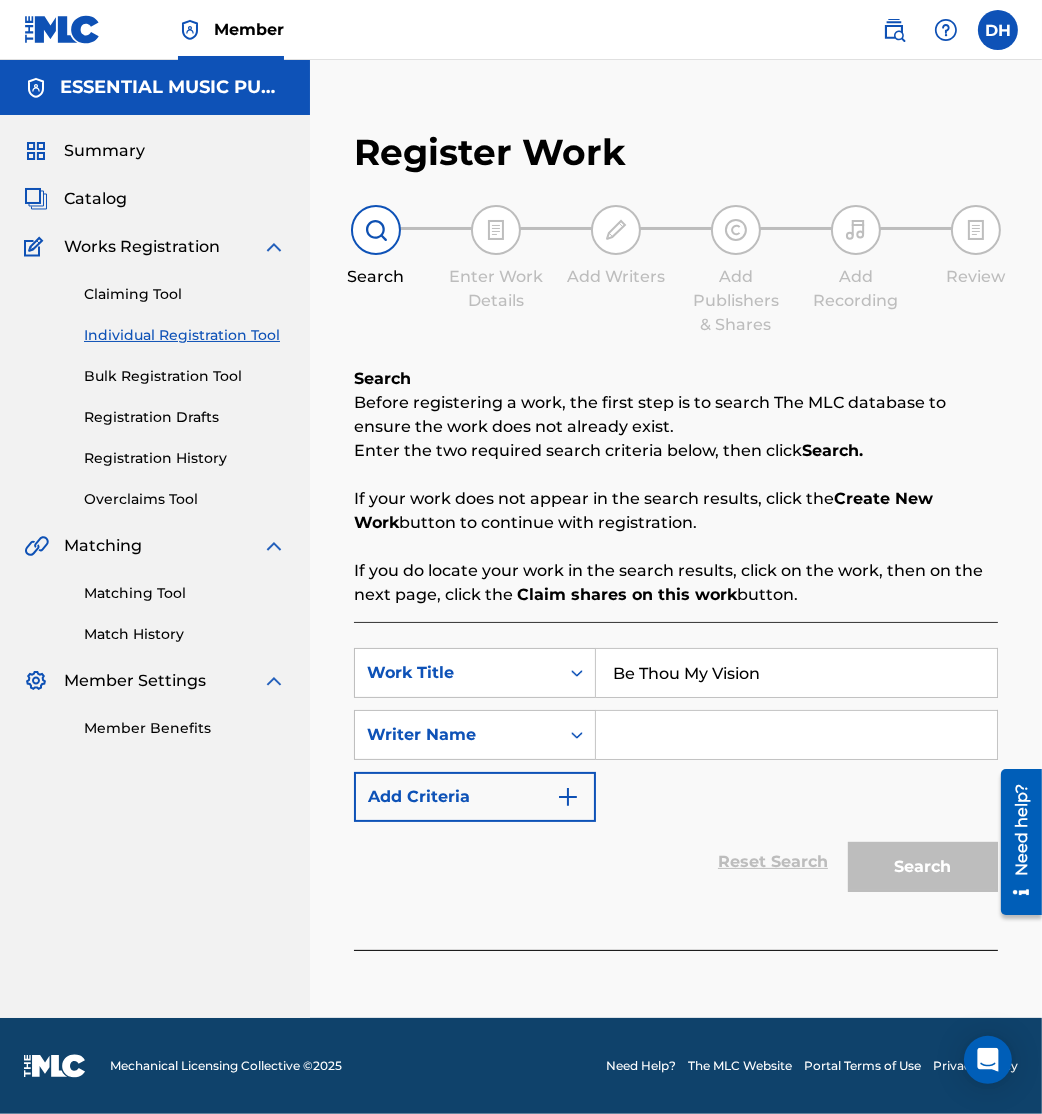 click on "Reset Search Search" at bounding box center (676, 862) 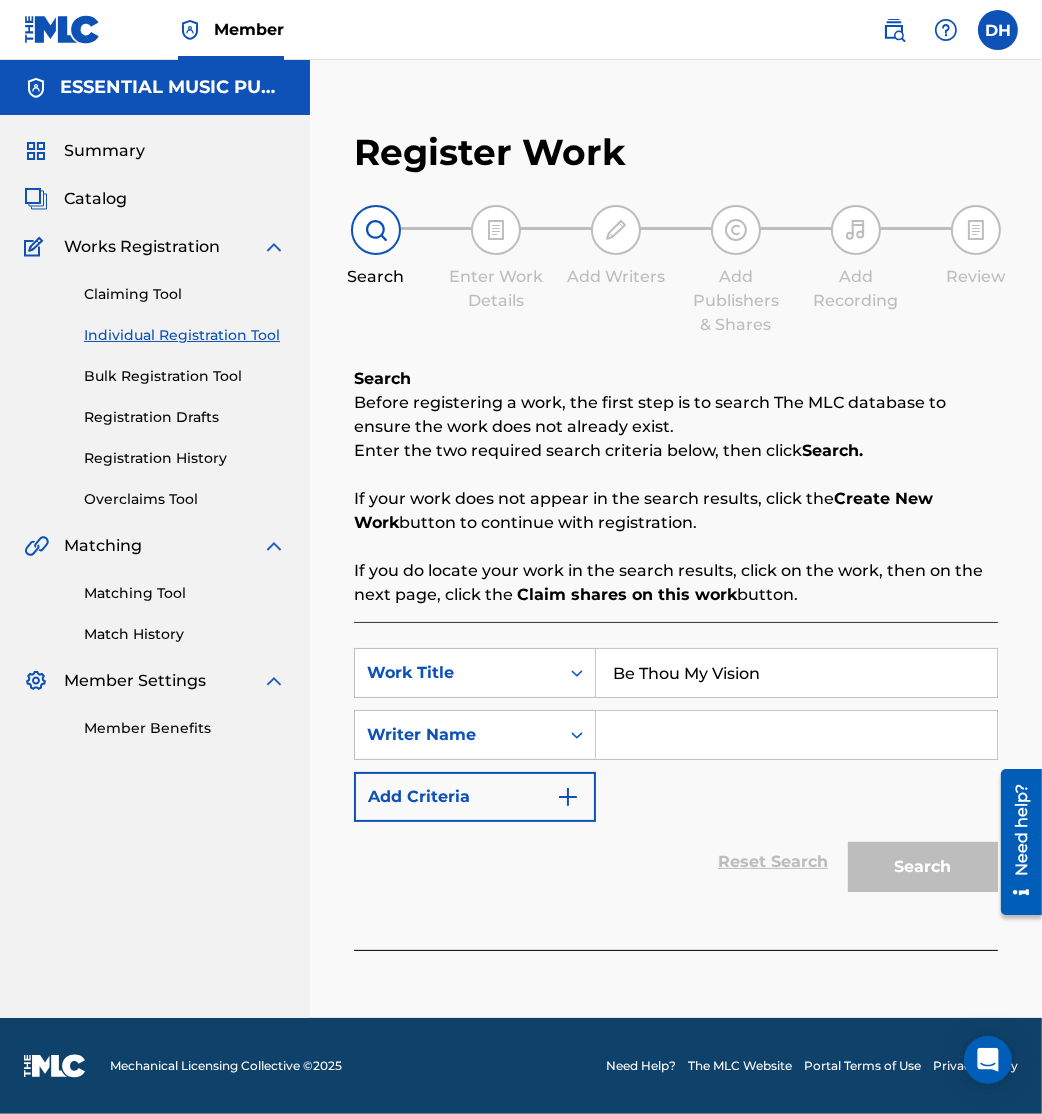 click at bounding box center (796, 735) 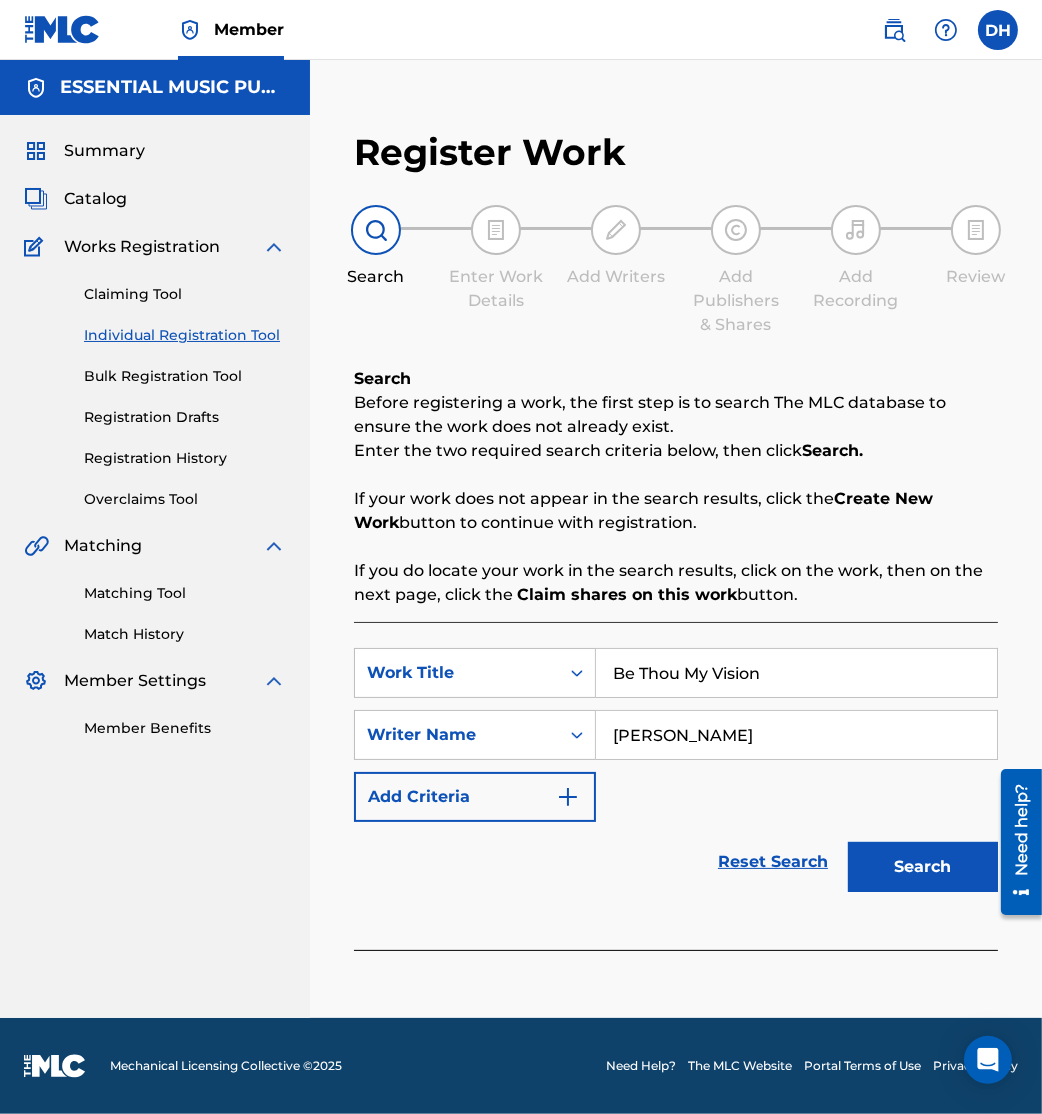 type on "[PERSON_NAME]" 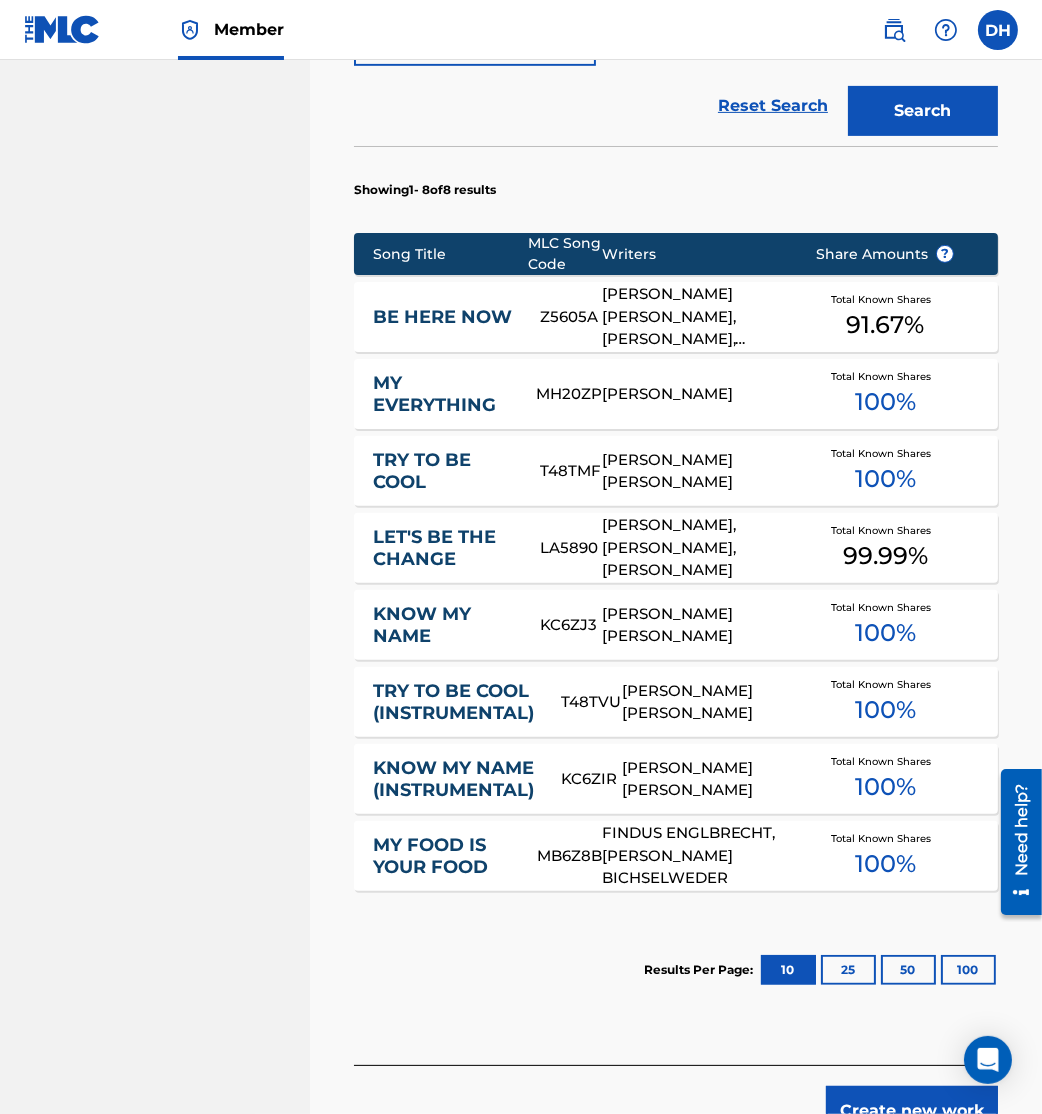 scroll, scrollTop: 768, scrollLeft: 0, axis: vertical 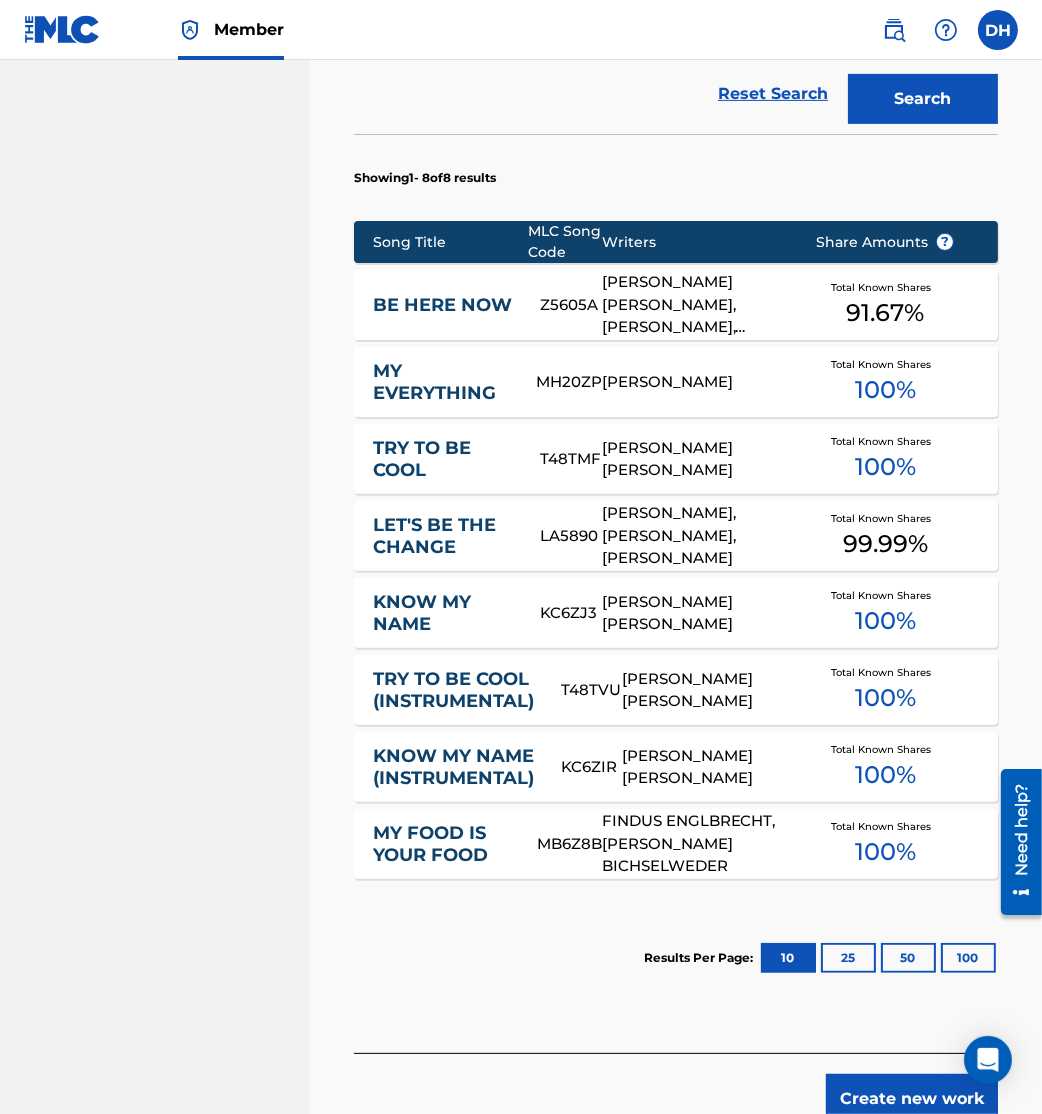 click on "Create new work" at bounding box center [912, 1099] 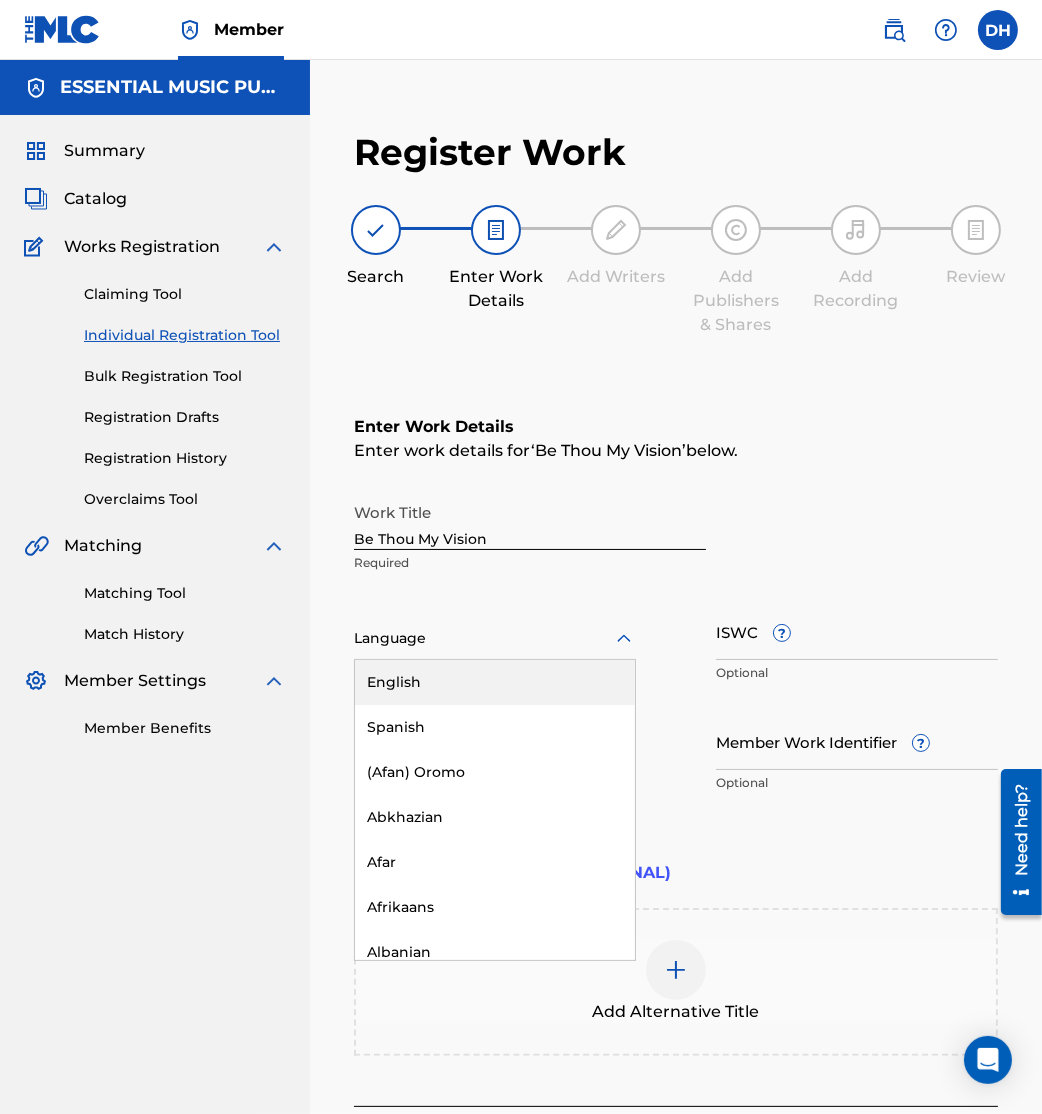 click on "Language" at bounding box center (495, 639) 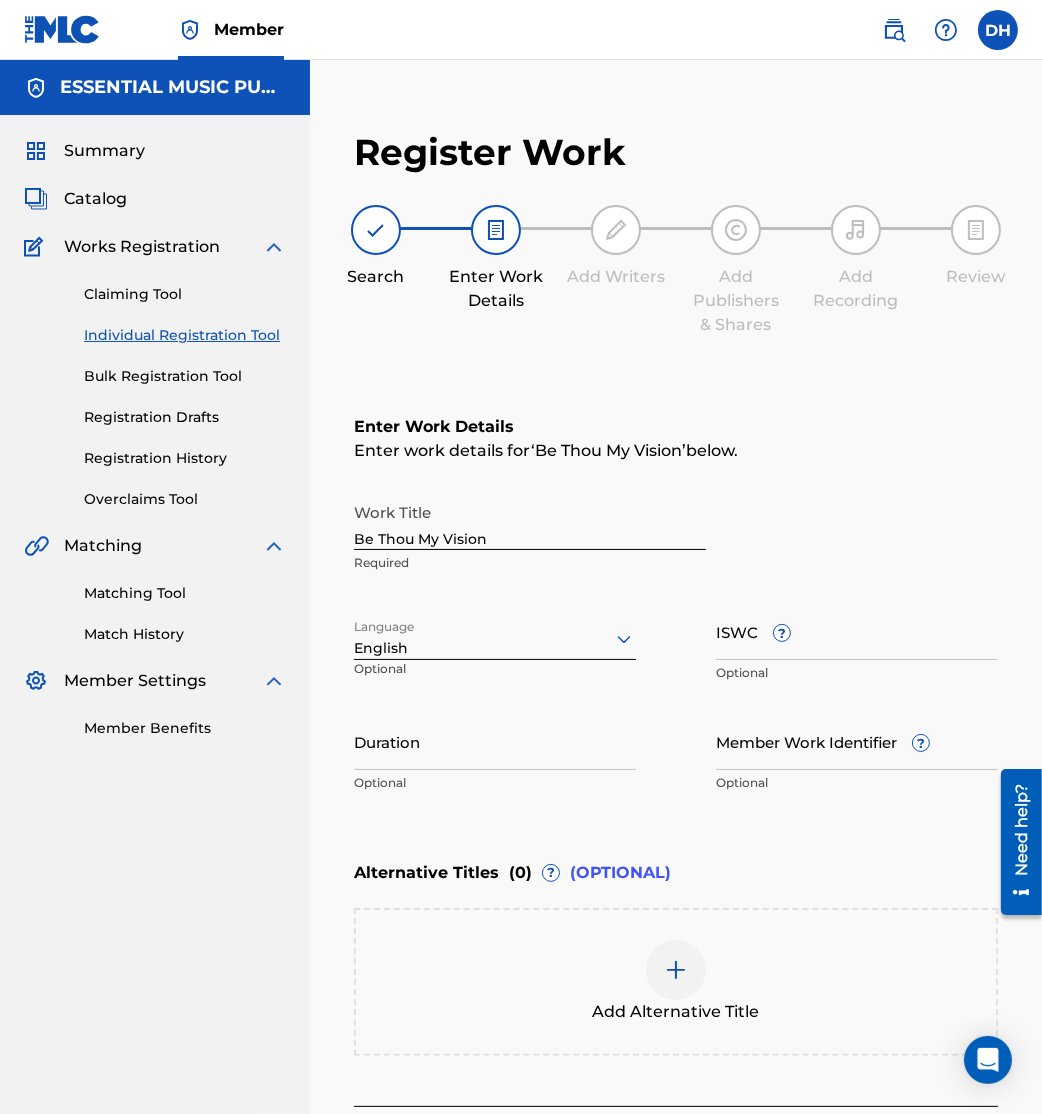 scroll, scrollTop: 176, scrollLeft: 0, axis: vertical 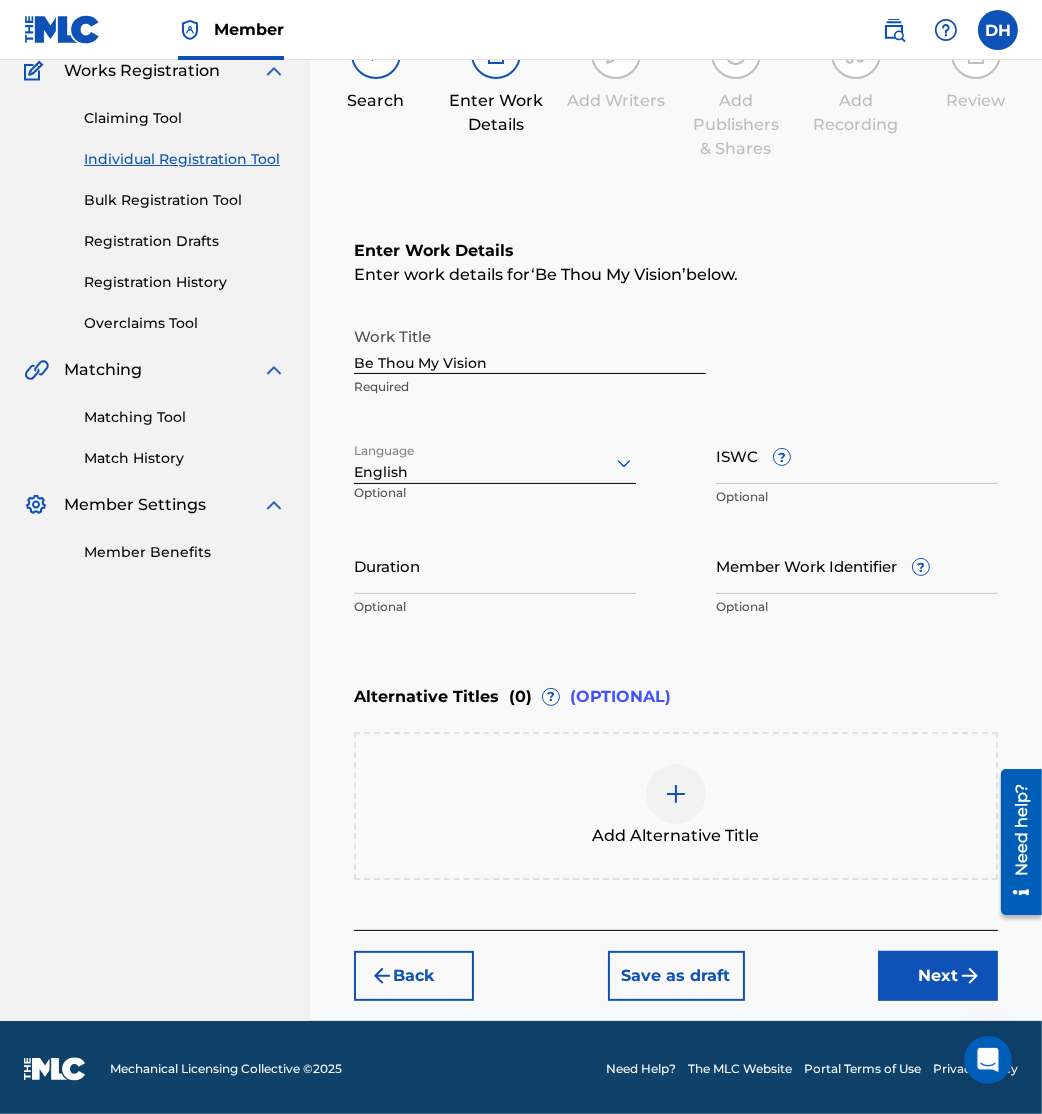 click on "Next" at bounding box center [938, 976] 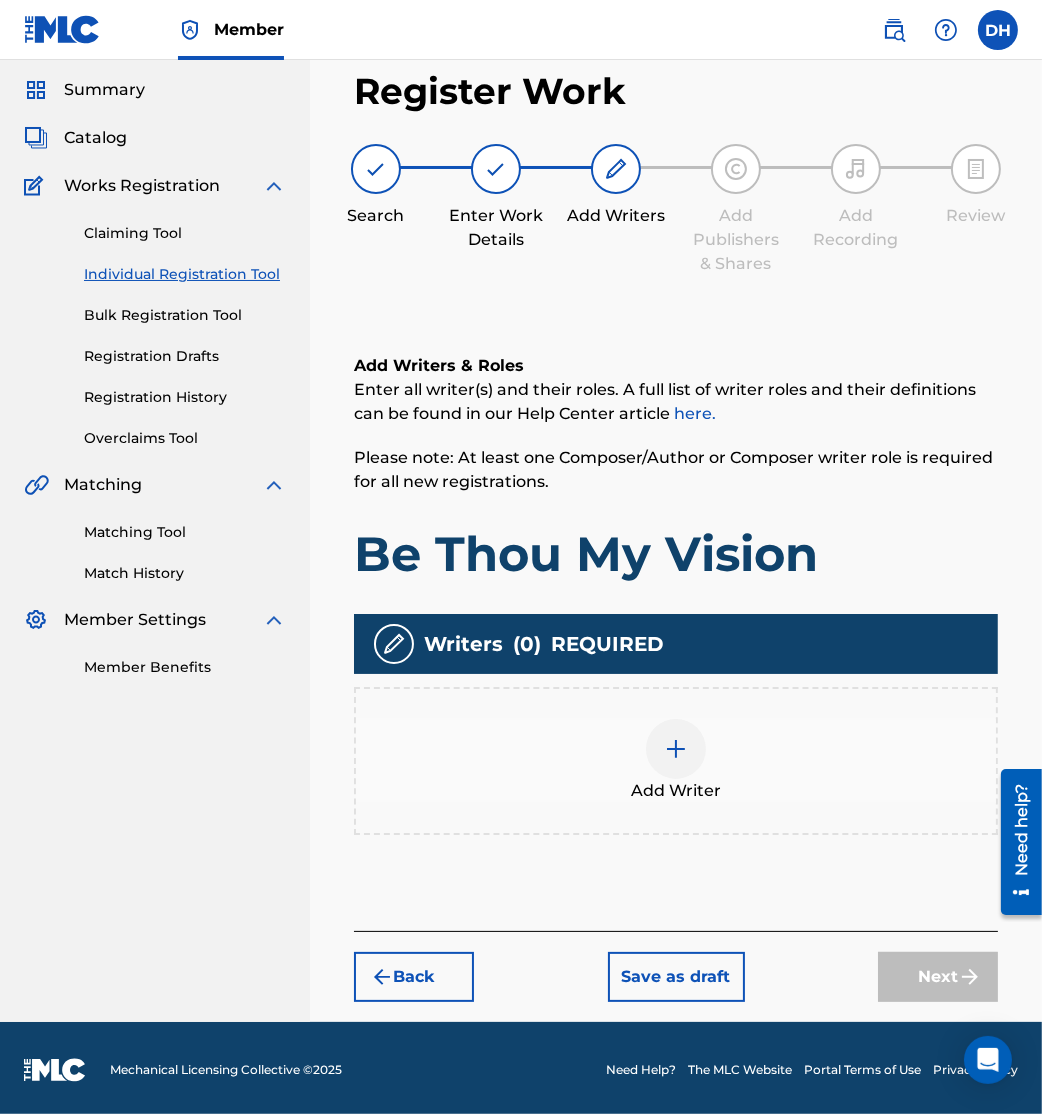 click at bounding box center (676, 749) 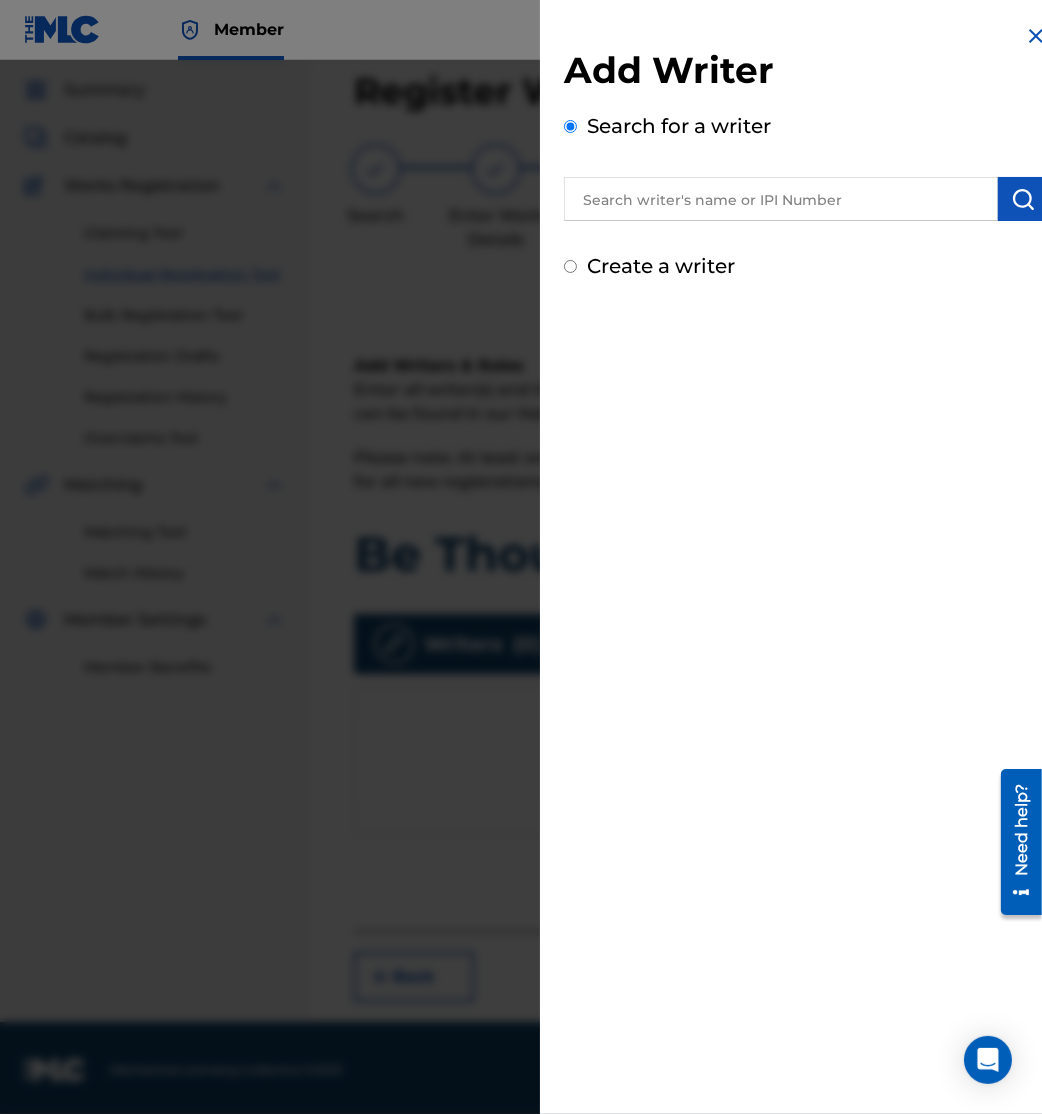 click at bounding box center (781, 199) 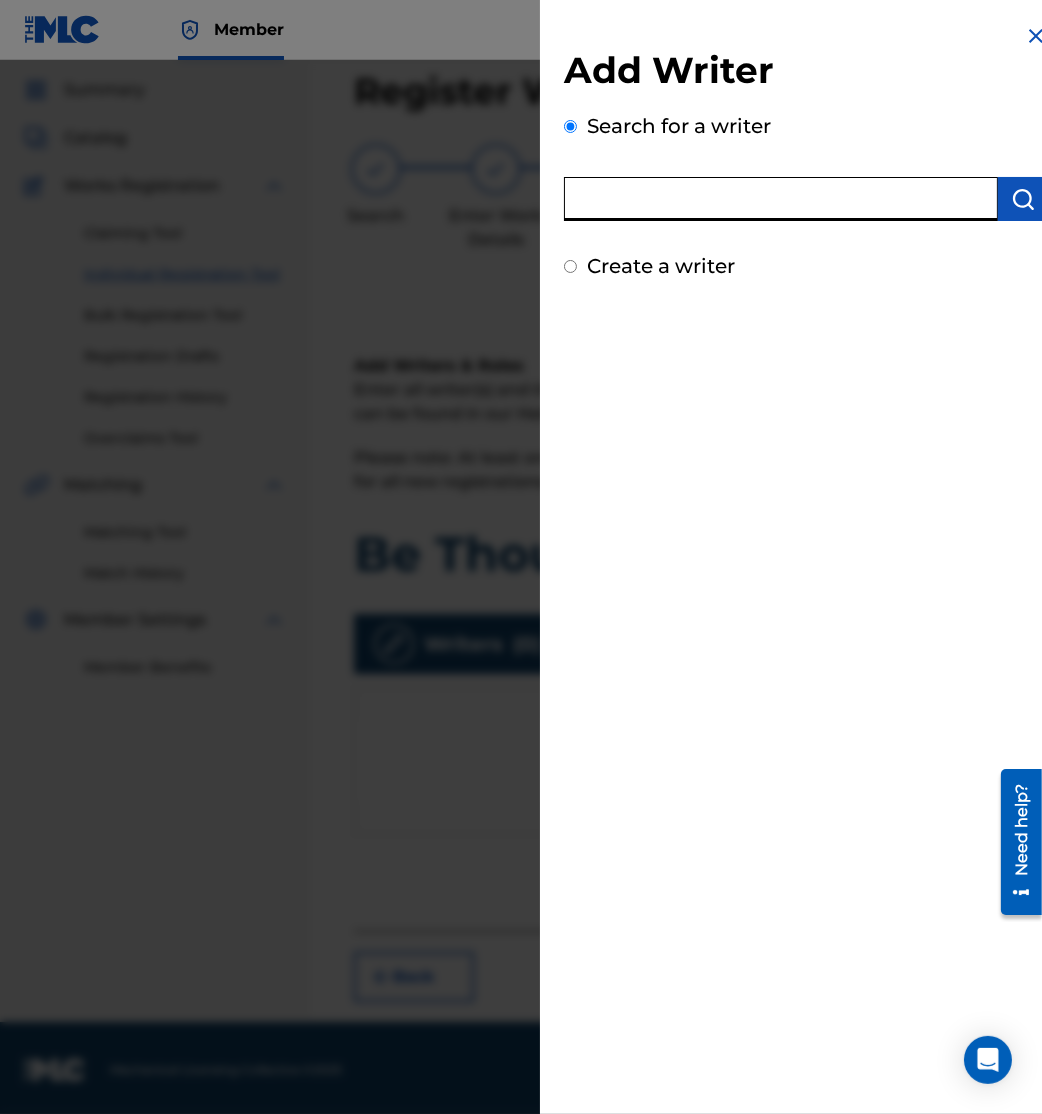 paste on "00519755717" 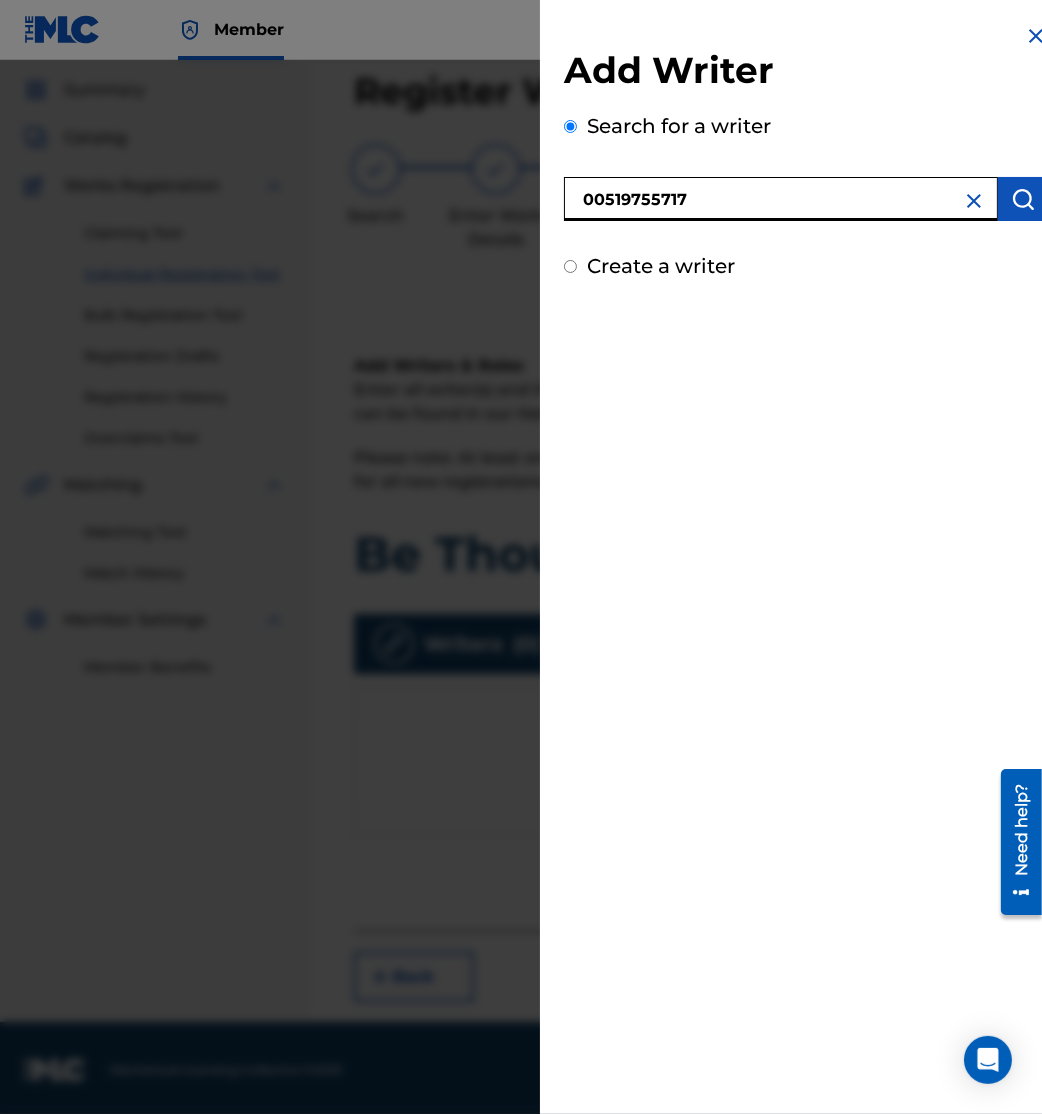 type on "00519755717" 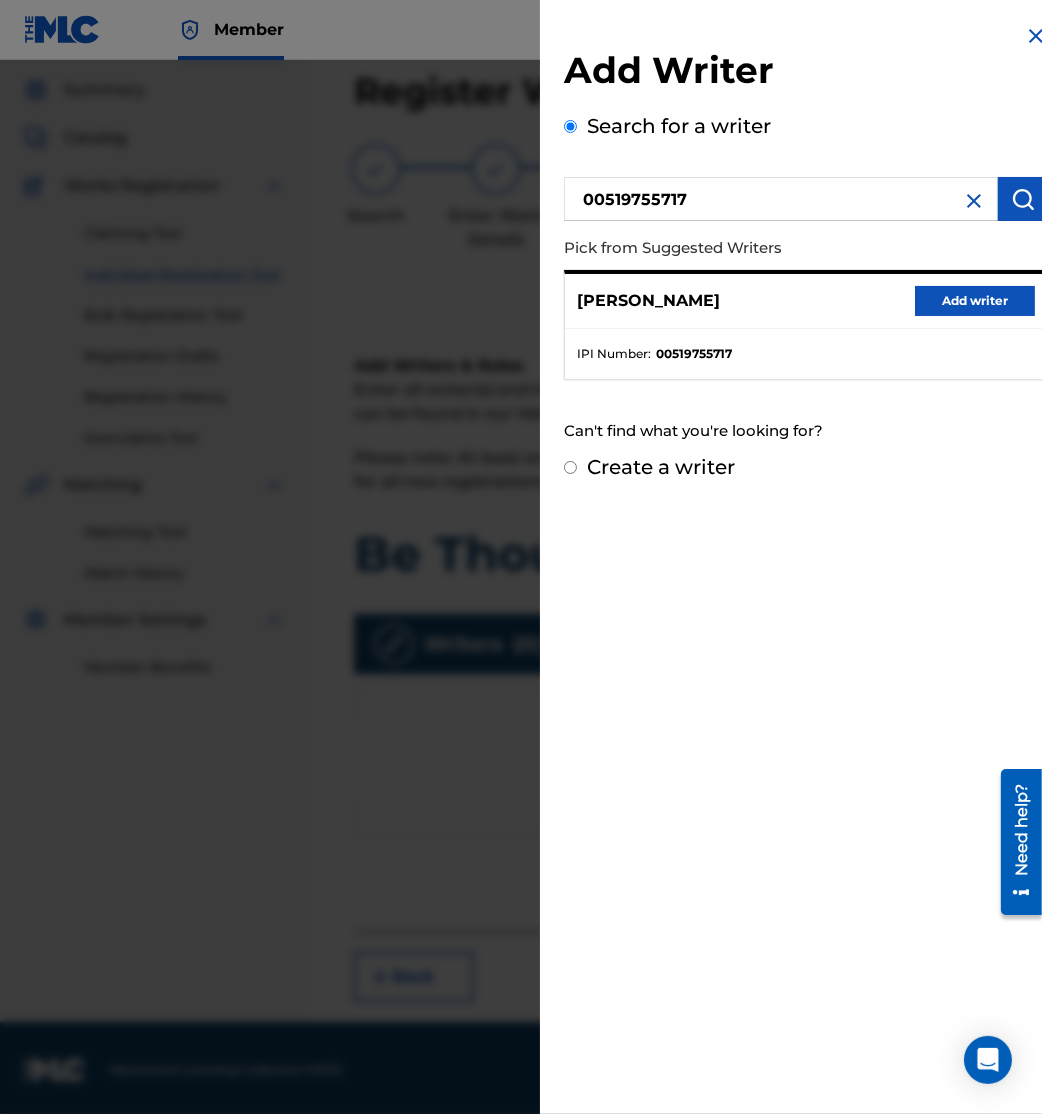 click on "Add writer" at bounding box center [975, 301] 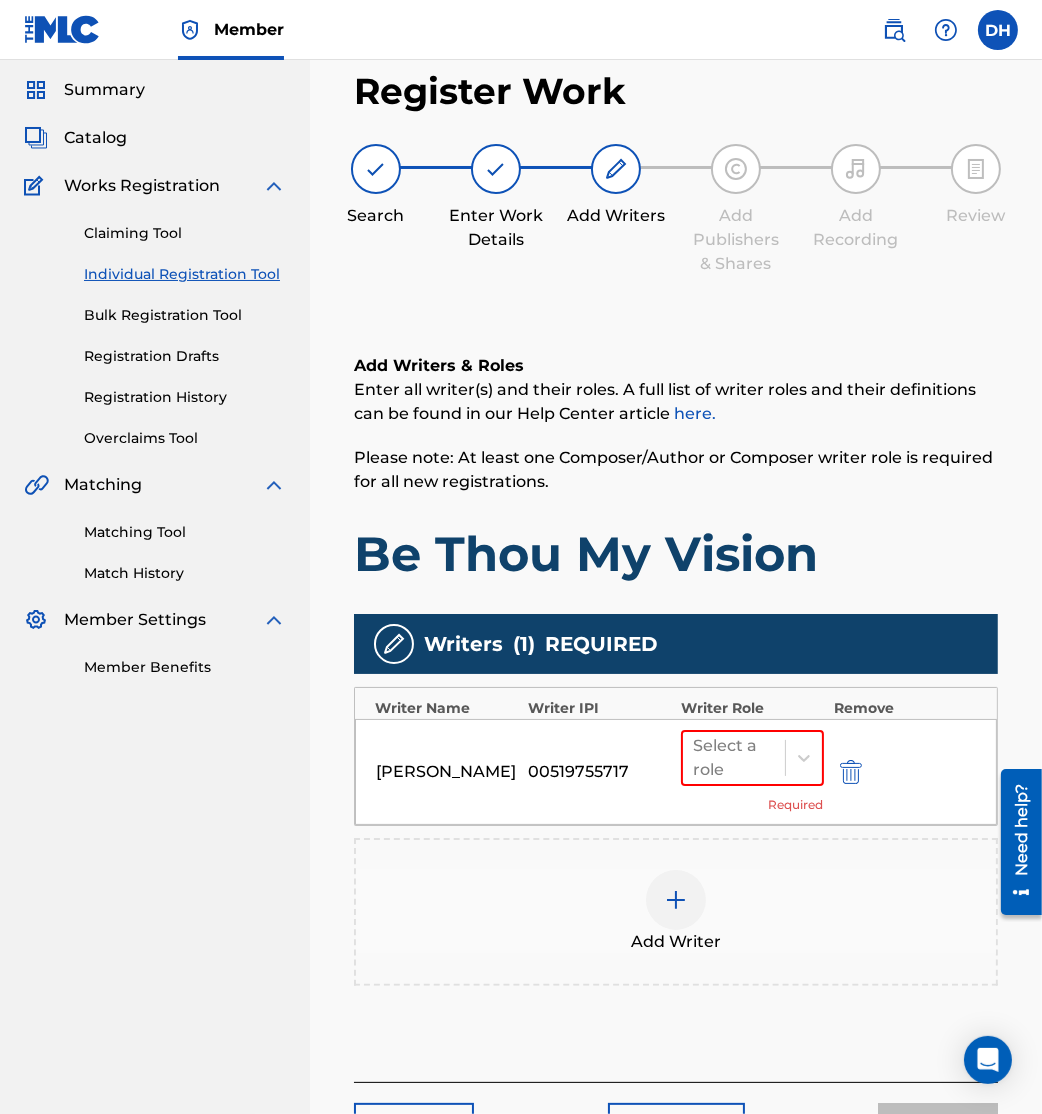 click on "Add Writer" at bounding box center (676, 942) 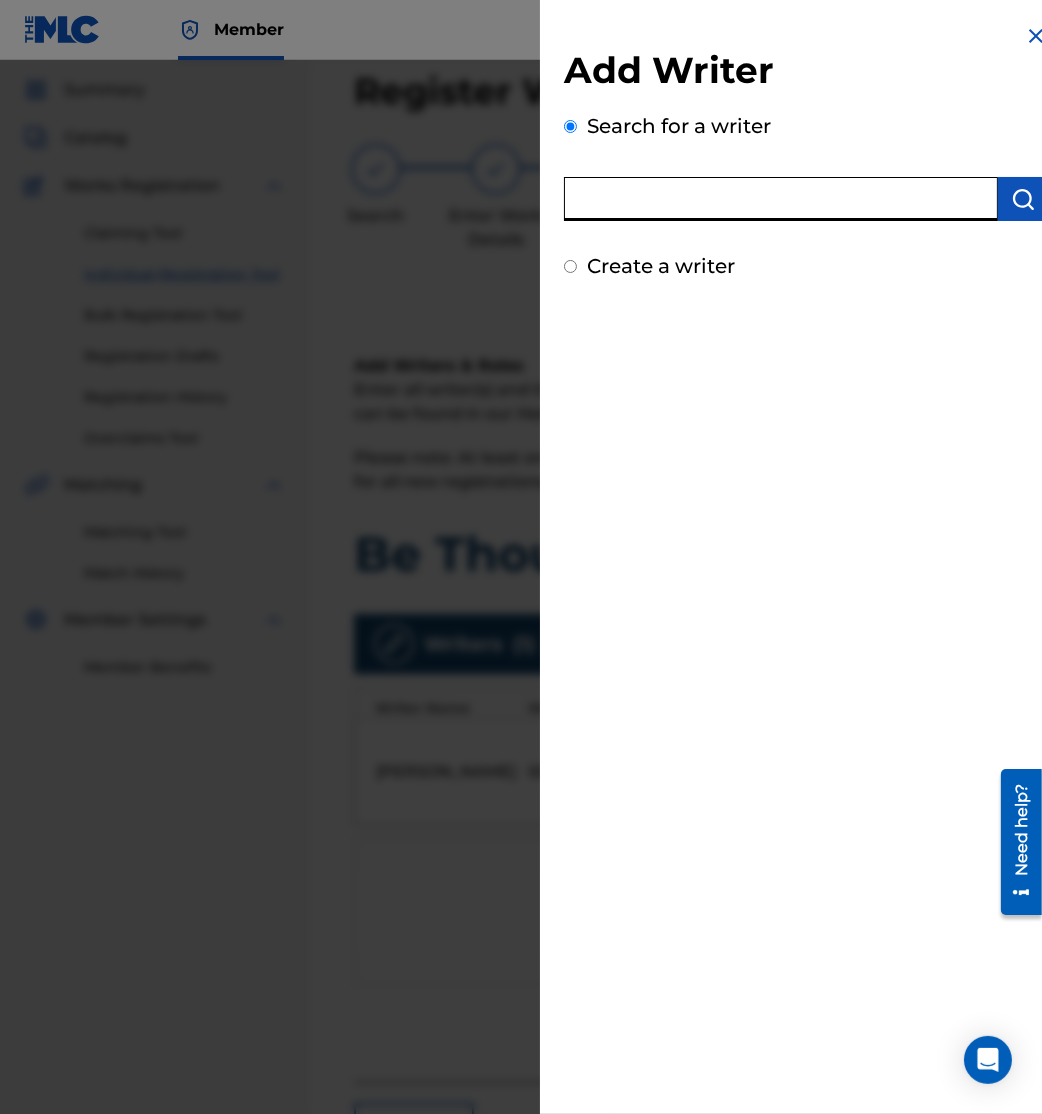 click at bounding box center (781, 199) 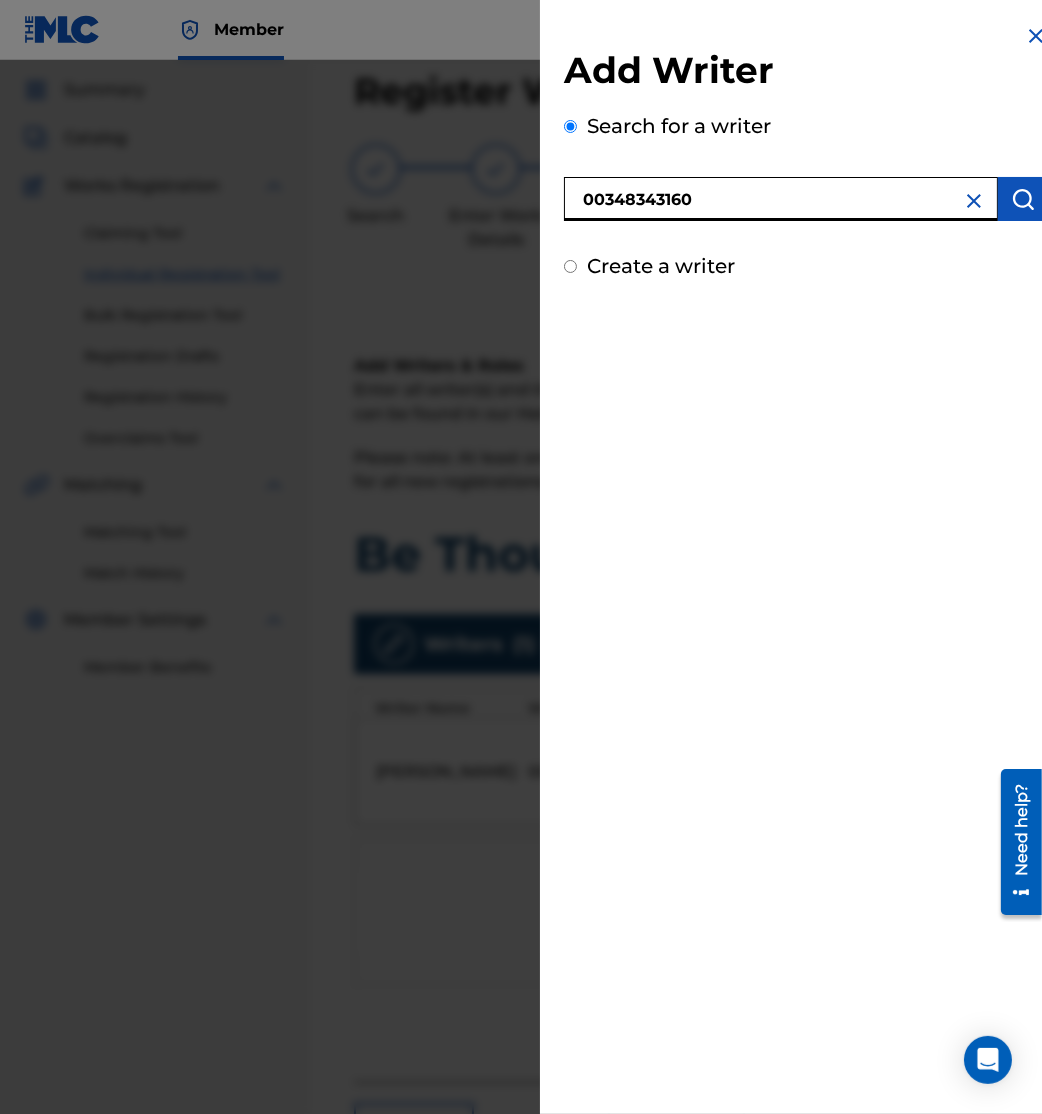 type on "00348343160" 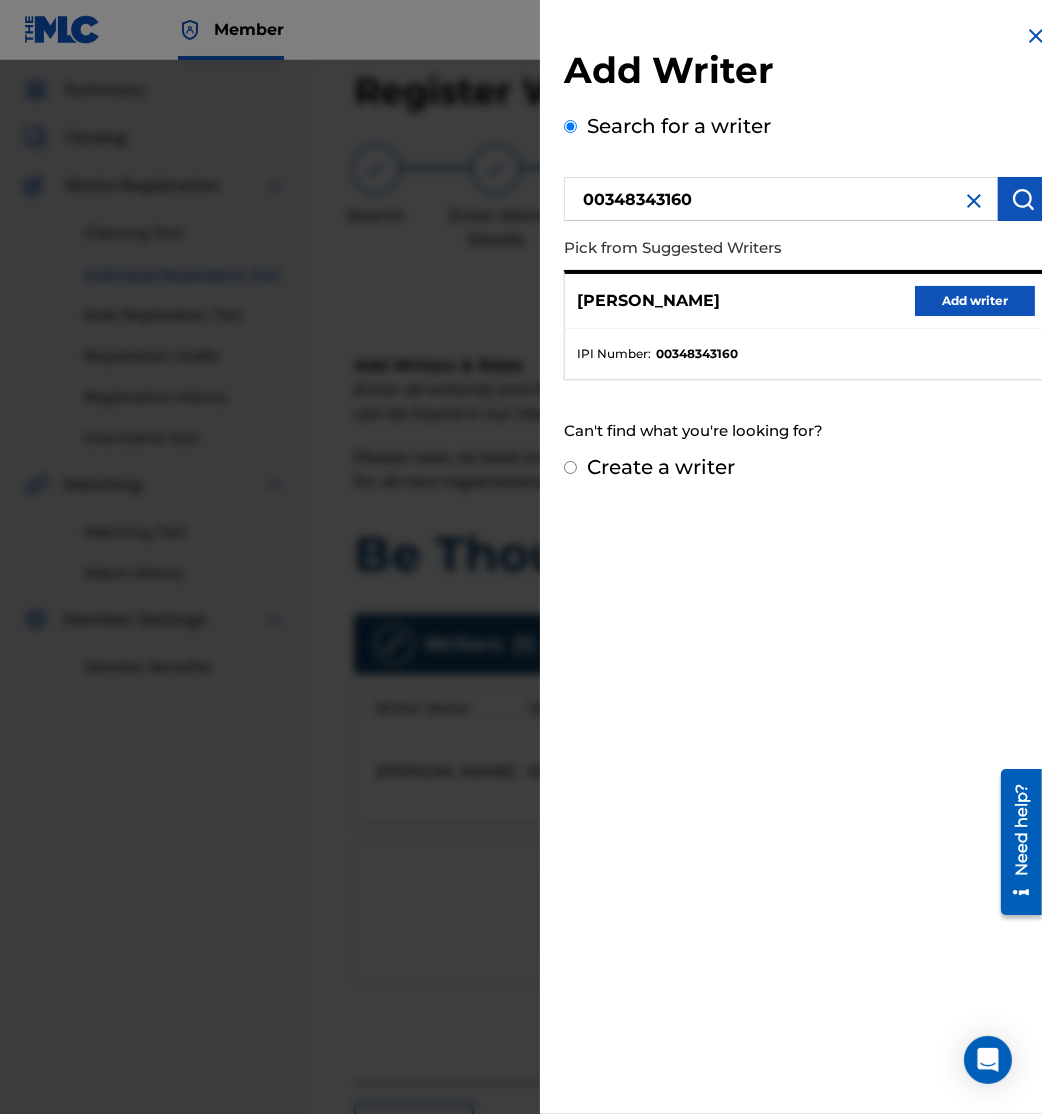 click on "BEN GOWELL Add writer" at bounding box center (806, 301) 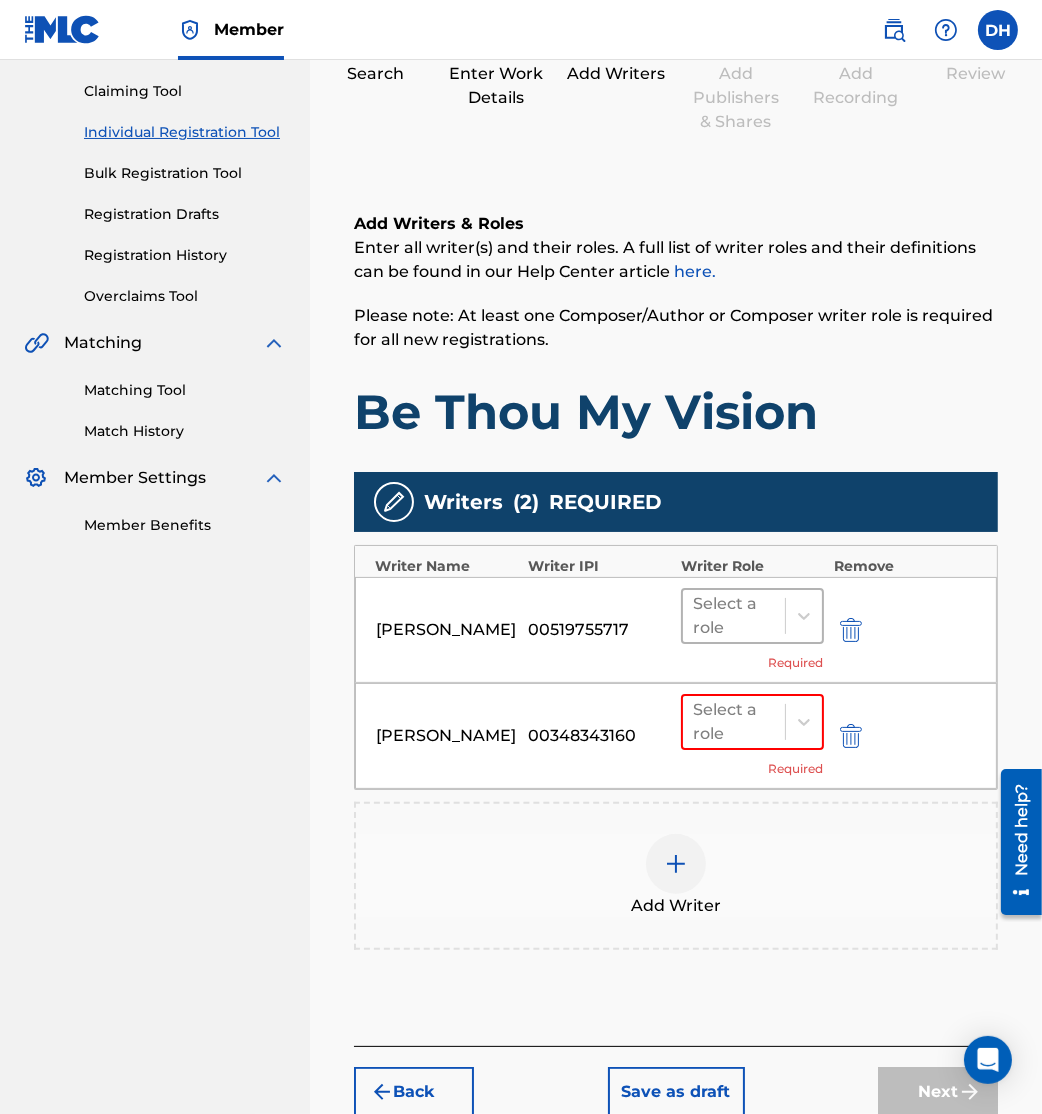 scroll, scrollTop: 205, scrollLeft: 0, axis: vertical 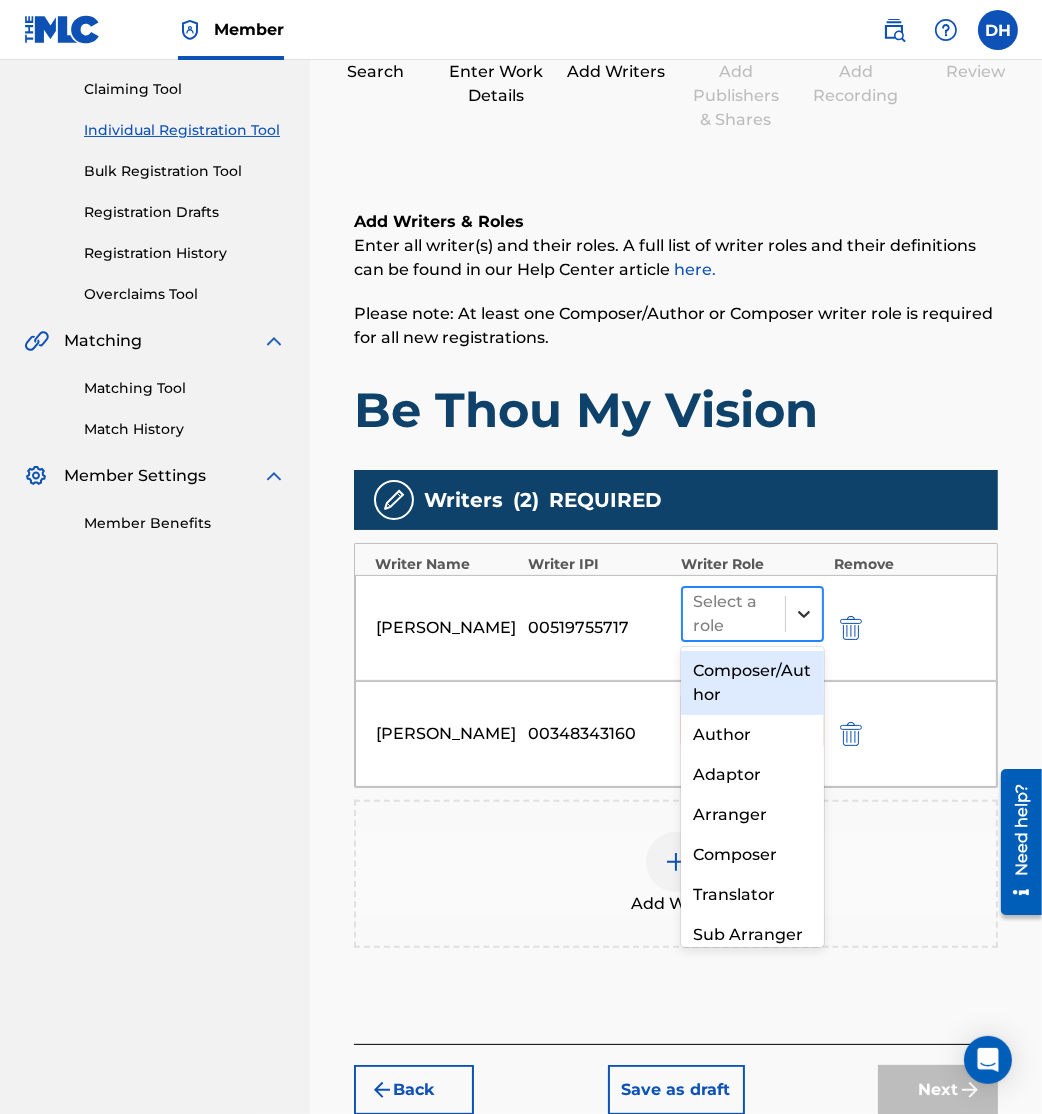 click at bounding box center (804, 614) 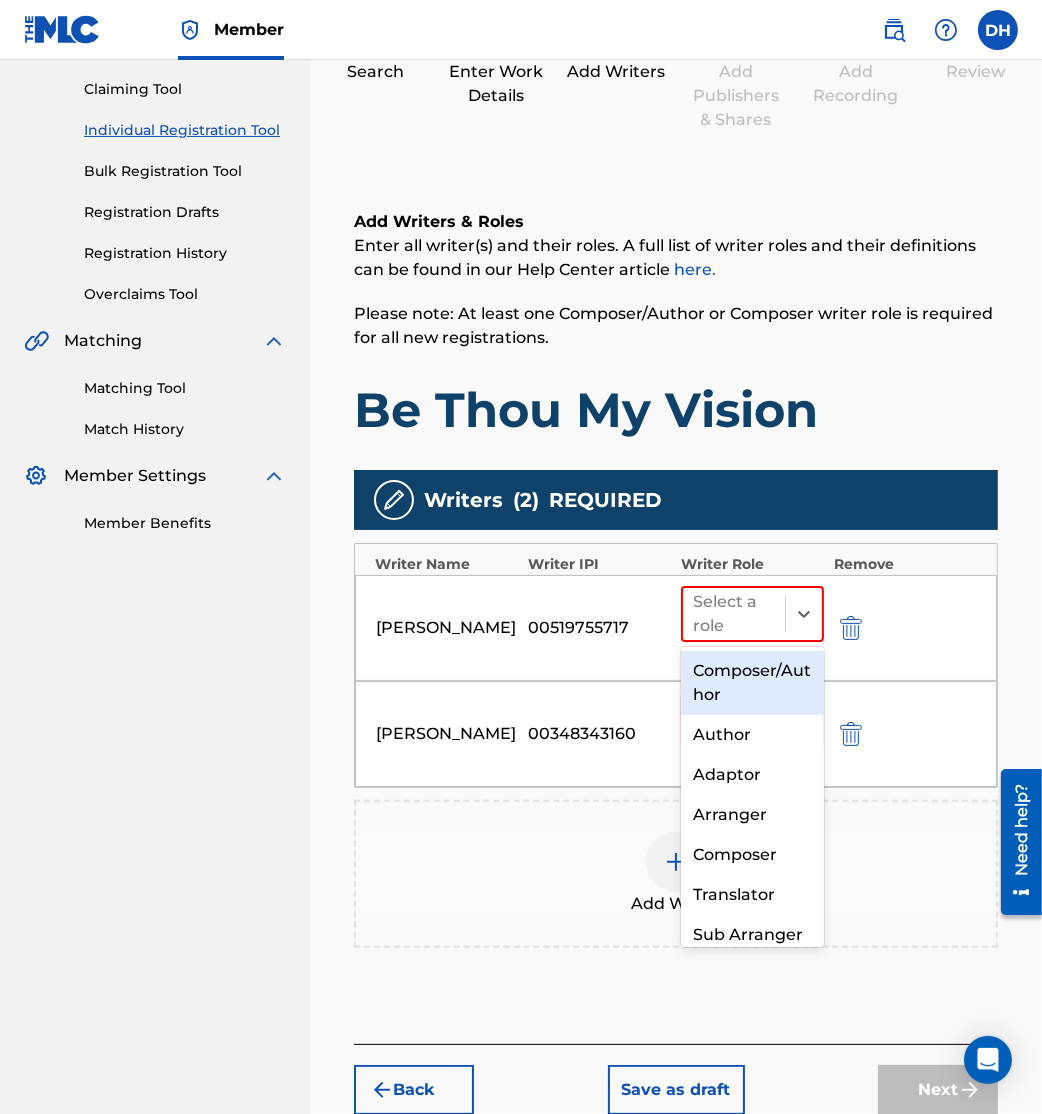 click on "Composer/Author" at bounding box center (752, 683) 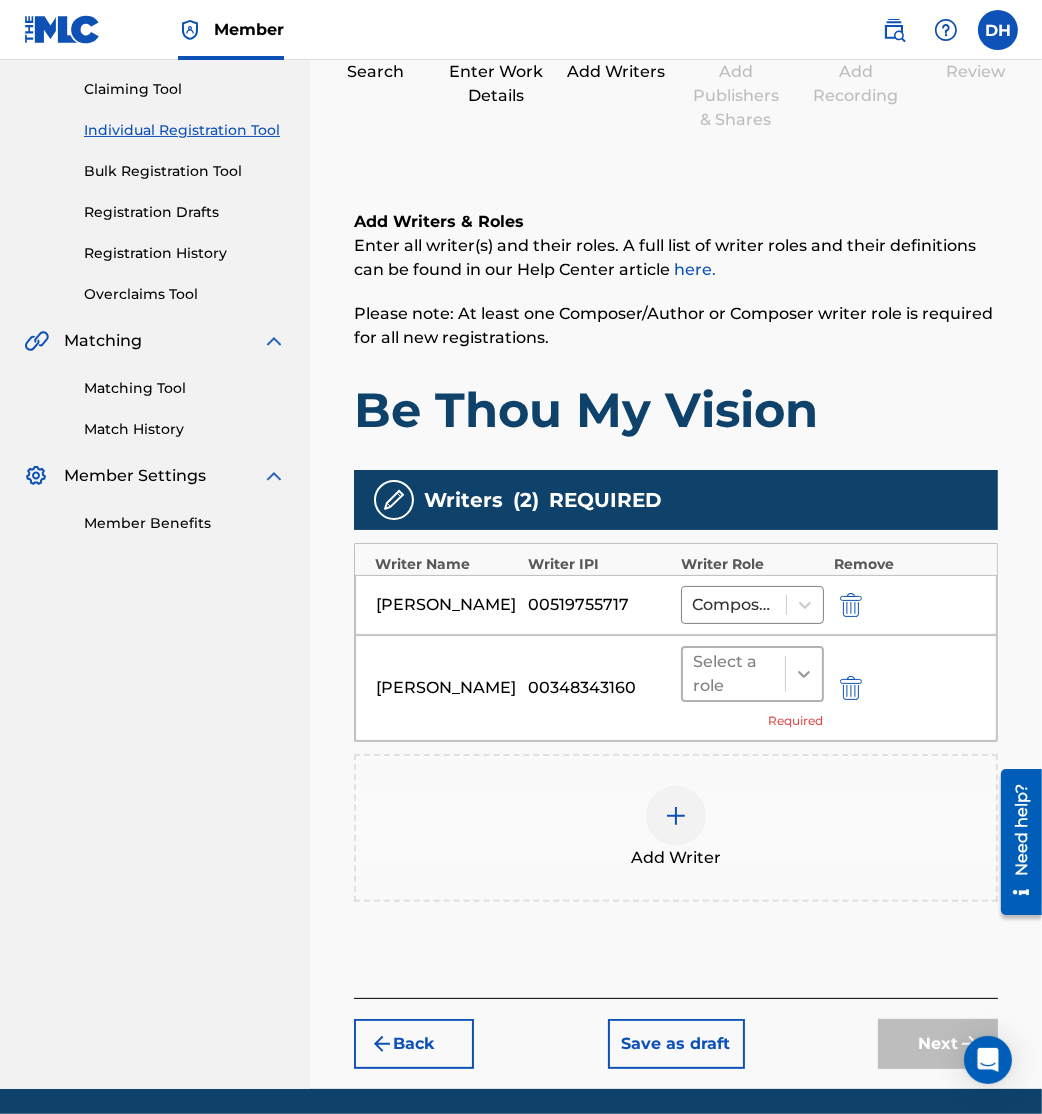 click at bounding box center (804, 674) 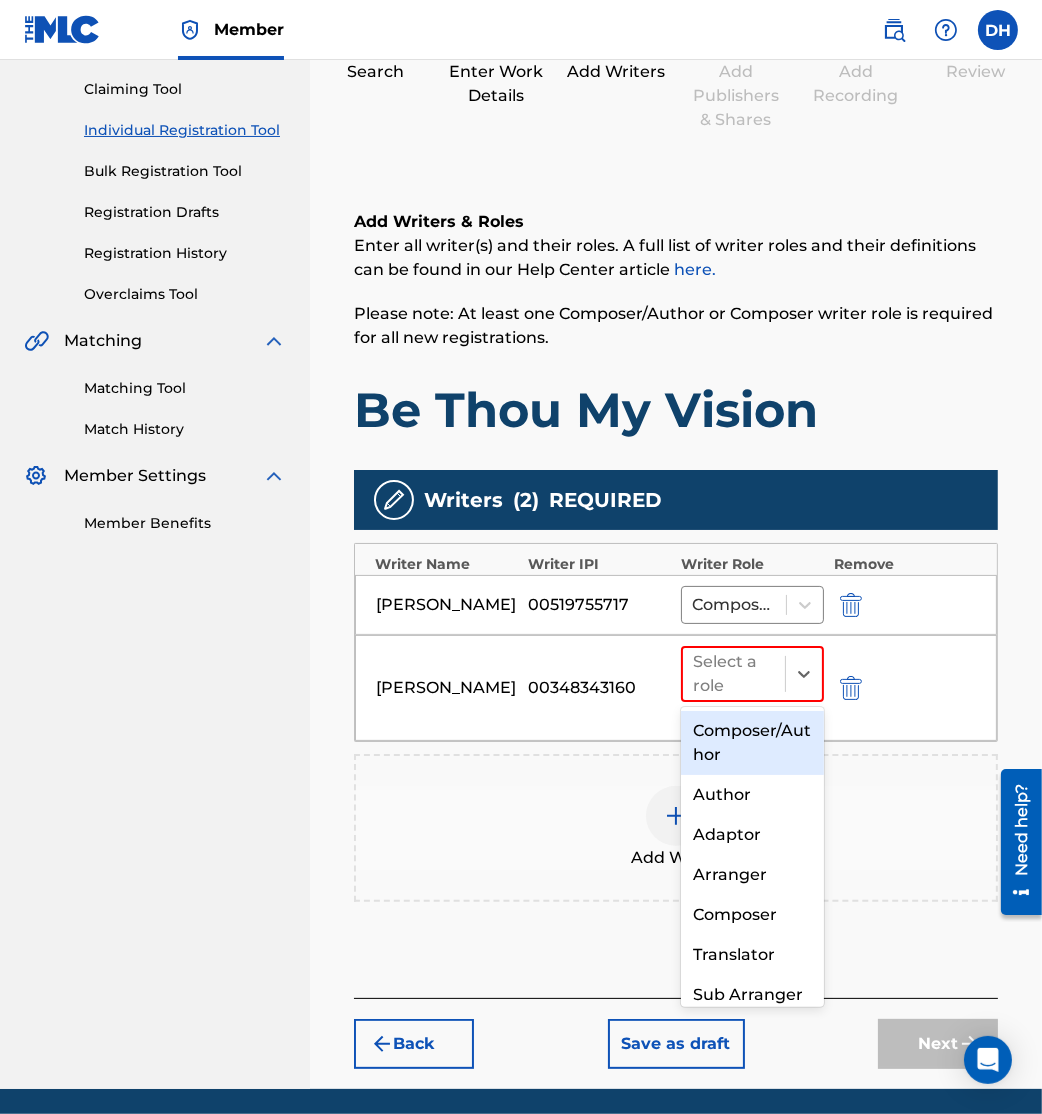 click on "Composer/Author" at bounding box center [752, 743] 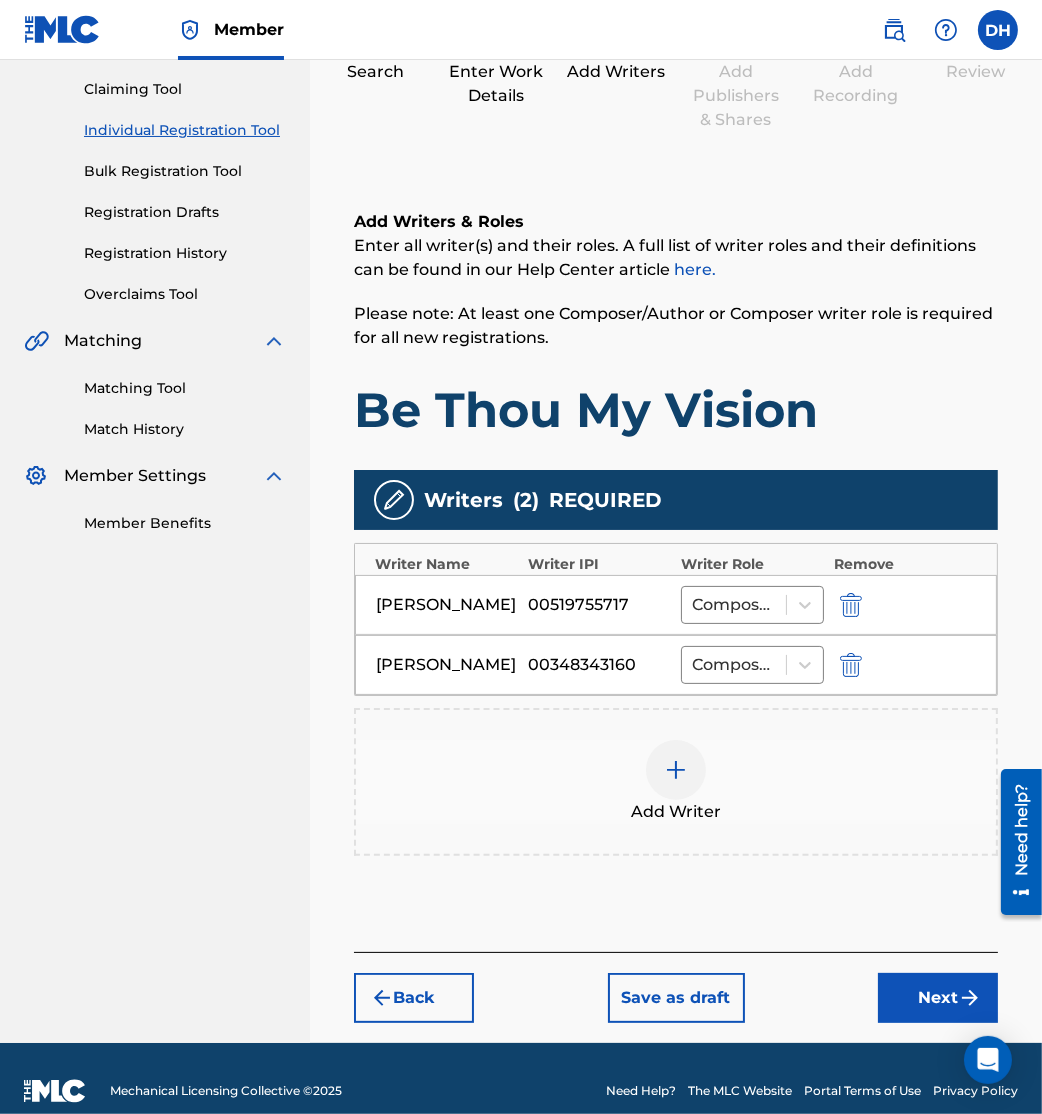 scroll, scrollTop: 228, scrollLeft: 0, axis: vertical 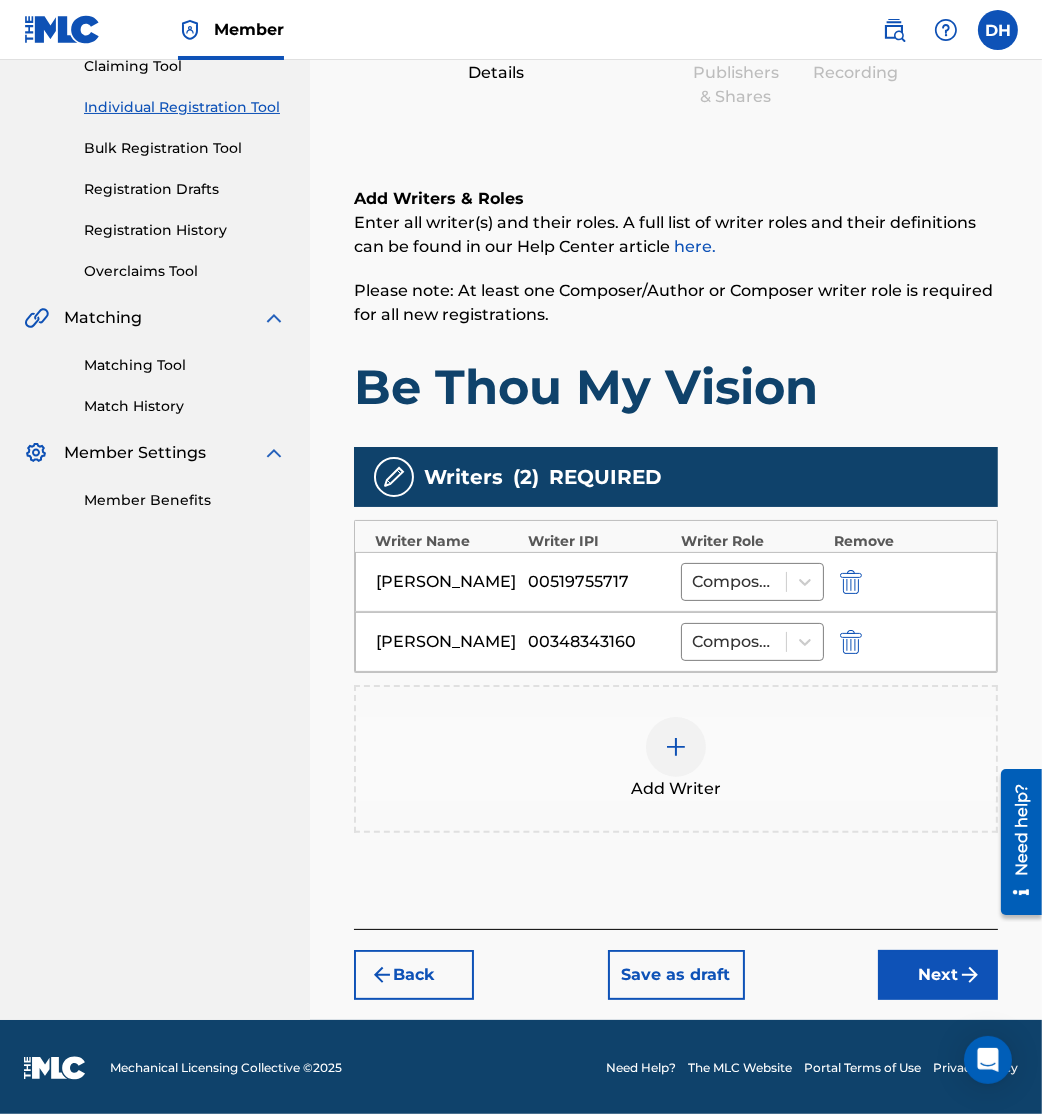 click at bounding box center [676, 747] 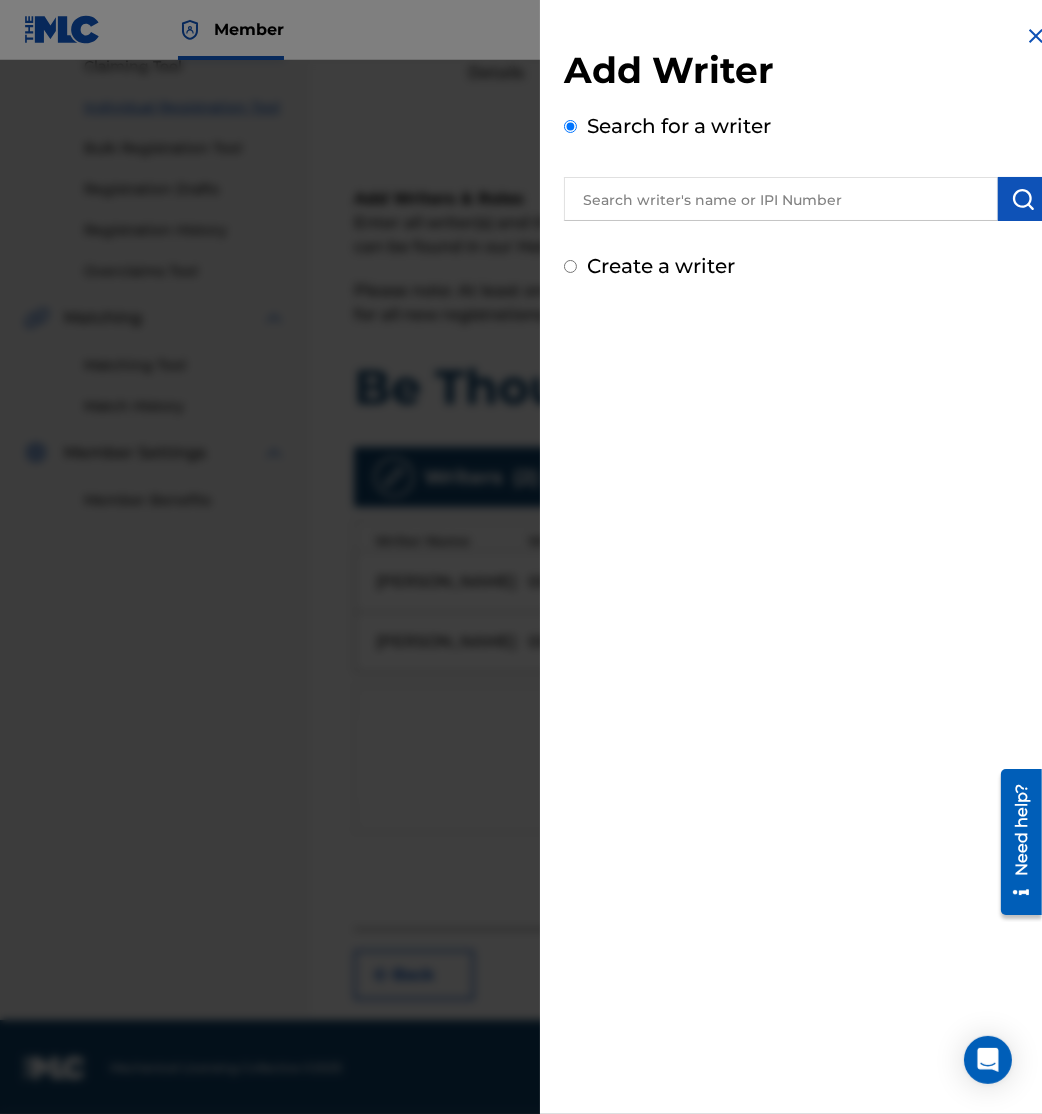 click on "Add Writer Search for a writer Create a writer" at bounding box center (806, 164) 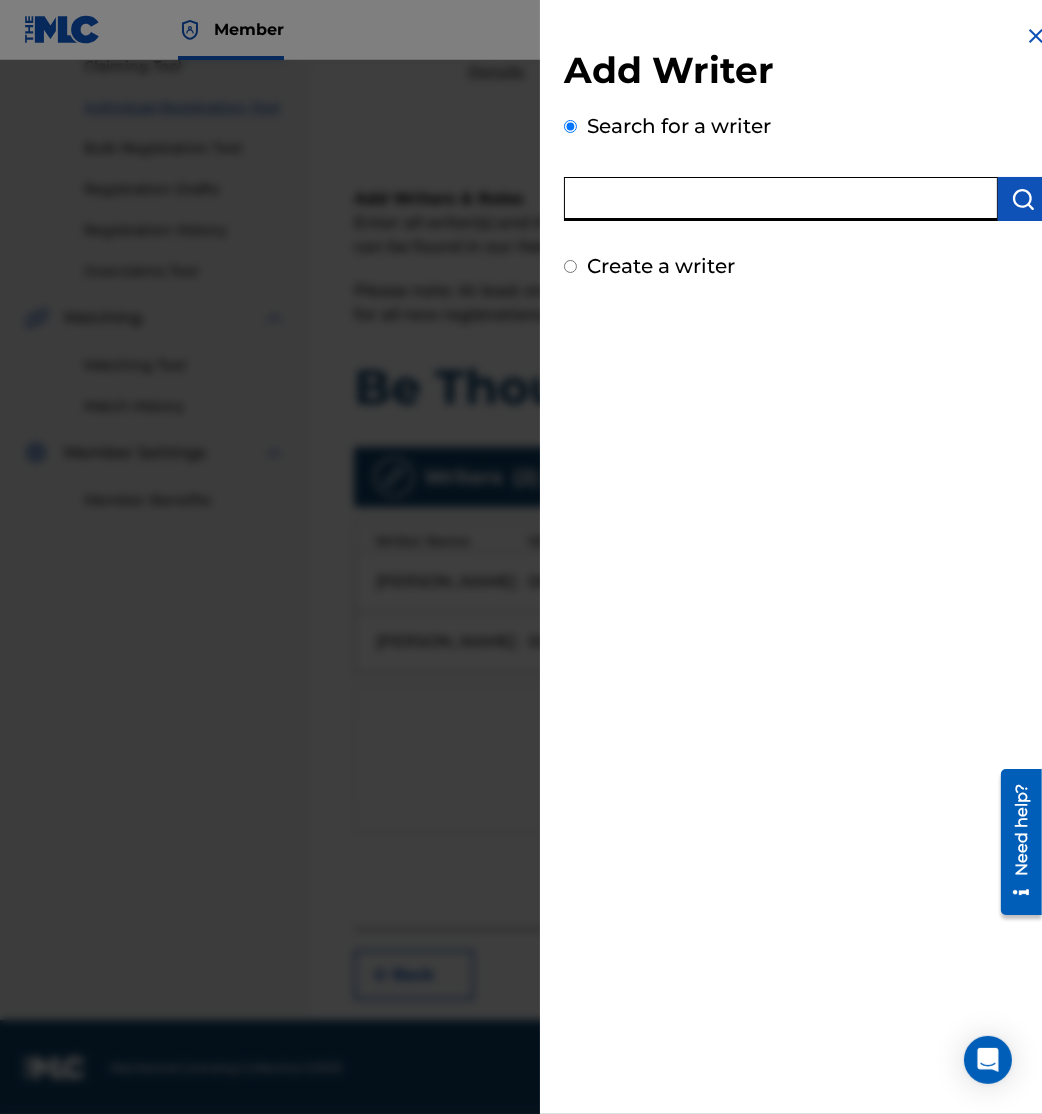 click at bounding box center [781, 199] 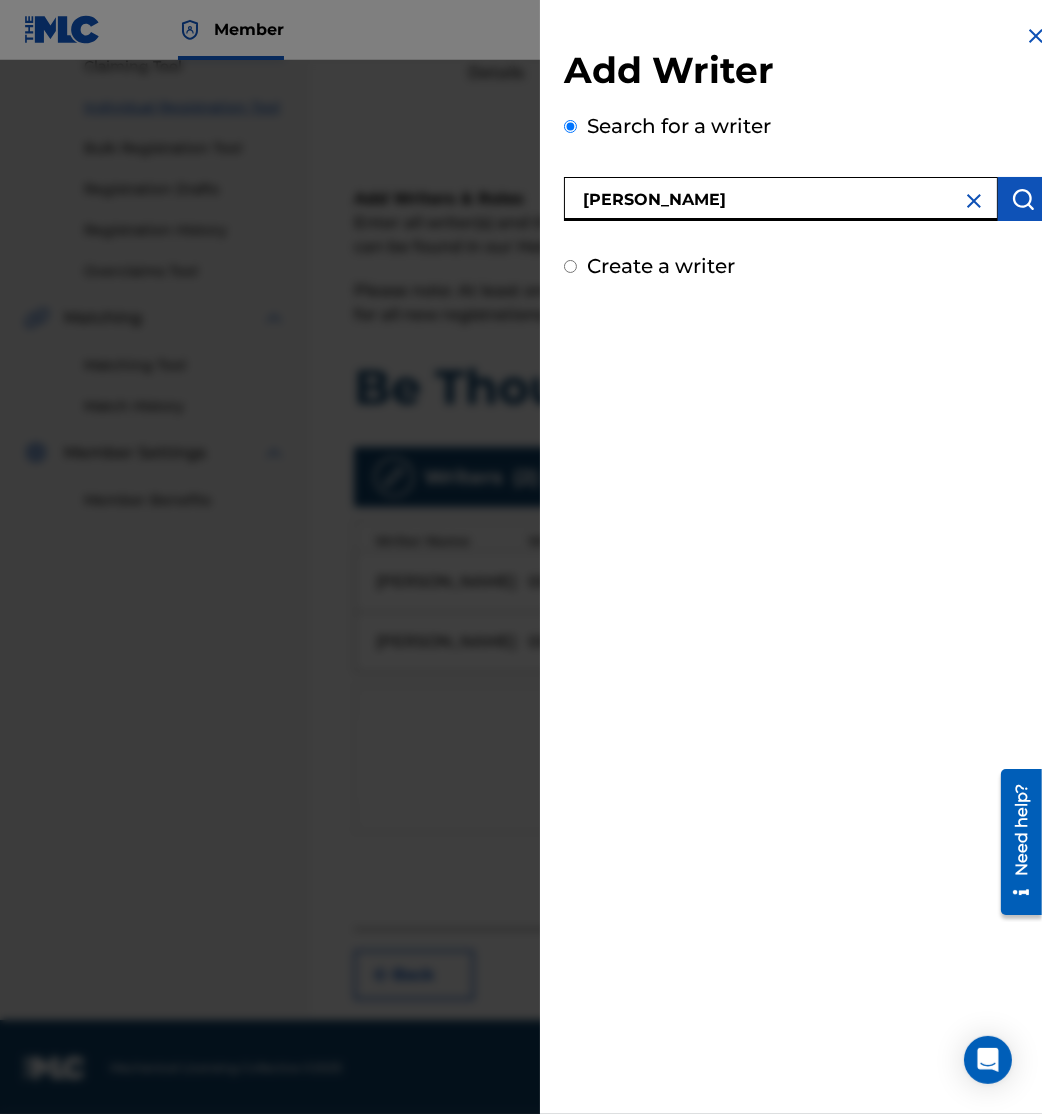 type on "mary byrne" 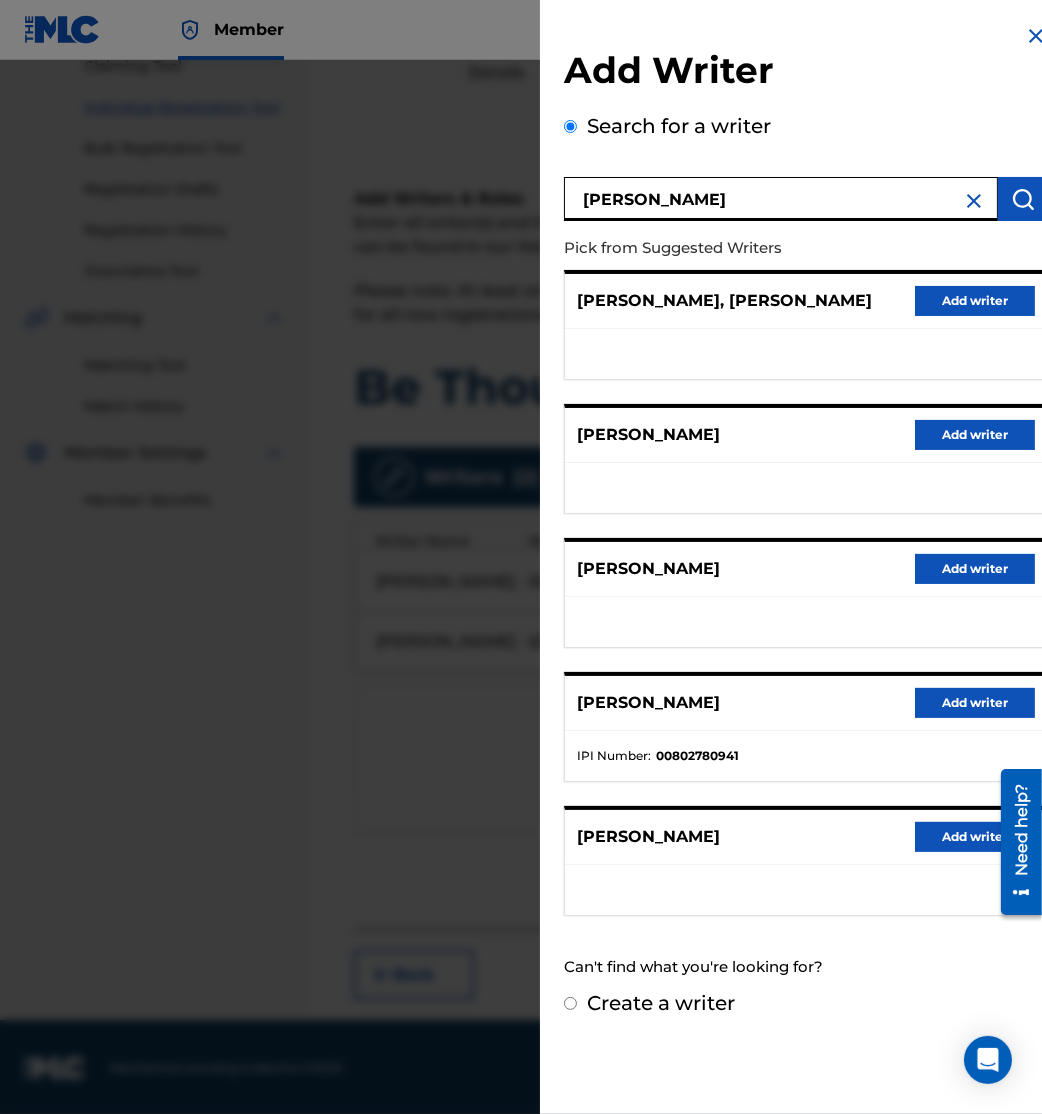 click on "Add writer" at bounding box center [975, 435] 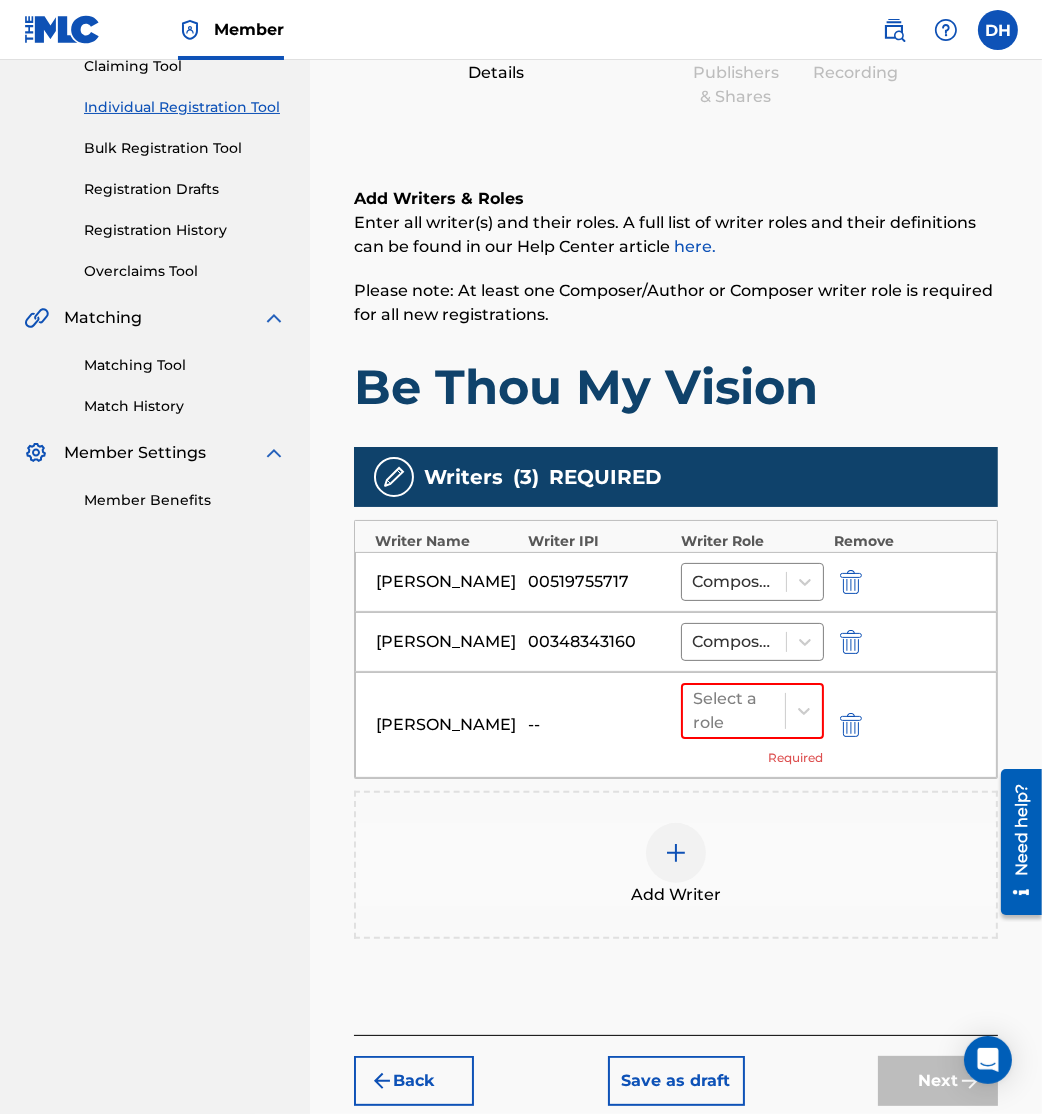 click at bounding box center [676, 853] 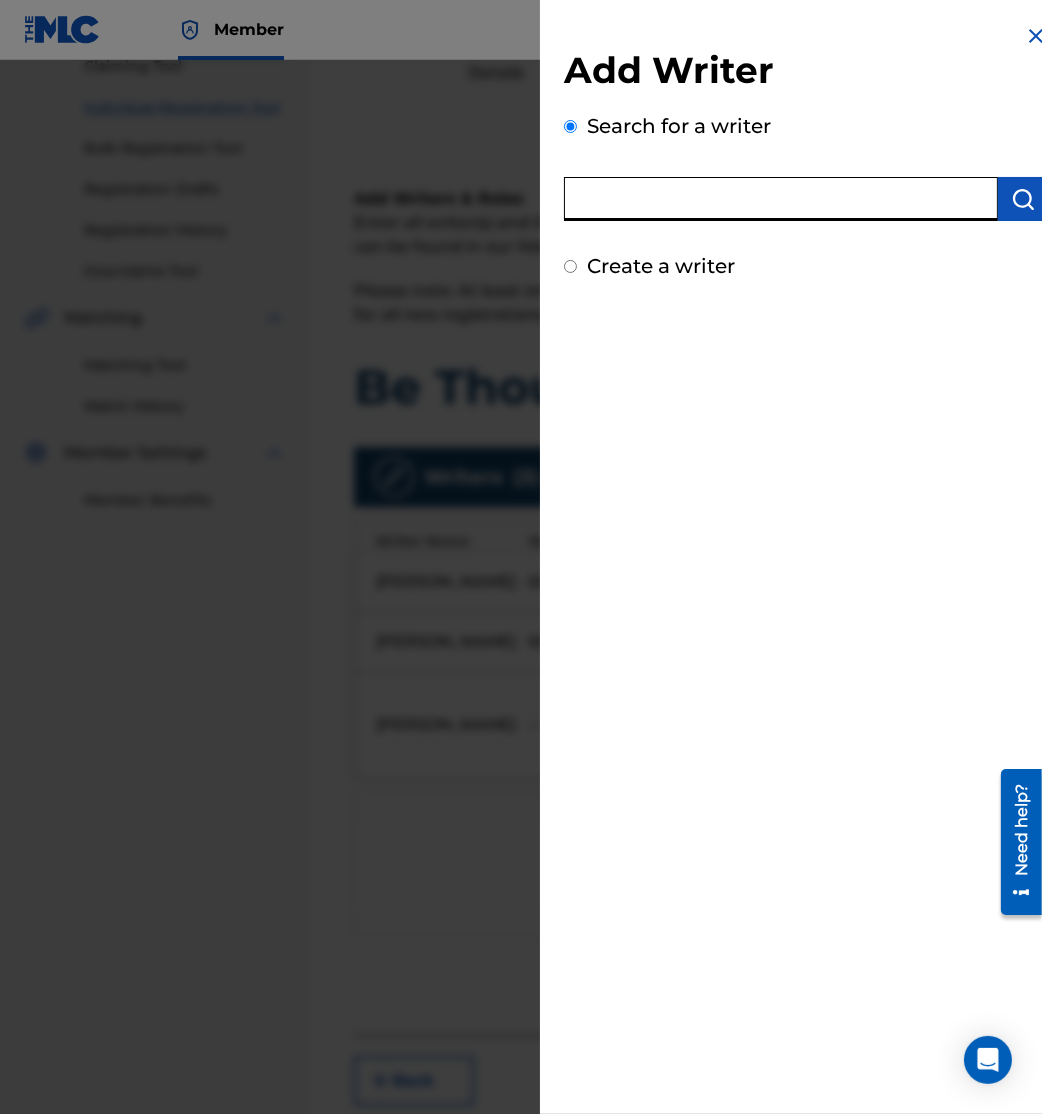 click at bounding box center [781, 199] 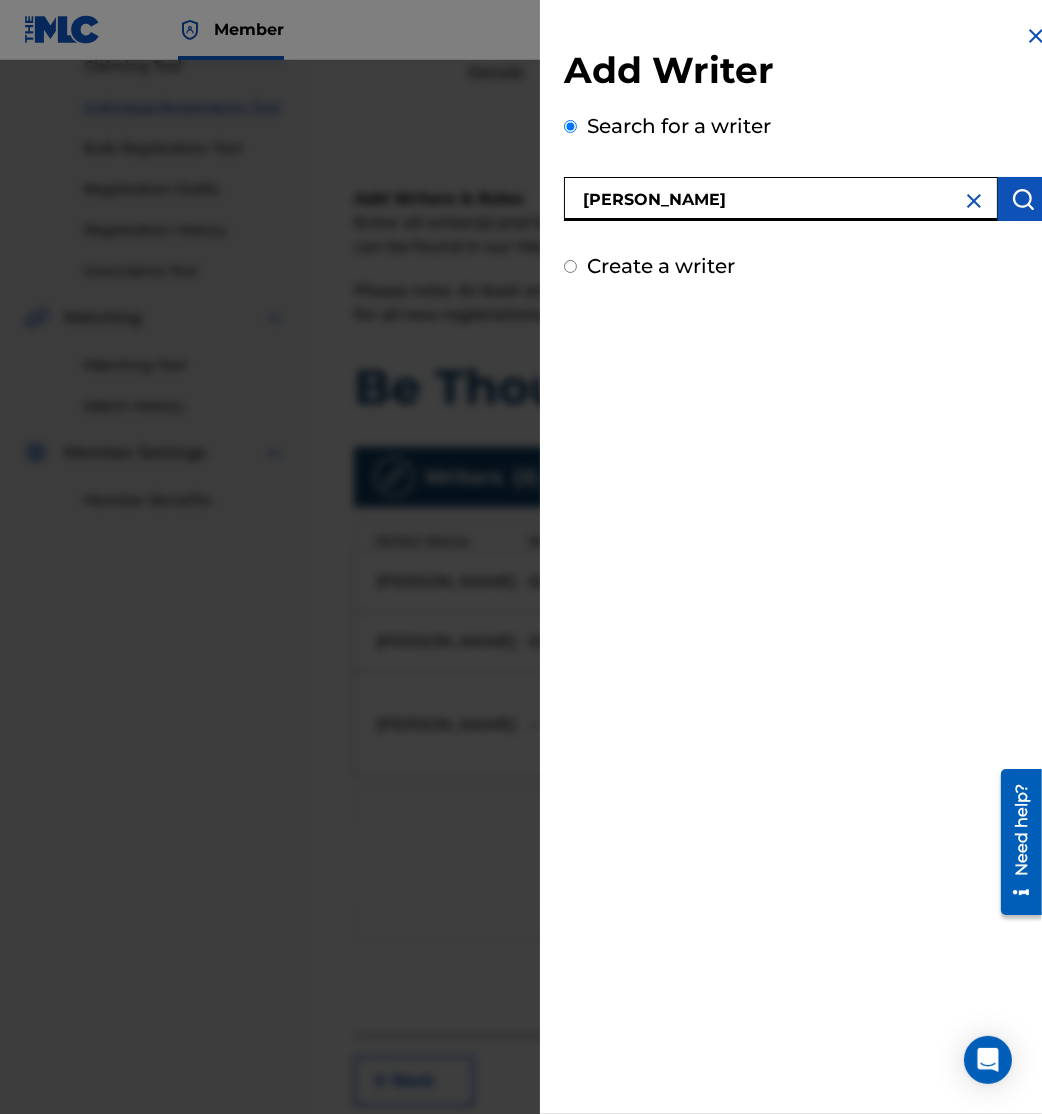 type on "eleanor hull" 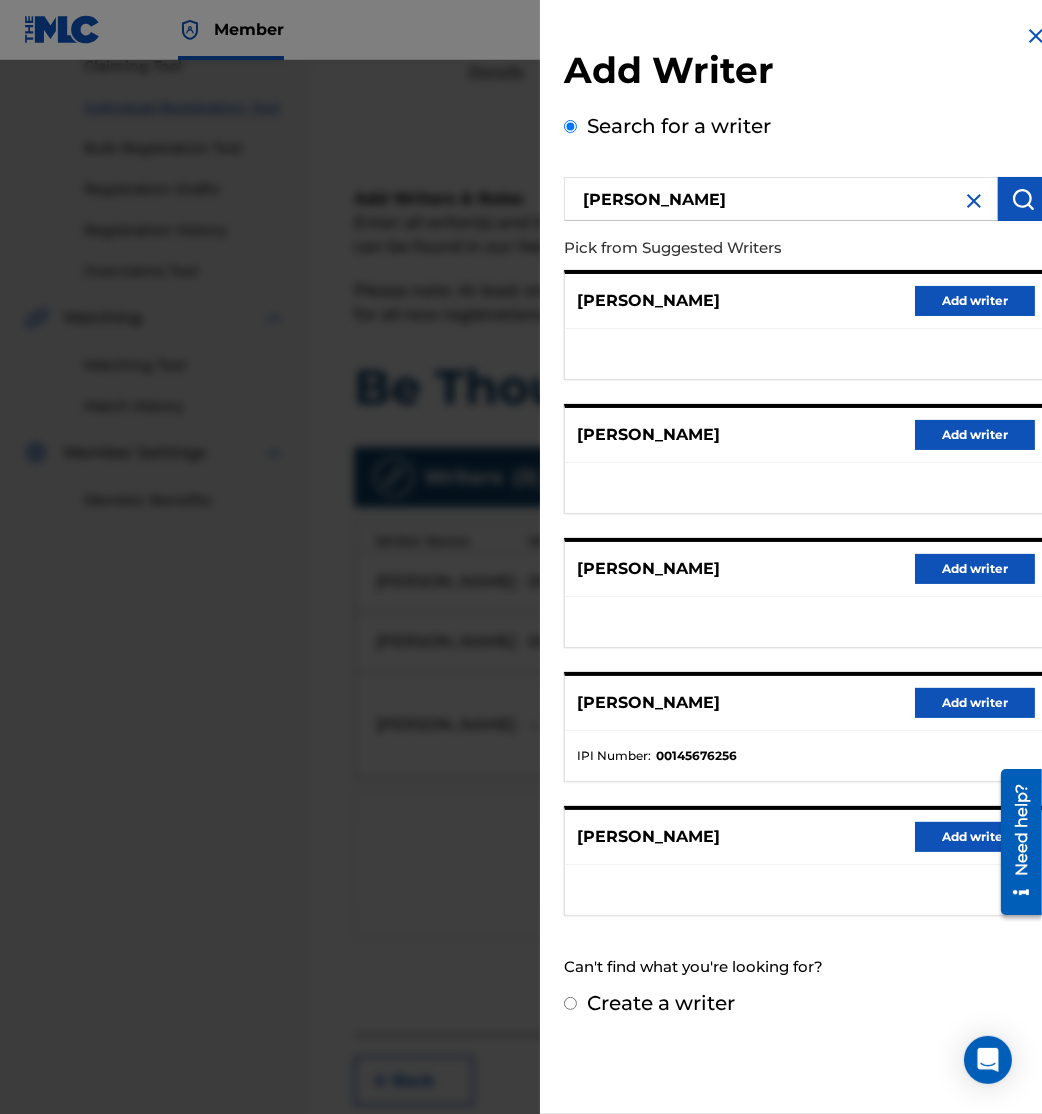 click on "Add writer" at bounding box center [975, 301] 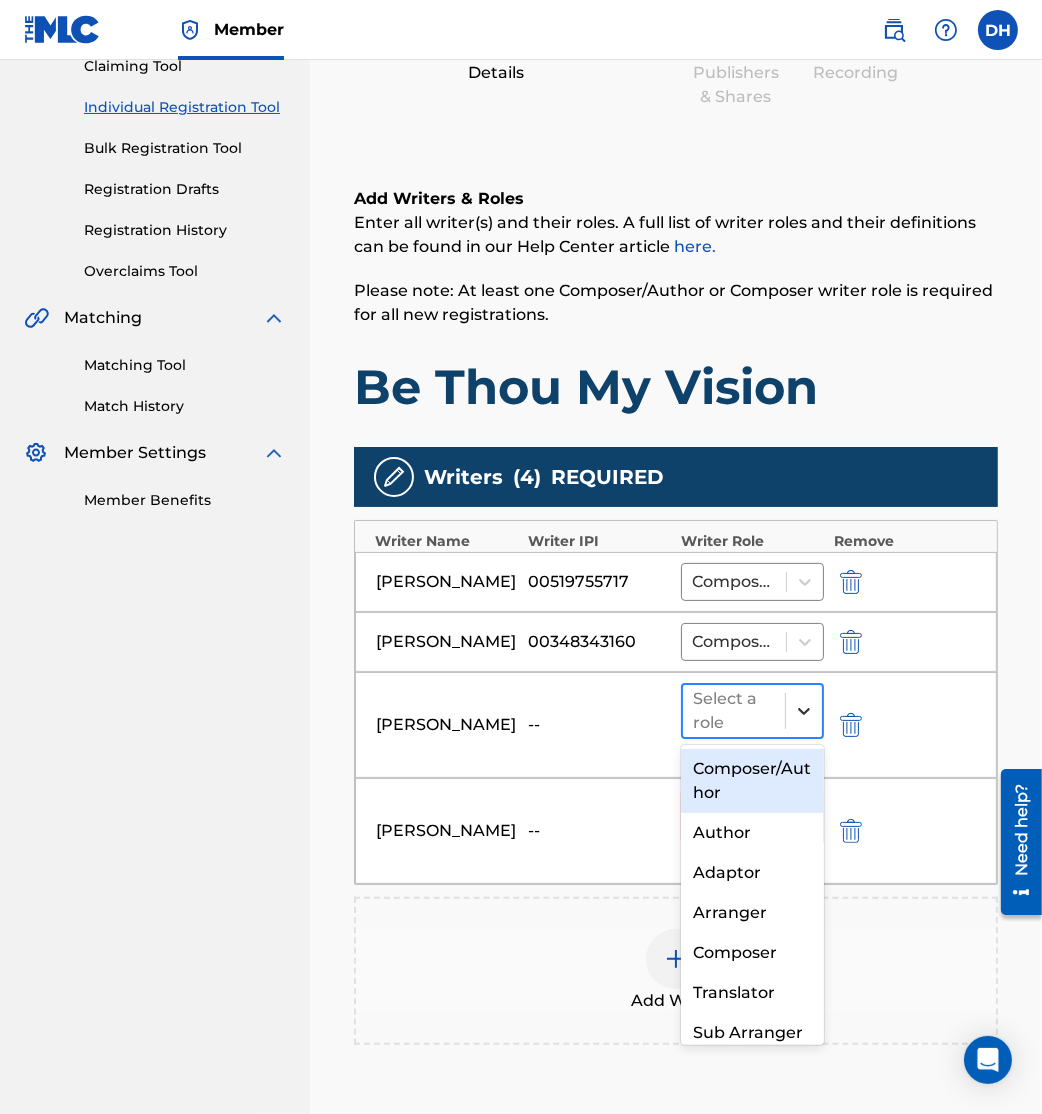 click 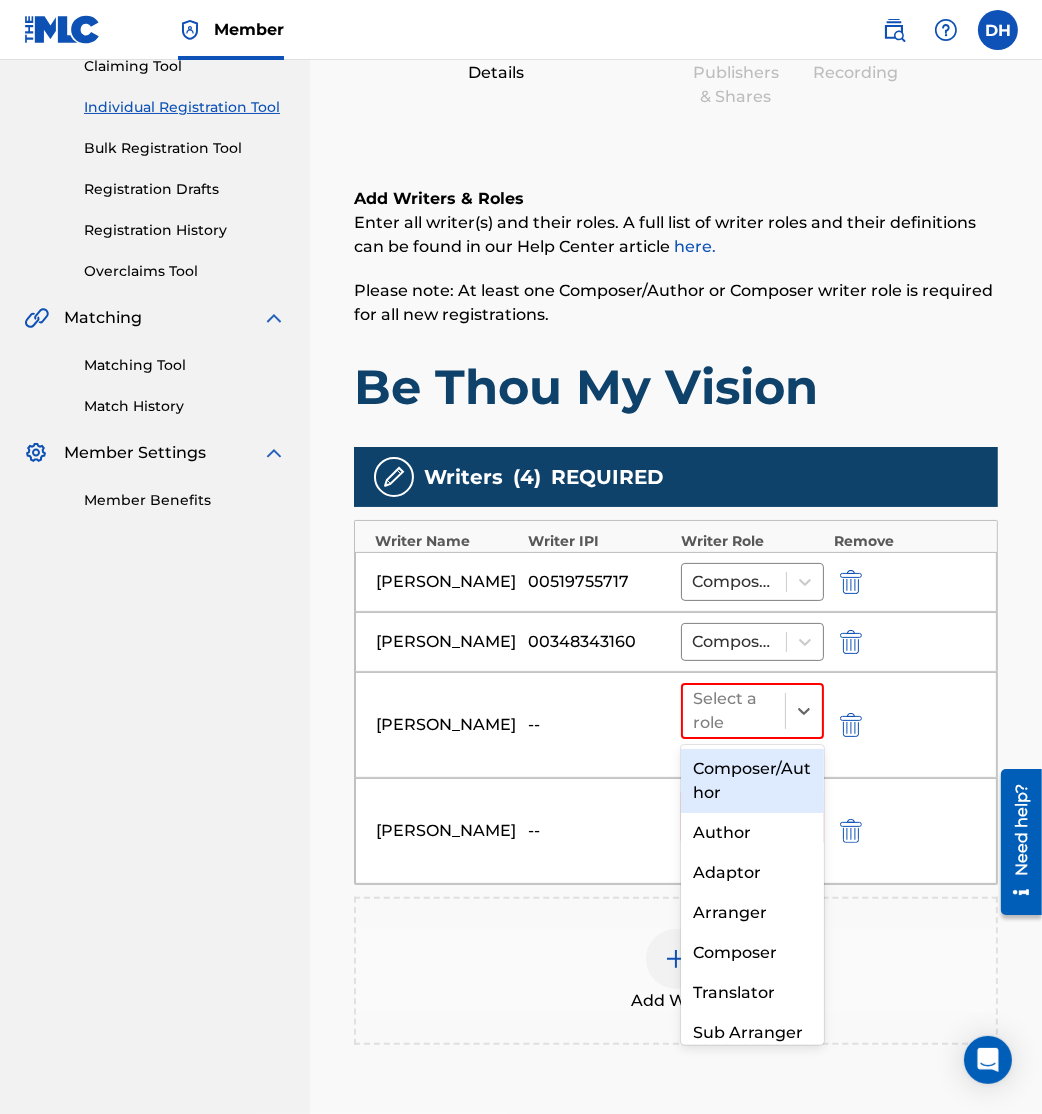 click on "Composer/Author" at bounding box center (752, 781) 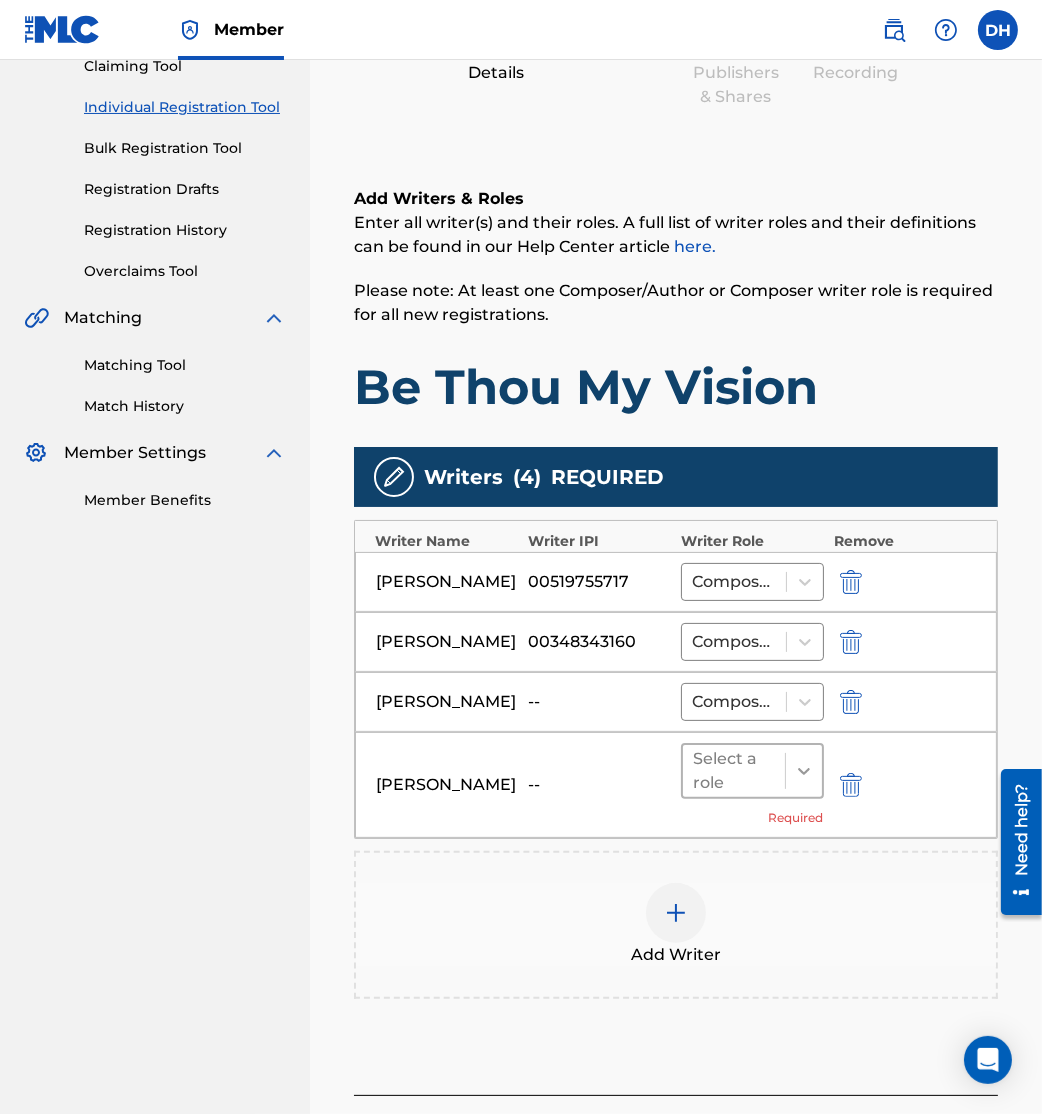 click at bounding box center [804, 771] 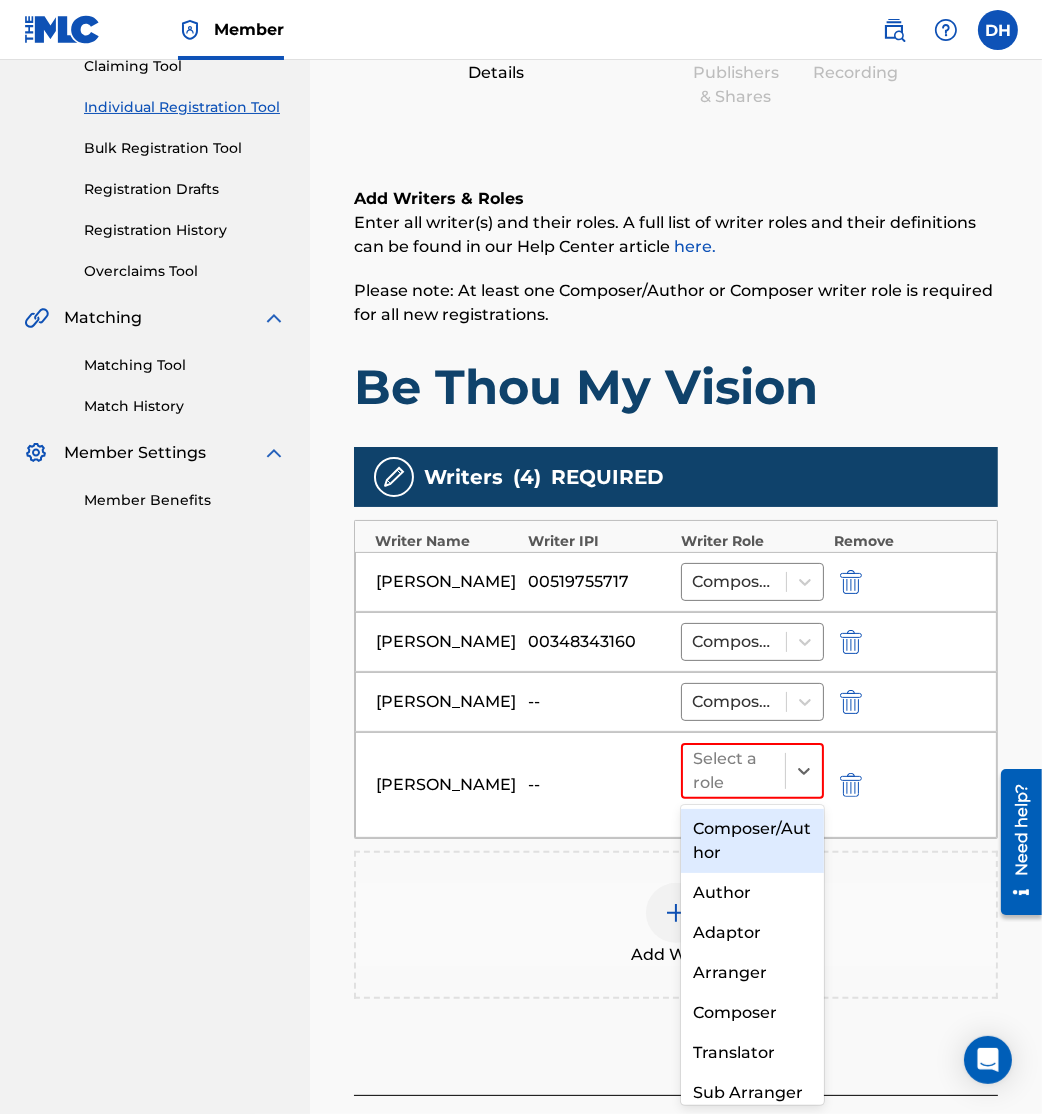 click on "Composer/Author" at bounding box center (752, 841) 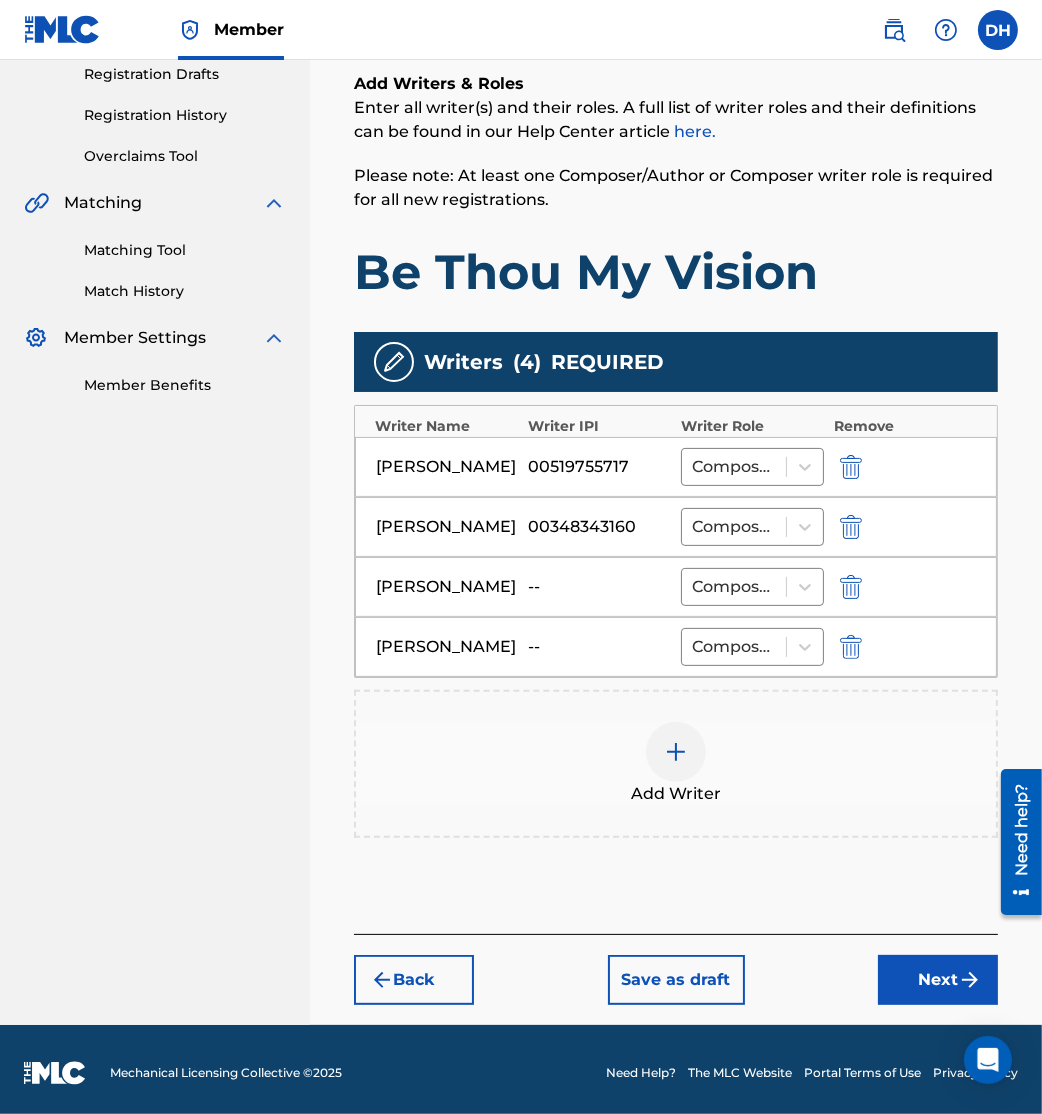 scroll, scrollTop: 348, scrollLeft: 0, axis: vertical 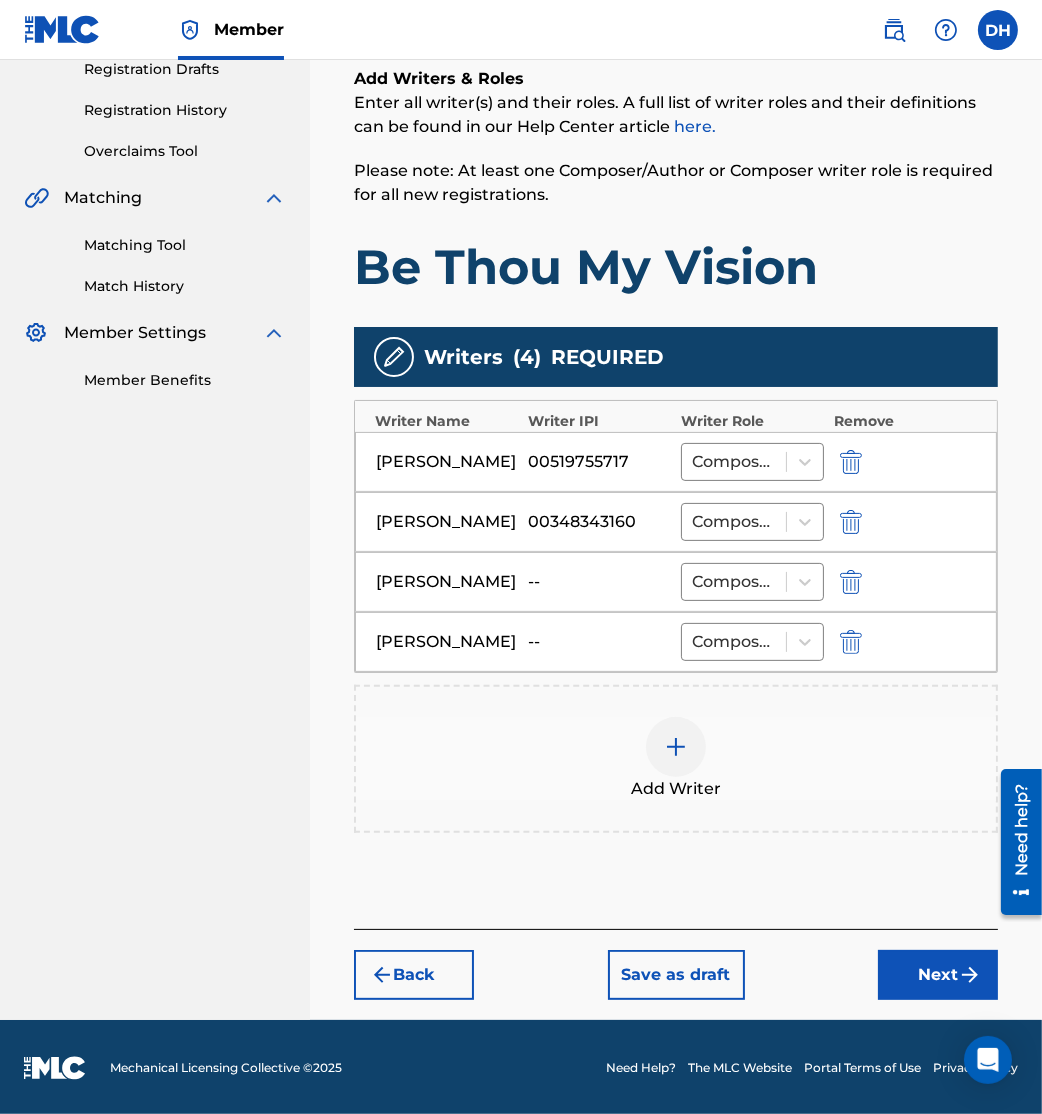 click on "Next" at bounding box center [938, 975] 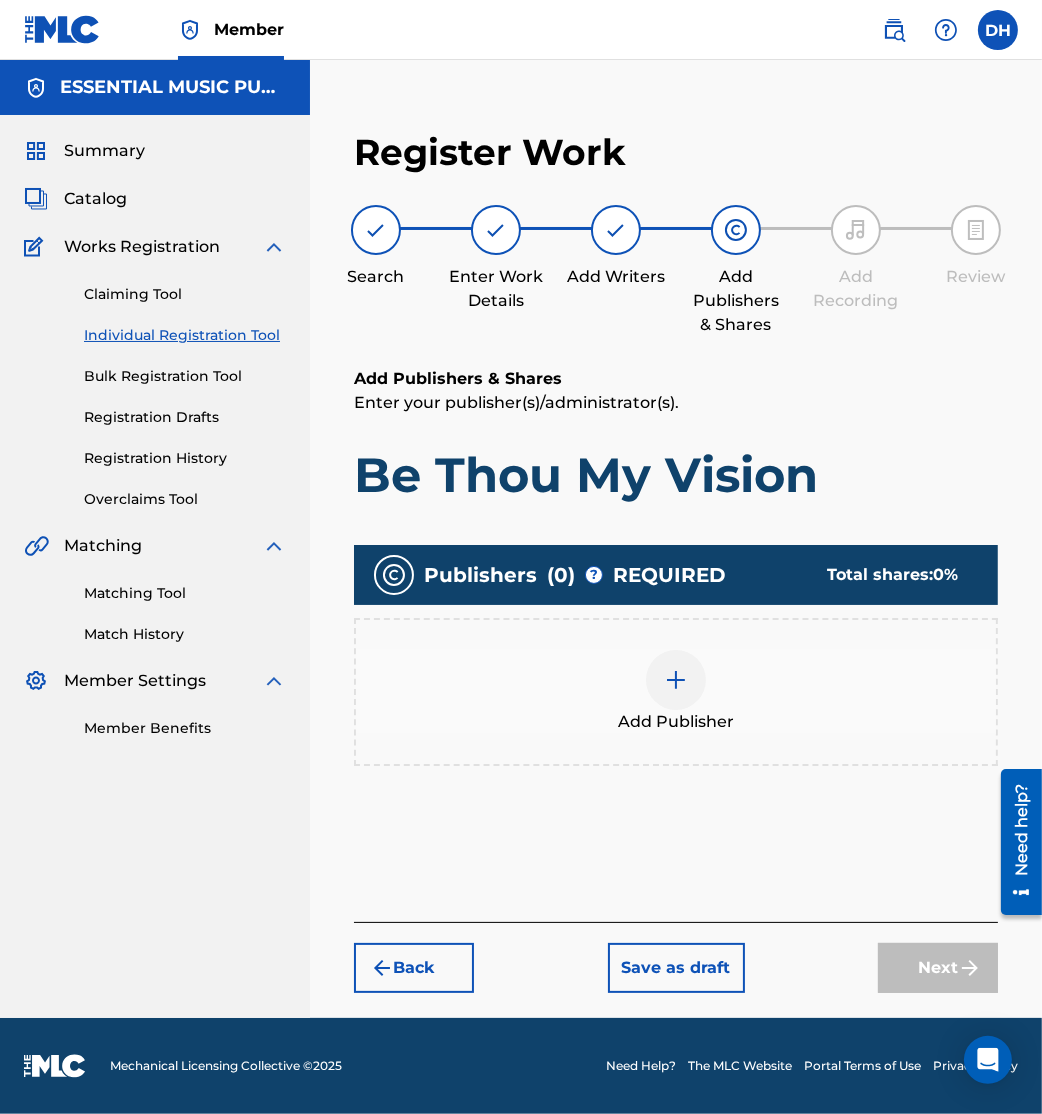 click at bounding box center (676, 680) 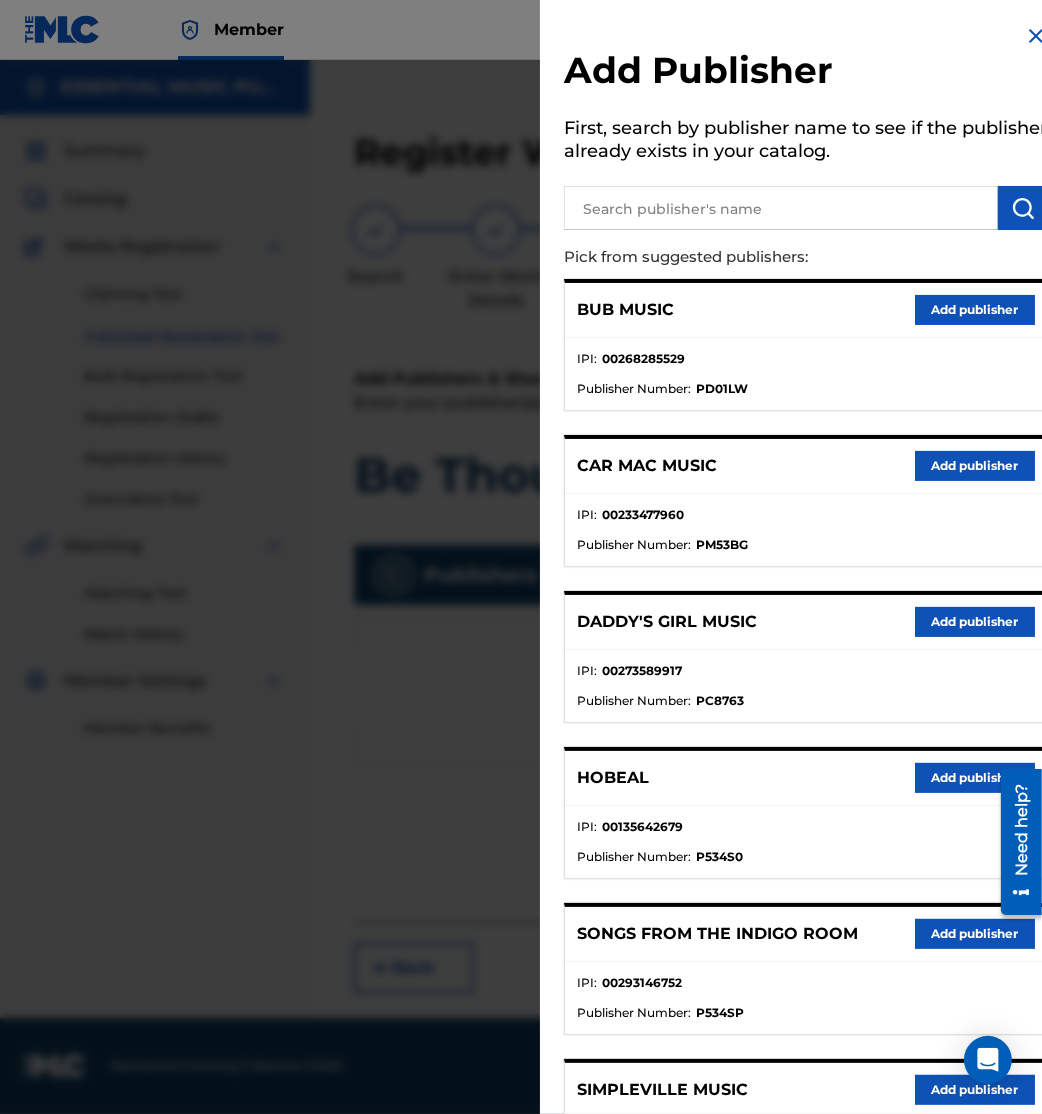 click at bounding box center [781, 208] 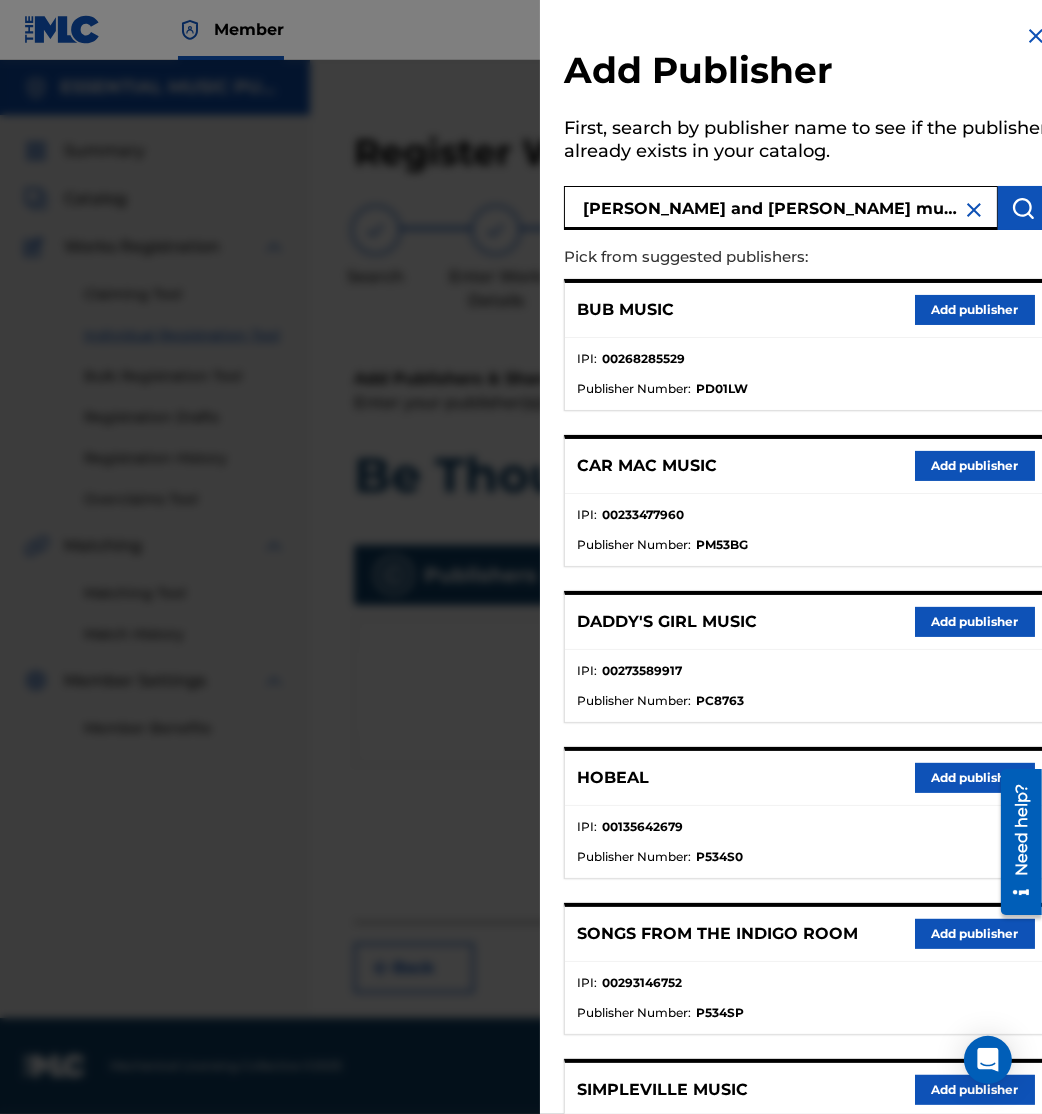 type on "brad and rebekah music" 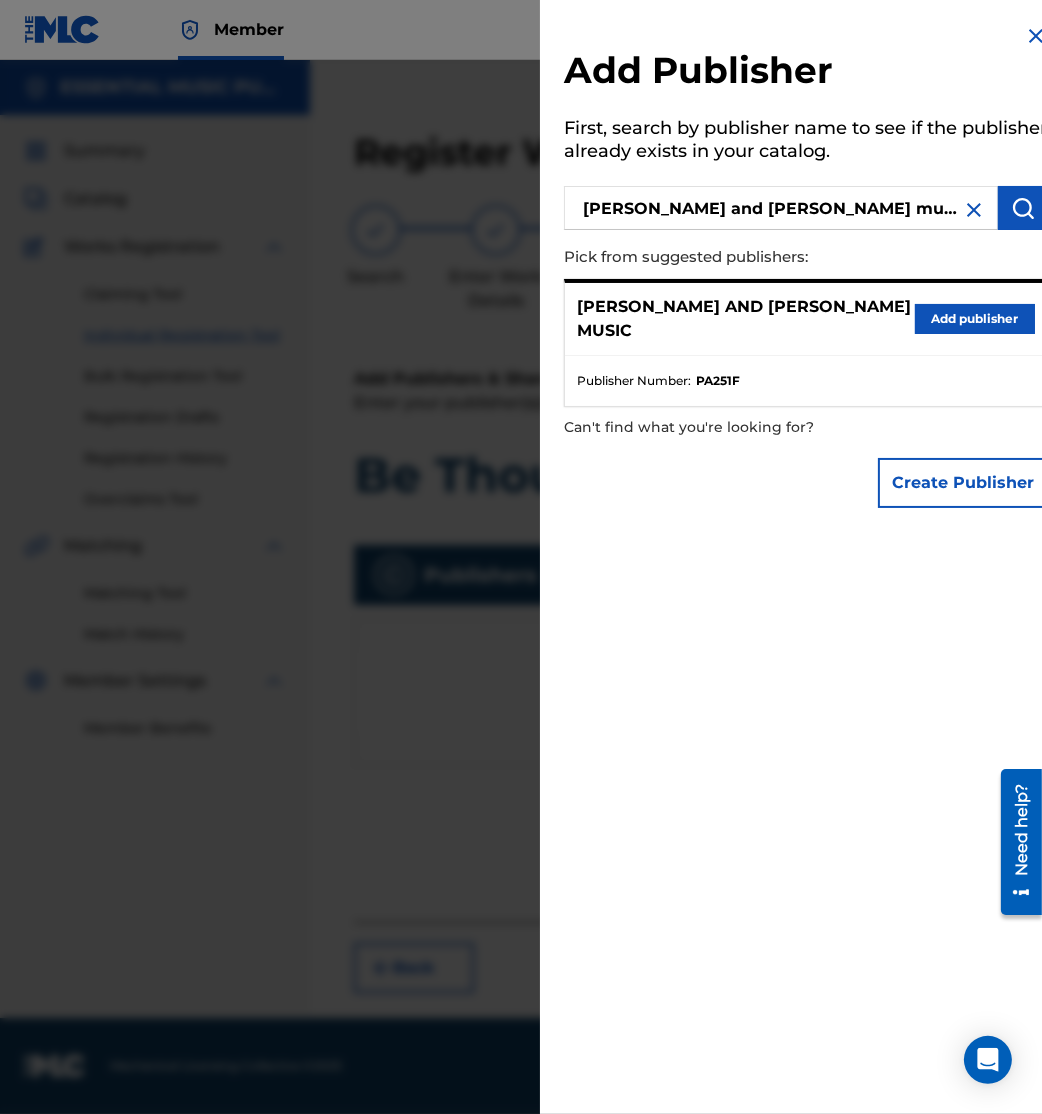 click on "Add publisher" at bounding box center [975, 319] 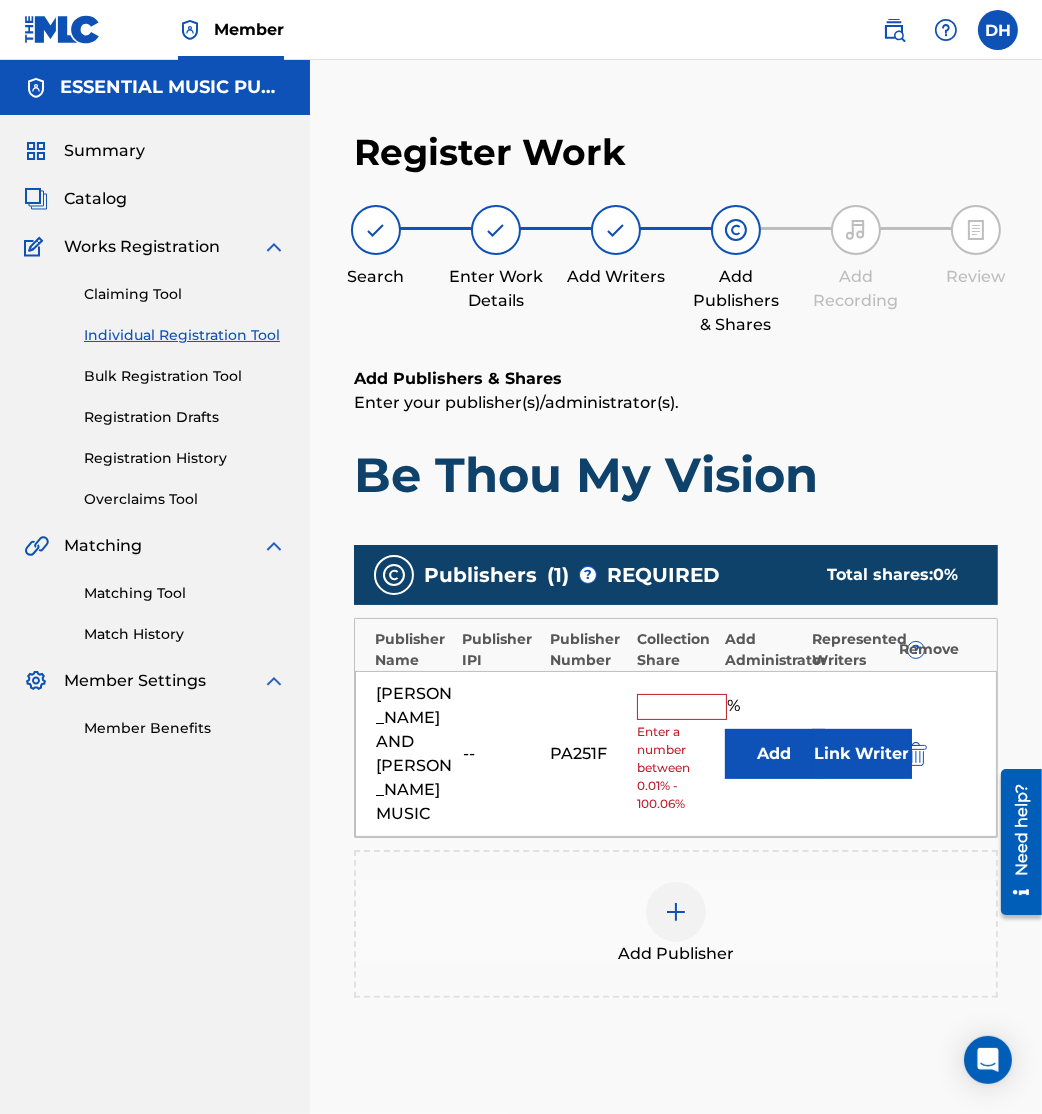click on "Add" at bounding box center [775, 754] 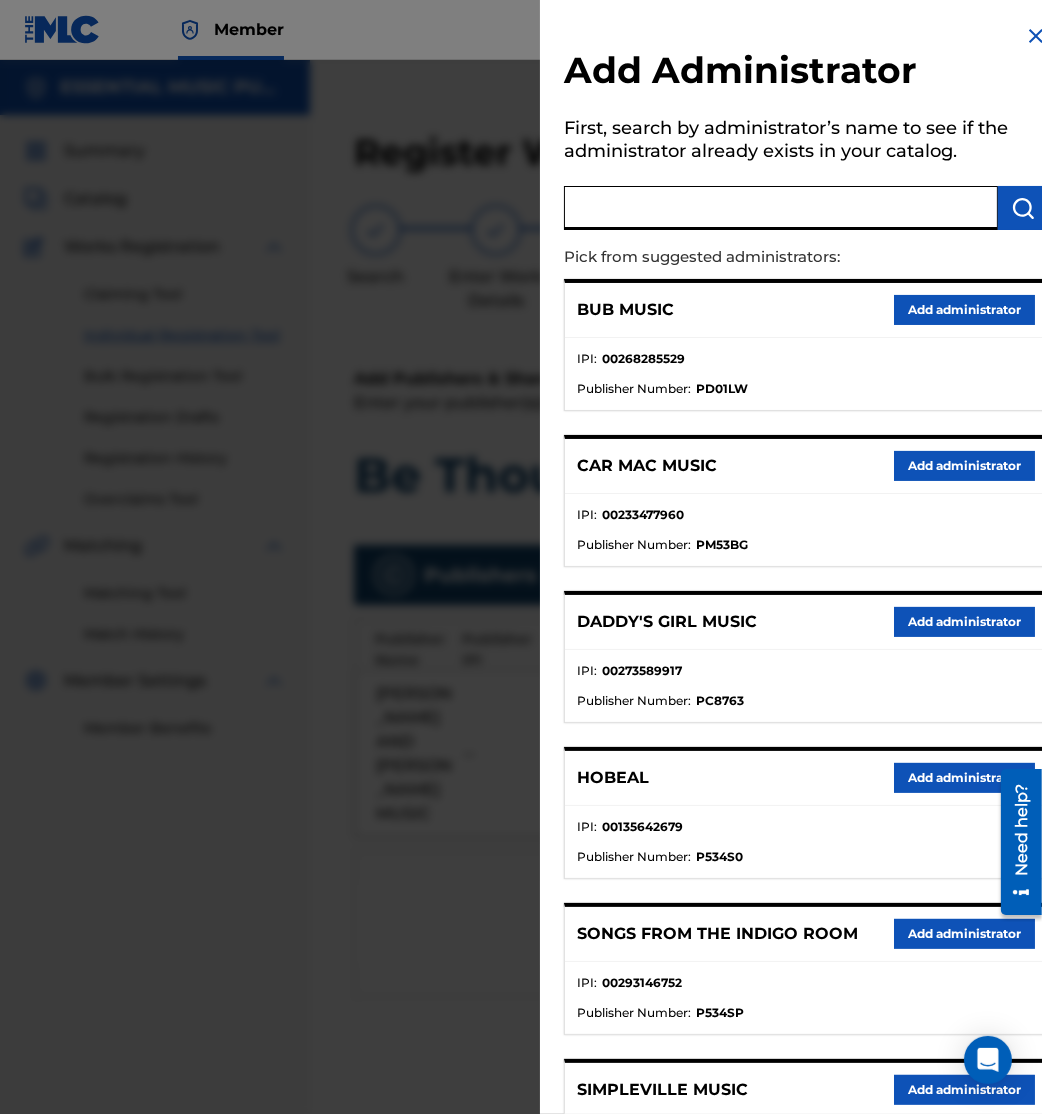 click at bounding box center (781, 208) 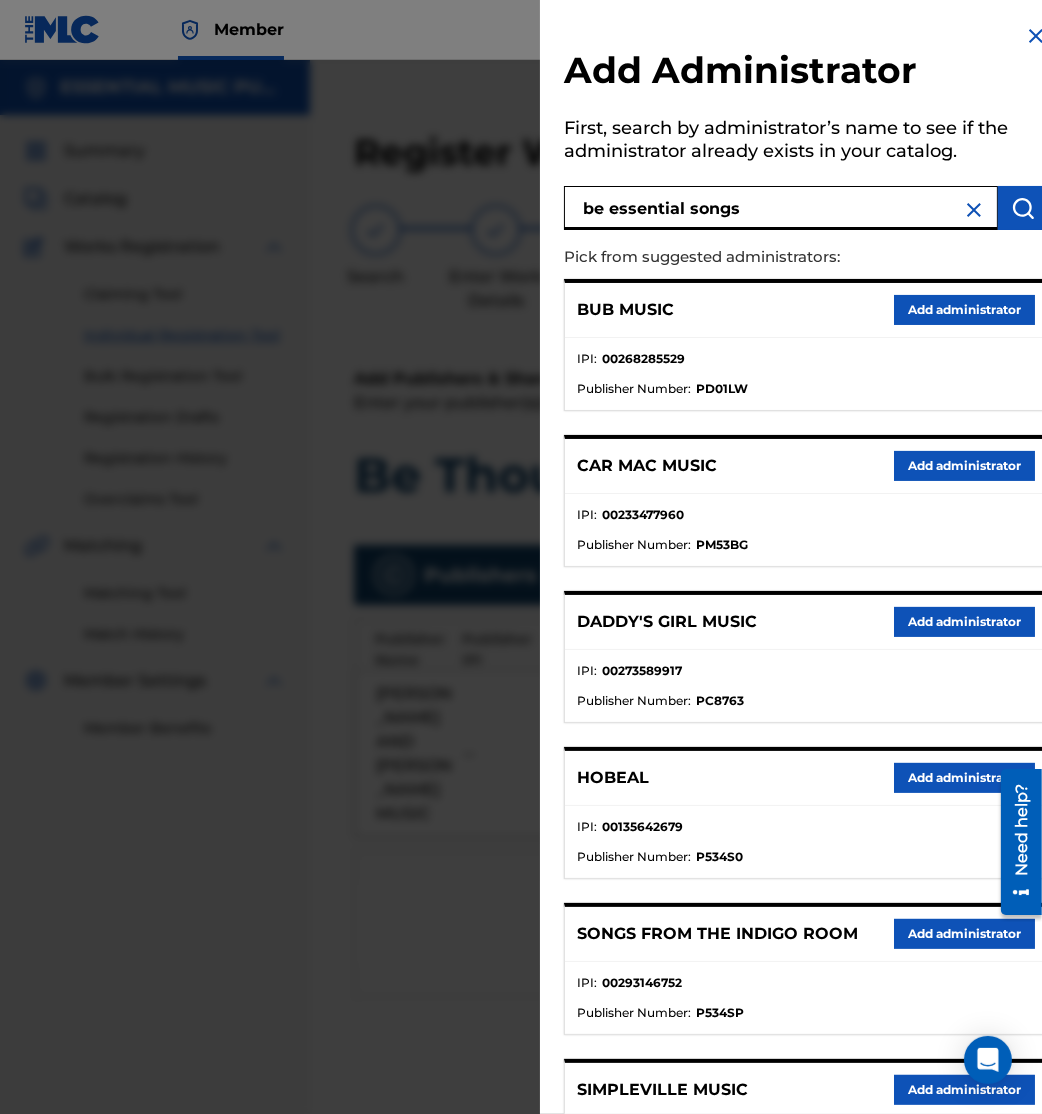 type on "be essential songs" 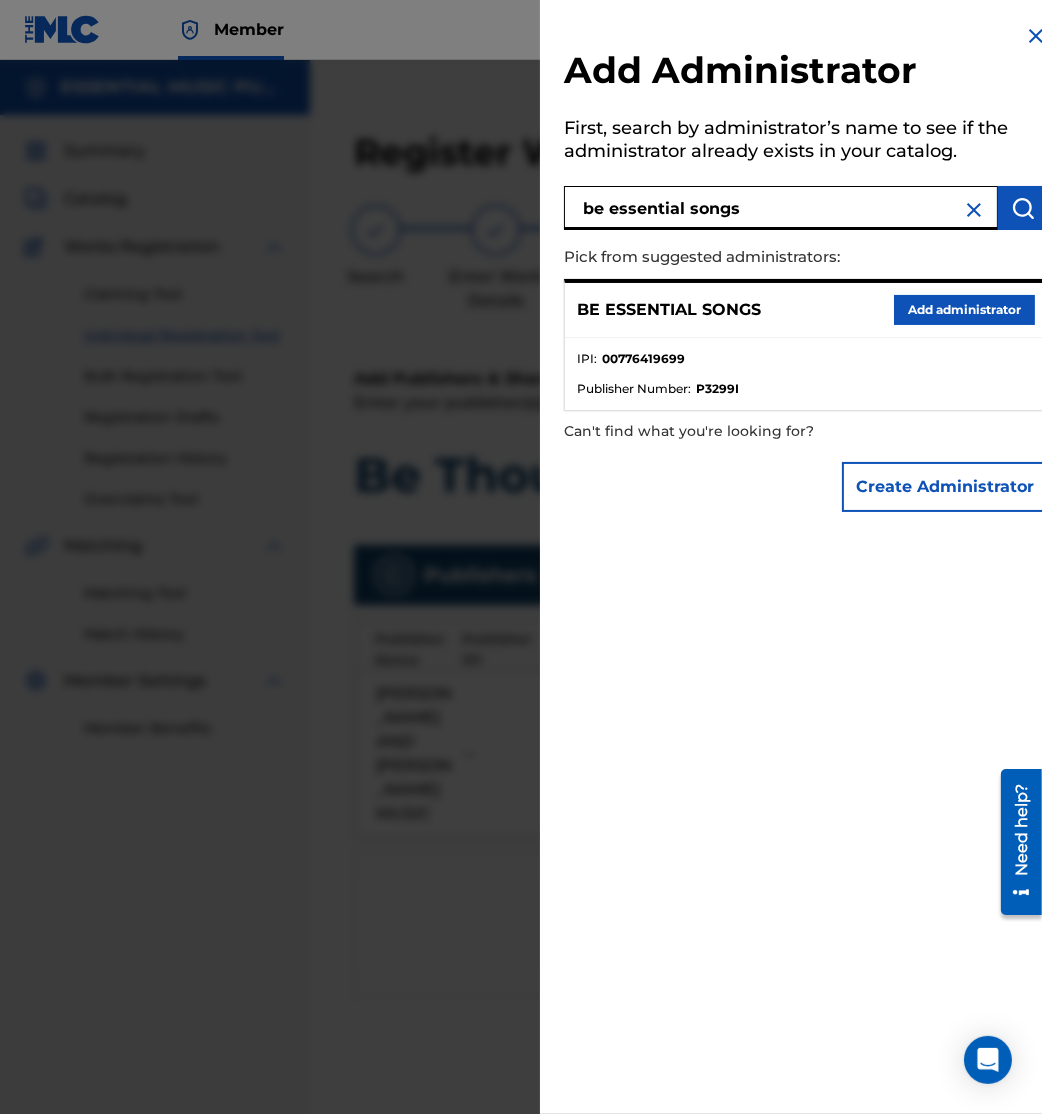 click on "Add administrator" at bounding box center (964, 310) 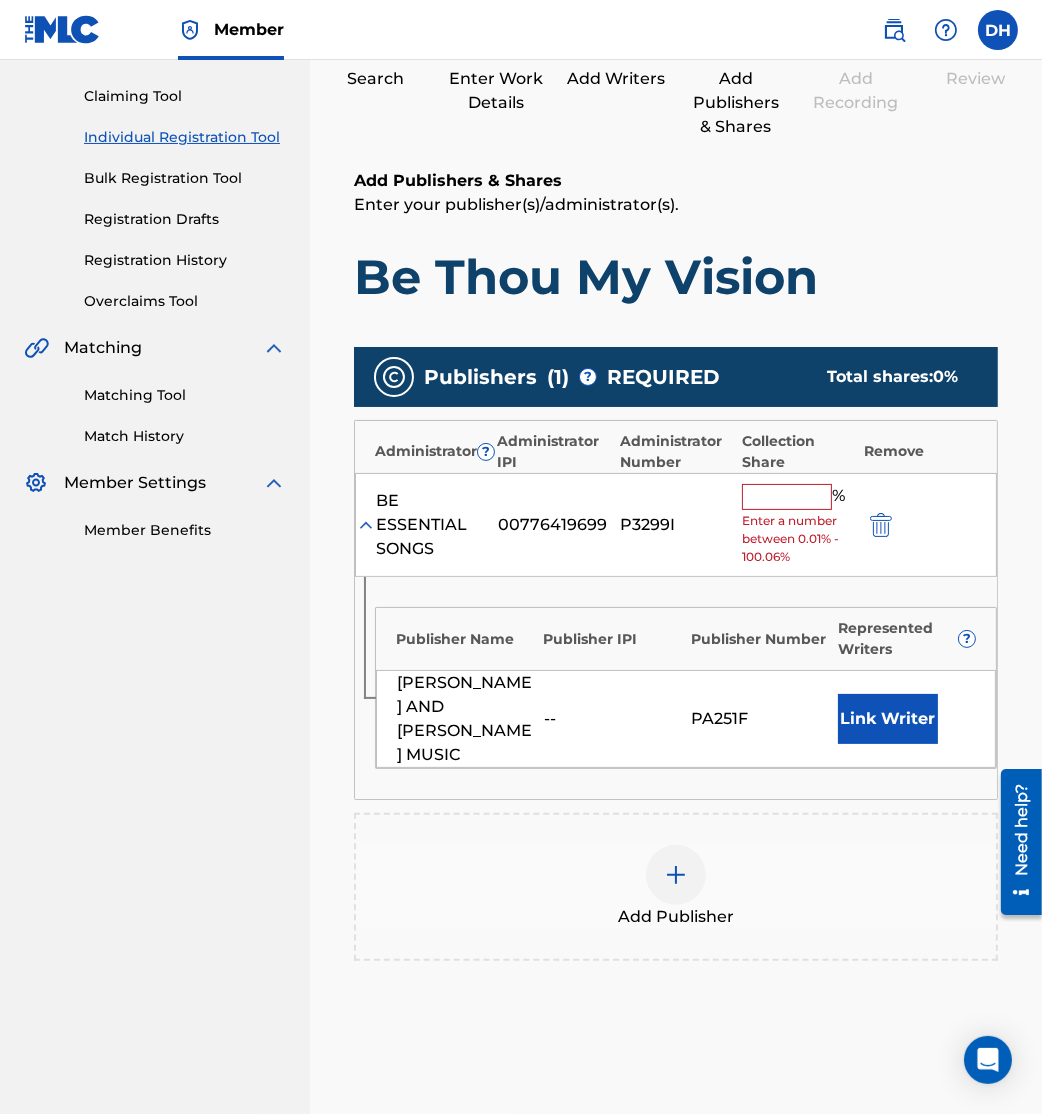 scroll, scrollTop: 201, scrollLeft: 0, axis: vertical 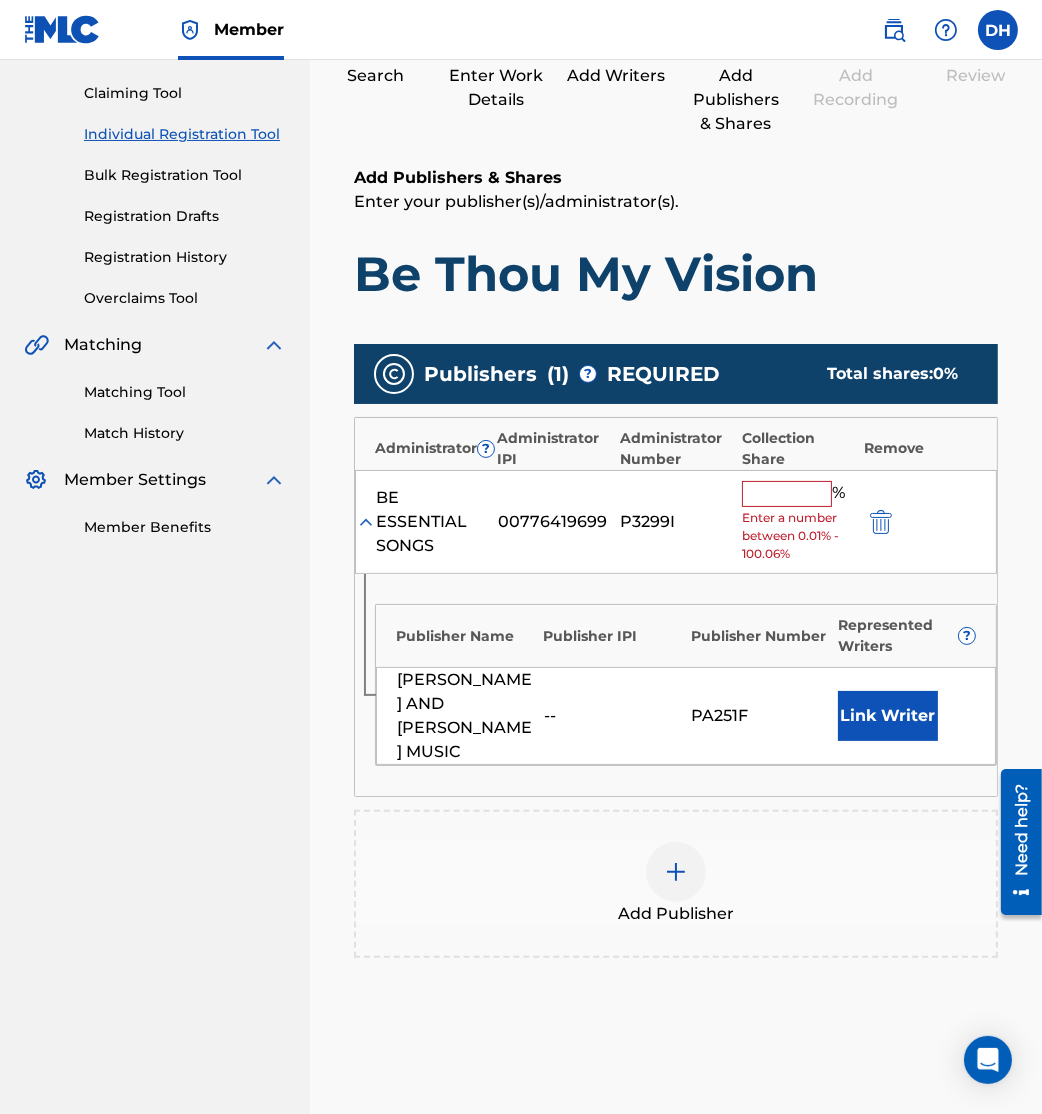 click at bounding box center (787, 494) 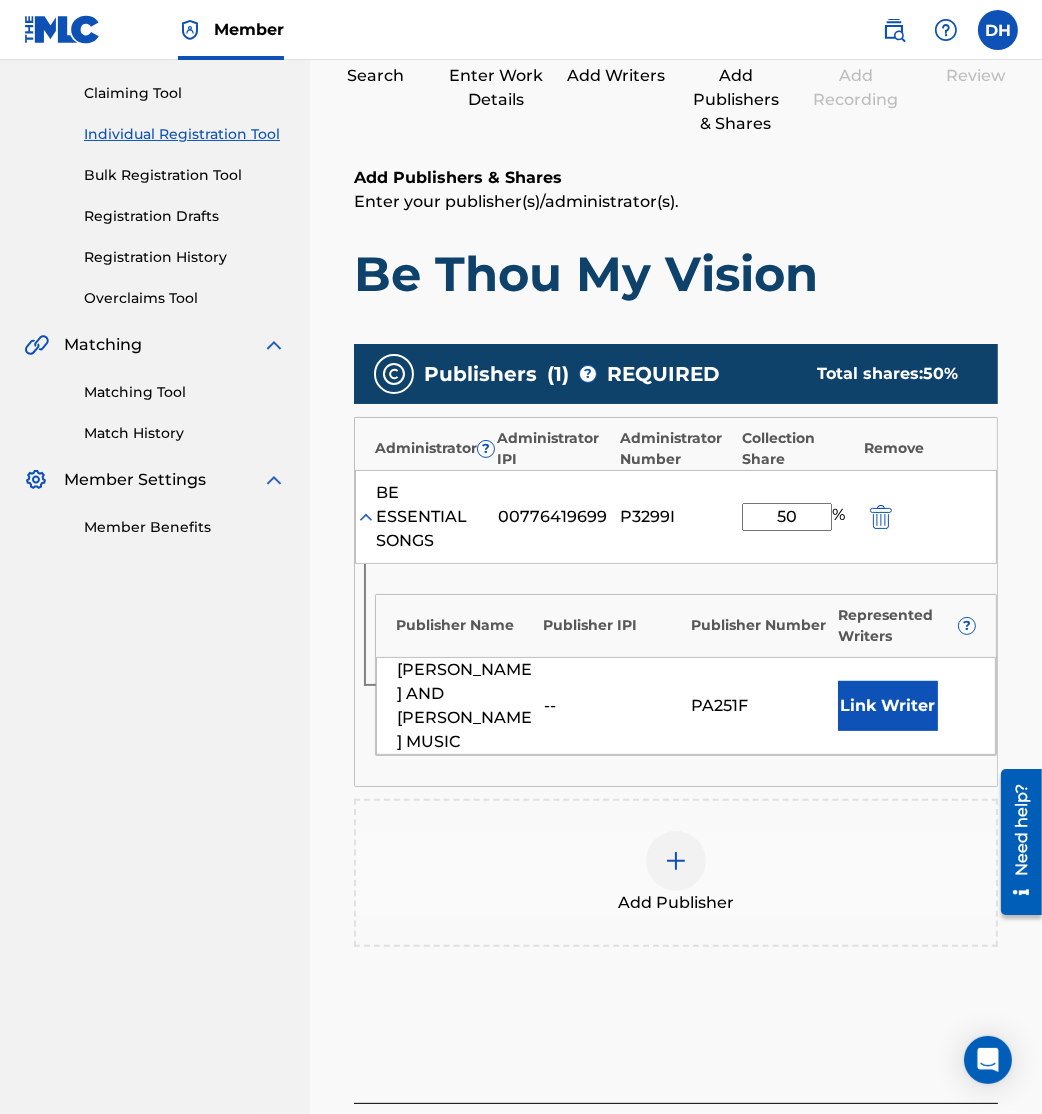 type on "50" 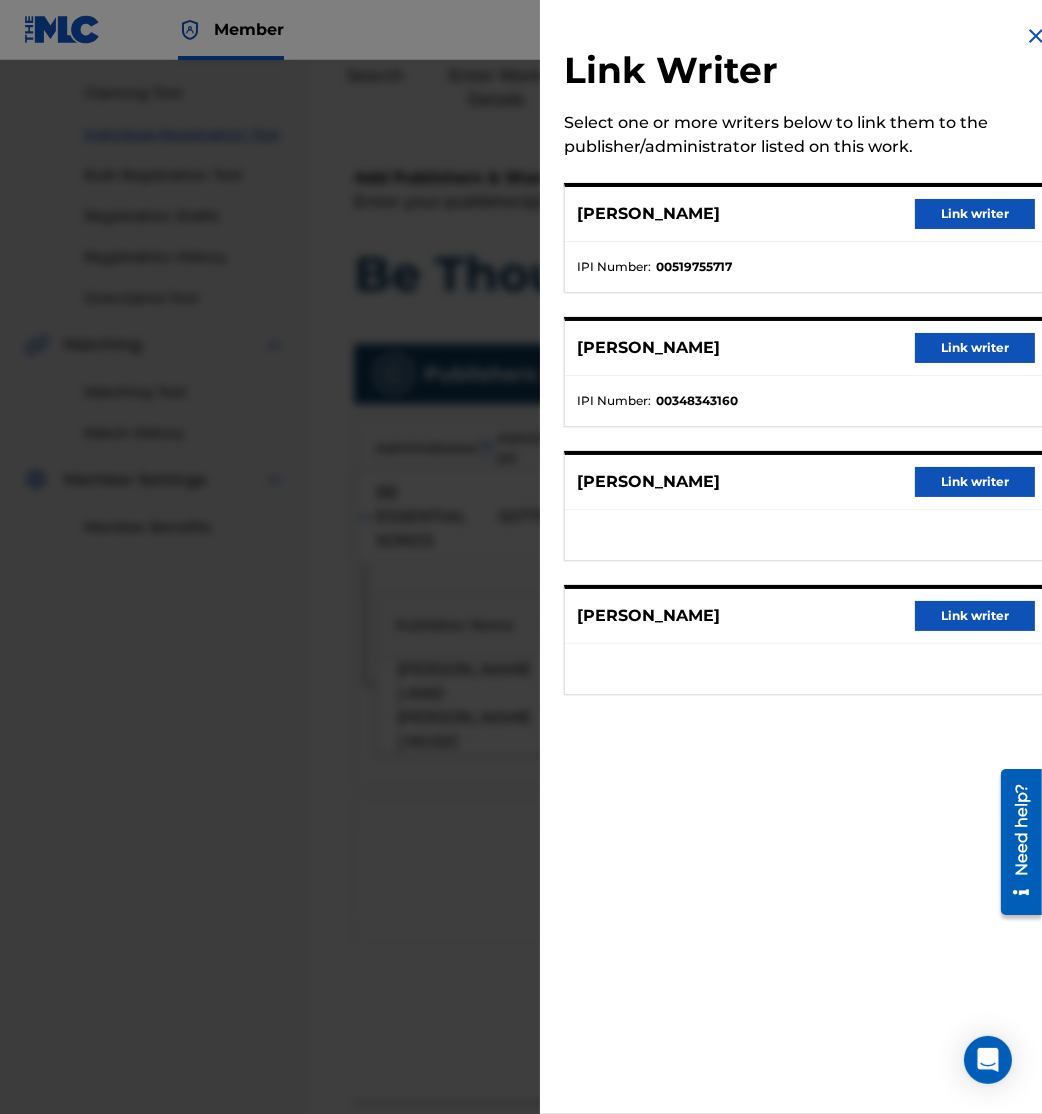 click on "Link writer" at bounding box center (975, 214) 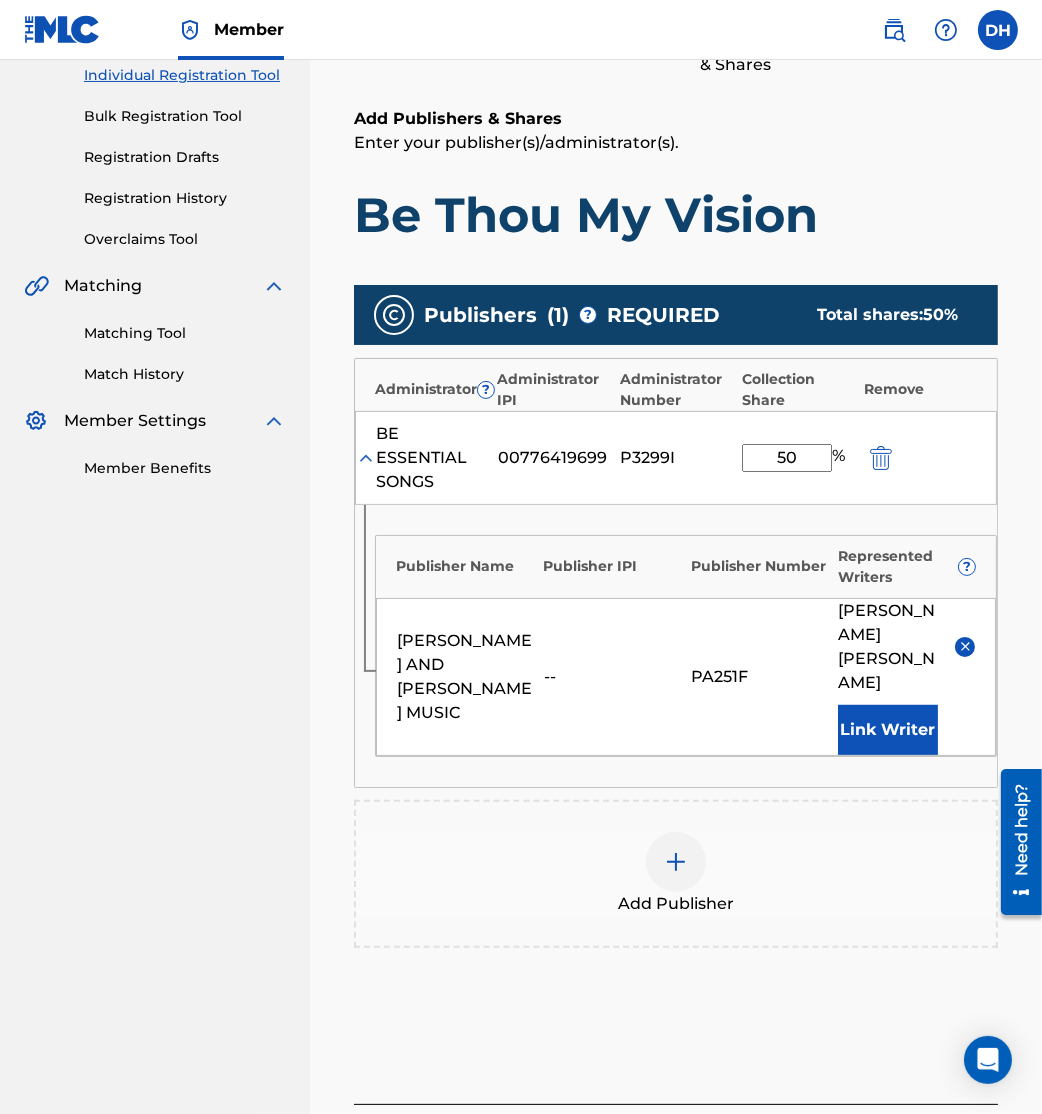 scroll, scrollTop: 273, scrollLeft: 0, axis: vertical 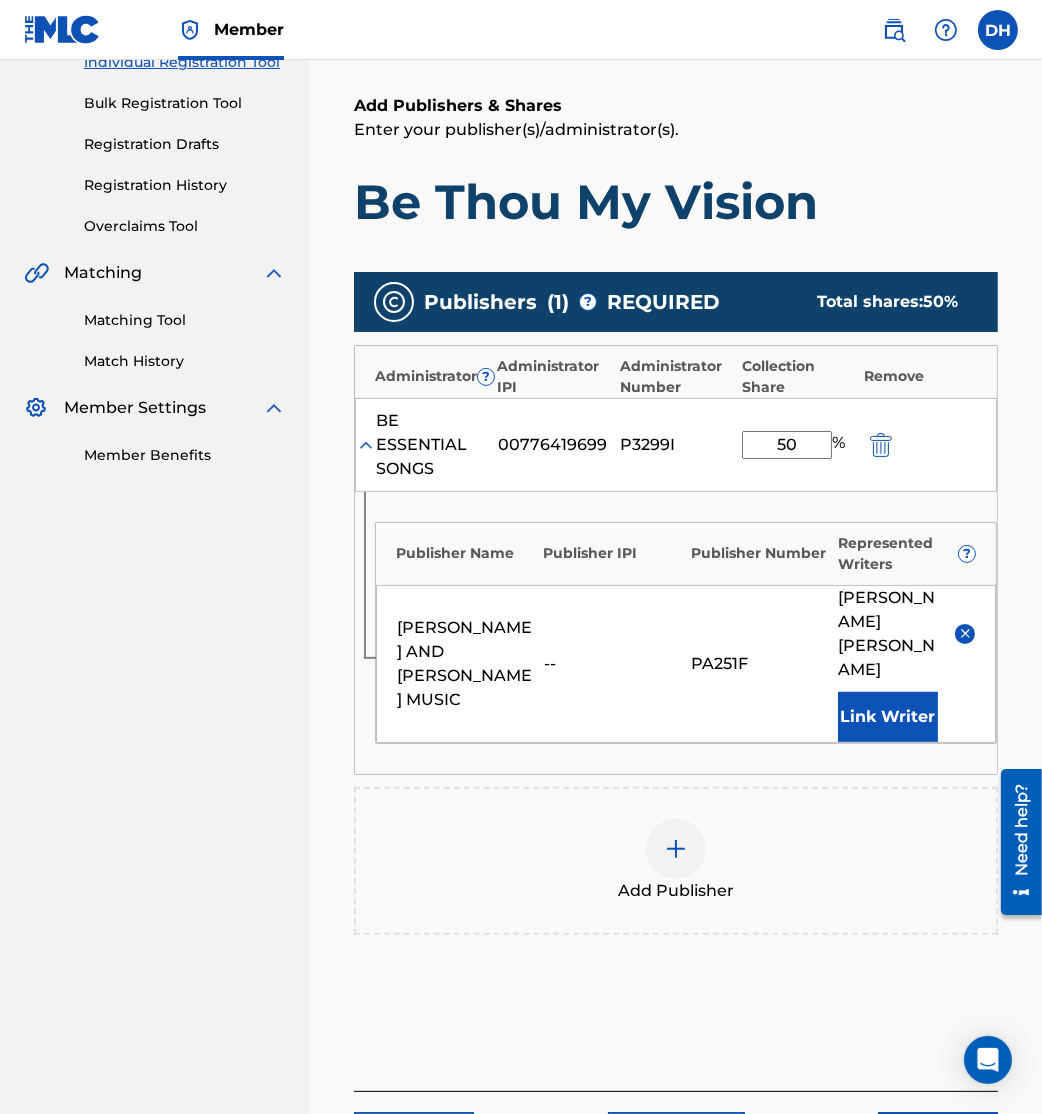 click at bounding box center [676, 849] 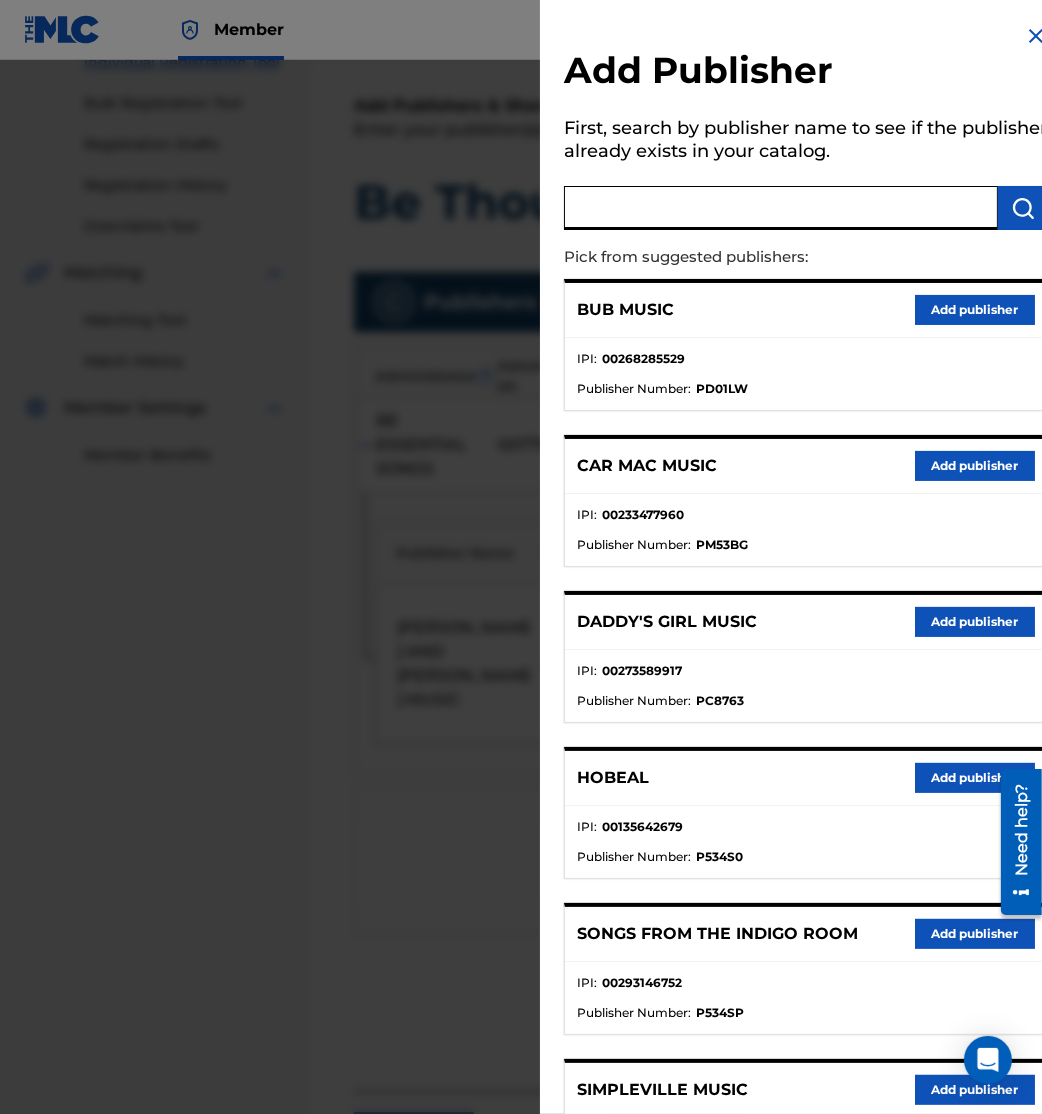 click at bounding box center [781, 208] 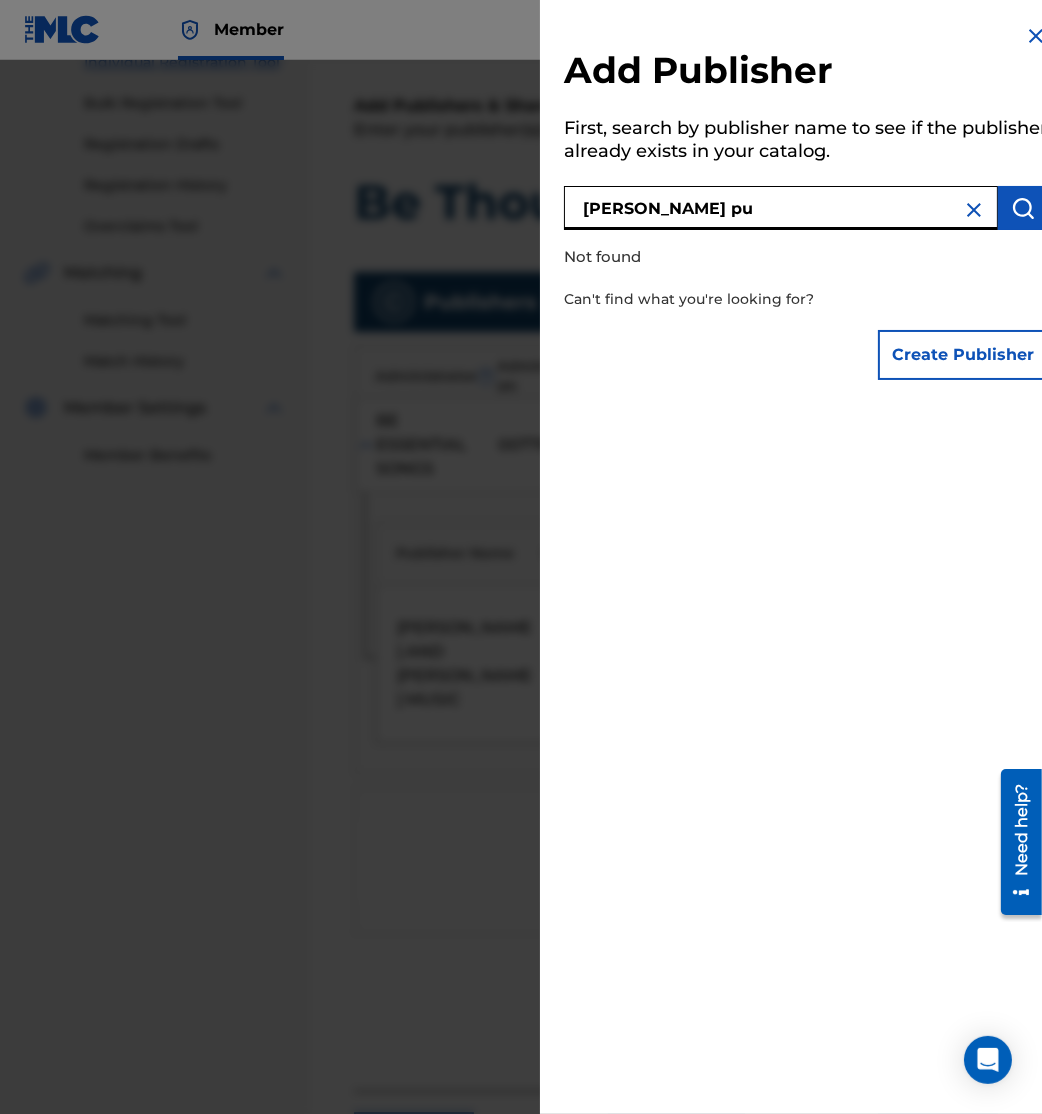 type on "ben gowell pub" 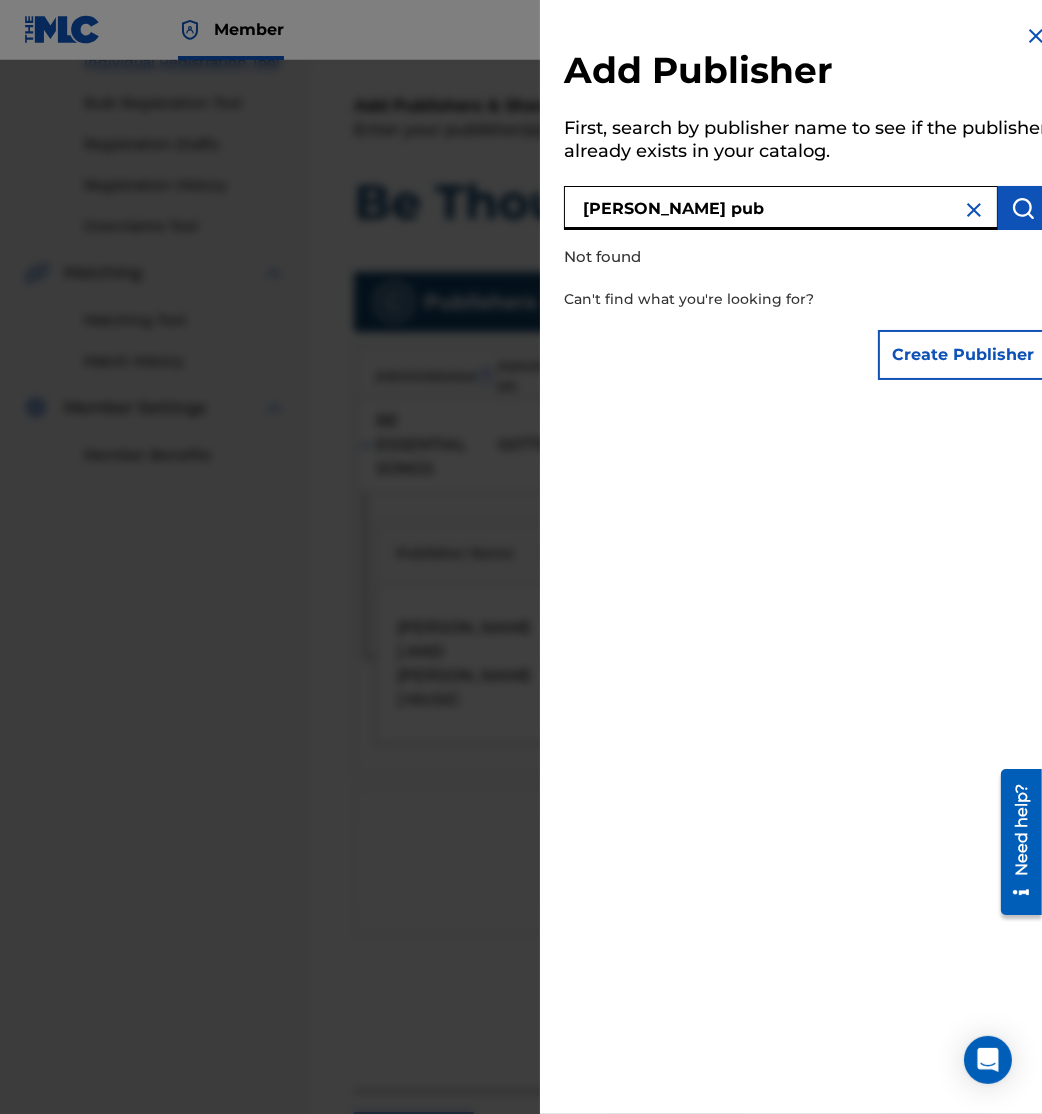 drag, startPoint x: 768, startPoint y: 222, endPoint x: 419, endPoint y: 160, distance: 354.4644 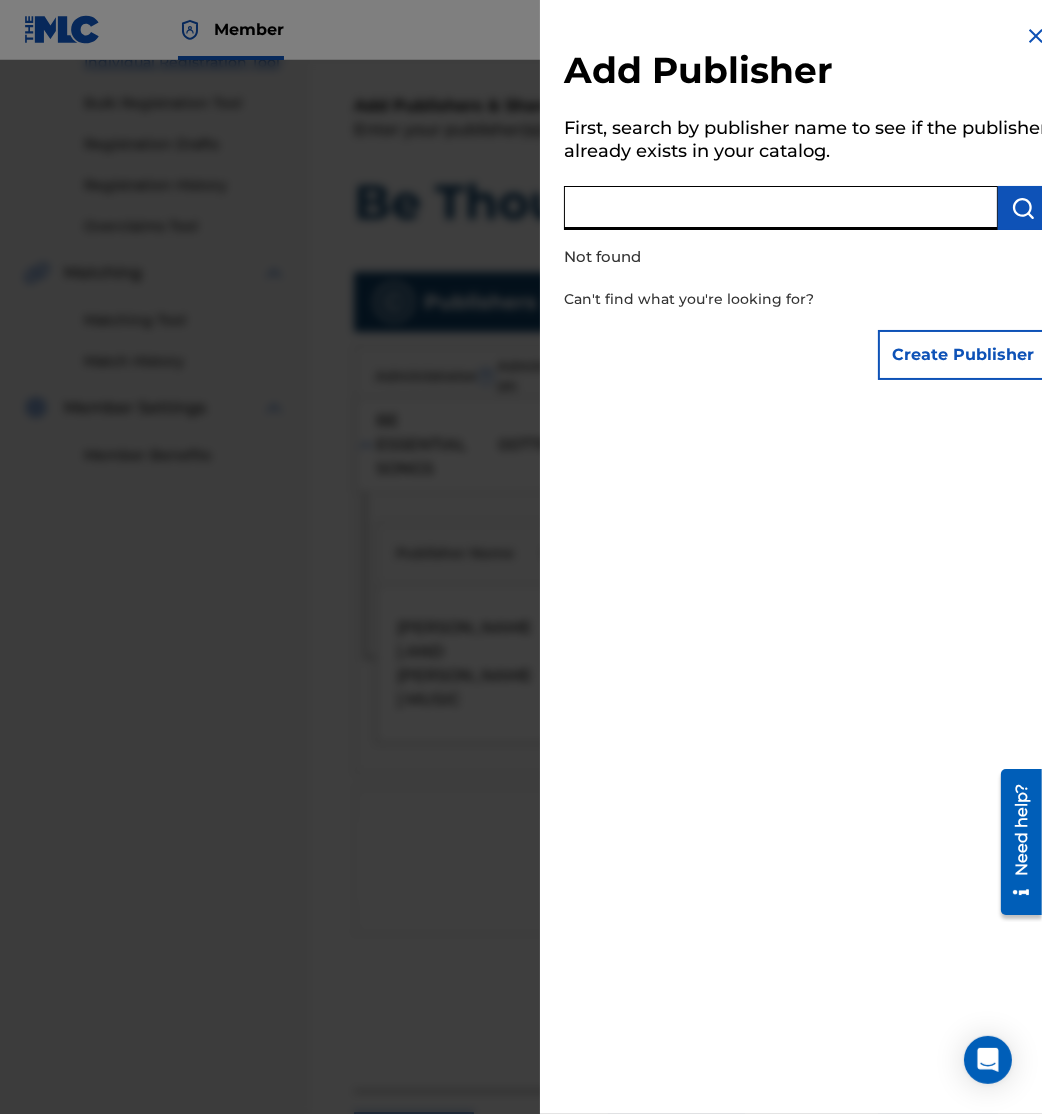 type 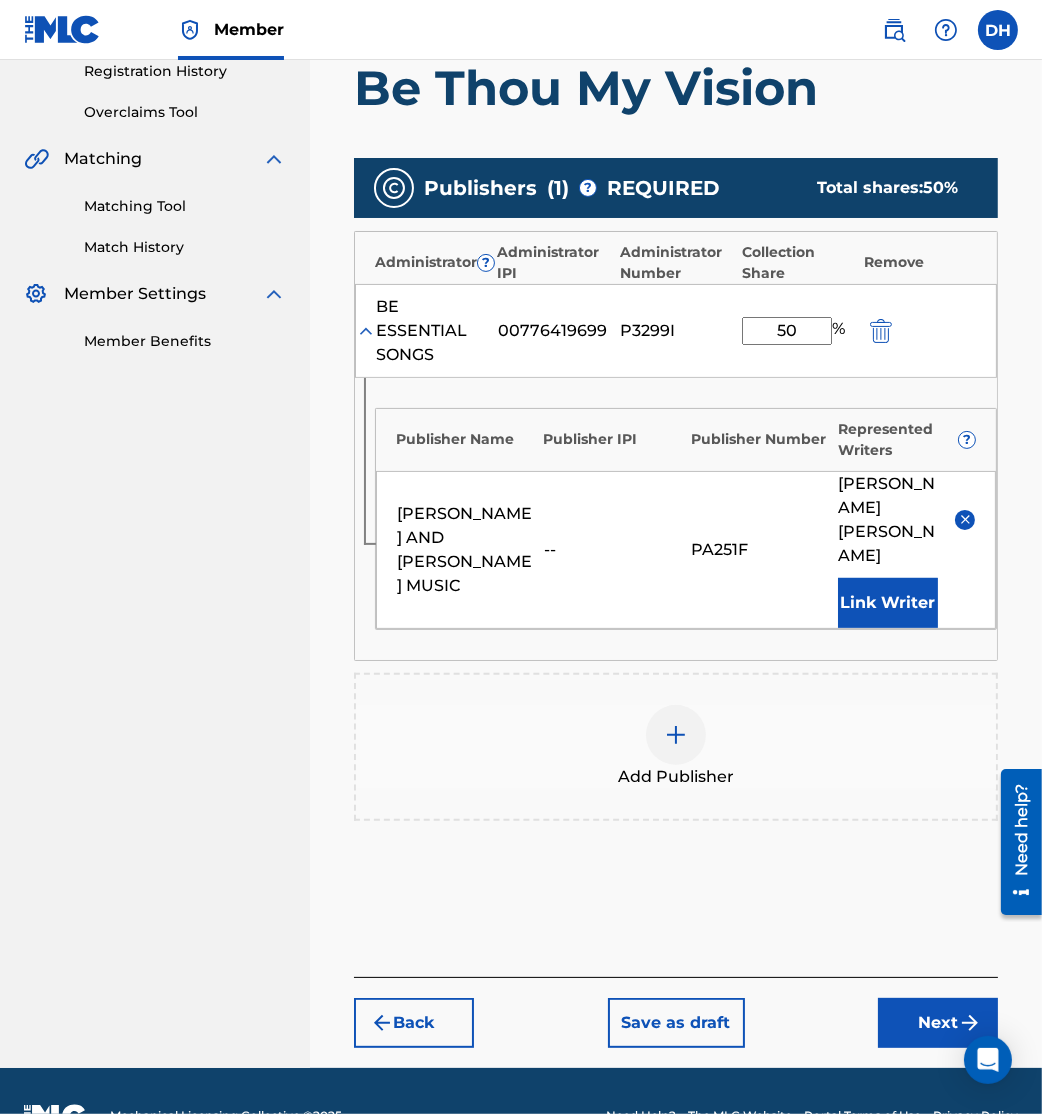 click on "Next" at bounding box center (938, 1023) 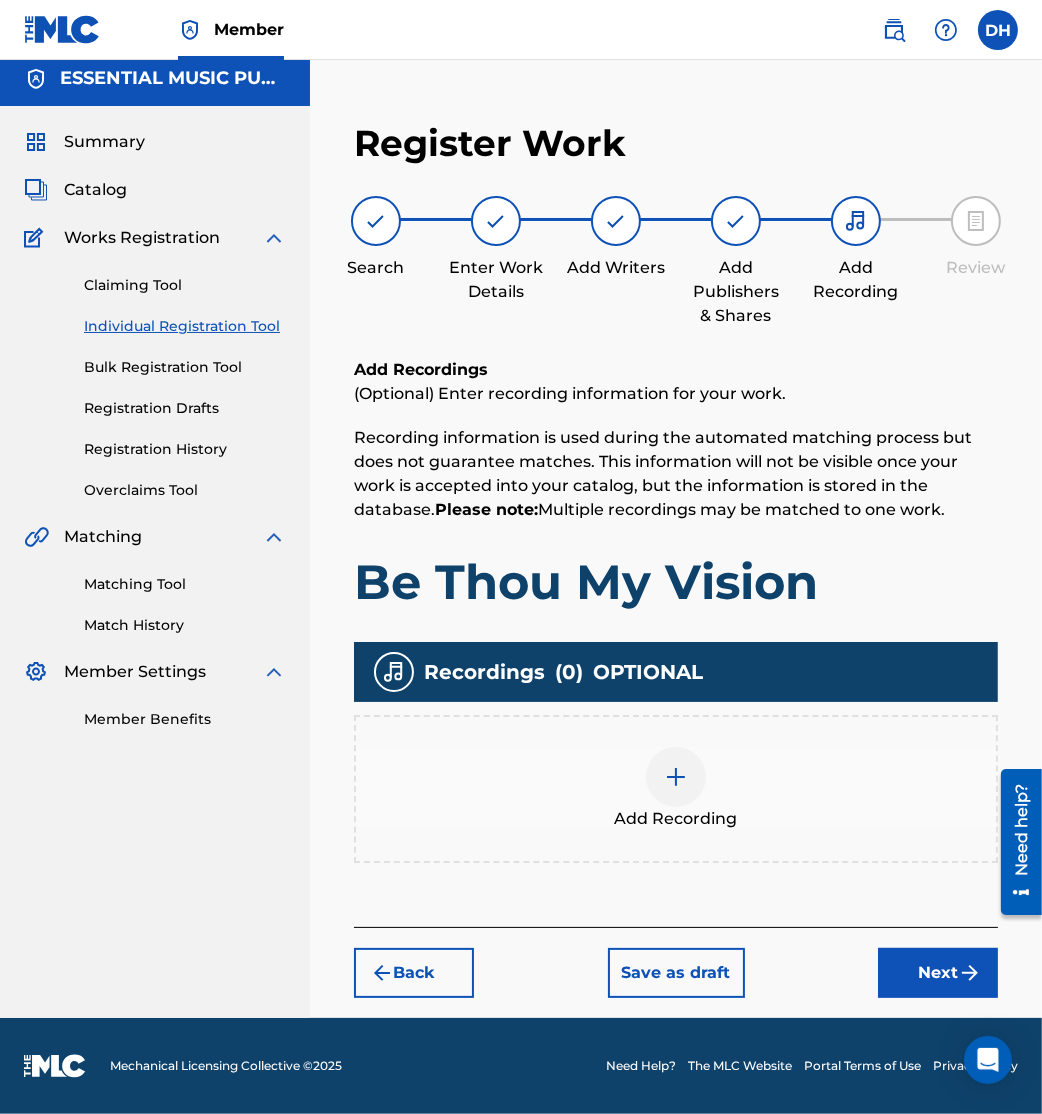 scroll, scrollTop: 6, scrollLeft: 0, axis: vertical 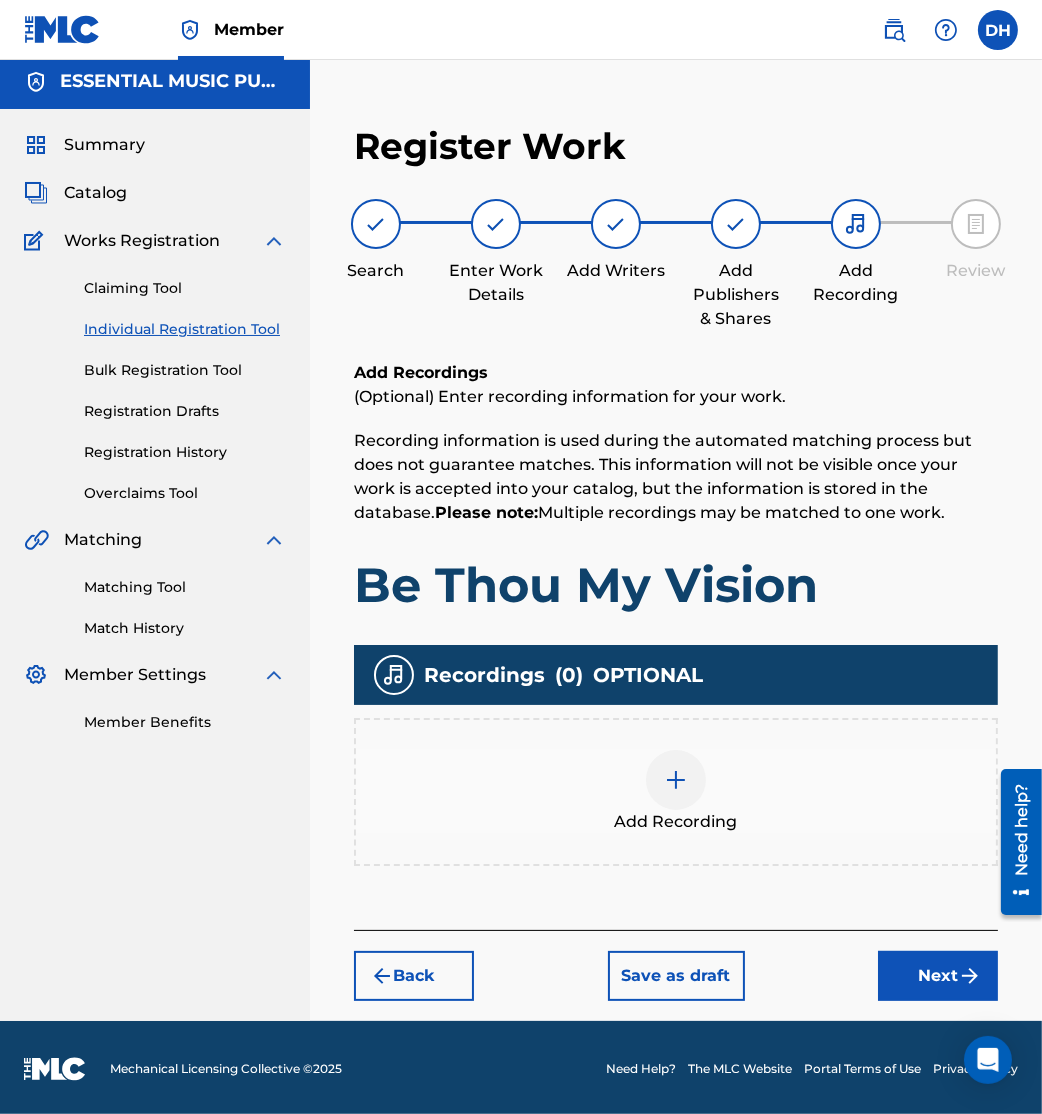 click on "Add Recording" at bounding box center (676, 822) 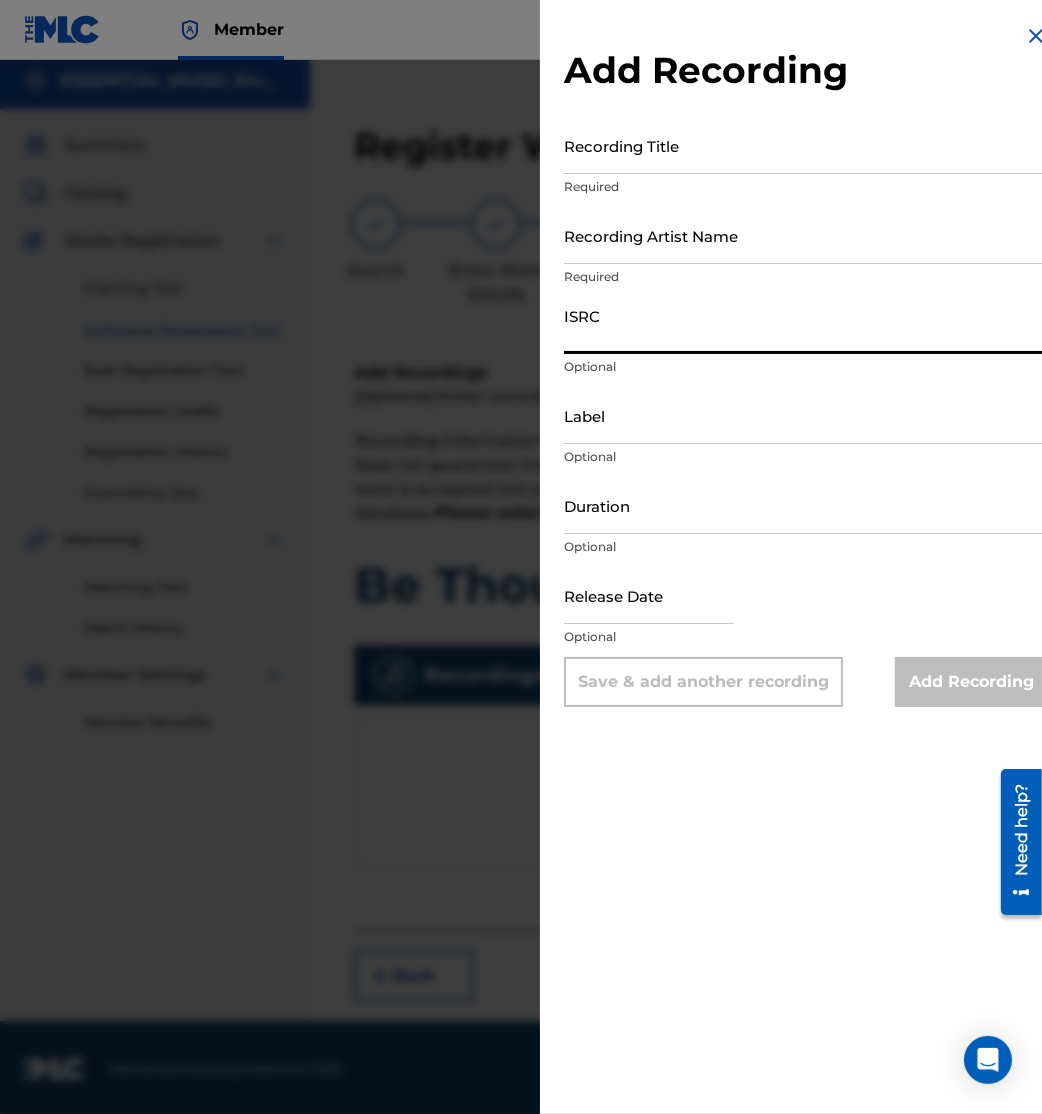 click on "ISRC" at bounding box center [806, 325] 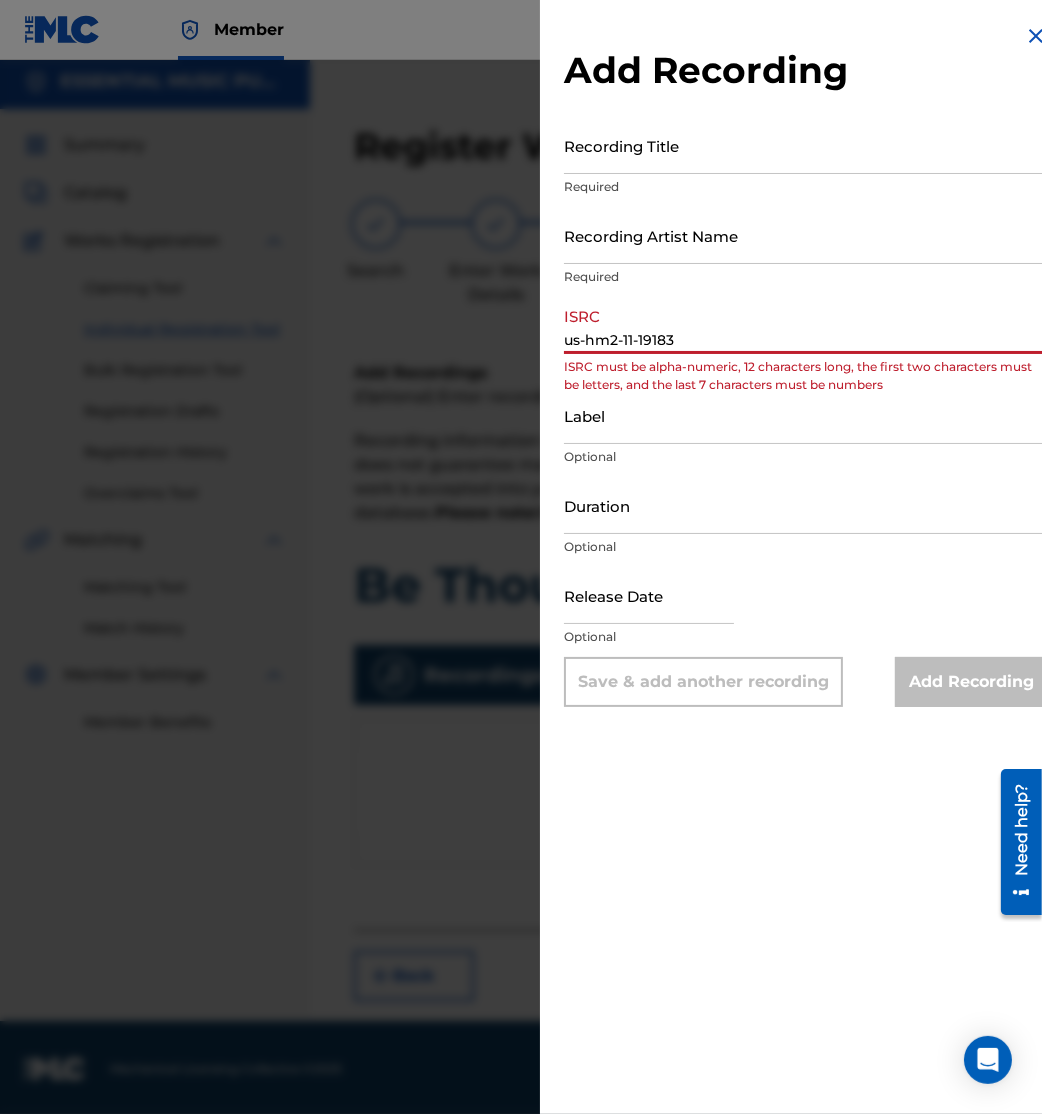 click on "us-hm2-11-19183" at bounding box center (806, 325) 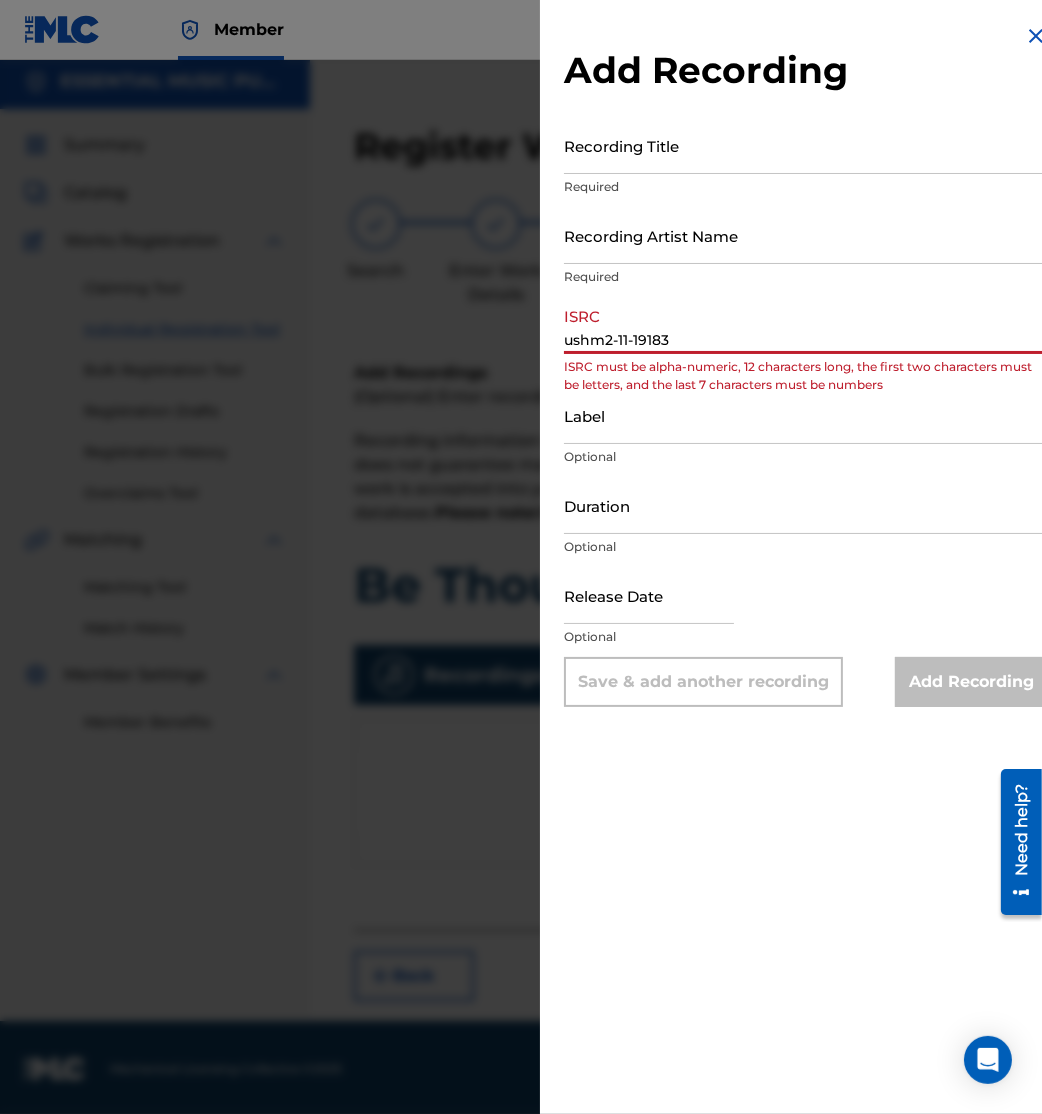click on "ushm2-11-19183" at bounding box center (806, 325) 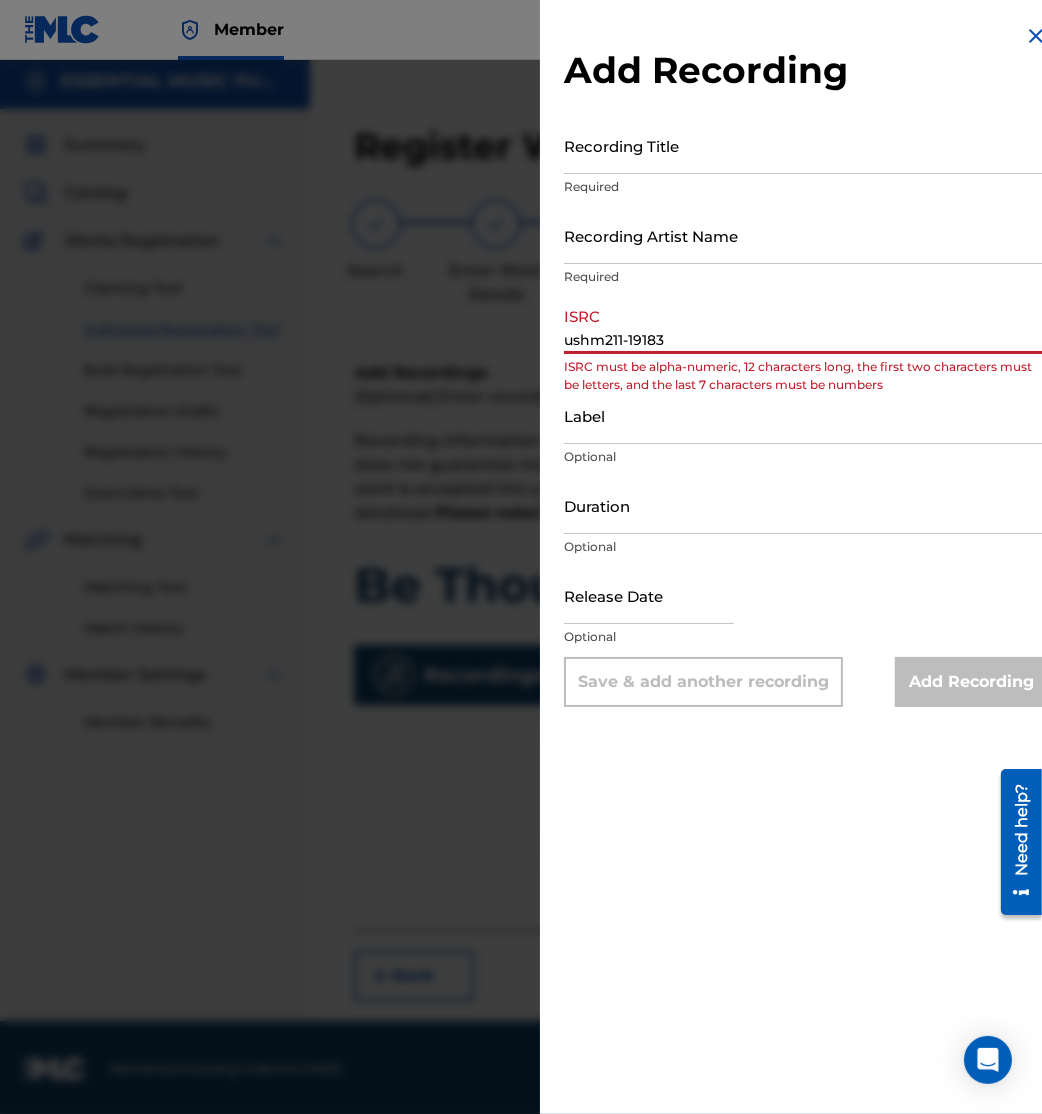 click on "ushm211-19183" at bounding box center [806, 325] 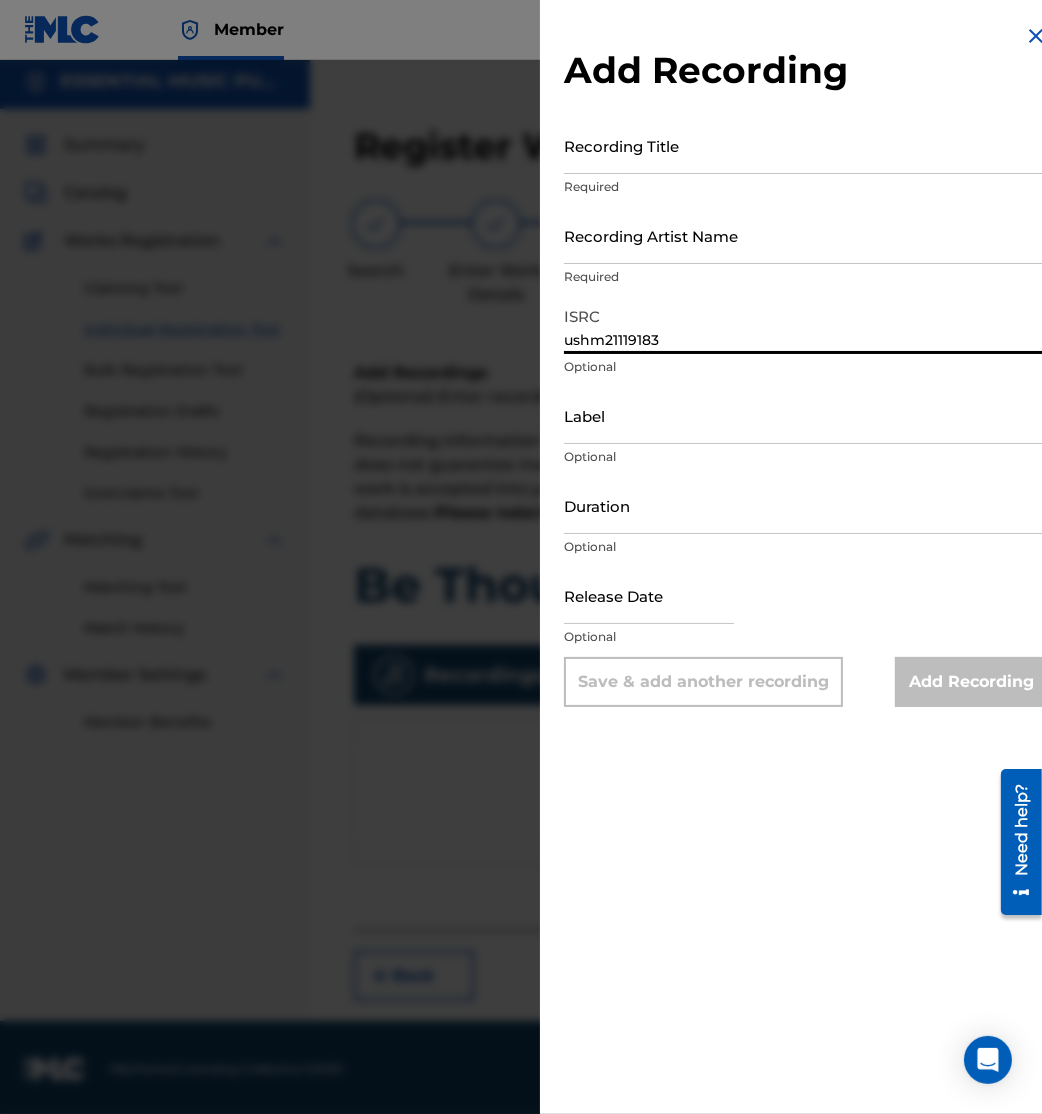 drag, startPoint x: 468, startPoint y: 320, endPoint x: 421, endPoint y: 321, distance: 47.010635 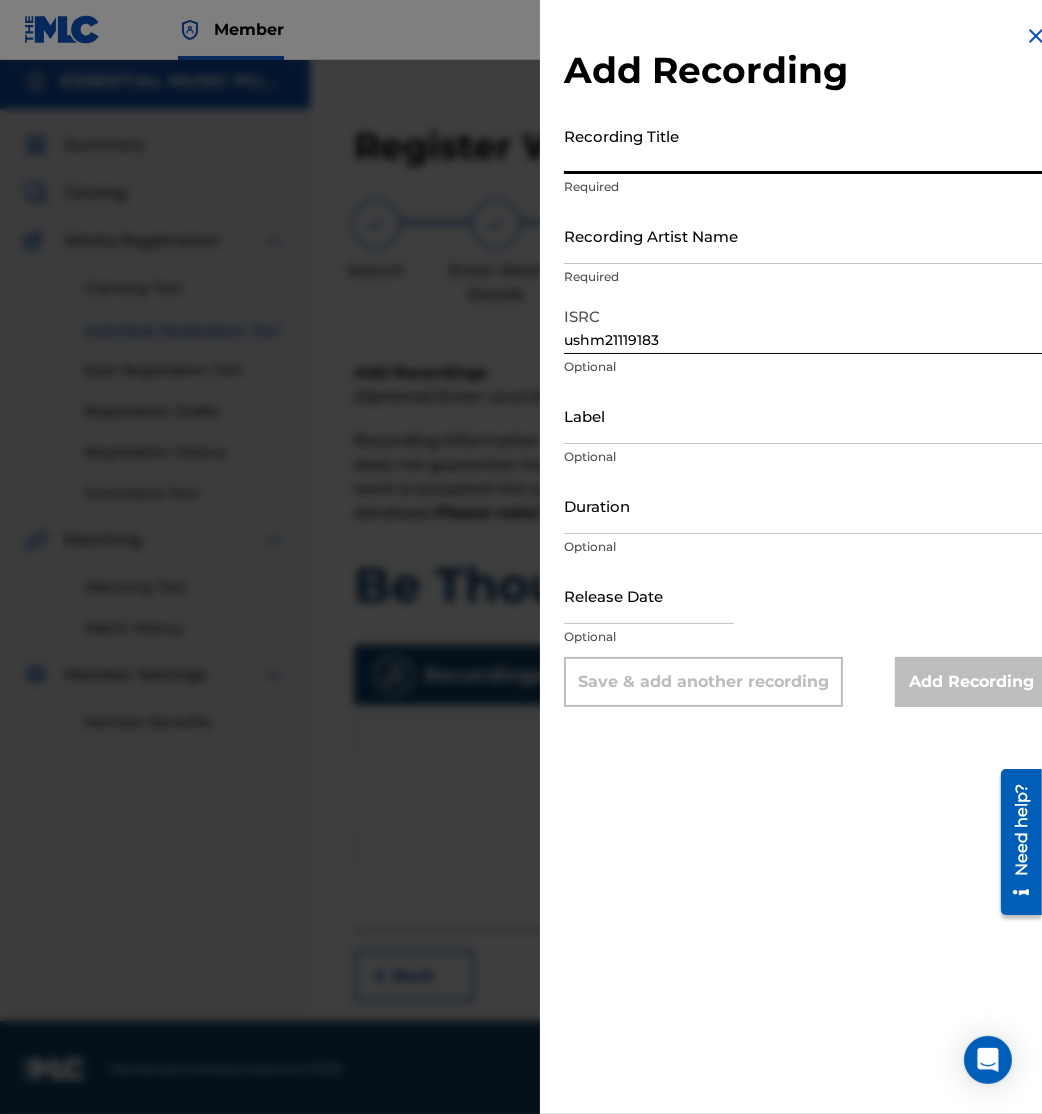 click on "Recording Title" at bounding box center (806, 145) 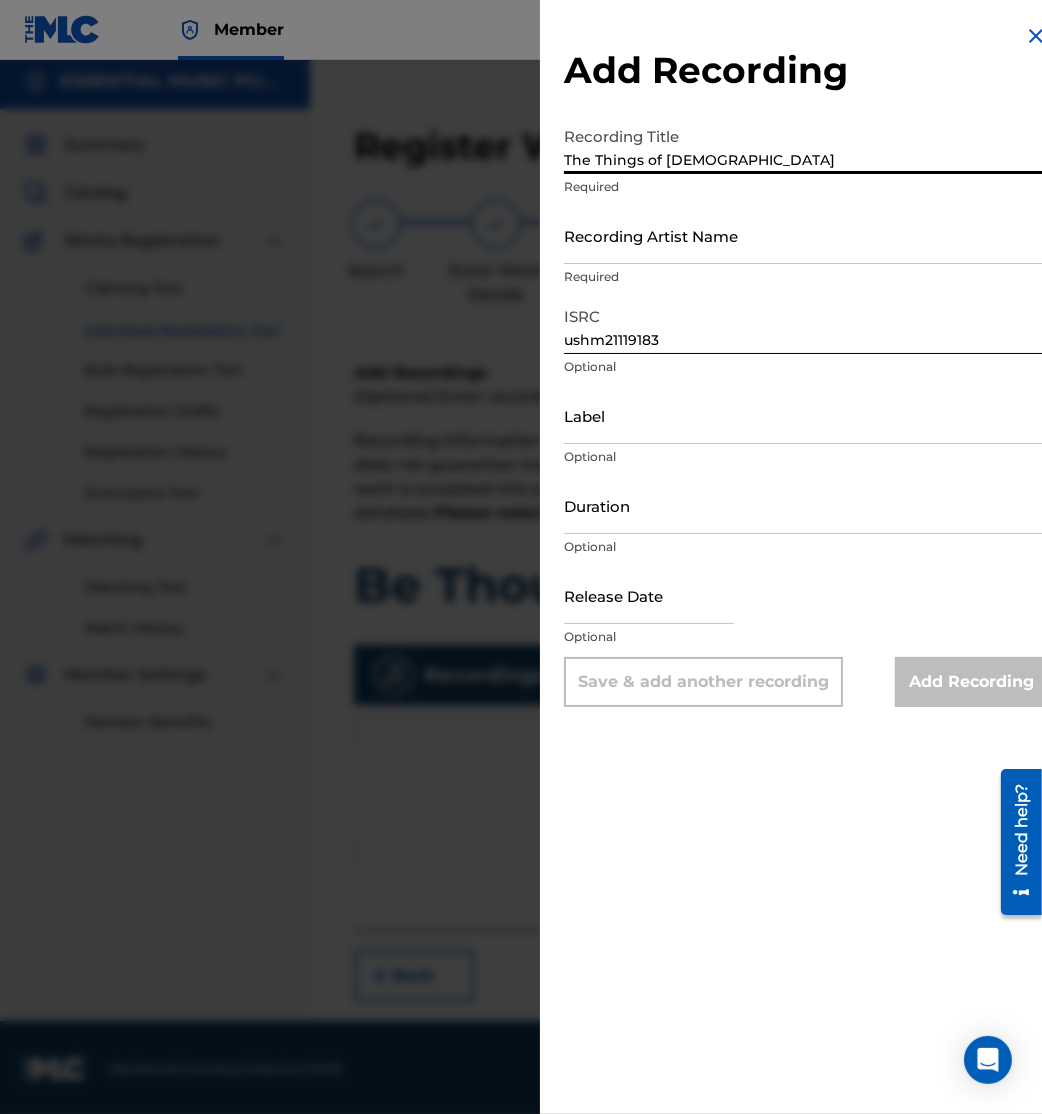 type on "The Things of God" 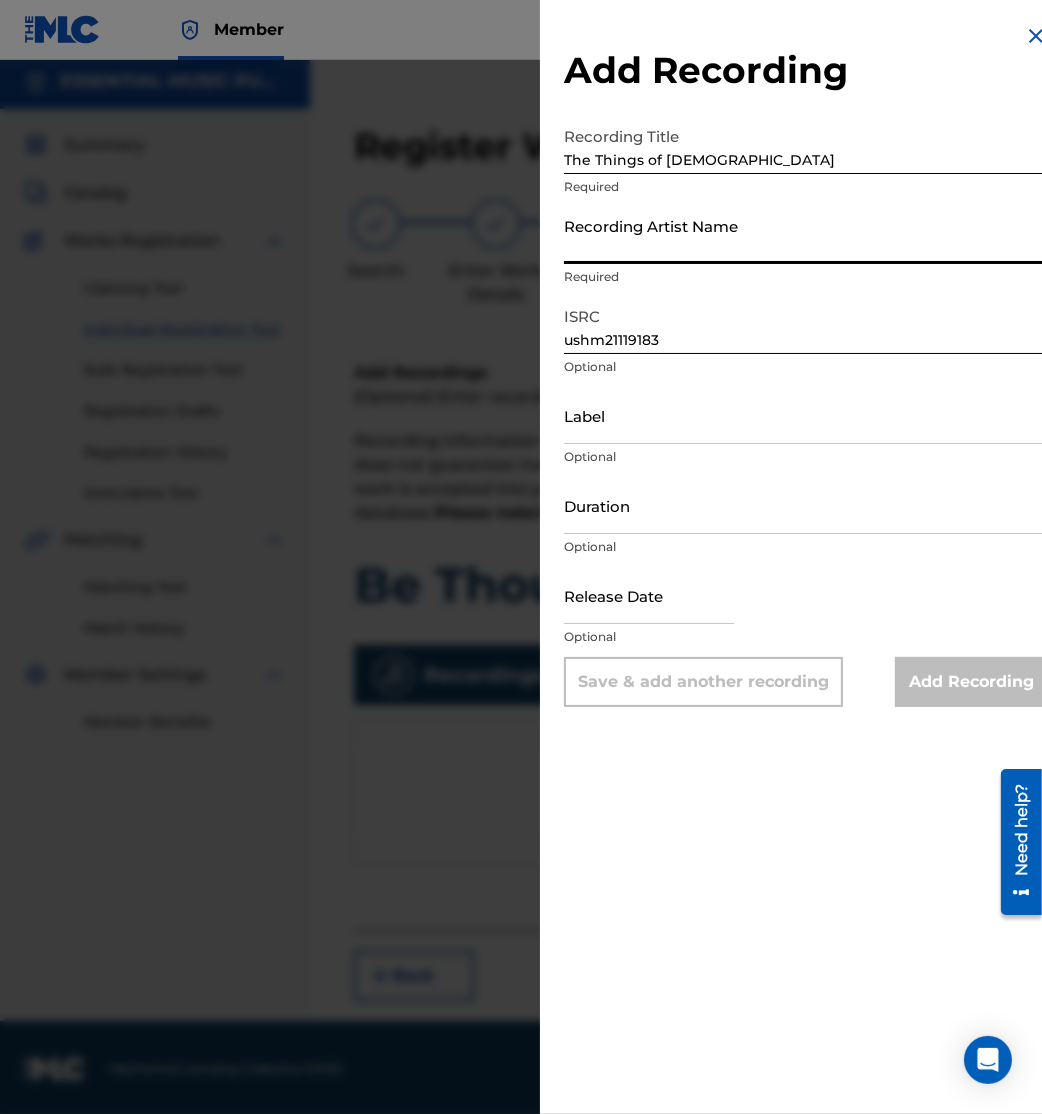 click on "Recording Artist Name" at bounding box center (806, 235) 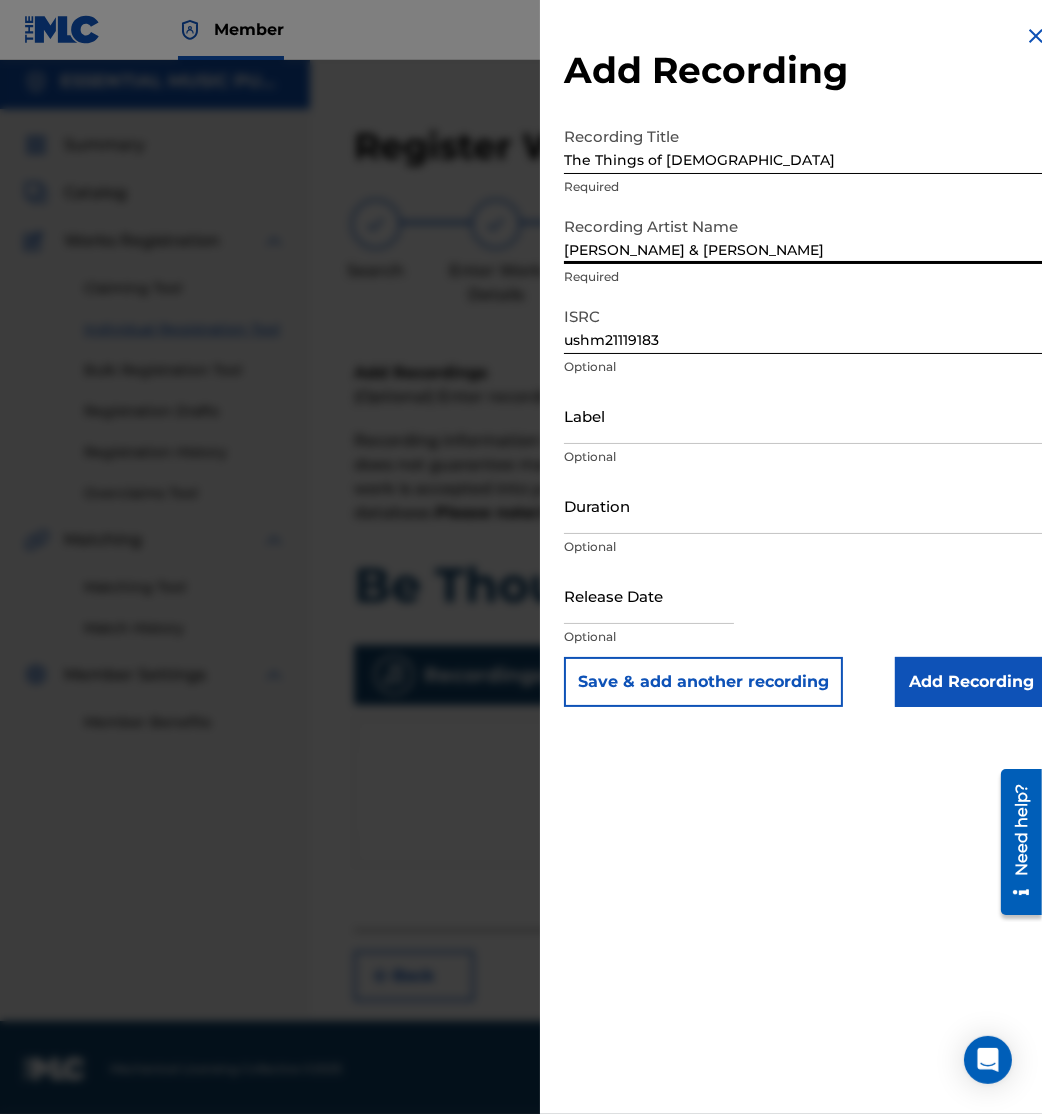 type on "Brad & Rebekah" 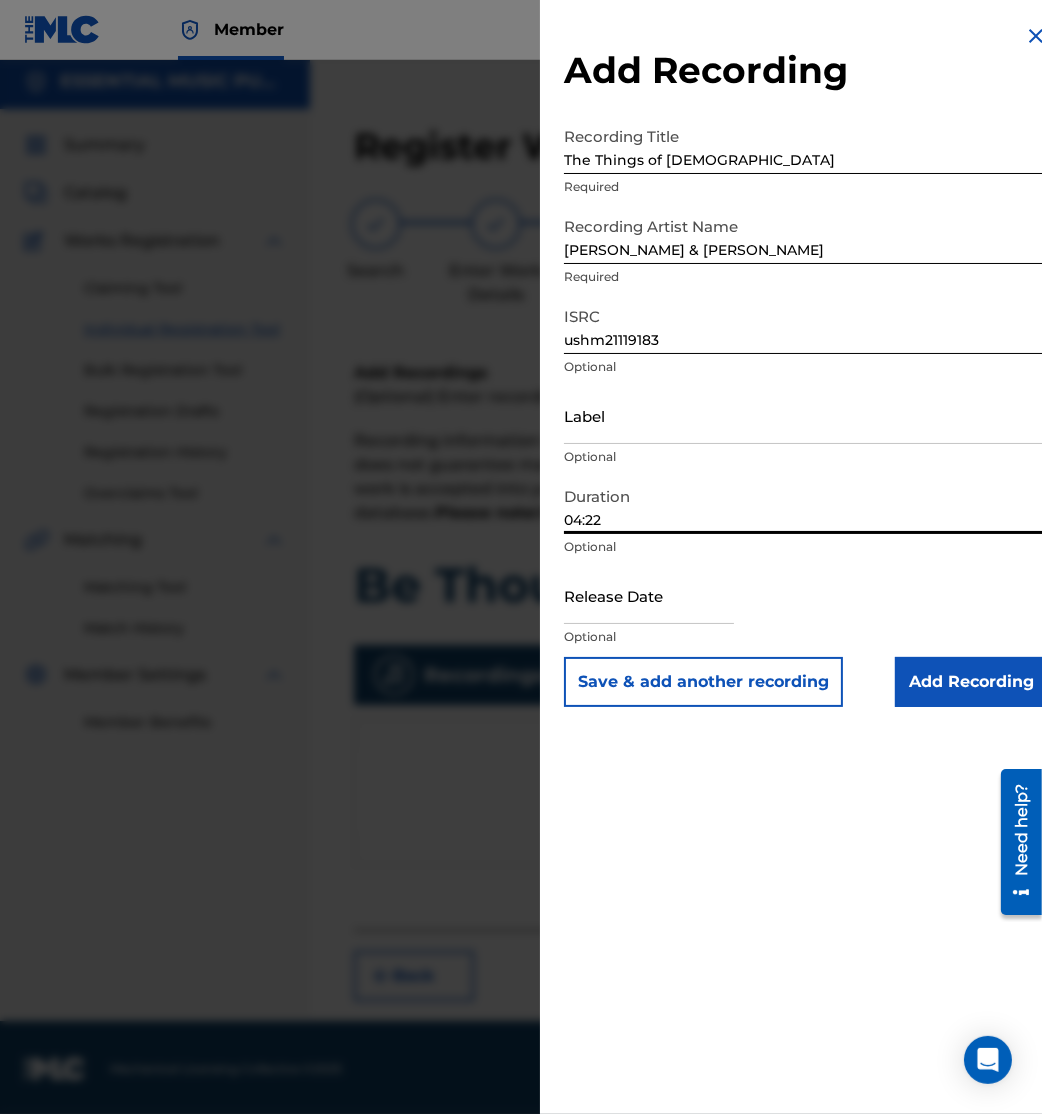 type on "04:22" 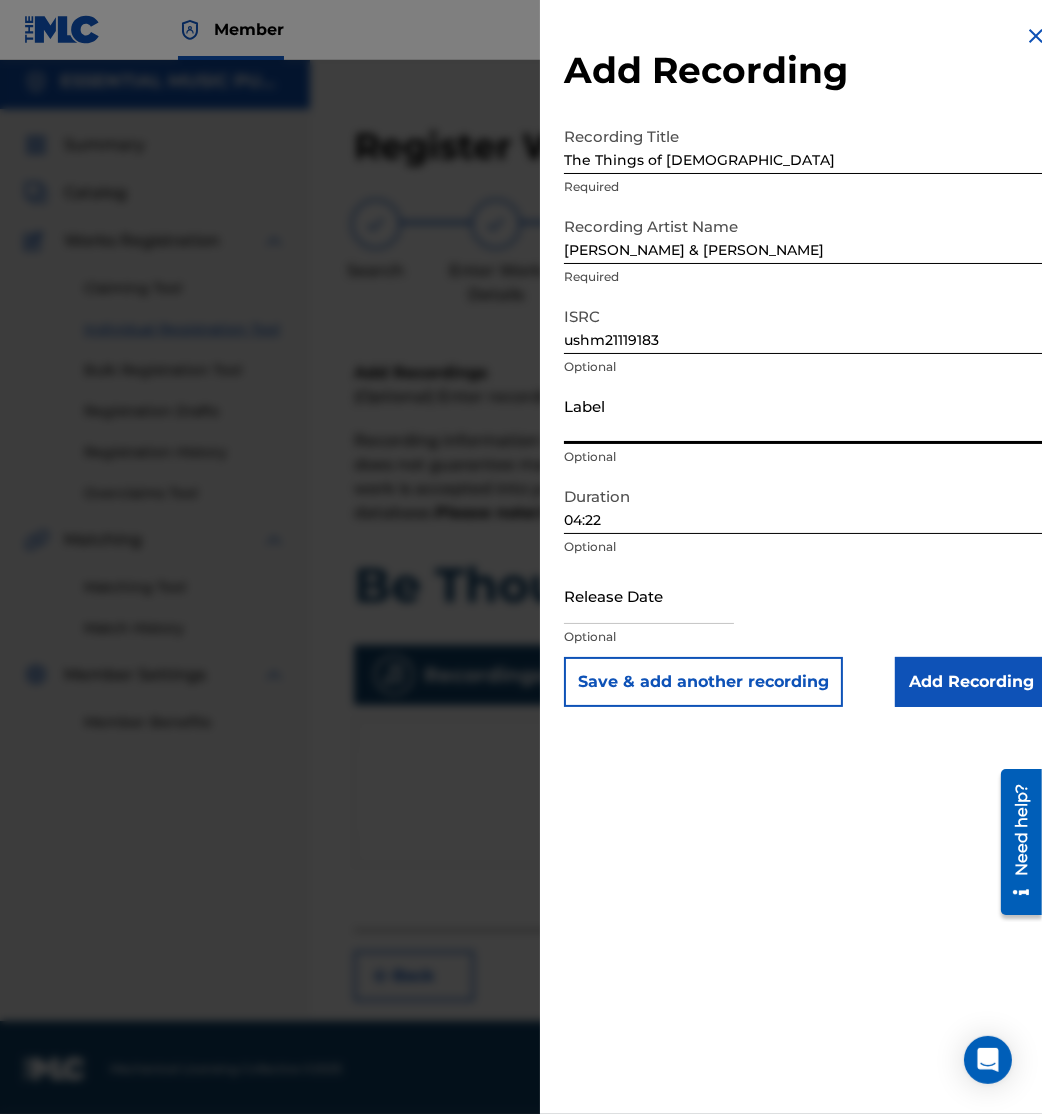 paste on "Brad & Rebekah" 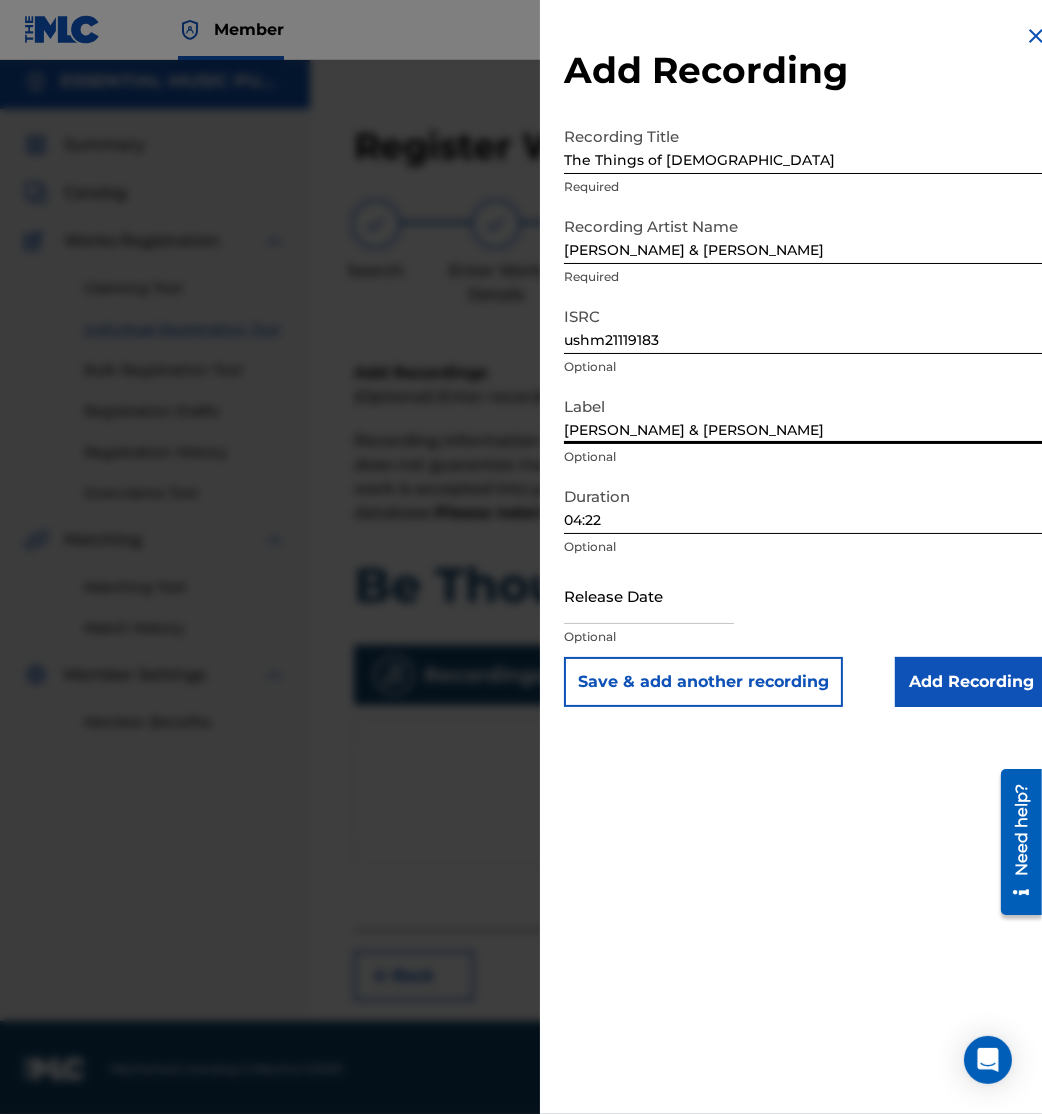 click on "Brad & Rebekah" at bounding box center [806, 415] 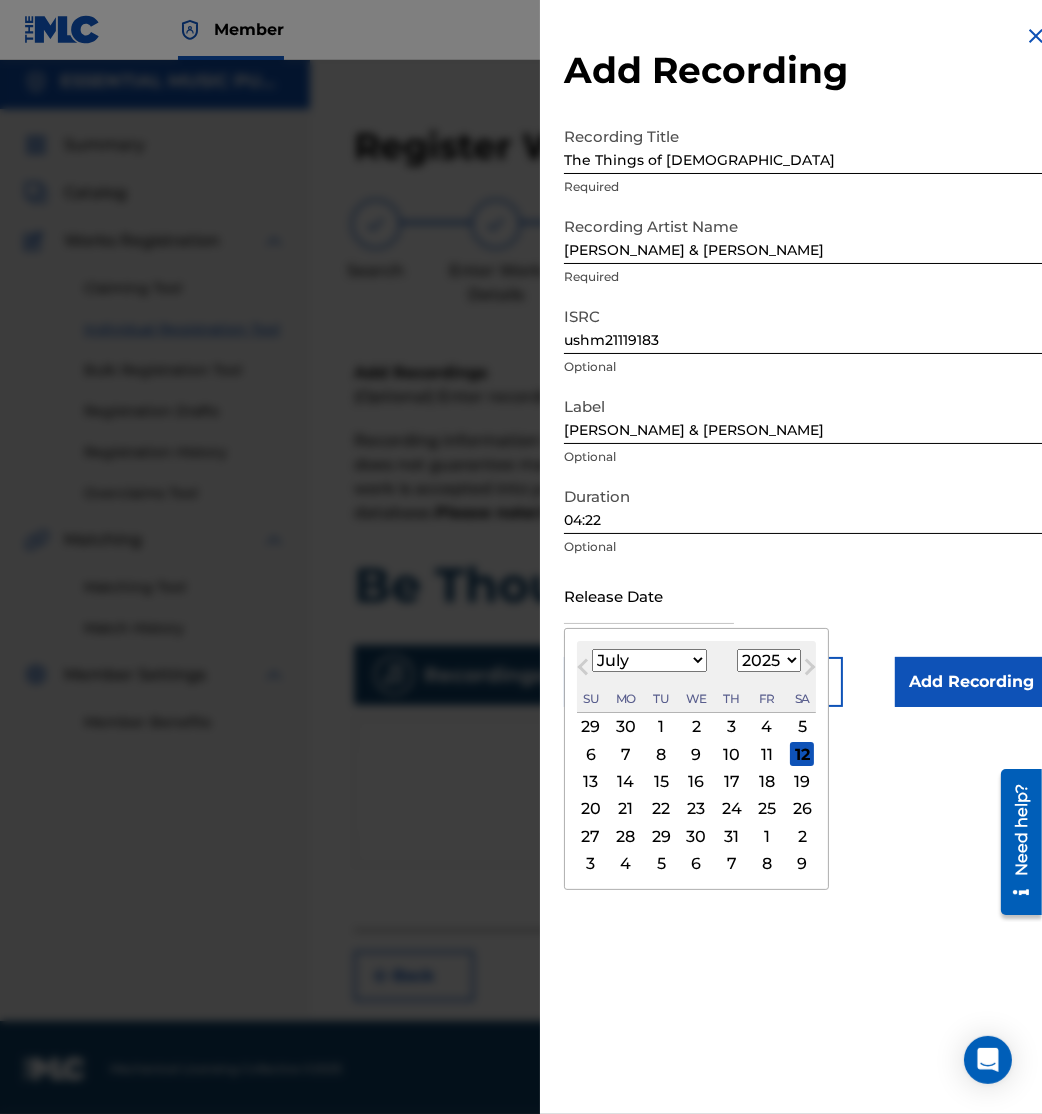 click on "Previous Month" at bounding box center (583, 671) 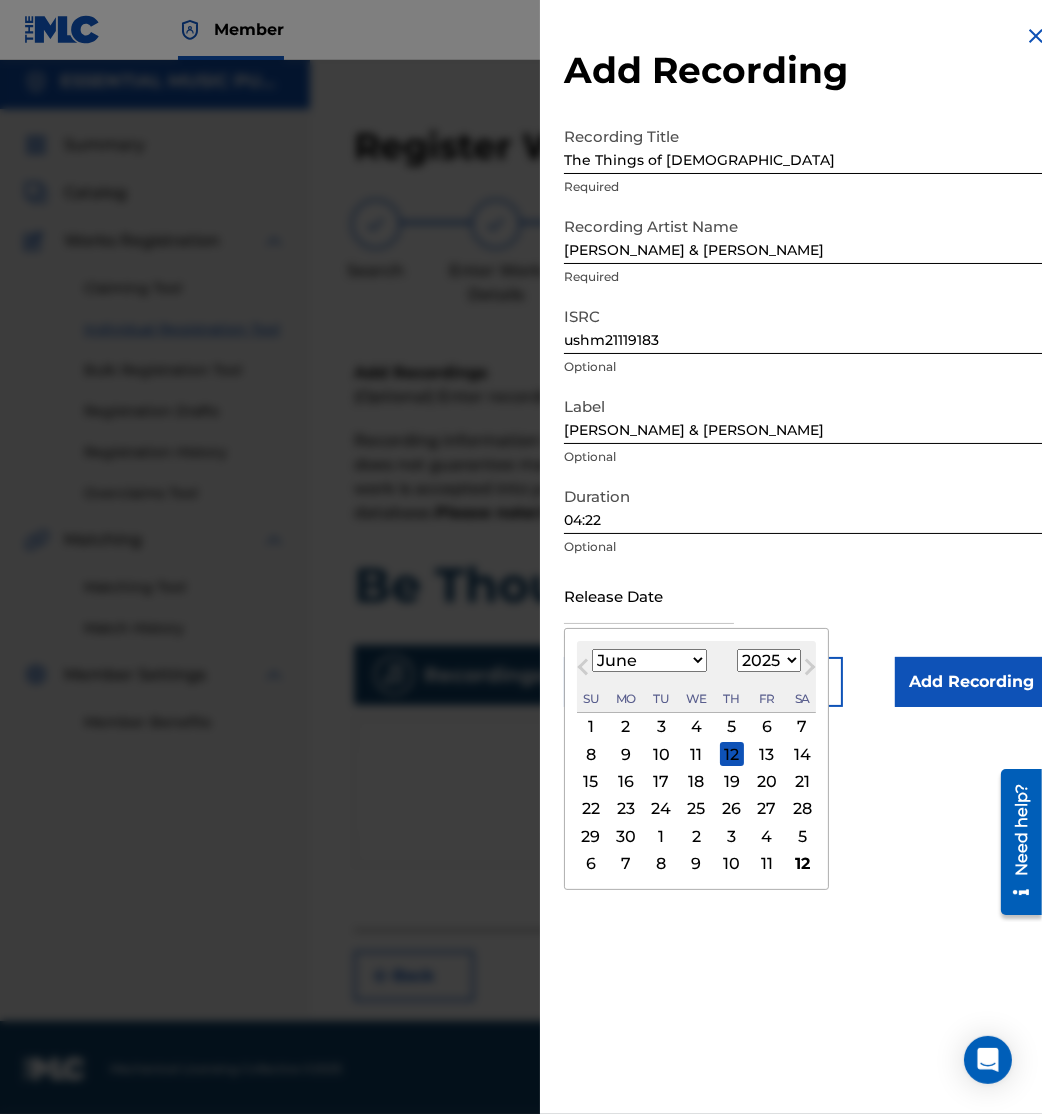 click on "1899 1900 1901 1902 1903 1904 1905 1906 1907 1908 1909 1910 1911 1912 1913 1914 1915 1916 1917 1918 1919 1920 1921 1922 1923 1924 1925 1926 1927 1928 1929 1930 1931 1932 1933 1934 1935 1936 1937 1938 1939 1940 1941 1942 1943 1944 1945 1946 1947 1948 1949 1950 1951 1952 1953 1954 1955 1956 1957 1958 1959 1960 1961 1962 1963 1964 1965 1966 1967 1968 1969 1970 1971 1972 1973 1974 1975 1976 1977 1978 1979 1980 1981 1982 1983 1984 1985 1986 1987 1988 1989 1990 1991 1992 1993 1994 1995 1996 1997 1998 1999 2000 2001 2002 2003 2004 2005 2006 2007 2008 2009 2010 2011 2012 2013 2014 2015 2016 2017 2018 2019 2020 2021 2022 2023 2024 2025 2026 2027 2028 2029 2030 2031 2032 2033 2034 2035 2036 2037 2038 2039 2040 2041 2042 2043 2044 2045 2046 2047 2048 2049 2050 2051 2052 2053 2054 2055 2056 2057 2058 2059 2060 2061 2062 2063 2064 2065 2066 2067 2068 2069 2070 2071 2072 2073 2074 2075 2076 2077 2078 2079 2080 2081 2082 2083 2084 2085 2086 2087 2088 2089 2090 2091 2092 2093 2094 2095 2096 2097 2098 2099 2100" at bounding box center (769, 660) 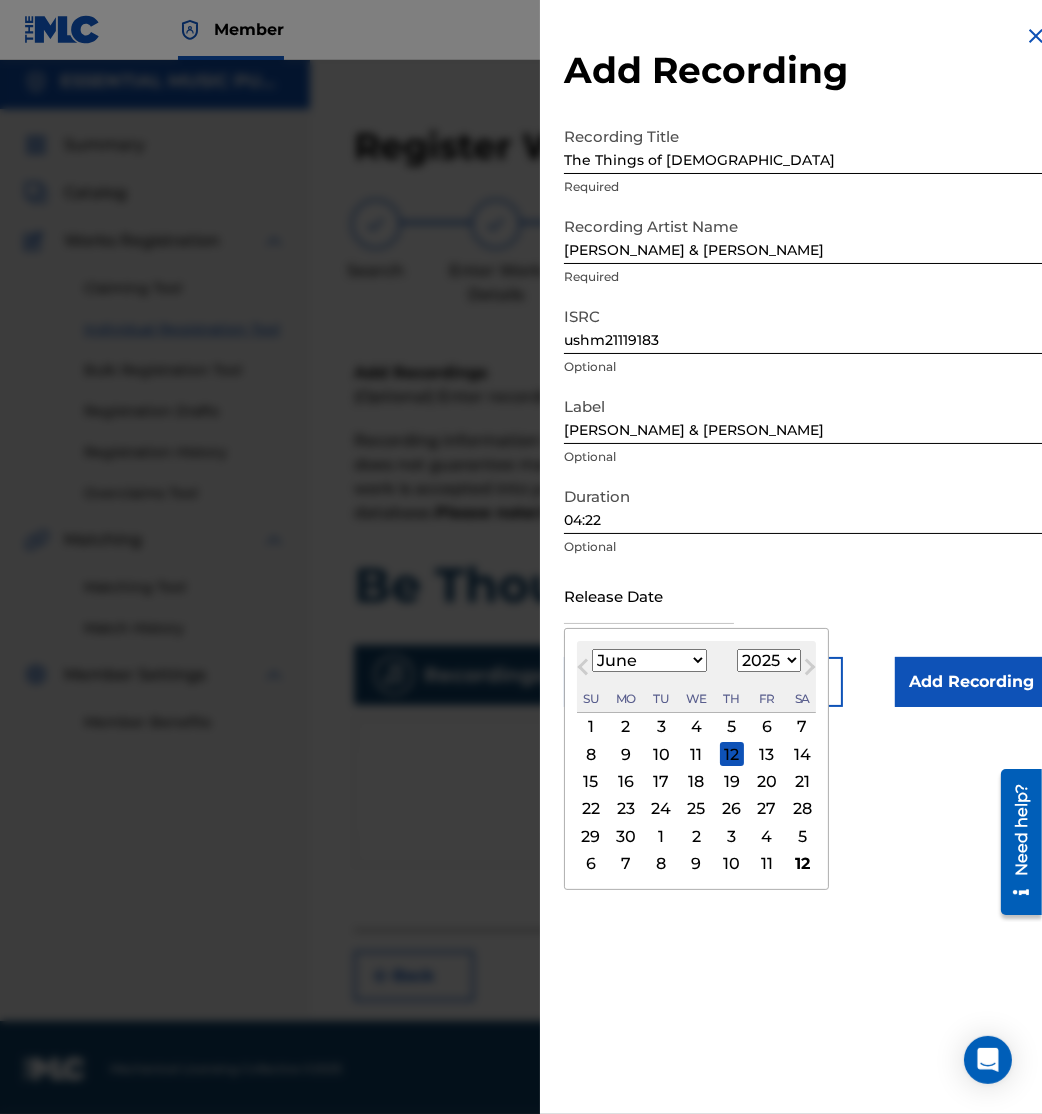 select on "2011" 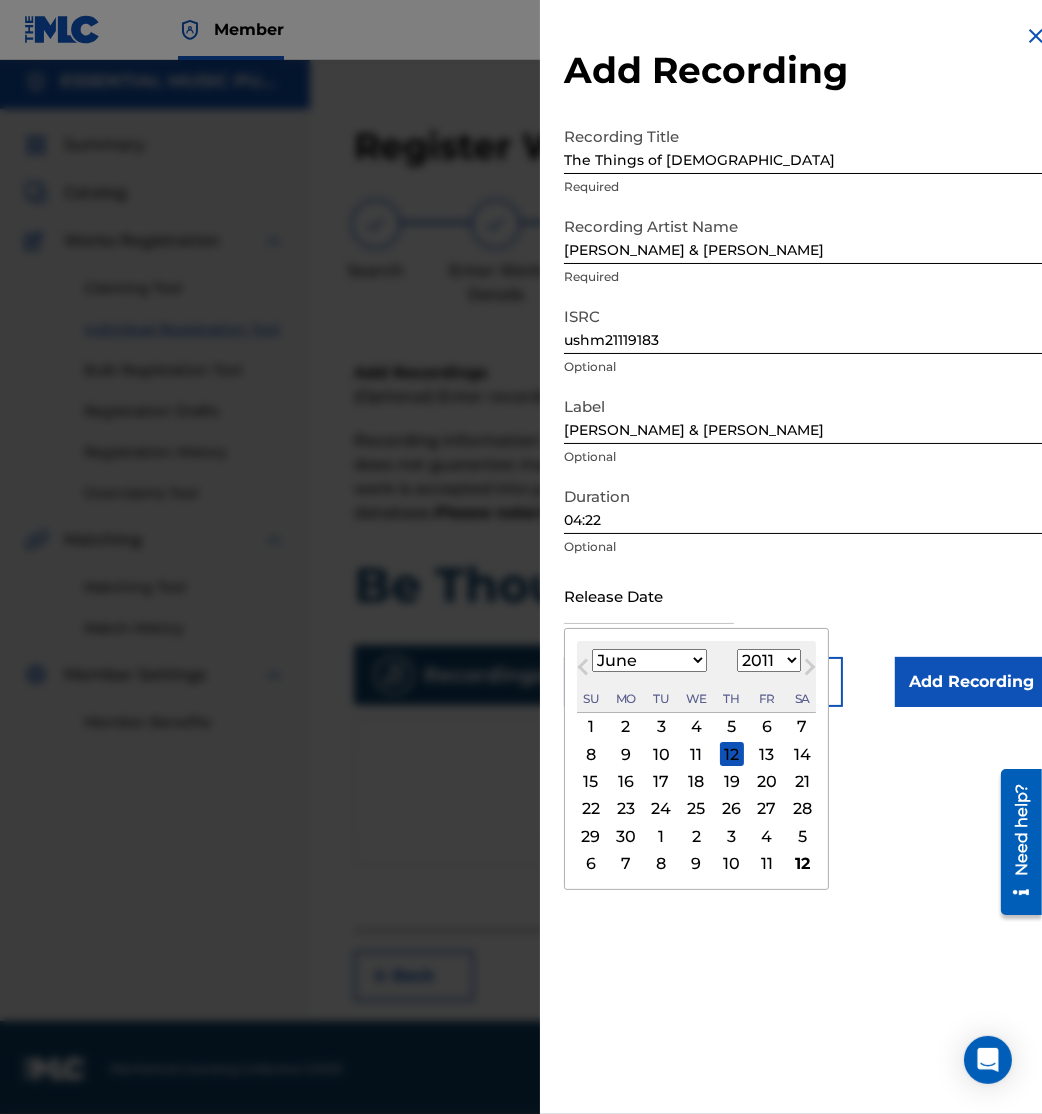 click on "1899 1900 1901 1902 1903 1904 1905 1906 1907 1908 1909 1910 1911 1912 1913 1914 1915 1916 1917 1918 1919 1920 1921 1922 1923 1924 1925 1926 1927 1928 1929 1930 1931 1932 1933 1934 1935 1936 1937 1938 1939 1940 1941 1942 1943 1944 1945 1946 1947 1948 1949 1950 1951 1952 1953 1954 1955 1956 1957 1958 1959 1960 1961 1962 1963 1964 1965 1966 1967 1968 1969 1970 1971 1972 1973 1974 1975 1976 1977 1978 1979 1980 1981 1982 1983 1984 1985 1986 1987 1988 1989 1990 1991 1992 1993 1994 1995 1996 1997 1998 1999 2000 2001 2002 2003 2004 2005 2006 2007 2008 2009 2010 2011 2012 2013 2014 2015 2016 2017 2018 2019 2020 2021 2022 2023 2024 2025 2026 2027 2028 2029 2030 2031 2032 2033 2034 2035 2036 2037 2038 2039 2040 2041 2042 2043 2044 2045 2046 2047 2048 2049 2050 2051 2052 2053 2054 2055 2056 2057 2058 2059 2060 2061 2062 2063 2064 2065 2066 2067 2068 2069 2070 2071 2072 2073 2074 2075 2076 2077 2078 2079 2080 2081 2082 2083 2084 2085 2086 2087 2088 2089 2090 2091 2092 2093 2094 2095 2096 2097 2098 2099 2100" at bounding box center (769, 660) 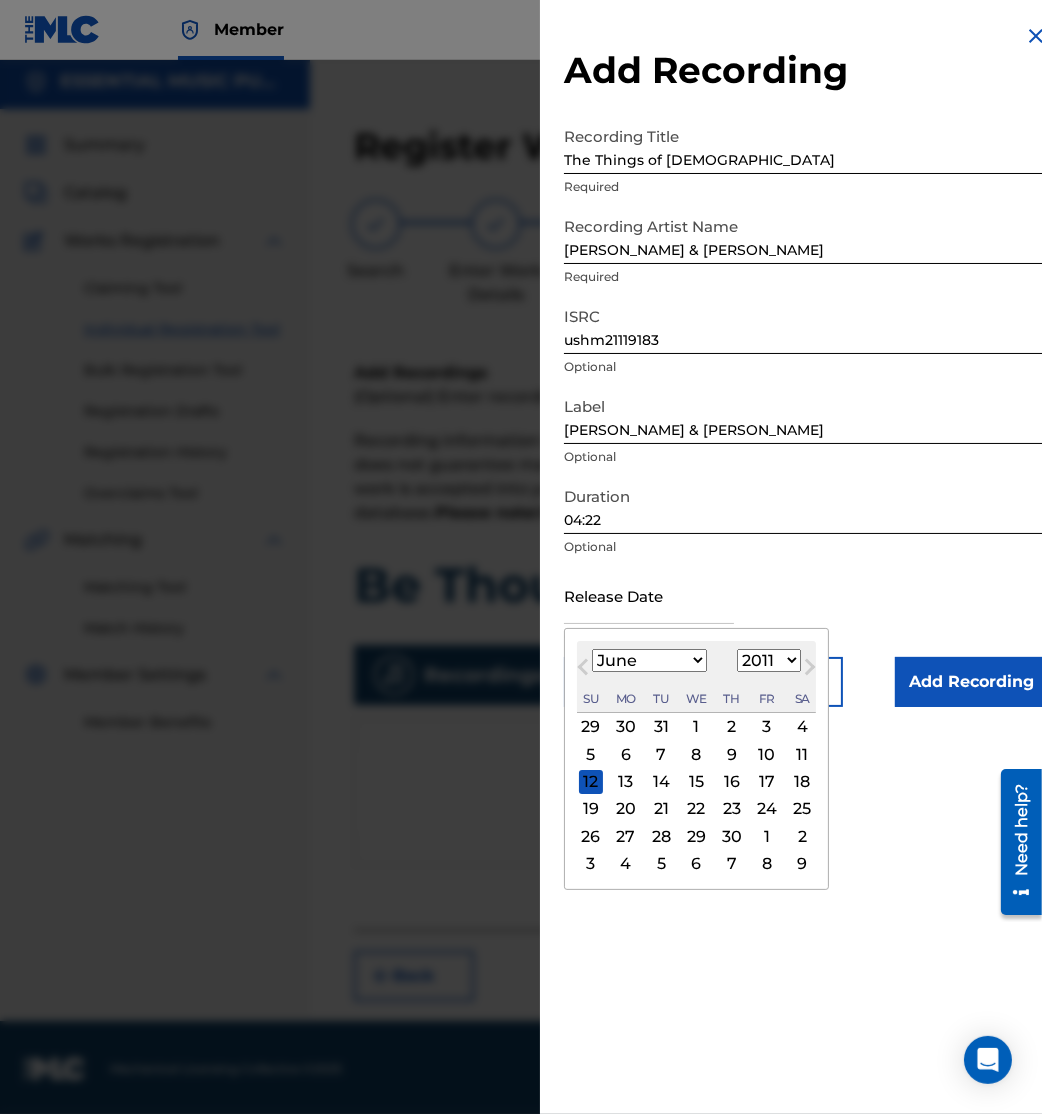 click on "14" at bounding box center (661, 782) 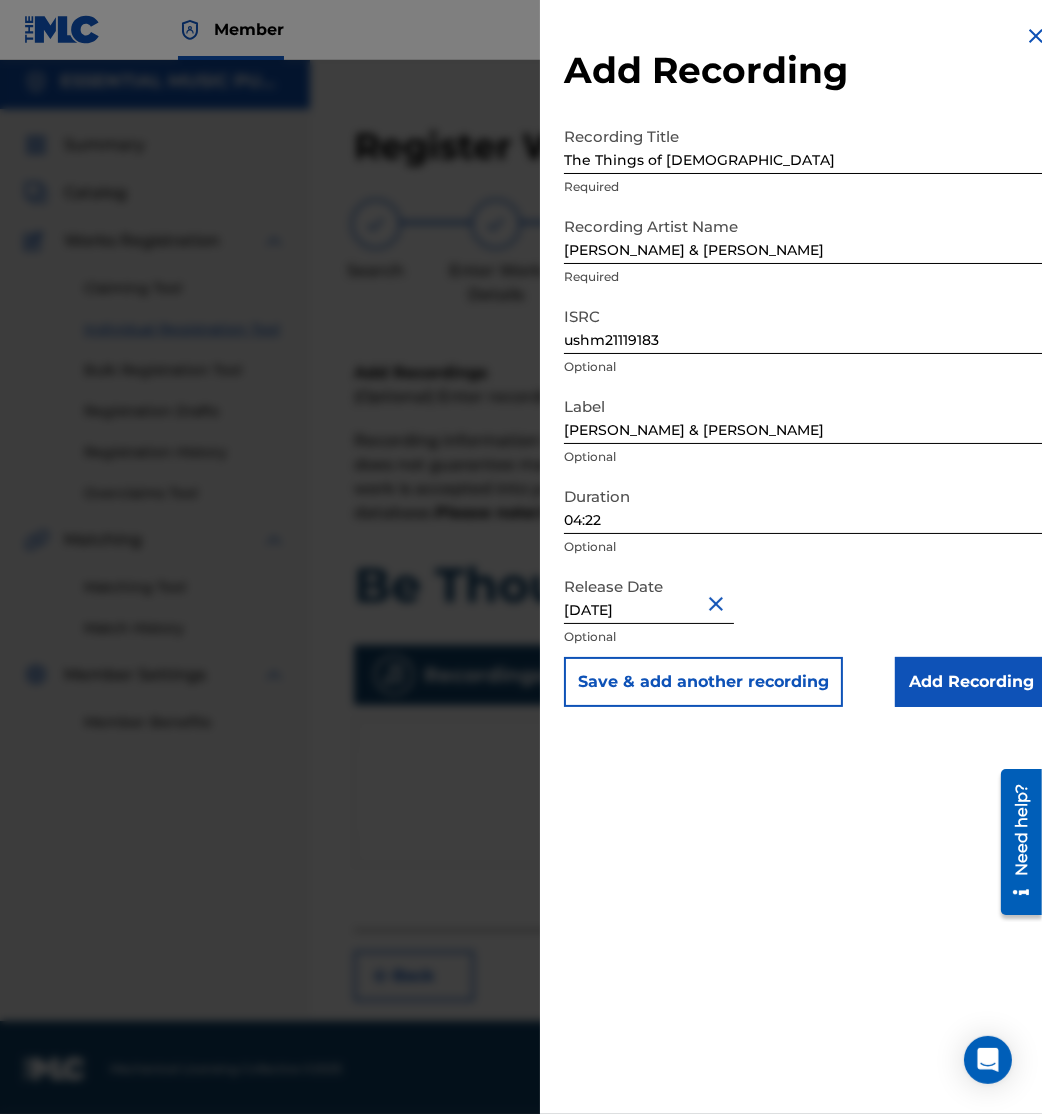 click on "Add Recording" at bounding box center [971, 682] 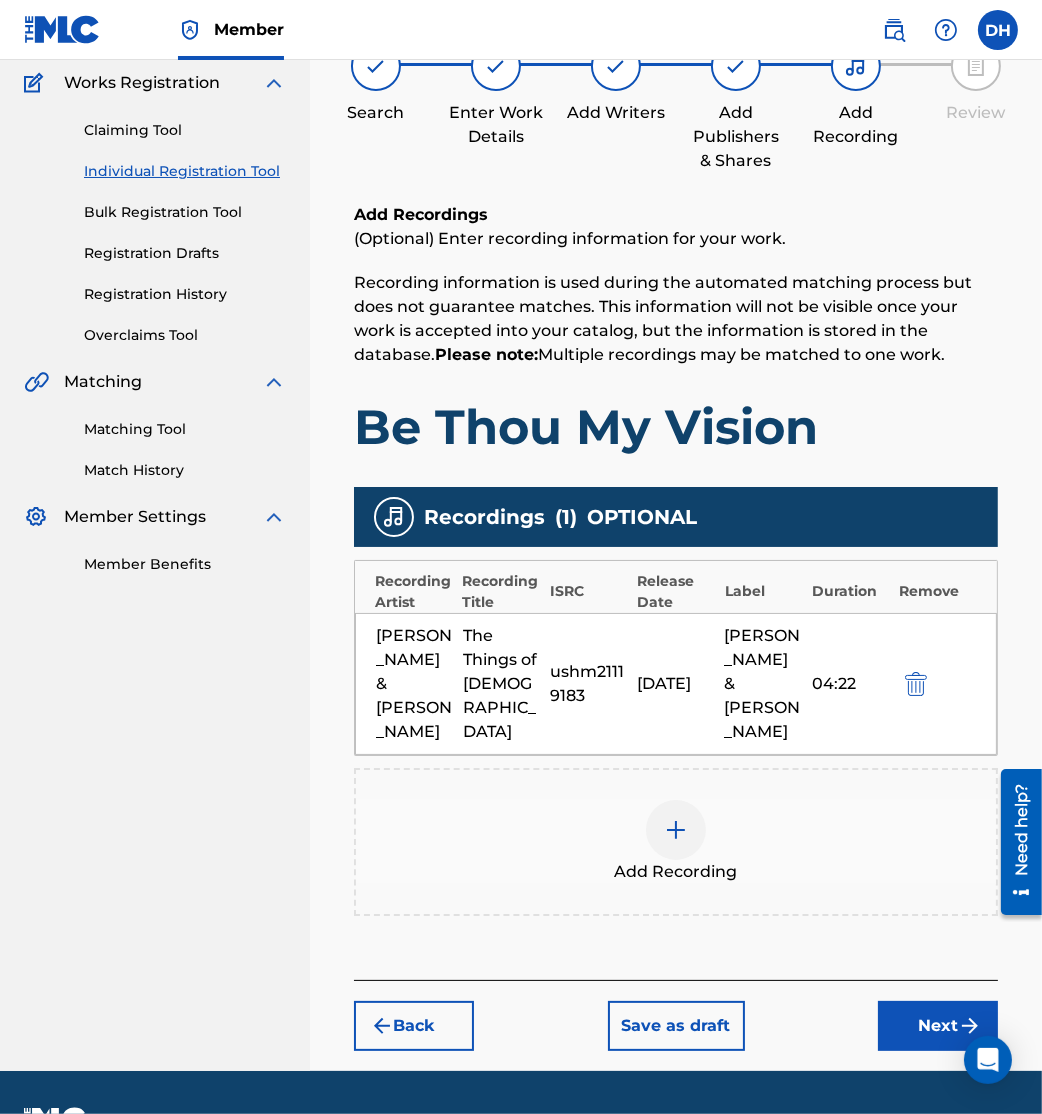 click on "Next" at bounding box center (938, 1026) 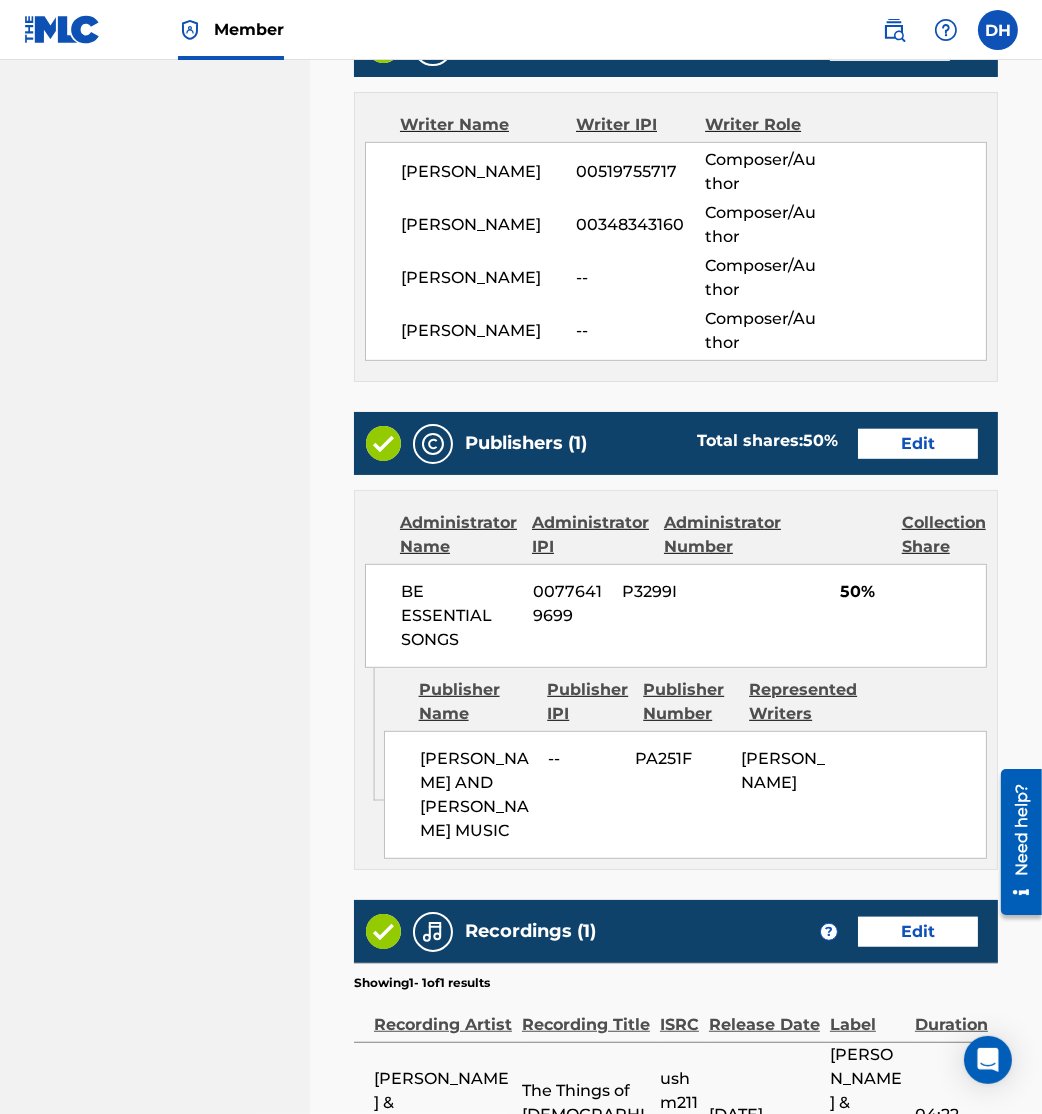 scroll, scrollTop: 1107, scrollLeft: 0, axis: vertical 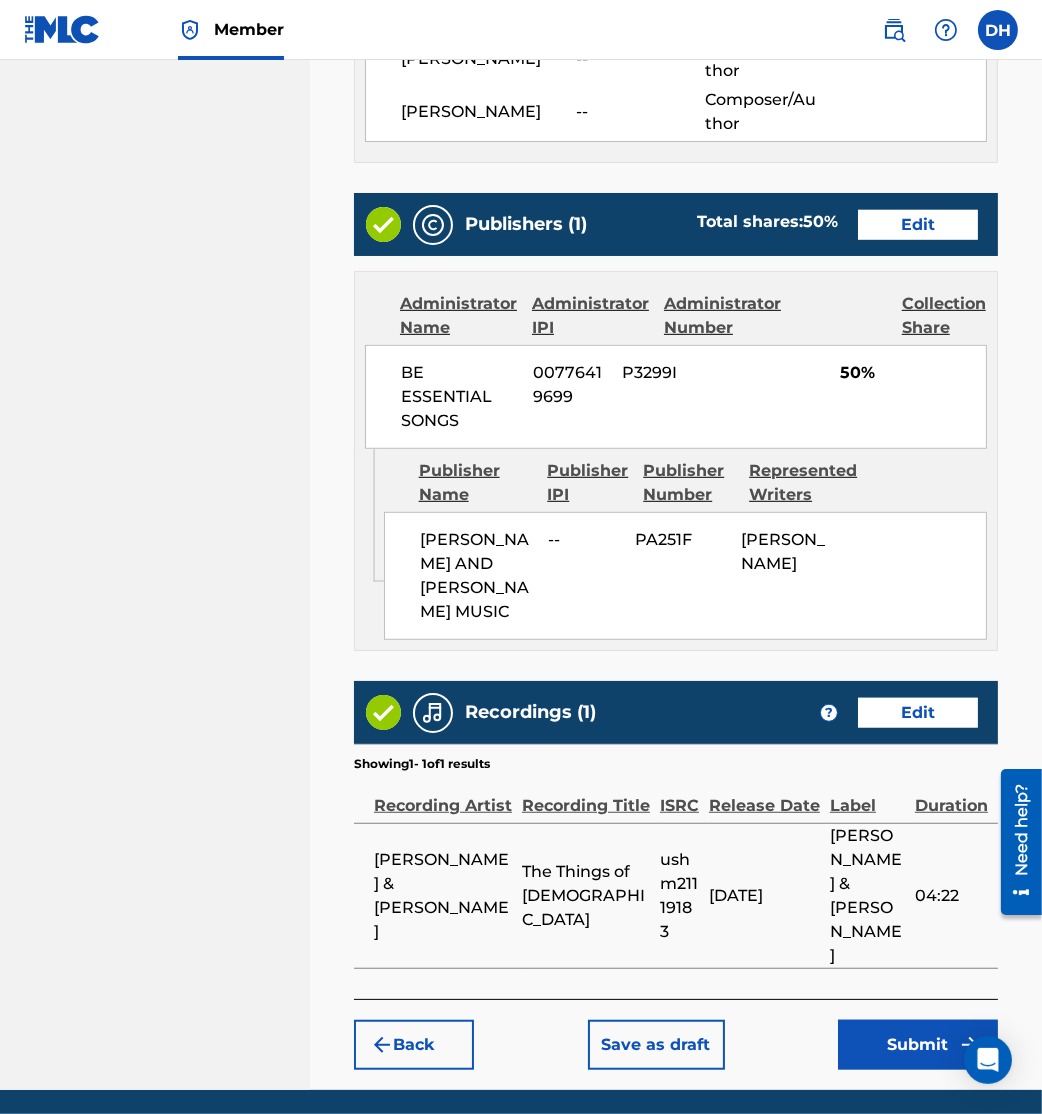 click on "Submit" at bounding box center [918, 1045] 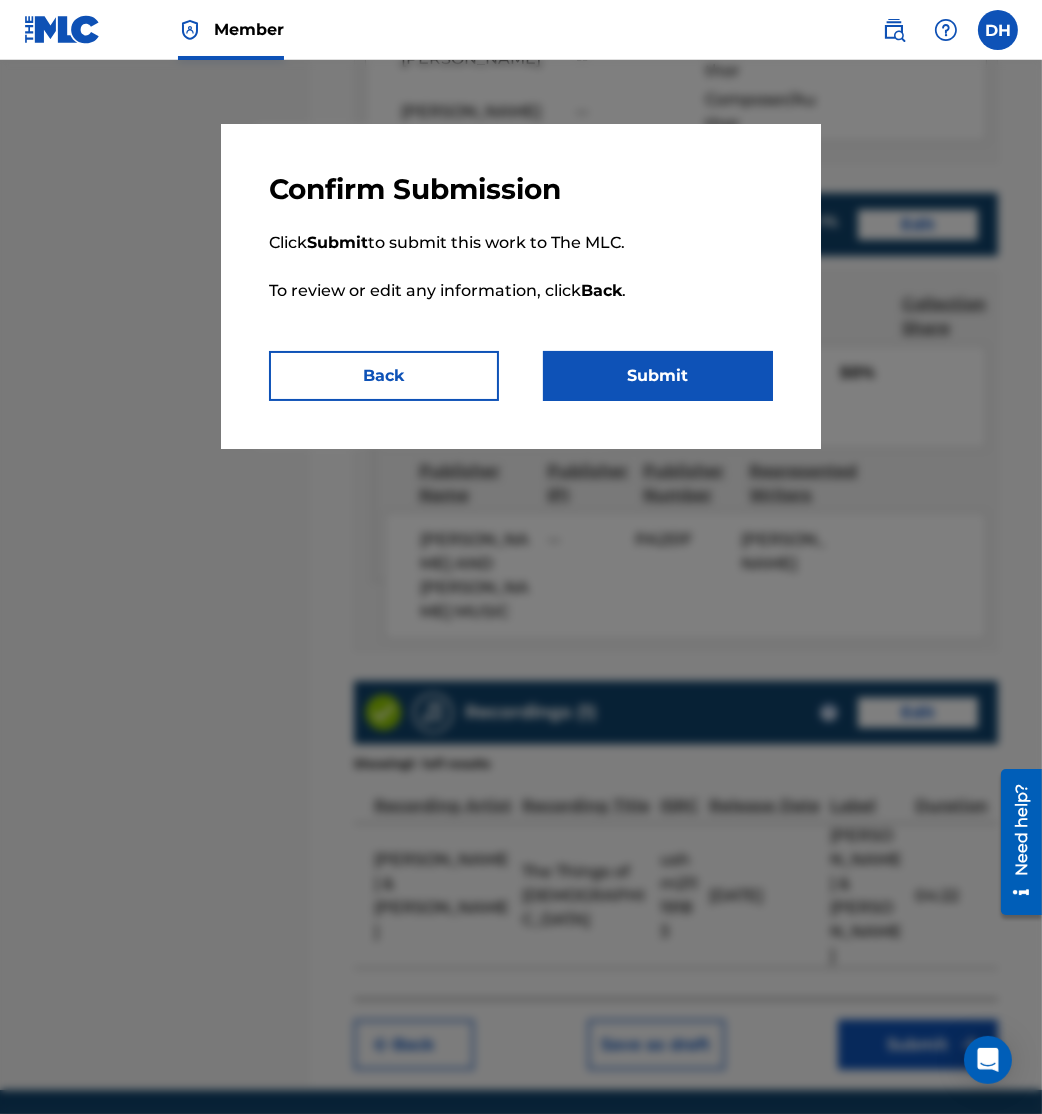 click on "Submit" at bounding box center (658, 376) 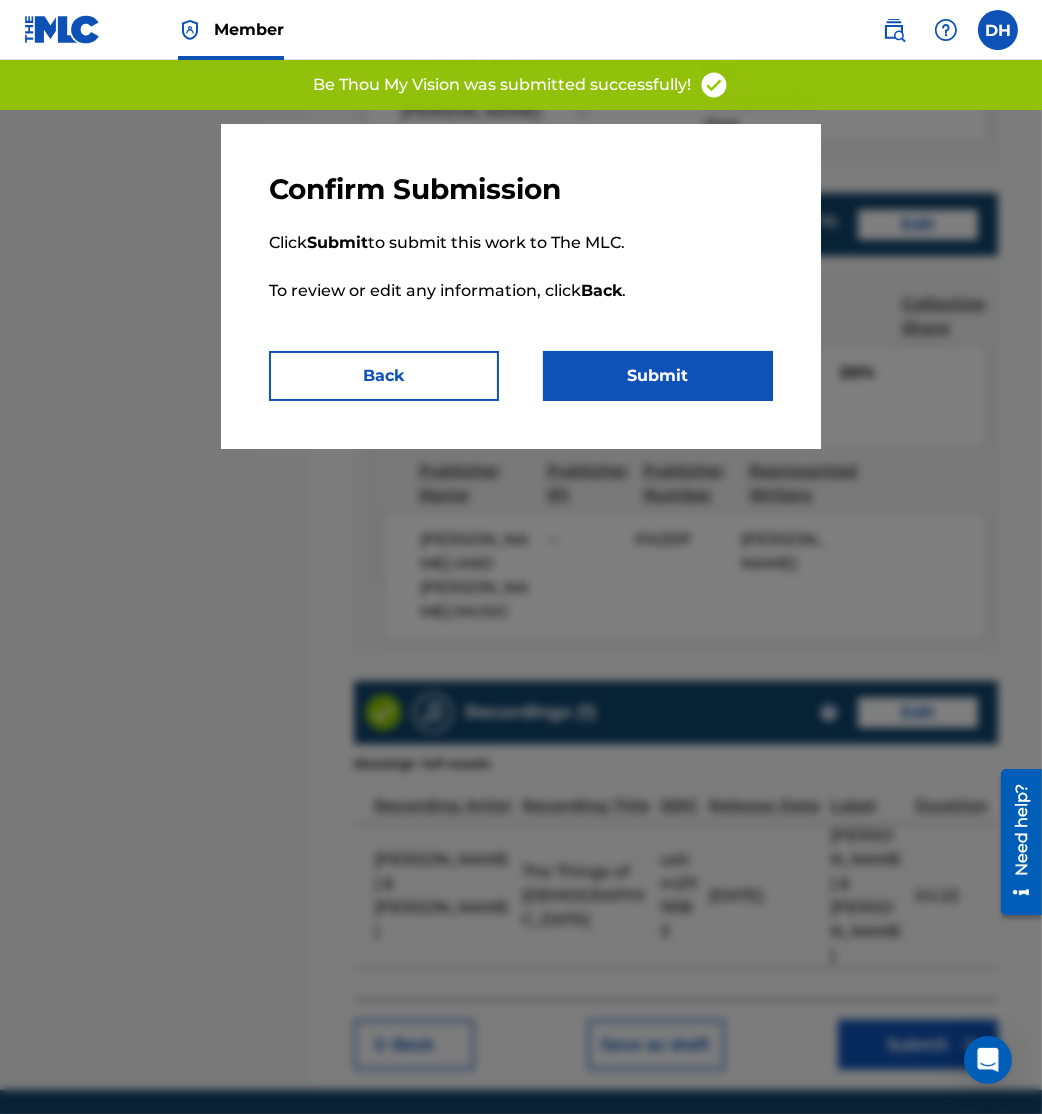 scroll, scrollTop: 0, scrollLeft: 0, axis: both 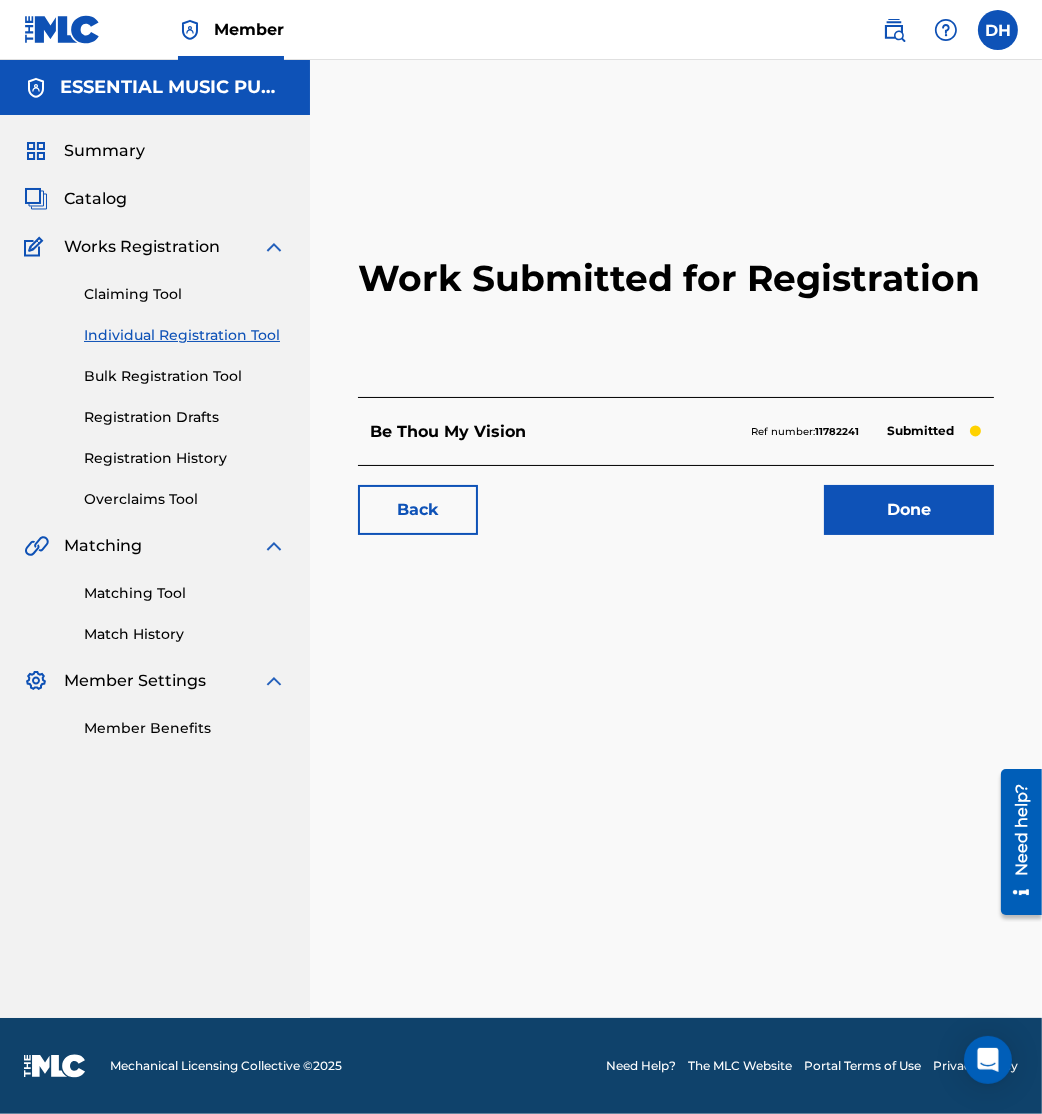 click on "Work Submitted for Registration Be Thou My Vision Ref number:  11782241 Submitted Back Done" at bounding box center (676, 564) 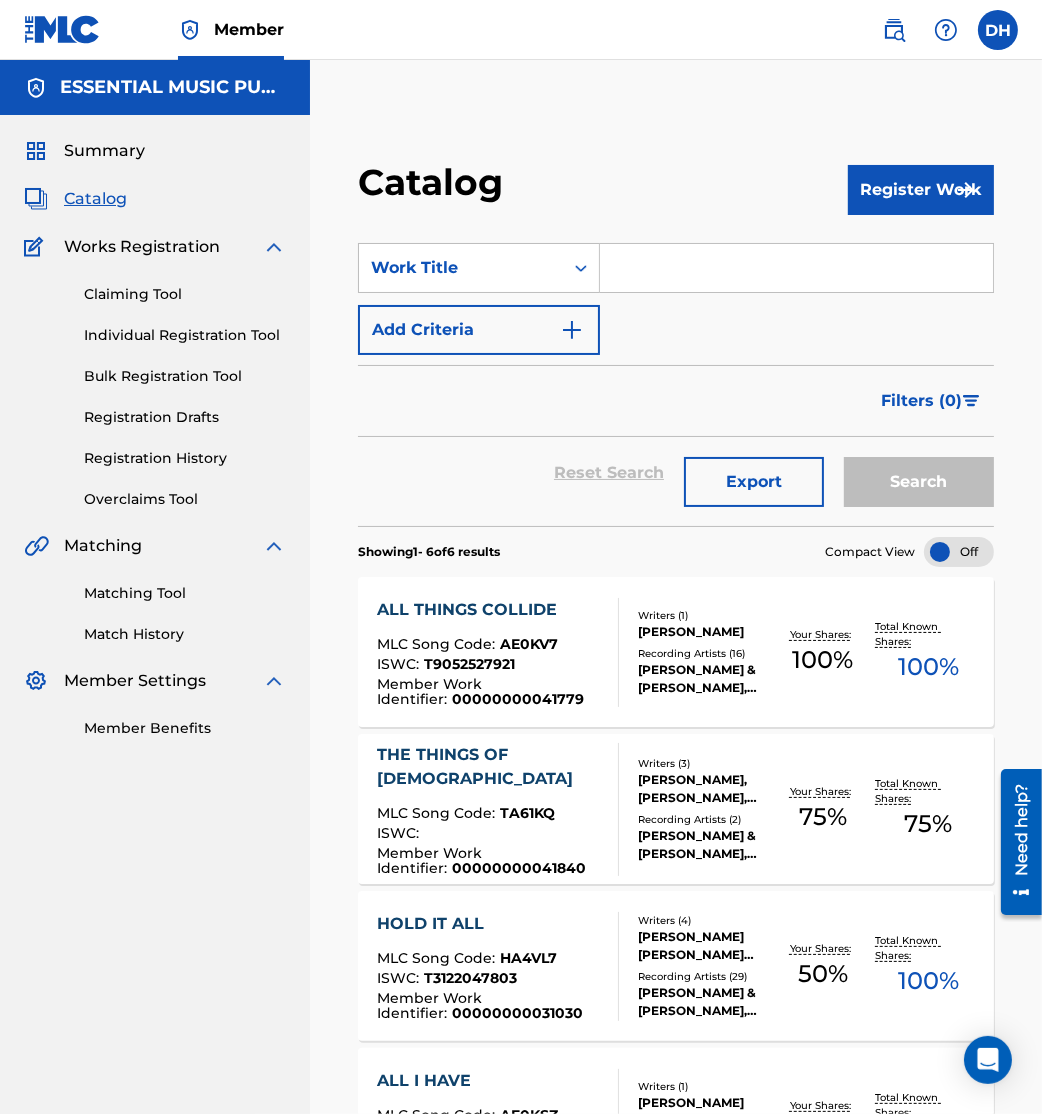 click at bounding box center (796, 268) 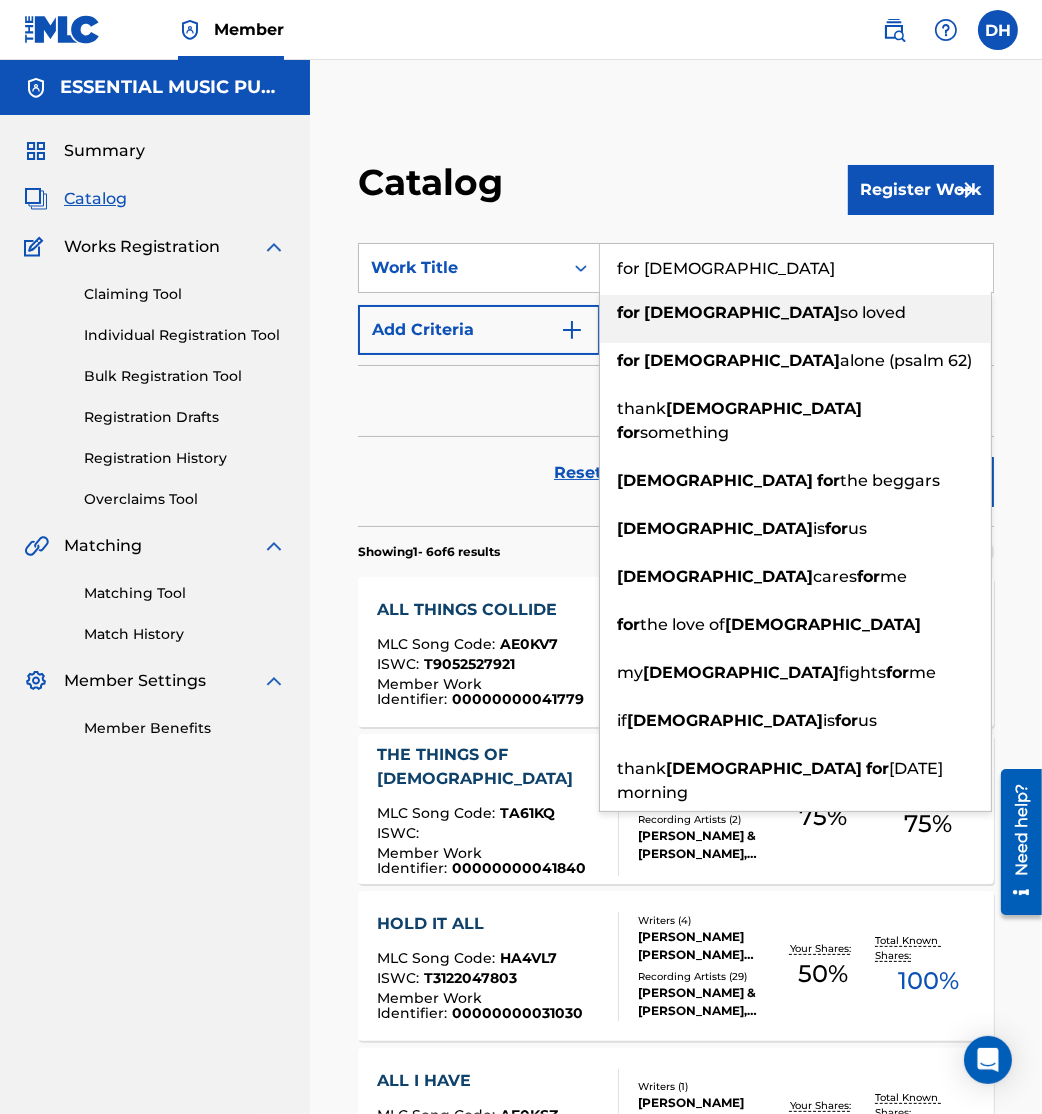 click on "so loved" at bounding box center [873, 312] 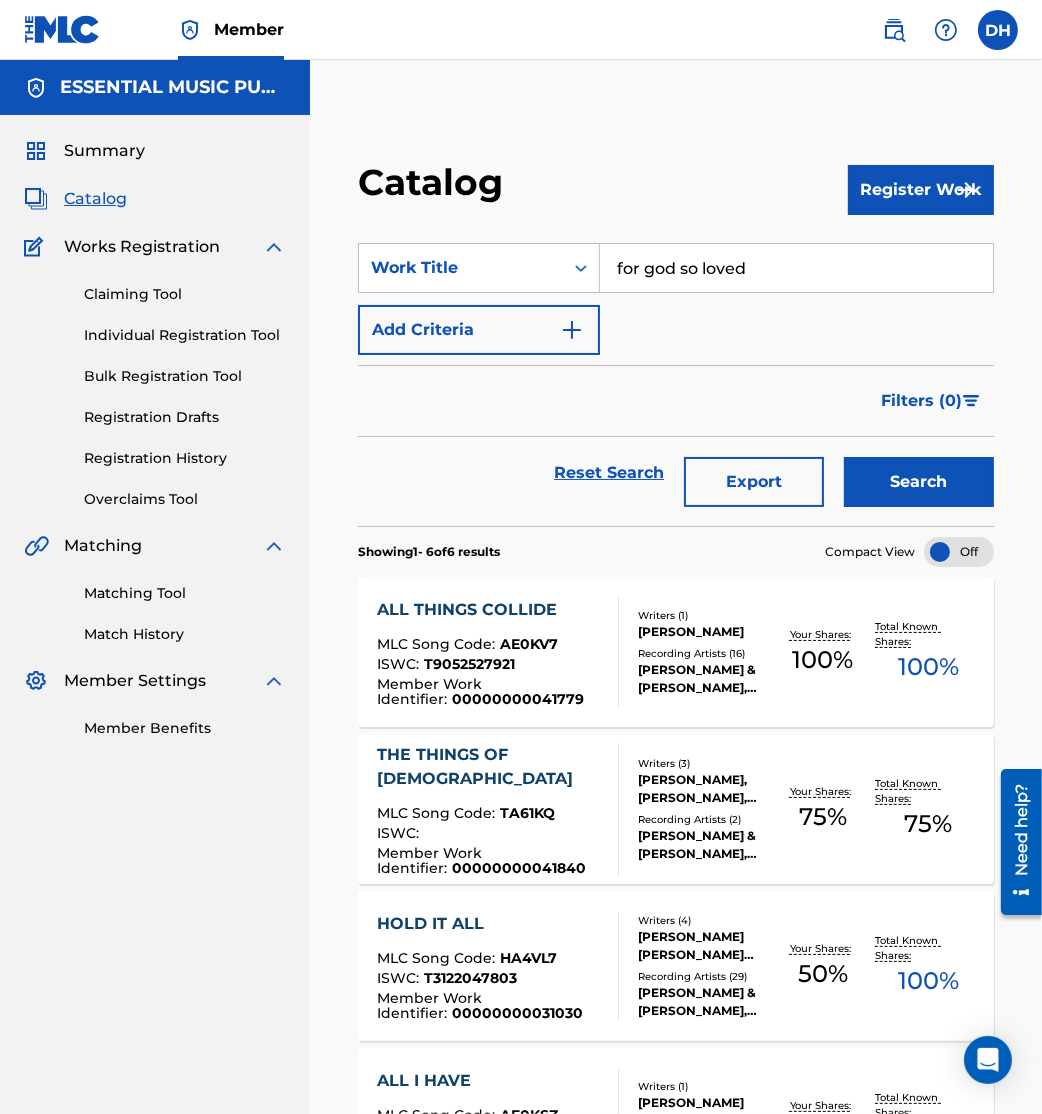 click on "Search" at bounding box center (919, 482) 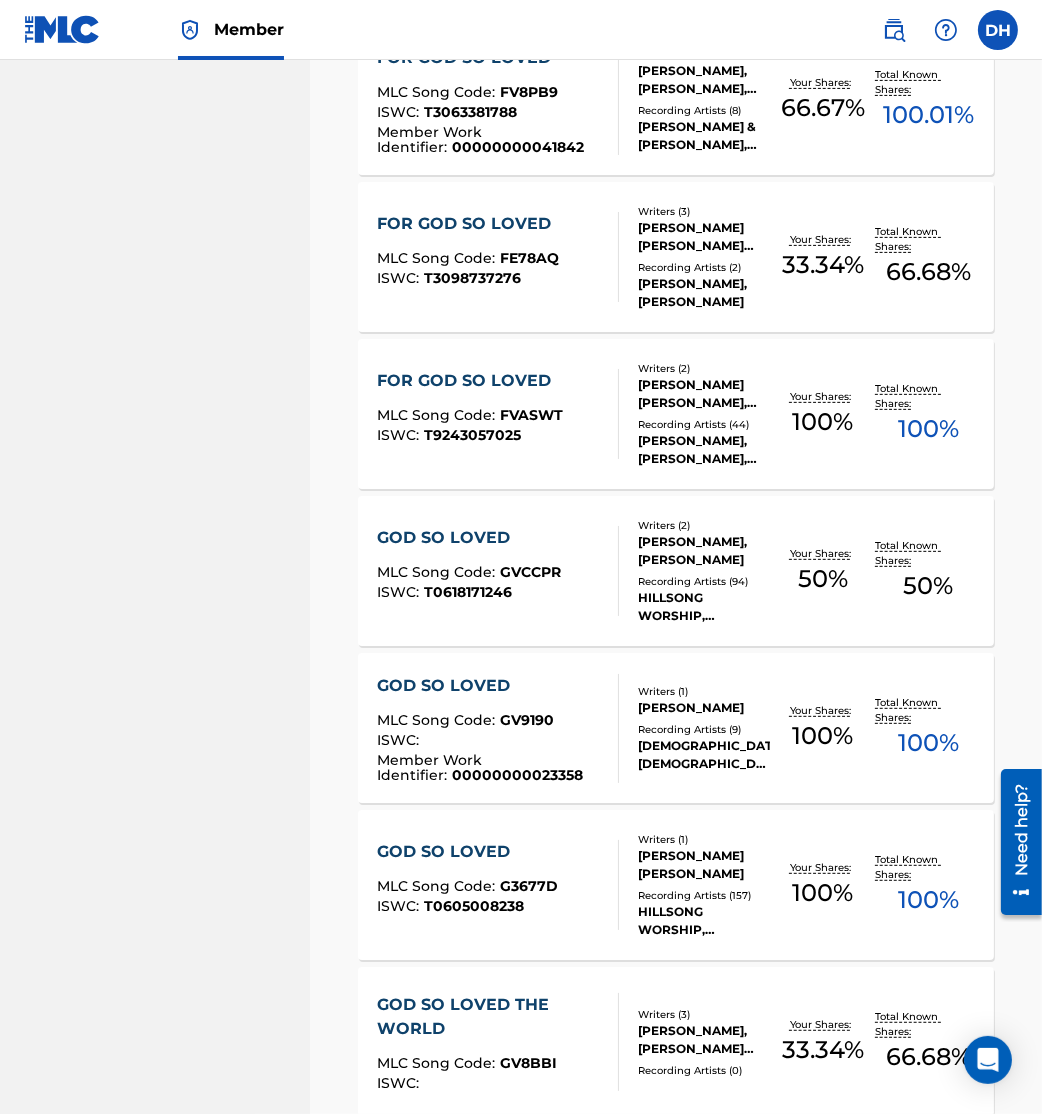 scroll, scrollTop: 0, scrollLeft: 0, axis: both 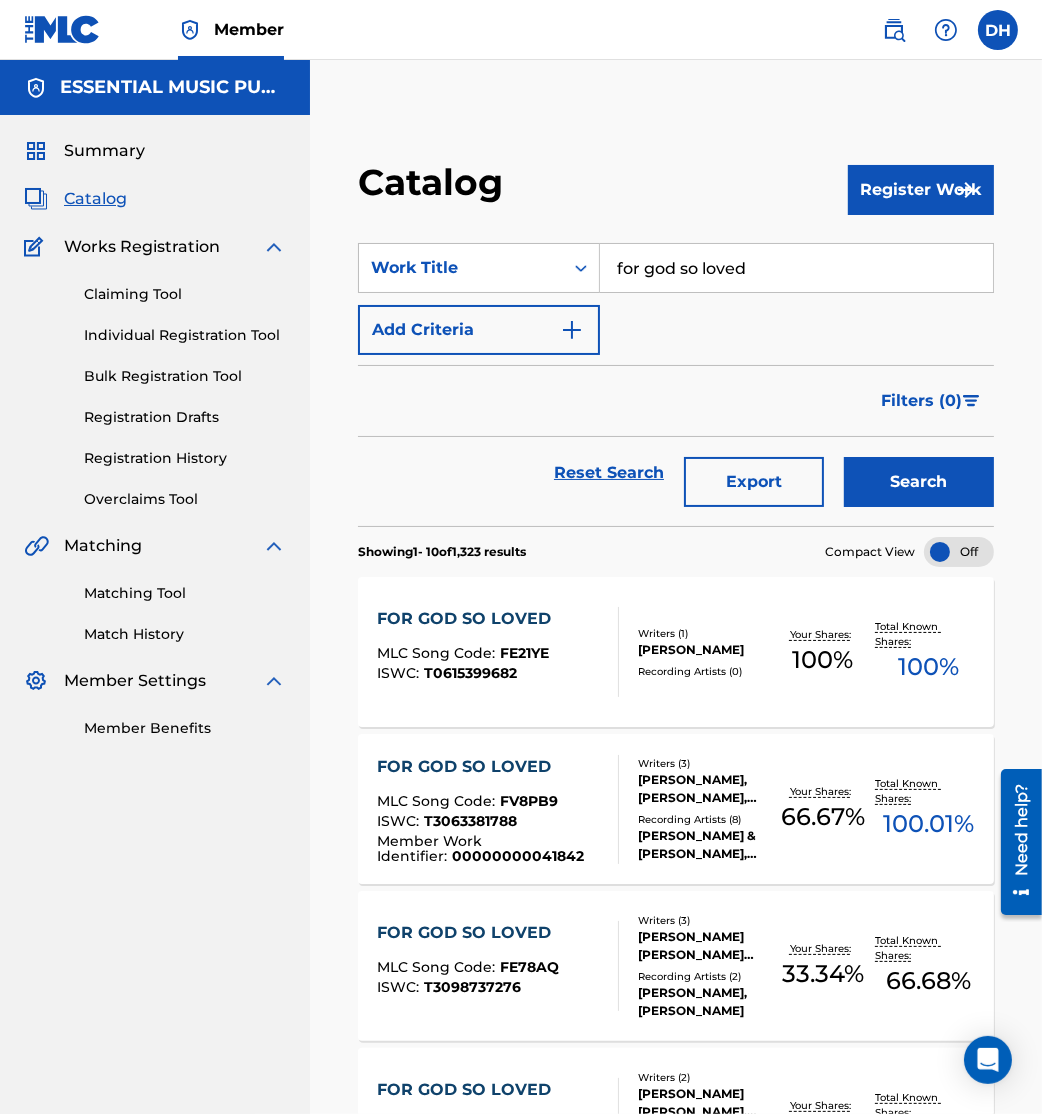 click on "Add Criteria" at bounding box center (479, 330) 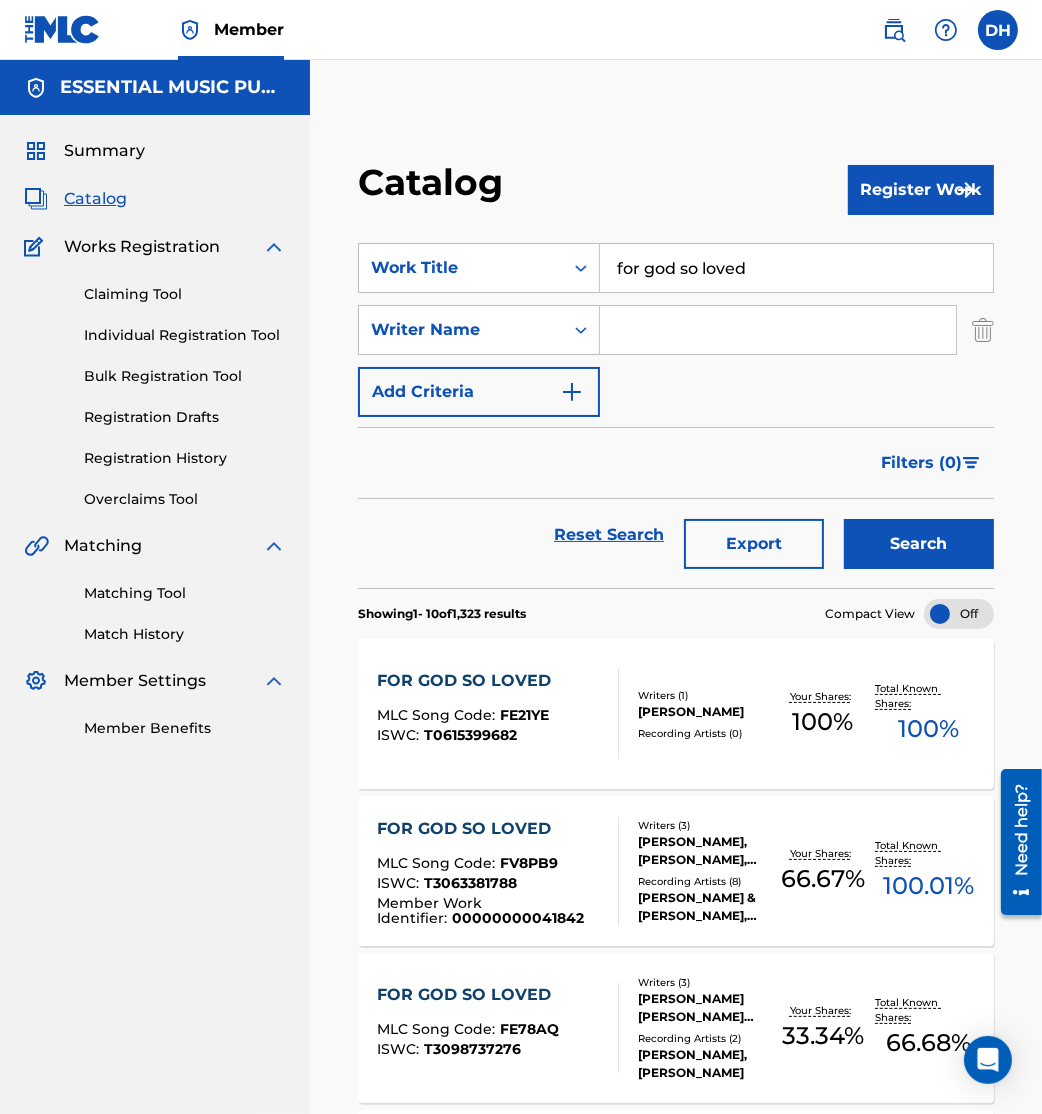click at bounding box center [778, 330] 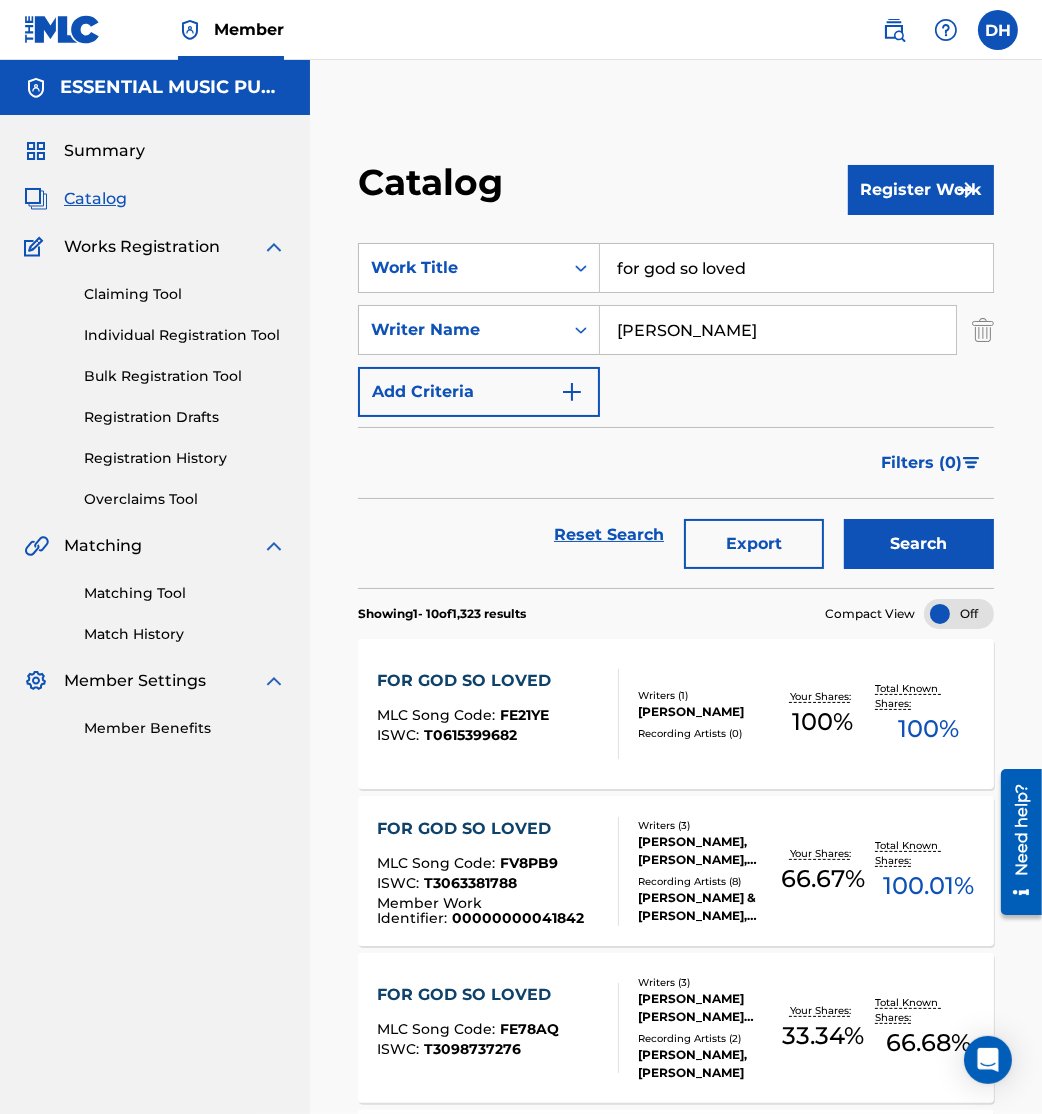 type on "[PERSON_NAME]" 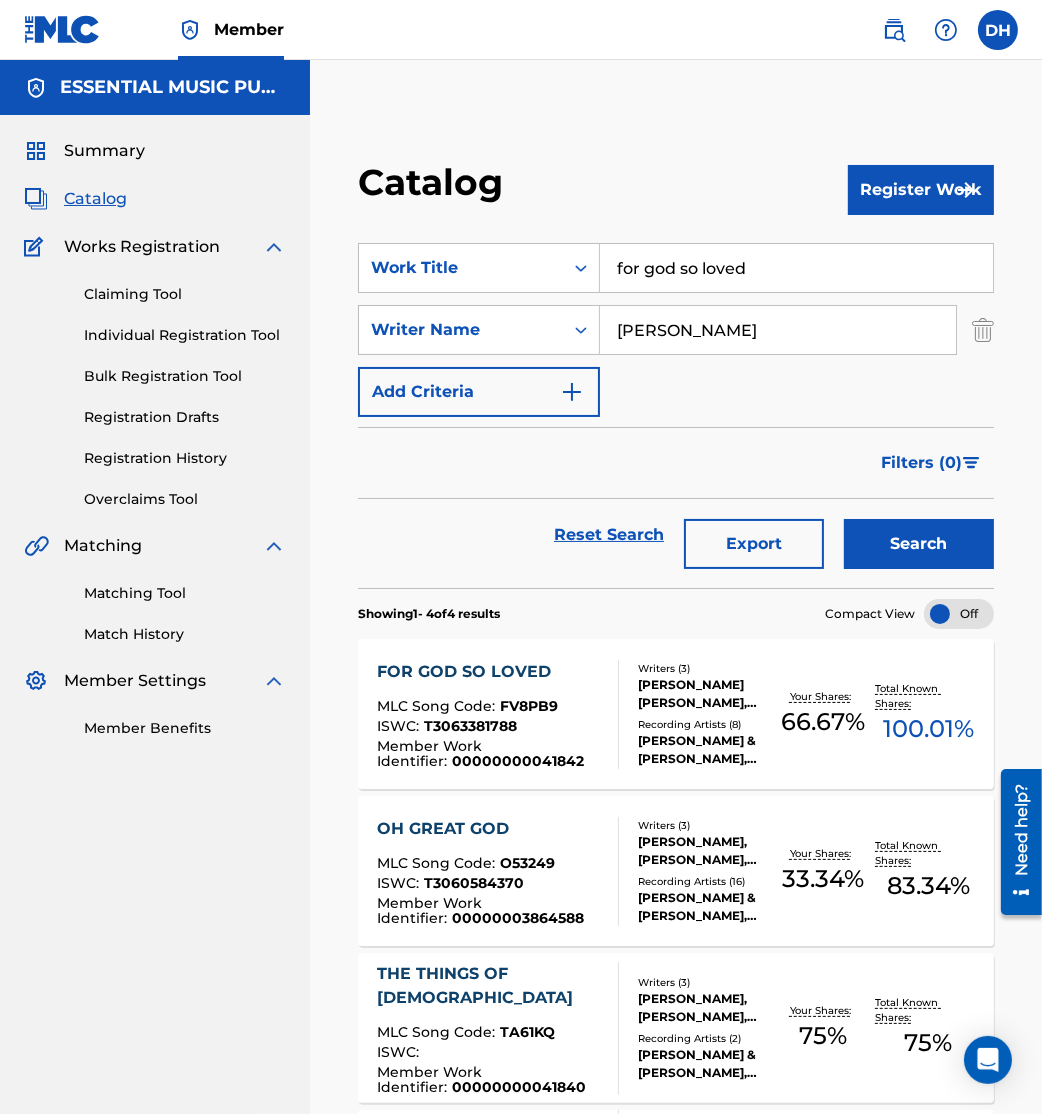 click on "T3063381788" at bounding box center [470, 726] 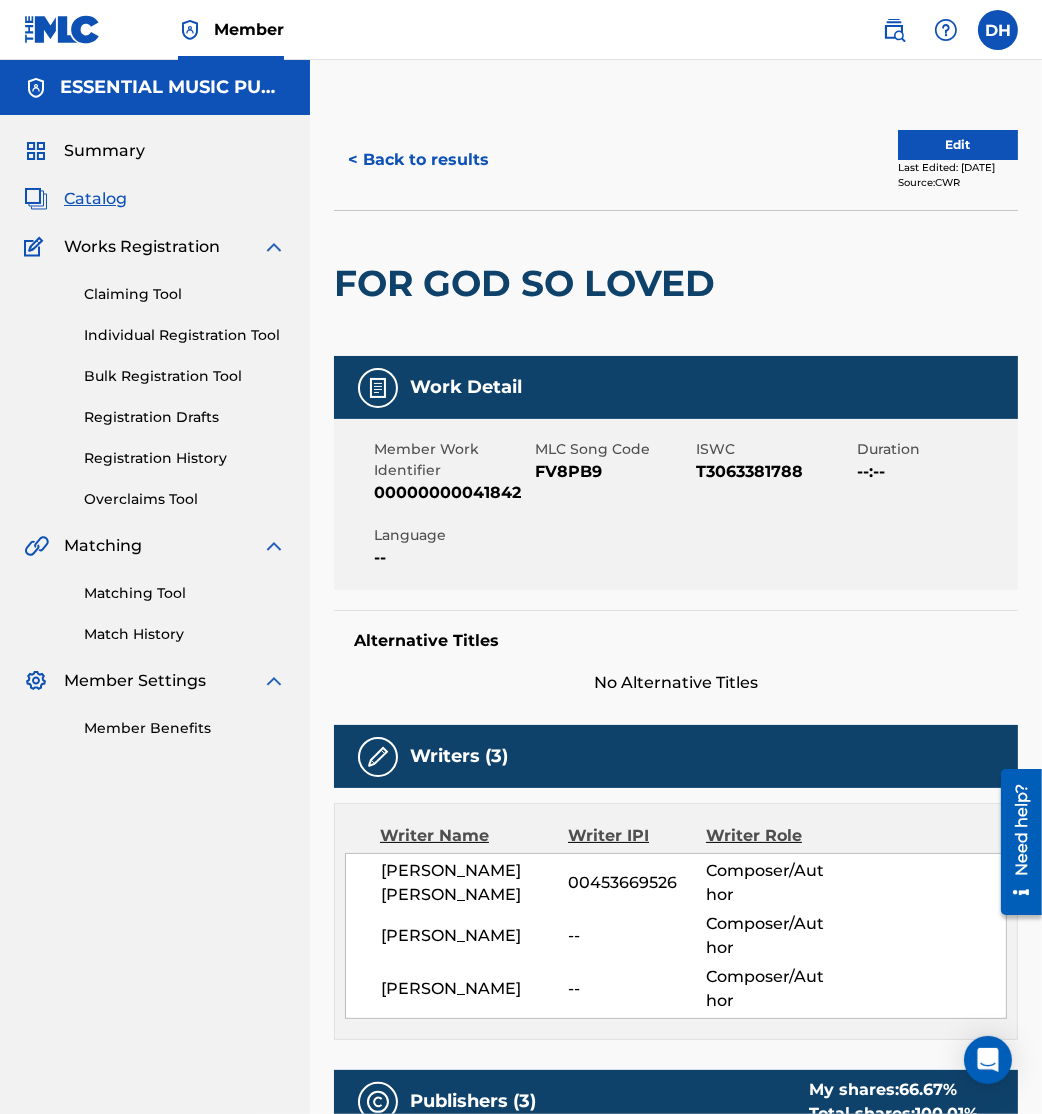 click on "Edit" at bounding box center (958, 145) 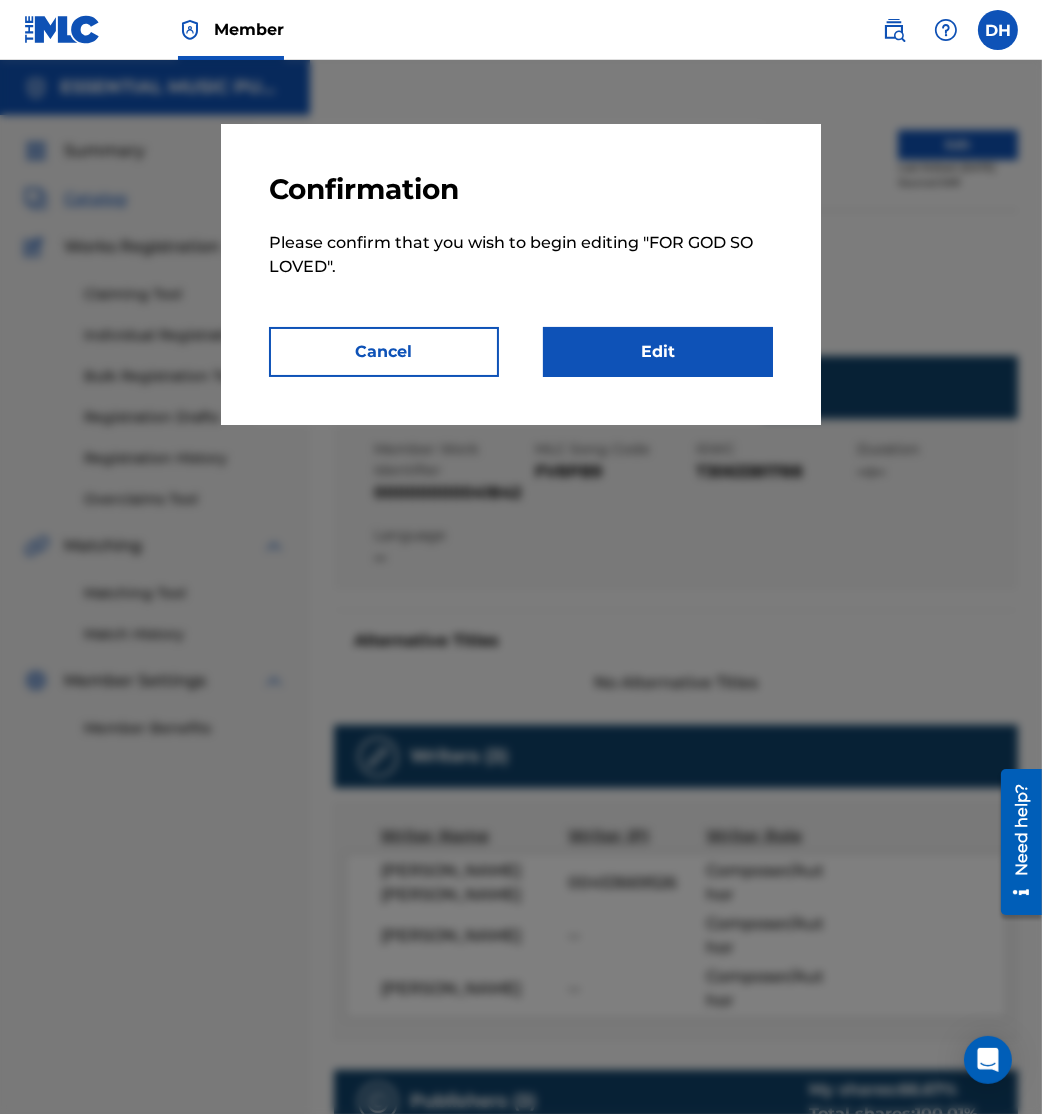click on "Edit" at bounding box center (658, 352) 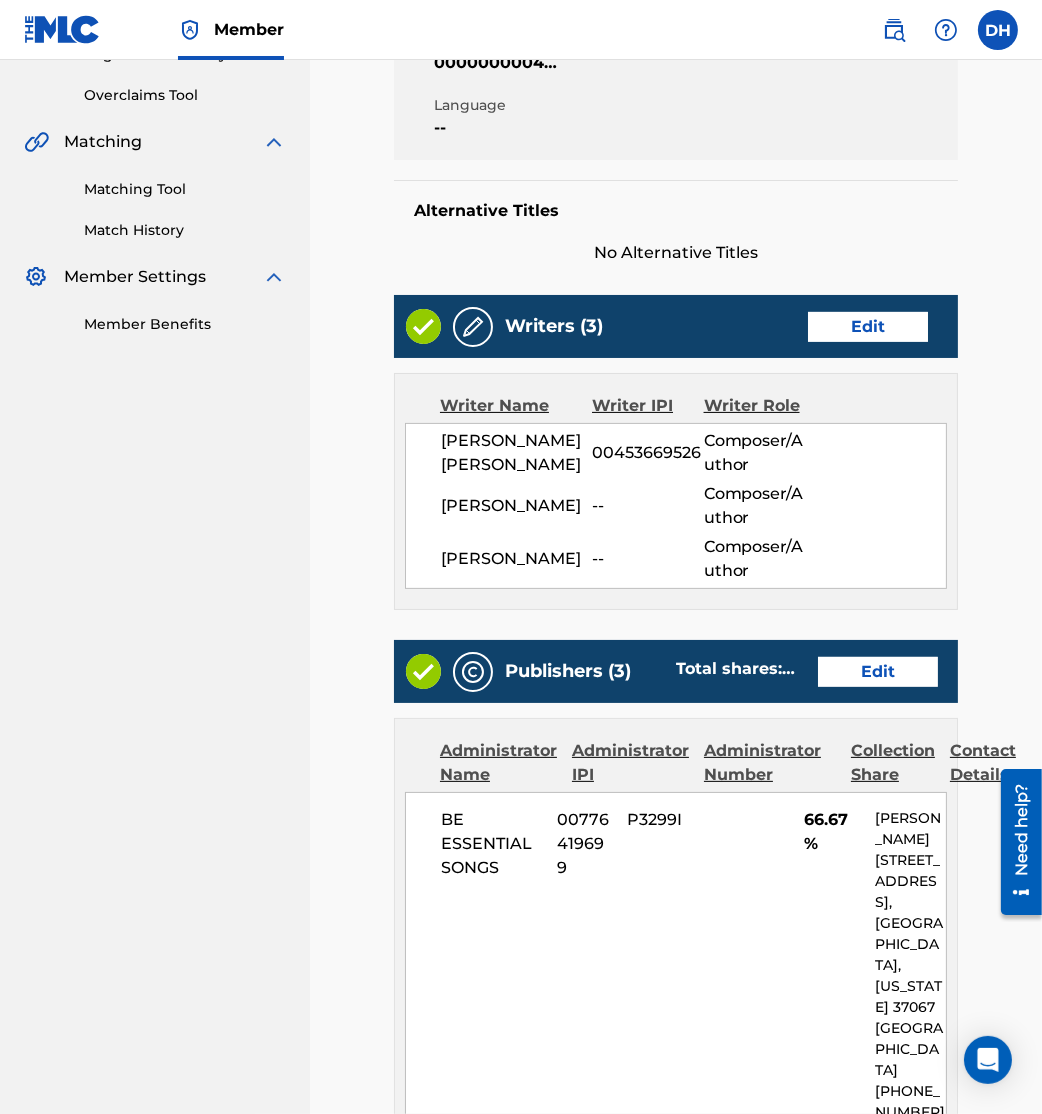 scroll, scrollTop: 416, scrollLeft: 0, axis: vertical 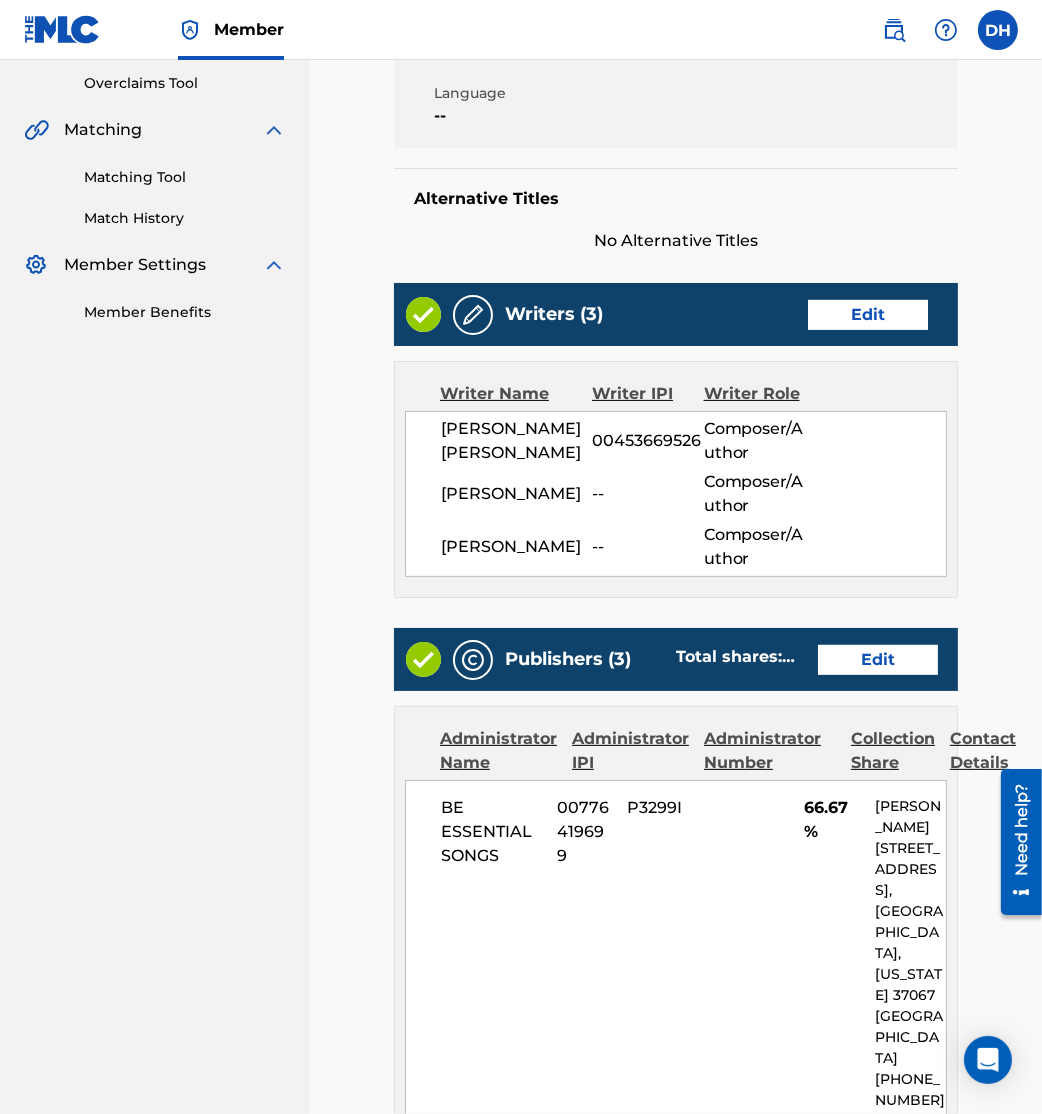 click on "Edit" at bounding box center [878, 660] 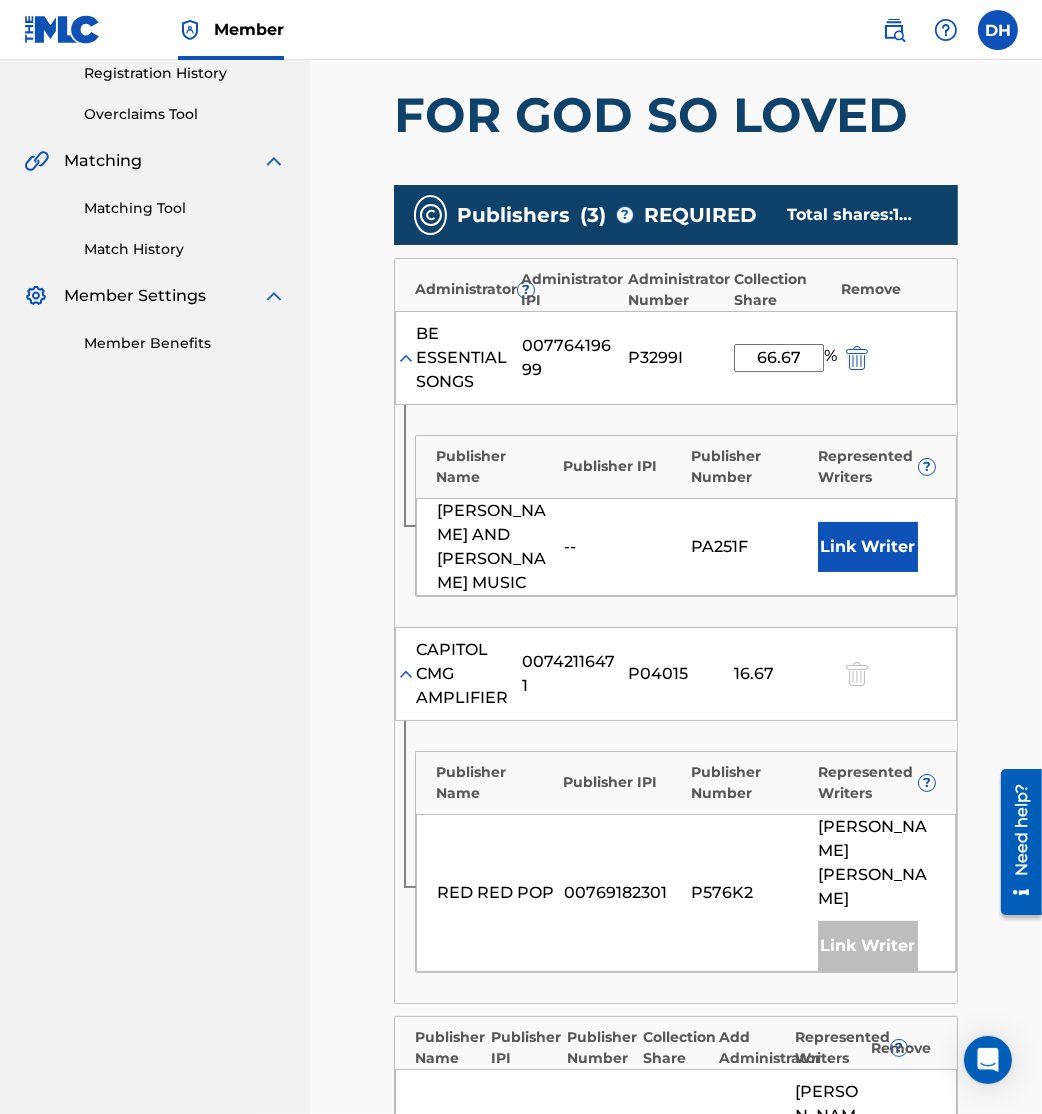 scroll, scrollTop: 392, scrollLeft: 0, axis: vertical 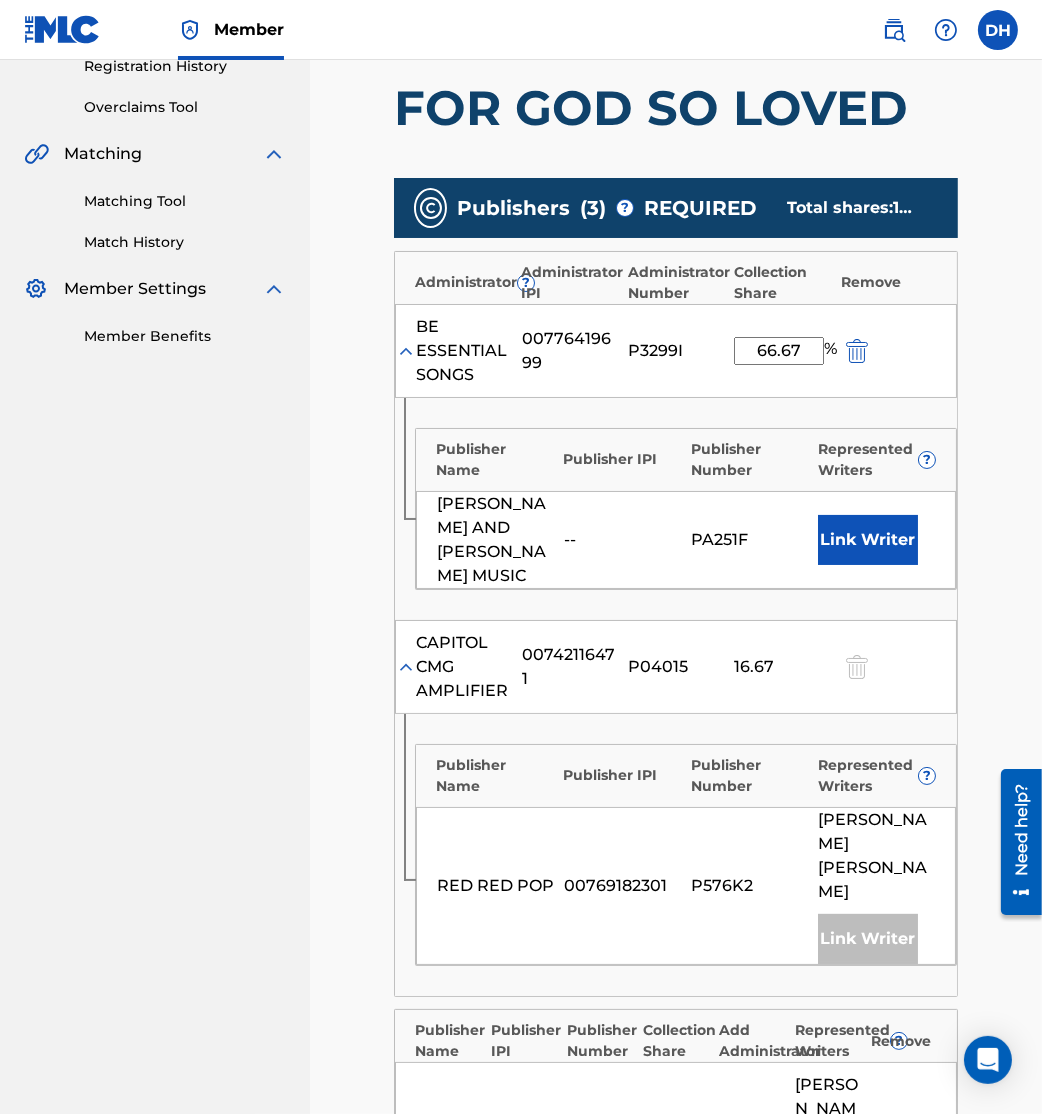 click on "Link Writer" at bounding box center [868, 540] 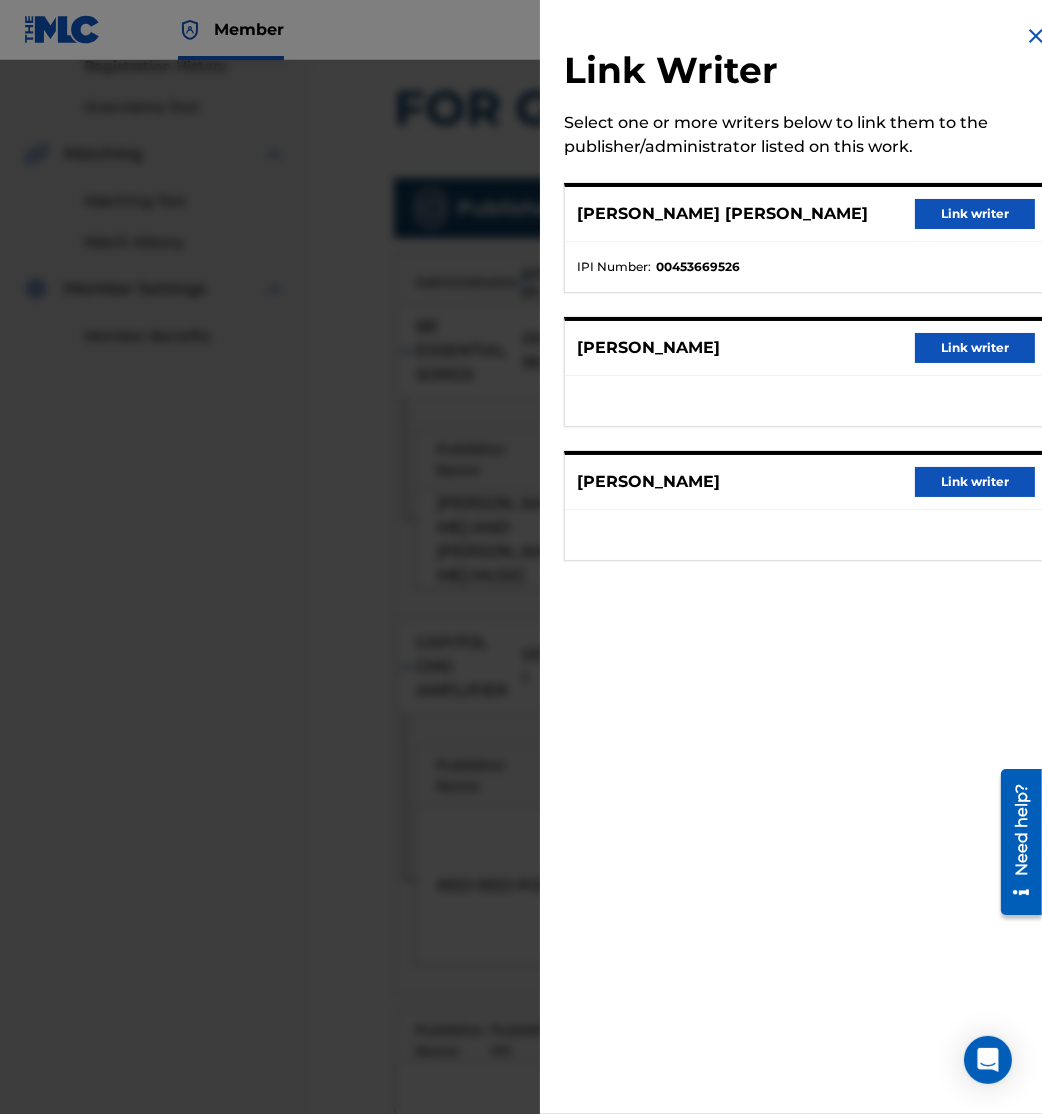 click on "Link writer" at bounding box center [975, 348] 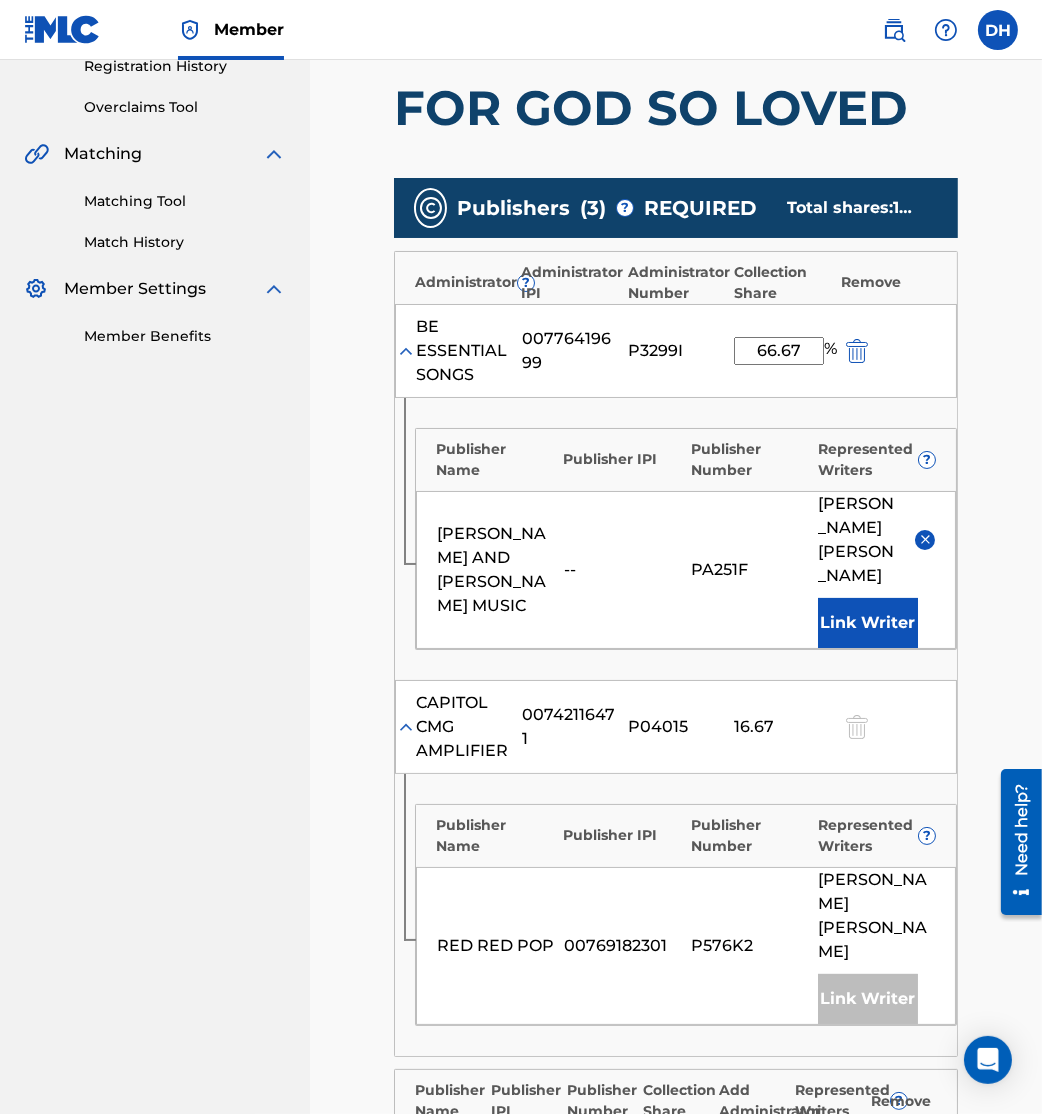 click on "Link Writer" at bounding box center [868, 623] 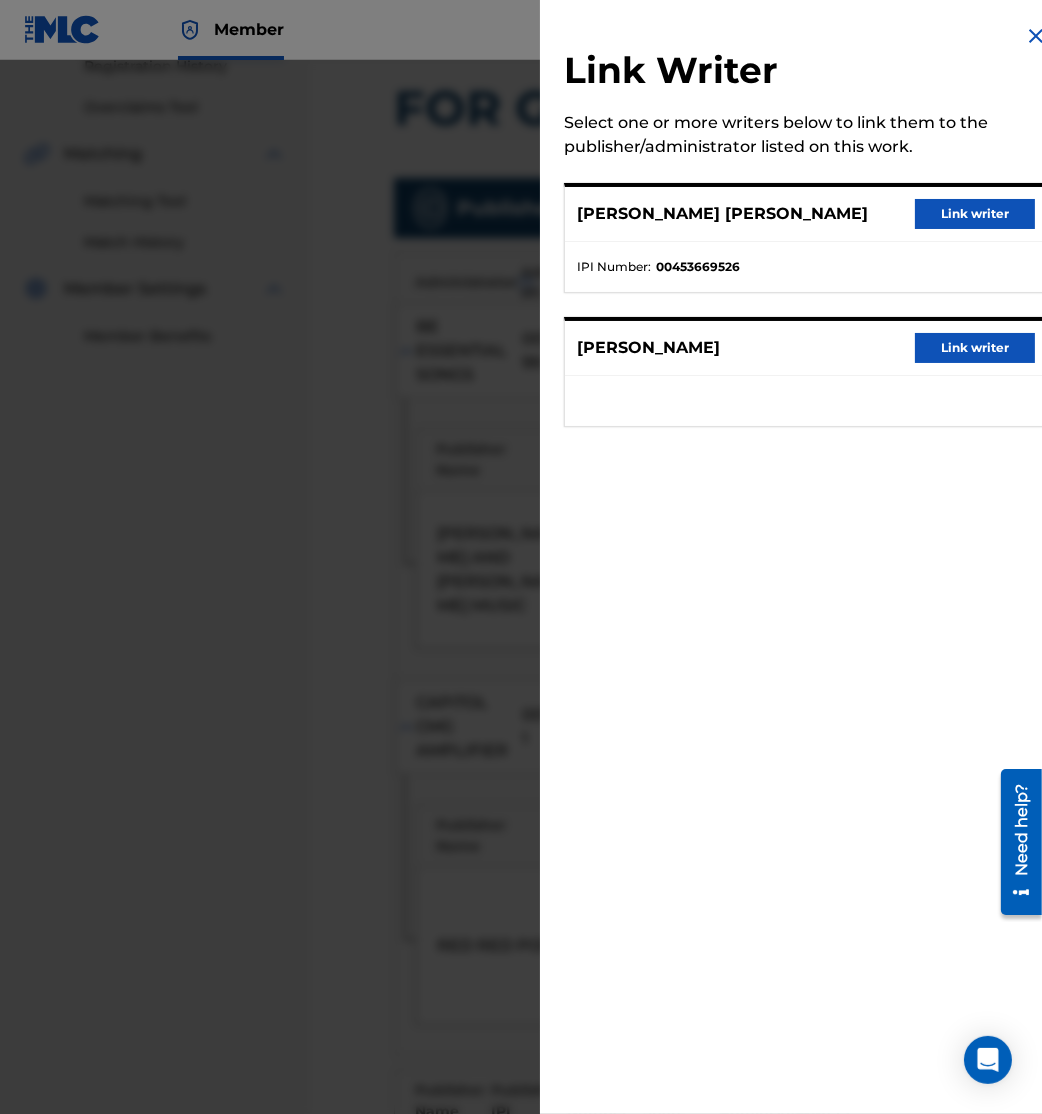click on "Link writer" at bounding box center [975, 348] 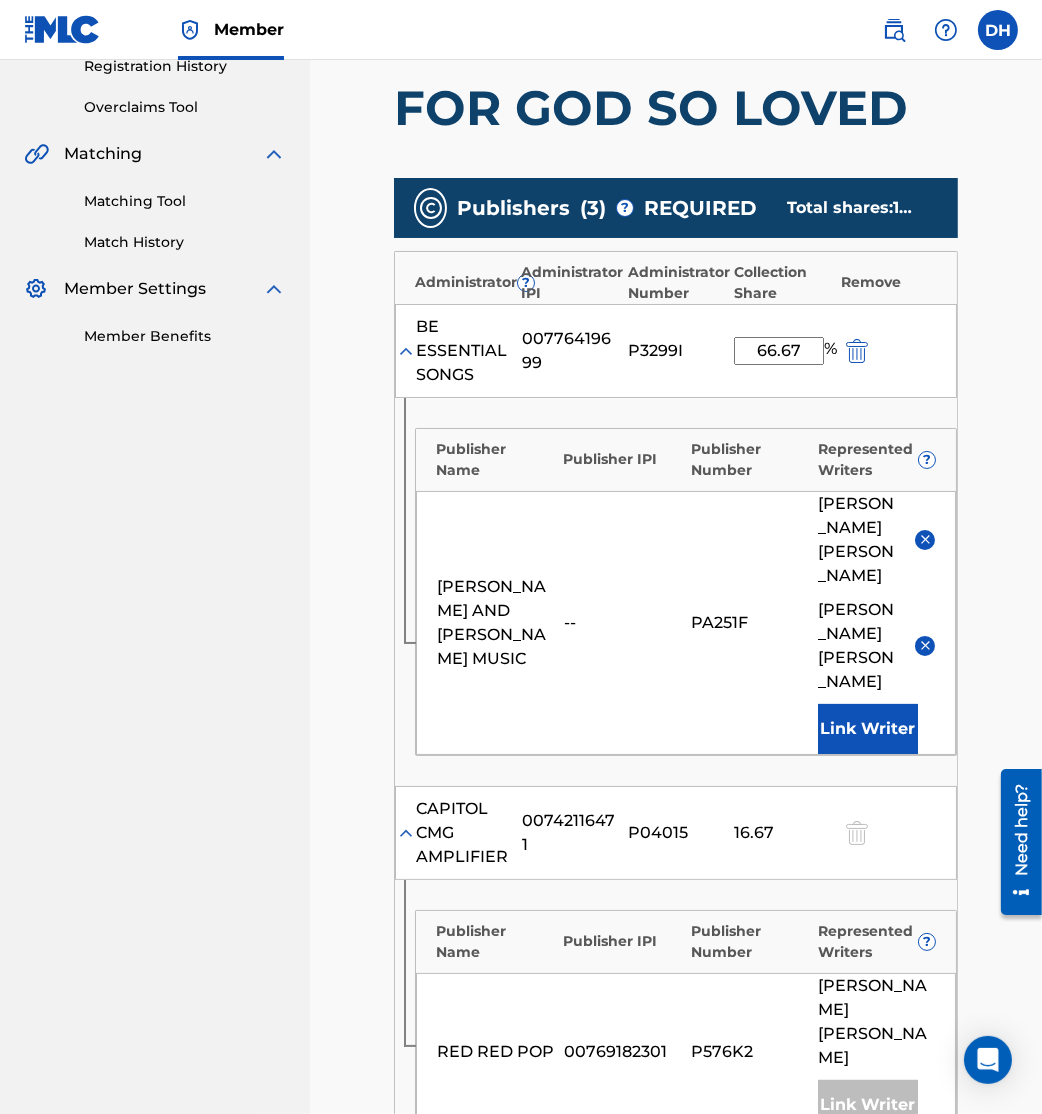 scroll, scrollTop: 1120, scrollLeft: 0, axis: vertical 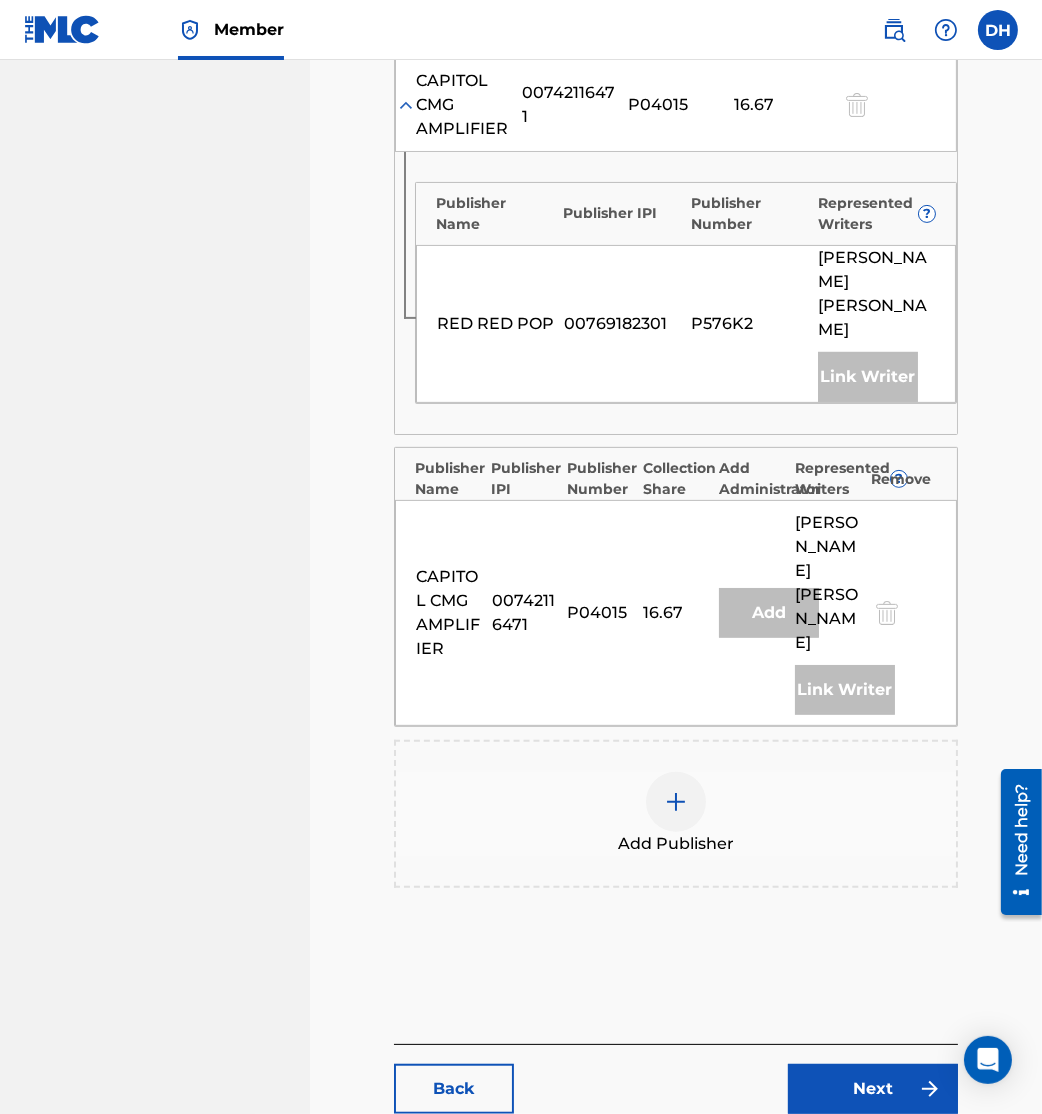 click on "Next" at bounding box center (873, 1089) 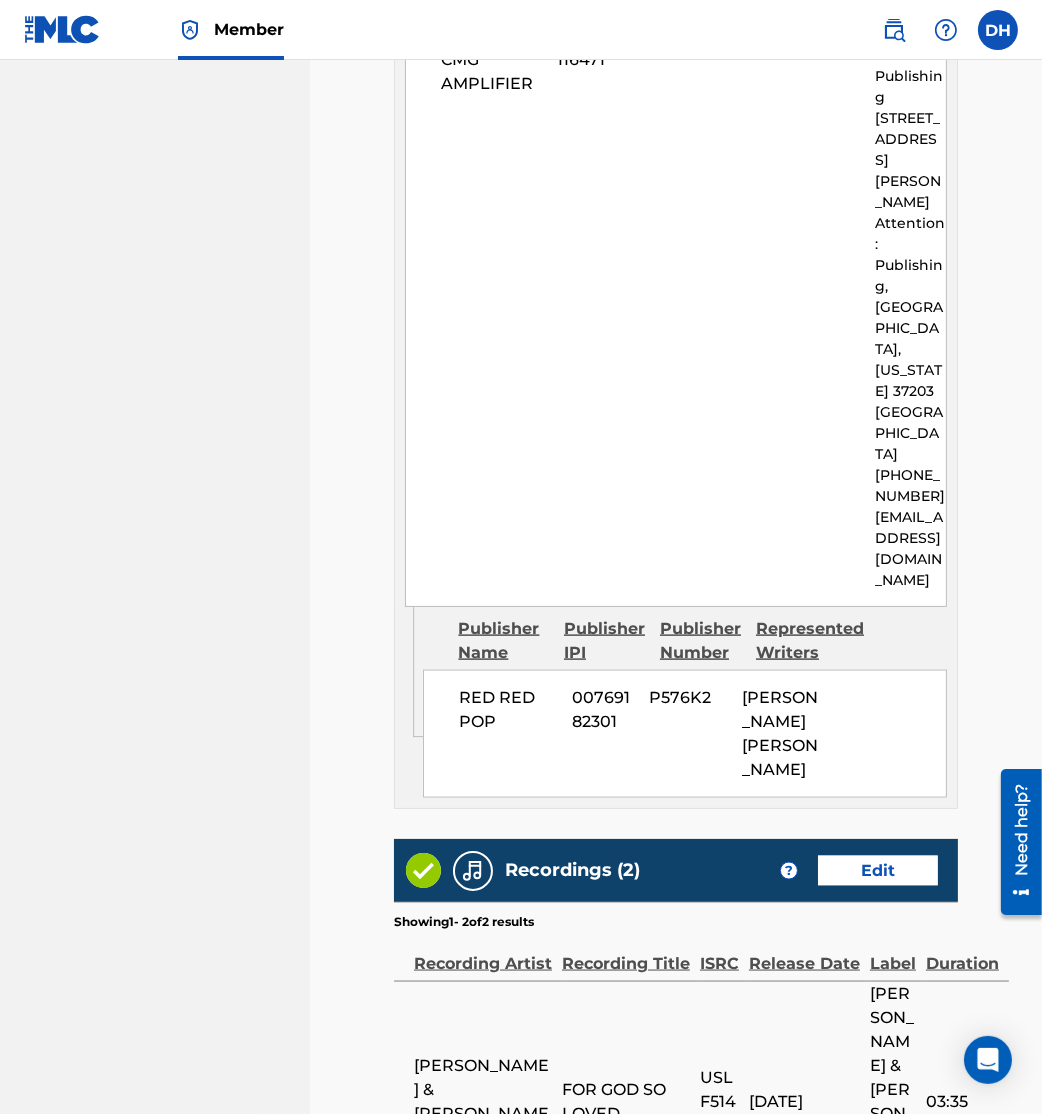 scroll, scrollTop: 2832, scrollLeft: 0, axis: vertical 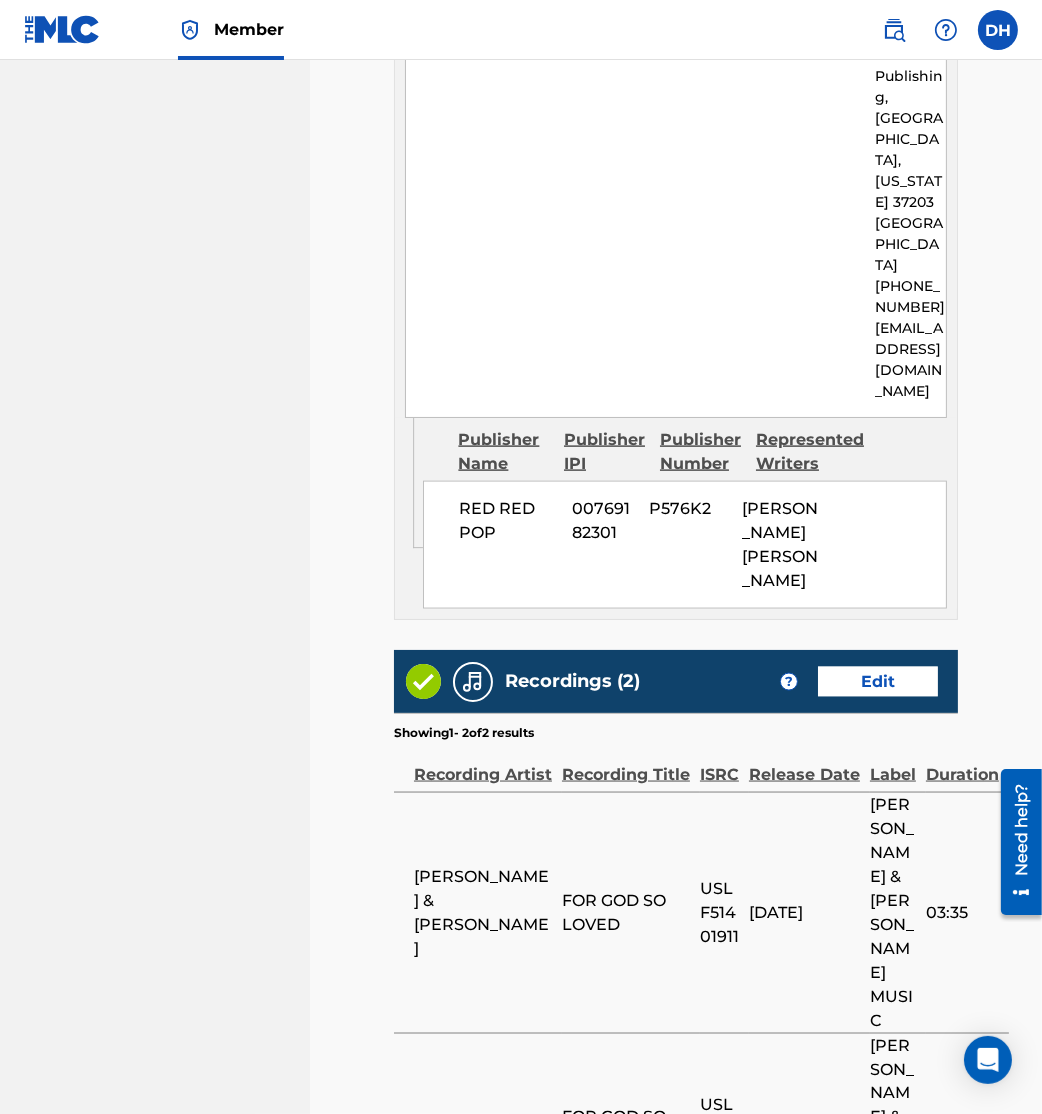 click on "Submit" at bounding box center [873, 1302] 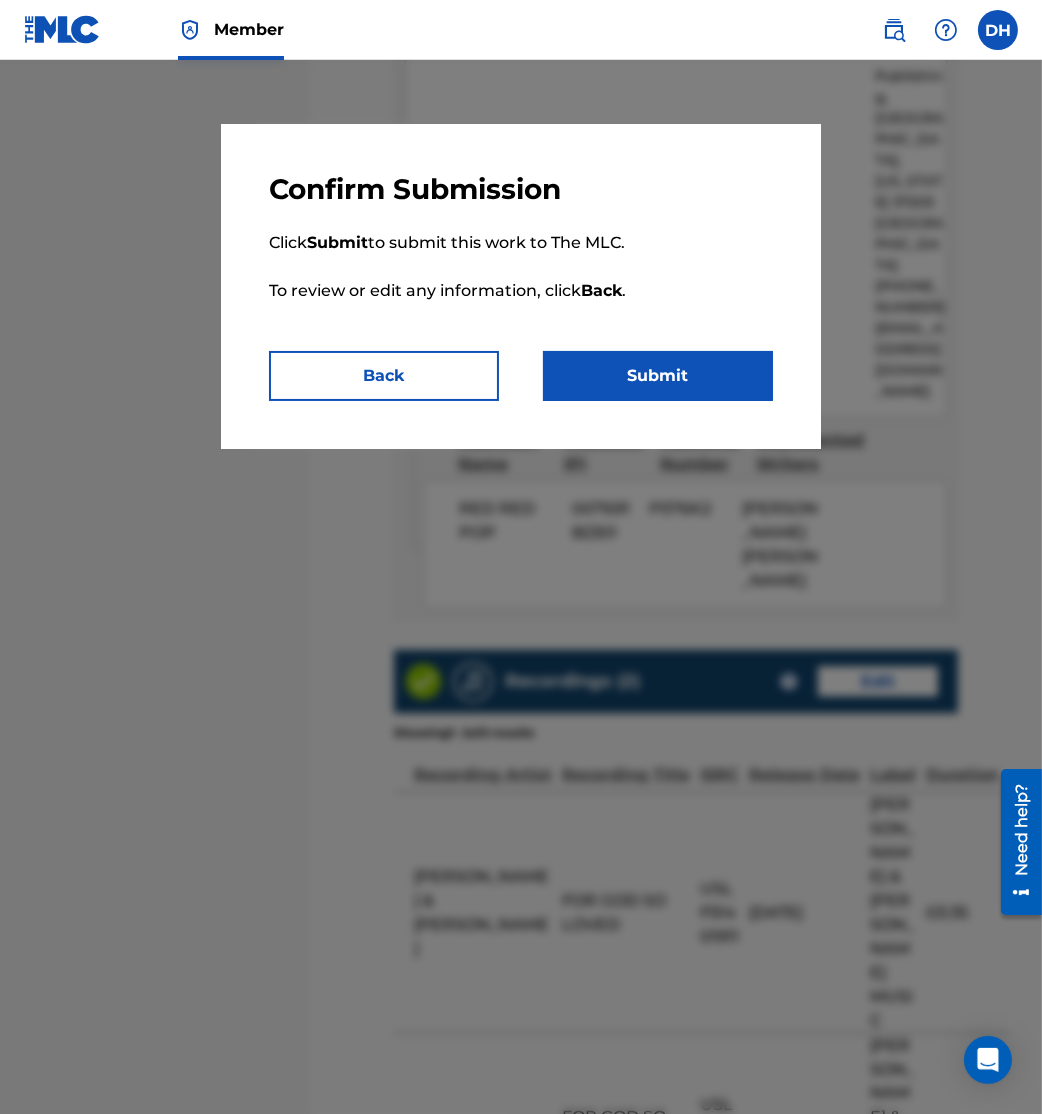 click on "Submit" at bounding box center [658, 376] 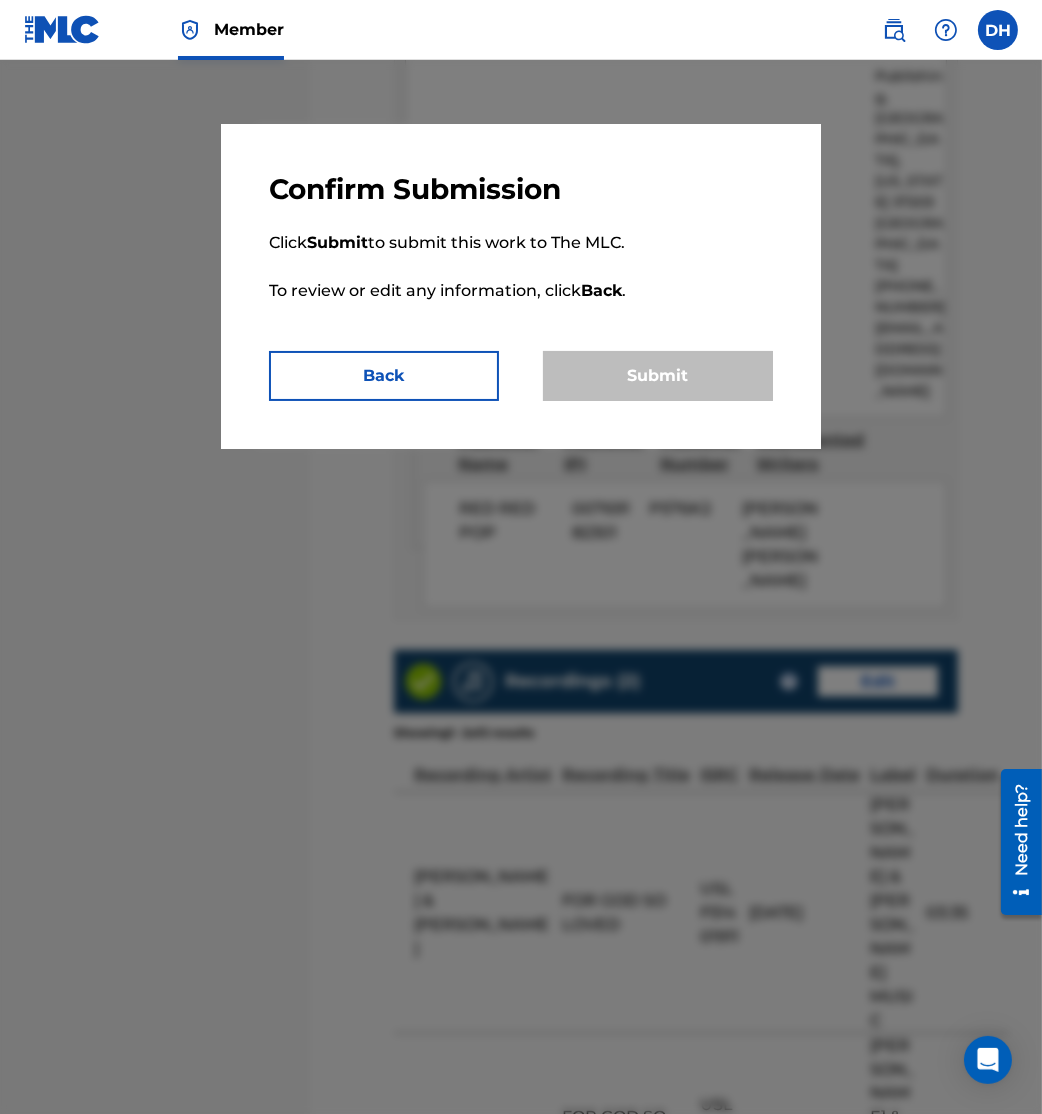 scroll, scrollTop: 0, scrollLeft: 0, axis: both 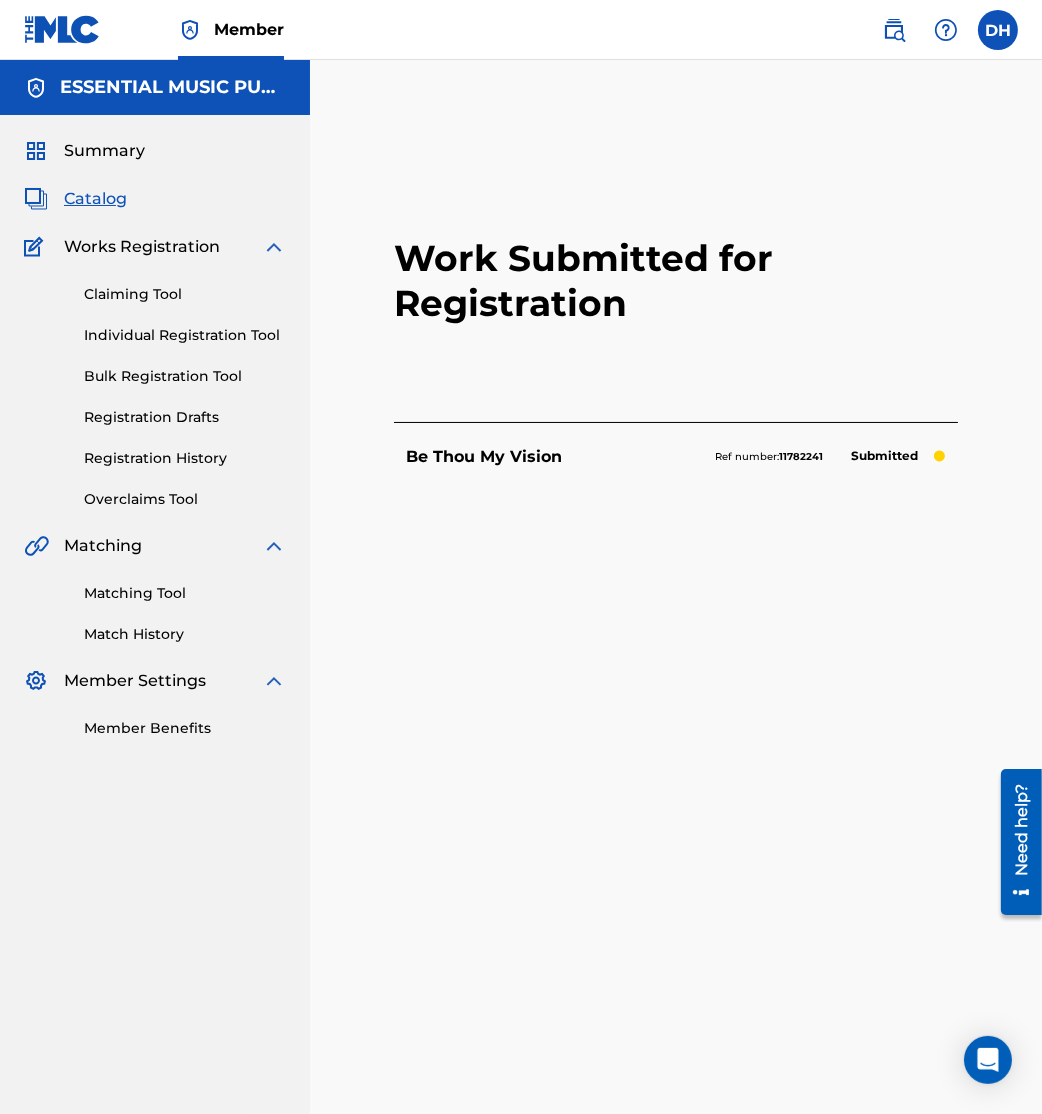 click on "Catalog" at bounding box center [95, 199] 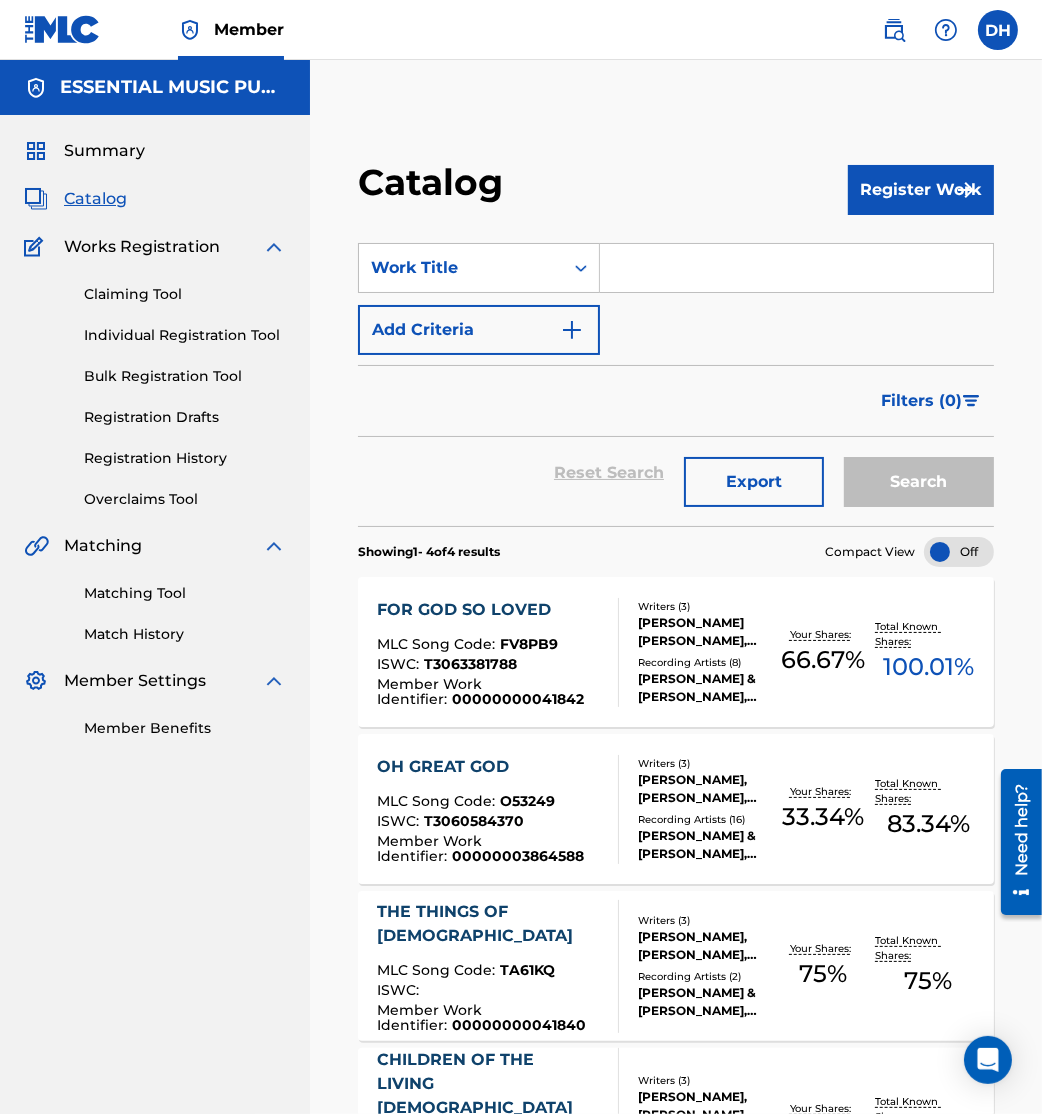 click at bounding box center [796, 268] 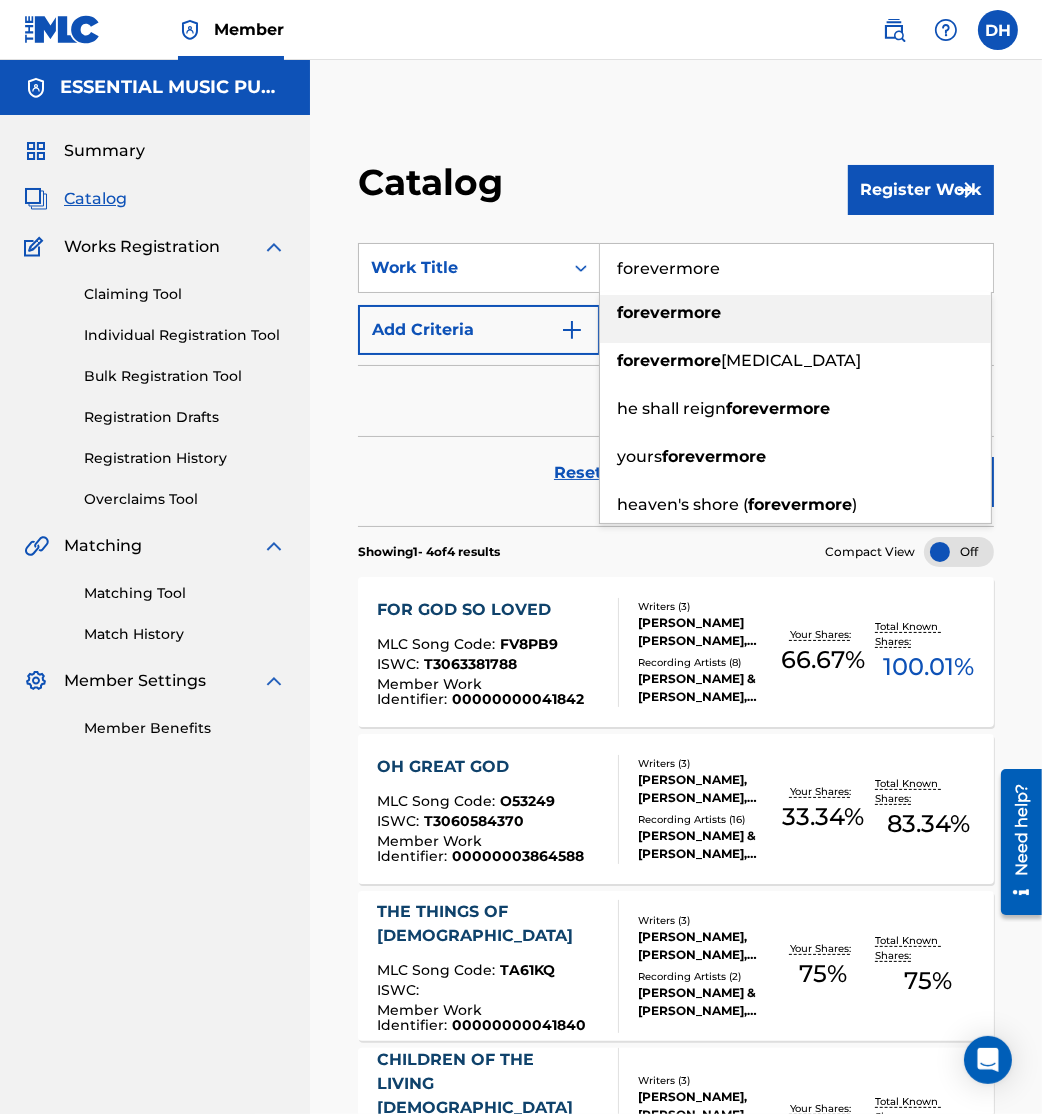 type on "forevermore" 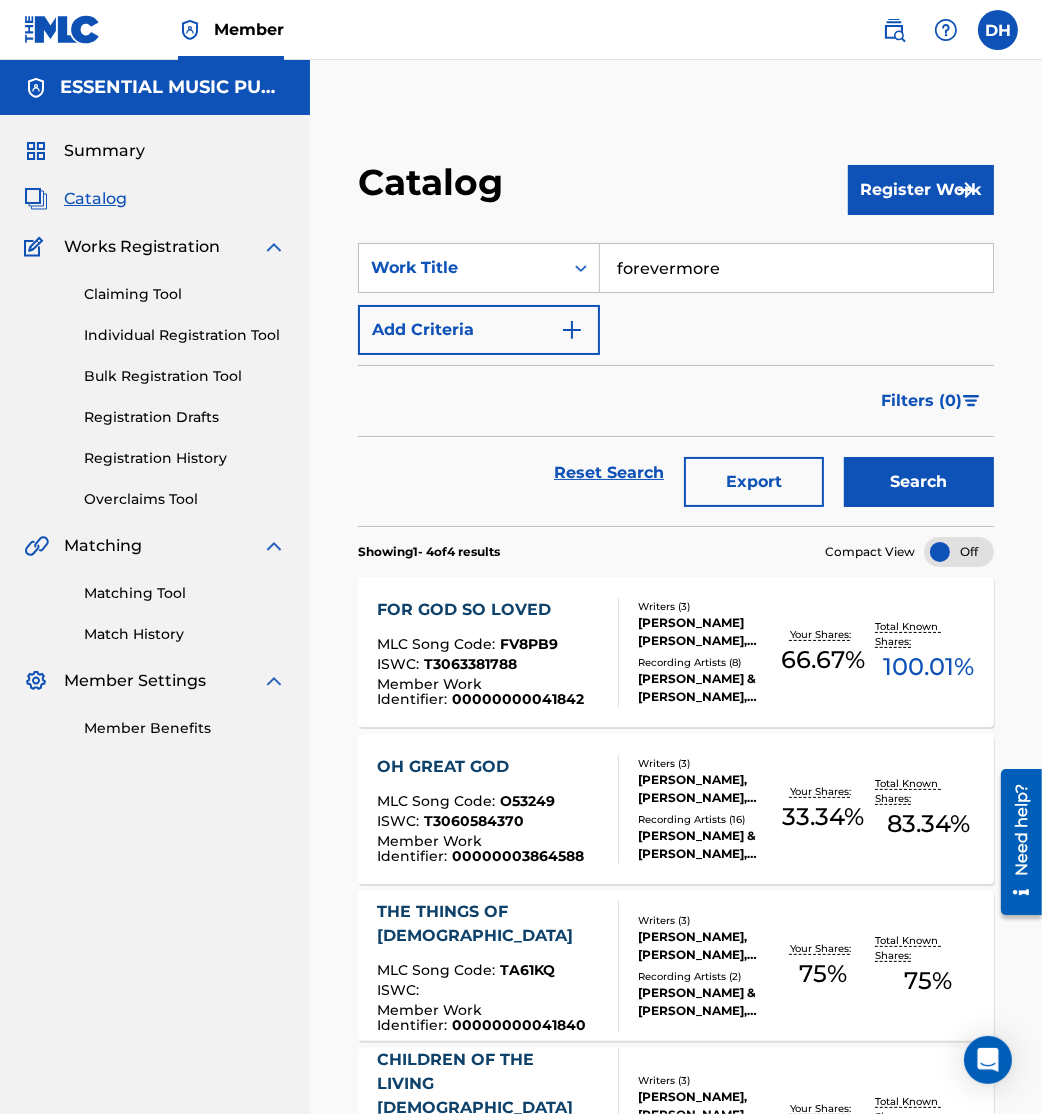 click on "Add Criteria" at bounding box center [479, 330] 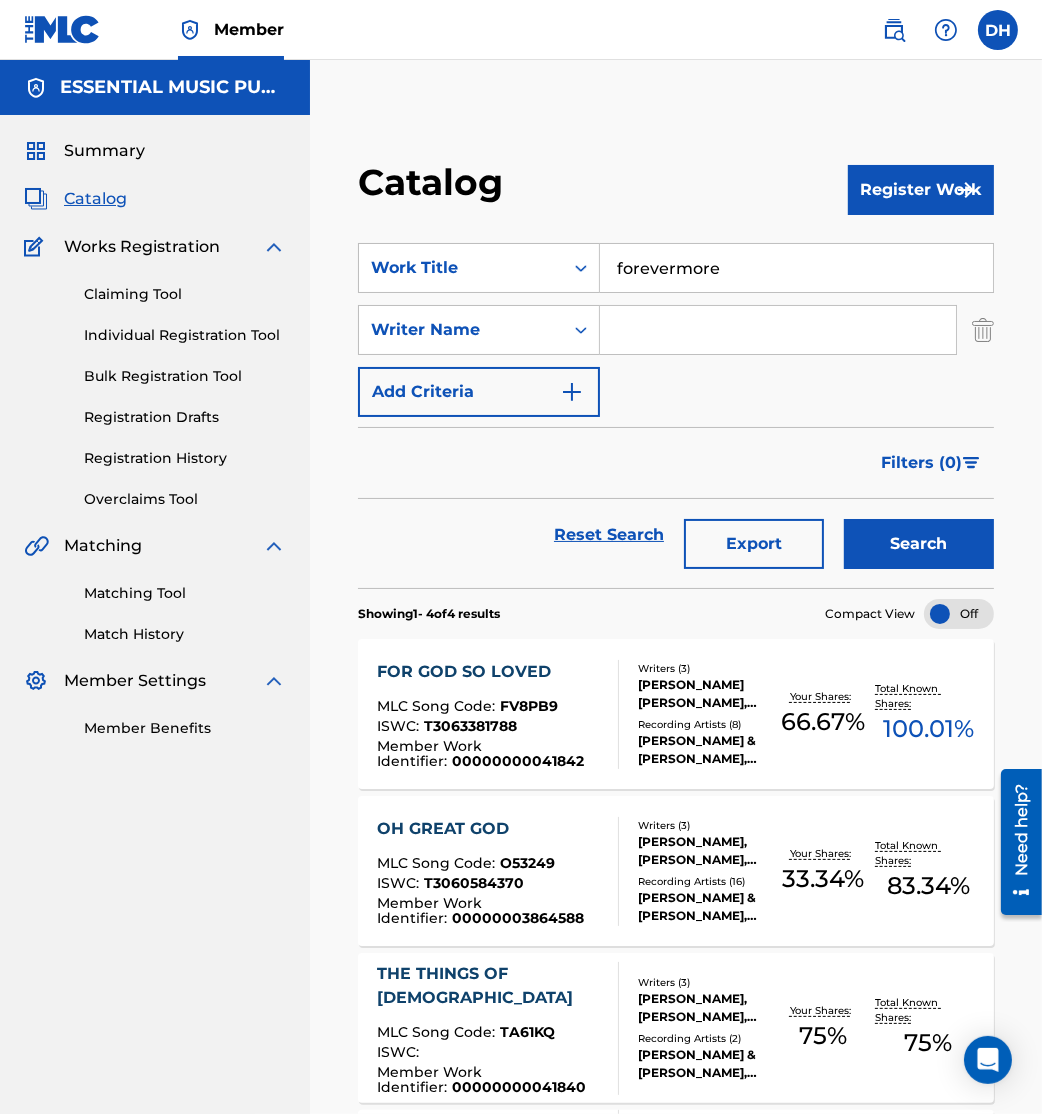 click at bounding box center (778, 330) 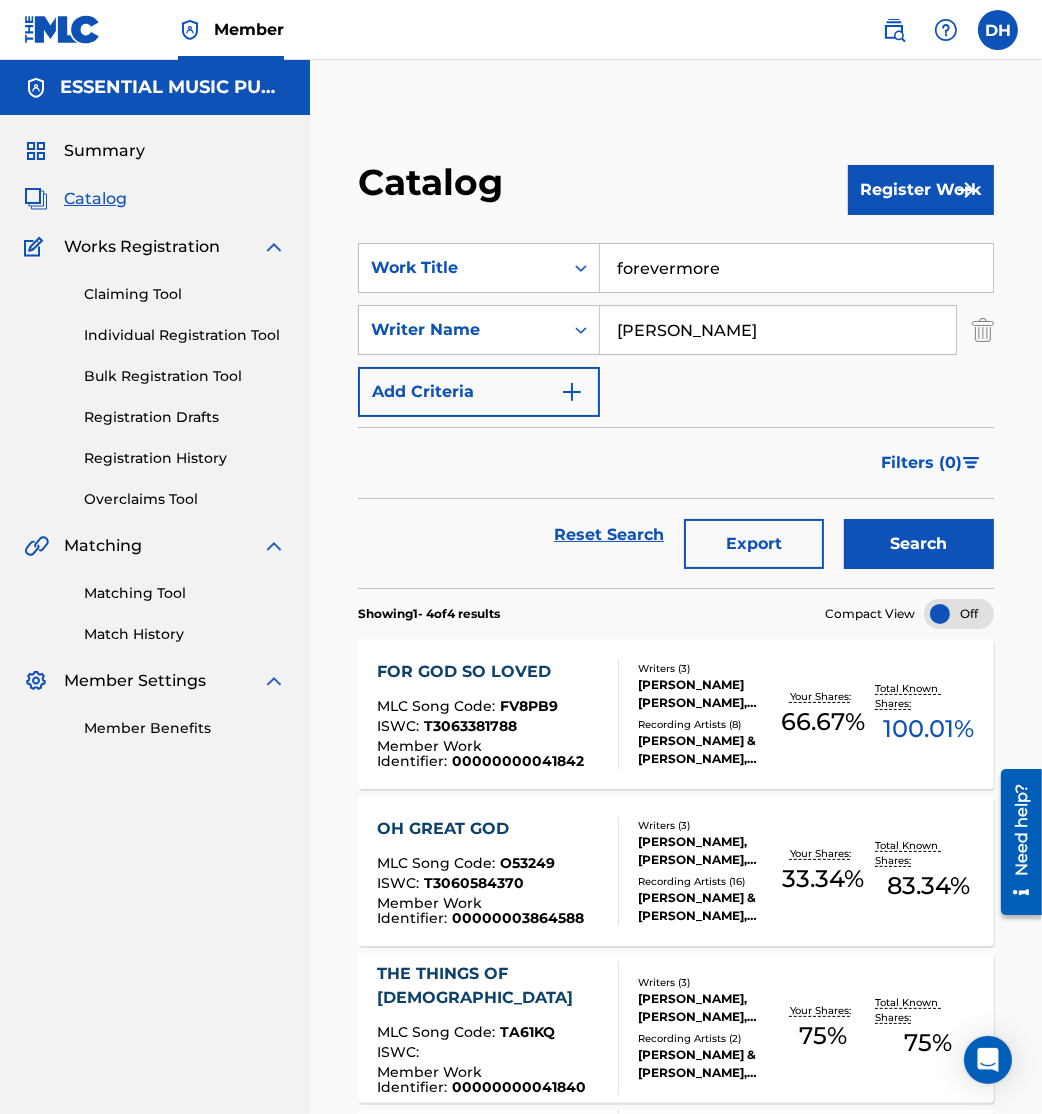 type on "[PERSON_NAME]" 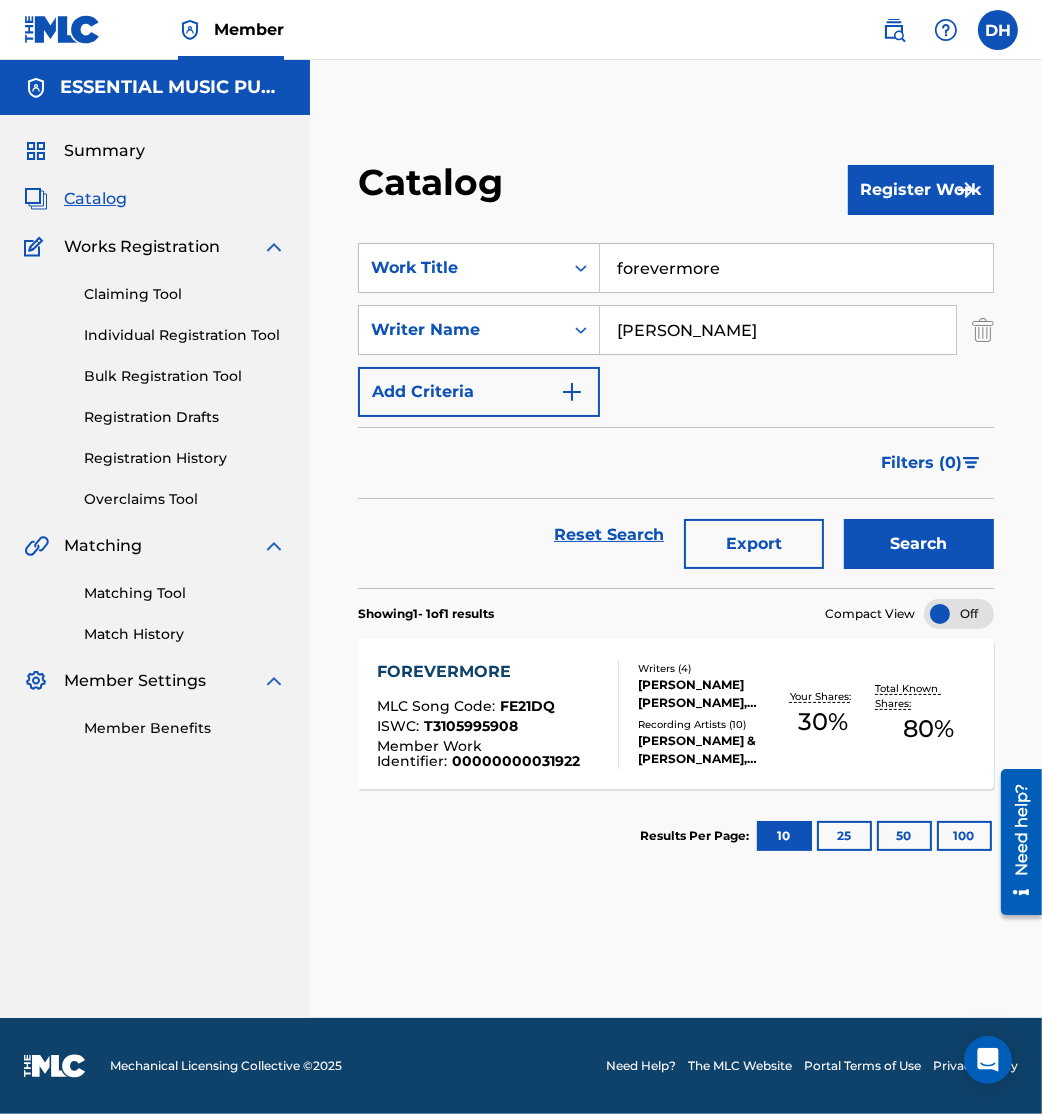click at bounding box center [610, 714] 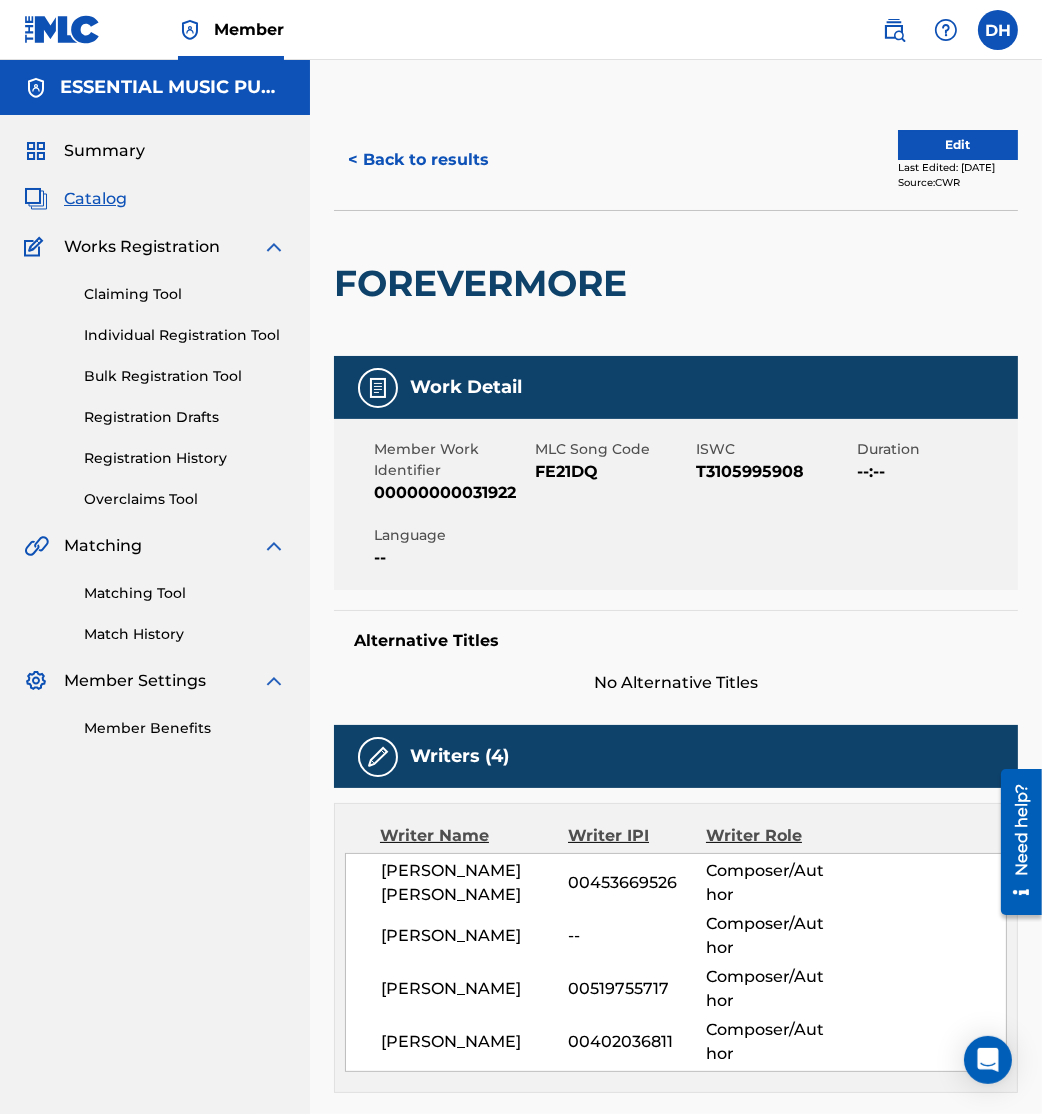 click on "Edit" at bounding box center (958, 145) 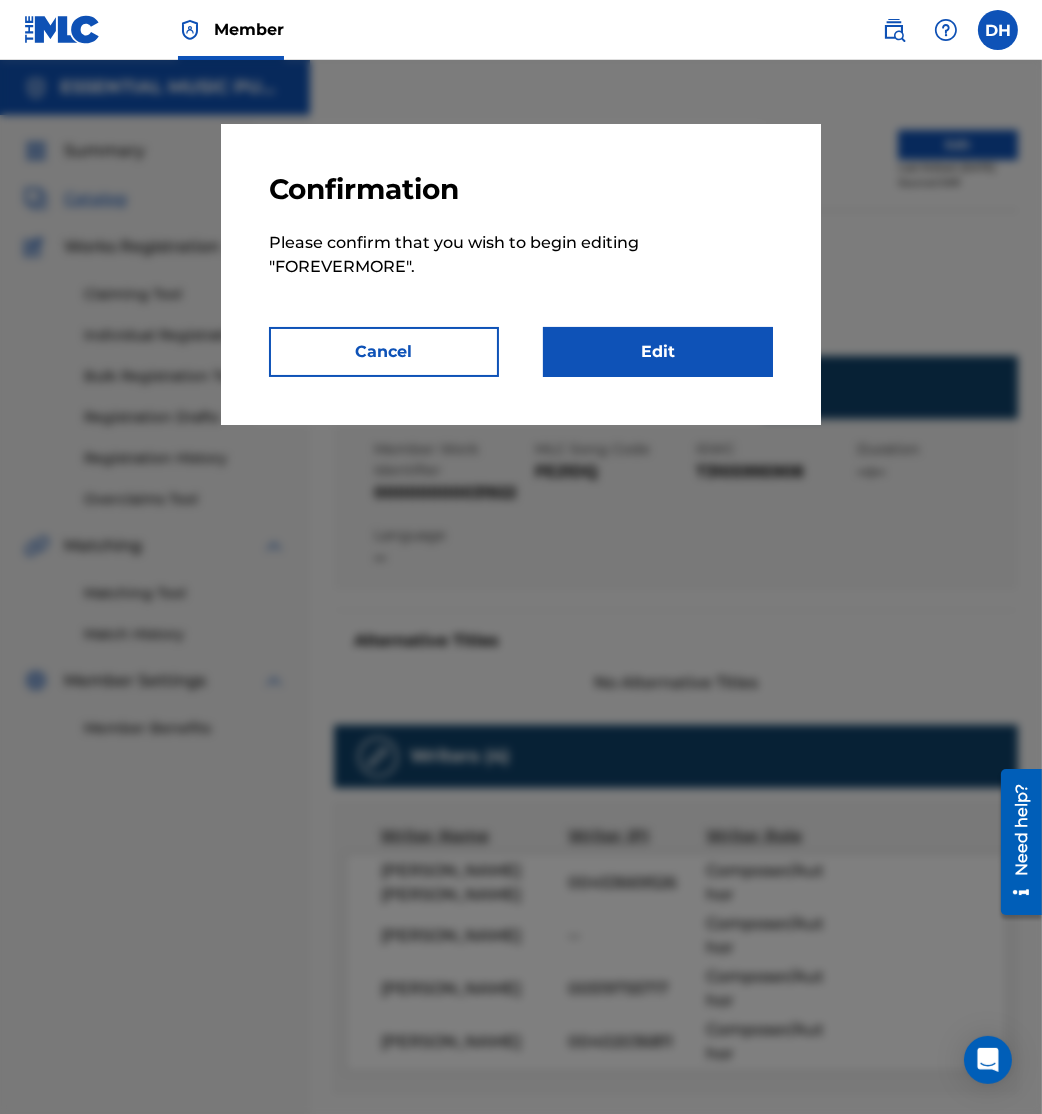 click on "Edit" at bounding box center (658, 352) 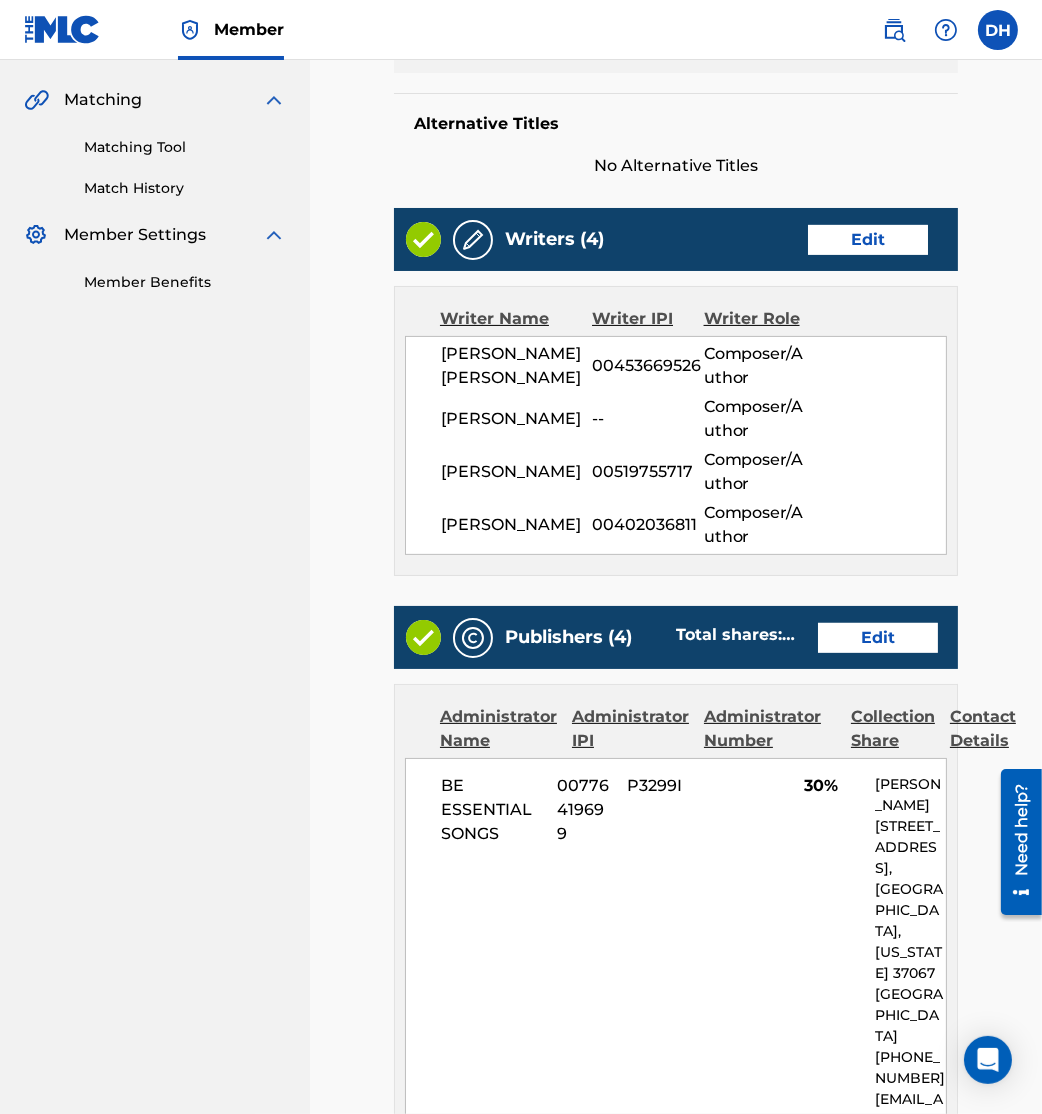 scroll, scrollTop: 448, scrollLeft: 0, axis: vertical 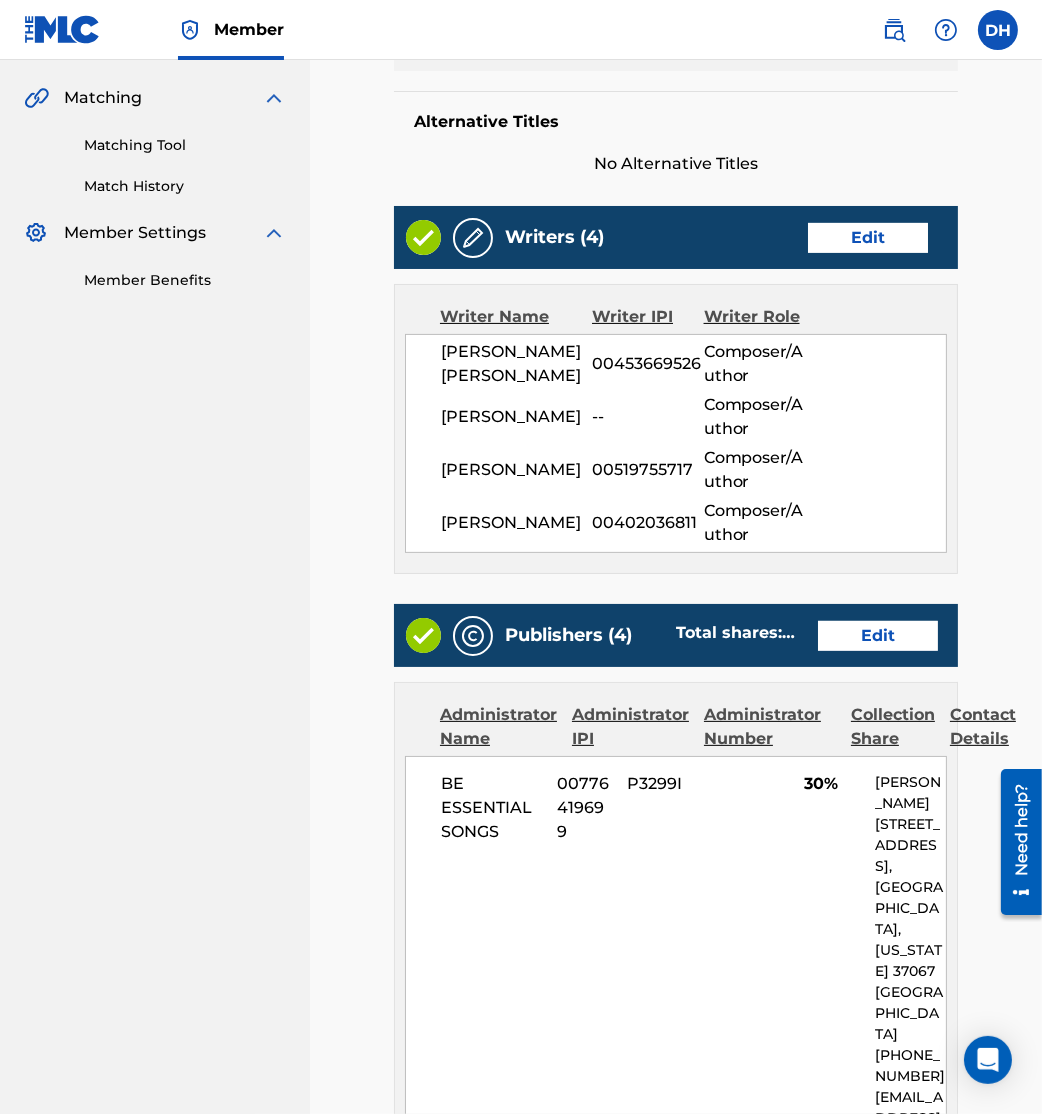 click on "Publishers   (4) Total shares:  80 % Edit" at bounding box center [676, 635] 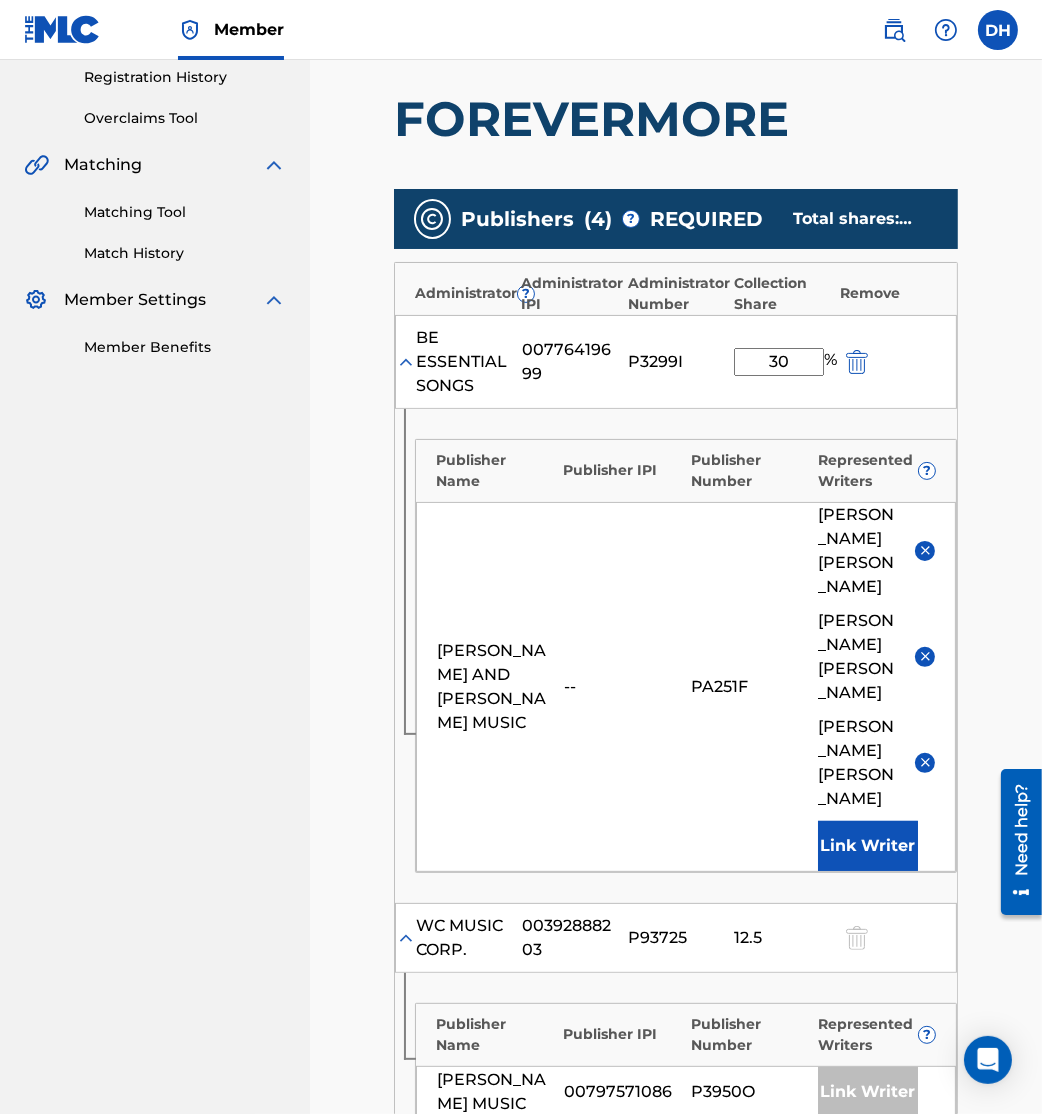 scroll, scrollTop: 408, scrollLeft: 0, axis: vertical 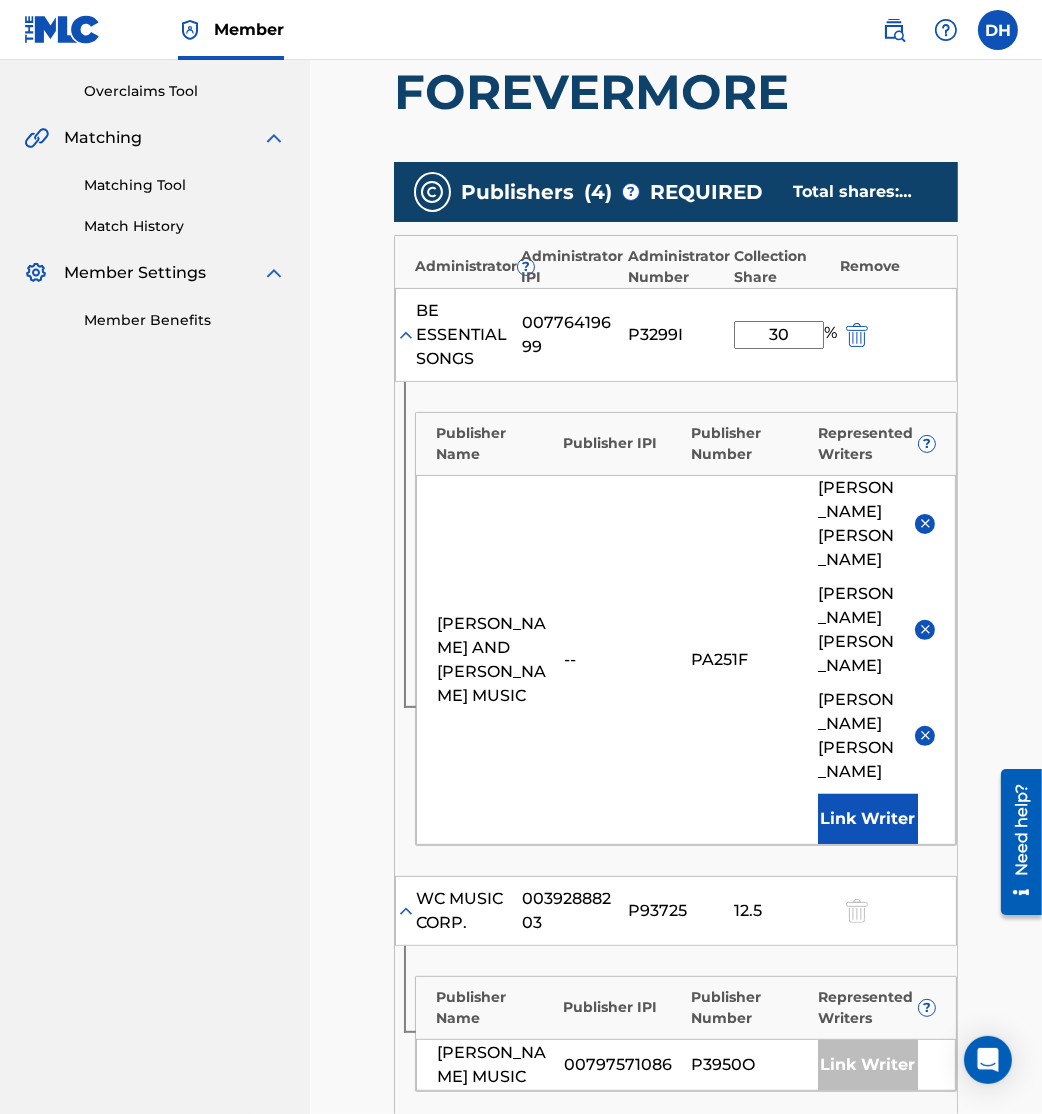 click at bounding box center [925, 523] 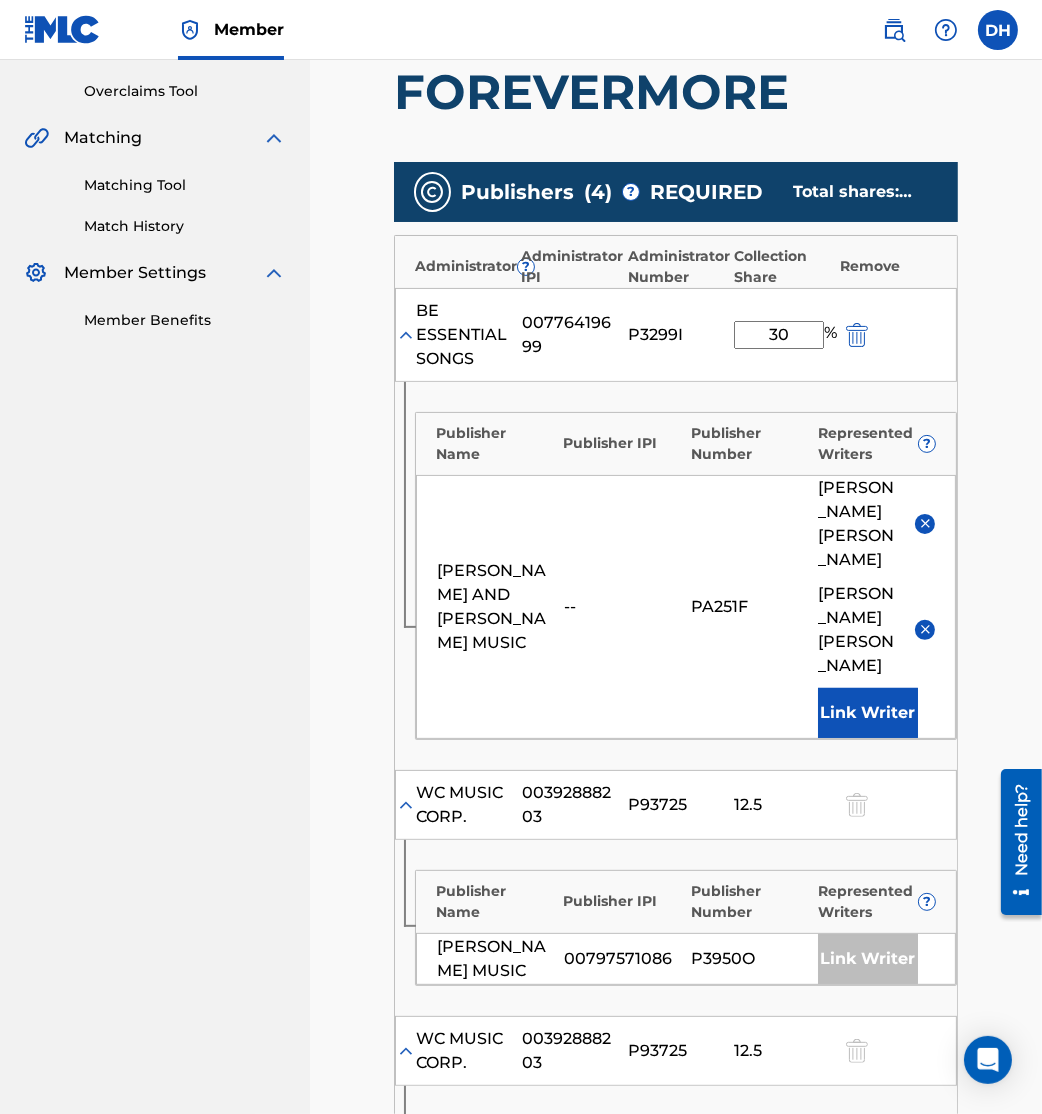 click at bounding box center (925, 629) 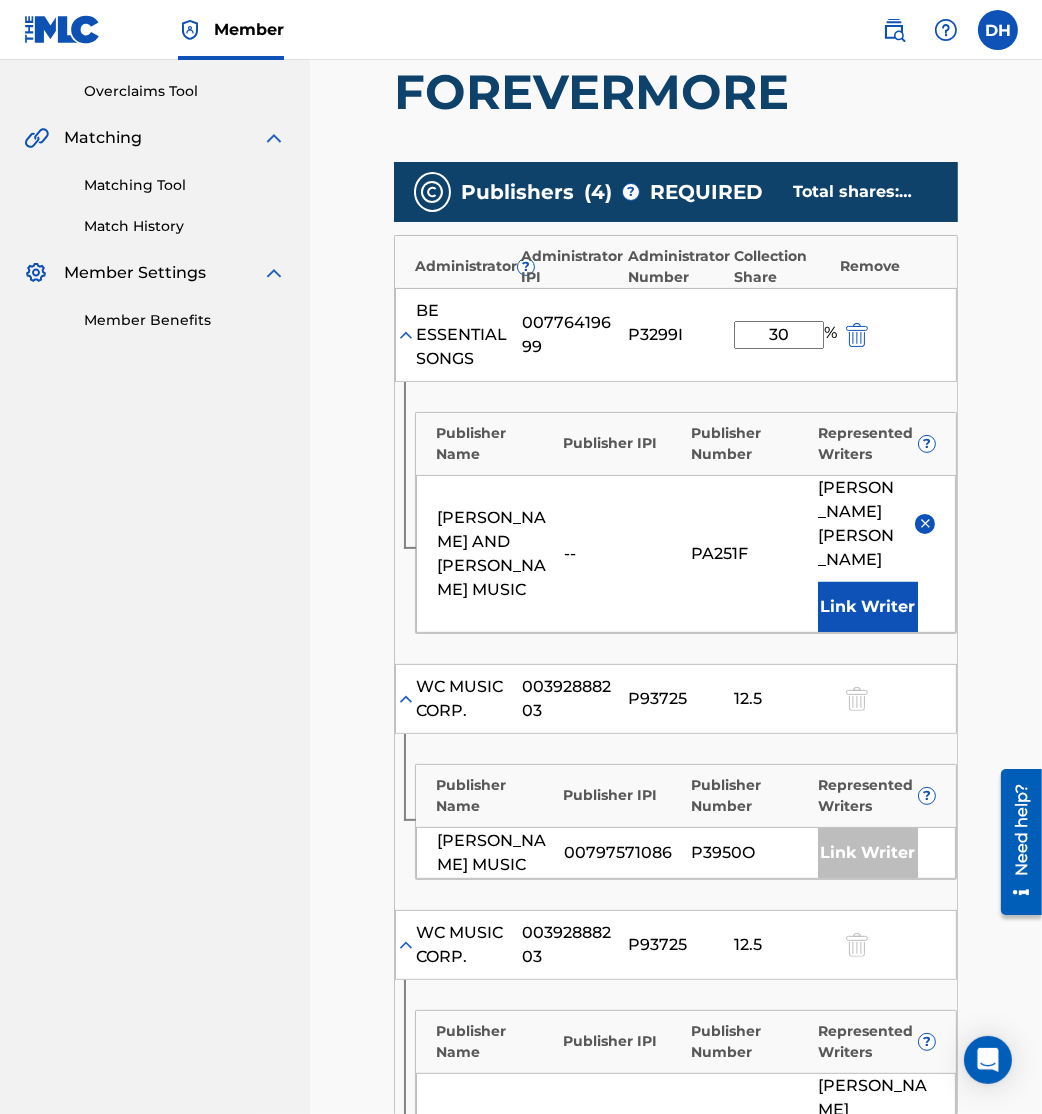 click on "Link Writer" at bounding box center [868, 607] 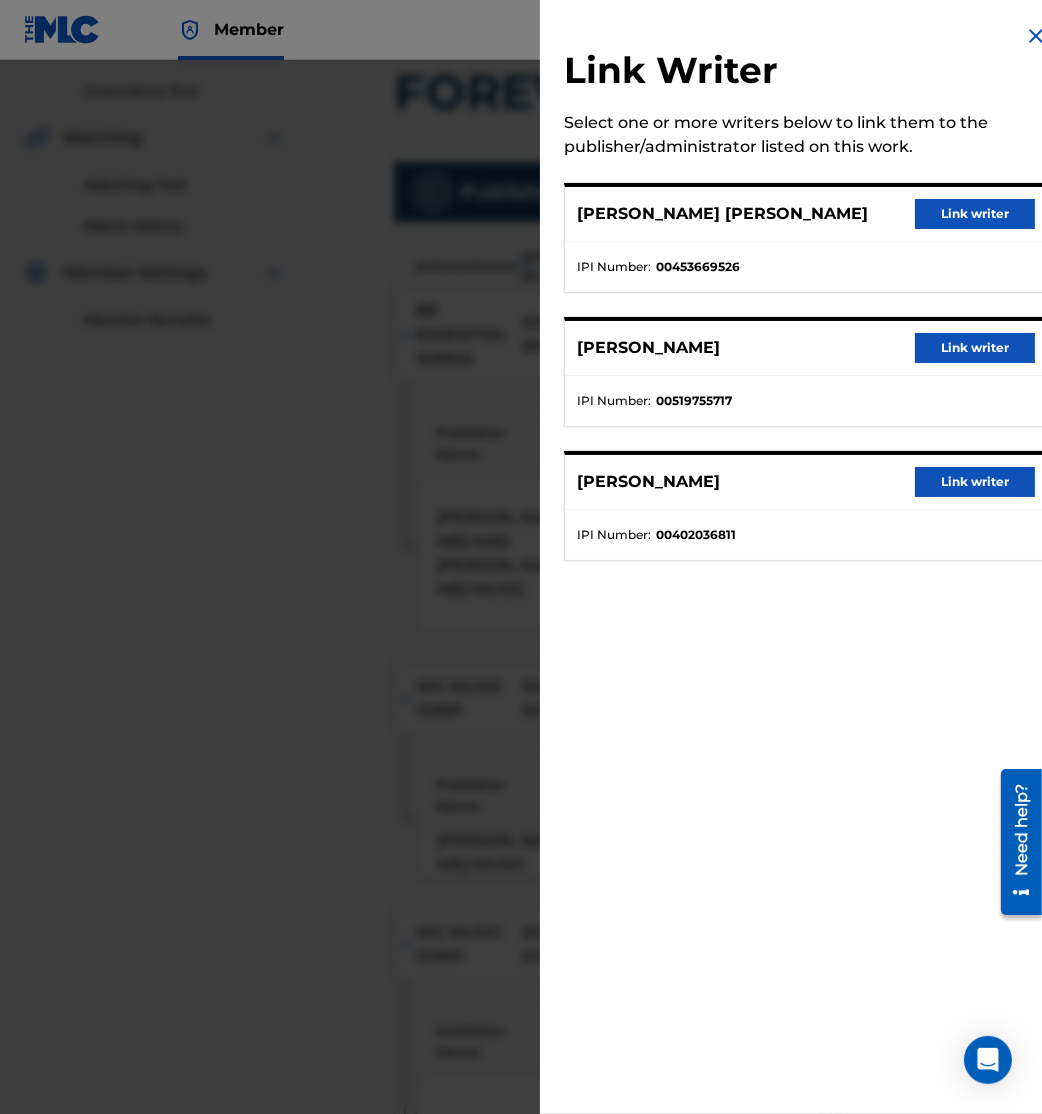 click at bounding box center (521, 617) 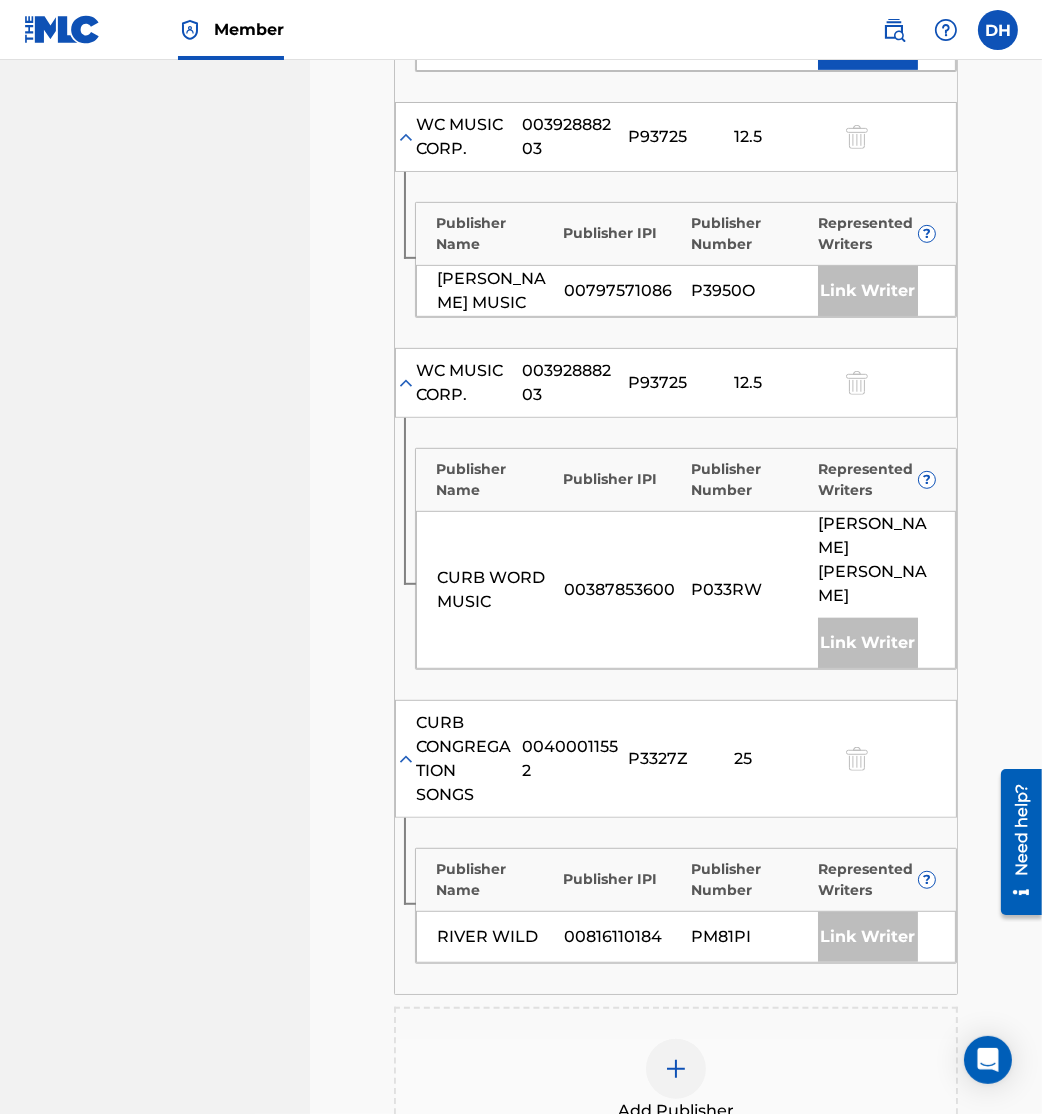 scroll, scrollTop: 1312, scrollLeft: 0, axis: vertical 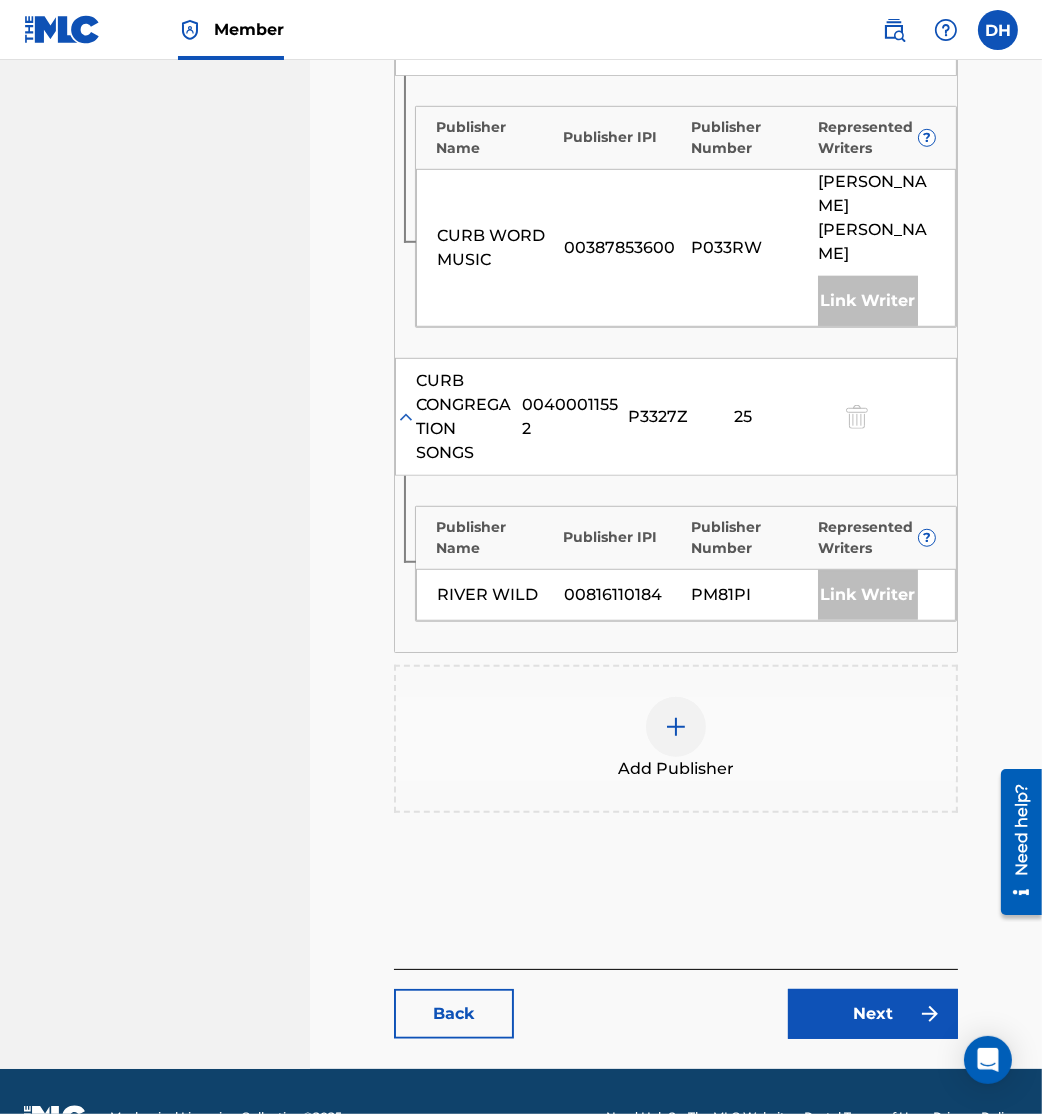 click on "Next" at bounding box center (873, 1014) 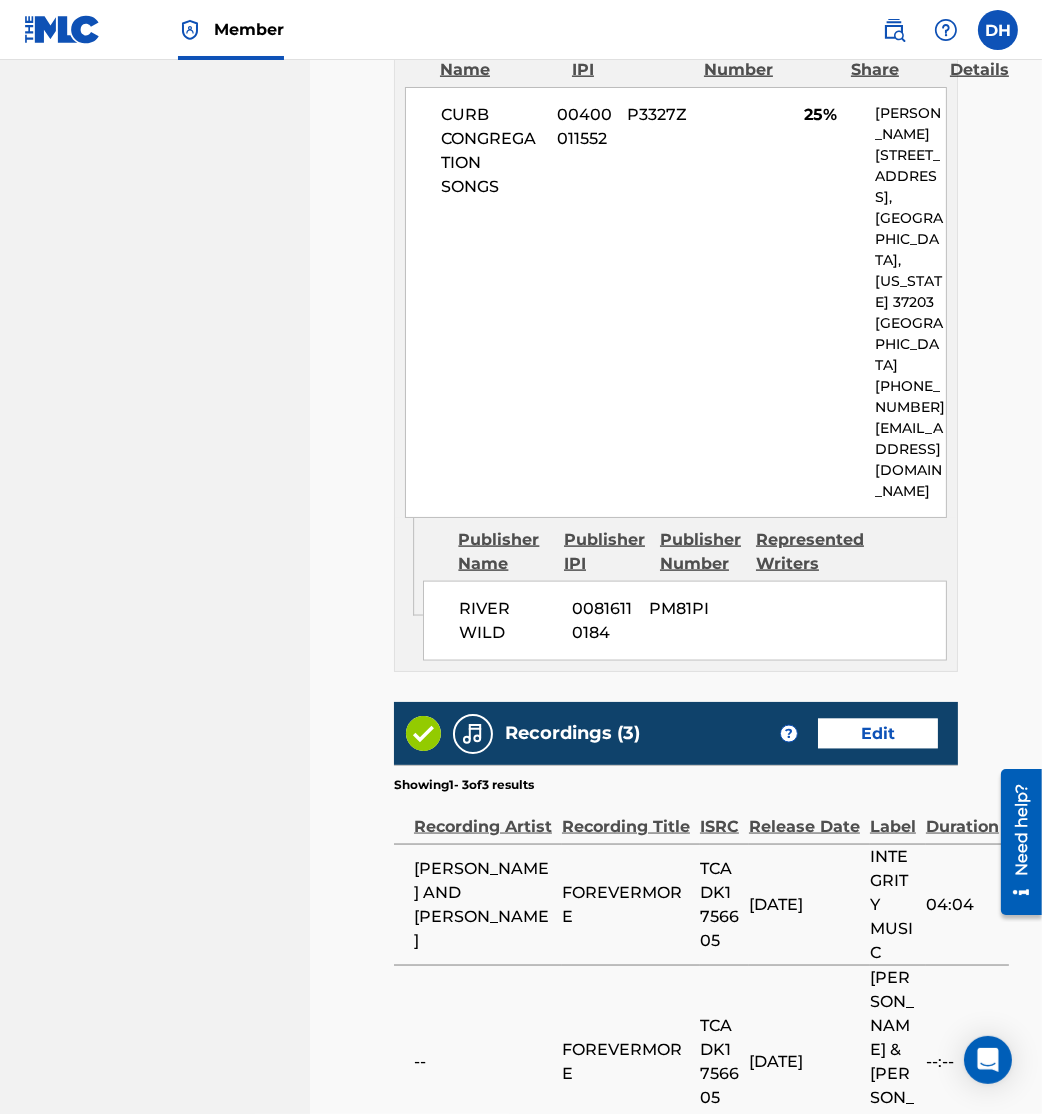 scroll, scrollTop: 2917, scrollLeft: 0, axis: vertical 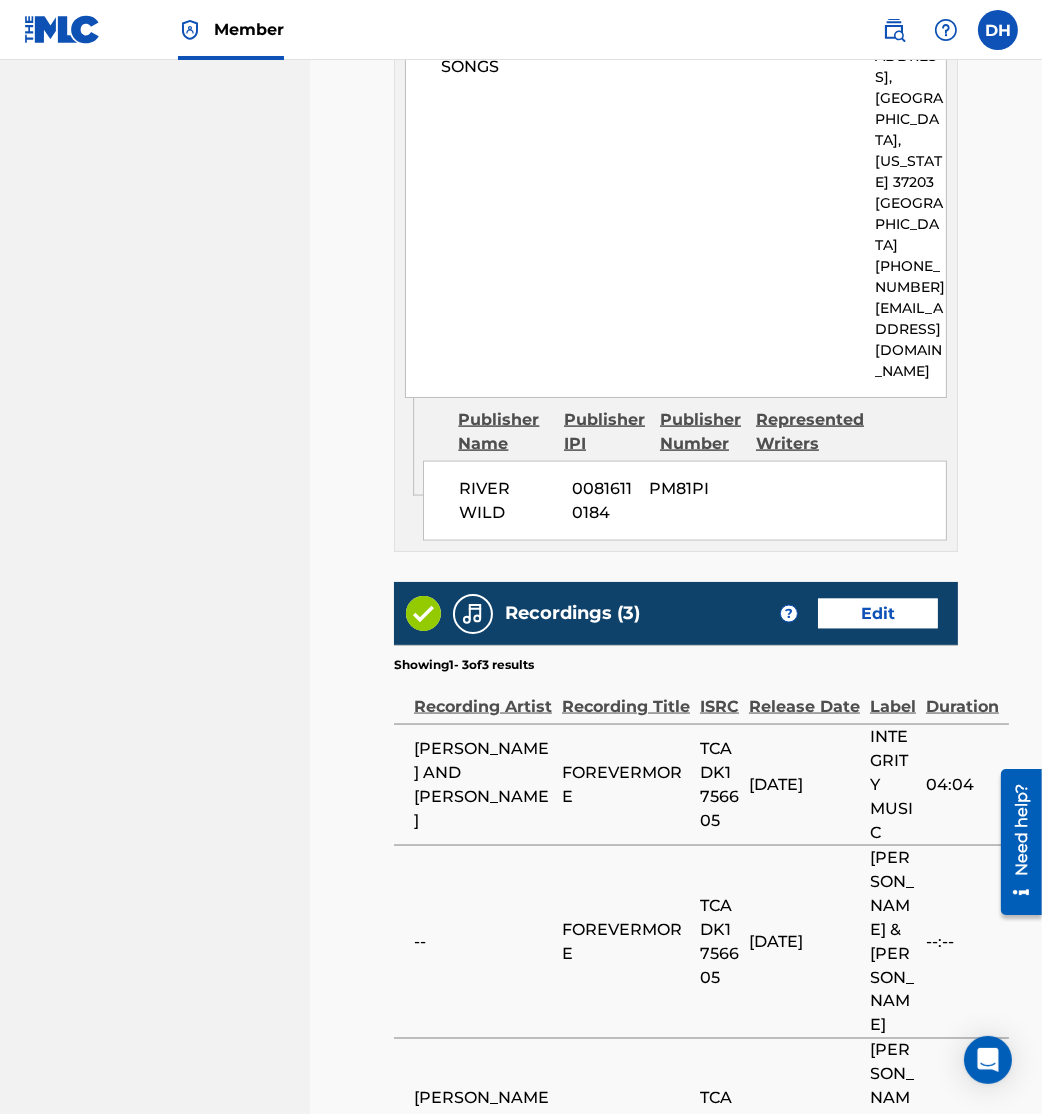 click on "Submit" at bounding box center (873, 1307) 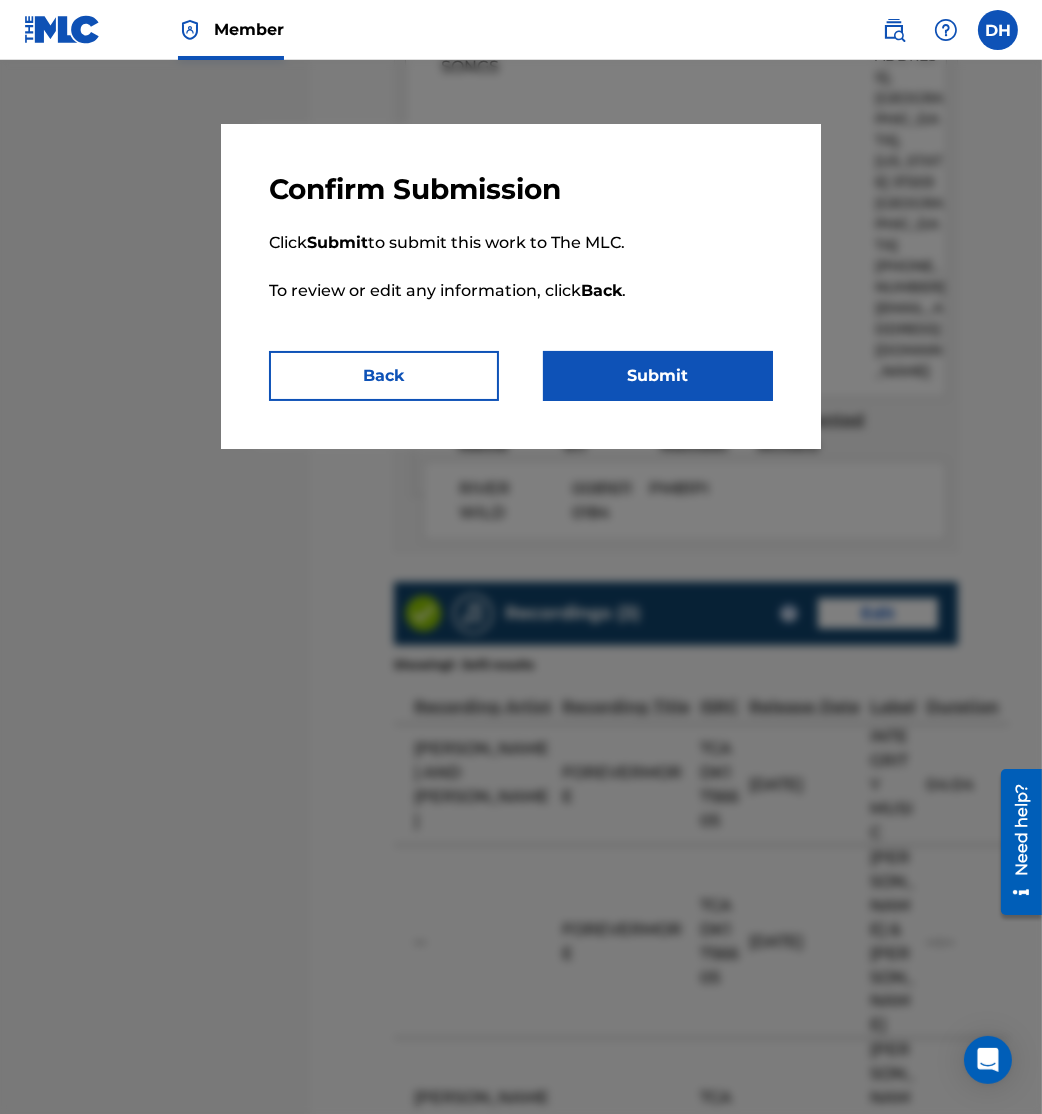click on "Click  Submit  to submit this work to The MLC. To review or edit any information, click  Back ." at bounding box center [521, 279] 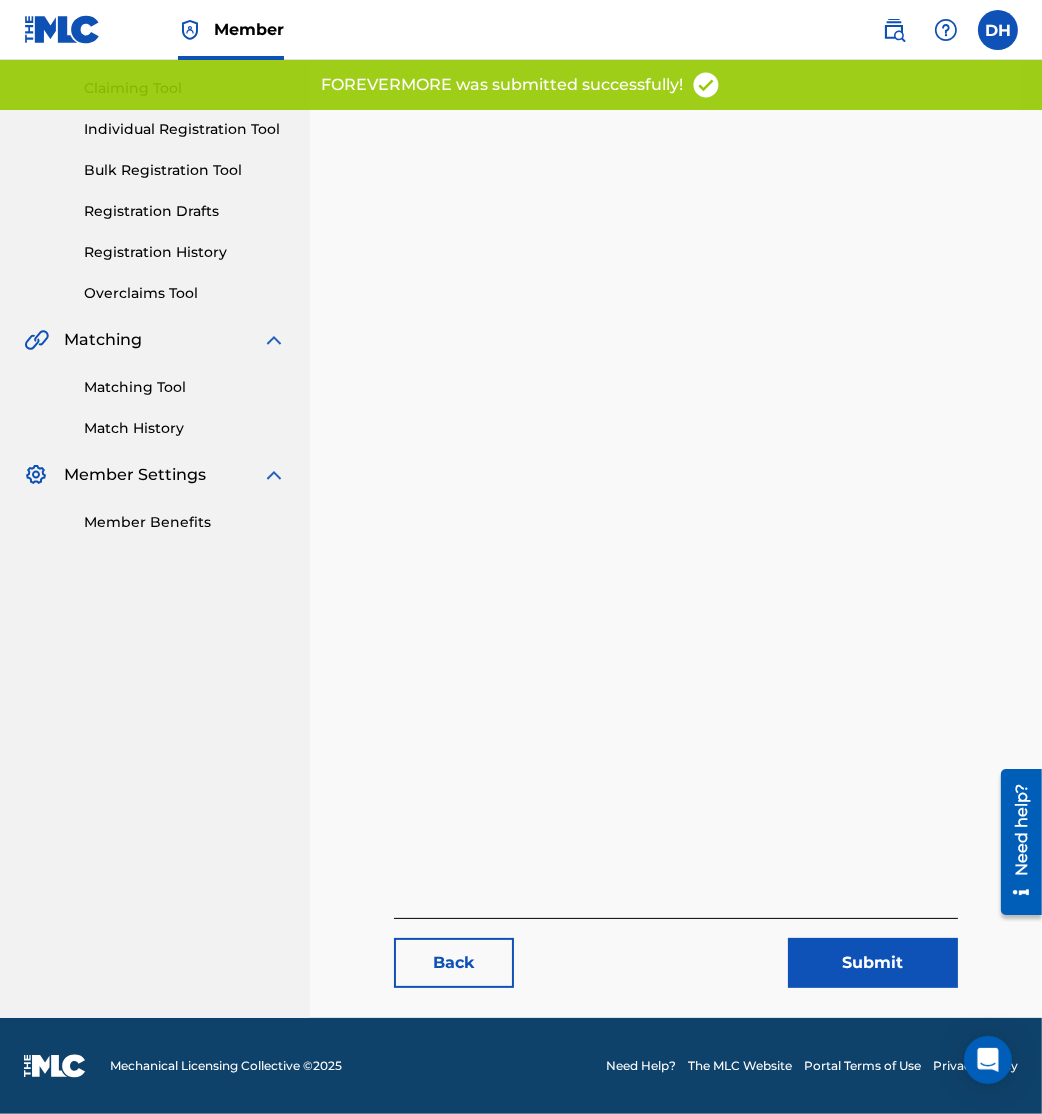 scroll, scrollTop: 0, scrollLeft: 0, axis: both 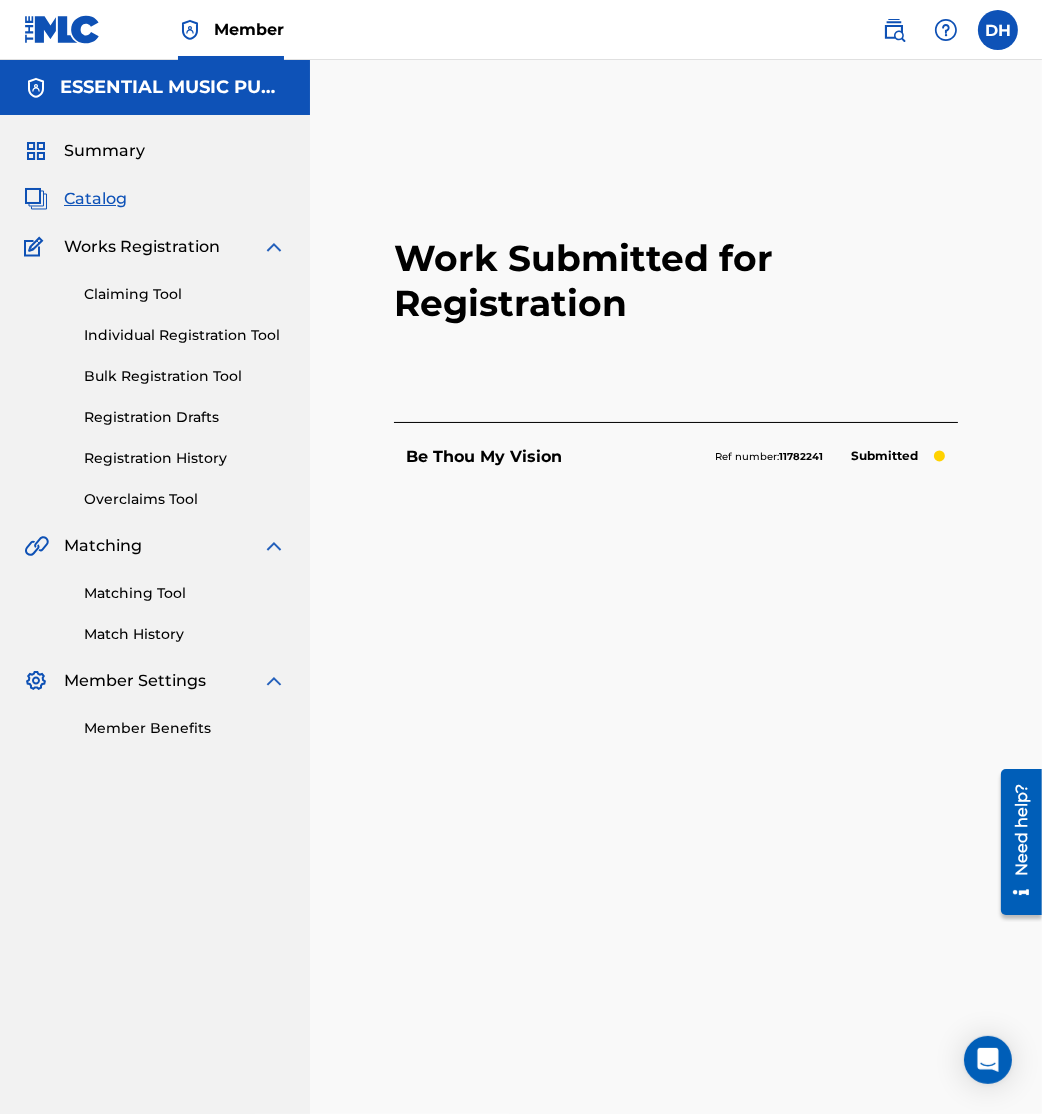 click on "ESSENTIAL MUSIC PUBLISHING Summary Catalog Works Registration Claiming Tool Individual Registration Tool Bulk Registration Tool Registration Drafts Registration History Overclaims Tool Matching Matching Tool Match History Member Settings Member Benefits" at bounding box center [155, 642] 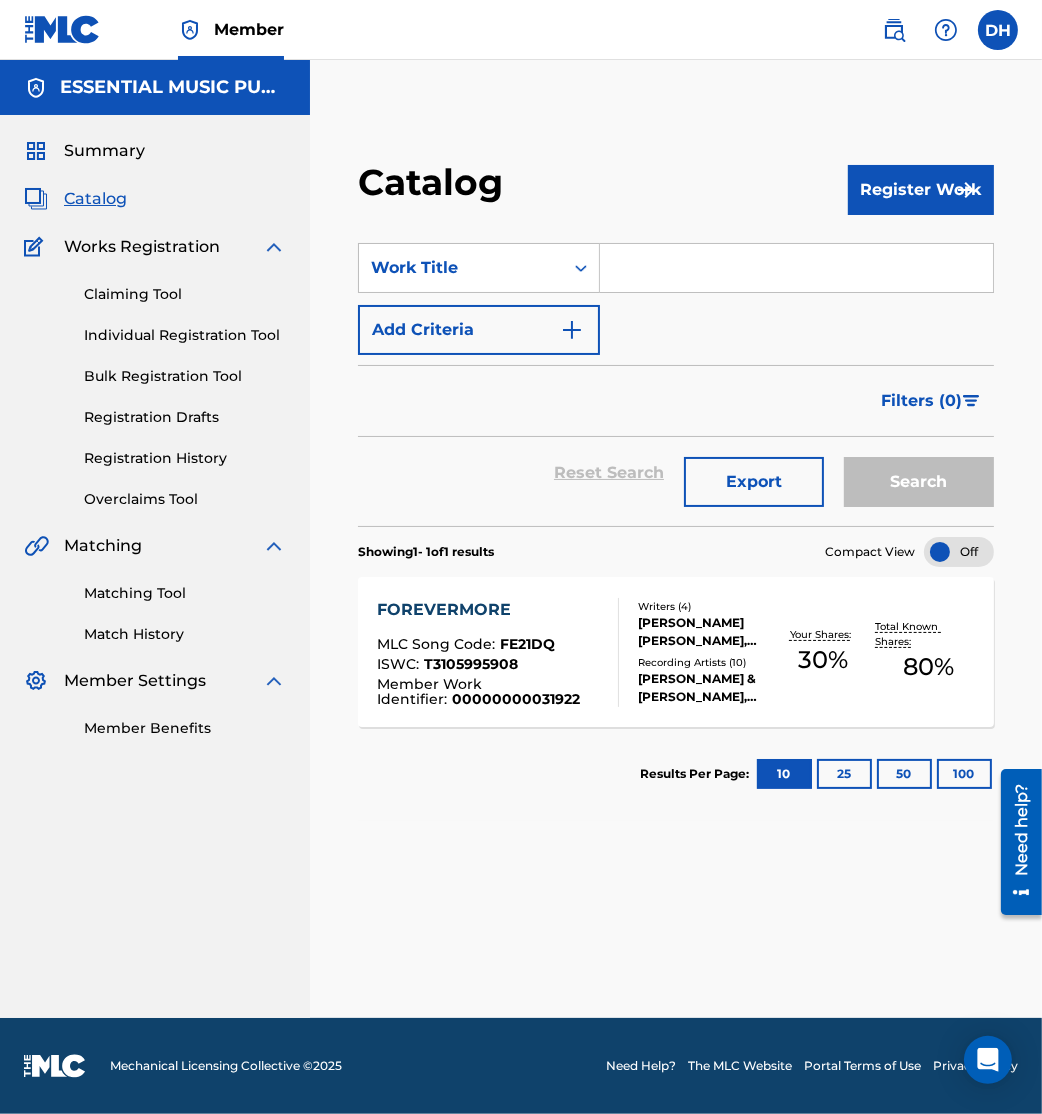 click at bounding box center (796, 268) 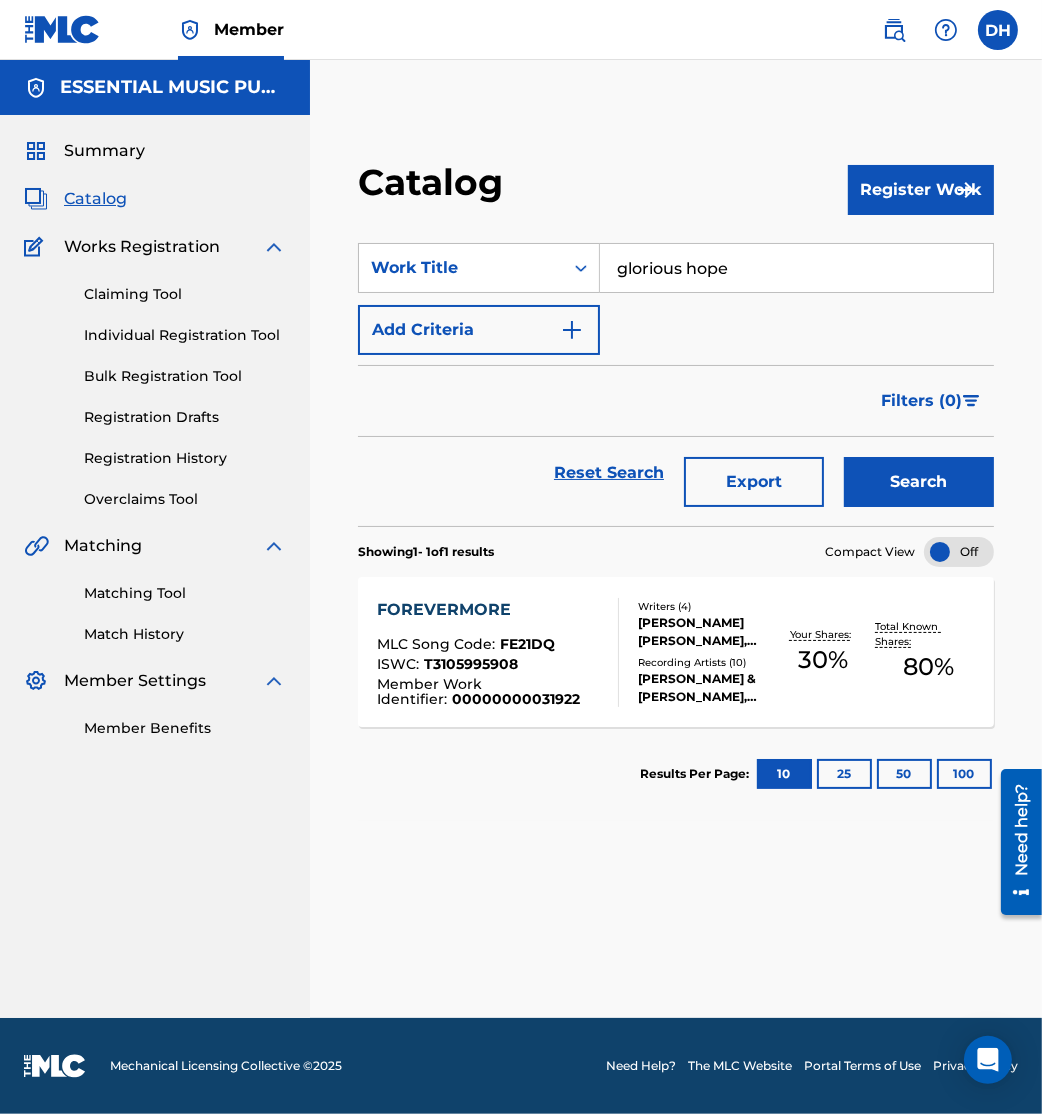 type on "glorious hope" 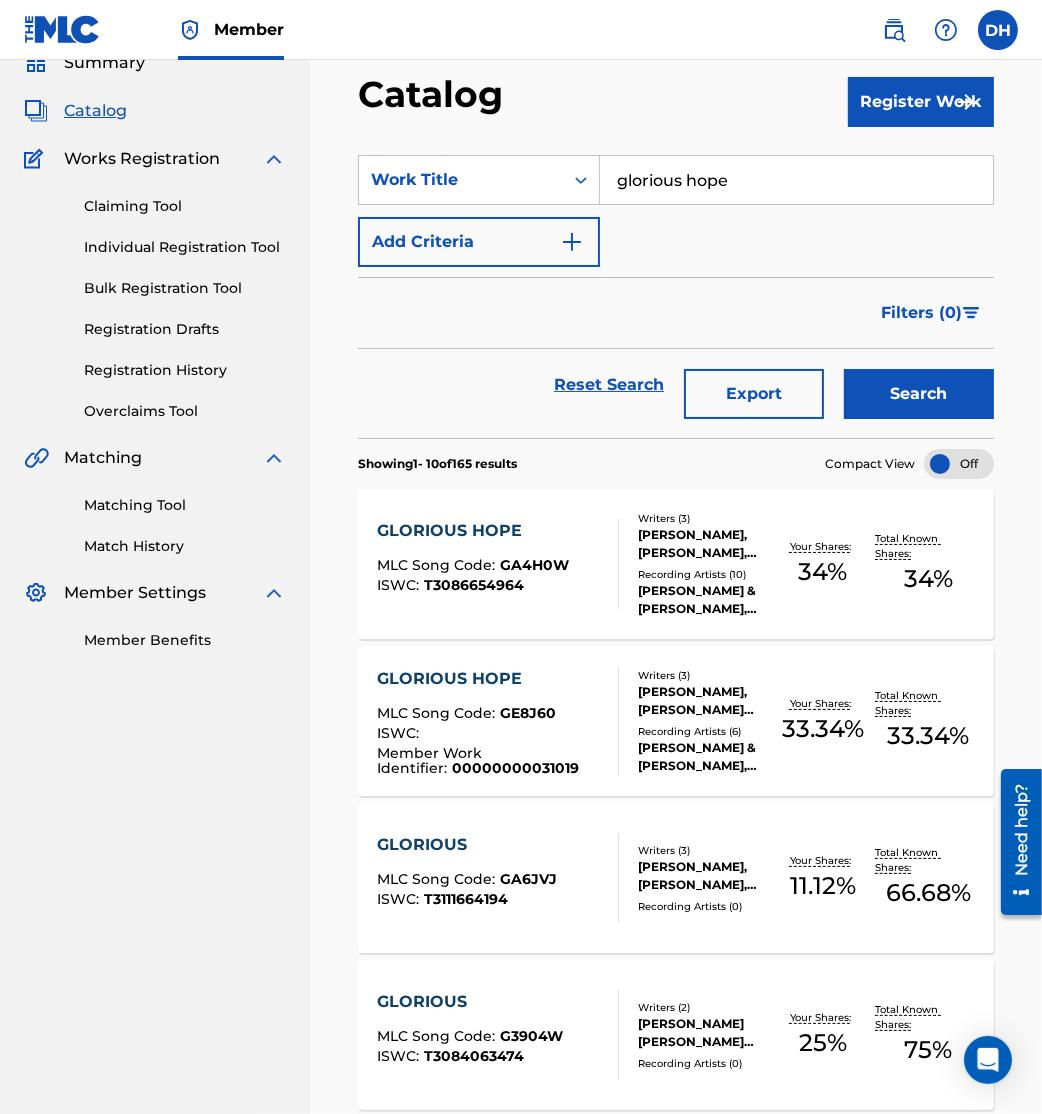 scroll, scrollTop: 145, scrollLeft: 0, axis: vertical 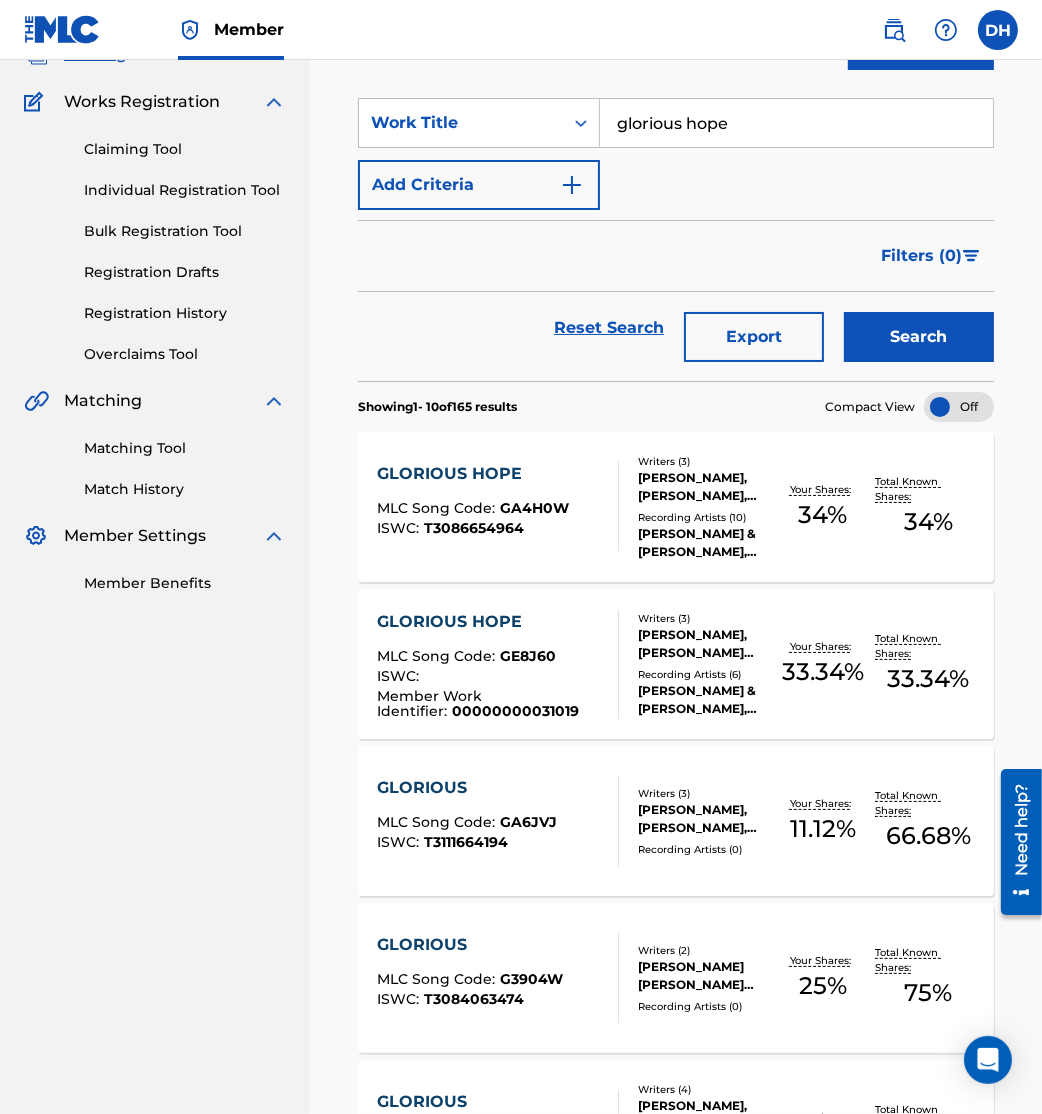 click on "GLORIOUS HOPE MLC Song Code : GA4H0W ISWC : T3086654964" at bounding box center (473, 507) 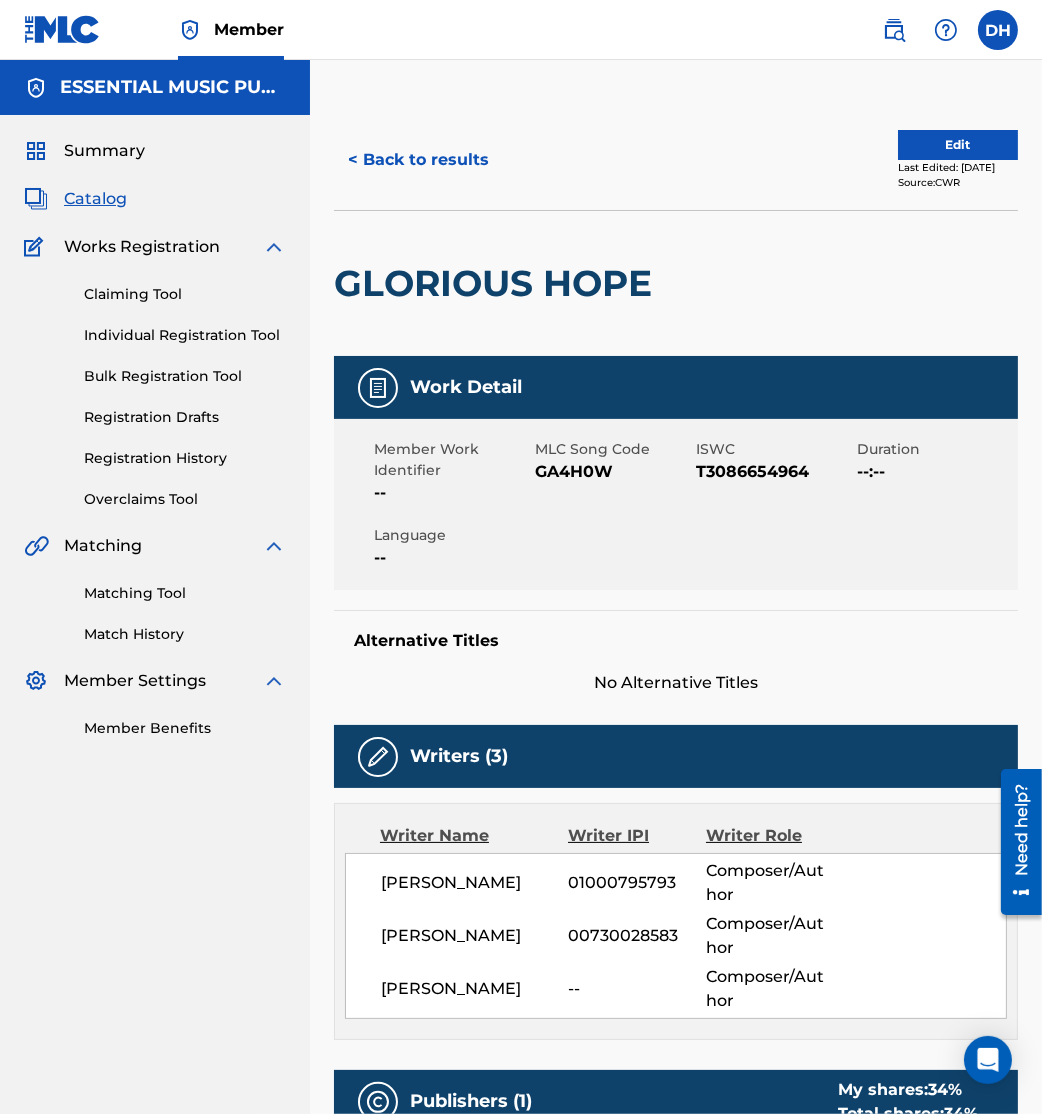 scroll, scrollTop: 30, scrollLeft: 0, axis: vertical 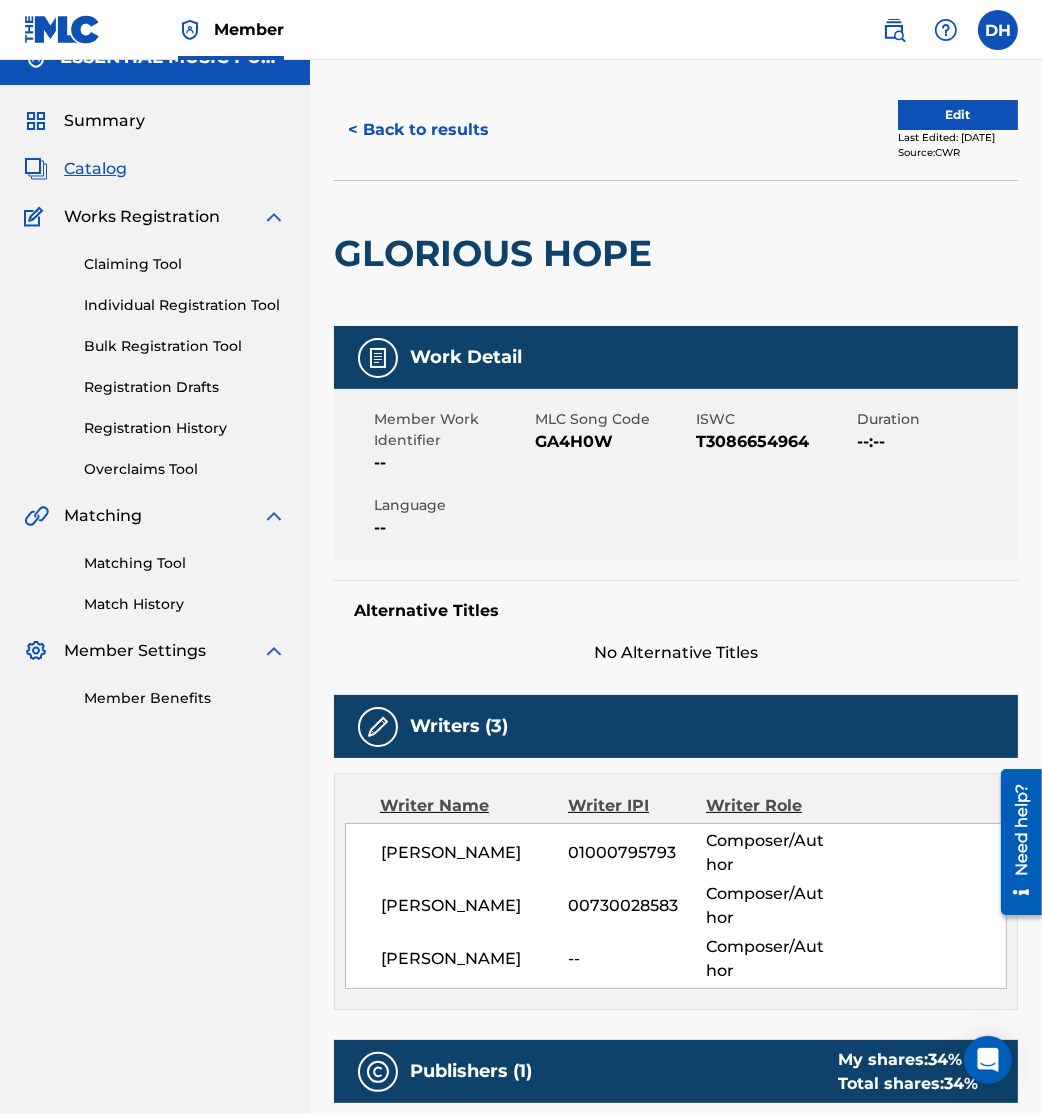 click on "< Back to results" at bounding box center [418, 130] 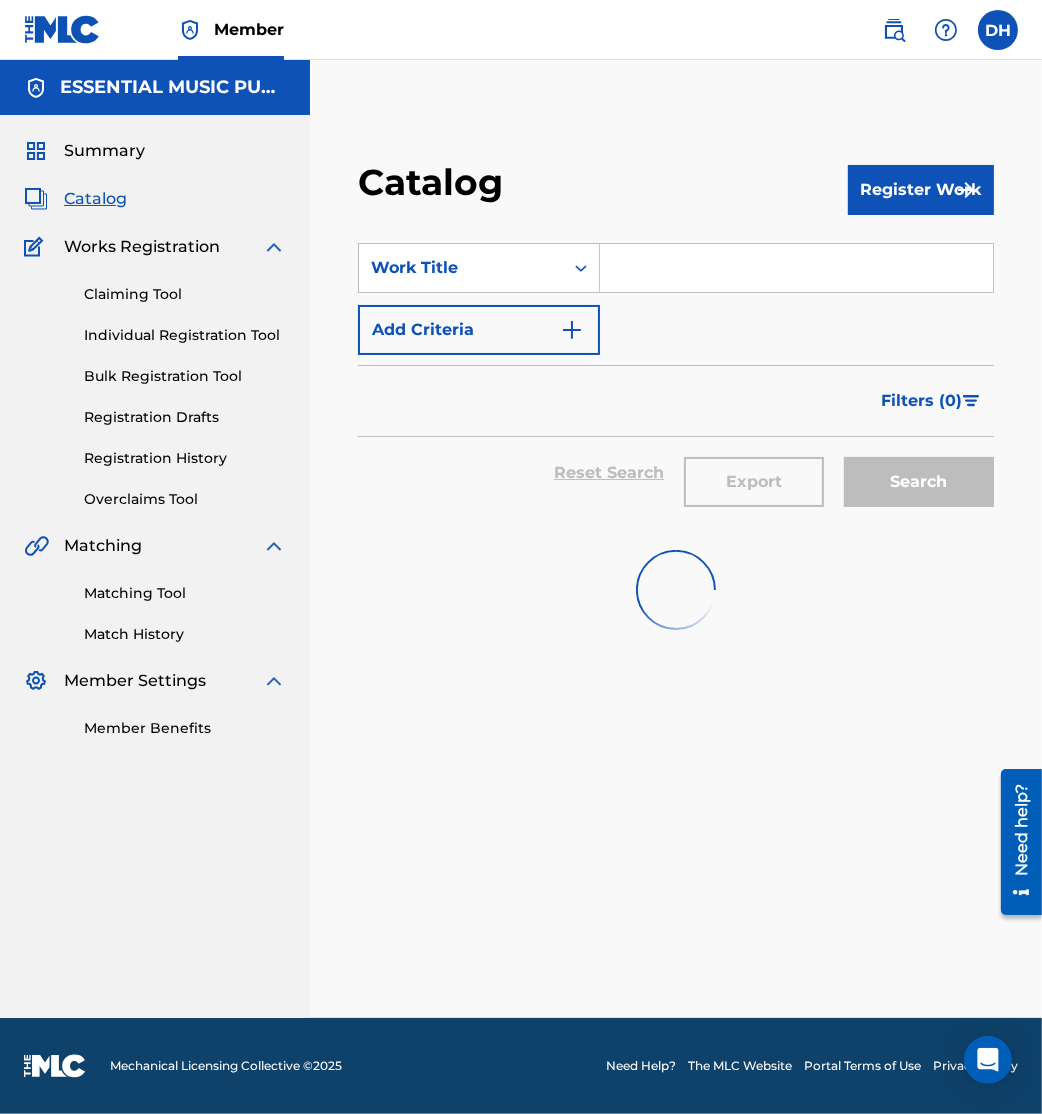 scroll, scrollTop: 0, scrollLeft: 0, axis: both 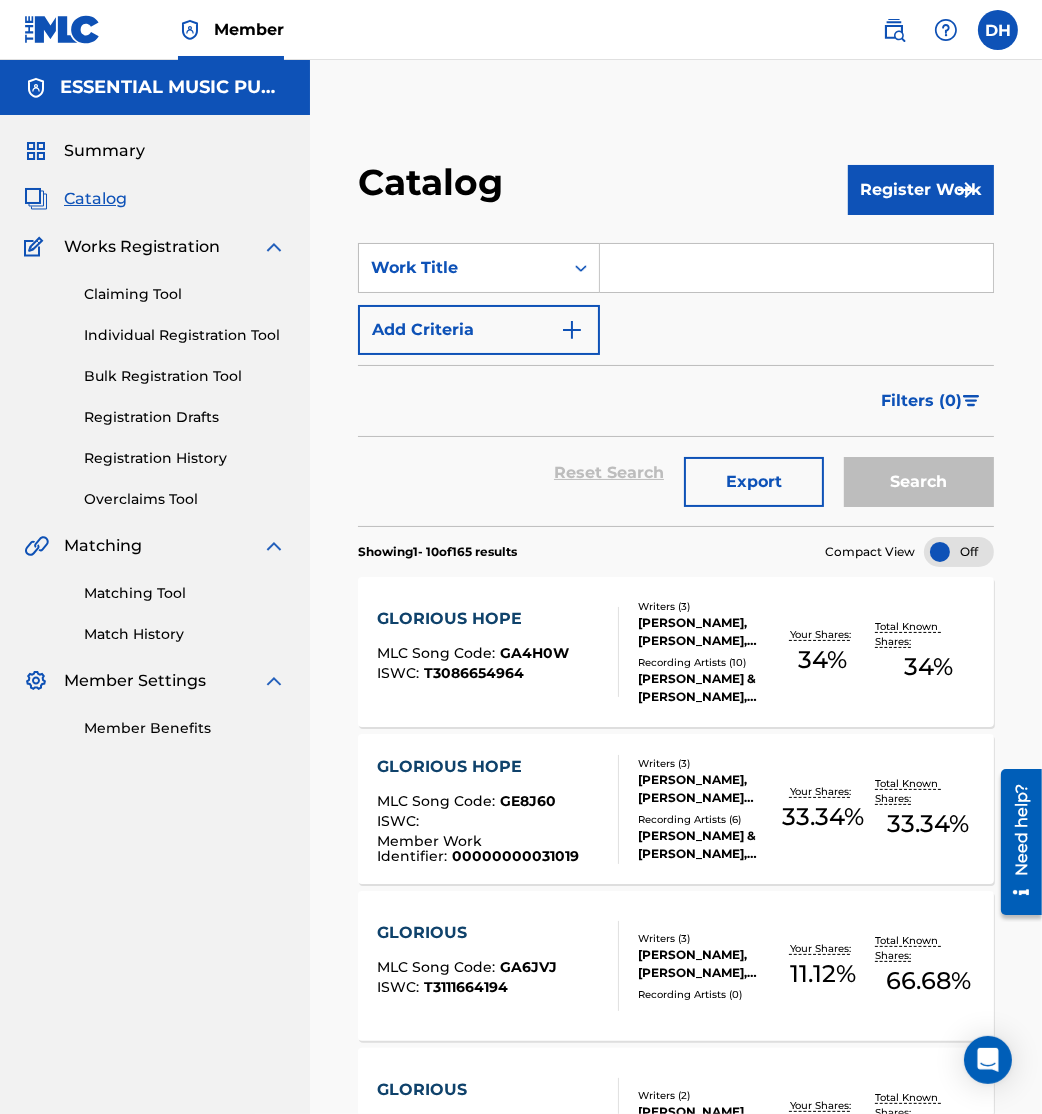 click on "GLORIOUS HOPE MLC Song Code : GE8J60 ISWC : Member Work Identifier : 00000000031019" at bounding box center [489, 809] 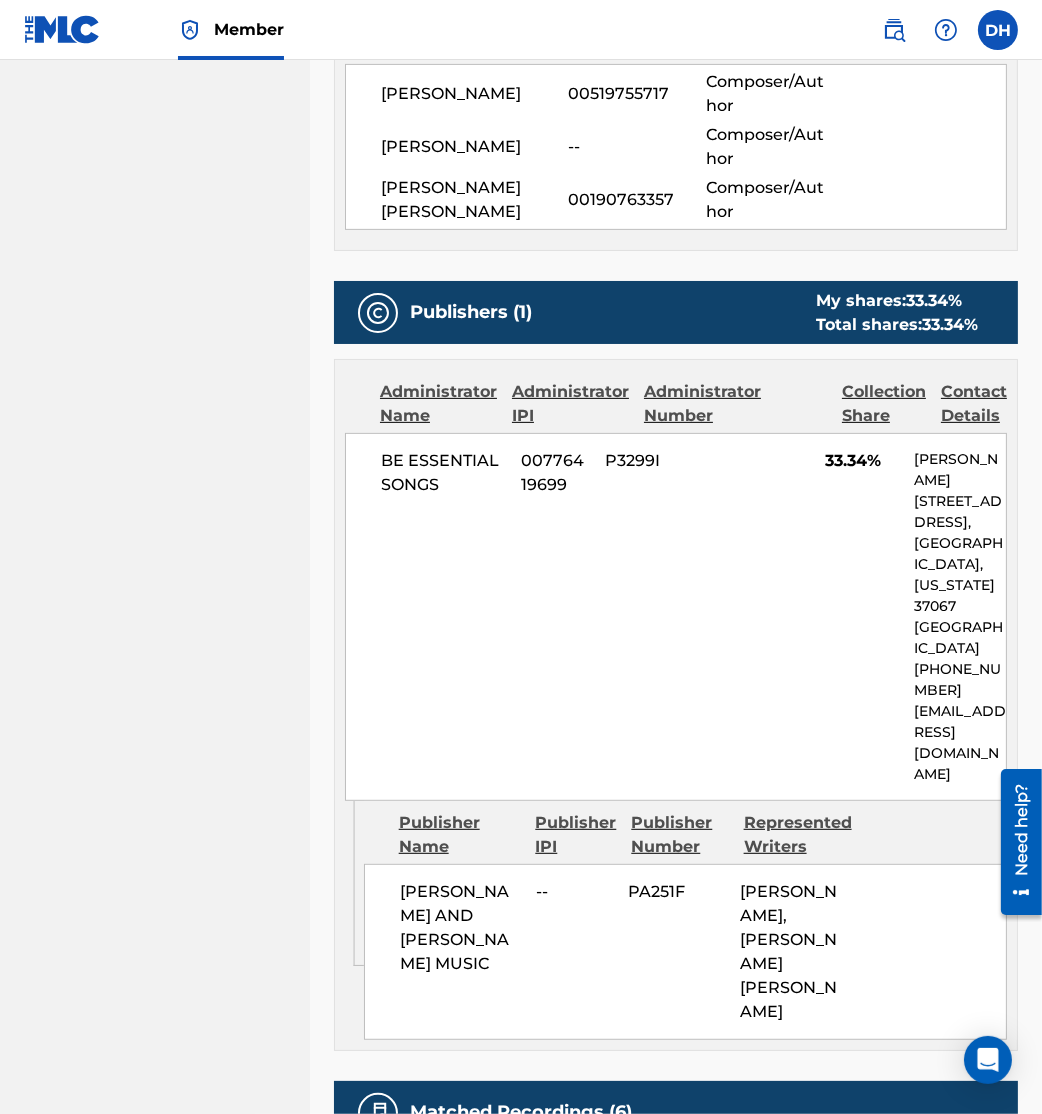 scroll, scrollTop: 0, scrollLeft: 0, axis: both 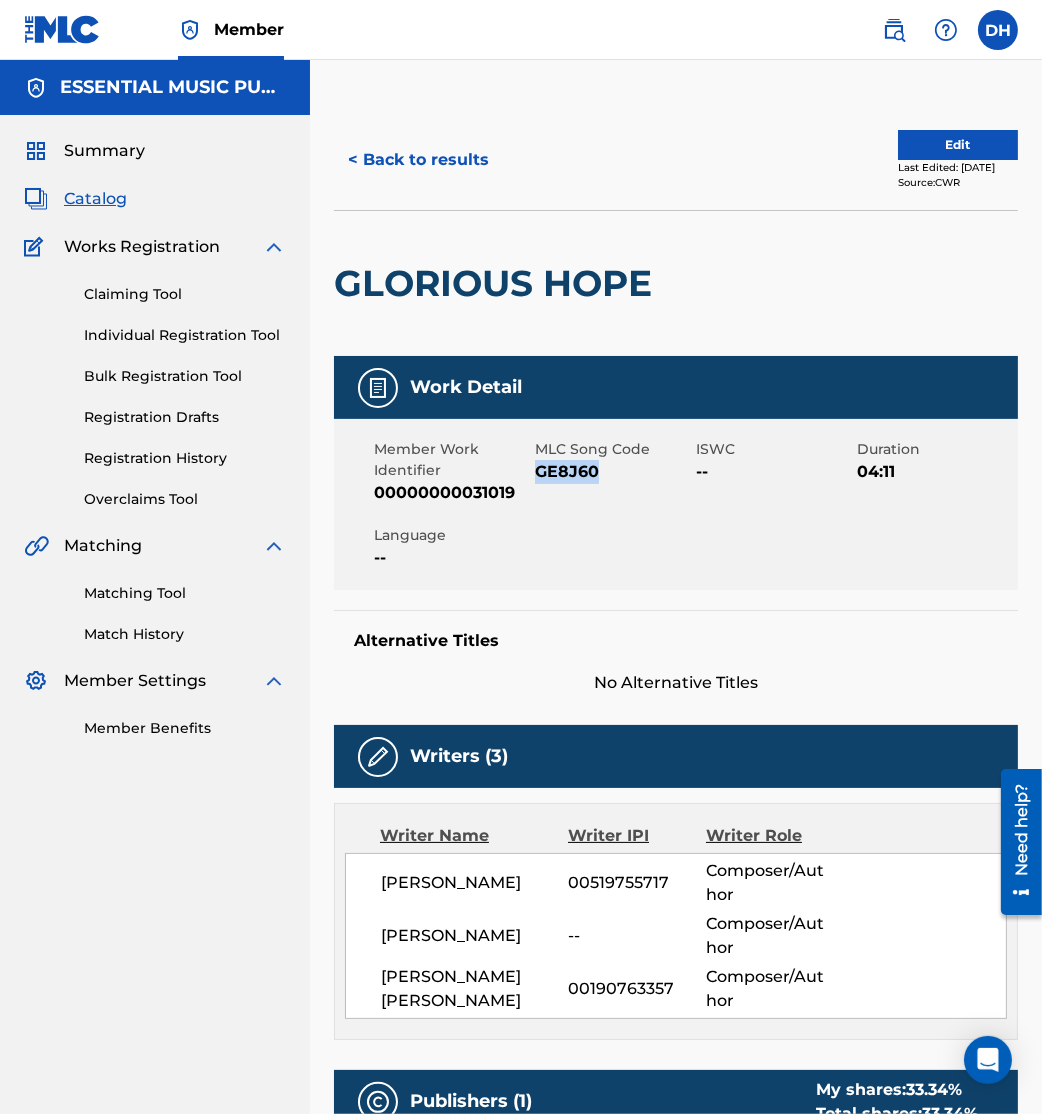 drag, startPoint x: 535, startPoint y: 473, endPoint x: 602, endPoint y: 477, distance: 67.11929 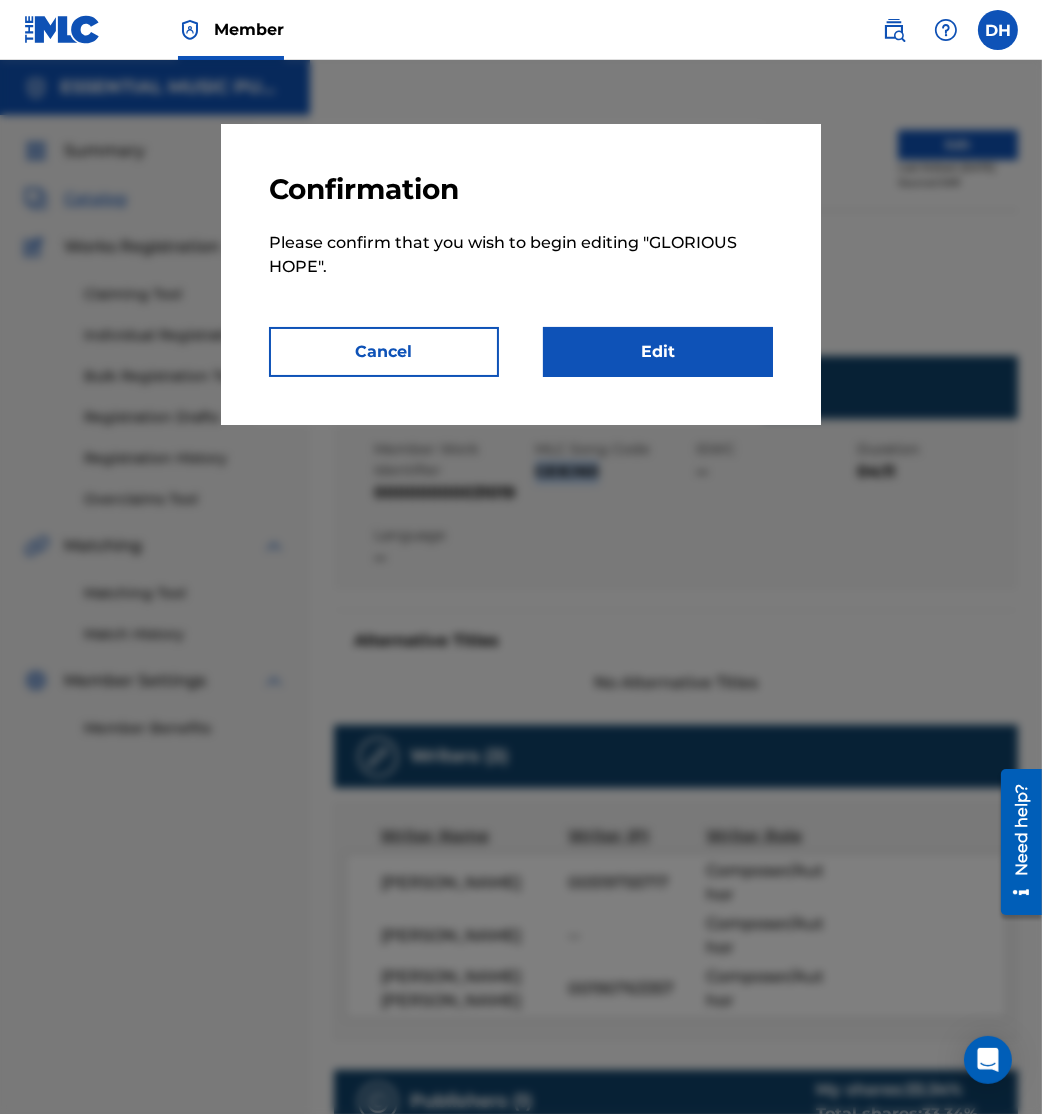 click on "Edit" at bounding box center (658, 352) 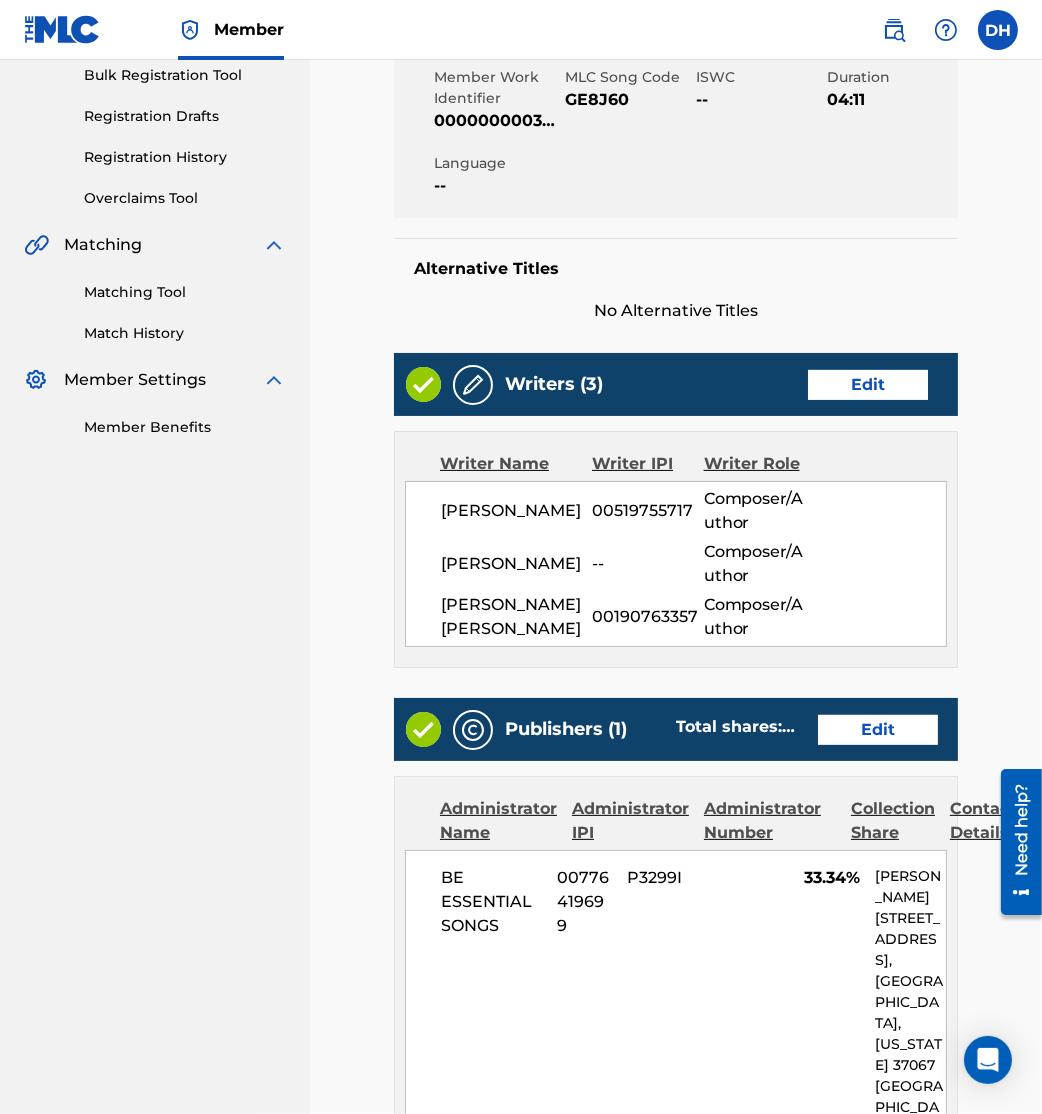 scroll, scrollTop: 302, scrollLeft: 0, axis: vertical 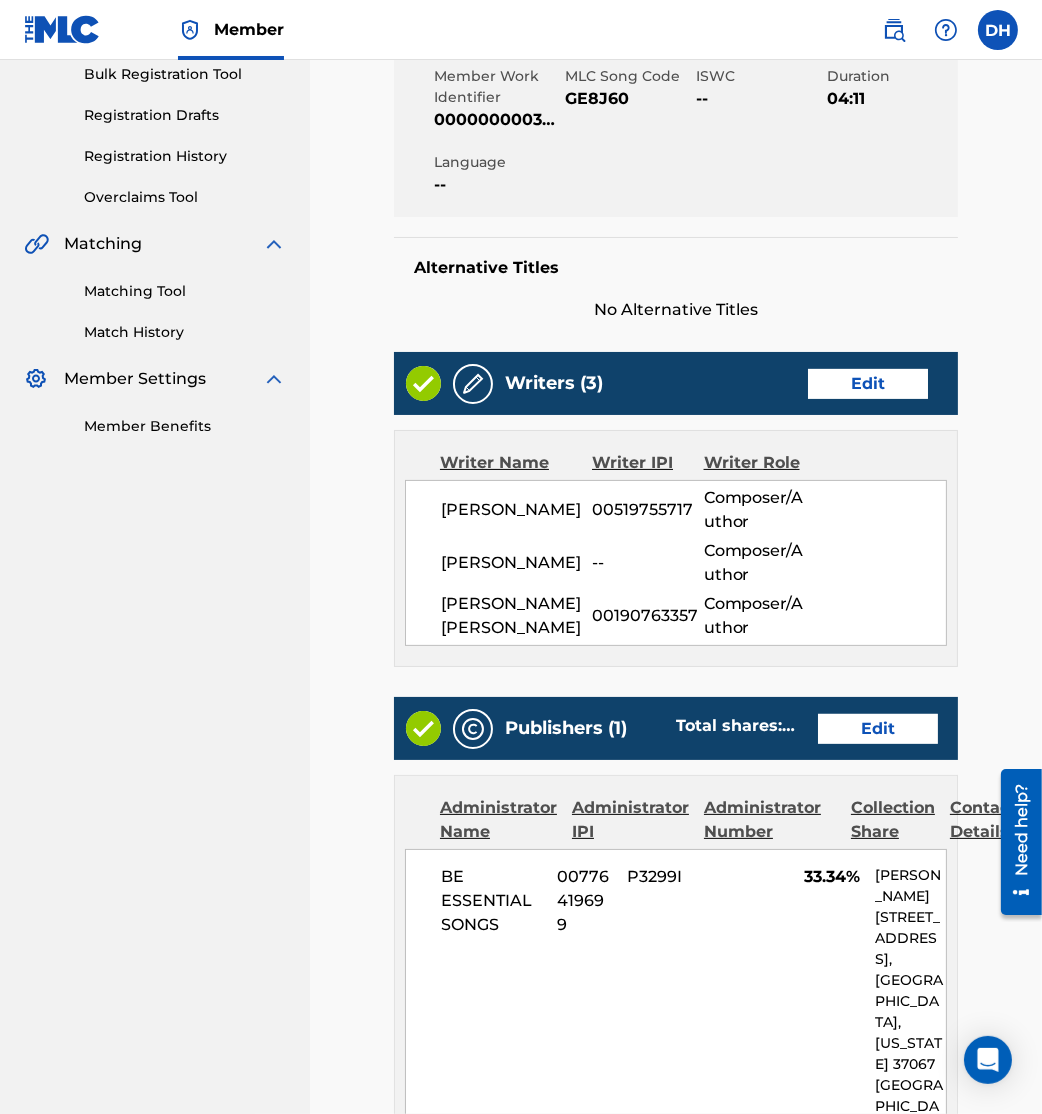 click on "Edit" at bounding box center [878, 729] 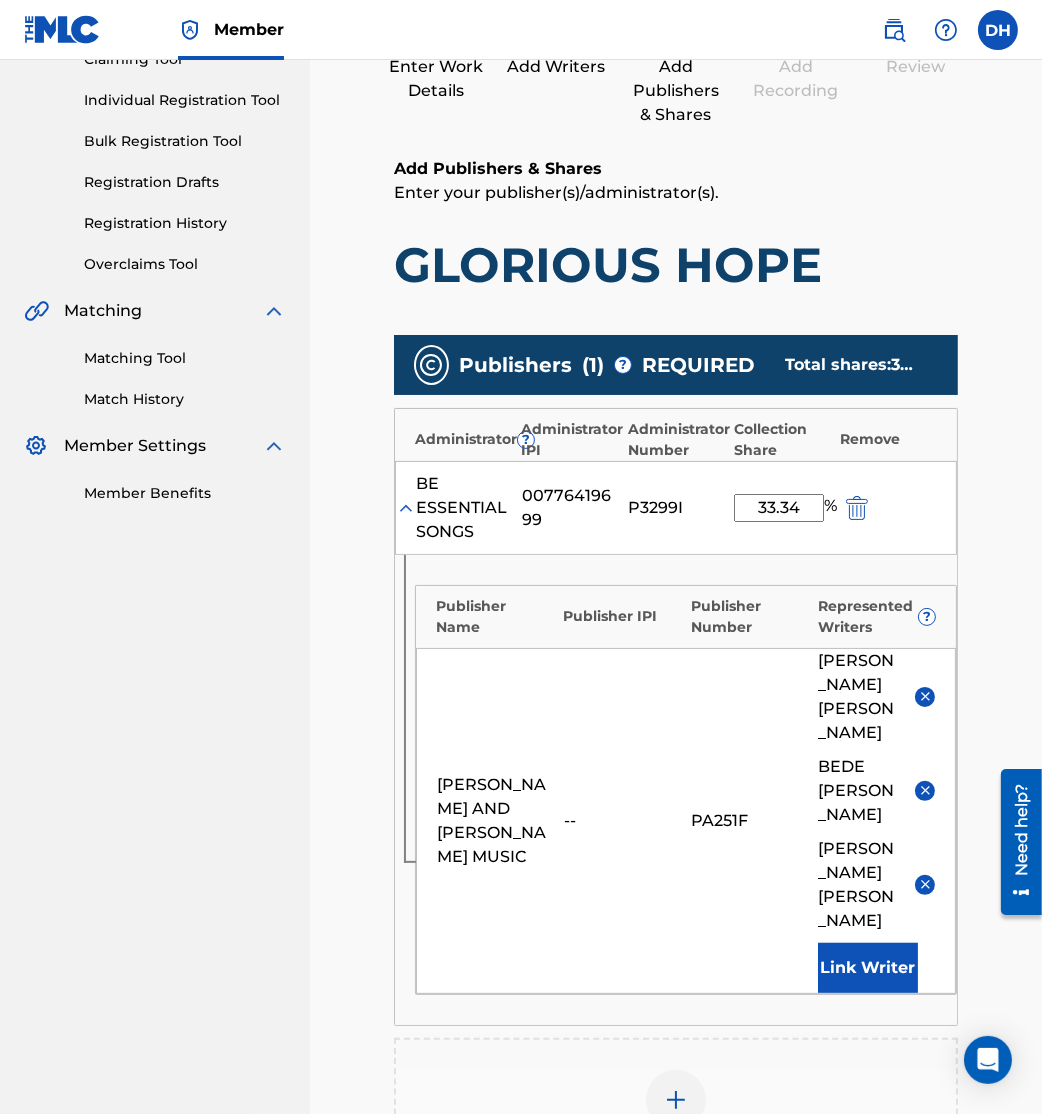 scroll, scrollTop: 234, scrollLeft: 0, axis: vertical 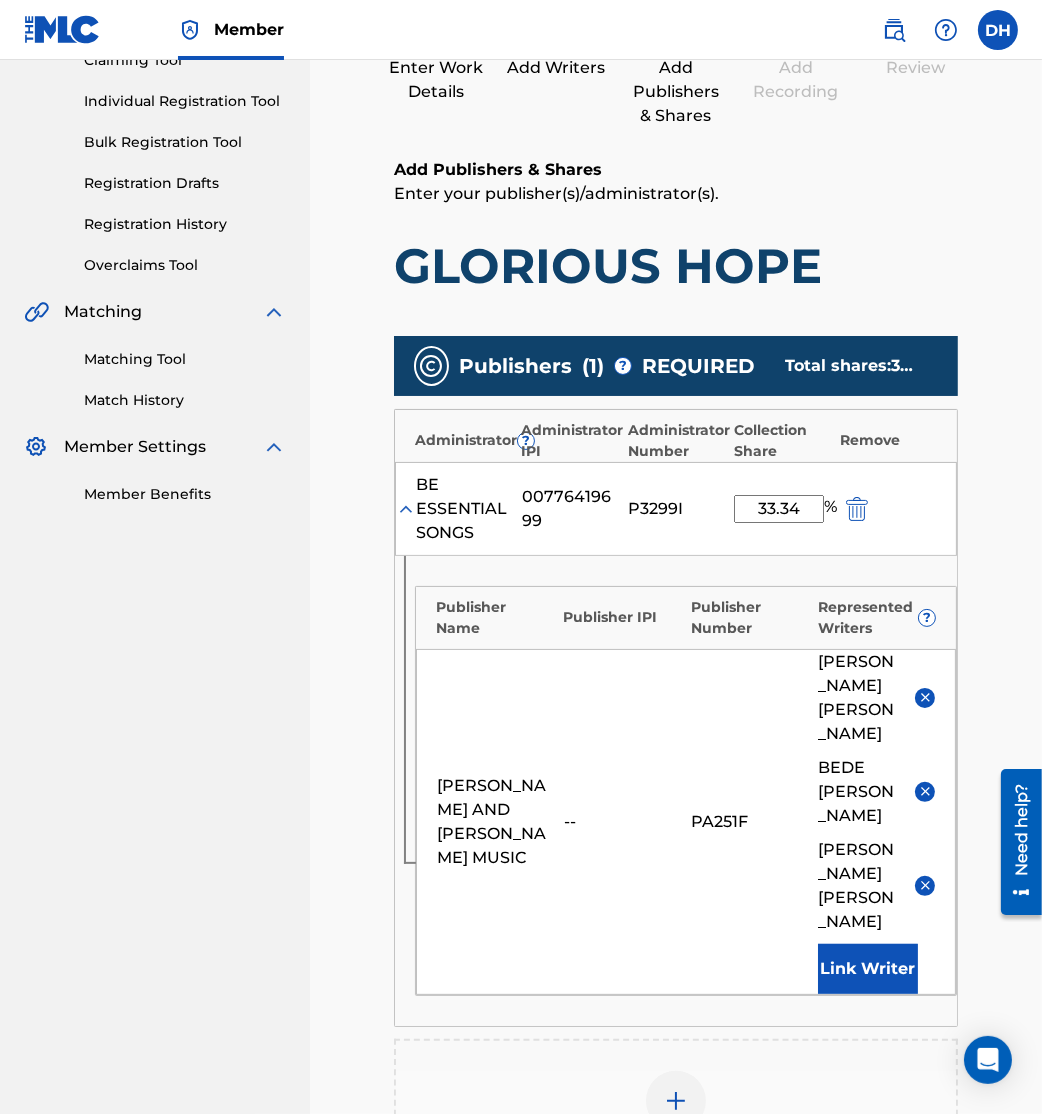 click at bounding box center [925, 791] 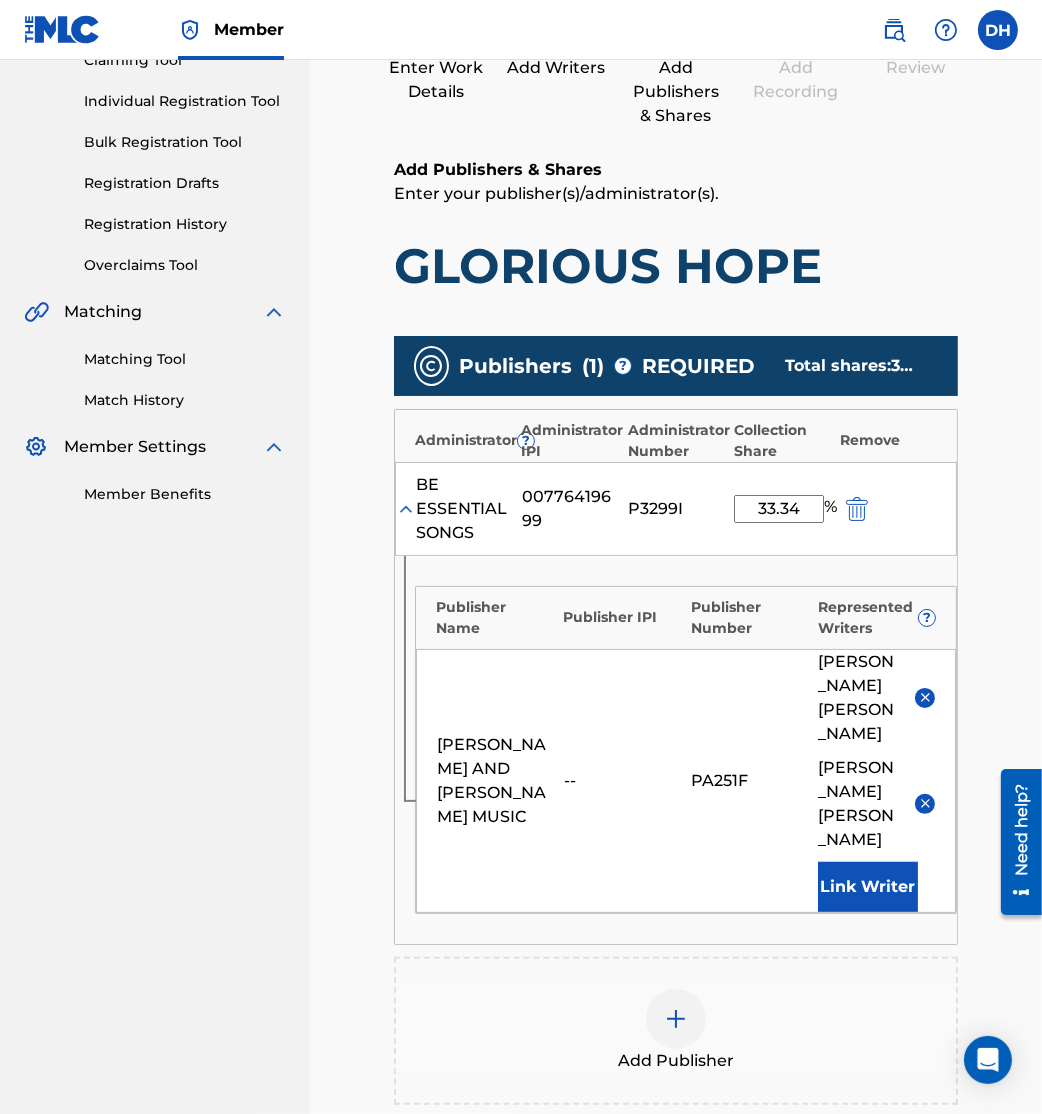 click at bounding box center [925, 803] 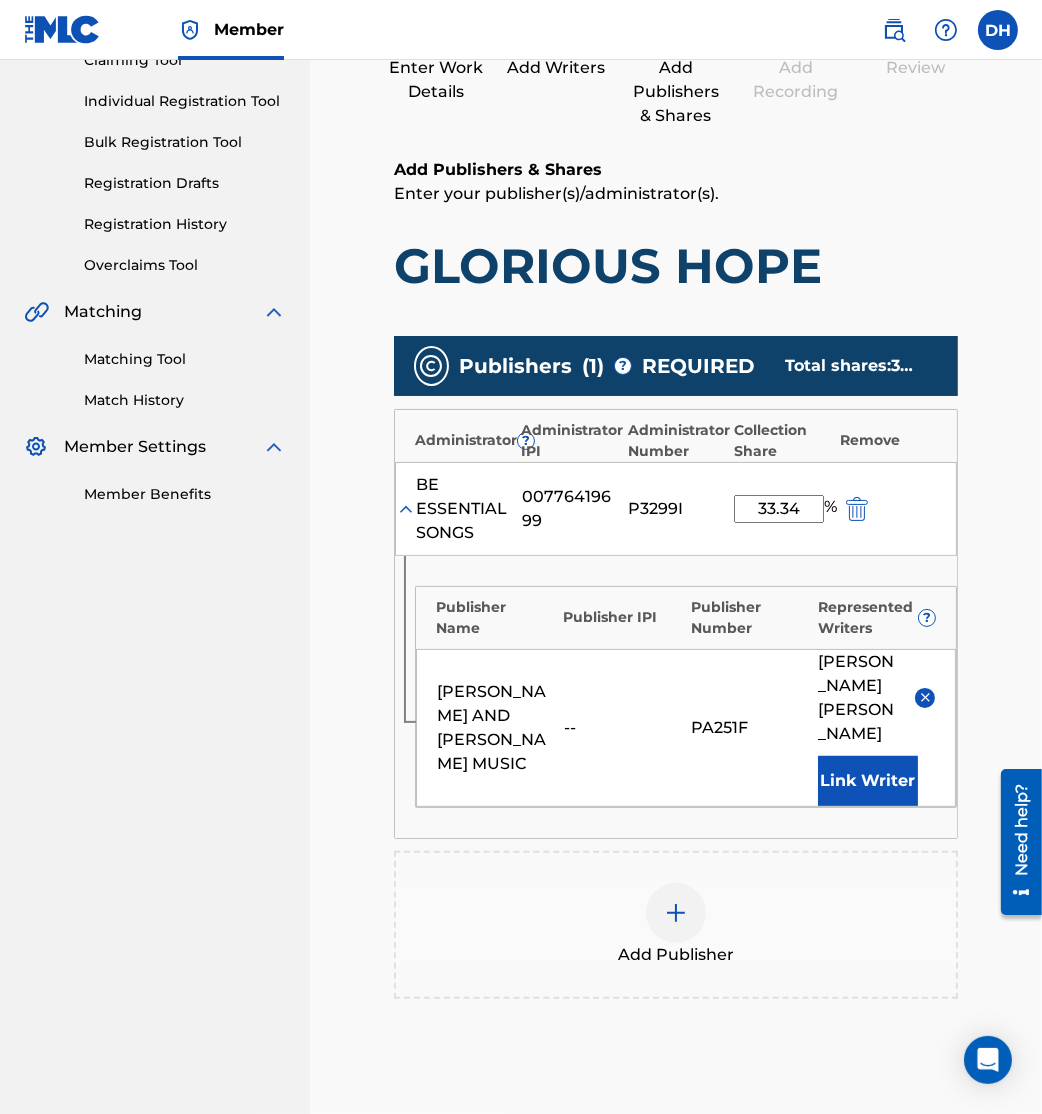 scroll, scrollTop: 421, scrollLeft: 0, axis: vertical 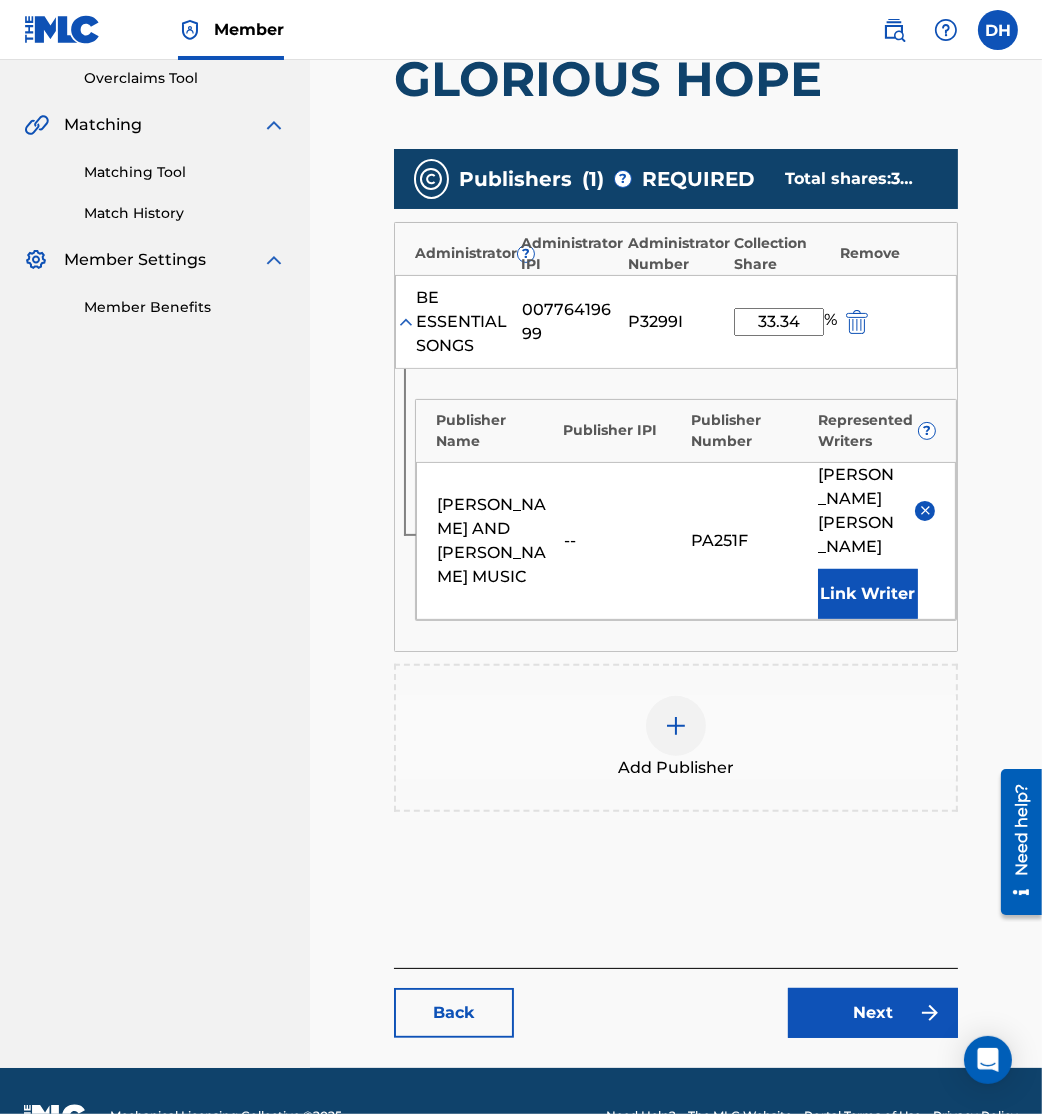 click on "Catalog Enter Work Details Add Writers Add Publishers & Shares Add Recording Review Add Publishers & Shares Enter your publisher(s)/administrator(s). GLORIOUS HOPE Publishers ( 1 ) ? REQUIRED Total shares:  33.34 % Administrator ? Administrator IPI Administrator Number Collection Share Remove BE ESSENTIAL SONGS 00776419699 P3299I 33.34 % Publisher Name Publisher IPI Publisher Number Represented Writers ? BRAD AND REBEKAH MUSIC -- PA251F BRAD   BICHSEL Link Writer Add Publisher Back Next" at bounding box center (676, 378) 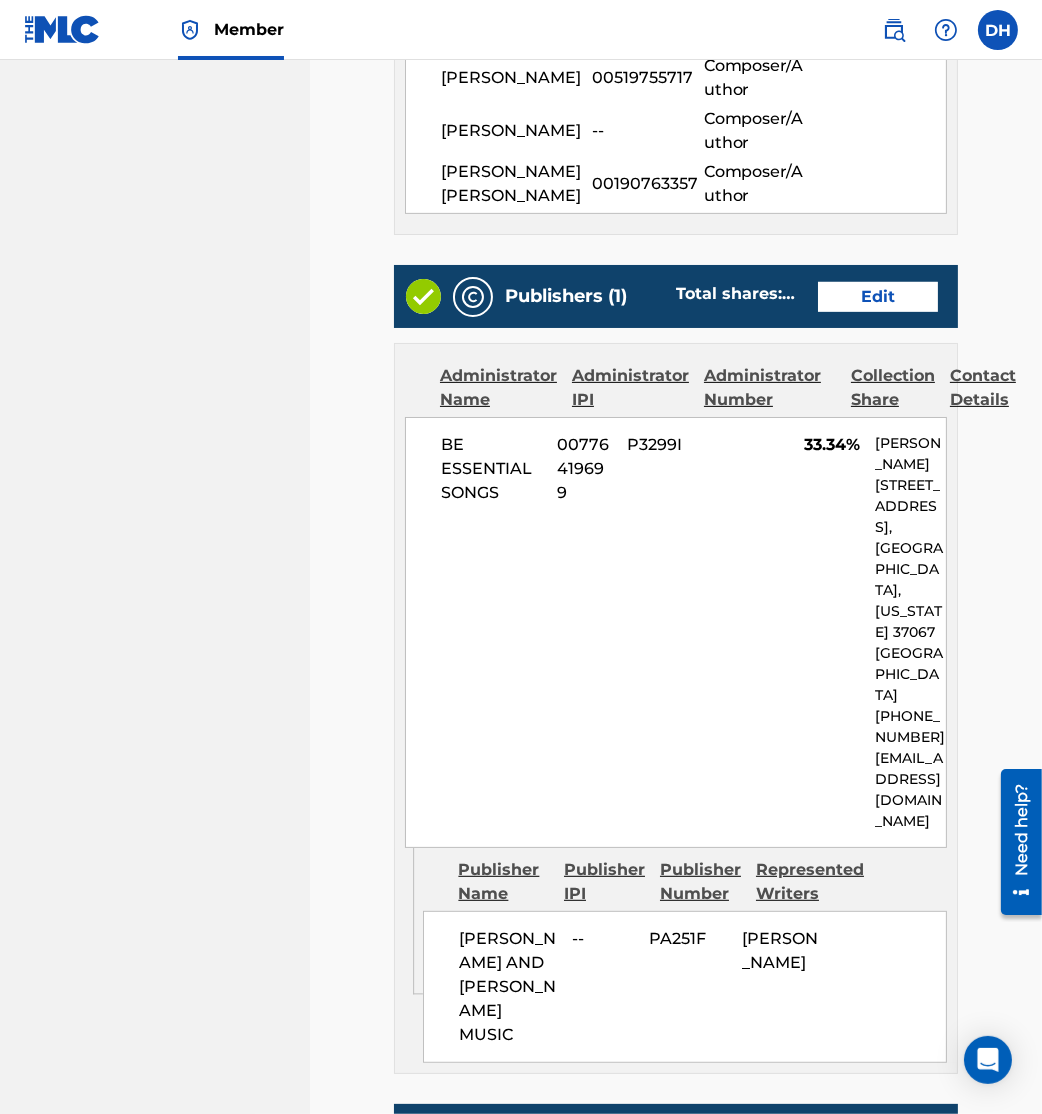 scroll, scrollTop: 1121, scrollLeft: 0, axis: vertical 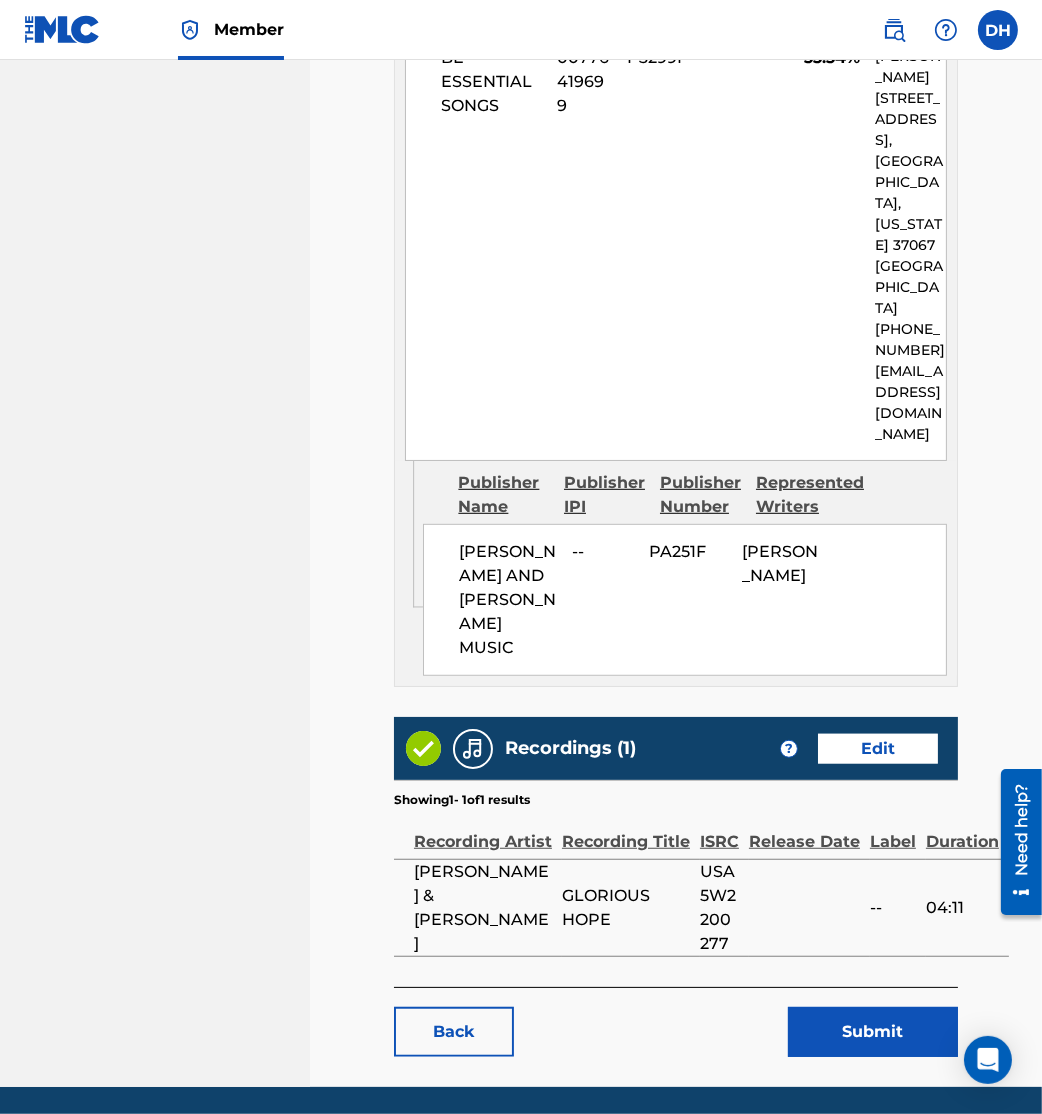 click on "Back Submit" at bounding box center (676, 1022) 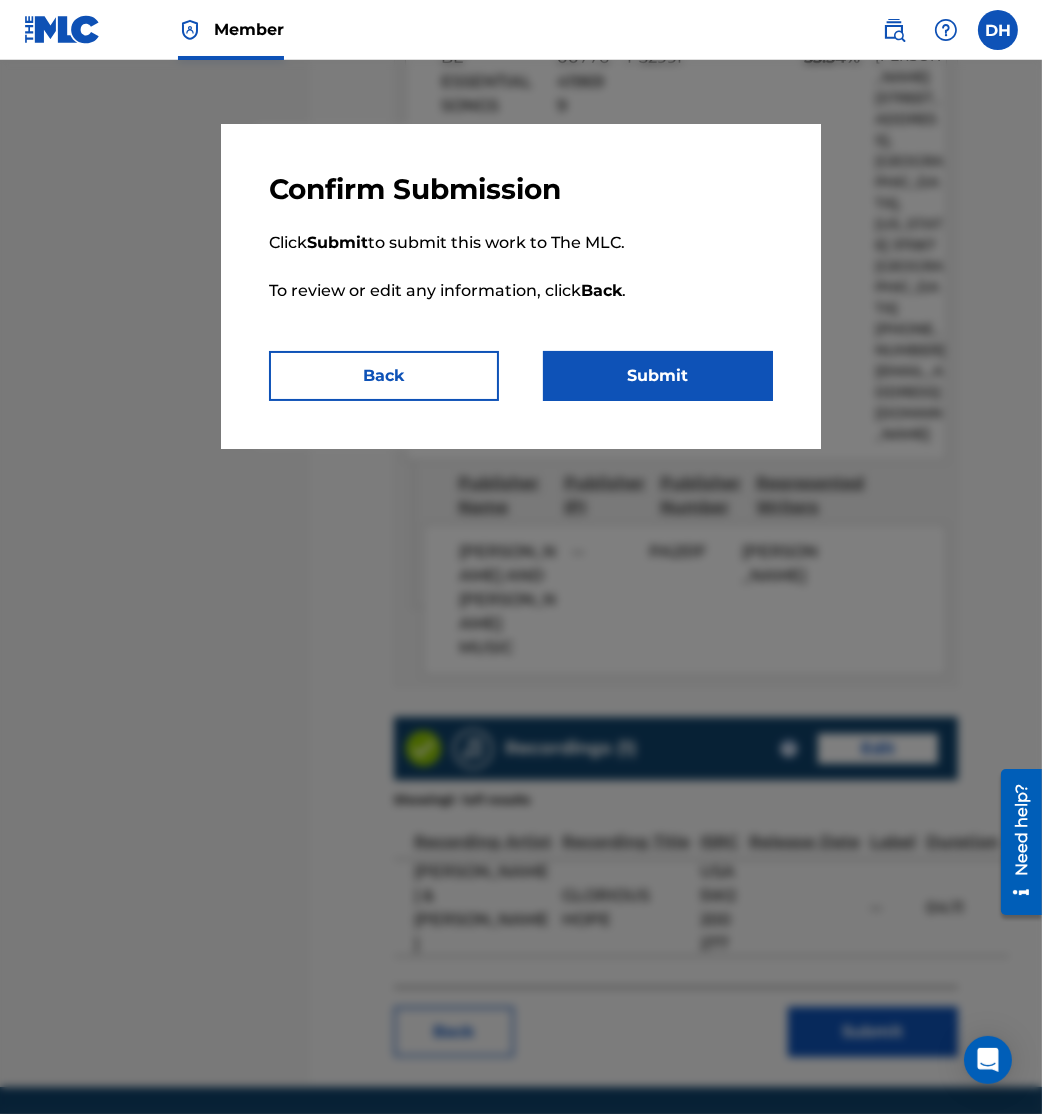 click on "Submit" at bounding box center (658, 376) 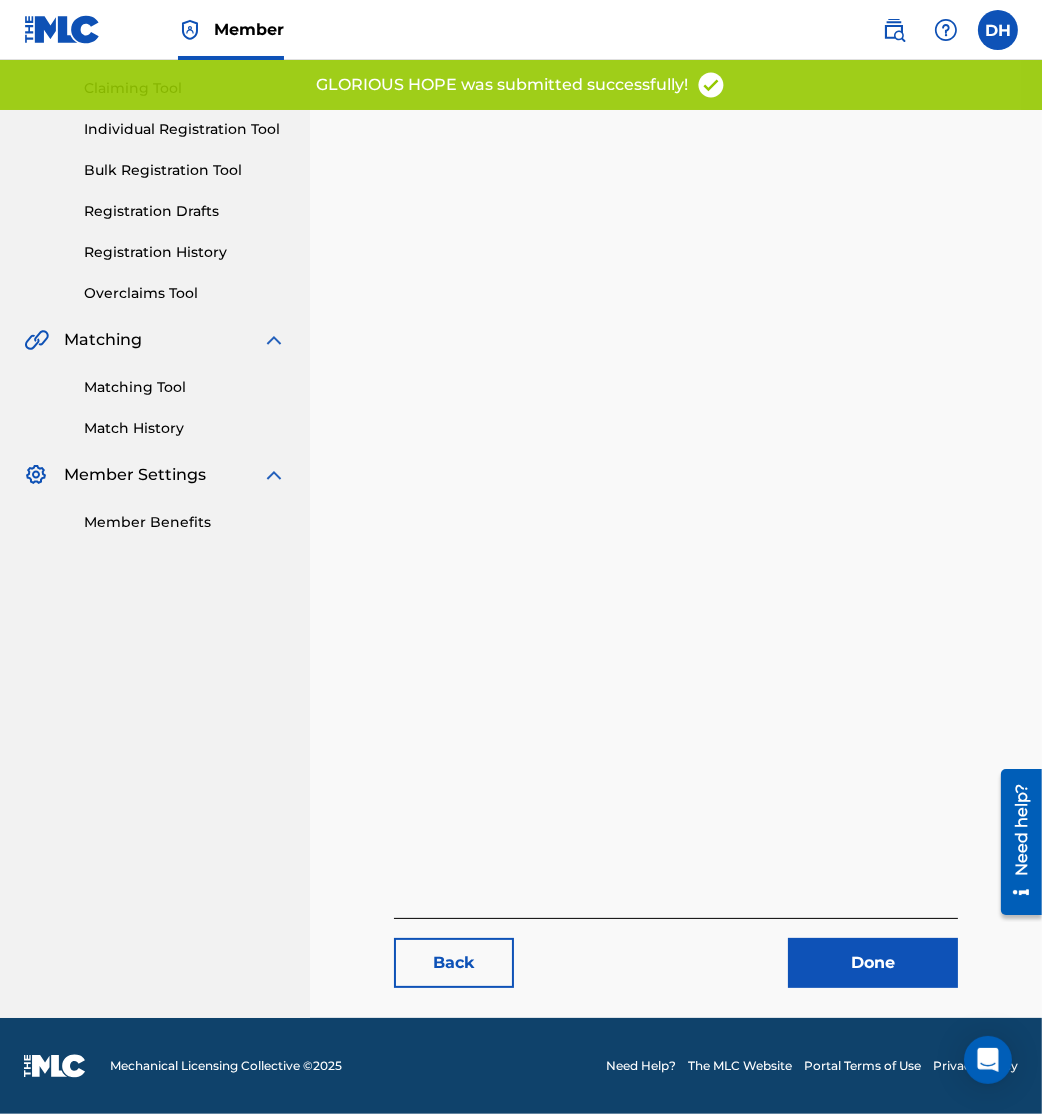 scroll, scrollTop: 0, scrollLeft: 0, axis: both 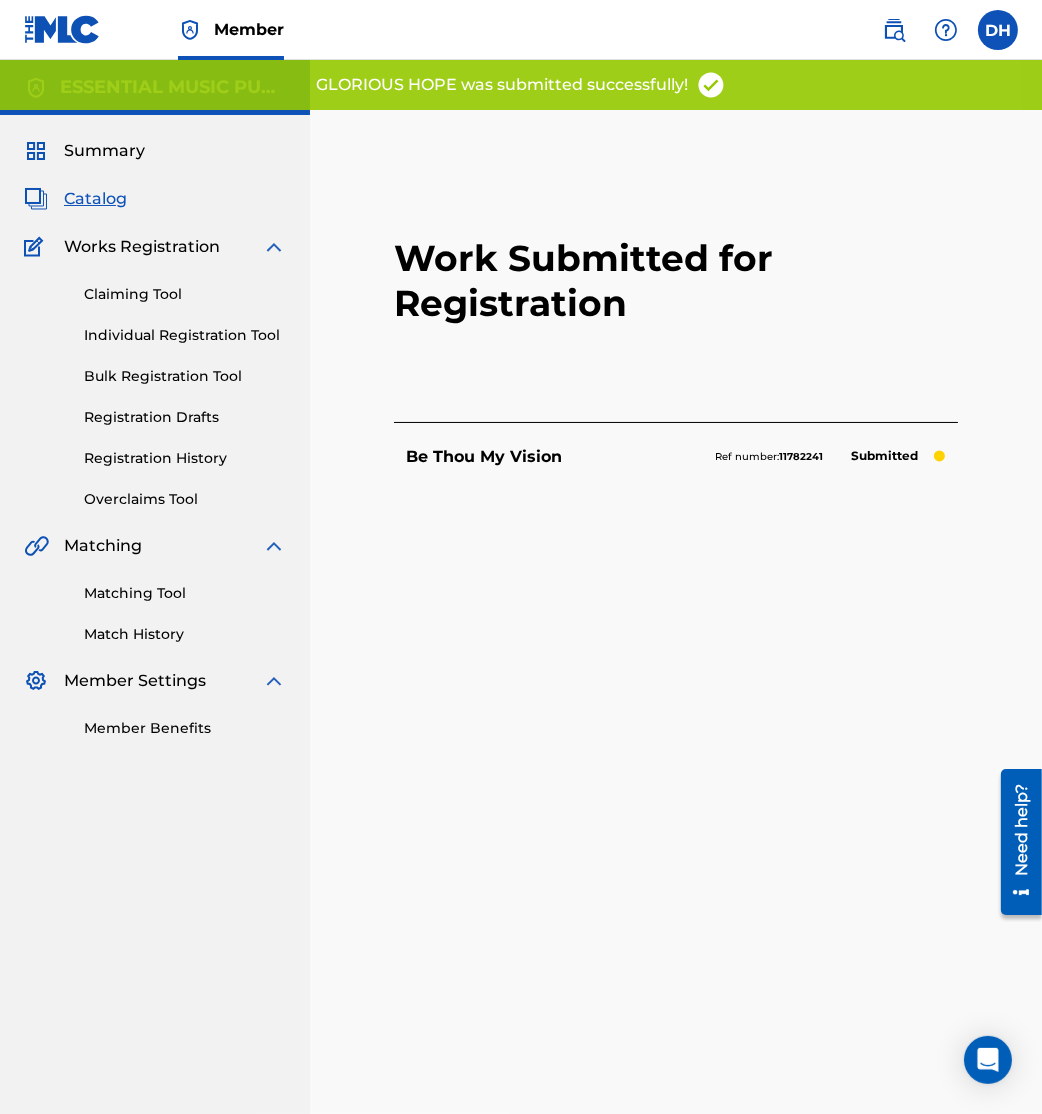 click on "Catalog" at bounding box center (95, 199) 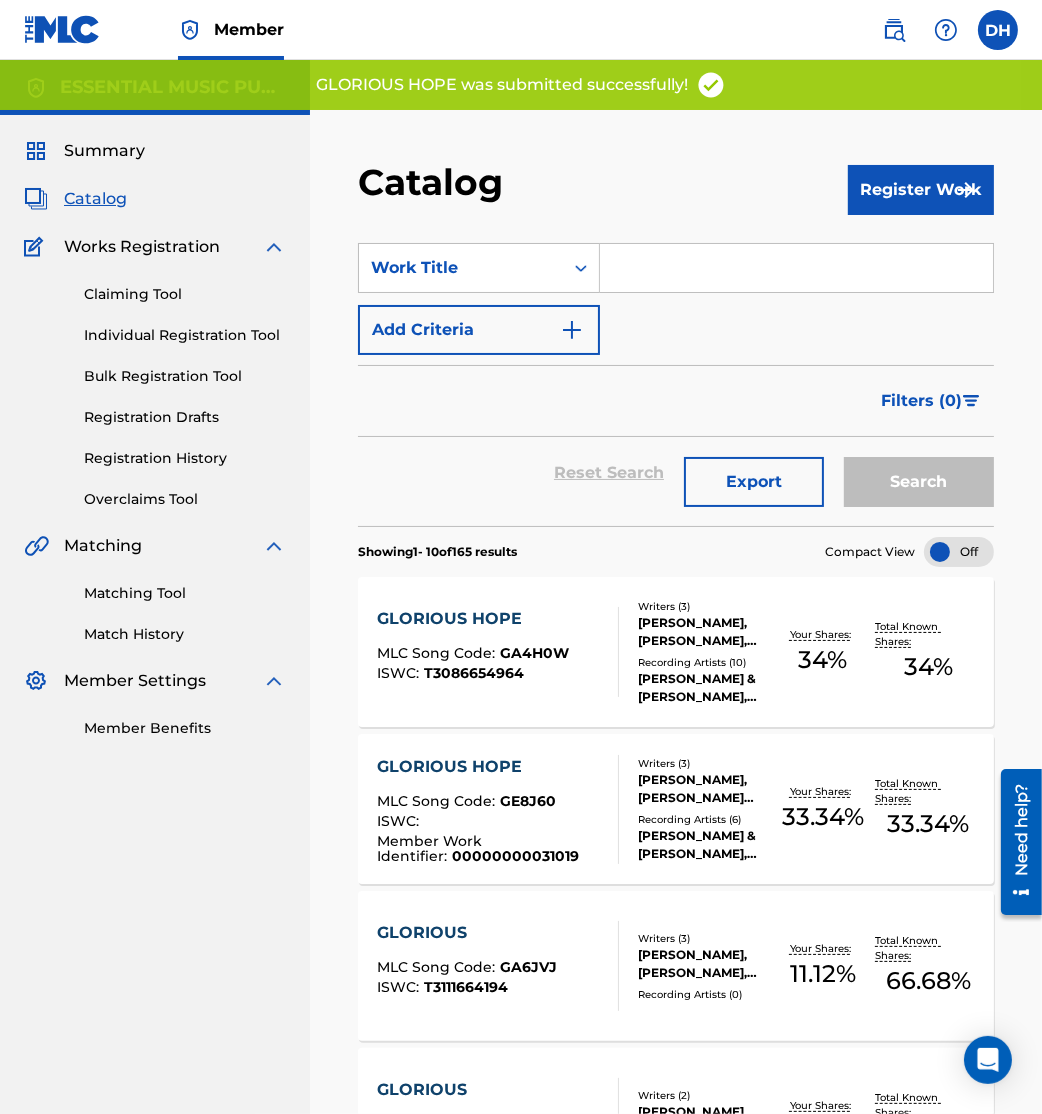 click on "T3086654964" at bounding box center (474, 673) 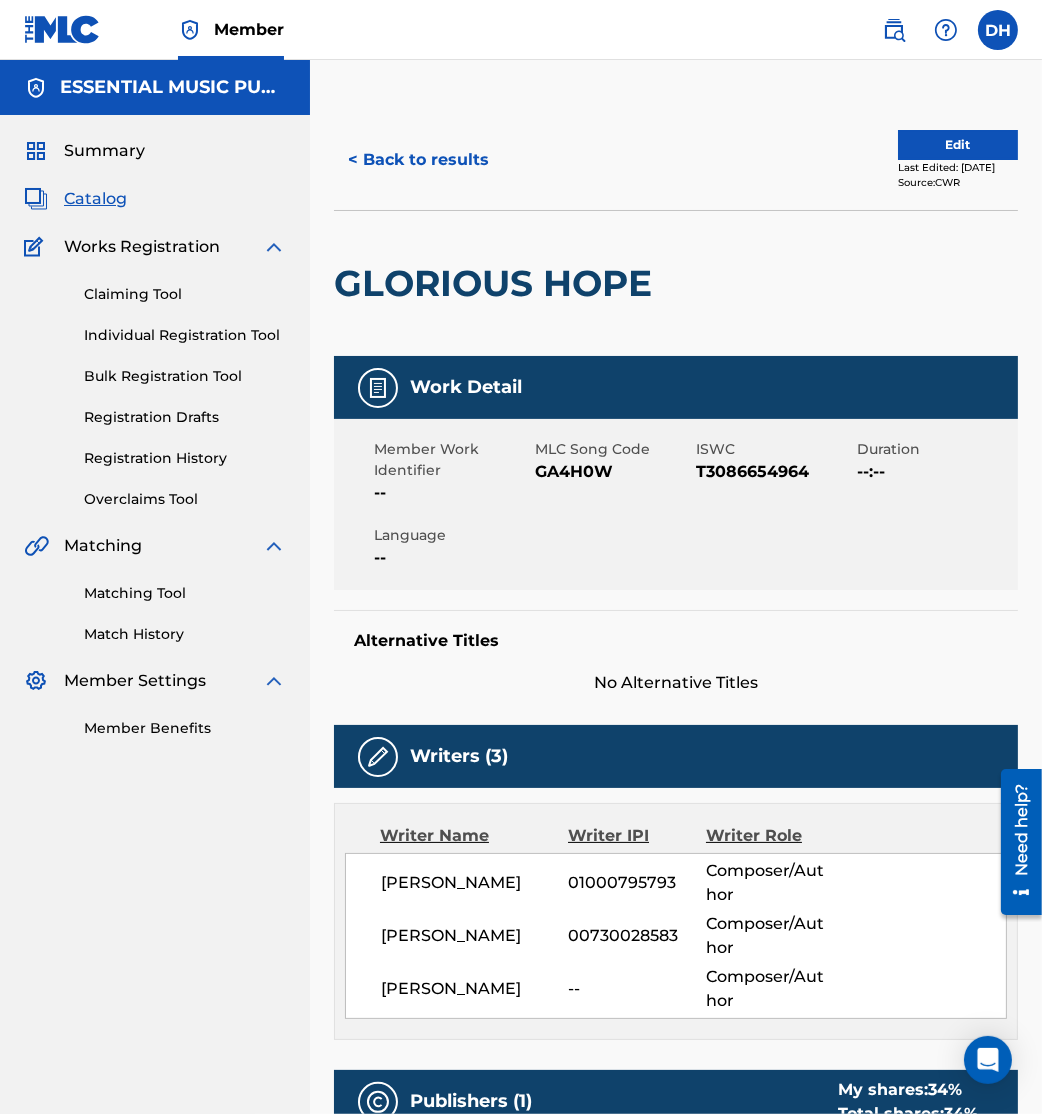 click on "No Alternative Titles" at bounding box center [676, 683] 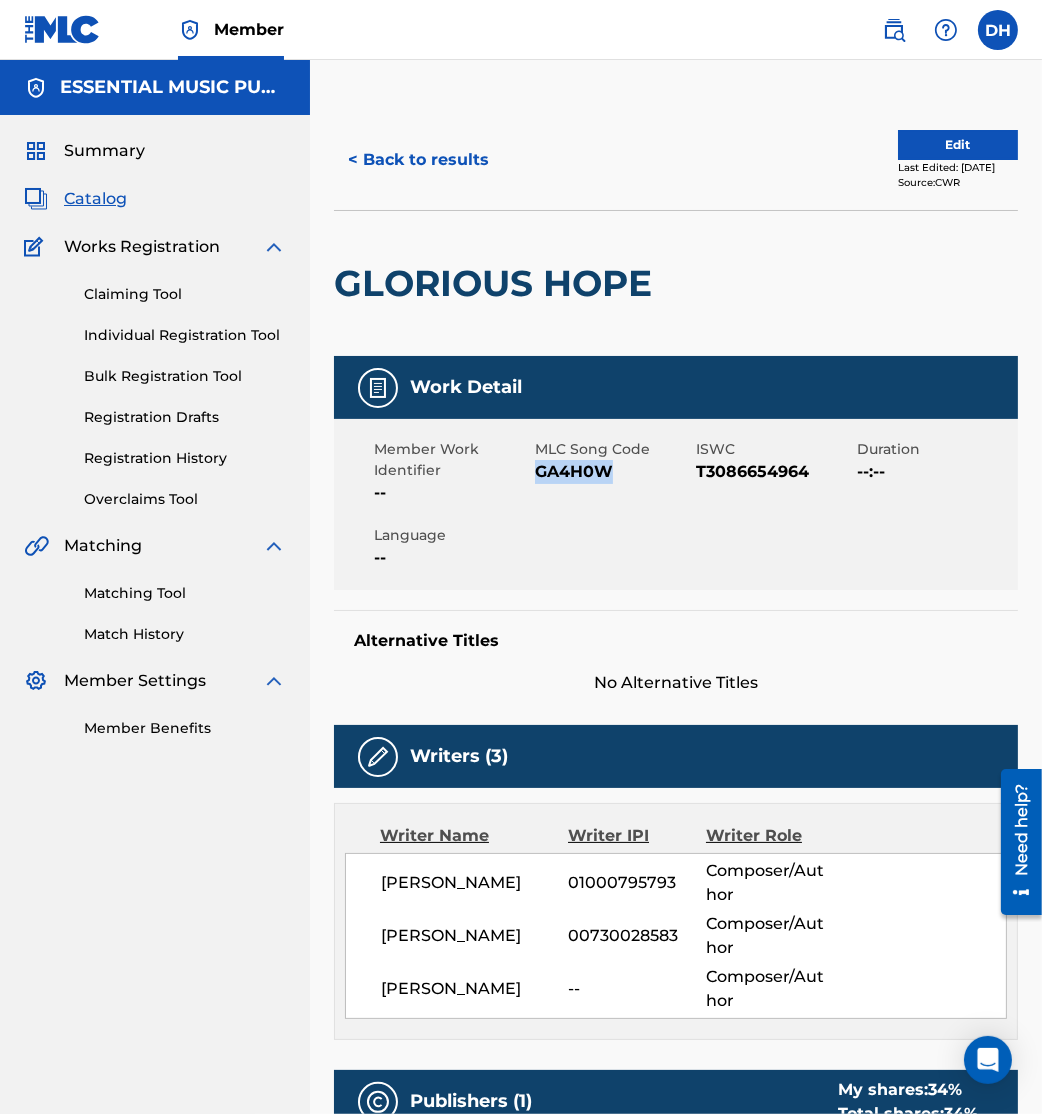 drag, startPoint x: 535, startPoint y: 466, endPoint x: 661, endPoint y: 474, distance: 126.253716 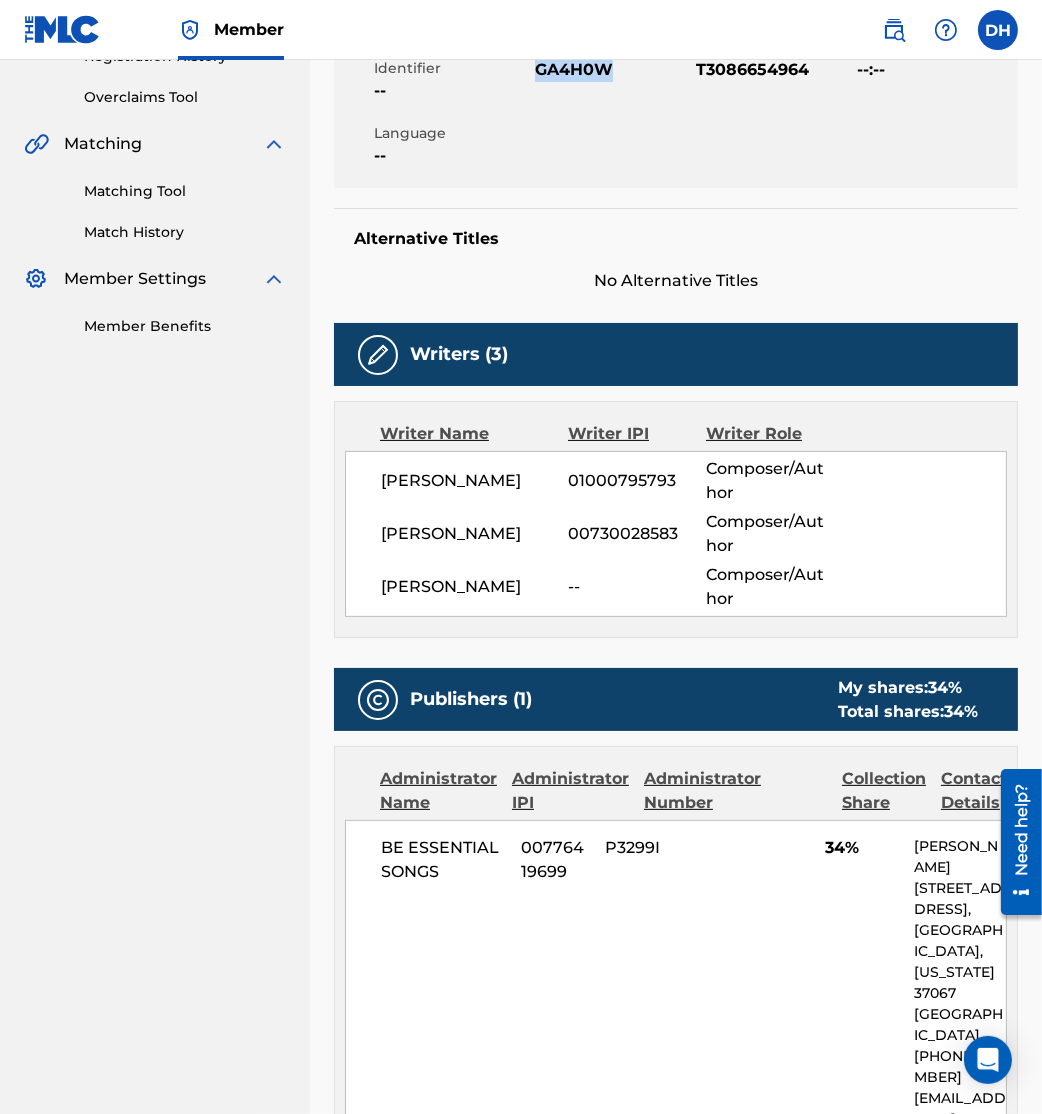 scroll, scrollTop: 0, scrollLeft: 0, axis: both 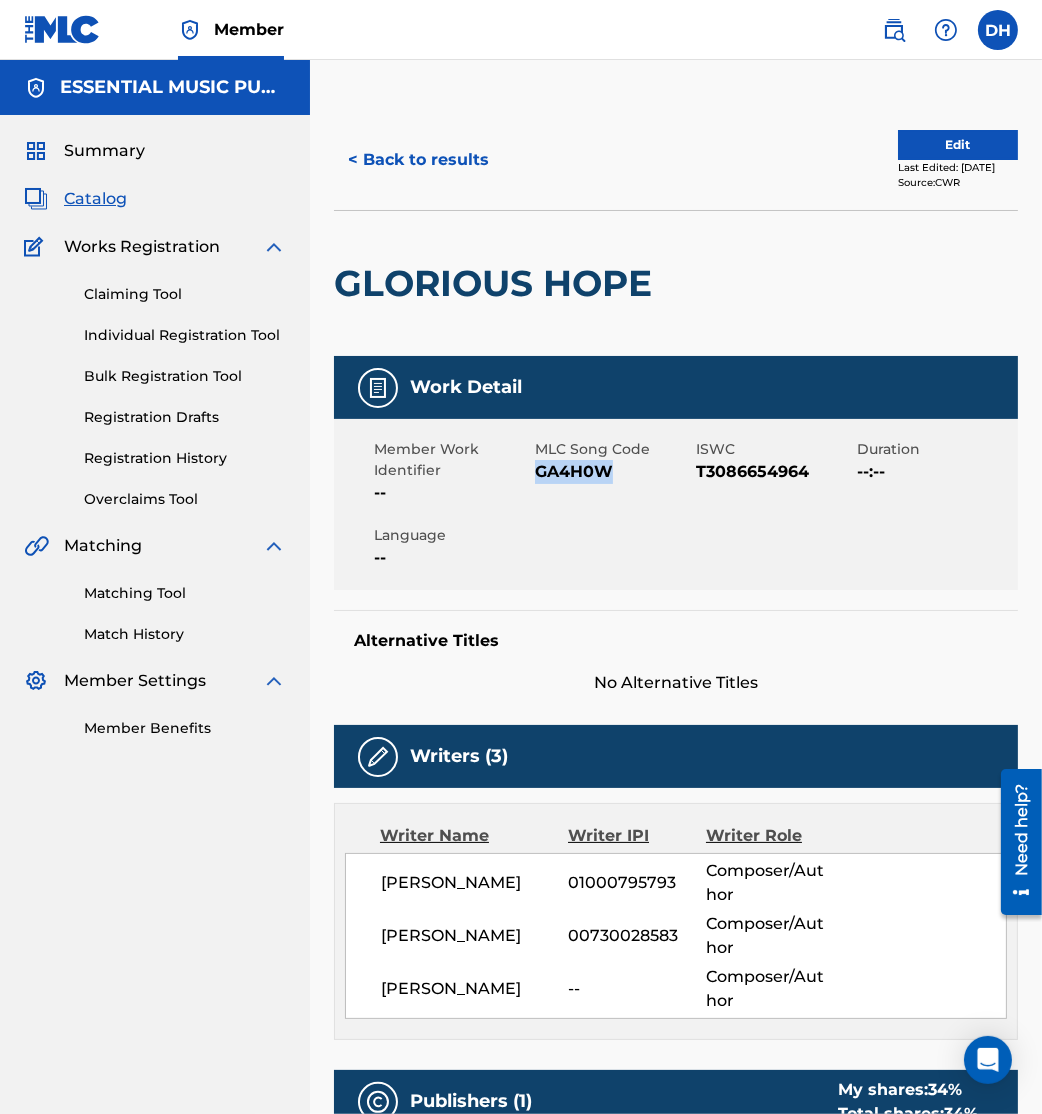 click on "Edit" at bounding box center (958, 145) 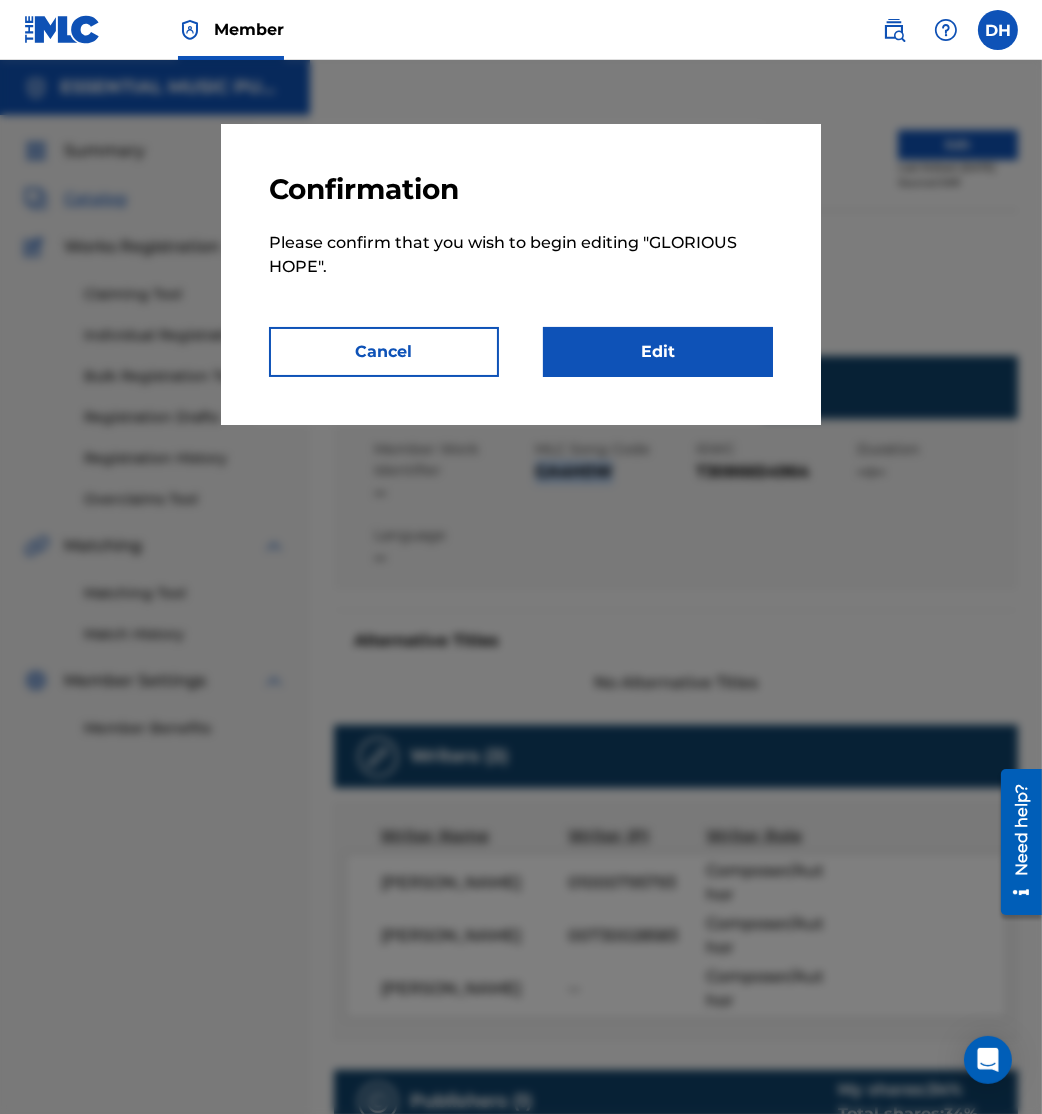 click on "Edit" at bounding box center (658, 352) 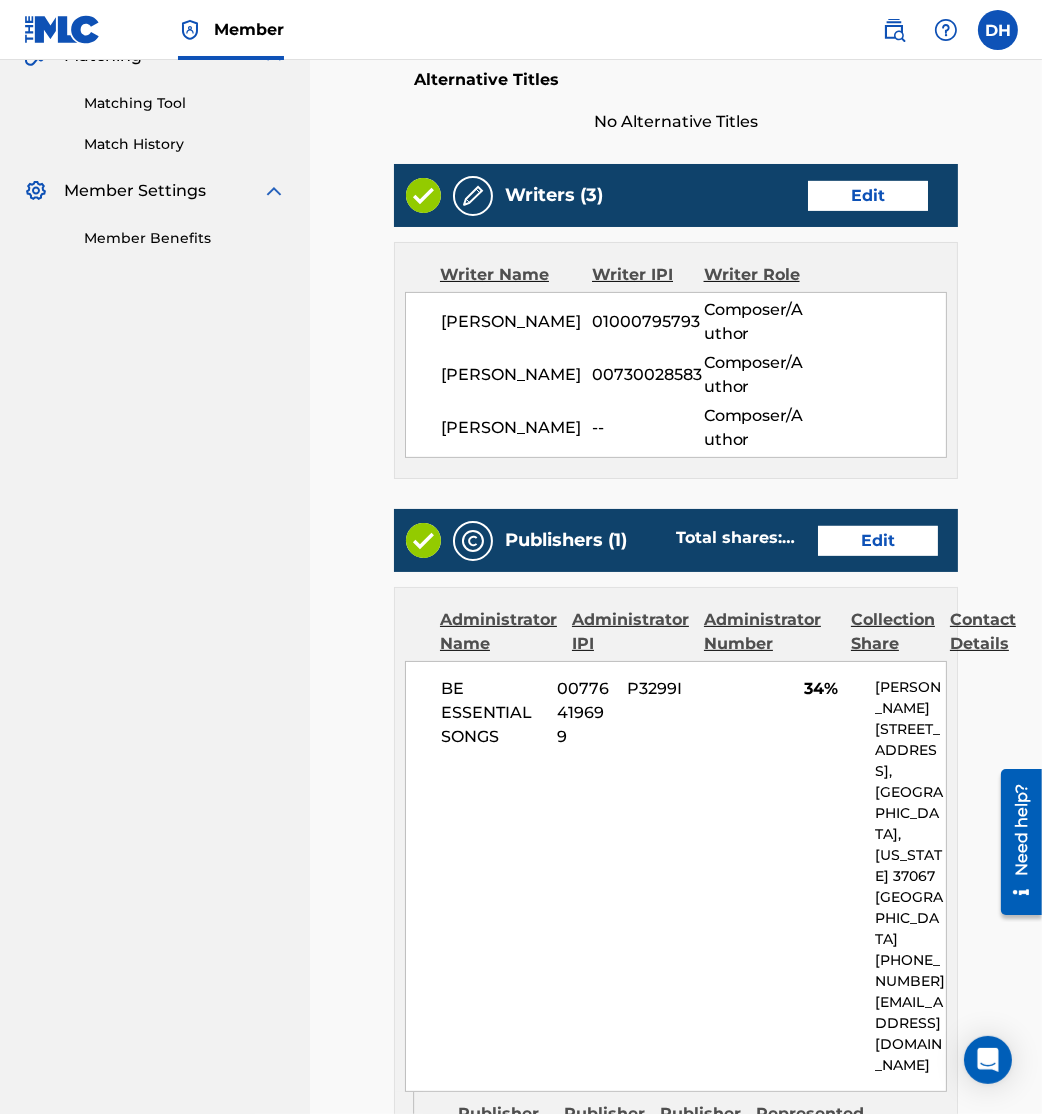 scroll, scrollTop: 491, scrollLeft: 0, axis: vertical 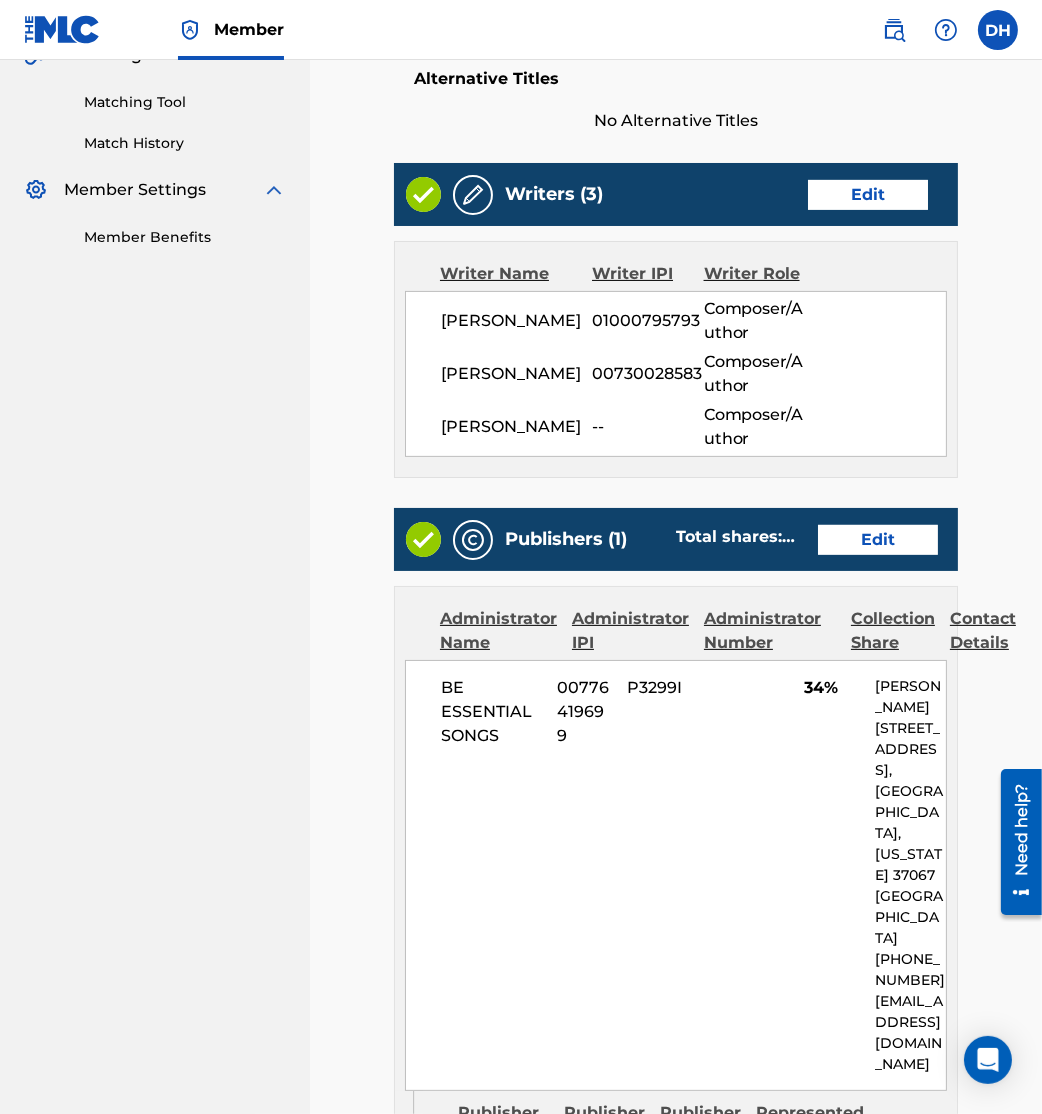 click on "Edit" at bounding box center (878, 540) 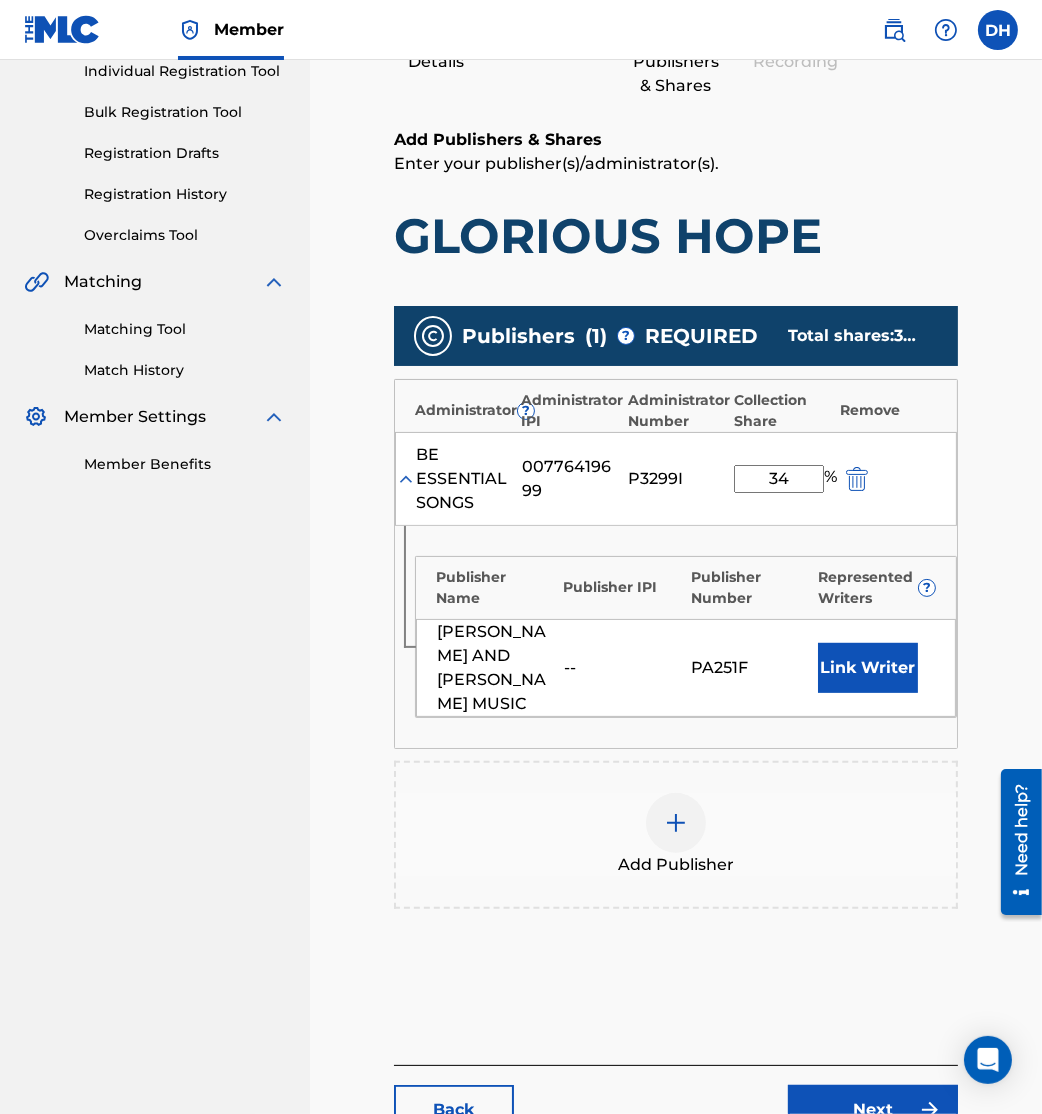scroll, scrollTop: 269, scrollLeft: 0, axis: vertical 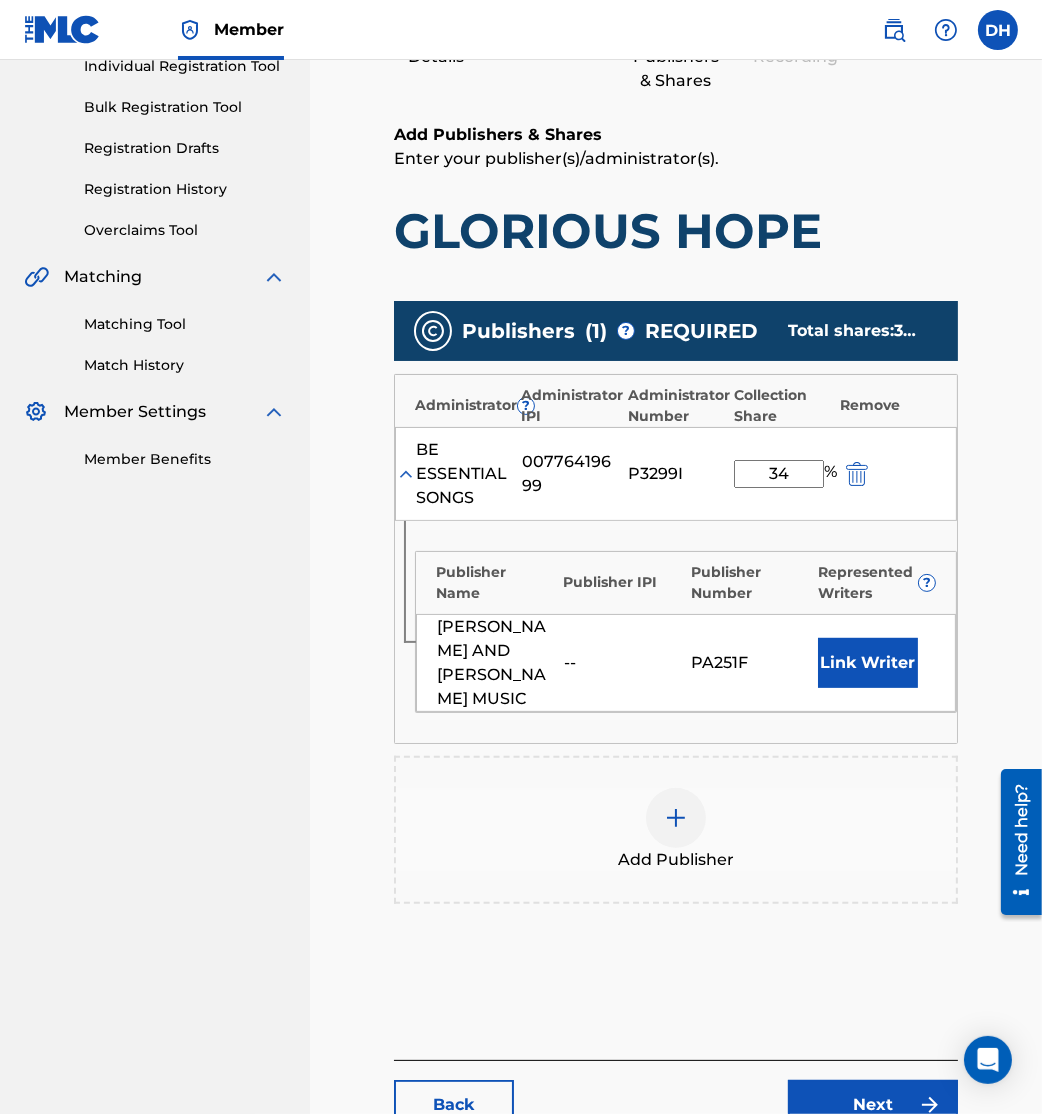 click on "Link Writer" at bounding box center (868, 663) 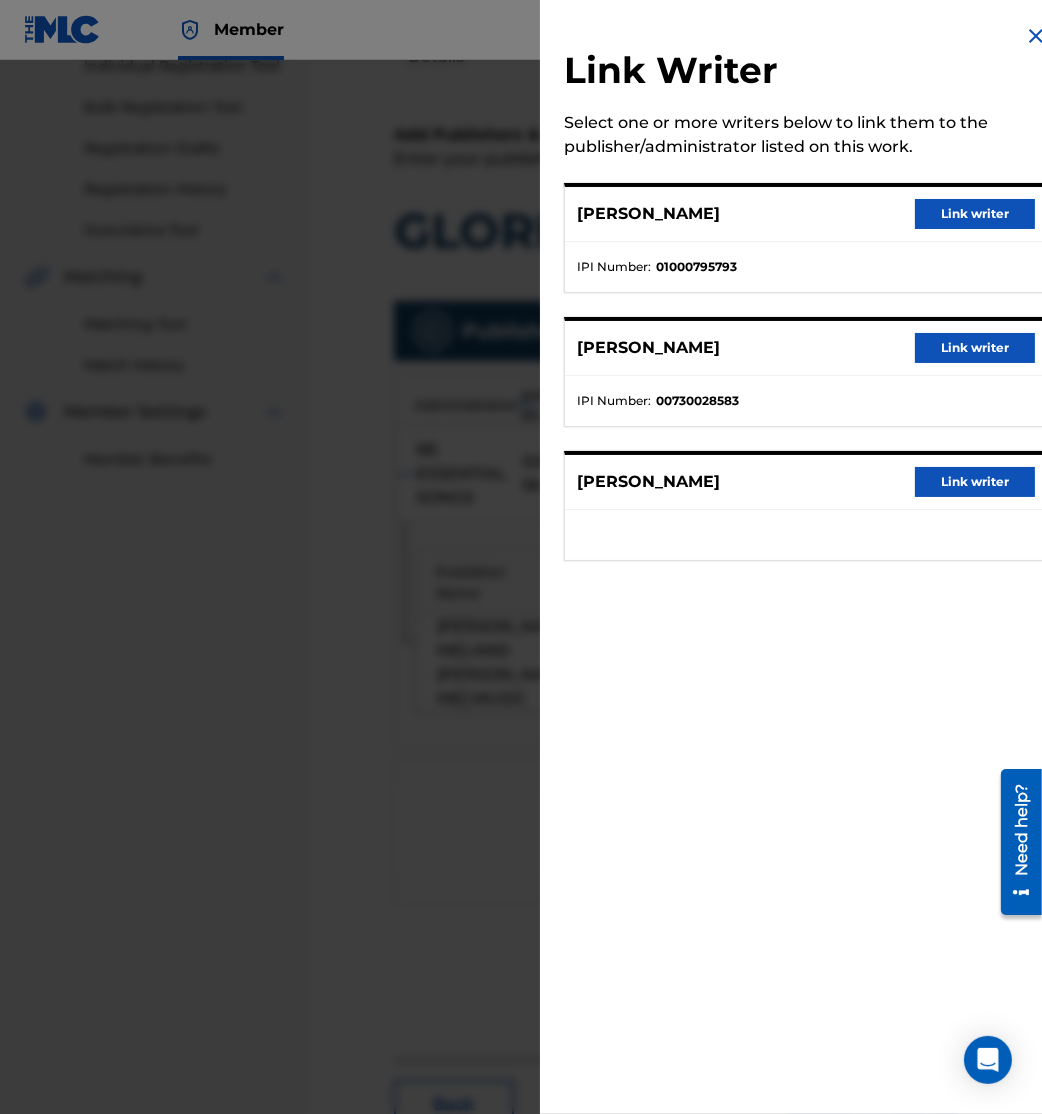 click on "Link writer" at bounding box center (975, 482) 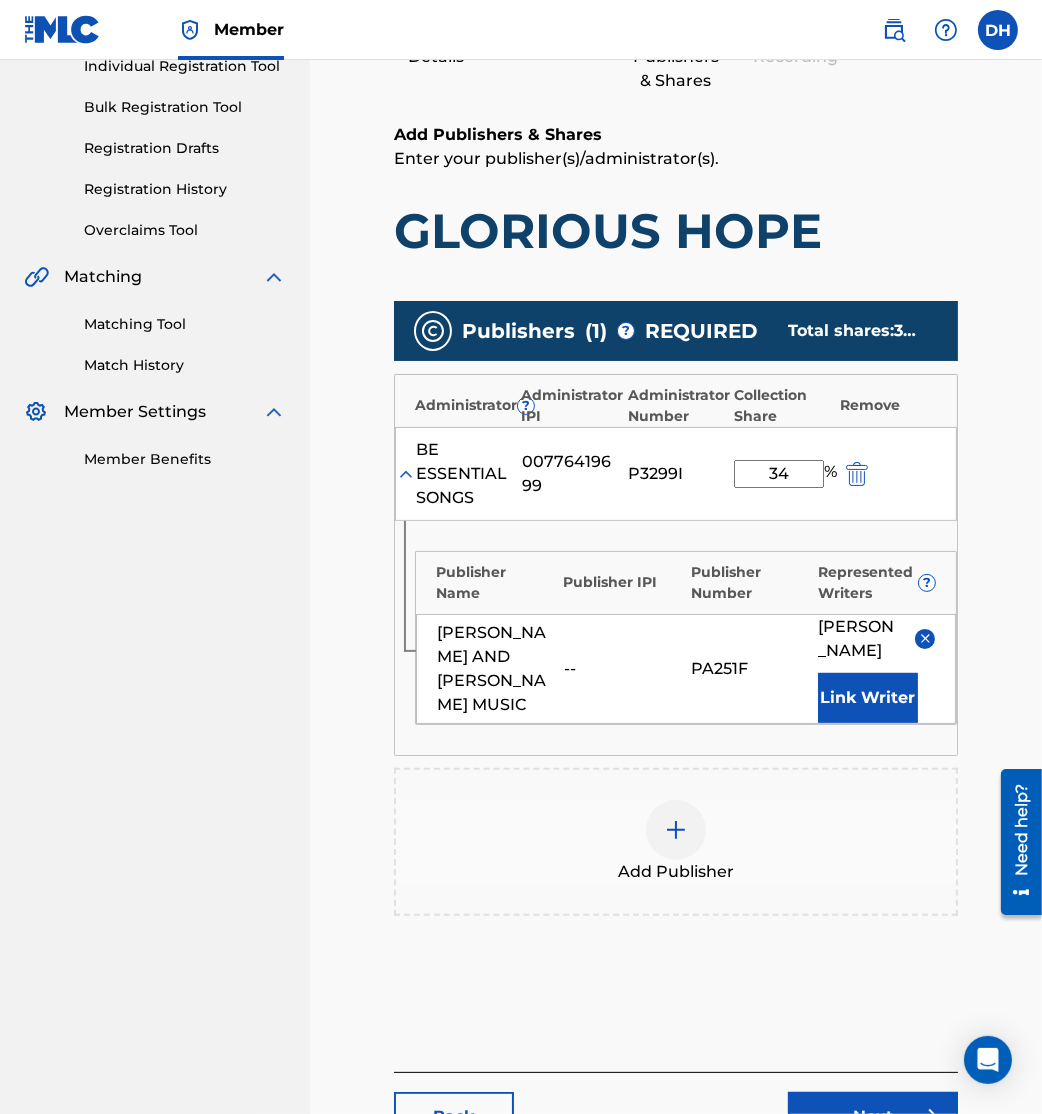 scroll, scrollTop: 421, scrollLeft: 0, axis: vertical 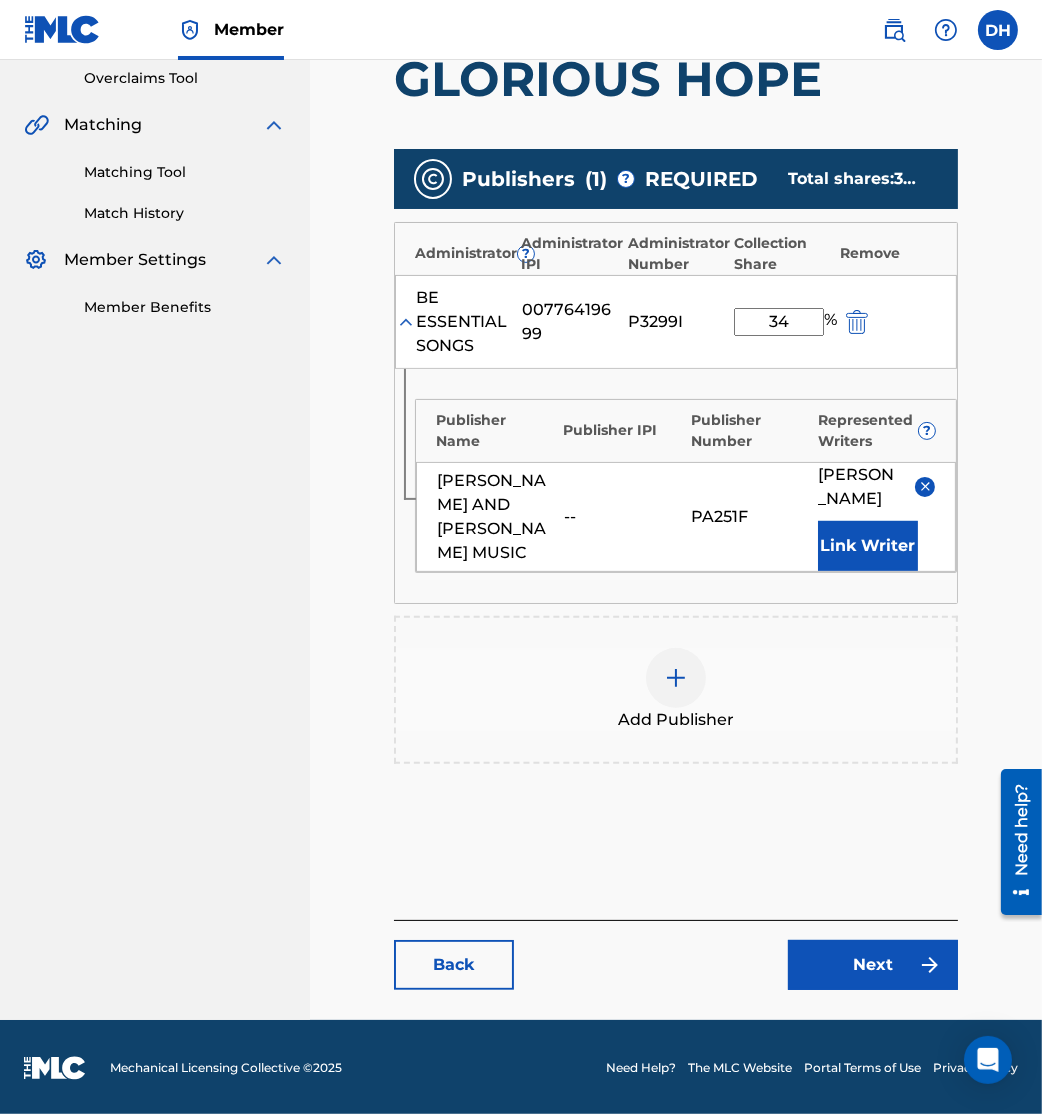 click on "Next" at bounding box center [873, 965] 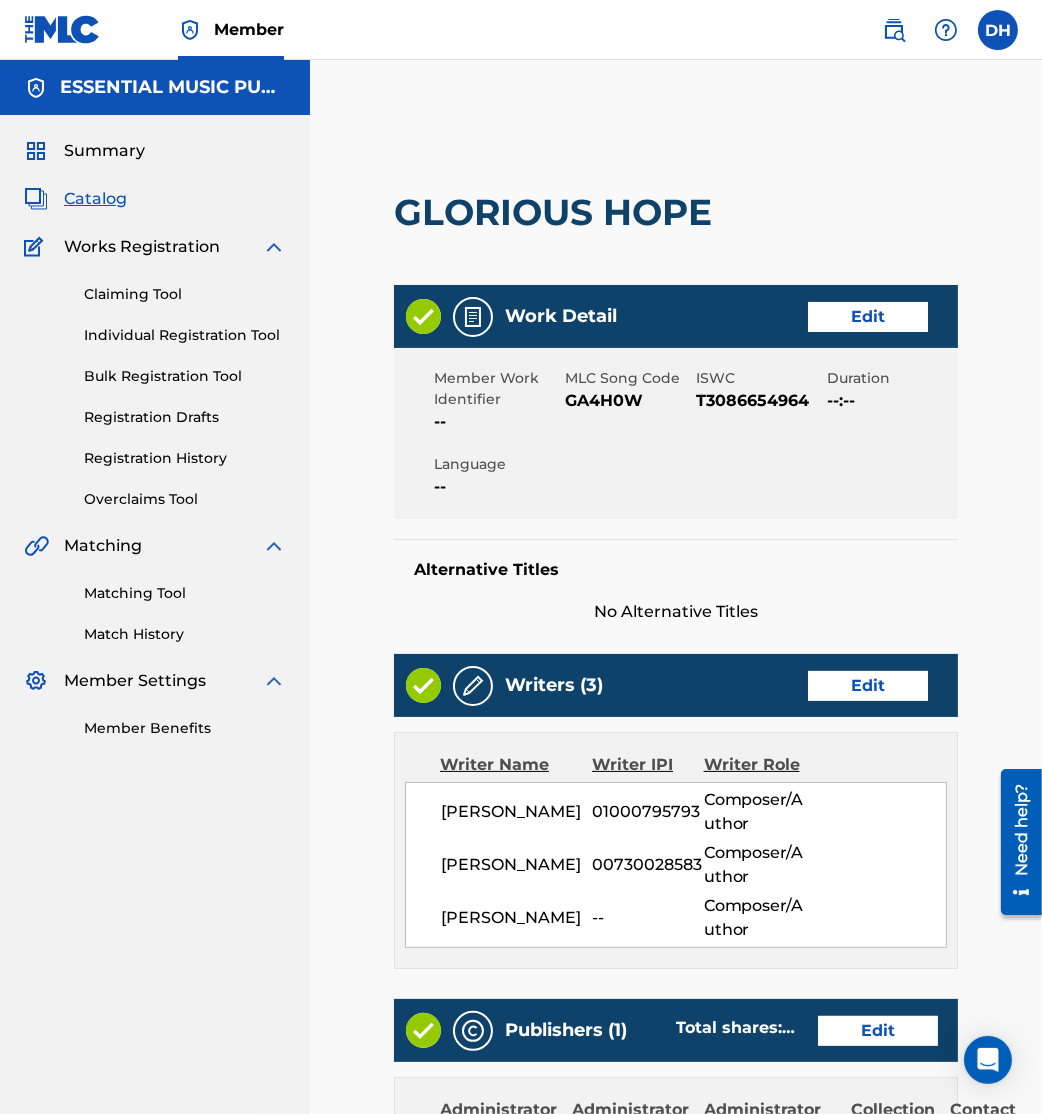 scroll, scrollTop: 1008, scrollLeft: 0, axis: vertical 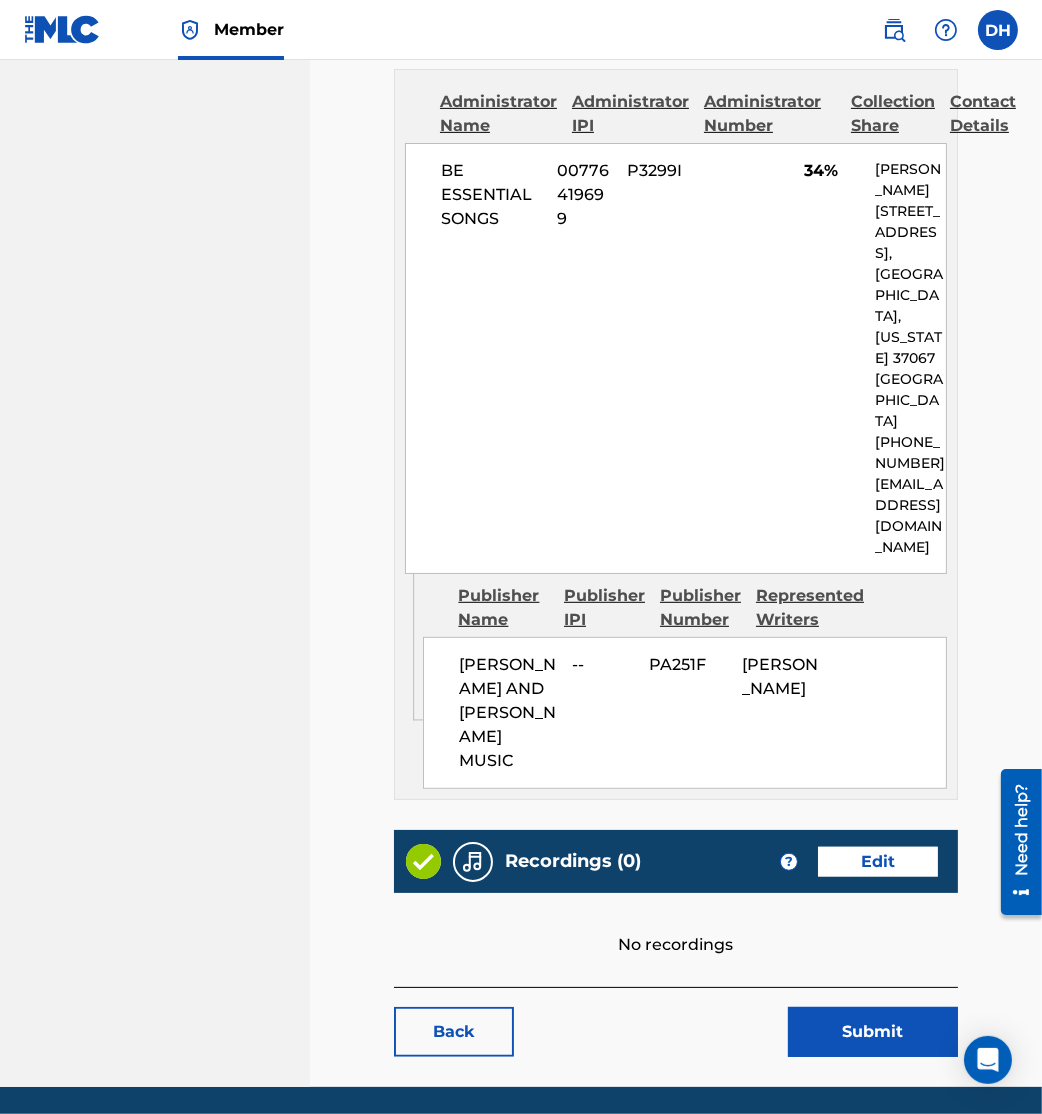 click on "Submit" at bounding box center [873, 1032] 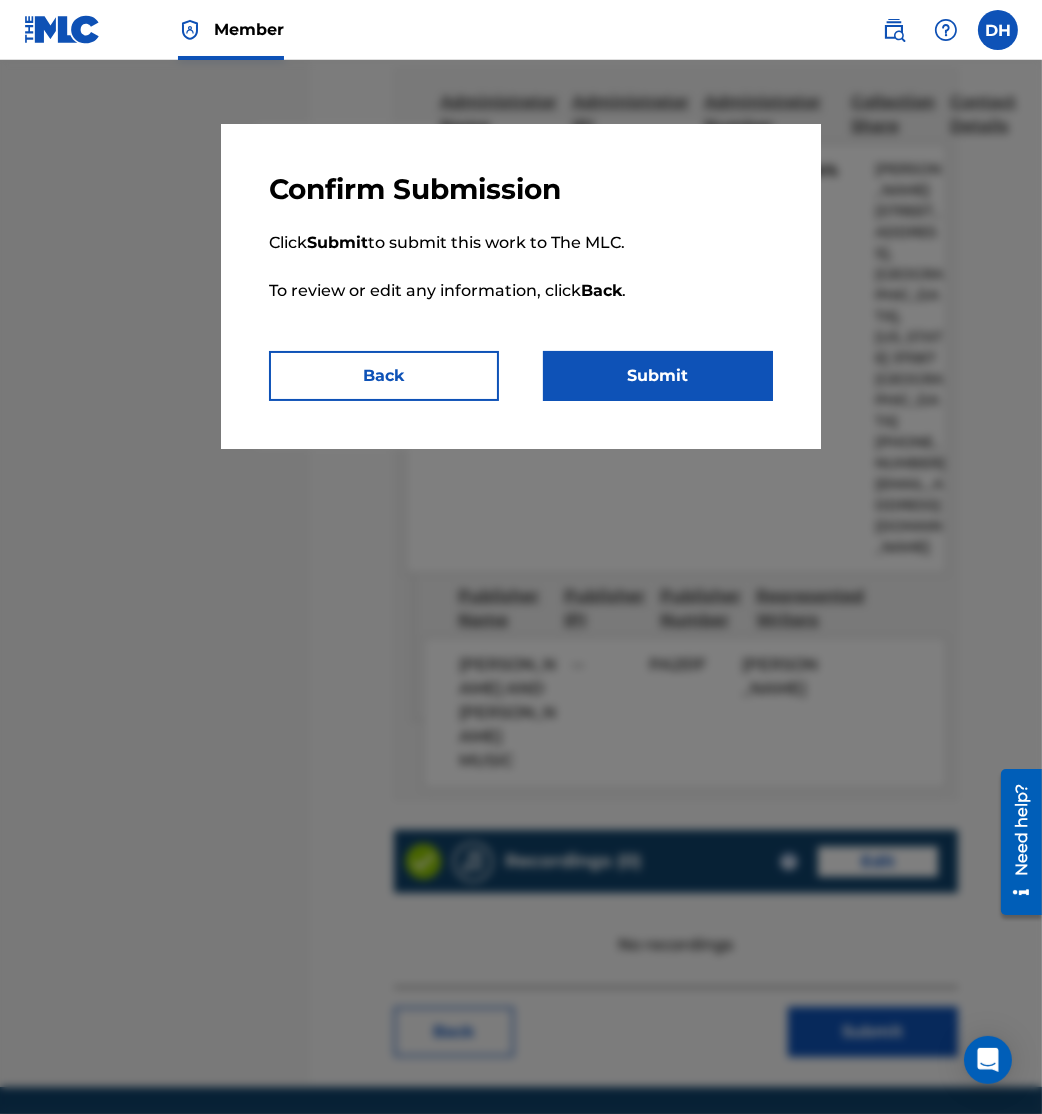 click on "Submit" at bounding box center (658, 376) 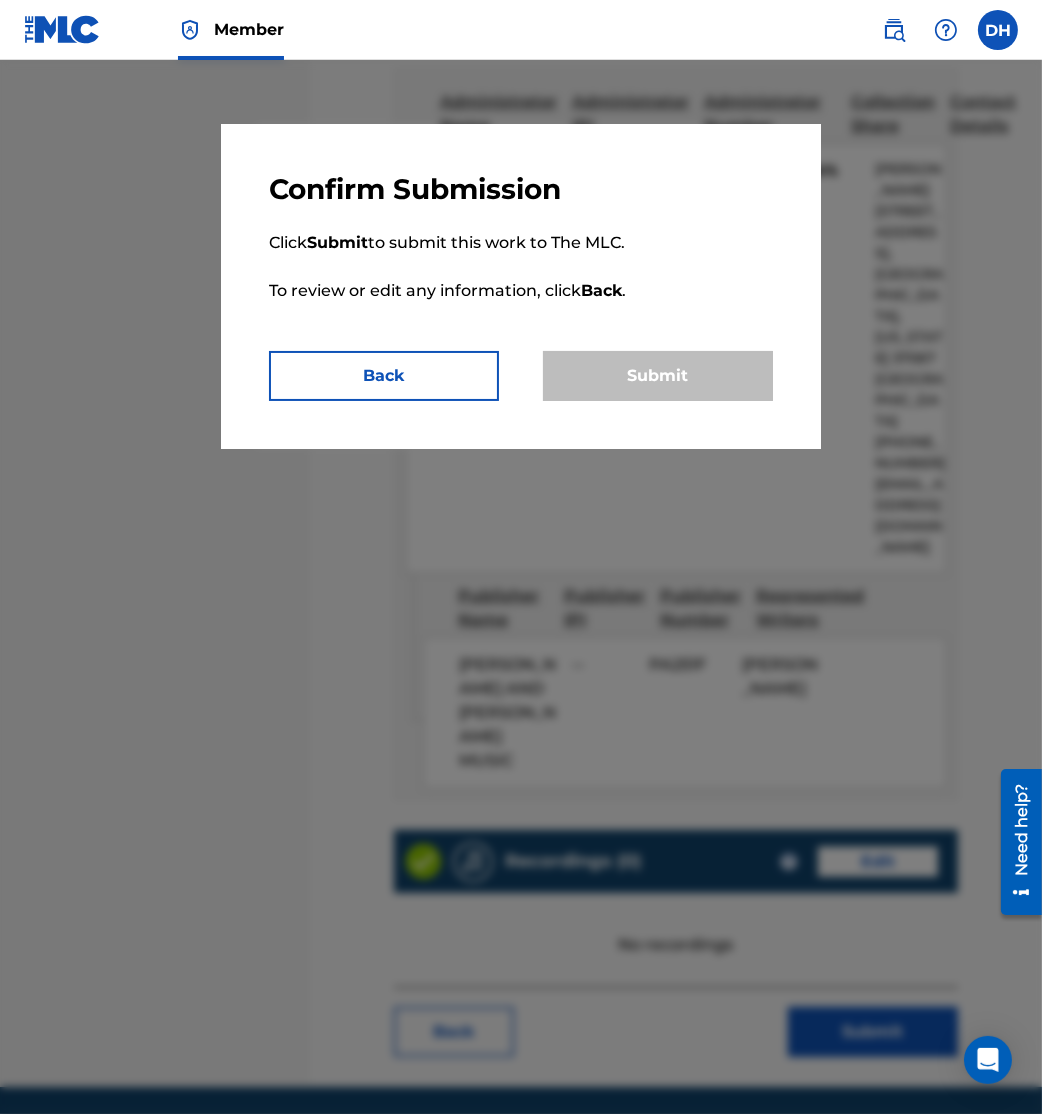 scroll, scrollTop: 0, scrollLeft: 0, axis: both 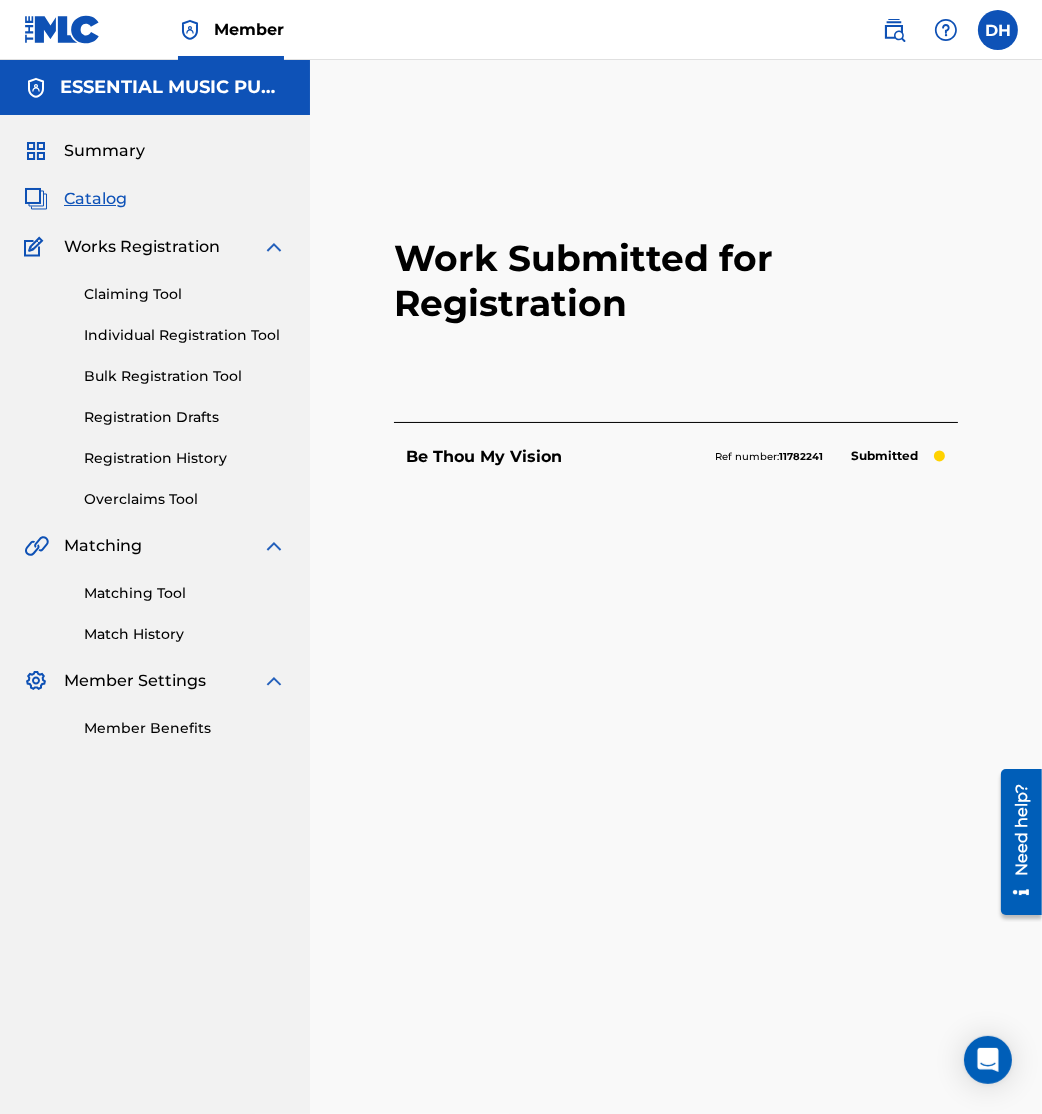 click on "Summary Catalog Works Registration Claiming Tool Individual Registration Tool Bulk Registration Tool Registration Drafts Registration History Overclaims Tool Matching Matching Tool Match History Member Settings Member Benefits" at bounding box center [155, 439] 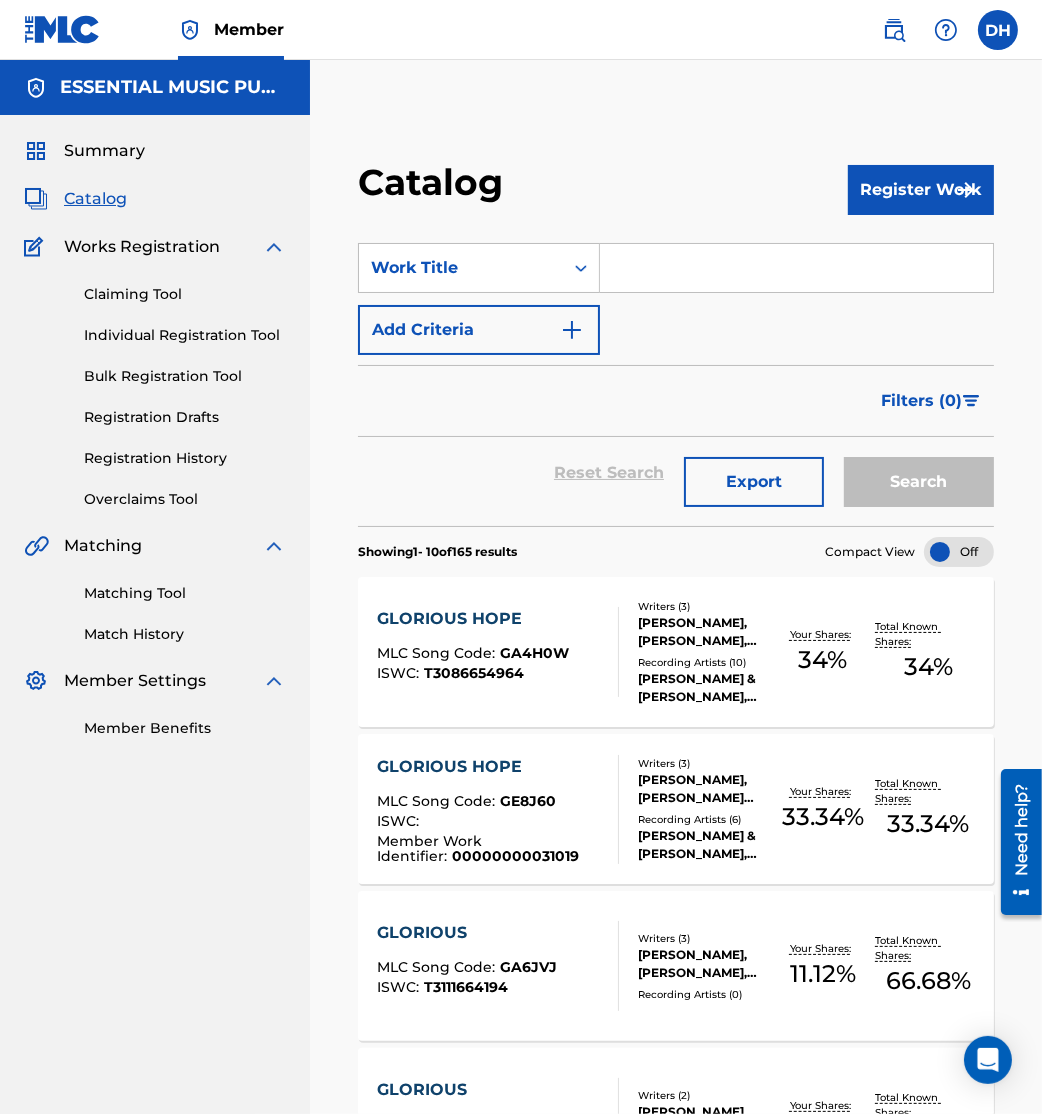 click at bounding box center [796, 268] 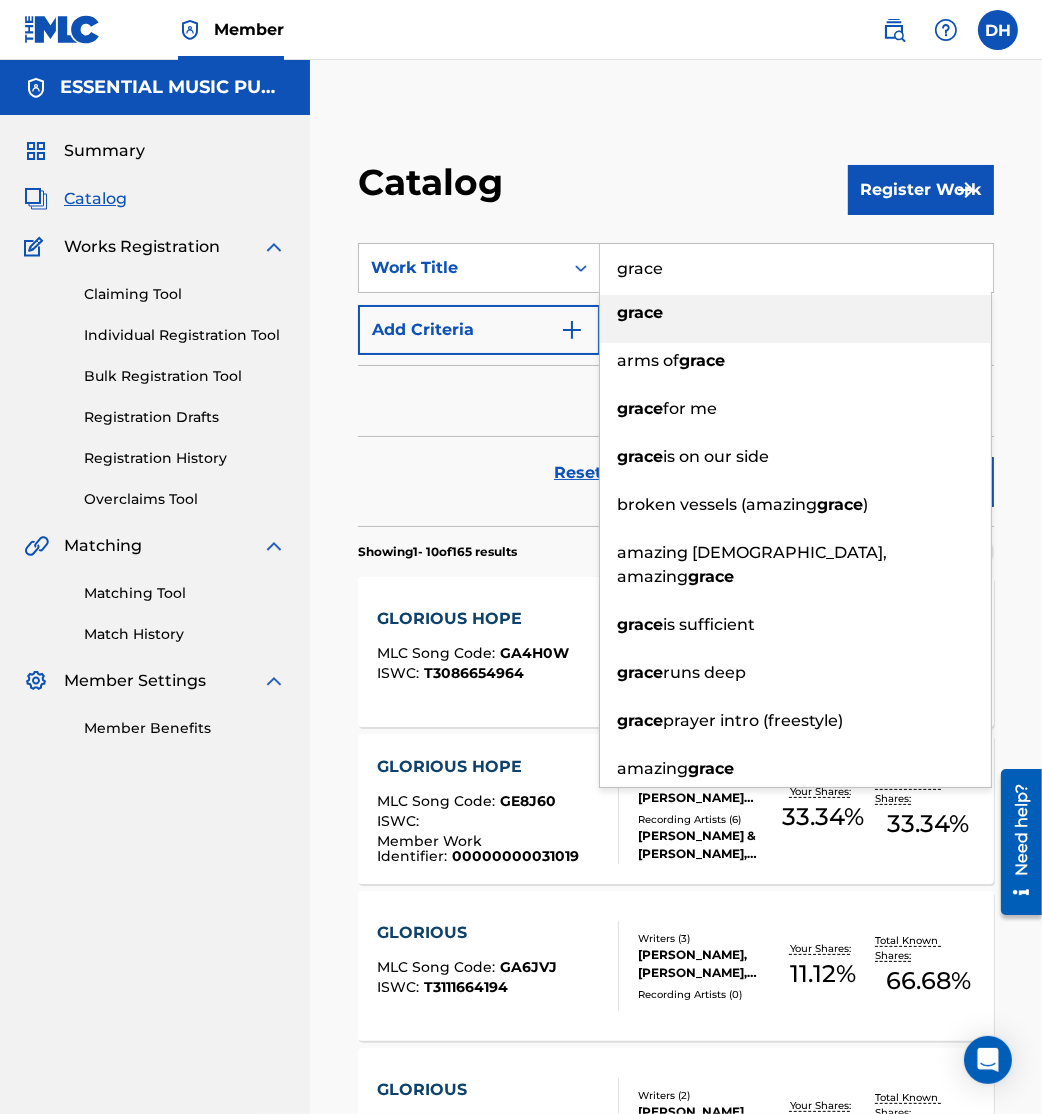 type on "grace" 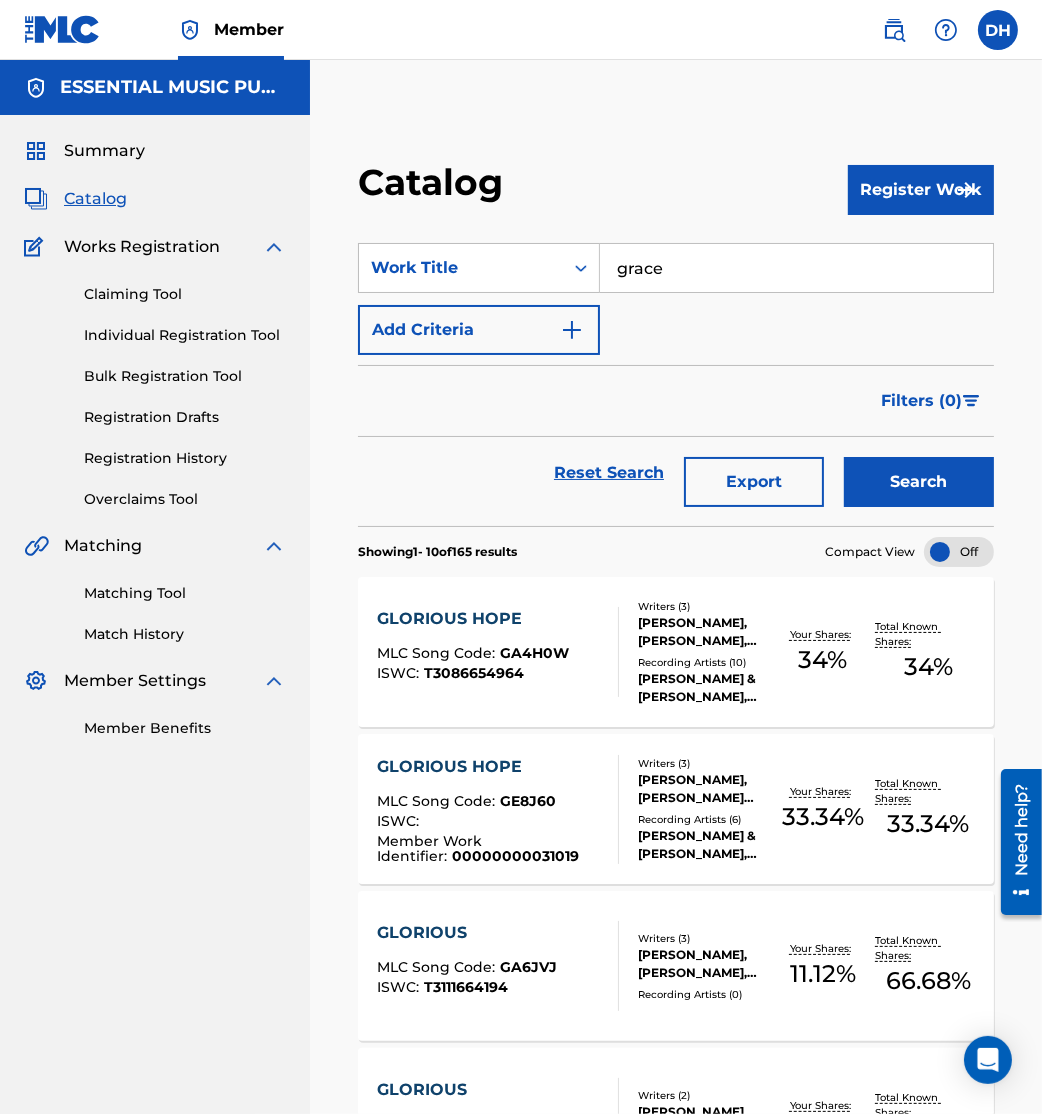 click on "Add Criteria" at bounding box center [479, 330] 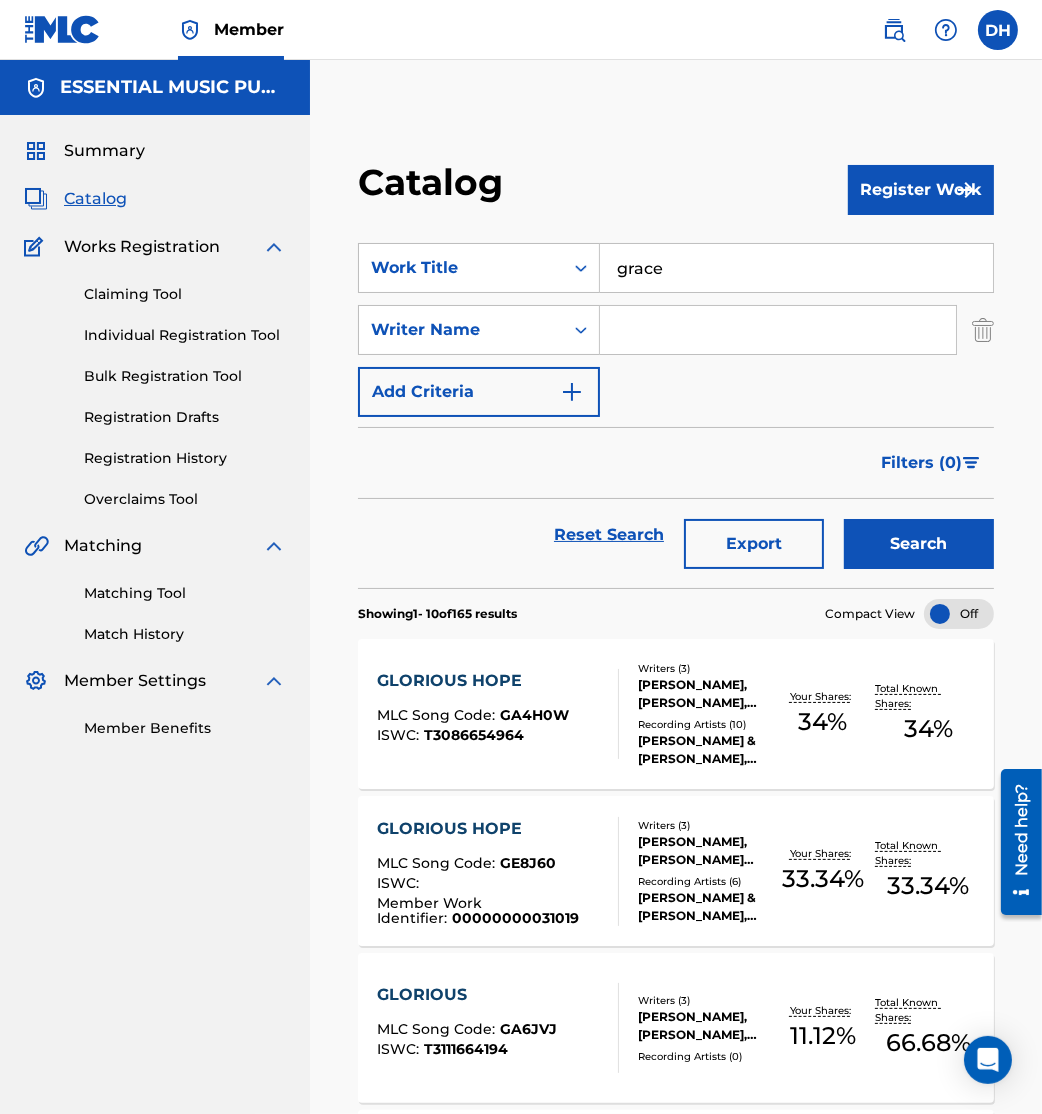 click at bounding box center [778, 330] 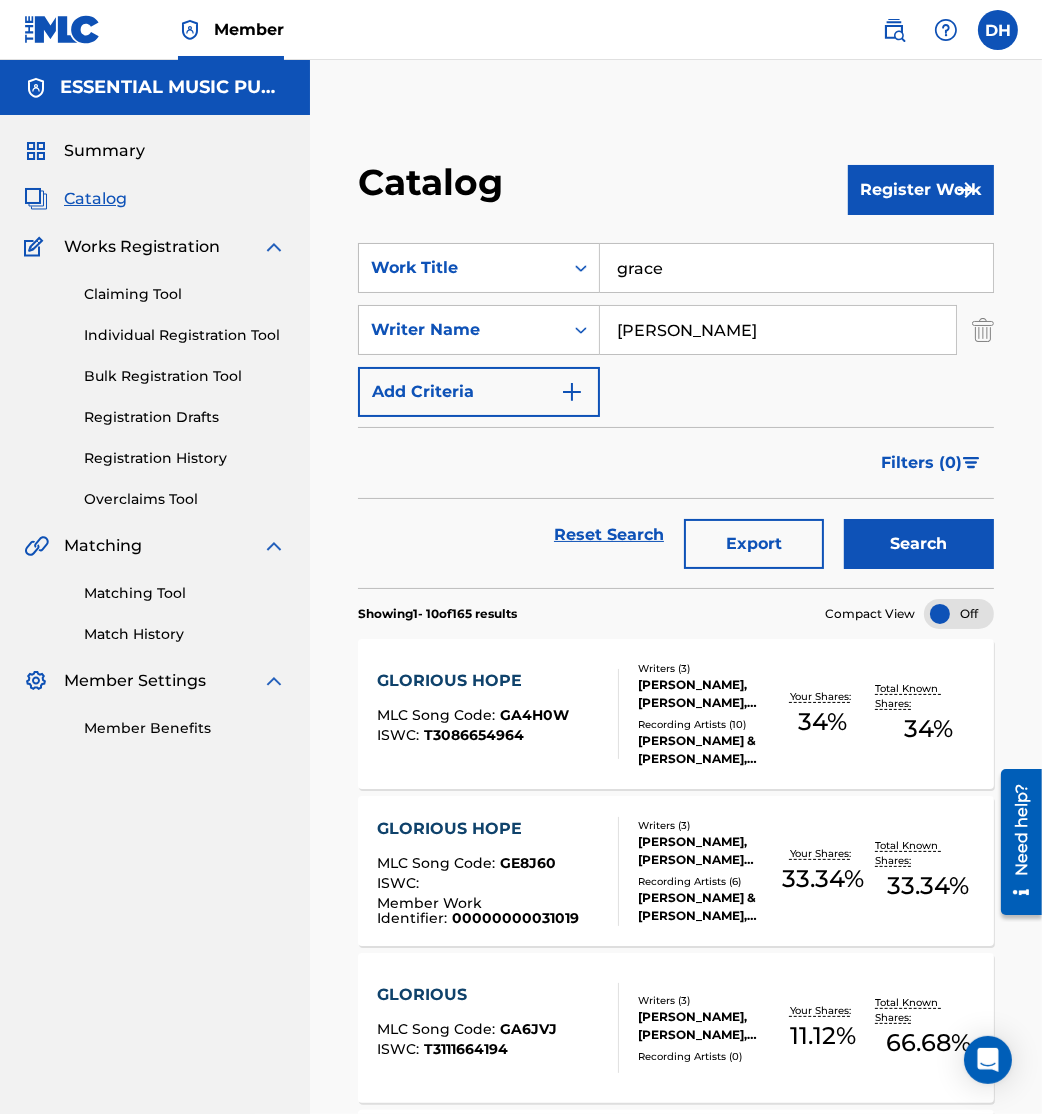type on "[PERSON_NAME]" 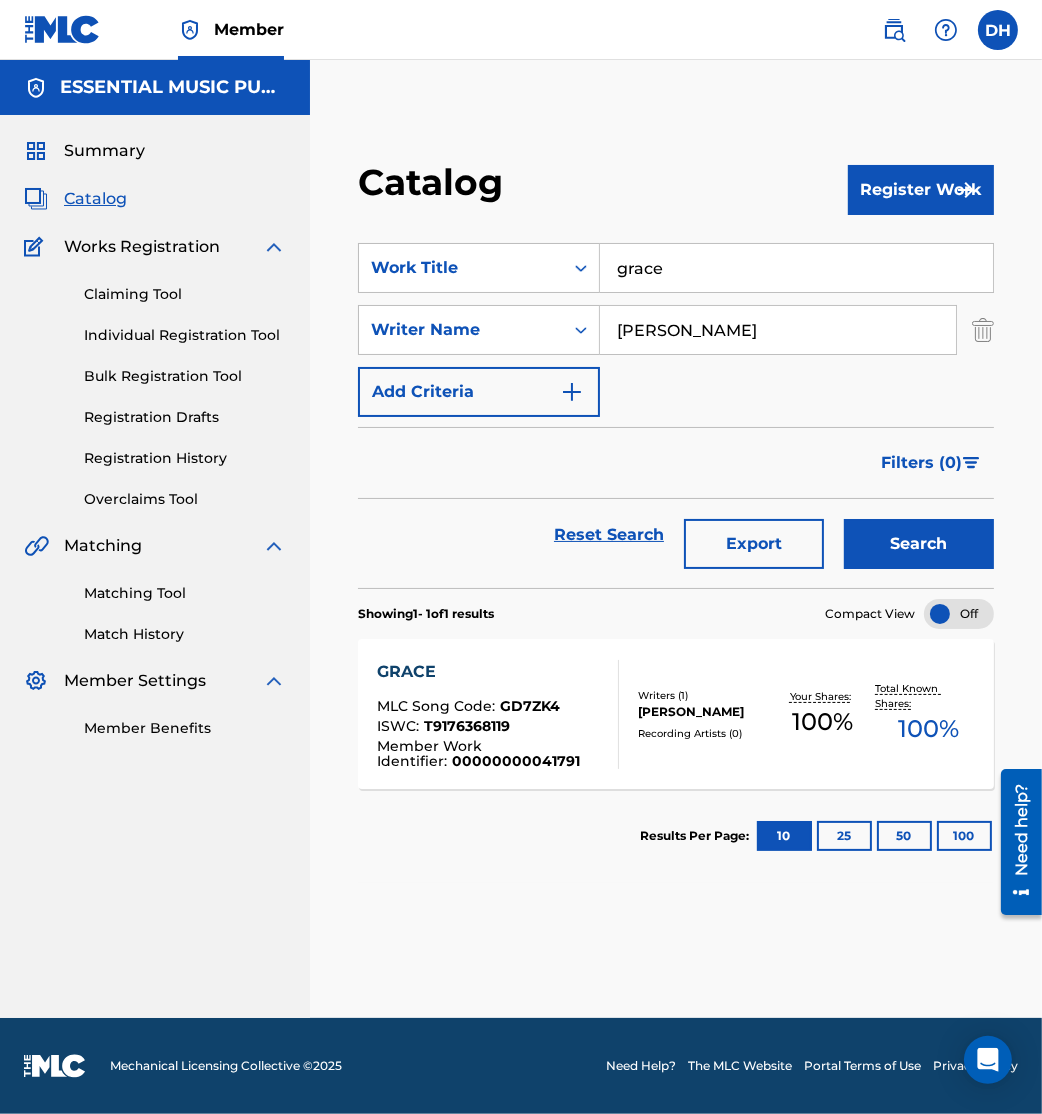 click on "00000000041791" at bounding box center (516, 761) 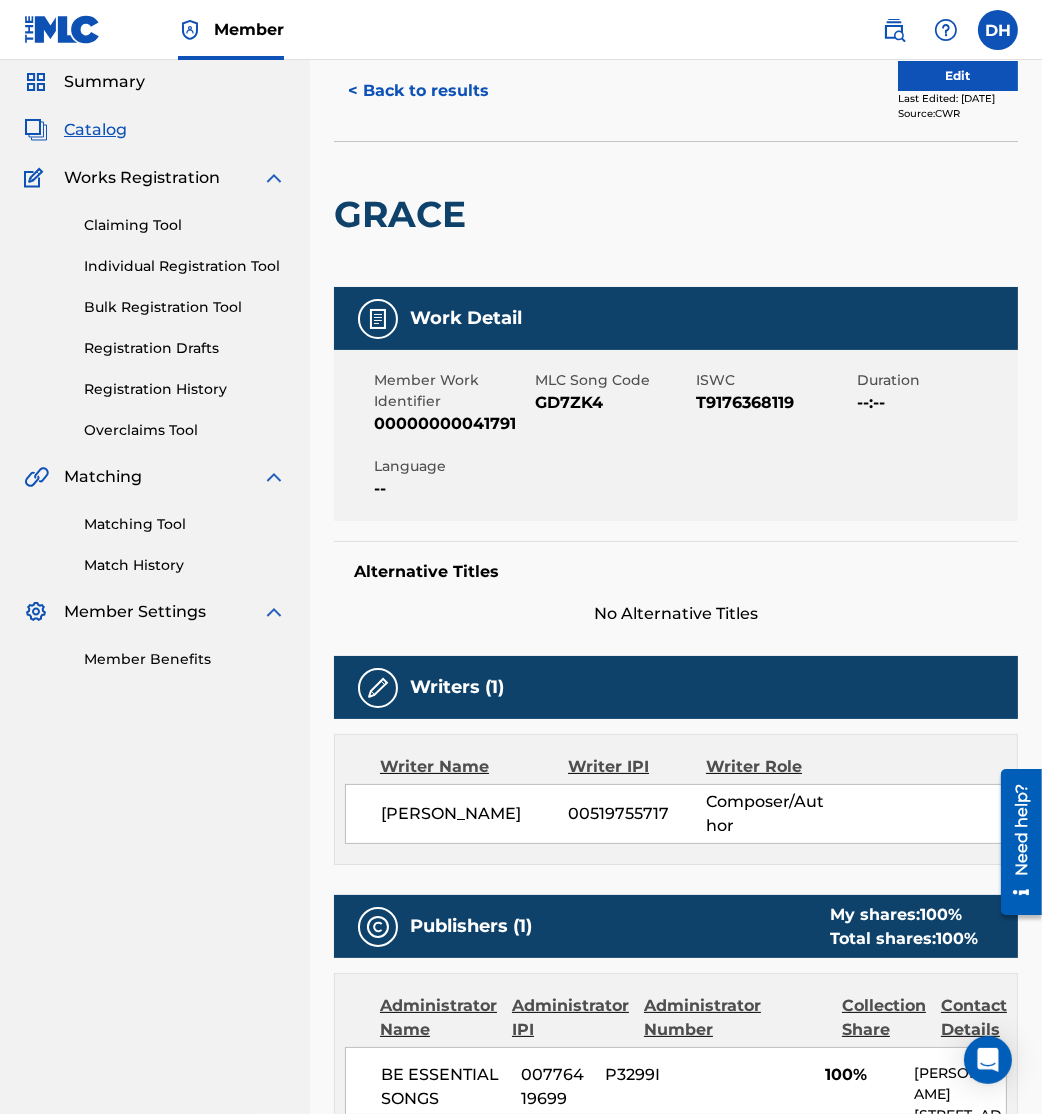 scroll, scrollTop: 67, scrollLeft: 0, axis: vertical 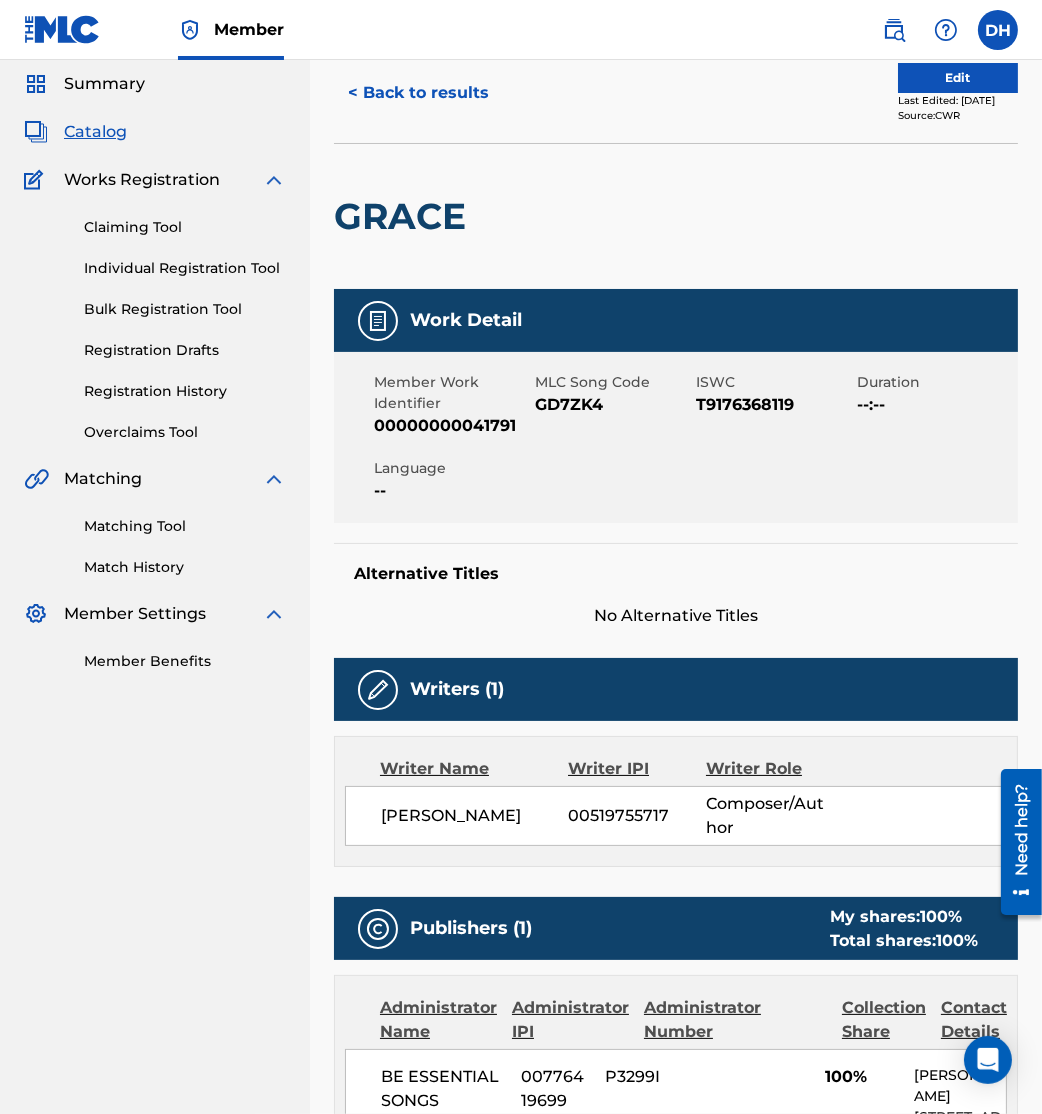 click on "Edit" at bounding box center [958, 78] 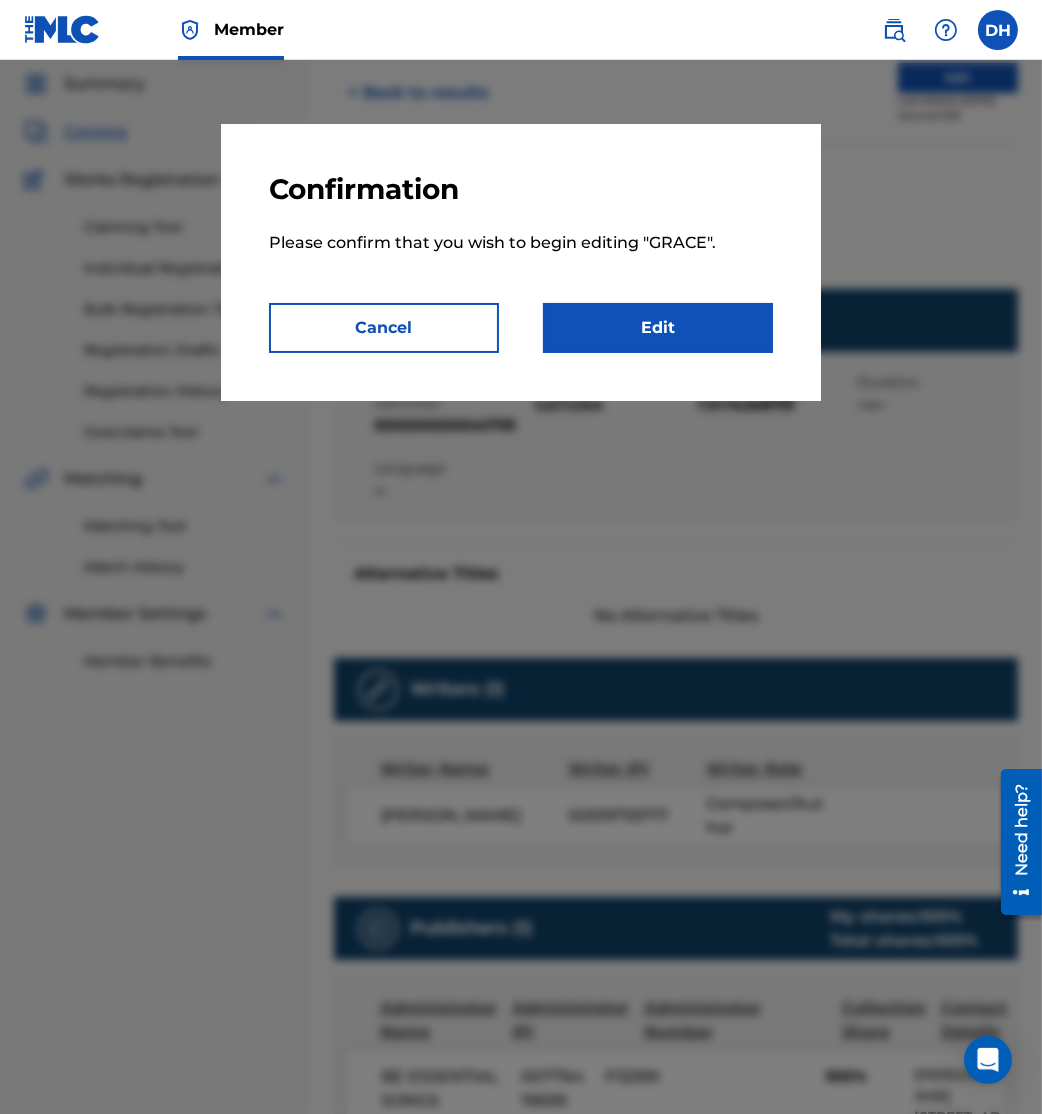 click on "Edit" at bounding box center (658, 328) 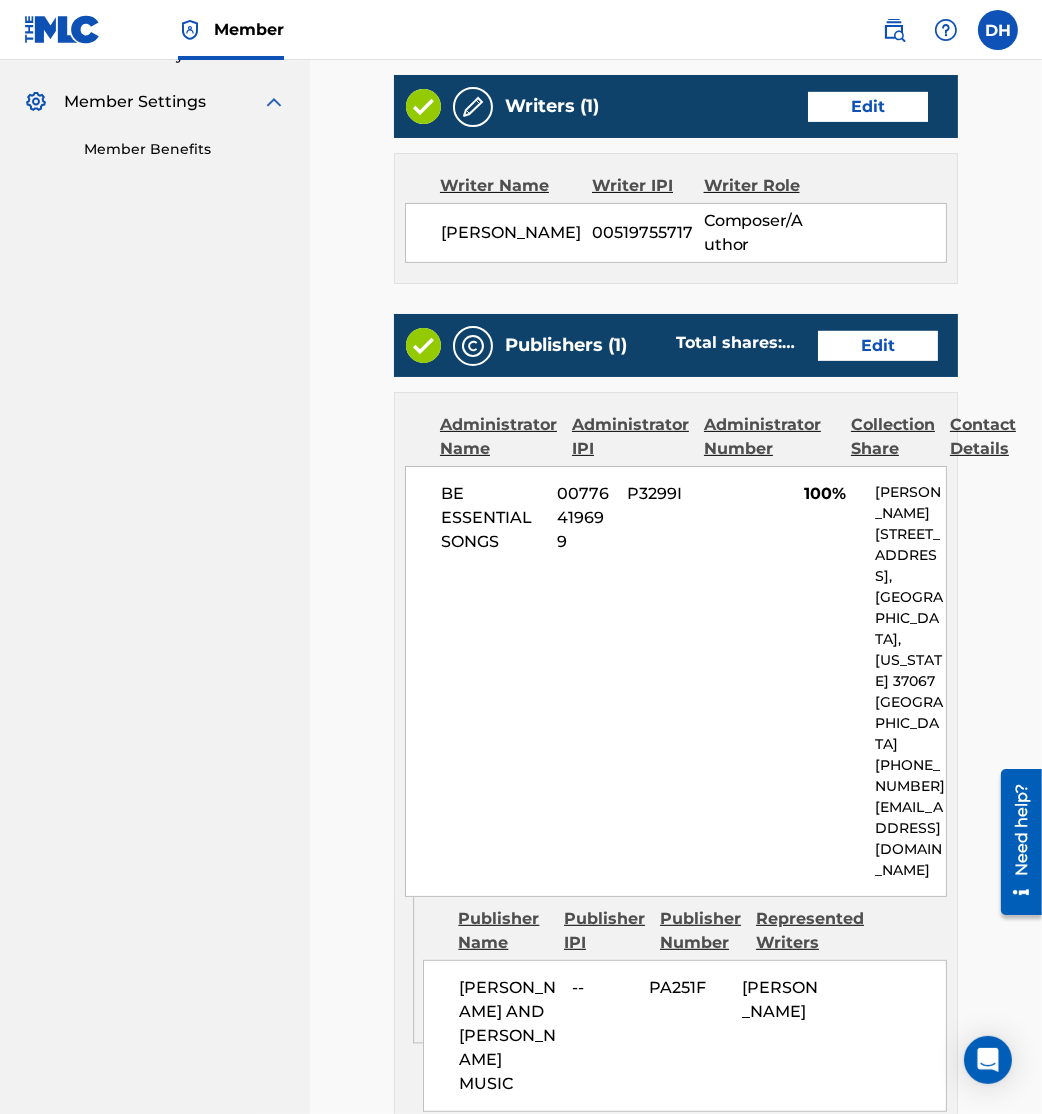 scroll, scrollTop: 902, scrollLeft: 0, axis: vertical 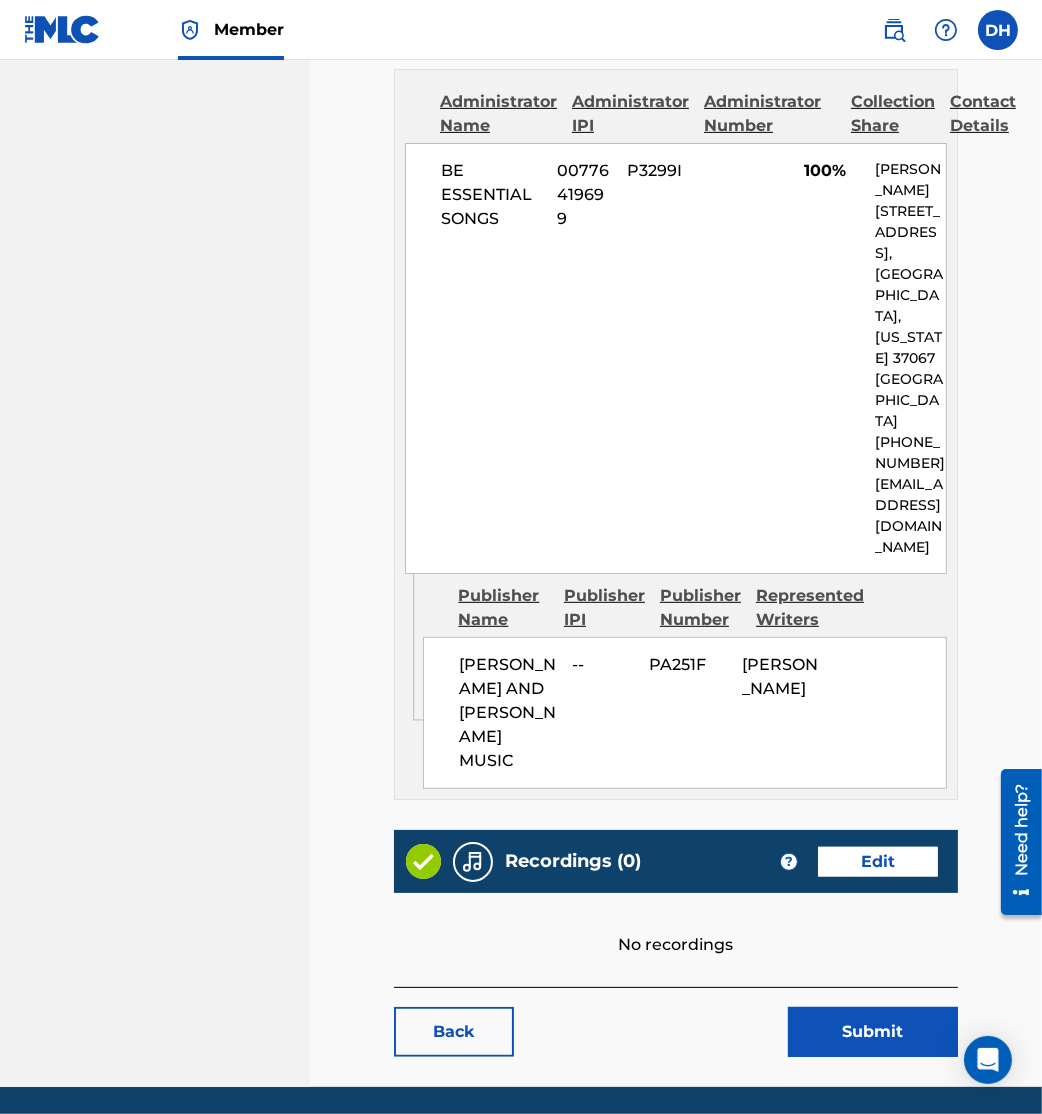 click on "Edit" at bounding box center (878, 862) 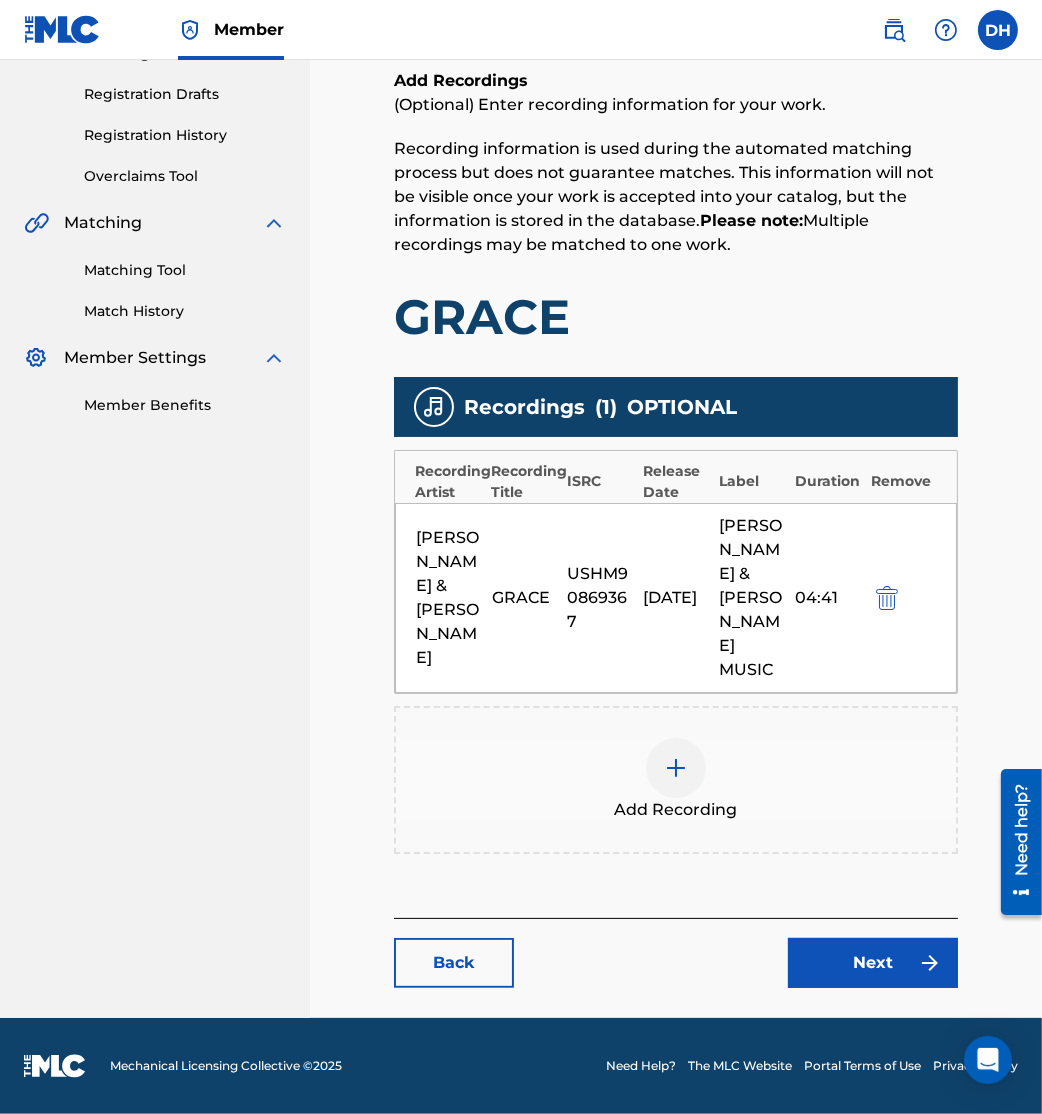 scroll, scrollTop: 0, scrollLeft: 0, axis: both 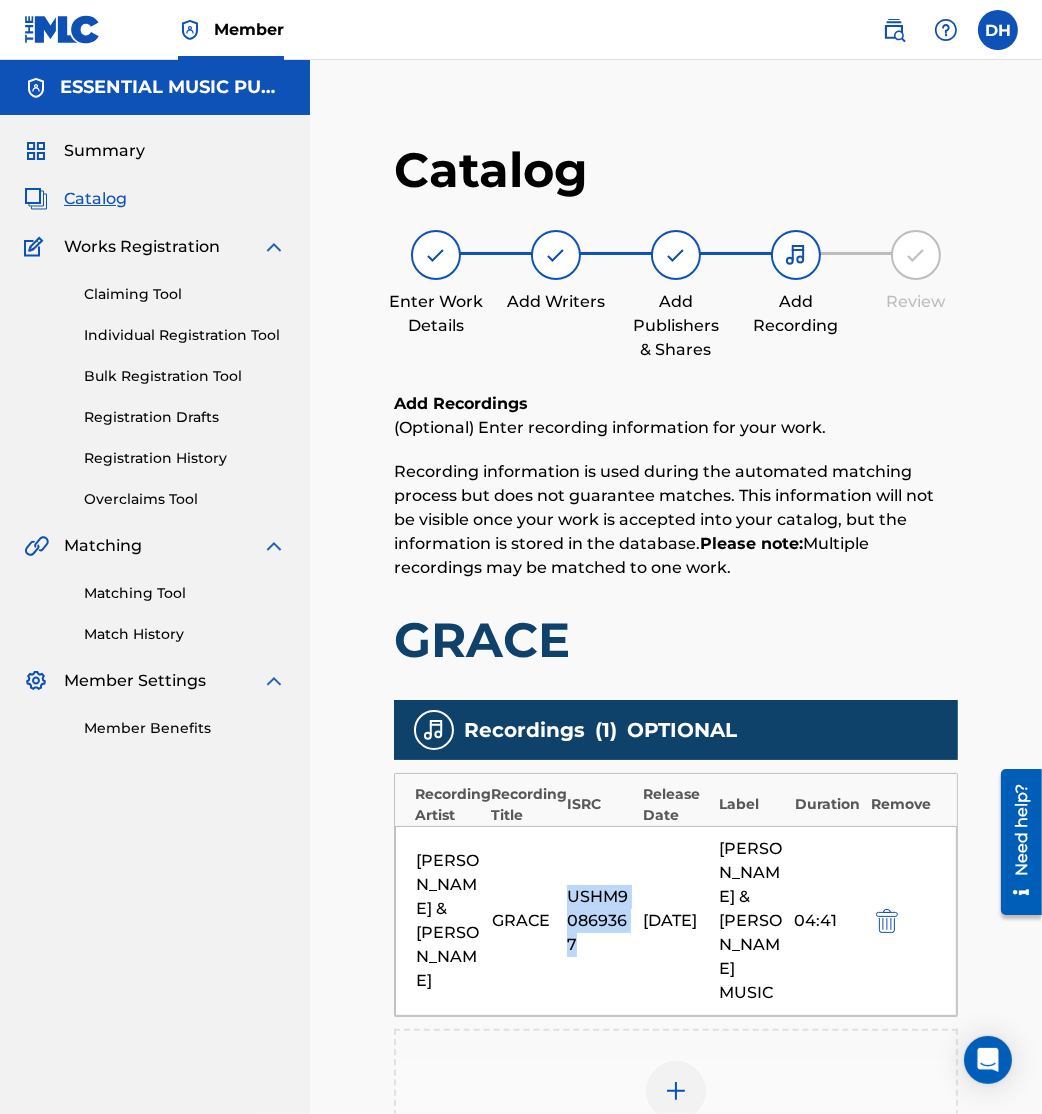 drag, startPoint x: 602, startPoint y: 905, endPoint x: 555, endPoint y: 861, distance: 64.381676 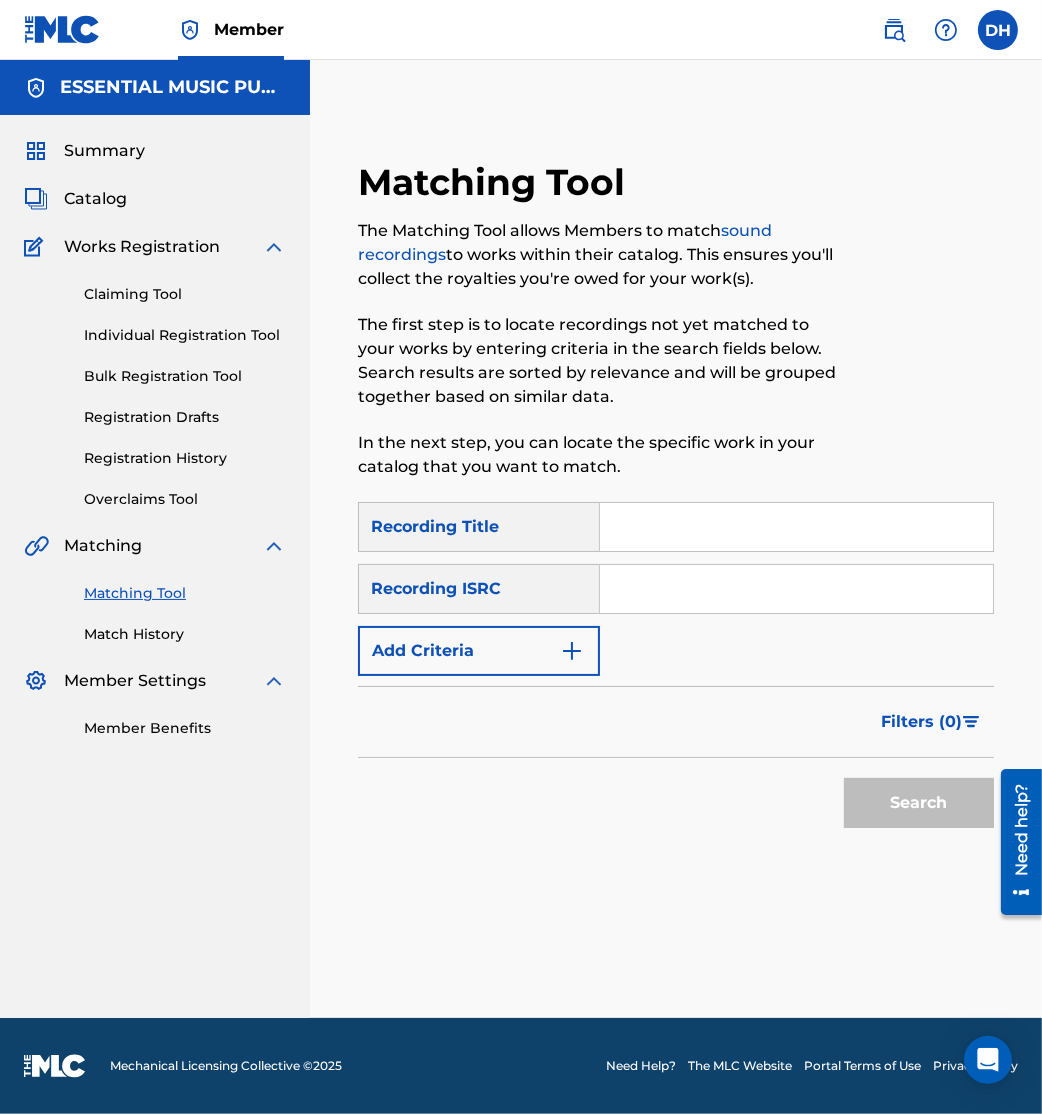 click at bounding box center [796, 589] 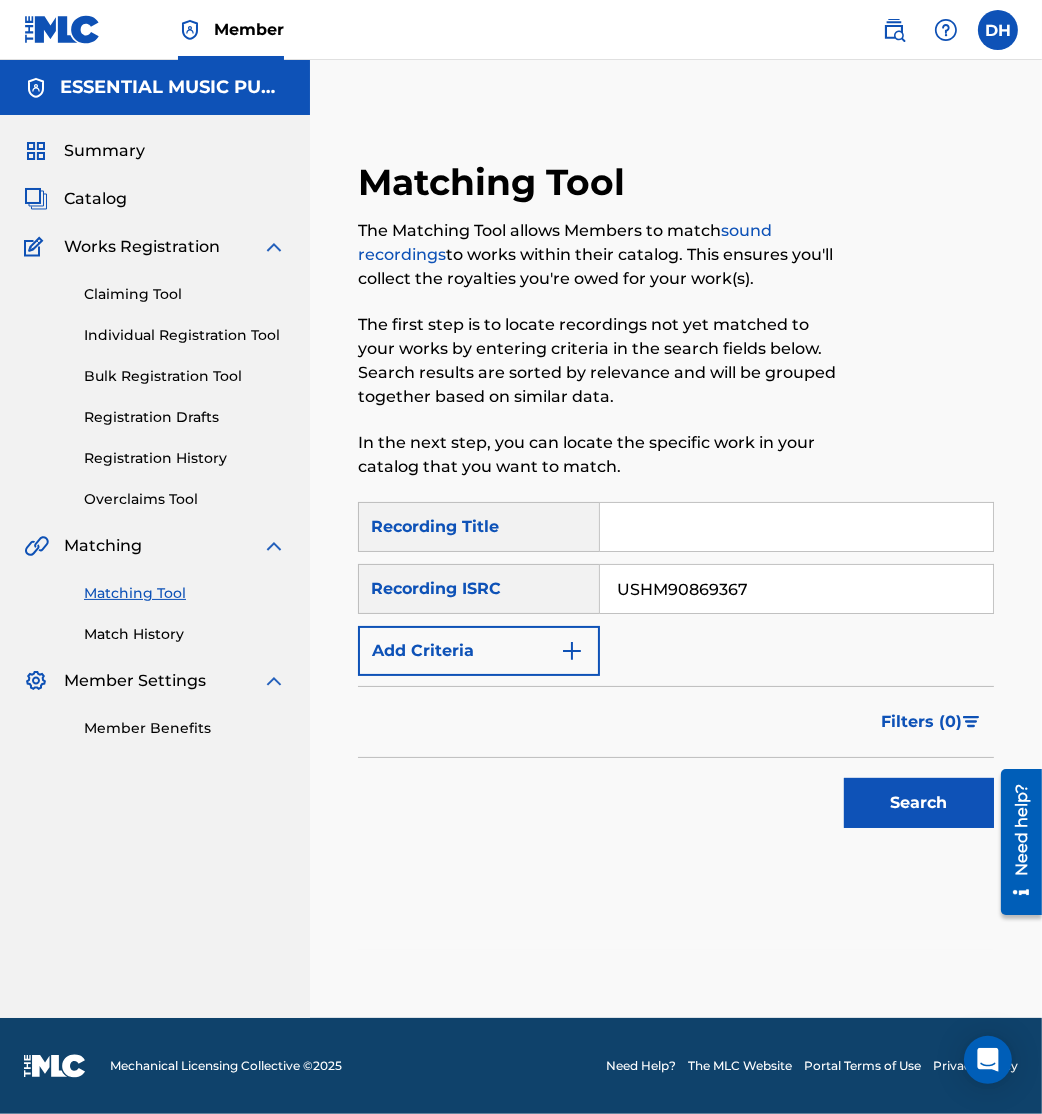 type on "USHM90869367" 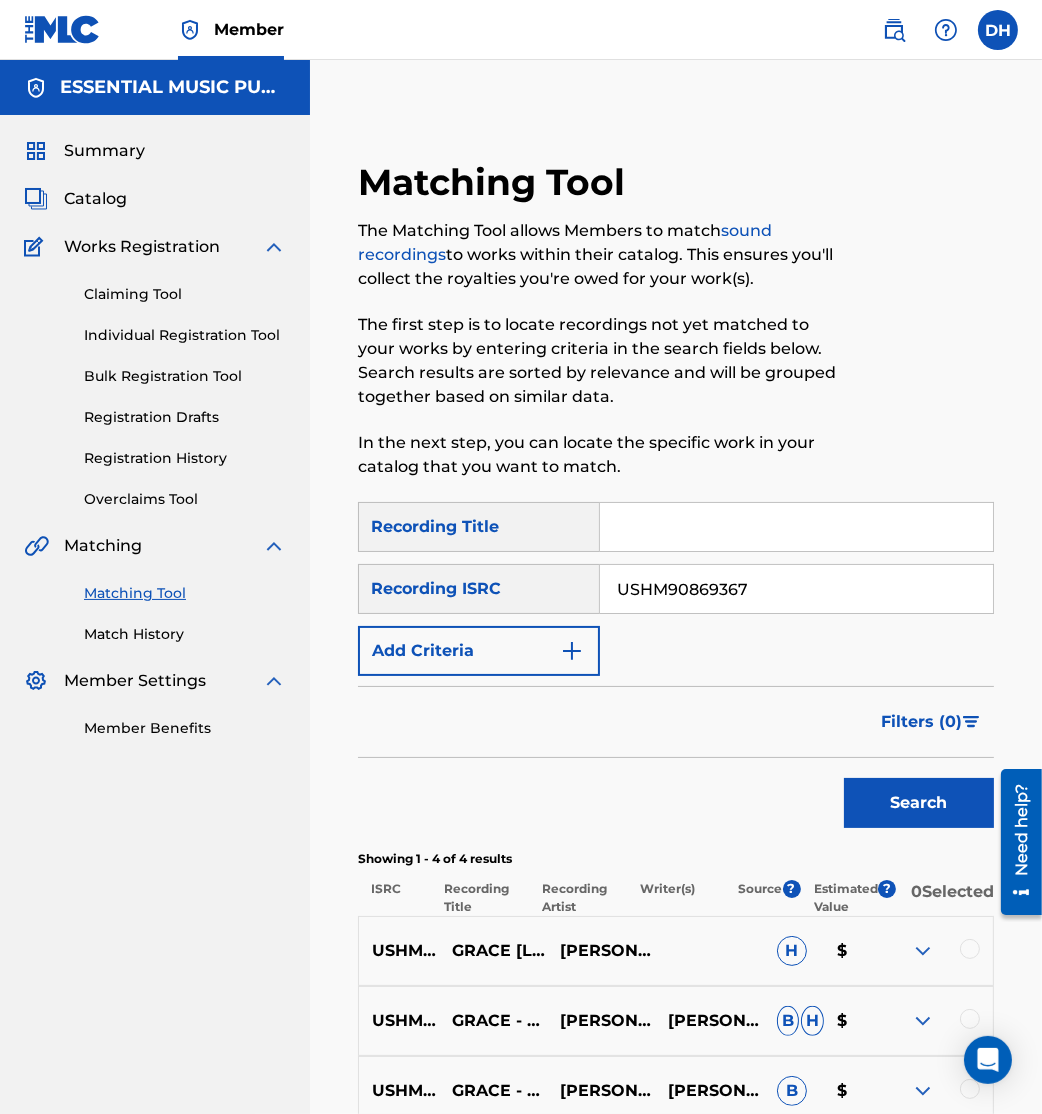 scroll, scrollTop: 289, scrollLeft: 0, axis: vertical 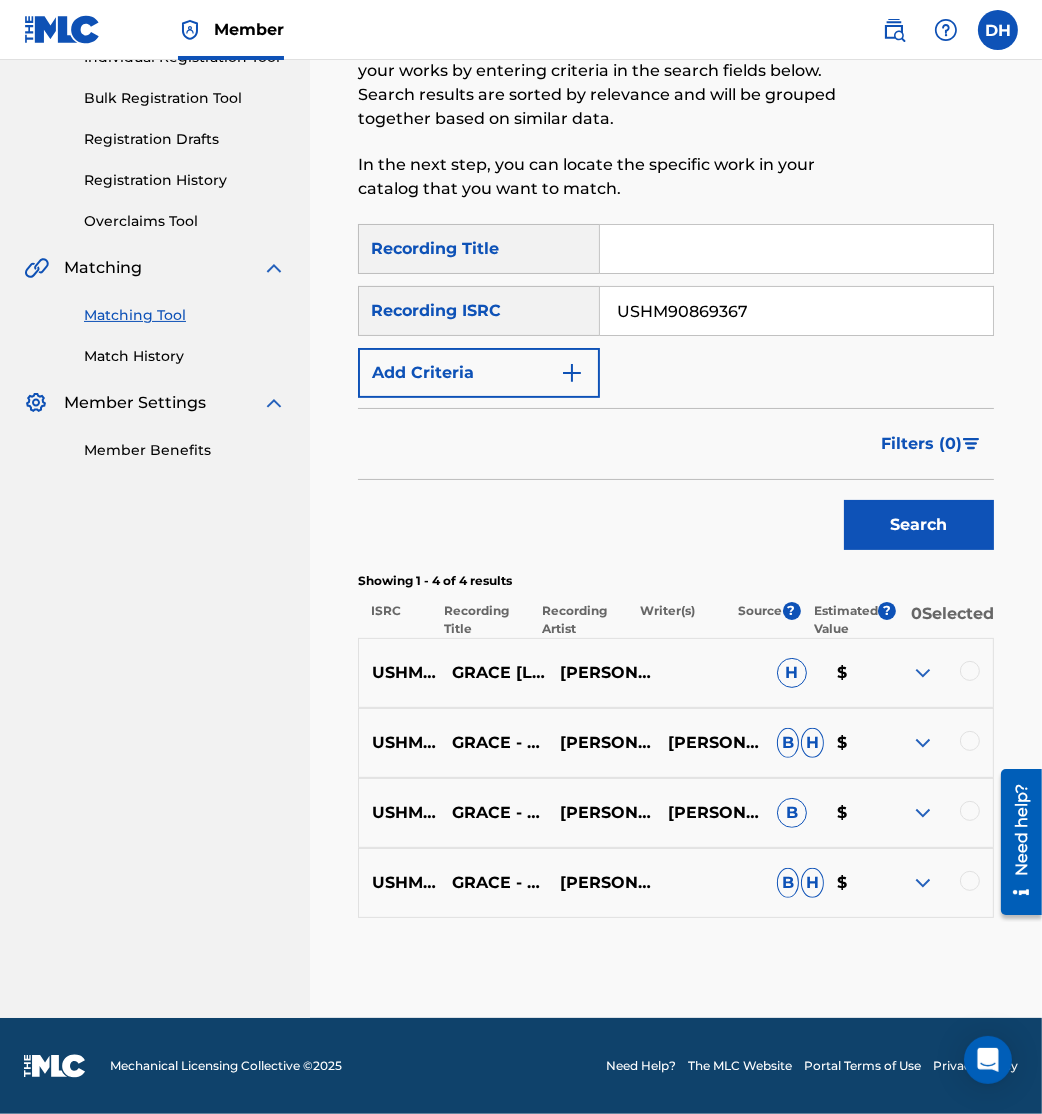 click at bounding box center (970, 671) 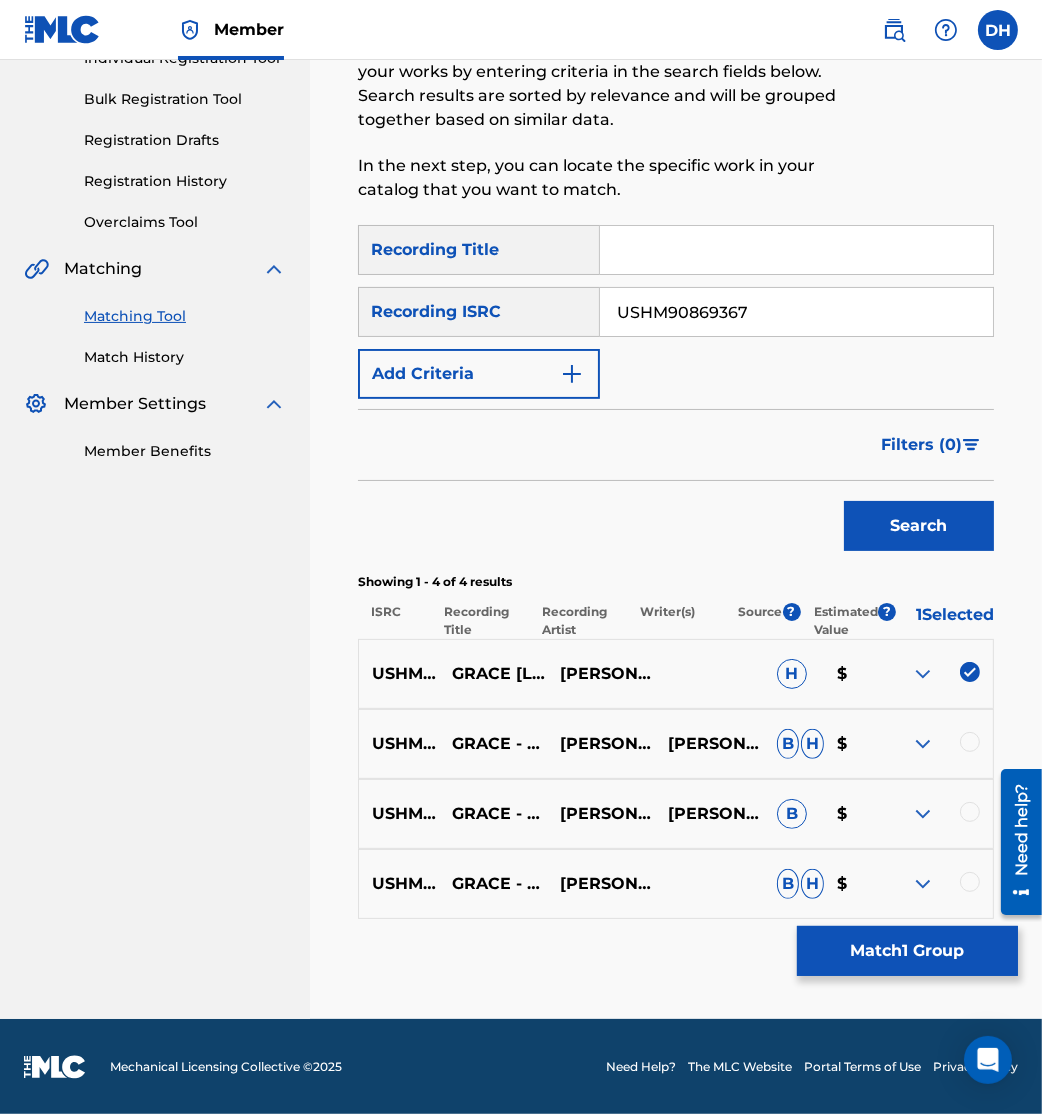 click at bounding box center [970, 742] 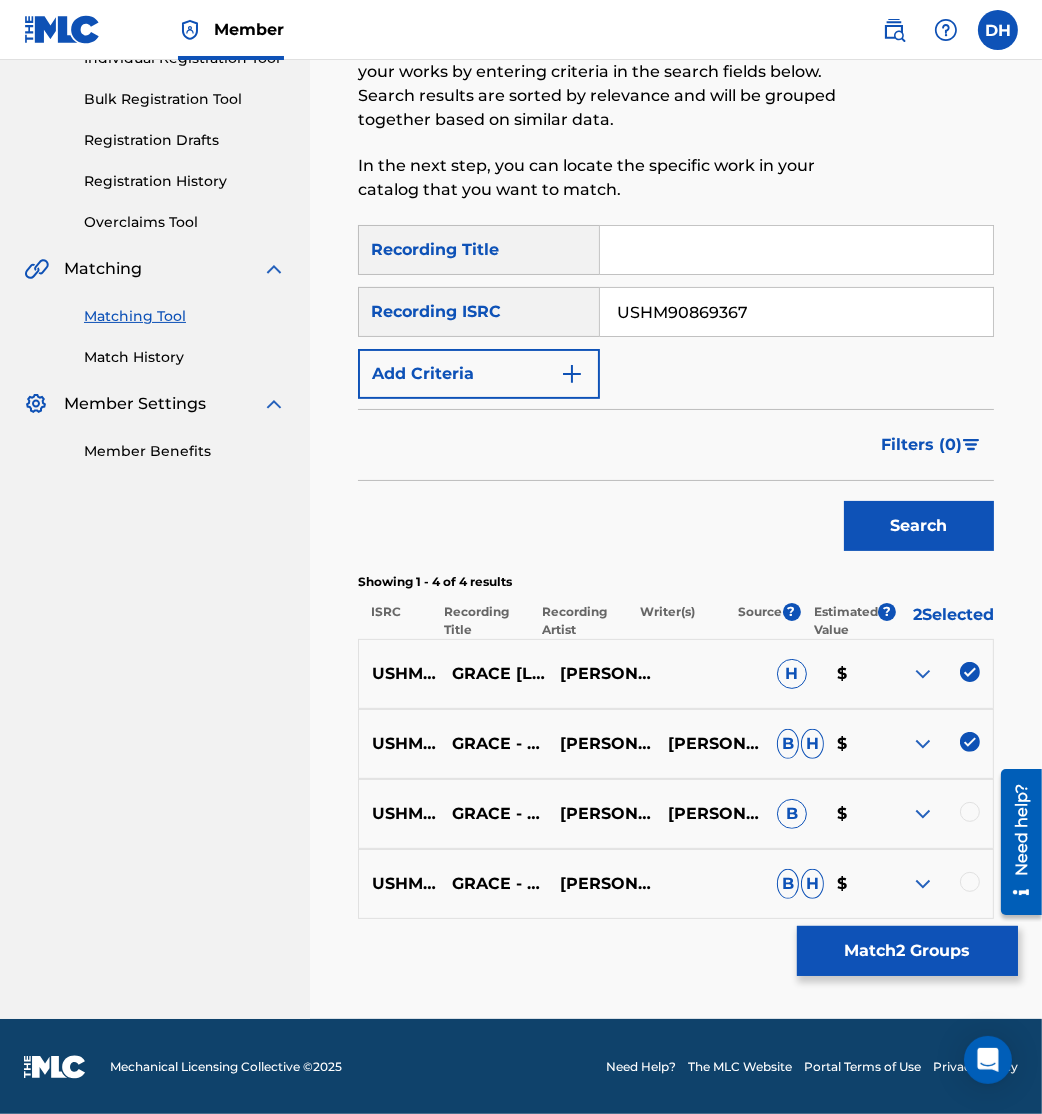 scroll, scrollTop: 289, scrollLeft: 0, axis: vertical 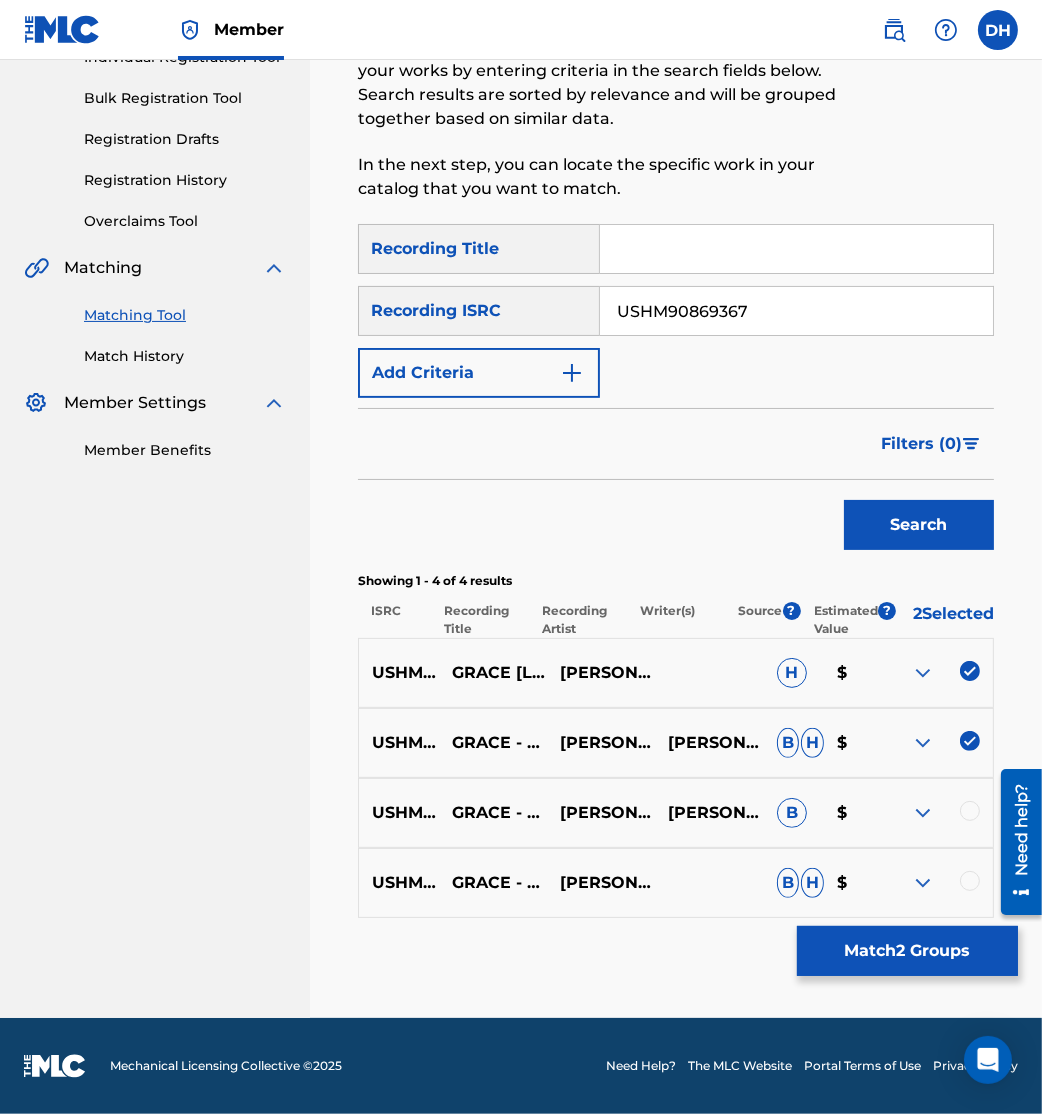 click at bounding box center (970, 811) 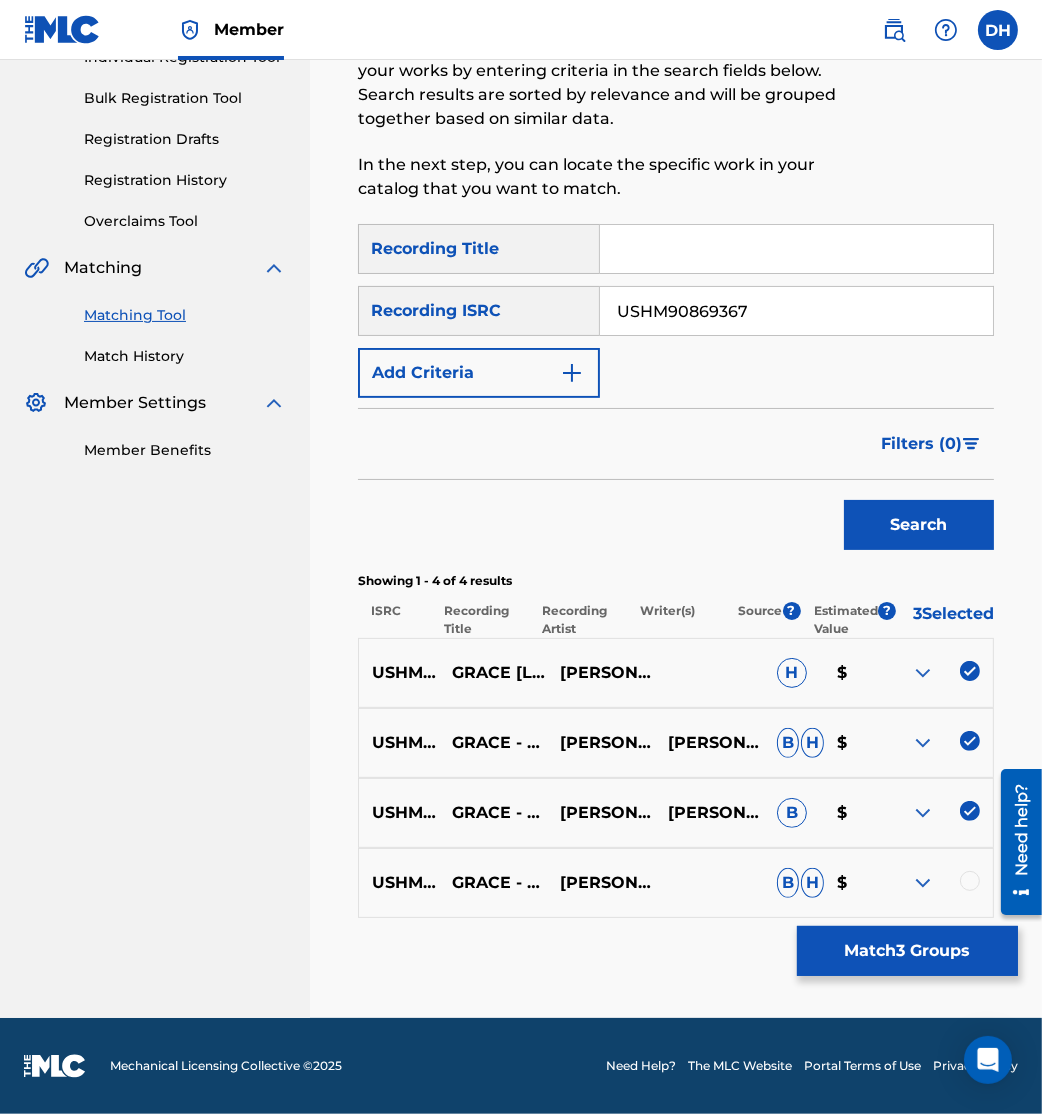 click at bounding box center [970, 881] 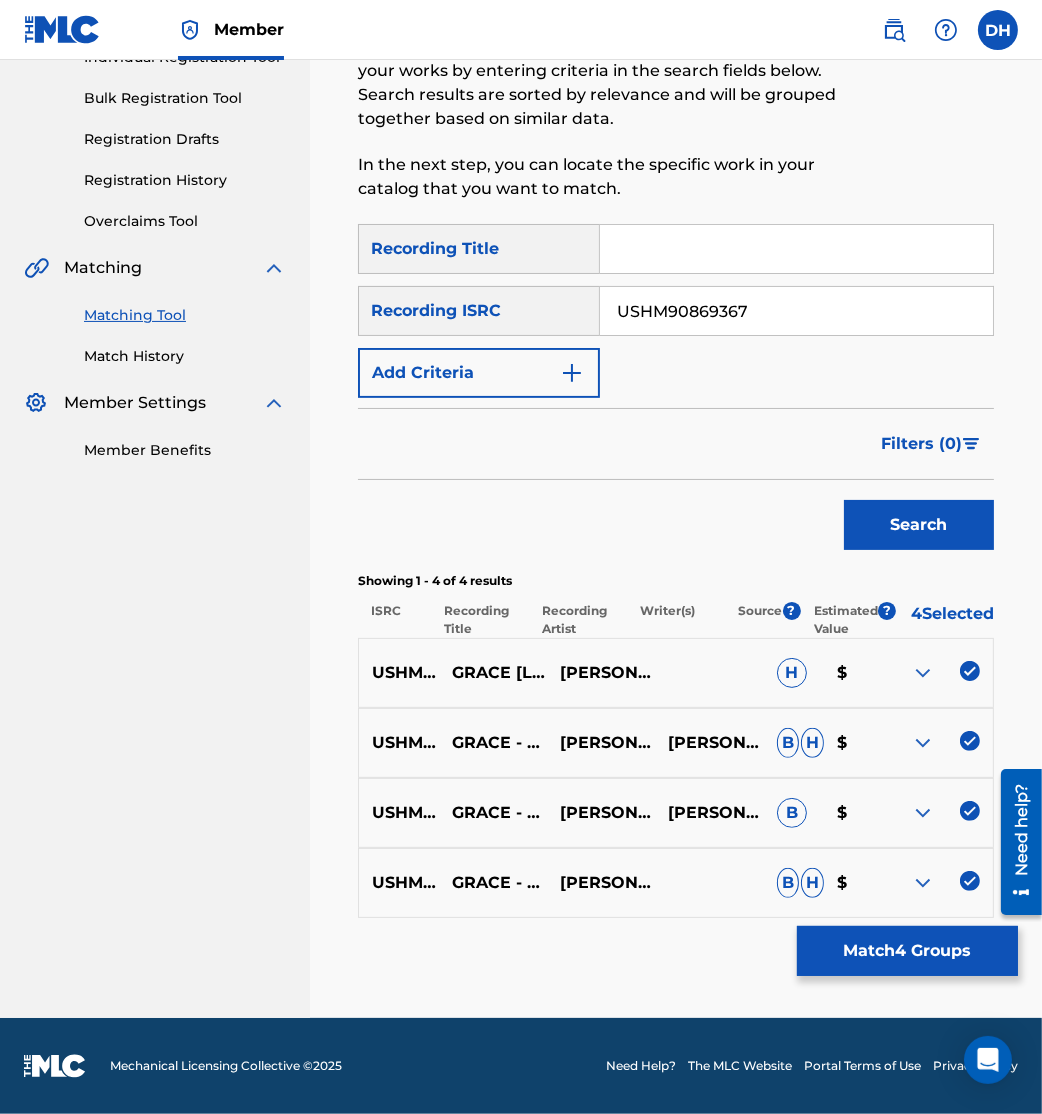 click on "Match  4 Groups" at bounding box center (907, 951) 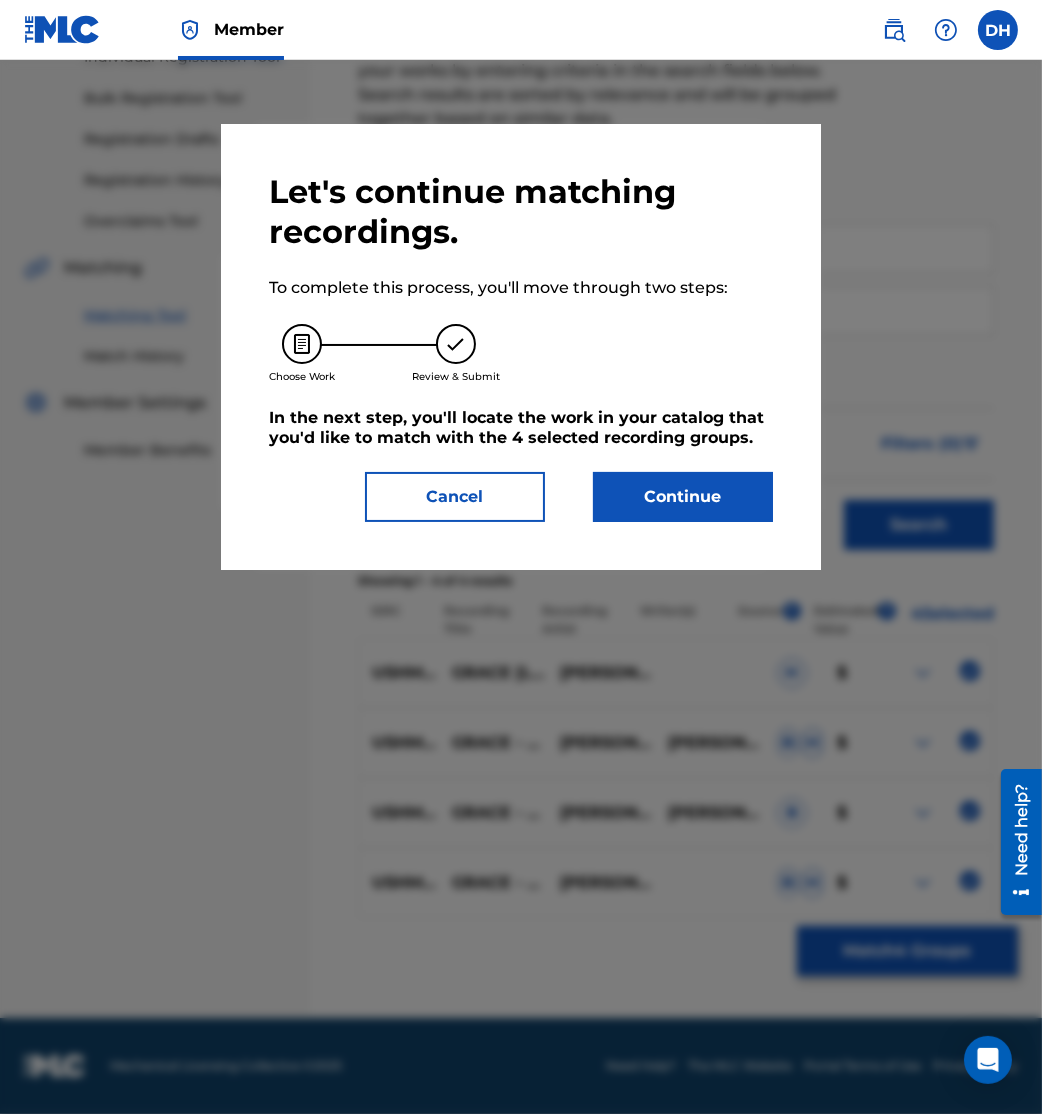 click on "Continue" at bounding box center [683, 497] 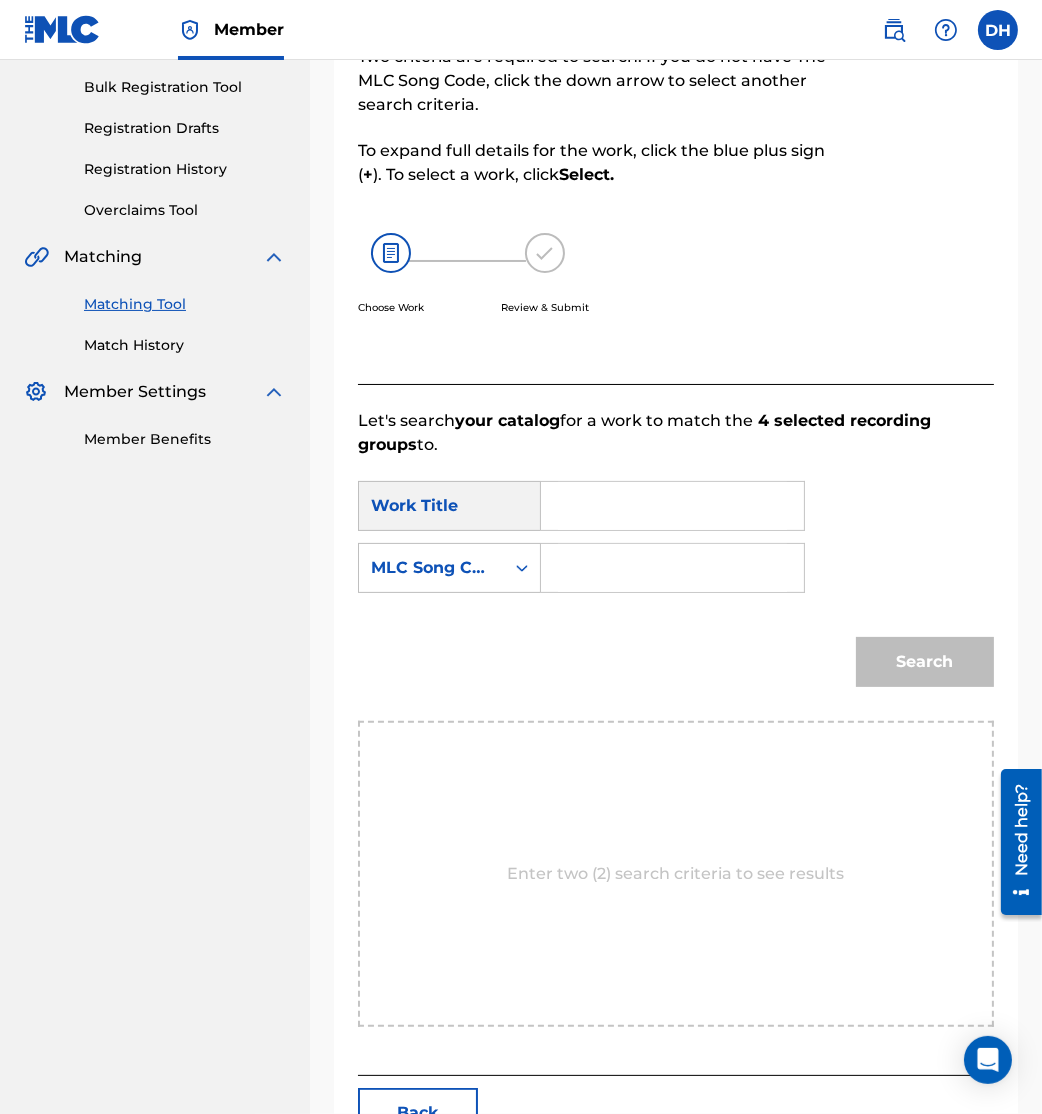 click at bounding box center [672, 506] 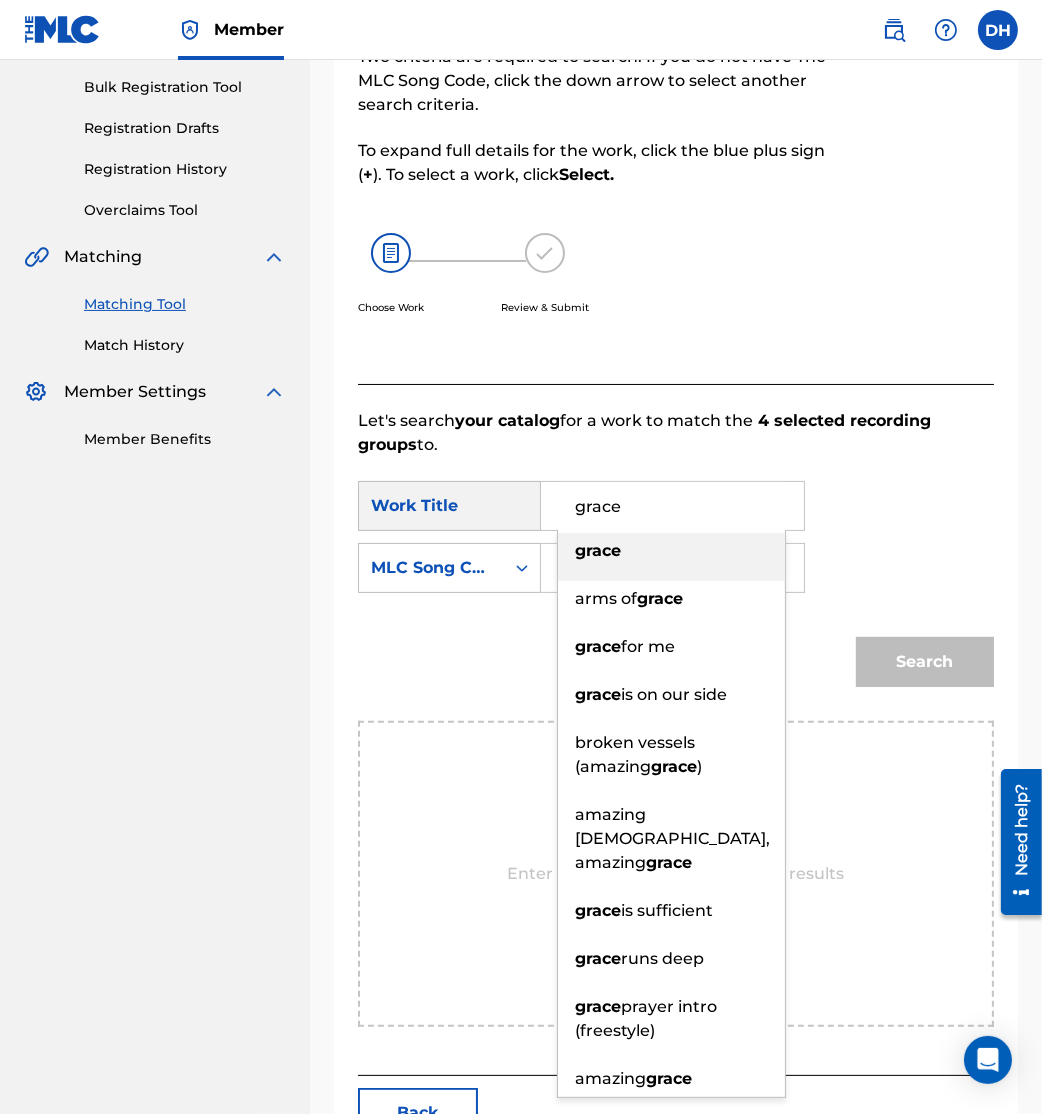 type on "grace" 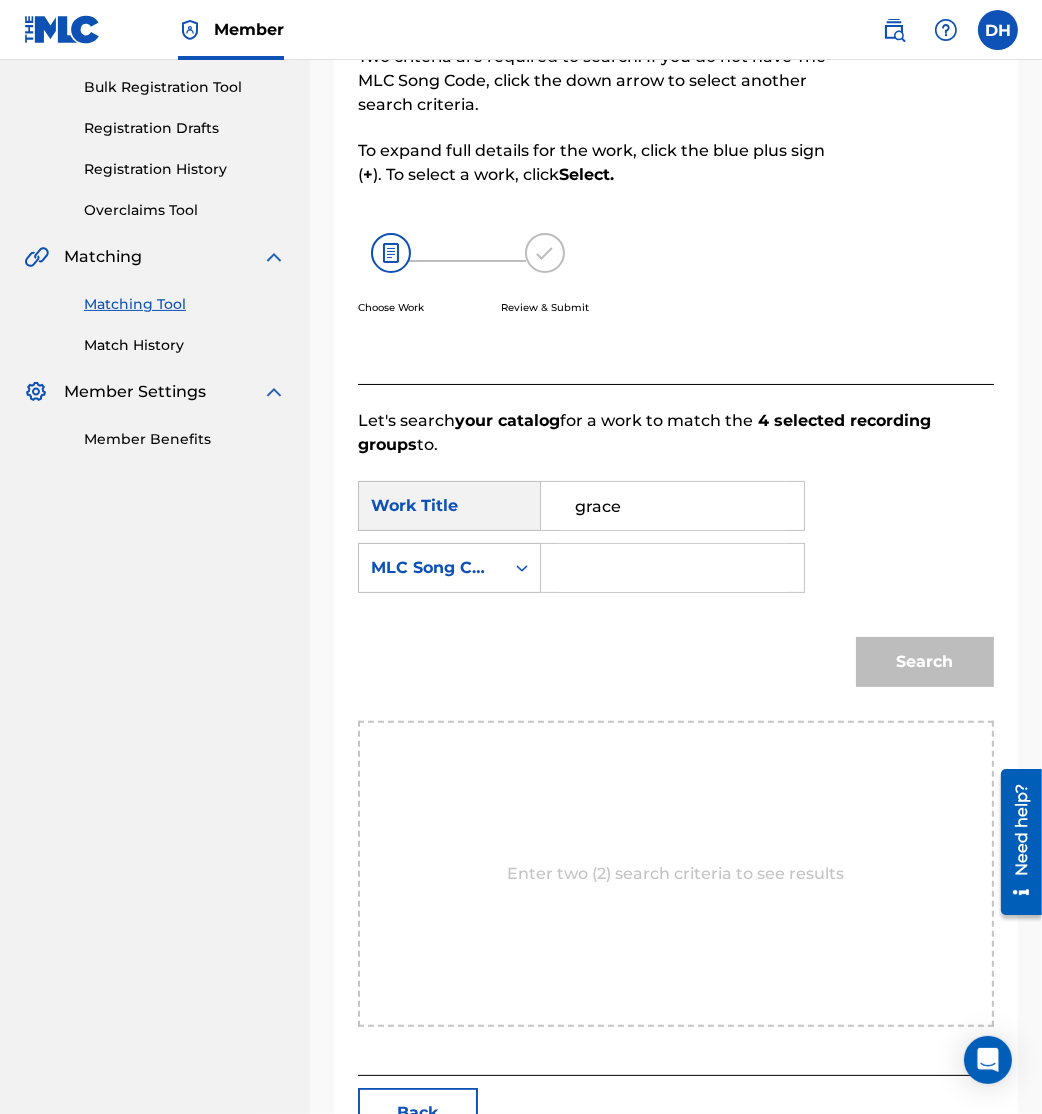 click at bounding box center [672, 568] 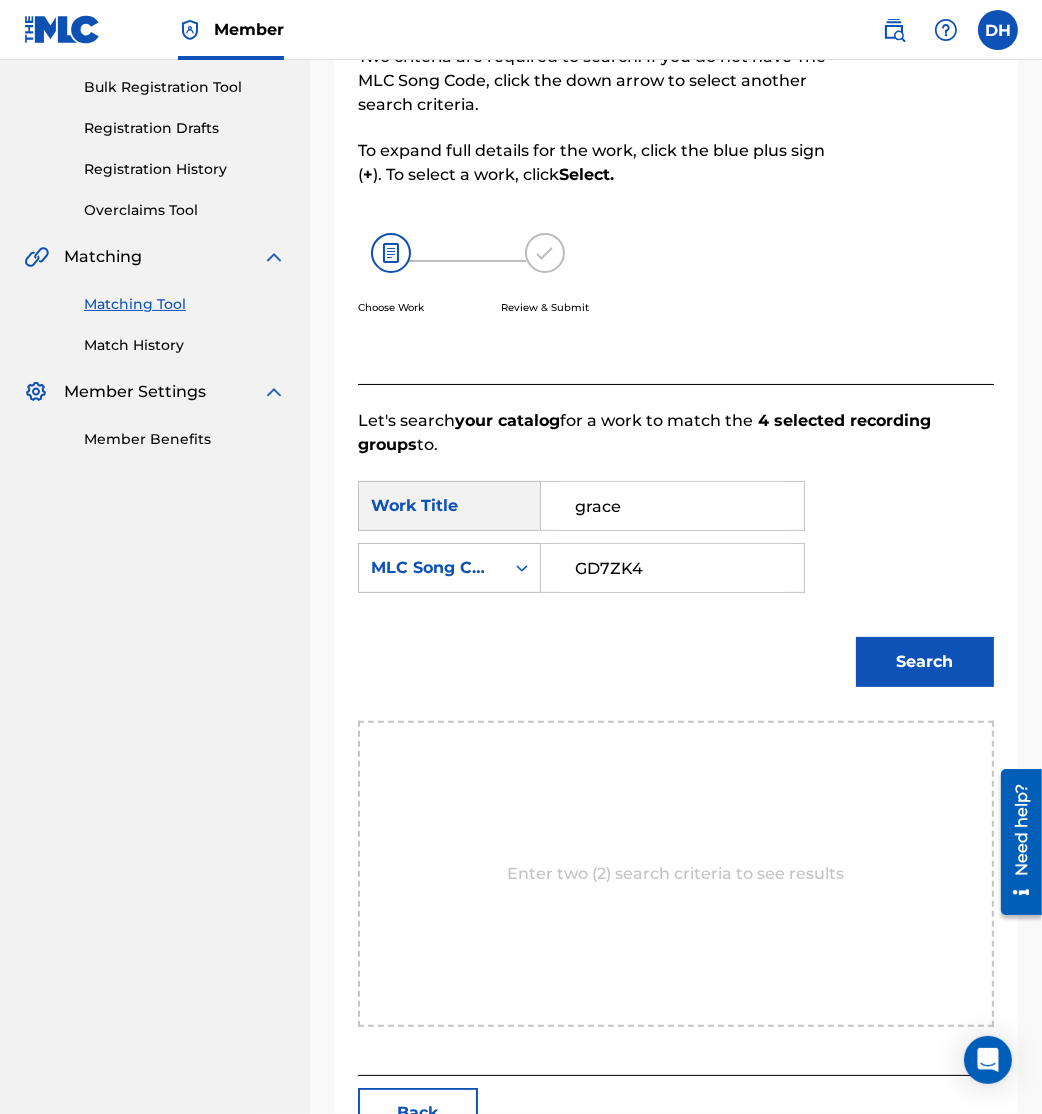 type on "GD7ZK4" 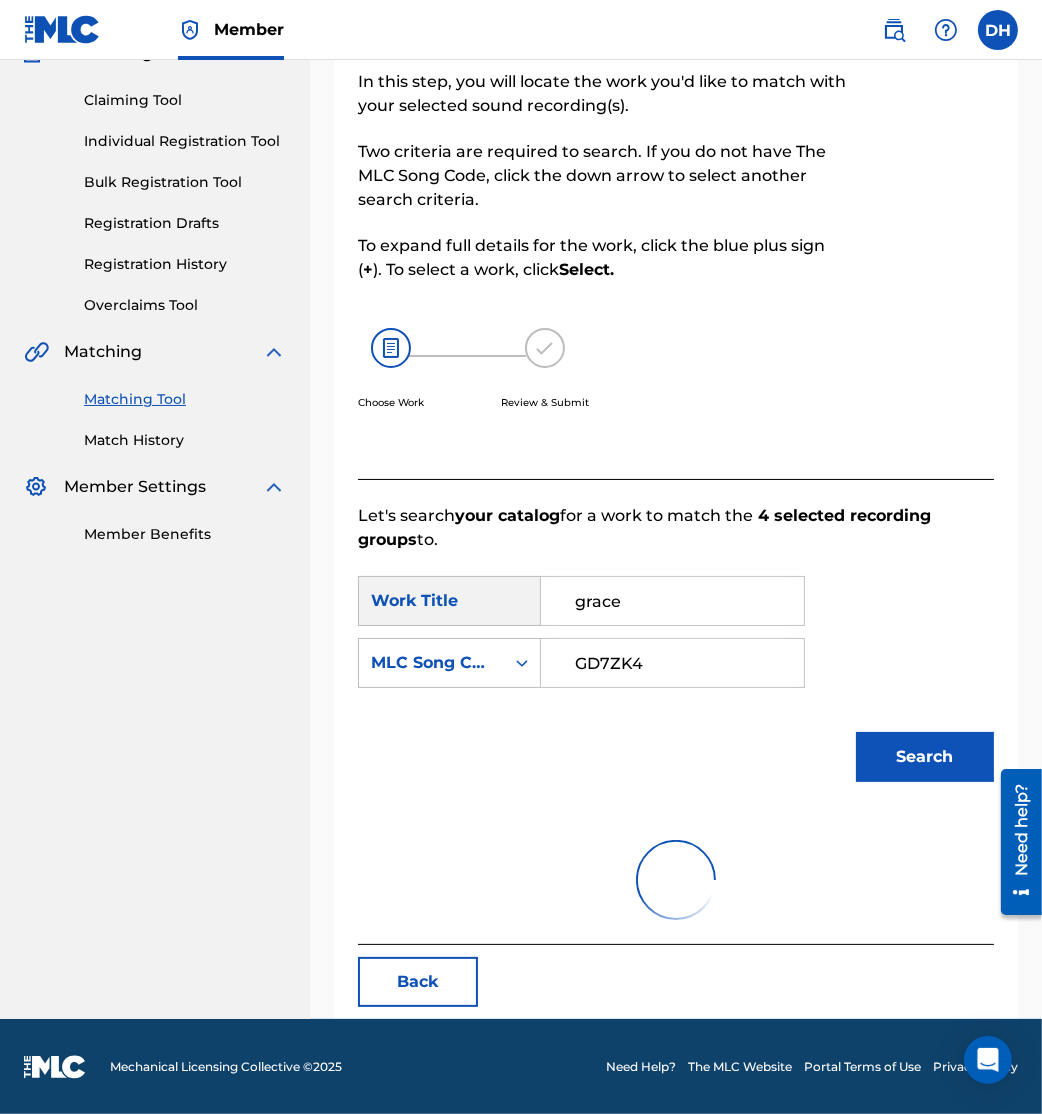 scroll, scrollTop: 289, scrollLeft: 0, axis: vertical 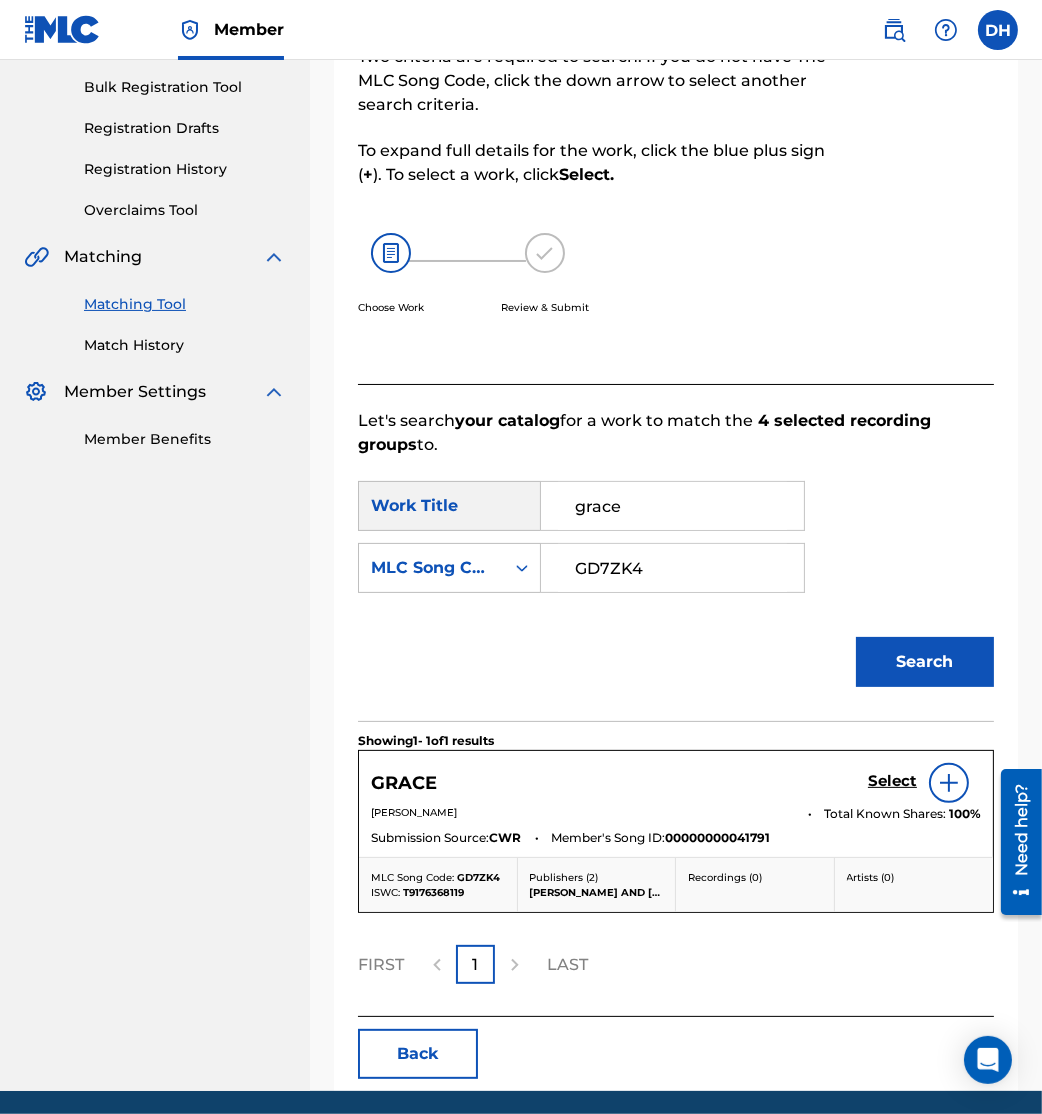 click on "Select" at bounding box center [892, 781] 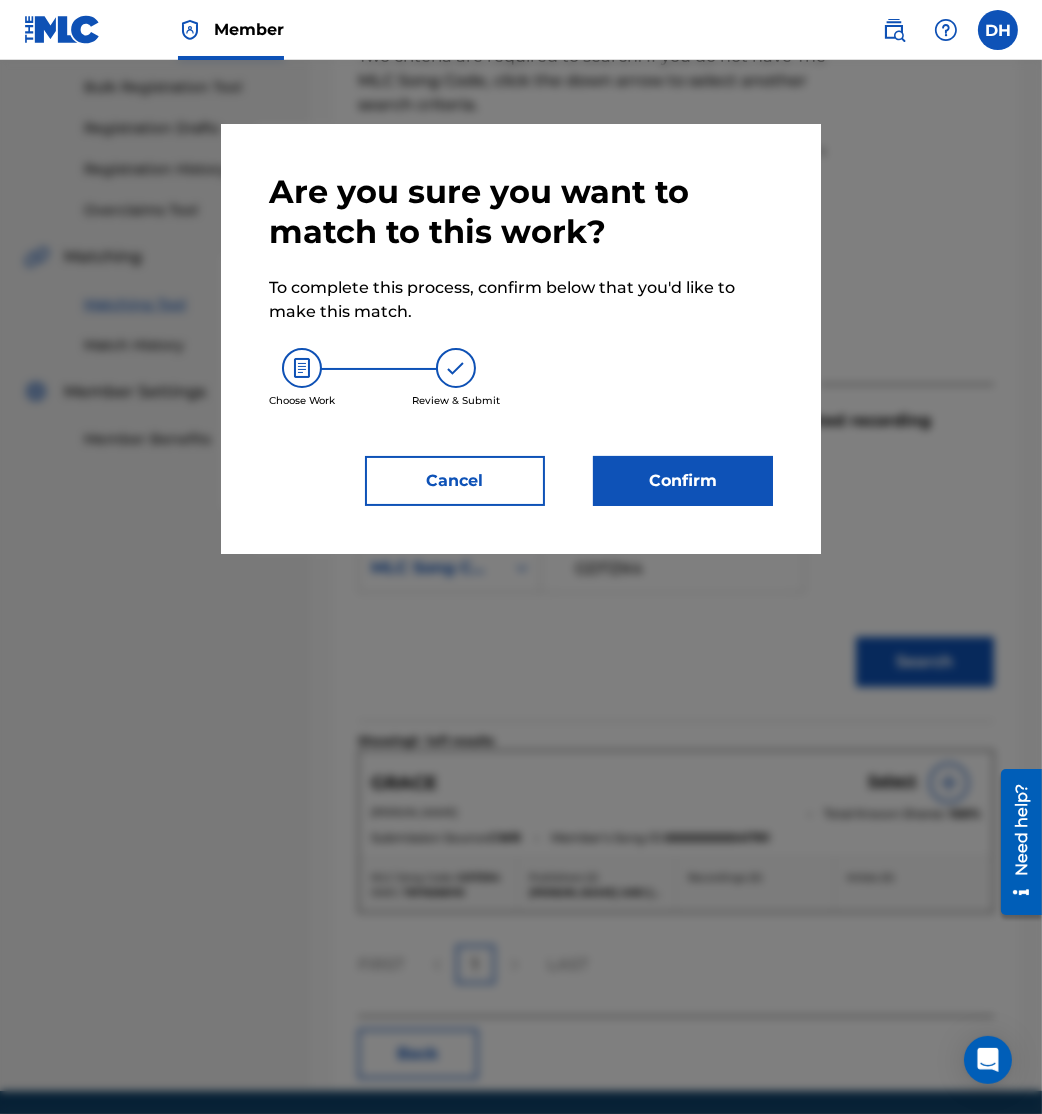 click on "Confirm" at bounding box center (683, 481) 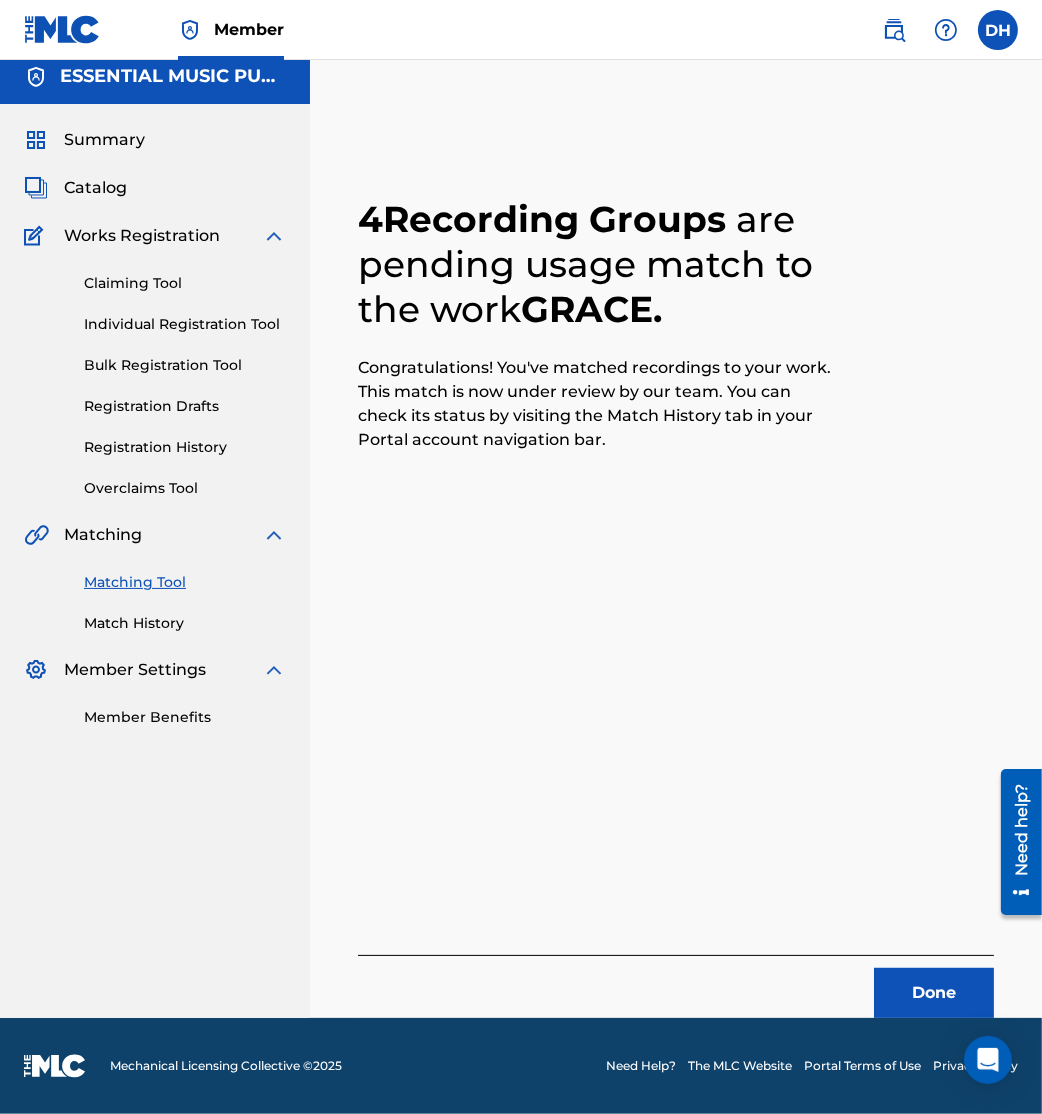 scroll, scrollTop: 10, scrollLeft: 0, axis: vertical 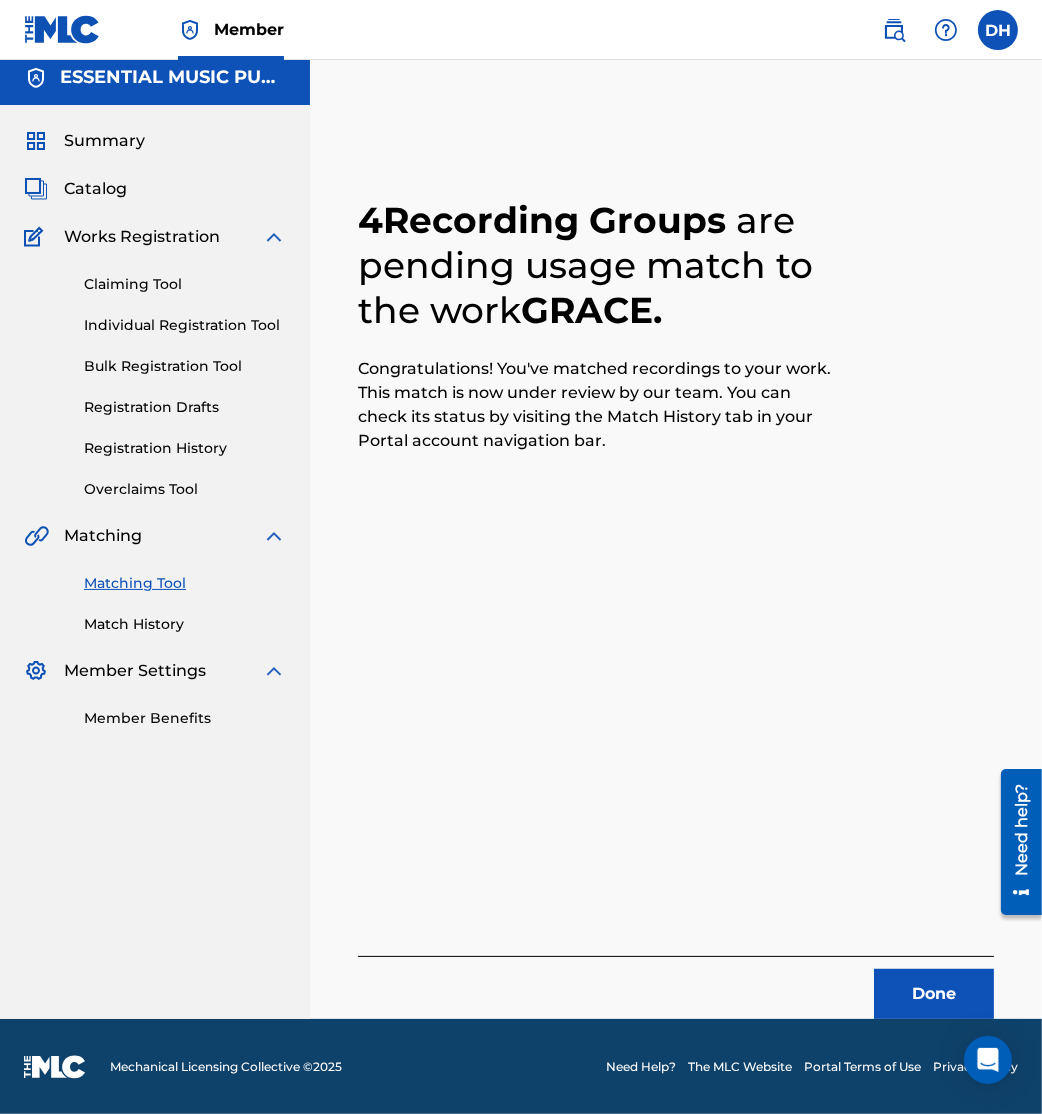 click on "Catalog" at bounding box center (95, 189) 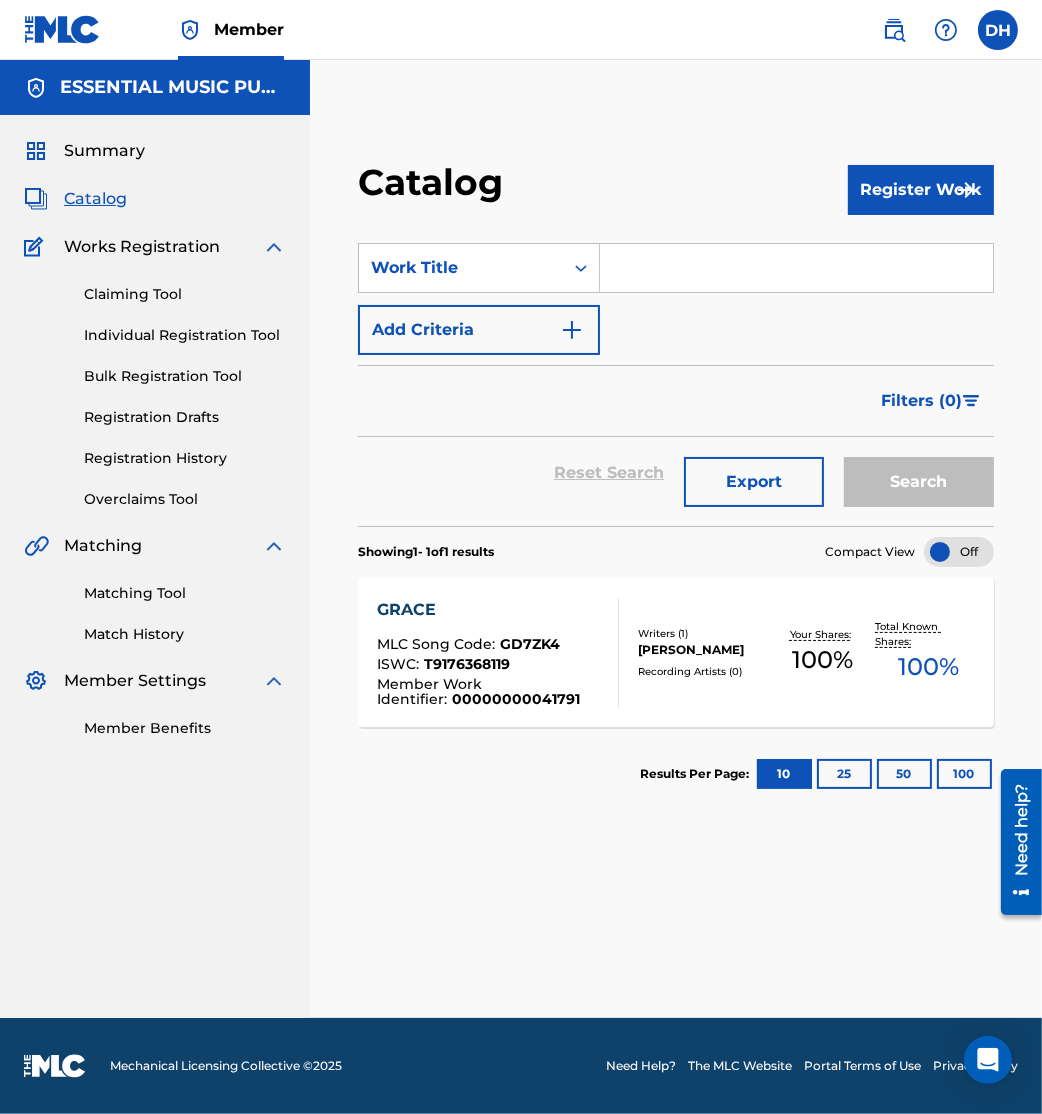 click at bounding box center (796, 268) 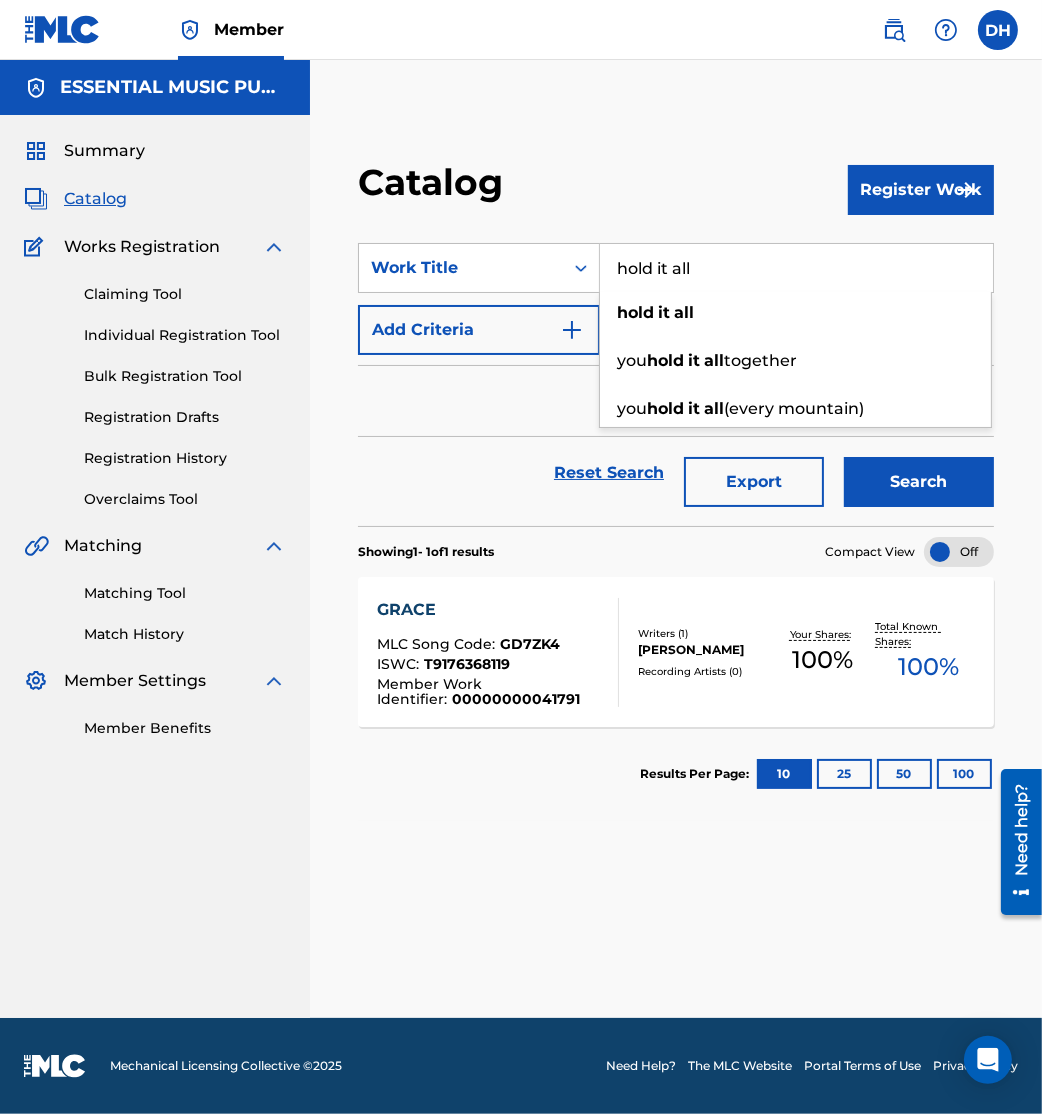 type on "hold it all" 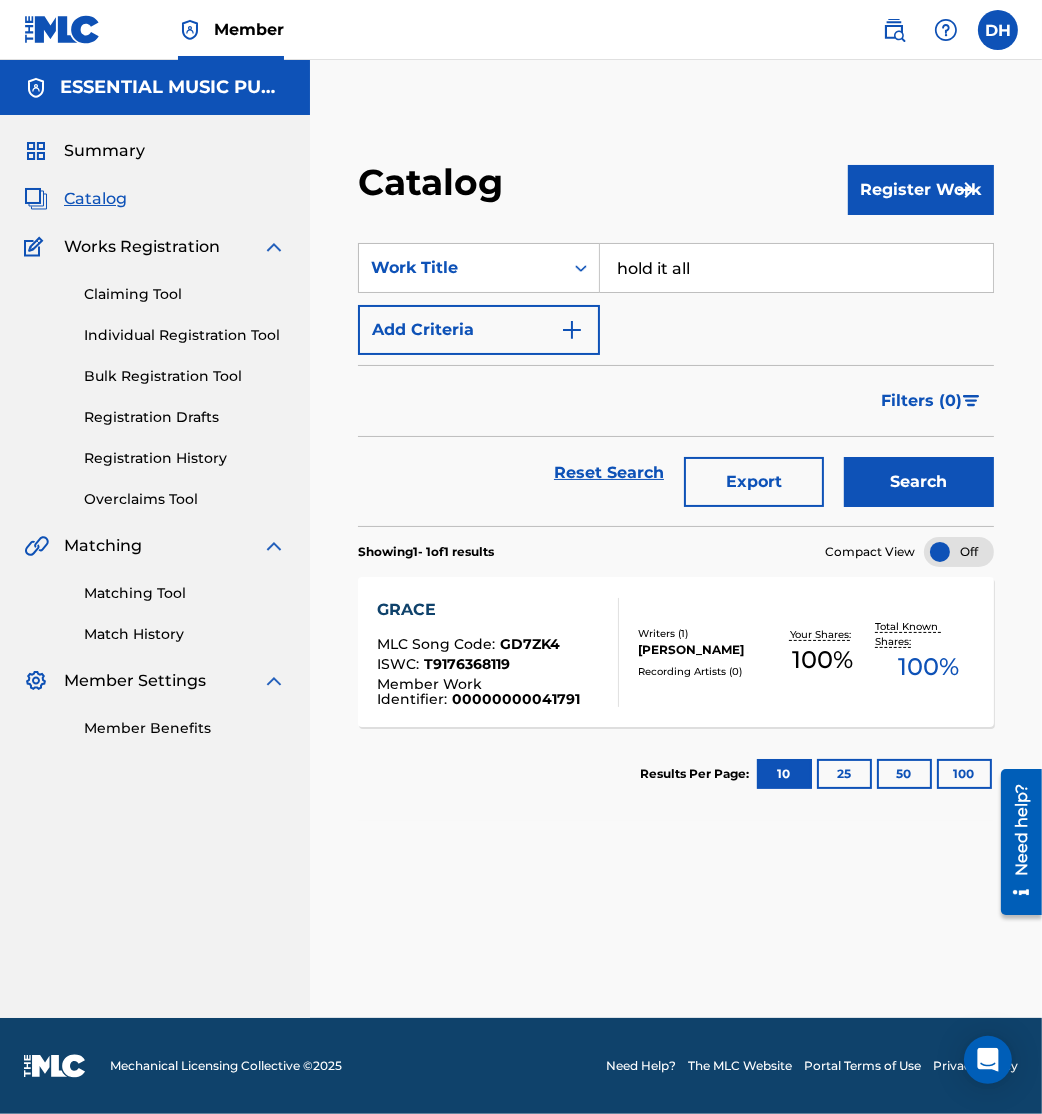 click on "Add Criteria" at bounding box center (479, 330) 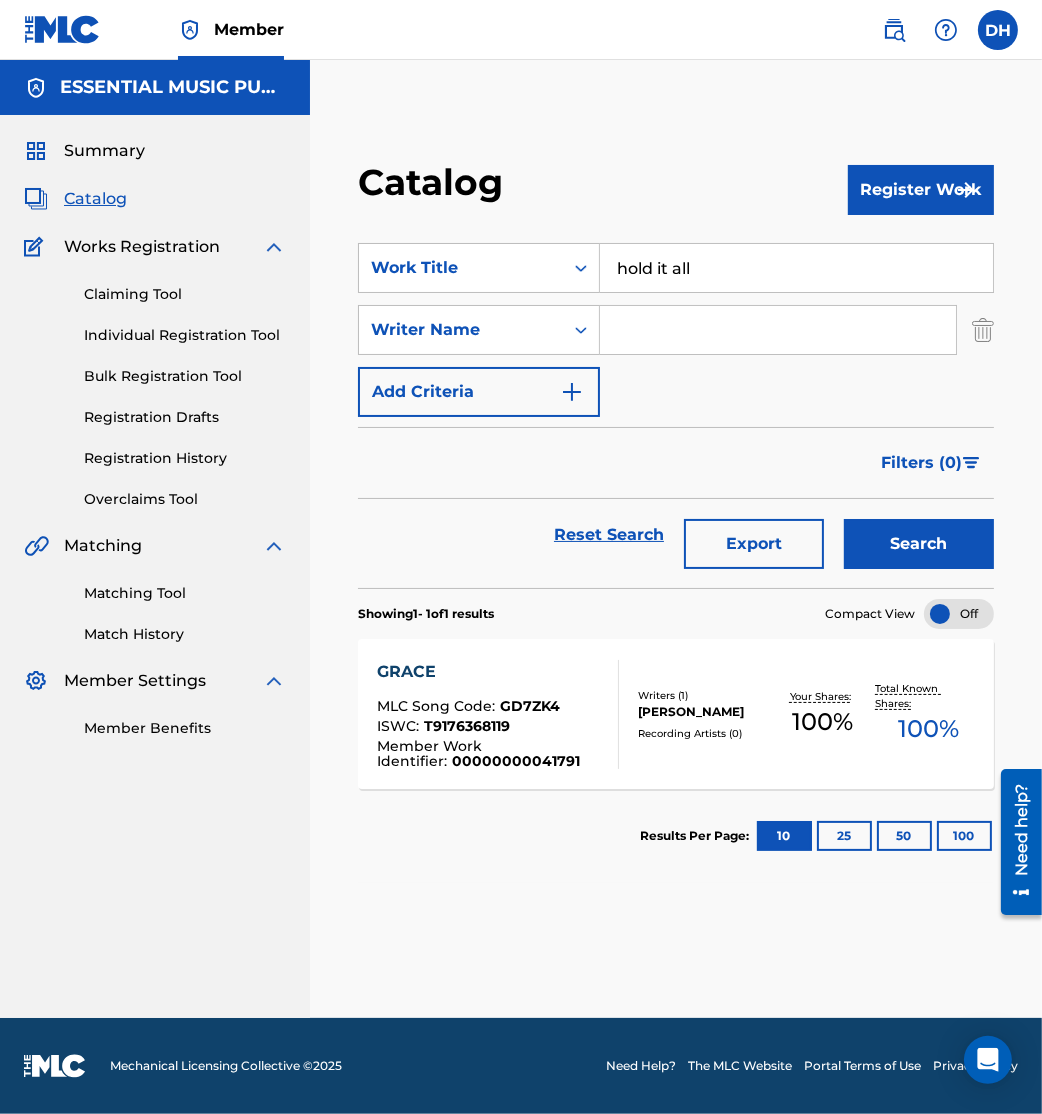 click at bounding box center [778, 330] 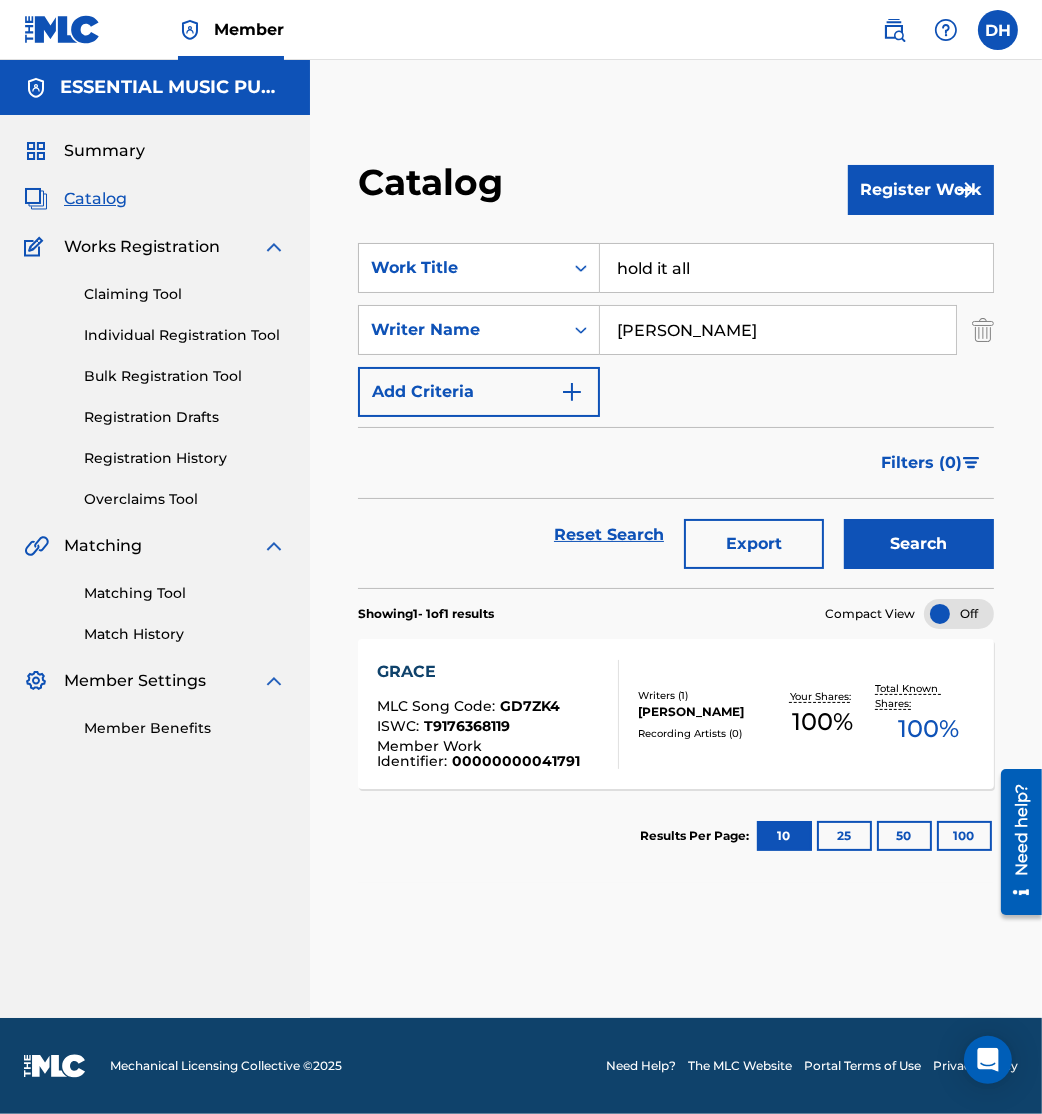 type on "[PERSON_NAME]" 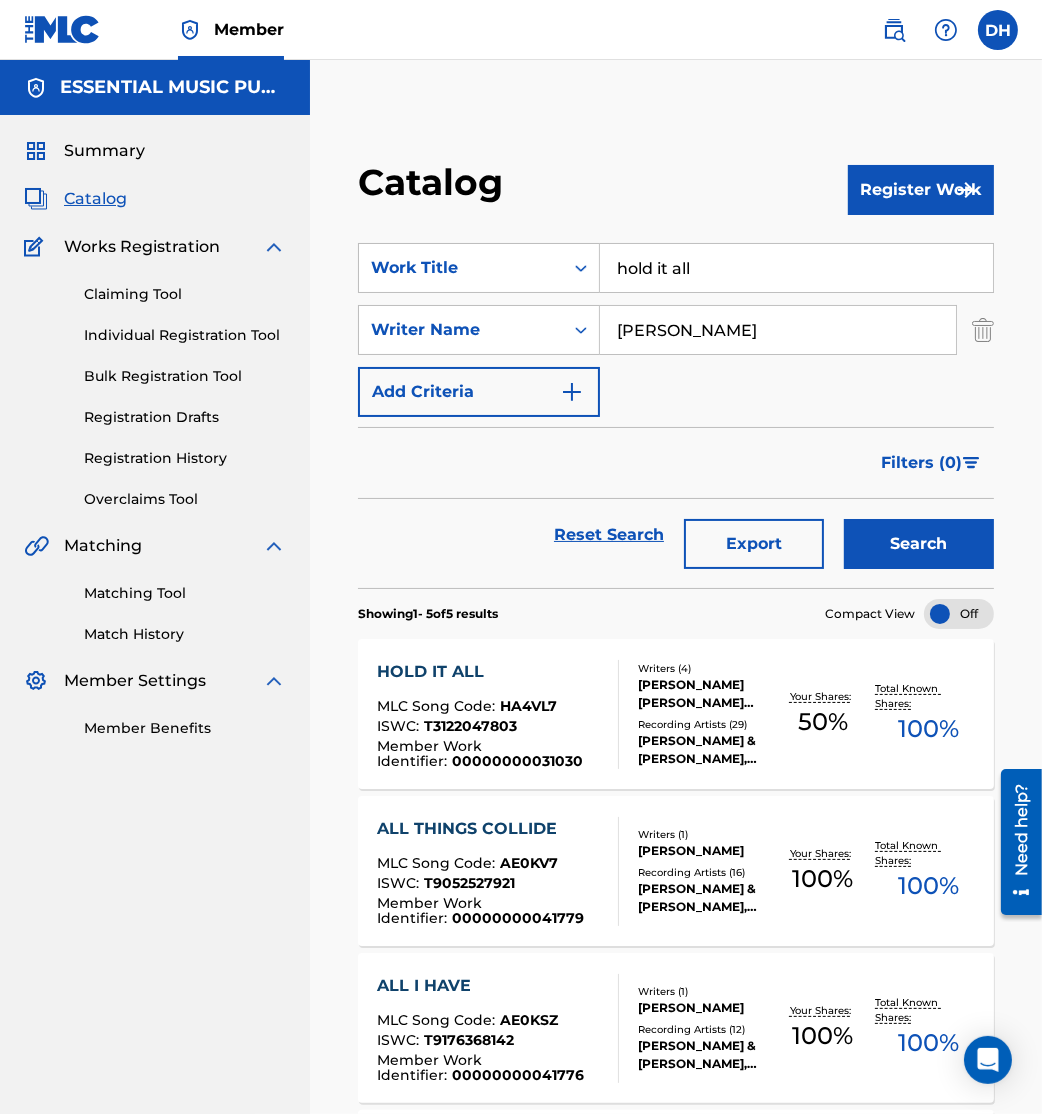 click on "T3122047803" at bounding box center [470, 726] 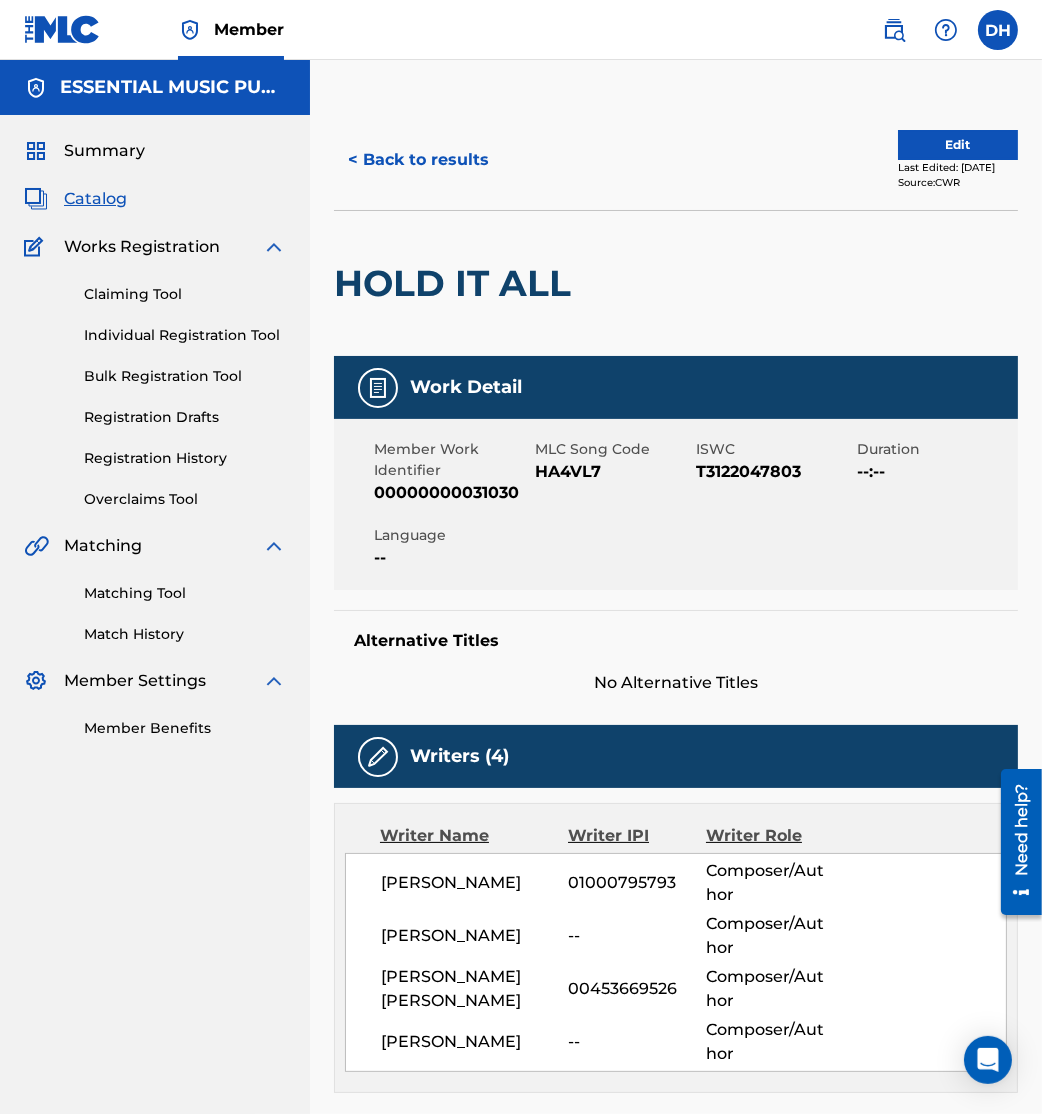 click on "Edit" at bounding box center [958, 145] 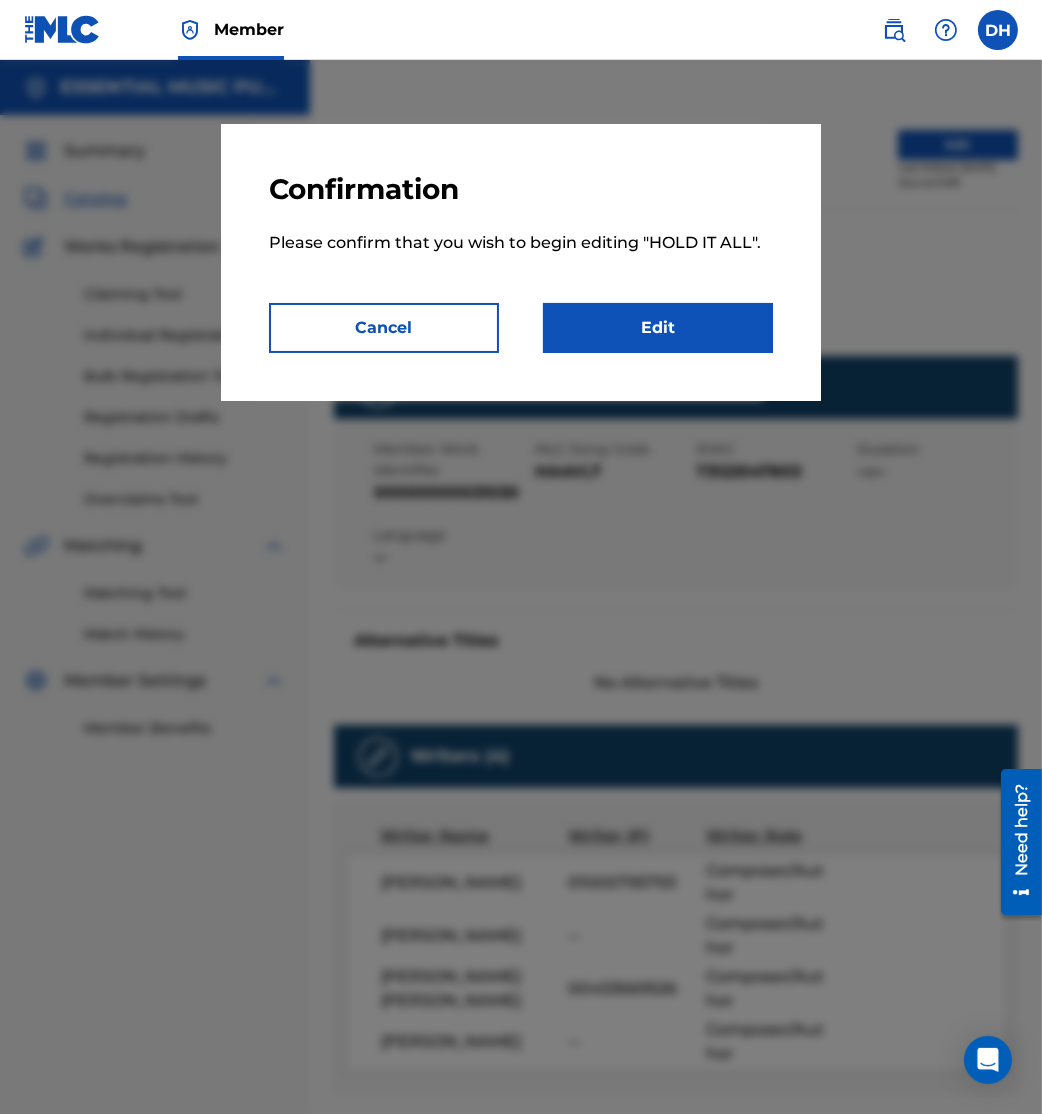 click on "Edit" at bounding box center [658, 328] 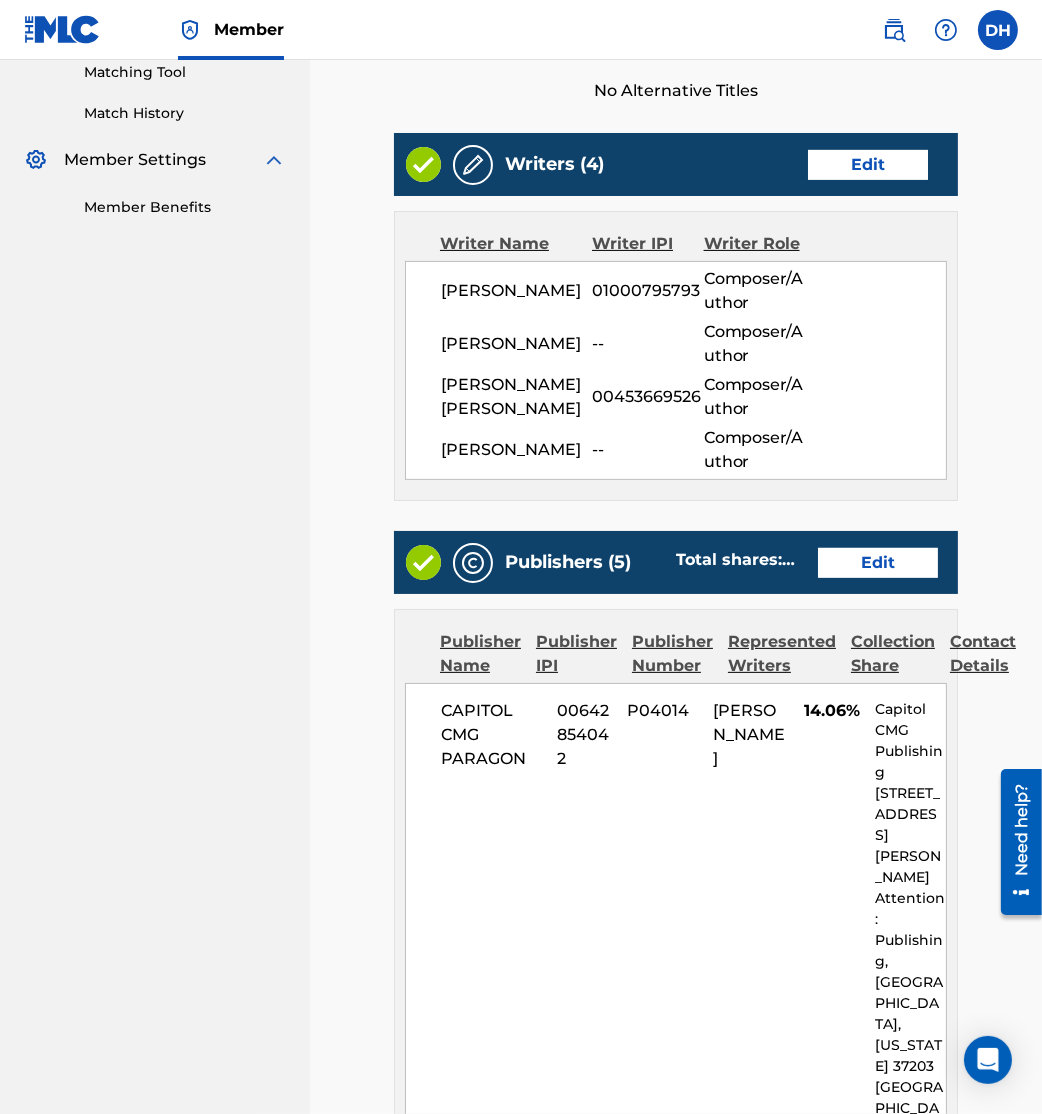 scroll, scrollTop: 522, scrollLeft: 0, axis: vertical 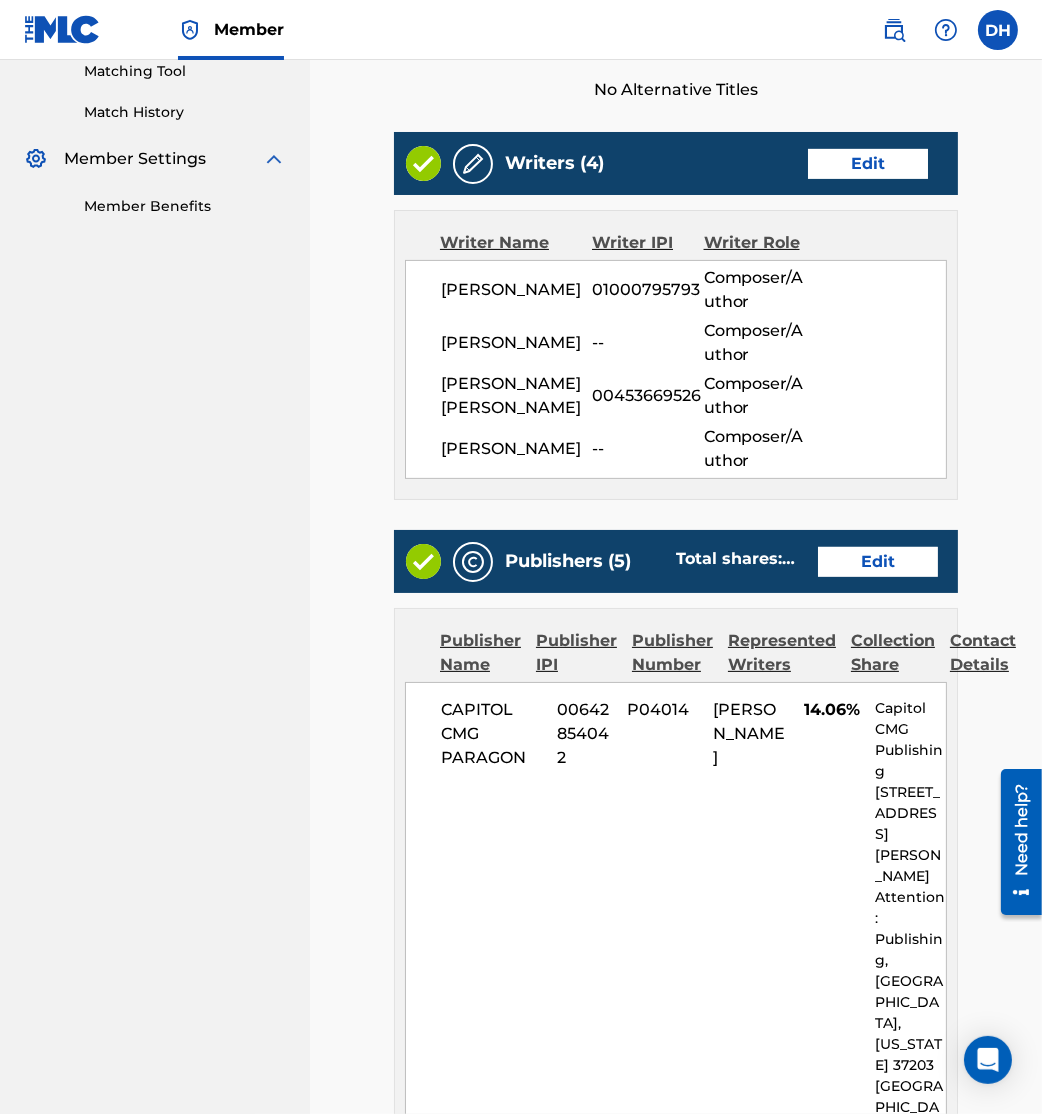 click on "Edit" at bounding box center (878, 562) 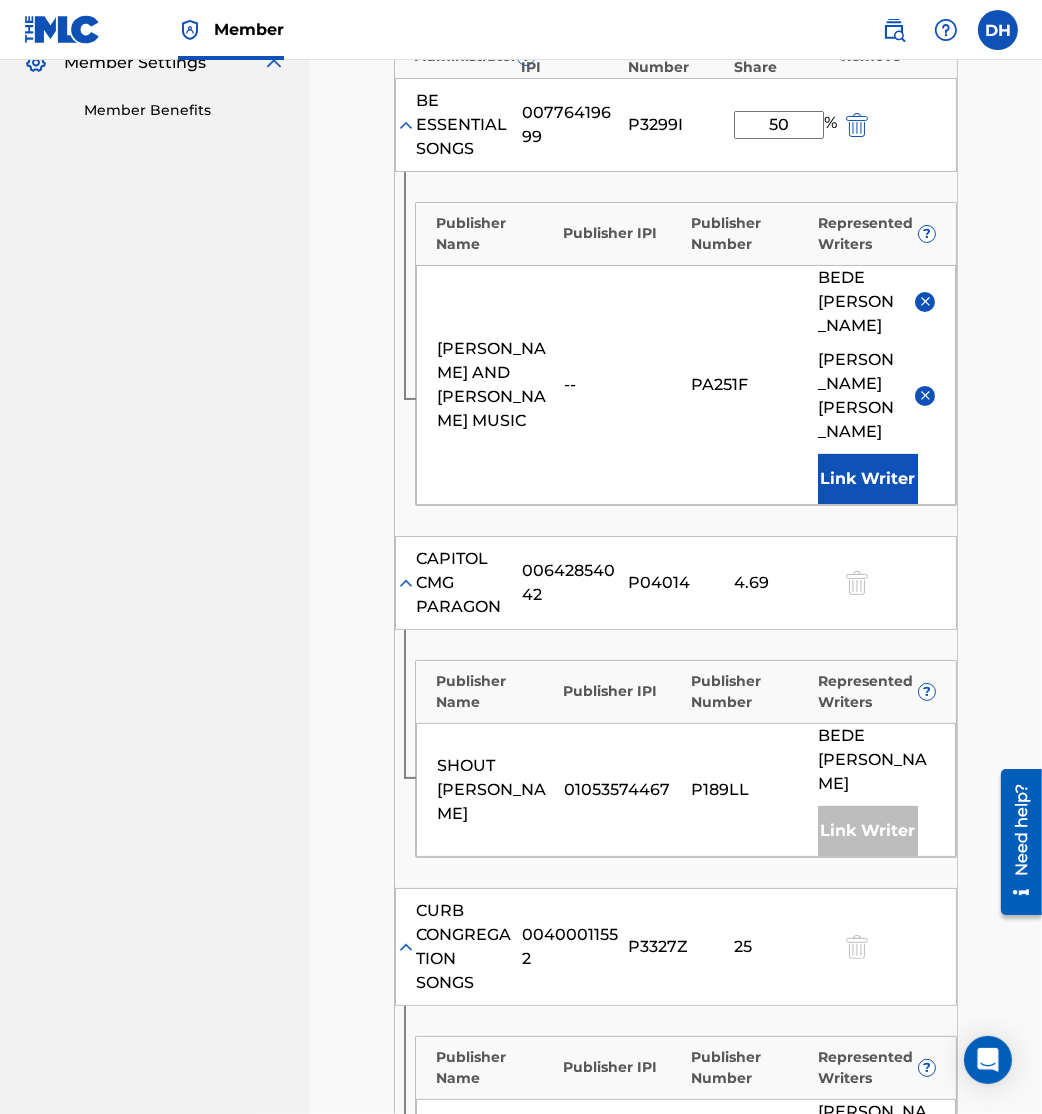 scroll, scrollTop: 645, scrollLeft: 0, axis: vertical 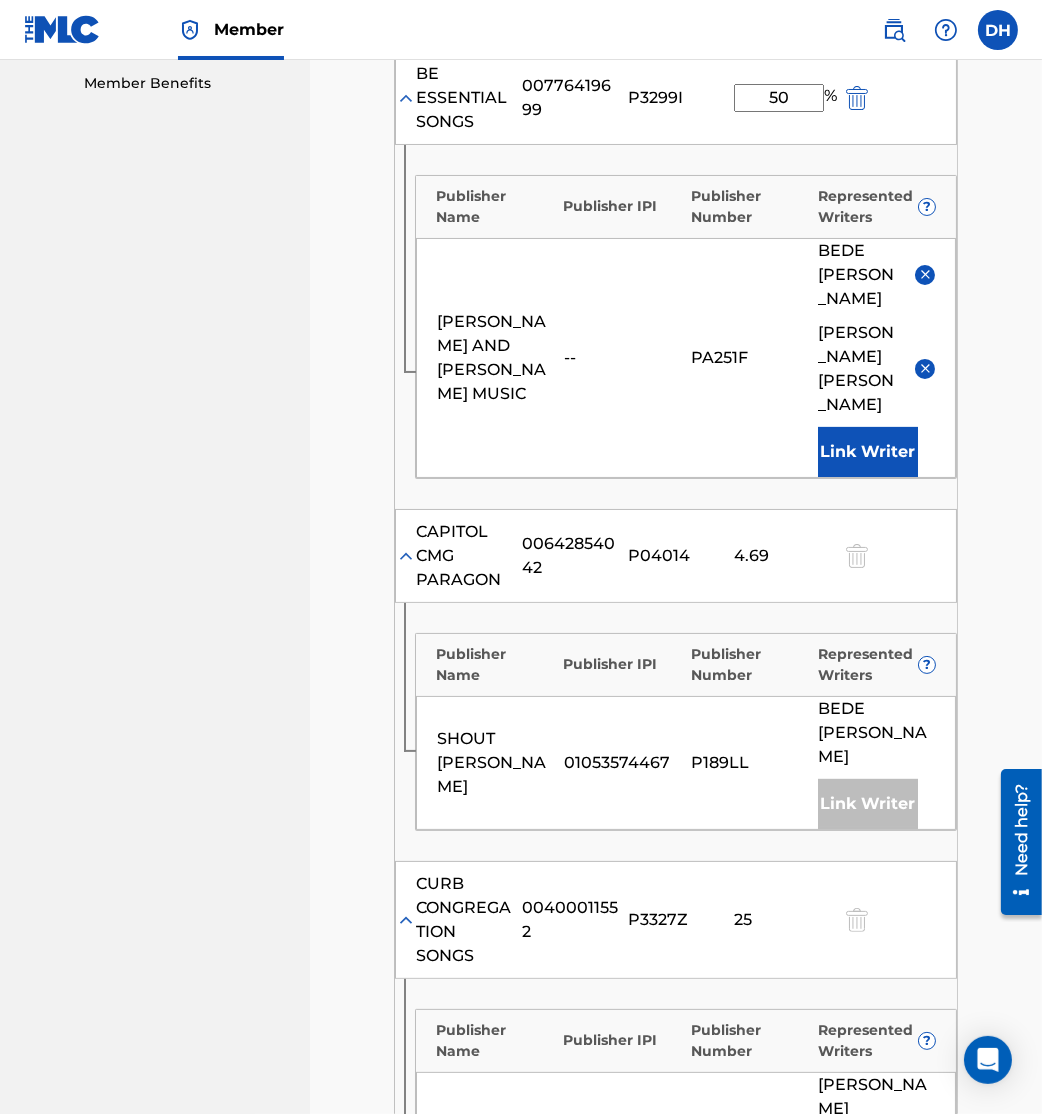 click at bounding box center [925, 368] 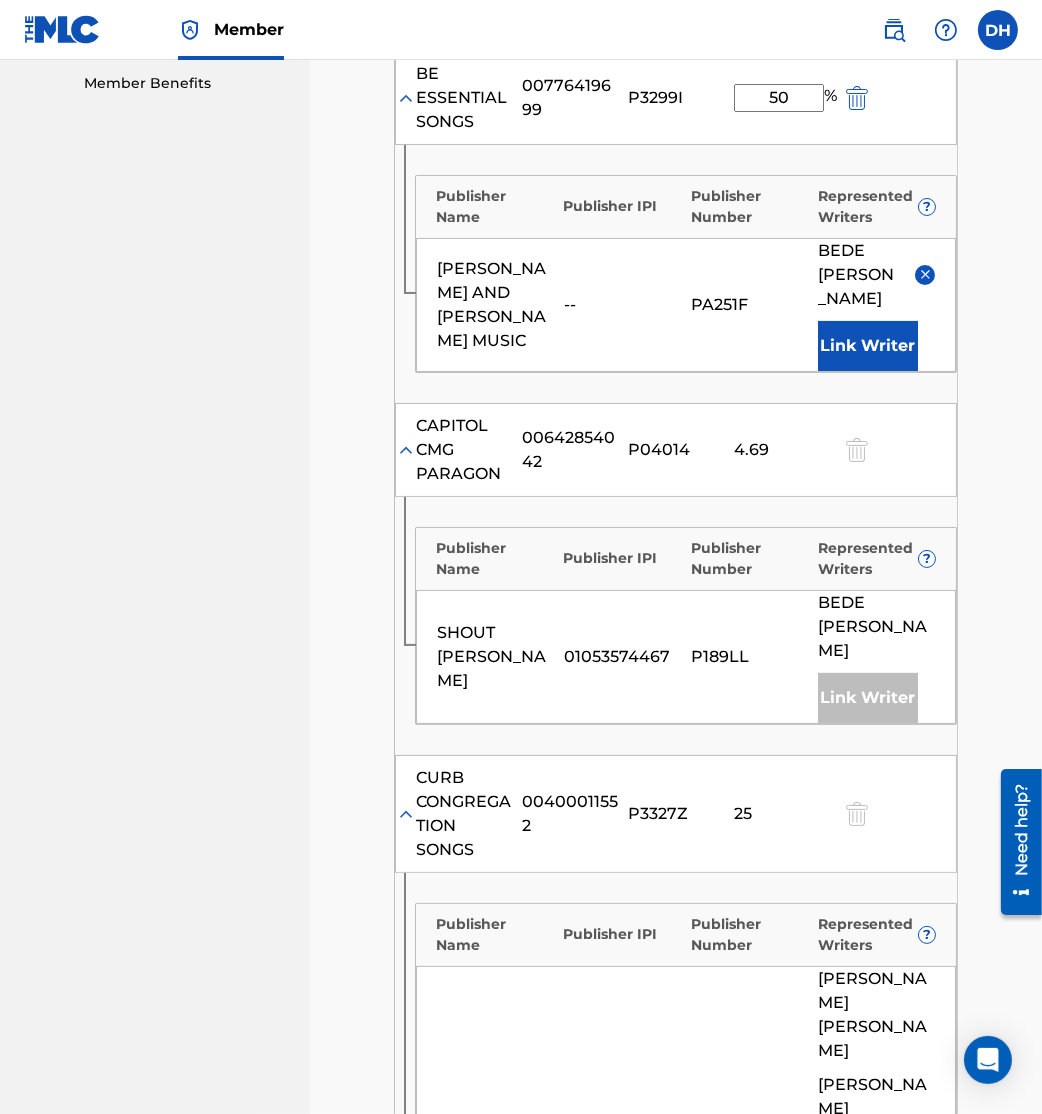 click at bounding box center [925, 275] 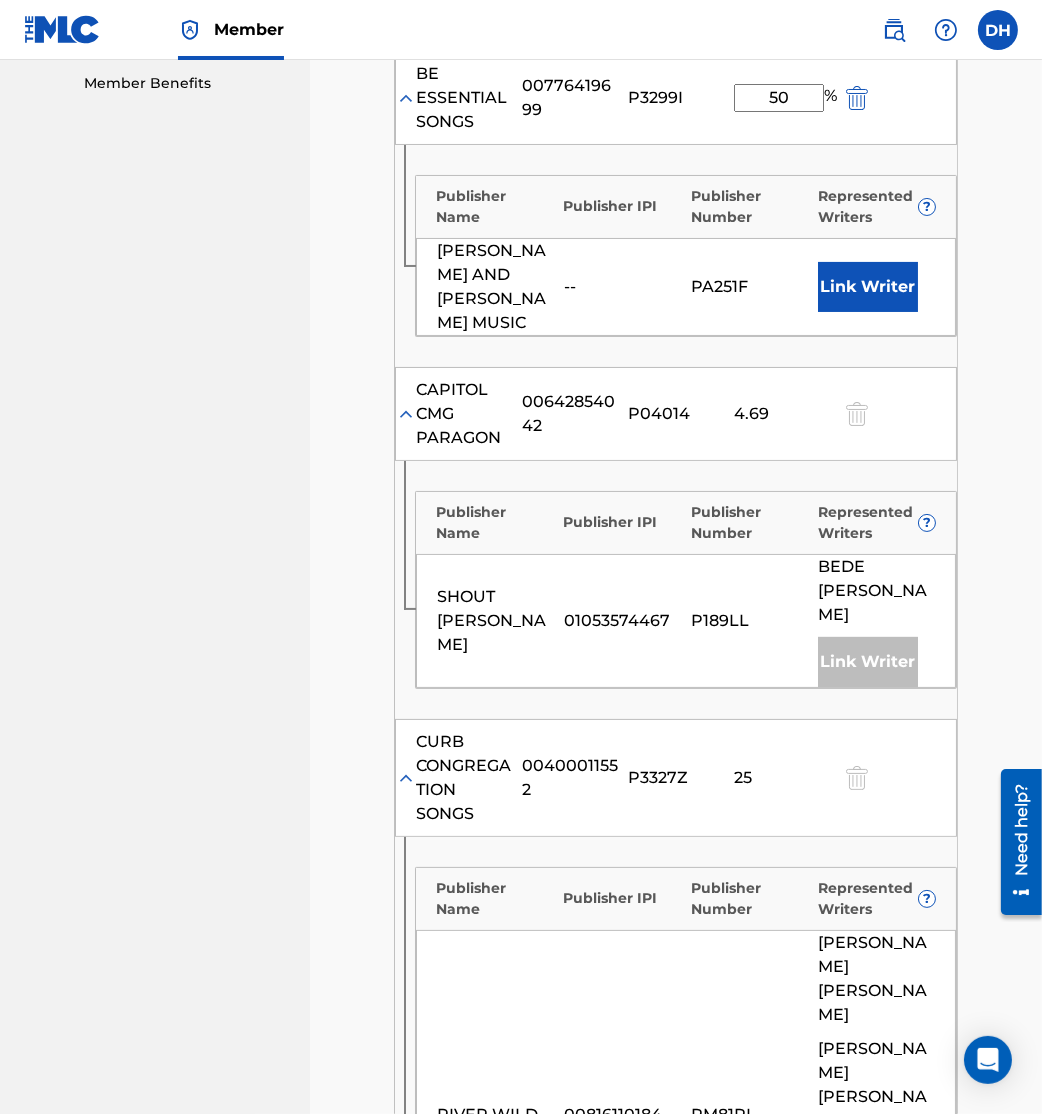 click on "BRAD AND REBEKAH MUSIC -- PA251F Link Writer" at bounding box center (686, 287) 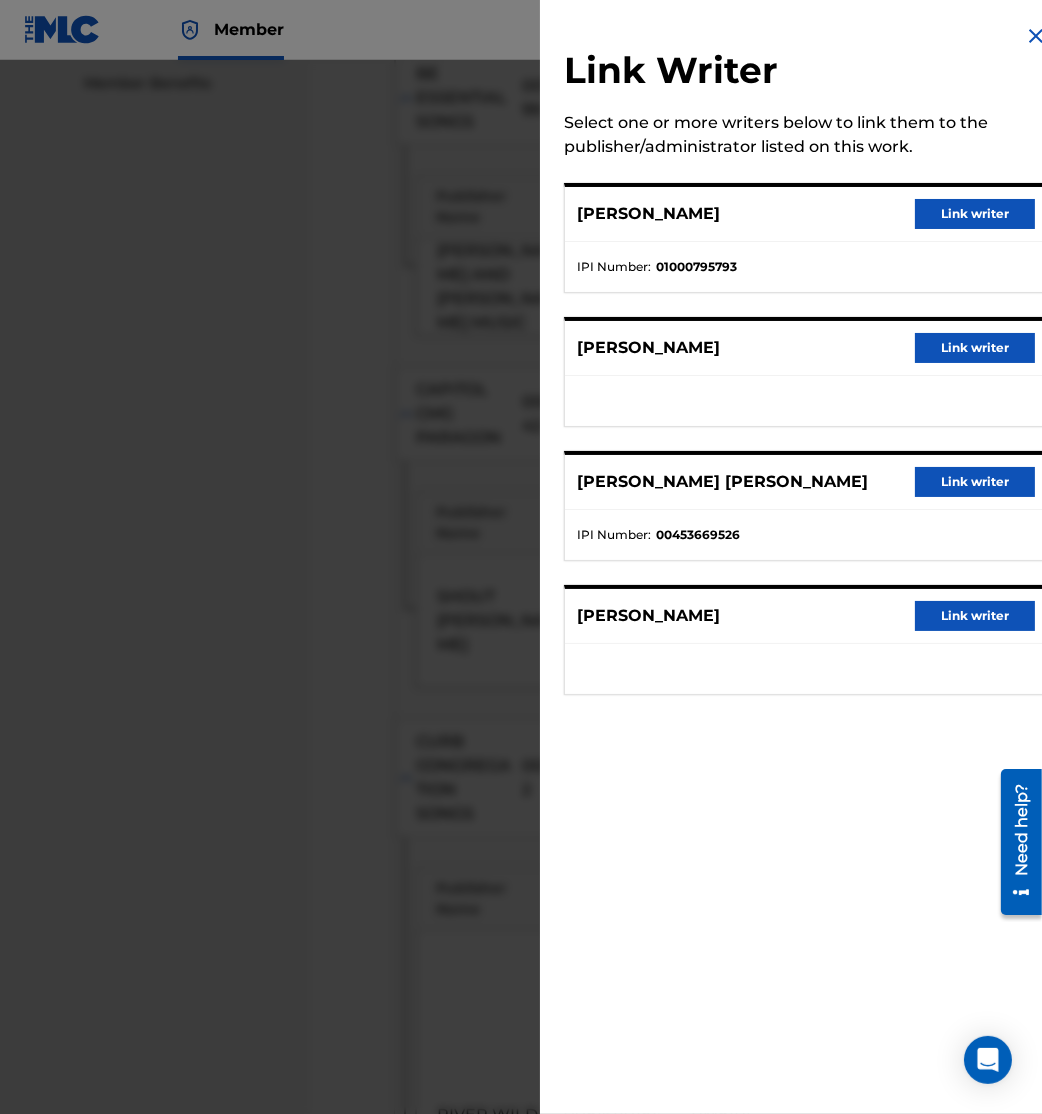 click on "Link writer" at bounding box center [975, 348] 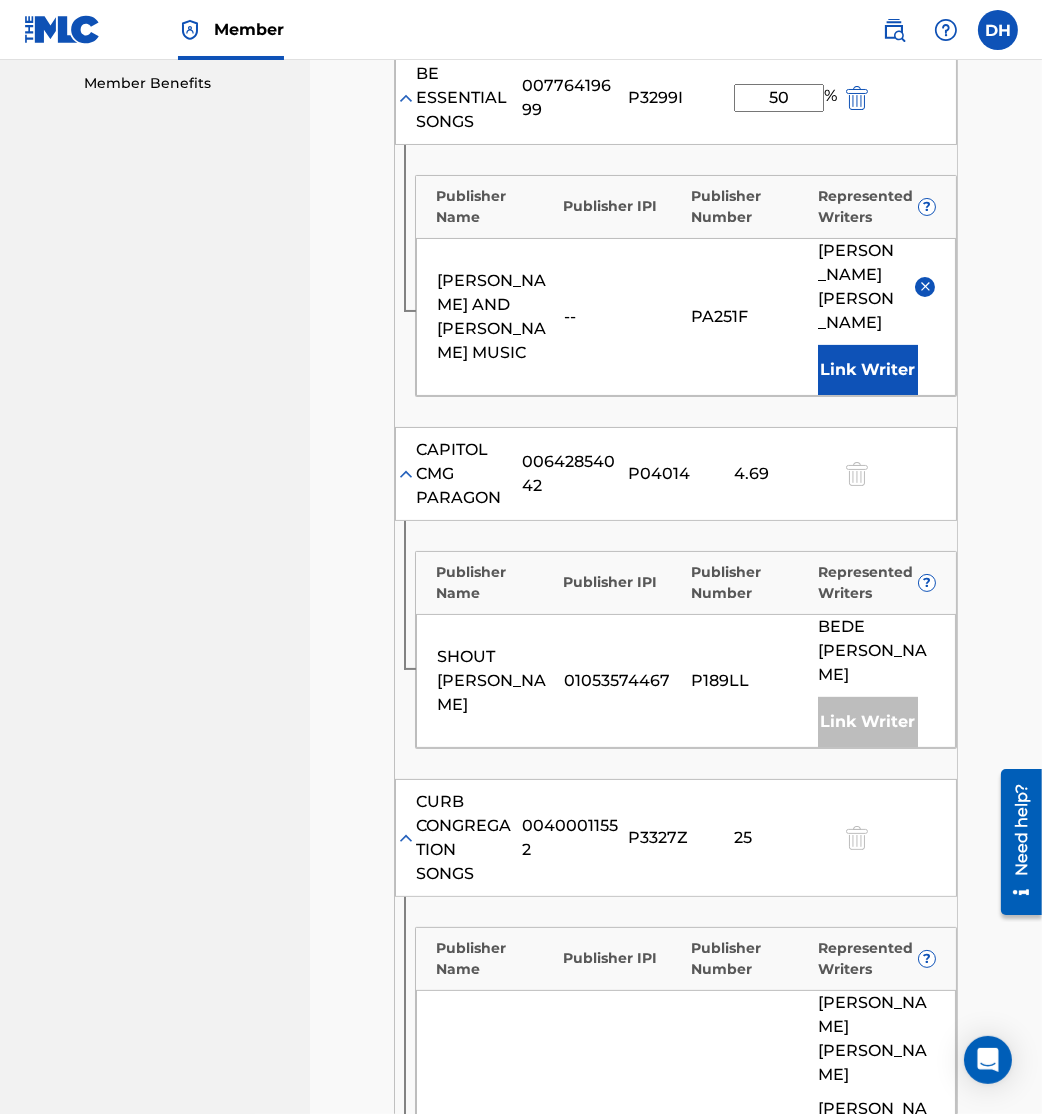 click on "Link Writer" at bounding box center [868, 370] 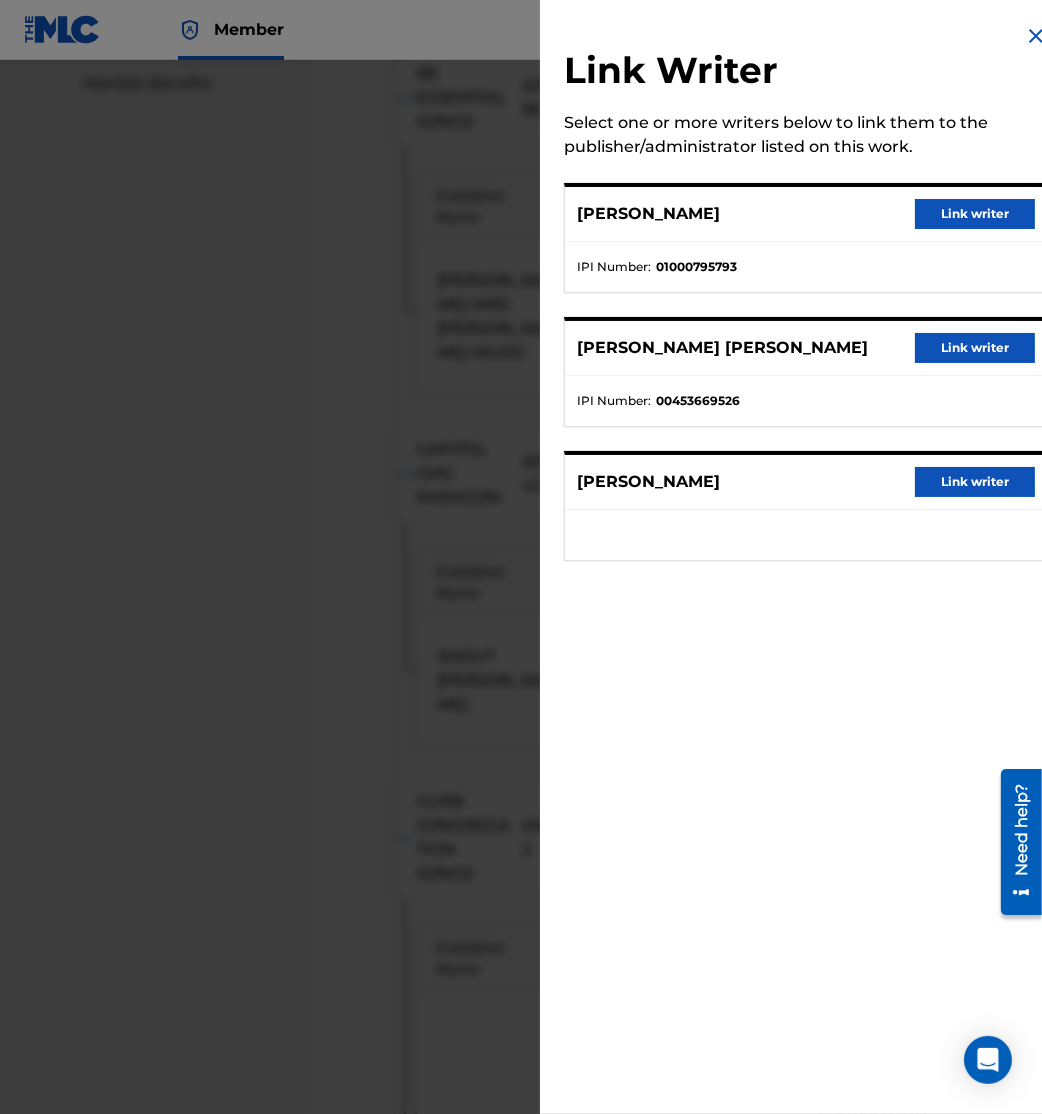 click on "Link writer" at bounding box center (975, 482) 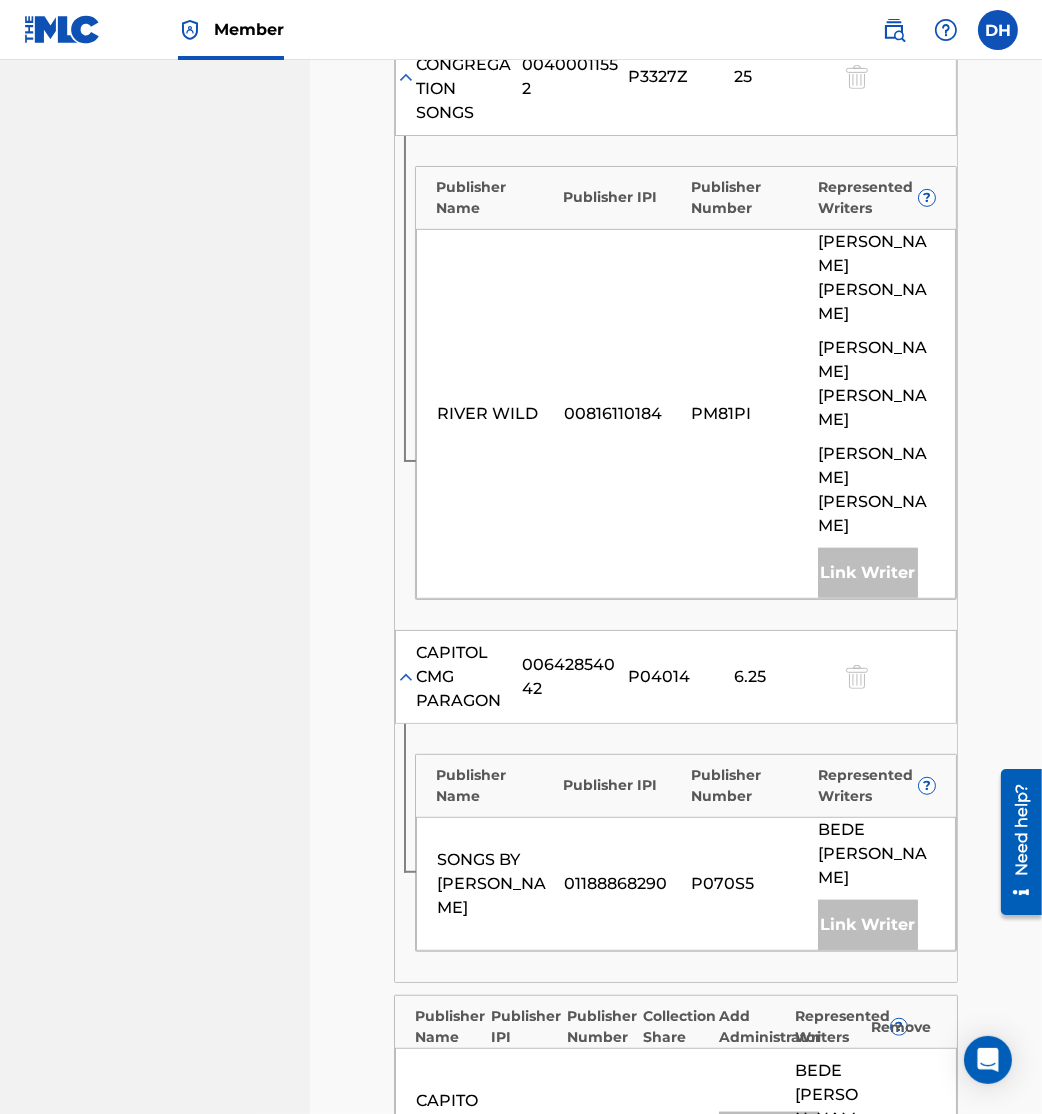 scroll, scrollTop: 1964, scrollLeft: 0, axis: vertical 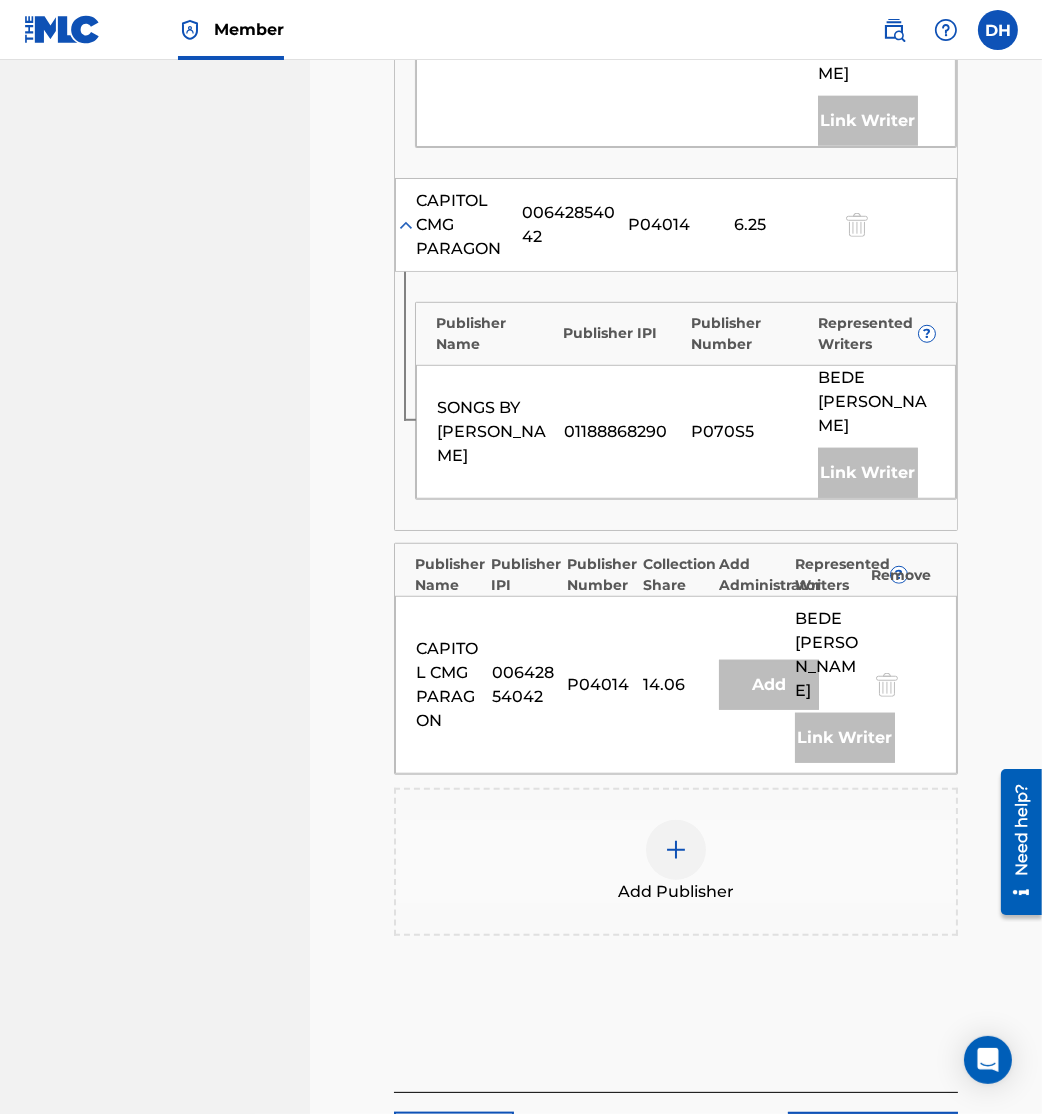 click on "Next" at bounding box center (873, 1137) 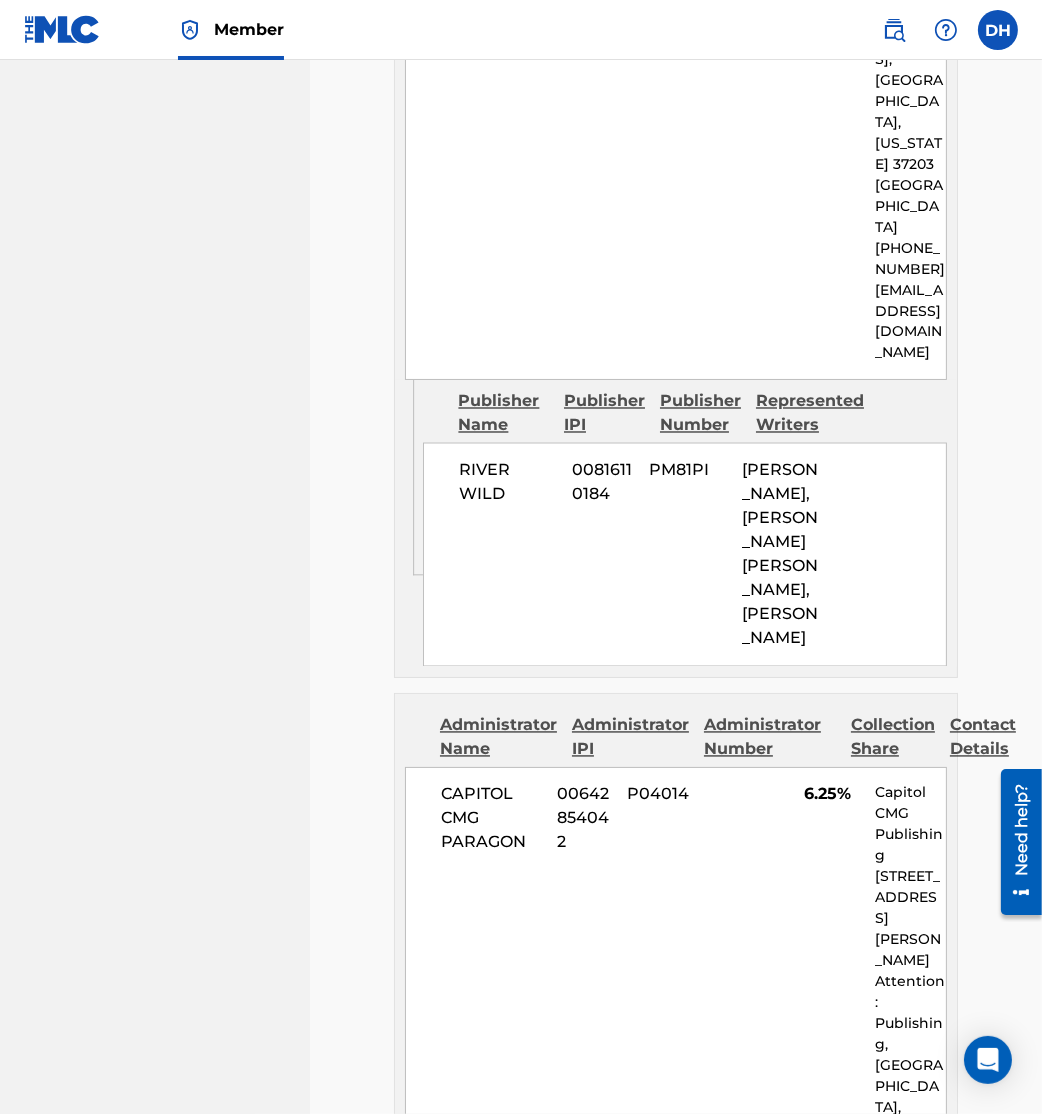 scroll, scrollTop: 4329, scrollLeft: 0, axis: vertical 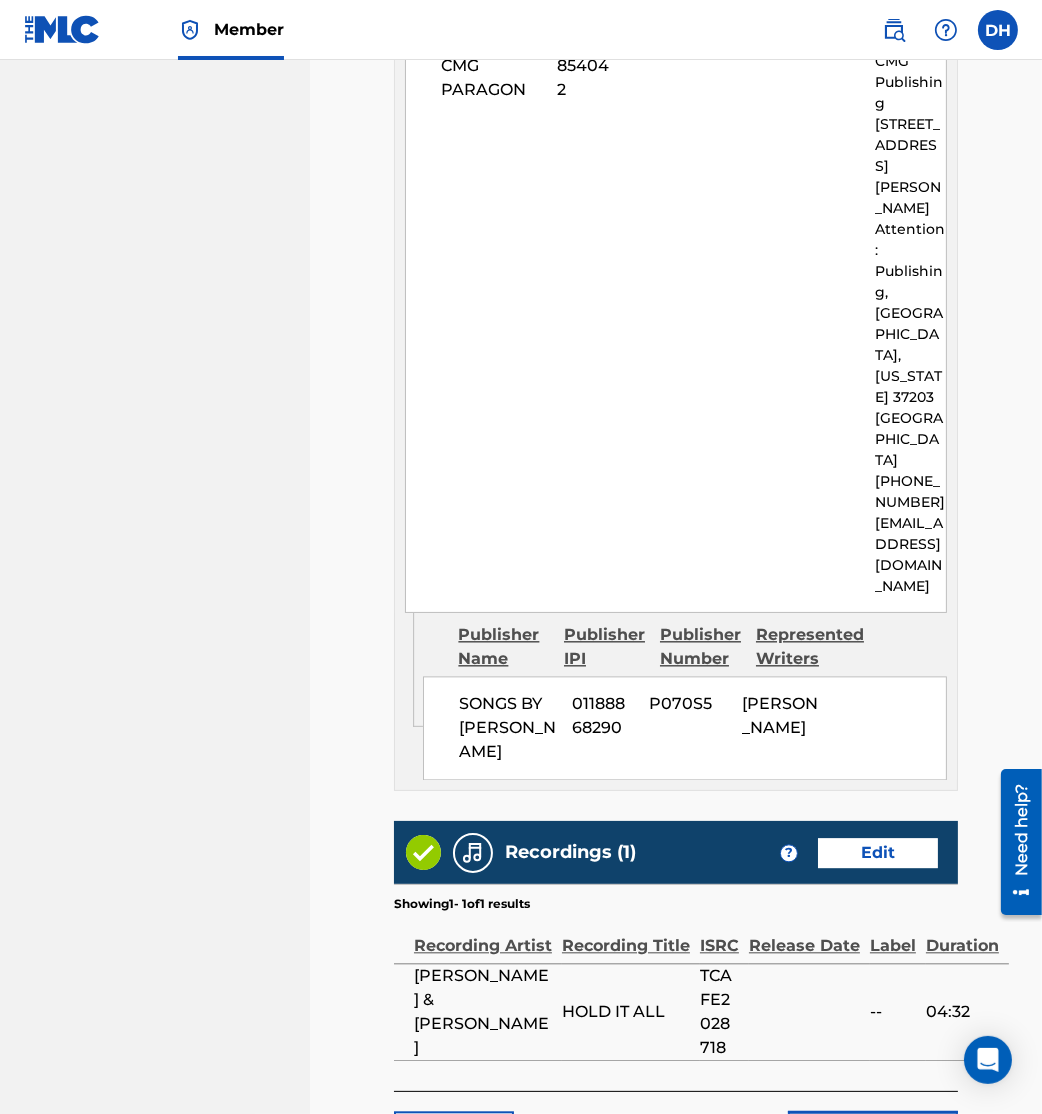 click on "Submit" at bounding box center (873, 1136) 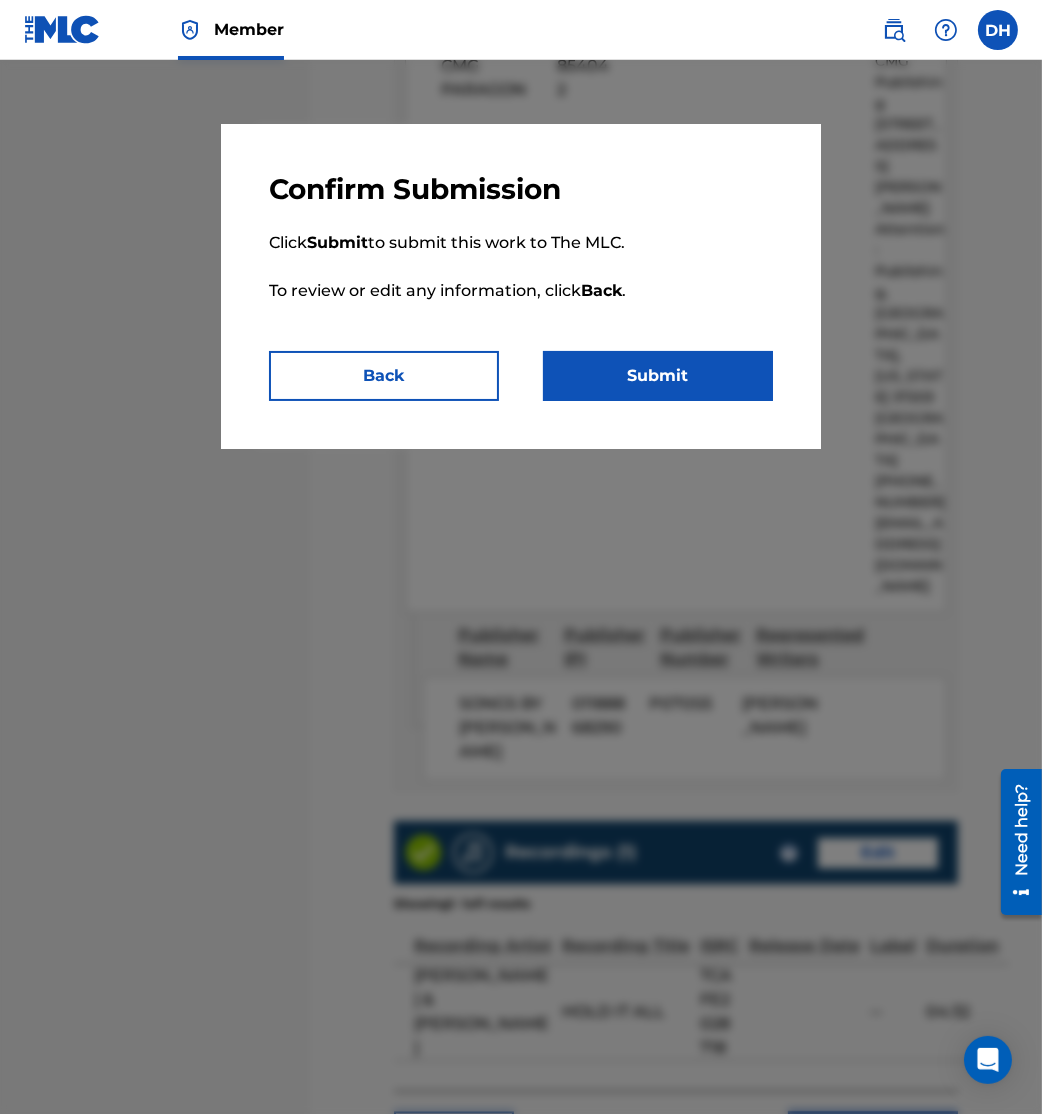click on "Submit" at bounding box center (658, 376) 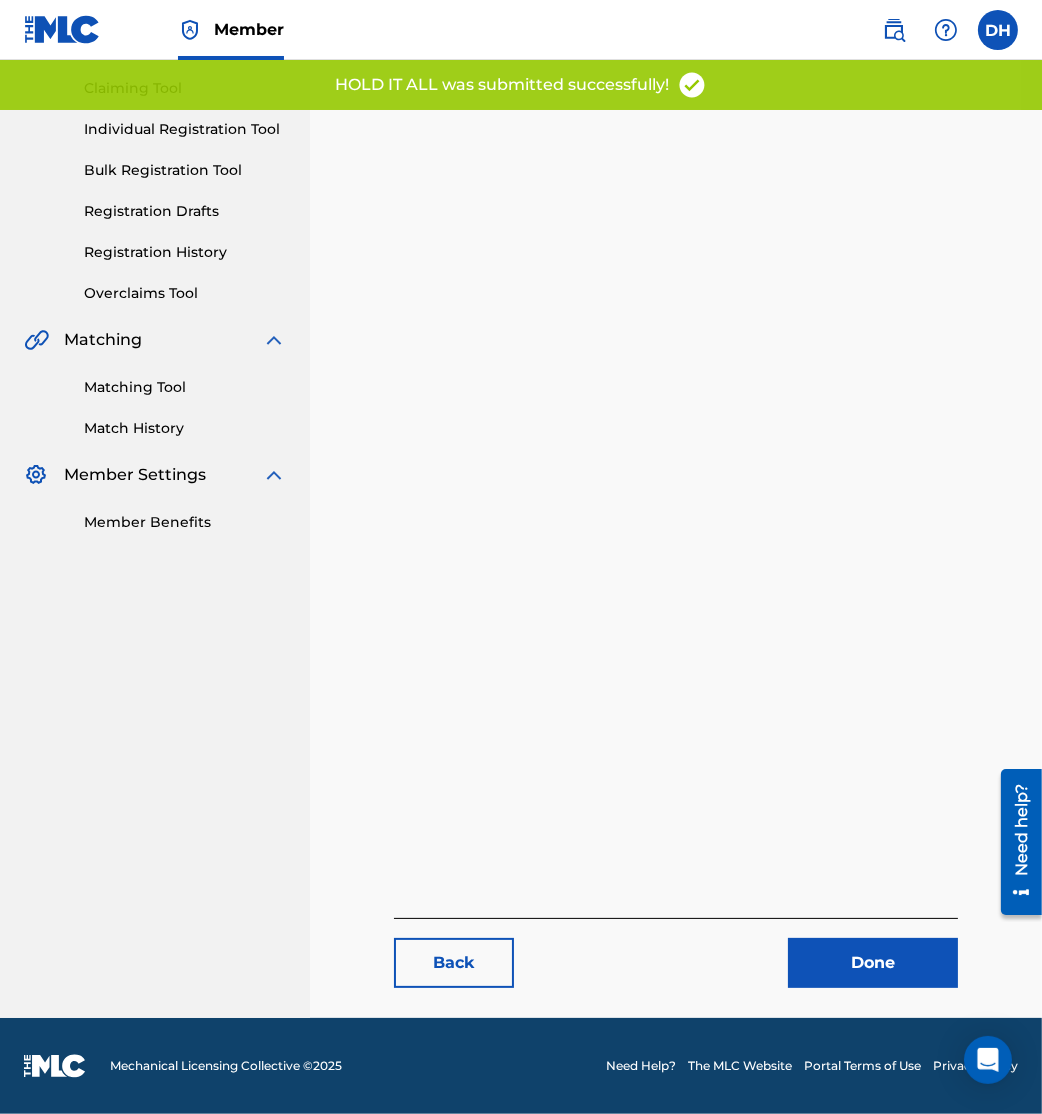 scroll, scrollTop: 0, scrollLeft: 0, axis: both 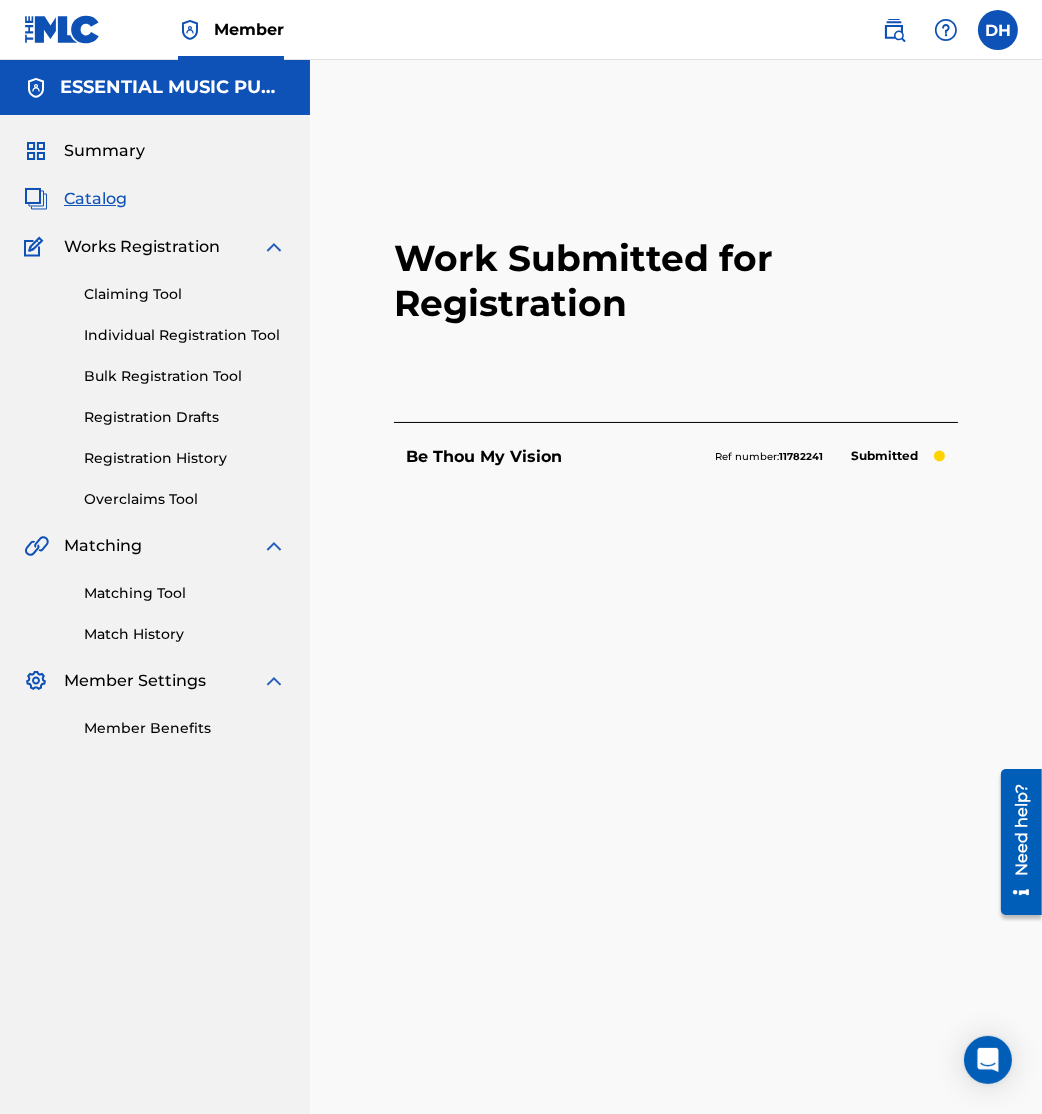 click on "Work Submitted for Registration Be Thou My Vision Ref number:  11782241 Submitted Back Done" at bounding box center (676, 667) 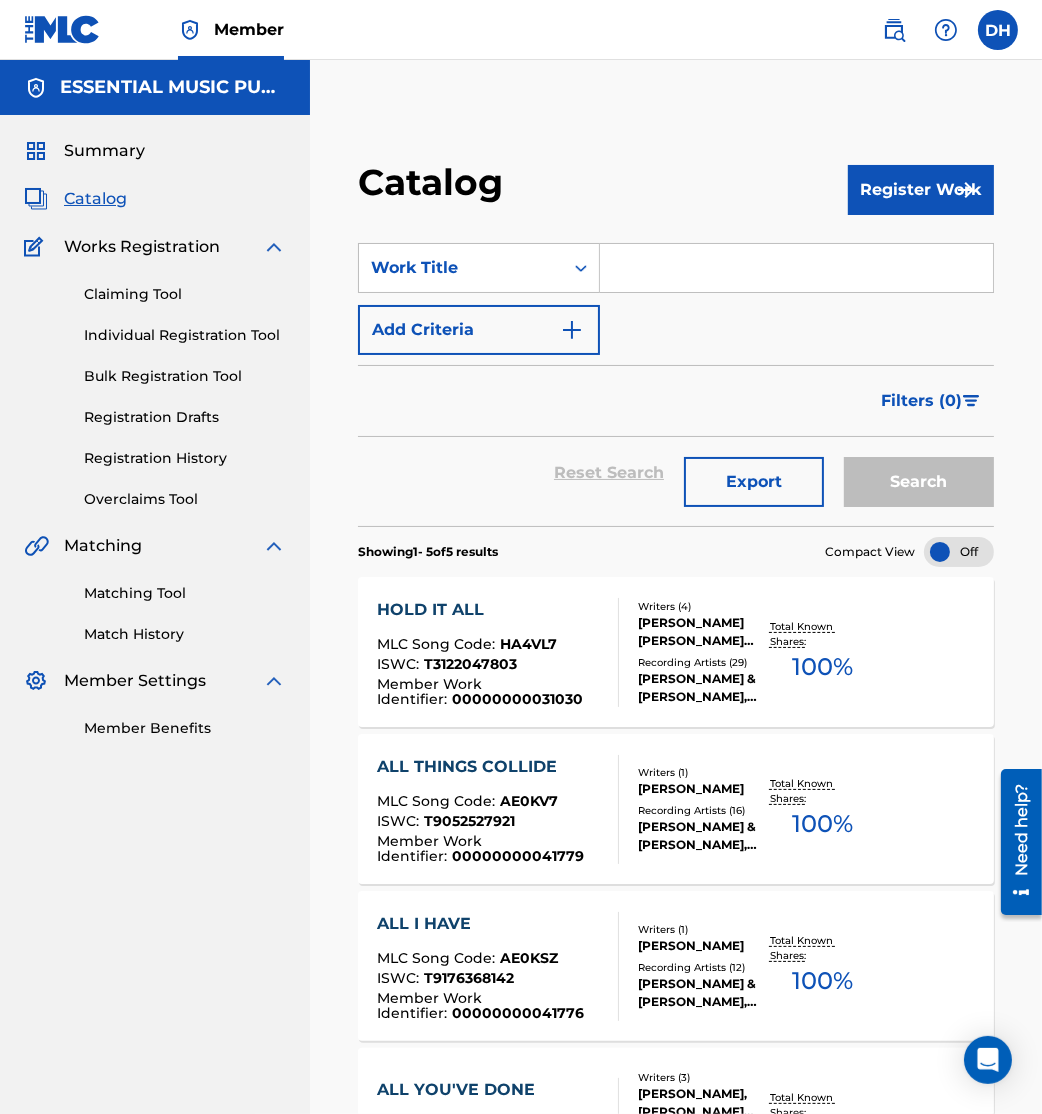 click on "SearchWithCriteriad48b5bfa-005b-4be9-80fa-b167539d4239 Work Title Add Criteria Filter Hold Filters Overclaim   Dispute   Remove Filters Apply Filters Filters ( 0 ) Reset Search Export Search" at bounding box center (676, 372) 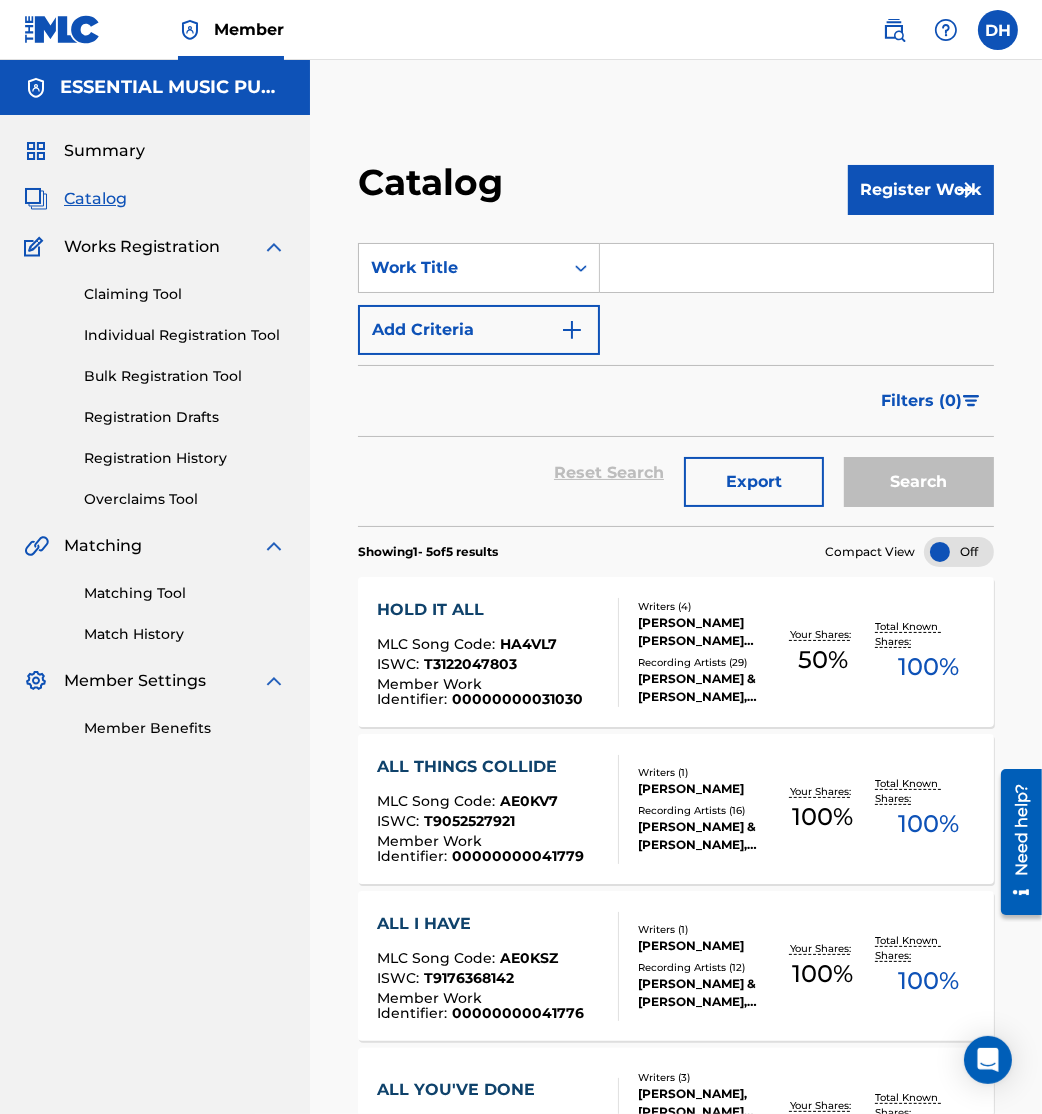 click at bounding box center (796, 268) 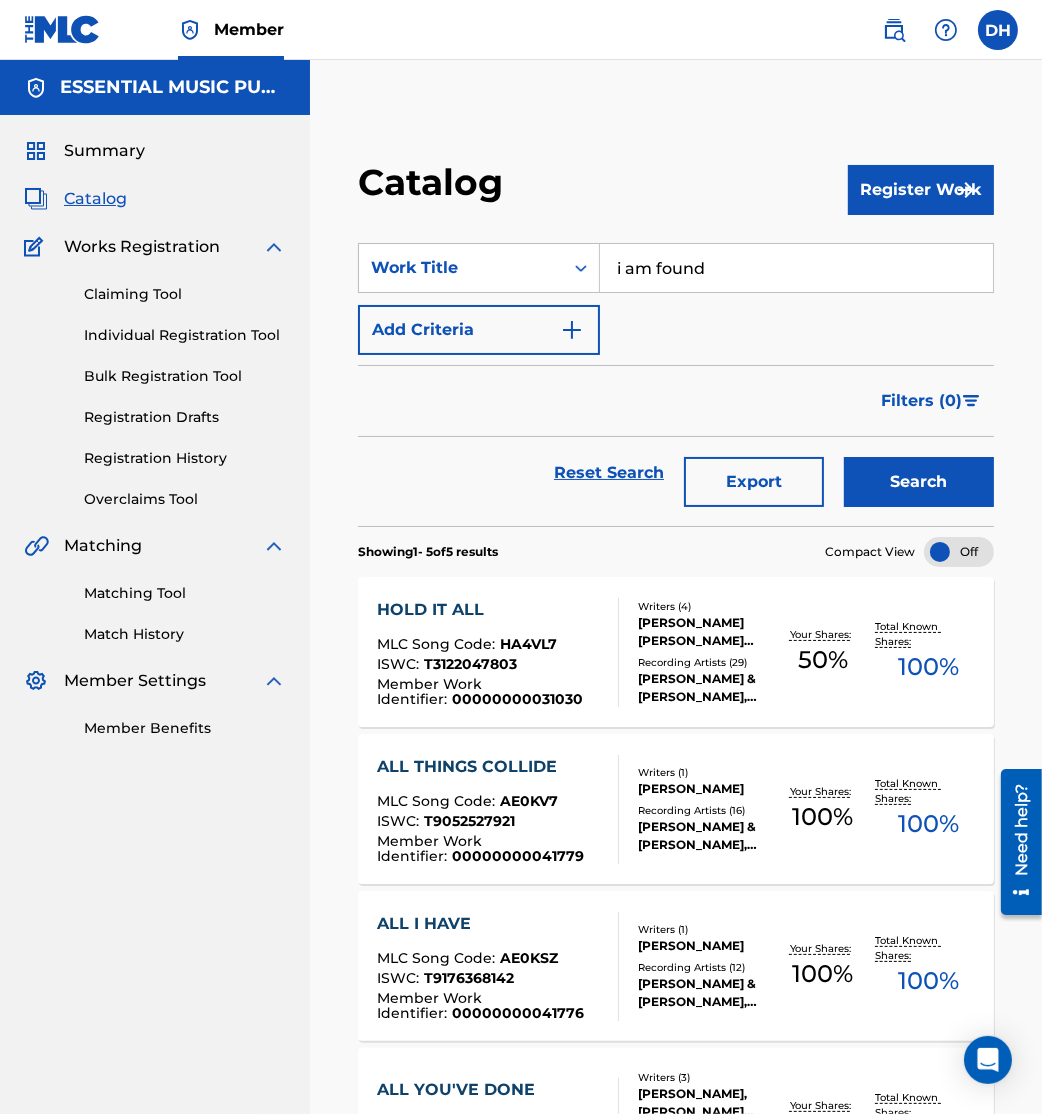 type on "i am found" 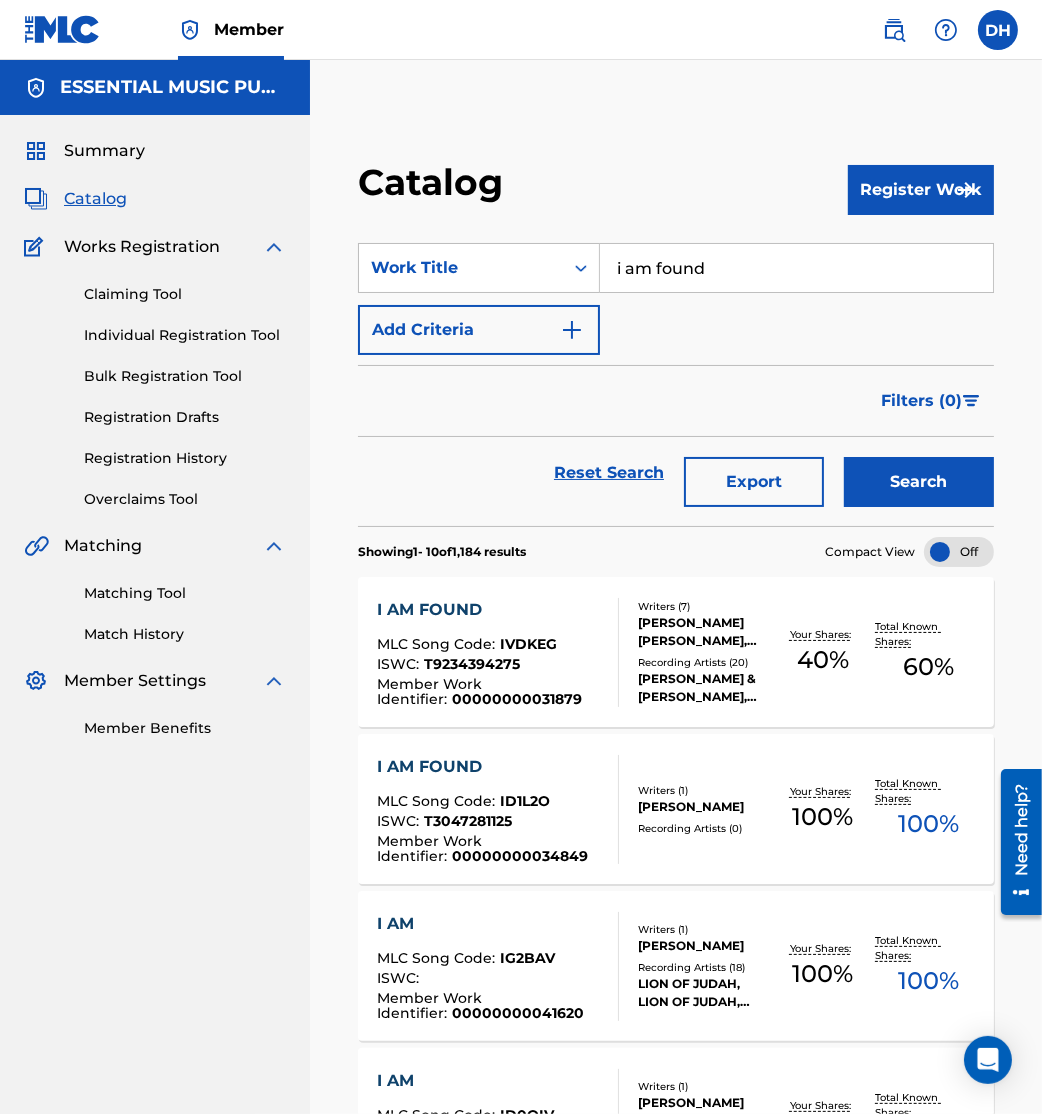 click on "MLC Song Code : IVDKEG" at bounding box center [489, 647] 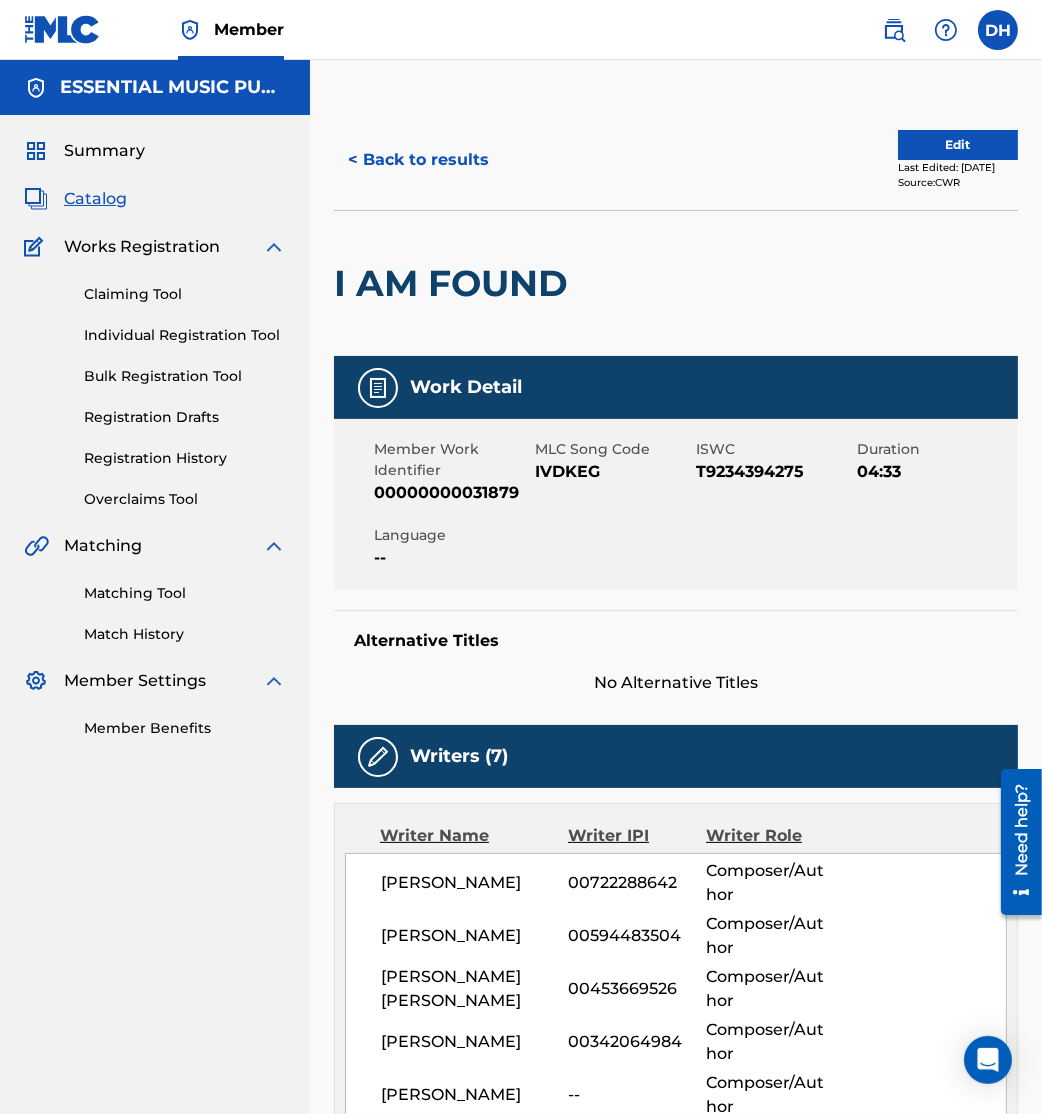 click on "Edit" at bounding box center [958, 145] 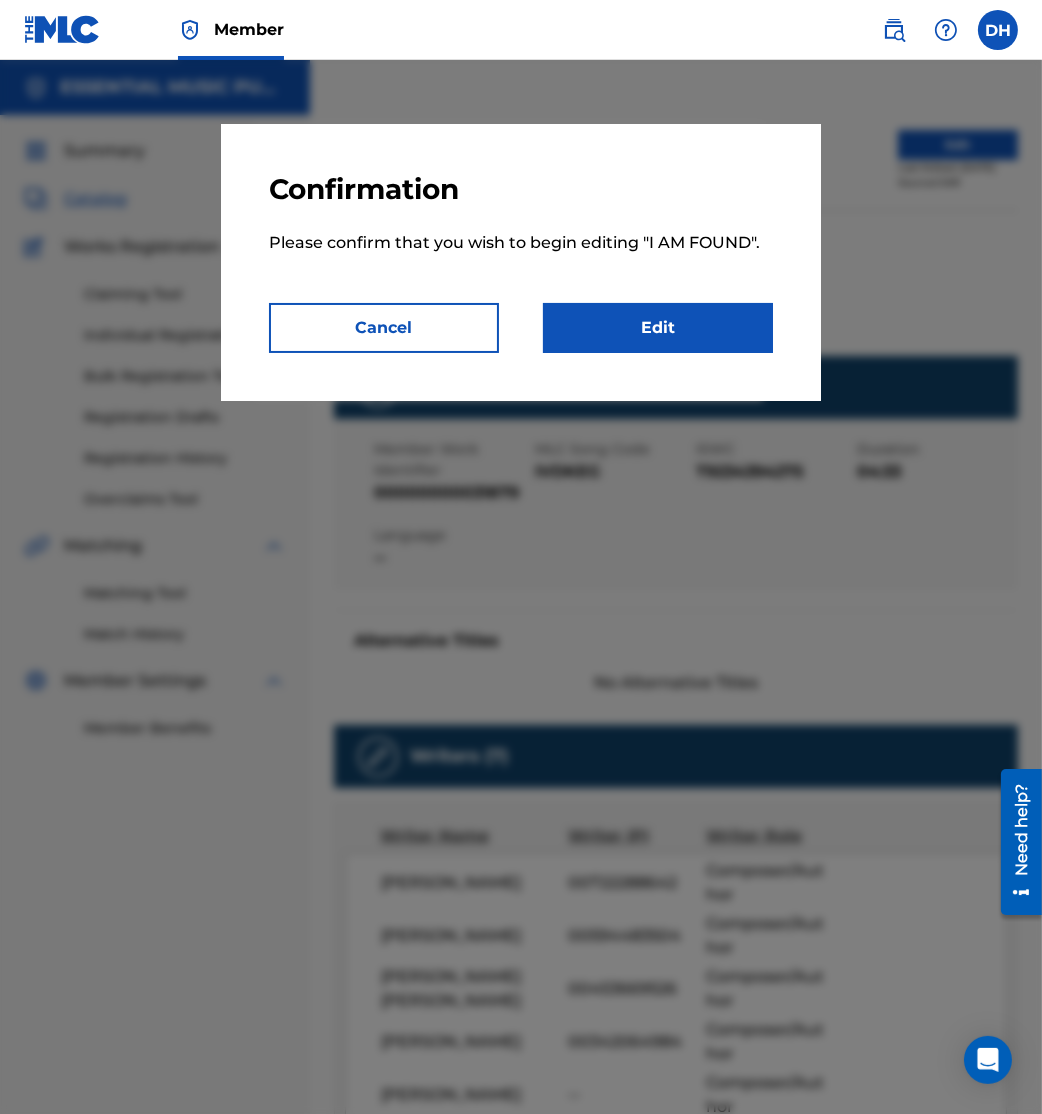 click on "Edit" at bounding box center [658, 328] 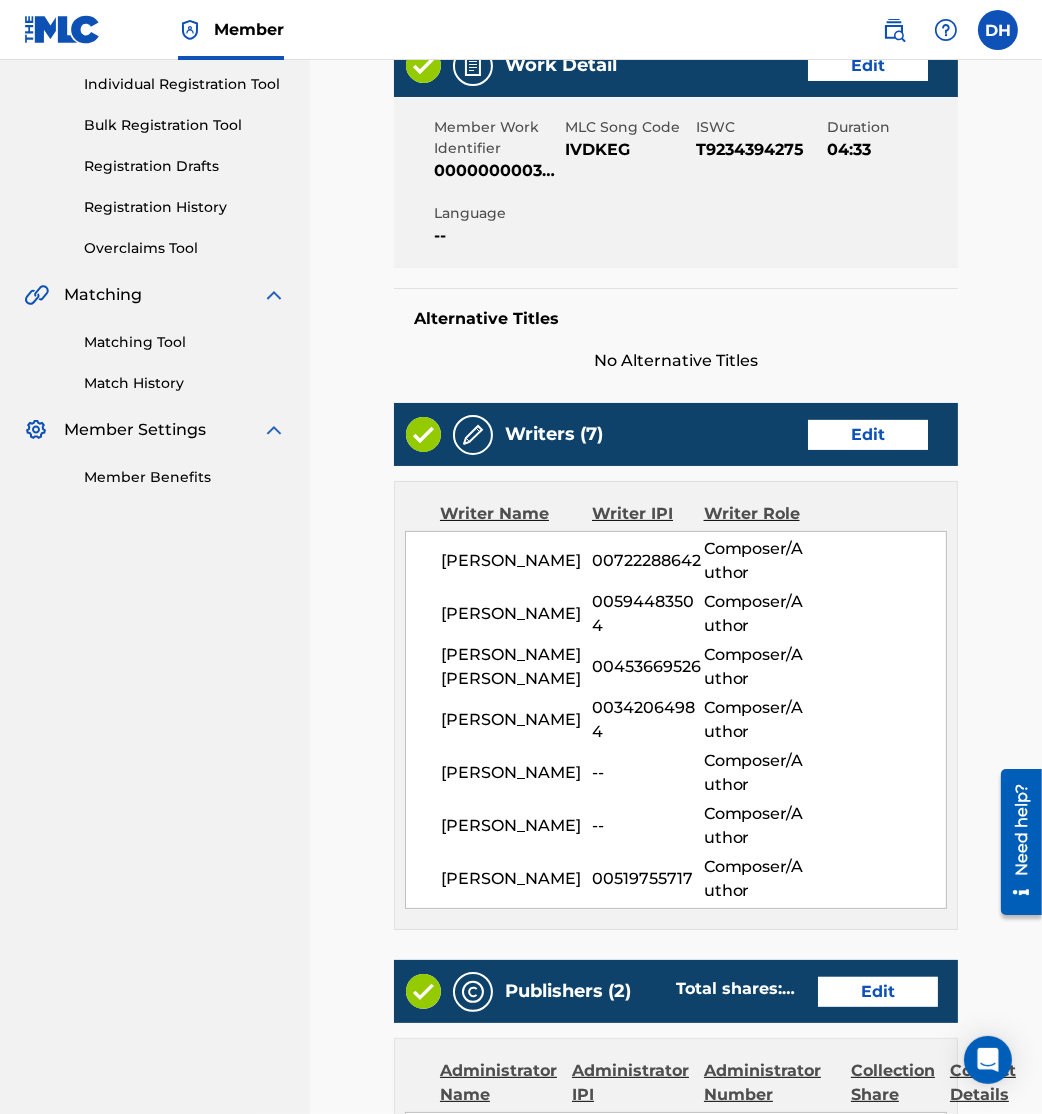 scroll, scrollTop: 276, scrollLeft: 0, axis: vertical 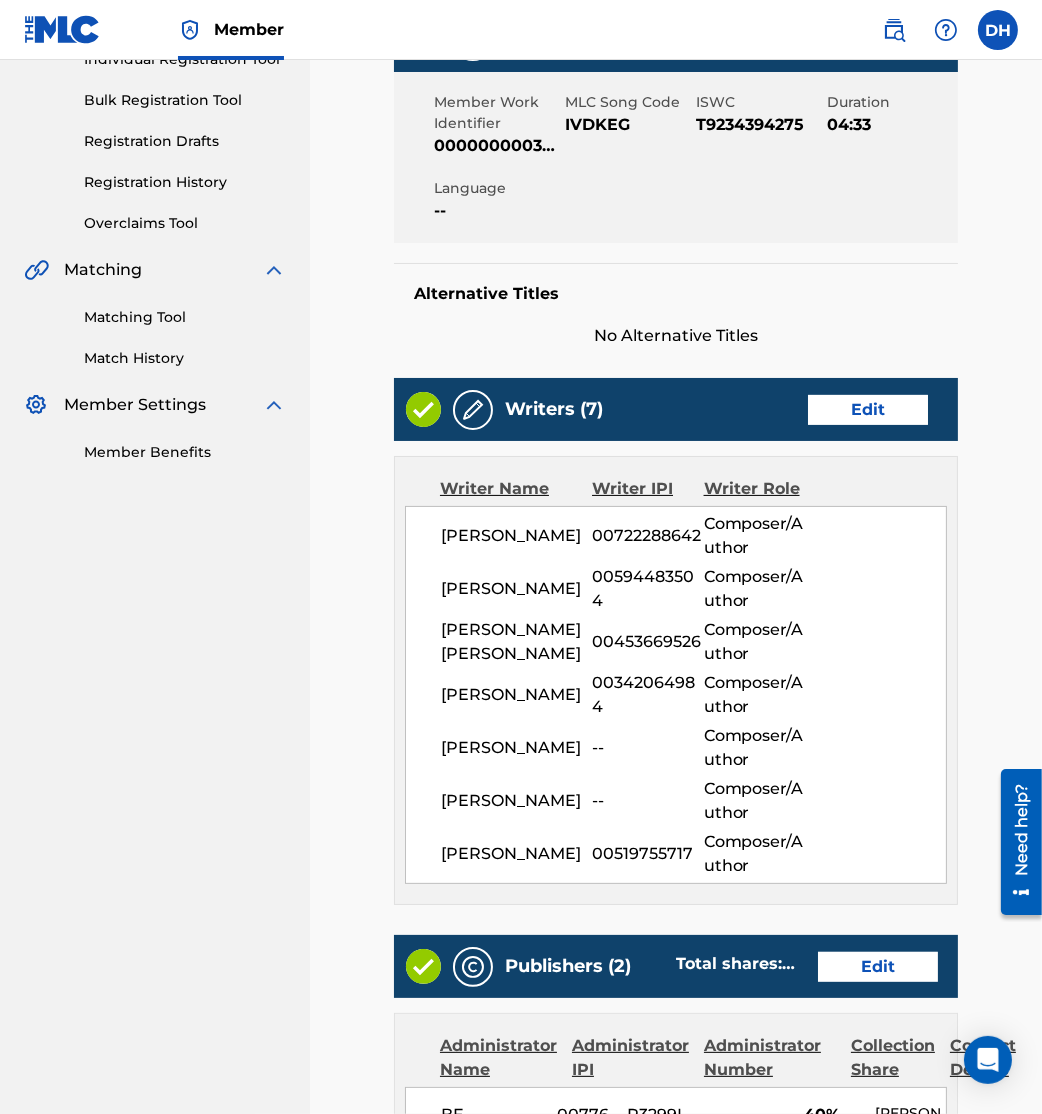 click on "Edit" at bounding box center (868, 410) 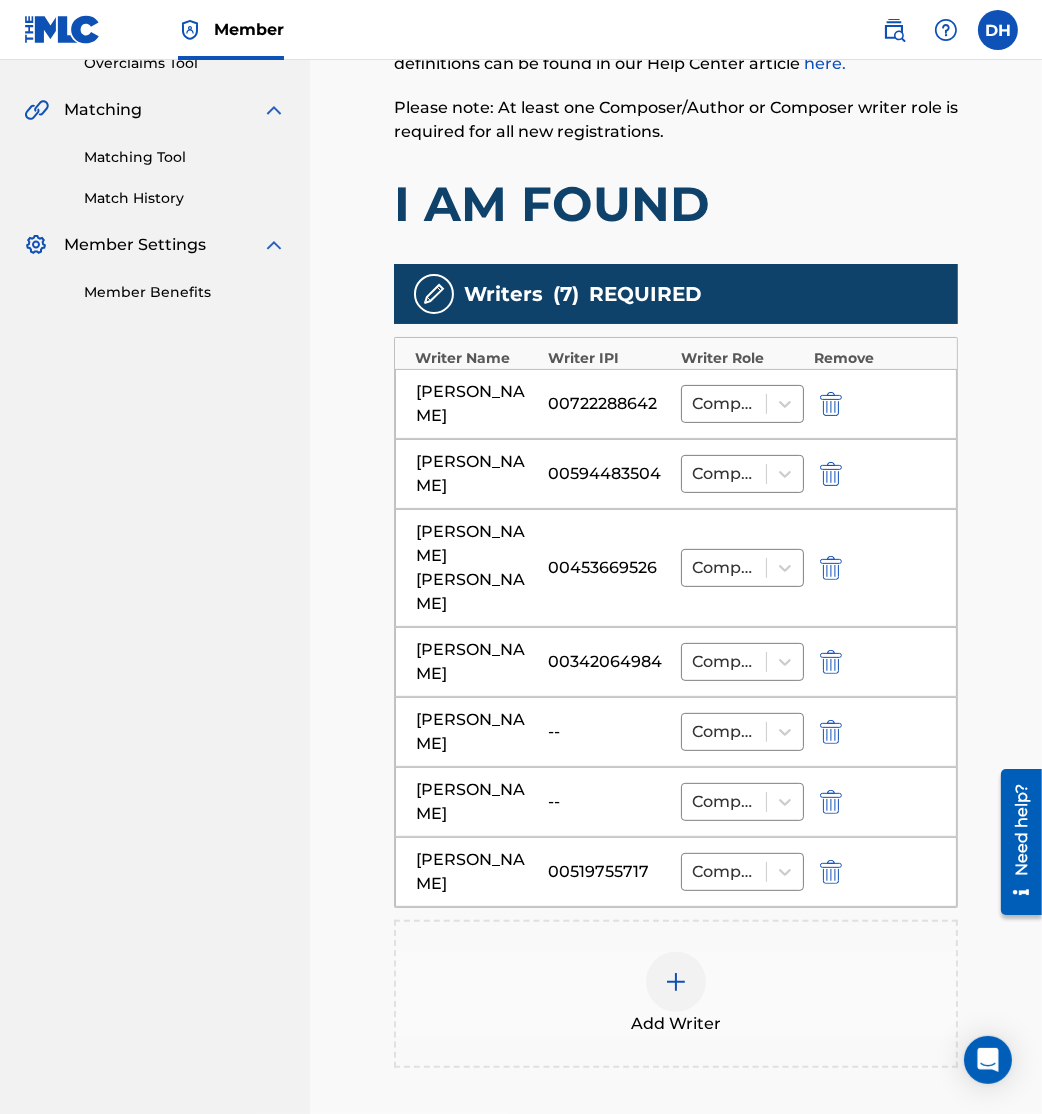 scroll, scrollTop: 437, scrollLeft: 0, axis: vertical 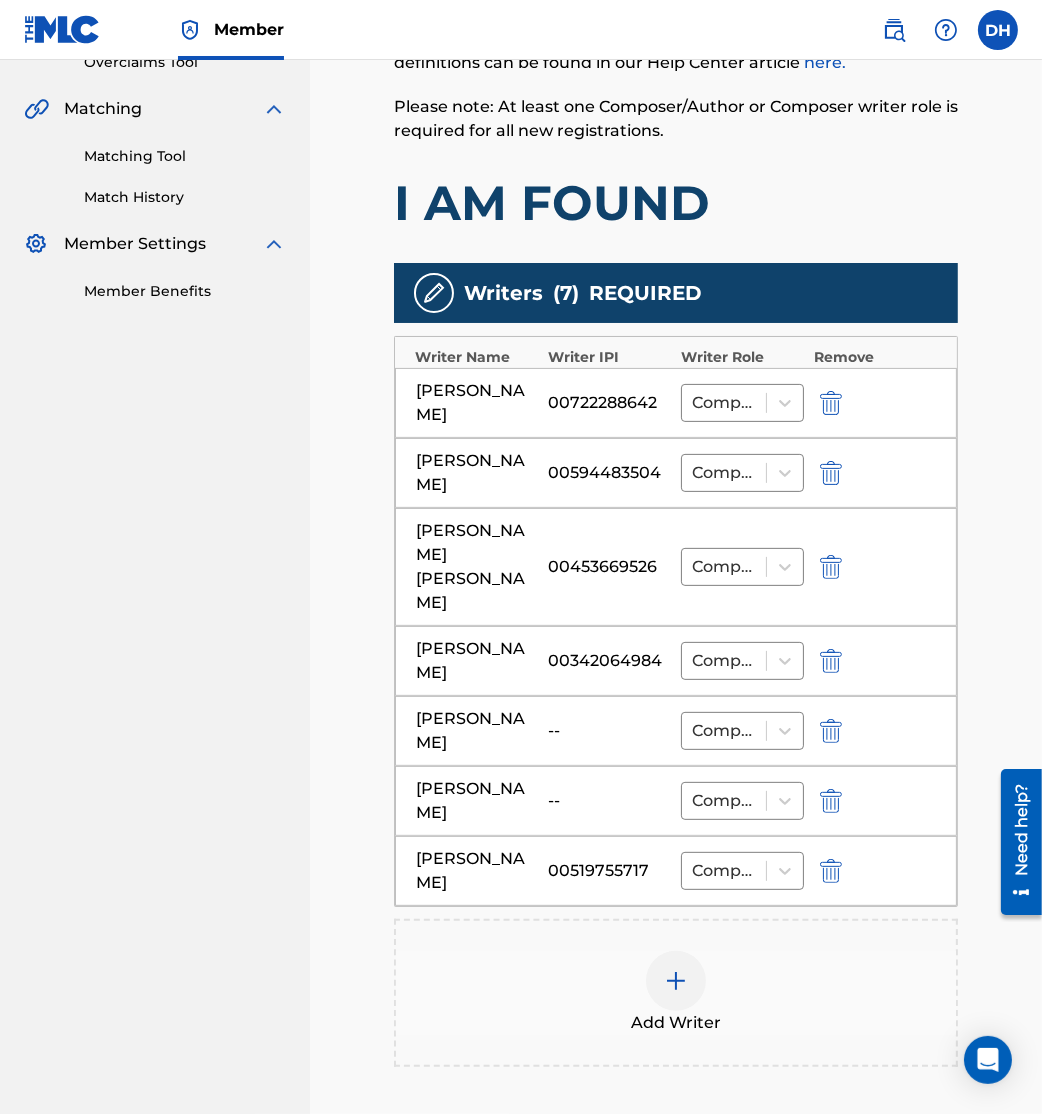 click at bounding box center (831, 731) 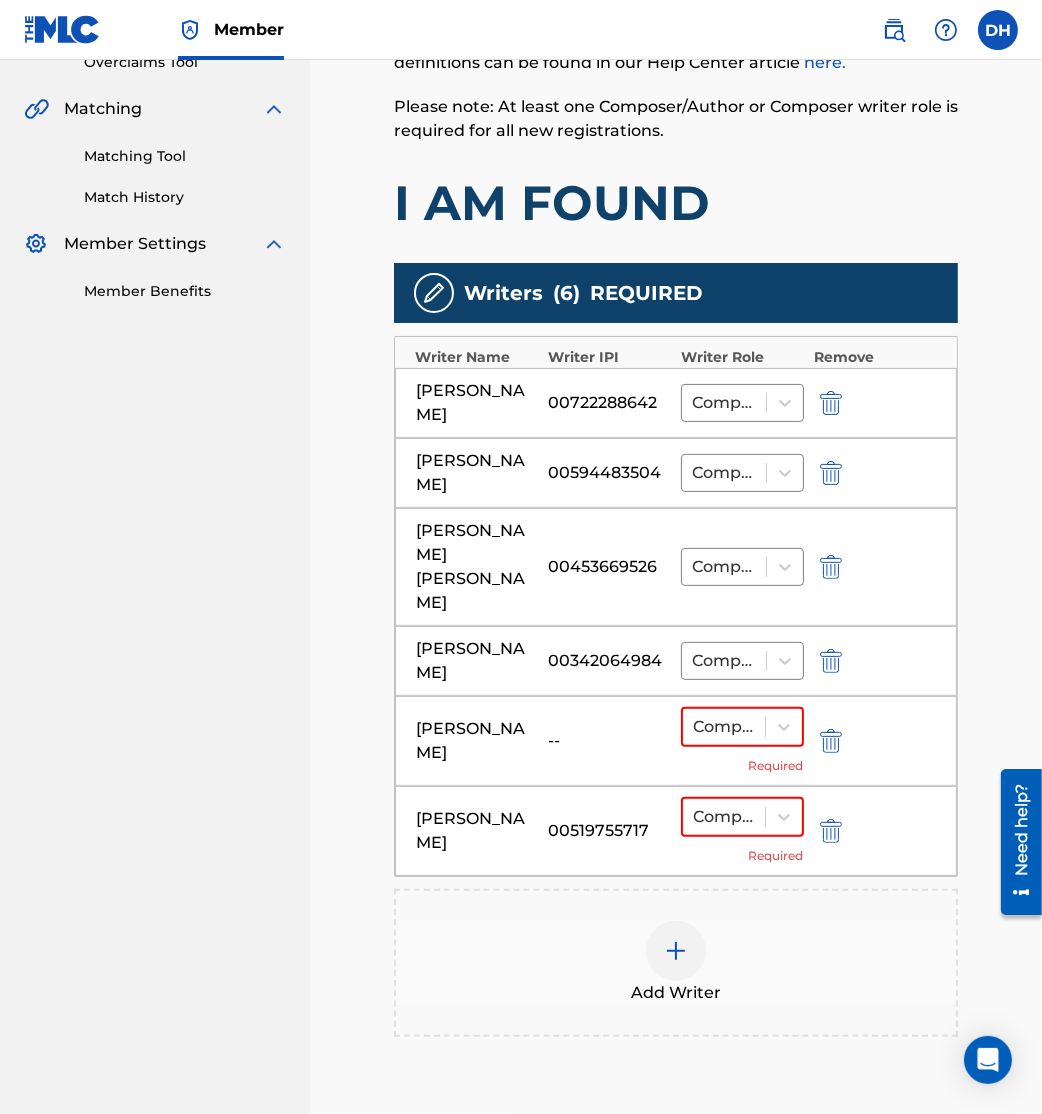 click at bounding box center [831, 741] 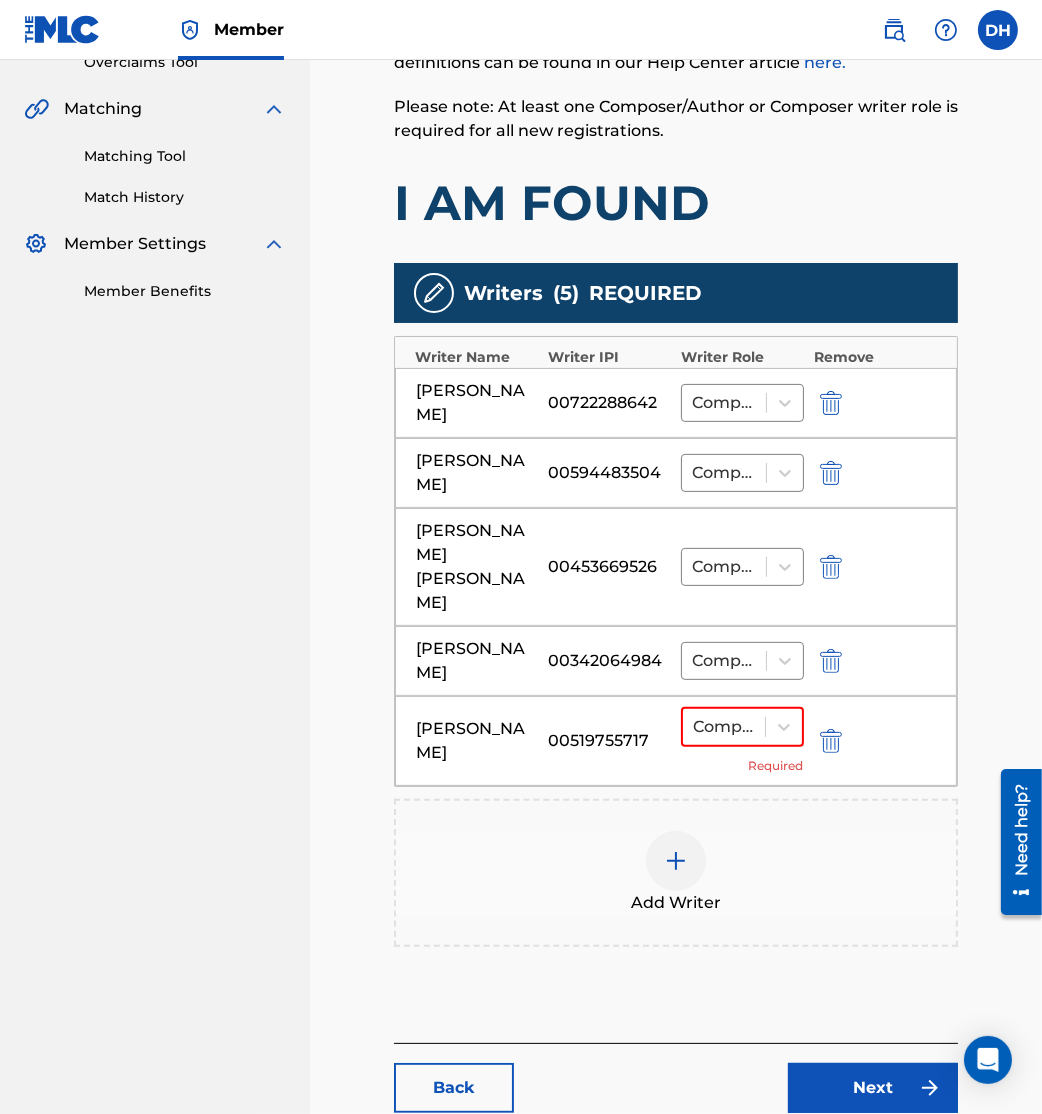scroll, scrollTop: 558, scrollLeft: 0, axis: vertical 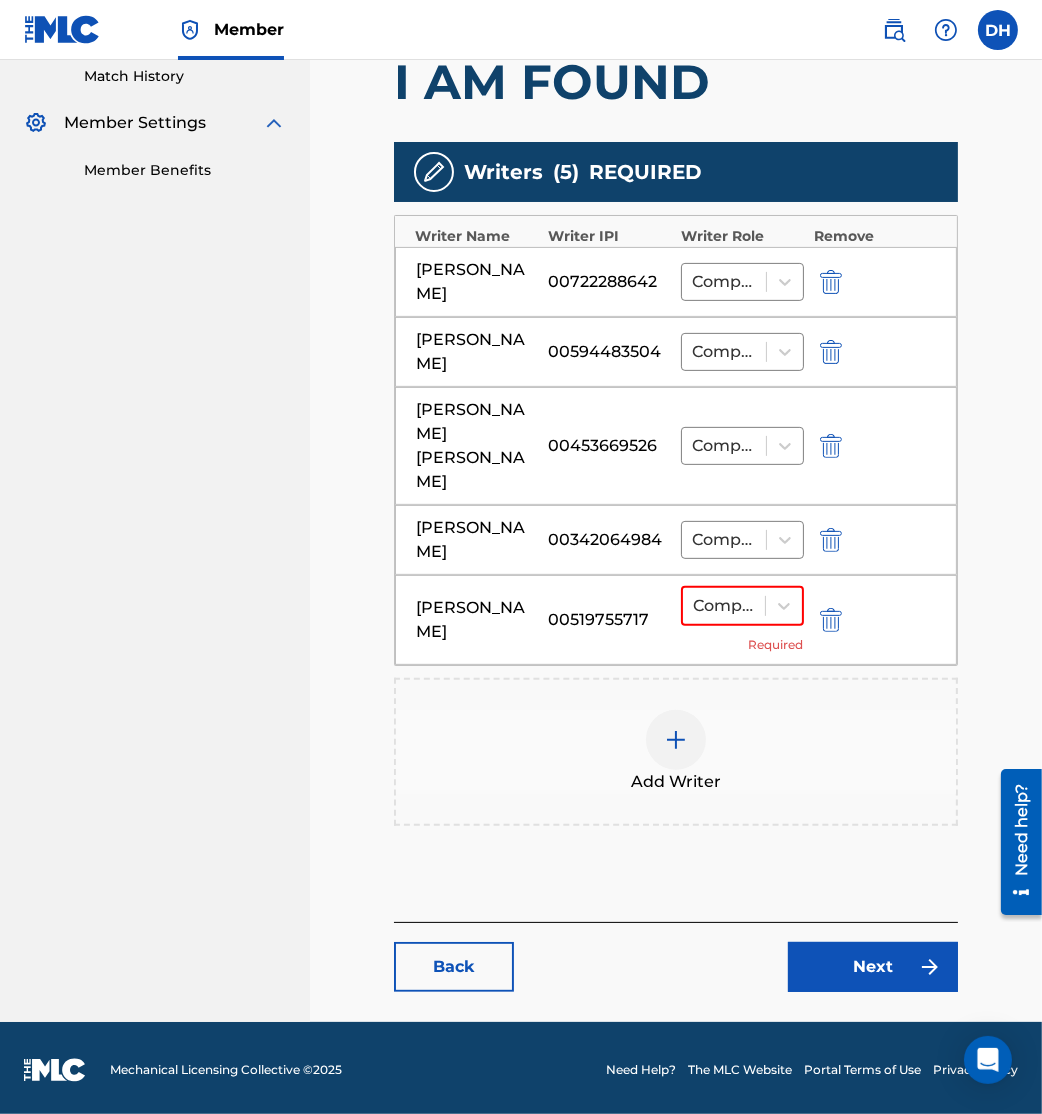 click on "Next" at bounding box center (873, 967) 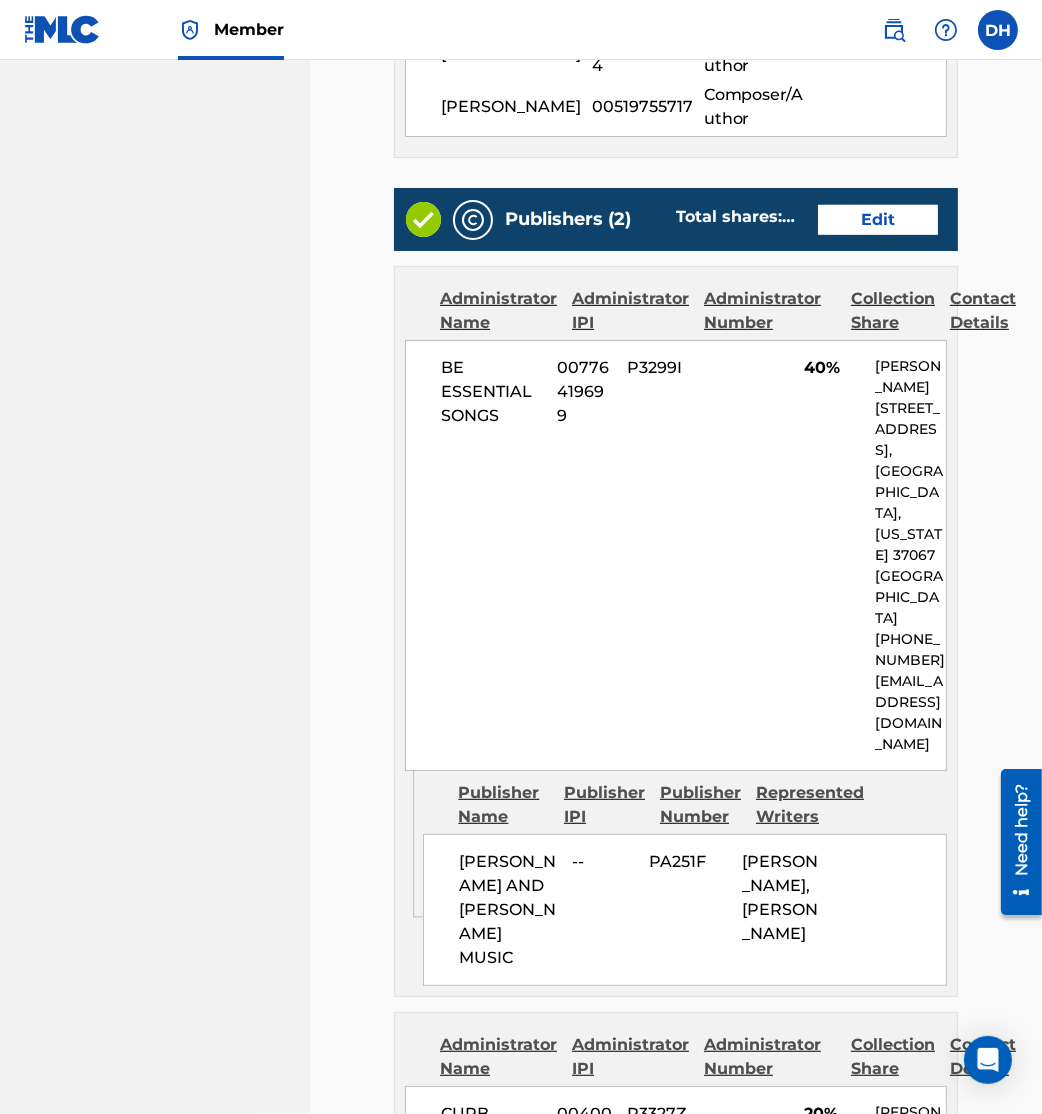 scroll, scrollTop: 2107, scrollLeft: 0, axis: vertical 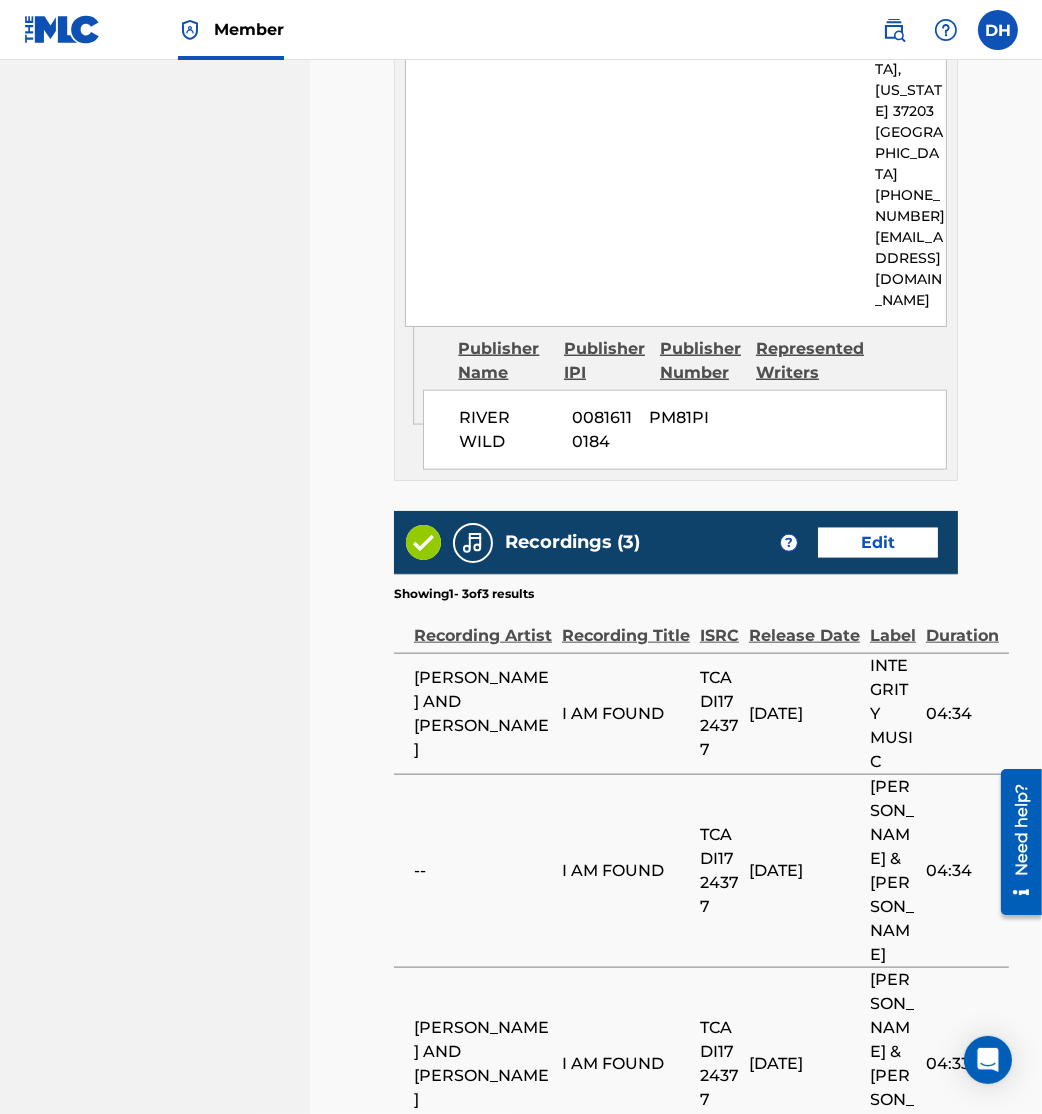 click on "Submit" at bounding box center (873, 1236) 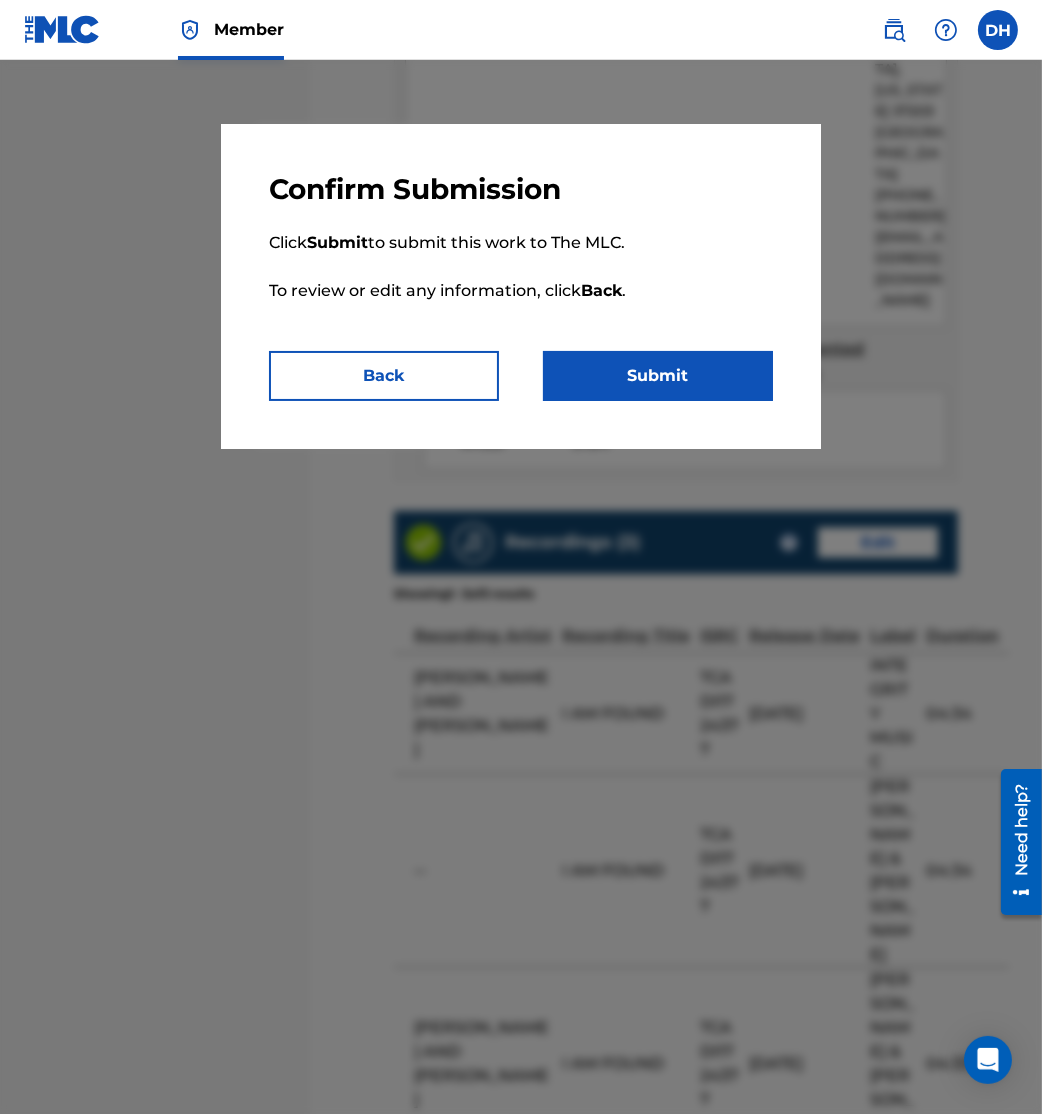 click on "Submit" at bounding box center (658, 376) 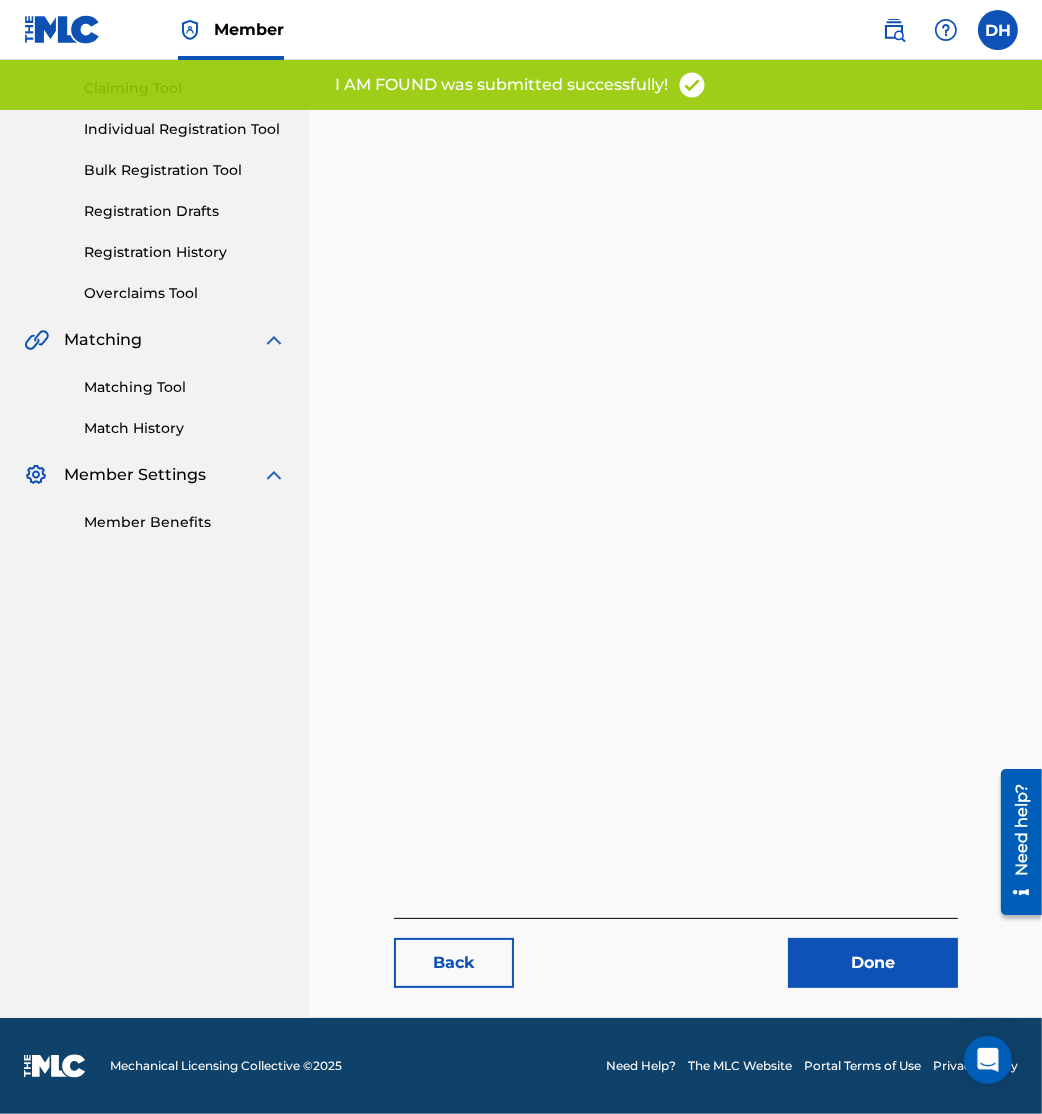 scroll, scrollTop: 0, scrollLeft: 0, axis: both 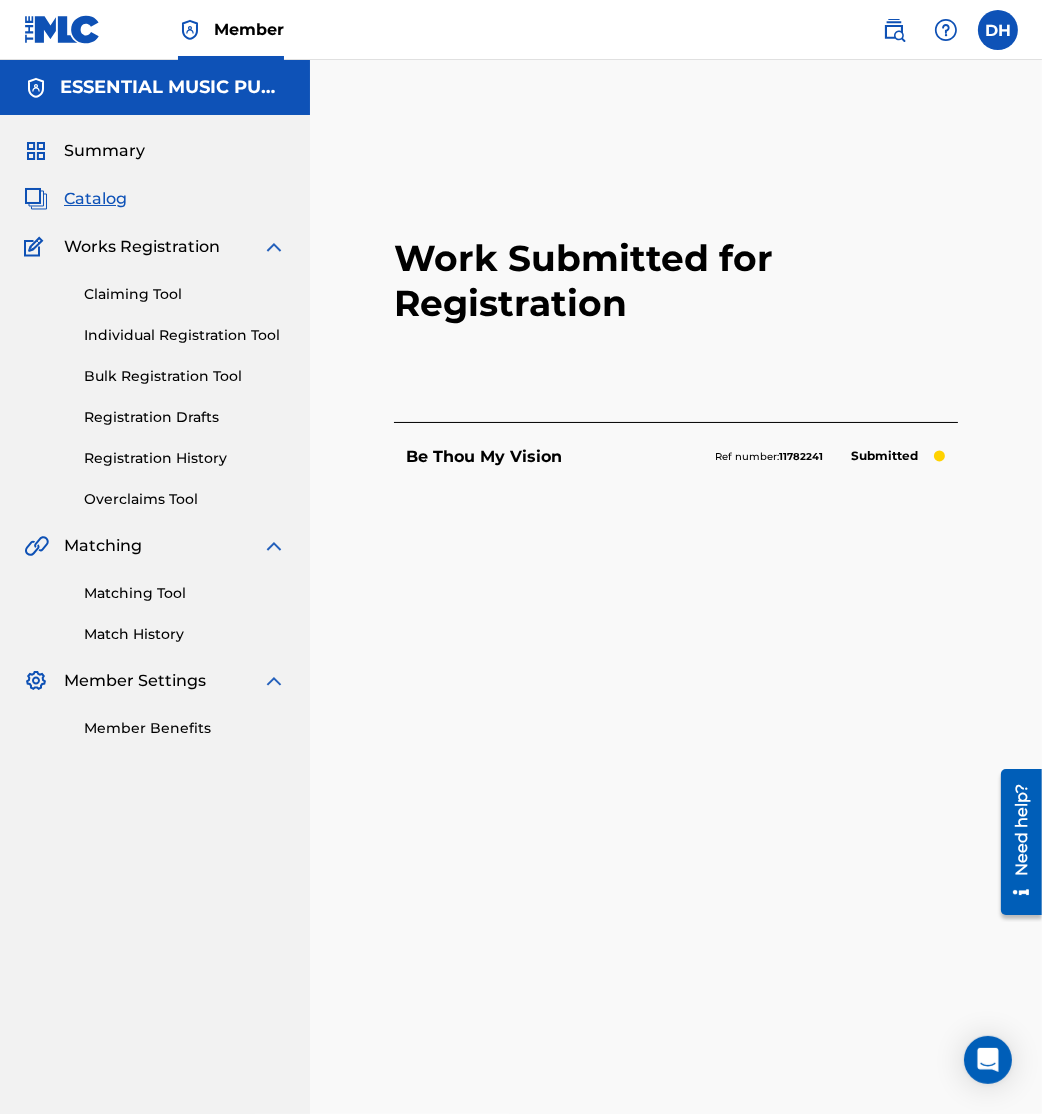 click on "Work Submitted for Registration Be Thou My Vision Ref number:  11782241 Submitted Back Done" at bounding box center (676, 667) 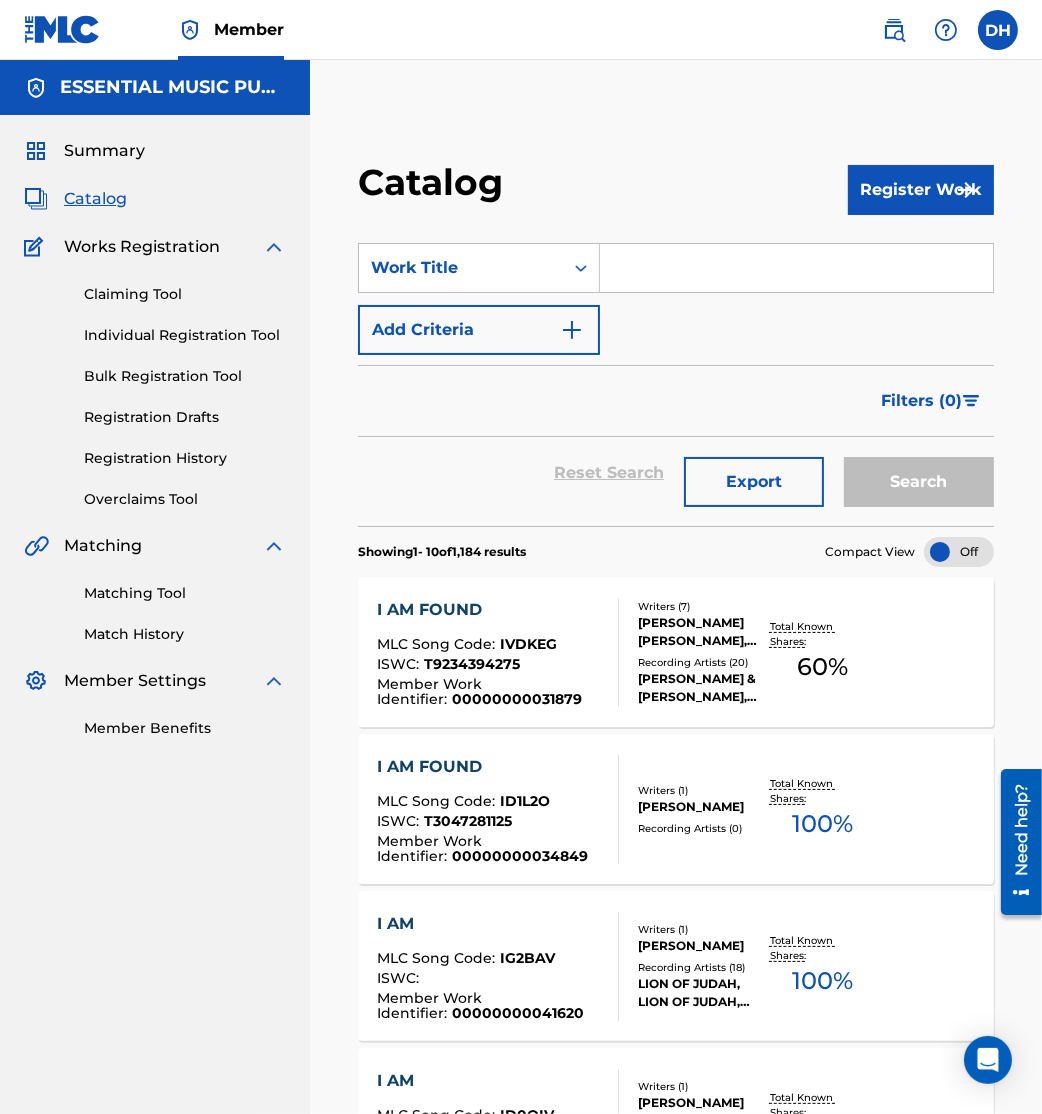 click at bounding box center [796, 268] 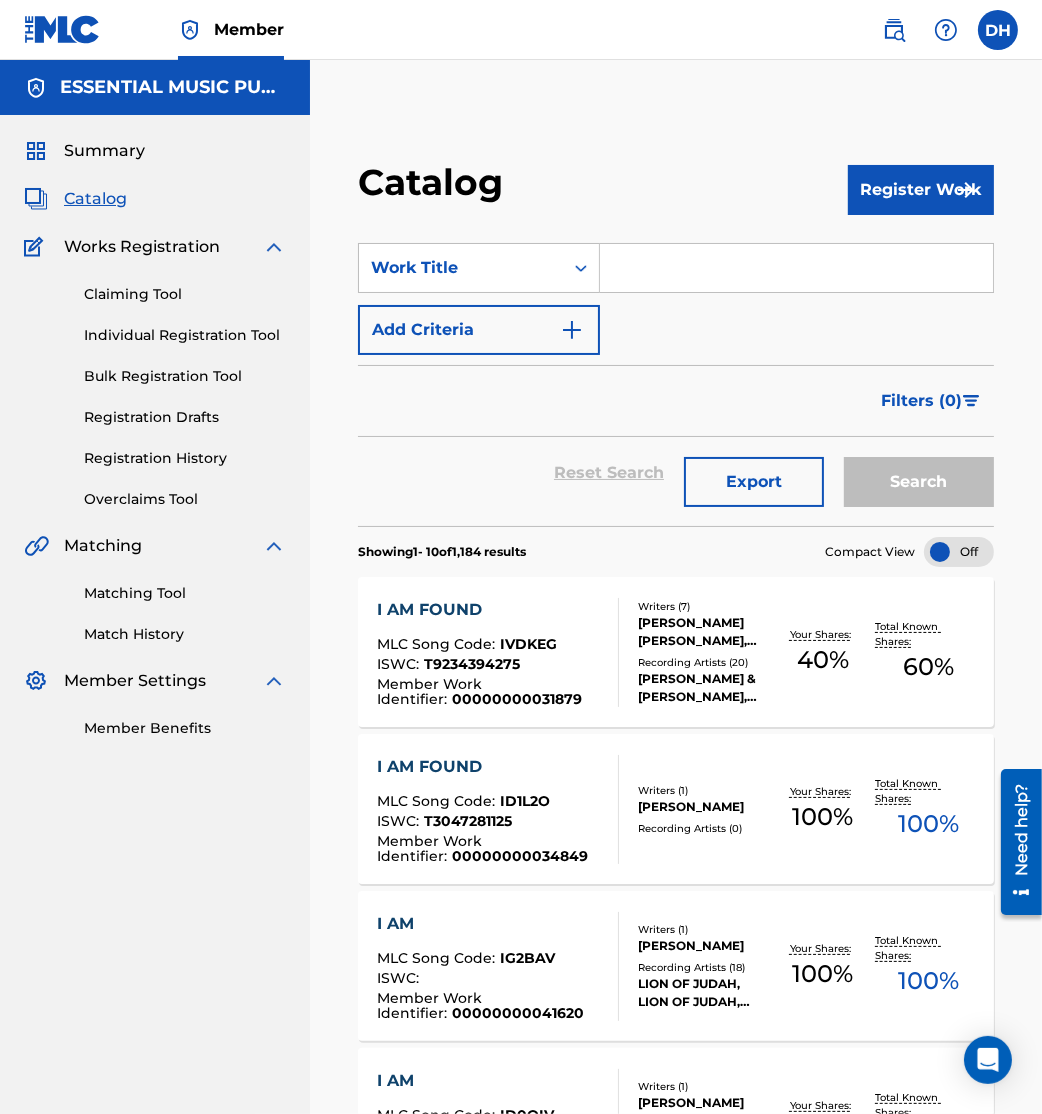paste on "Joy Of Communion" 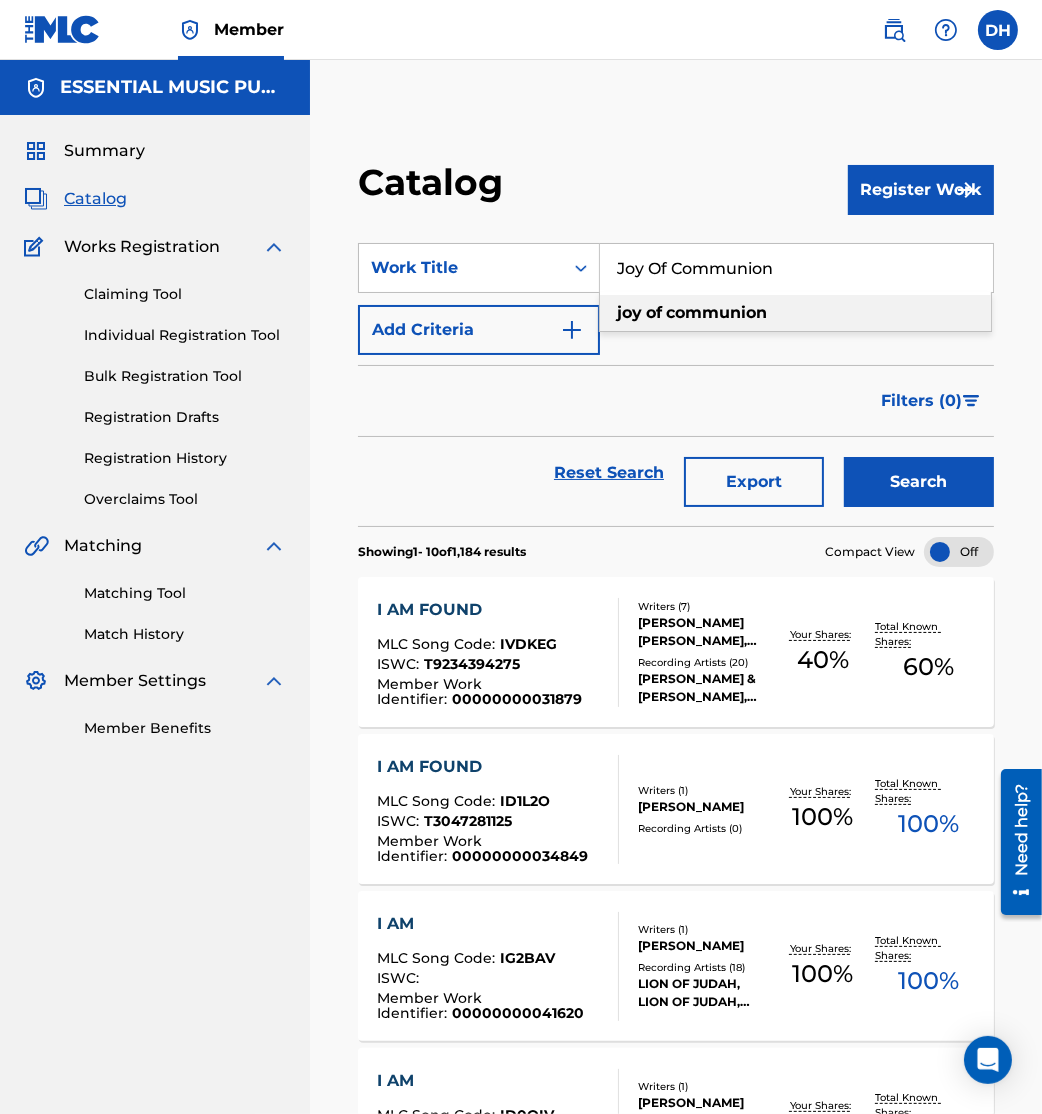 type on "Joy Of Communion" 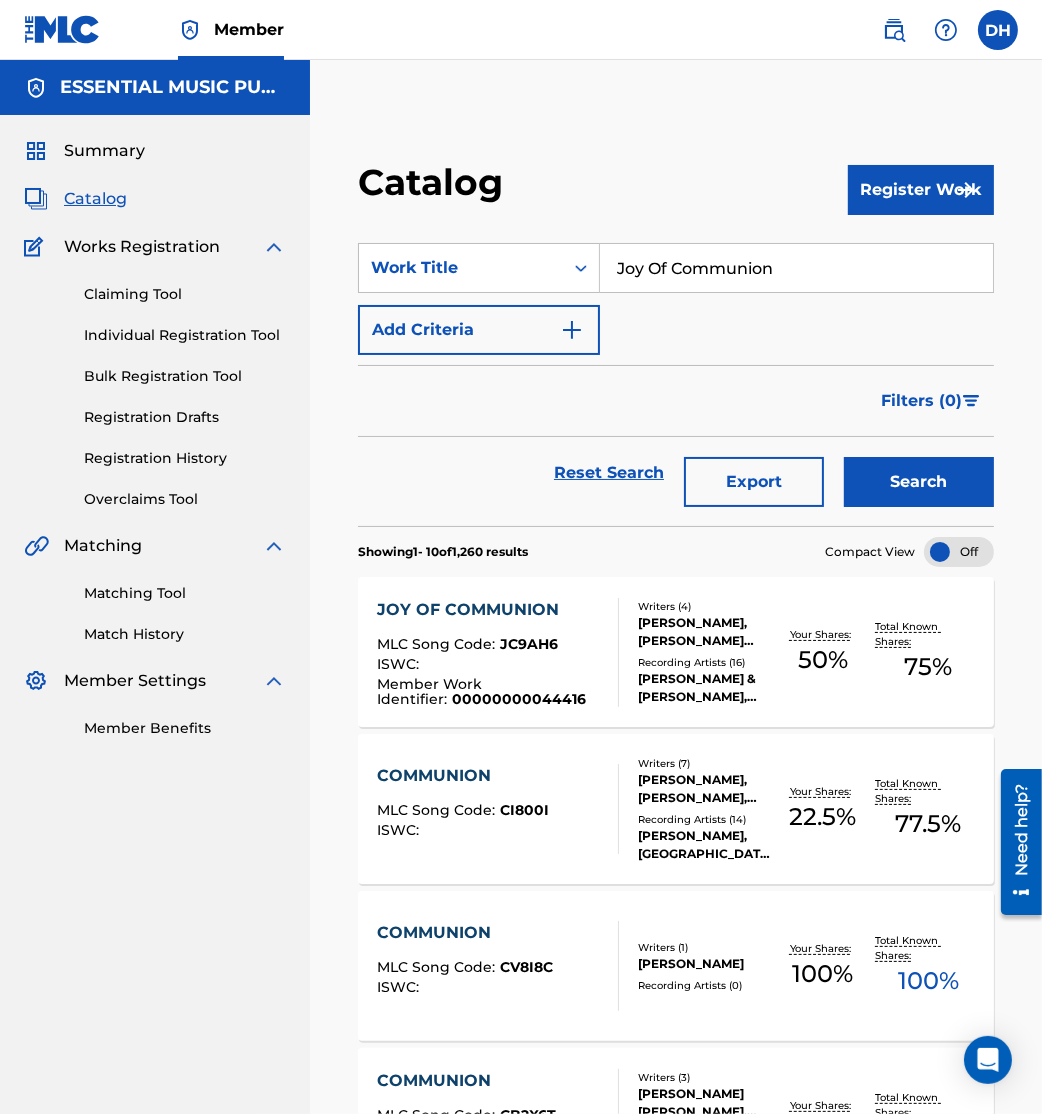 click on "[PERSON_NAME], [PERSON_NAME] [PERSON_NAME], [PERSON_NAME]" at bounding box center [704, 632] 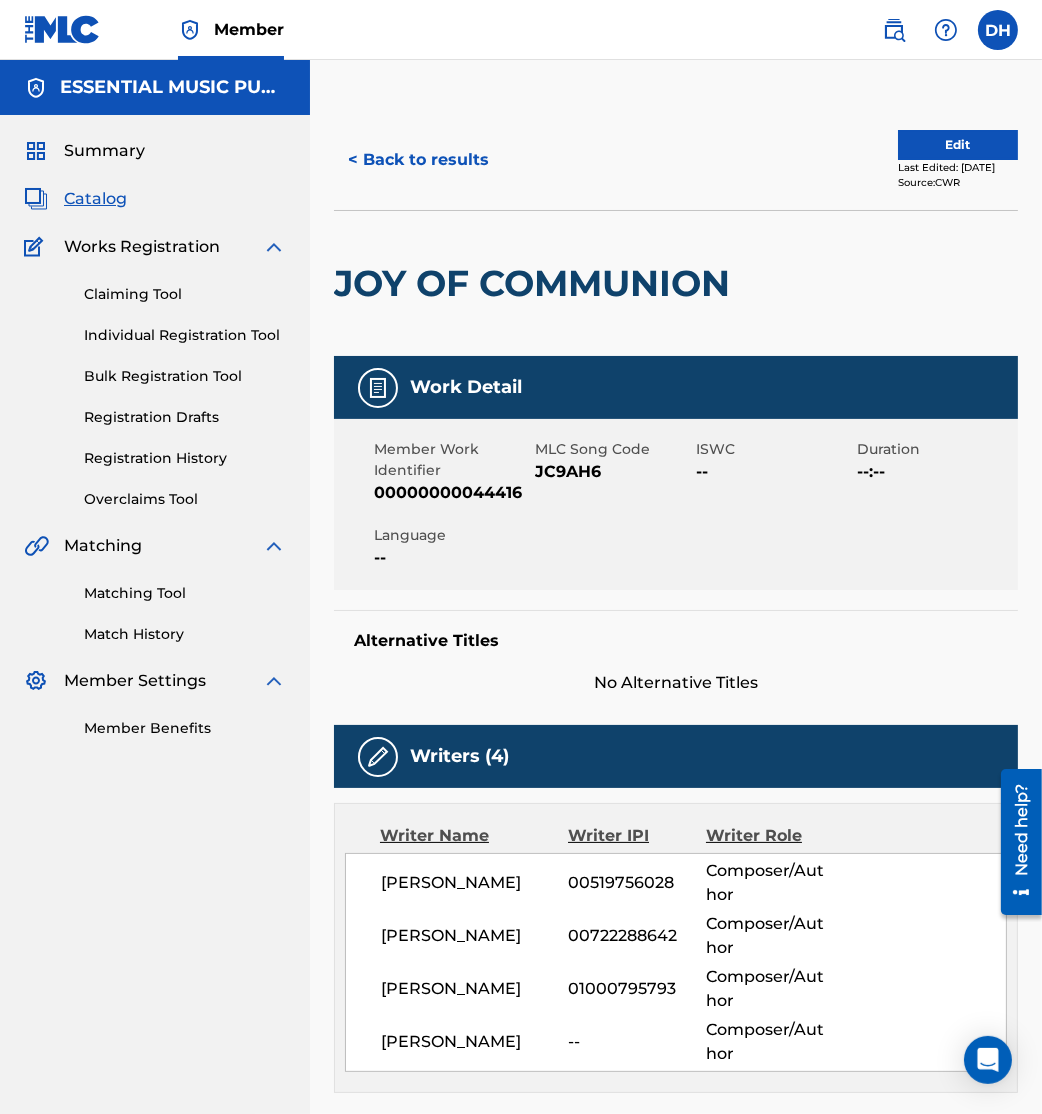 click on "Edit" at bounding box center (958, 145) 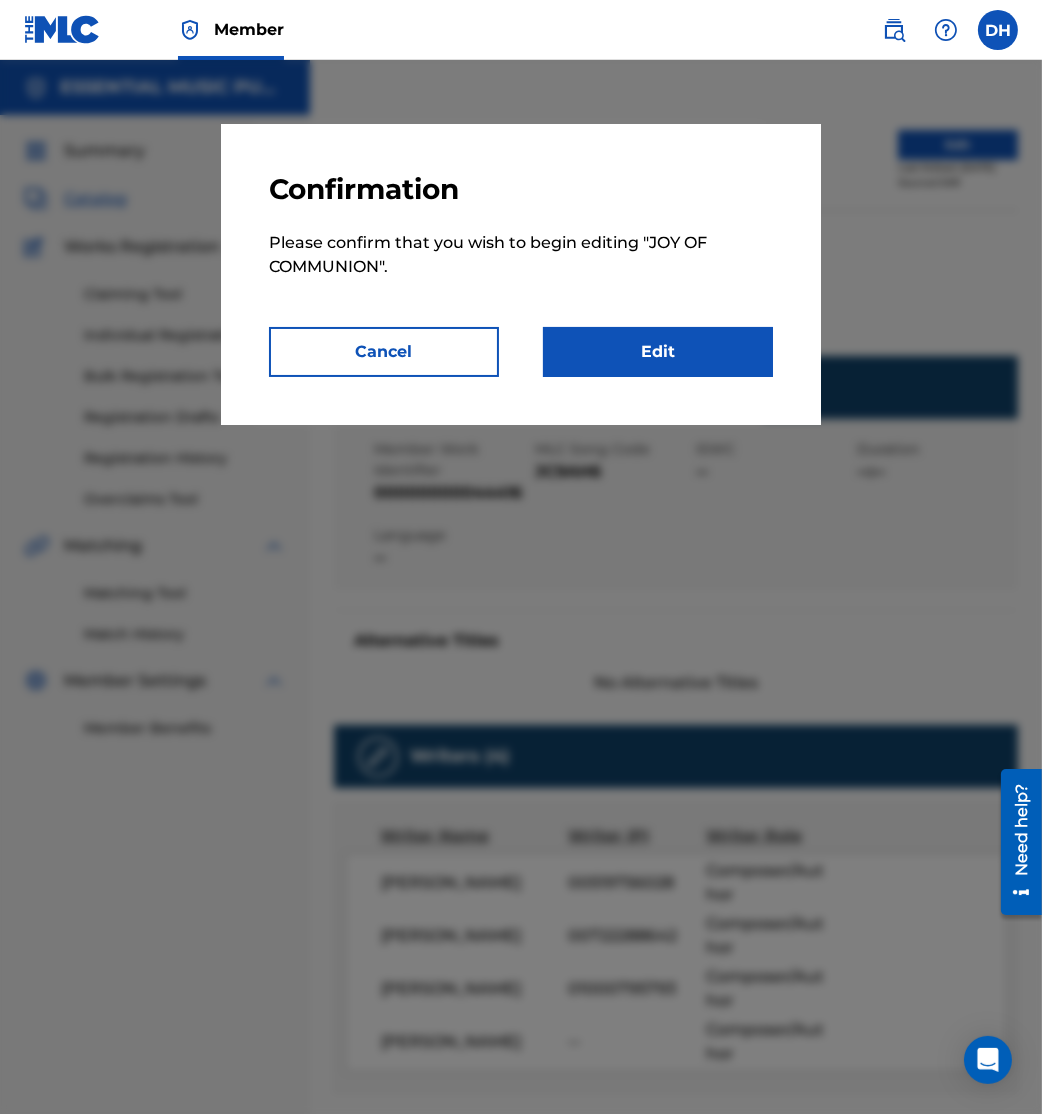 click on "Edit" at bounding box center [658, 352] 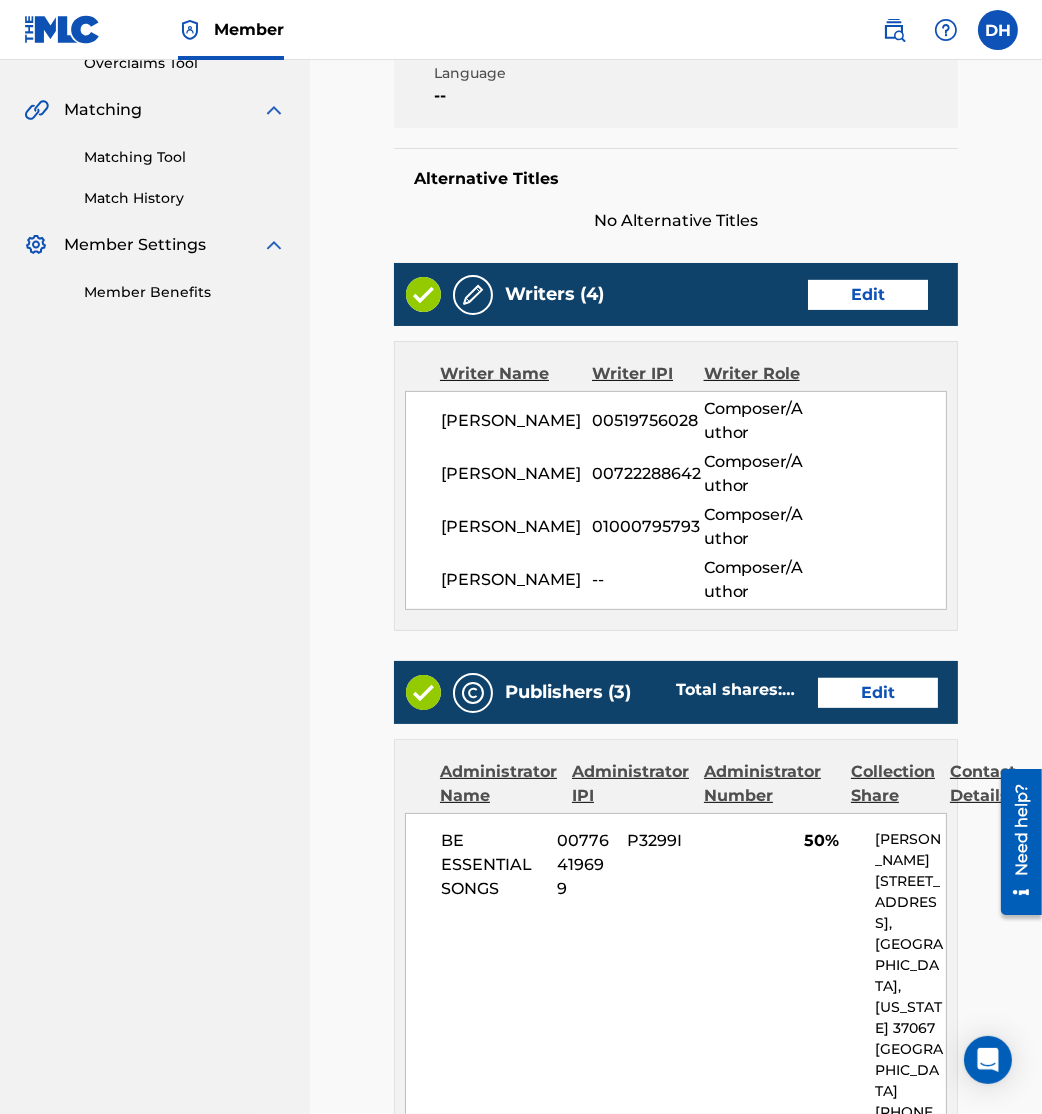 scroll, scrollTop: 560, scrollLeft: 0, axis: vertical 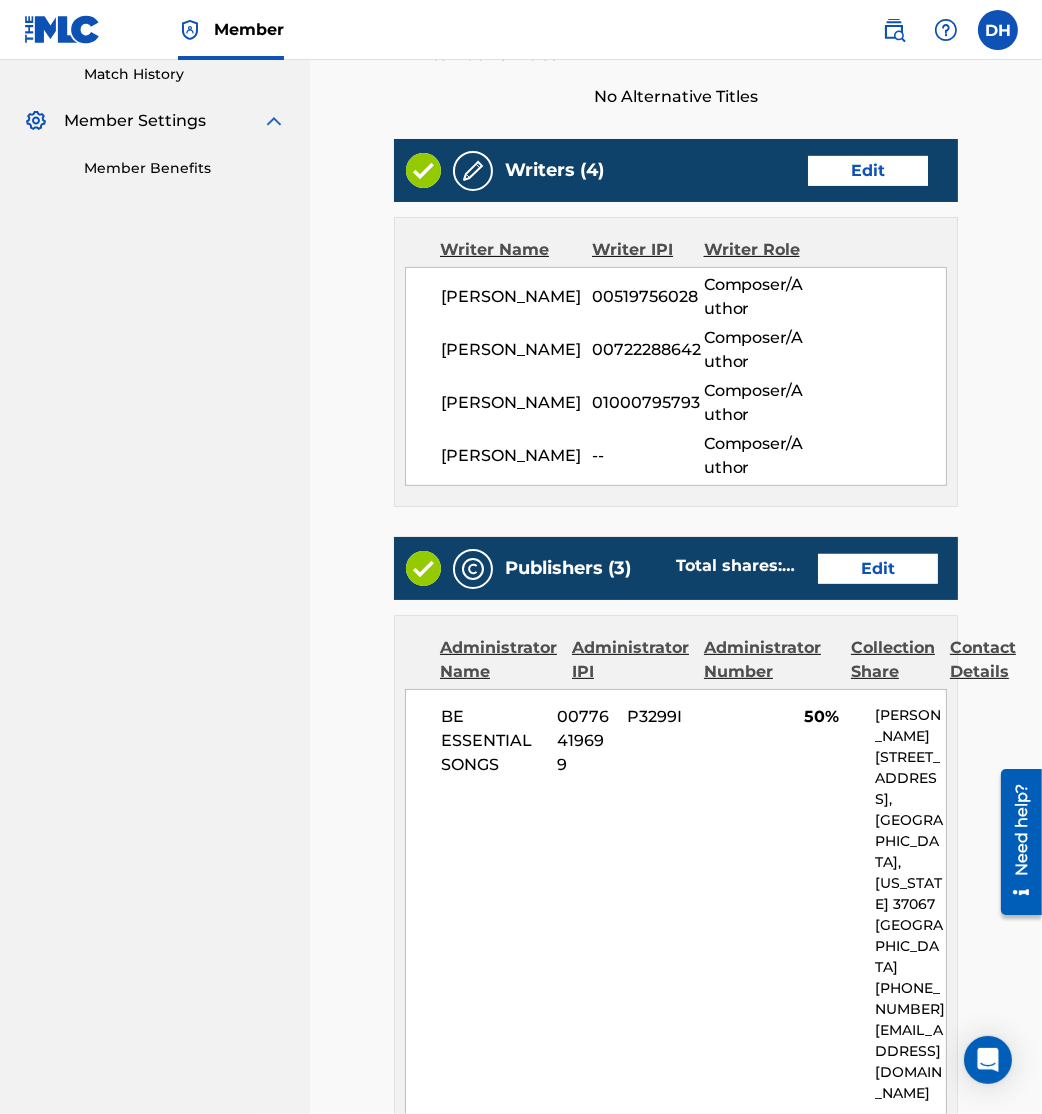 click on "Edit" at bounding box center [878, 569] 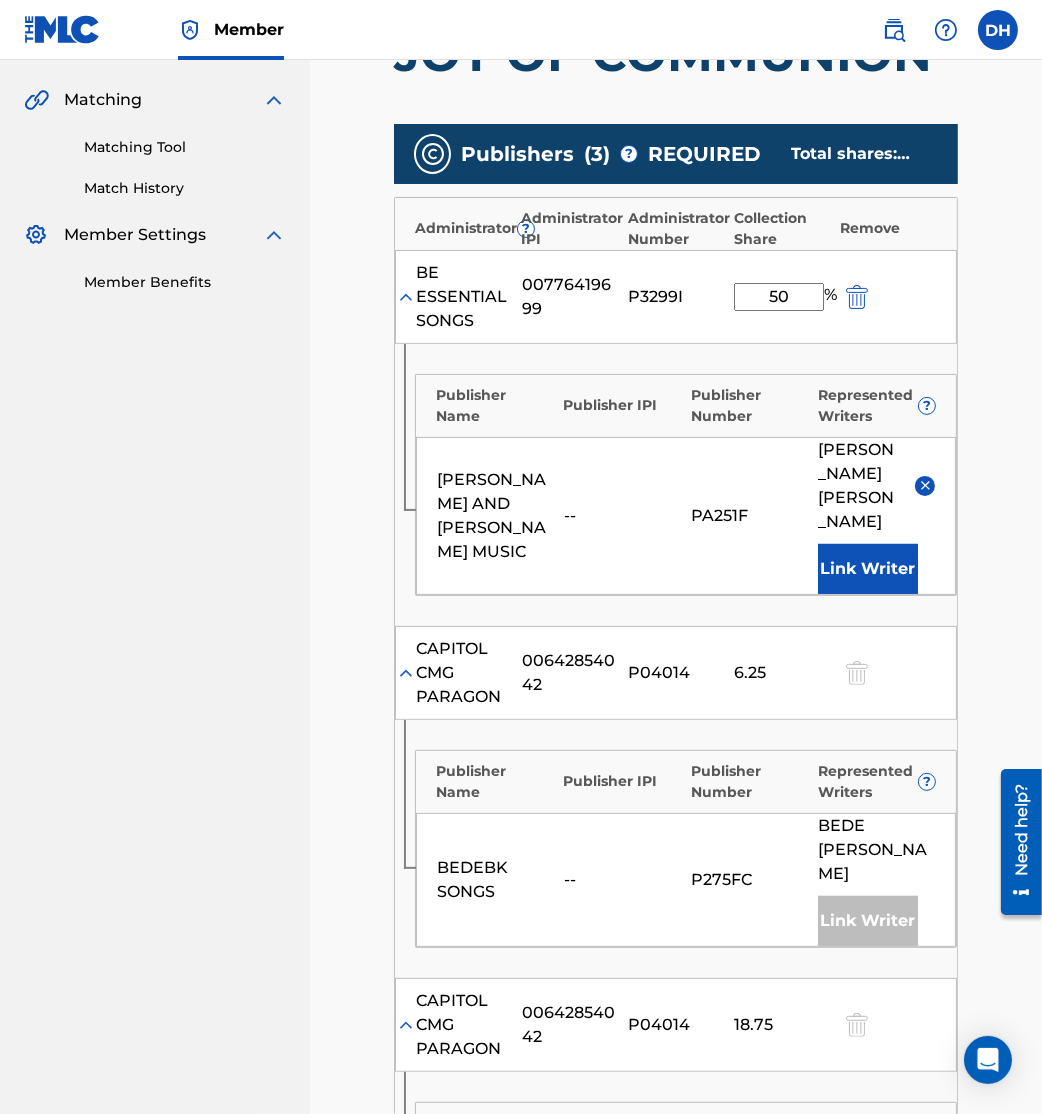 scroll, scrollTop: 453, scrollLeft: 0, axis: vertical 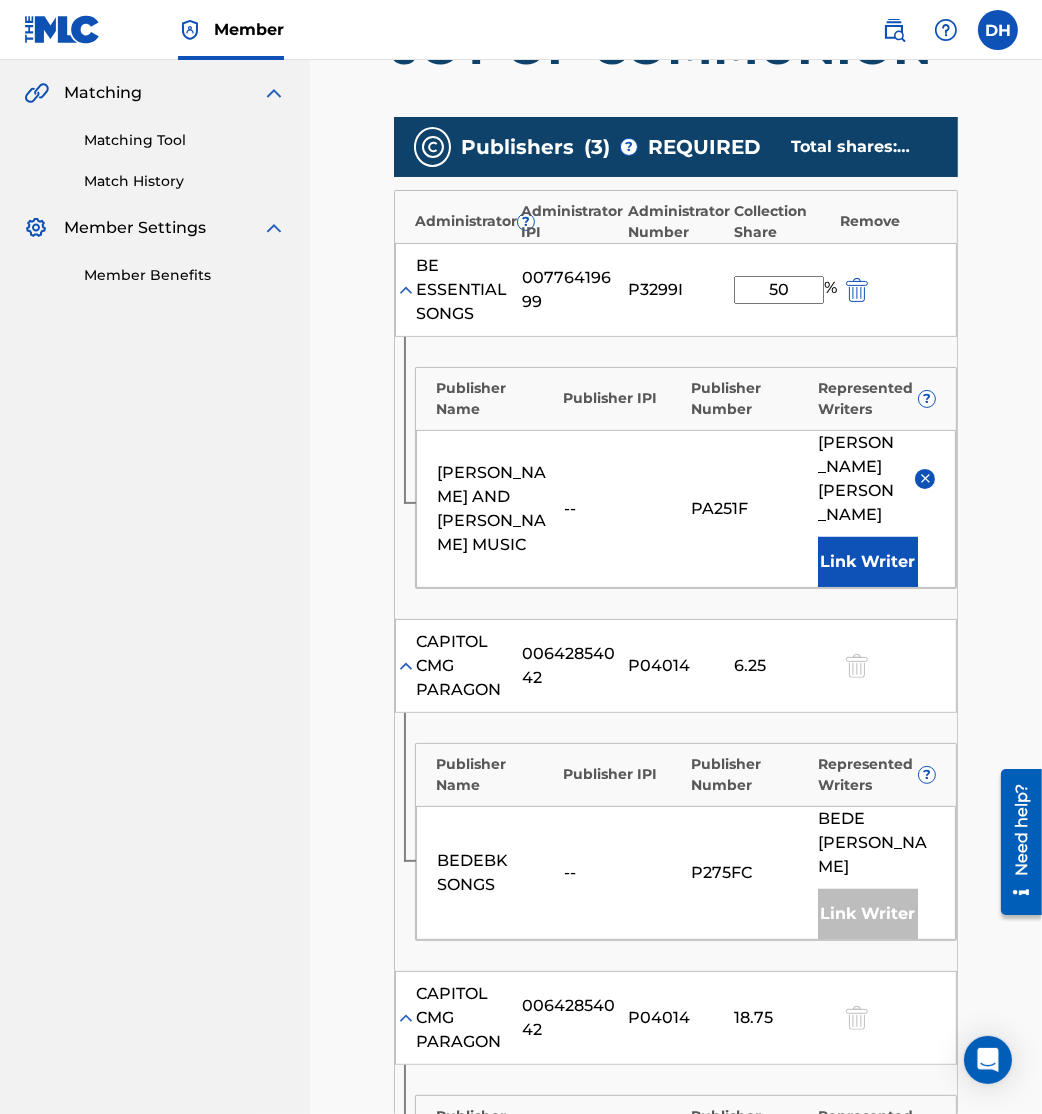 click on "Link Writer" at bounding box center [868, 562] 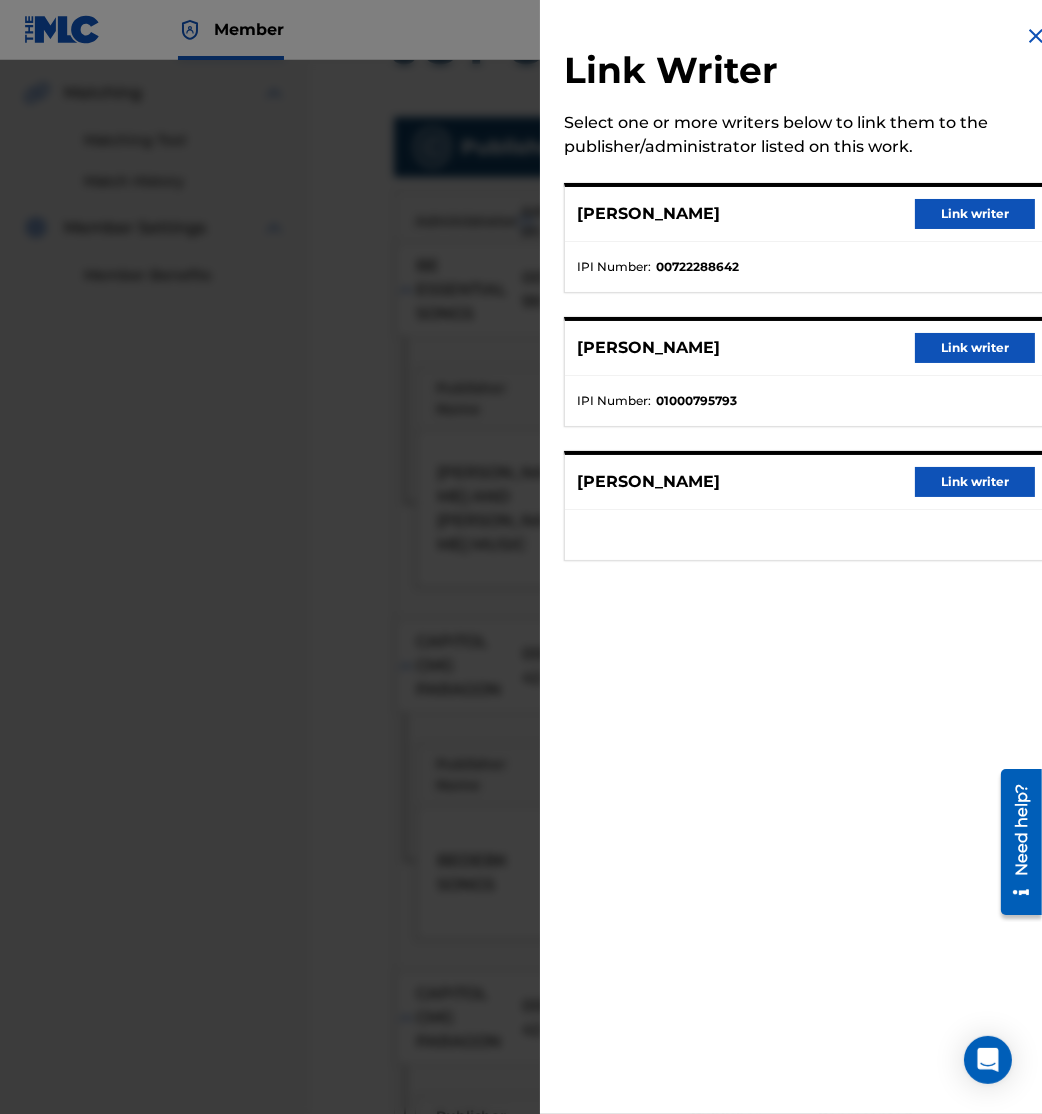click at bounding box center [521, 617] 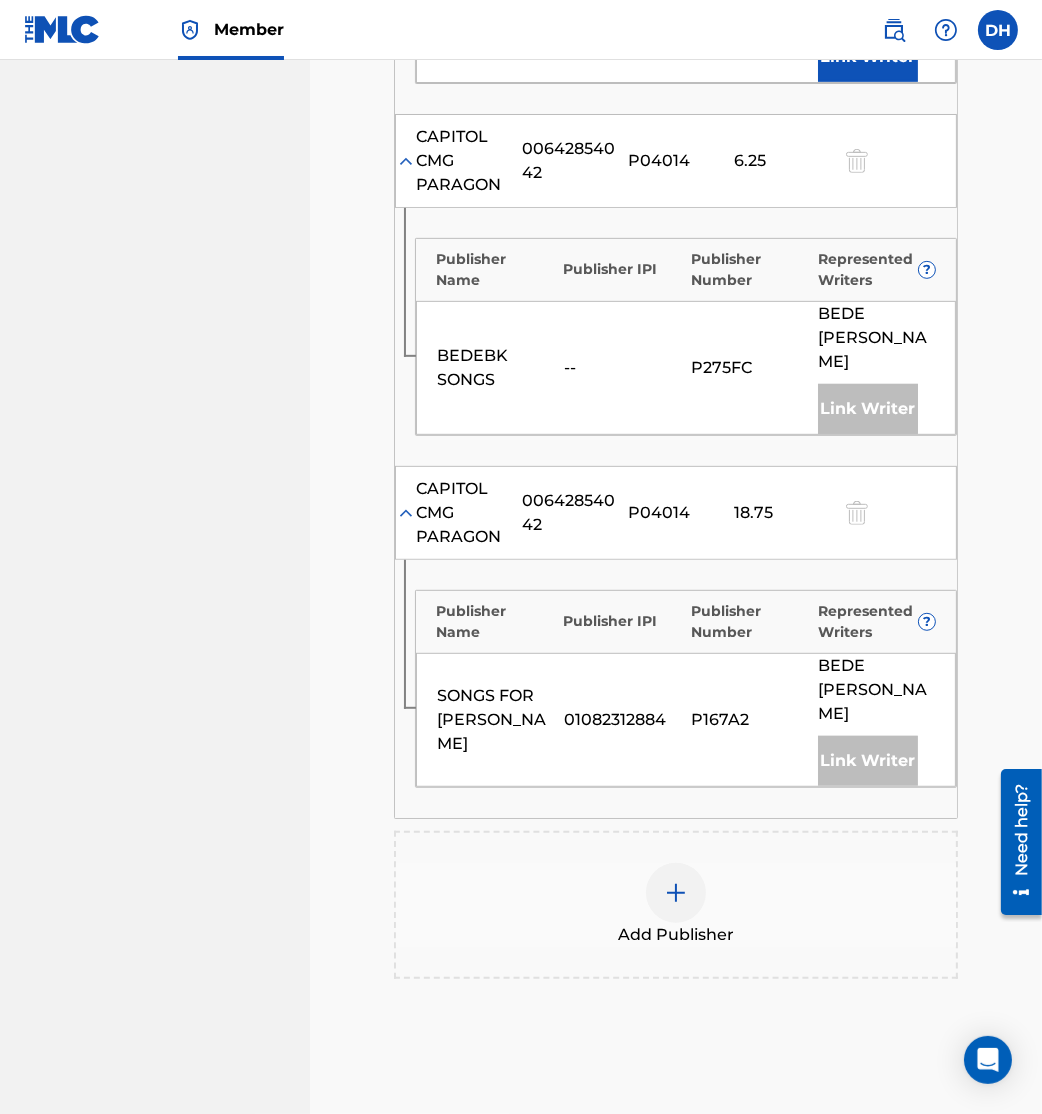 scroll, scrollTop: 1149, scrollLeft: 0, axis: vertical 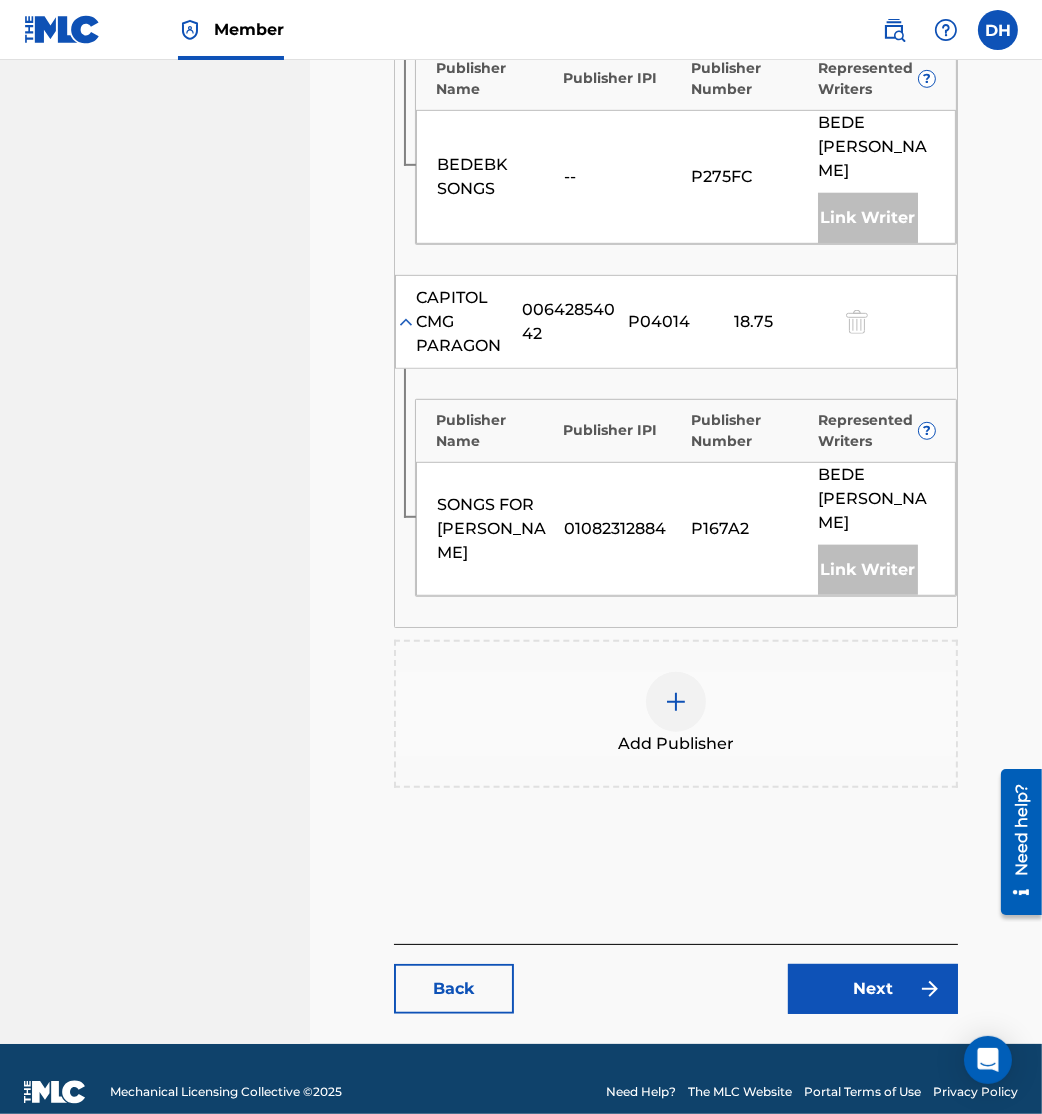 click on "Back" at bounding box center (454, 989) 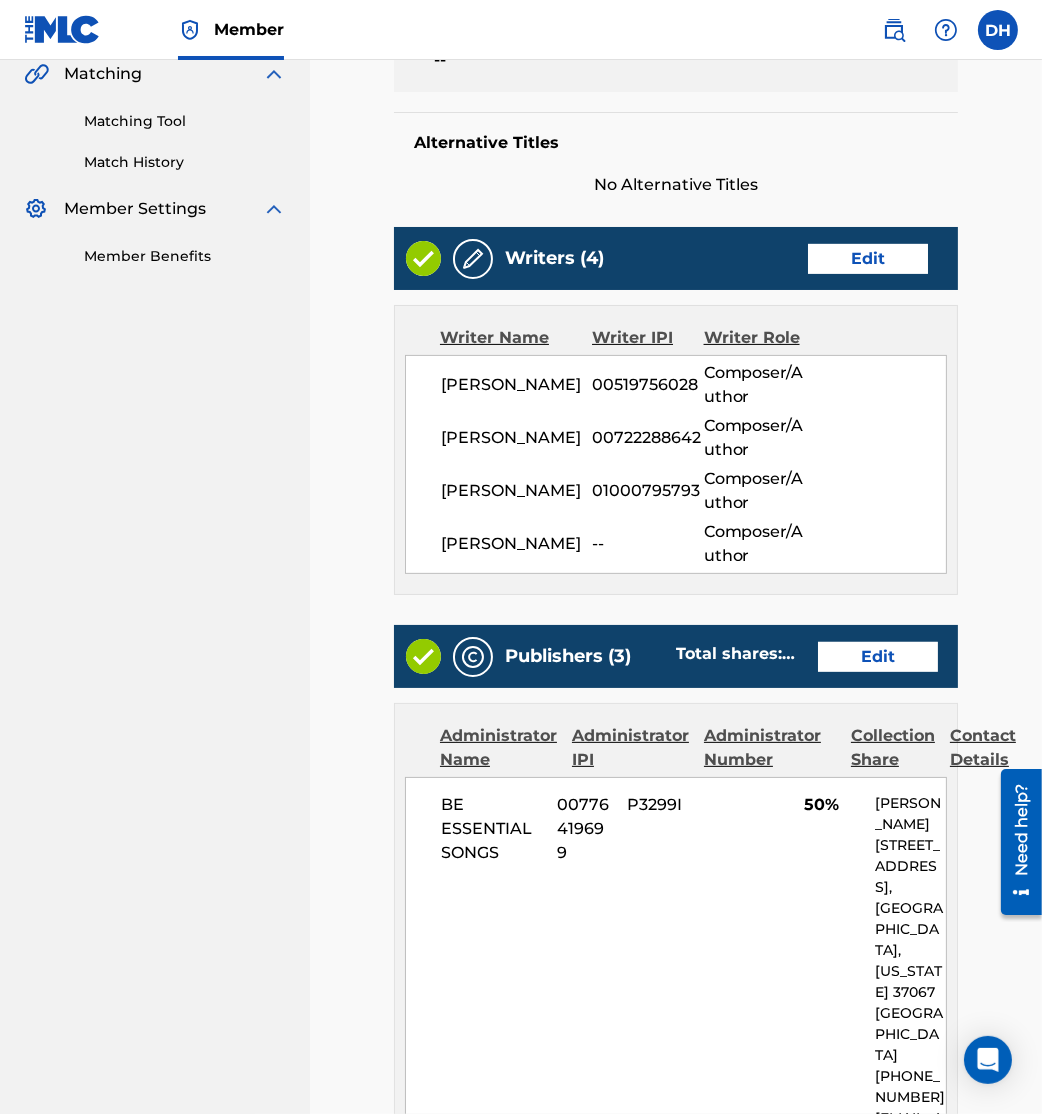 scroll, scrollTop: 470, scrollLeft: 0, axis: vertical 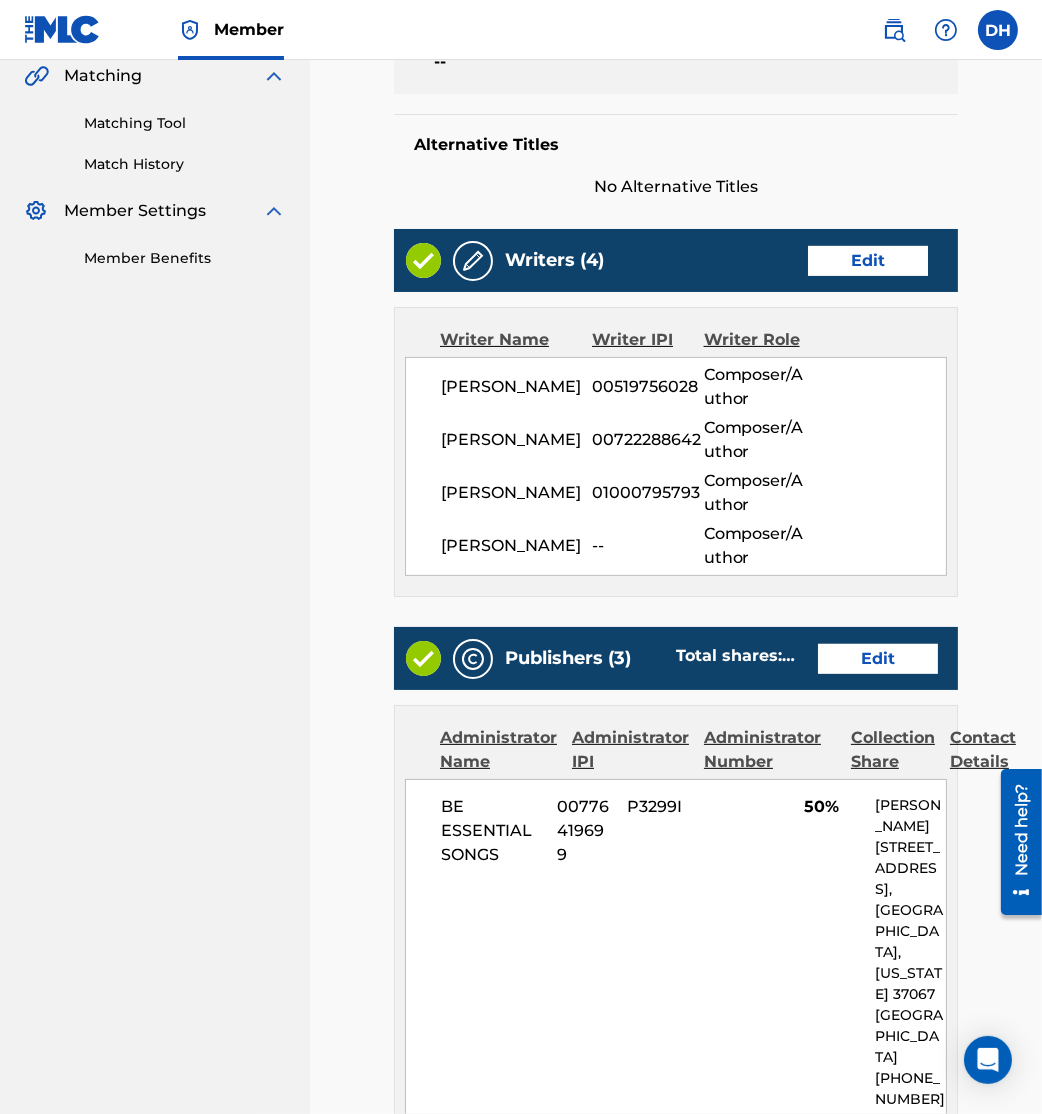 click on "Edit" at bounding box center (878, 659) 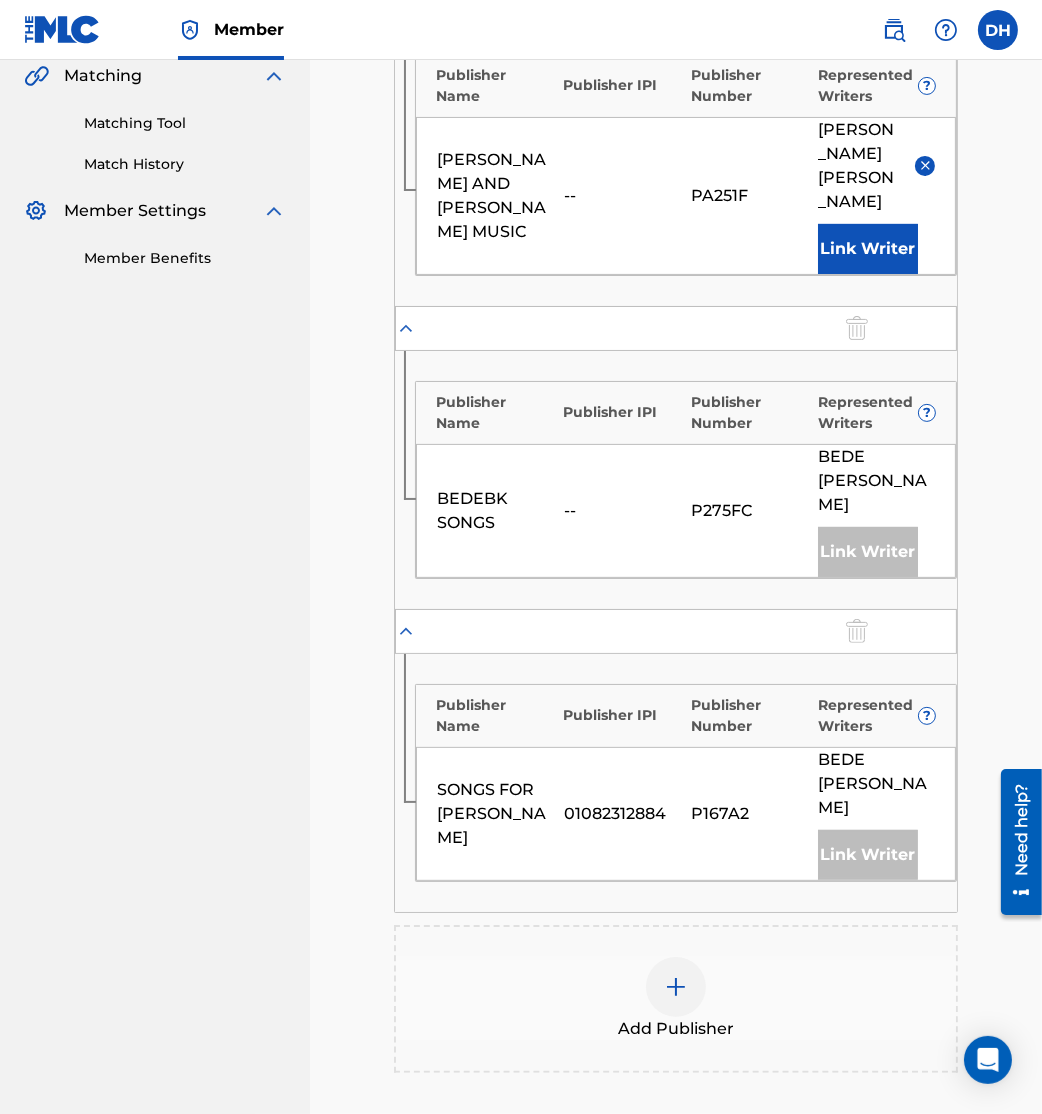 type on "50" 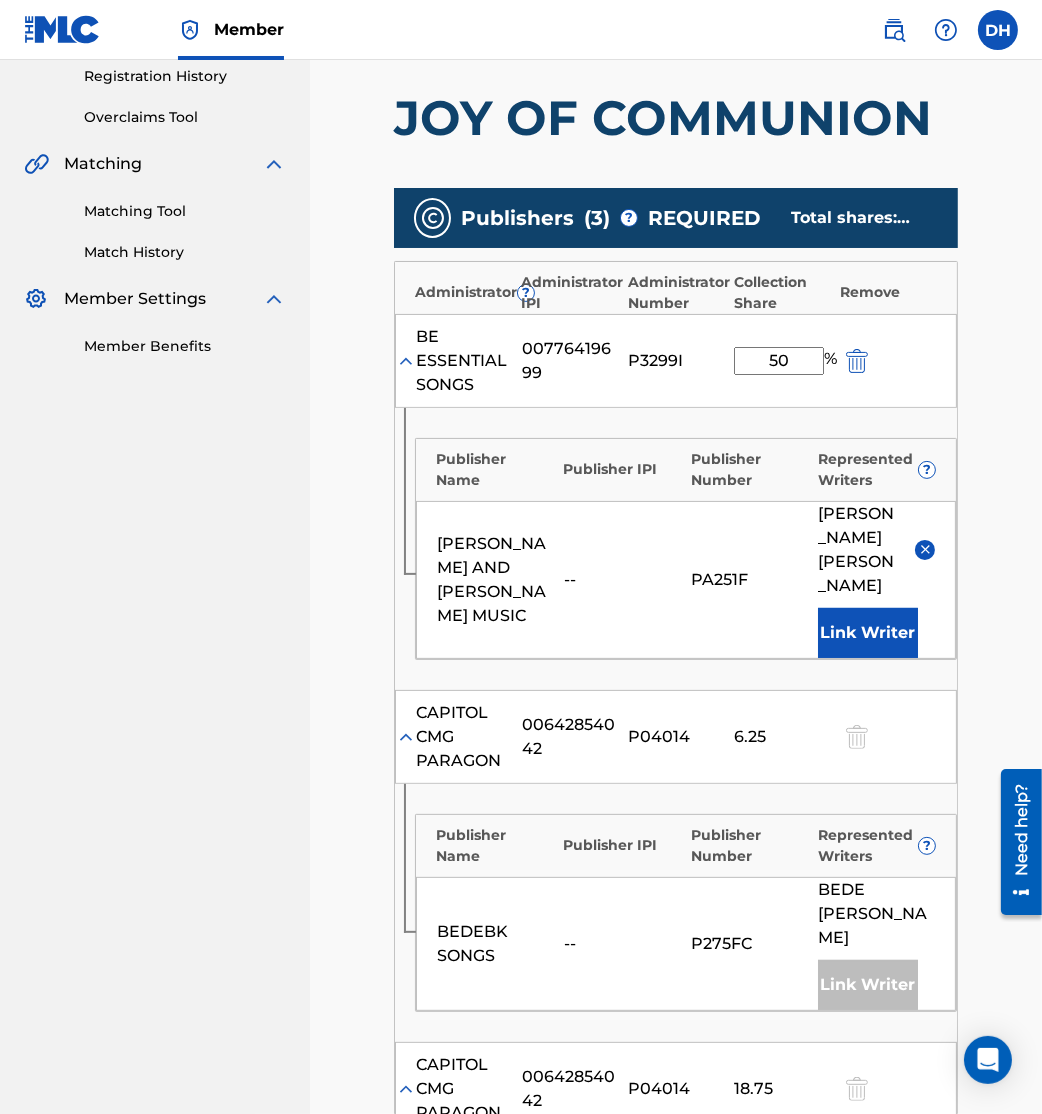 scroll, scrollTop: 384, scrollLeft: 0, axis: vertical 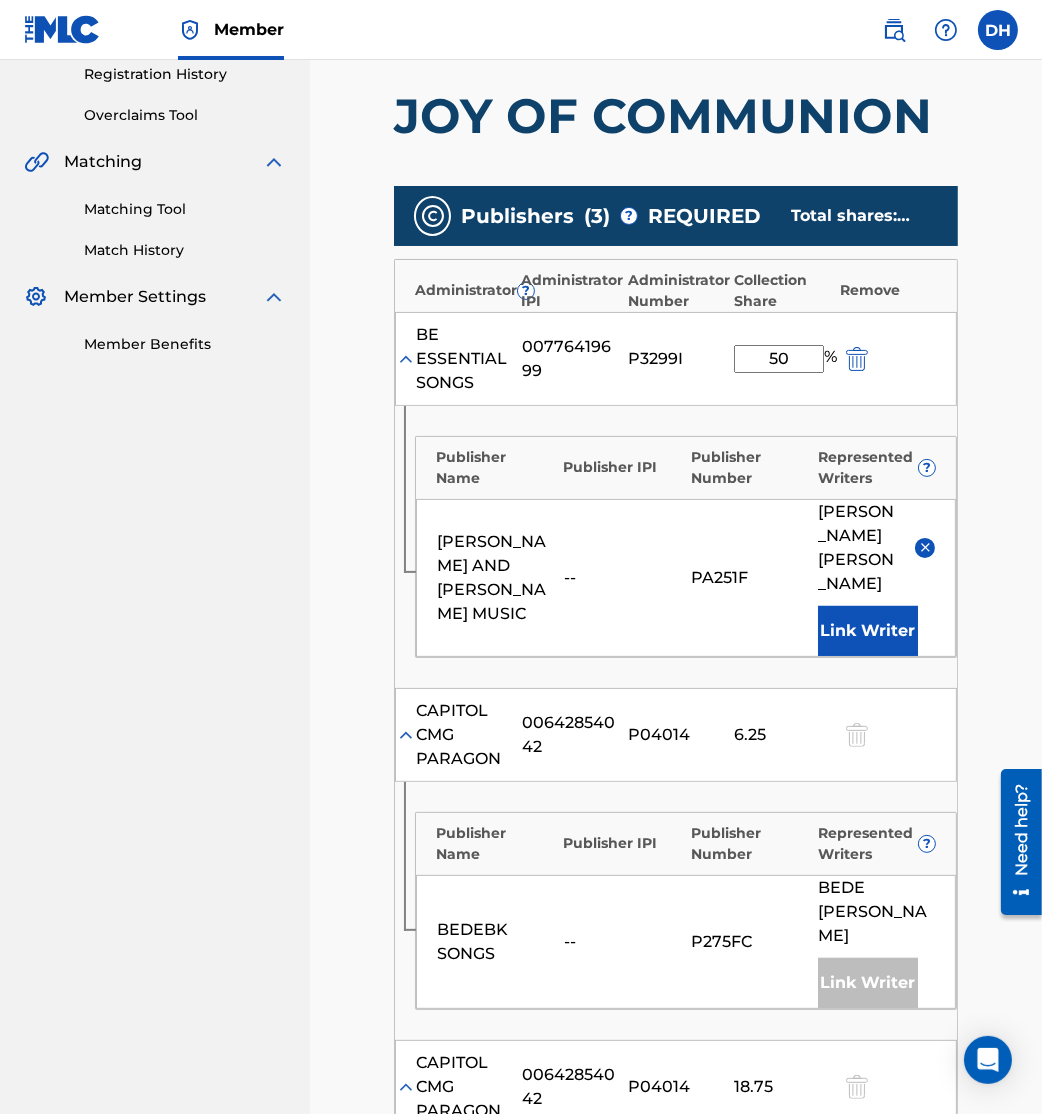 click at bounding box center (925, 548) 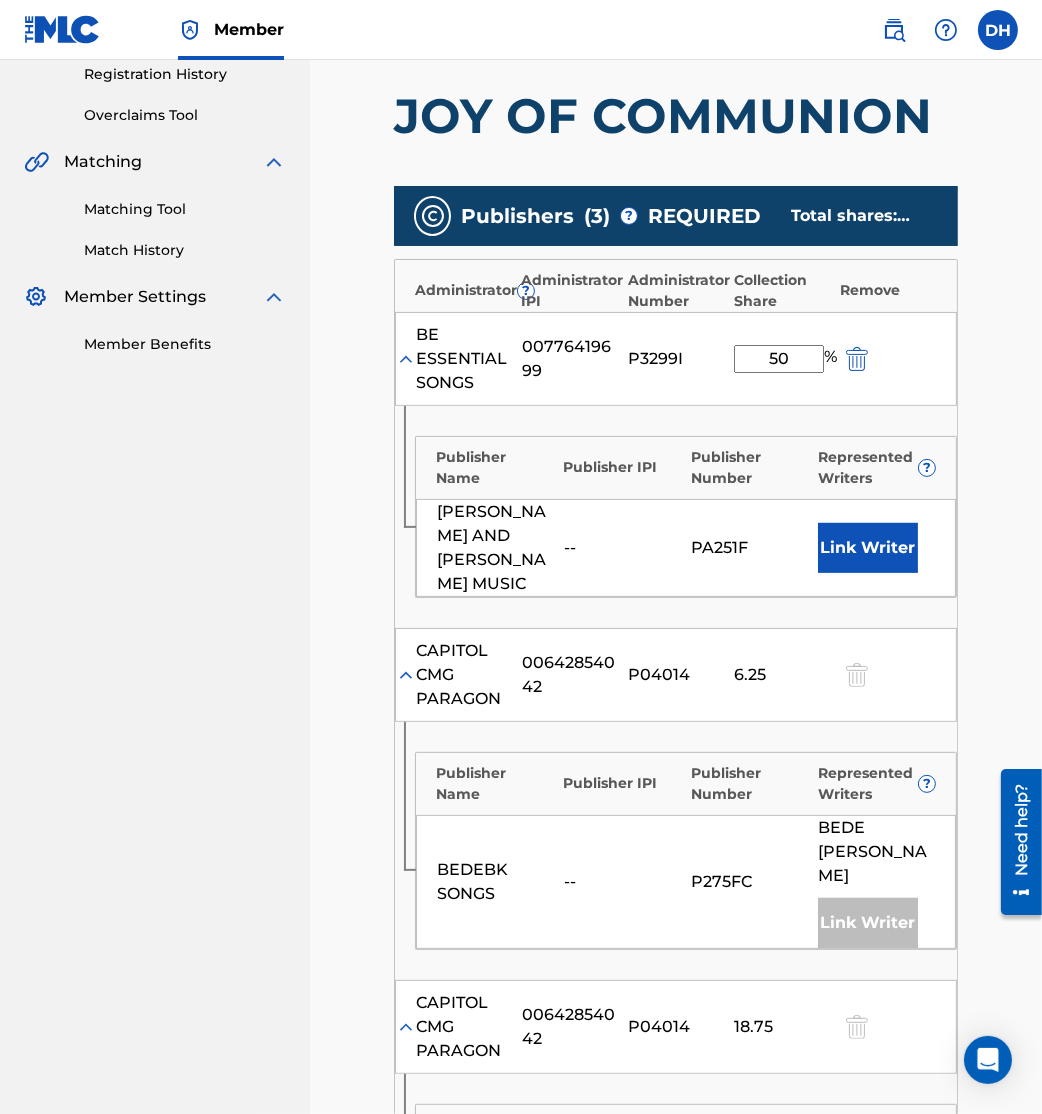 click on "BRAD AND REBEKAH MUSIC -- PA251F Link Writer" at bounding box center (686, 548) 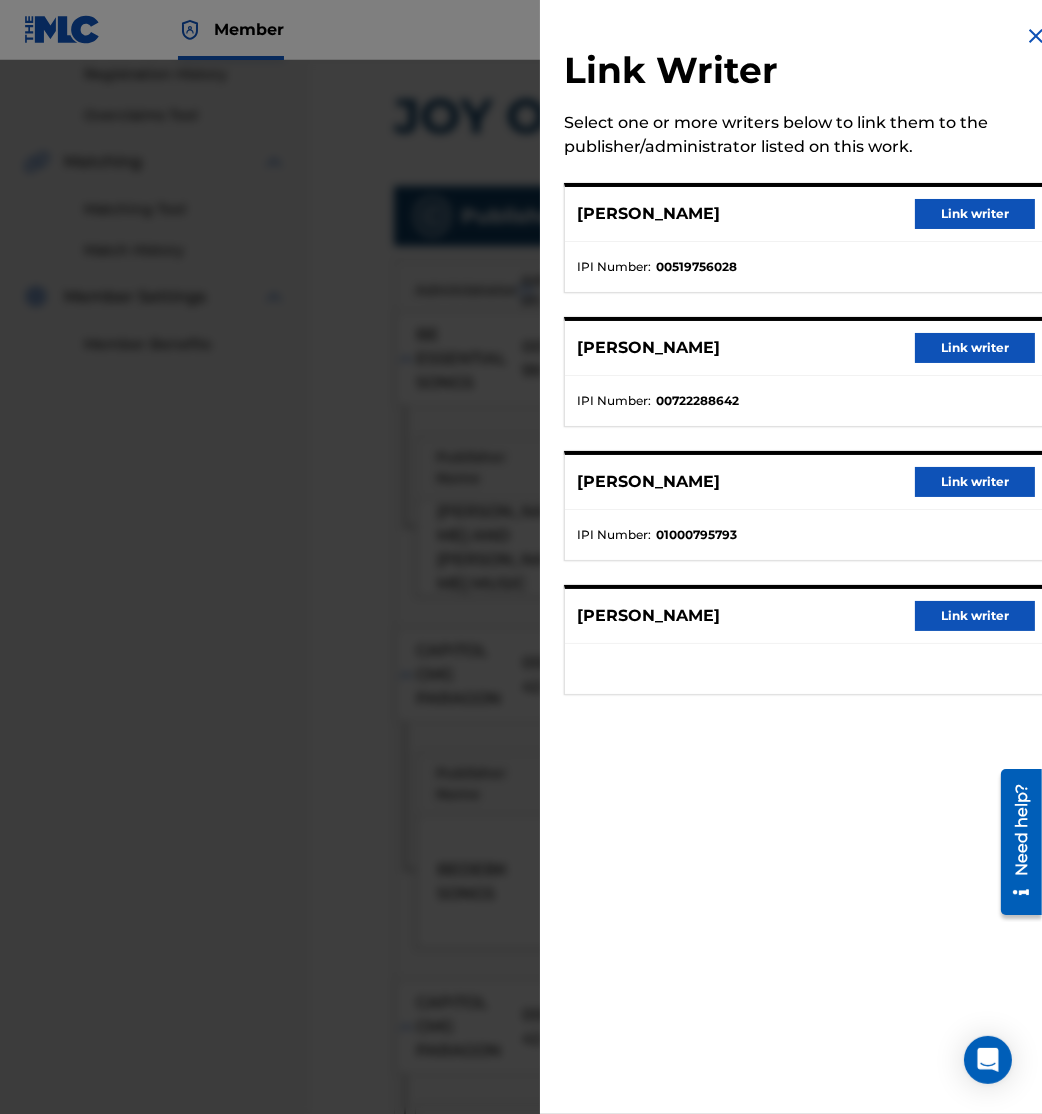 click on "Link writer" at bounding box center [975, 348] 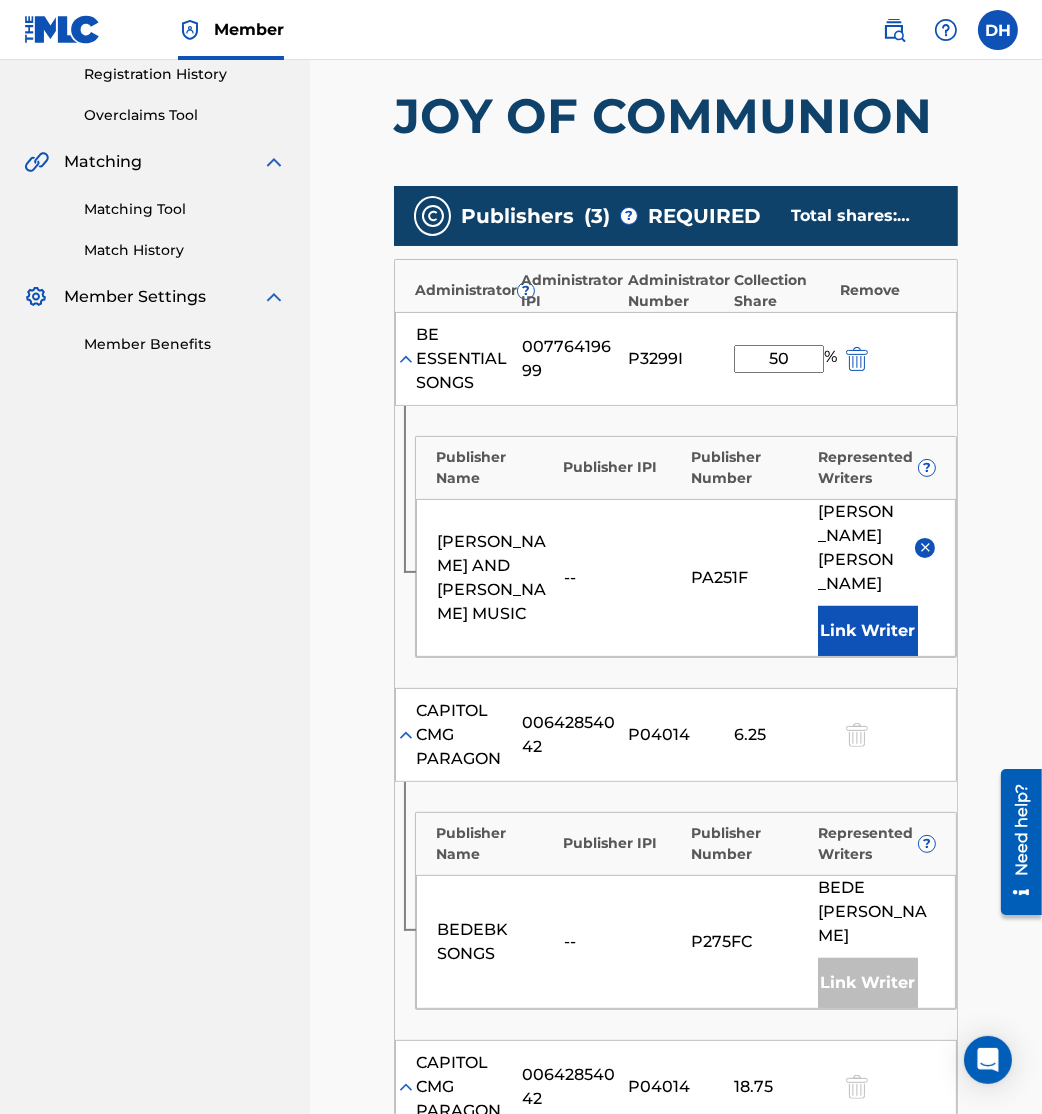 click on "Link Writer" at bounding box center [868, 631] 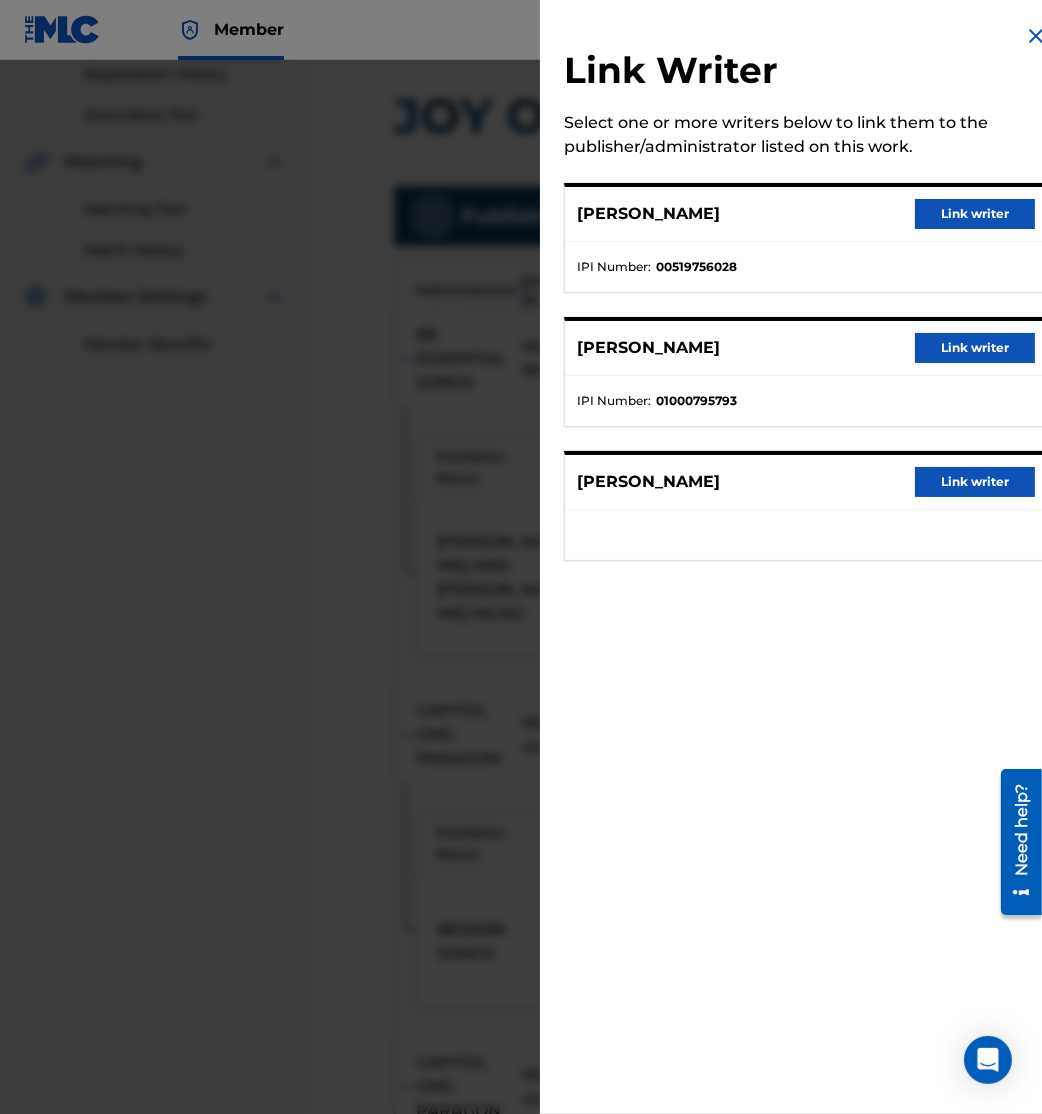 click on "Link writer" at bounding box center (975, 214) 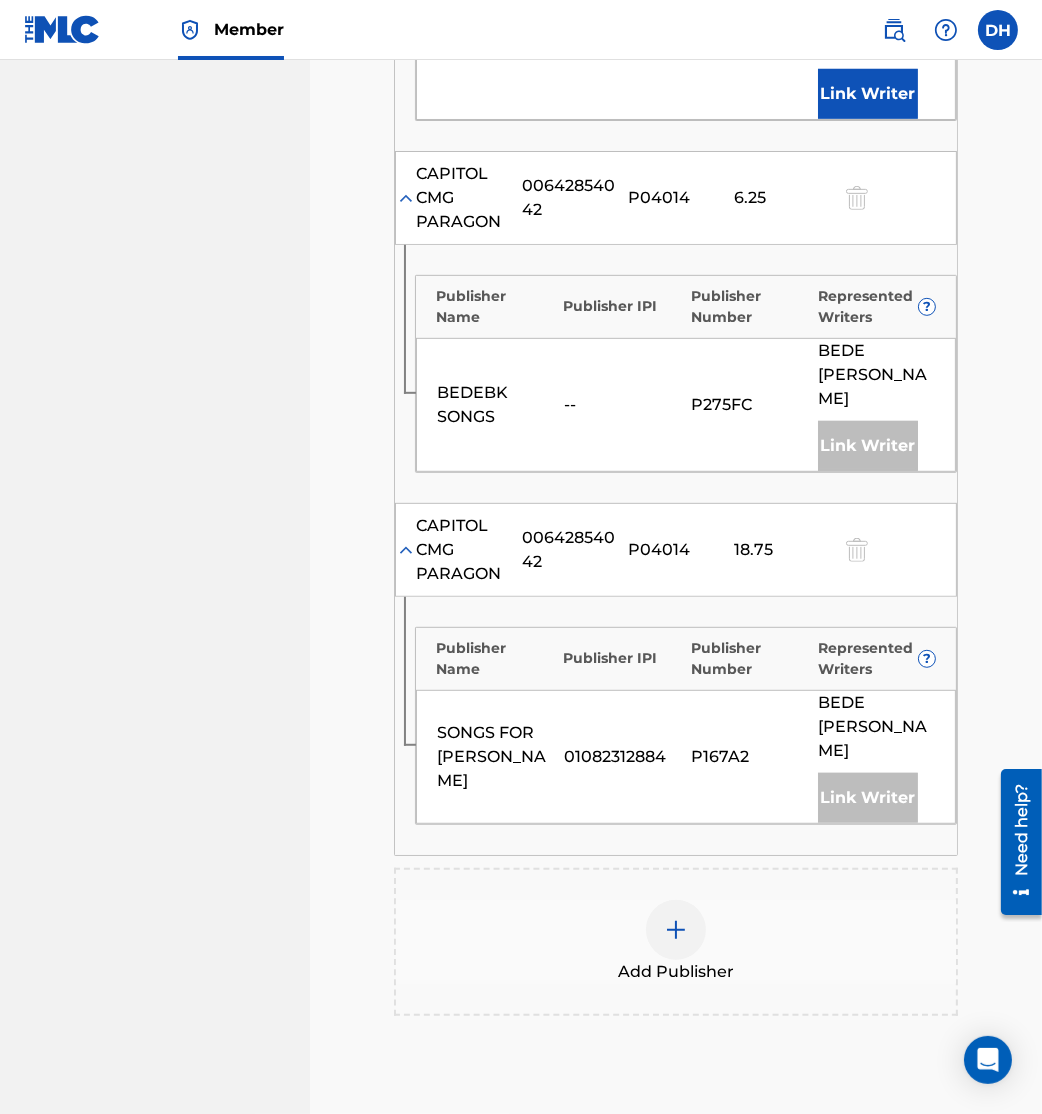 scroll, scrollTop: 1207, scrollLeft: 0, axis: vertical 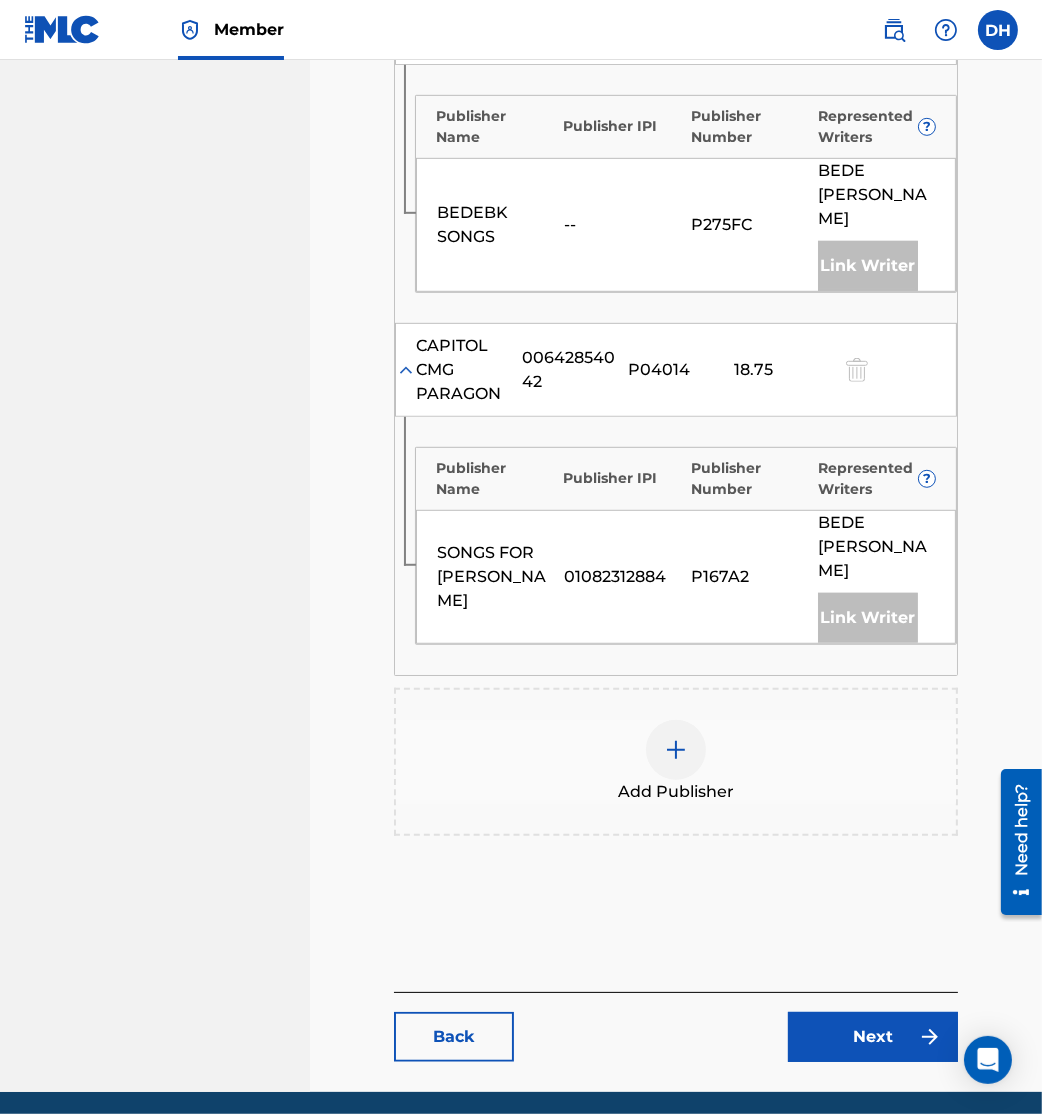 click on "Next" at bounding box center [873, 1037] 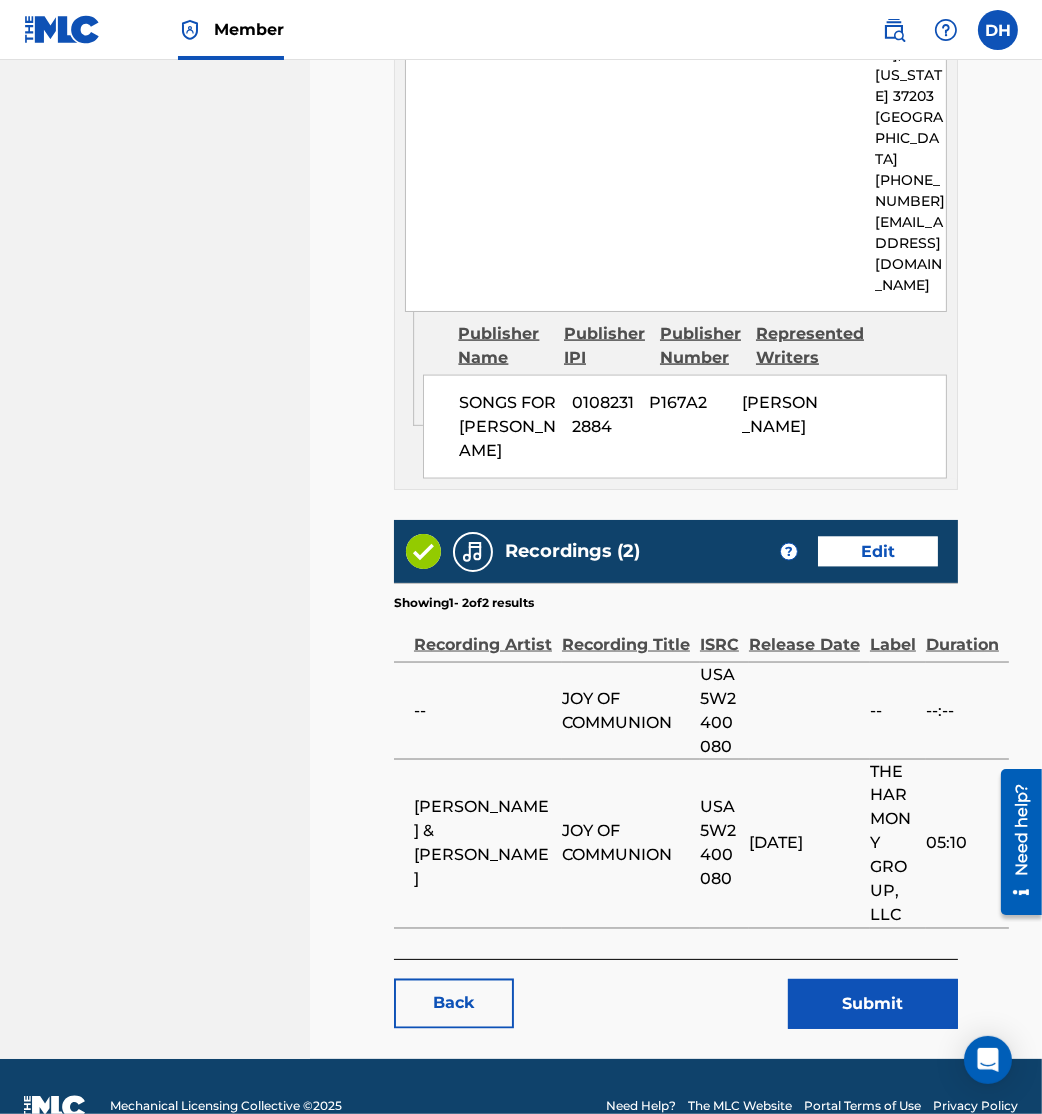 scroll, scrollTop: 3186, scrollLeft: 0, axis: vertical 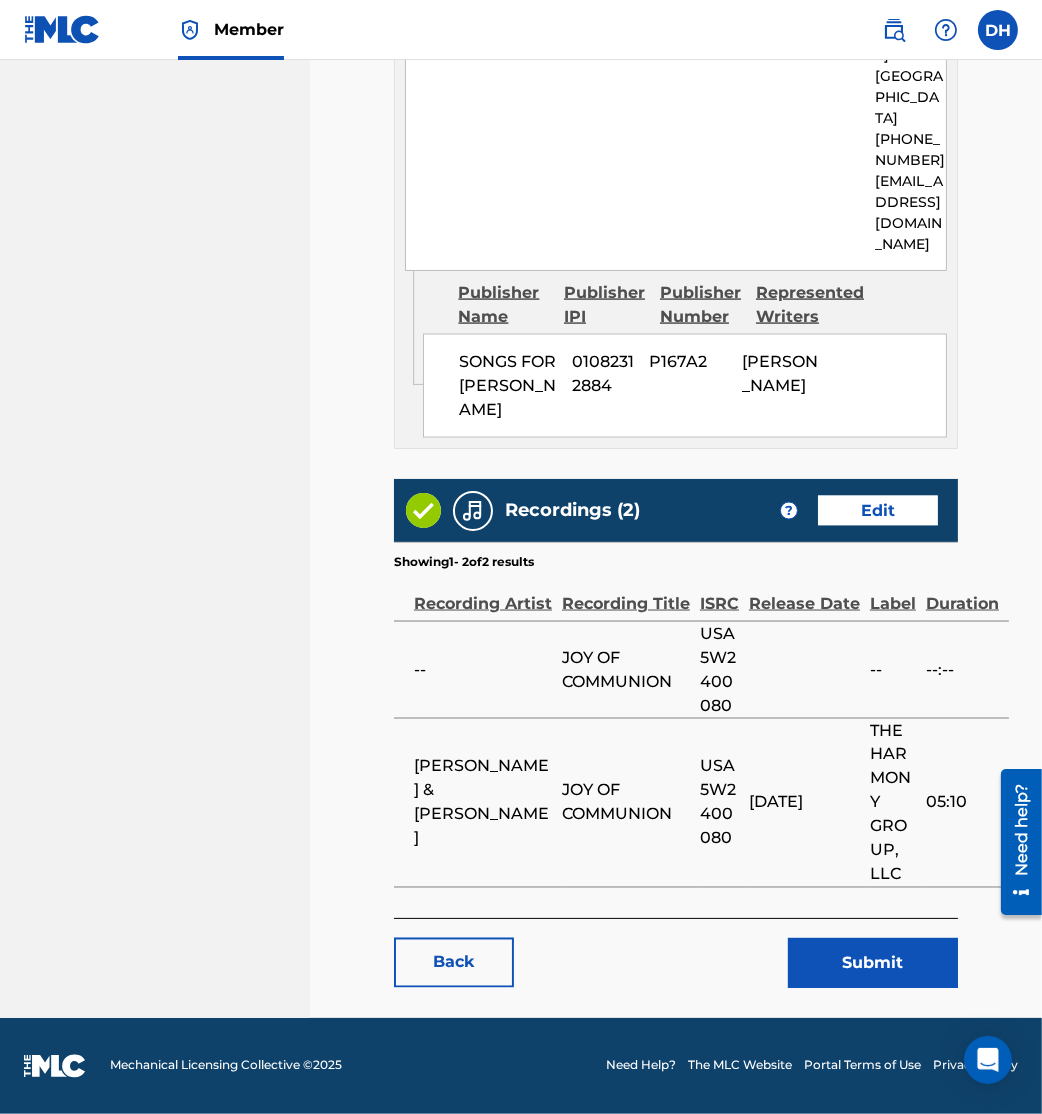 drag, startPoint x: 858, startPoint y: 965, endPoint x: 811, endPoint y: 961, distance: 47.169907 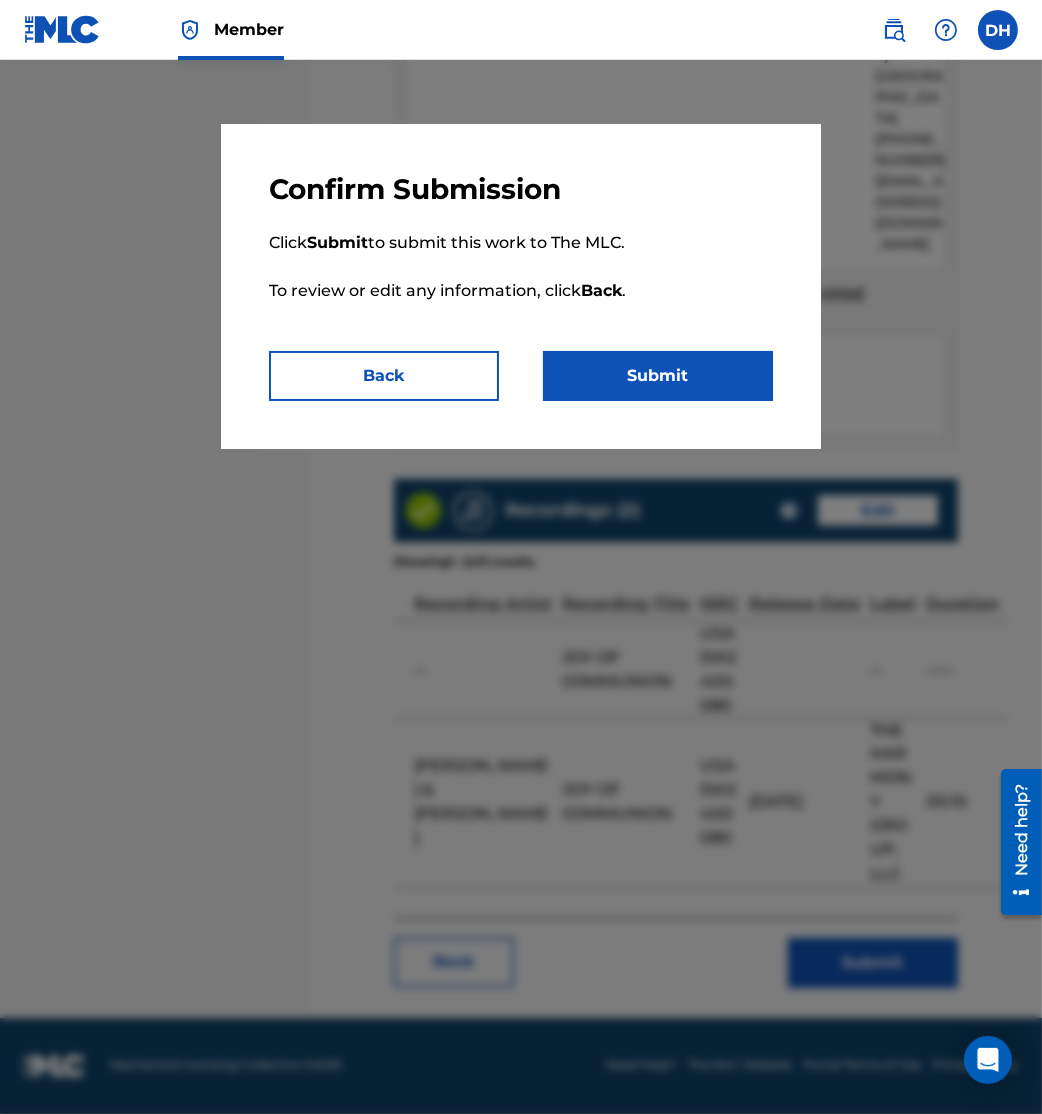click on "Confirm Submission Click  Submit  to submit this work to The MLC. To review or edit any information, click  Back . Back Submit" at bounding box center [521, 286] 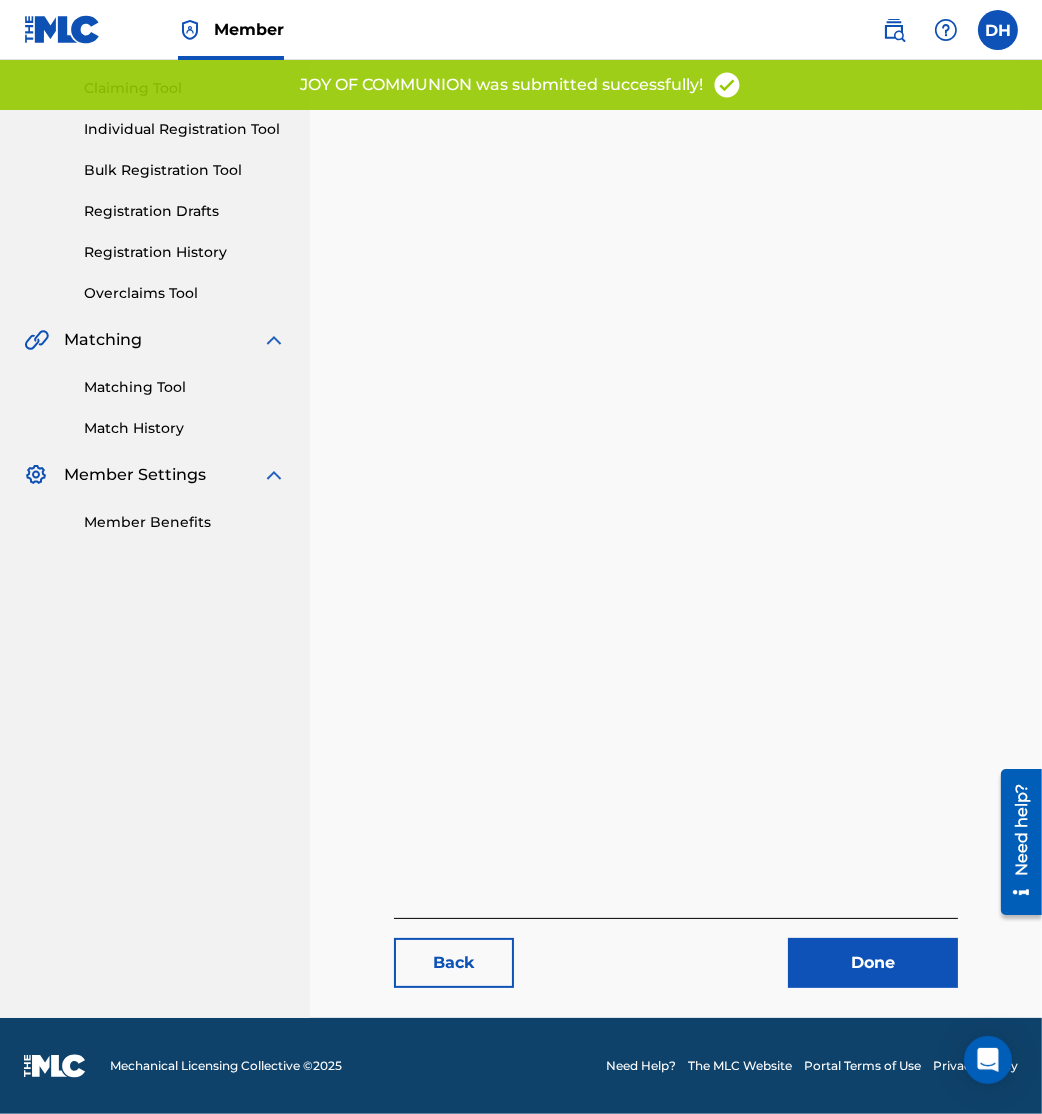 scroll, scrollTop: 0, scrollLeft: 0, axis: both 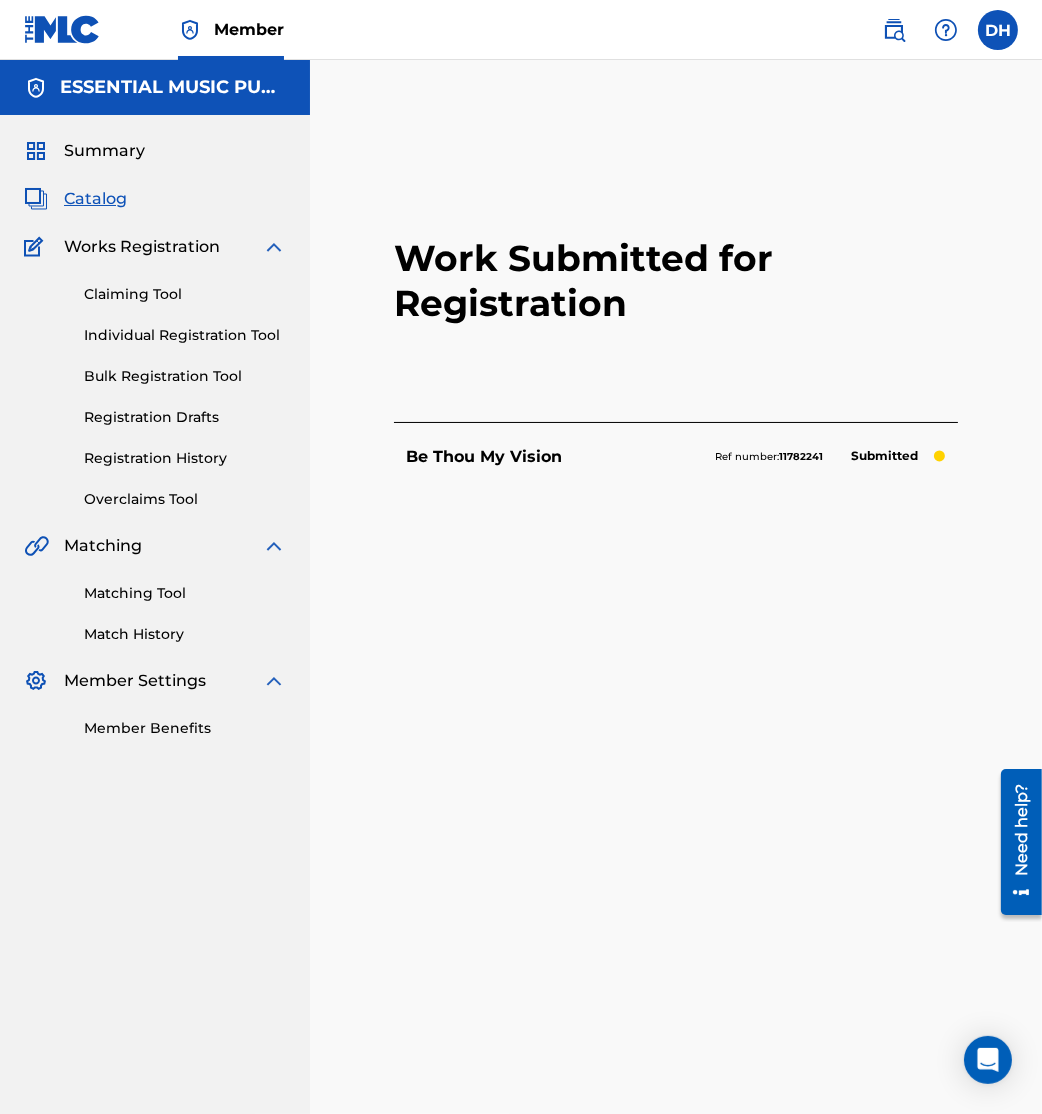 click on "Catalog" at bounding box center (95, 199) 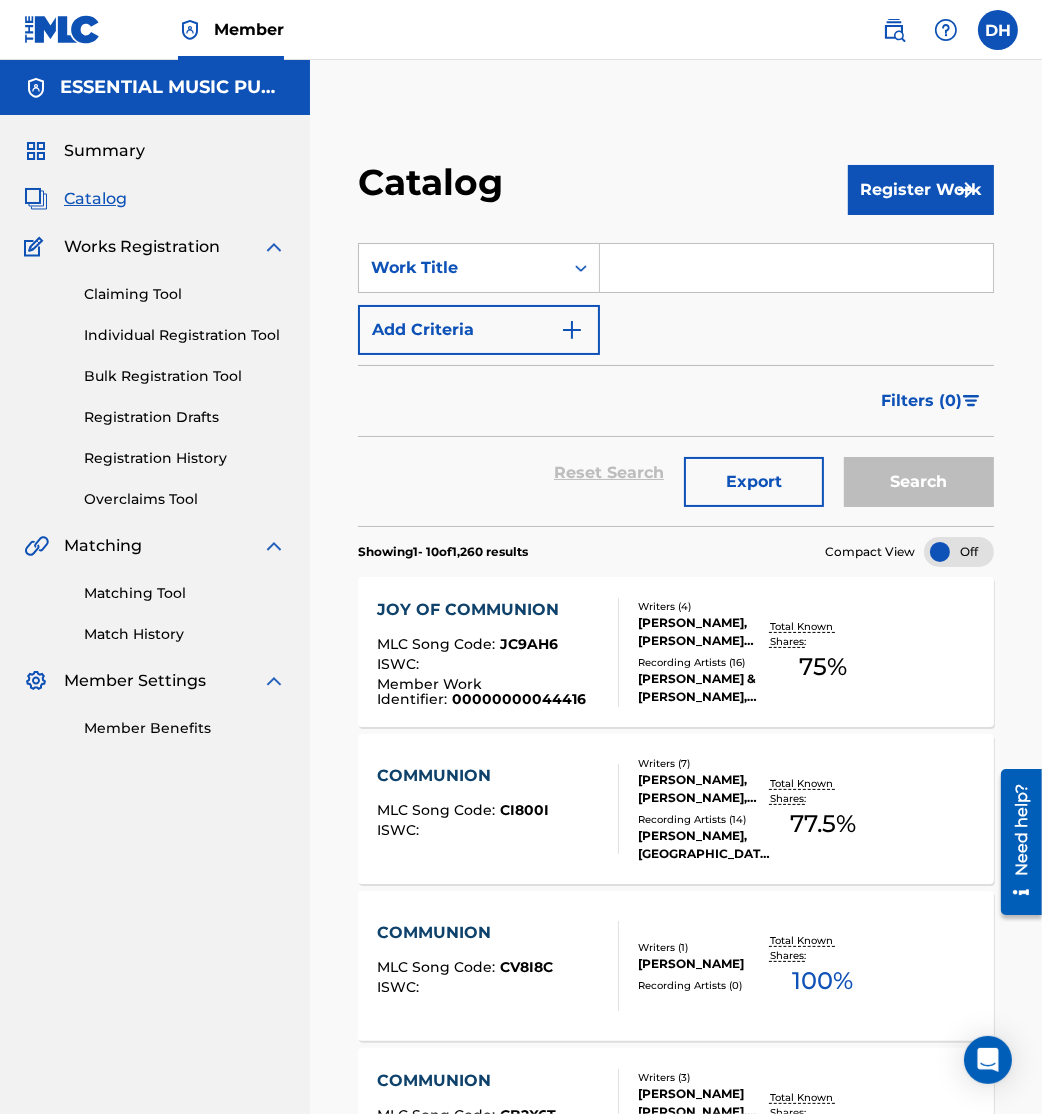 click at bounding box center [796, 268] 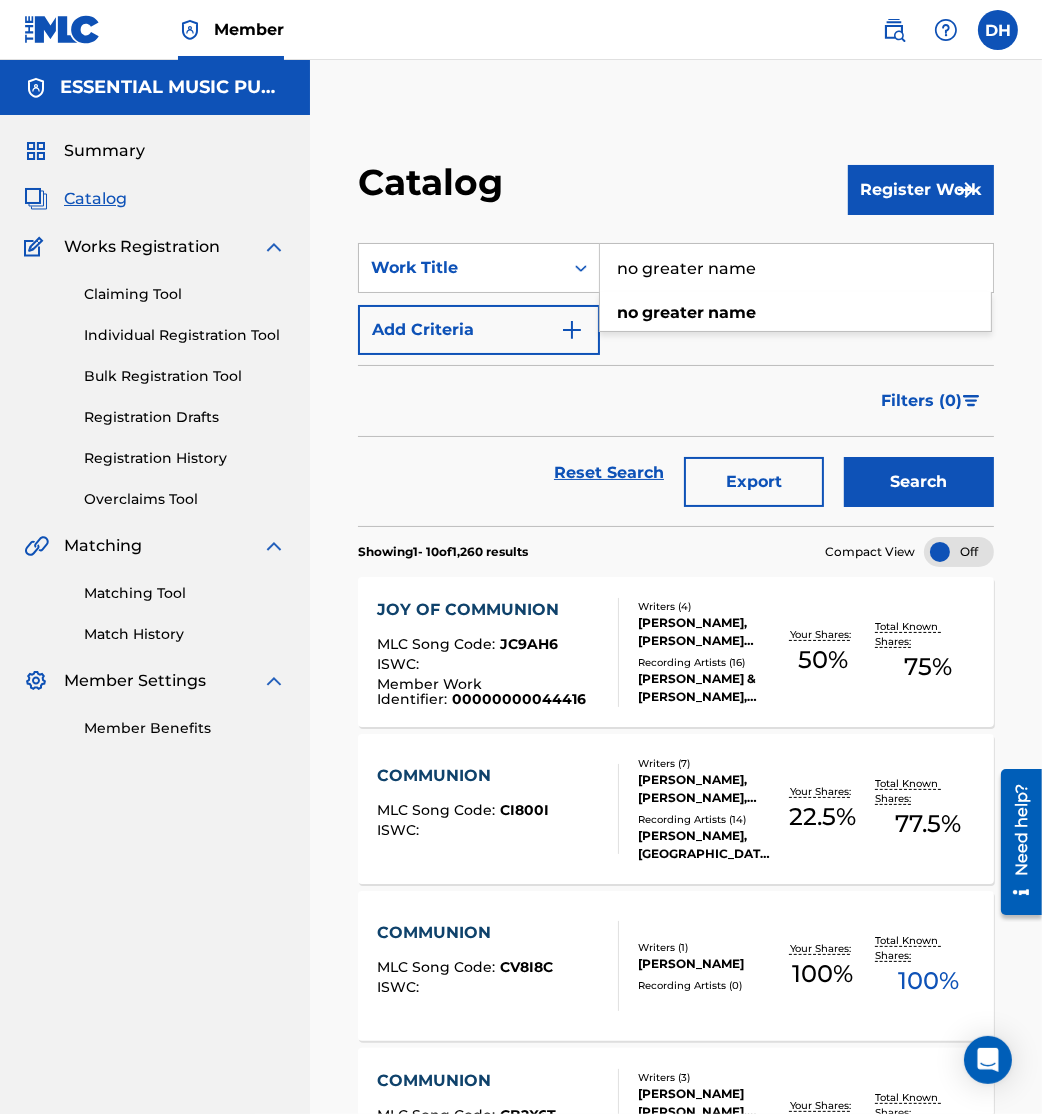 type on "no greater name" 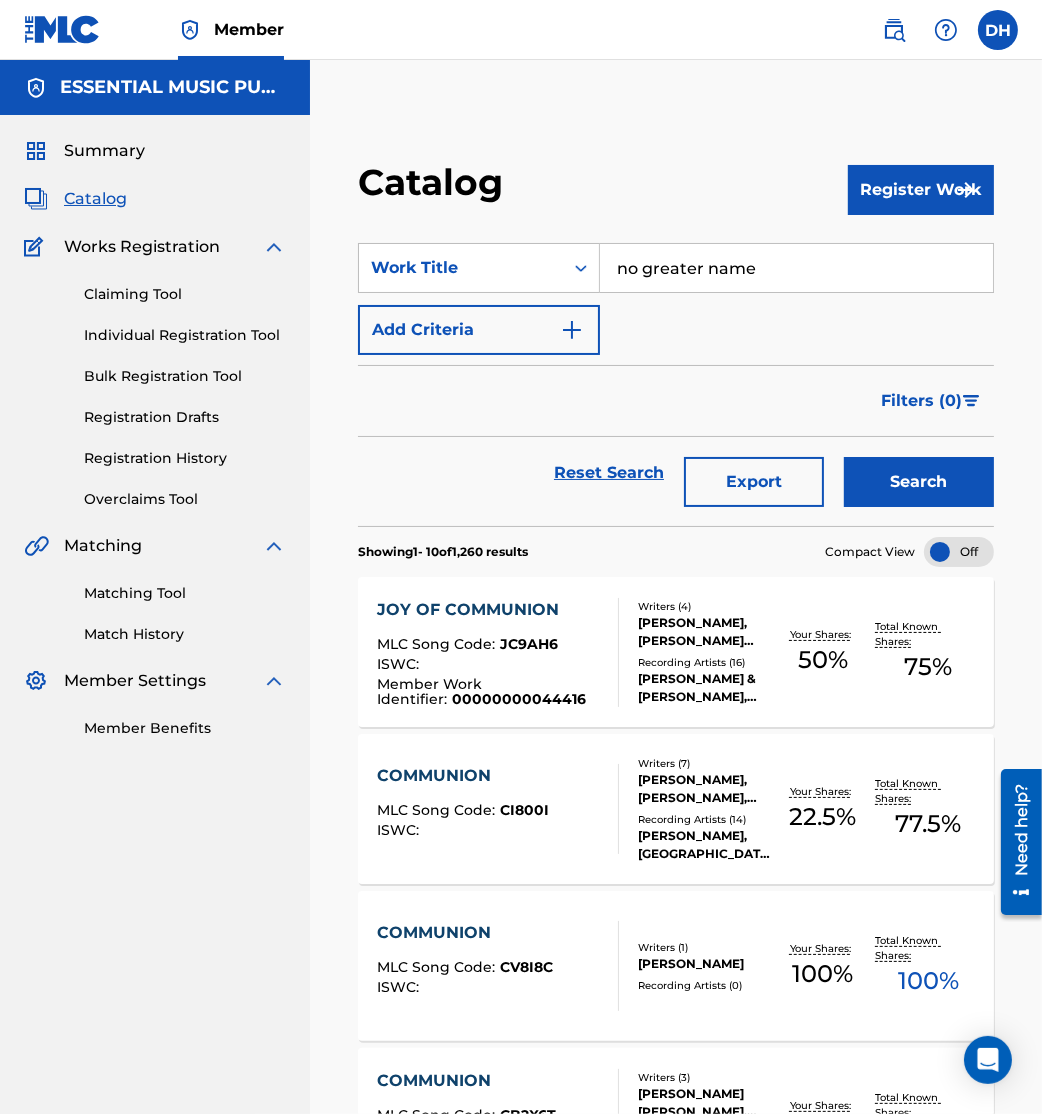 click on "Search" at bounding box center (919, 482) 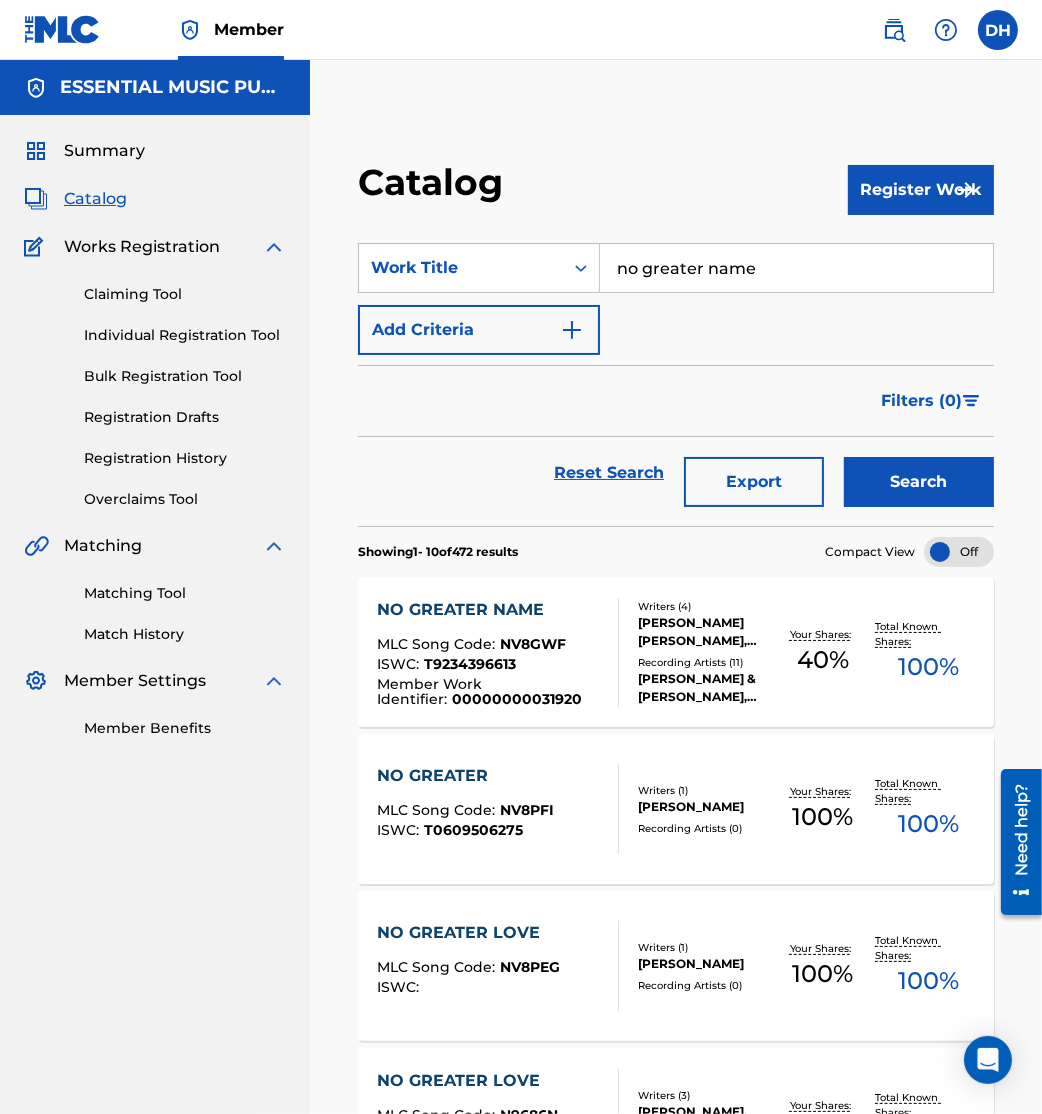 click on "NO GREATER NAME MLC Song Code : NV8GWF ISWC : T9234396613 Member Work Identifier : 00000000031920" at bounding box center (489, 652) 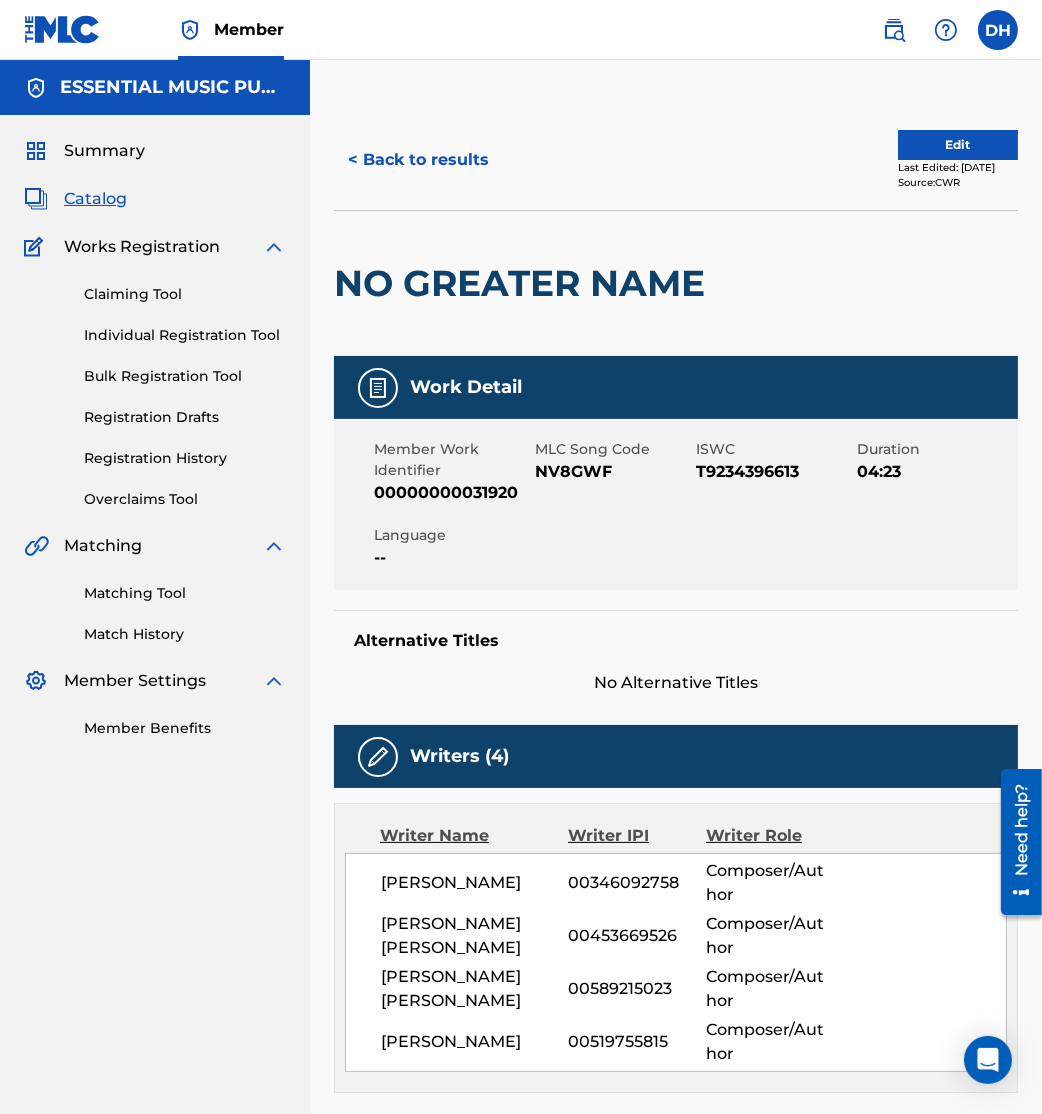 click on "Edit" at bounding box center (958, 145) 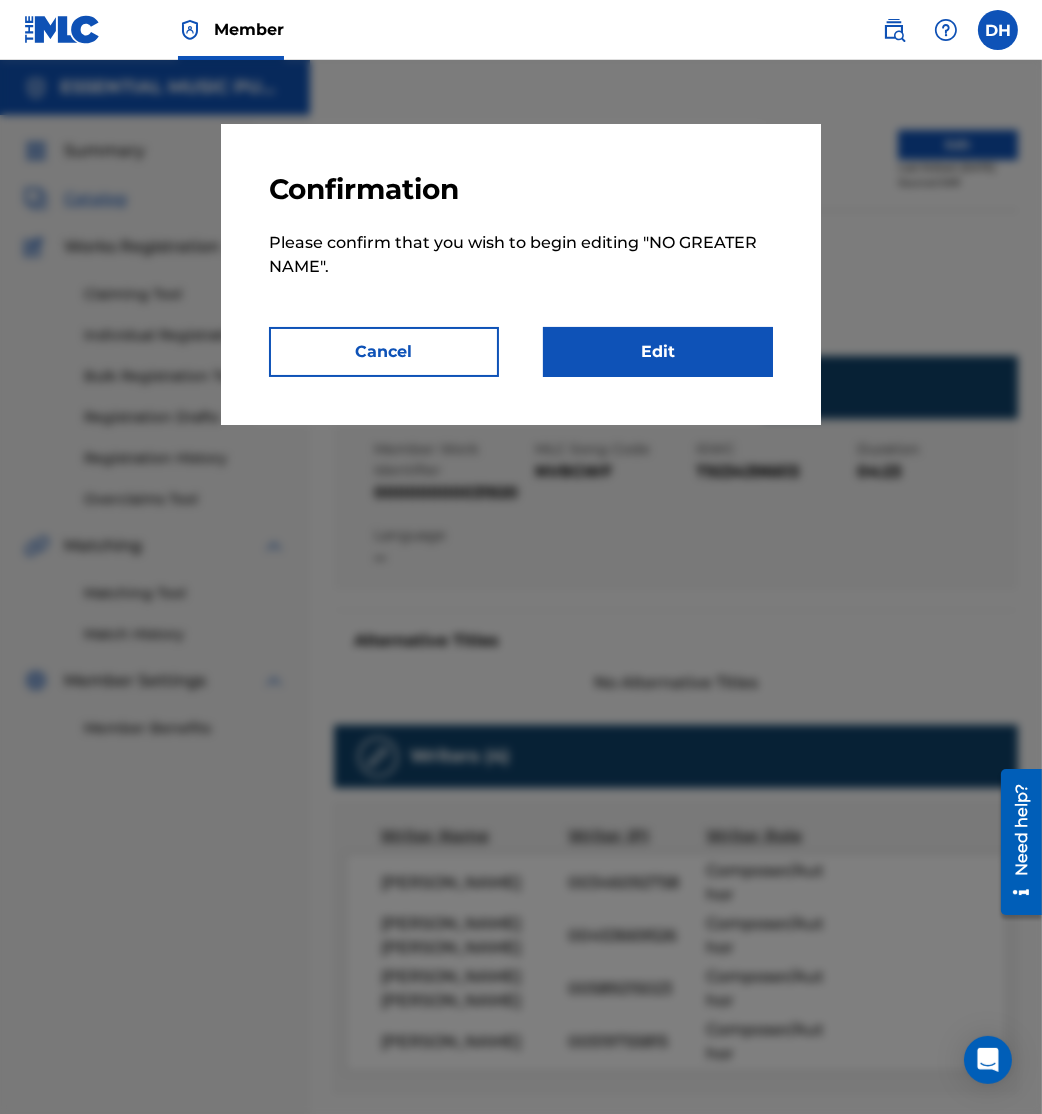 click on "Confirmation Please confirm that you wish to begin editing " NO GREATER NAME ". Cancel Edit" at bounding box center (521, 274) 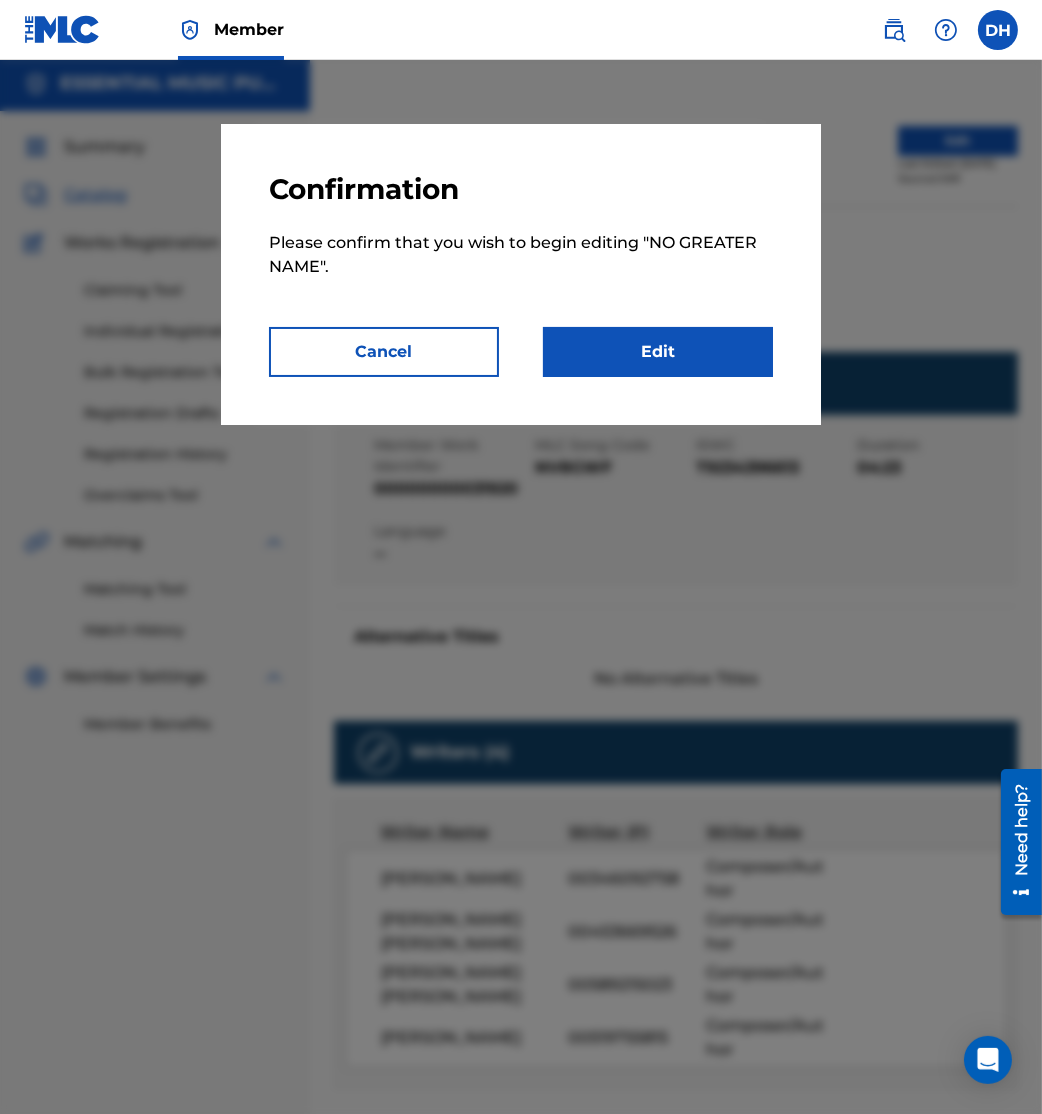 scroll, scrollTop: 5, scrollLeft: 0, axis: vertical 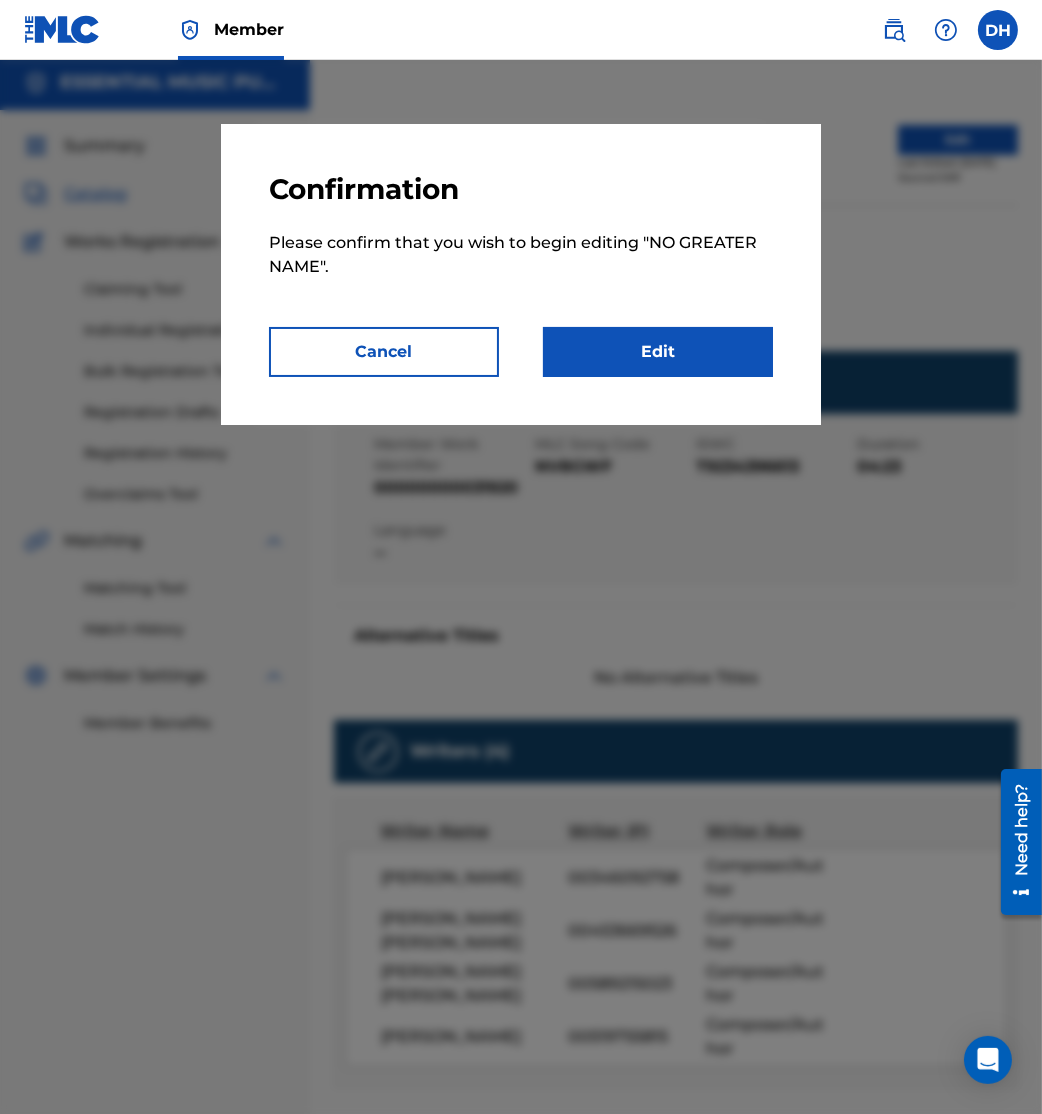 click on "Edit" at bounding box center [658, 352] 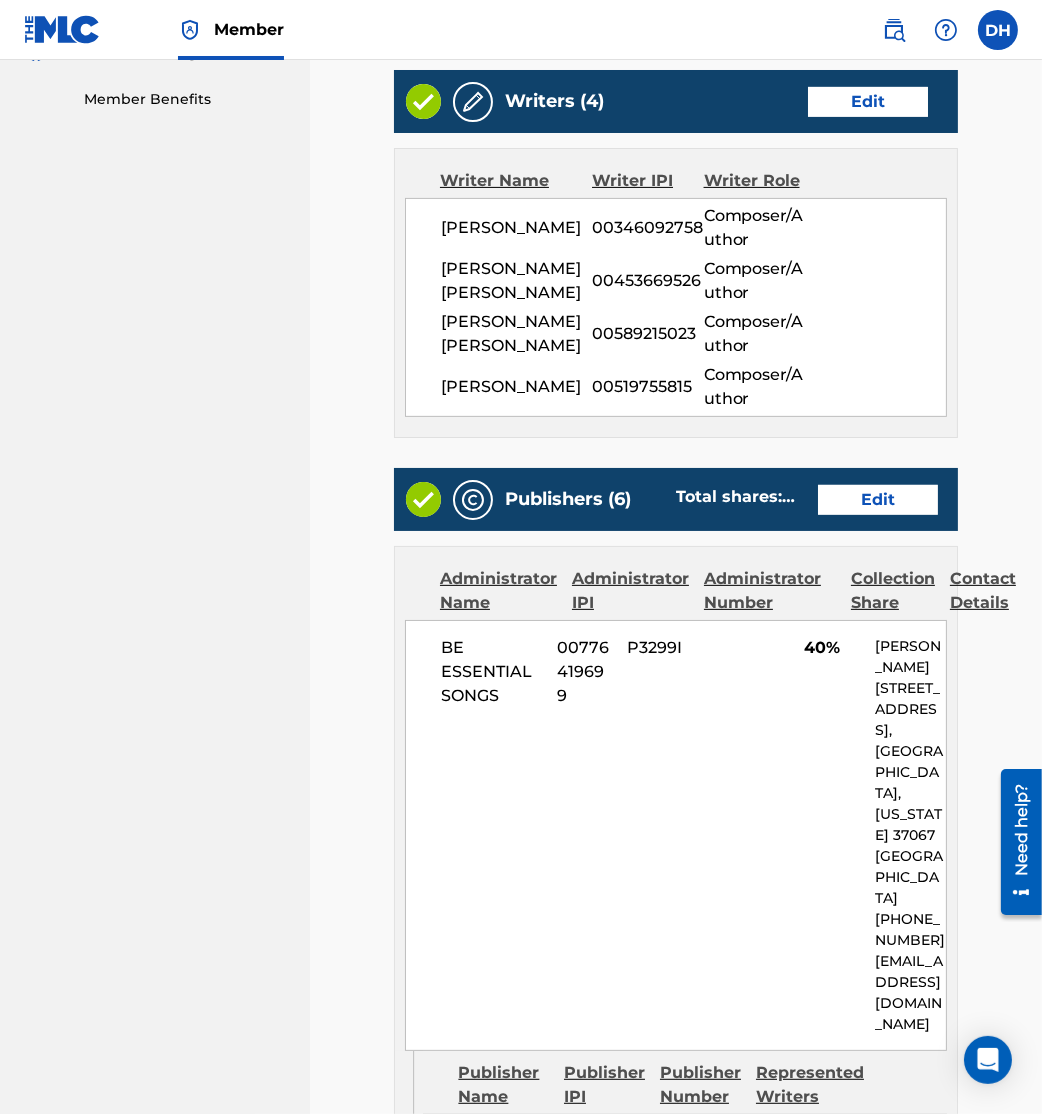 scroll, scrollTop: 628, scrollLeft: 0, axis: vertical 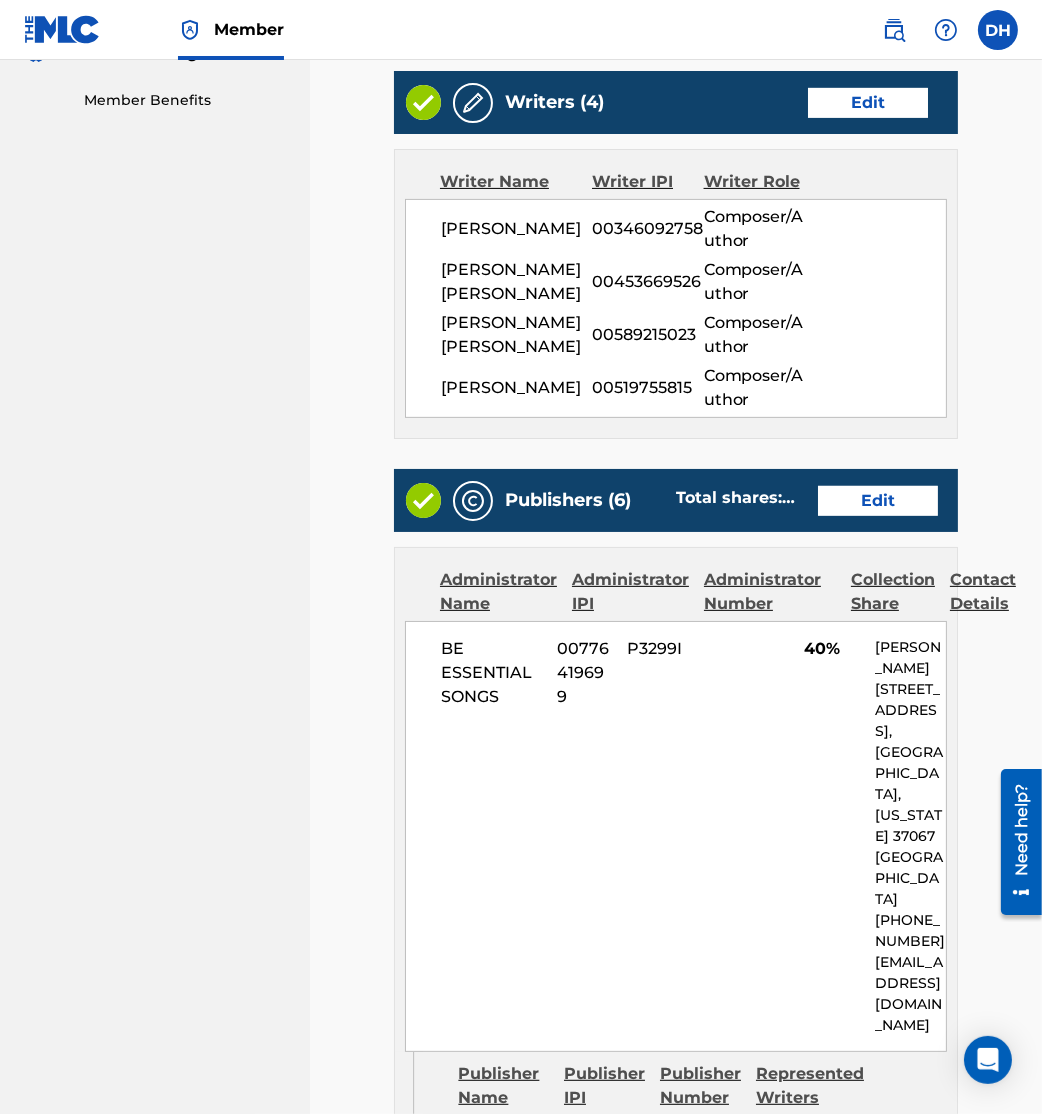 click on "Edit" at bounding box center [878, 501] 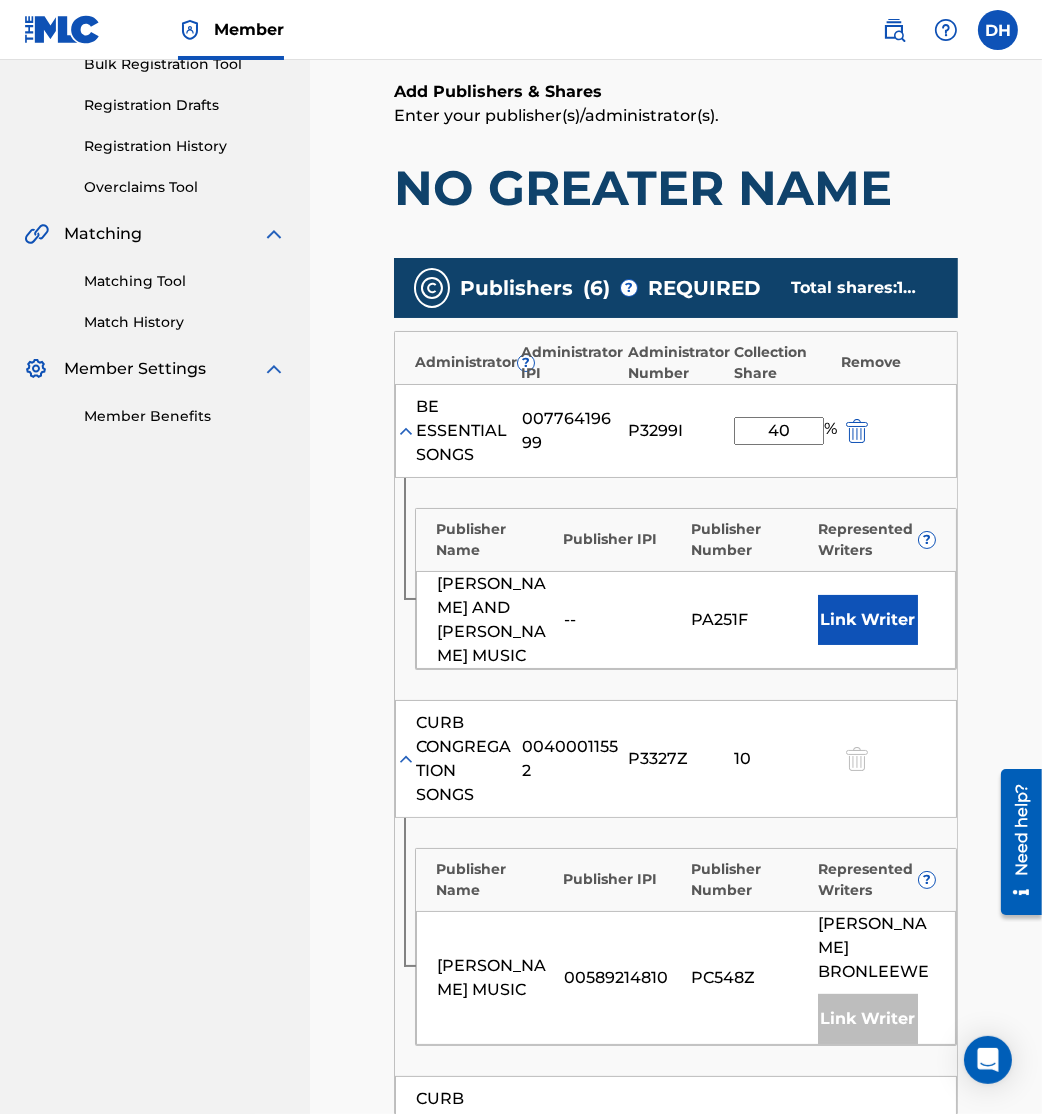 scroll, scrollTop: 342, scrollLeft: 0, axis: vertical 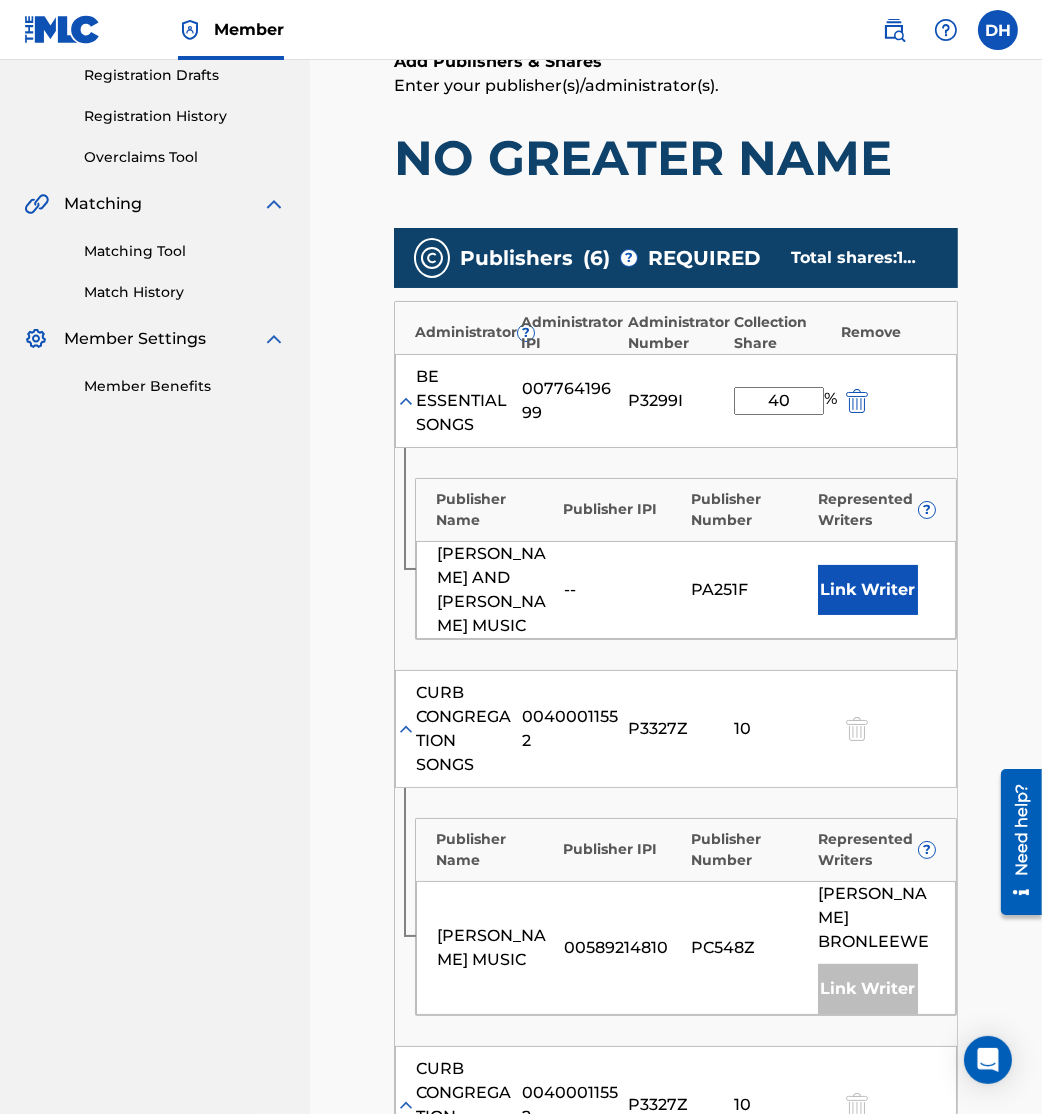 click on "Link Writer" at bounding box center [868, 590] 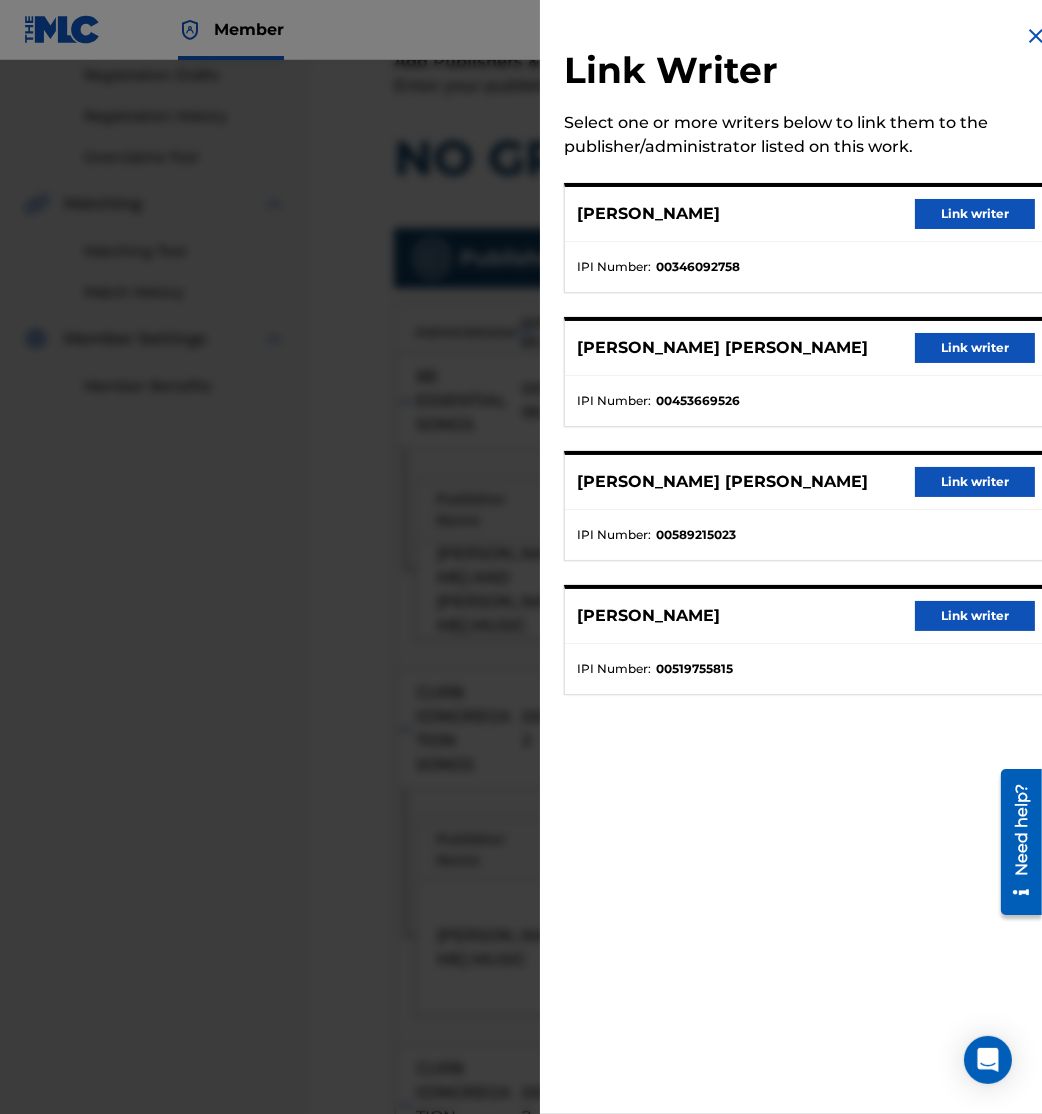 click on "Link writer" at bounding box center [975, 616] 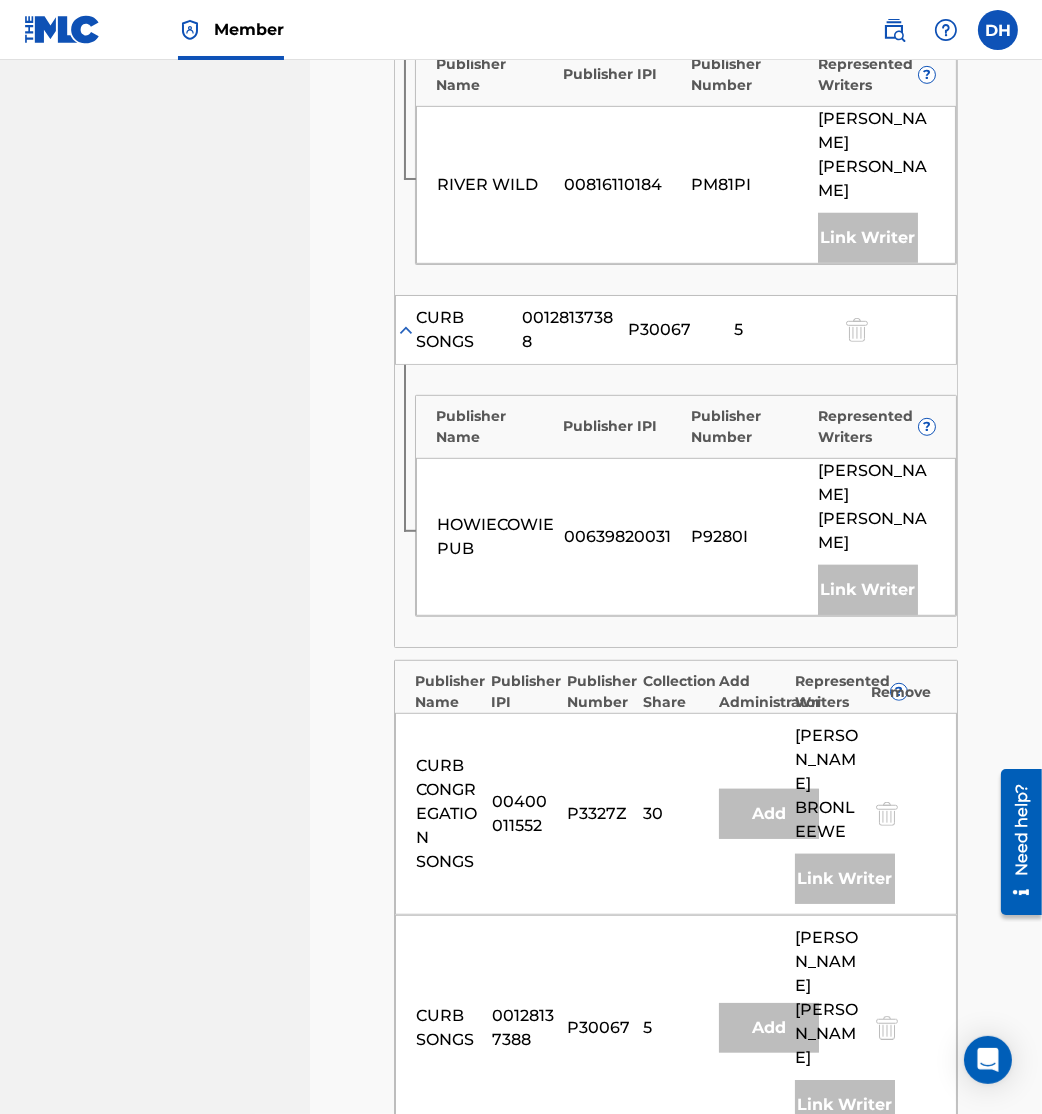 scroll, scrollTop: 2041, scrollLeft: 0, axis: vertical 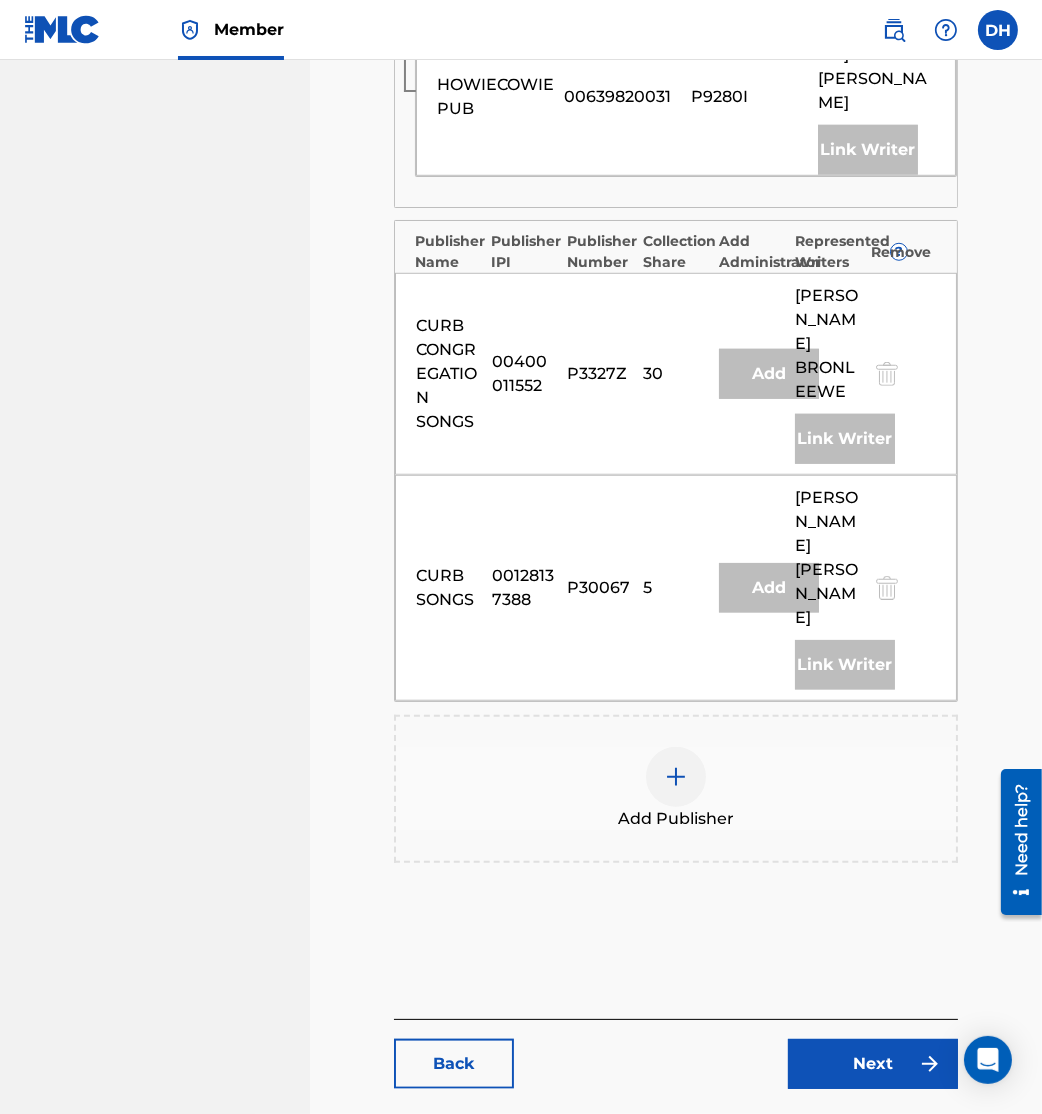 click on "Next" at bounding box center [873, 1064] 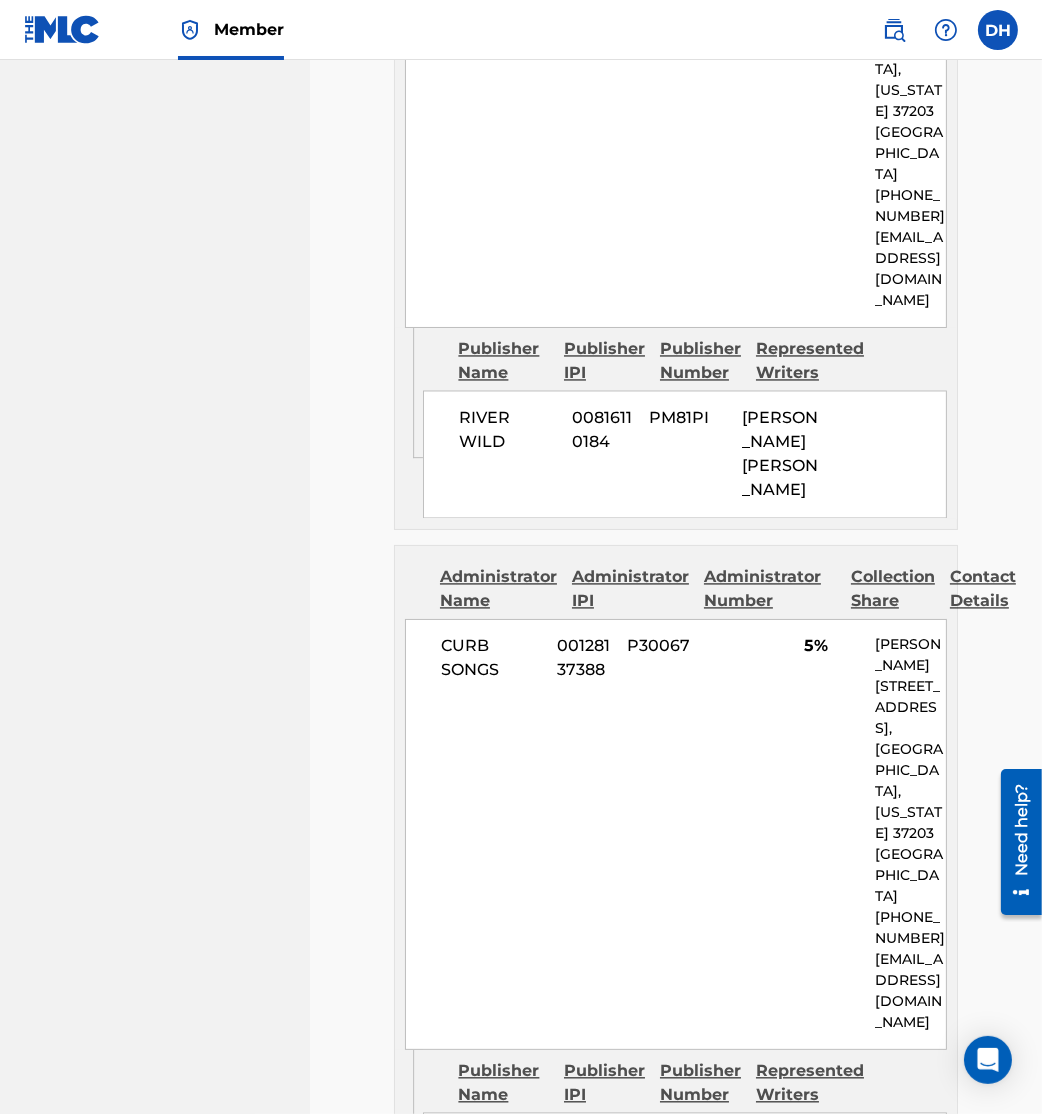 scroll, scrollTop: 4096, scrollLeft: 0, axis: vertical 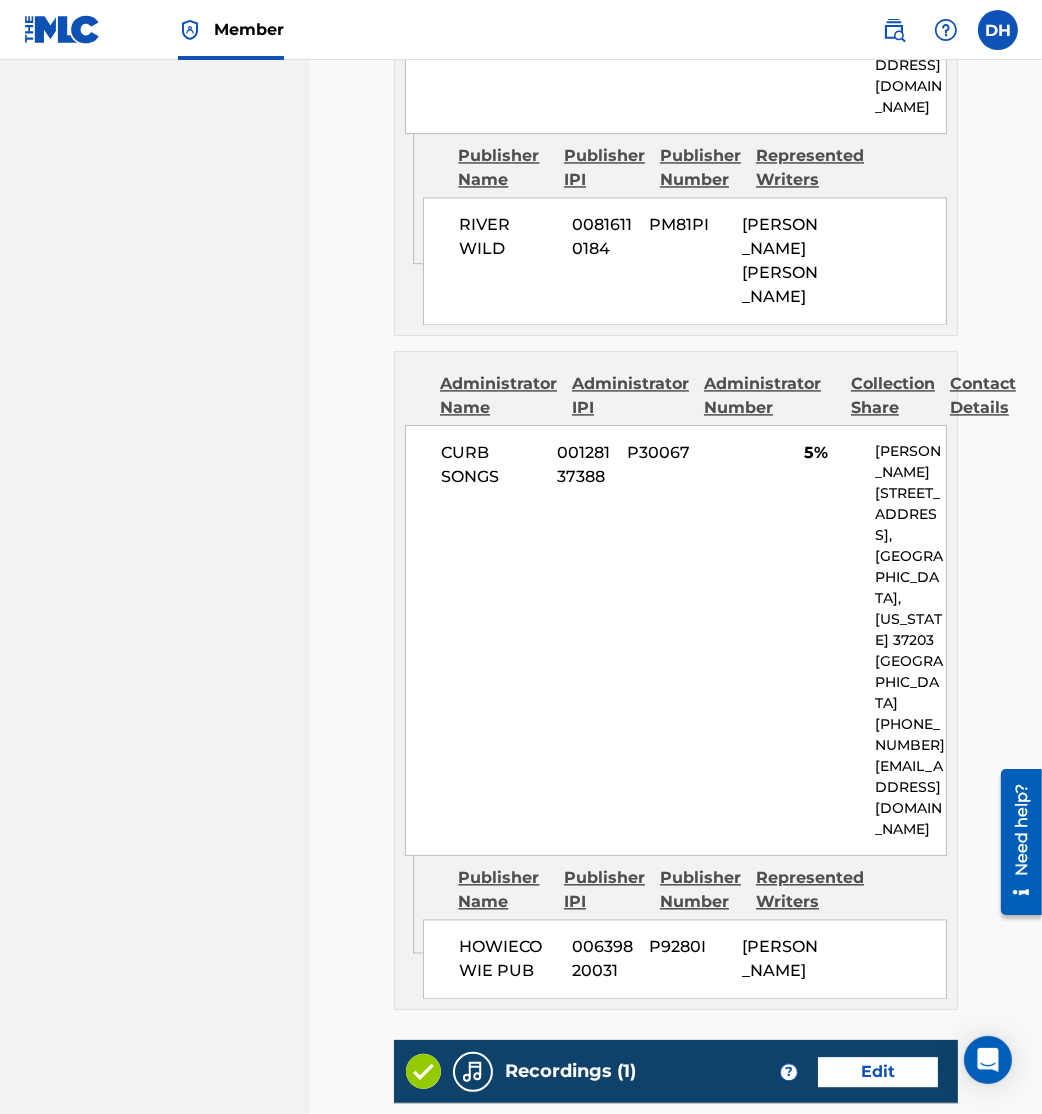 click on "Submit" at bounding box center [873, 1451] 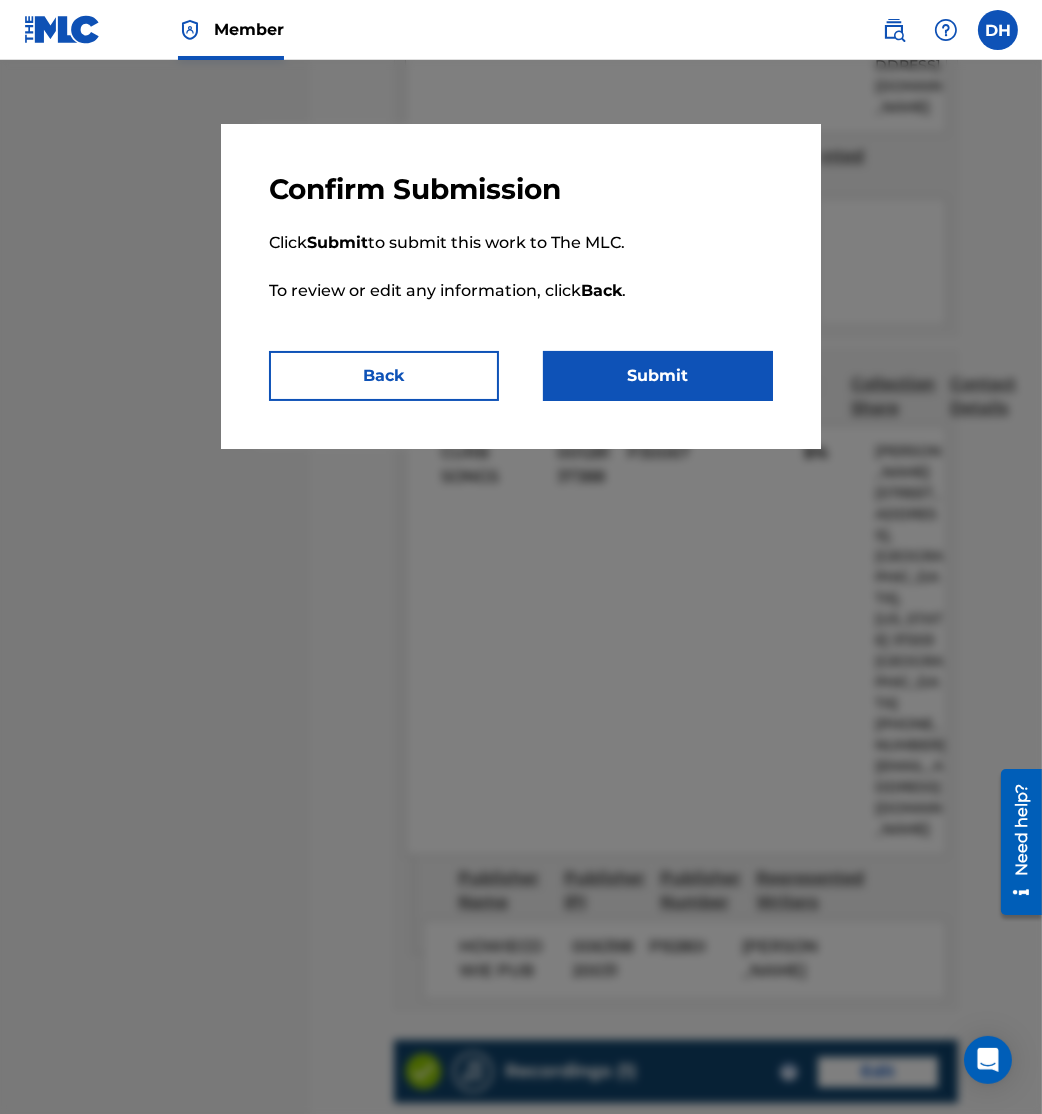 click on "Submit" at bounding box center [658, 376] 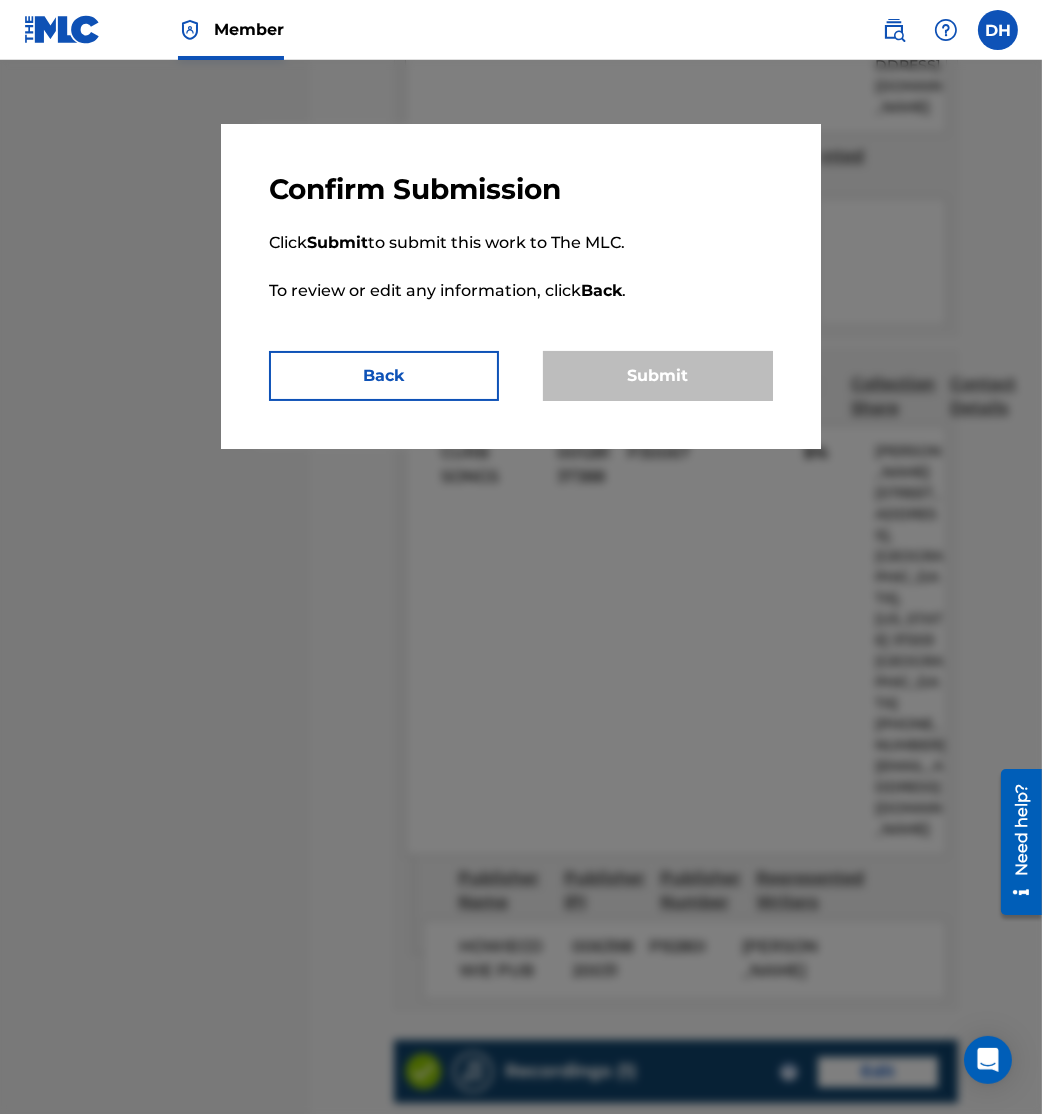 scroll, scrollTop: 0, scrollLeft: 0, axis: both 